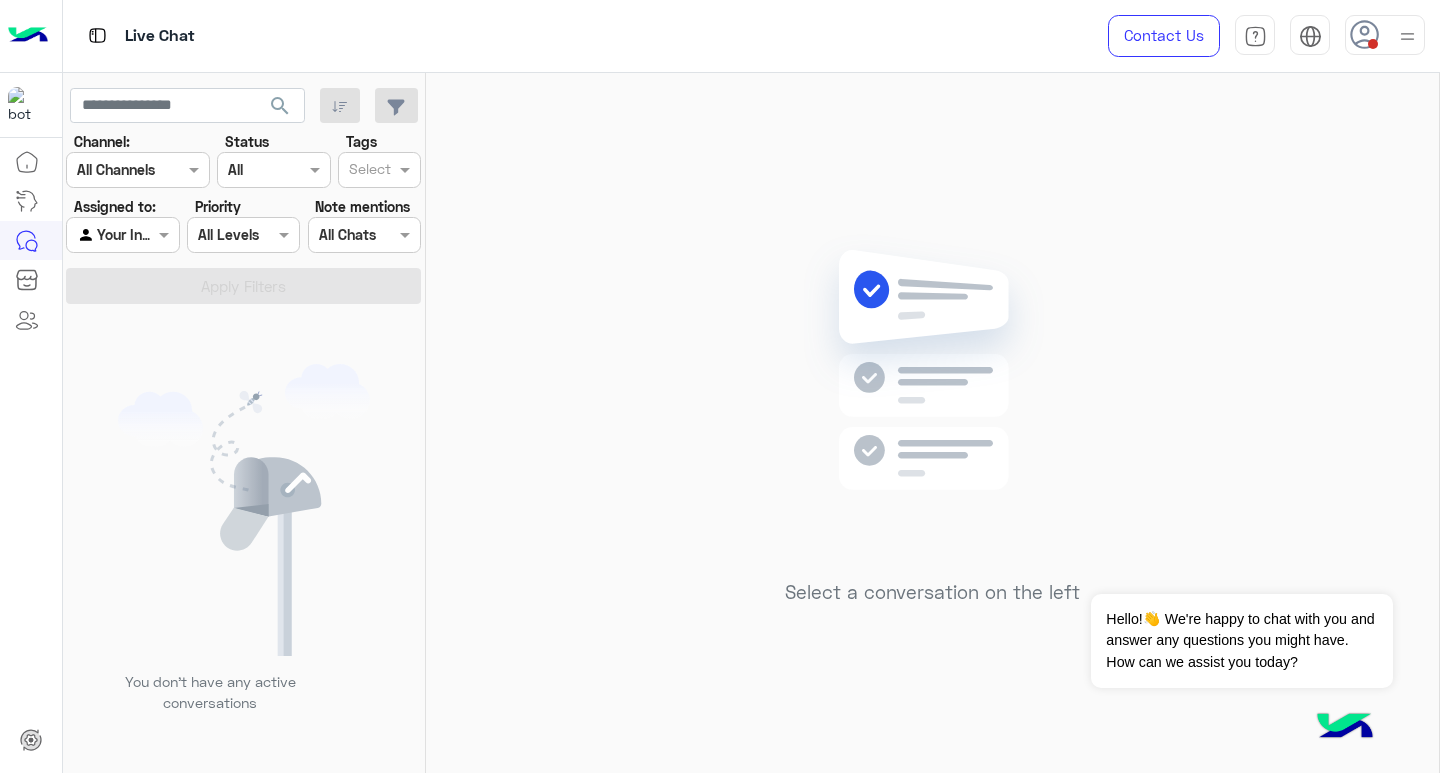 scroll, scrollTop: 0, scrollLeft: 0, axis: both 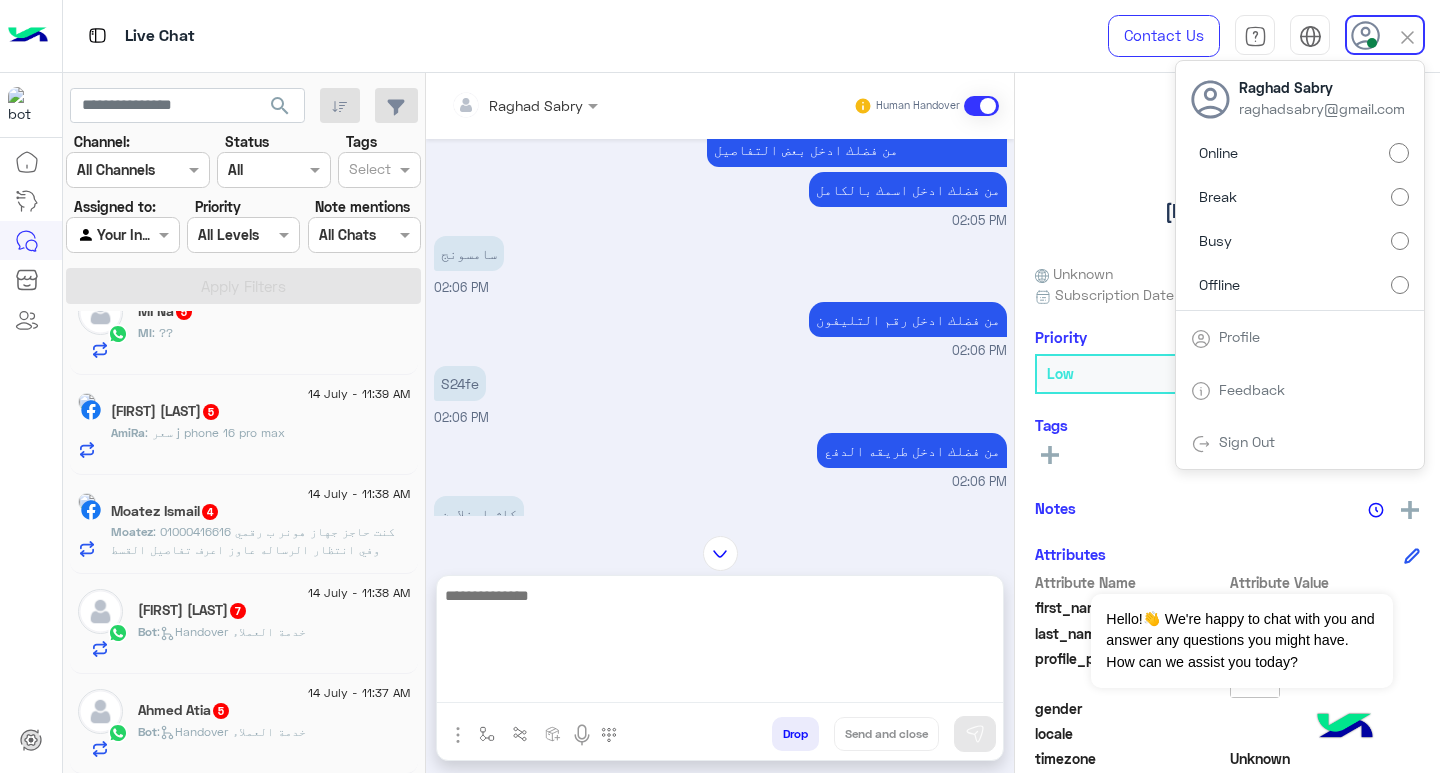 click at bounding box center [720, 643] 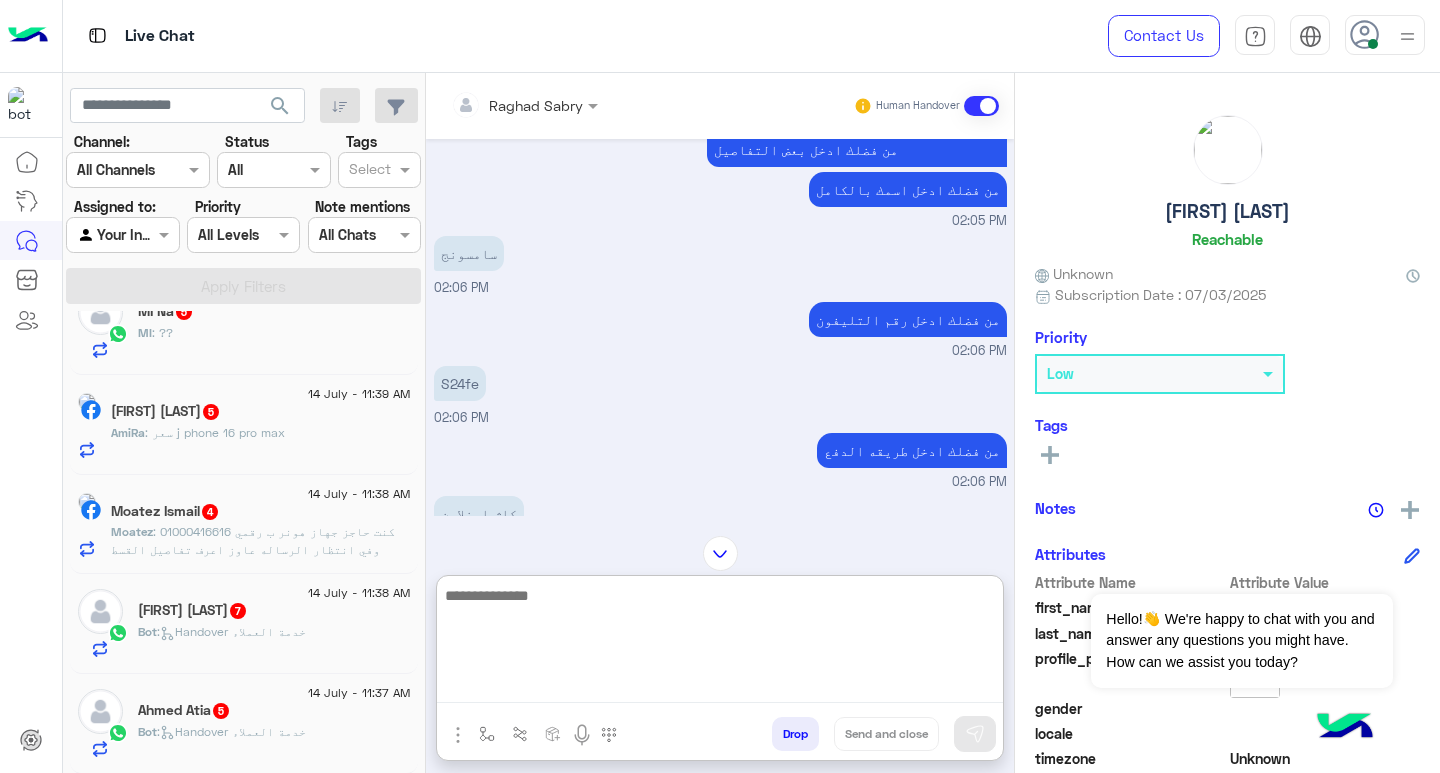 paste on "**********" 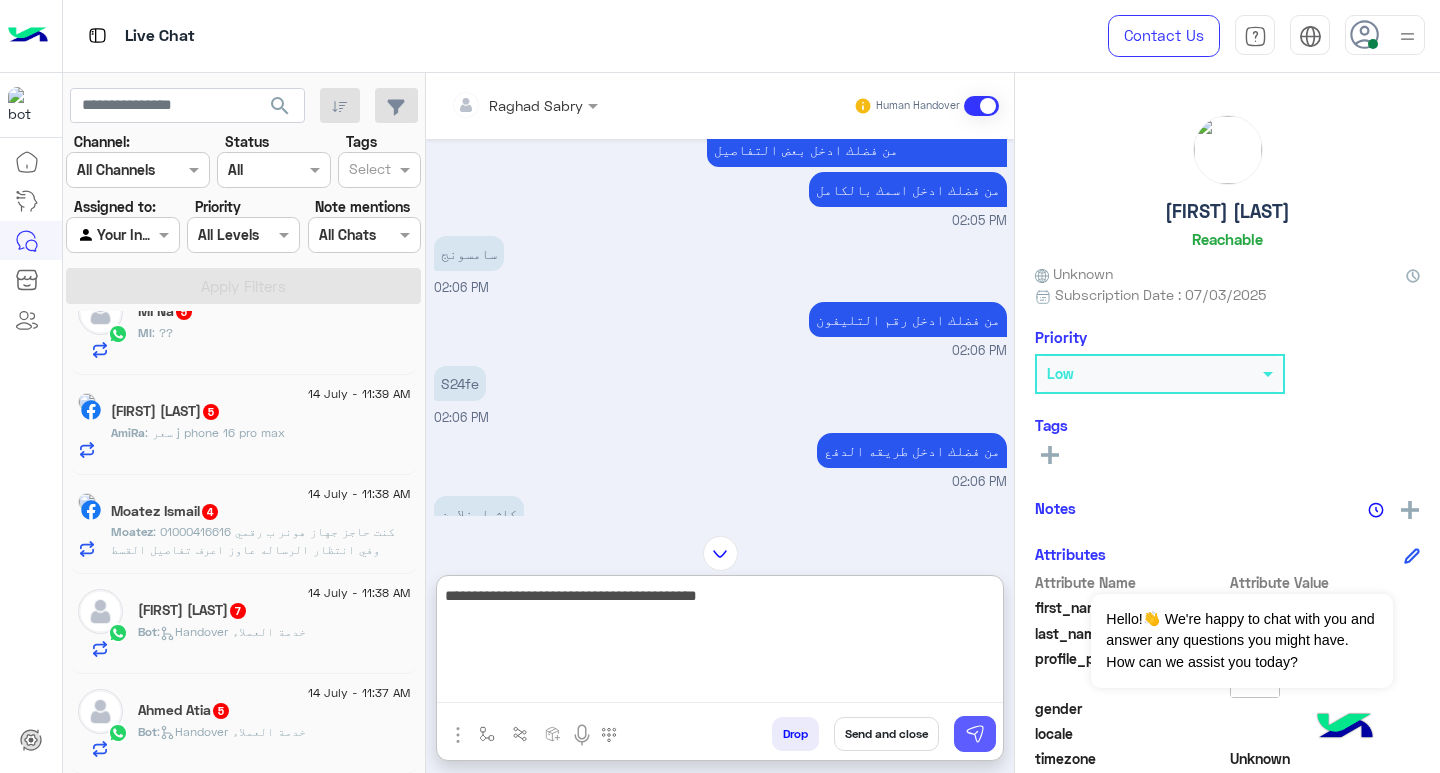 type on "**********" 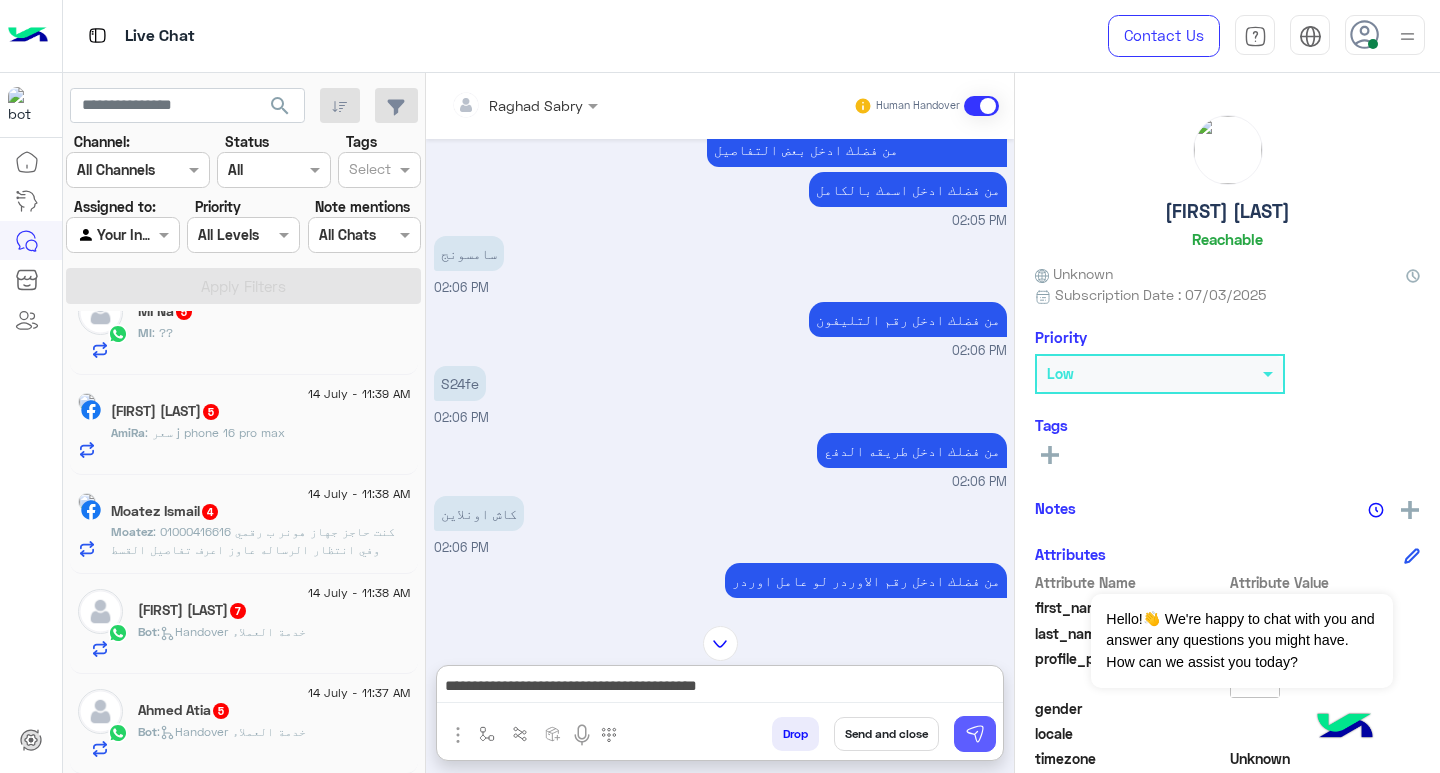 click at bounding box center (975, 734) 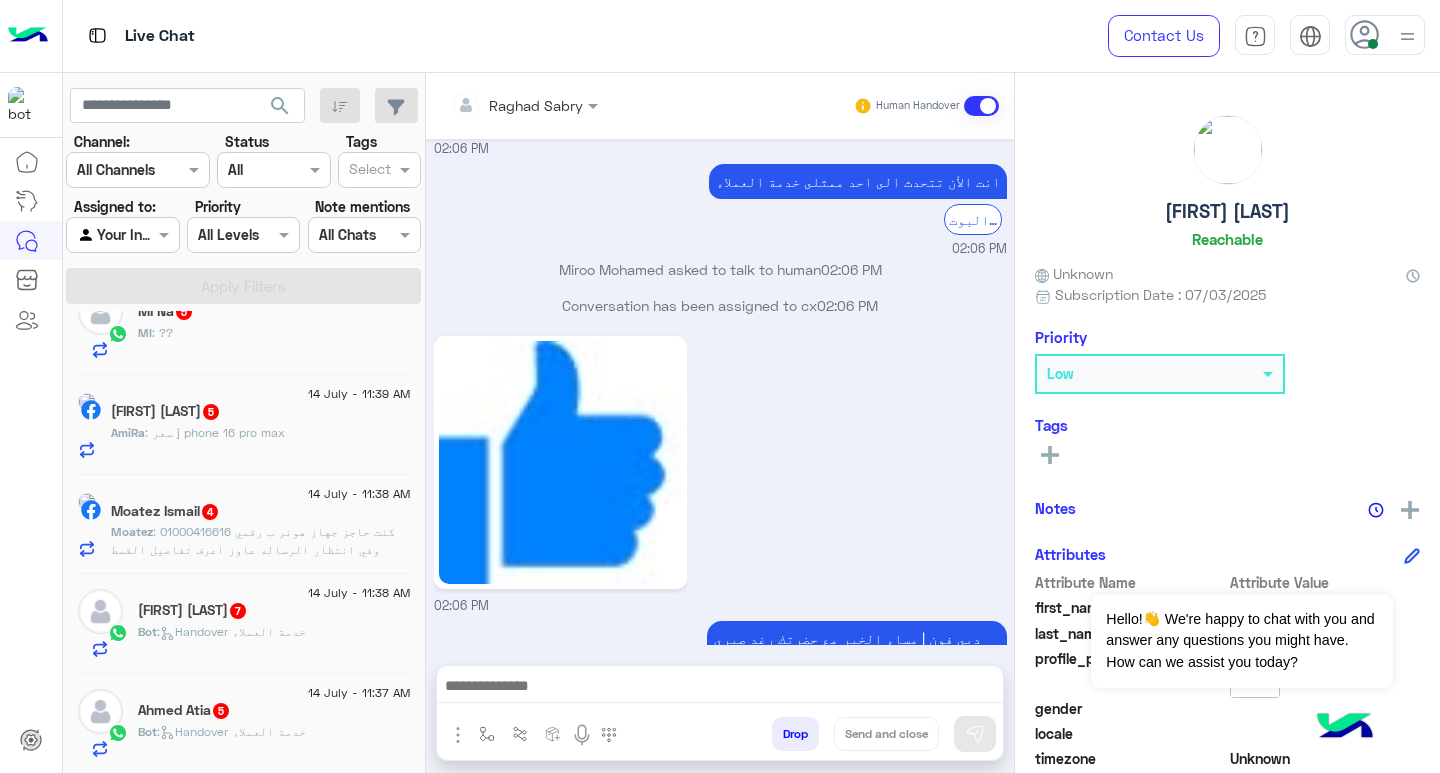 scroll, scrollTop: 1767, scrollLeft: 0, axis: vertical 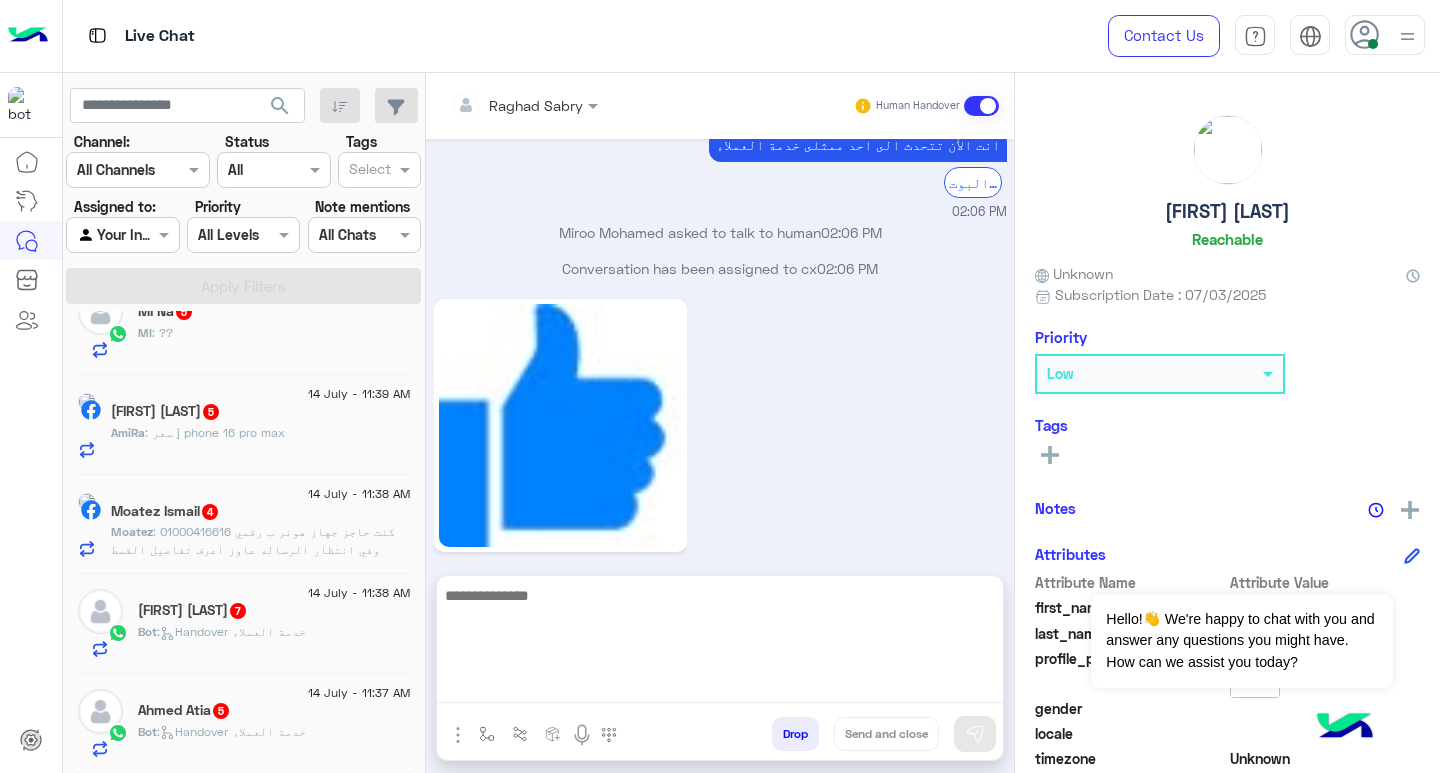 drag, startPoint x: 934, startPoint y: 694, endPoint x: 950, endPoint y: 694, distance: 16 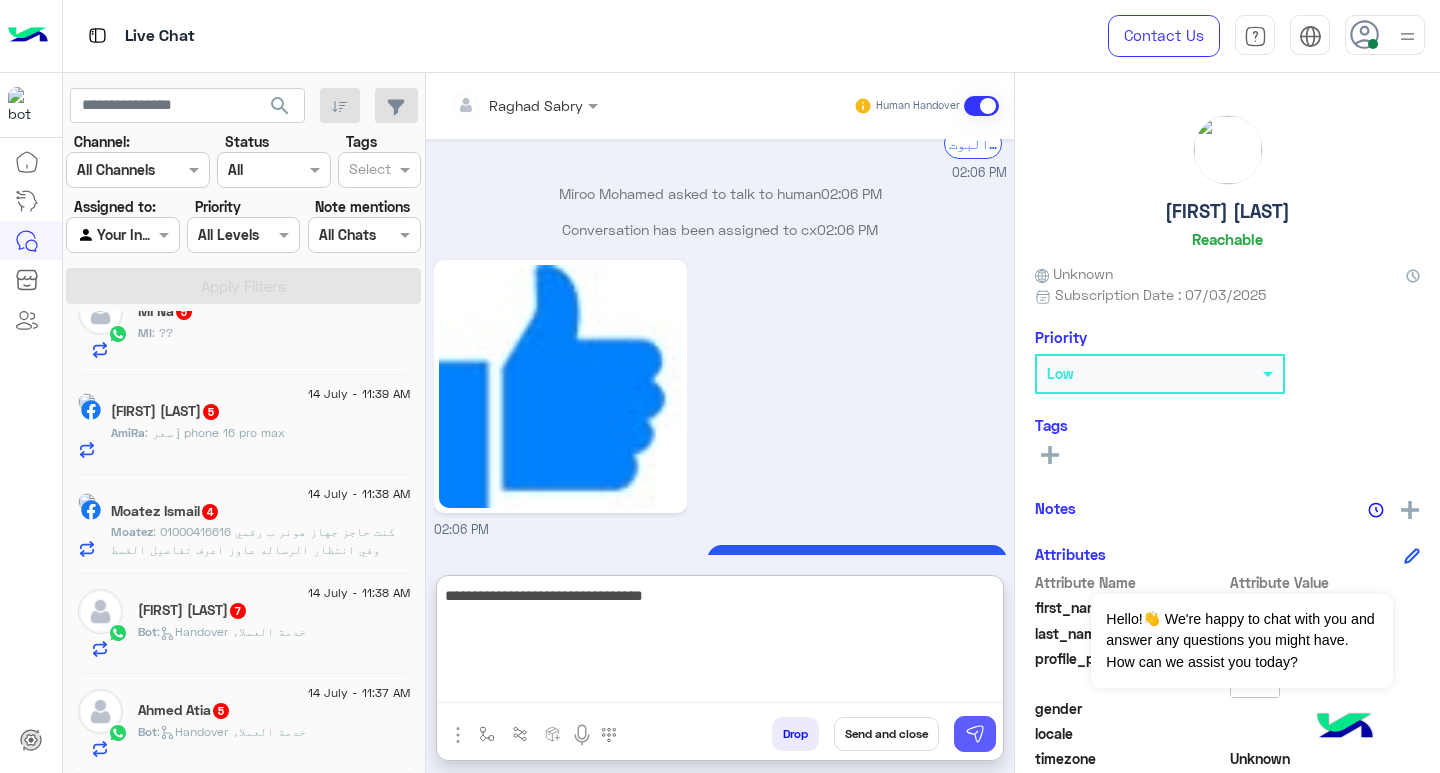 type on "**********" 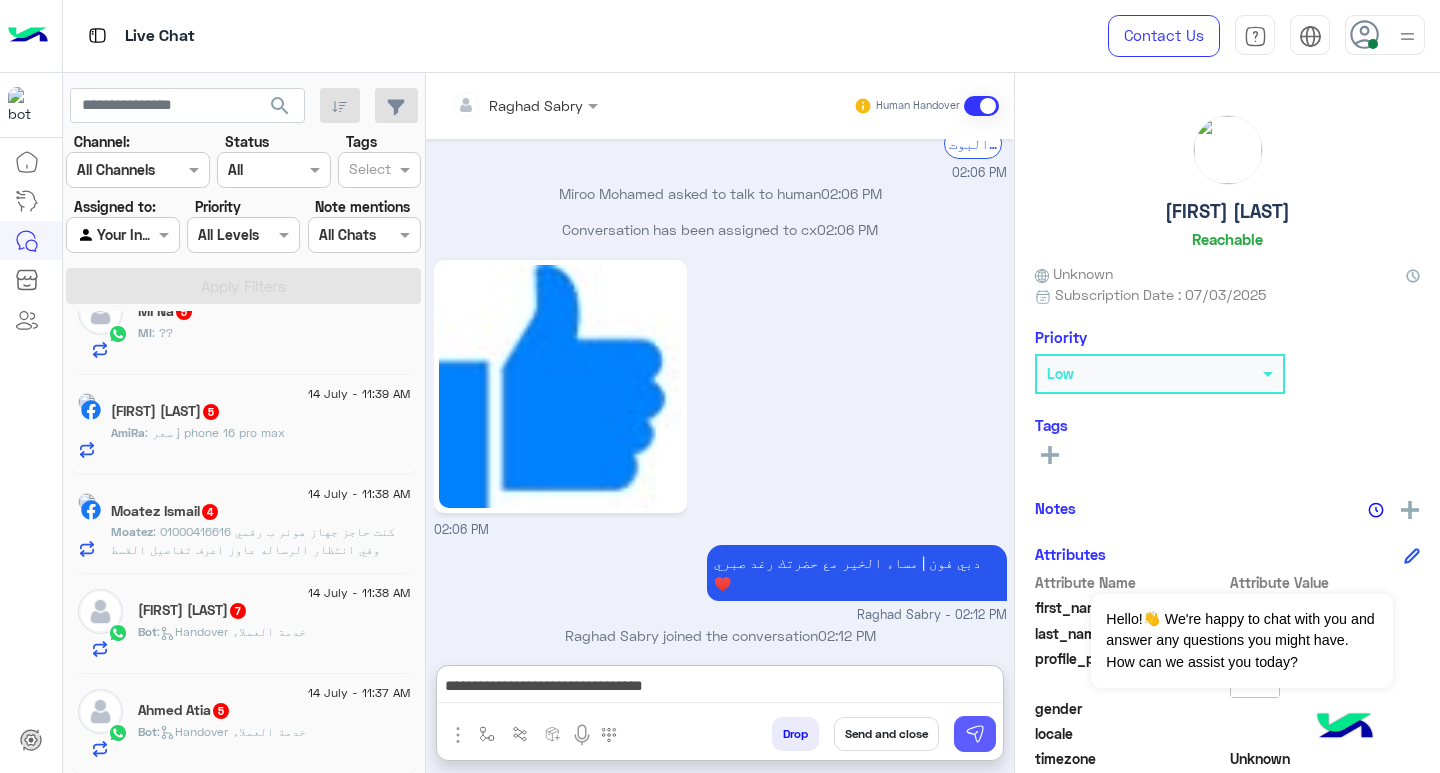 drag, startPoint x: 973, startPoint y: 719, endPoint x: 700, endPoint y: 765, distance: 276.84833 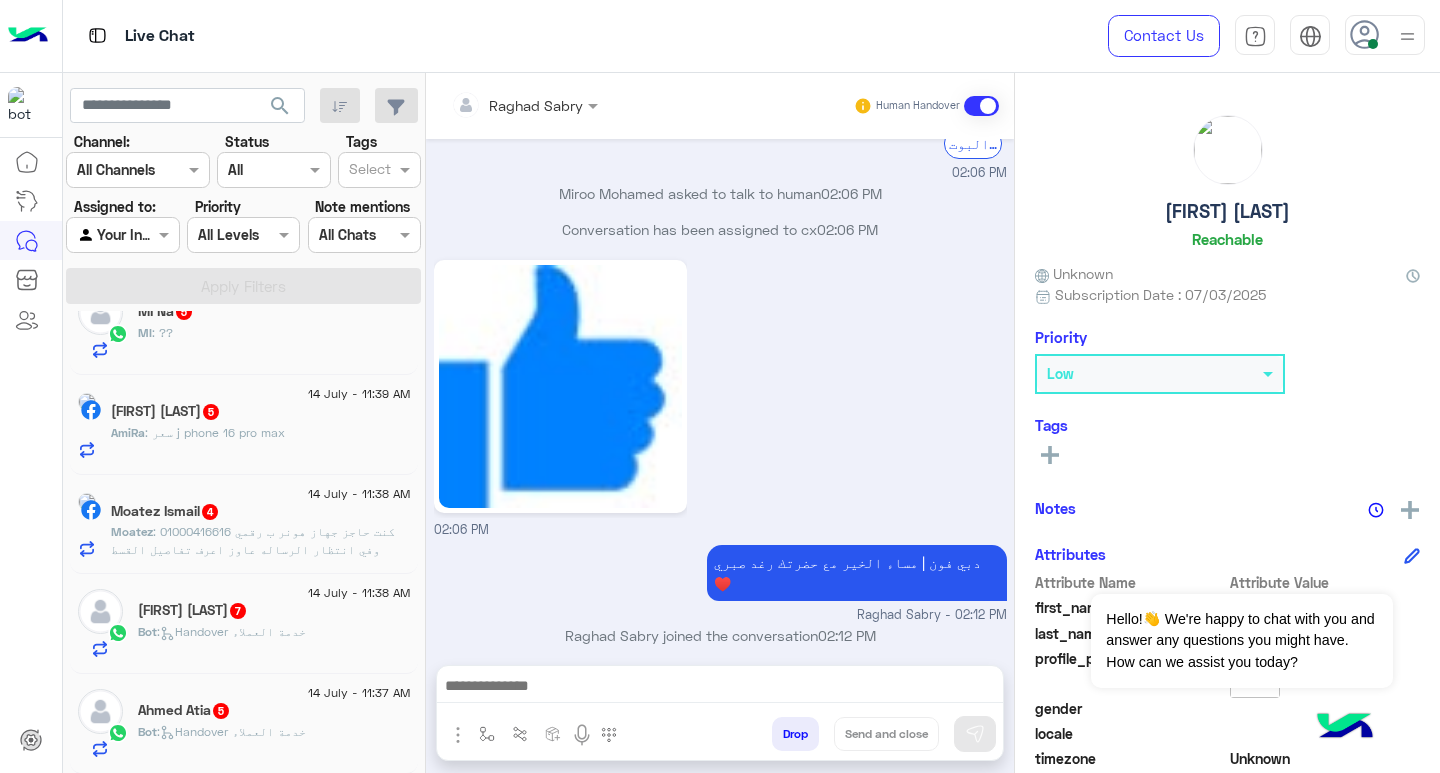 scroll, scrollTop: 1830, scrollLeft: 0, axis: vertical 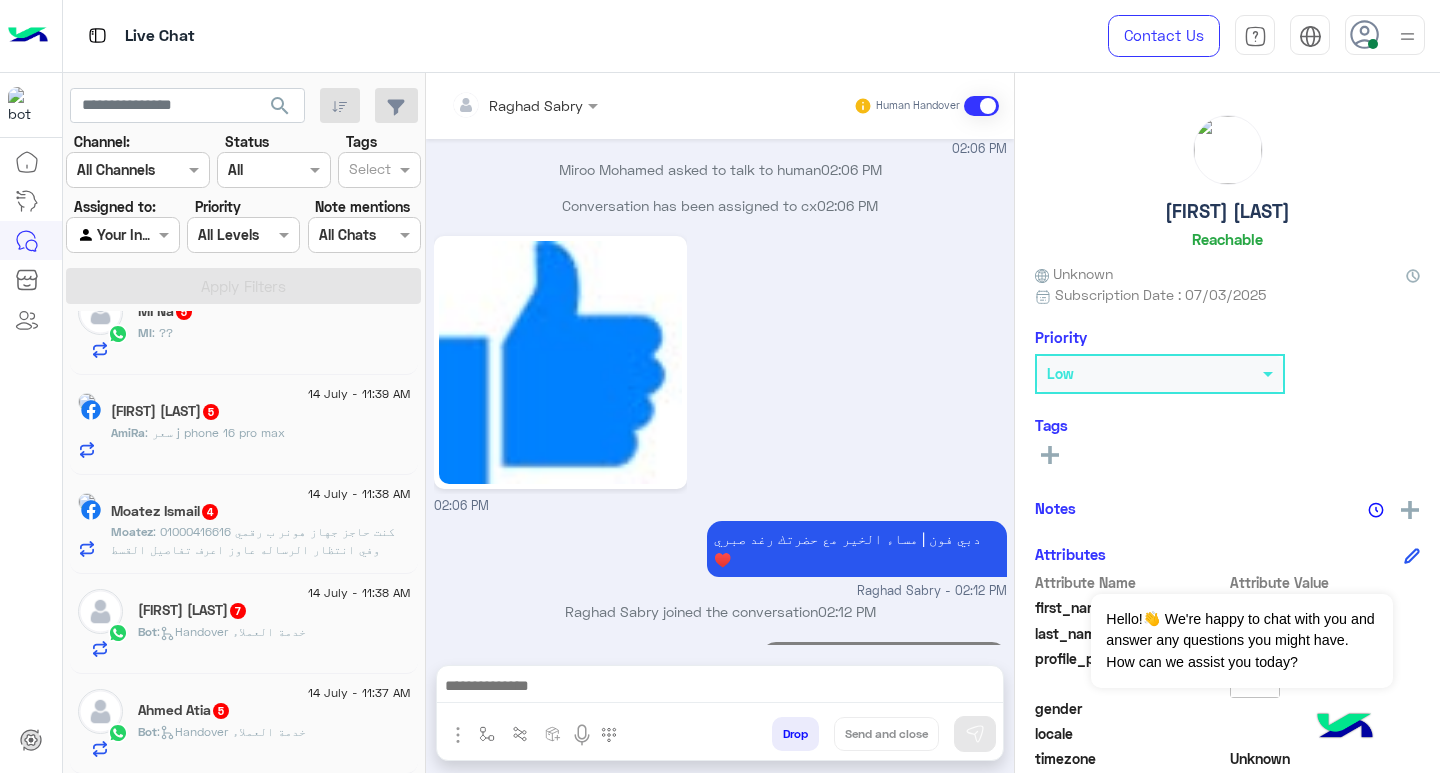 click on "Ahmed Atia  5" 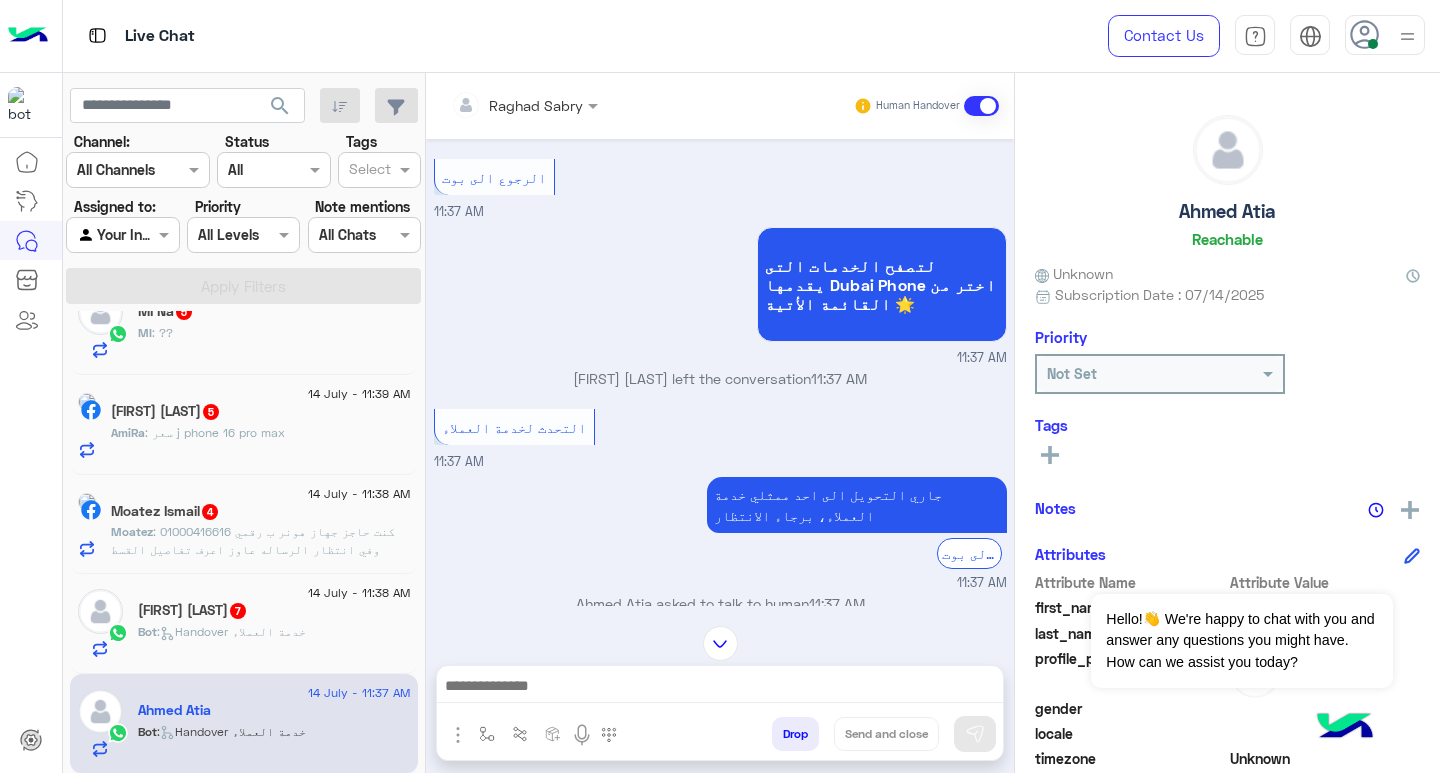 scroll, scrollTop: 1518, scrollLeft: 0, axis: vertical 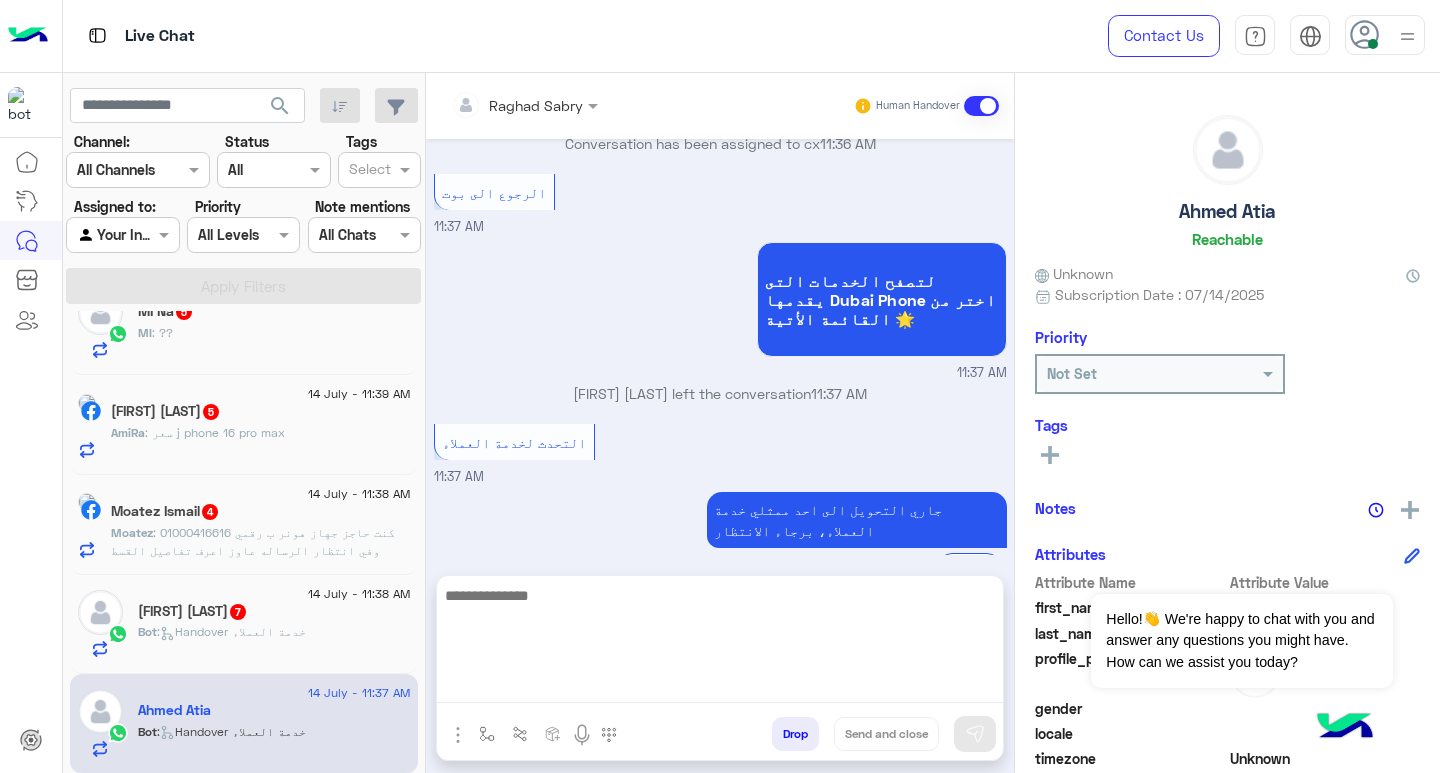 click at bounding box center [720, 643] 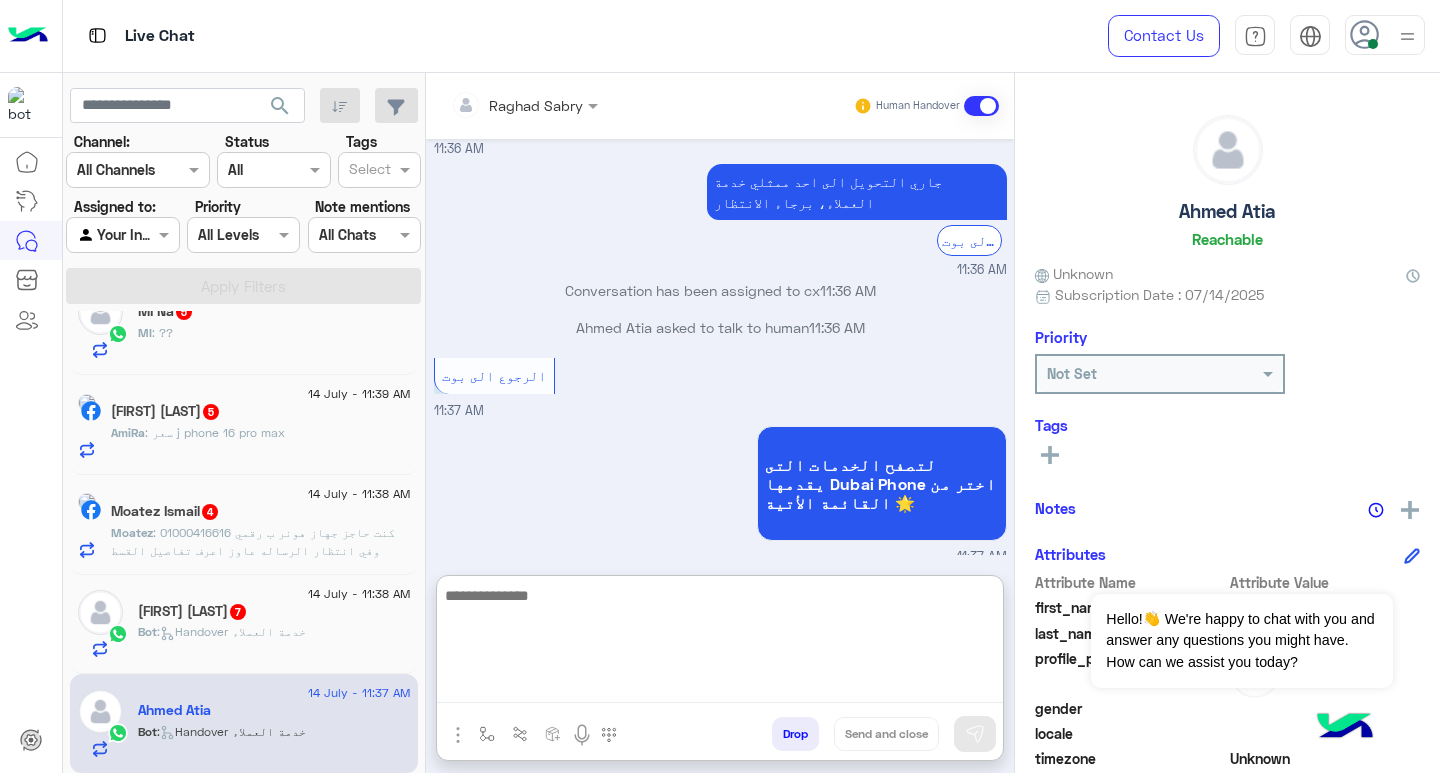 scroll, scrollTop: 4111, scrollLeft: 0, axis: vertical 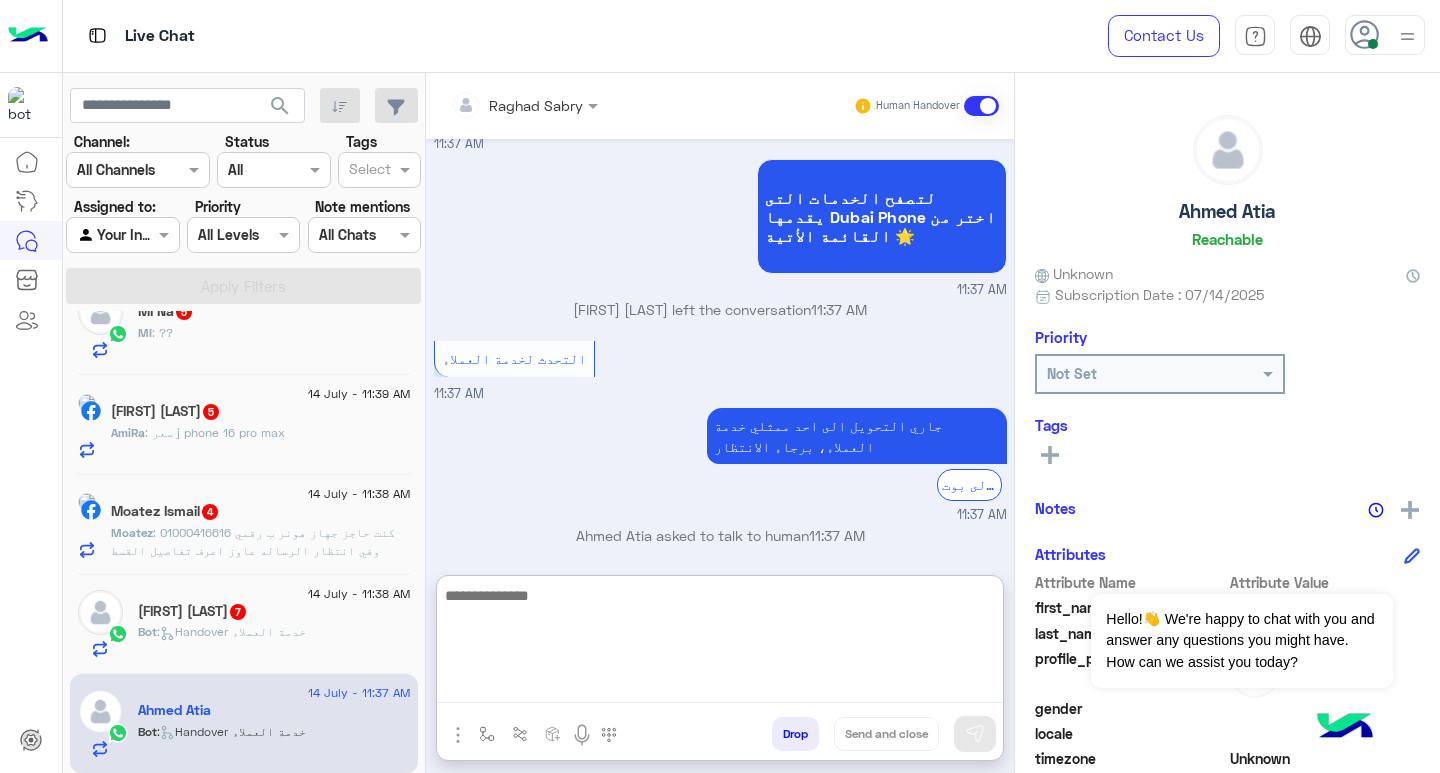 click at bounding box center [720, 643] 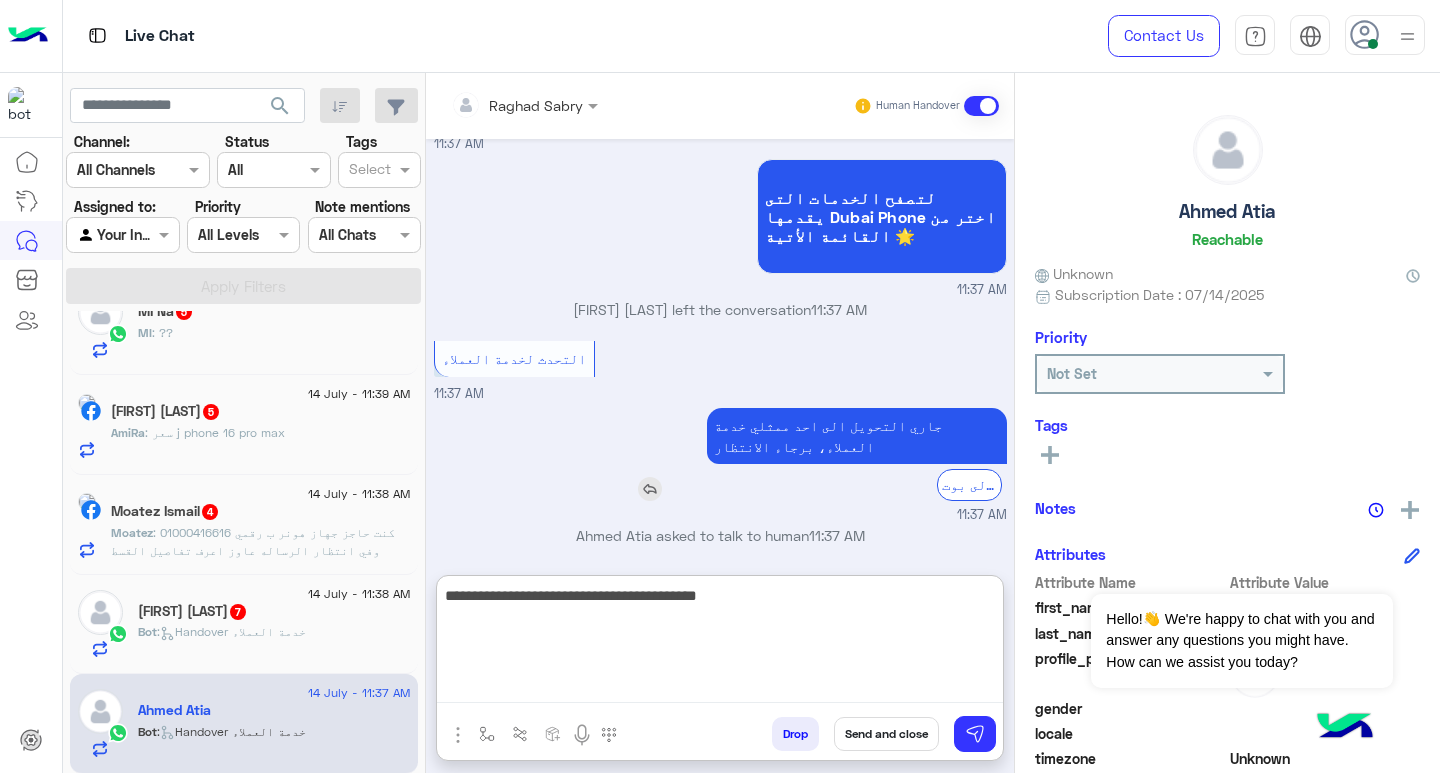 scroll, scrollTop: 3178, scrollLeft: 0, axis: vertical 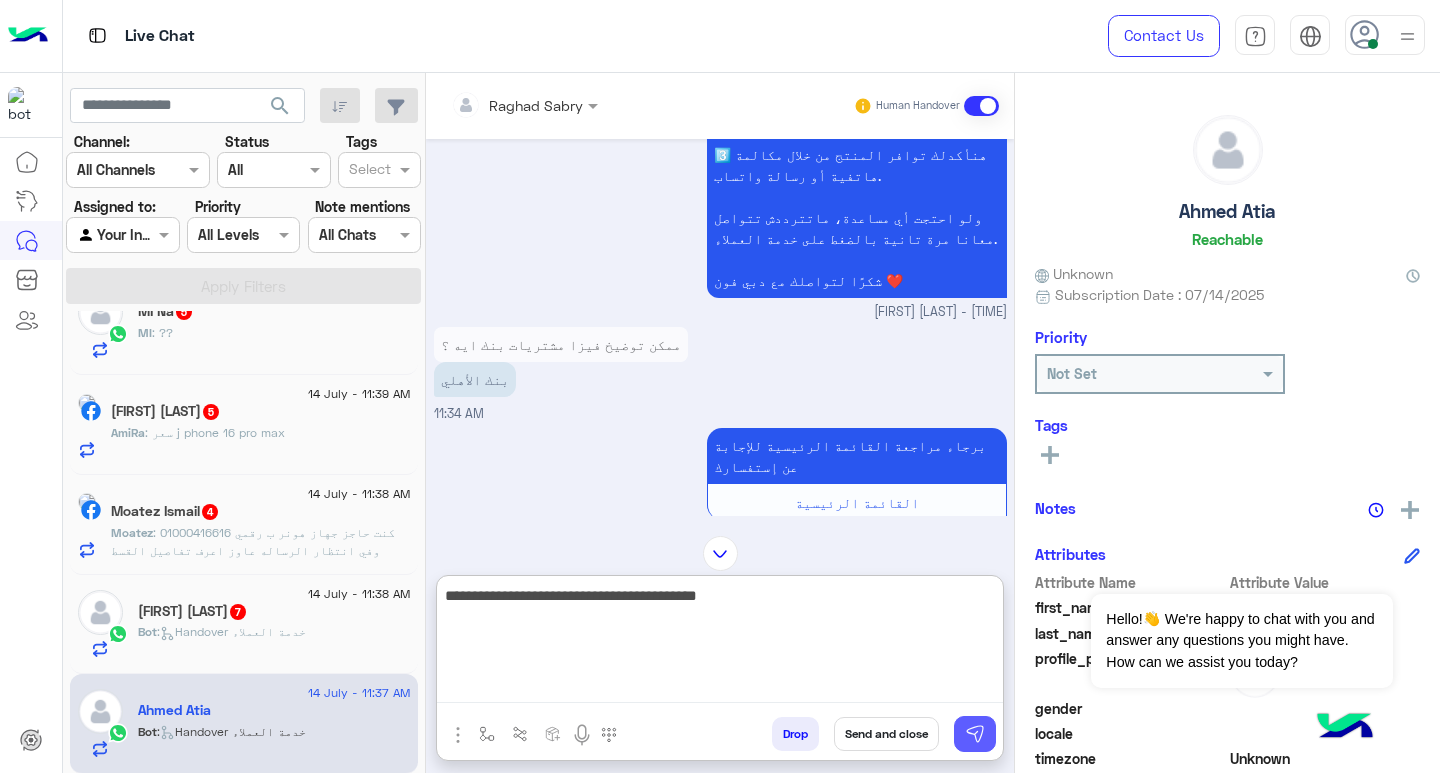 type on "**********" 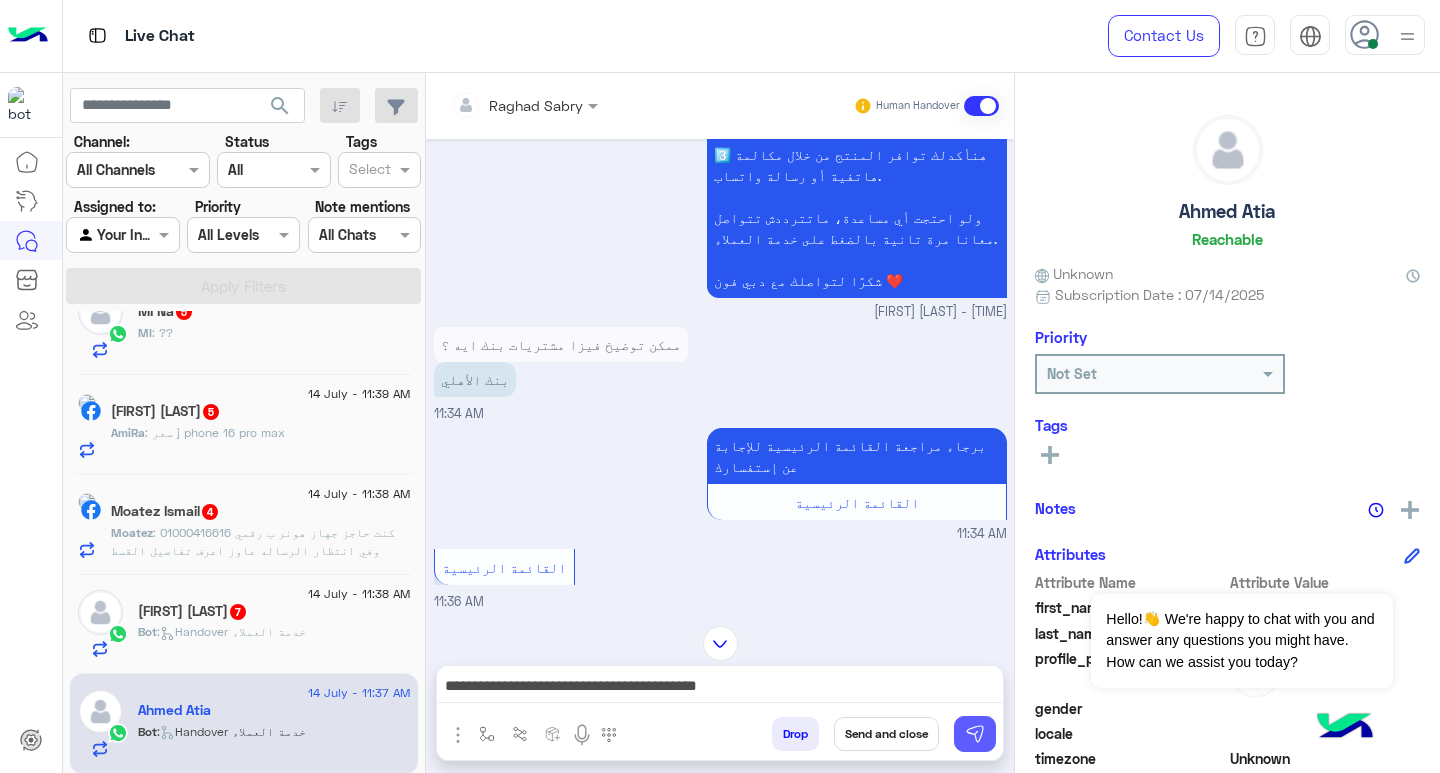 click at bounding box center (975, 734) 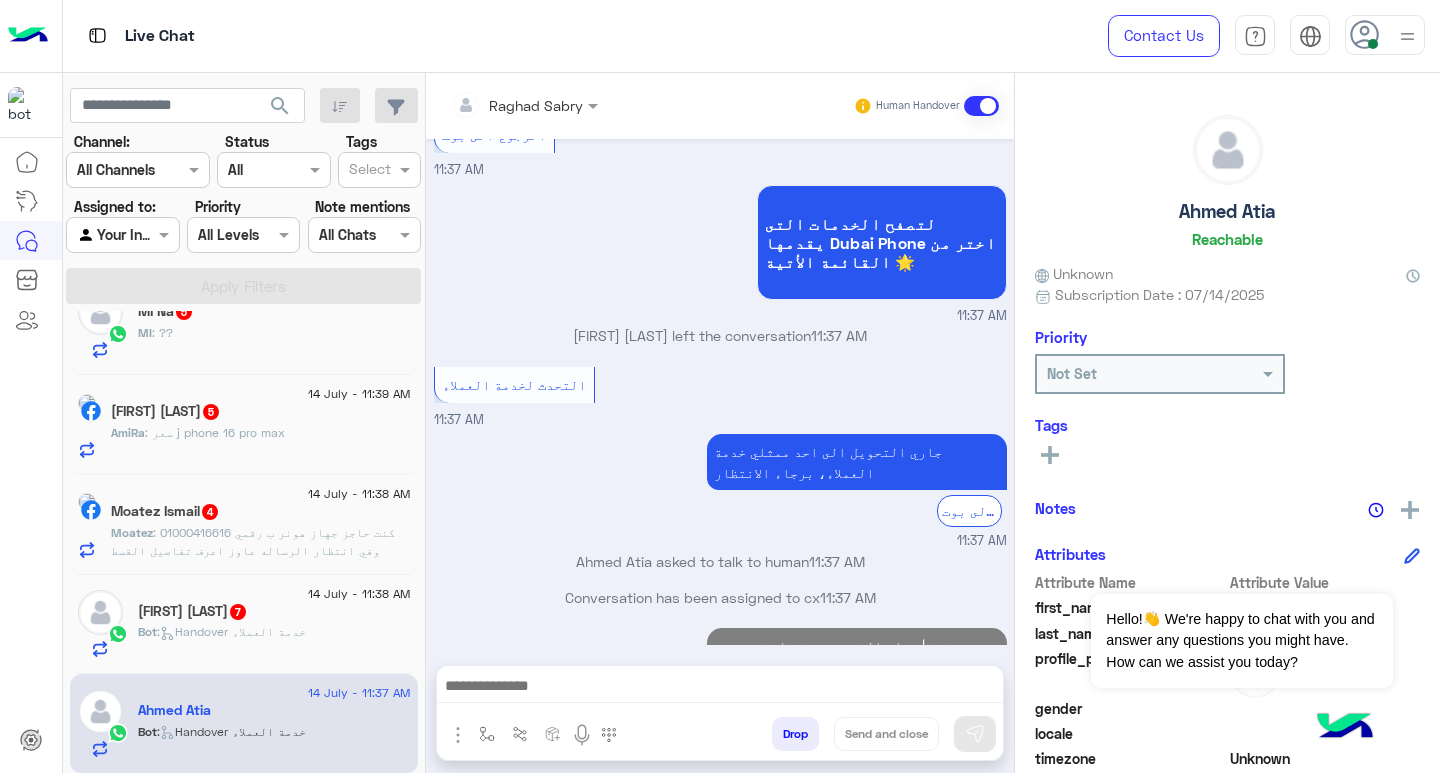 scroll, scrollTop: 4122, scrollLeft: 0, axis: vertical 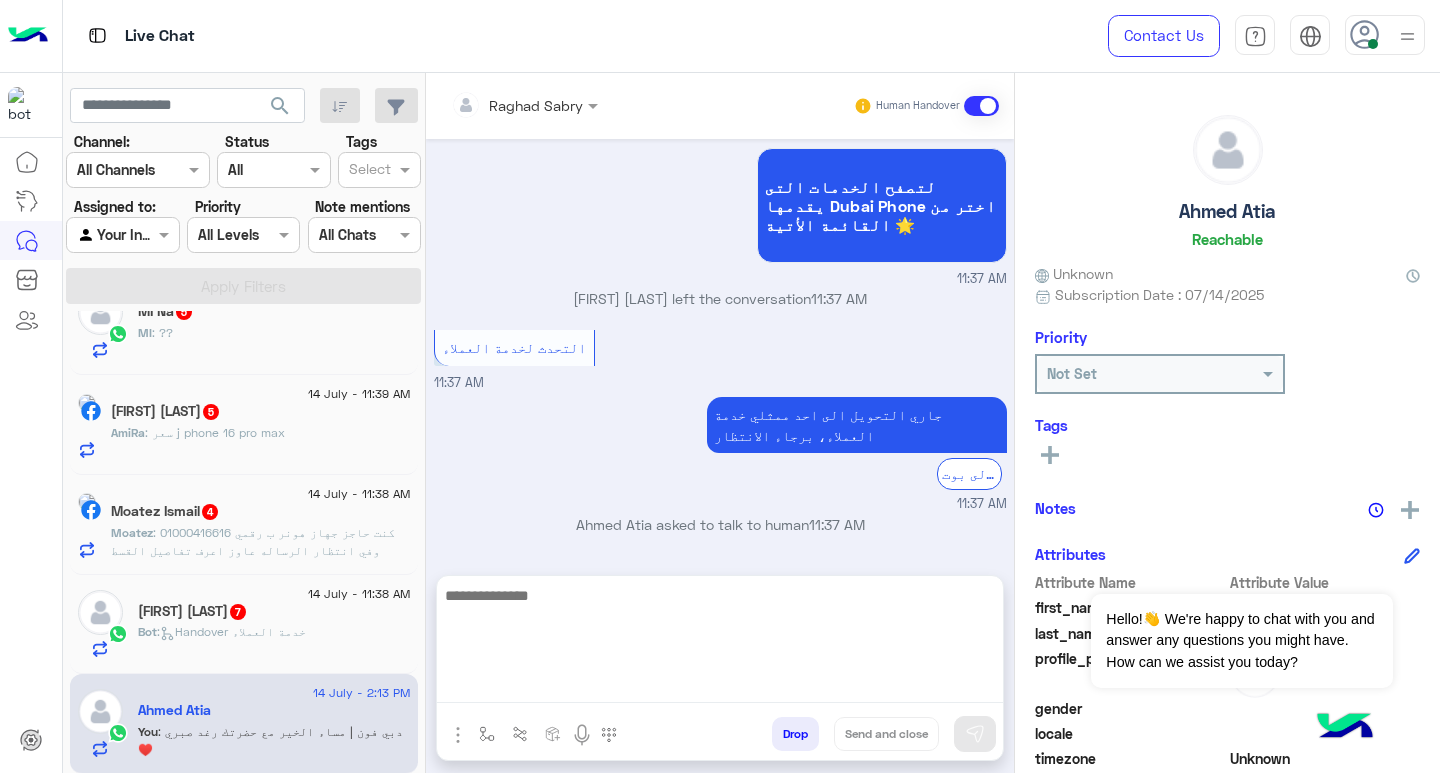 click at bounding box center [720, 643] 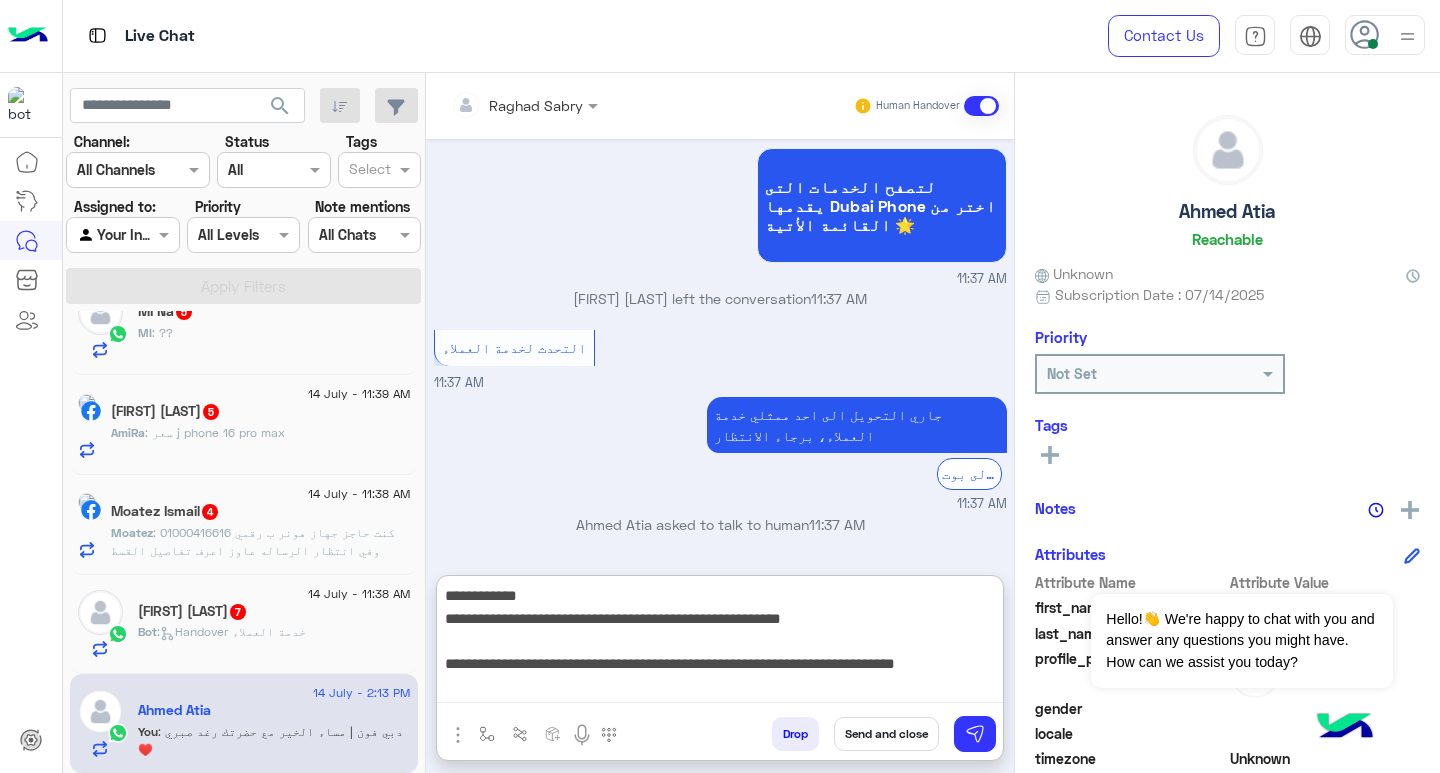 scroll, scrollTop: 4185, scrollLeft: 0, axis: vertical 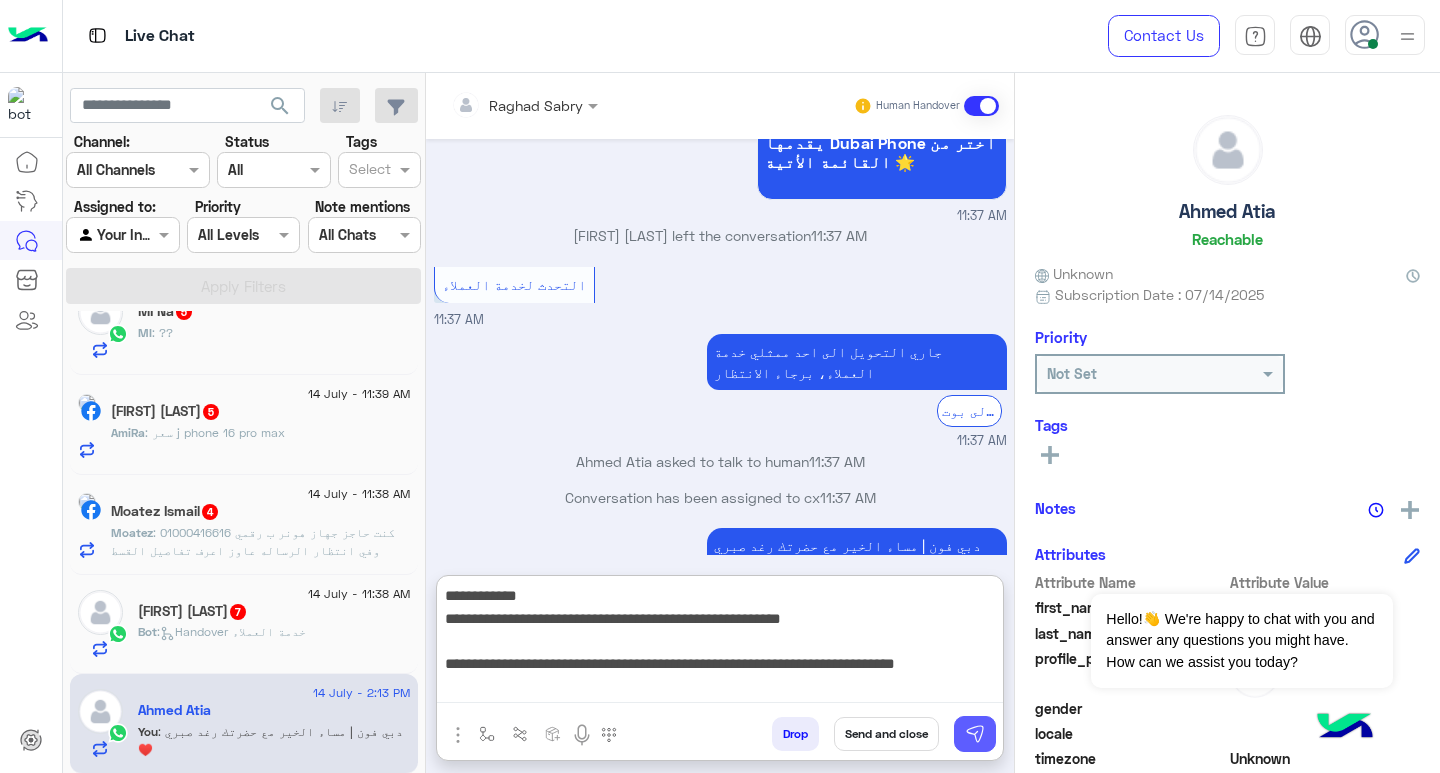 type on "**********" 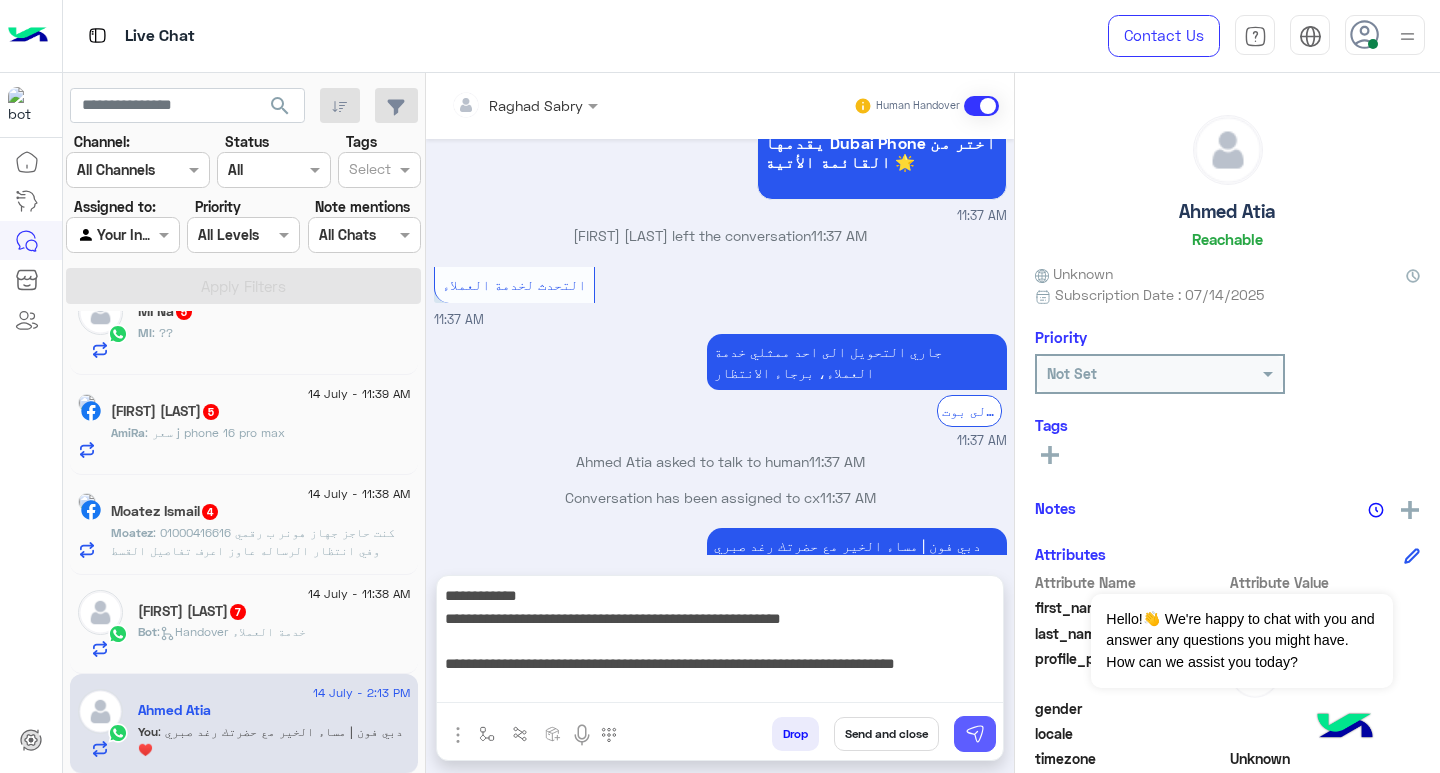 click at bounding box center [975, 734] 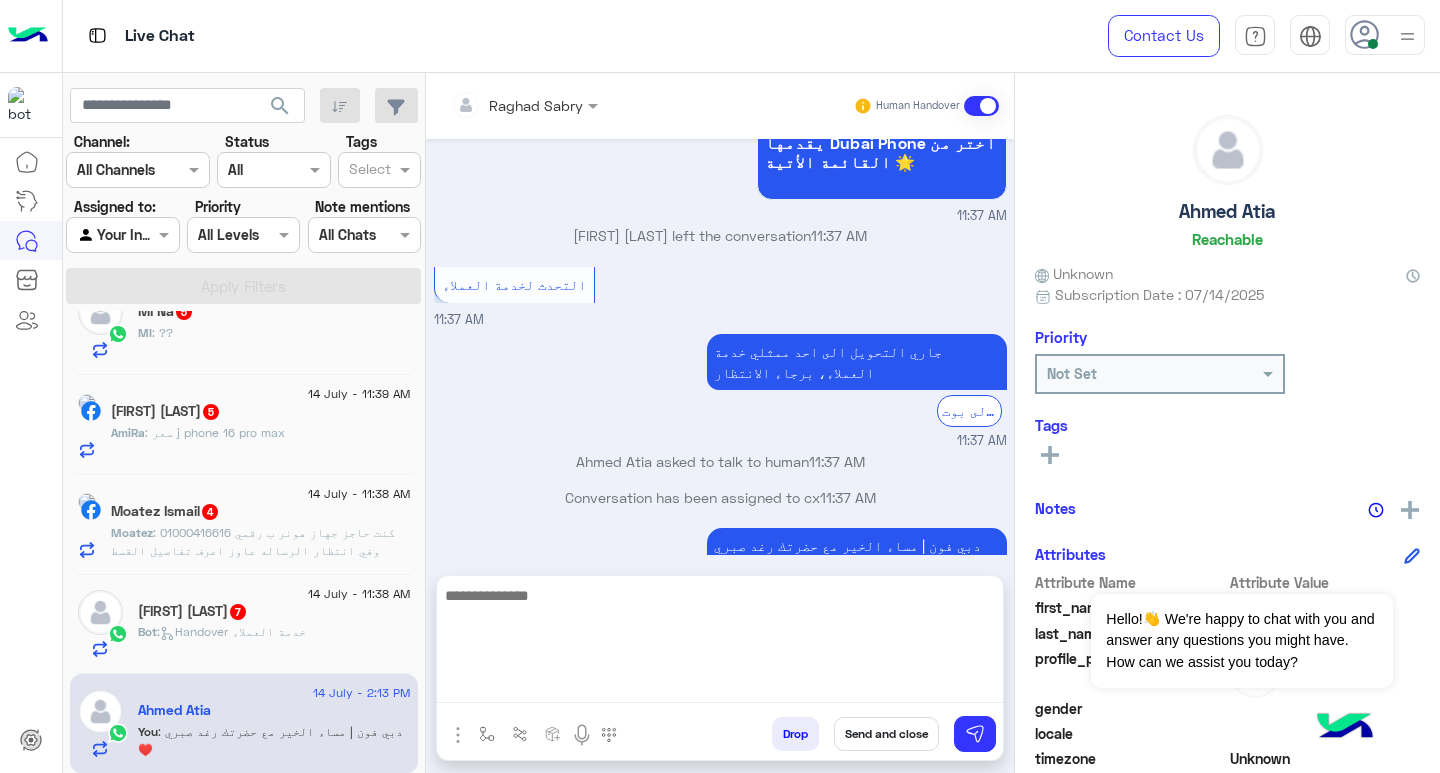 scroll, scrollTop: 4291, scrollLeft: 0, axis: vertical 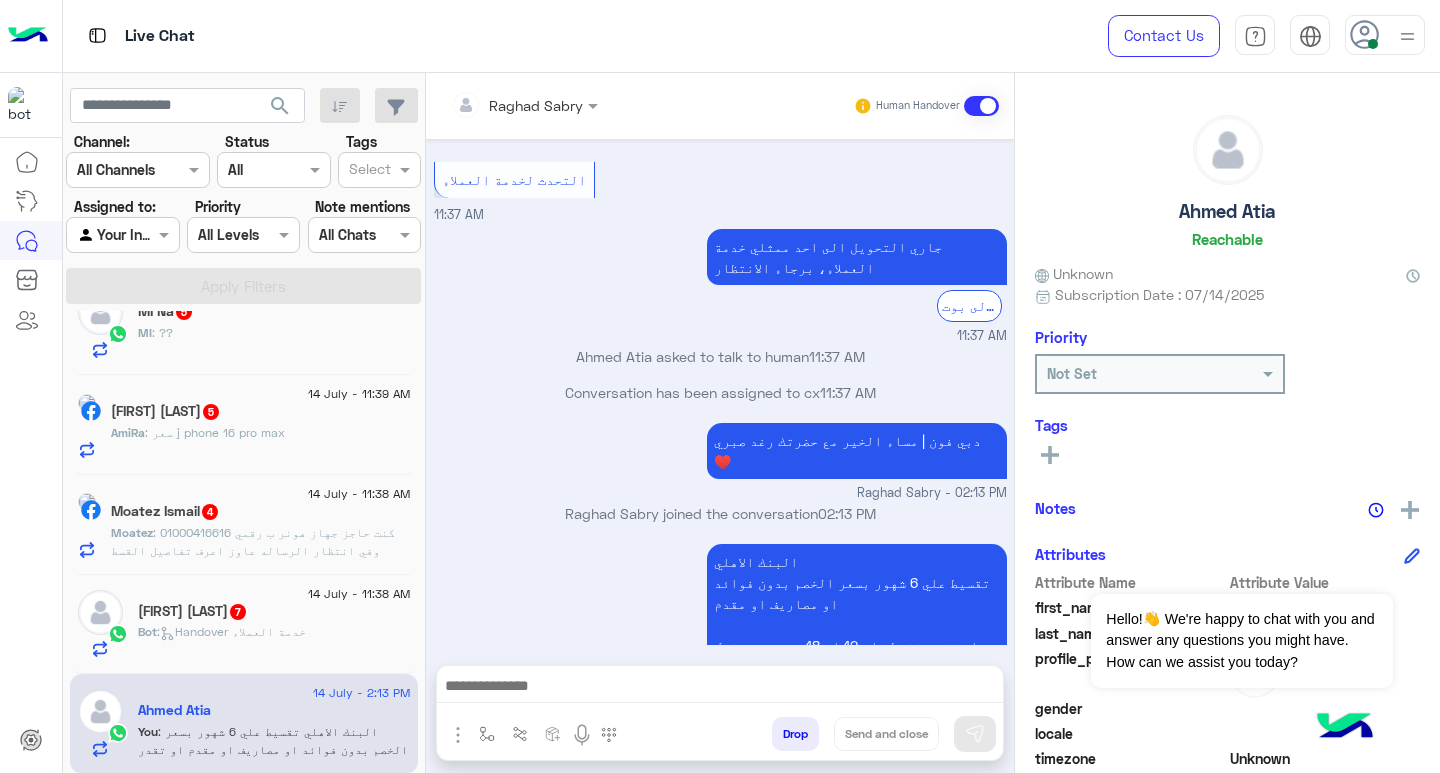 click at bounding box center (720, 688) 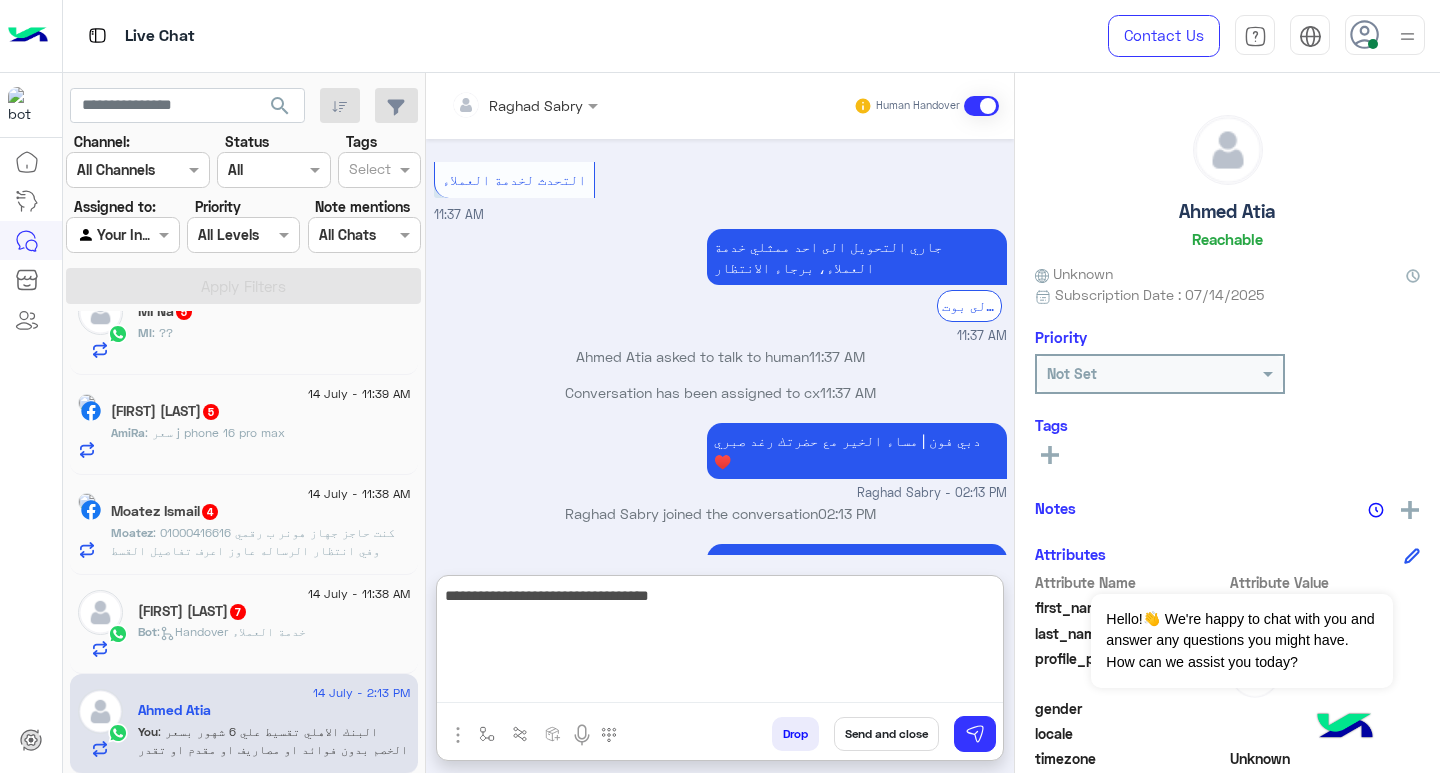 click on "**********" at bounding box center [720, 643] 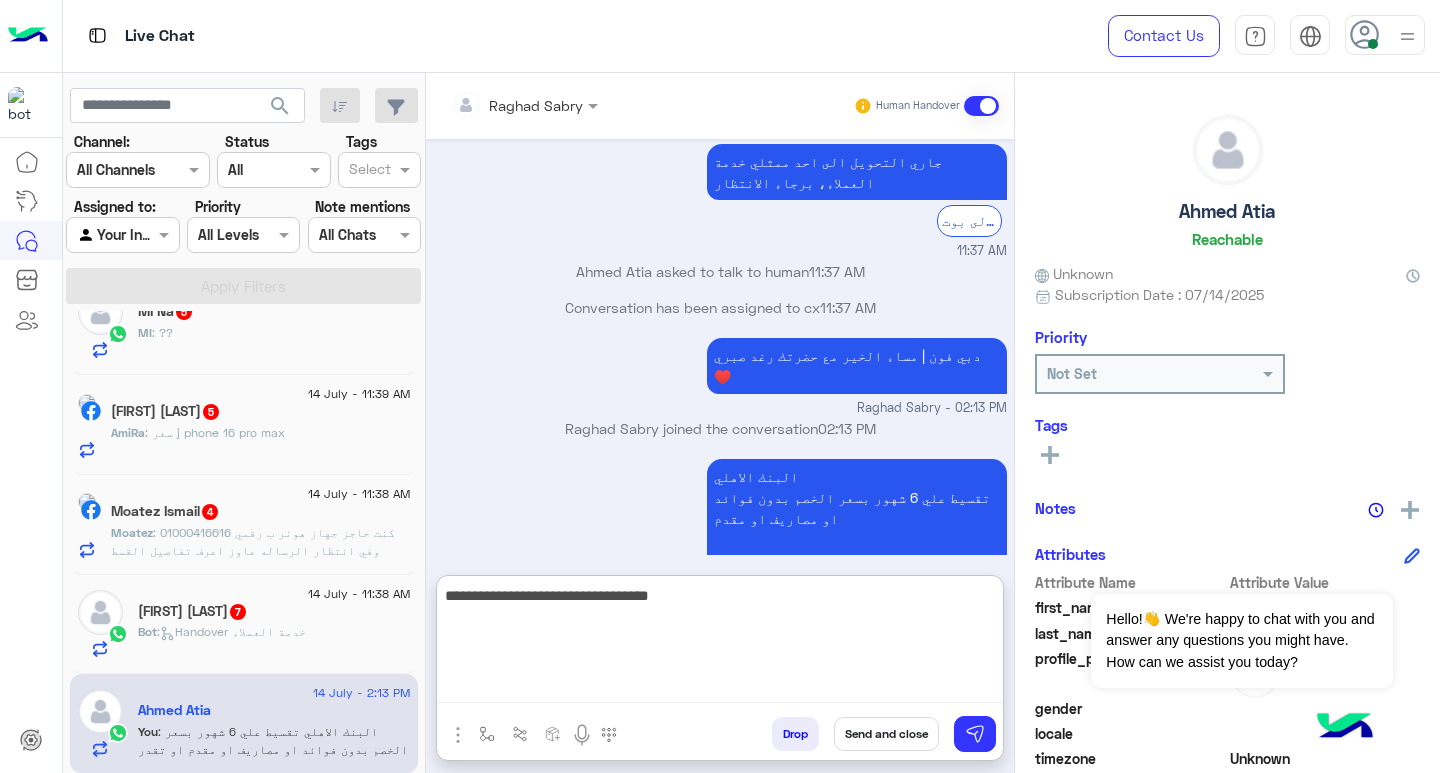 scroll, scrollTop: 4380, scrollLeft: 0, axis: vertical 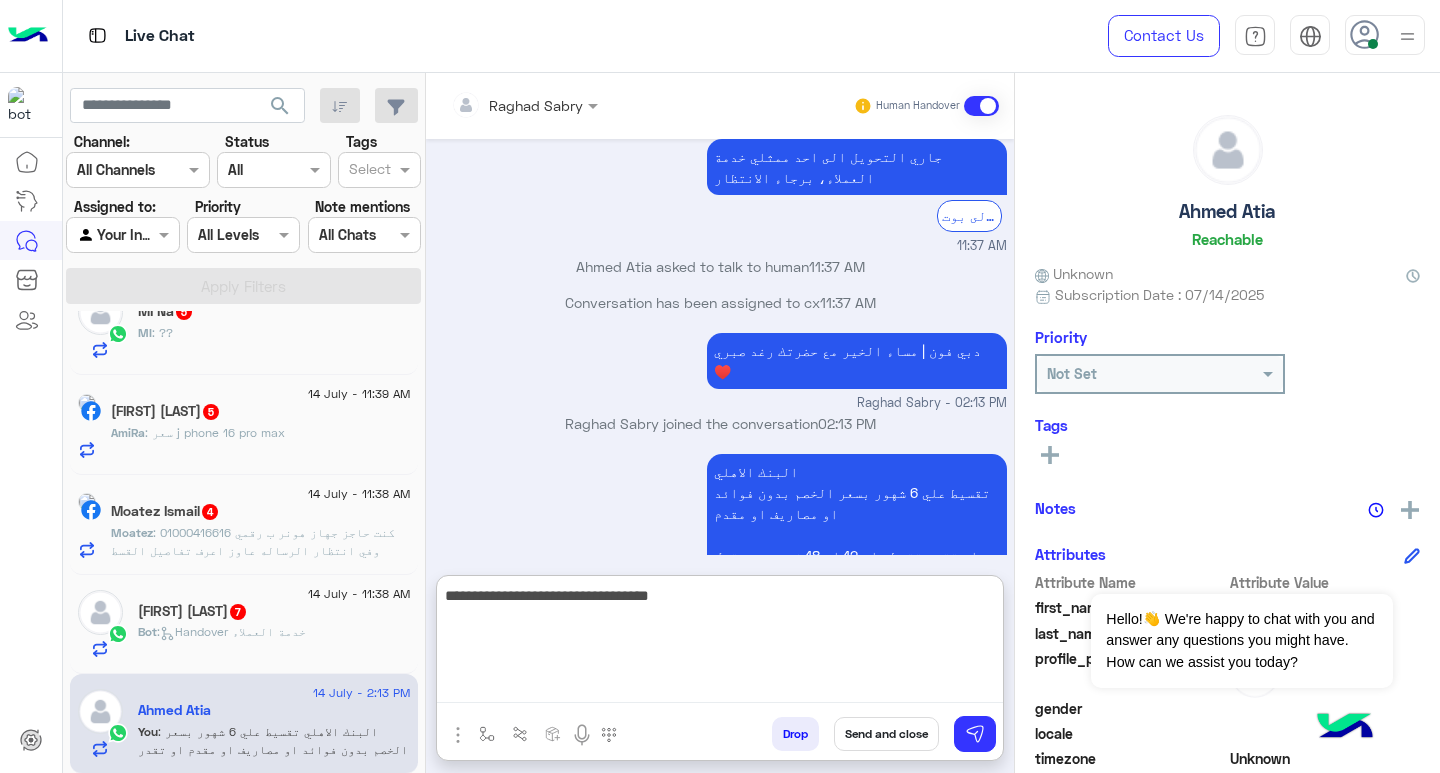 click on "**********" at bounding box center (720, 643) 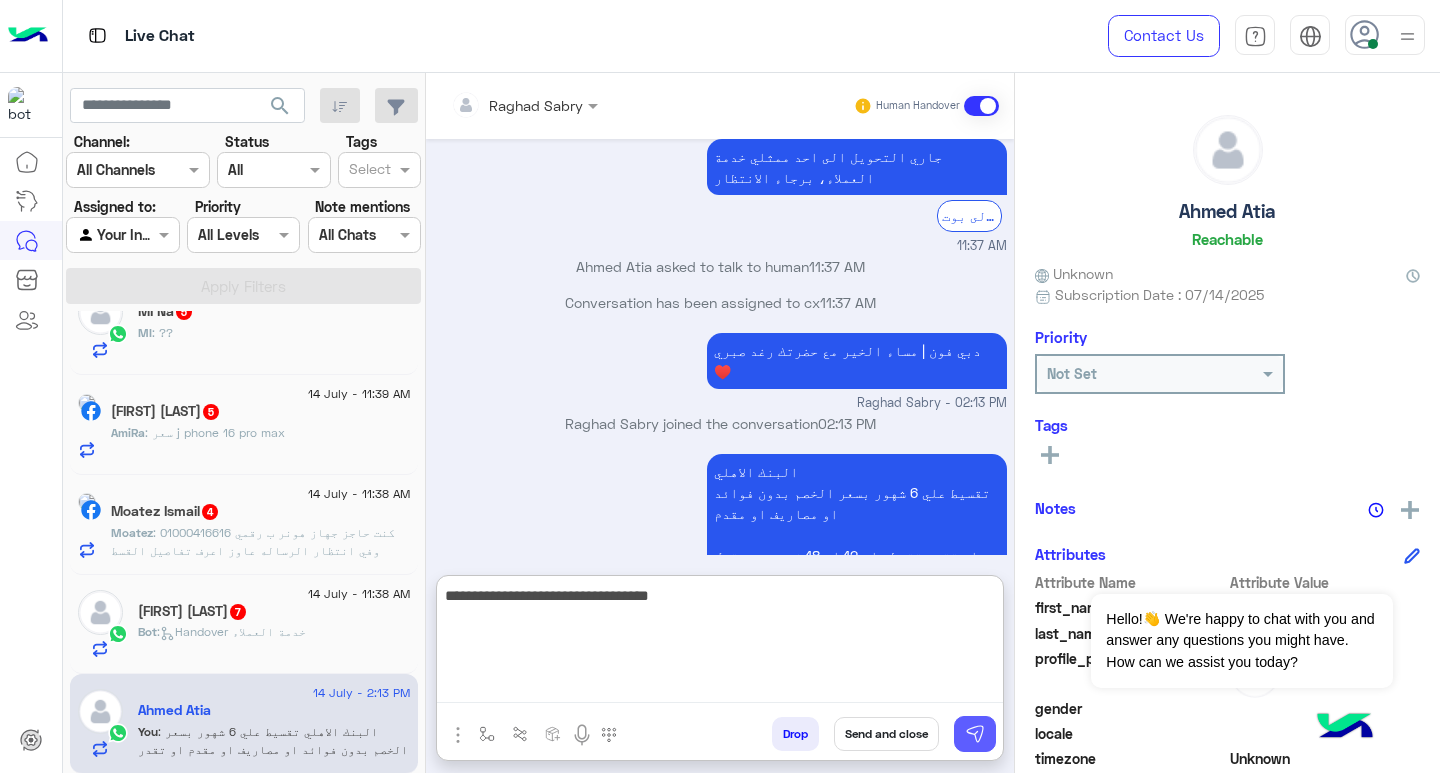 type on "**********" 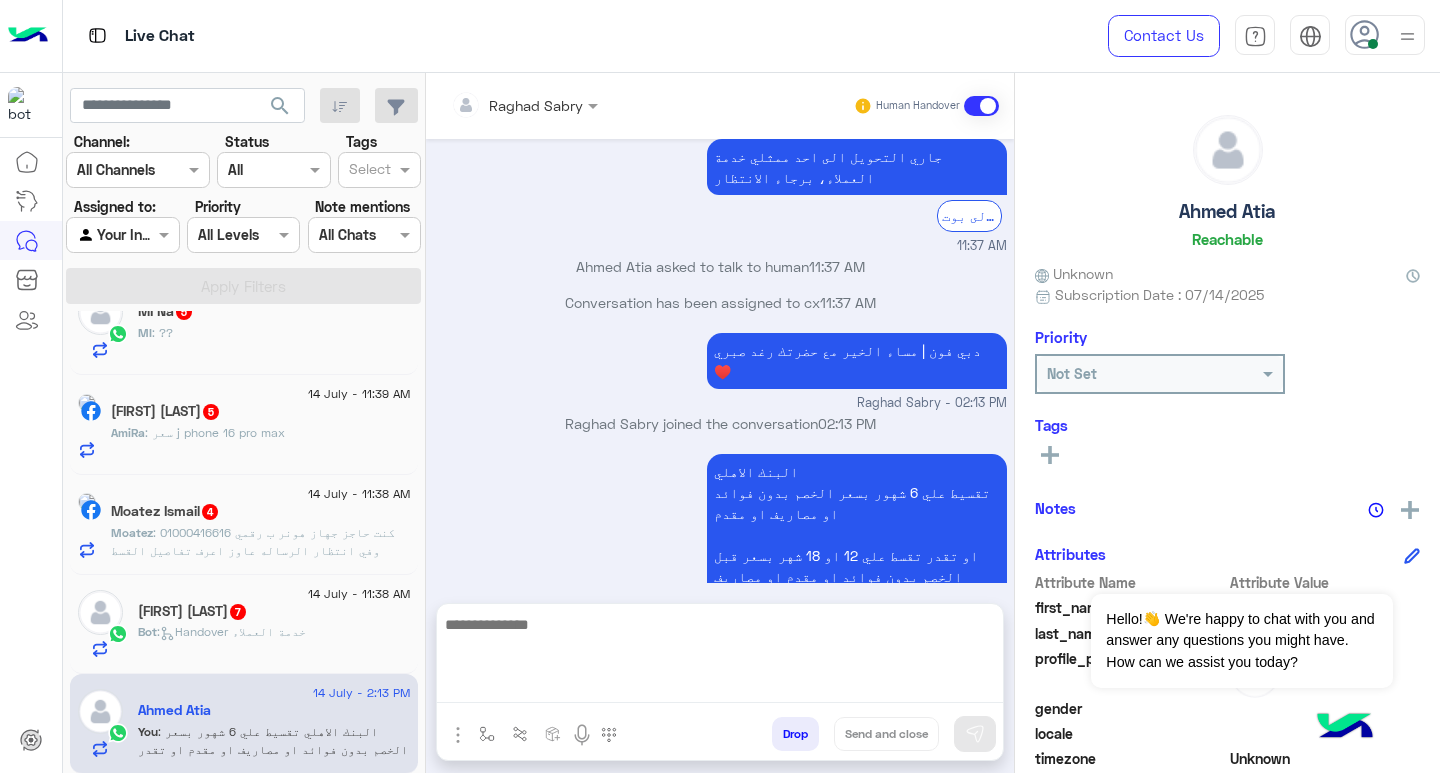 scroll, scrollTop: 4354, scrollLeft: 0, axis: vertical 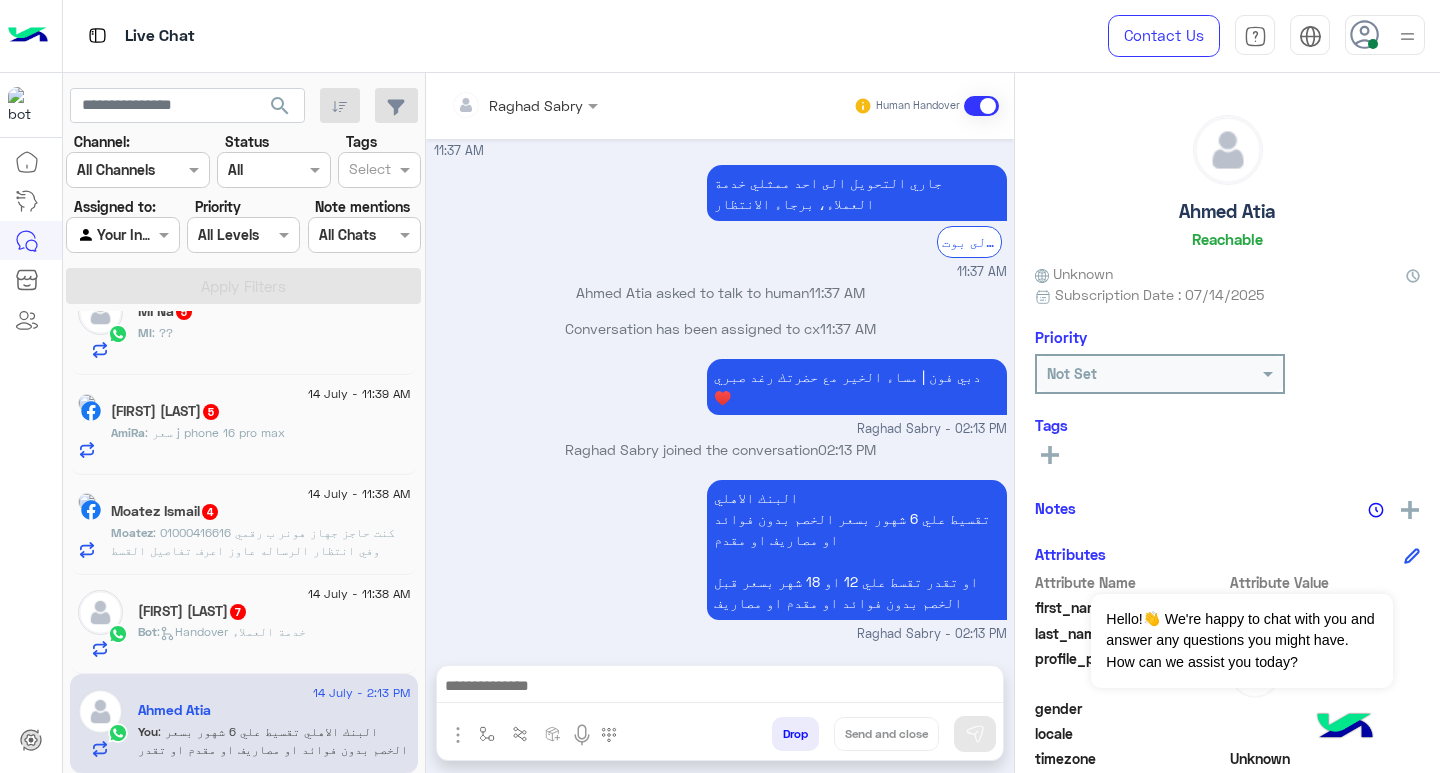 click on "14 July - 11:38 AM" 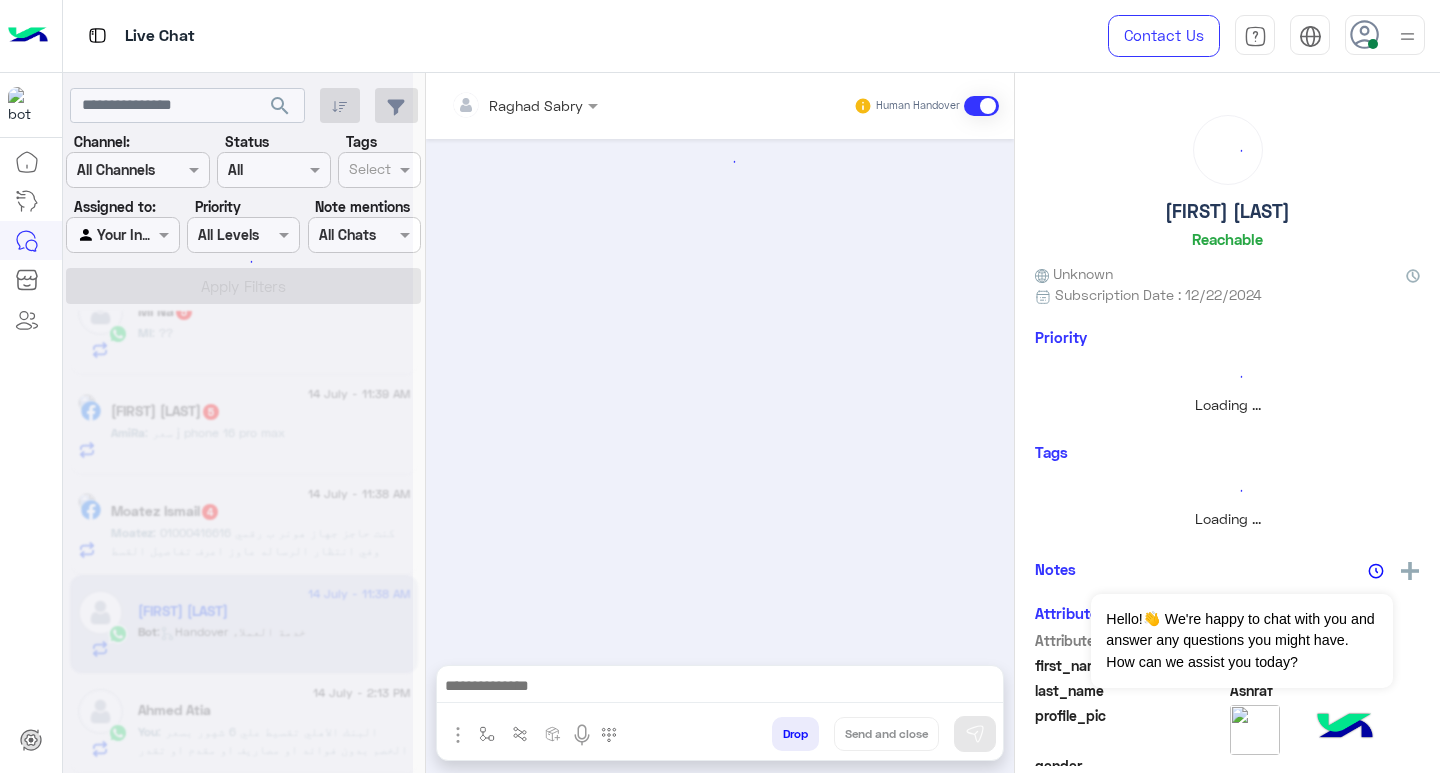scroll, scrollTop: 0, scrollLeft: 0, axis: both 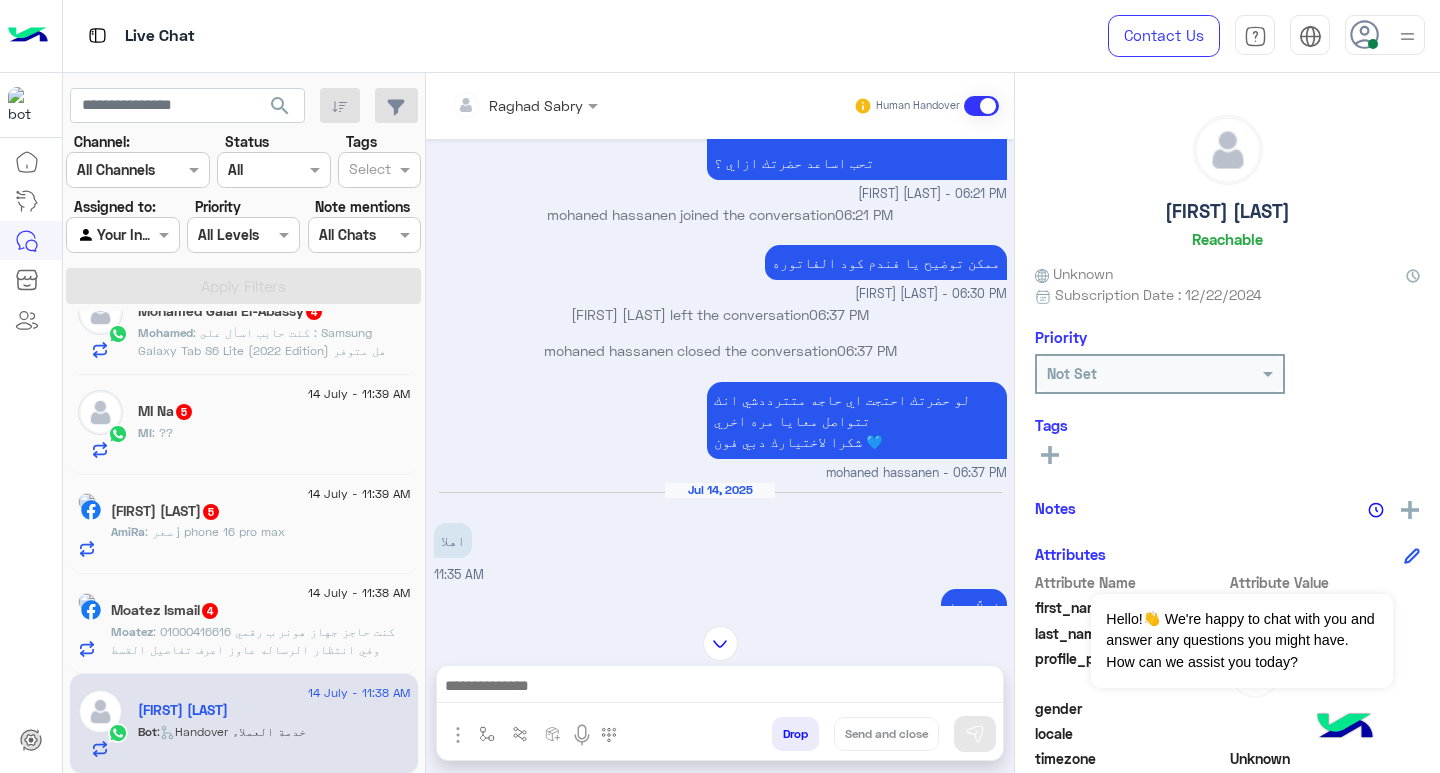 paste on "**********" 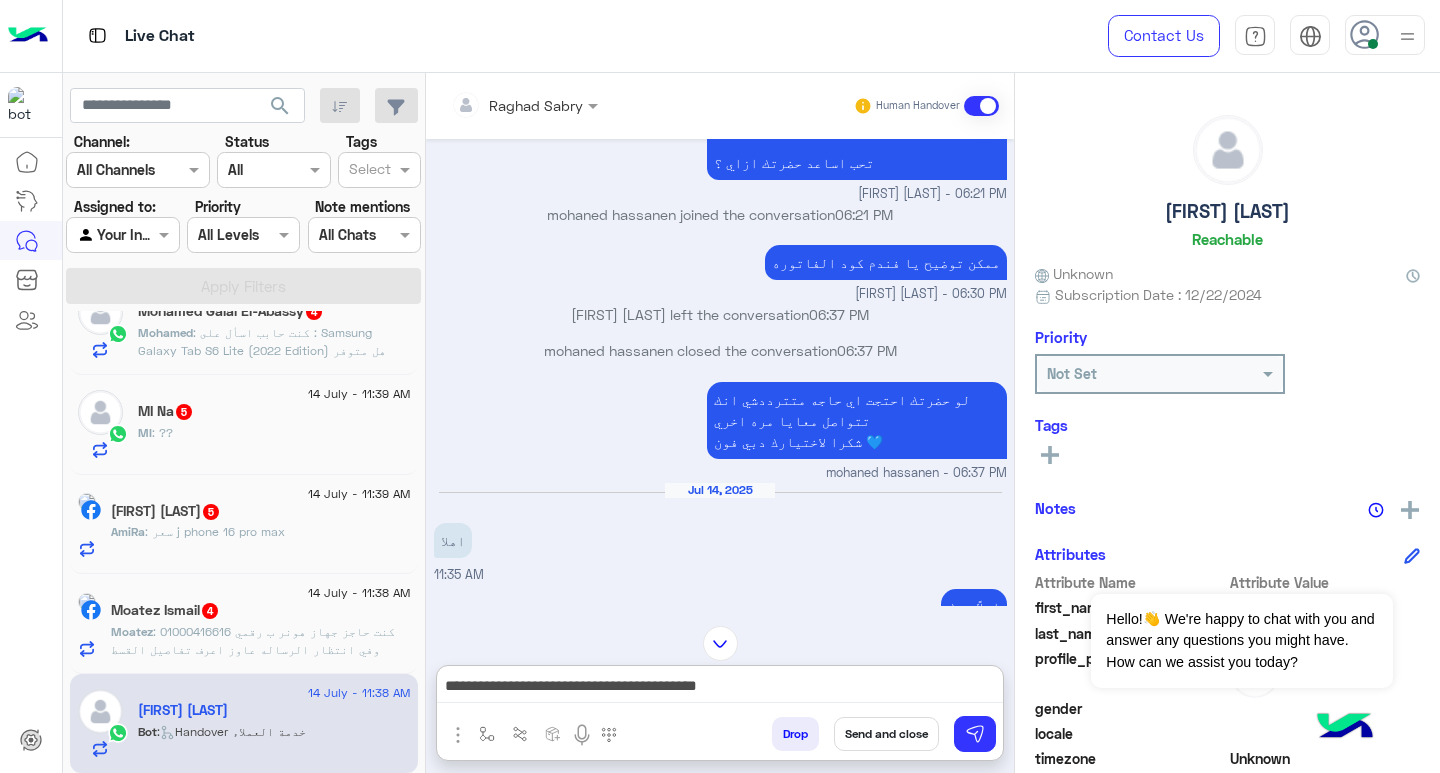 scroll, scrollTop: 0, scrollLeft: 0, axis: both 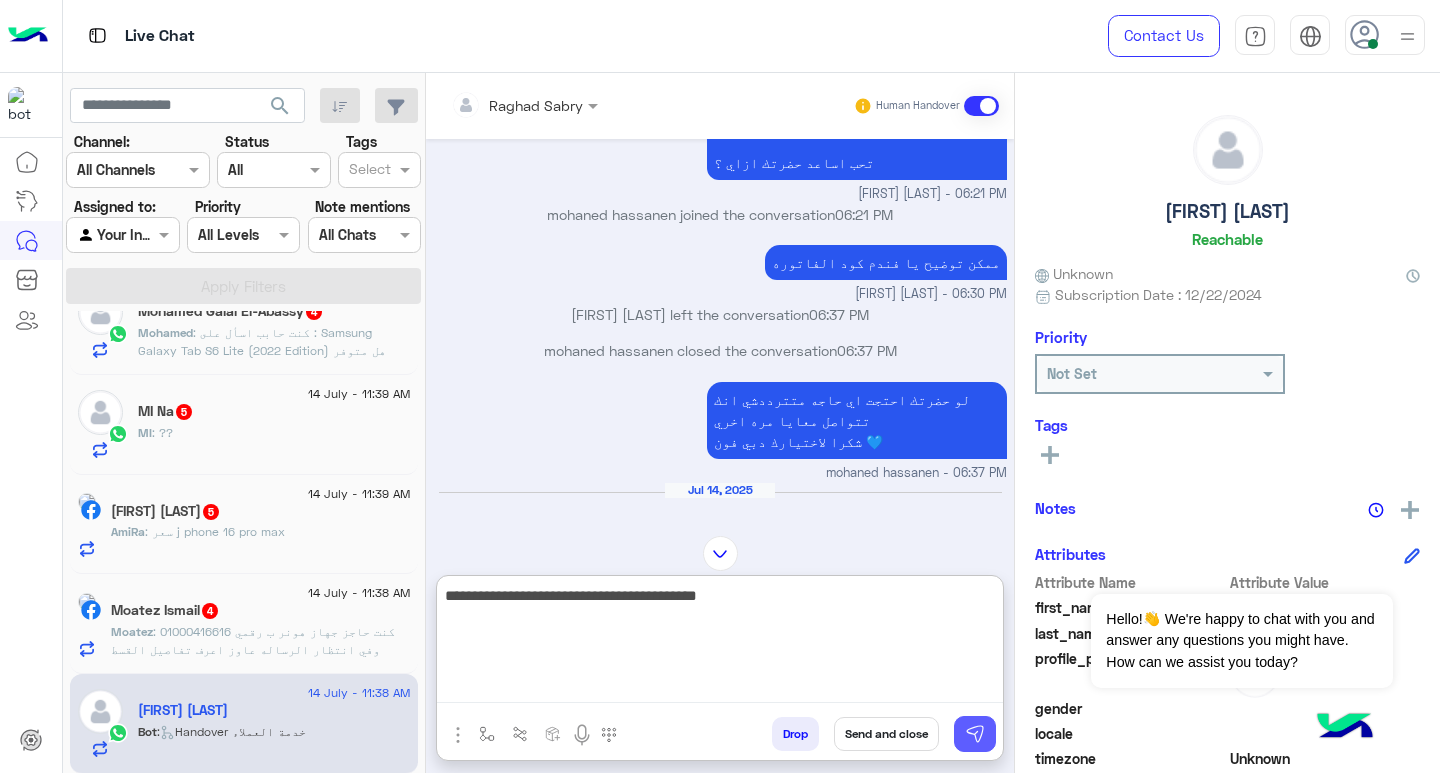 type on "**********" 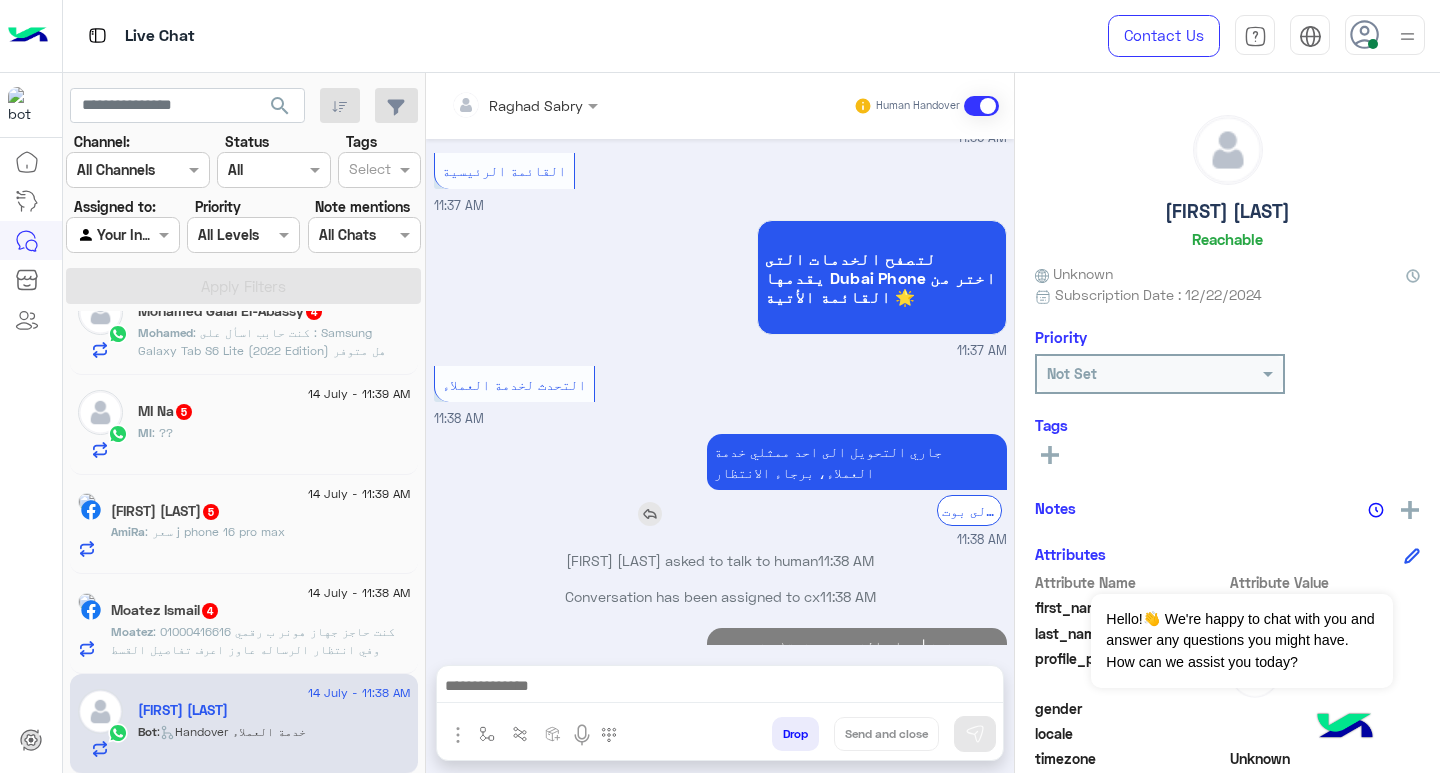 scroll, scrollTop: 4599, scrollLeft: 0, axis: vertical 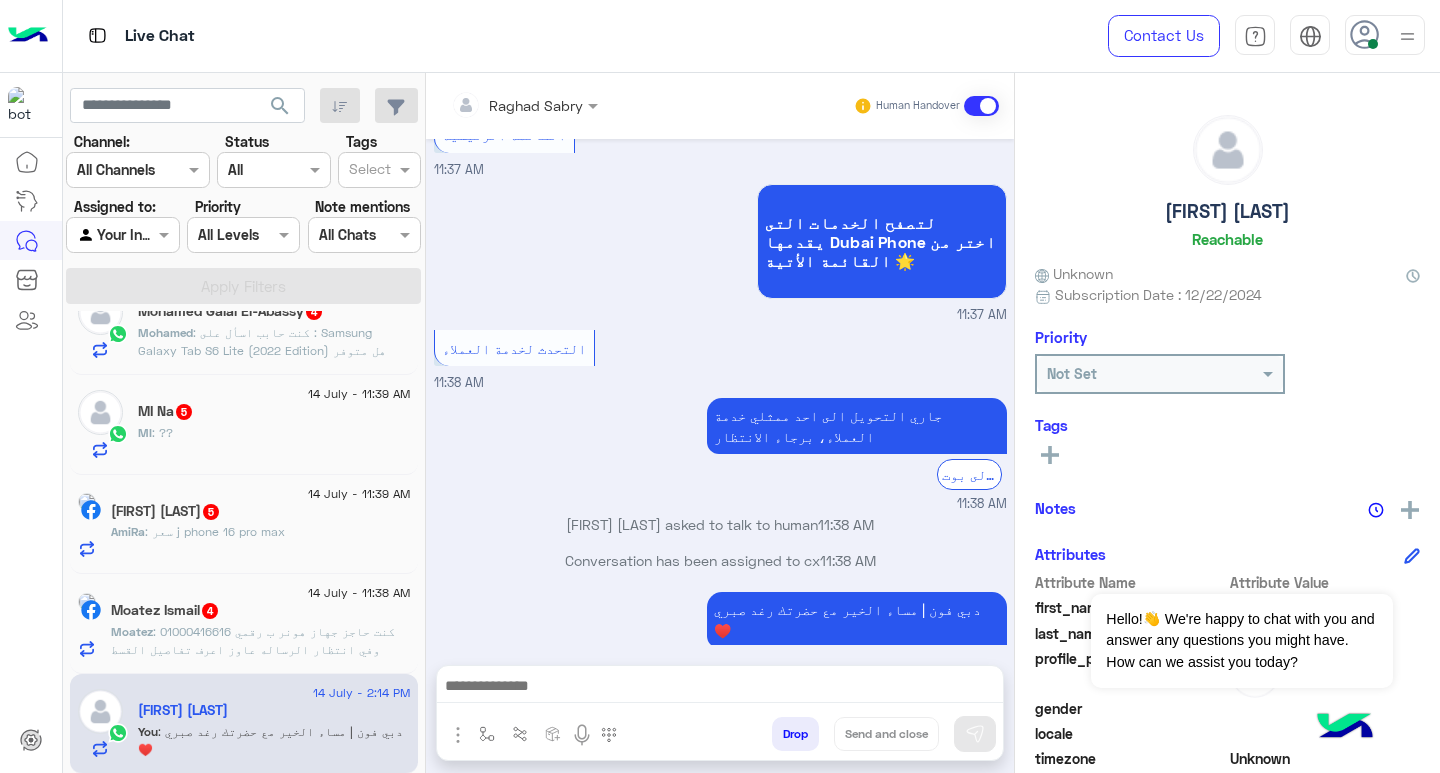 click at bounding box center [720, 688] 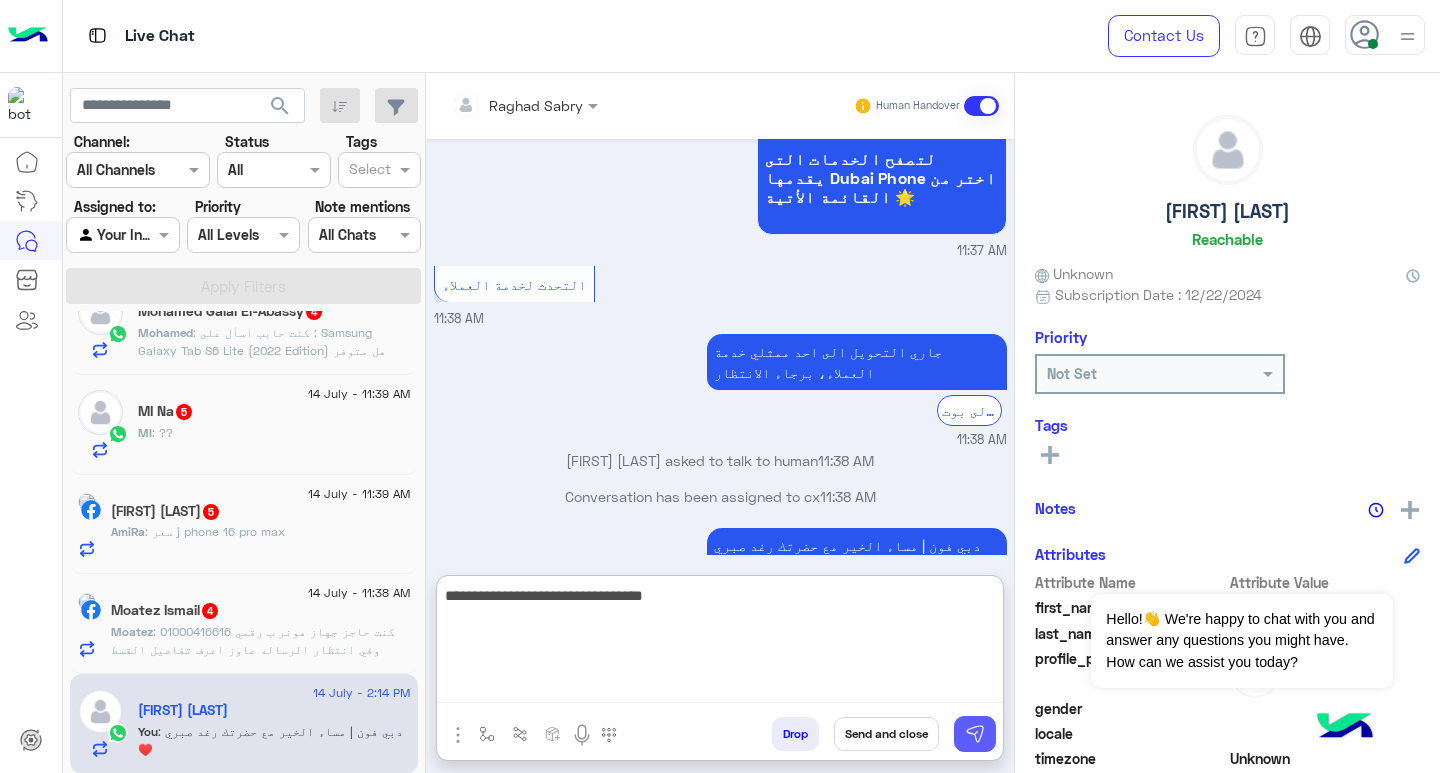 type on "**********" 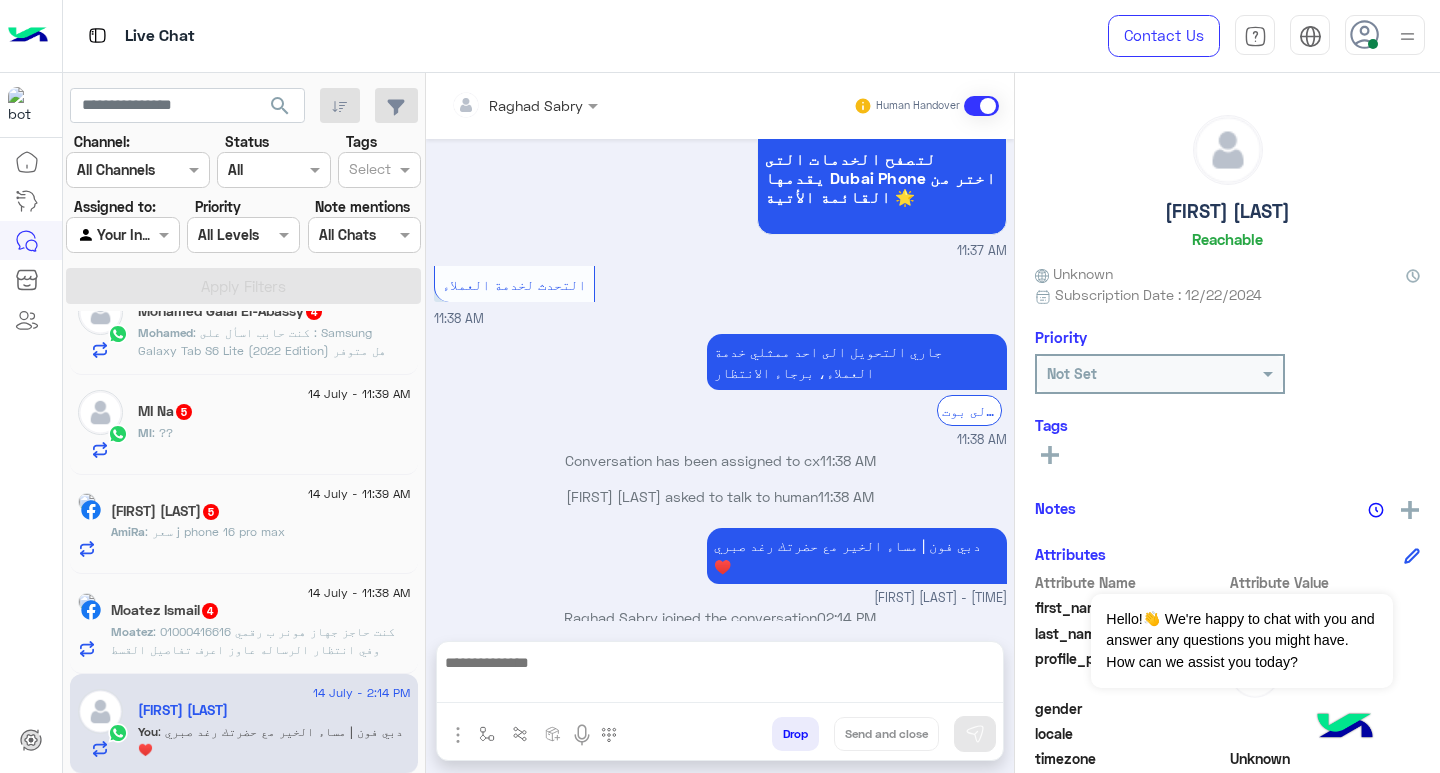 scroll, scrollTop: 4663, scrollLeft: 0, axis: vertical 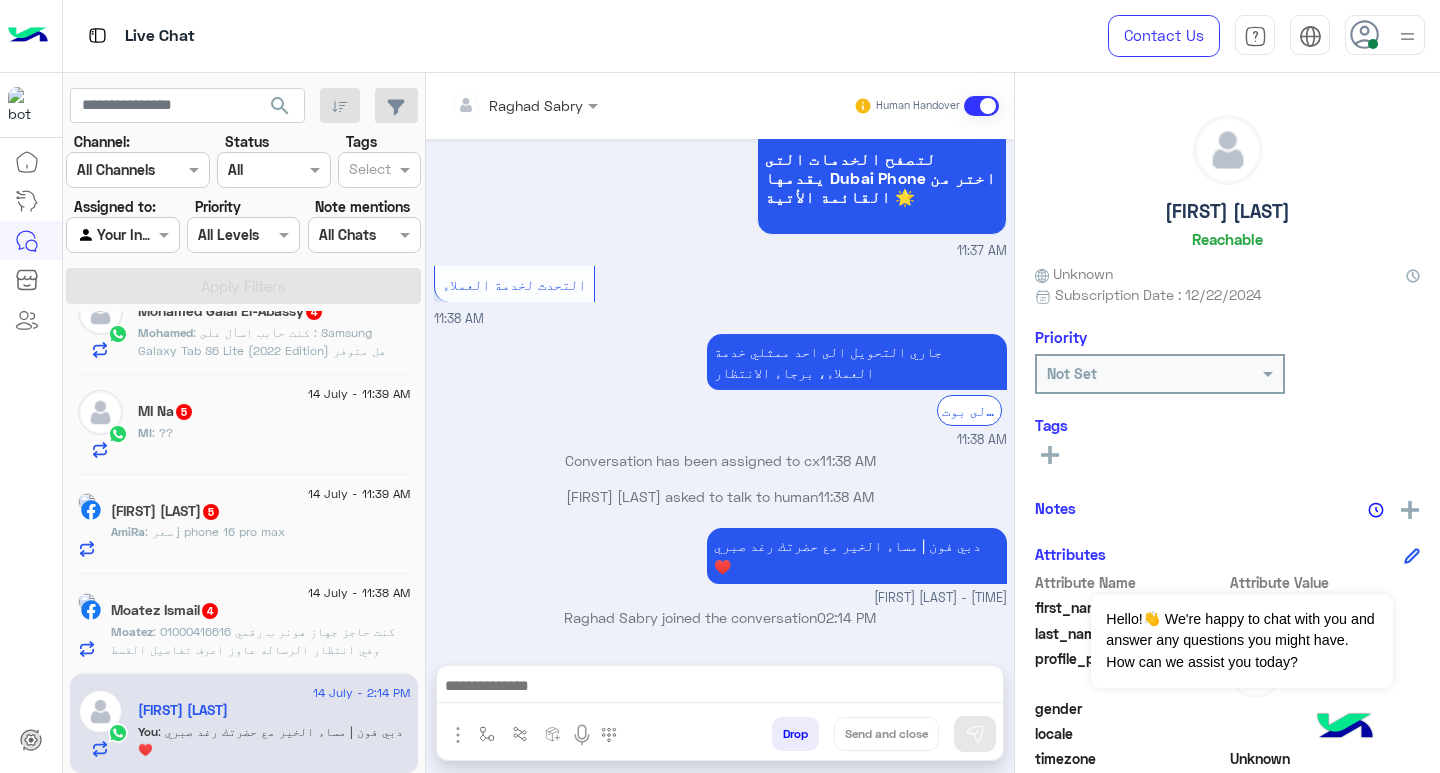 click on ": كنت حاجز جهاز هونر ب رقمي 01000416616 وفي انتظار الرساله
عاوز اعرف تفاصيل القسط والمقدم تبع امان علي ١٢ شهر
و الابلكيشن جاهز معايا وفيه الليميت" 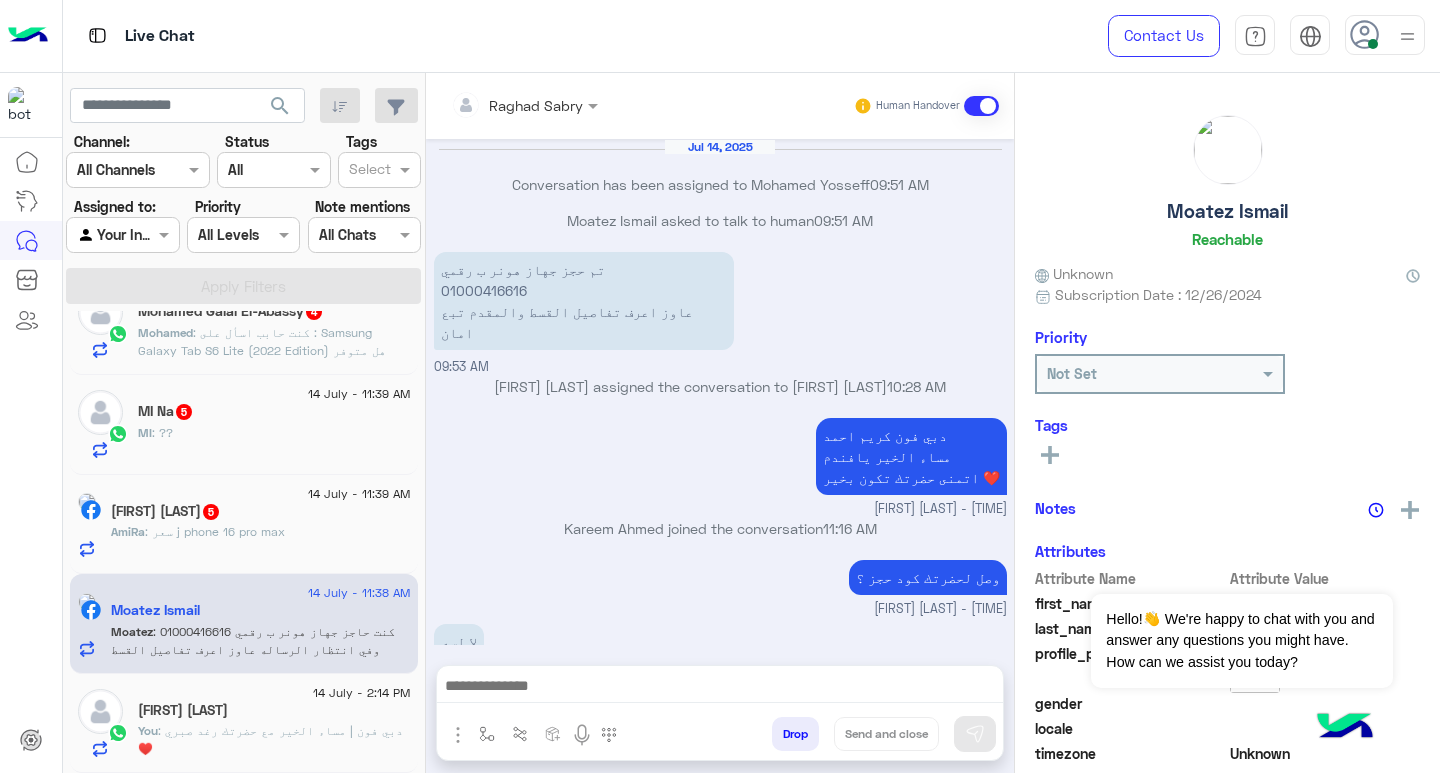 scroll, scrollTop: 1430, scrollLeft: 0, axis: vertical 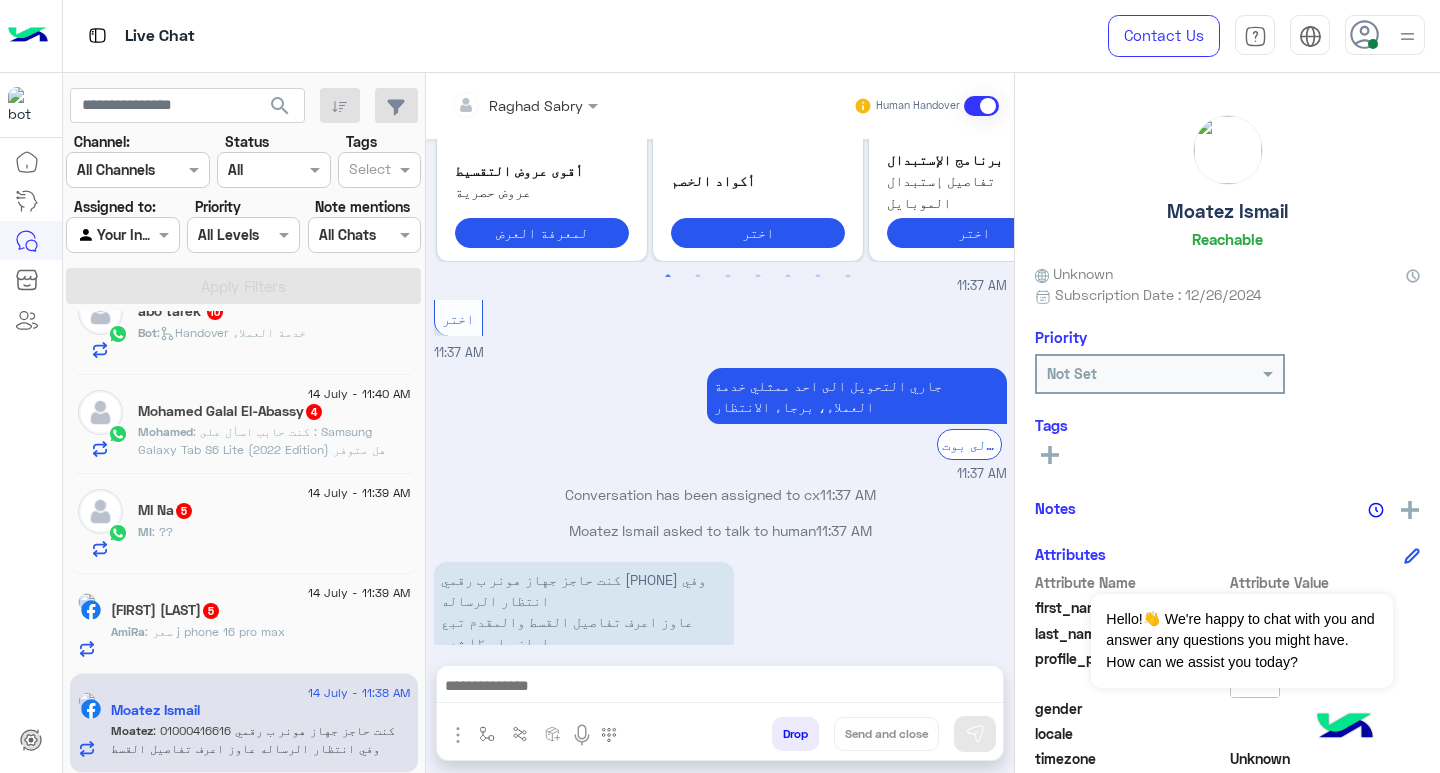 click on "كنت حاجز جهاز هونر ب رقمي 01000416616 وفي انتظار الرساله عاوز اعرف تفاصيل القسط والمقدم تبع امان علي ١٢ شهر و الابلكيشن جاهز معايا وفيه الليميت" at bounding box center [584, 621] 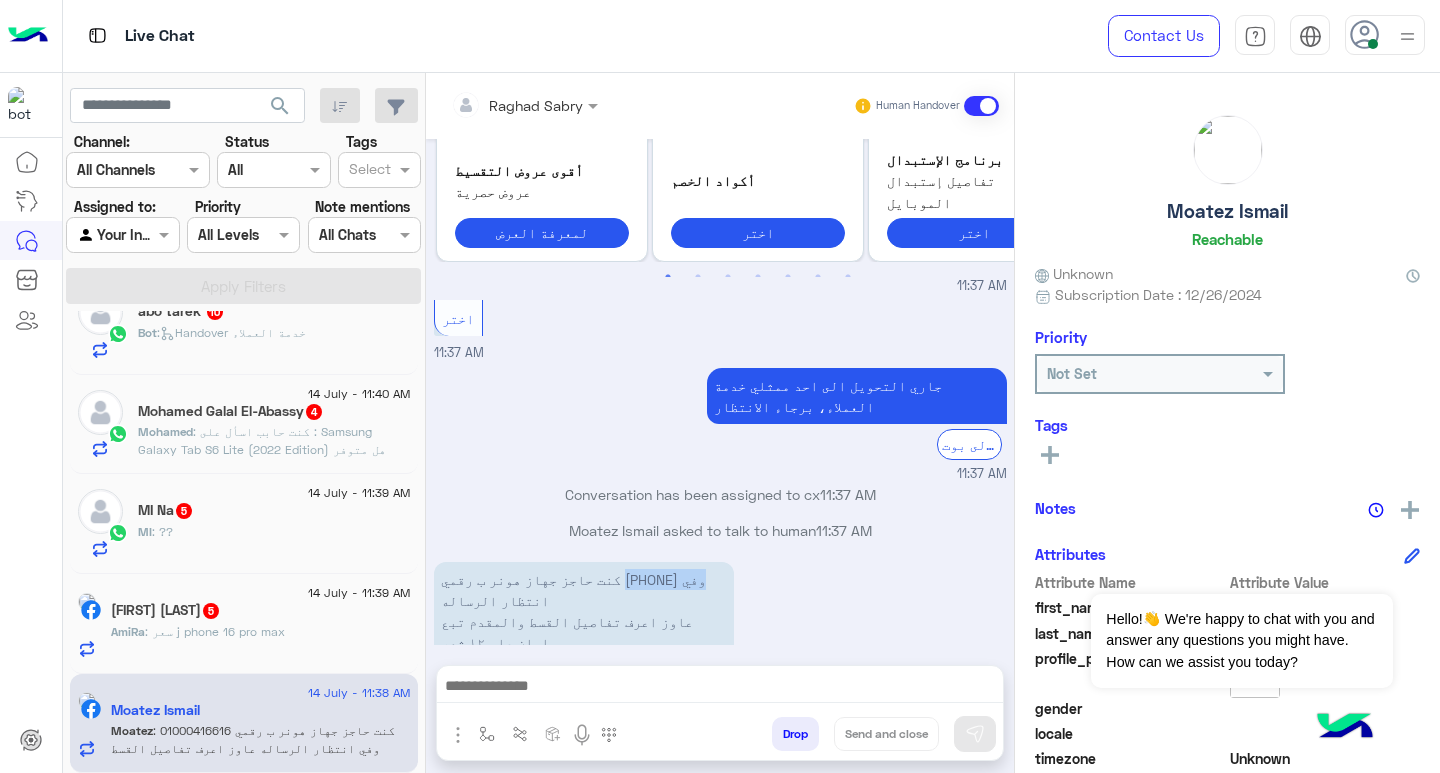 click on "كنت حاجز جهاز هونر ب رقمي 01000416616 وفي انتظار الرساله عاوز اعرف تفاصيل القسط والمقدم تبع امان علي ١٢ شهر و الابلكيشن جاهز معايا وفيه الليميت" at bounding box center [584, 621] 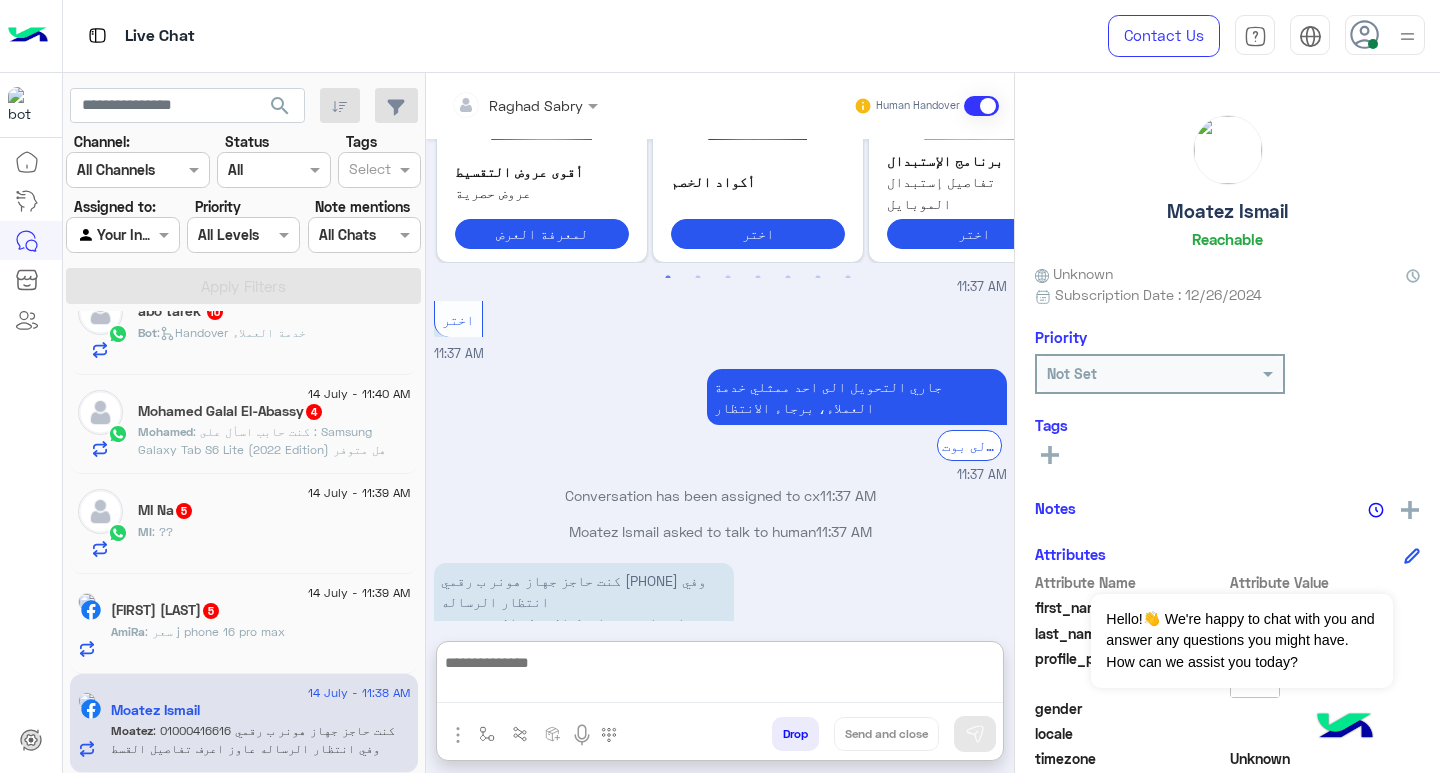 click at bounding box center (720, 677) 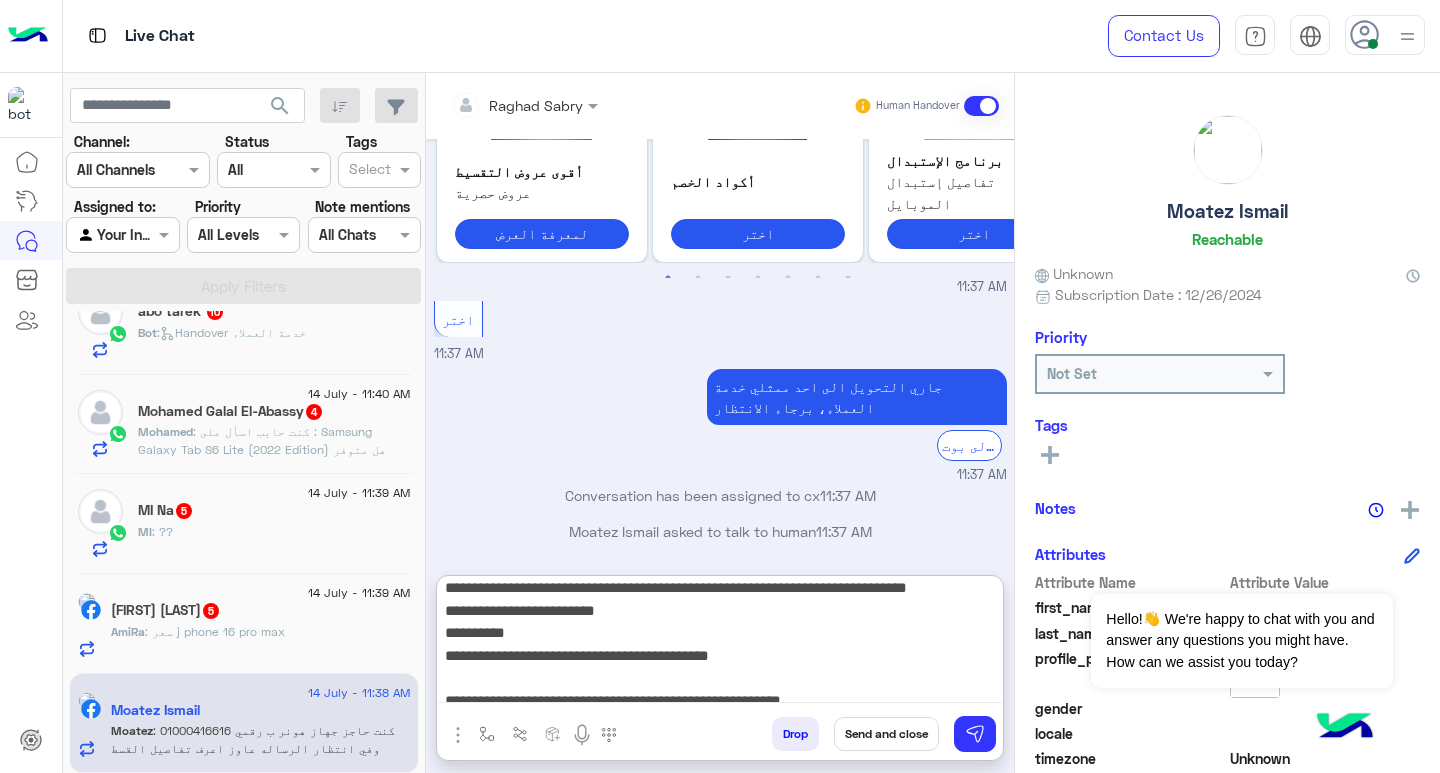 scroll, scrollTop: 223, scrollLeft: 0, axis: vertical 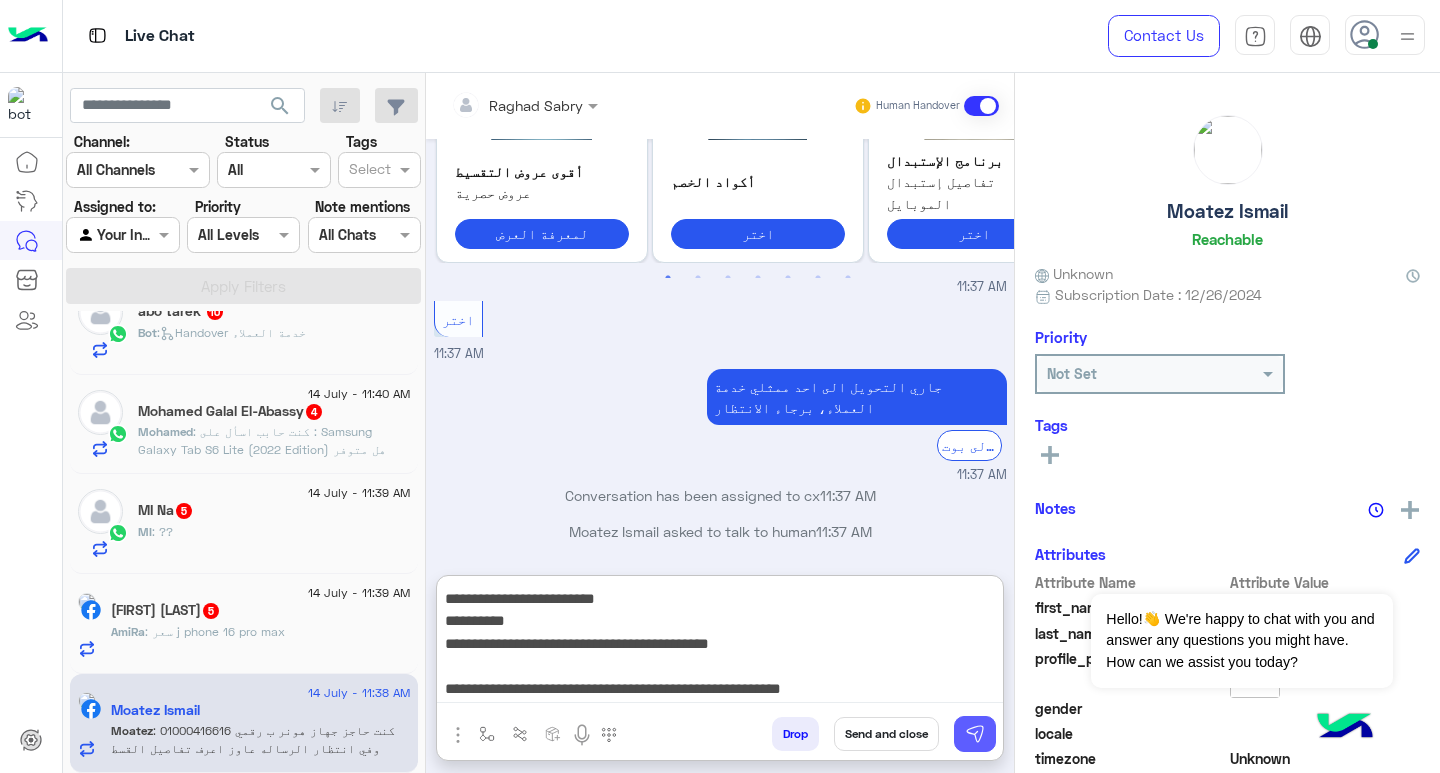type on "**********" 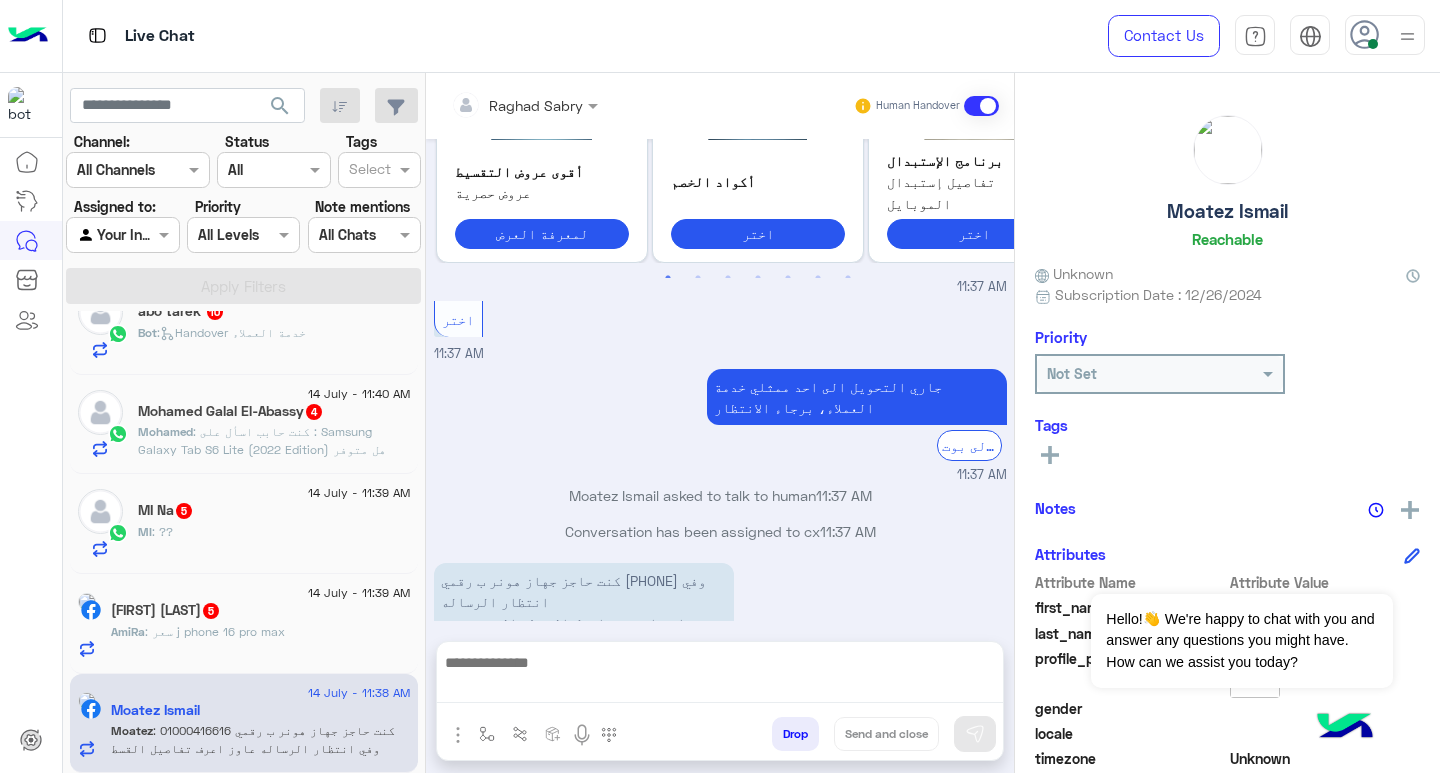 scroll, scrollTop: 0, scrollLeft: 0, axis: both 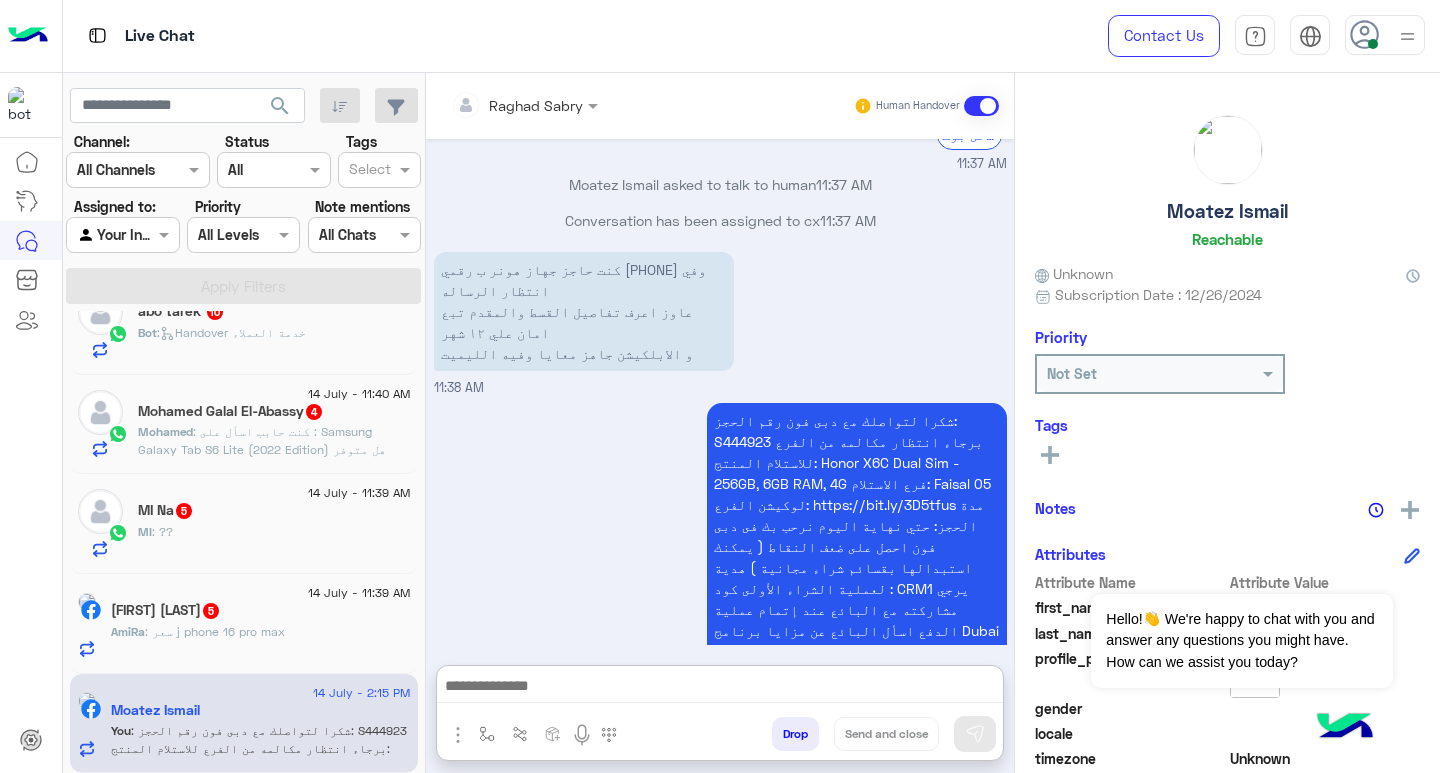 click at bounding box center (720, 688) 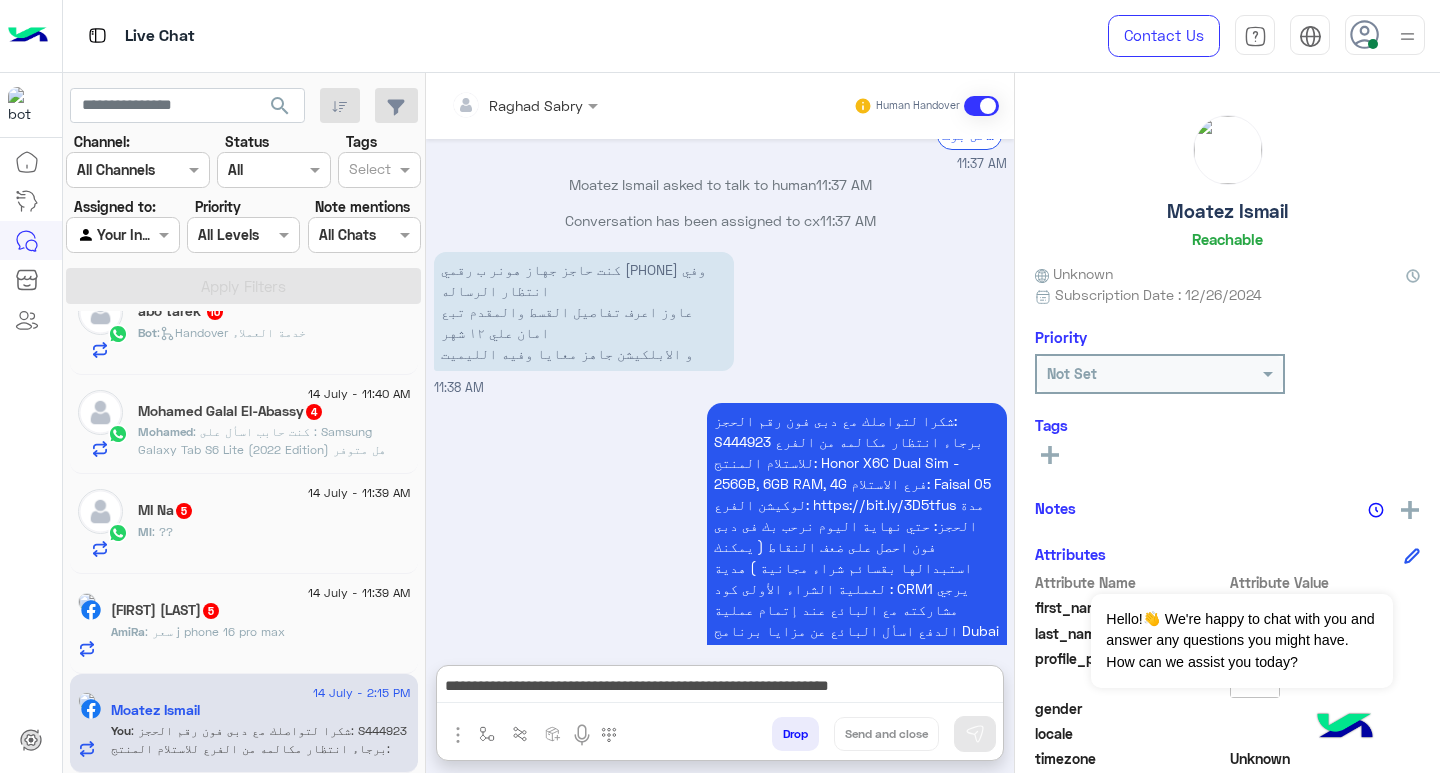 scroll, scrollTop: 1772, scrollLeft: 0, axis: vertical 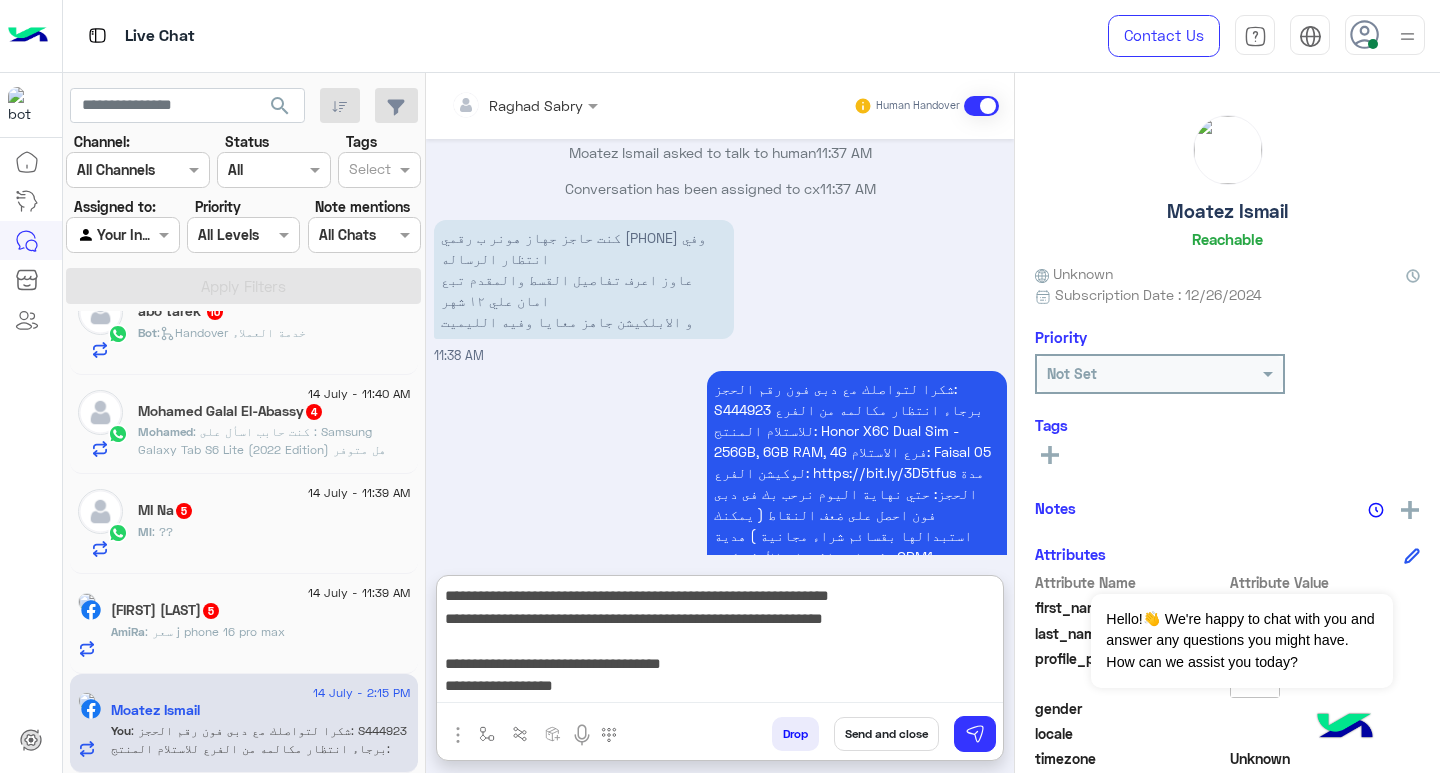 type on "**********" 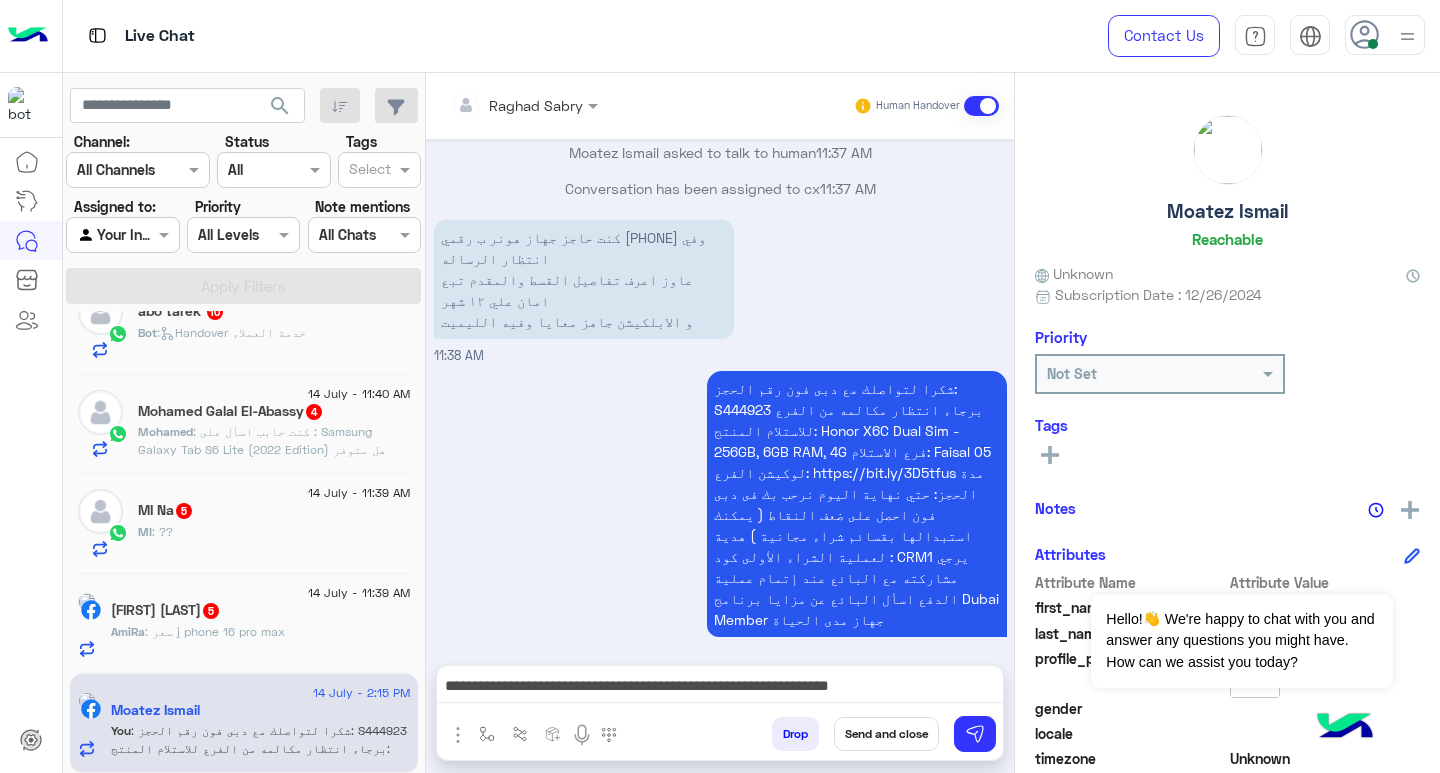 scroll, scrollTop: 1740, scrollLeft: 0, axis: vertical 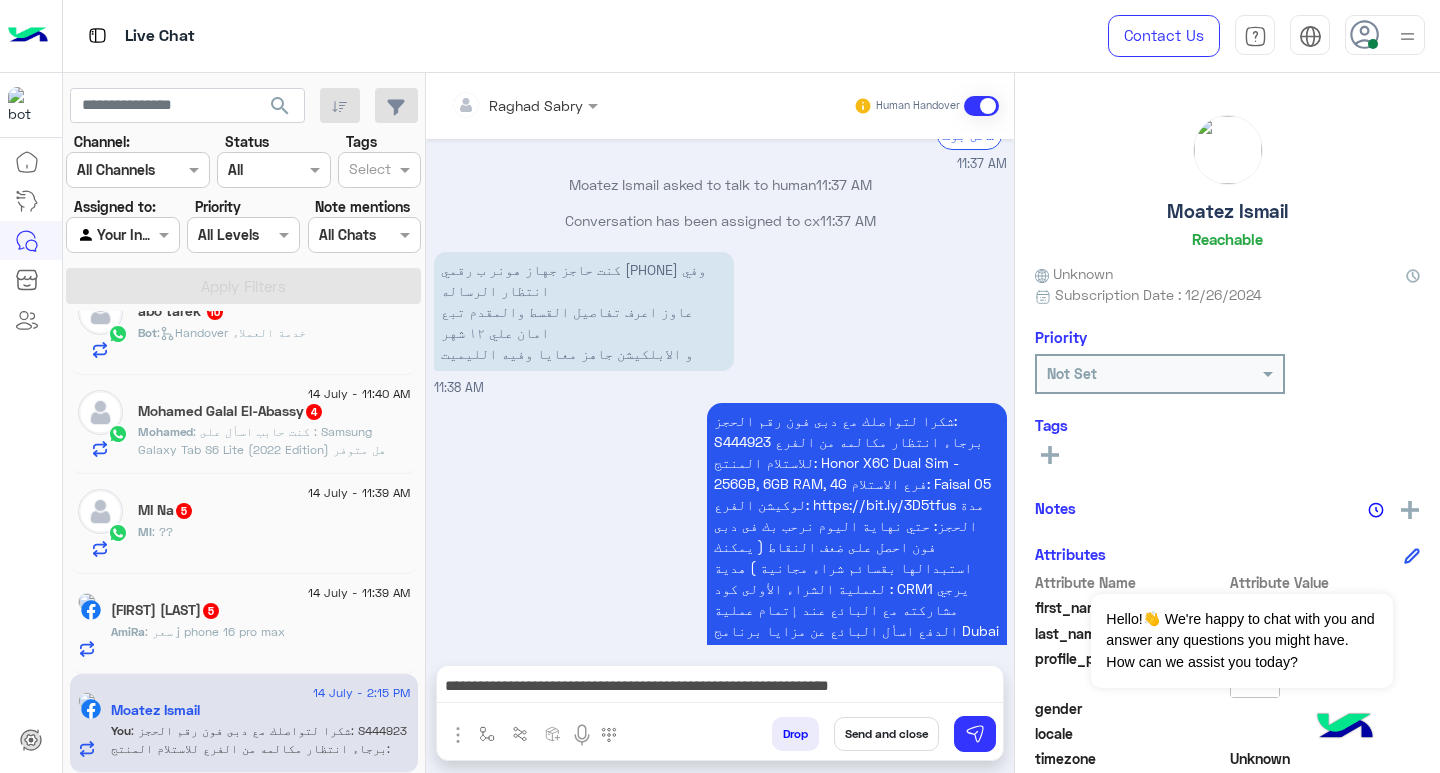 click on "**********" at bounding box center [720, 688] 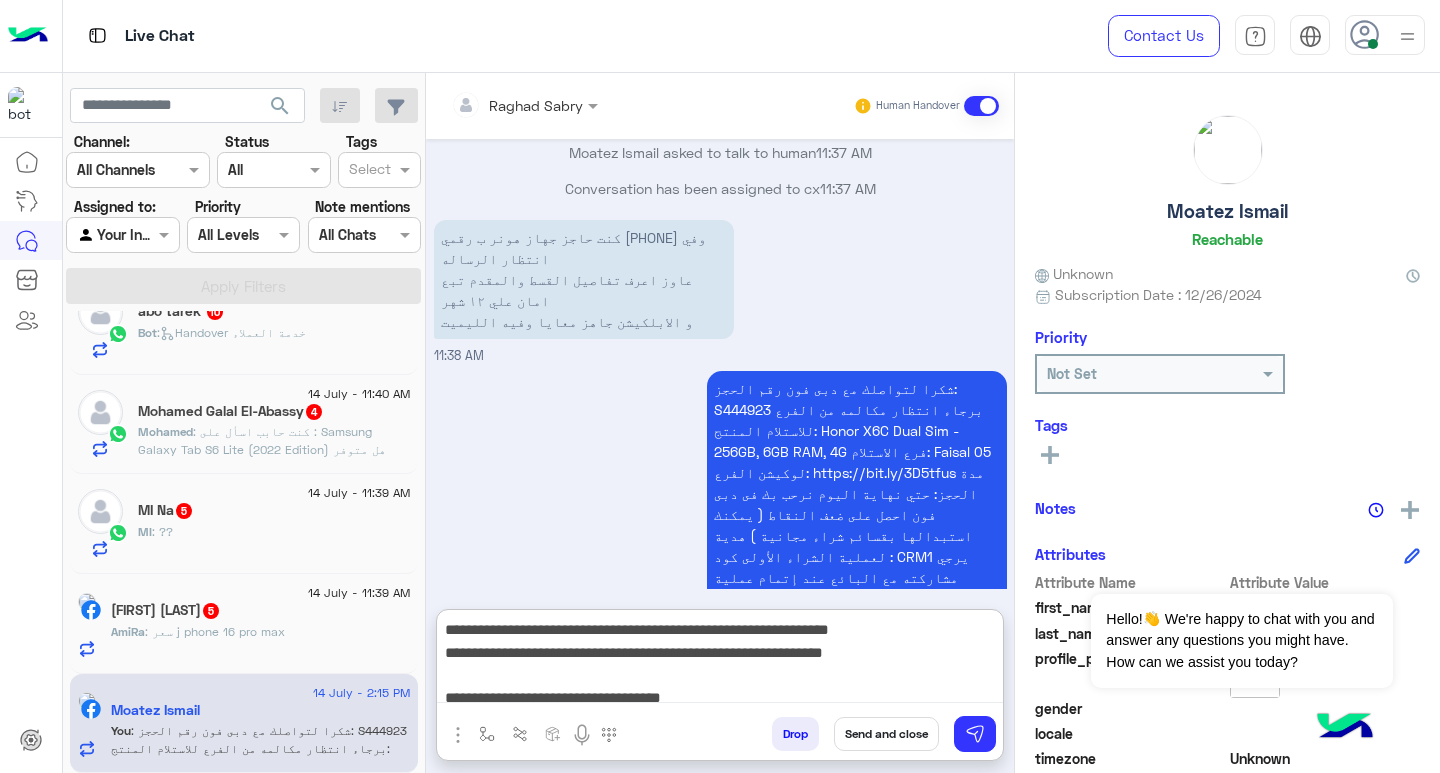 click on "**********" at bounding box center [720, 660] 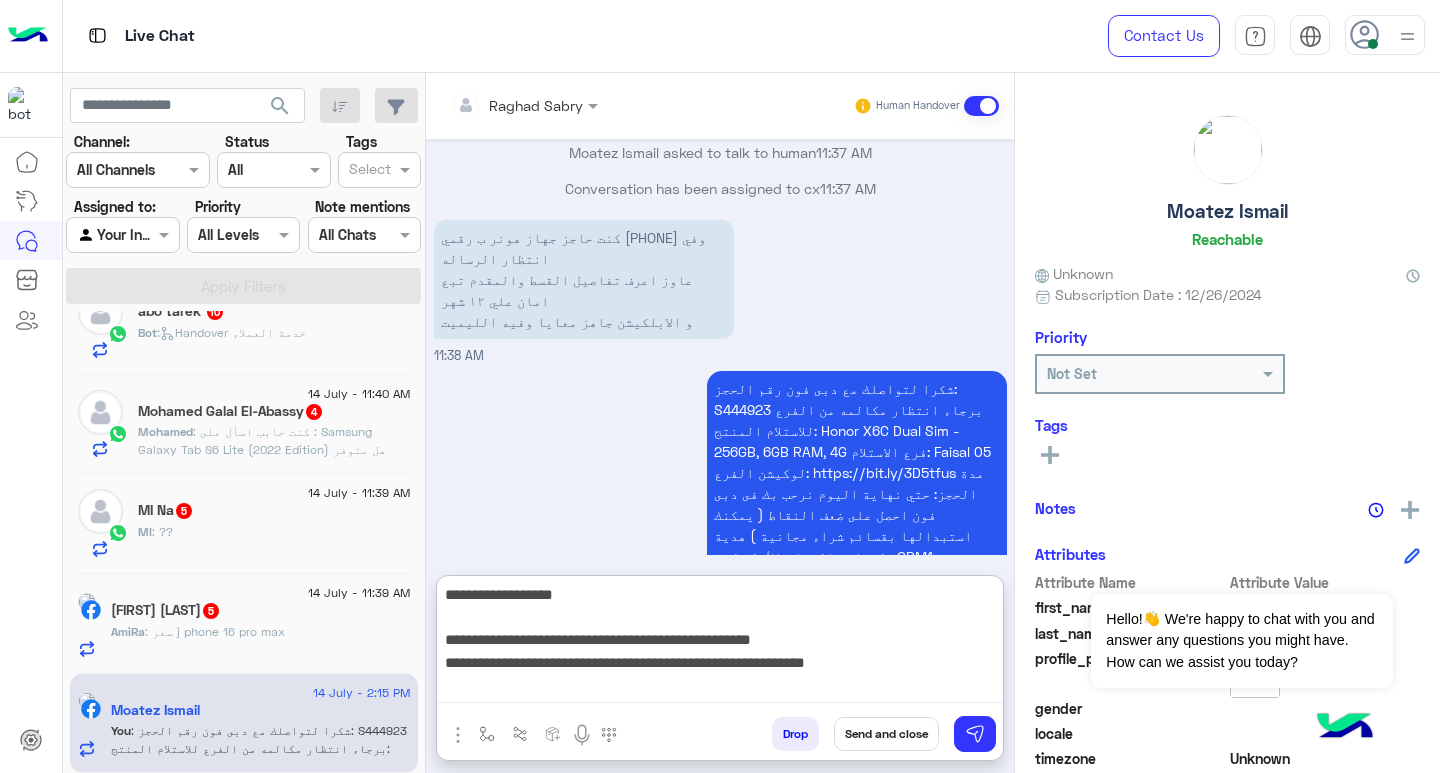 scroll, scrollTop: 133, scrollLeft: 0, axis: vertical 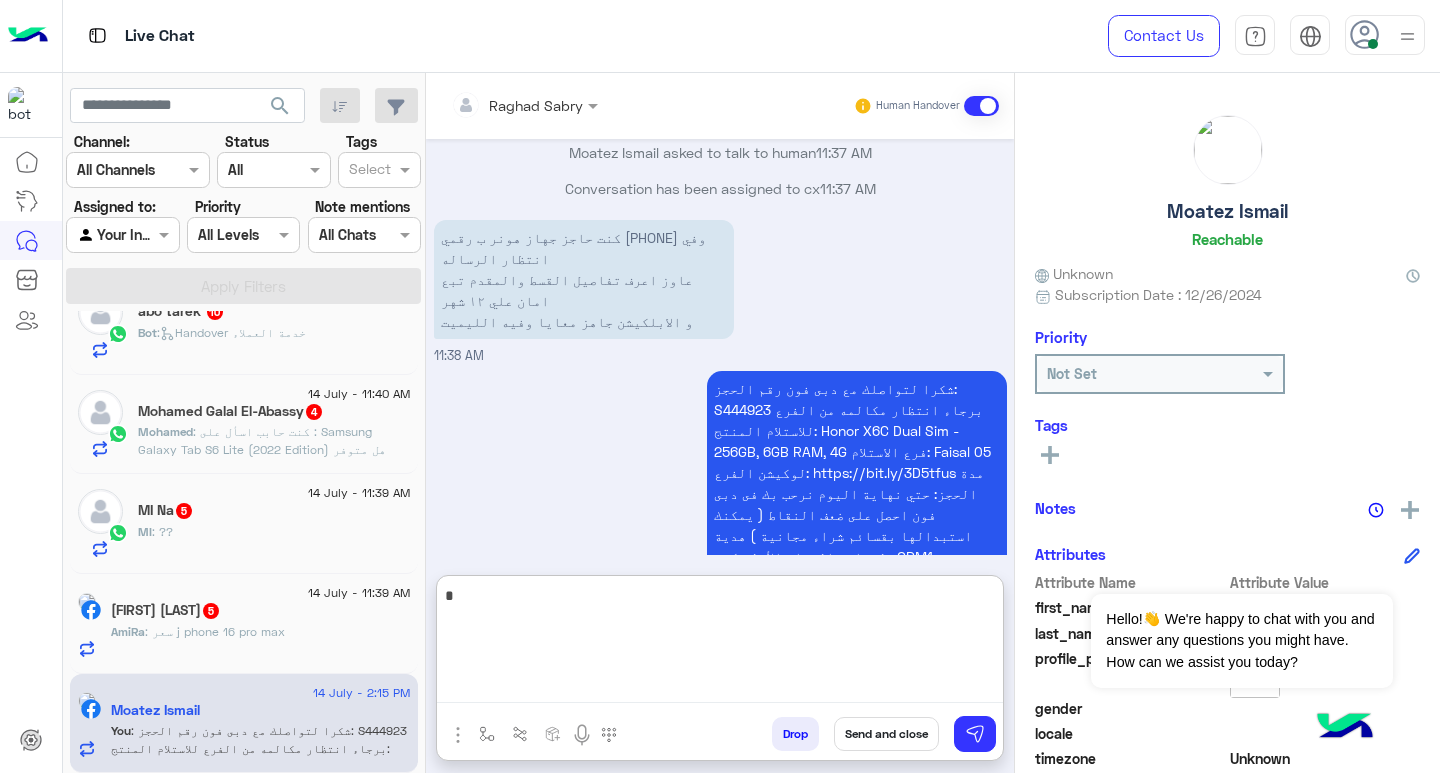 drag, startPoint x: 795, startPoint y: 665, endPoint x: 1097, endPoint y: 490, distance: 349.0401 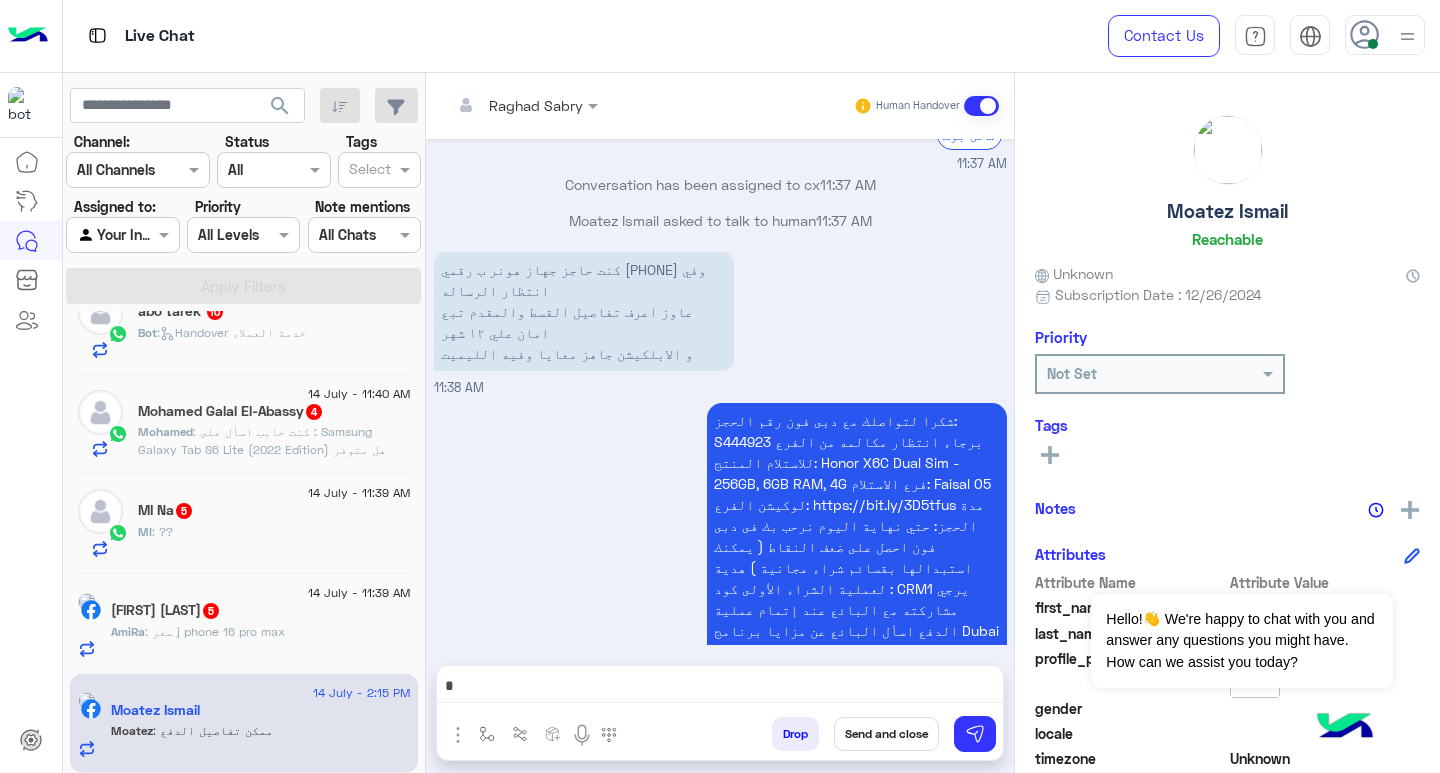 scroll, scrollTop: 1806, scrollLeft: 0, axis: vertical 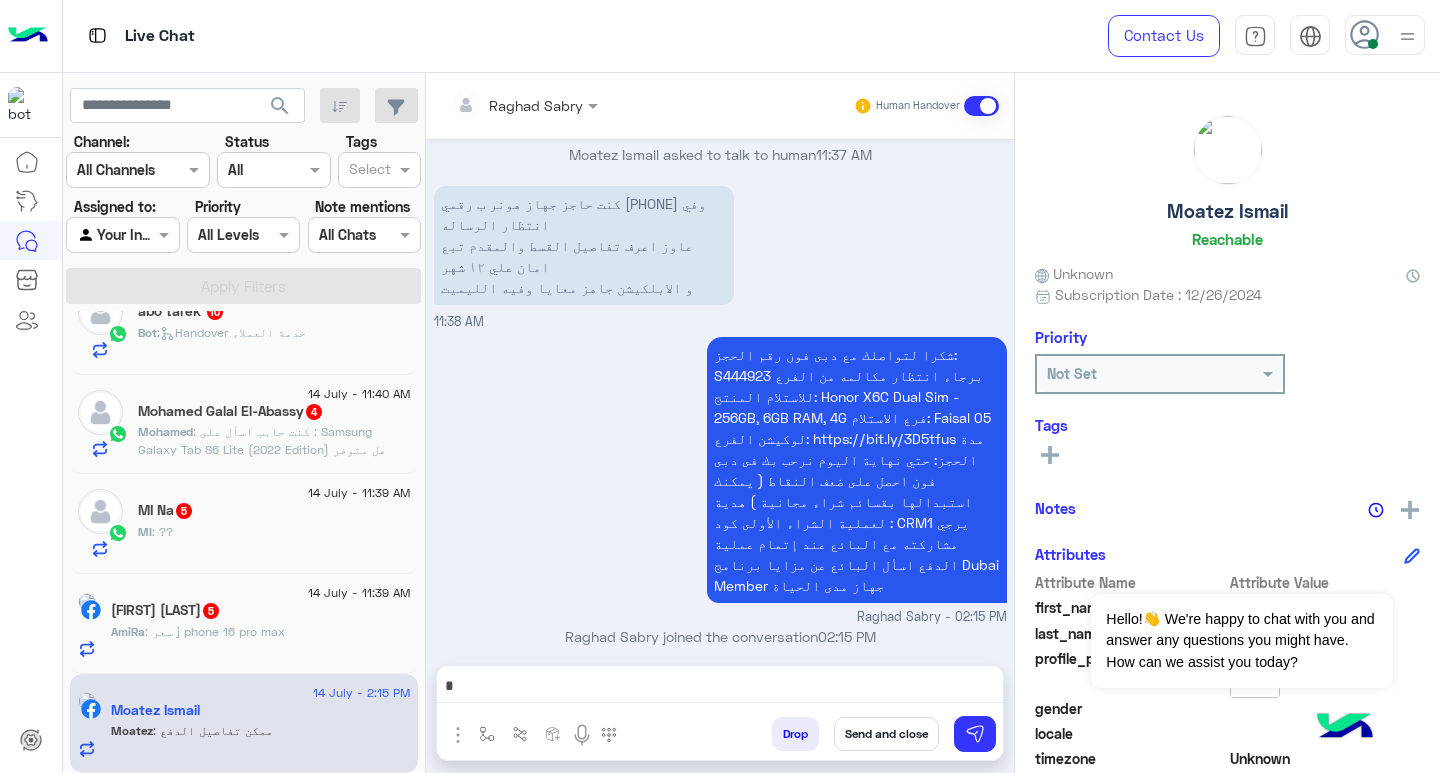 click on "02:15 PM" at bounding box center [847, 636] 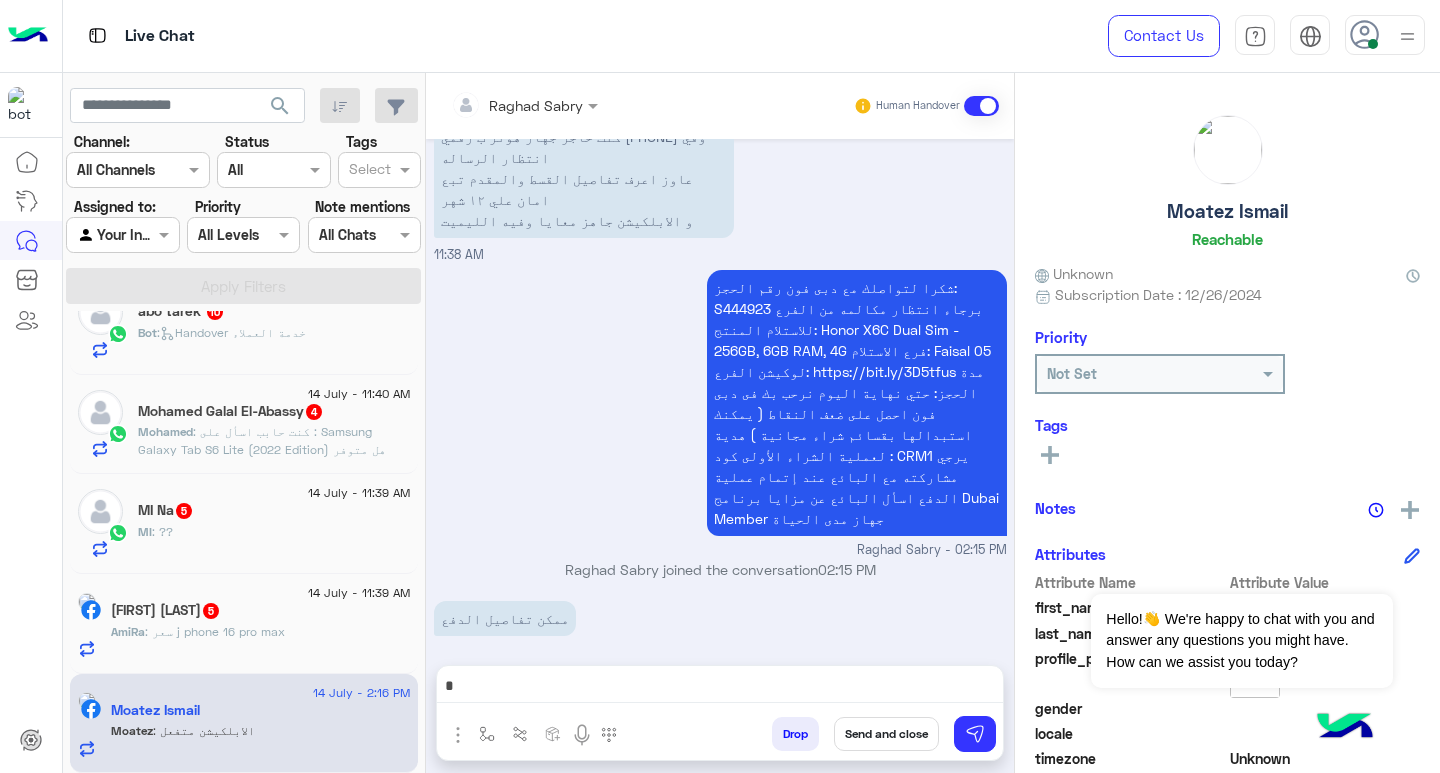 scroll, scrollTop: 1940, scrollLeft: 0, axis: vertical 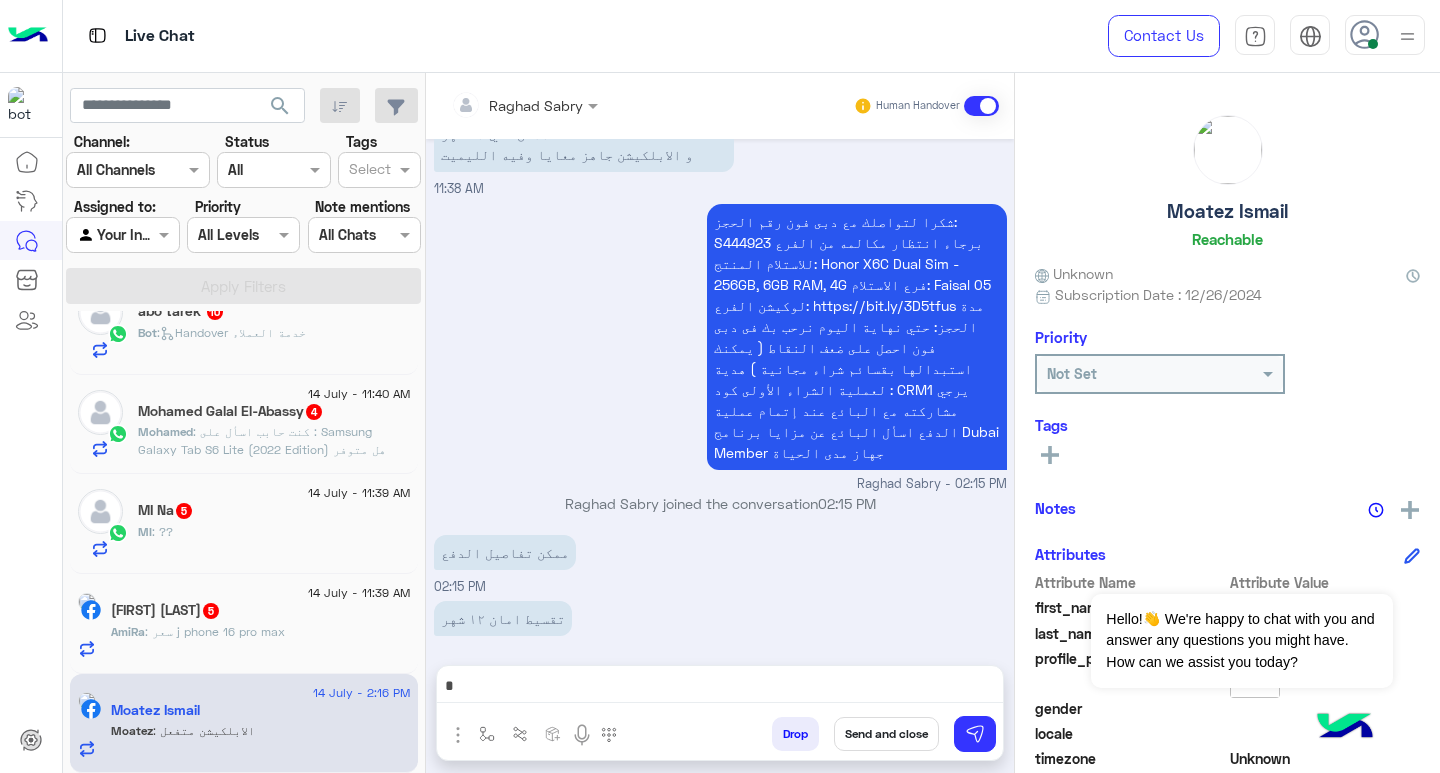click at bounding box center (720, 688) 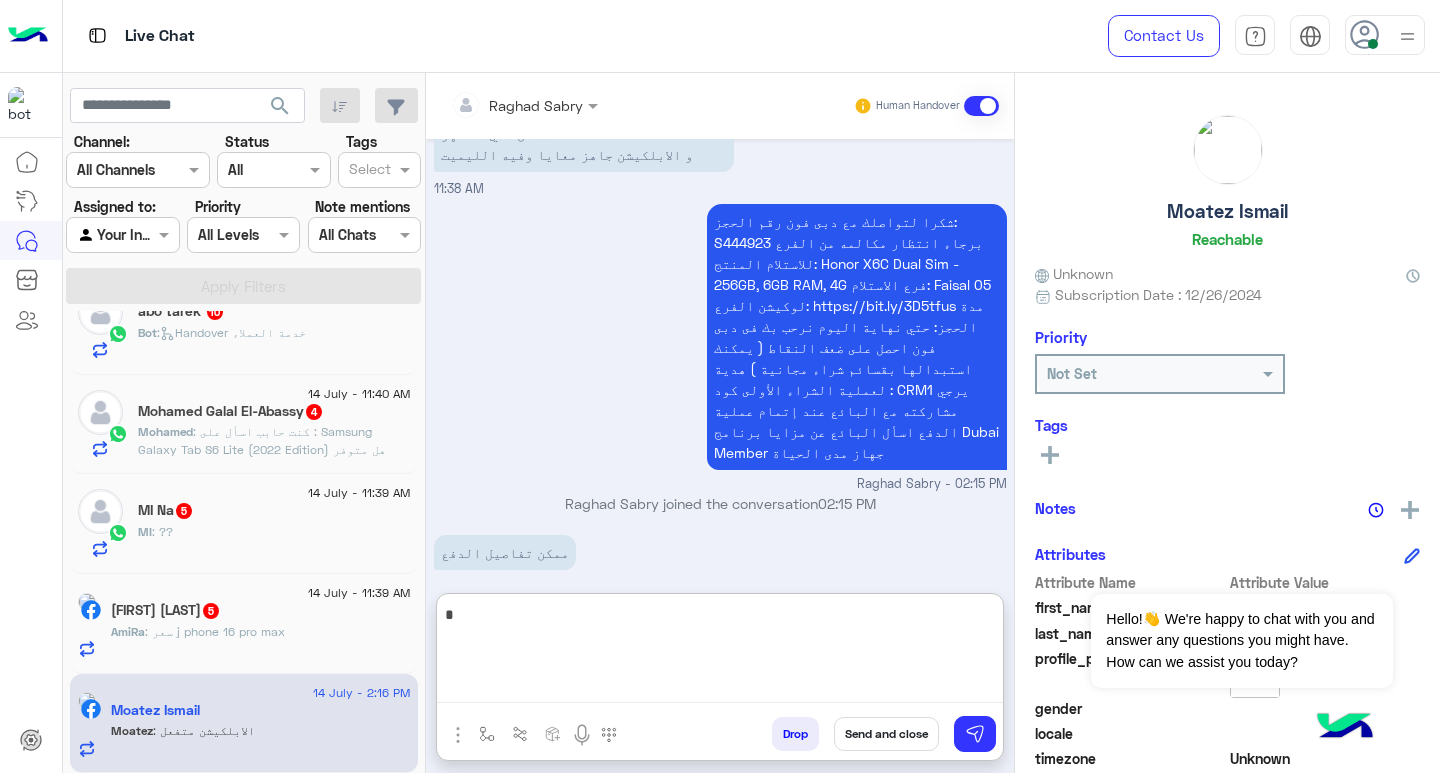 paste on "**********" 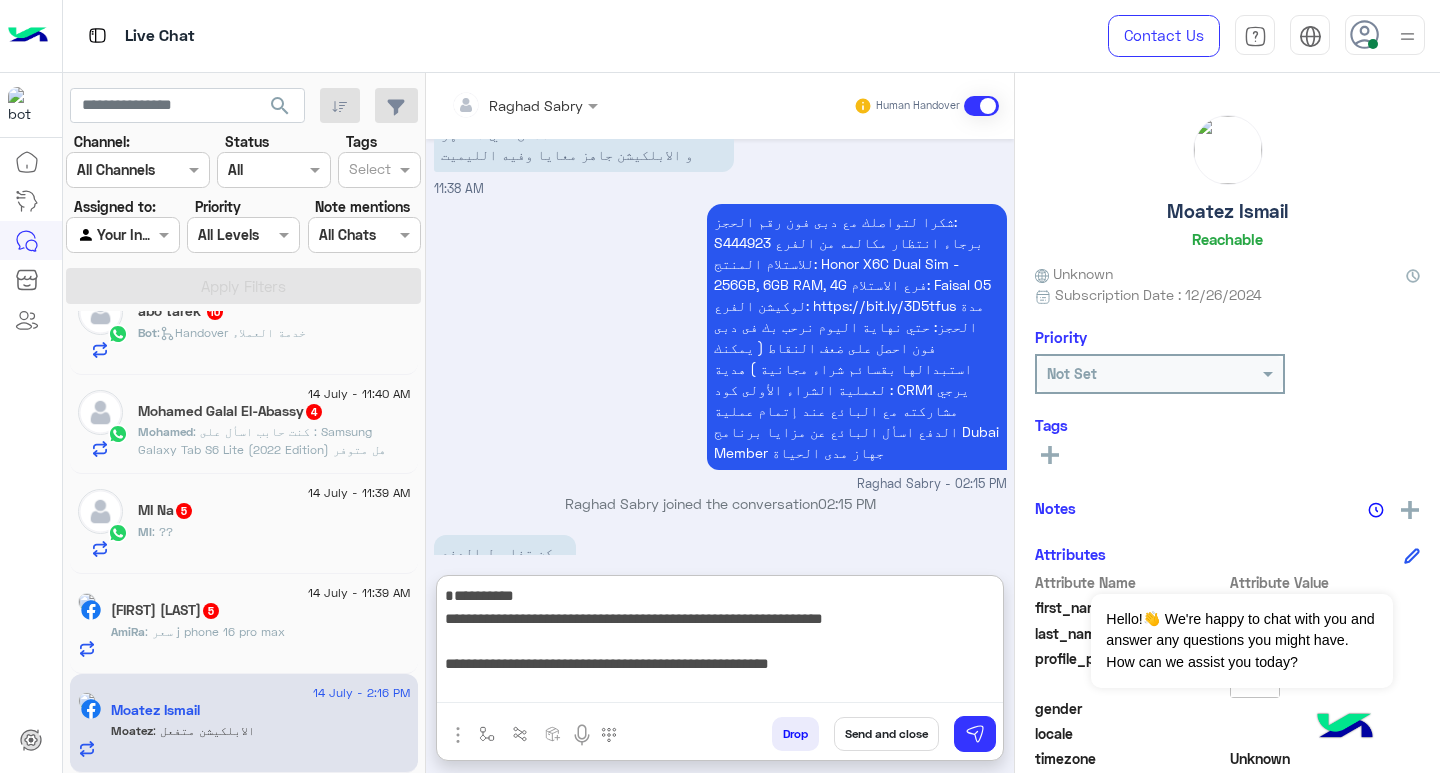 scroll, scrollTop: 39, scrollLeft: 0, axis: vertical 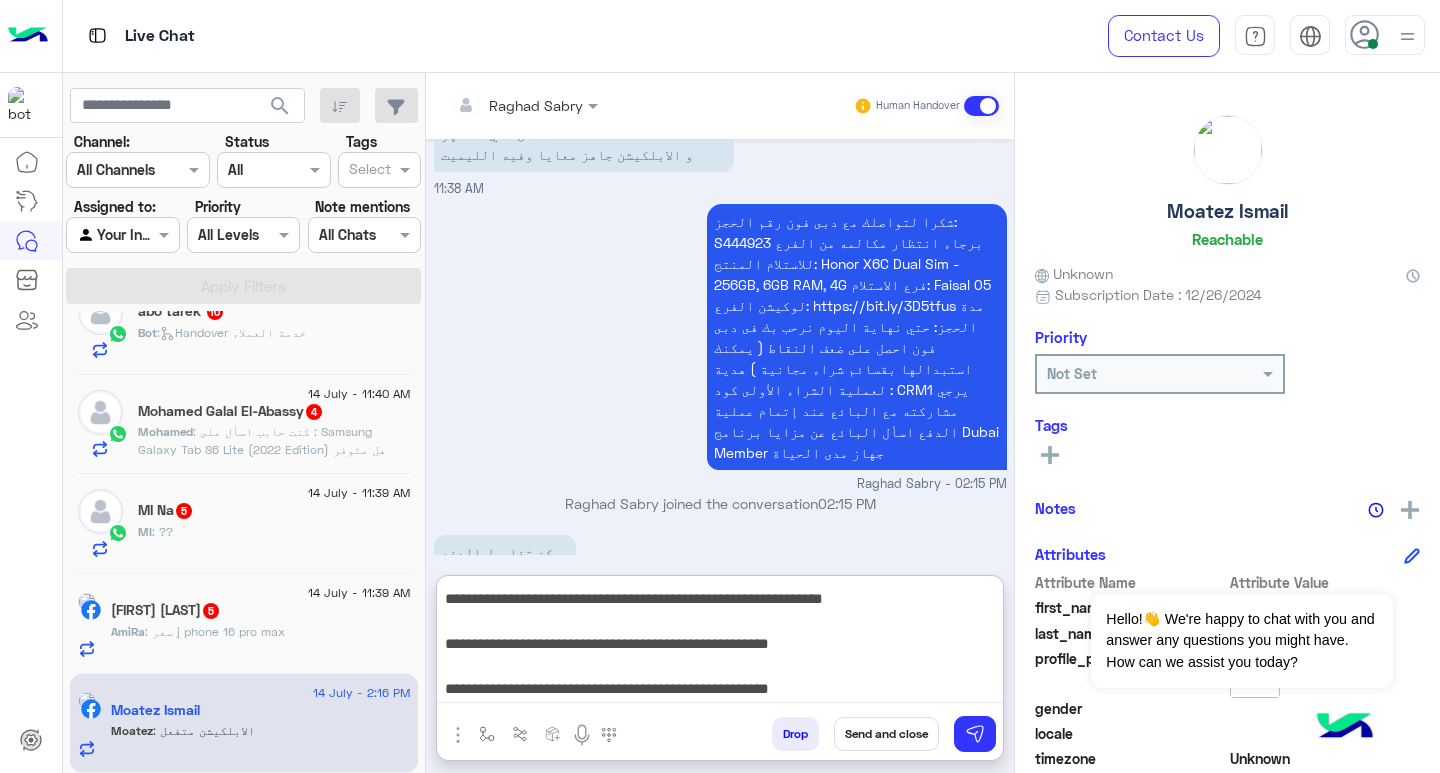 type on "**********" 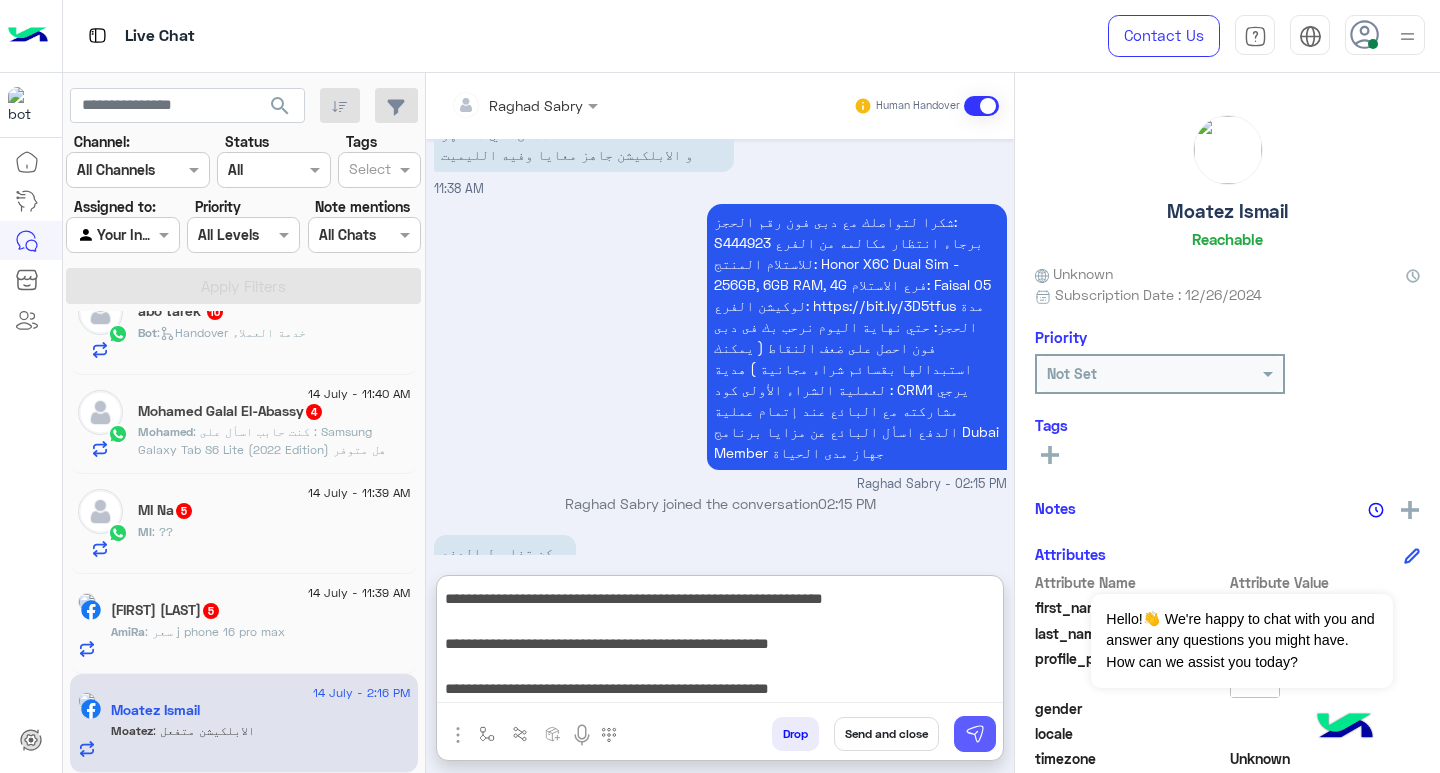 click at bounding box center [975, 734] 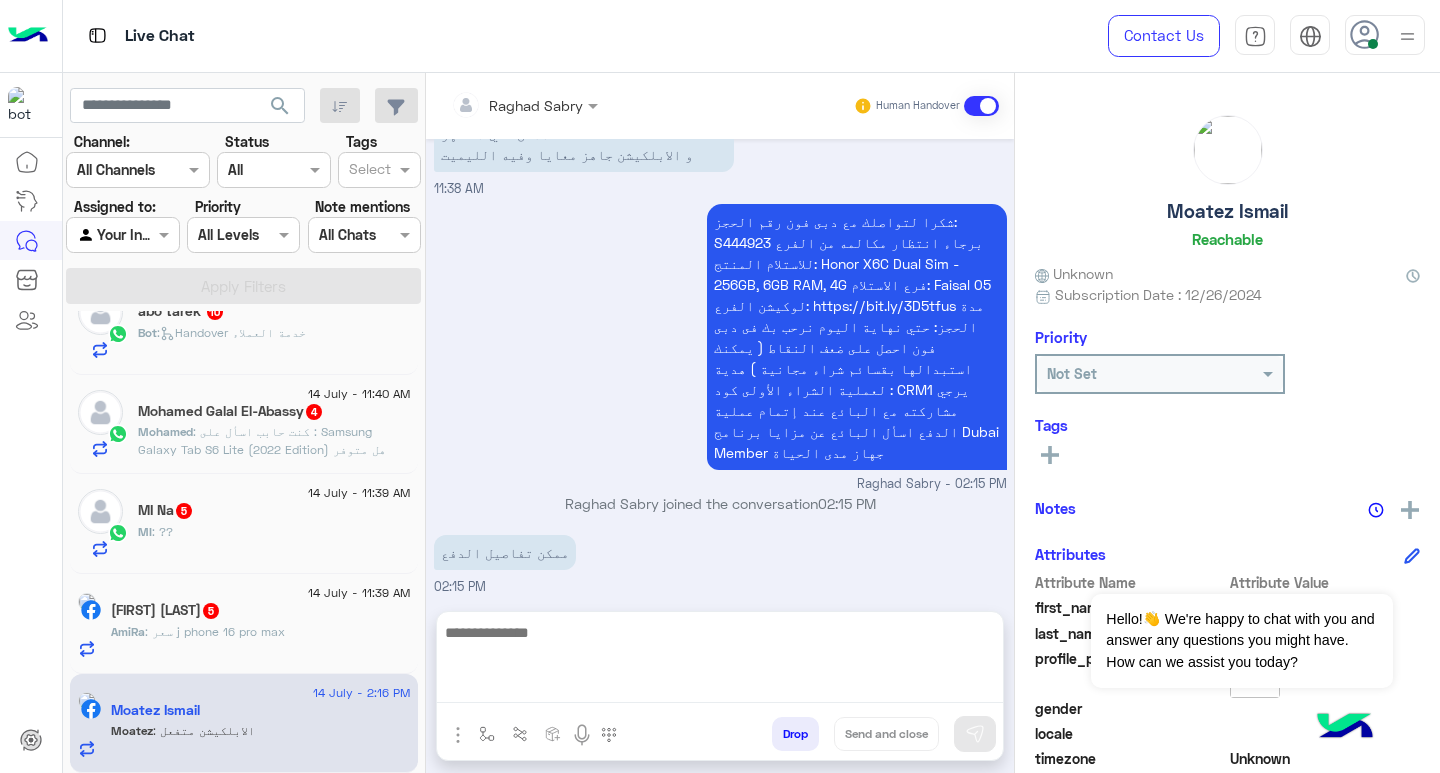 scroll, scrollTop: 0, scrollLeft: 0, axis: both 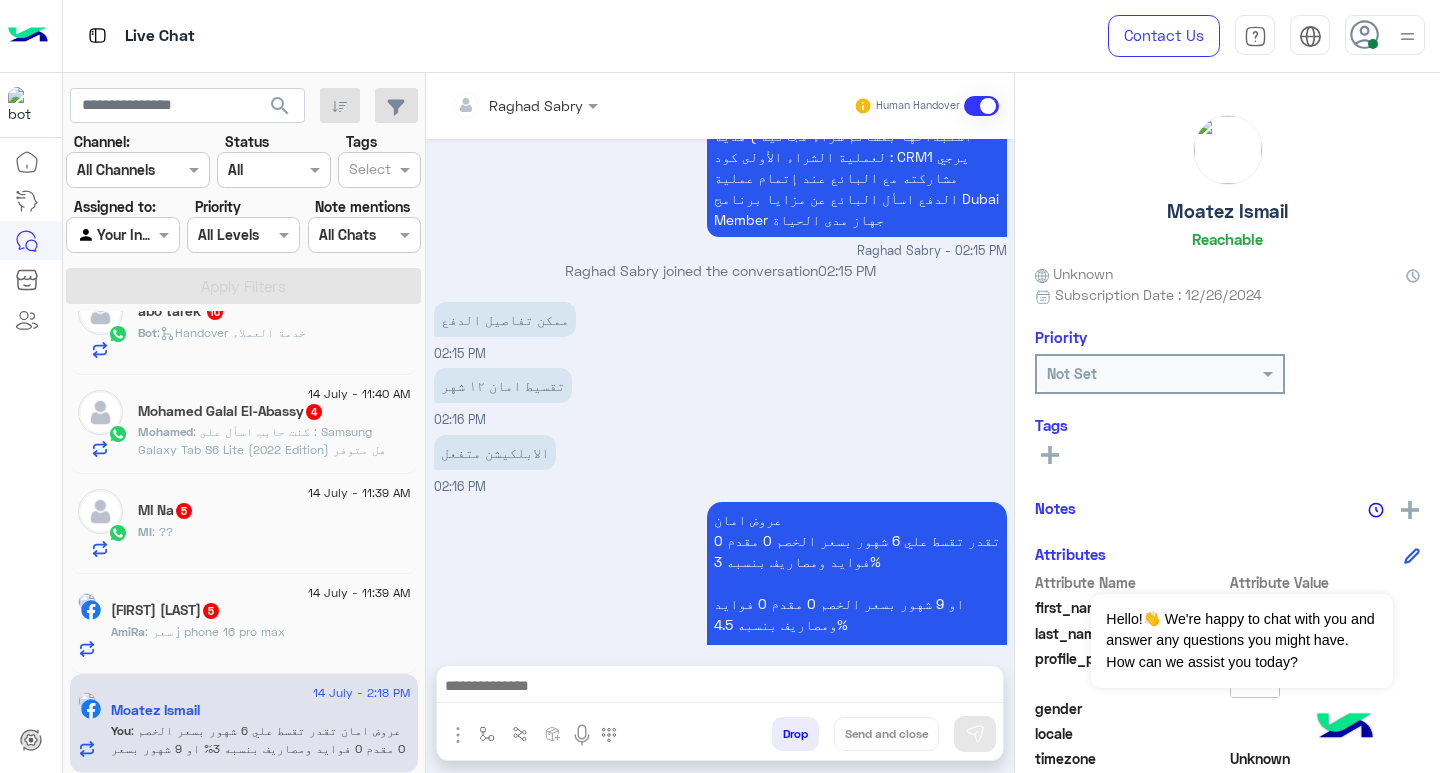 click on ": سعر j phone 16 pro max" 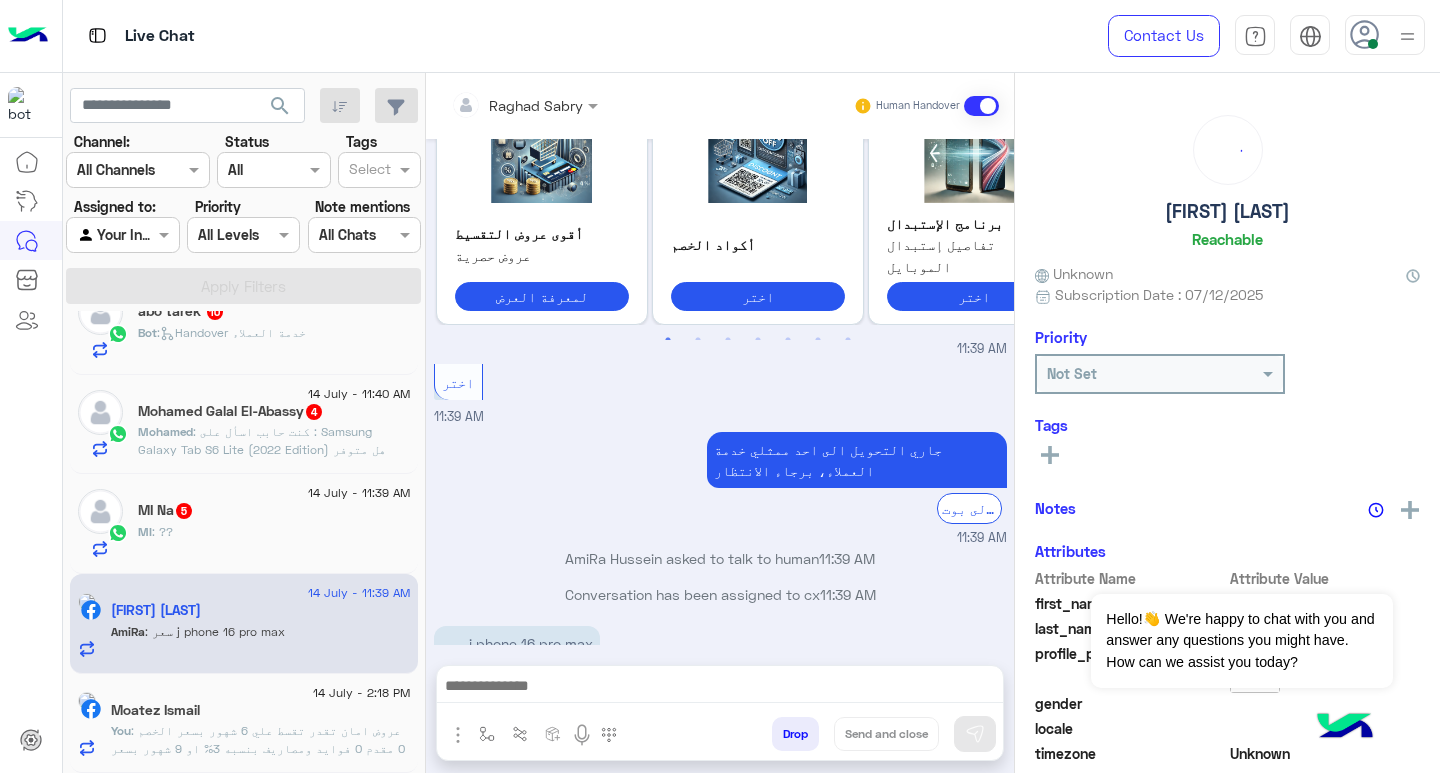 scroll, scrollTop: 0, scrollLeft: 0, axis: both 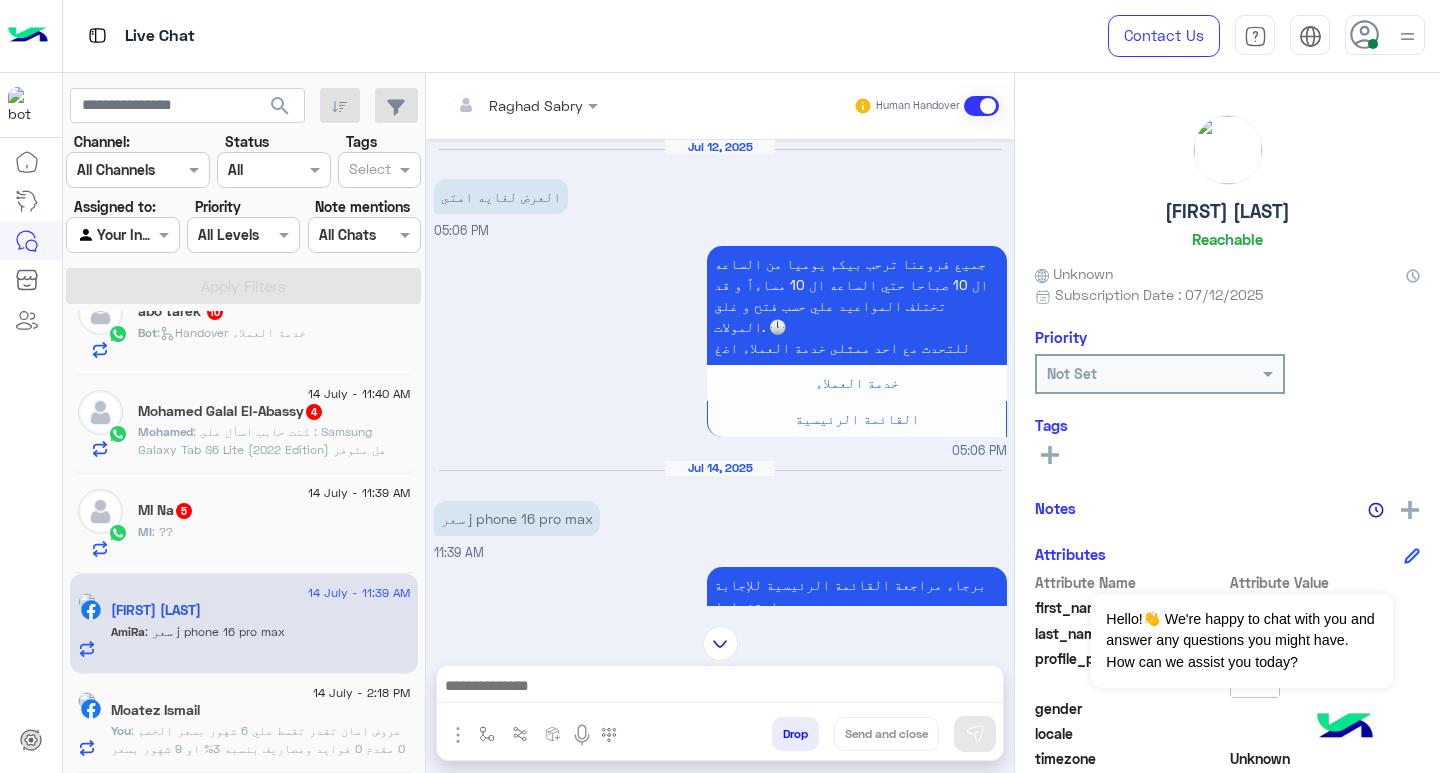 click at bounding box center [720, 691] 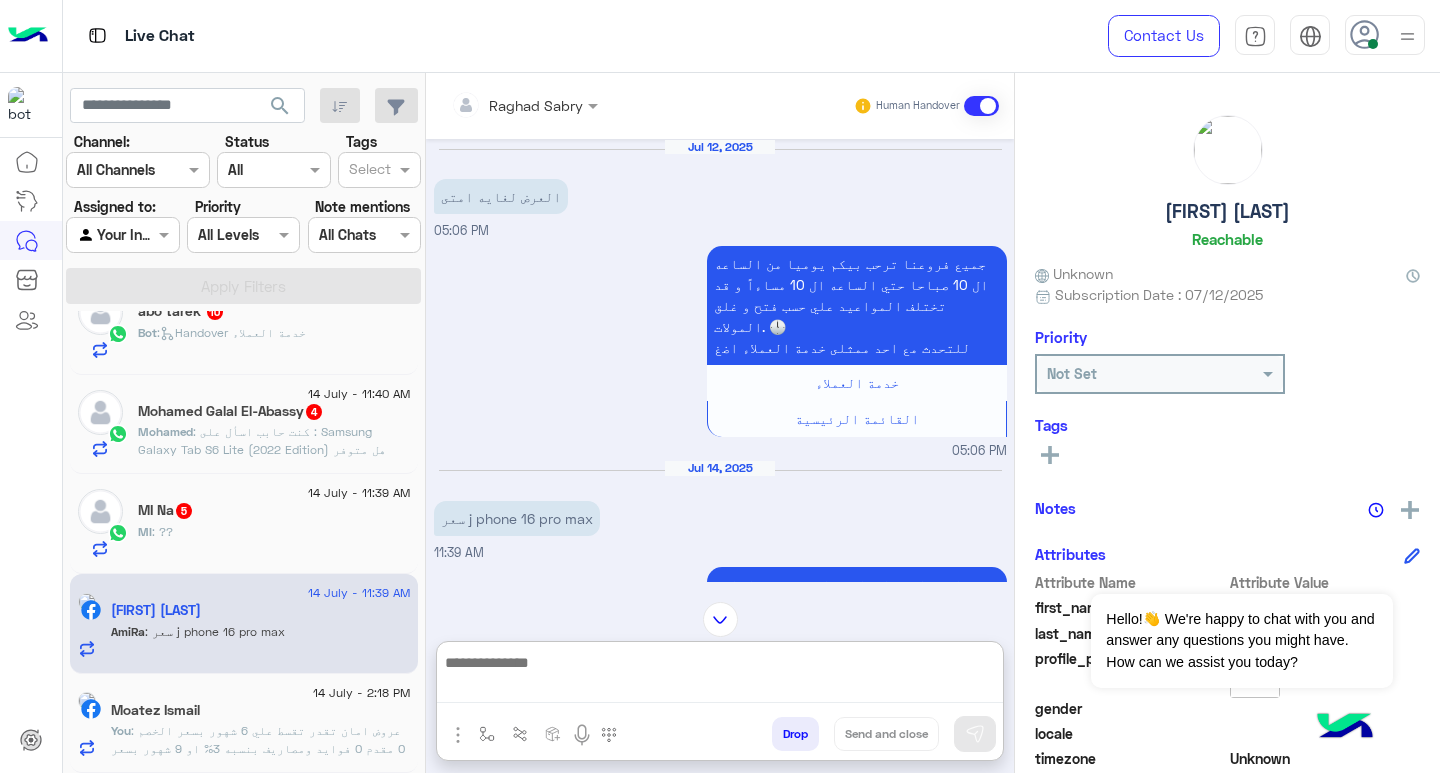 paste on "**********" 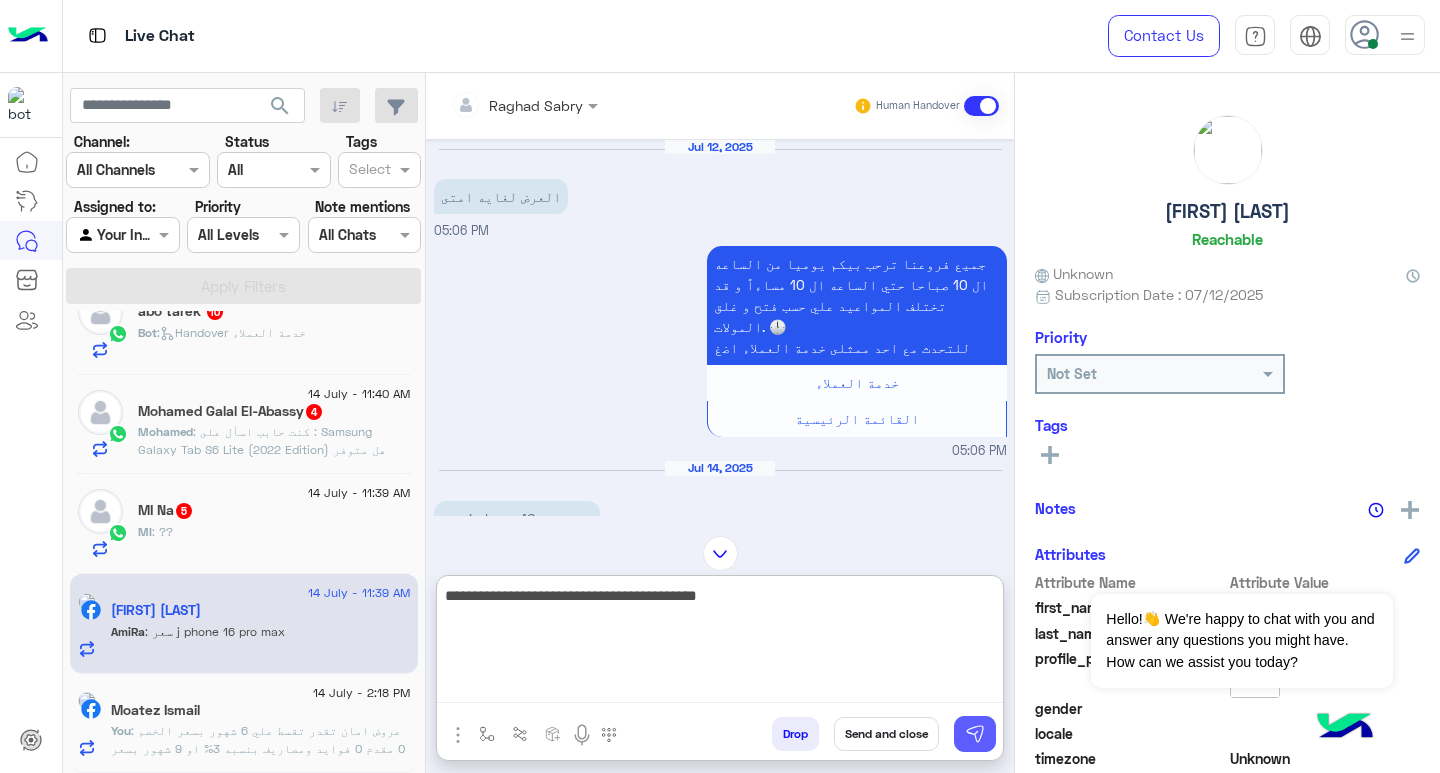 type on "**********" 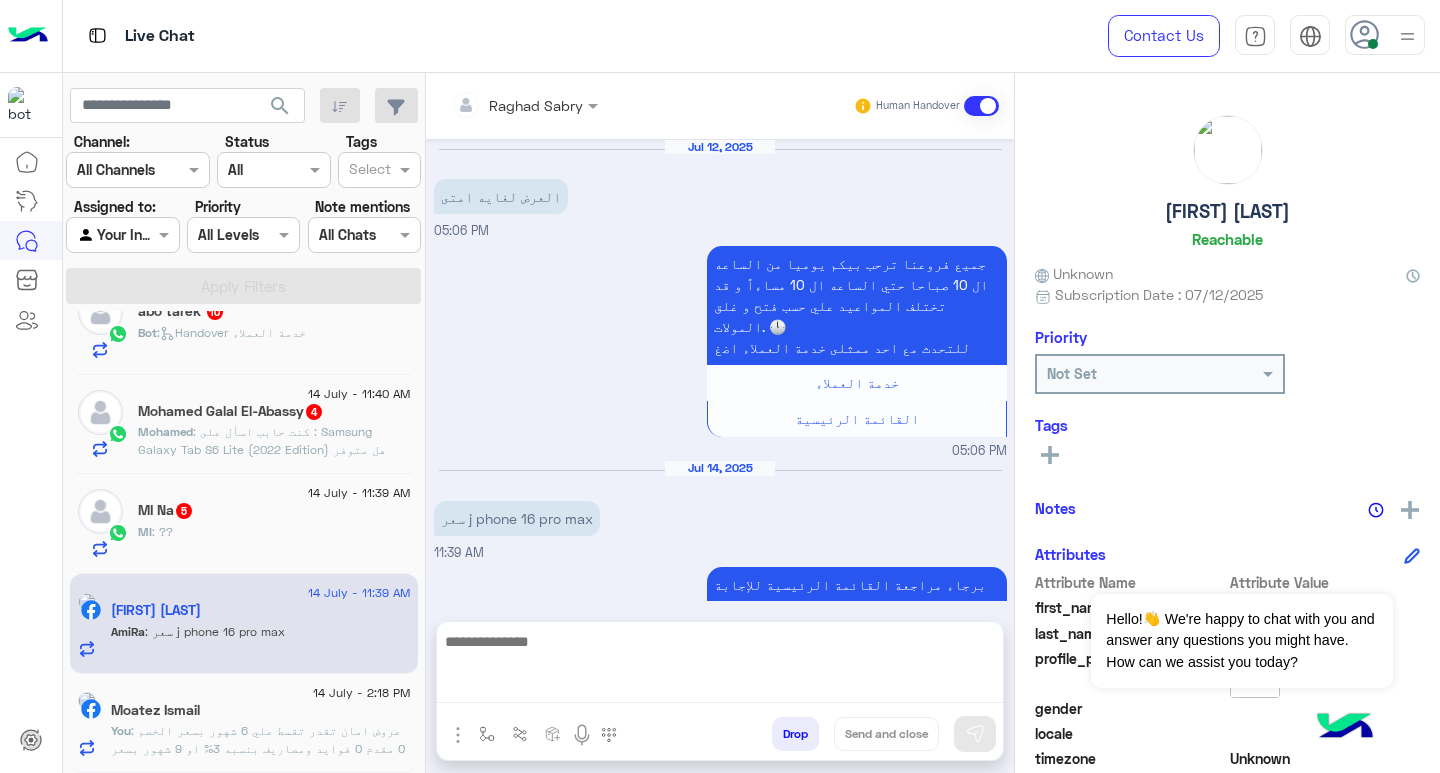 scroll, scrollTop: 741, scrollLeft: 0, axis: vertical 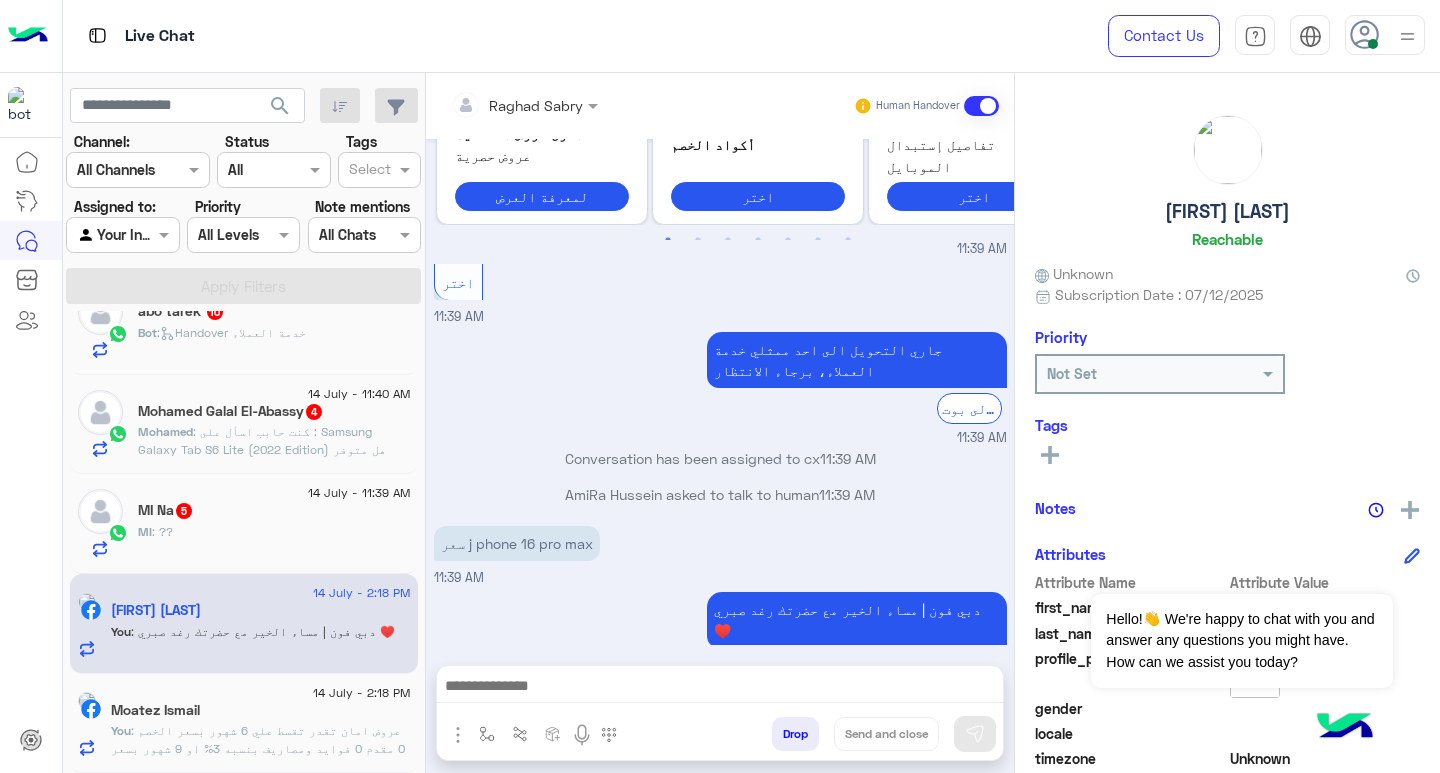 click at bounding box center (720, 688) 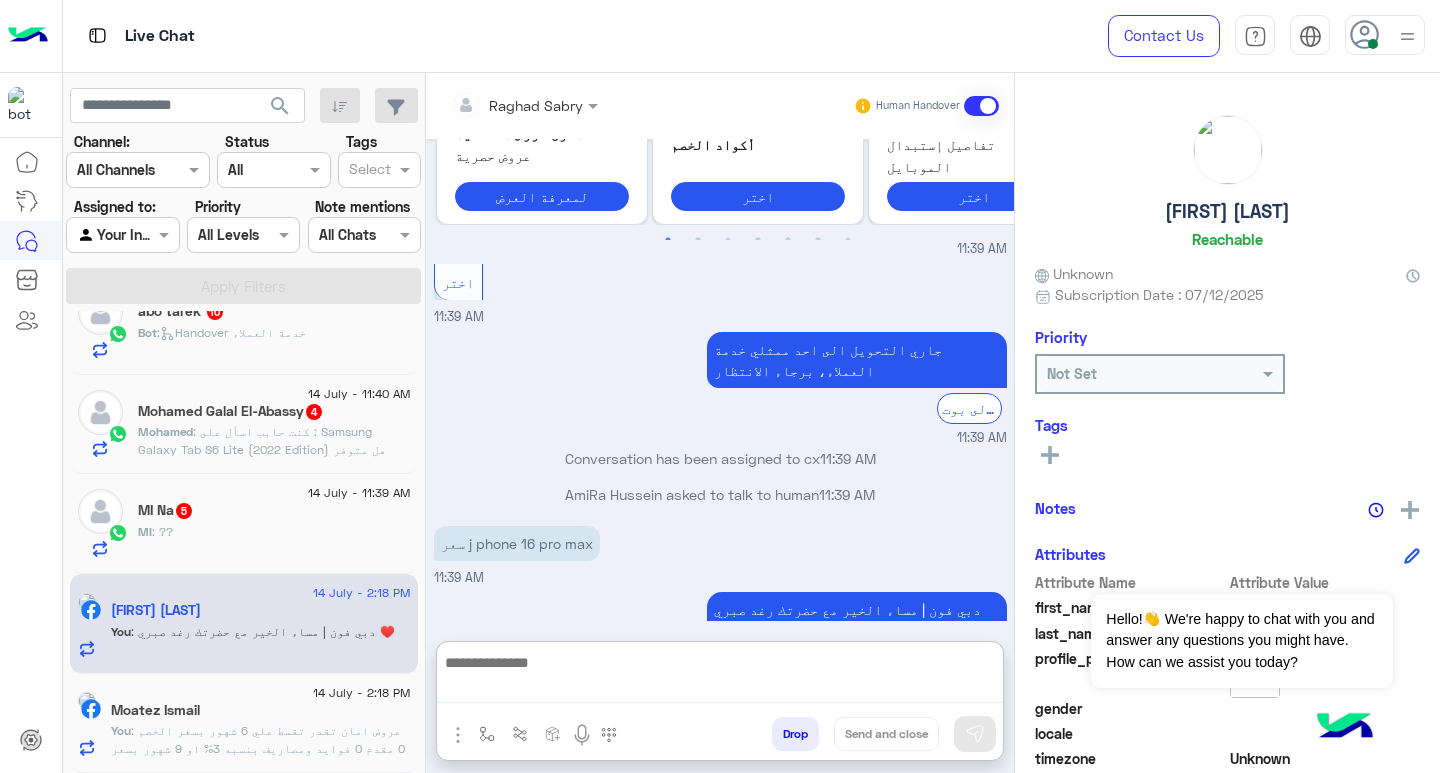 paste on "**********" 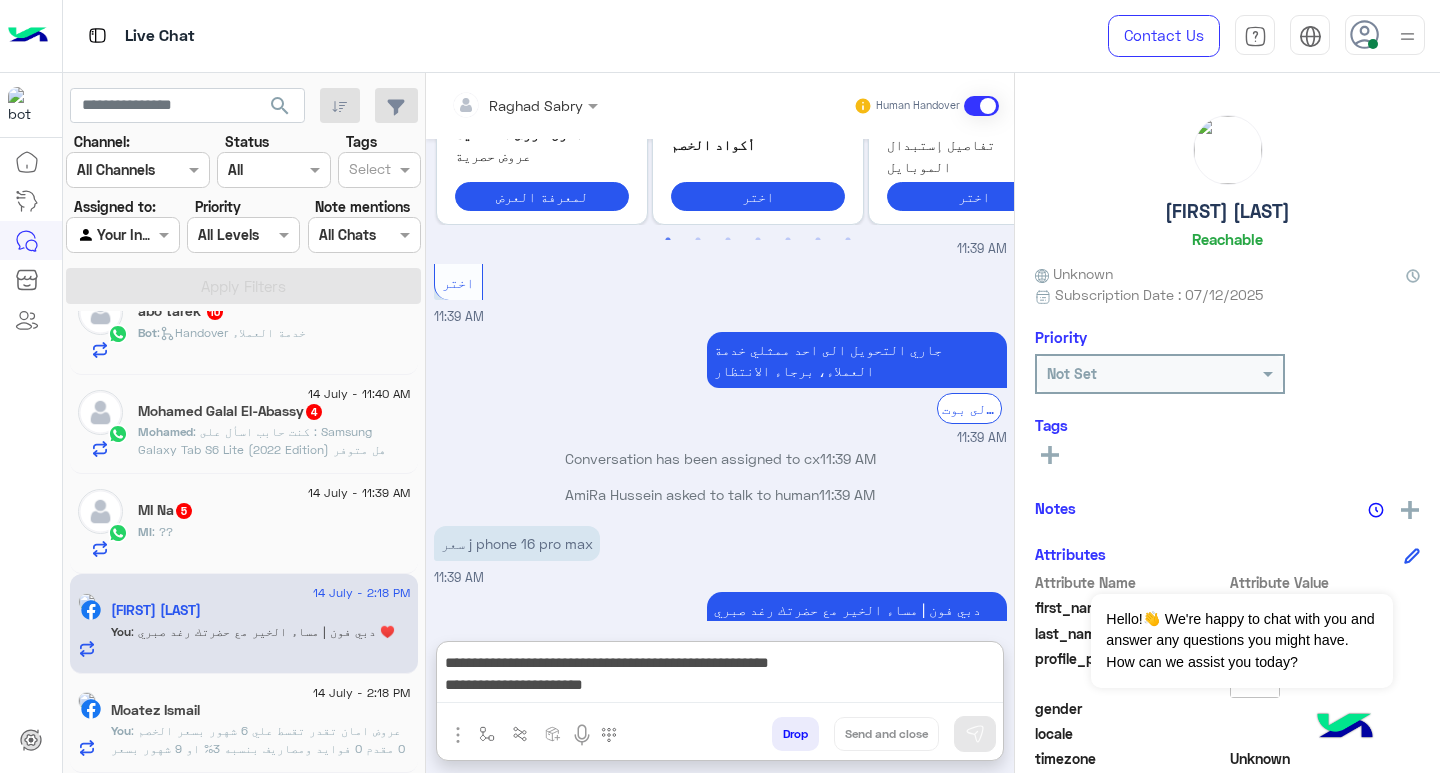 scroll, scrollTop: 817, scrollLeft: 0, axis: vertical 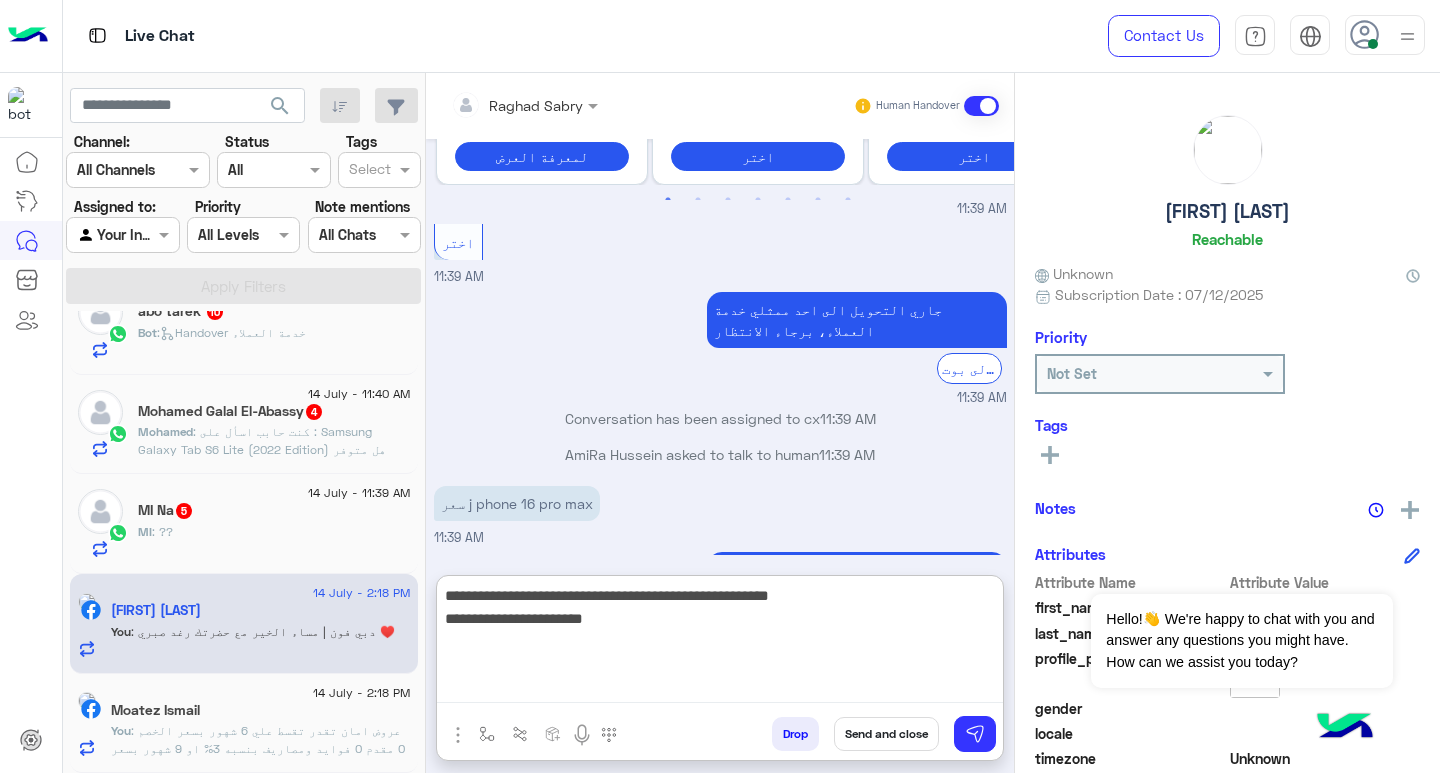 click on "**********" at bounding box center [720, 643] 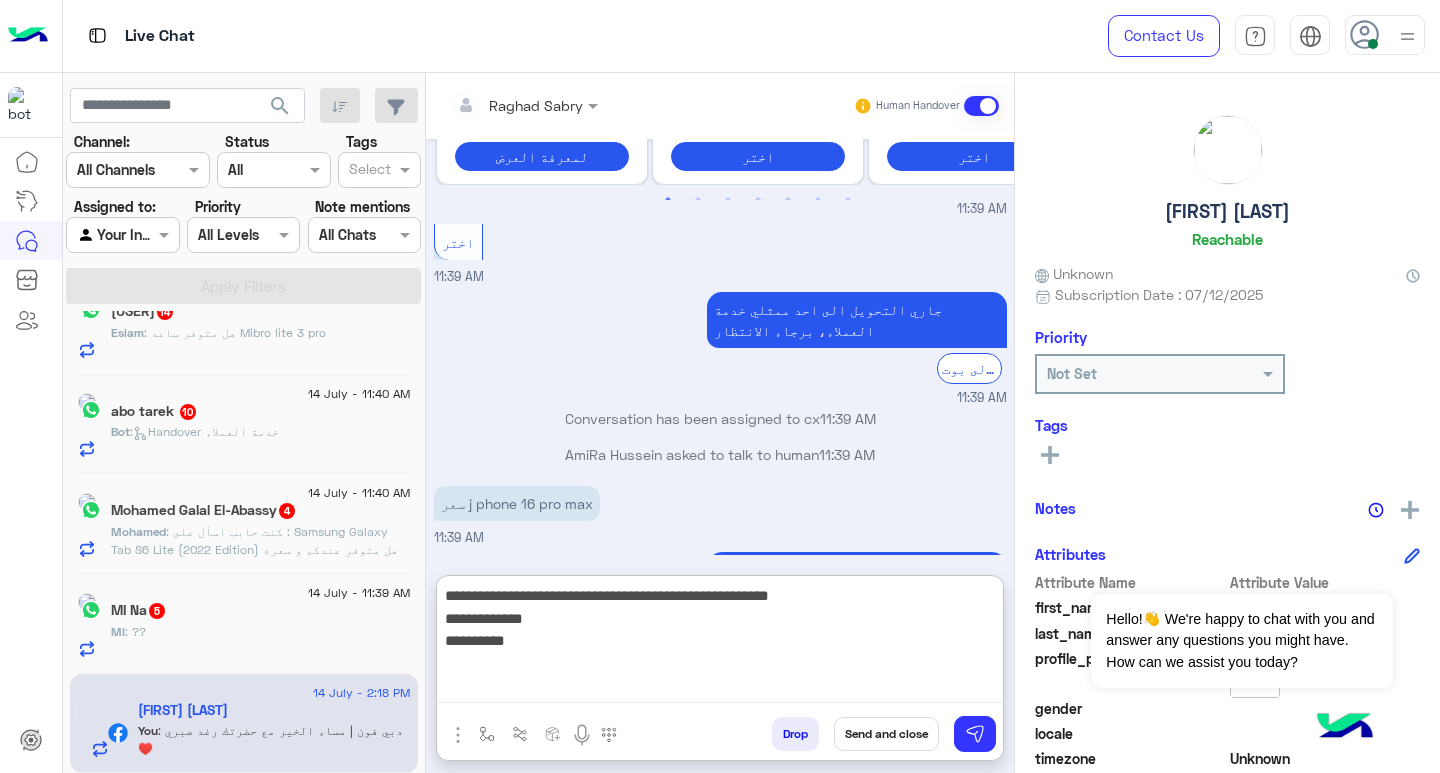 scroll, scrollTop: 1041, scrollLeft: 0, axis: vertical 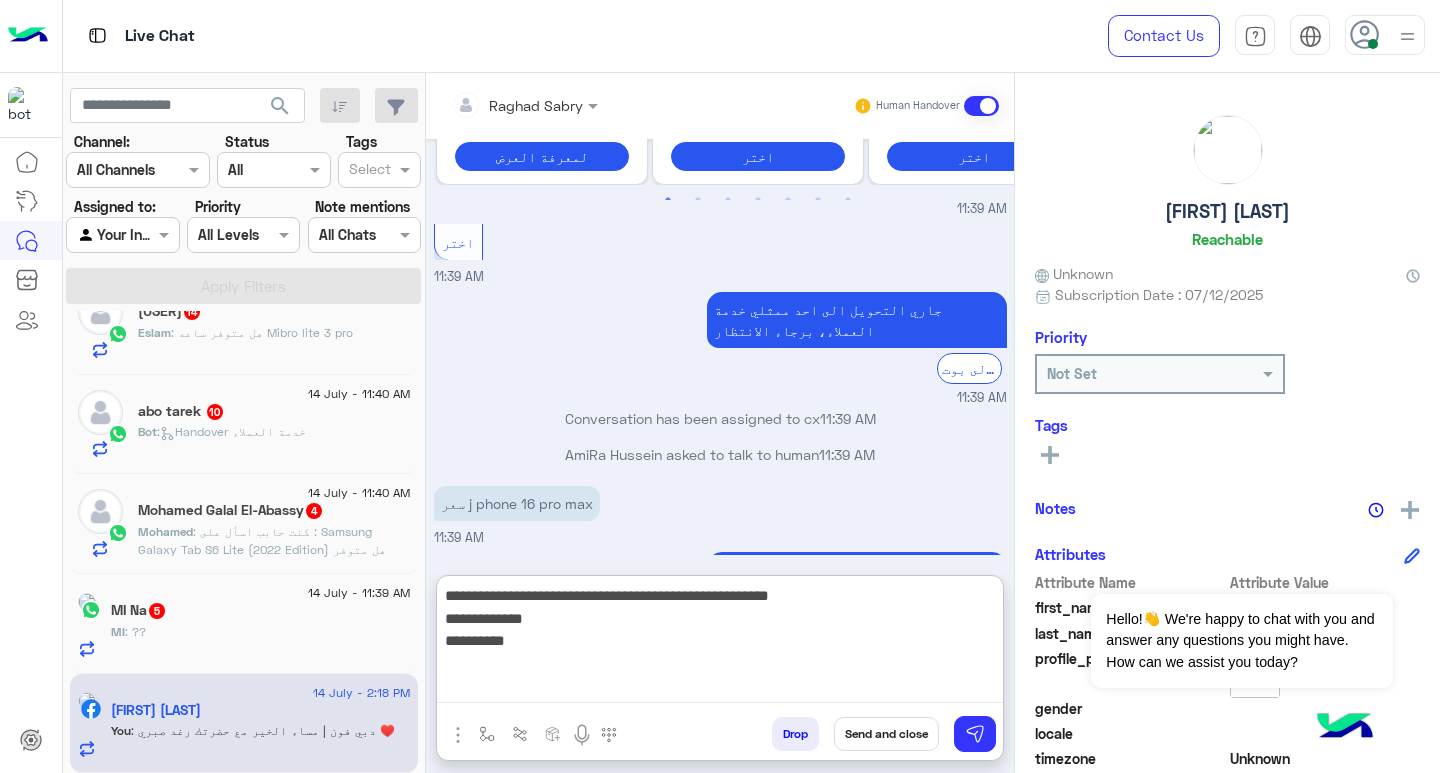 click on "**********" at bounding box center (720, 643) 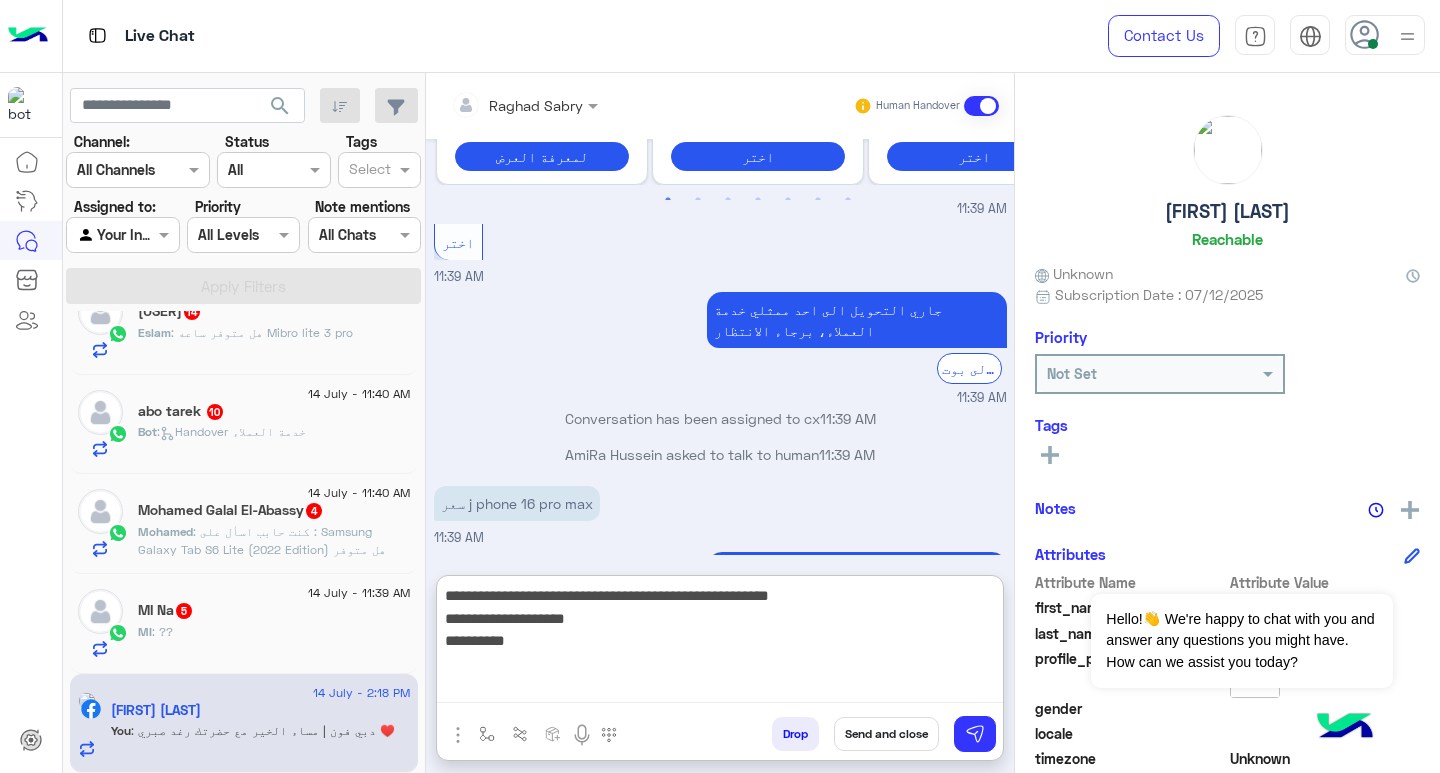 click on "**********" at bounding box center [720, 643] 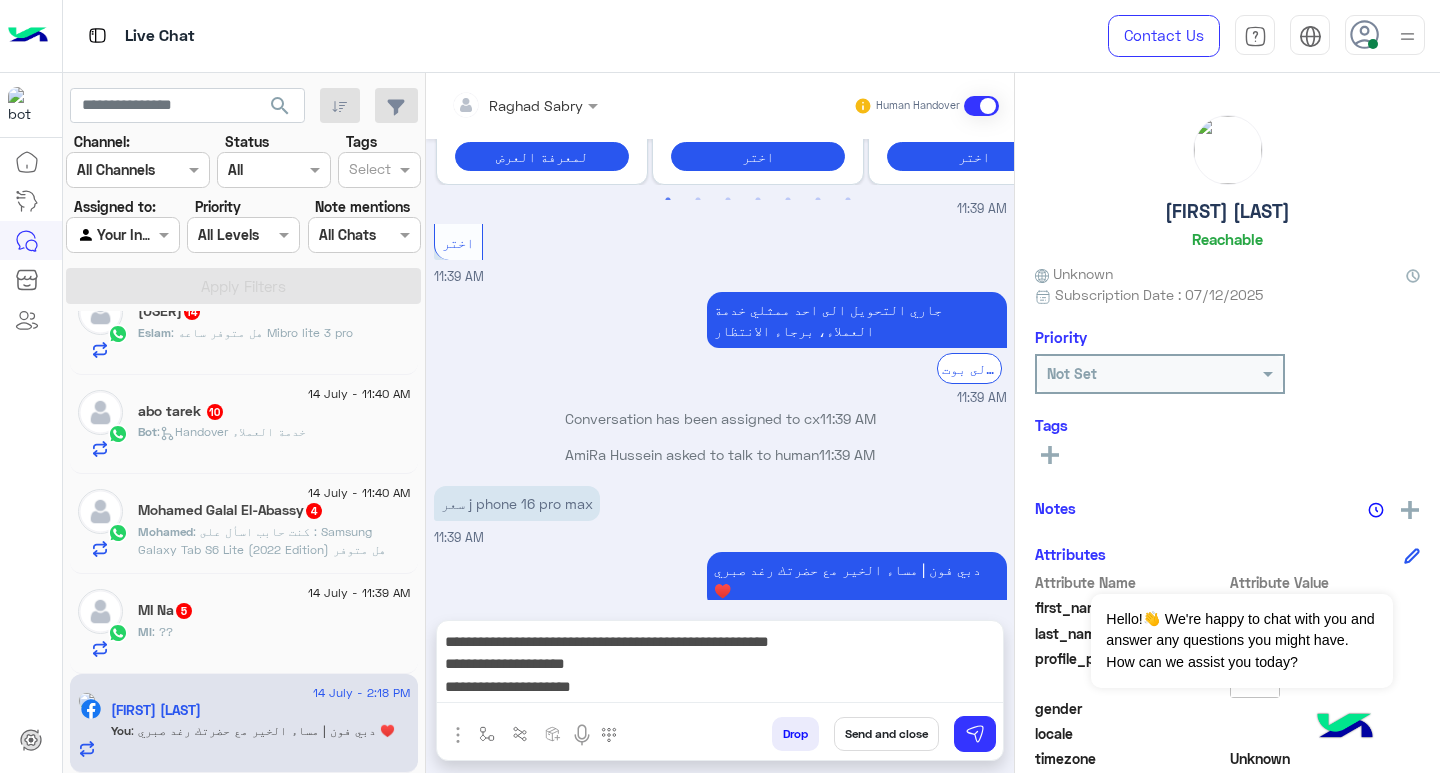 scroll, scrollTop: 777, scrollLeft: 0, axis: vertical 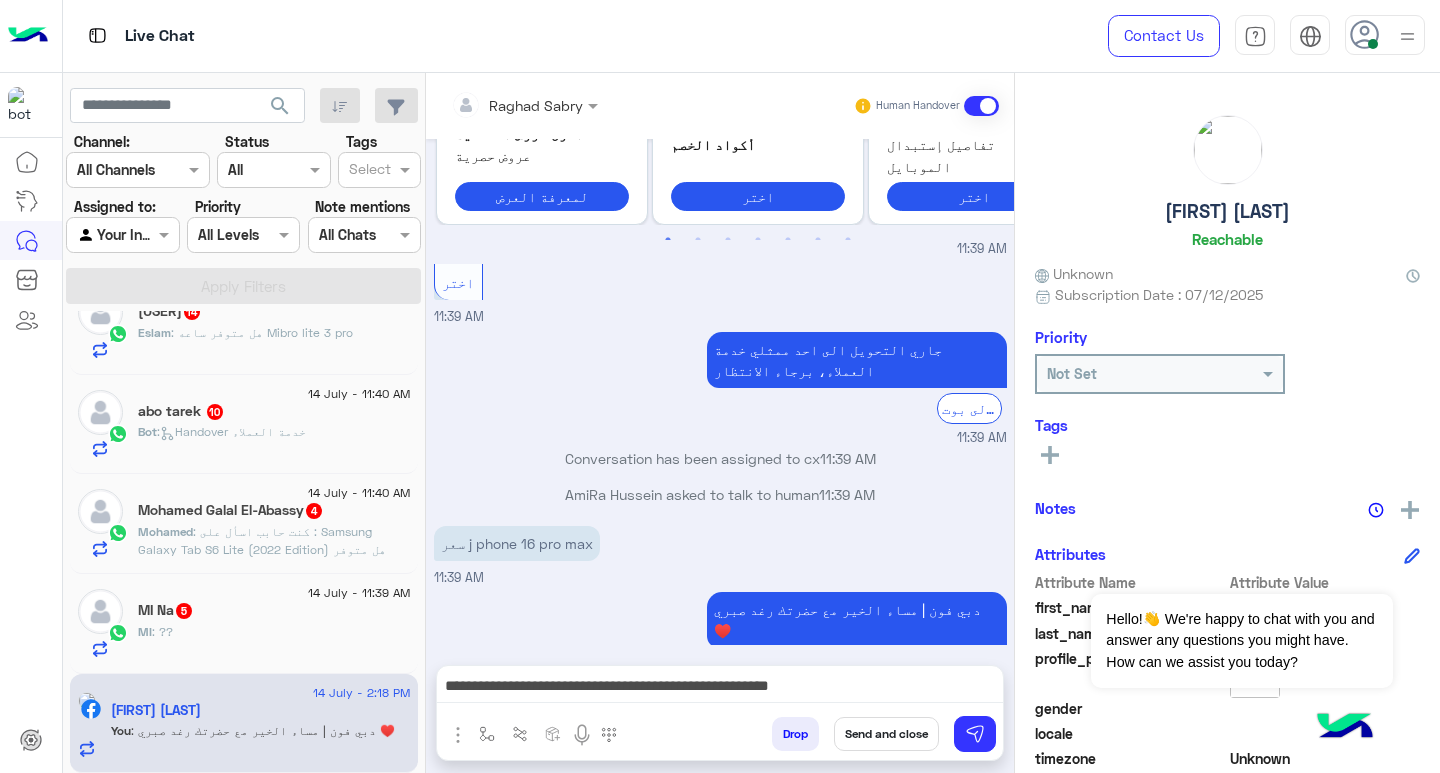 click on "**********" at bounding box center (720, 688) 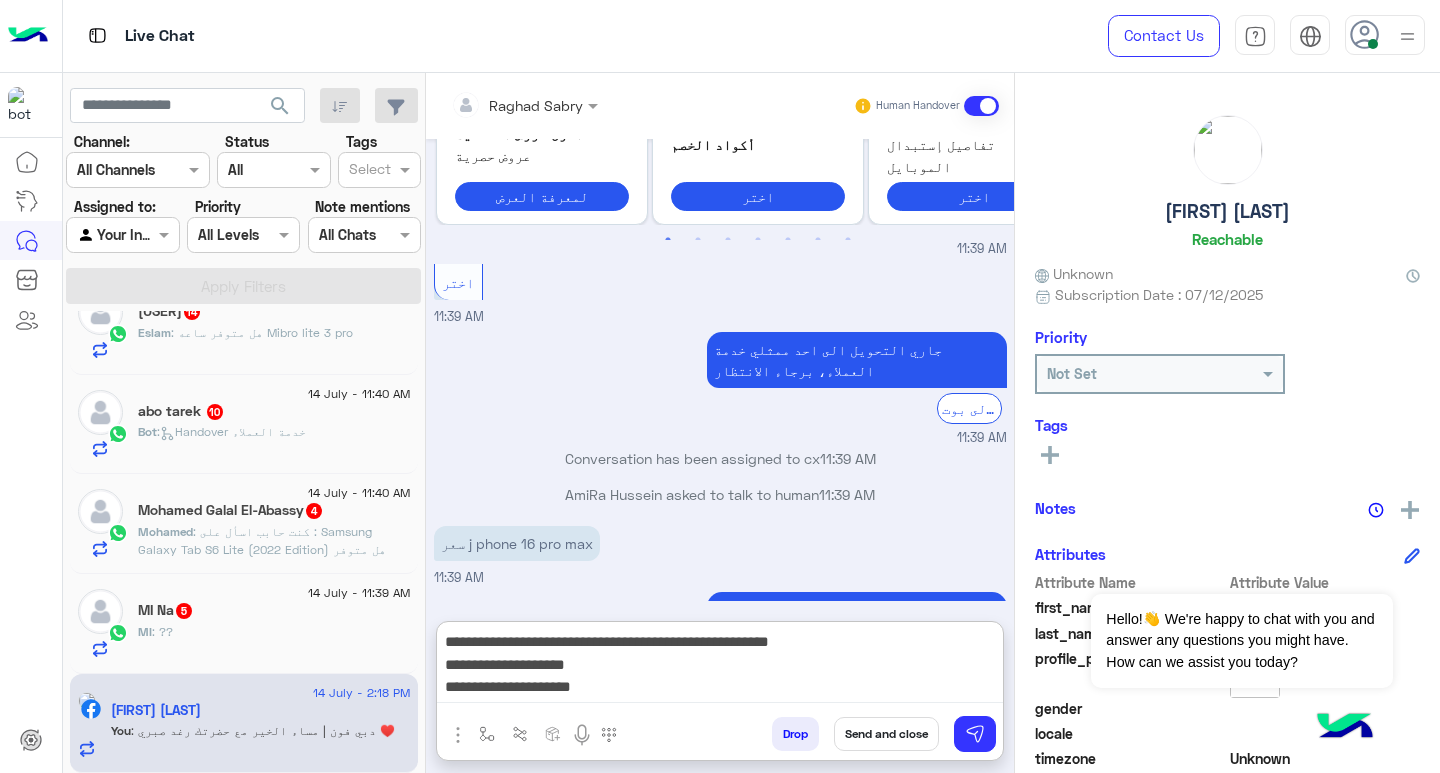 scroll, scrollTop: 817, scrollLeft: 0, axis: vertical 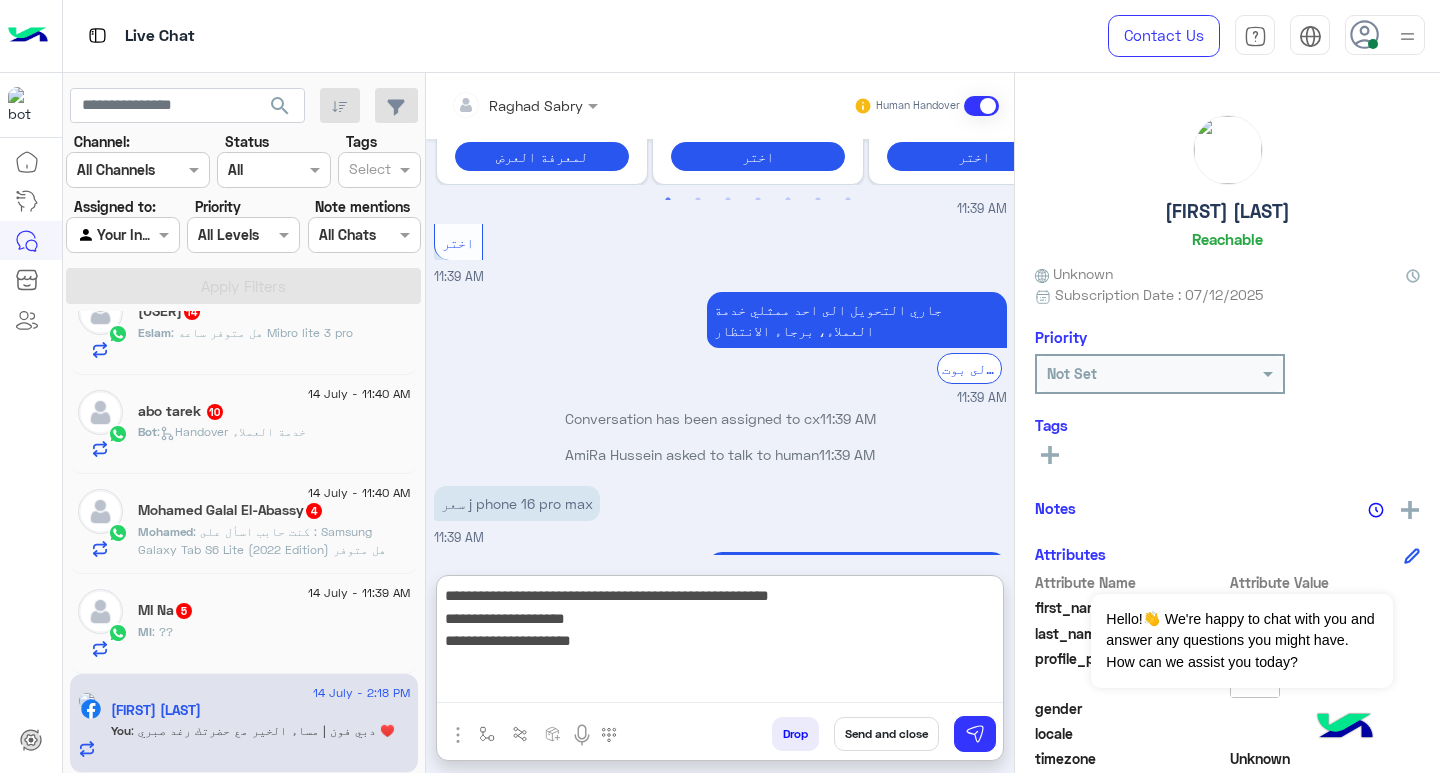 click on "**********" at bounding box center [720, 643] 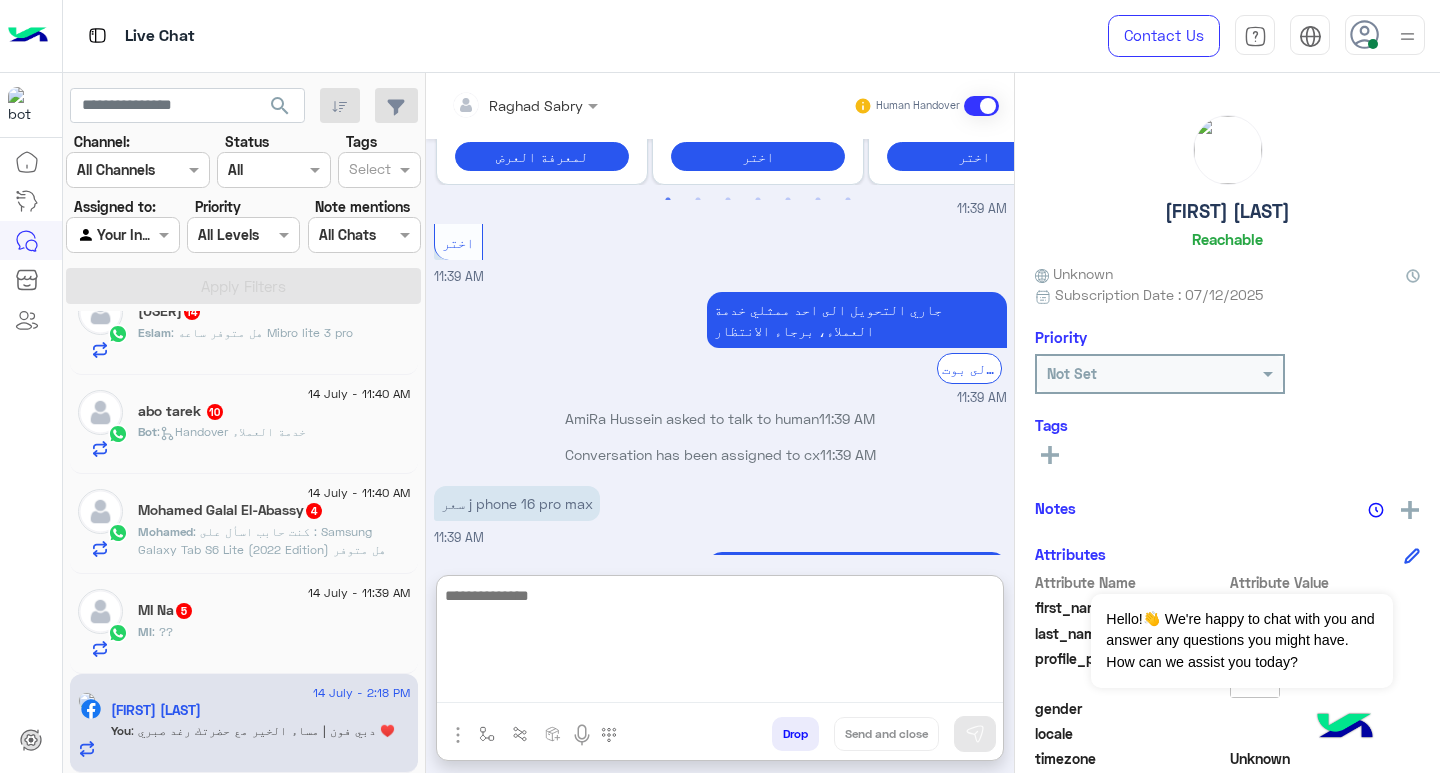 scroll, scrollTop: 1057, scrollLeft: 0, axis: vertical 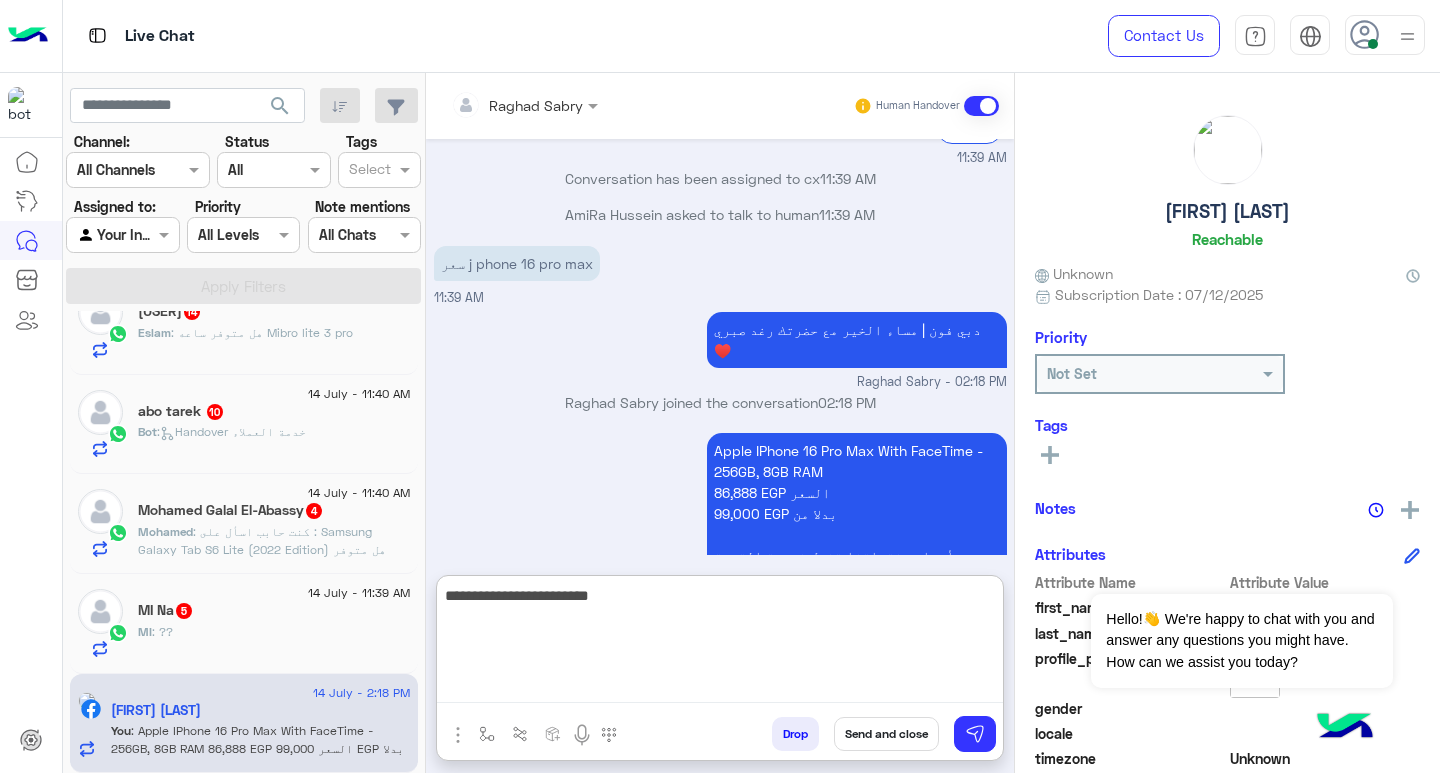 type on "**********" 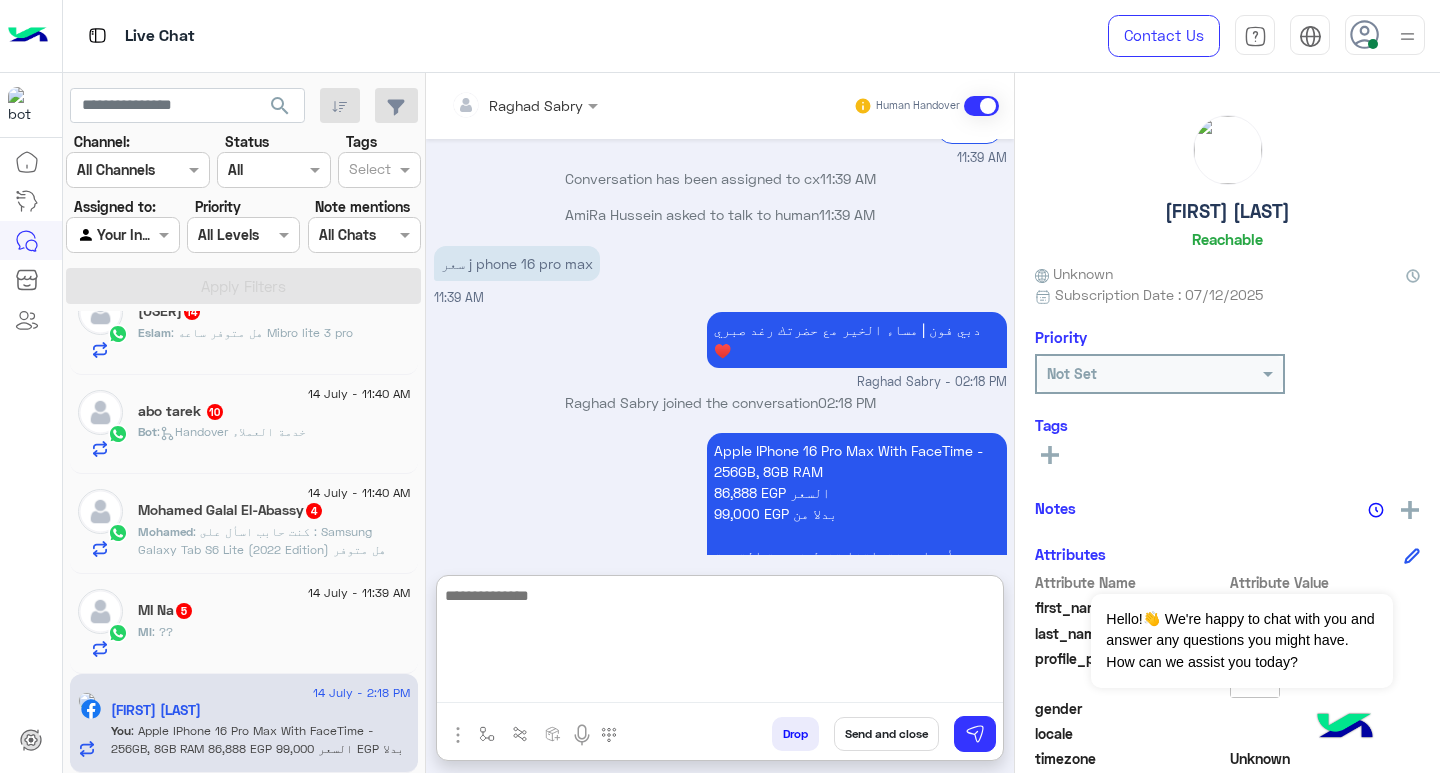 scroll, scrollTop: 1121, scrollLeft: 0, axis: vertical 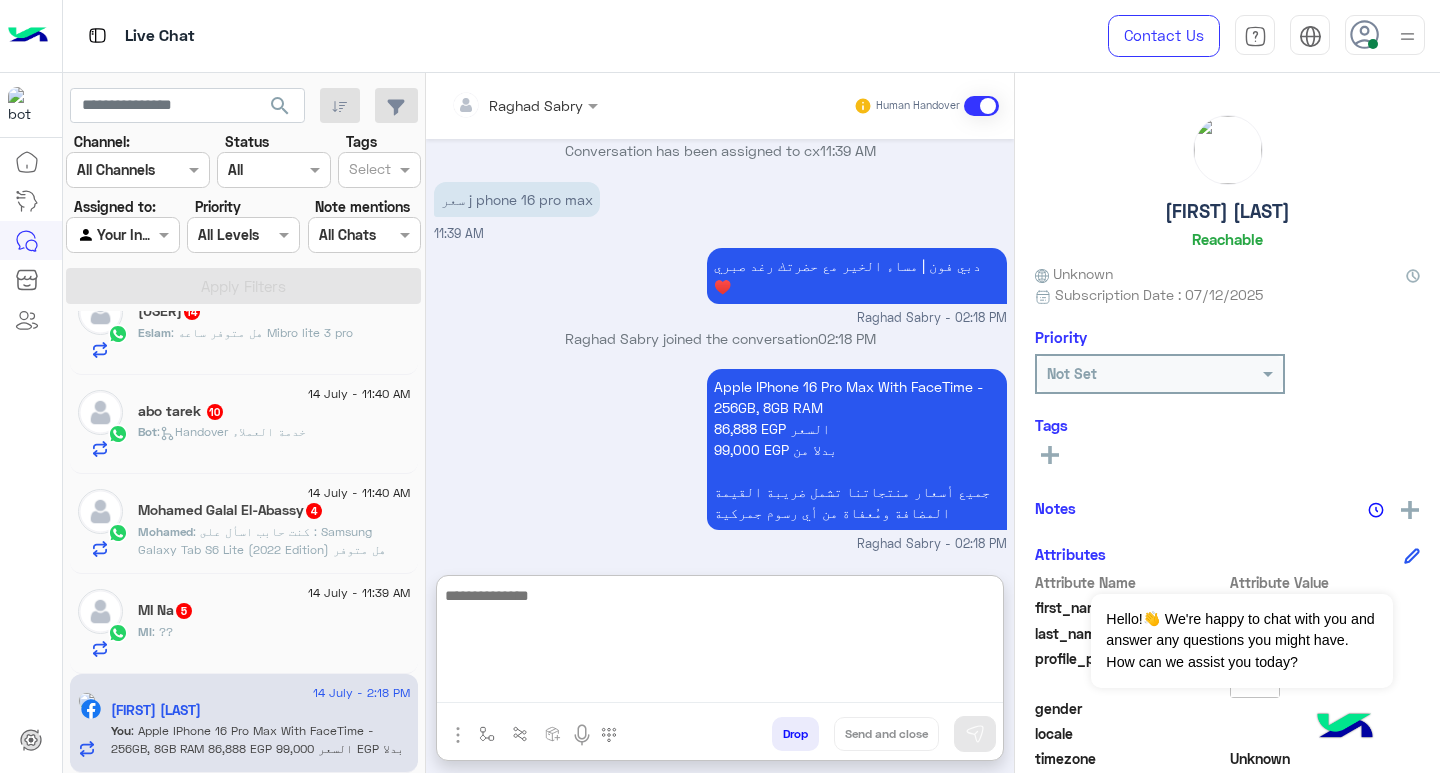 click on "MI : ??" 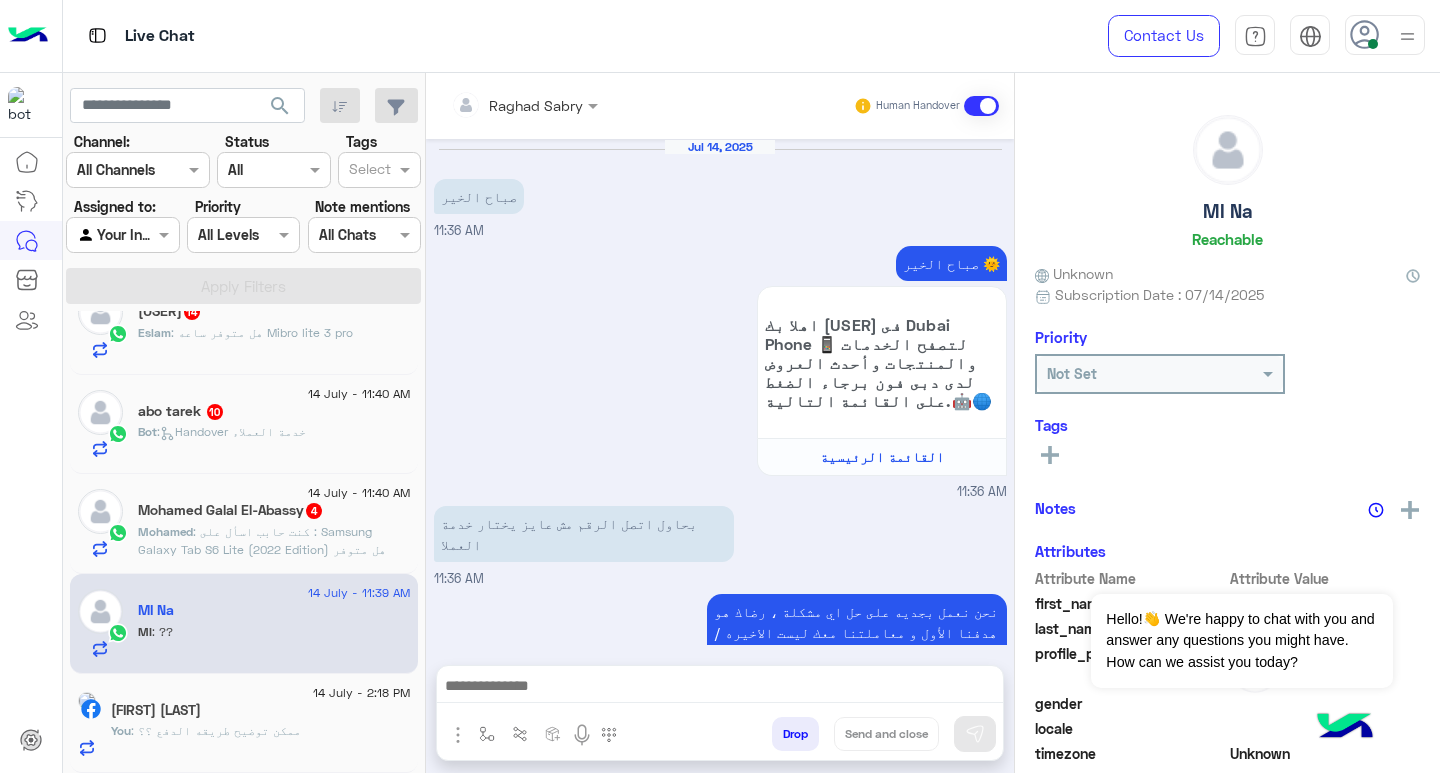 scroll, scrollTop: 746, scrollLeft: 0, axis: vertical 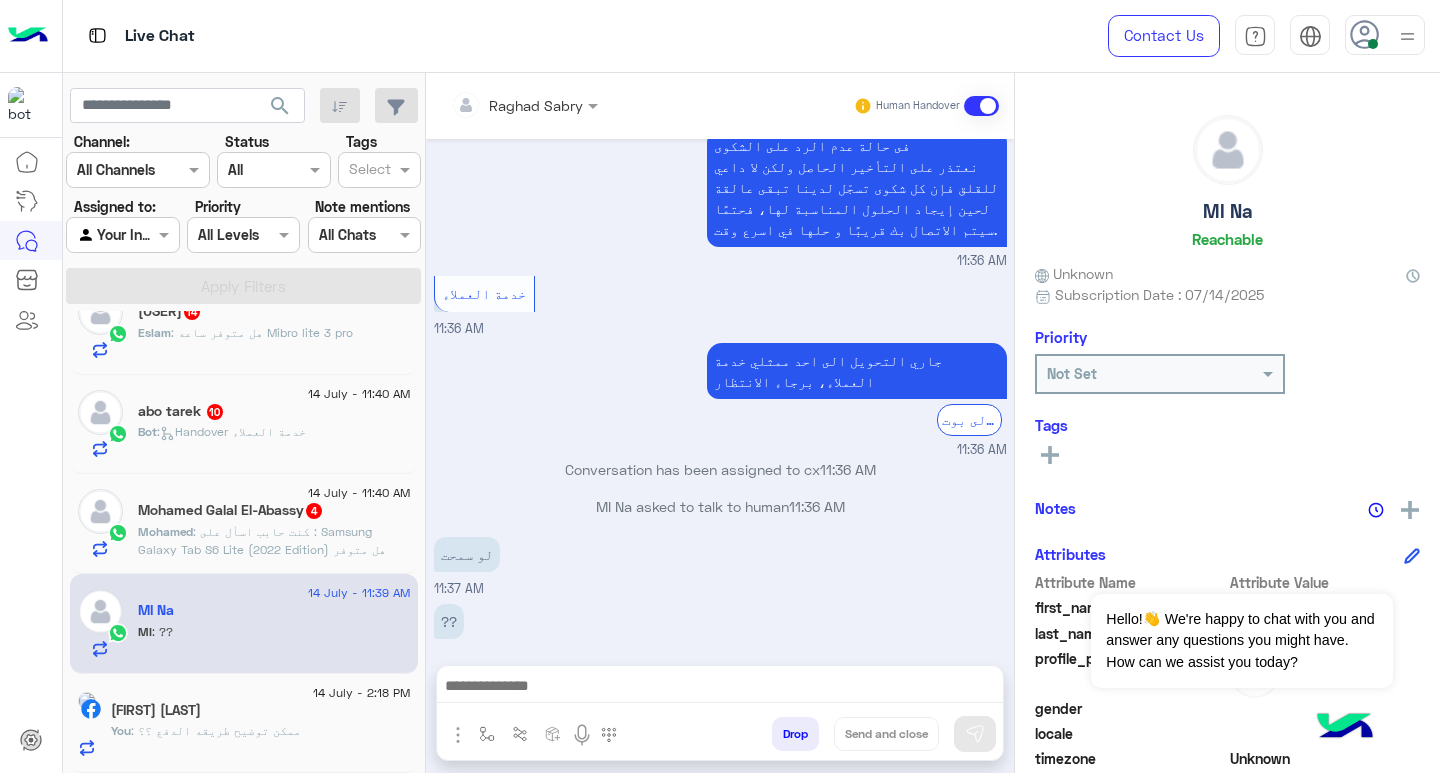 click at bounding box center (720, 688) 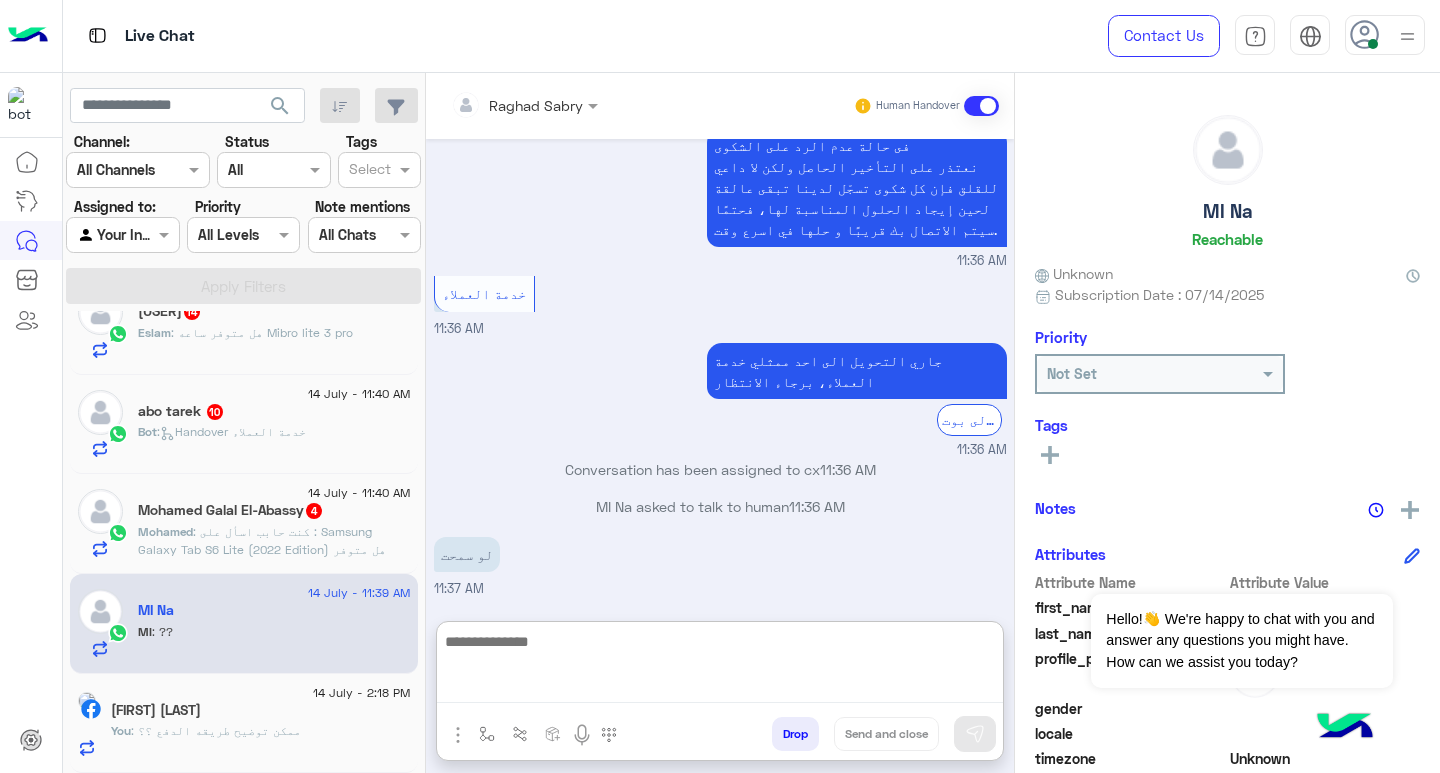 paste on "**********" 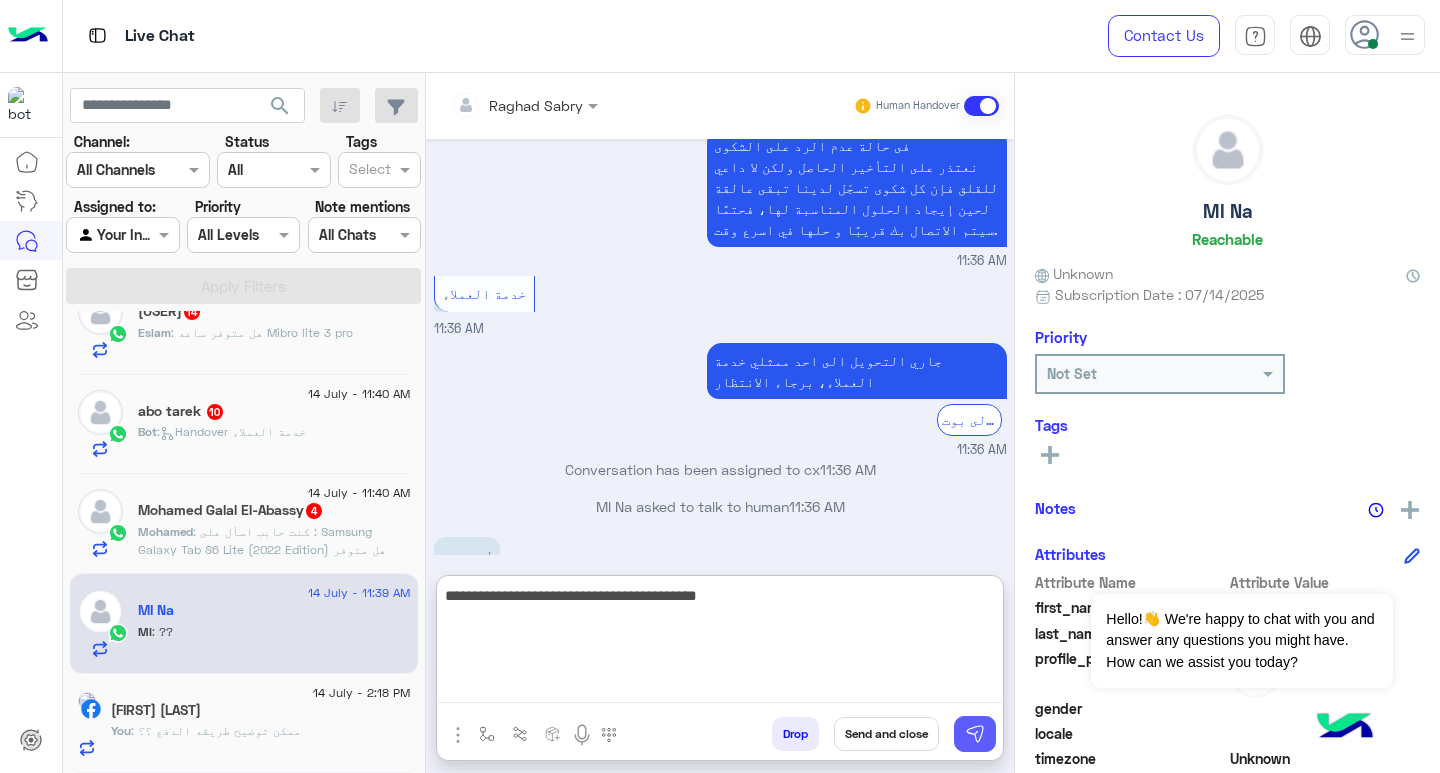 type on "**********" 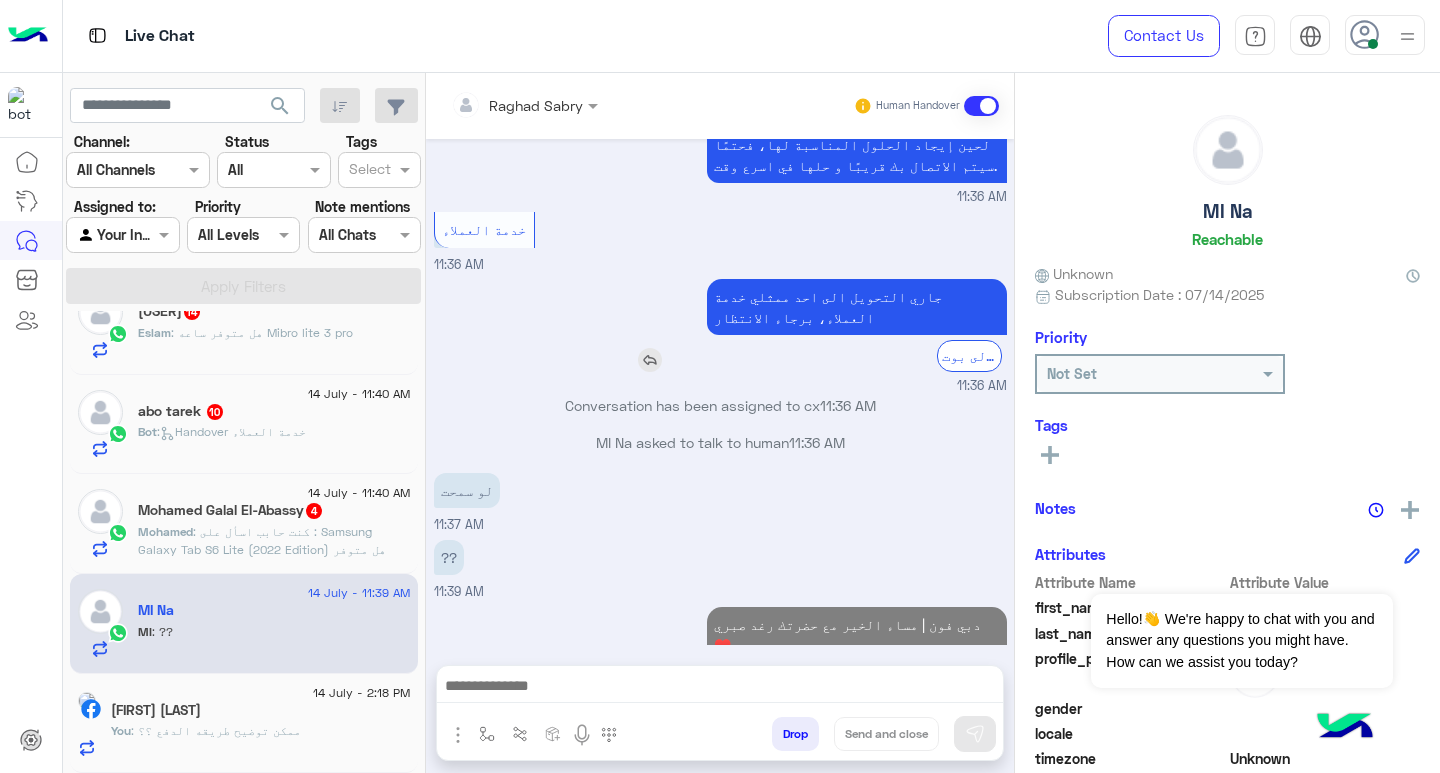 scroll, scrollTop: 846, scrollLeft: 0, axis: vertical 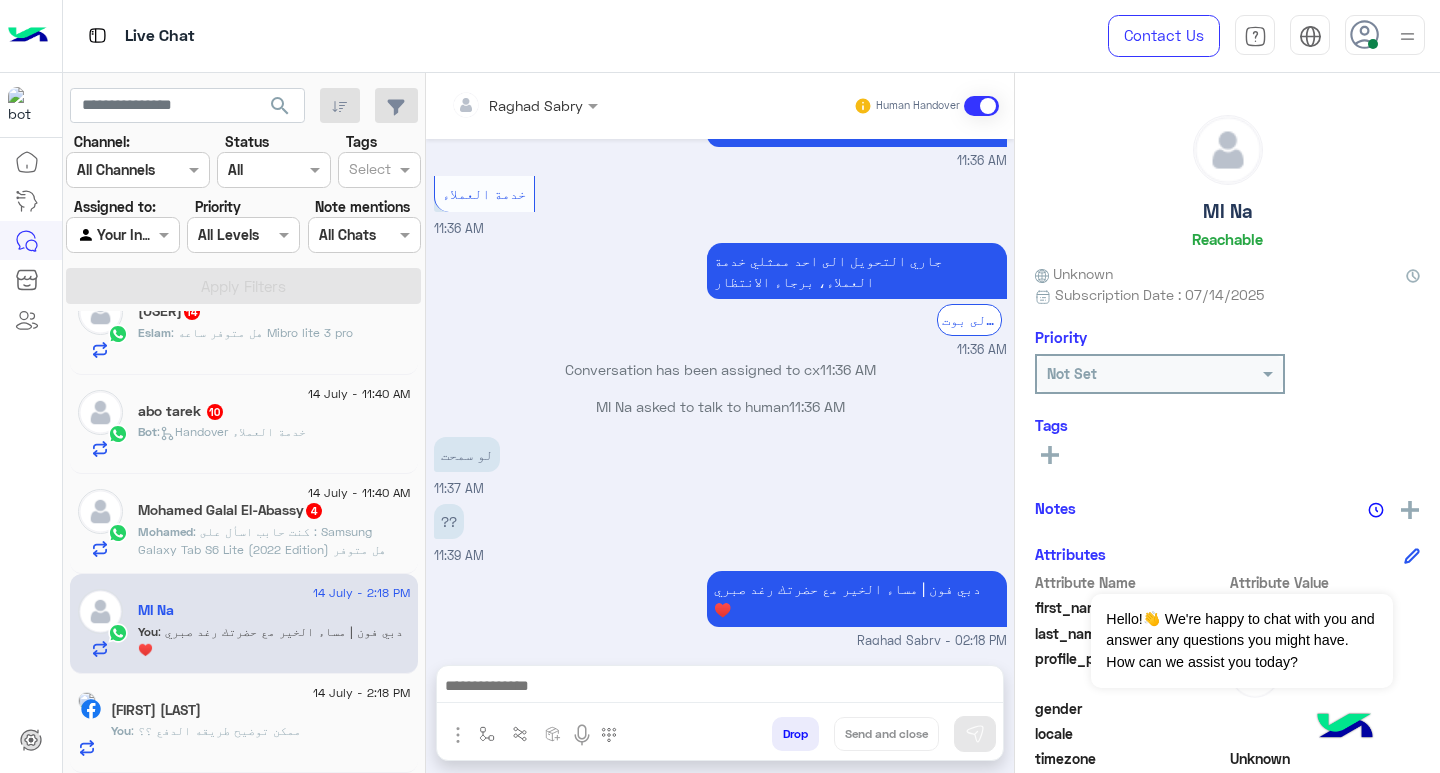 drag, startPoint x: 905, startPoint y: 691, endPoint x: 929, endPoint y: 691, distance: 24 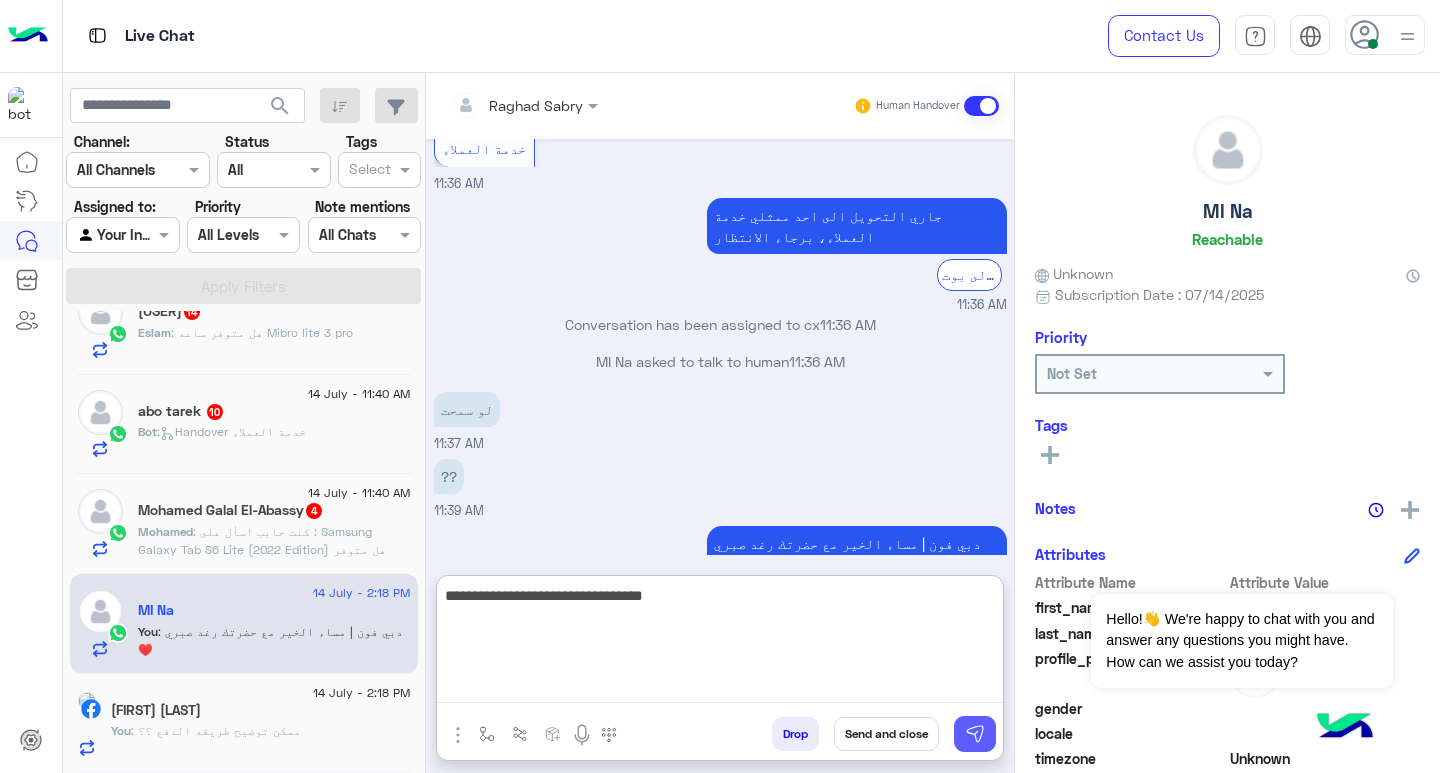 type on "**********" 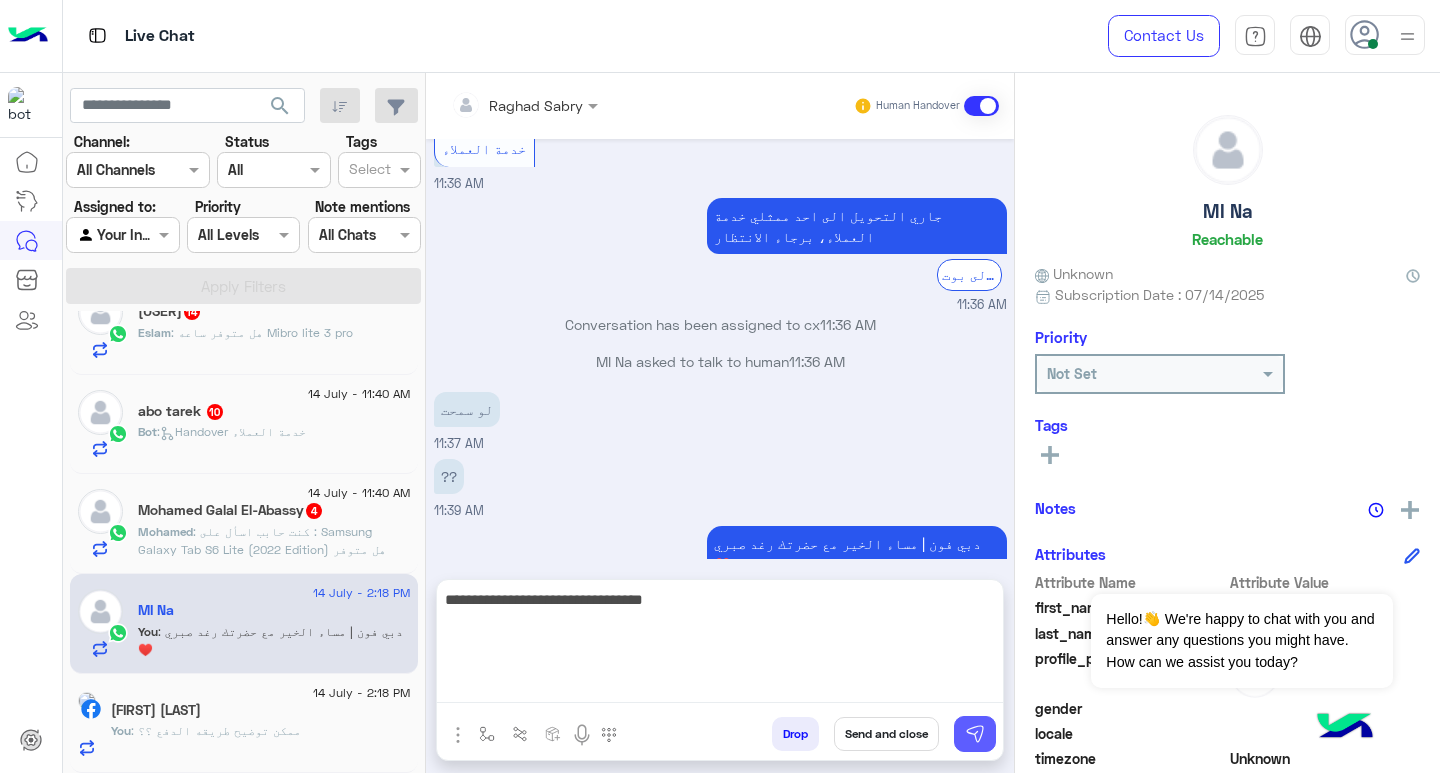 click at bounding box center (975, 734) 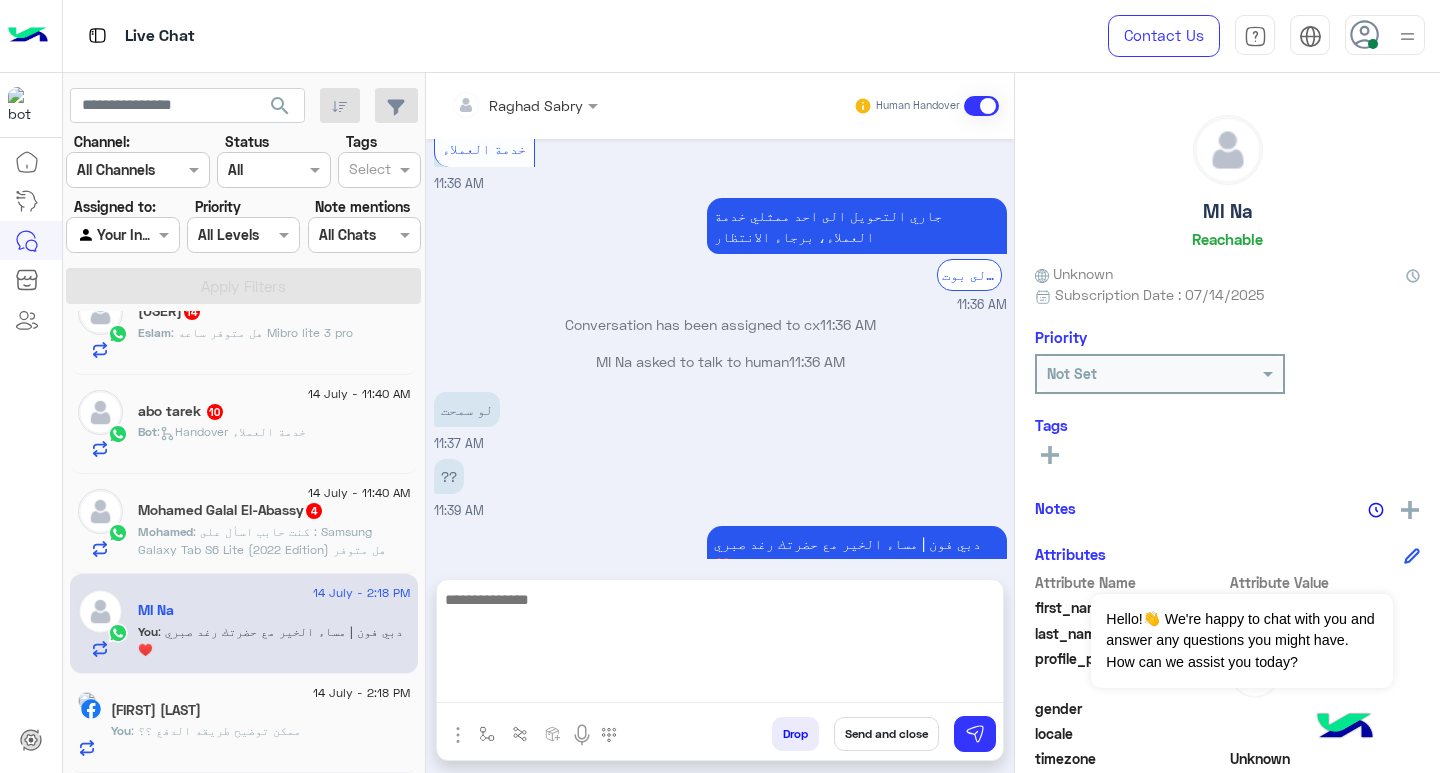 scroll, scrollTop: 910, scrollLeft: 0, axis: vertical 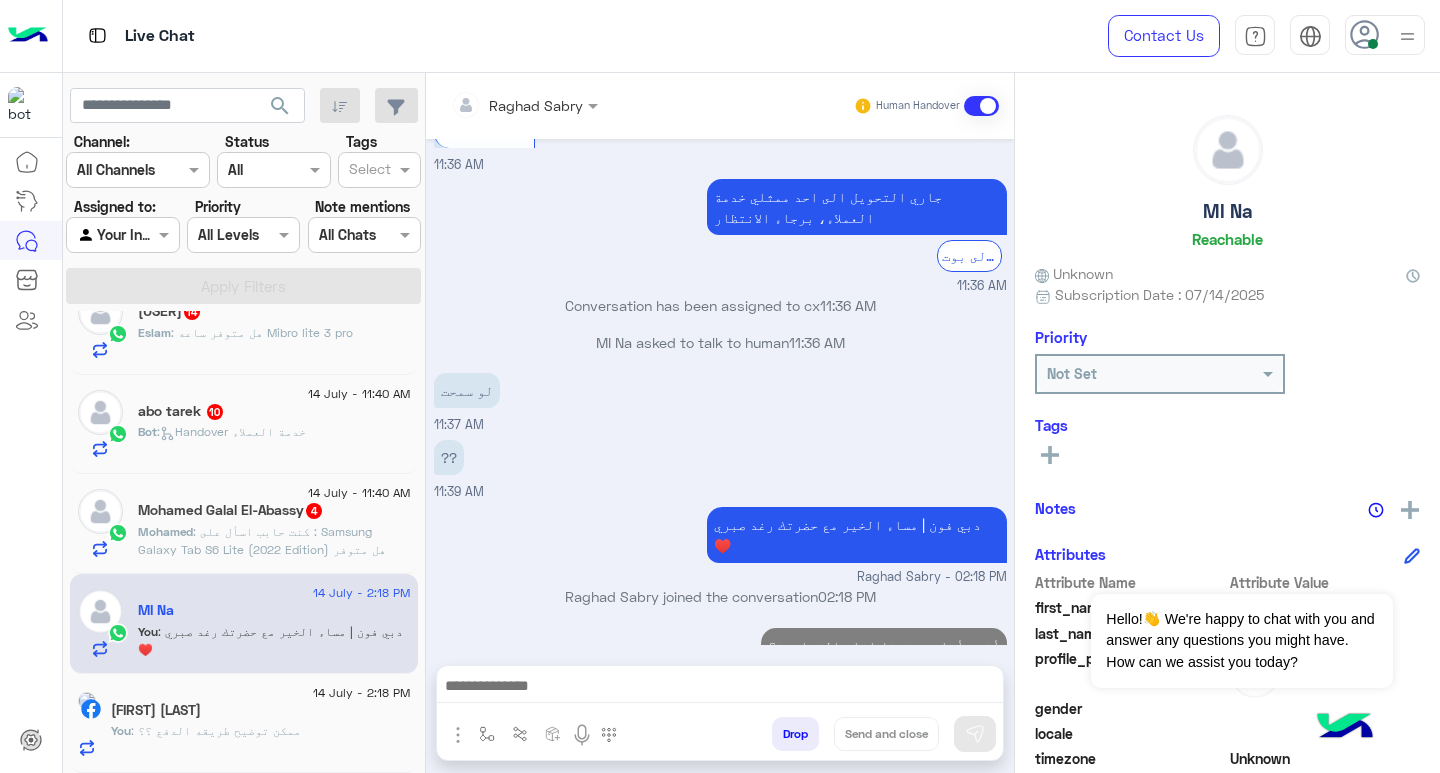 click on ": كنت حابب اسأل على :
Samsung Galaxy Tab S6 Lite (2022 Edition)
هل متوفر عندكم و سعره كام ؟" 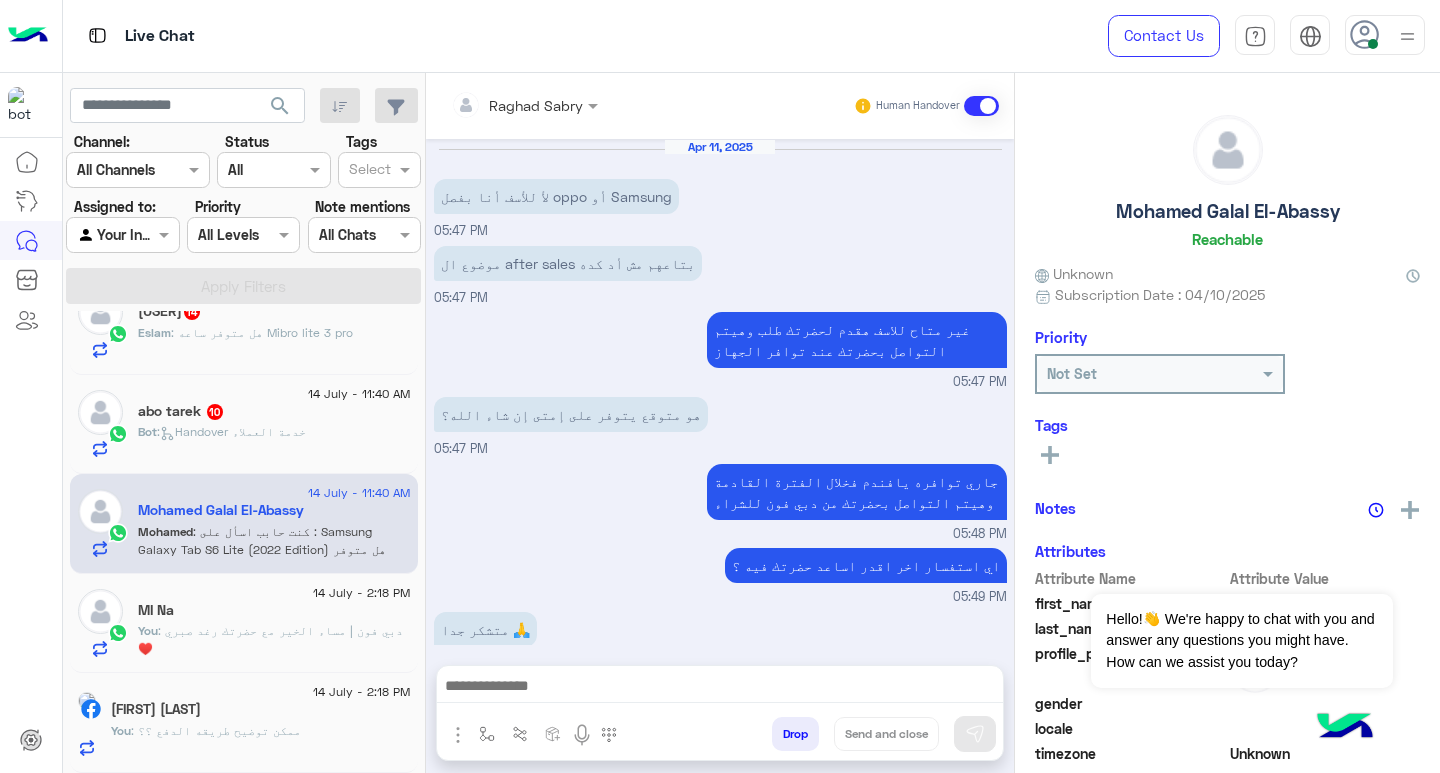scroll, scrollTop: 1470, scrollLeft: 0, axis: vertical 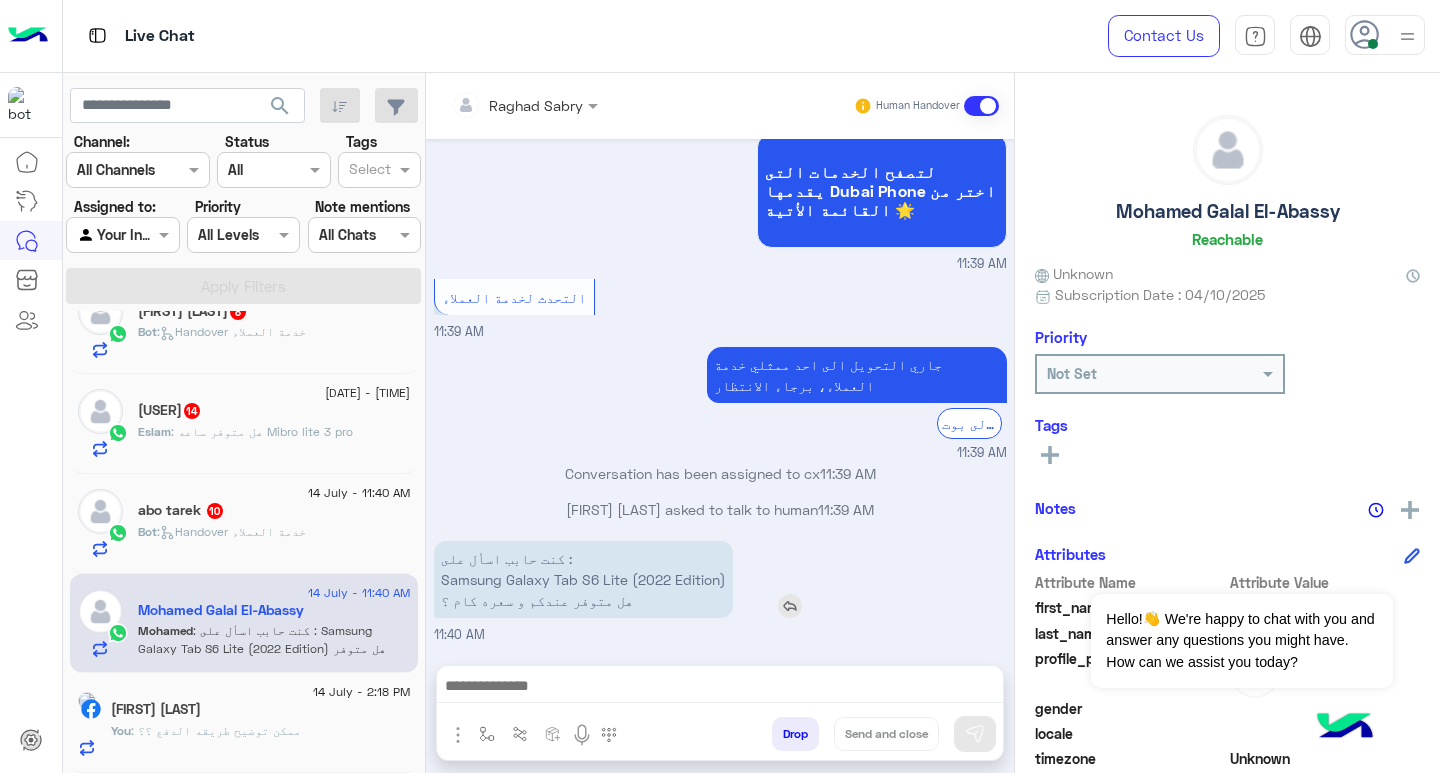 click on "كنت حابب اسأل على : Samsung Galaxy Tab S6 Lite (2022 Edition) هل متوفر عندكم و سعره كام ؟" at bounding box center [583, 579] 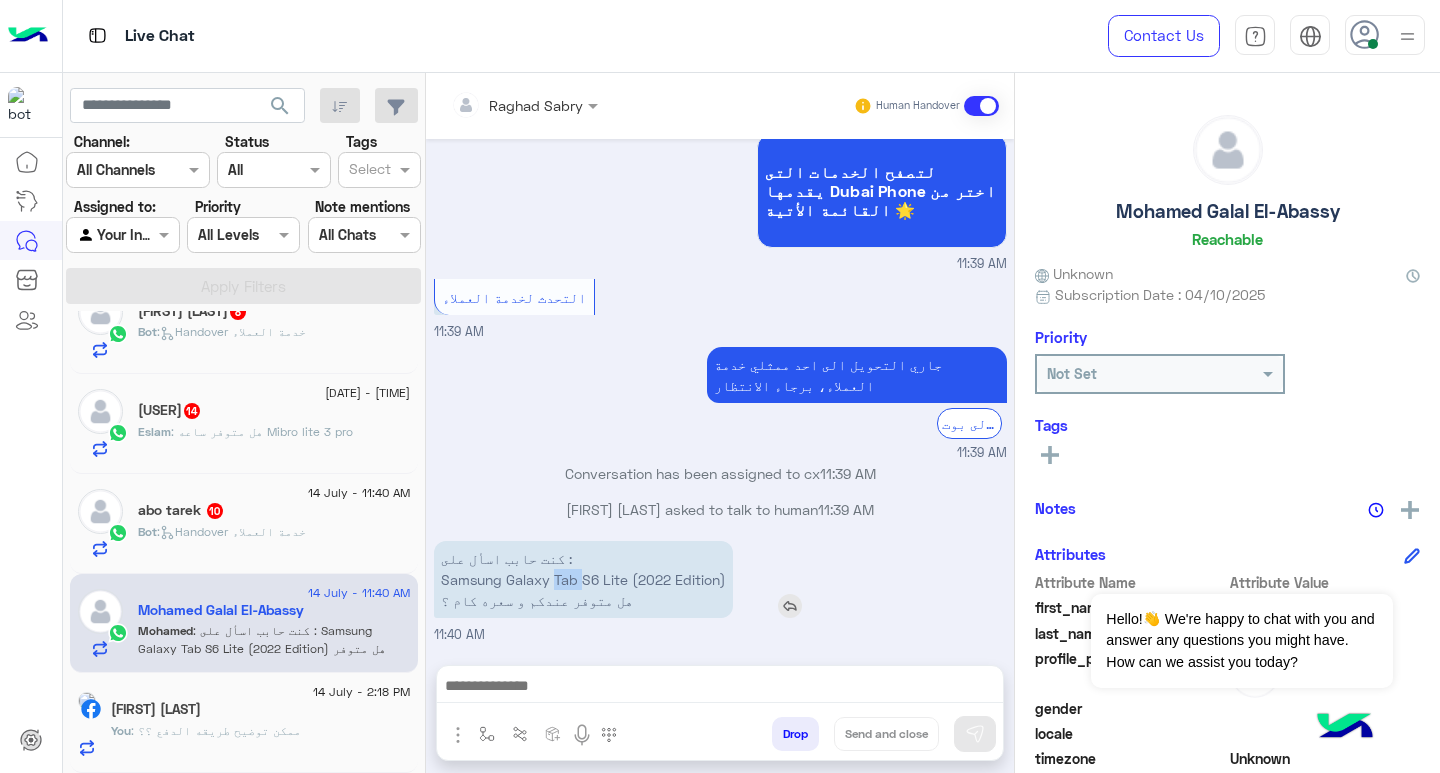 click on "كنت حابب اسأل على : Samsung Galaxy Tab S6 Lite (2022 Edition) هل متوفر عندكم و سعره كام ؟" at bounding box center (583, 579) 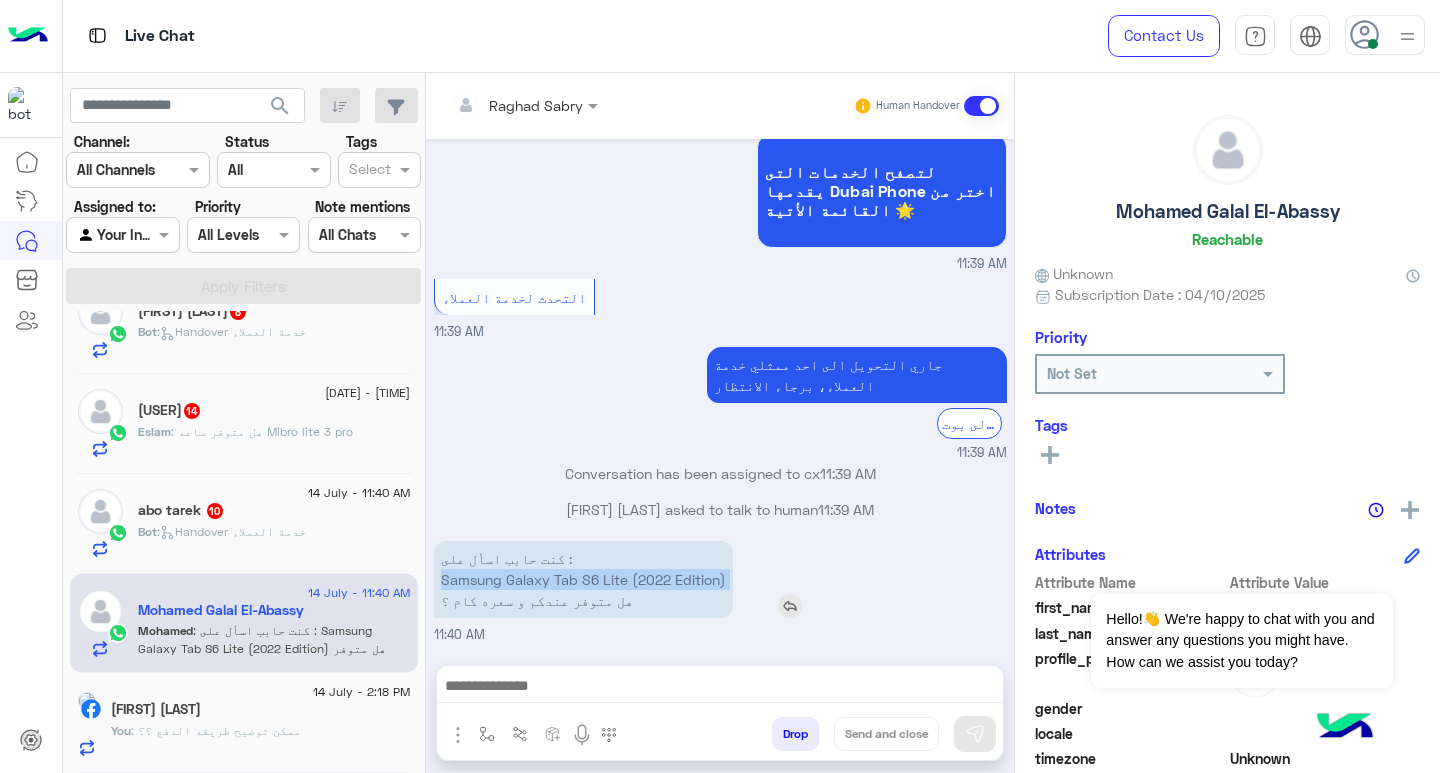 click on "كنت حابب اسأل على : Samsung Galaxy Tab S6 Lite (2022 Edition) هل متوفر عندكم و سعره كام ؟" at bounding box center (583, 579) 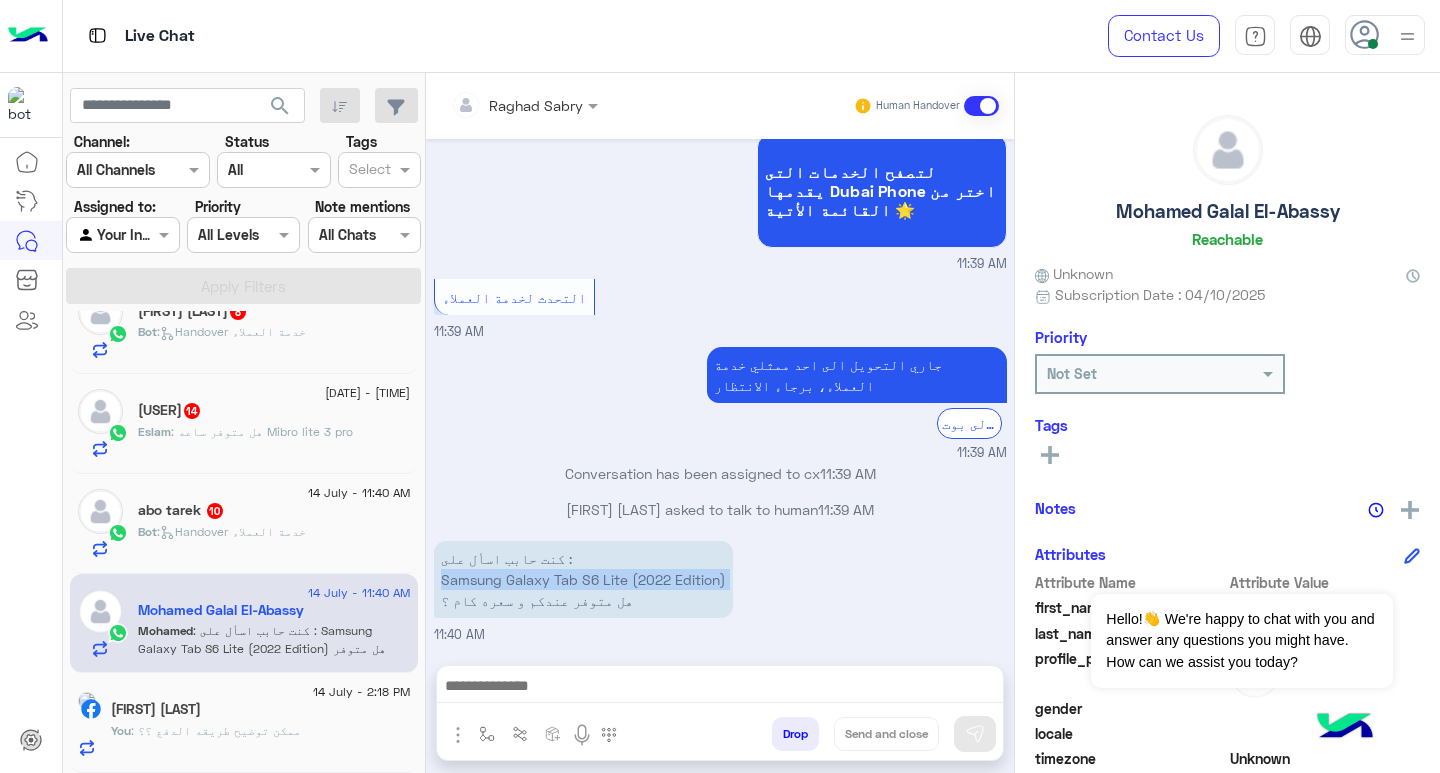 copy on "Samsung Galaxy Tab S6 Lite (2022 Edition)" 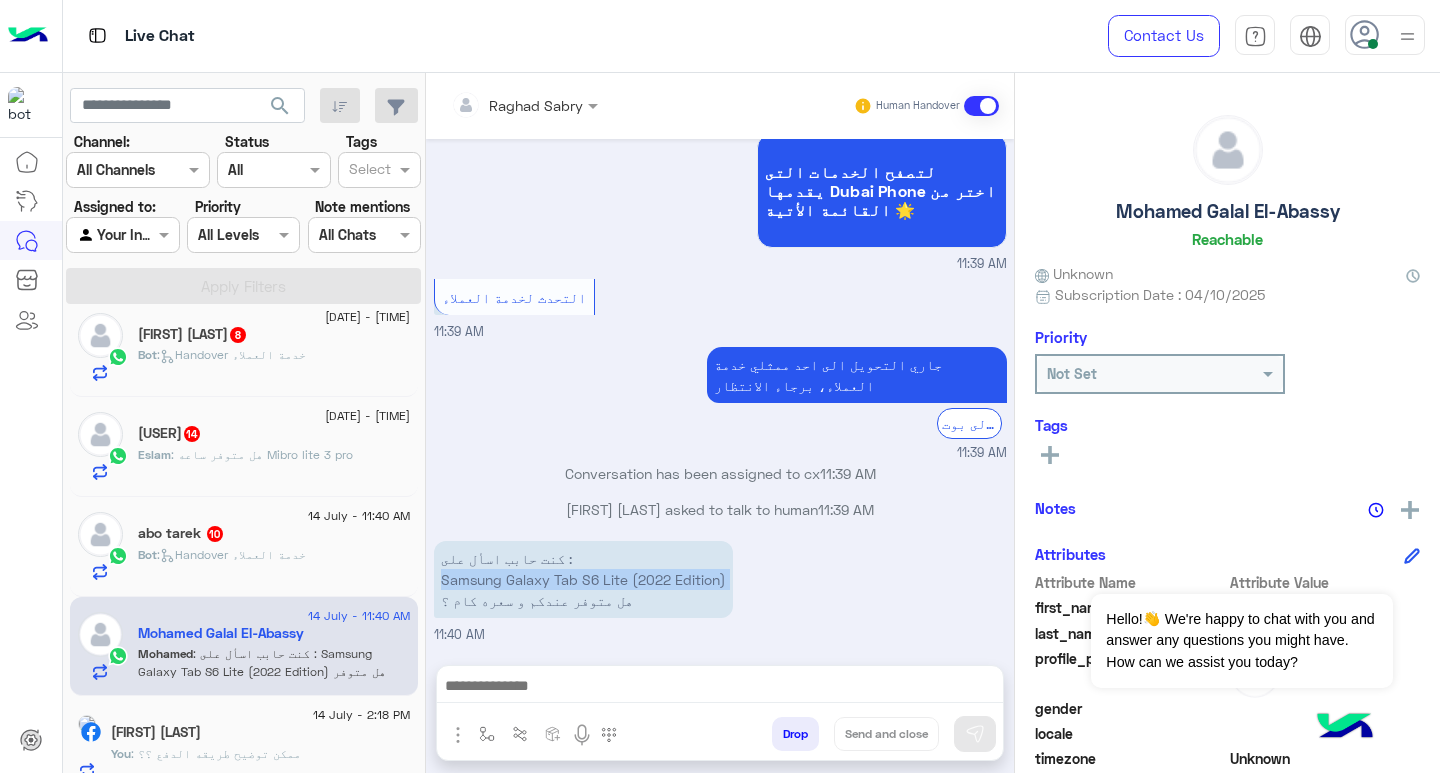 scroll, scrollTop: 1040, scrollLeft: 0, axis: vertical 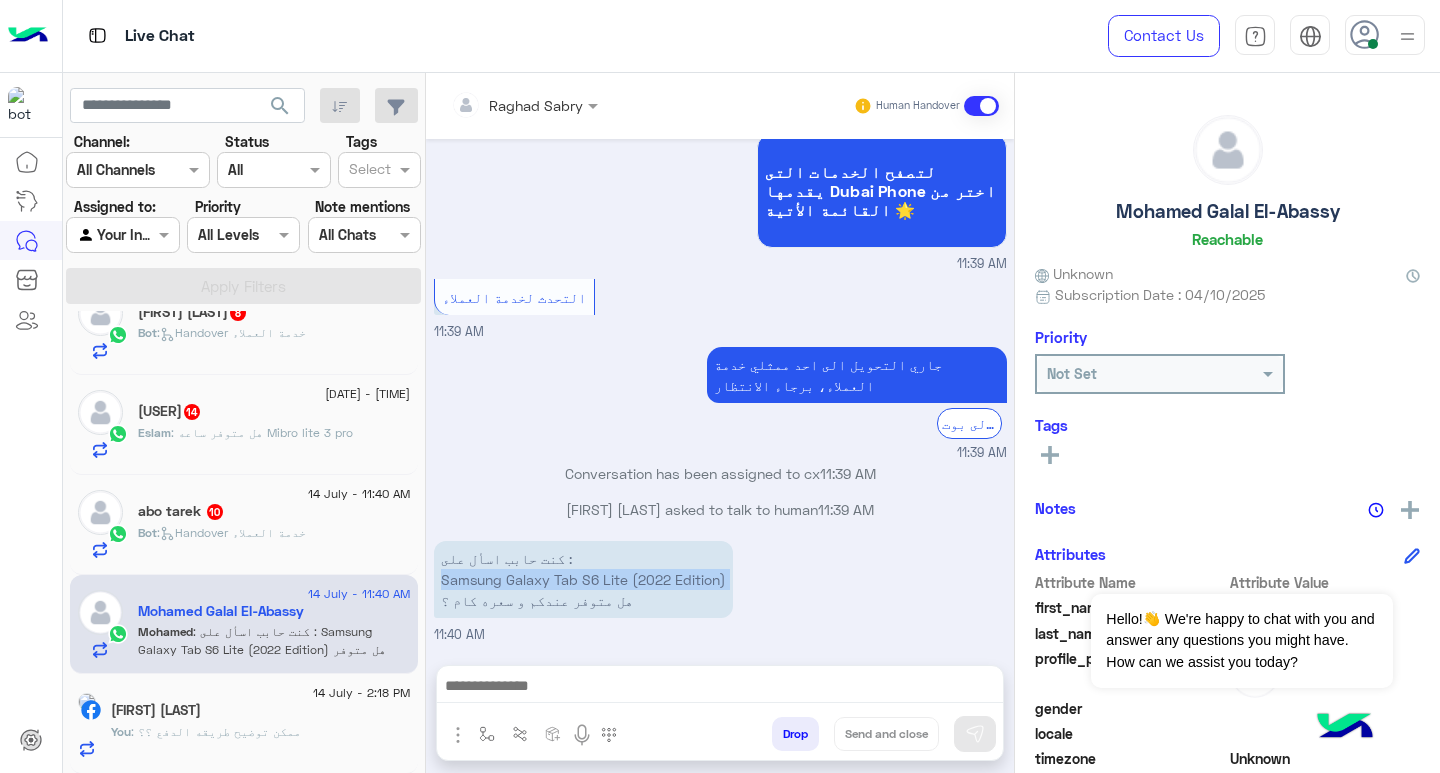 click at bounding box center [720, 688] 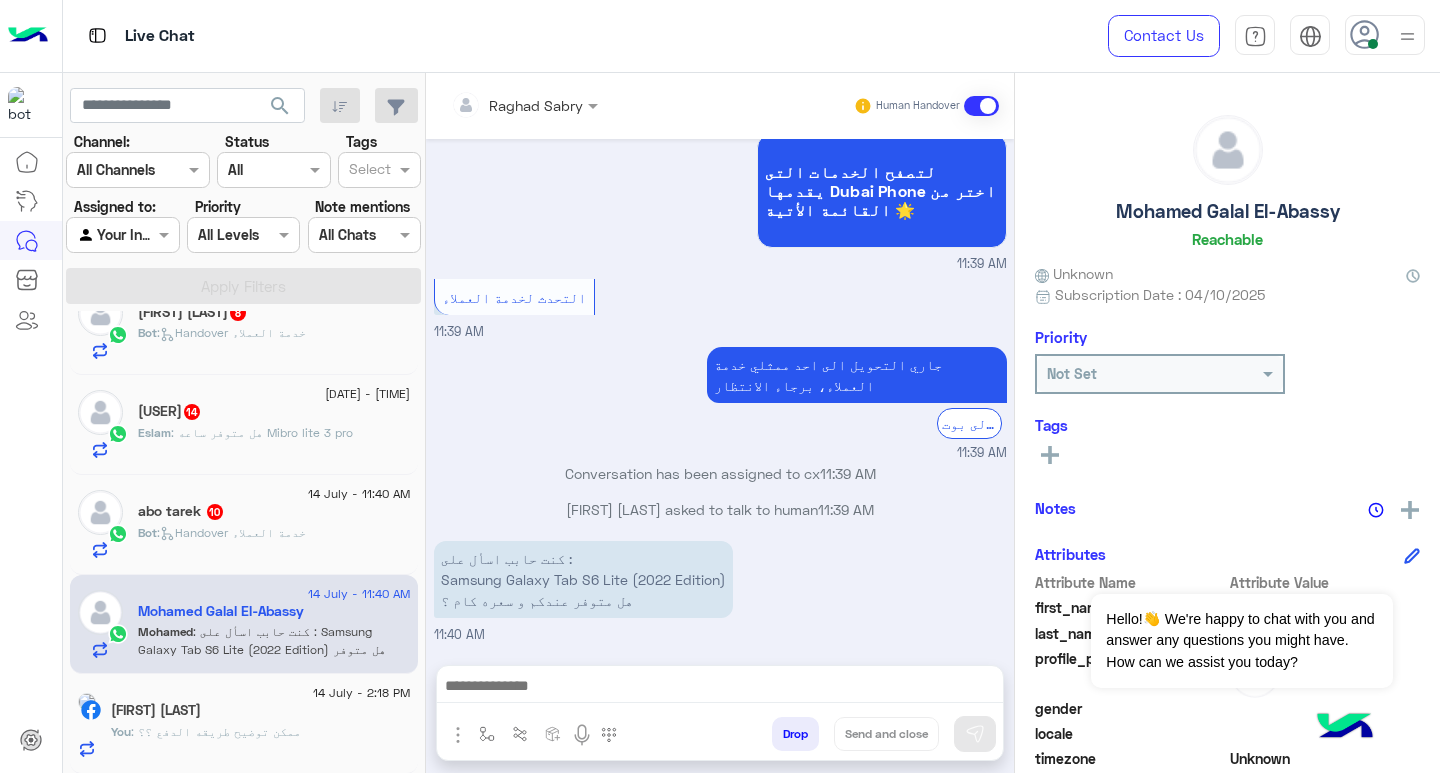 paste on "**********" 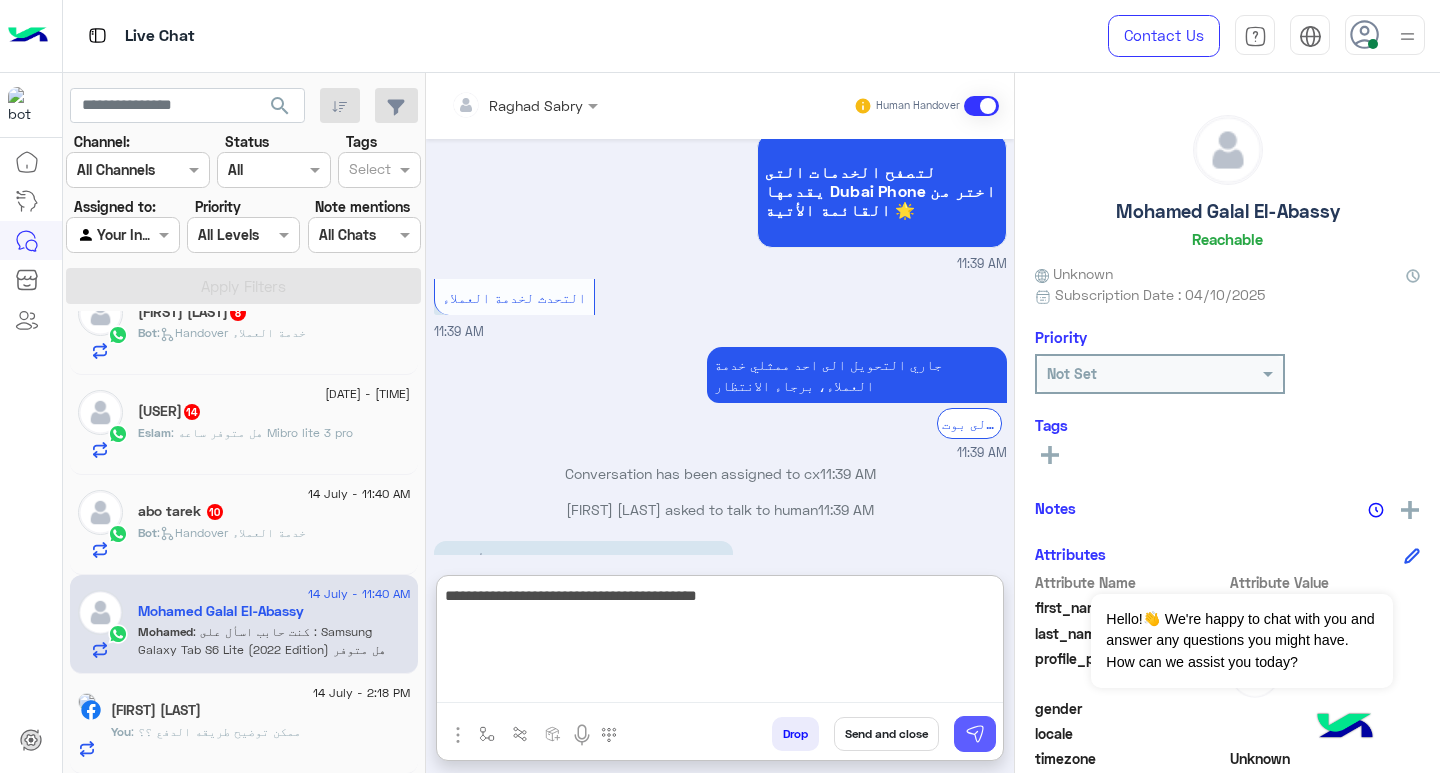 type on "**********" 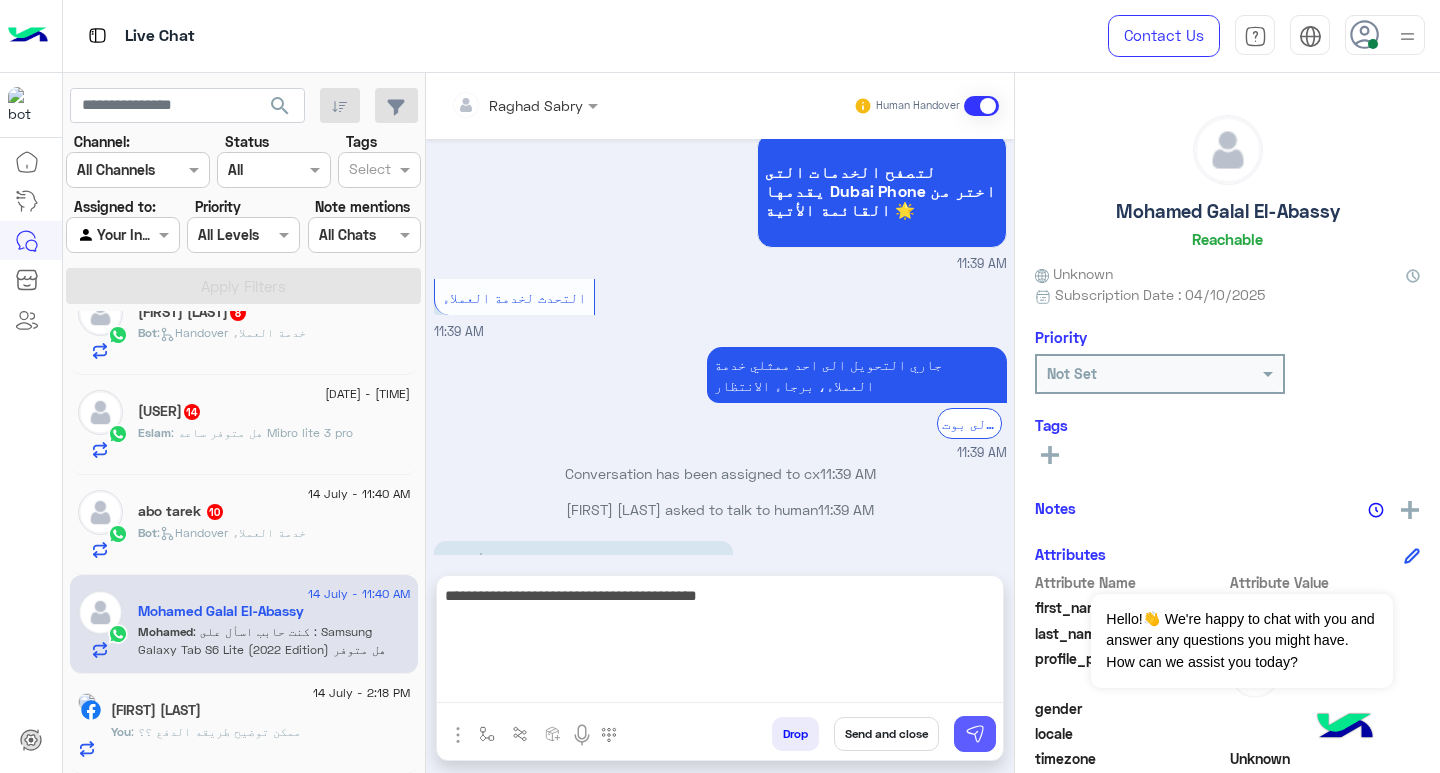click at bounding box center (975, 734) 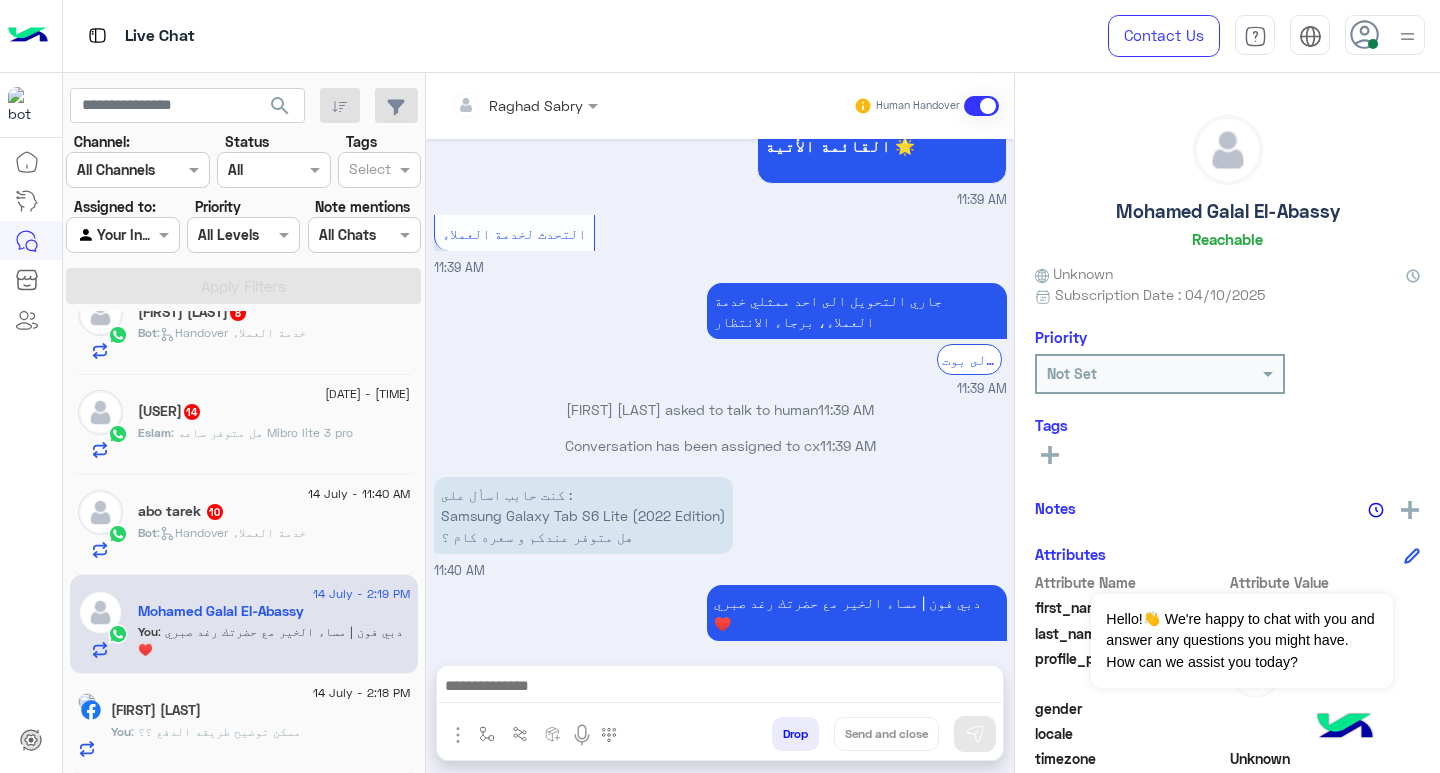 scroll, scrollTop: 1570, scrollLeft: 0, axis: vertical 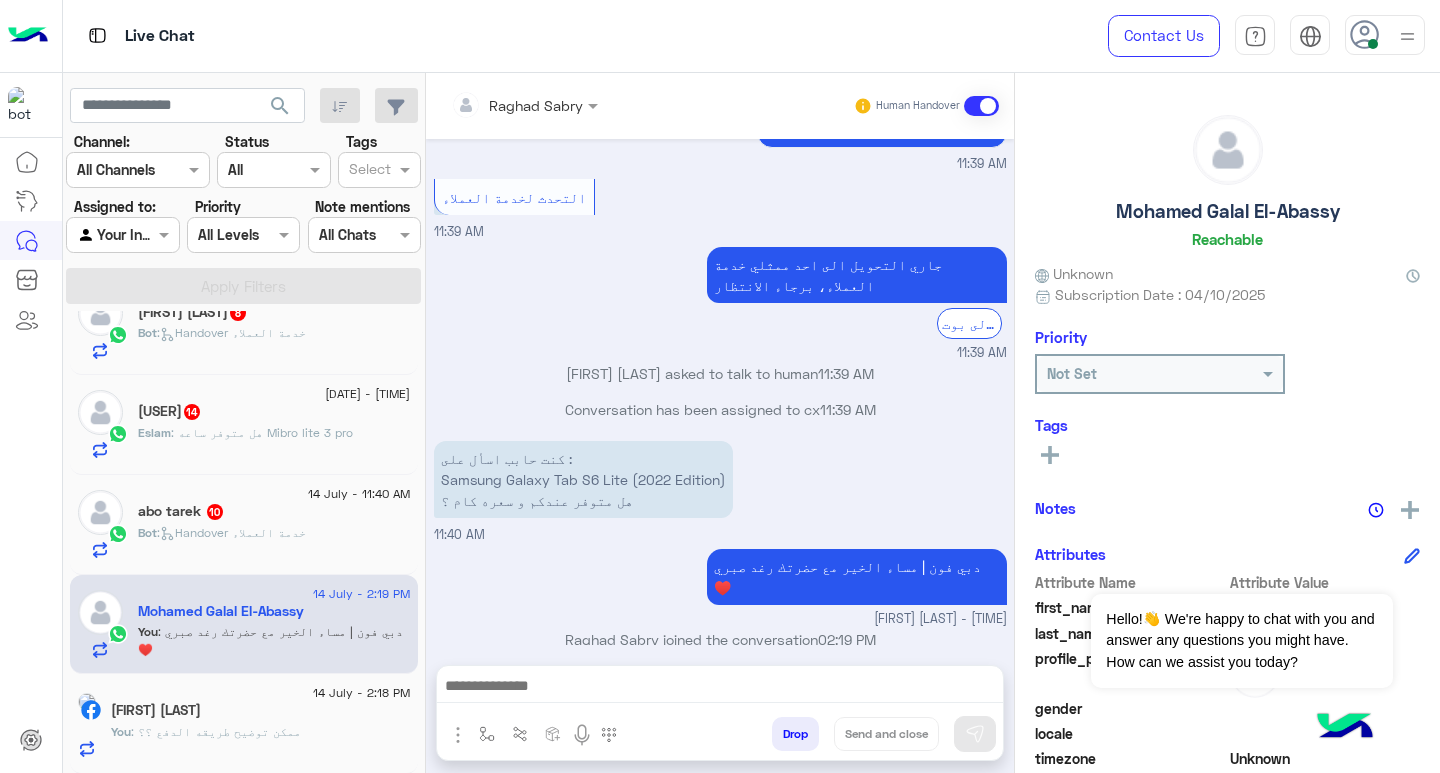 click at bounding box center [720, 688] 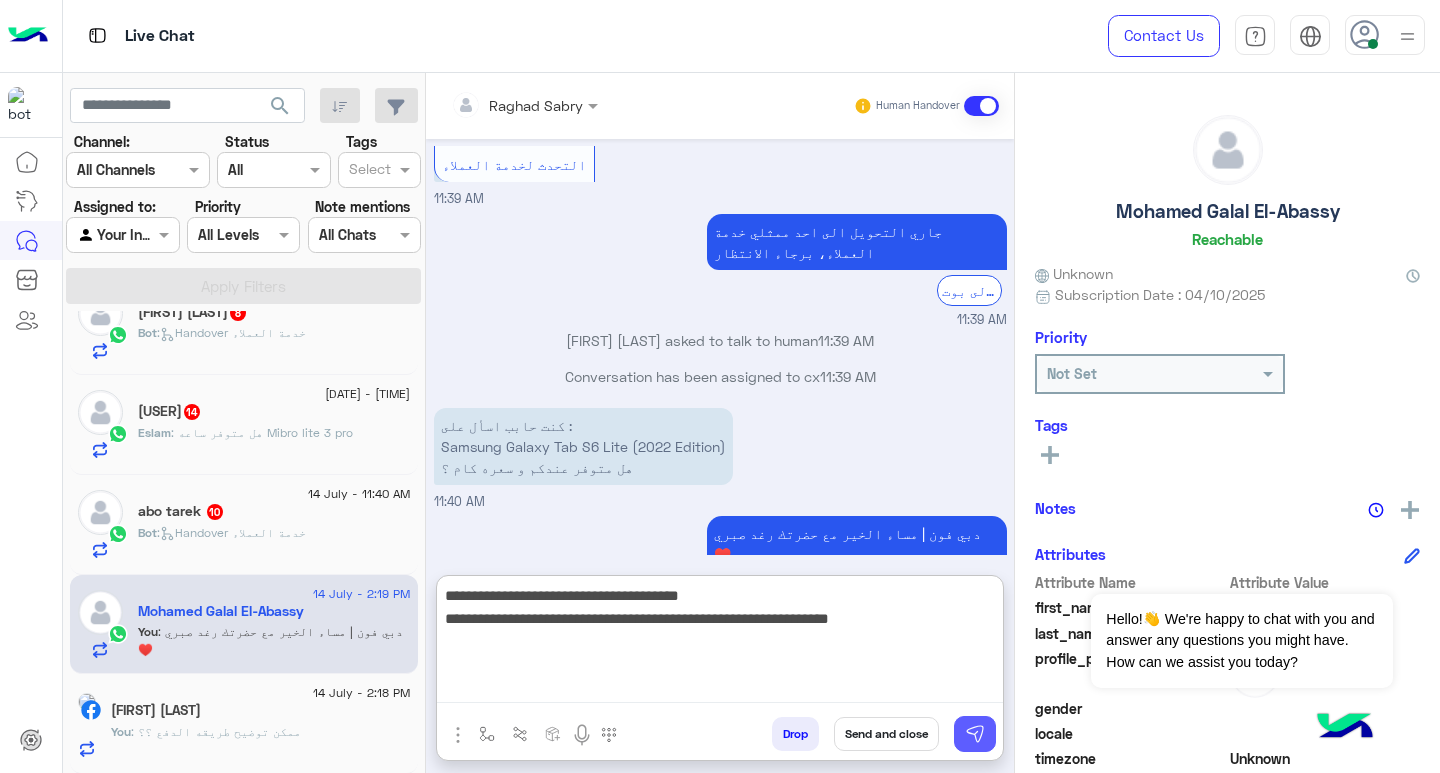 type on "**********" 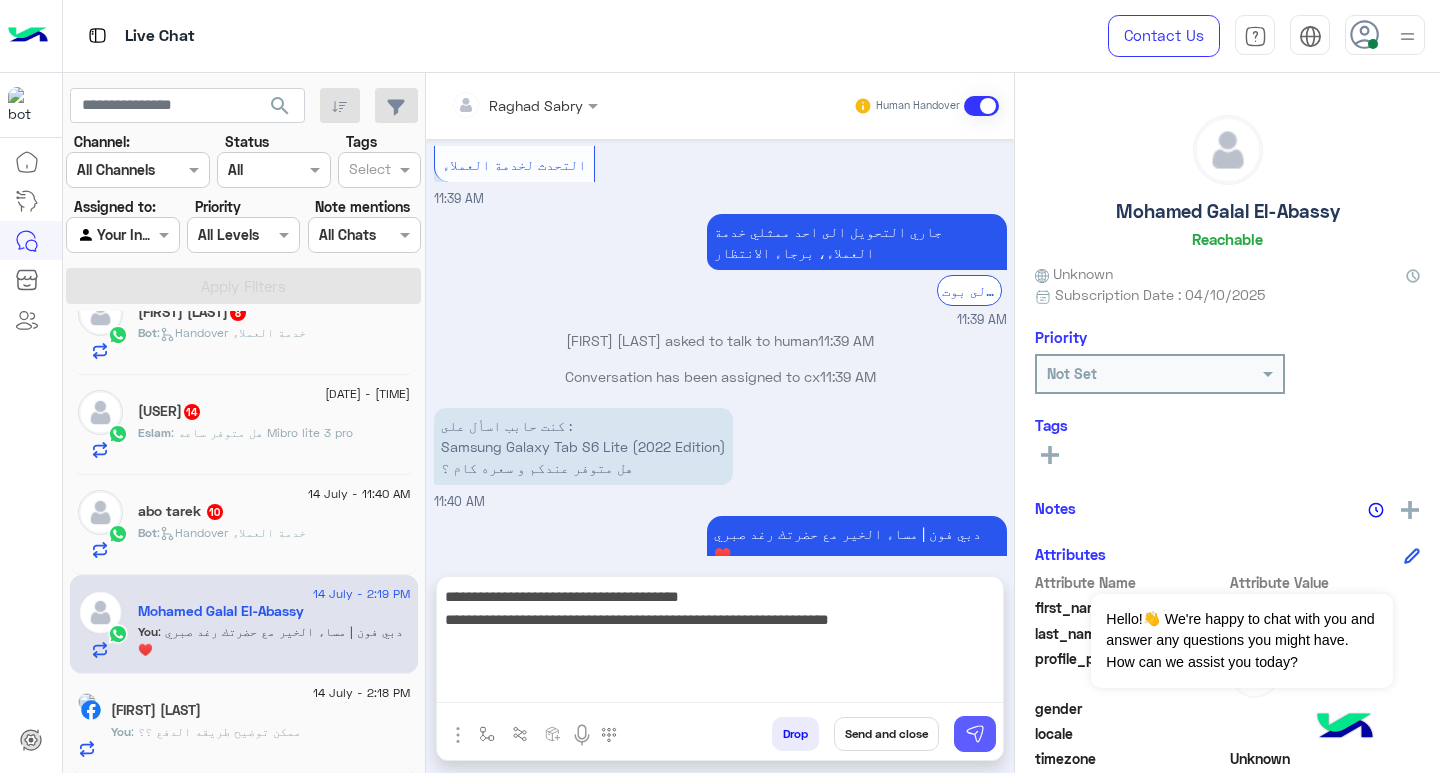 click at bounding box center [975, 734] 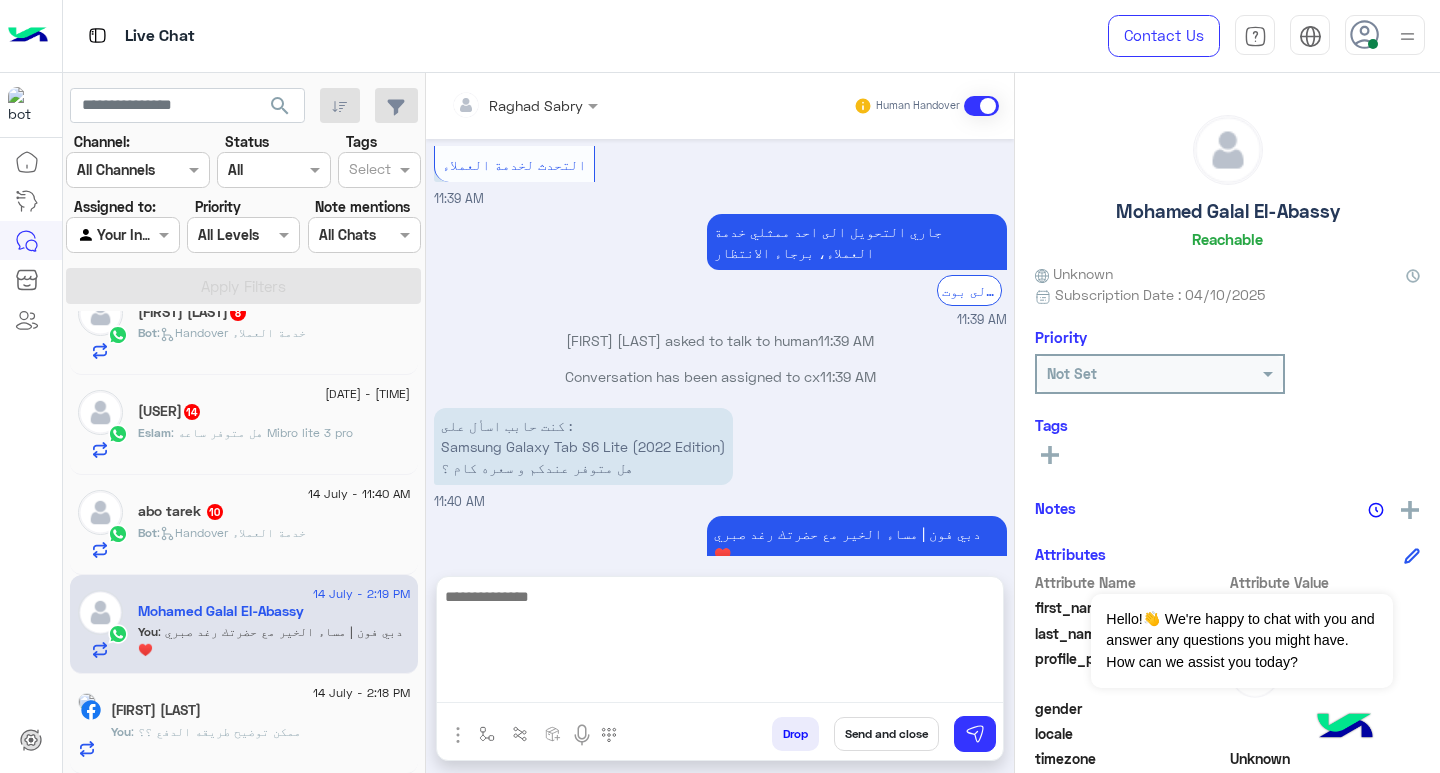 scroll, scrollTop: 1676, scrollLeft: 0, axis: vertical 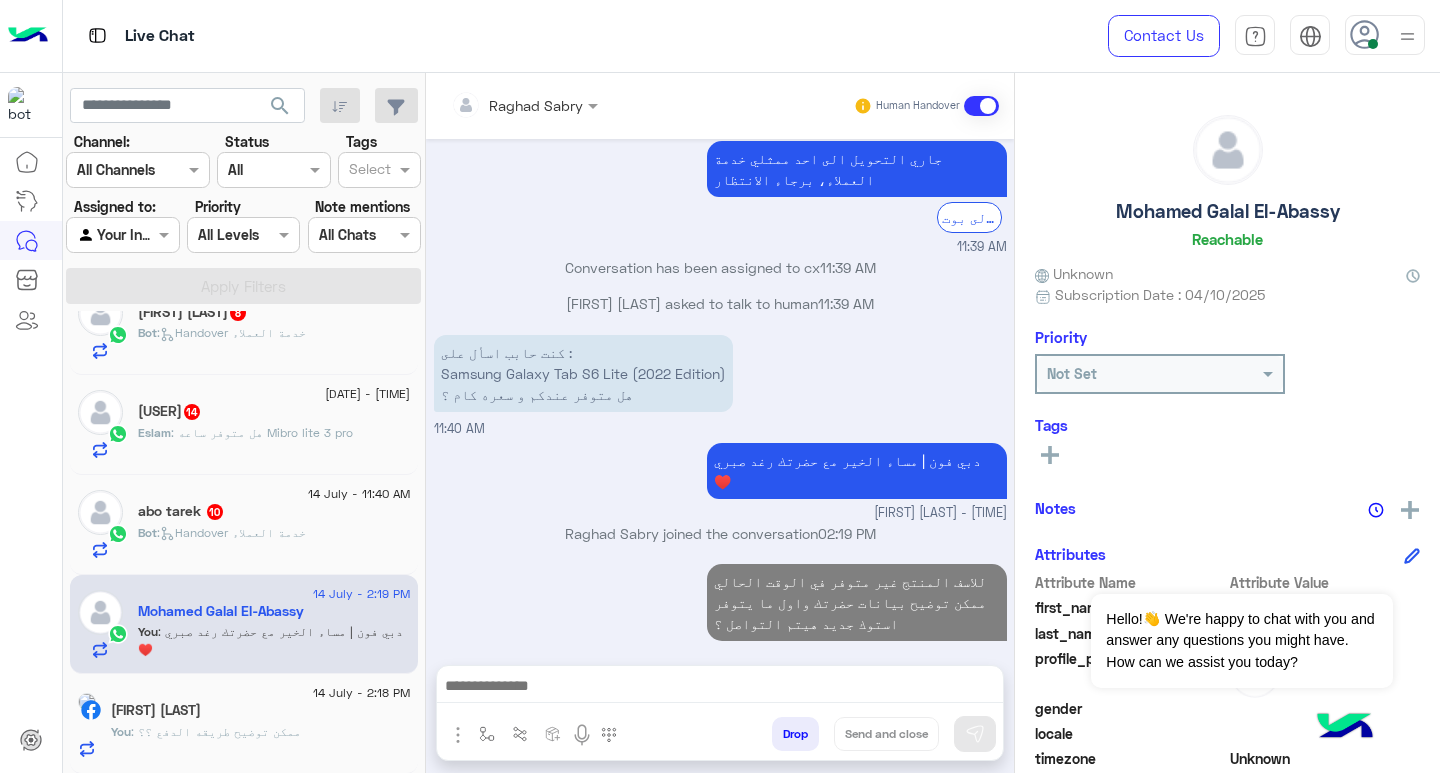 click on "Bot :   Handover خدمة العملاء" 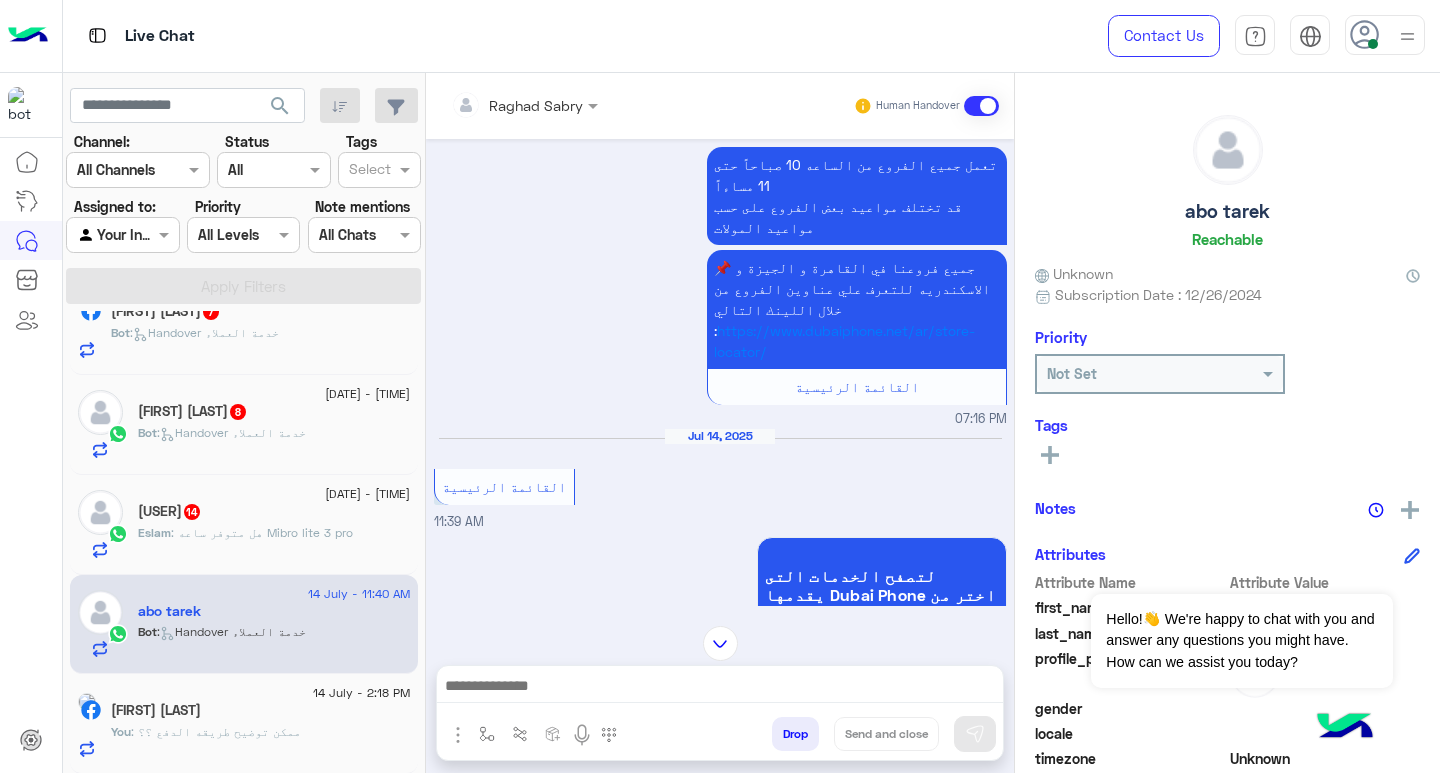 scroll, scrollTop: 4861, scrollLeft: 0, axis: vertical 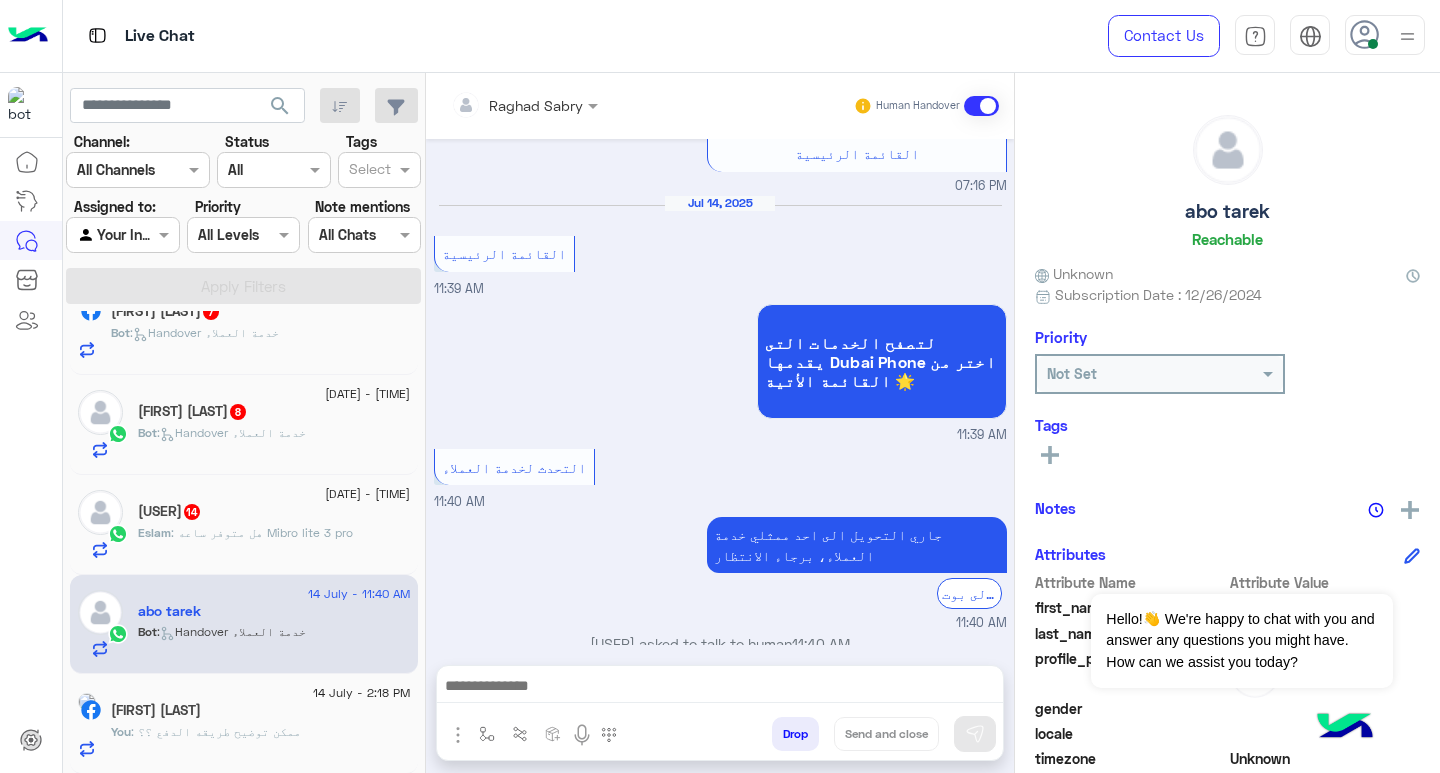 click at bounding box center [720, 688] 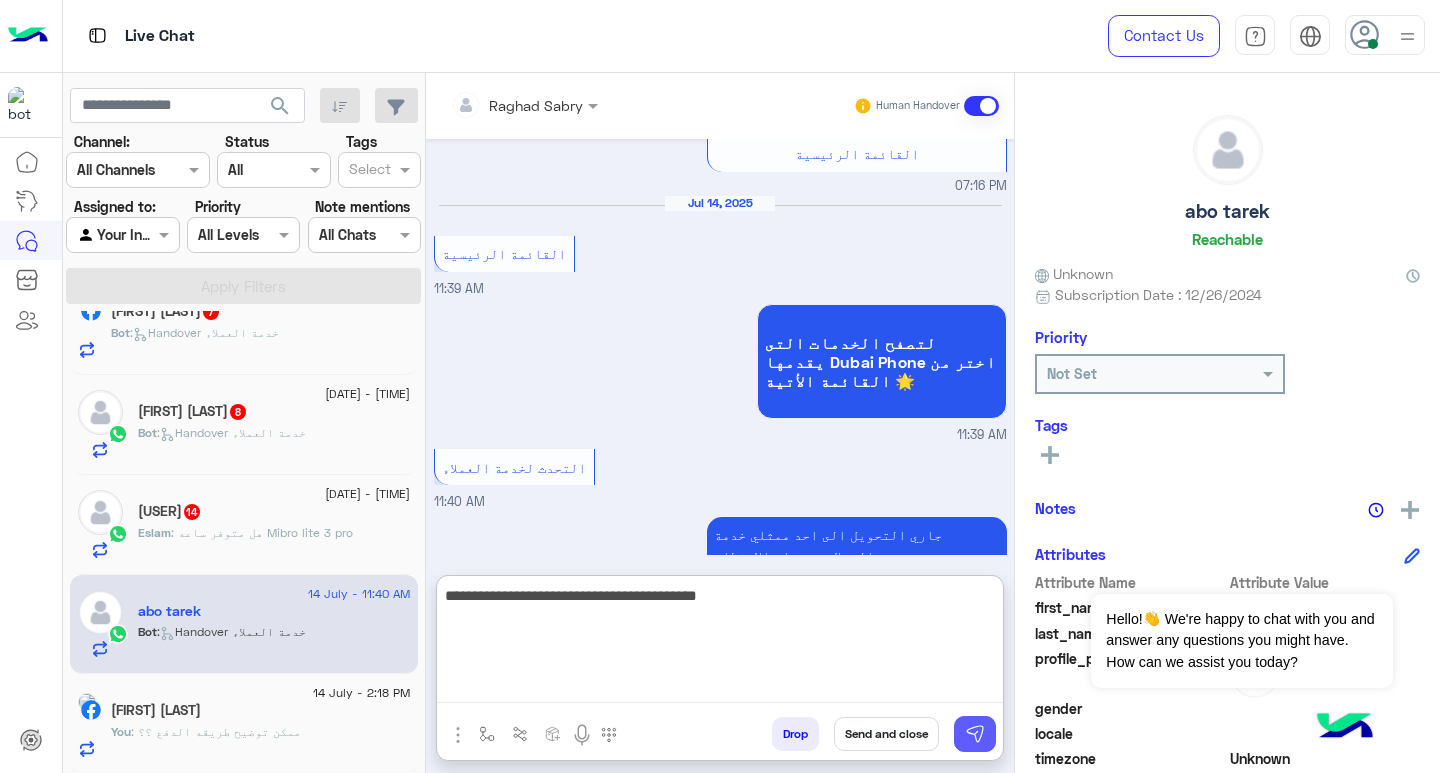 type on "**********" 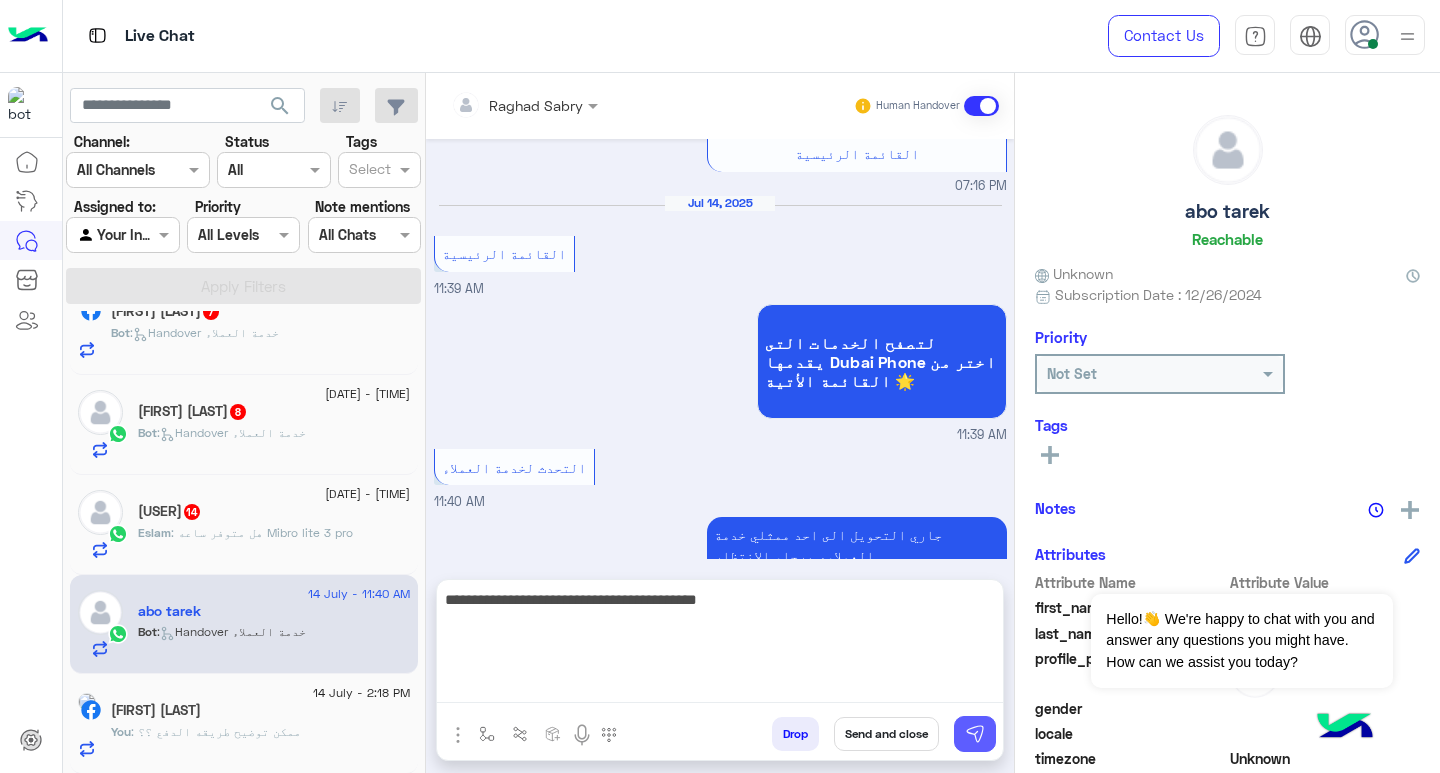 click at bounding box center [975, 734] 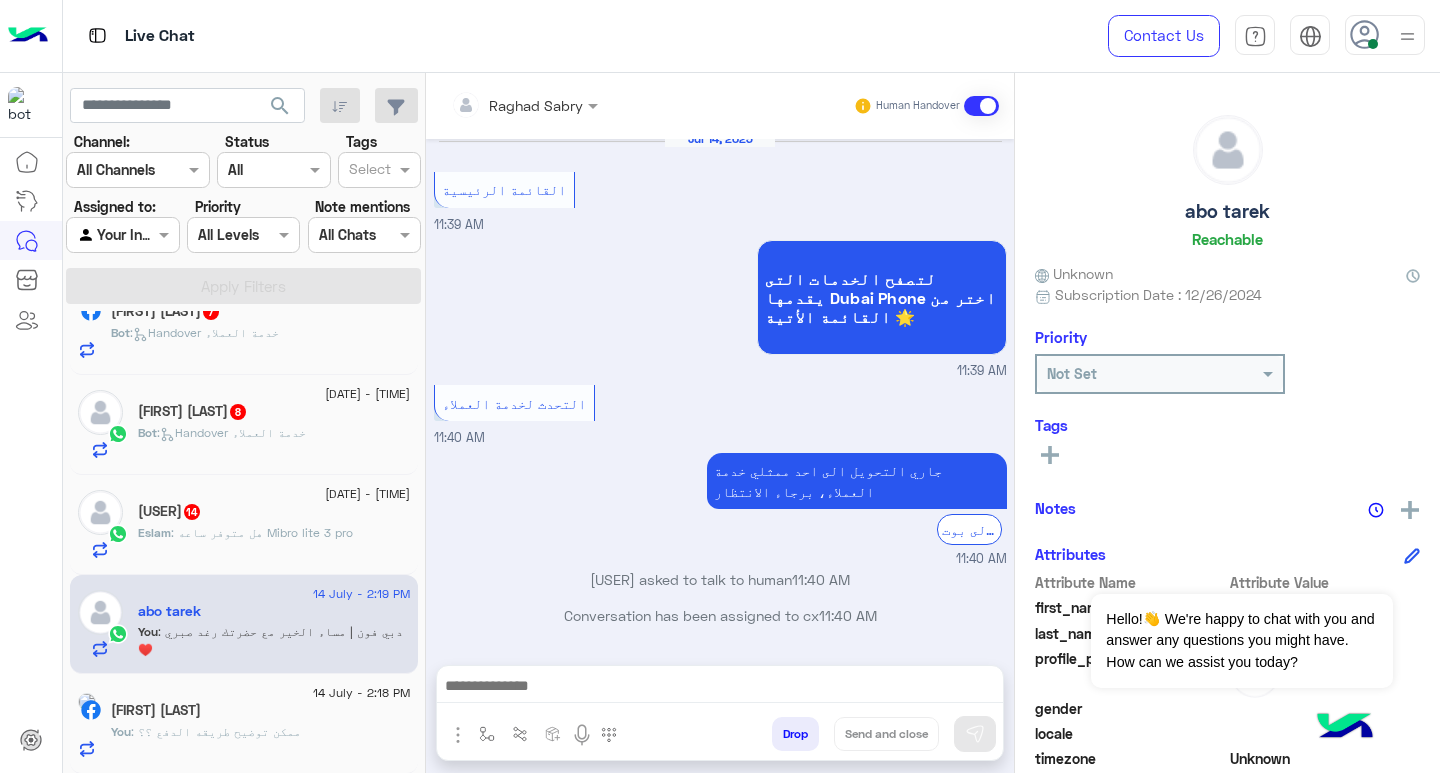 scroll, scrollTop: 4961, scrollLeft: 0, axis: vertical 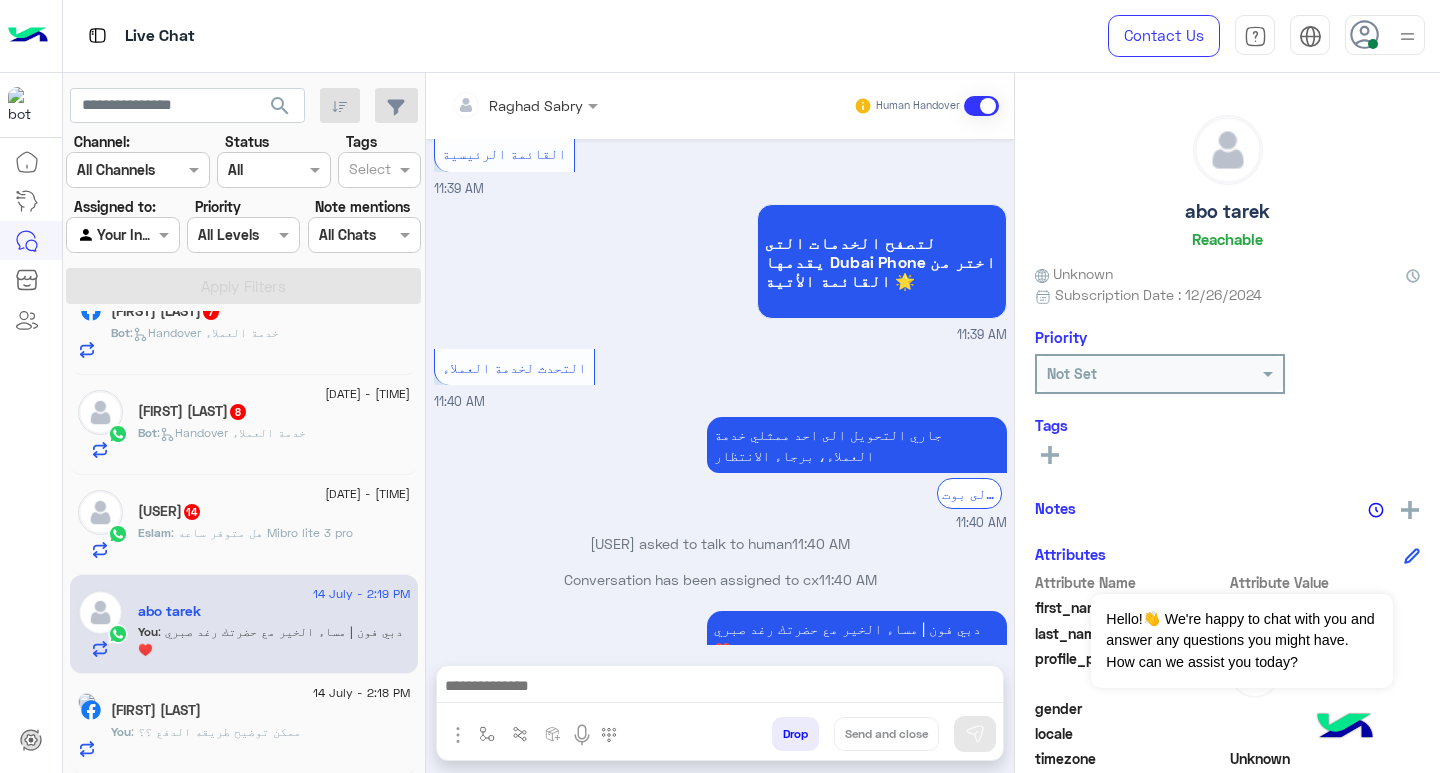 click at bounding box center (720, 688) 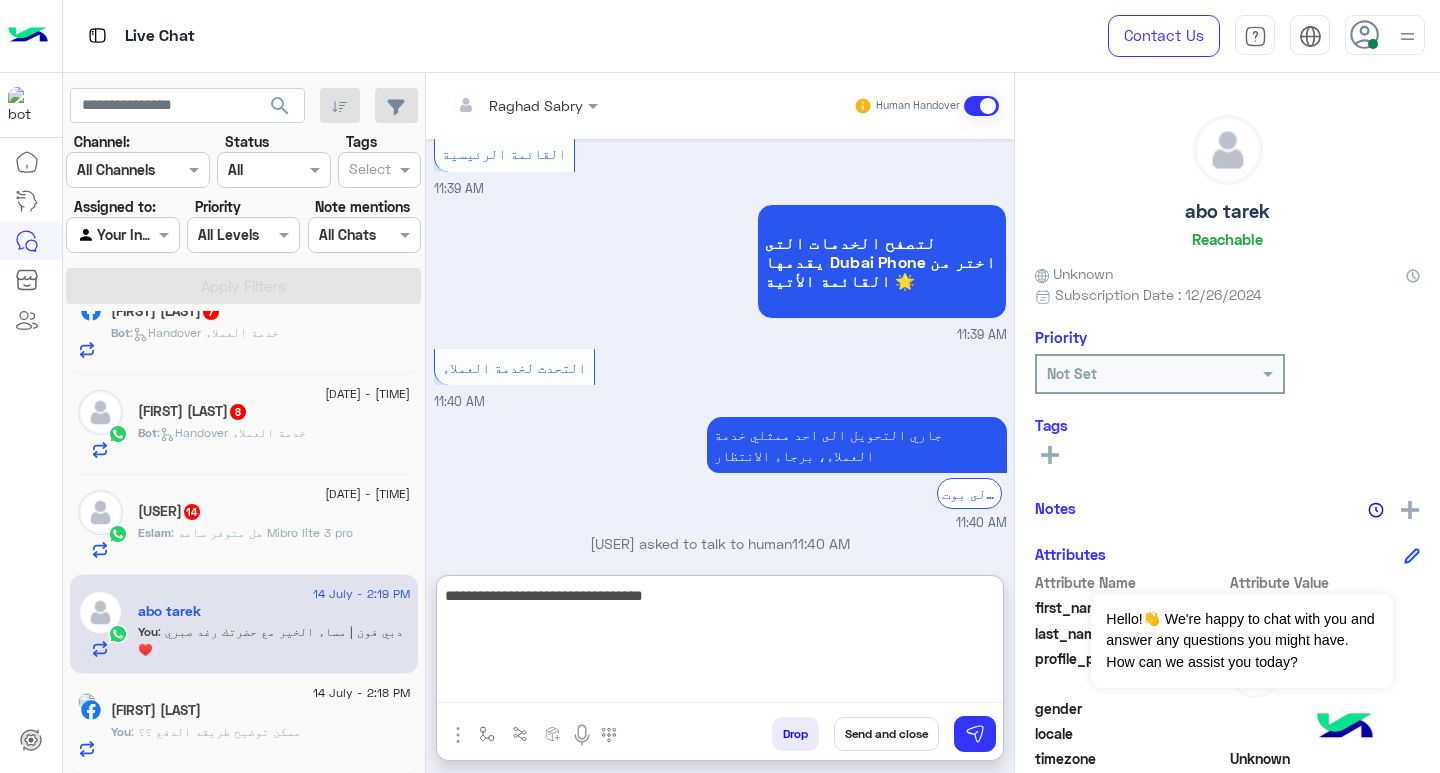 type on "**********" 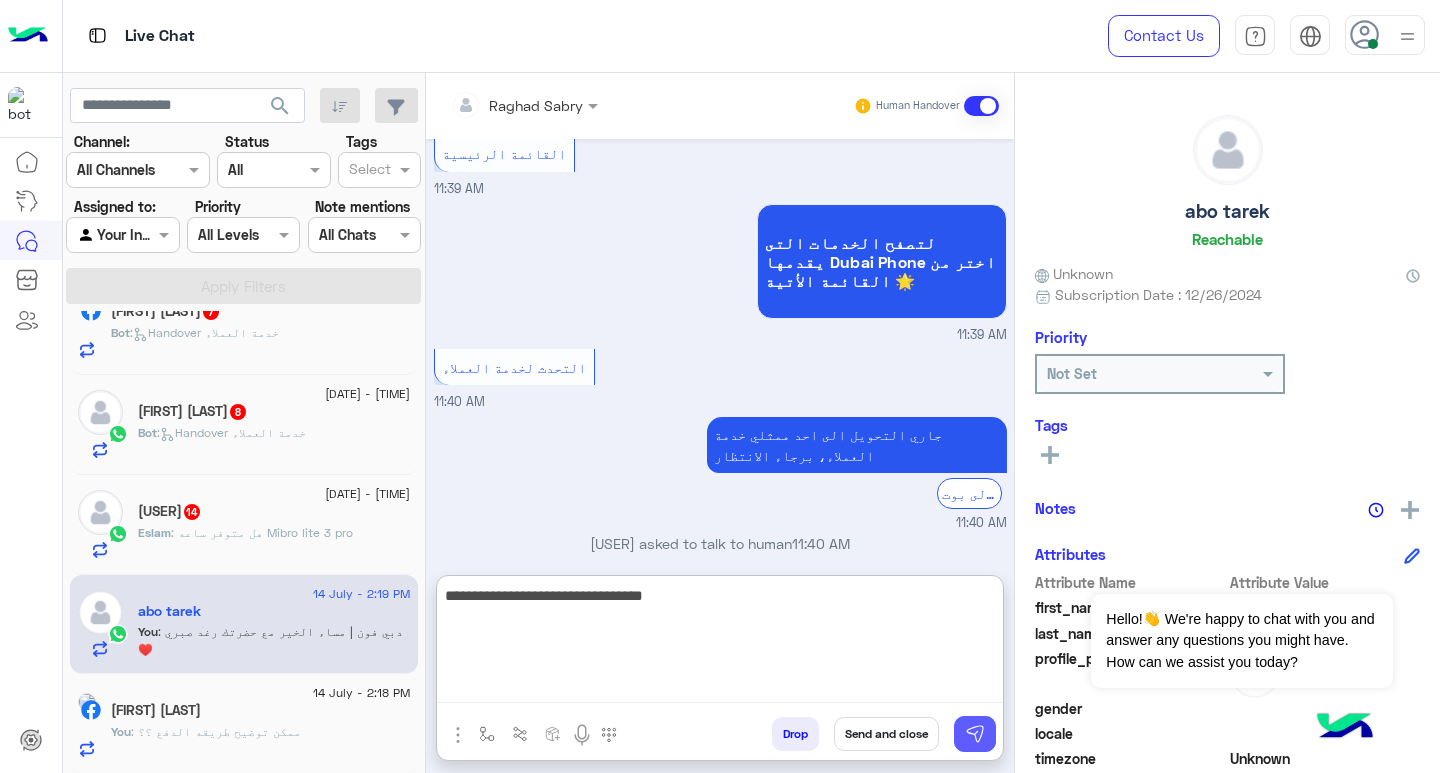 click at bounding box center (975, 734) 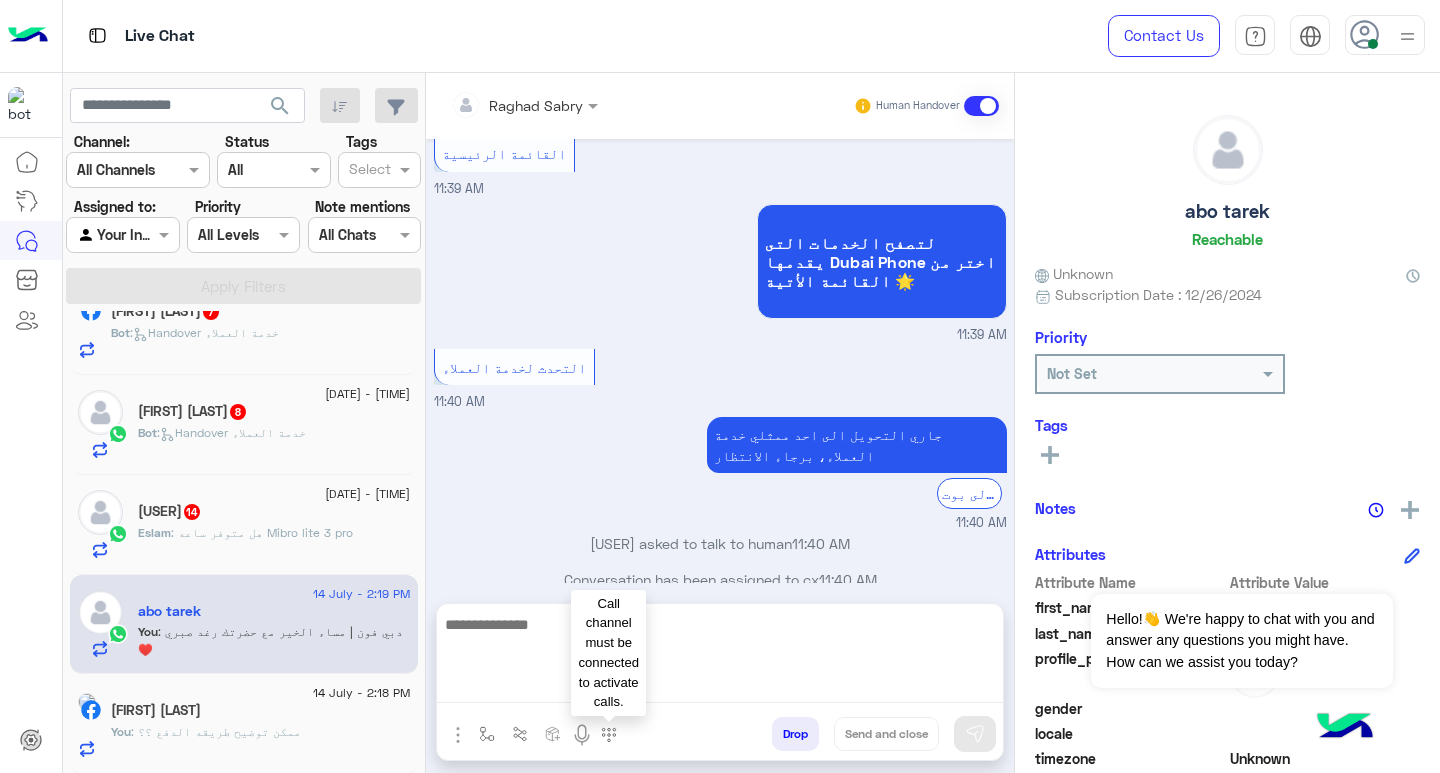 scroll, scrollTop: 5025, scrollLeft: 0, axis: vertical 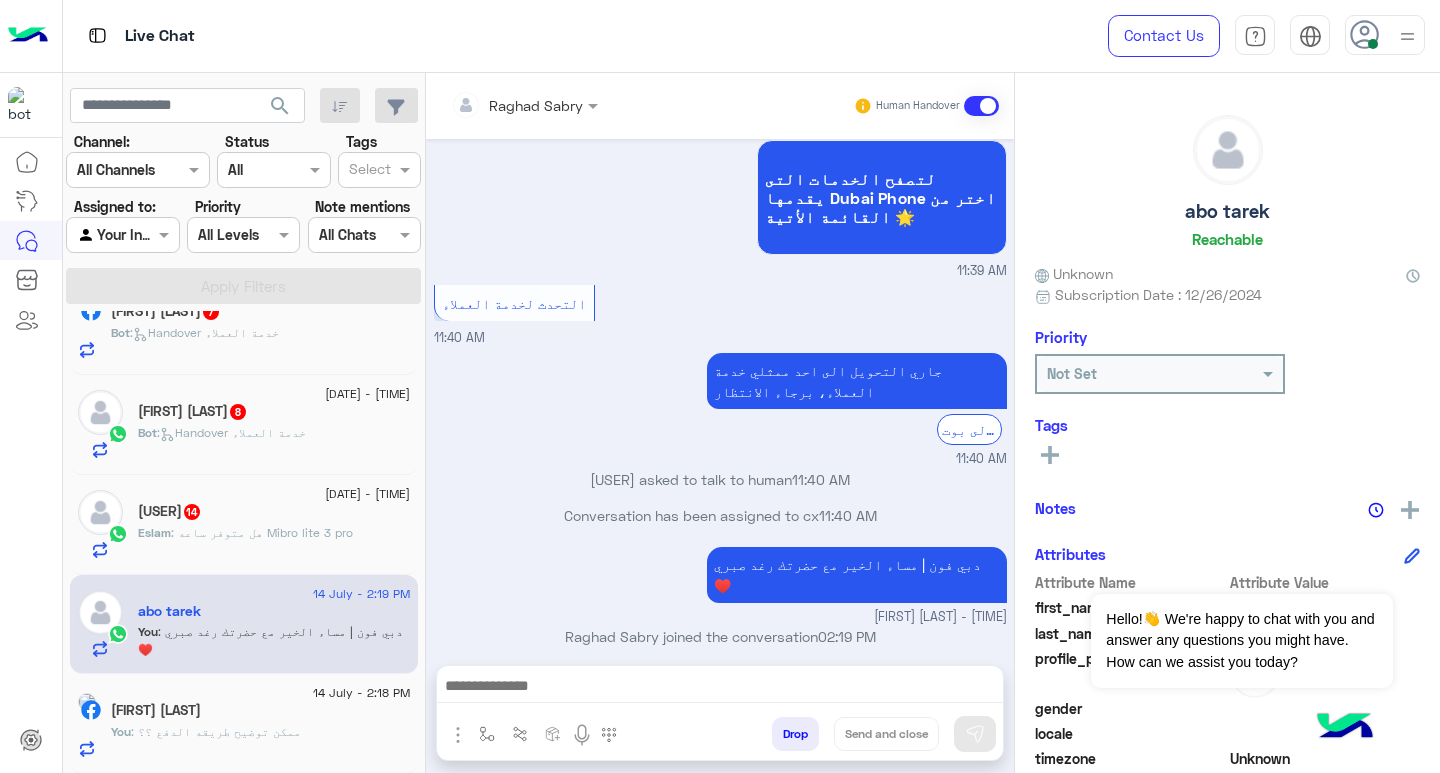 click on "Eslam Turbo  14" 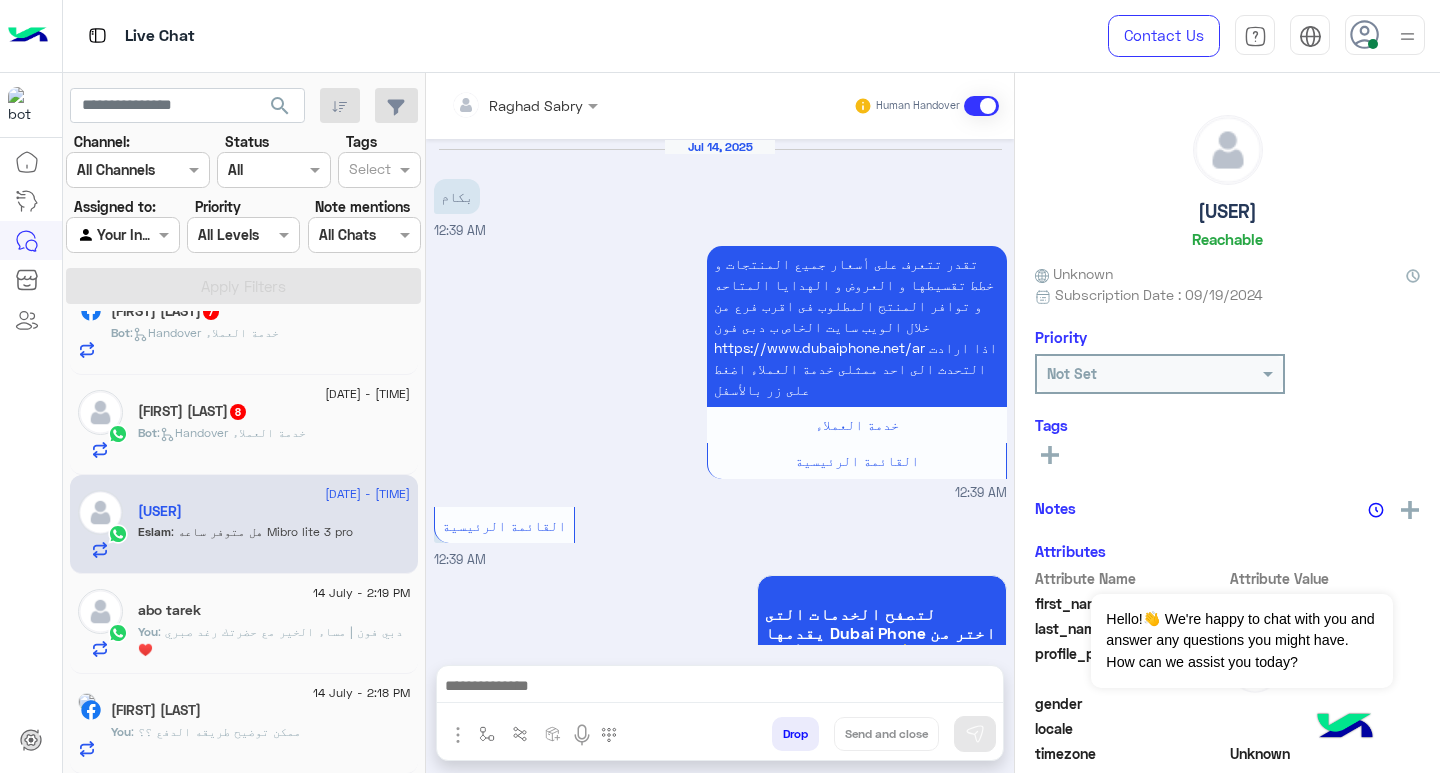 scroll, scrollTop: 1607, scrollLeft: 0, axis: vertical 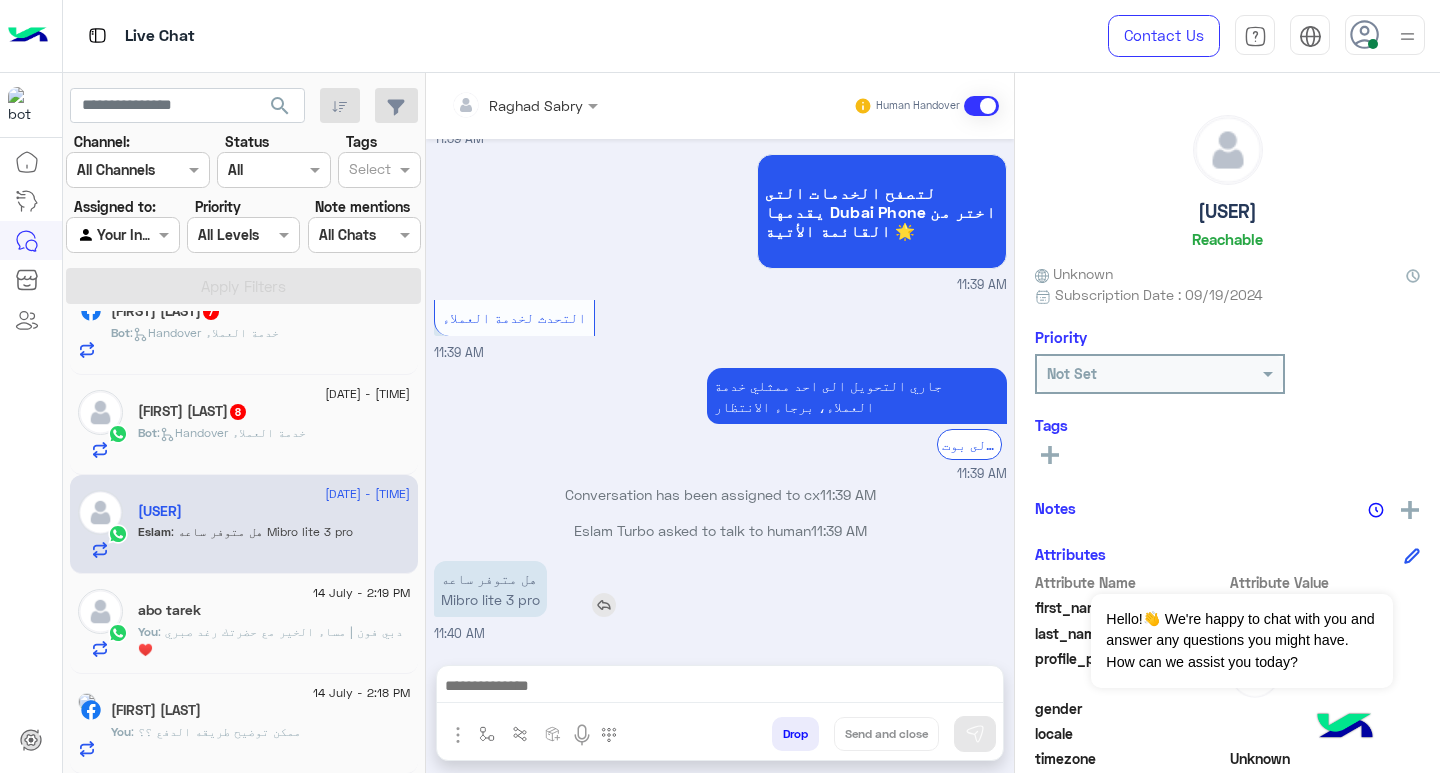 click on "هل متوفر ساعه  Mibro lite 3 pro" at bounding box center [490, 589] 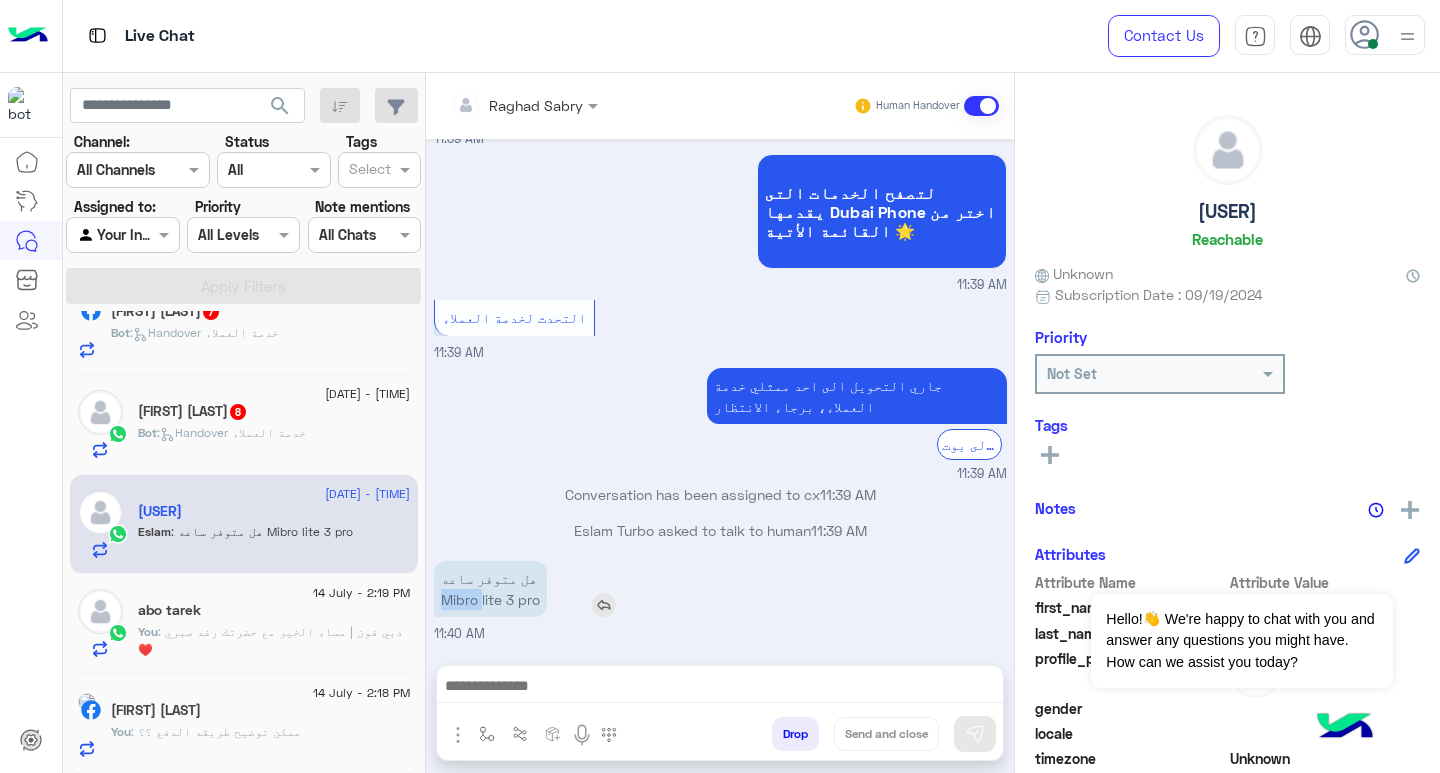click on "هل متوفر ساعه  Mibro lite 3 pro" at bounding box center (490, 589) 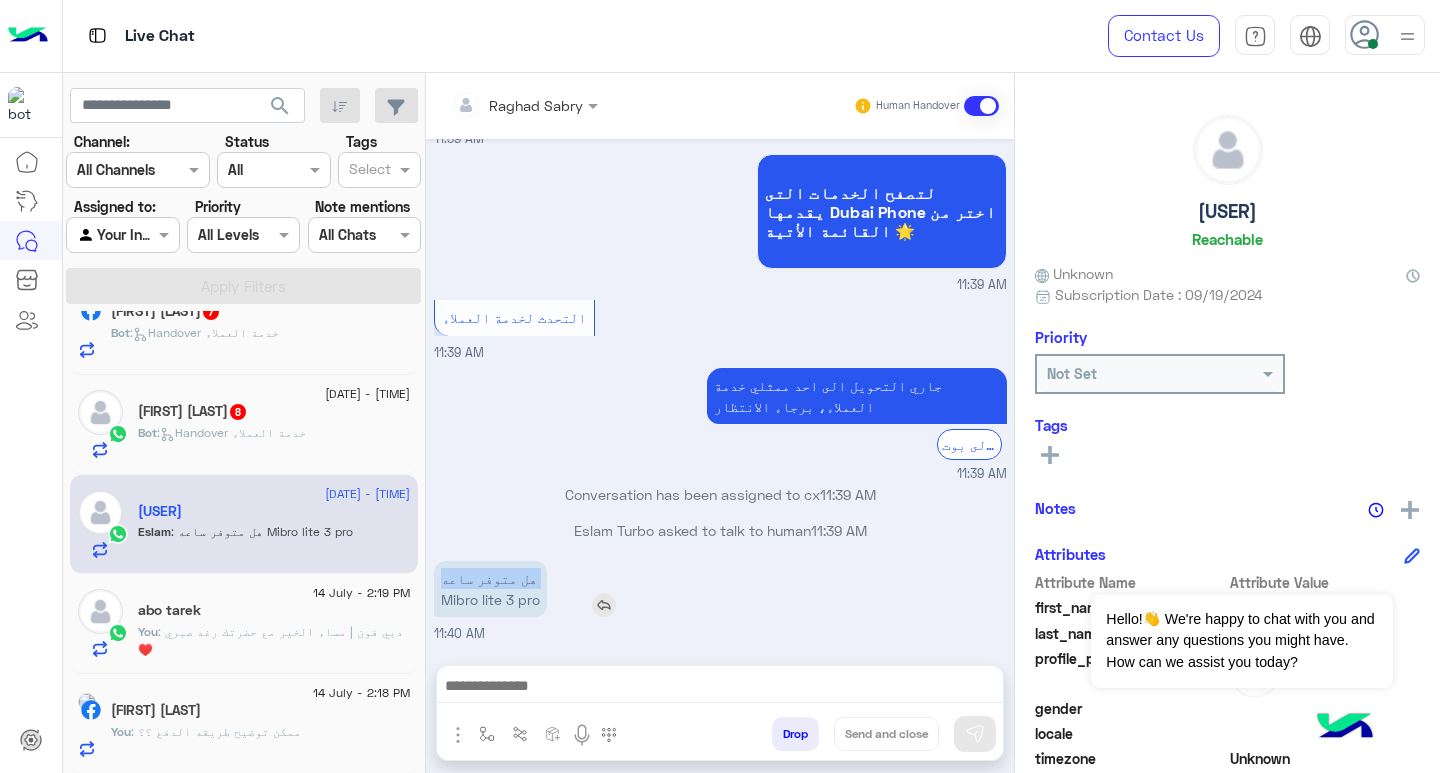 click on "هل متوفر ساعه  Mibro lite 3 pro" at bounding box center [490, 589] 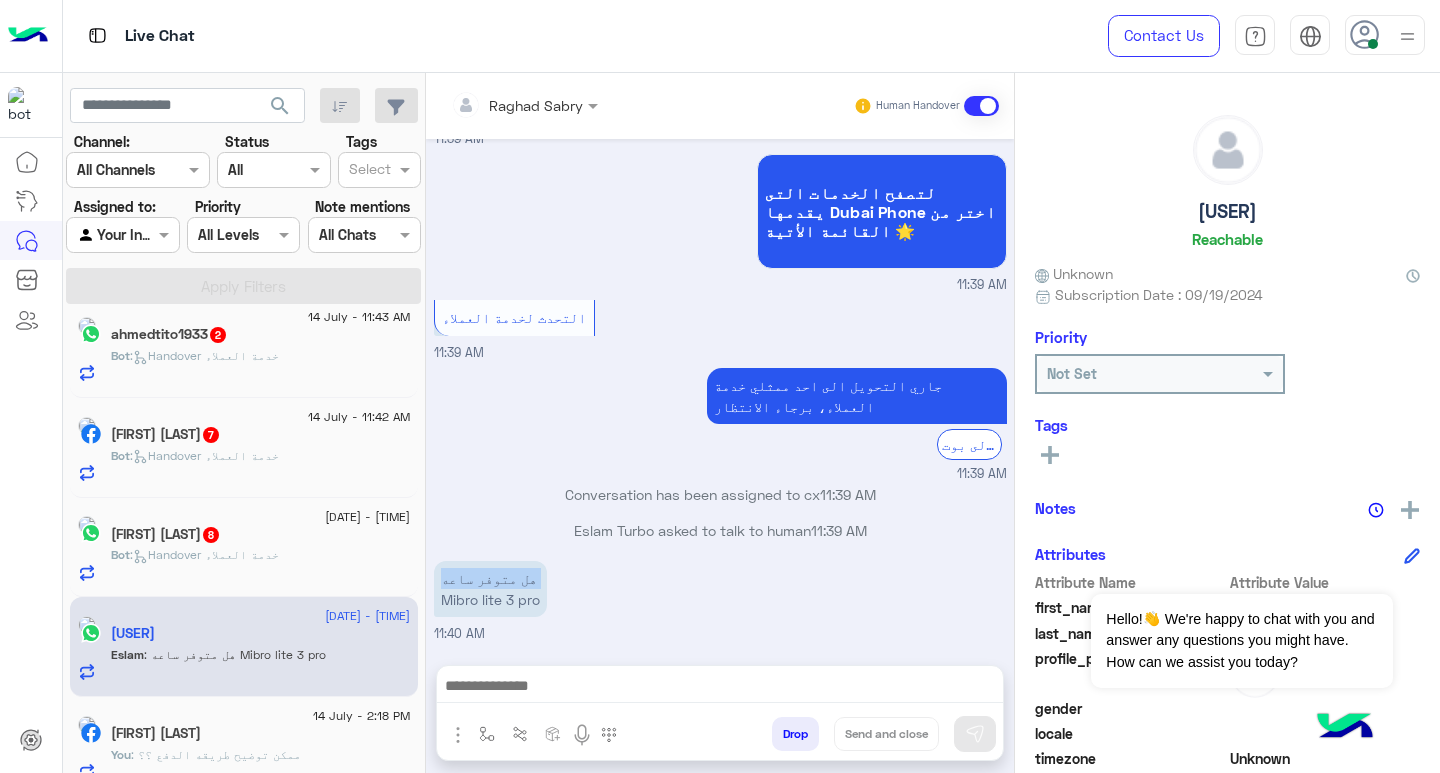 copy on "هل متوفر ساعه" 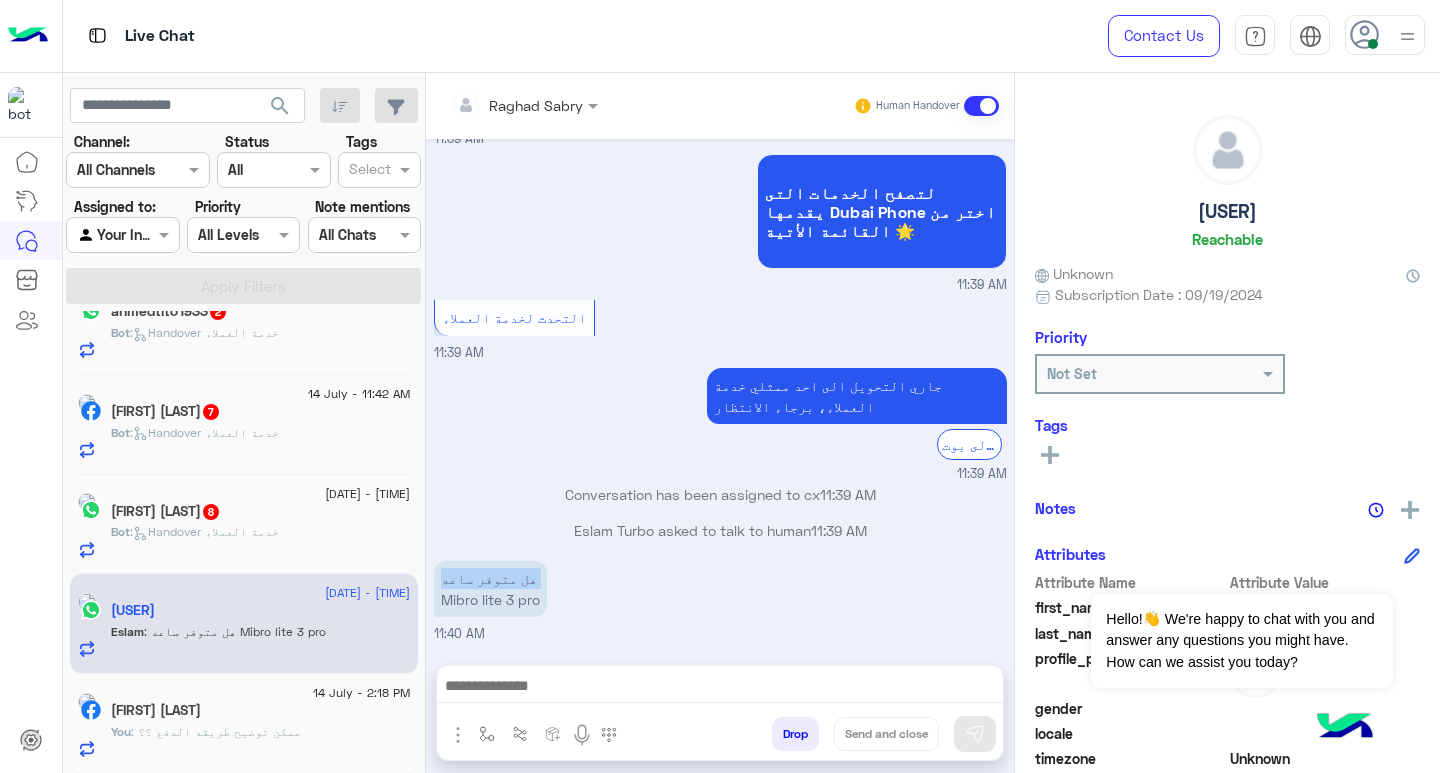 scroll, scrollTop: 1040, scrollLeft: 0, axis: vertical 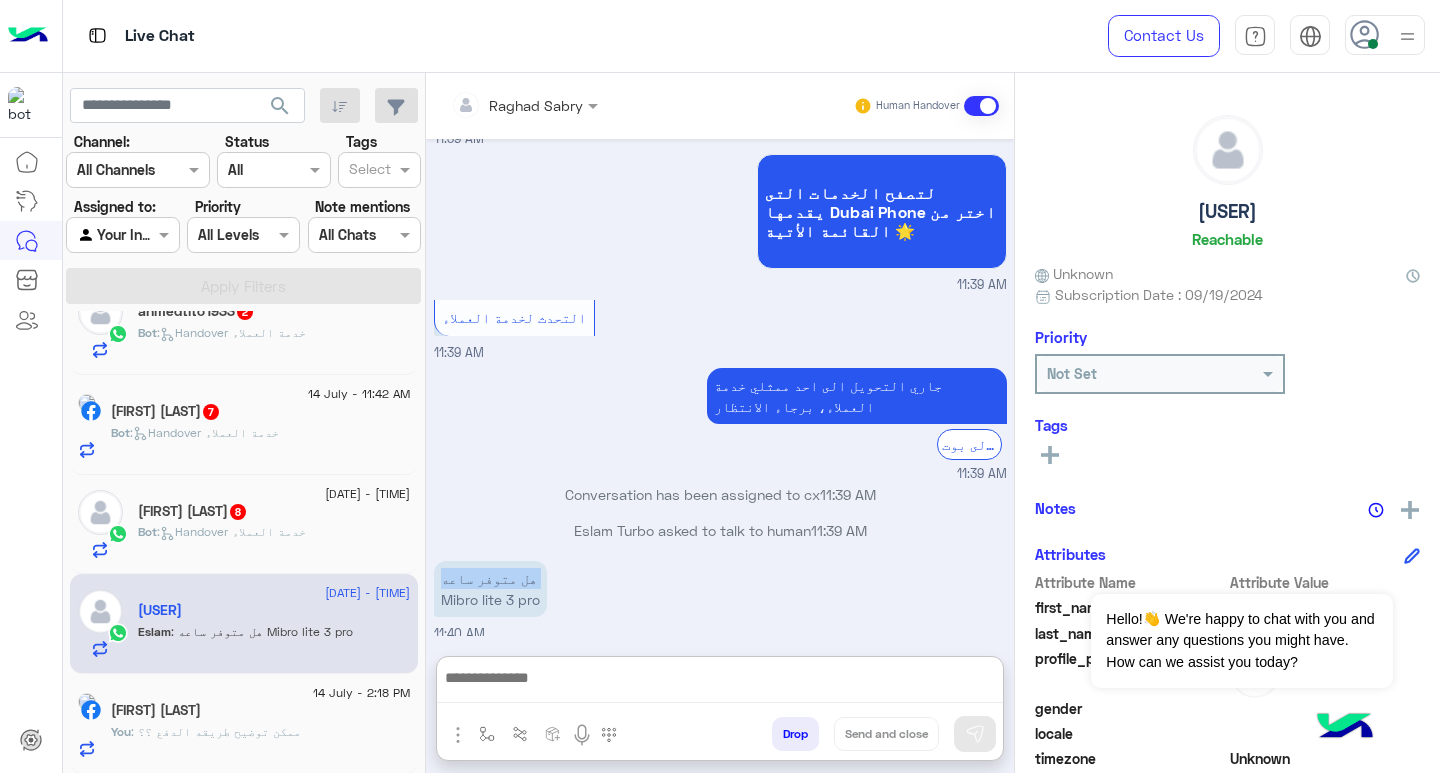 click at bounding box center (720, 684) 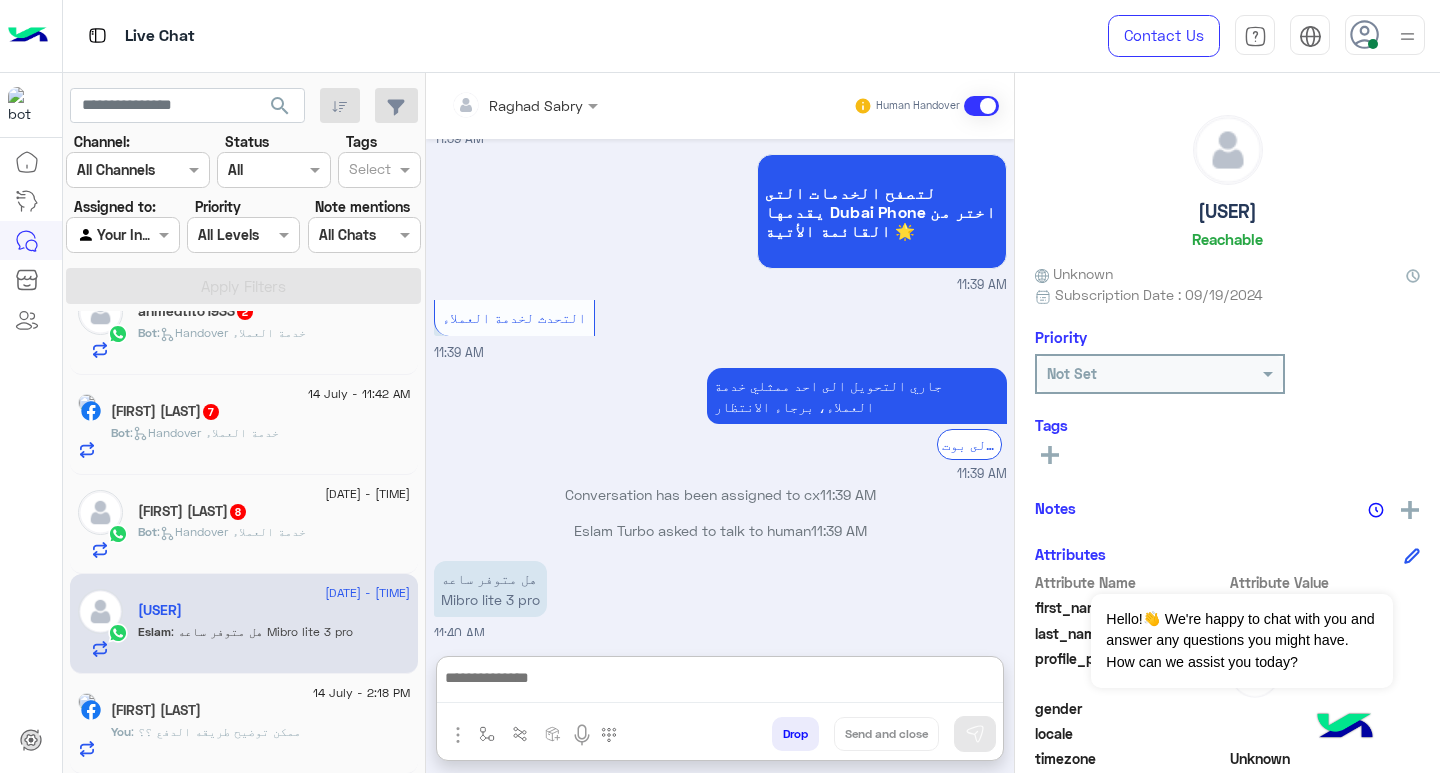 paste on "**********" 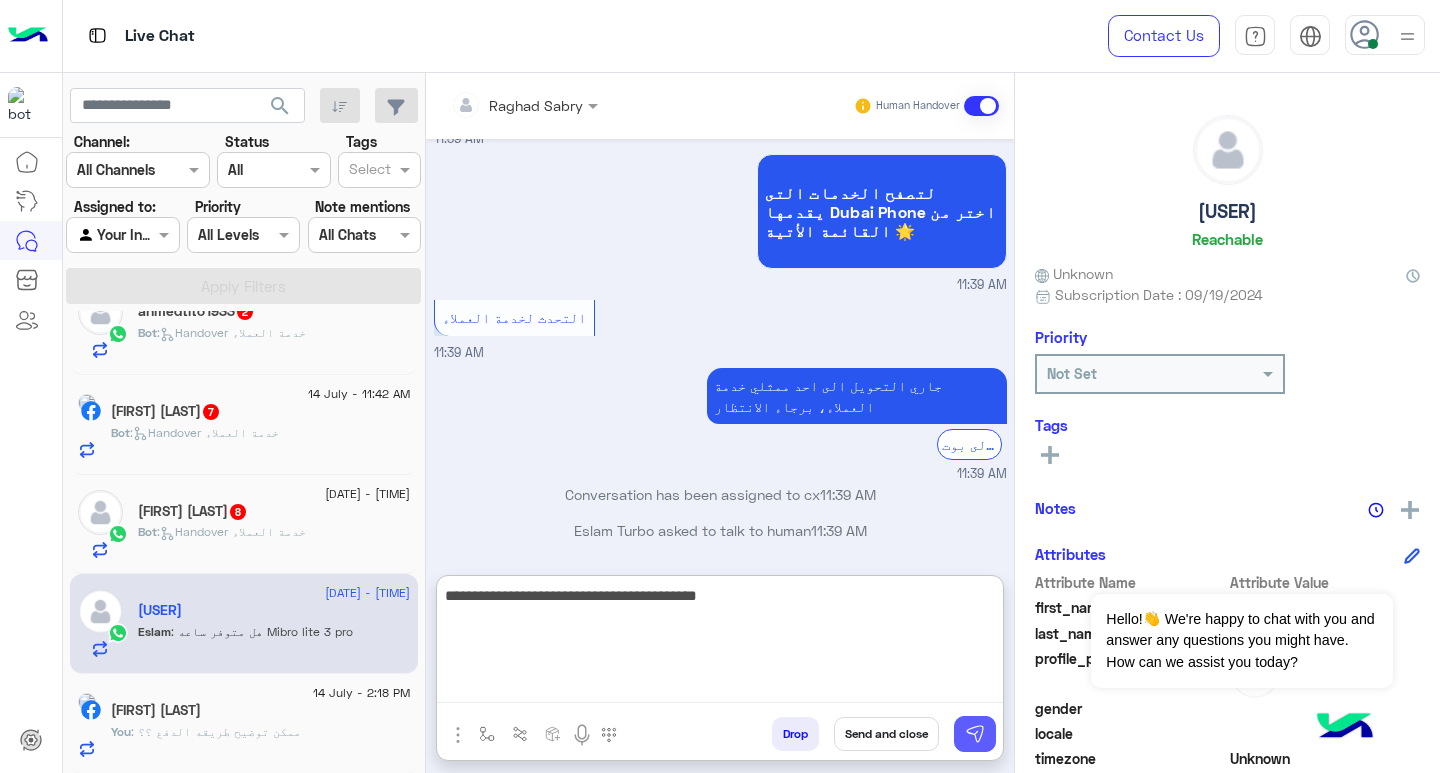 type on "**********" 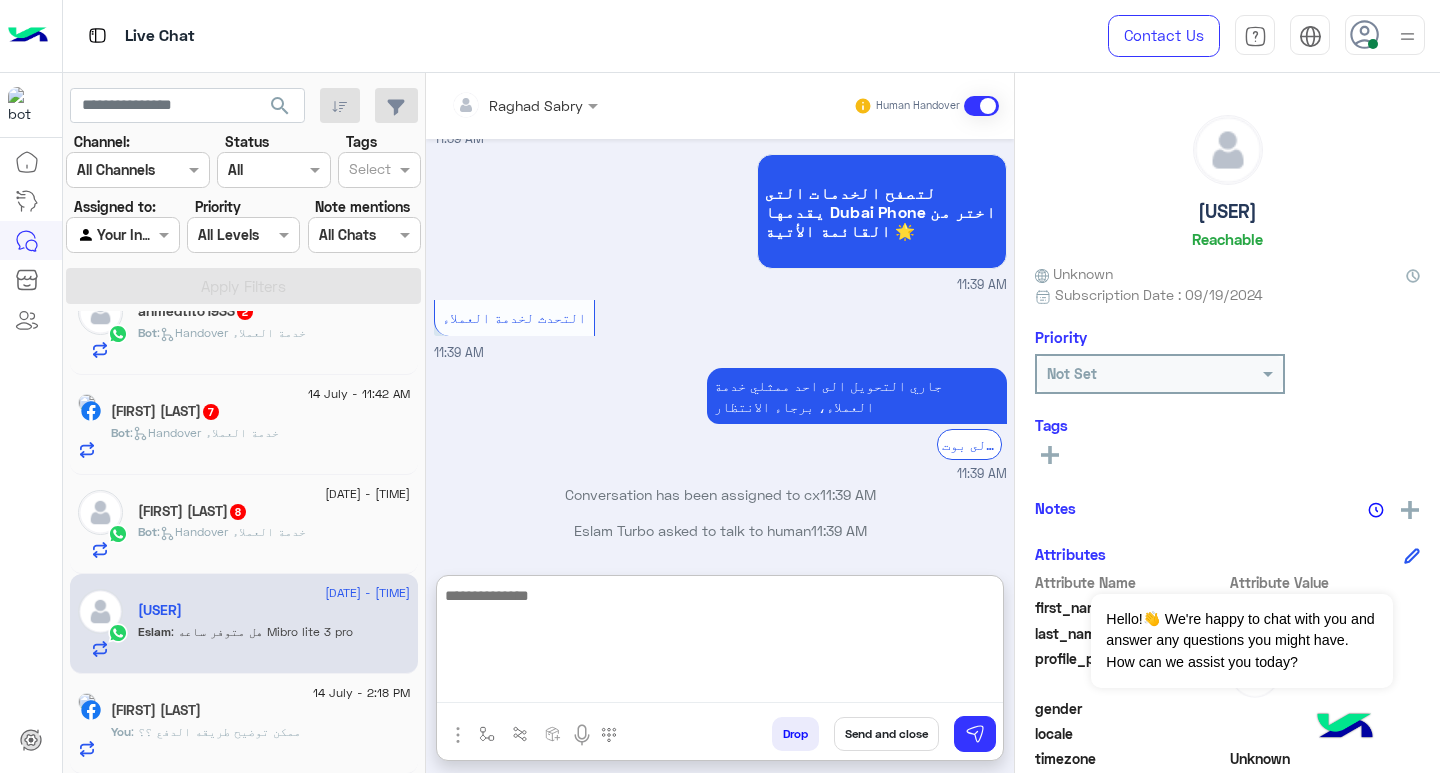scroll, scrollTop: 1670, scrollLeft: 0, axis: vertical 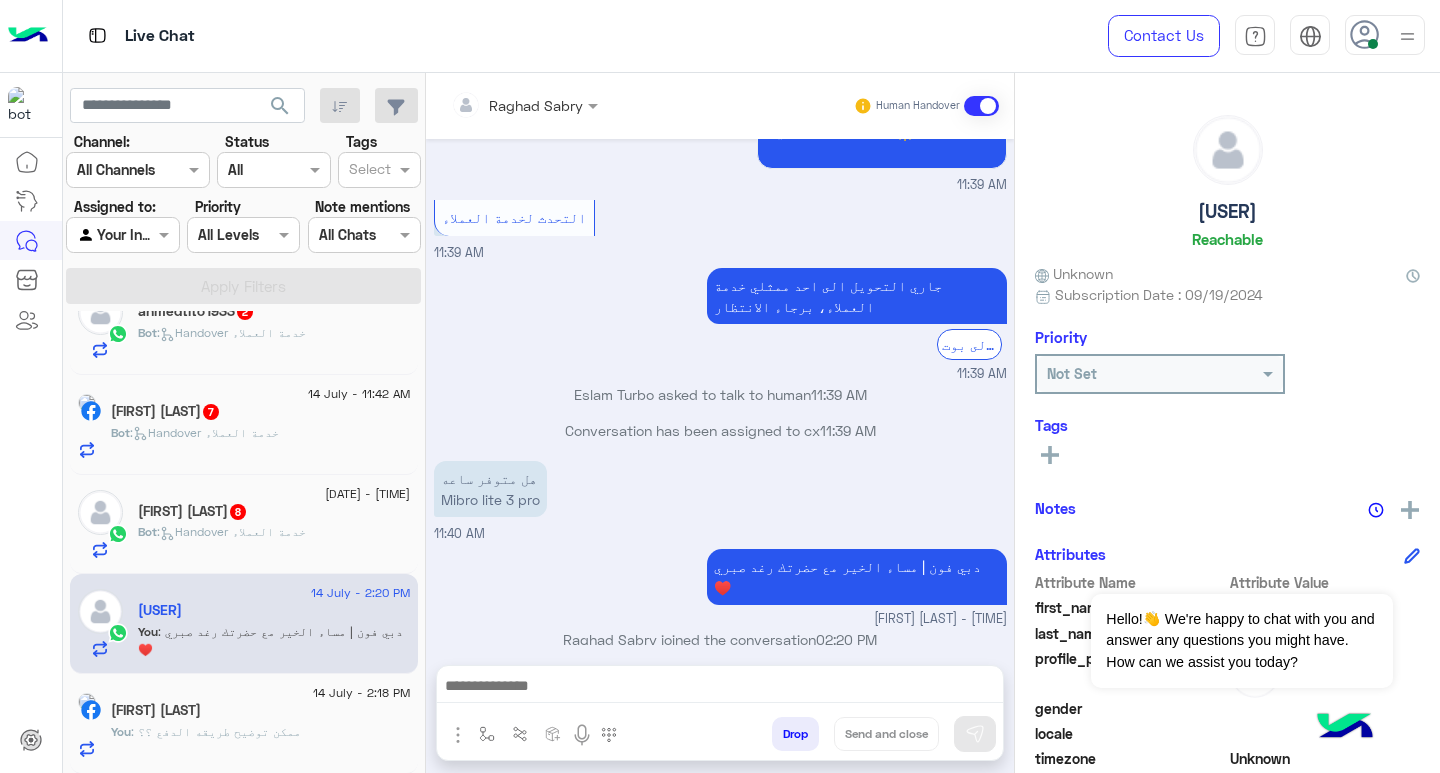 click at bounding box center (720, 688) 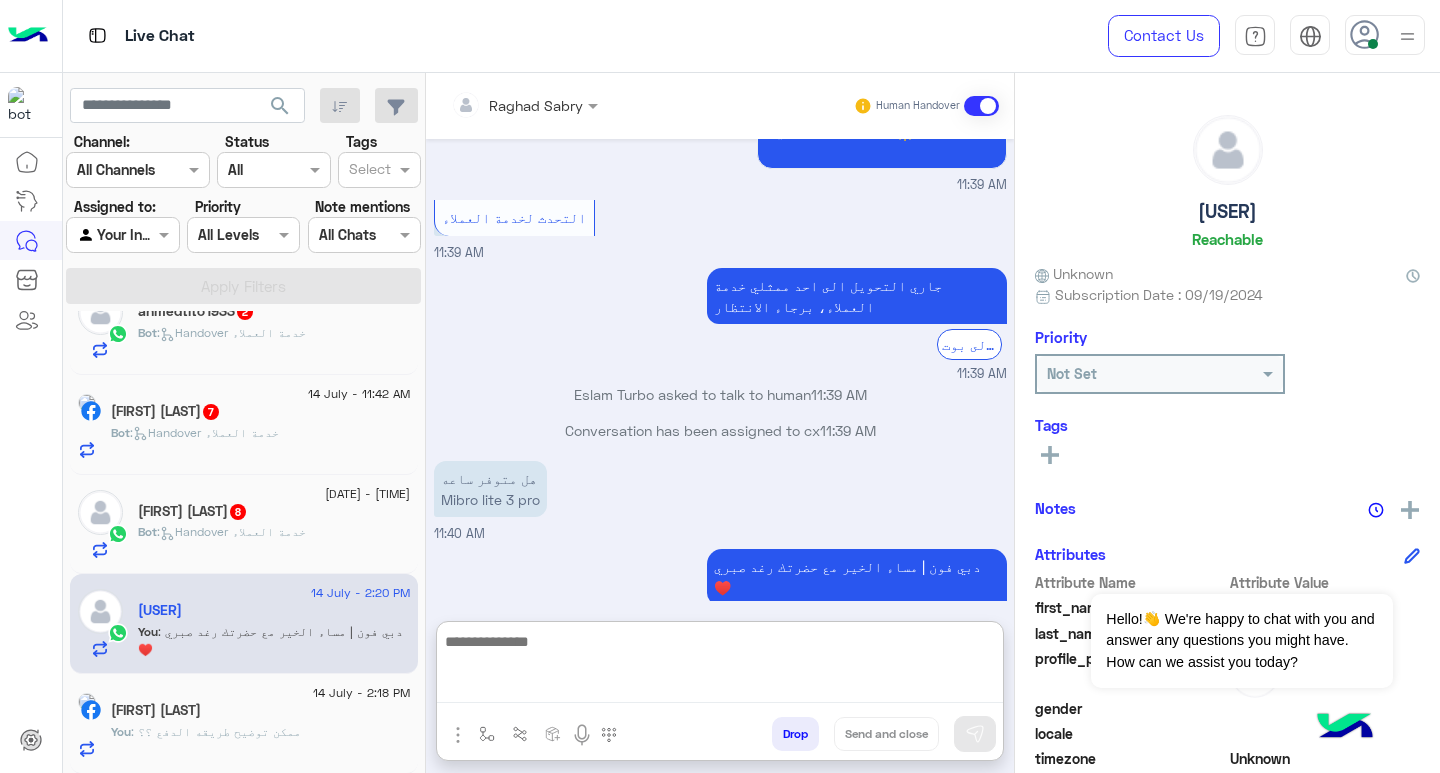 scroll, scrollTop: 1739, scrollLeft: 0, axis: vertical 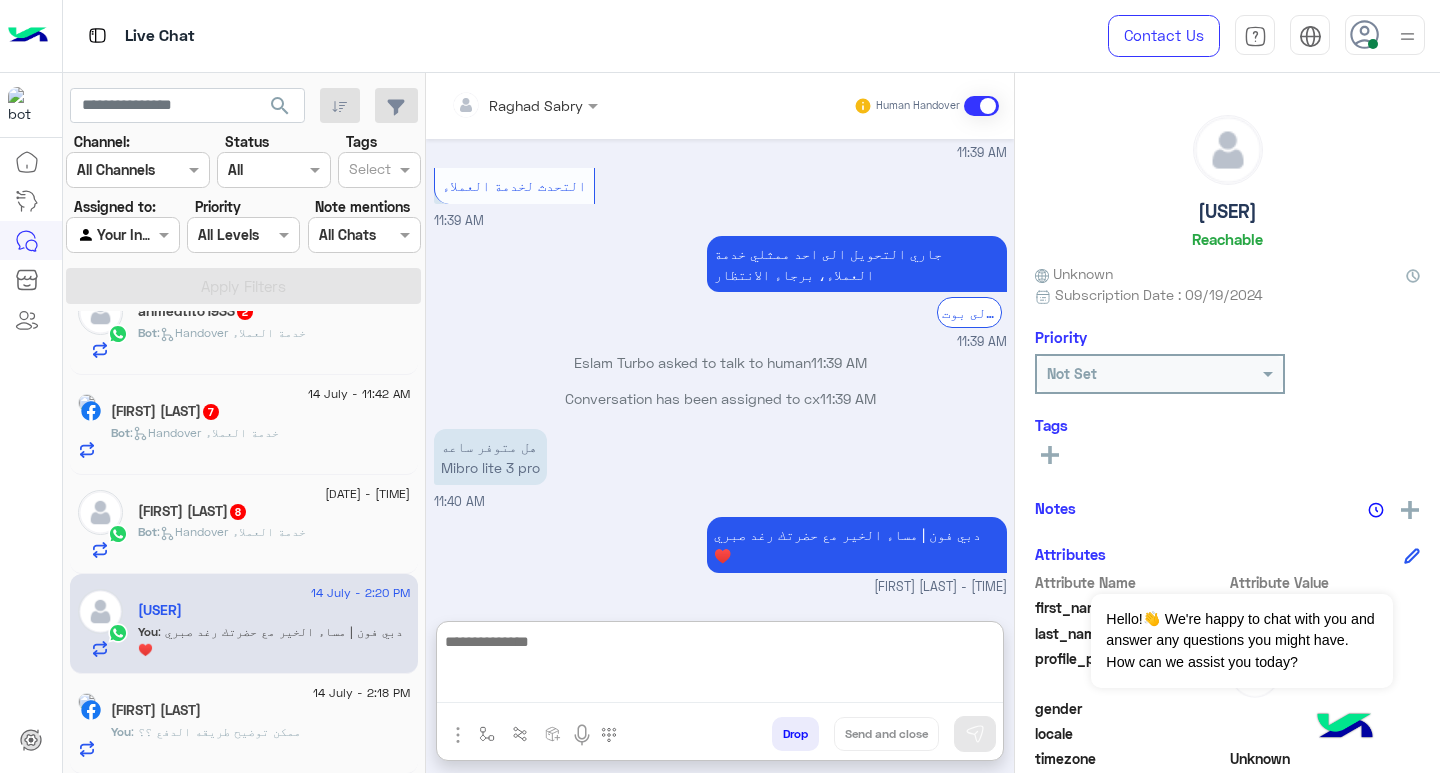 paste on "**********" 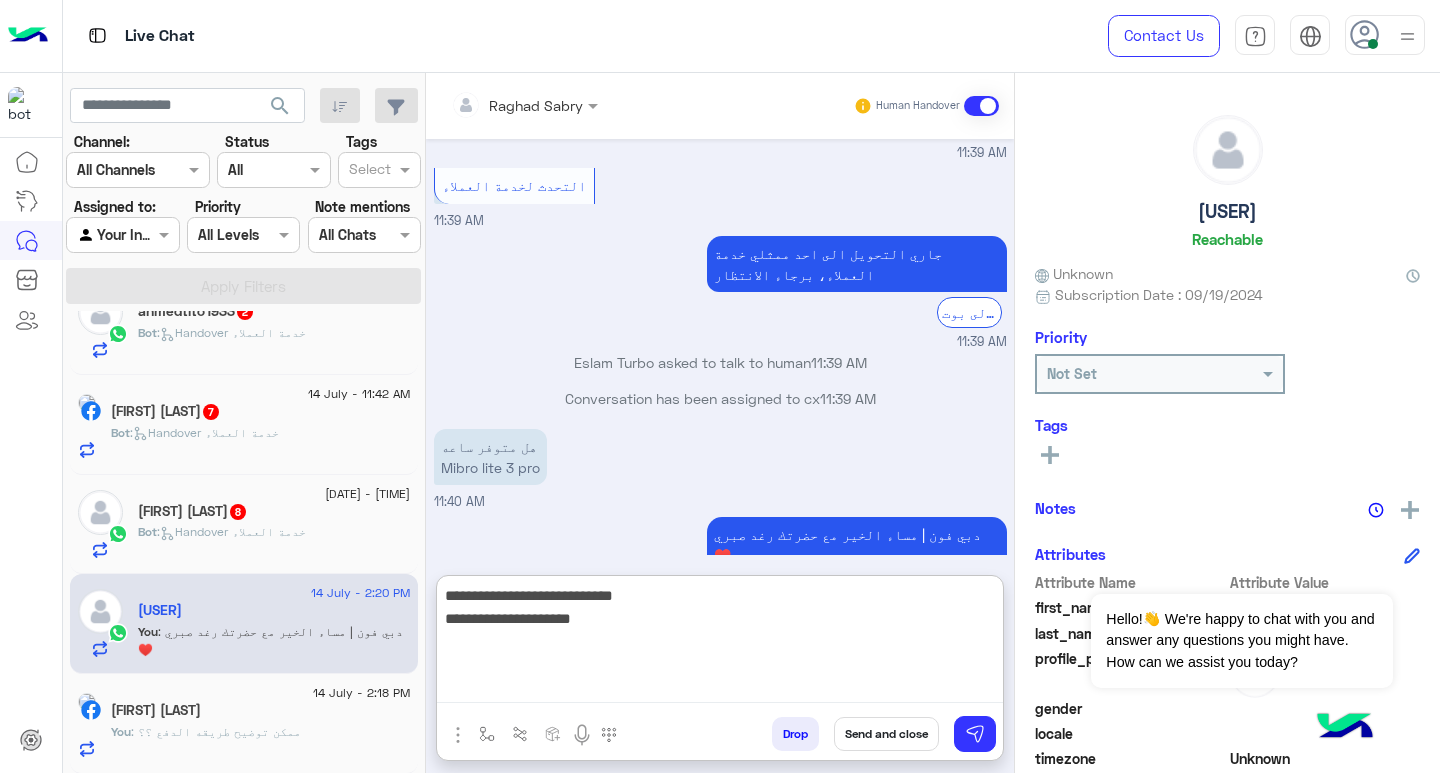 click on "**********" at bounding box center (720, 643) 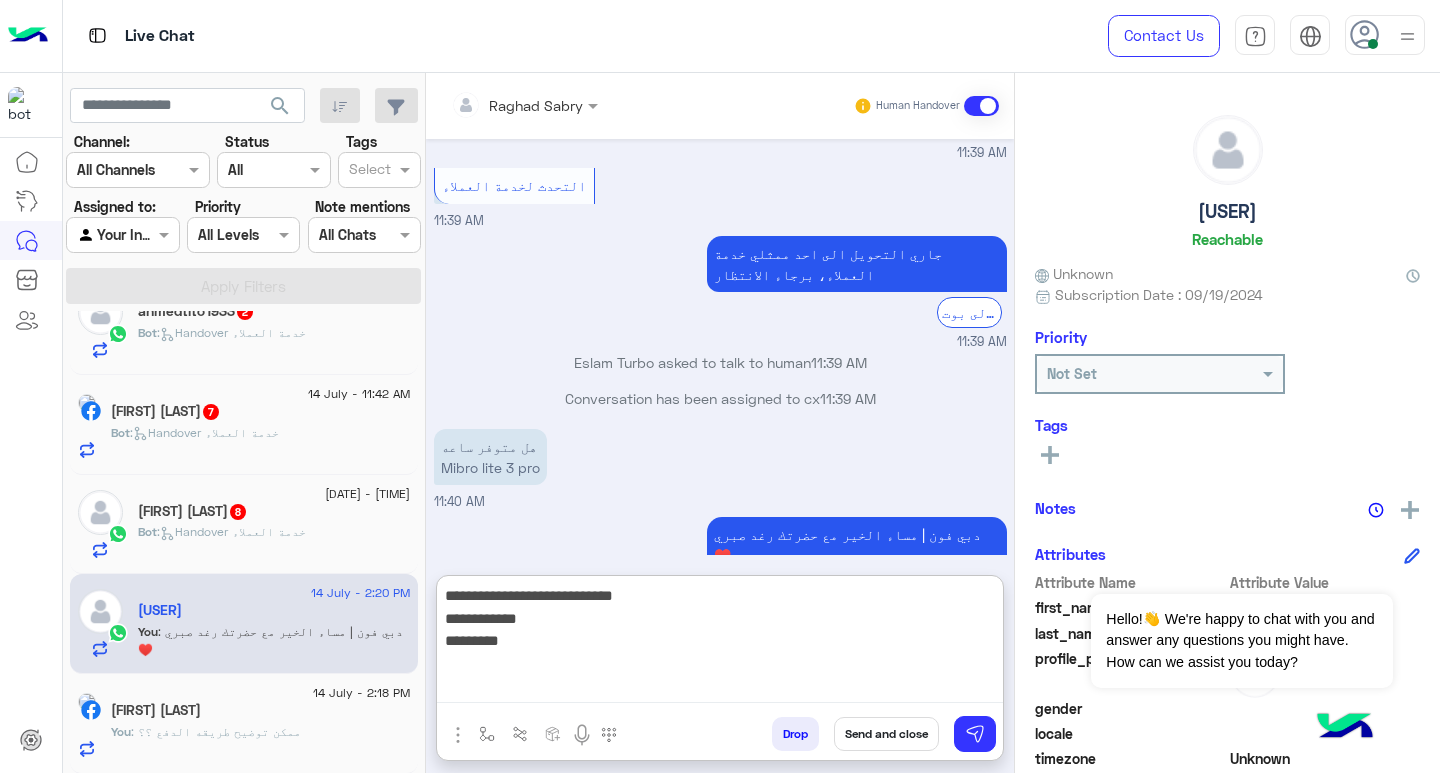 click on "**********" at bounding box center (720, 643) 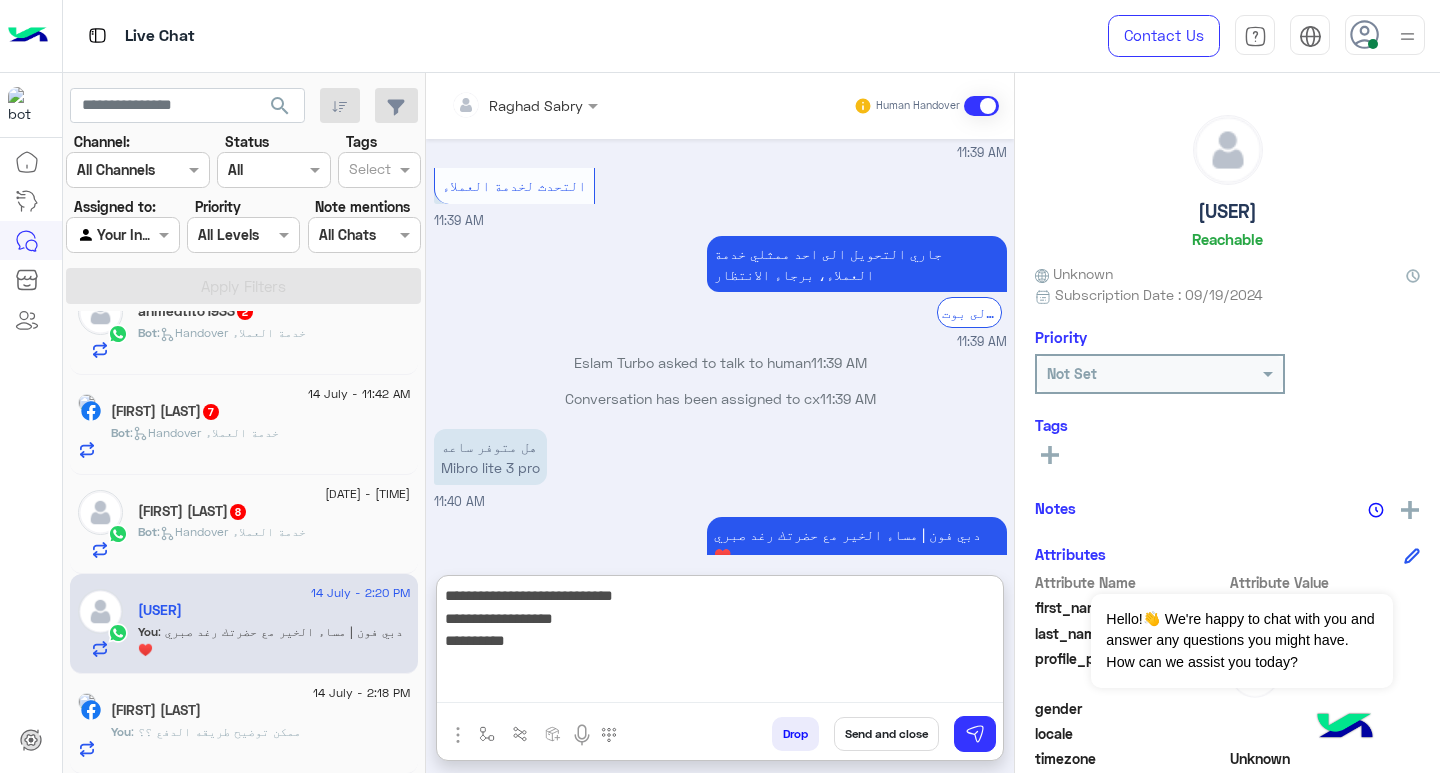 click on "**********" at bounding box center (720, 643) 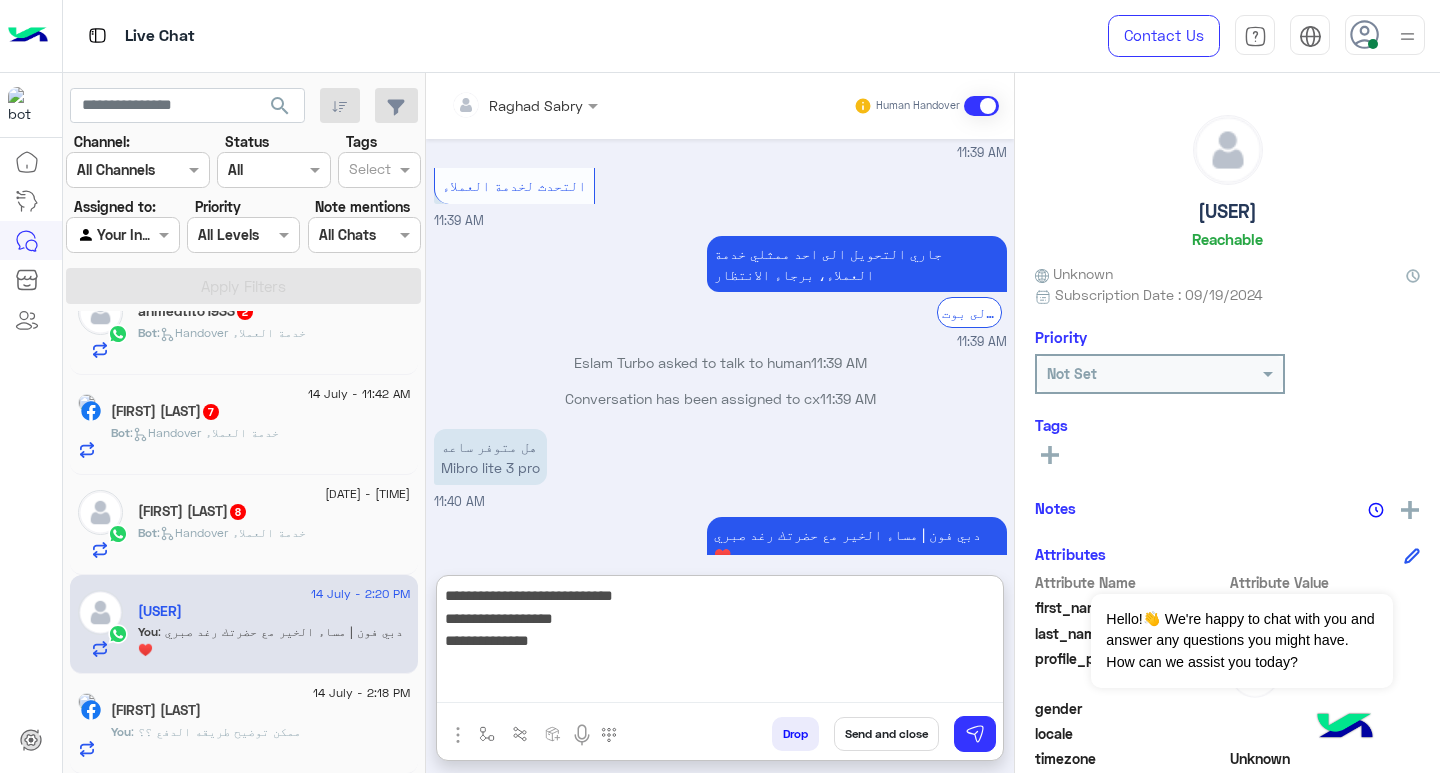 scroll, scrollTop: 1041, scrollLeft: 0, axis: vertical 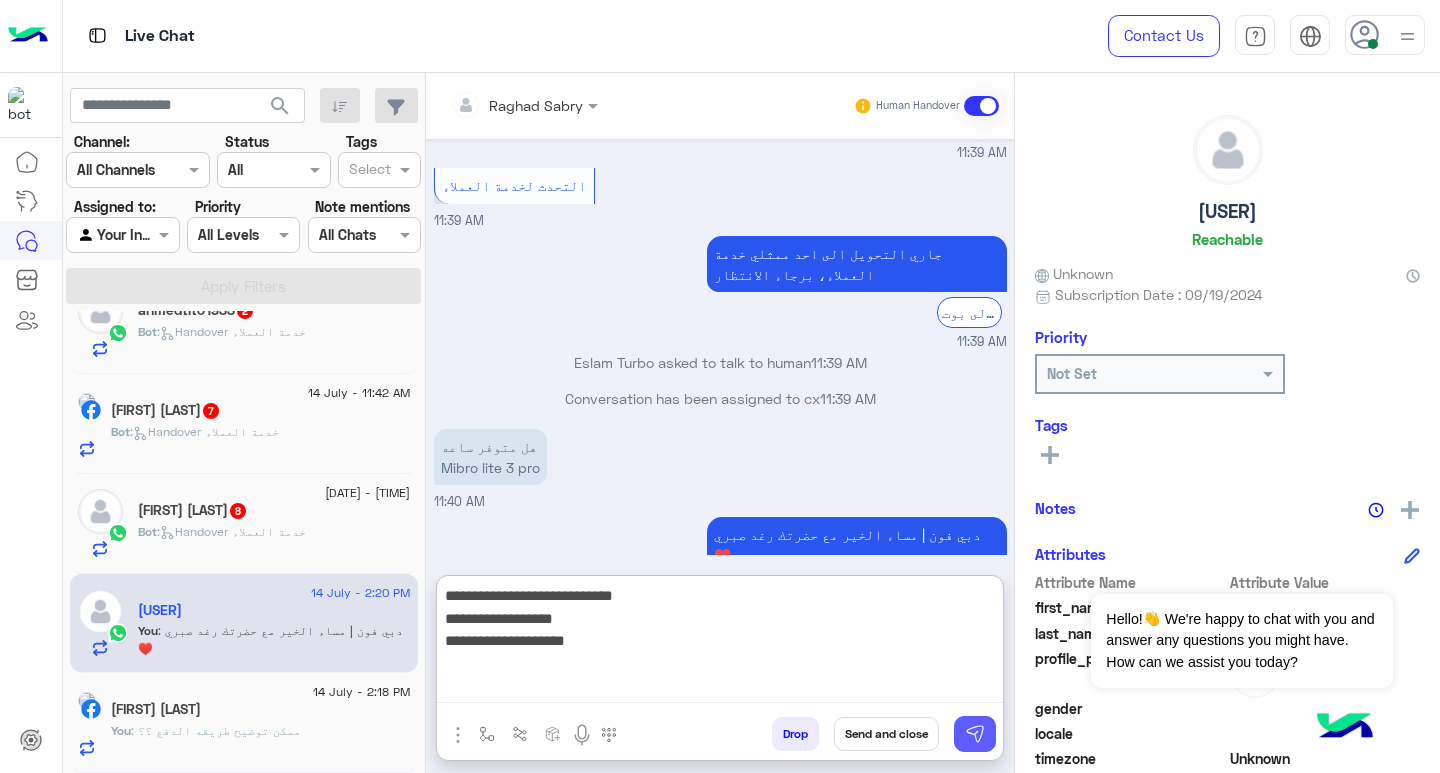type on "**********" 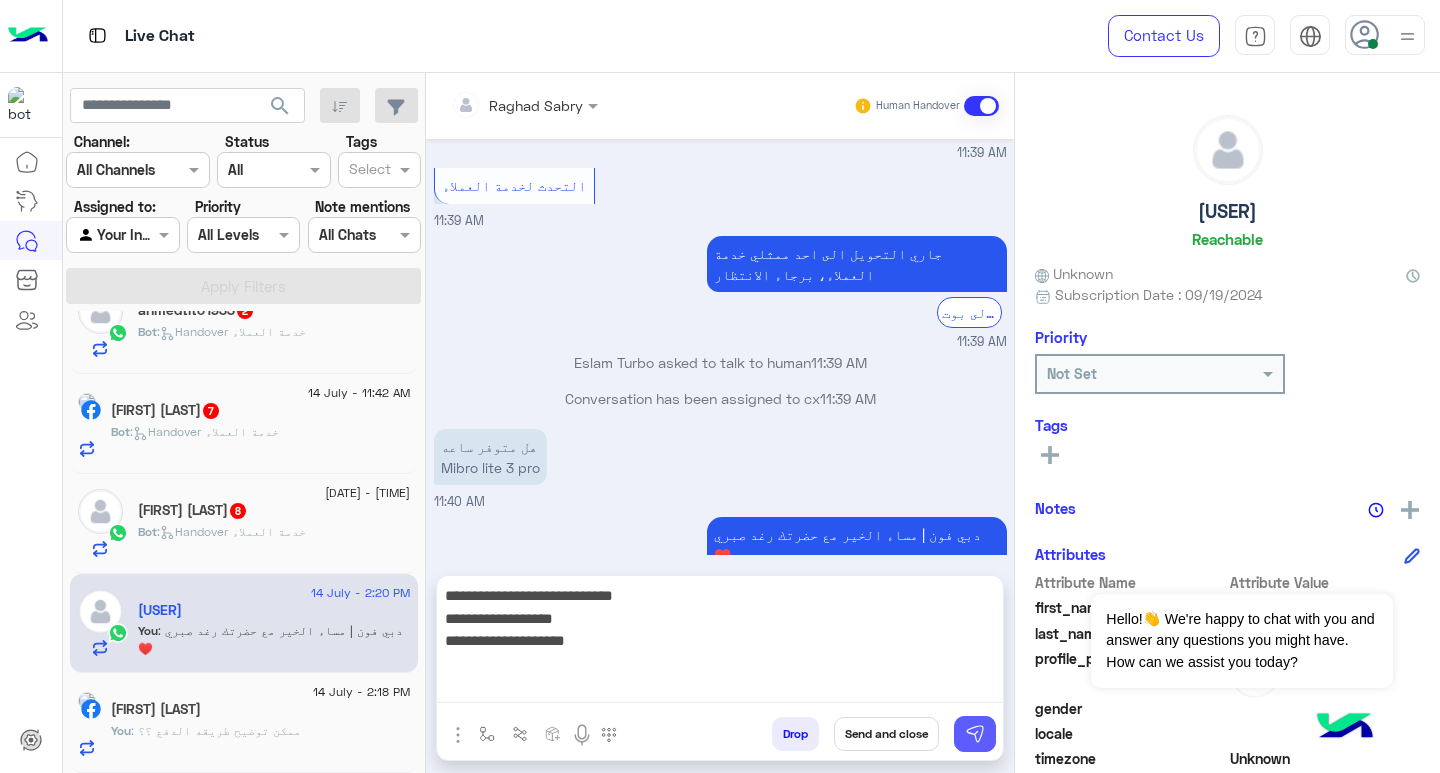 click at bounding box center [975, 734] 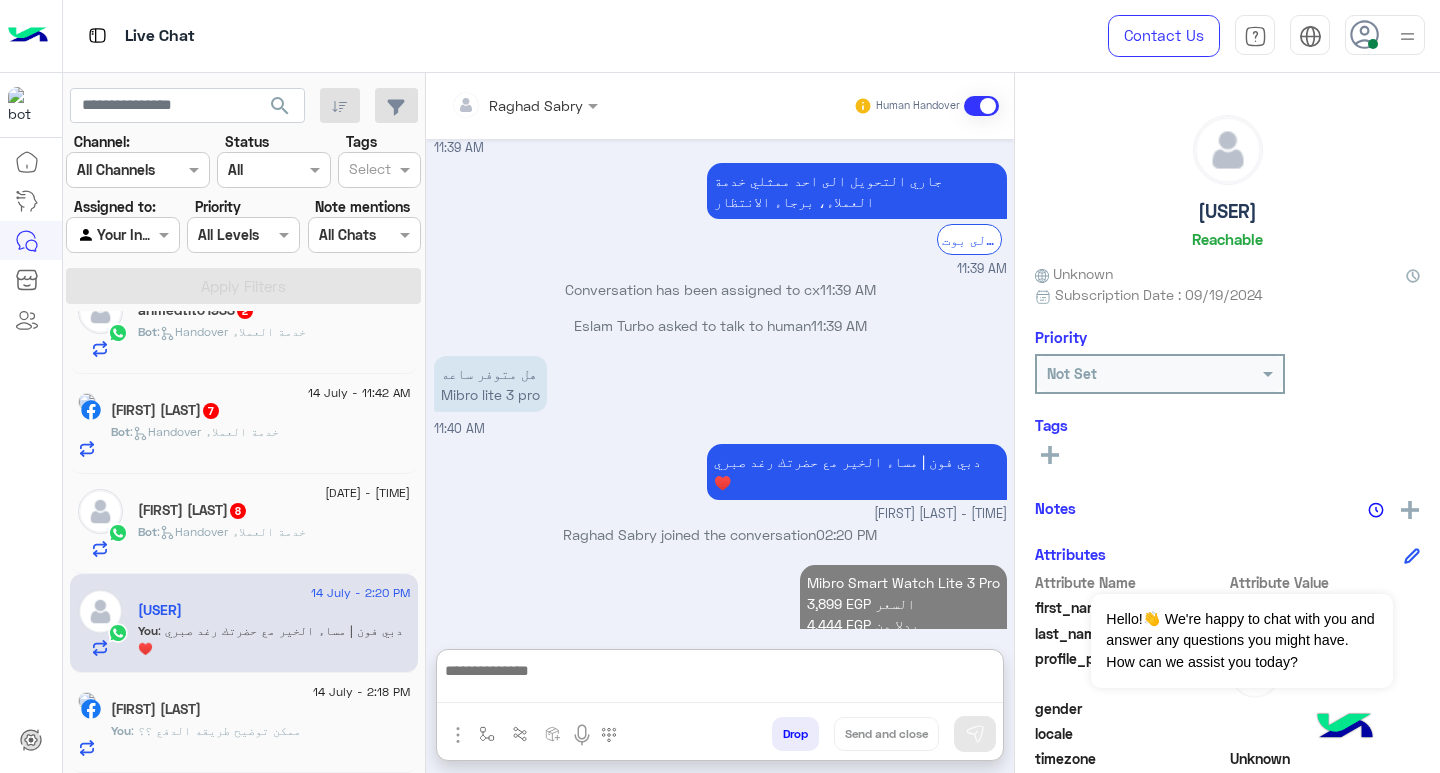 click at bounding box center (720, 680) 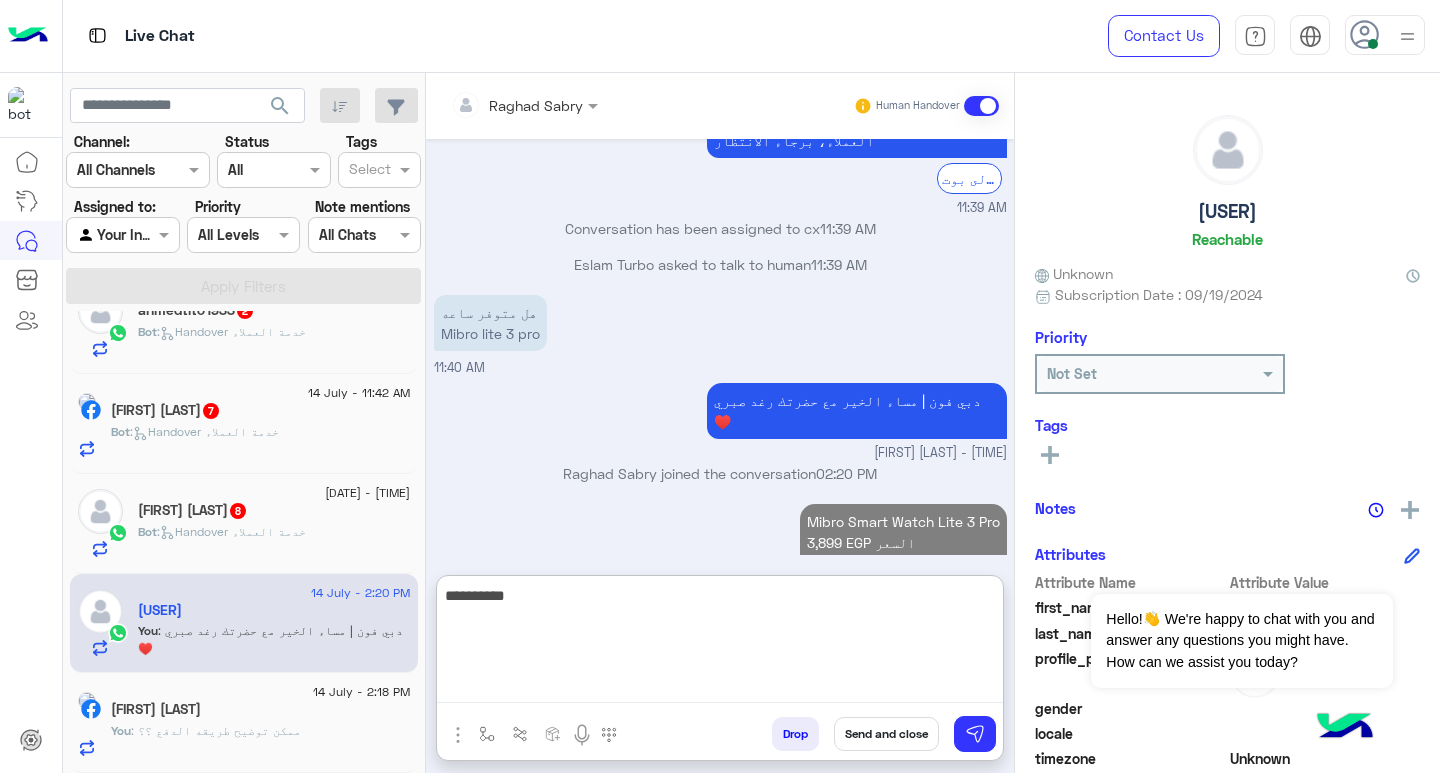 scroll, scrollTop: 1902, scrollLeft: 0, axis: vertical 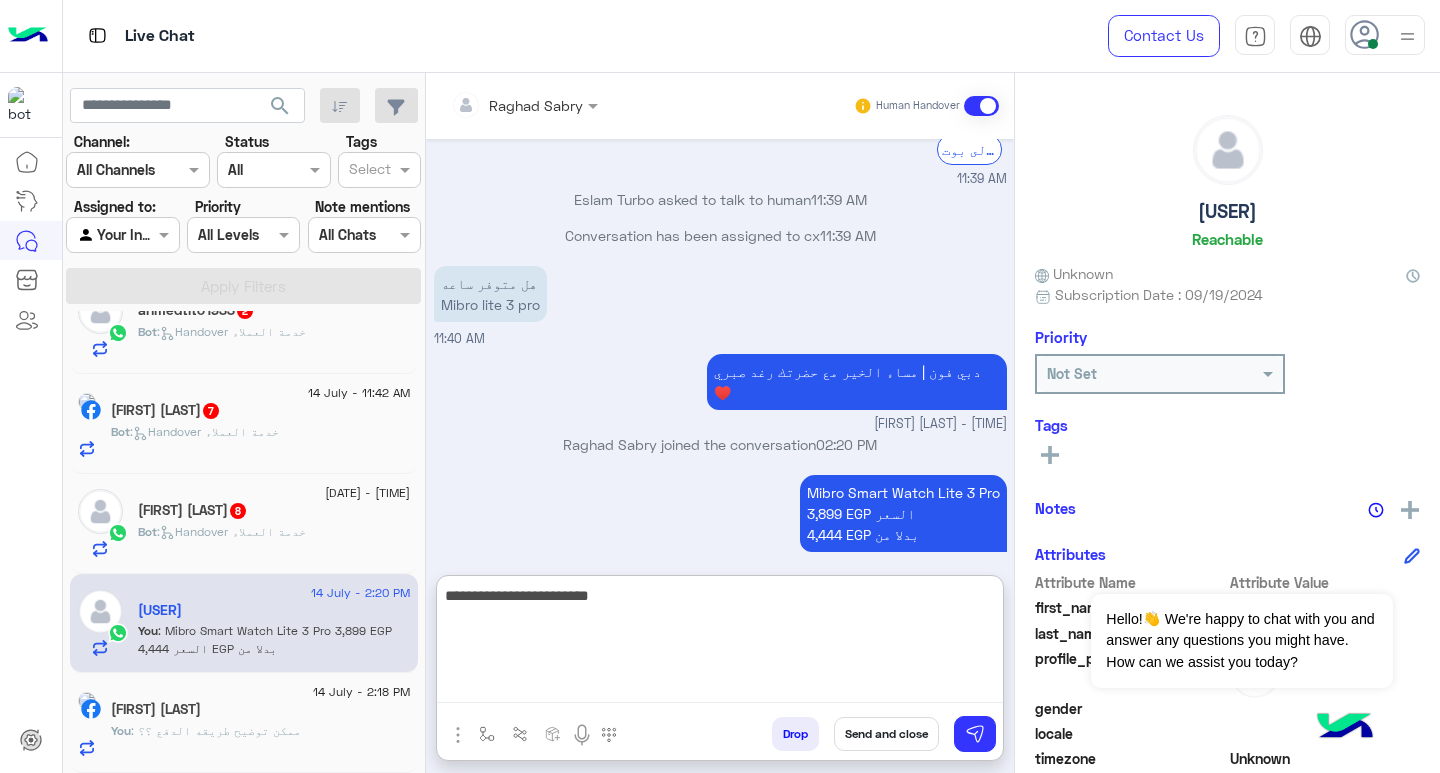 type on "**********" 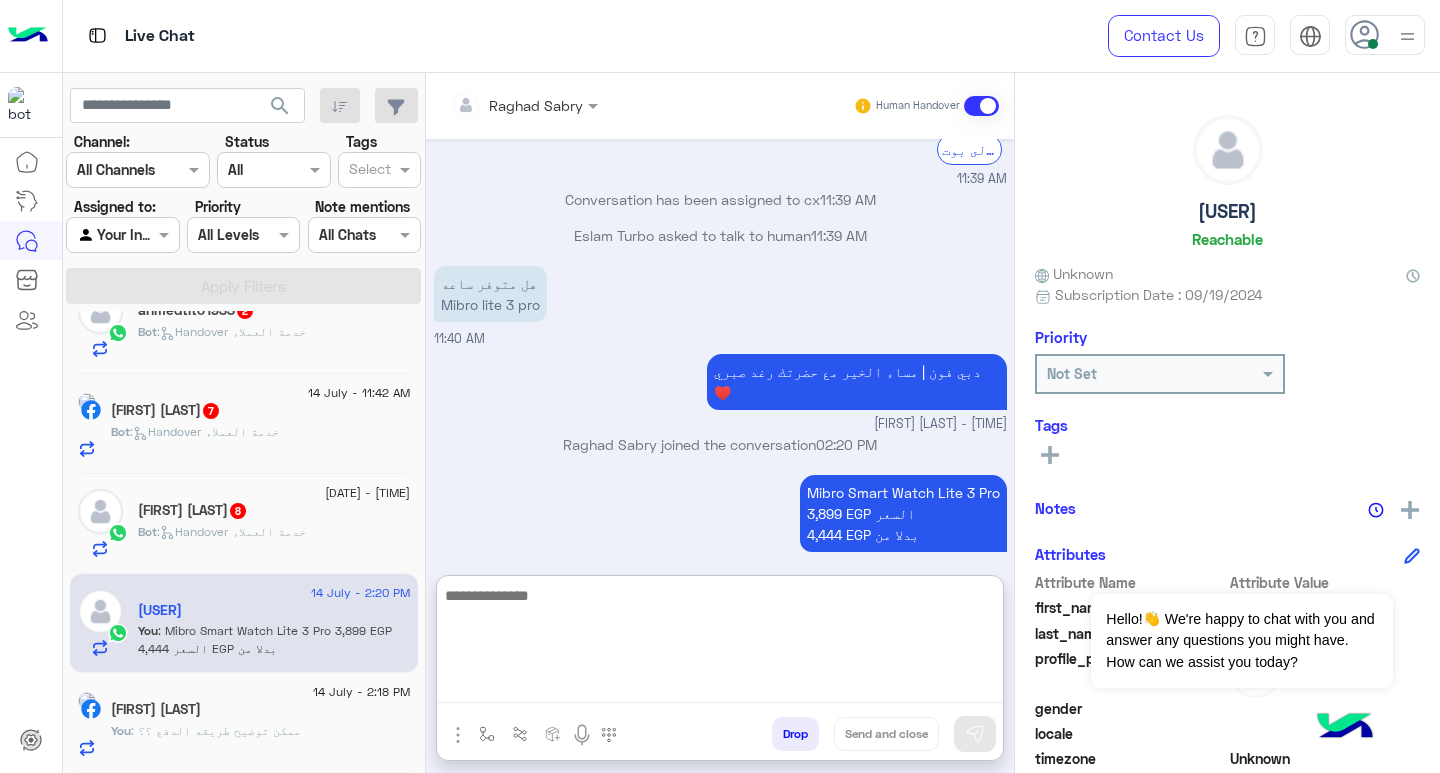 scroll, scrollTop: 1966, scrollLeft: 0, axis: vertical 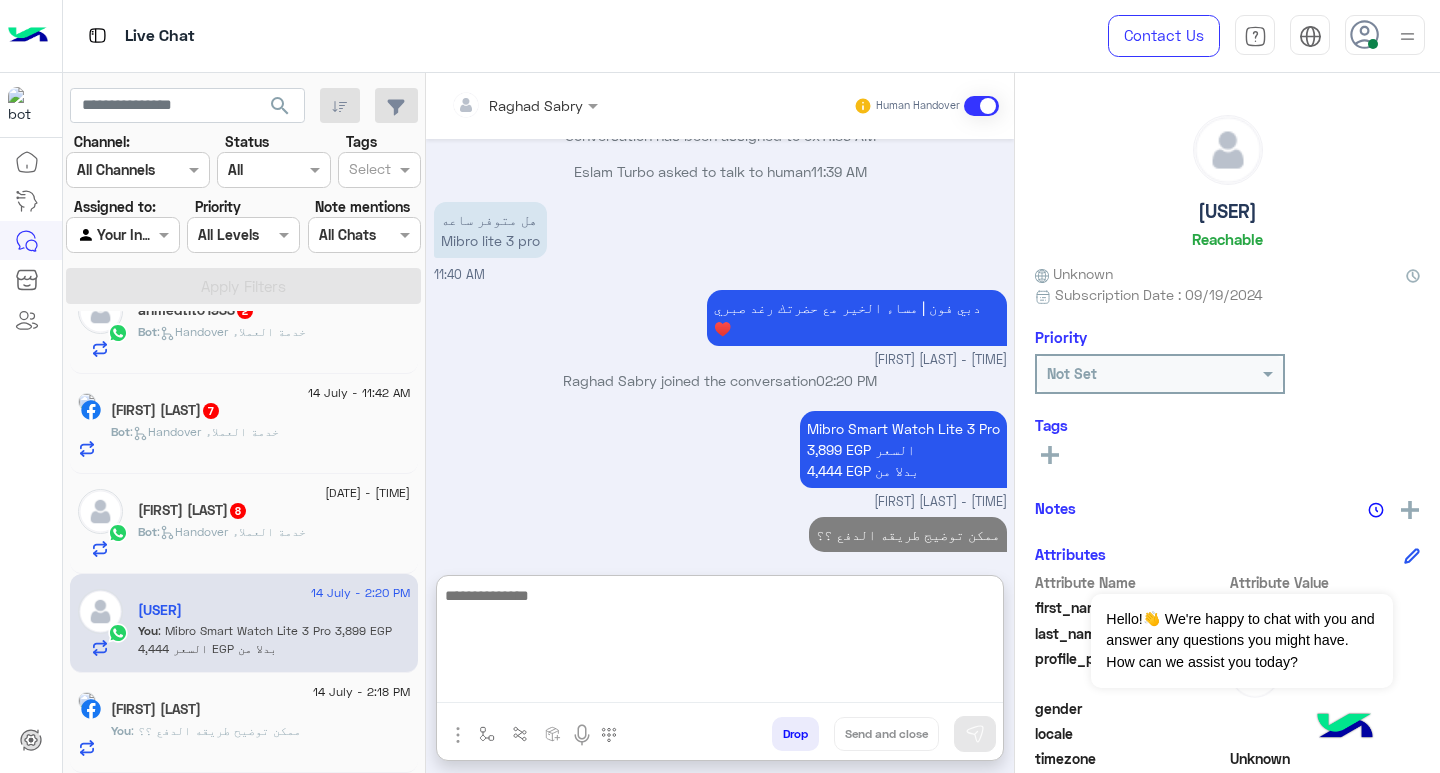 click on ":   Handover خدمة العملاء" 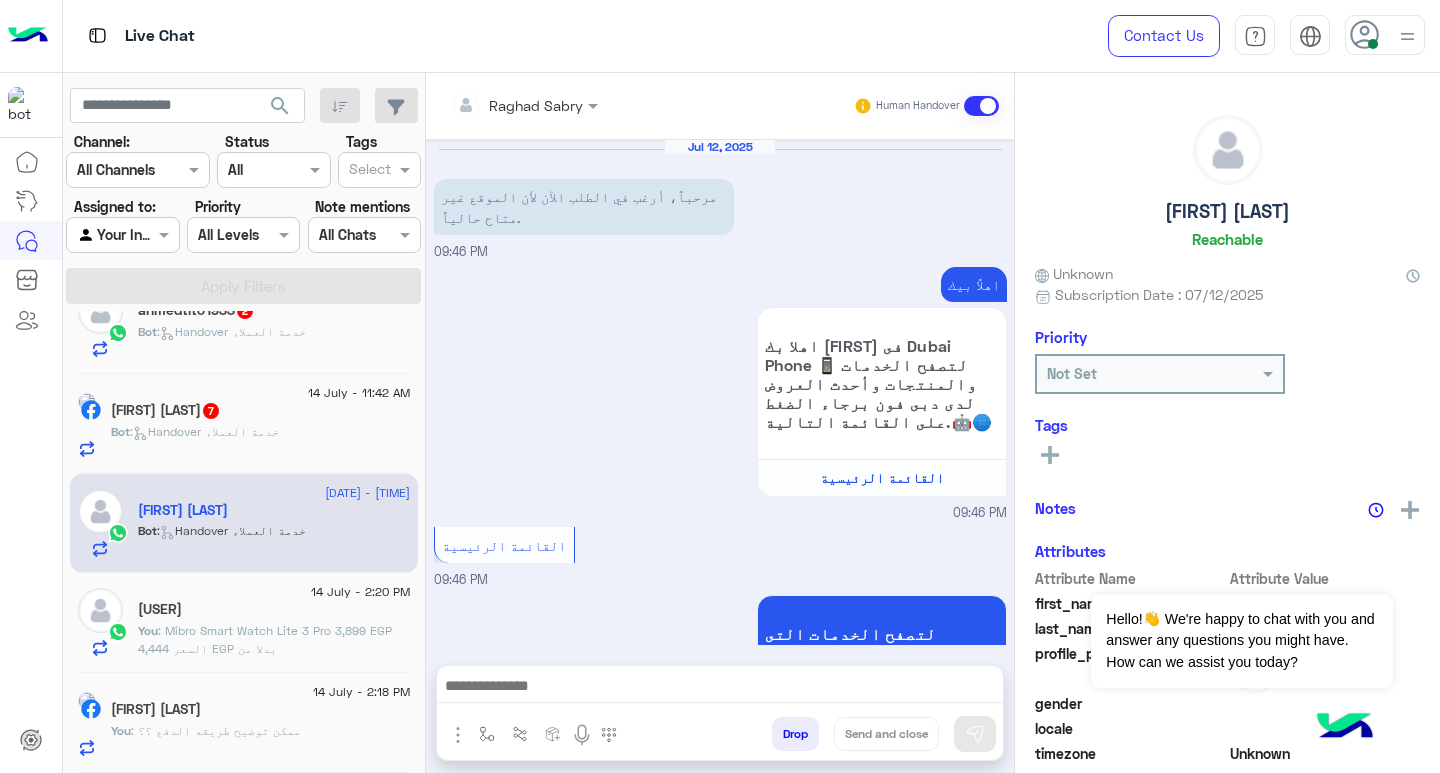 scroll, scrollTop: 2796, scrollLeft: 0, axis: vertical 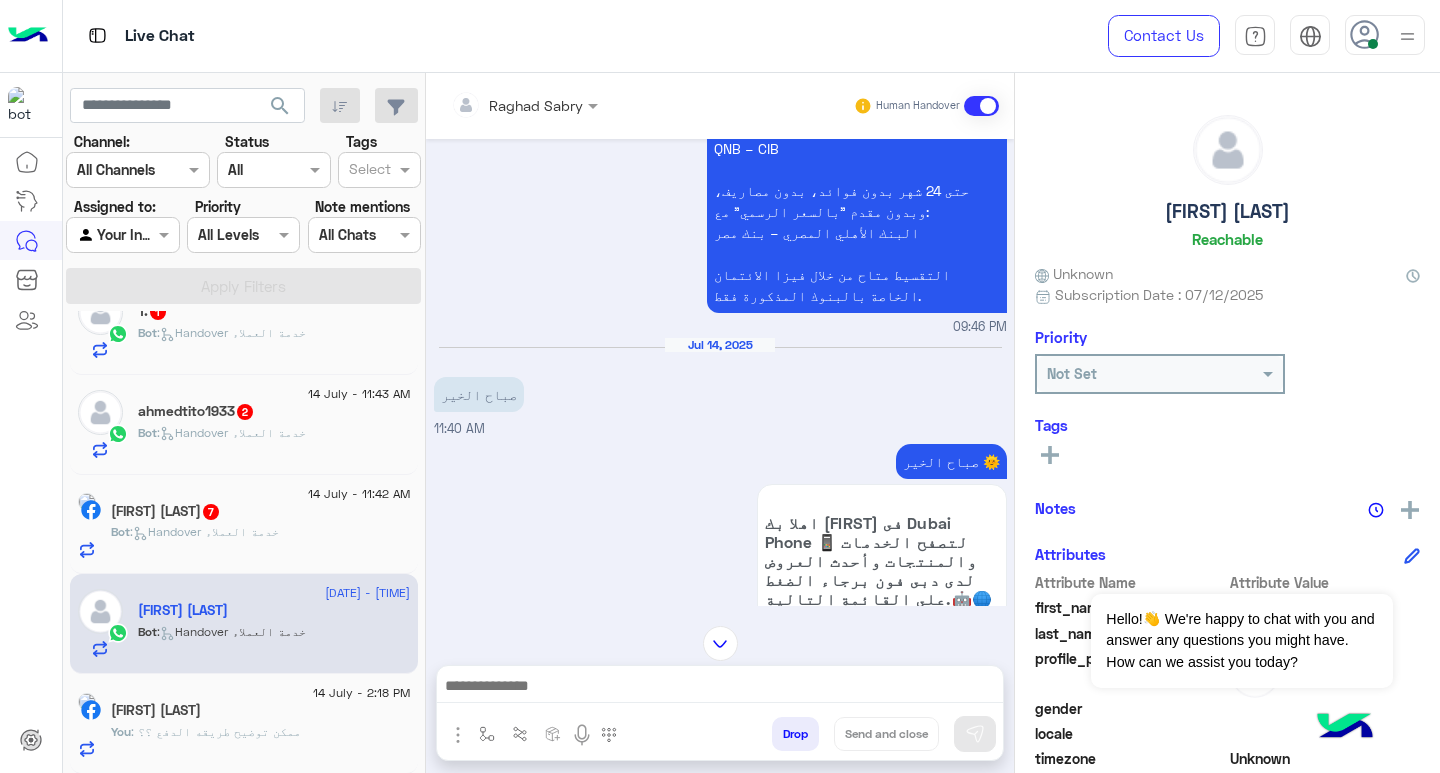 click at bounding box center (720, 688) 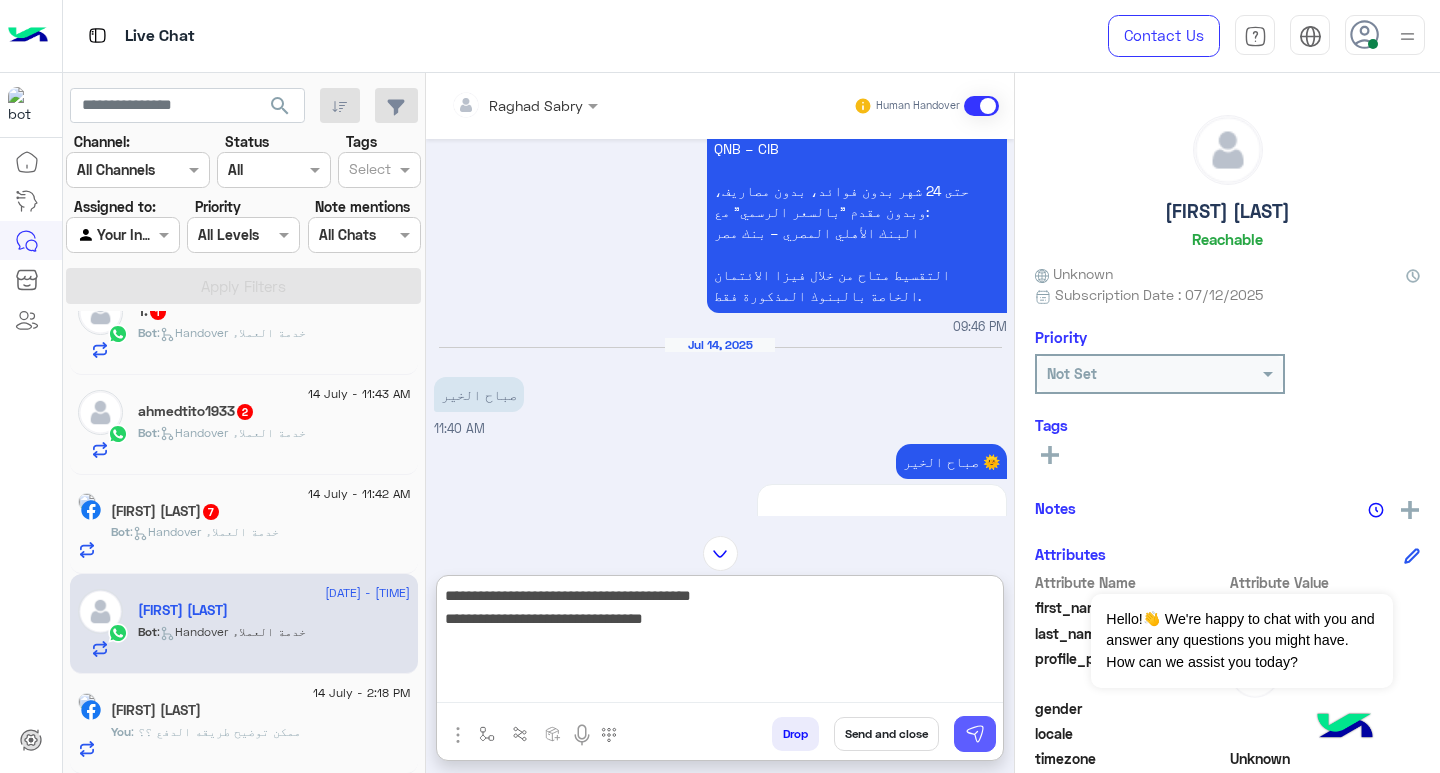 type on "**********" 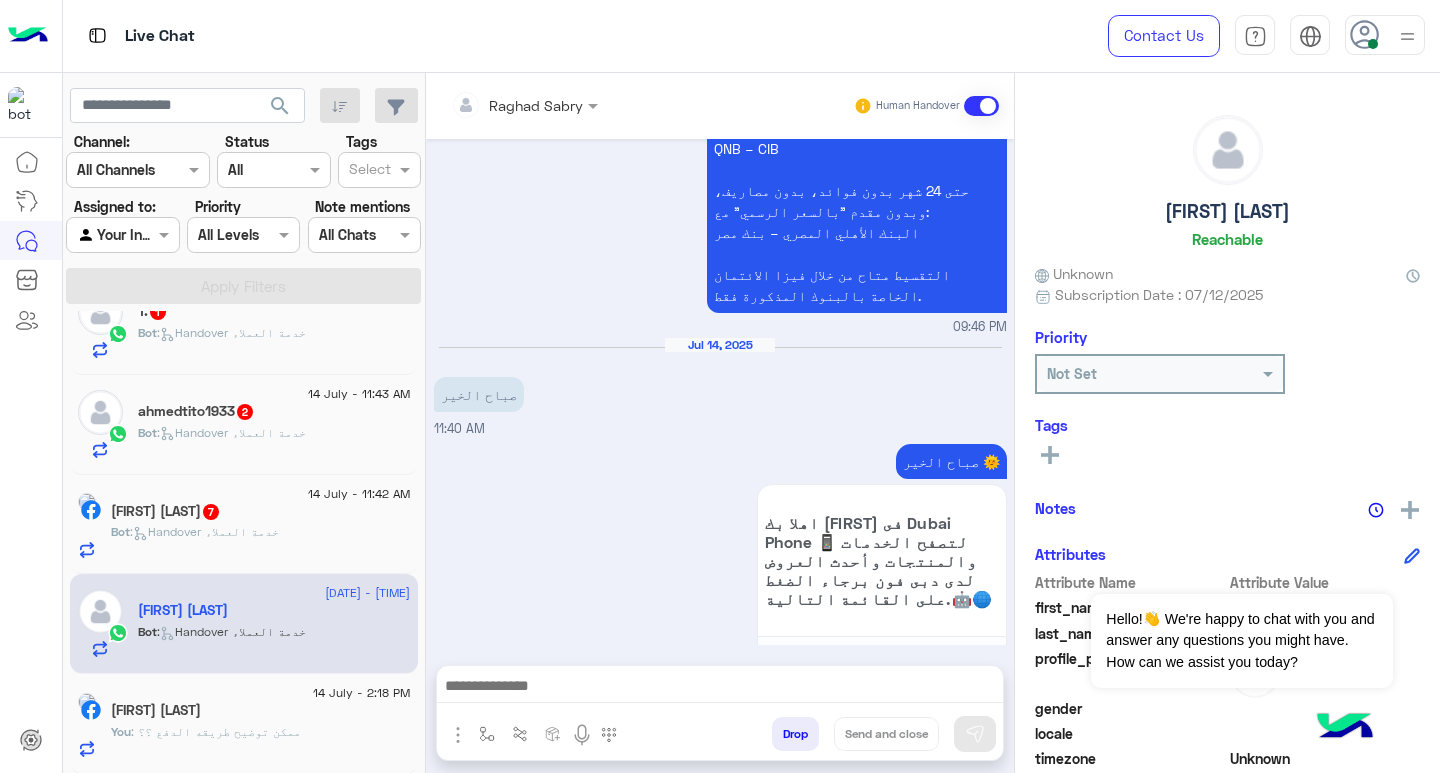 scroll, scrollTop: 2881, scrollLeft: 0, axis: vertical 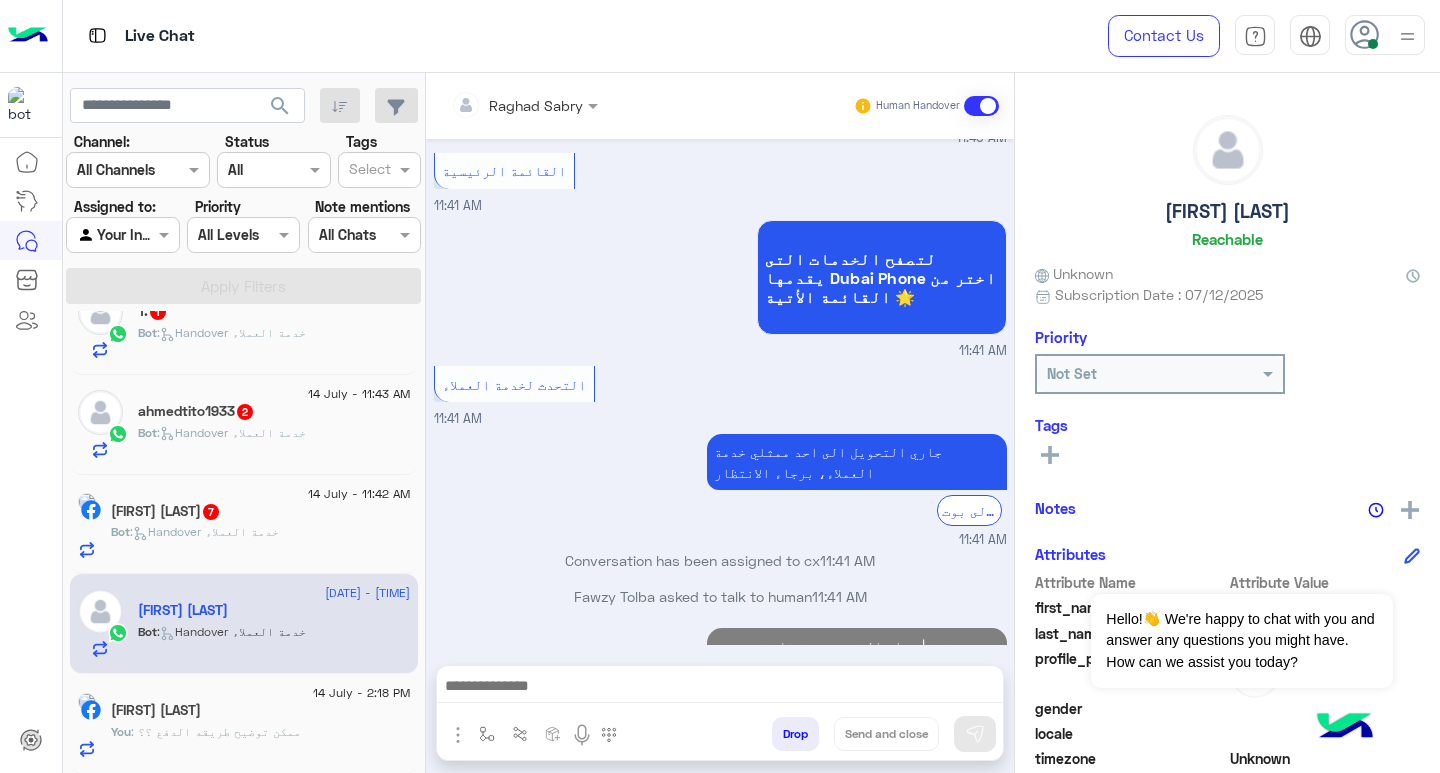 click on "Mina Reda  7" 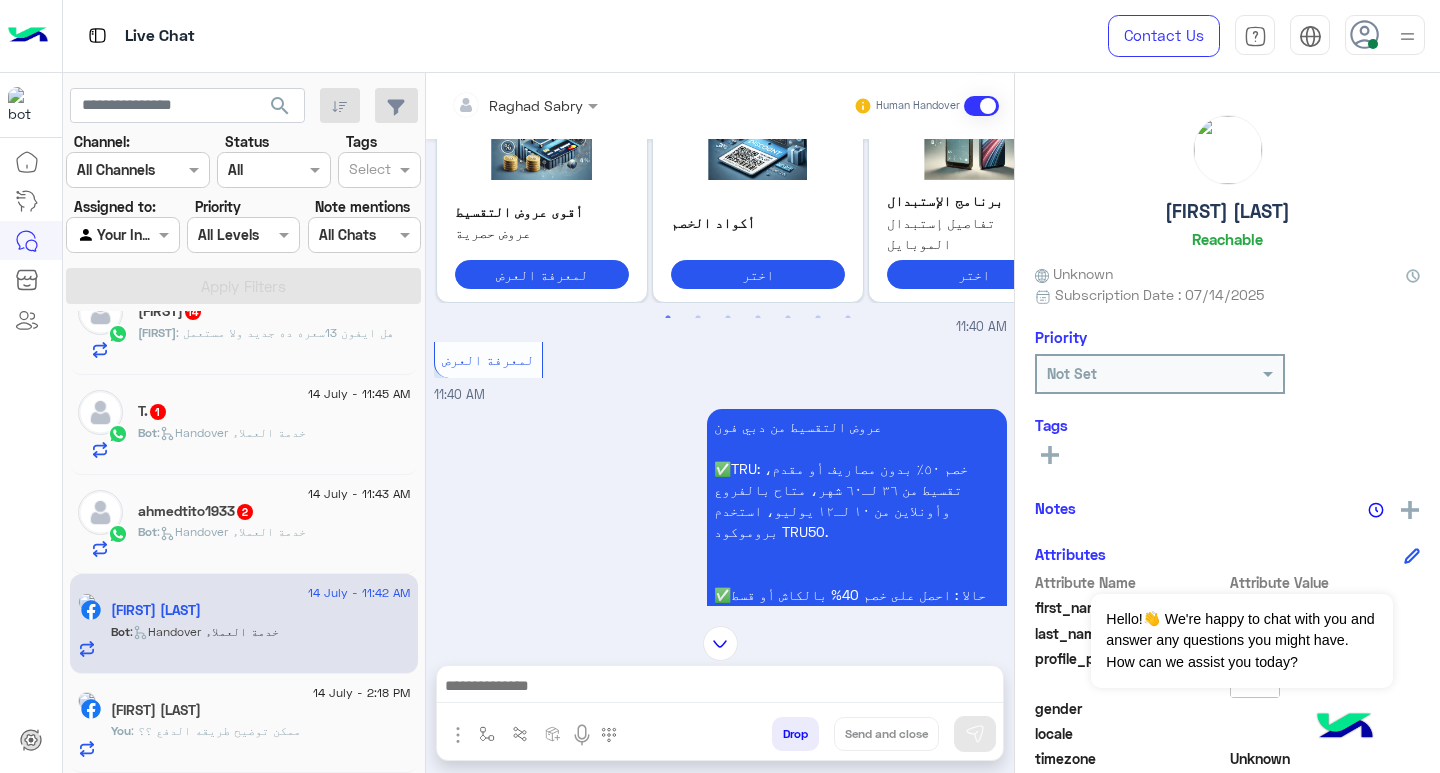 scroll, scrollTop: 0, scrollLeft: 0, axis: both 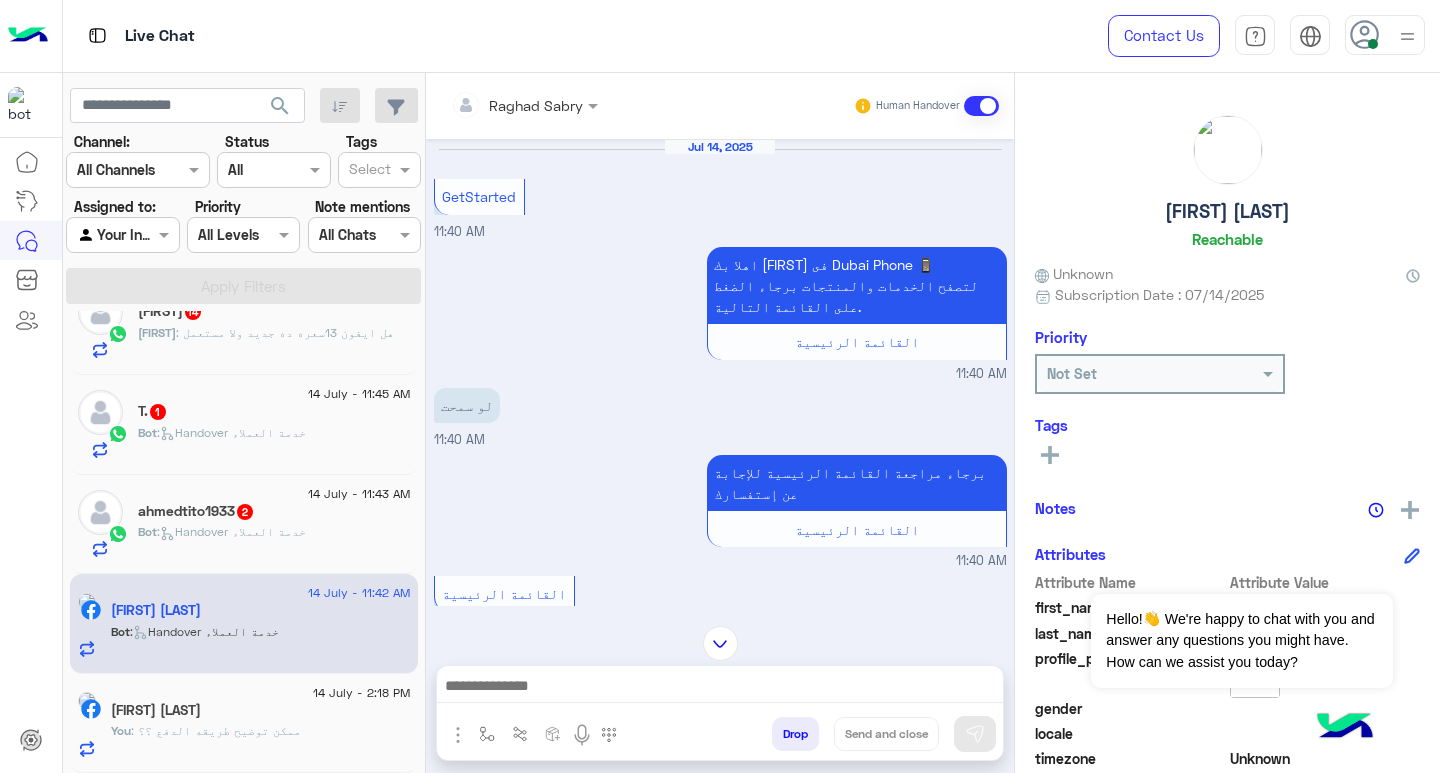 click at bounding box center [720, 688] 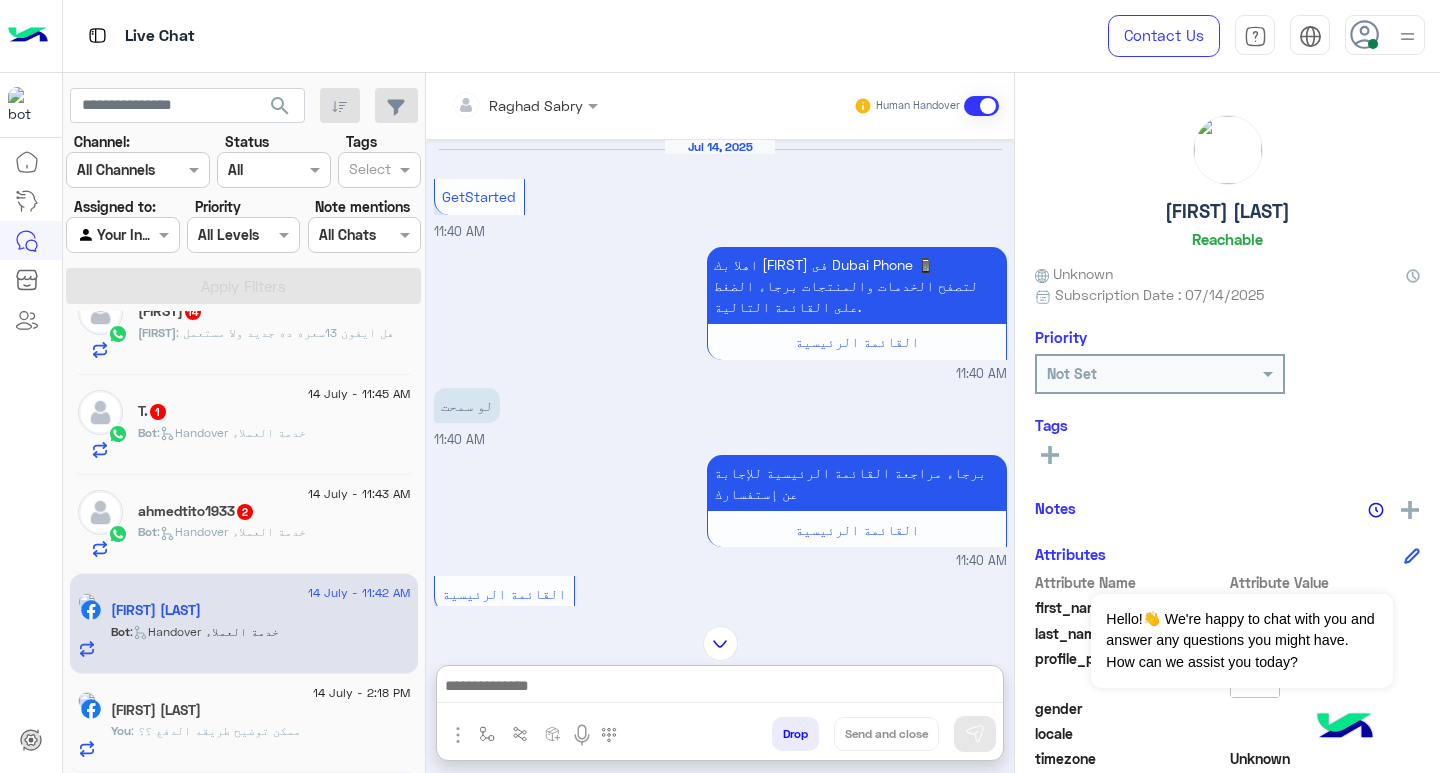paste on "**********" 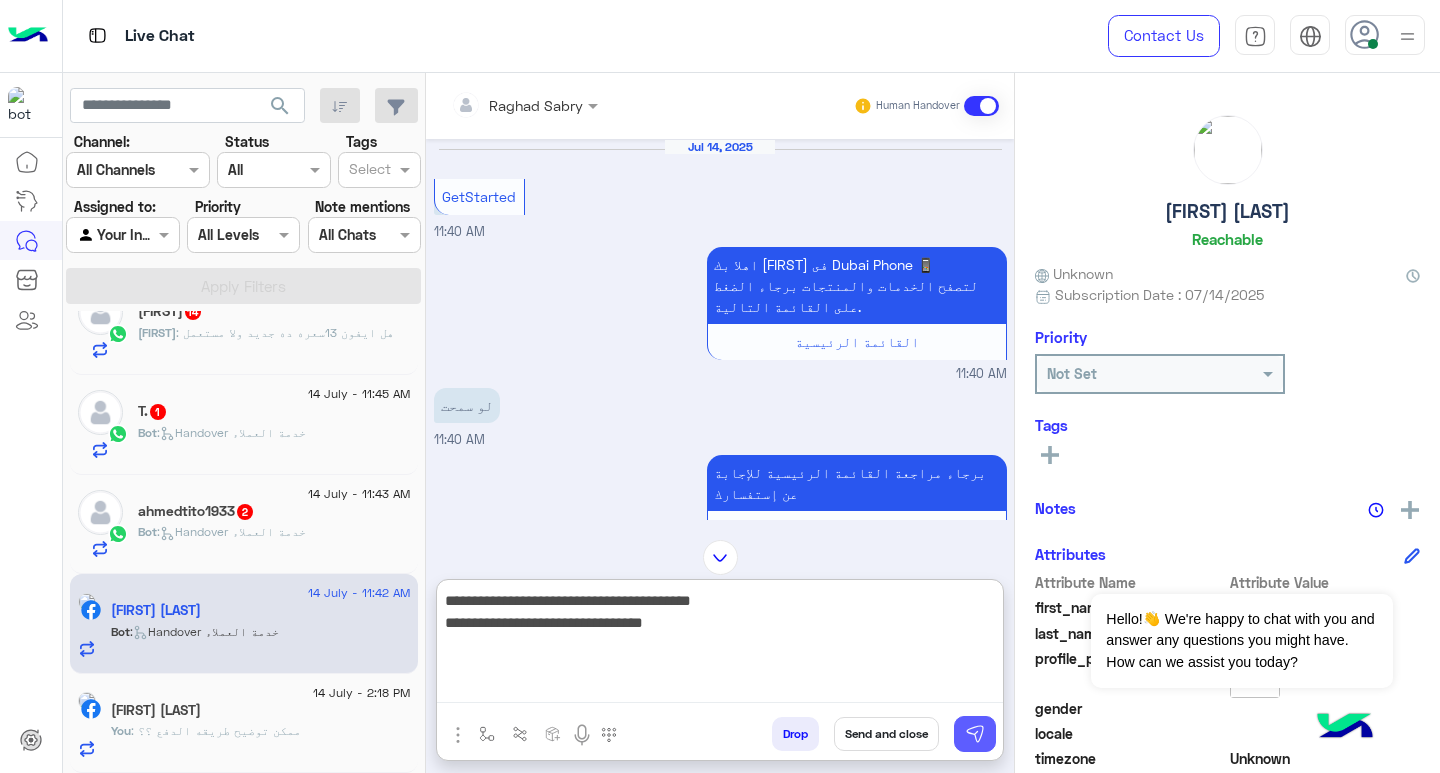 type on "**********" 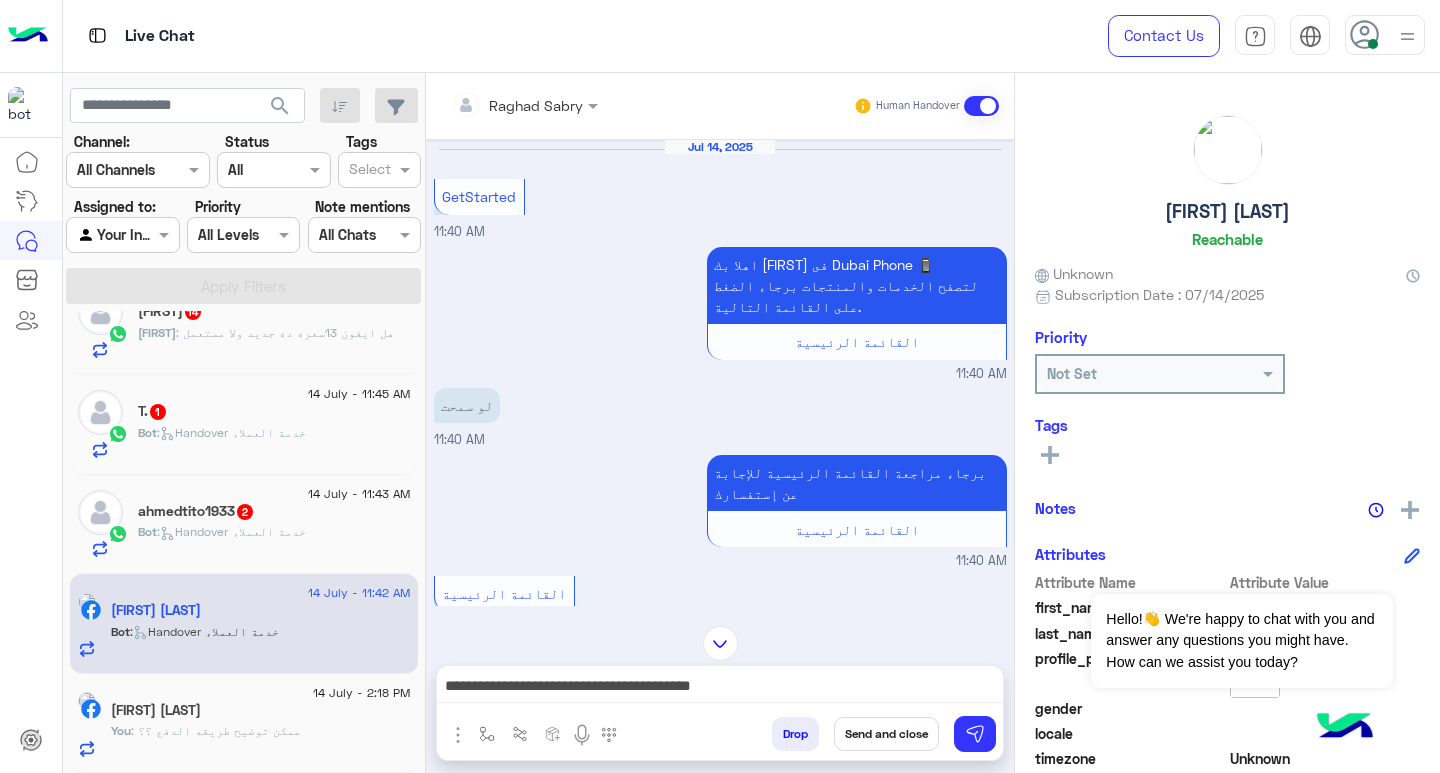 click on "Bot :   Handover خدمة العملاء" 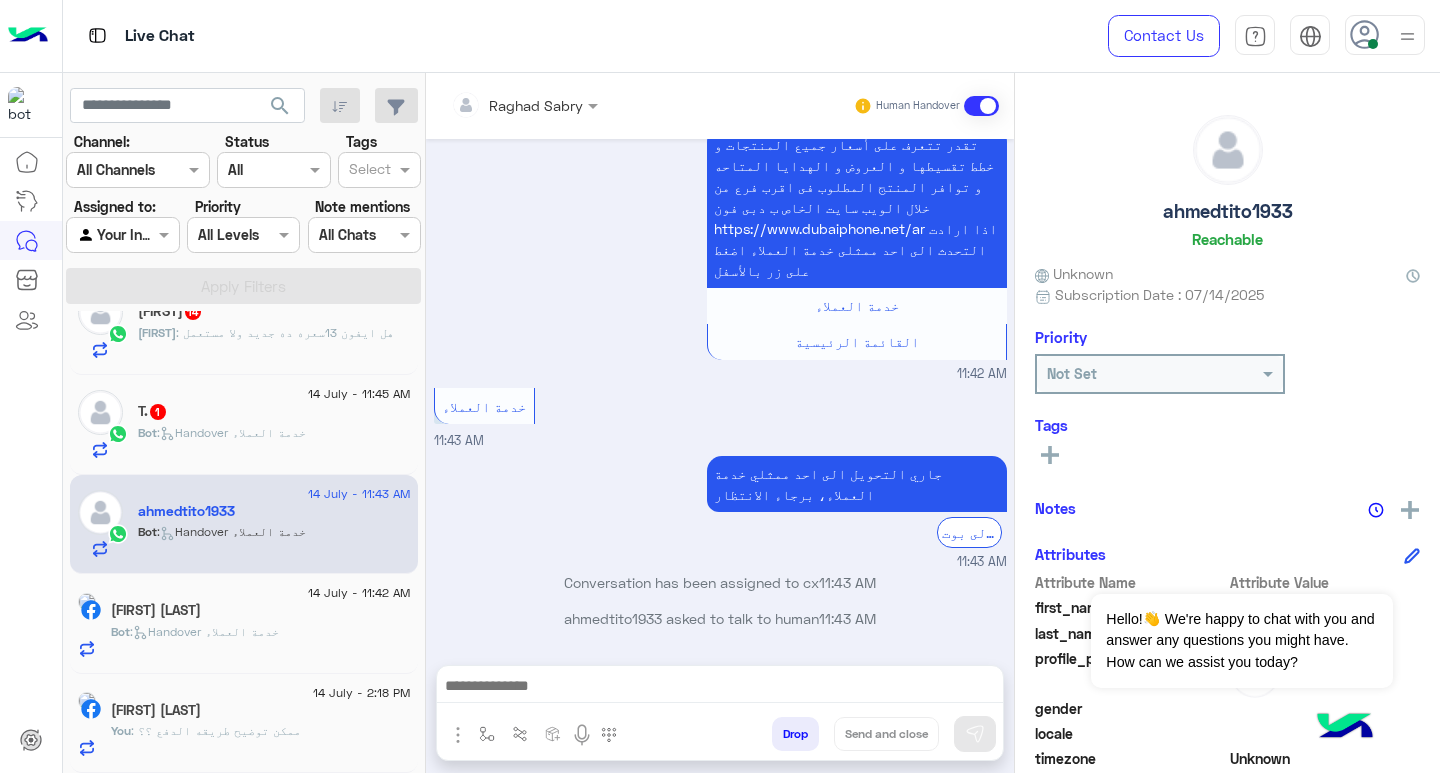 scroll, scrollTop: 0, scrollLeft: 0, axis: both 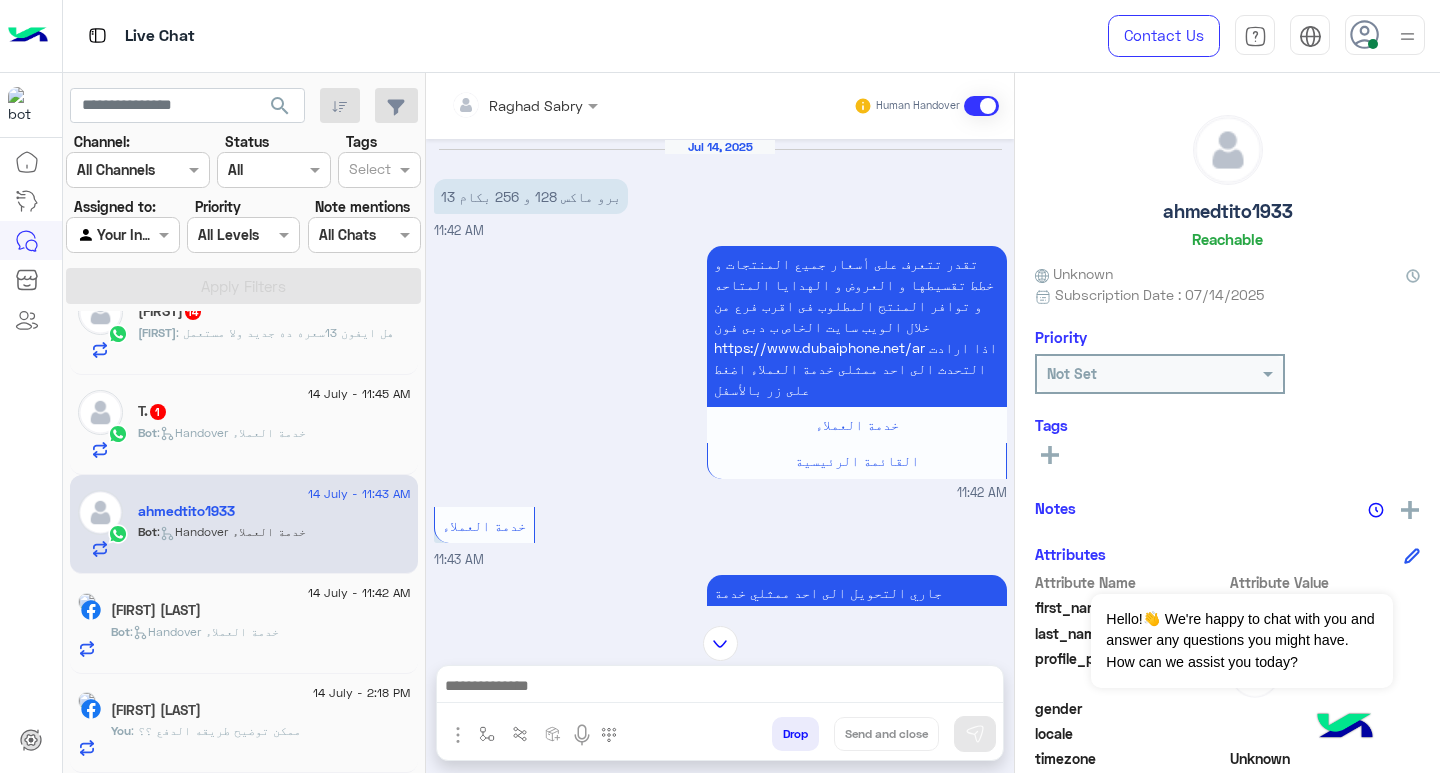 click on "Mina Reda" 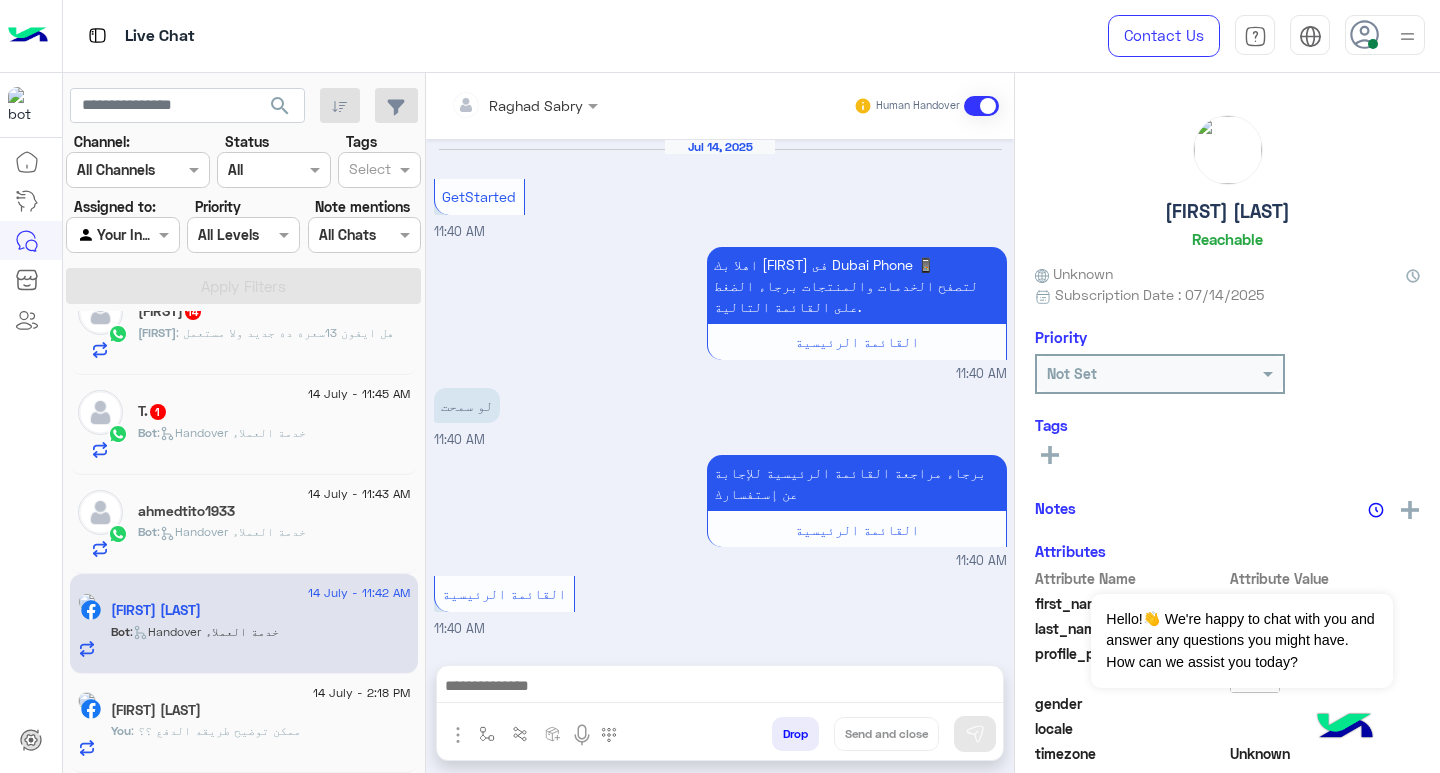 scroll, scrollTop: 2220, scrollLeft: 0, axis: vertical 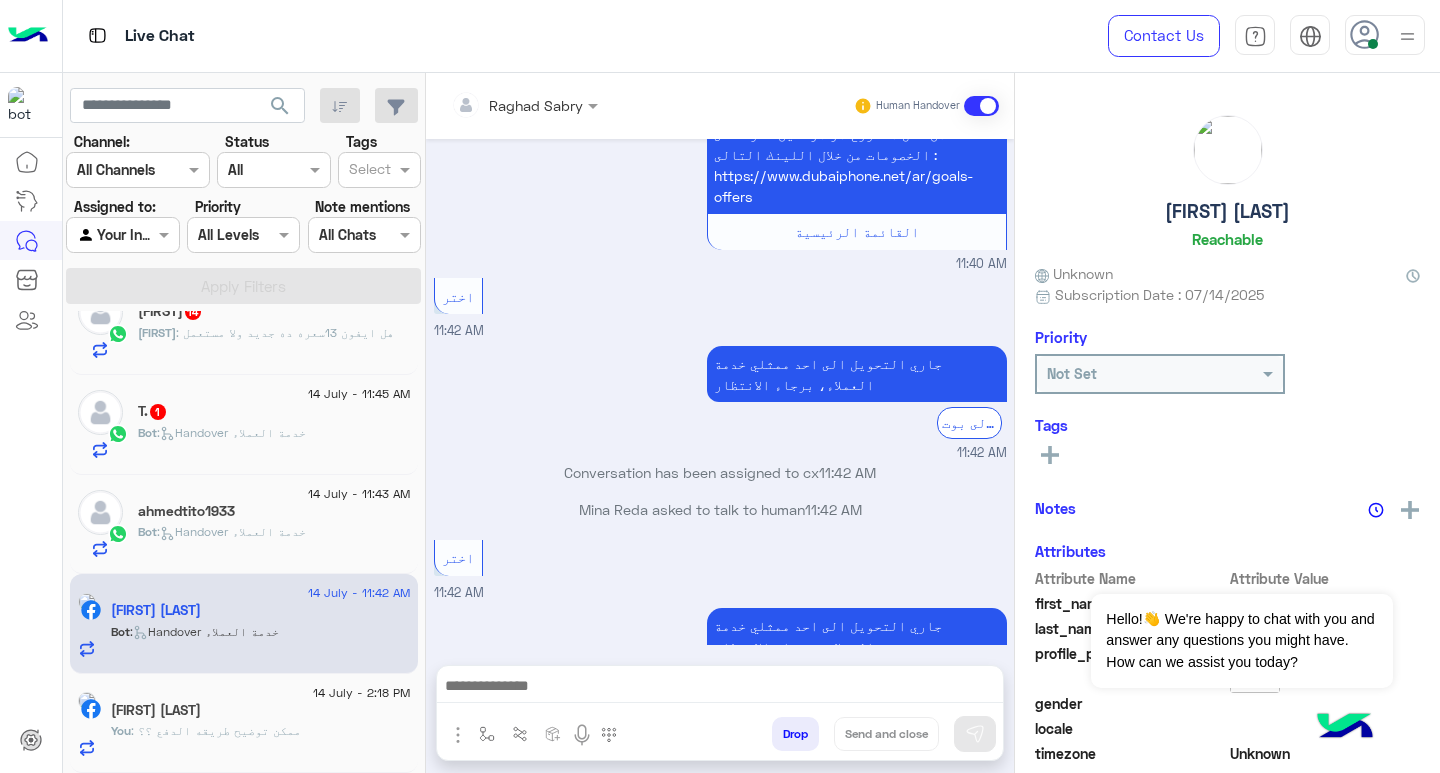 click at bounding box center [720, 688] 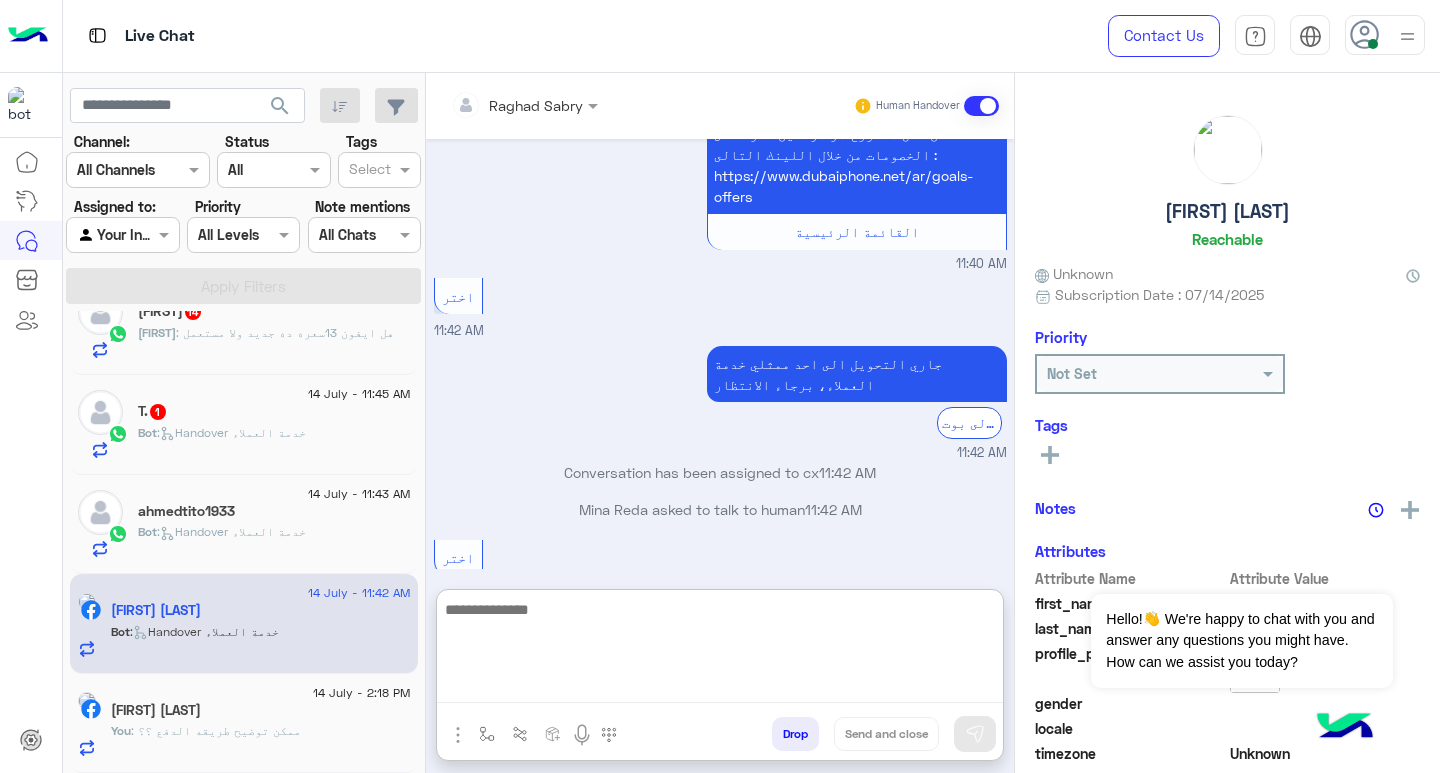 paste on "**********" 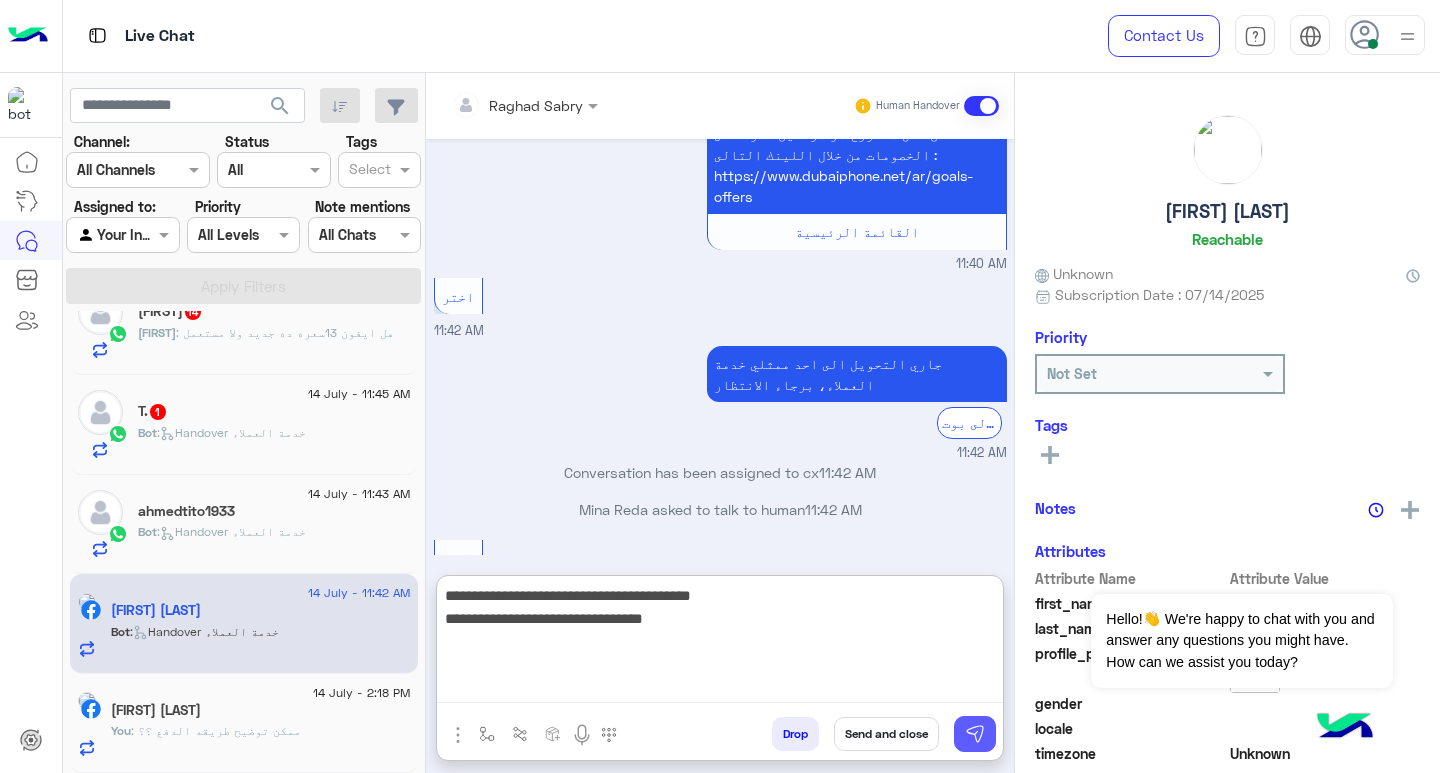 type on "**********" 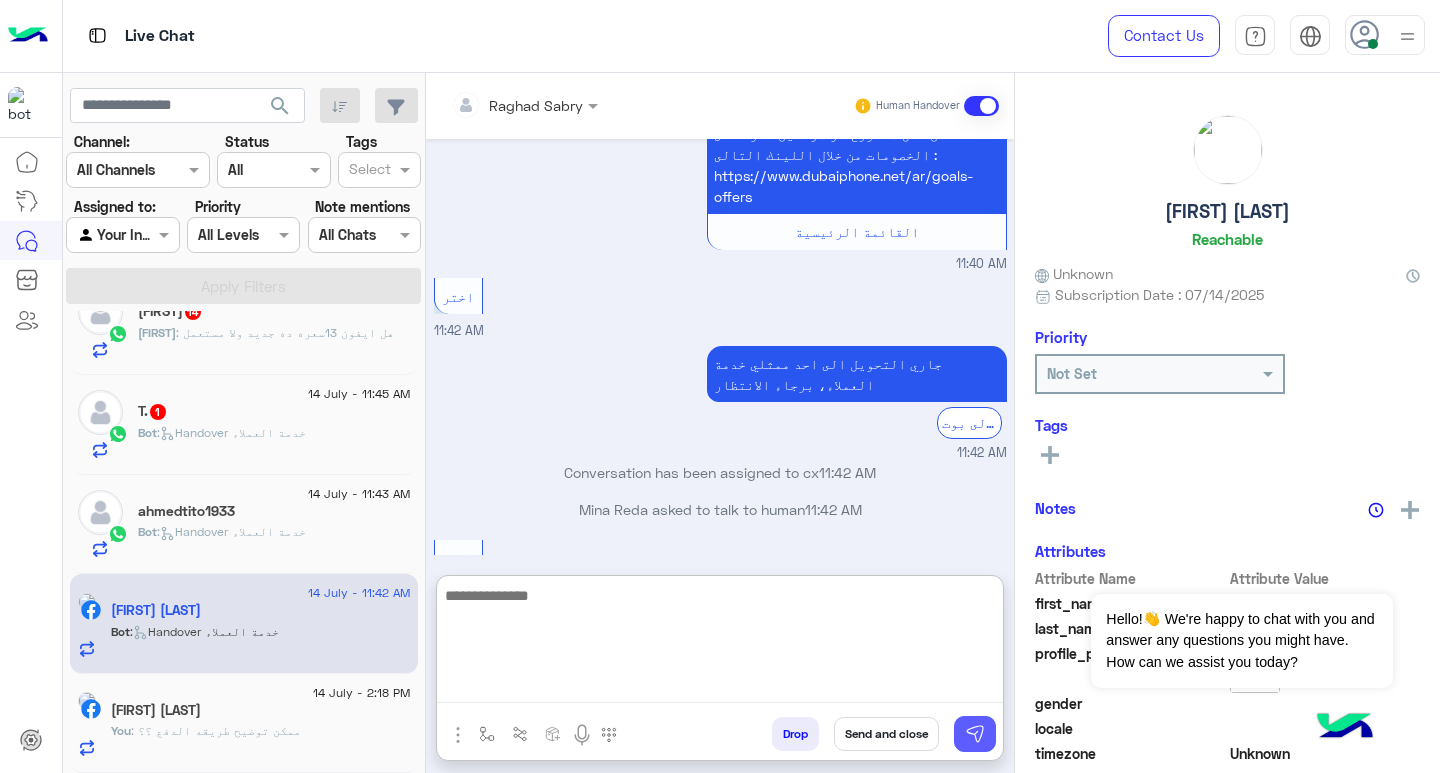 scroll, scrollTop: 2305, scrollLeft: 0, axis: vertical 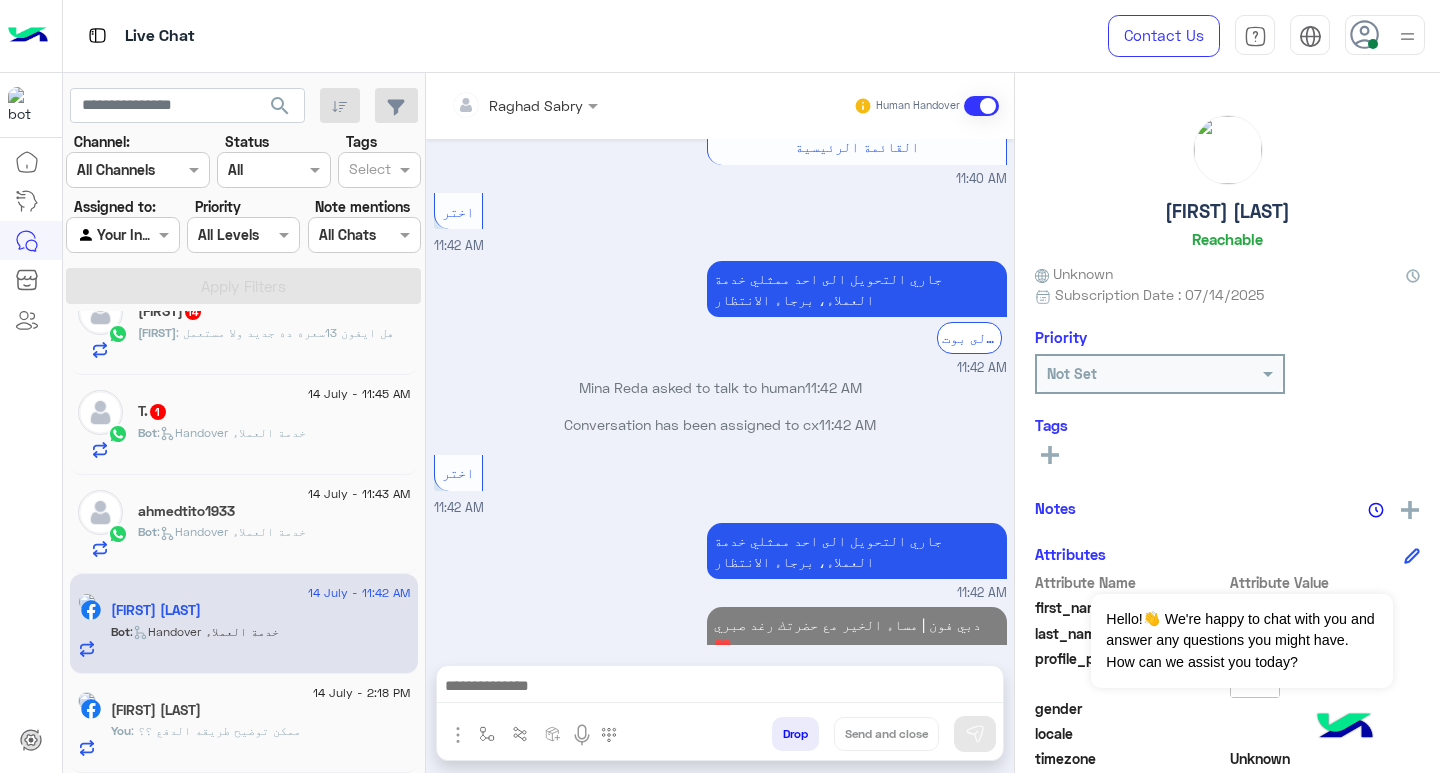 click on "Bot :   Handover خدمة العملاء" 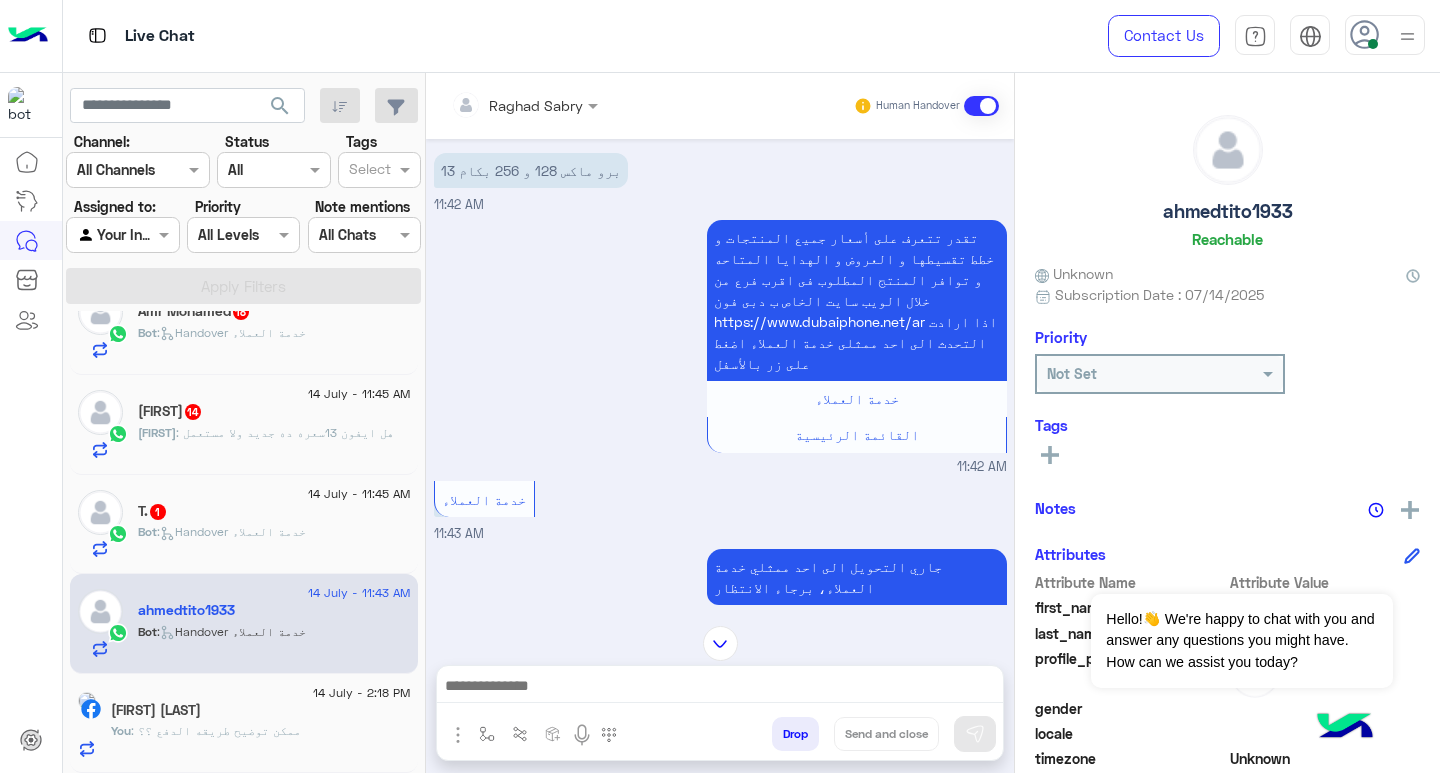 scroll, scrollTop: 0, scrollLeft: 0, axis: both 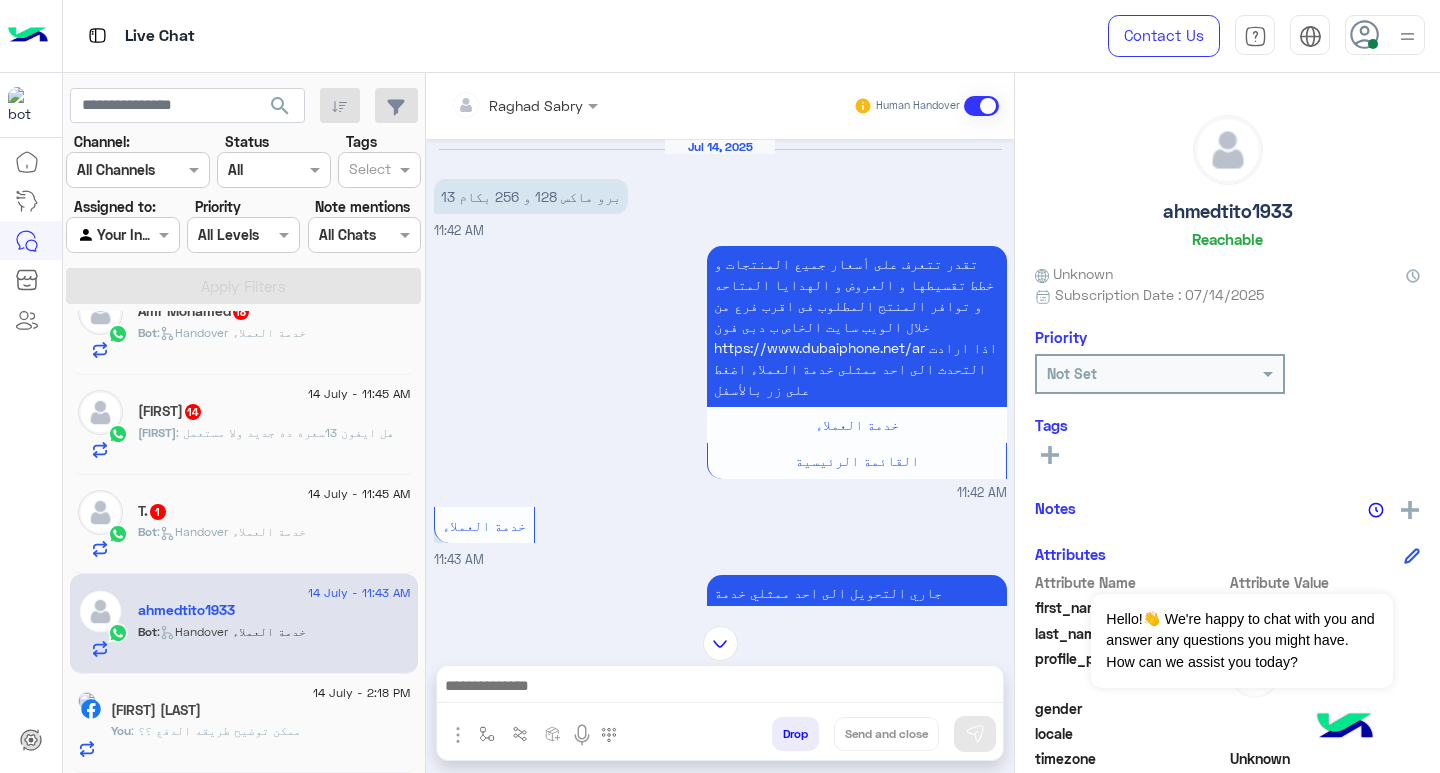 click at bounding box center (720, 688) 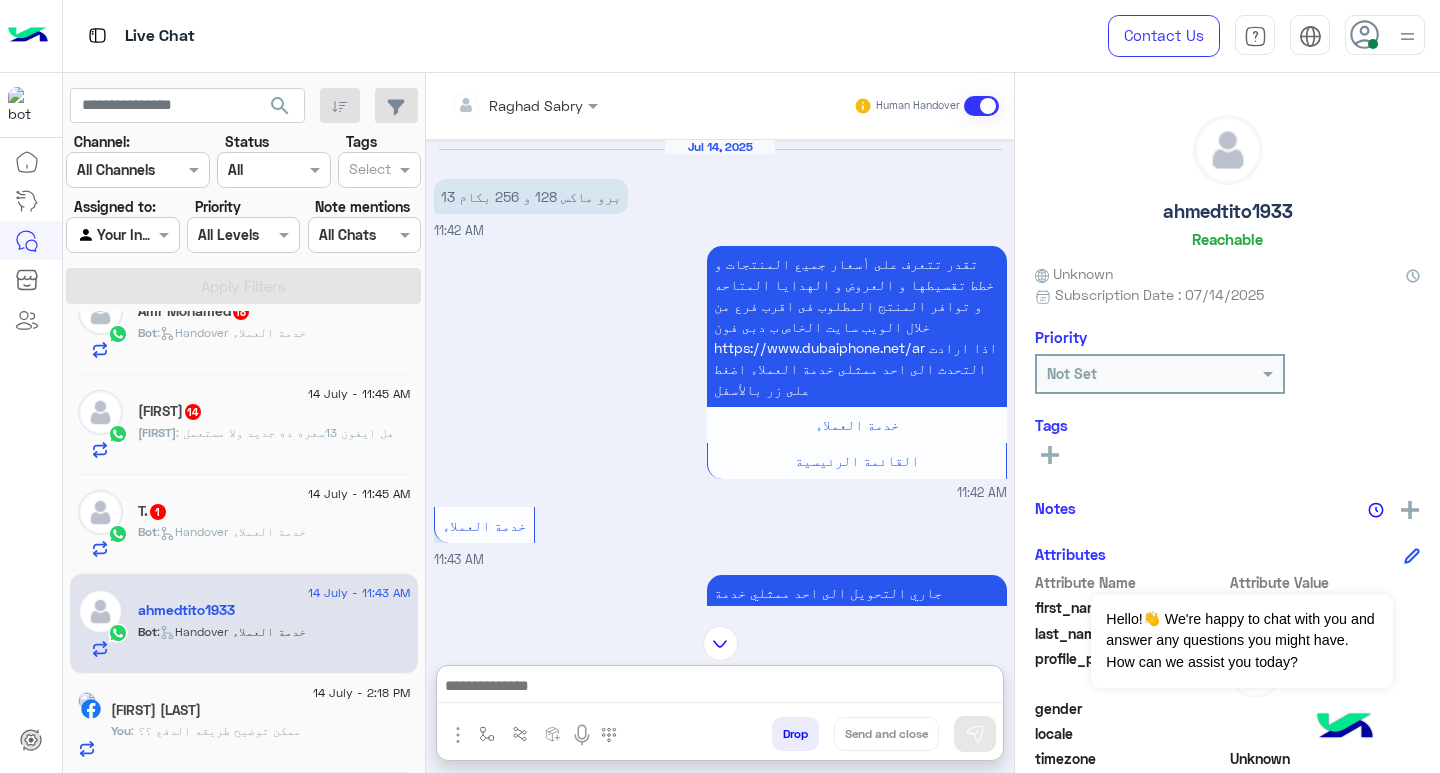 paste on "**********" 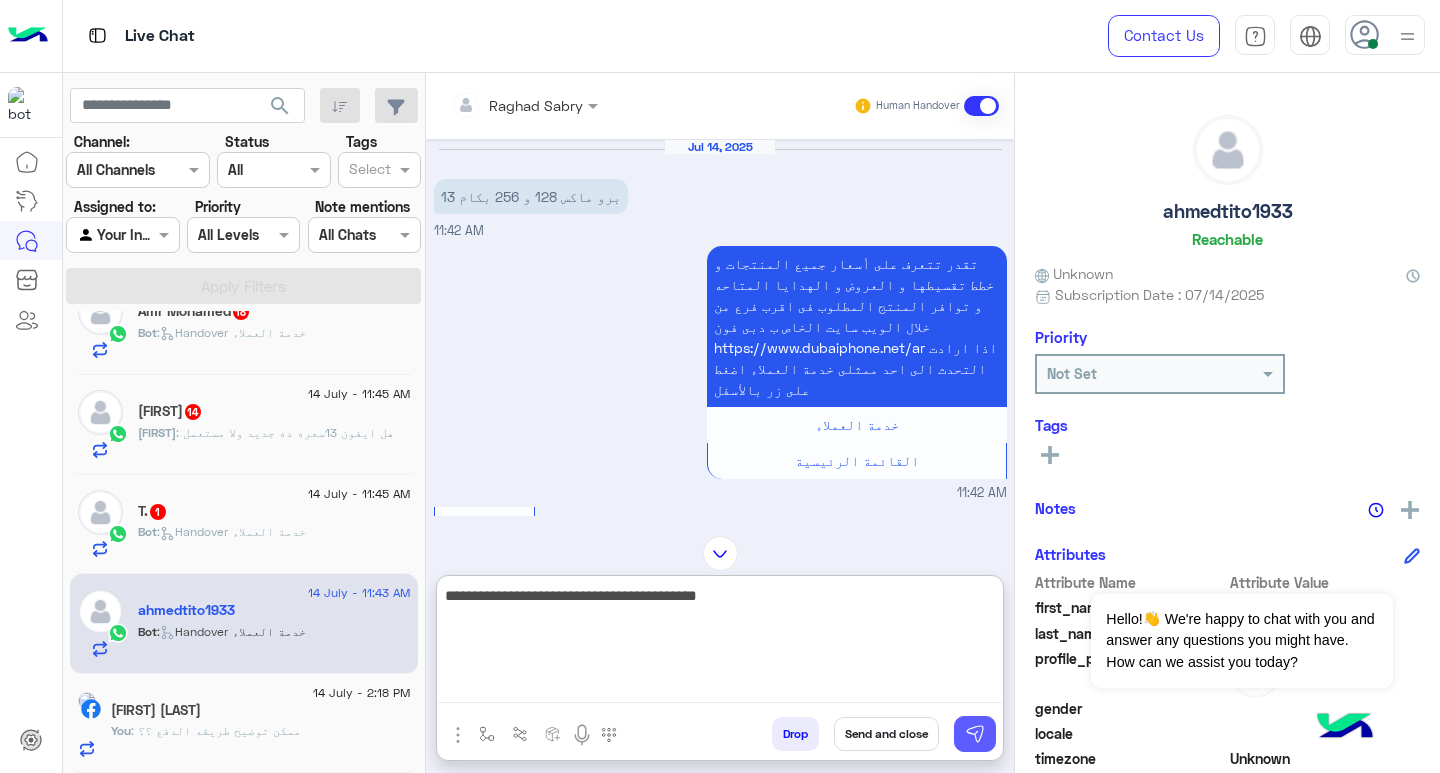 type on "**********" 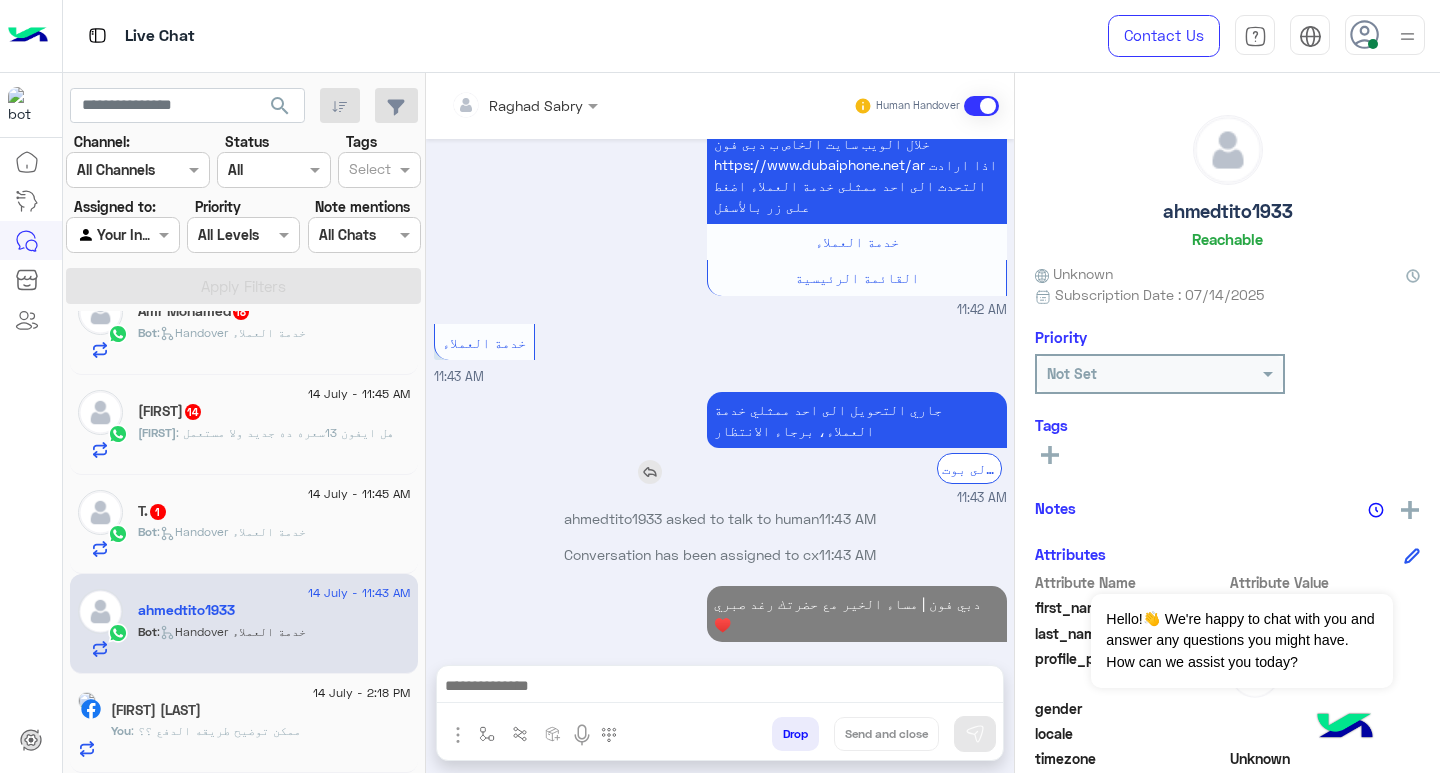scroll, scrollTop: 219, scrollLeft: 0, axis: vertical 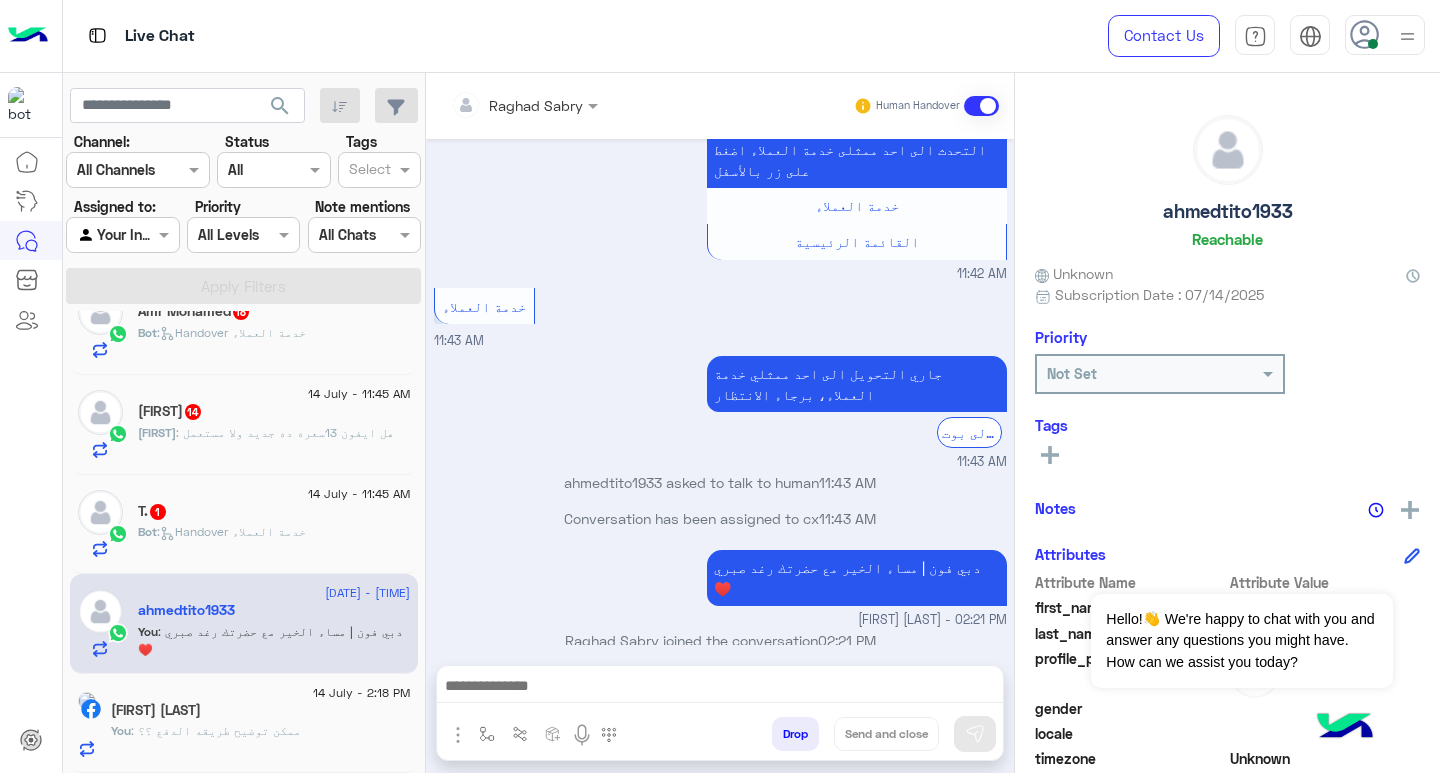 click at bounding box center (720, 688) 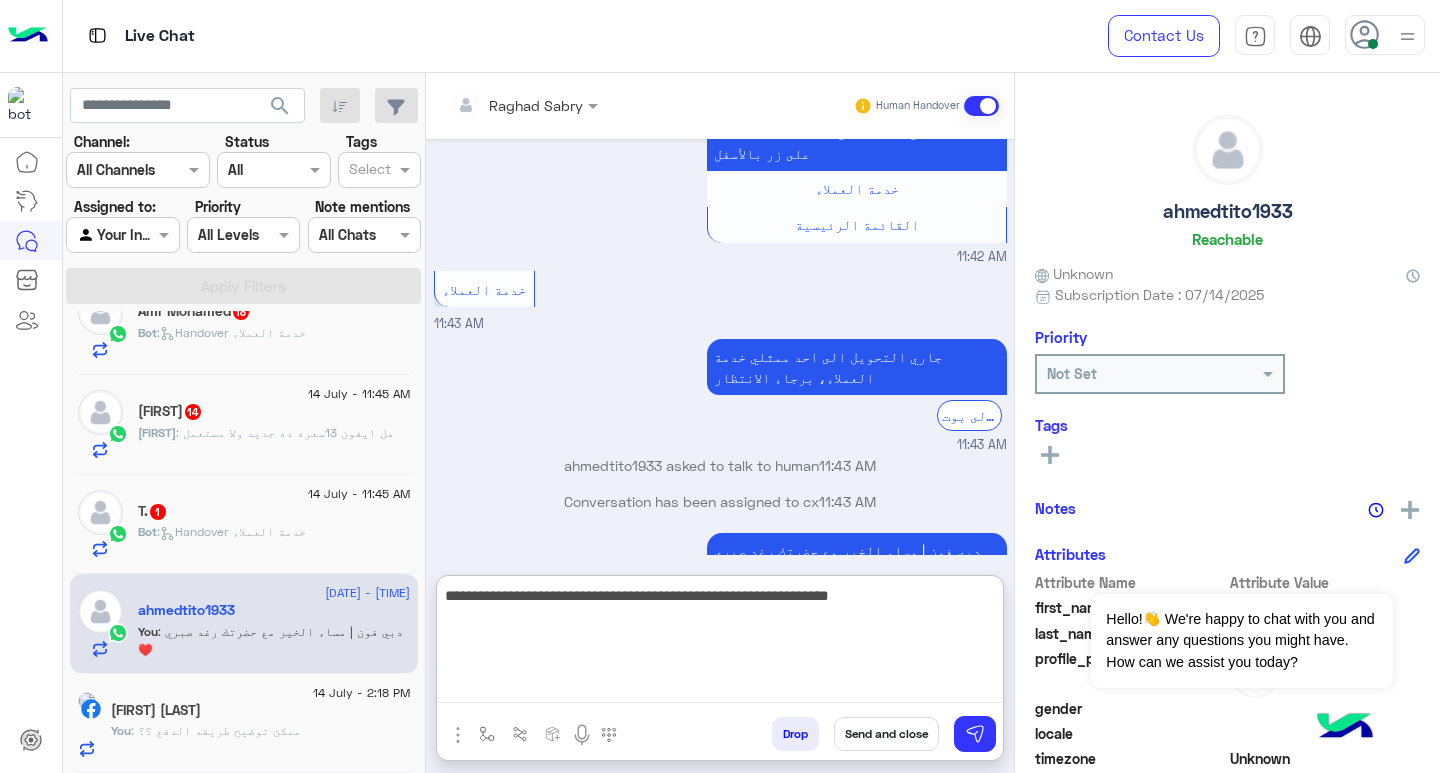 type on "**********" 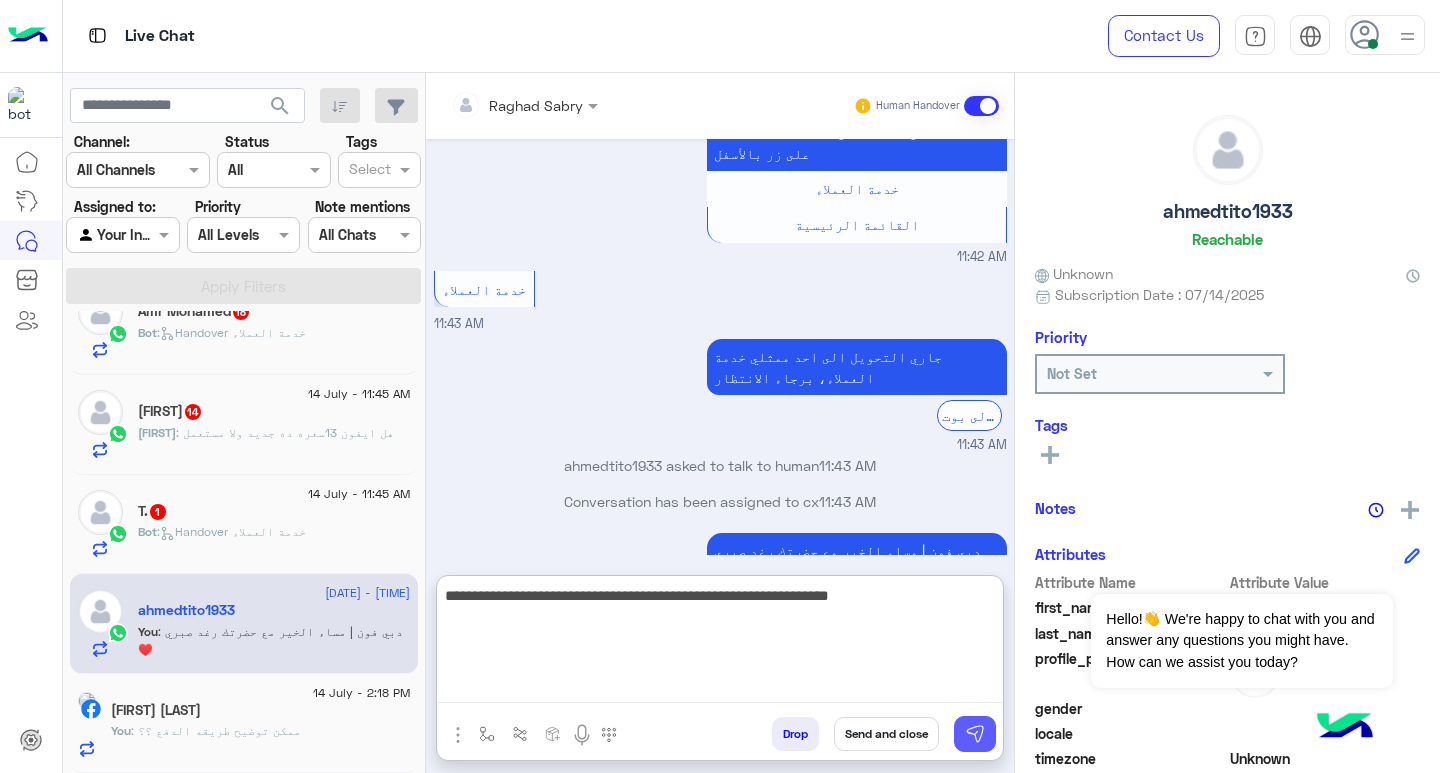 click at bounding box center (975, 734) 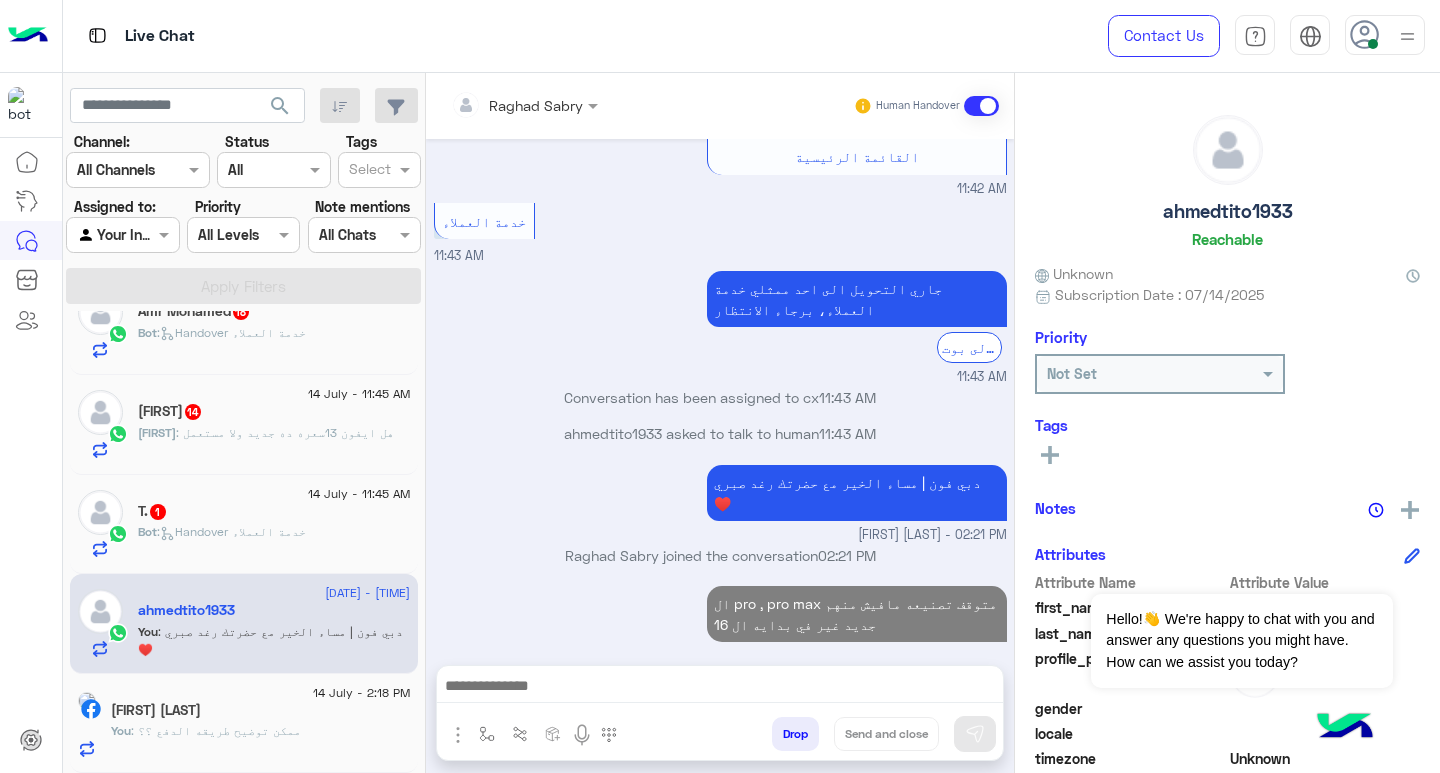 click at bounding box center [720, 688] 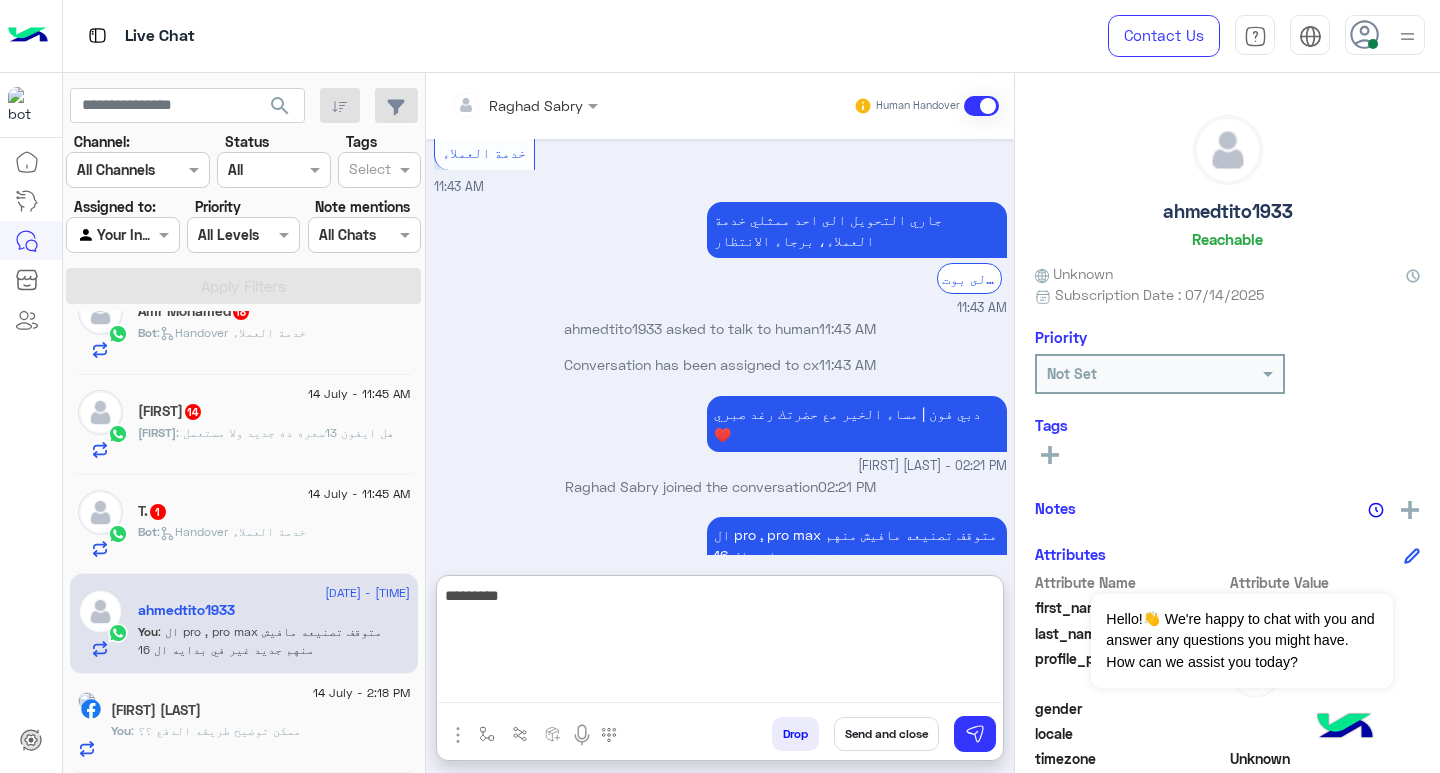 scroll, scrollTop: 394, scrollLeft: 0, axis: vertical 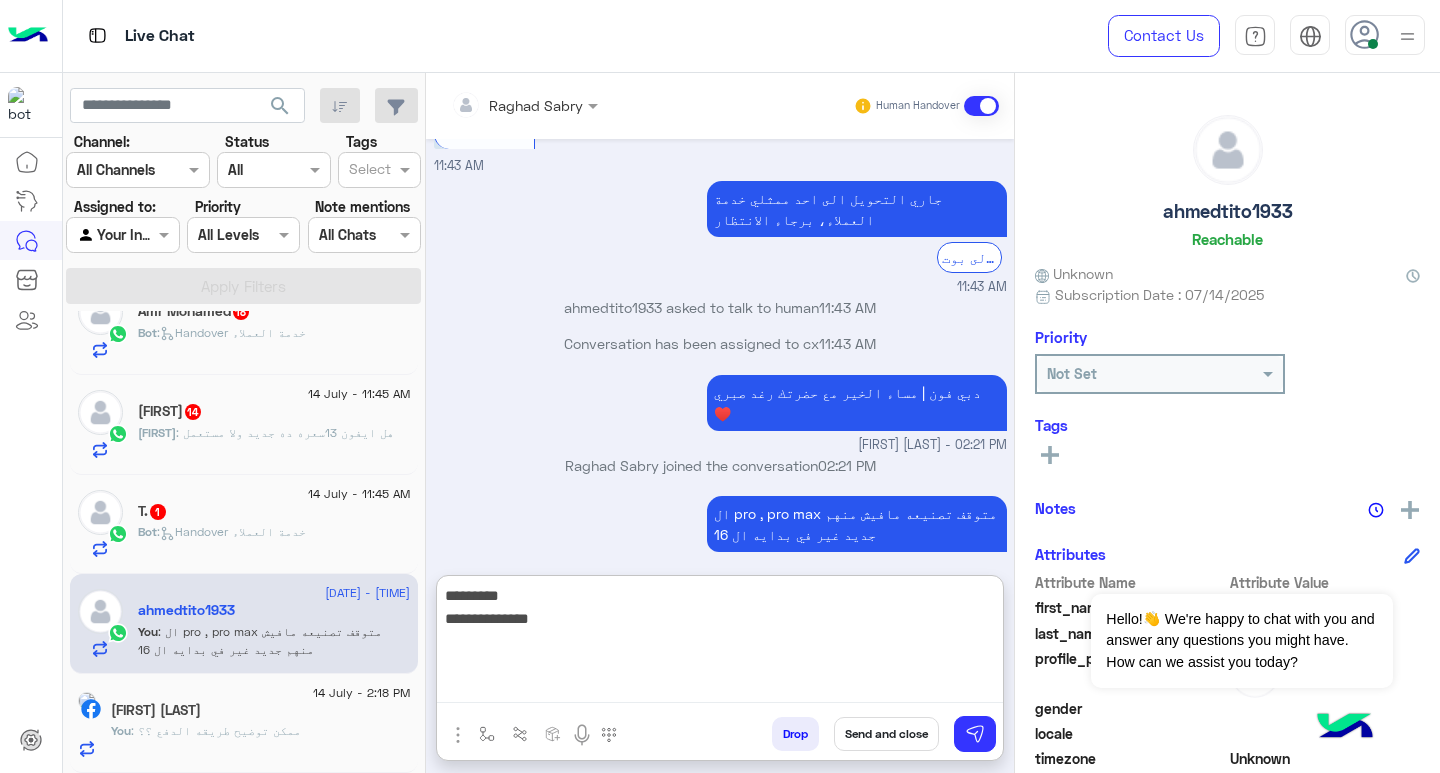 type on "**********" 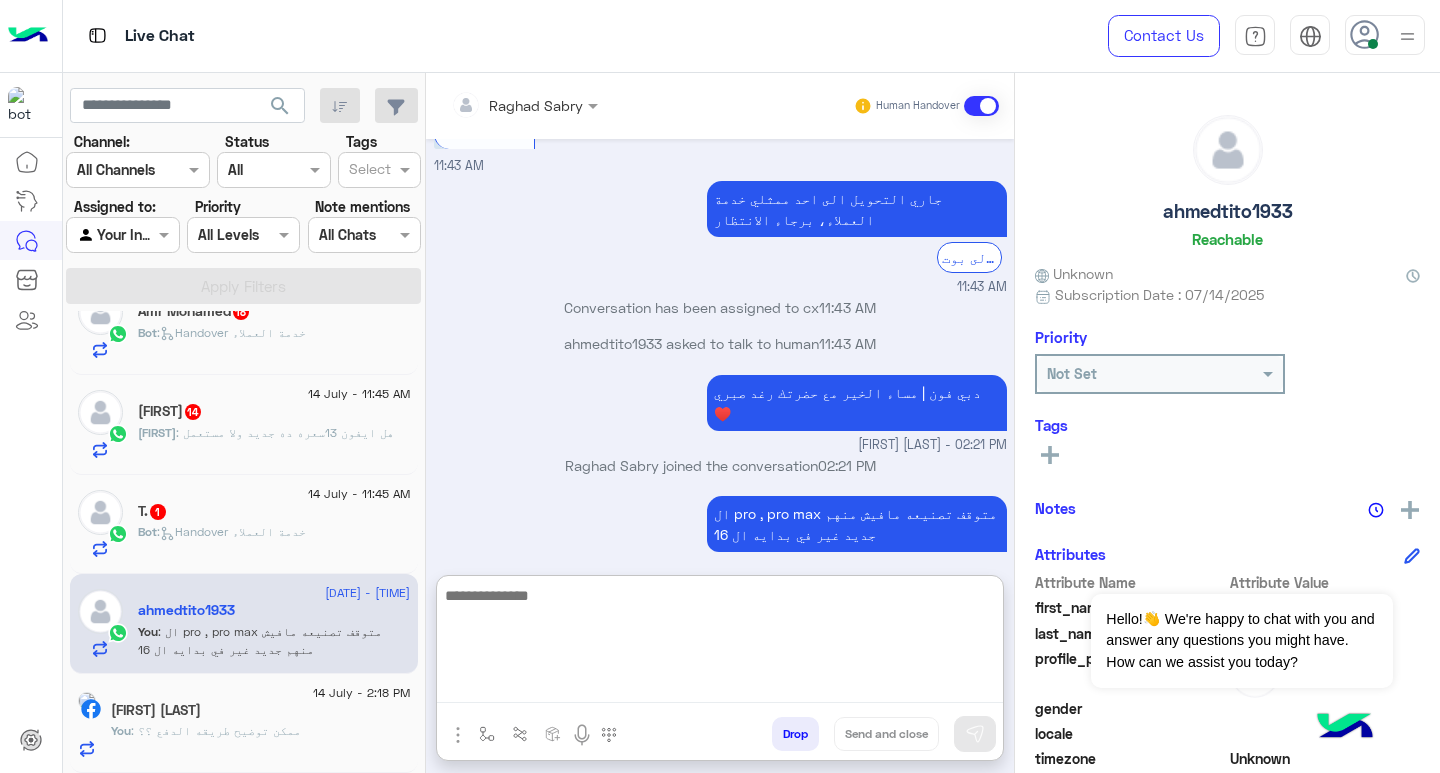 scroll, scrollTop: 479, scrollLeft: 0, axis: vertical 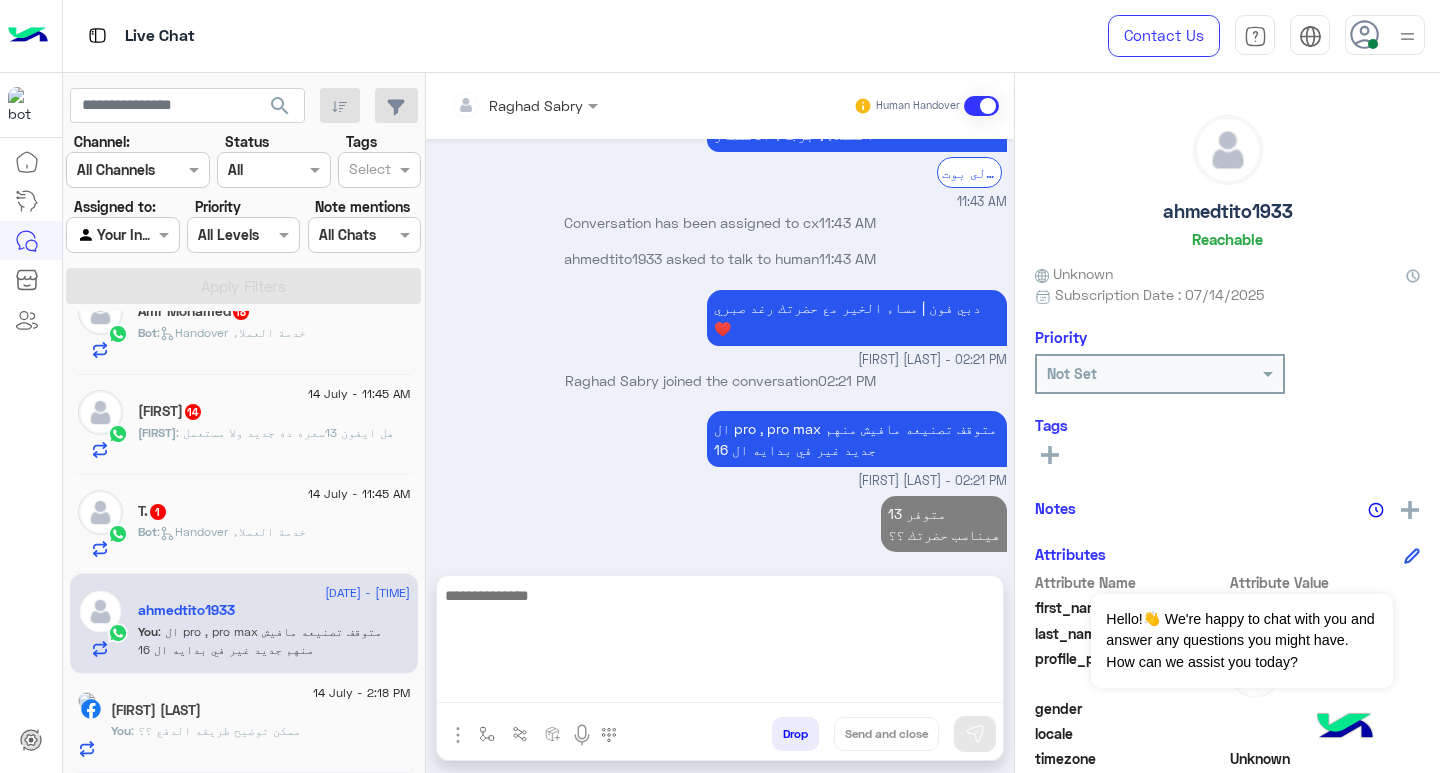 click on "T.   1" 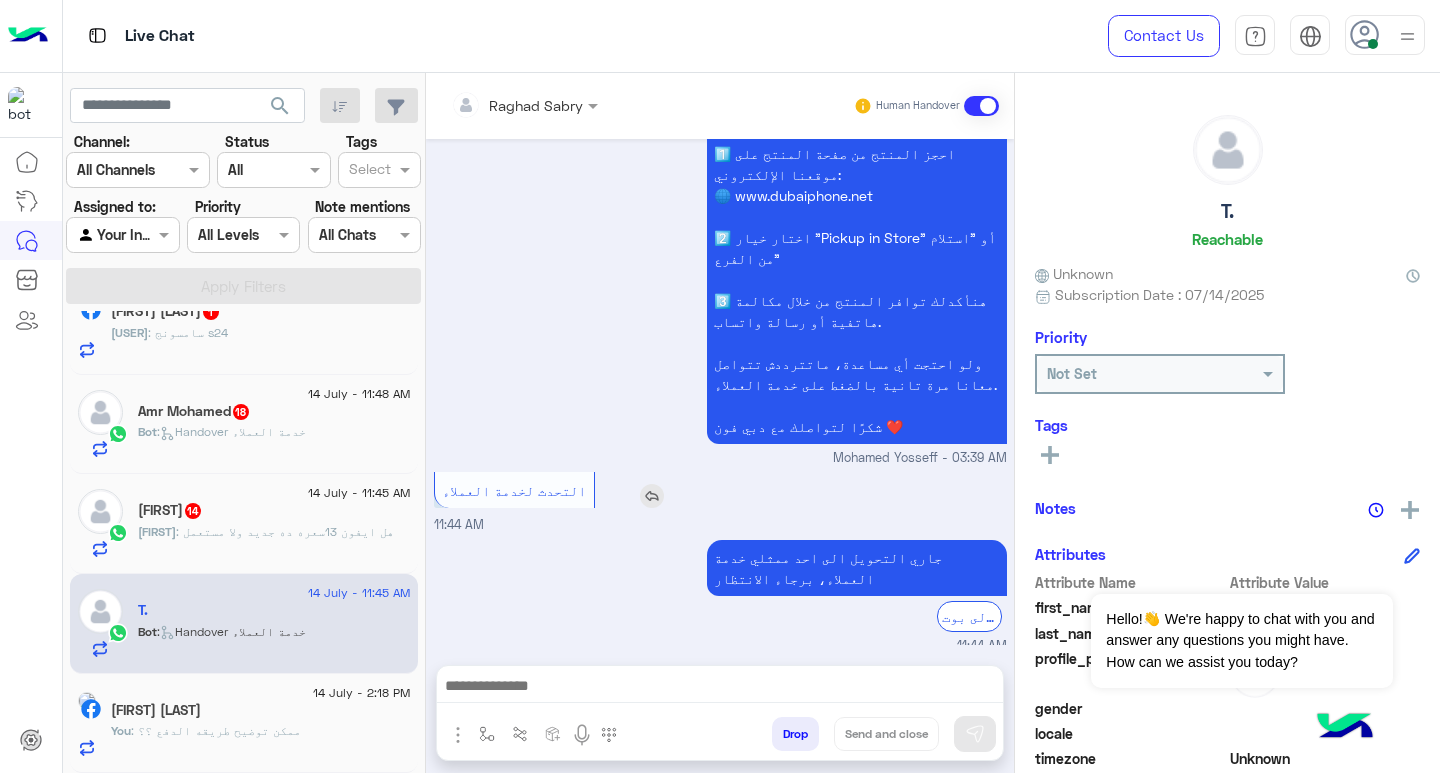 scroll, scrollTop: 2702, scrollLeft: 0, axis: vertical 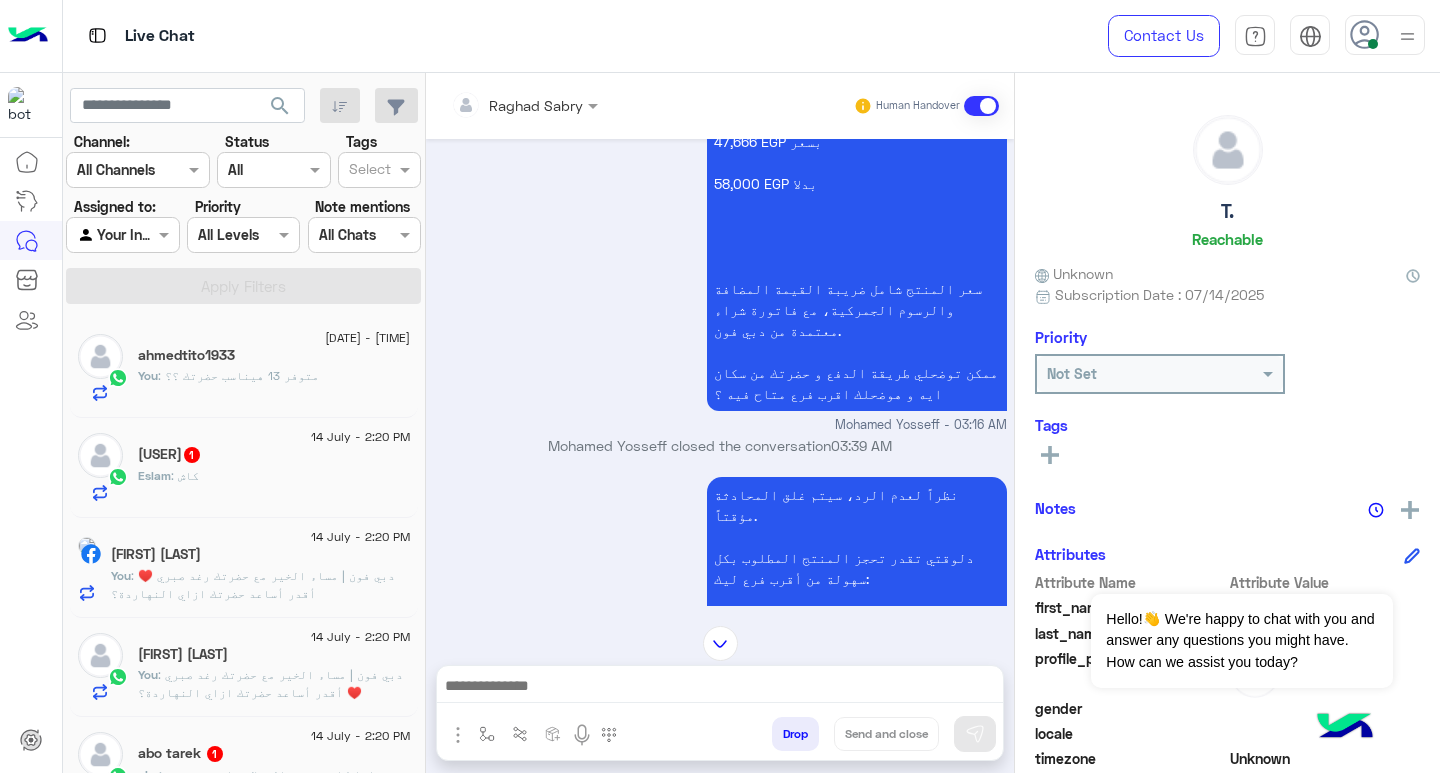 click on "Eslam : كاش" 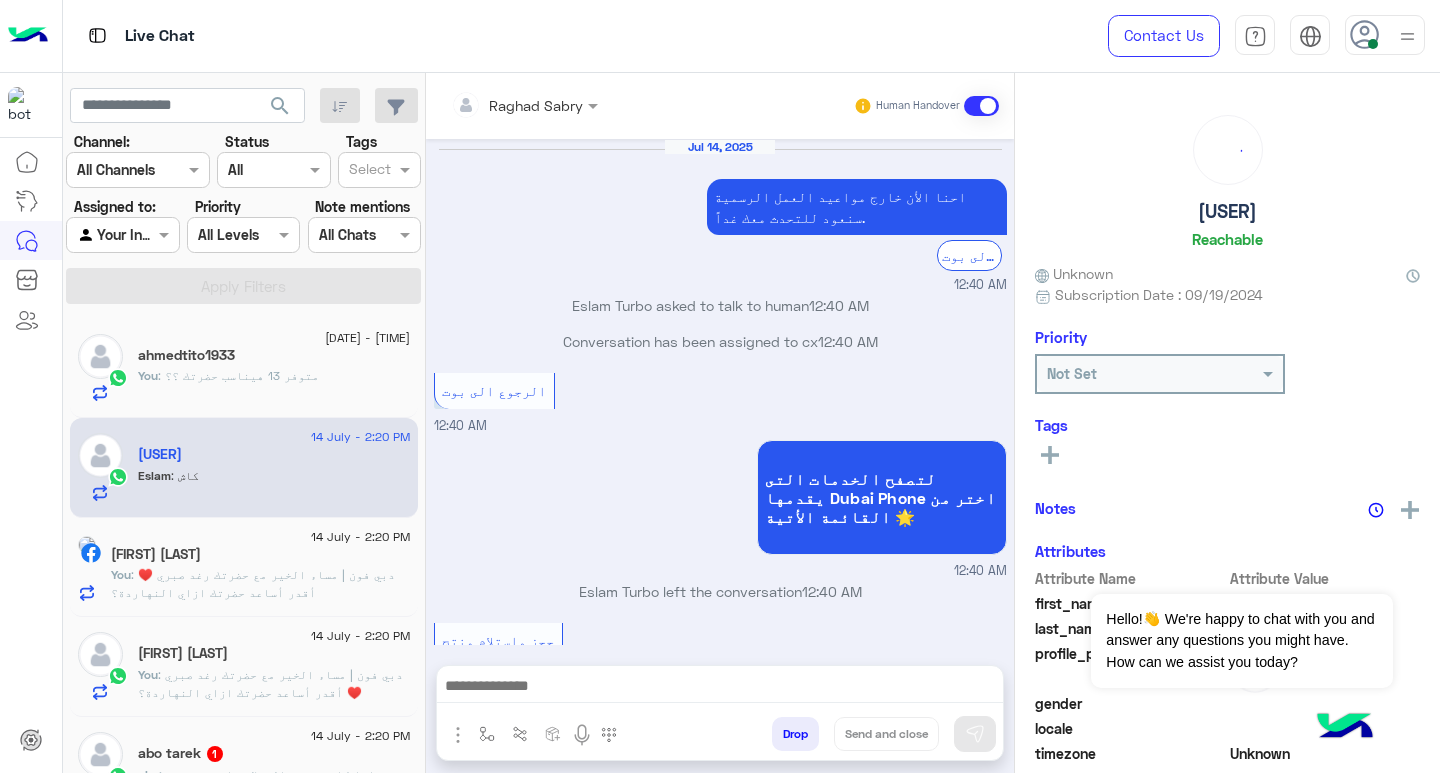 scroll, scrollTop: 1333, scrollLeft: 0, axis: vertical 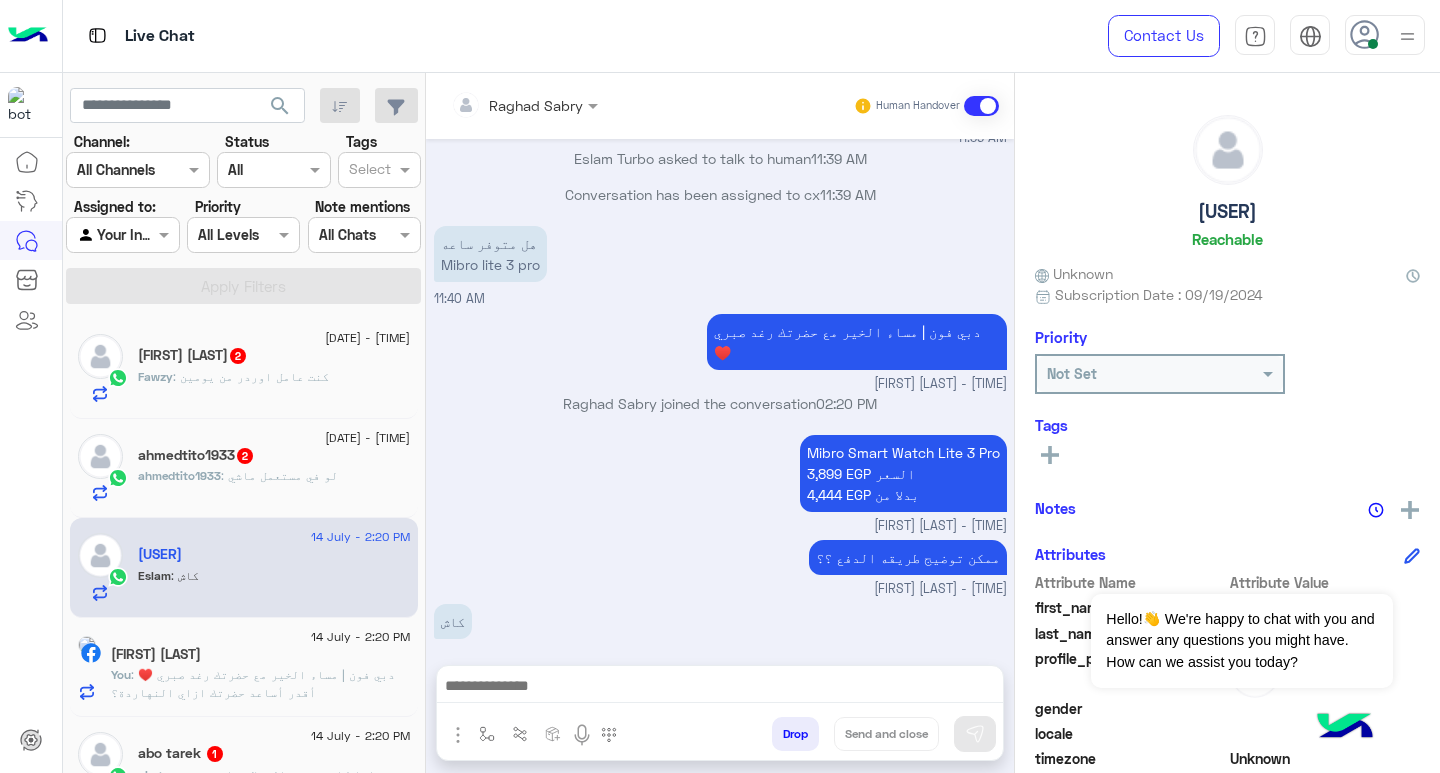 click at bounding box center (720, 688) 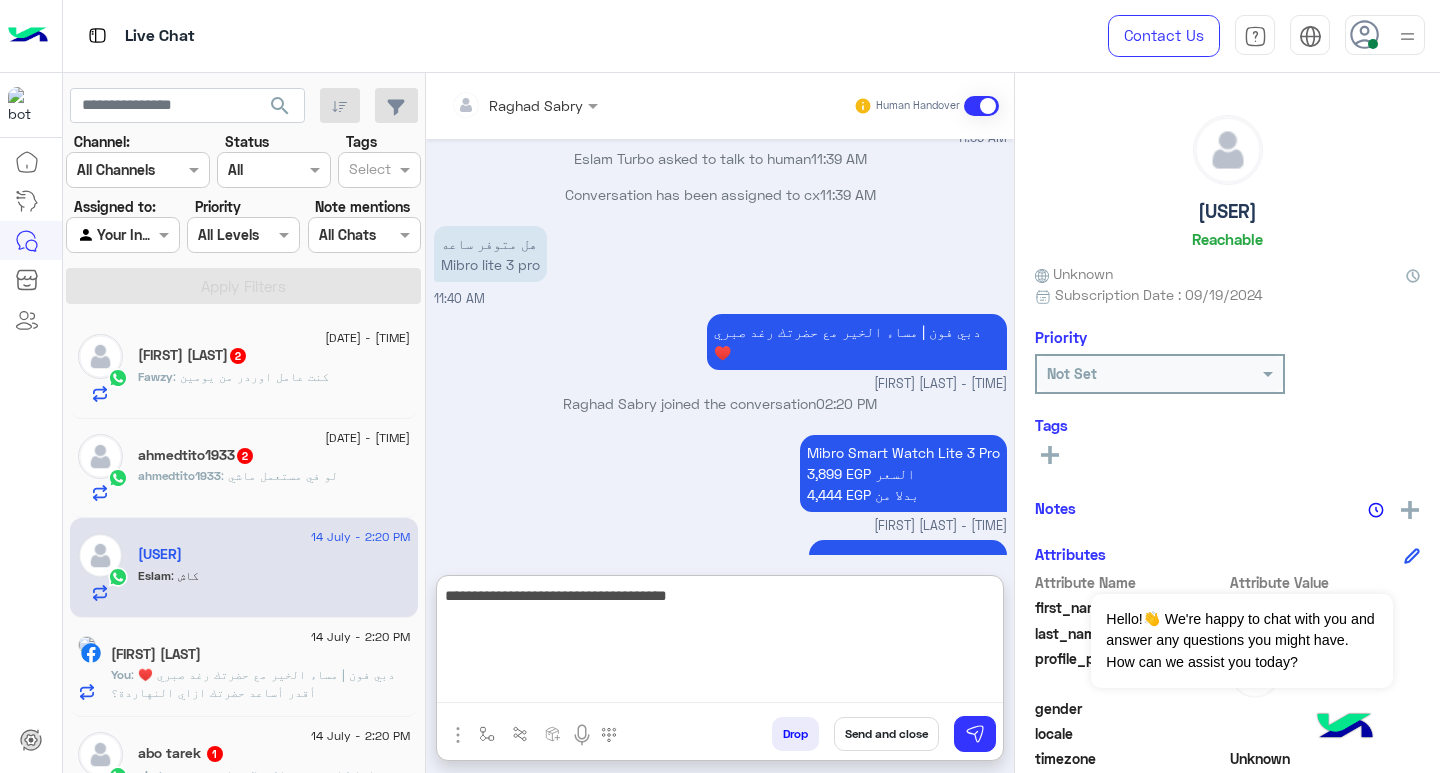 type on "**********" 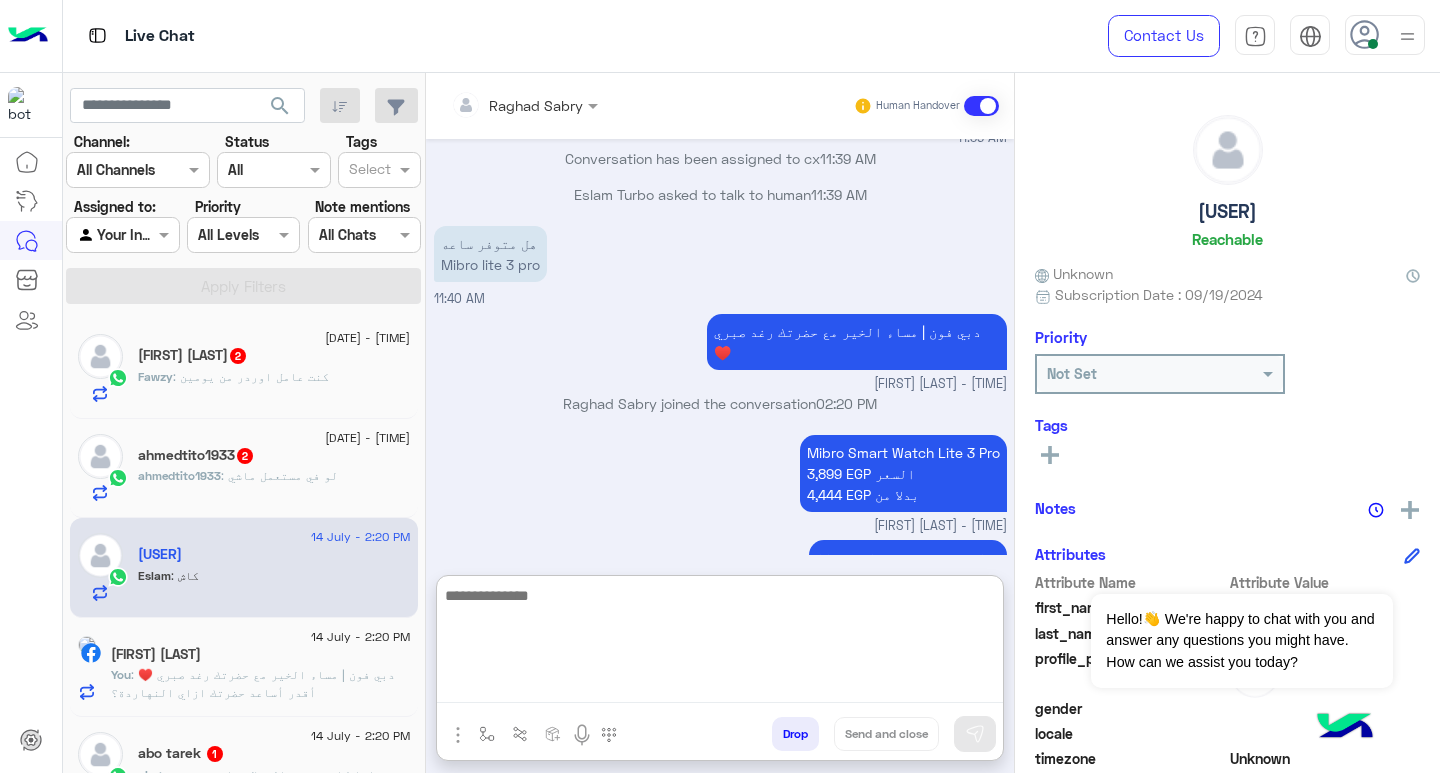 scroll, scrollTop: 1487, scrollLeft: 0, axis: vertical 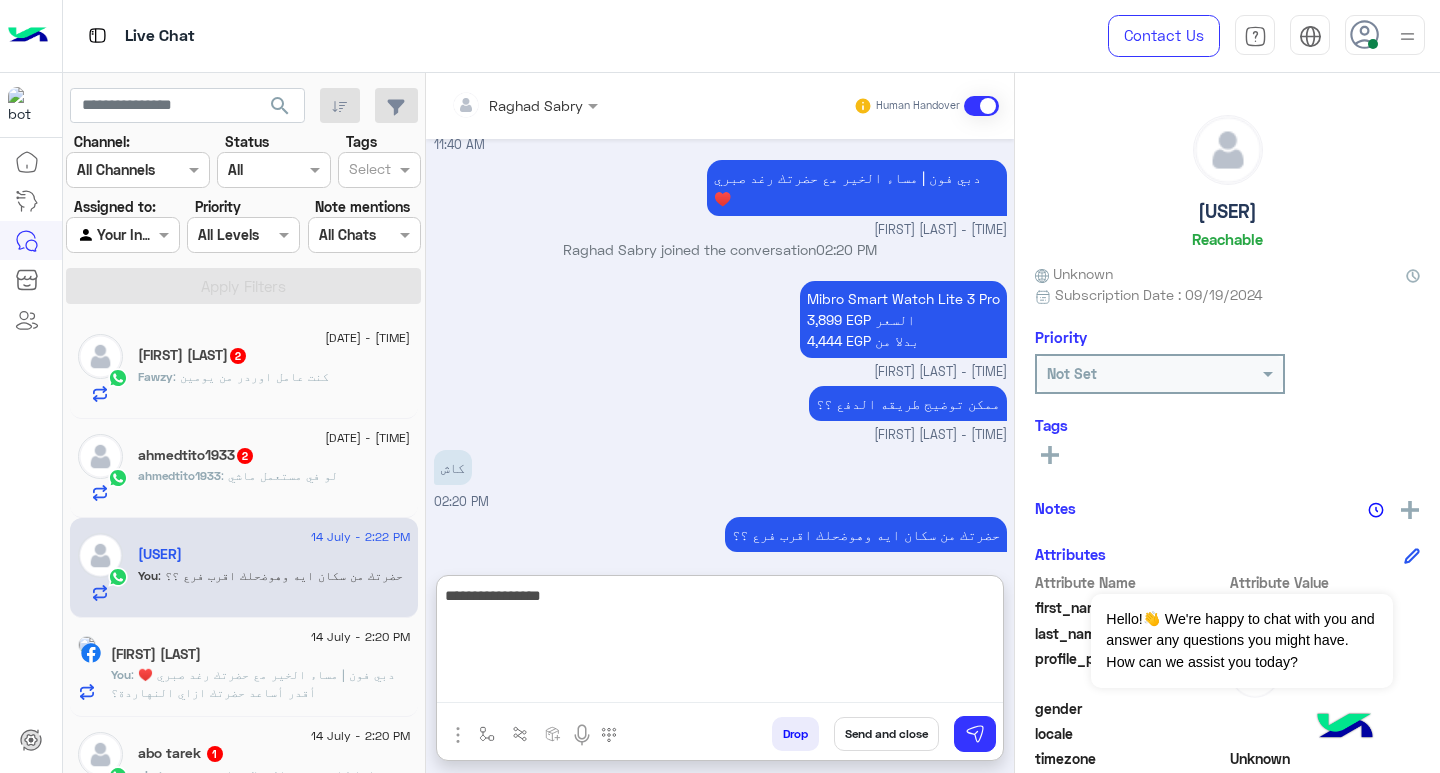 type on "**********" 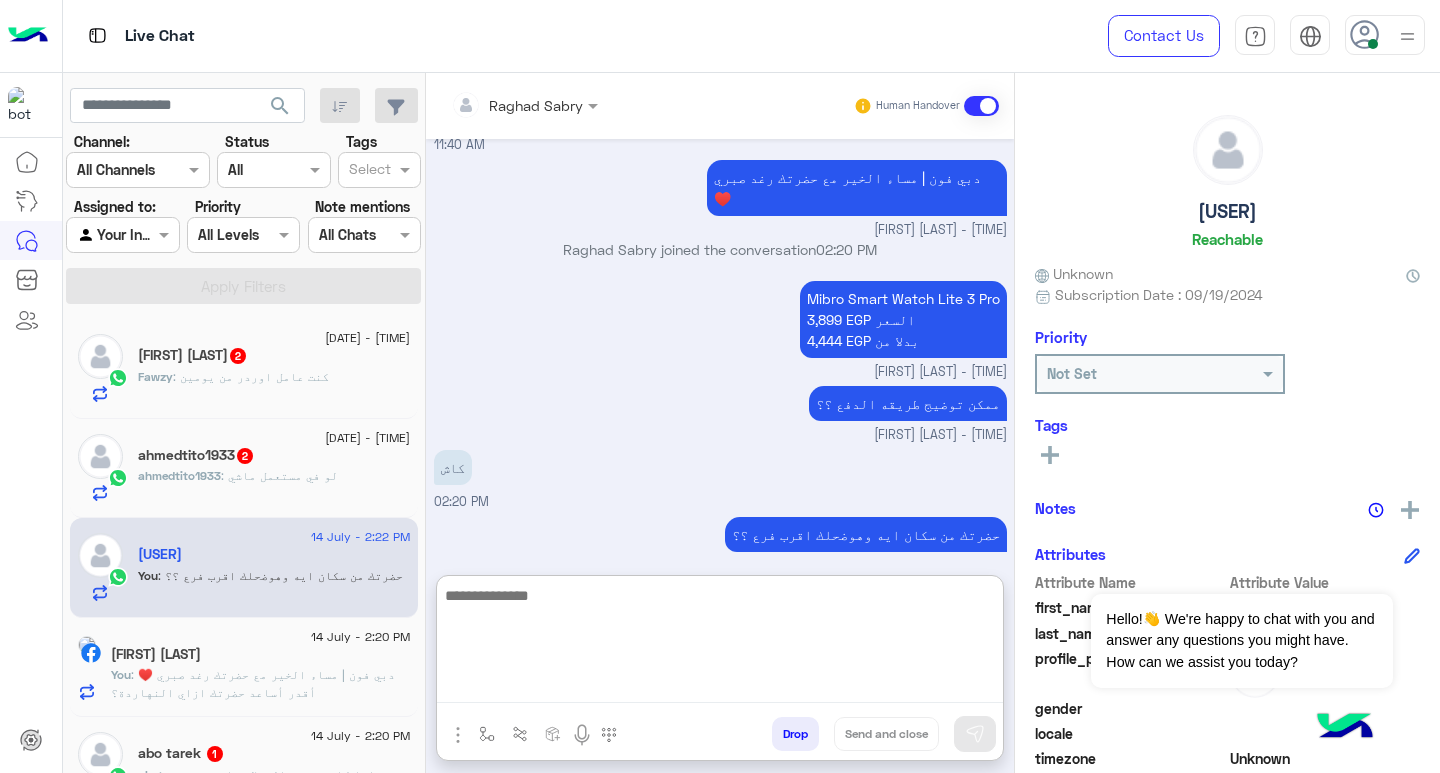 scroll, scrollTop: 1551, scrollLeft: 0, axis: vertical 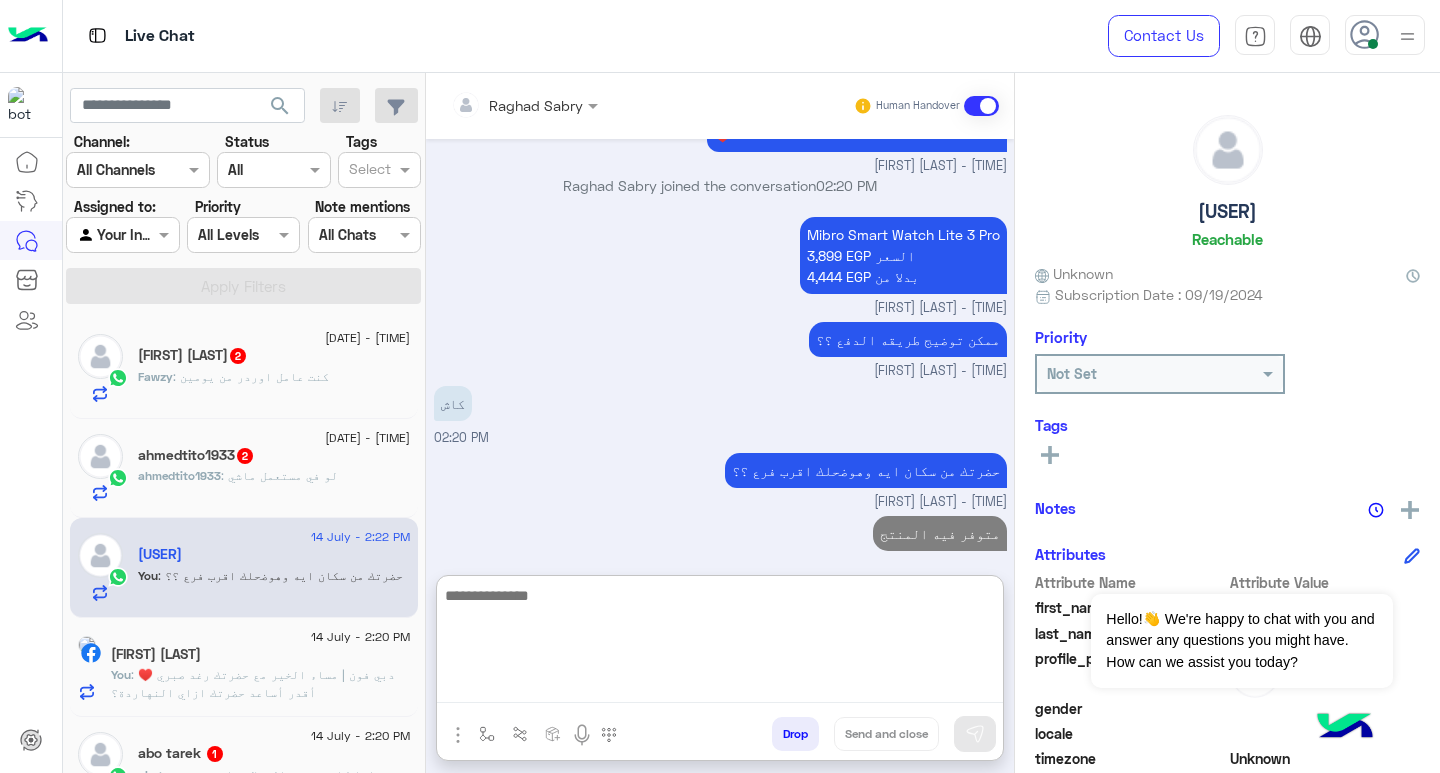 click on "ahmedtito1933   2" 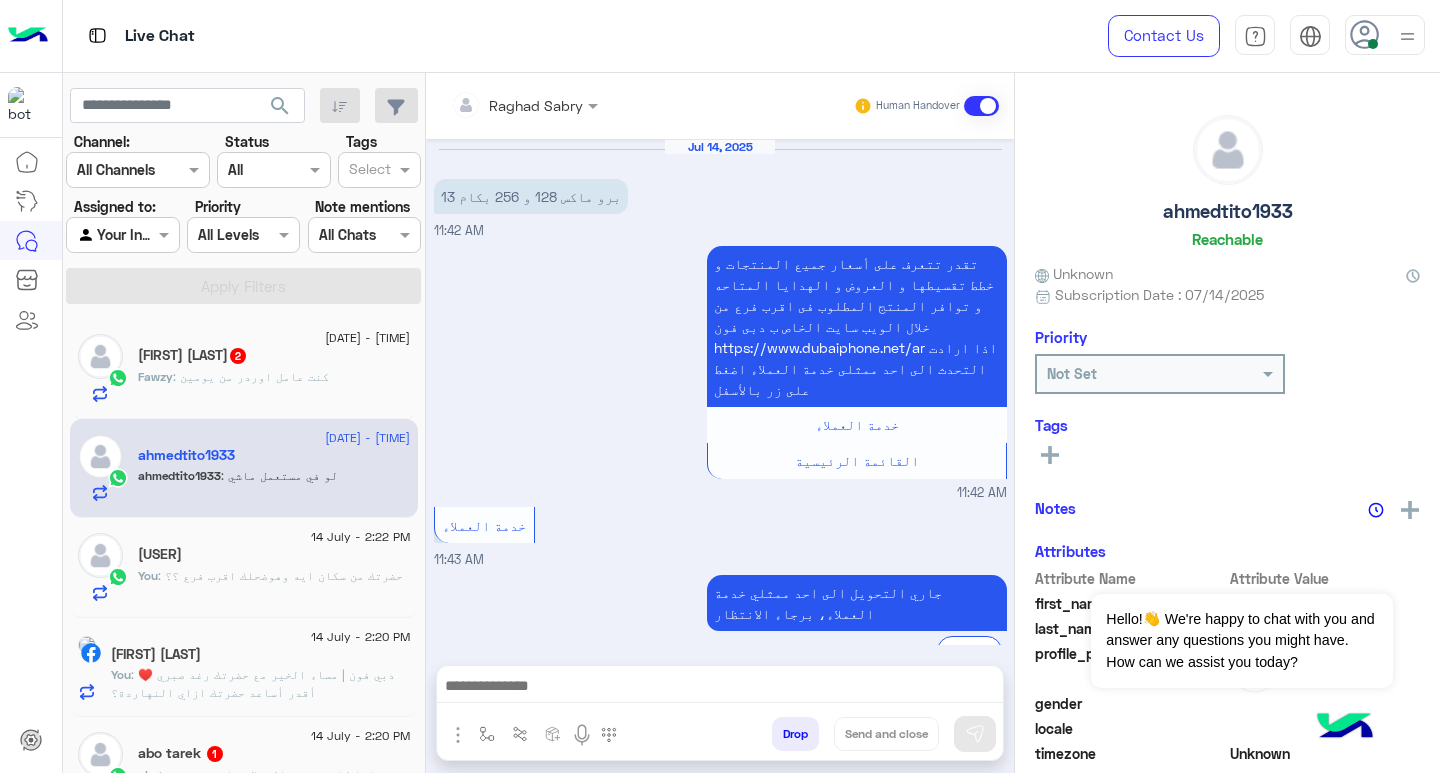 scroll, scrollTop: 522, scrollLeft: 0, axis: vertical 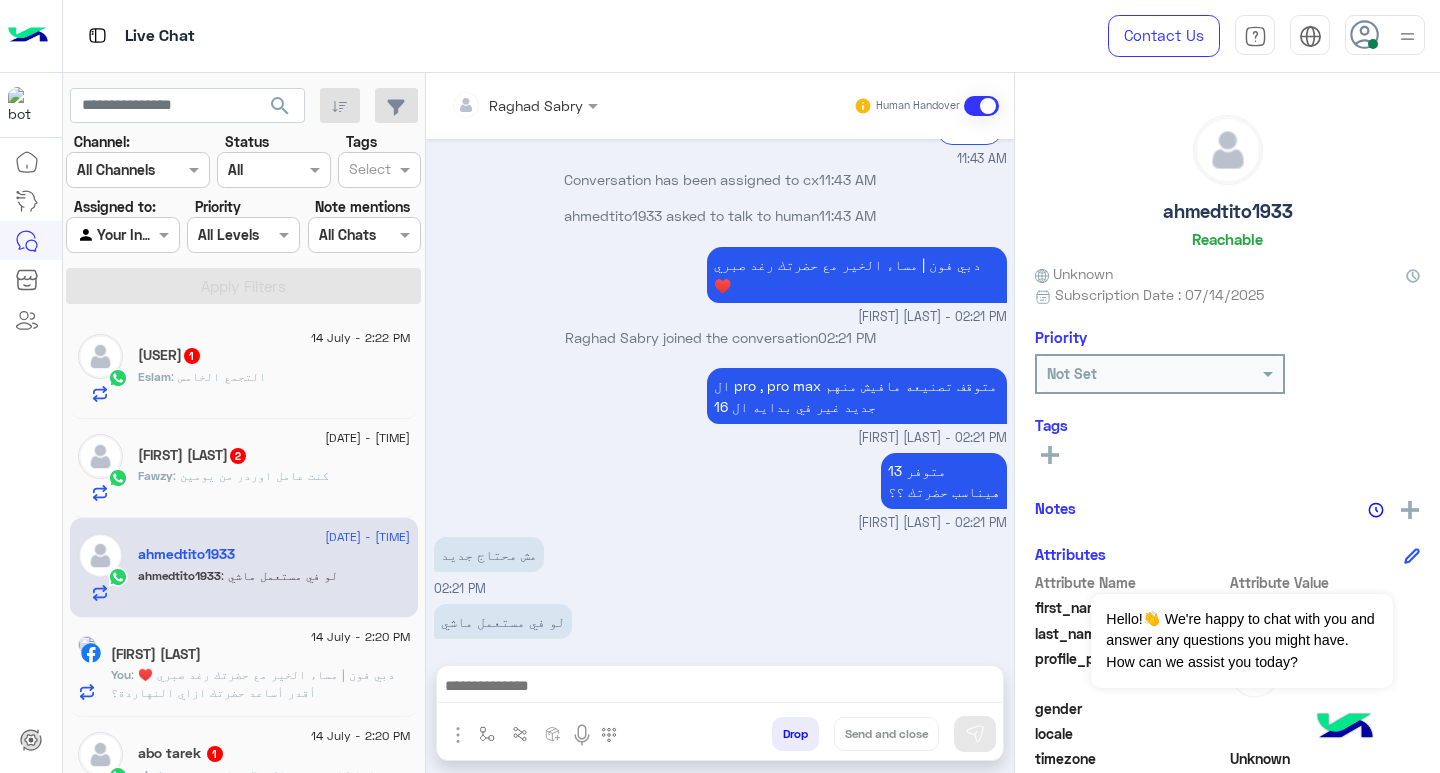 click on "Eslam : التجمع الخامس" 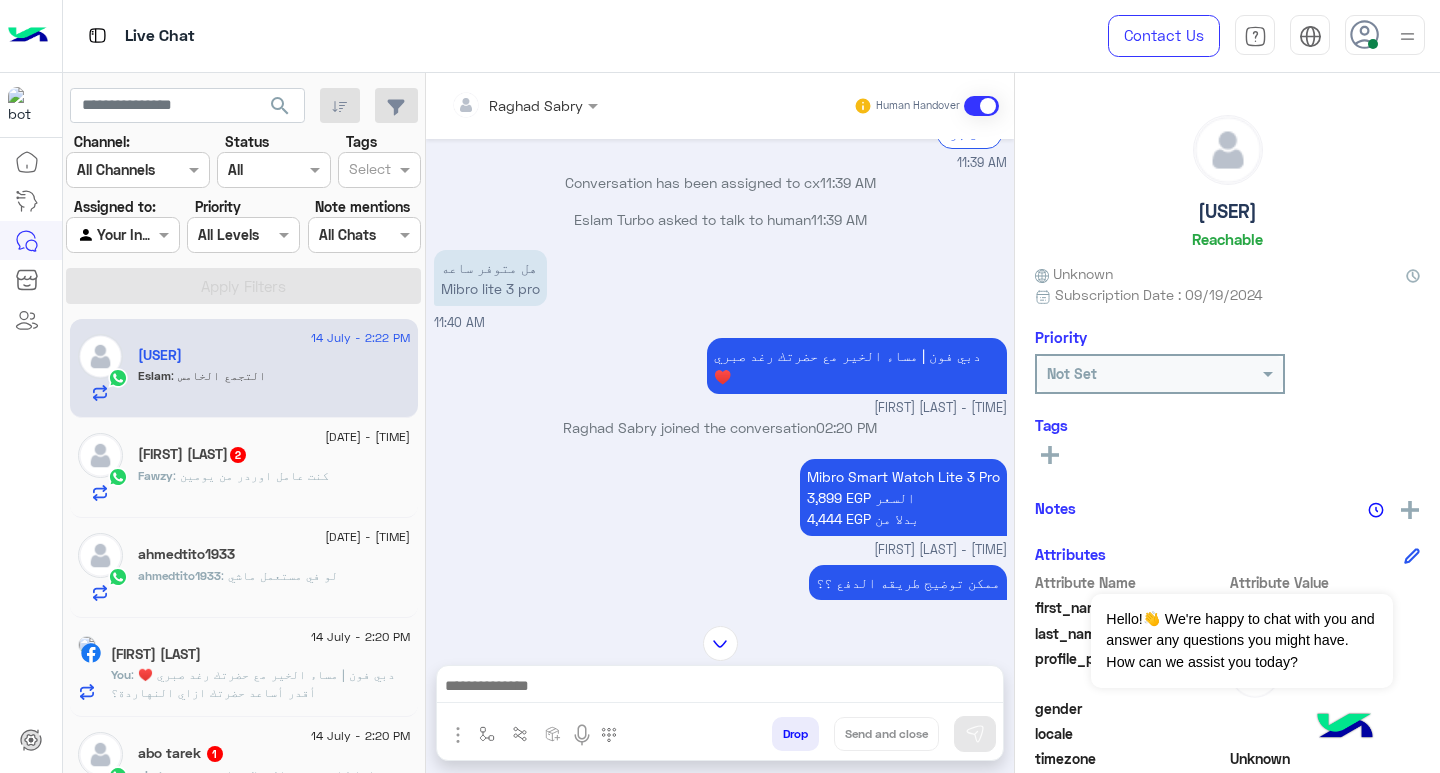 scroll, scrollTop: 1101, scrollLeft: 0, axis: vertical 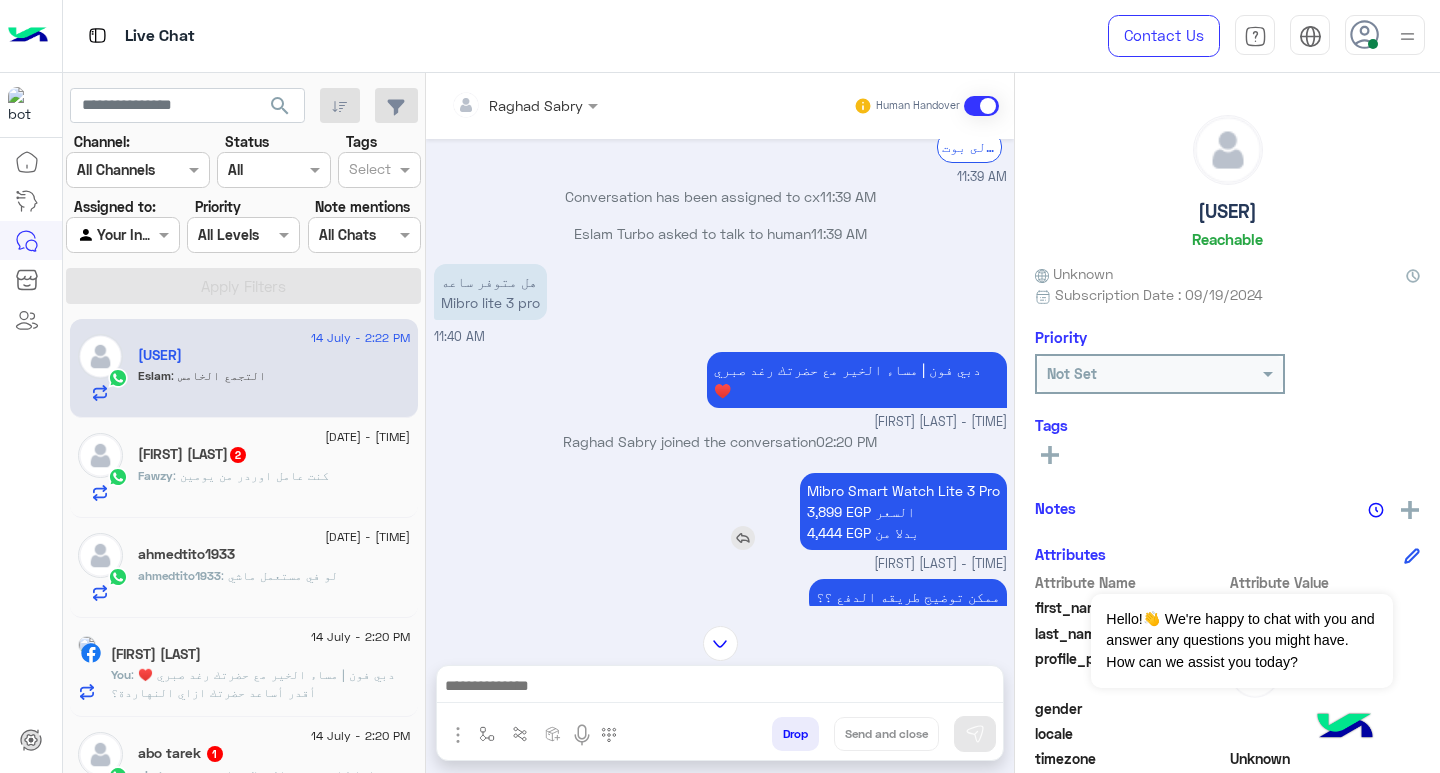 click on "Mibro Smart Watch Lite 3 Pro 3,899 EGP   السعر  4,444 EGP بدلا من" at bounding box center [903, 511] 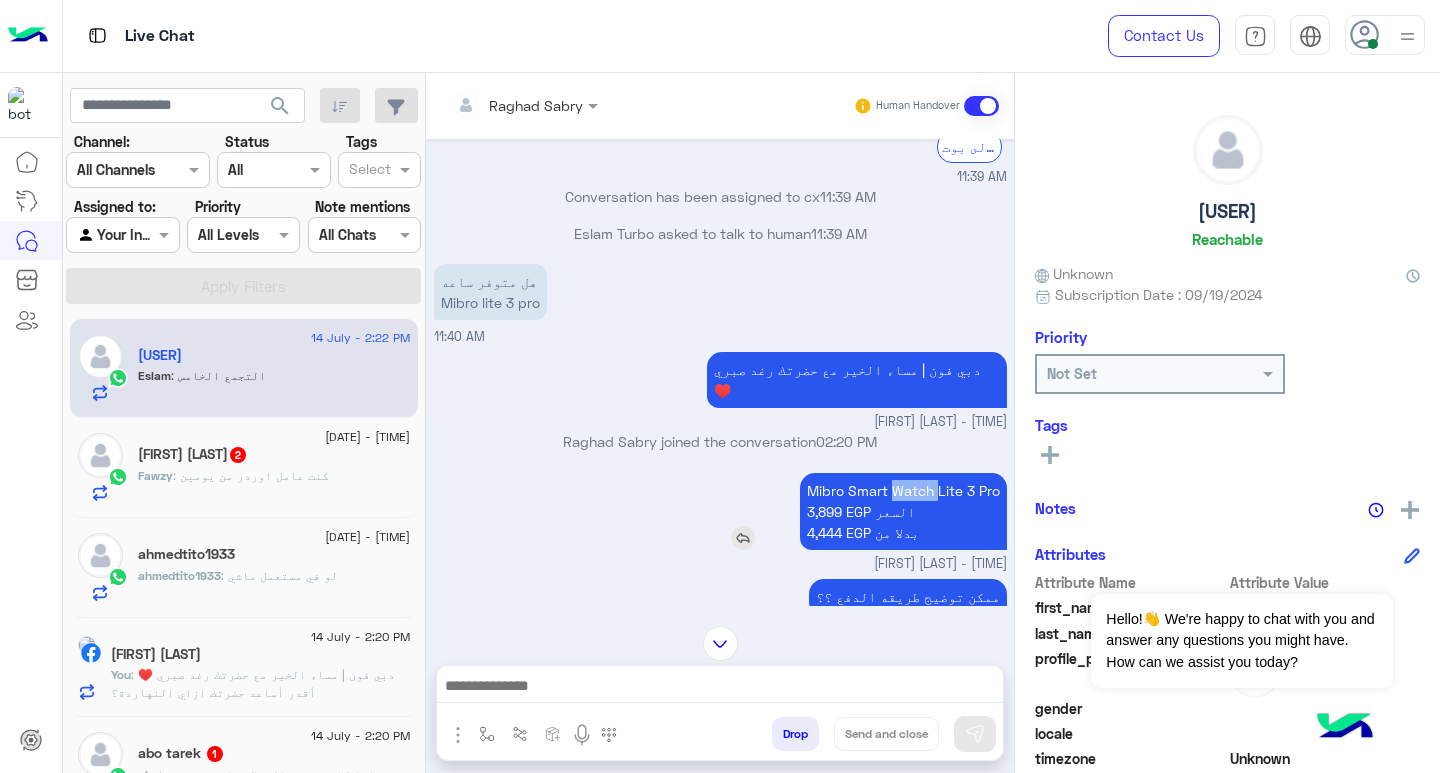 click on "Mibro Smart Watch Lite 3 Pro 3,899 EGP   السعر  4,444 EGP بدلا من" at bounding box center (903, 511) 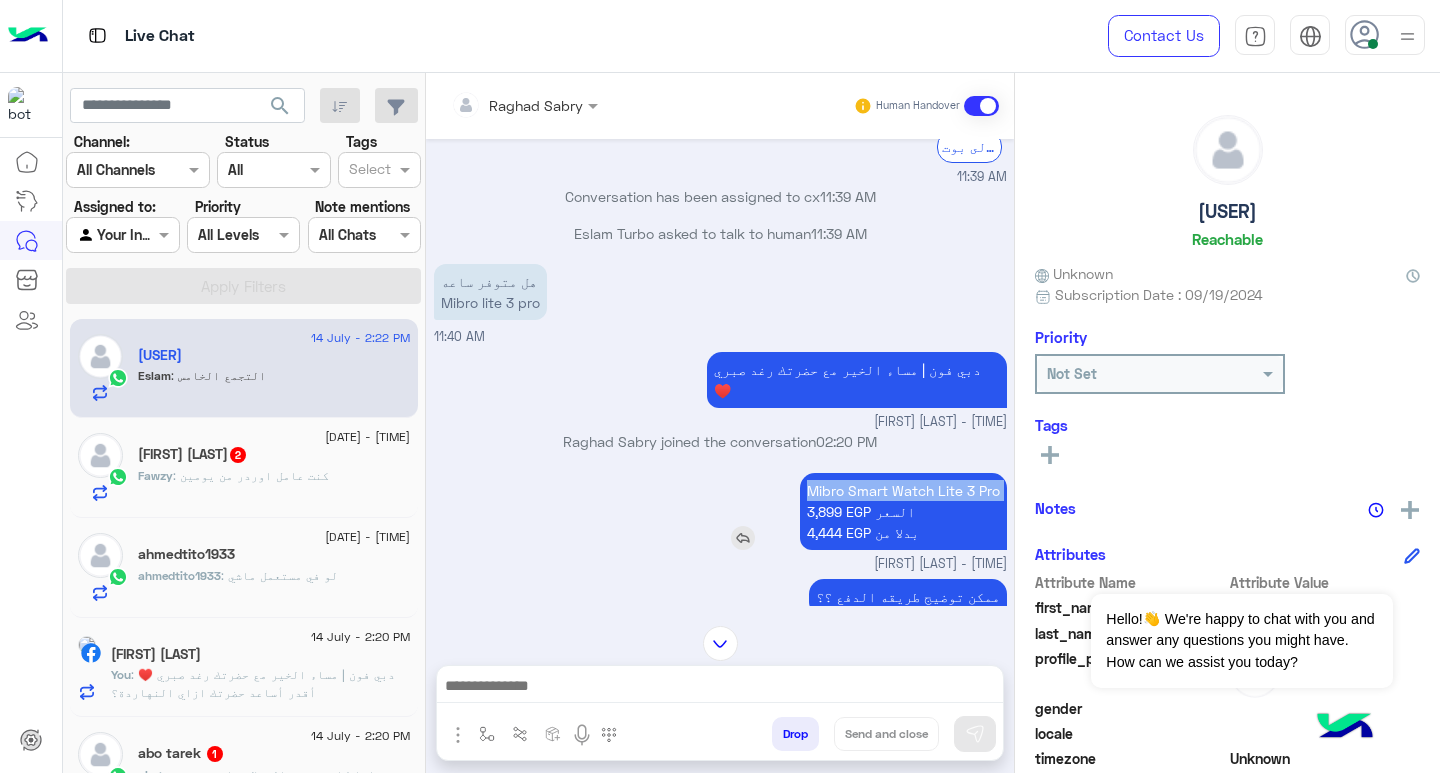 click on "Mibro Smart Watch Lite 3 Pro 3,899 EGP   السعر  4,444 EGP بدلا من" at bounding box center (903, 511) 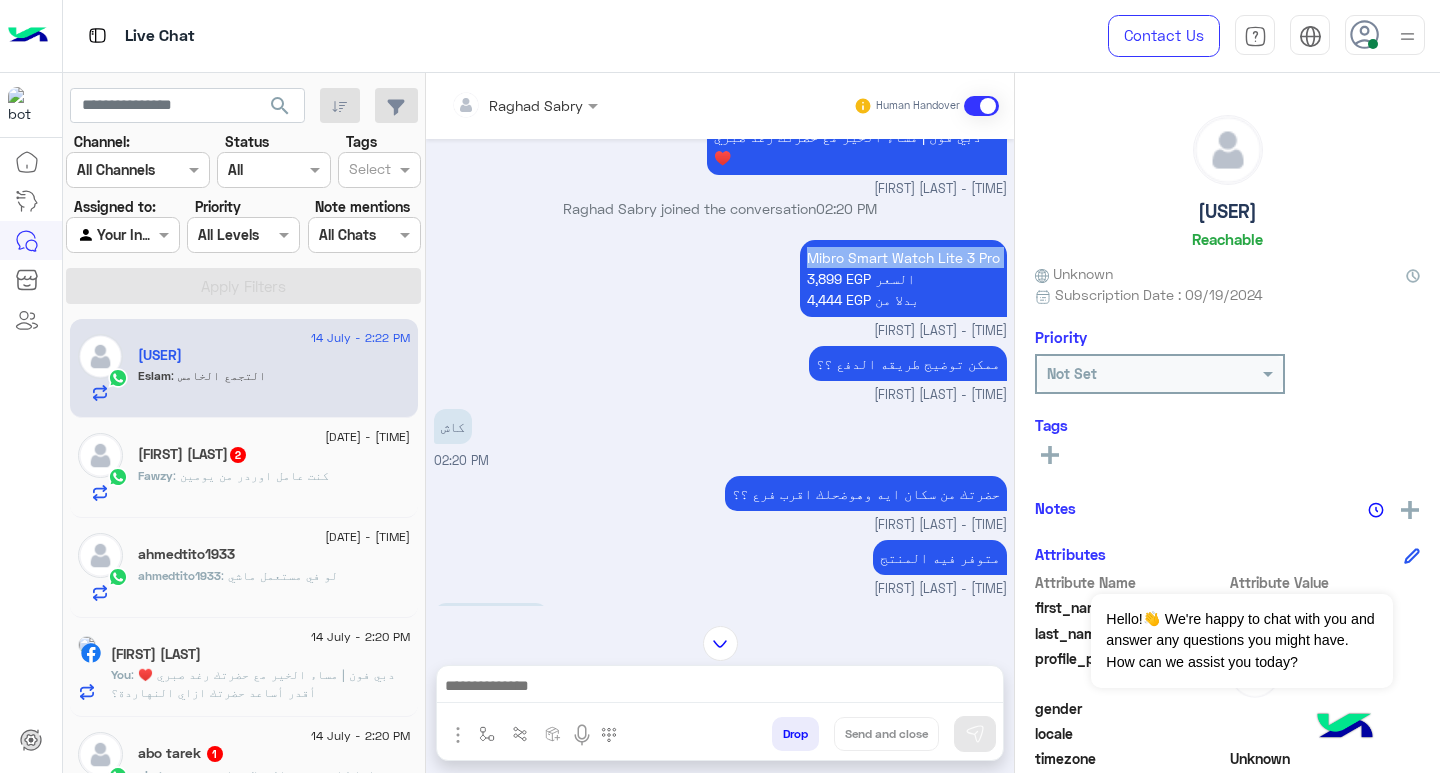 scroll, scrollTop: 1333, scrollLeft: 0, axis: vertical 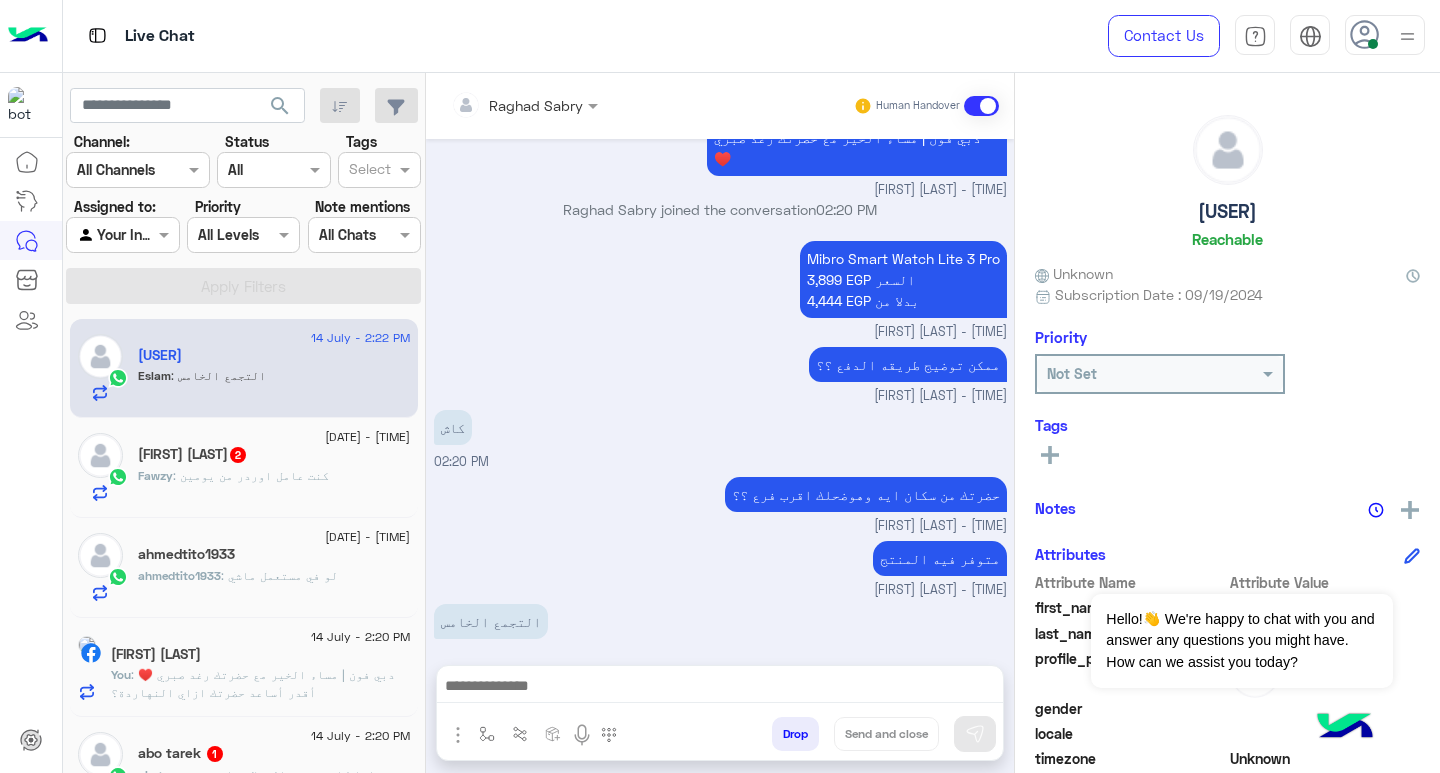 click at bounding box center [720, 688] 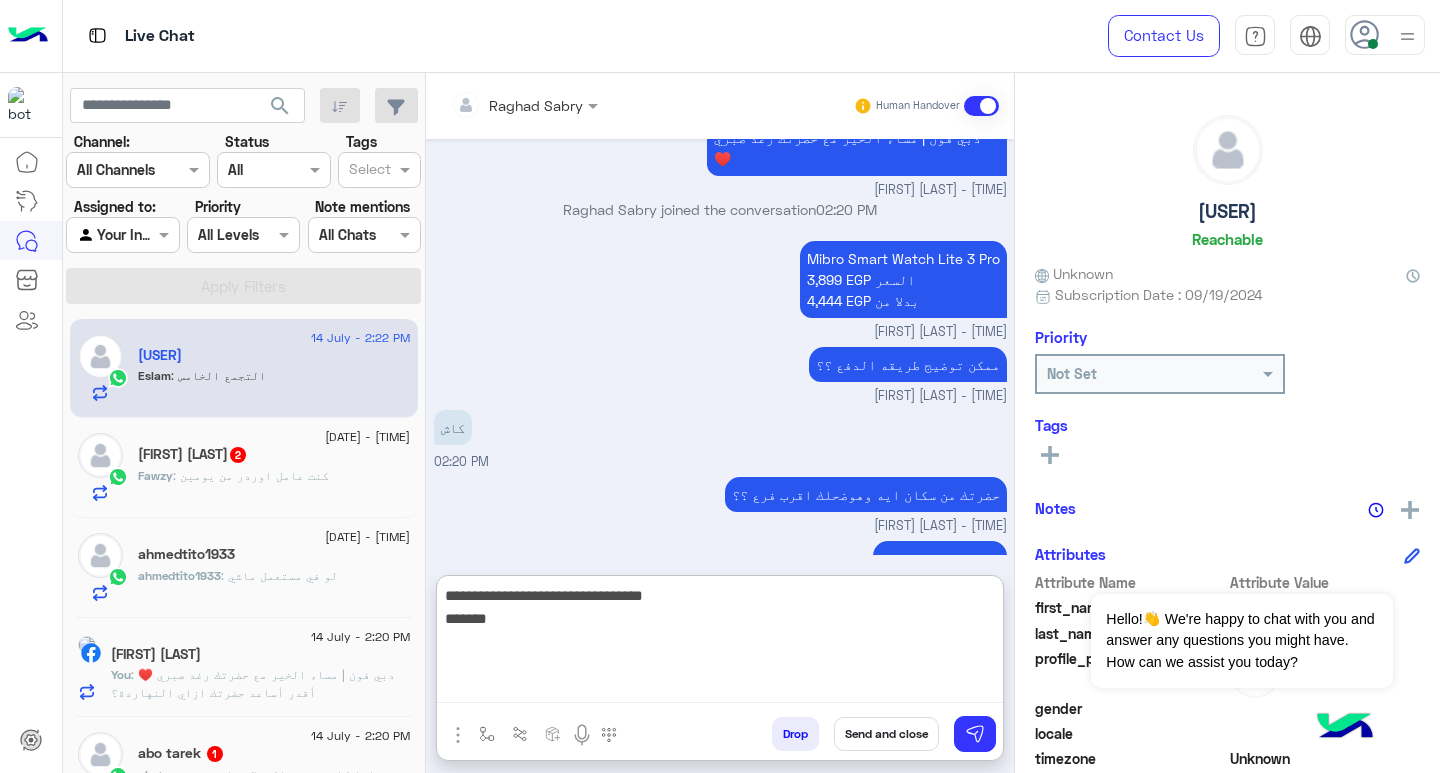 click on "**********" at bounding box center (720, 643) 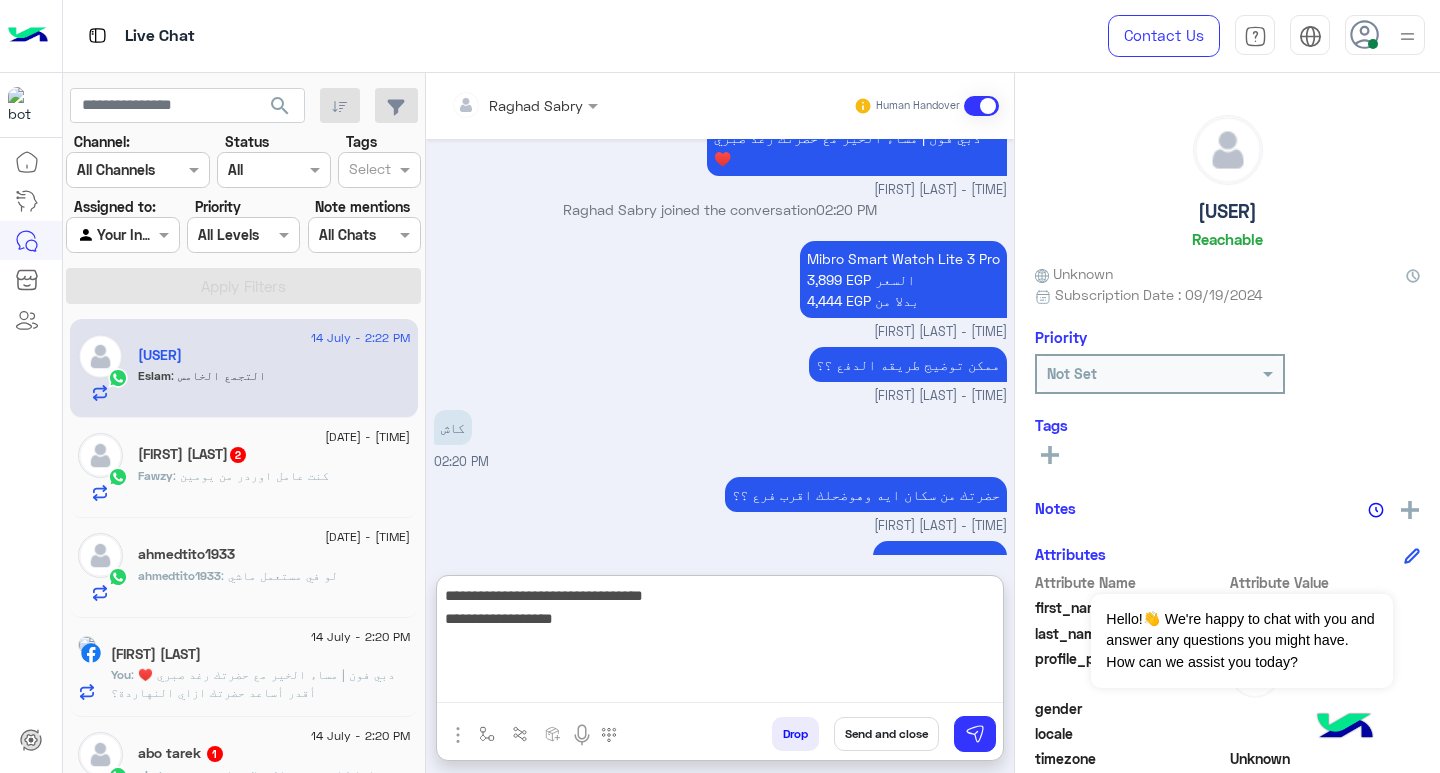 type on "**********" 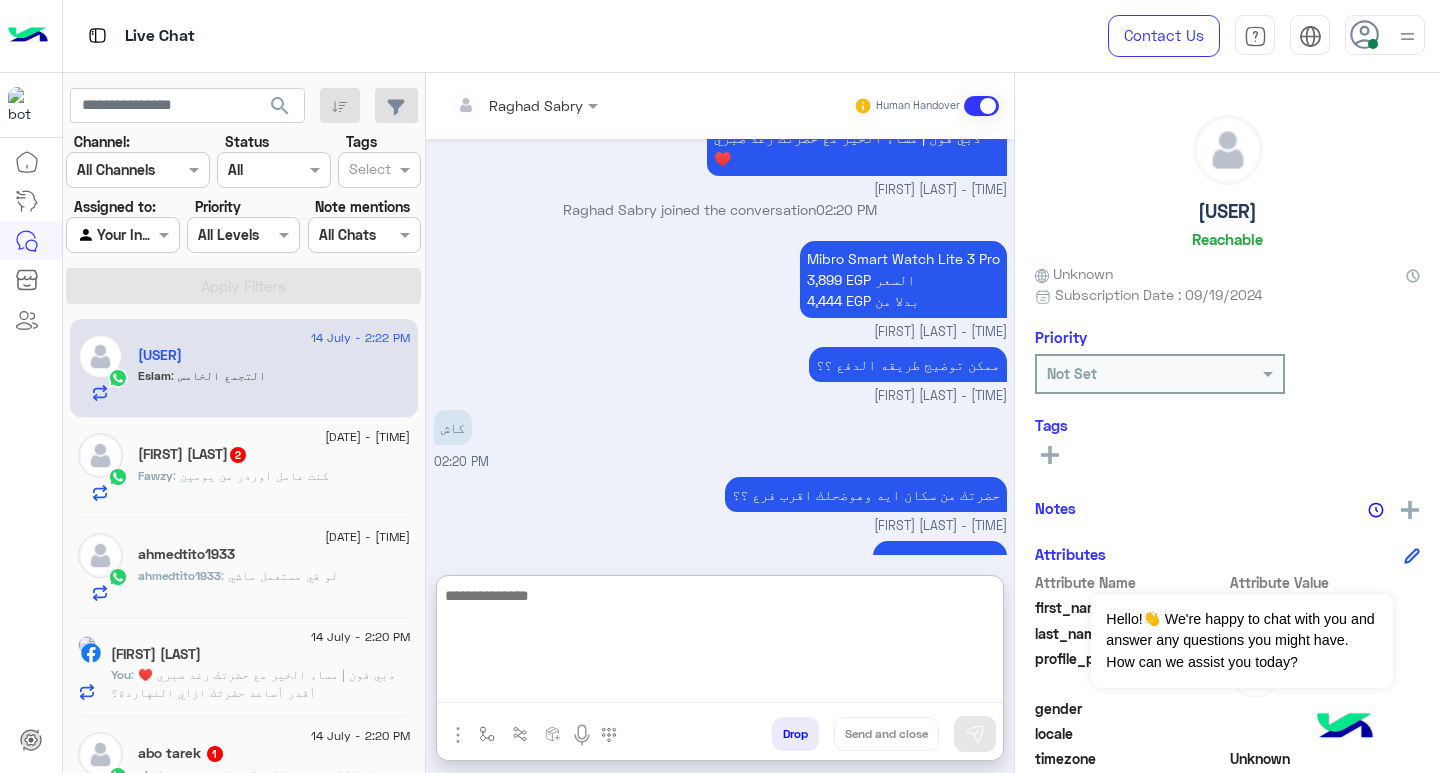 scroll, scrollTop: 1508, scrollLeft: 0, axis: vertical 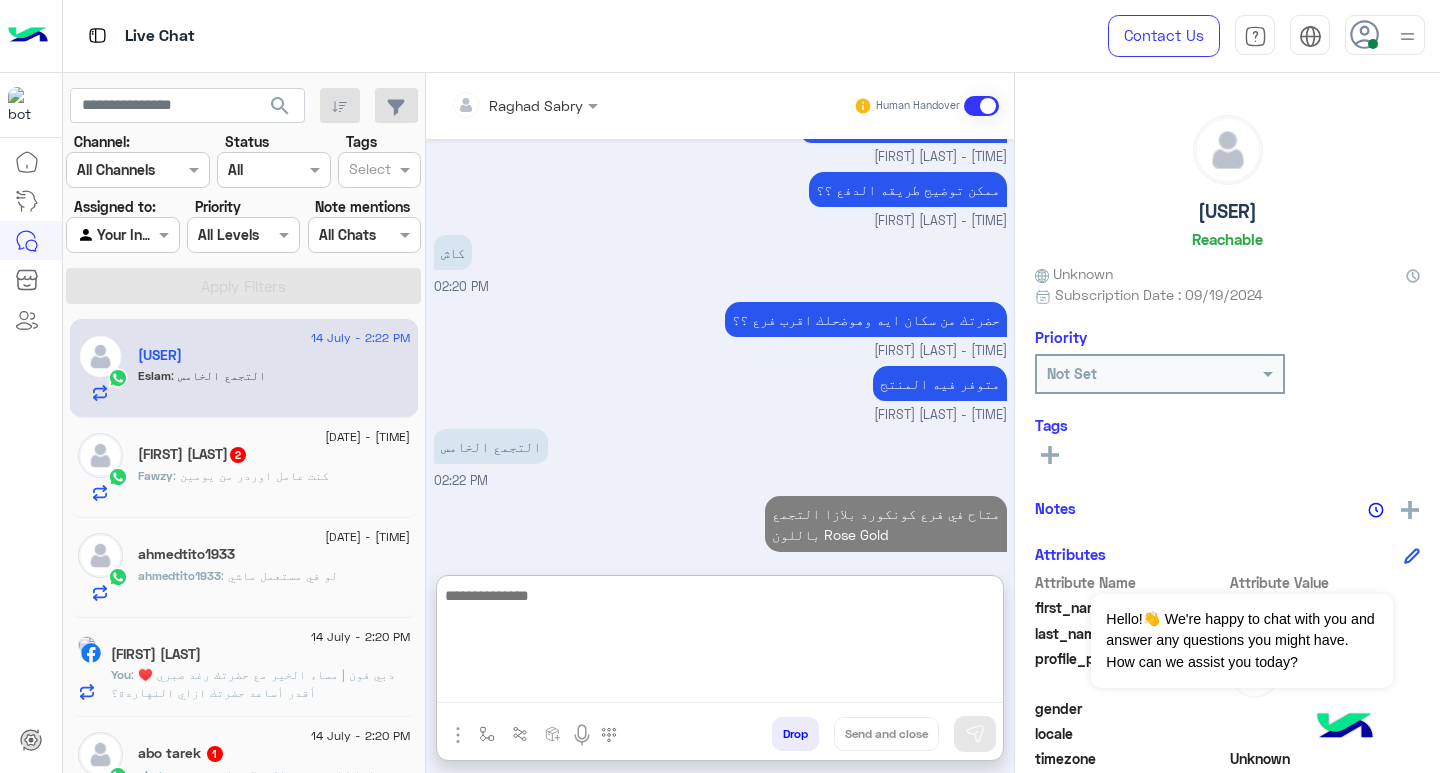 click on "Fawzy : كنت عامل اوردر من يومين" 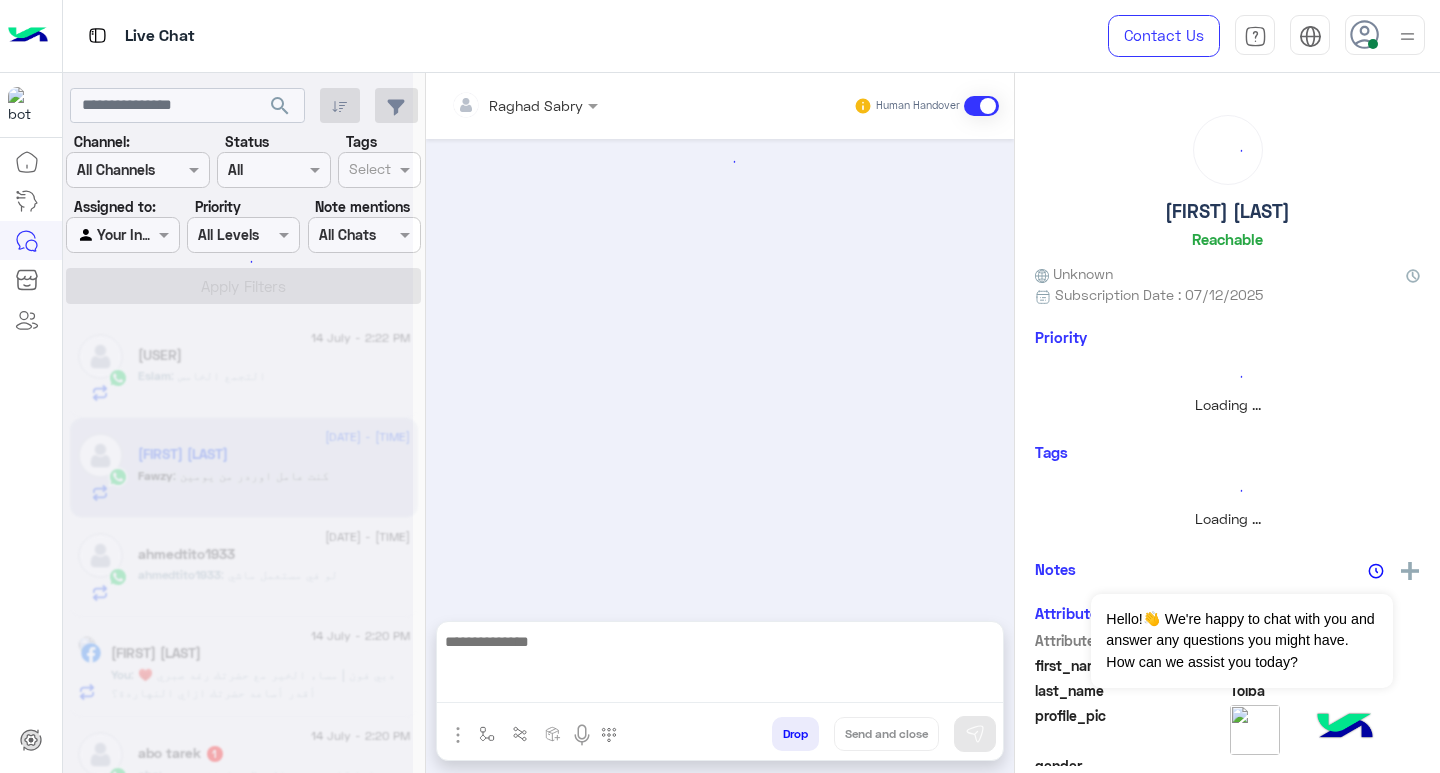 scroll, scrollTop: 0, scrollLeft: 0, axis: both 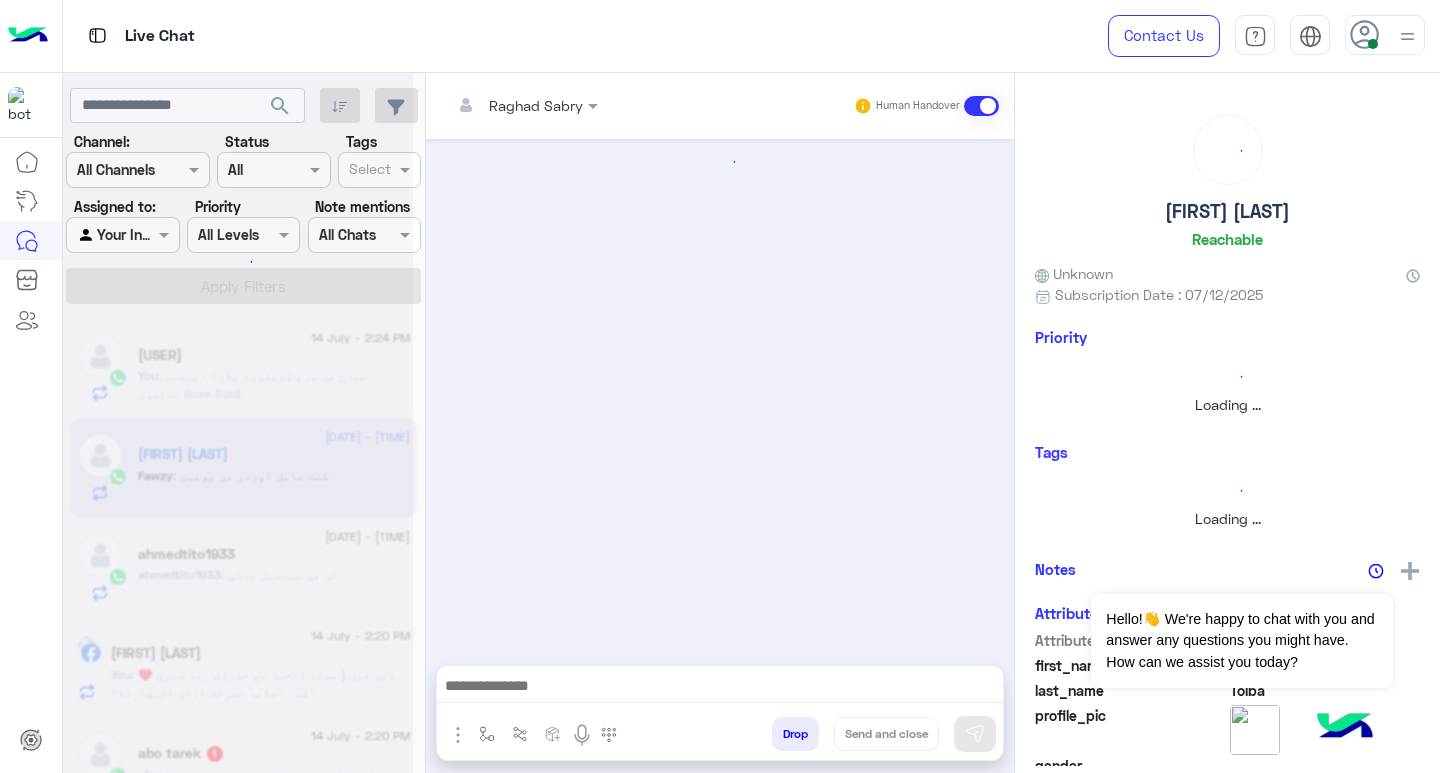 click at bounding box center [720, 688] 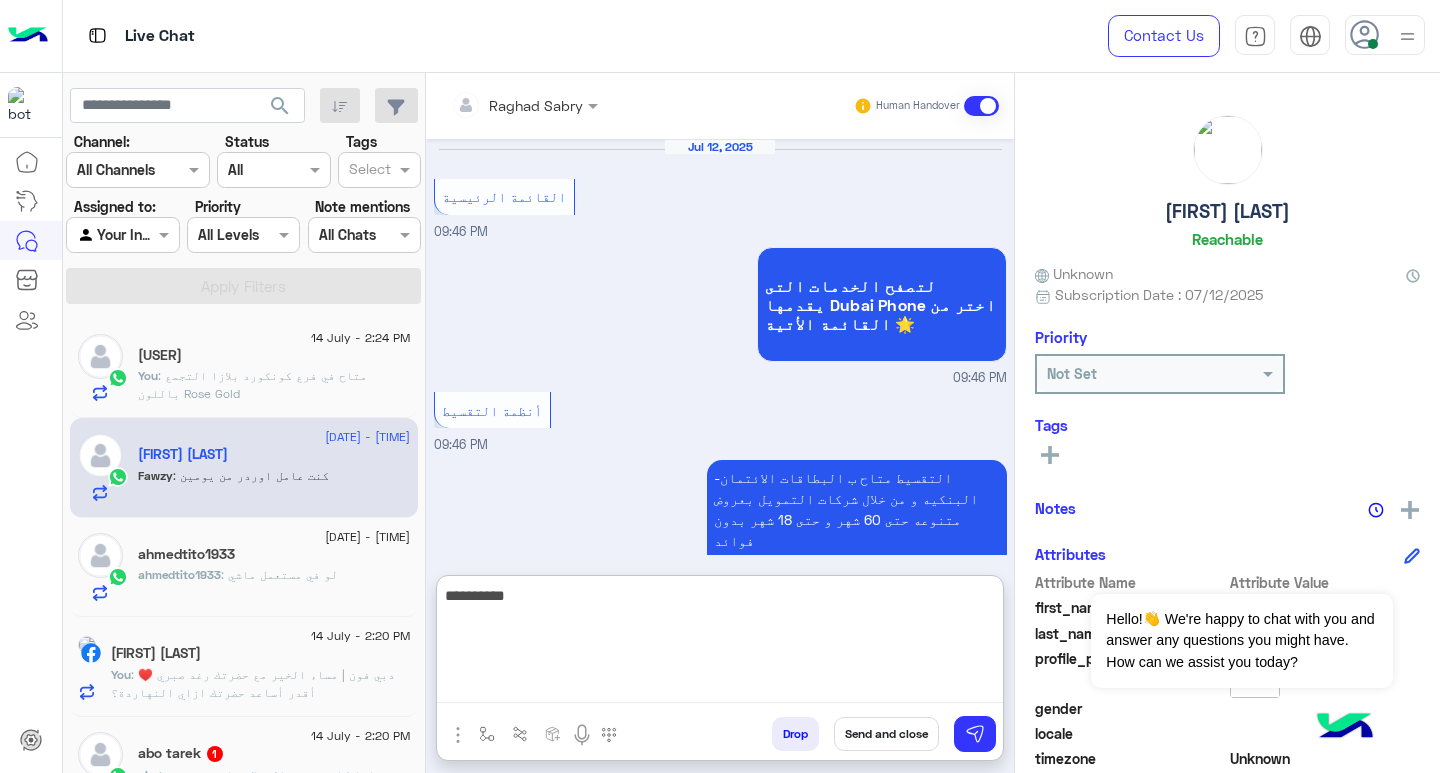 scroll, scrollTop: 2792, scrollLeft: 0, axis: vertical 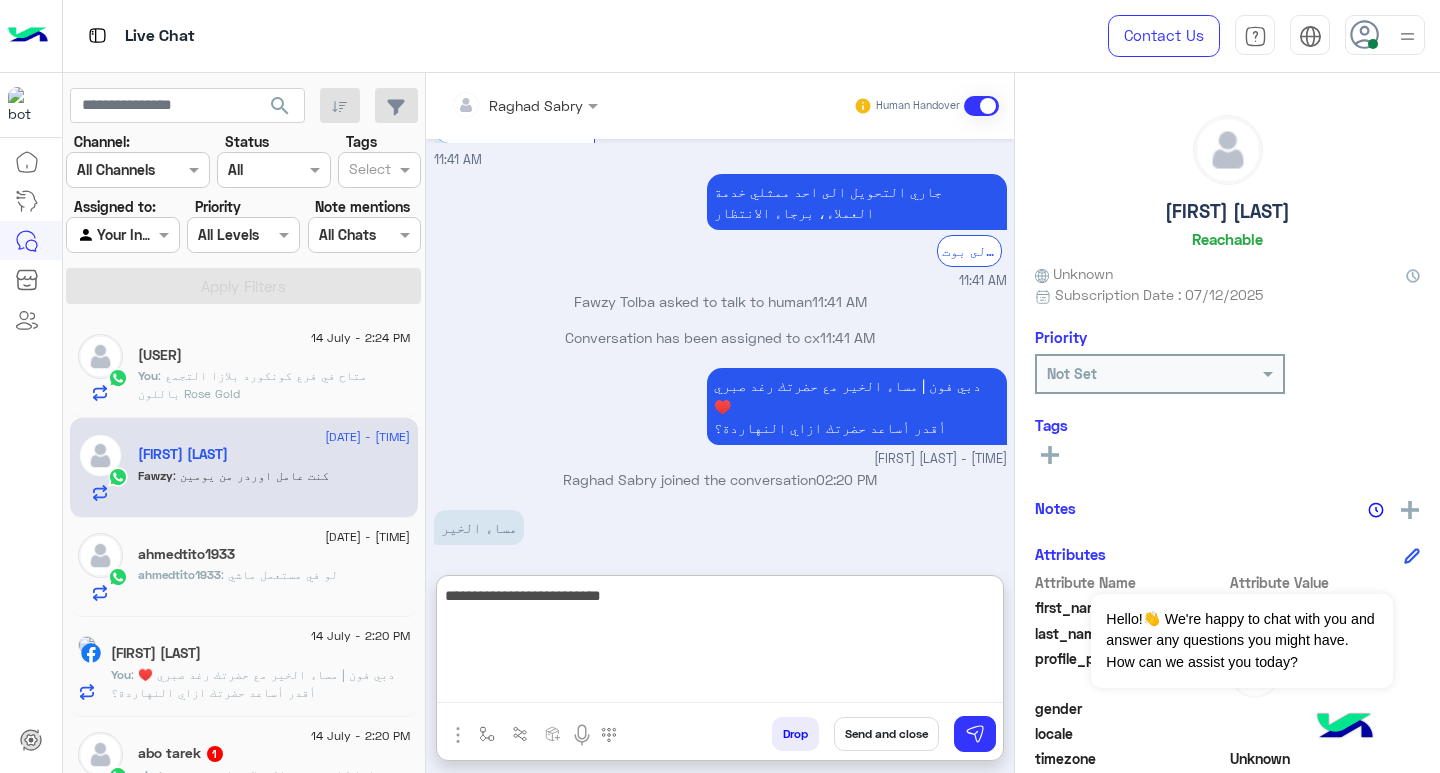 type on "**********" 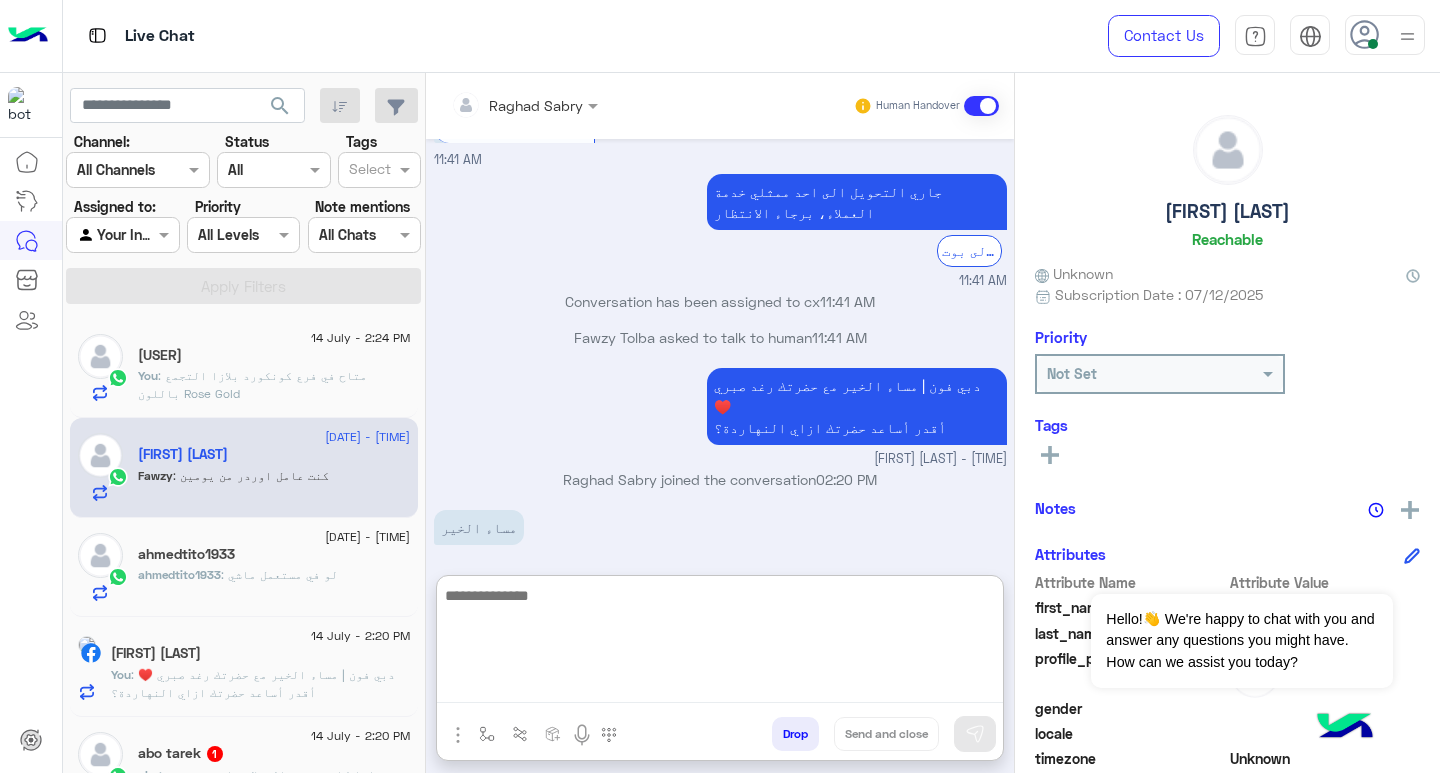 scroll, scrollTop: 2856, scrollLeft: 0, axis: vertical 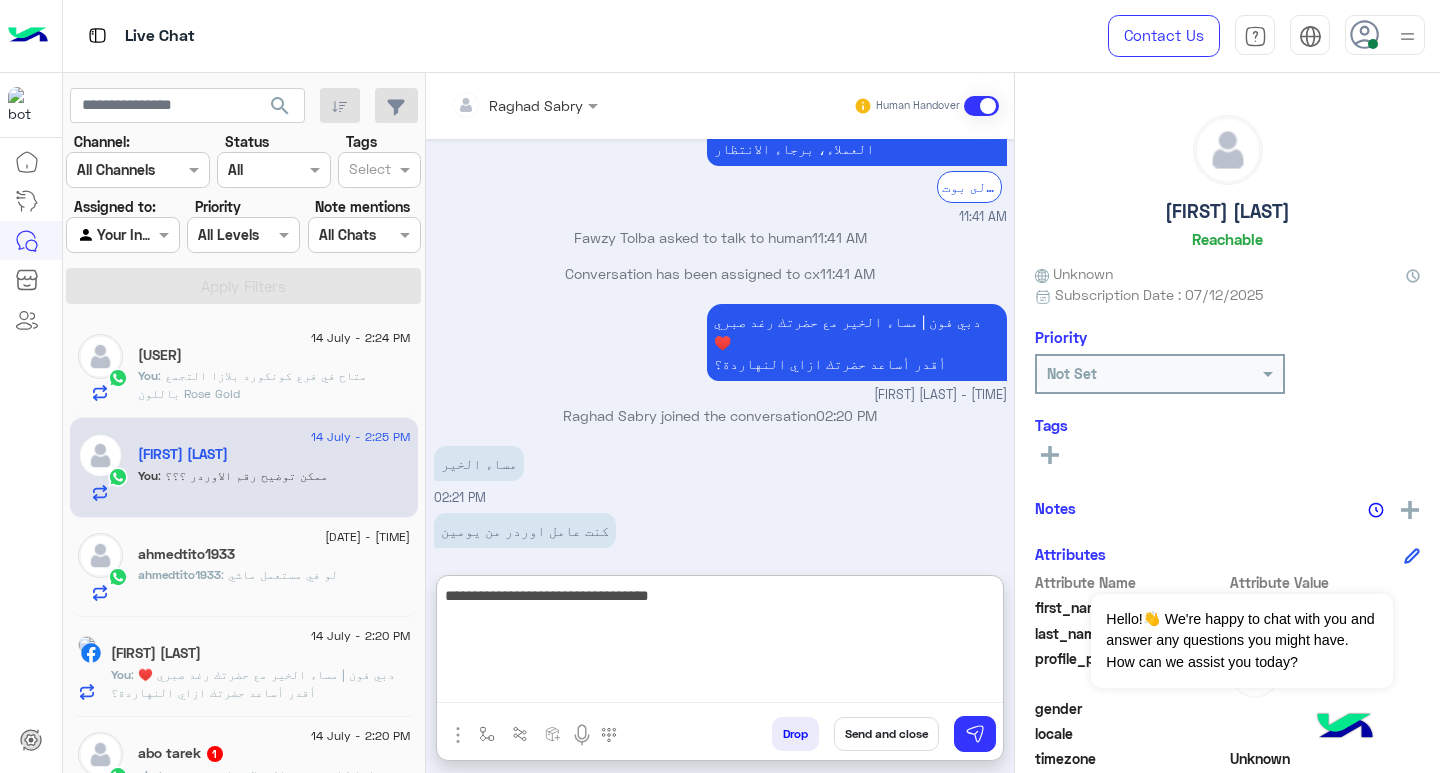 type on "**********" 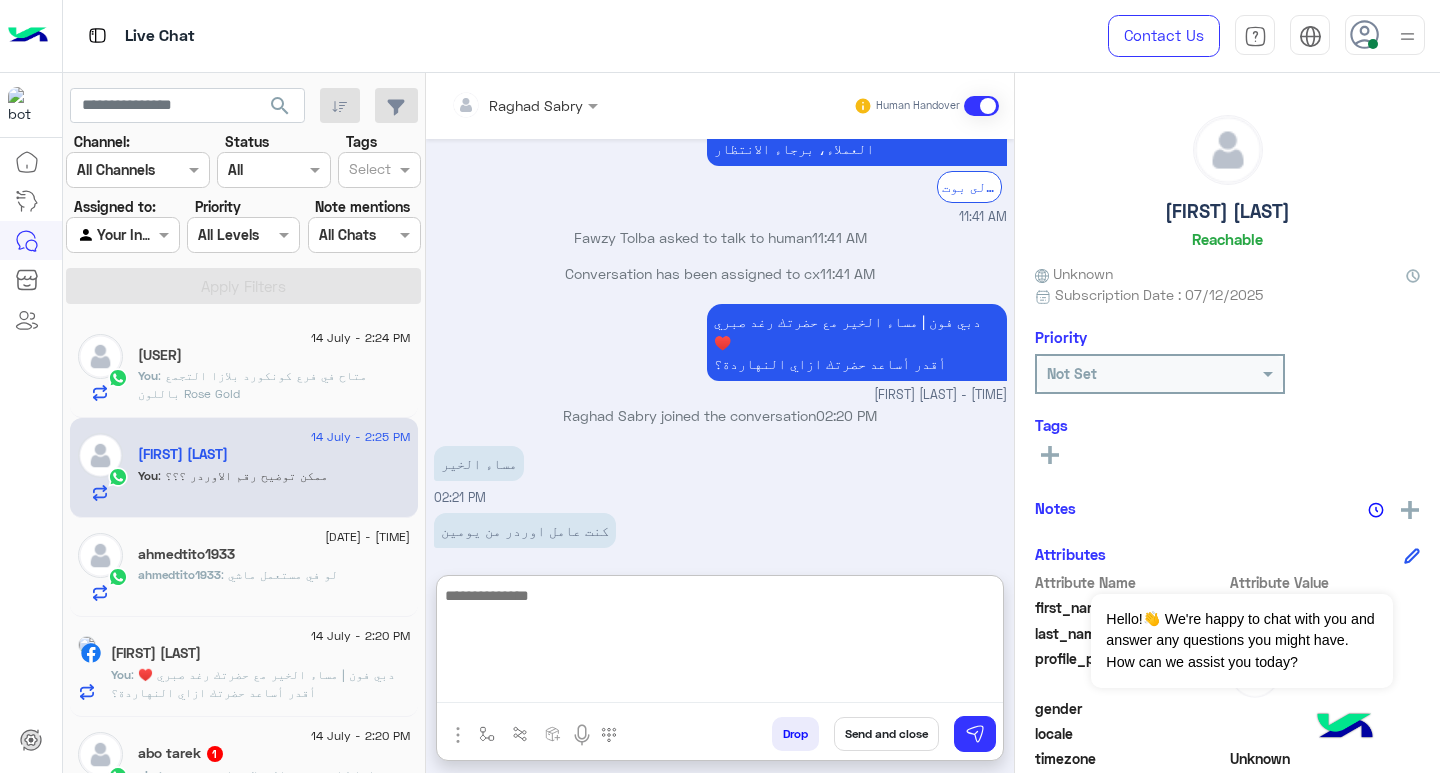 scroll, scrollTop: 2920, scrollLeft: 0, axis: vertical 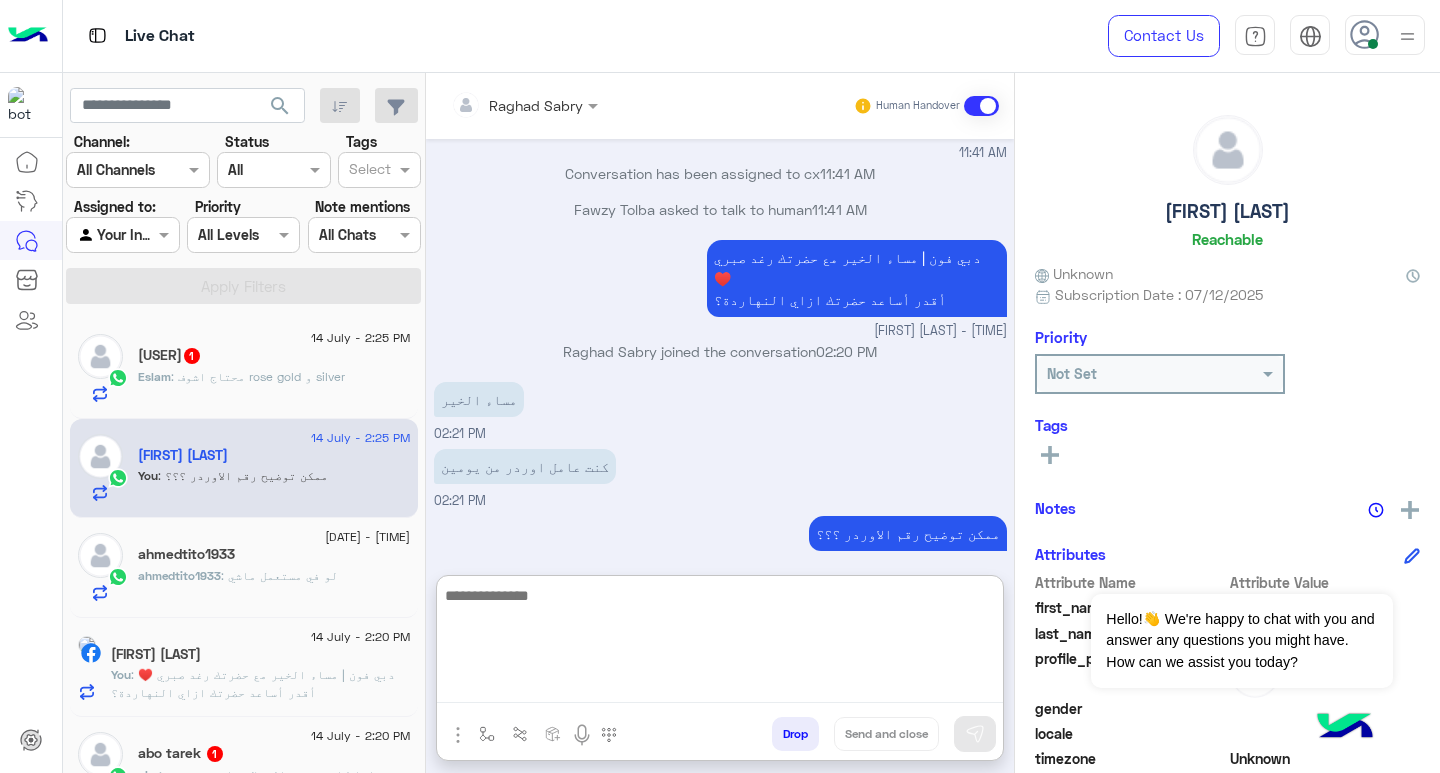 click on ": محتاج اشوف rose gold و silver" 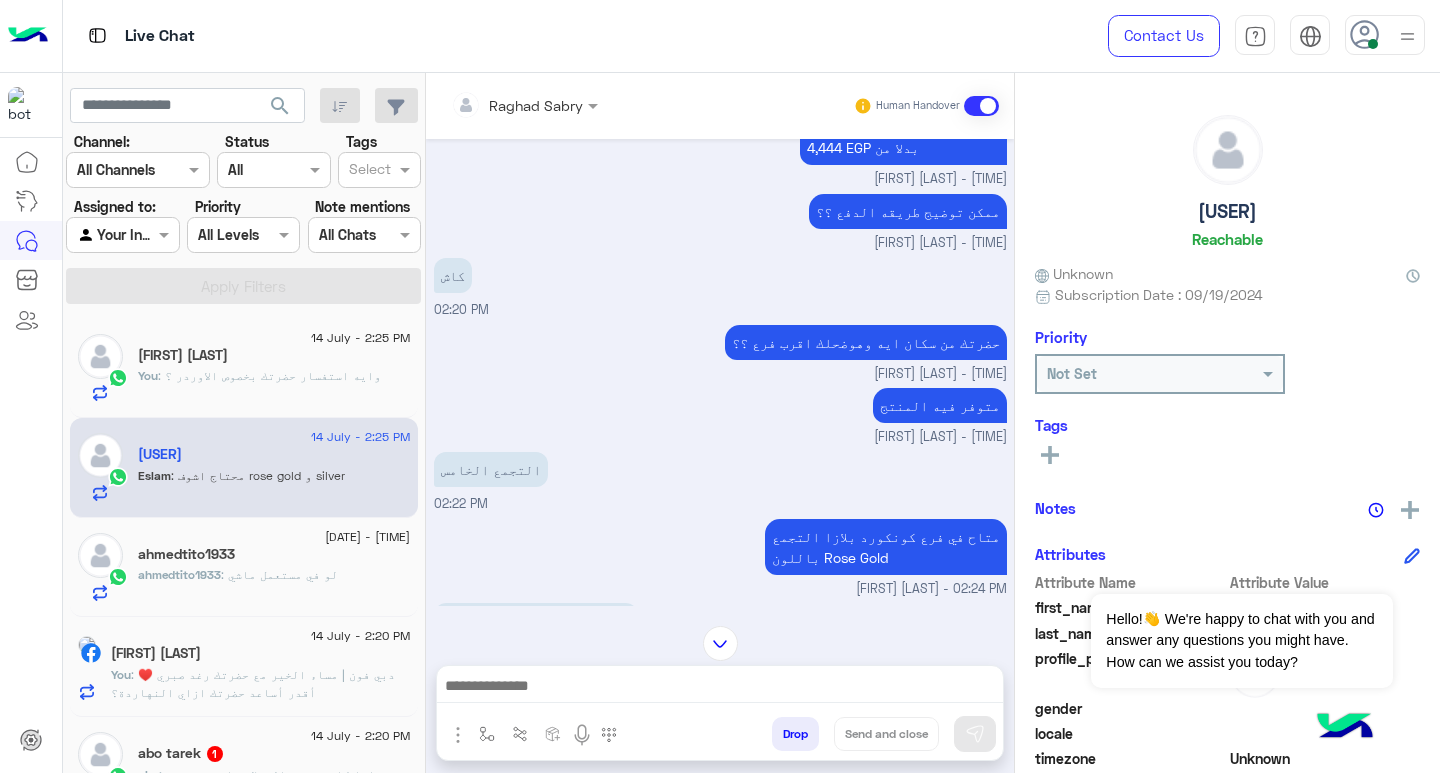 scroll, scrollTop: 805, scrollLeft: 0, axis: vertical 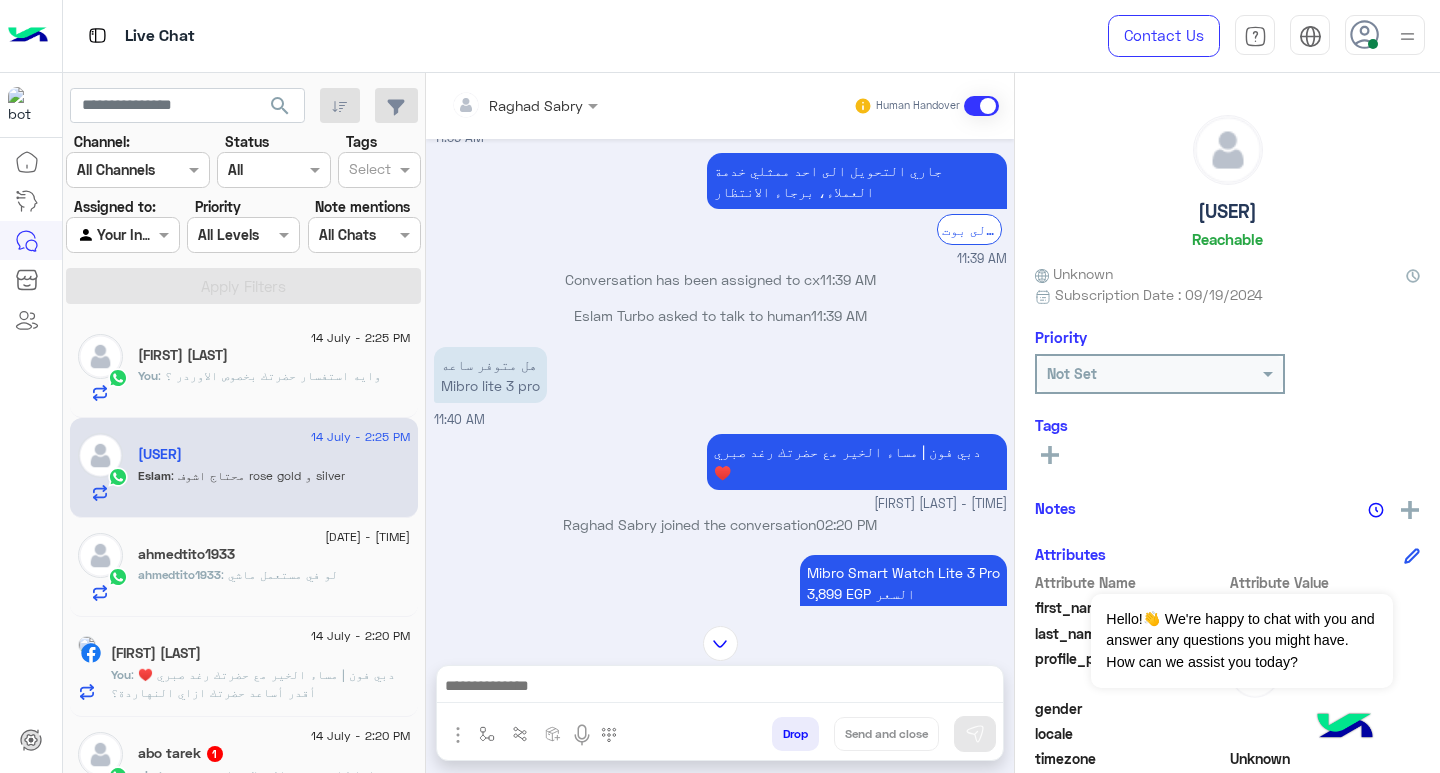 click on "Mibro Smart Watch Lite 3 Pro 3,899 EGP   السعر  4,444 EGP بدلا من" at bounding box center [903, 593] 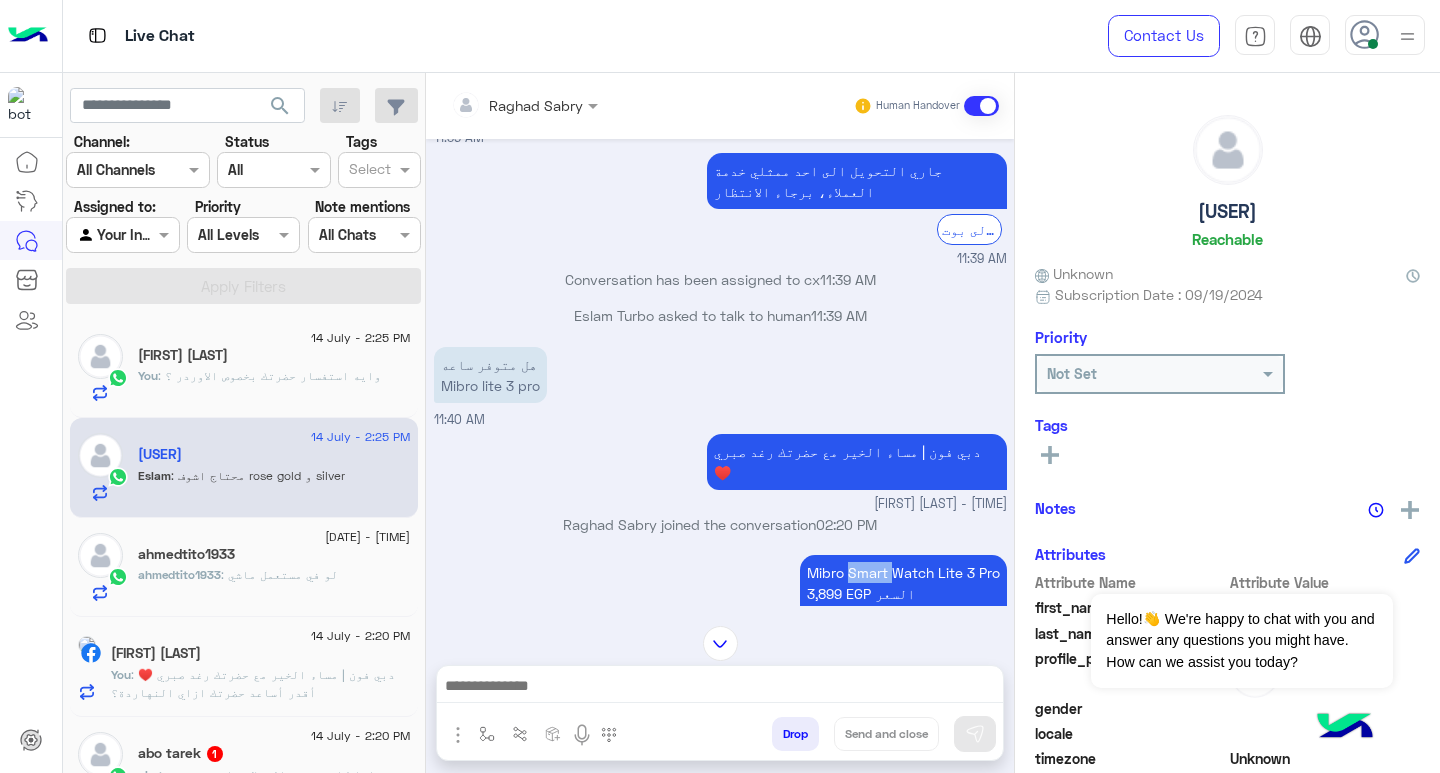 click on "Mibro Smart Watch Lite 3 Pro 3,899 EGP   السعر  4,444 EGP بدلا من" at bounding box center (903, 593) 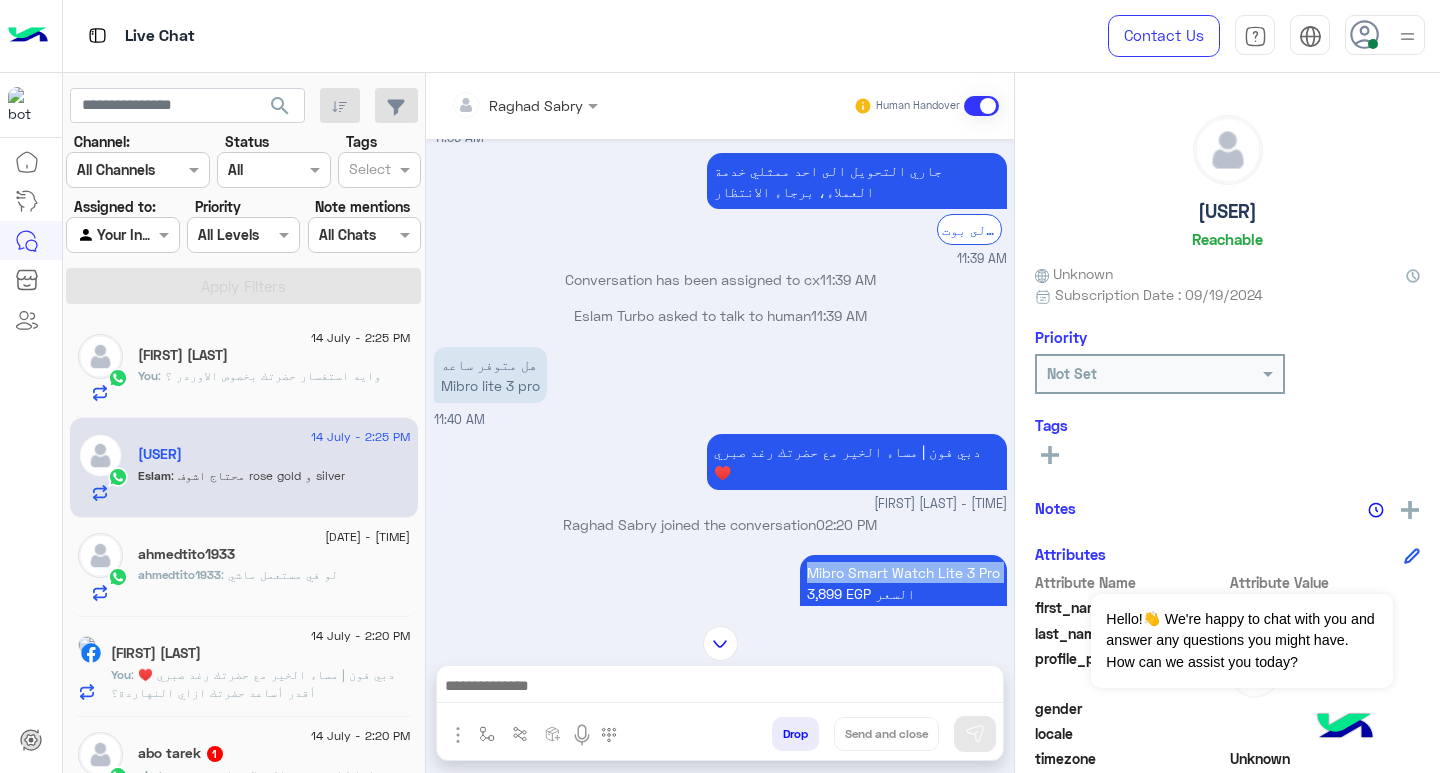 click on "Mibro Smart Watch Lite 3 Pro 3,899 EGP   السعر  4,444 EGP بدلا من" at bounding box center (903, 593) 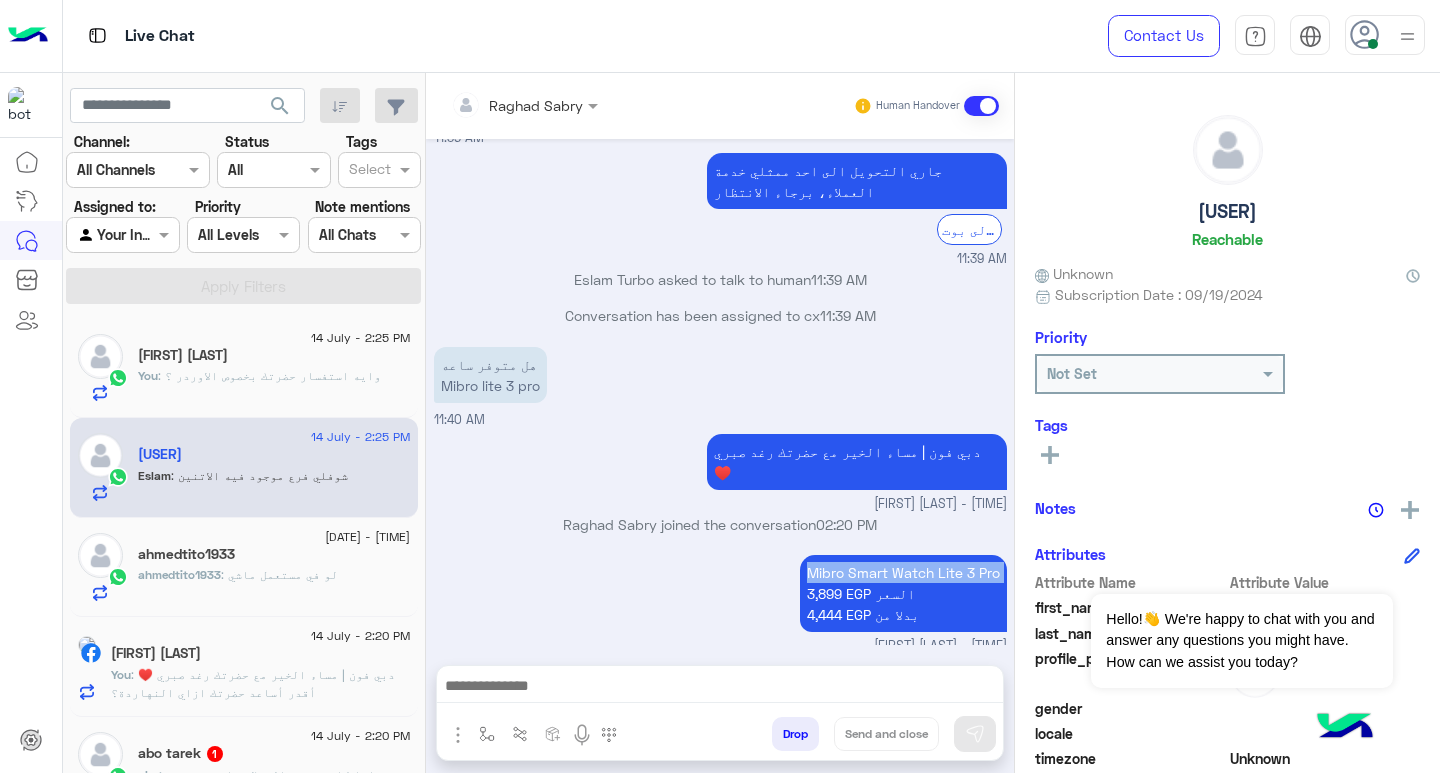 scroll, scrollTop: 1338, scrollLeft: 0, axis: vertical 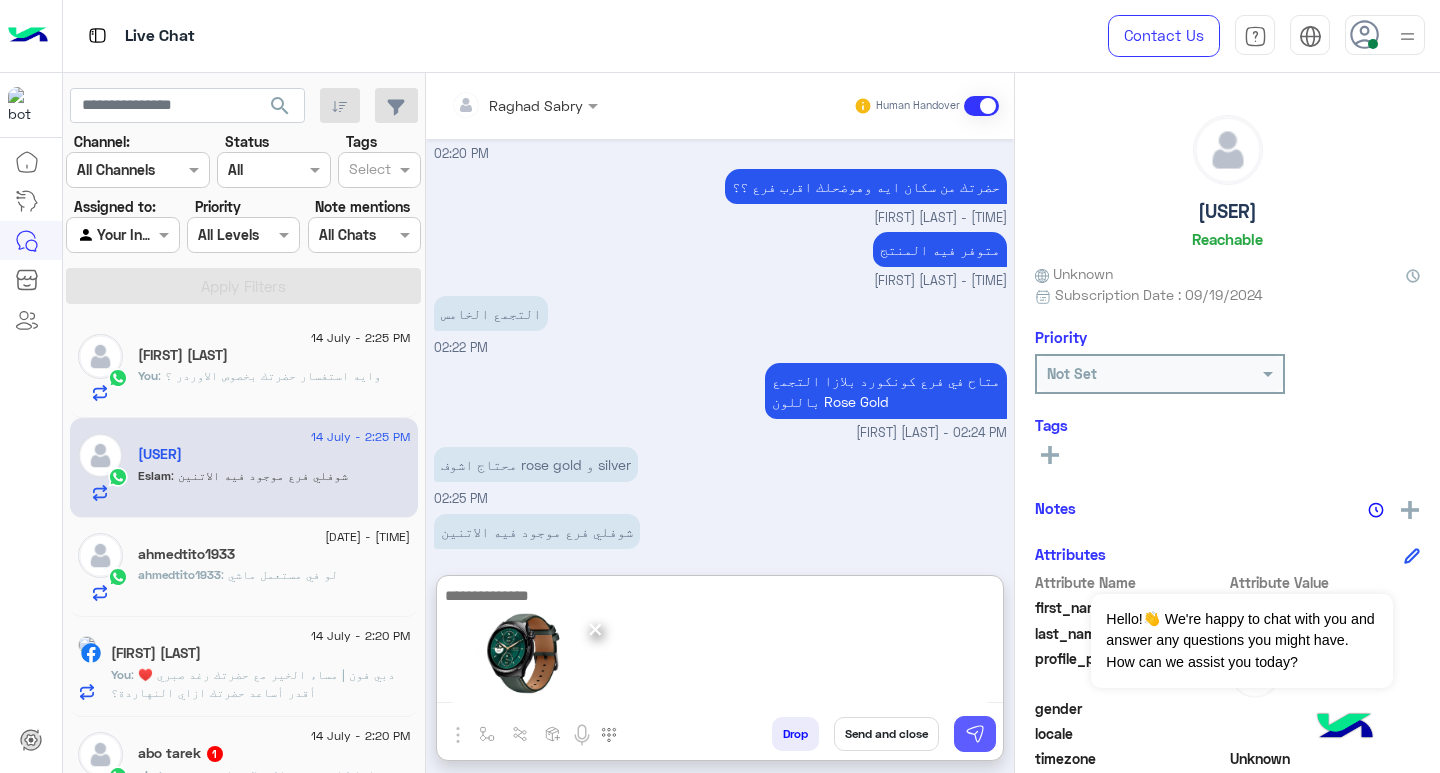 click at bounding box center [975, 734] 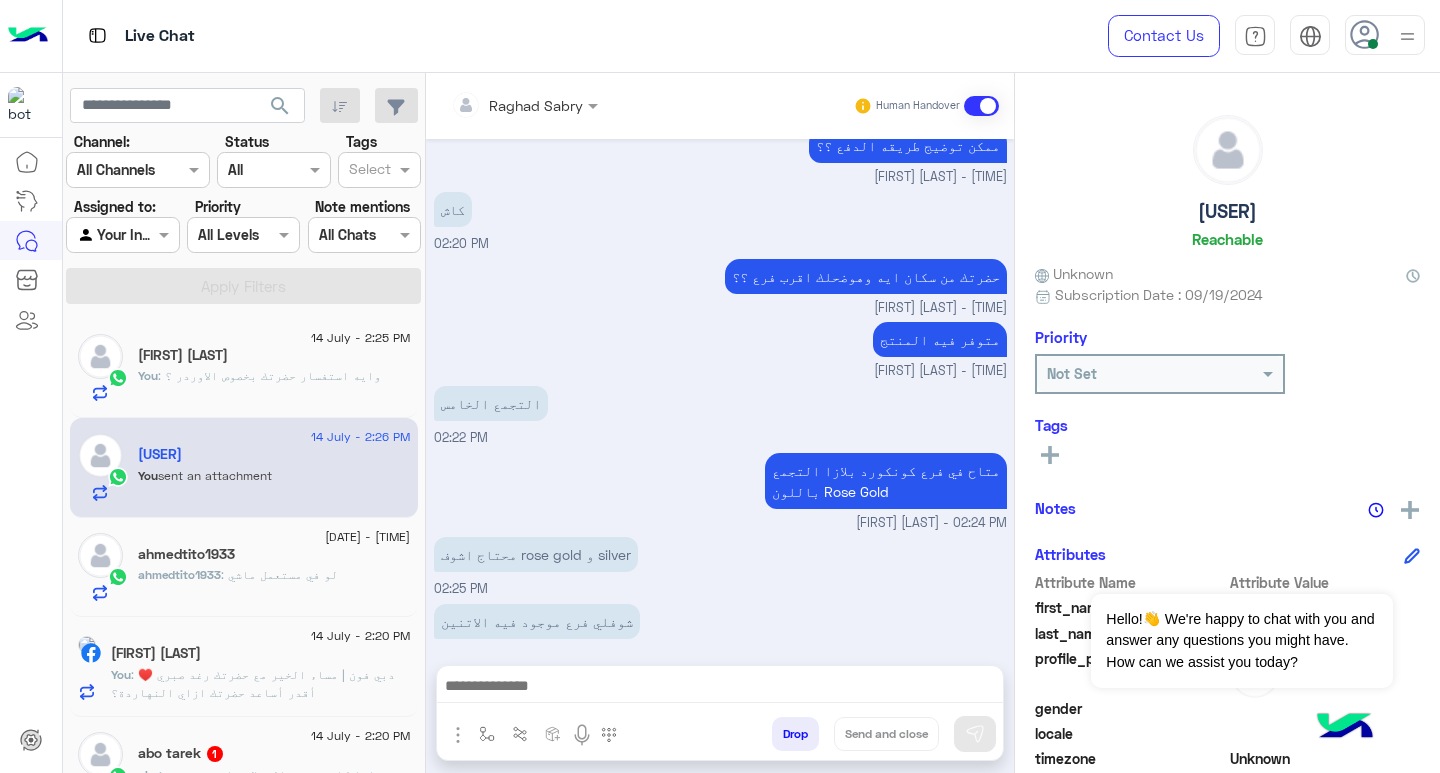 scroll, scrollTop: 1610, scrollLeft: 0, axis: vertical 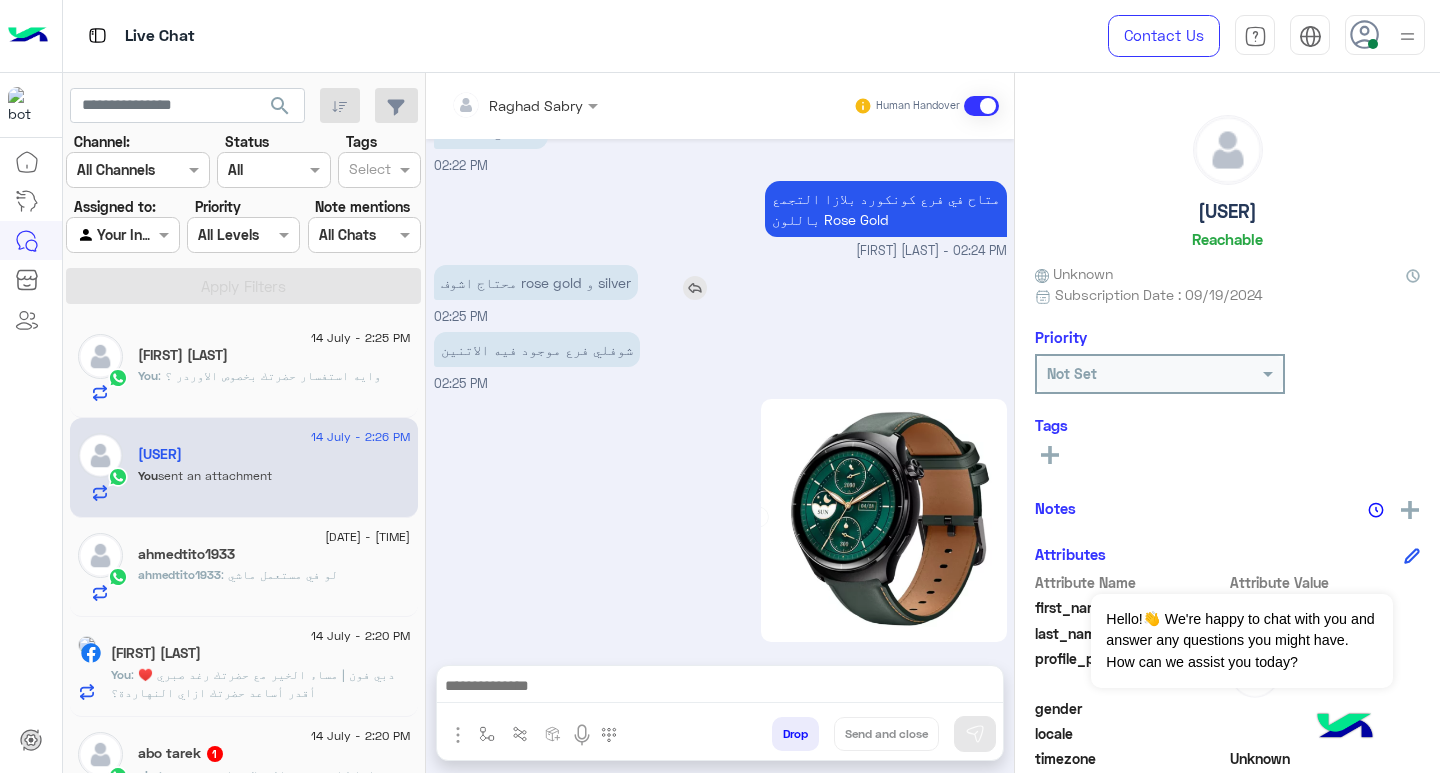 click at bounding box center [695, 288] 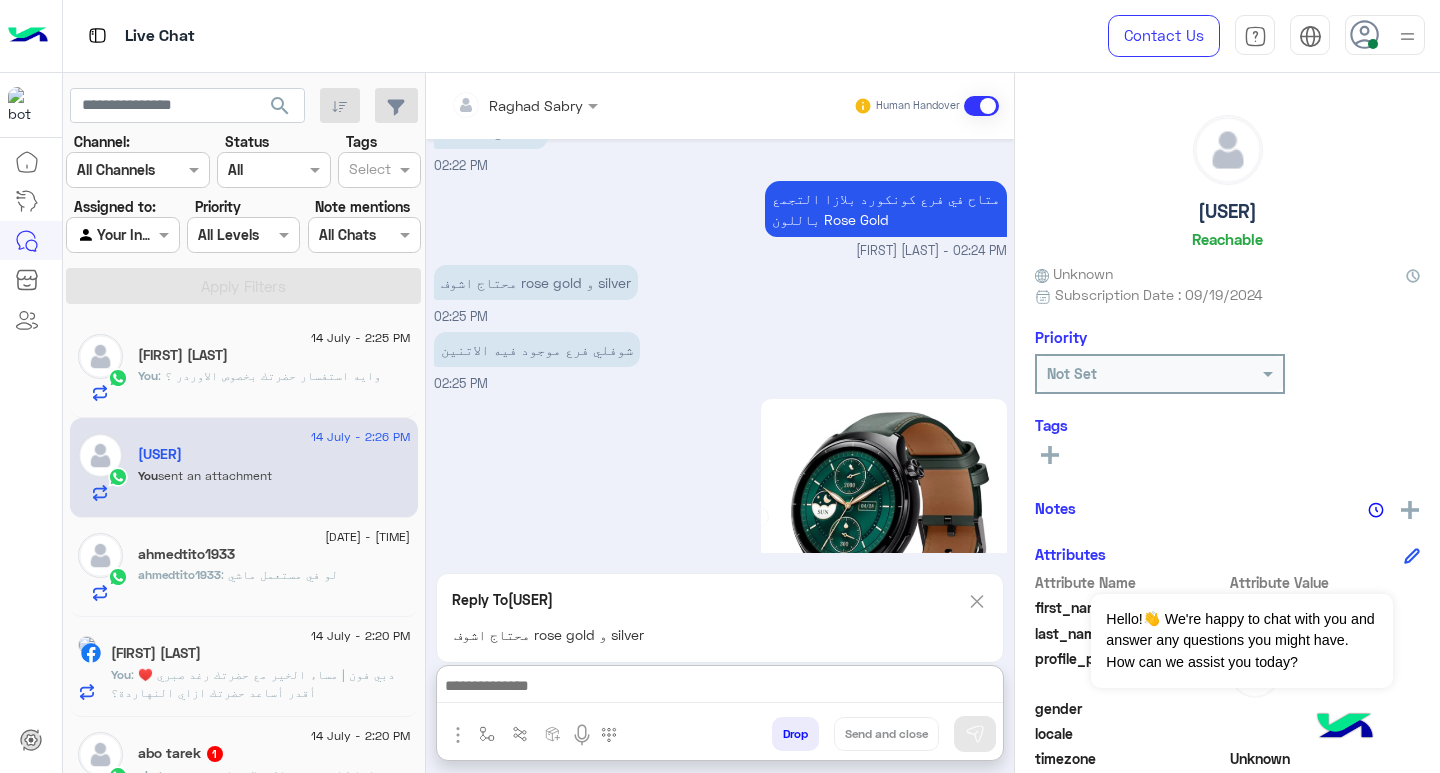 click at bounding box center [720, 688] 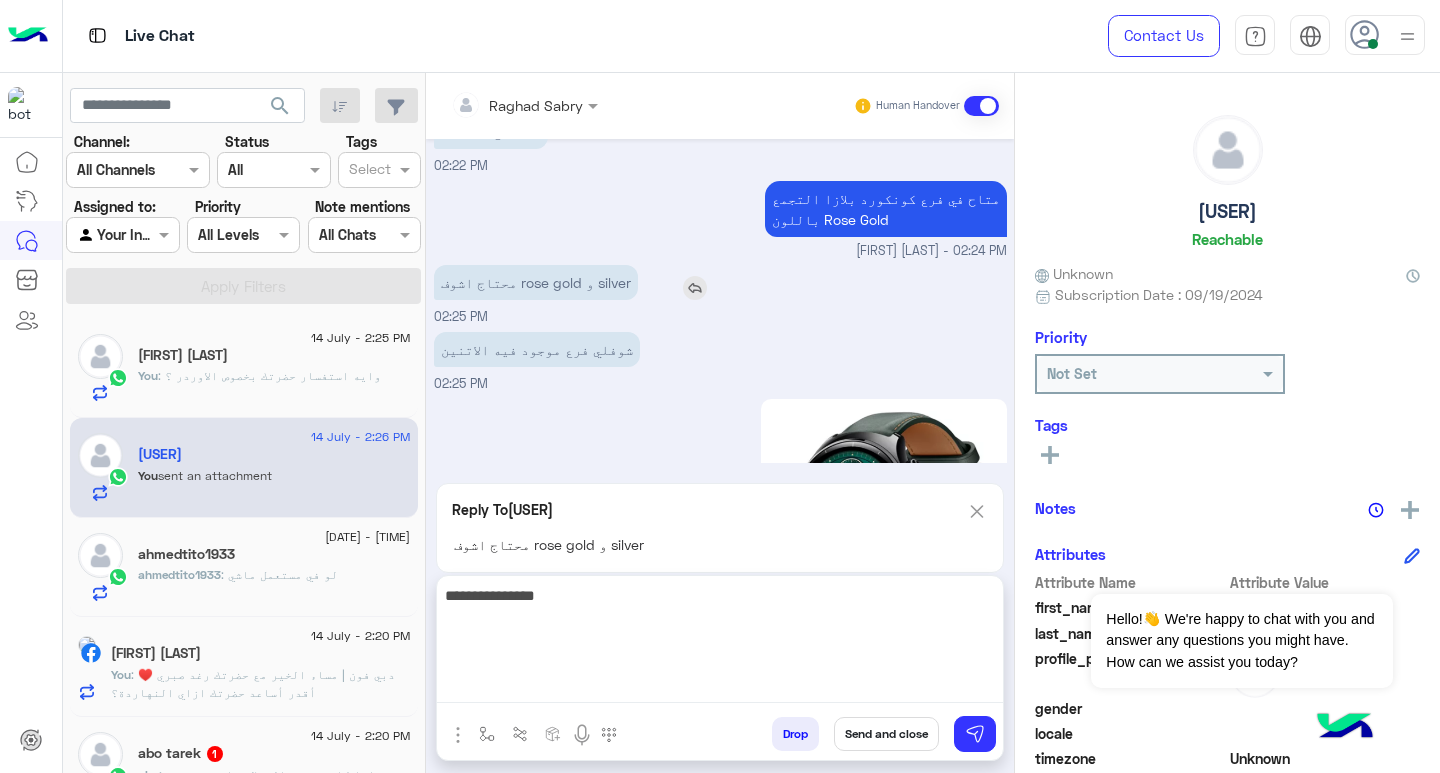 click on "محتاج اشوف rose gold و silver" at bounding box center [536, 282] 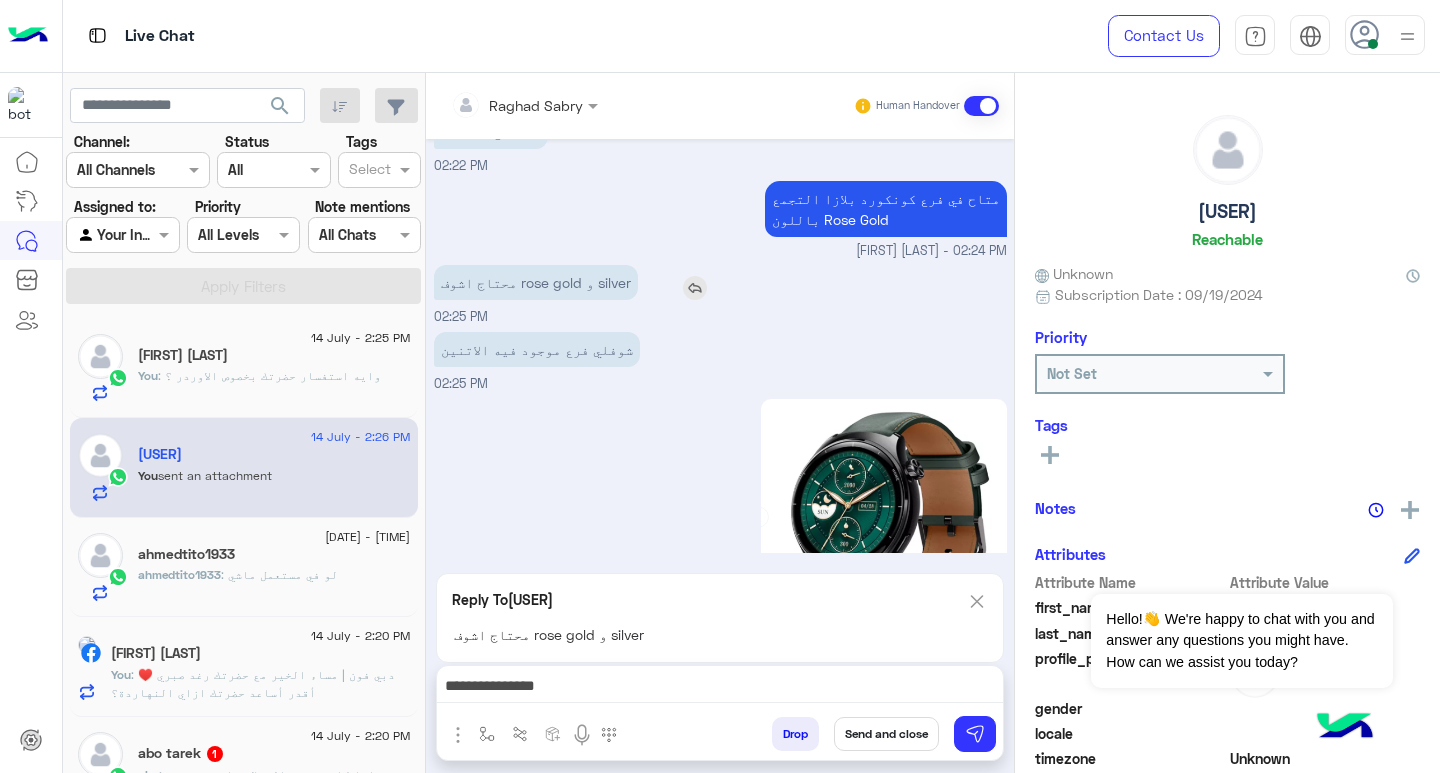 click on "محتاج اشوف rose gold و silver" at bounding box center [536, 282] 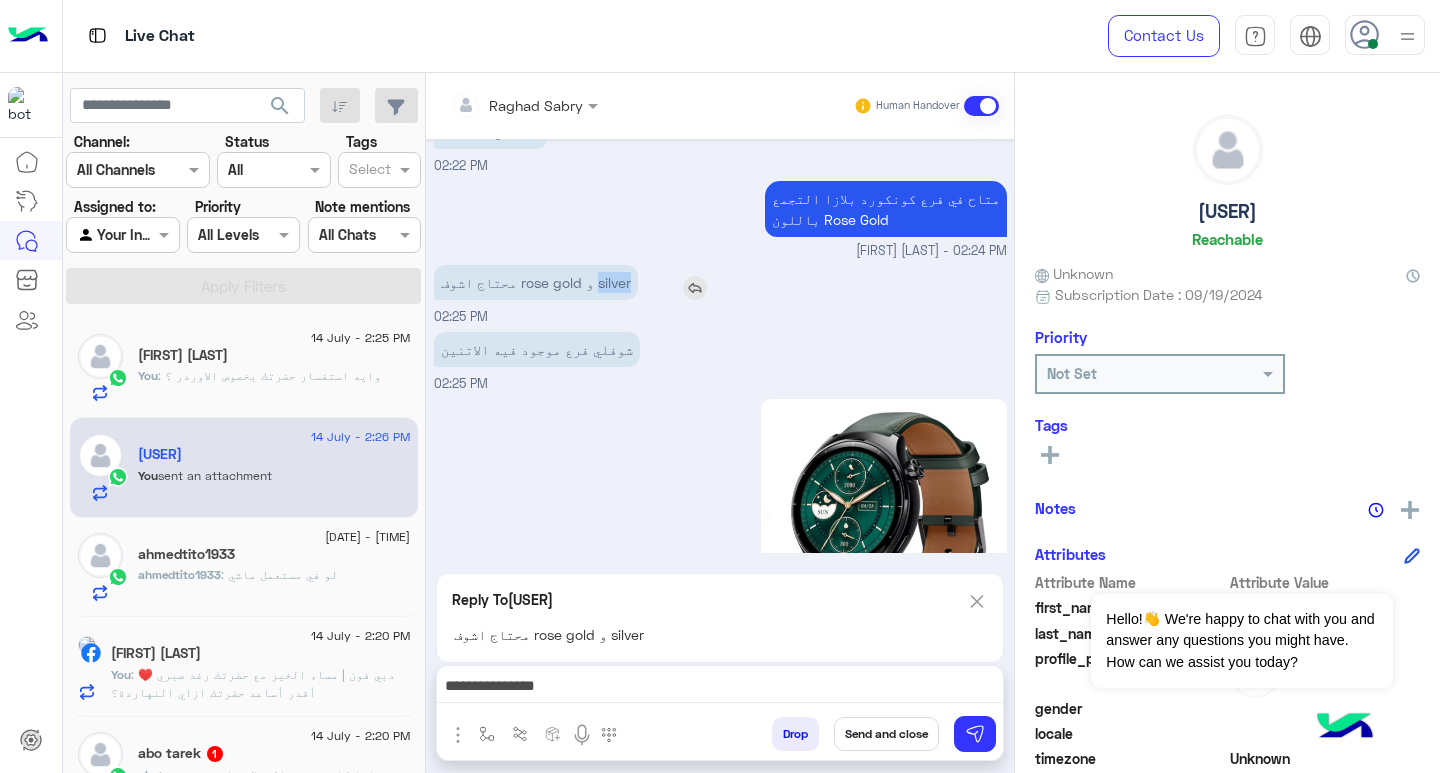 click on "محتاج اشوف rose gold و silver" at bounding box center (536, 282) 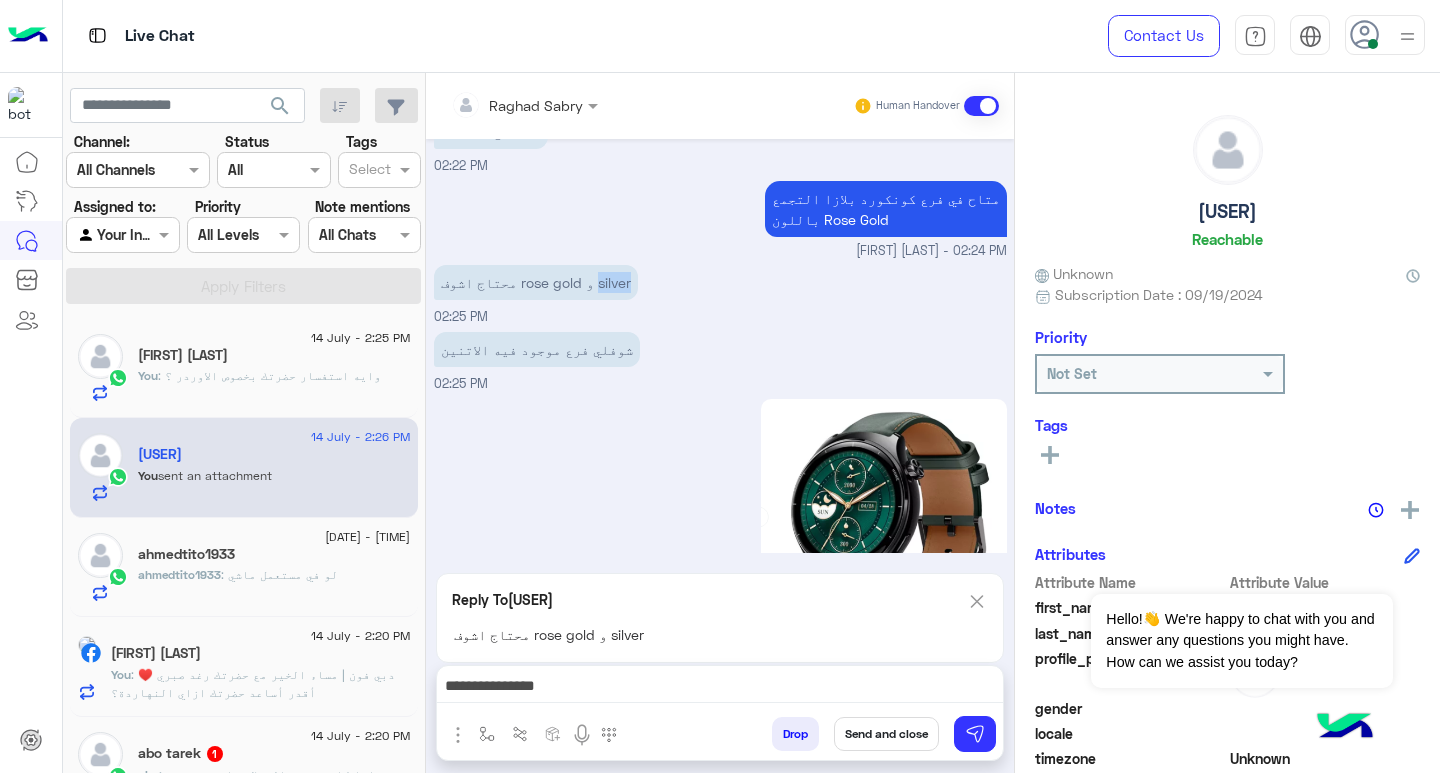 copy on "silver" 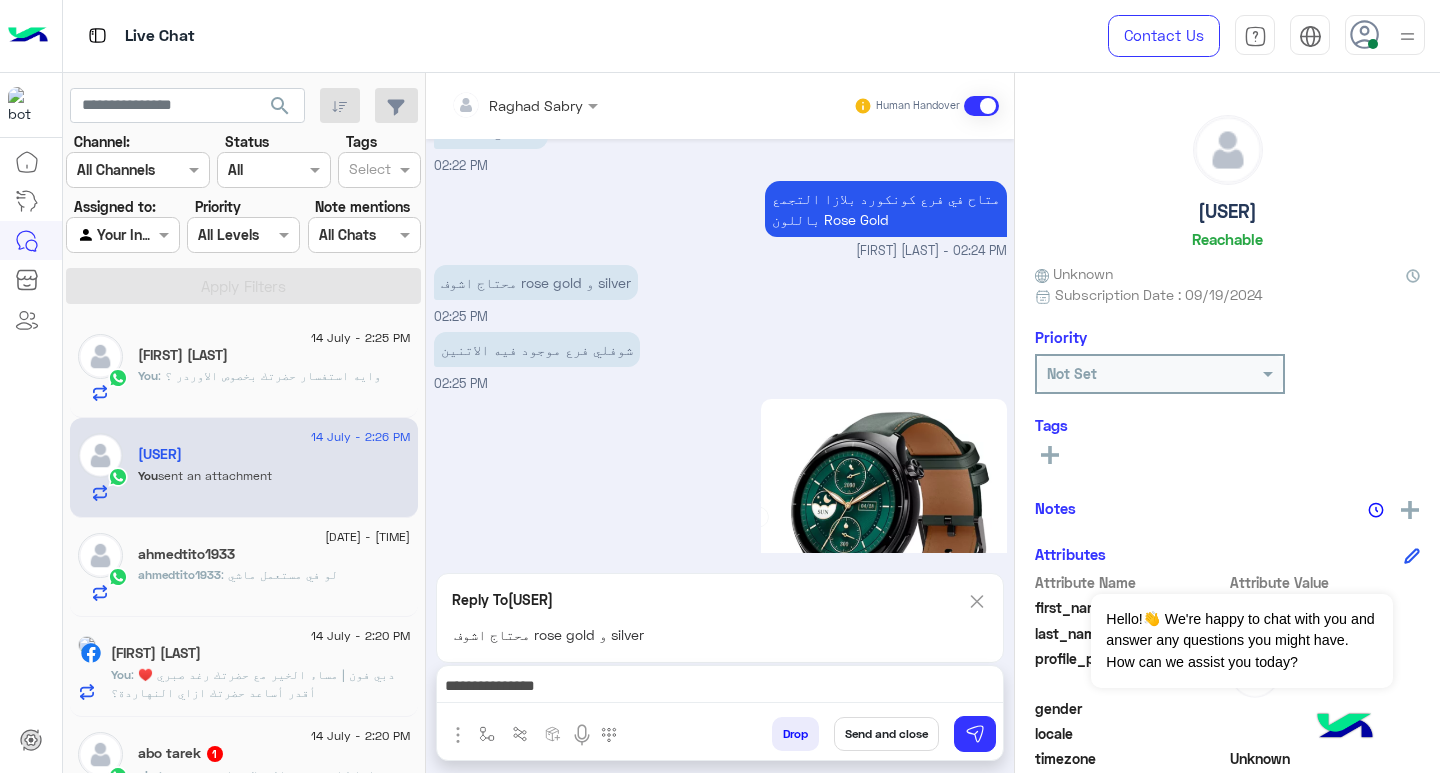 click on "**********" at bounding box center [720, 688] 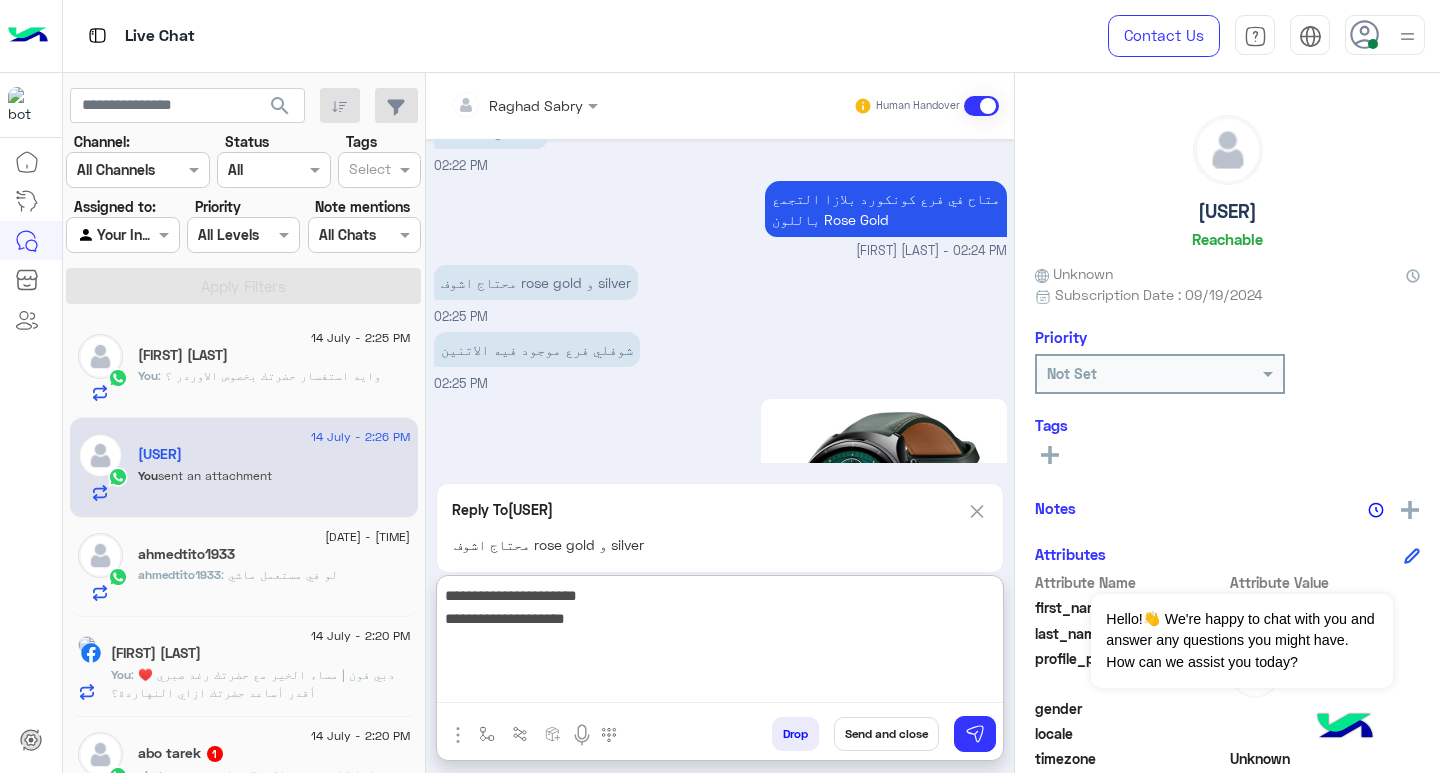 type on "**********" 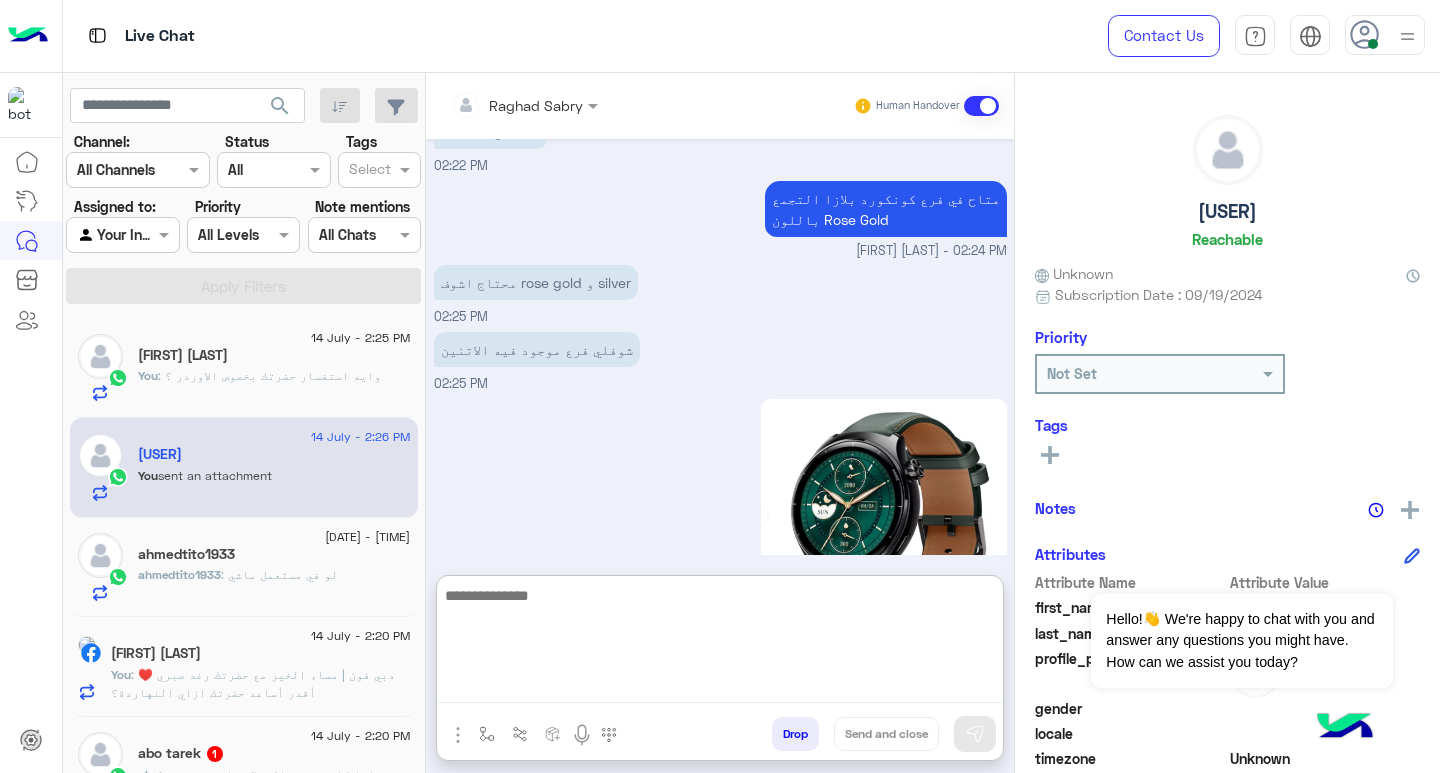 scroll, scrollTop: 1820, scrollLeft: 0, axis: vertical 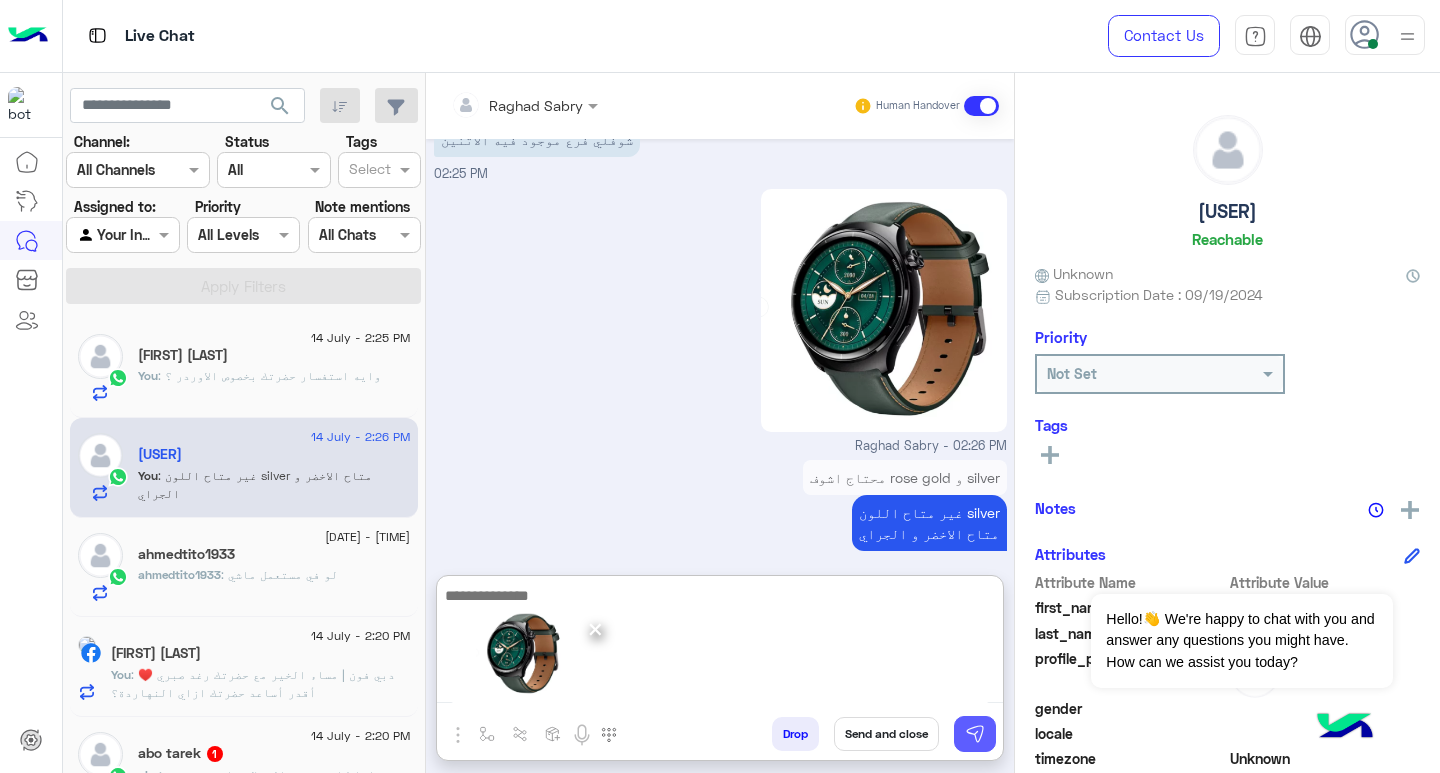 click at bounding box center (975, 734) 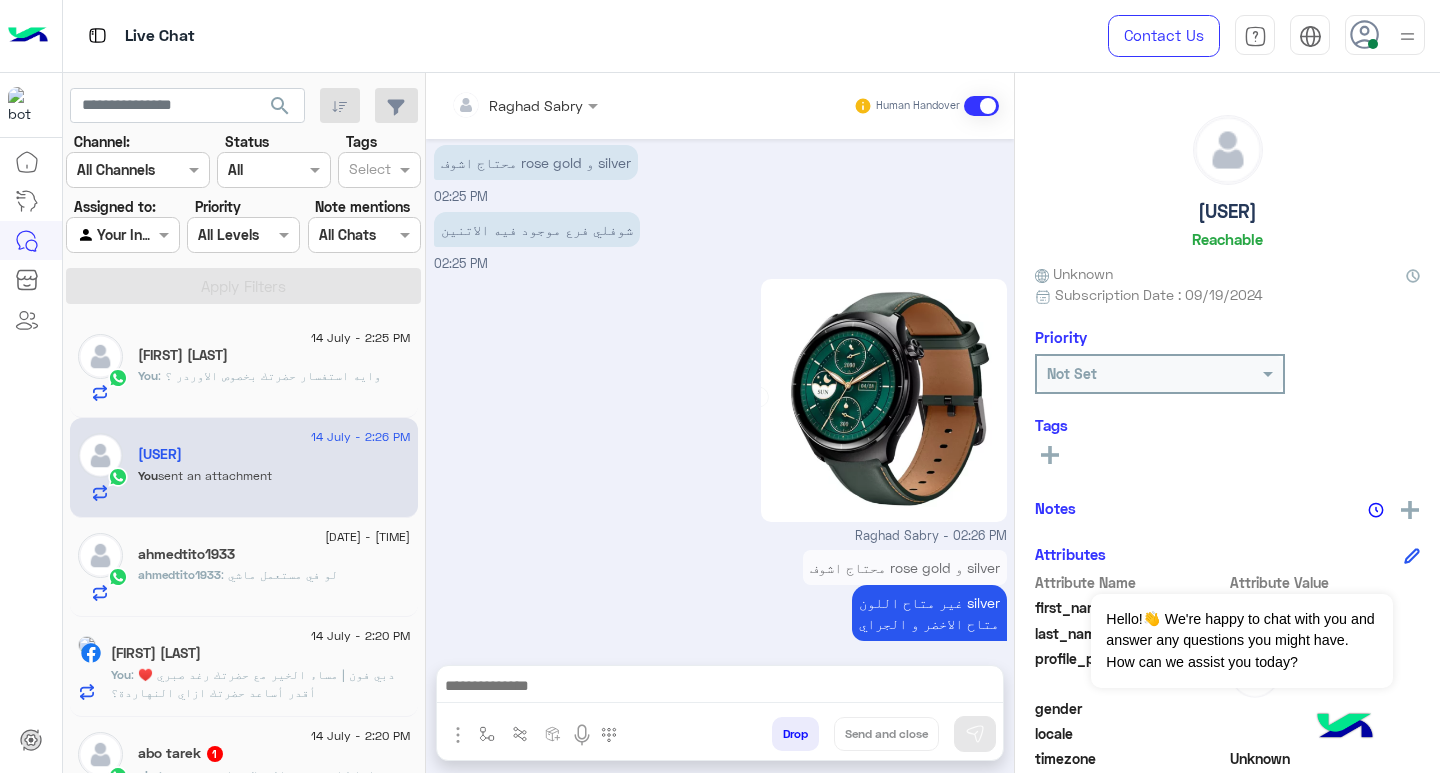 scroll, scrollTop: 2001, scrollLeft: 0, axis: vertical 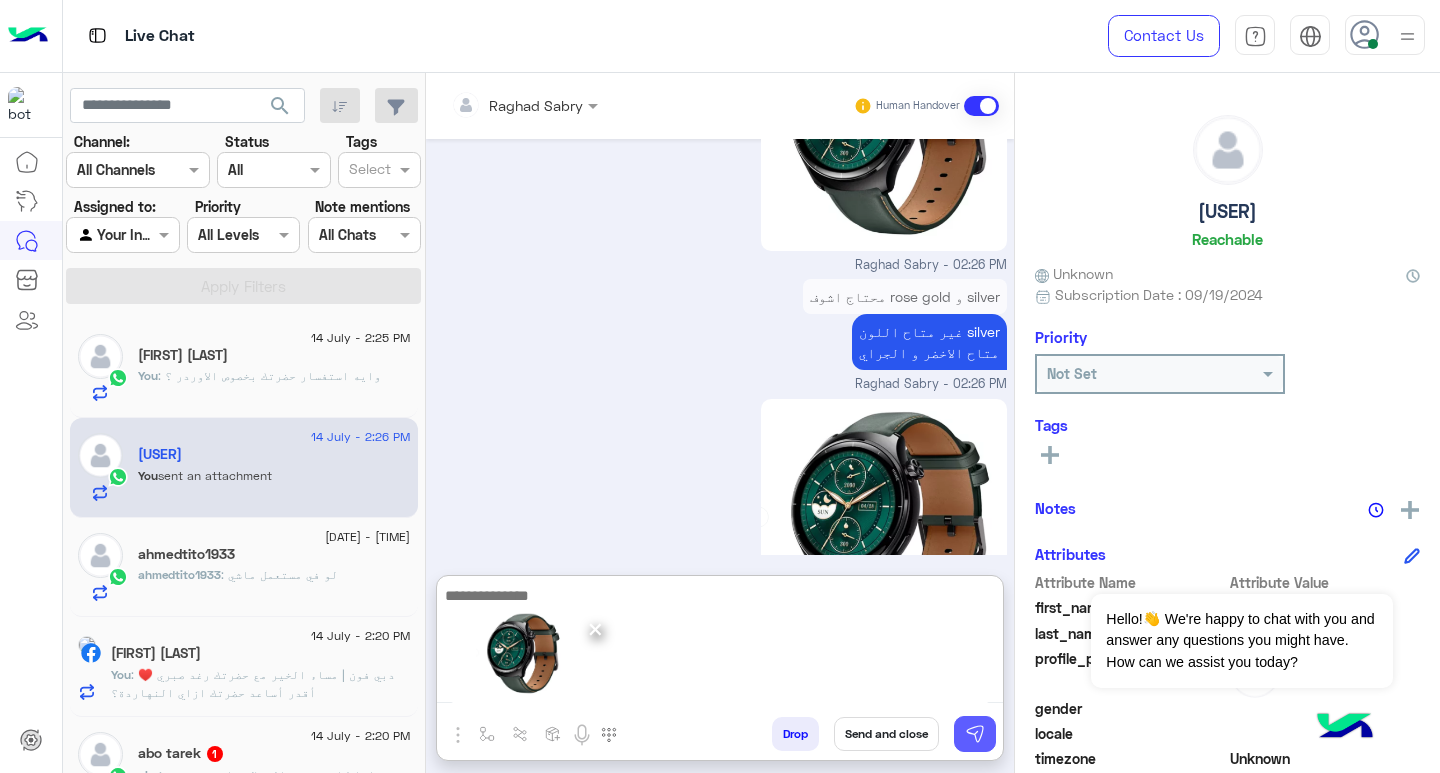 click at bounding box center (975, 734) 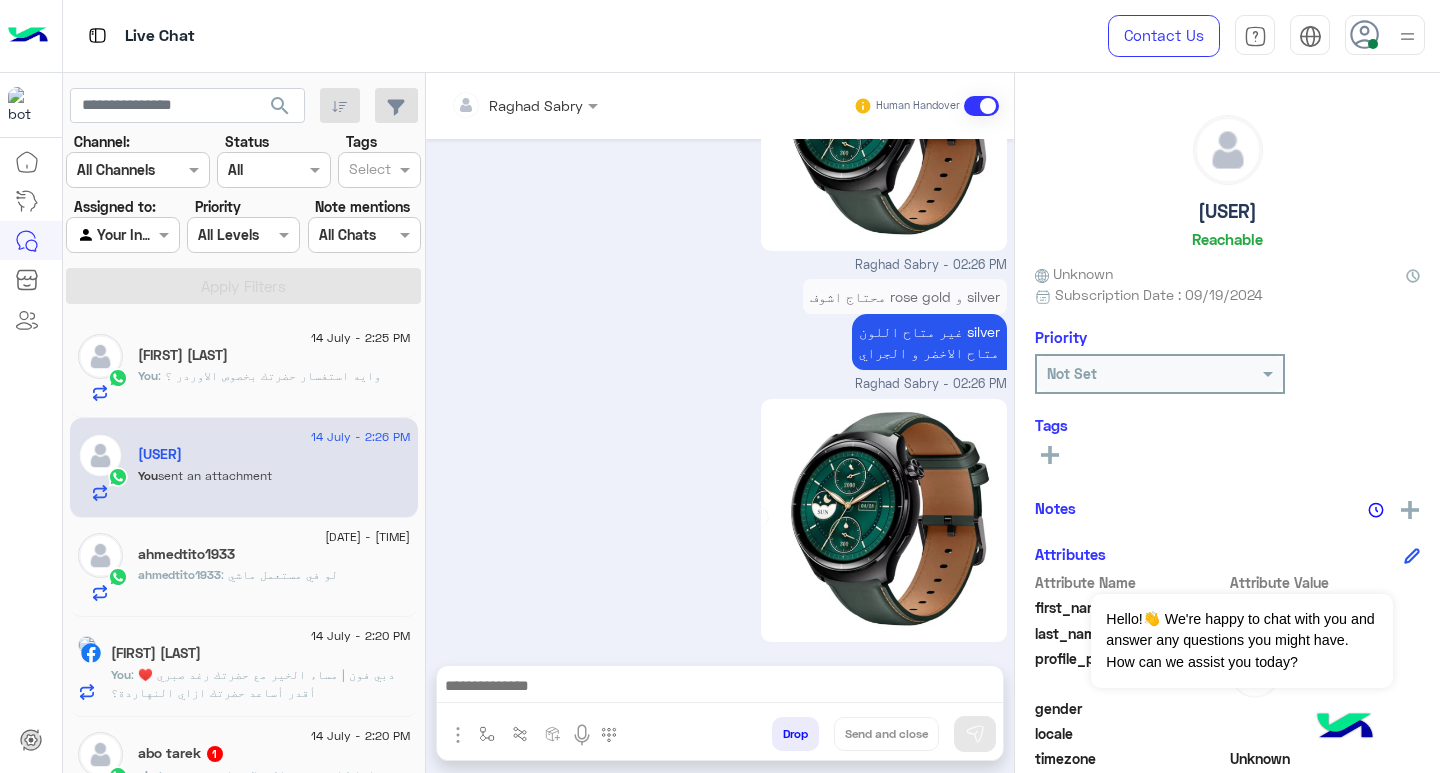 click at bounding box center [720, 688] 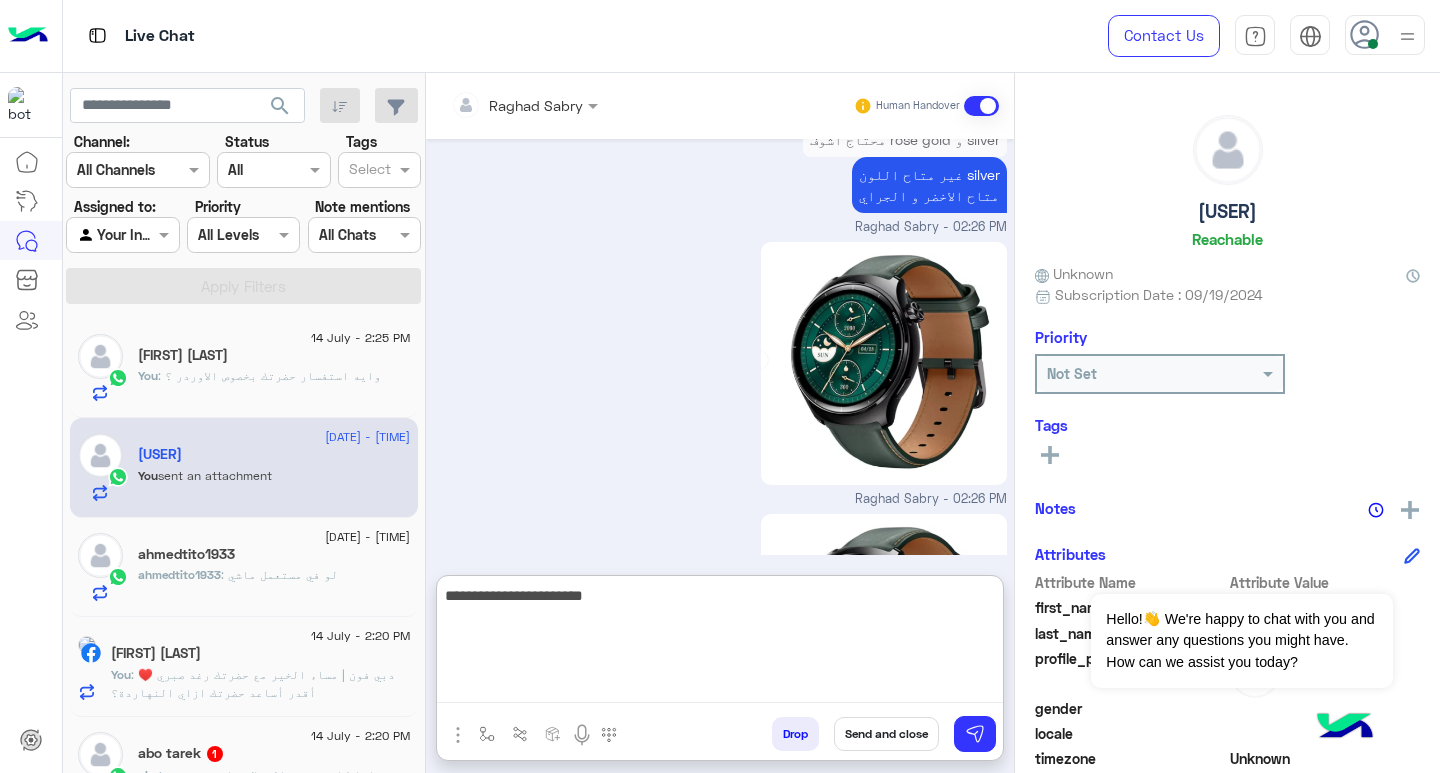 scroll, scrollTop: 2430, scrollLeft: 0, axis: vertical 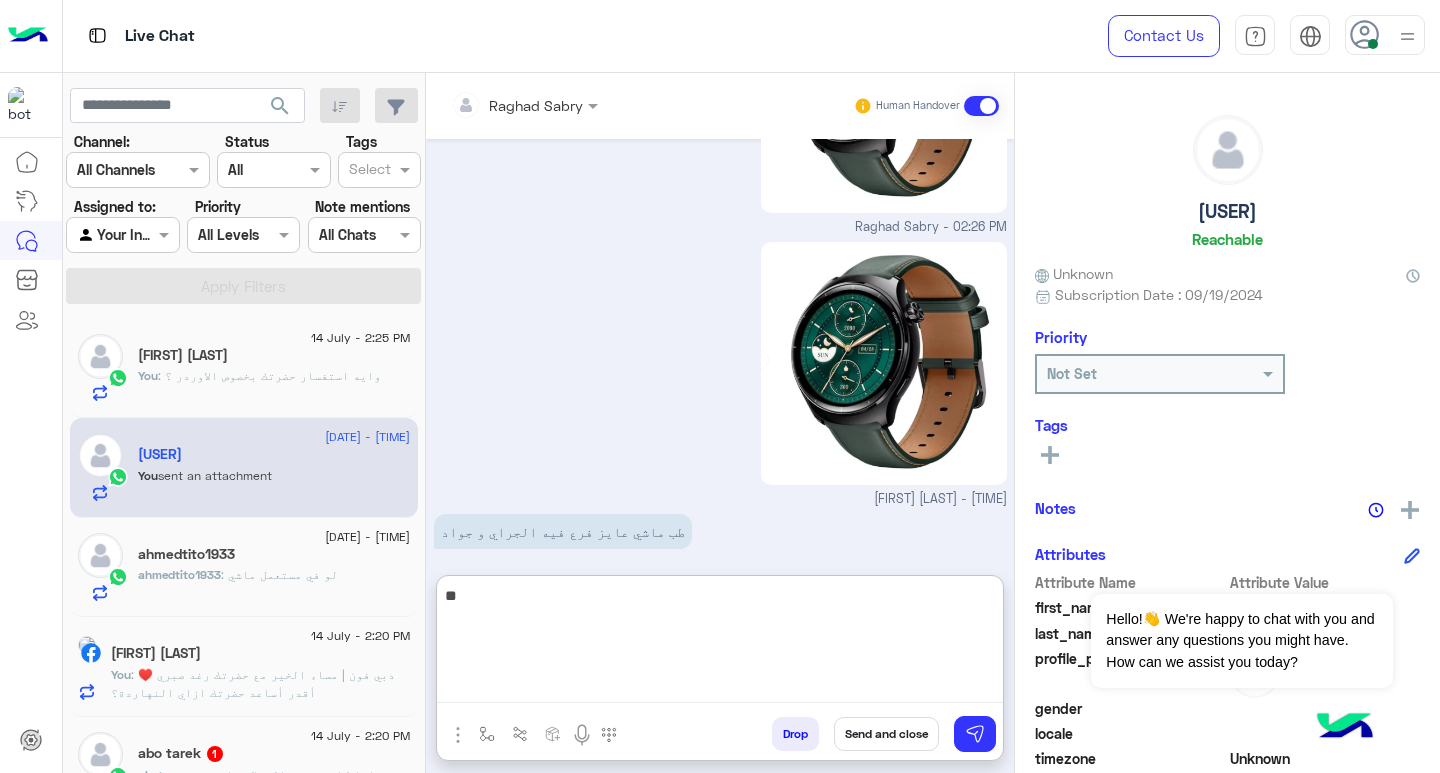 type on "*" 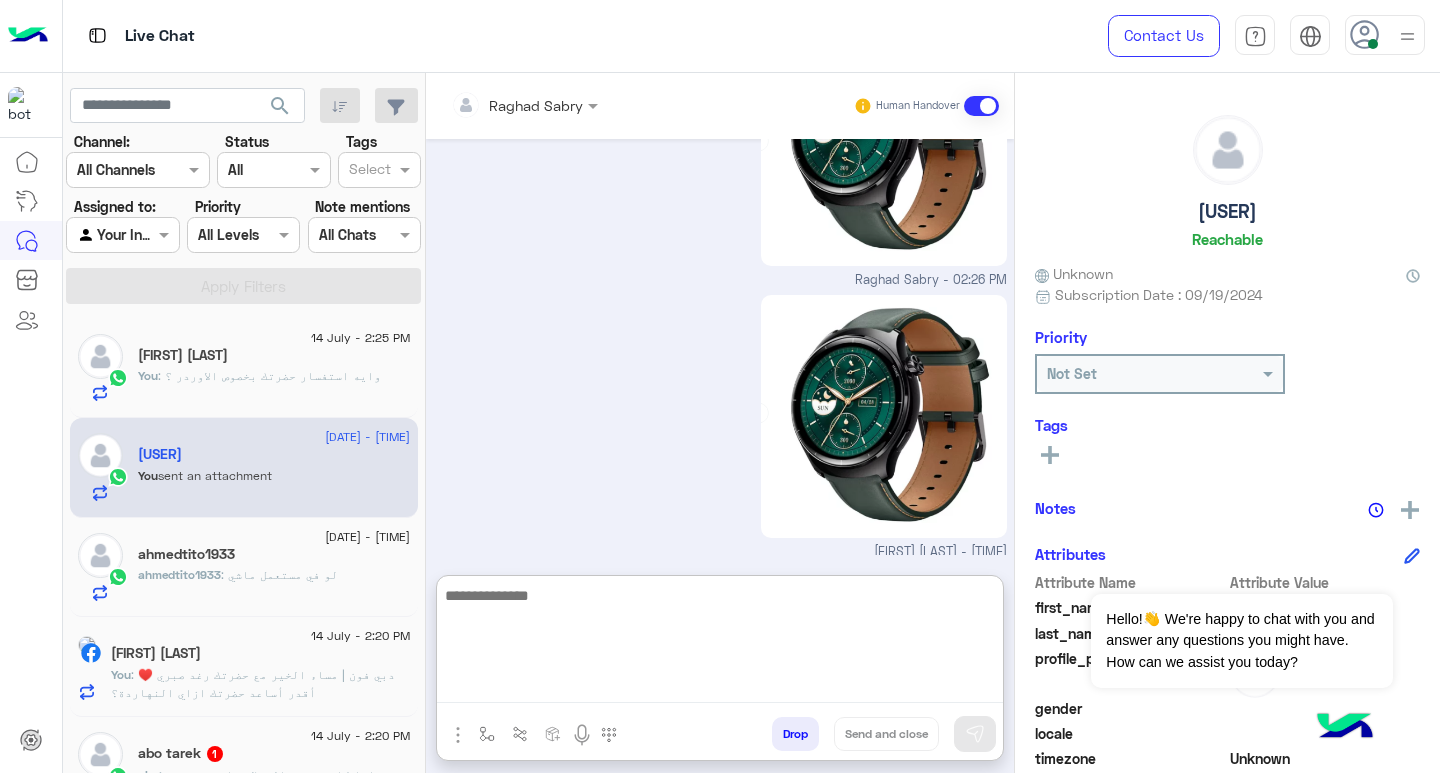scroll, scrollTop: 2429, scrollLeft: 0, axis: vertical 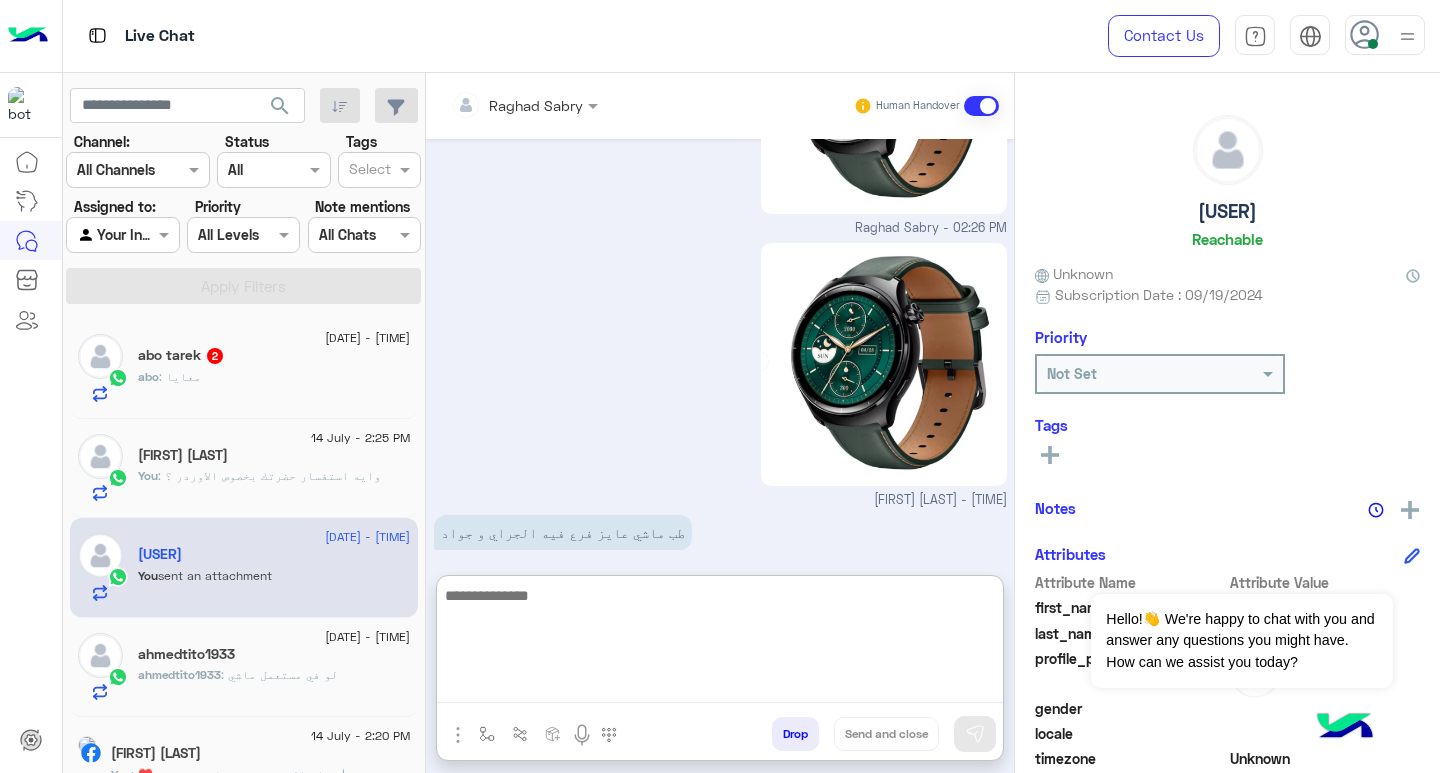 click at bounding box center (720, 643) 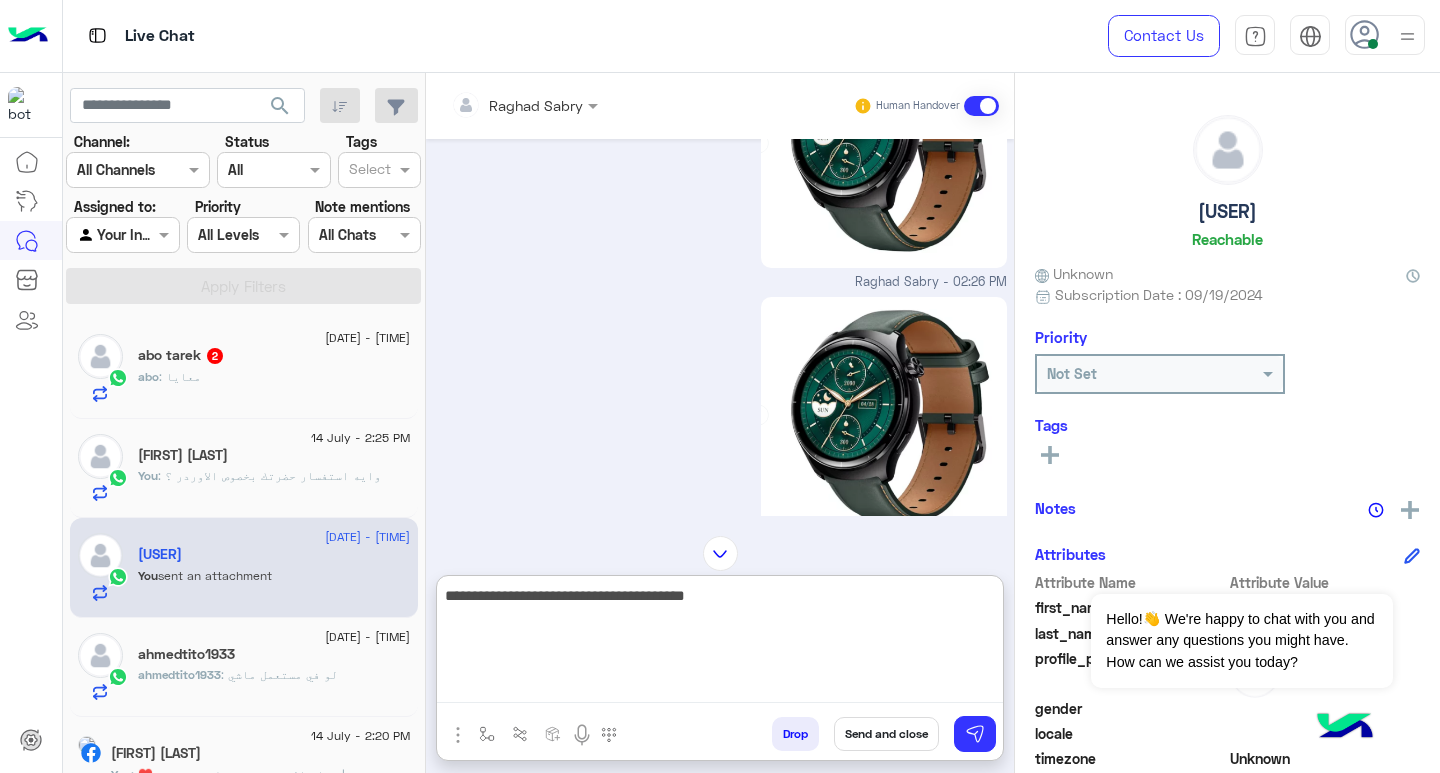scroll, scrollTop: 2429, scrollLeft: 0, axis: vertical 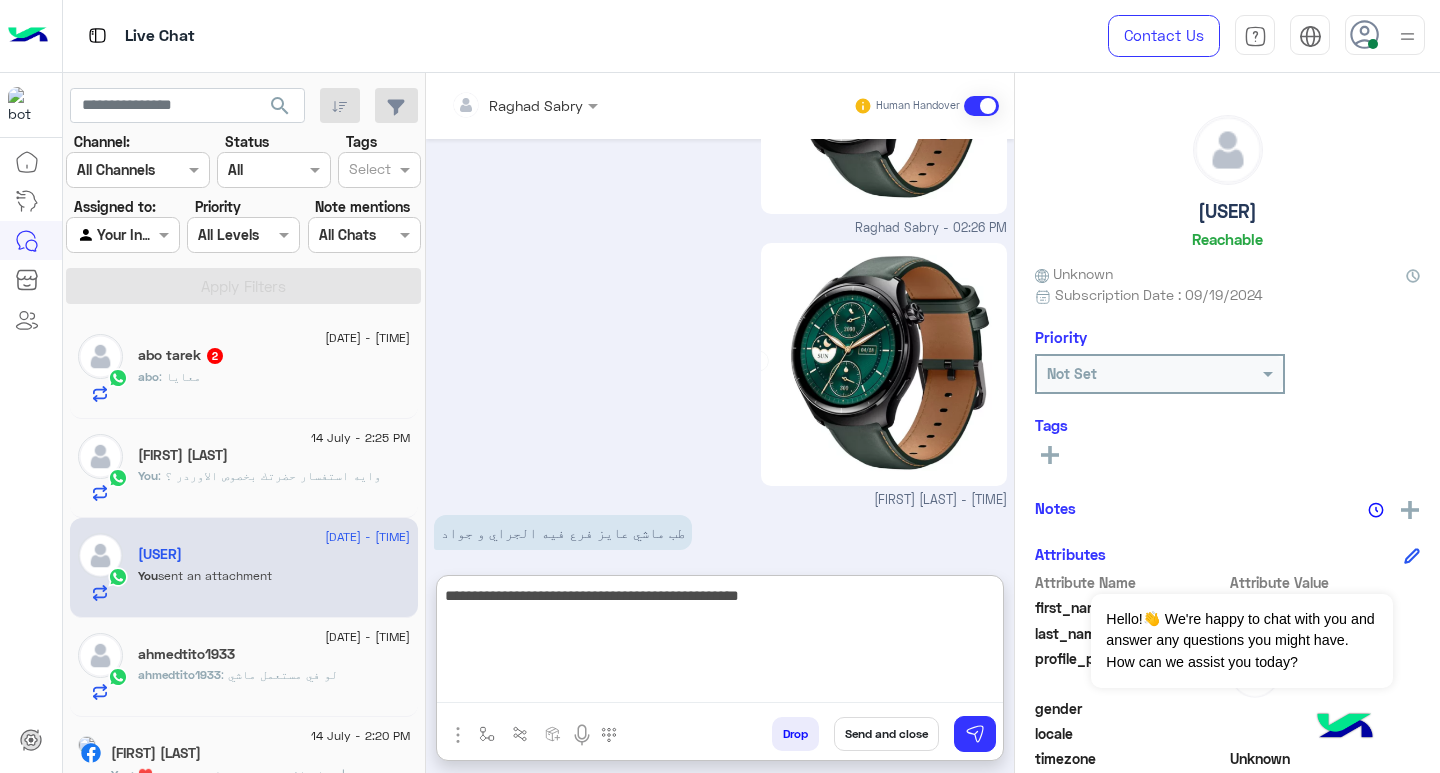 click on "**********" at bounding box center (720, 643) 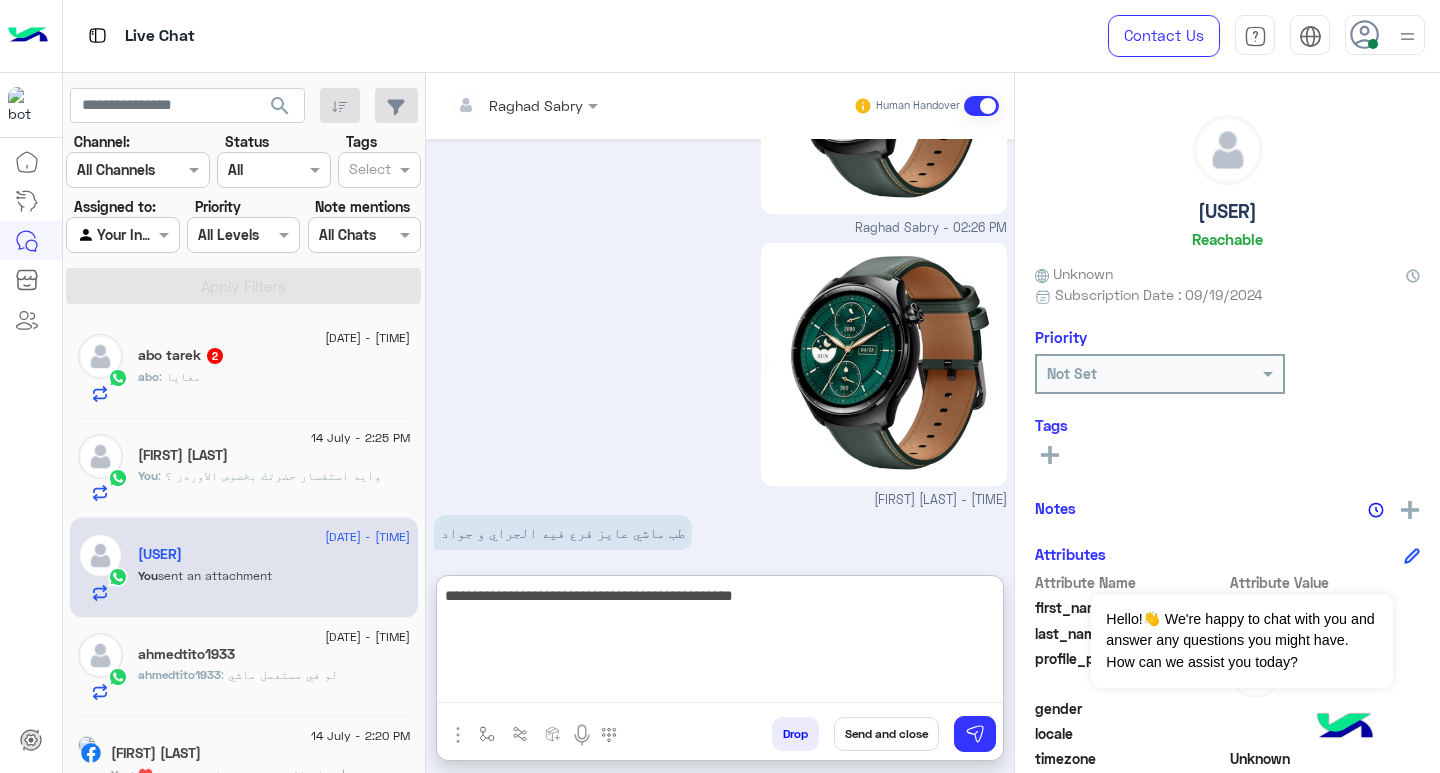 click on "**********" at bounding box center [720, 643] 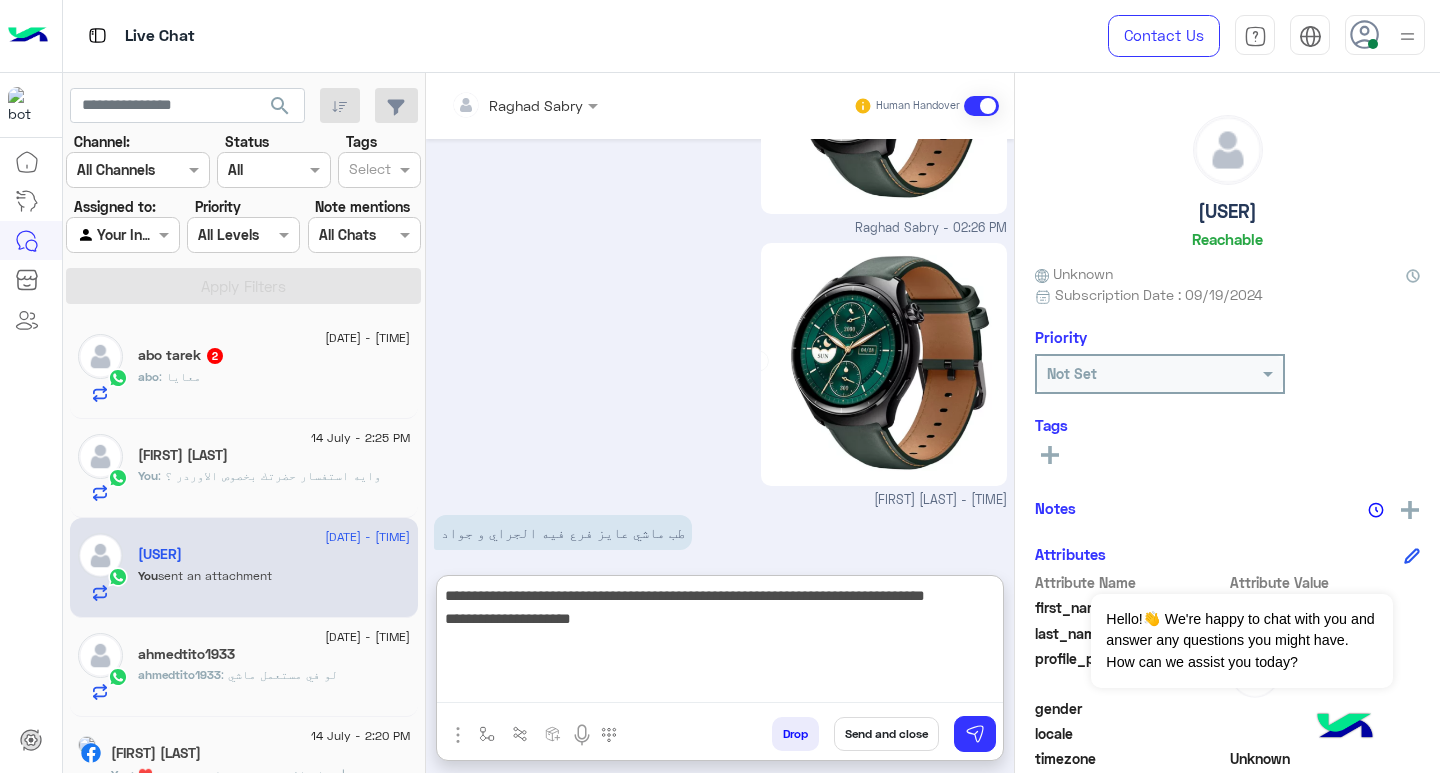 type on "**********" 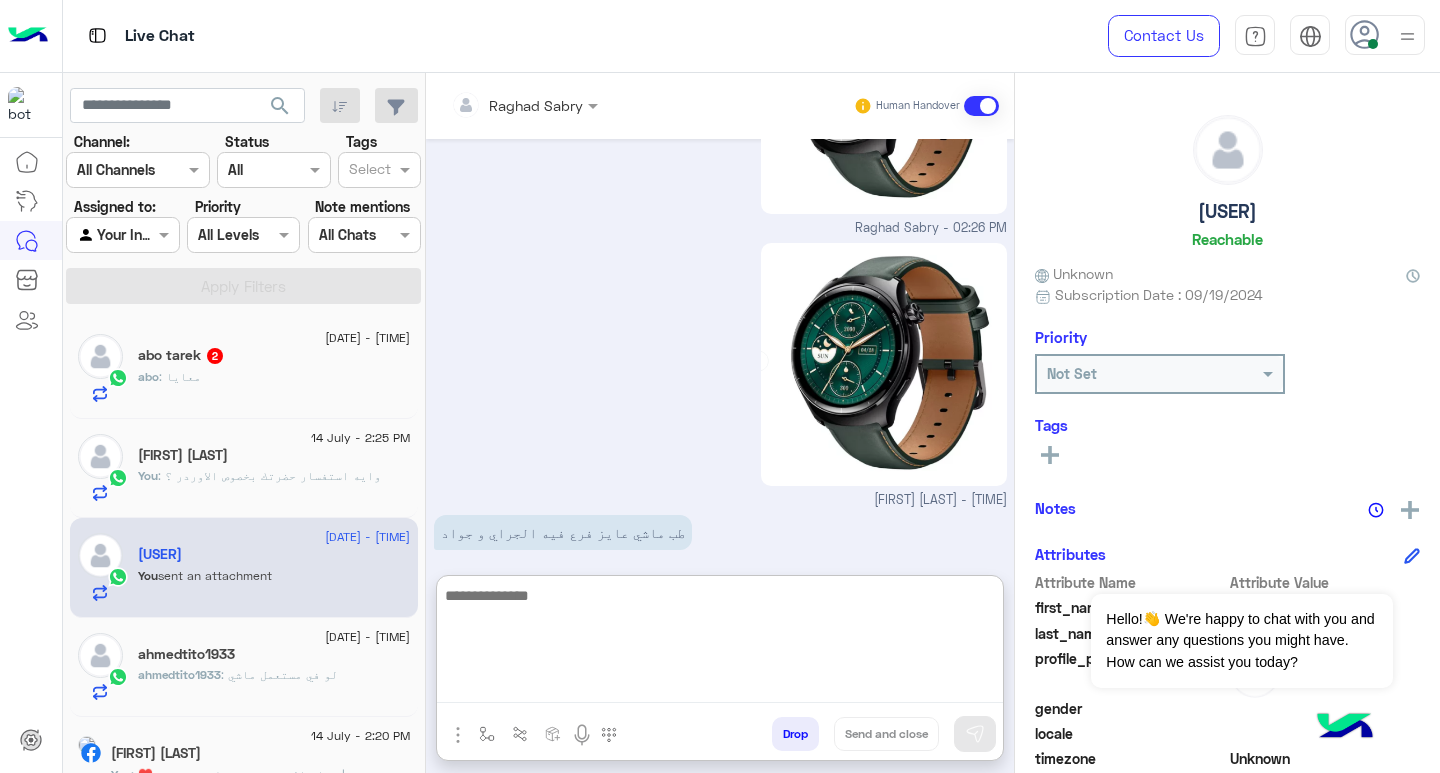 scroll, scrollTop: 2535, scrollLeft: 0, axis: vertical 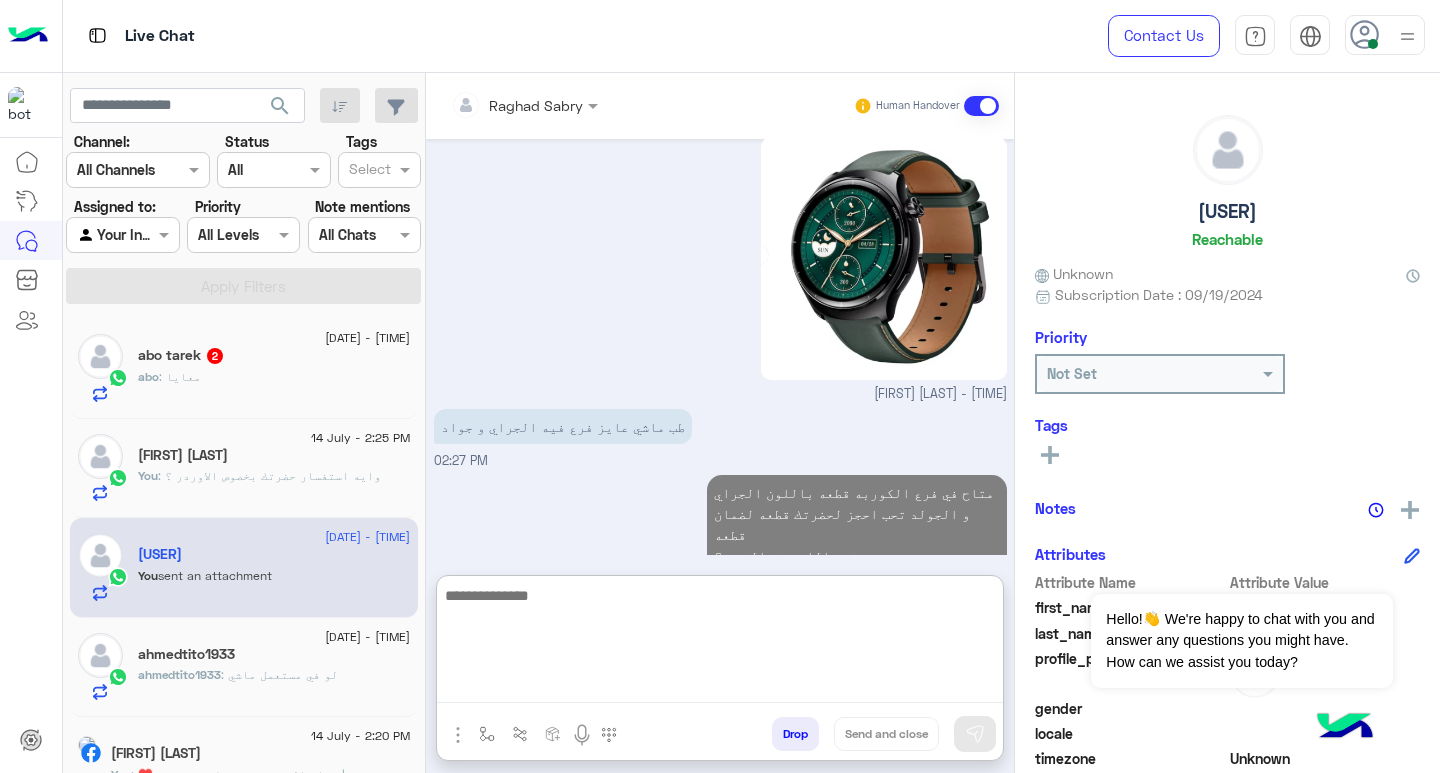 click on "abo tarek  2" 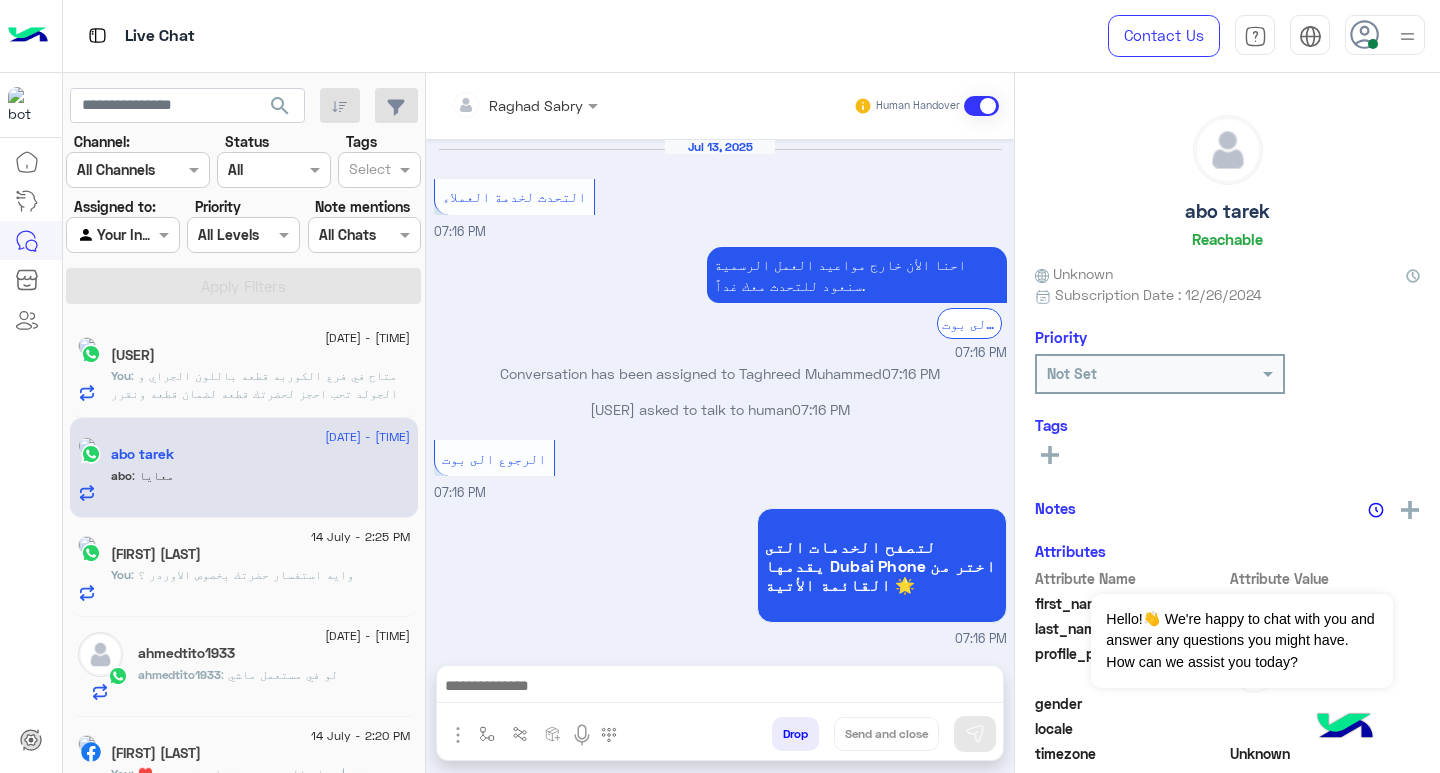 scroll, scrollTop: 1224, scrollLeft: 0, axis: vertical 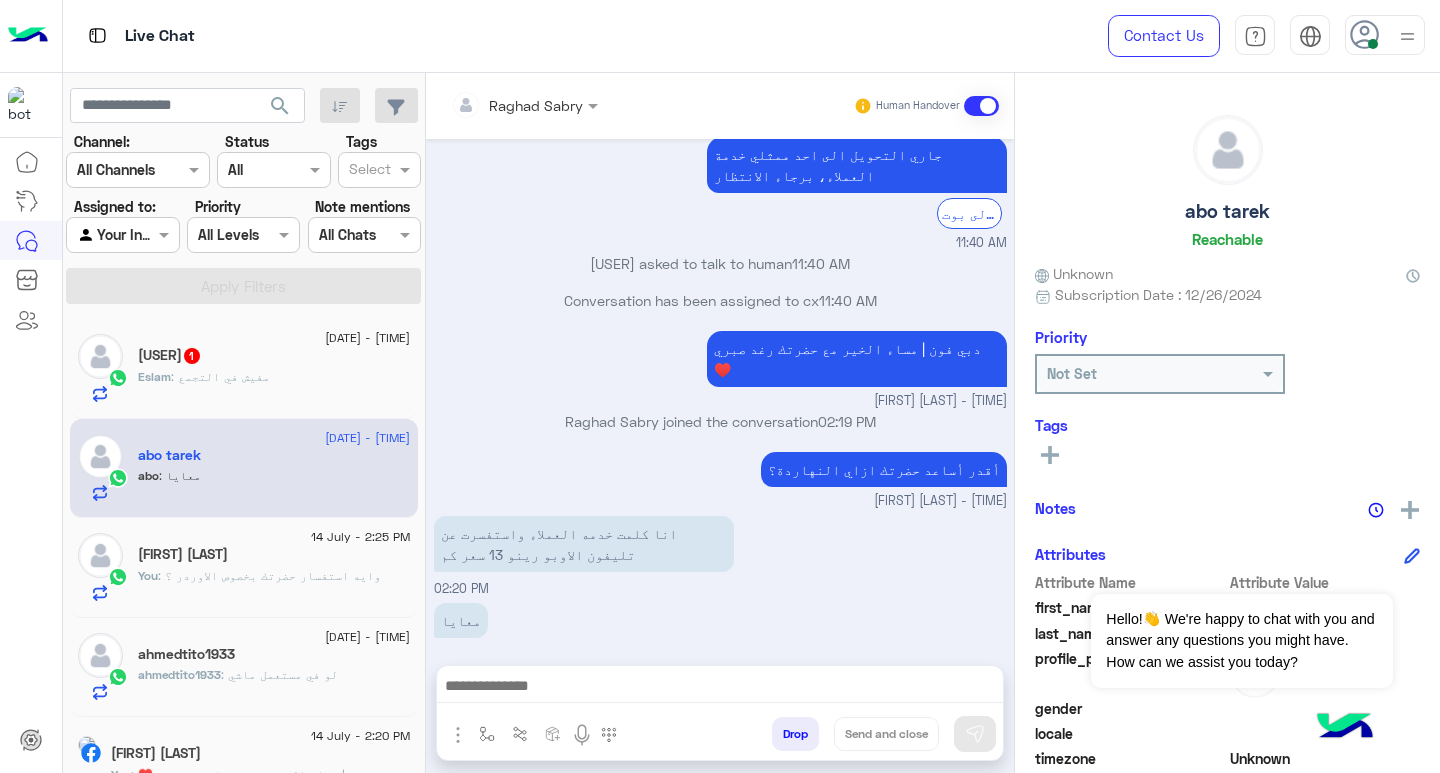 click on "Eslam : مفيش في التجمع" 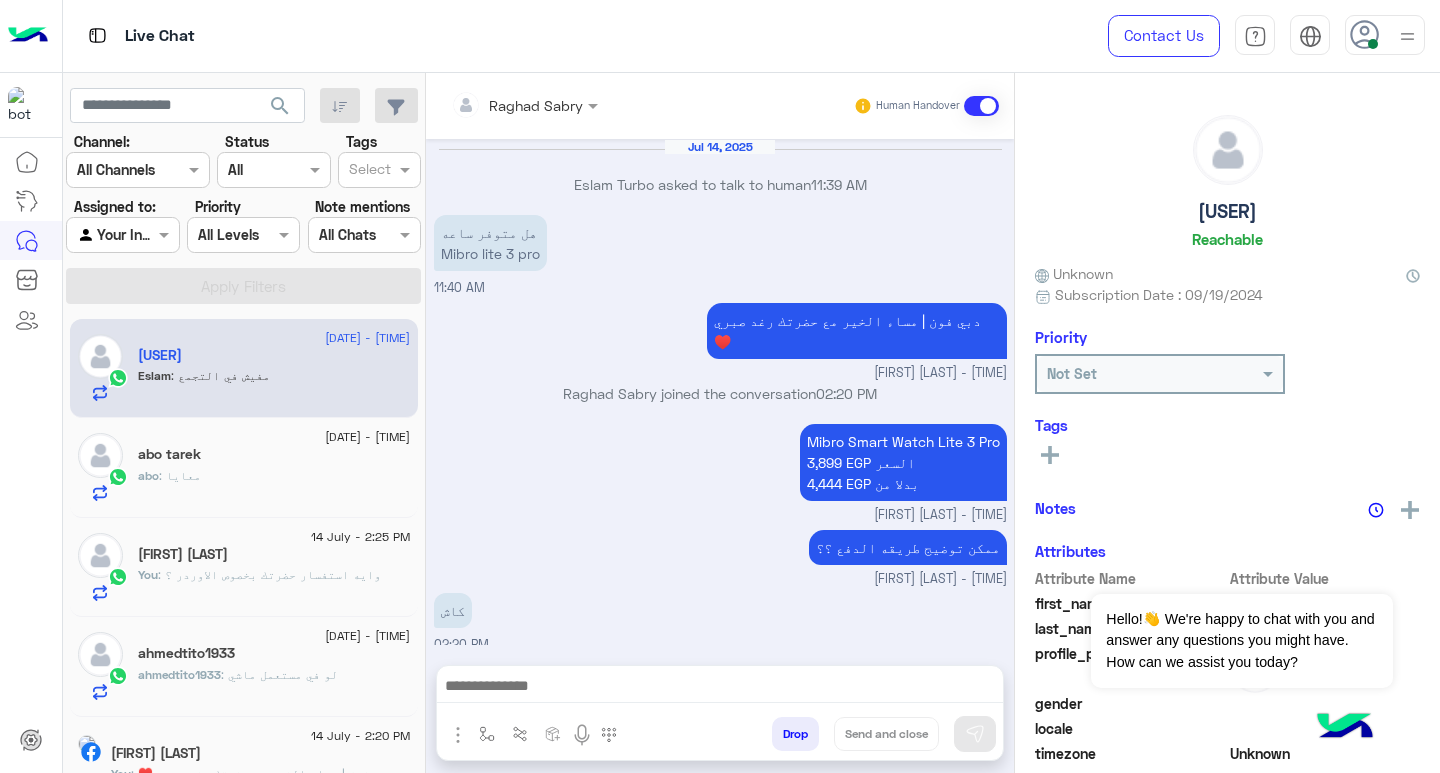 scroll, scrollTop: 1576, scrollLeft: 0, axis: vertical 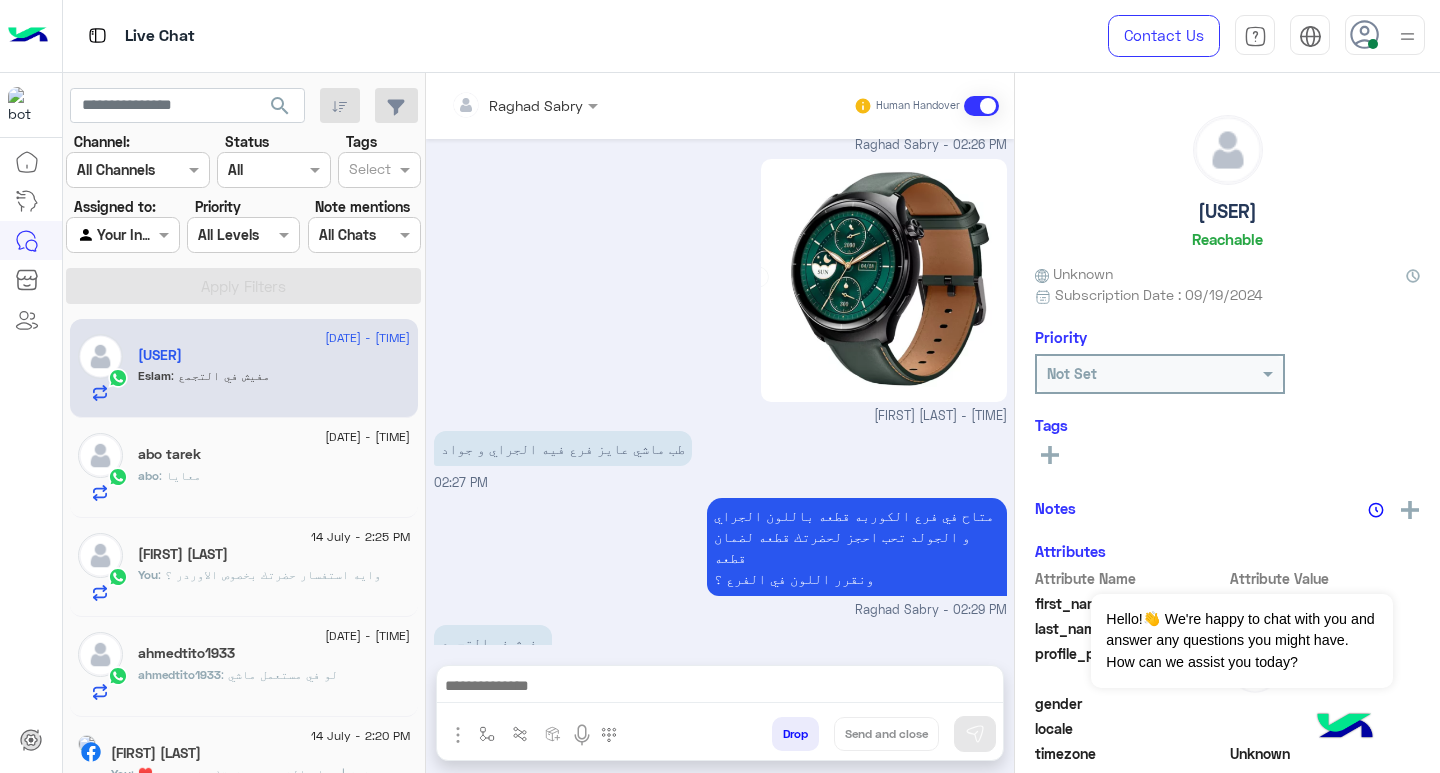 click at bounding box center (720, 688) 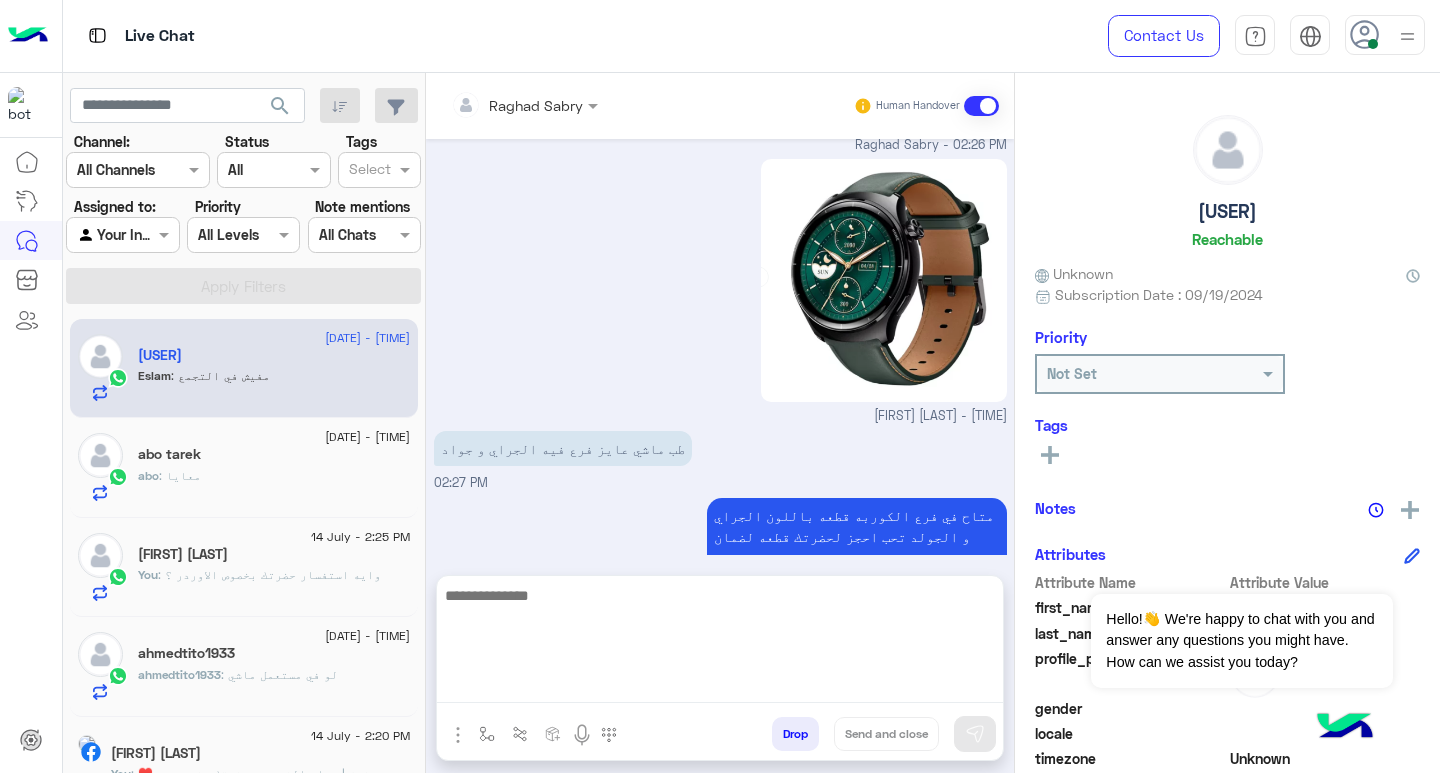 click on "Raghad Sabry Human Handover     Jul 14, 2025   Eslam Turbo asked to talk to human   11:39 AM      هل متوفر ساعه  Mibro lite 3 pro   11:40 AM  دبي فون | مساء الخير مع حضرتك رغد صبري ♥️  Raghad Sabry -  02:20 PM   Raghad Sabry joined the conversation   02:20 PM      Mibro Smart Watch Lite 3 Pro 3,899 EGP   السعر  4,444 EGP بدلا من  Raghad Sabry -  02:20 PM  ممكن توضيج طريقه الدفع ؟؟  Raghad Sabry -  02:20 PM  كاش   02:20 PM  حضرتك من سكان ايه وهوضحلك اقرب فرع ؟؟  Raghad Sabry -  02:22 PM  متوفر فيه المنتج  Raghad Sabry -  02:22 PM  التجمع الخامس   02:22 PM  متاح في فرع كونكورد بلازا التجمع  باللون Rose Gold  Raghad Sabry -  02:24 PM  محتاج اشوف rose gold و silver   02:25 PM  شوفلي فرع موجود فيه الاتنين   02:25 PM   Raghad Sabry -  02:26 PM  محتاج اشوف rose gold و silver غير متاح اللون silver" at bounding box center (720, 427) 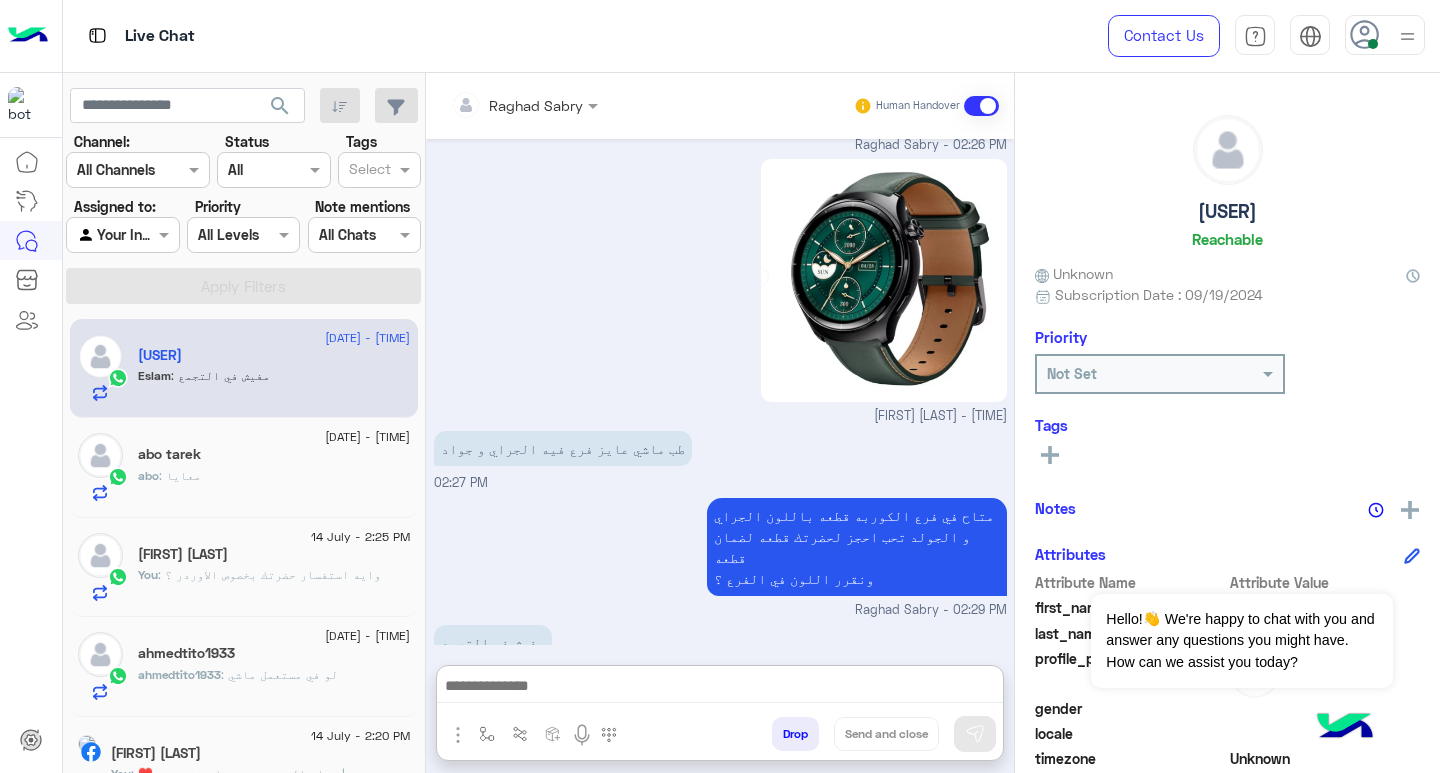 click at bounding box center (720, 688) 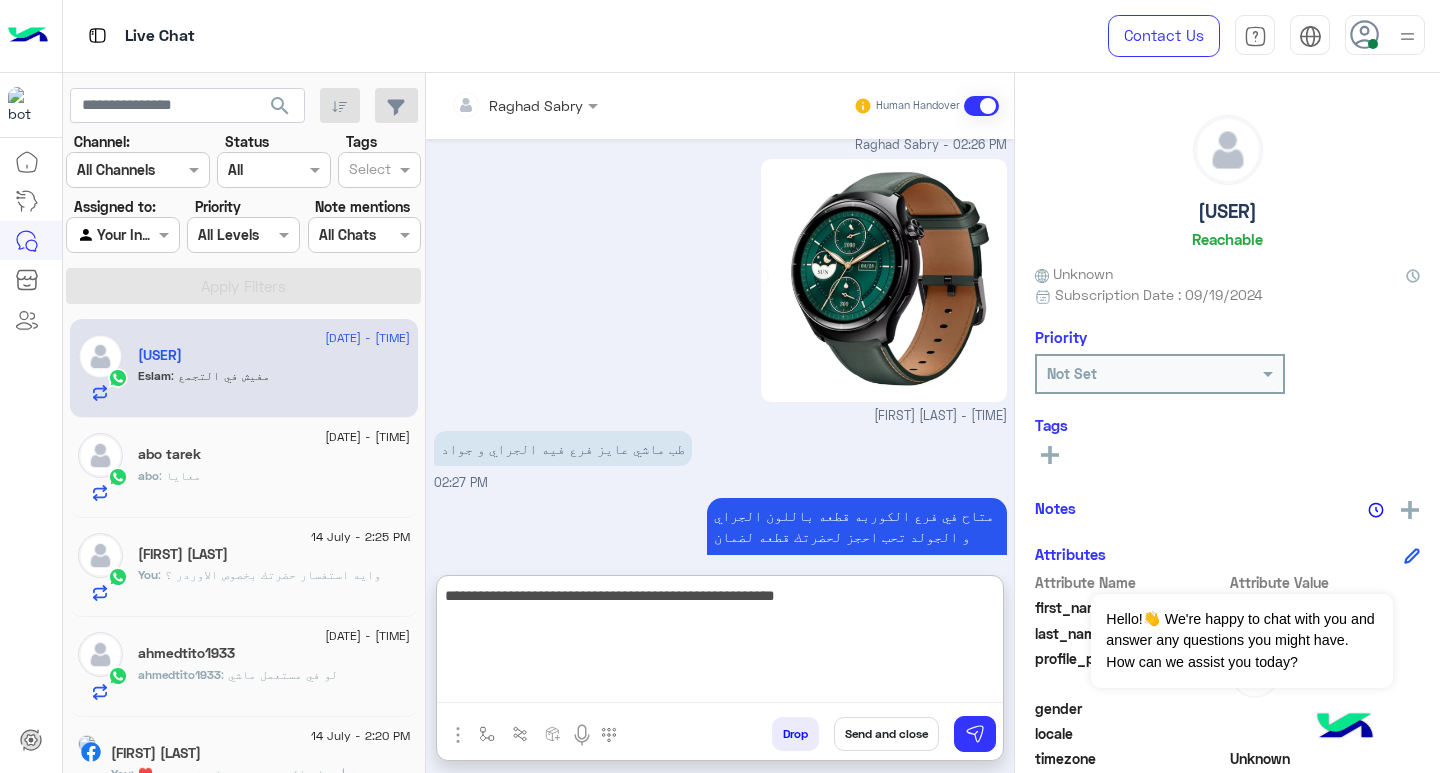 type on "**********" 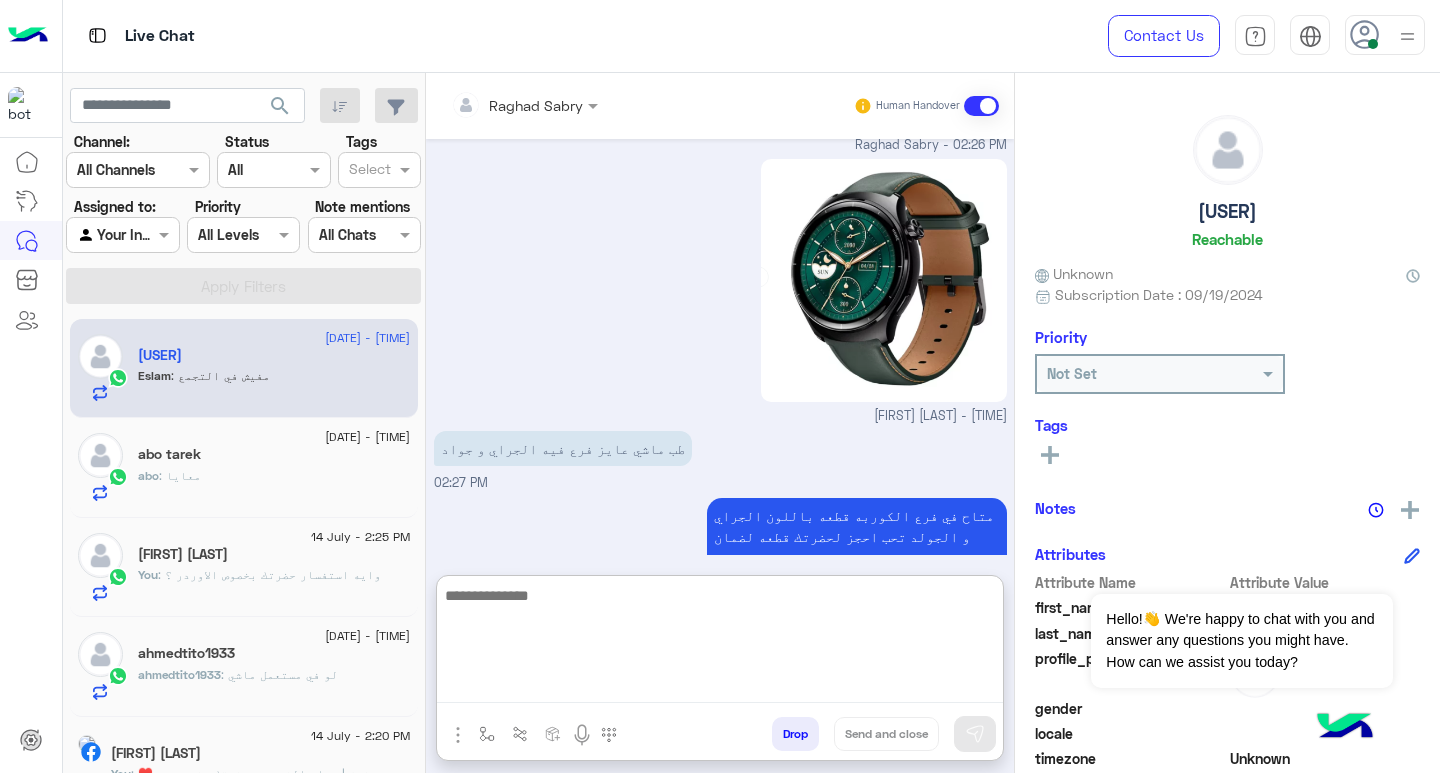scroll, scrollTop: 1751, scrollLeft: 0, axis: vertical 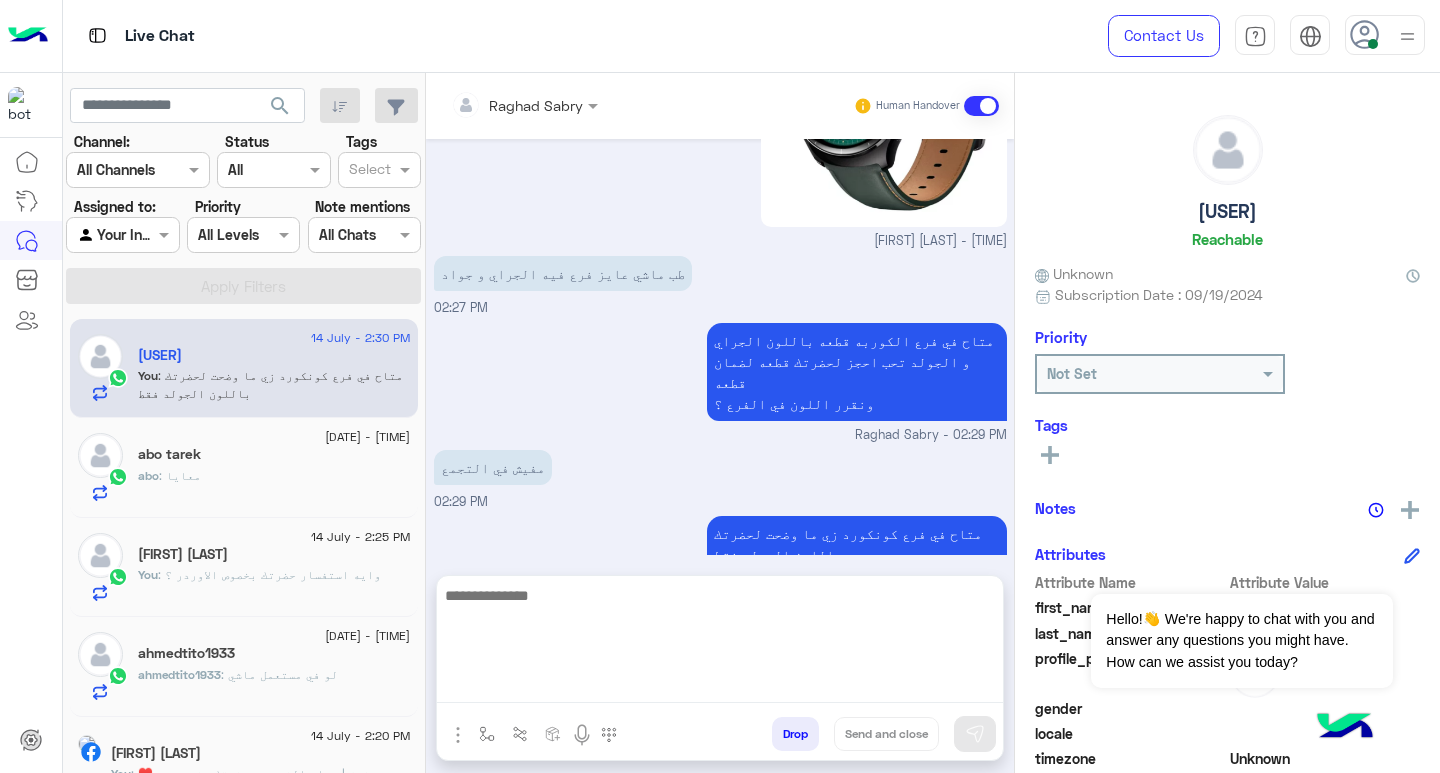 click on ": وايه استفسار حضرتك بخصوص الاوردر ؟" 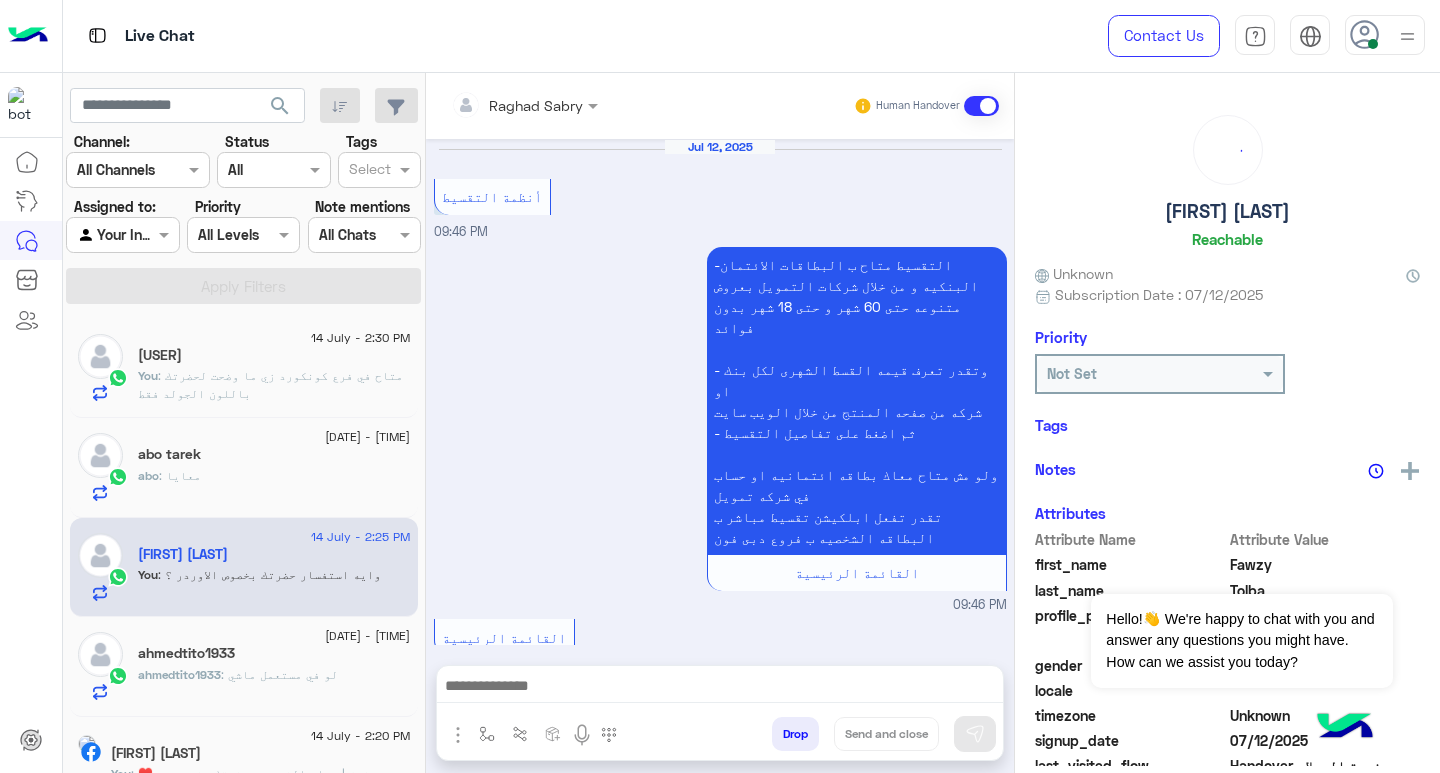 scroll, scrollTop: 2616, scrollLeft: 0, axis: vertical 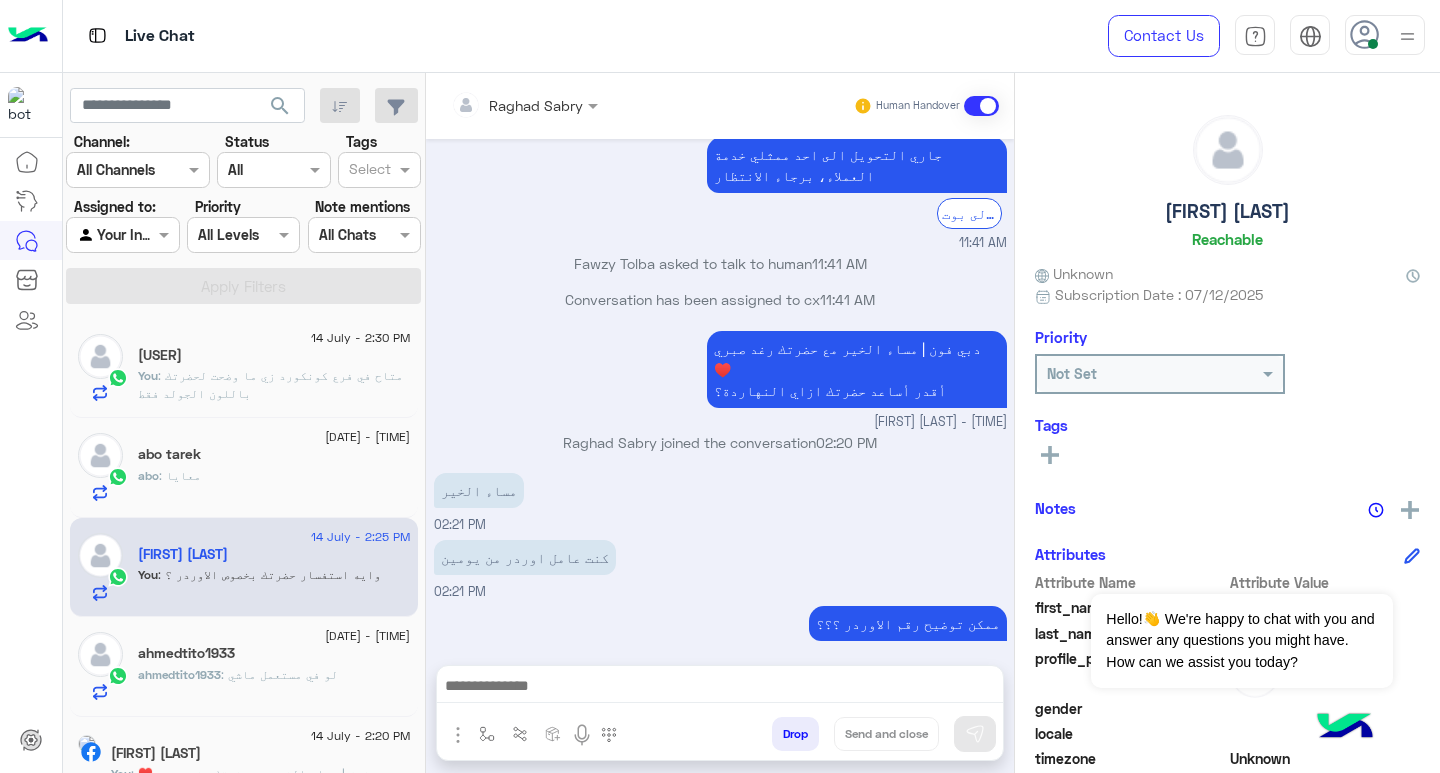 click at bounding box center [720, 688] 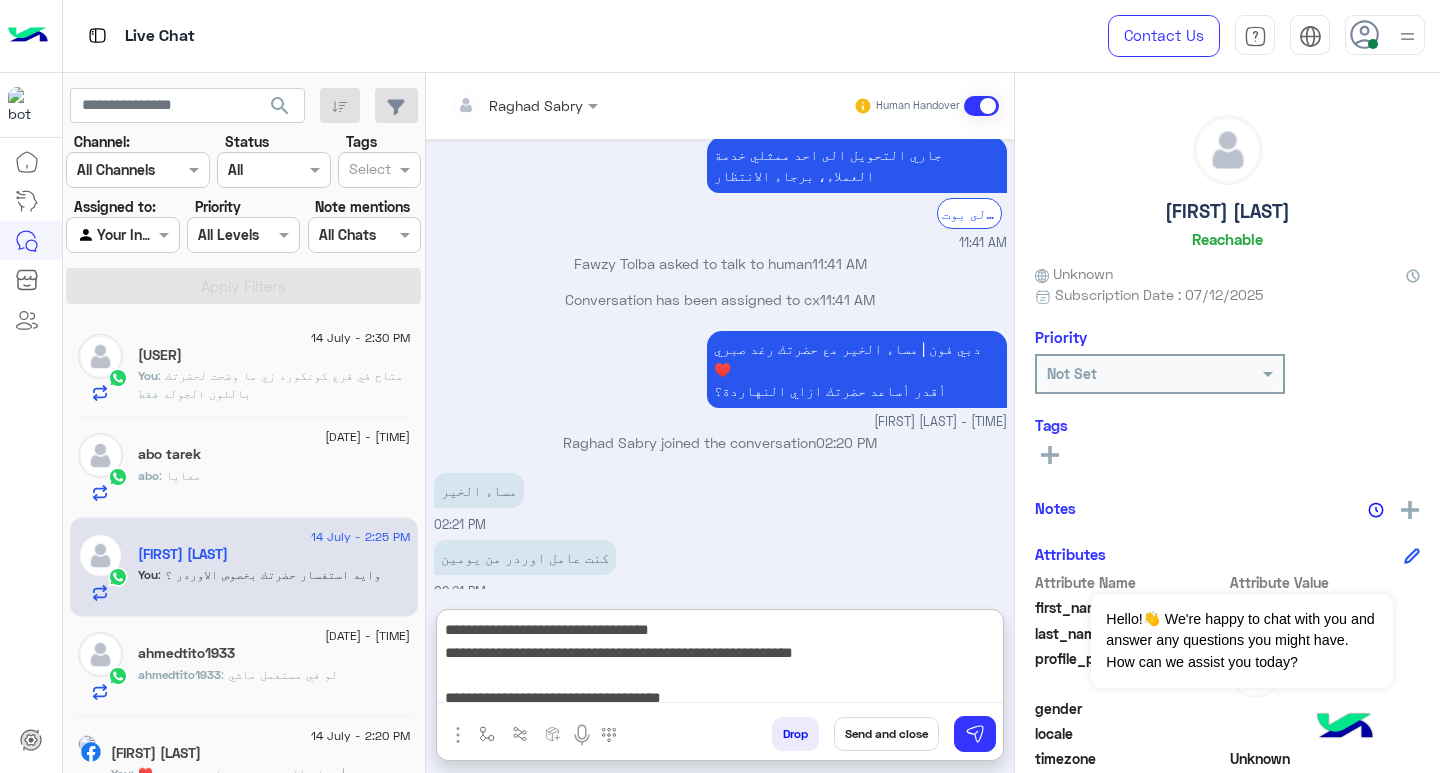 scroll, scrollTop: 155, scrollLeft: 0, axis: vertical 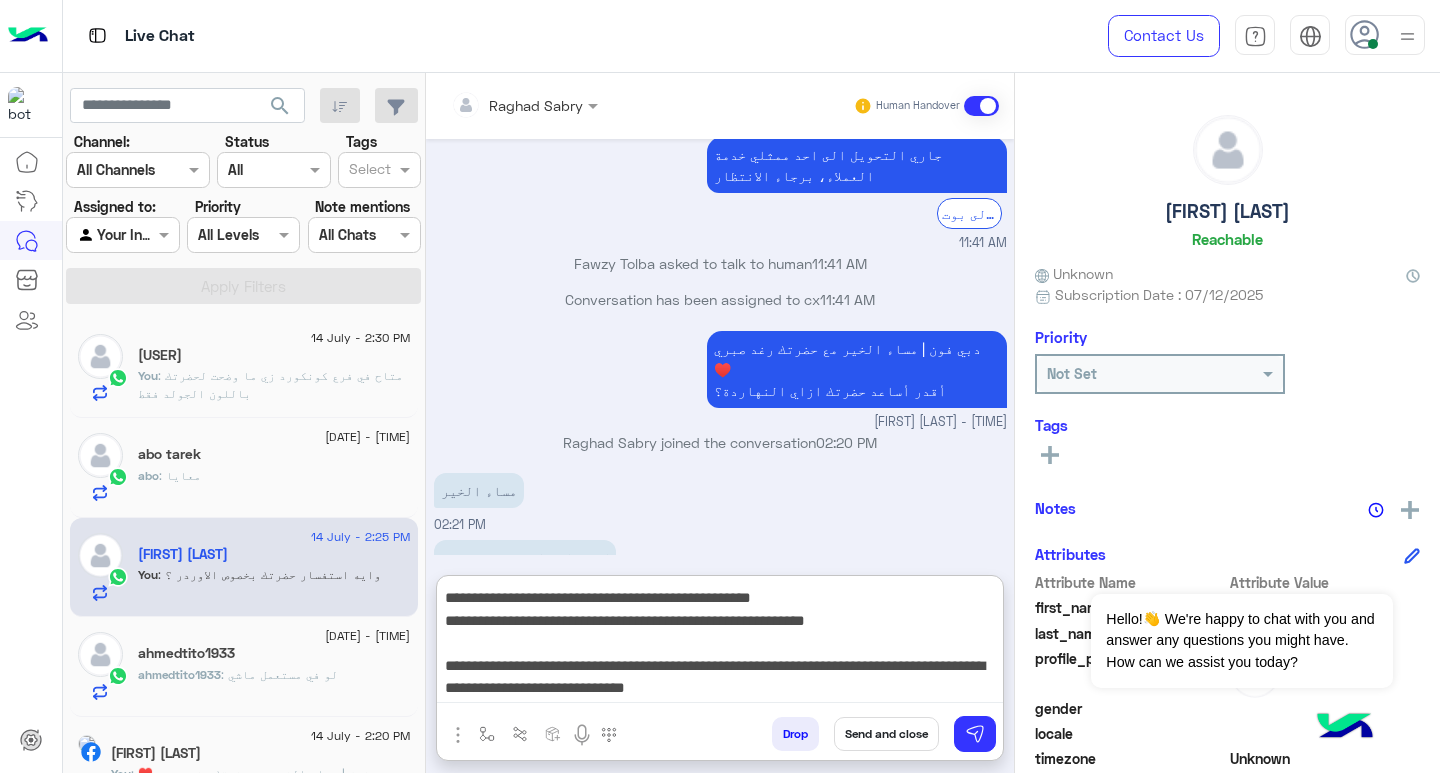 type on "**********" 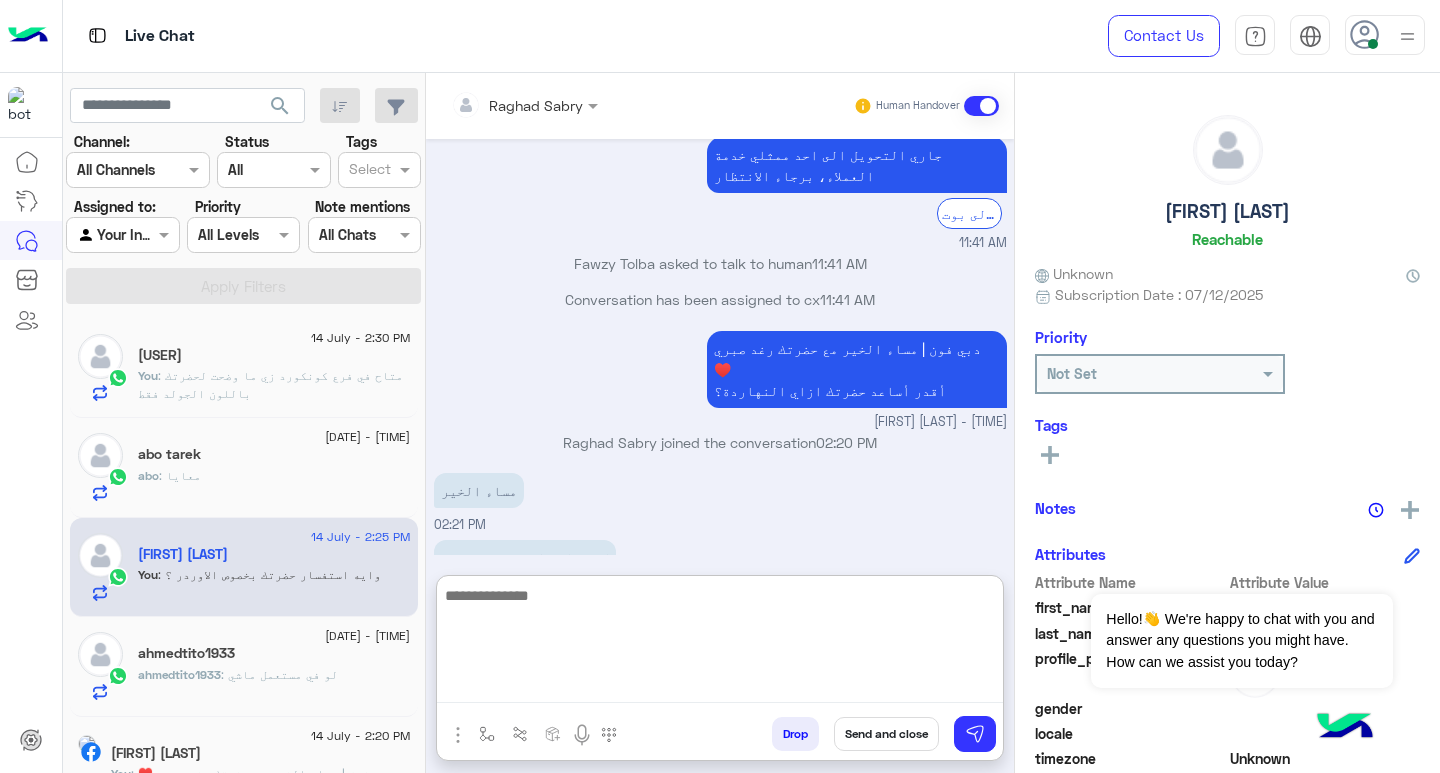 scroll, scrollTop: 0, scrollLeft: 0, axis: both 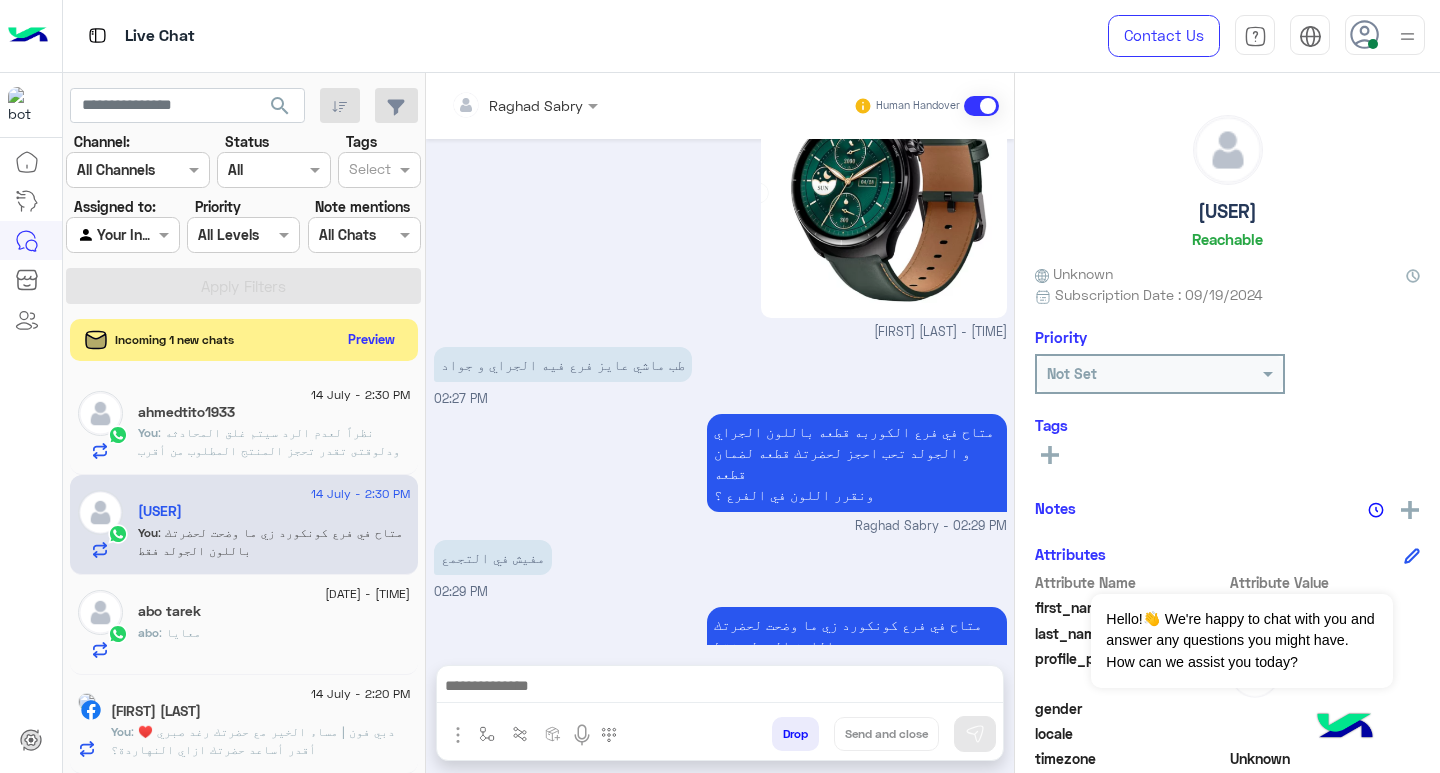 click on "Preview" 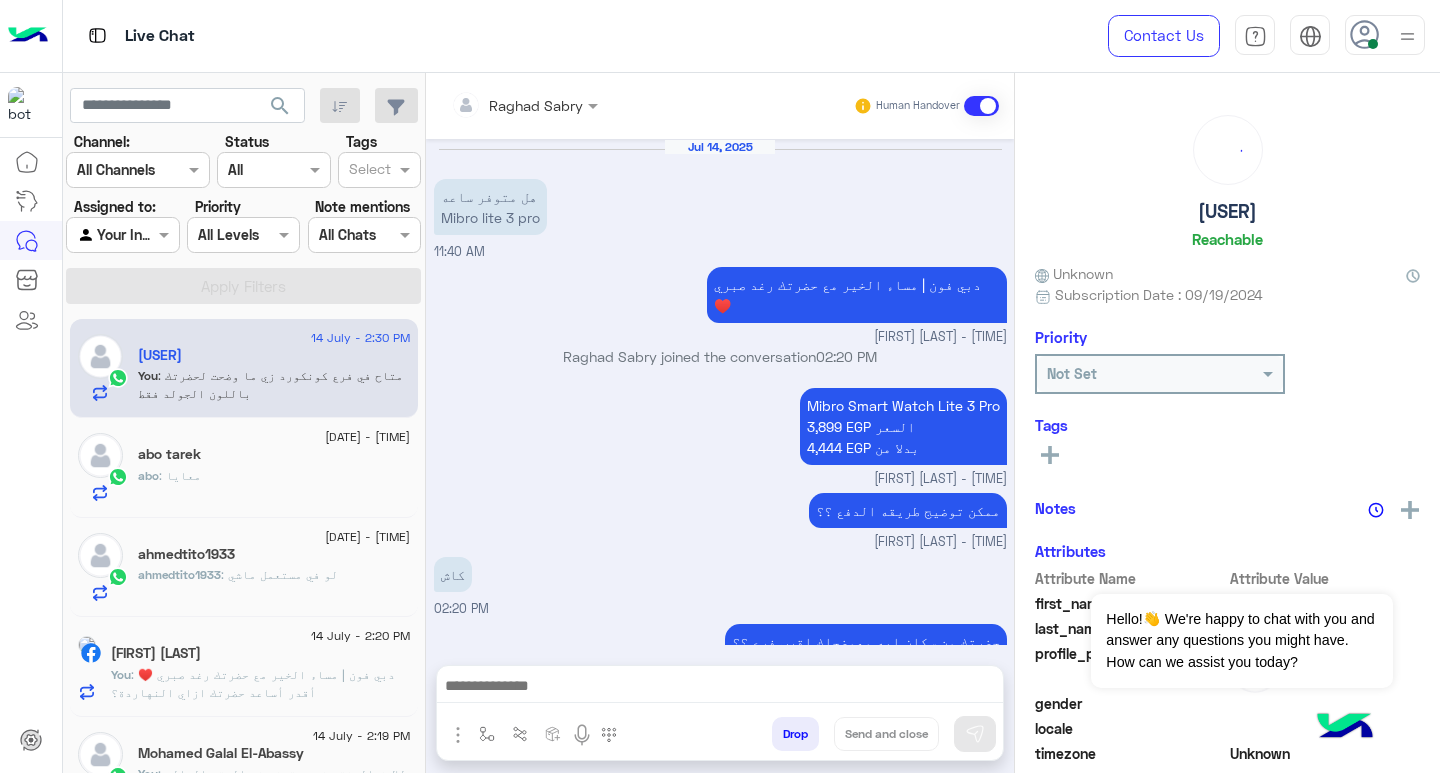 scroll, scrollTop: 1624, scrollLeft: 0, axis: vertical 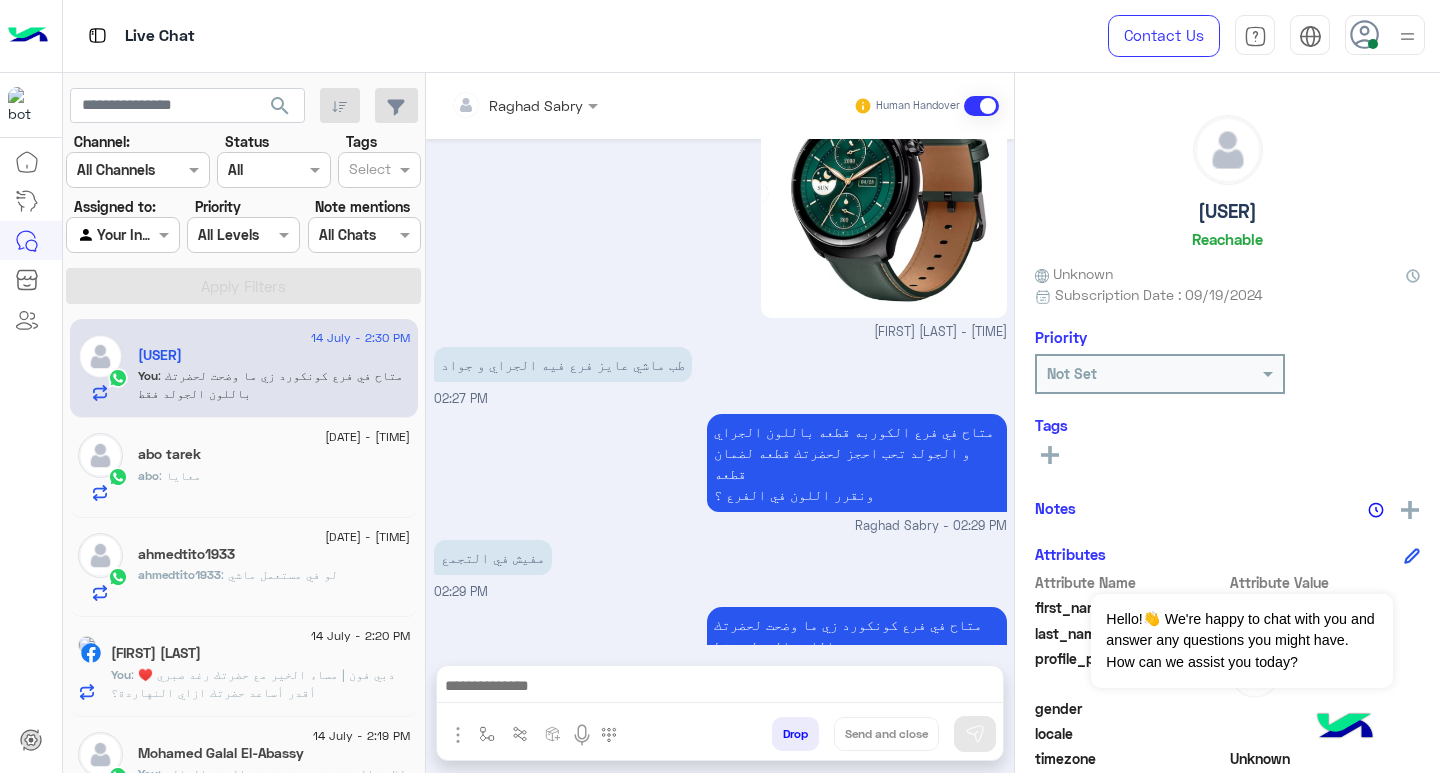 click at bounding box center (720, 688) 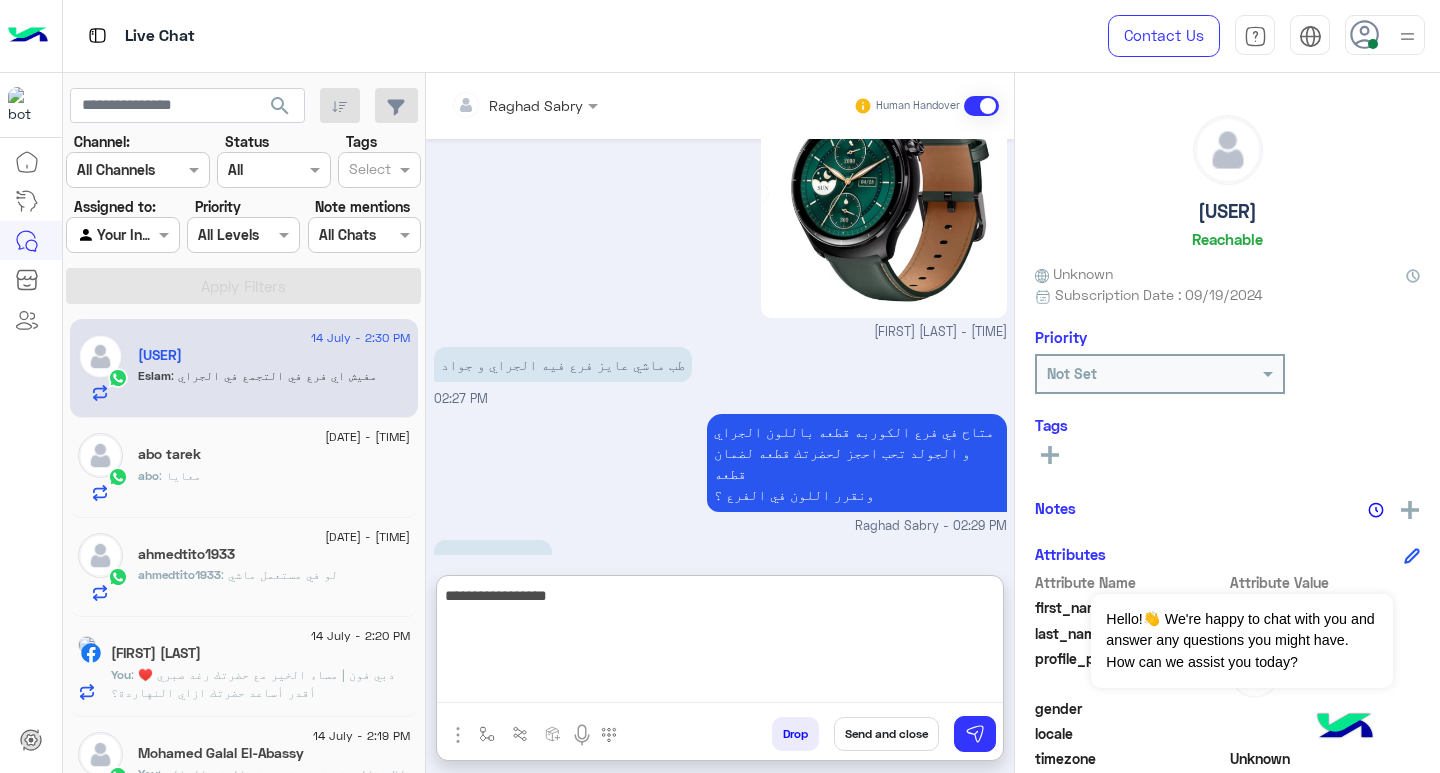 scroll, scrollTop: 1781, scrollLeft: 0, axis: vertical 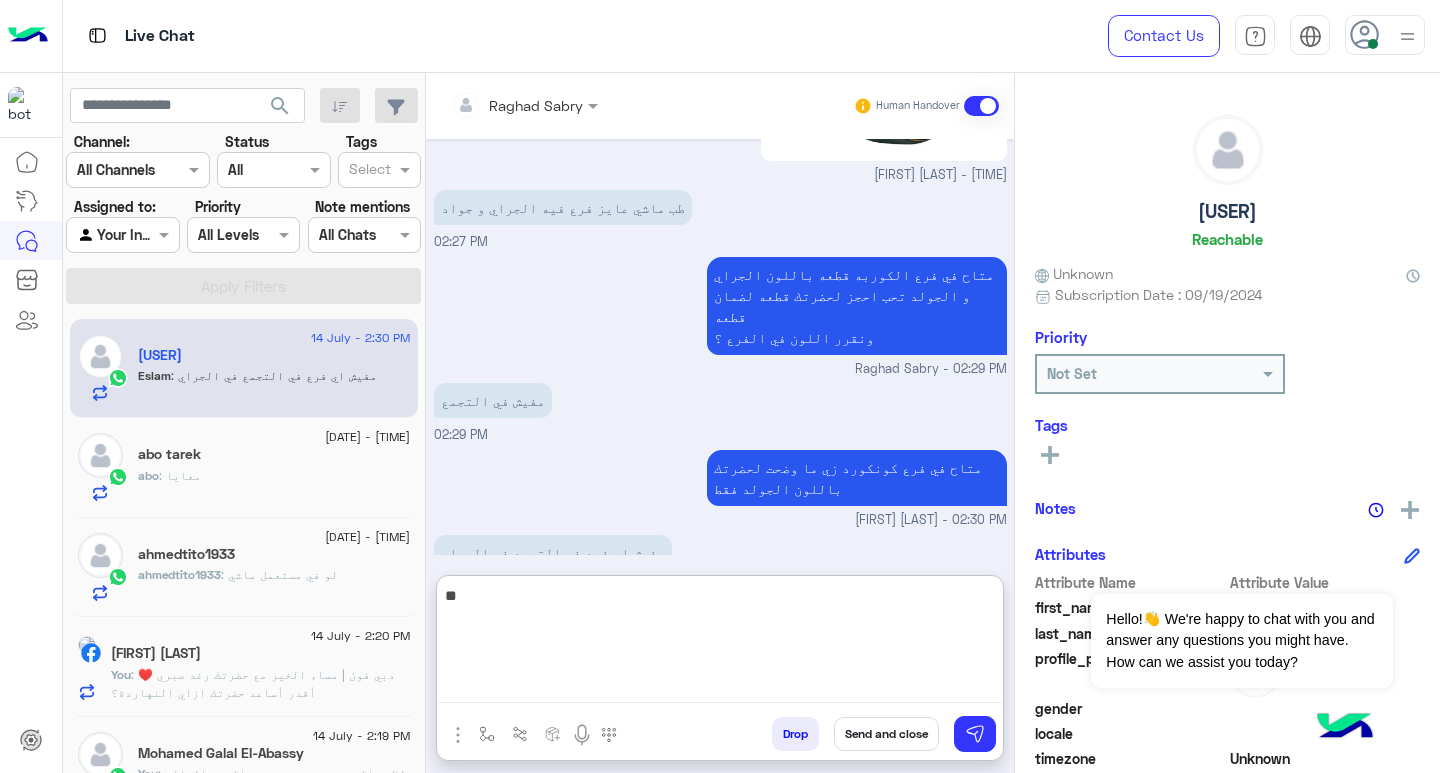 type on "*" 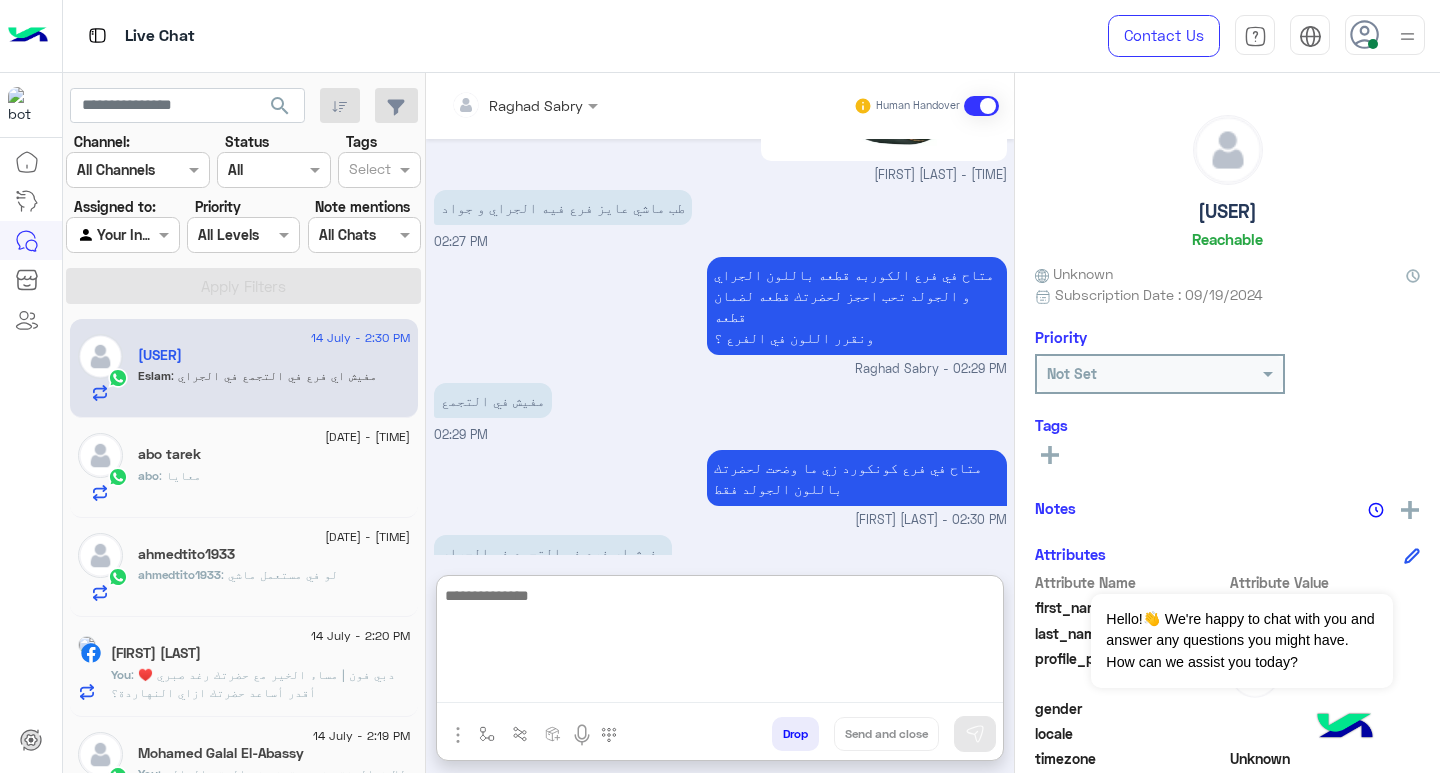 click at bounding box center (720, 643) 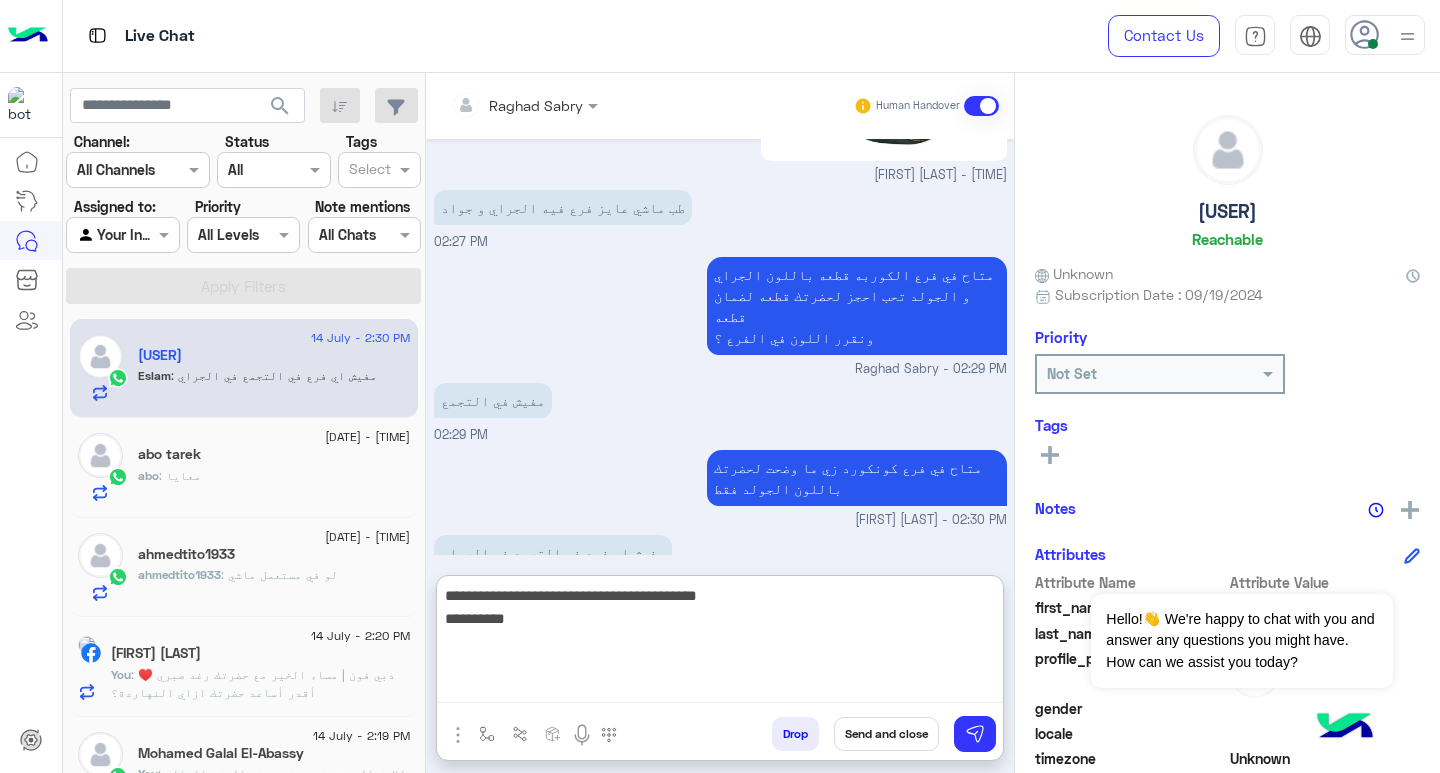 click on "**********" at bounding box center [720, 643] 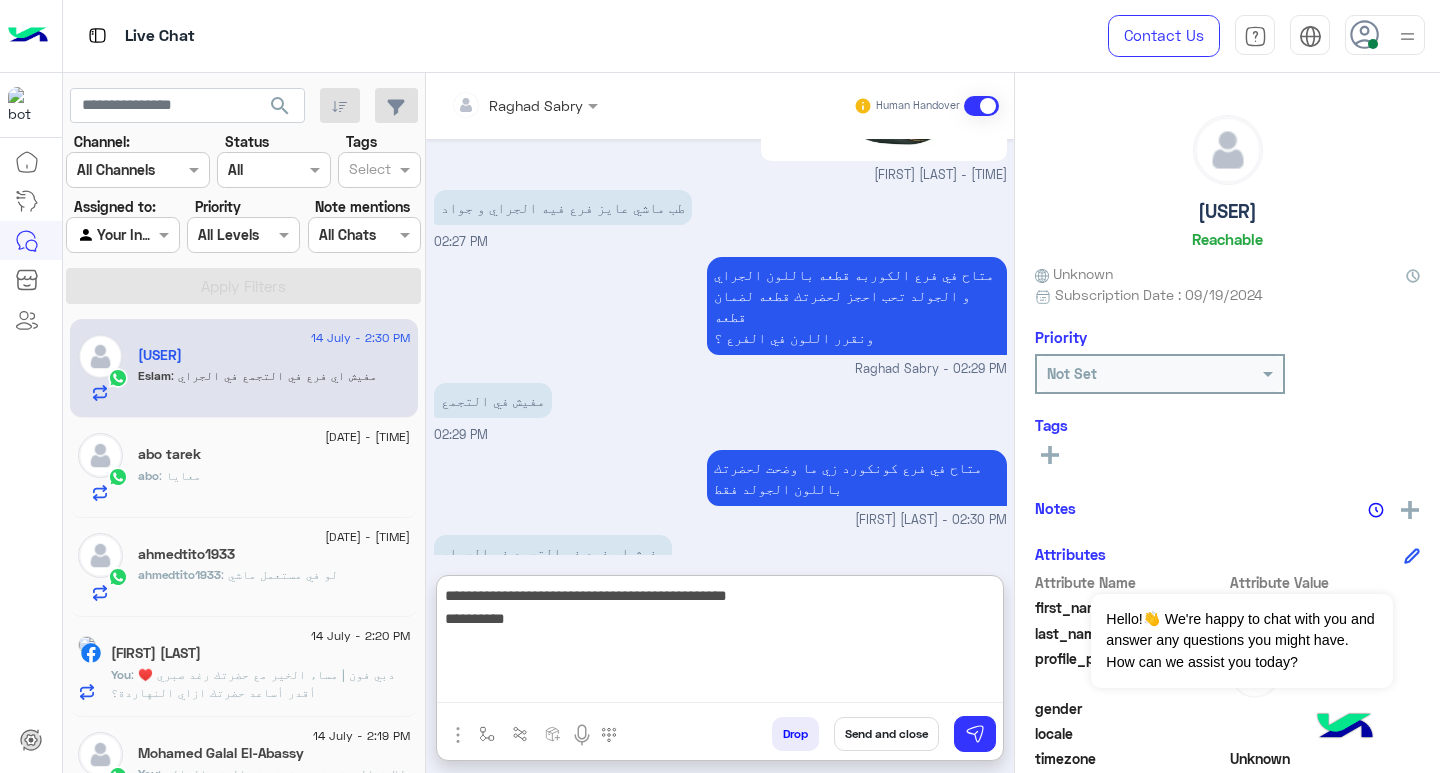 click on "**********" at bounding box center (720, 643) 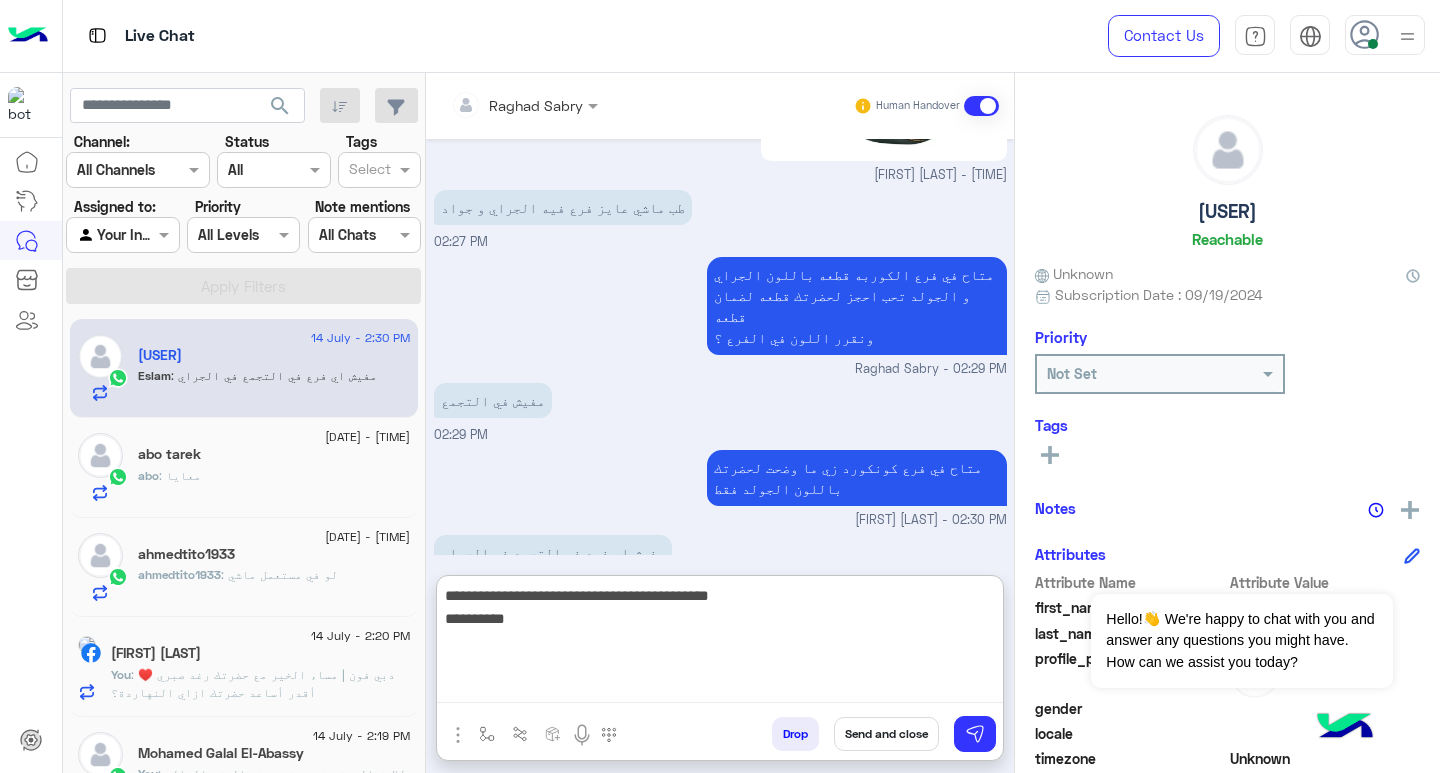 click on "**********" at bounding box center (720, 643) 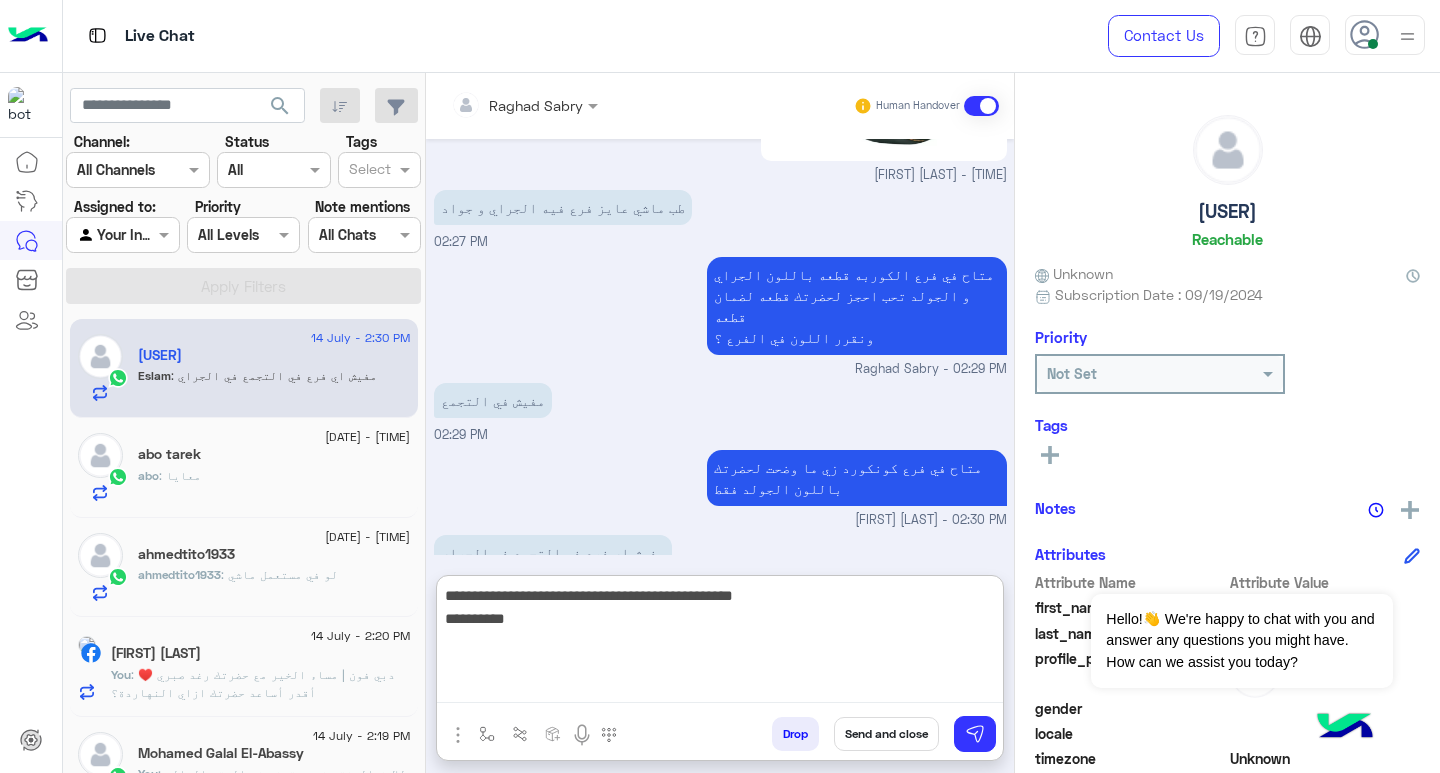 click on "**********" at bounding box center (720, 643) 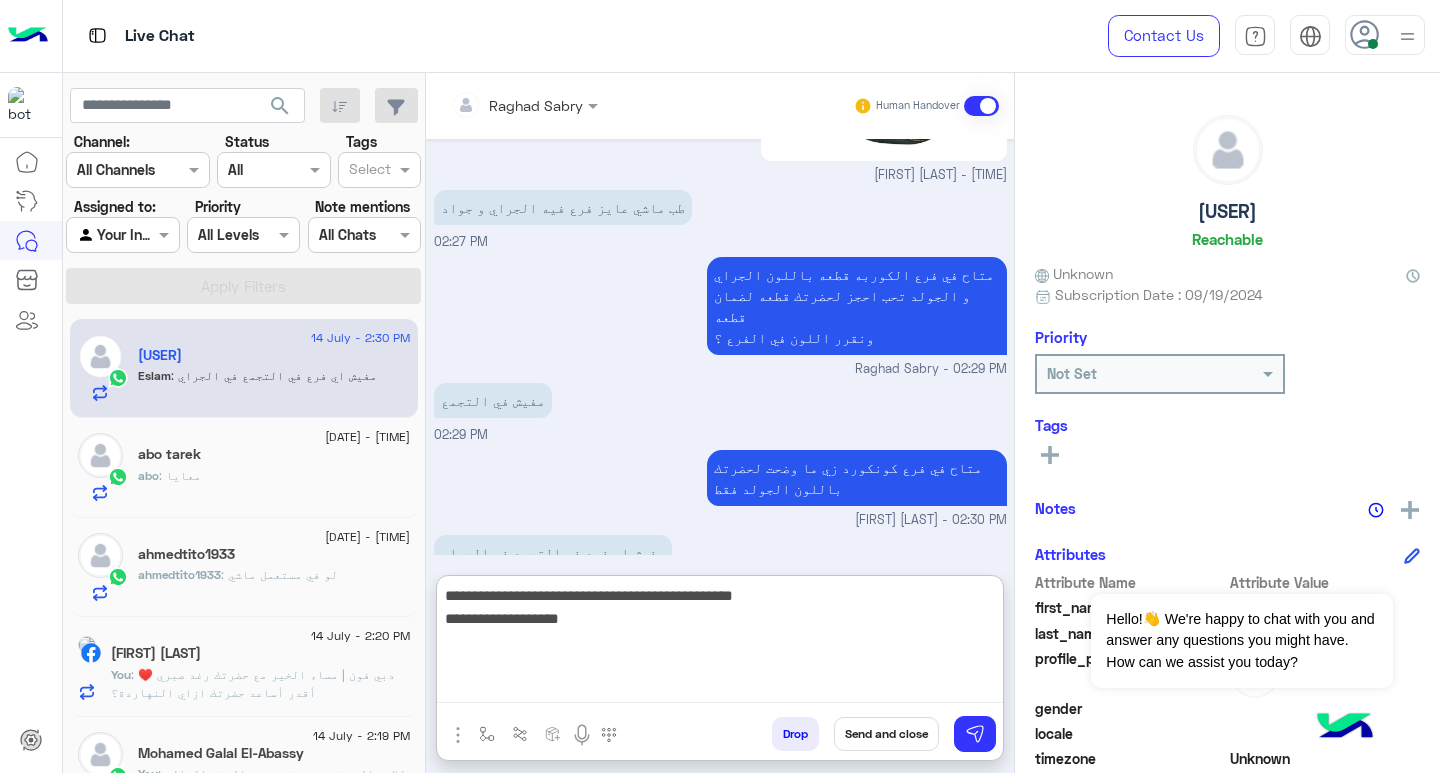 type on "**********" 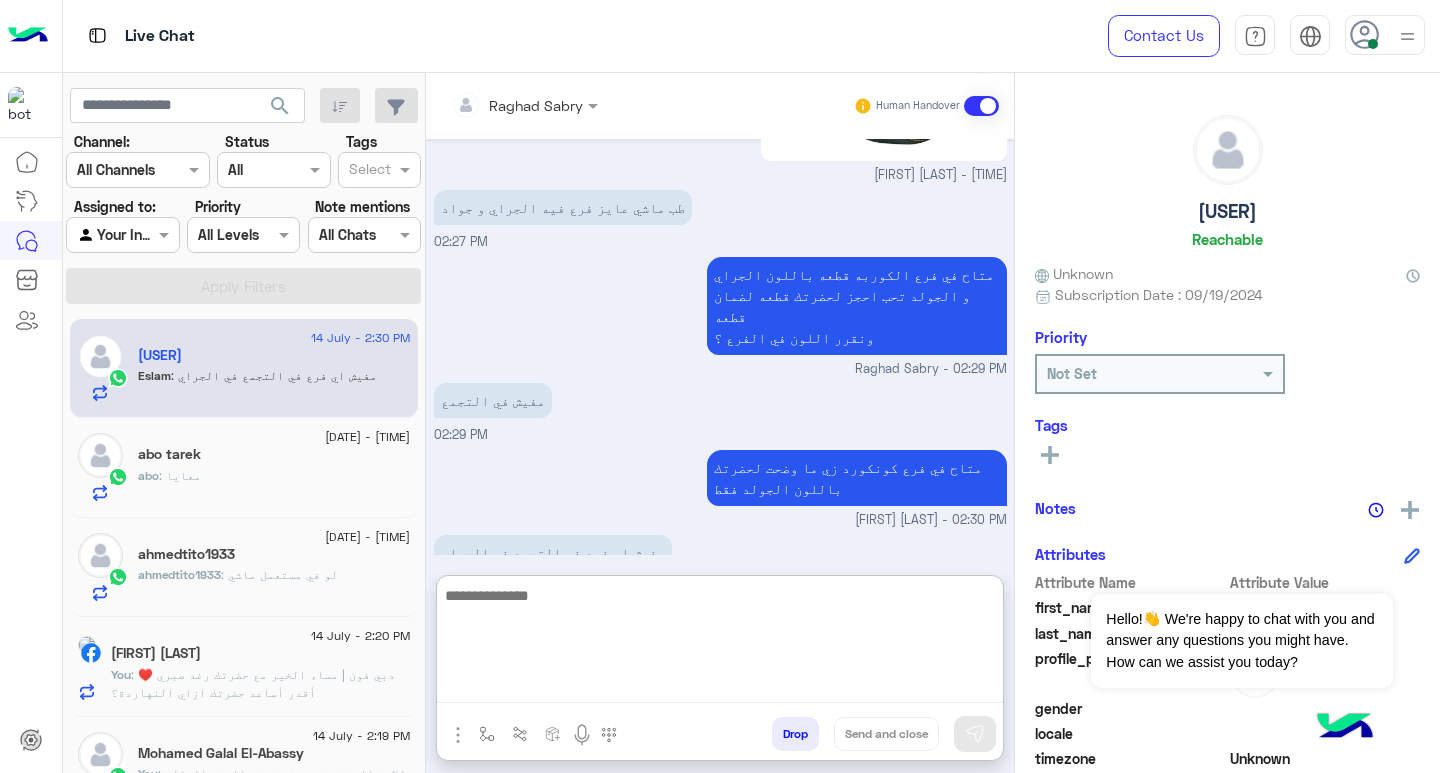 scroll, scrollTop: 1887, scrollLeft: 0, axis: vertical 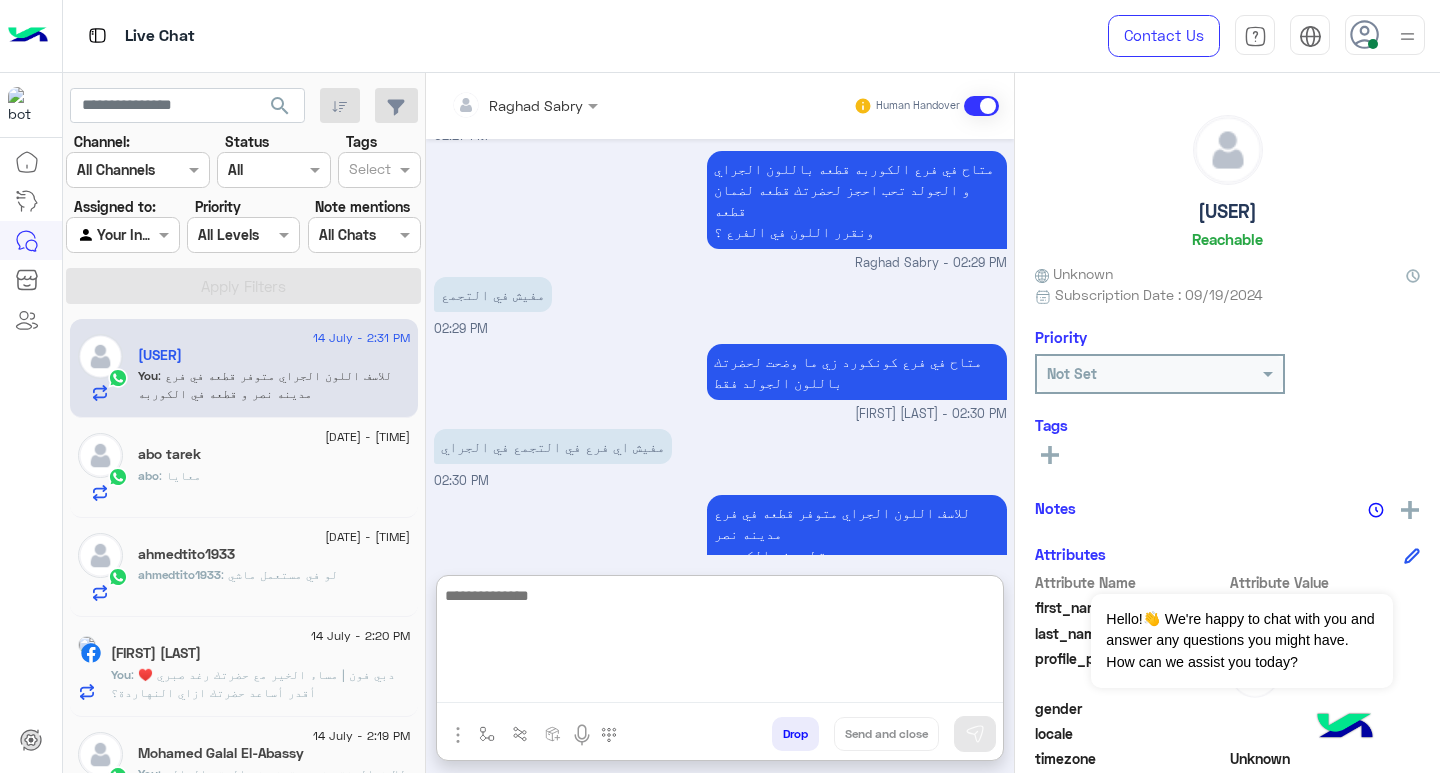 click on "abo tarek" 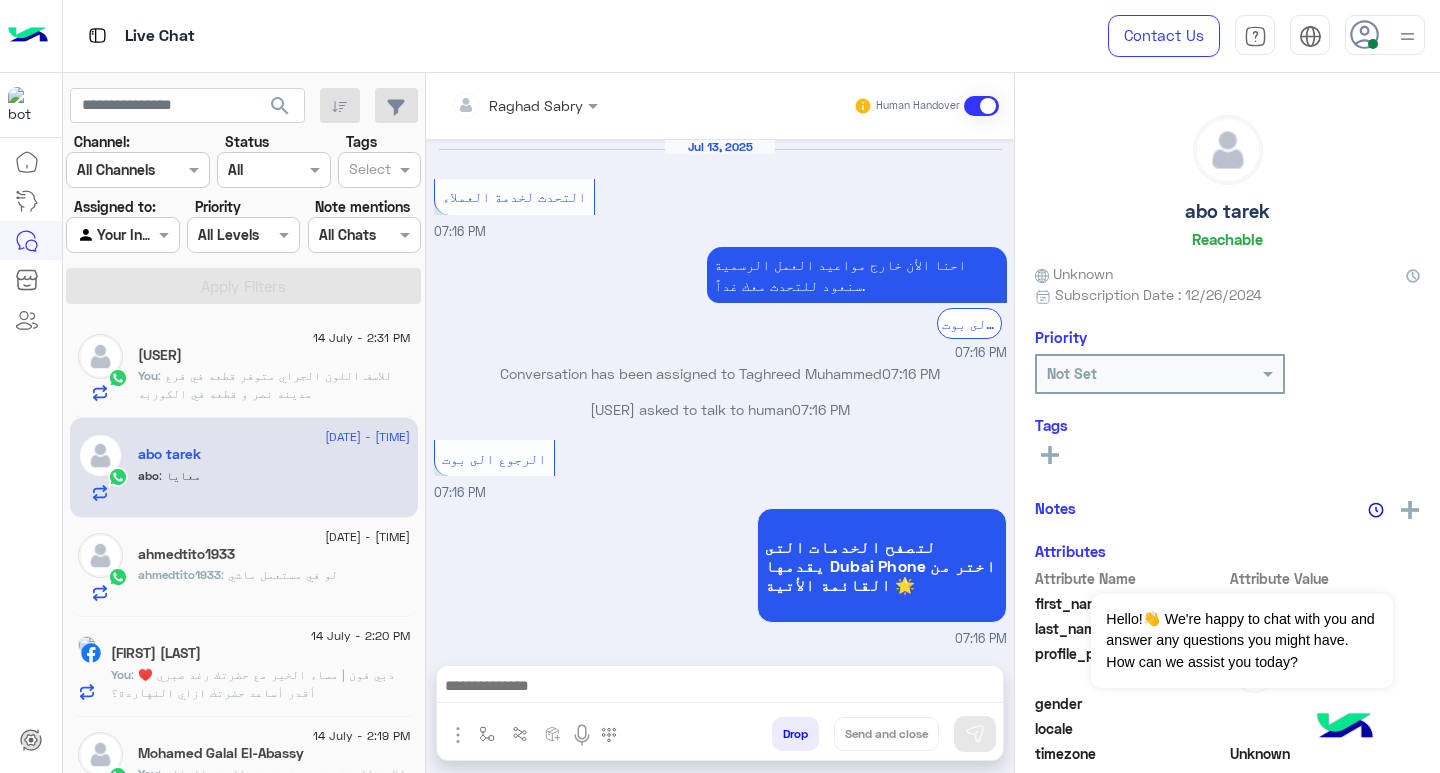 scroll, scrollTop: 1224, scrollLeft: 0, axis: vertical 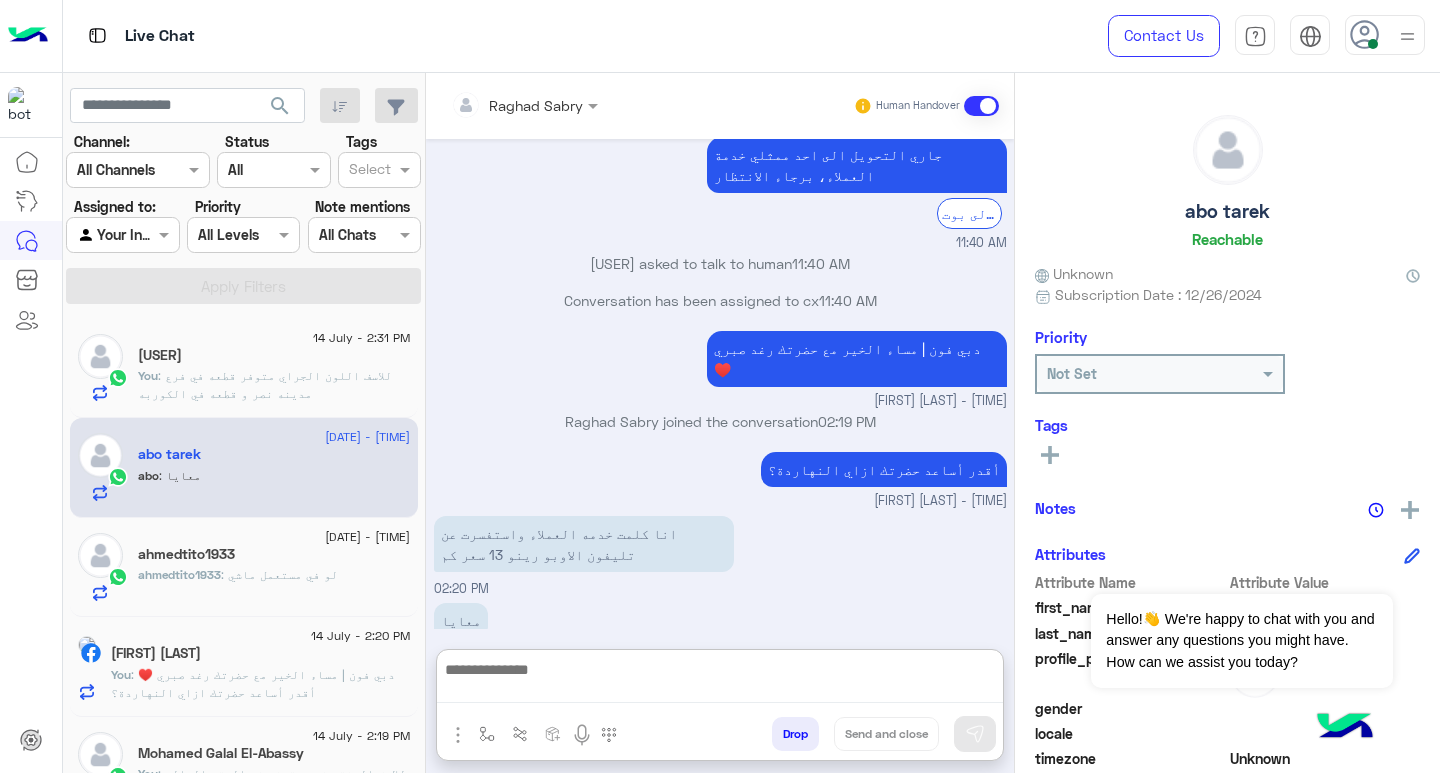 click at bounding box center (720, 680) 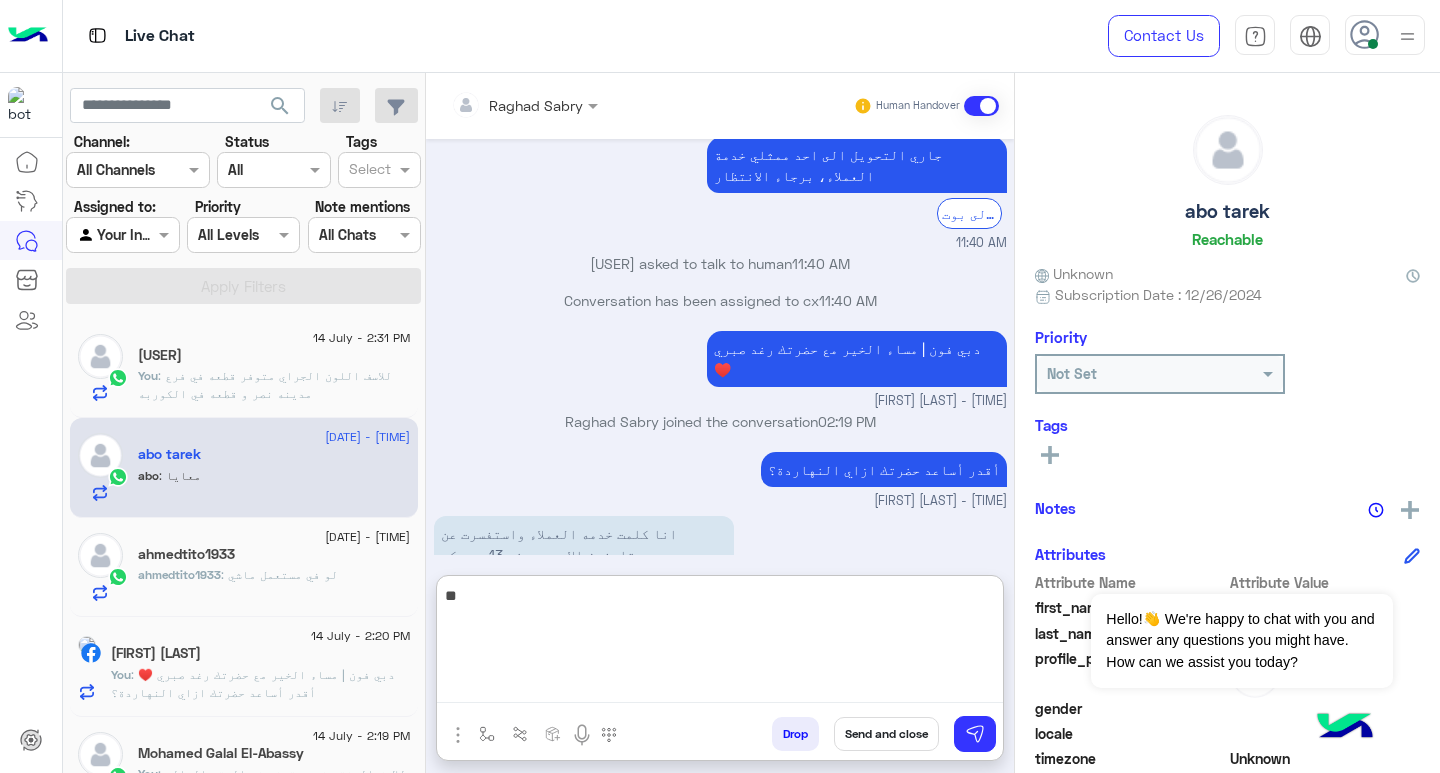 type on "*" 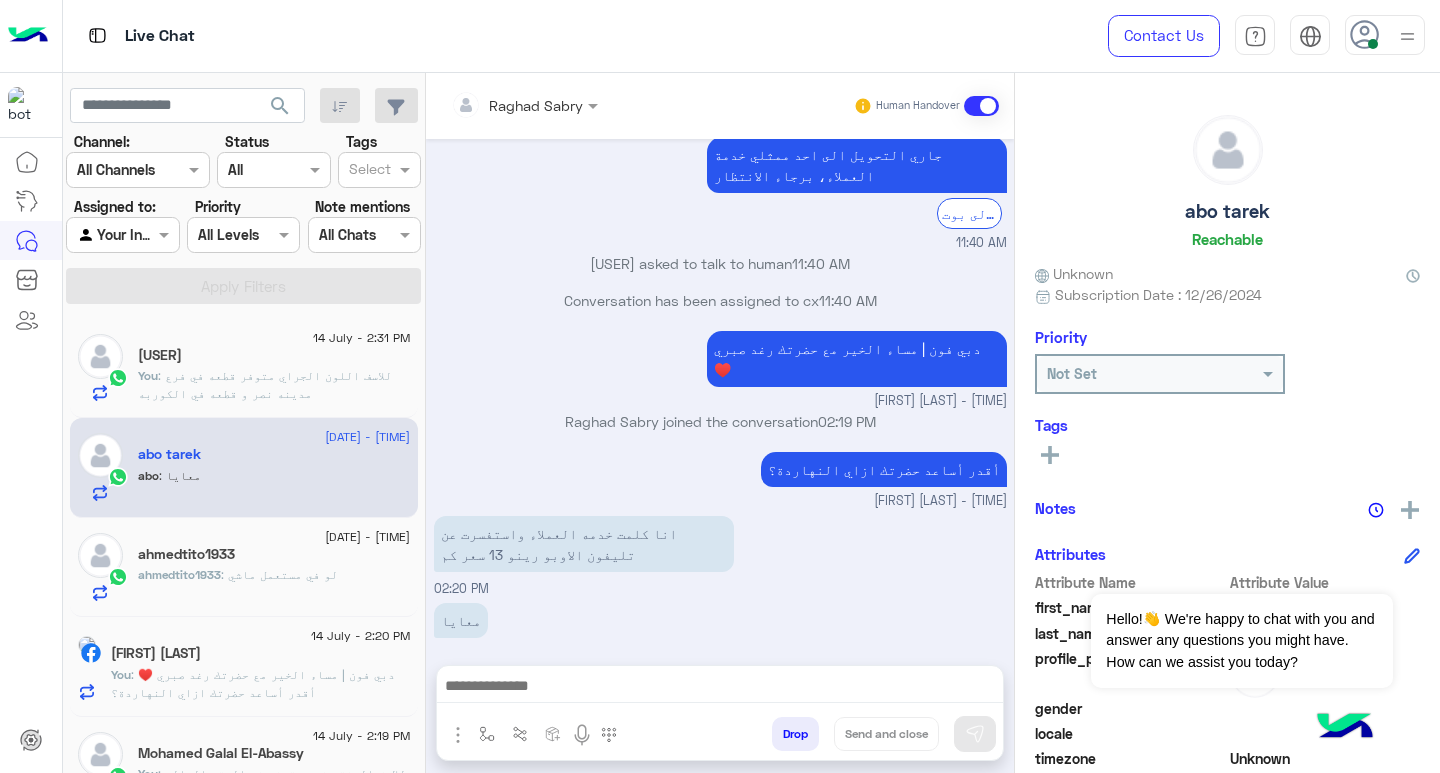 click at bounding box center [720, 688] 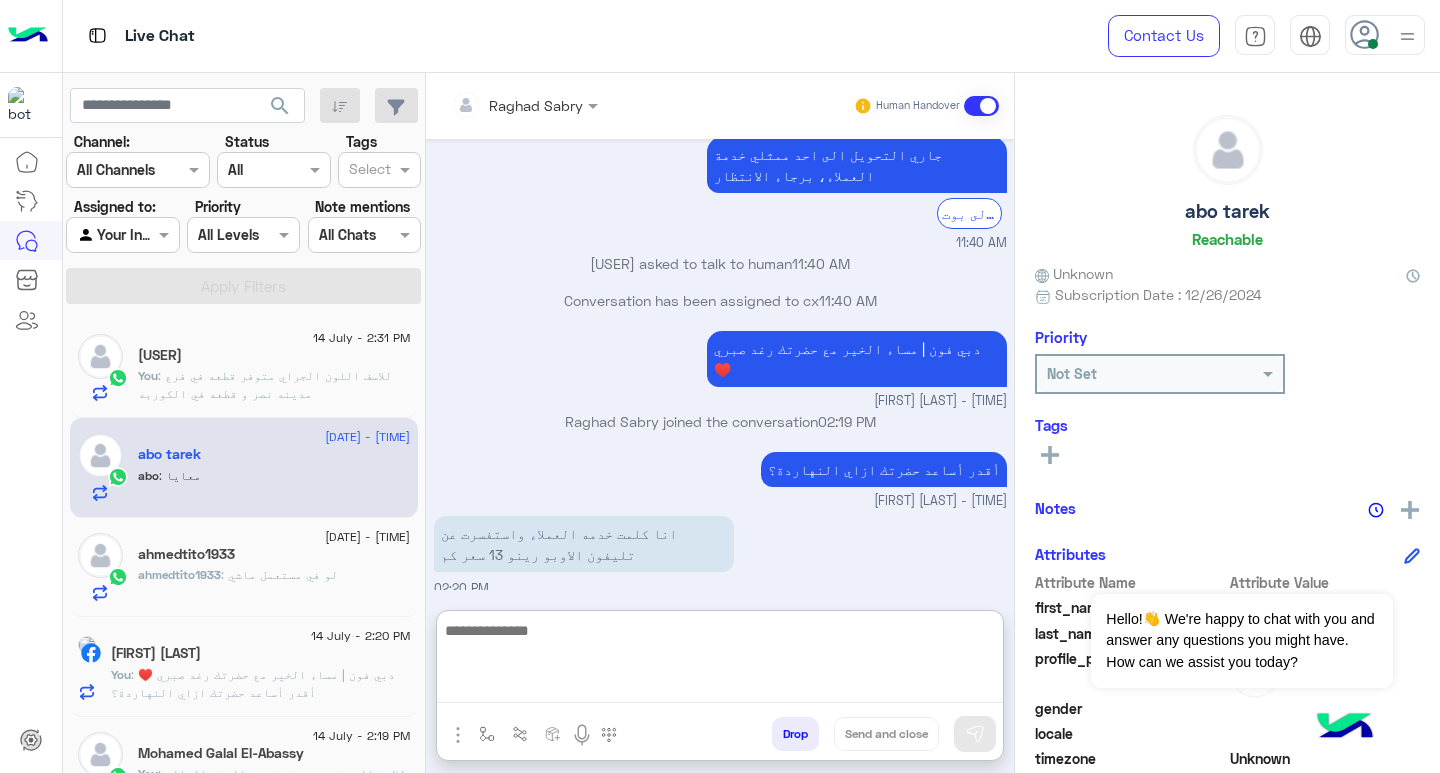 paste on "**********" 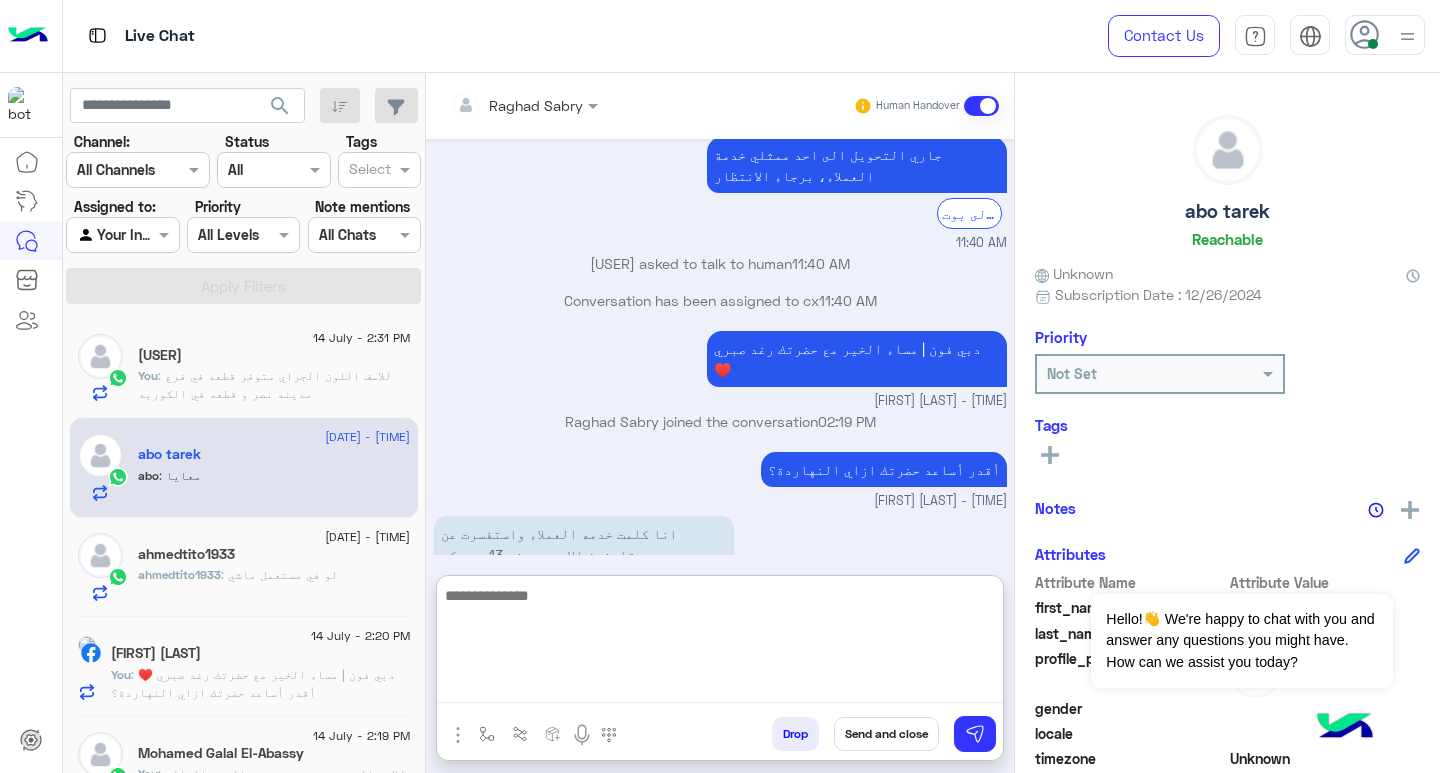 scroll, scrollTop: 1377, scrollLeft: 0, axis: vertical 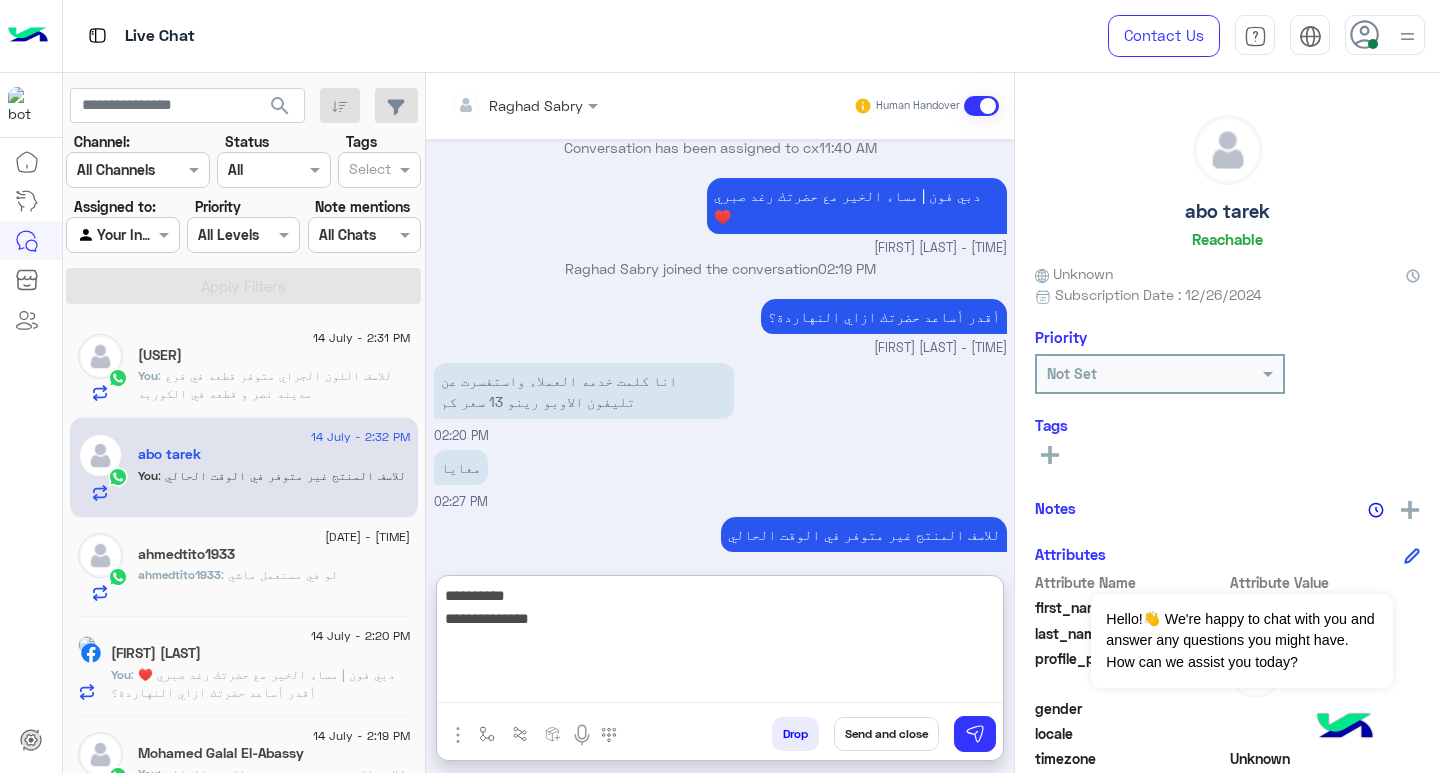 type on "**********" 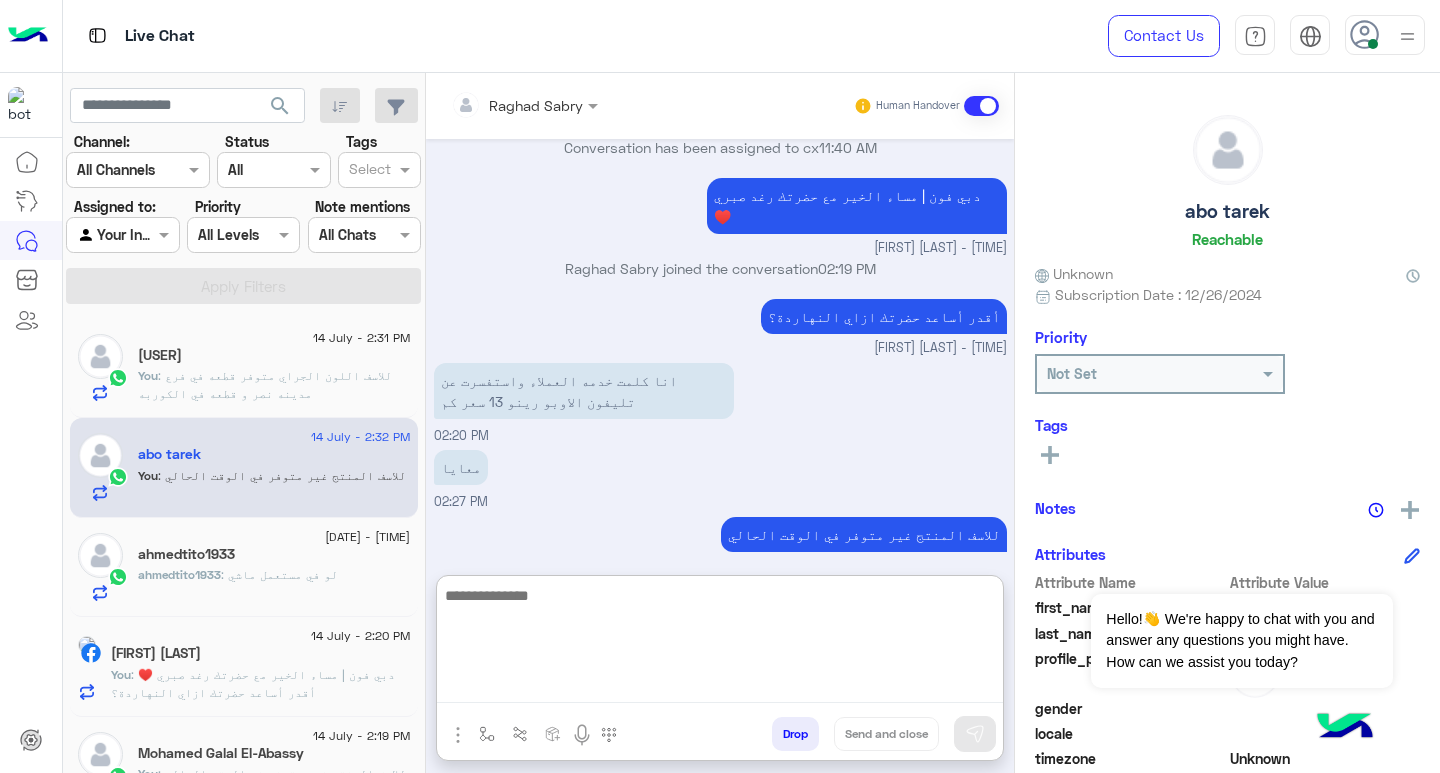 scroll, scrollTop: 1462, scrollLeft: 0, axis: vertical 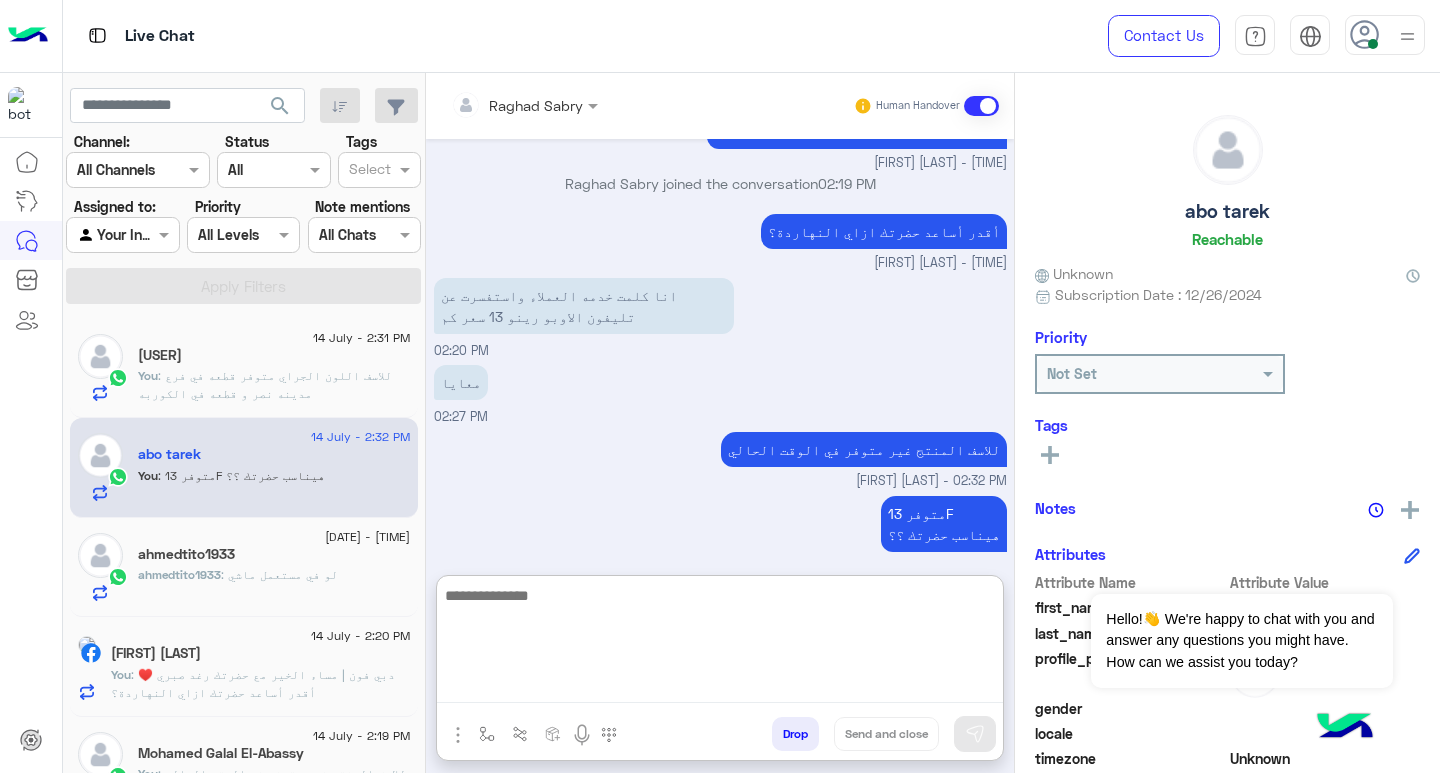 click on ": لو في مستعمل ماشي" 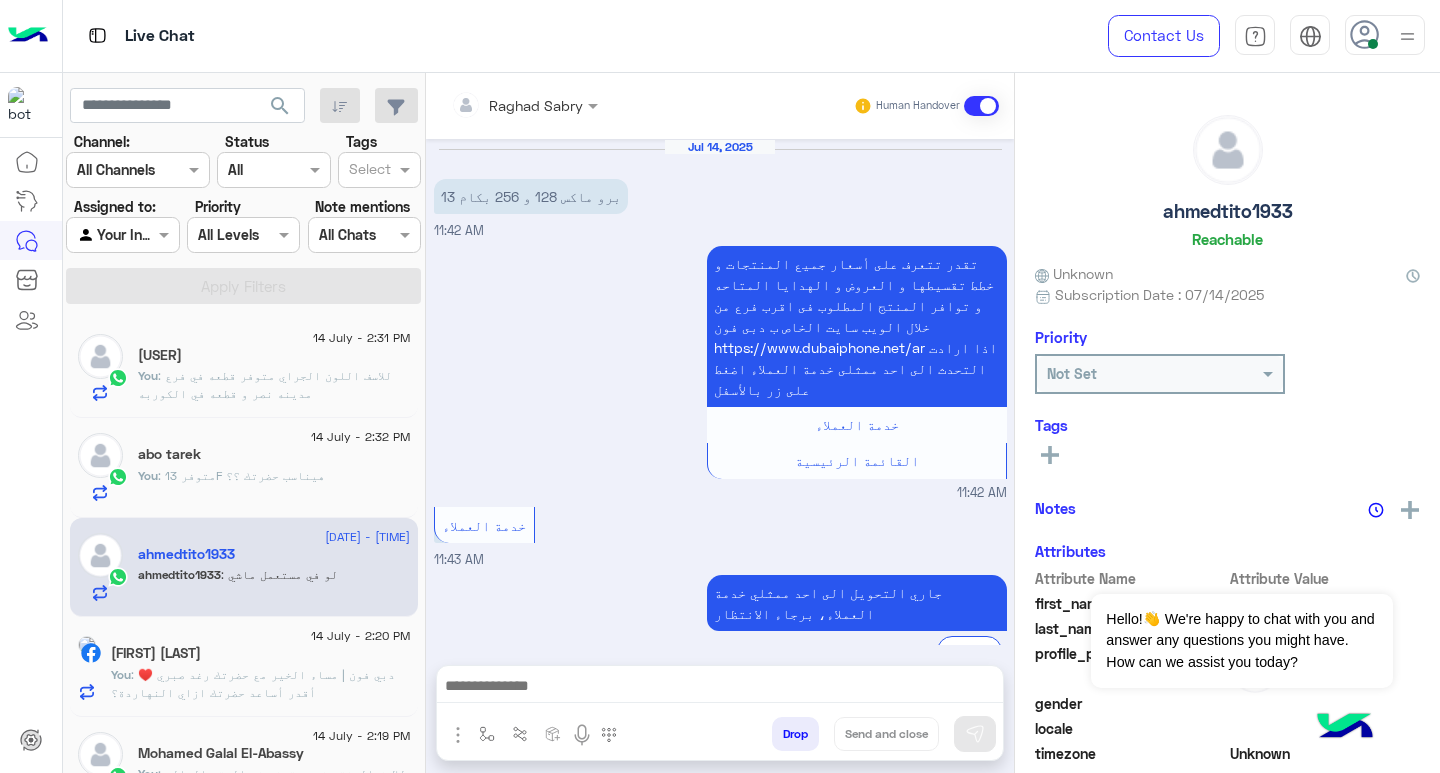 scroll, scrollTop: 522, scrollLeft: 0, axis: vertical 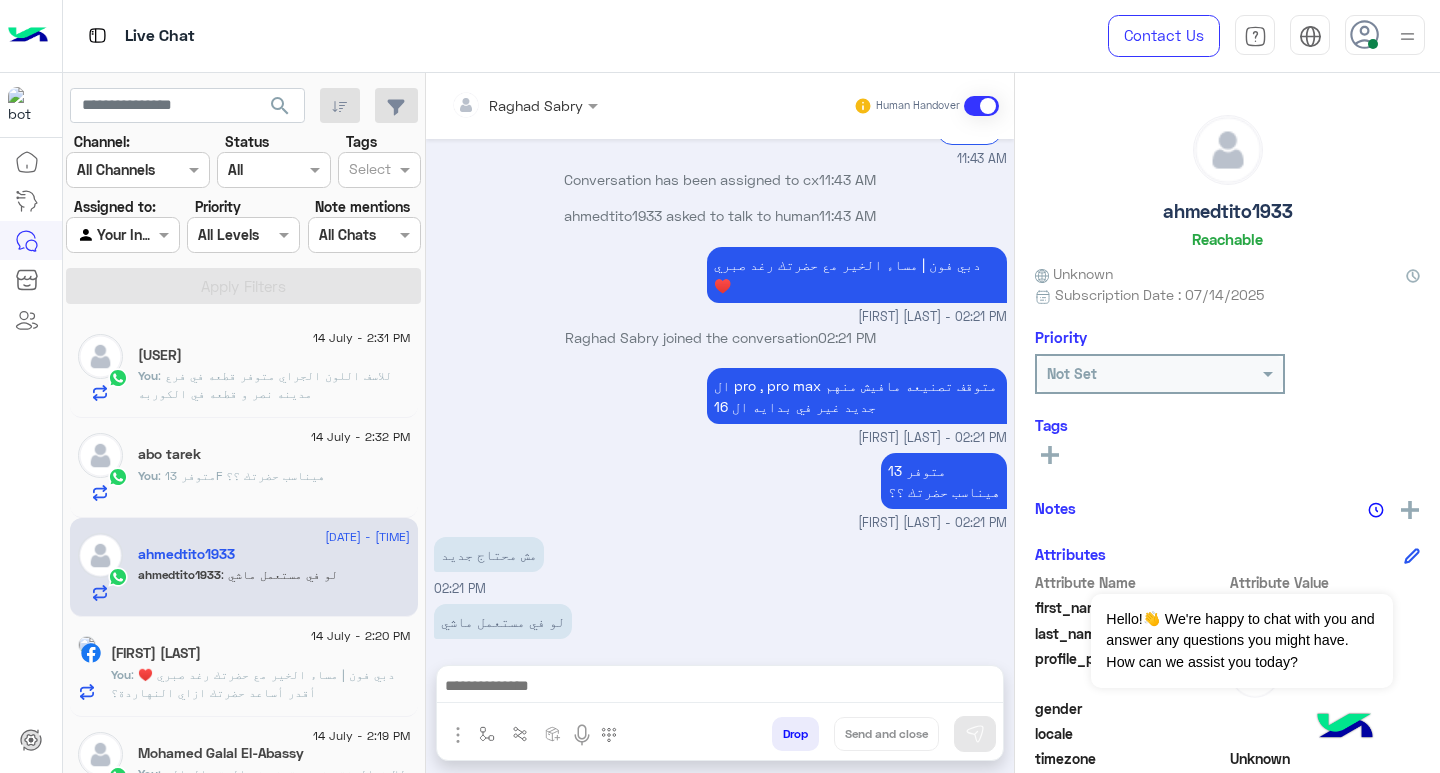 click at bounding box center (720, 688) 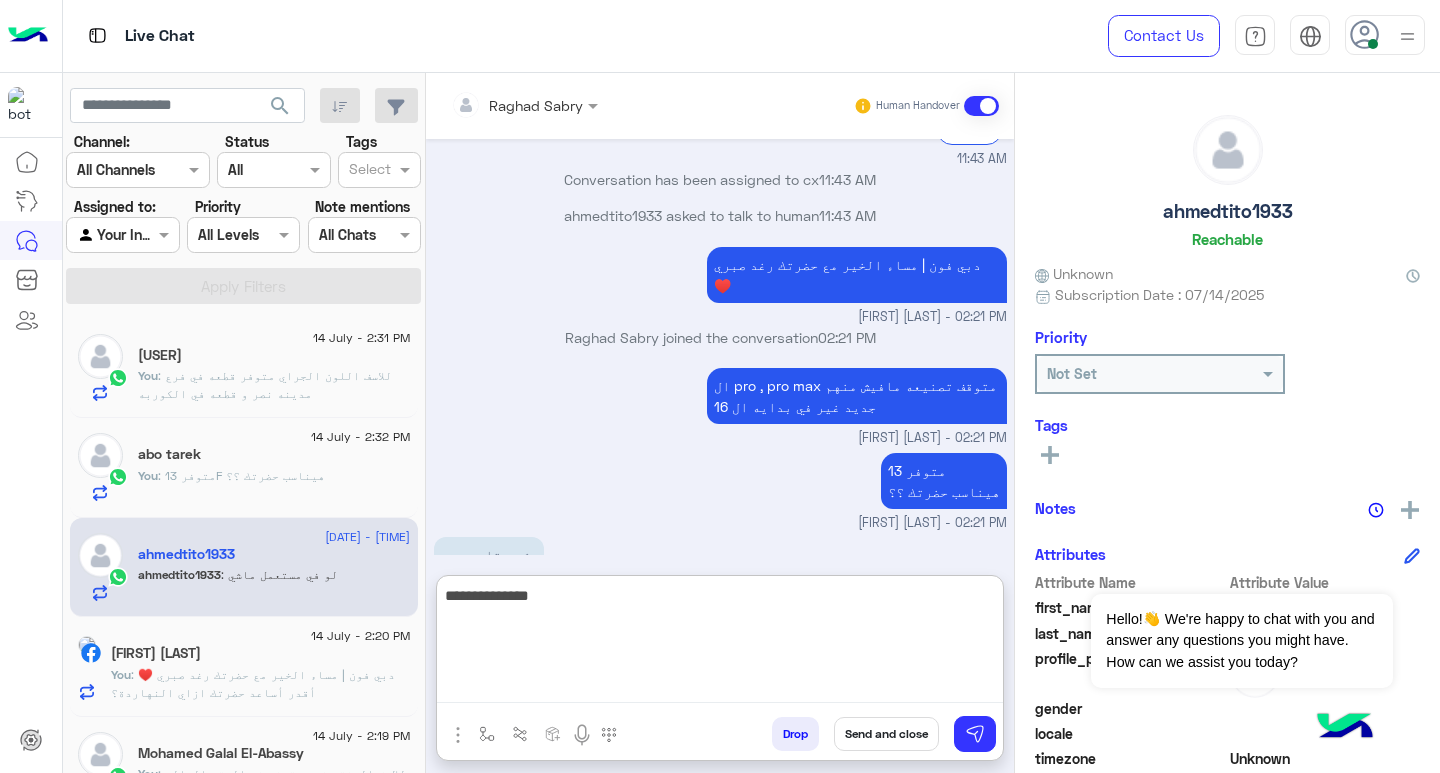 type on "**********" 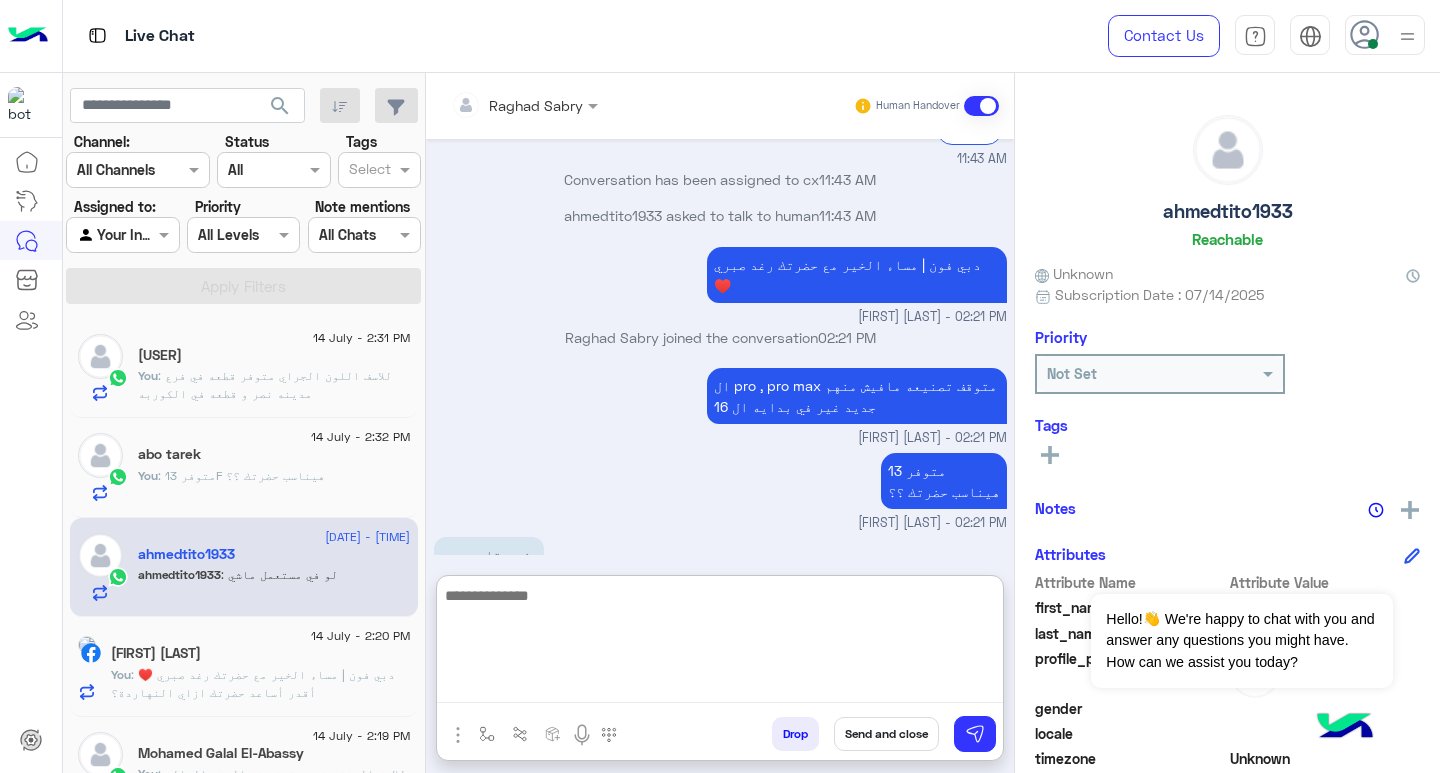 scroll, scrollTop: 676, scrollLeft: 0, axis: vertical 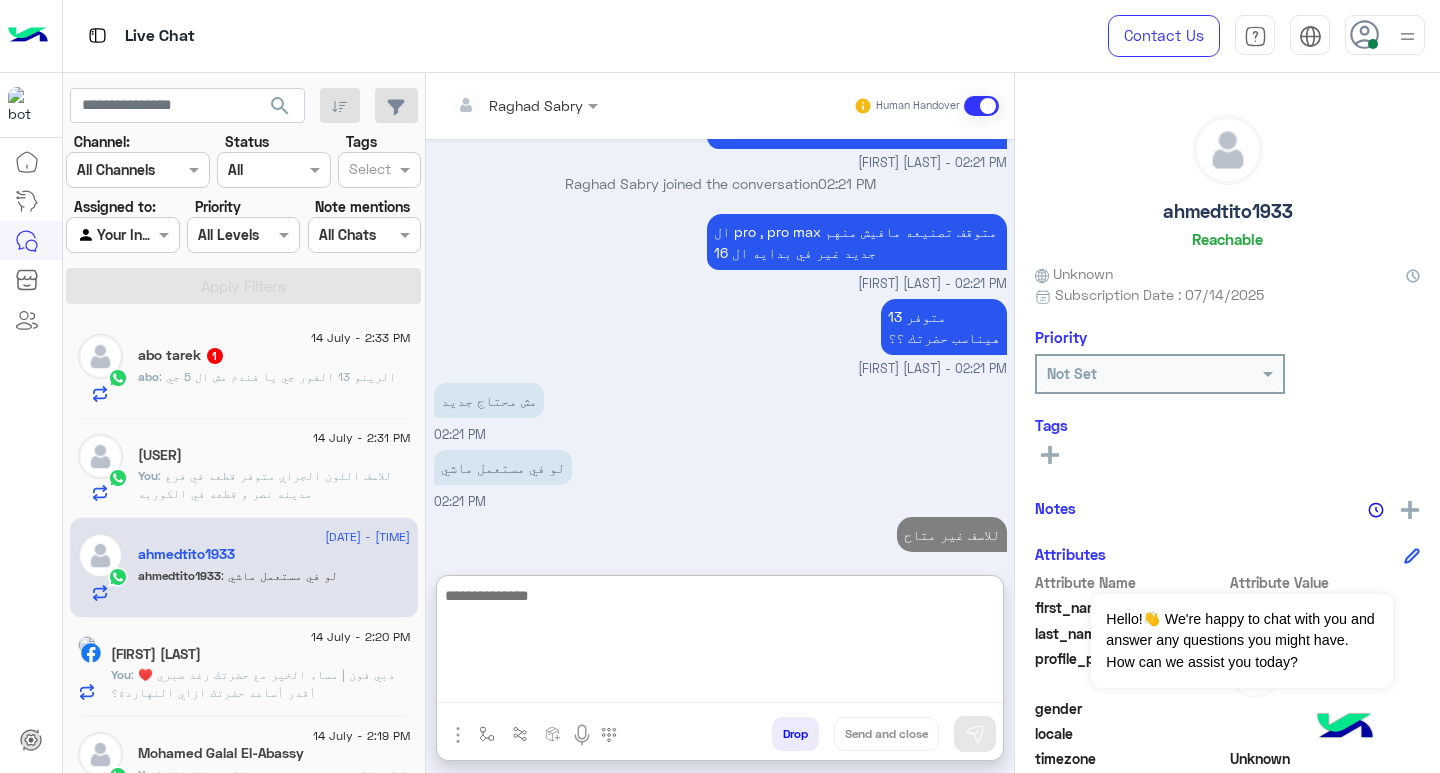 click on ": الرينو 13 الفور جي يا فندم مش ال 5 جي" 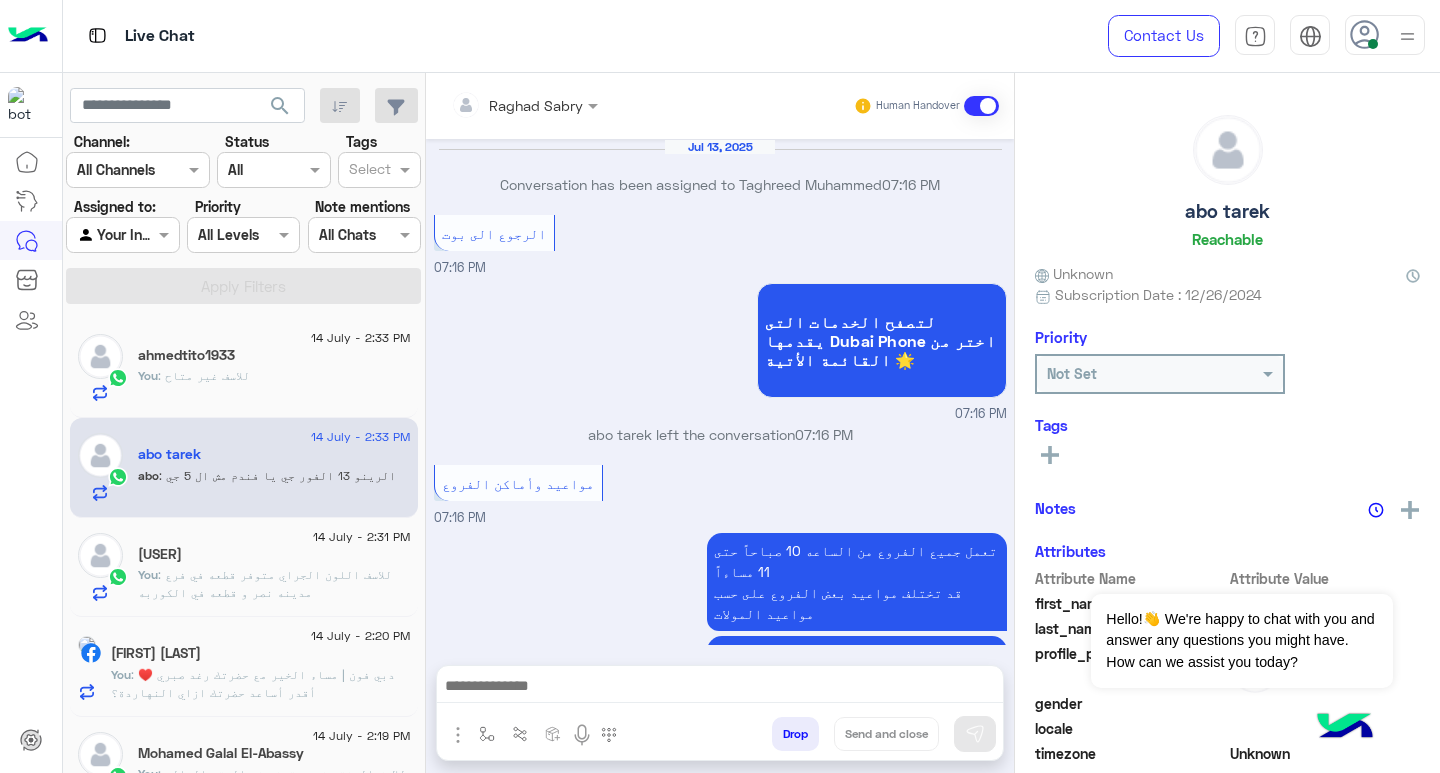scroll, scrollTop: 1214, scrollLeft: 0, axis: vertical 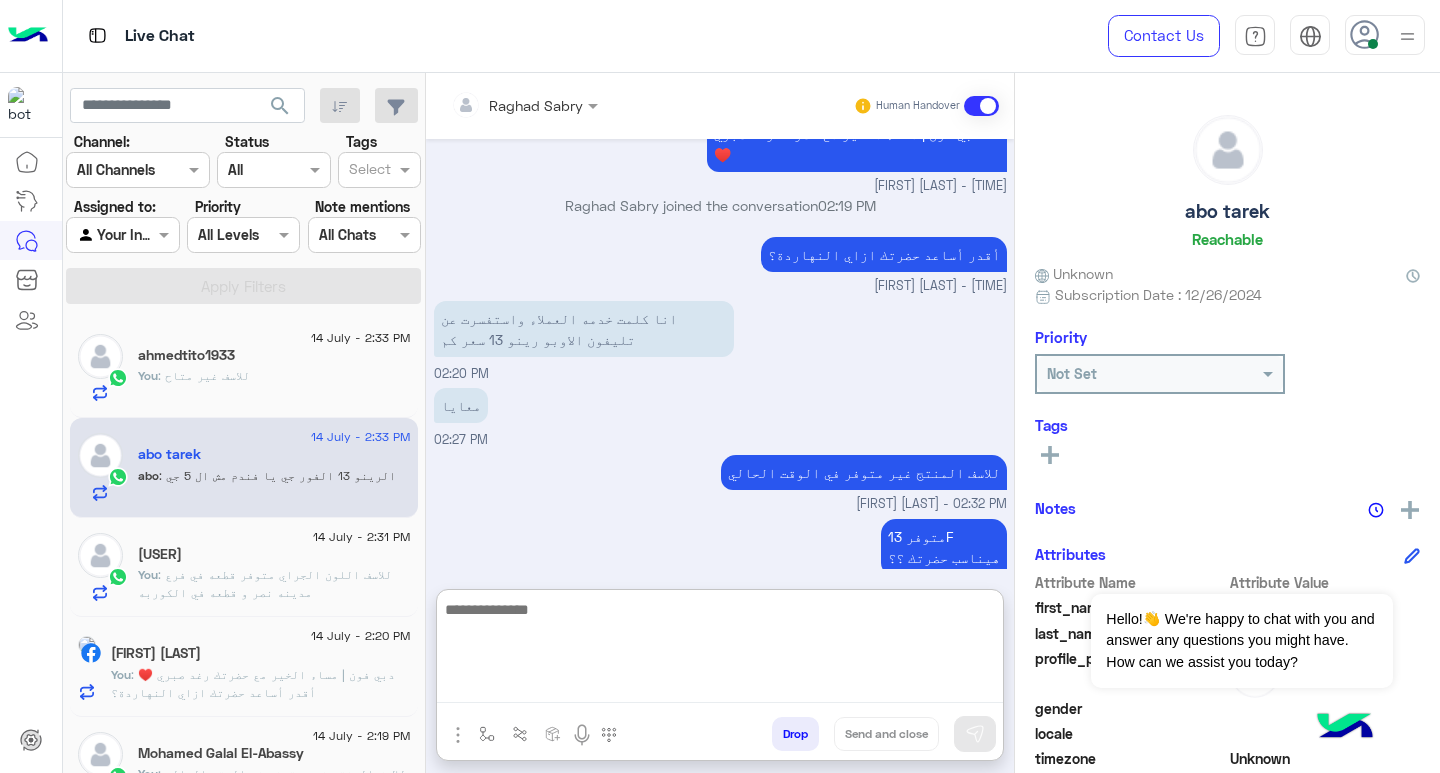 click at bounding box center [720, 650] 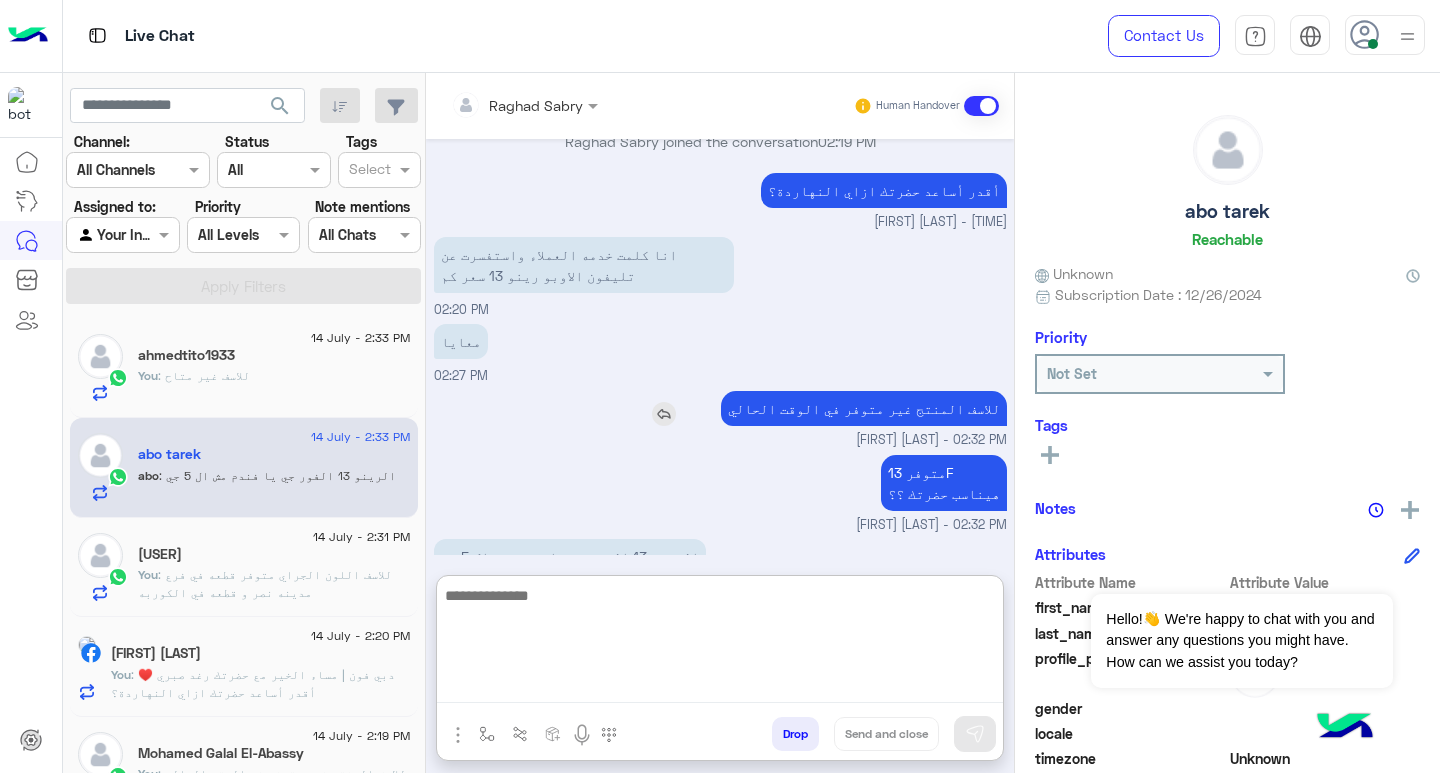 scroll, scrollTop: 1303, scrollLeft: 0, axis: vertical 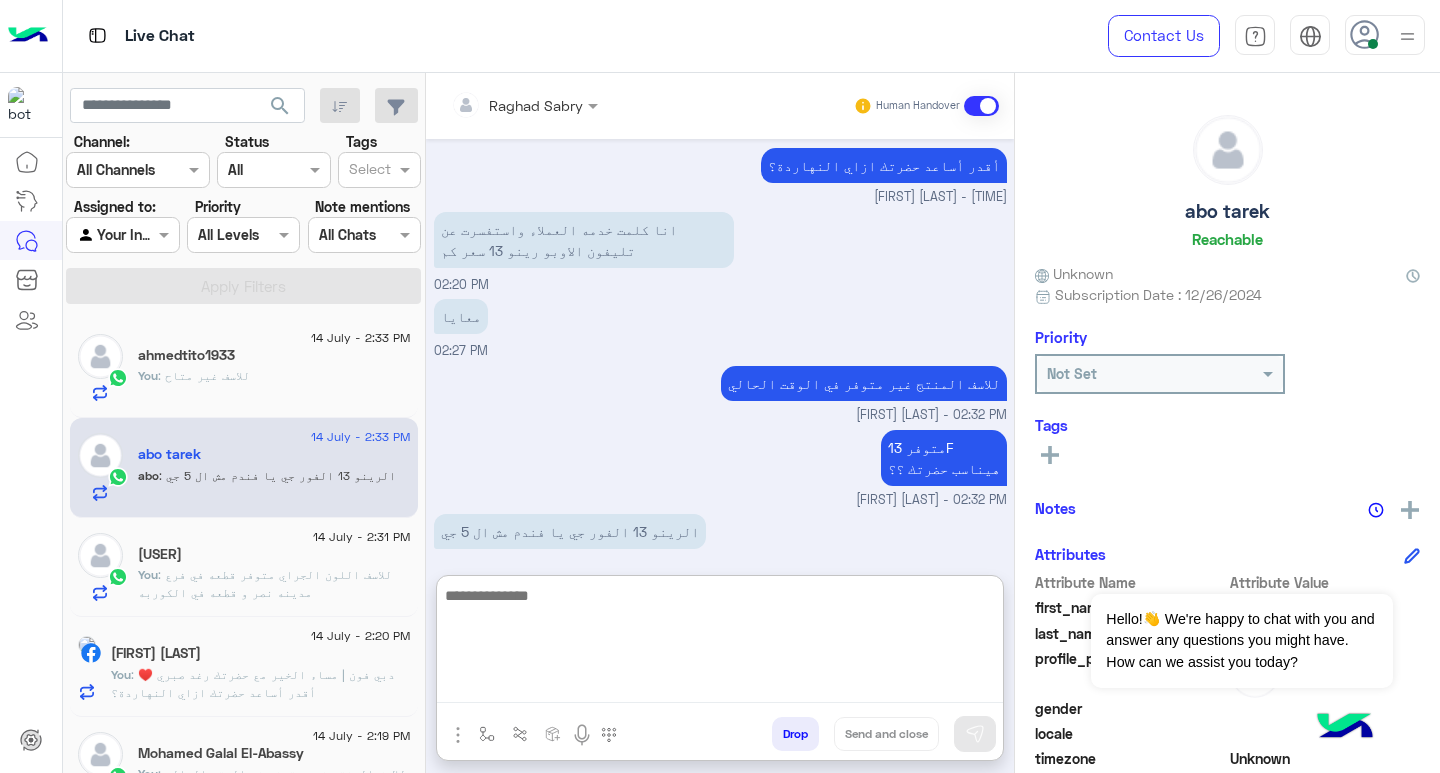 click at bounding box center [720, 643] 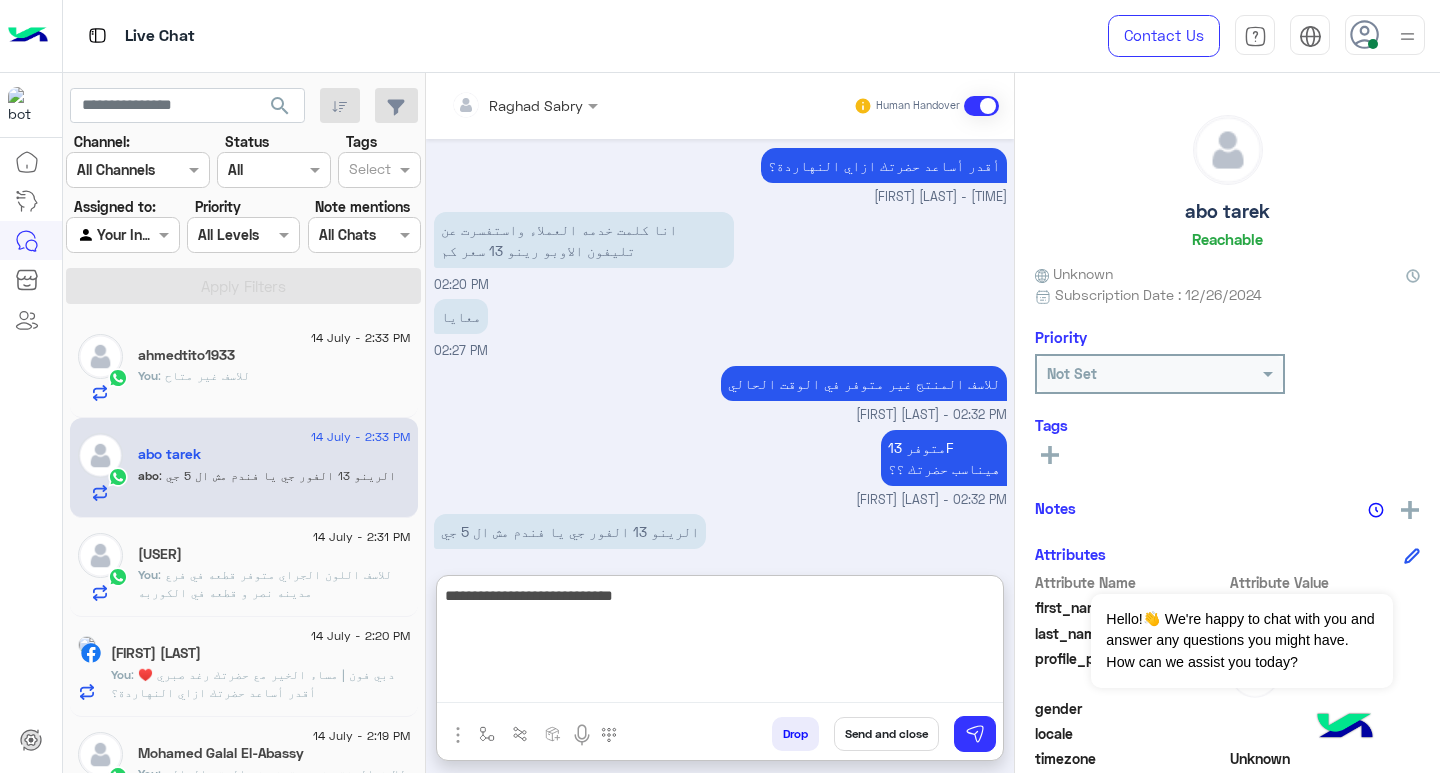 paste on "**********" 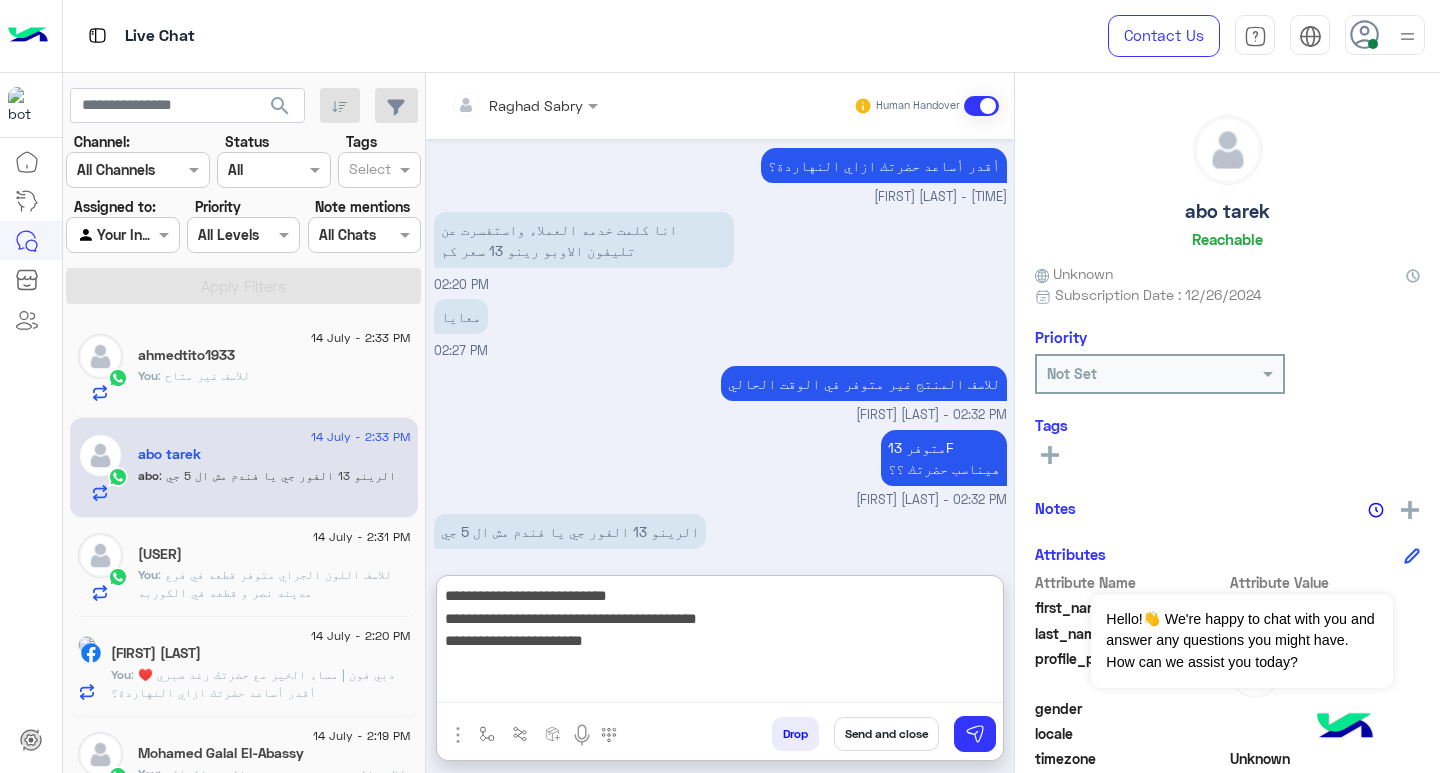 click on "**********" at bounding box center (720, 643) 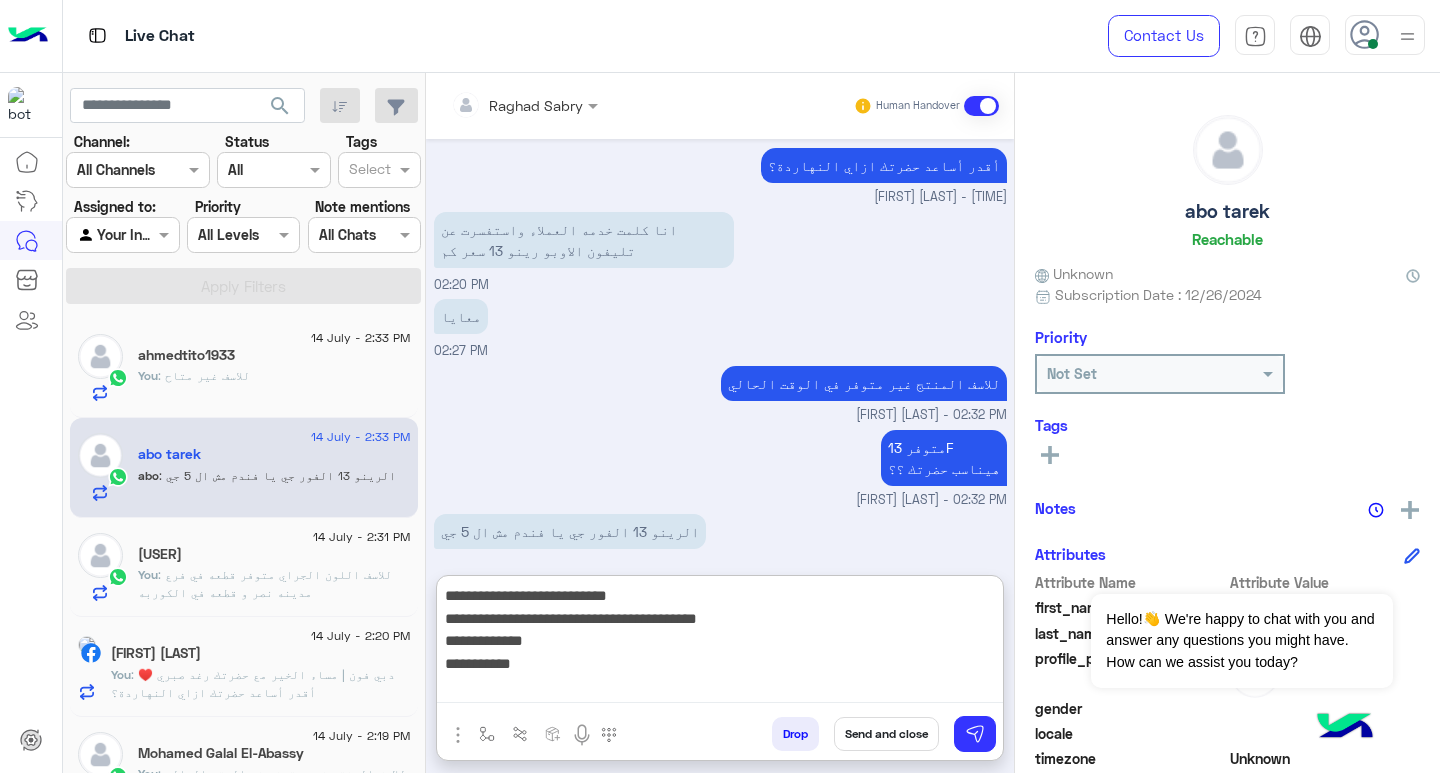 click on "**********" at bounding box center [720, 643] 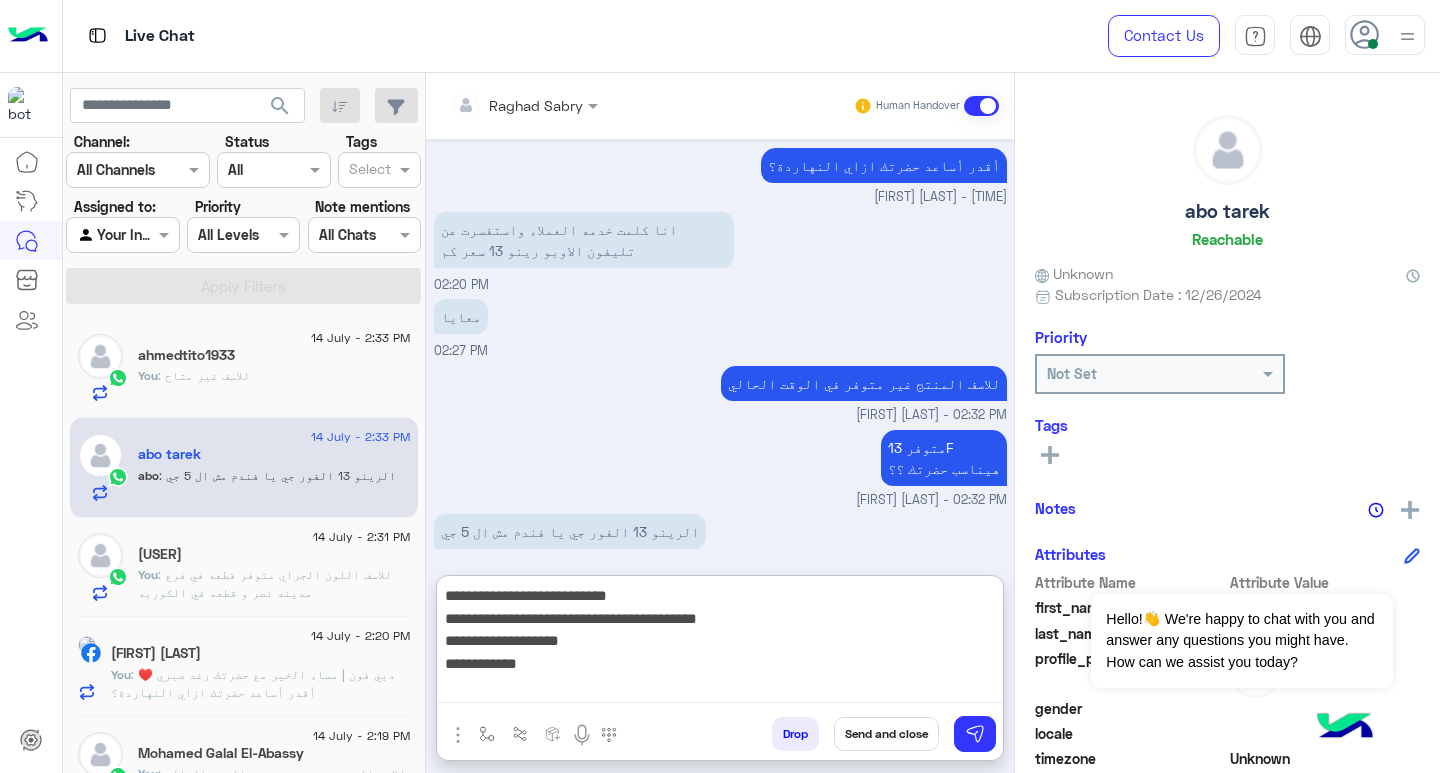 click on "**********" at bounding box center (720, 643) 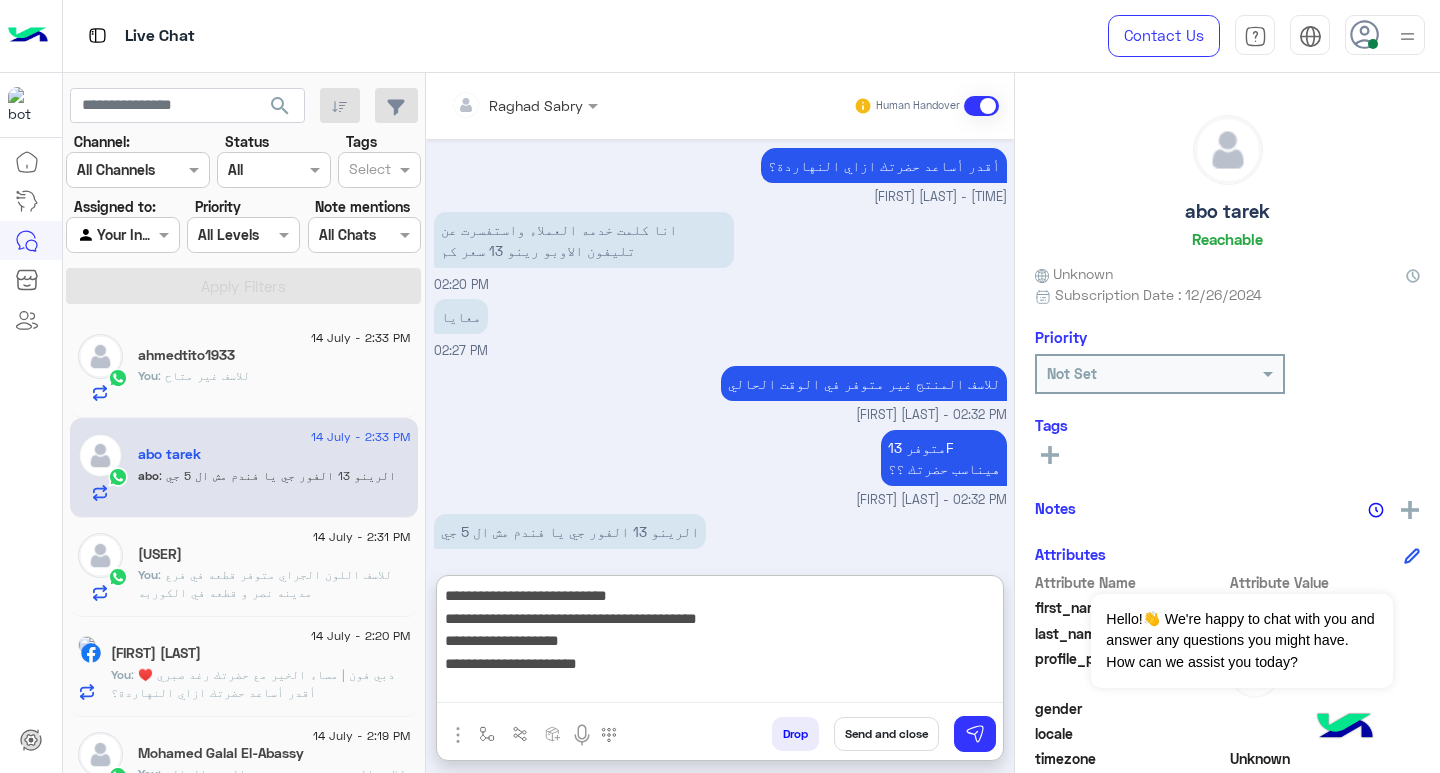 scroll, scrollTop: 16, scrollLeft: 0, axis: vertical 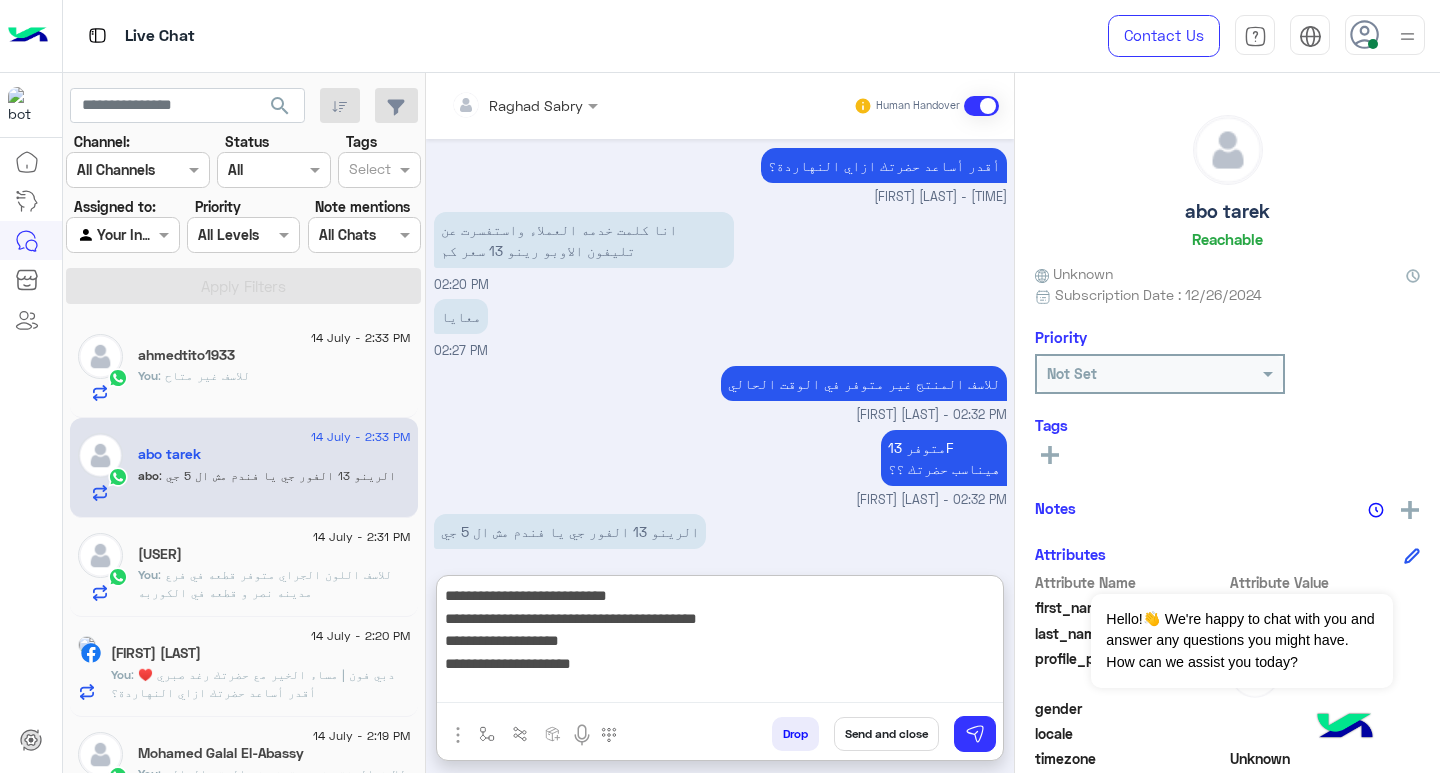 click on "**********" at bounding box center (720, 643) 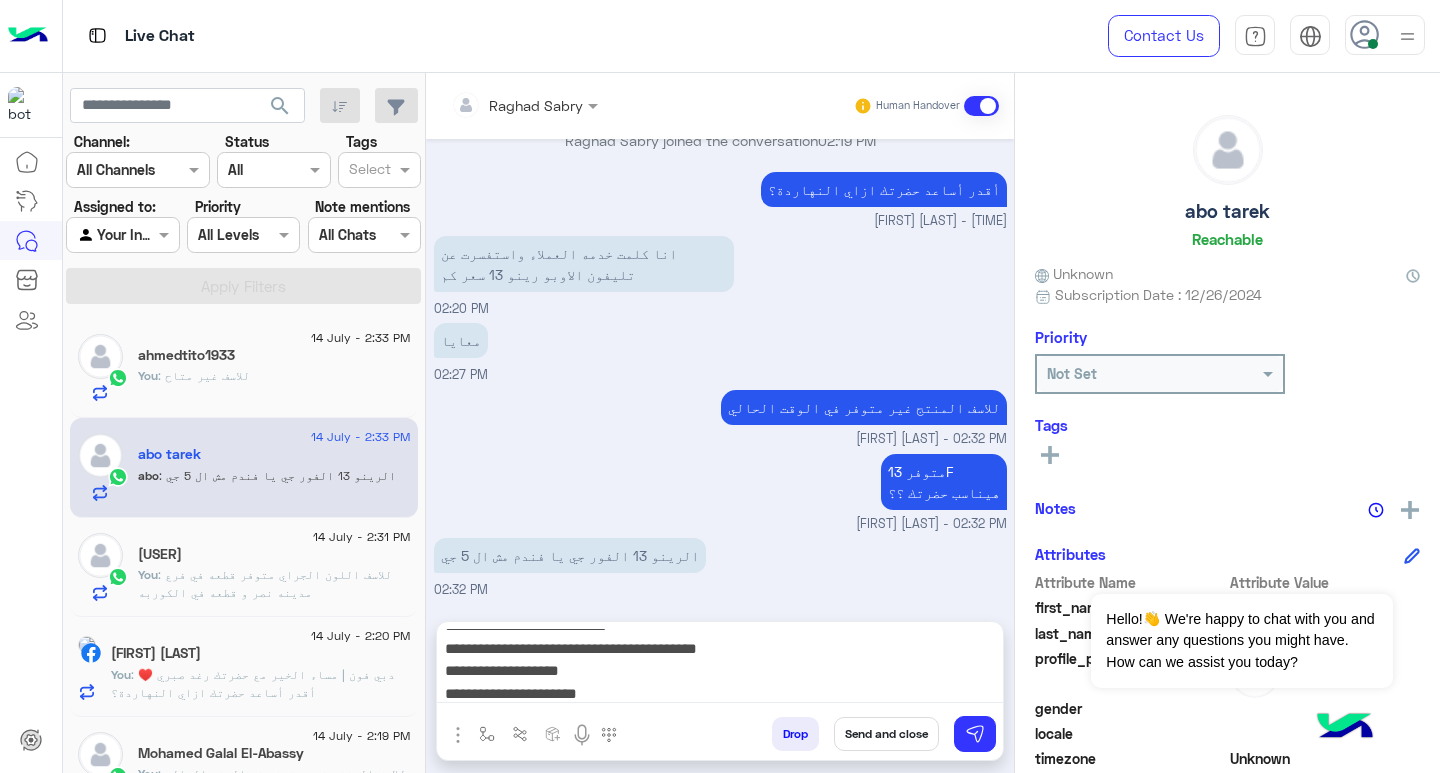 scroll, scrollTop: 1214, scrollLeft: 0, axis: vertical 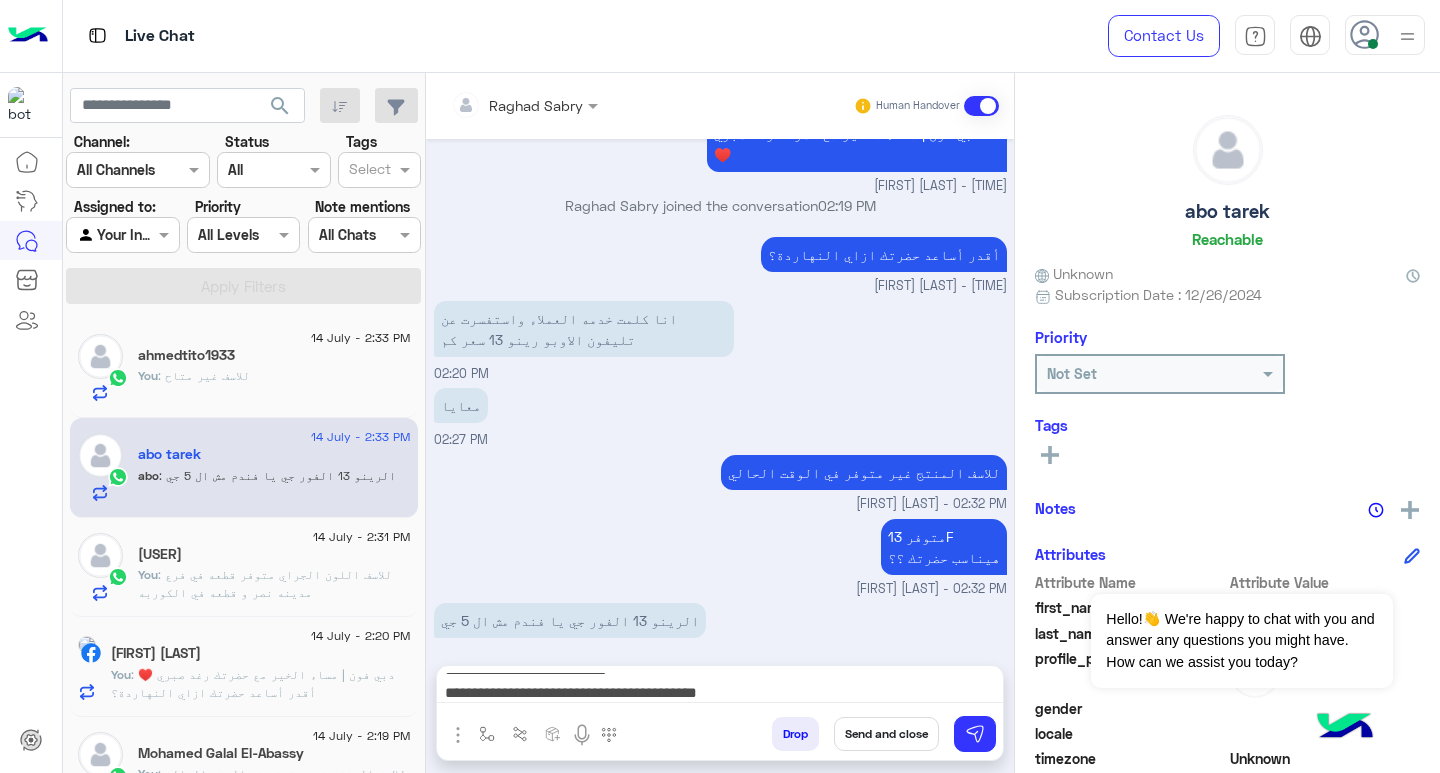 click on "**********" at bounding box center (720, 688) 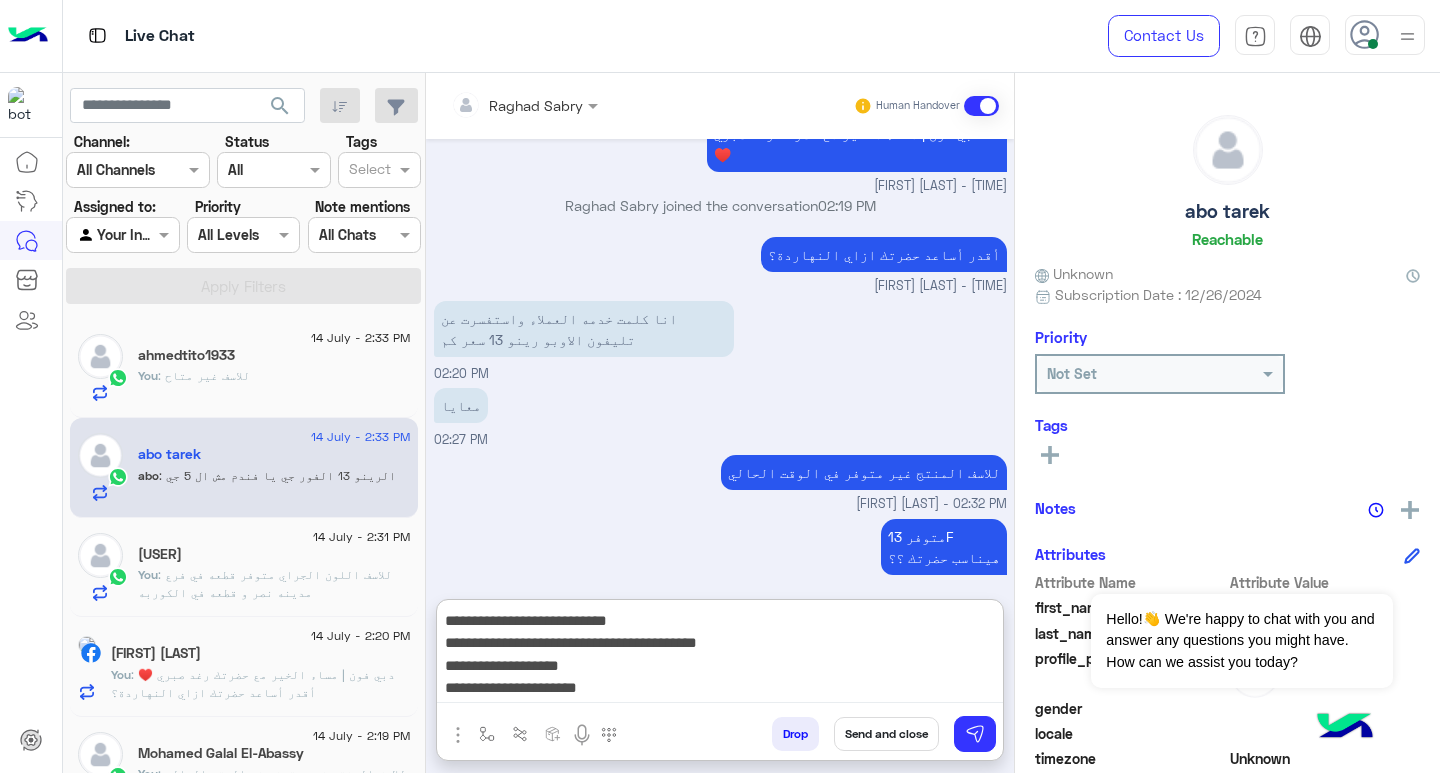 scroll, scrollTop: 1303, scrollLeft: 0, axis: vertical 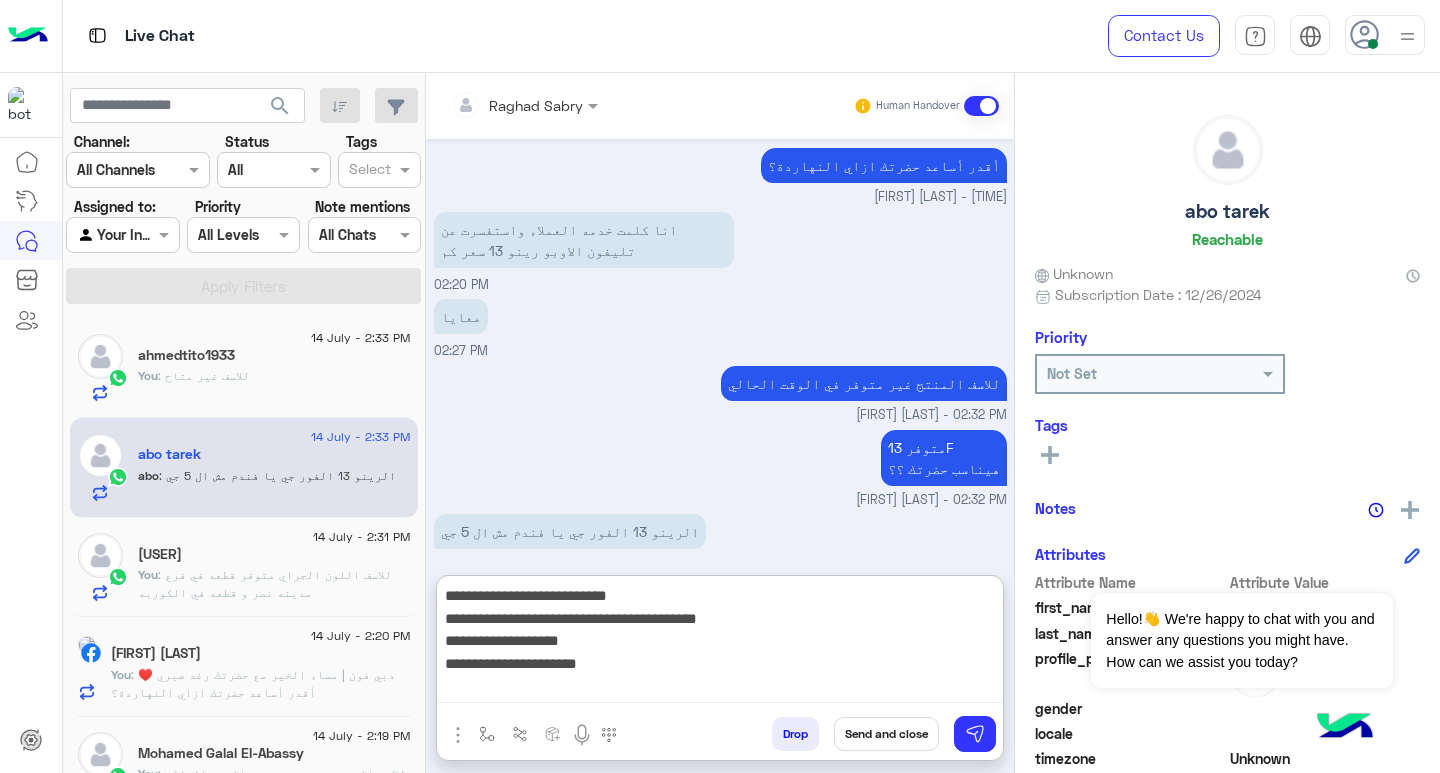 click on "**********" at bounding box center (720, 643) 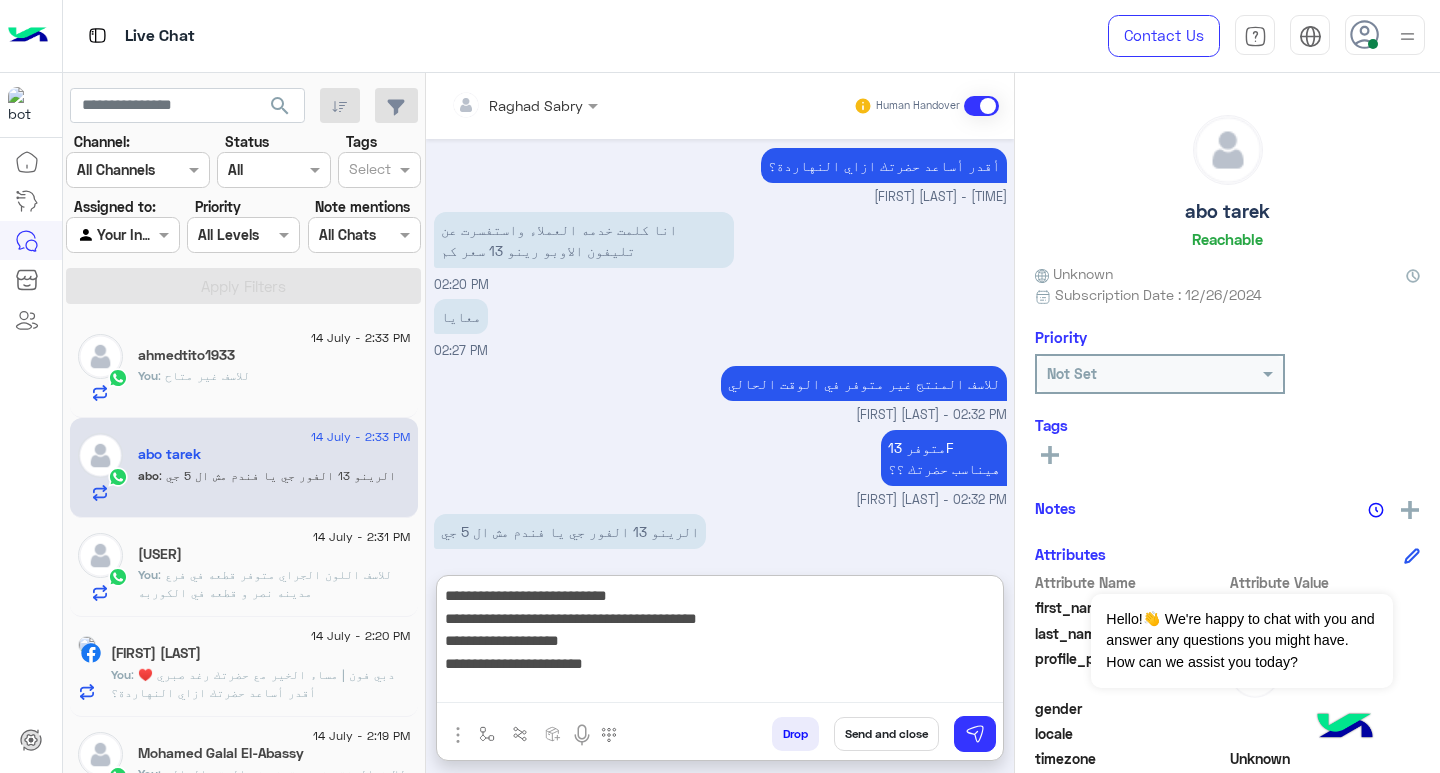 paste on "**********" 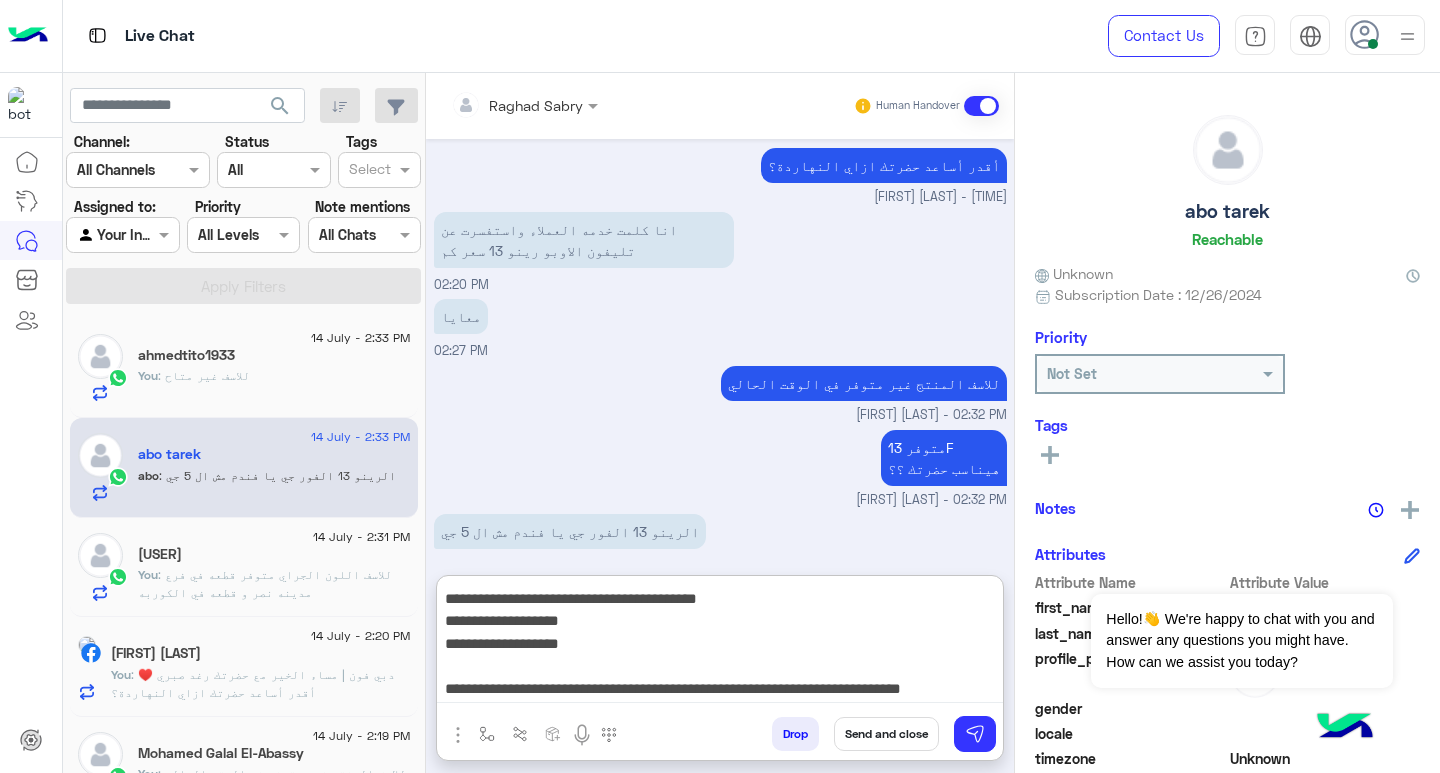 scroll, scrollTop: 61, scrollLeft: 0, axis: vertical 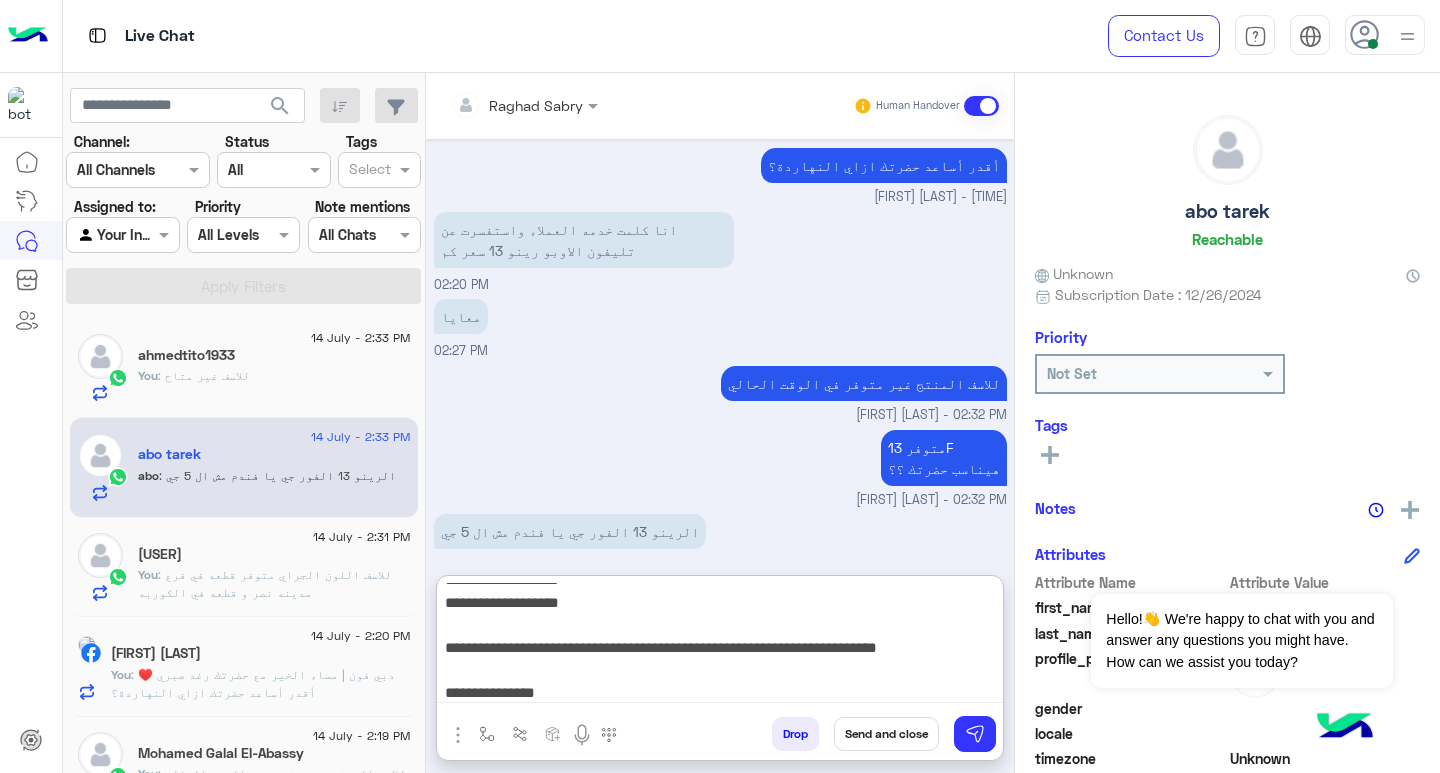 type on "**********" 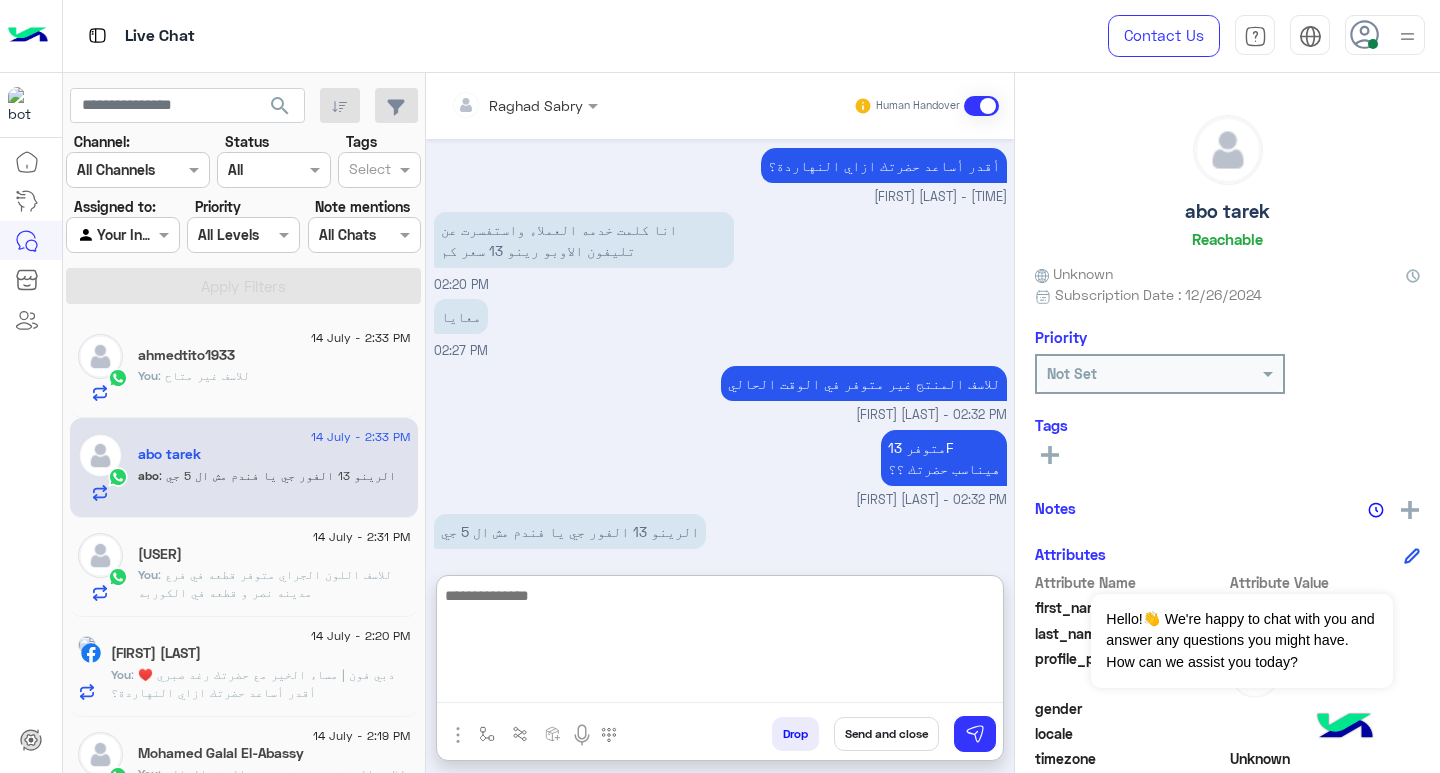 scroll, scrollTop: 0, scrollLeft: 0, axis: both 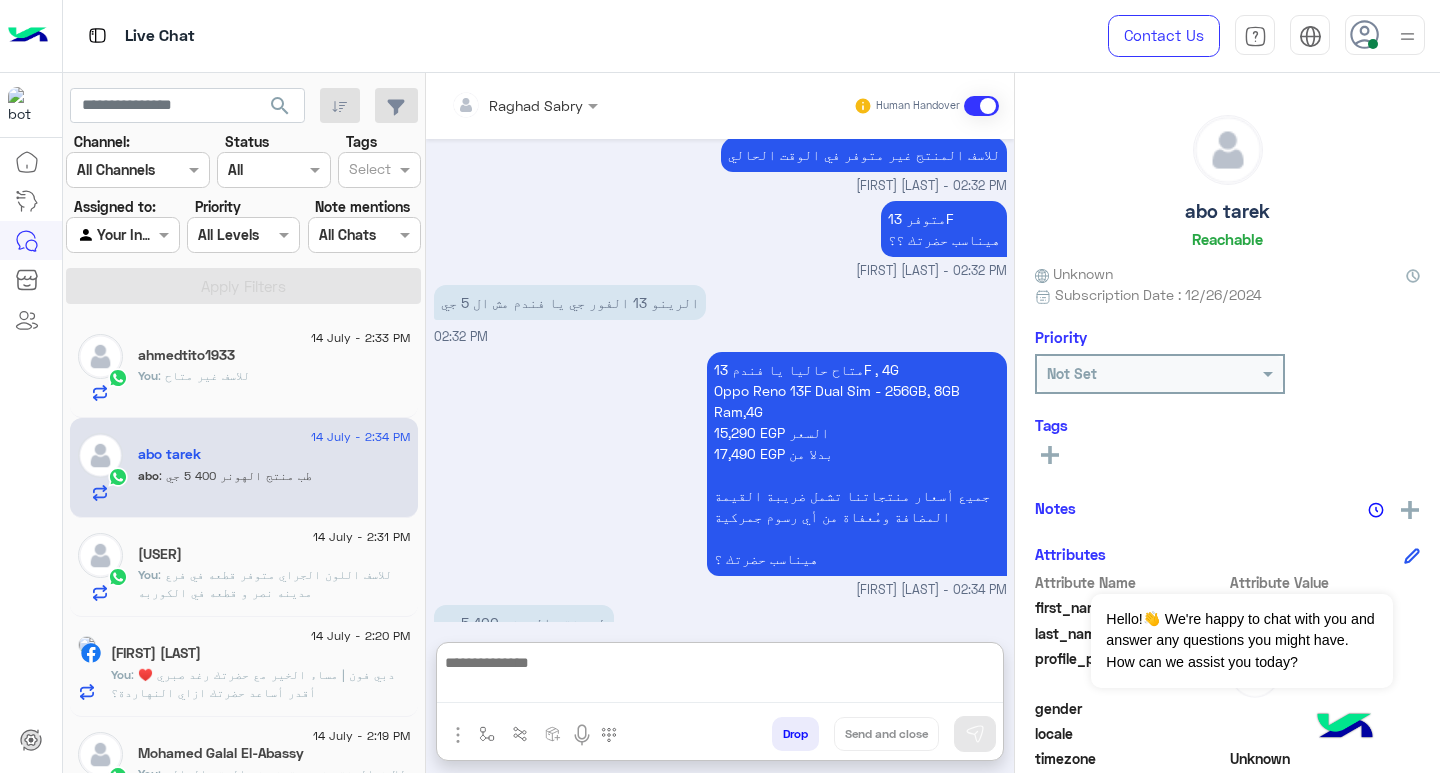 click at bounding box center (720, 676) 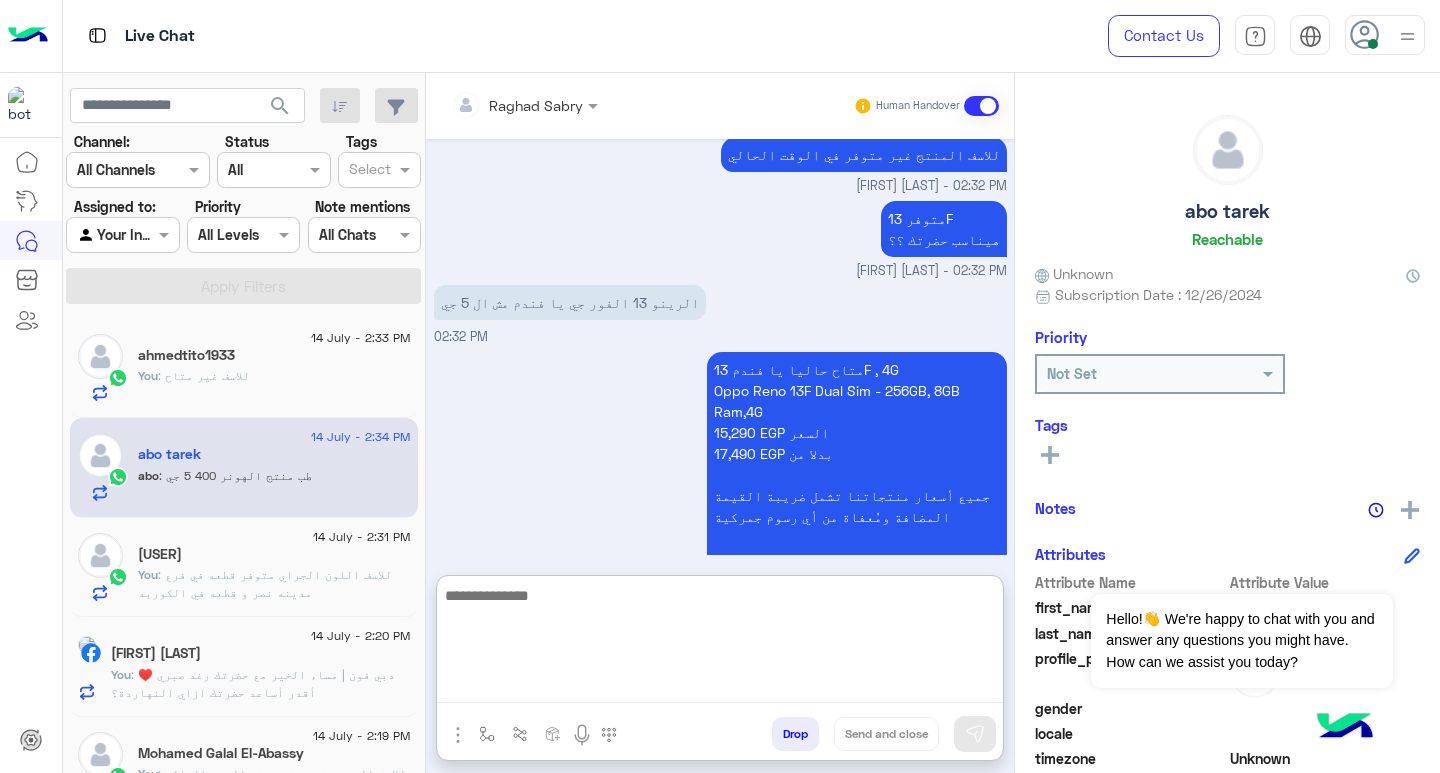click on "You  : للاسف غير متاح" 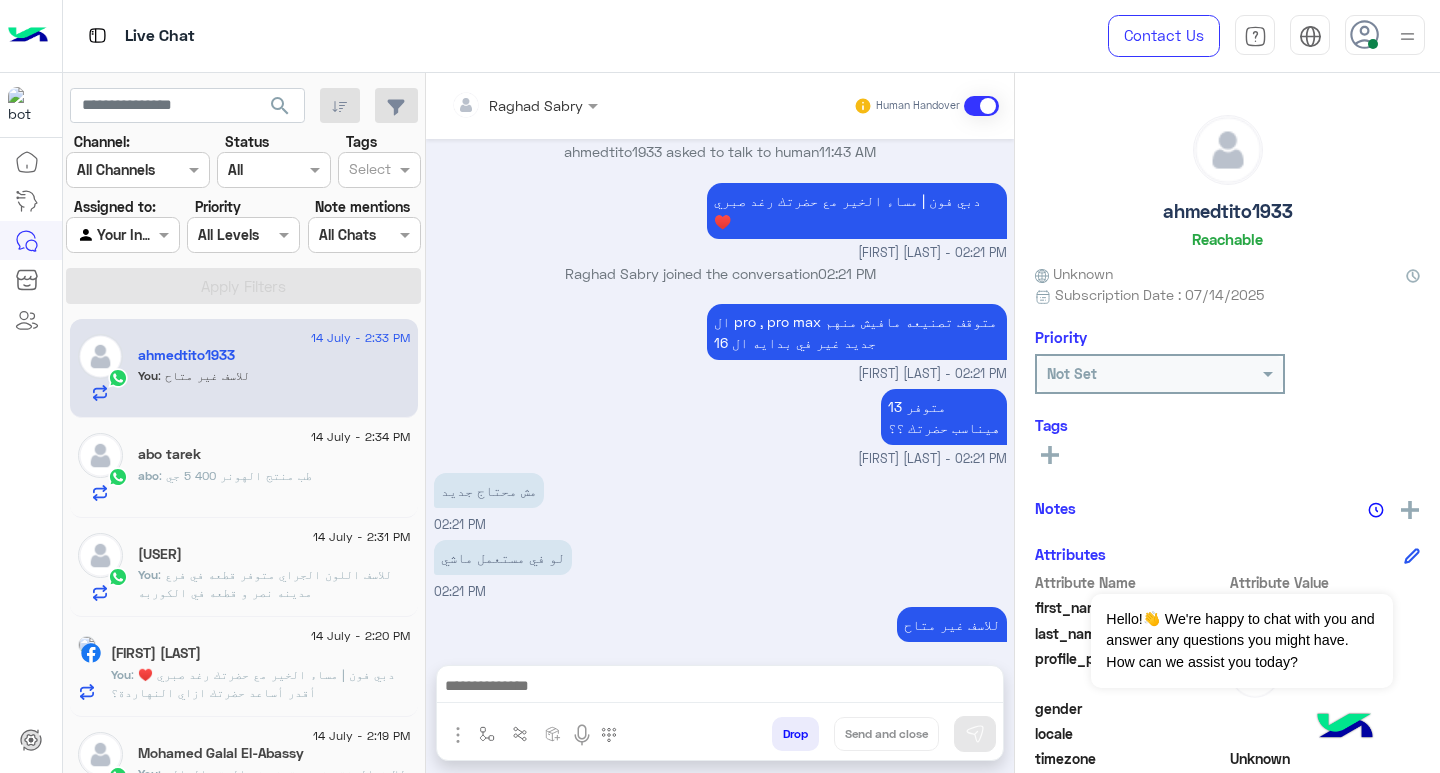 scroll, scrollTop: 585, scrollLeft: 0, axis: vertical 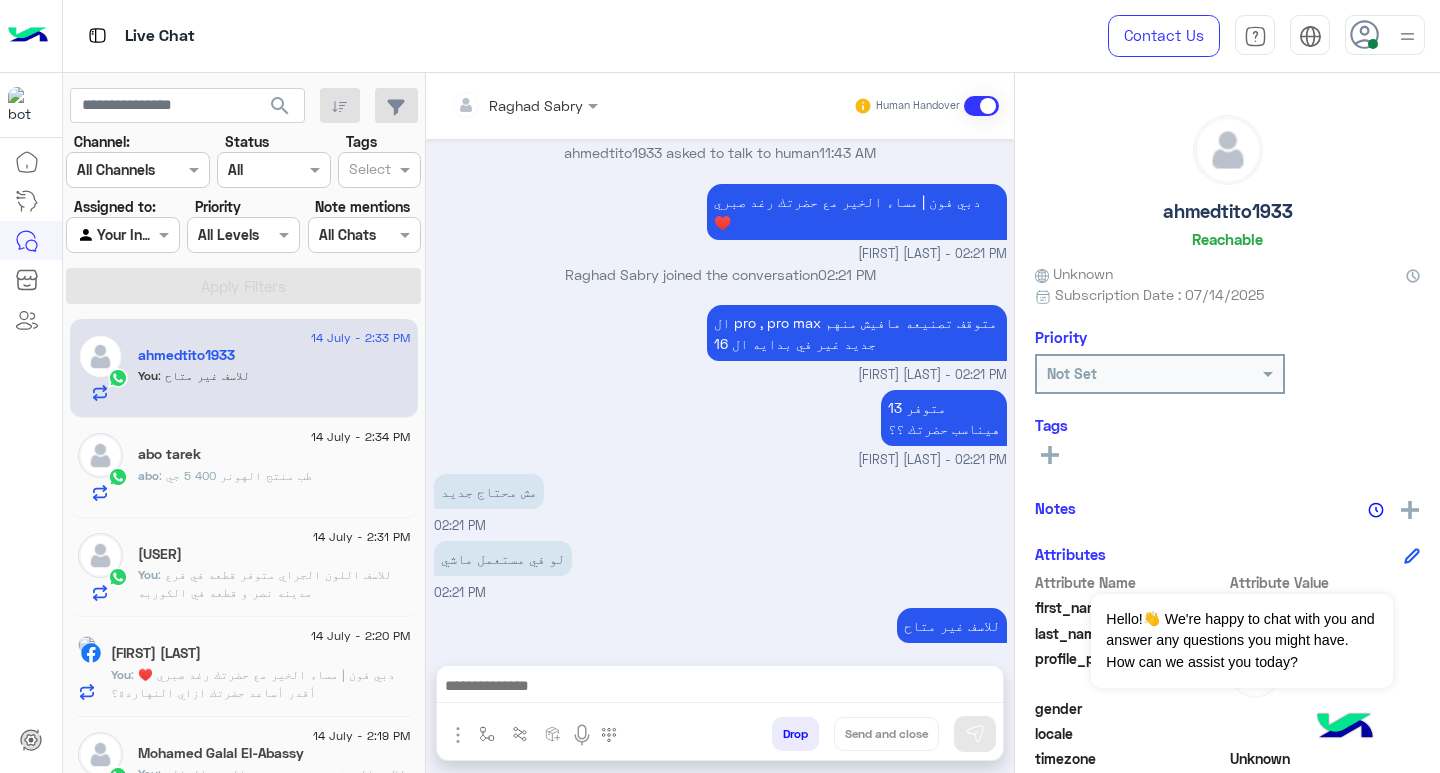 click on ": طب منتج الهونر 400 5 جي" 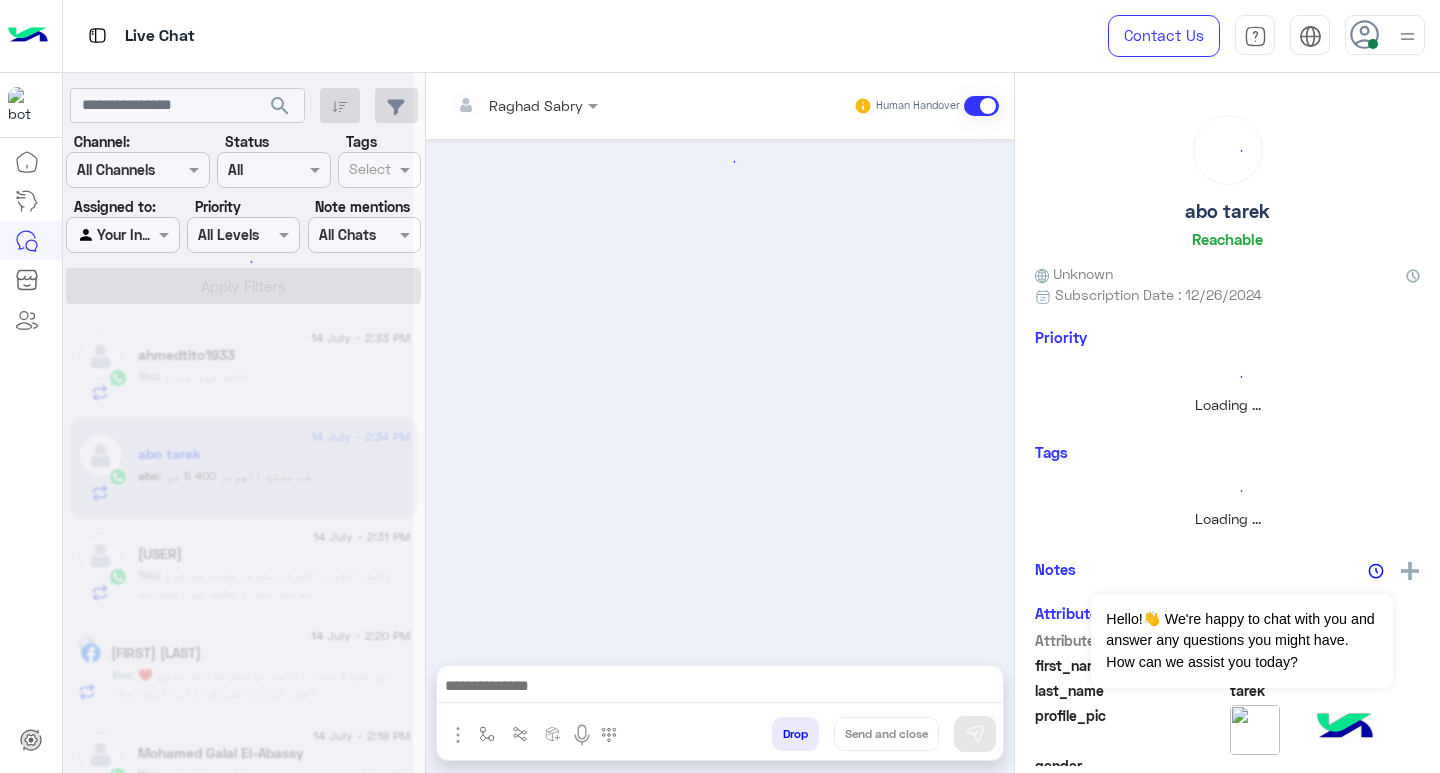 scroll, scrollTop: 0, scrollLeft: 0, axis: both 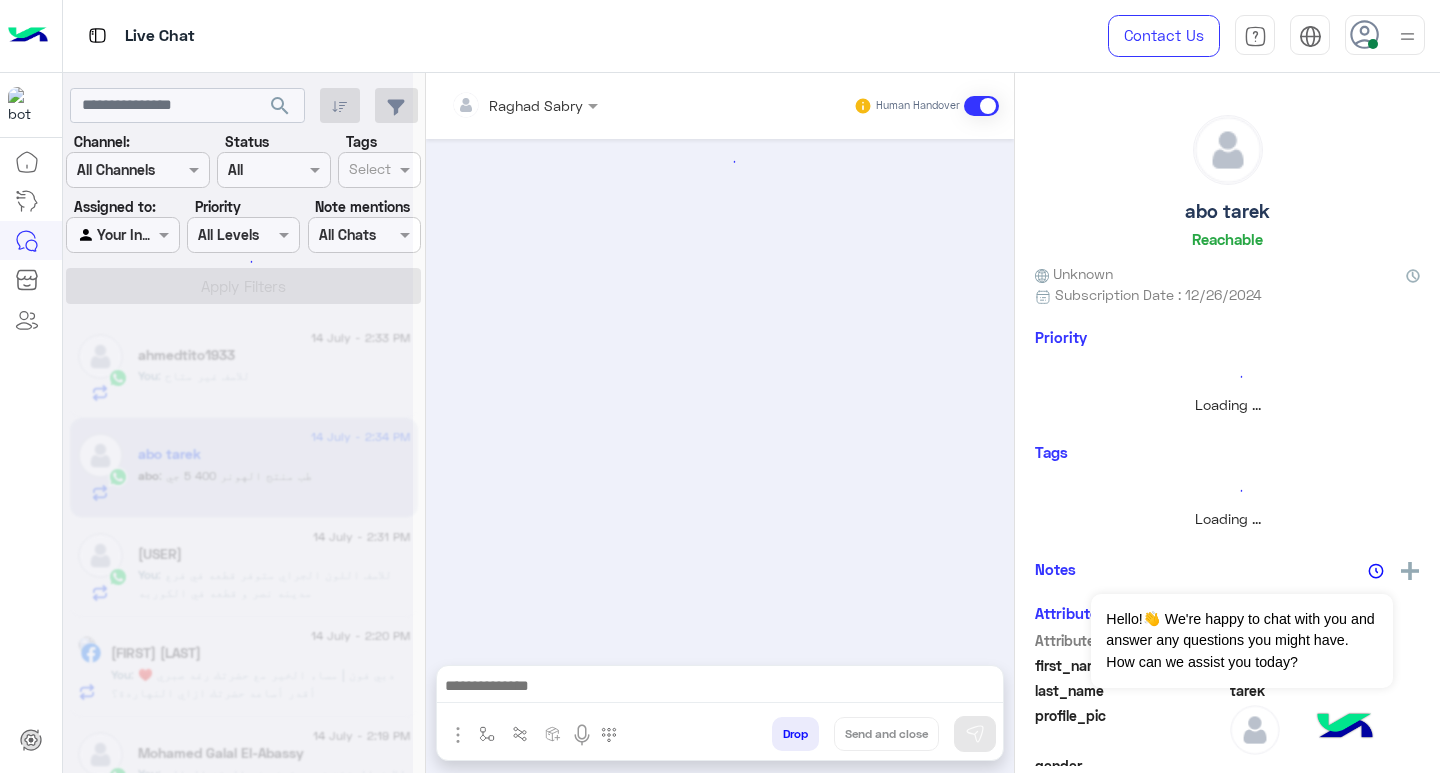click at bounding box center [720, 688] 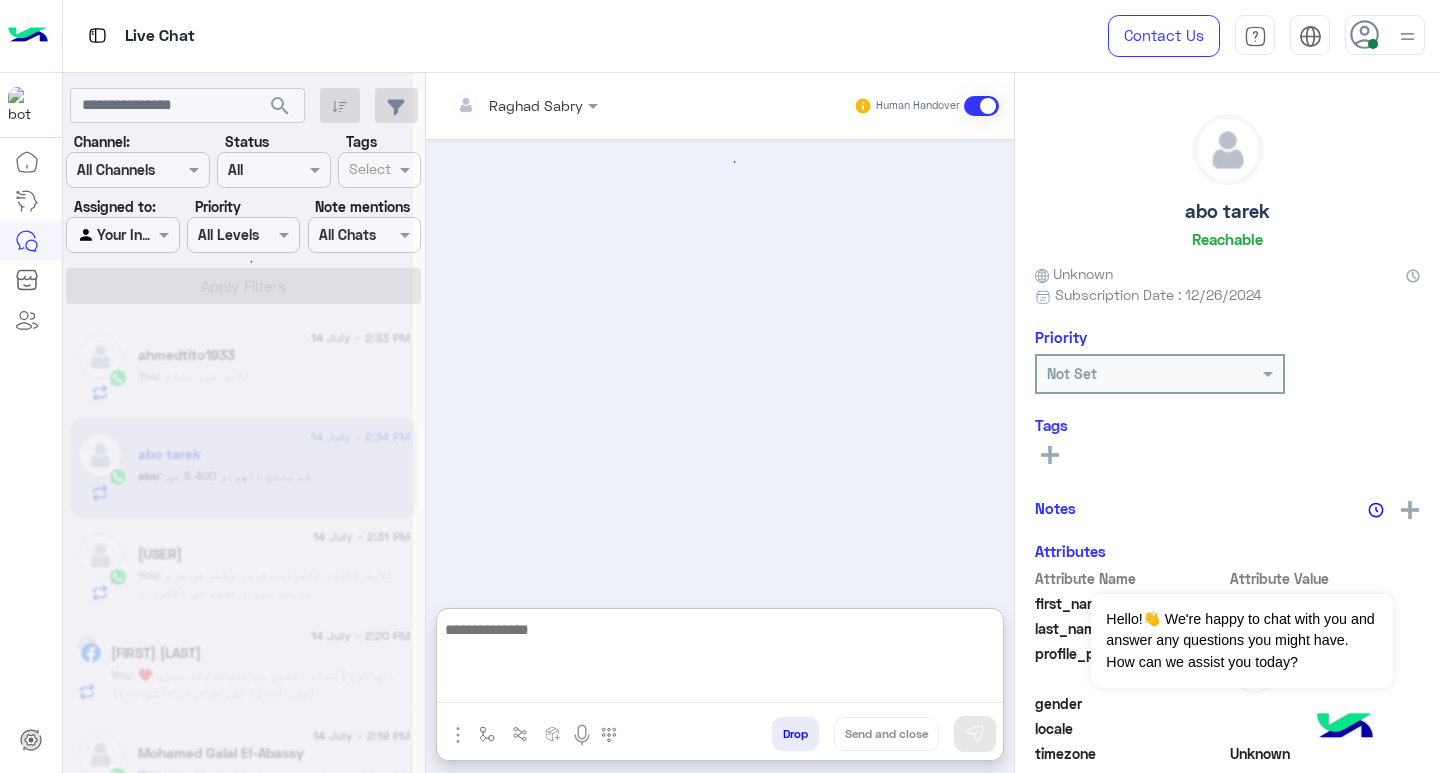 scroll, scrollTop: 1515, scrollLeft: 0, axis: vertical 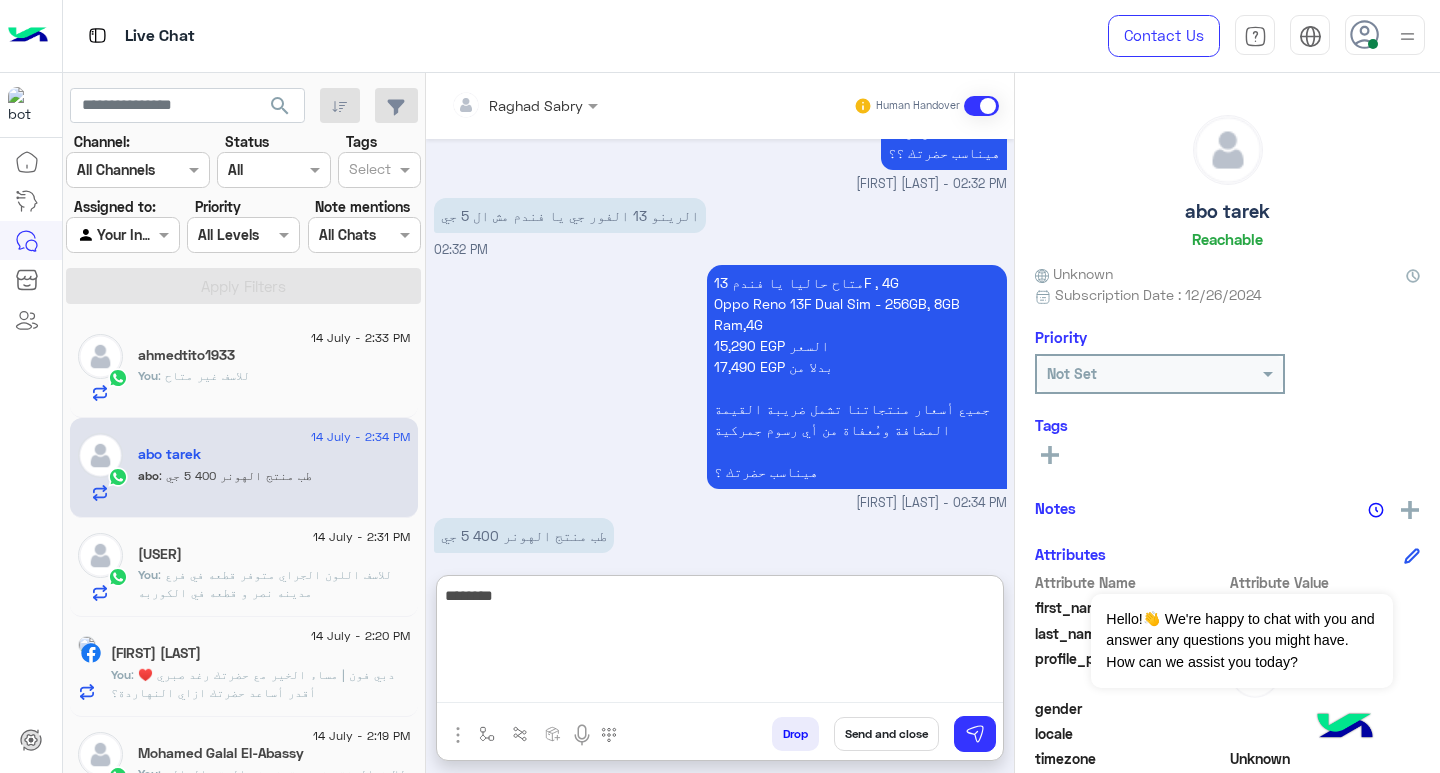 type on "*********" 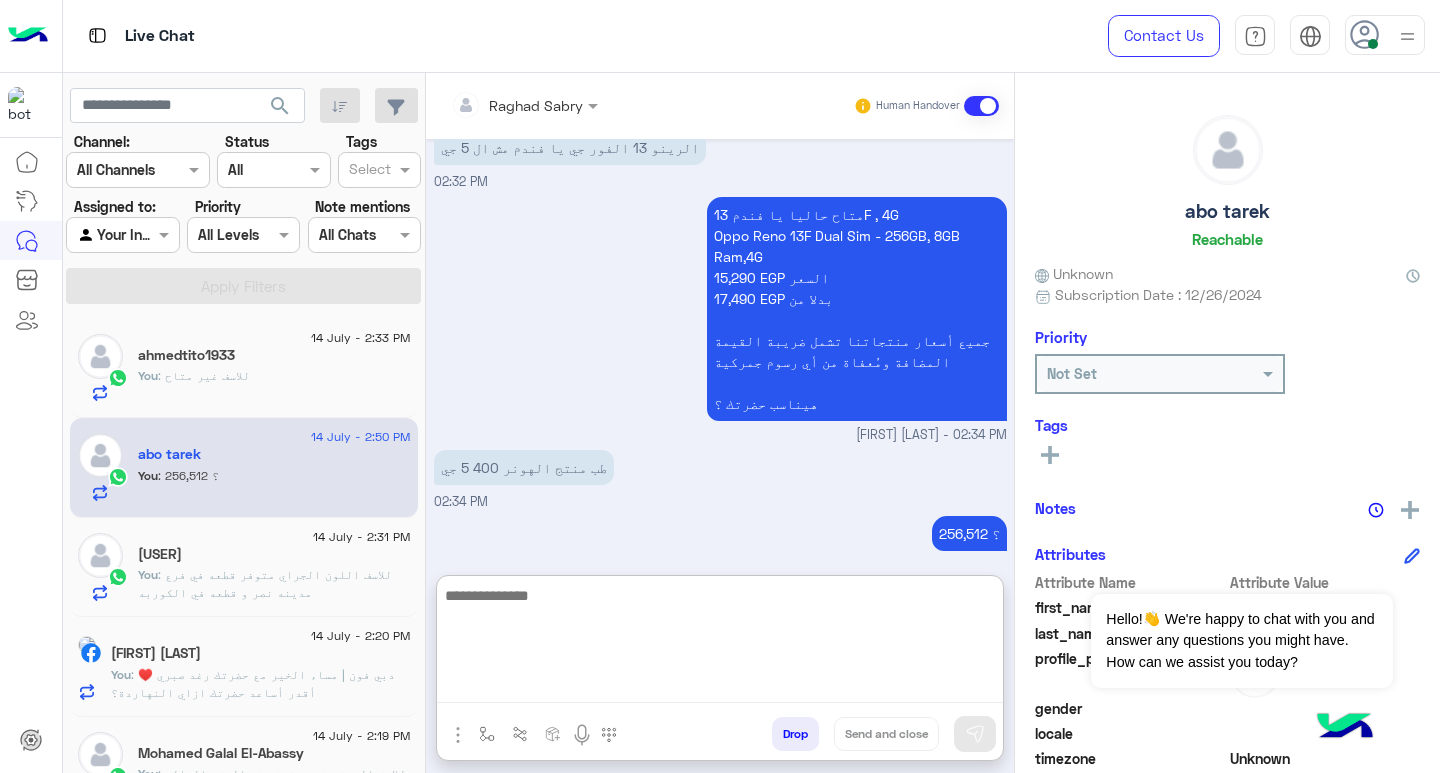 scroll, scrollTop: 1649, scrollLeft: 0, axis: vertical 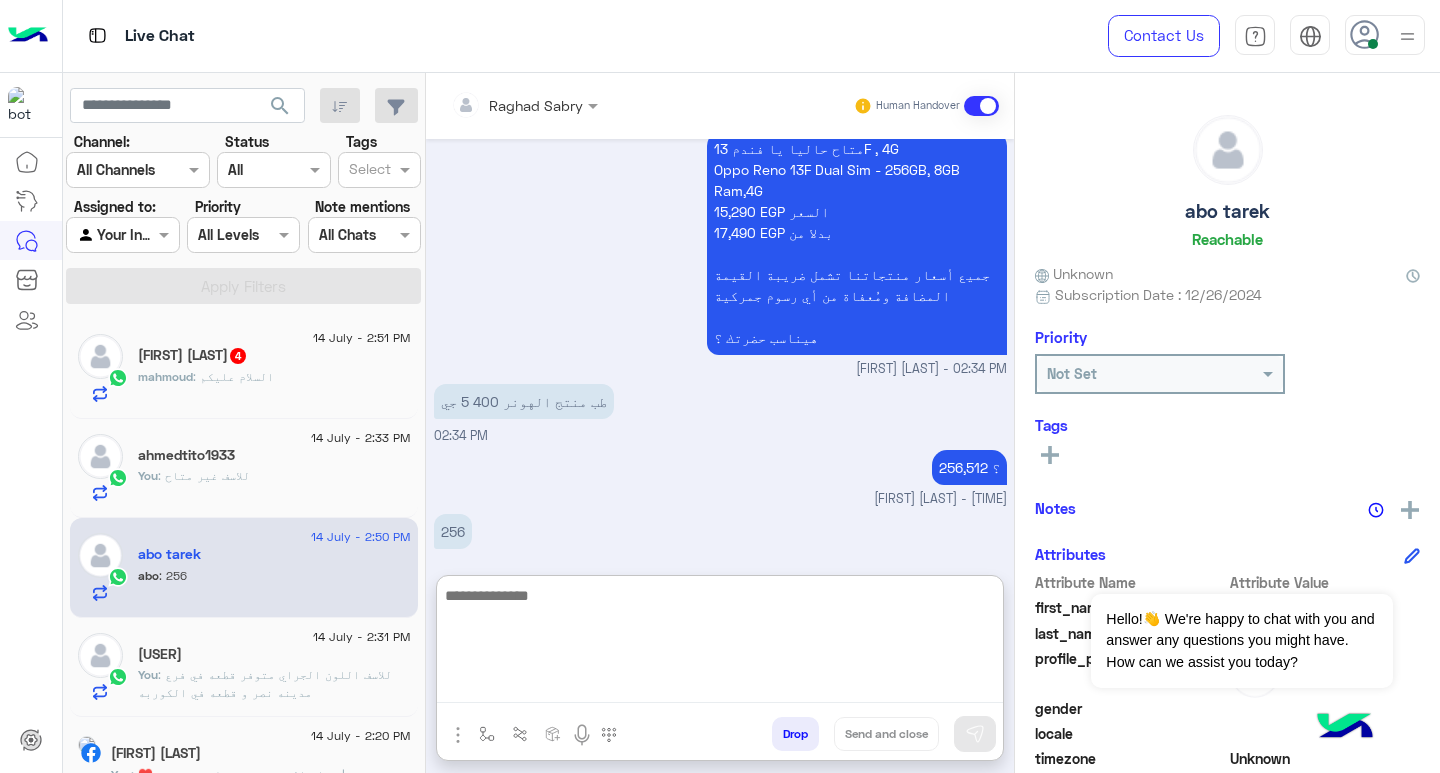 click at bounding box center [720, 643] 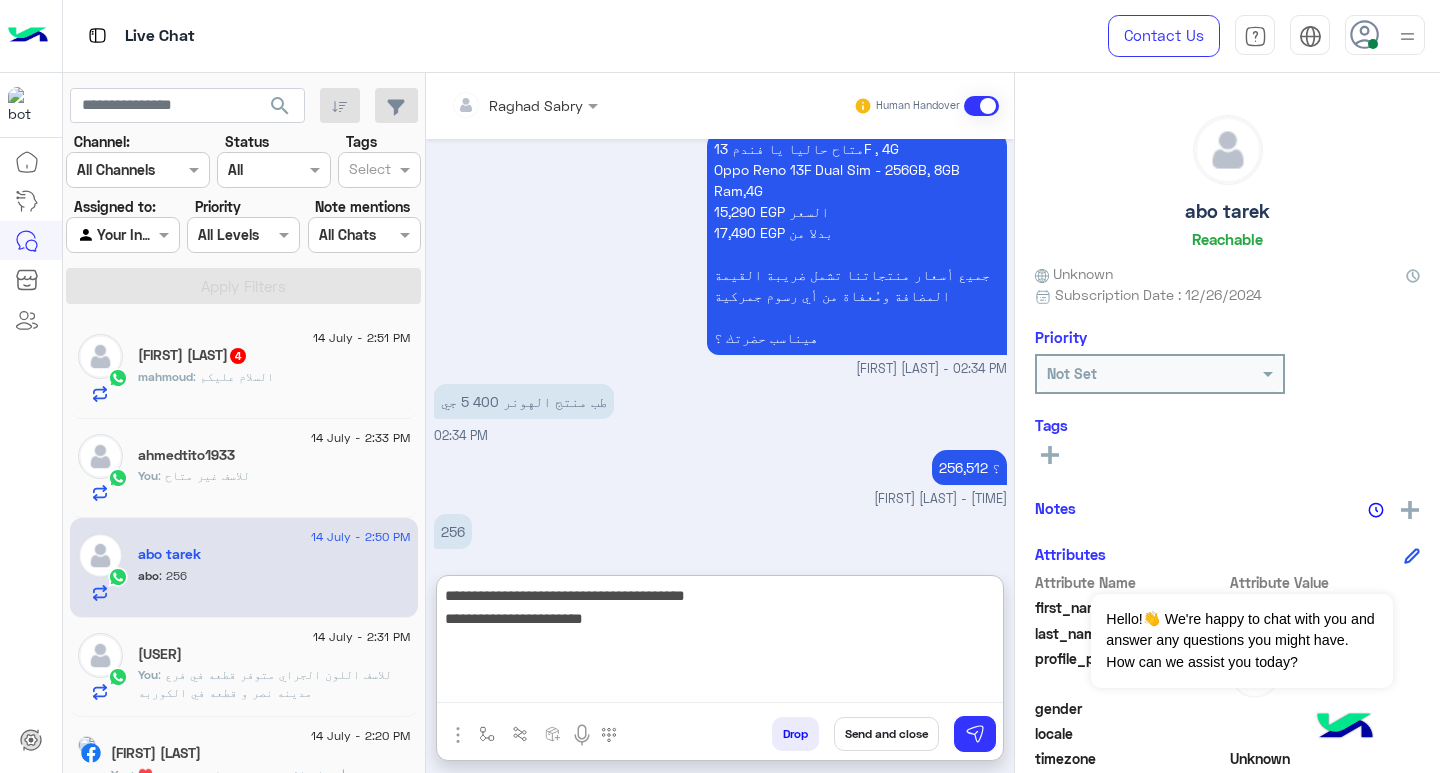 click on "**********" at bounding box center [720, 643] 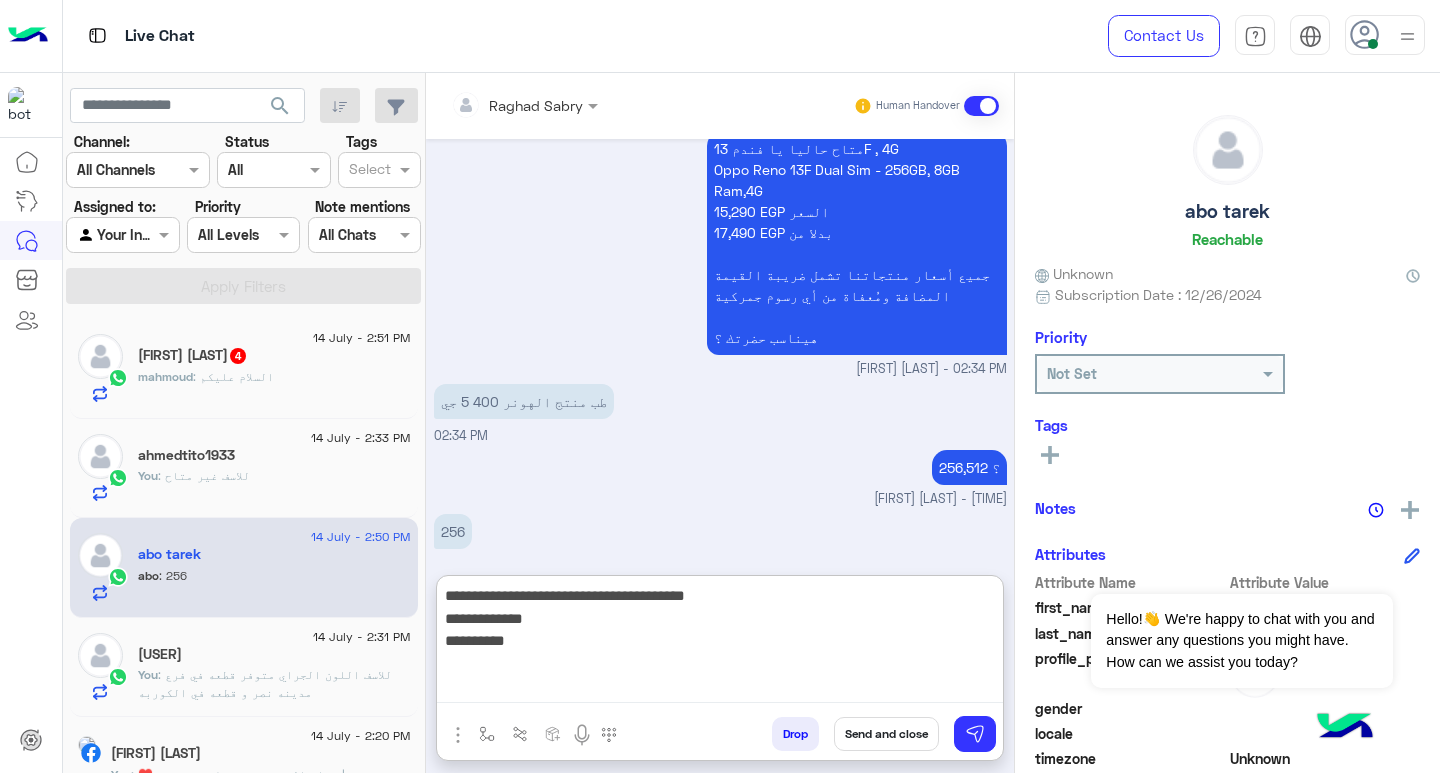 click on "**********" at bounding box center [720, 643] 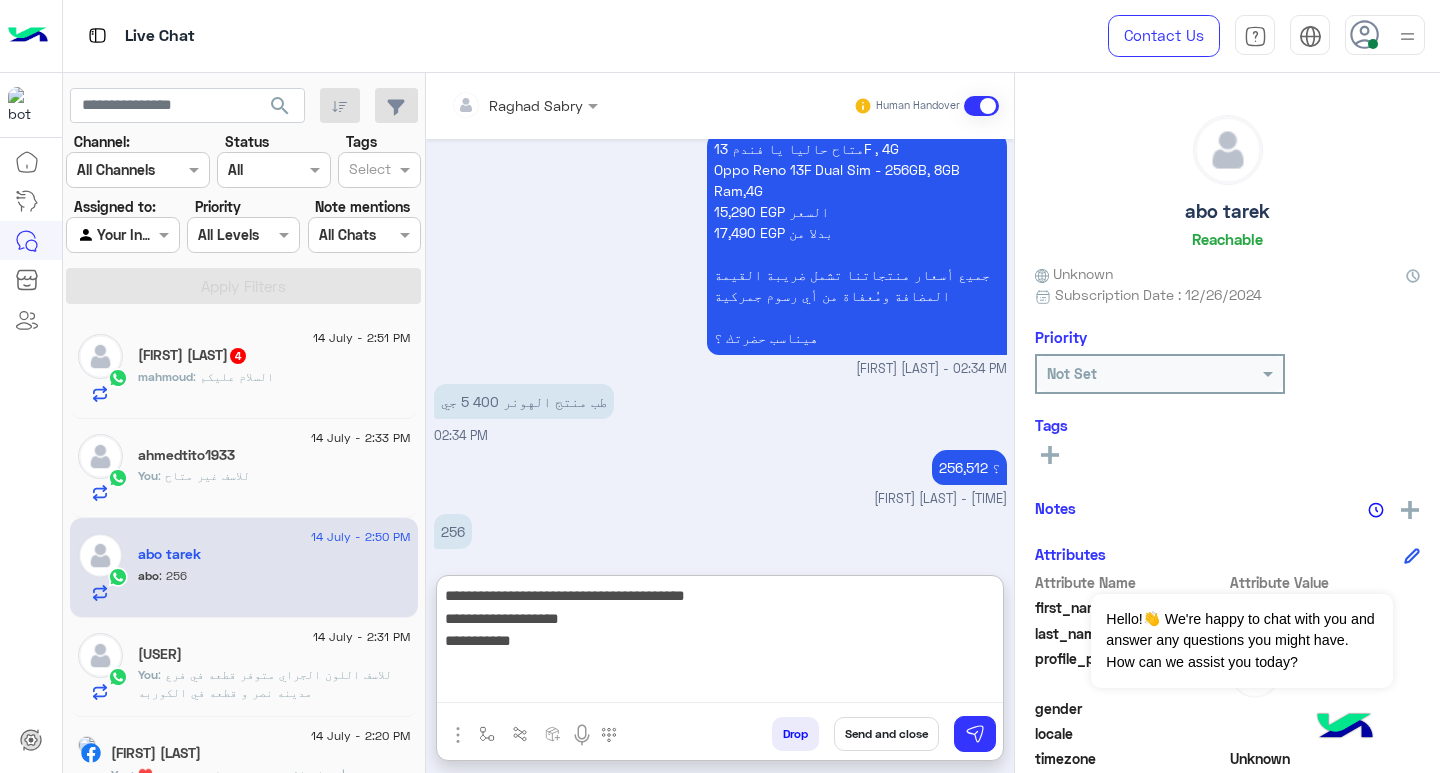 click on "**********" at bounding box center [720, 643] 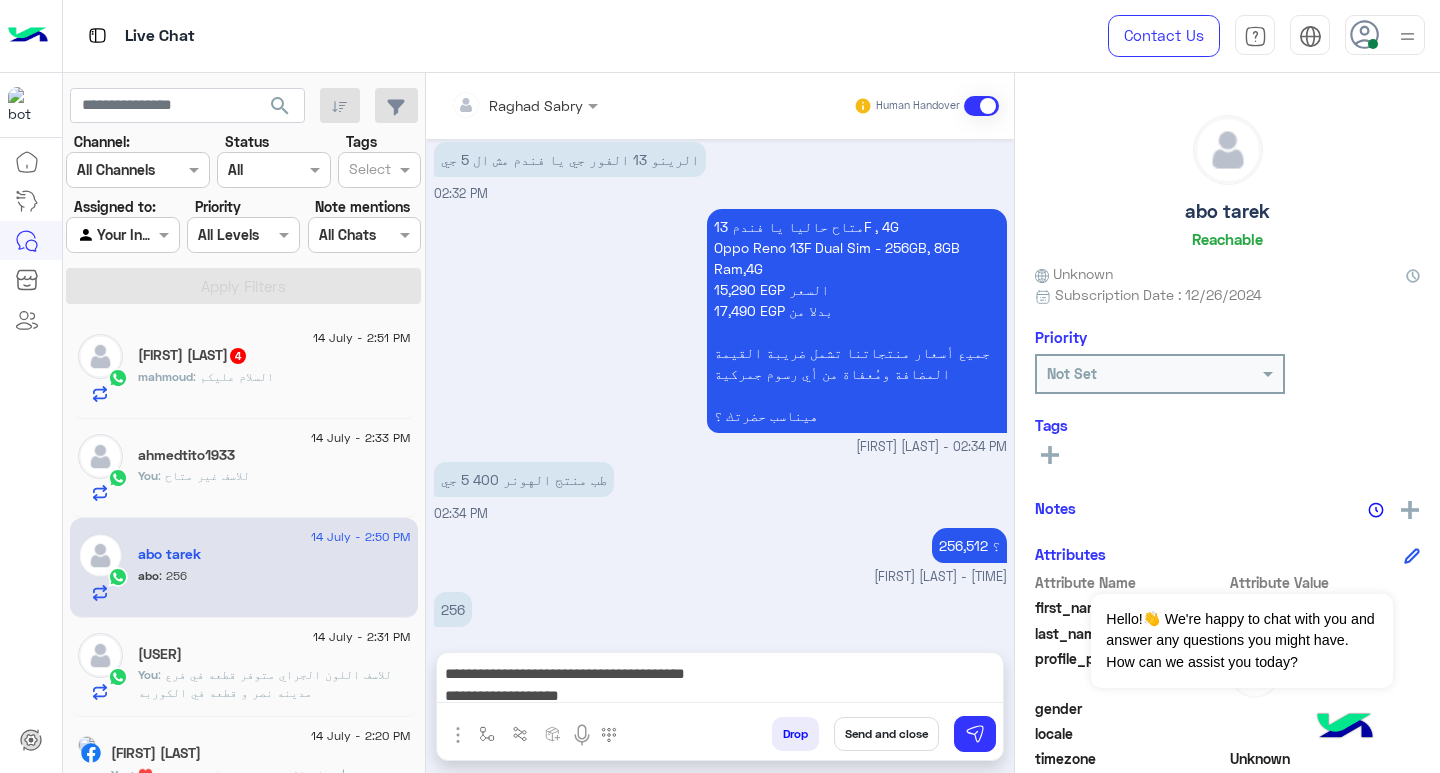 scroll, scrollTop: 1559, scrollLeft: 0, axis: vertical 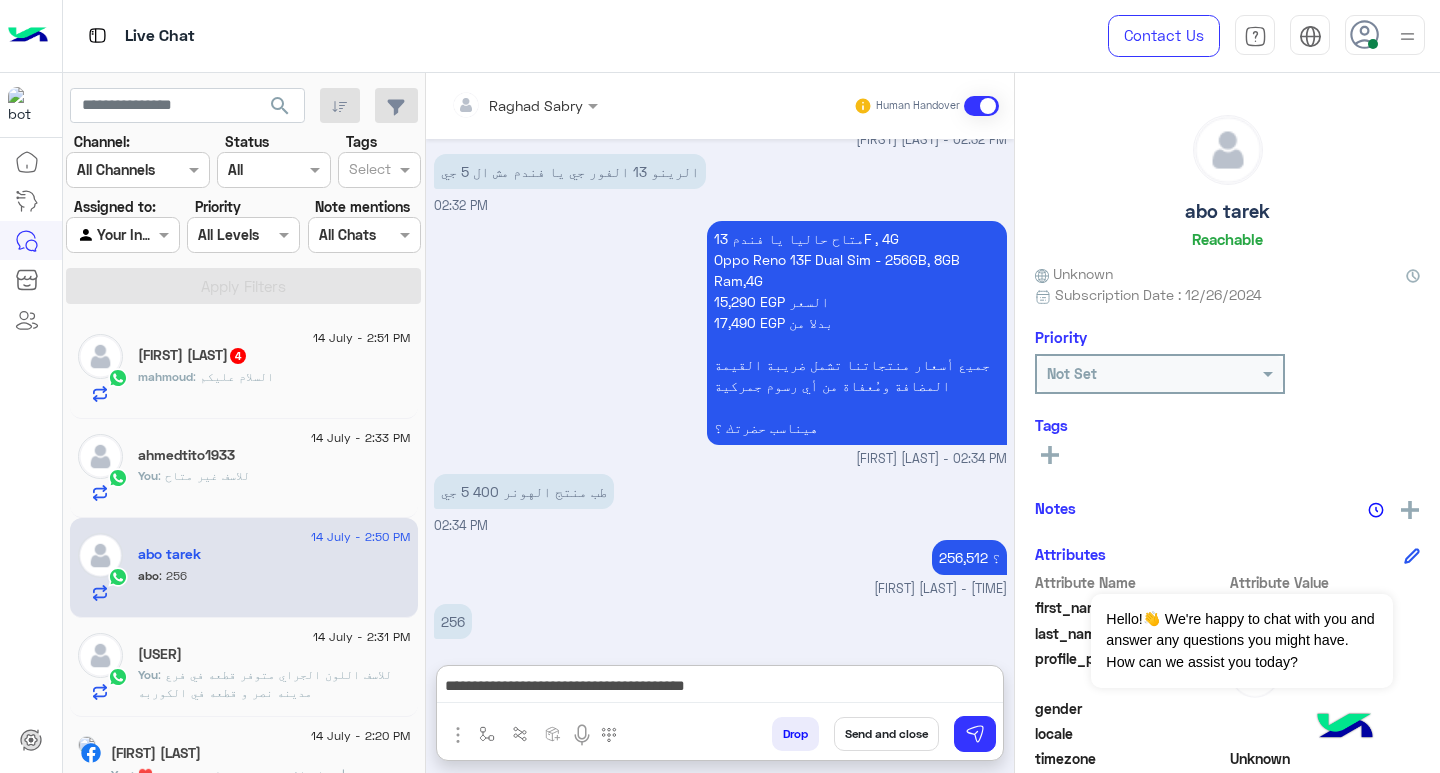 drag, startPoint x: 846, startPoint y: 693, endPoint x: 793, endPoint y: 700, distance: 53.460266 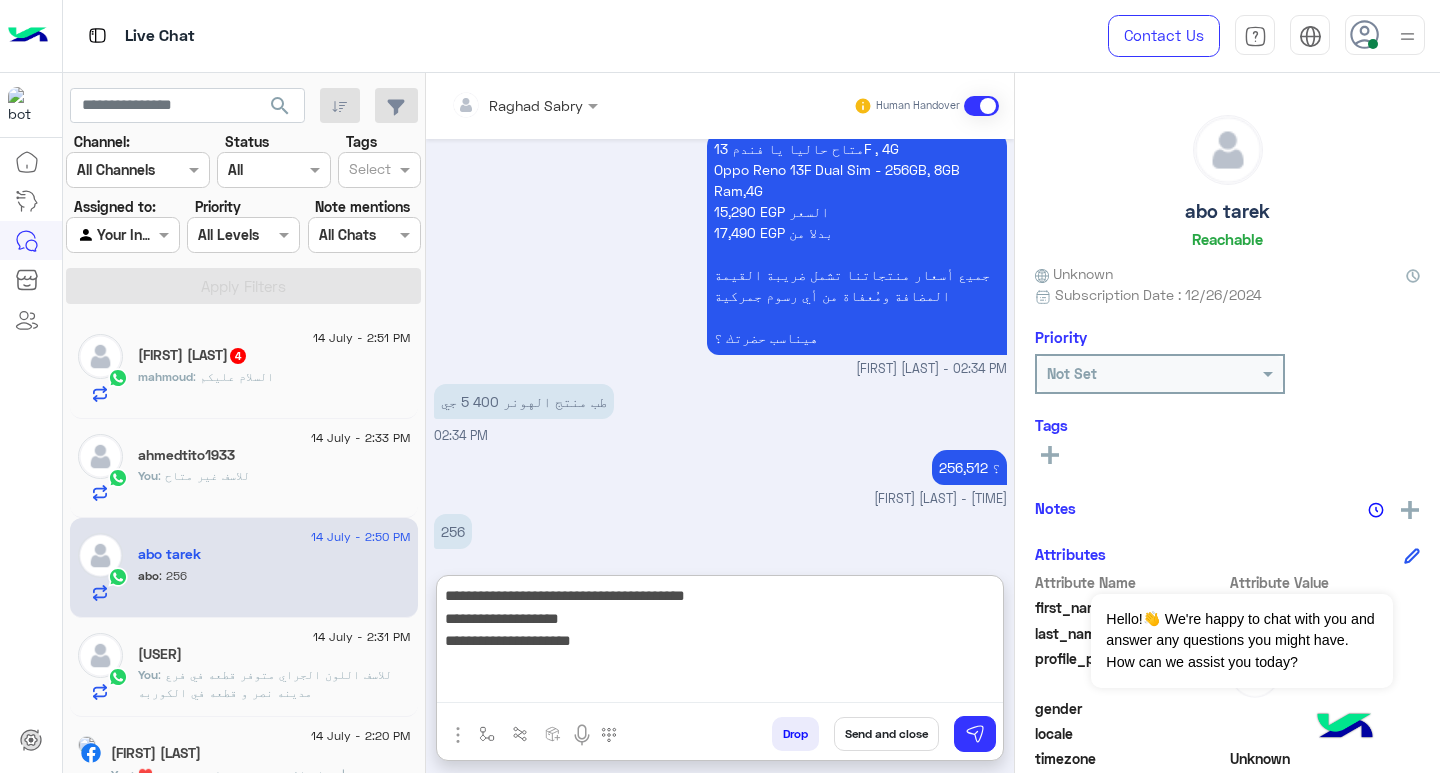 click on "**********" at bounding box center (720, 643) 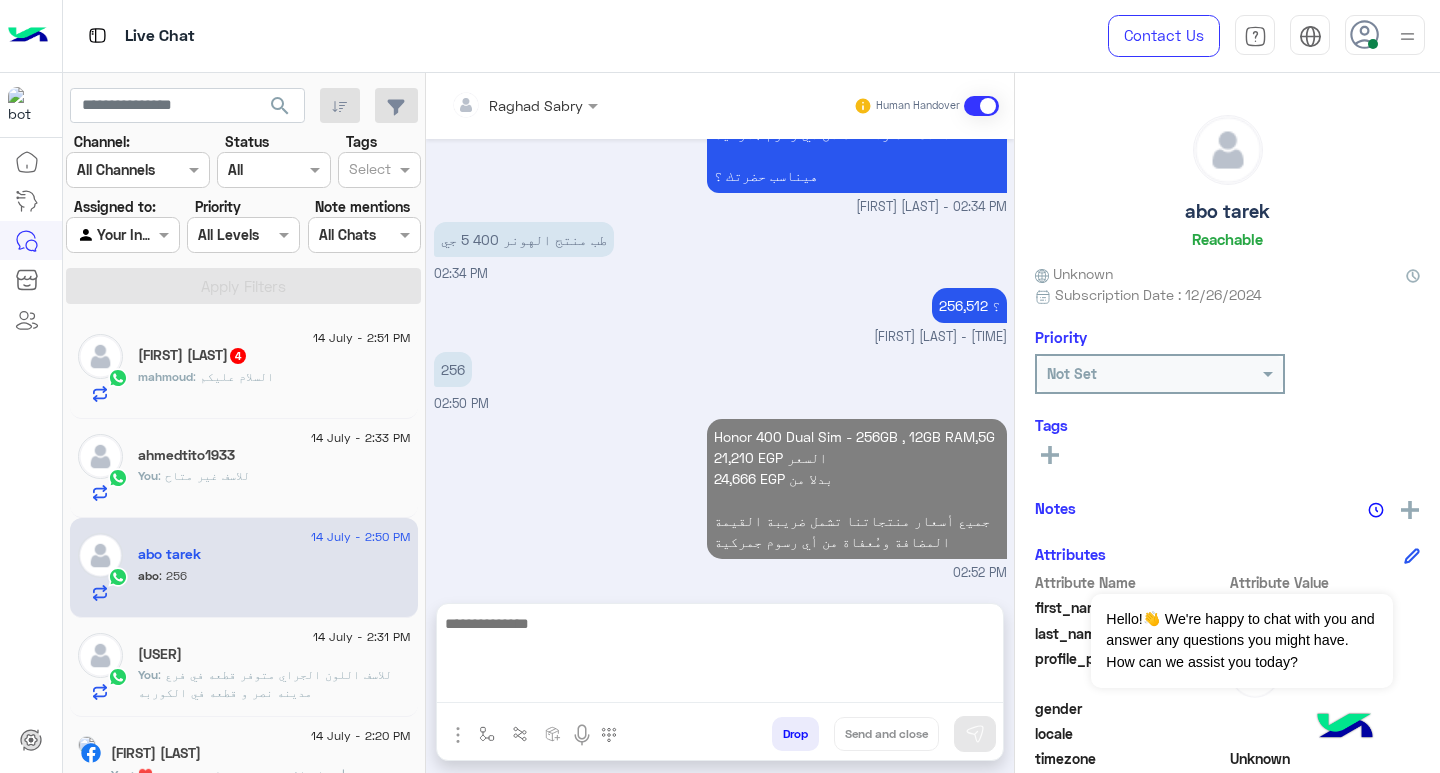 scroll, scrollTop: 1728, scrollLeft: 0, axis: vertical 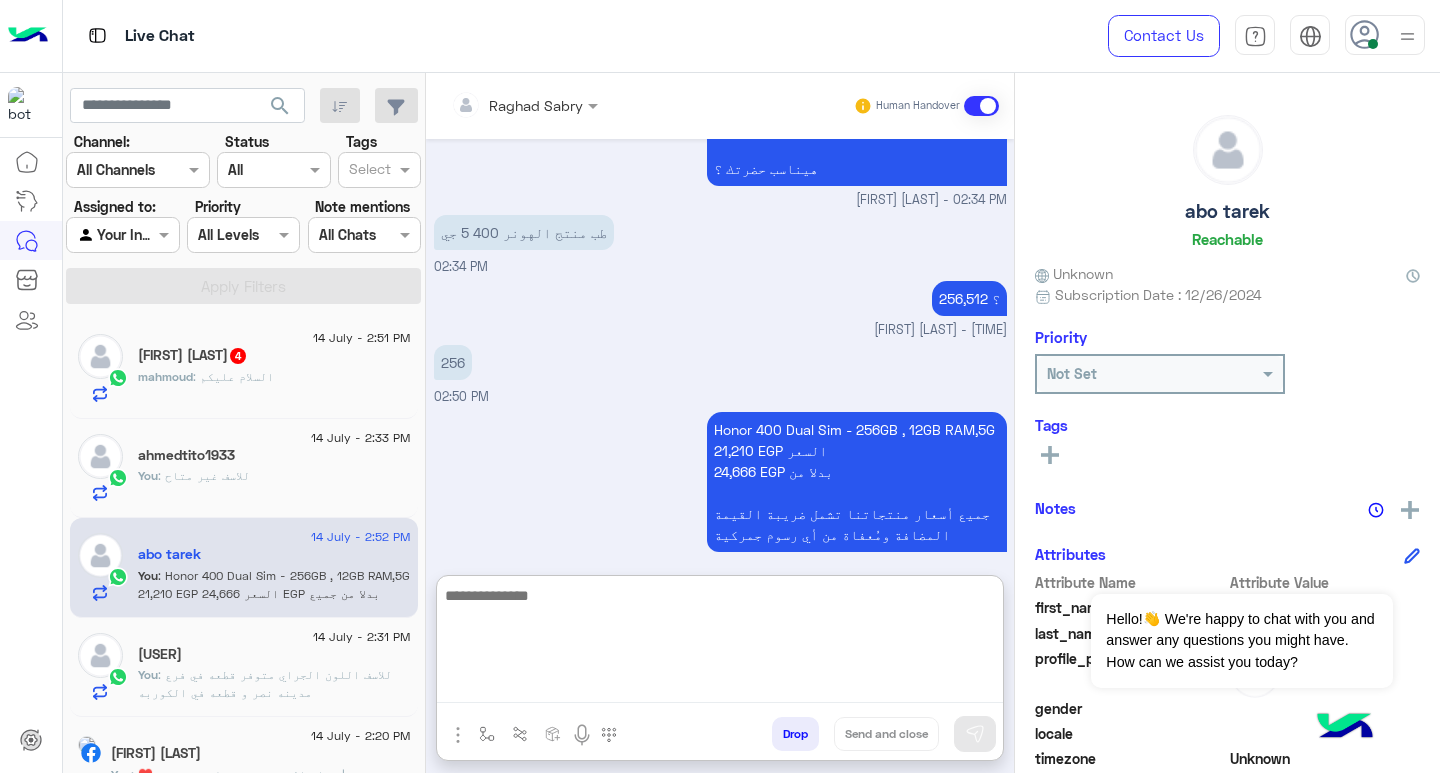 click on "4" 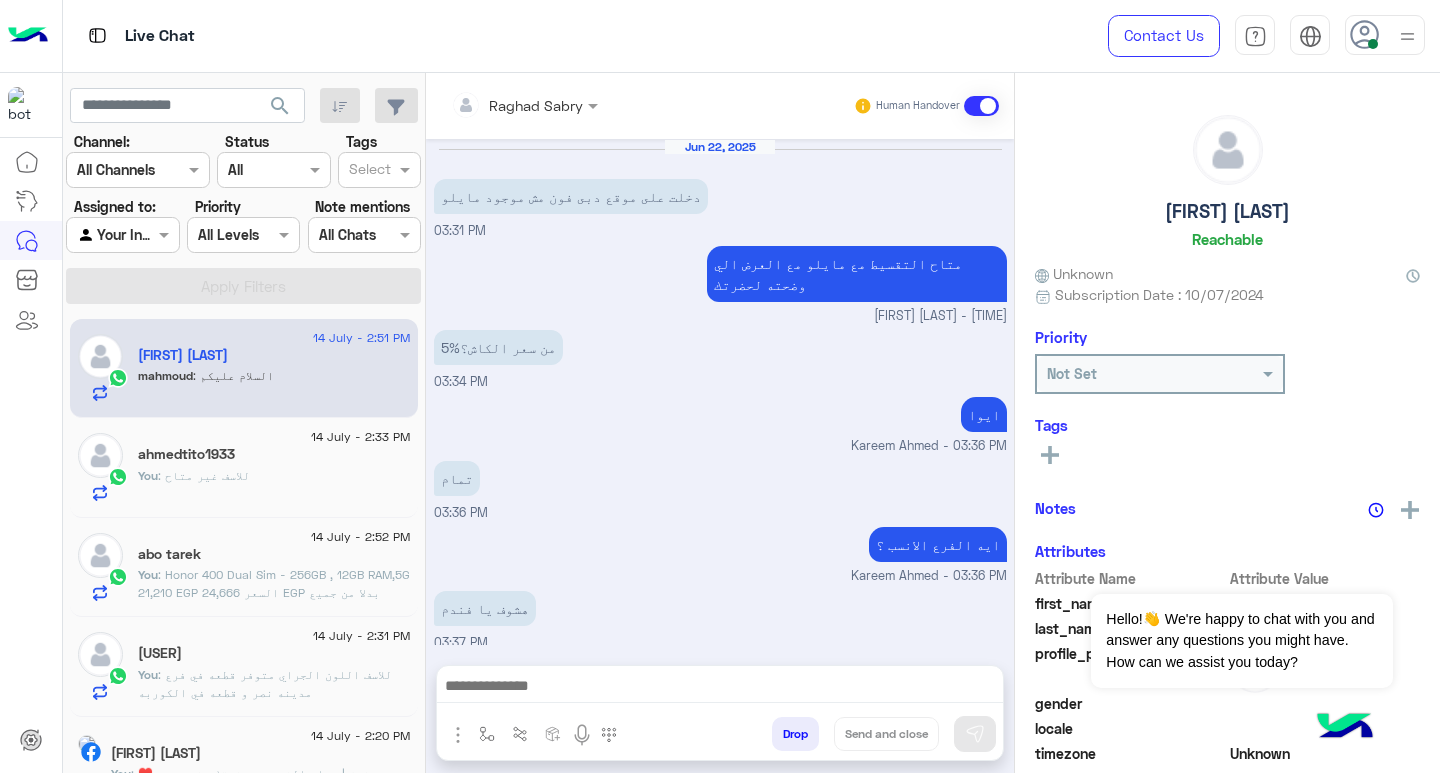 scroll, scrollTop: 1416, scrollLeft: 0, axis: vertical 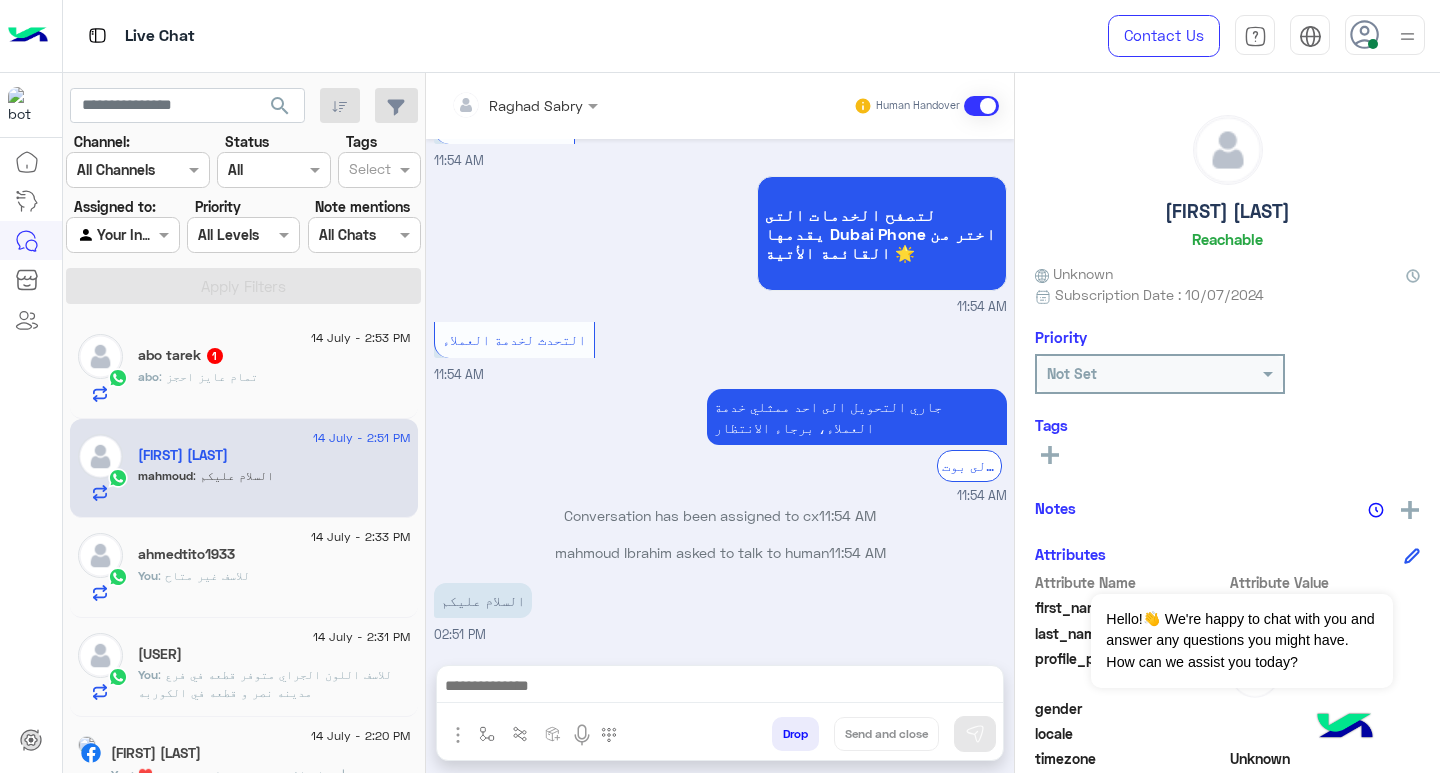 click on ": تمام عايز احجز" 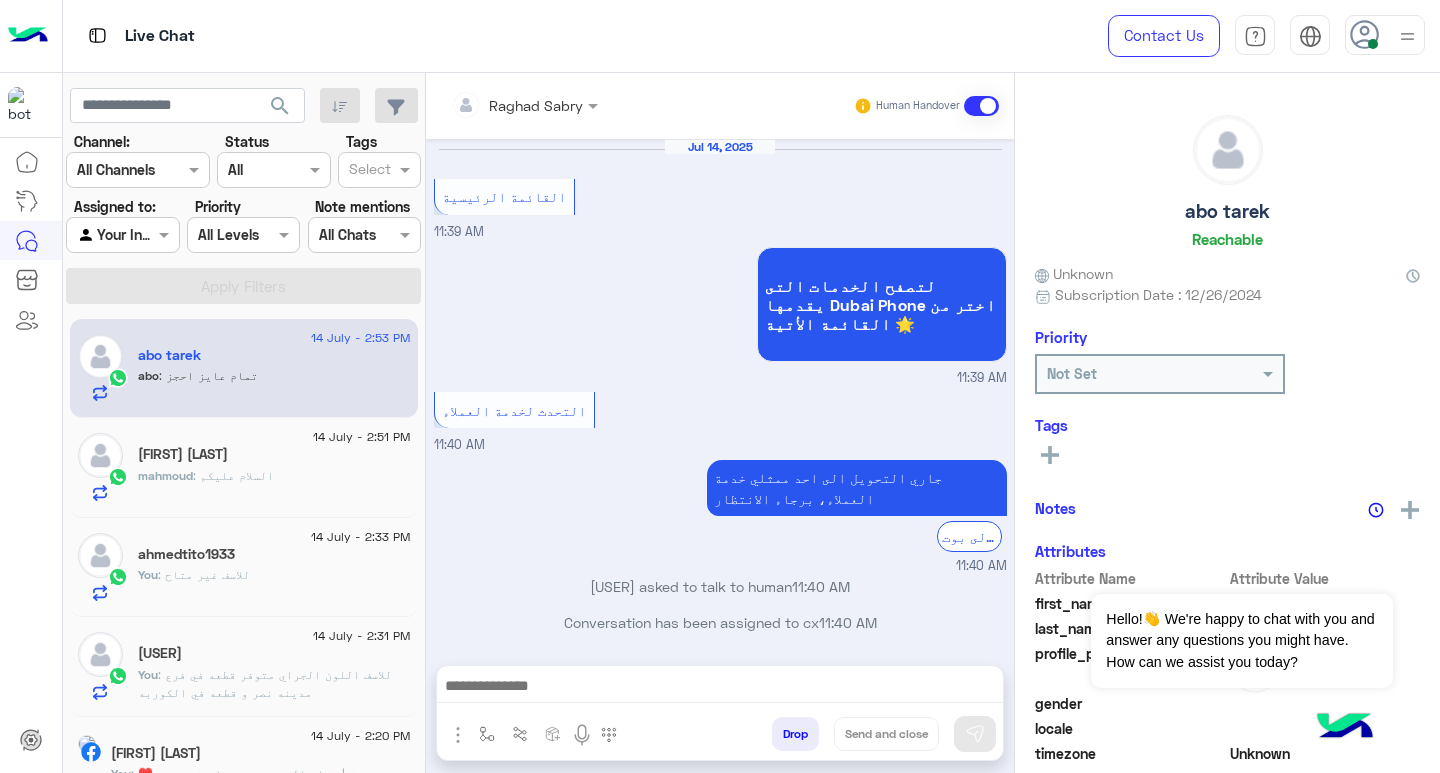 scroll, scrollTop: 1223, scrollLeft: 0, axis: vertical 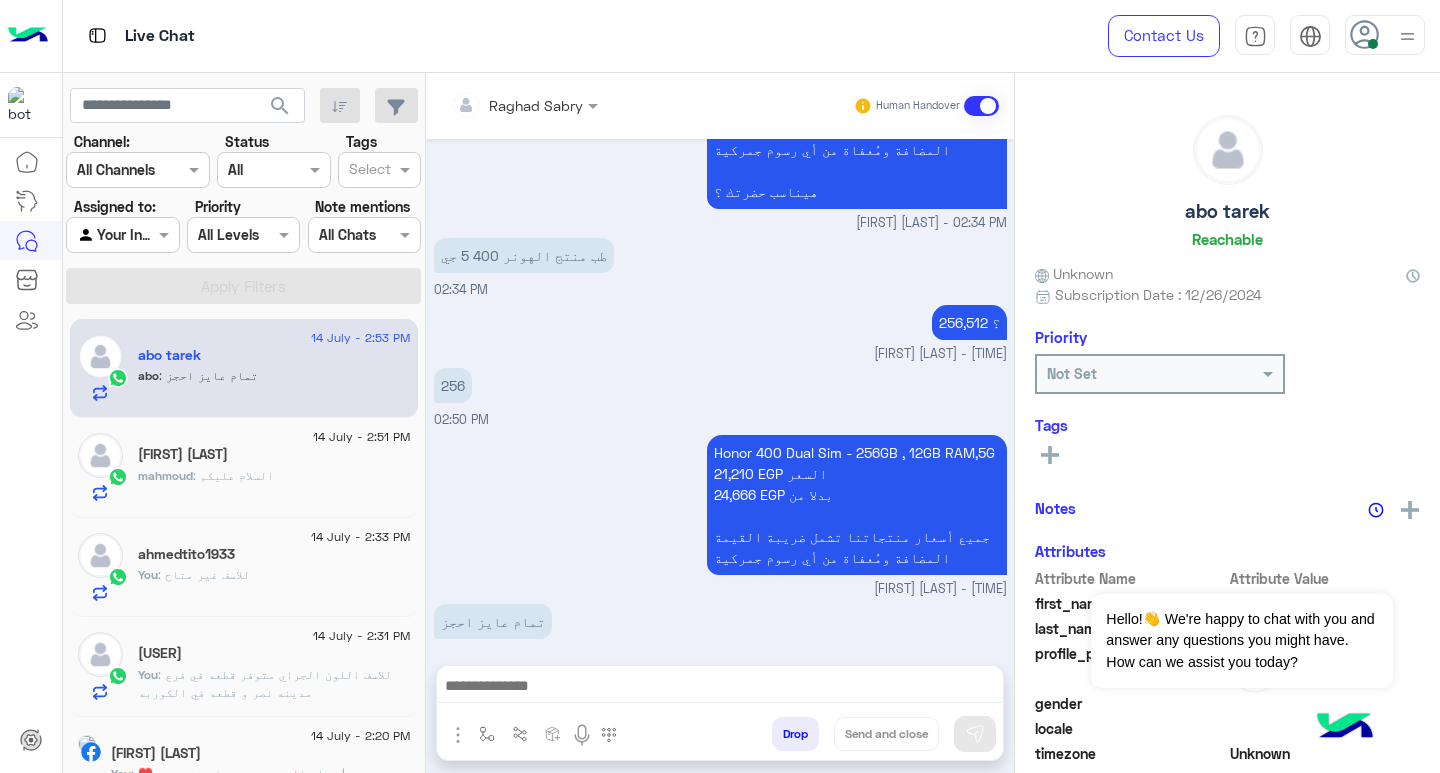 click at bounding box center (720, 688) 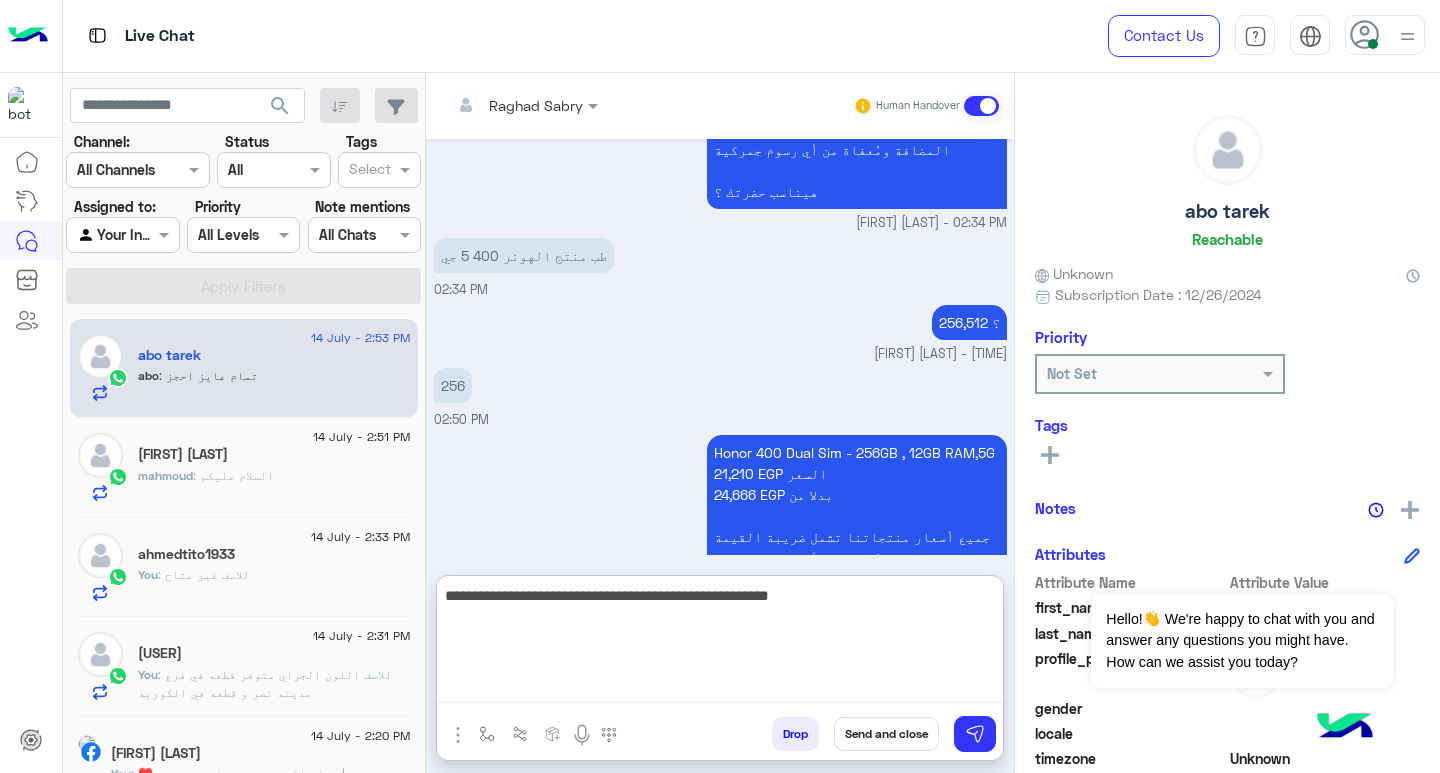 paste on "**********" 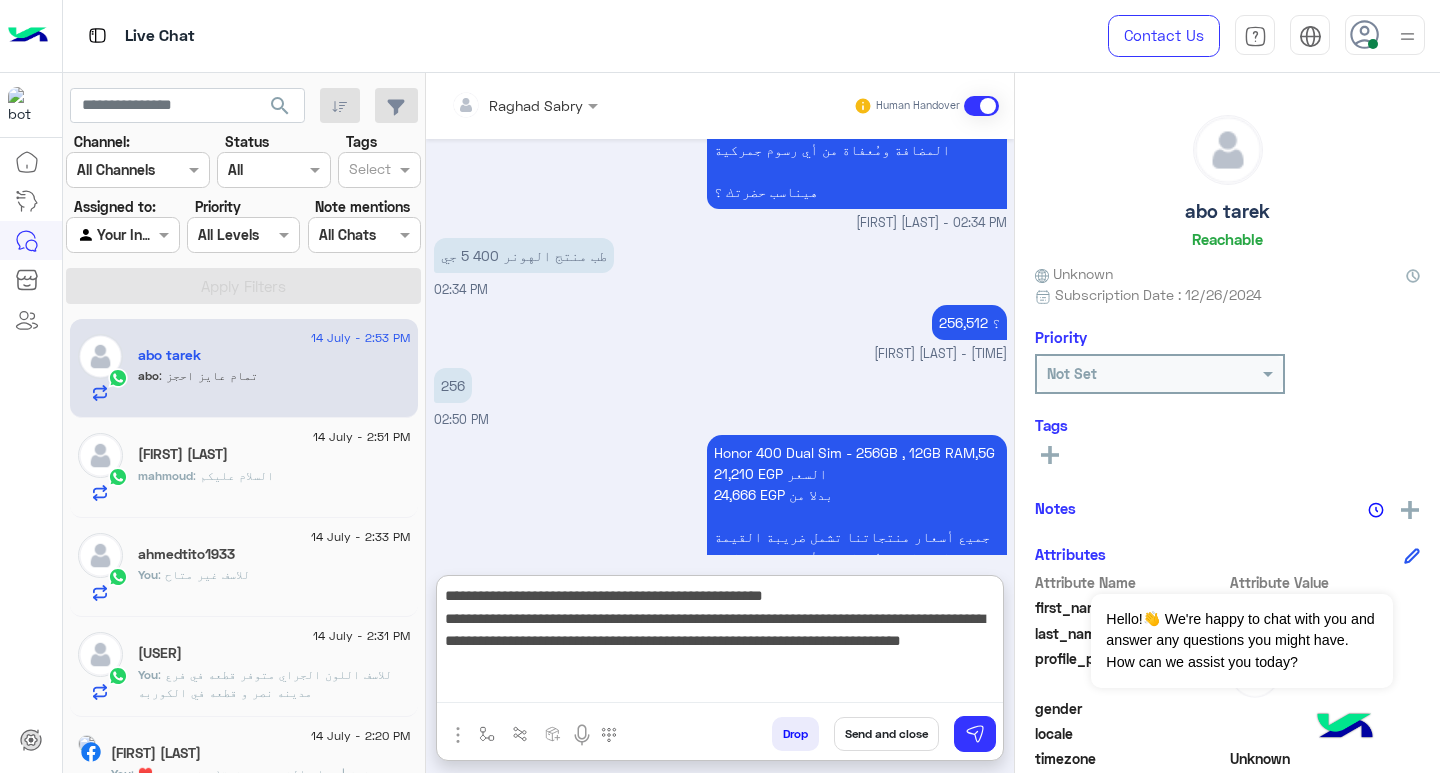 click on "**********" at bounding box center [720, 643] 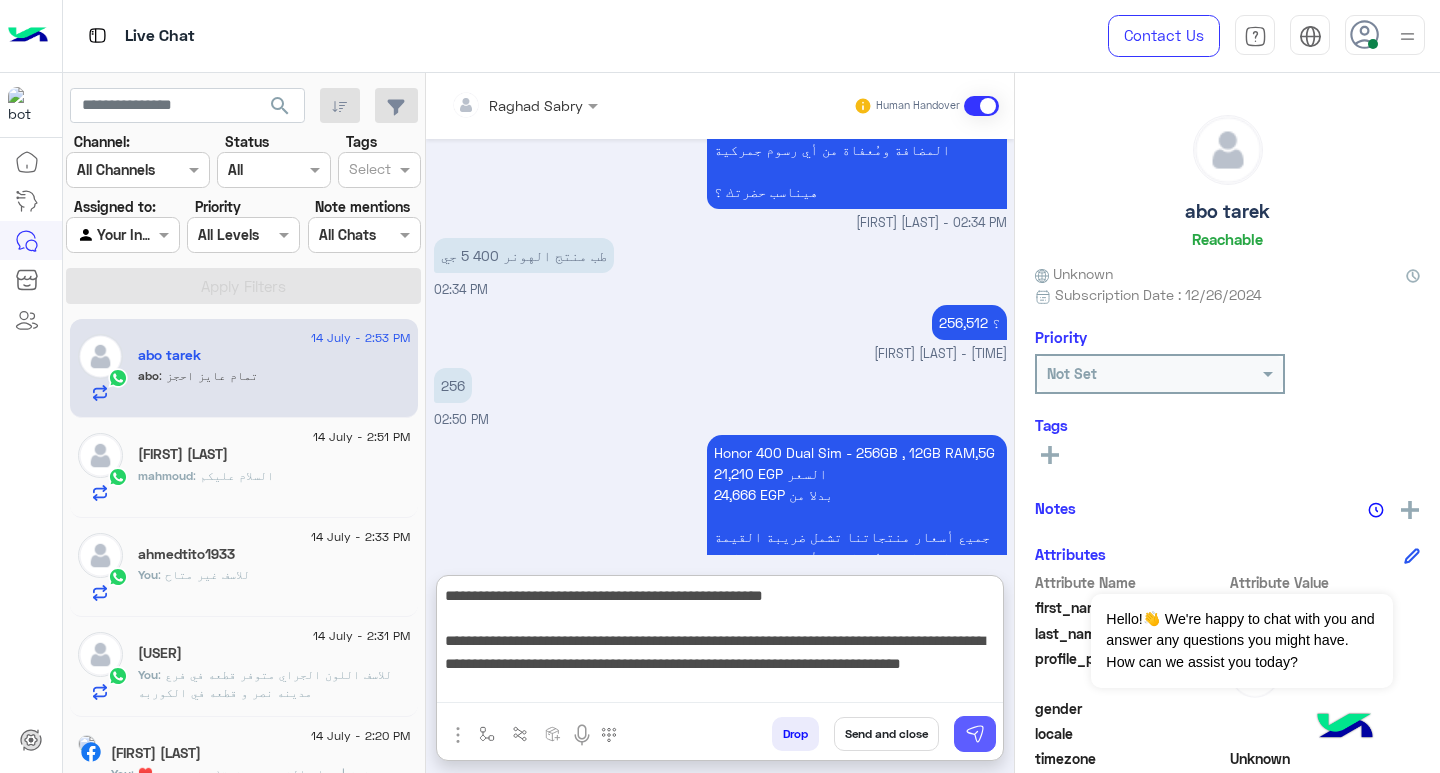 type on "**********" 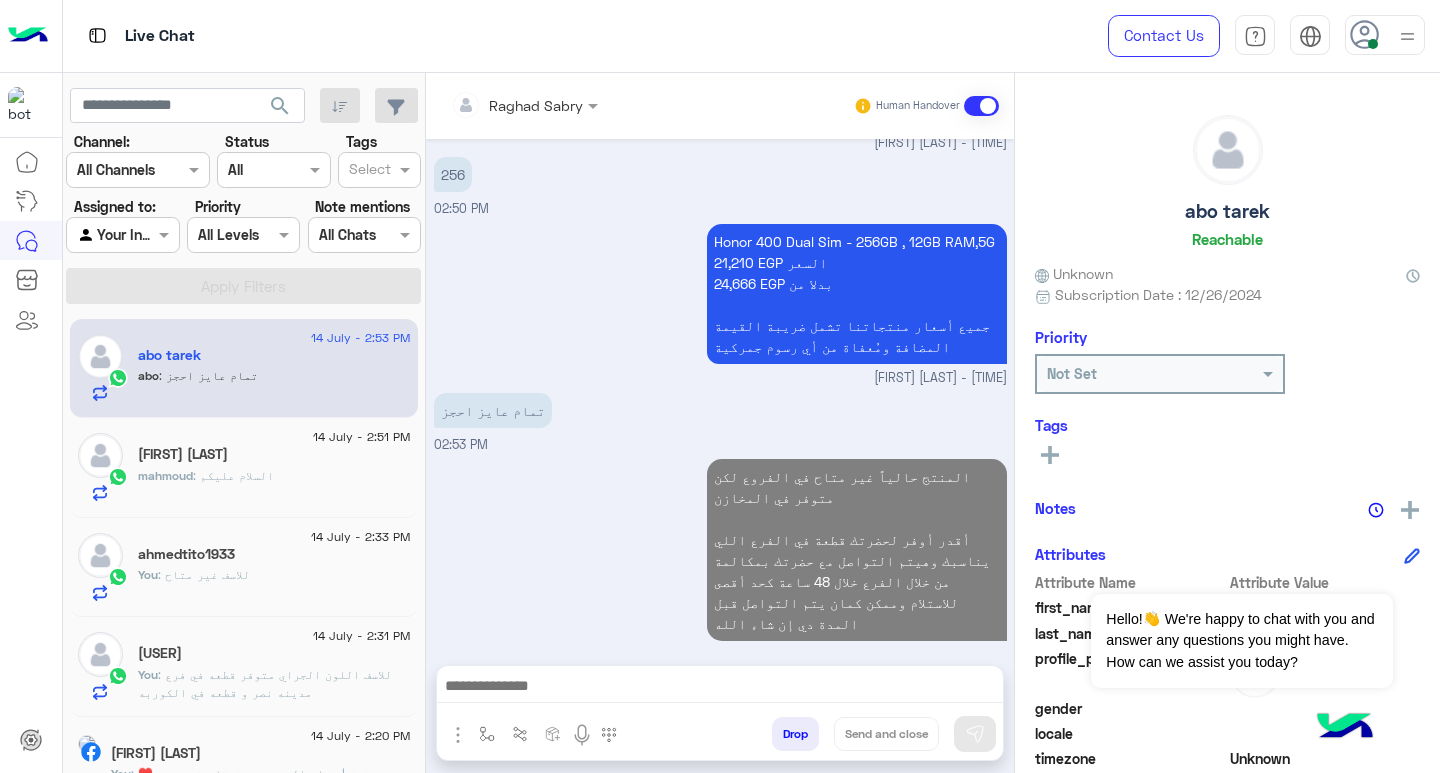 click at bounding box center (720, 688) 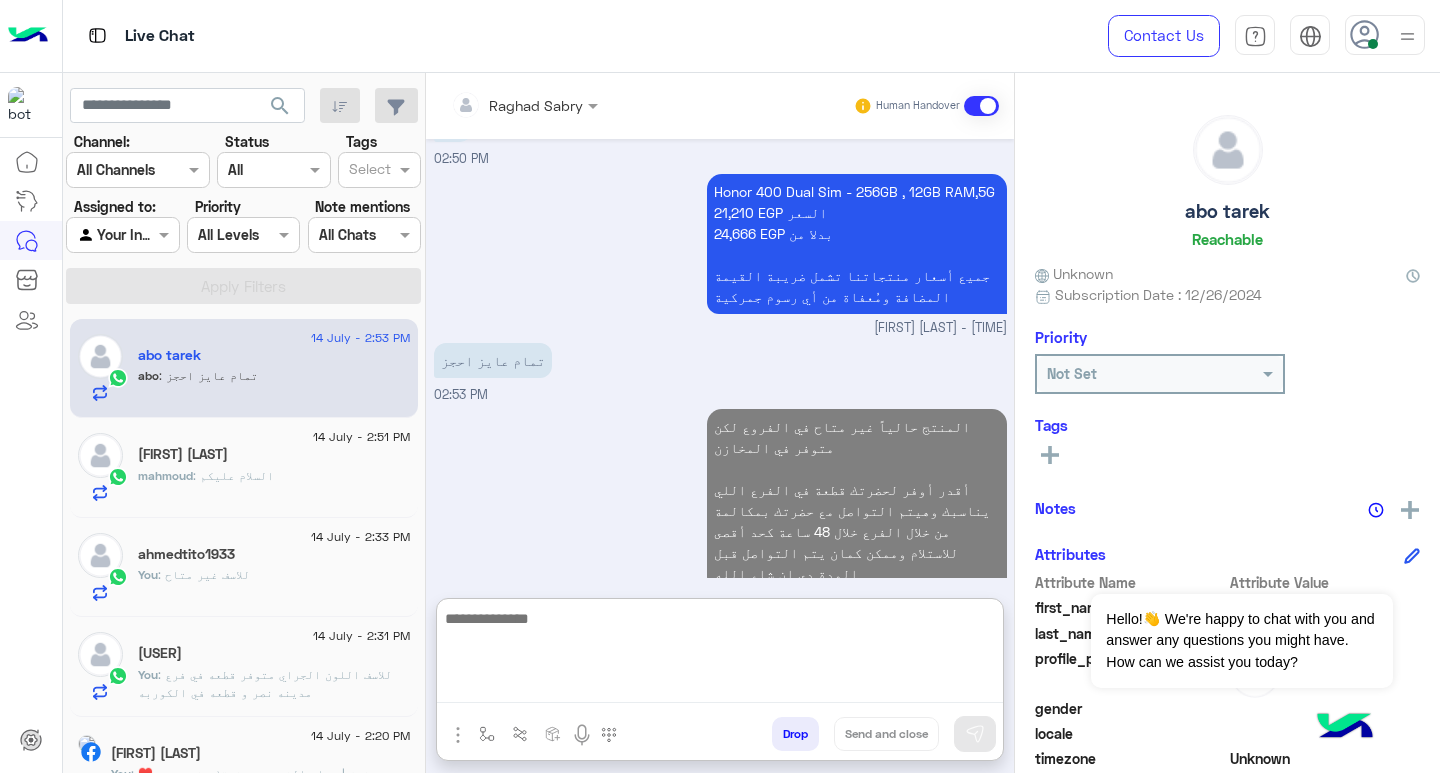 scroll, scrollTop: 1510, scrollLeft: 0, axis: vertical 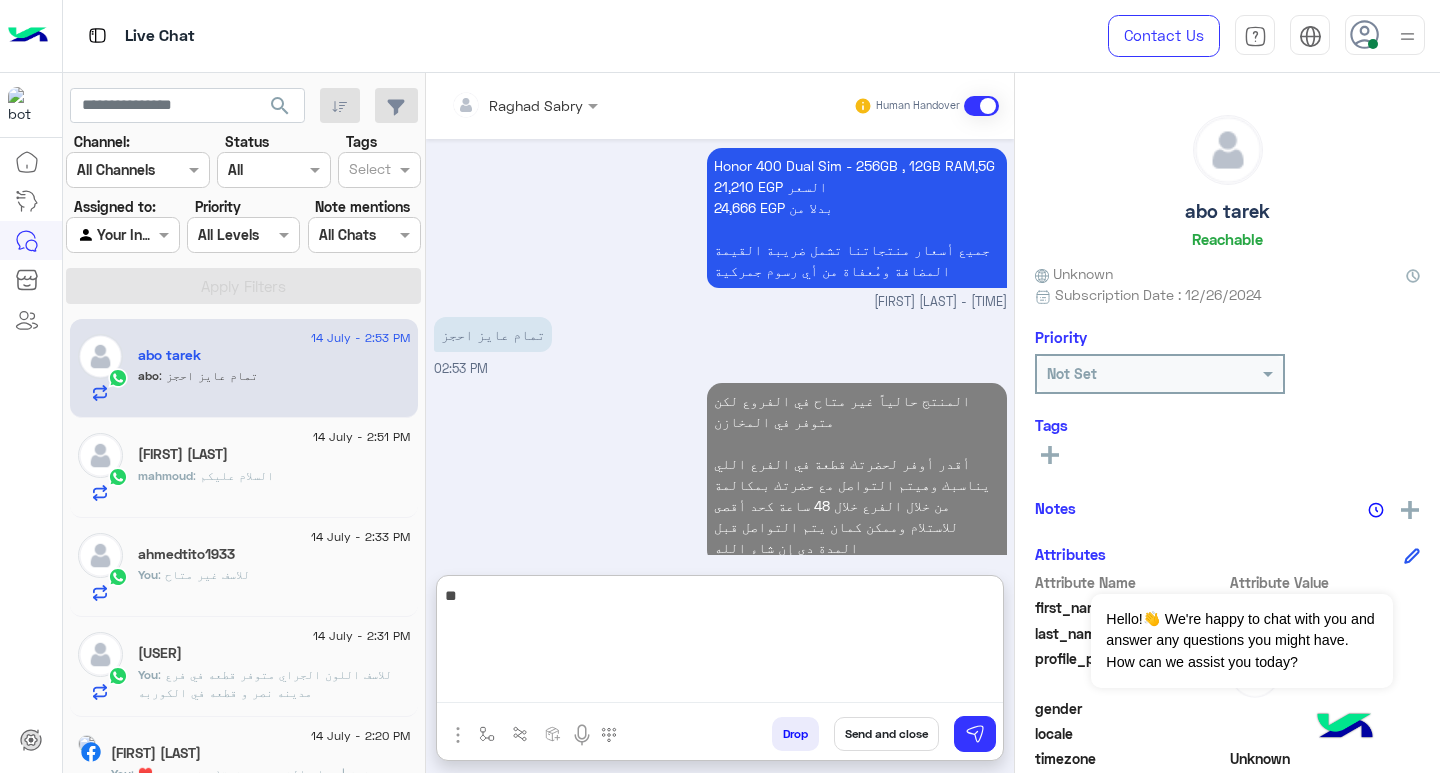 type on "*" 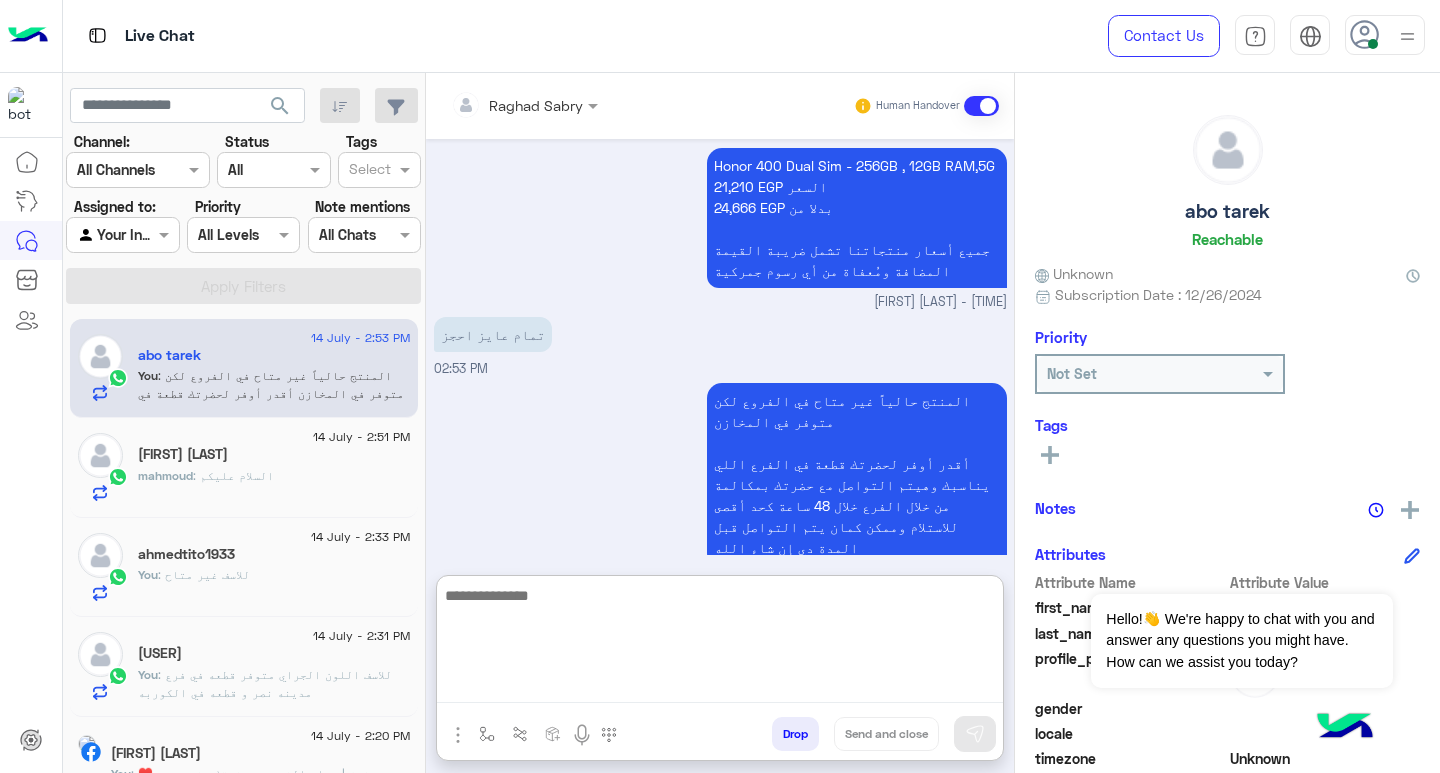 scroll, scrollTop: 1524, scrollLeft: 0, axis: vertical 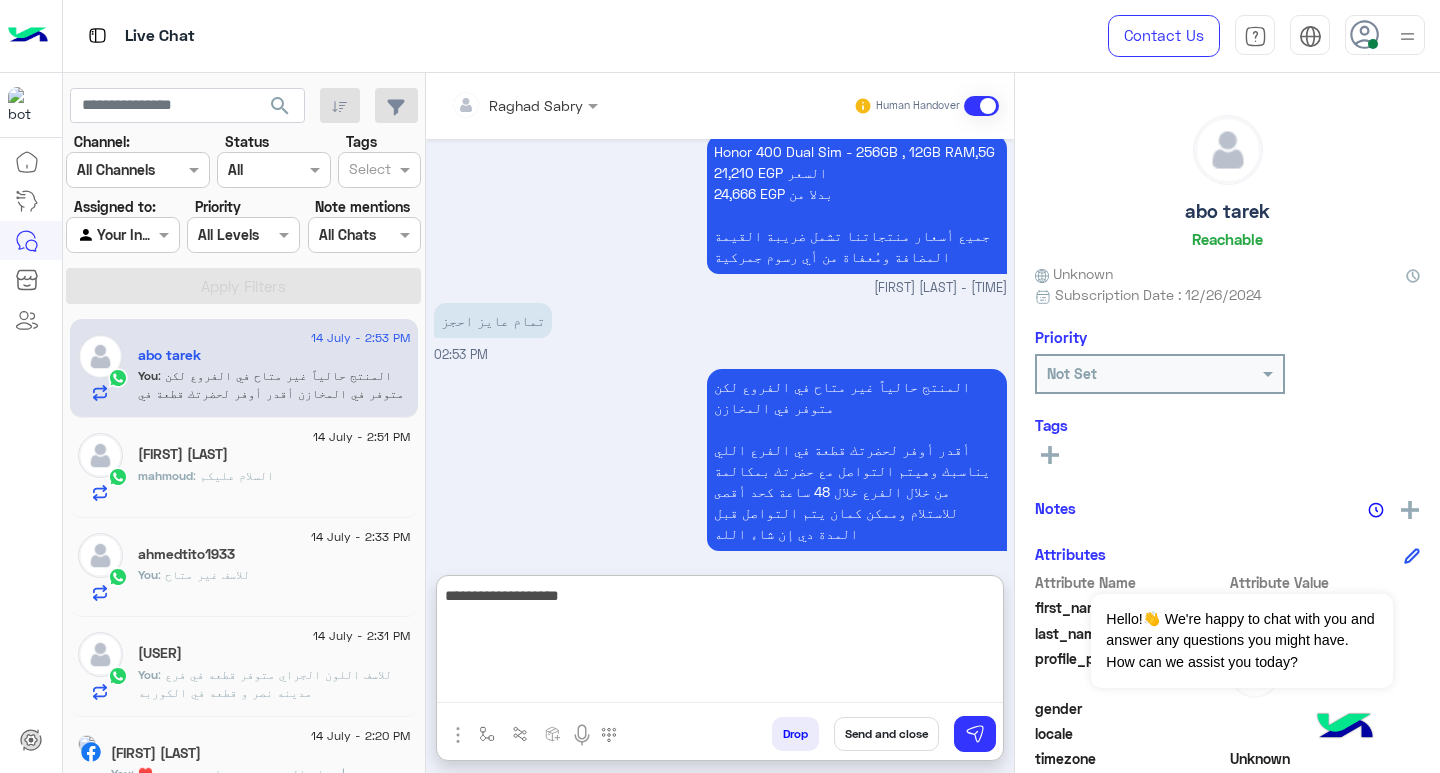 type on "**********" 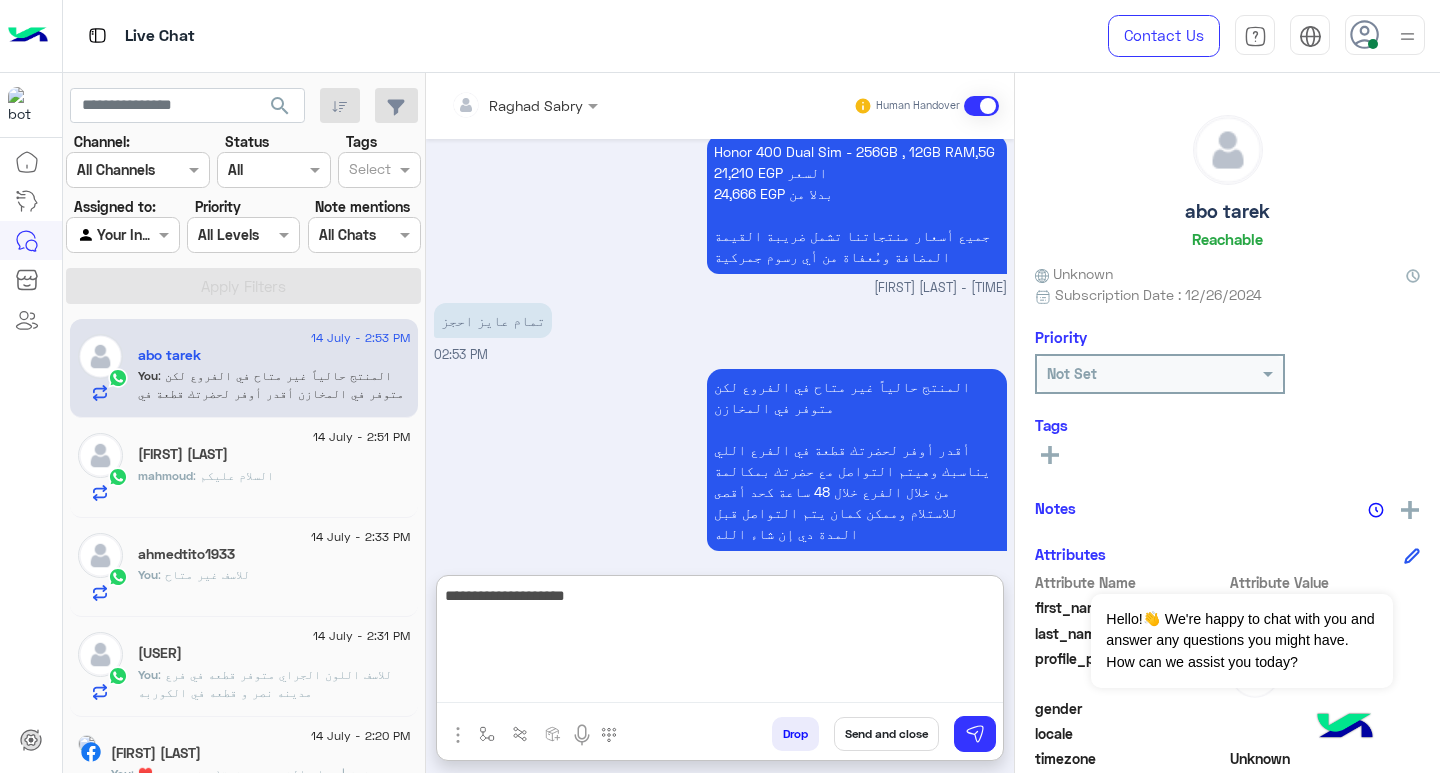 drag, startPoint x: 884, startPoint y: 595, endPoint x: 984, endPoint y: 595, distance: 100 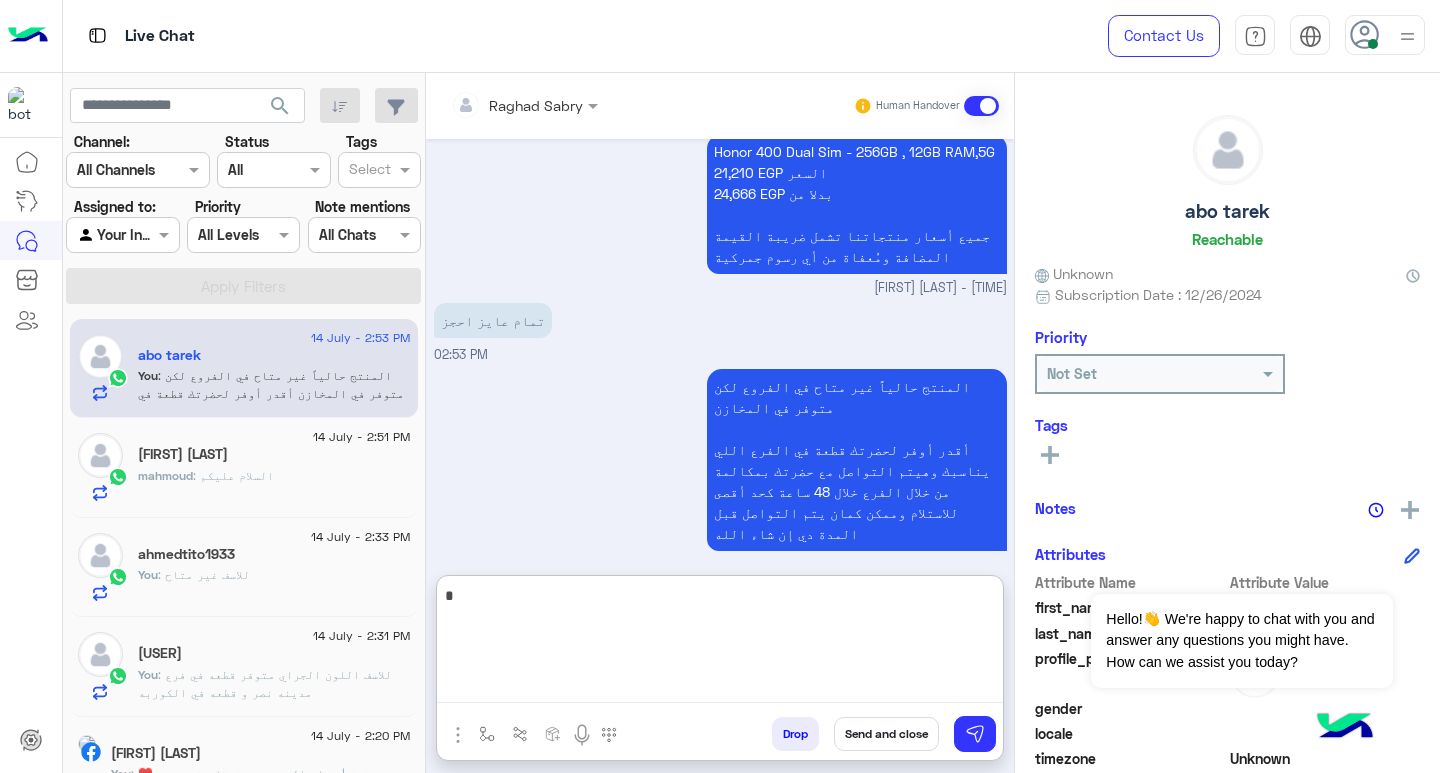 drag, startPoint x: 871, startPoint y: 589, endPoint x: 1090, endPoint y: 570, distance: 219.82266 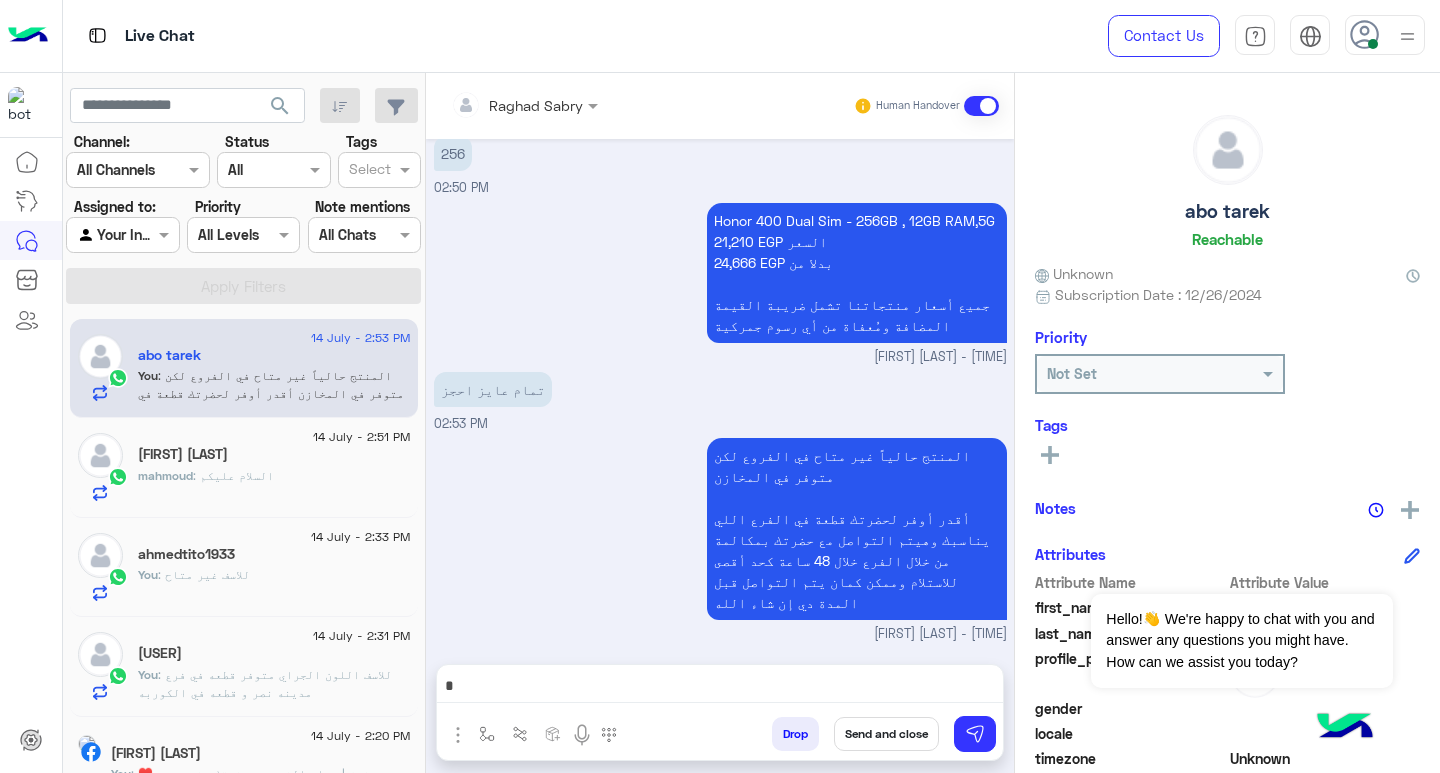 scroll, scrollTop: 1434, scrollLeft: 0, axis: vertical 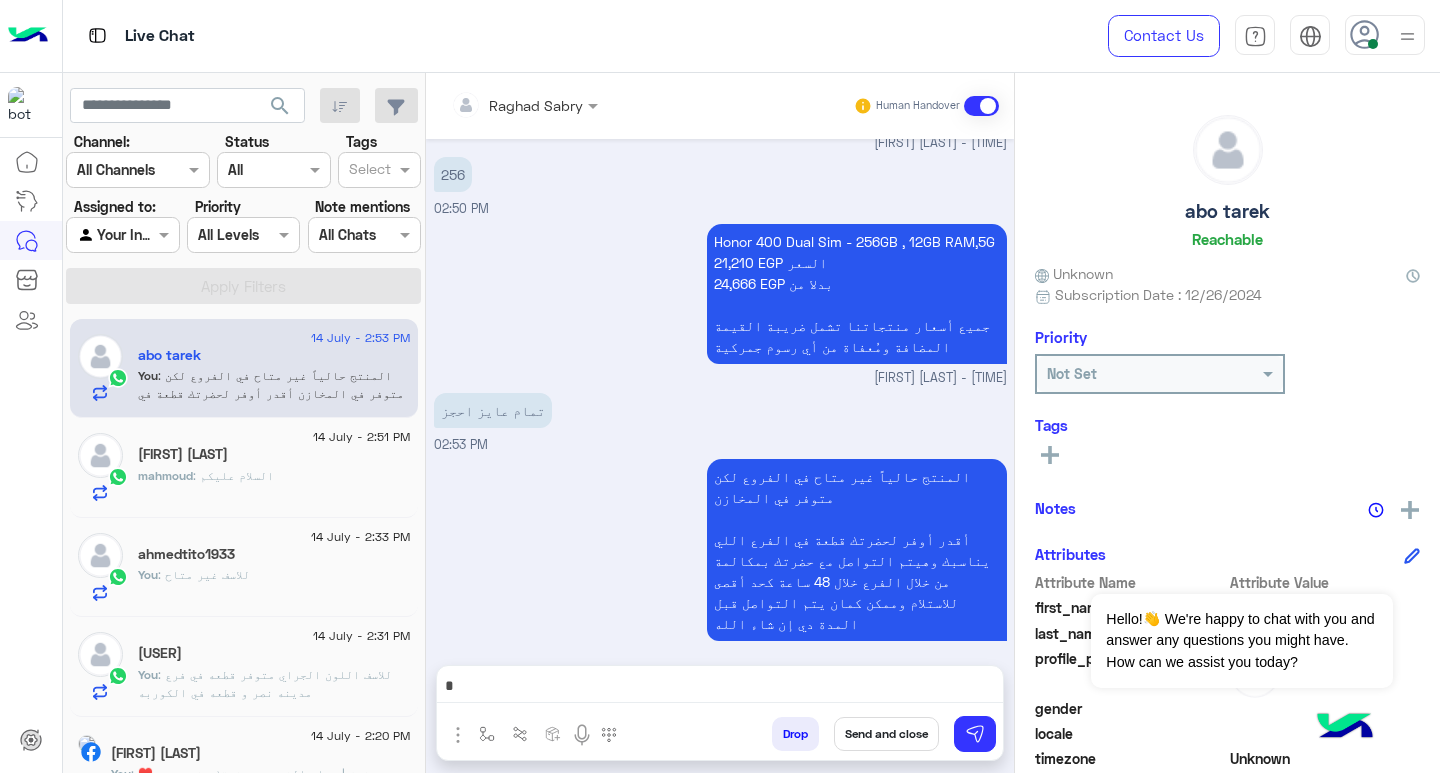 click at bounding box center (720, 688) 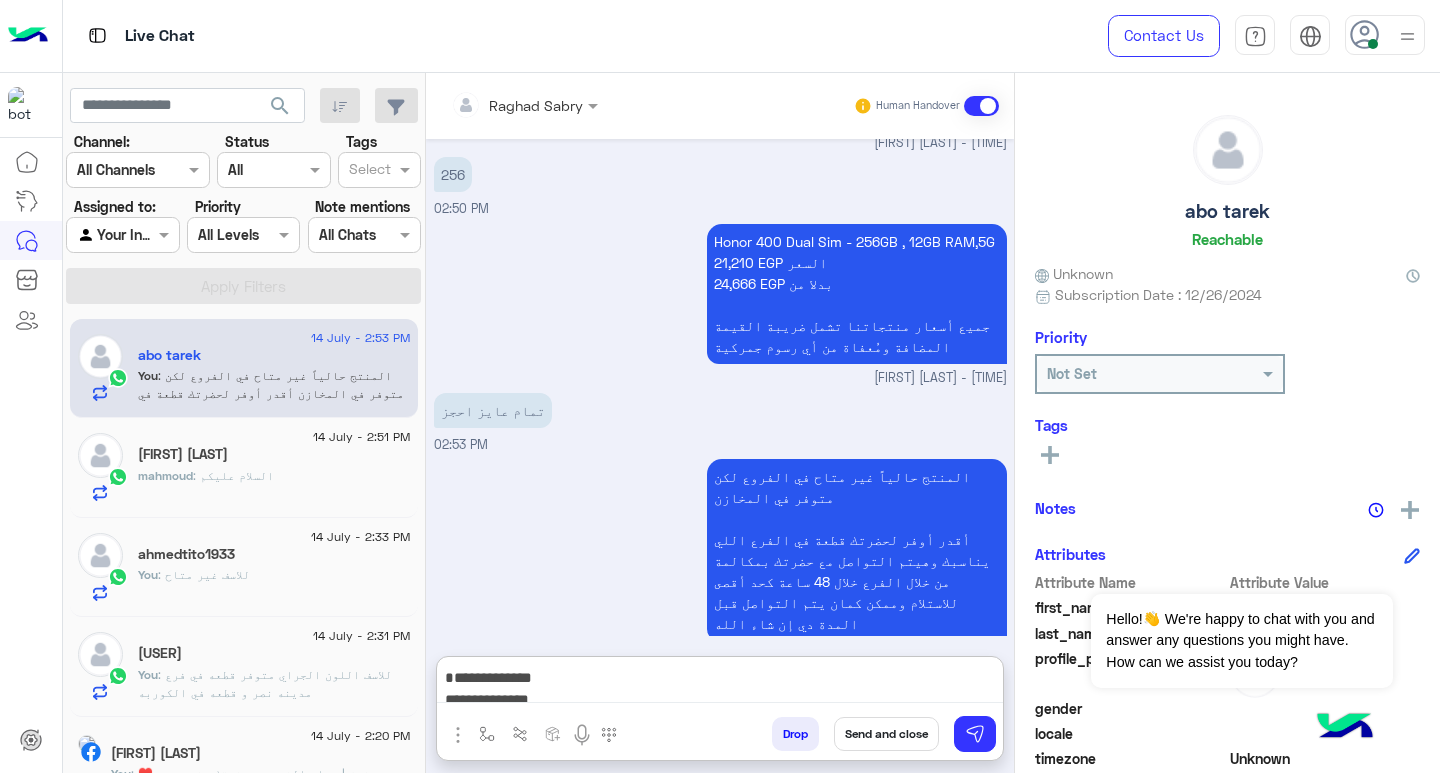 scroll, scrollTop: 1501, scrollLeft: 0, axis: vertical 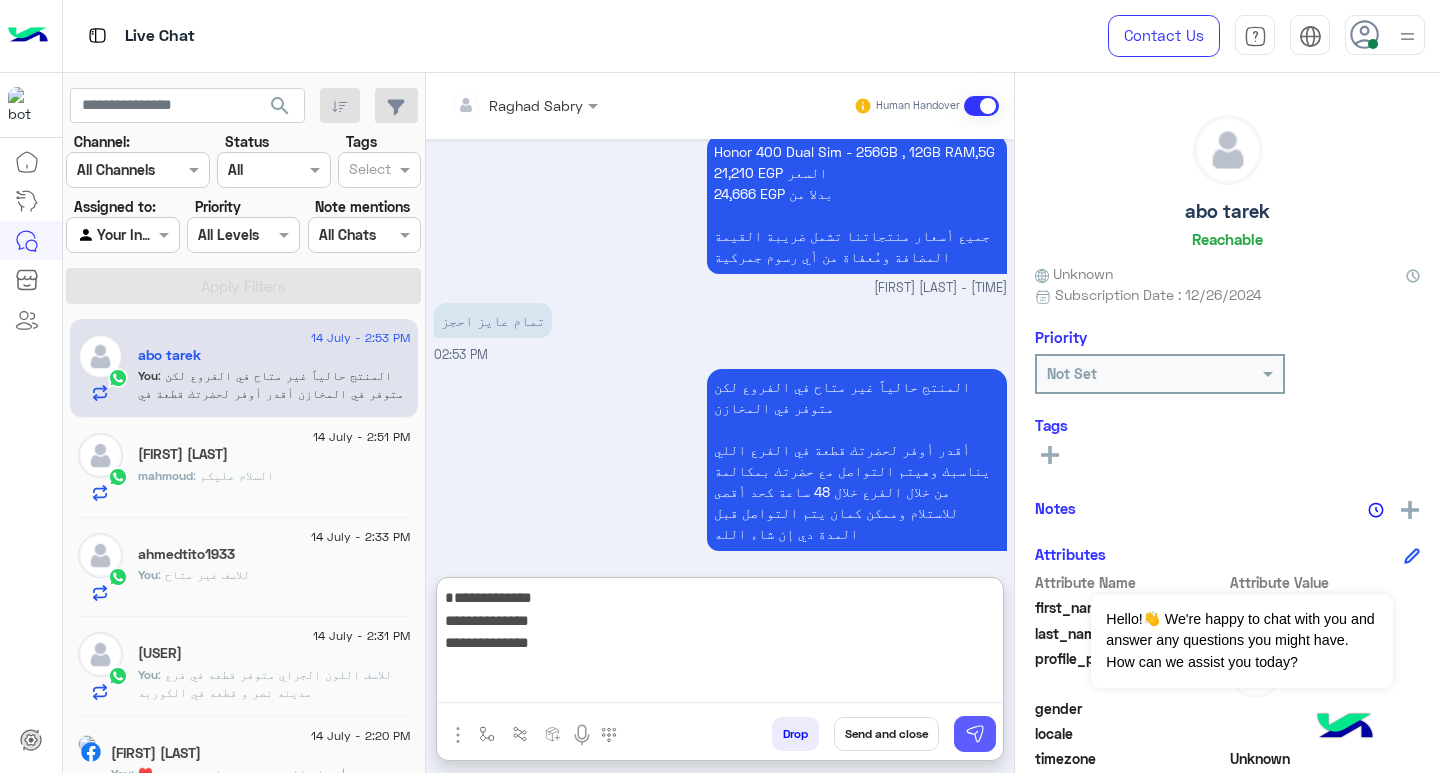 type on "**********" 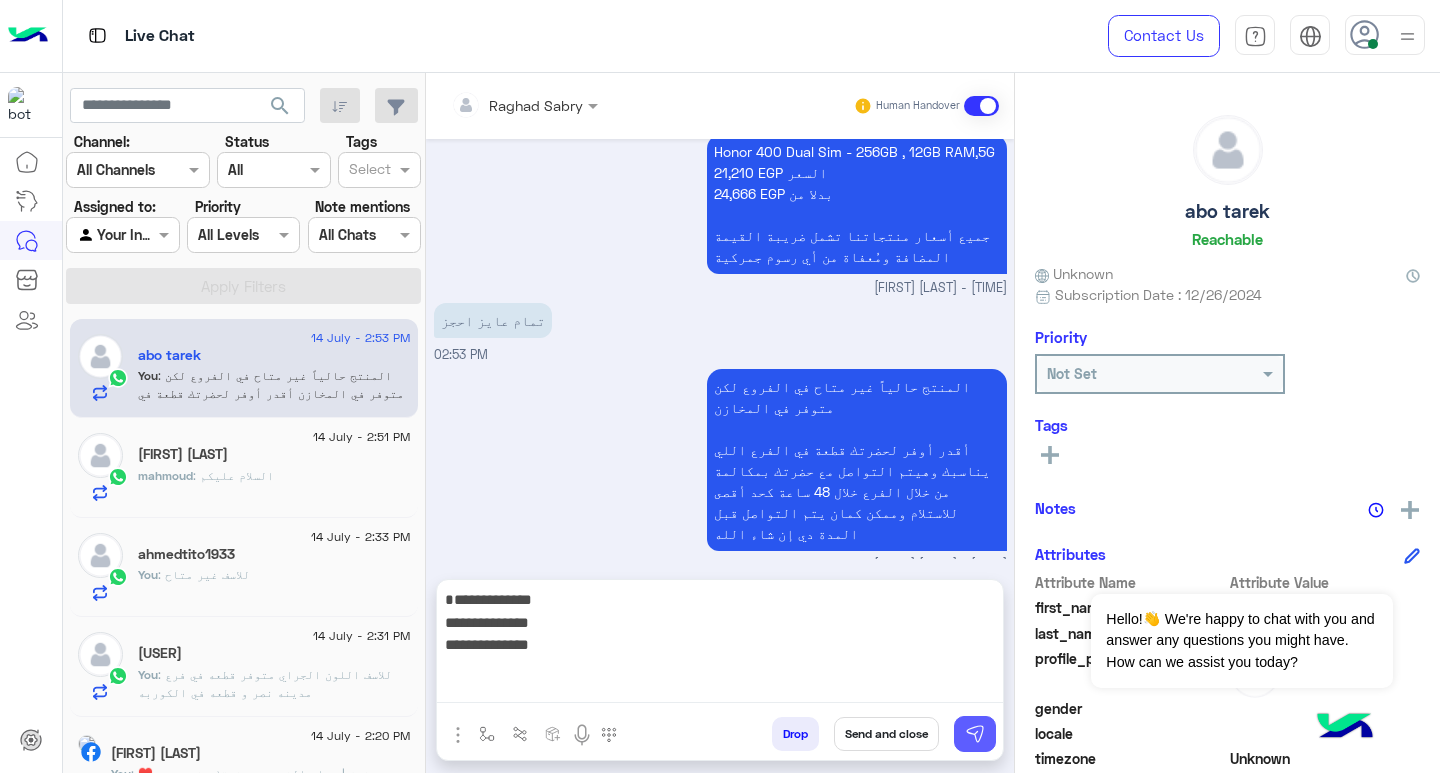 click at bounding box center [975, 734] 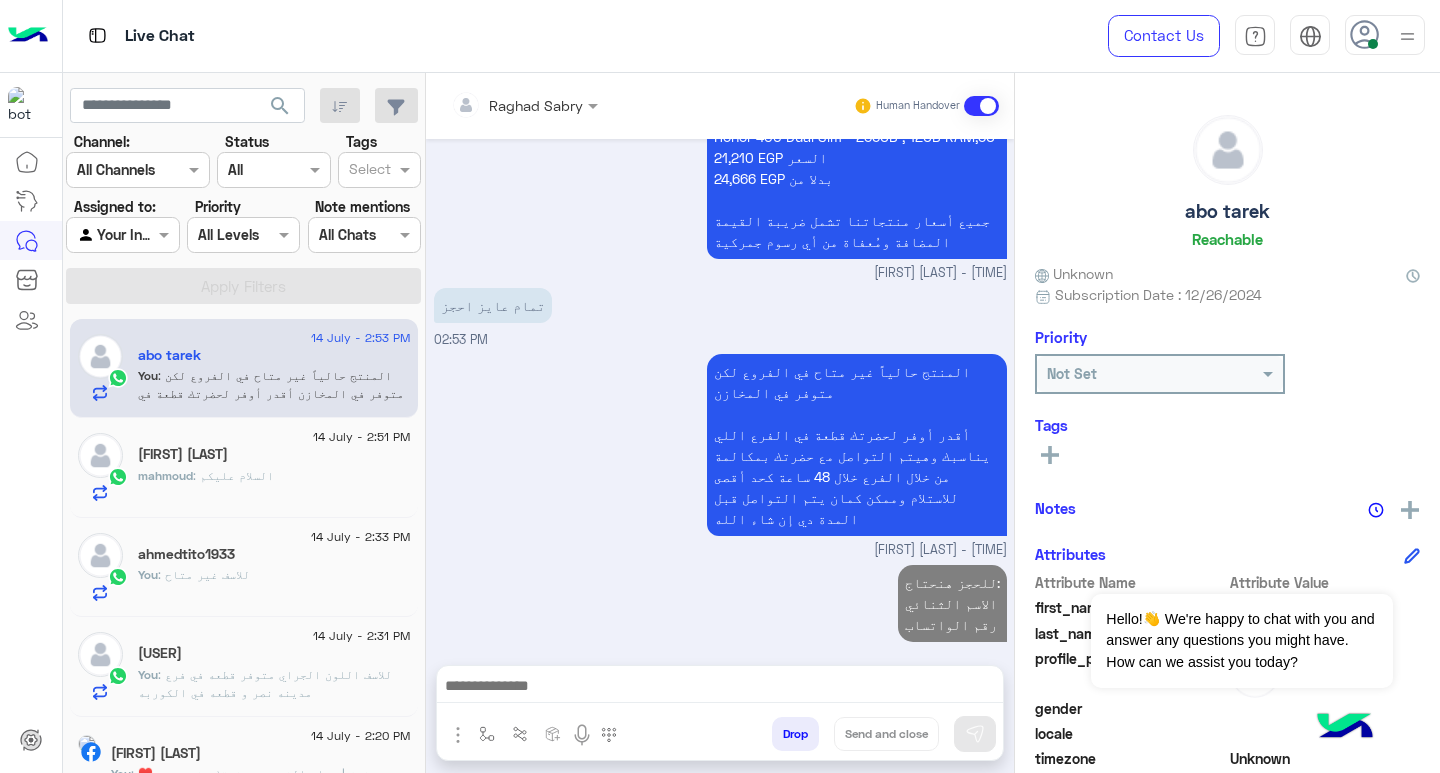 click at bounding box center (720, 688) 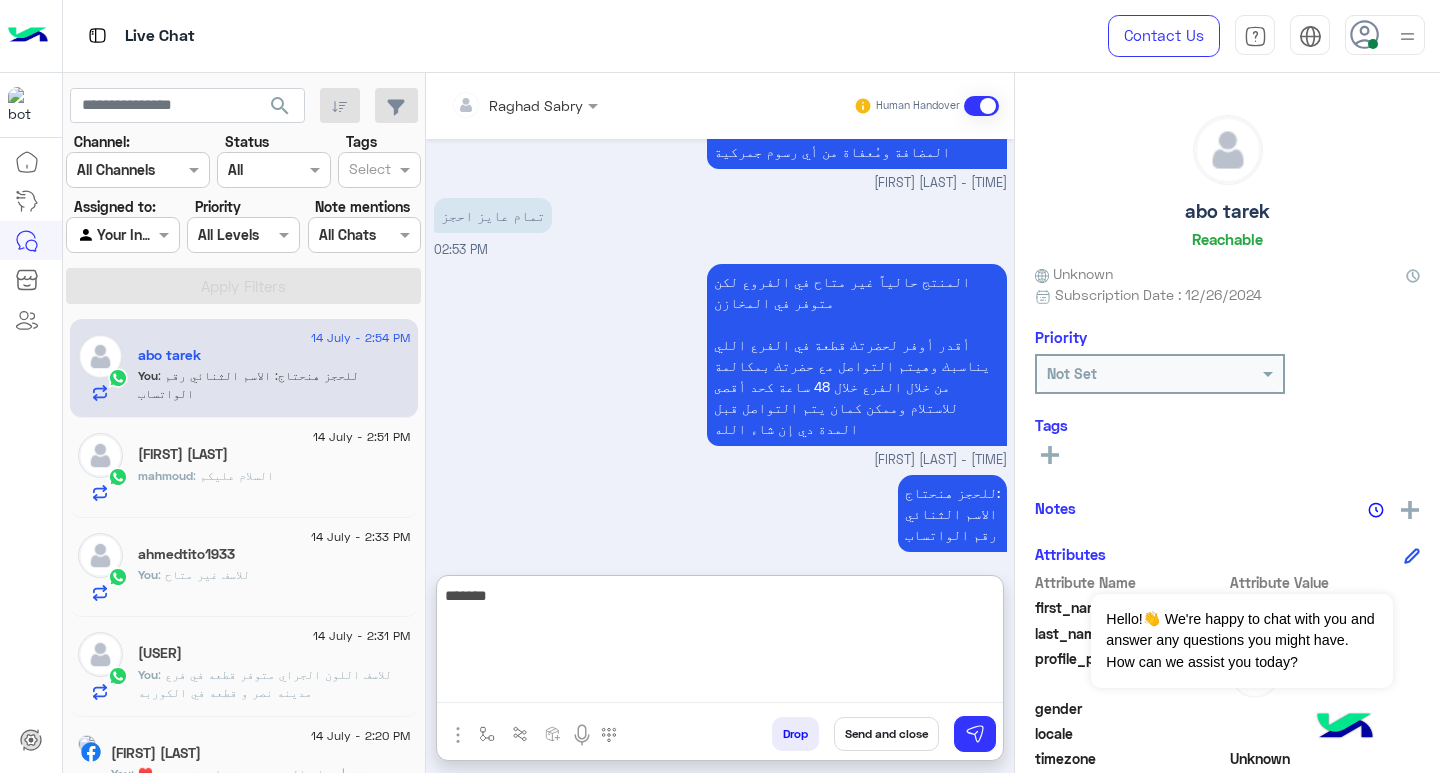scroll, scrollTop: 1696, scrollLeft: 0, axis: vertical 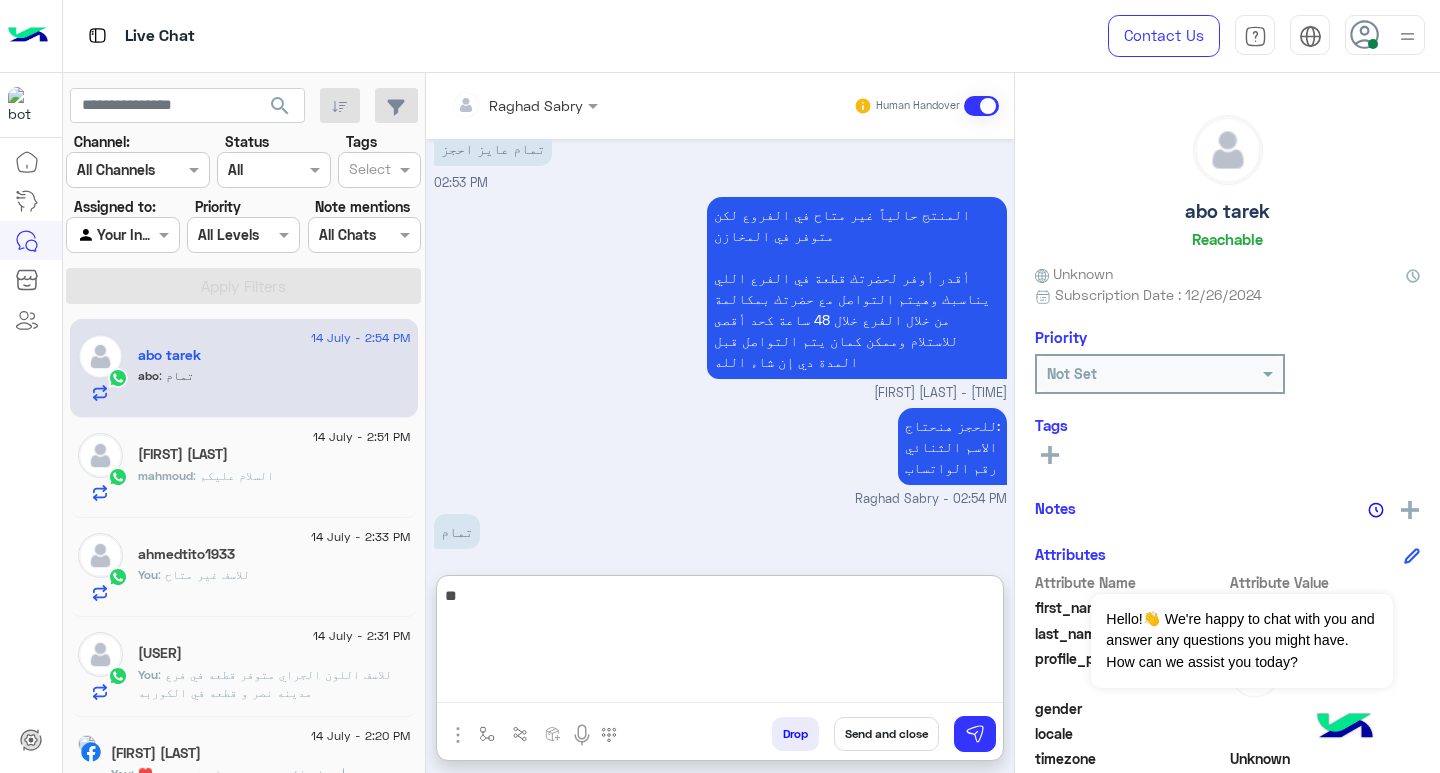 type on "*" 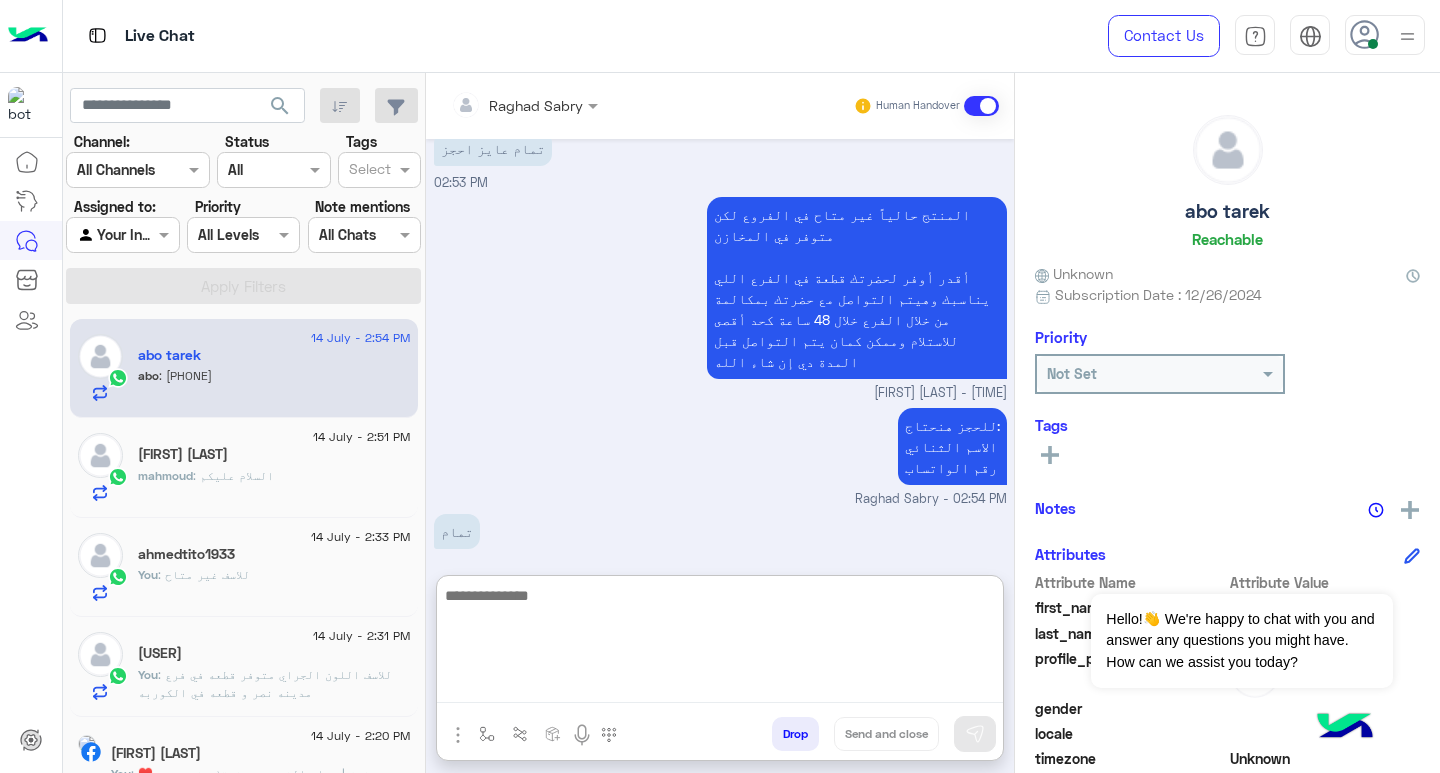 scroll, scrollTop: 1829, scrollLeft: 0, axis: vertical 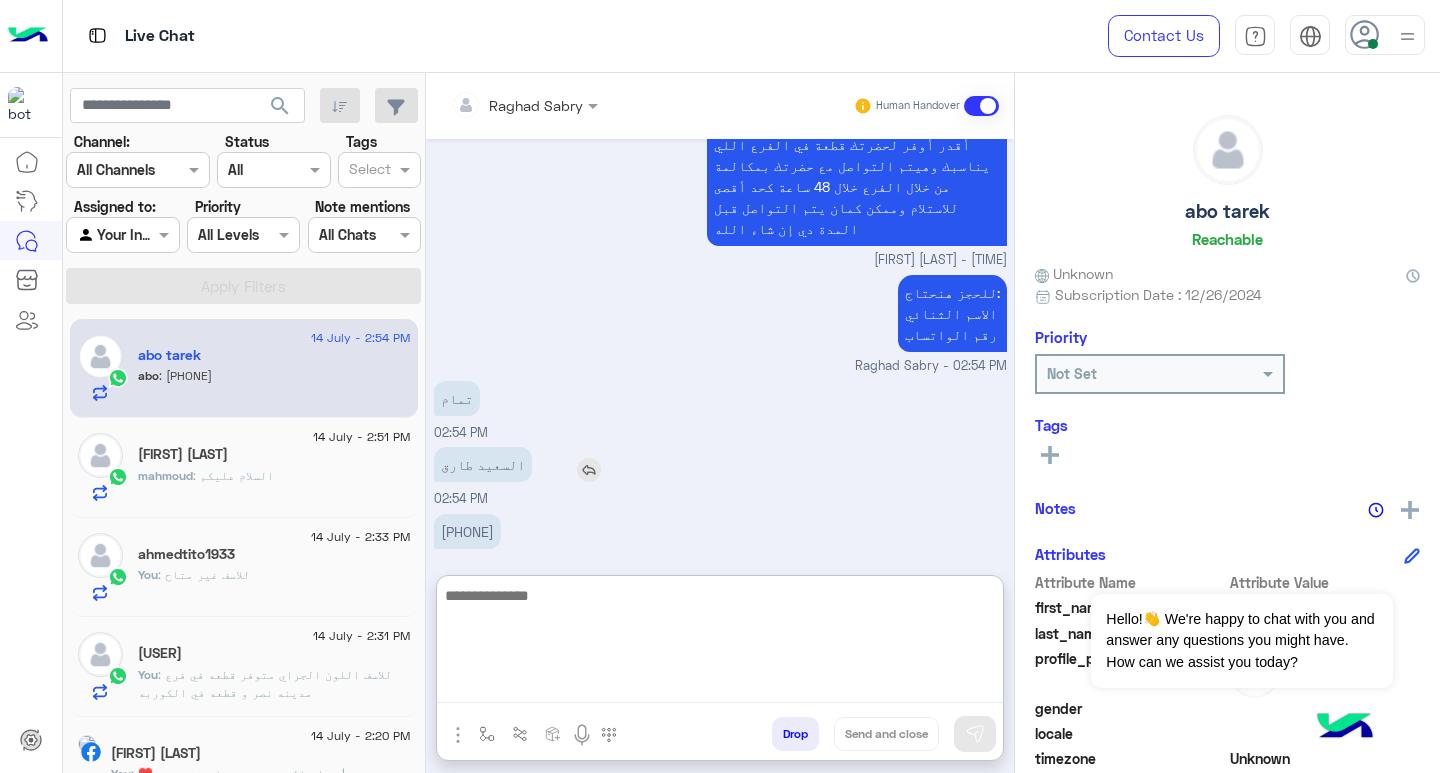 click on "السعيد طارق" at bounding box center (483, 464) 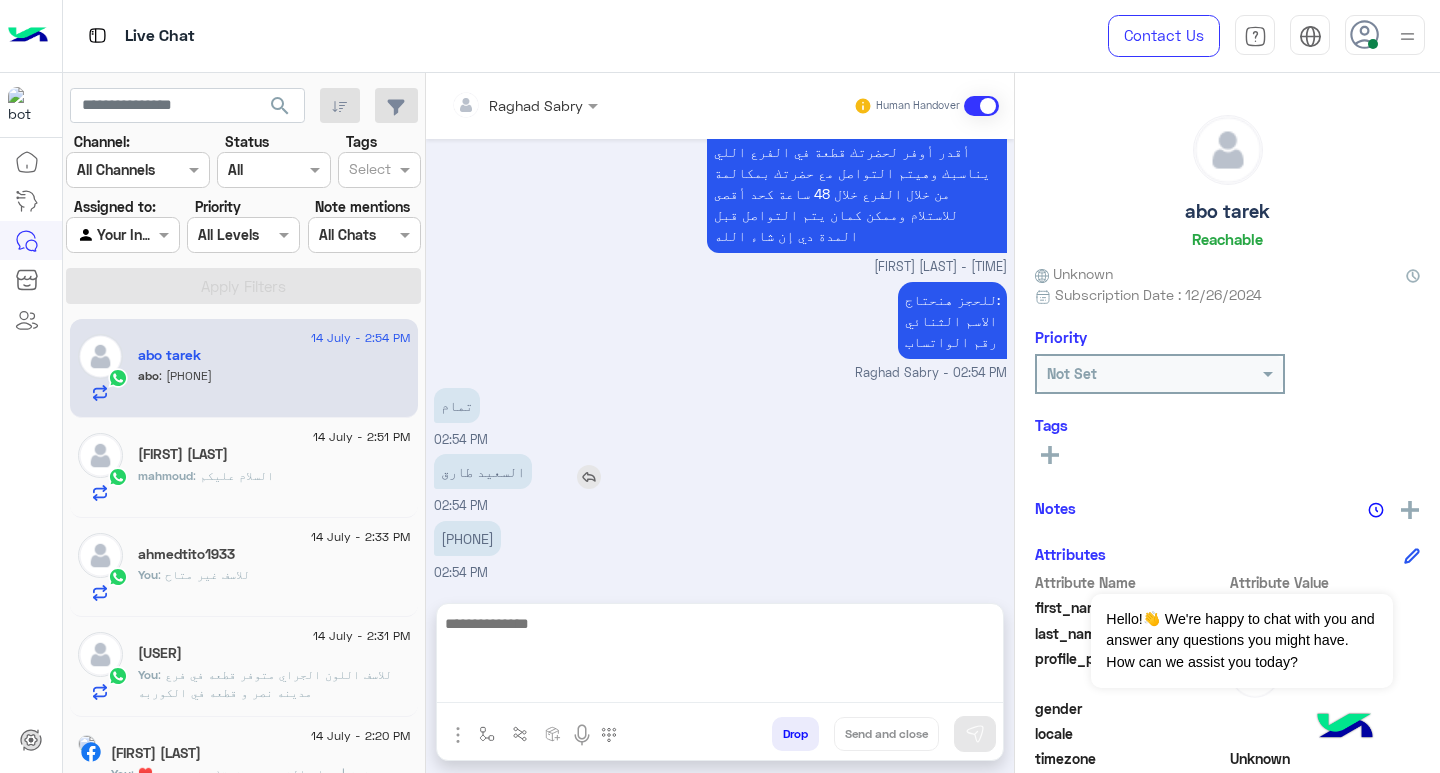 scroll, scrollTop: 1739, scrollLeft: 0, axis: vertical 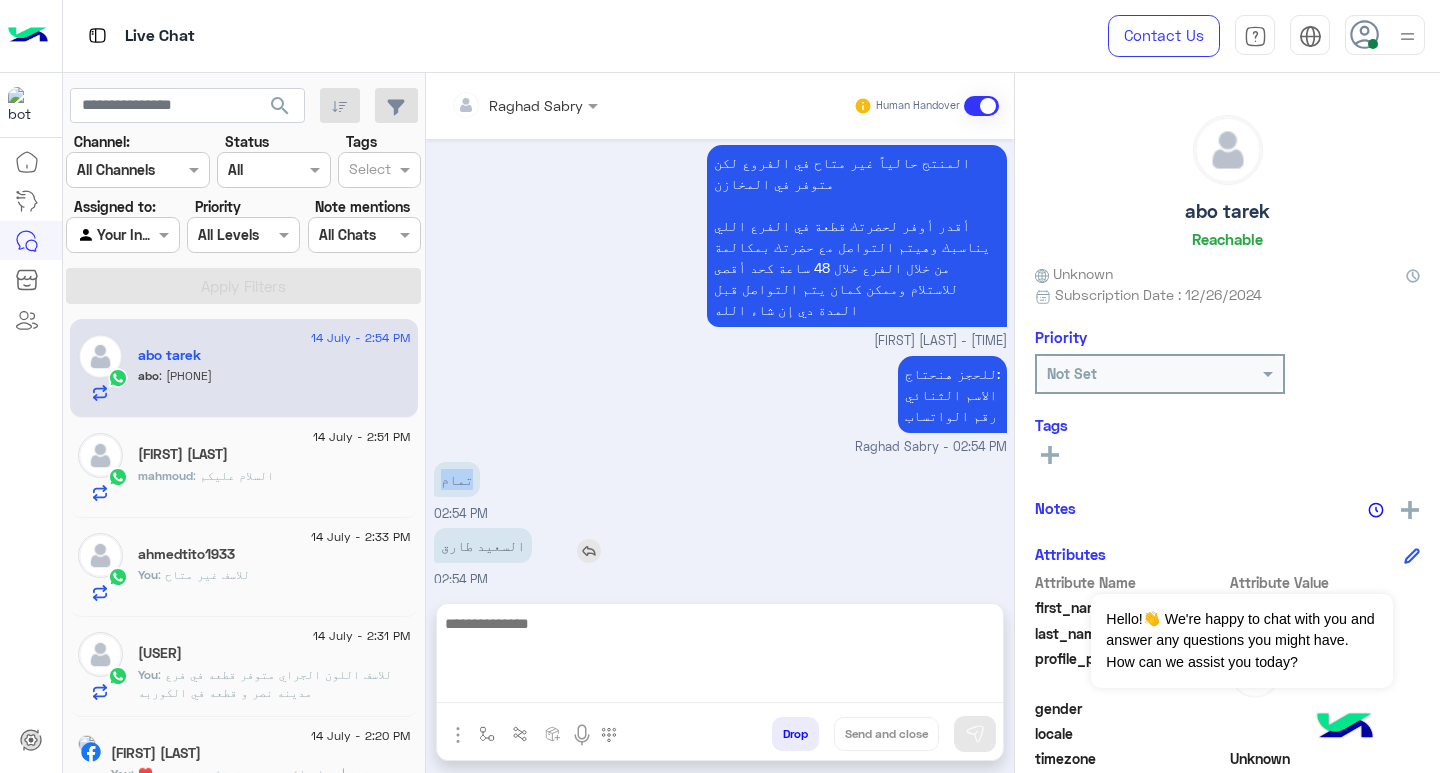 click on "تمام" at bounding box center [825, -1443] 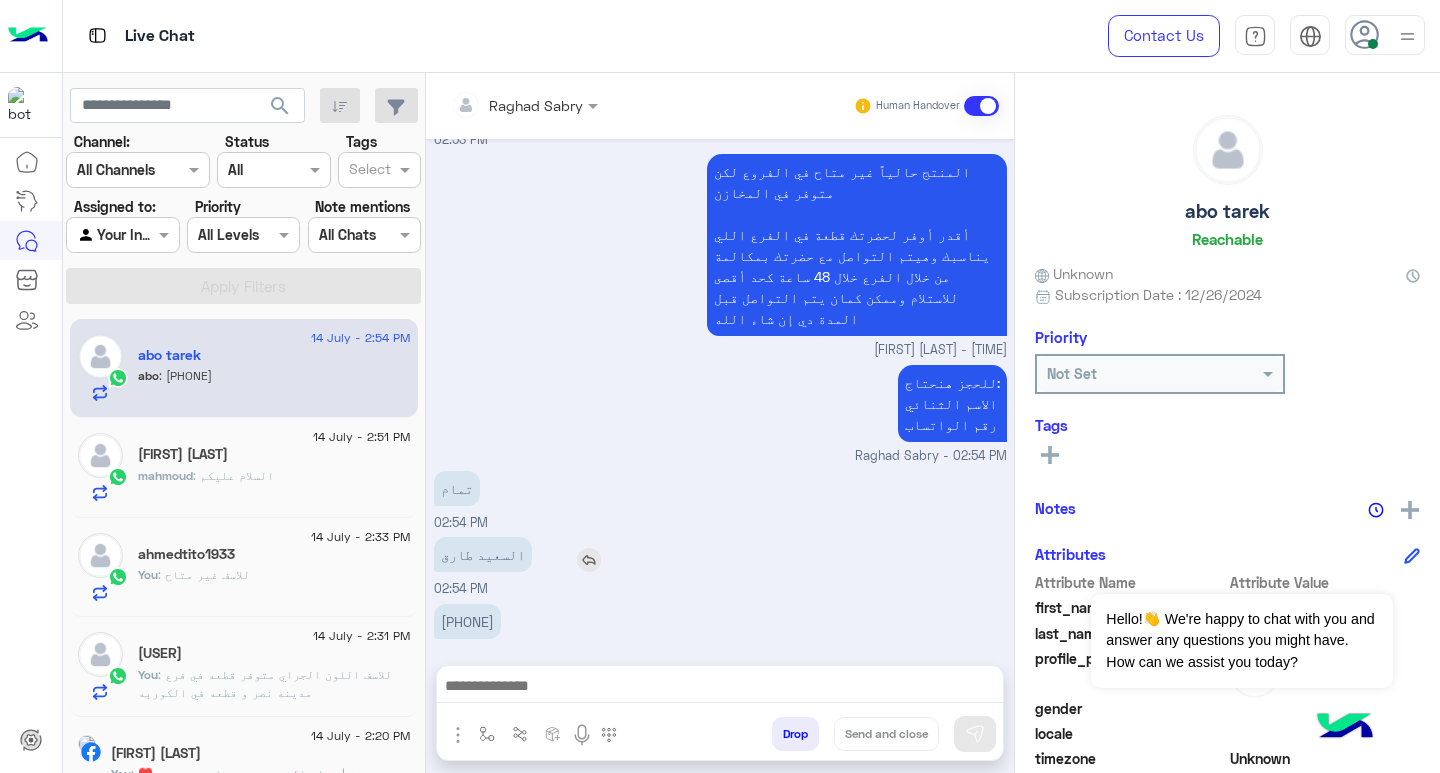 click on "السعيد طارق" at bounding box center [483, 554] 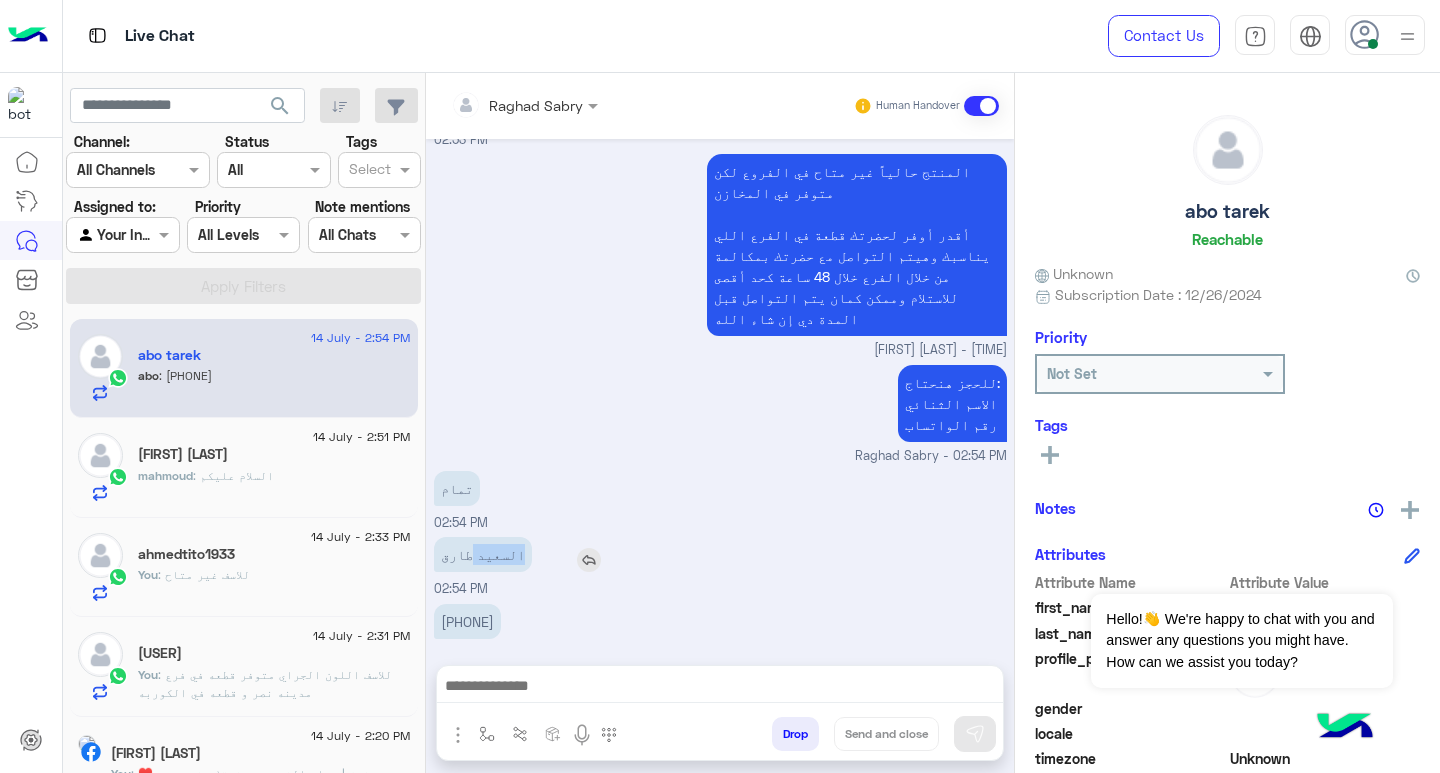 click on "السعيد طارق" at bounding box center (483, 554) 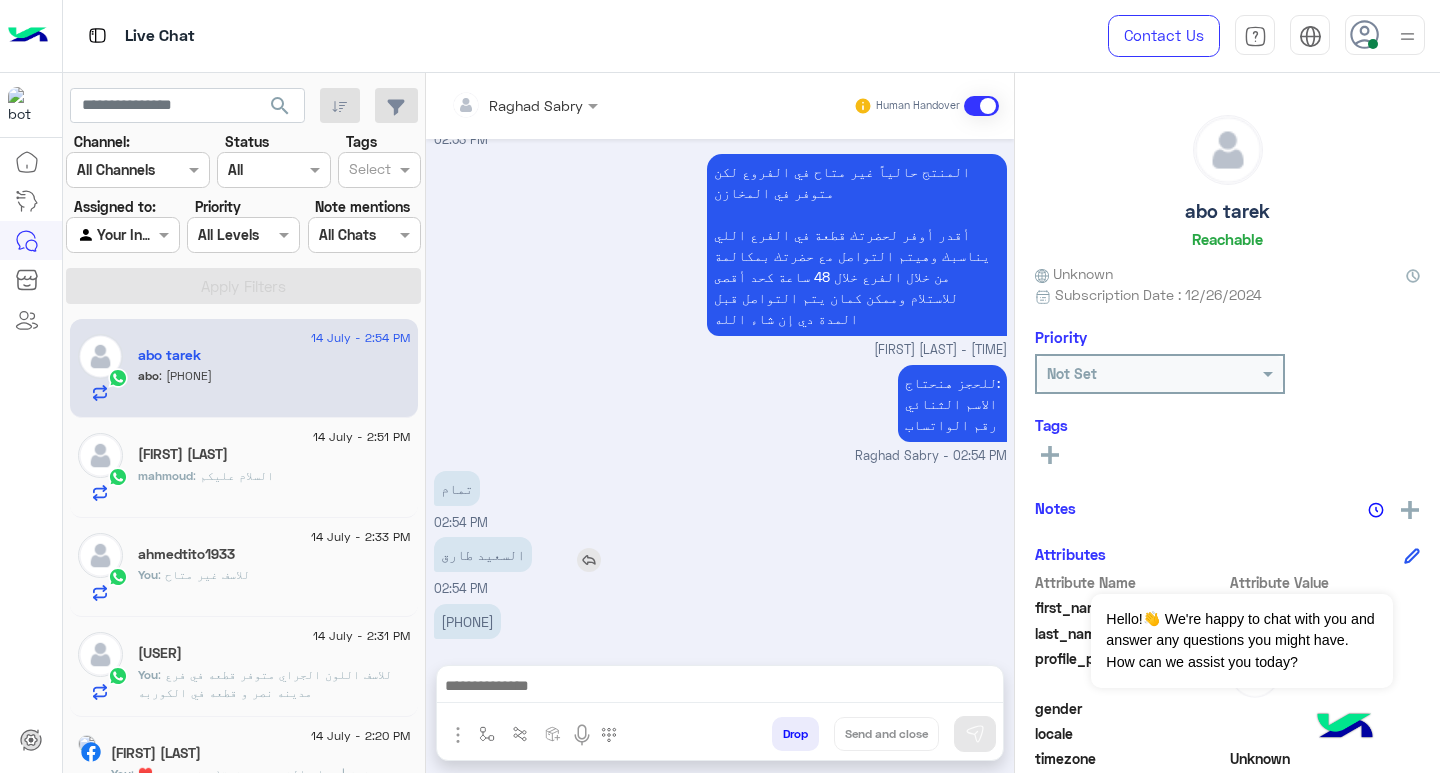 click on "السعيد طارق" at bounding box center [483, 554] 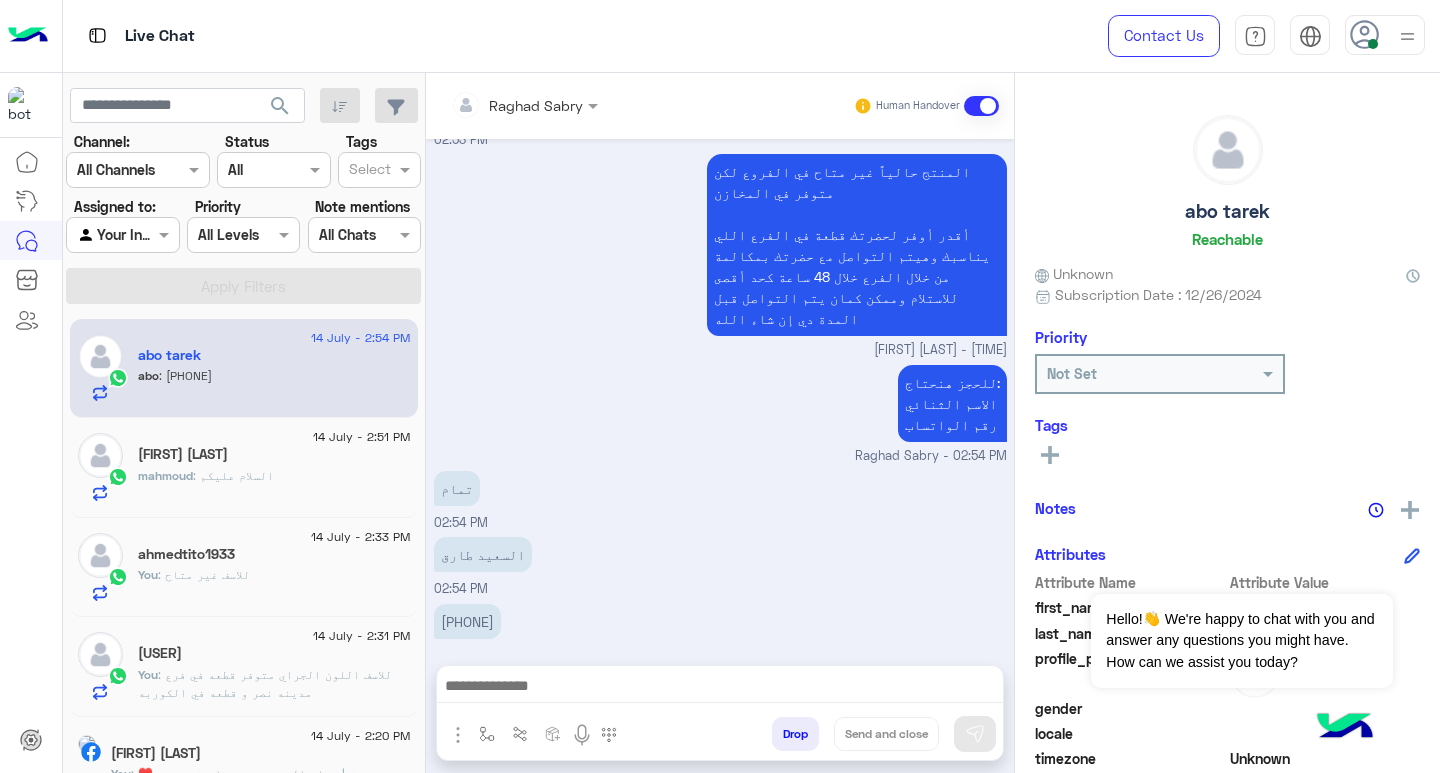 click at bounding box center (720, 688) 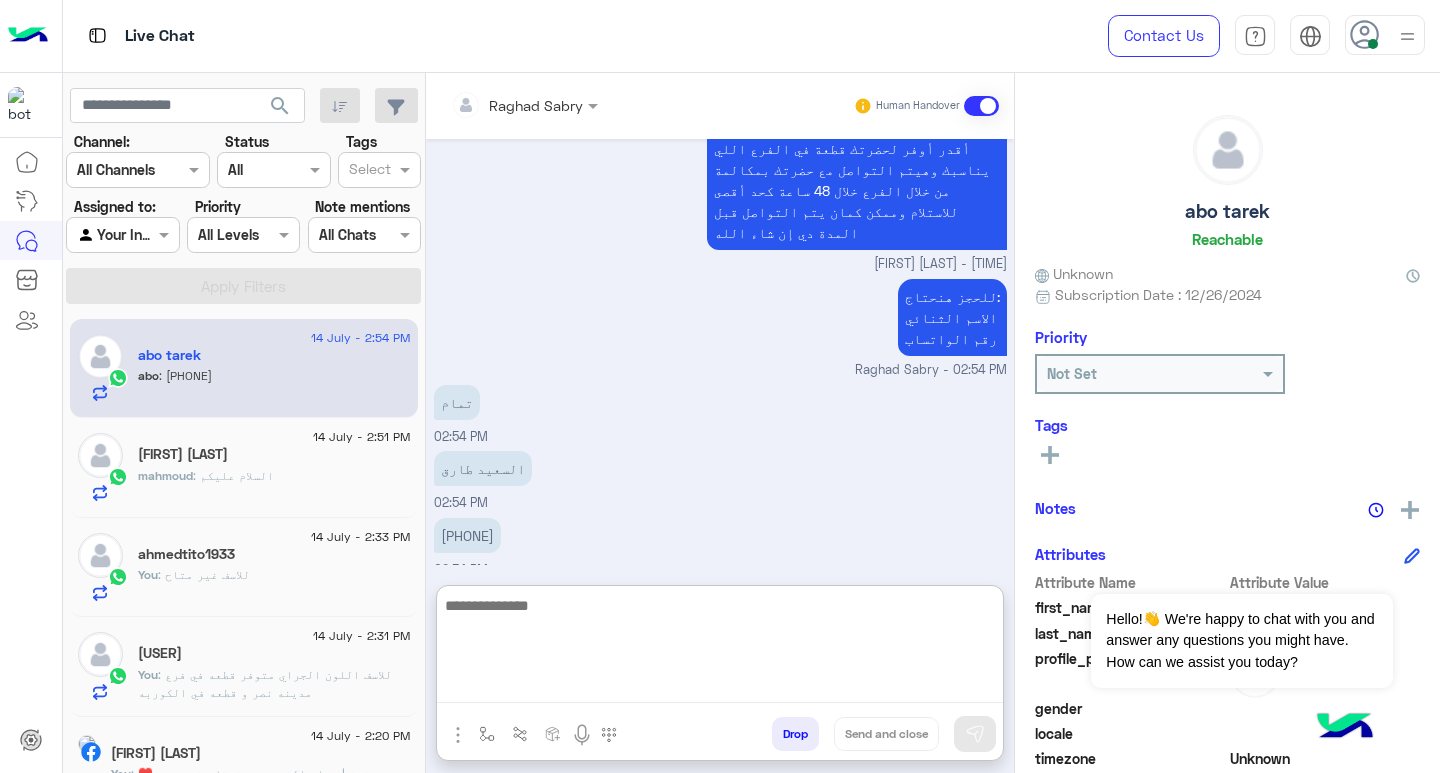 scroll, scrollTop: 1829, scrollLeft: 0, axis: vertical 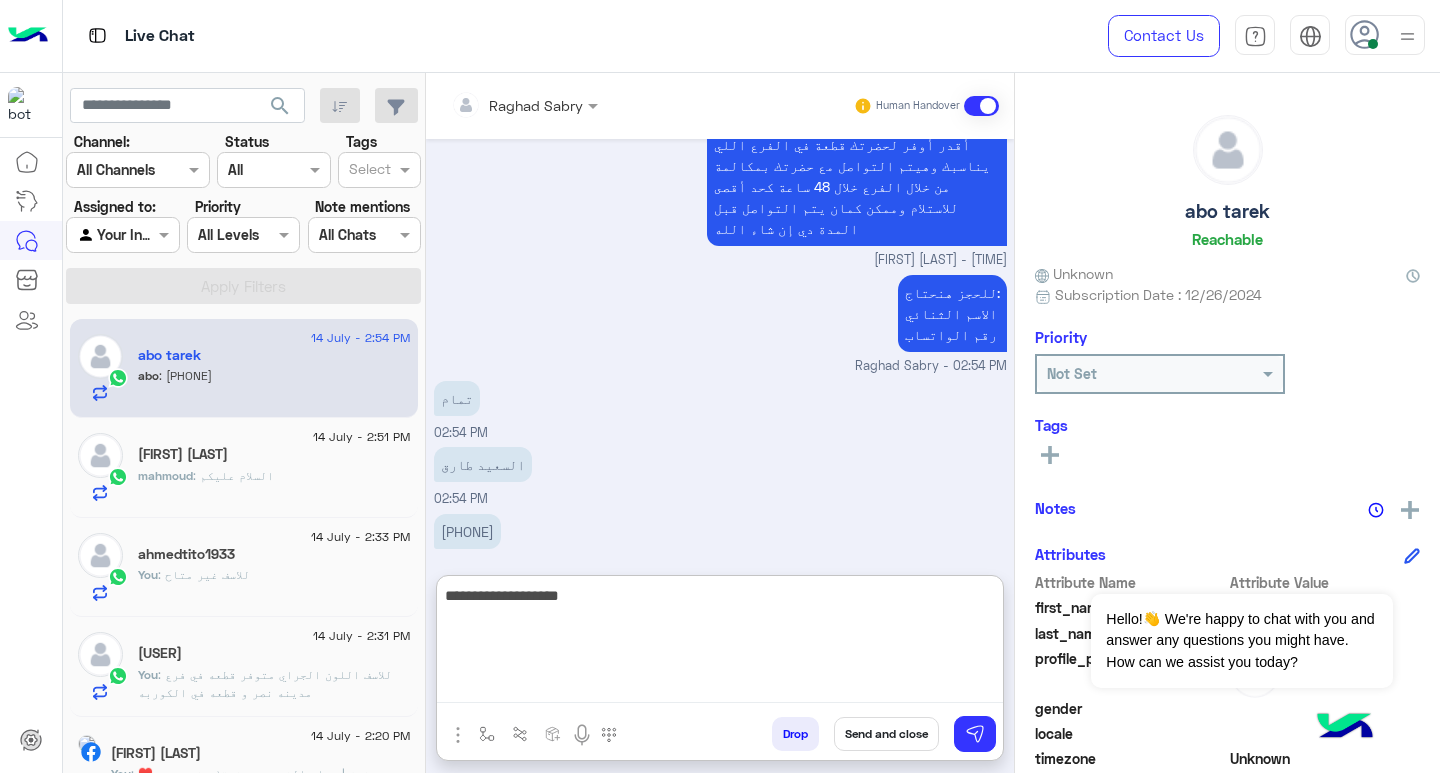 type on "**********" 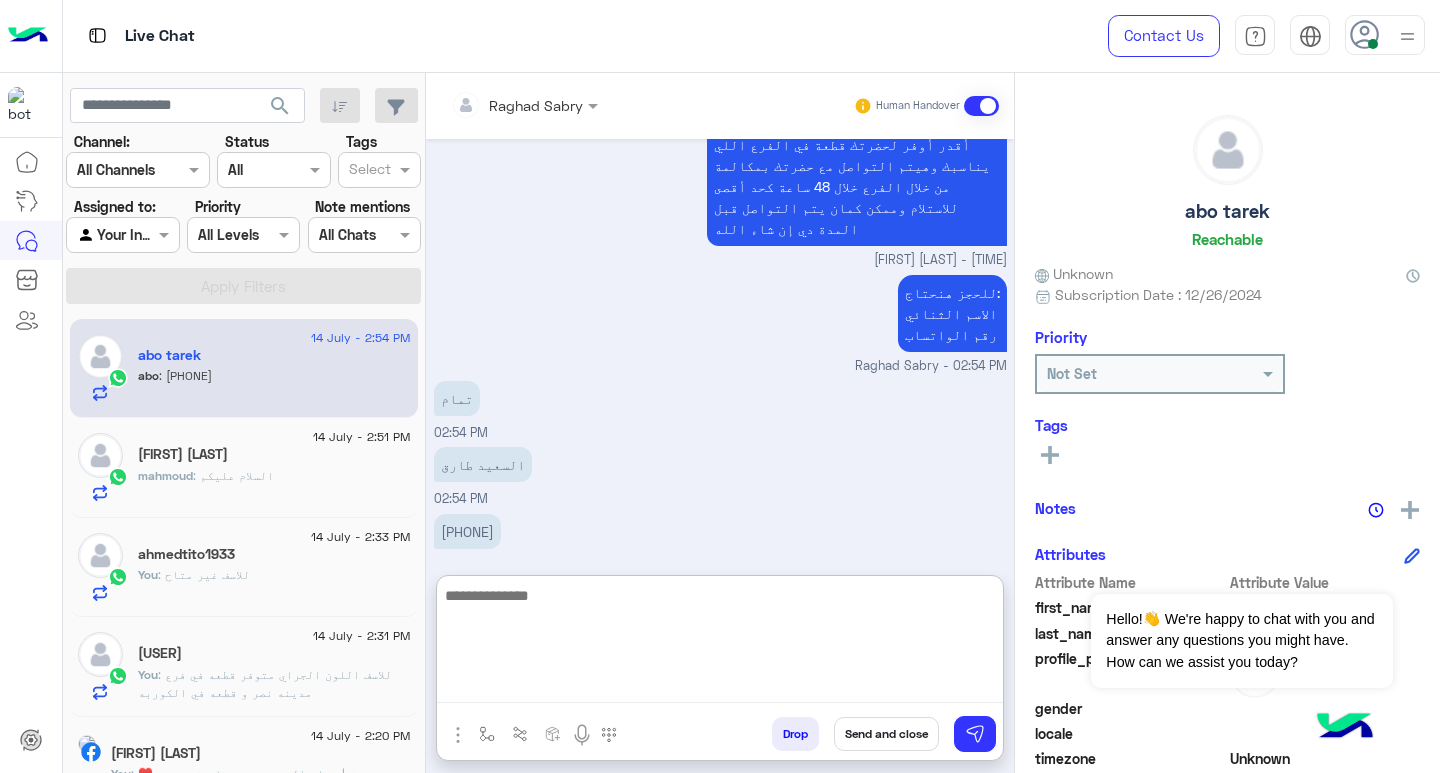 scroll, scrollTop: 1893, scrollLeft: 0, axis: vertical 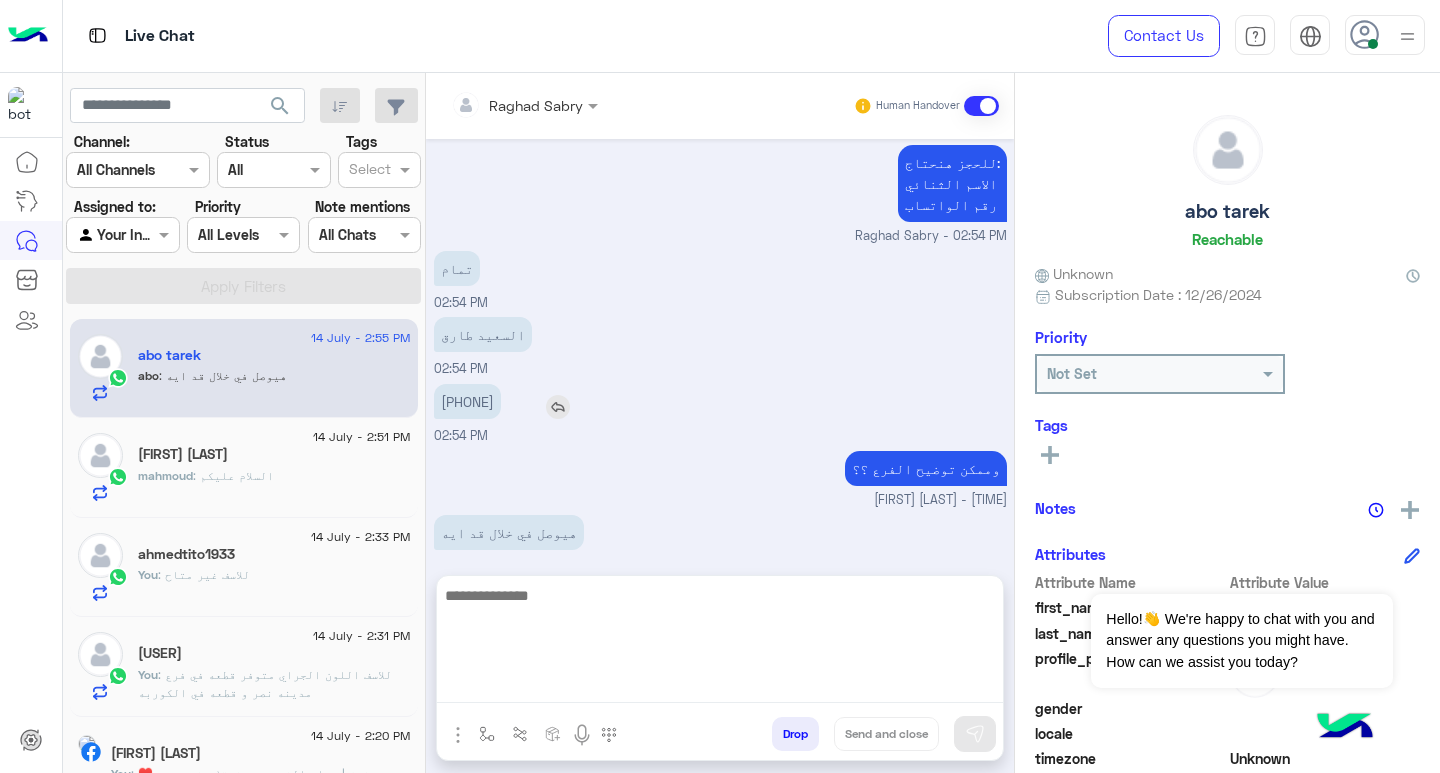 click on "01062546933" at bounding box center (467, 401) 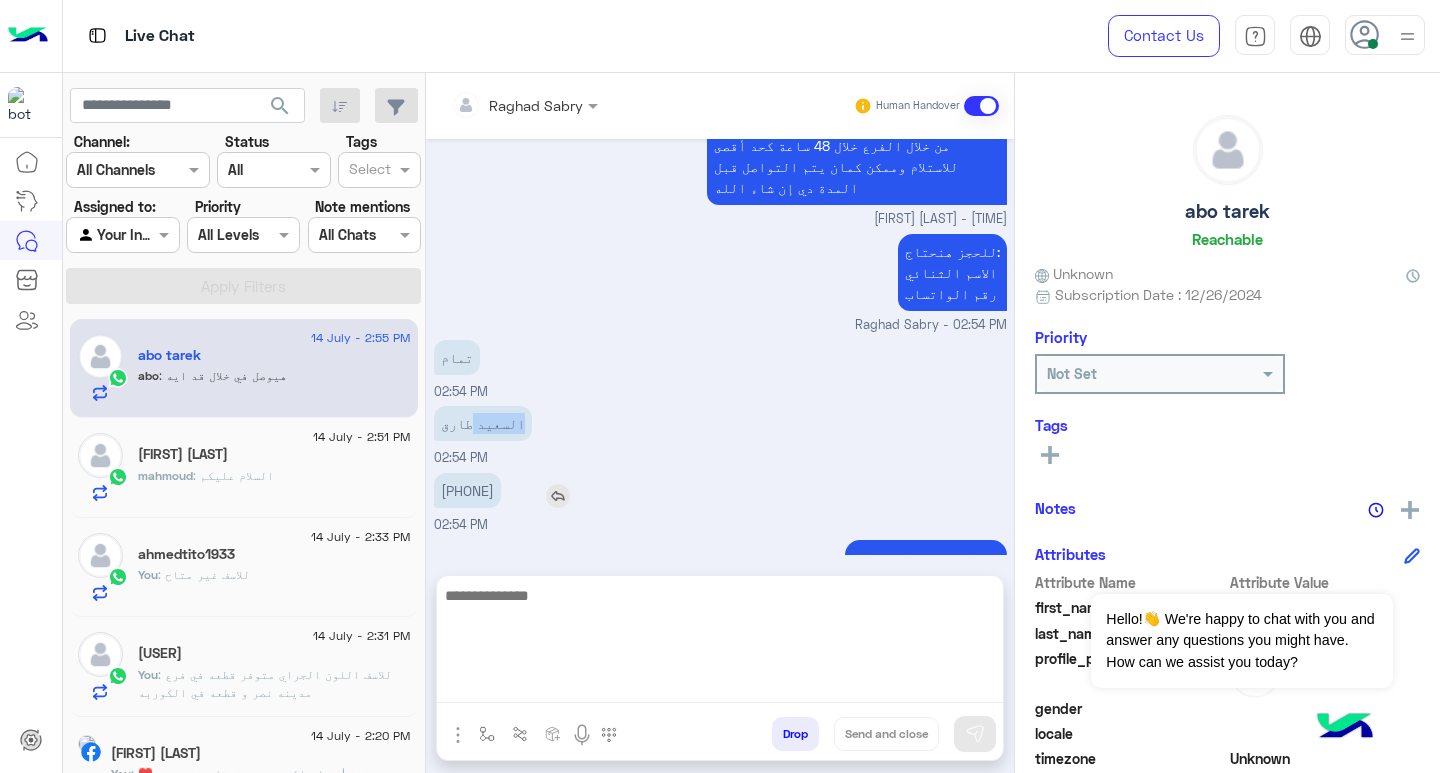 click on "السعيد طارق" at bounding box center (825, -1565) 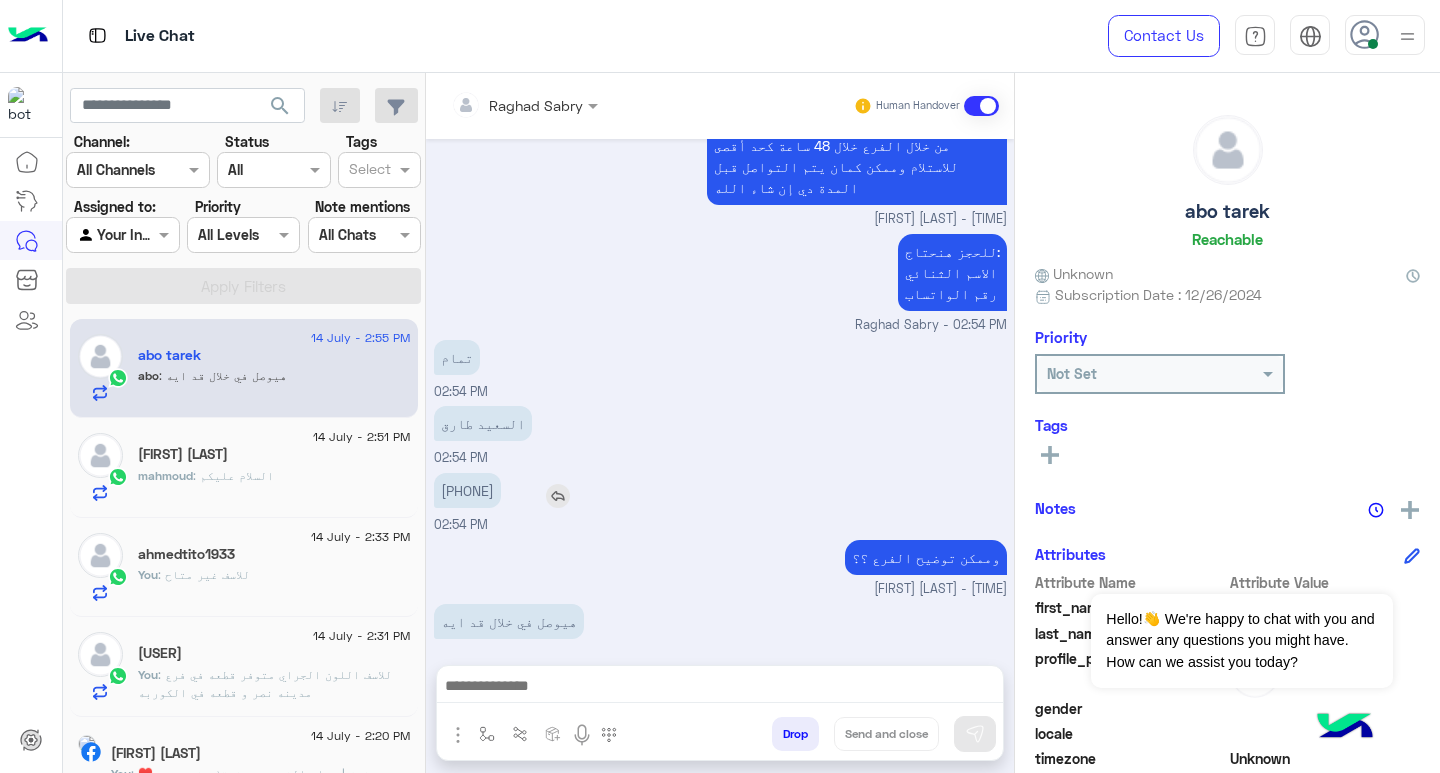 click on "01062546933" at bounding box center (467, 490) 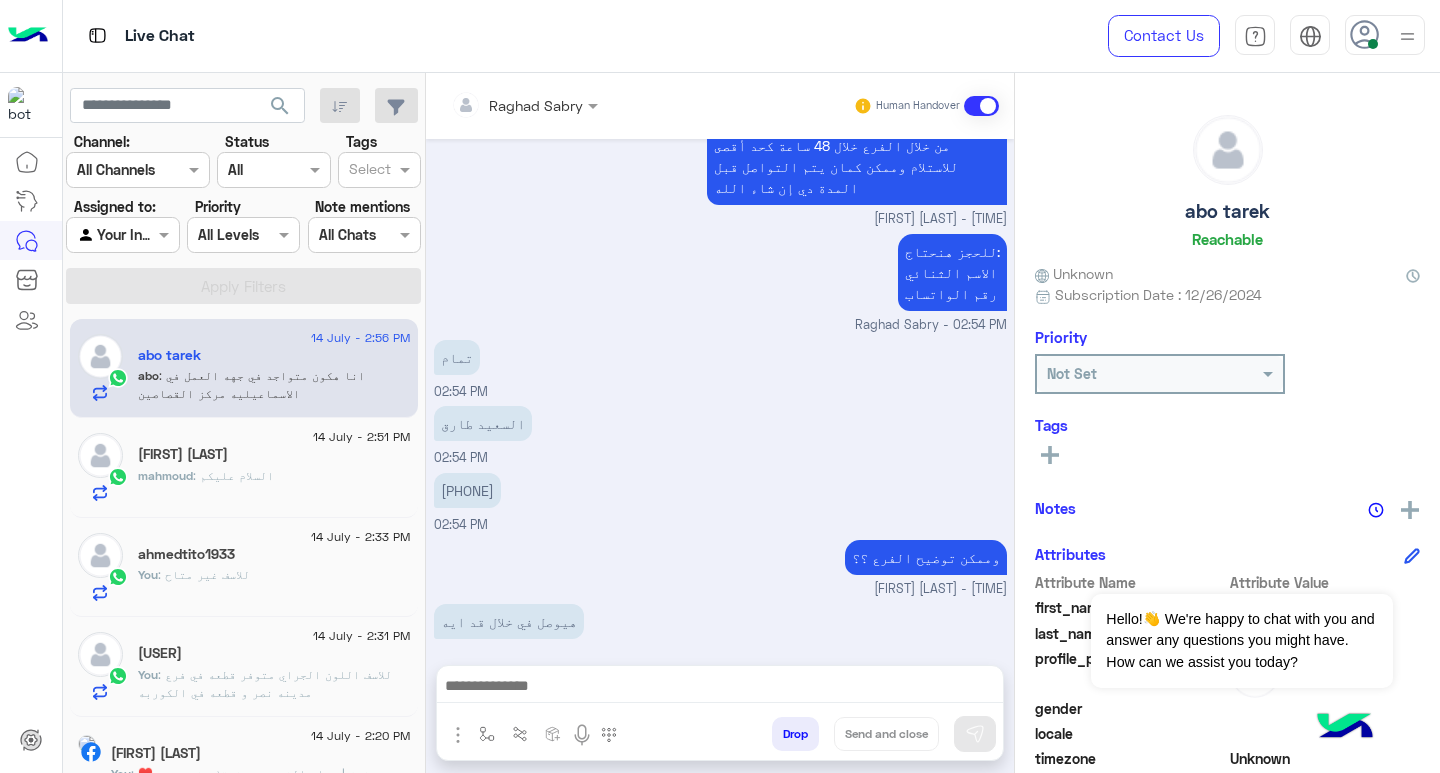 scroll, scrollTop: 1957, scrollLeft: 0, axis: vertical 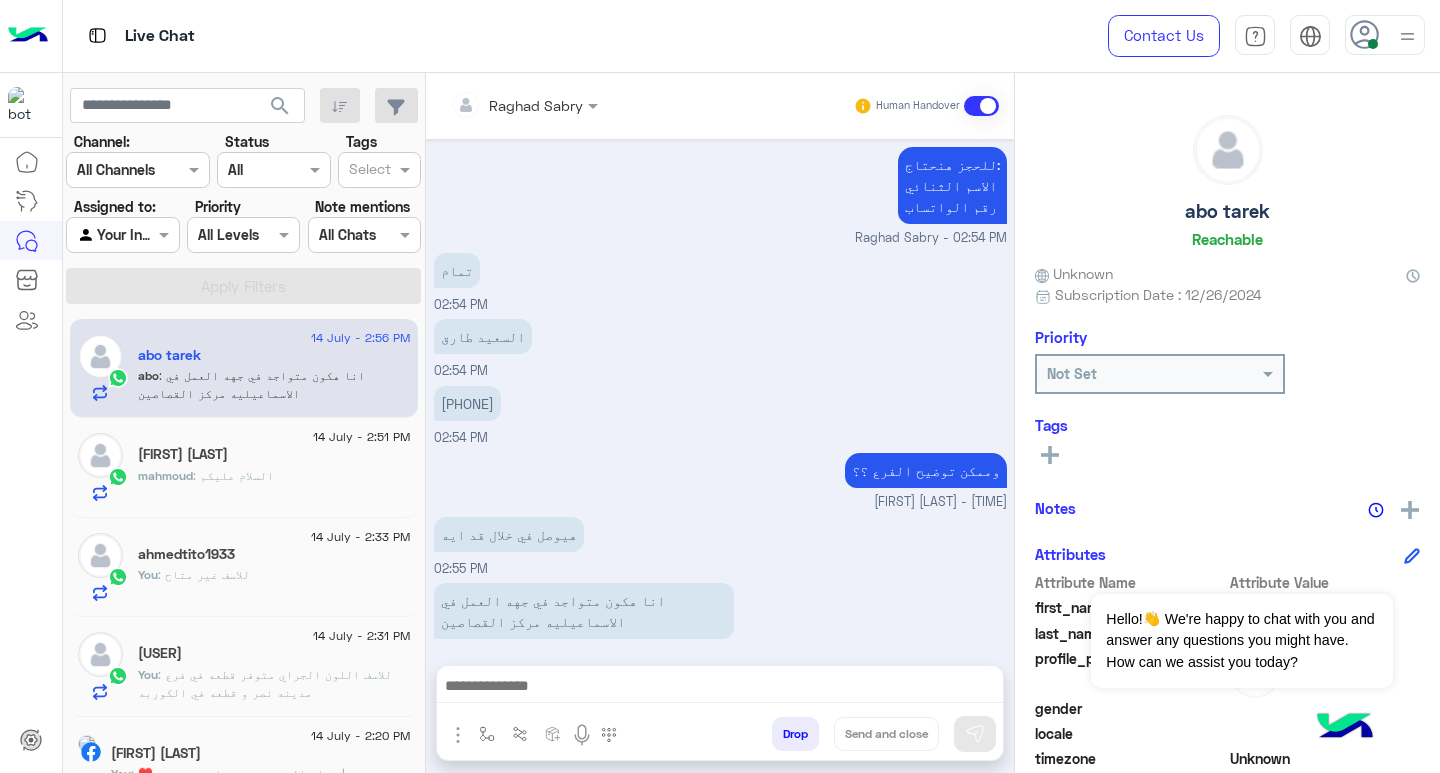 click on "mahmoud : السلام عليكم" 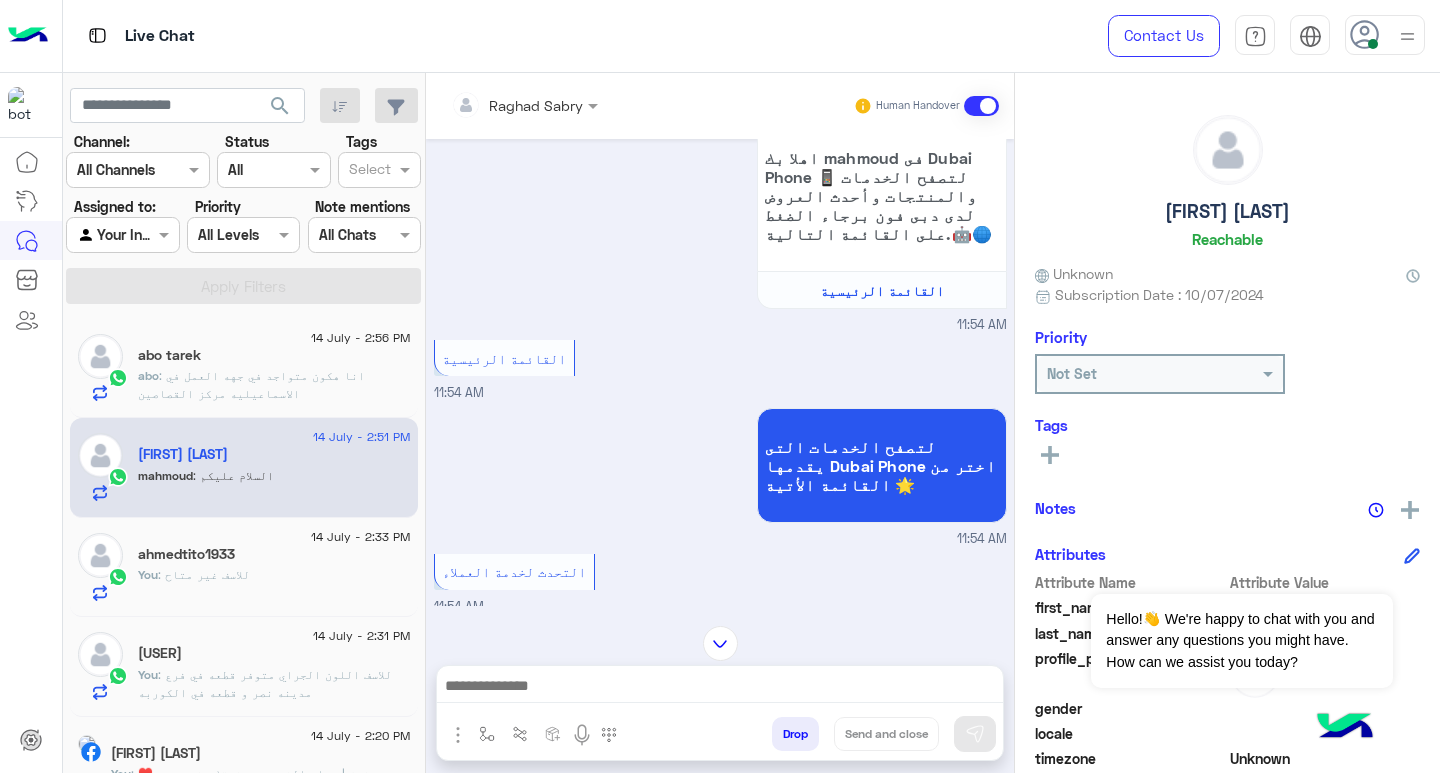 scroll, scrollTop: 1416, scrollLeft: 0, axis: vertical 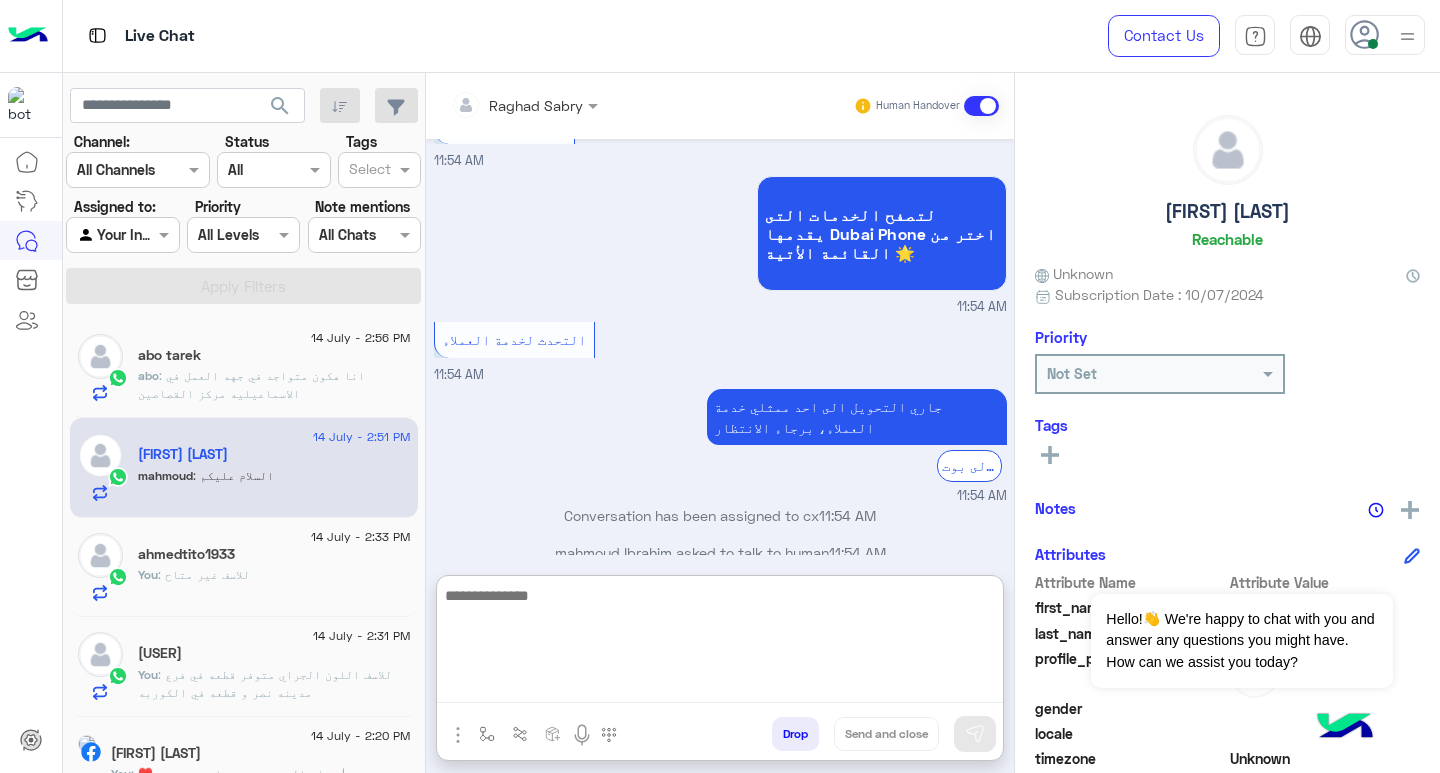 paste on "**********" 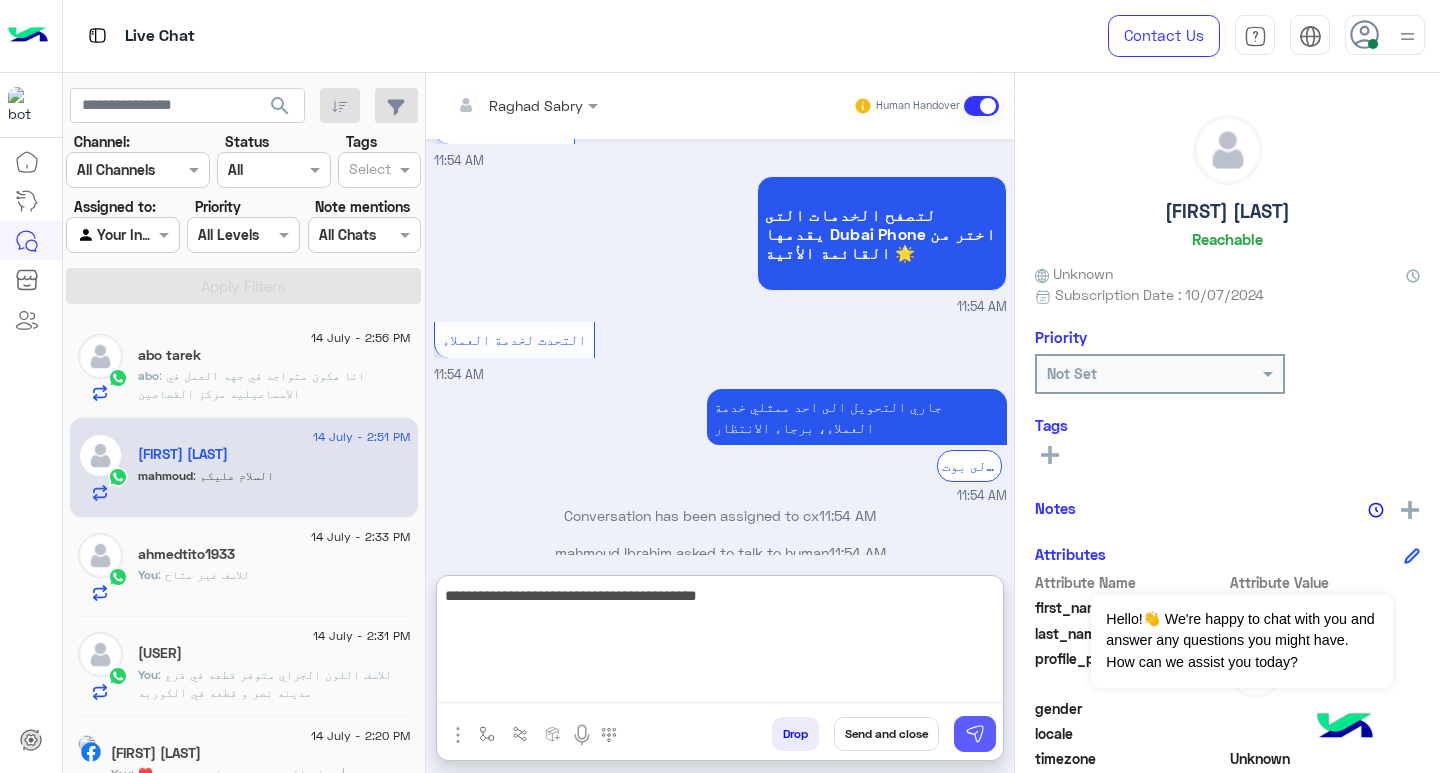 type on "**********" 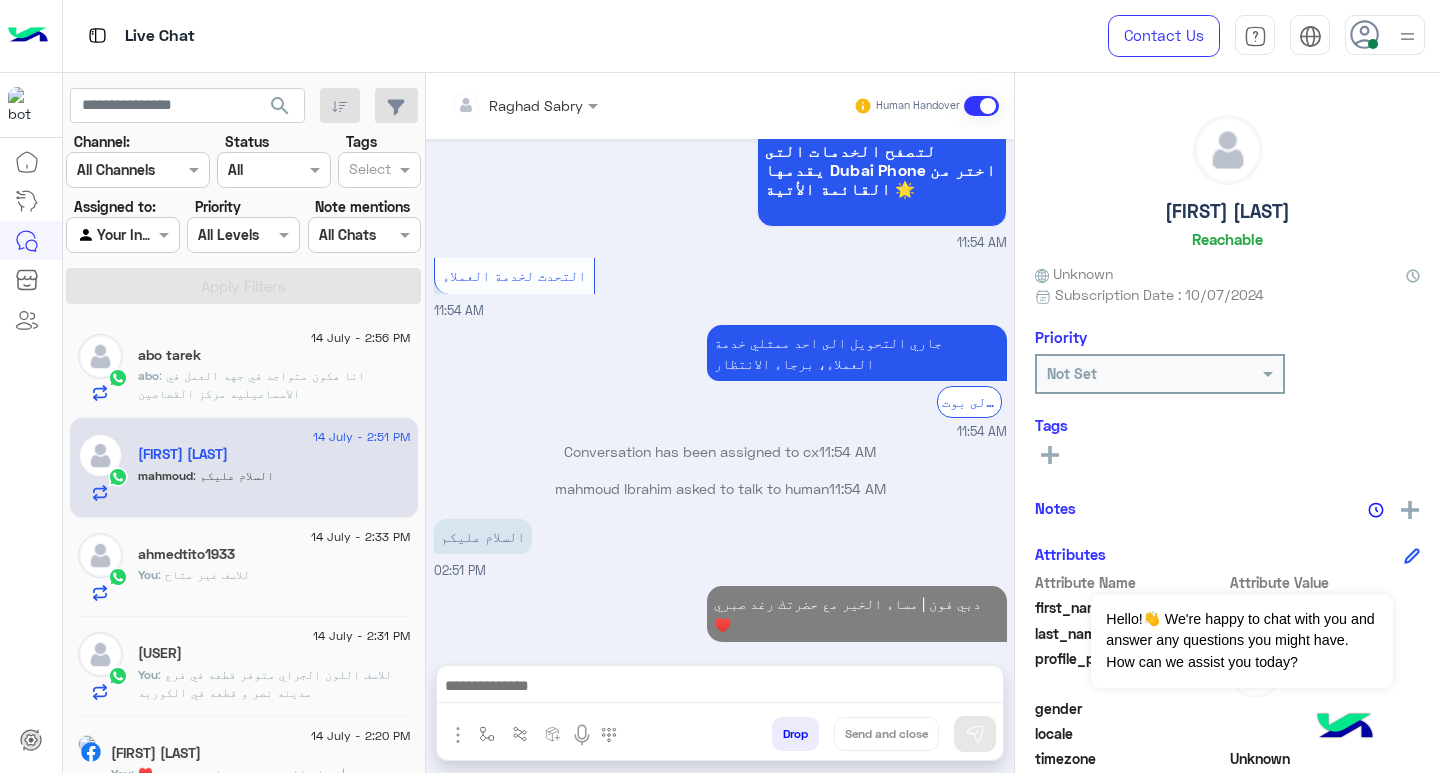 scroll, scrollTop: 1516, scrollLeft: 0, axis: vertical 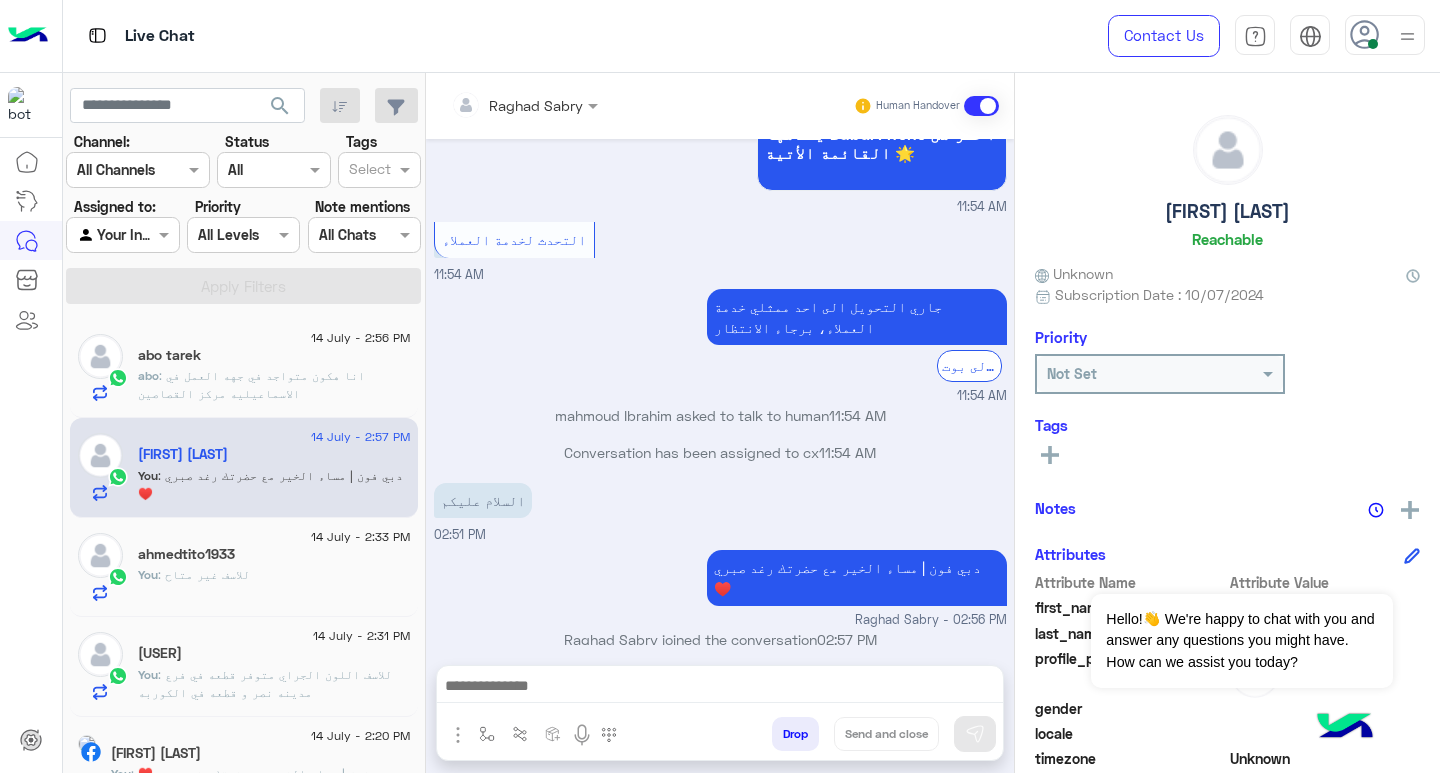 click at bounding box center [720, 688] 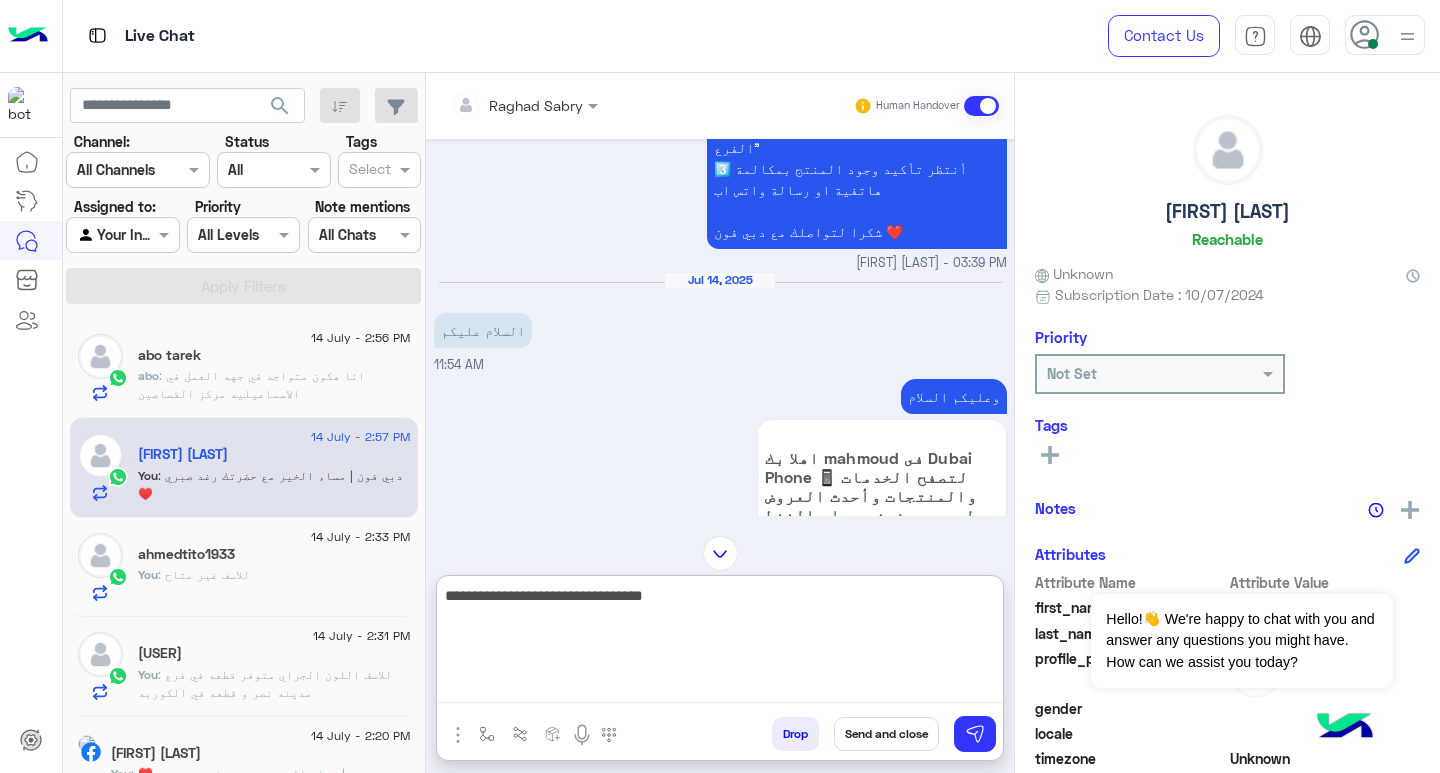 scroll, scrollTop: 841, scrollLeft: 0, axis: vertical 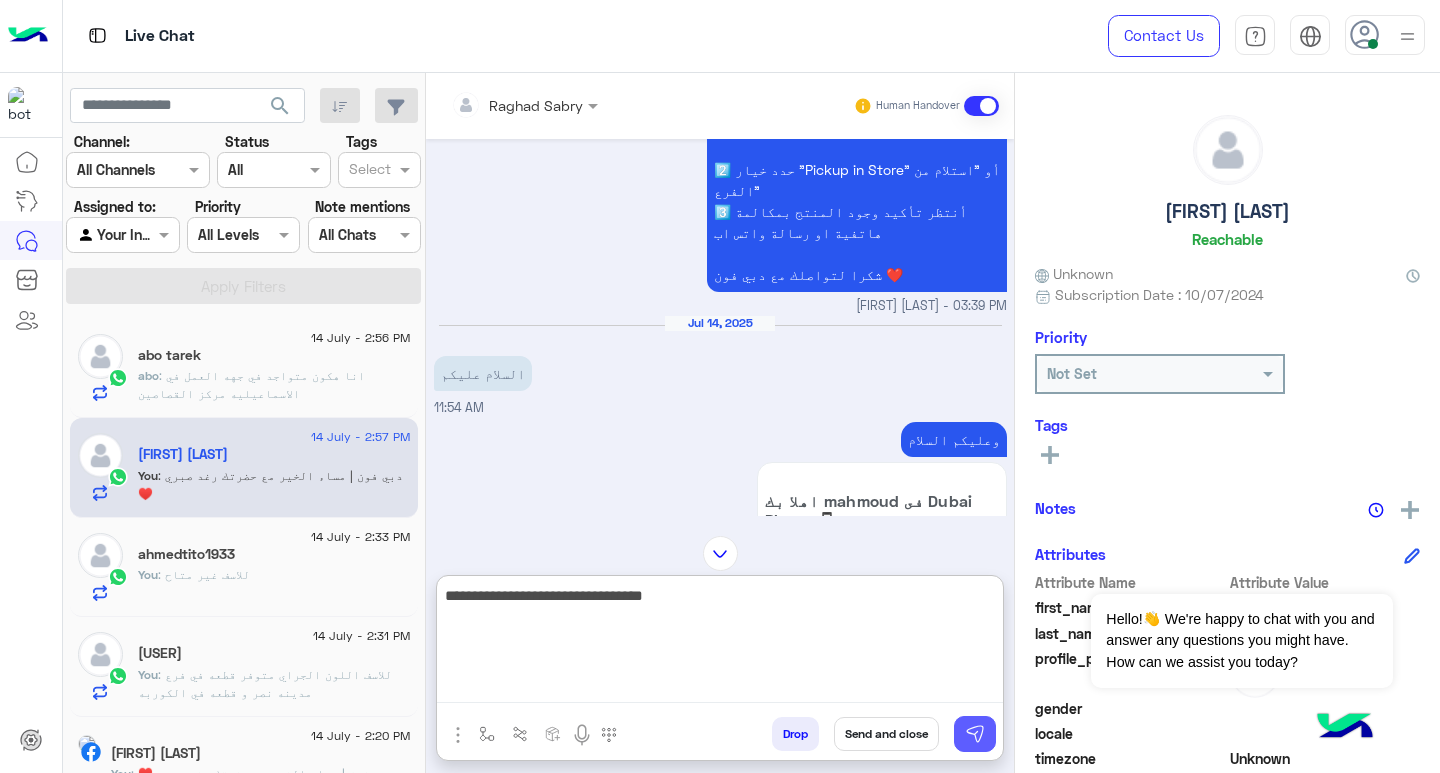 type on "**********" 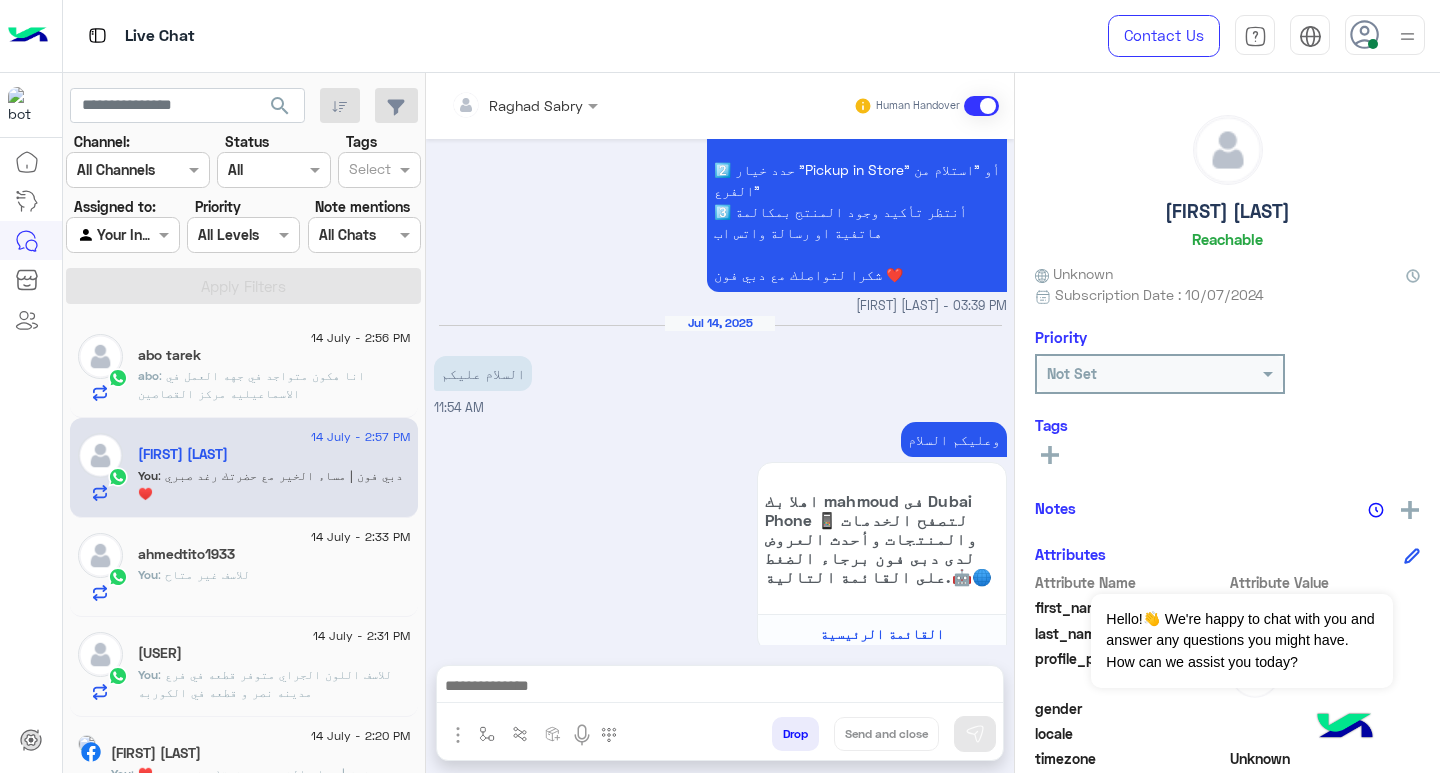 scroll, scrollTop: 1580, scrollLeft: 0, axis: vertical 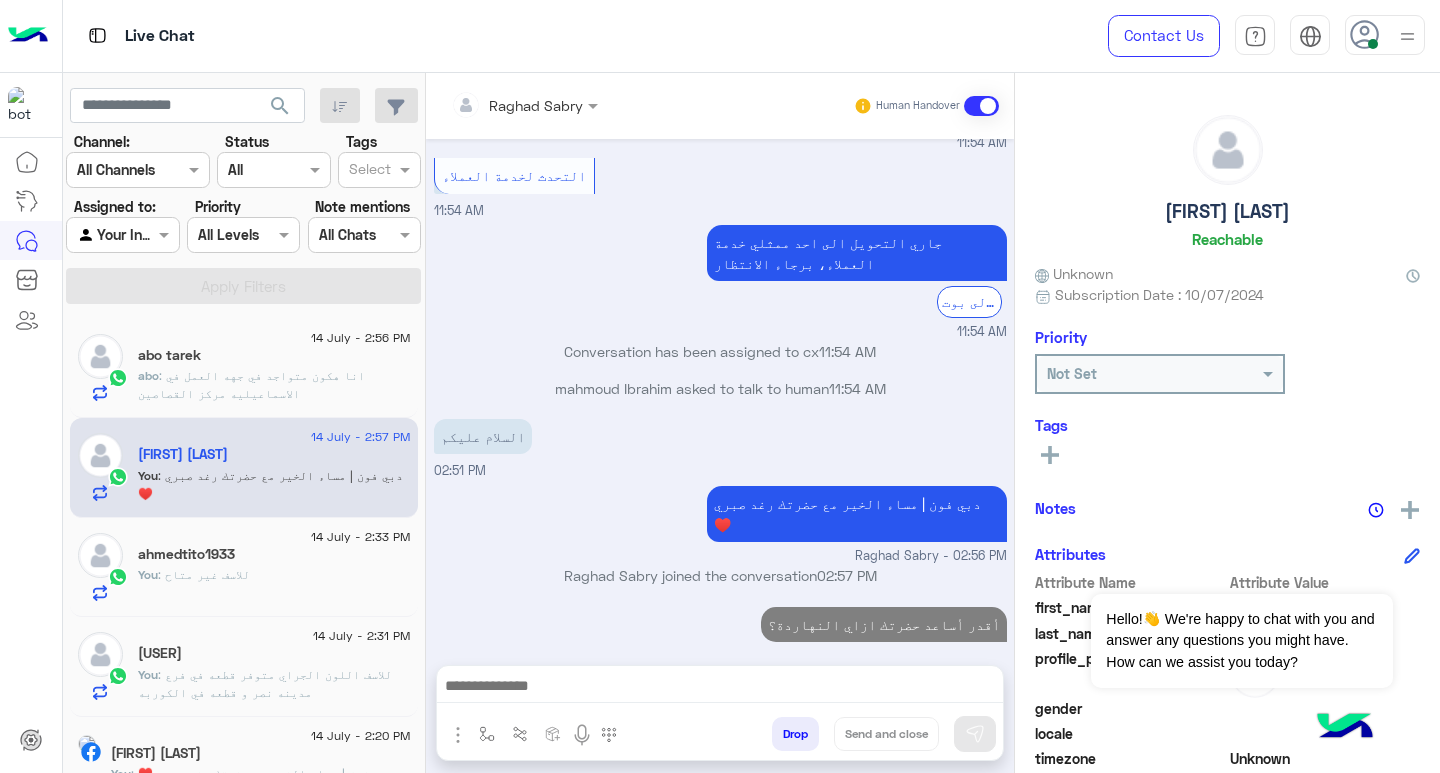 click on "ahmedtito1933" 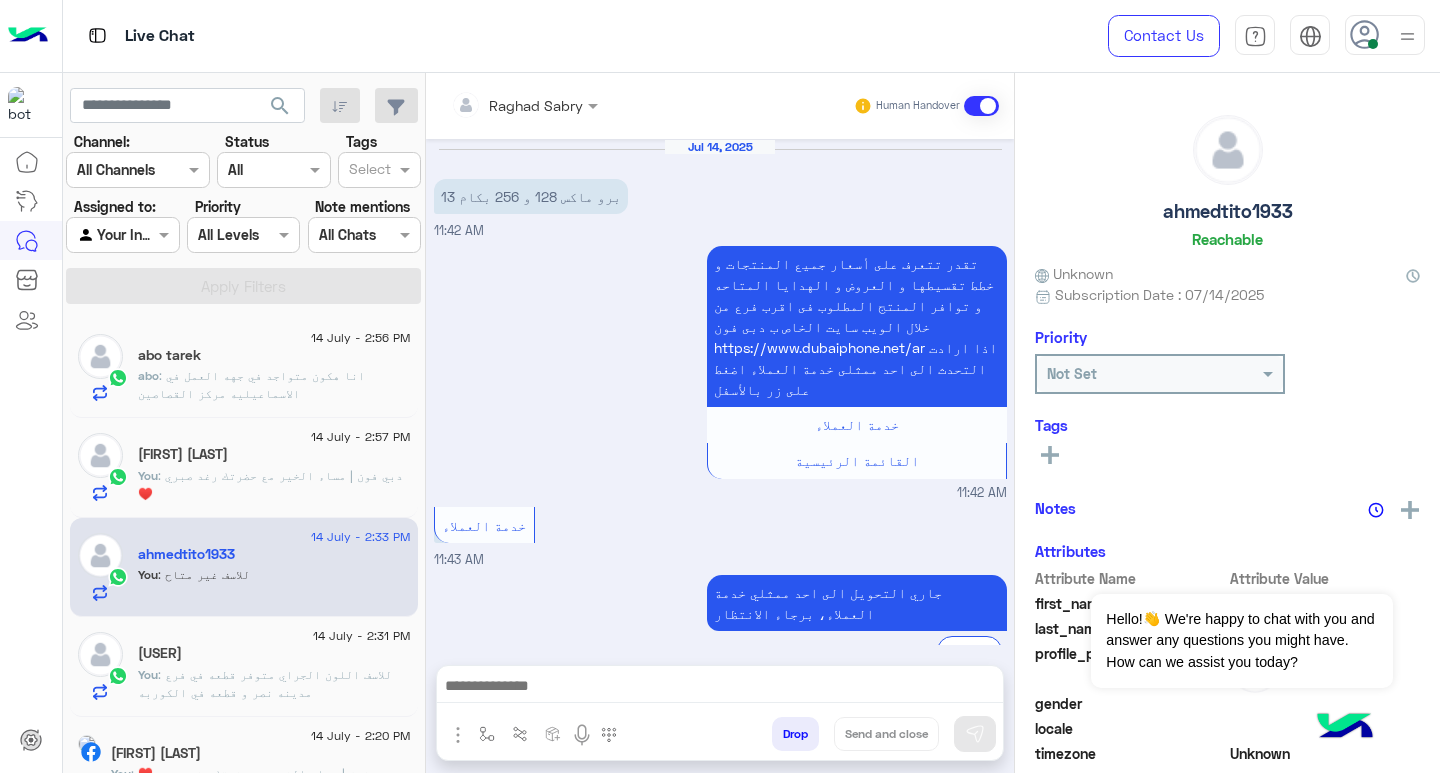 scroll, scrollTop: 586, scrollLeft: 0, axis: vertical 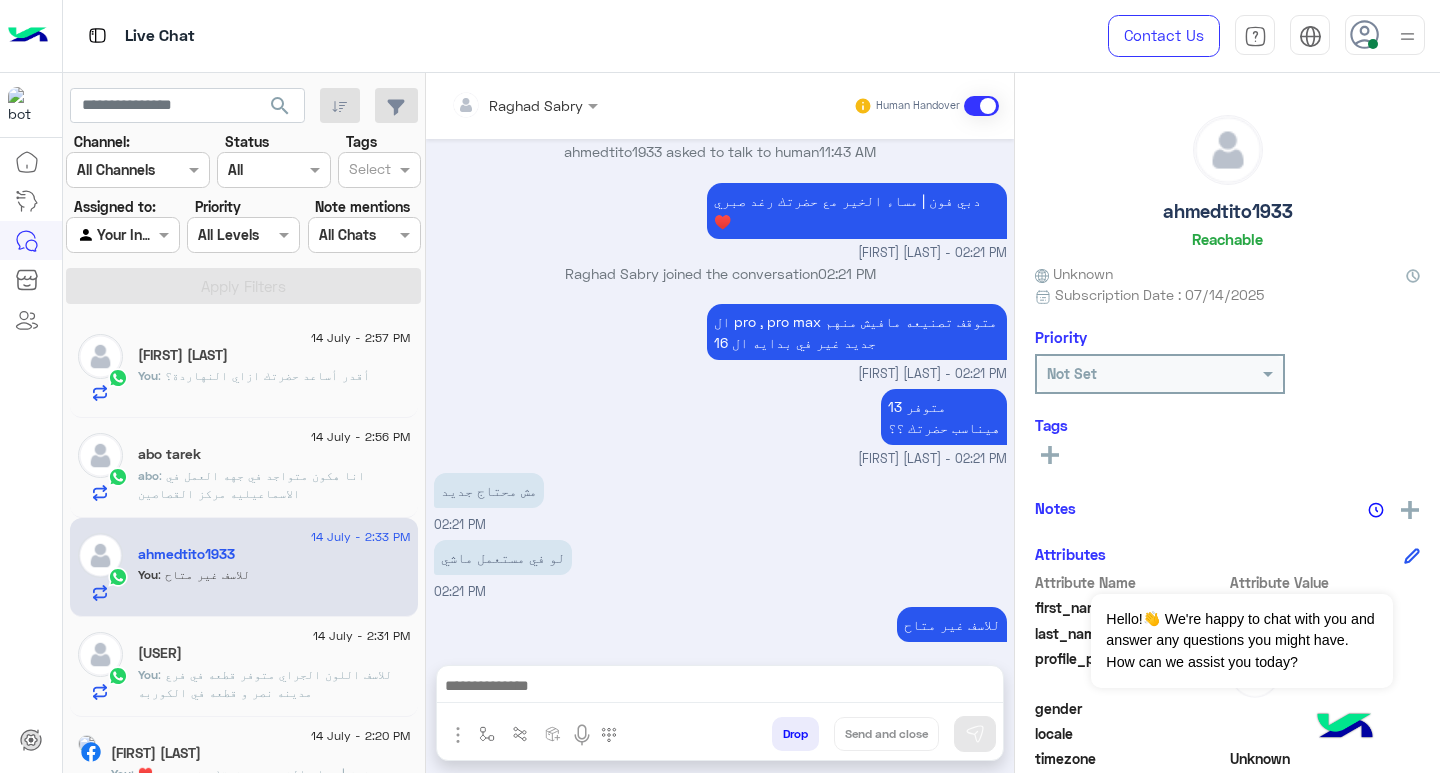 click on "You  : أقدر أساعد حضرتك ازاي النهاردة؟" 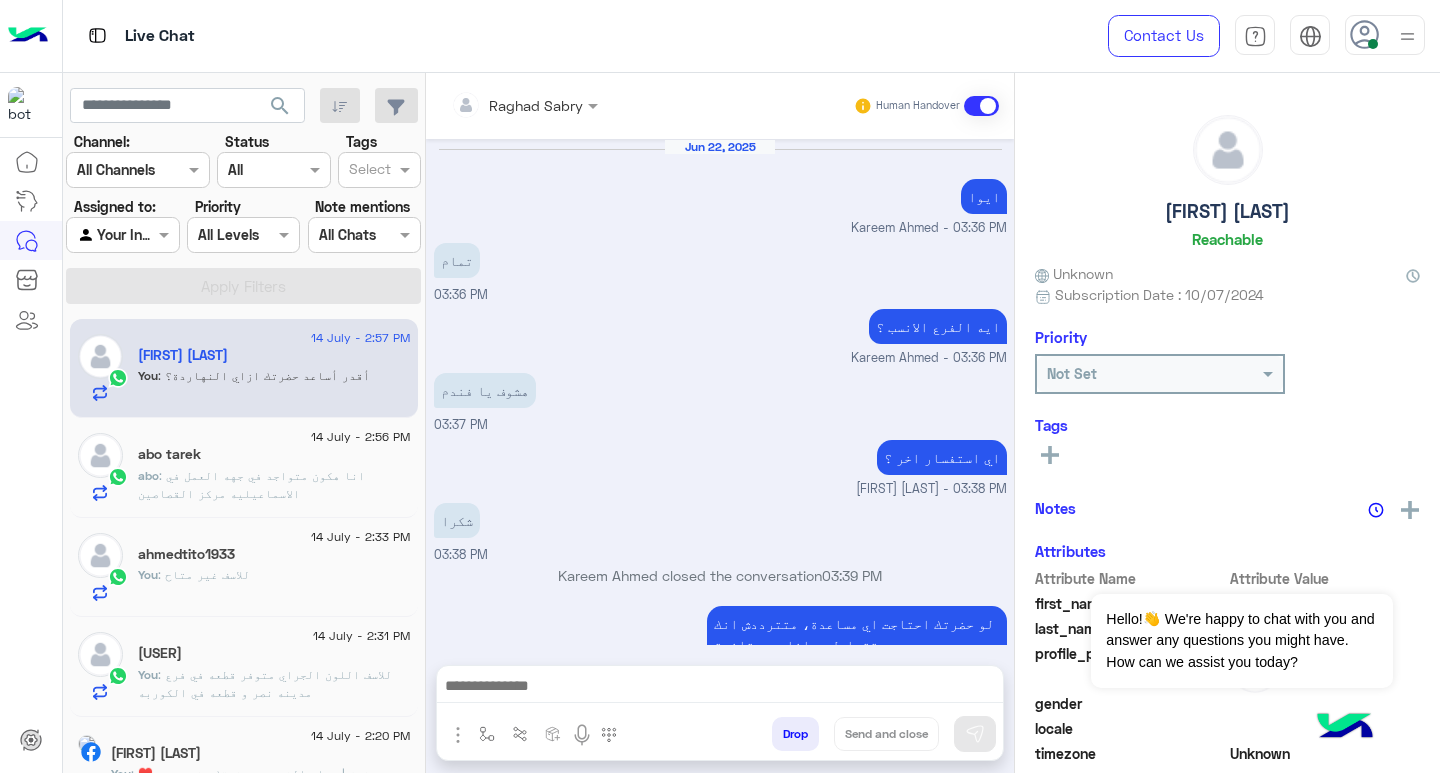 scroll, scrollTop: 1362, scrollLeft: 0, axis: vertical 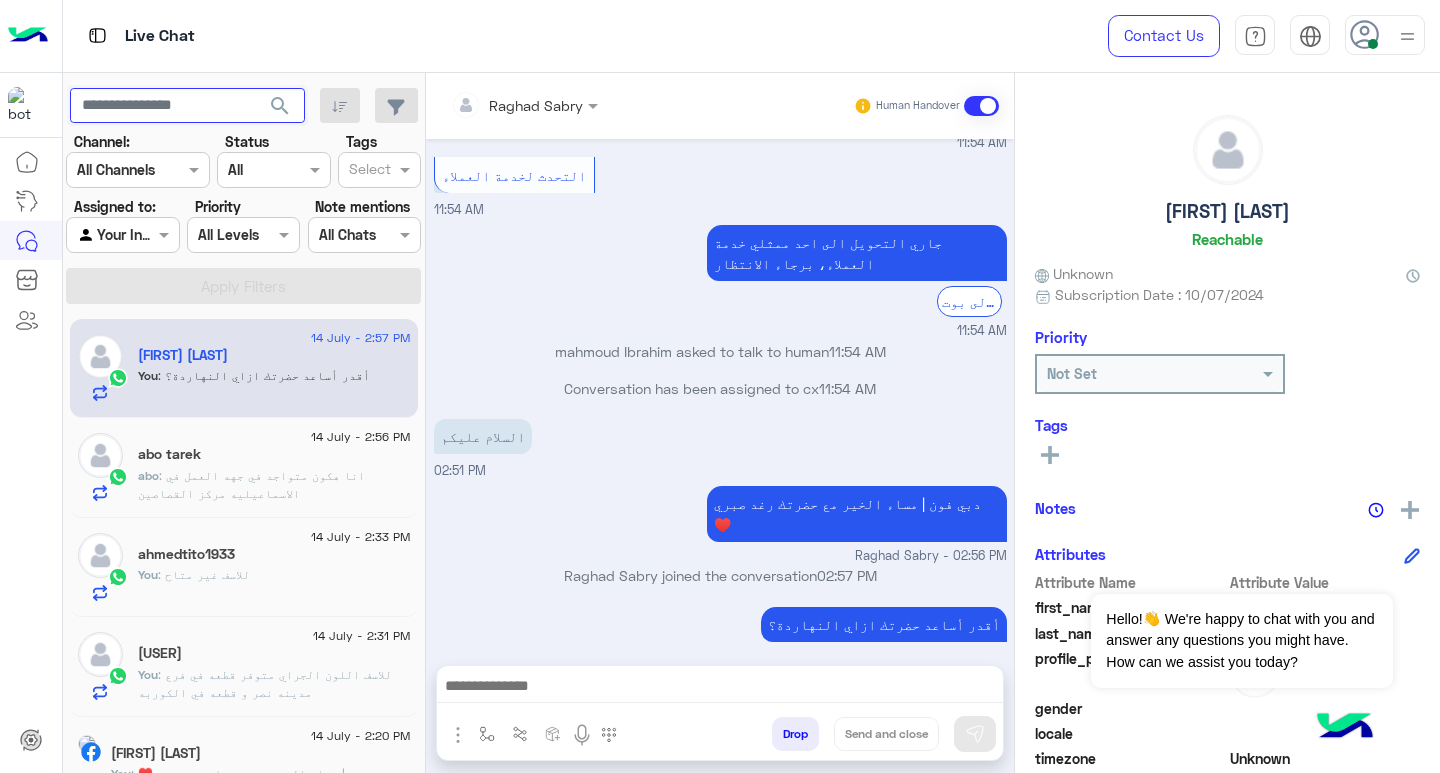 click at bounding box center (187, 106) 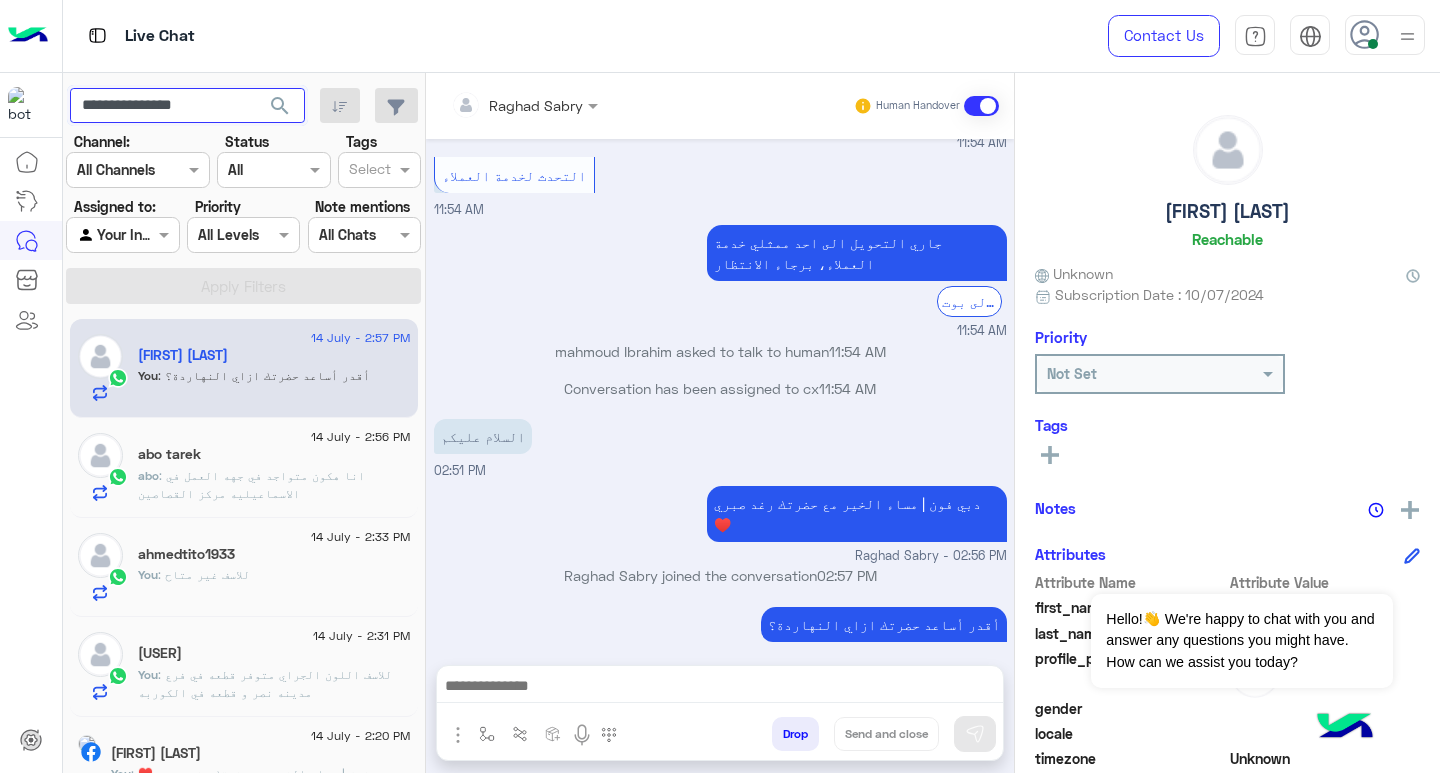click on "**********" at bounding box center [187, 106] 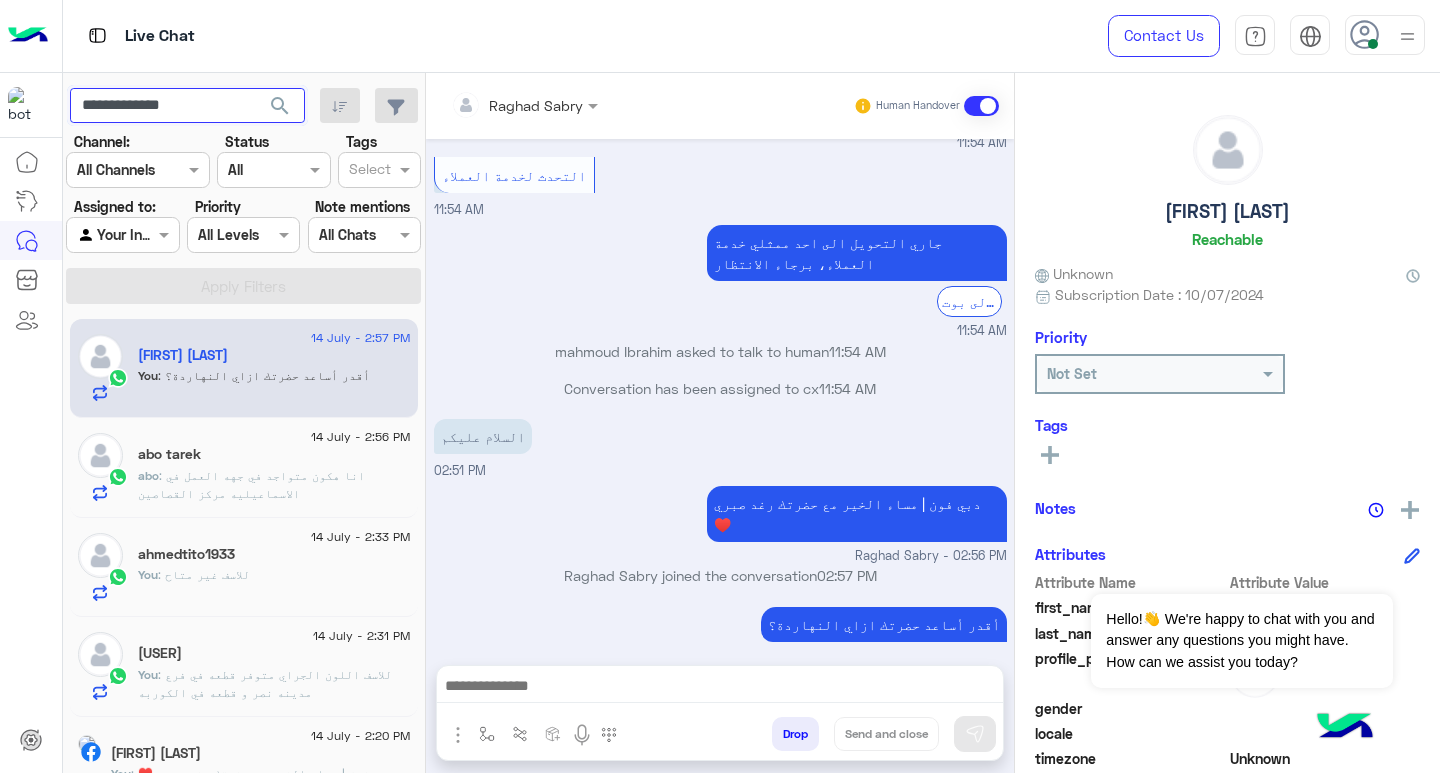 click on "**********" at bounding box center [187, 106] 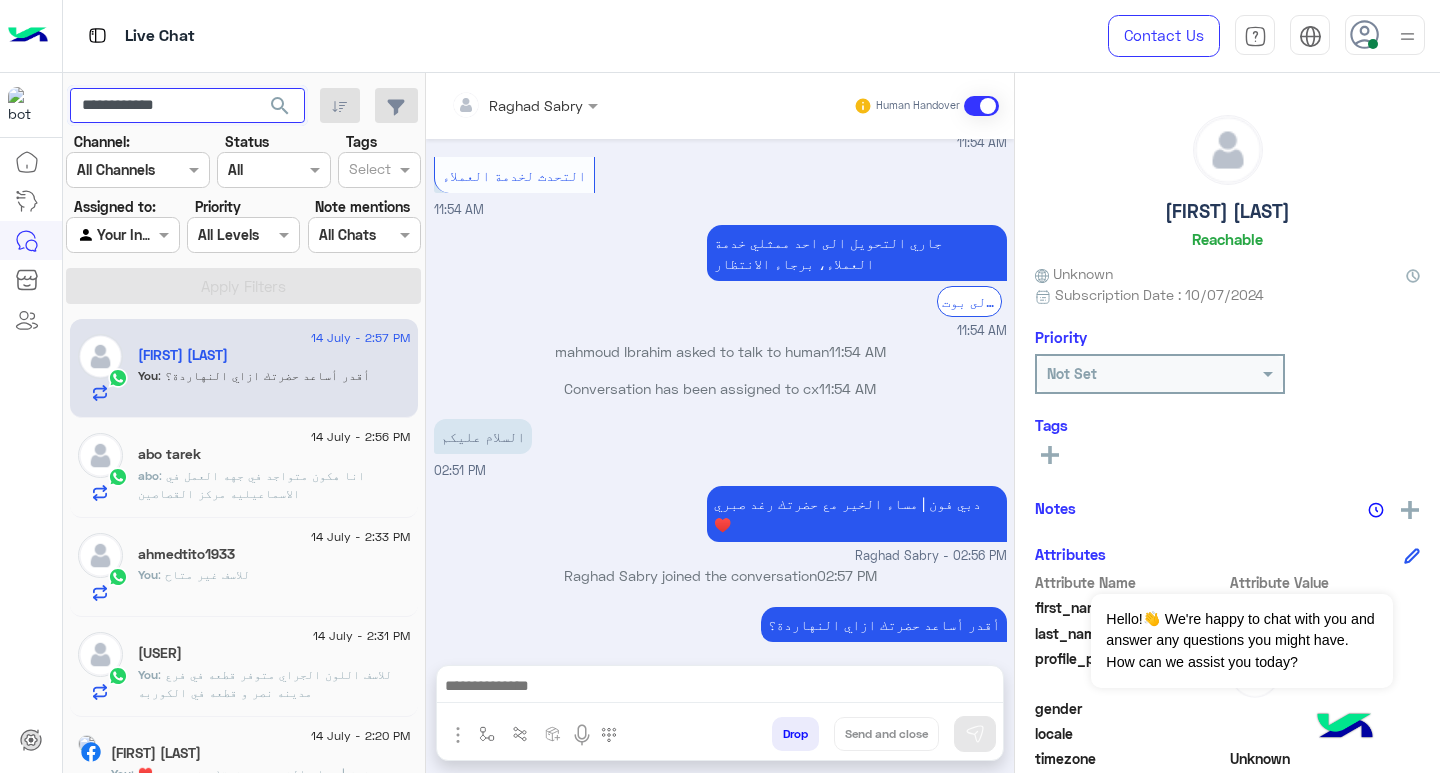click on "**********" at bounding box center (187, 106) 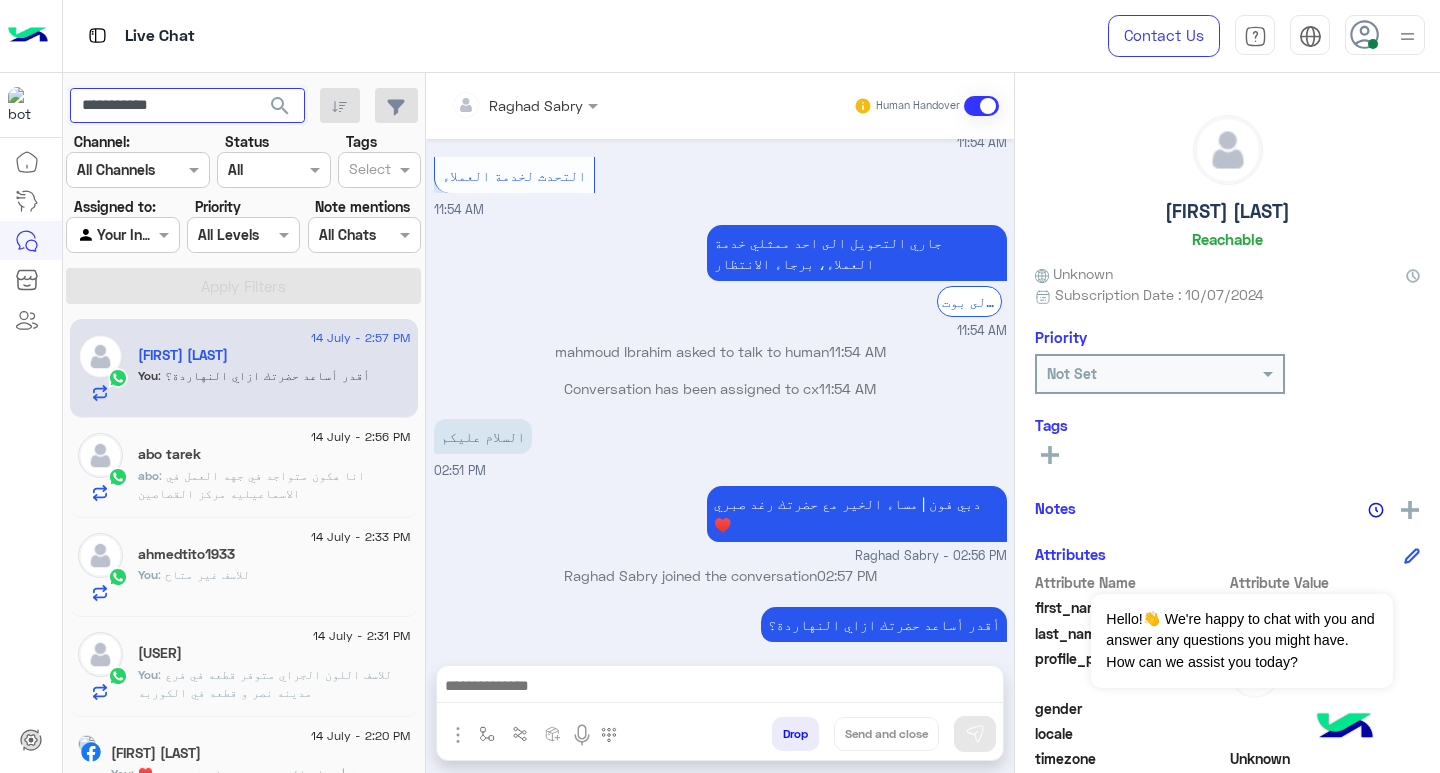 type on "**********" 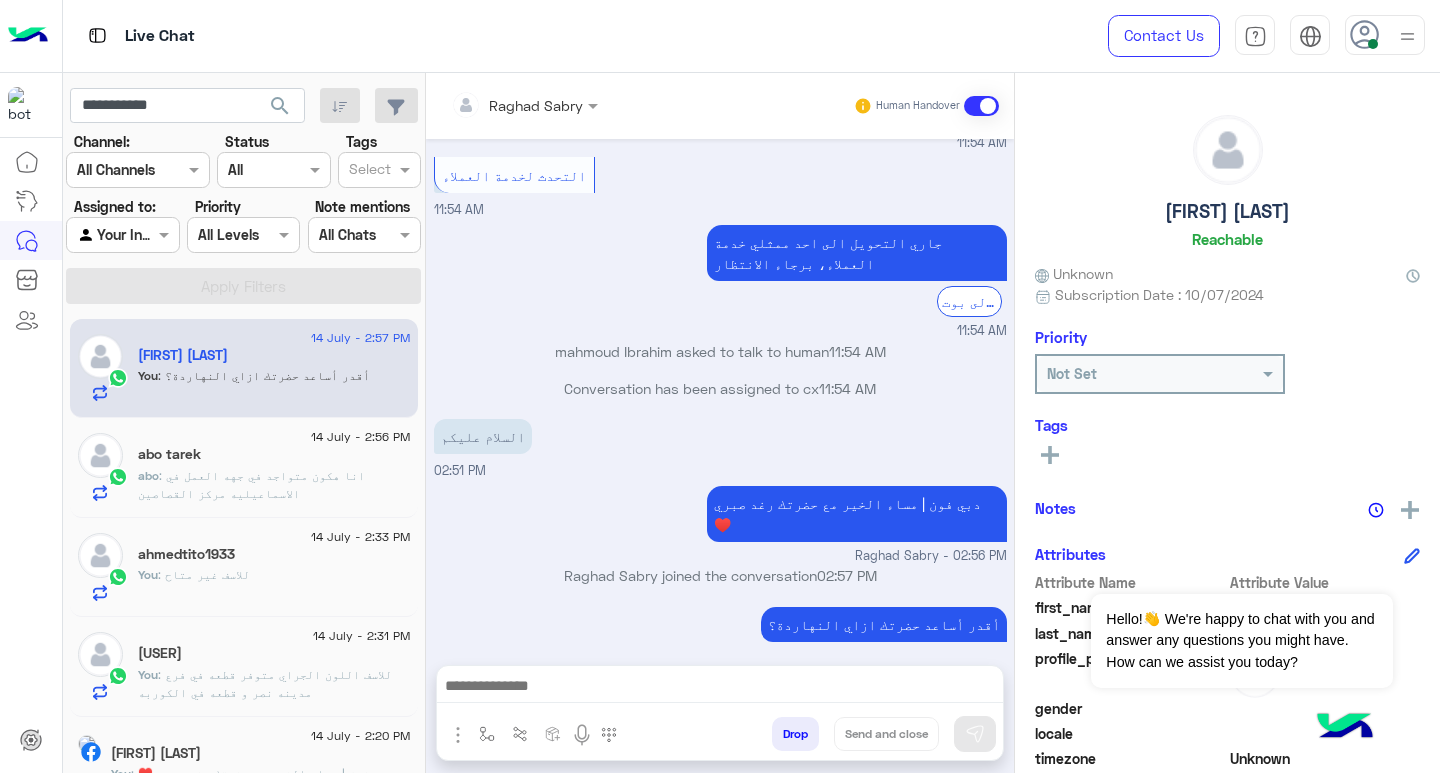 click on "search" 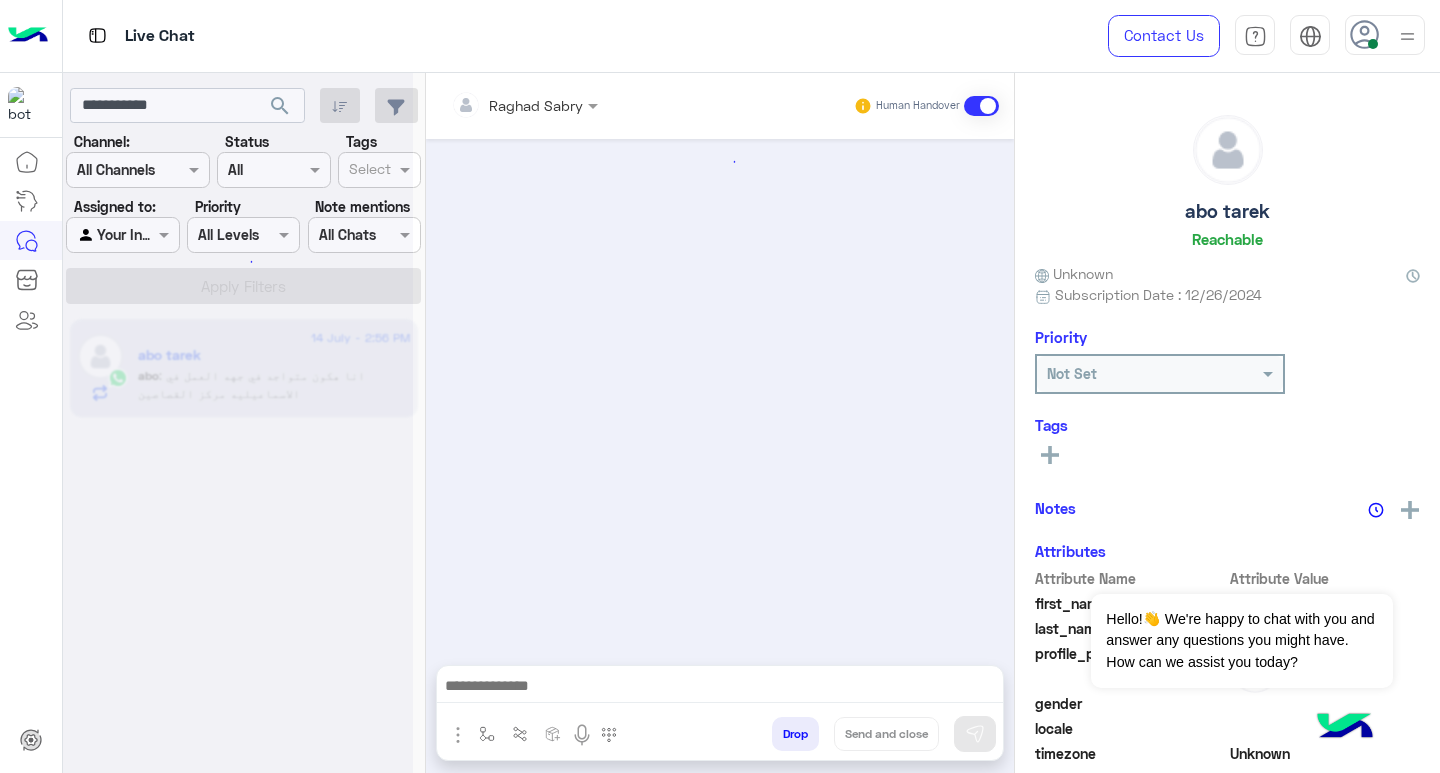 scroll, scrollTop: 1382, scrollLeft: 0, axis: vertical 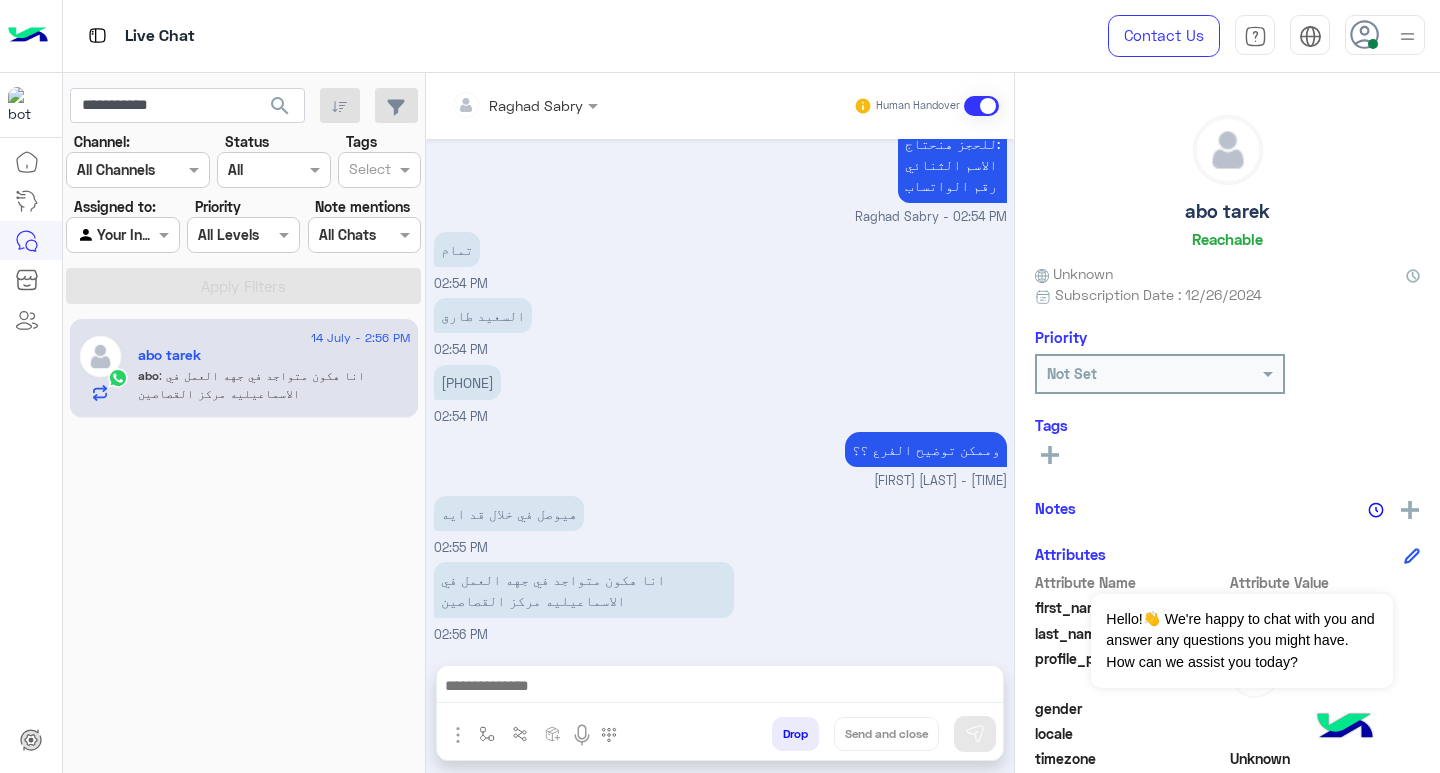 click at bounding box center (720, 688) 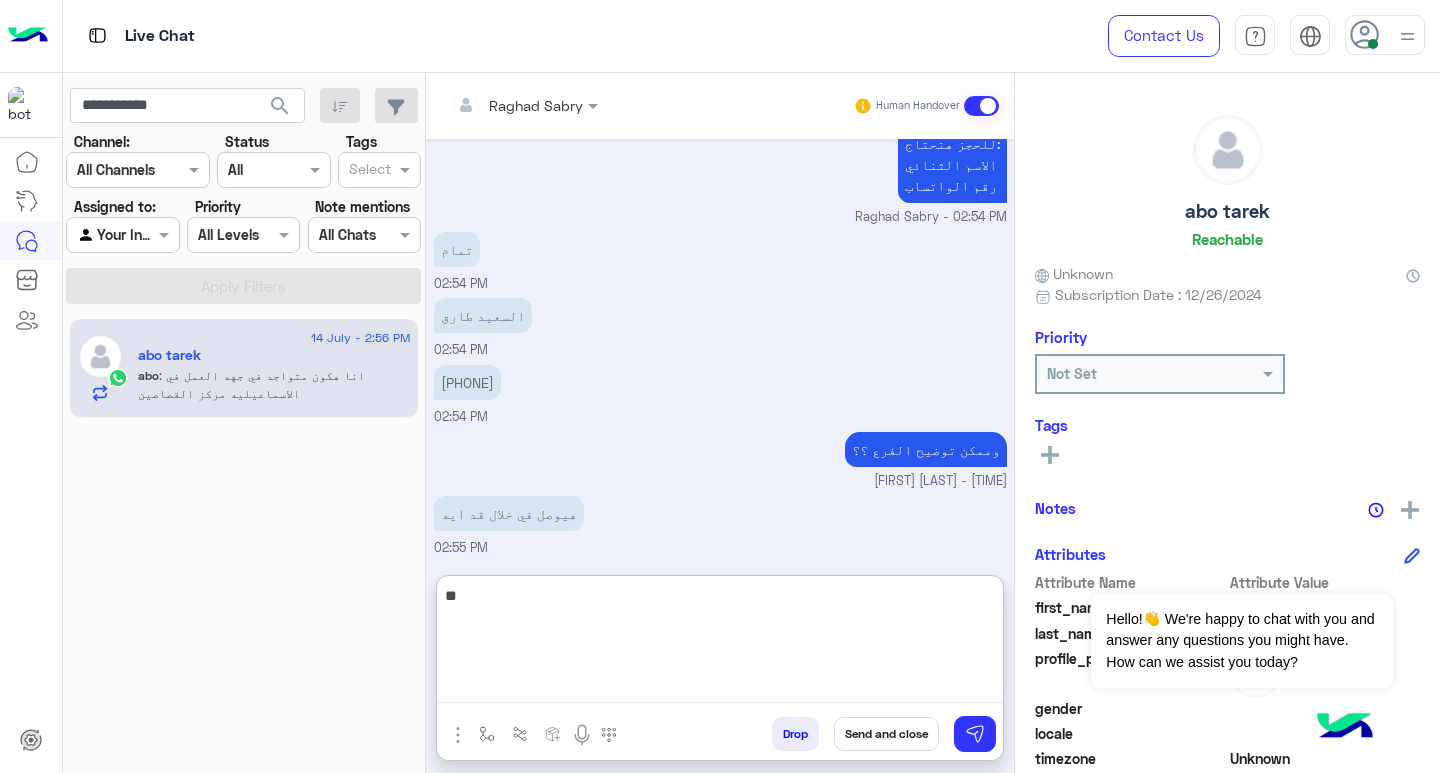 type on "*" 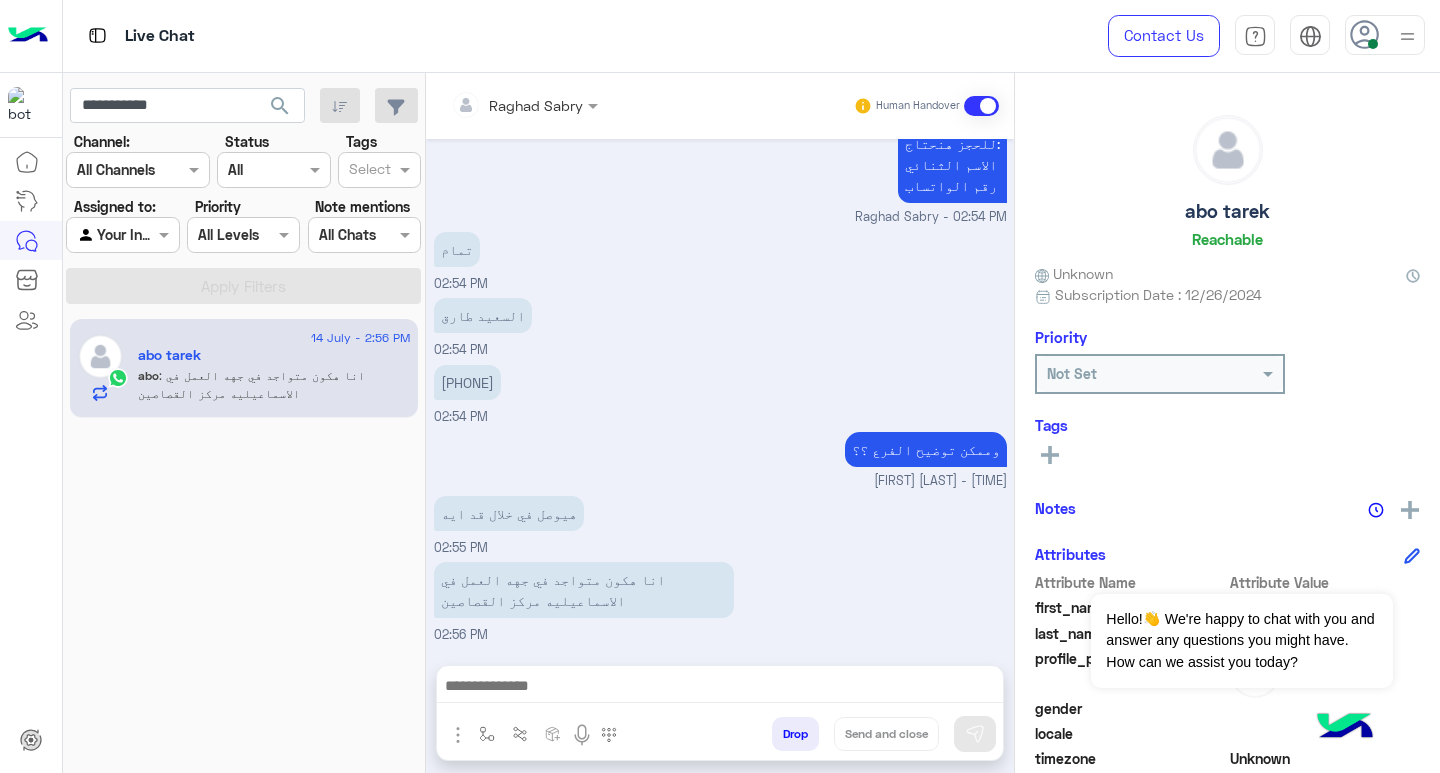 paste on "**********" 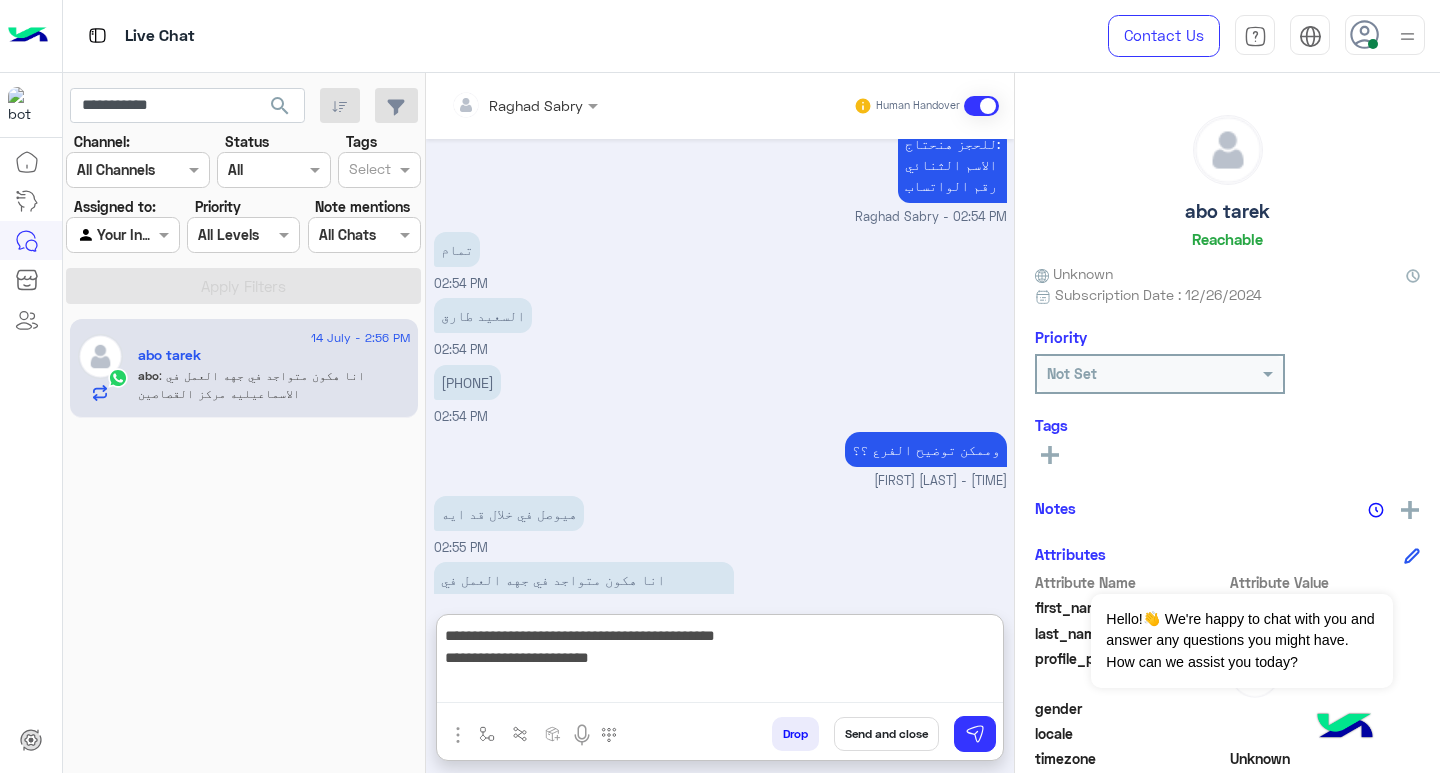 scroll, scrollTop: 0, scrollLeft: 0, axis: both 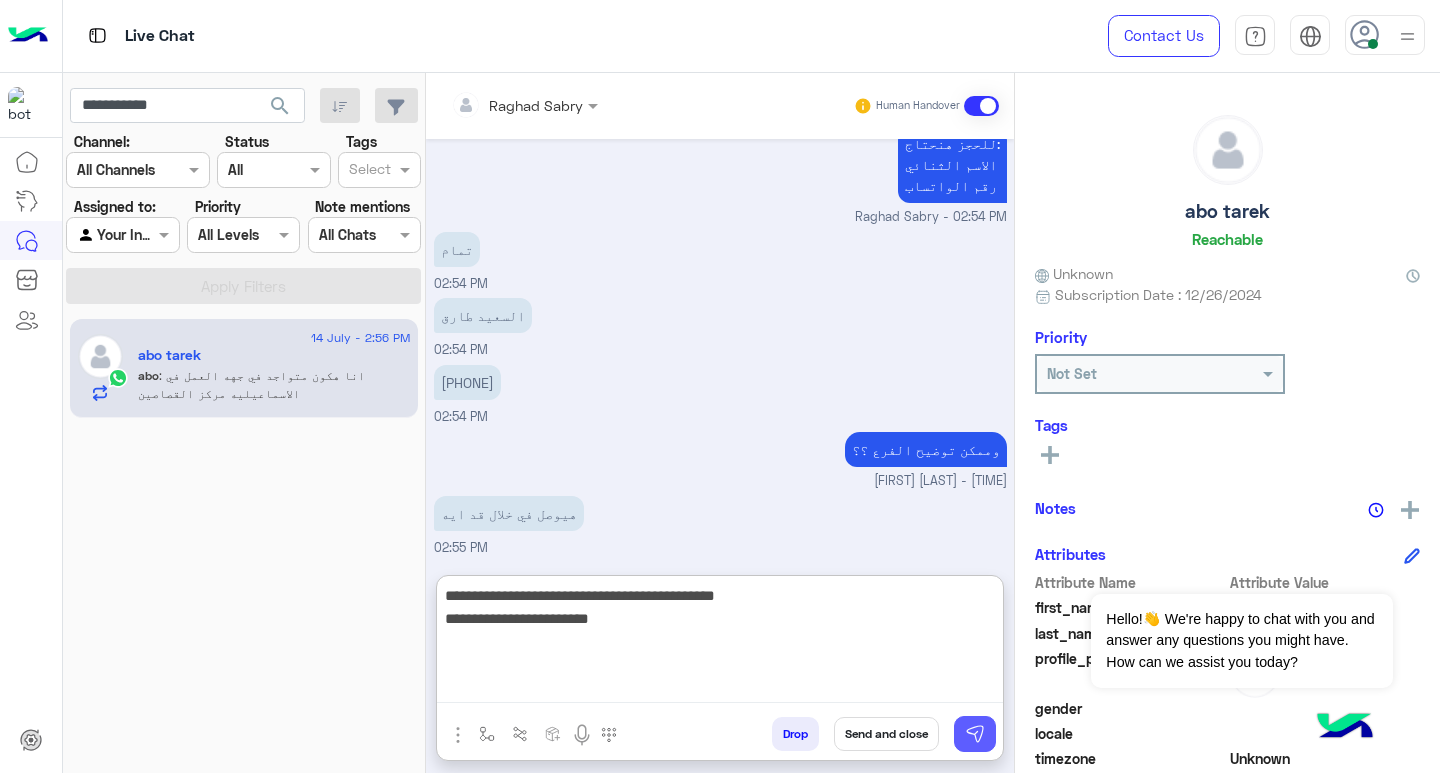 type on "**********" 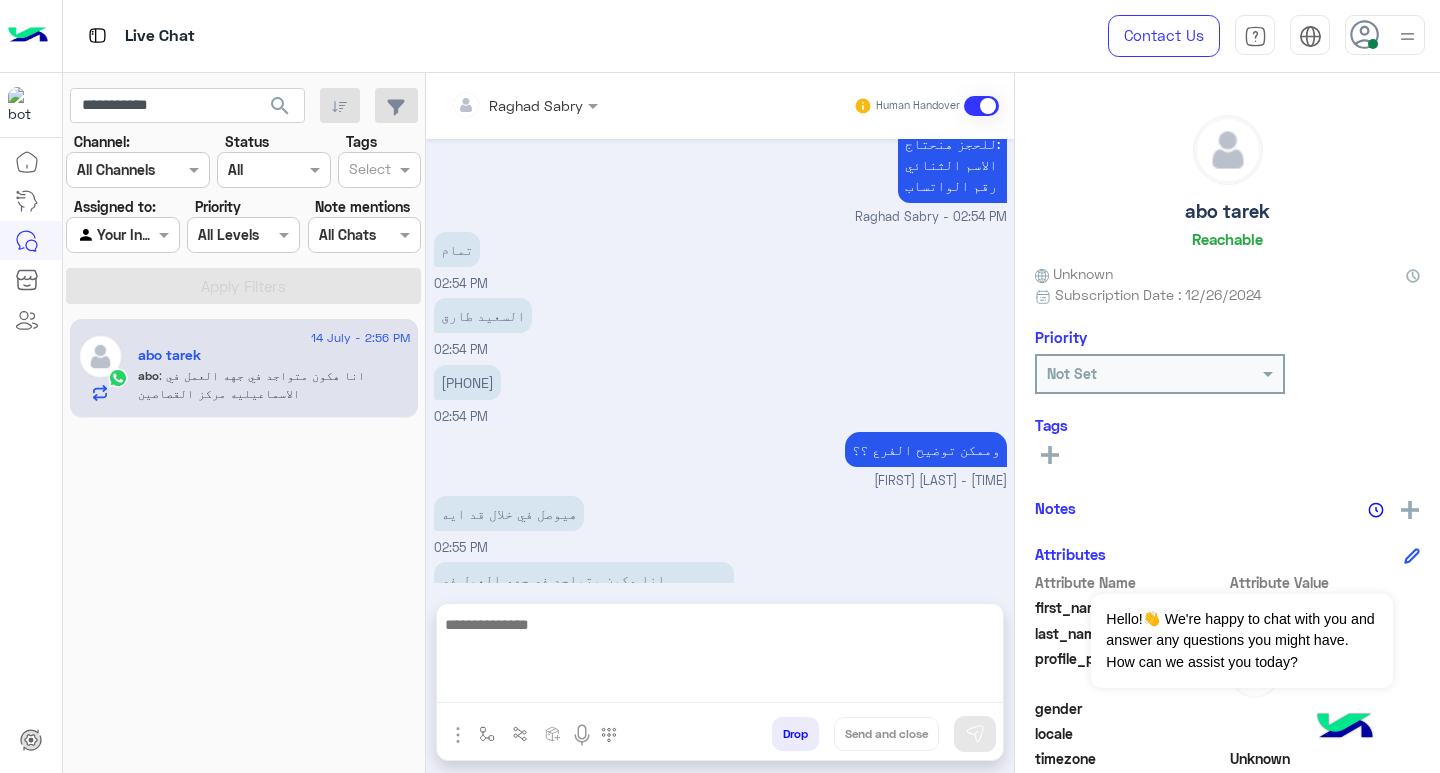 scroll, scrollTop: 1467, scrollLeft: 0, axis: vertical 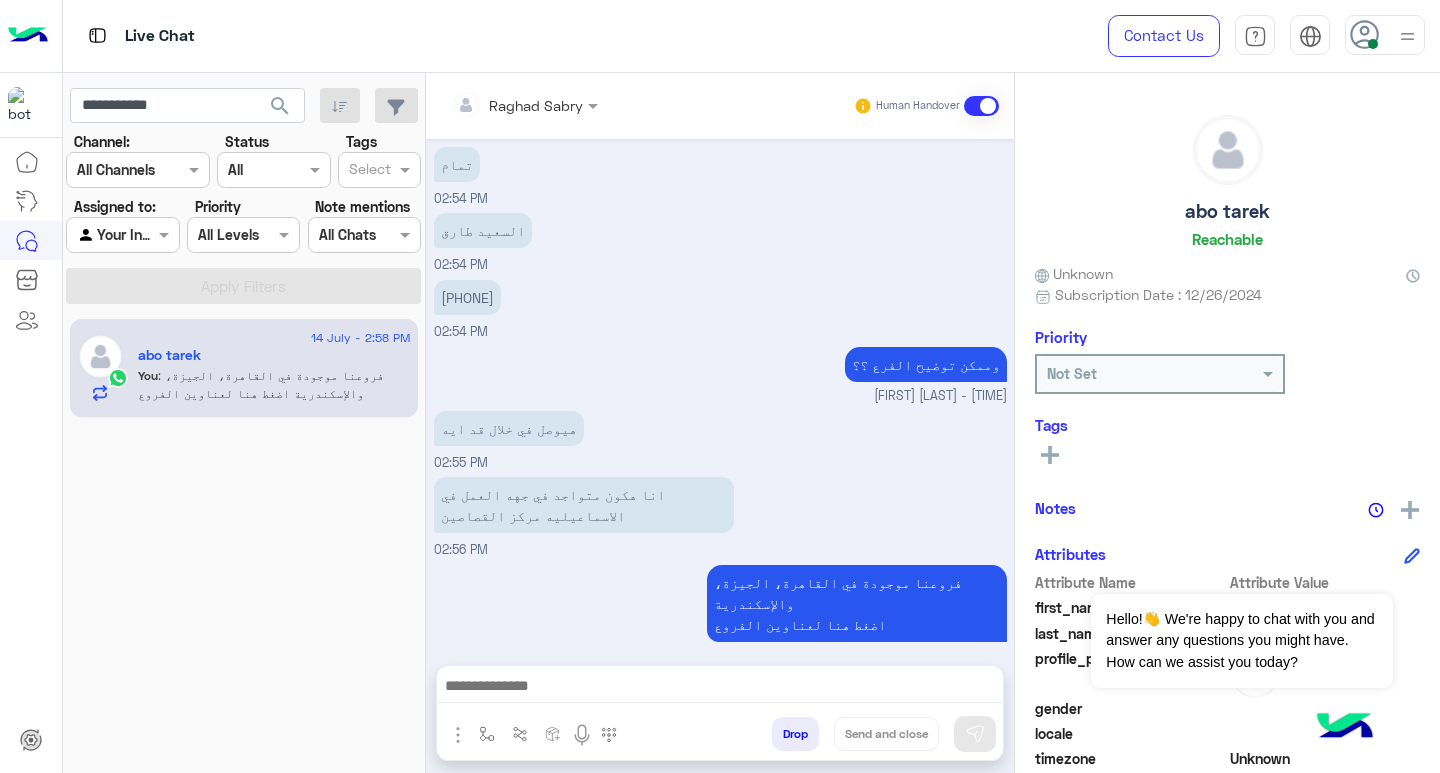 drag, startPoint x: 939, startPoint y: 671, endPoint x: 947, endPoint y: 678, distance: 10.630146 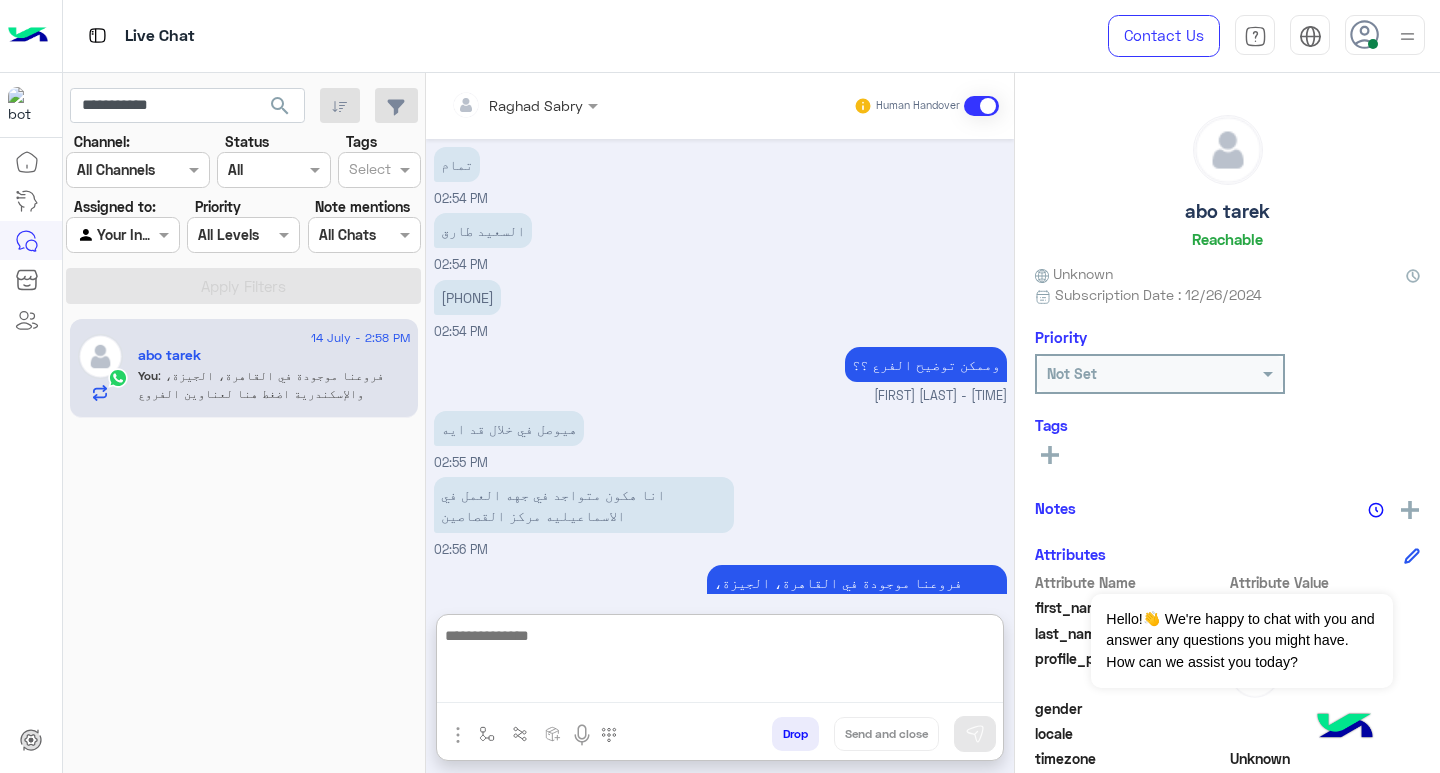 paste on "**********" 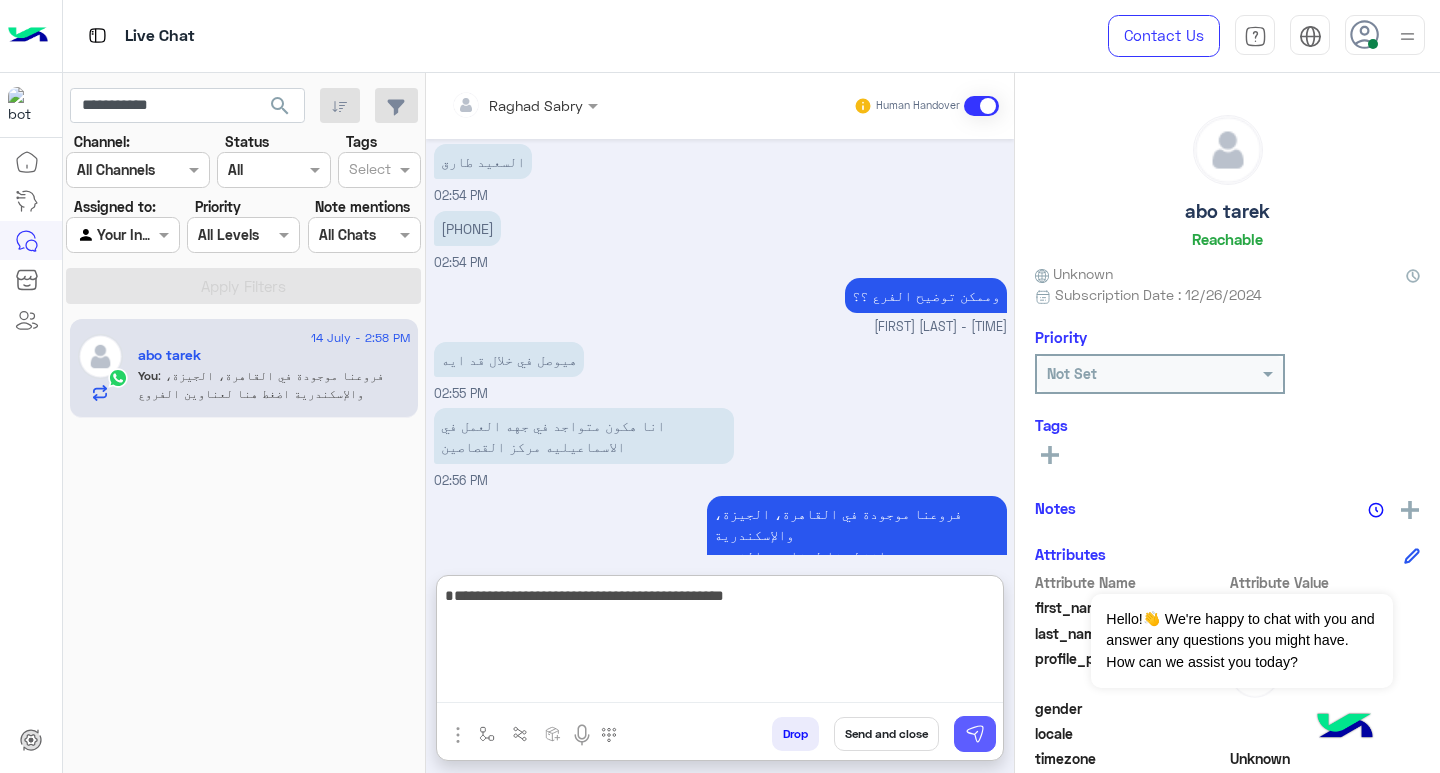 type on "**********" 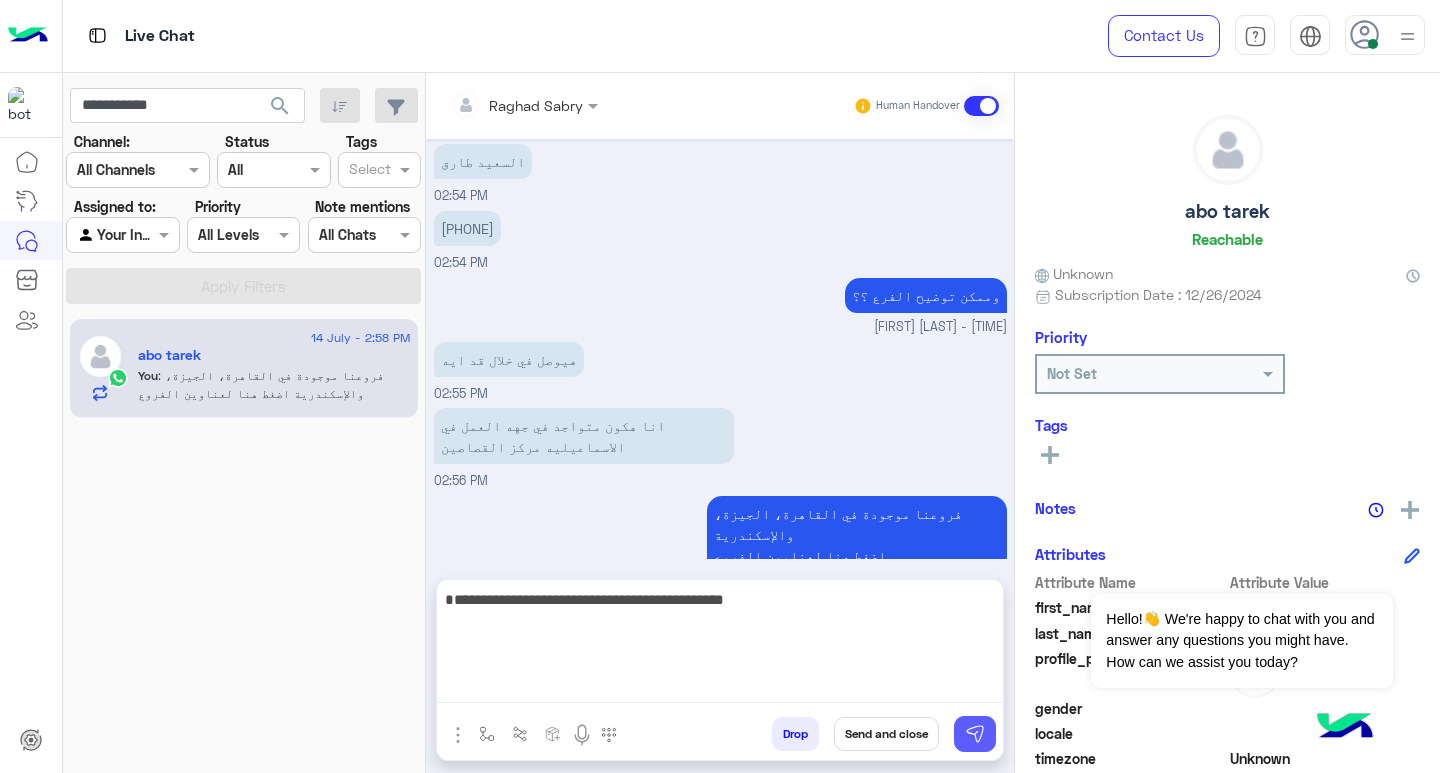 click at bounding box center [975, 734] 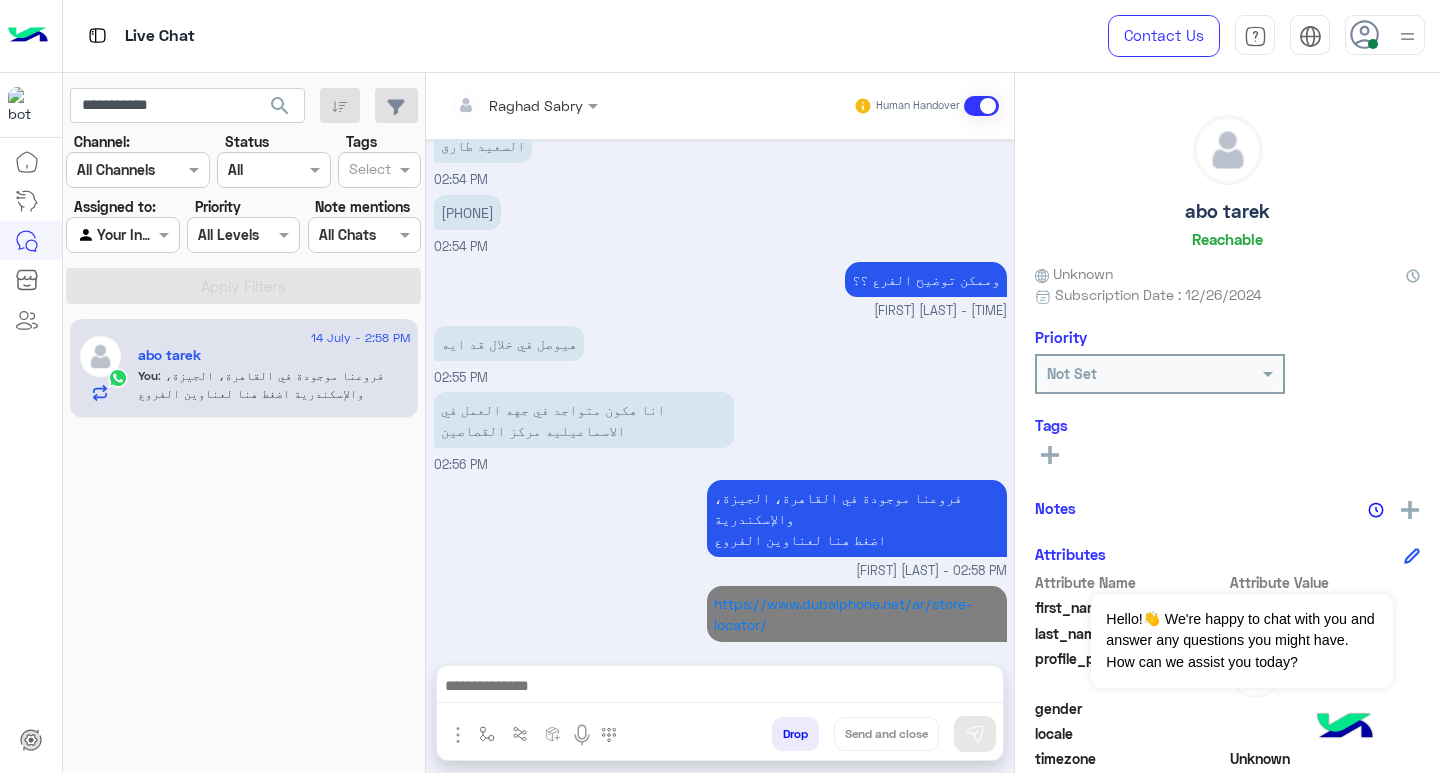 click at bounding box center (720, 688) 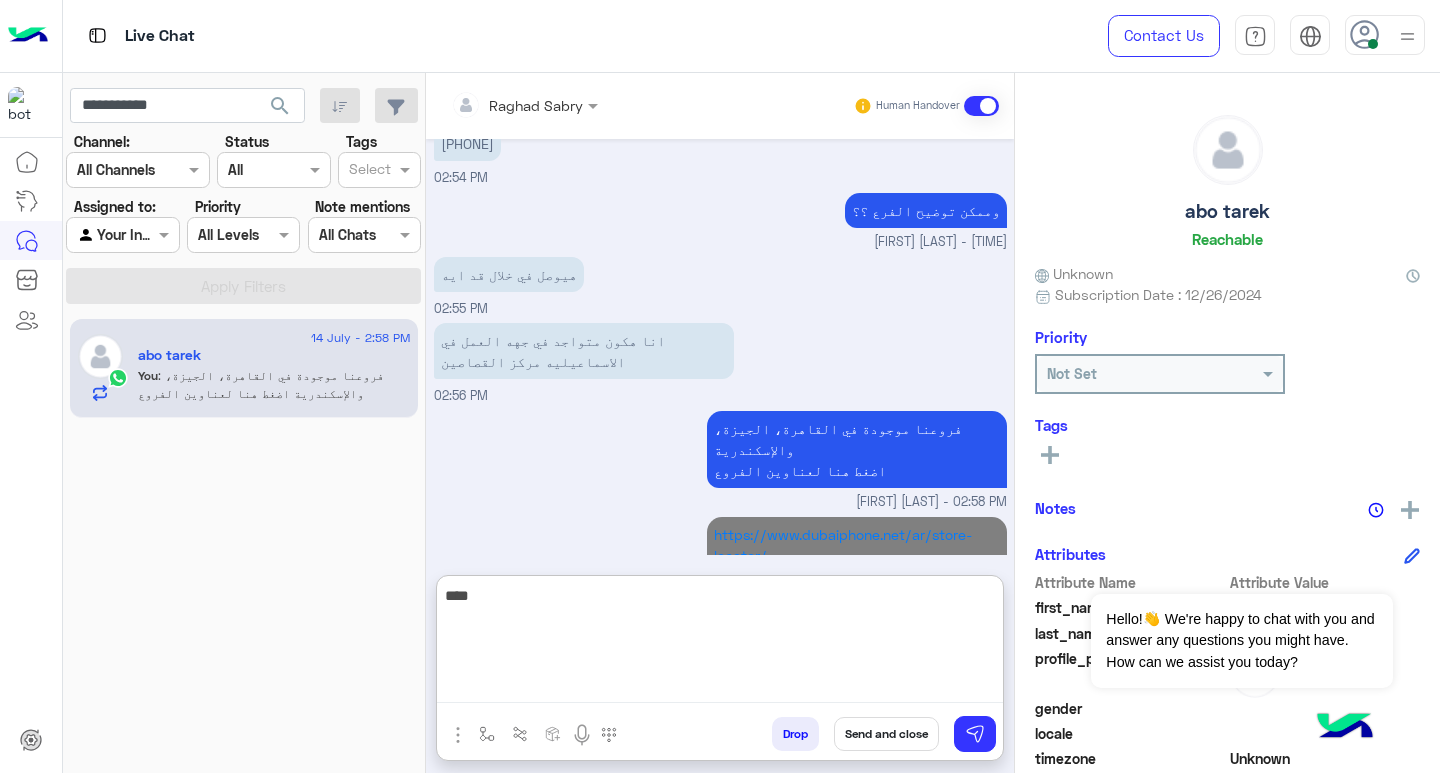 scroll, scrollTop: 1642, scrollLeft: 0, axis: vertical 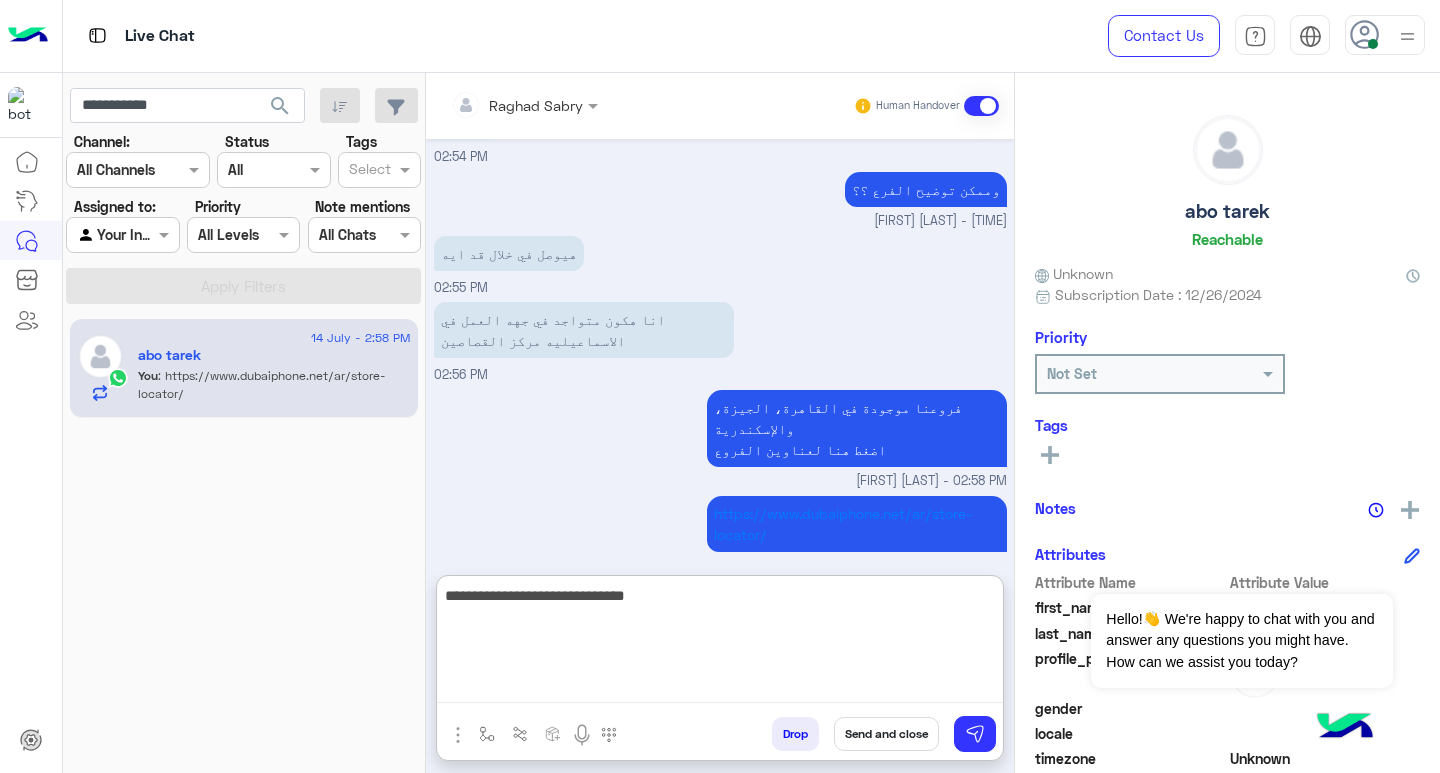 type on "**********" 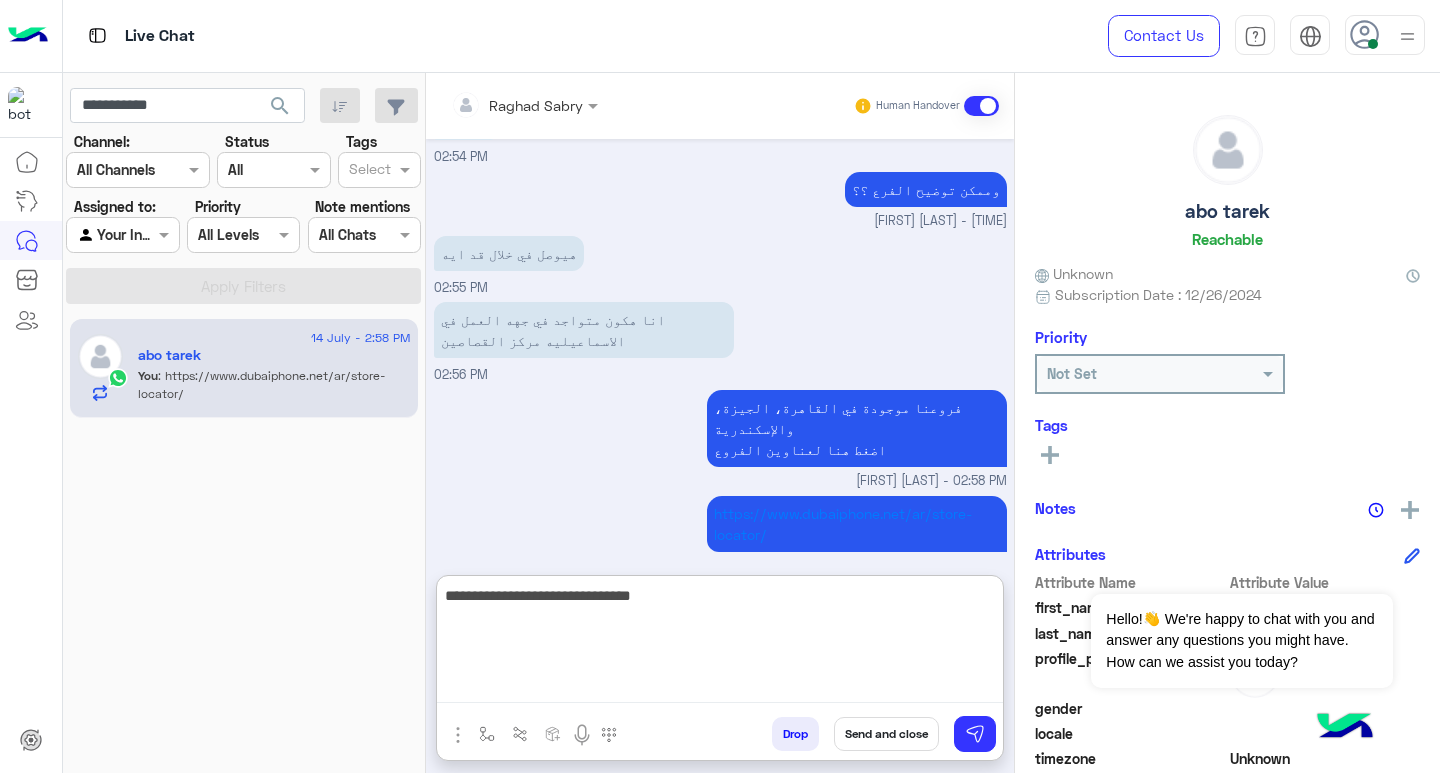 type 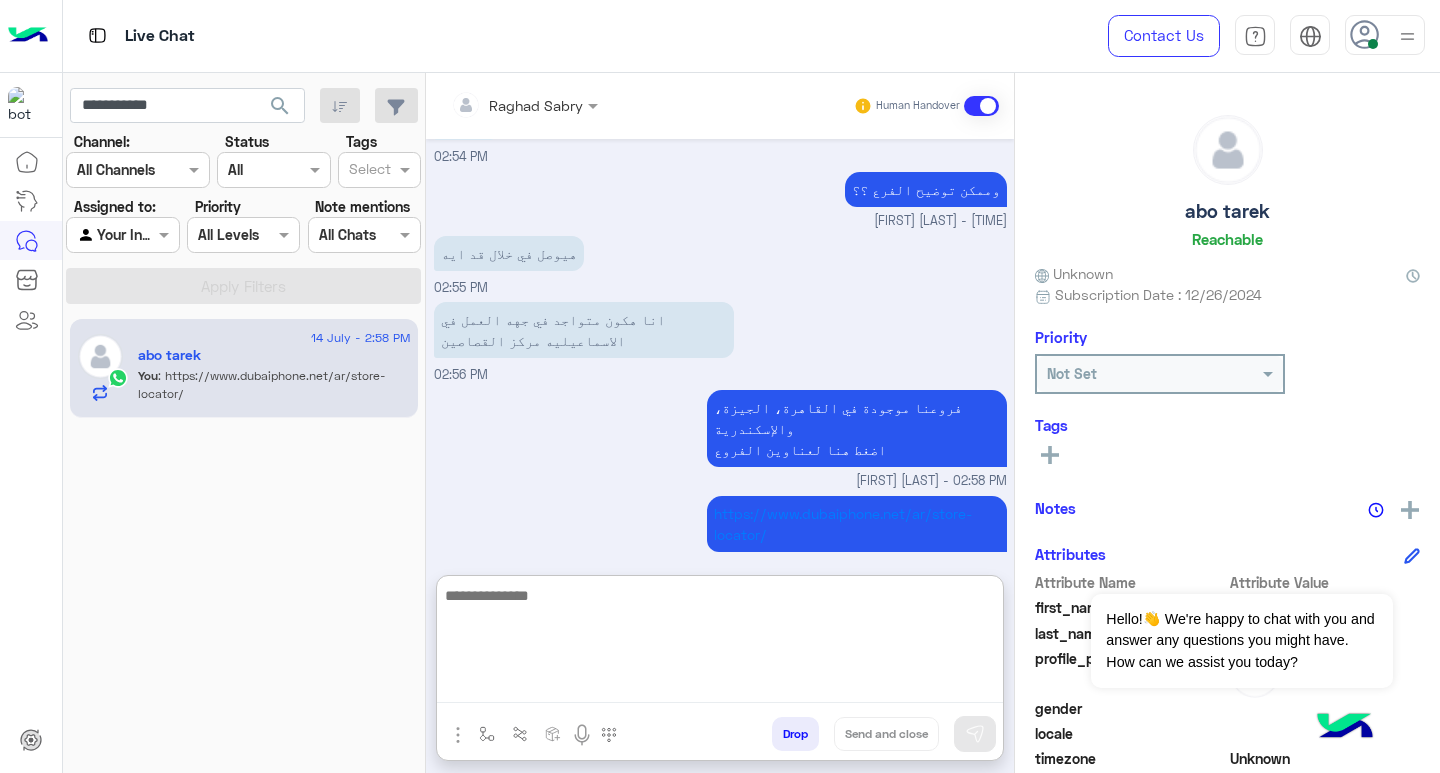 scroll, scrollTop: 1706, scrollLeft: 0, axis: vertical 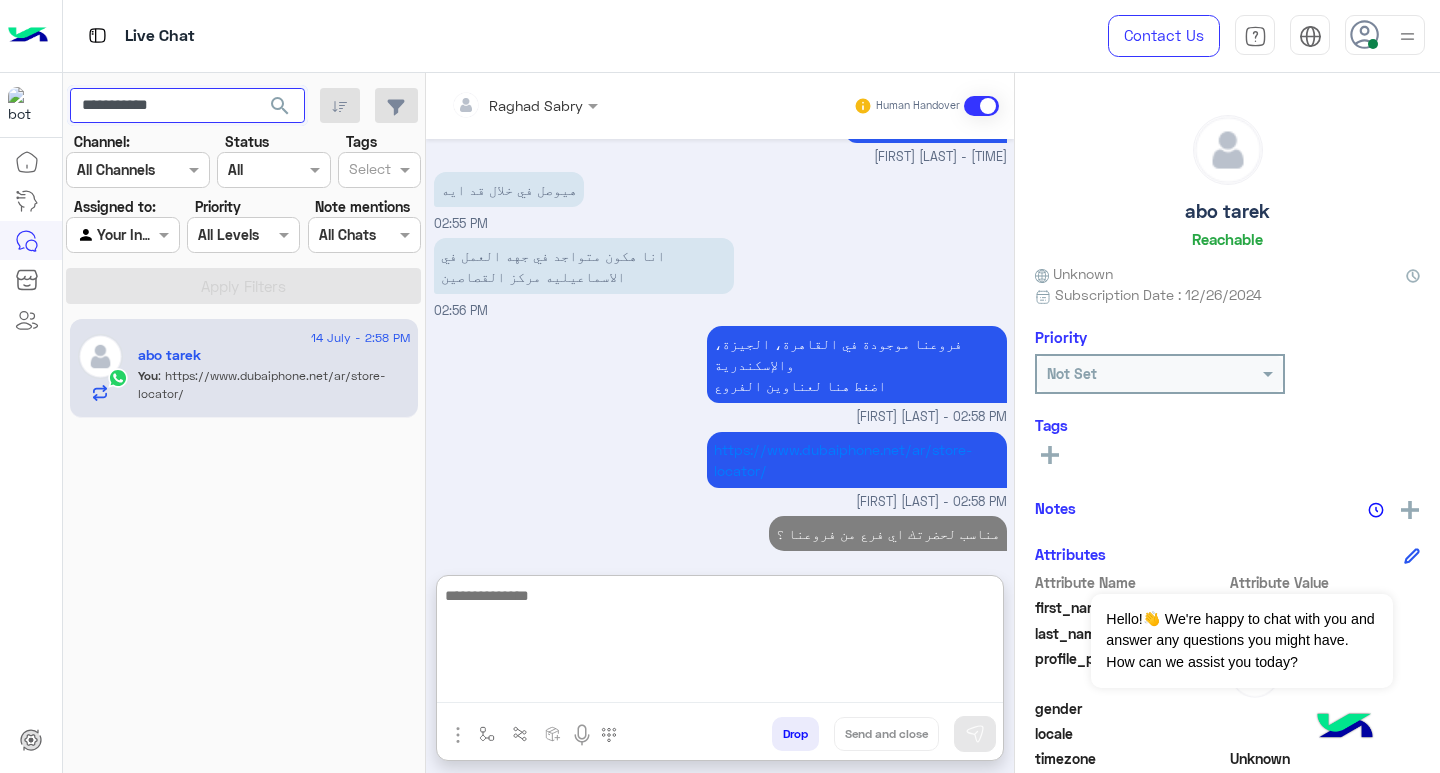 click on "**********" at bounding box center (187, 106) 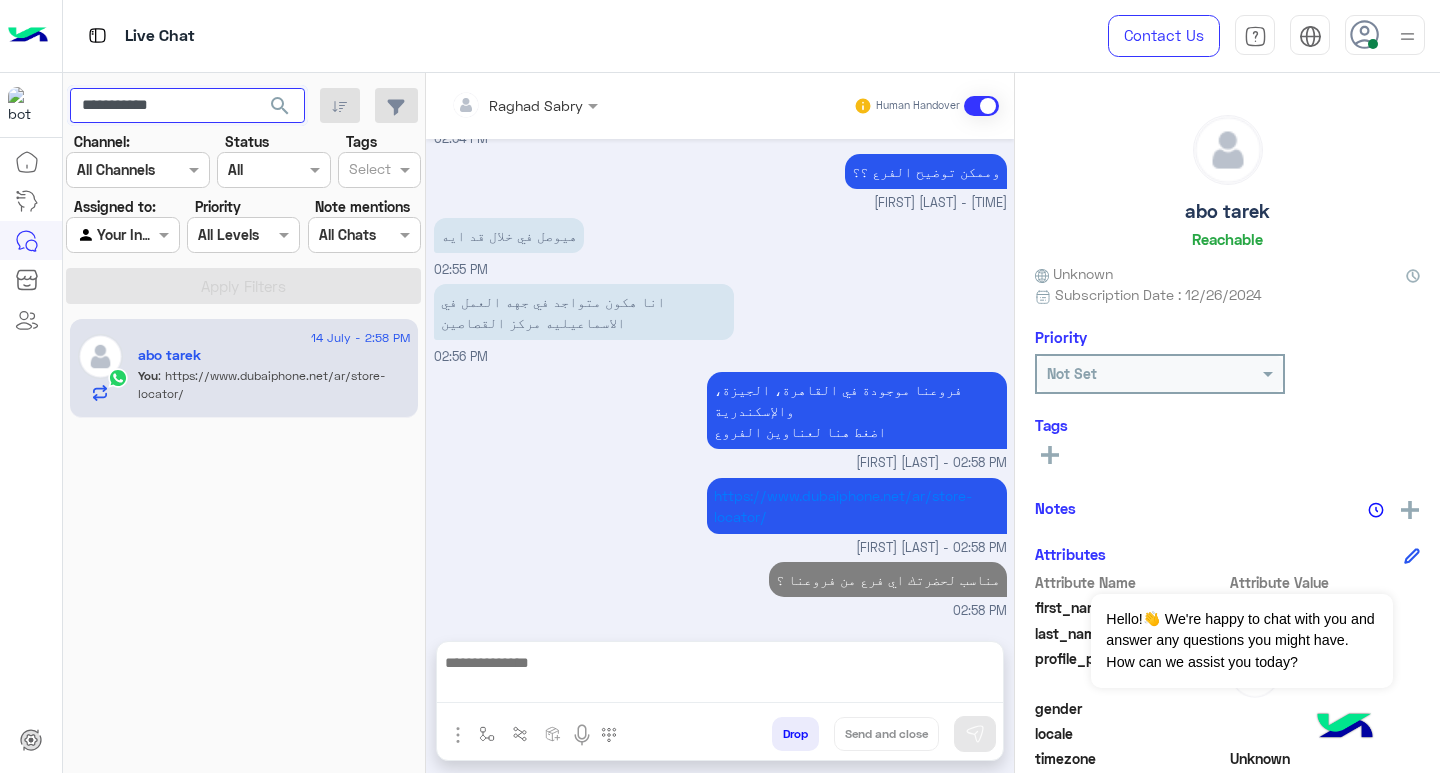 click on "**********" at bounding box center (187, 106) 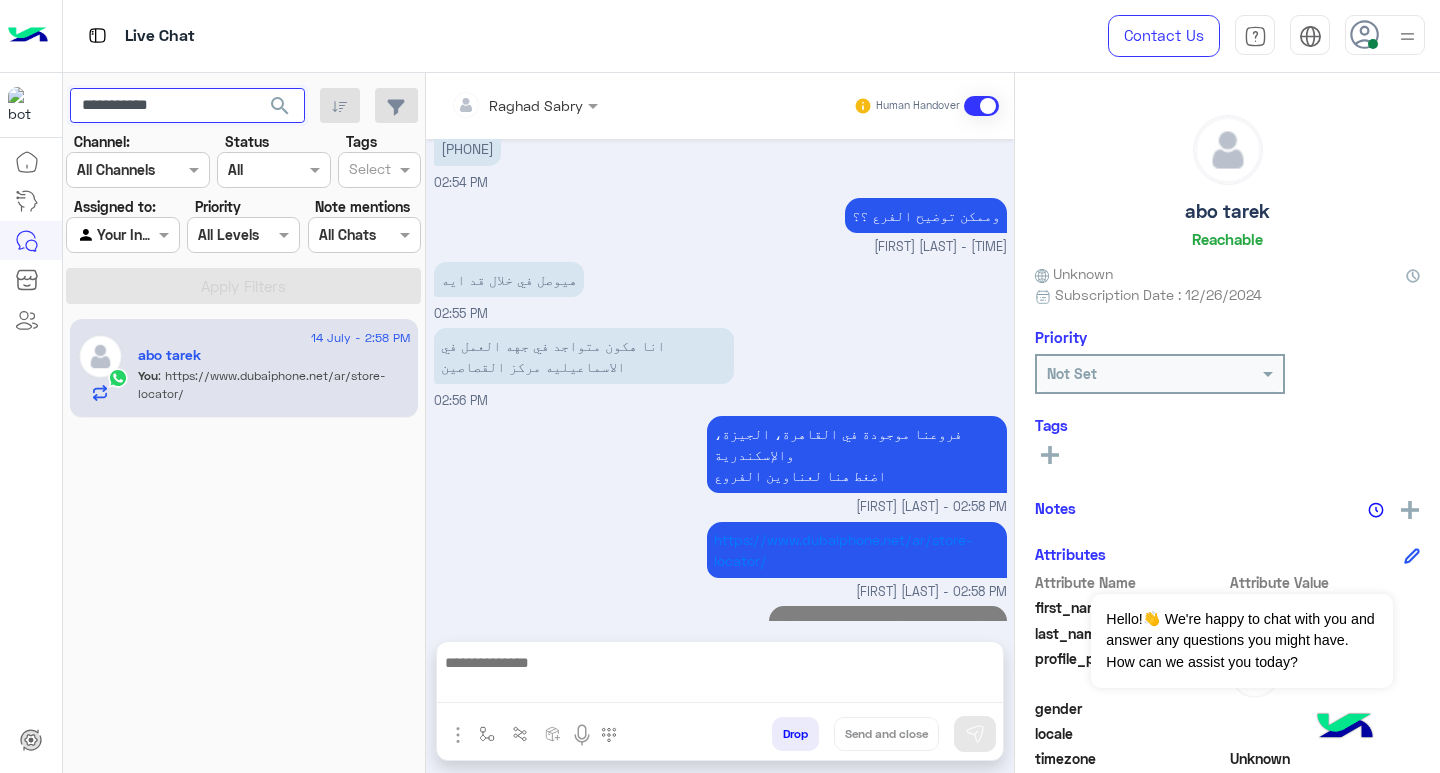 click on "**********" at bounding box center (187, 106) 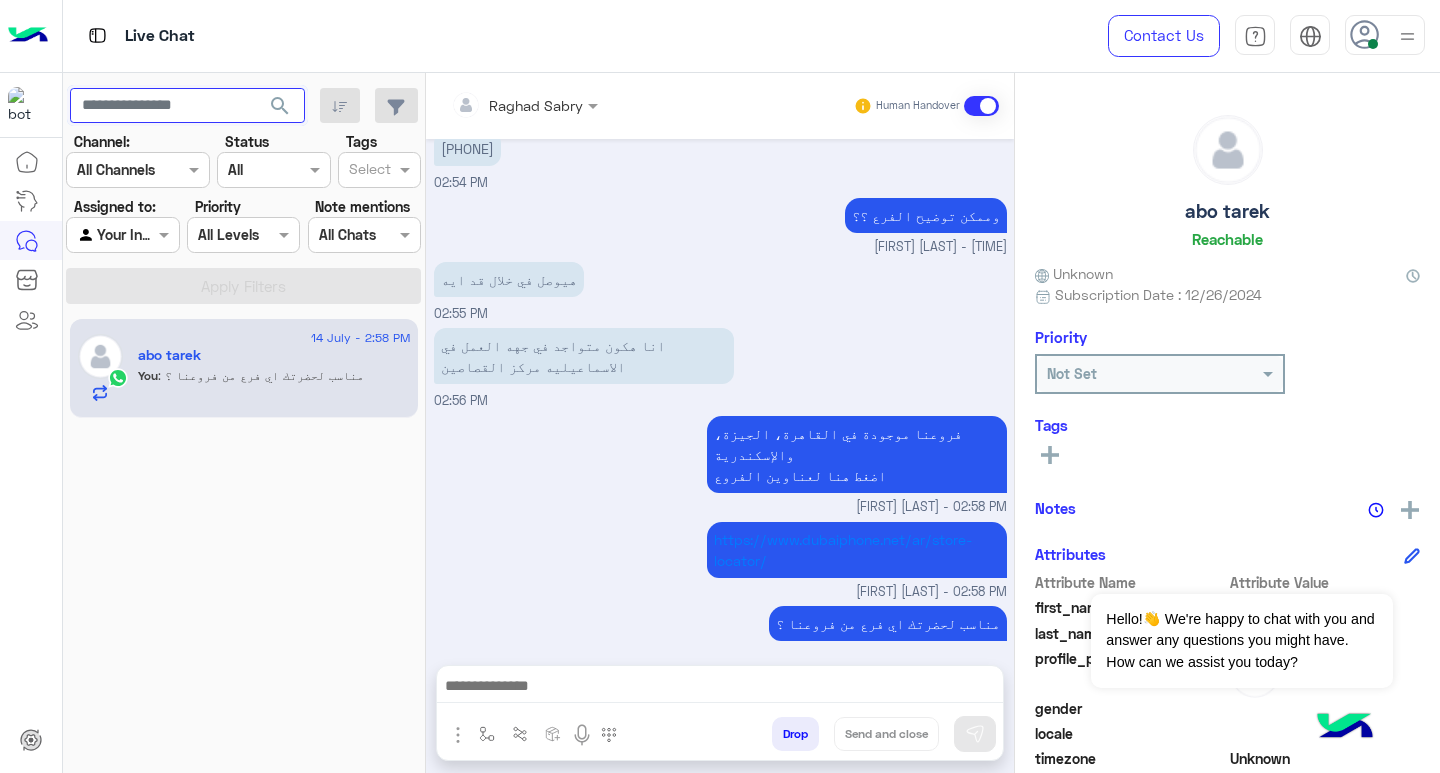 type 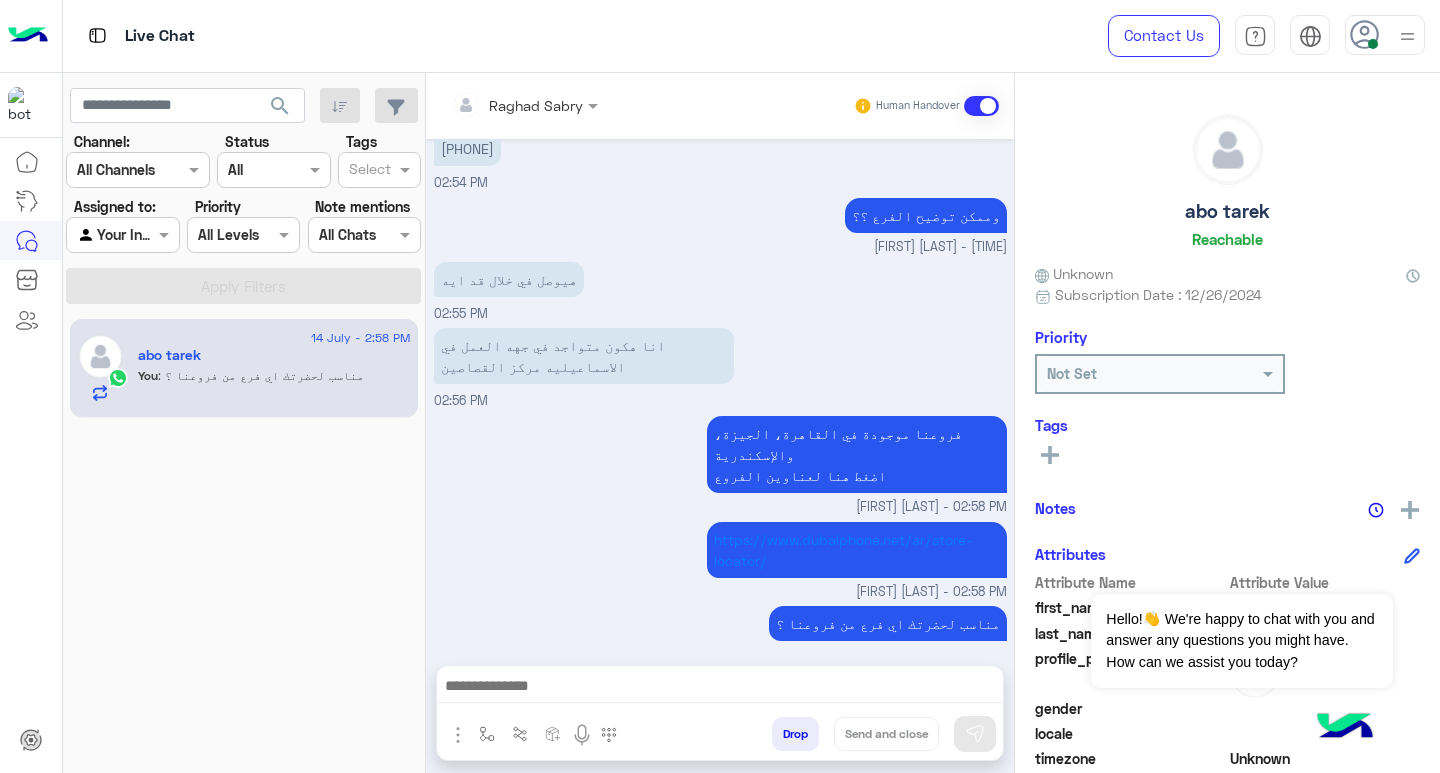 click on "search" 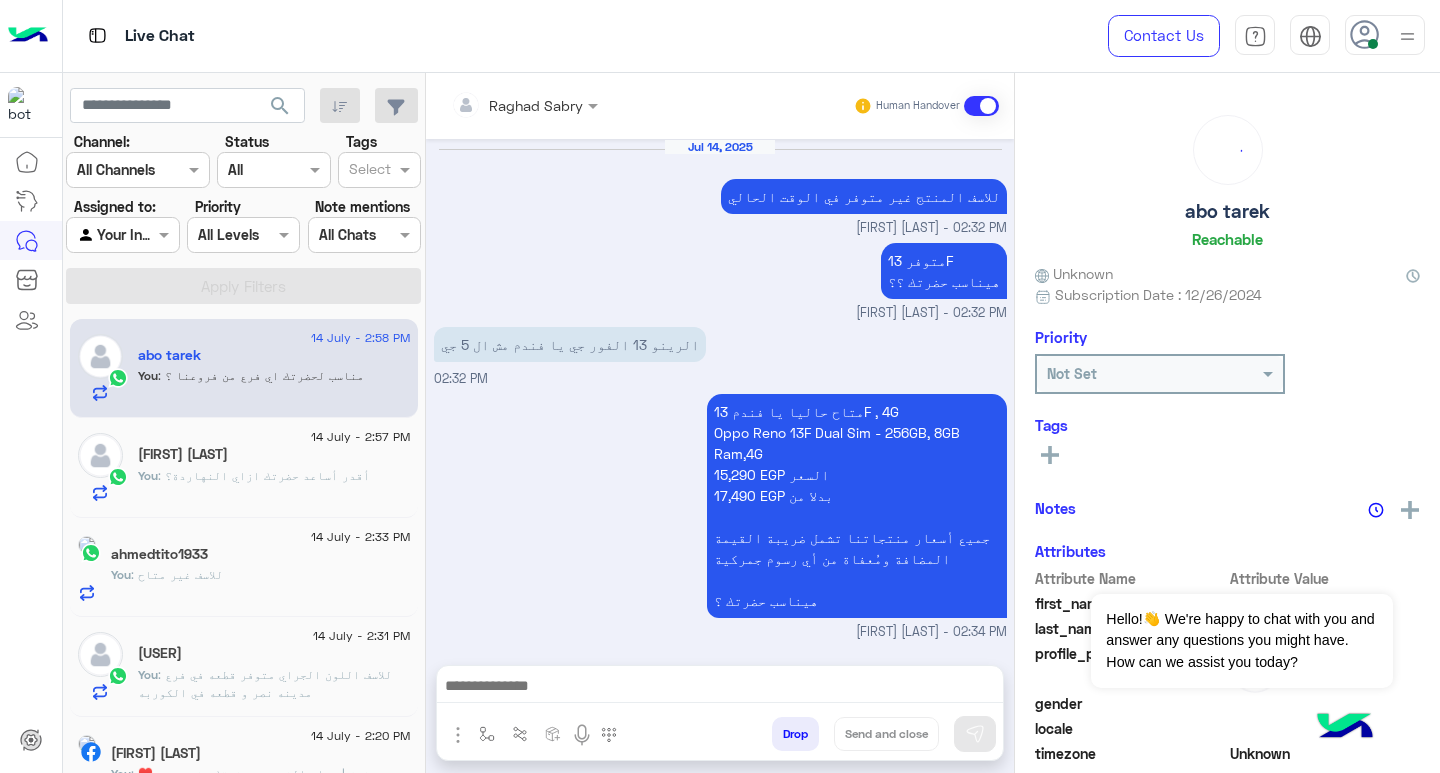 scroll, scrollTop: 1397, scrollLeft: 0, axis: vertical 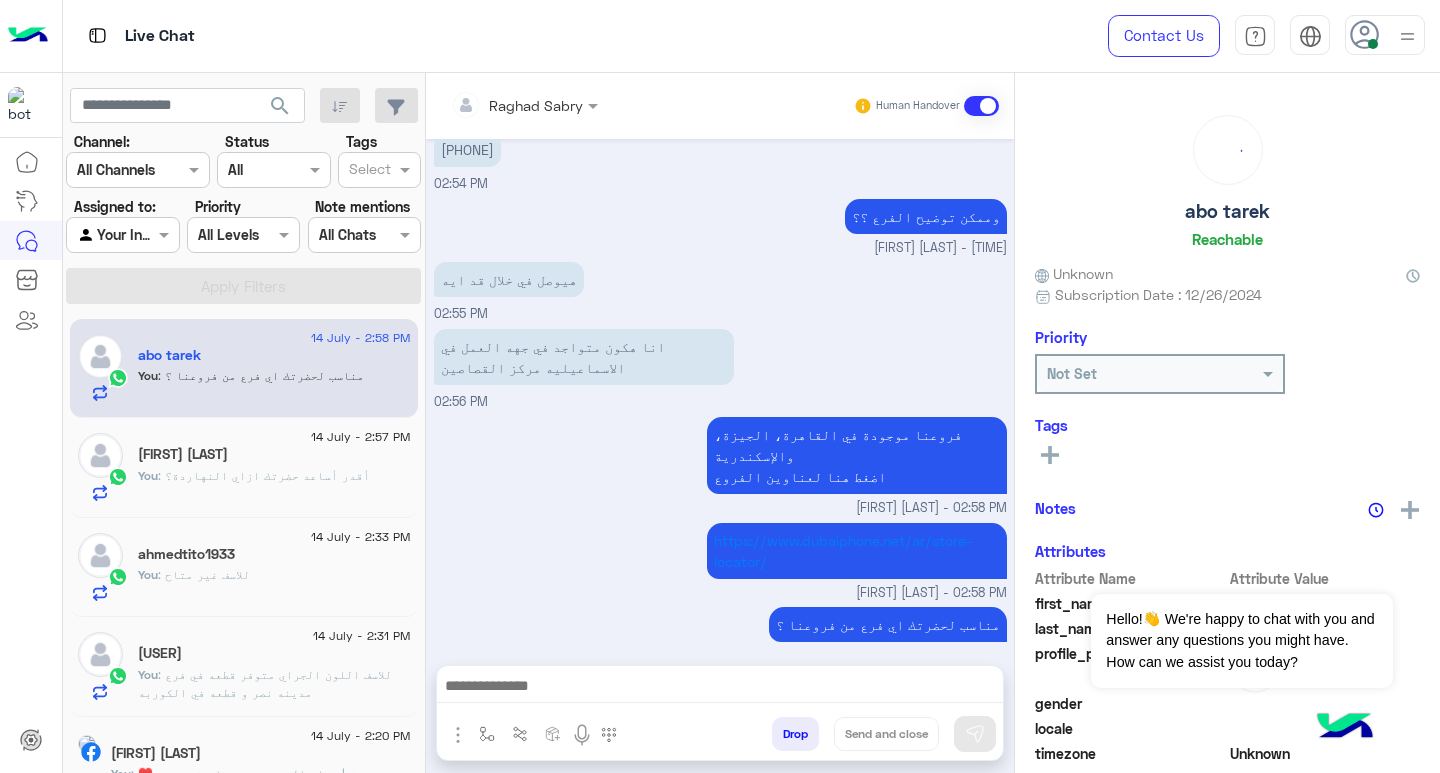 click on ": أقدر أساعد حضرتك ازاي النهاردة؟" 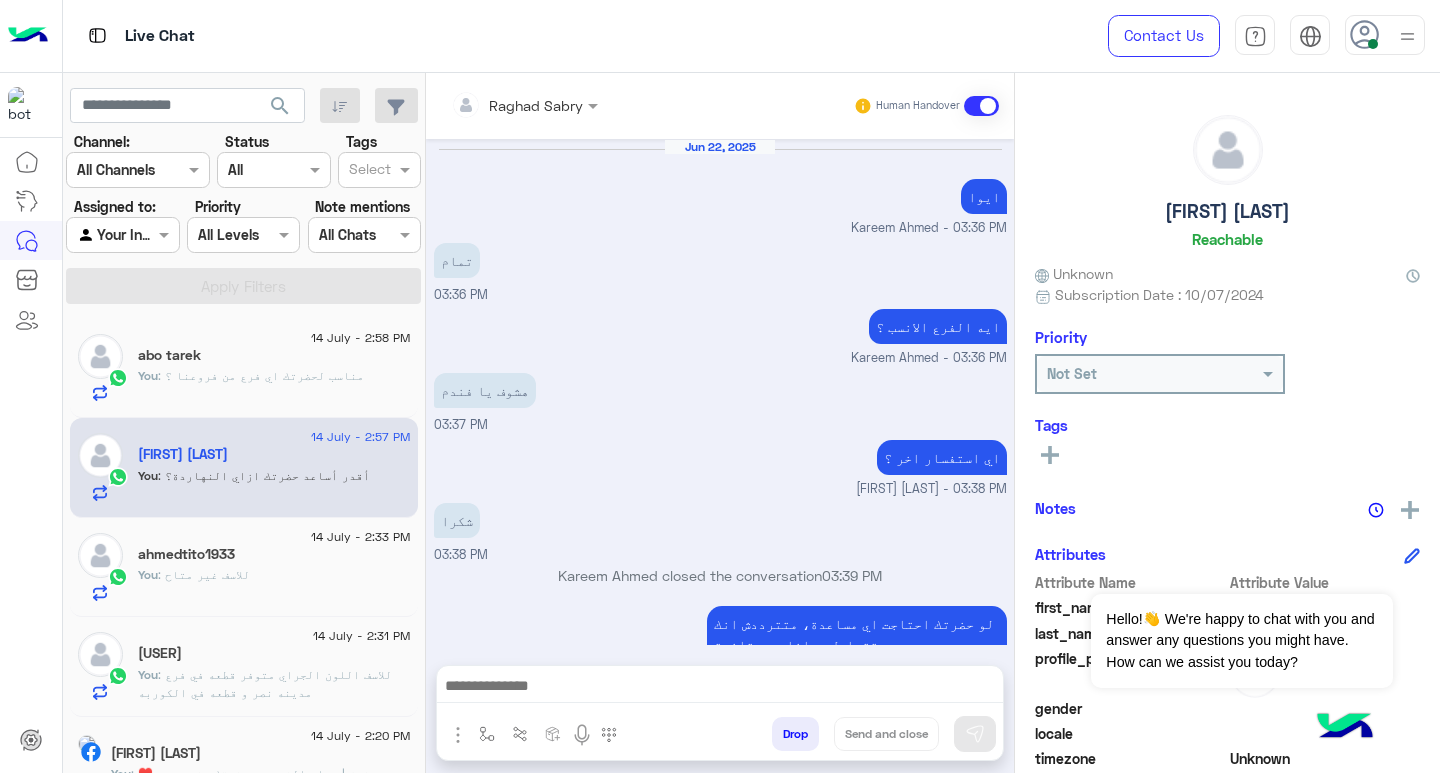 scroll, scrollTop: 1362, scrollLeft: 0, axis: vertical 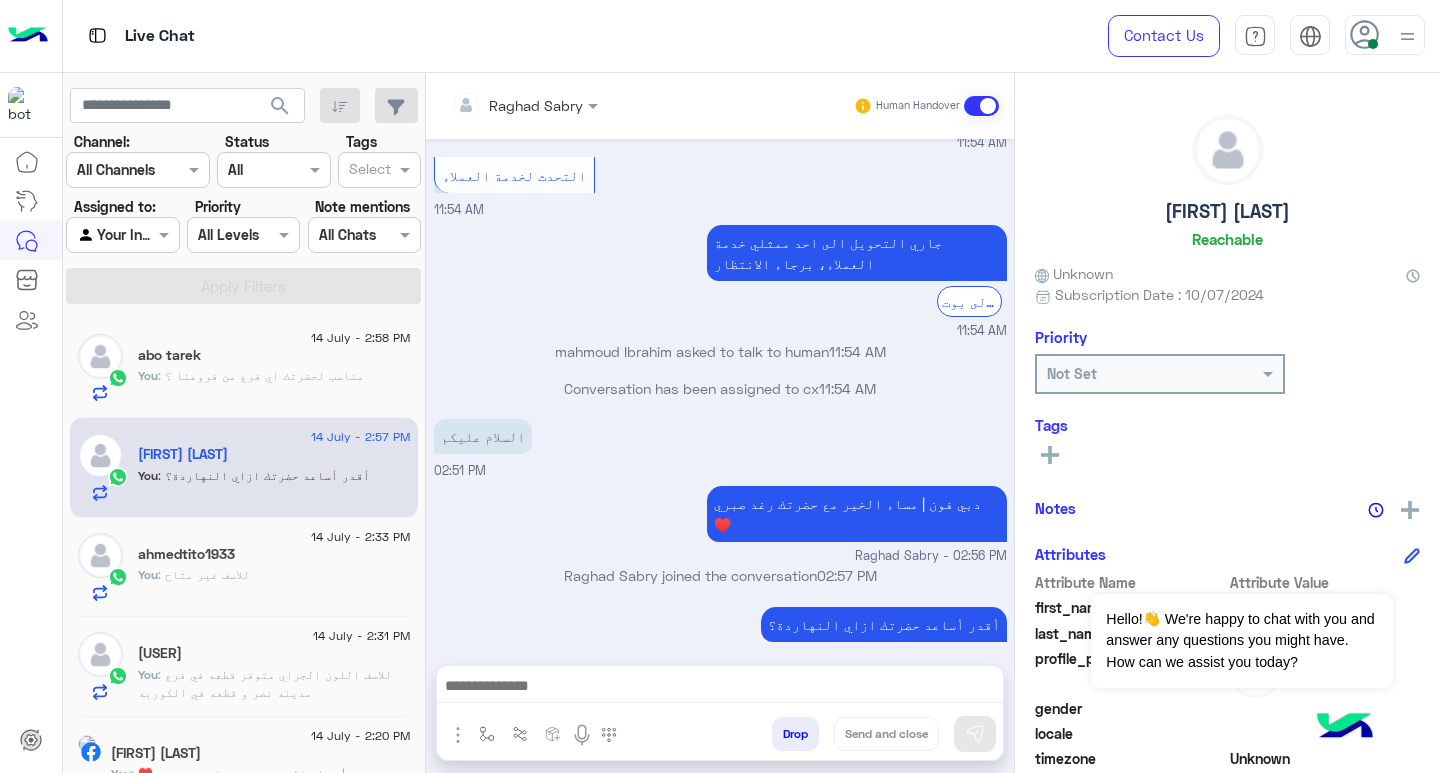 click on "You  : للاسف غير متاح" 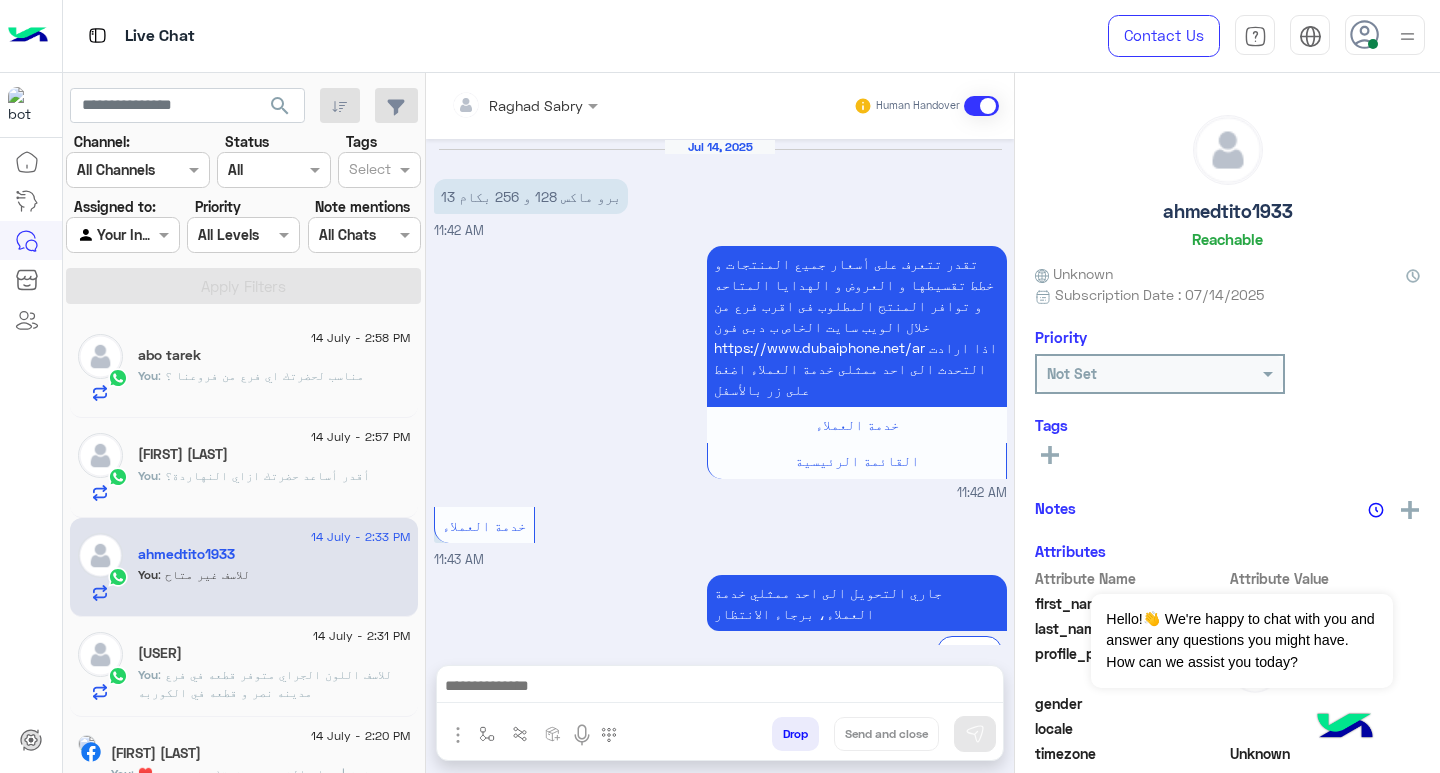 scroll, scrollTop: 586, scrollLeft: 0, axis: vertical 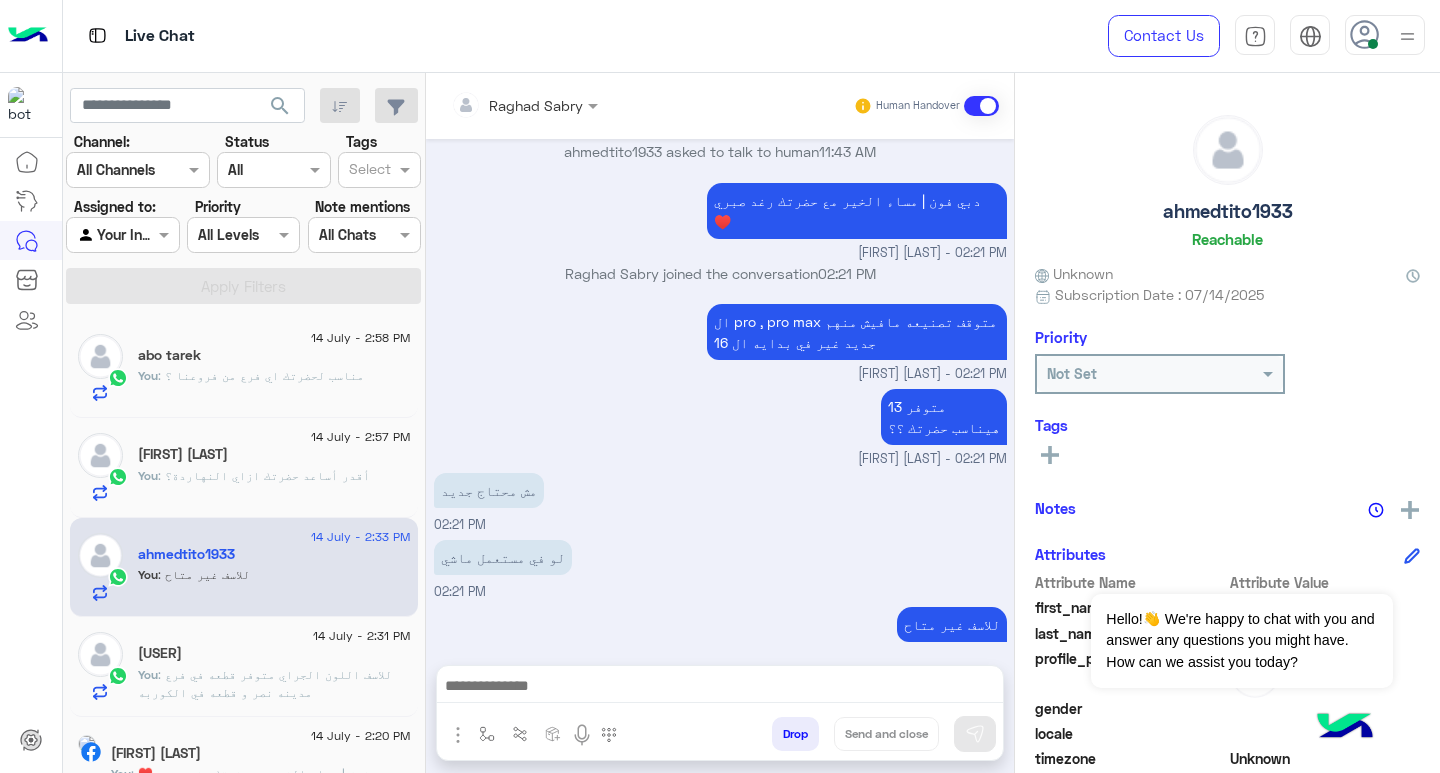 click at bounding box center [720, 688] 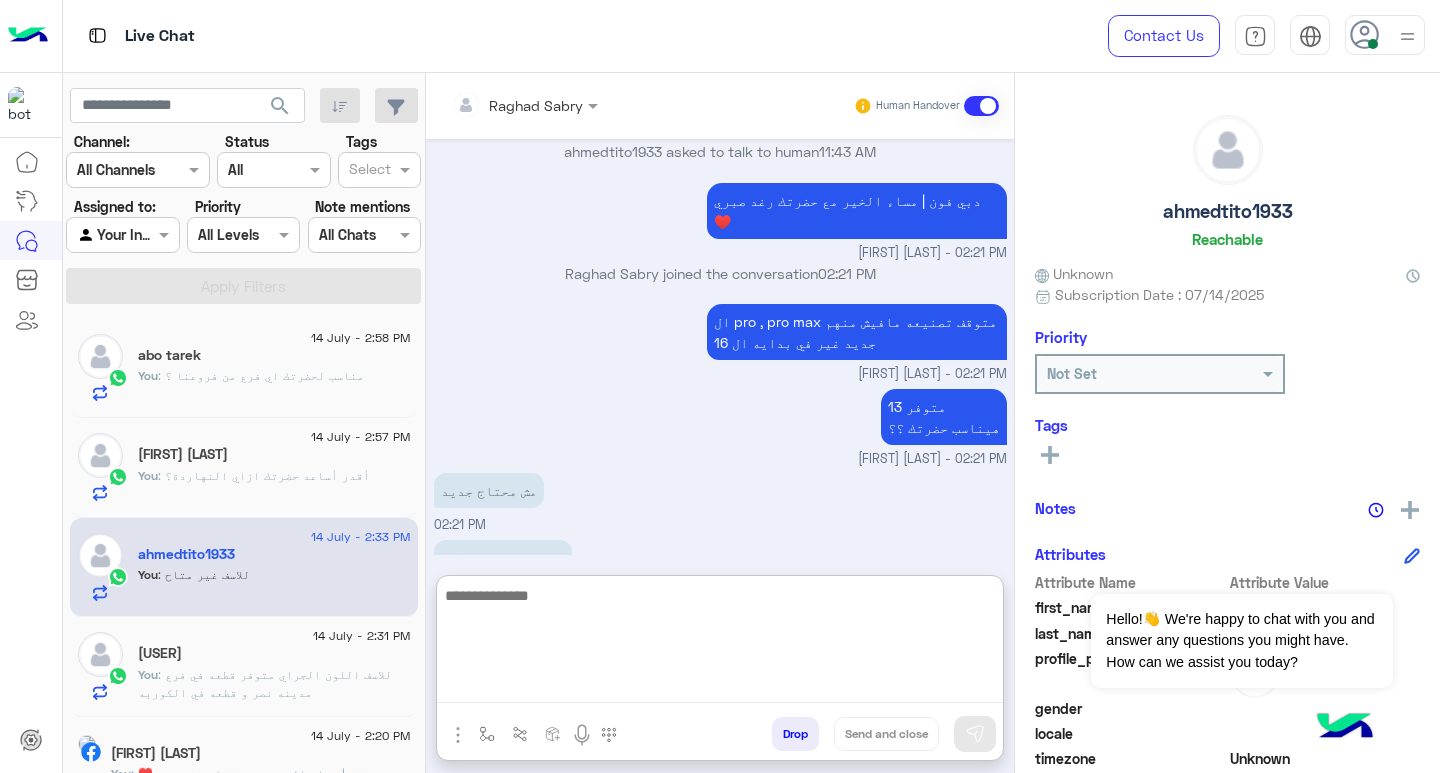 paste on "**********" 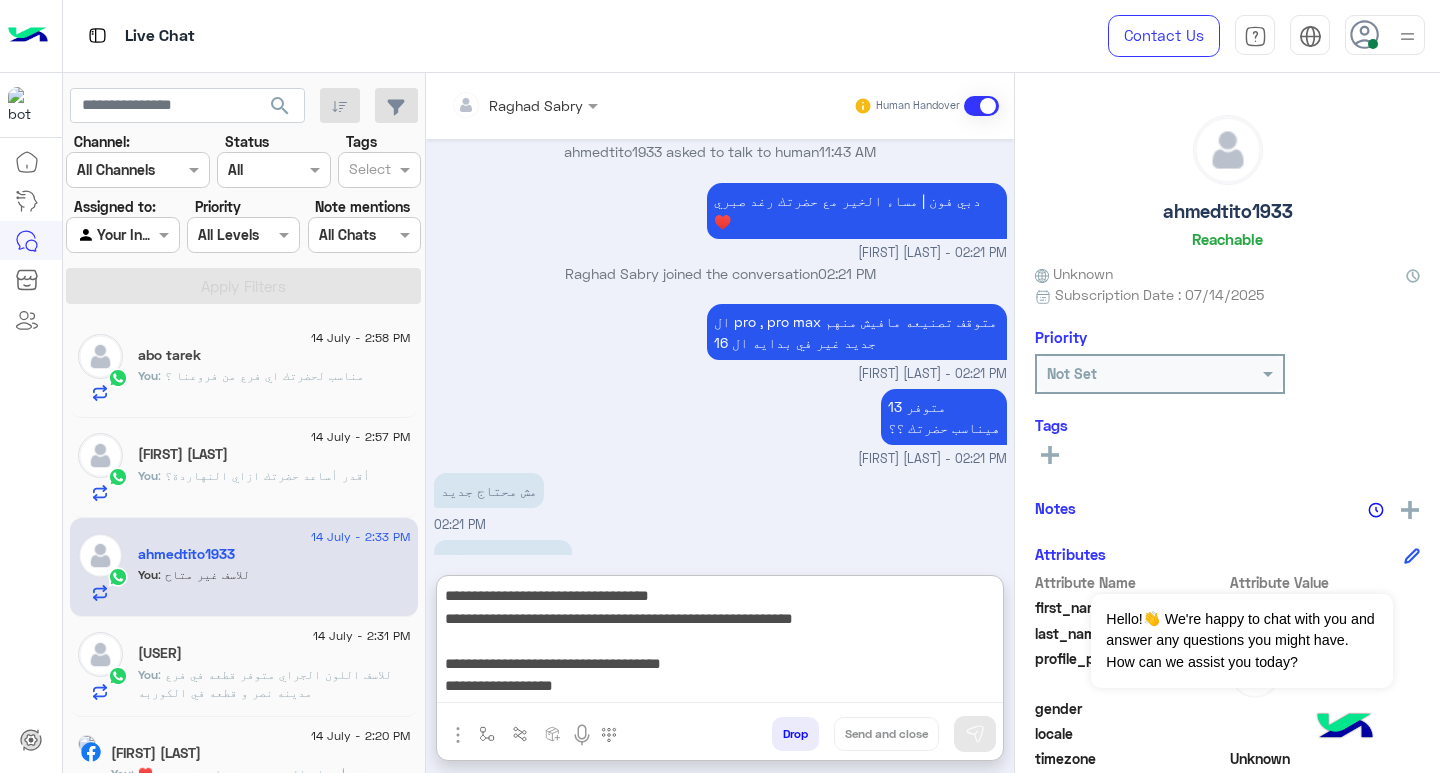 scroll, scrollTop: 151, scrollLeft: 0, axis: vertical 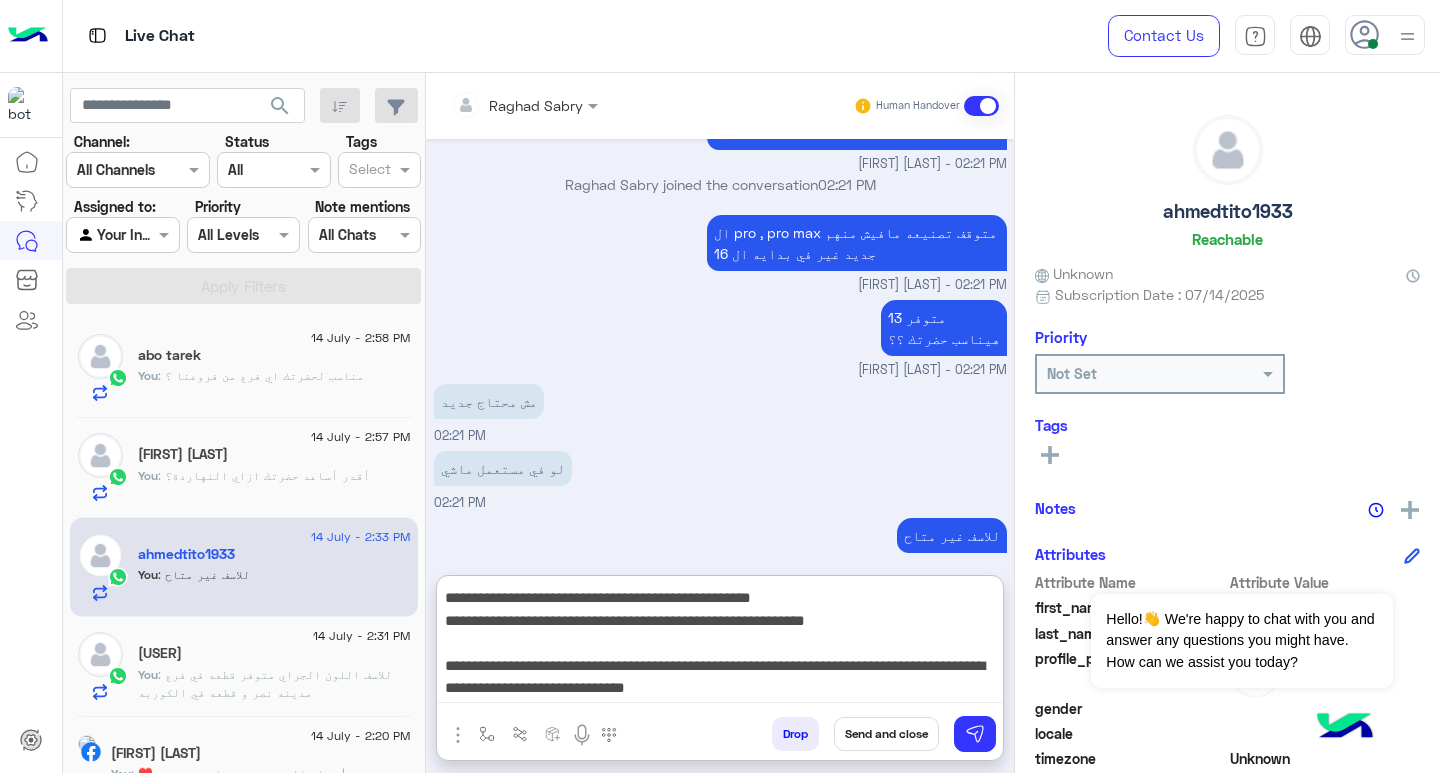 type on "**********" 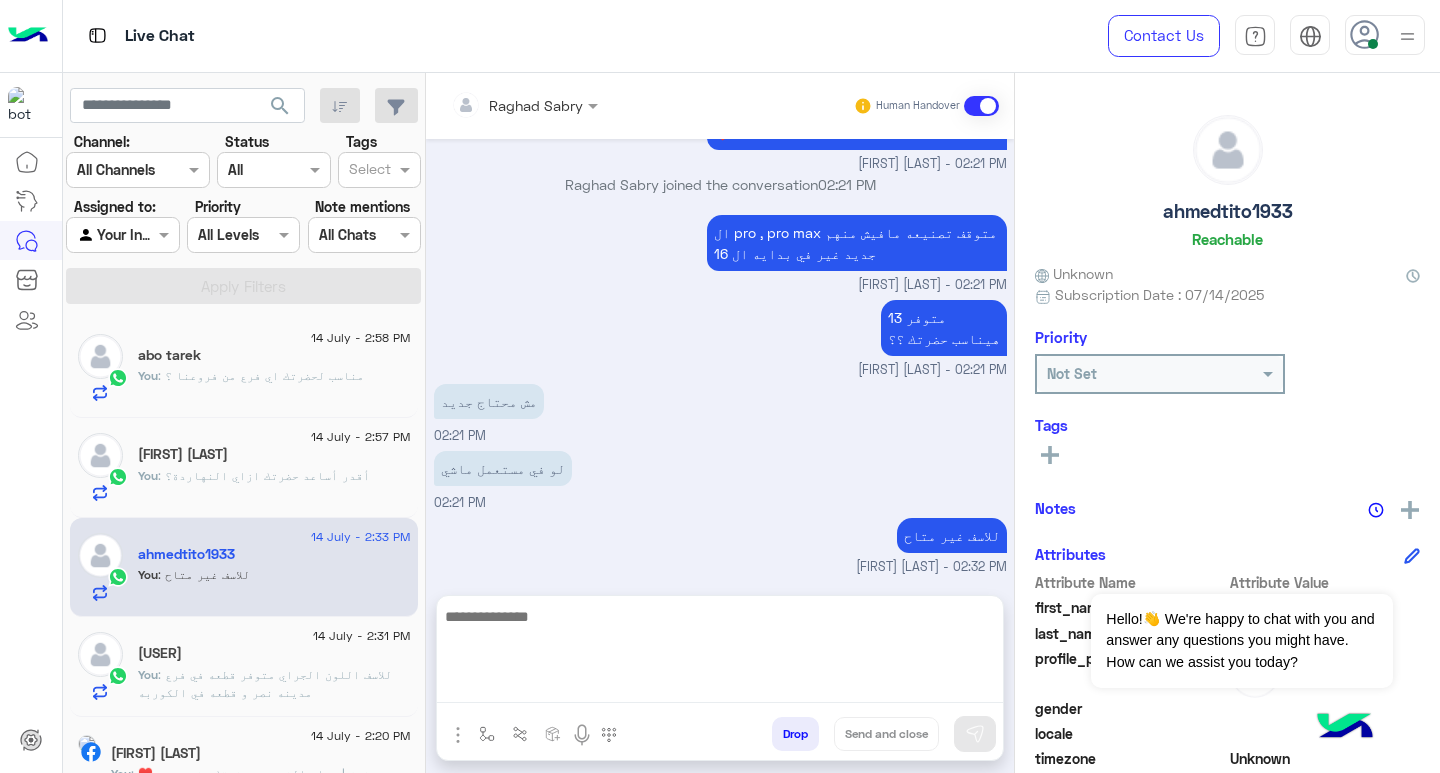 scroll, scrollTop: 978, scrollLeft: 0, axis: vertical 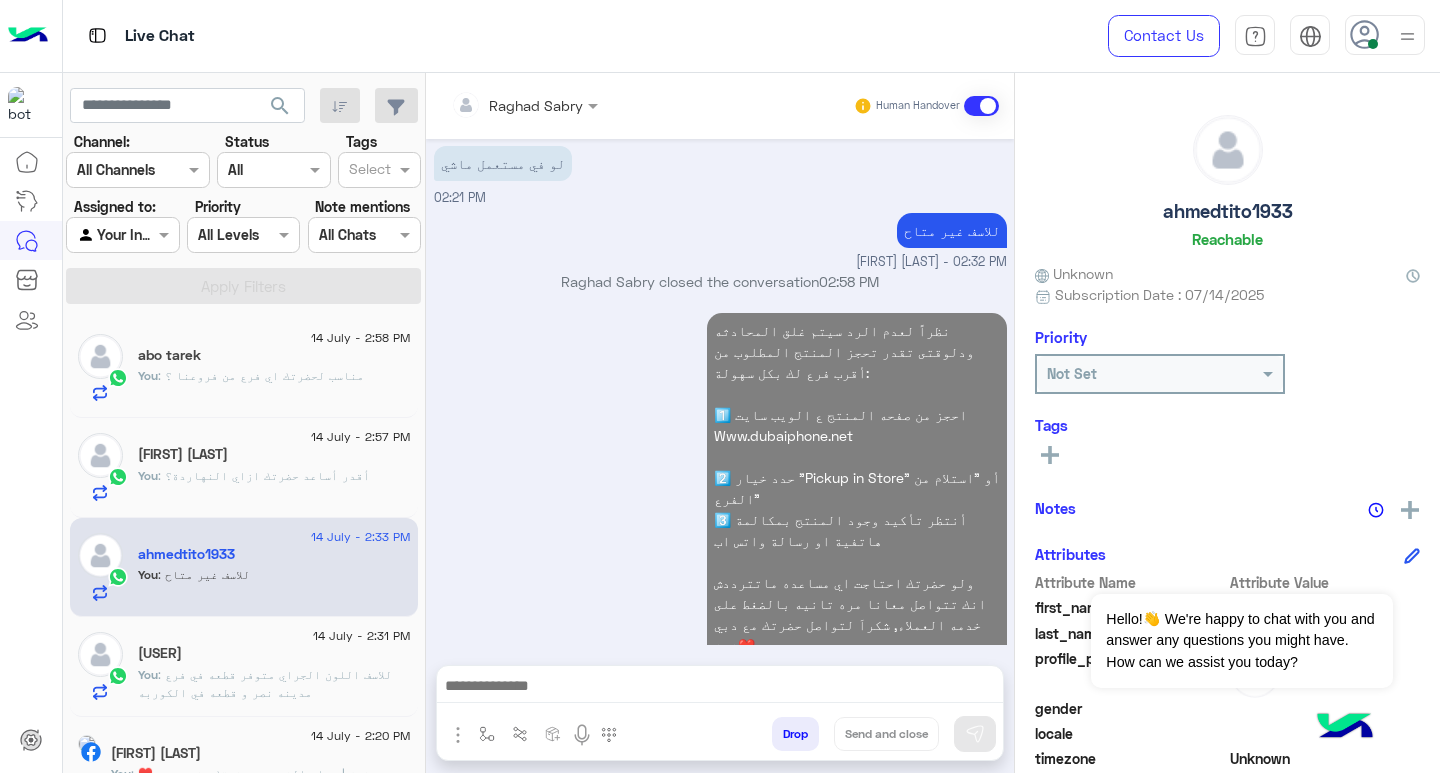 click on "You  : للاسف اللون الجراي متوفر قطعه  في فرع مدينه نصر
و قطعه في الكوربه" 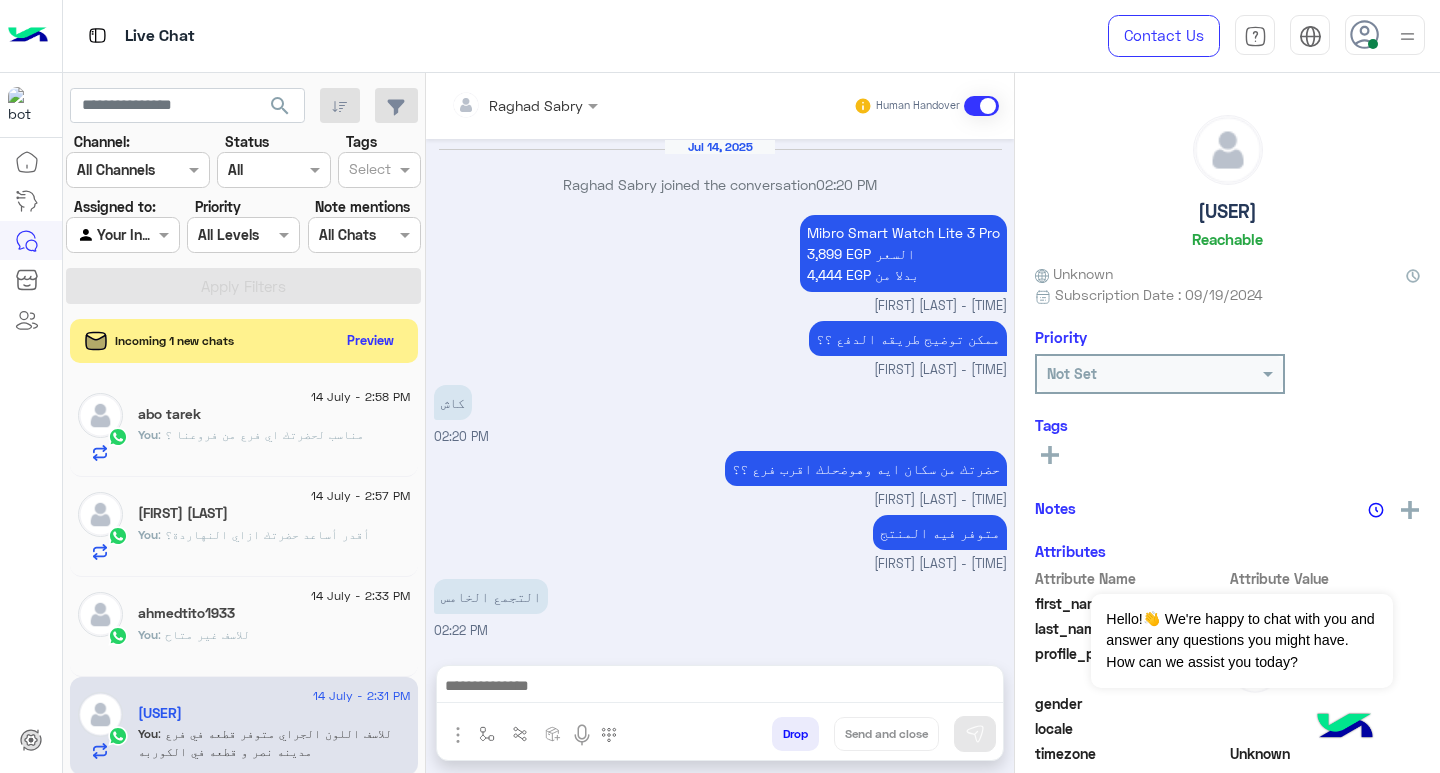 scroll, scrollTop: 1645, scrollLeft: 0, axis: vertical 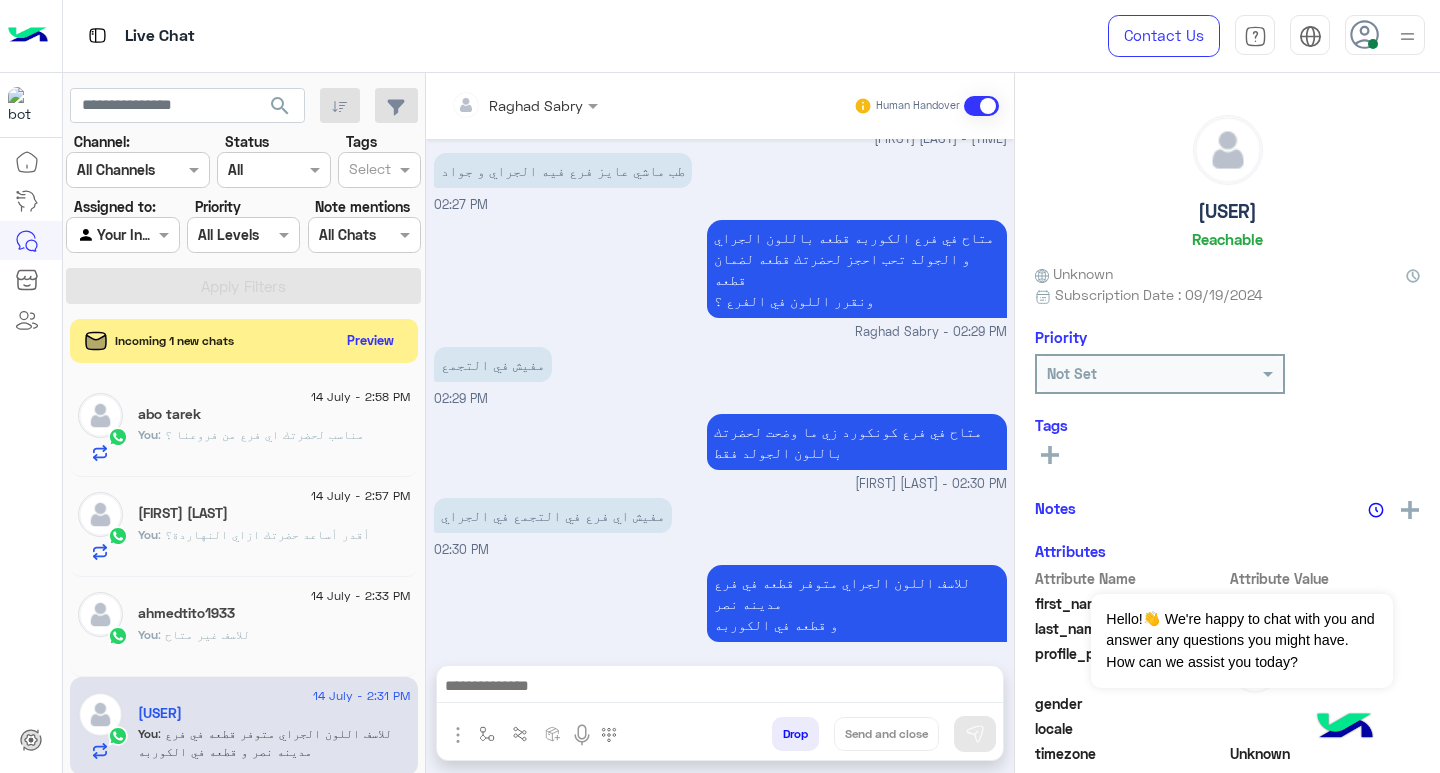 click at bounding box center (720, 688) 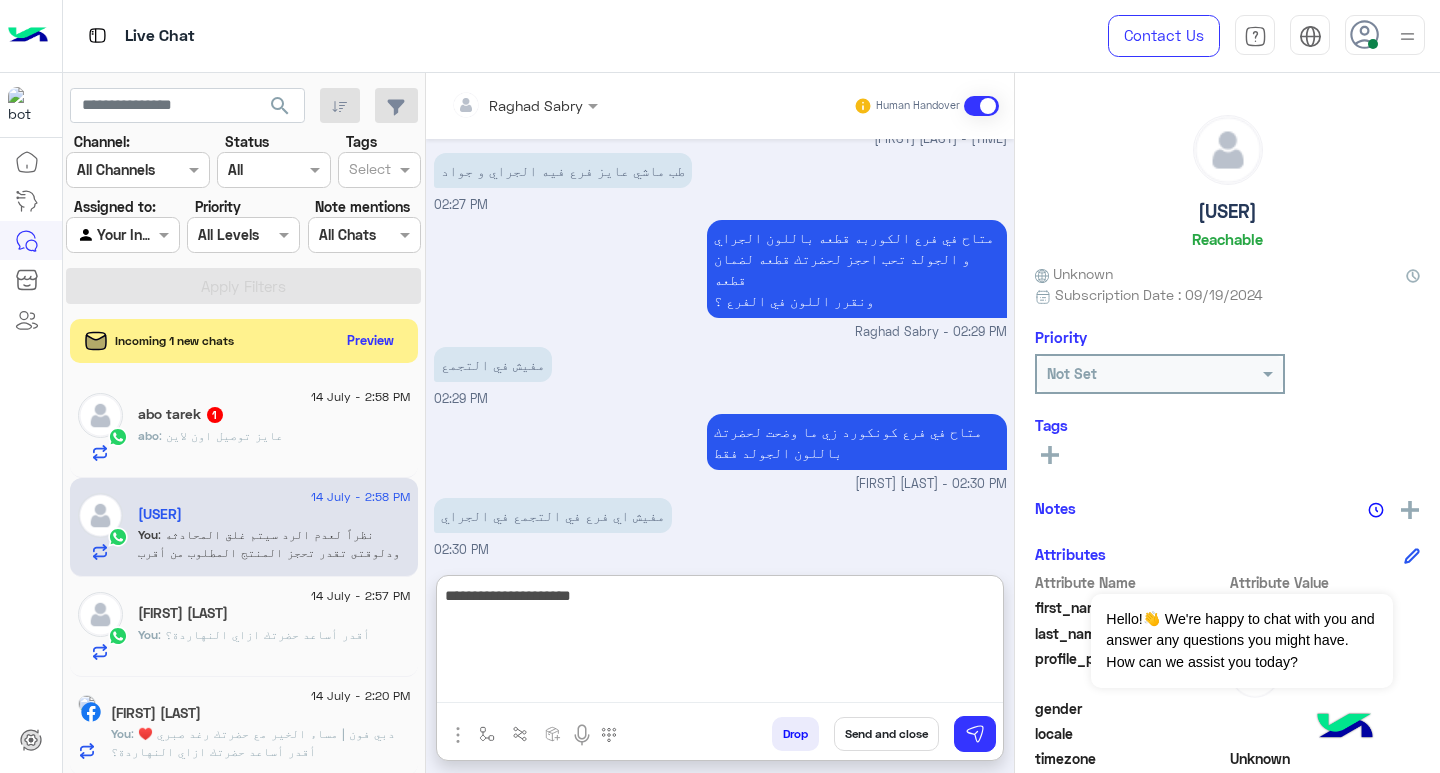 type on "**********" 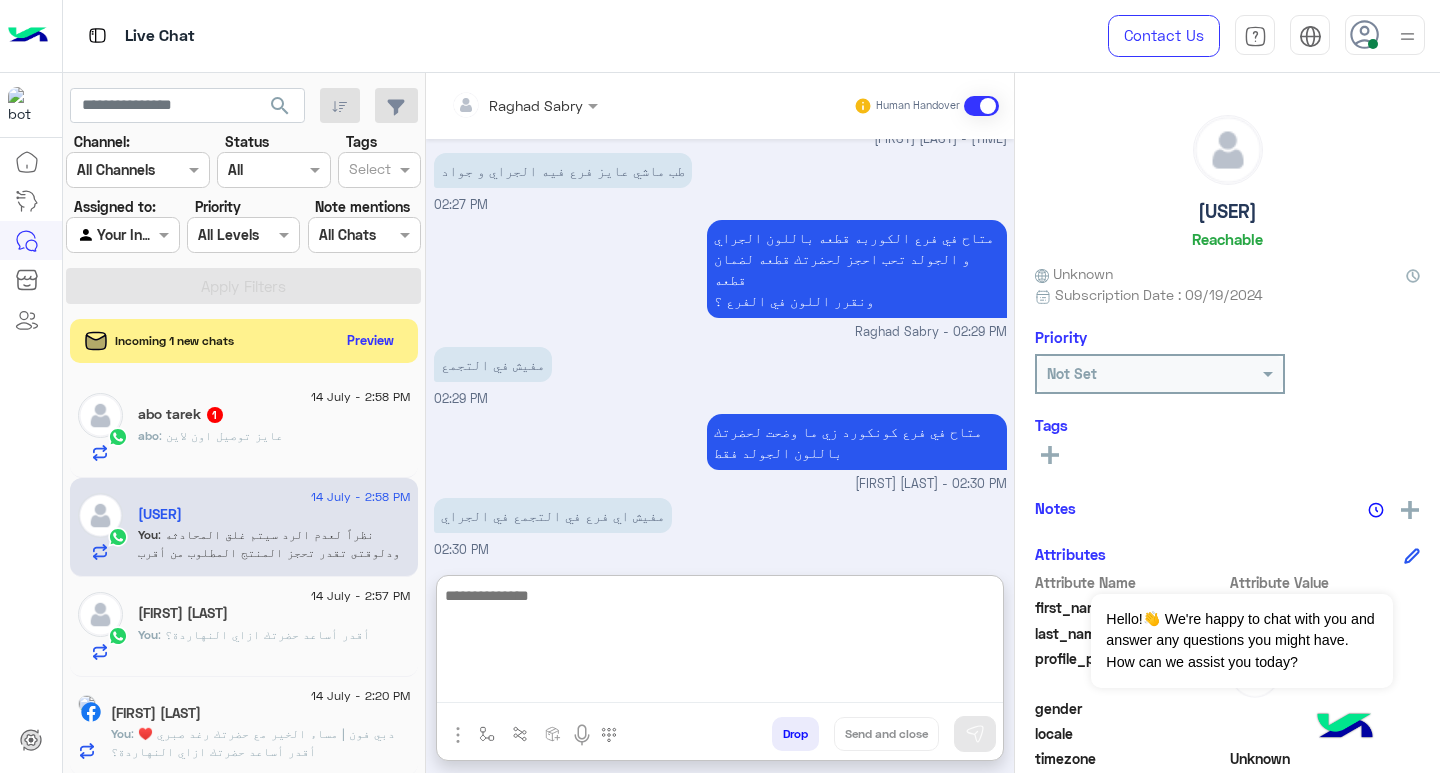 scroll, scrollTop: 1799, scrollLeft: 0, axis: vertical 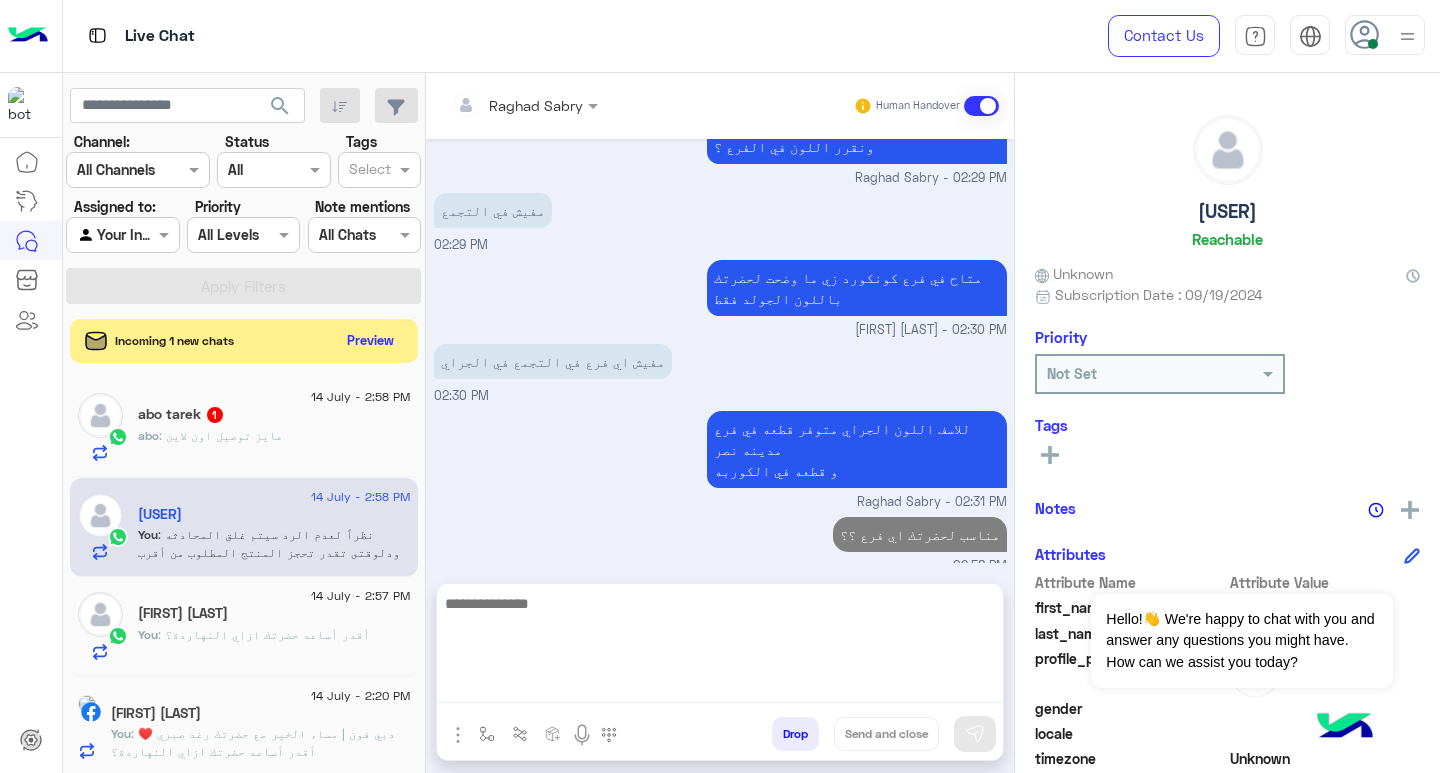 click on "abo : عايز توصيل اون لاين" 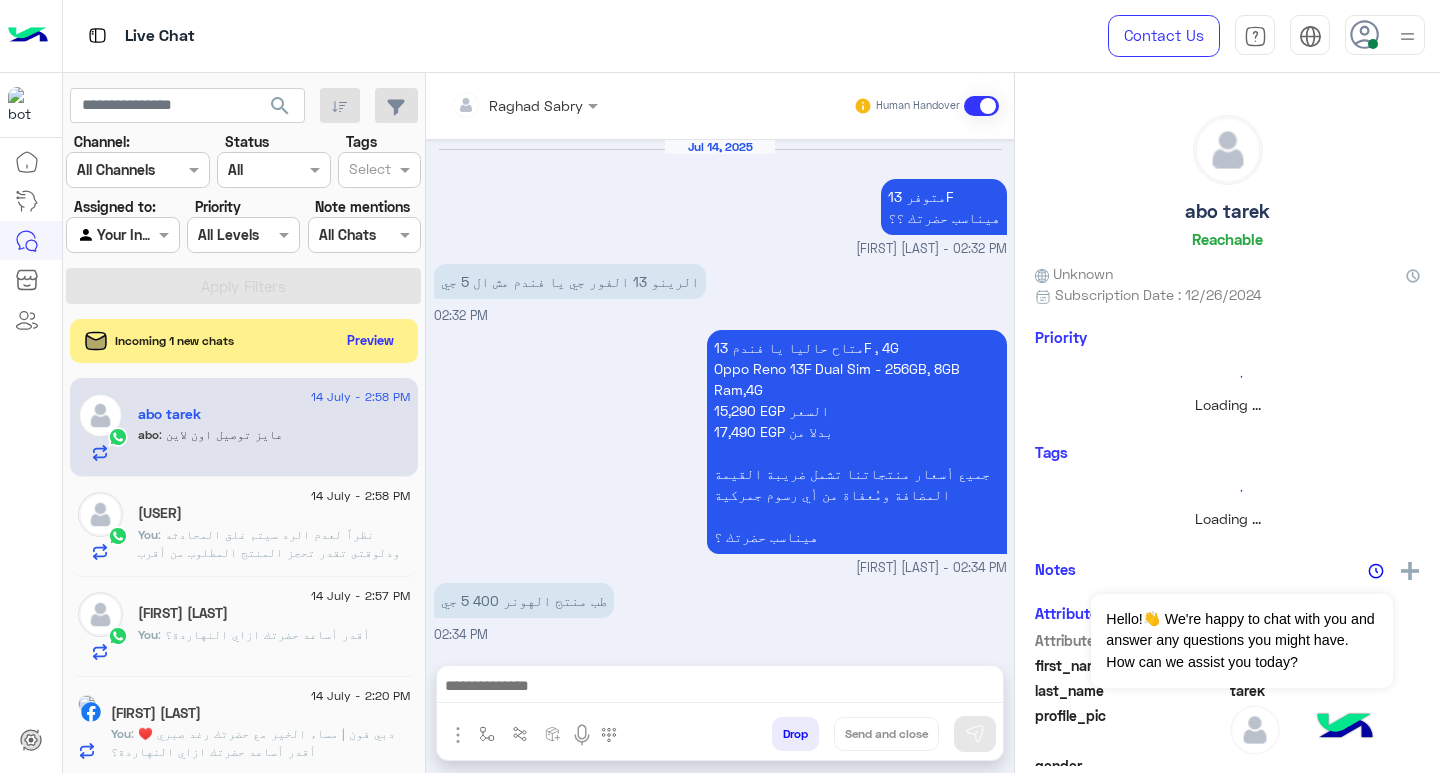 scroll, scrollTop: 1400, scrollLeft: 0, axis: vertical 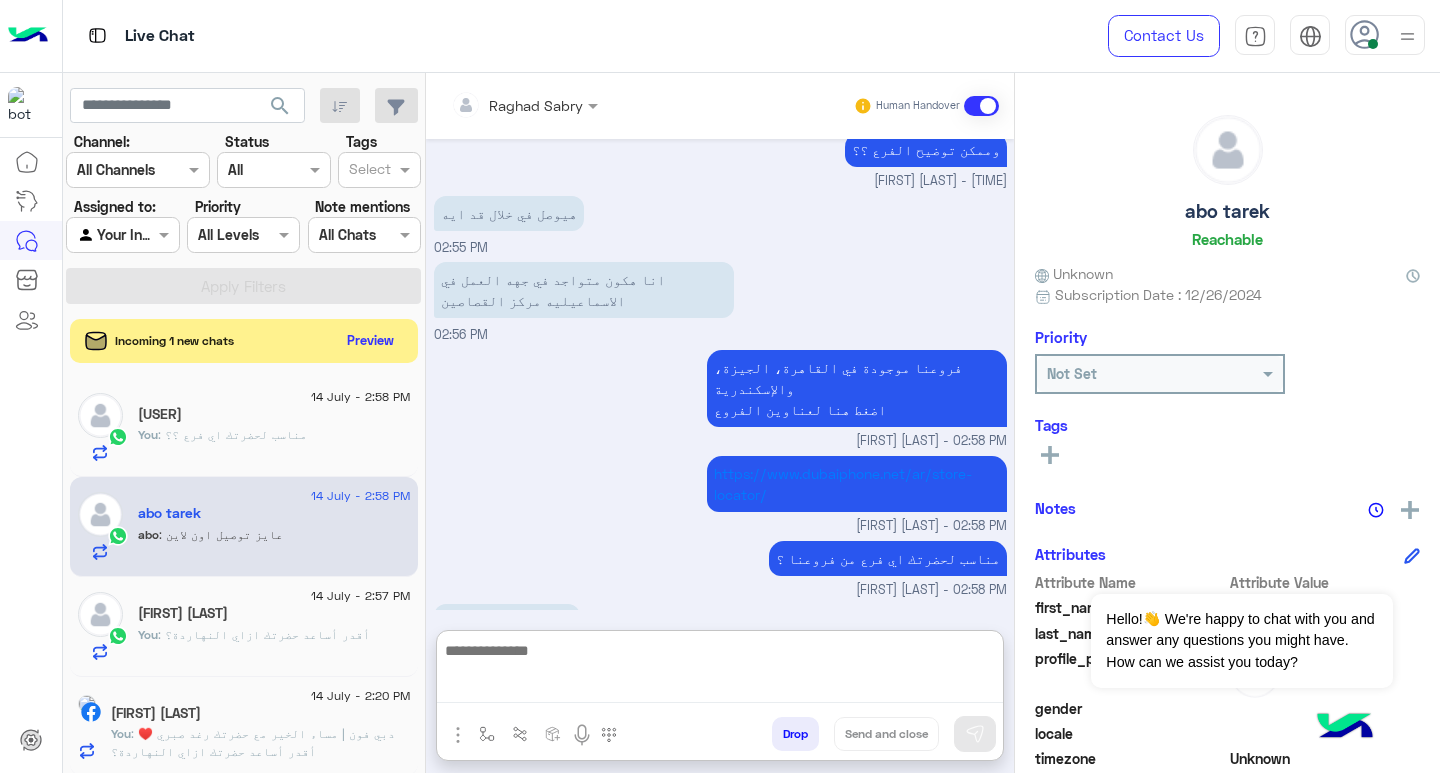 click at bounding box center [720, 670] 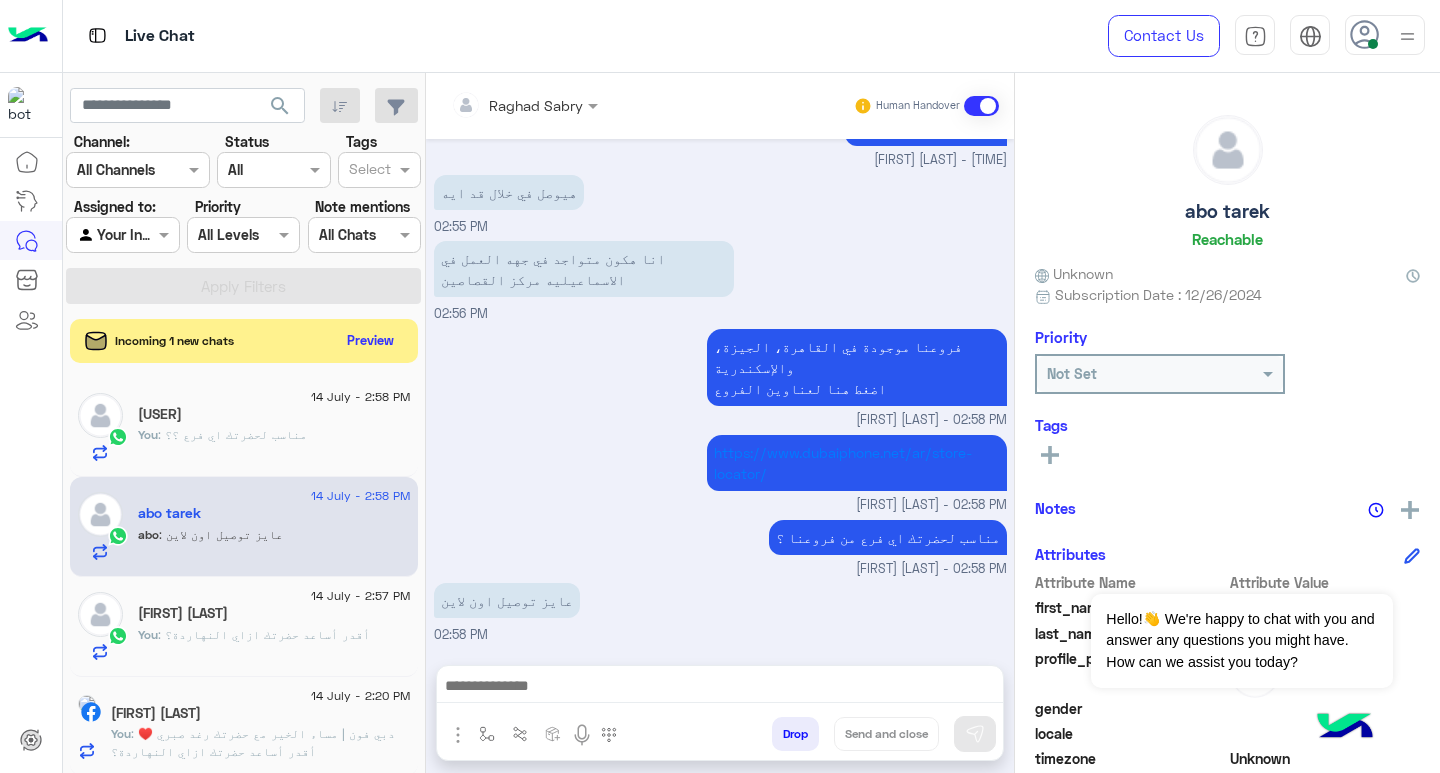 scroll, scrollTop: 1400, scrollLeft: 0, axis: vertical 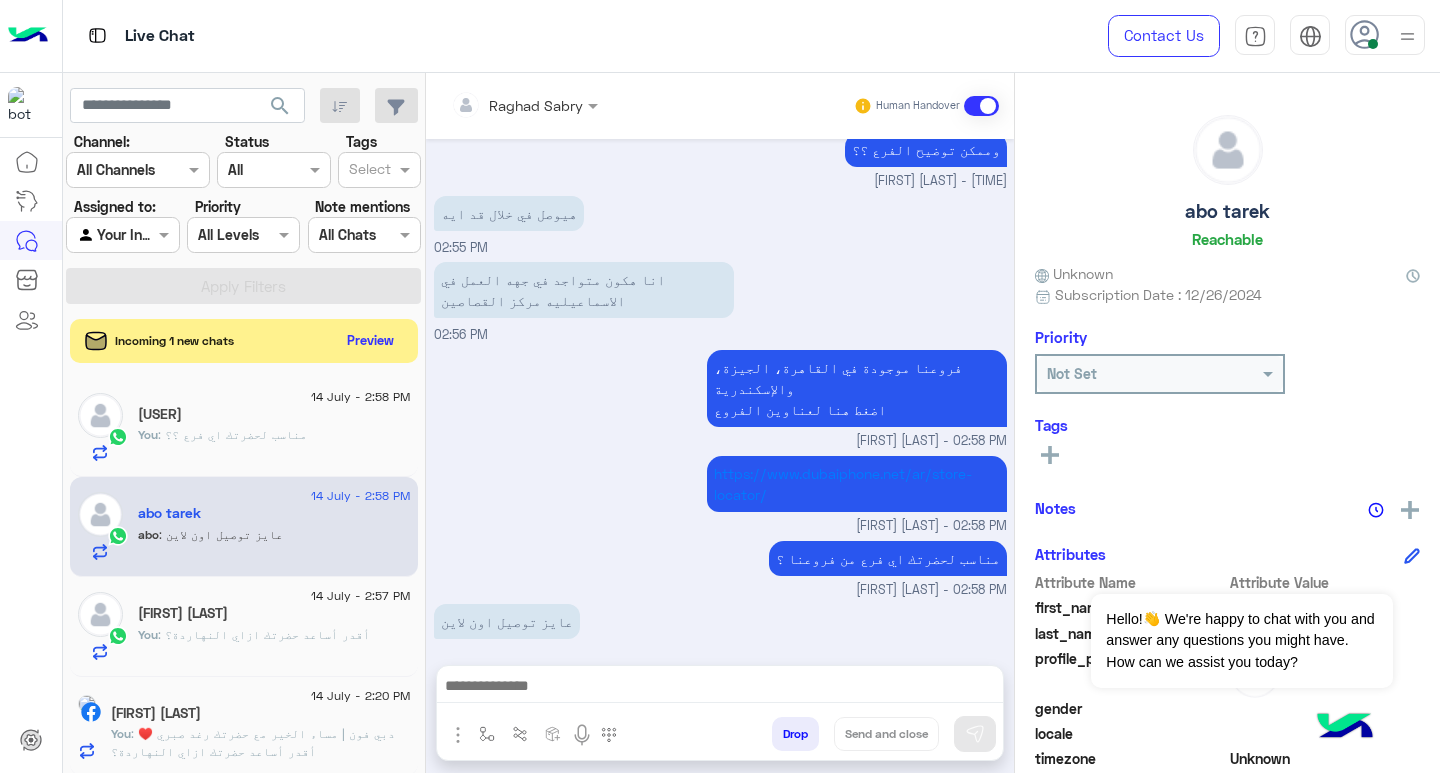 click at bounding box center (720, 688) 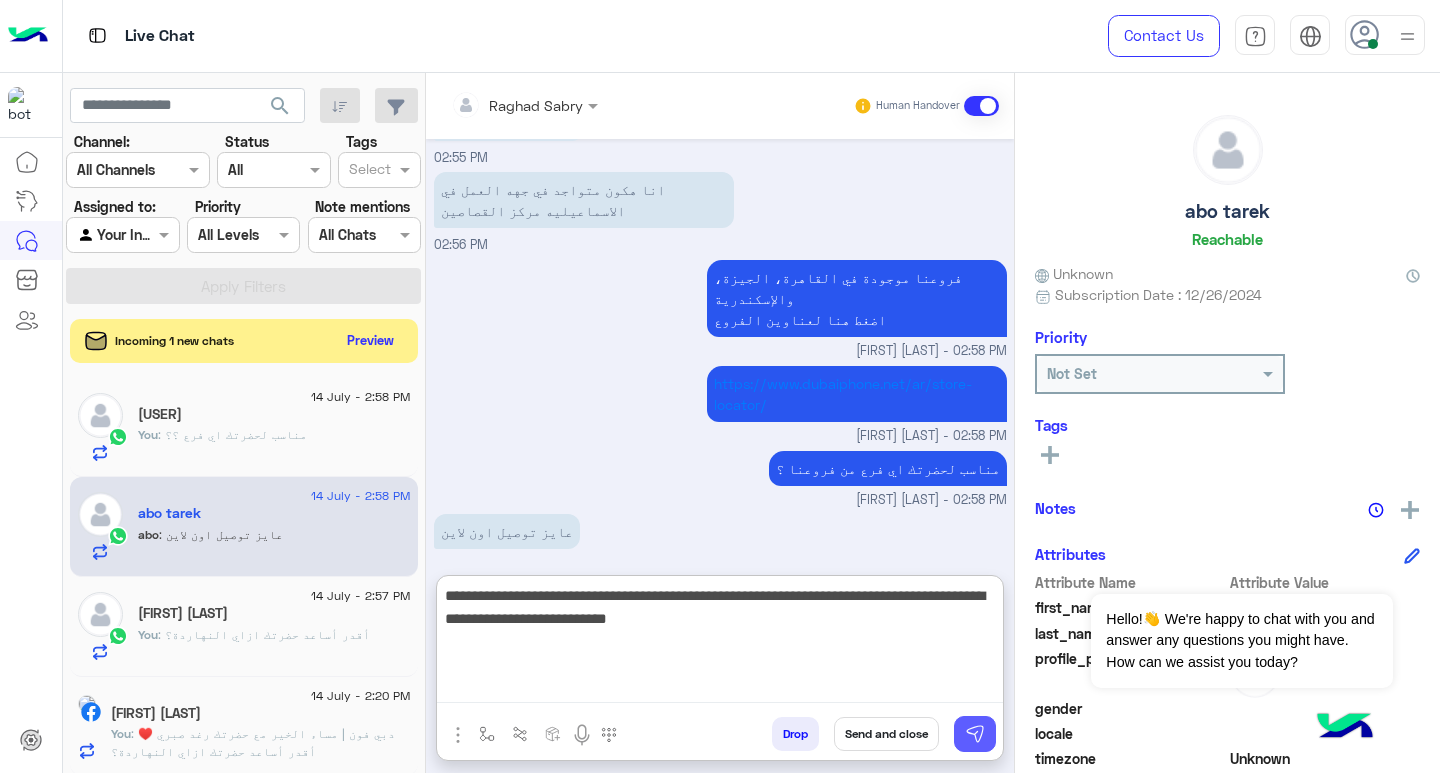 type on "**********" 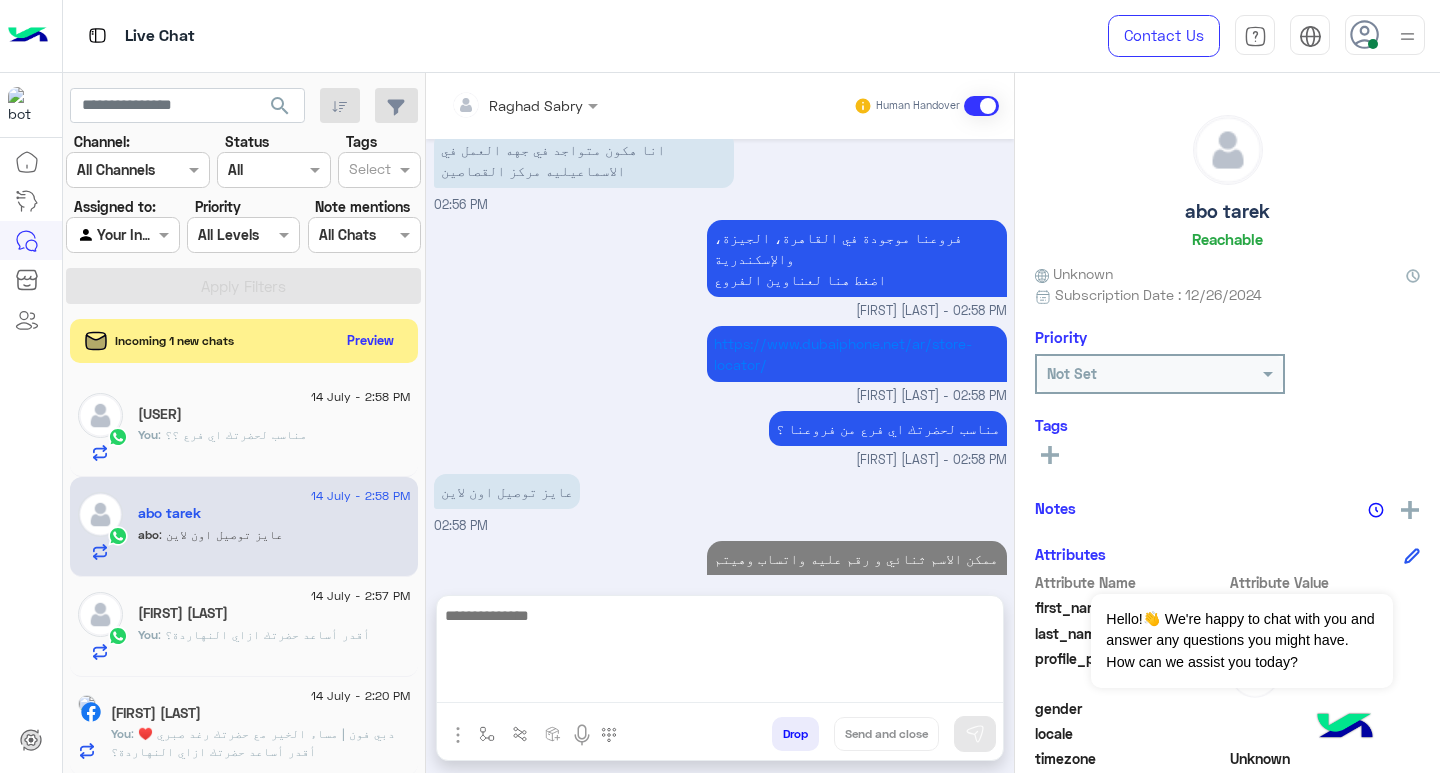 scroll, scrollTop: 1506, scrollLeft: 0, axis: vertical 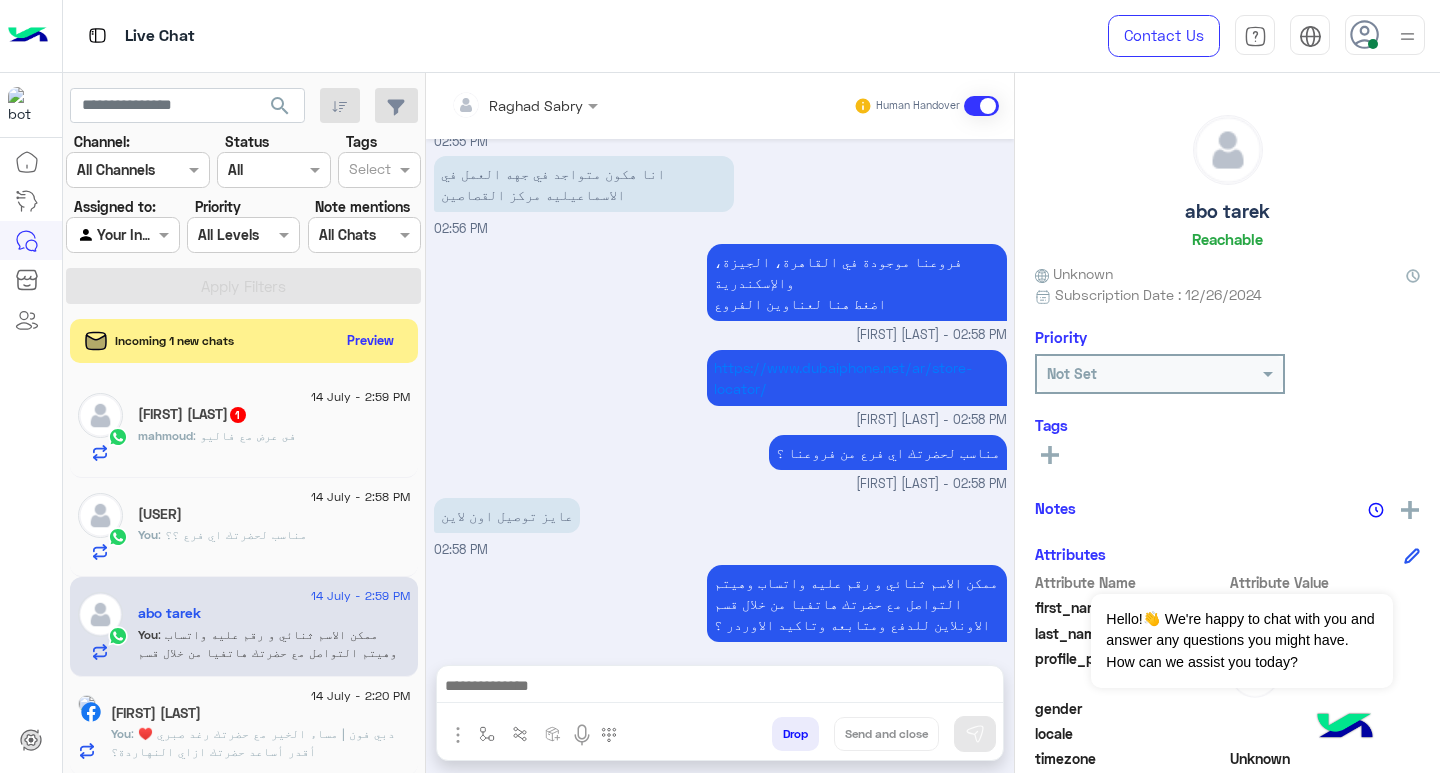 click on "عايز توصيل اون لاين   02:58 PM" at bounding box center (720, 526) 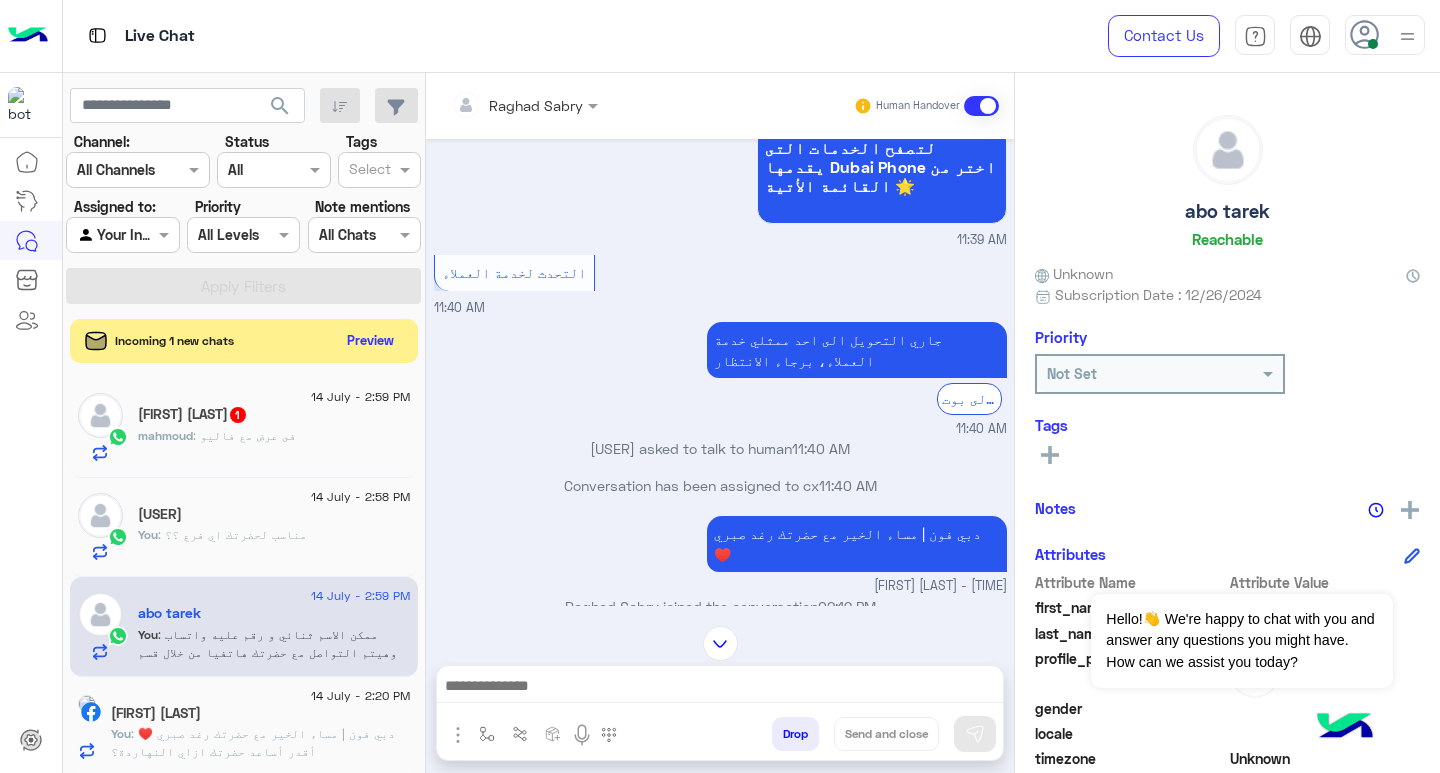 scroll, scrollTop: 824, scrollLeft: 0, axis: vertical 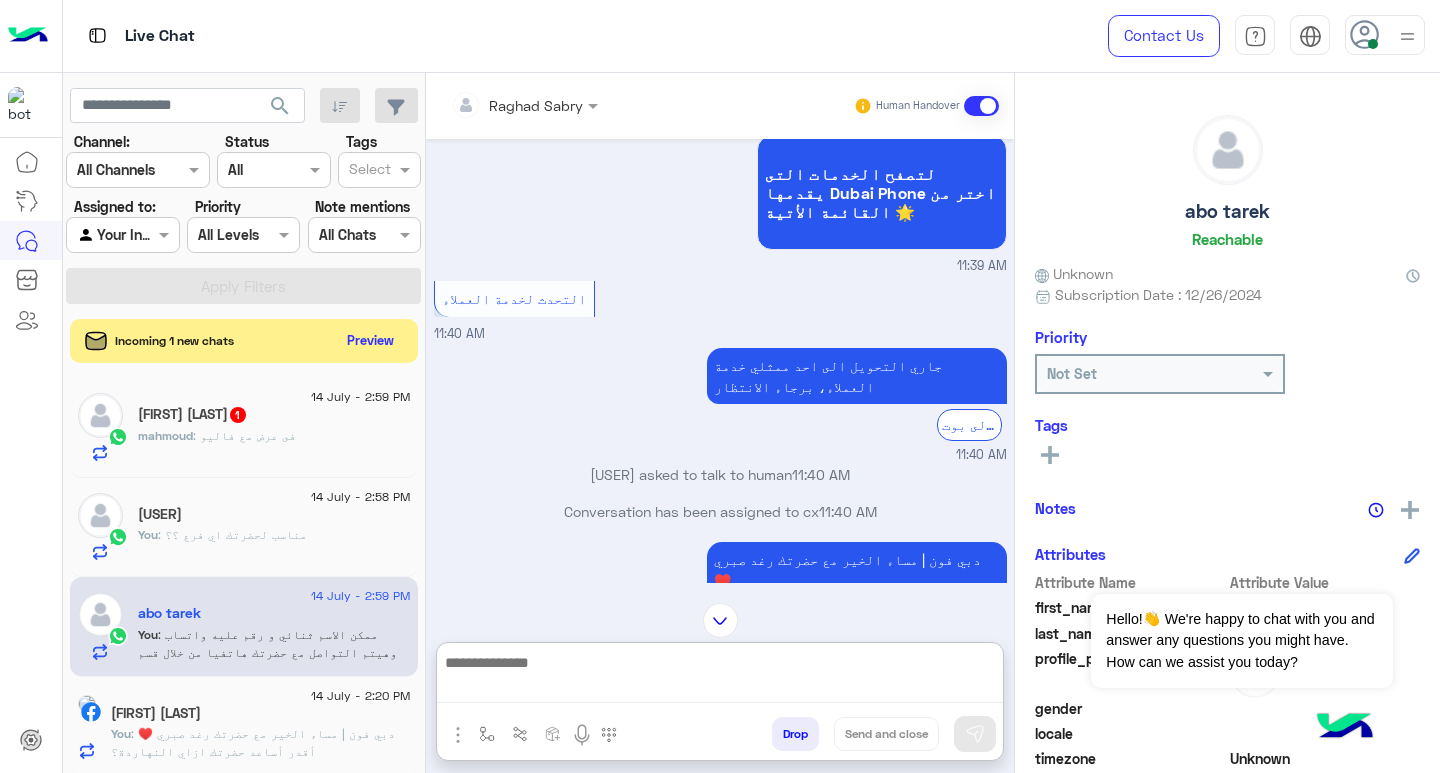 click at bounding box center (720, 676) 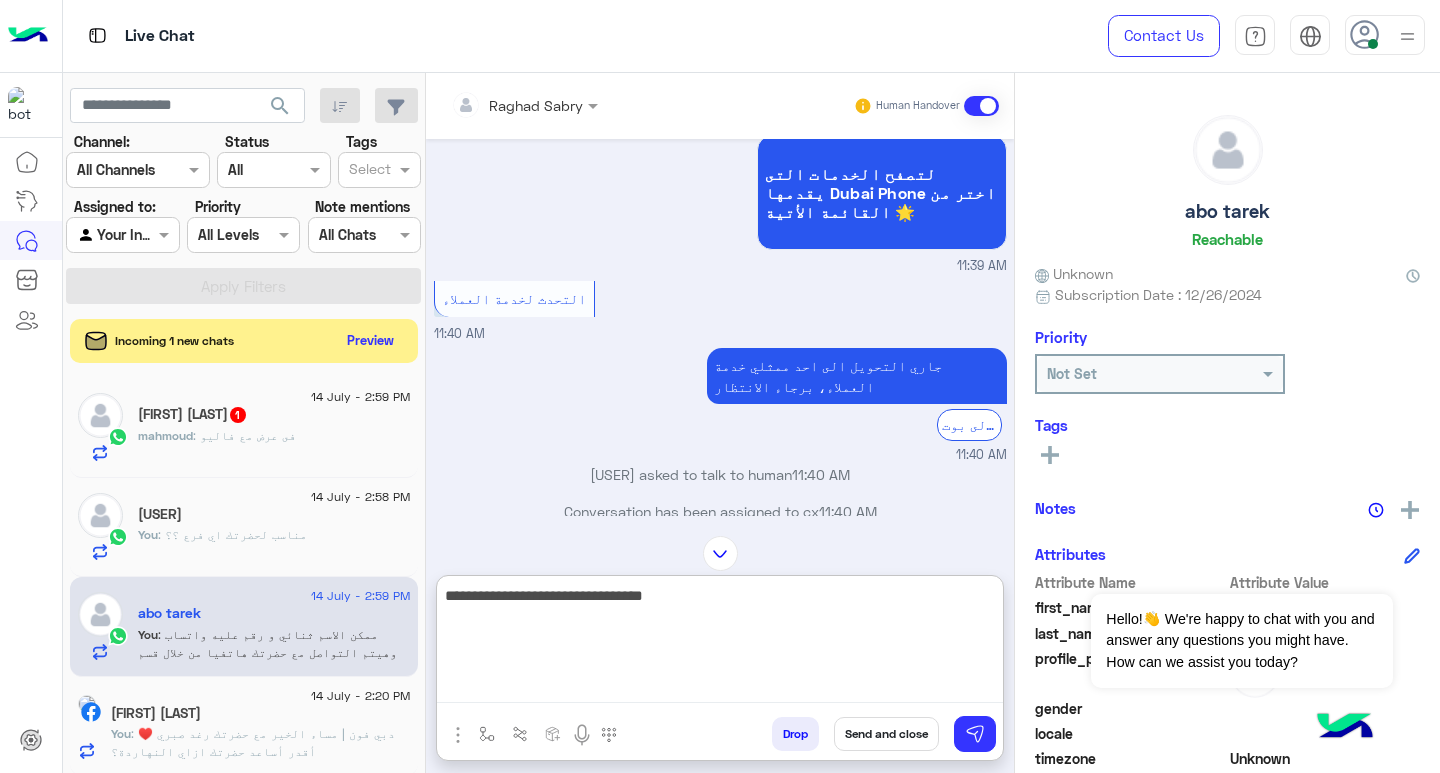 type on "**********" 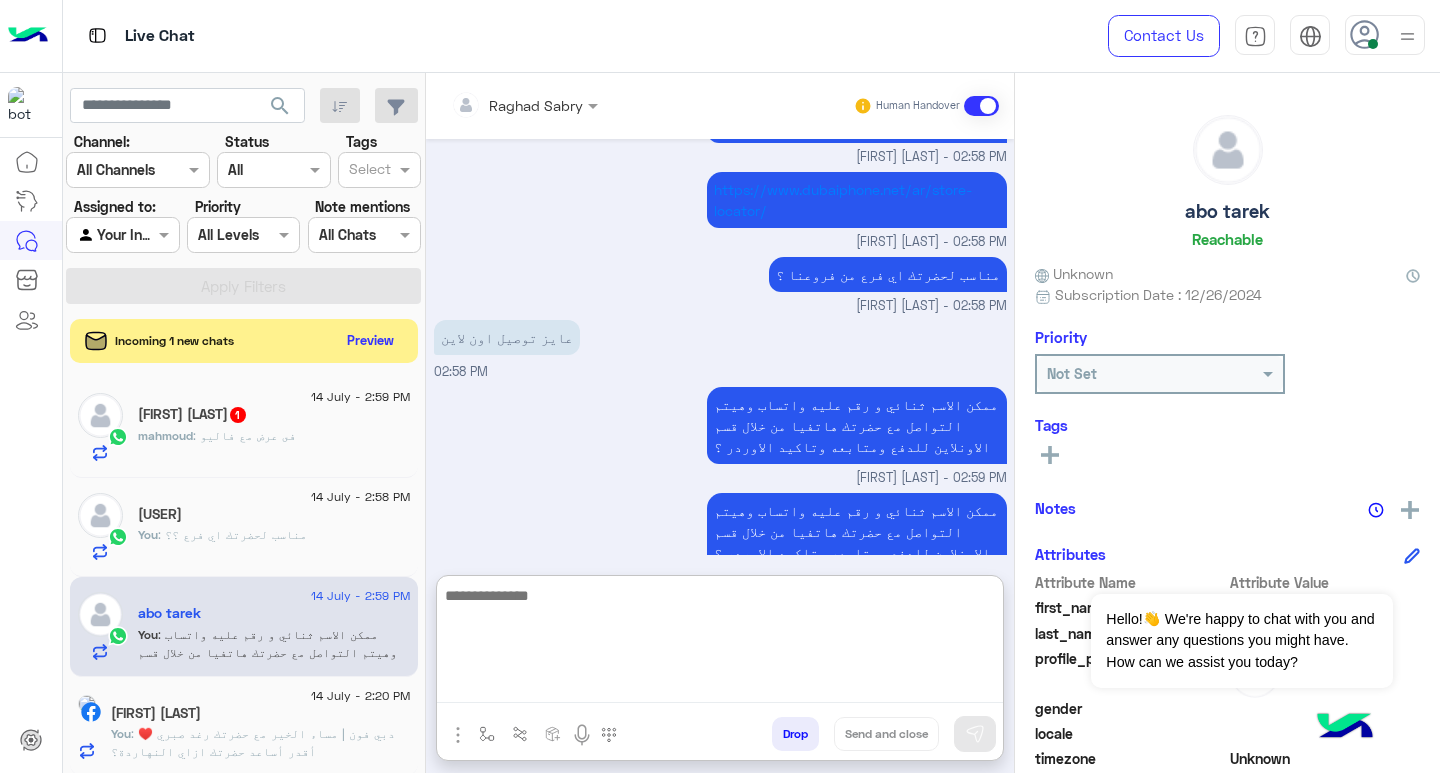 scroll, scrollTop: 3335, scrollLeft: 0, axis: vertical 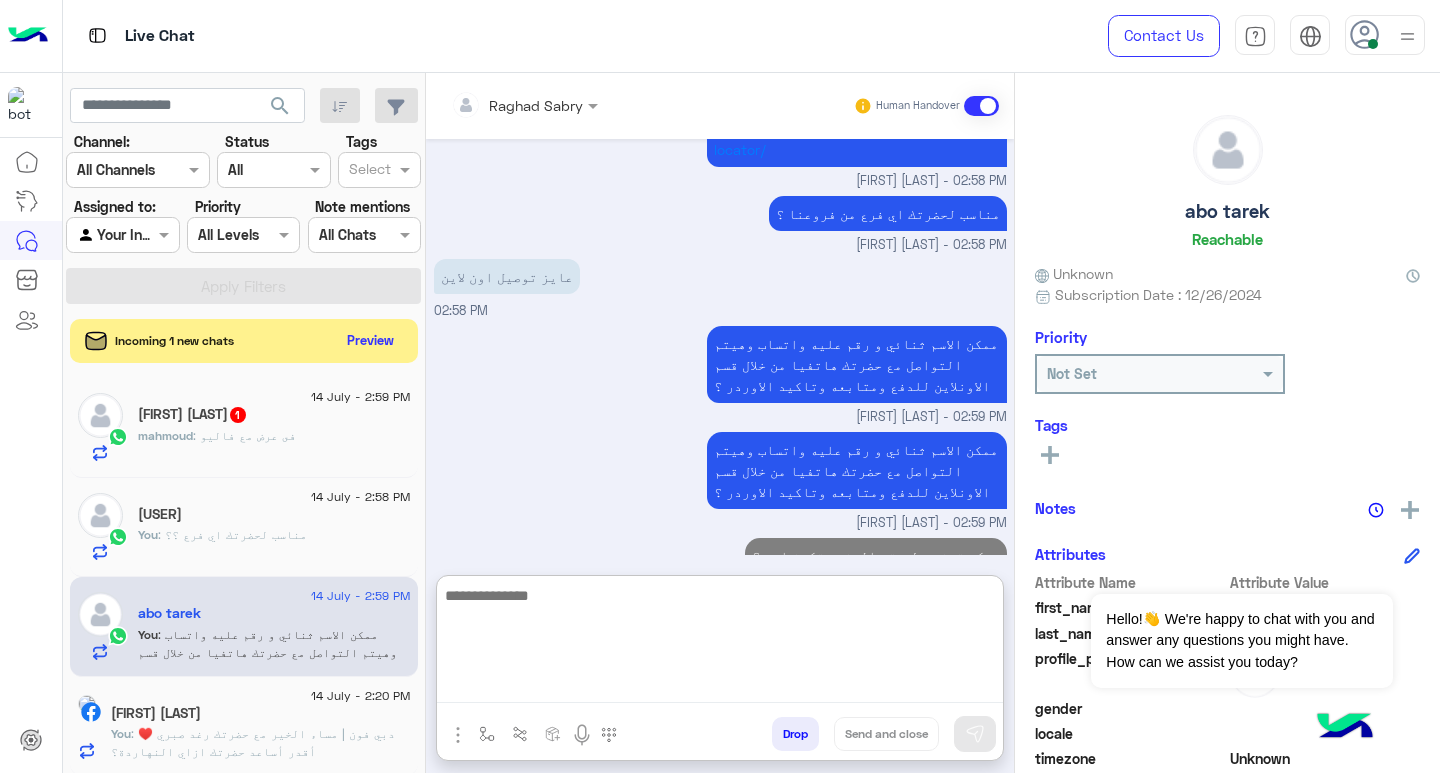 click on "mahmoud : فى عرض مع فاليو" 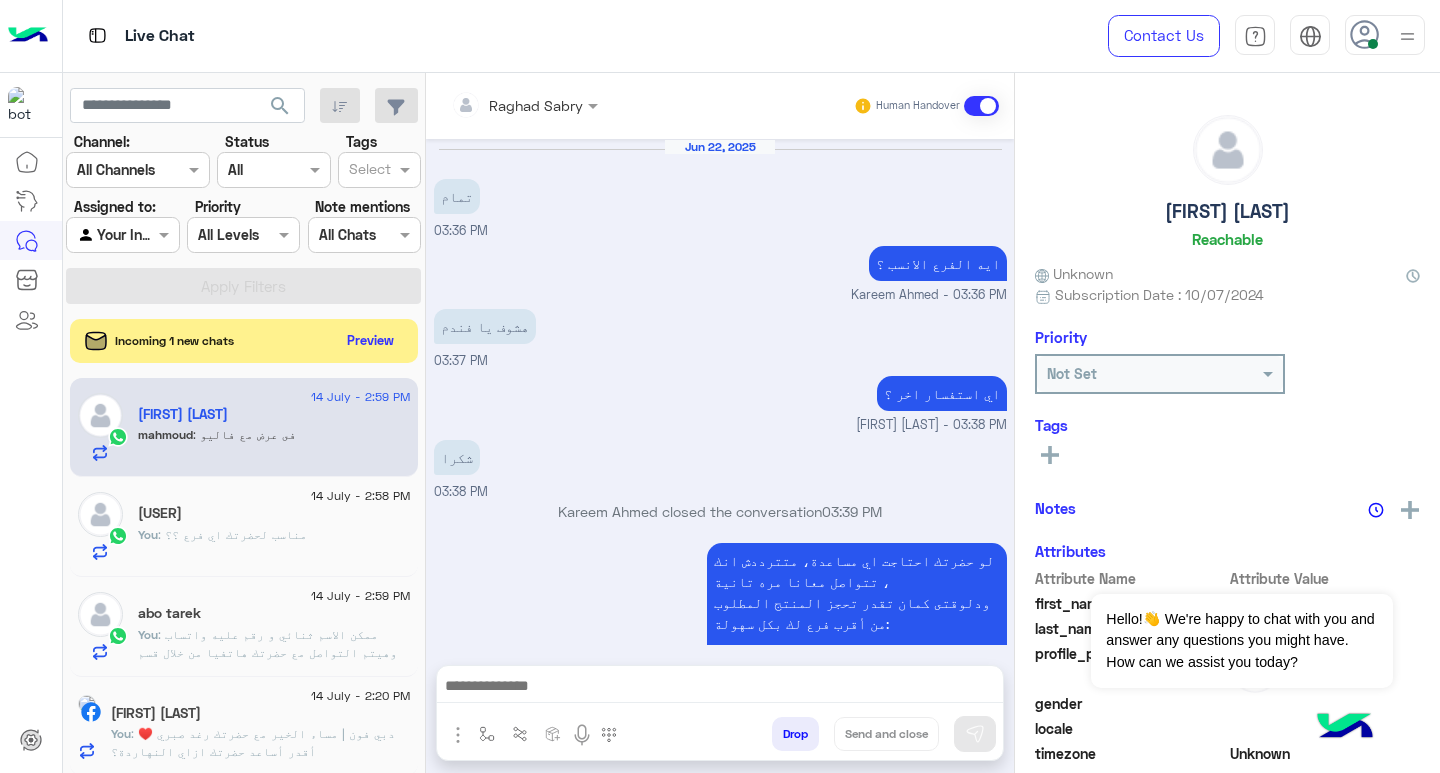 scroll, scrollTop: 1365, scrollLeft: 0, axis: vertical 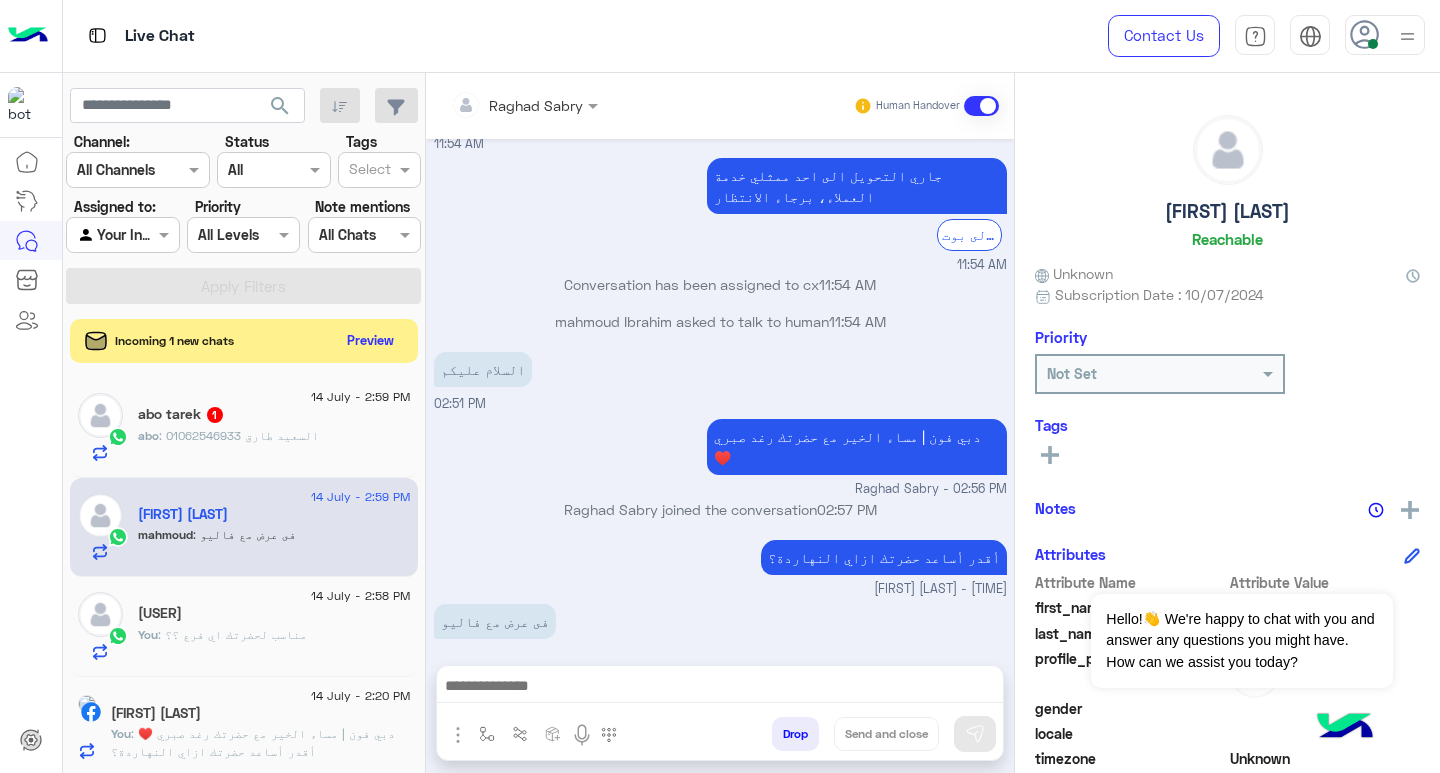 click on ": السعيد طارق
01062546933" 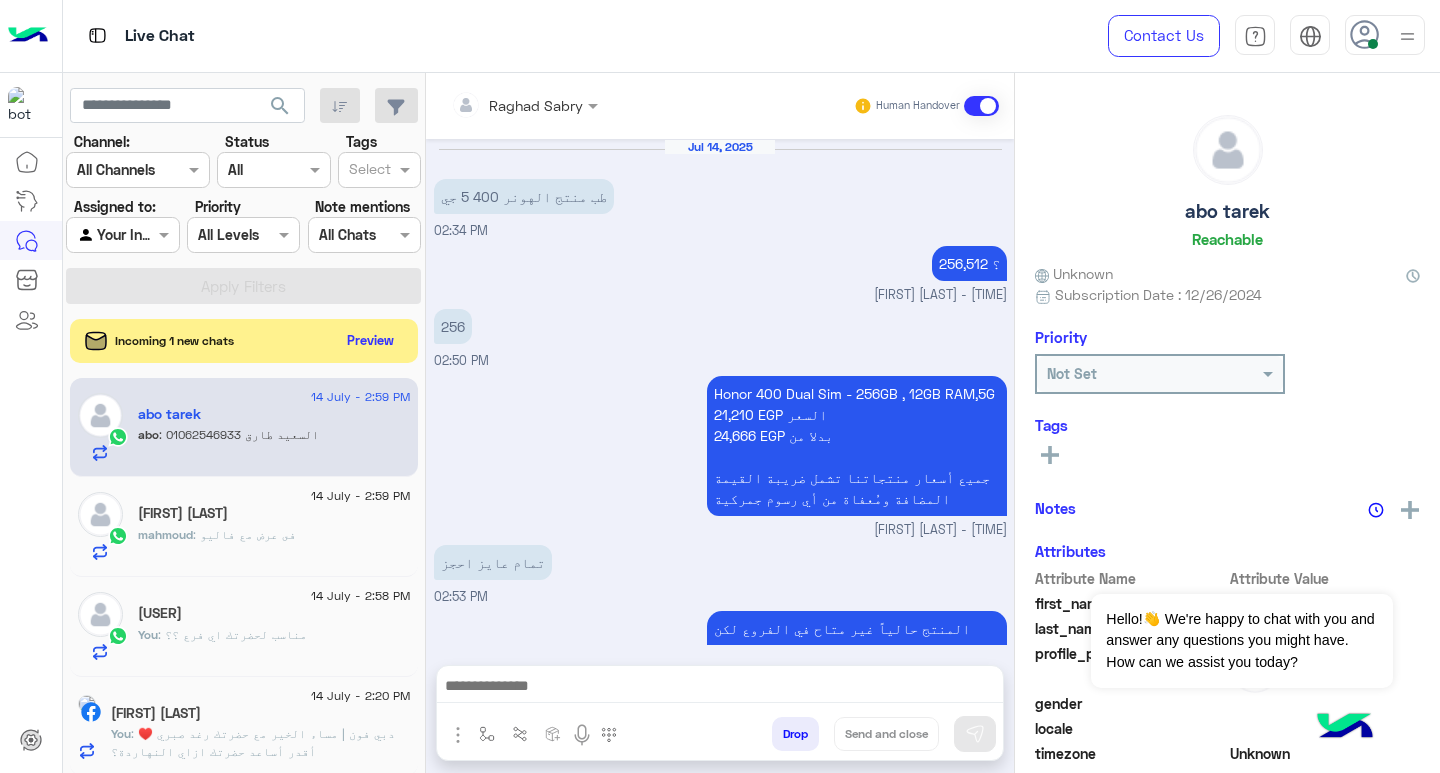 scroll, scrollTop: 1253, scrollLeft: 0, axis: vertical 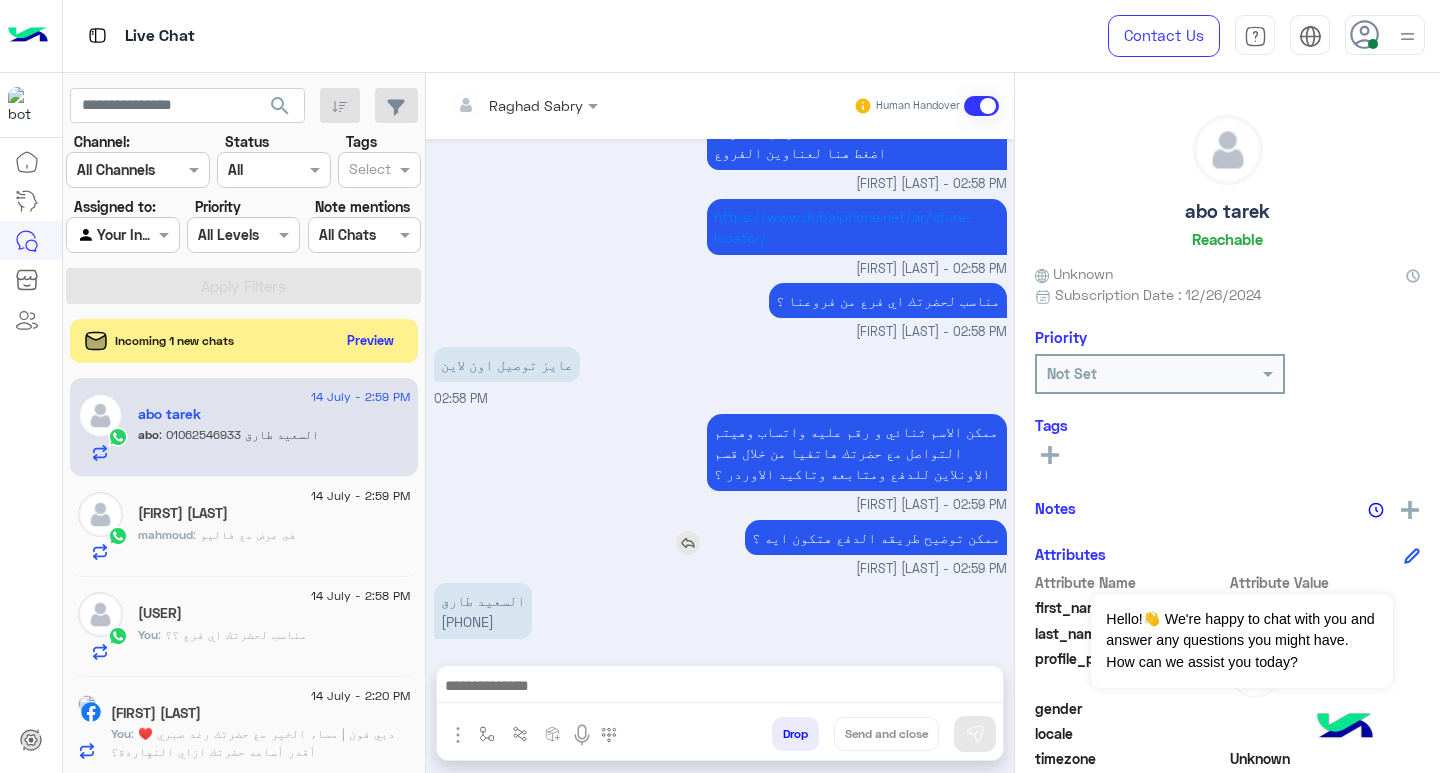 click at bounding box center (688, 543) 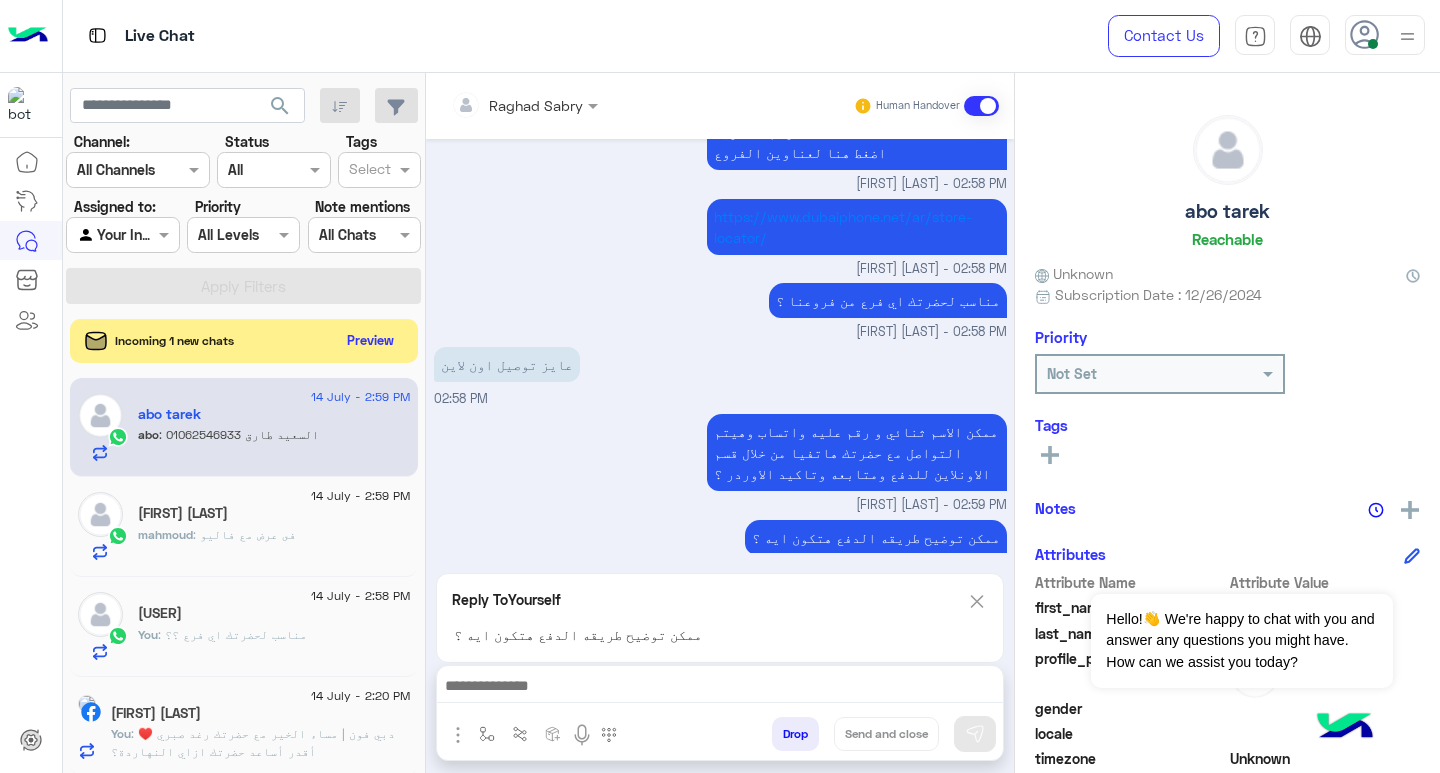 click at bounding box center (720, 688) 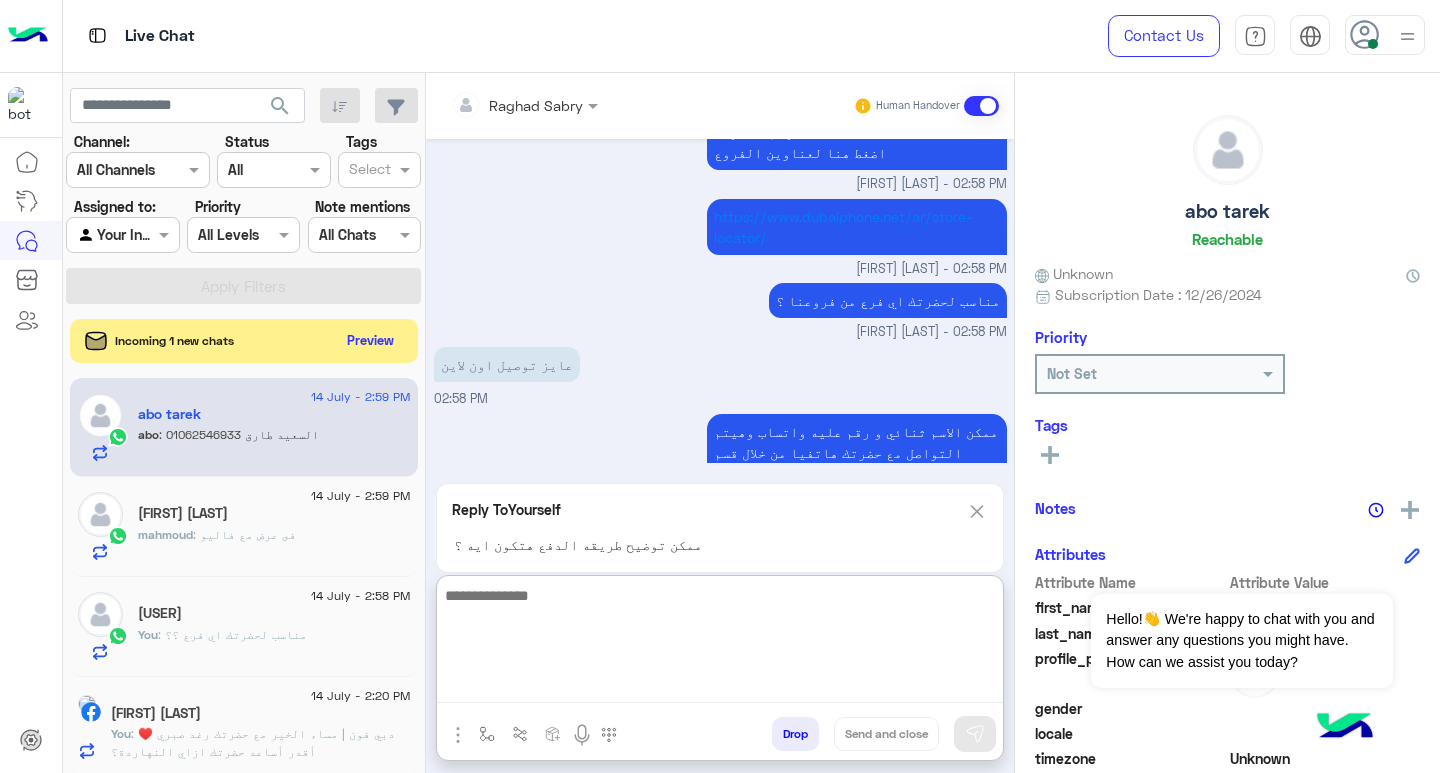 scroll, scrollTop: 1343, scrollLeft: 0, axis: vertical 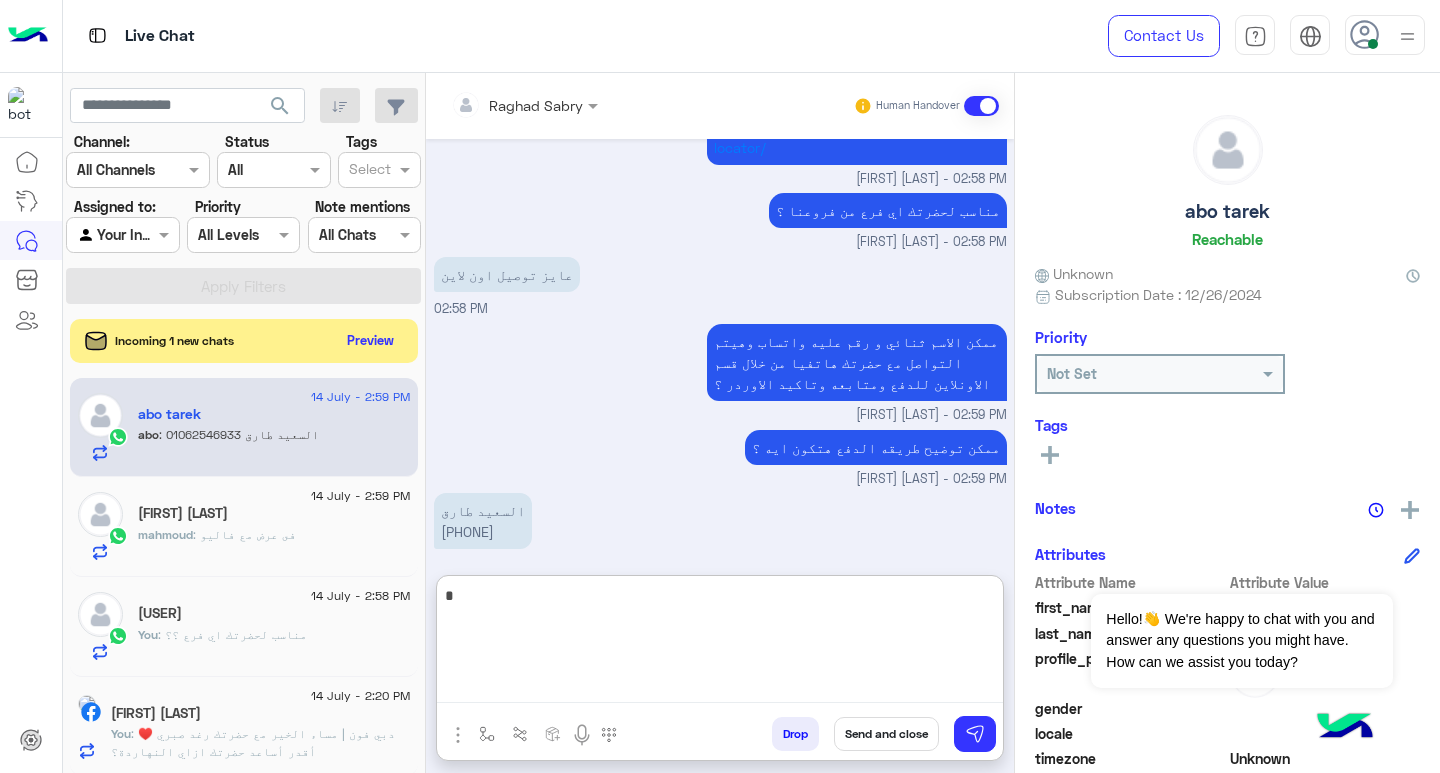 type on "**" 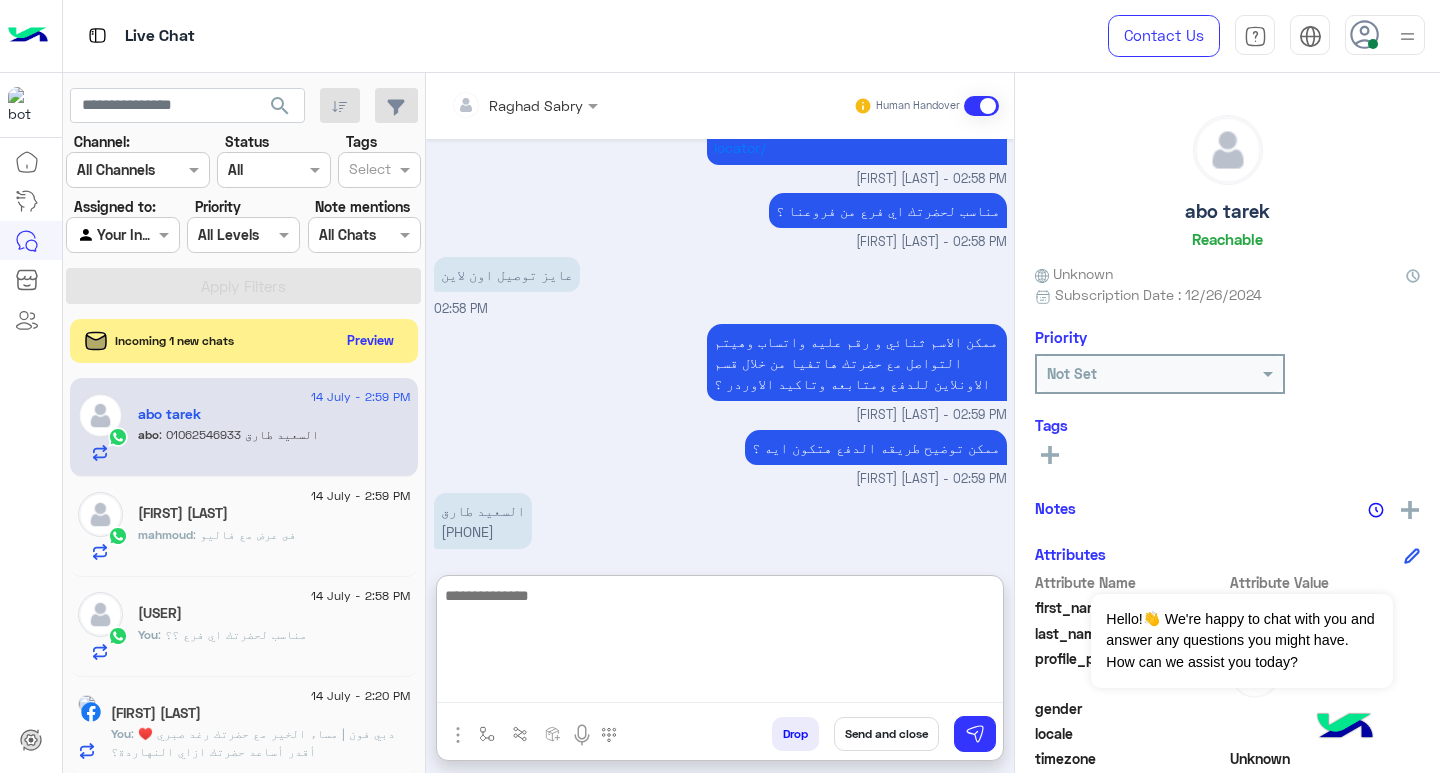 scroll, scrollTop: 1407, scrollLeft: 0, axis: vertical 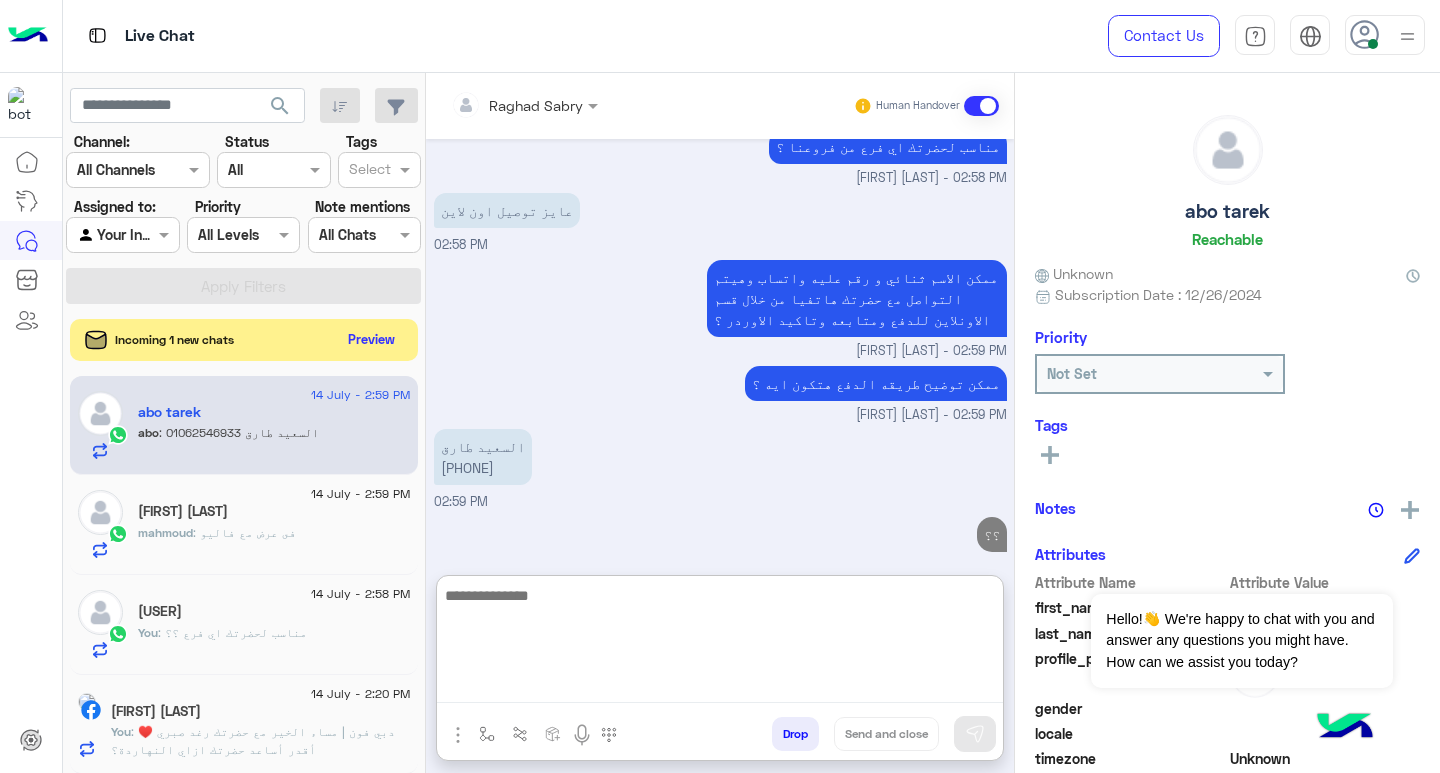 click on "Preview" 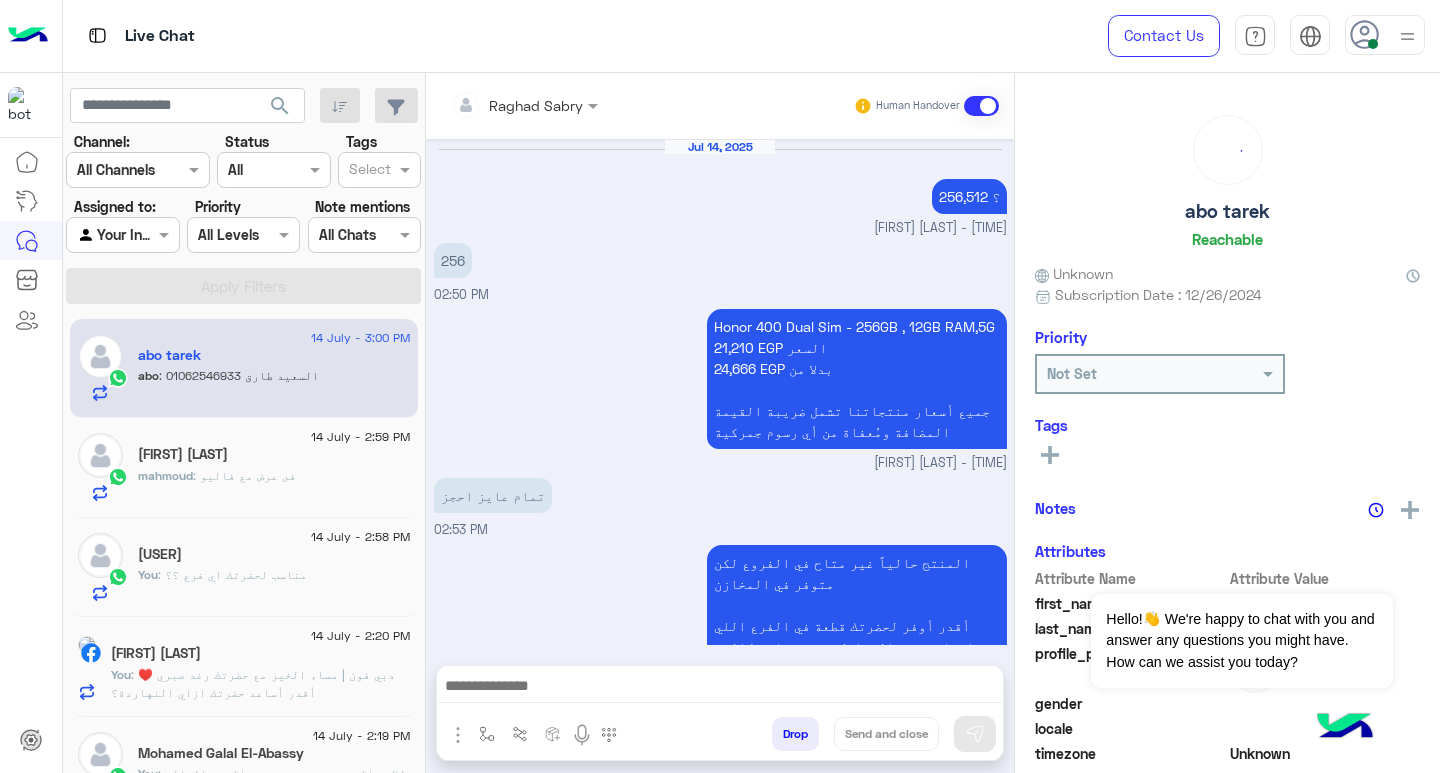 scroll, scrollTop: 1250, scrollLeft: 0, axis: vertical 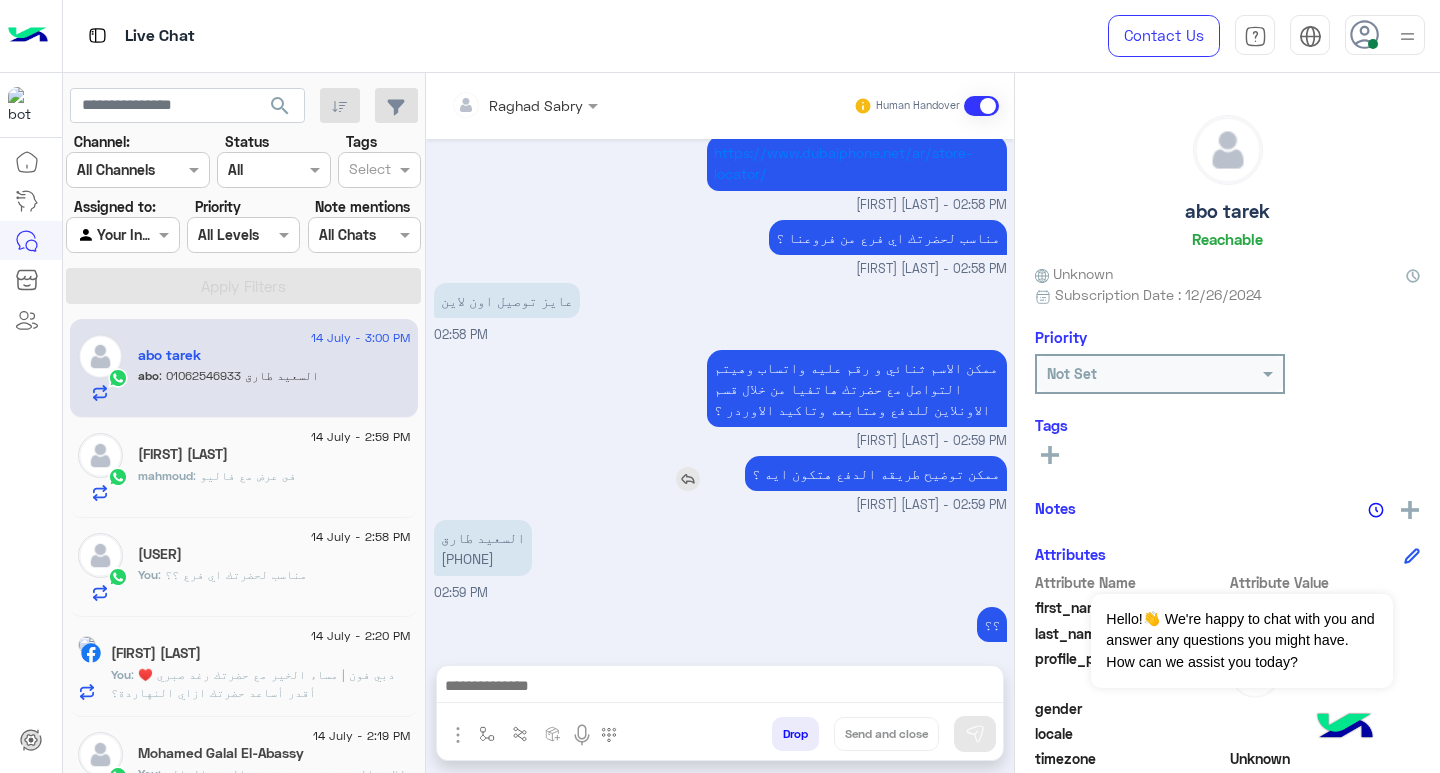 click at bounding box center [688, 479] 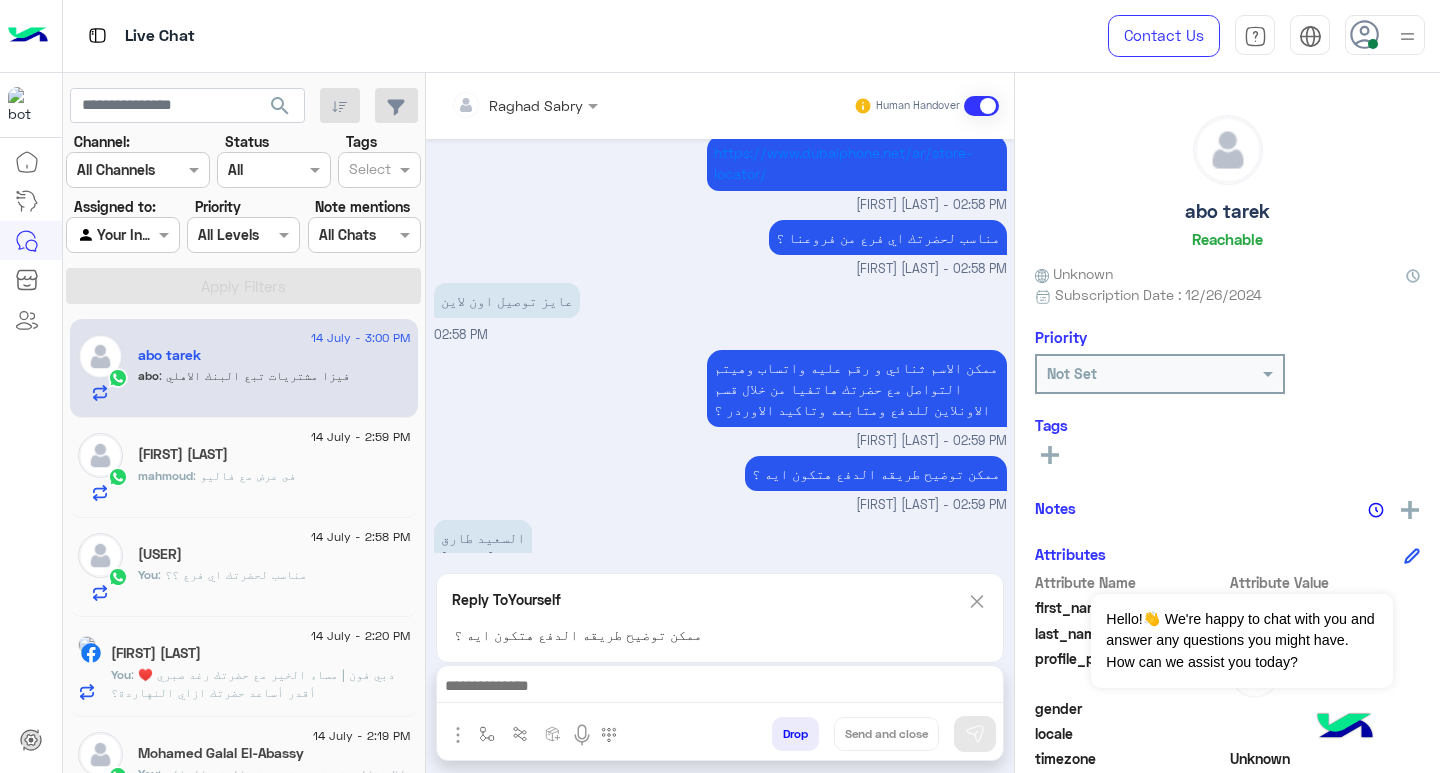 scroll, scrollTop: 1409, scrollLeft: 0, axis: vertical 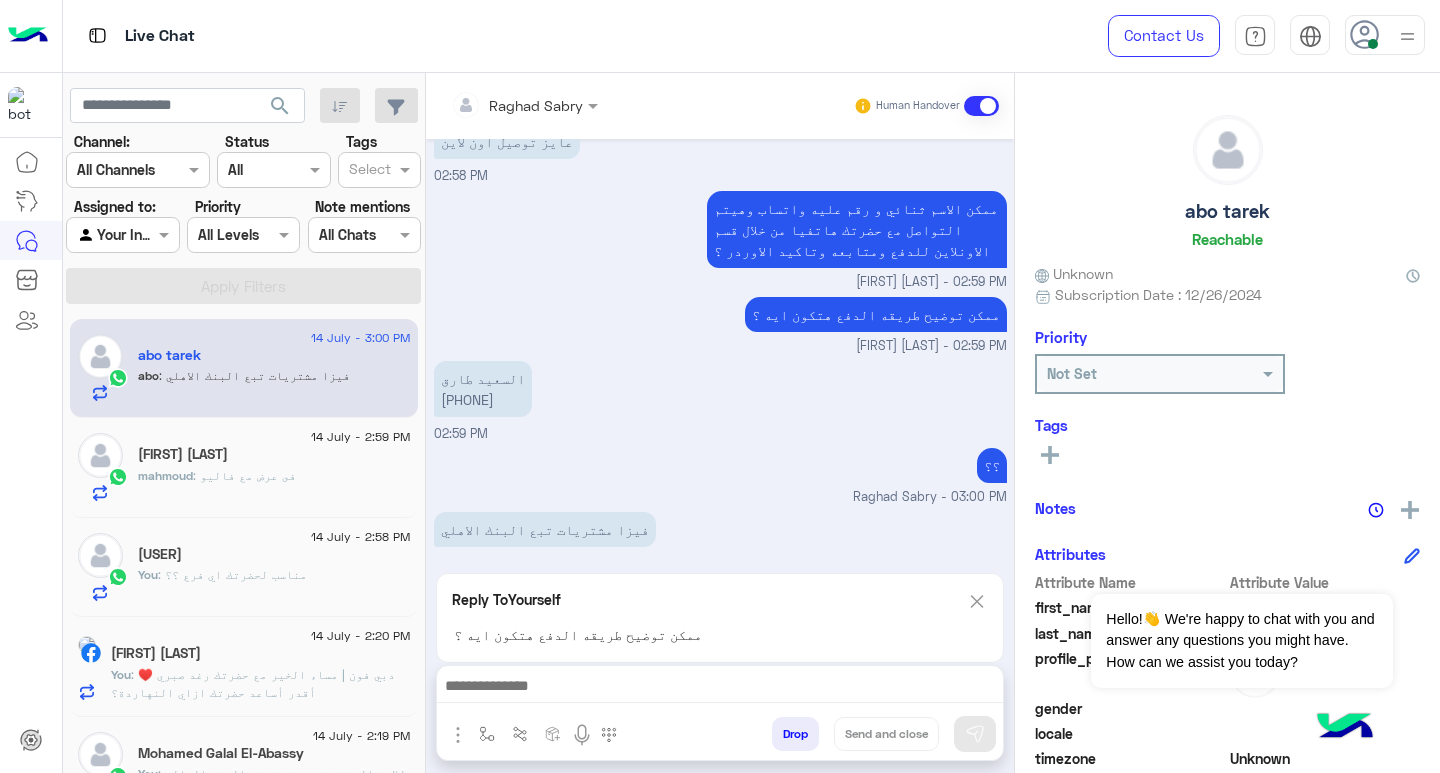 click at bounding box center [977, 601] 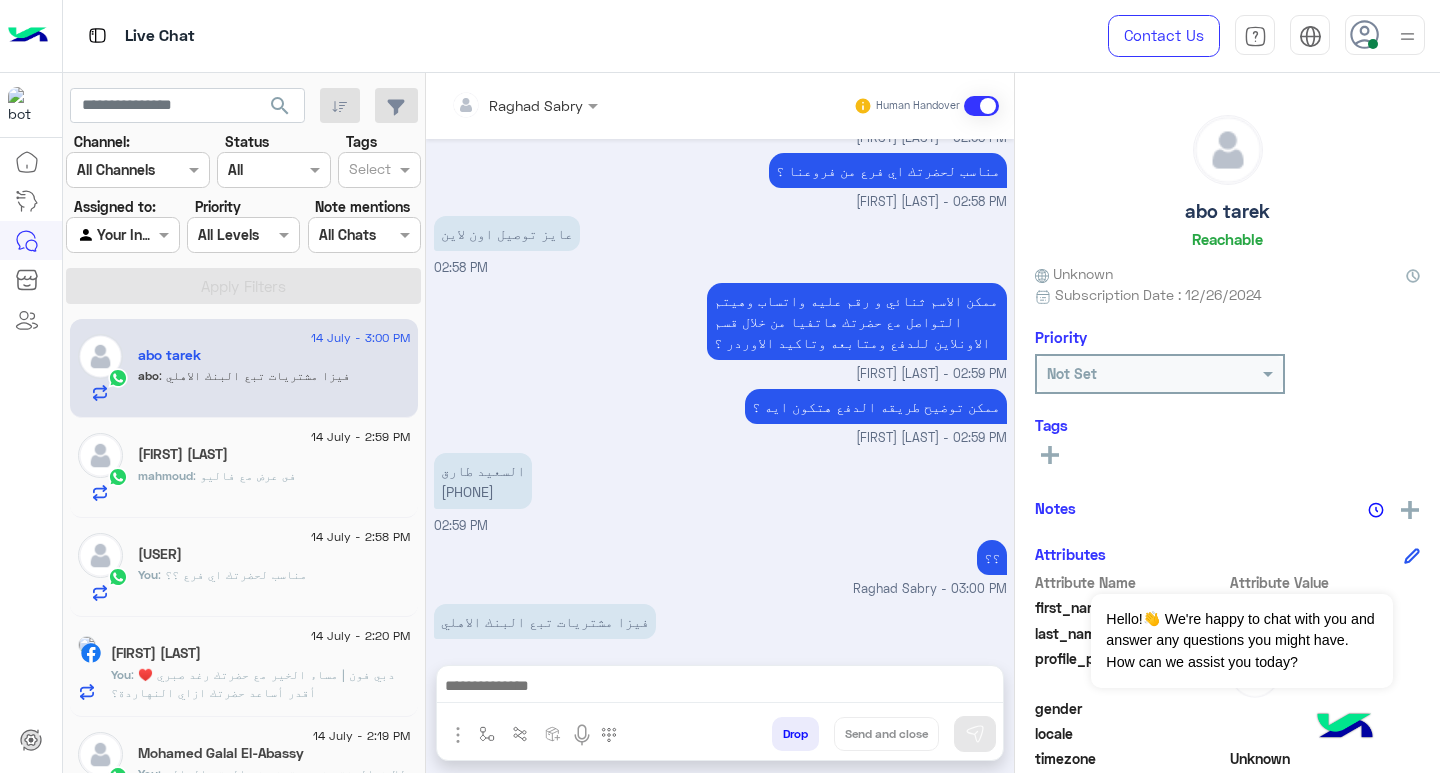 click at bounding box center [720, 688] 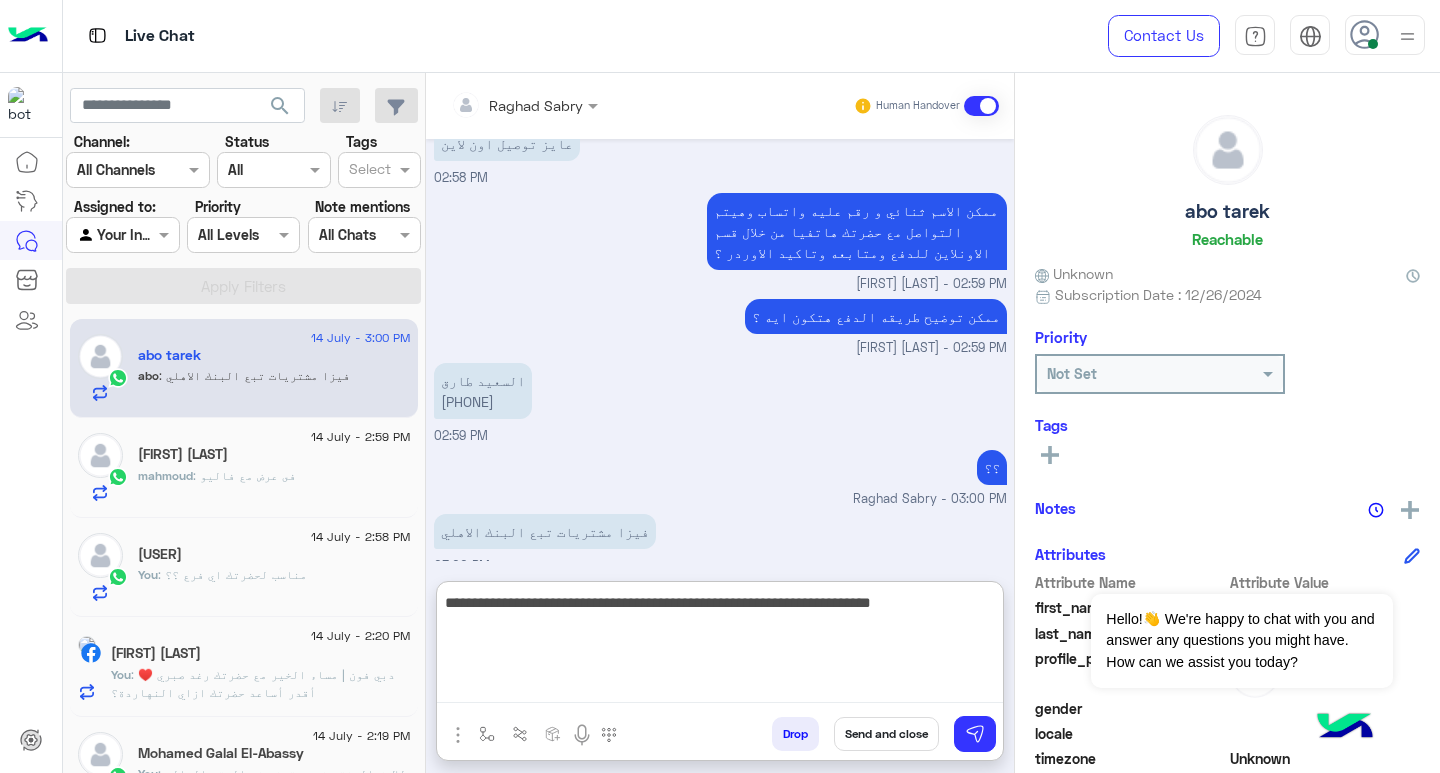 scroll, scrollTop: 1407, scrollLeft: 0, axis: vertical 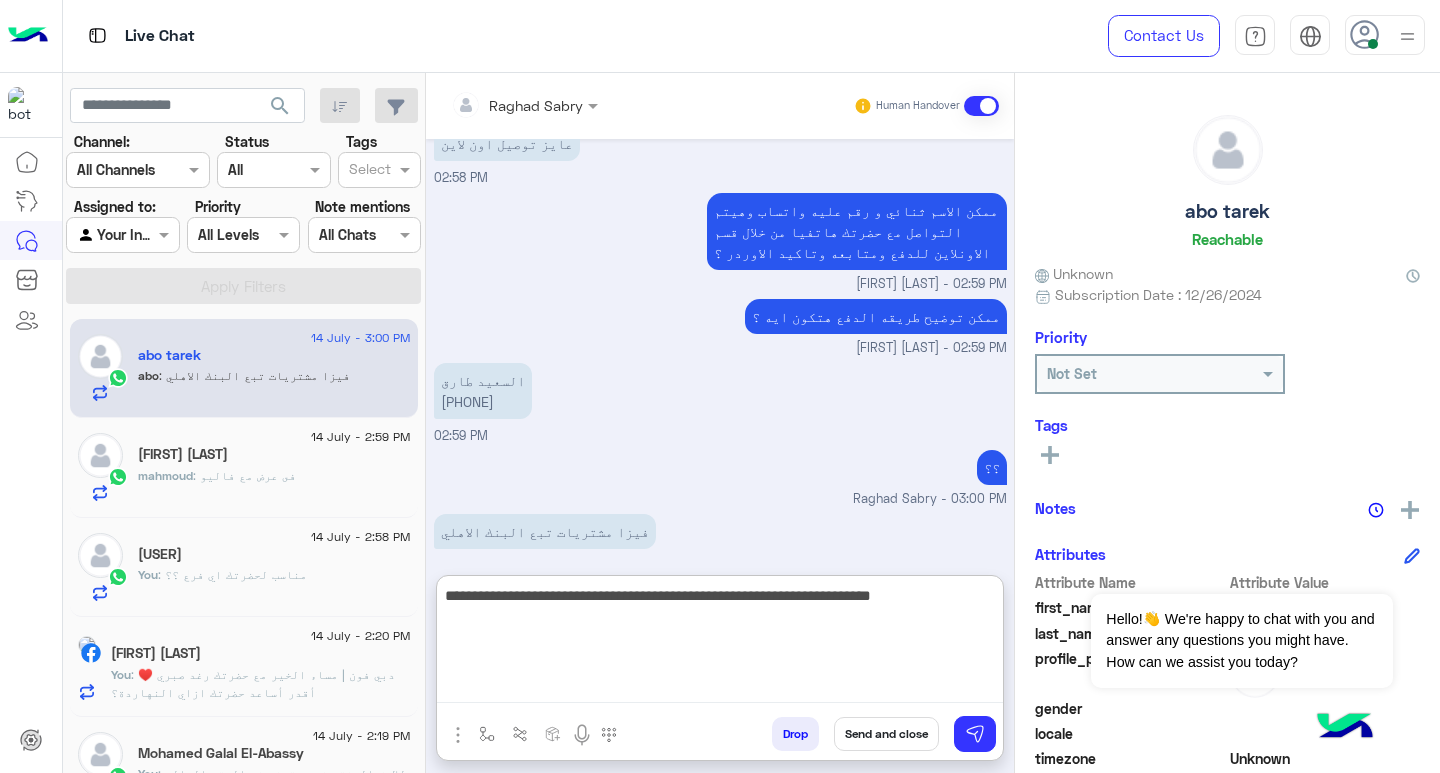 drag, startPoint x: 934, startPoint y: 602, endPoint x: 1079, endPoint y: 597, distance: 145.08618 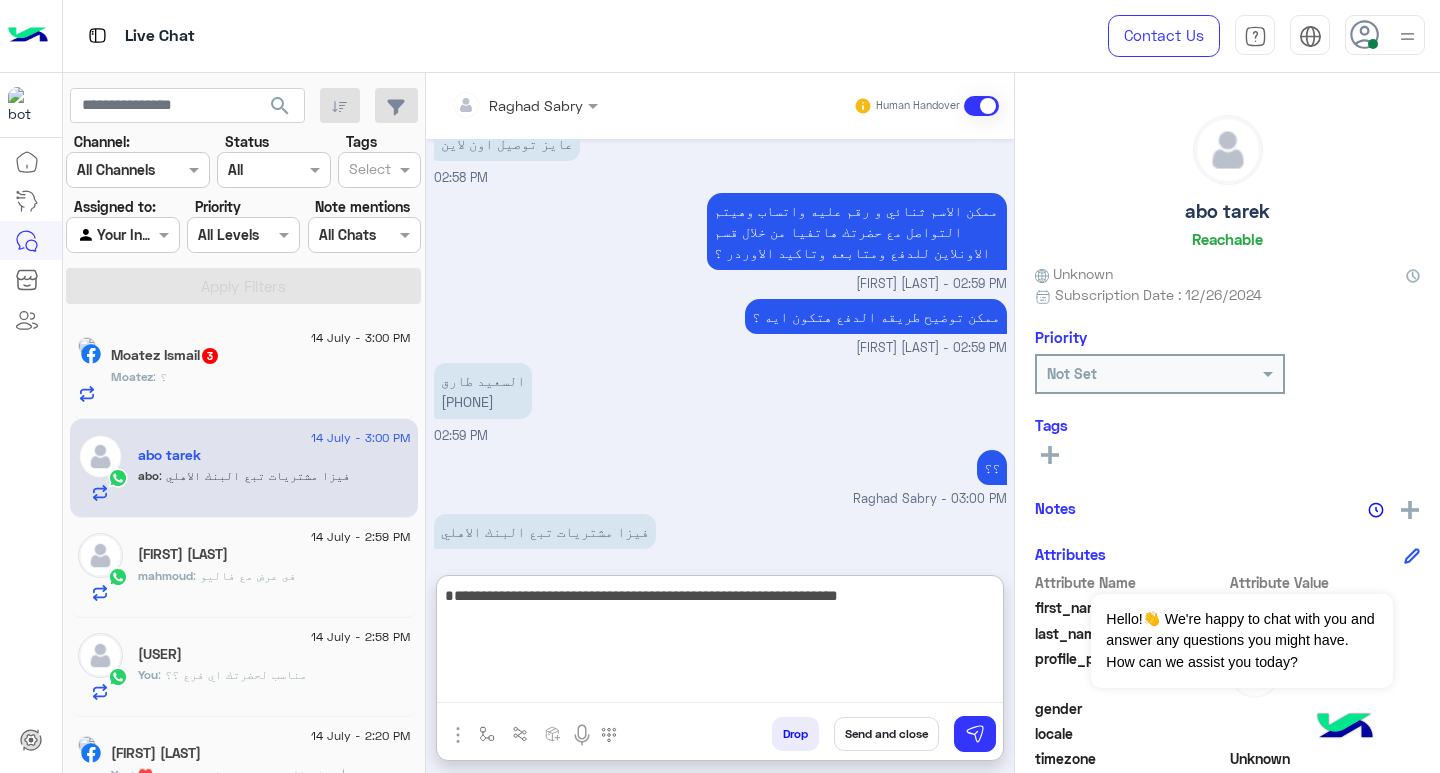 click on "**********" at bounding box center (720, 643) 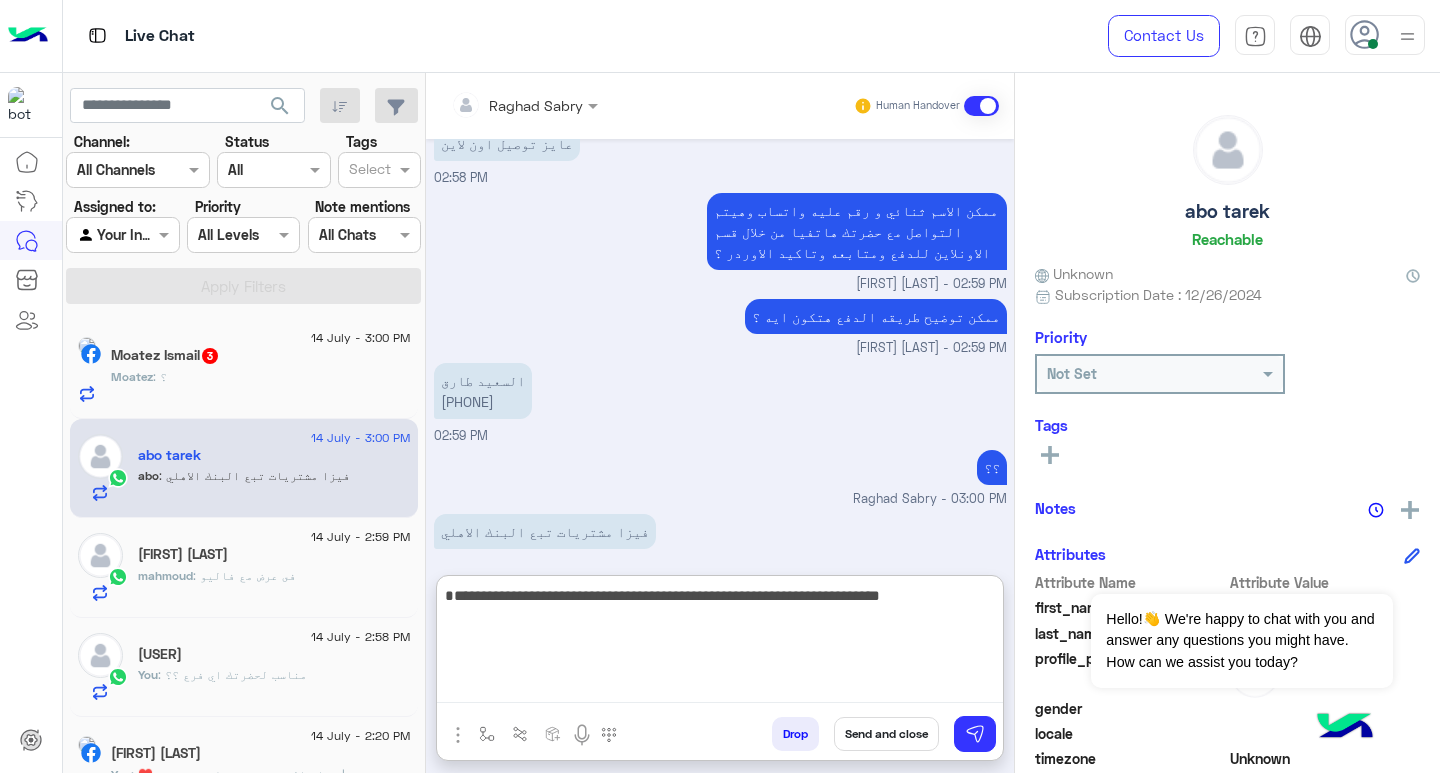 type on "**********" 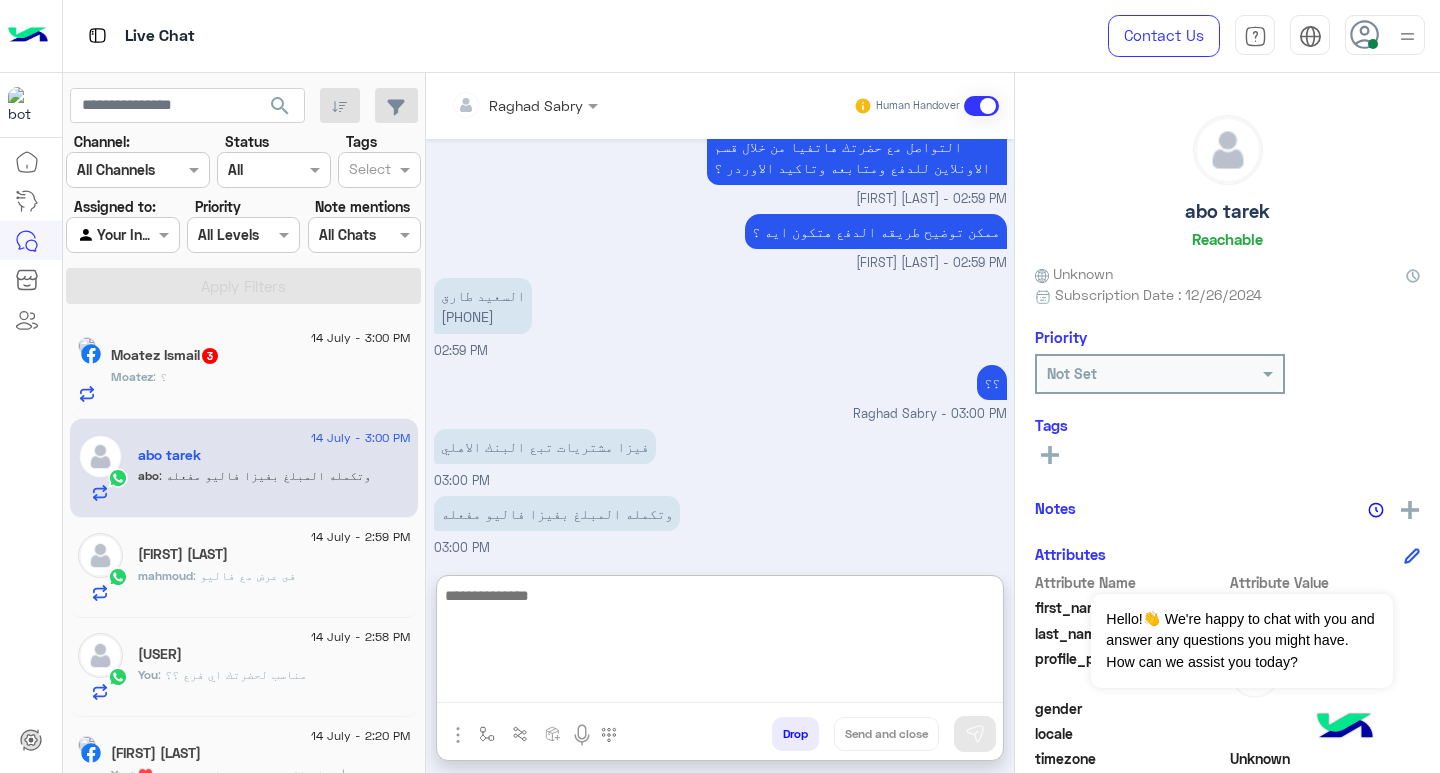 scroll, scrollTop: 1559, scrollLeft: 0, axis: vertical 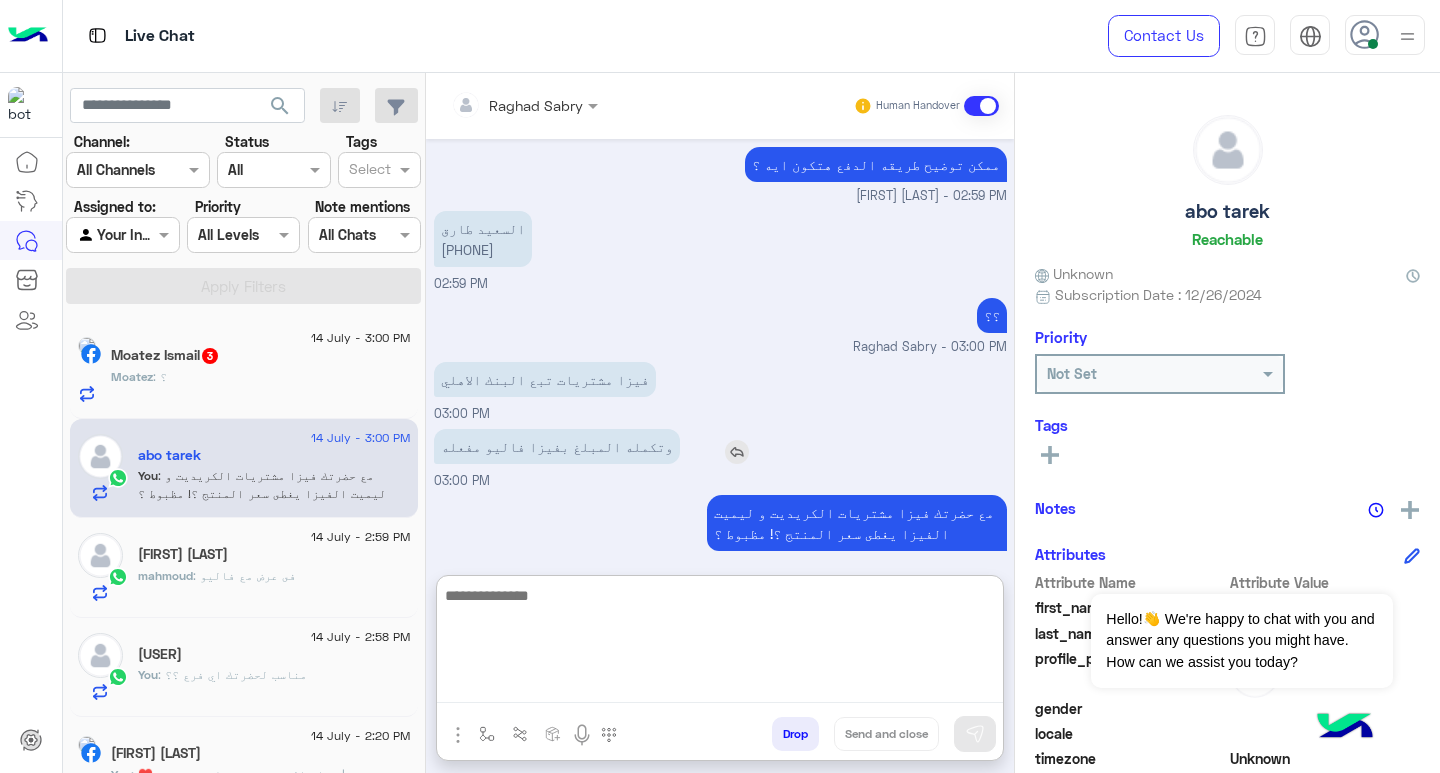 click on "وتكمله المبلغ بفيزا فاليو مفعله" at bounding box center [614, 446] 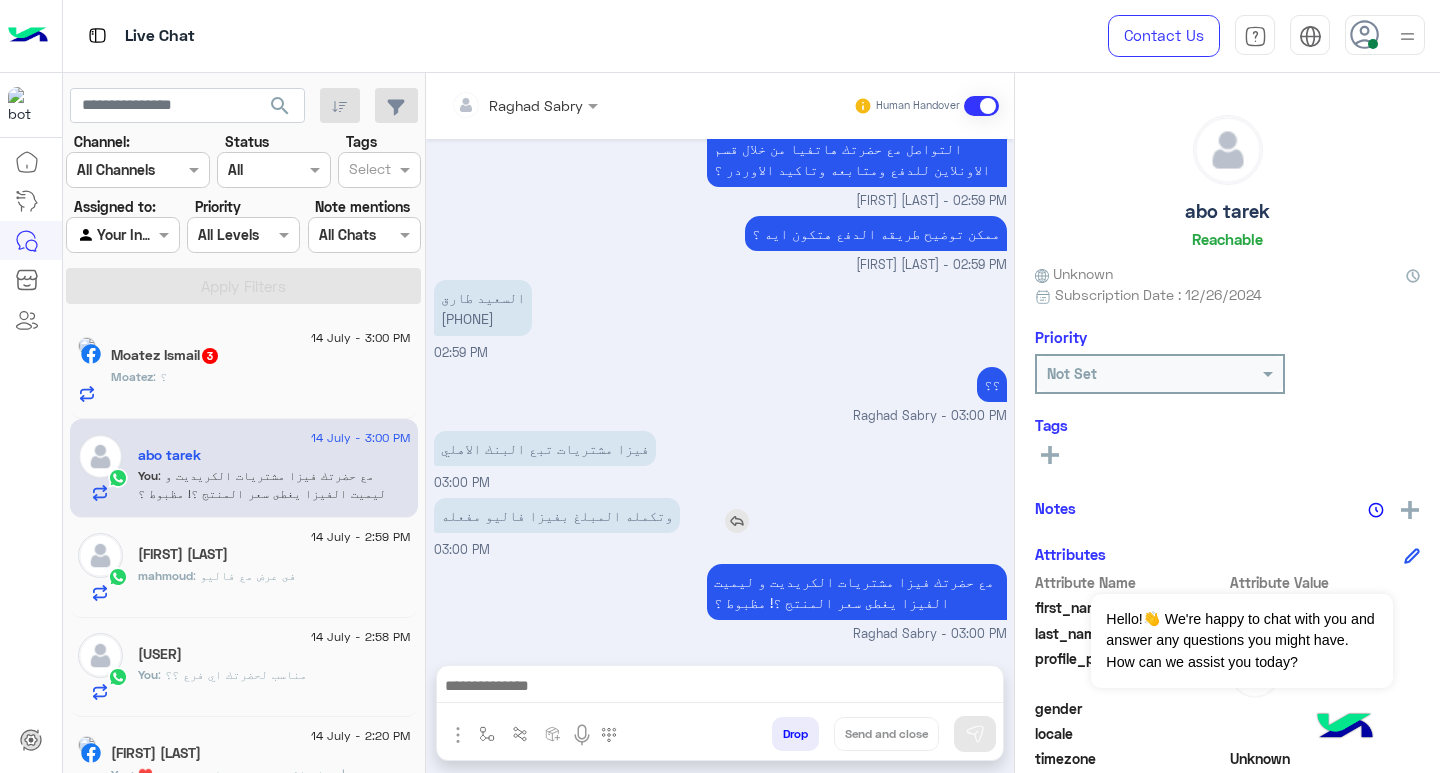 scroll, scrollTop: 1469, scrollLeft: 0, axis: vertical 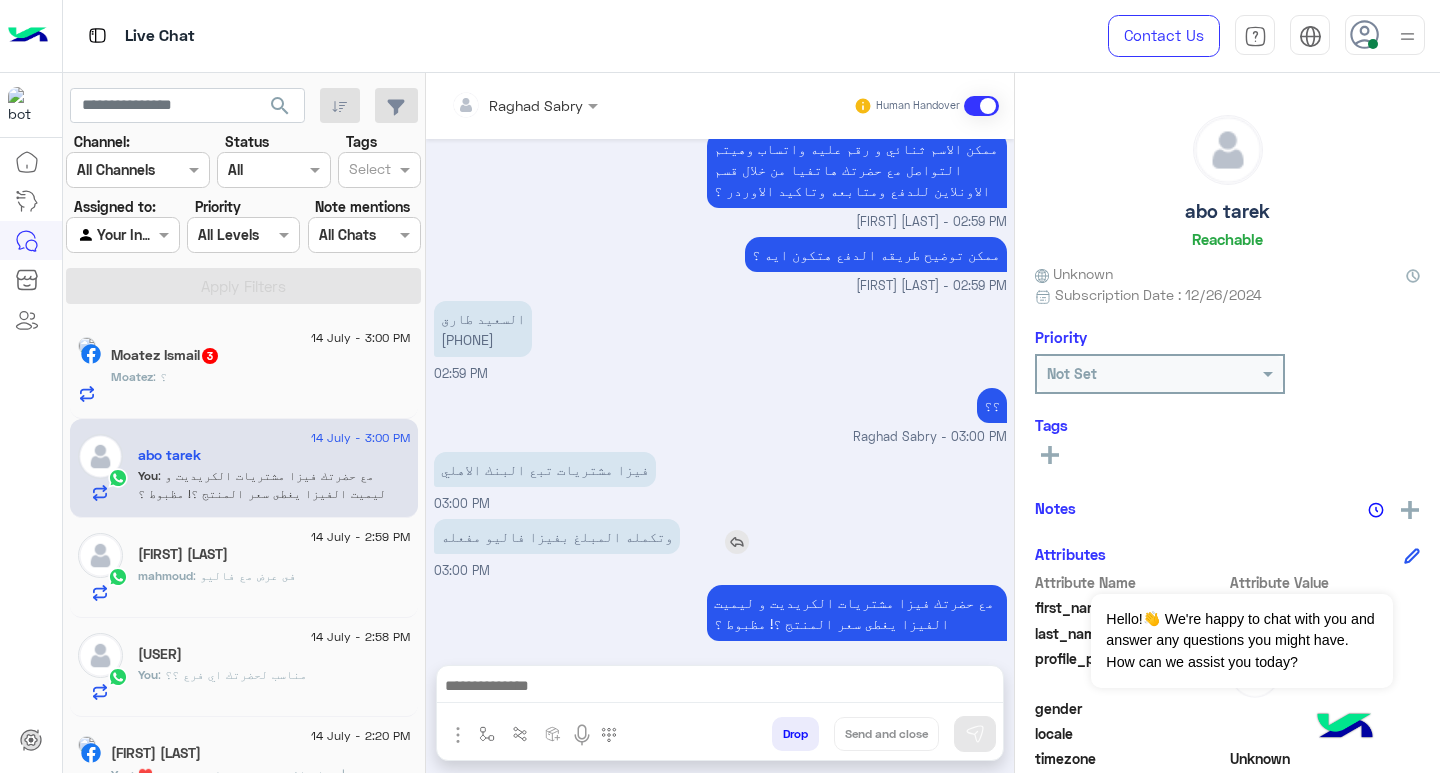 click at bounding box center (737, 542) 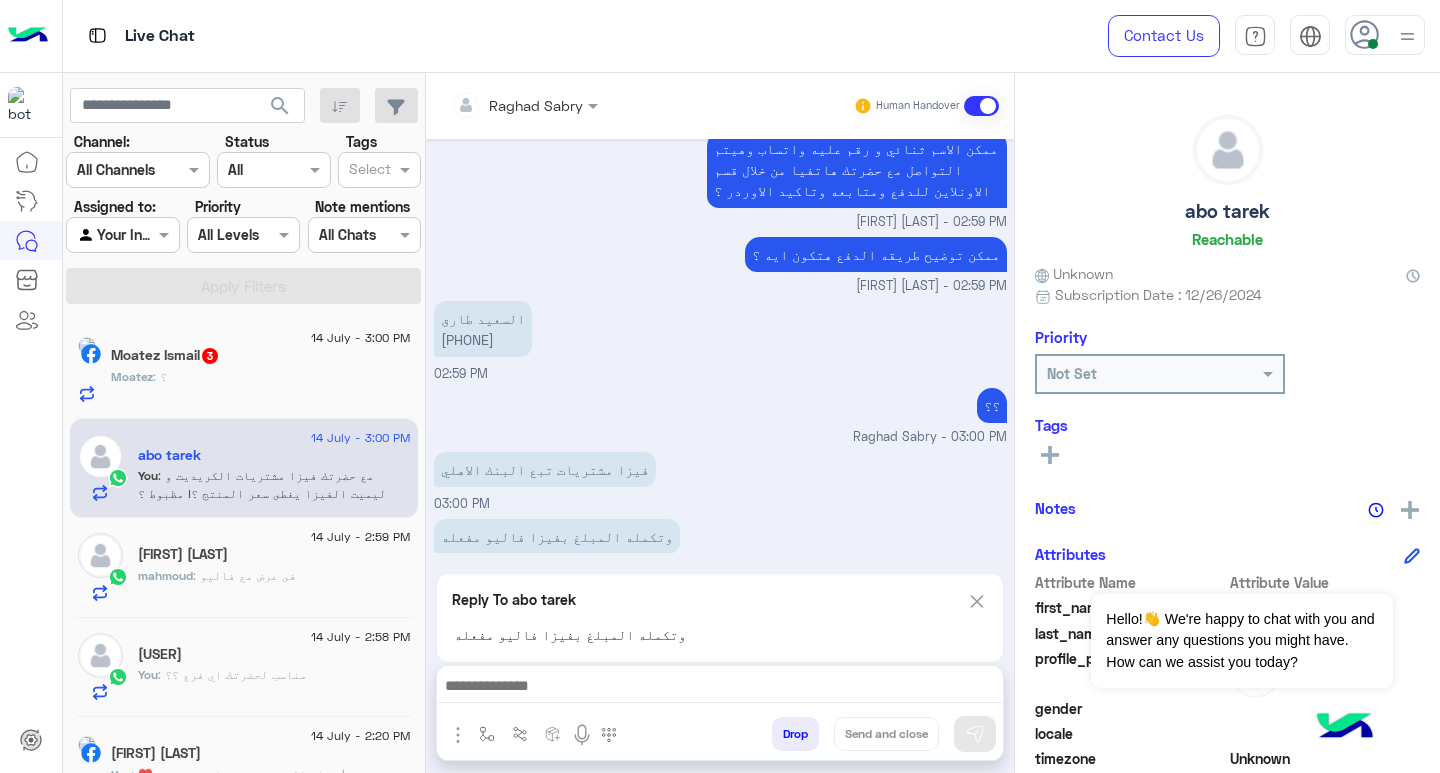 scroll, scrollTop: 1559, scrollLeft: 0, axis: vertical 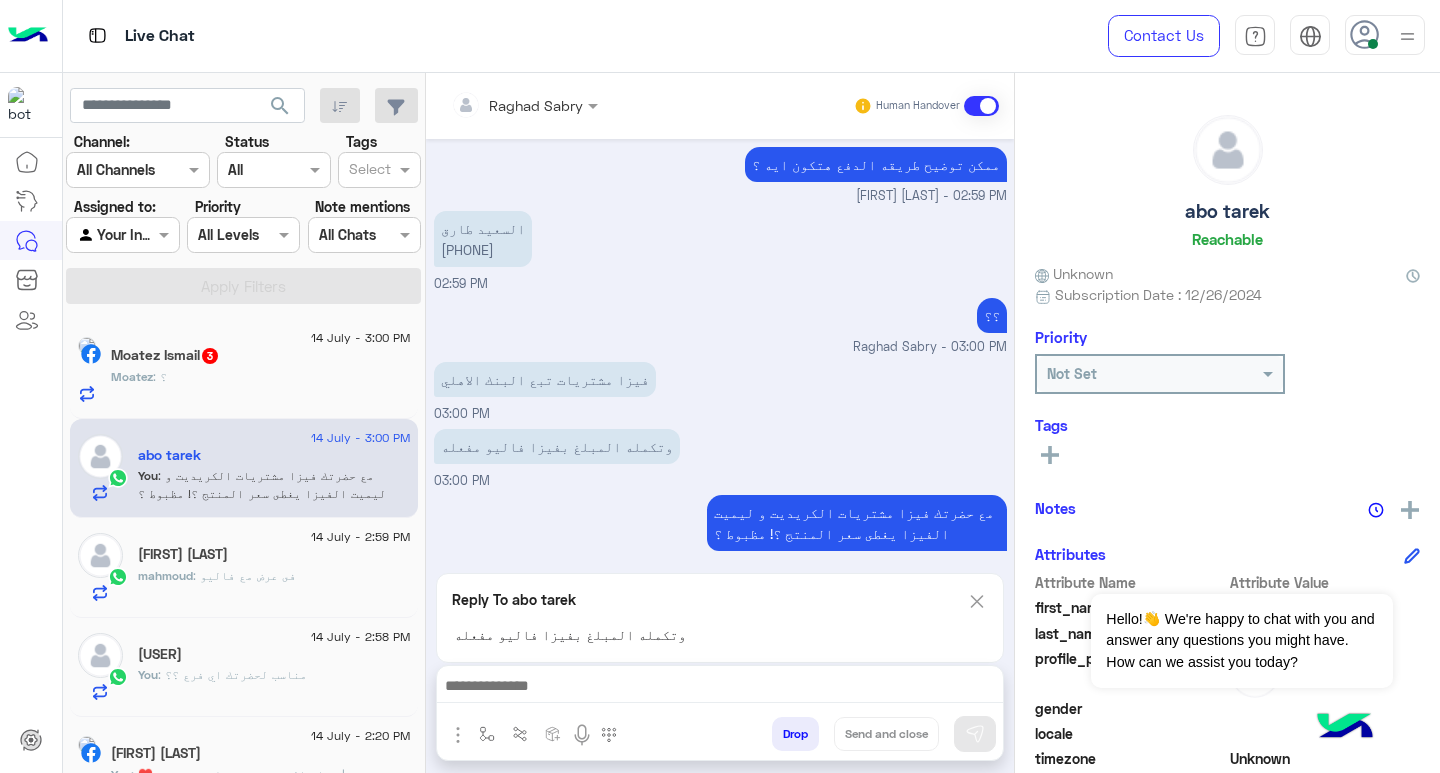 click at bounding box center [720, 688] 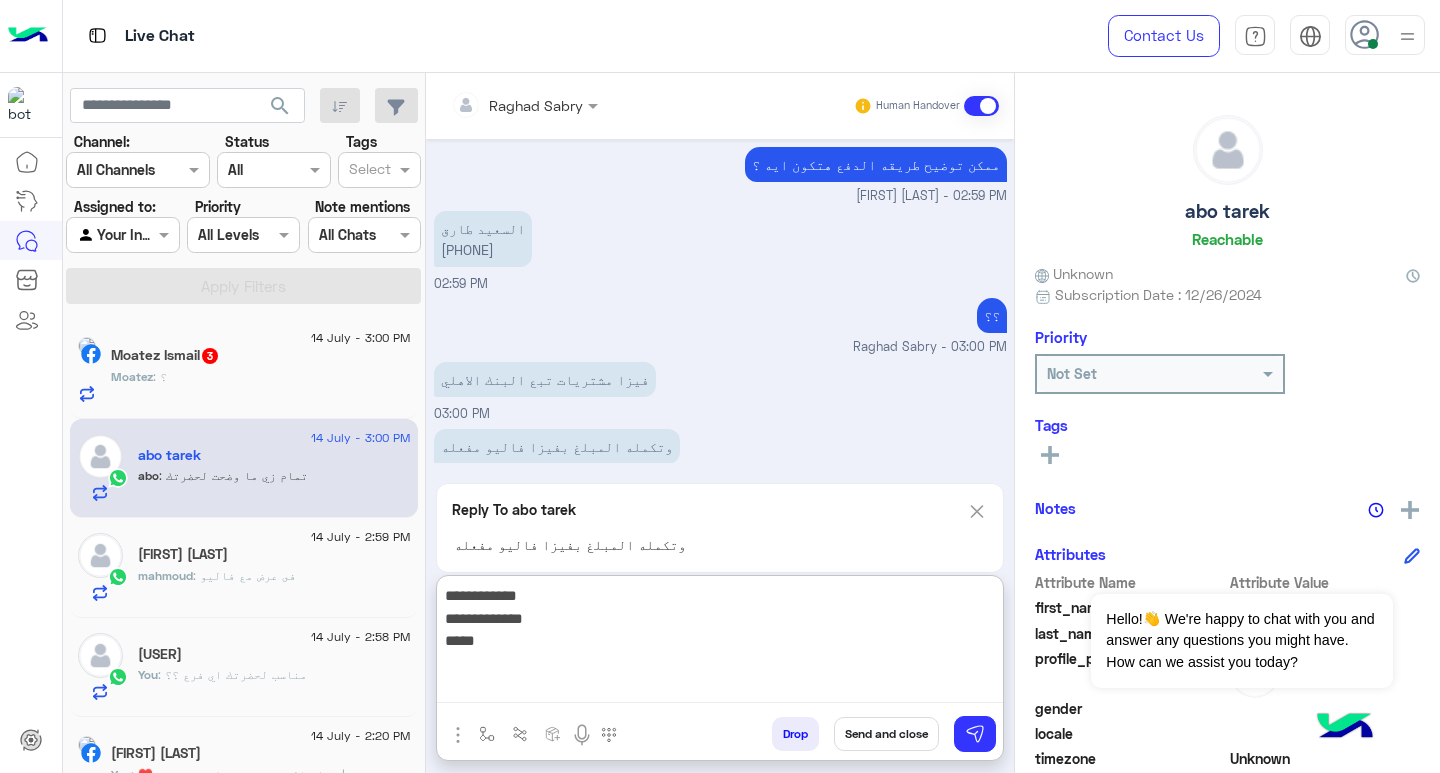 scroll, scrollTop: 1717, scrollLeft: 0, axis: vertical 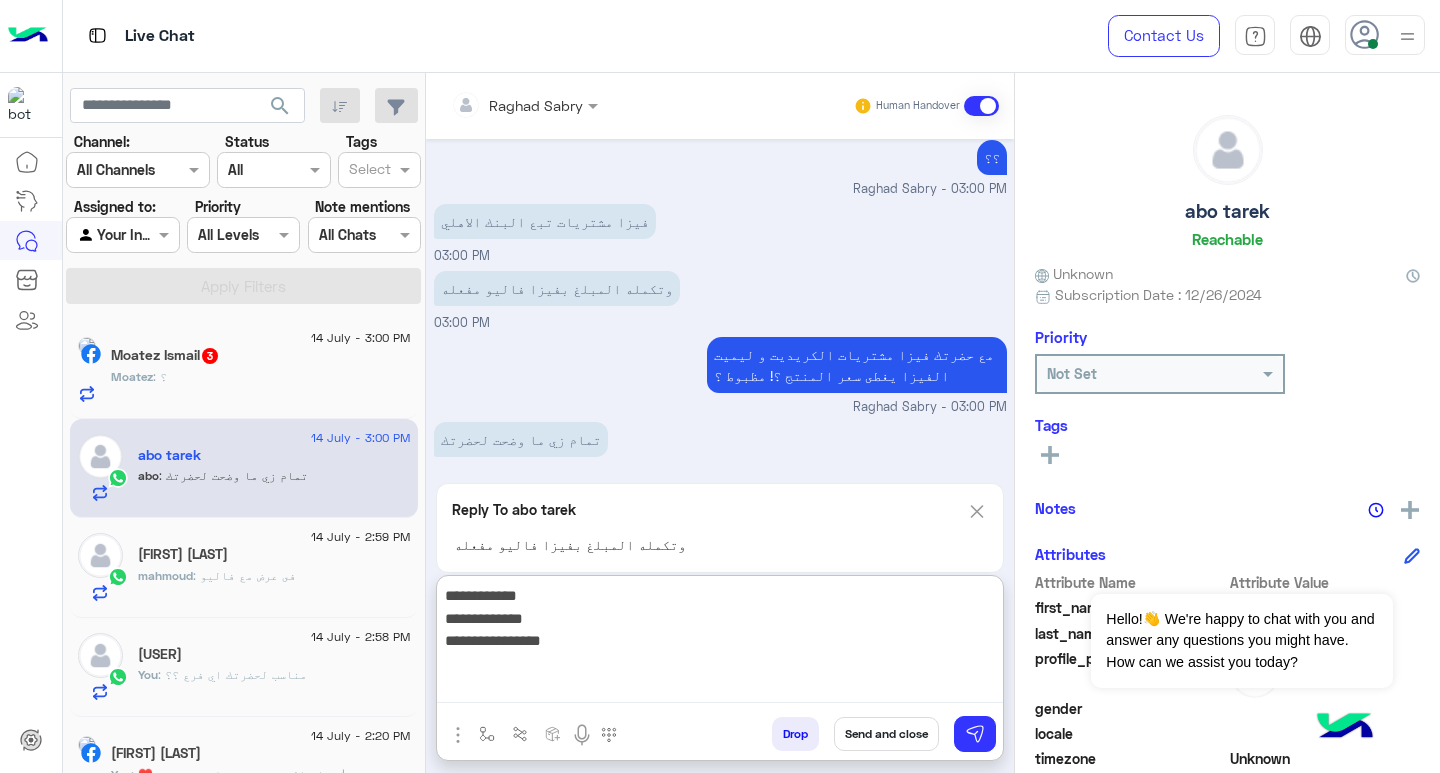 type on "**********" 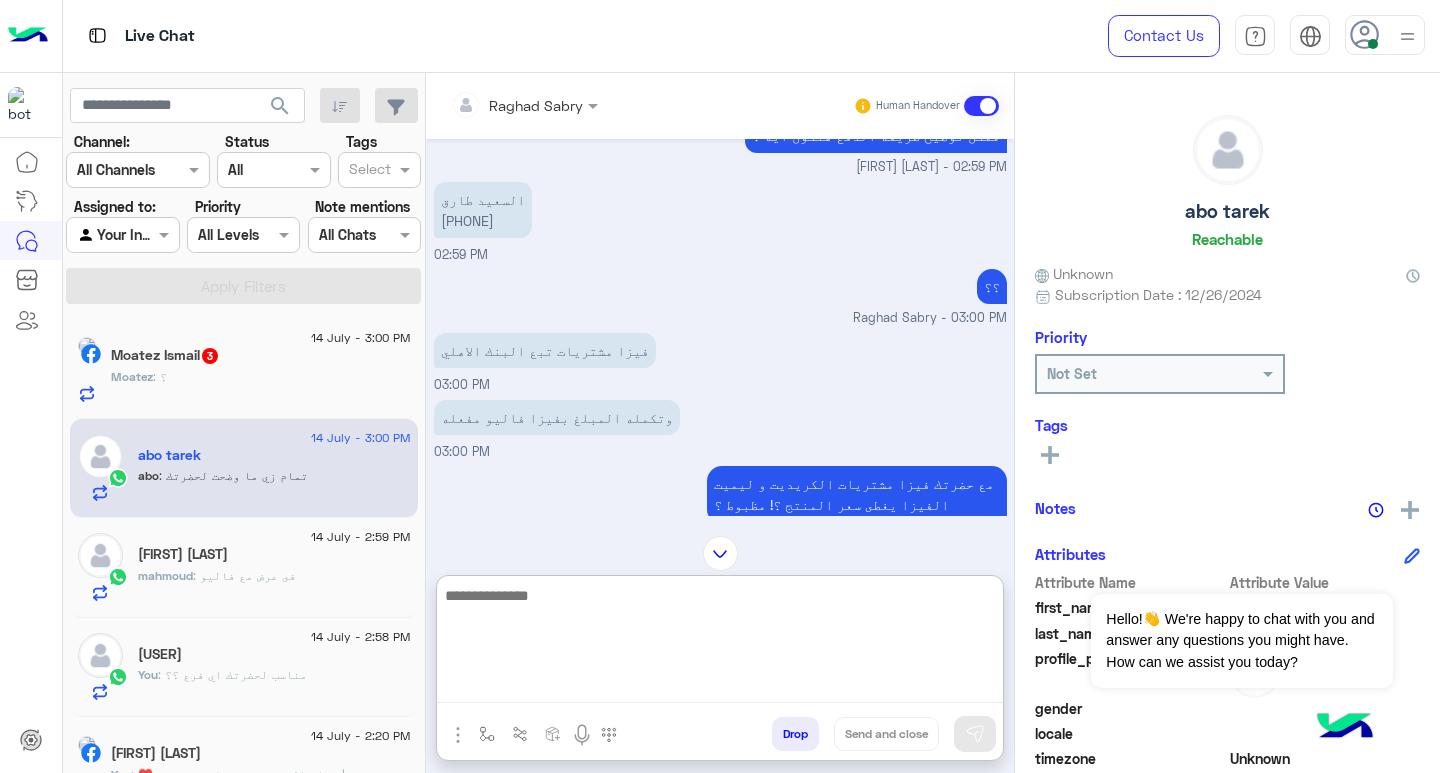 scroll, scrollTop: 1533, scrollLeft: 0, axis: vertical 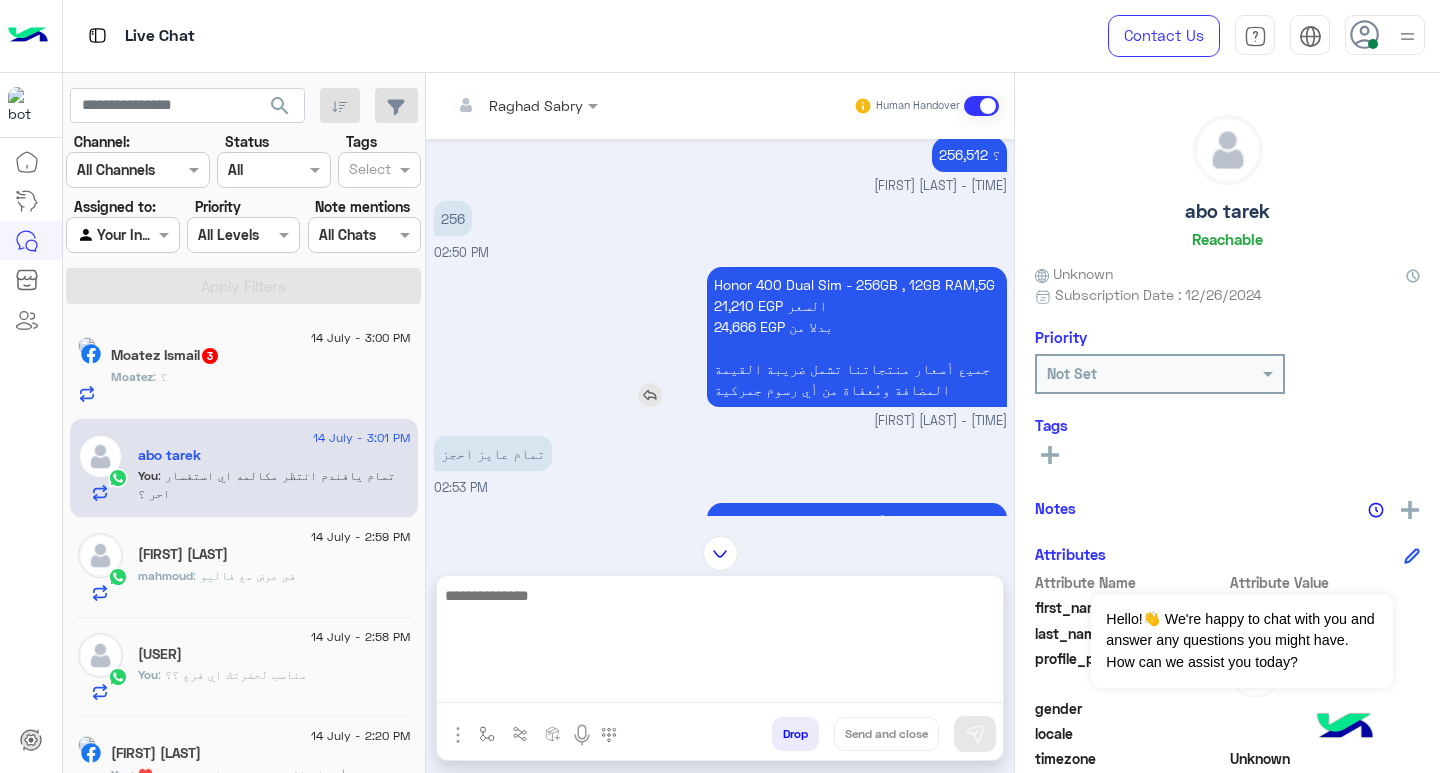 click on "Honor 400 Dual Sim - 256GB , 12GB RAM,5G 21,210 EGP   السعر  24,666 EGP بدلا من  جميع أسعار منتجاتنا تشمل ضريبة القيمة المضافة ومُعفاة من أي رسوم جمركية" at bounding box center [857, 337] 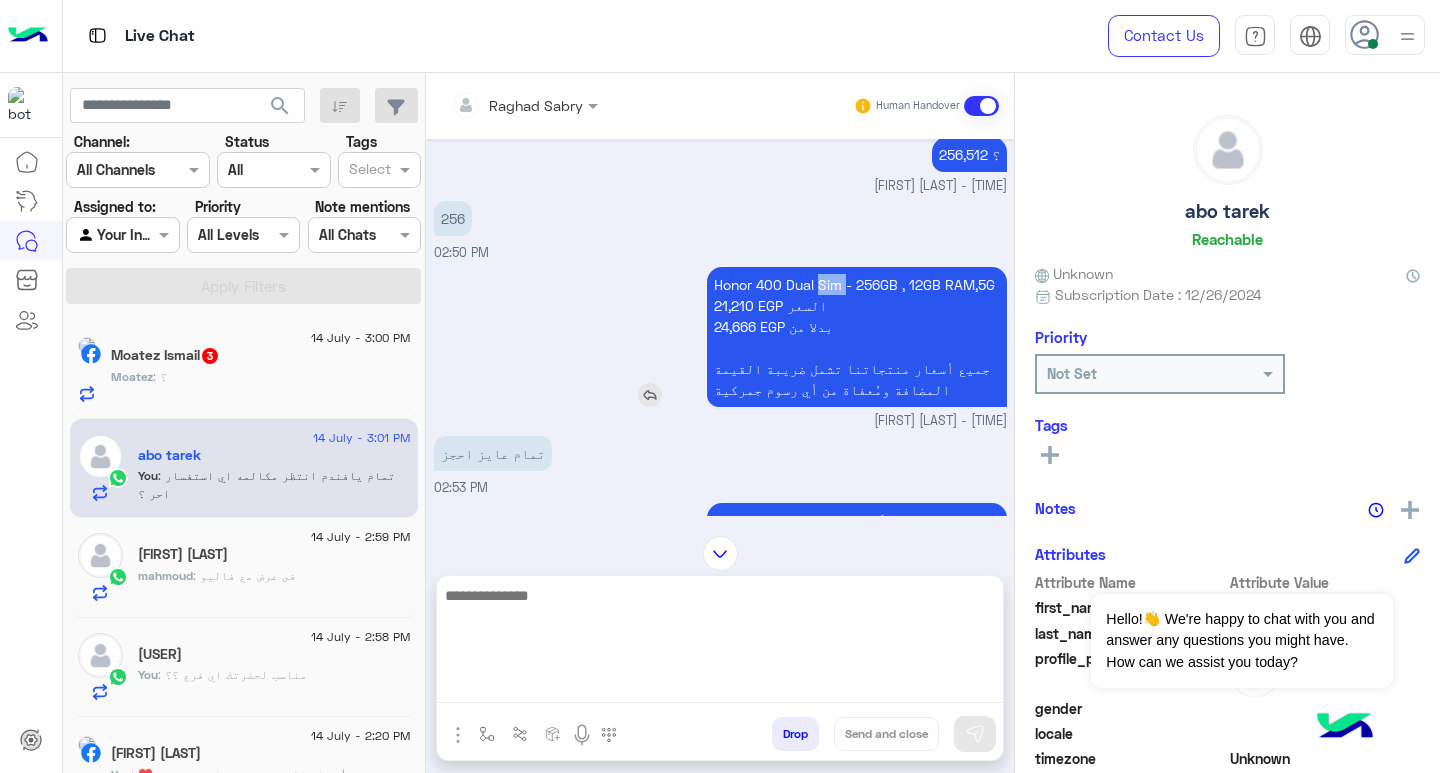 click on "Honor 400 Dual Sim - 256GB , 12GB RAM,5G 21,210 EGP   السعر  24,666 EGP بدلا من  جميع أسعار منتجاتنا تشمل ضريبة القيمة المضافة ومُعفاة من أي رسوم جمركية" at bounding box center (857, 337) 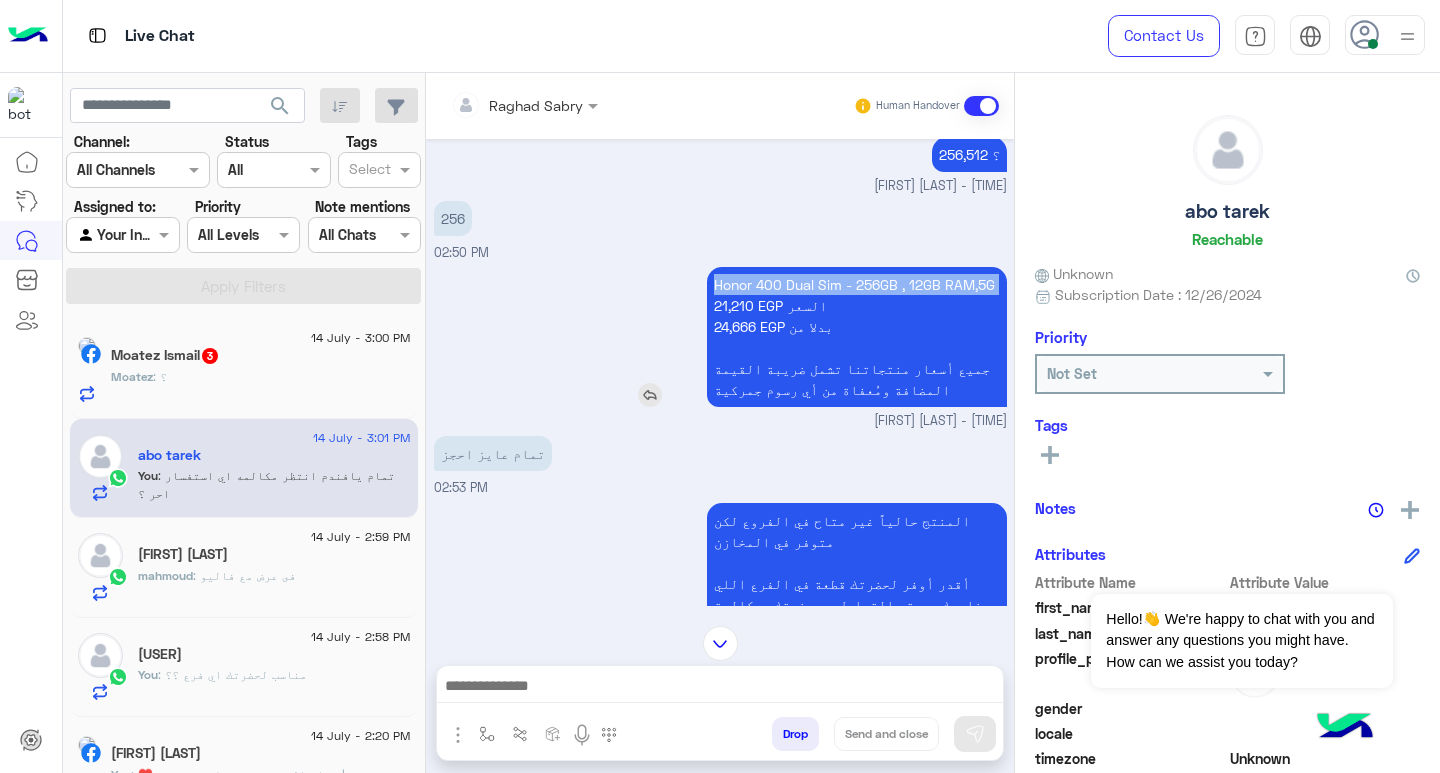 click on "Honor 400 Dual Sim - 256GB , 12GB RAM,5G 21,210 EGP   السعر  24,666 EGP بدلا من  جميع أسعار منتجاتنا تشمل ضريبة القيمة المضافة ومُعفاة من أي رسوم جمركية" at bounding box center [857, 337] 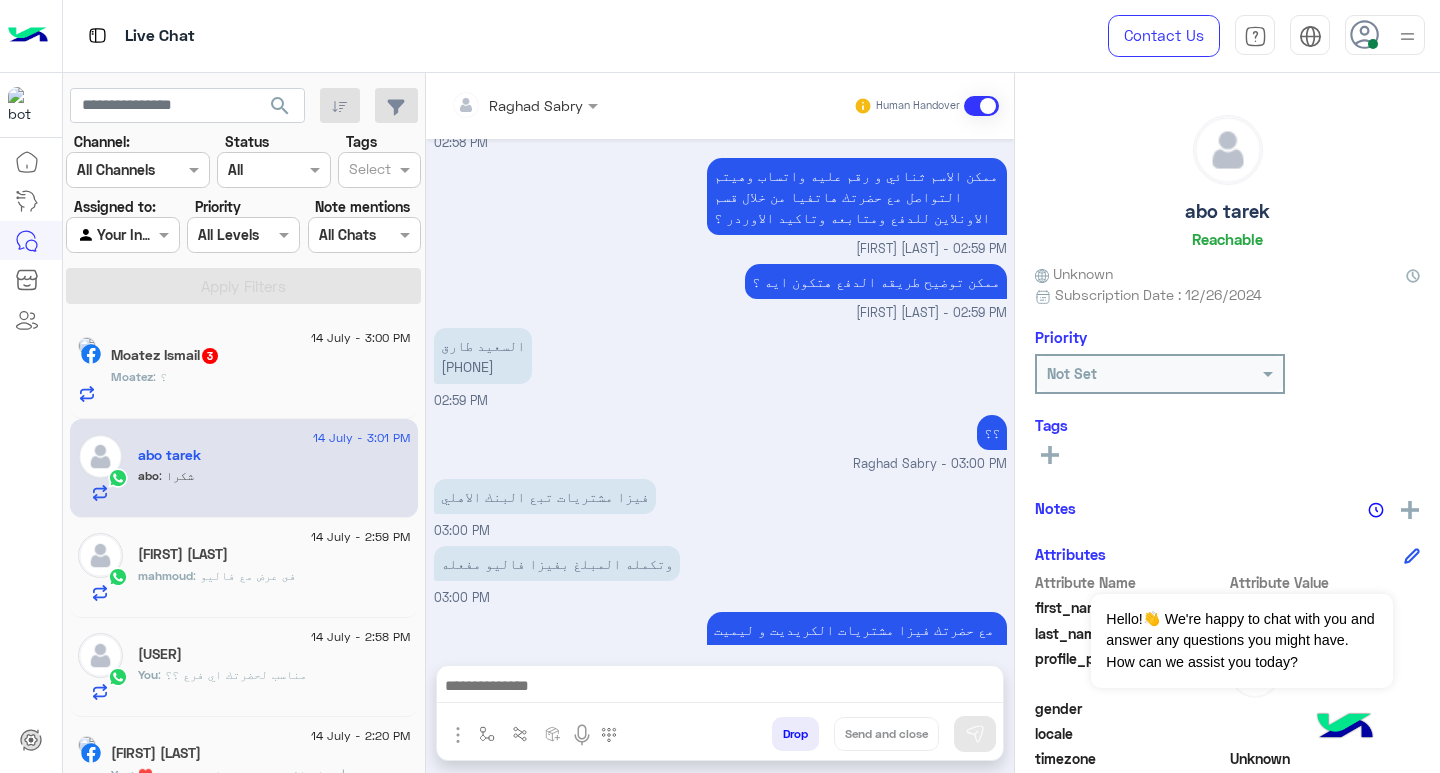 scroll, scrollTop: 1743, scrollLeft: 0, axis: vertical 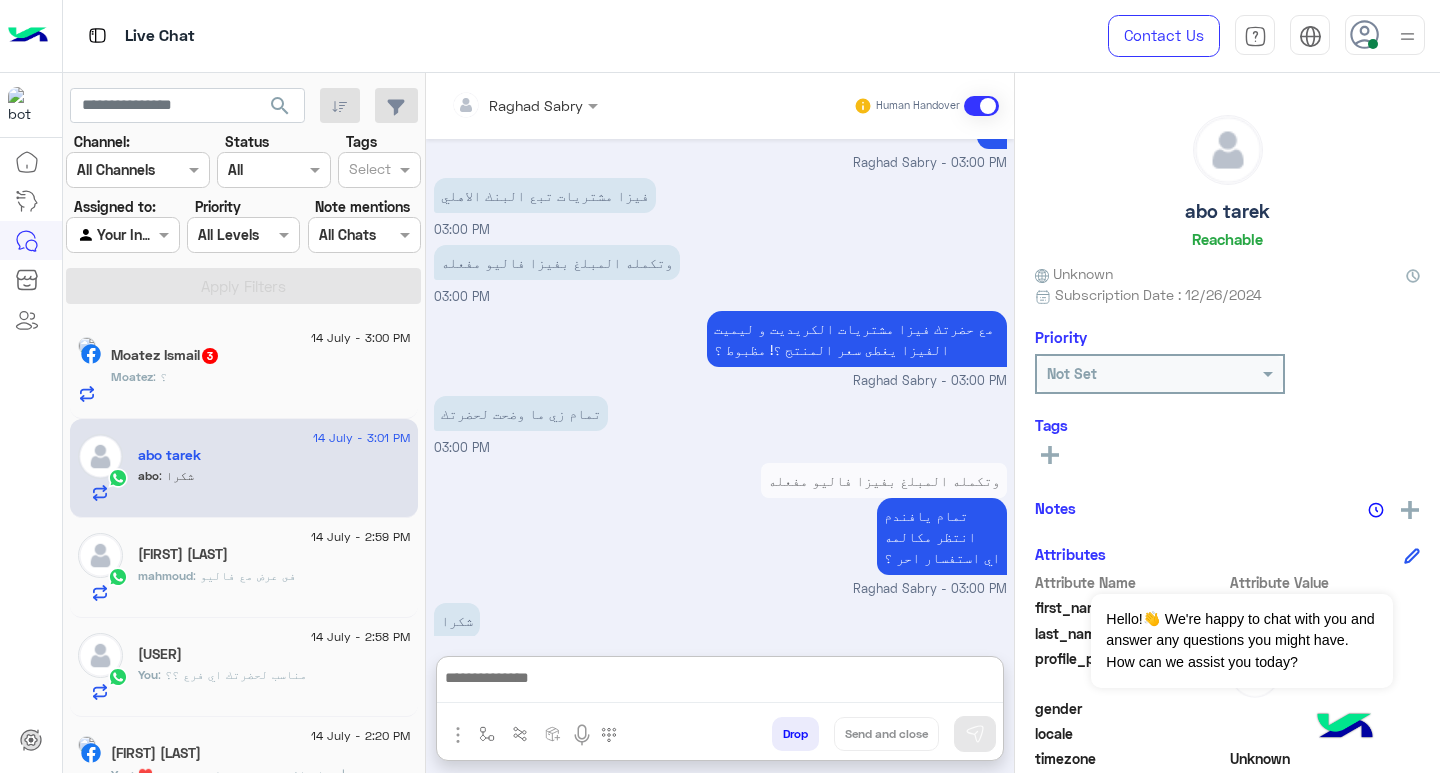 click at bounding box center [720, 684] 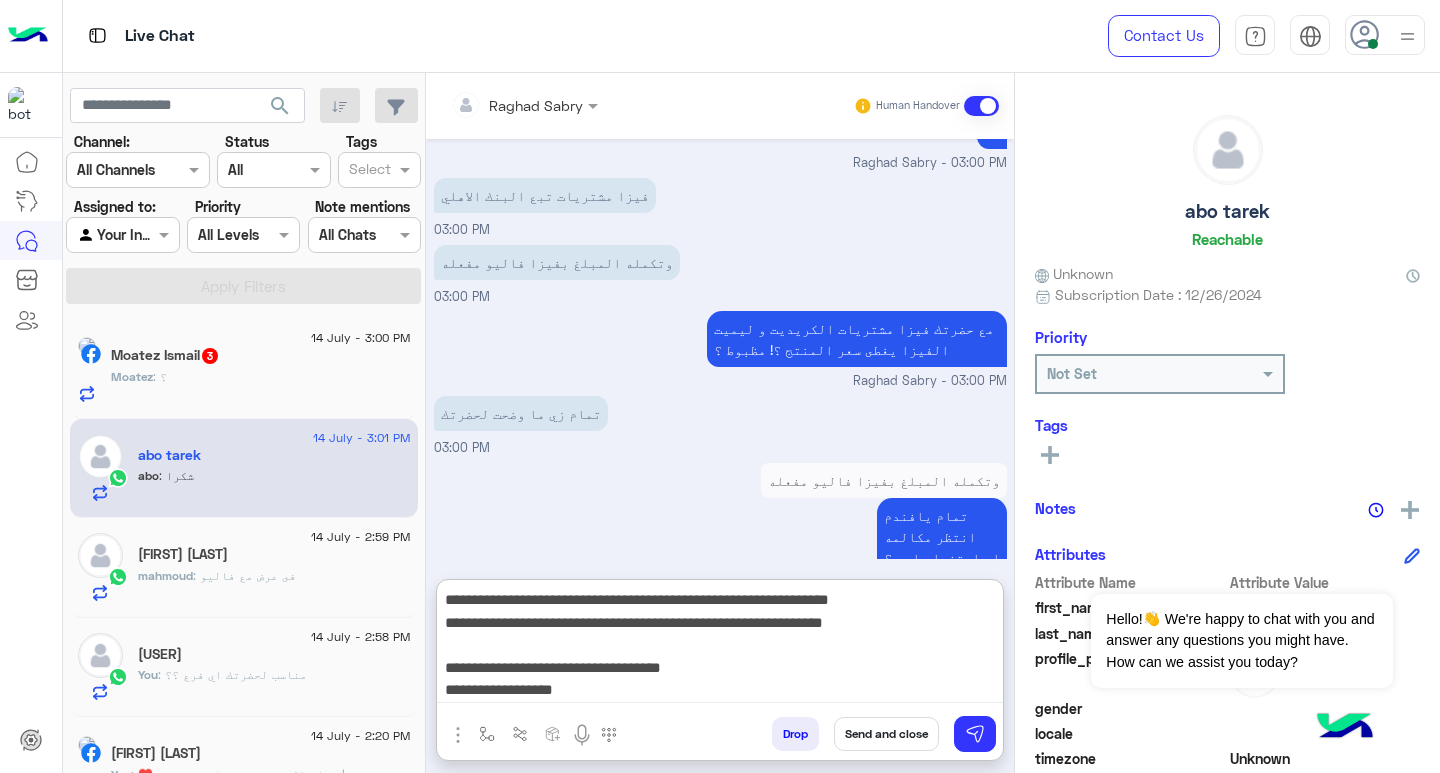 scroll, scrollTop: 133, scrollLeft: 0, axis: vertical 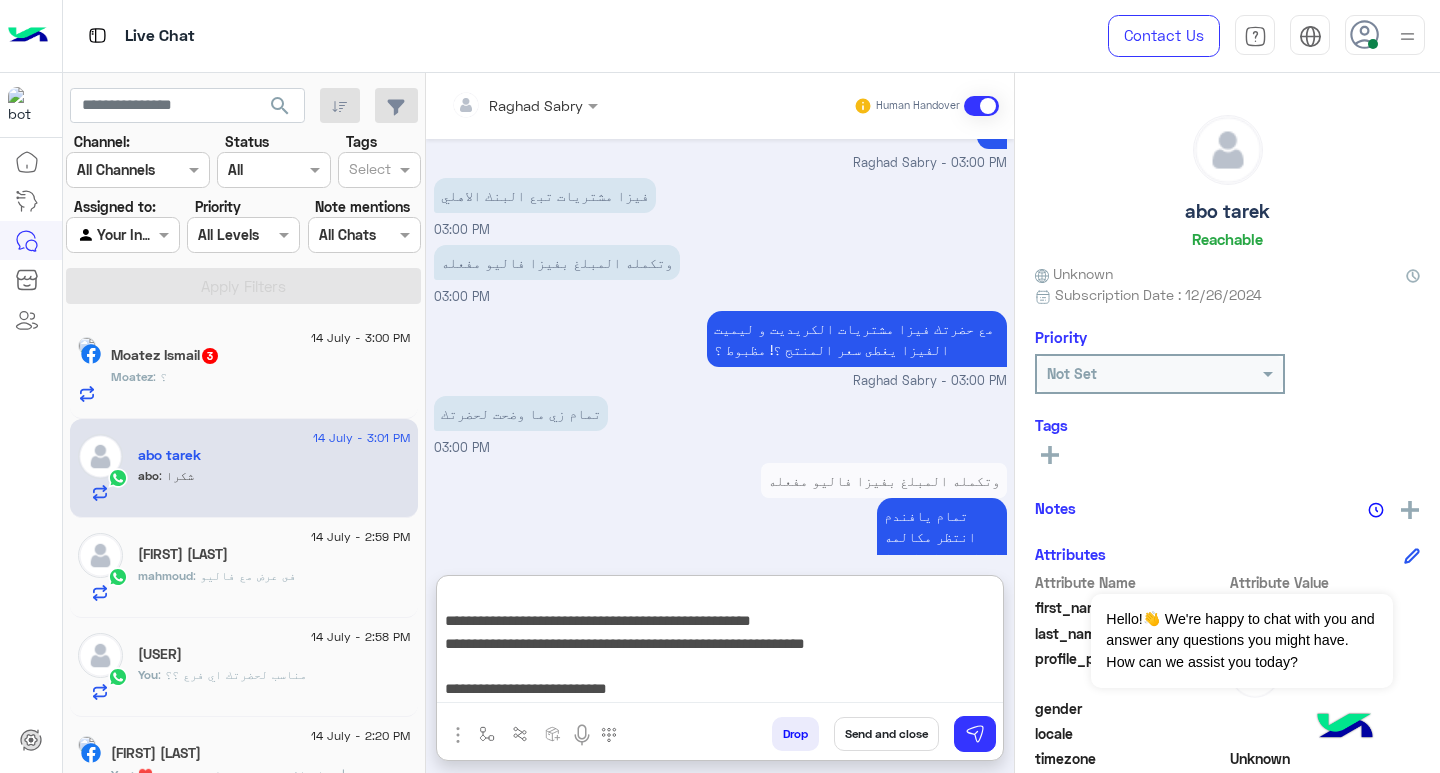 type on "**********" 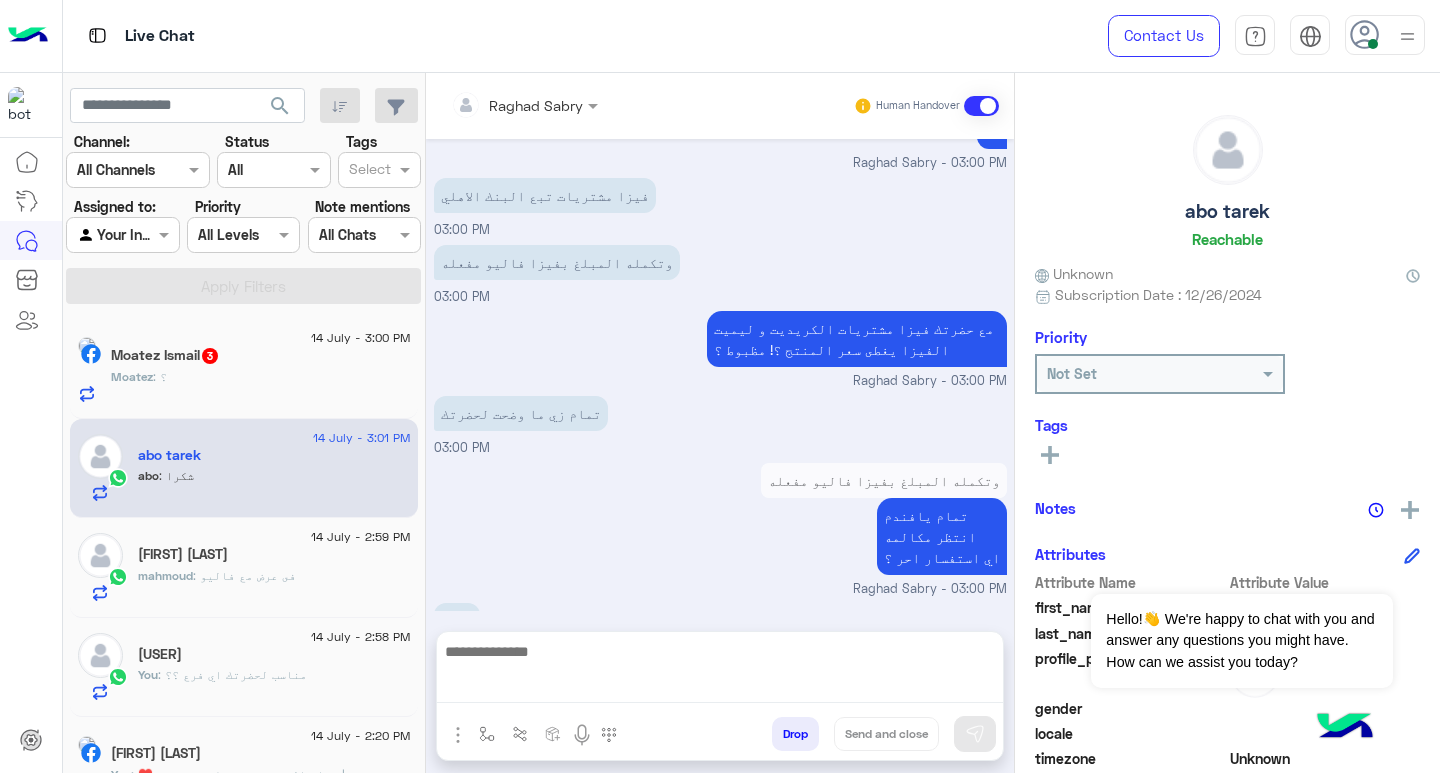 scroll, scrollTop: 0, scrollLeft: 0, axis: both 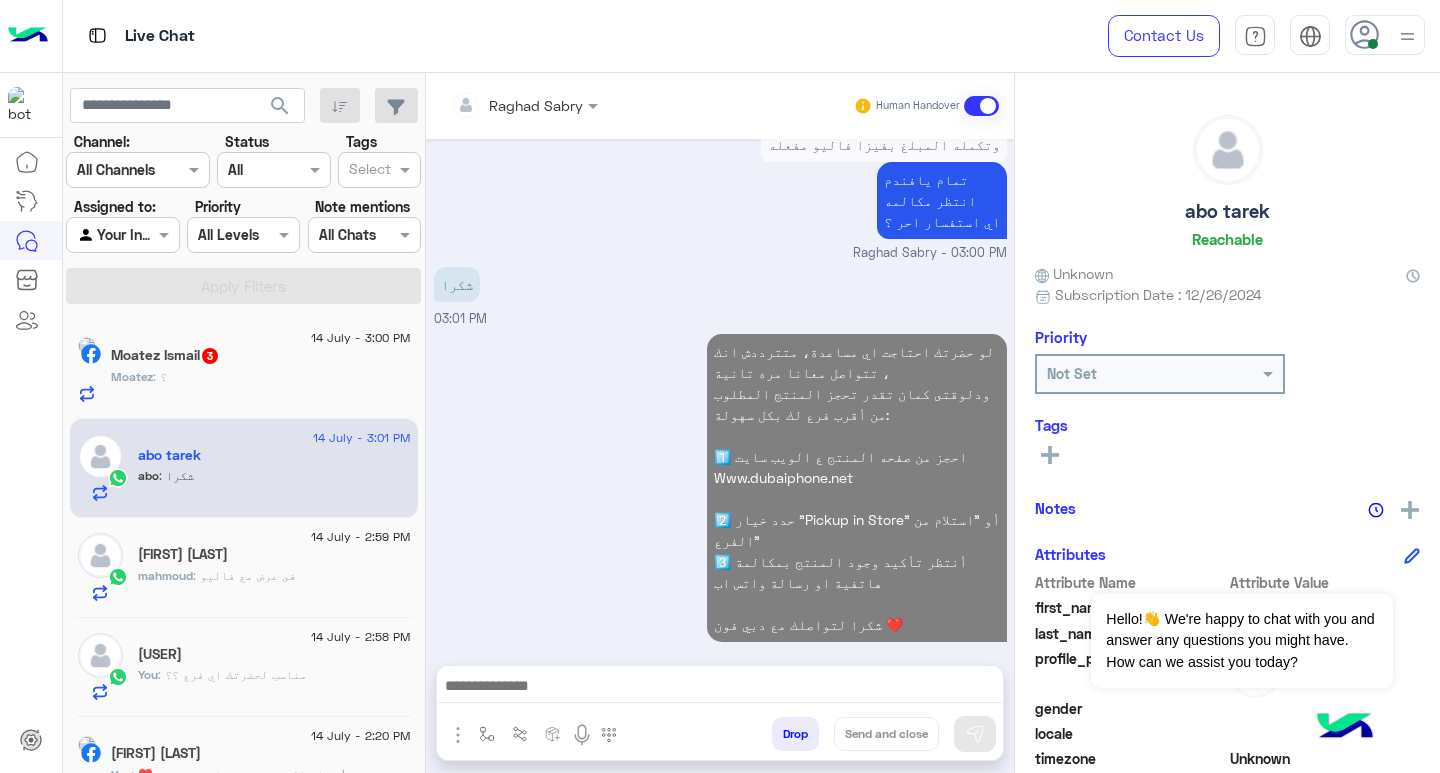click on "Moatez : ؟" 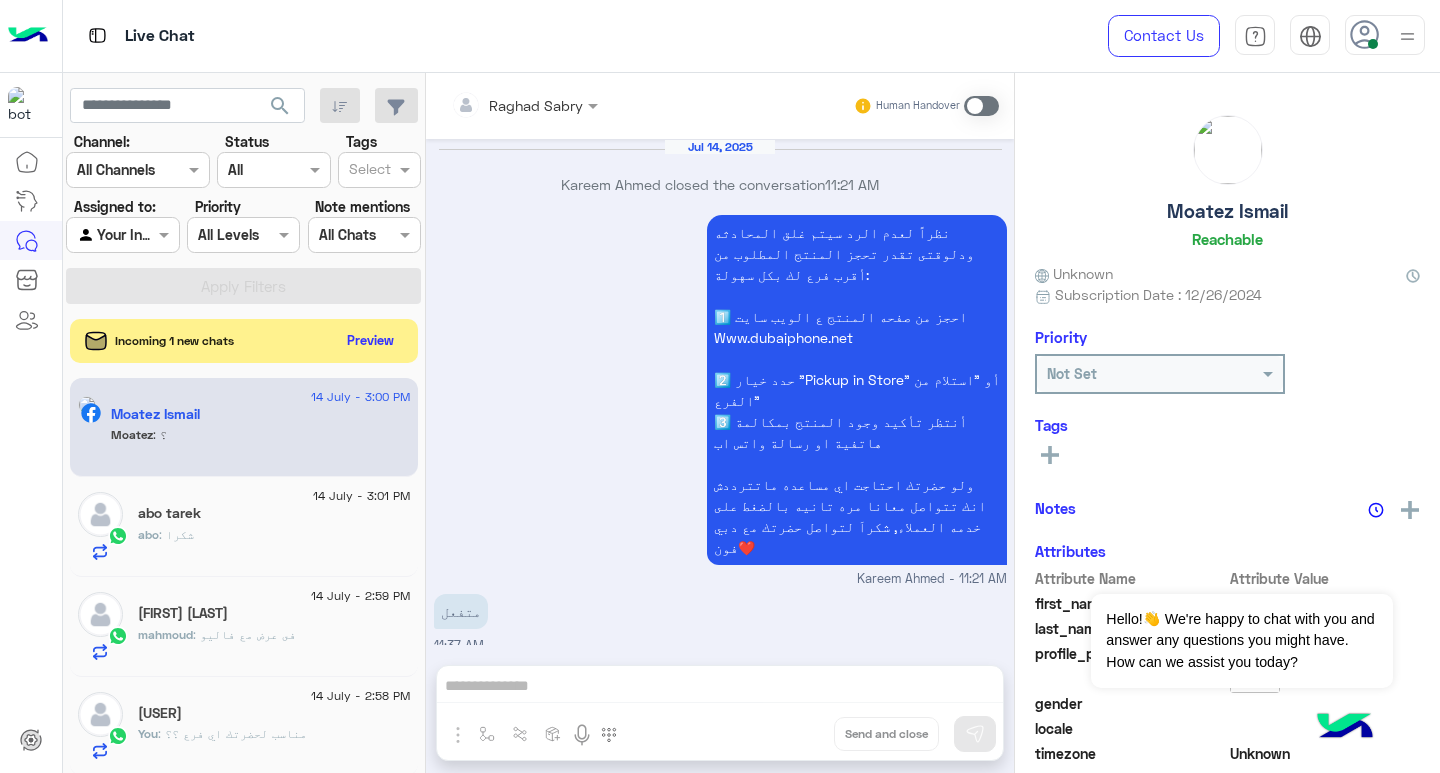 scroll, scrollTop: 1818, scrollLeft: 0, axis: vertical 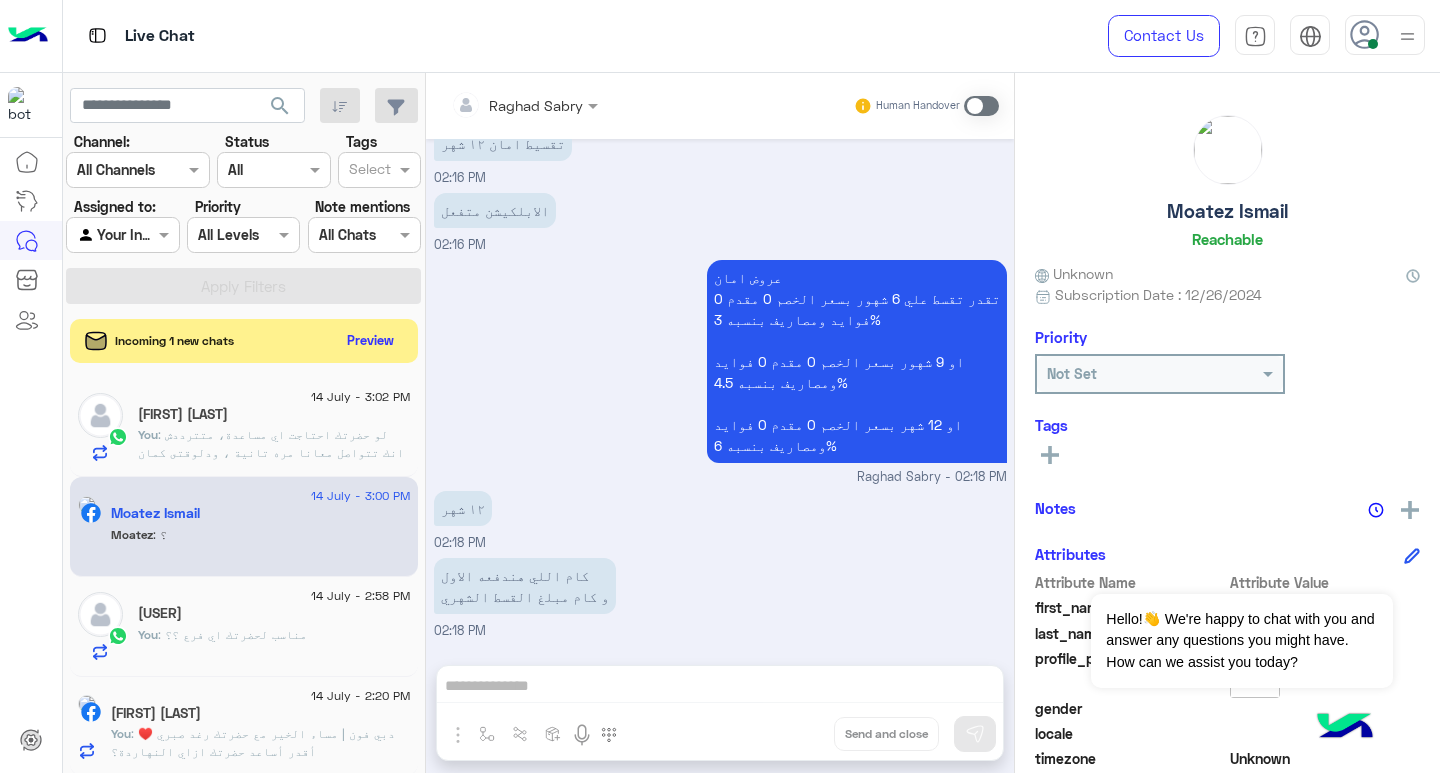click at bounding box center (981, 106) 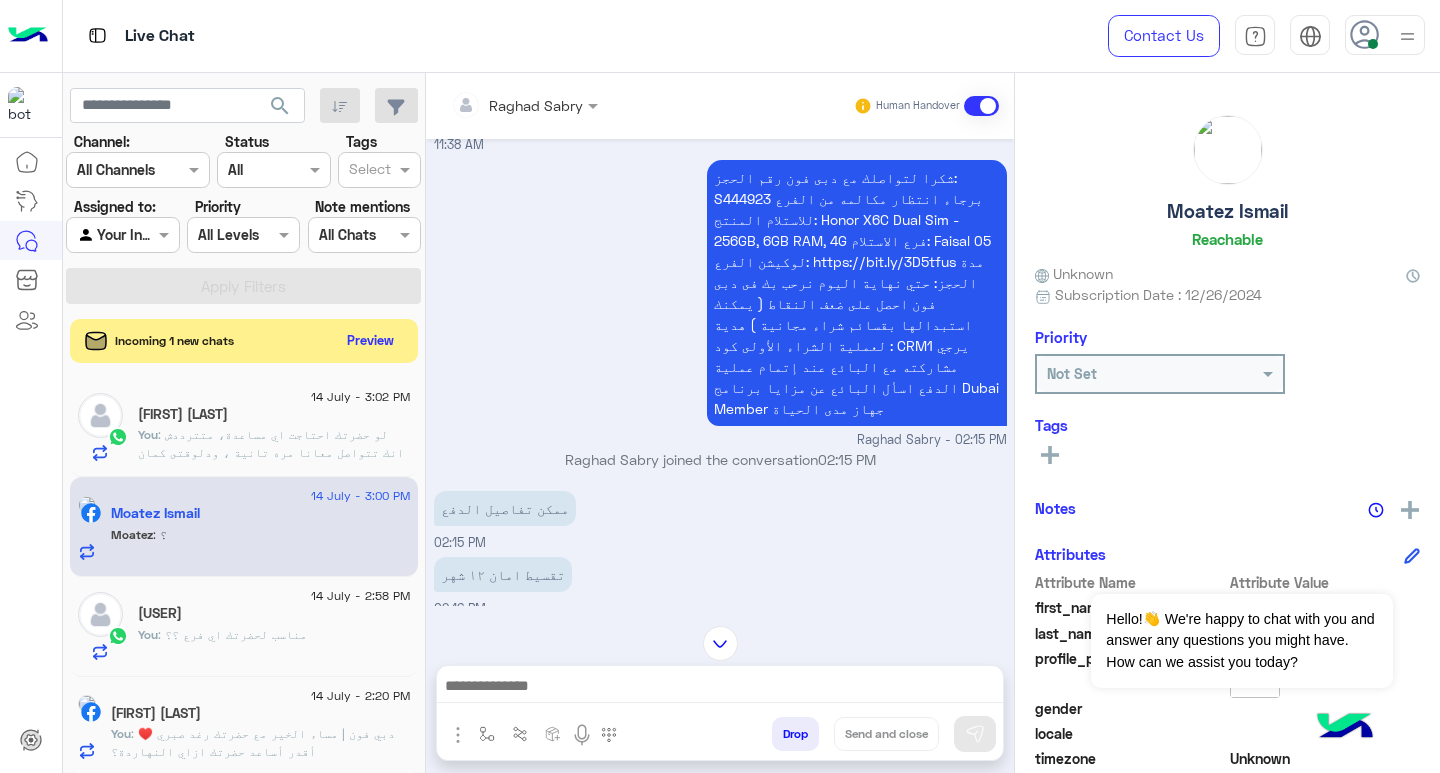 scroll, scrollTop: 1154, scrollLeft: 0, axis: vertical 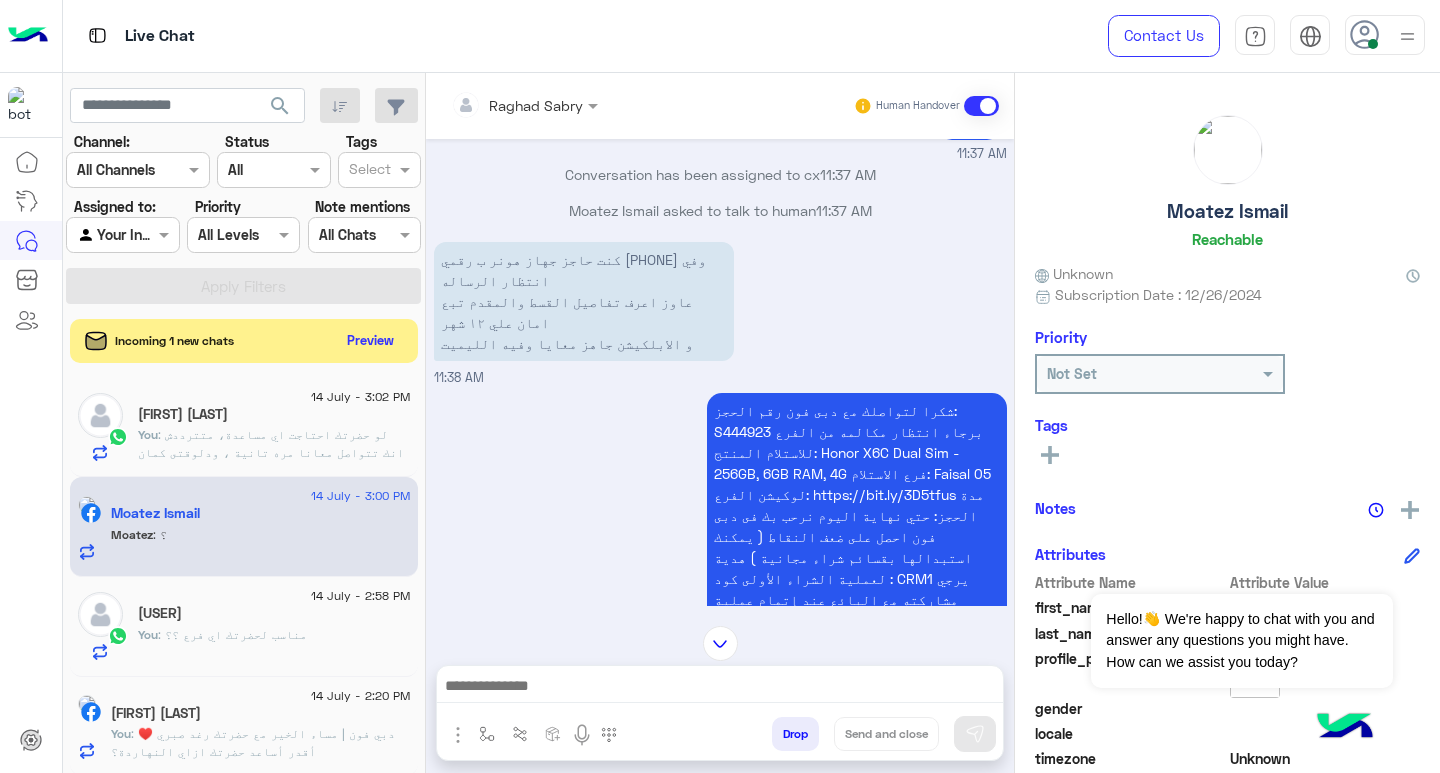 click on "شكرا لتواصلك مع دبى فون
رقم الحجز: S444923 برجاء انتظار مكالمه من الفرع للاستلام
المنتج: Honor X6C Dual Sim - 256GB, 6GB RAM, 4G
فرع الاستلام: Faisal 05
لوكيشن الفرع: https://bit.ly/3D5tfus
مدة الحجز: حتي نهاية اليوم
نرحب بك فى دبى فون احصل على ضعف النقاط ( يمكنك استبدالها بقسائم شراء مجانية )
هدية لعملية الشراء الأولى
كود : CRM1
يرجي مشاركته مع البائع عند إتمام عملية الدفع
اسأل البائع عن مزايا برنامج Dubai Member جهاز مدى الحياة" at bounding box center [856, 526] 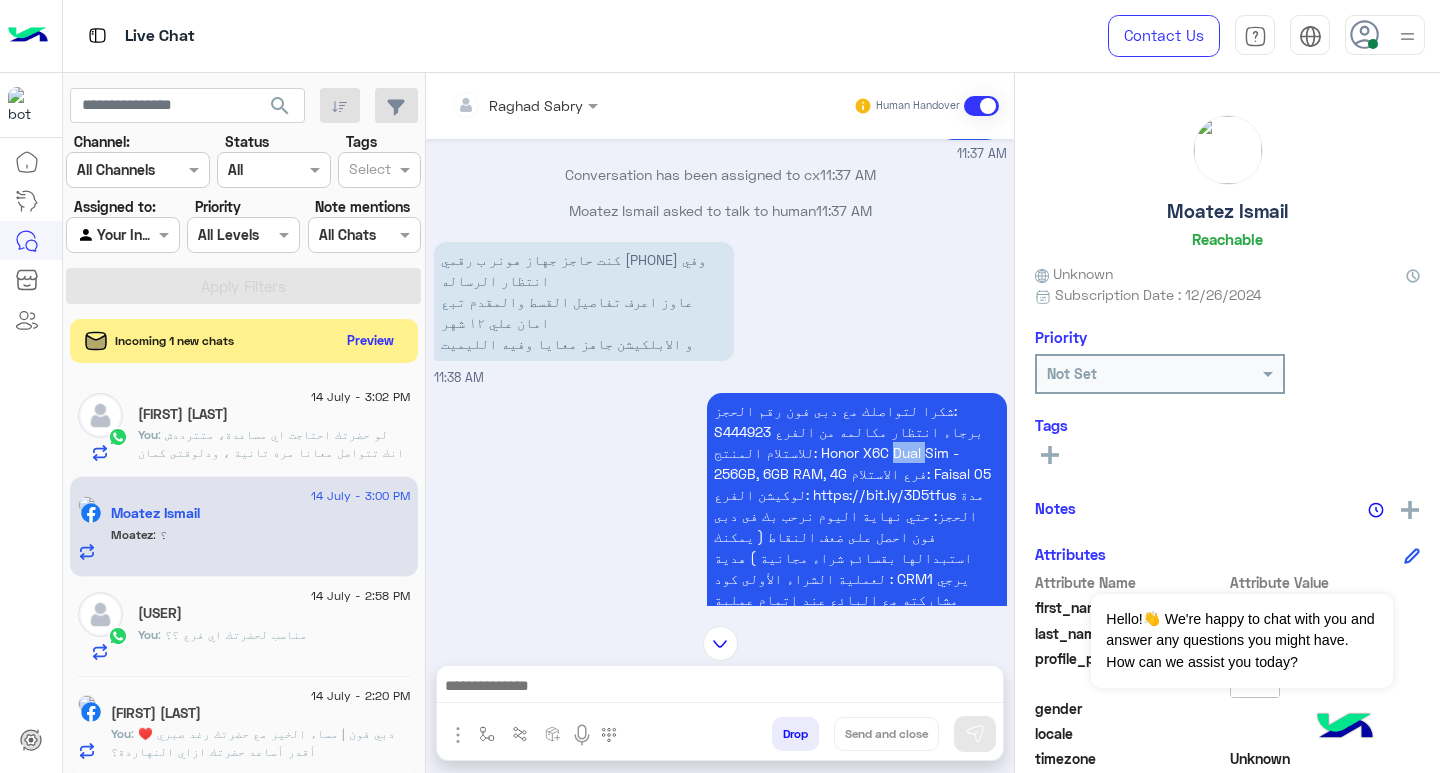 click on "شكرا لتواصلك مع دبى فون
رقم الحجز: S444923 برجاء انتظار مكالمه من الفرع للاستلام
المنتج: Honor X6C Dual Sim - 256GB, 6GB RAM, 4G
فرع الاستلام: Faisal 05
لوكيشن الفرع: https://bit.ly/3D5tfus
مدة الحجز: حتي نهاية اليوم
نرحب بك فى دبى فون احصل على ضعف النقاط ( يمكنك استبدالها بقسائم شراء مجانية )
هدية لعملية الشراء الأولى
كود : CRM1
يرجي مشاركته مع البائع عند إتمام عملية الدفع
اسأل البائع عن مزايا برنامج Dubai Member جهاز مدى الحياة" at bounding box center (856, 526) 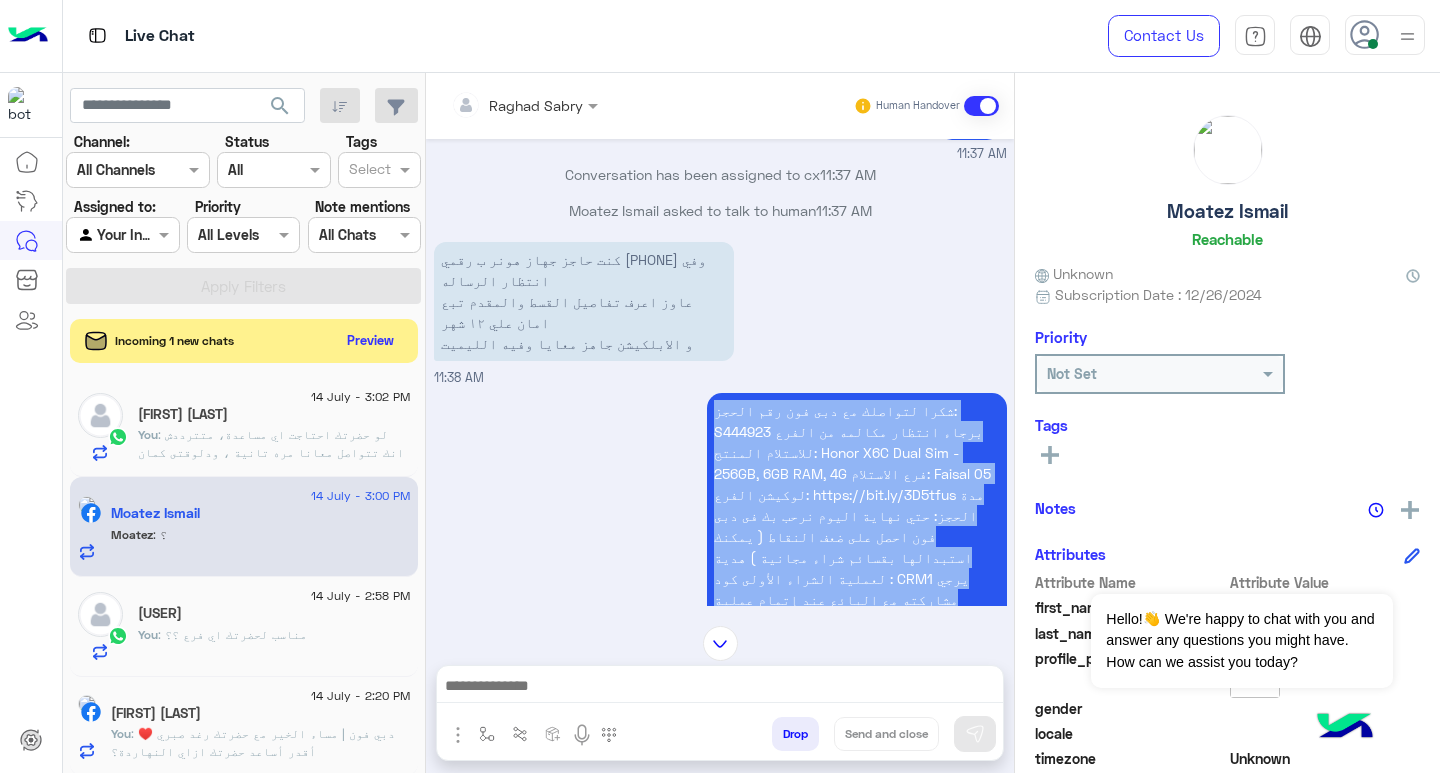 click on "شكرا لتواصلك مع دبى فون
رقم الحجز: S444923 برجاء انتظار مكالمه من الفرع للاستلام
المنتج: Honor X6C Dual Sim - 256GB, 6GB RAM, 4G
فرع الاستلام: Faisal 05
لوكيشن الفرع: https://bit.ly/3D5tfus
مدة الحجز: حتي نهاية اليوم
نرحب بك فى دبى فون احصل على ضعف النقاط ( يمكنك استبدالها بقسائم شراء مجانية )
هدية لعملية الشراء الأولى
كود : CRM1
يرجي مشاركته مع البائع عند إتمام عملية الدفع
اسأل البائع عن مزايا برنامج Dubai Member جهاز مدى الحياة" at bounding box center [856, 526] 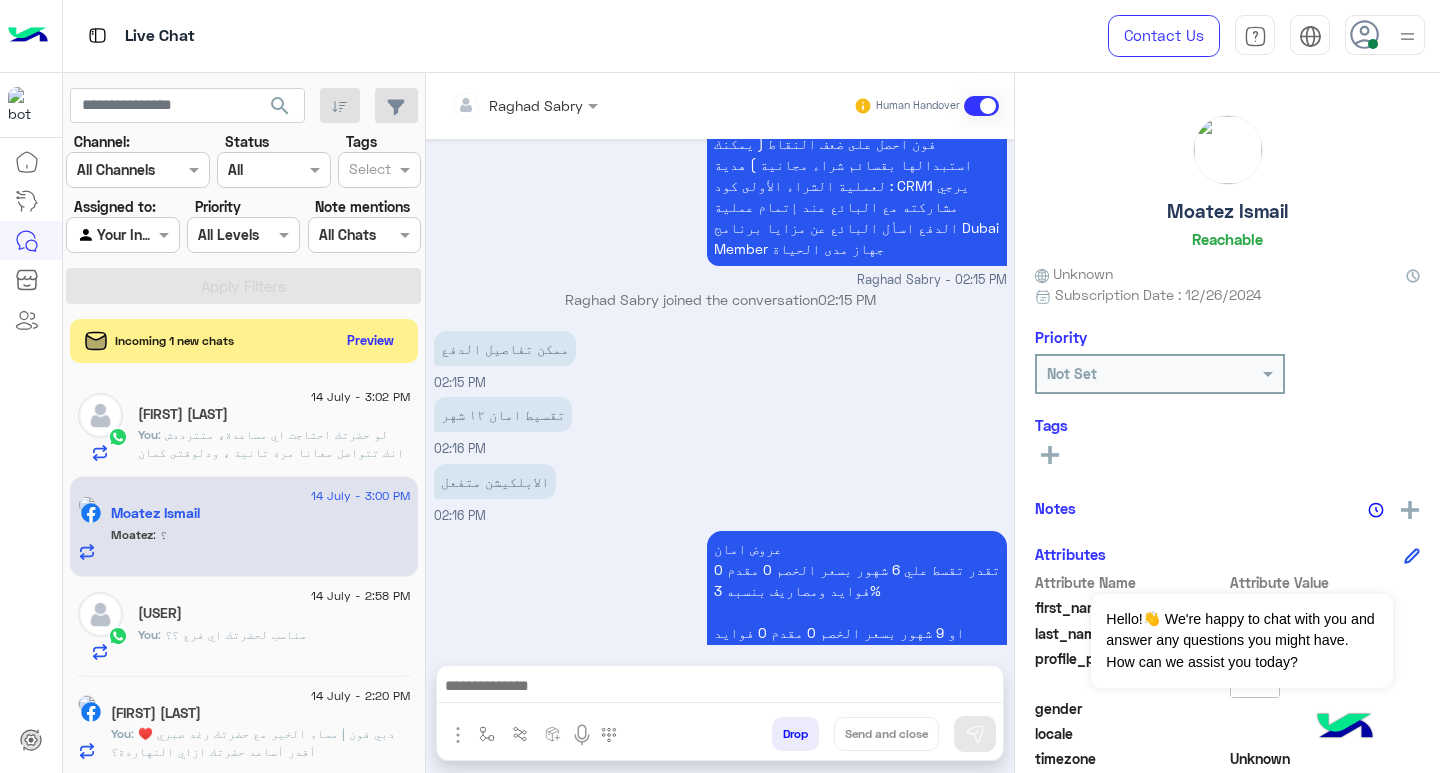 scroll, scrollTop: 1154, scrollLeft: 0, axis: vertical 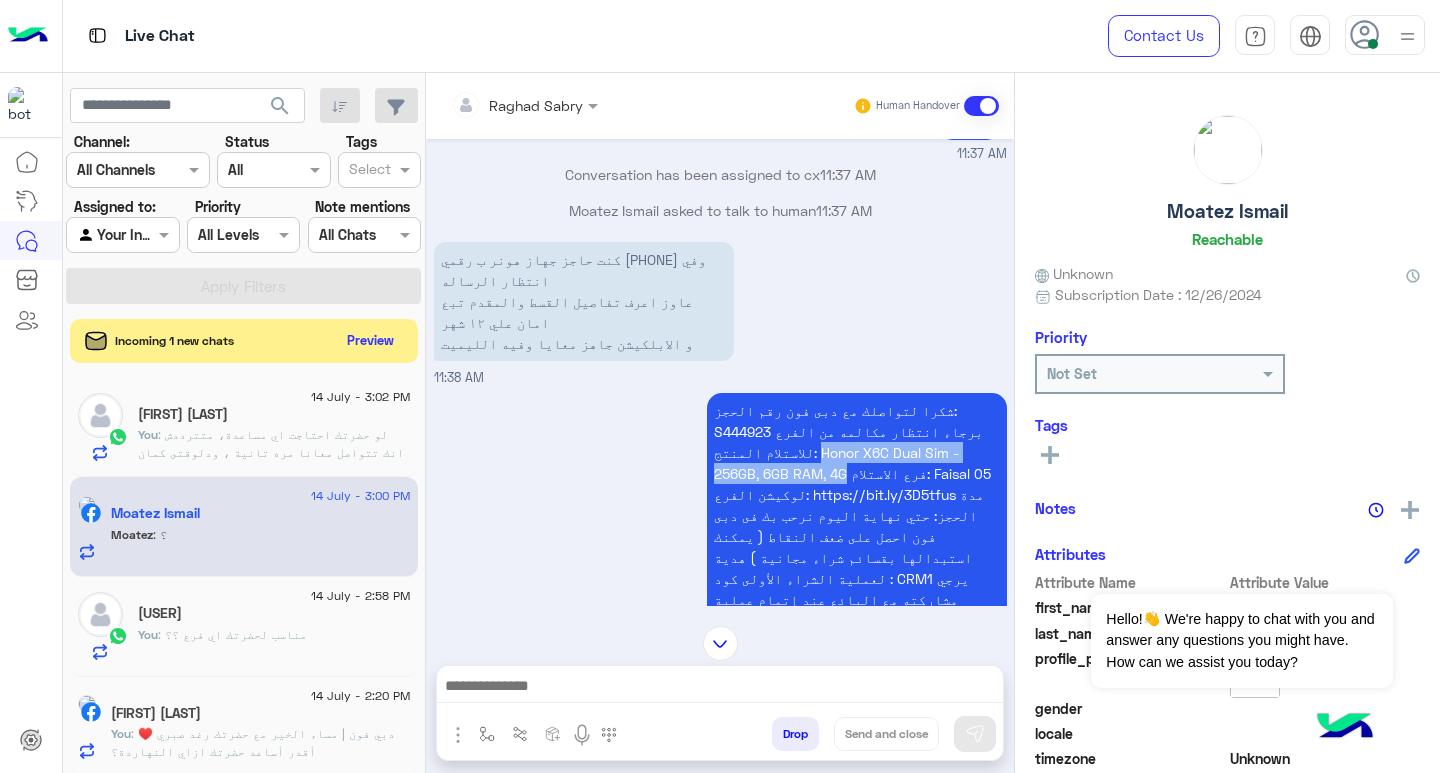 drag, startPoint x: 704, startPoint y: 407, endPoint x: 995, endPoint y: 410, distance: 291.01547 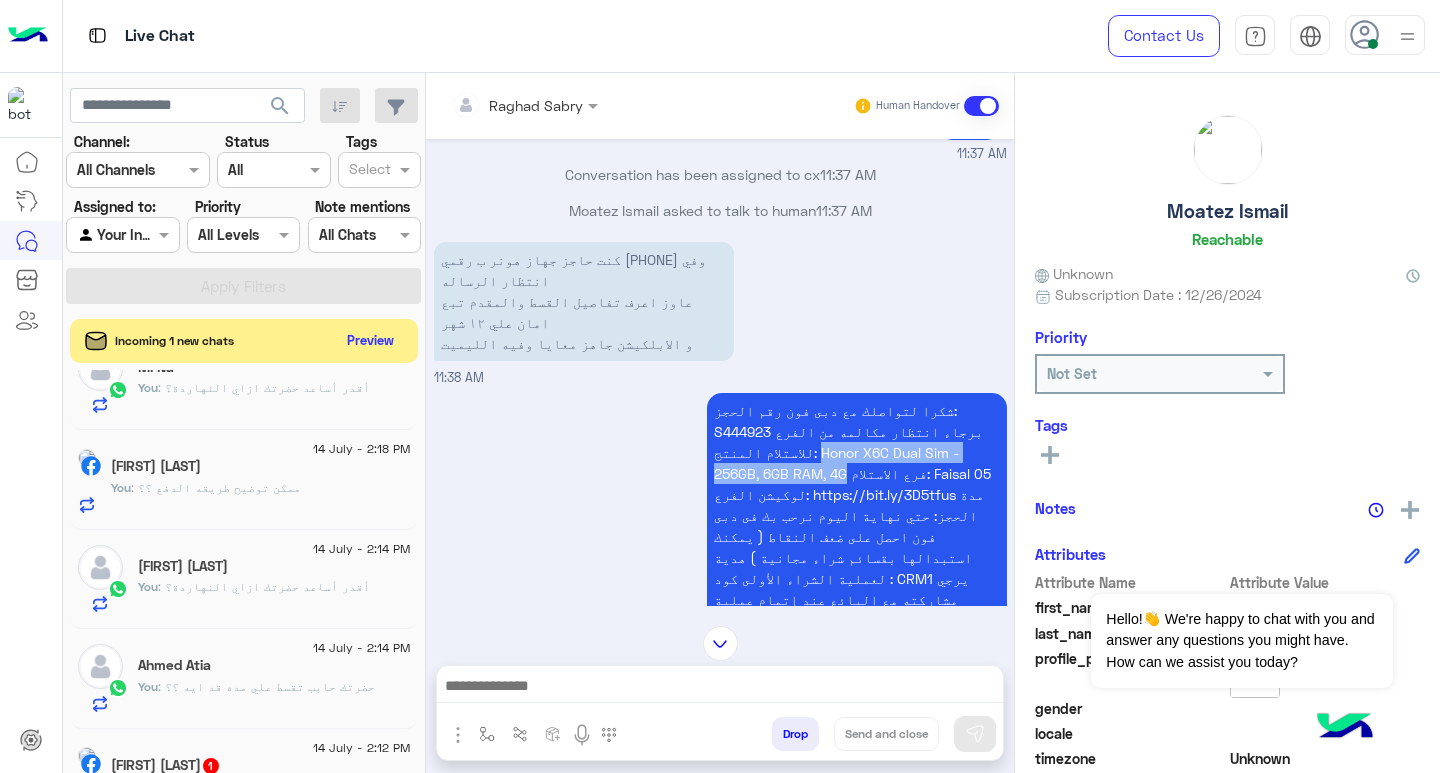 scroll, scrollTop: 933, scrollLeft: 0, axis: vertical 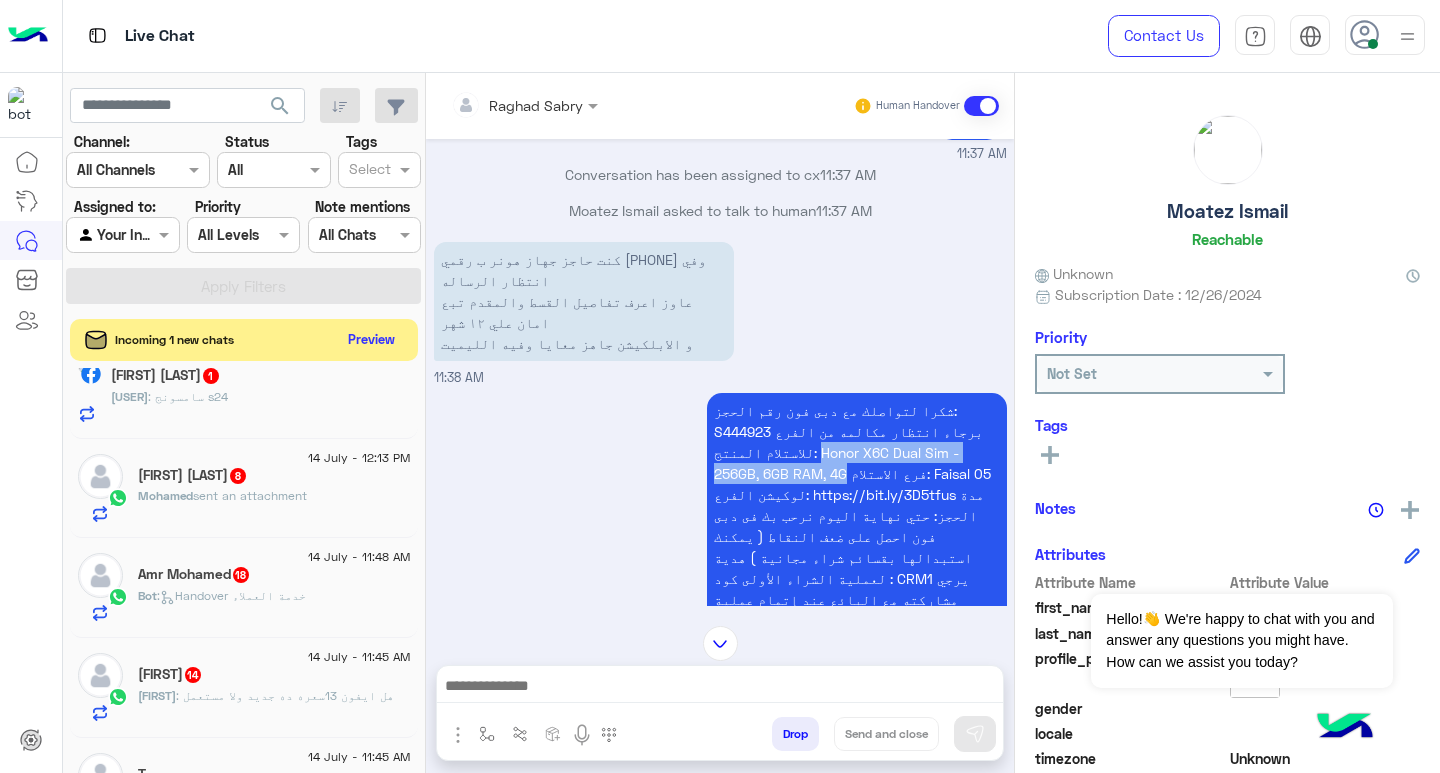 click on "Preview" 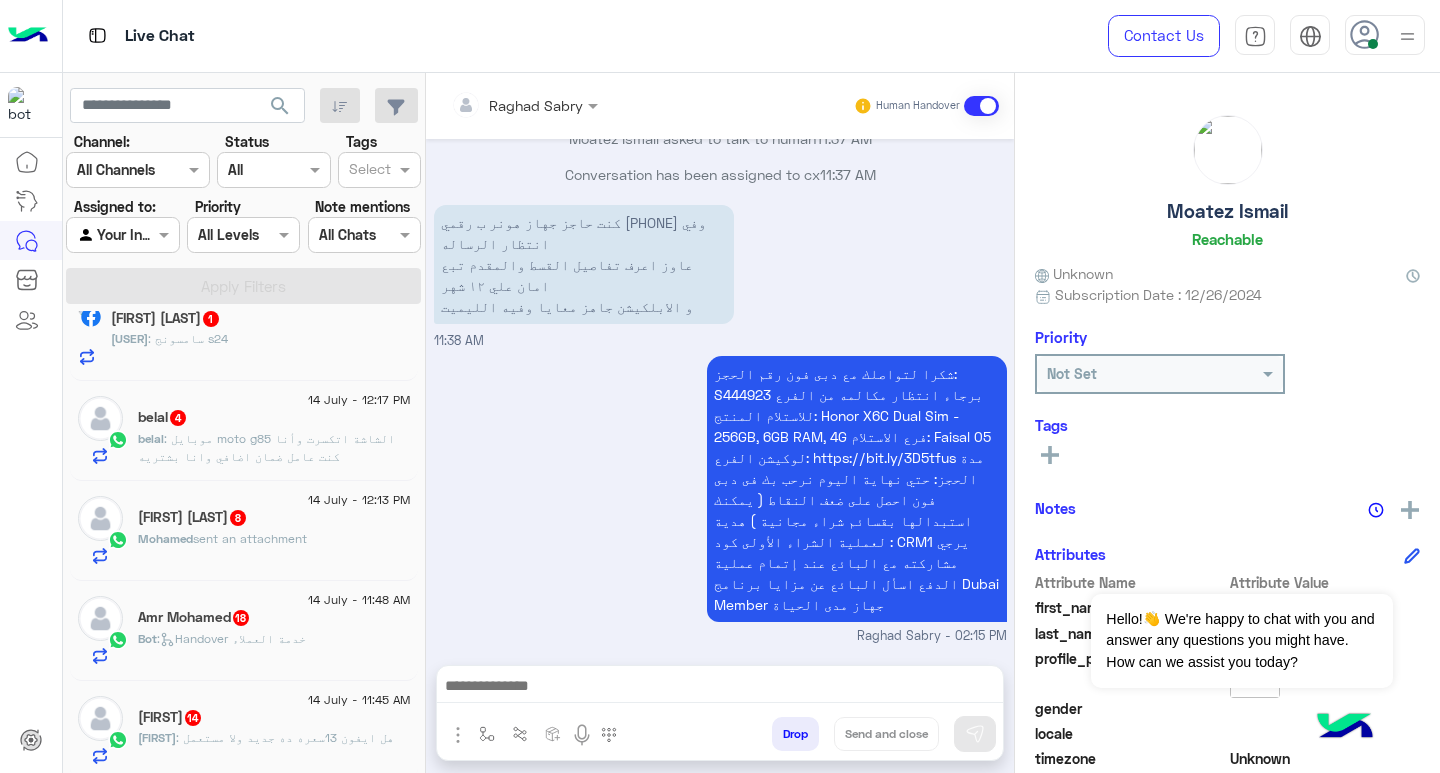 scroll, scrollTop: 1818, scrollLeft: 0, axis: vertical 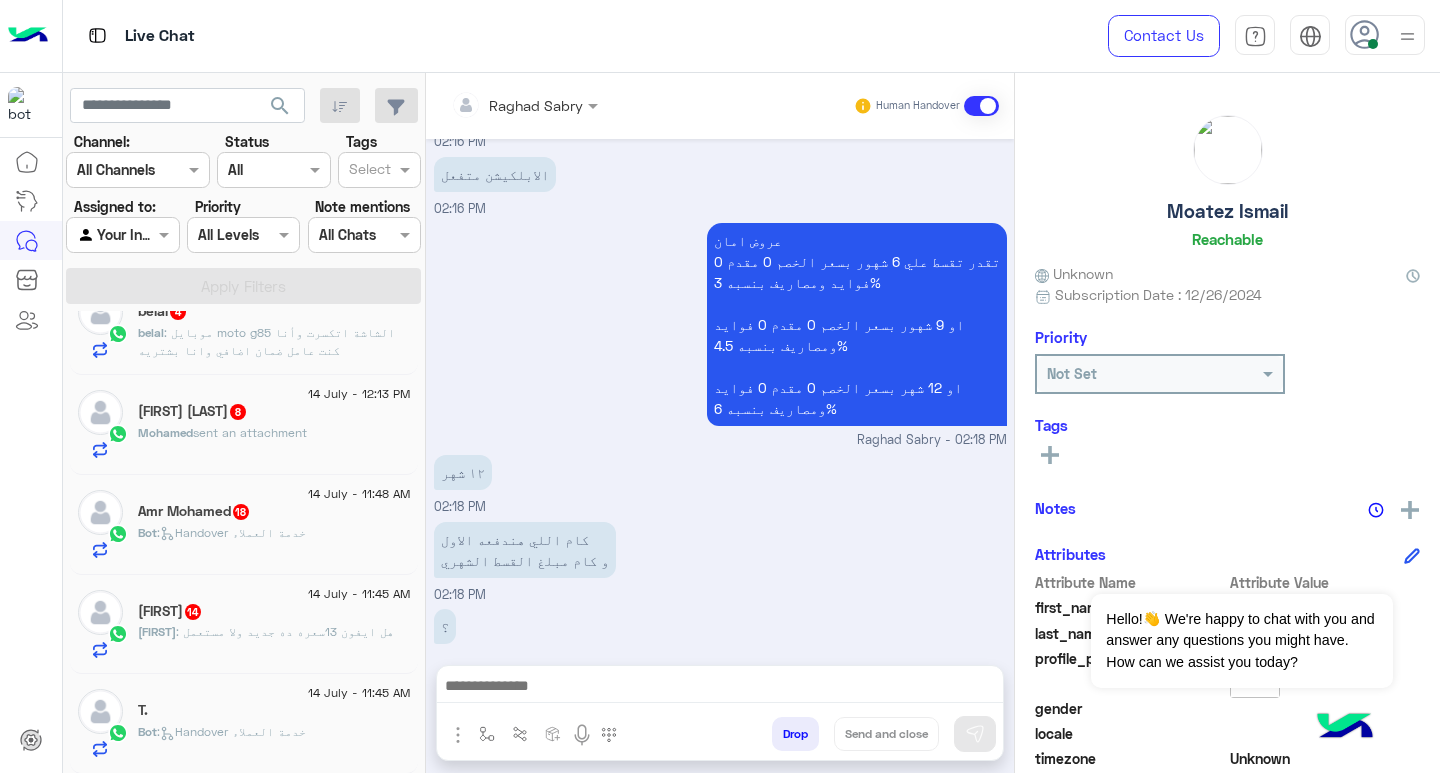 click on ":   Handover خدمة العملاء" 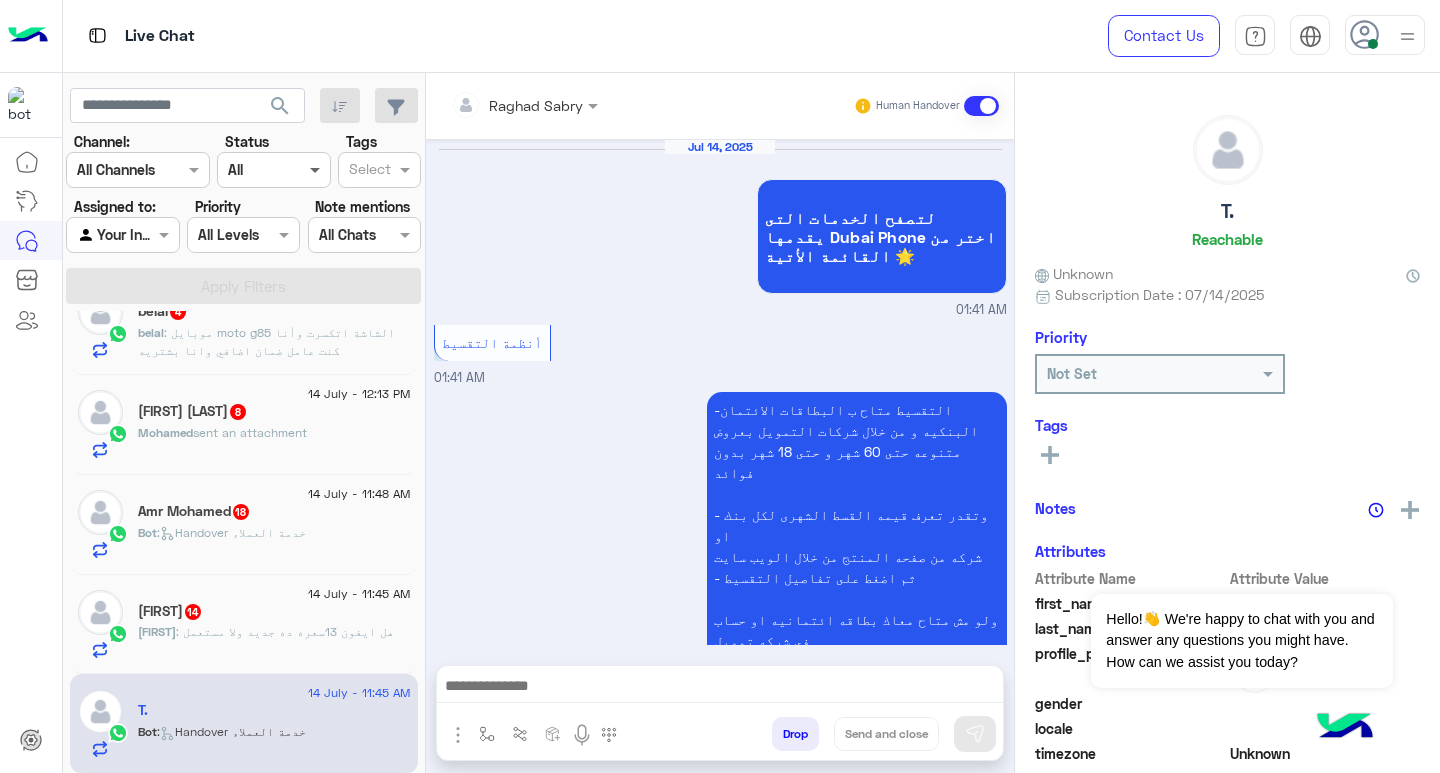 scroll, scrollTop: 3169, scrollLeft: 0, axis: vertical 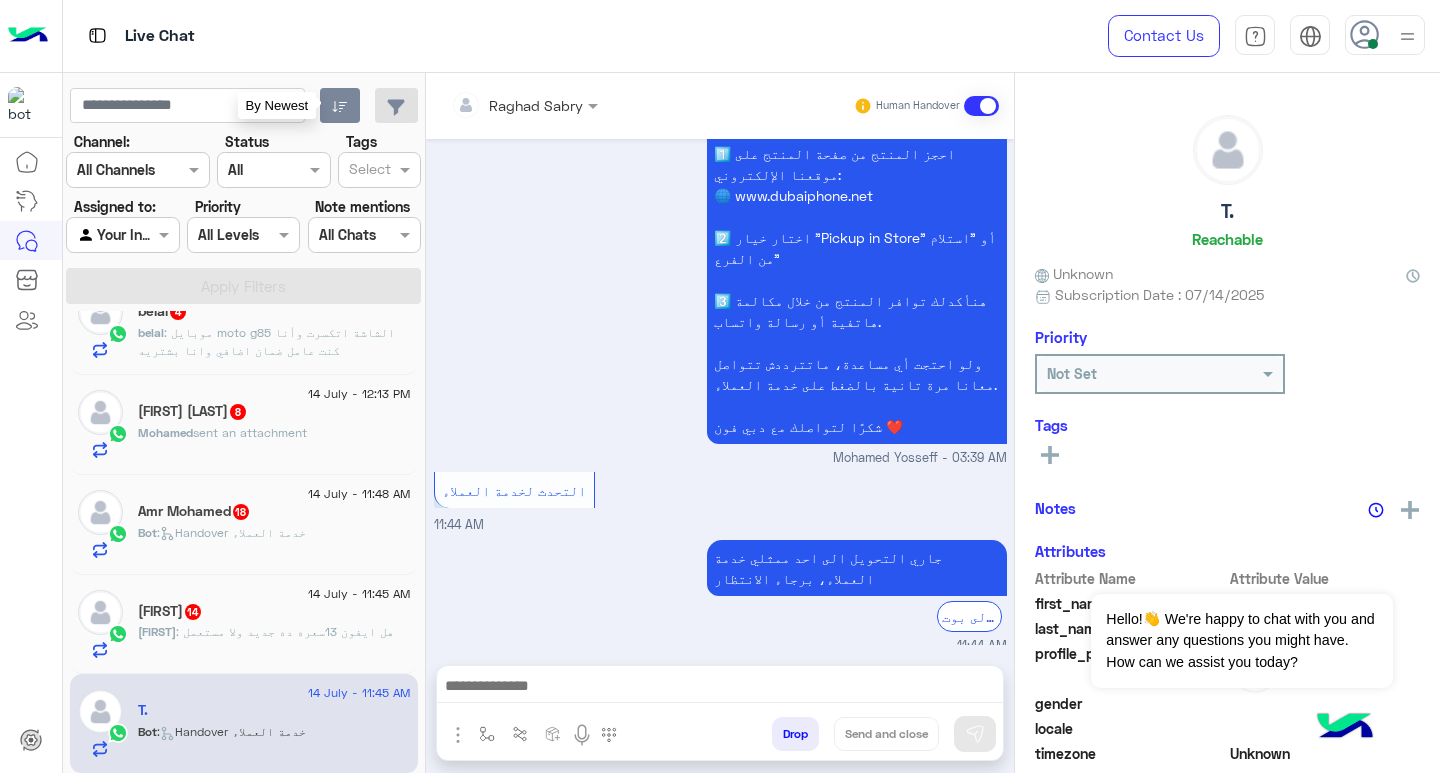 click 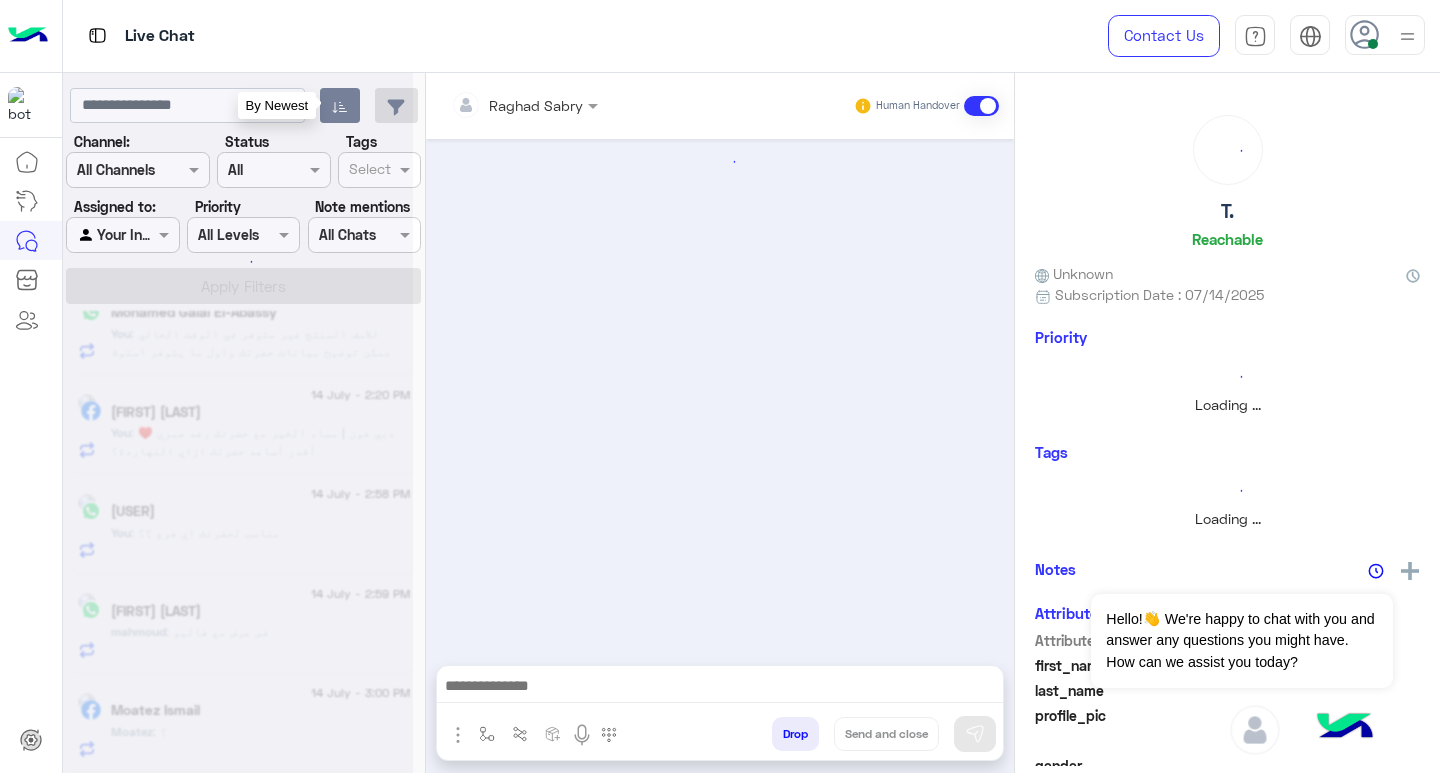 scroll, scrollTop: 0, scrollLeft: 0, axis: both 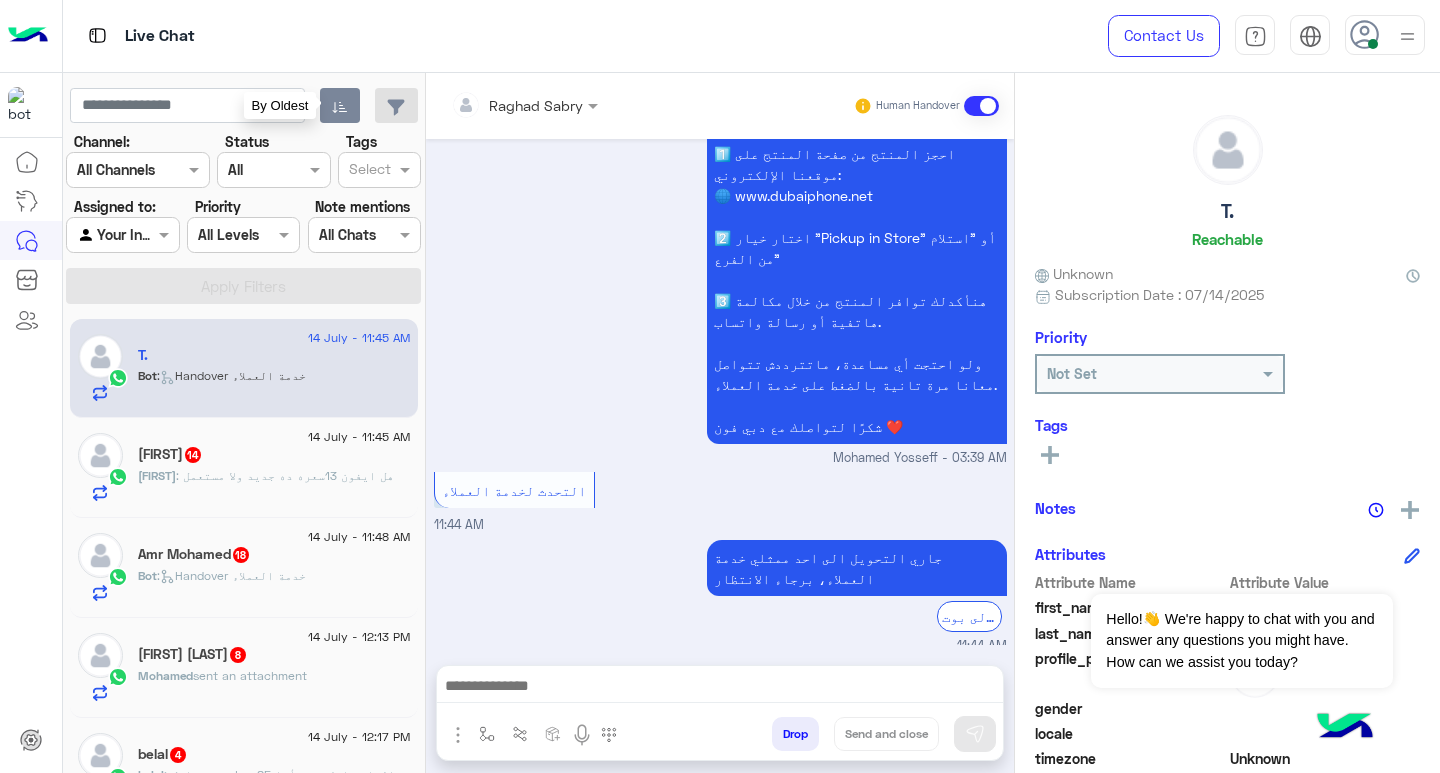 click 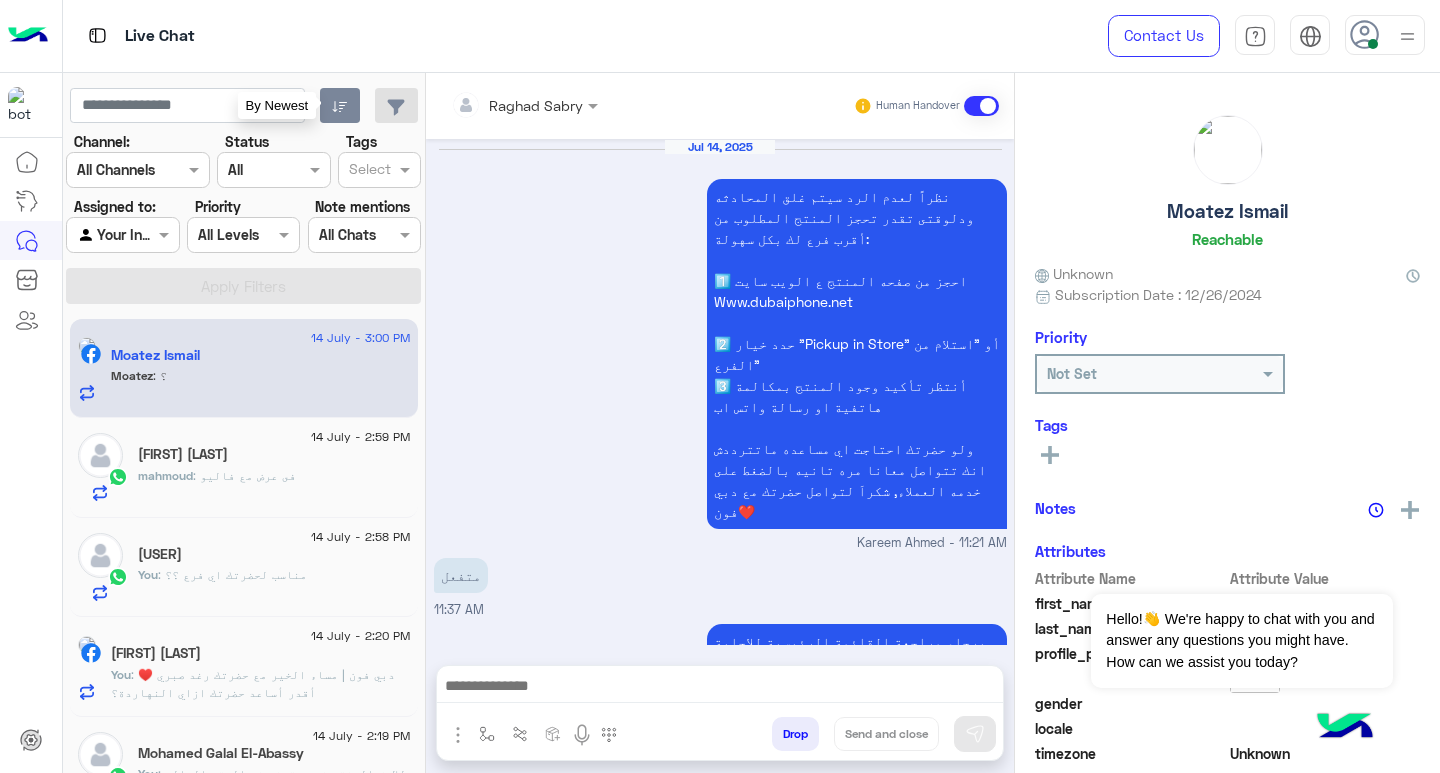scroll, scrollTop: 1818, scrollLeft: 0, axis: vertical 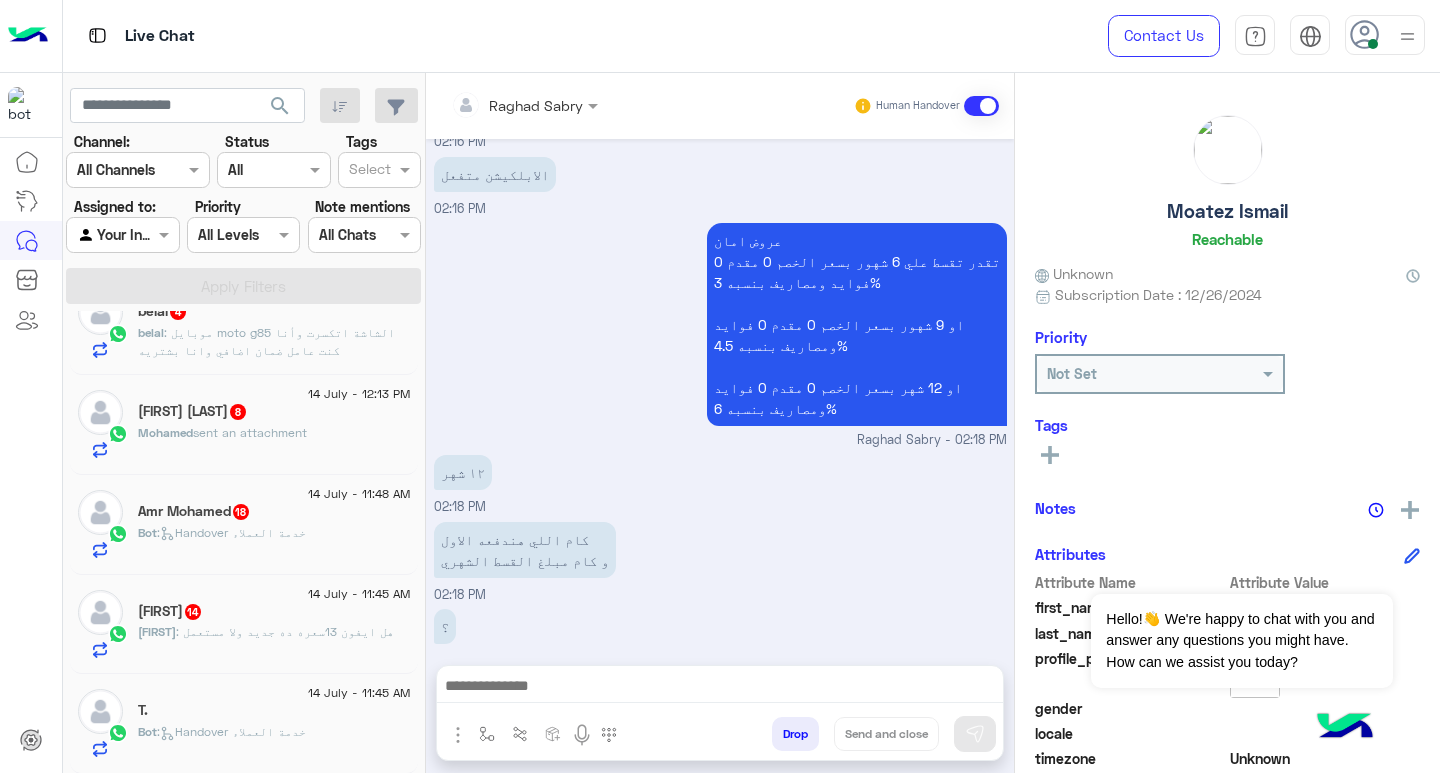 click on "T." 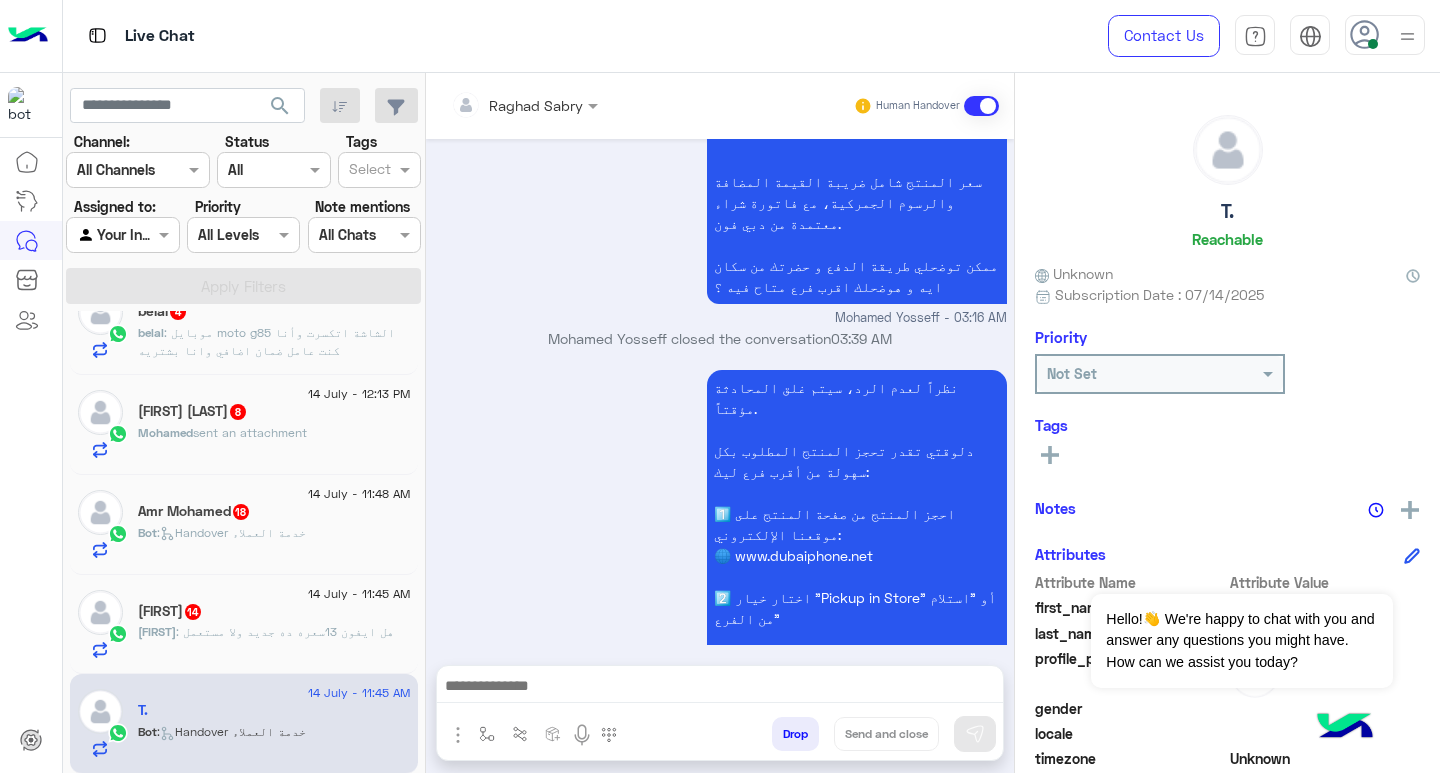 scroll, scrollTop: 3169, scrollLeft: 0, axis: vertical 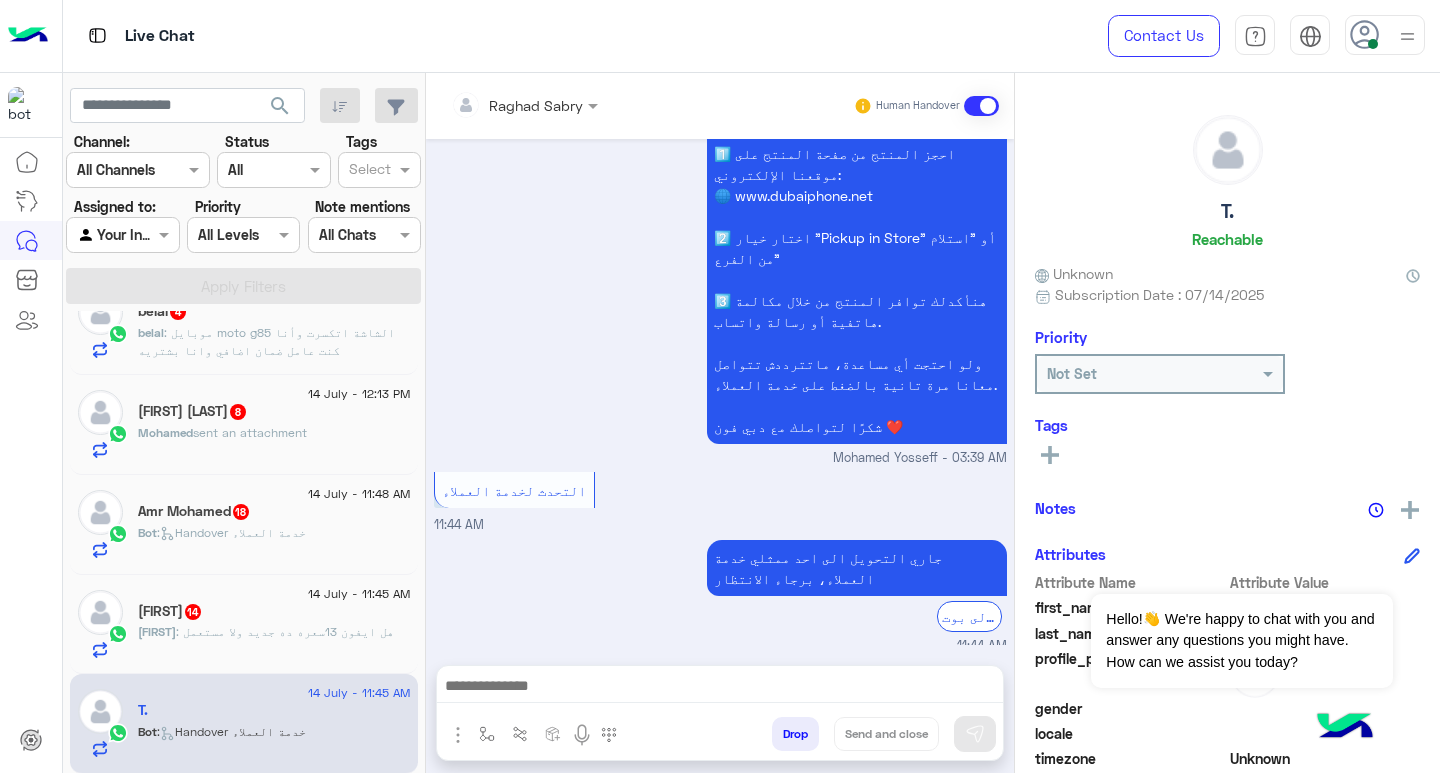 paste on "**********" 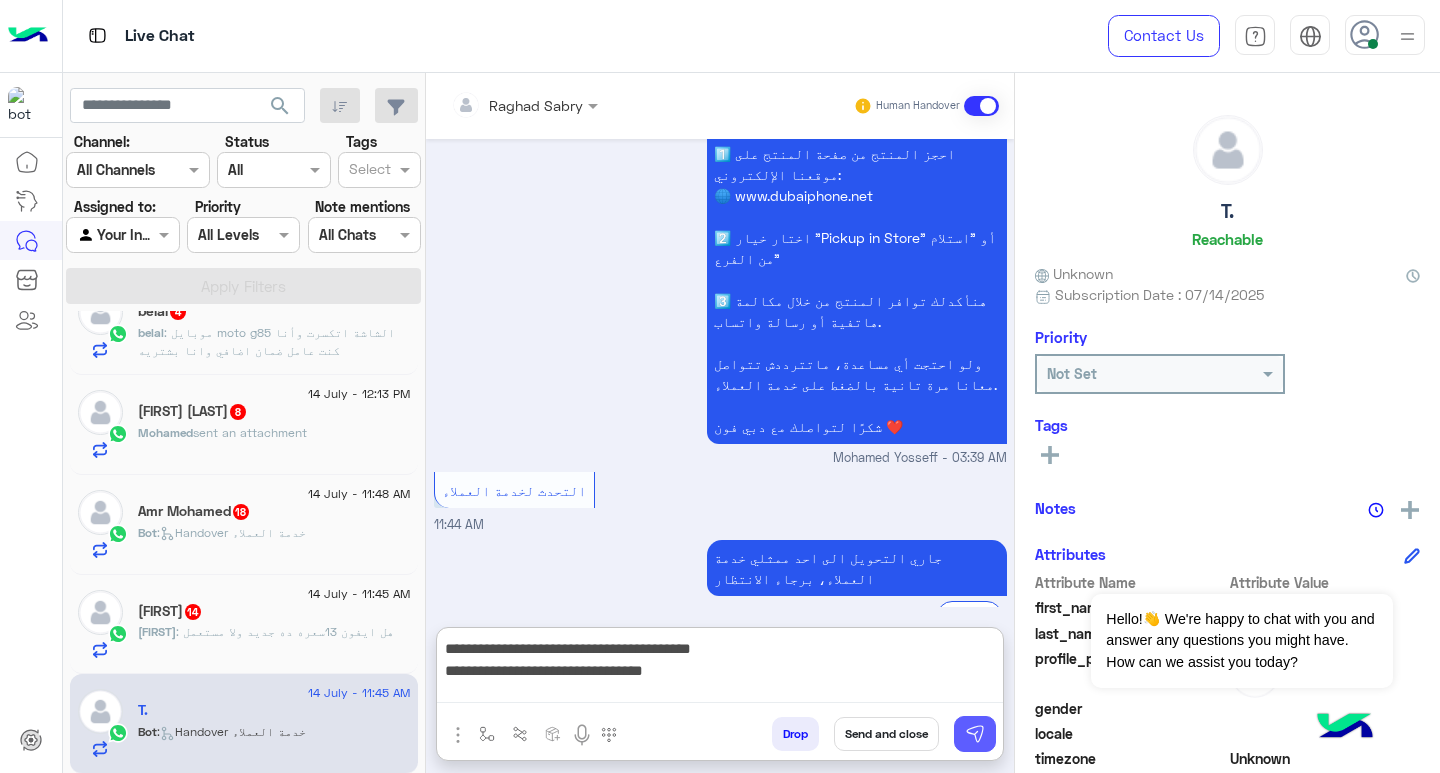 scroll, scrollTop: 0, scrollLeft: 0, axis: both 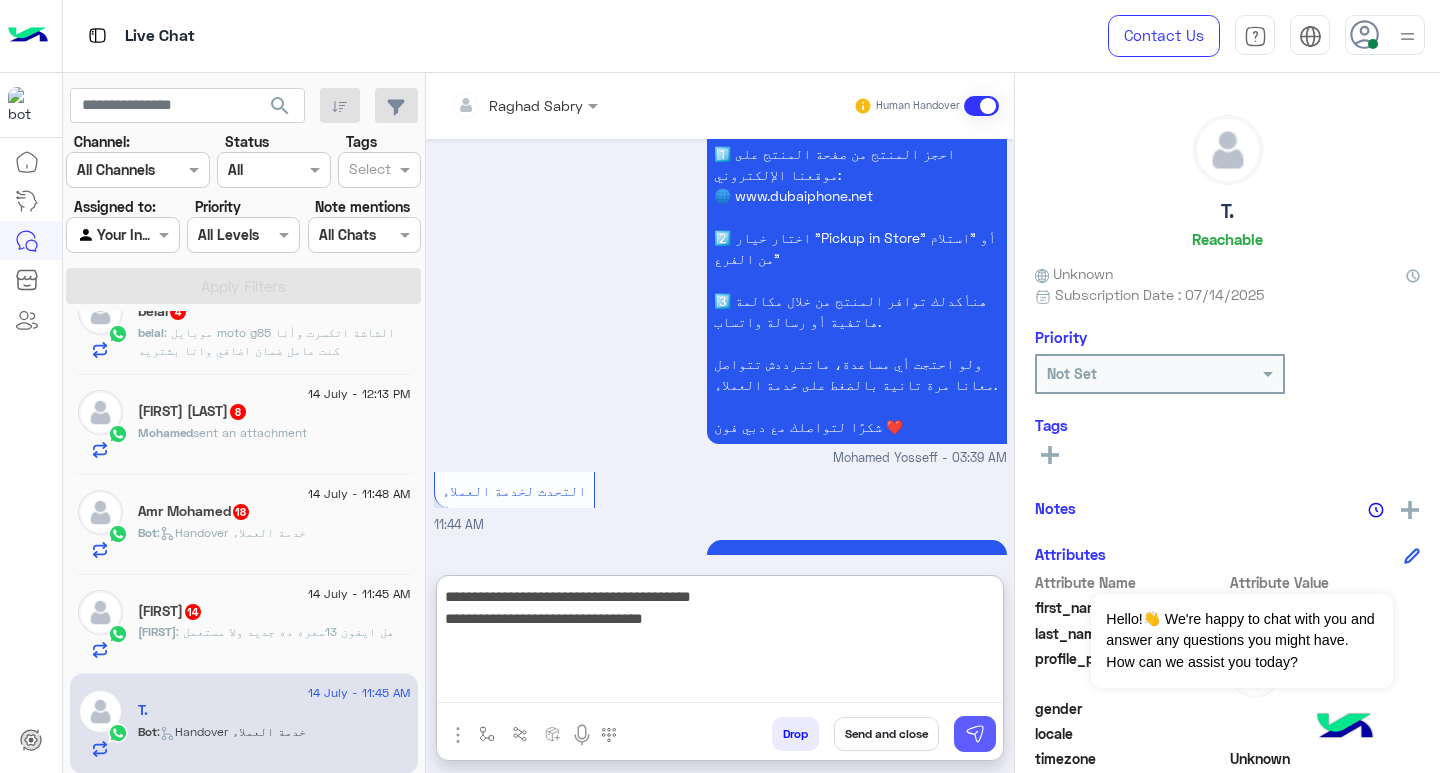 type on "**********" 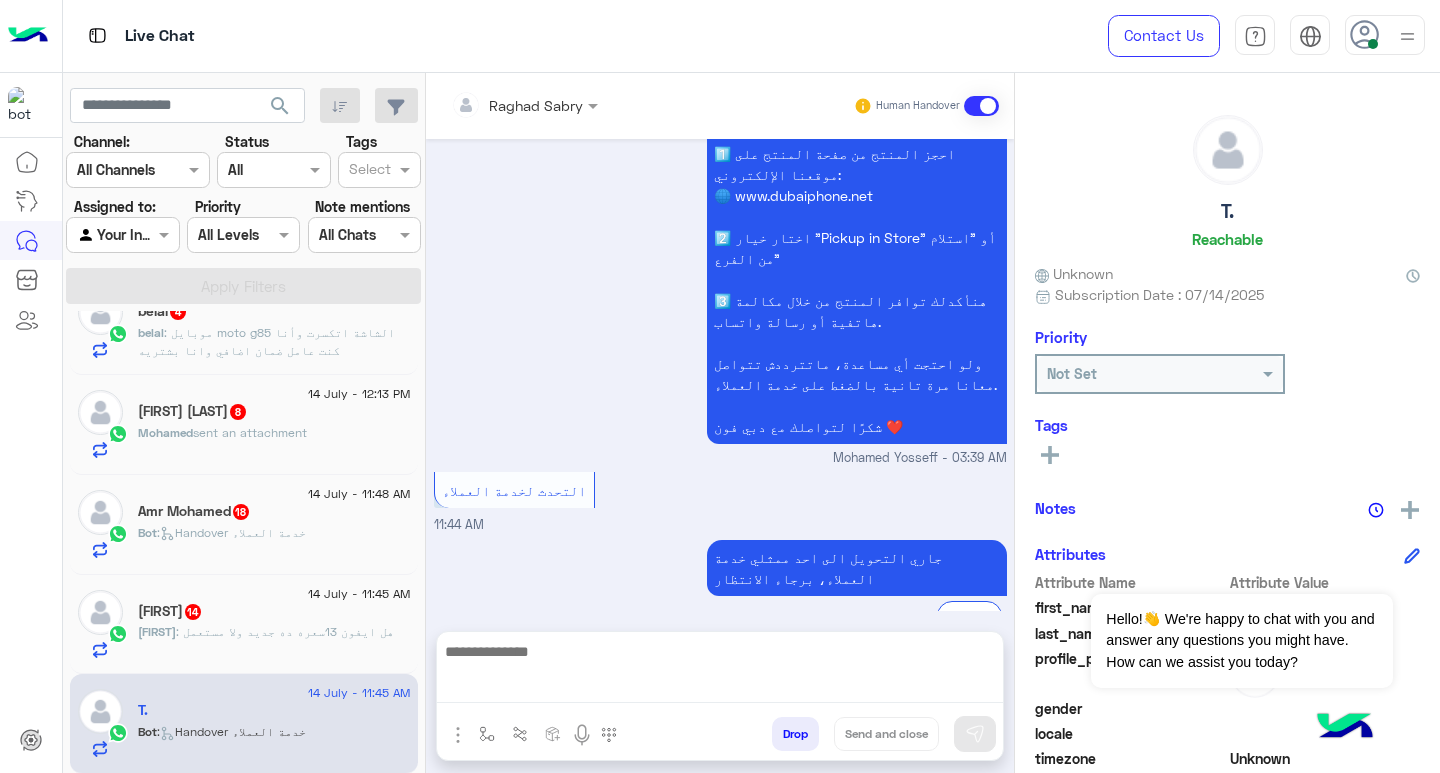 scroll, scrollTop: 3254, scrollLeft: 0, axis: vertical 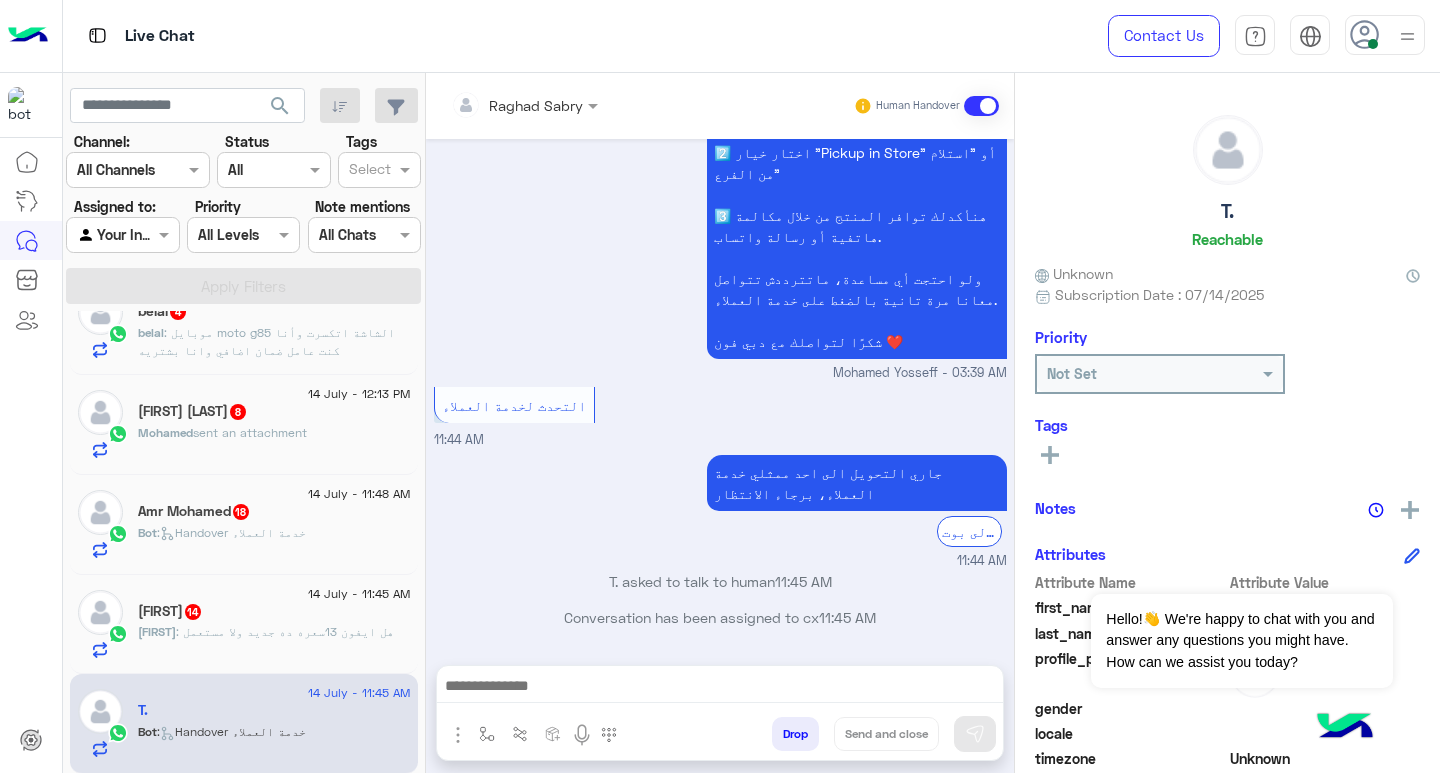 click on "ميدو   14" 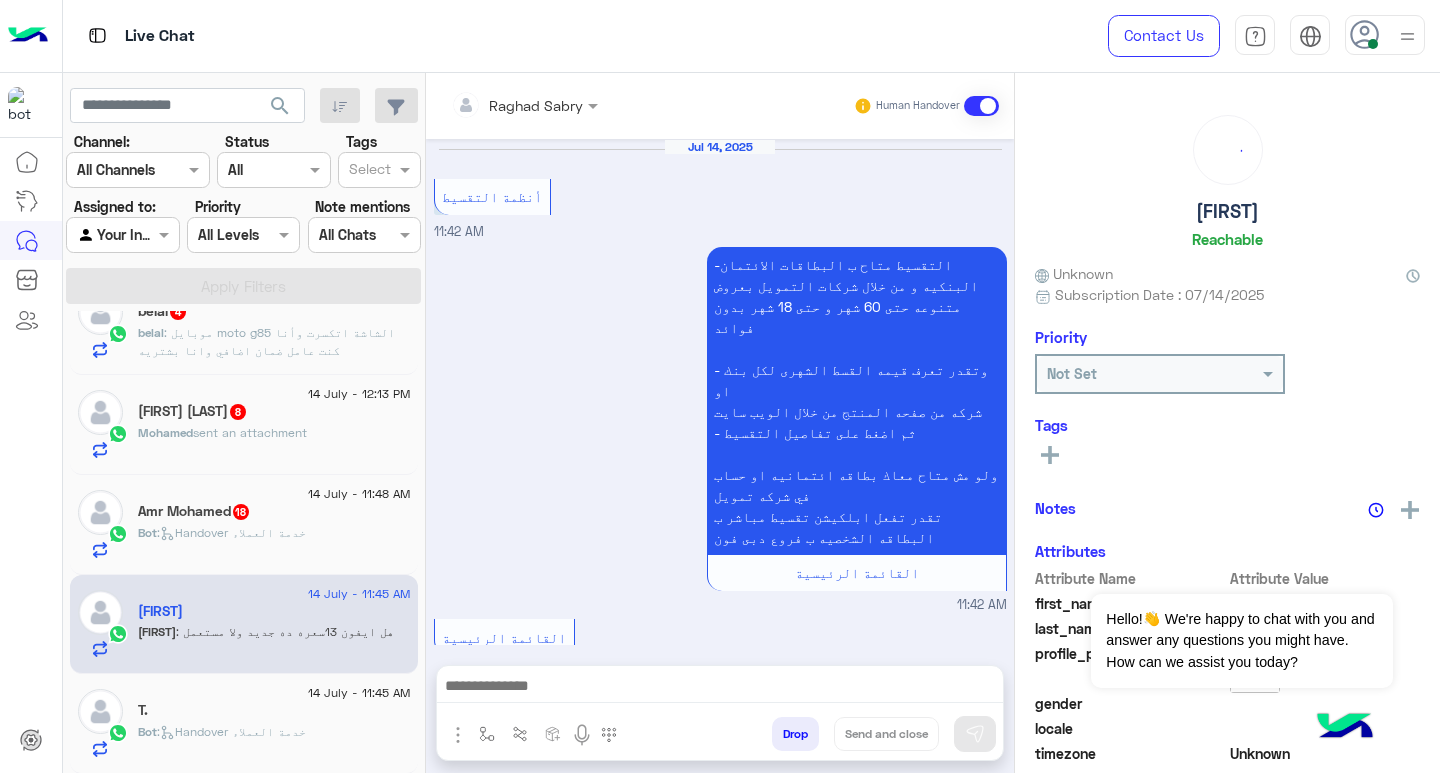 scroll, scrollTop: 1488, scrollLeft: 0, axis: vertical 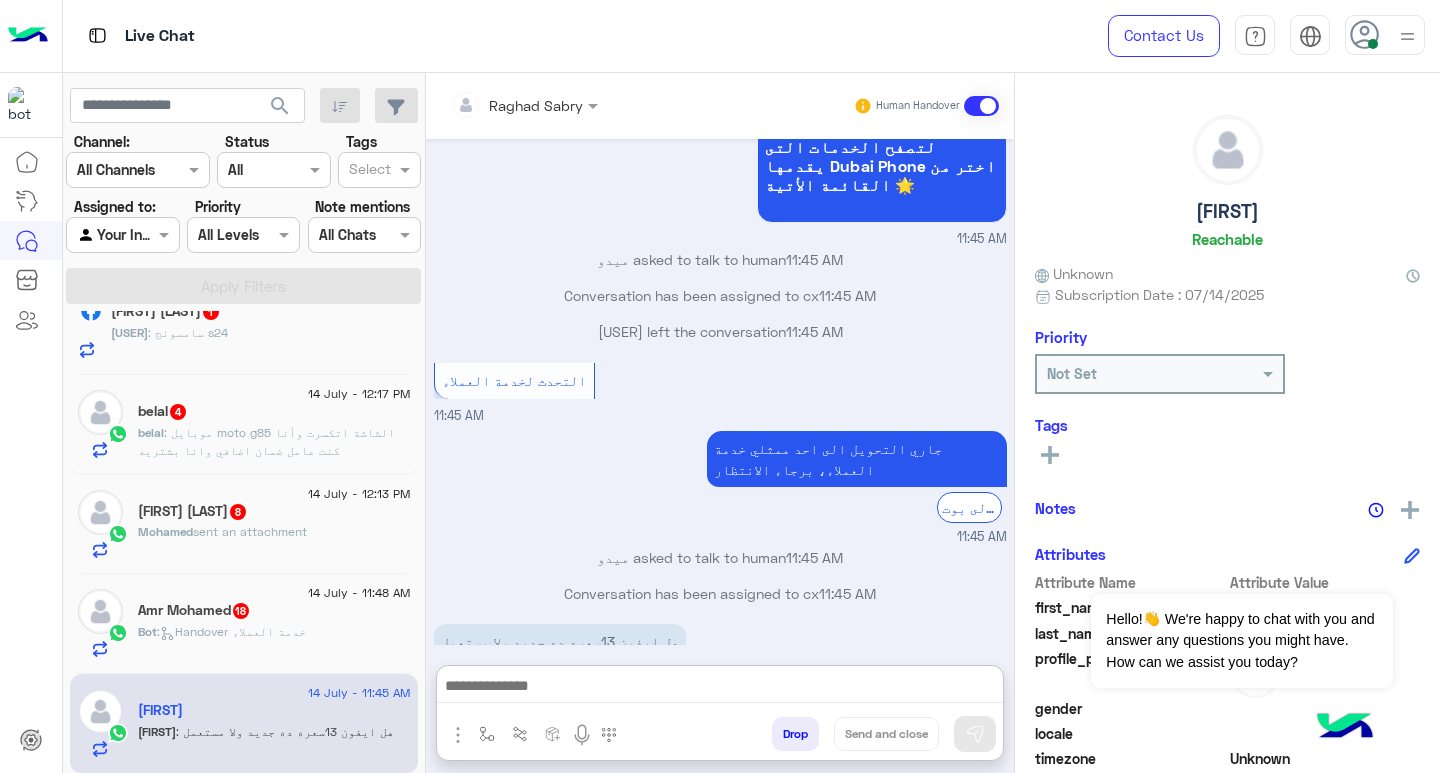 click at bounding box center [720, 688] 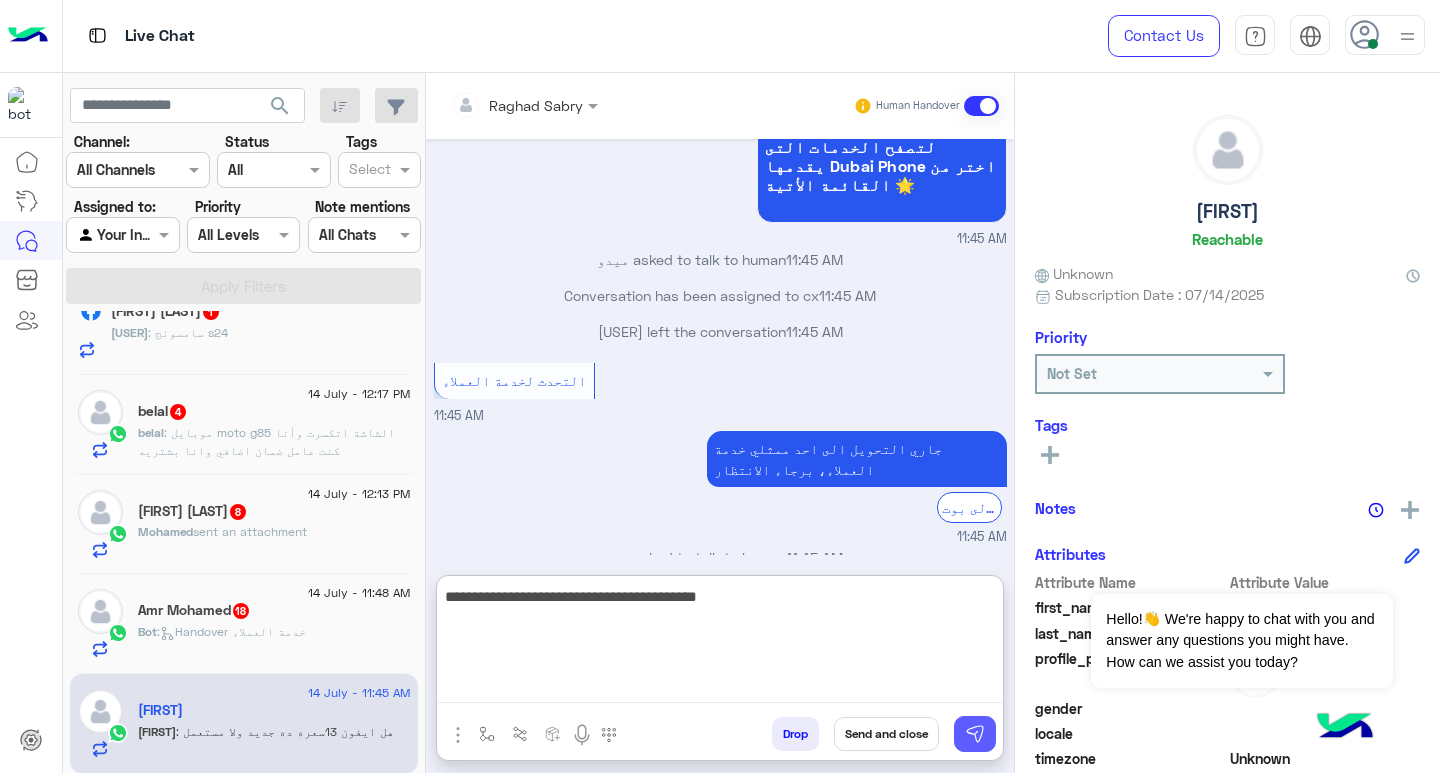 type on "**********" 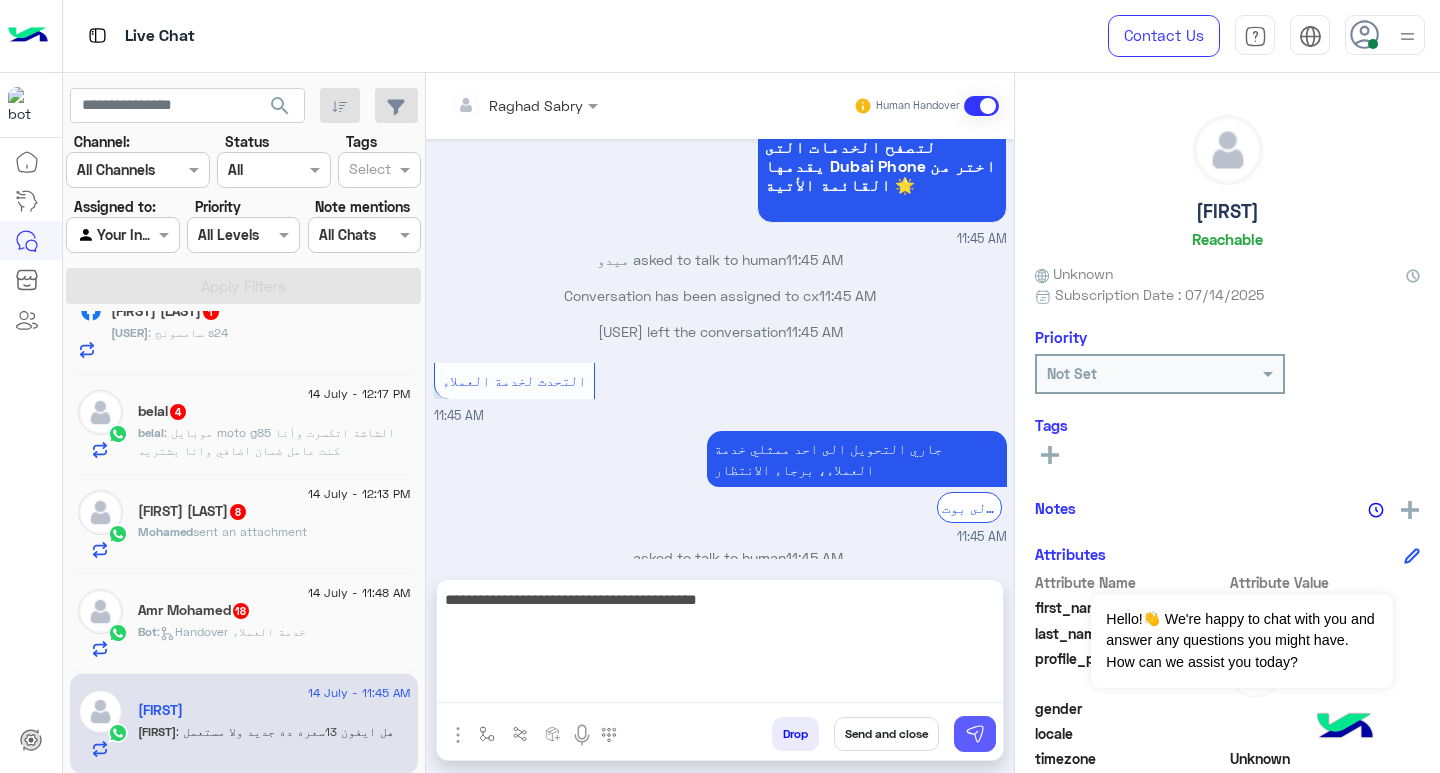 click at bounding box center (975, 734) 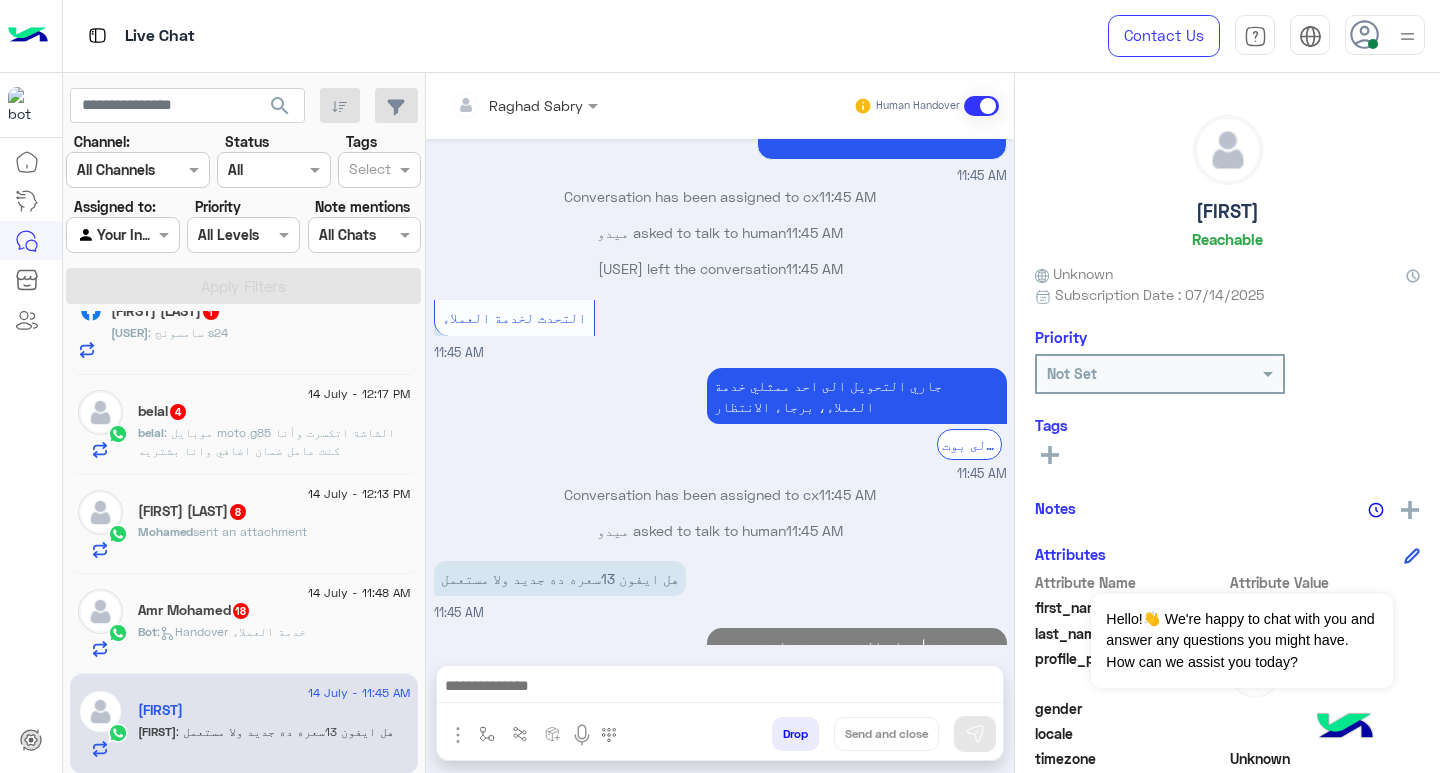 click at bounding box center [720, 688] 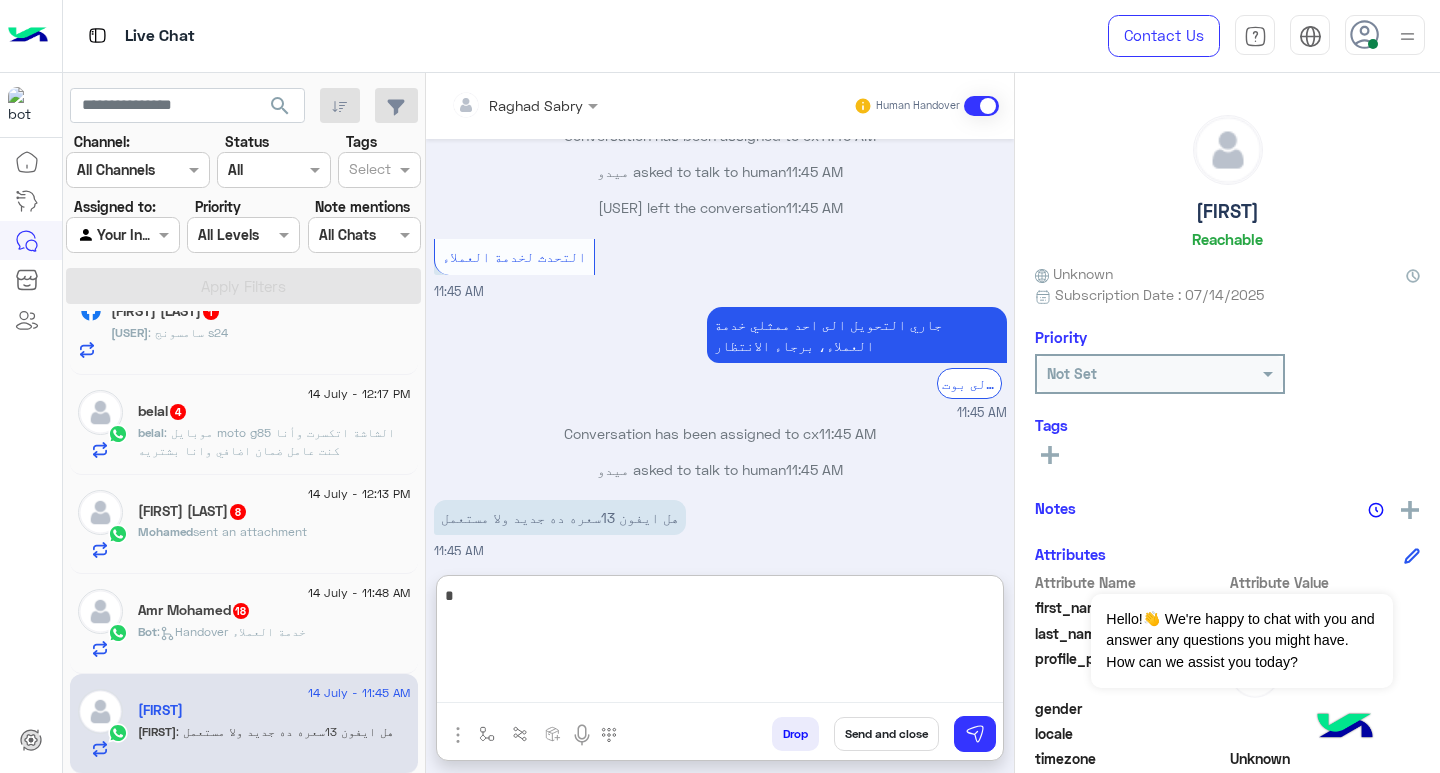 scroll, scrollTop: 1678, scrollLeft: 0, axis: vertical 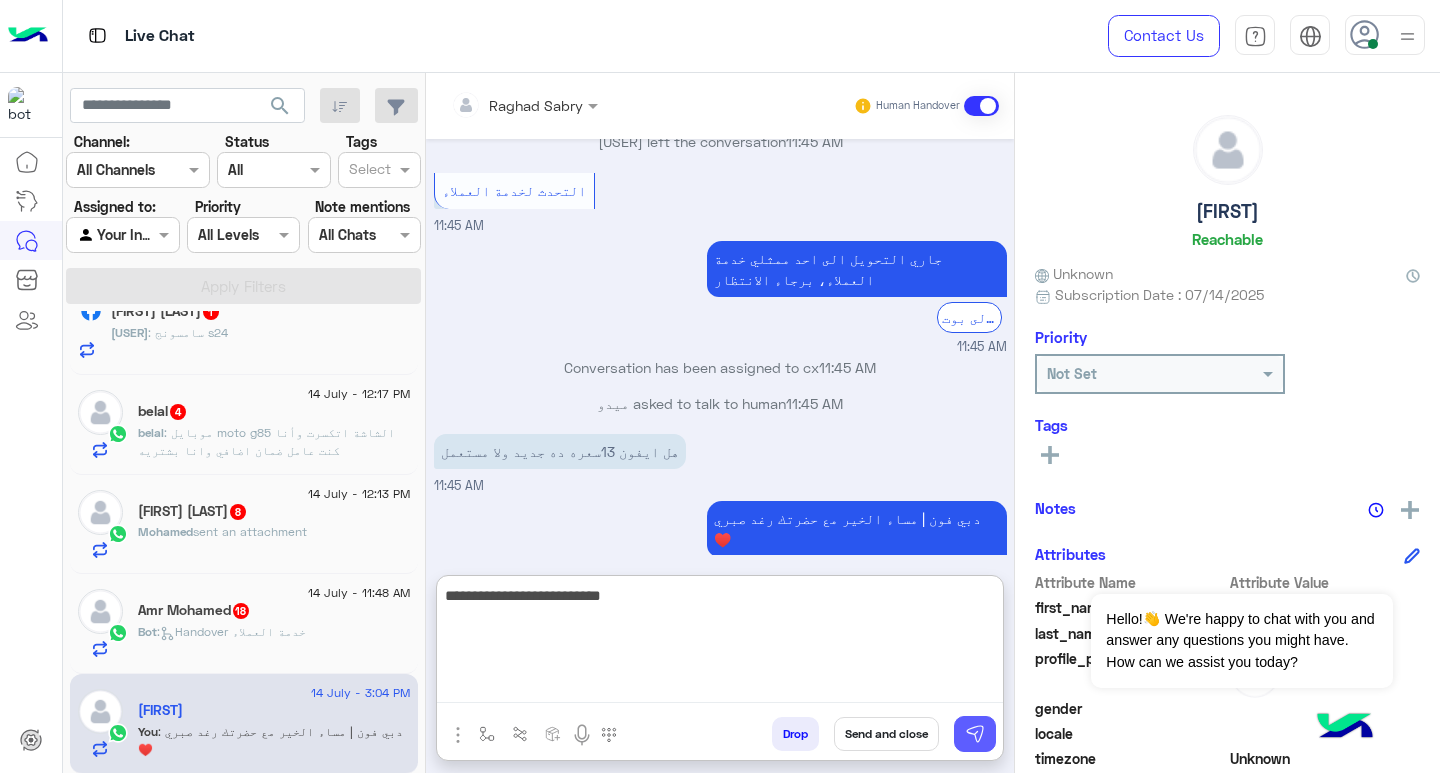 type on "**********" 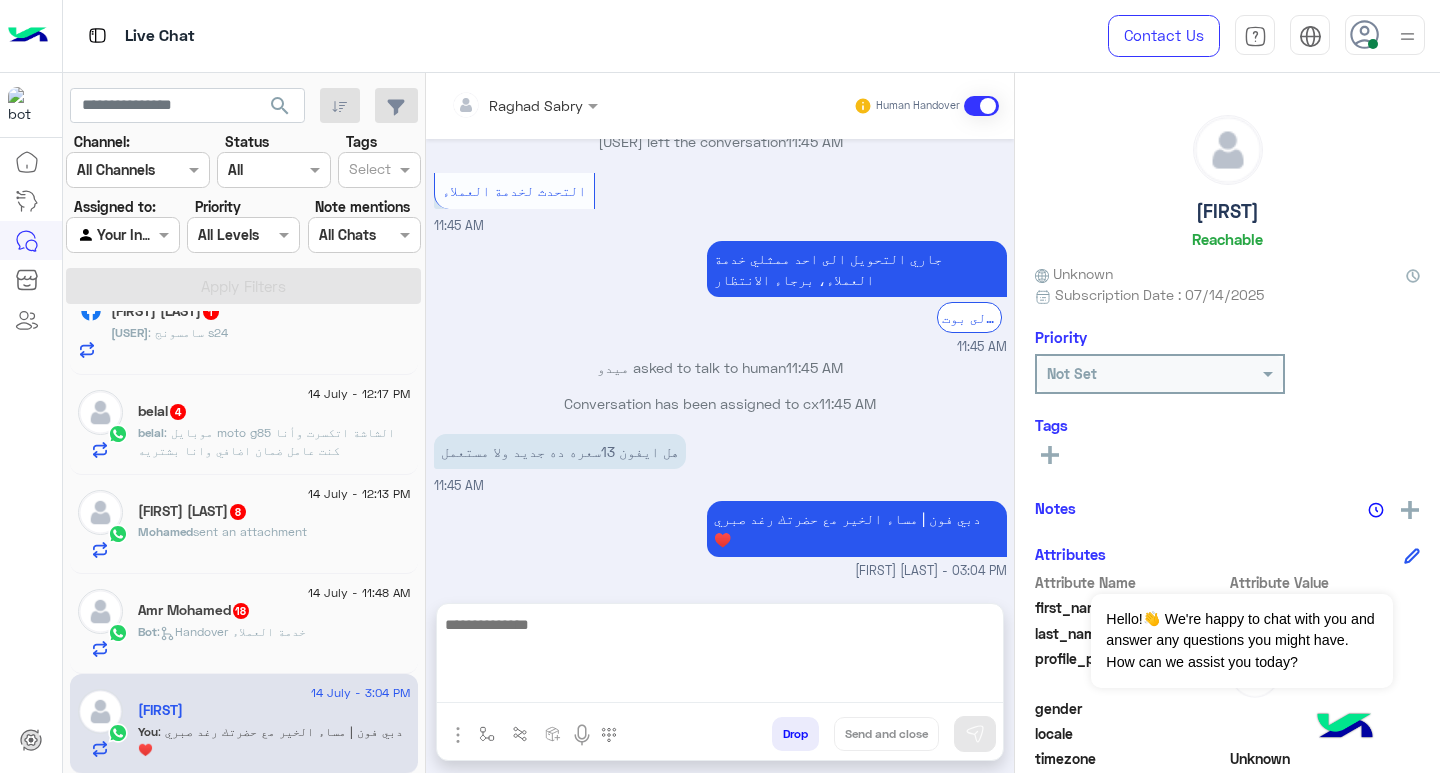 scroll, scrollTop: 1651, scrollLeft: 0, axis: vertical 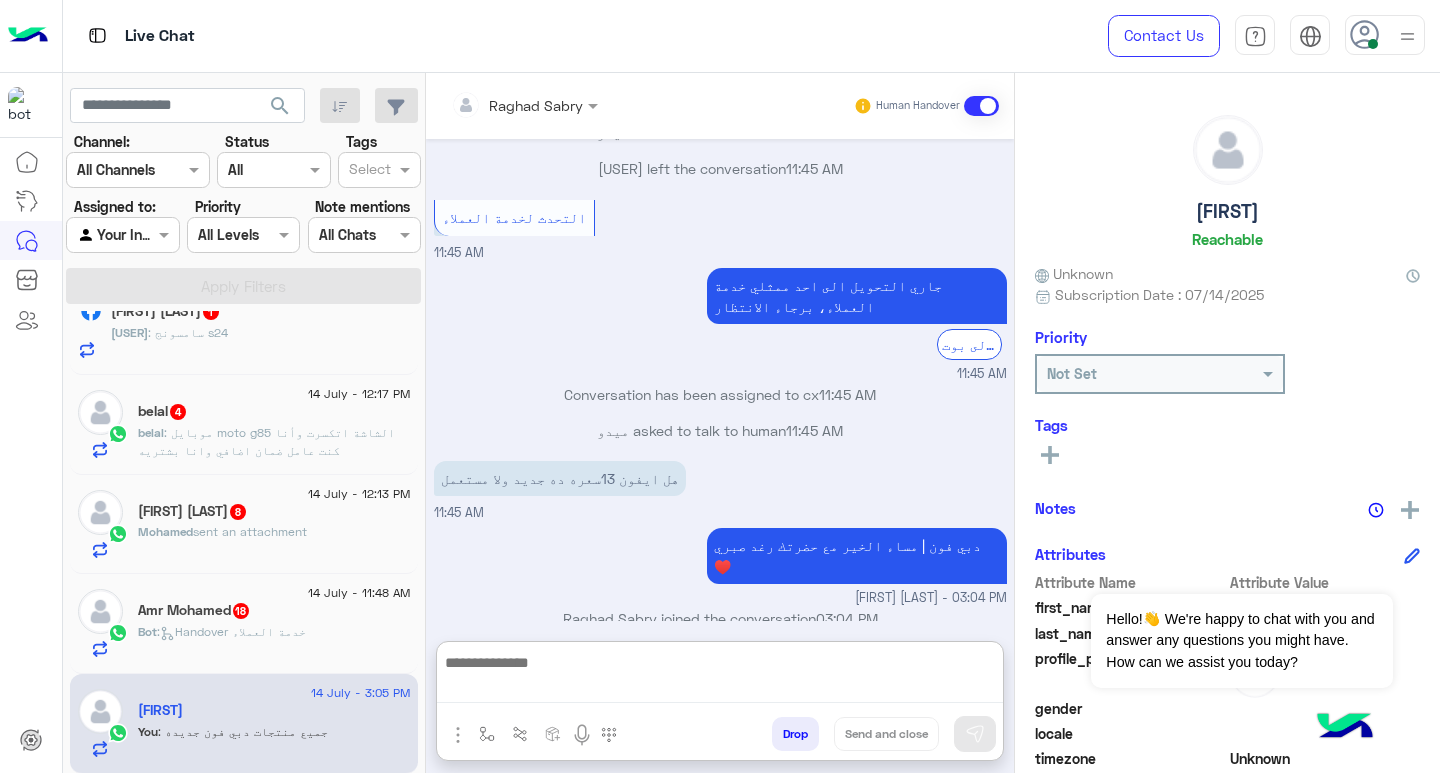 click at bounding box center (720, 676) 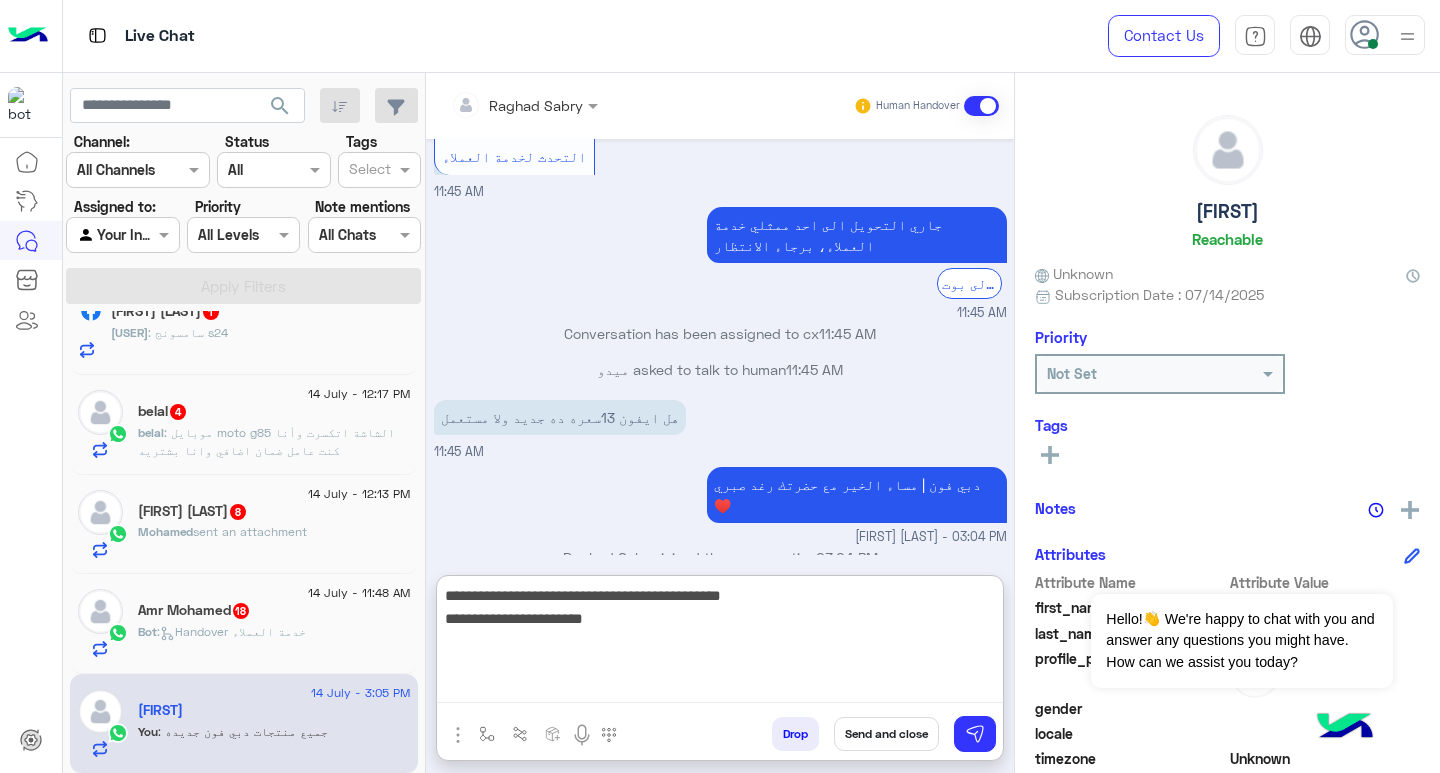 click on "**********" at bounding box center (720, 643) 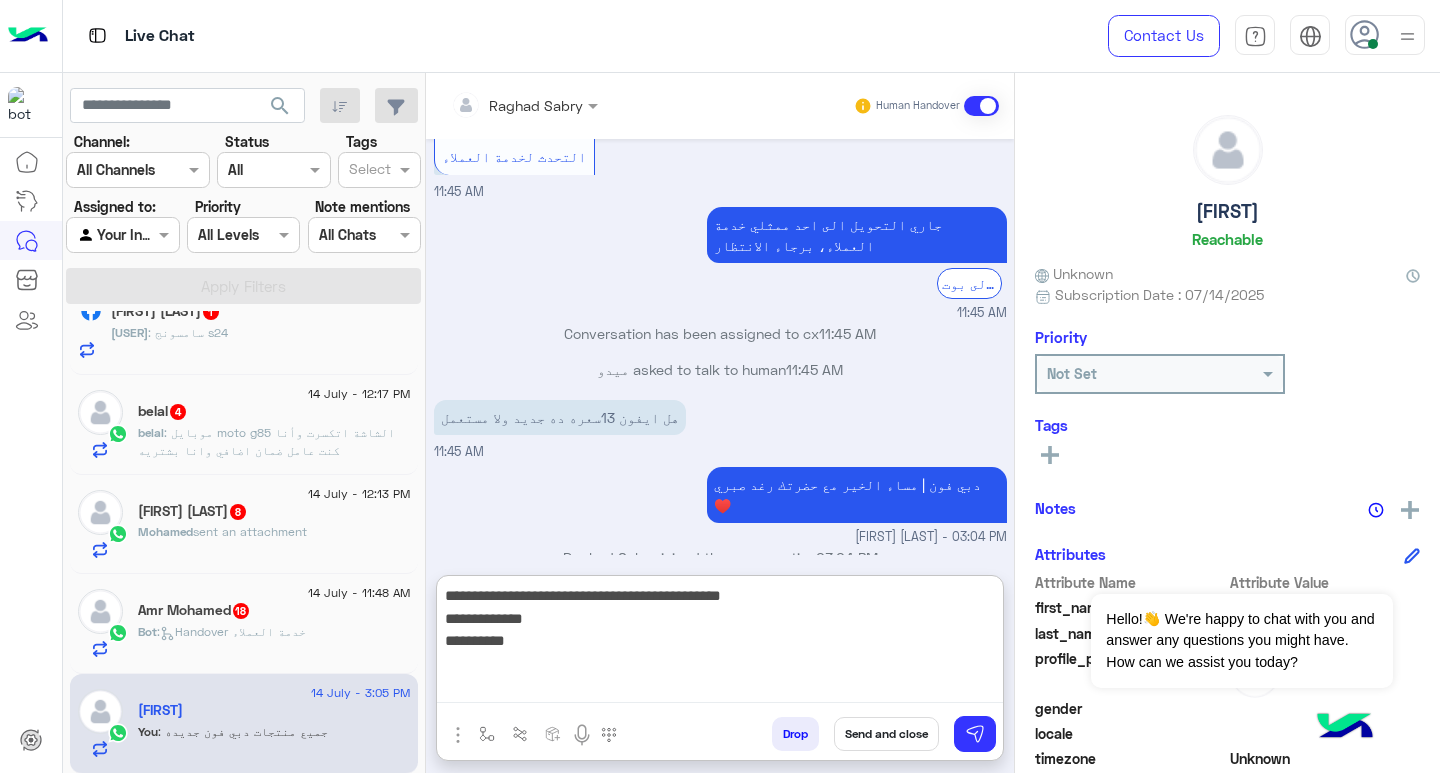 click on "**********" at bounding box center (720, 643) 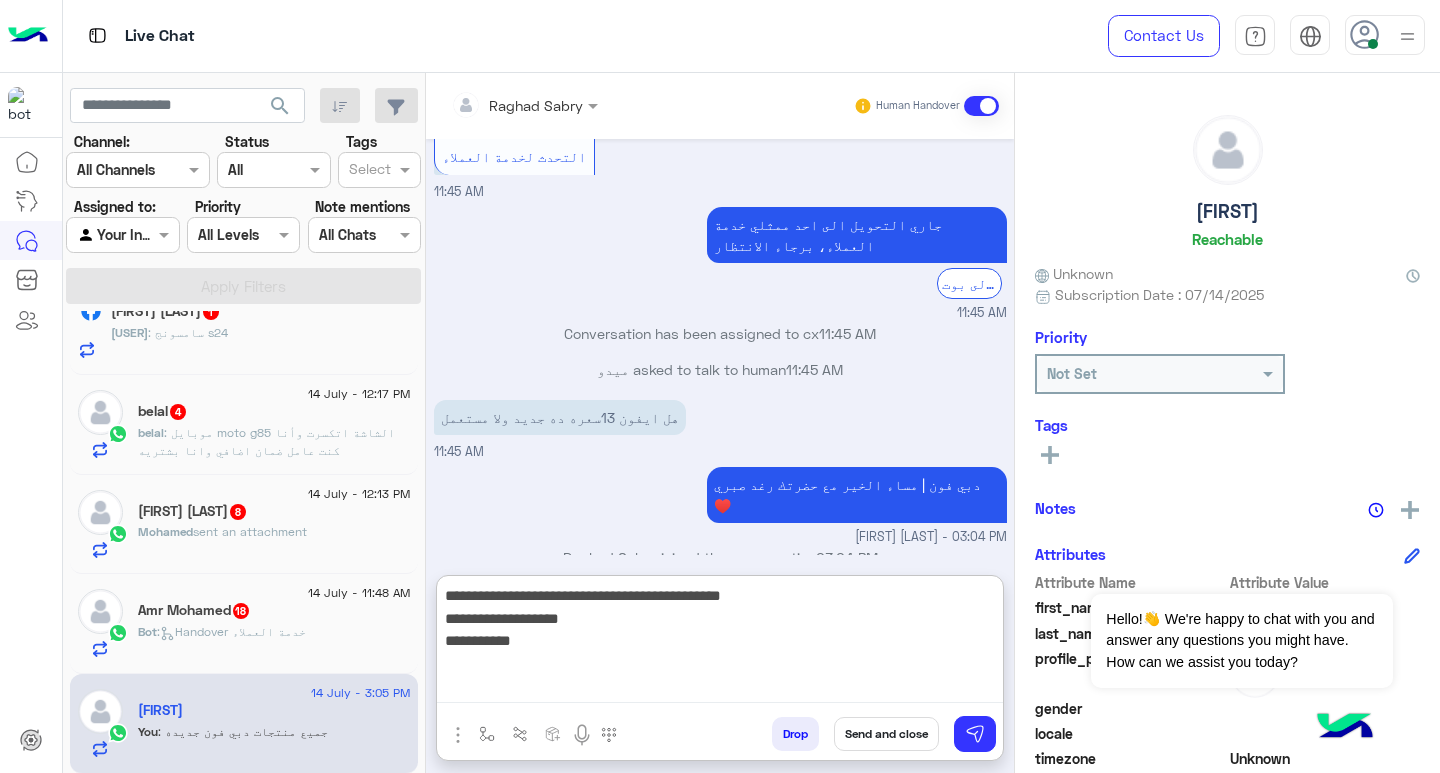 click on "**********" at bounding box center (720, 643) 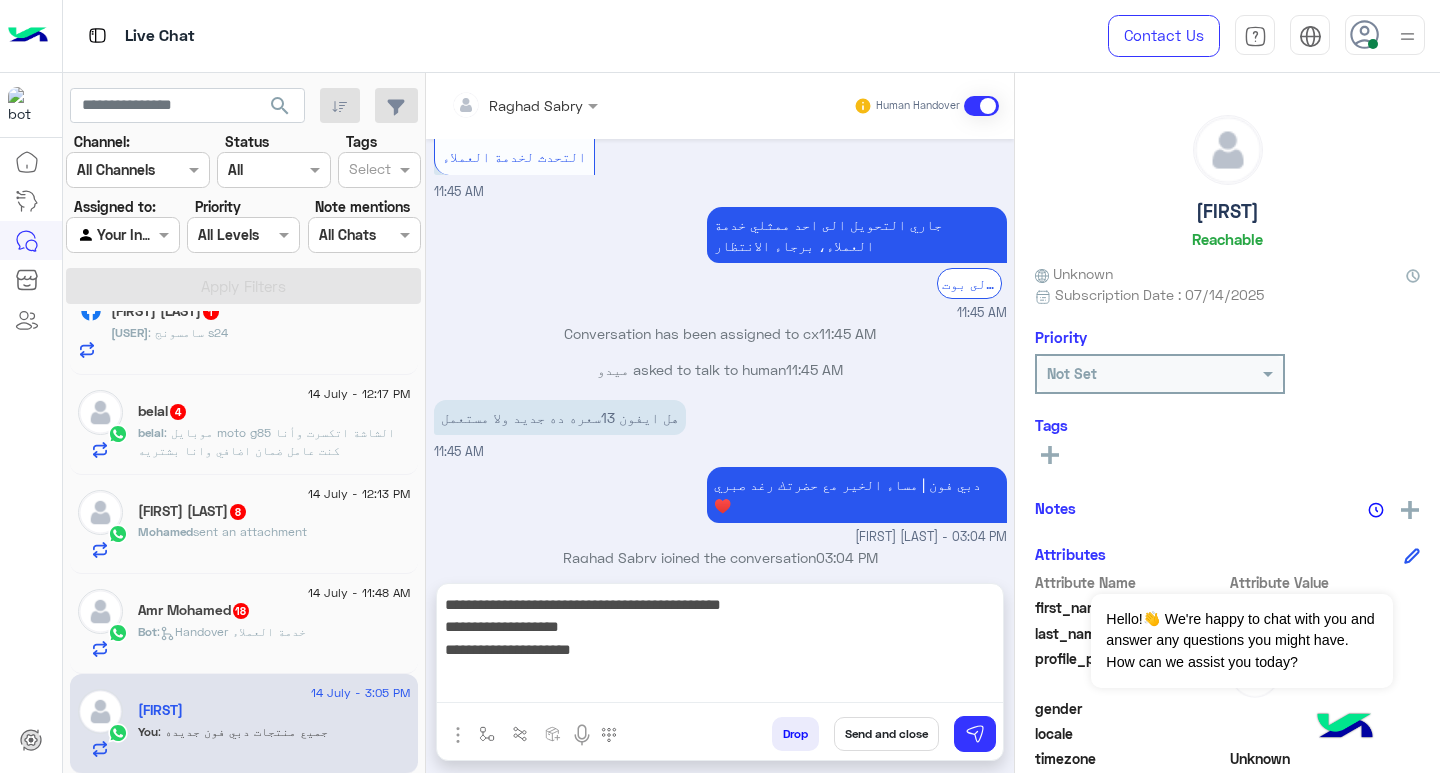 scroll, scrollTop: 1651, scrollLeft: 0, axis: vertical 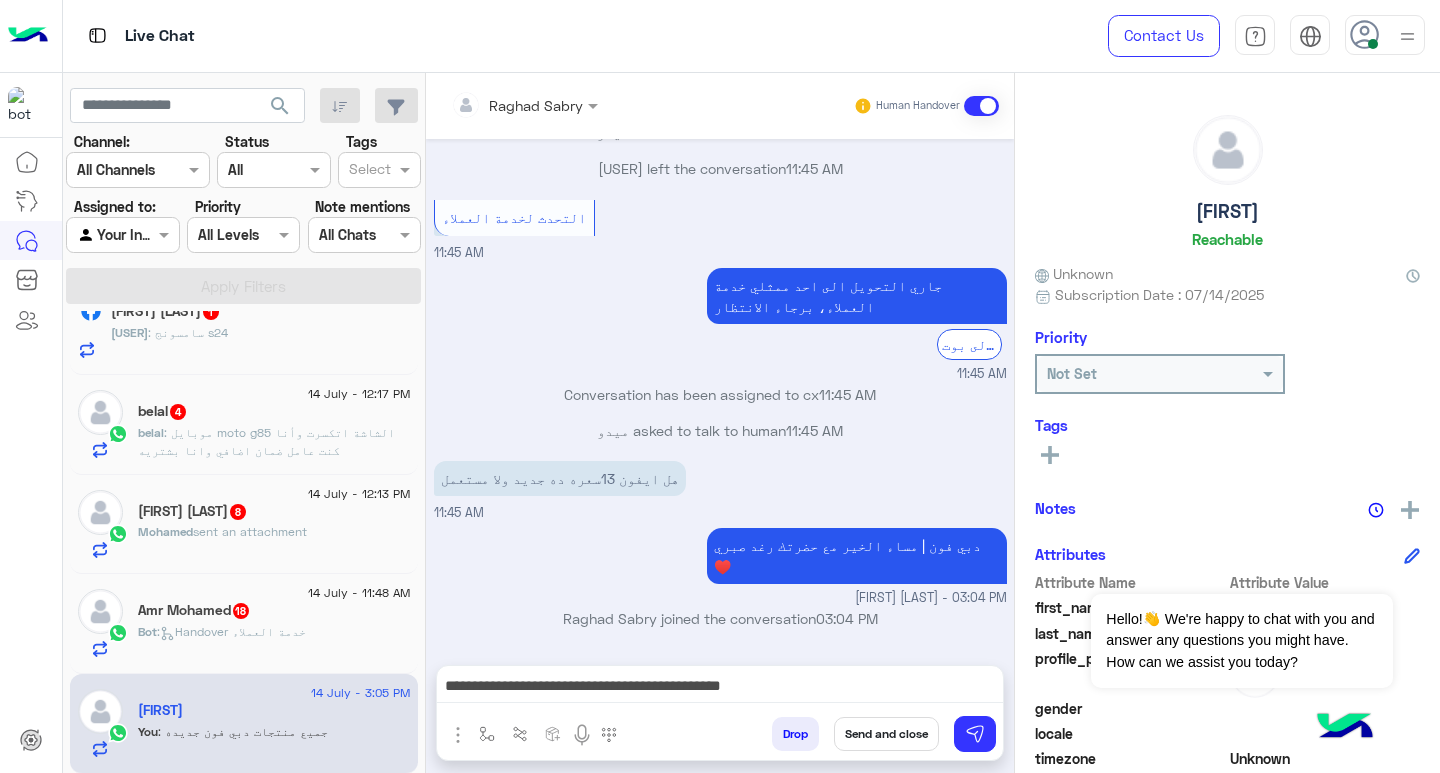 click on "**********" at bounding box center [720, 688] 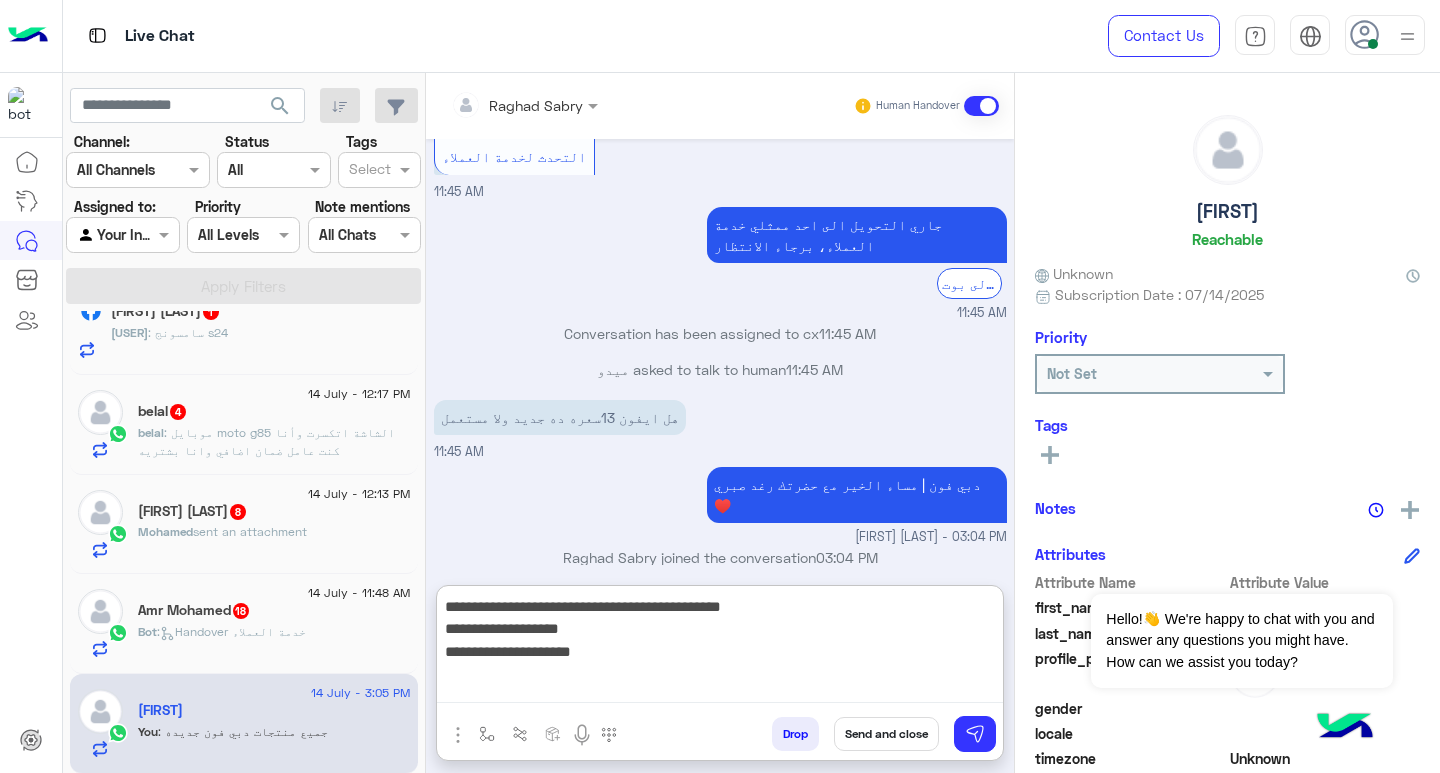scroll, scrollTop: 1712, scrollLeft: 0, axis: vertical 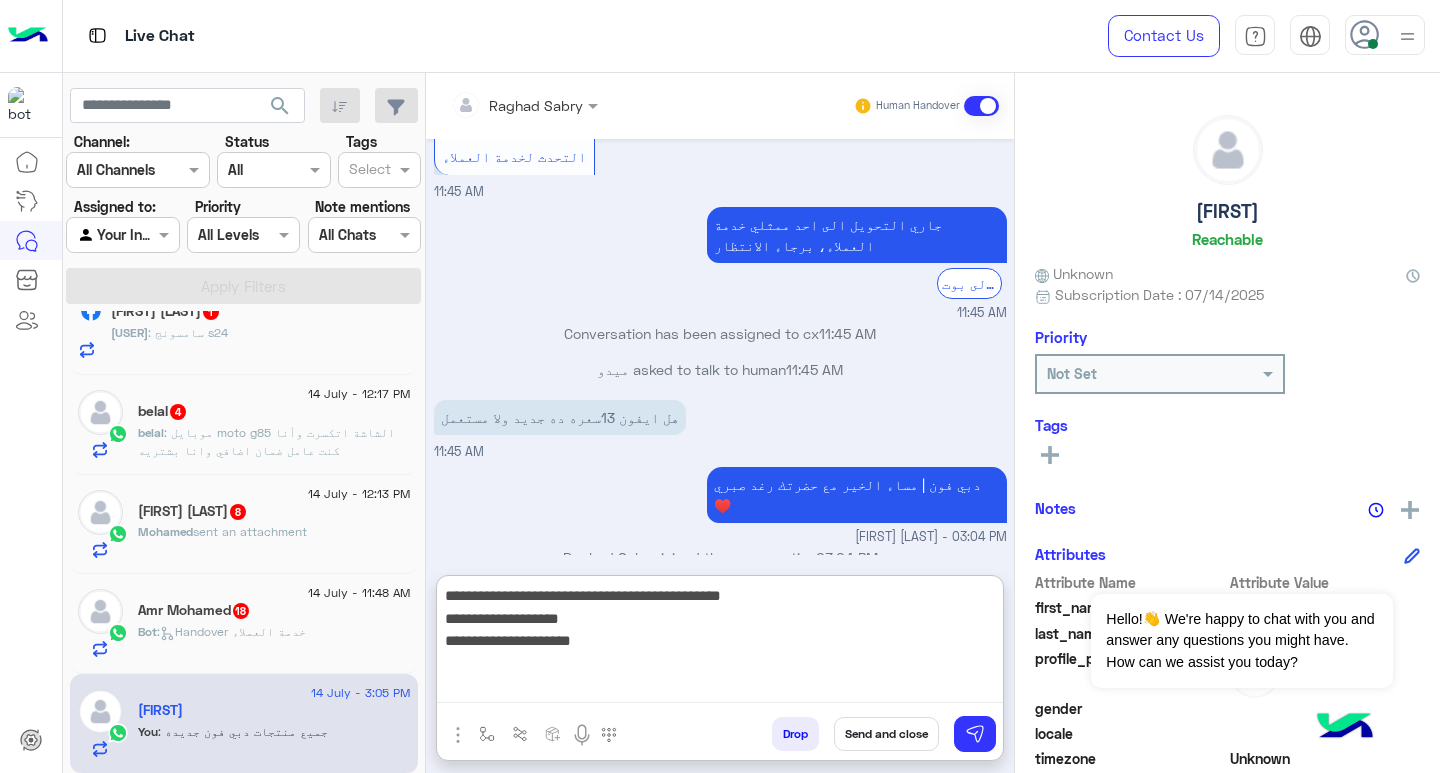 click on "**********" at bounding box center [720, 643] 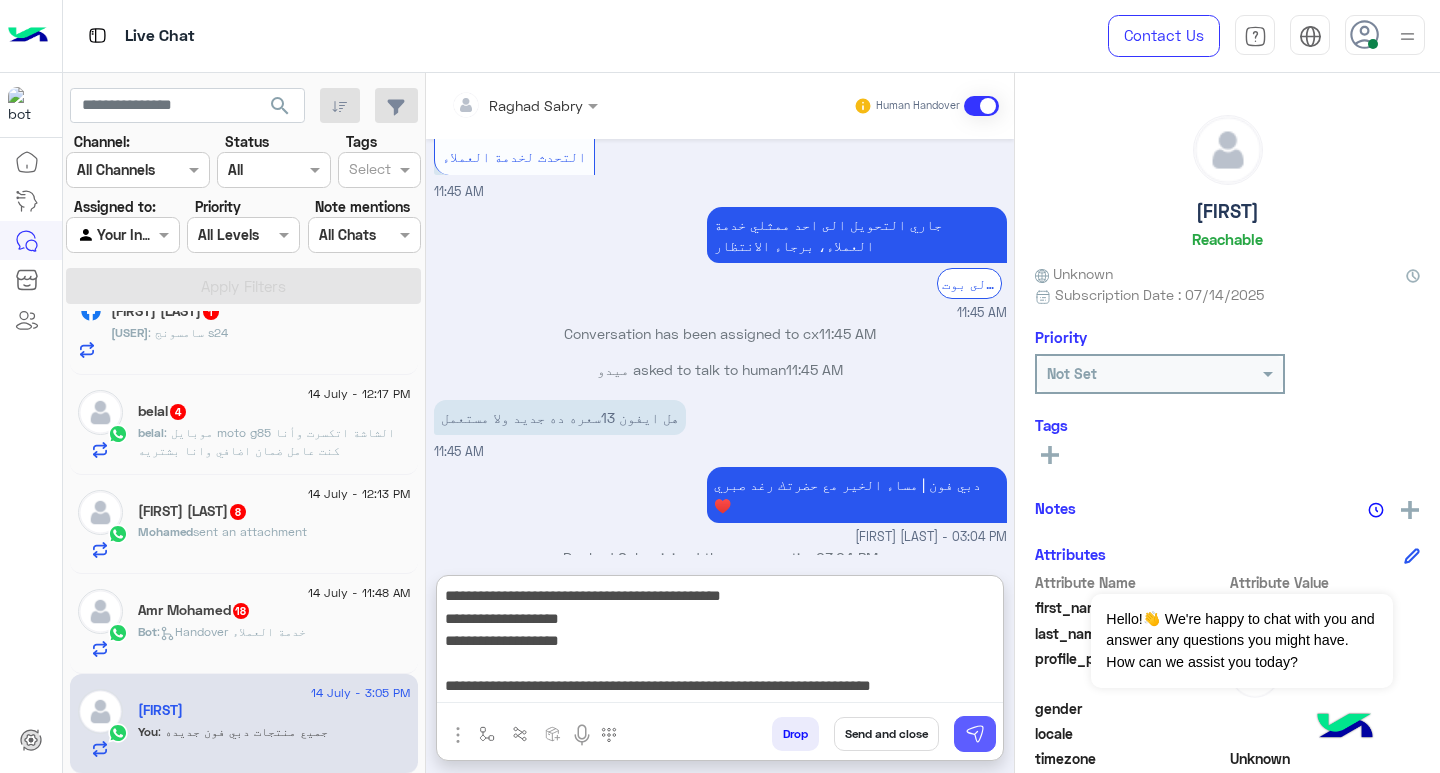 type on "**********" 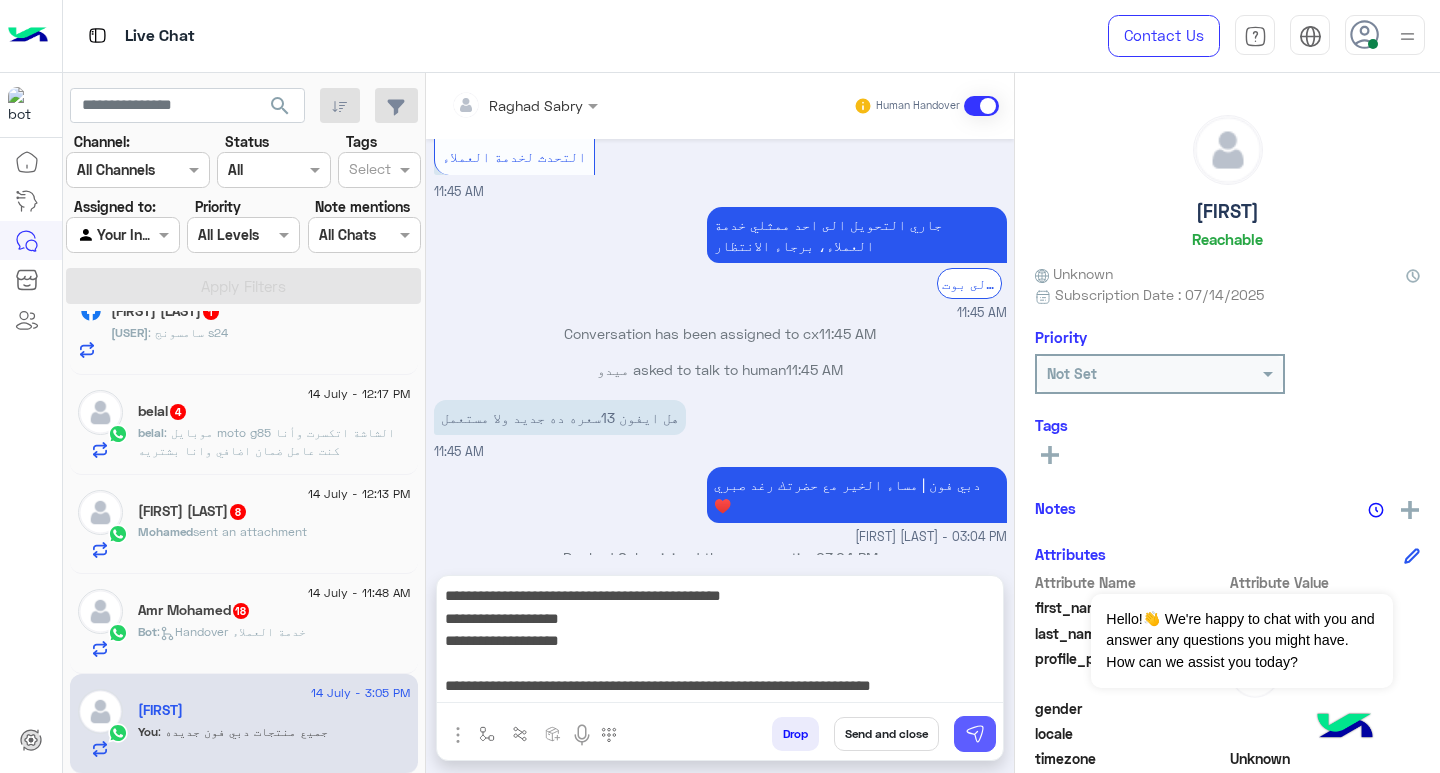click at bounding box center [975, 734] 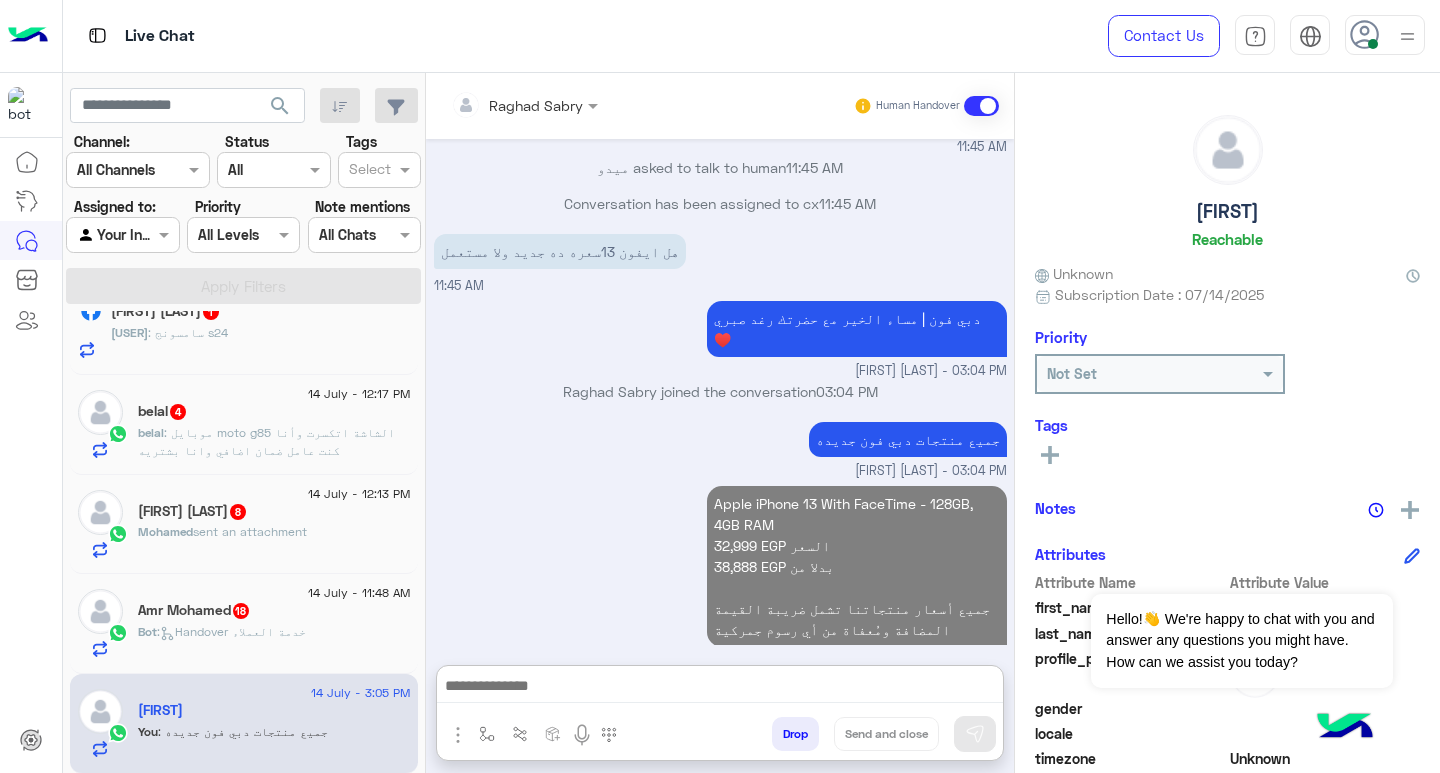 click at bounding box center [720, 688] 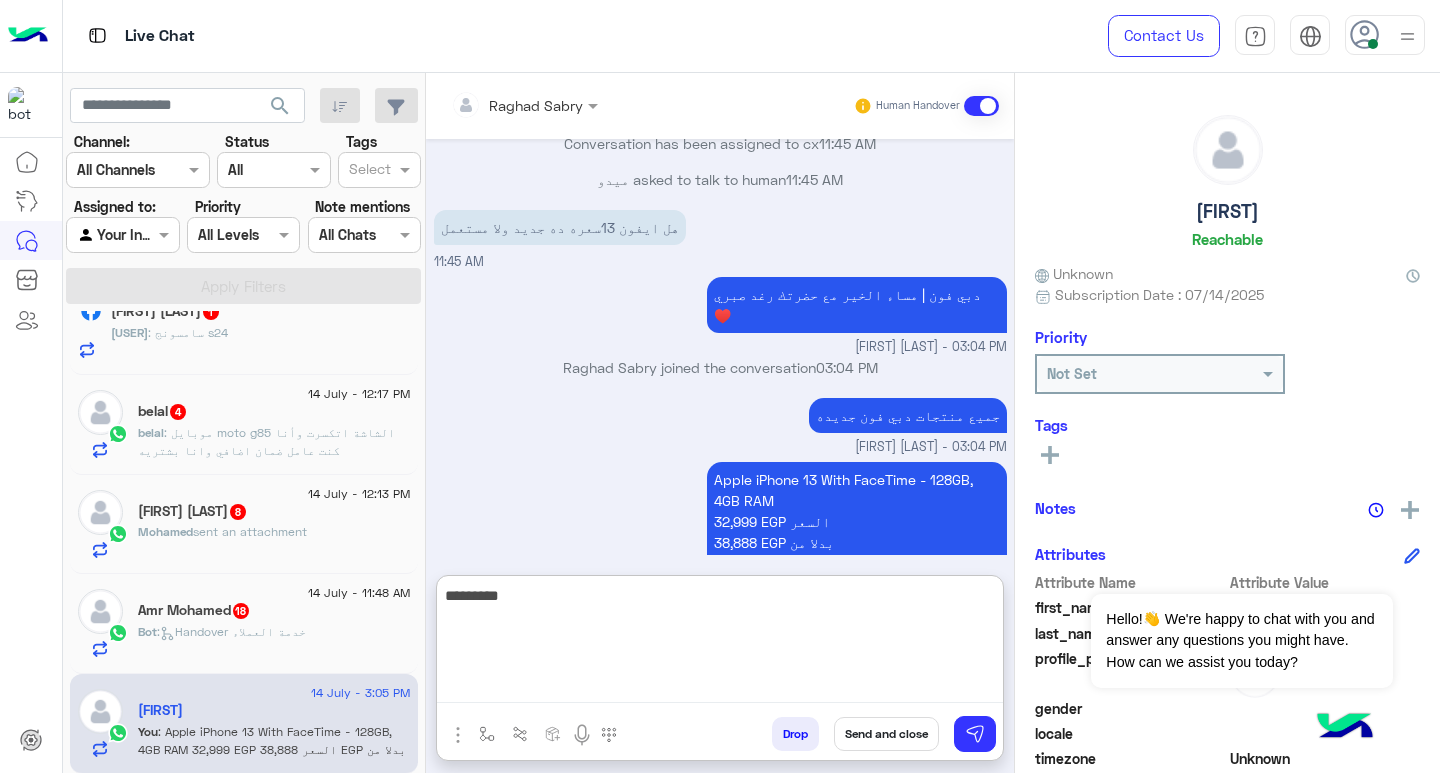 scroll, scrollTop: 1931, scrollLeft: 0, axis: vertical 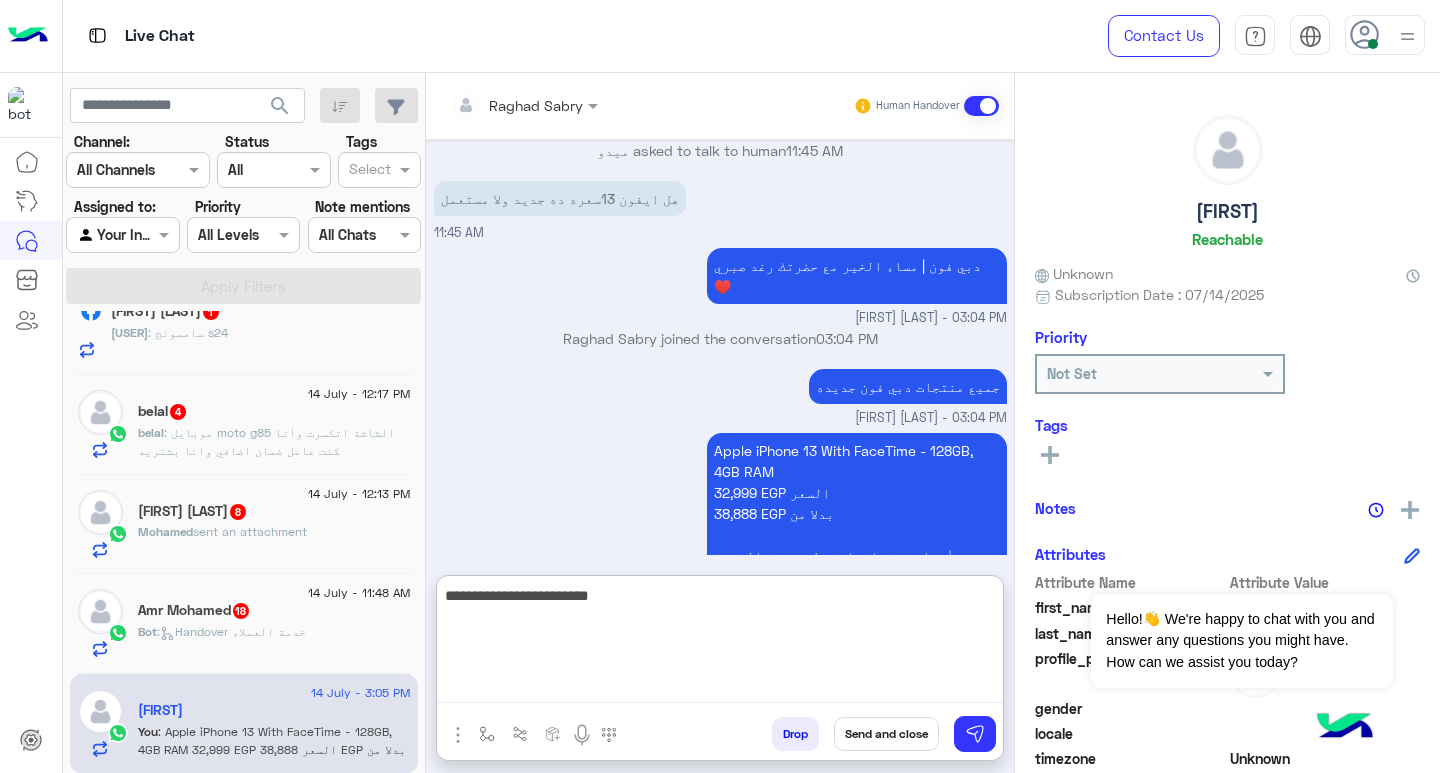 type on "**********" 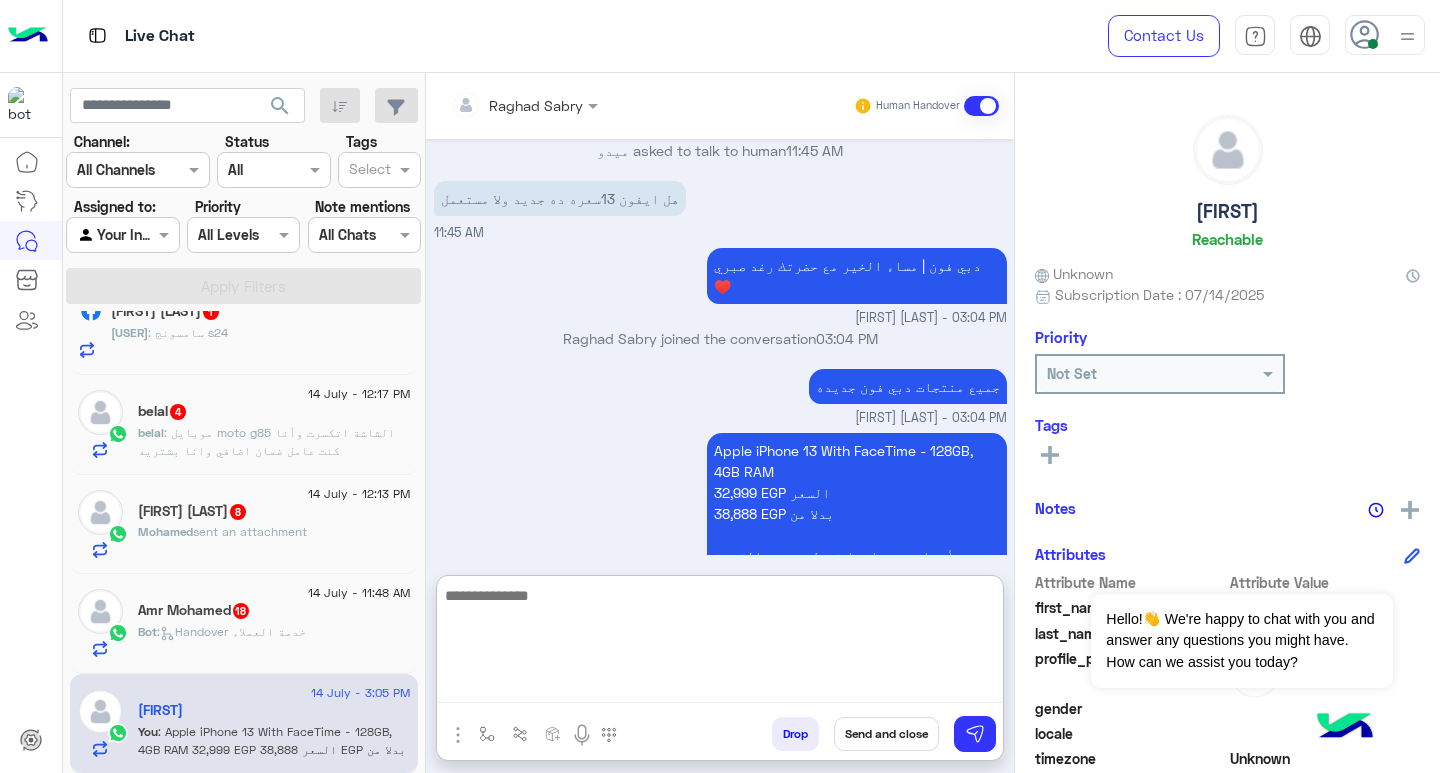 scroll, scrollTop: 1995, scrollLeft: 0, axis: vertical 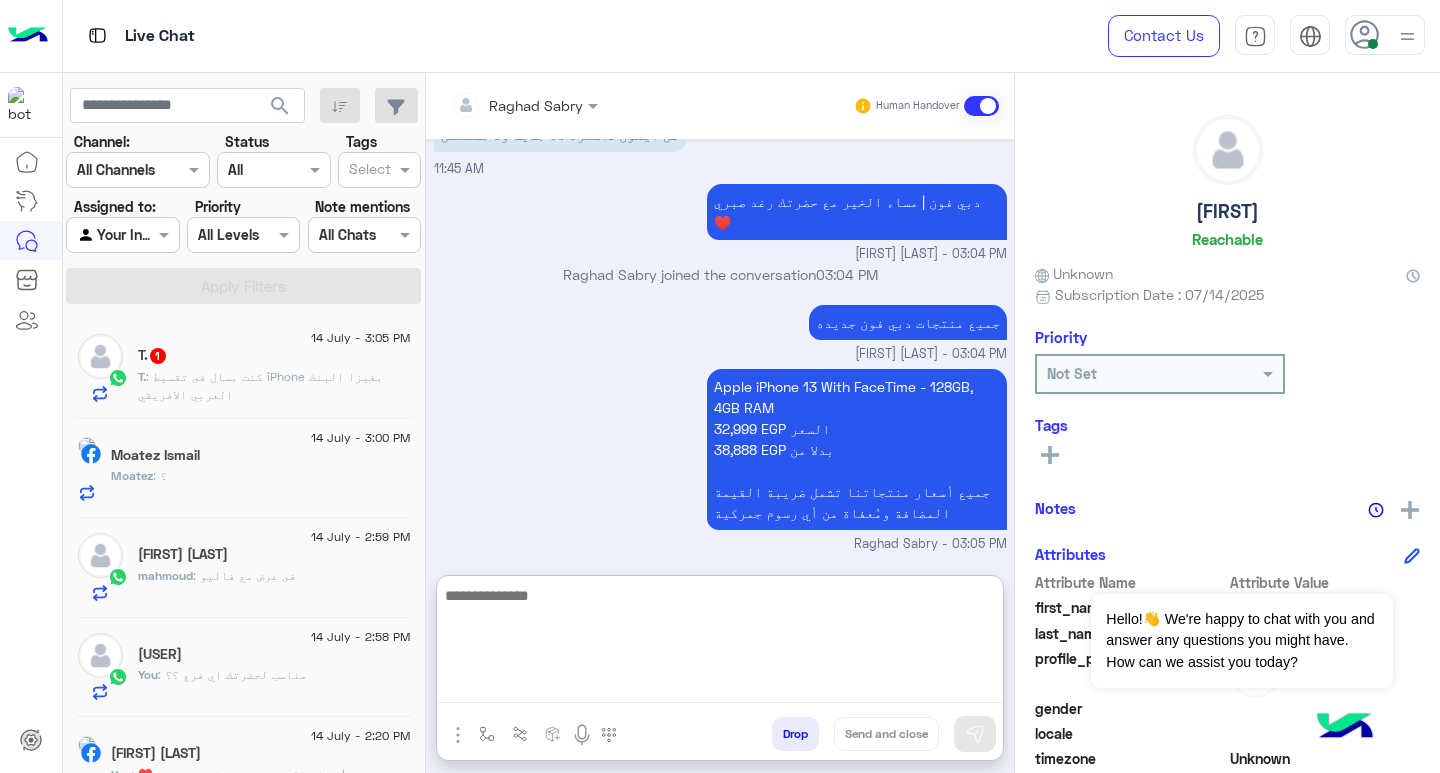 click on ": كنت بسال فى تقسيط iPhone بفيزا البنك العربي الافريقي" 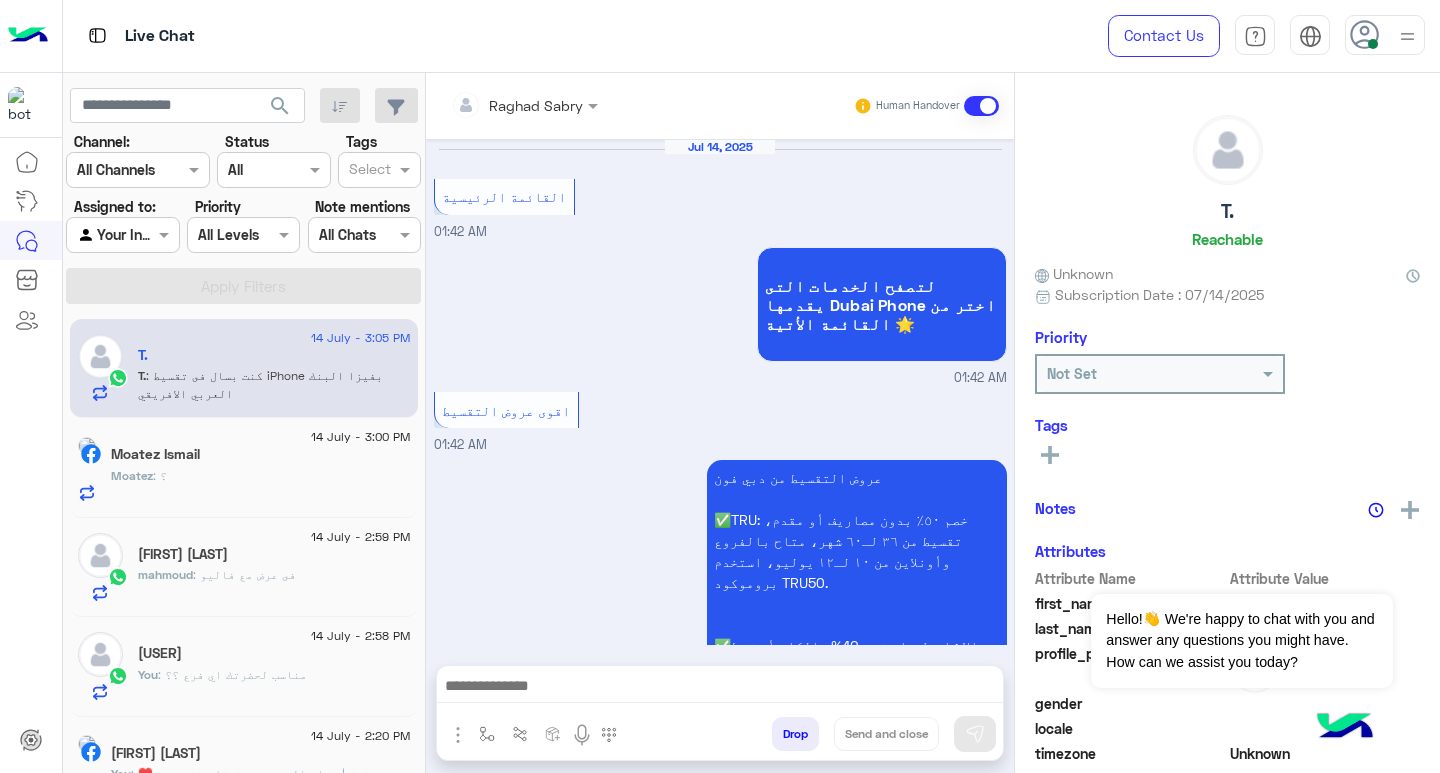 scroll, scrollTop: 2834, scrollLeft: 0, axis: vertical 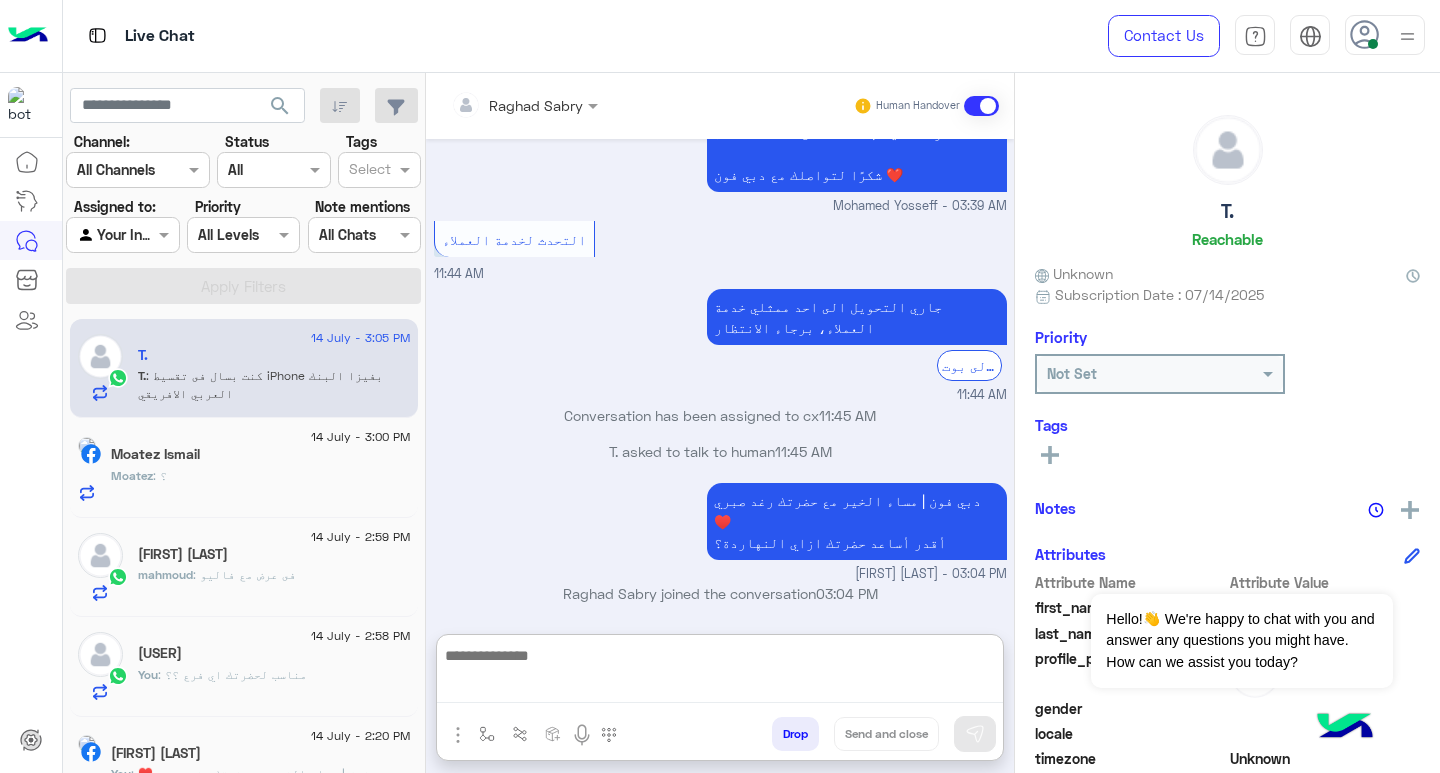 click at bounding box center [720, 673] 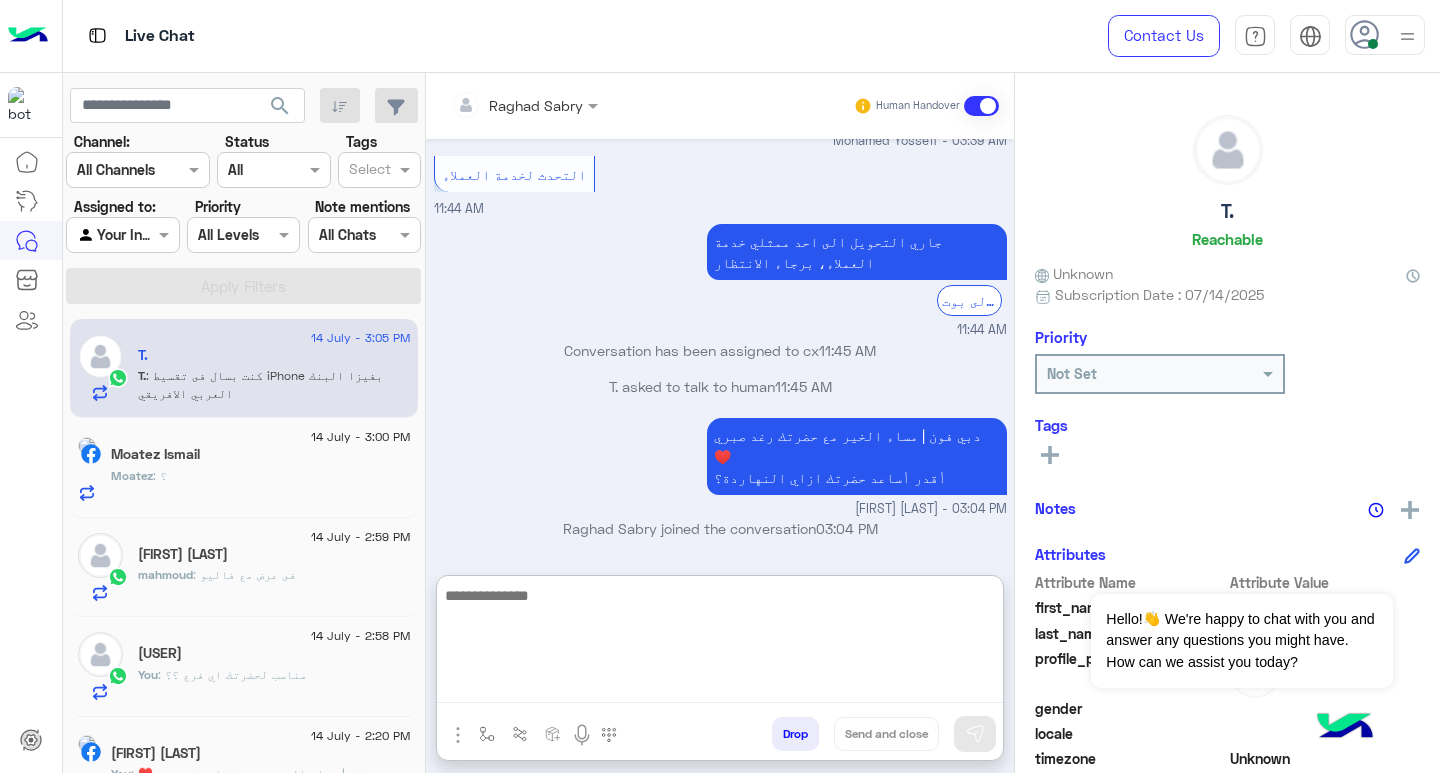 scroll, scrollTop: 2923, scrollLeft: 0, axis: vertical 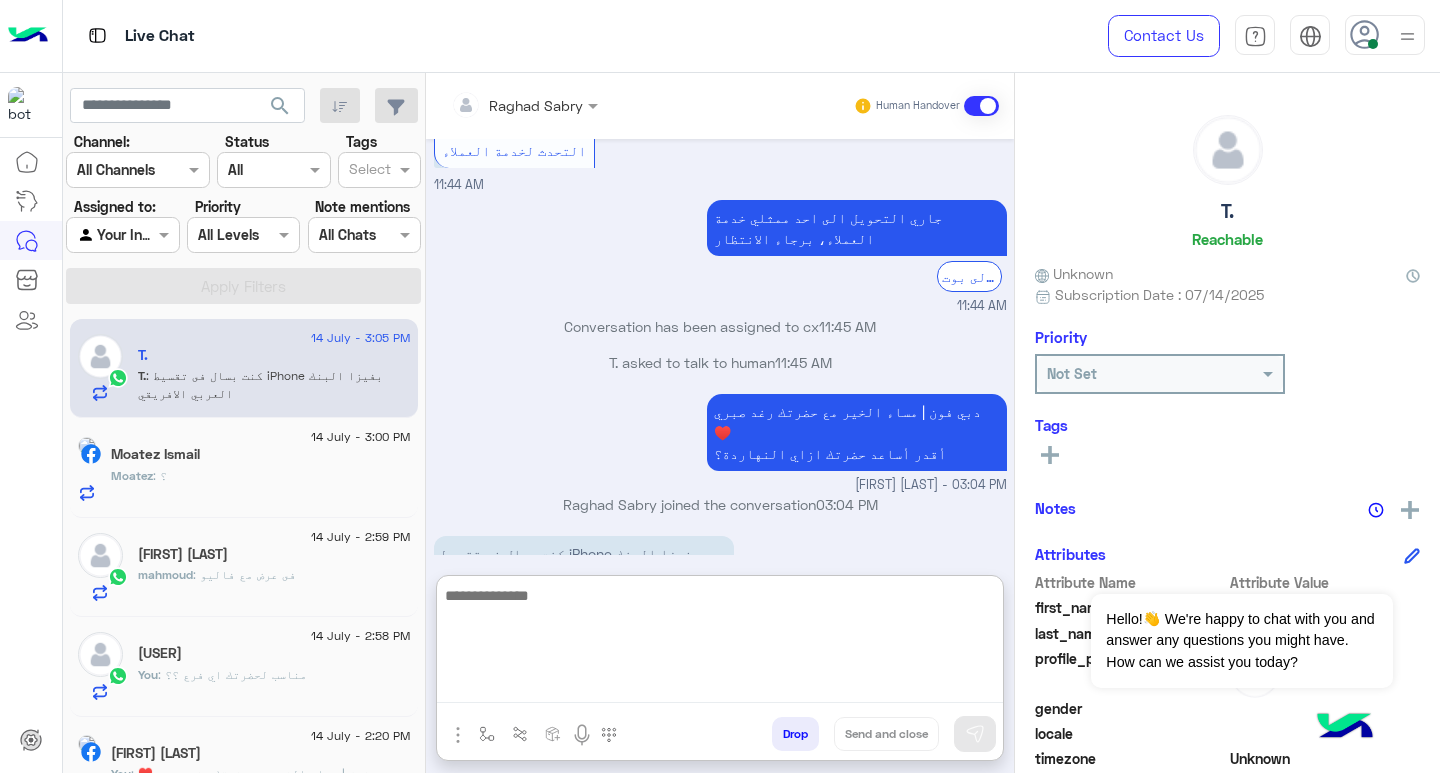 click at bounding box center [720, 643] 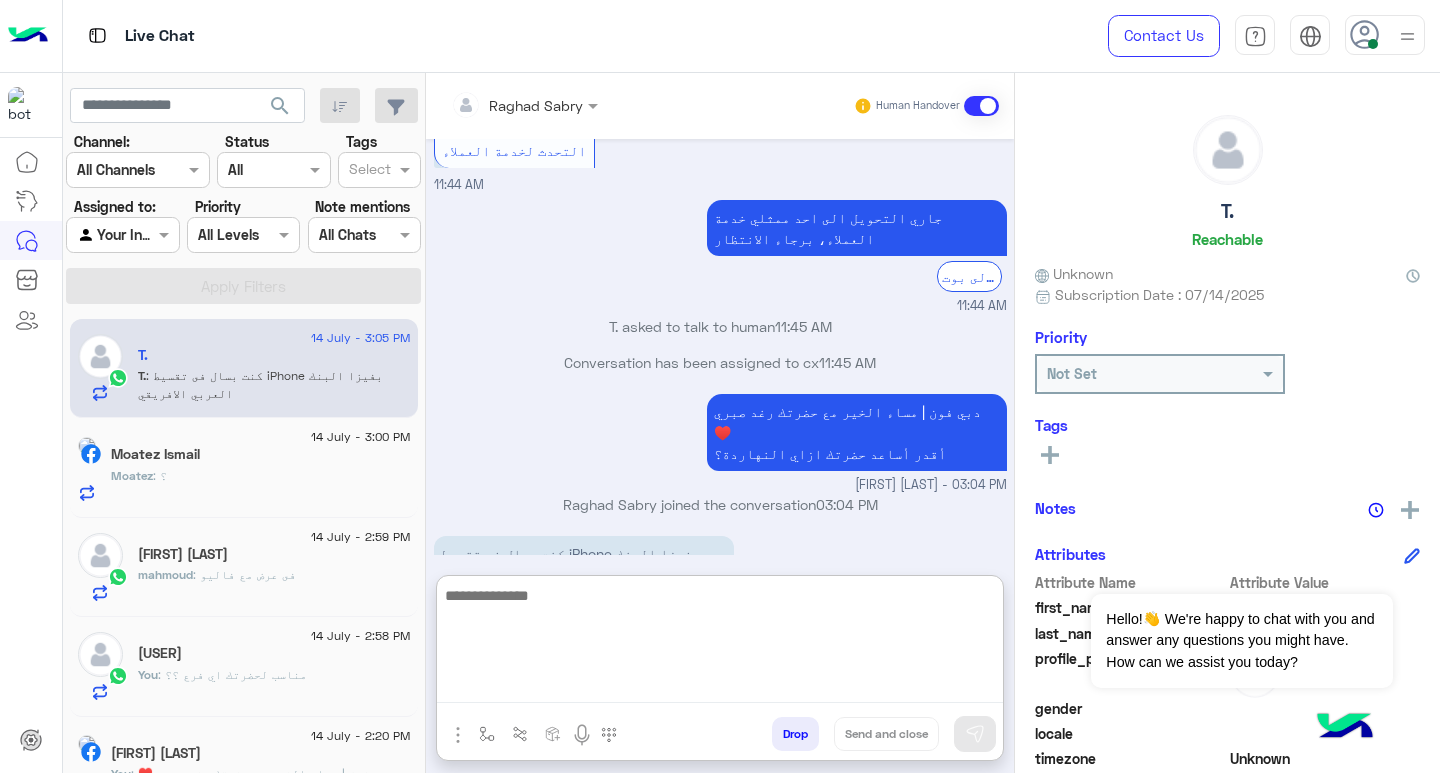 scroll, scrollTop: 0, scrollLeft: 0, axis: both 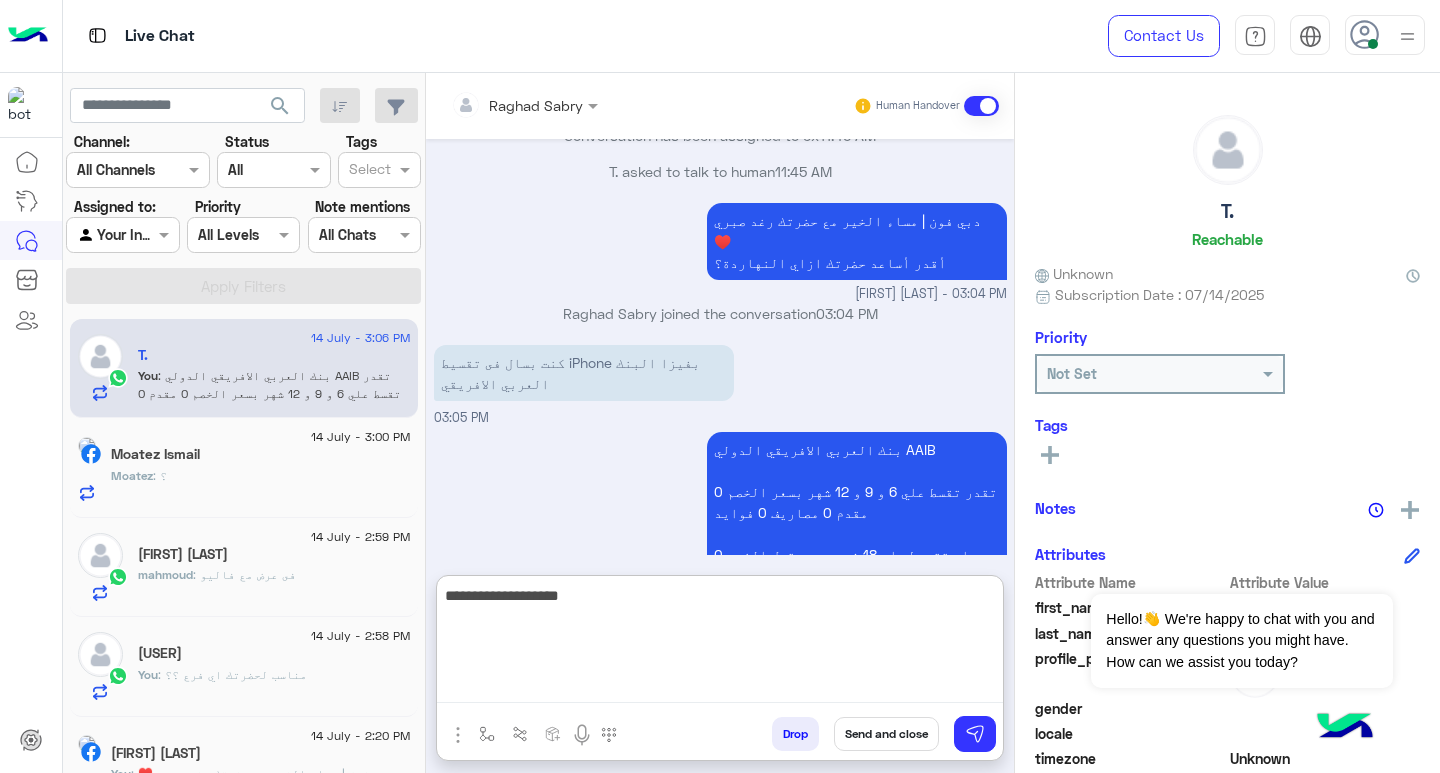 type on "**********" 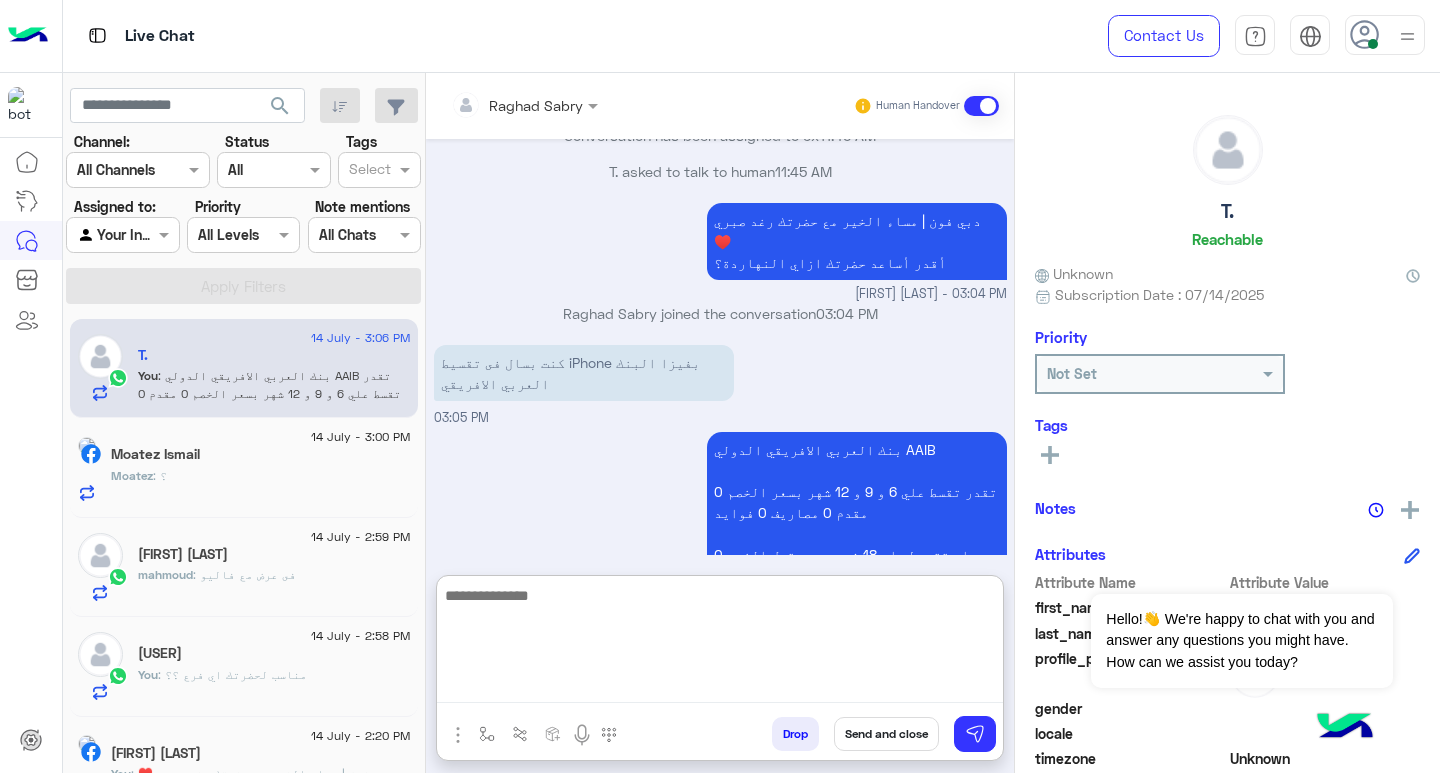 scroll, scrollTop: 3177, scrollLeft: 0, axis: vertical 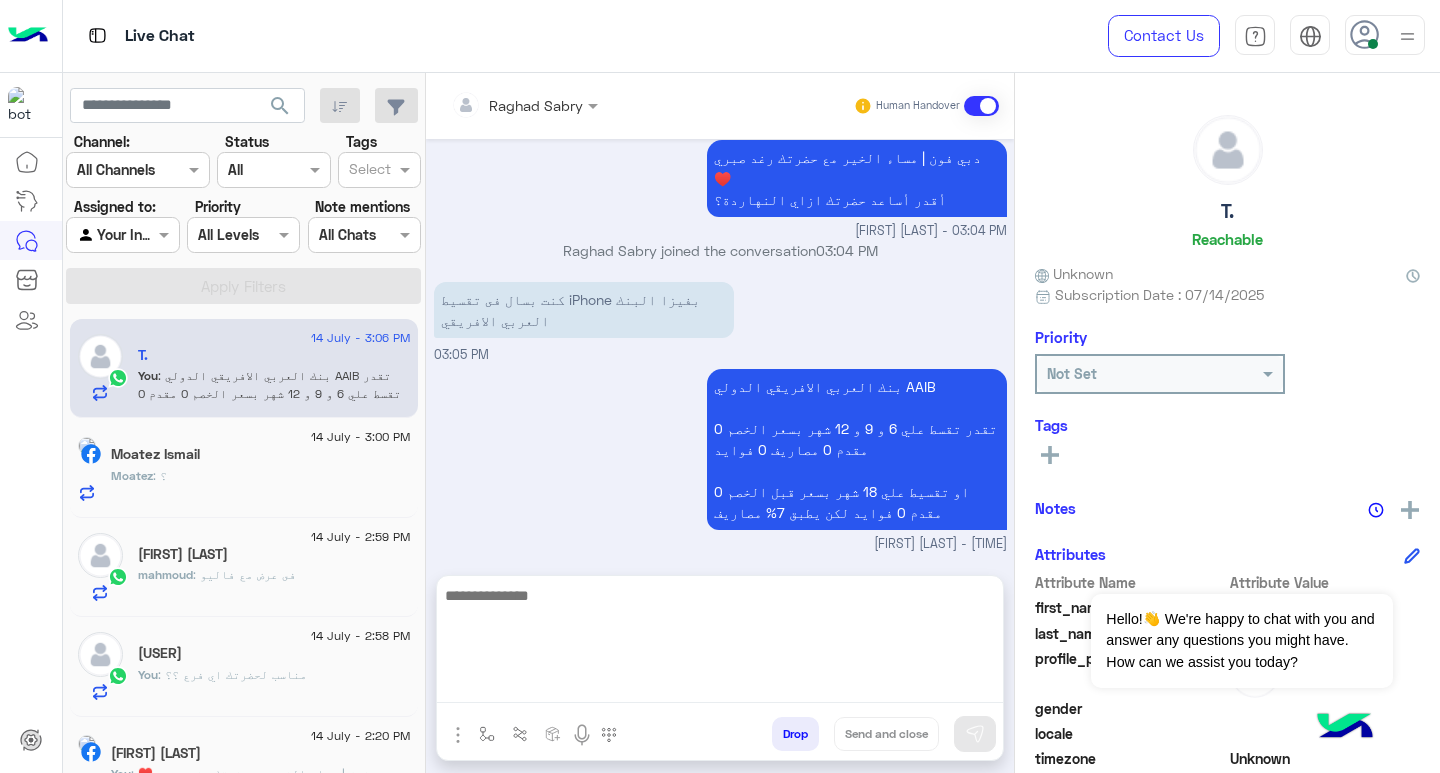 click on "Moatez Ismail" 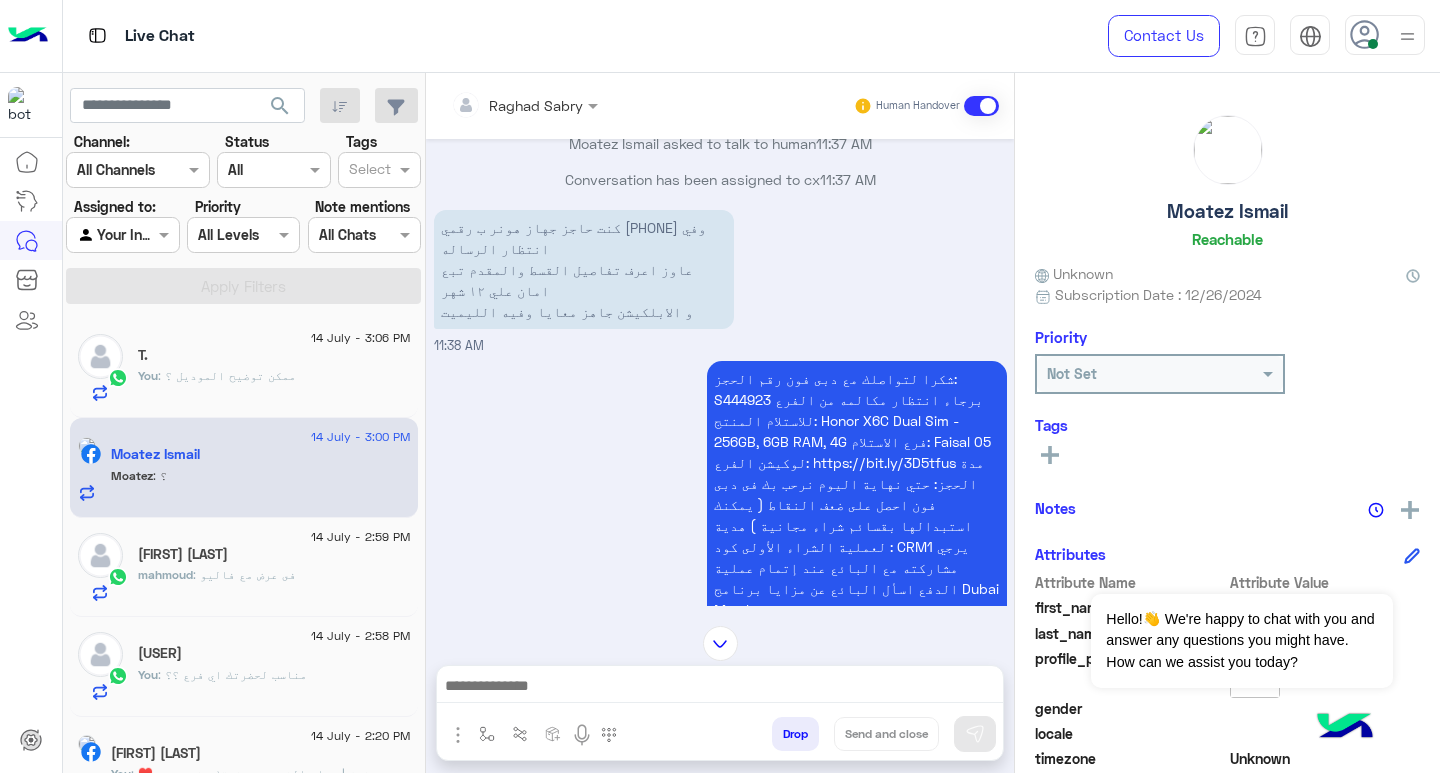 scroll, scrollTop: 1118, scrollLeft: 0, axis: vertical 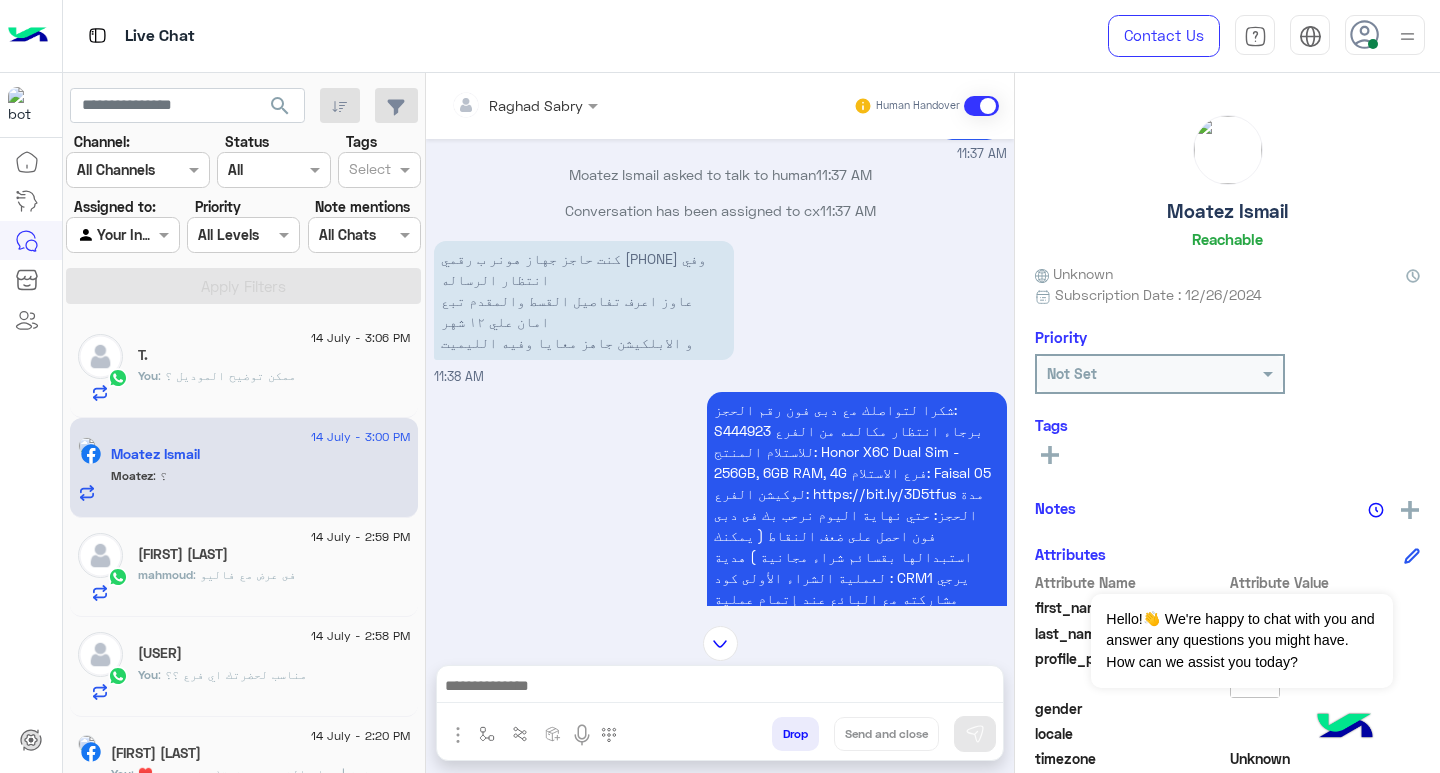 click on "شكرا لتواصلك مع دبى فون
رقم الحجز: S444923 برجاء انتظار مكالمه من الفرع للاستلام
المنتج: Honor X6C Dual Sim - 256GB, 6GB RAM, 4G
فرع الاستلام: Faisal 05
لوكيشن الفرع: https://bit.ly/3D5tfus
مدة الحجز: حتي نهاية اليوم
نرحب بك فى دبى فون احصل على ضعف النقاط ( يمكنك استبدالها بقسائم شراء مجانية )
هدية لعملية الشراء الأولى
كود : CRM1
يرجي مشاركته مع البائع عند إتمام عملية الدفع
اسأل البائع عن مزايا برنامج Dubai Member جهاز مدى الحياة" at bounding box center [856, 525] 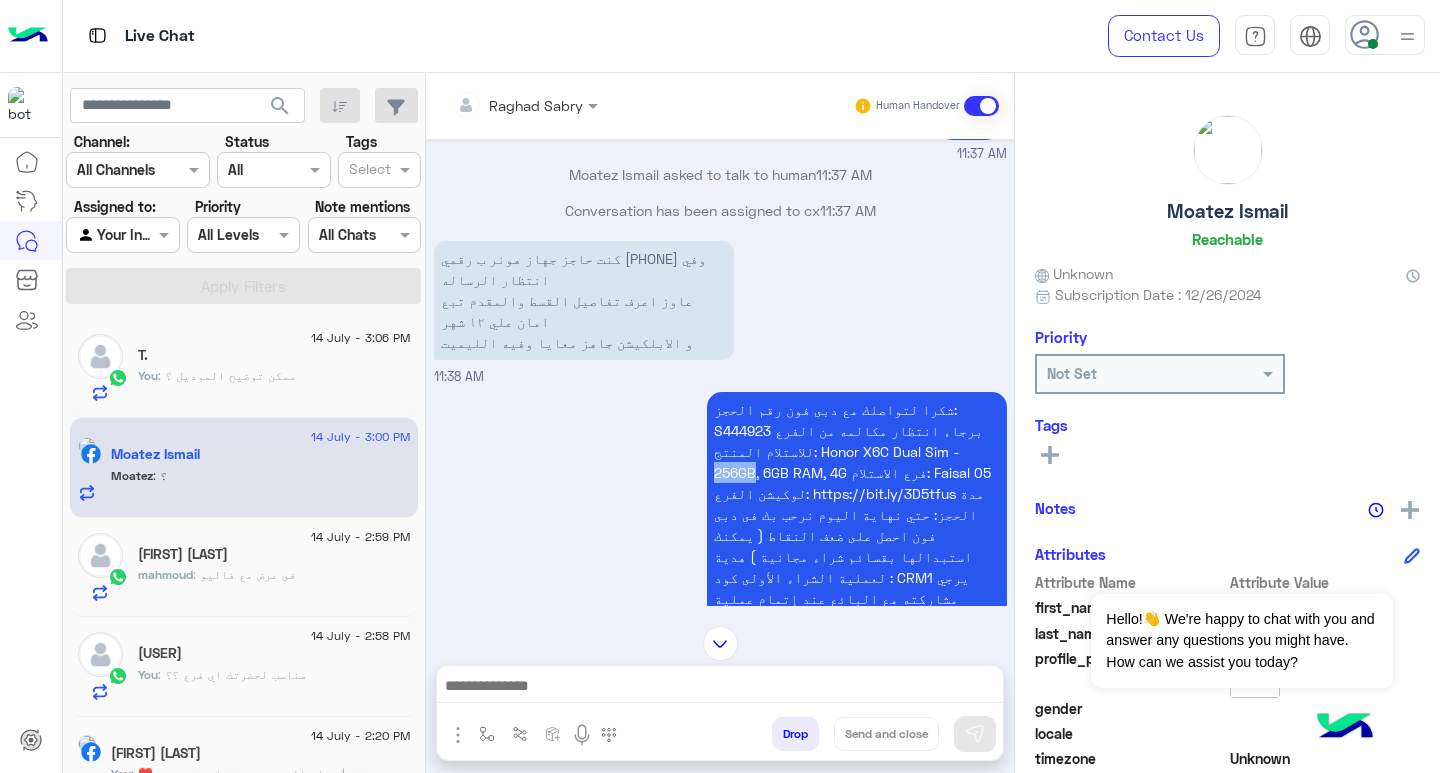 click on "شكرا لتواصلك مع دبى فون
رقم الحجز: S444923 برجاء انتظار مكالمه من الفرع للاستلام
المنتج: Honor X6C Dual Sim - 256GB, 6GB RAM, 4G
فرع الاستلام: Faisal 05
لوكيشن الفرع: https://bit.ly/3D5tfus
مدة الحجز: حتي نهاية اليوم
نرحب بك فى دبى فون احصل على ضعف النقاط ( يمكنك استبدالها بقسائم شراء مجانية )
هدية لعملية الشراء الأولى
كود : CRM1
يرجي مشاركته مع البائع عند إتمام عملية الدفع
اسأل البائع عن مزايا برنامج Dubai Member جهاز مدى الحياة" at bounding box center [856, 525] 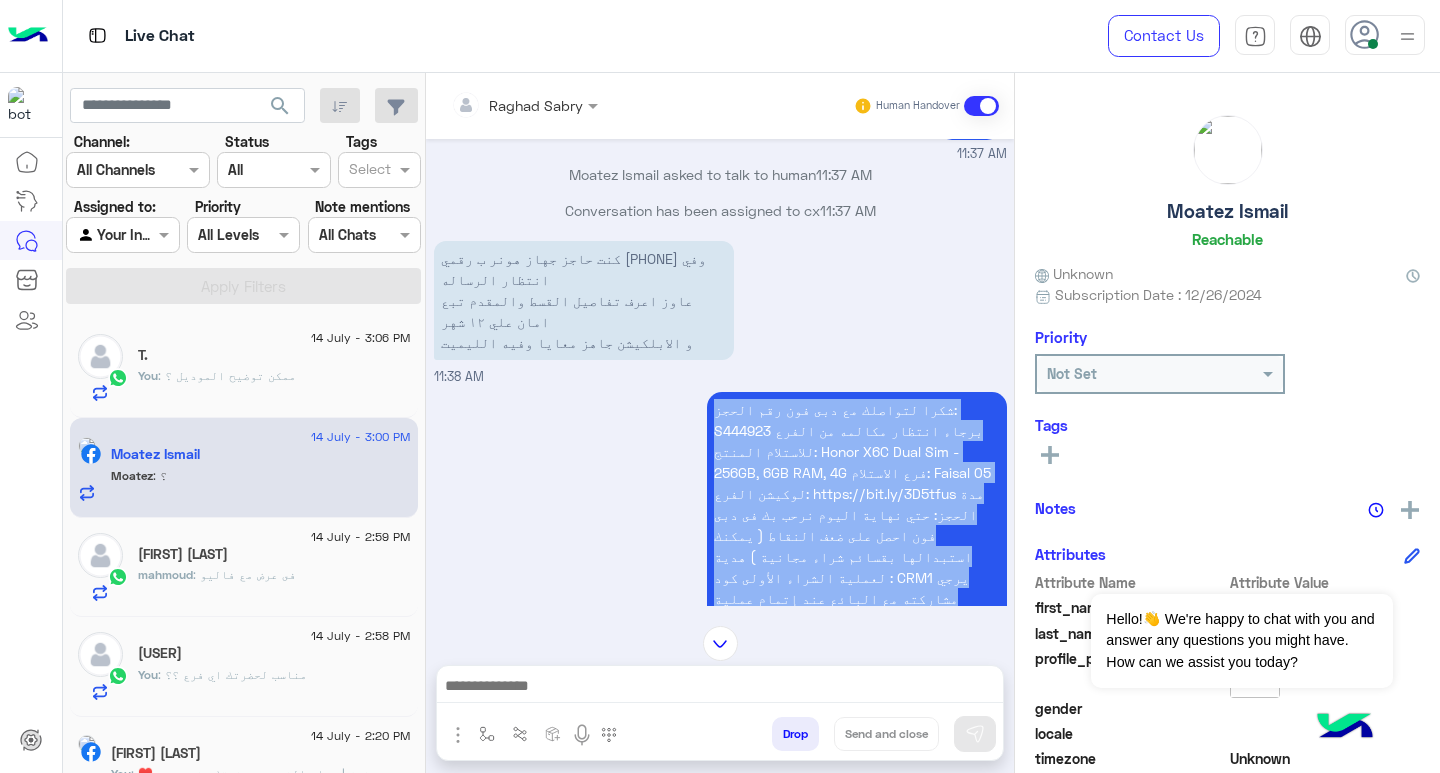 click on "شكرا لتواصلك مع دبى فون
رقم الحجز: S444923 برجاء انتظار مكالمه من الفرع للاستلام
المنتج: Honor X6C Dual Sim - 256GB, 6GB RAM, 4G
فرع الاستلام: Faisal 05
لوكيشن الفرع: https://bit.ly/3D5tfus
مدة الحجز: حتي نهاية اليوم
نرحب بك فى دبى فون احصل على ضعف النقاط ( يمكنك استبدالها بقسائم شراء مجانية )
هدية لعملية الشراء الأولى
كود : CRM1
يرجي مشاركته مع البائع عند إتمام عملية الدفع
اسأل البائع عن مزايا برنامج Dubai Member جهاز مدى الحياة" at bounding box center (856, 525) 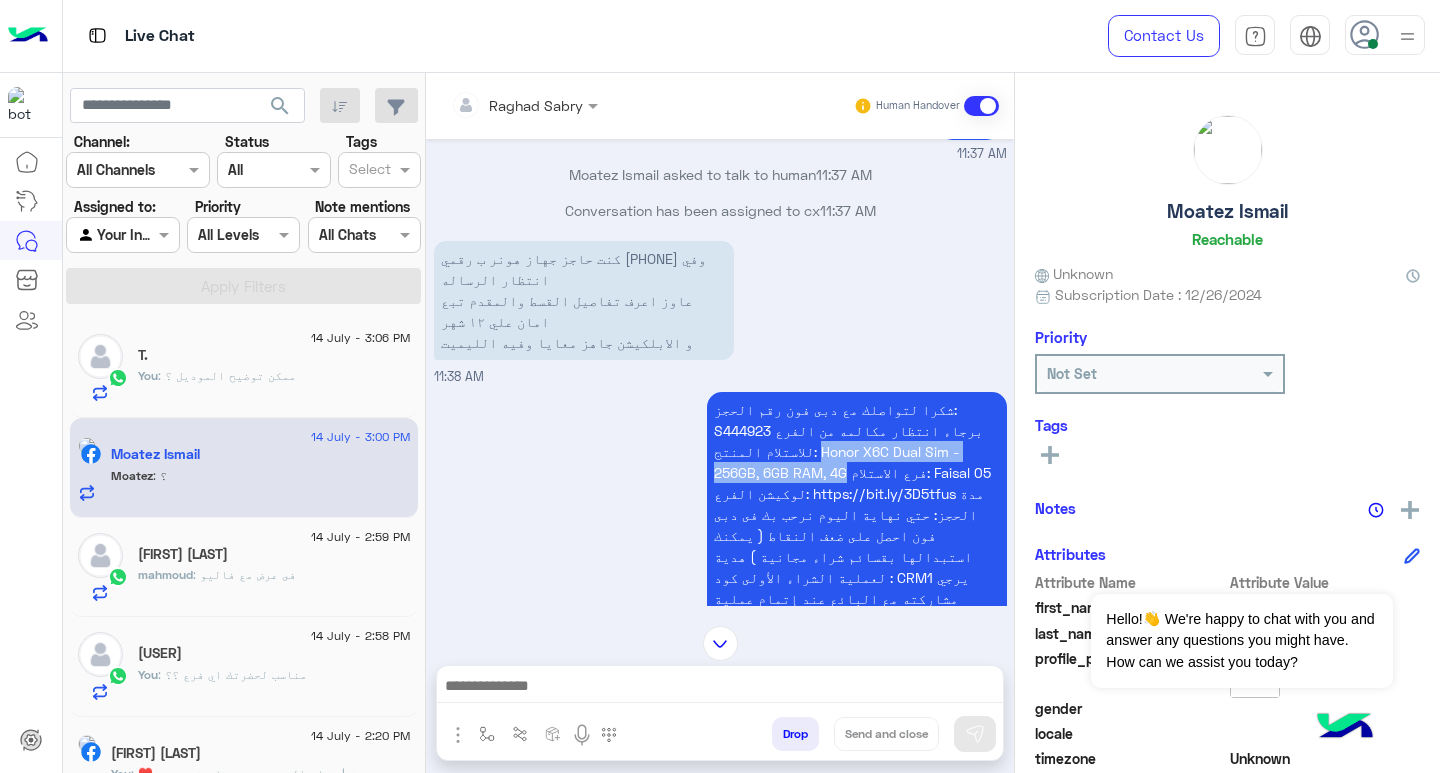 drag, startPoint x: 816, startPoint y: 409, endPoint x: 1005, endPoint y: 409, distance: 189 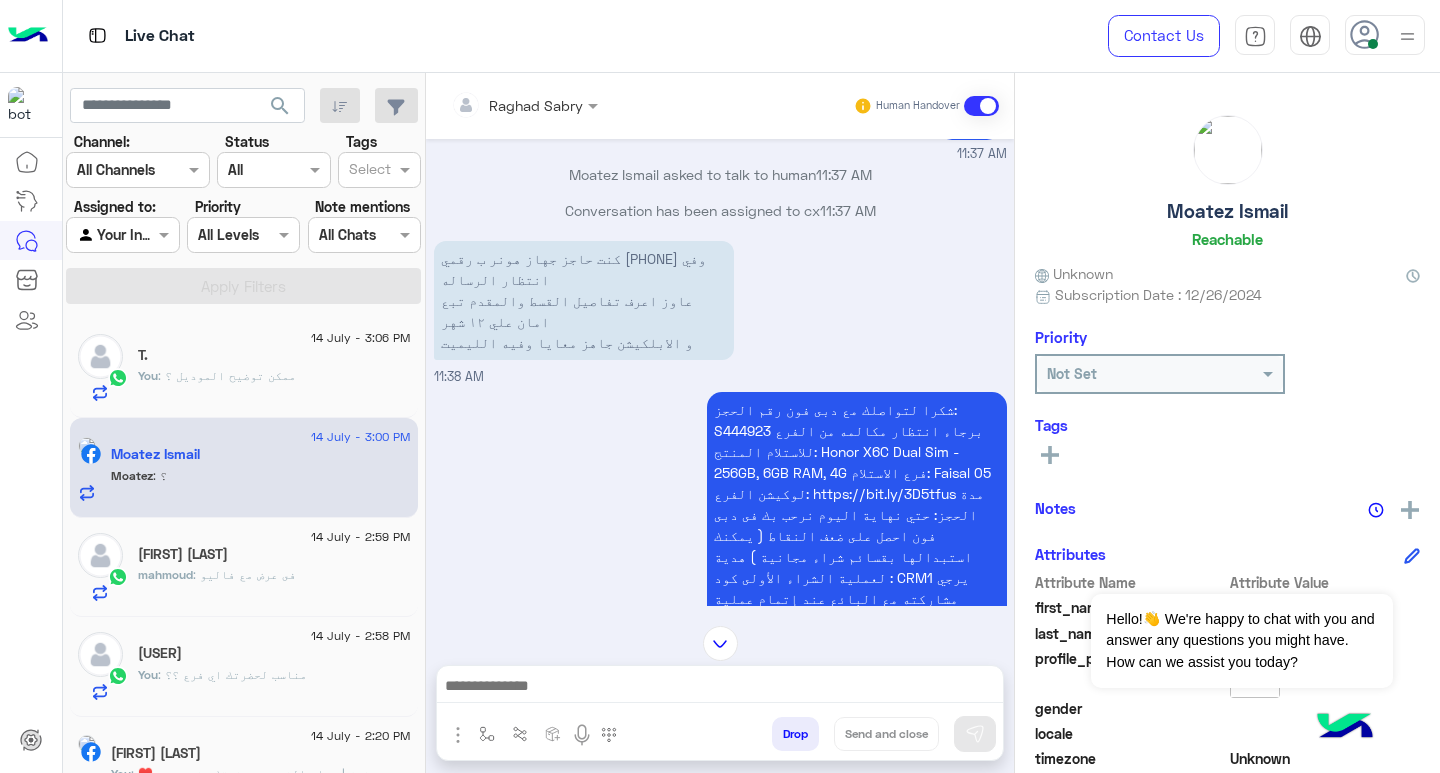 click at bounding box center [720, 688] 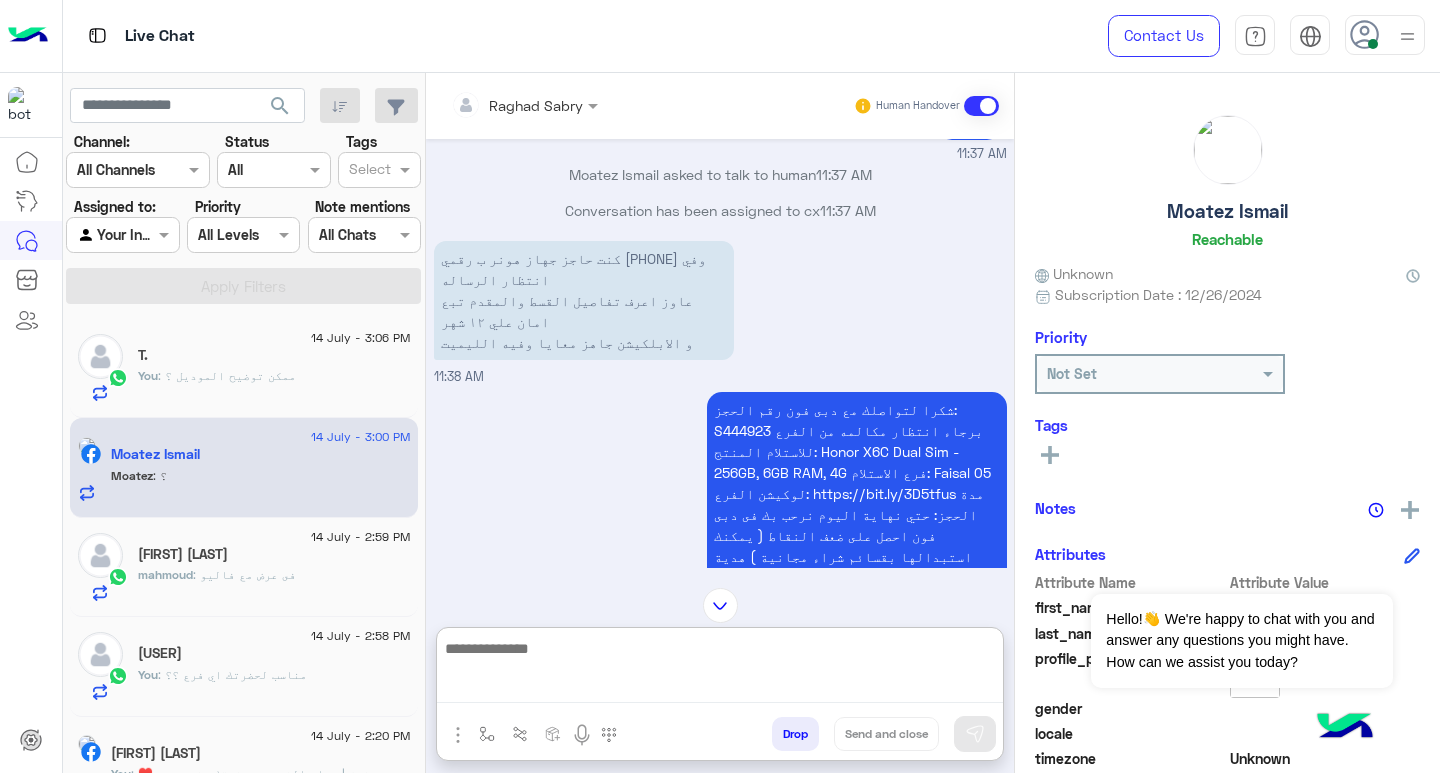 paste on "**********" 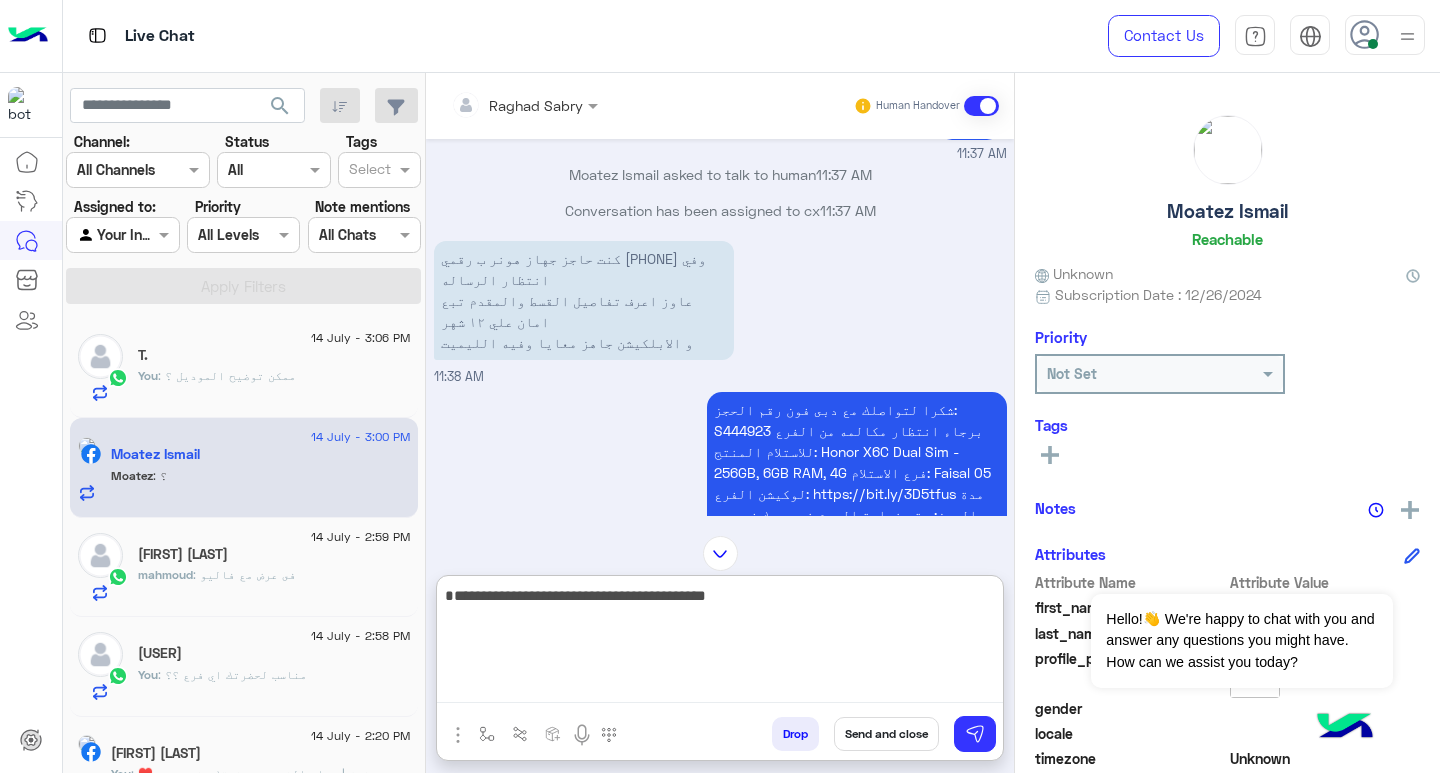 paste on "**
********" 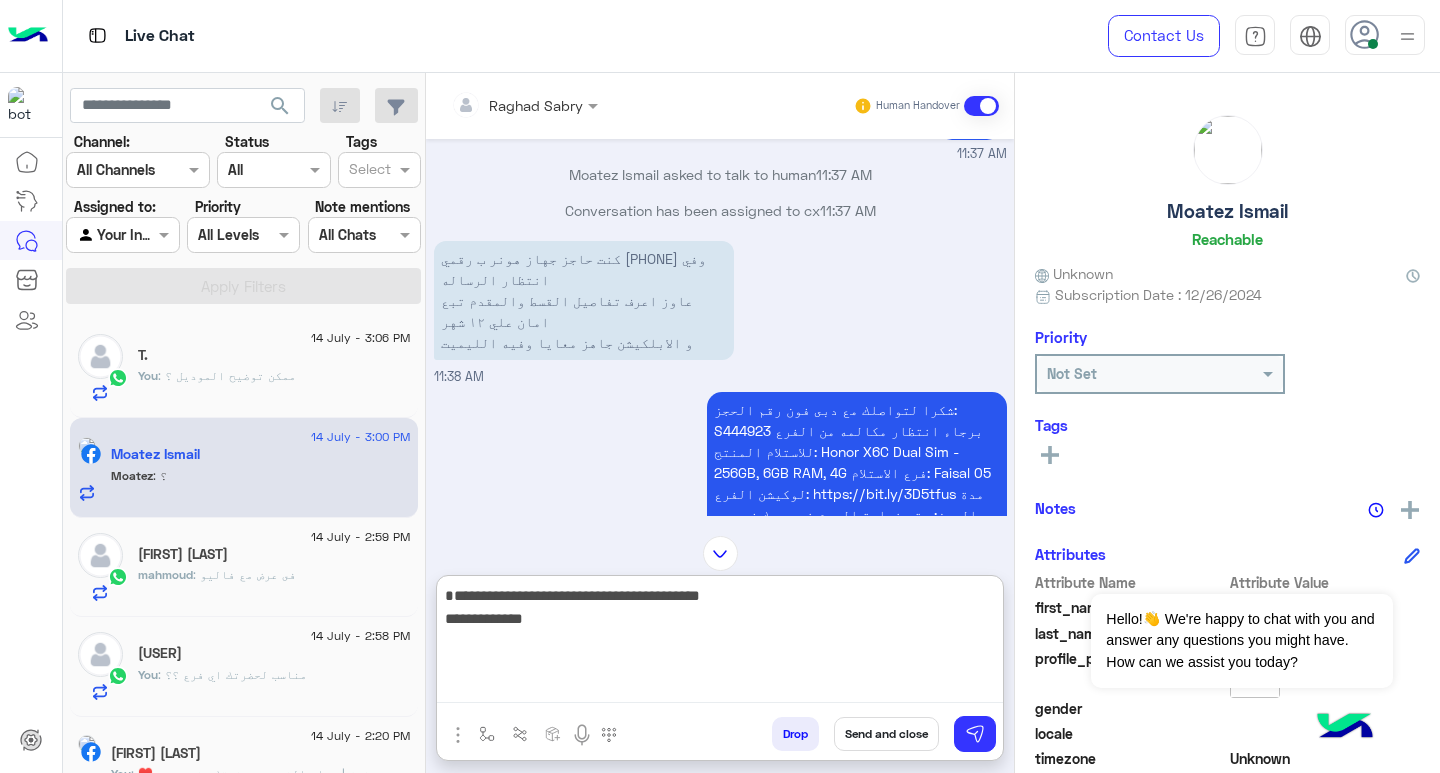 paste on "*
********" 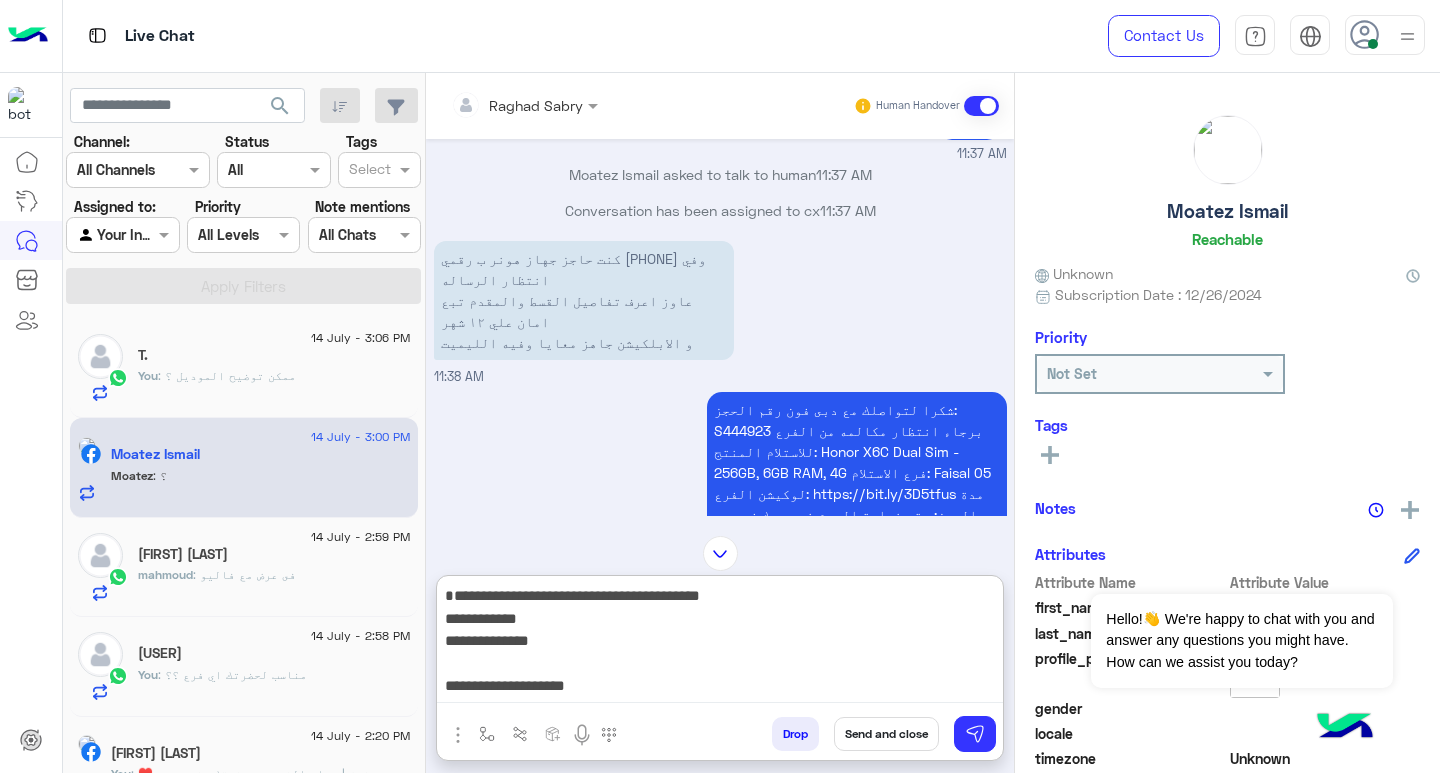 click on "**********" at bounding box center (720, 643) 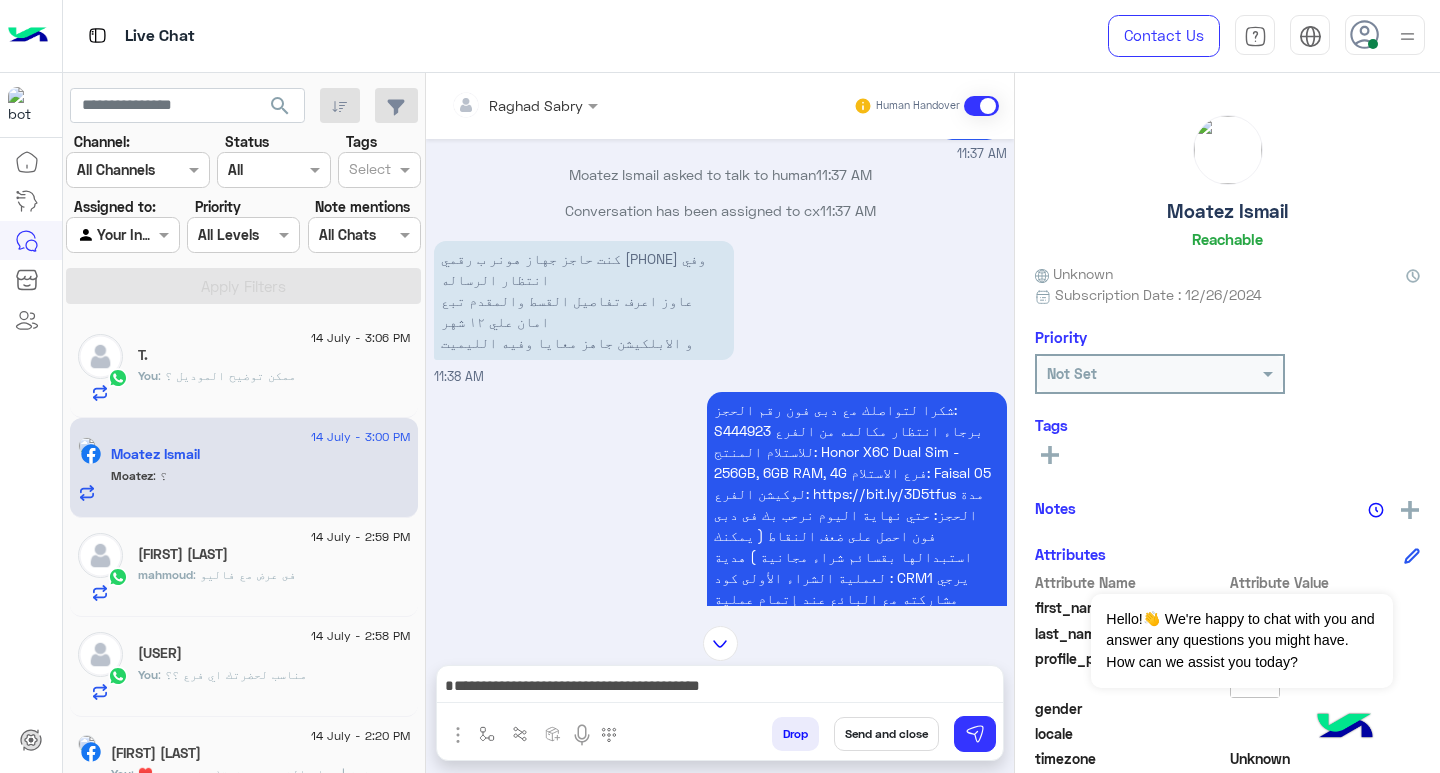 drag, startPoint x: 882, startPoint y: 691, endPoint x: 871, endPoint y: 691, distance: 11 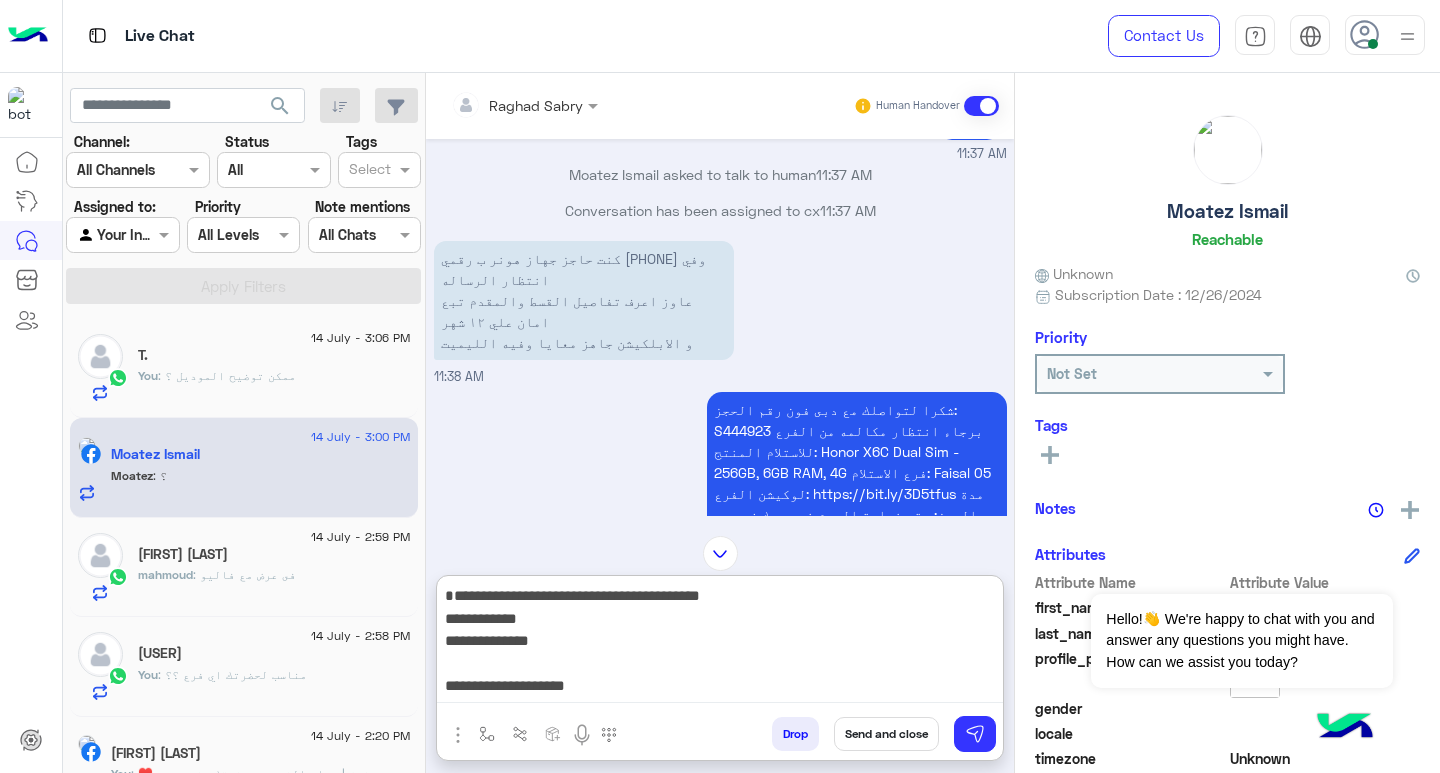 click on "**********" at bounding box center (720, 643) 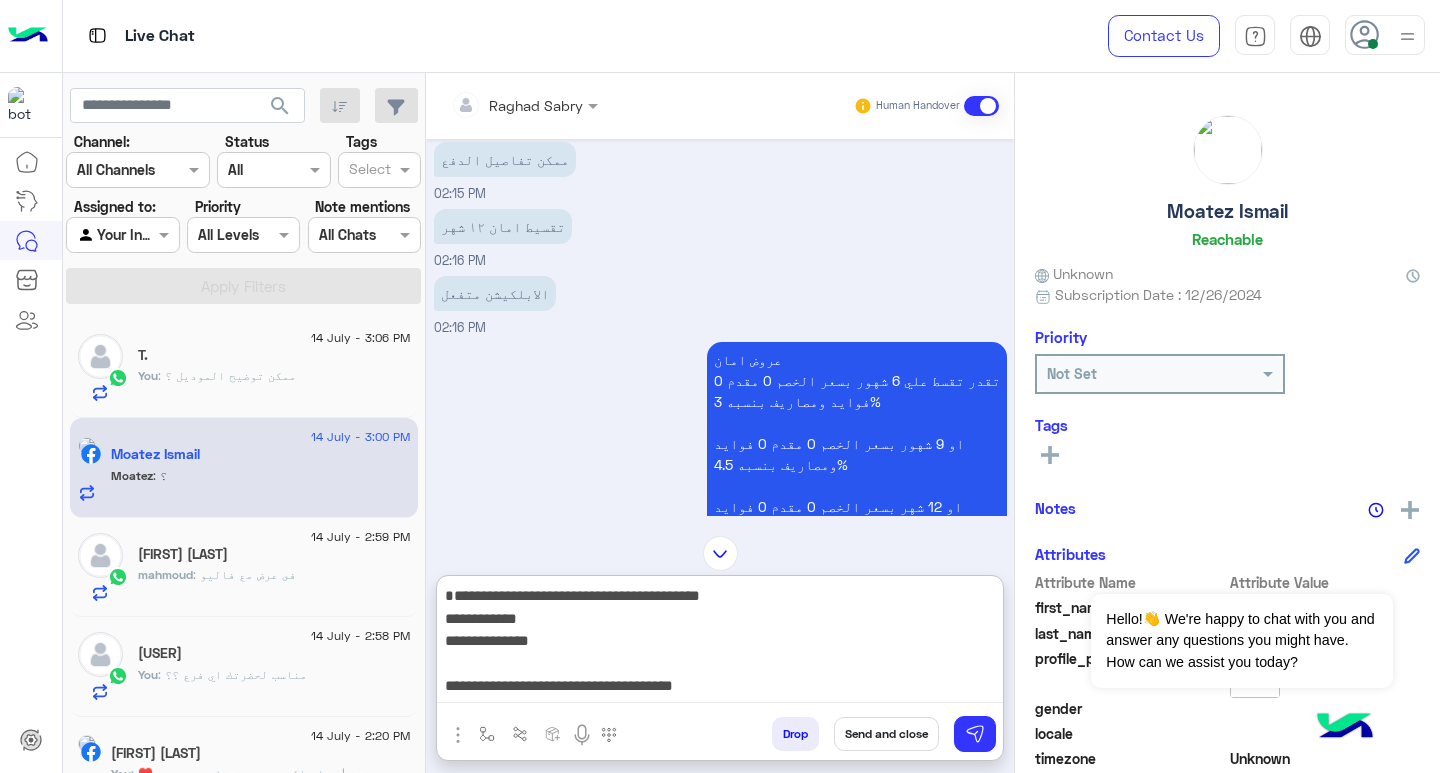 scroll, scrollTop: 1818, scrollLeft: 0, axis: vertical 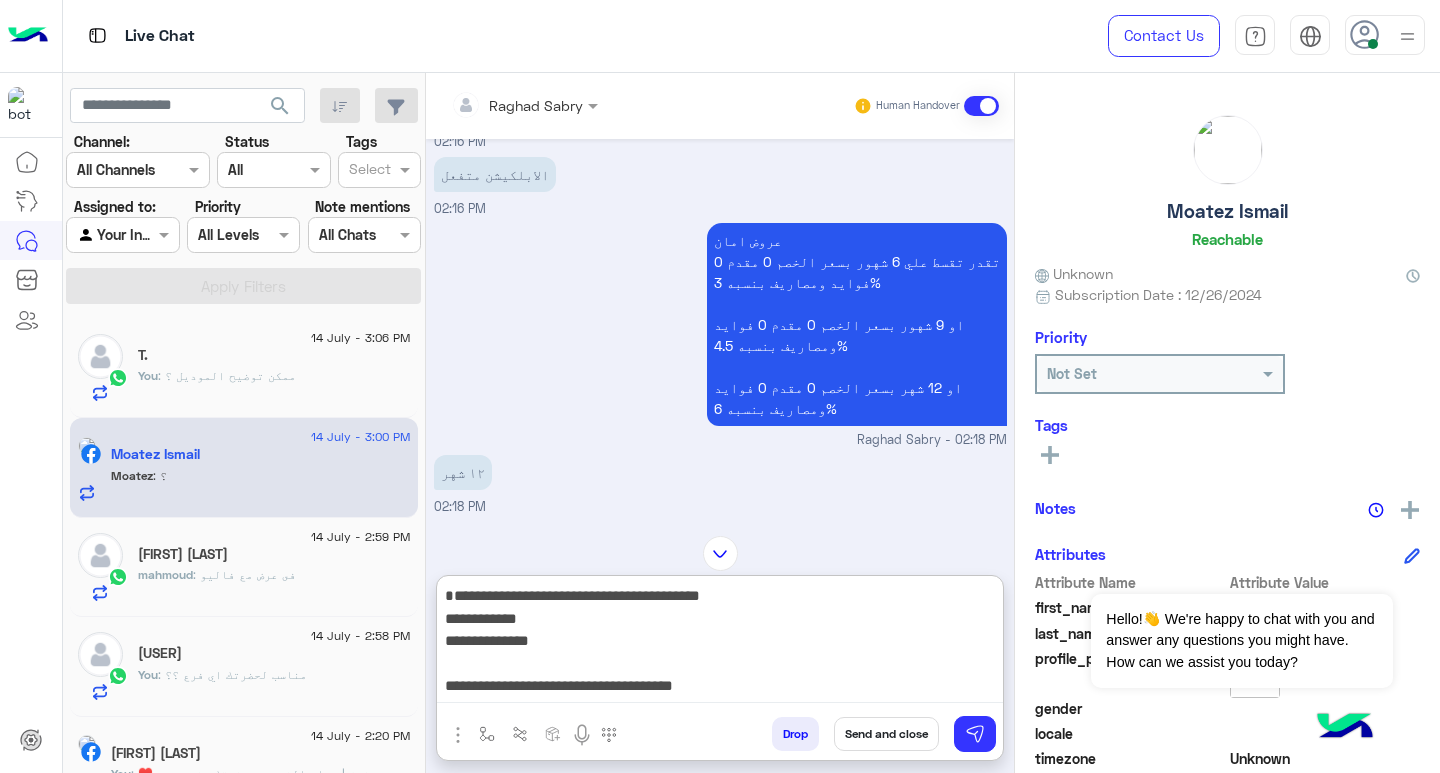 click on "عروض امان  تقدر تقسط علي 6 شهور بسعر الخصم 0 مقدم 0 فوايد ومصاريف بنسبه 3% او 9 شهور بسعر الخصم 0 مقدم 0 فوايد ومصاريف بنسبه 4.5% او 12 شهر بسعر الخصم 0 مقدم 0 فوايد ومصاريف بنسبه 6%" at bounding box center (857, 324) 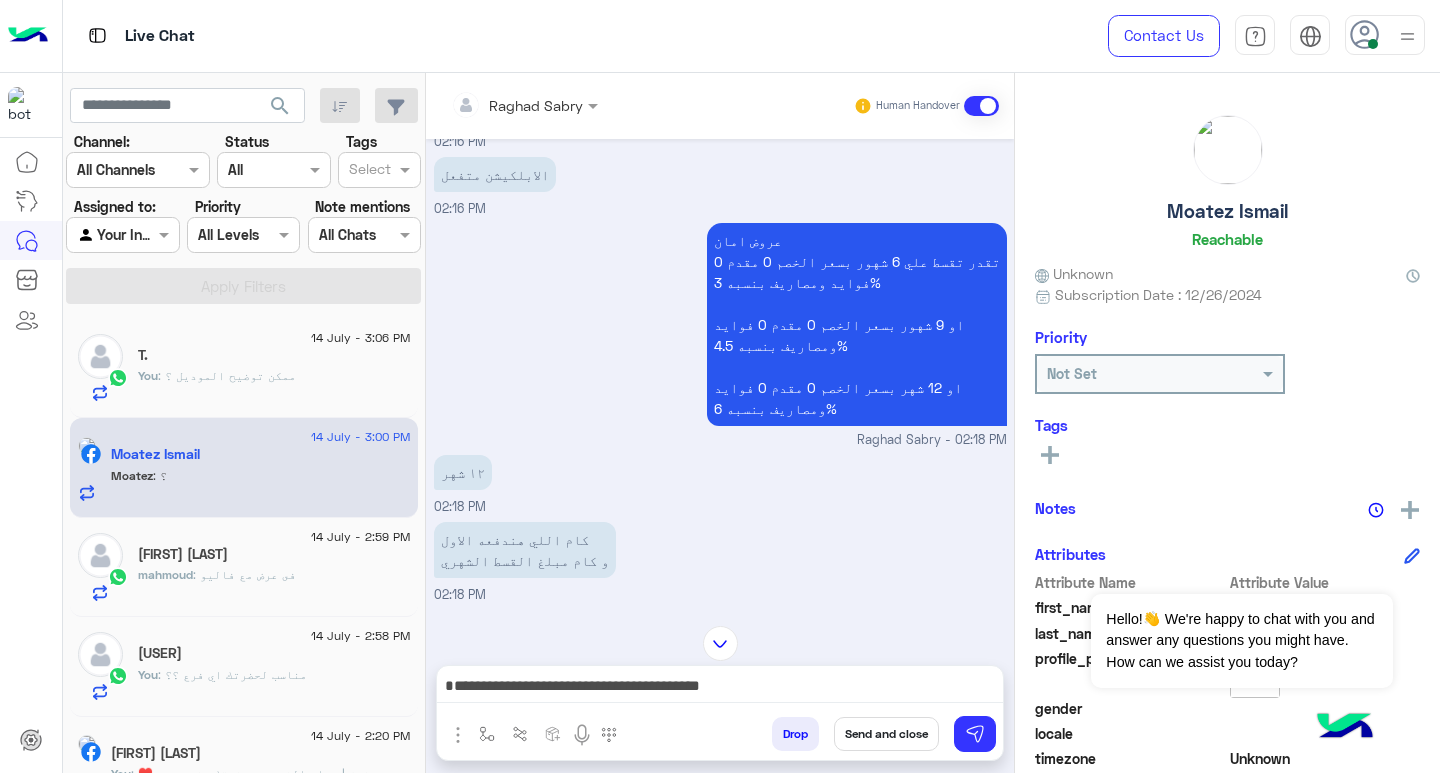 click on "عروض امان  تقدر تقسط علي 6 شهور بسعر الخصم 0 مقدم 0 فوايد ومصاريف بنسبه 3% او 9 شهور بسعر الخصم 0 مقدم 0 فوايد ومصاريف بنسبه 4.5% او 12 شهر بسعر الخصم 0 مقدم 0 فوايد ومصاريف بنسبه 6%" at bounding box center [857, 324] 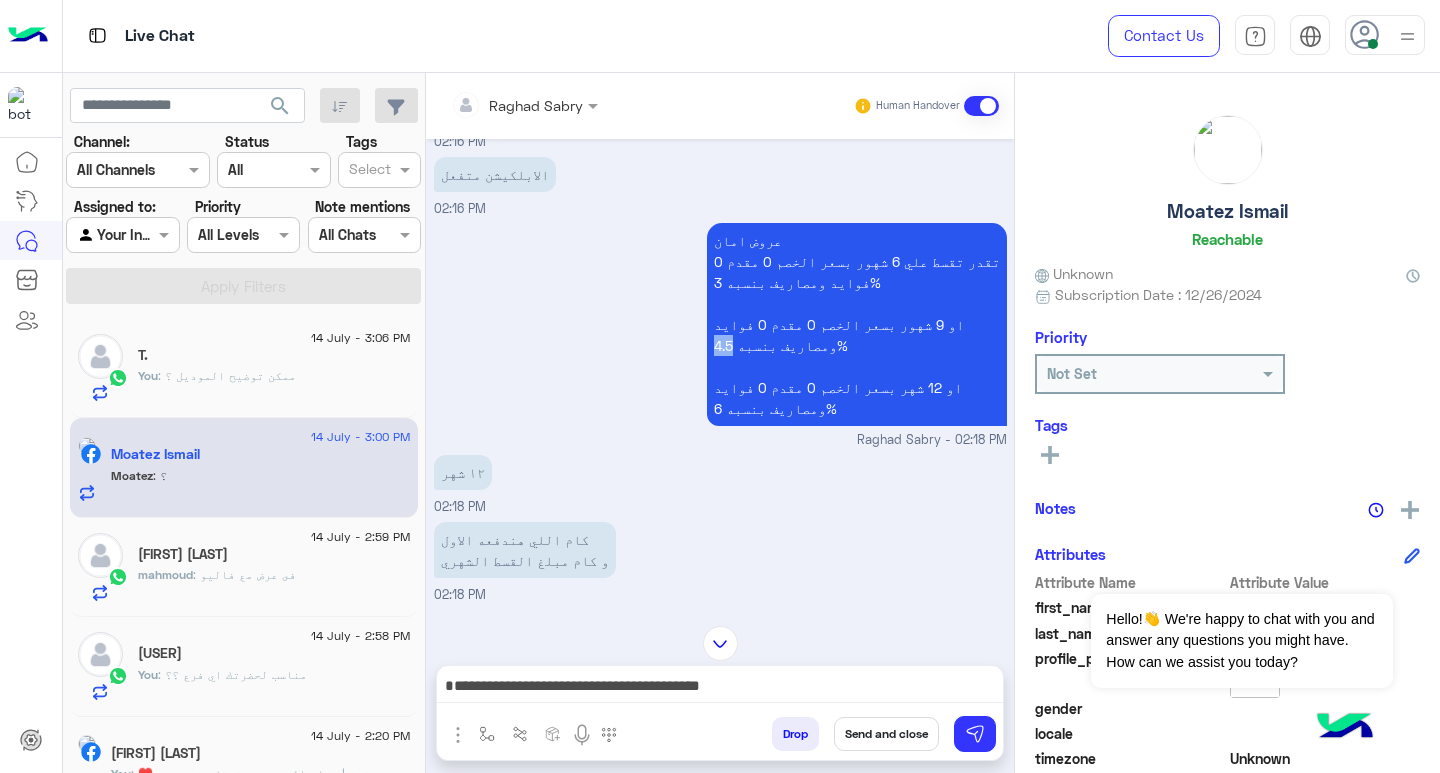 click on "عروض امان  تقدر تقسط علي 6 شهور بسعر الخصم 0 مقدم 0 فوايد ومصاريف بنسبه 3% او 9 شهور بسعر الخصم 0 مقدم 0 فوايد ومصاريف بنسبه 4.5% او 12 شهر بسعر الخصم 0 مقدم 0 فوايد ومصاريف بنسبه 6%" at bounding box center [857, 324] 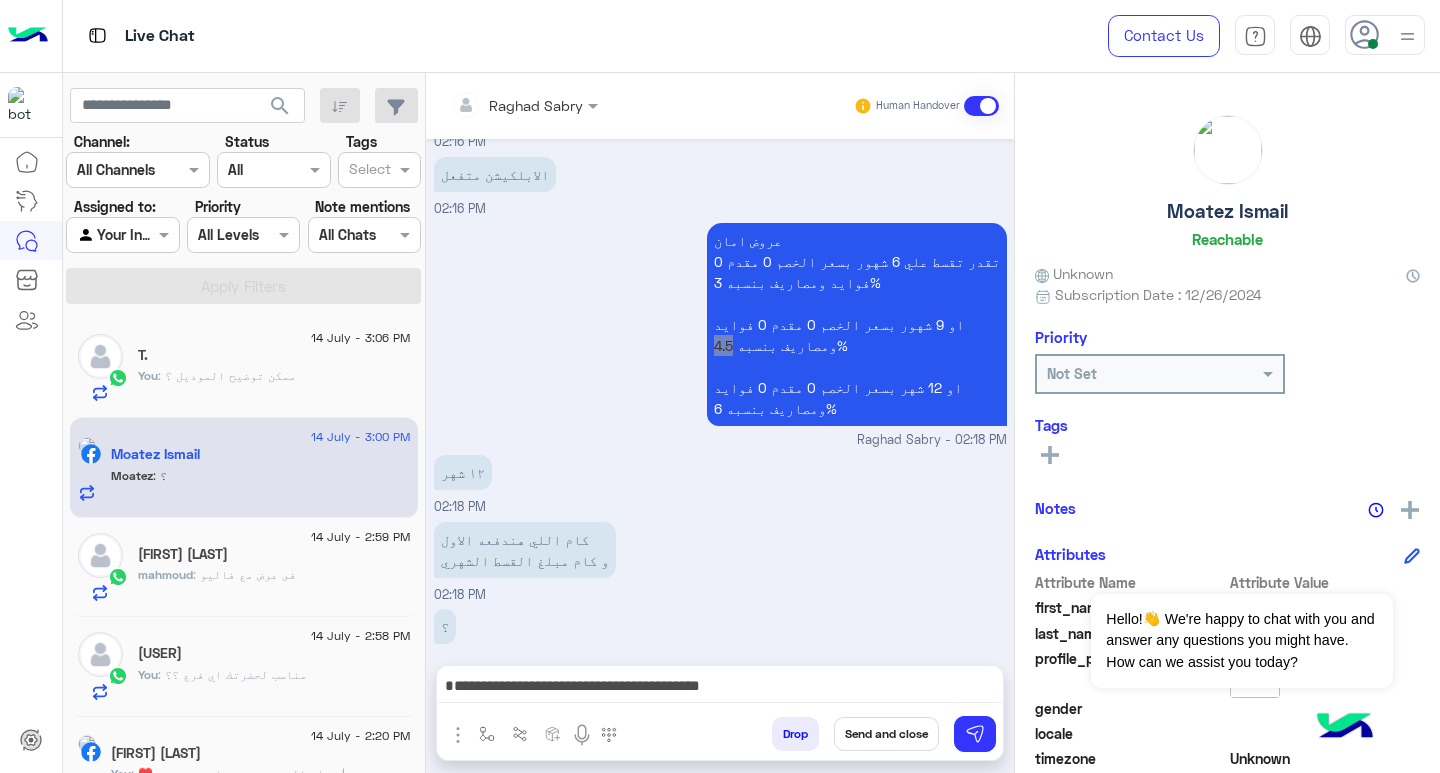 scroll, scrollTop: 1817, scrollLeft: 0, axis: vertical 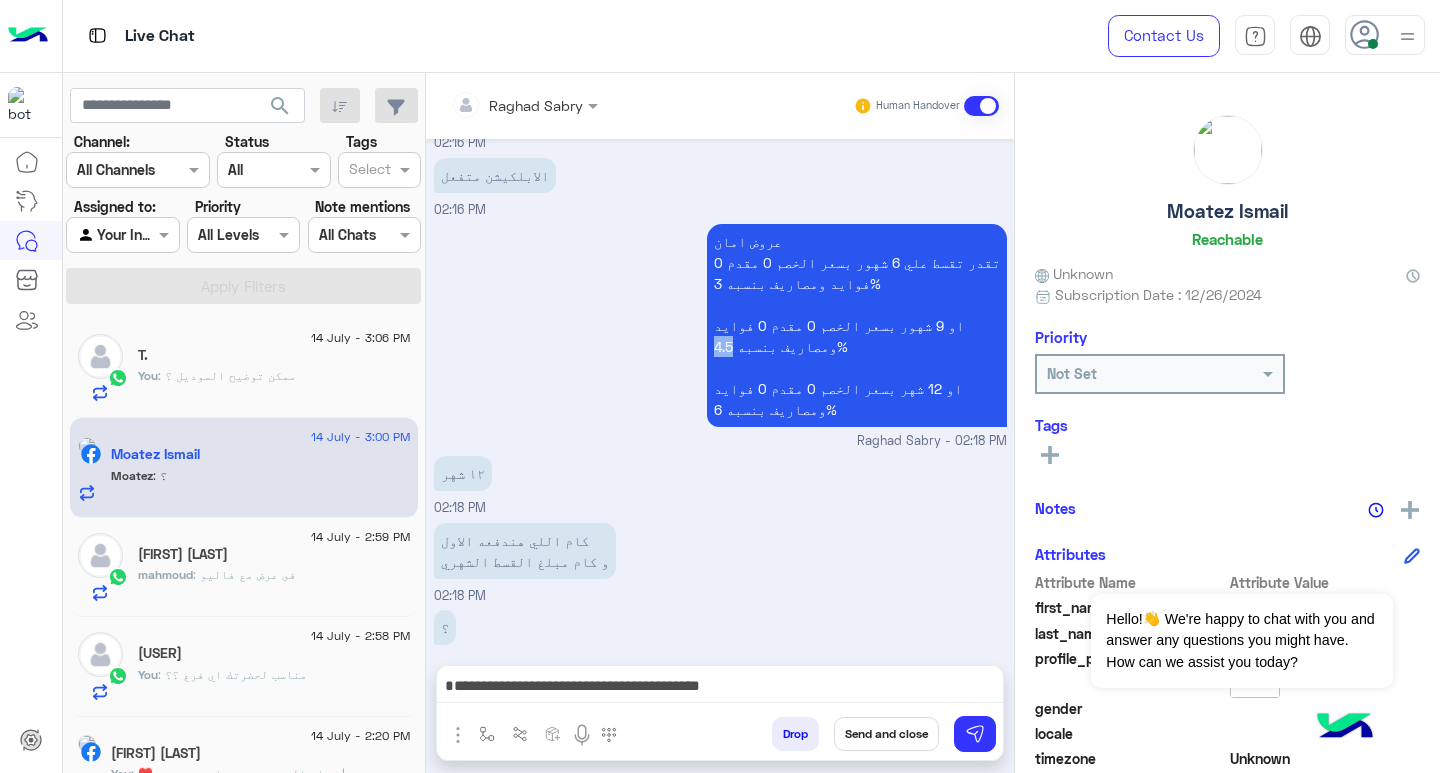 click on "**********" at bounding box center [720, 688] 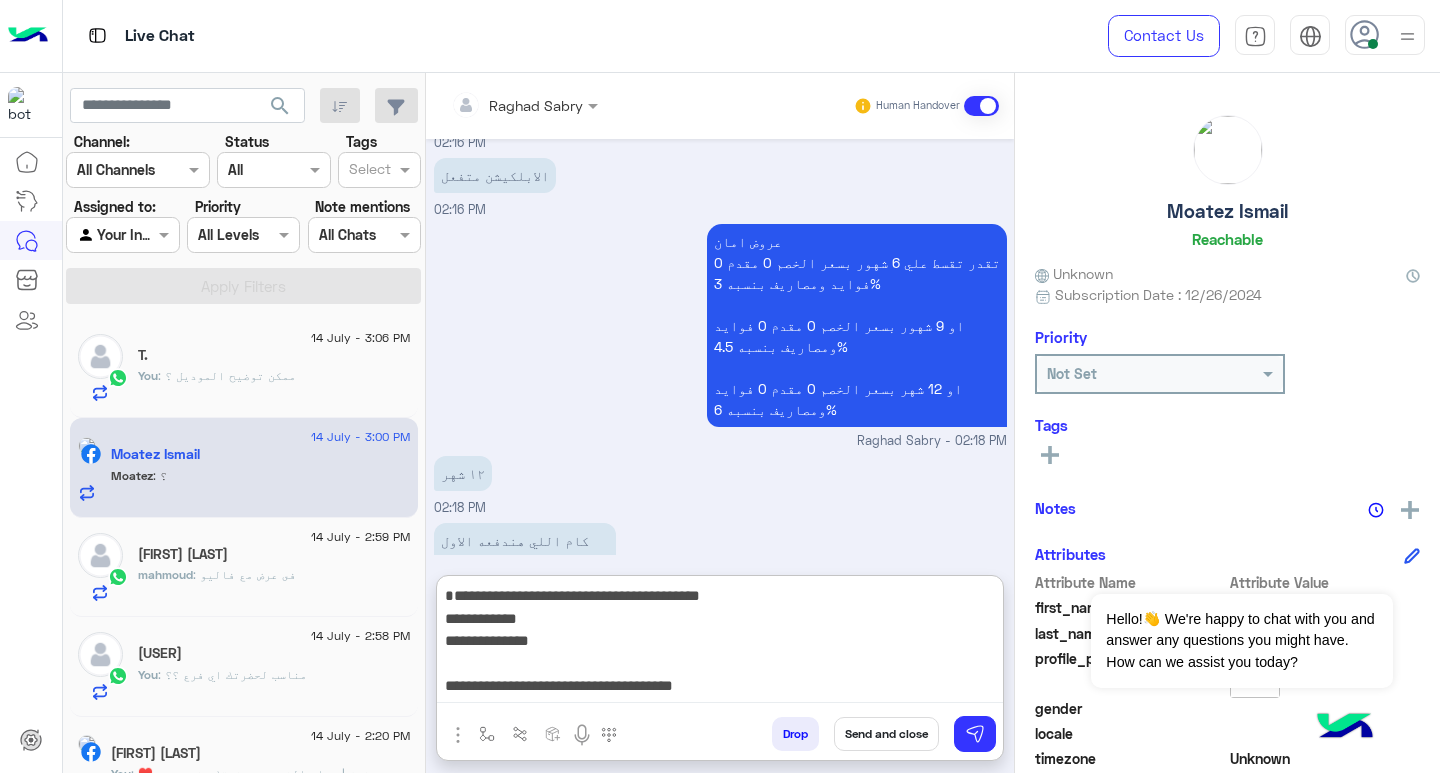 click on "**********" at bounding box center [720, 643] 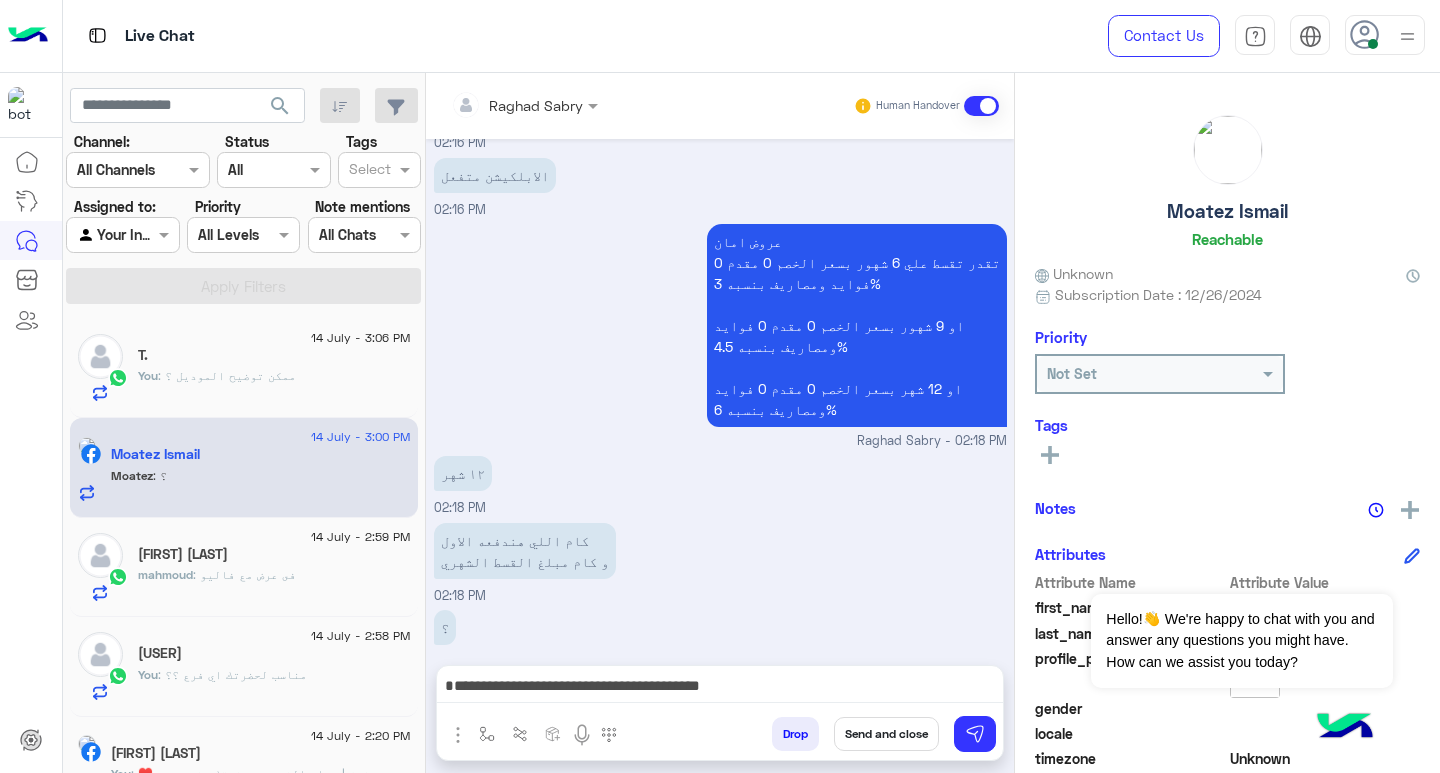 click on "عروض امان  تقدر تقسط علي 6 شهور بسعر الخصم 0 مقدم 0 فوايد ومصاريف بنسبه 3% او 9 شهور بسعر الخصم 0 مقدم 0 فوايد ومصاريف بنسبه 4.5% او 12 شهر بسعر الخصم 0 مقدم 0 فوايد ومصاريف بنسبه 6%" at bounding box center [857, 325] 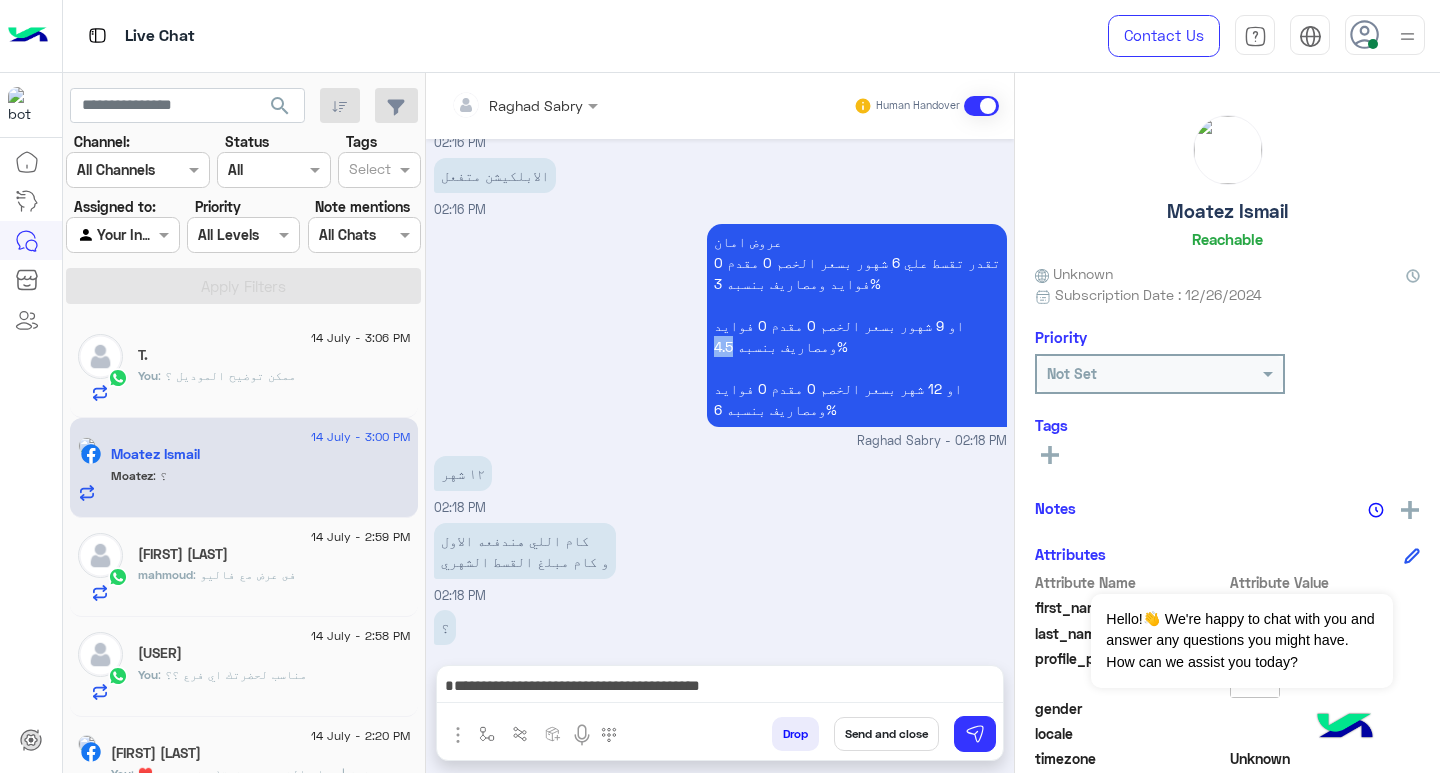 click on "عروض امان  تقدر تقسط علي 6 شهور بسعر الخصم 0 مقدم 0 فوايد ومصاريف بنسبه 3% او 9 شهور بسعر الخصم 0 مقدم 0 فوايد ومصاريف بنسبه 4.5% او 12 شهر بسعر الخصم 0 مقدم 0 فوايد ومصاريف بنسبه 6%" at bounding box center [857, 325] 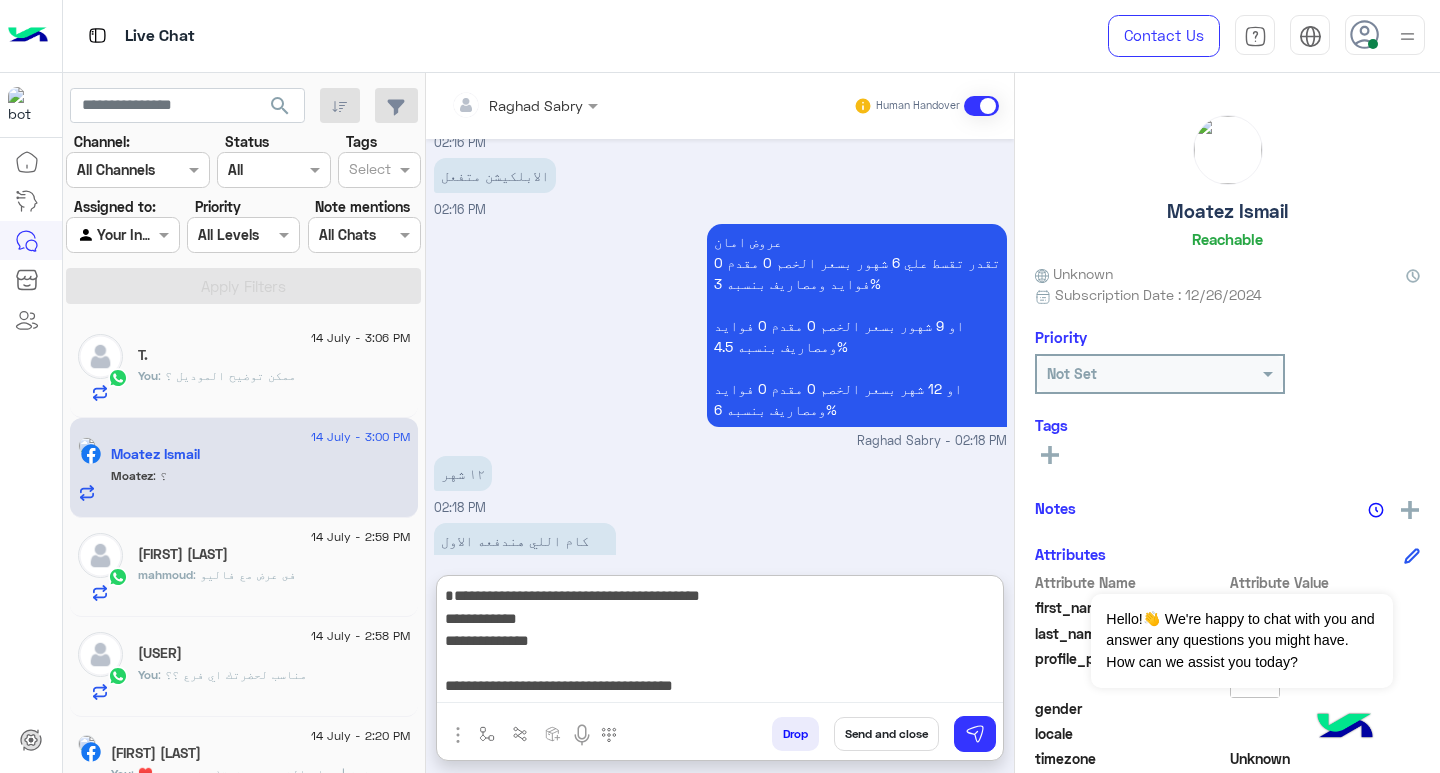 click on "**********" at bounding box center (720, 643) 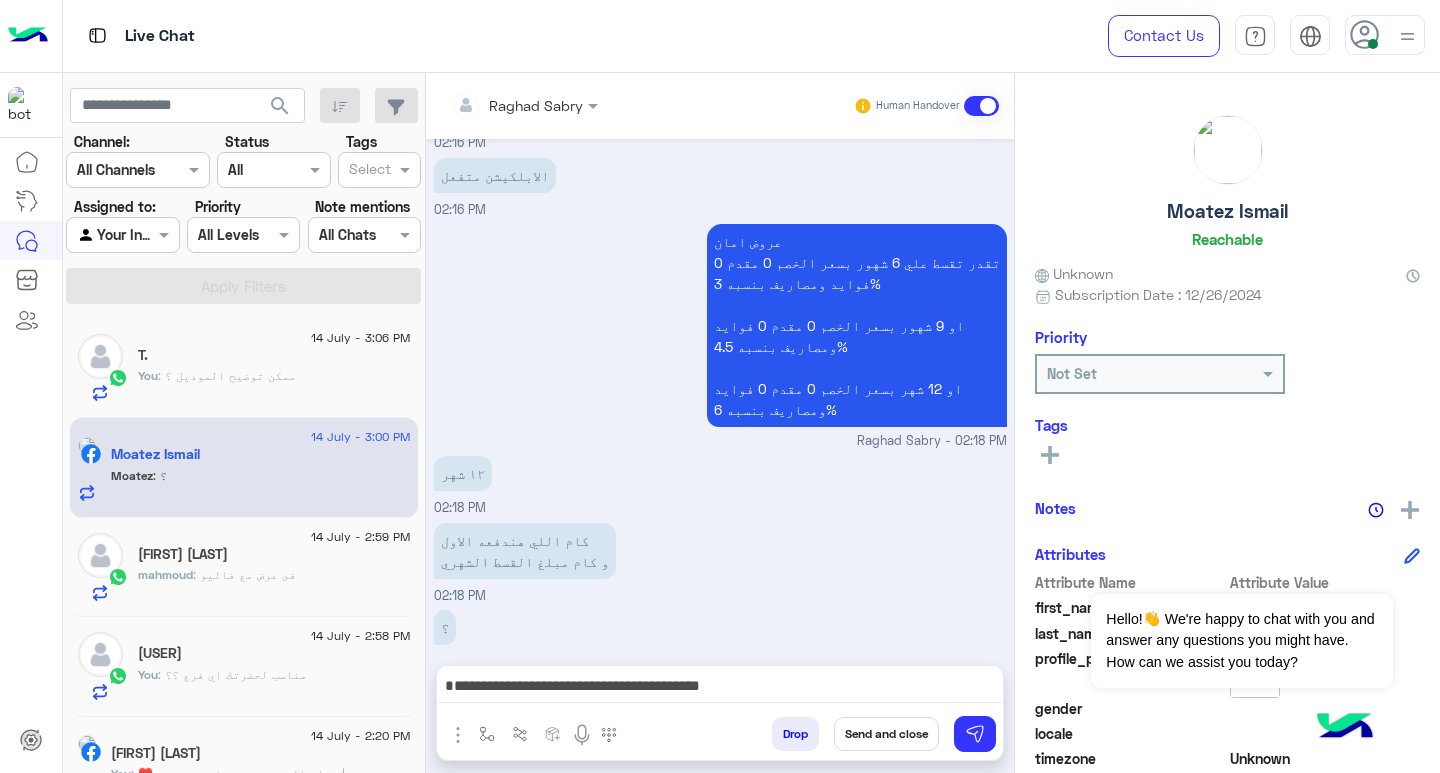 click on "Raghad Sabry Human Handover     Jul 14, 2025  نظراً لعدم الرد سيتم غلق المحادثه  ودلوقتى تقدر تحجز المنتج المطلوب من أقرب فرع لك بكل سهولة: 1️⃣ احجز من صفحه المنتج ع الويب سايت Www.dubaiphone.net 2️⃣ حدد خيار "Pickup in Store" أو "استلام من الفرع" 3️⃣ أنتظر تأكيد وجود المنتج  بمكالمة هاتفية او رسالة واتس اب ولو حضرتك احتاجت اي مساعده ماتترددش انك تتواصل معانا مره تانيه بالضغط على خدمه العملاء, شكراَ لتواصل حضرتك مع دبي فون❤️  Kareem Ahmed   -  11:21 AM  متفعل   11:37 AM  برجاء مراجعة القائمة الرئيسية للإجابة عن إستفسارك  القائمة الرئيسية     11:37 AM   القائمة الرئيسية    11:37 AM  Previous أقوى عروض التقسيط عروض حصرية  اختر  1 2" at bounding box center [720, 427] 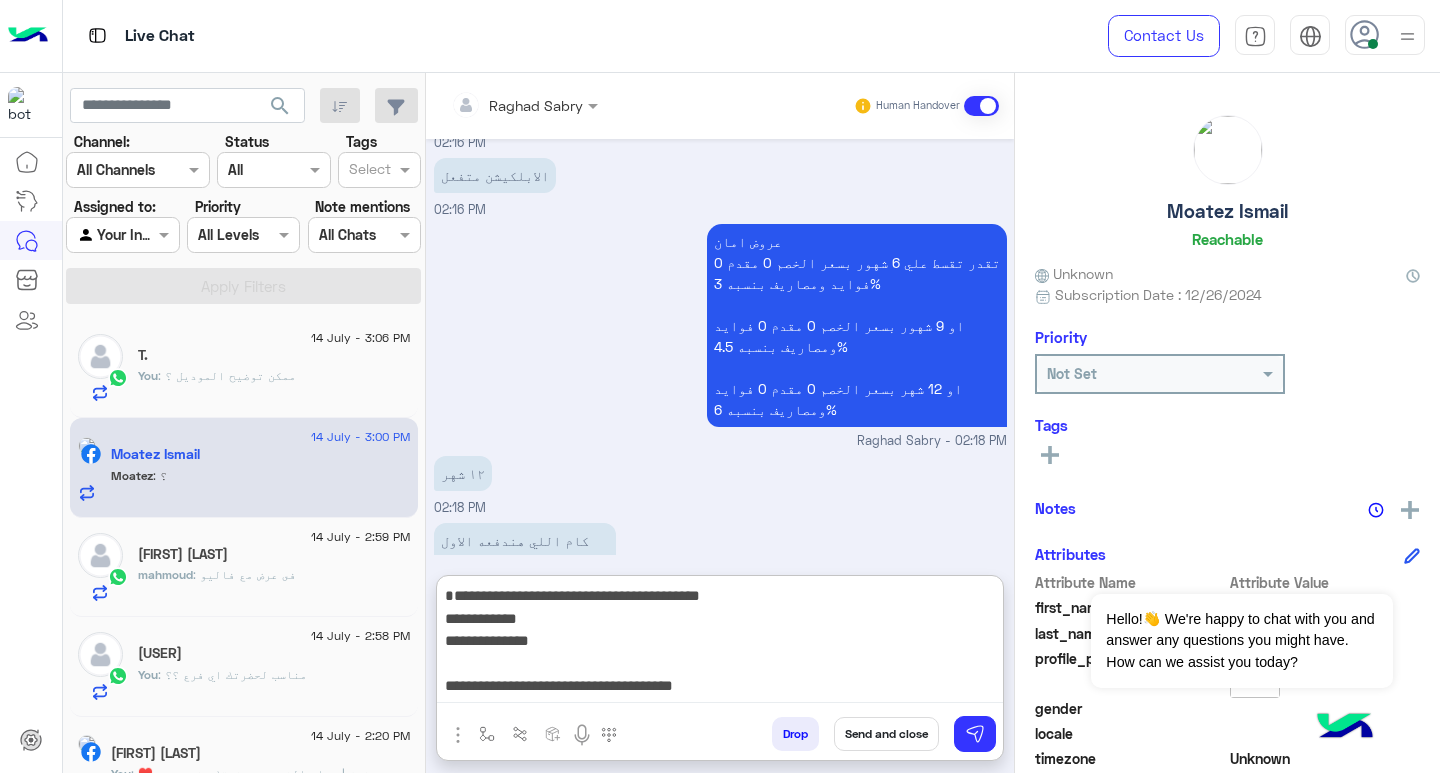 click on "**********" at bounding box center (720, 643) 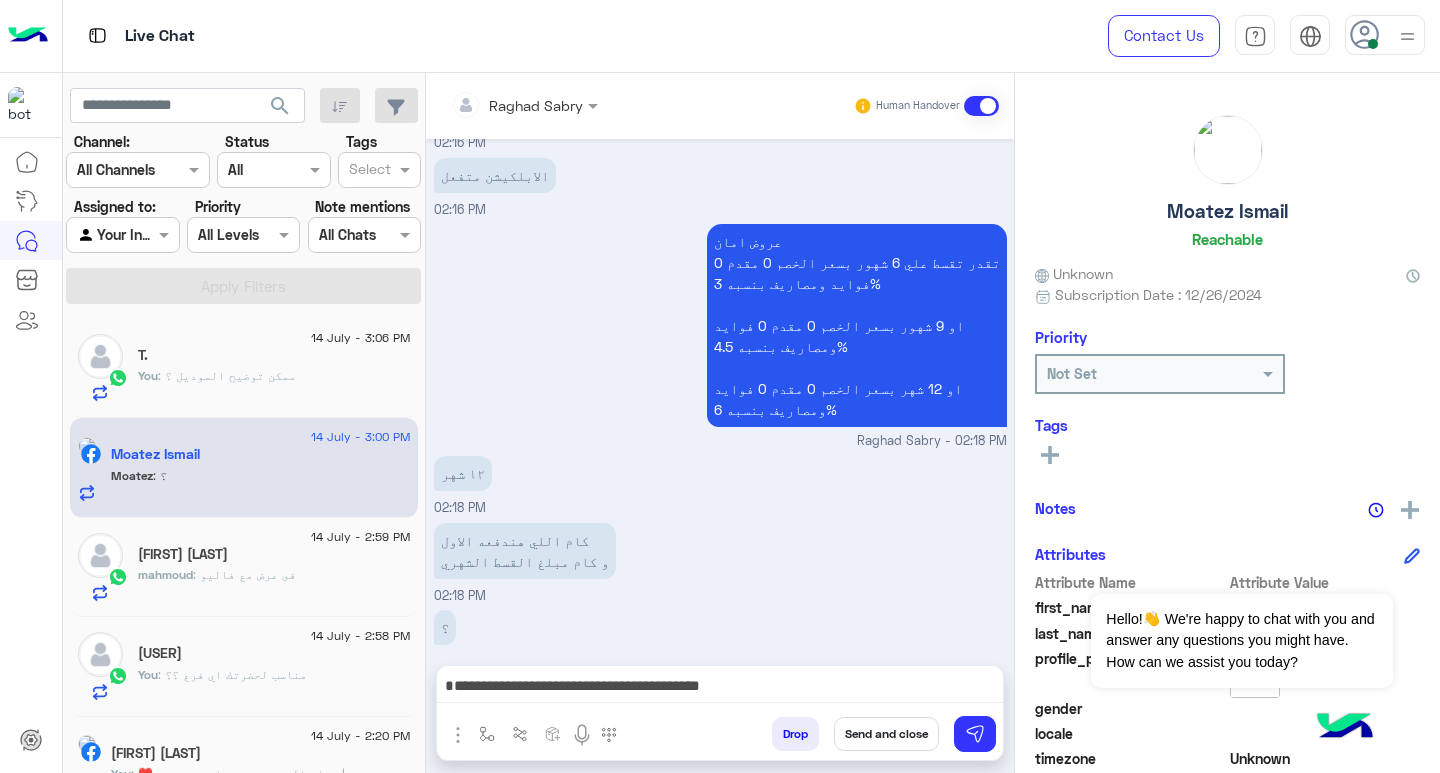 click on "**********" at bounding box center (720, 688) 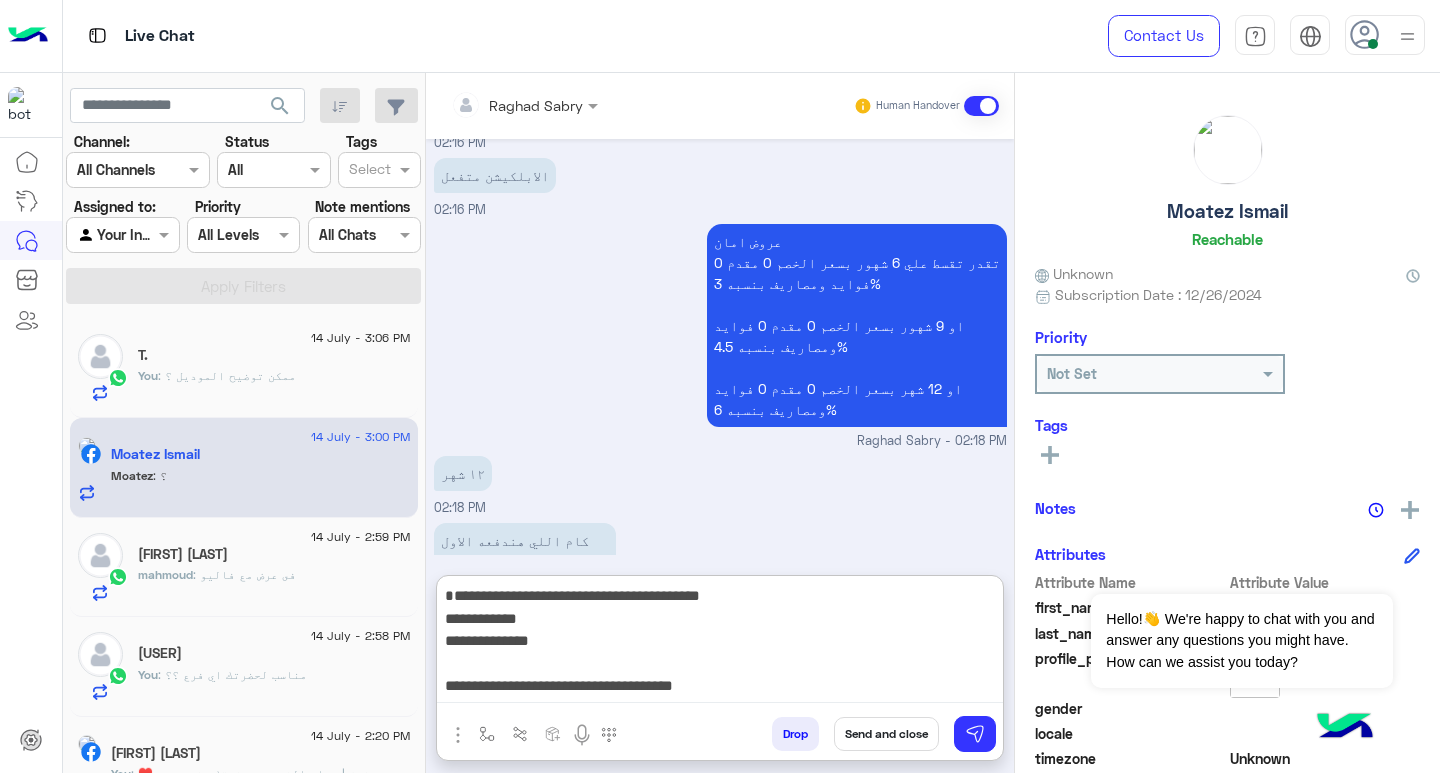 click on "**********" at bounding box center (720, 643) 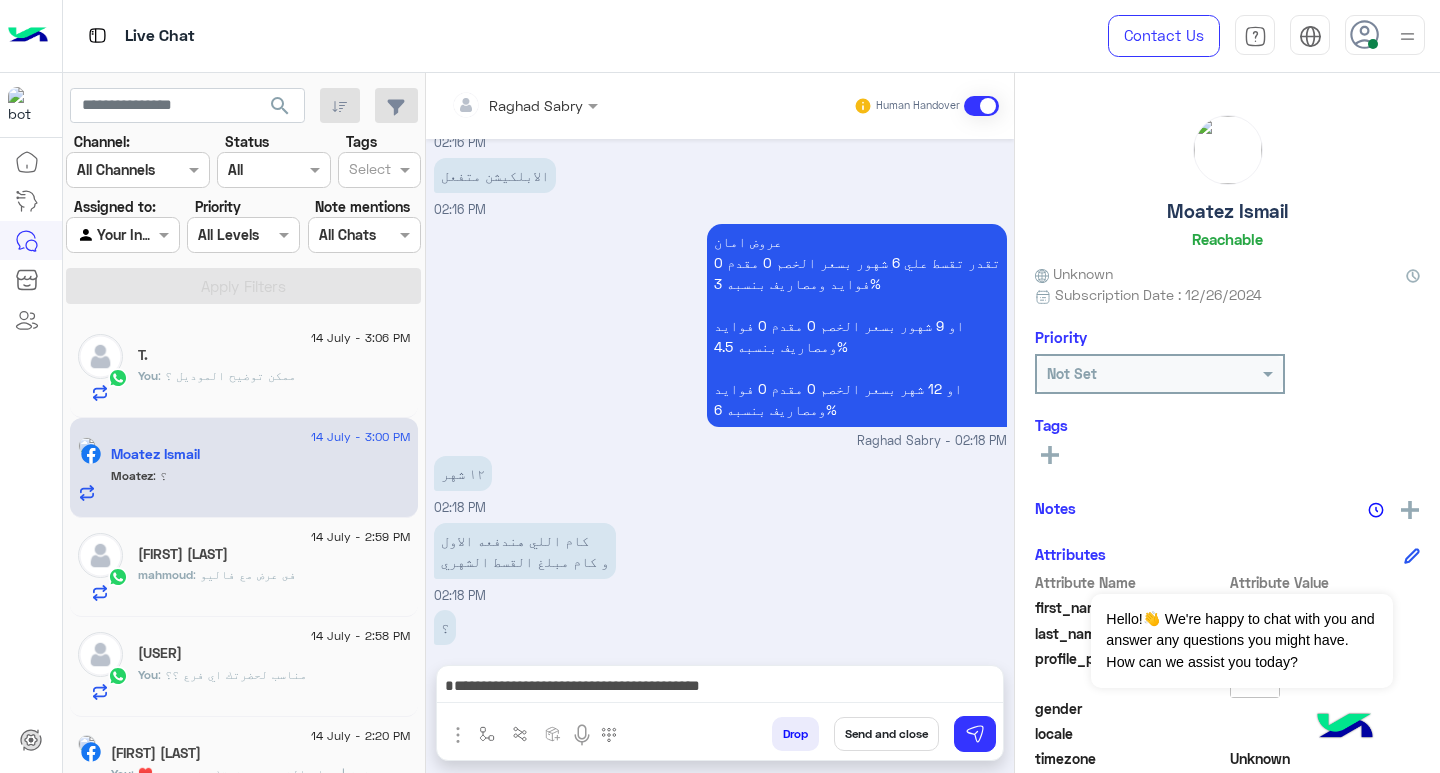 click on "**********" at bounding box center (720, 688) 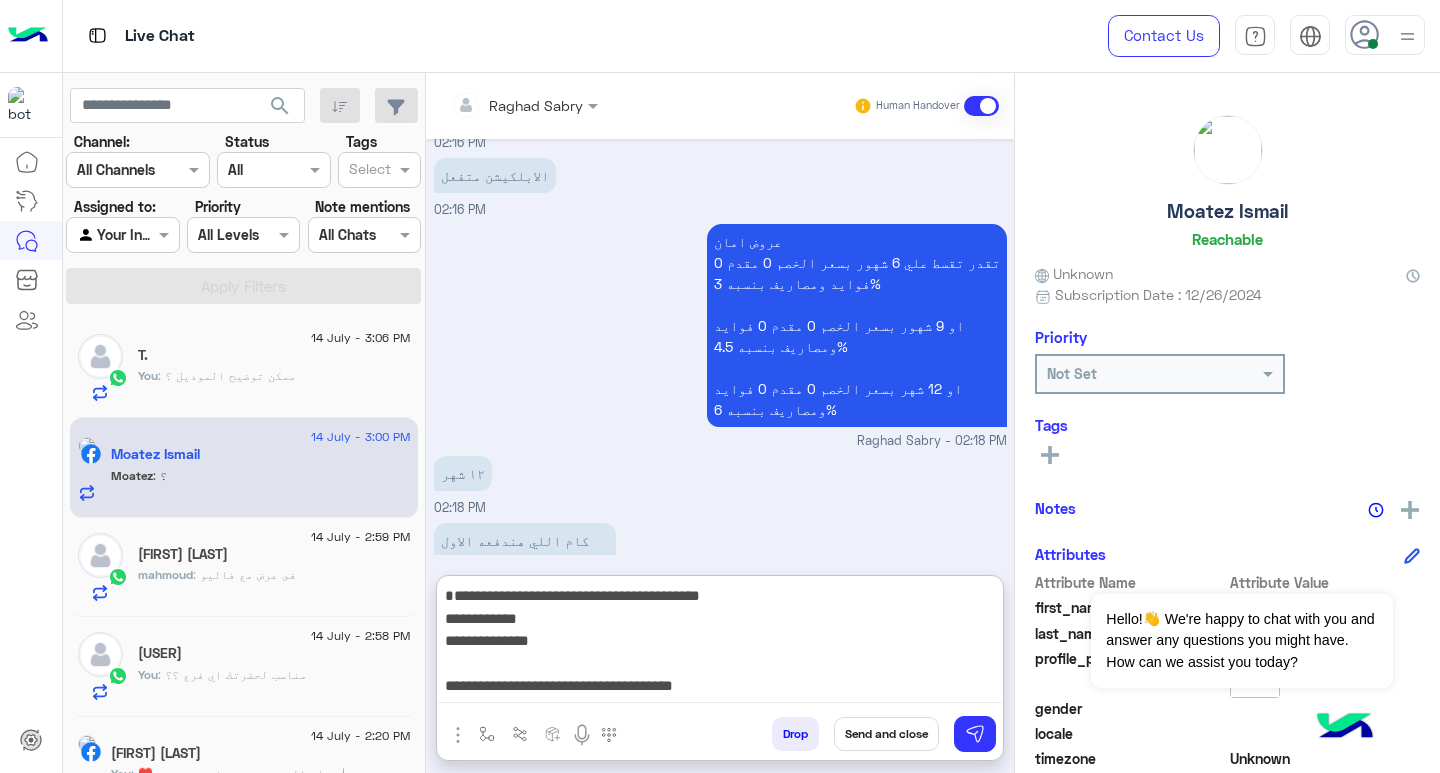click on "**********" at bounding box center [720, 643] 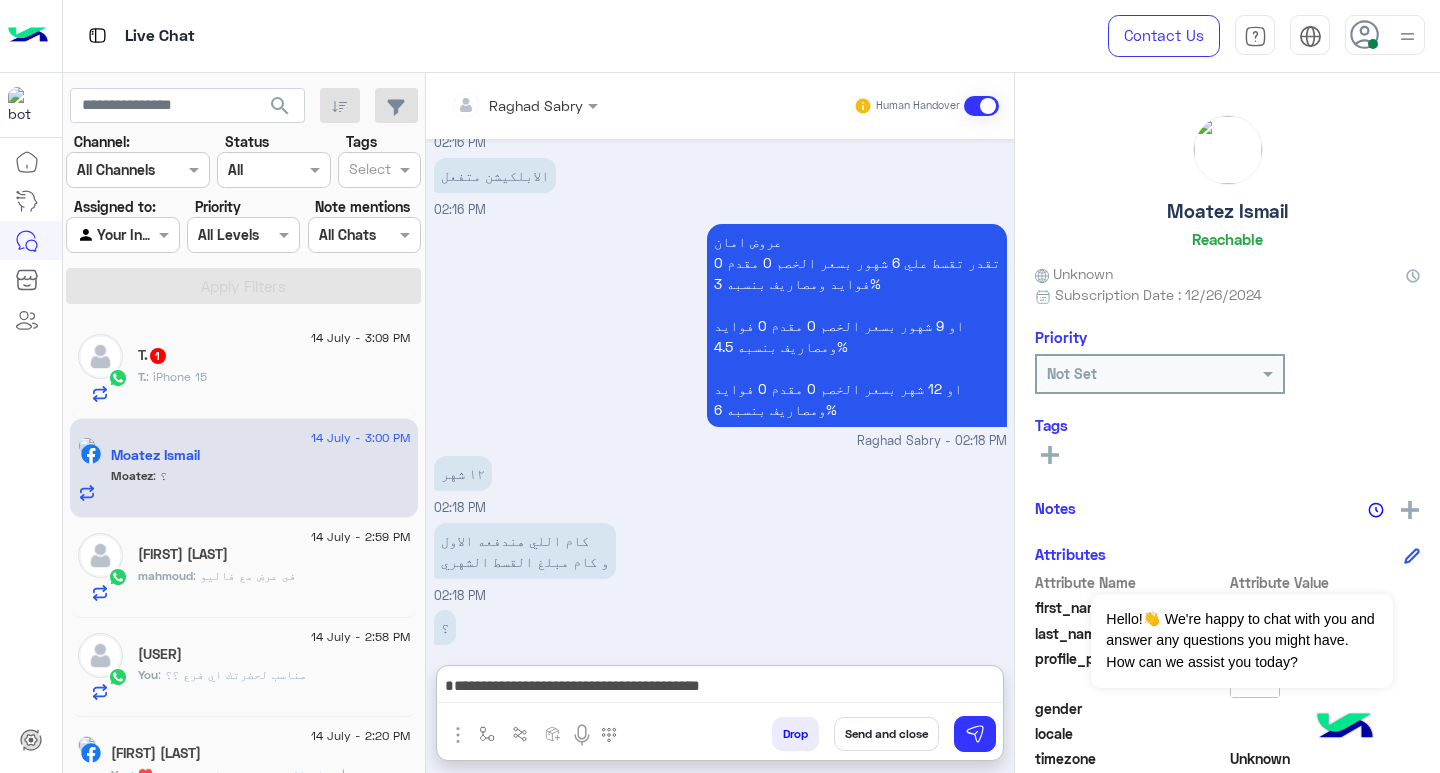 click on "**********" at bounding box center (720, 688) 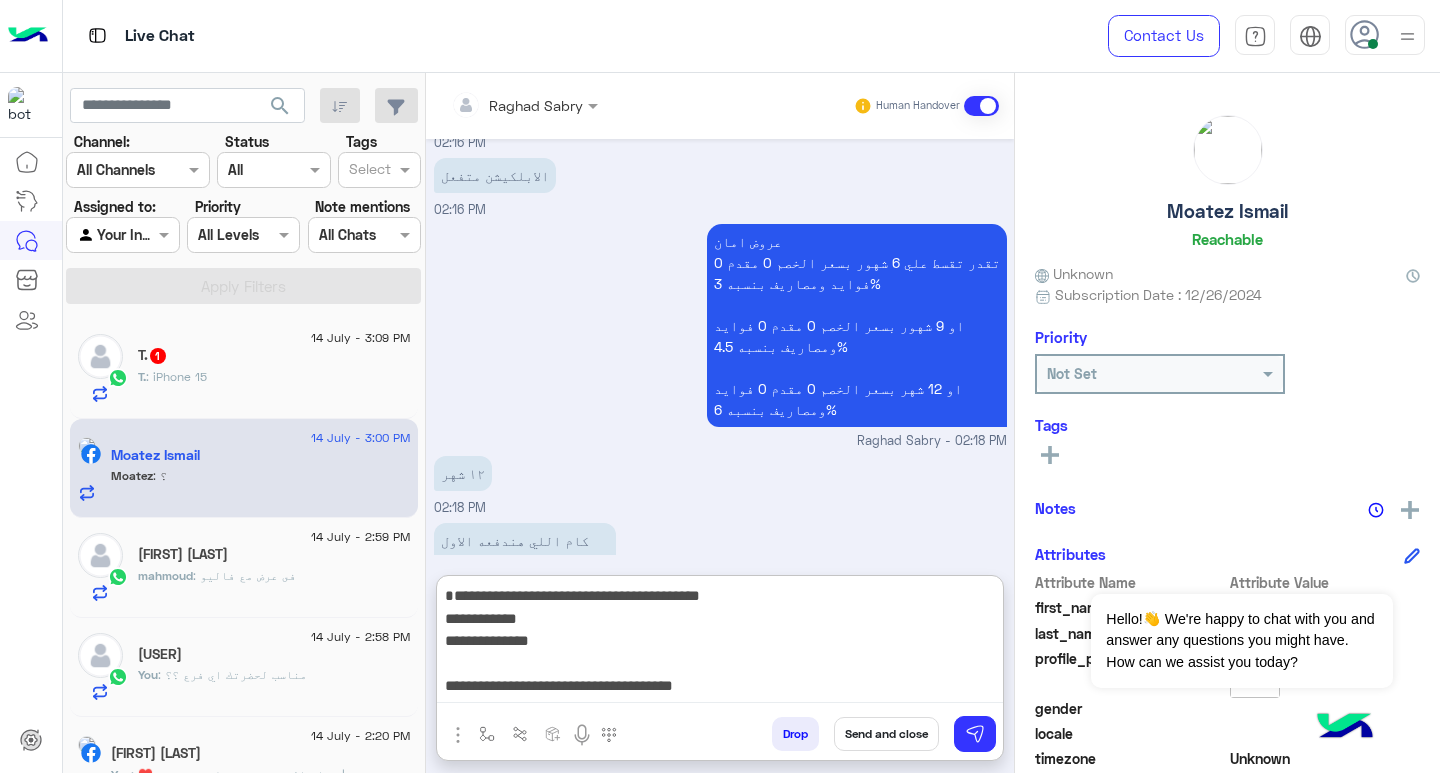 click on "**********" at bounding box center (720, 643) 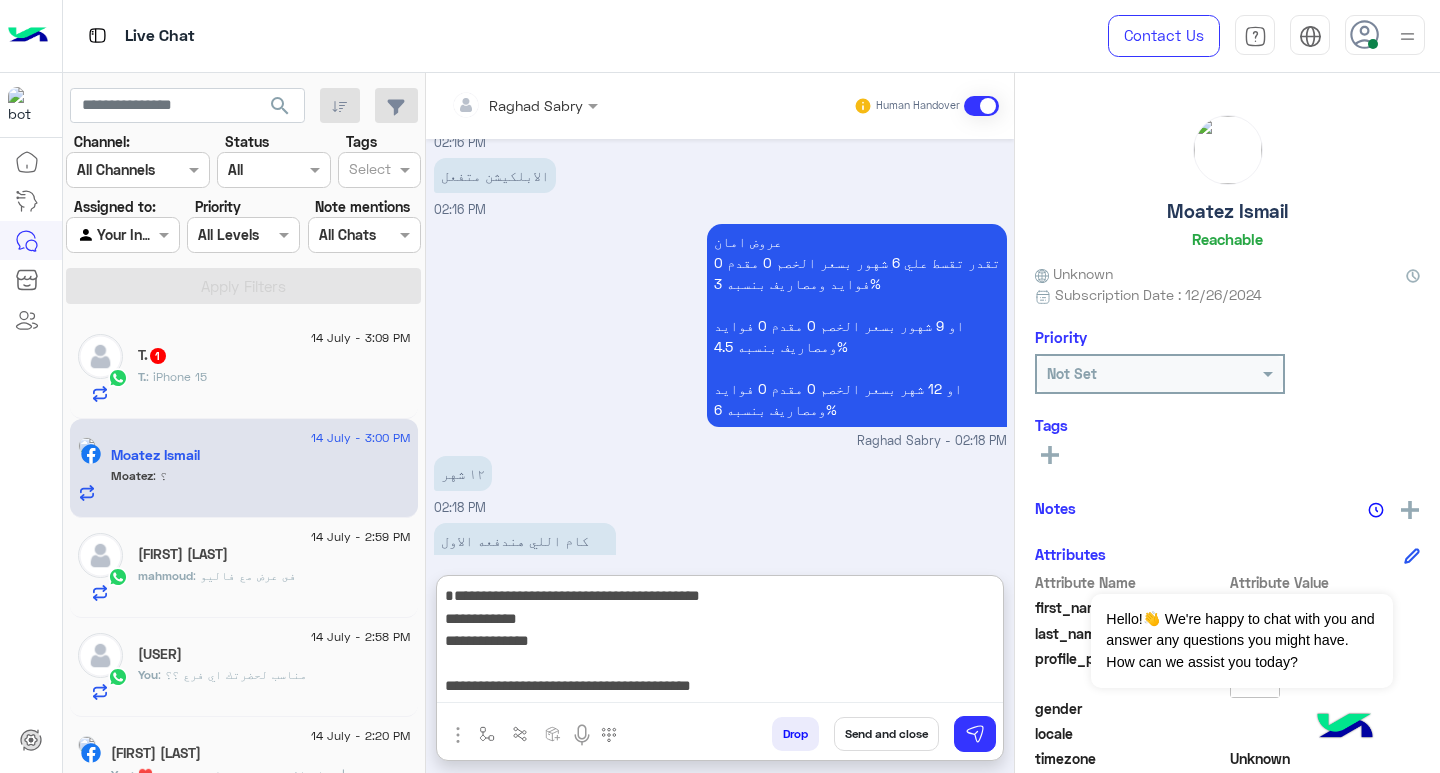 type on "**********" 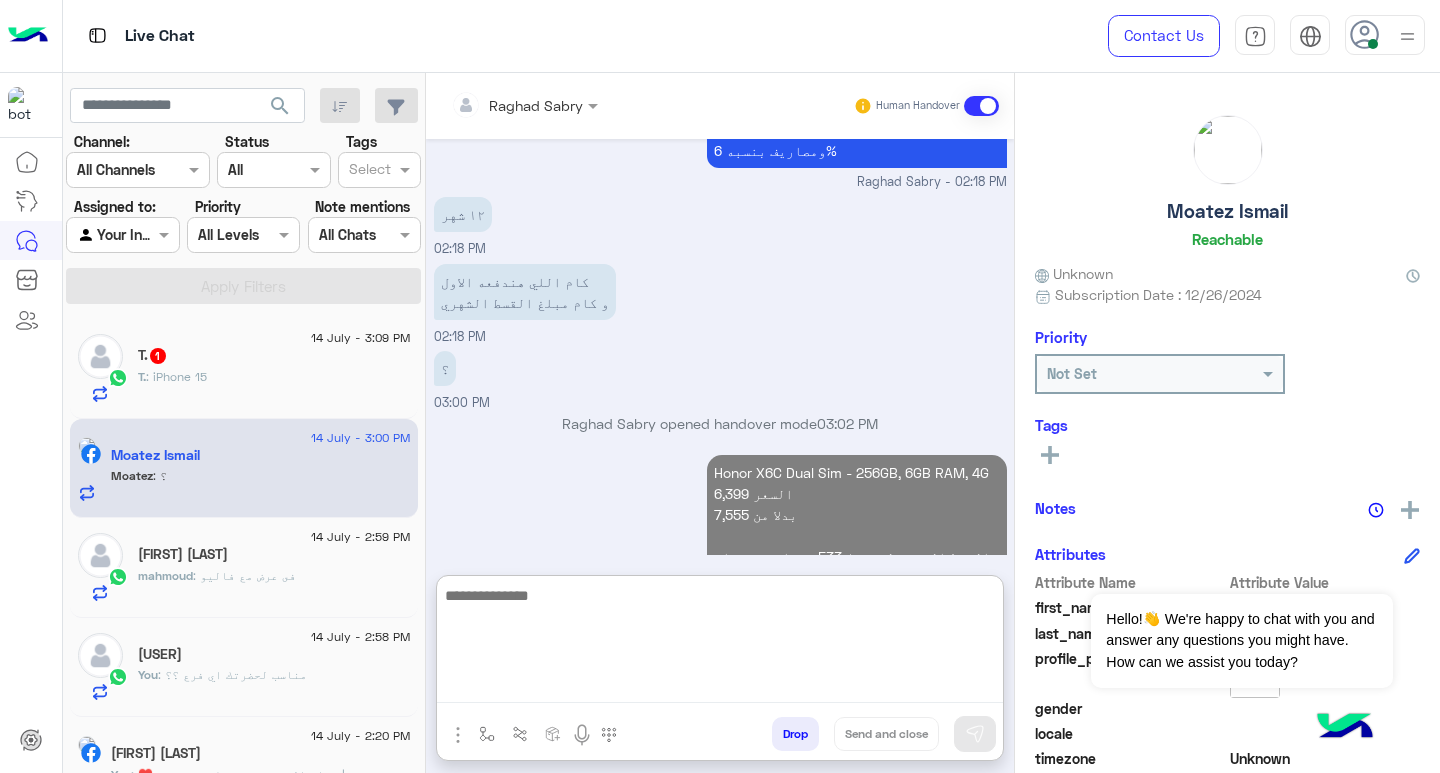 scroll, scrollTop: 2113, scrollLeft: 0, axis: vertical 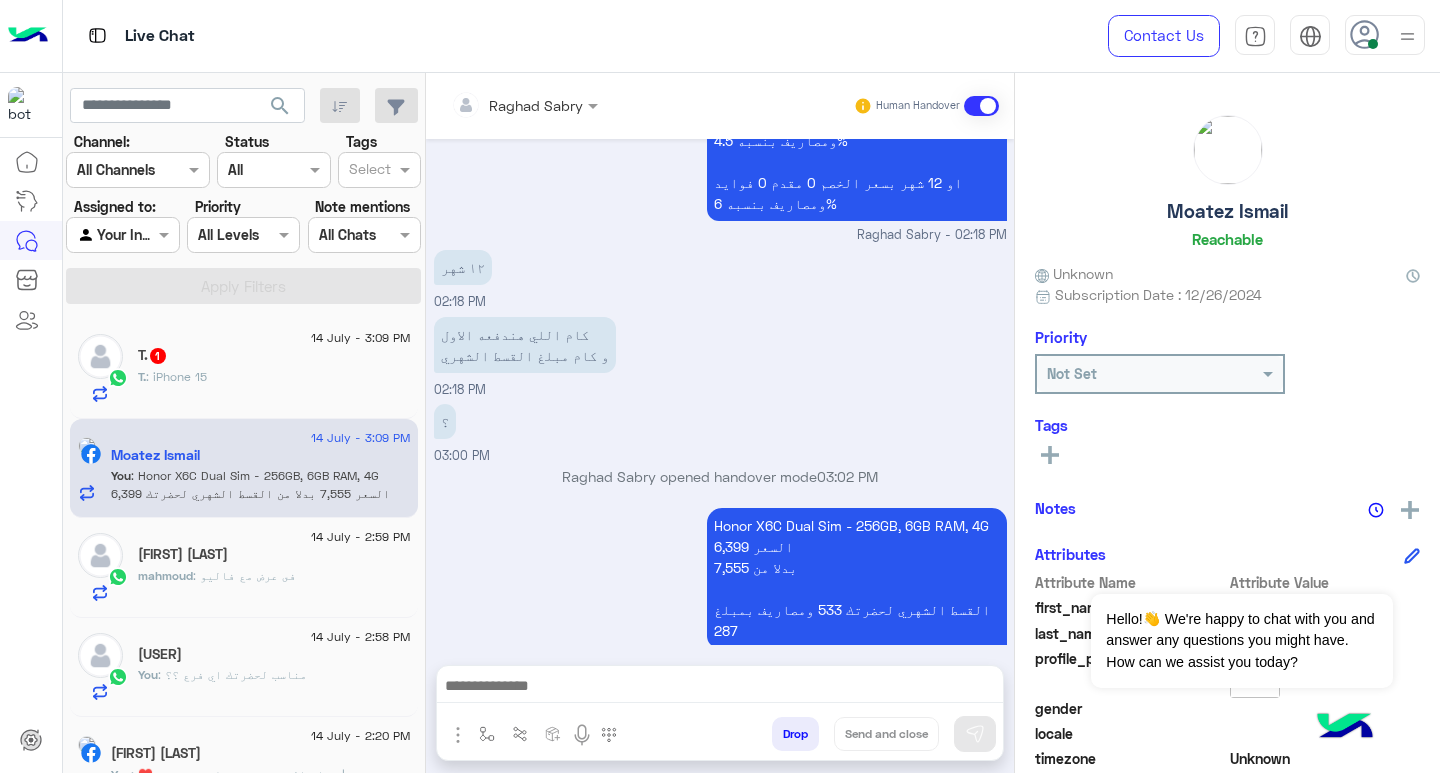 drag, startPoint x: 921, startPoint y: 689, endPoint x: 941, endPoint y: 696, distance: 21.189621 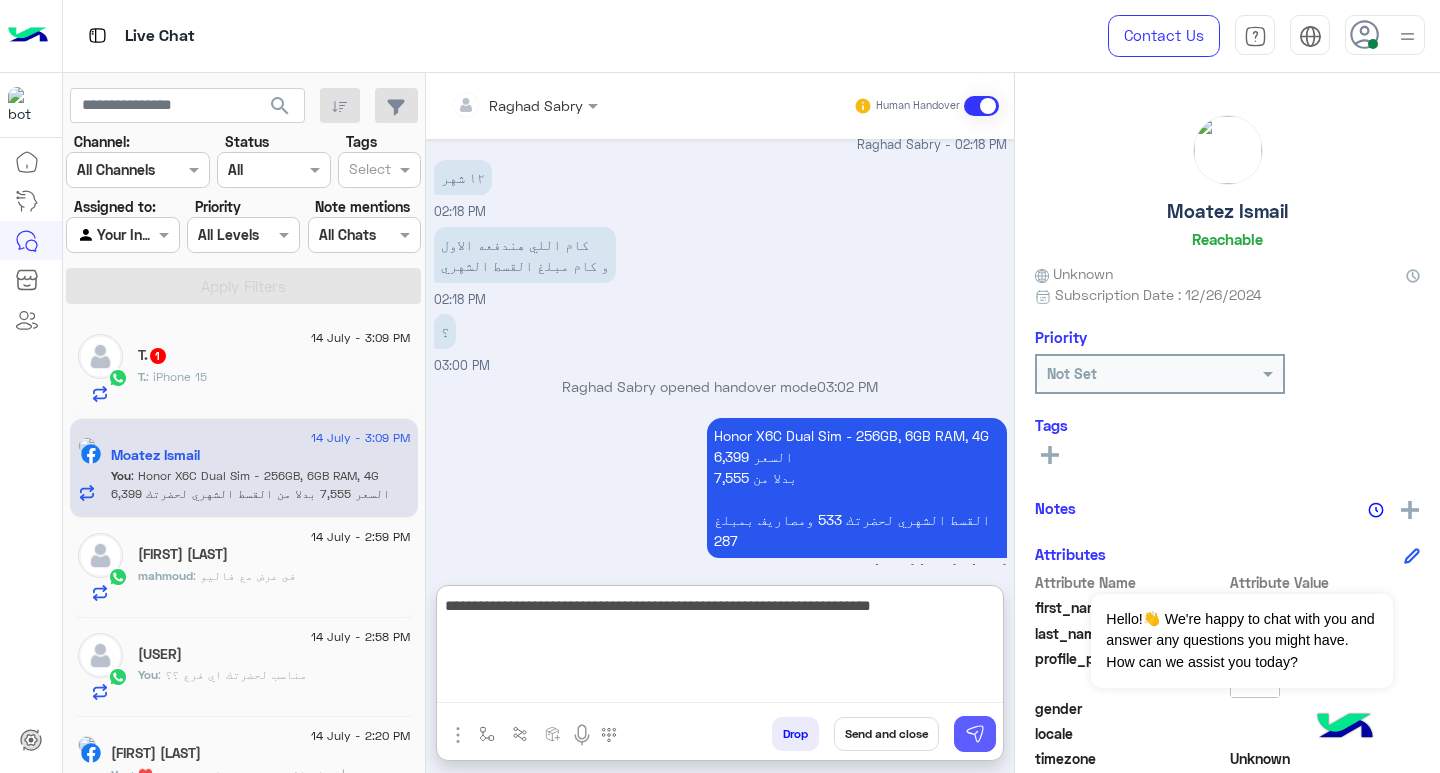 type on "**********" 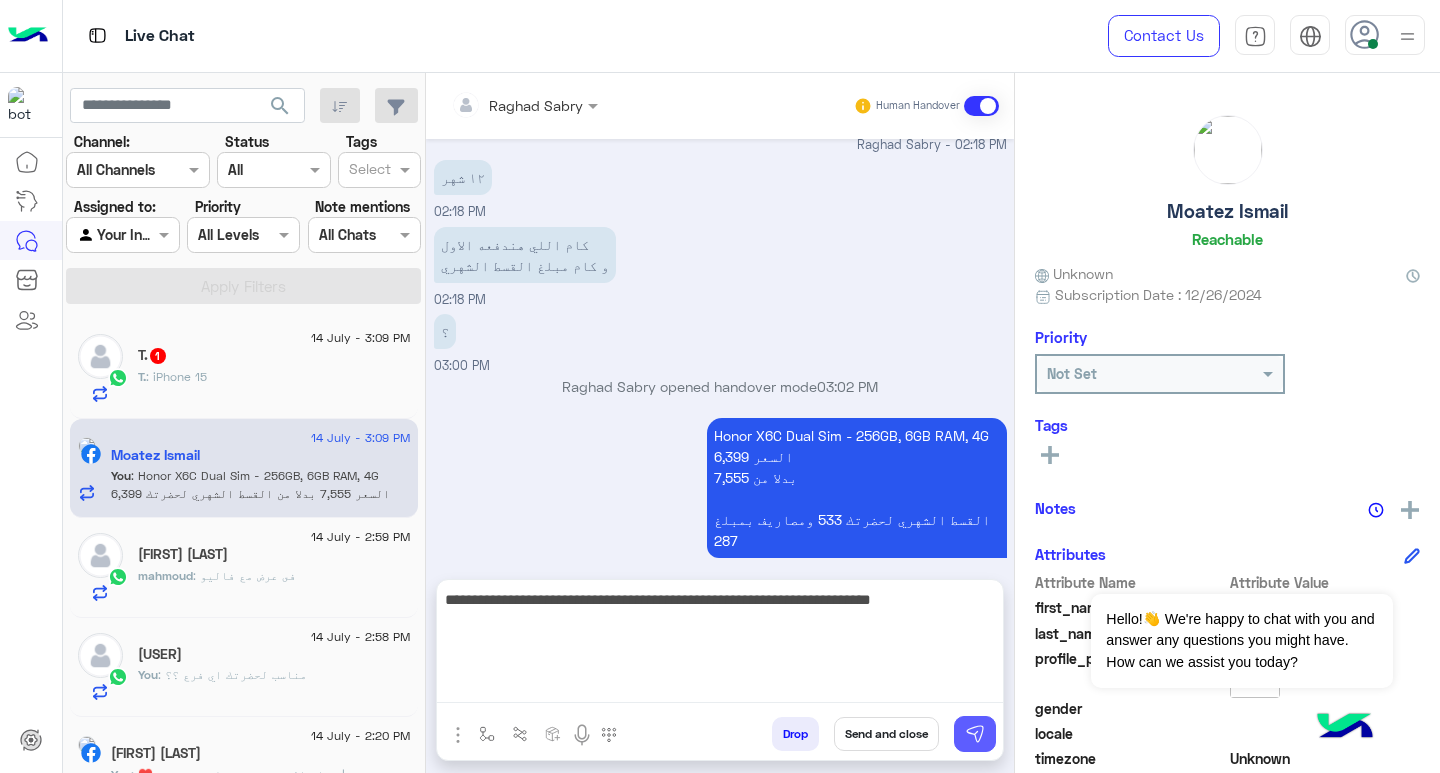 click at bounding box center [975, 734] 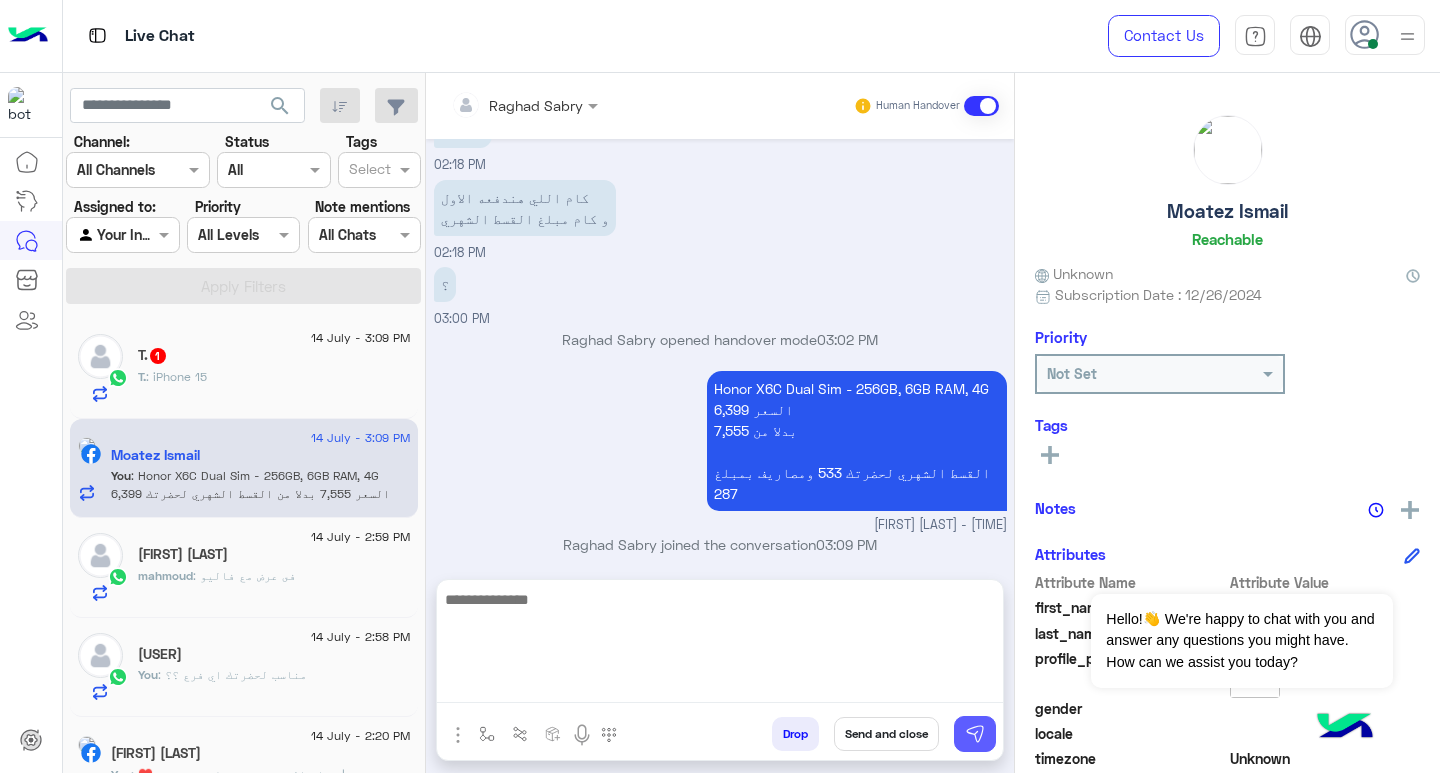 scroll, scrollTop: 2107, scrollLeft: 0, axis: vertical 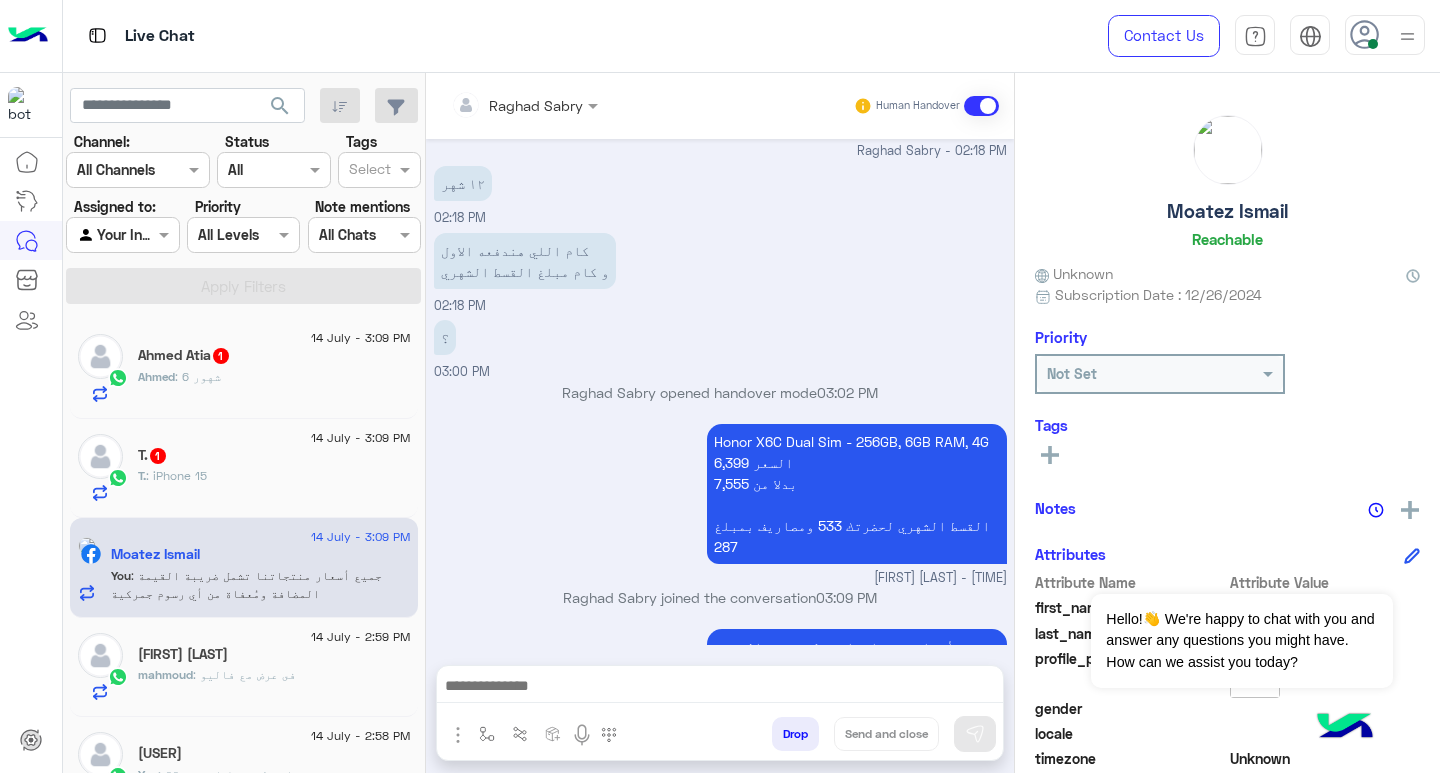 click on "Ahmed : 6 شهور" 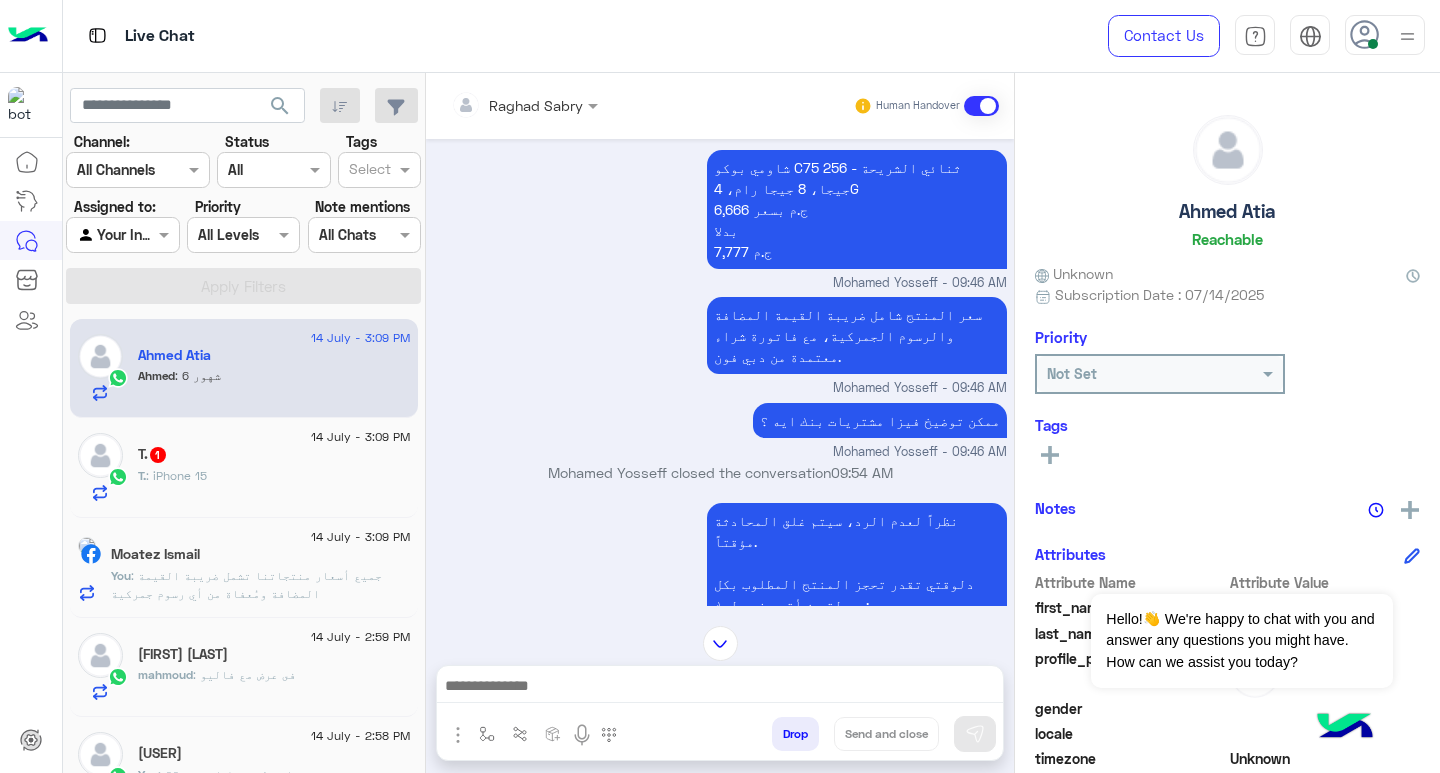 scroll, scrollTop: 1844, scrollLeft: 0, axis: vertical 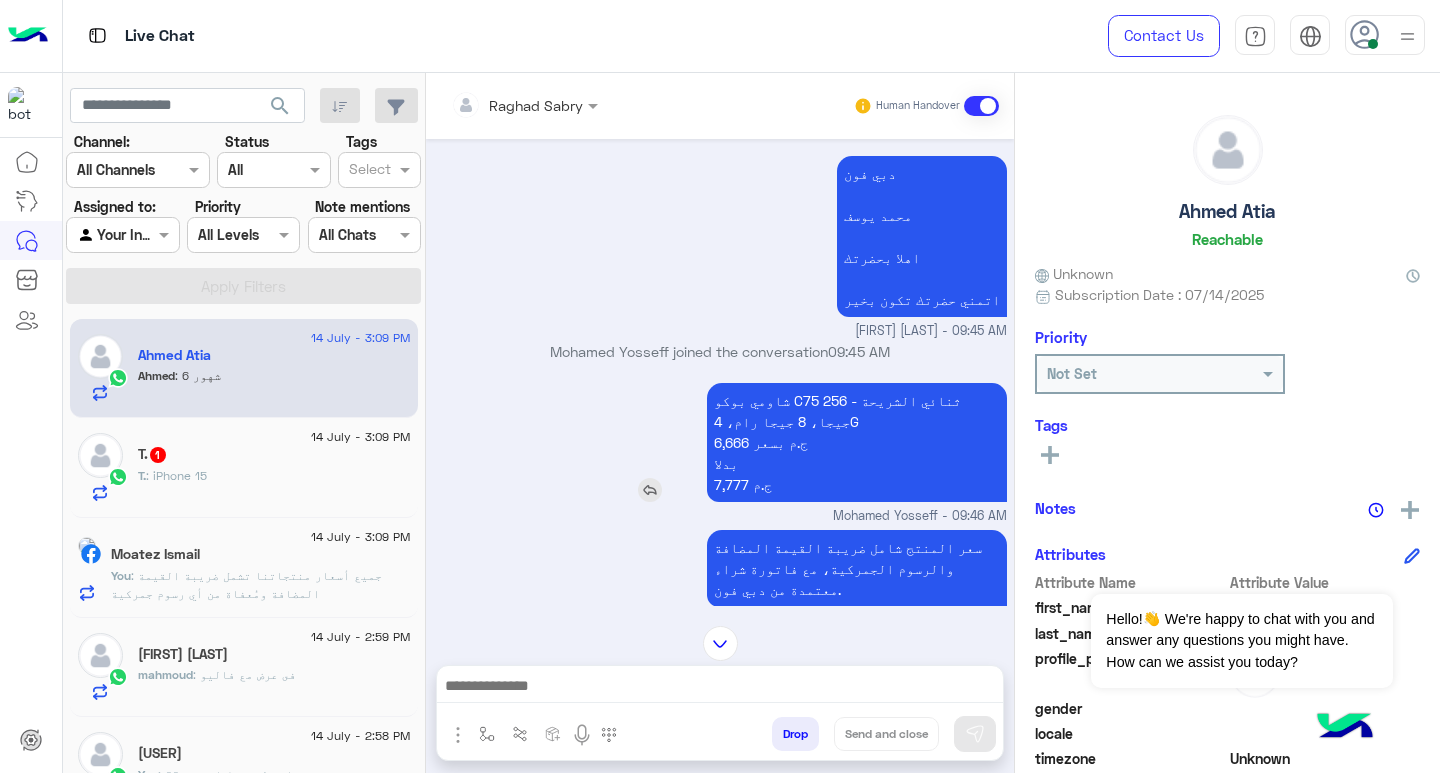 click on "شاومي بوكو C75 ثنائي الشريحة - 256 جيجا، 8 جيجا رام، 4G 6,666 ج.م  بسعر   بدلا    7,777 ج.م" at bounding box center [857, 442] 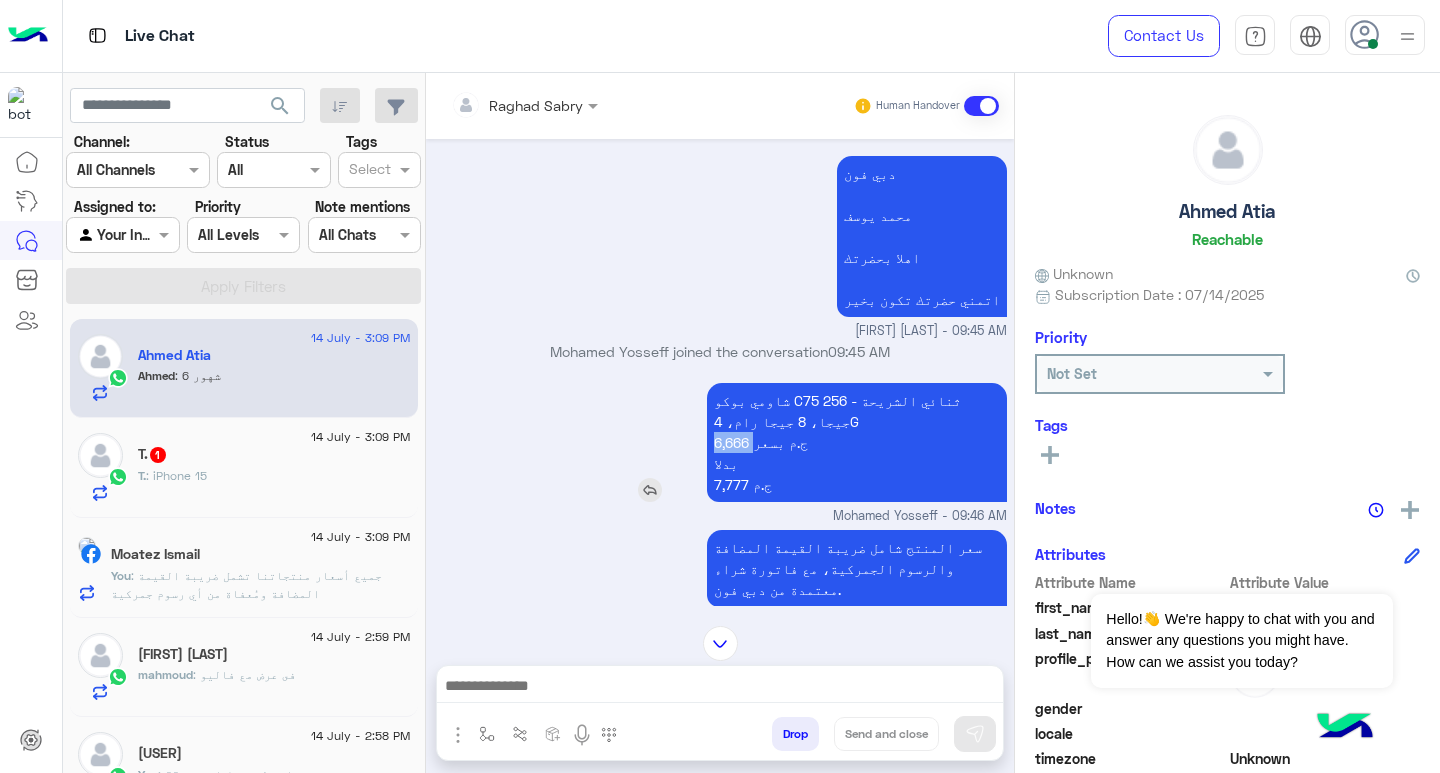 click on "شاومي بوكو C75 ثنائي الشريحة - 256 جيجا، 8 جيجا رام، 4G 6,666 ج.م  بسعر   بدلا    7,777 ج.م" at bounding box center [857, 442] 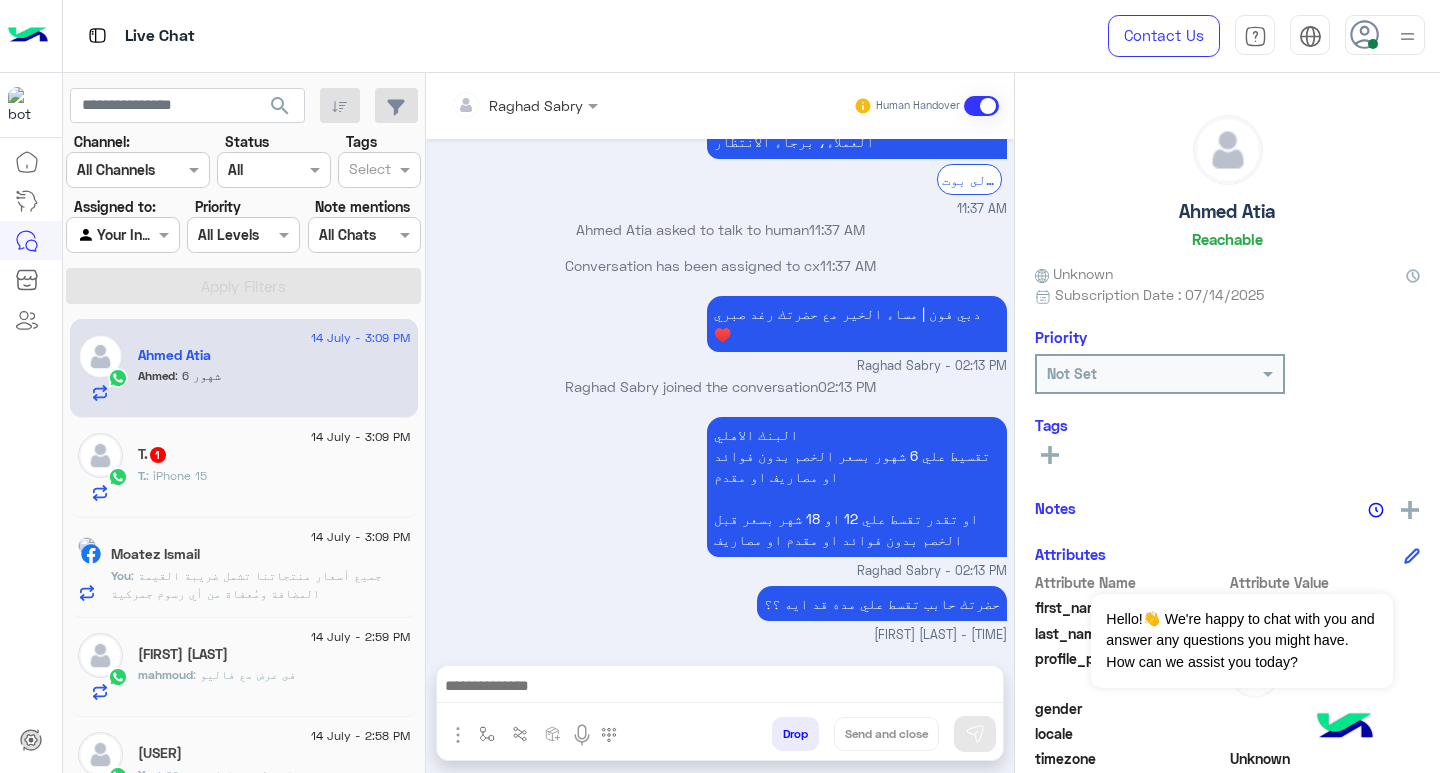 scroll, scrollTop: 3959, scrollLeft: 0, axis: vertical 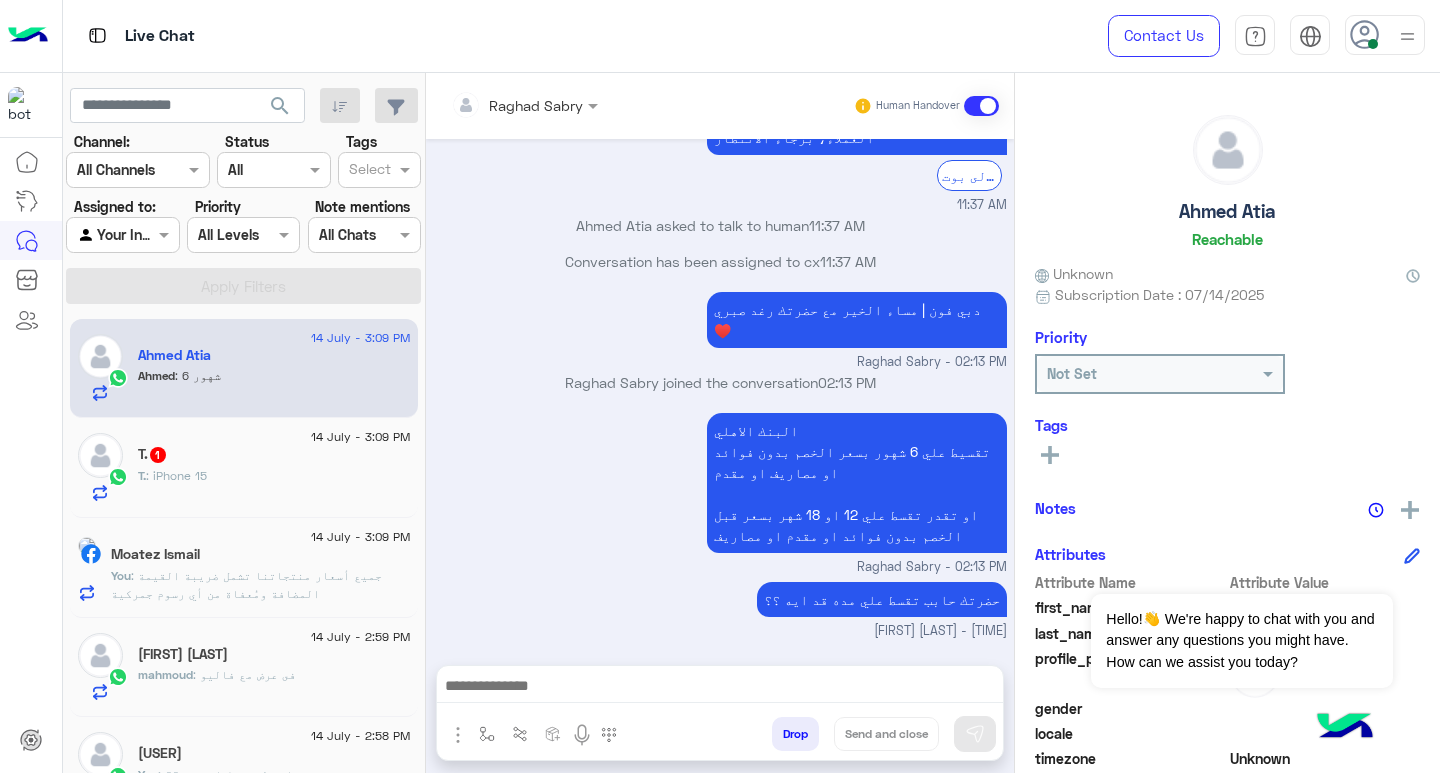 click at bounding box center (720, 688) 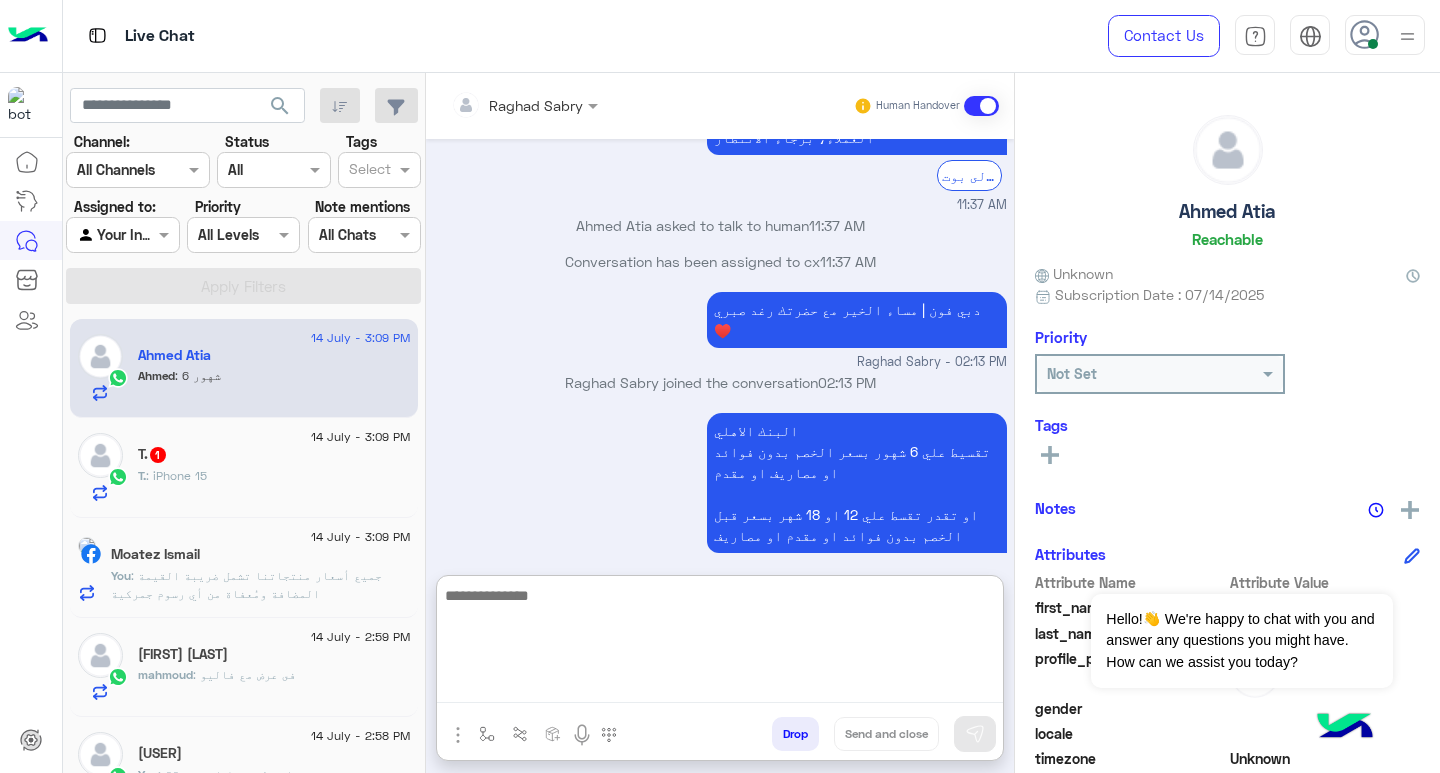 type on "*" 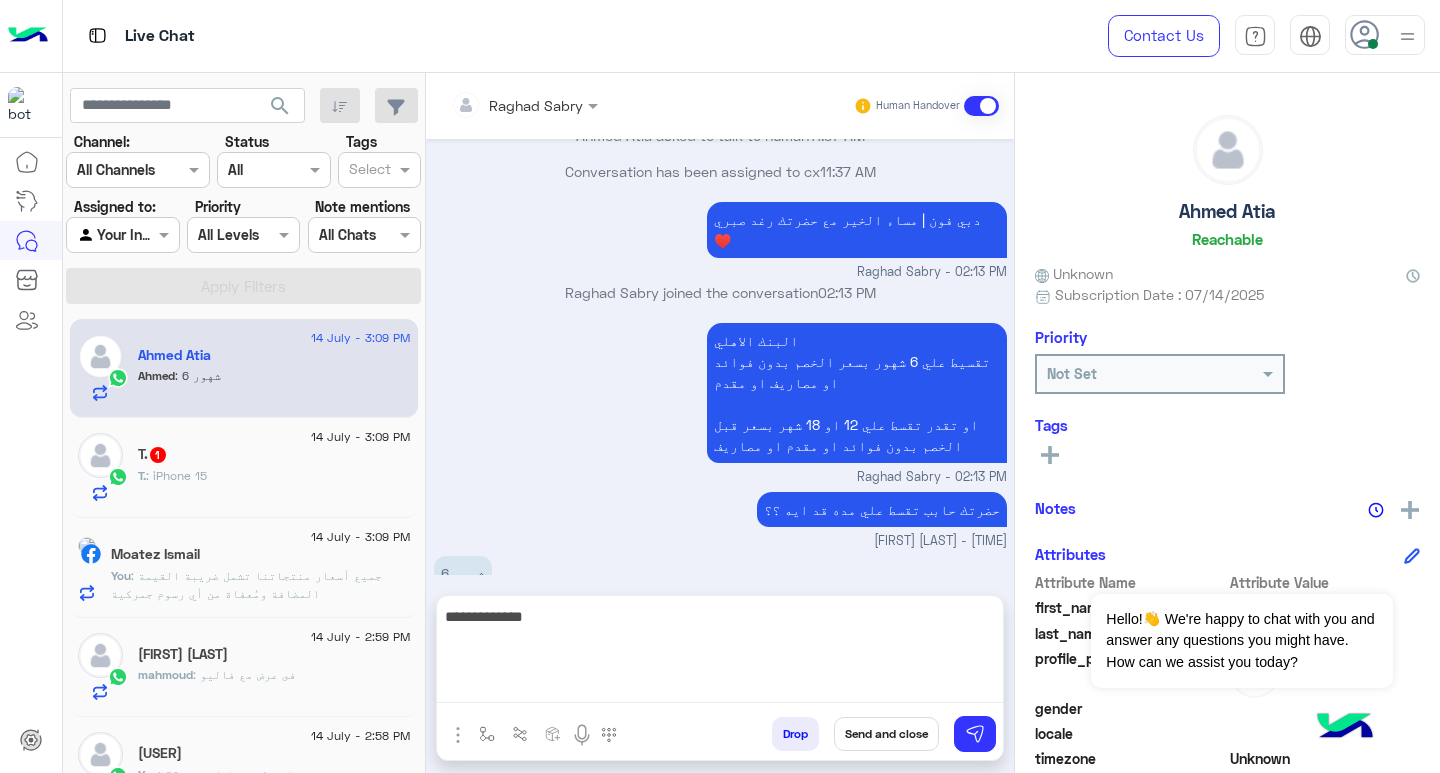 scroll, scrollTop: 3959, scrollLeft: 0, axis: vertical 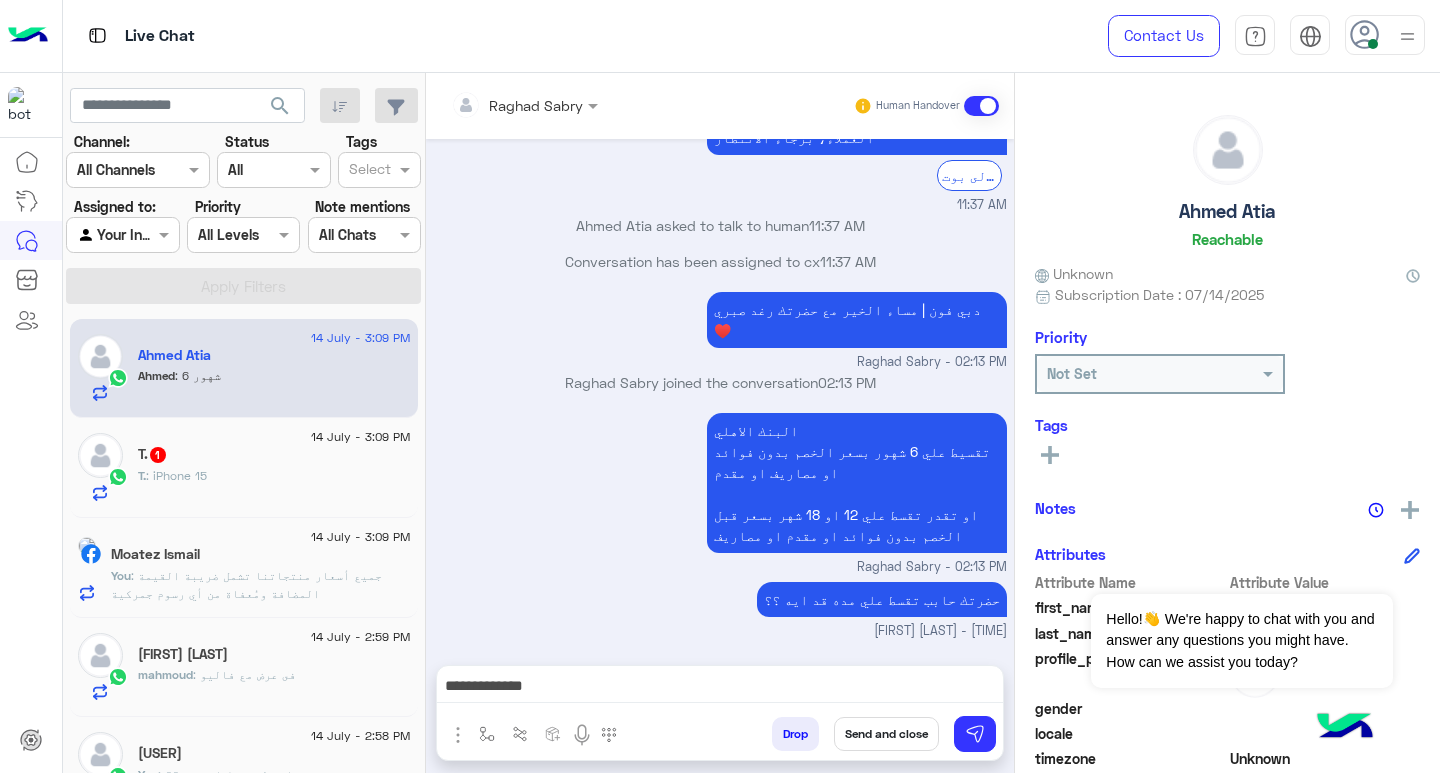 click on "**********" at bounding box center [720, 688] 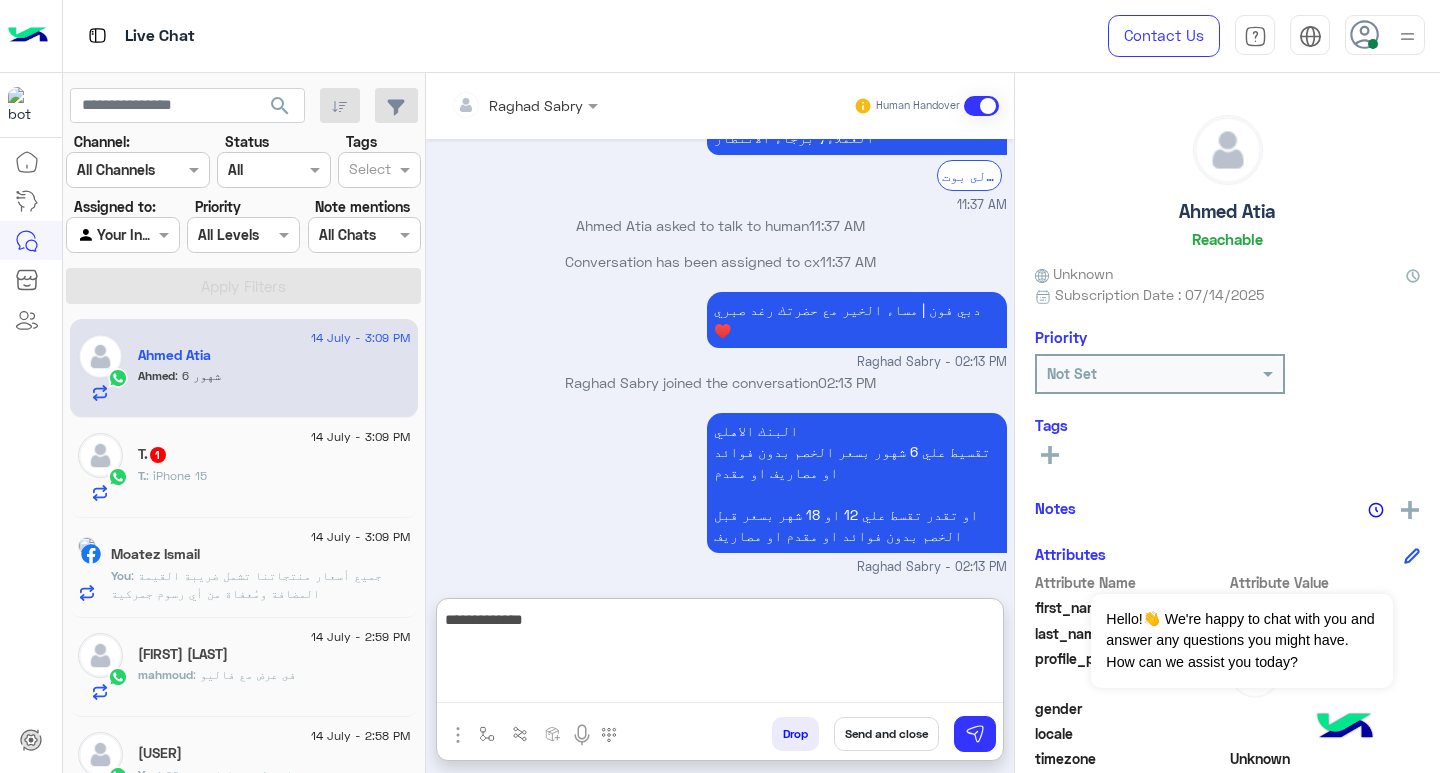 paste on "******" 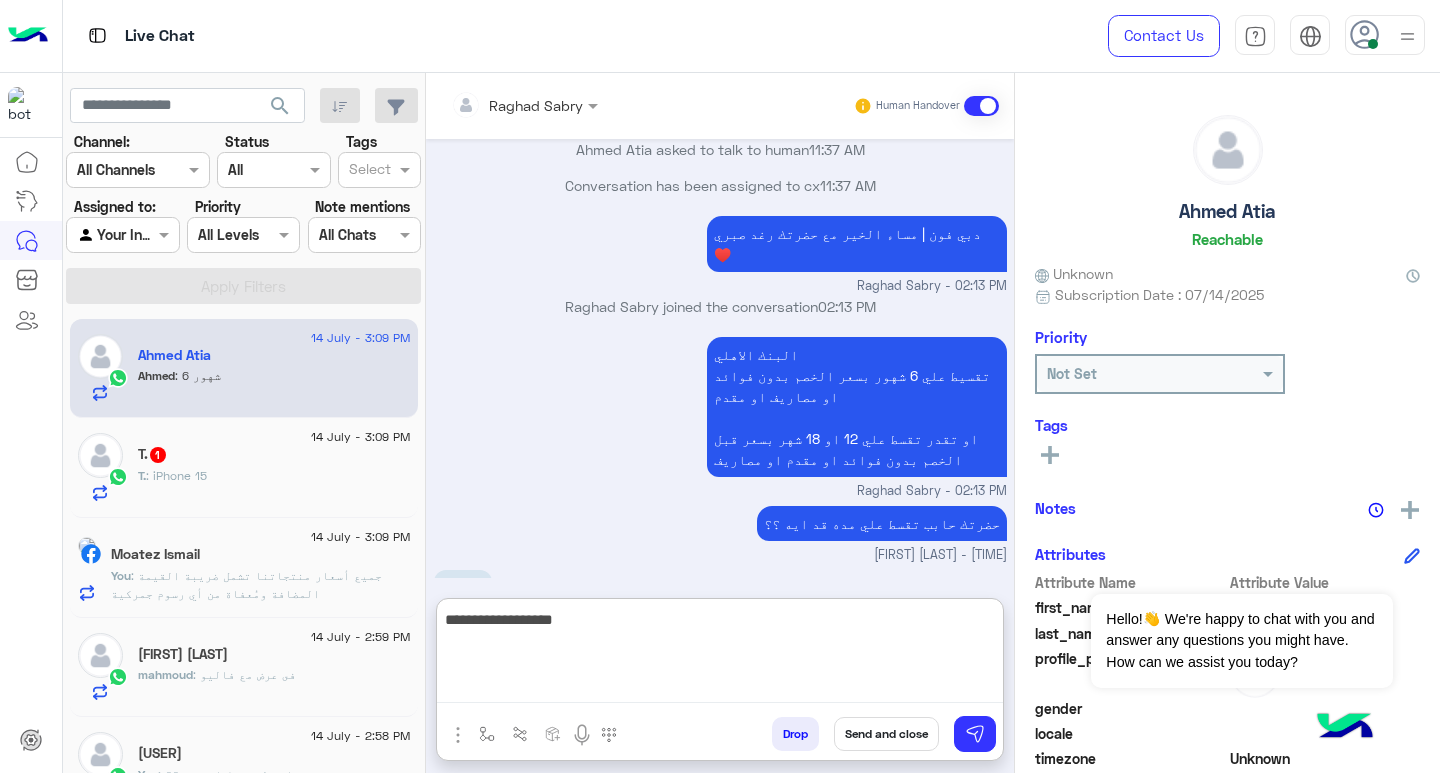 scroll, scrollTop: 4049, scrollLeft: 0, axis: vertical 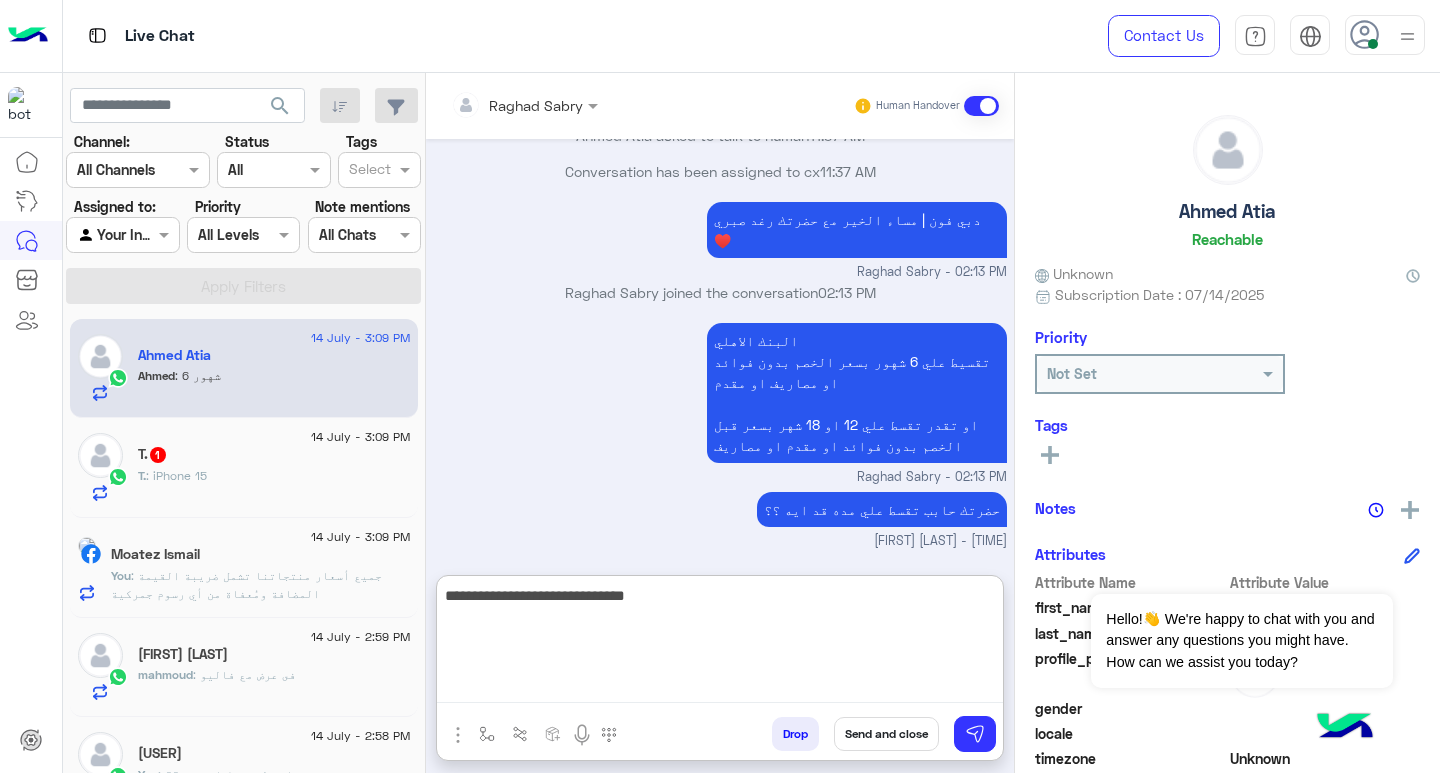 type on "**********" 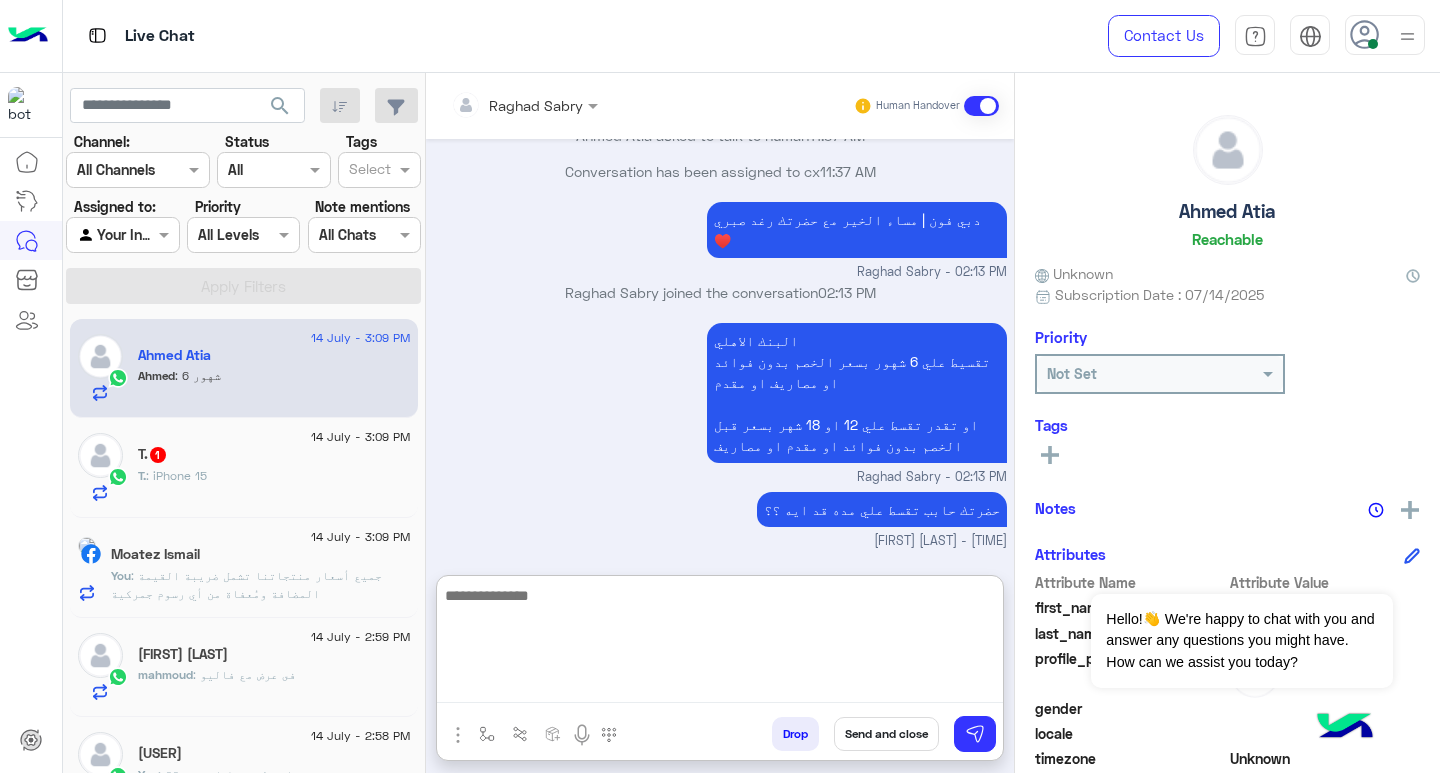 scroll, scrollTop: 4158, scrollLeft: 0, axis: vertical 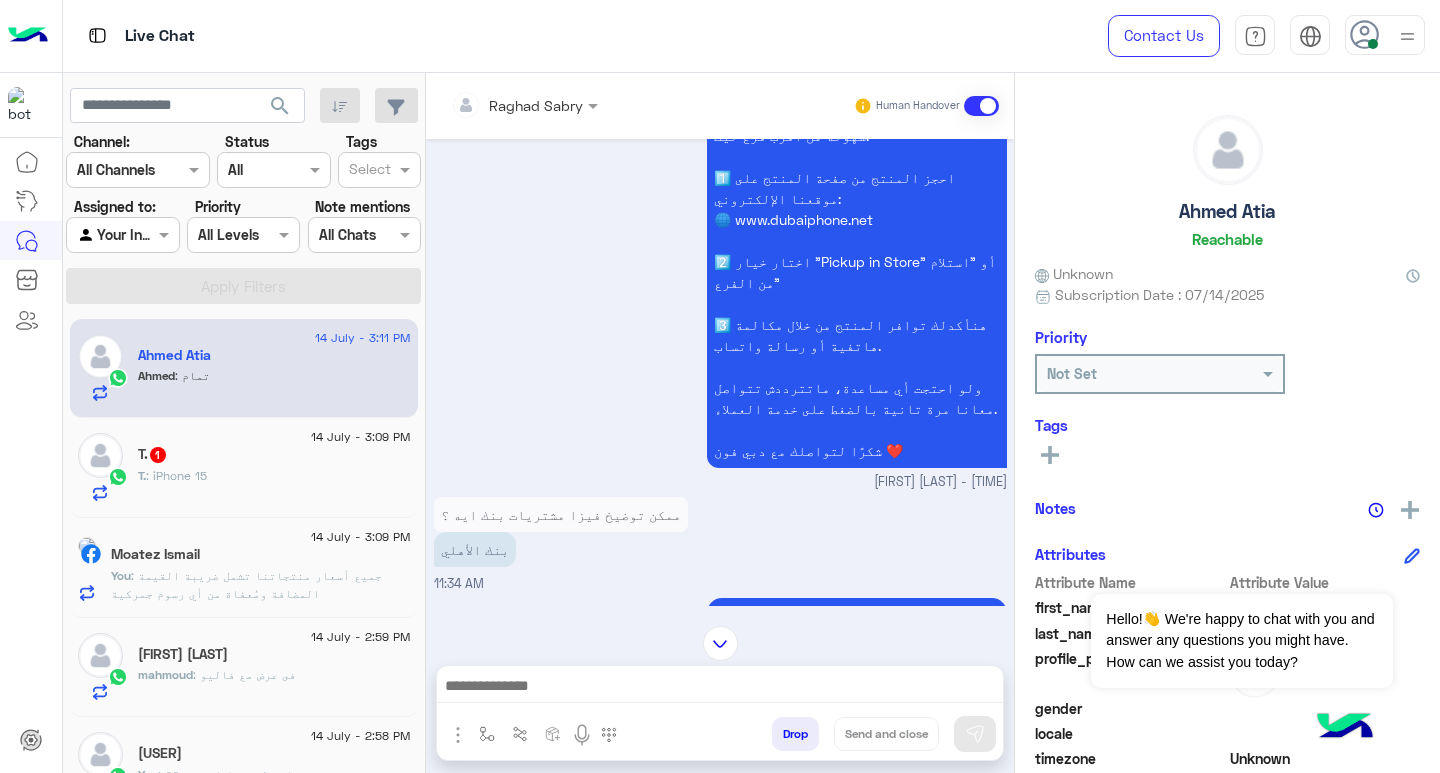 click at bounding box center (720, 688) 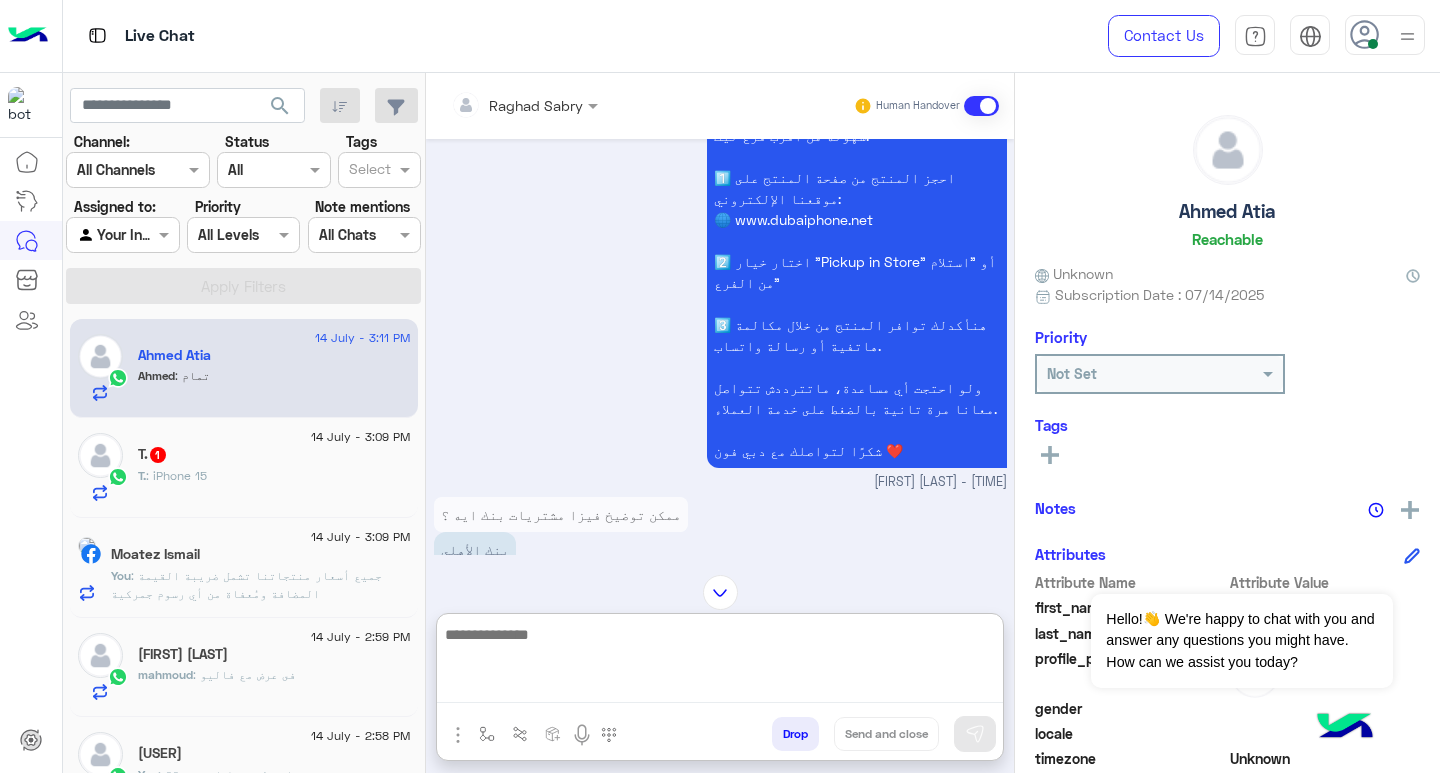 paste on "**********" 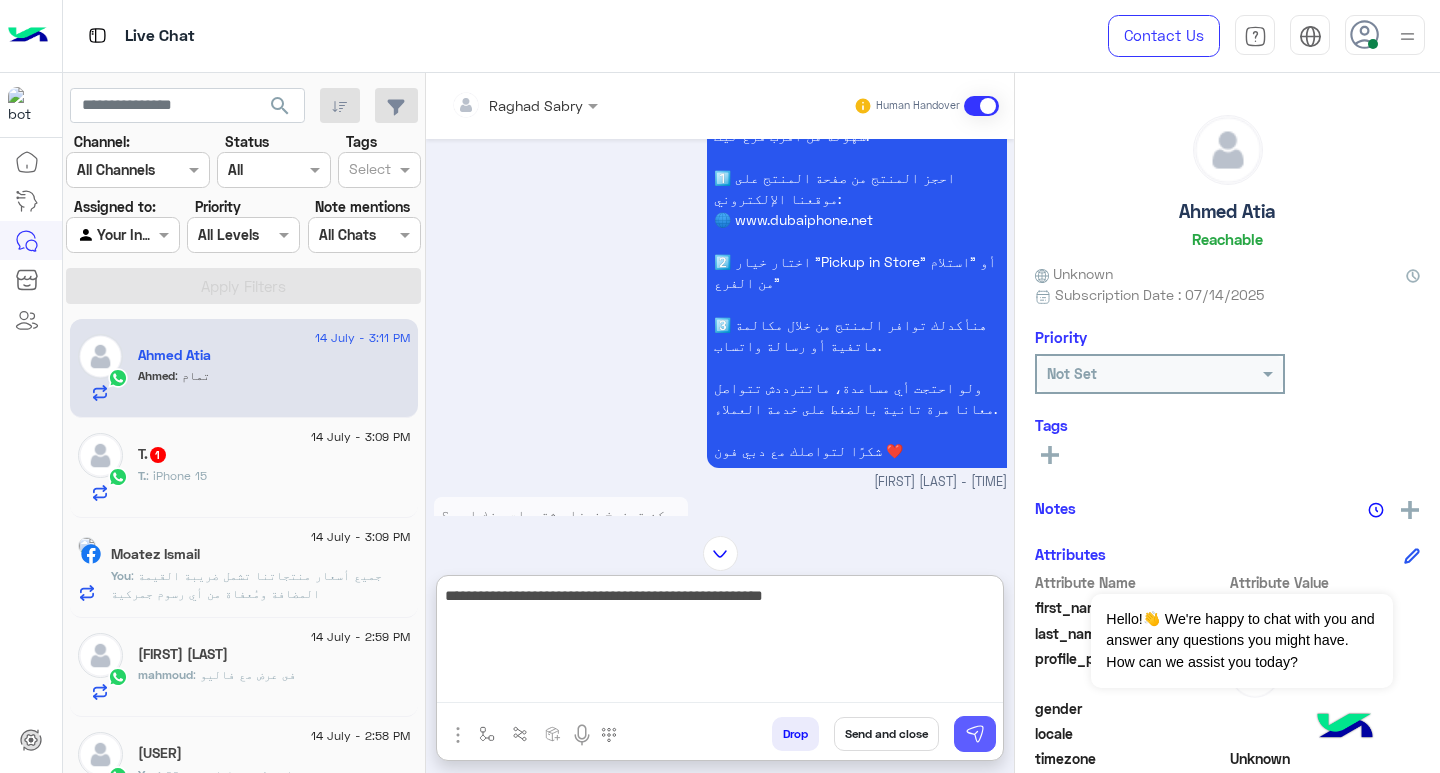 type on "**********" 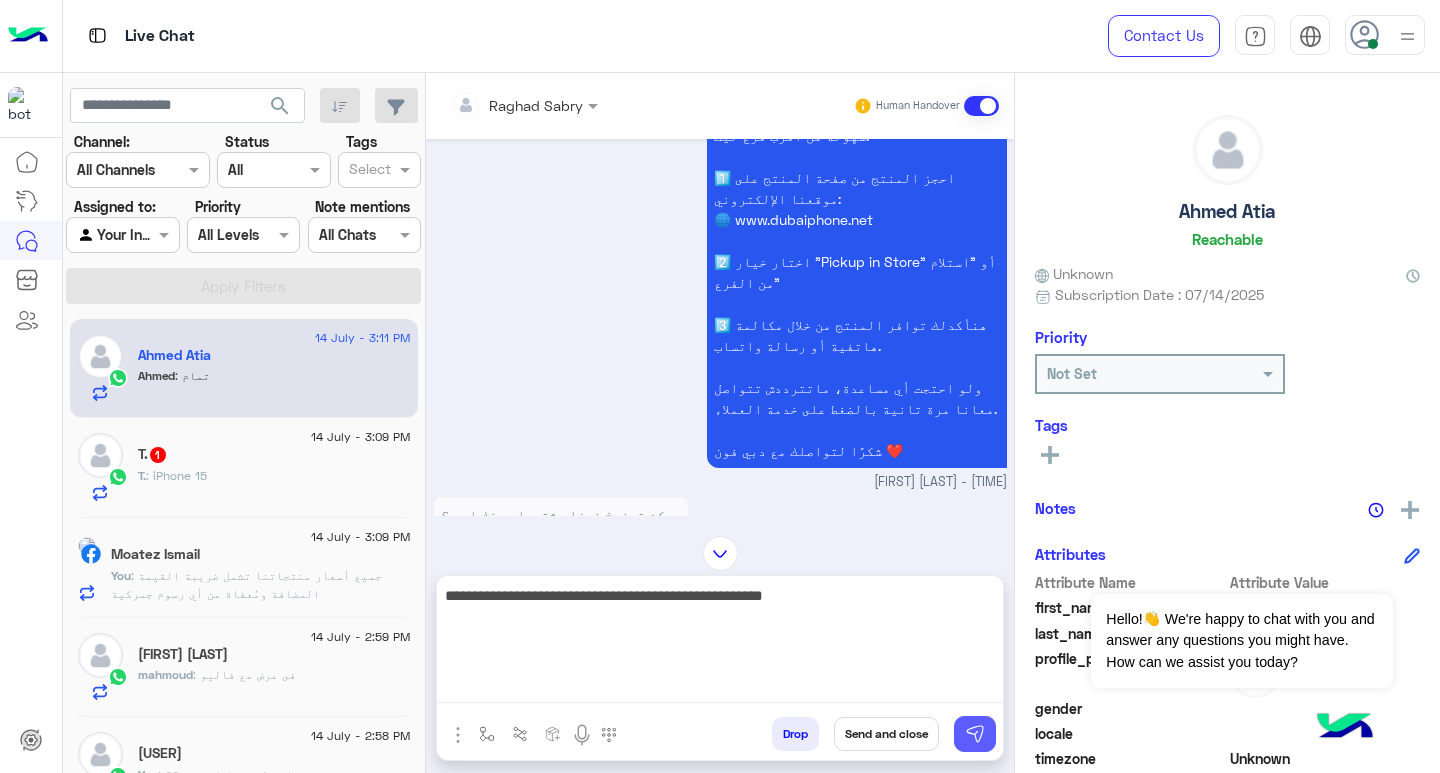 click at bounding box center [975, 734] 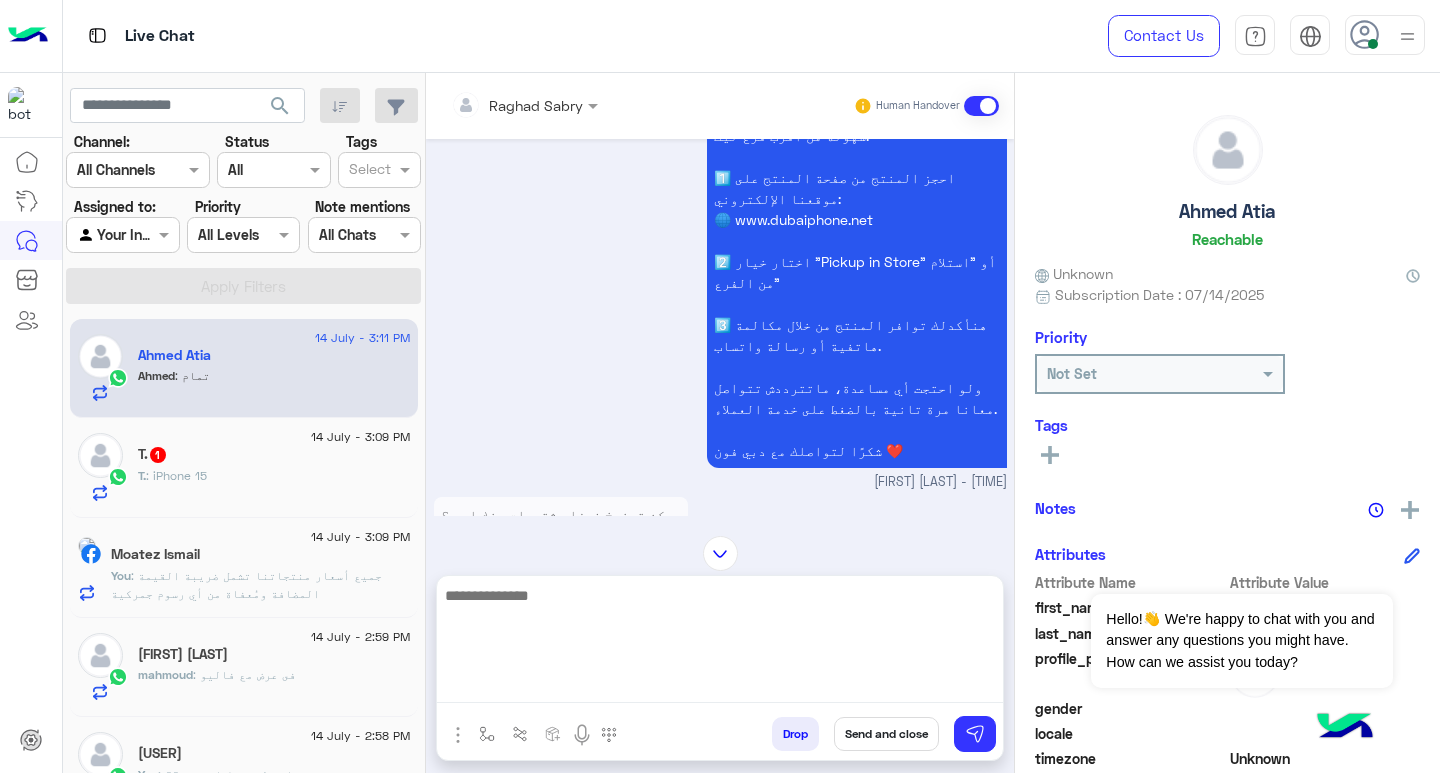 scroll, scrollTop: 4174, scrollLeft: 0, axis: vertical 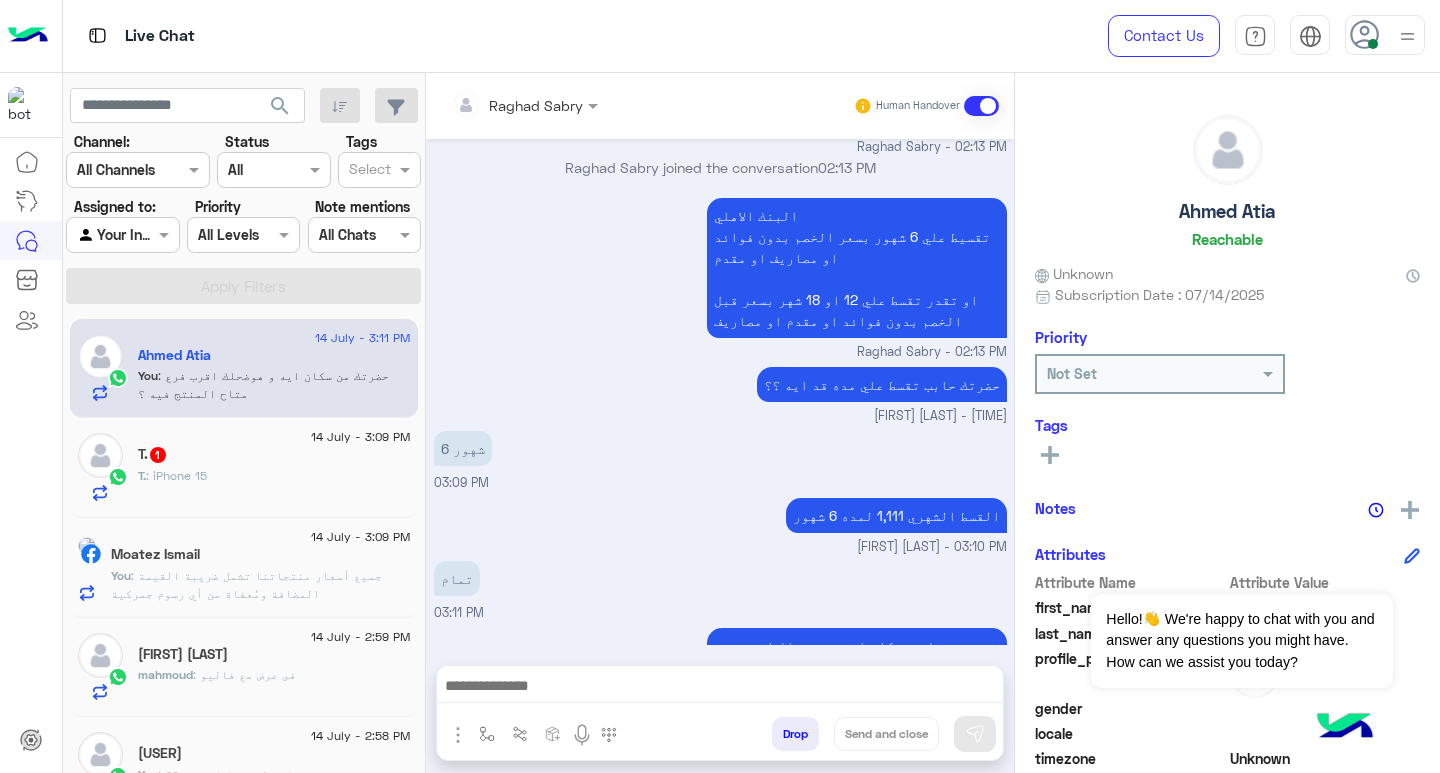 click on "T. : iPhone 15" 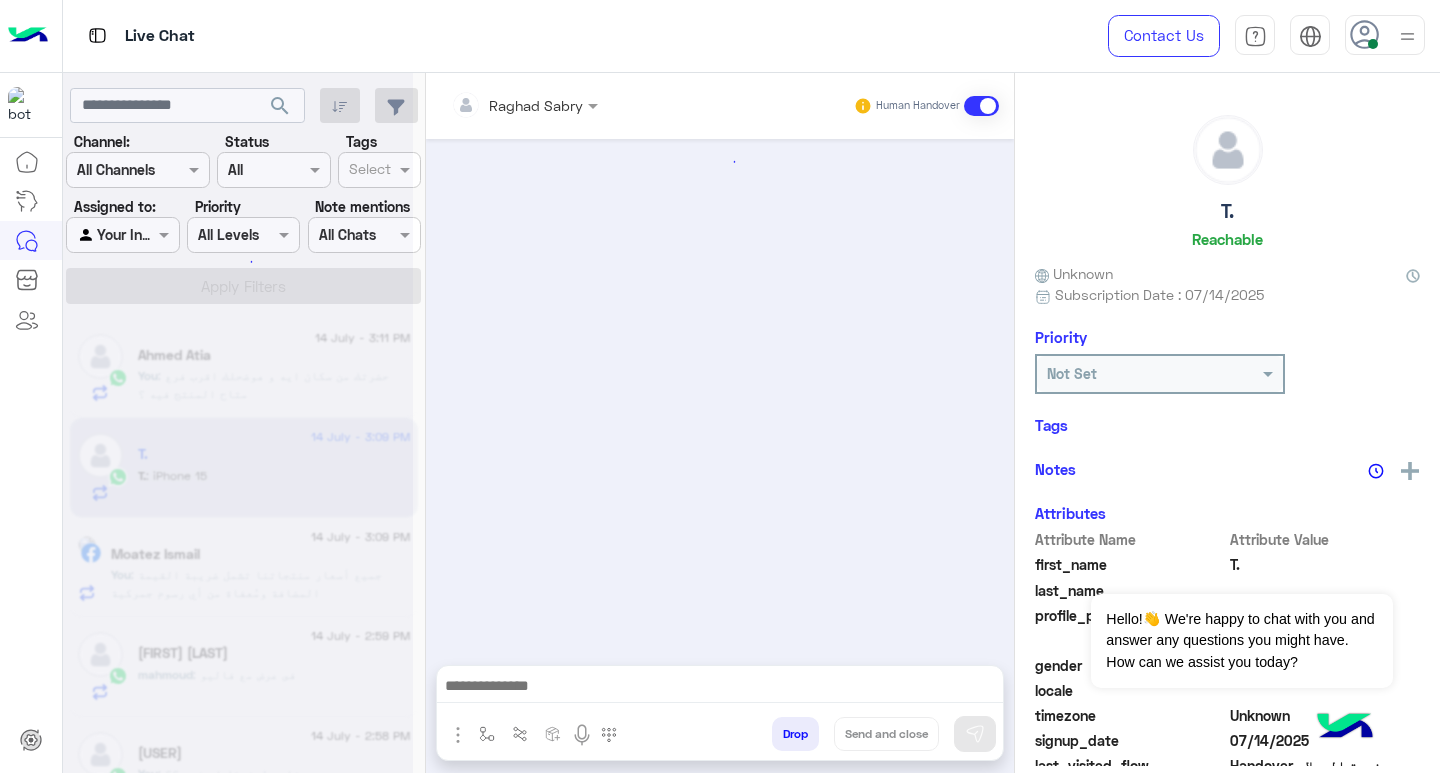 scroll, scrollTop: 2873, scrollLeft: 0, axis: vertical 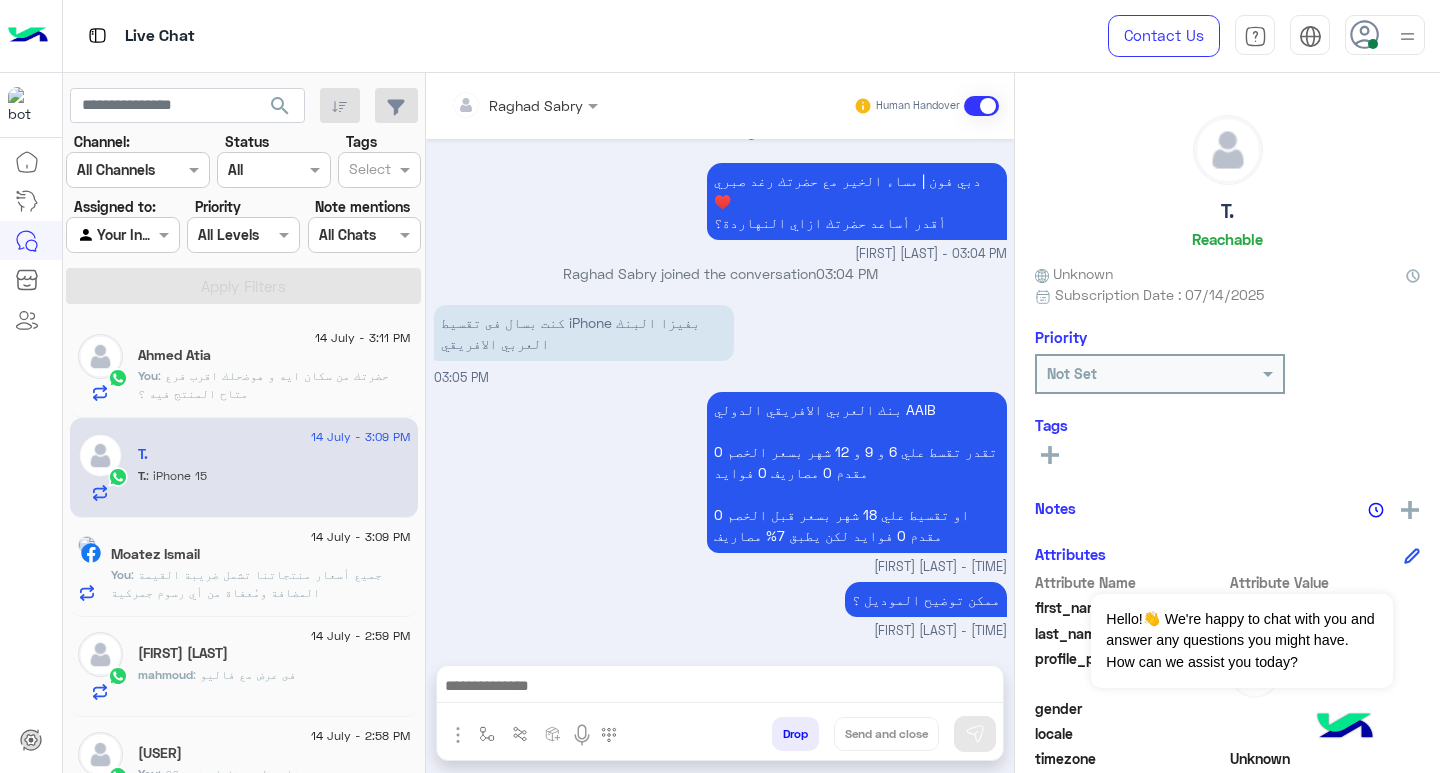 click at bounding box center (720, 688) 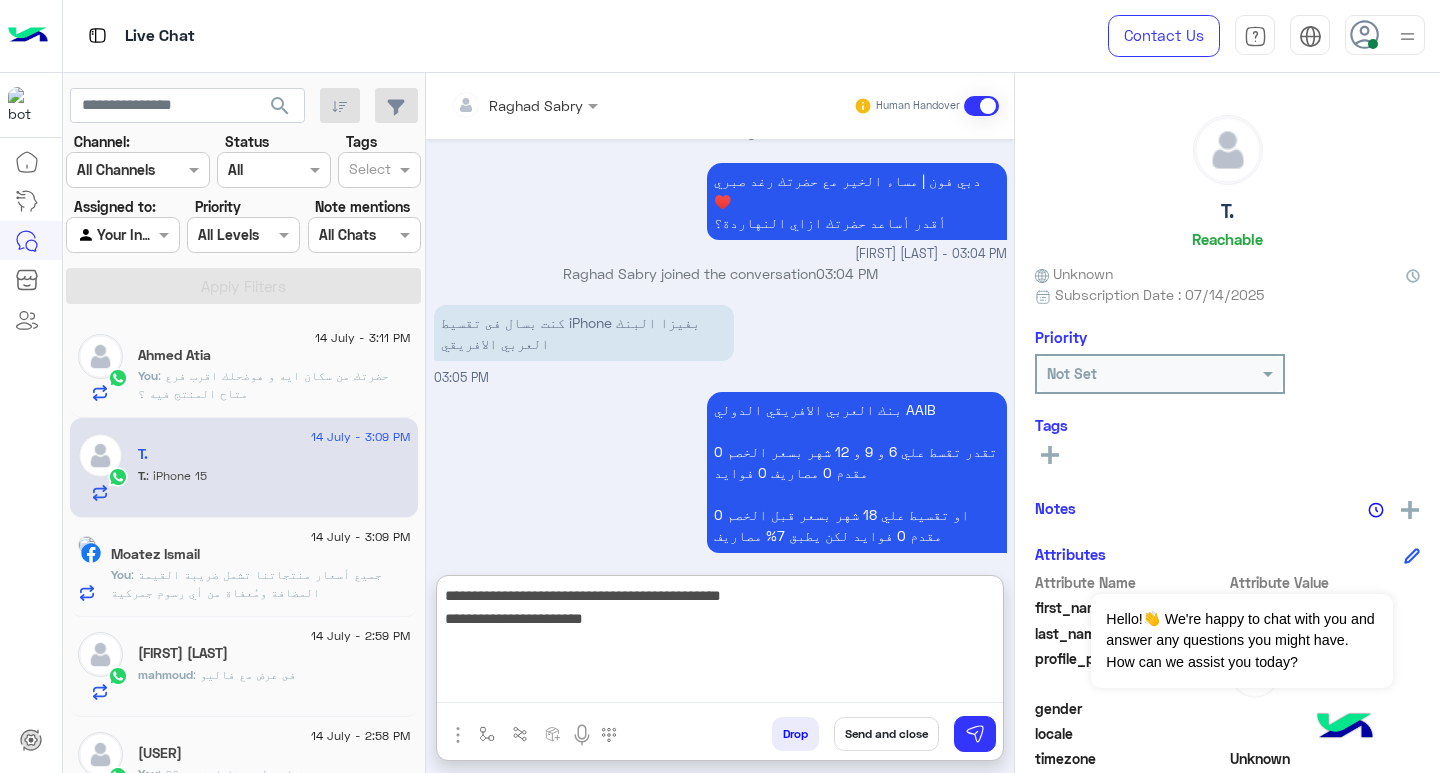 drag, startPoint x: 532, startPoint y: 626, endPoint x: 547, endPoint y: 628, distance: 15.132746 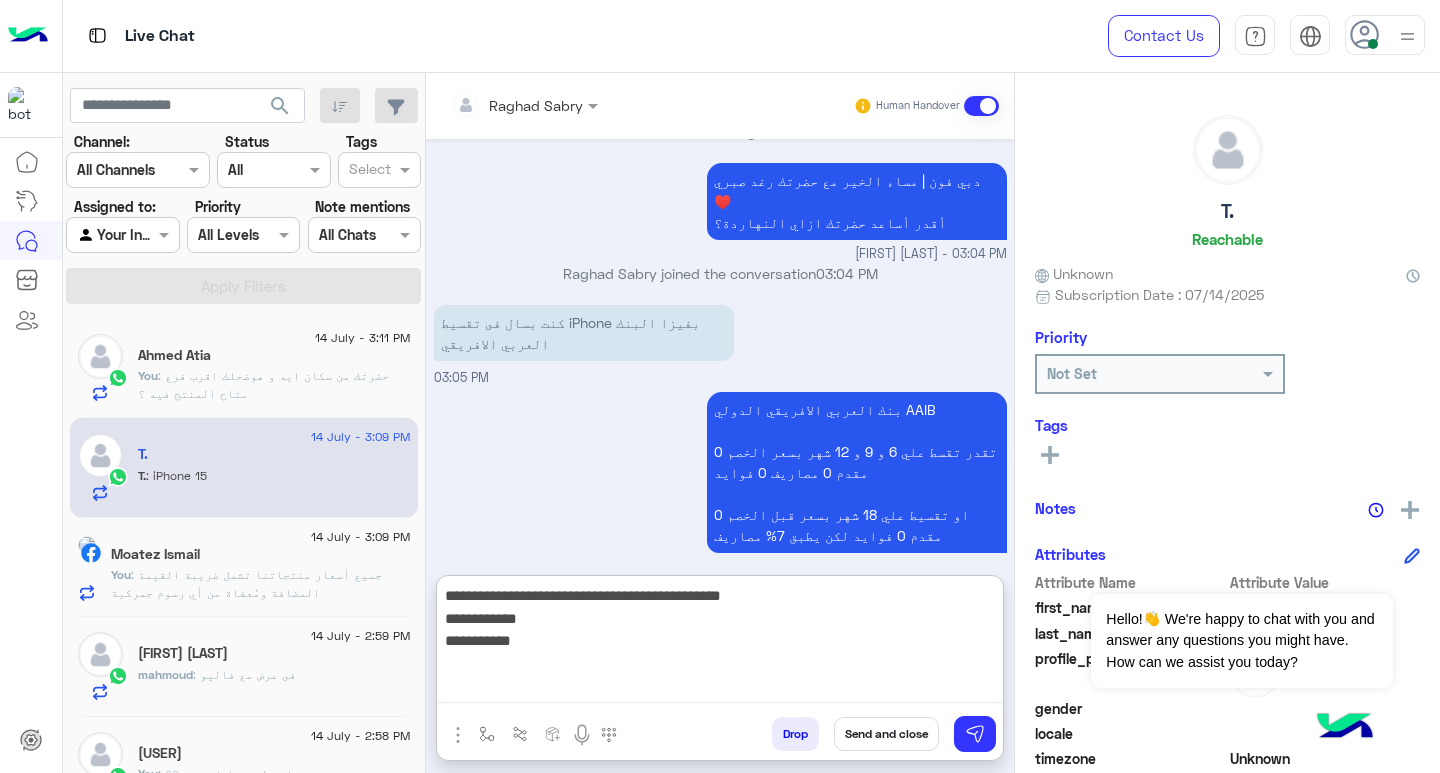 click on "**********" at bounding box center [720, 643] 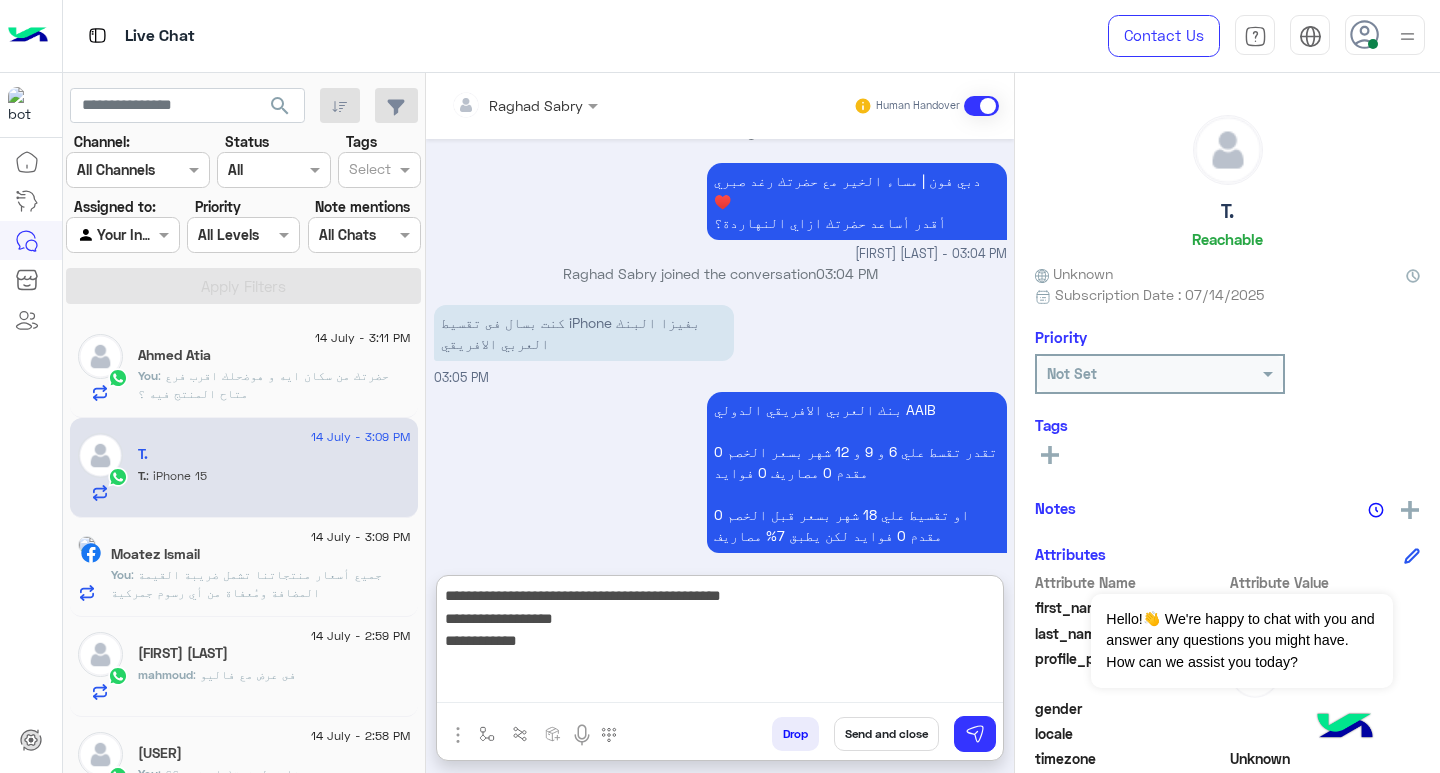 click on "**********" at bounding box center (720, 643) 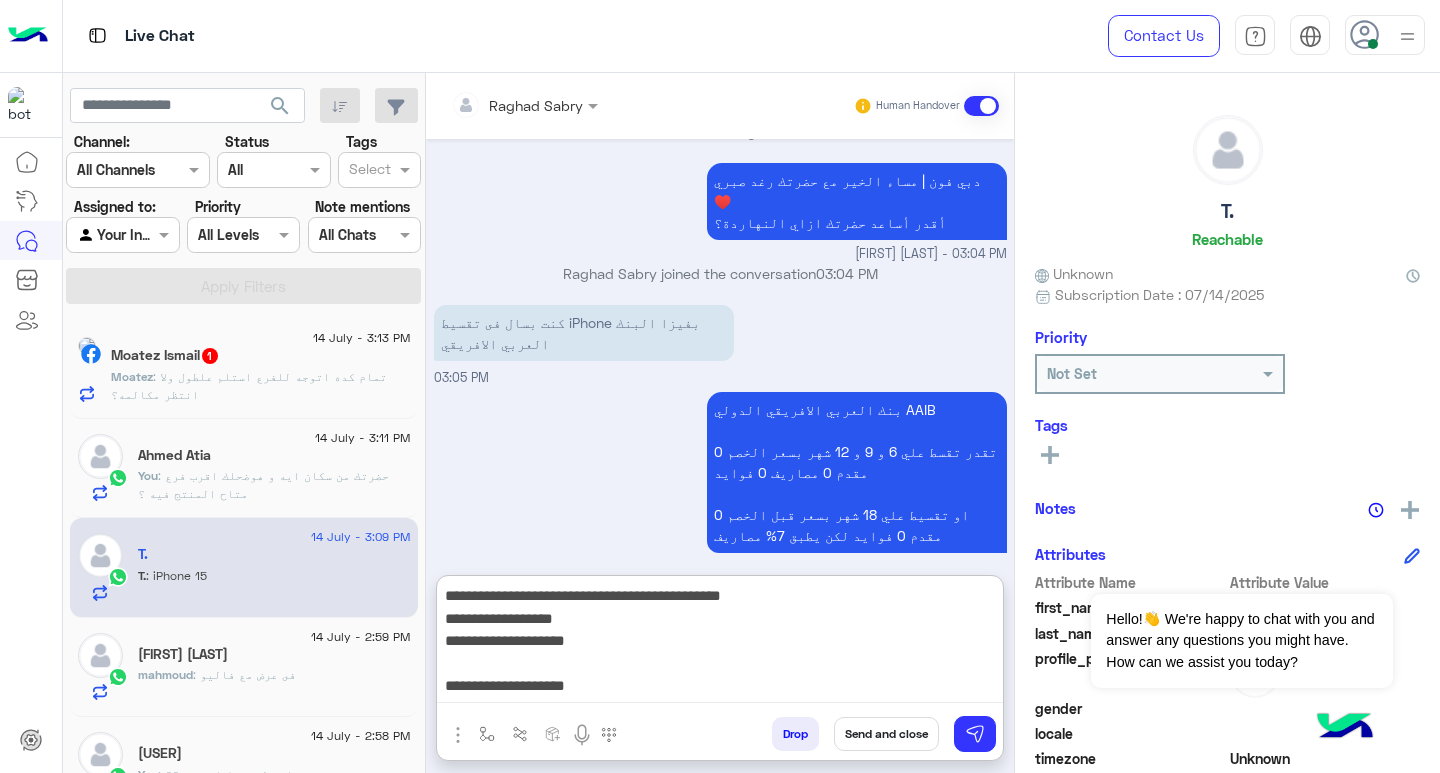 click on "**********" at bounding box center (720, 643) 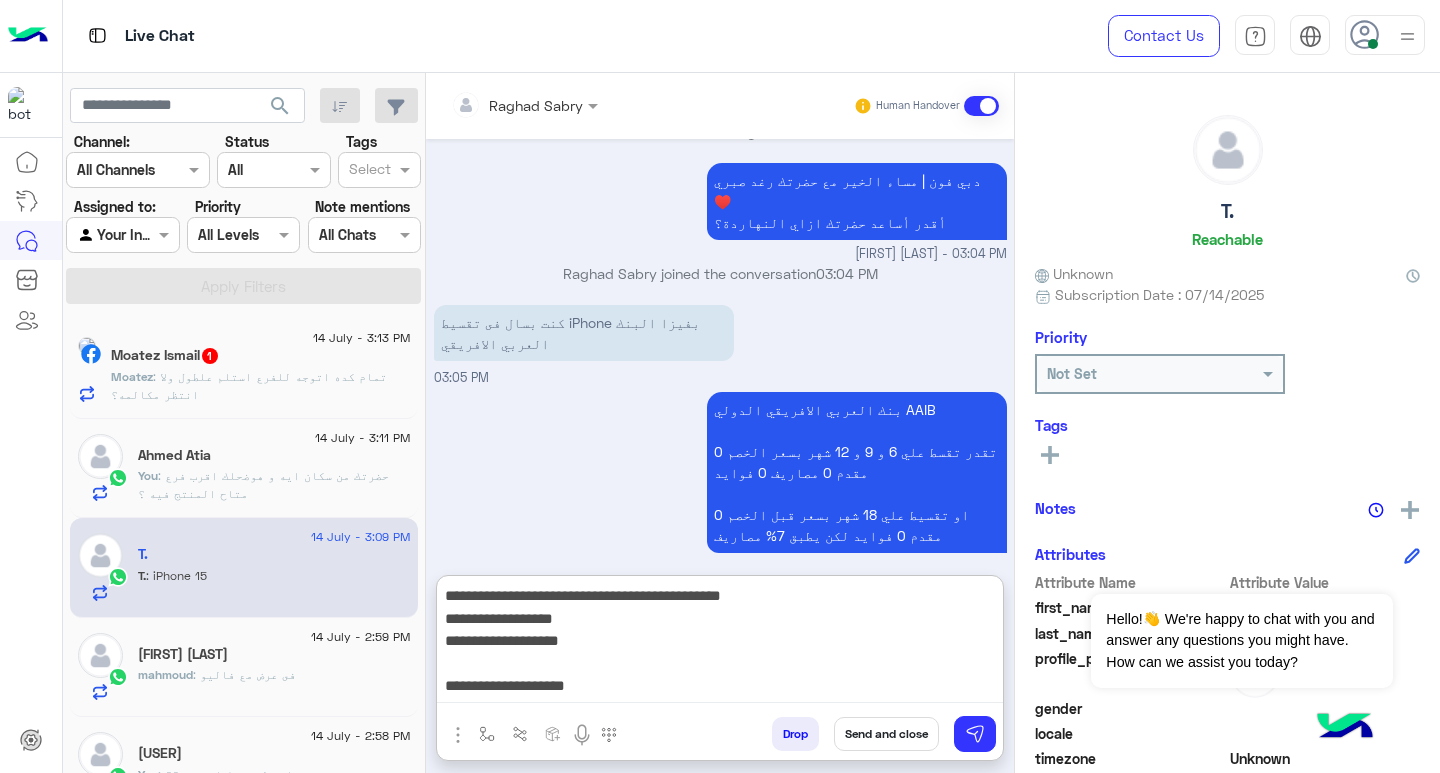 click on "**********" at bounding box center [720, 643] 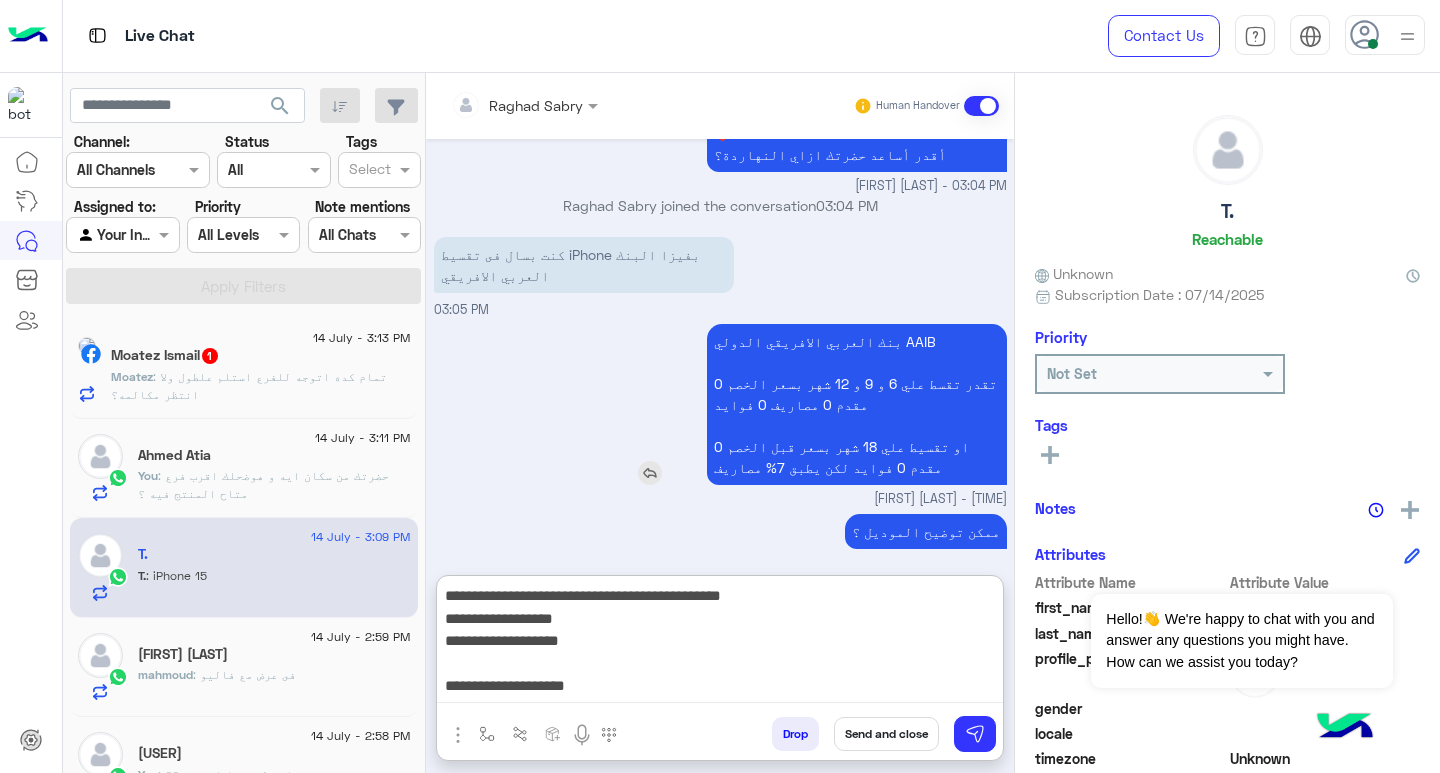 scroll, scrollTop: 2962, scrollLeft: 0, axis: vertical 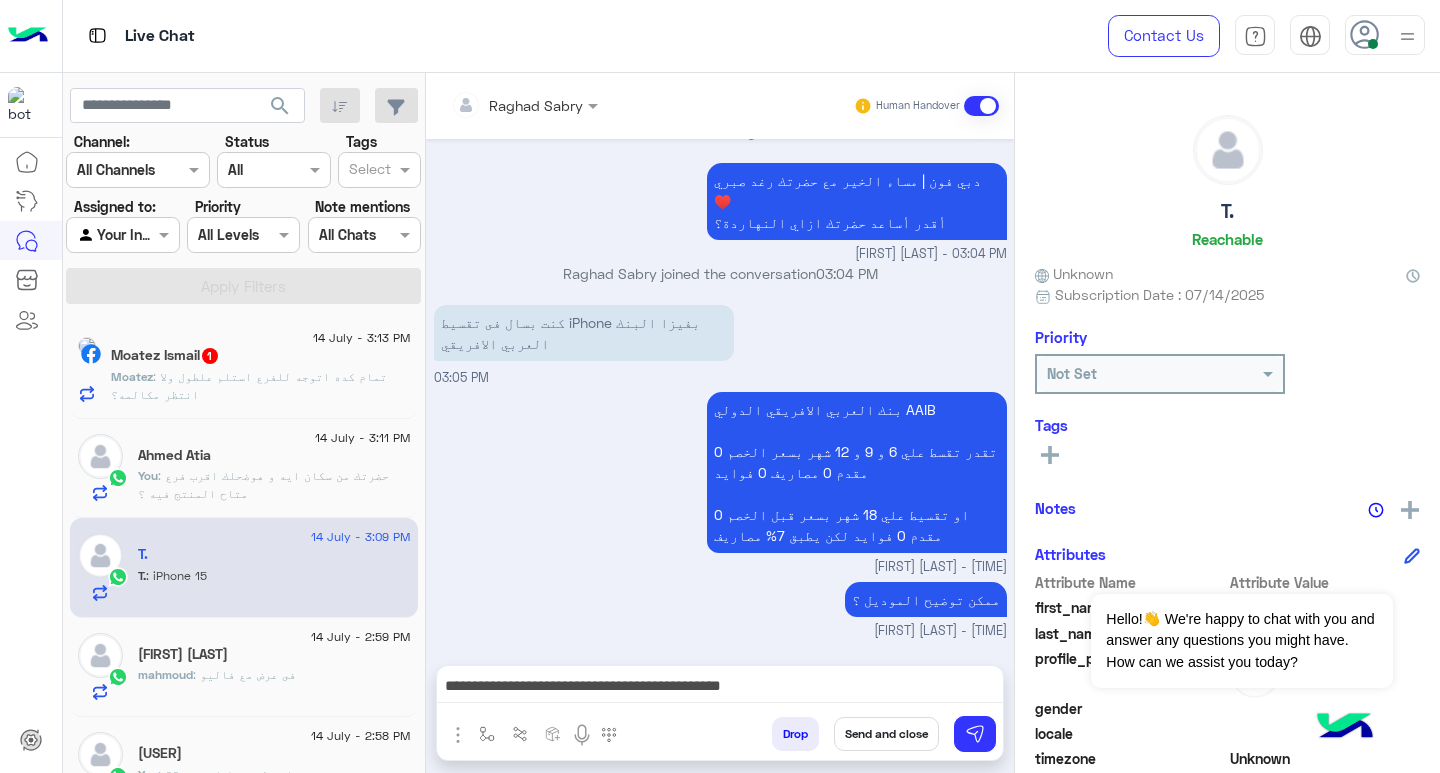 click on "**********" at bounding box center (720, 688) 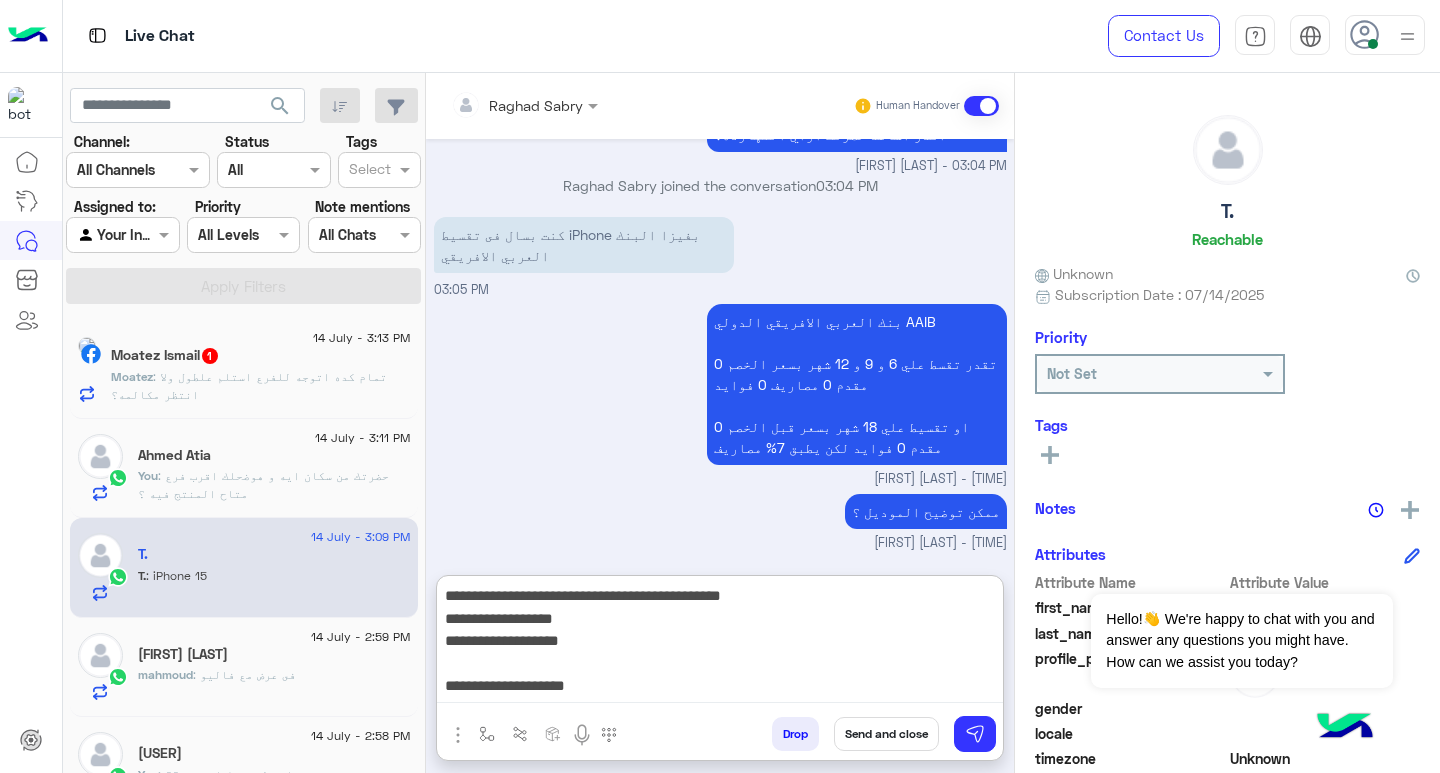 scroll, scrollTop: 2962, scrollLeft: 0, axis: vertical 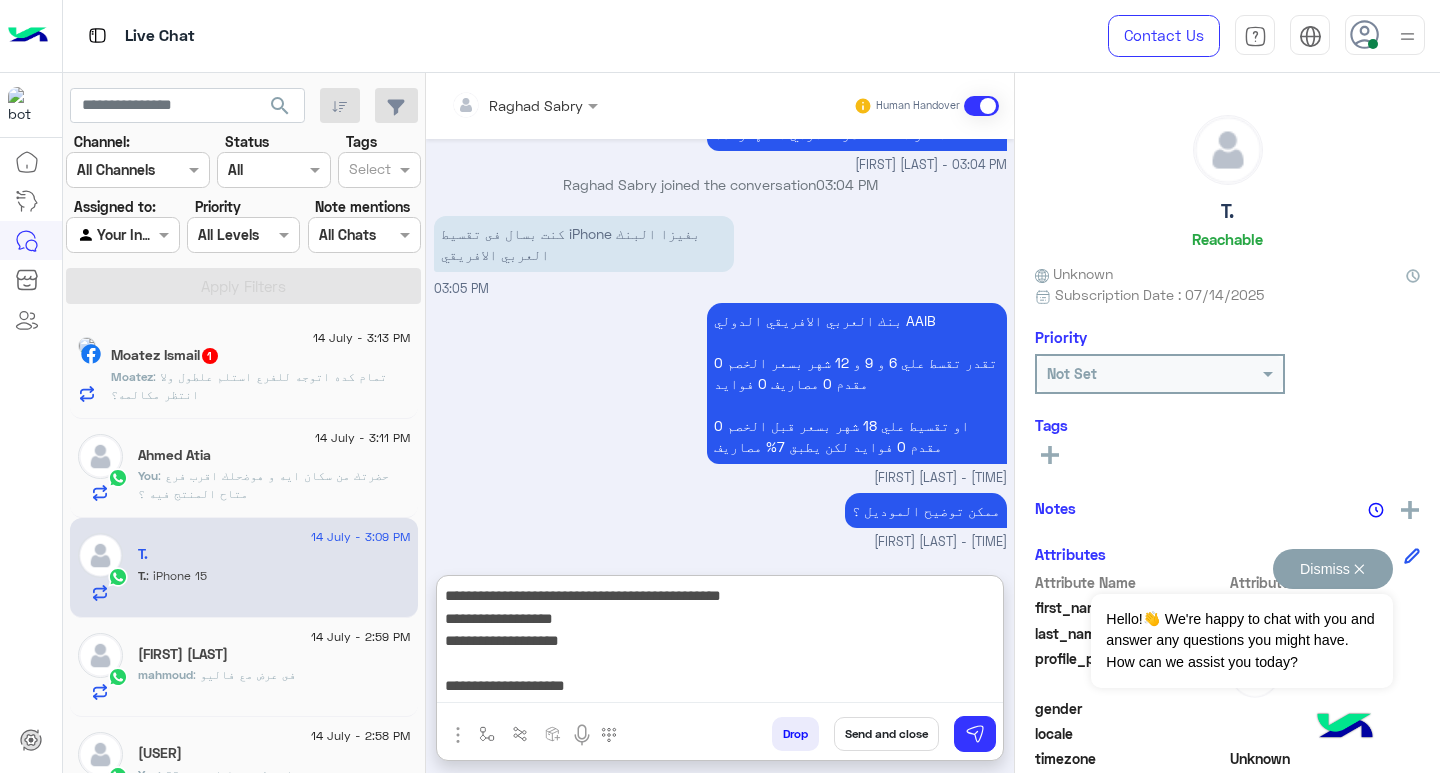 drag, startPoint x: 806, startPoint y: 692, endPoint x: 1101, endPoint y: 648, distance: 298.2633 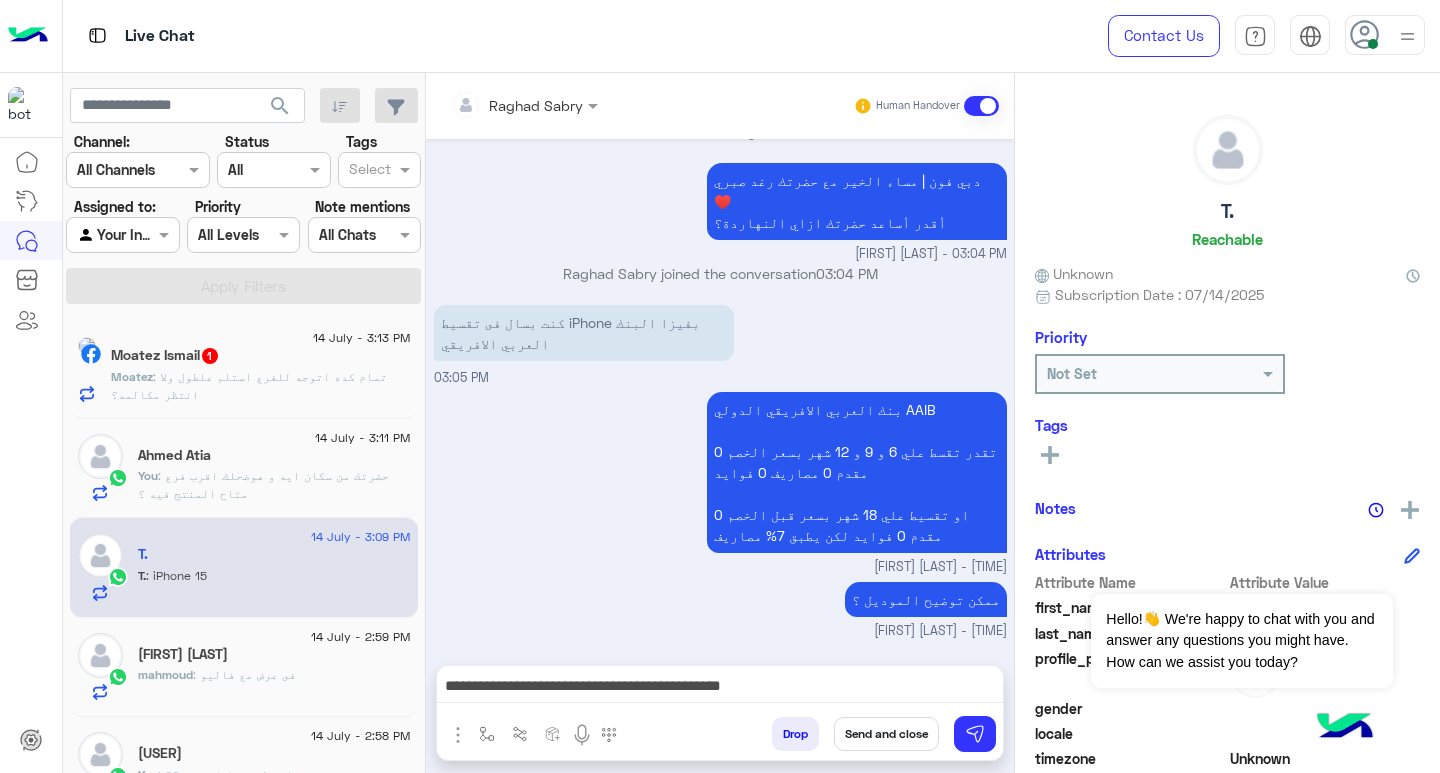 scroll, scrollTop: 2873, scrollLeft: 0, axis: vertical 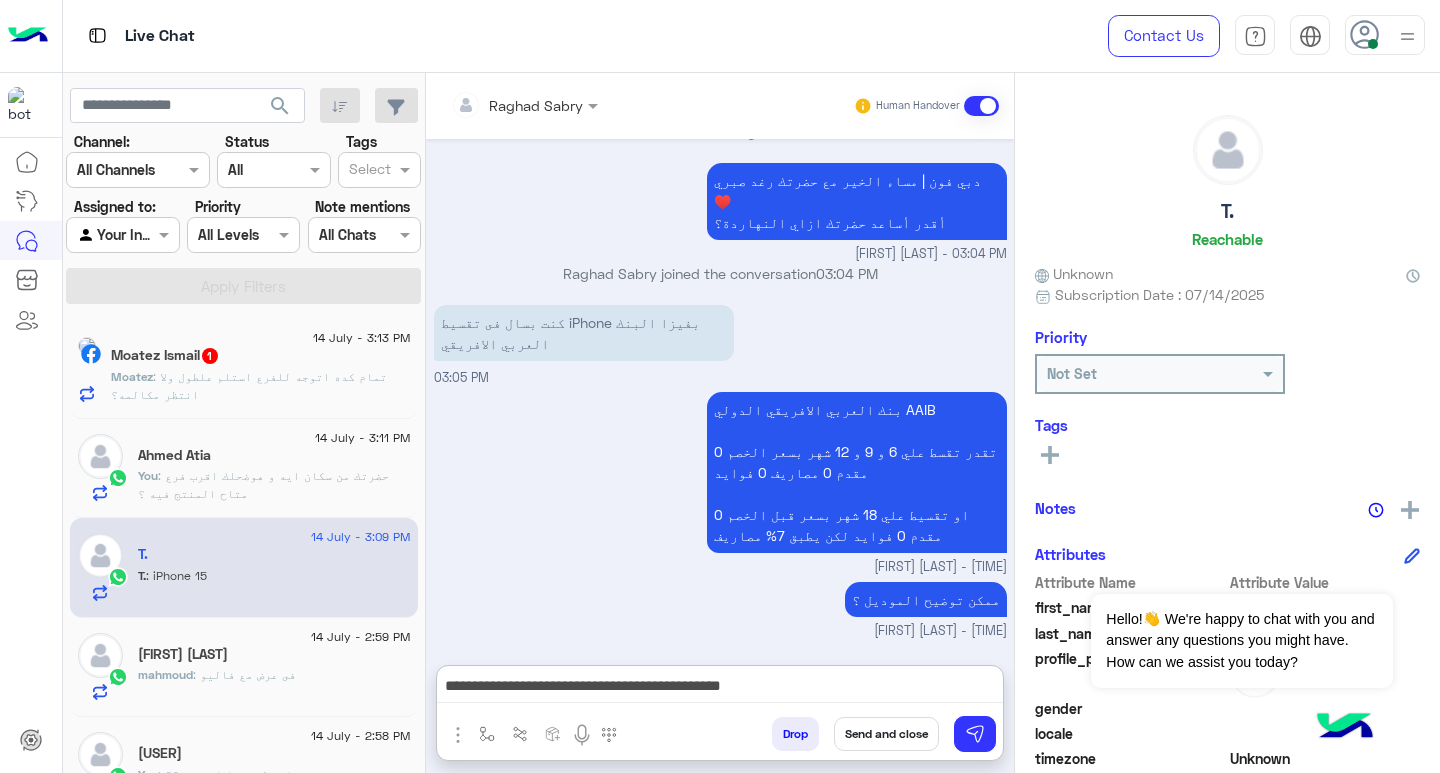 click on "**********" at bounding box center (720, 688) 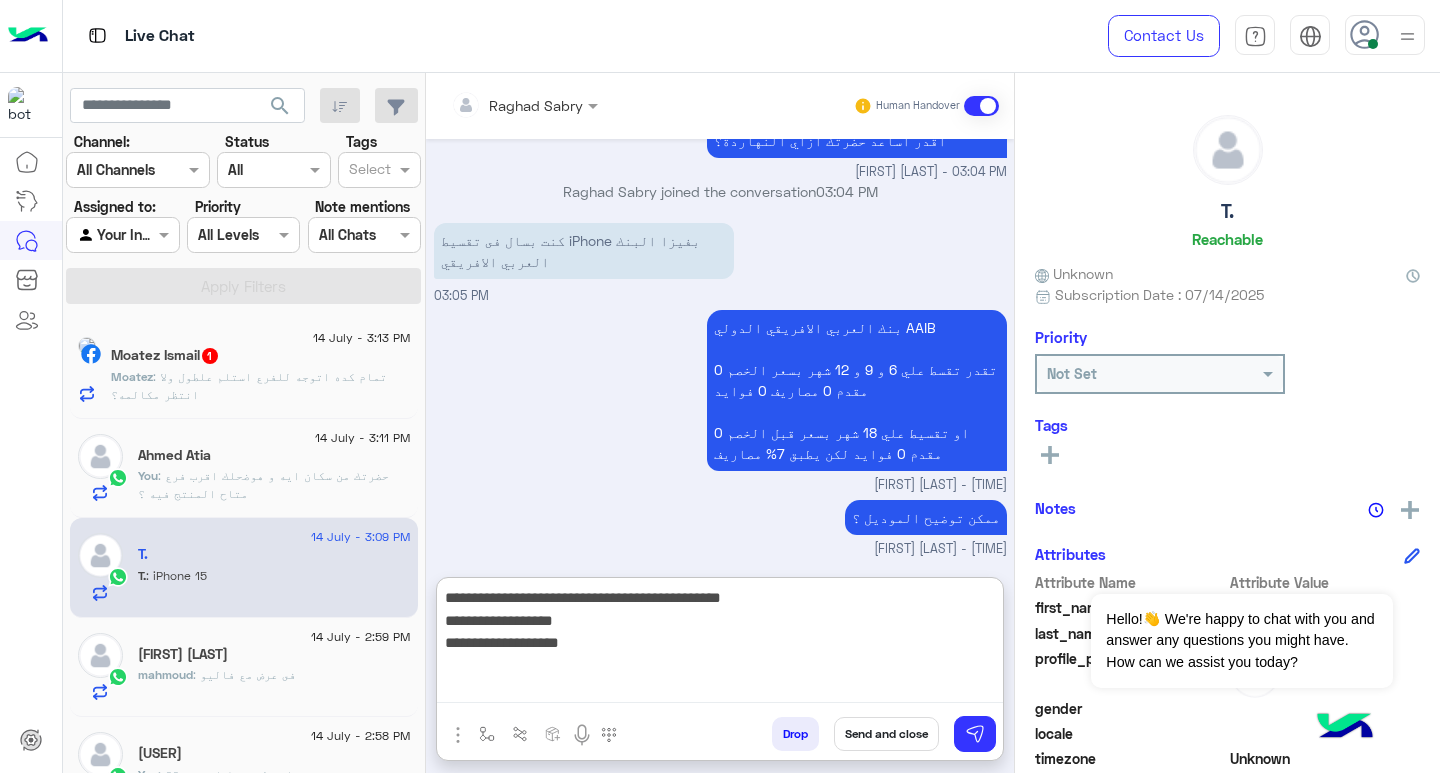 scroll, scrollTop: 2962, scrollLeft: 0, axis: vertical 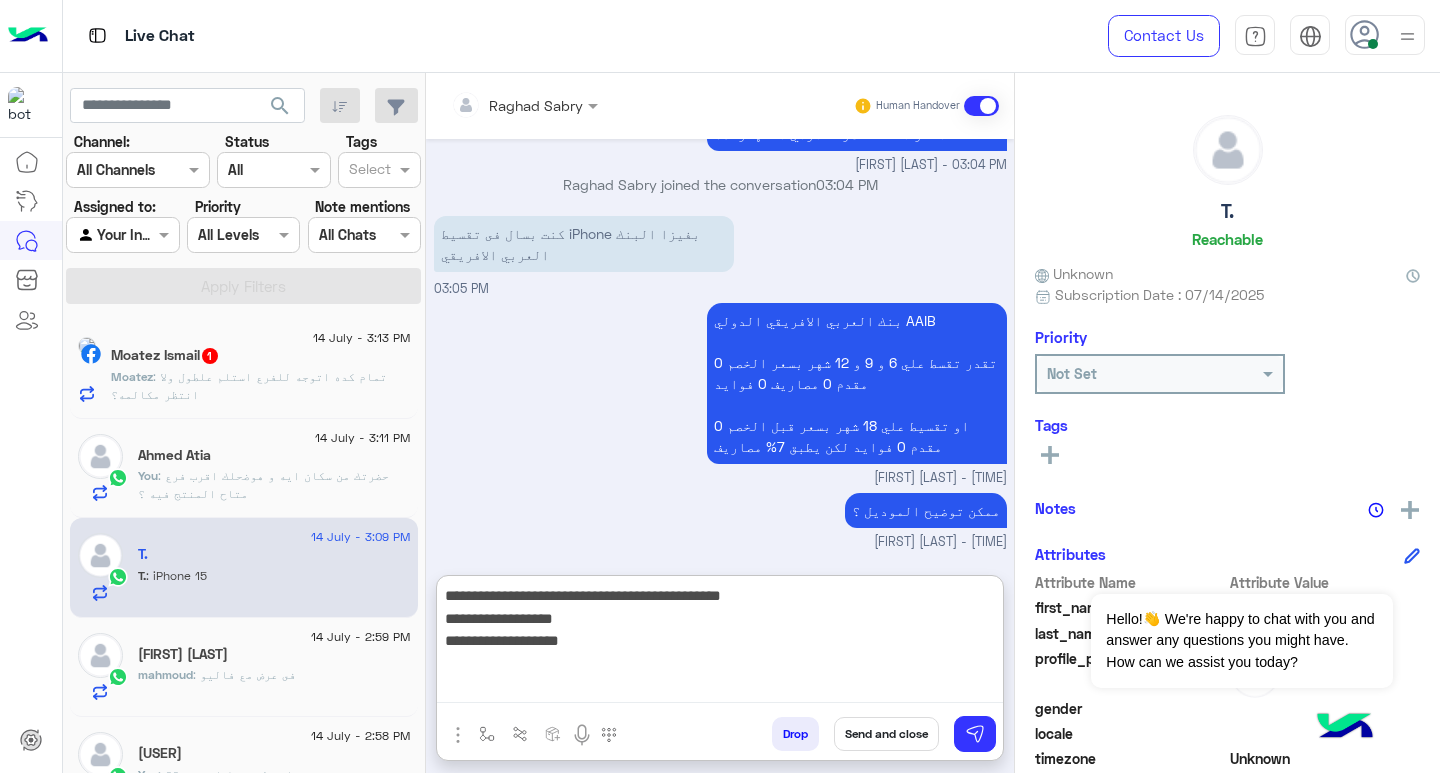 click on "**********" at bounding box center (720, 643) 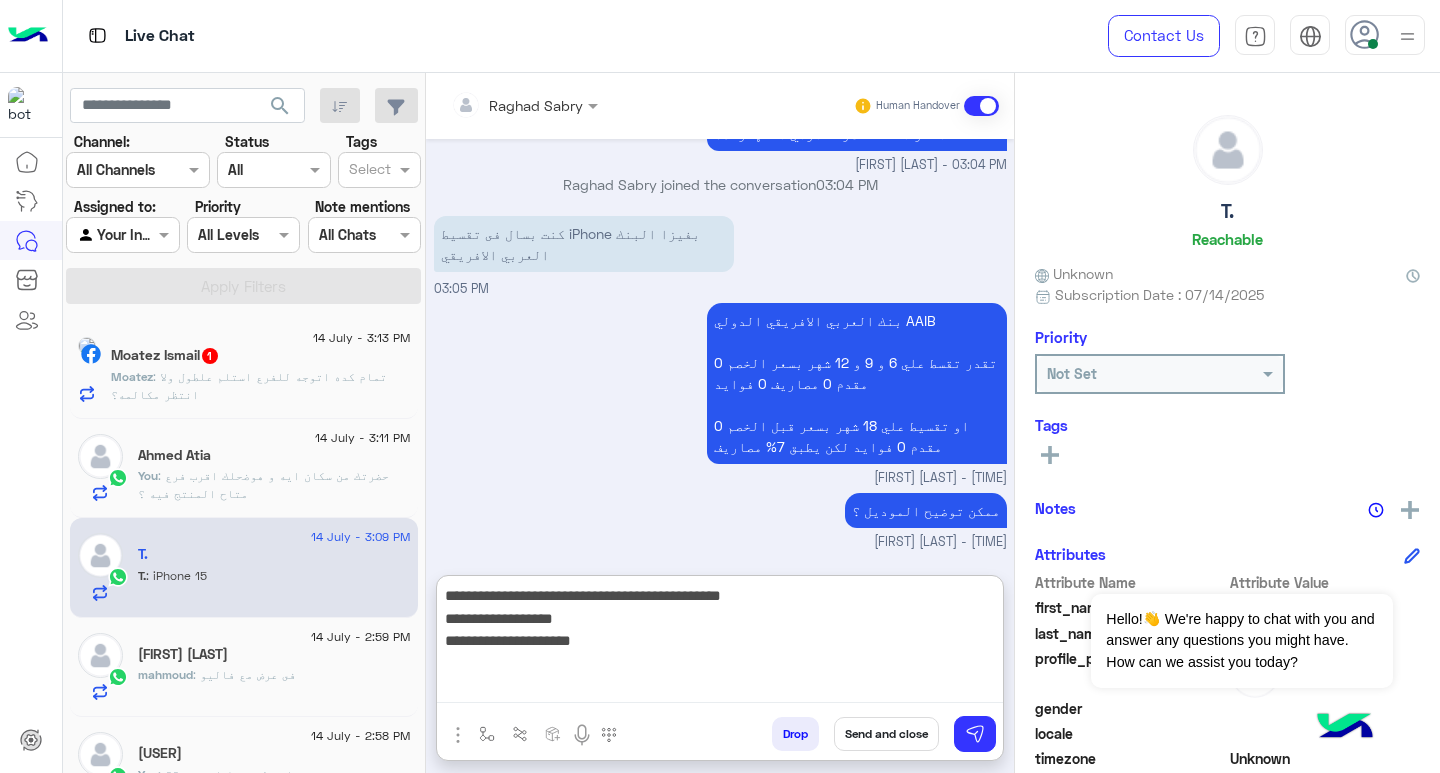 paste on "**********" 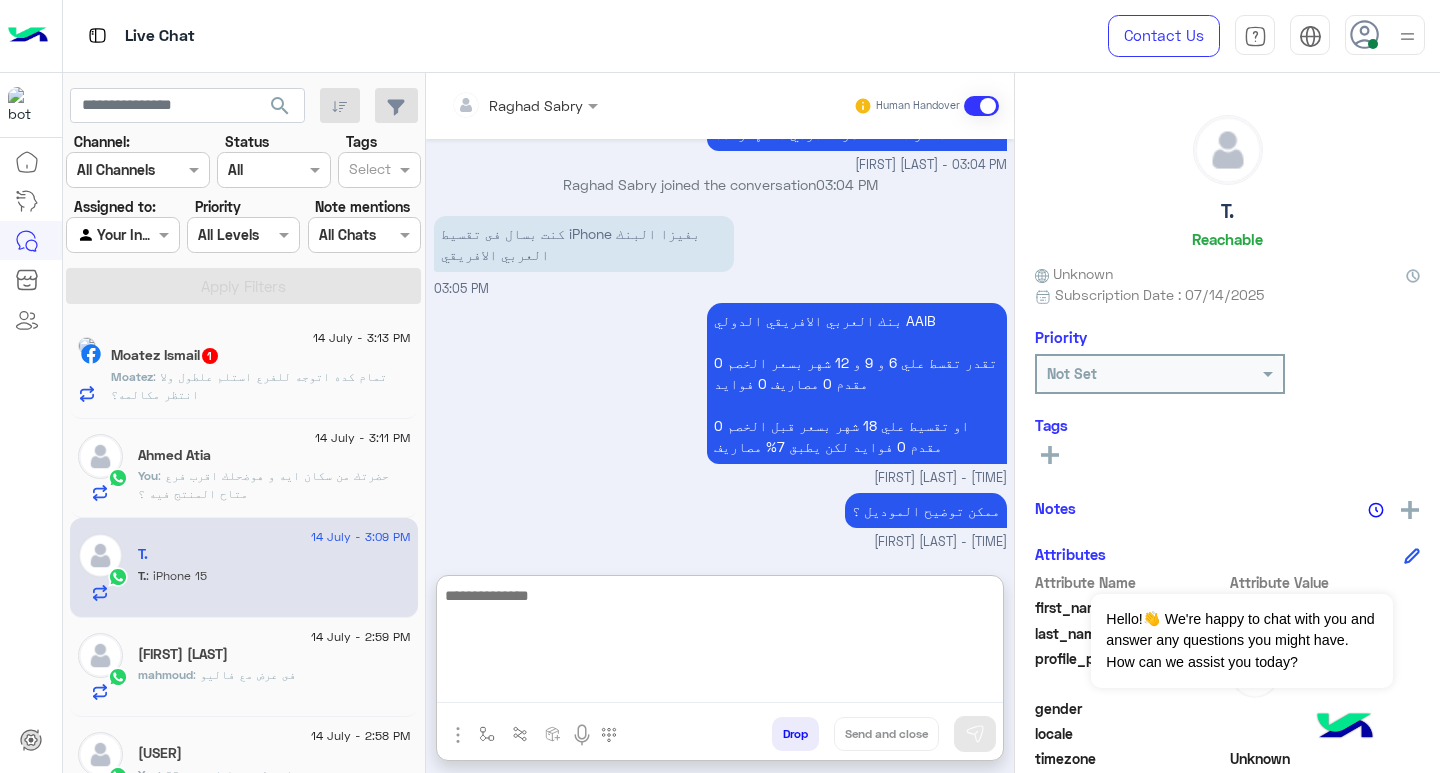 scroll, scrollTop: 3153, scrollLeft: 0, axis: vertical 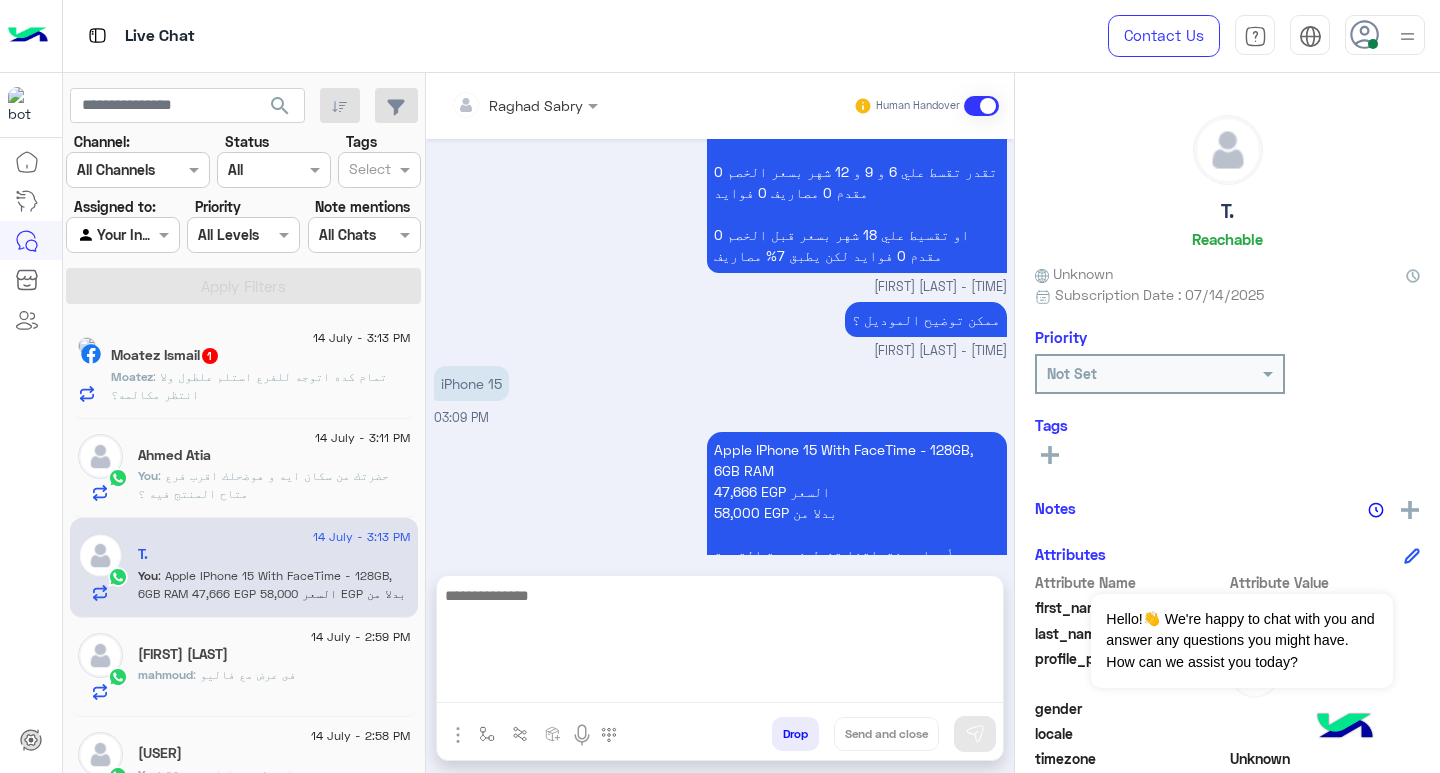 click on "Moatez : تمام
كده اتوجه للفرع استلم علطول ولا انتظر مكالمه؟" 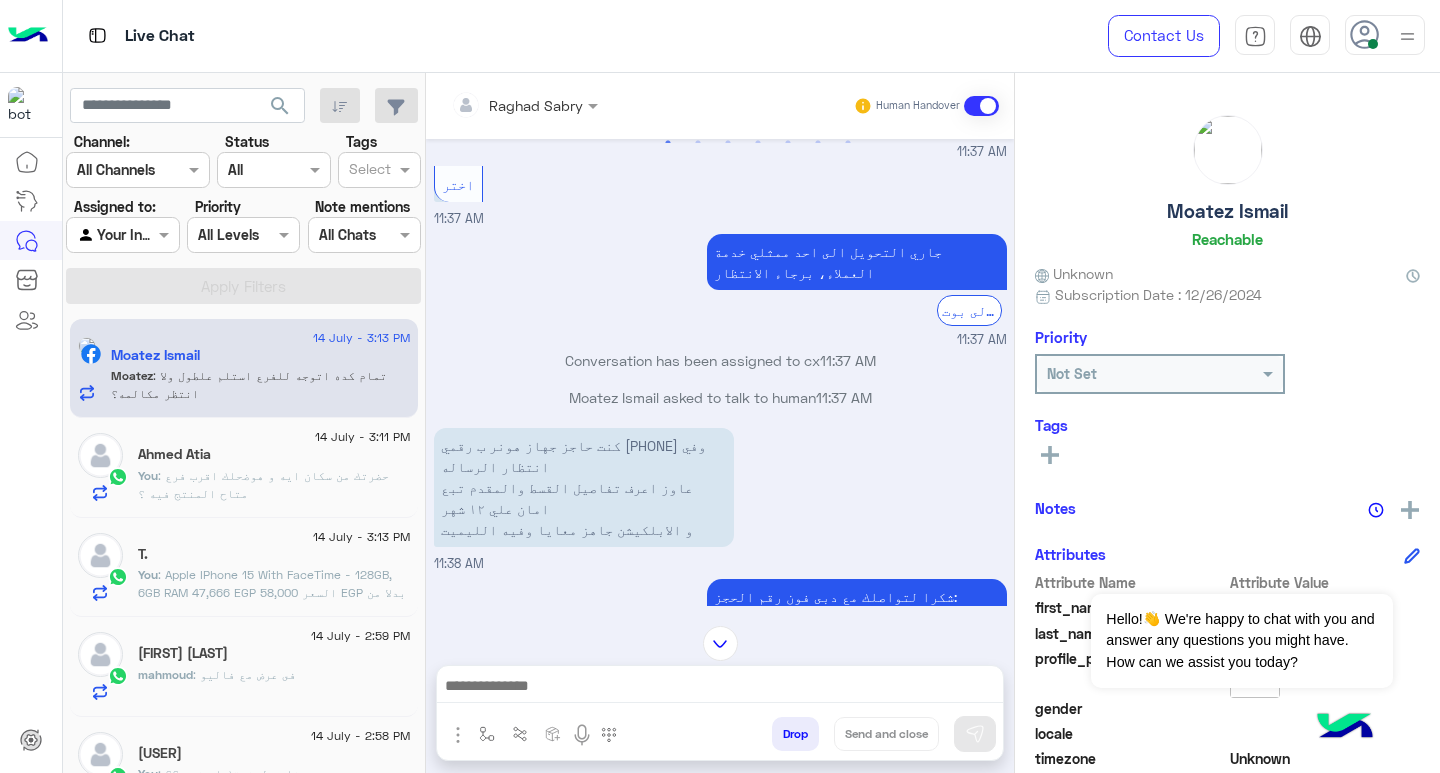scroll, scrollTop: 2587, scrollLeft: 0, axis: vertical 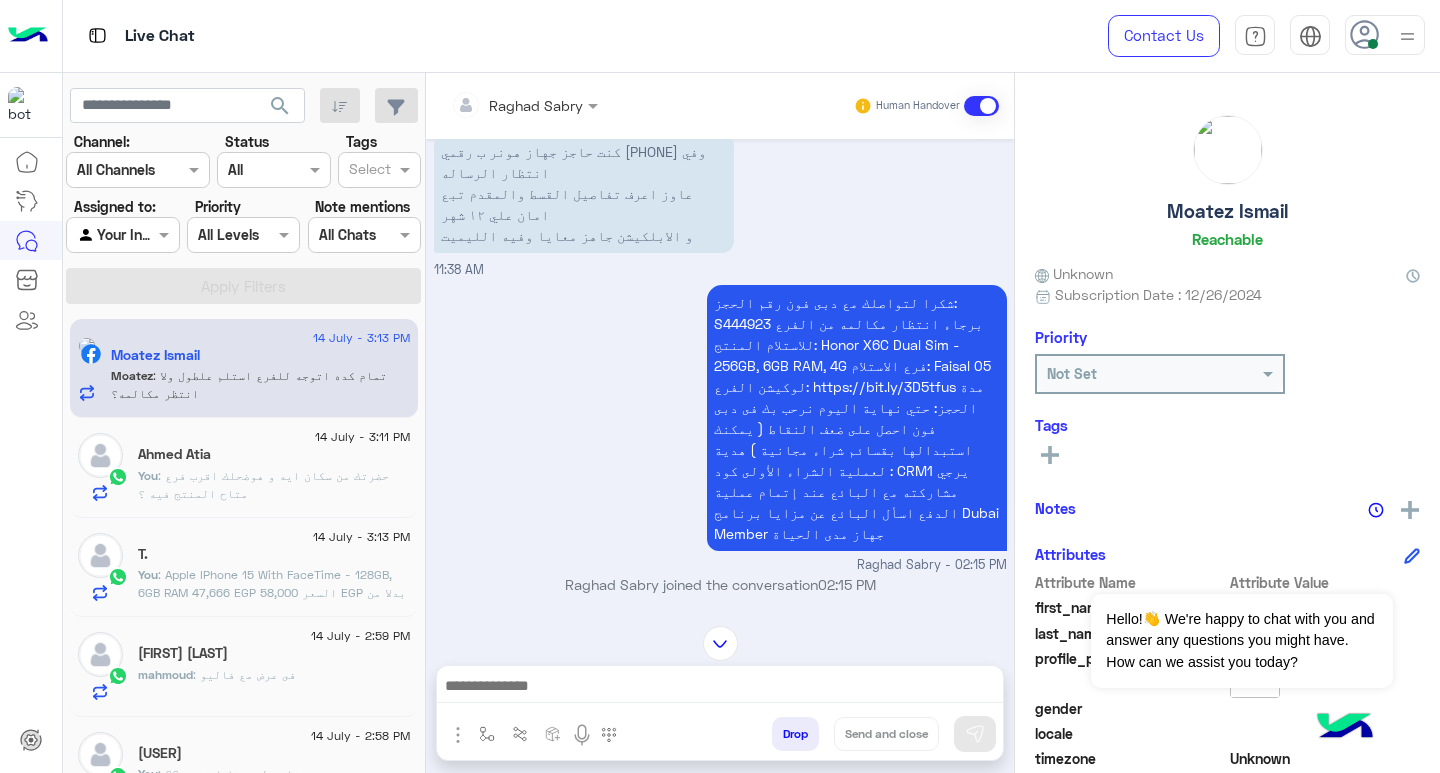 click on "شكرا لتواصلك مع دبى فون
رقم الحجز: S444923 برجاء انتظار مكالمه من الفرع للاستلام
المنتج: Honor X6C Dual Sim - 256GB, 6GB RAM, 4G
فرع الاستلام: Faisal 05
لوكيشن الفرع: https://bit.ly/3D5tfus
مدة الحجز: حتي نهاية اليوم
نرحب بك فى دبى فون احصل على ضعف النقاط ( يمكنك استبدالها بقسائم شراء مجانية )
هدية لعملية الشراء الأولى
كود : CRM1
يرجي مشاركته مع البائع عند إتمام عملية الدفع
اسأل البائع عن مزايا برنامج Dubai Member جهاز مدى الحياة" at bounding box center [856, 418] 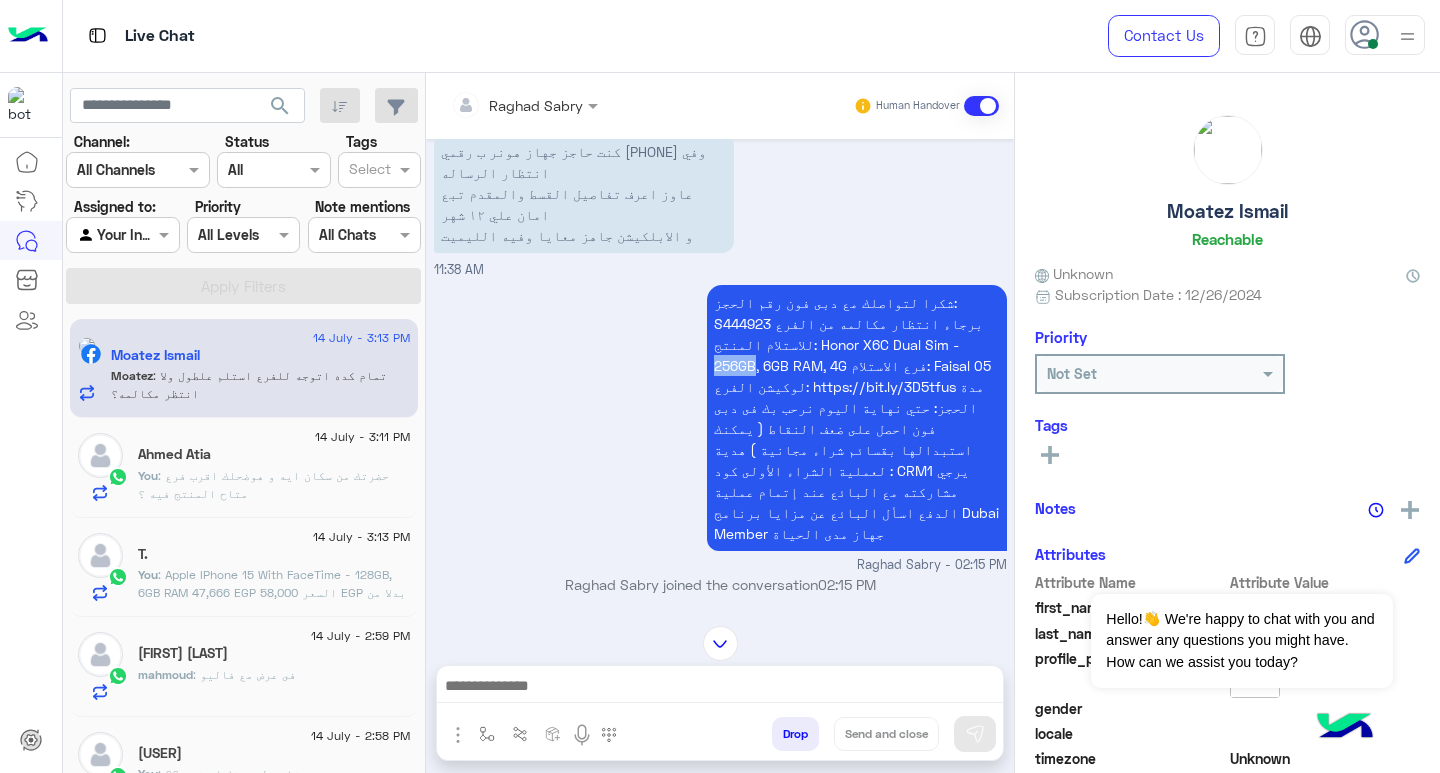 click on "شكرا لتواصلك مع دبى فون
رقم الحجز: S444923 برجاء انتظار مكالمه من الفرع للاستلام
المنتج: Honor X6C Dual Sim - 256GB, 6GB RAM, 4G
فرع الاستلام: Faisal 05
لوكيشن الفرع: https://bit.ly/3D5tfus
مدة الحجز: حتي نهاية اليوم
نرحب بك فى دبى فون احصل على ضعف النقاط ( يمكنك استبدالها بقسائم شراء مجانية )
هدية لعملية الشراء الأولى
كود : CRM1
يرجي مشاركته مع البائع عند إتمام عملية الدفع
اسأل البائع عن مزايا برنامج Dubai Member جهاز مدى الحياة" at bounding box center [856, 418] 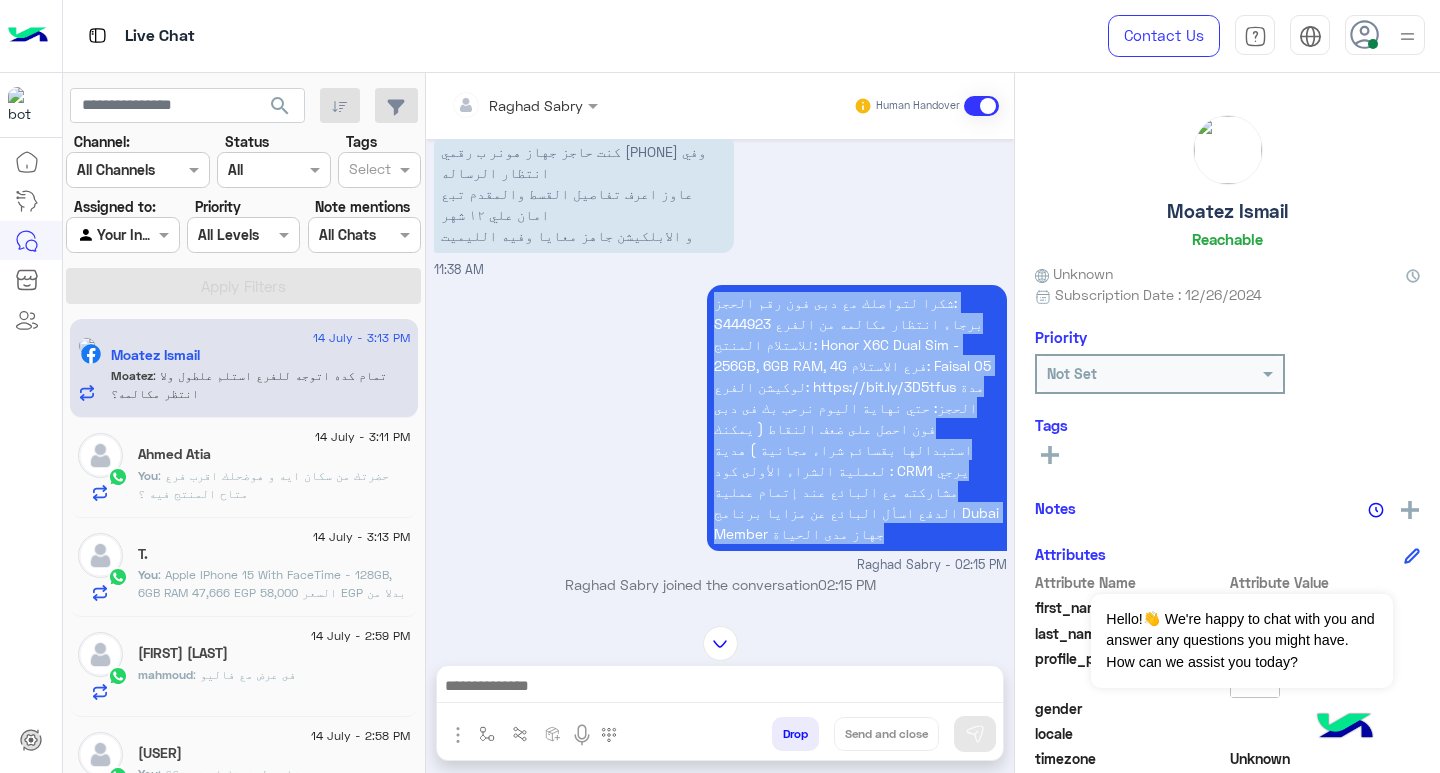 click on "شكرا لتواصلك مع دبى فون
رقم الحجز: S444923 برجاء انتظار مكالمه من الفرع للاستلام
المنتج: Honor X6C Dual Sim - 256GB, 6GB RAM, 4G
فرع الاستلام: Faisal 05
لوكيشن الفرع: https://bit.ly/3D5tfus
مدة الحجز: حتي نهاية اليوم
نرحب بك فى دبى فون احصل على ضعف النقاط ( يمكنك استبدالها بقسائم شراء مجانية )
هدية لعملية الشراء الأولى
كود : CRM1
يرجي مشاركته مع البائع عند إتمام عملية الدفع
اسأل البائع عن مزايا برنامج Dubai Member جهاز مدى الحياة" at bounding box center [856, 418] 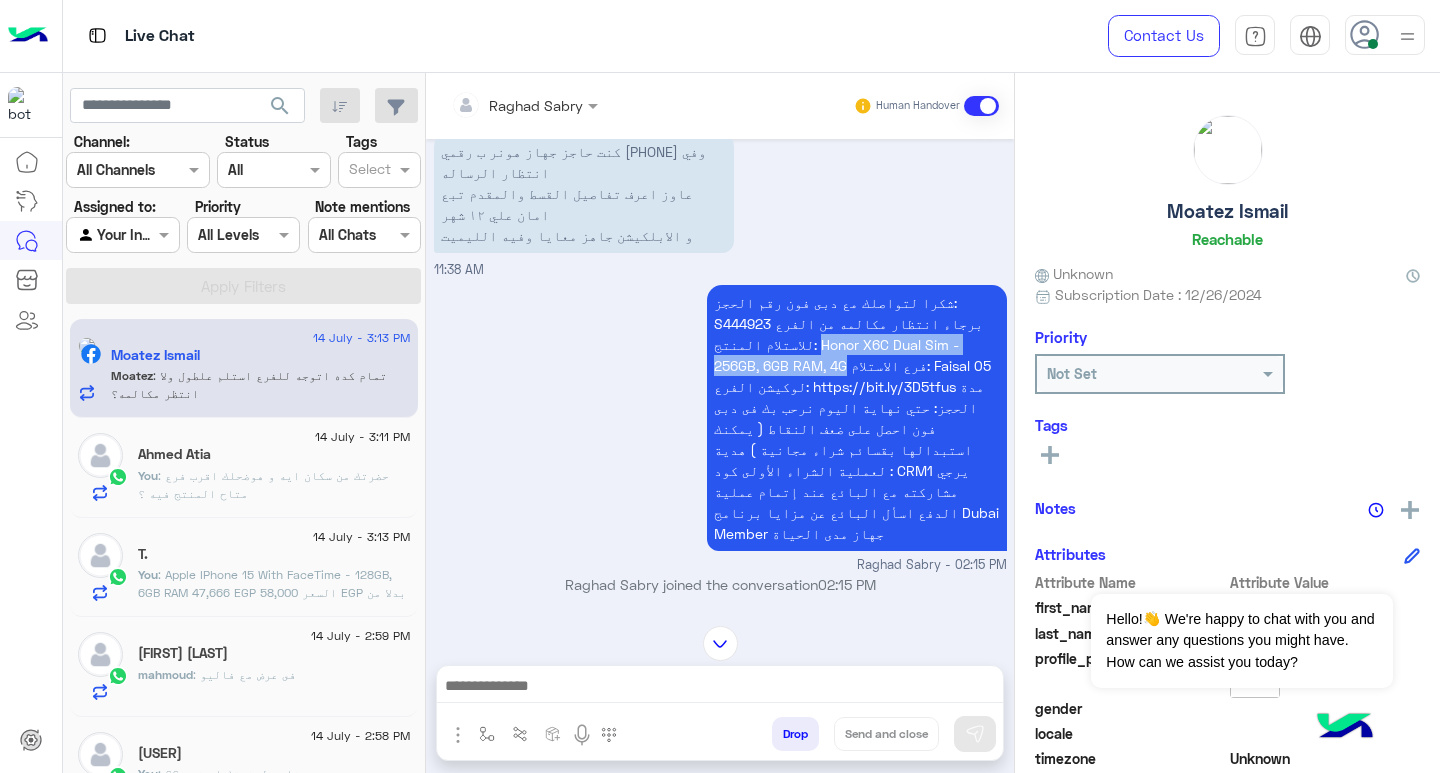 drag, startPoint x: 690, startPoint y: 261, endPoint x: 997, endPoint y: 256, distance: 307.0407 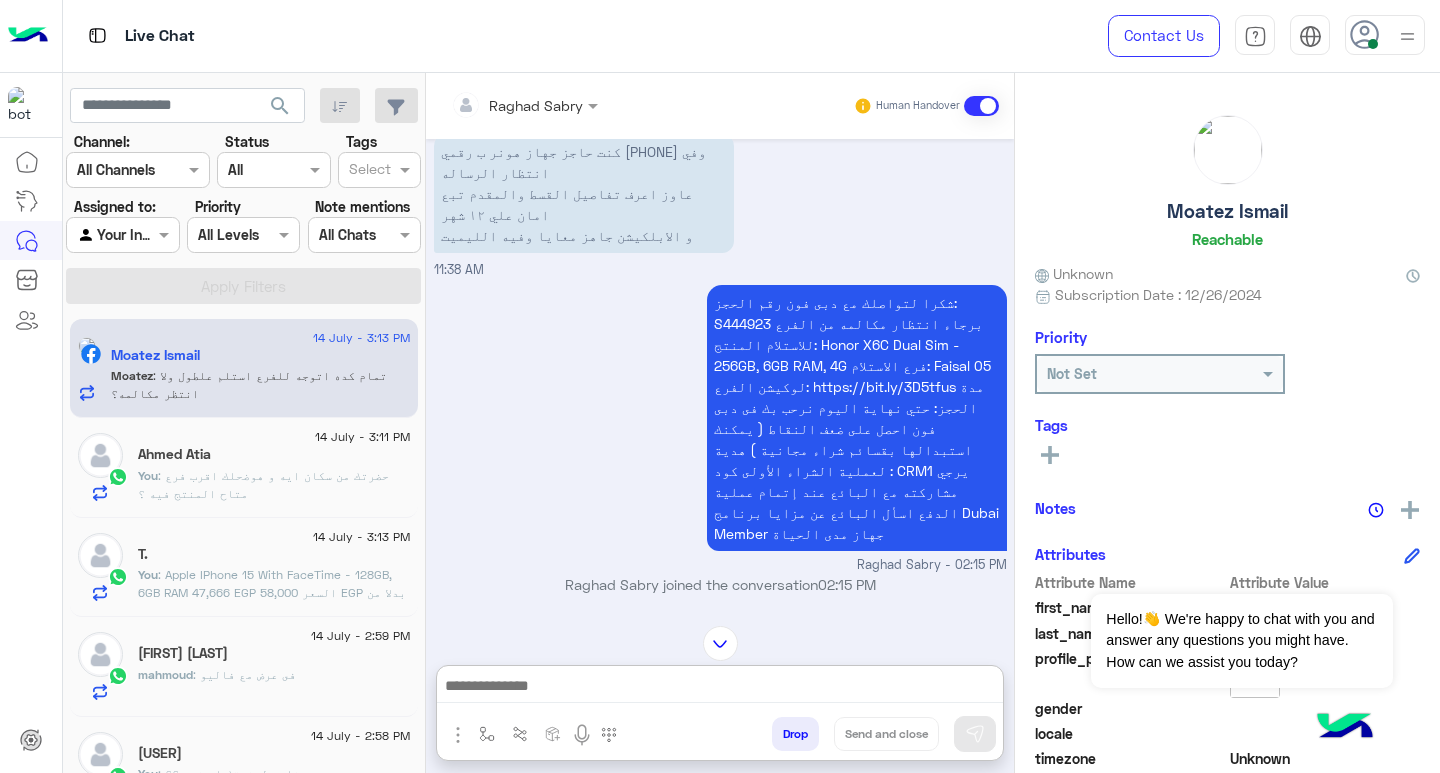 click at bounding box center (720, 688) 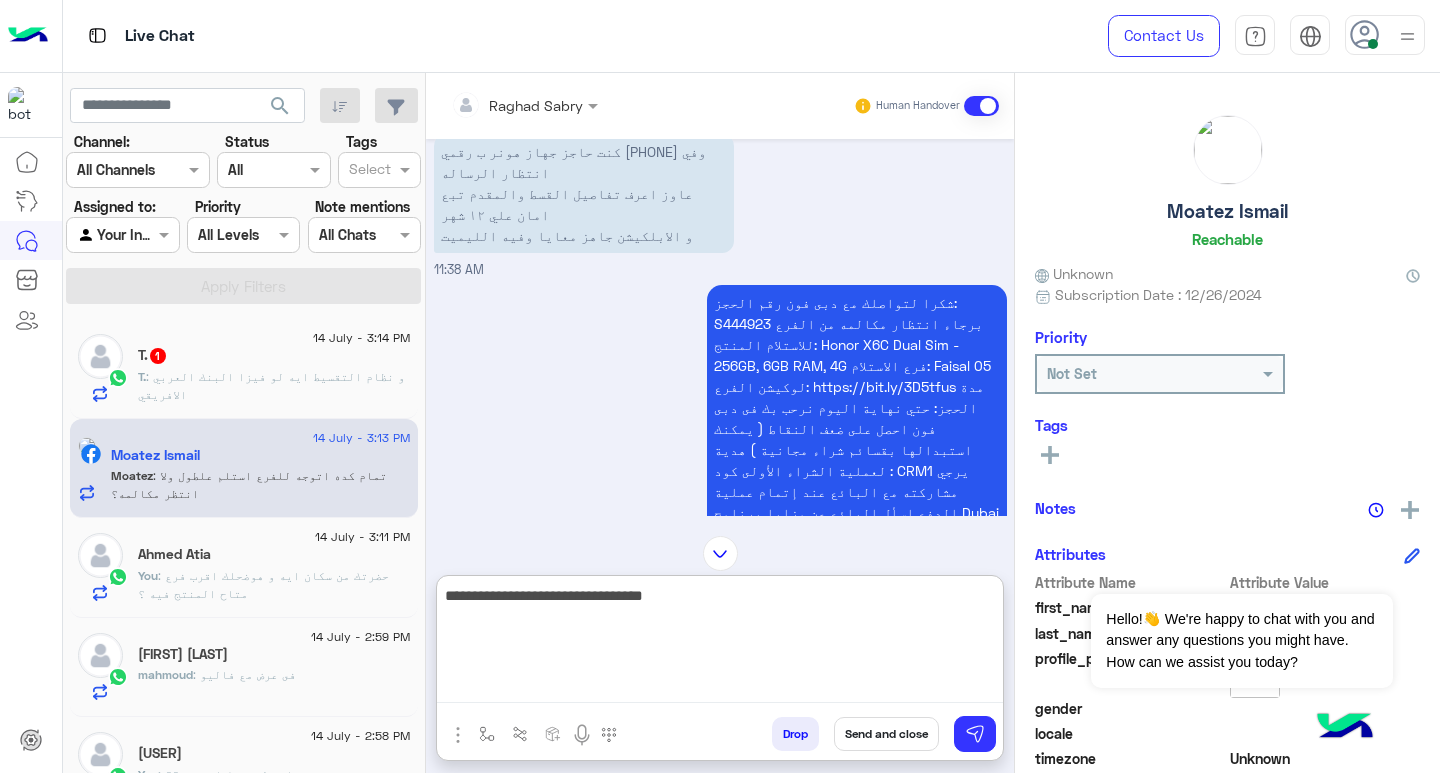 type on "**********" 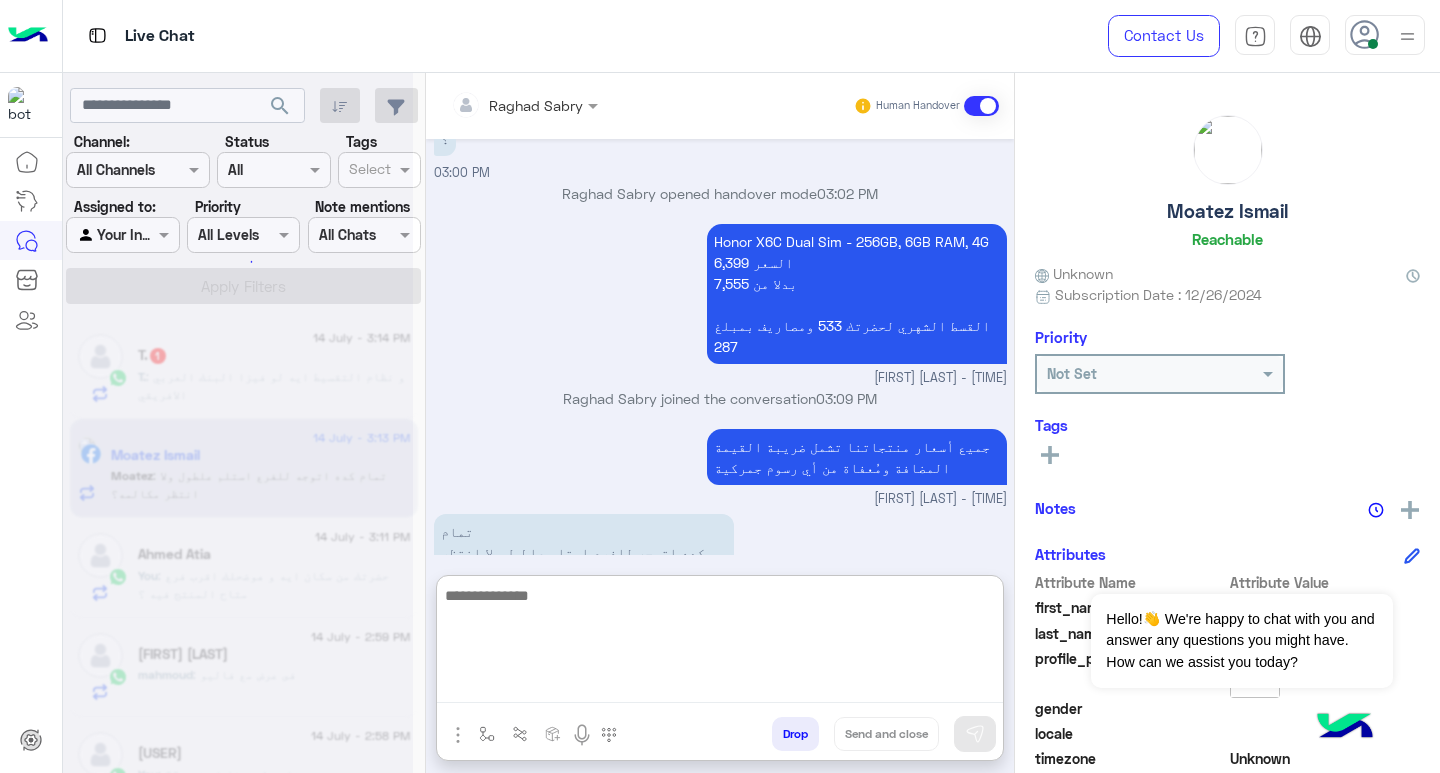 scroll, scrollTop: 3668, scrollLeft: 0, axis: vertical 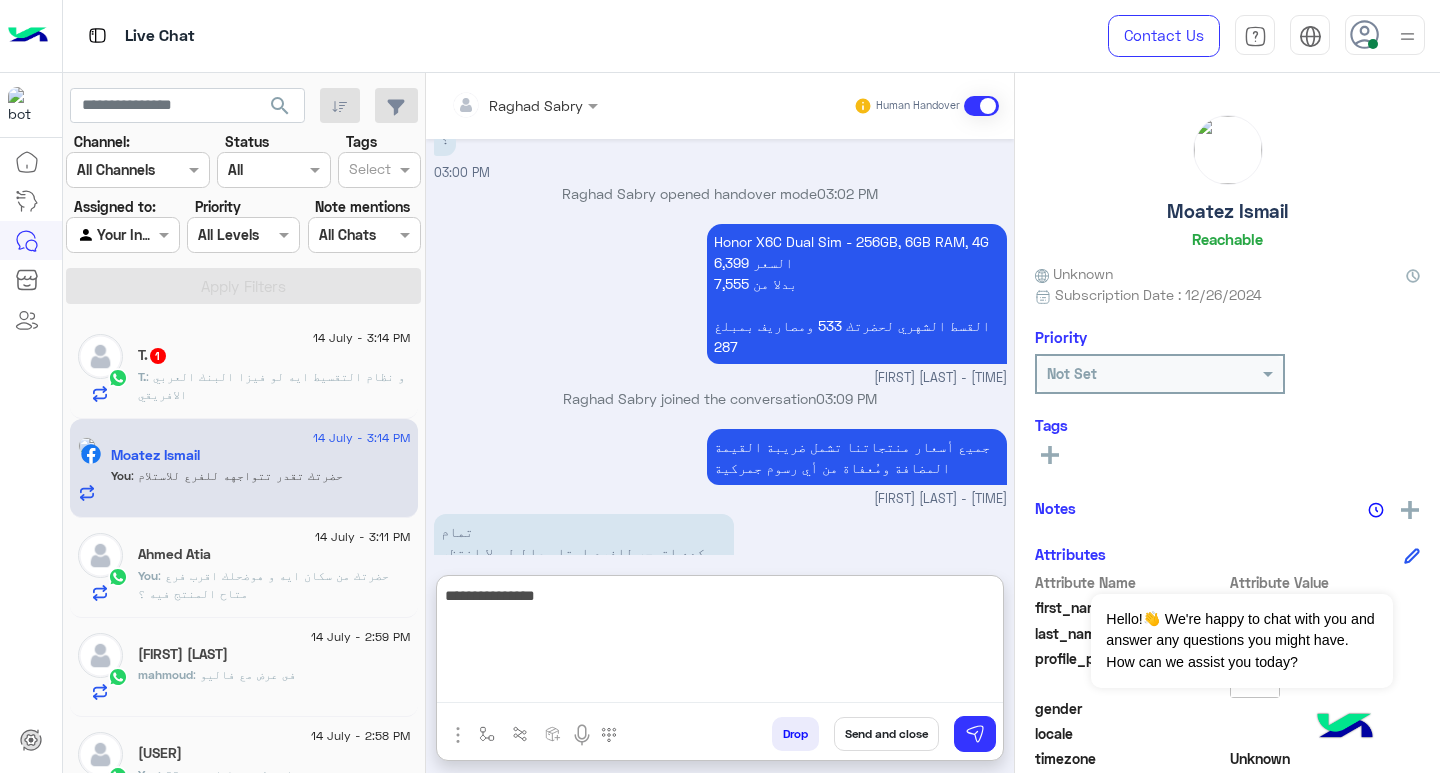 type on "**********" 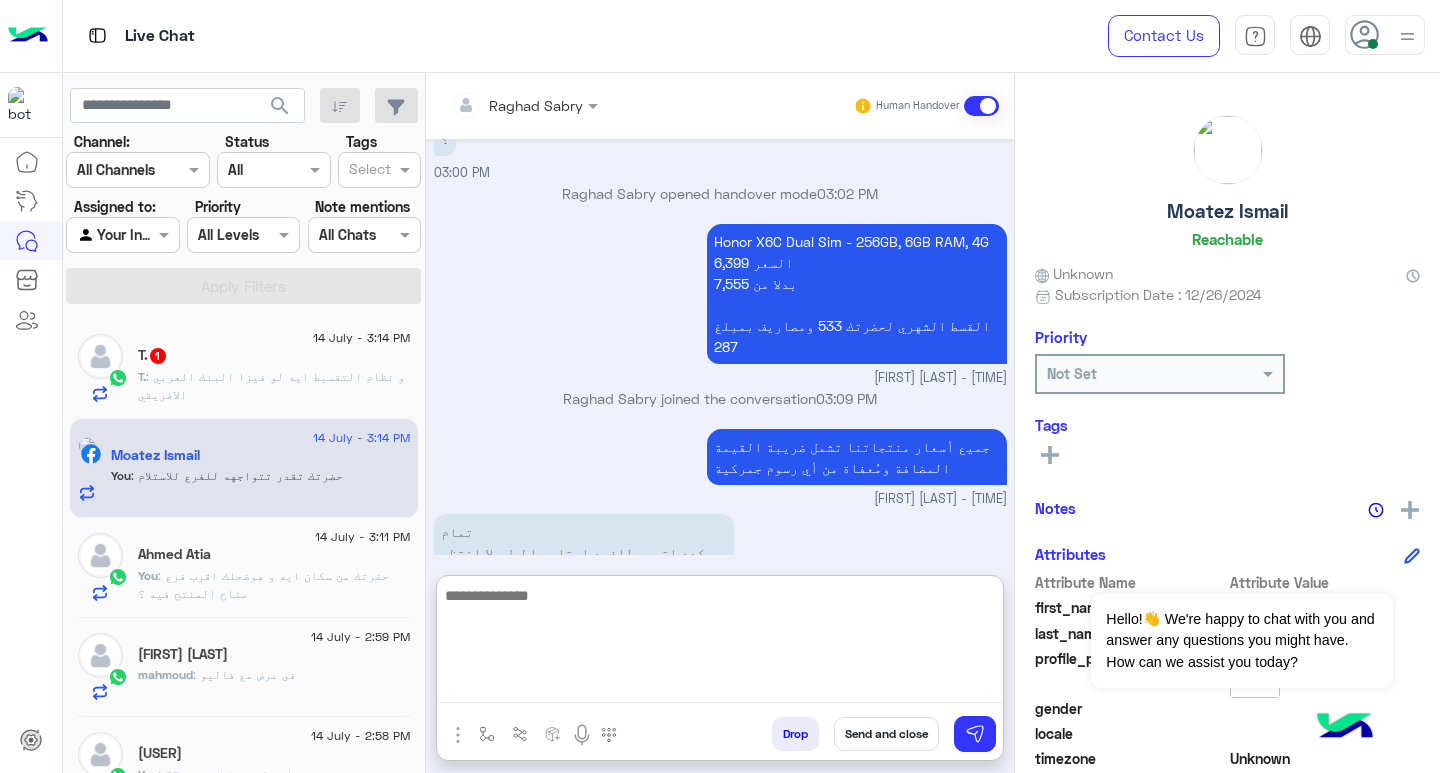 scroll, scrollTop: 3732, scrollLeft: 0, axis: vertical 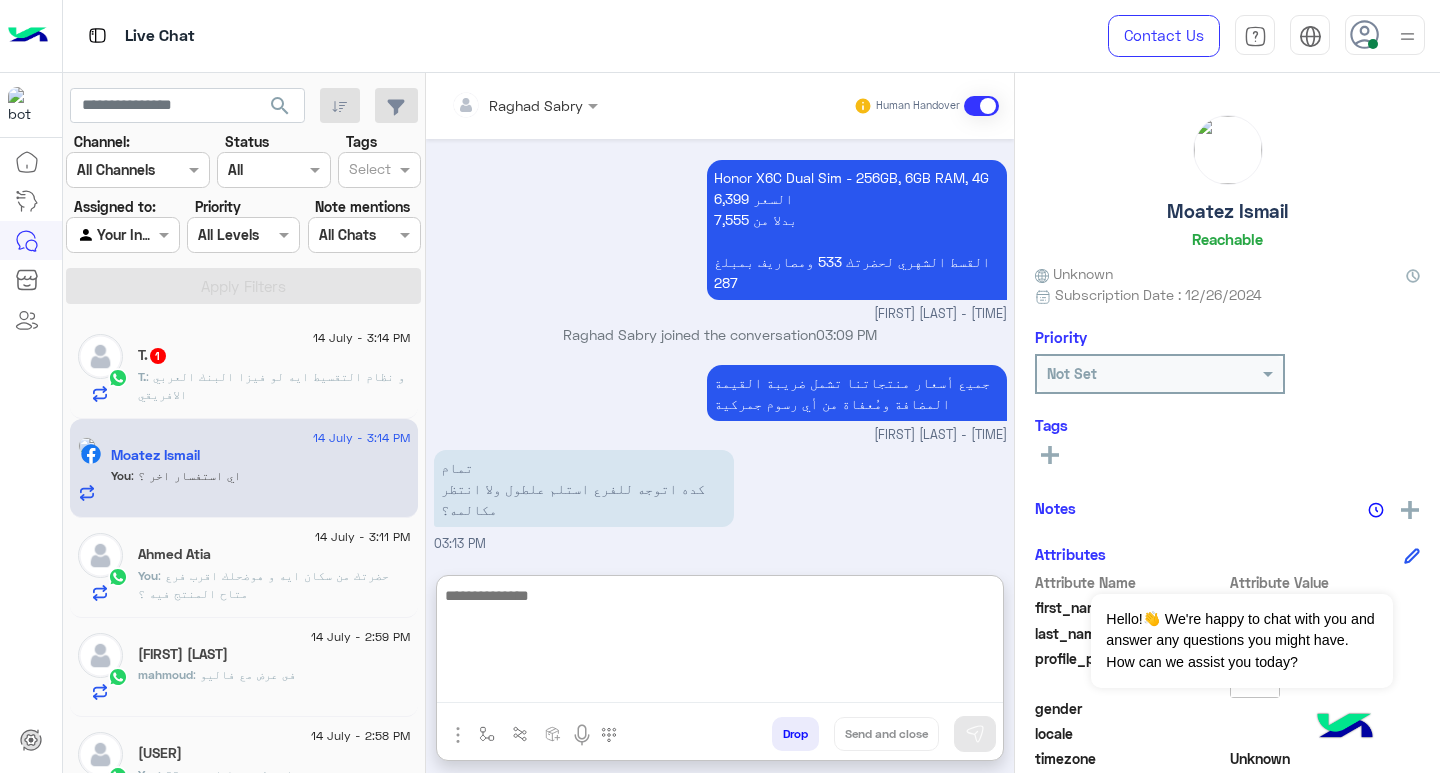 click on ": و نظام التقسيط ايه لو فيزا البنك العربي الافريقي" 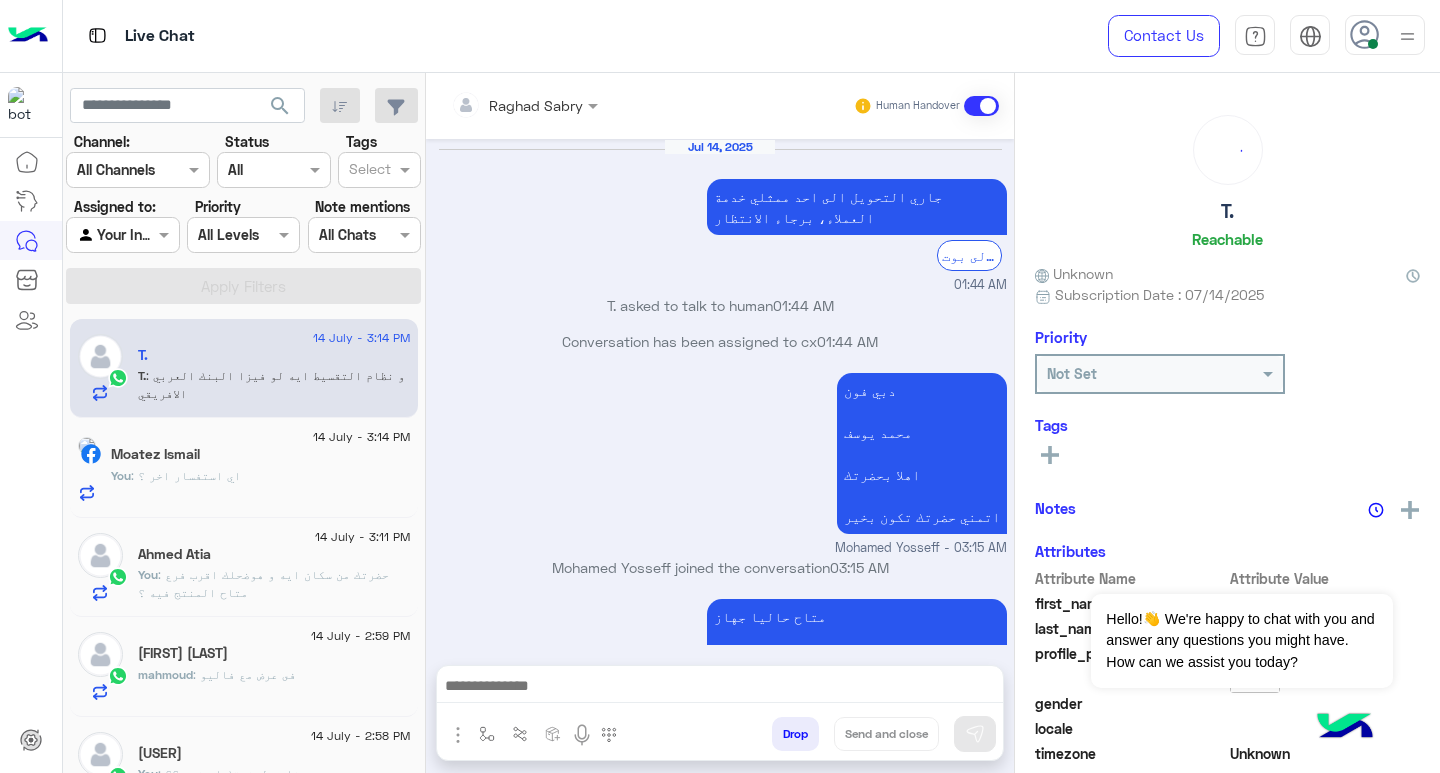 scroll, scrollTop: 1874, scrollLeft: 0, axis: vertical 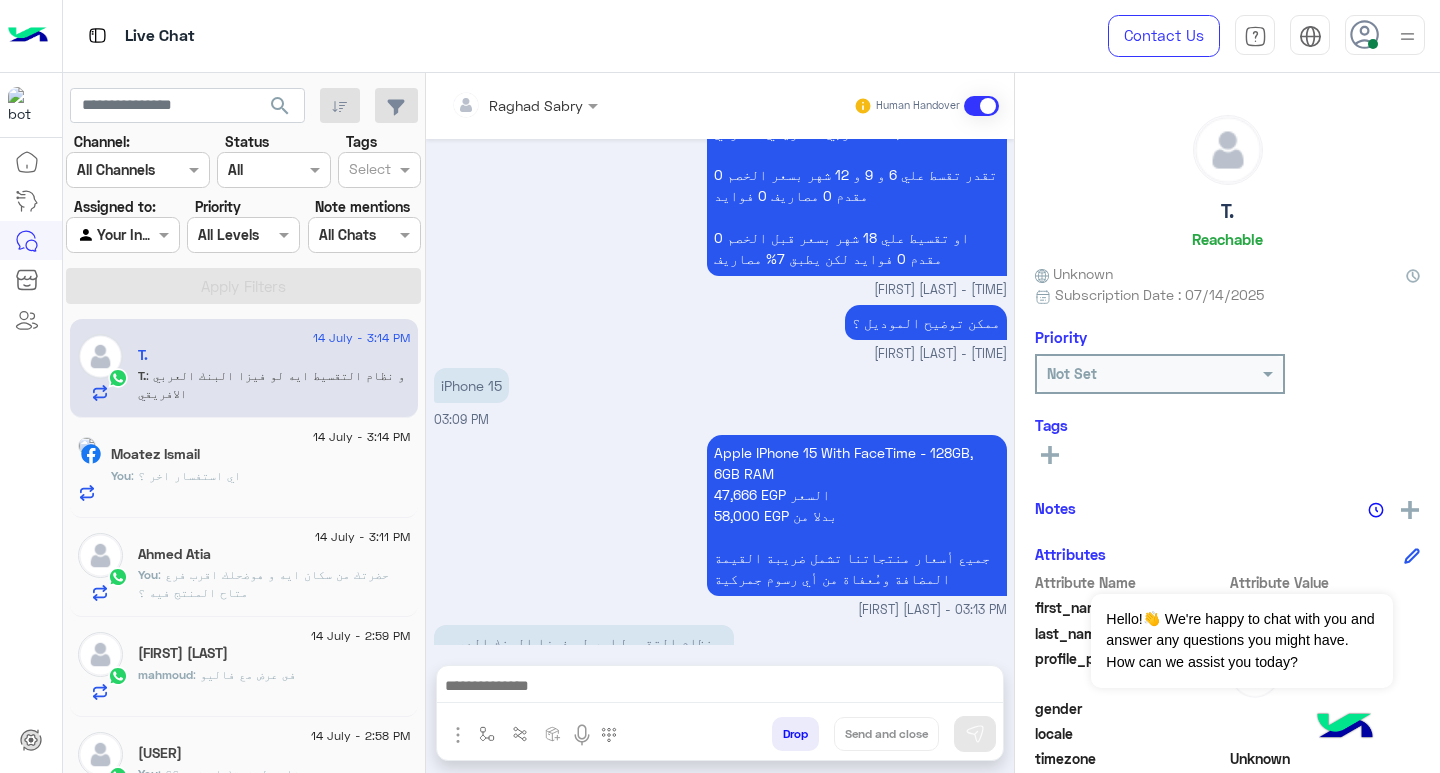 click at bounding box center (720, 688) 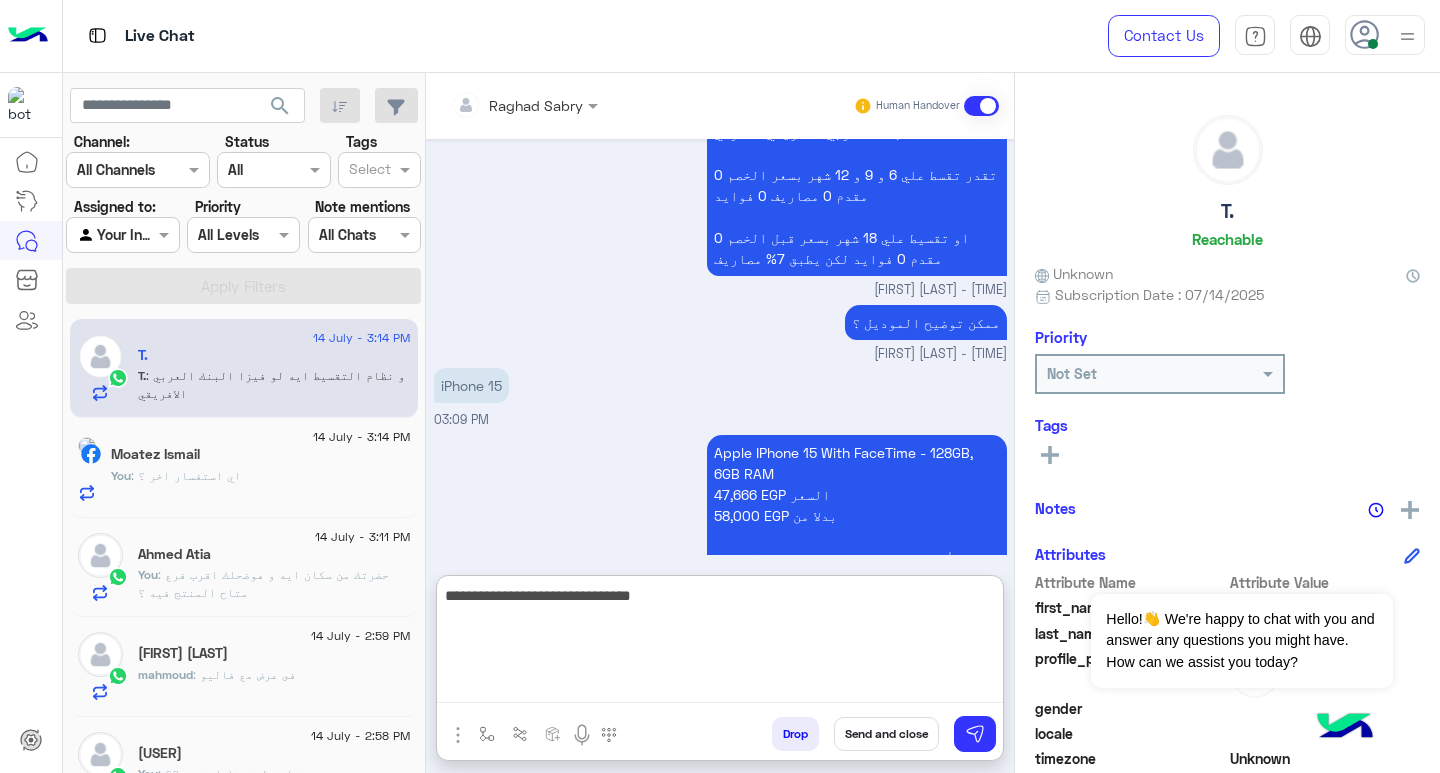 type on "**********" 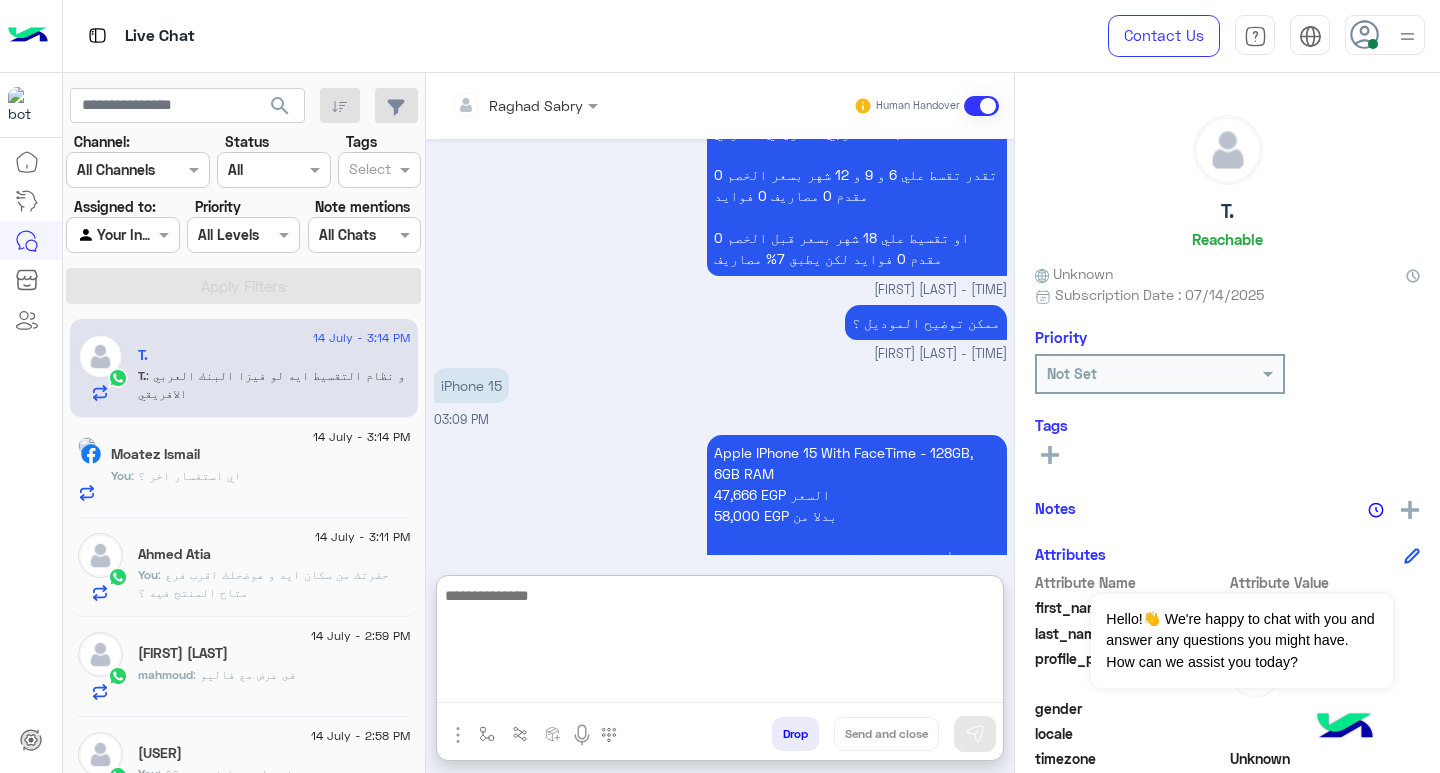 scroll, scrollTop: 2028, scrollLeft: 0, axis: vertical 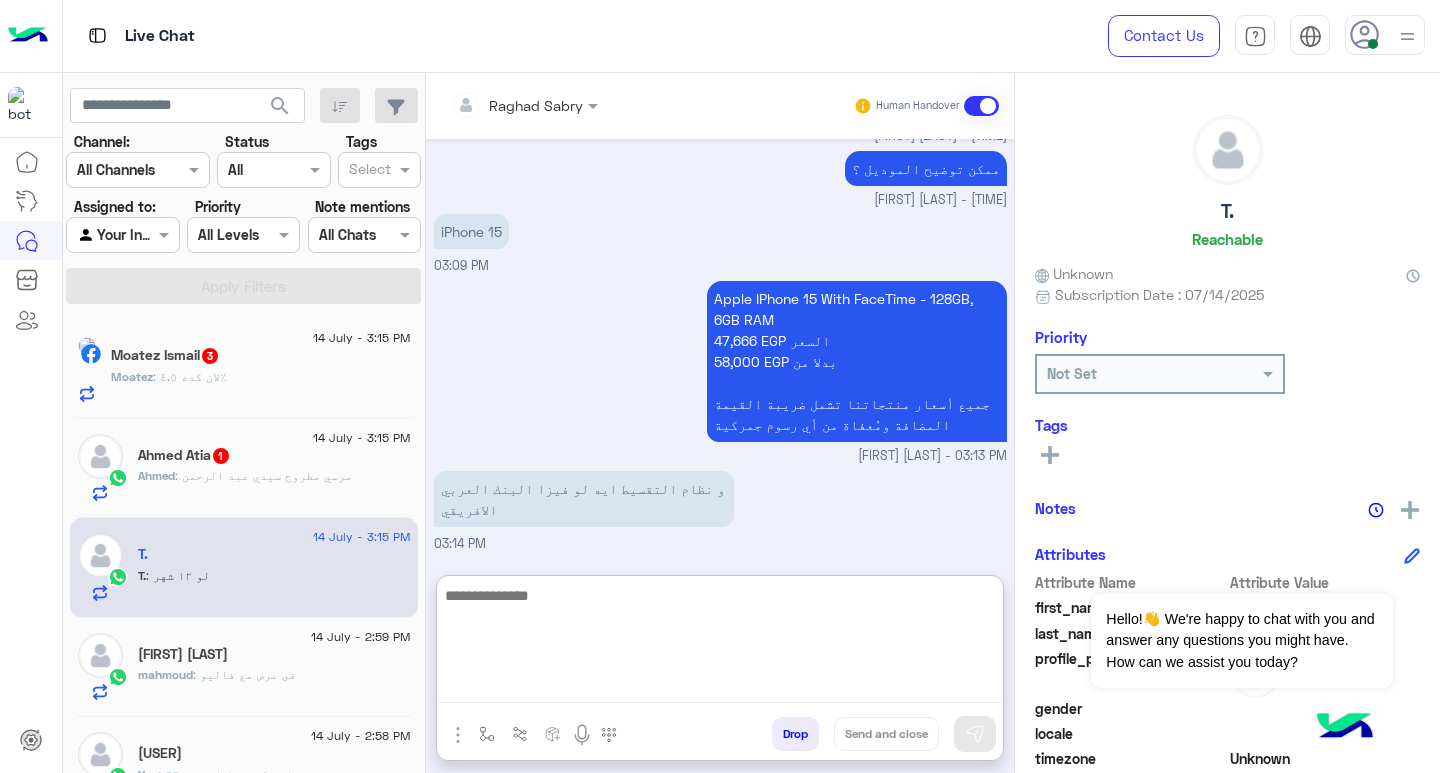 click on "Moatez : لان كده ٤.٥٪" 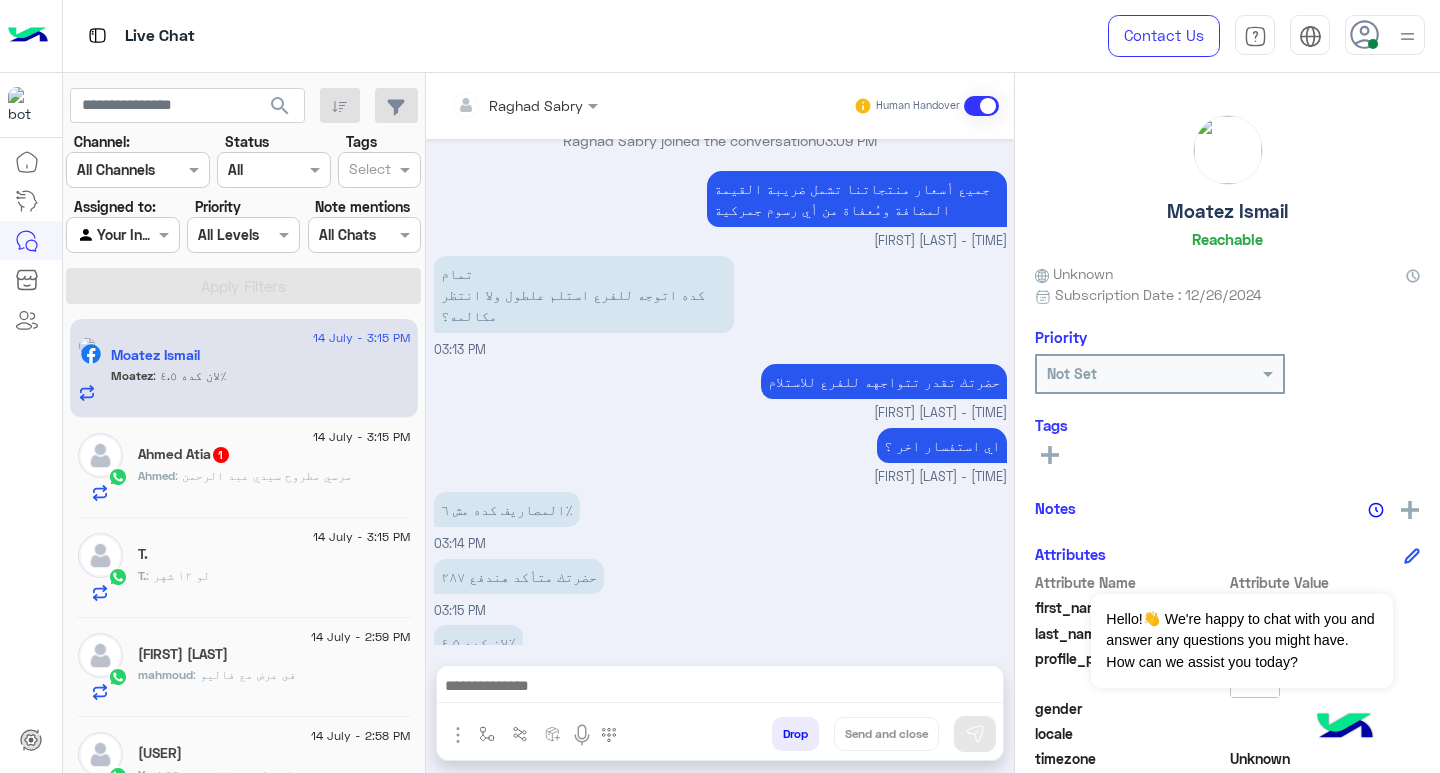 scroll, scrollTop: 917, scrollLeft: 0, axis: vertical 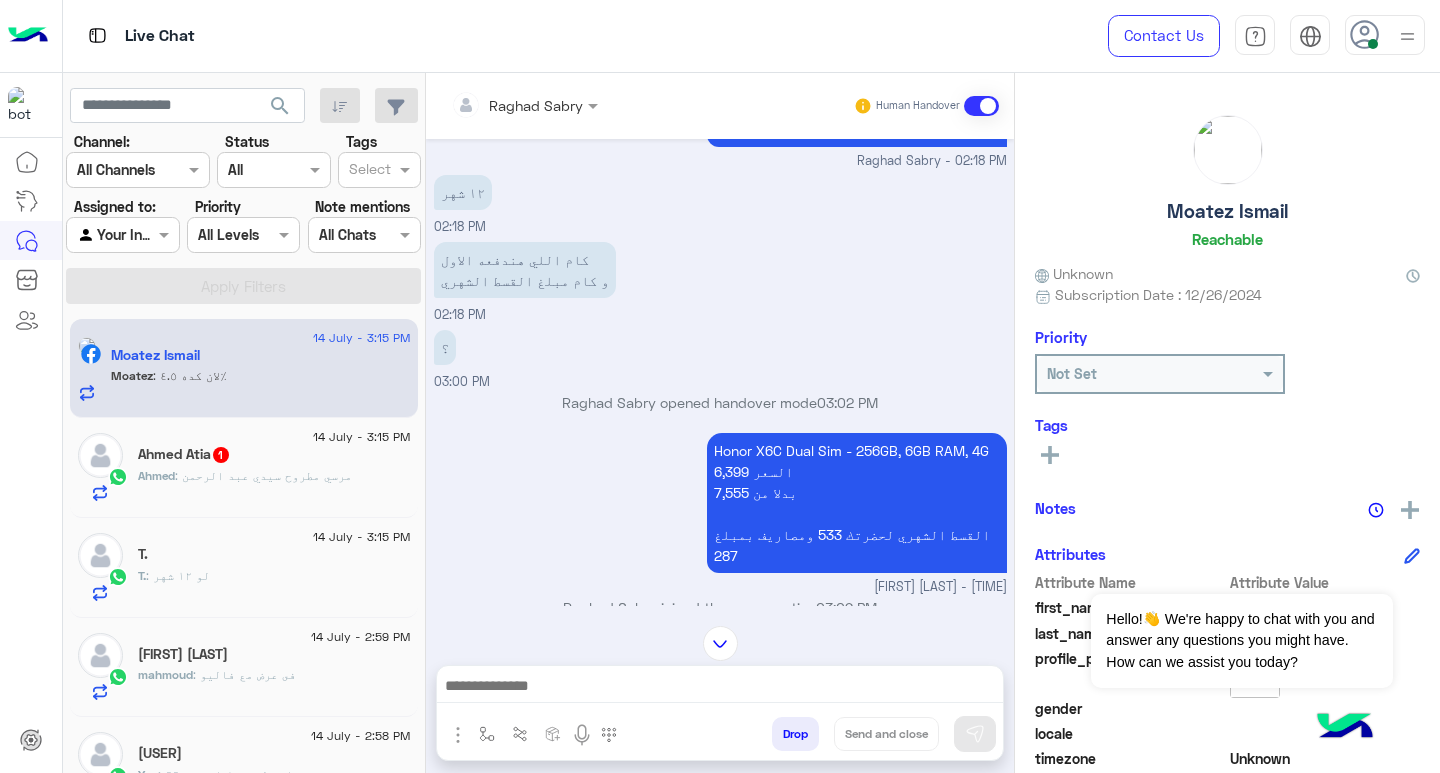 click on "Honor X6C Dual Sim - 256GB, 6GB RAM, 4G   6,399 السعر  7,555 بدلا من  القسط الشهري لحضرتك 533 ومصاريف بمبلغ 287" at bounding box center (857, 503) 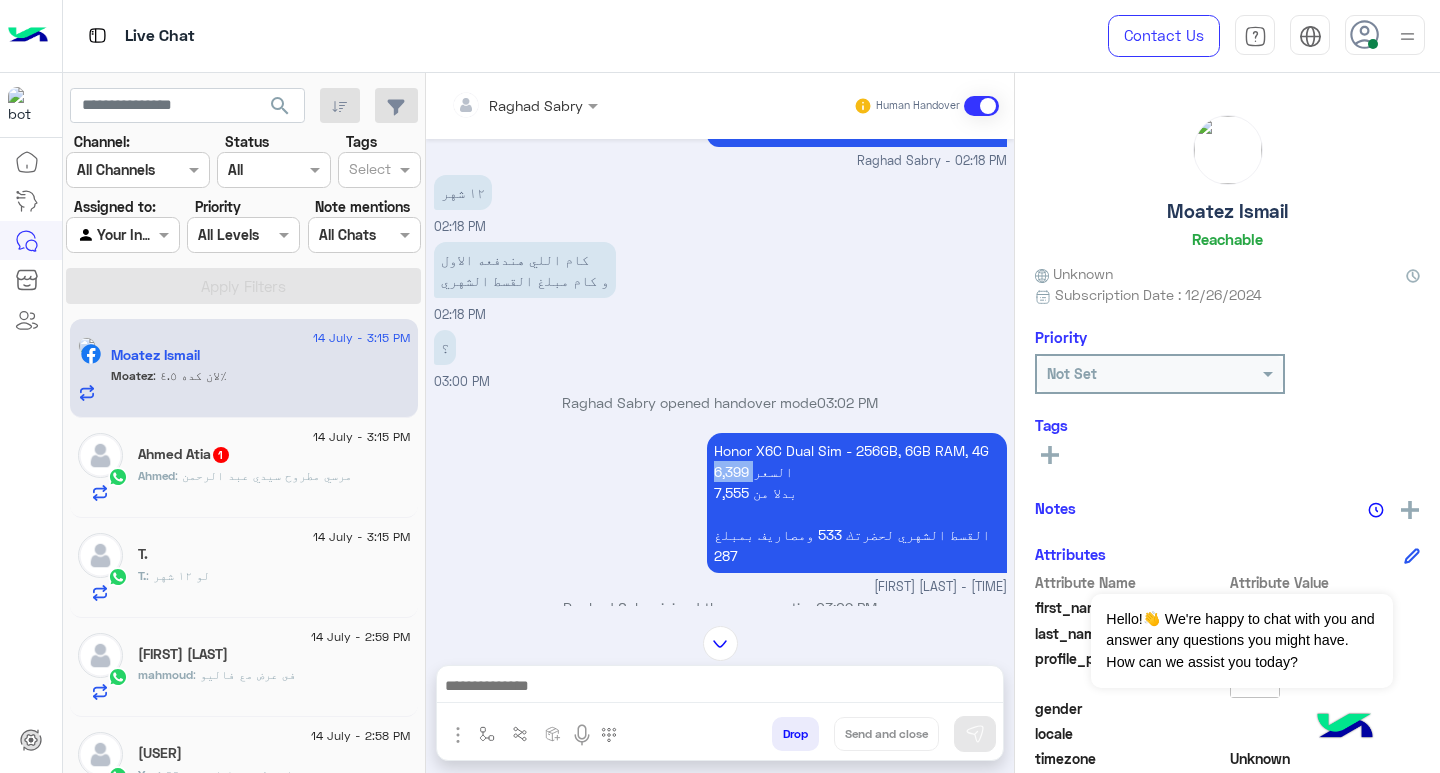 click on "Honor X6C Dual Sim - 256GB, 6GB RAM, 4G   6,399 السعر  7,555 بدلا من  القسط الشهري لحضرتك 533 ومصاريف بمبلغ 287" at bounding box center [857, 503] 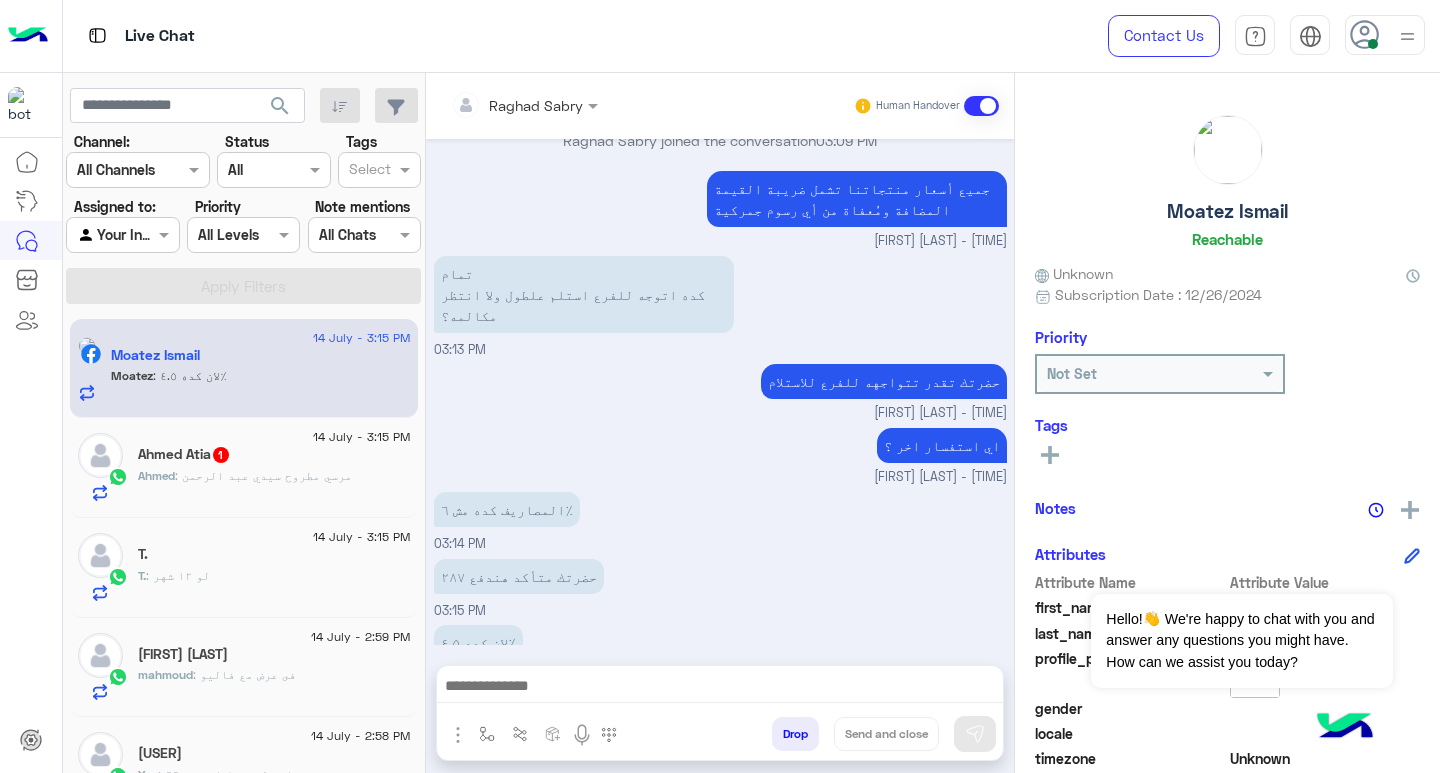 scroll, scrollTop: 1347, scrollLeft: 0, axis: vertical 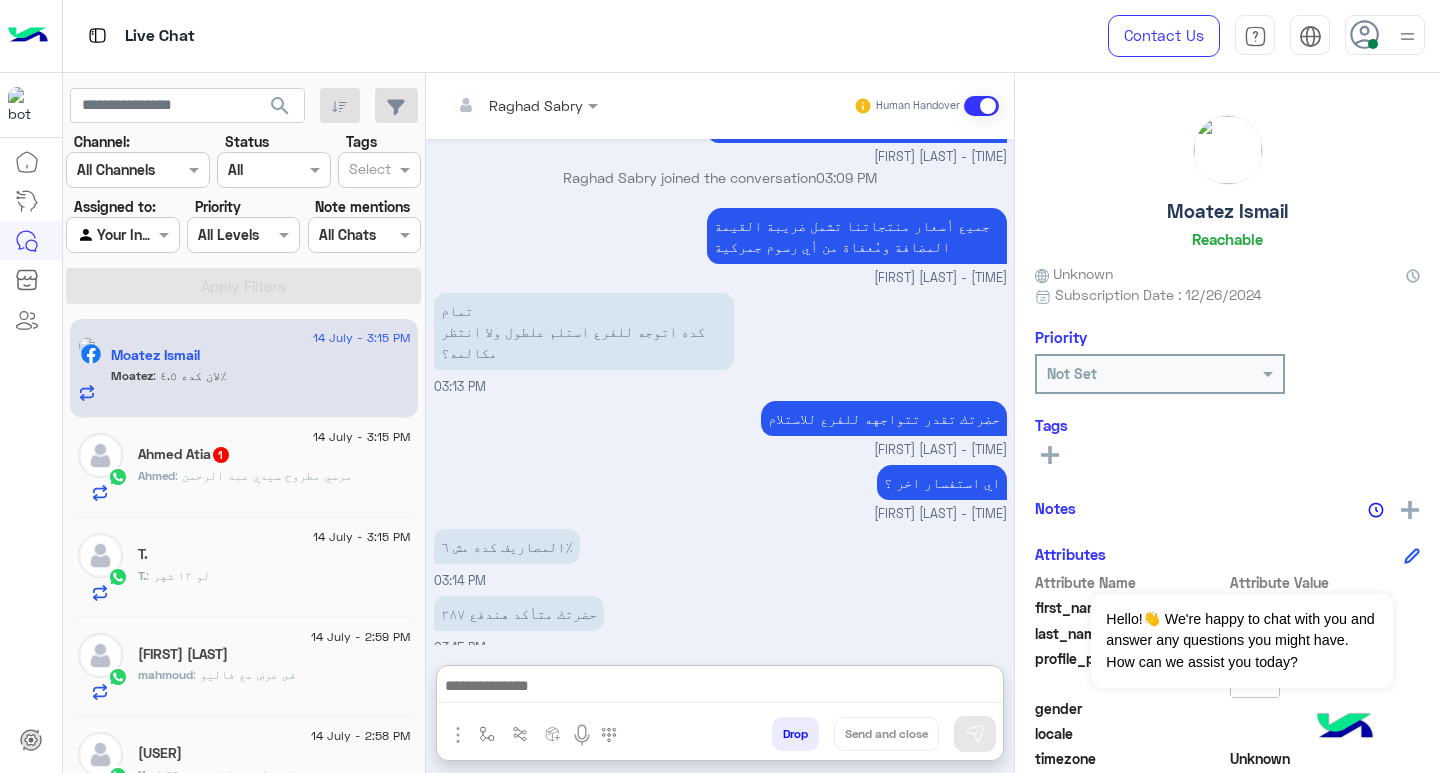 click at bounding box center (720, 688) 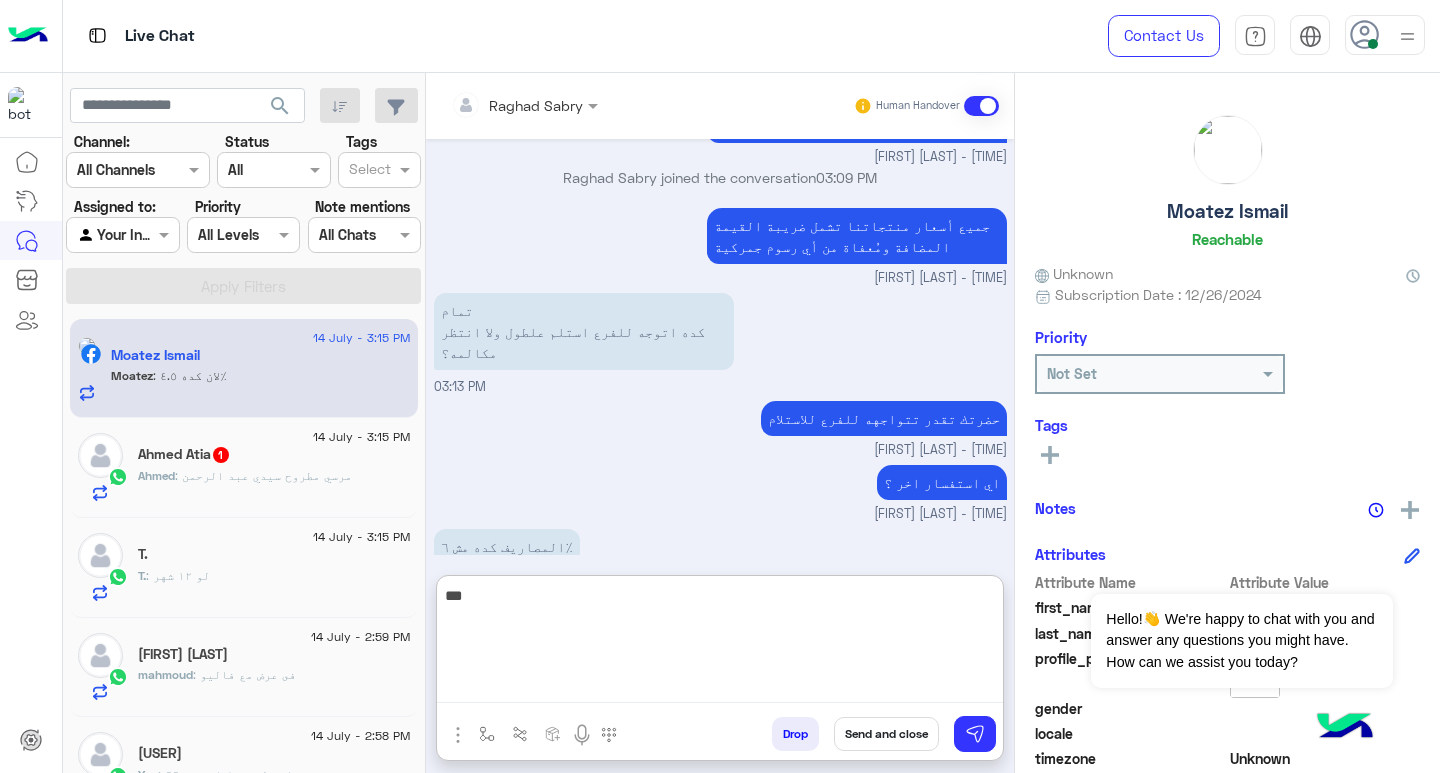 type on "***" 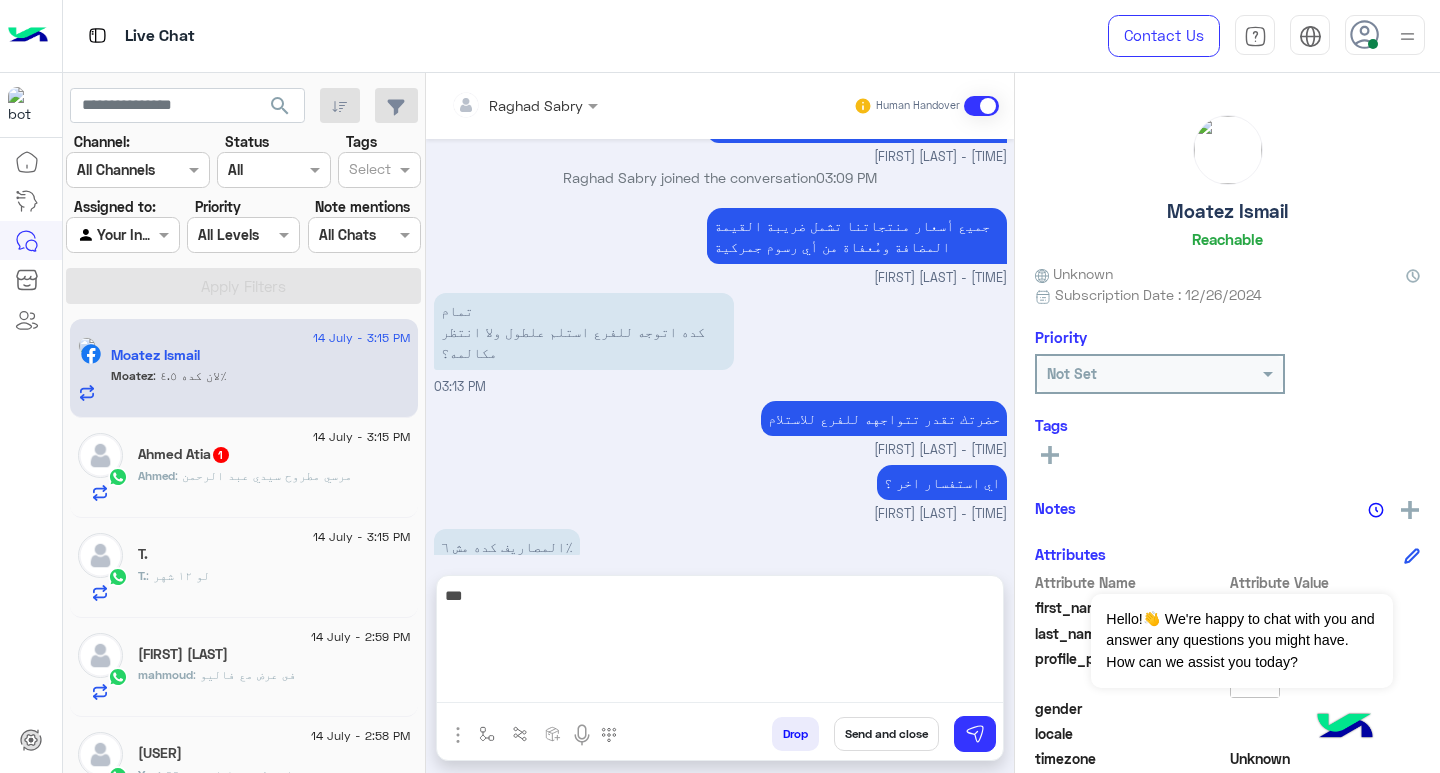 type 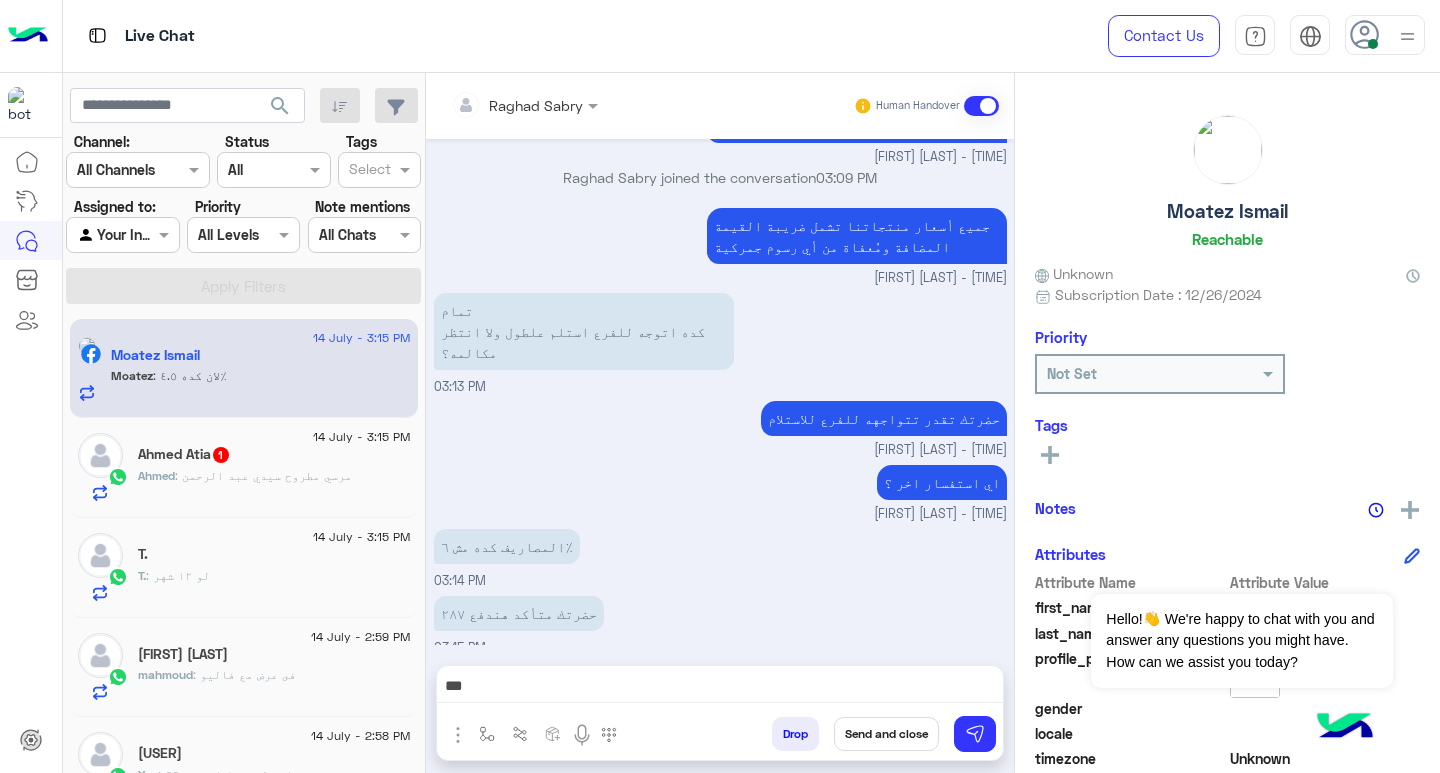 click on "***" at bounding box center (720, 691) 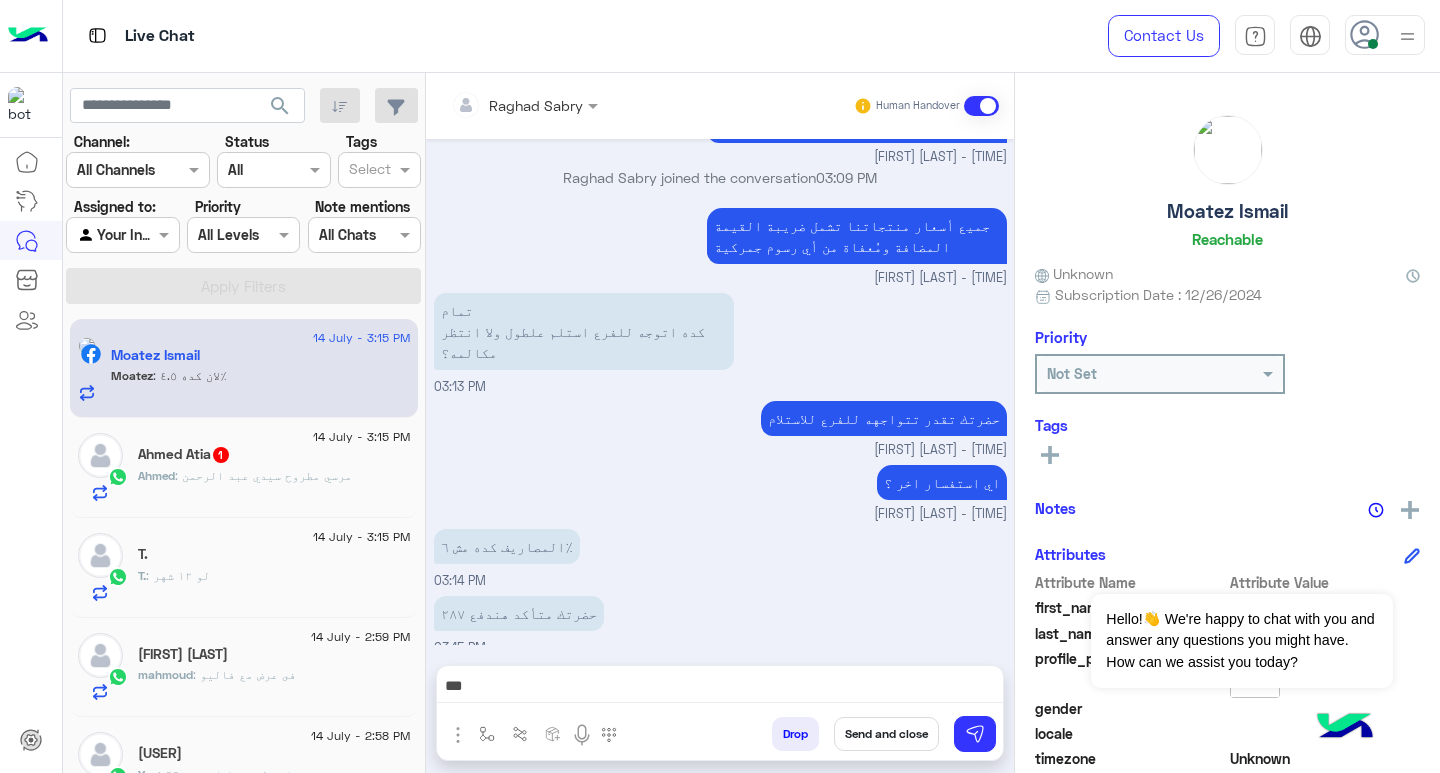 click on "***" at bounding box center (720, 688) 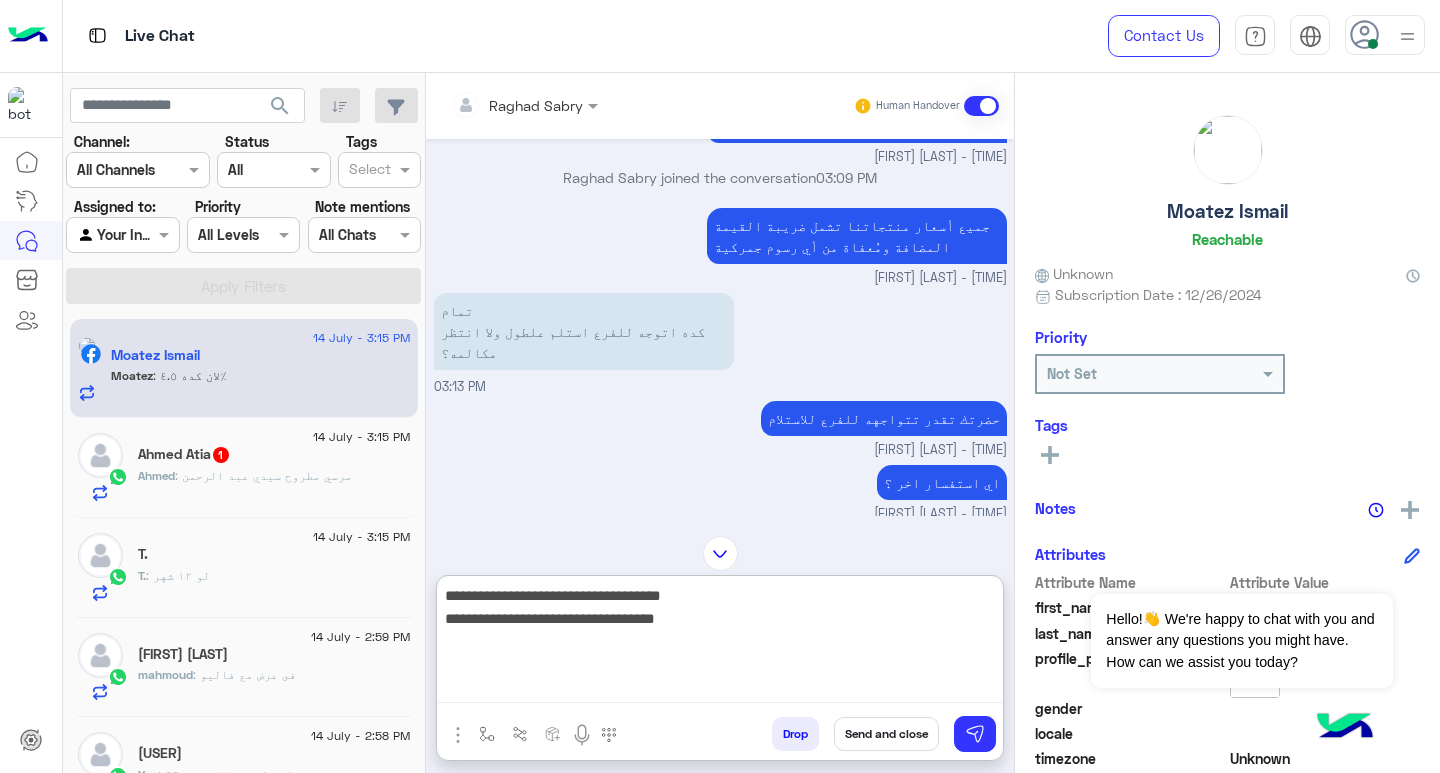 scroll, scrollTop: 1114, scrollLeft: 0, axis: vertical 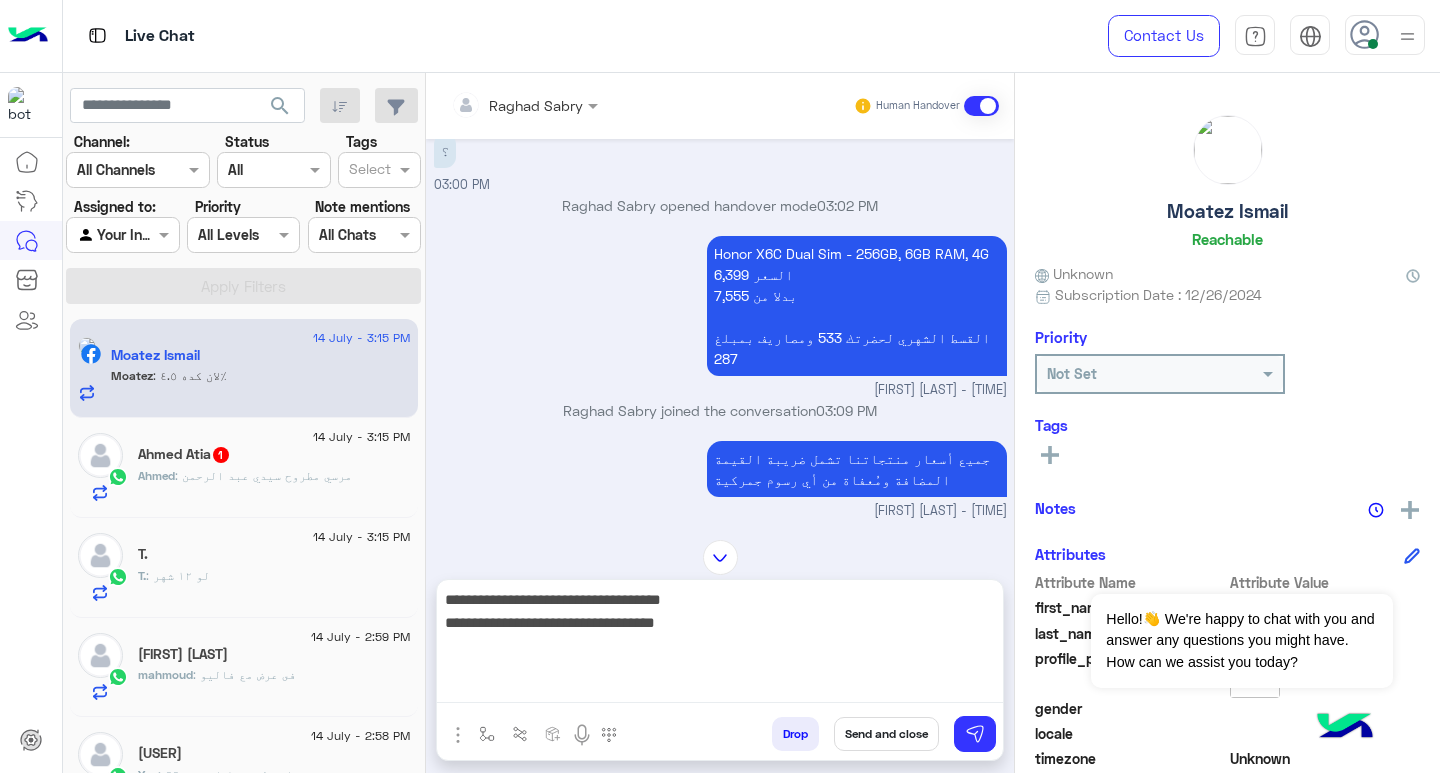 click on "Honor X6C Dual Sim - 256GB, 6GB RAM, 4G   6,399 السعر  7,555 بدلا من  القسط الشهري لحضرتك 533 ومصاريف بمبلغ 287" at bounding box center [857, 306] 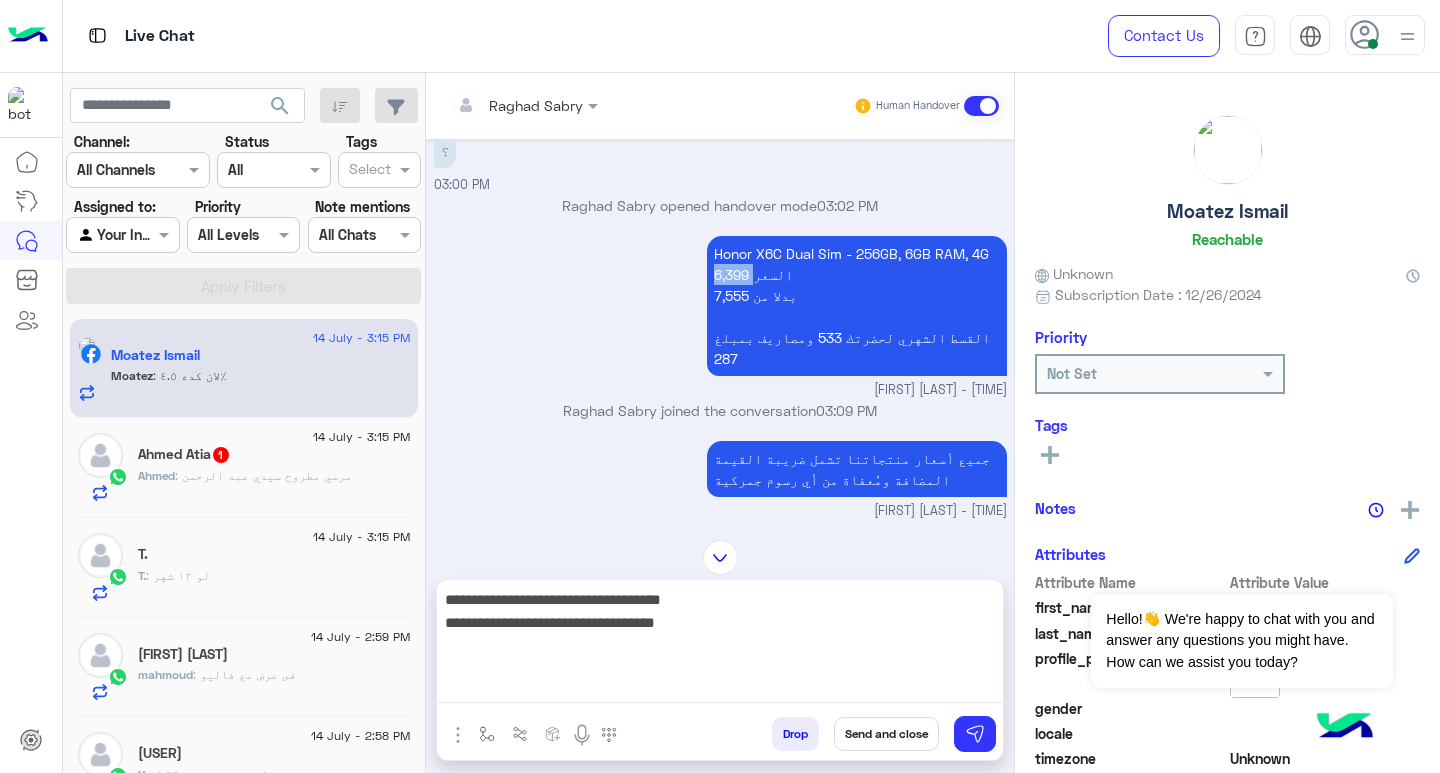 click on "Honor X6C Dual Sim - 256GB, 6GB RAM, 4G   6,399 السعر  7,555 بدلا من  القسط الشهري لحضرتك 533 ومصاريف بمبلغ 287" at bounding box center [857, 306] 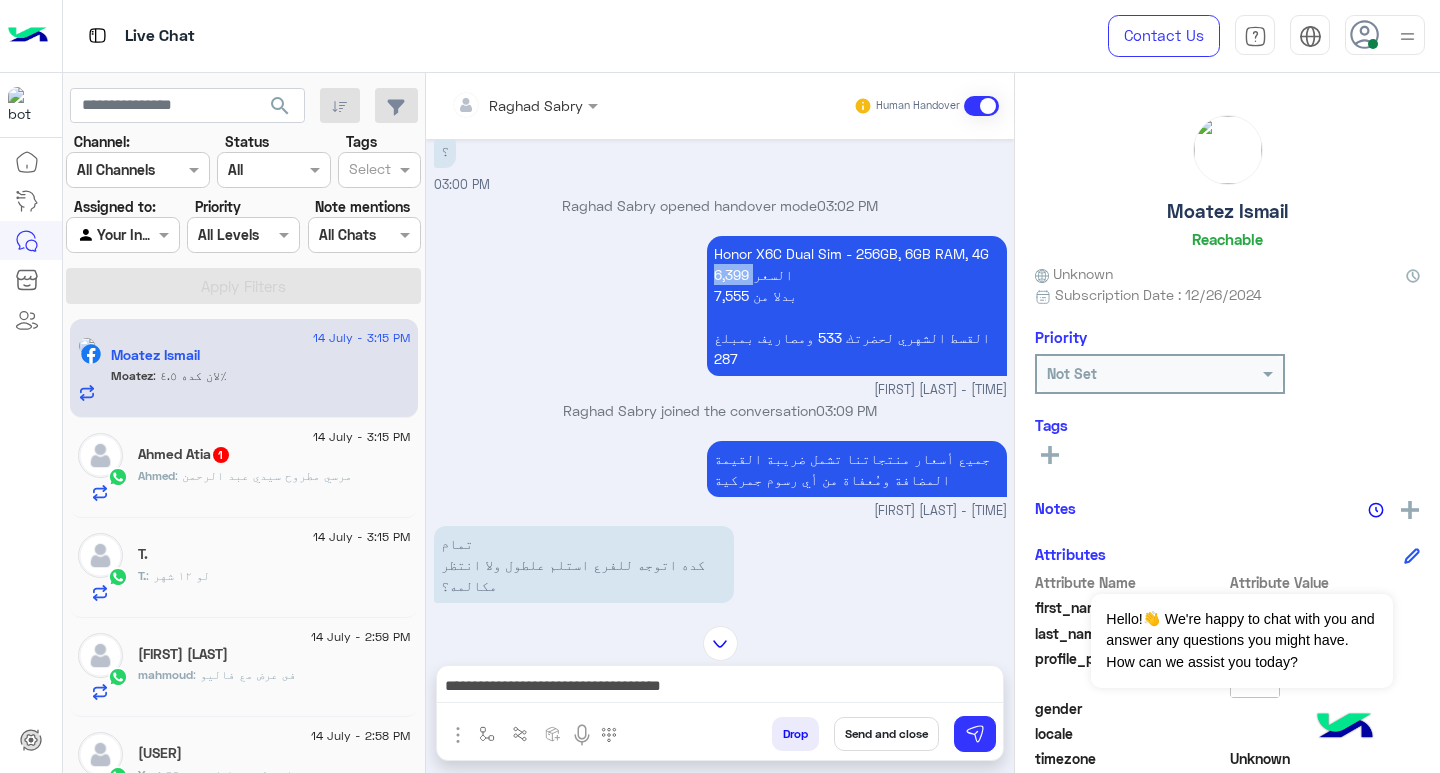 click on "**********" at bounding box center (720, 688) 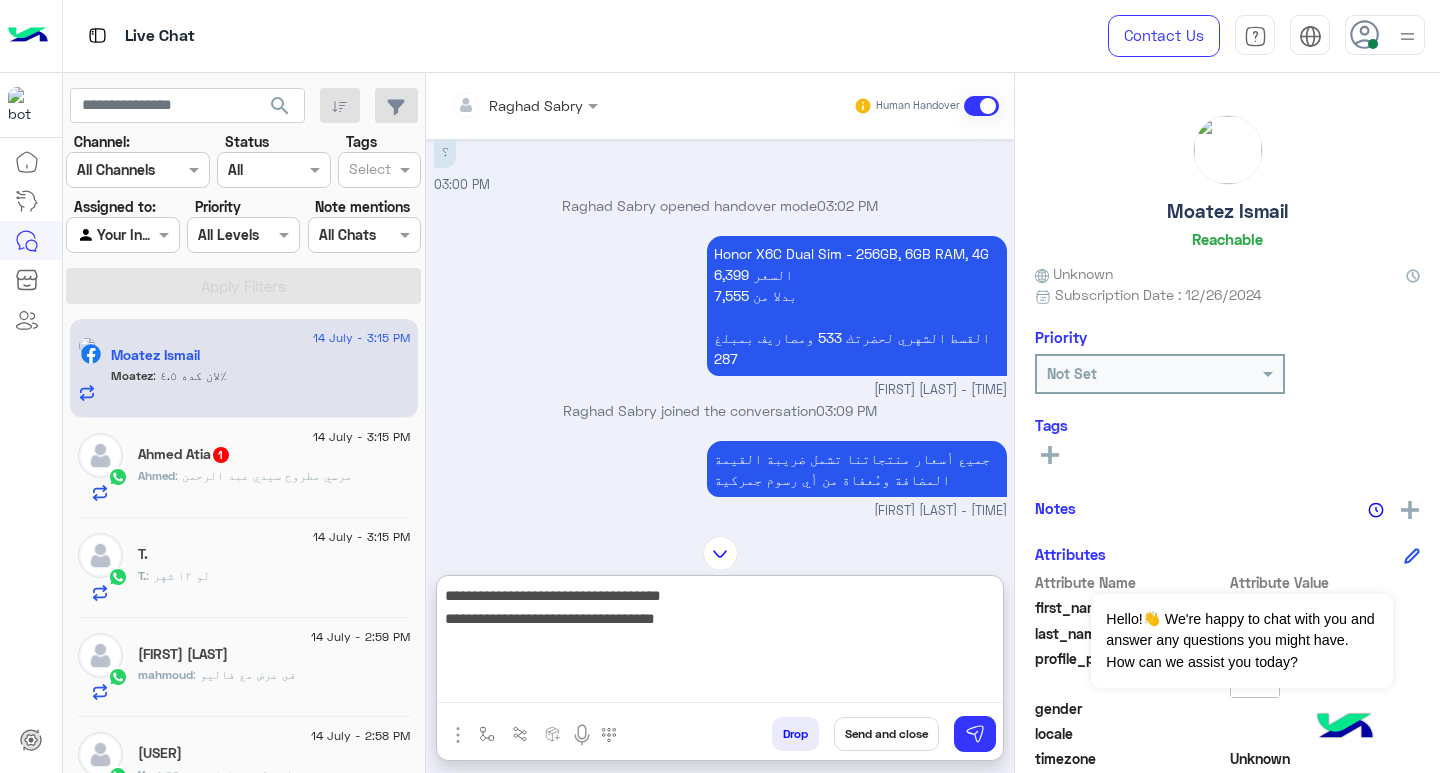 click on "**********" at bounding box center (720, 643) 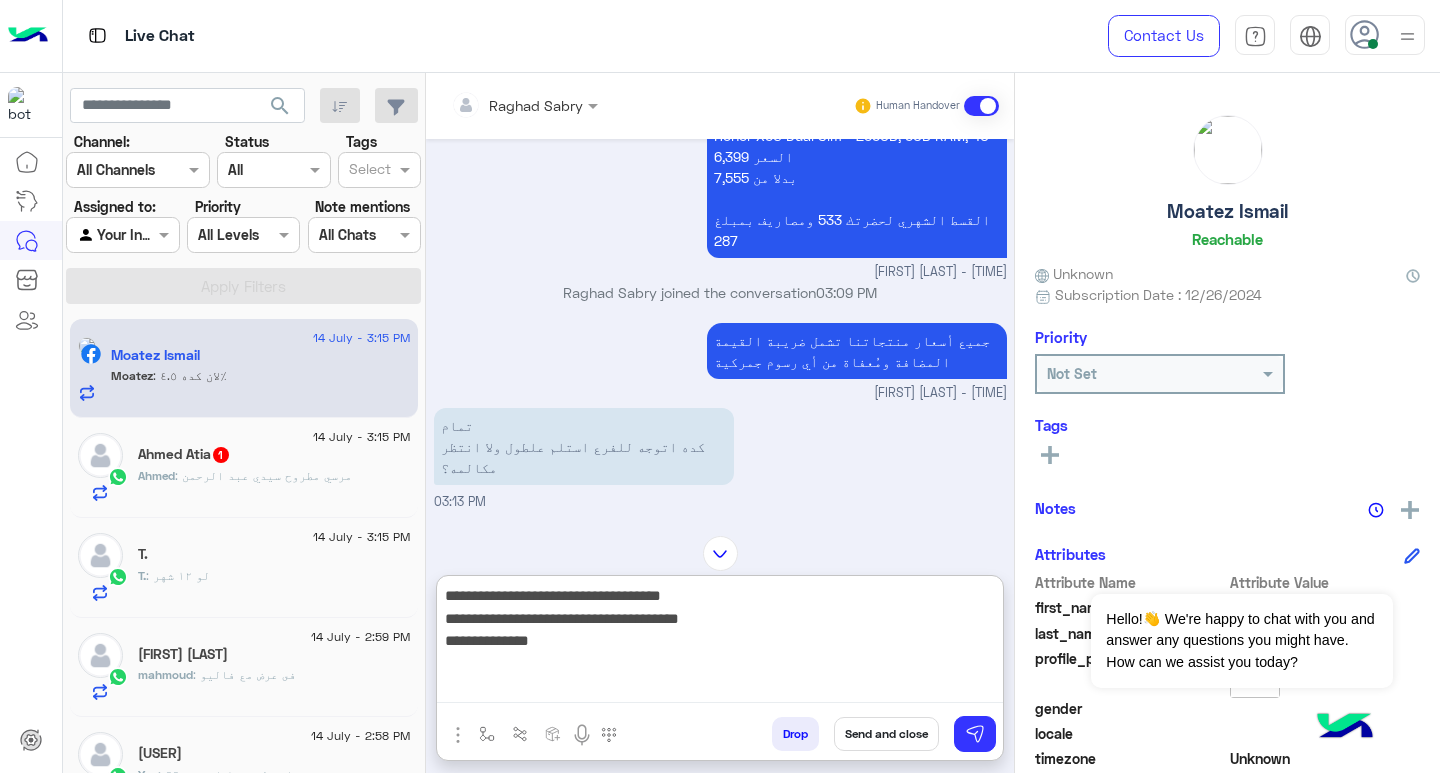 scroll, scrollTop: 1046, scrollLeft: 0, axis: vertical 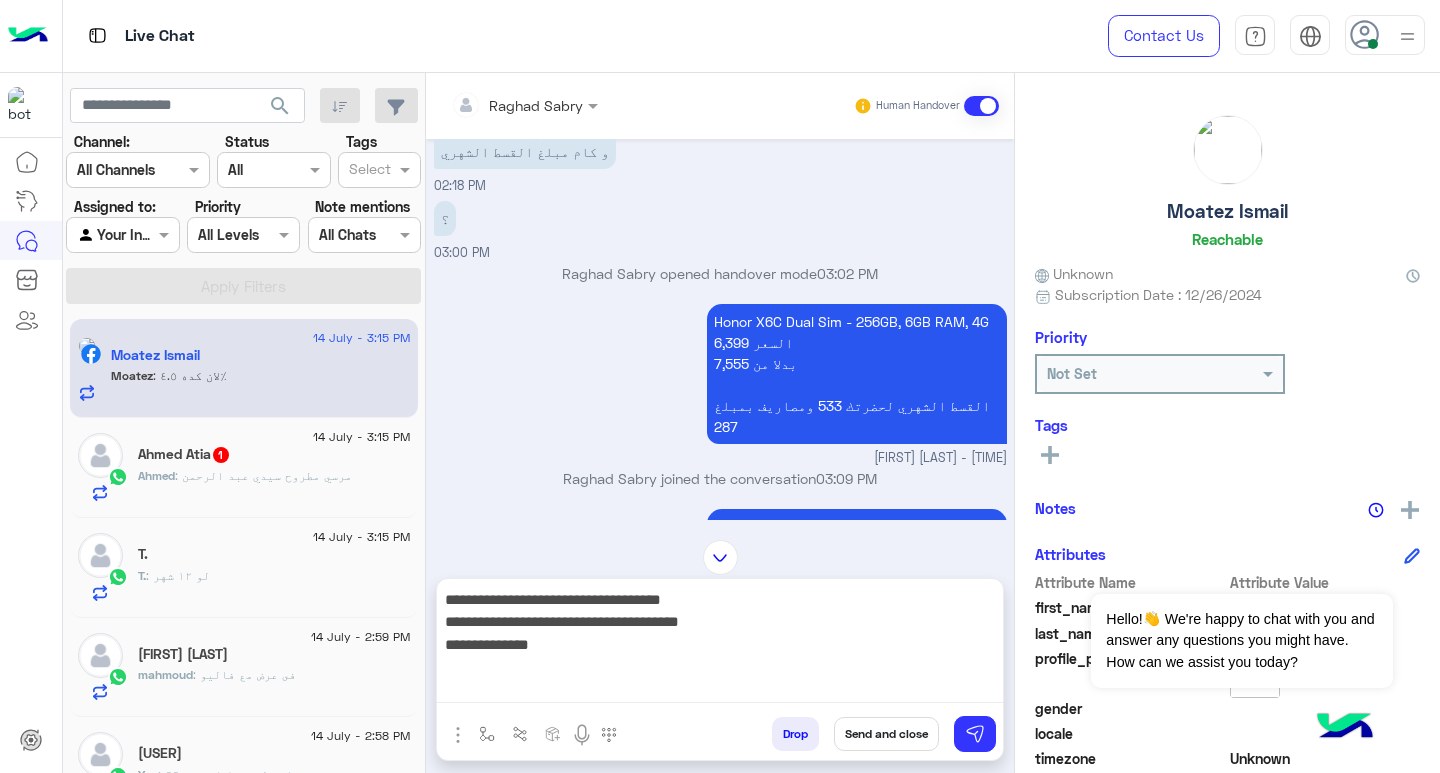 click on "Honor X6C Dual Sim - 256GB, 6GB RAM, 4G   6,399 السعر  7,555 بدلا من  القسط الشهري لحضرتك 533 ومصاريف بمبلغ 287" at bounding box center [857, 374] 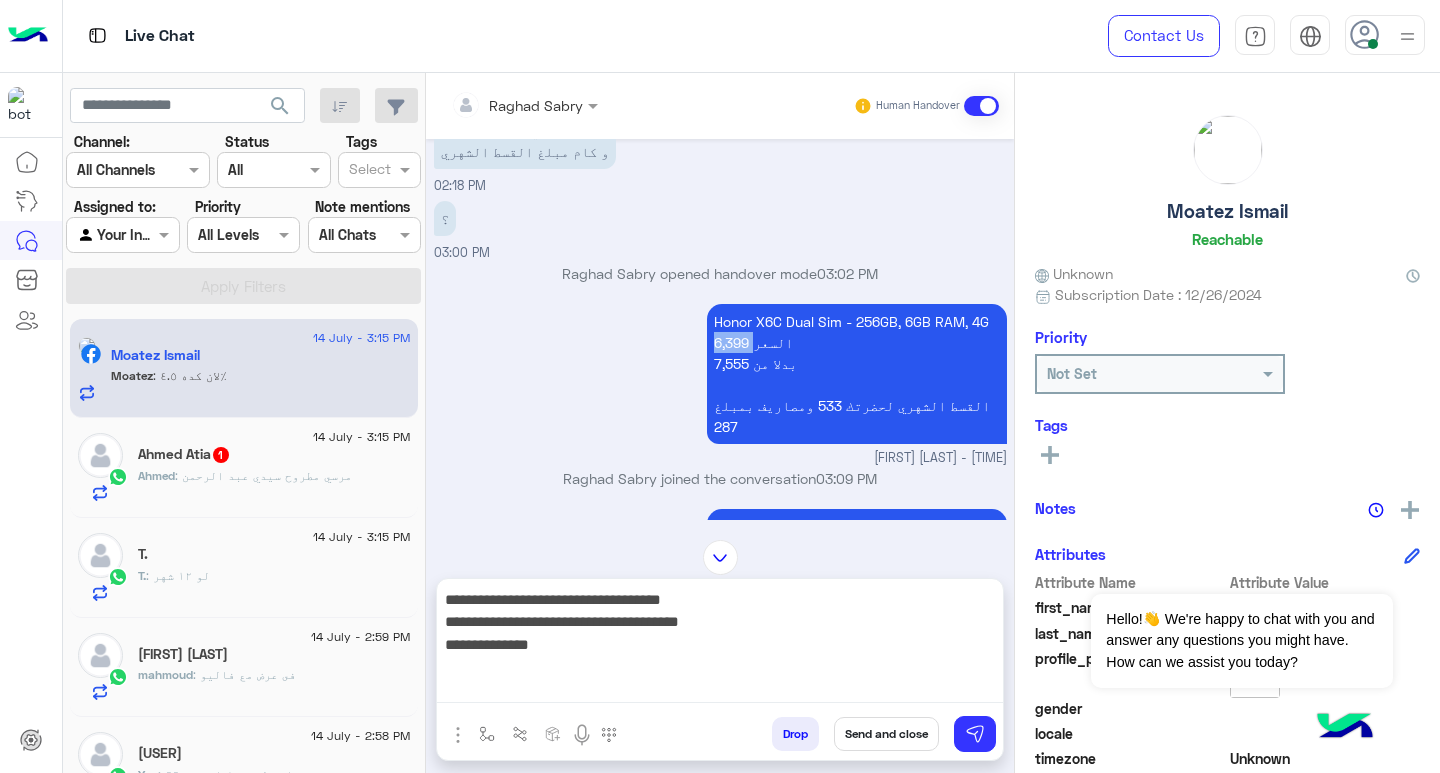 click on "Honor X6C Dual Sim - 256GB, 6GB RAM, 4G   6,399 السعر  7,555 بدلا من  القسط الشهري لحضرتك 533 ومصاريف بمبلغ 287" at bounding box center [857, 374] 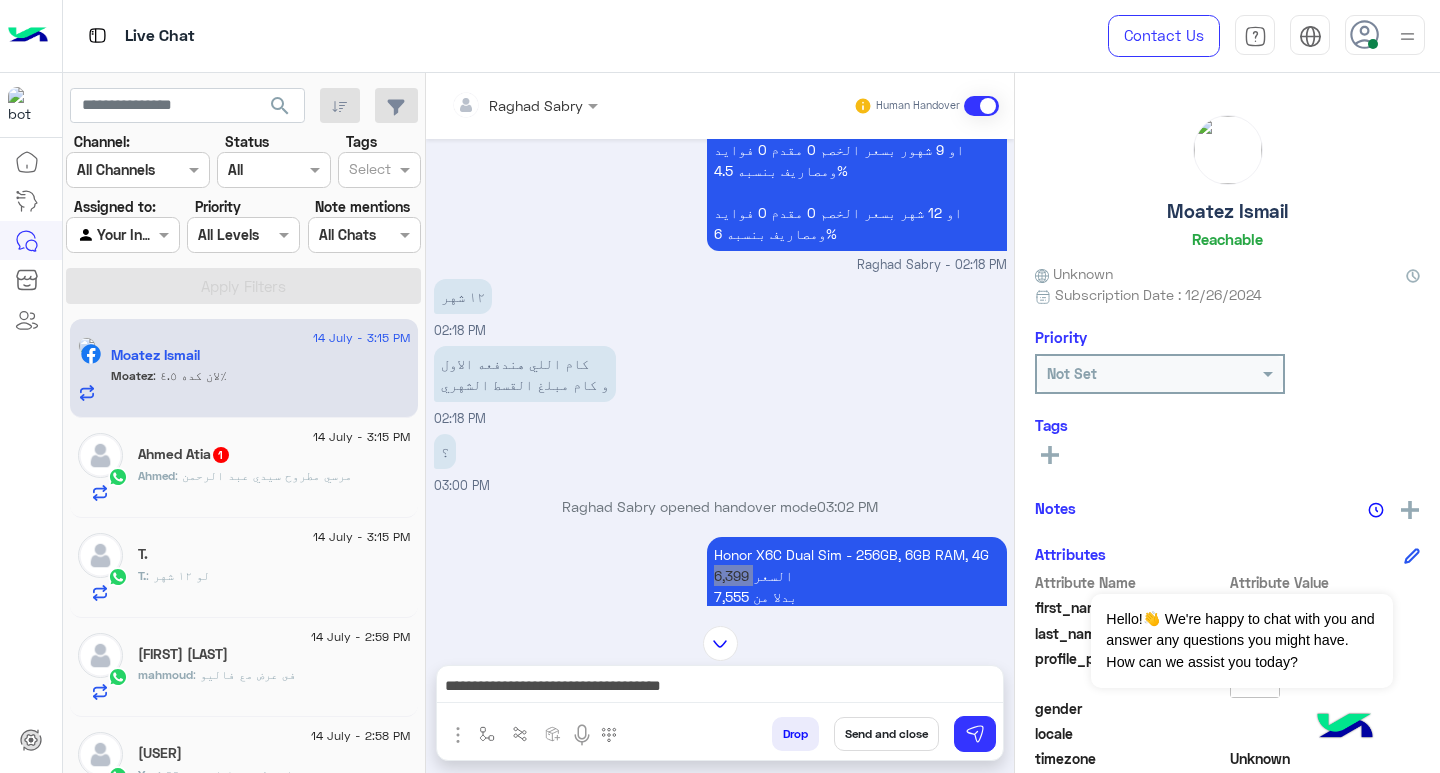 scroll, scrollTop: 580, scrollLeft: 0, axis: vertical 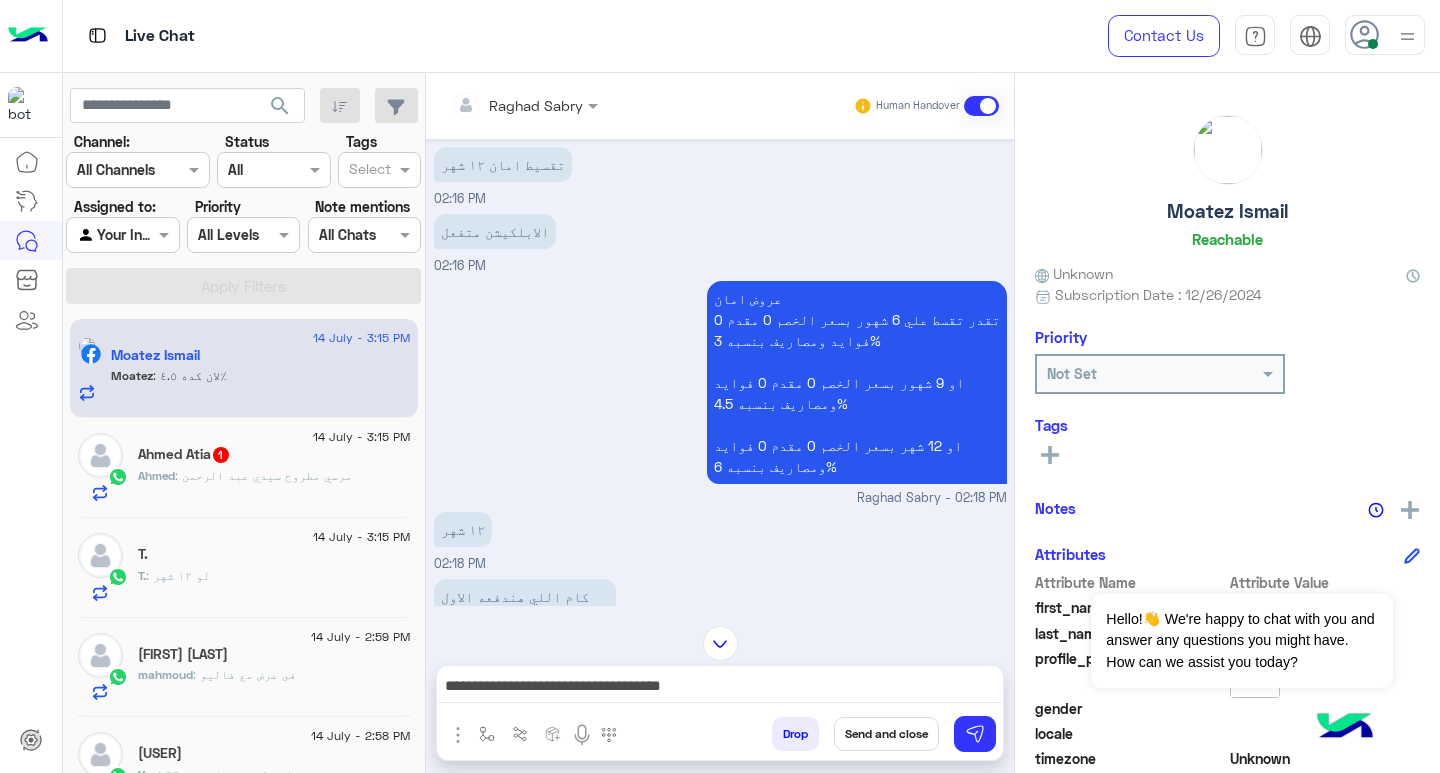 click on "**********" at bounding box center (720, 688) 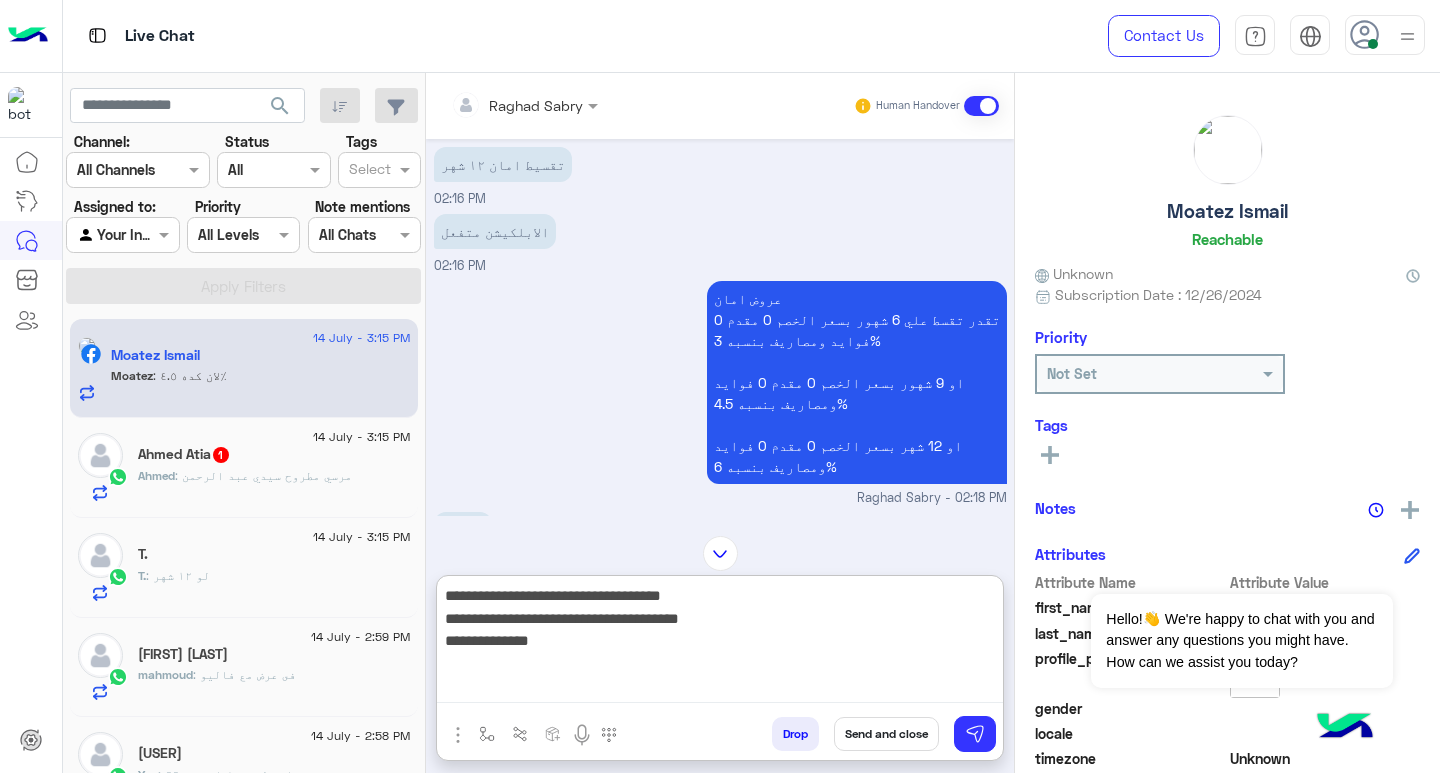 click on "**********" at bounding box center [720, 643] 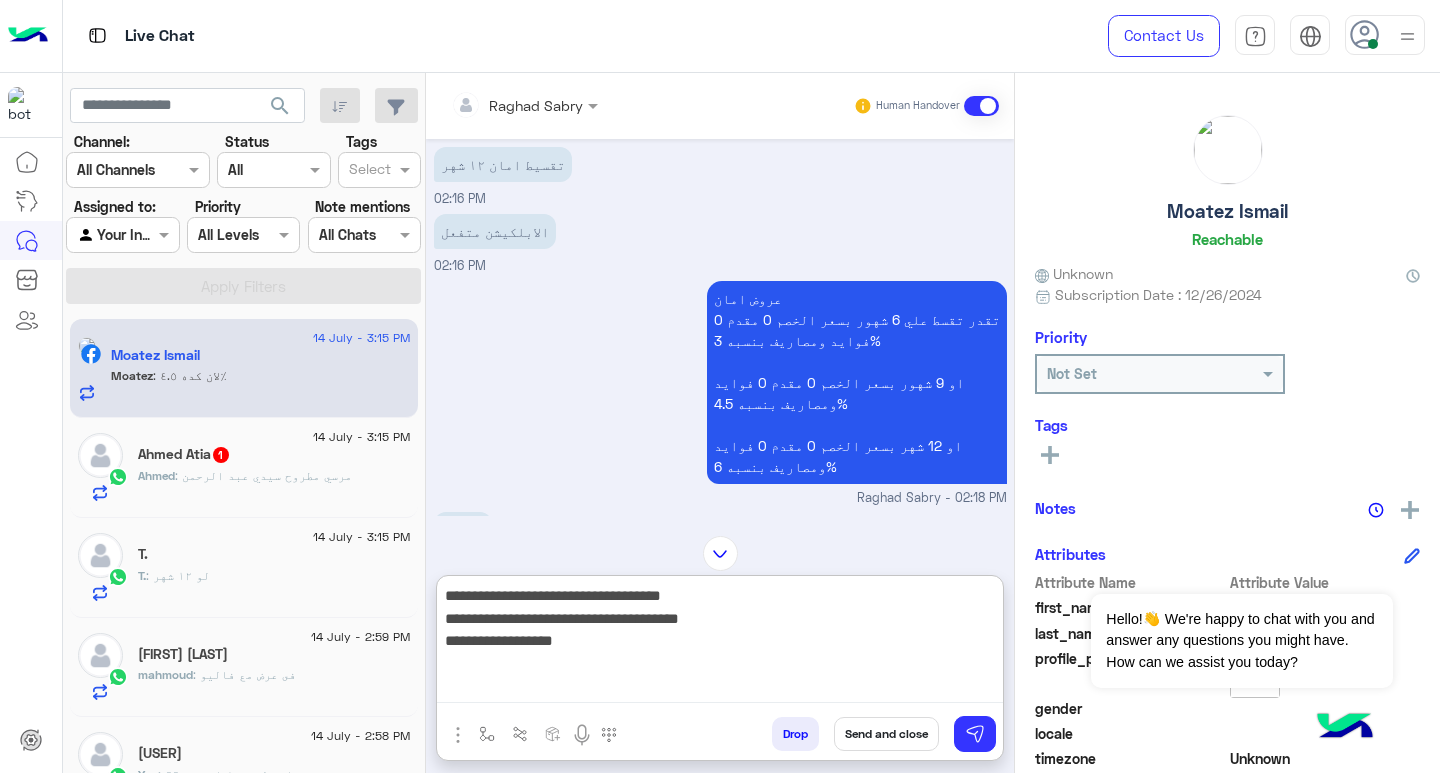click on "**********" at bounding box center (720, 643) 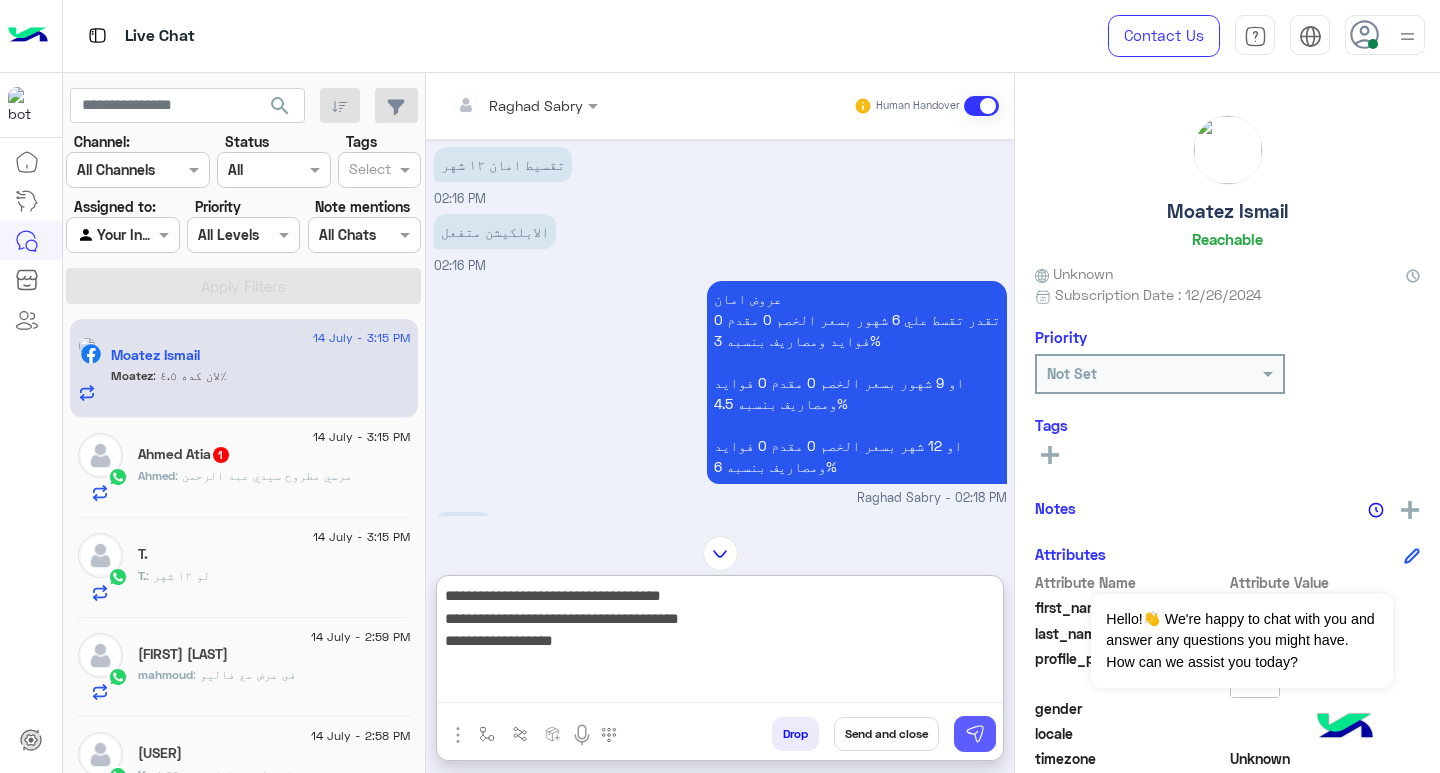 type on "**********" 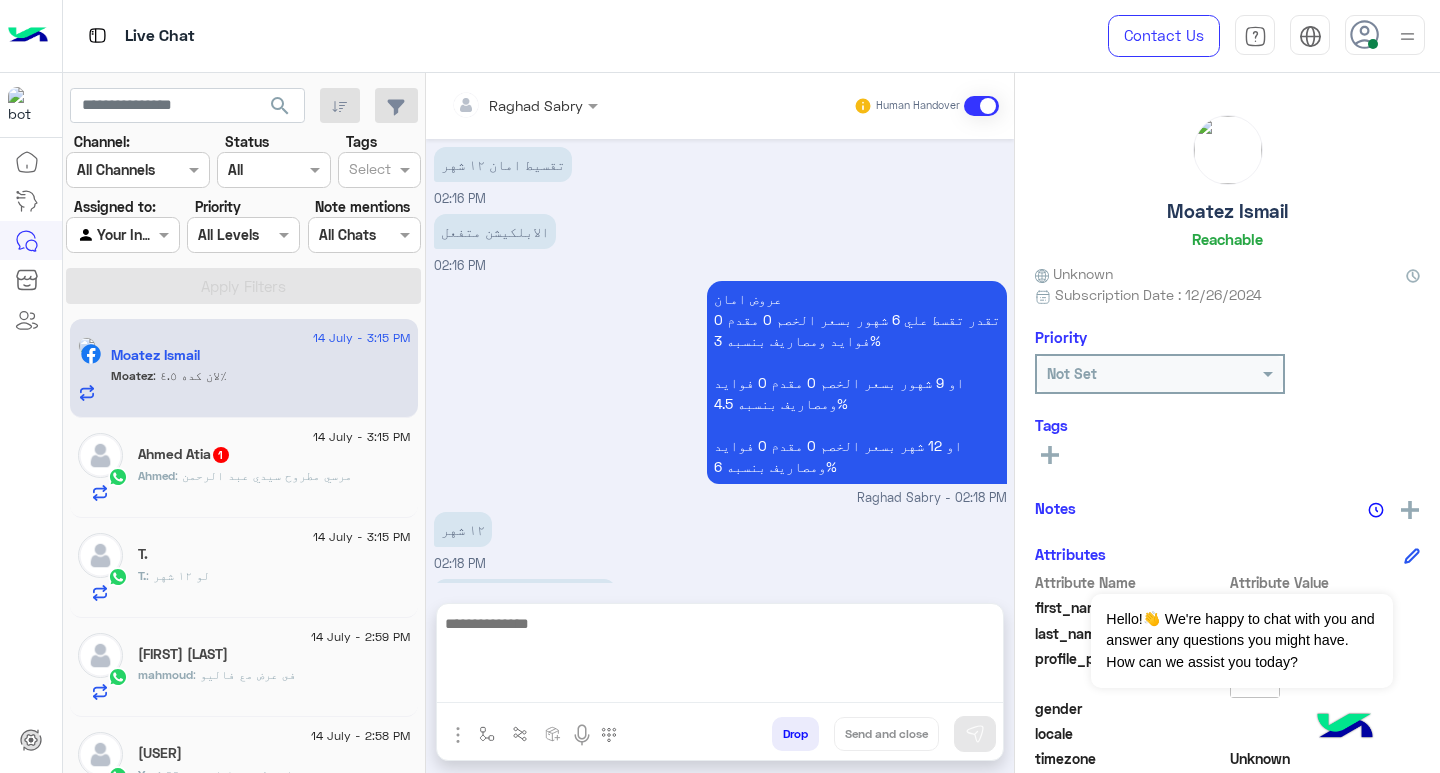 scroll, scrollTop: 1490, scrollLeft: 0, axis: vertical 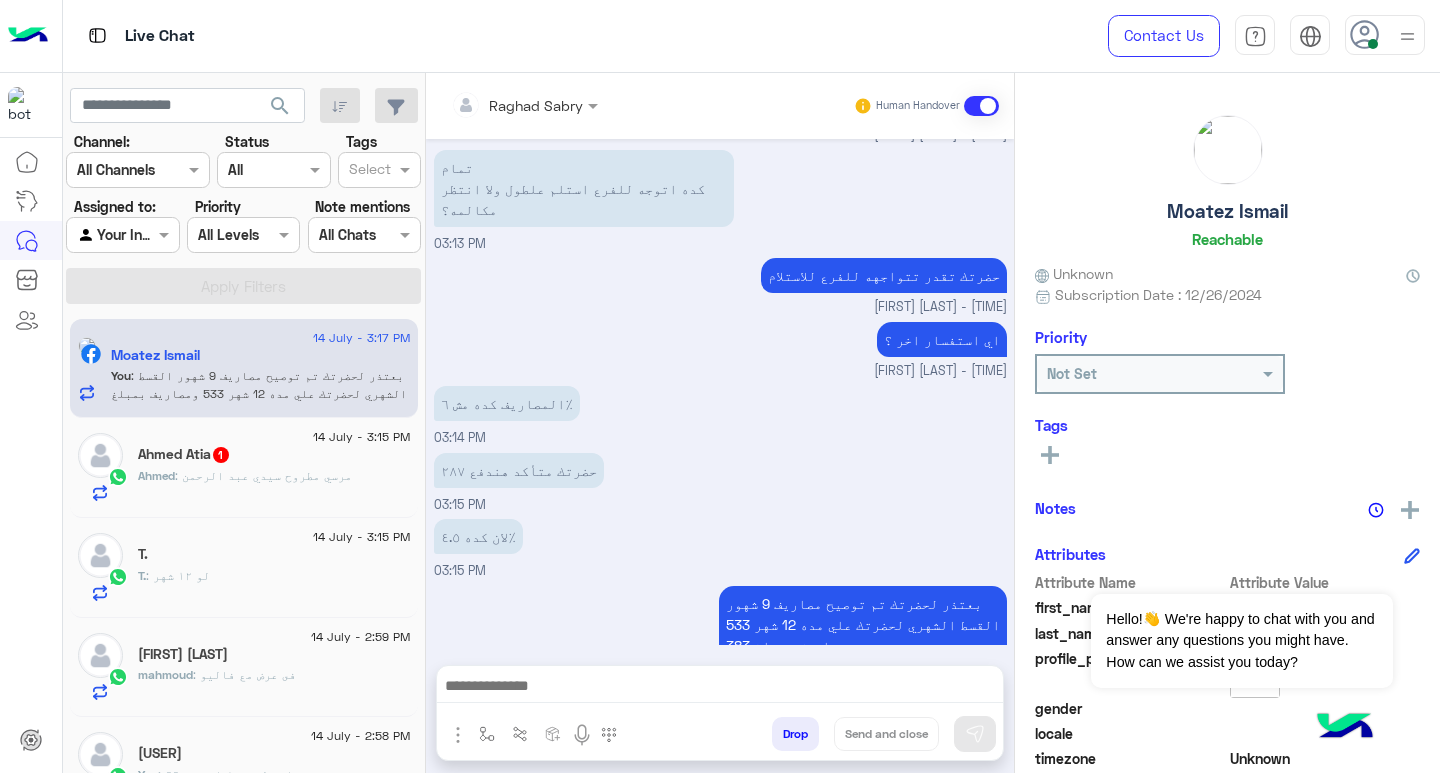 click on "Ahmed Atia  1" 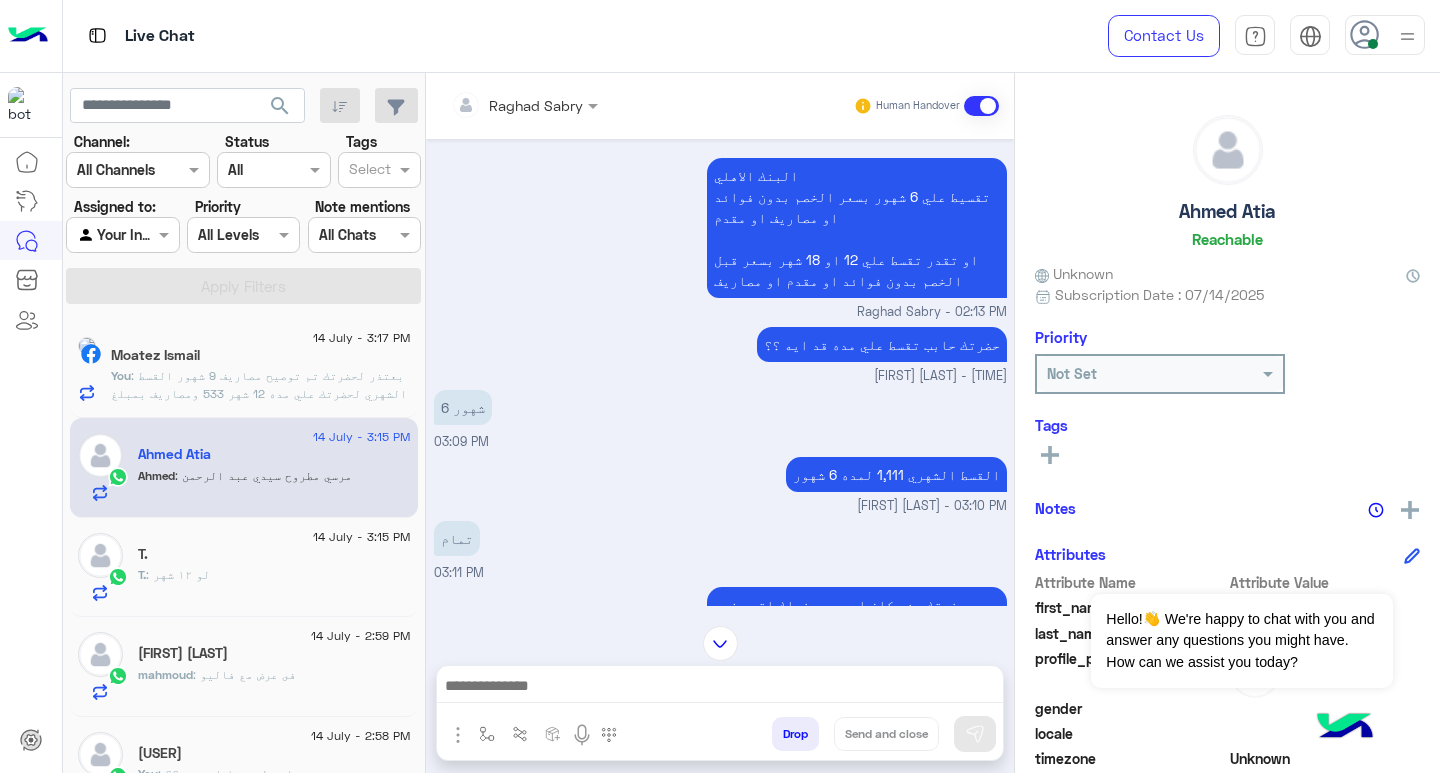 scroll, scrollTop: 983, scrollLeft: 0, axis: vertical 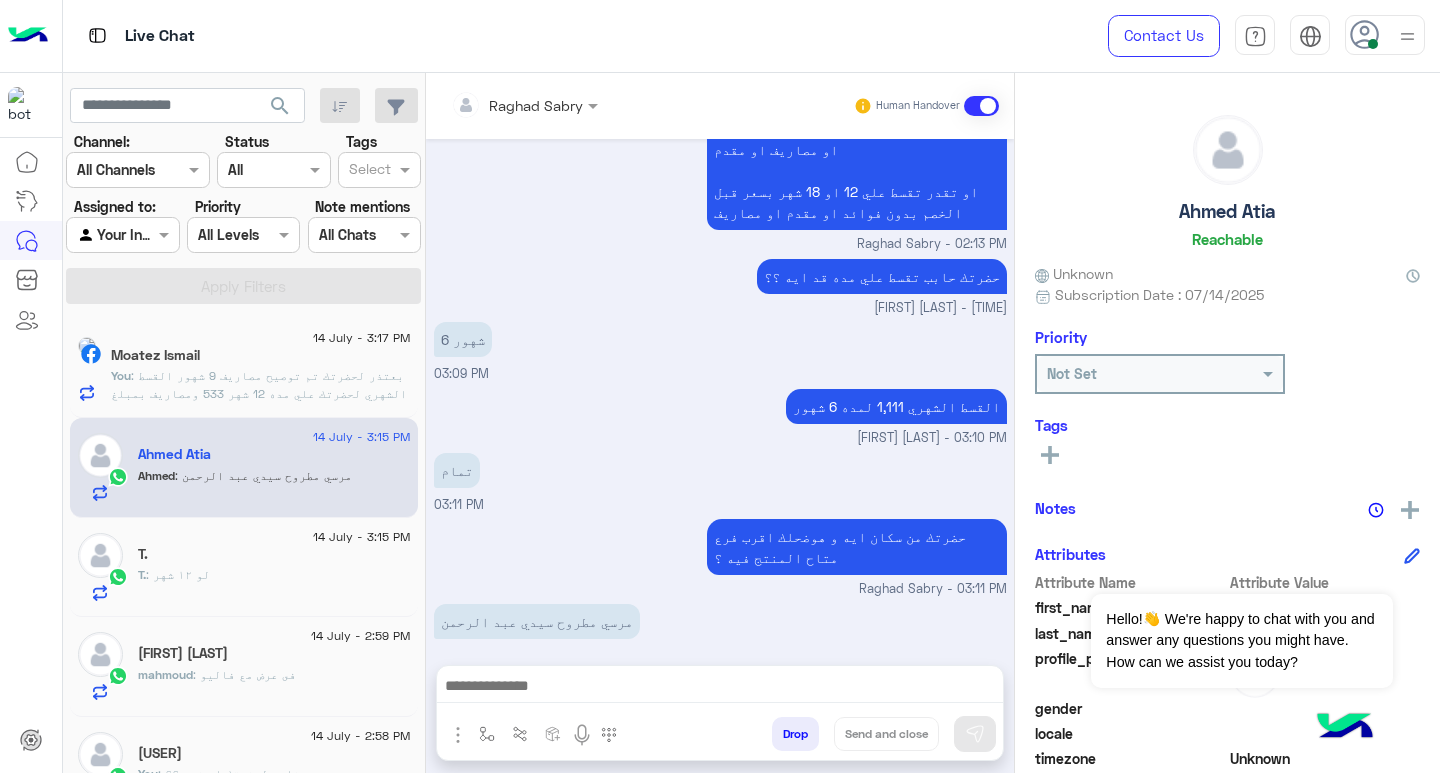 click at bounding box center [720, 688] 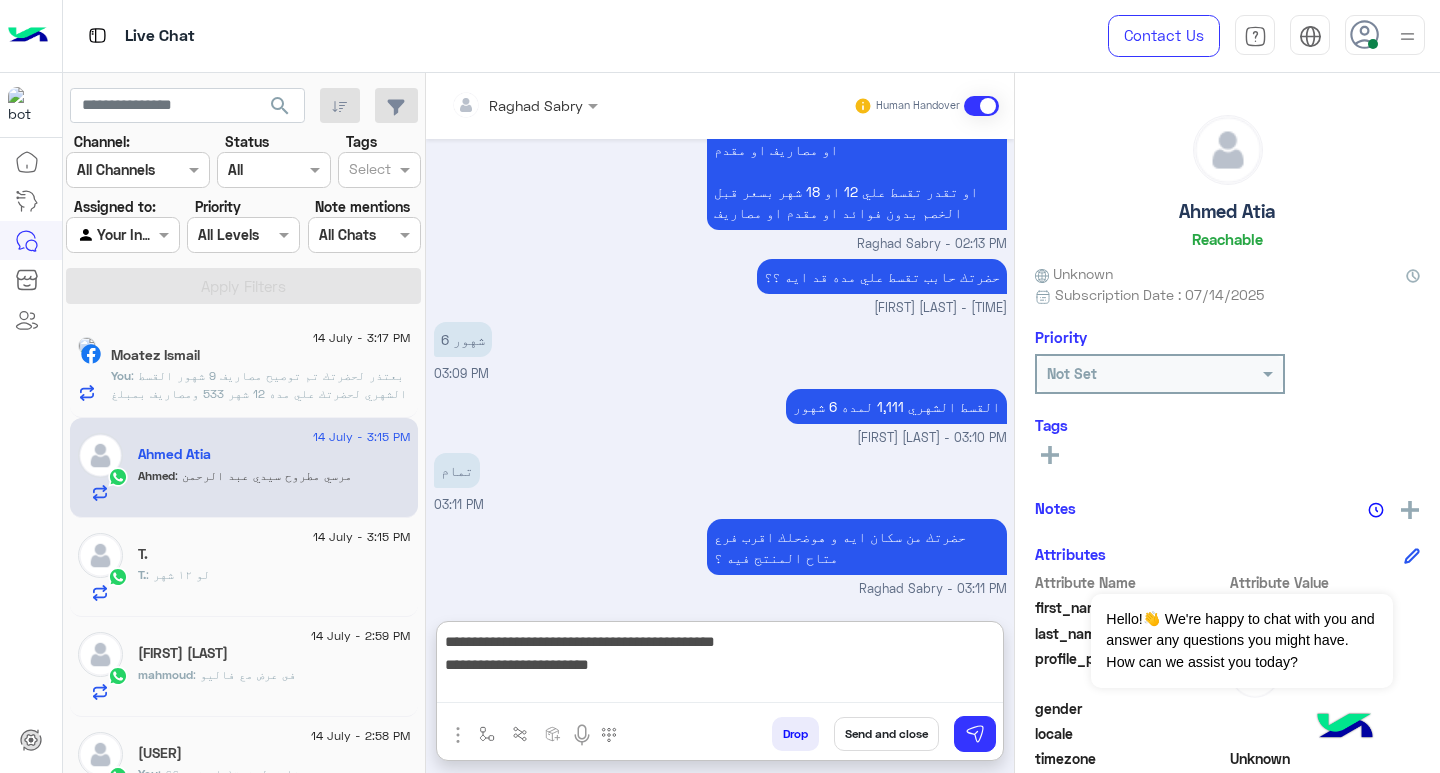 scroll, scrollTop: 0, scrollLeft: 0, axis: both 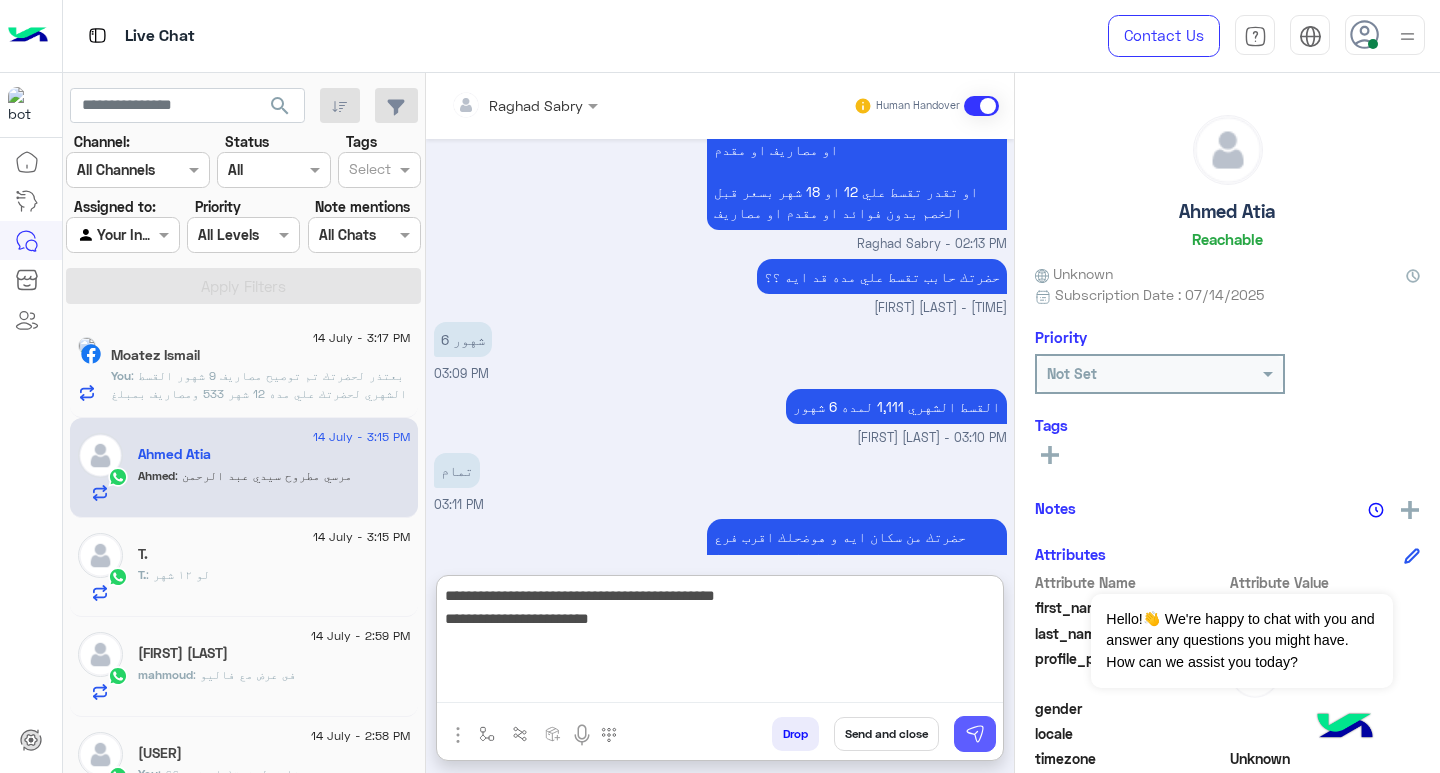 type on "**********" 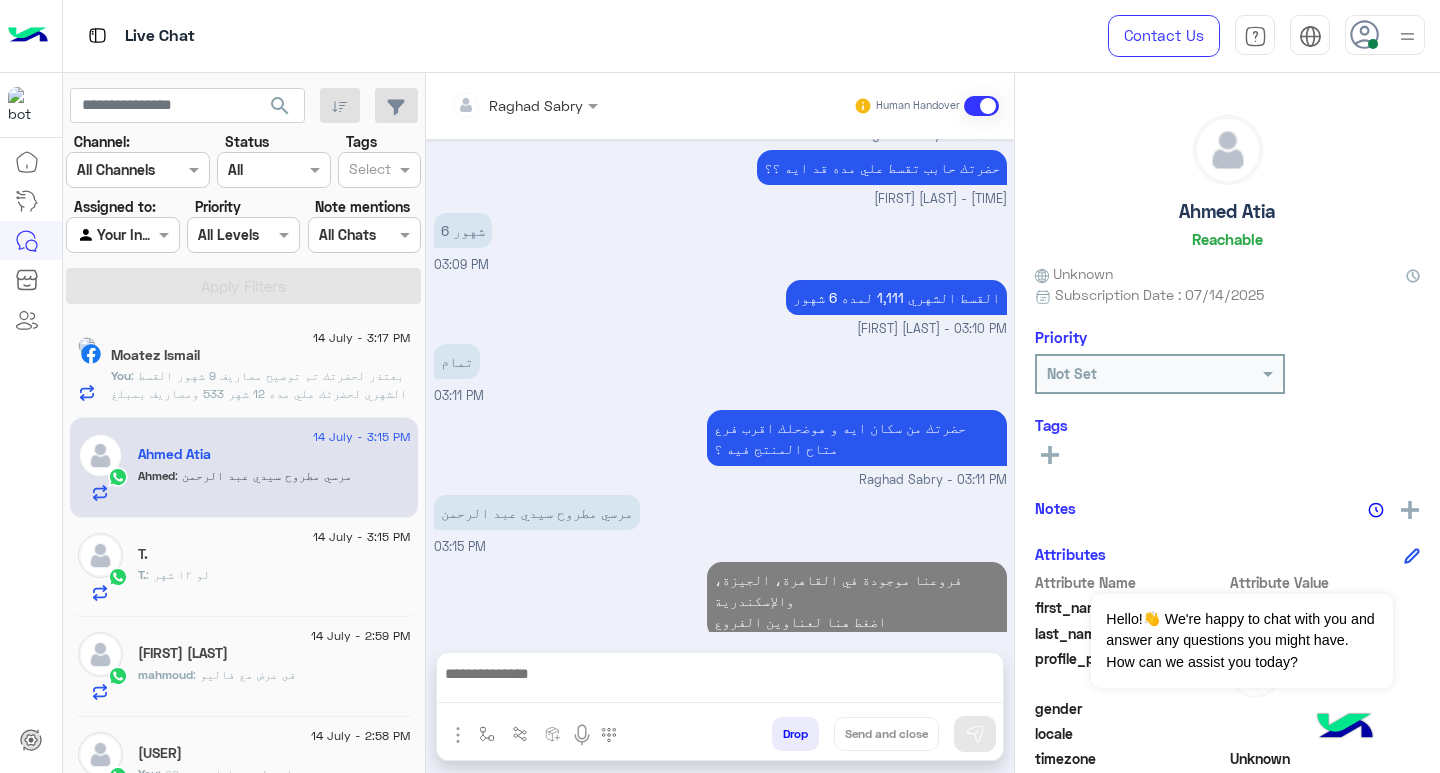 scroll, scrollTop: 1068, scrollLeft: 0, axis: vertical 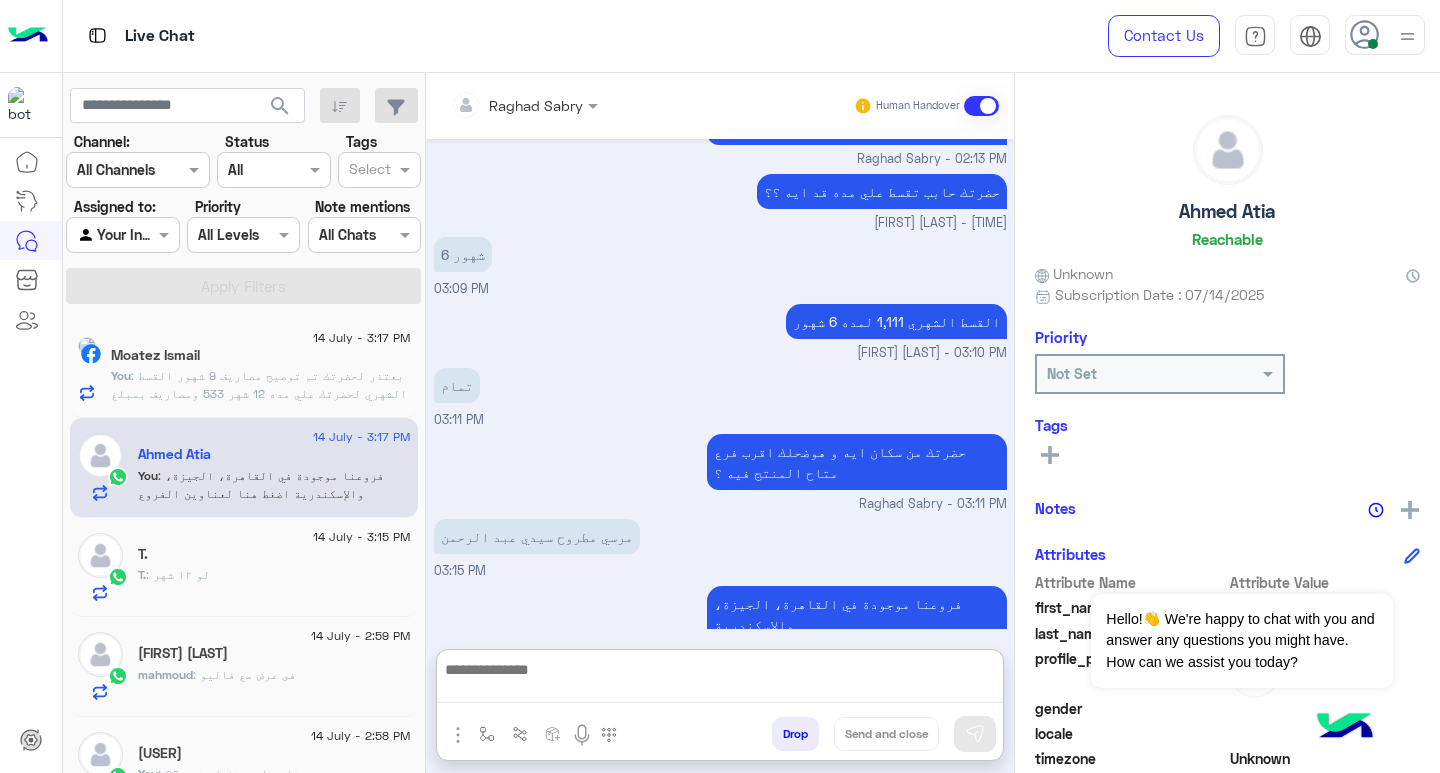 click at bounding box center [720, 680] 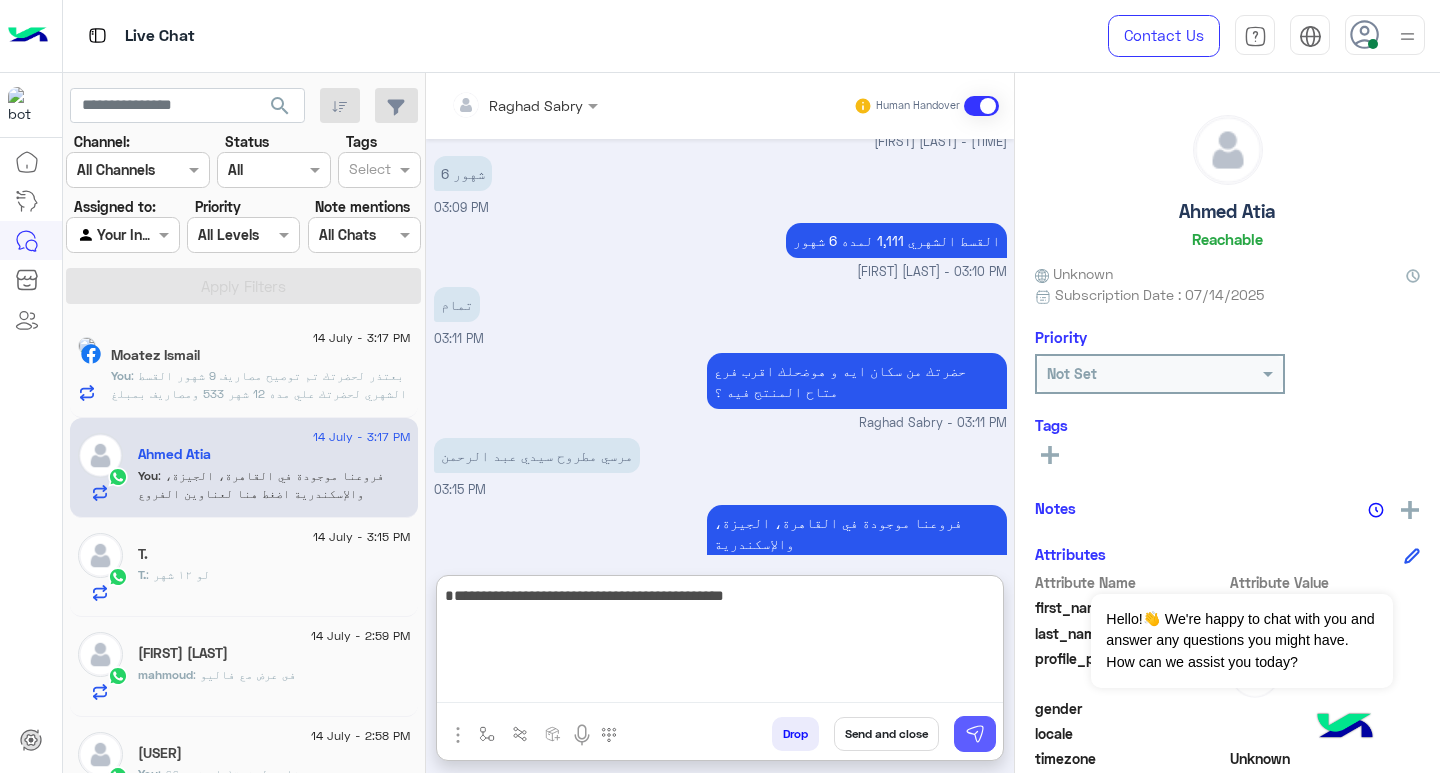 type on "**********" 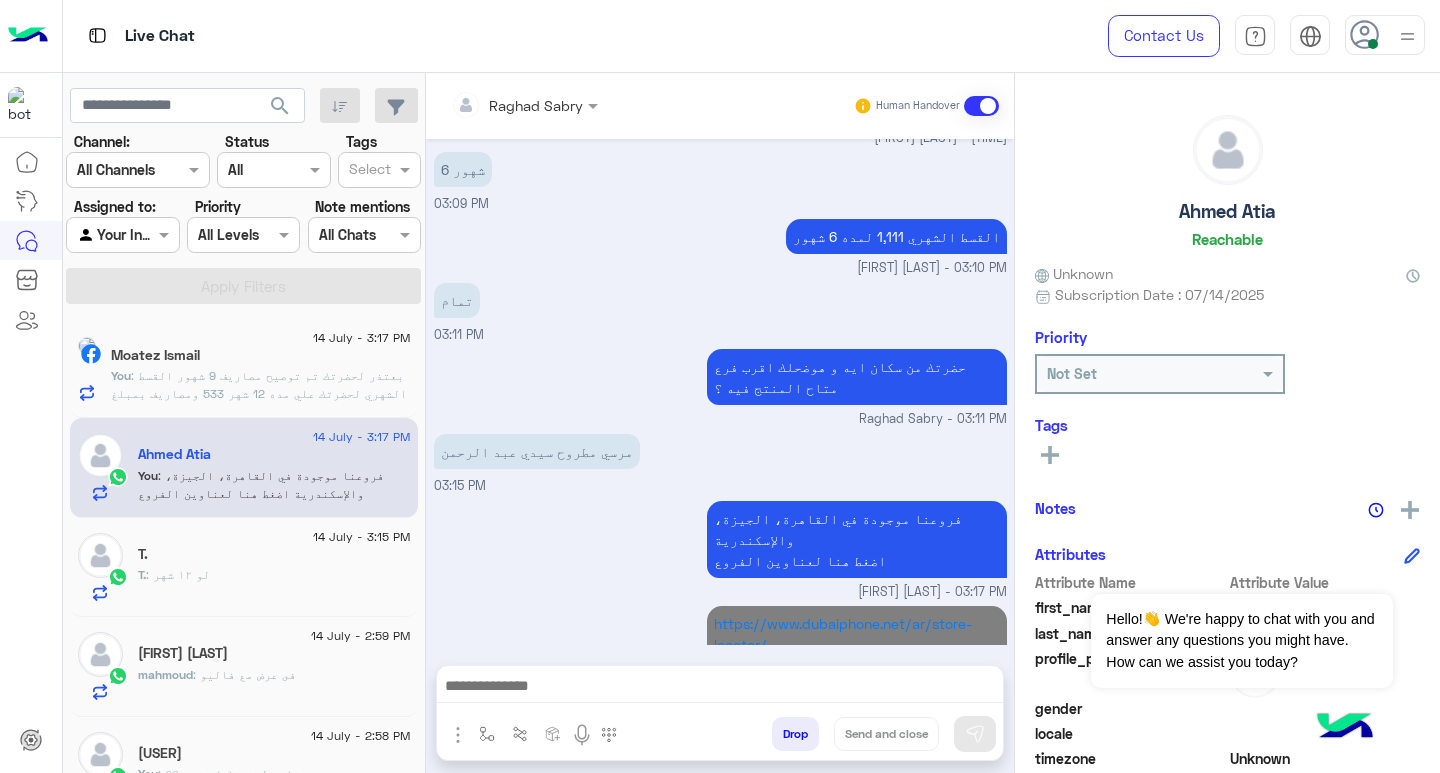 click at bounding box center [720, 688] 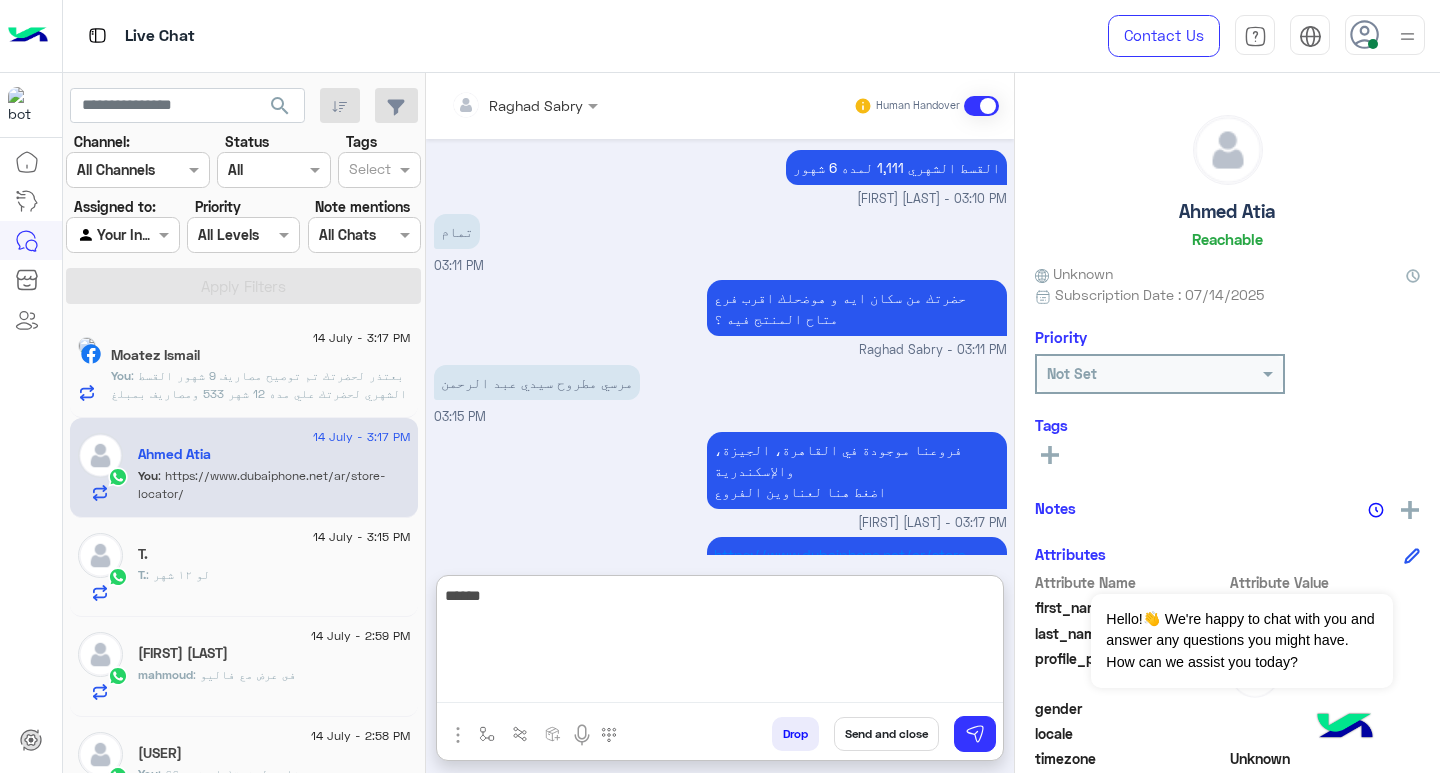 scroll, scrollTop: 1243, scrollLeft: 0, axis: vertical 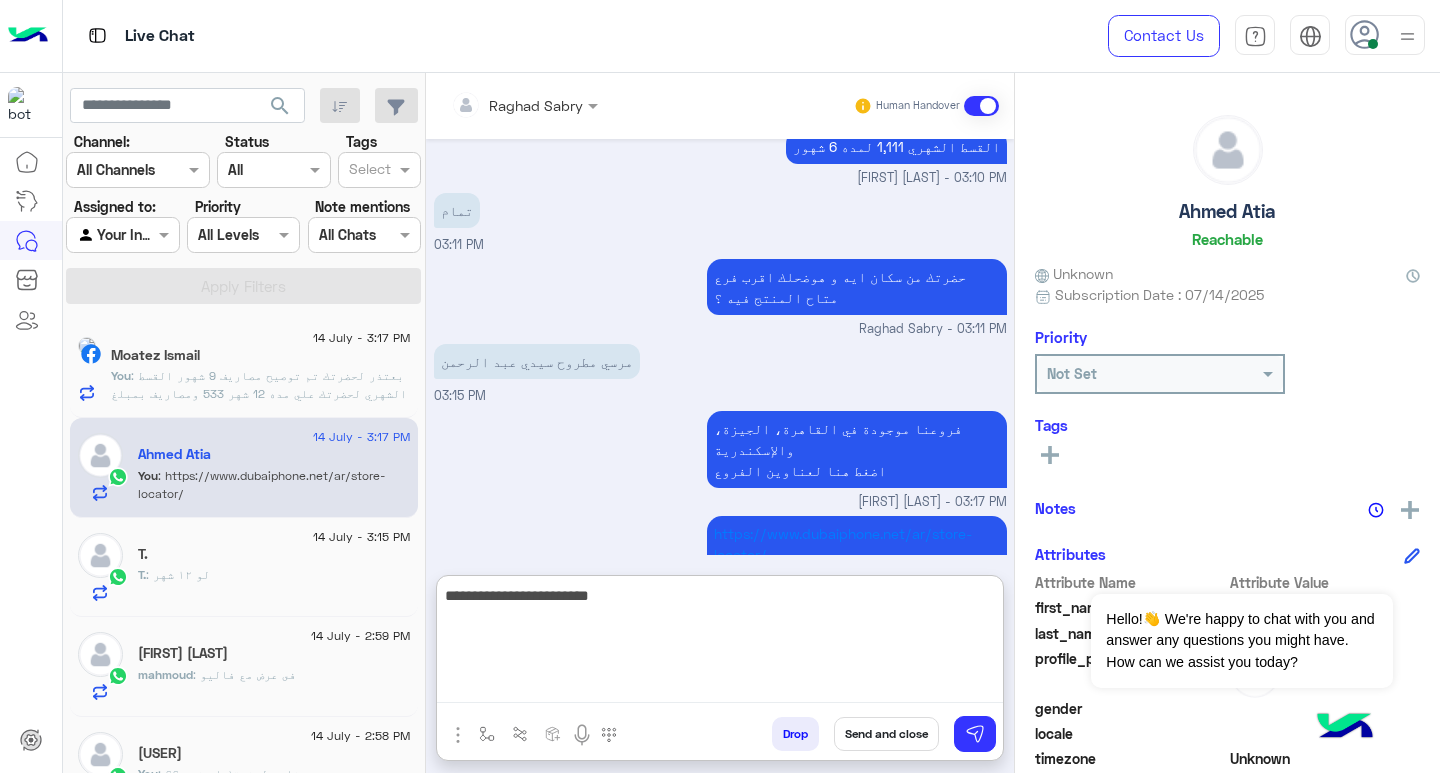 type on "**********" 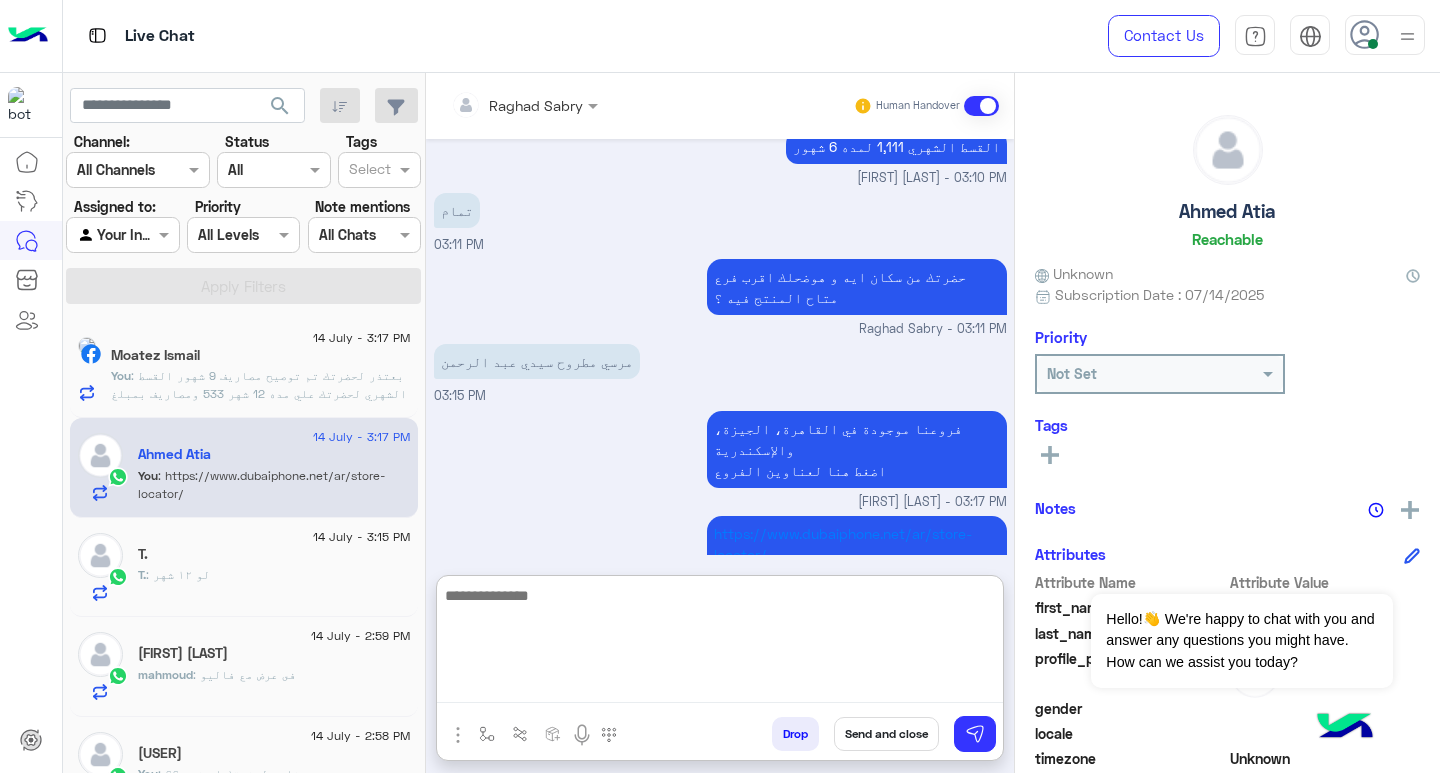 scroll, scrollTop: 1306, scrollLeft: 0, axis: vertical 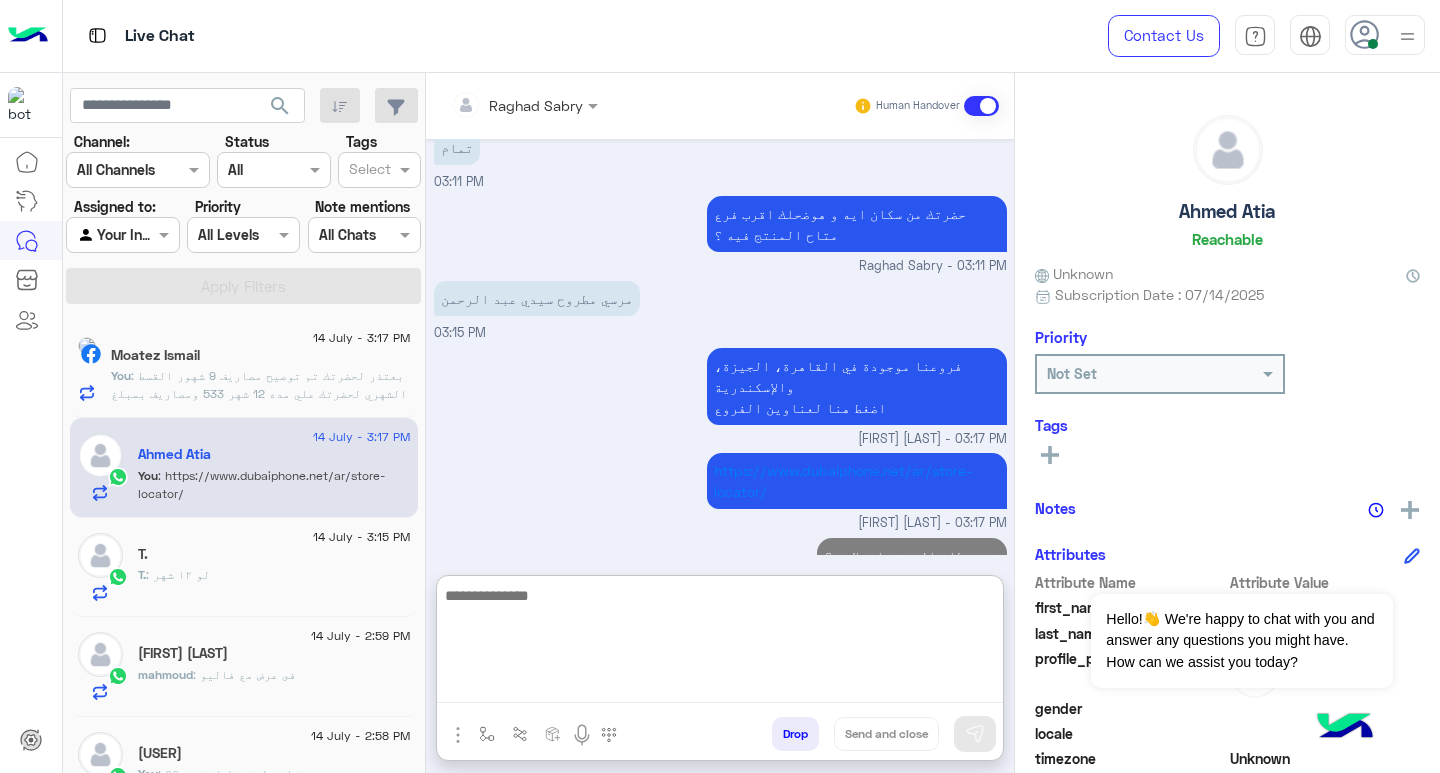 click on "T. : لو ١٢ شهر" 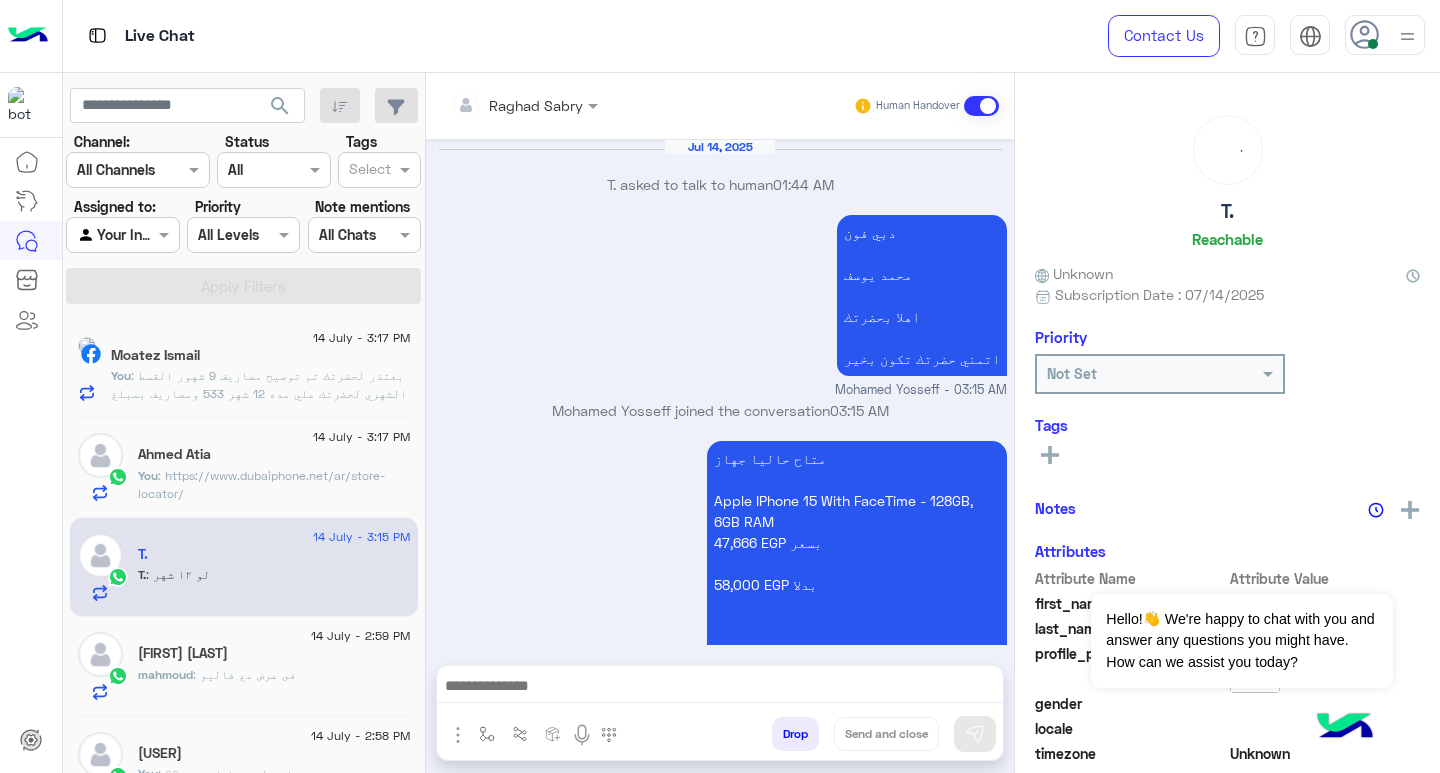 scroll, scrollTop: 1847, scrollLeft: 0, axis: vertical 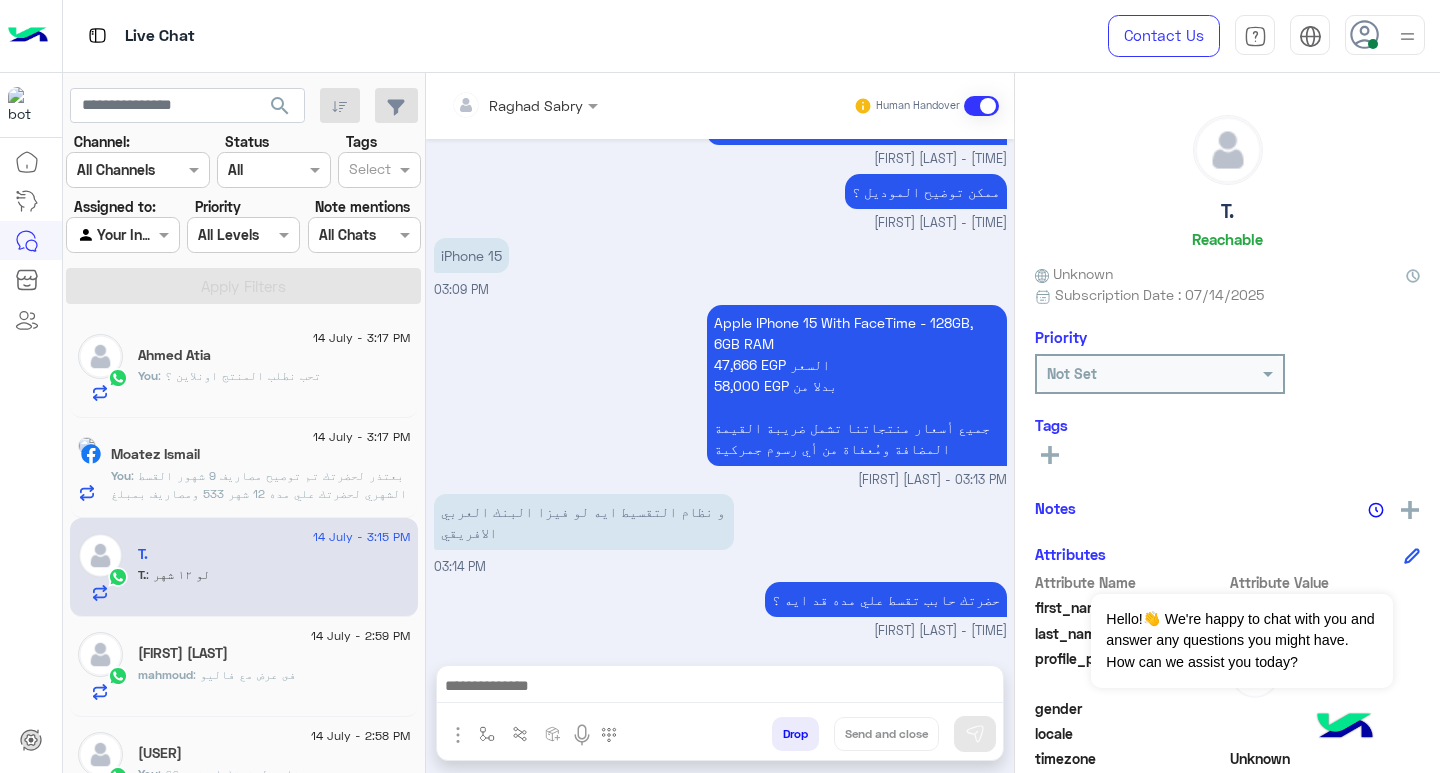 click at bounding box center (720, 688) 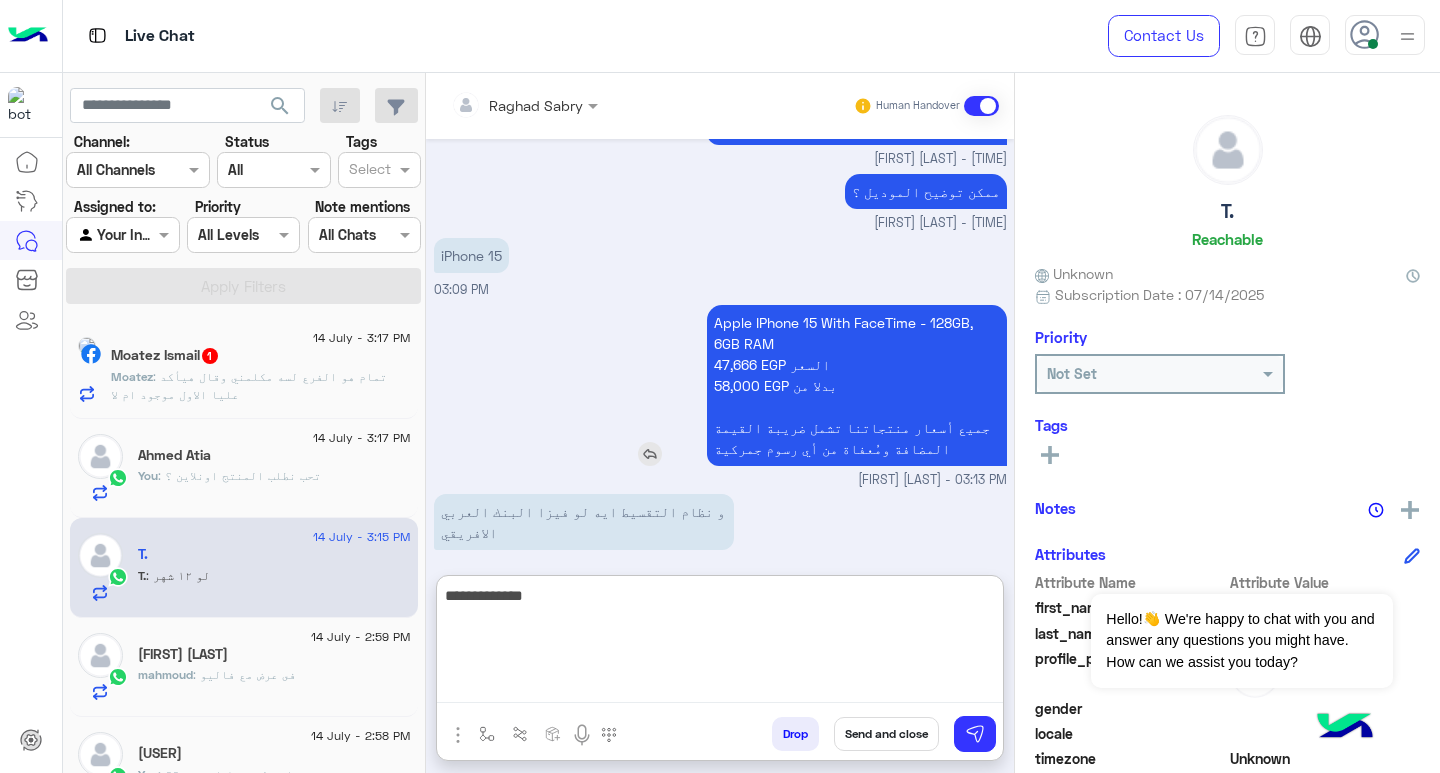 click on "Apple IPhone 15 With FaceTime - 128GB, 6GB RAM 47,666 EGP  السعر  58,000 EGP بدلا من  جميع أسعار منتجاتنا تشمل ضريبة القيمة المضافة ومُعفاة من أي رسوم جمركية" at bounding box center (857, 385) 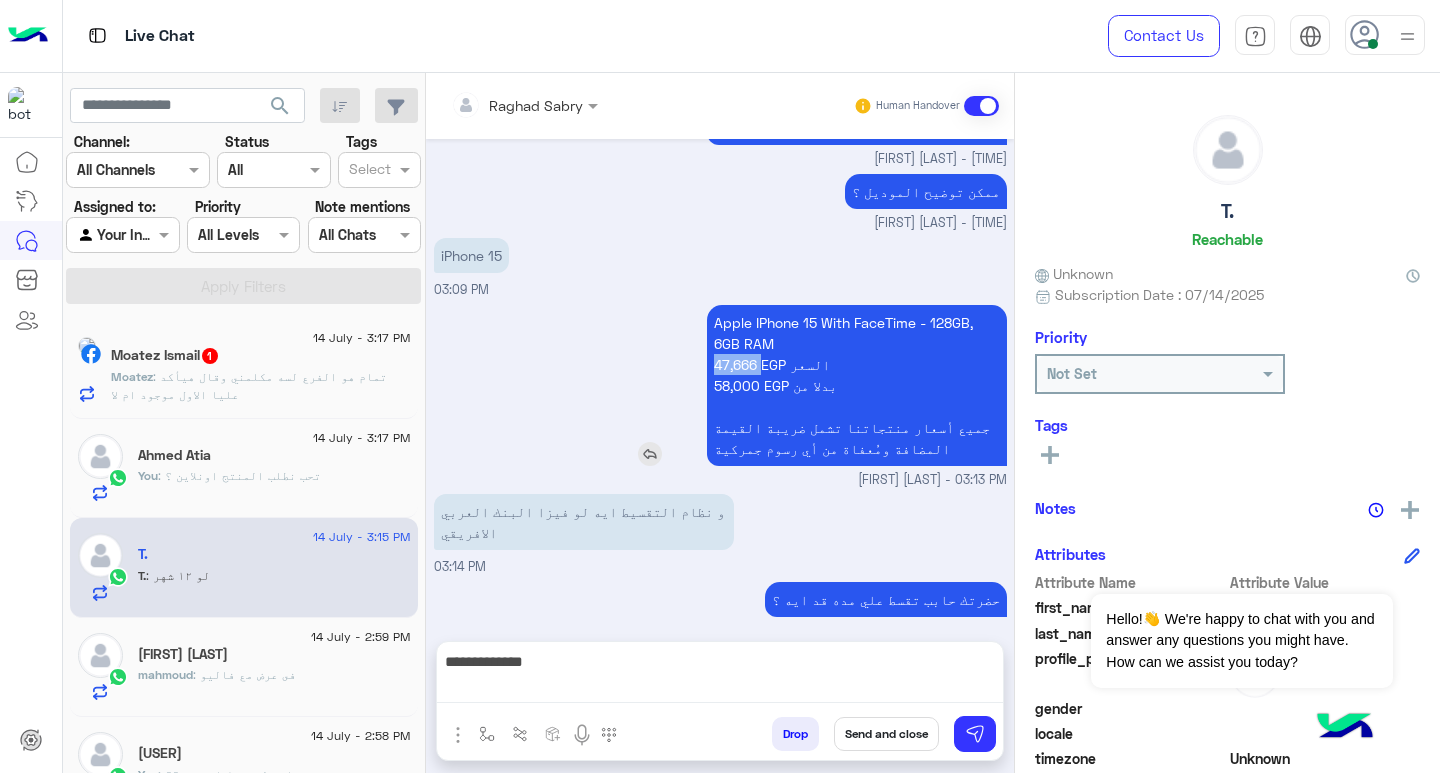 click on "Apple IPhone 15 With FaceTime - 128GB, 6GB RAM 47,666 EGP  السعر  58,000 EGP بدلا من  جميع أسعار منتجاتنا تشمل ضريبة القيمة المضافة ومُعفاة من أي رسوم جمركية" at bounding box center [857, 385] 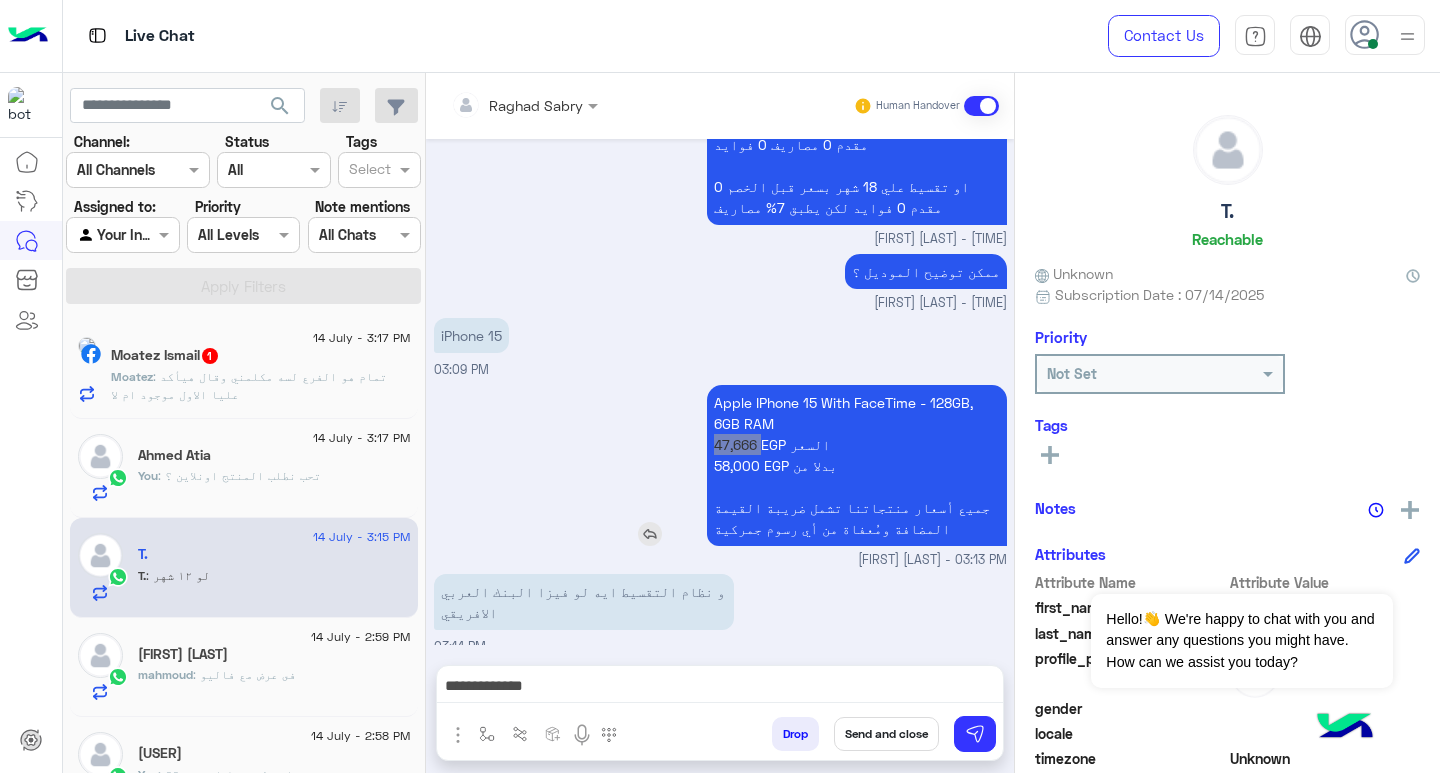 scroll, scrollTop: 1614, scrollLeft: 0, axis: vertical 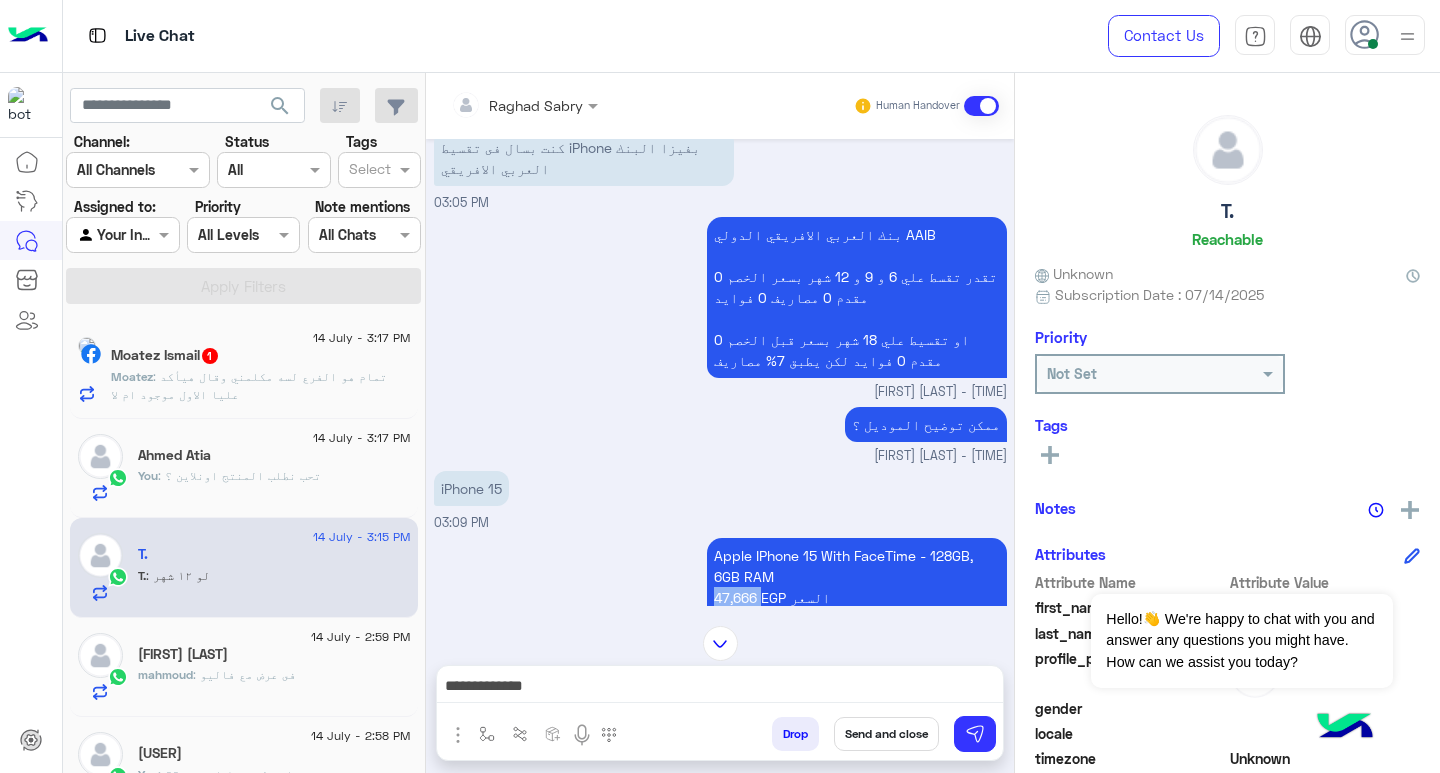 click on "**********" at bounding box center (720, 688) 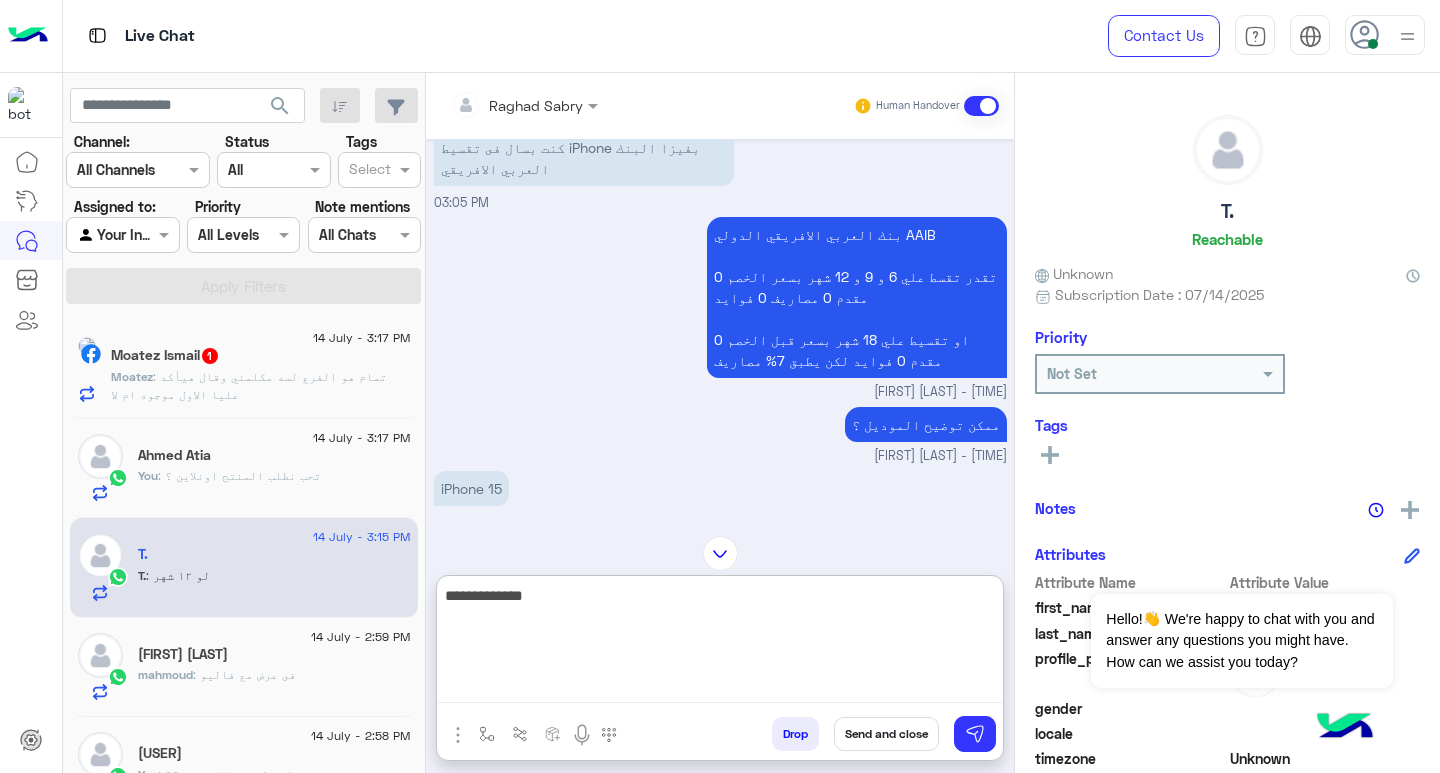 click on "**********" at bounding box center [720, 643] 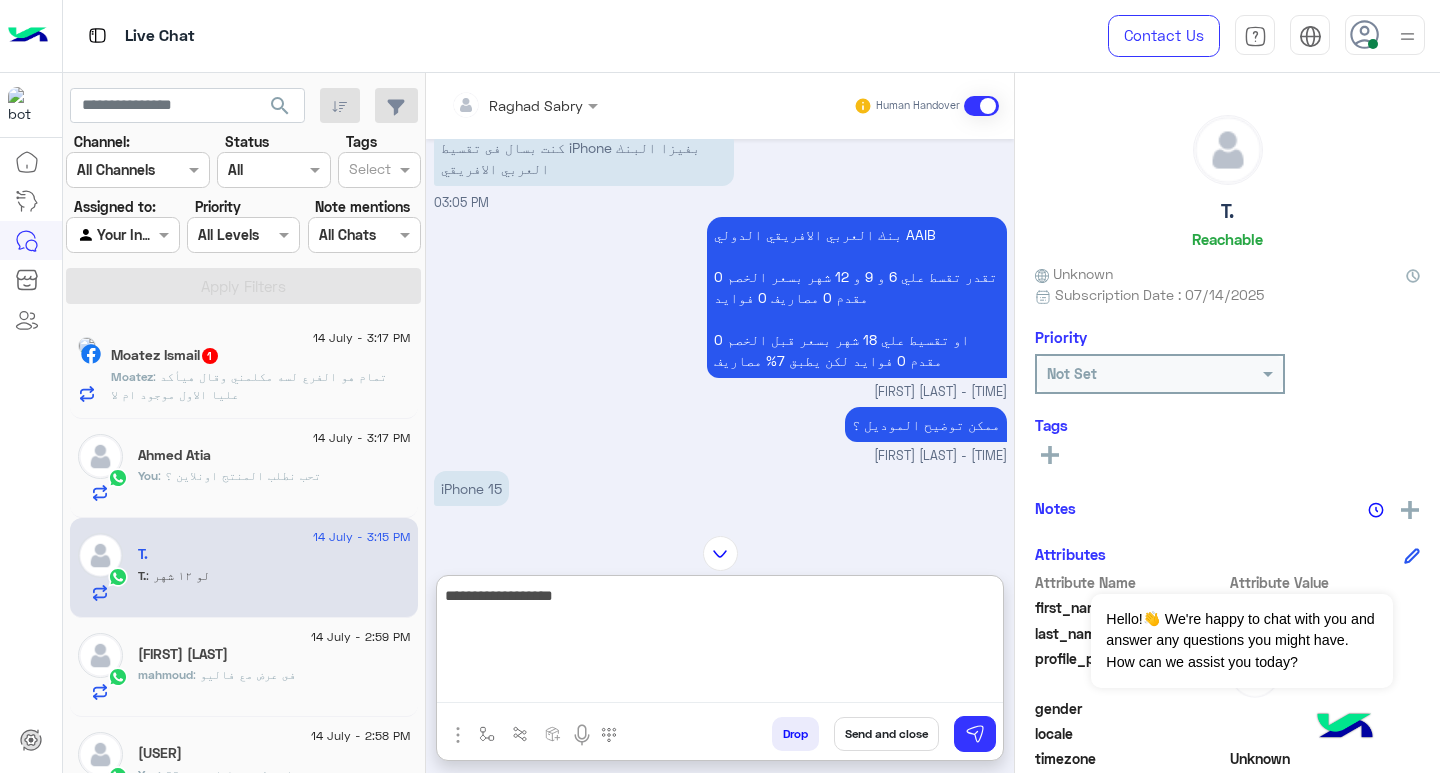 type on "**********" 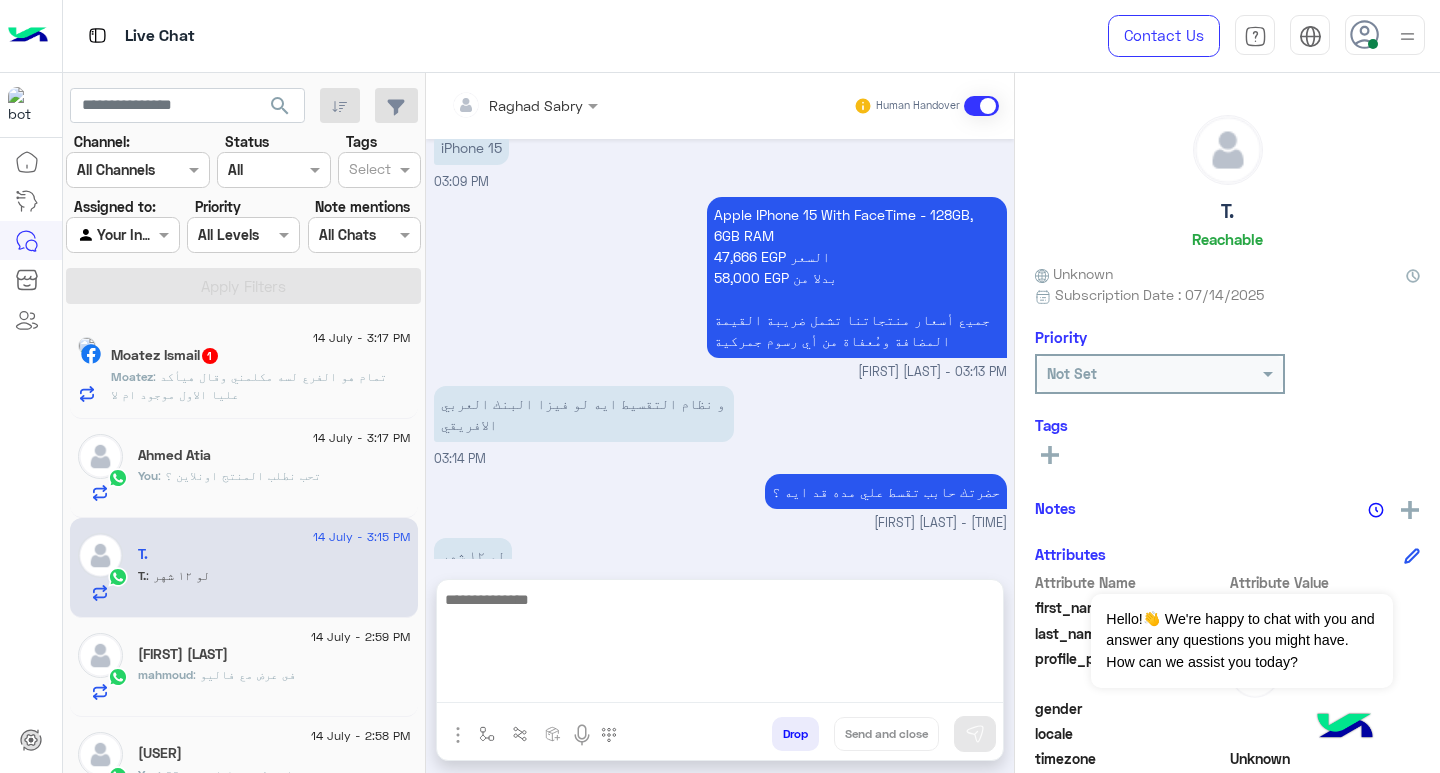 scroll, scrollTop: 1911, scrollLeft: 0, axis: vertical 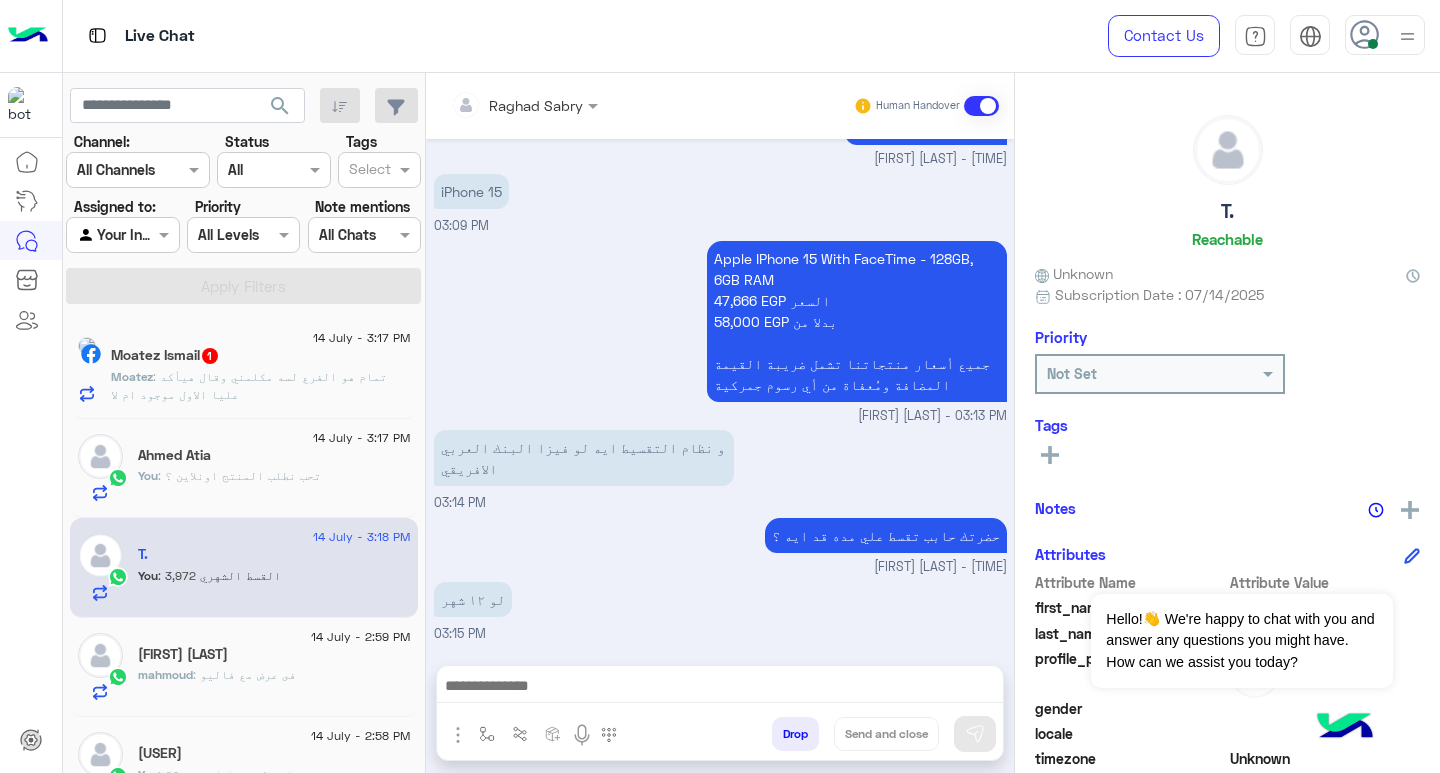 click on "Moatez : تمام هو الفرع لسه مكلمني وقال هيأكد عليا الاول موجود ام لا" 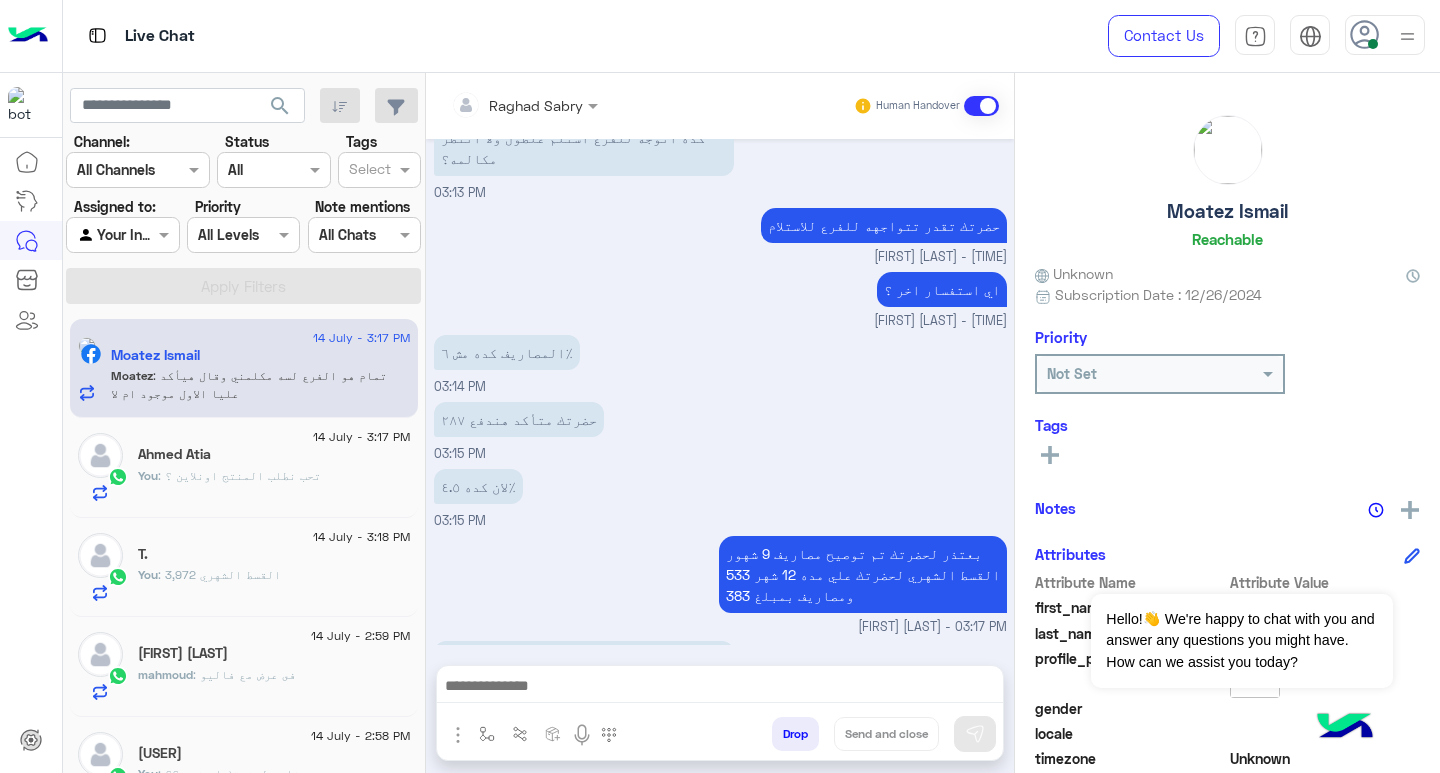 scroll, scrollTop: 1153, scrollLeft: 0, axis: vertical 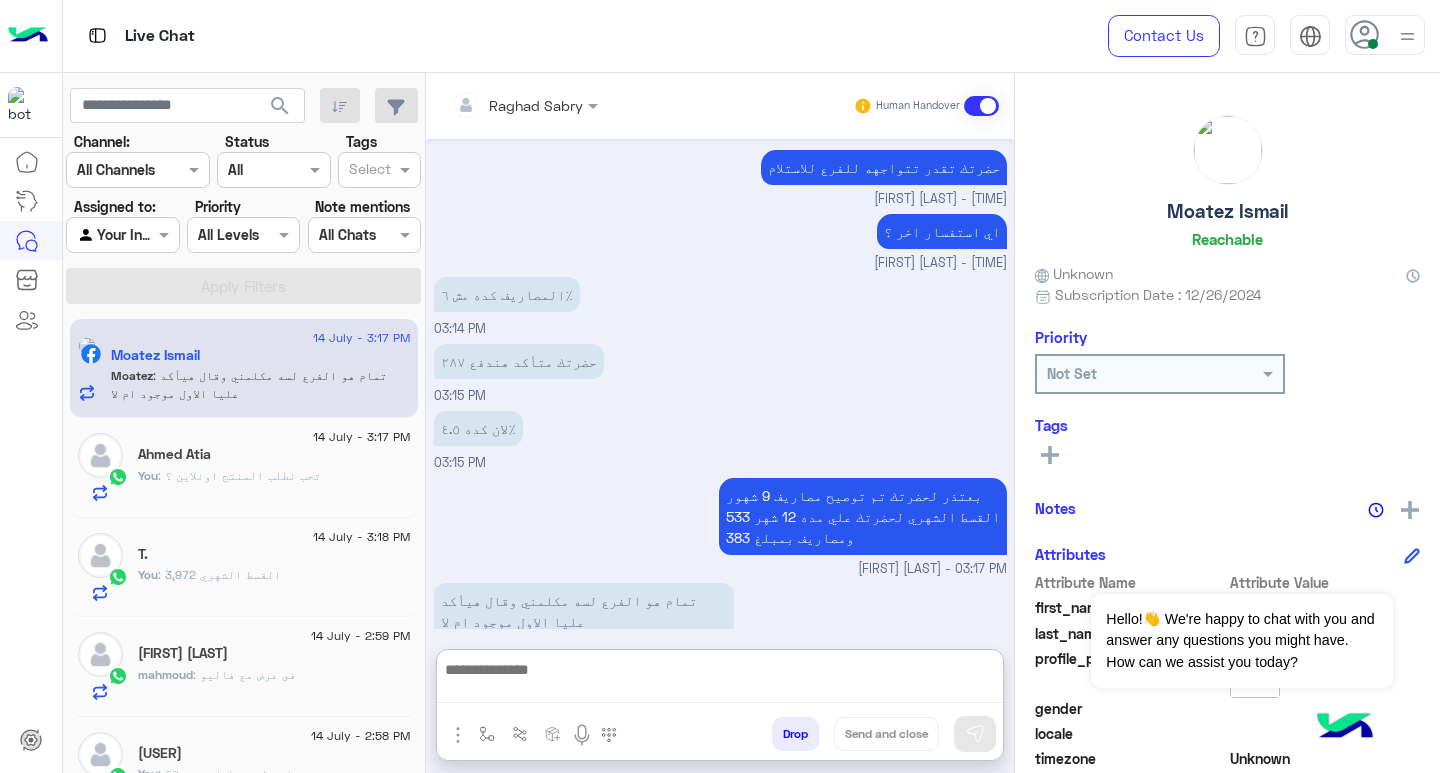click at bounding box center (720, 680) 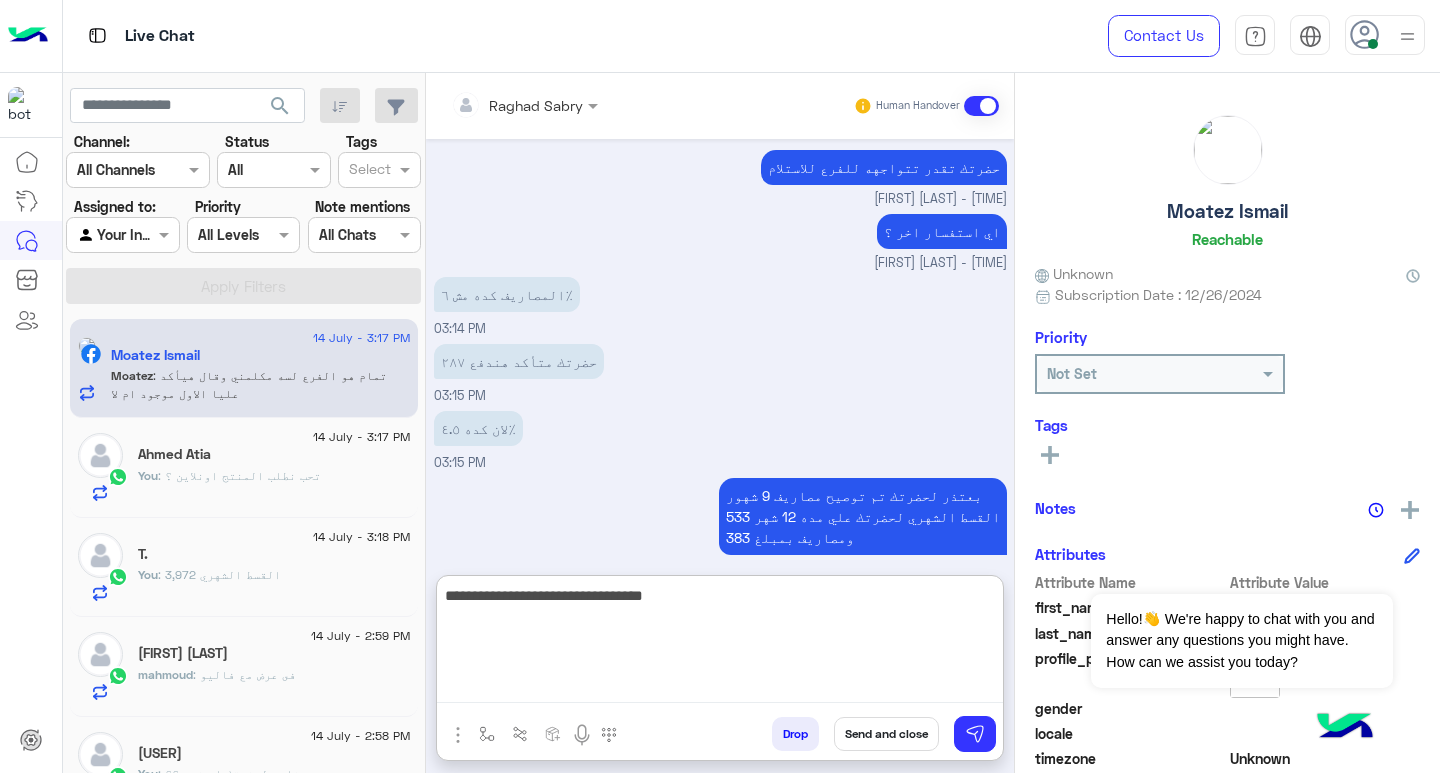 type on "**********" 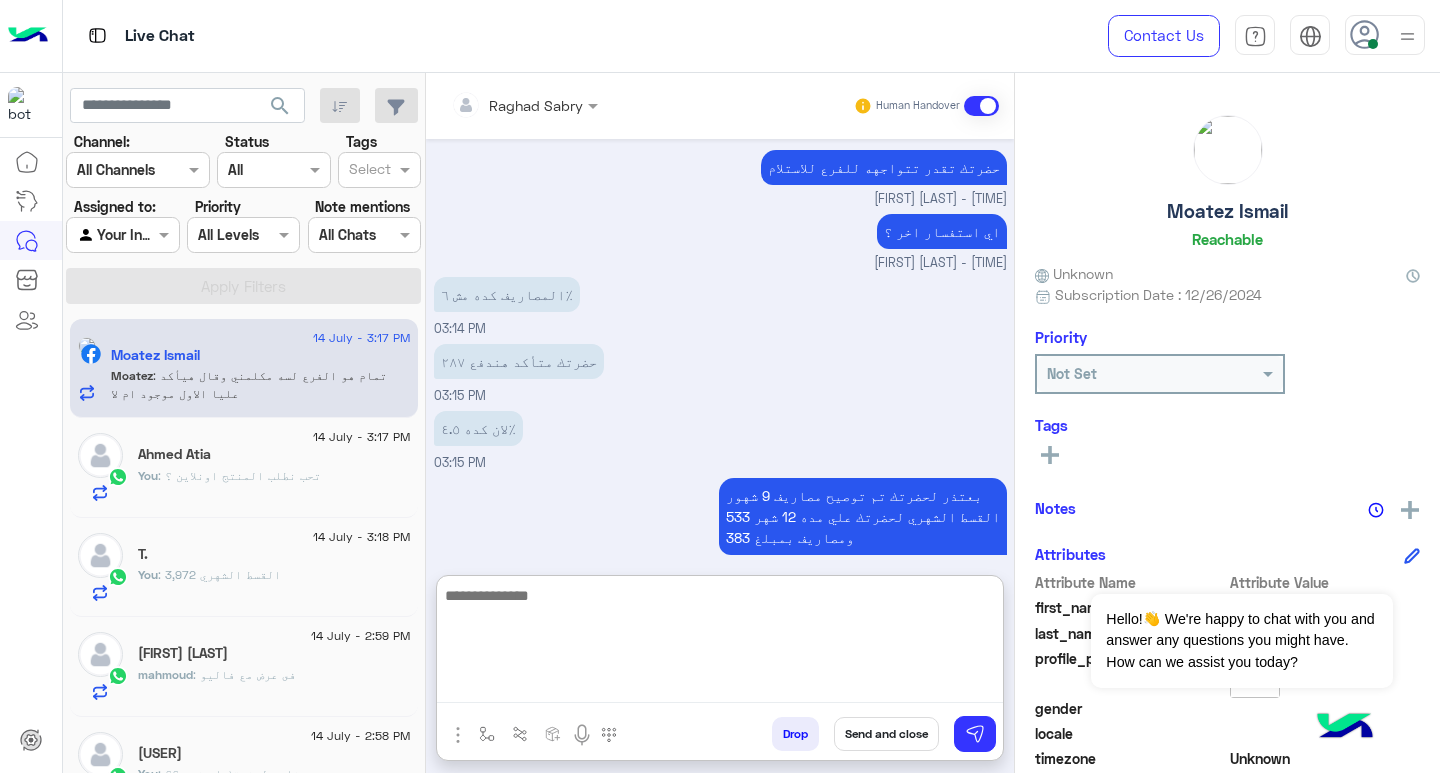 scroll, scrollTop: 1307, scrollLeft: 0, axis: vertical 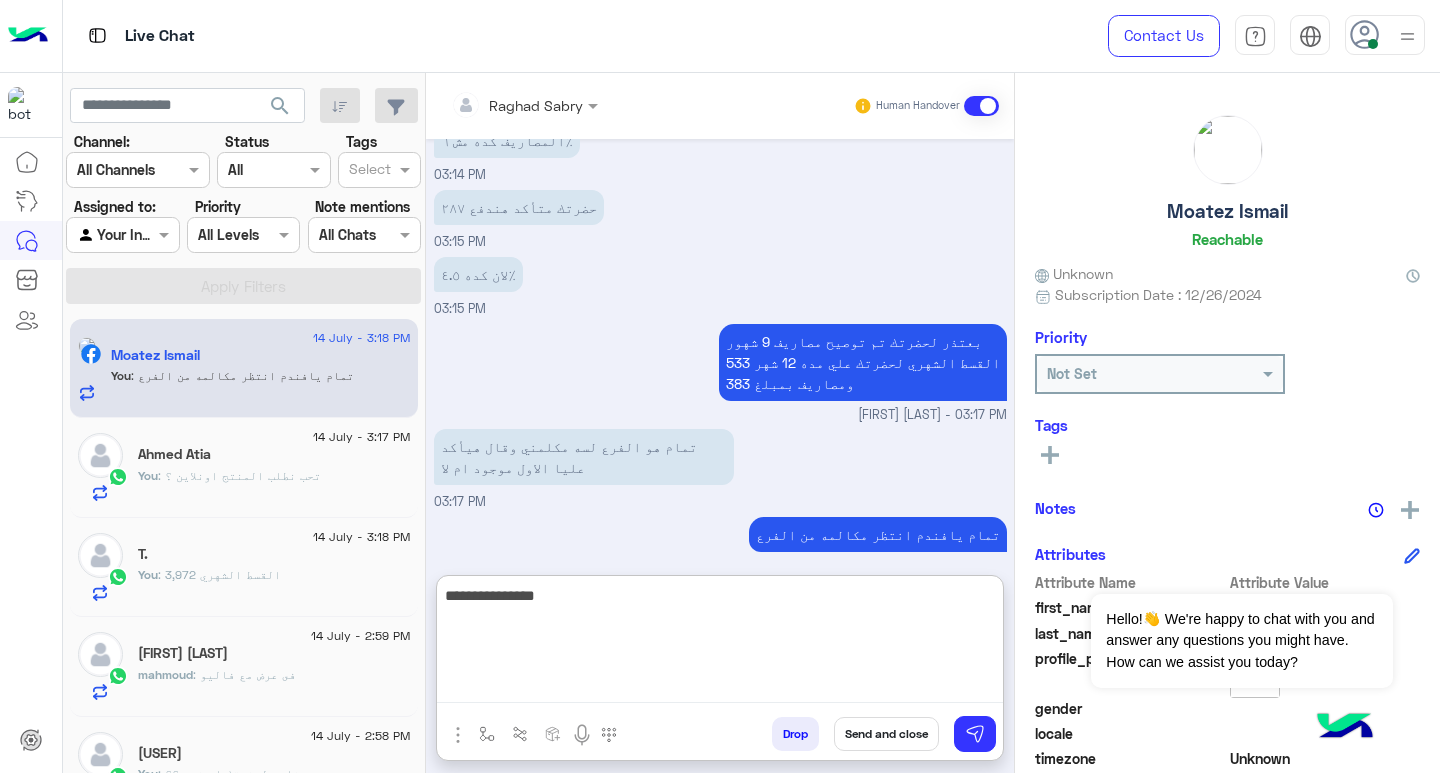 type on "**********" 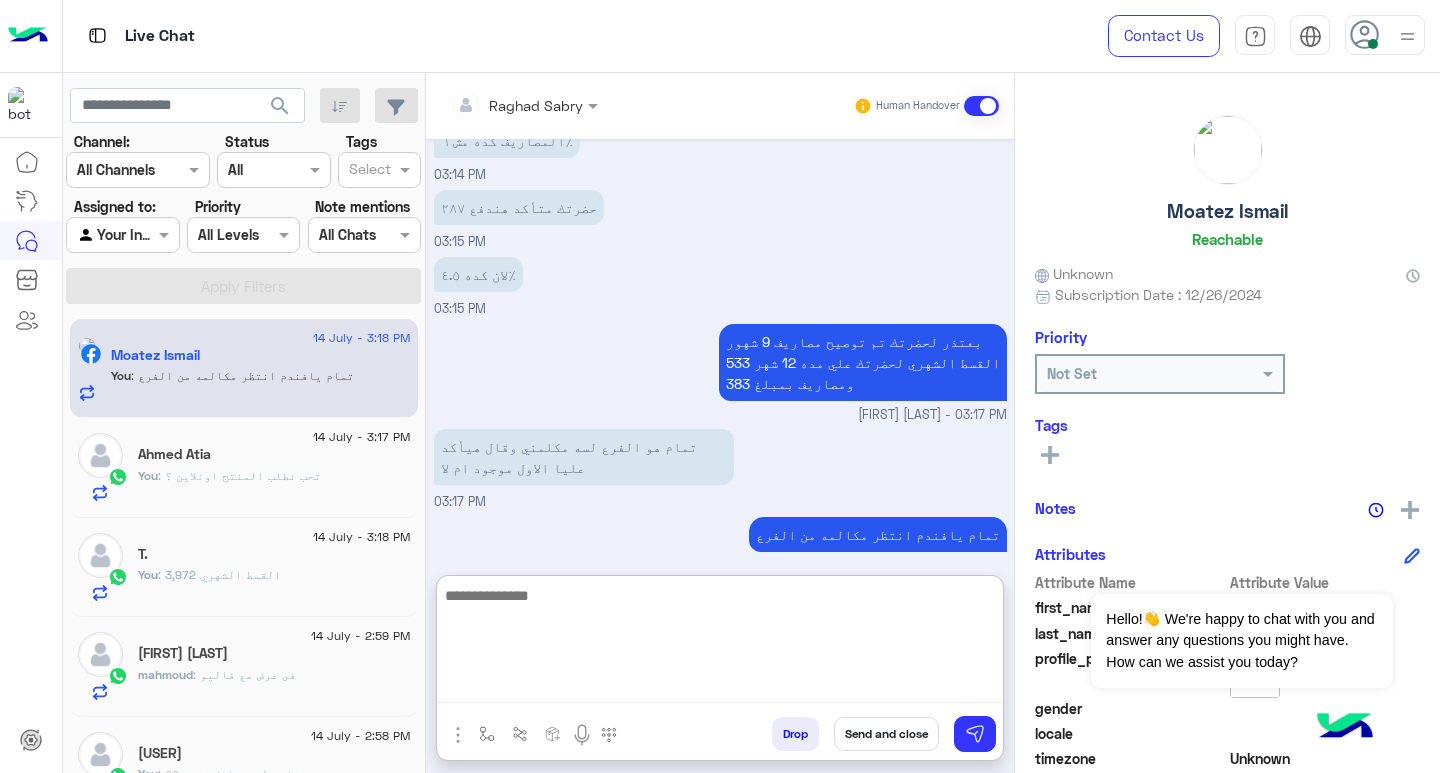 scroll, scrollTop: 1371, scrollLeft: 0, axis: vertical 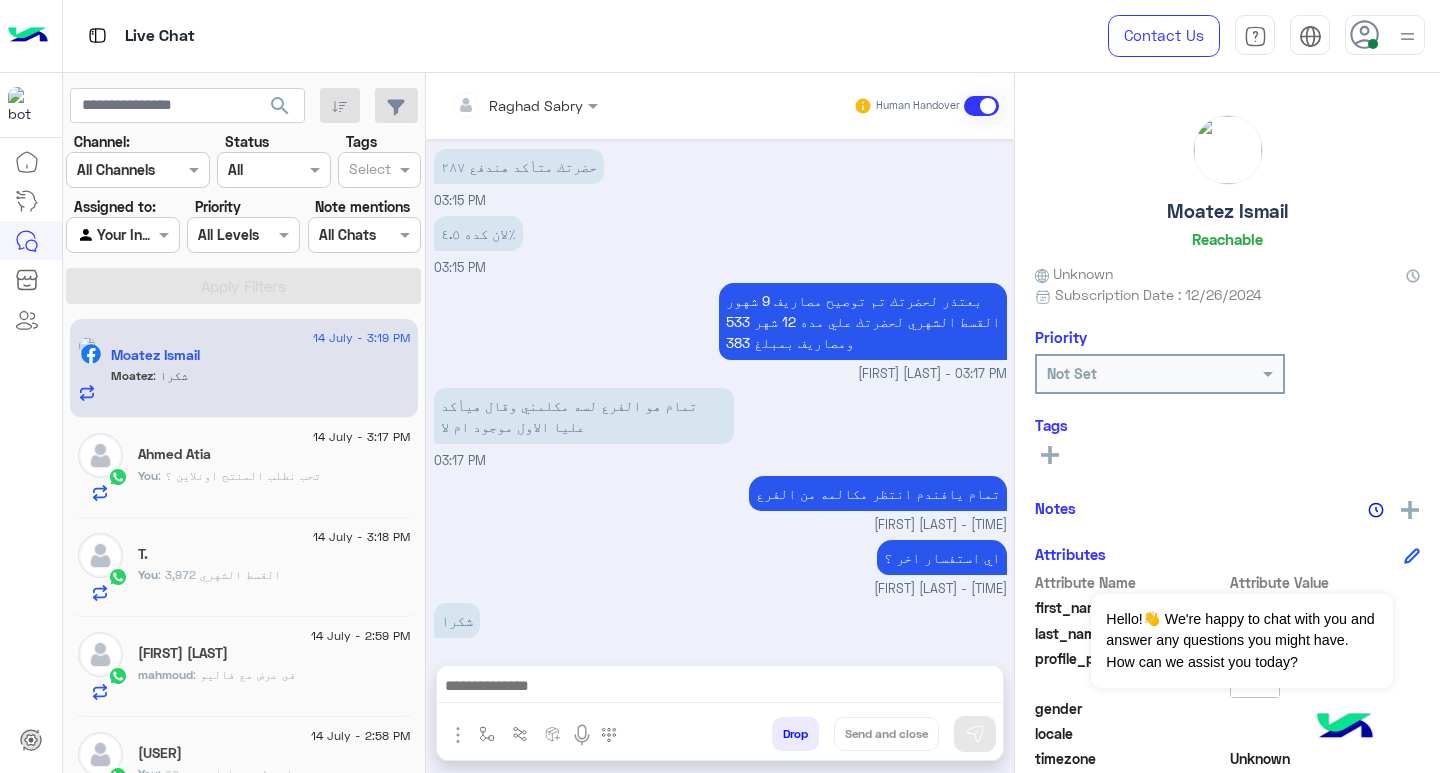 click at bounding box center (720, 688) 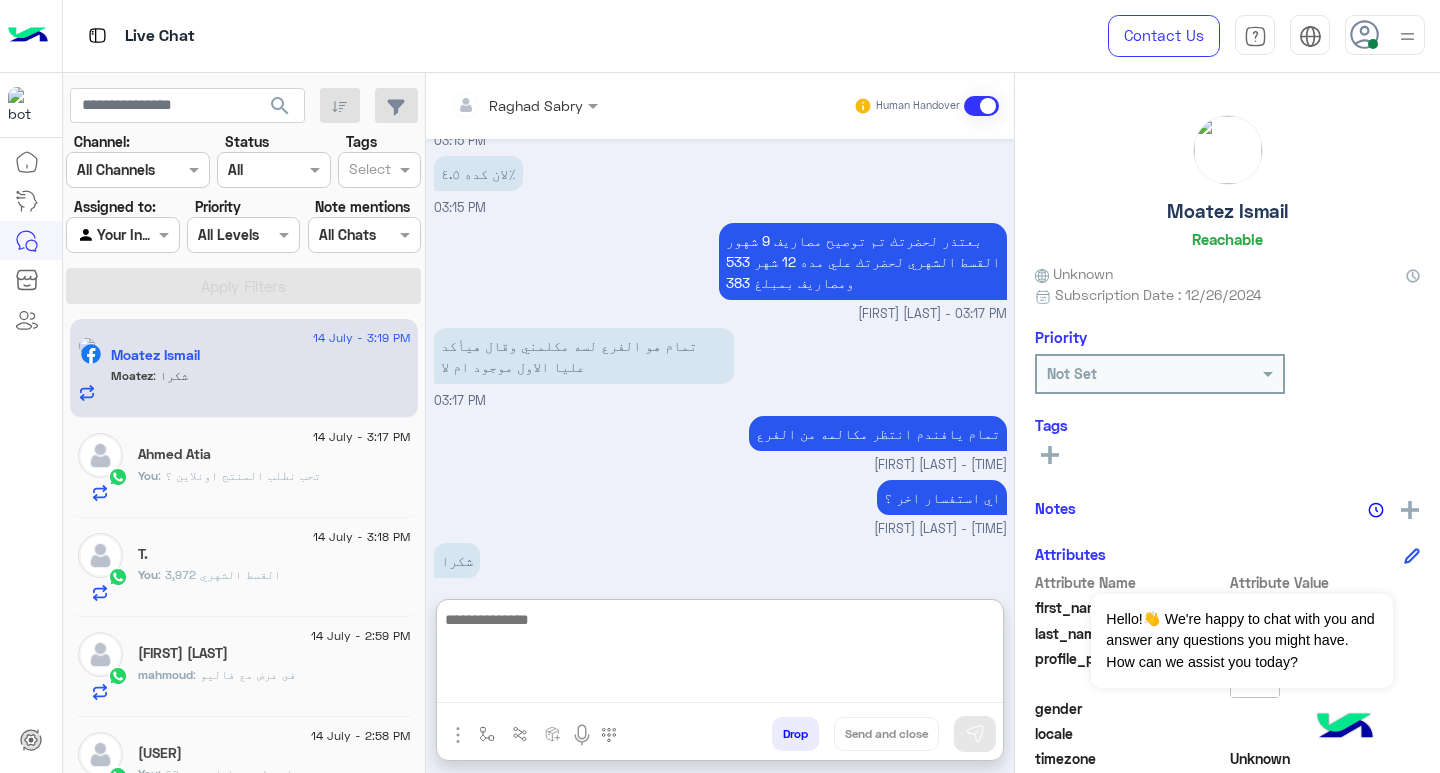 scroll, scrollTop: 1437, scrollLeft: 0, axis: vertical 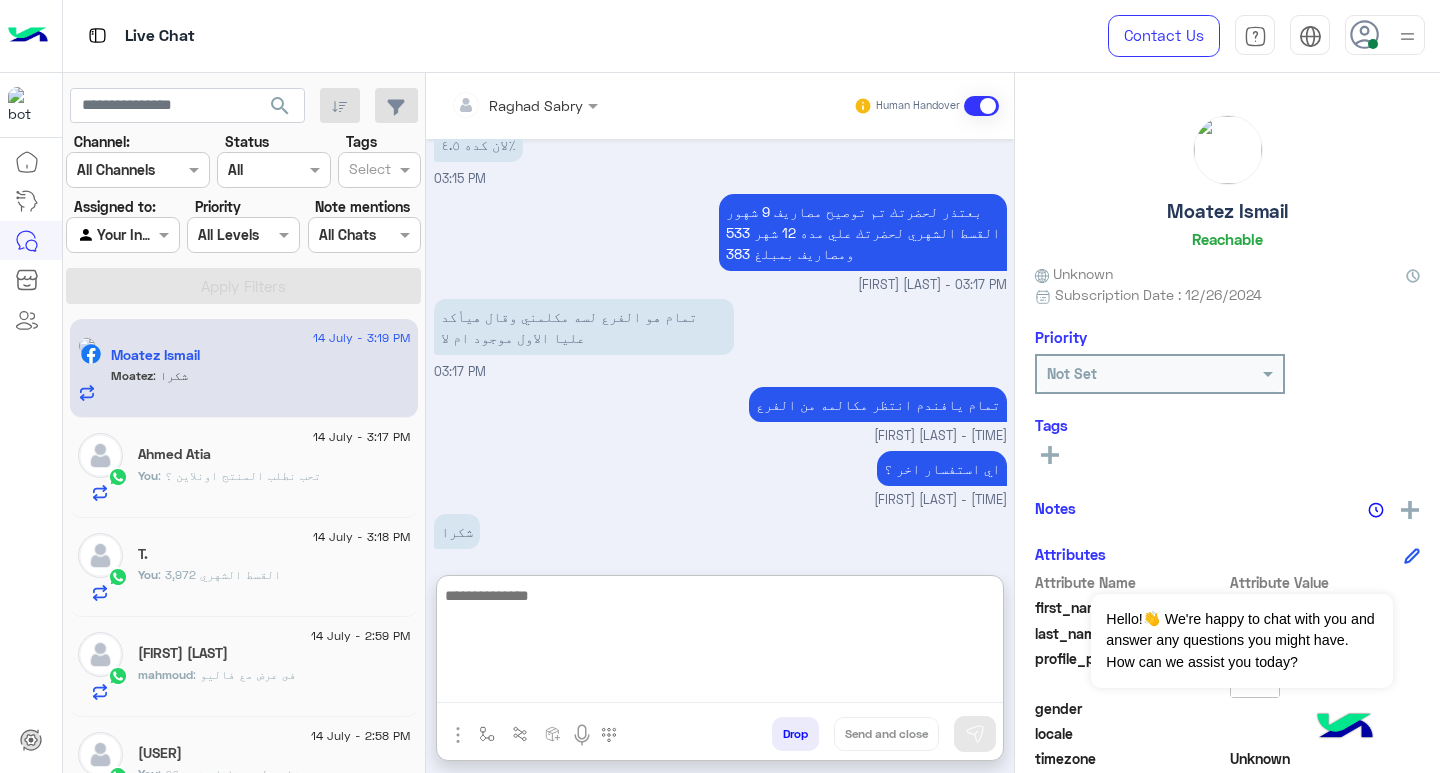 paste on "**********" 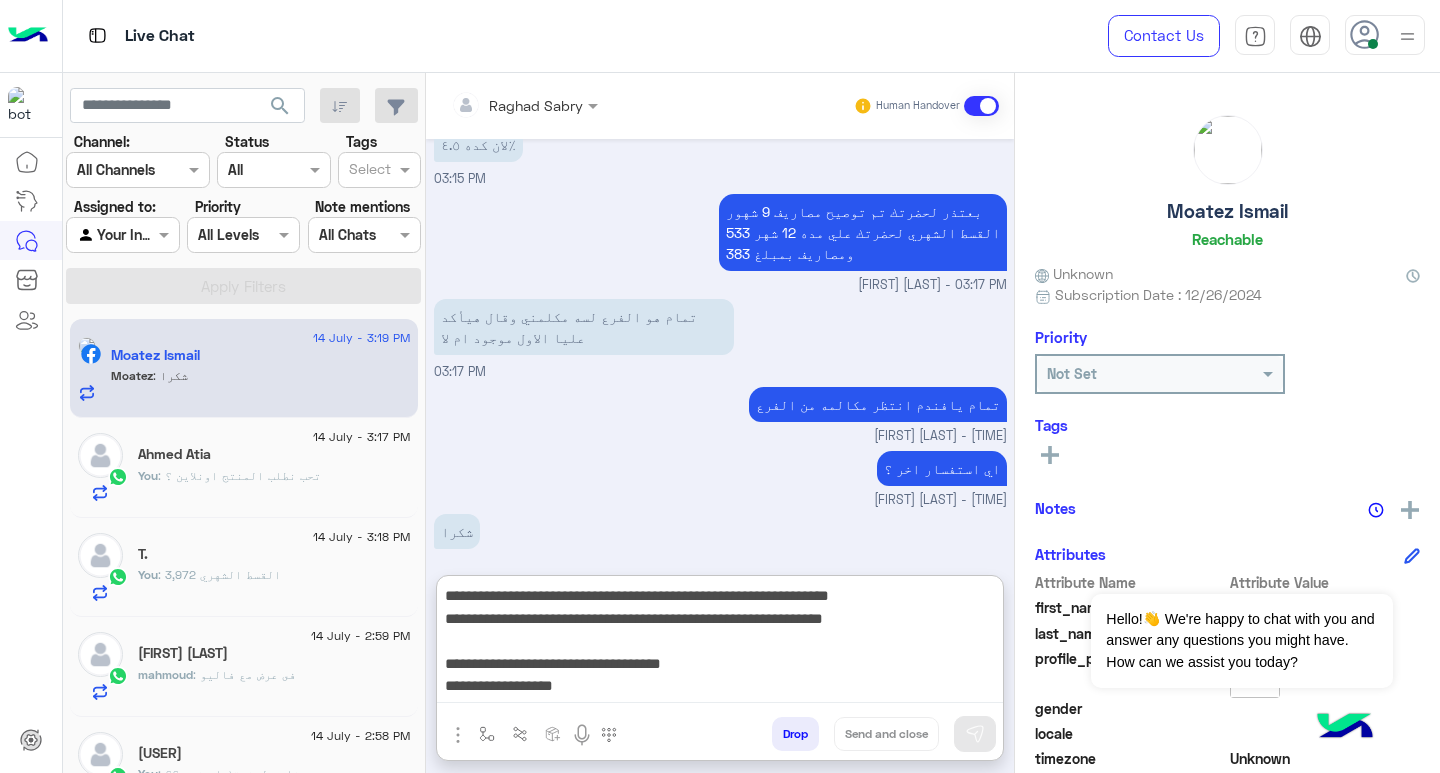 scroll, scrollTop: 129, scrollLeft: 0, axis: vertical 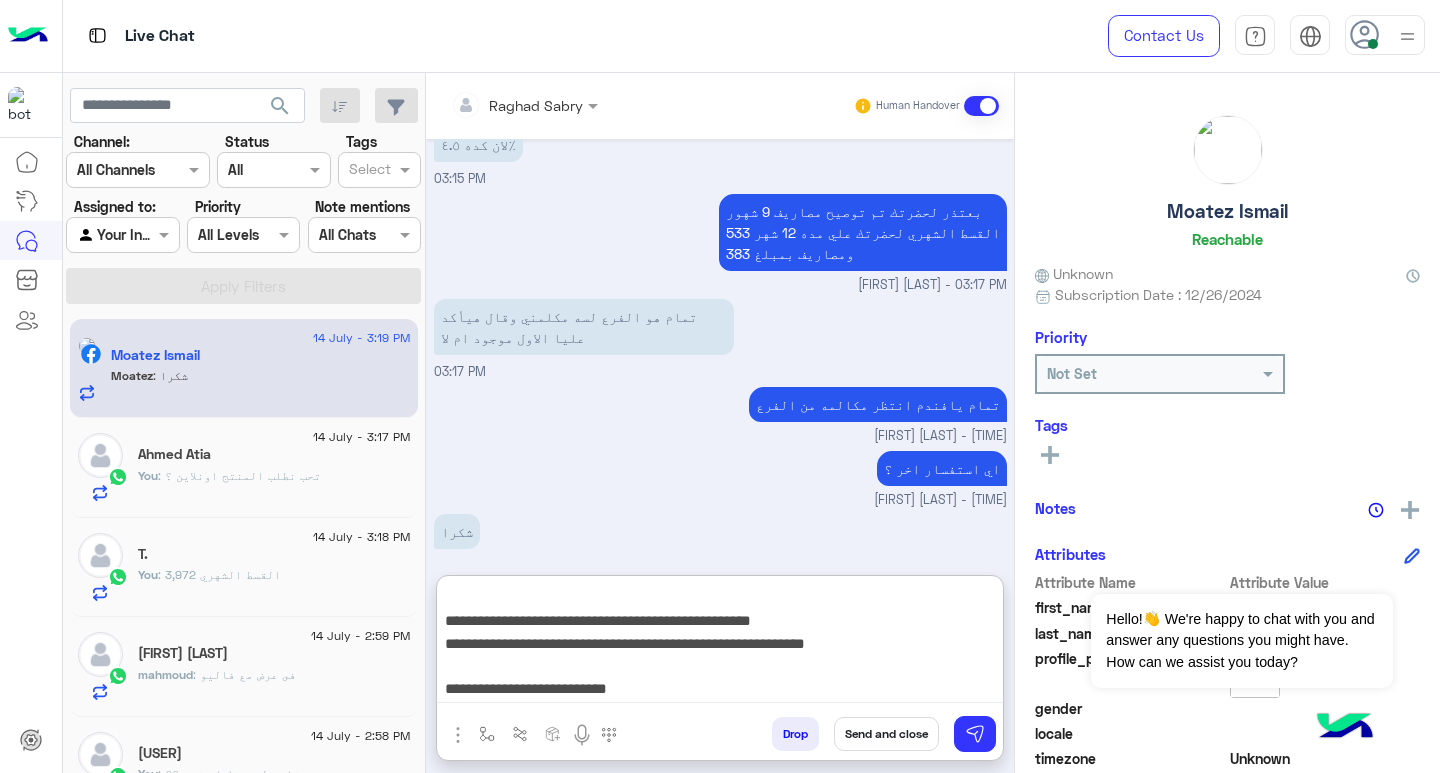 type on "**********" 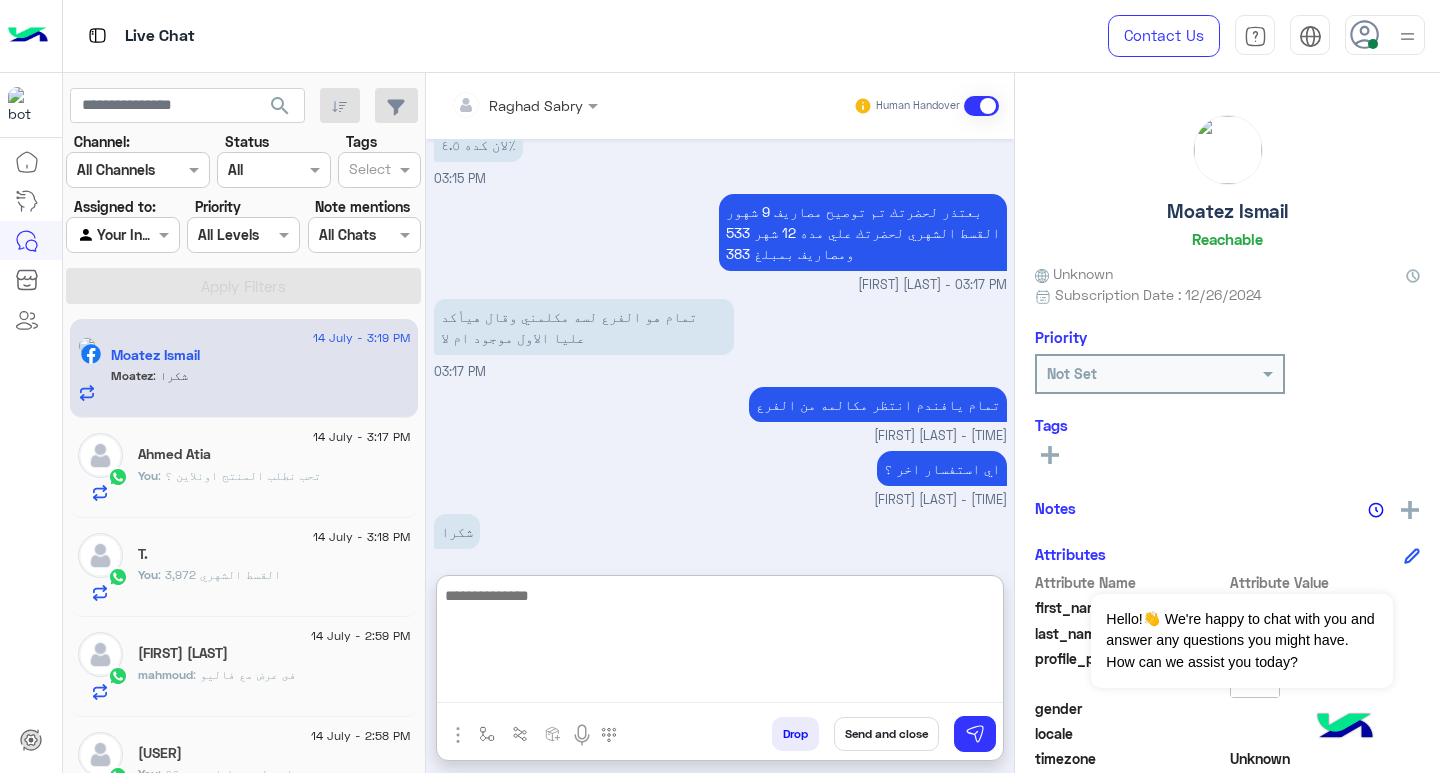 scroll, scrollTop: 1708, scrollLeft: 0, axis: vertical 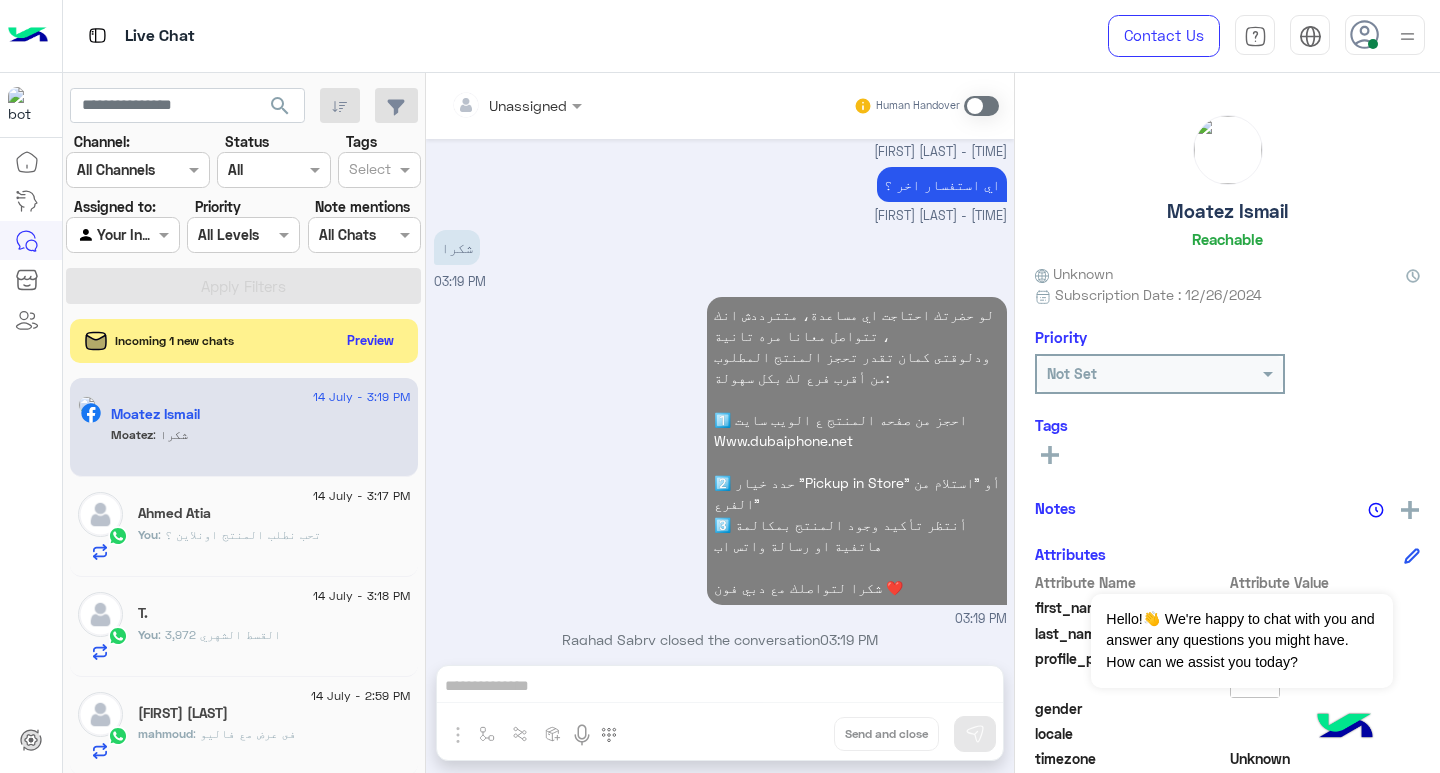 click on "Ahmed Atia" 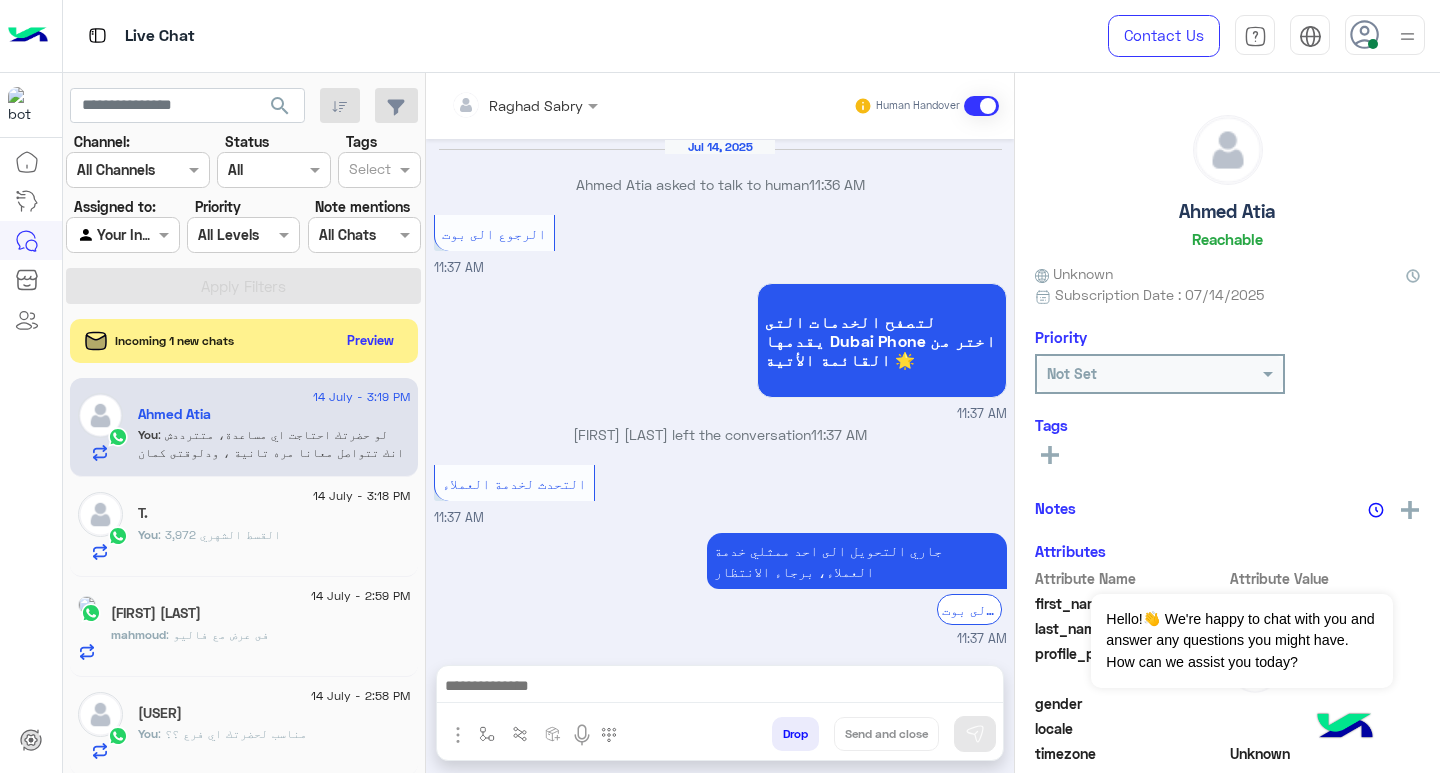 scroll, scrollTop: 991, scrollLeft: 0, axis: vertical 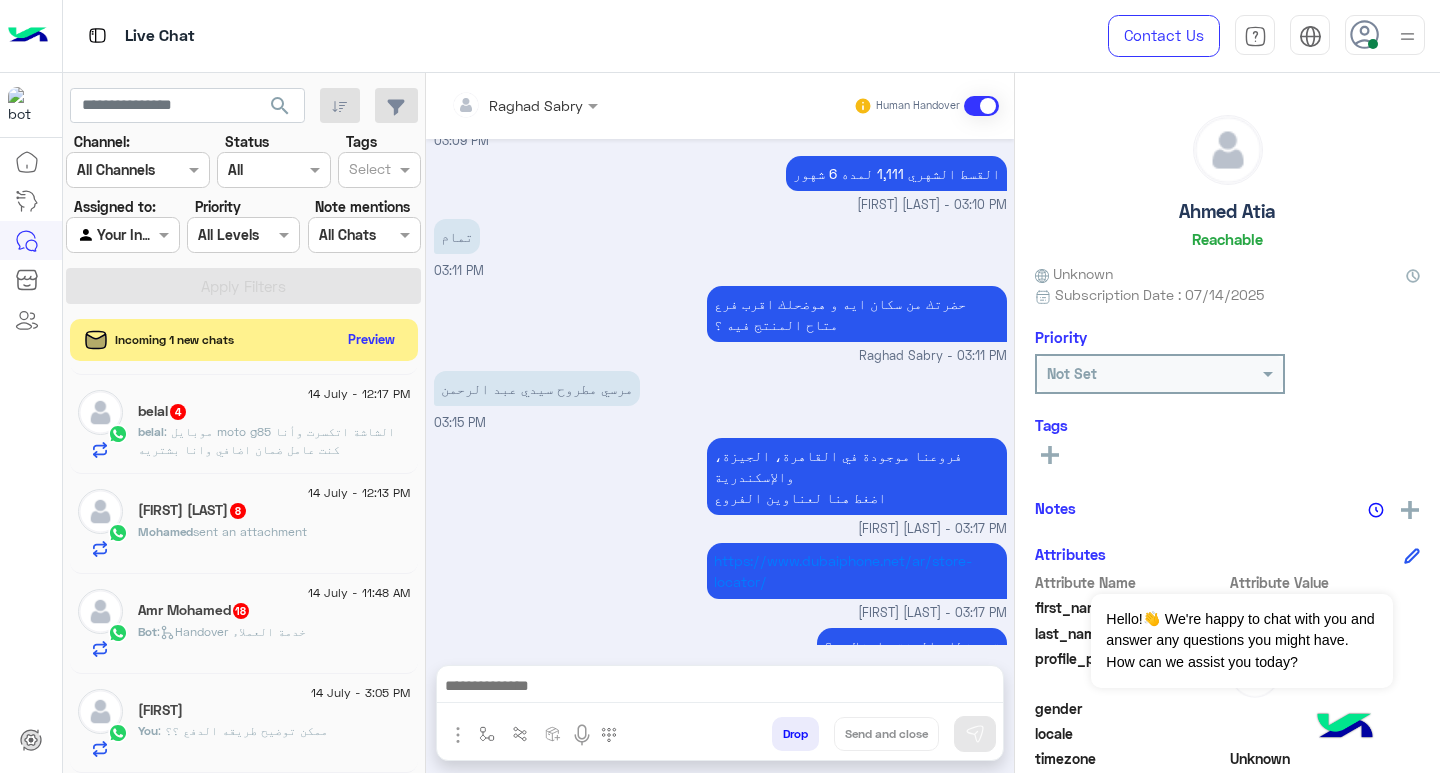 click on "Preview" 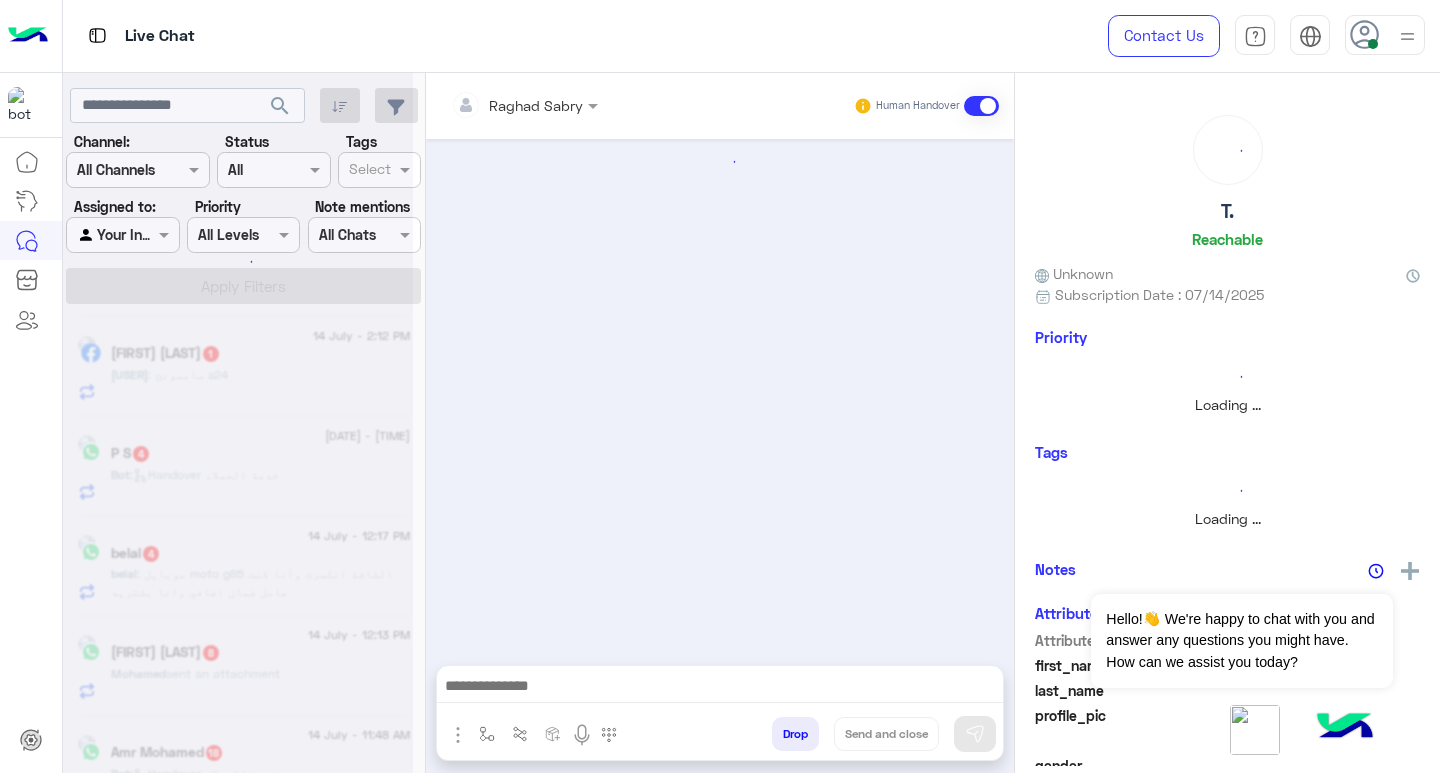 scroll, scrollTop: 0, scrollLeft: 0, axis: both 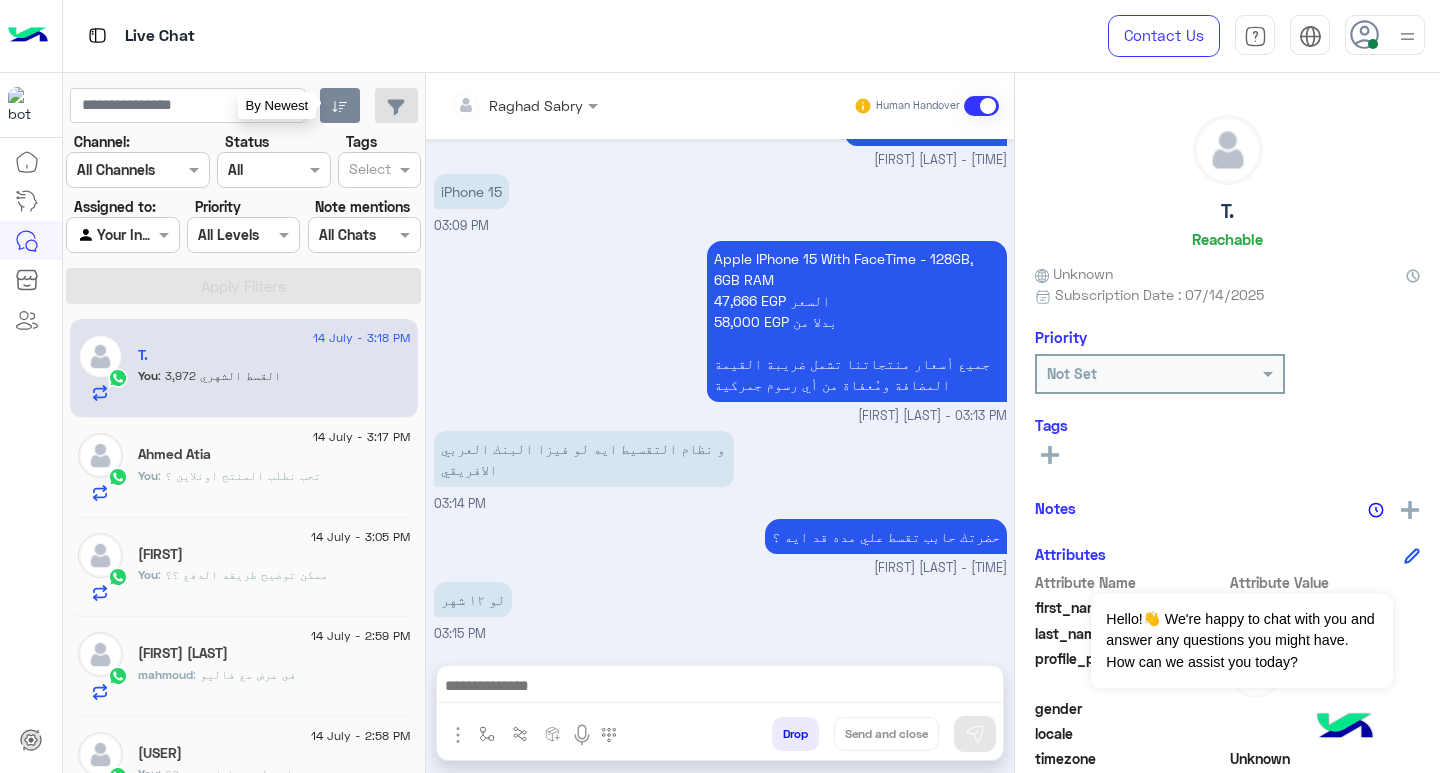 click 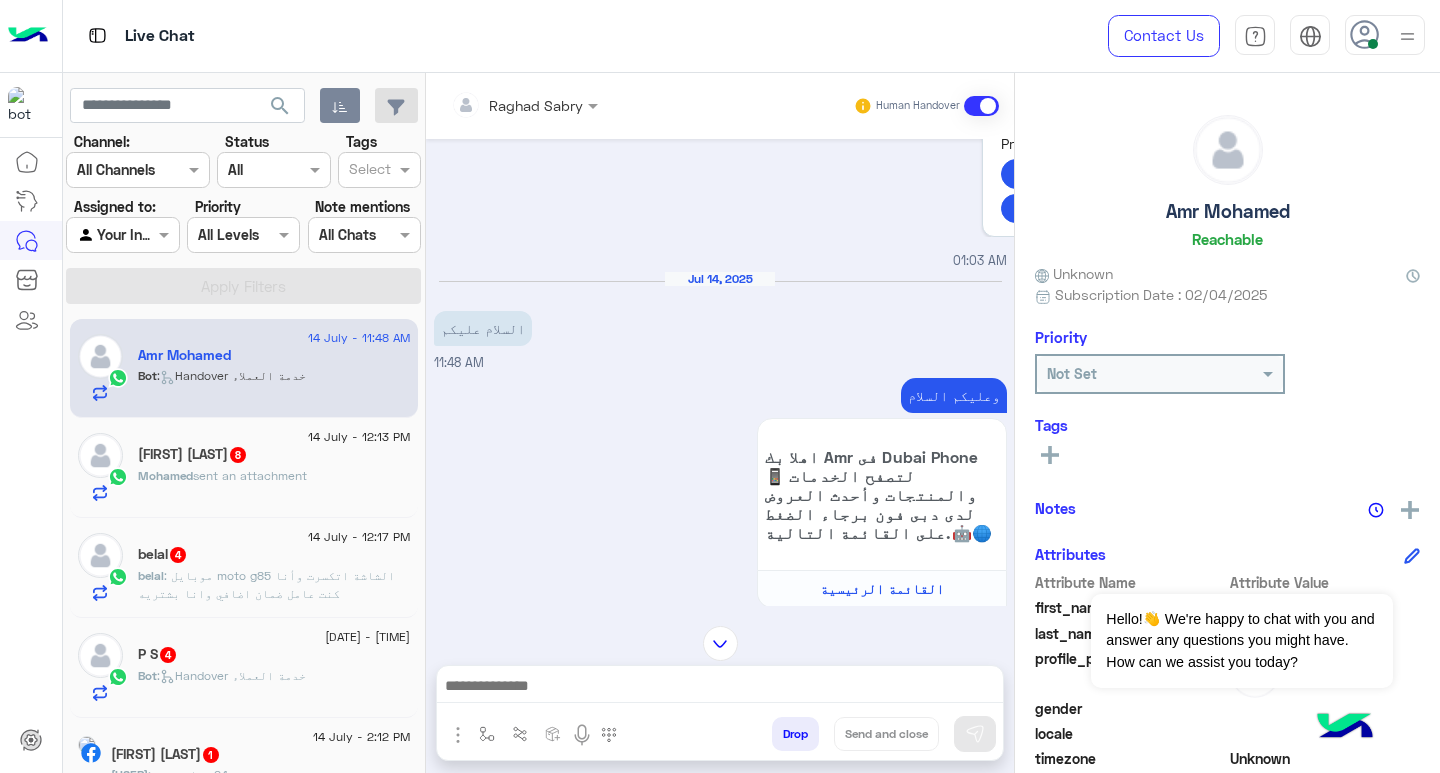 scroll, scrollTop: 1428, scrollLeft: 0, axis: vertical 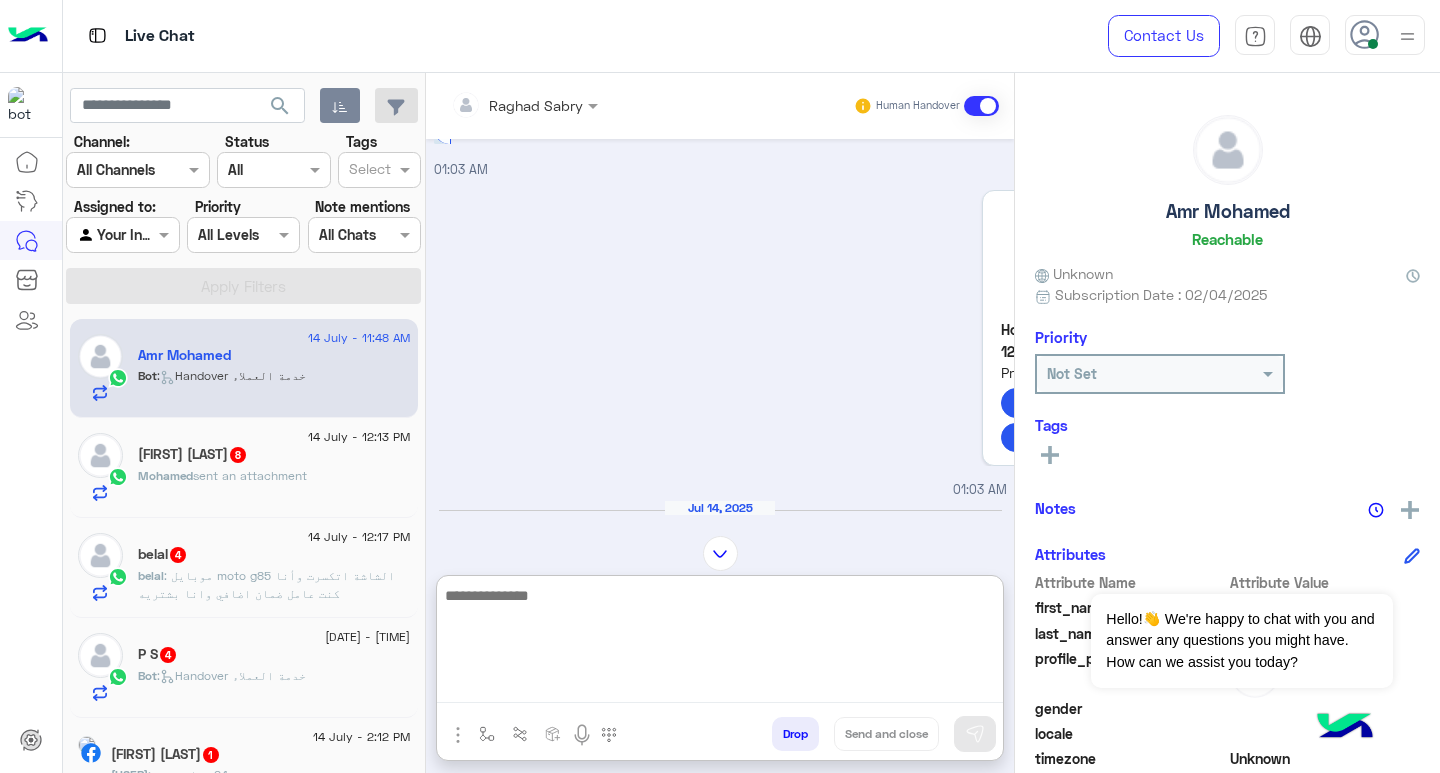 paste on "**********" 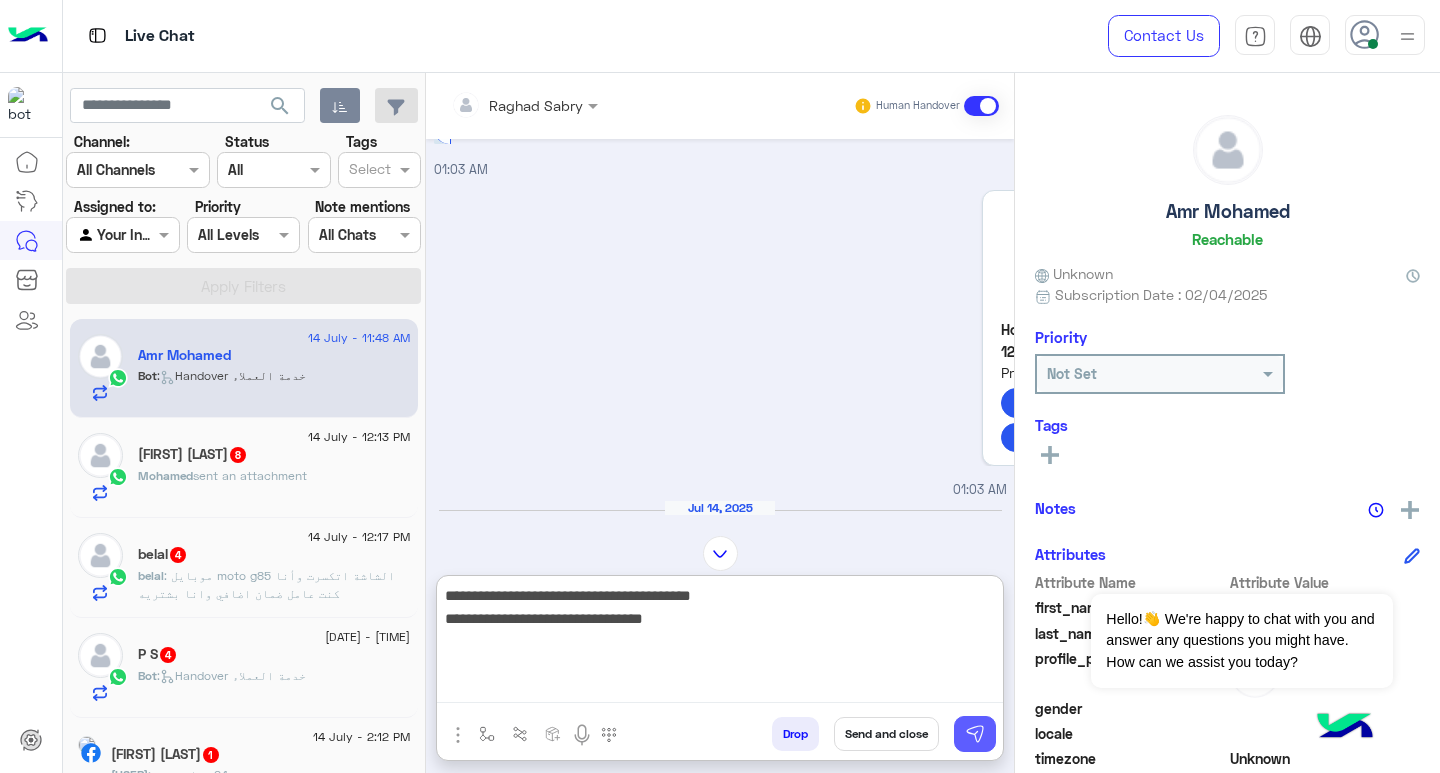 type on "**********" 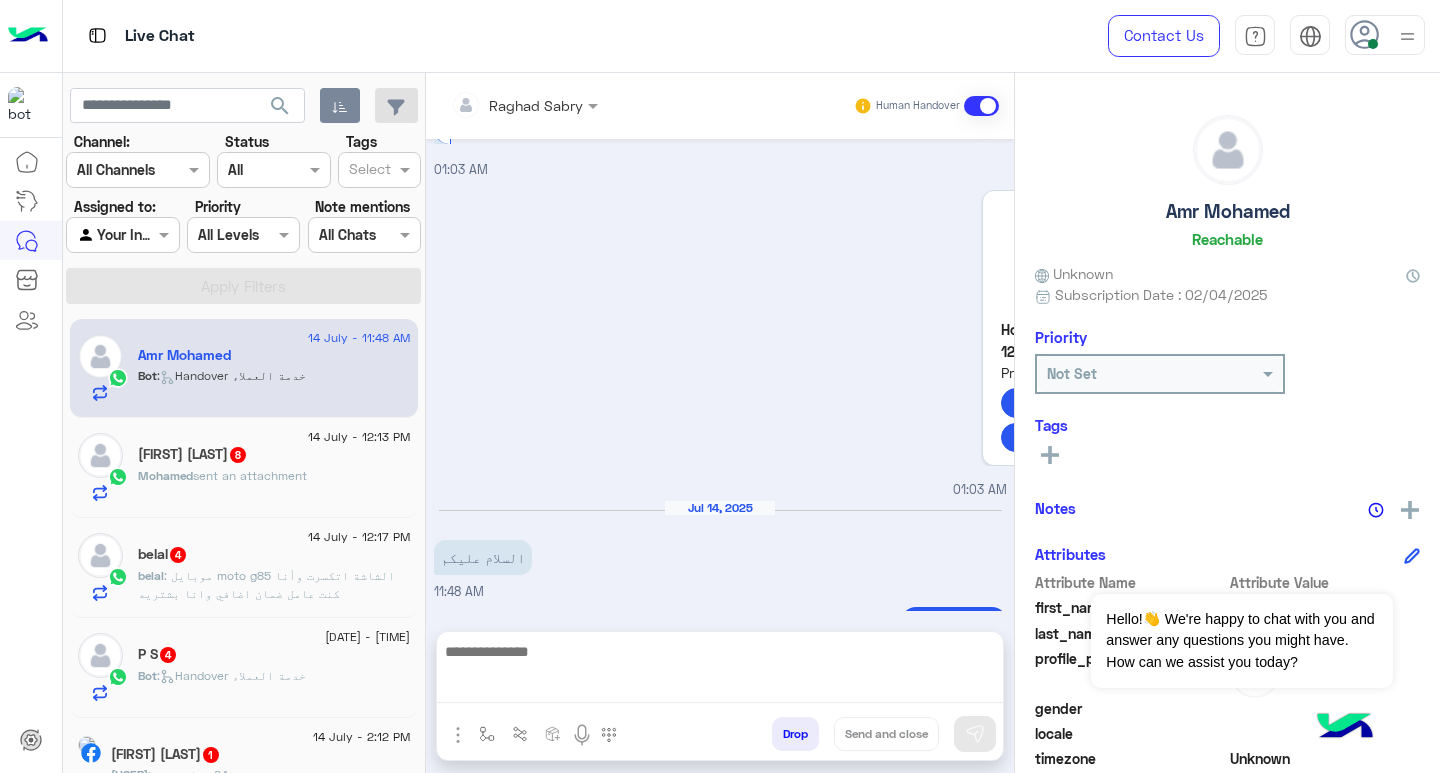 scroll, scrollTop: 2213, scrollLeft: 0, axis: vertical 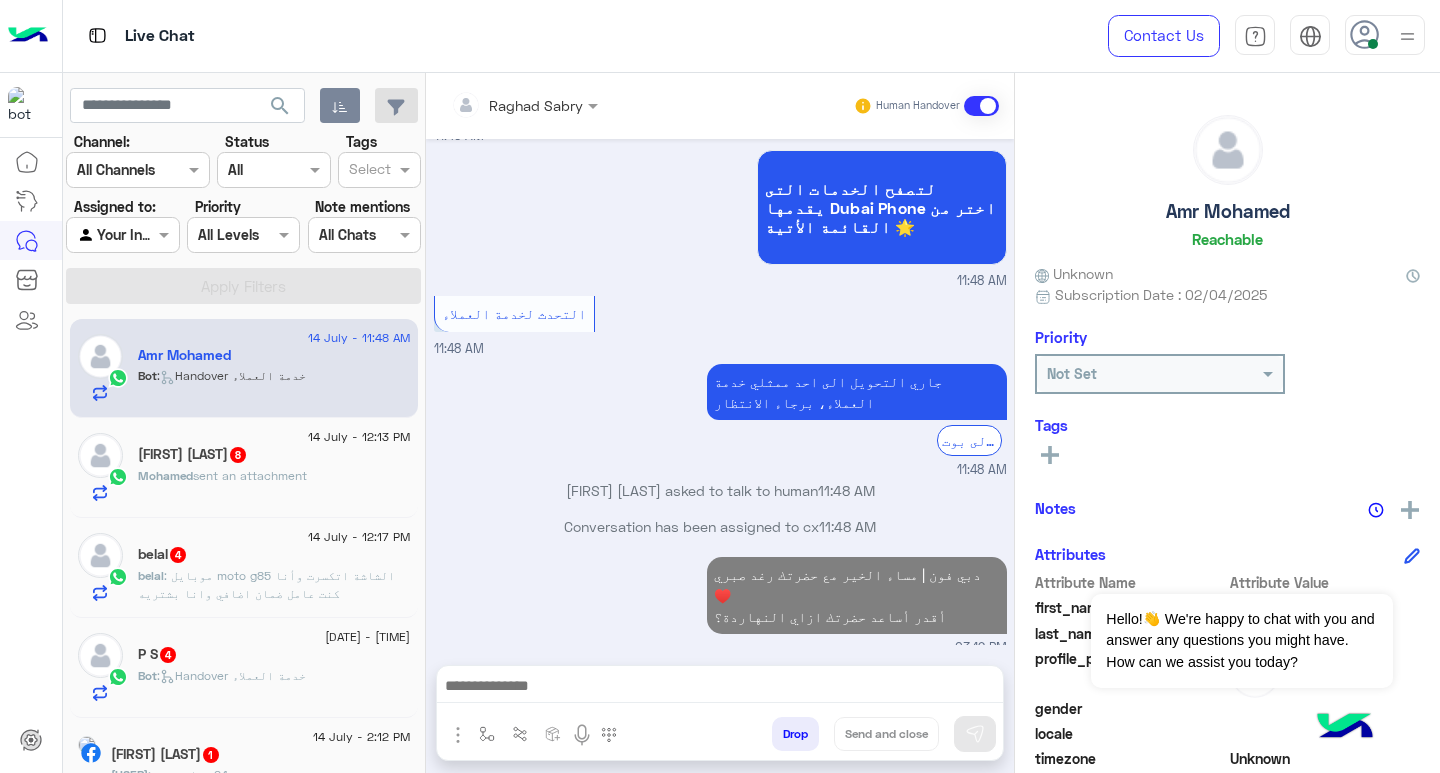 click on "sent an attachment" 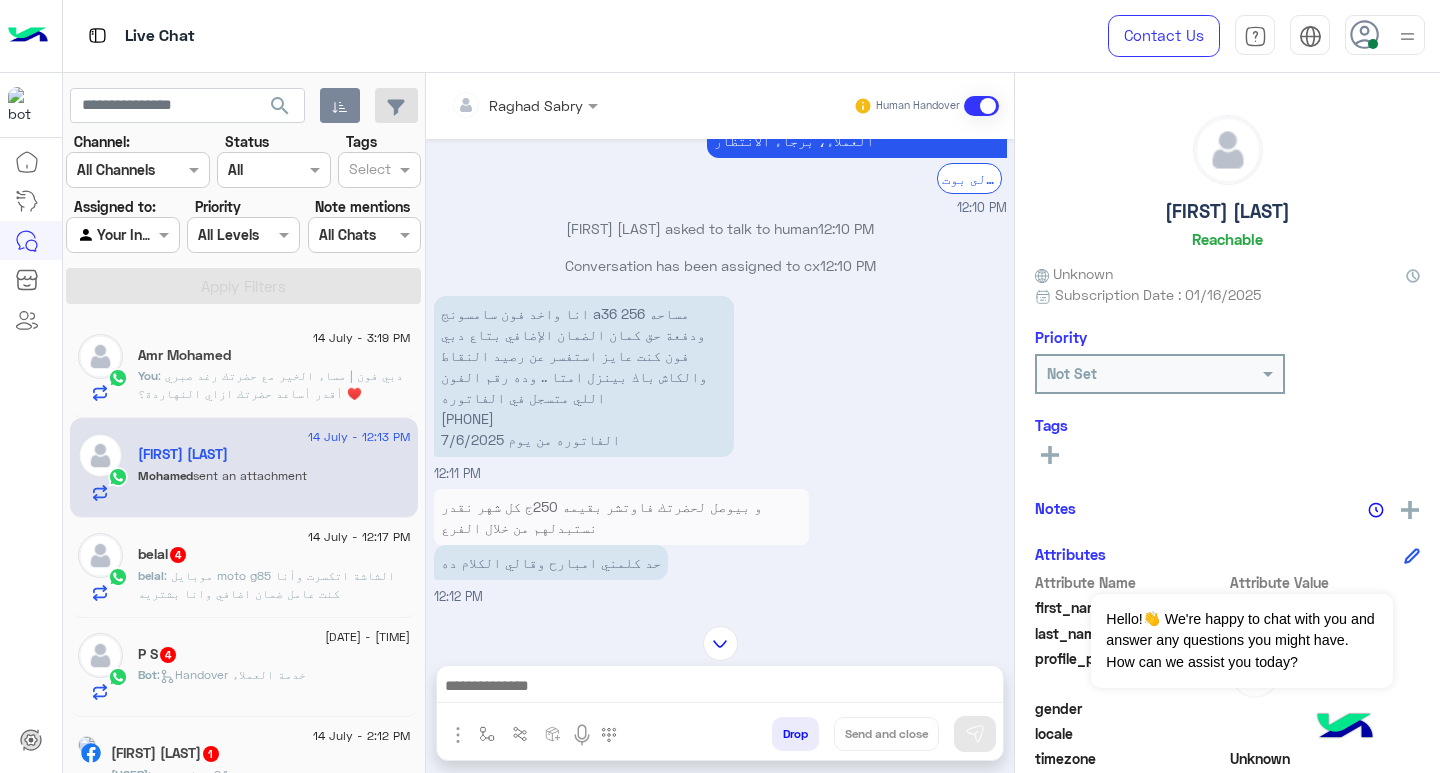 scroll, scrollTop: 1394, scrollLeft: 0, axis: vertical 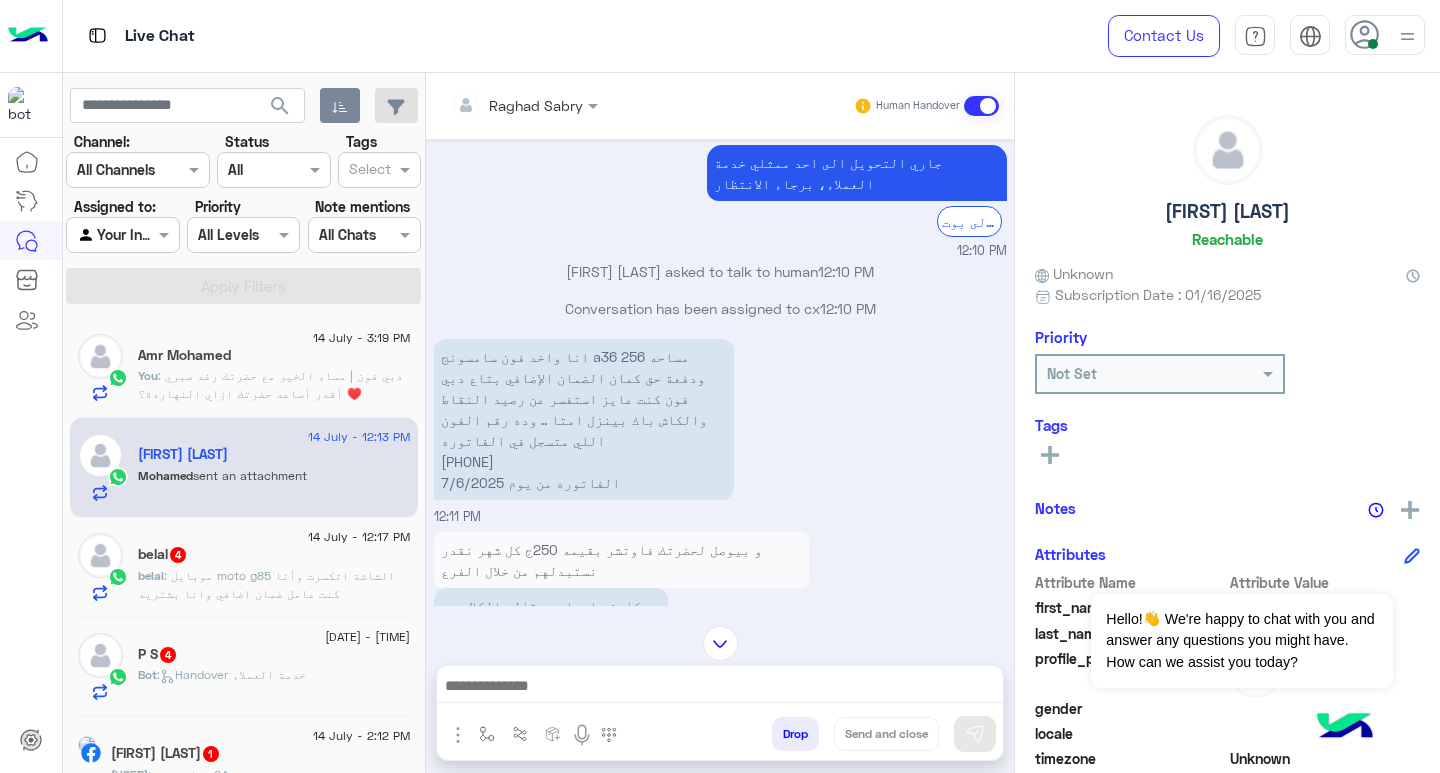 click on ": موبايل moto g85 الشاشة اتكسرت وأنا كنت عامل ضمان اضافي وانا بشتريه" 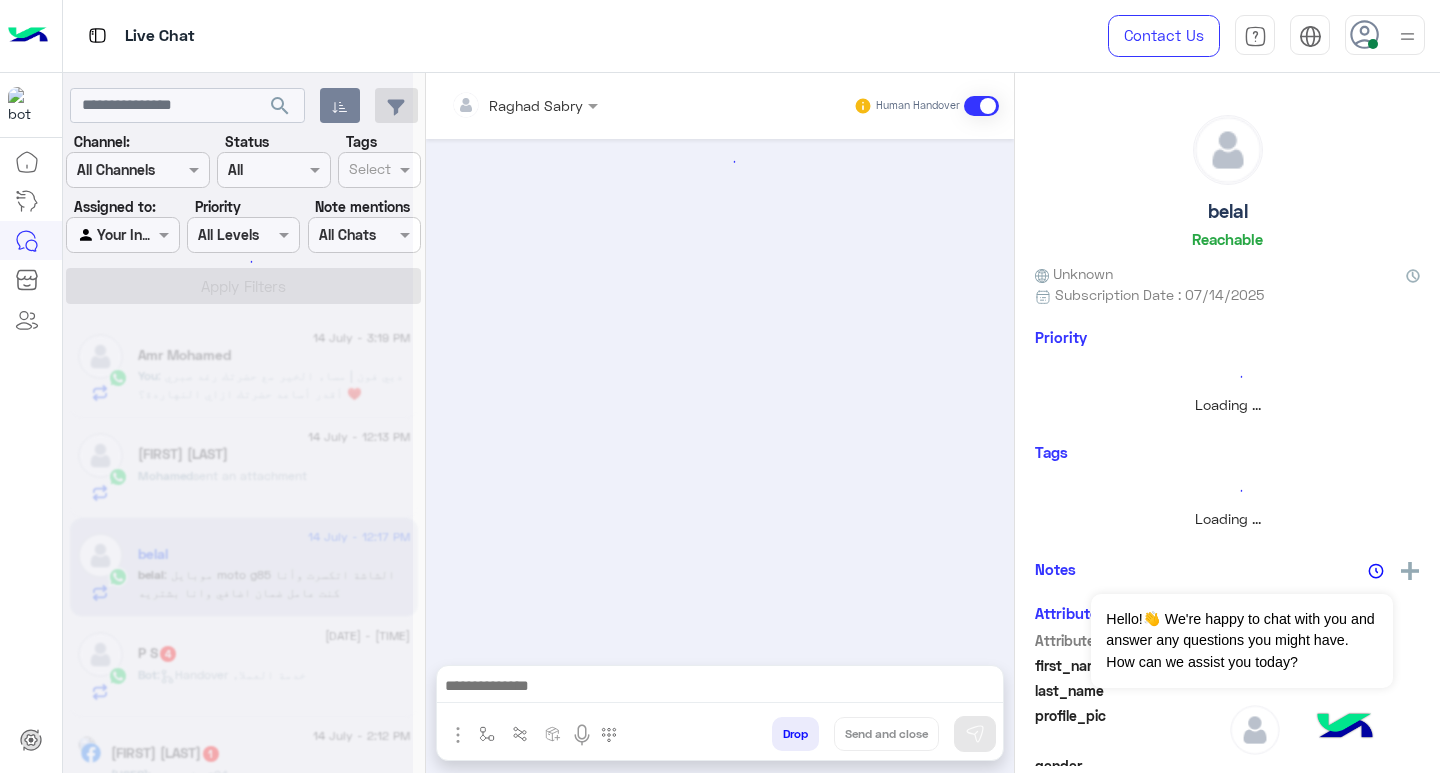 scroll, scrollTop: 419, scrollLeft: 0, axis: vertical 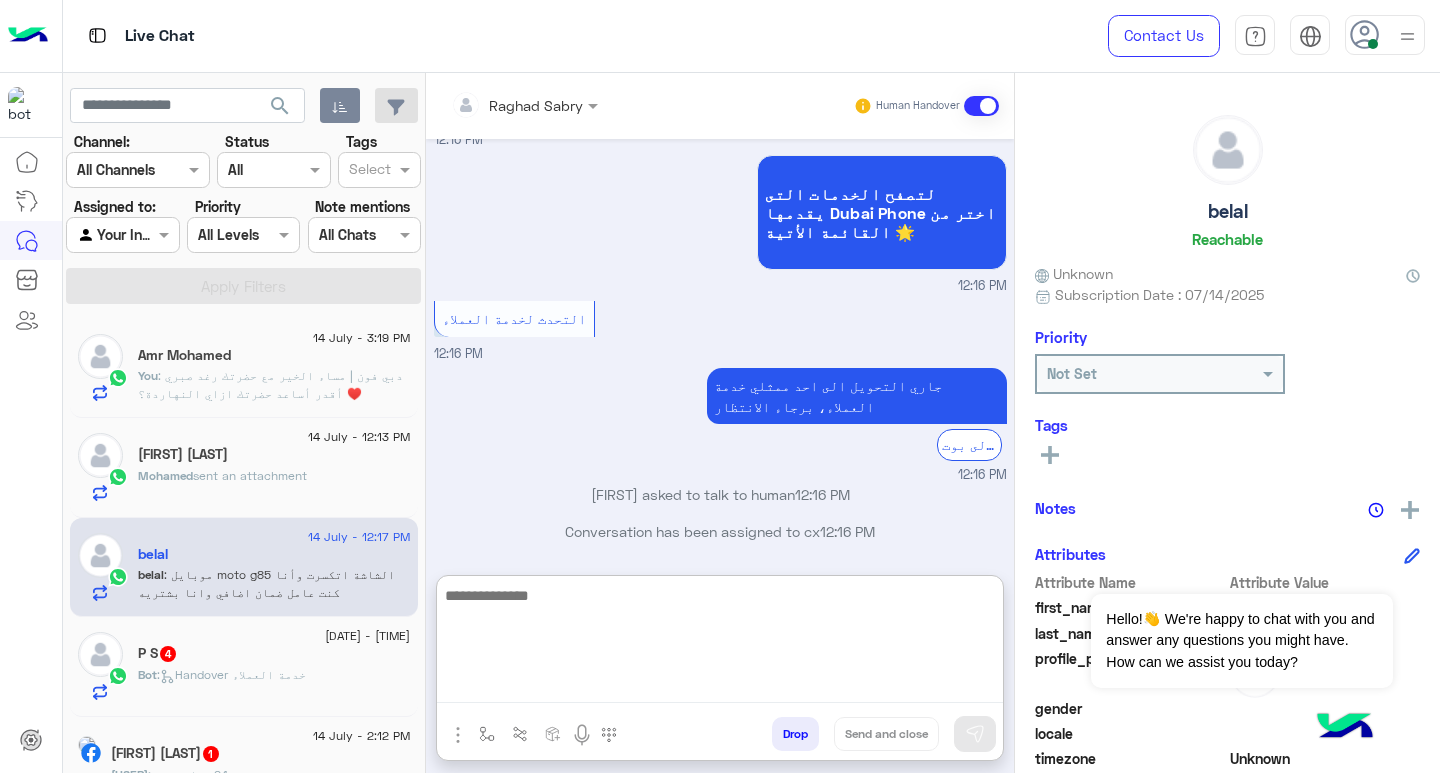 paste on "**********" 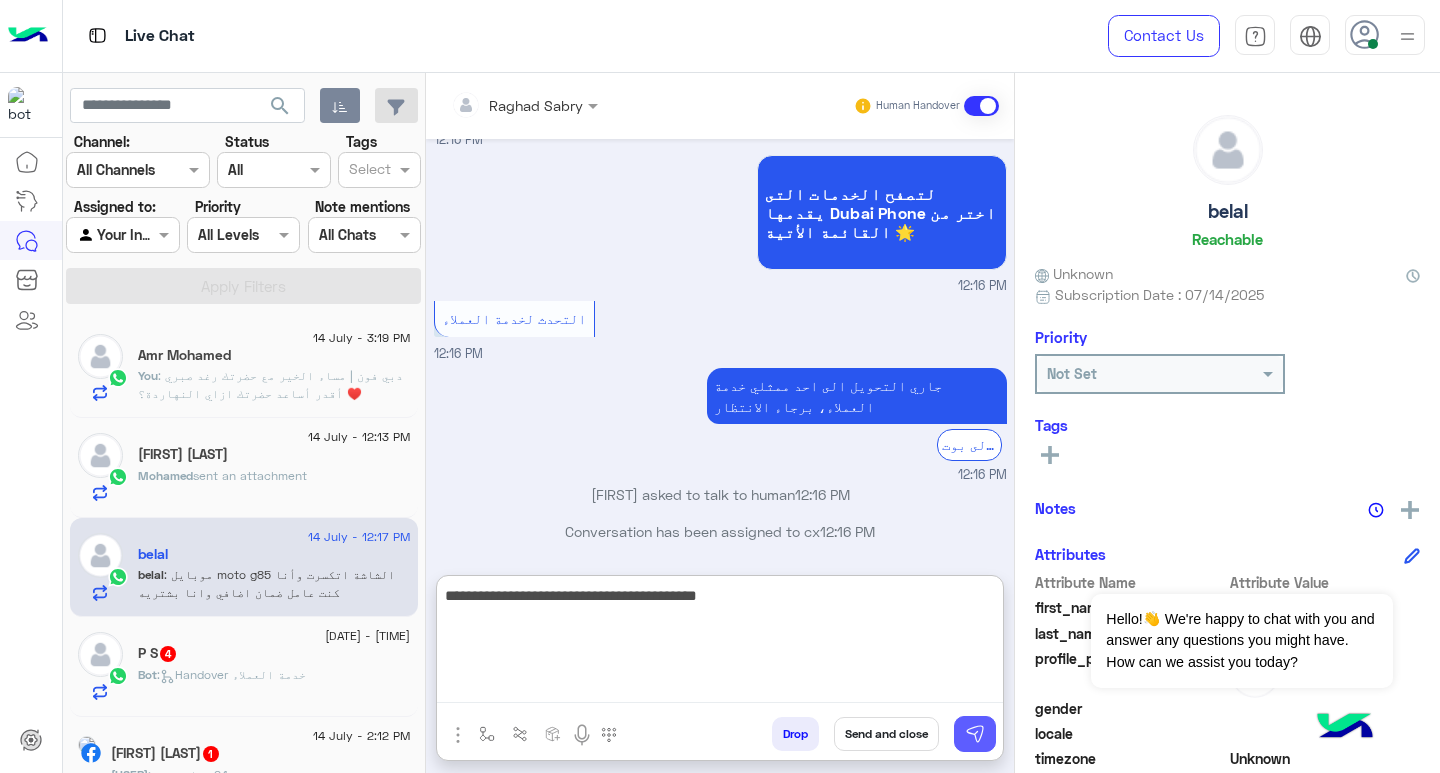type on "**********" 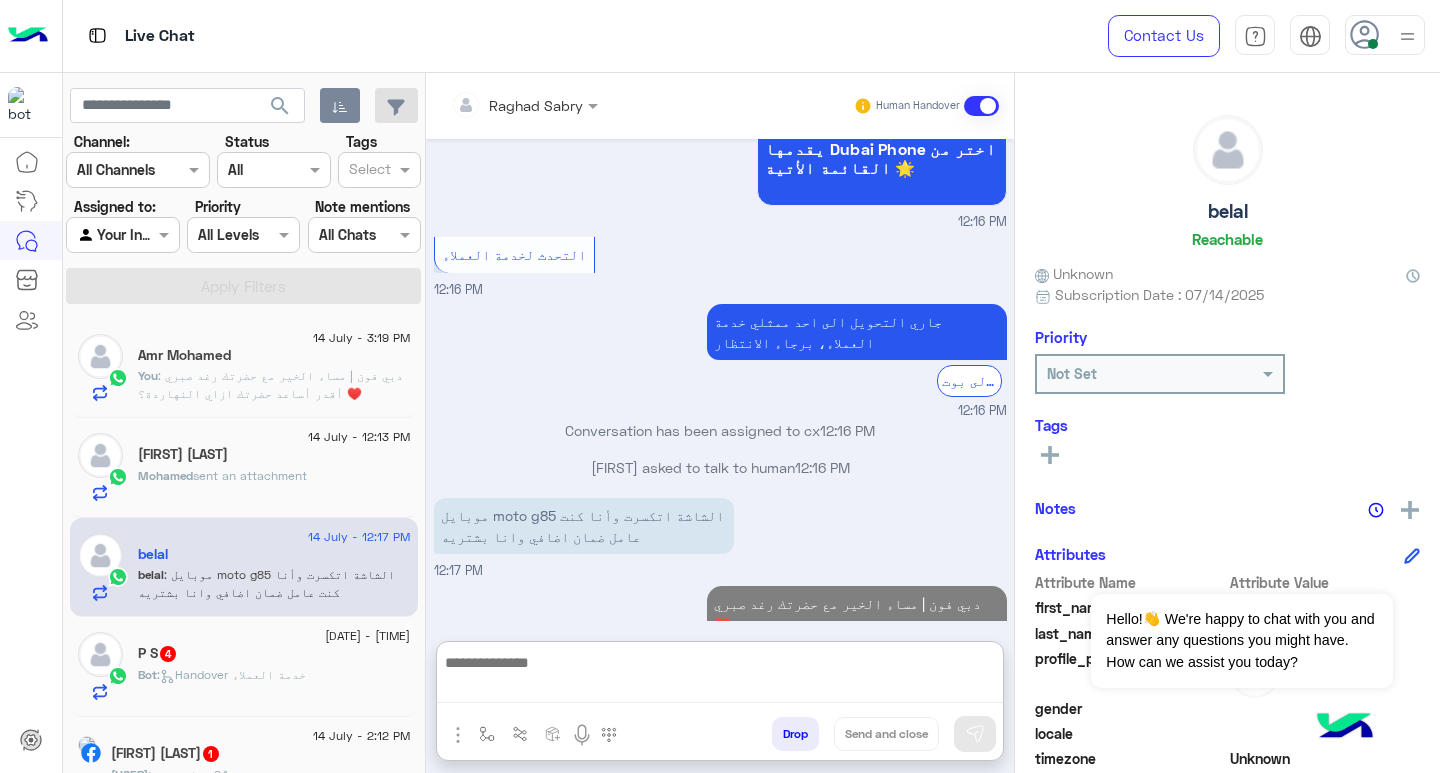 click at bounding box center (720, 676) 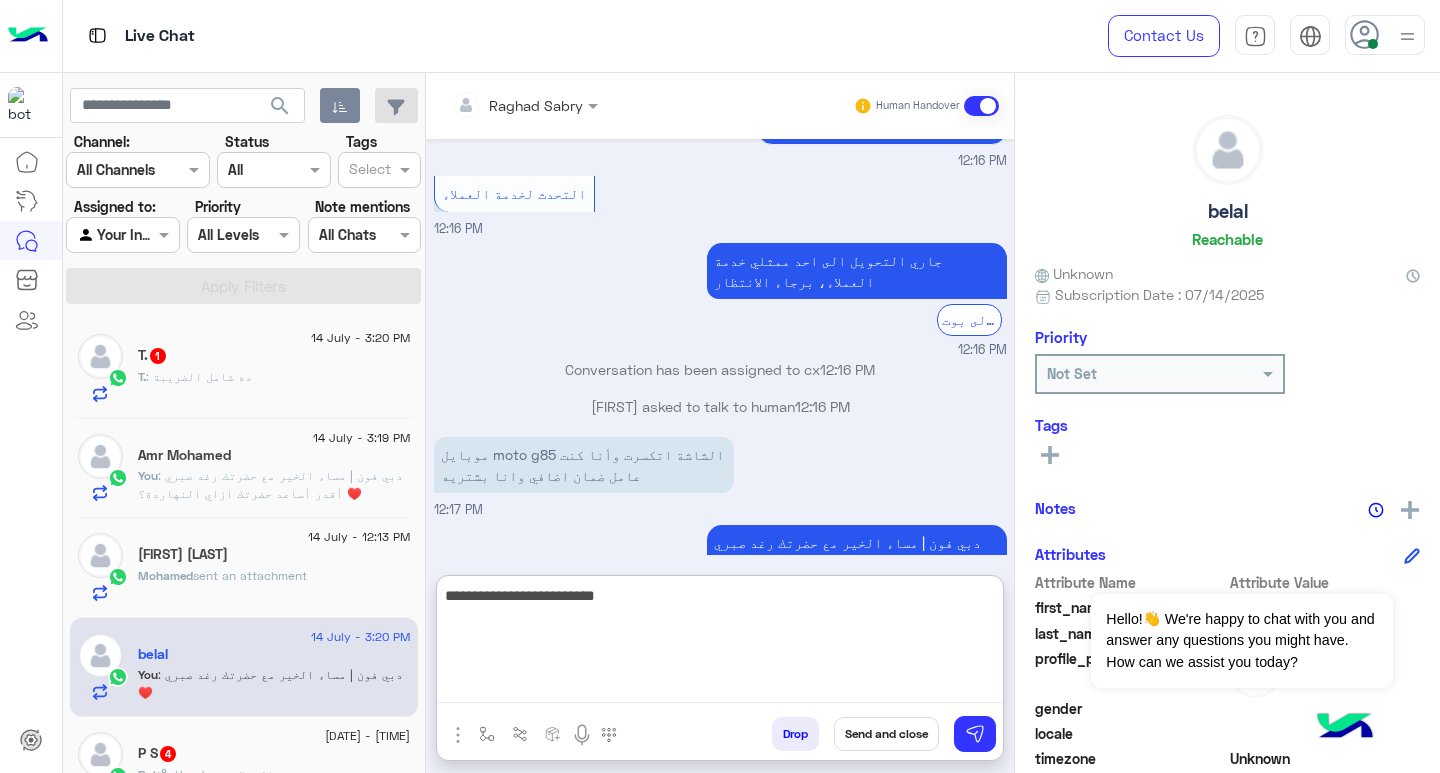 scroll, scrollTop: 610, scrollLeft: 0, axis: vertical 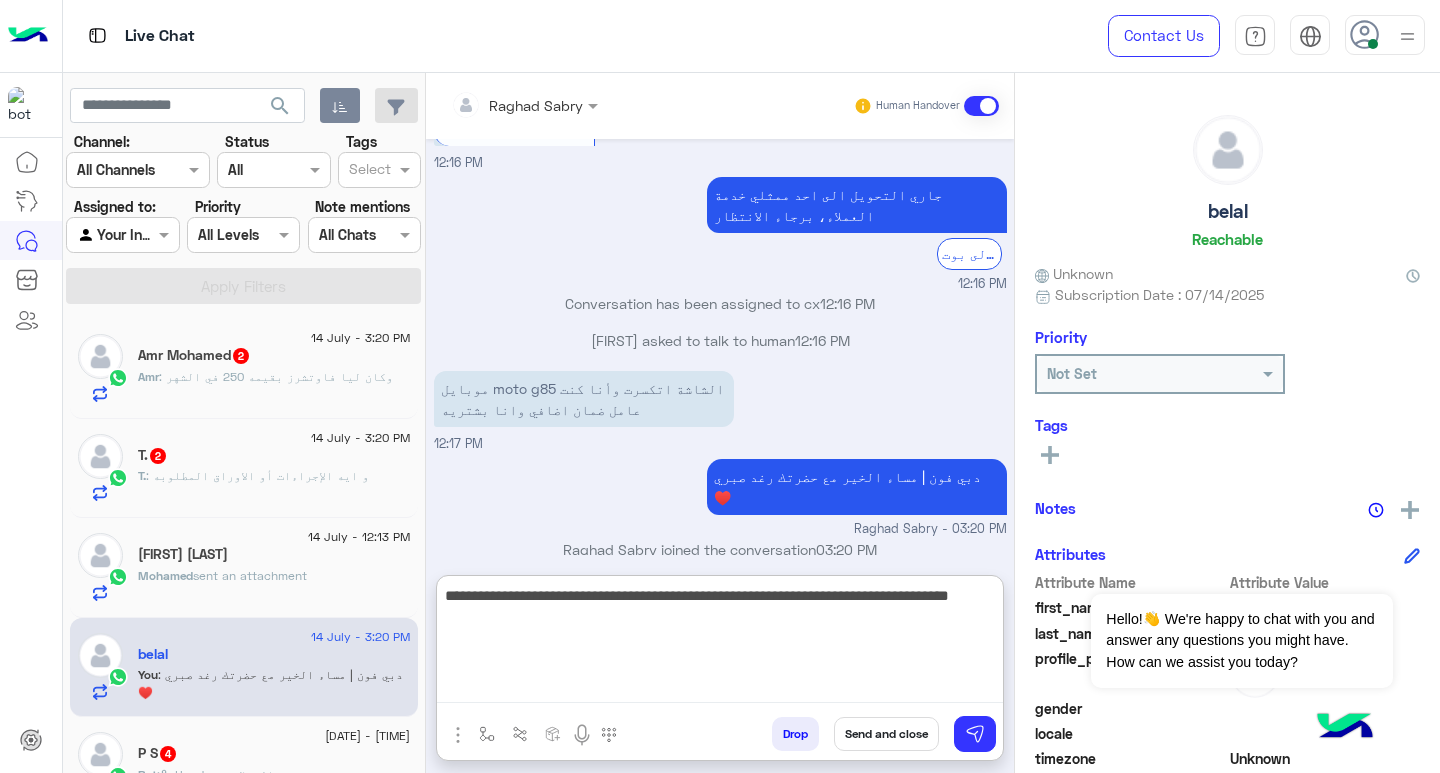 type on "**********" 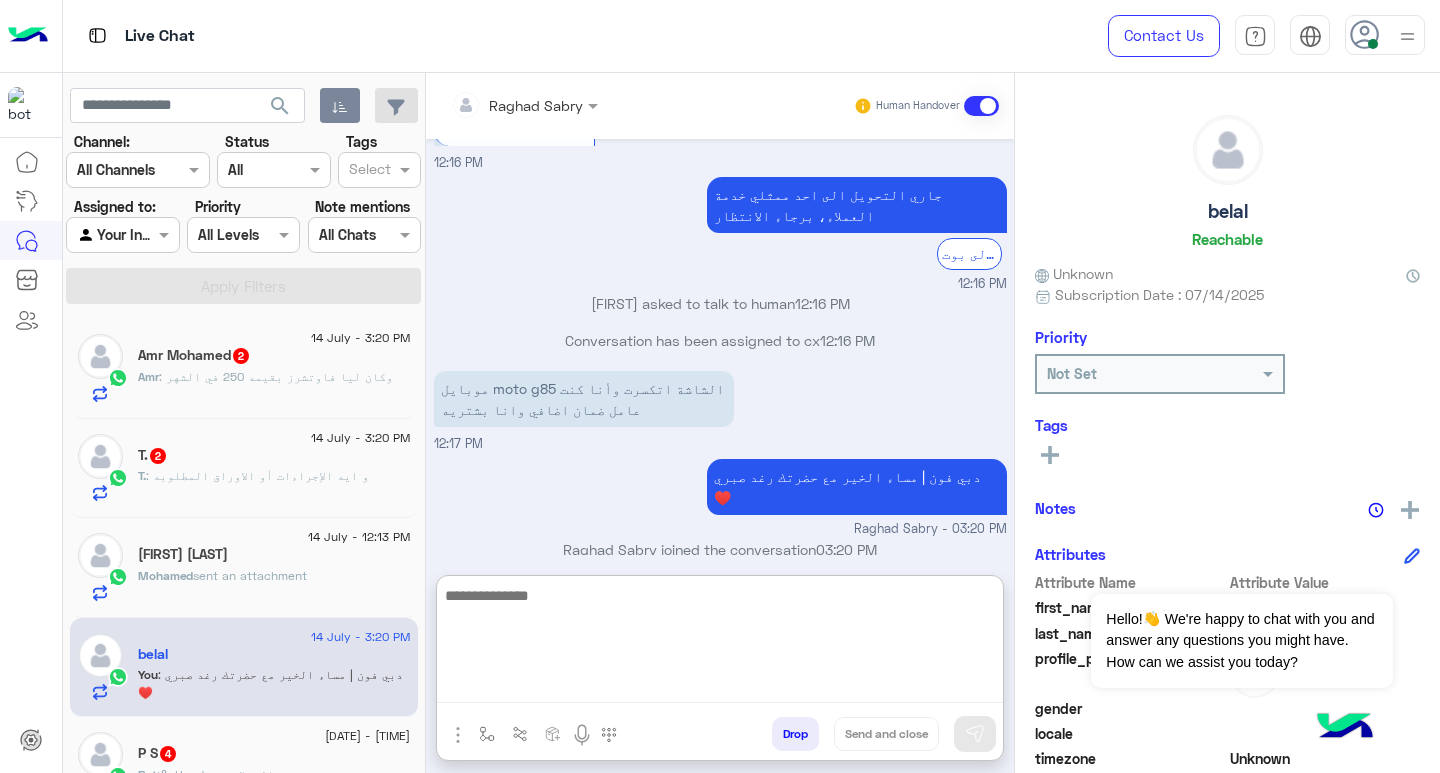 scroll, scrollTop: 694, scrollLeft: 0, axis: vertical 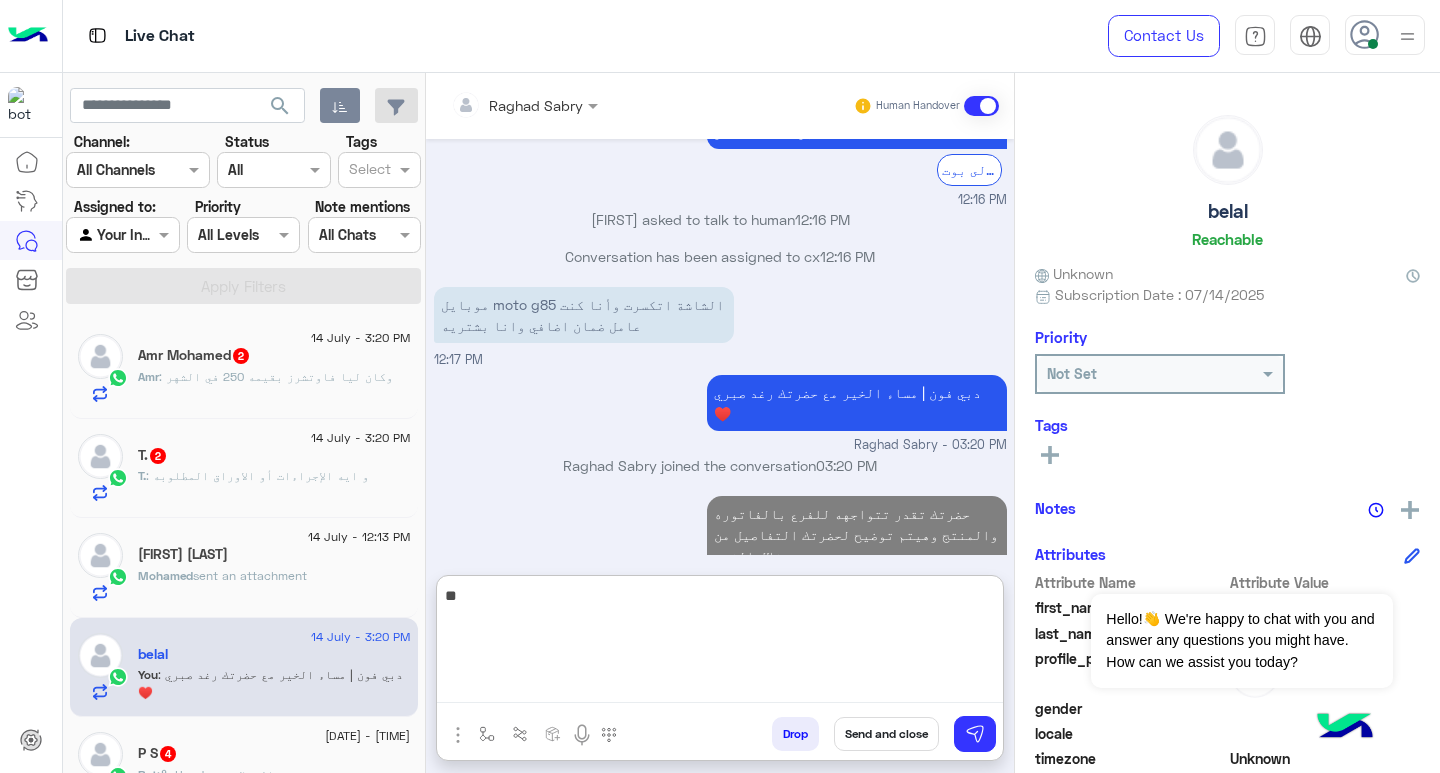 type on "*" 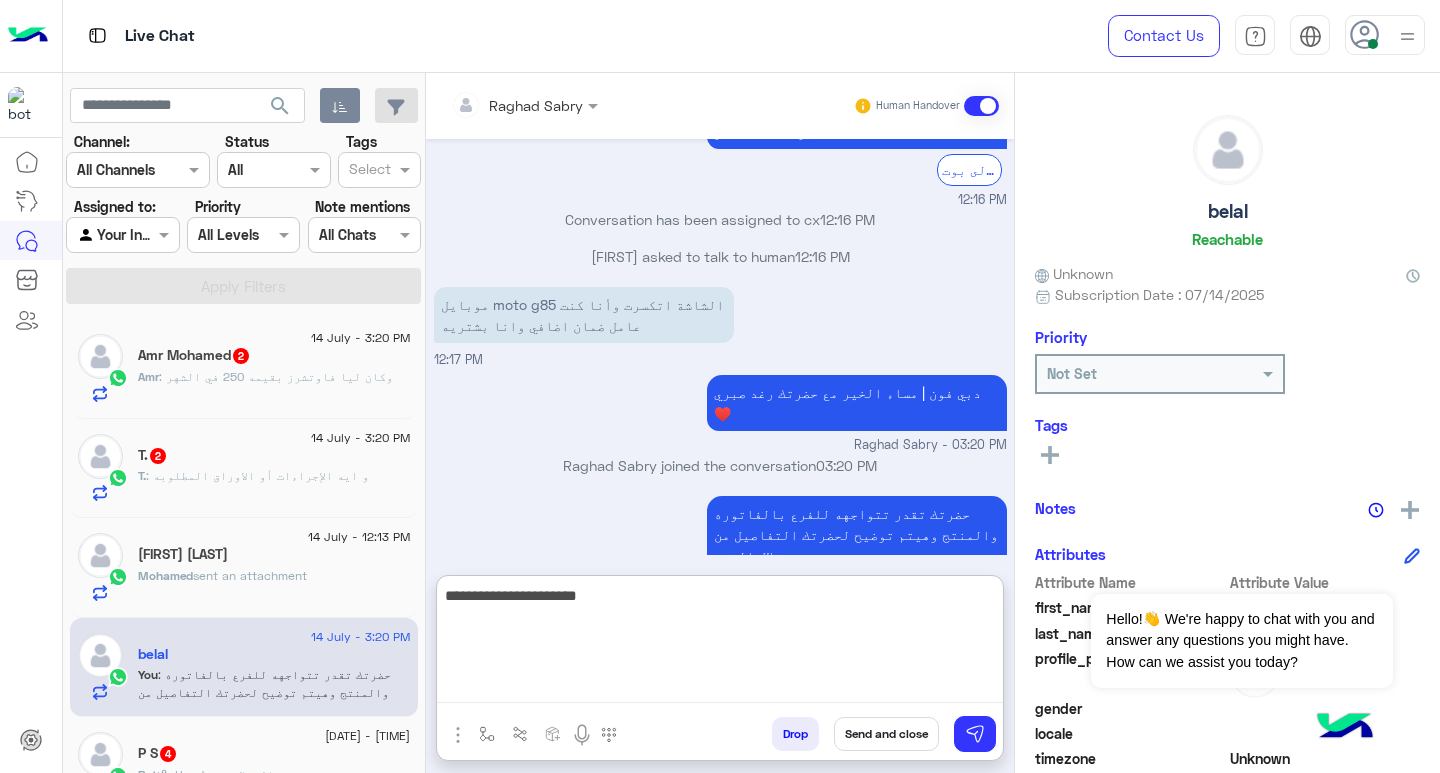 type on "**********" 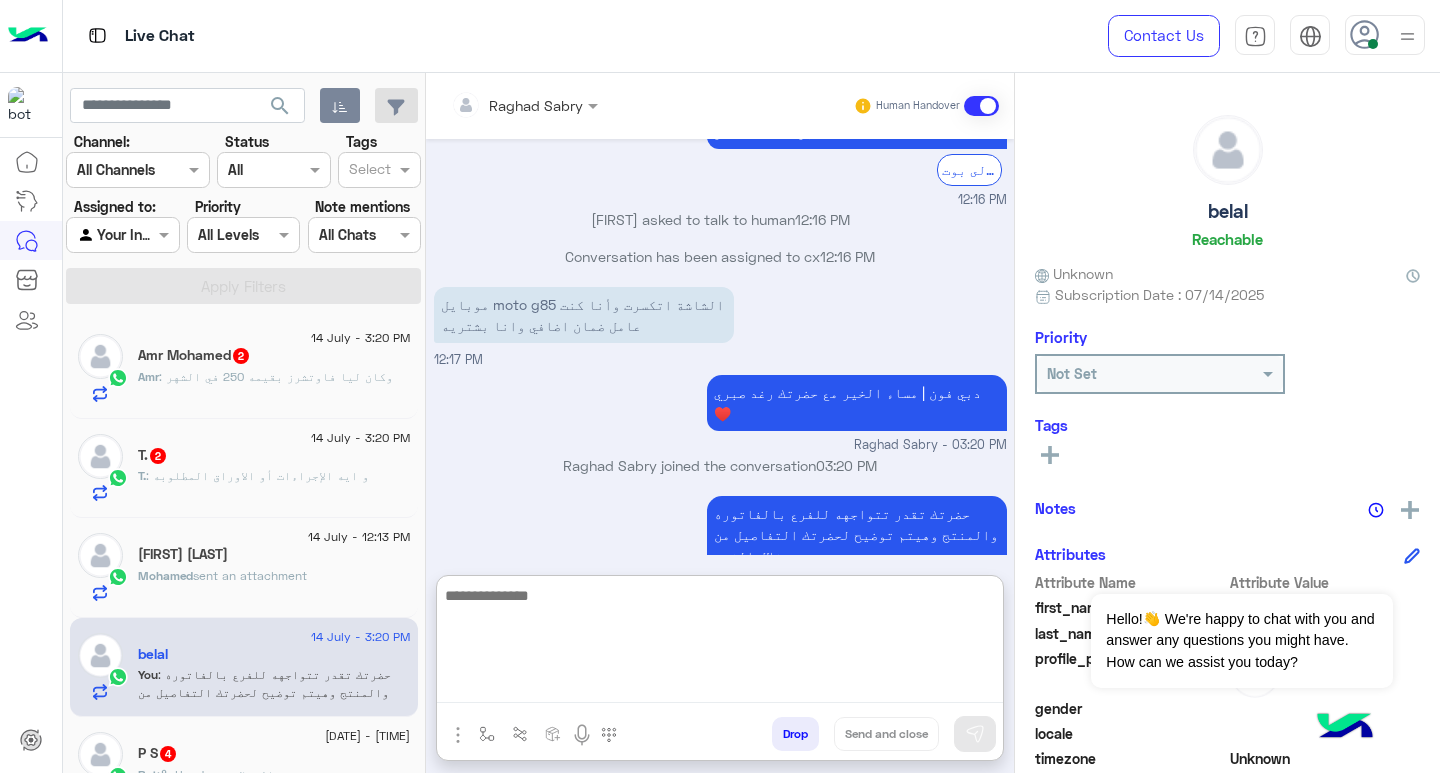 scroll, scrollTop: 758, scrollLeft: 0, axis: vertical 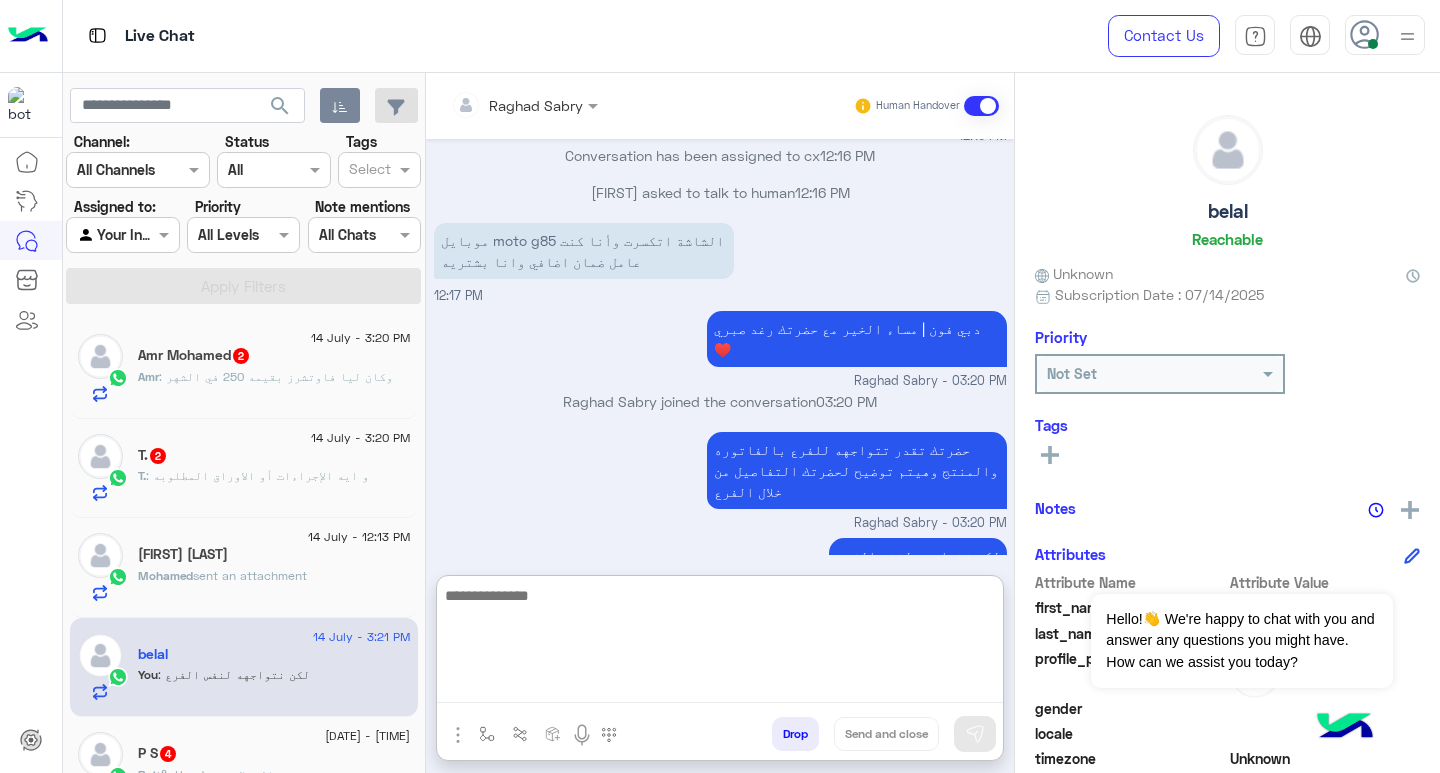 click on "14 July - 3:20 PM" 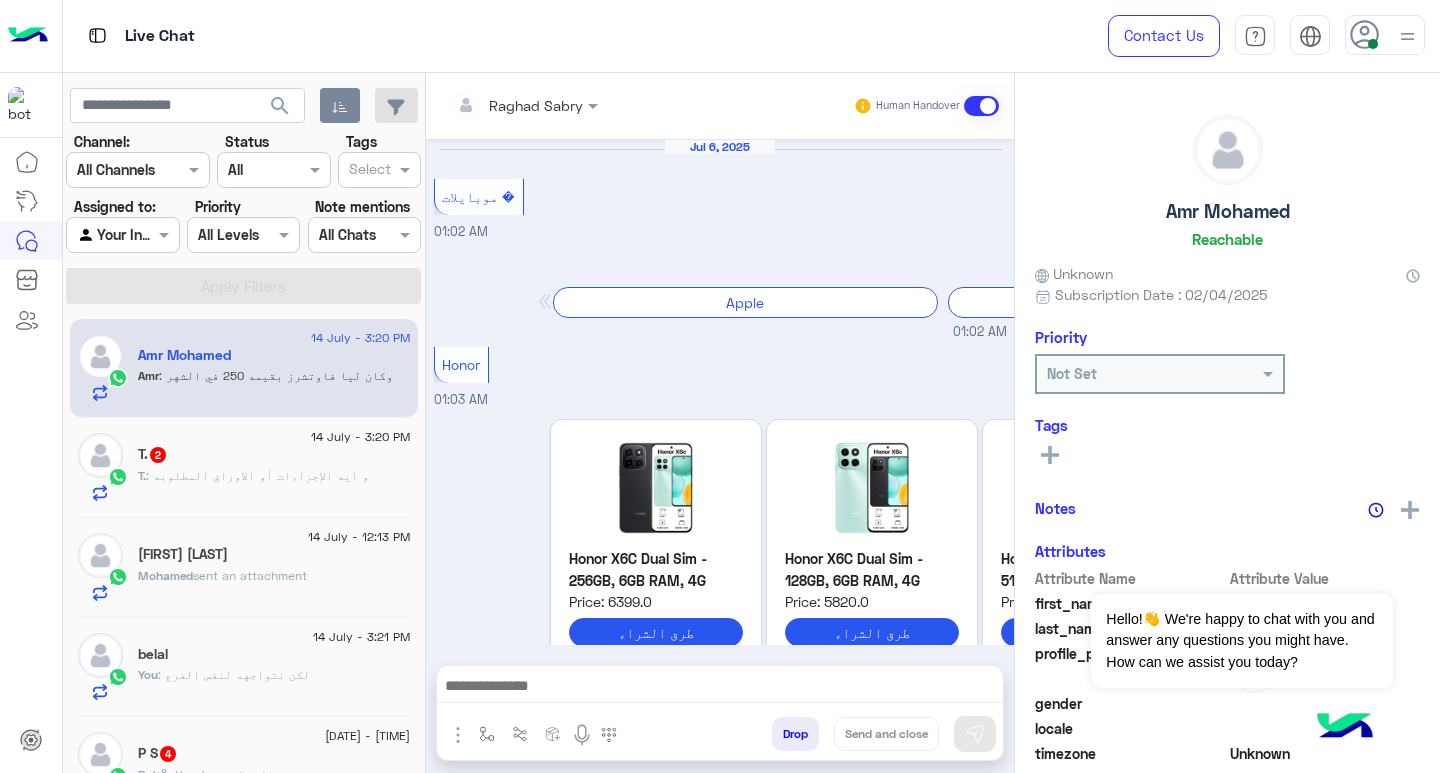 scroll, scrollTop: 1956, scrollLeft: 0, axis: vertical 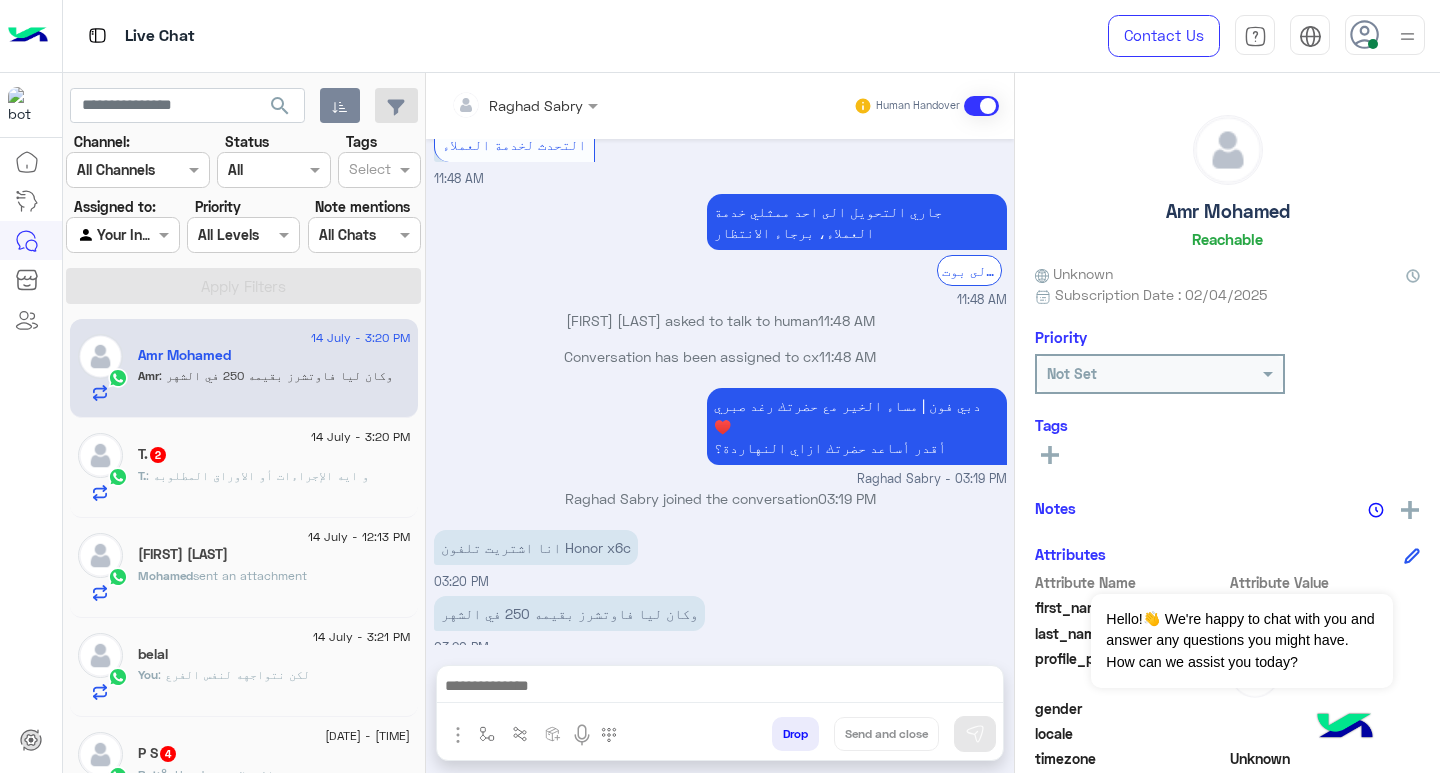 click at bounding box center [720, 688] 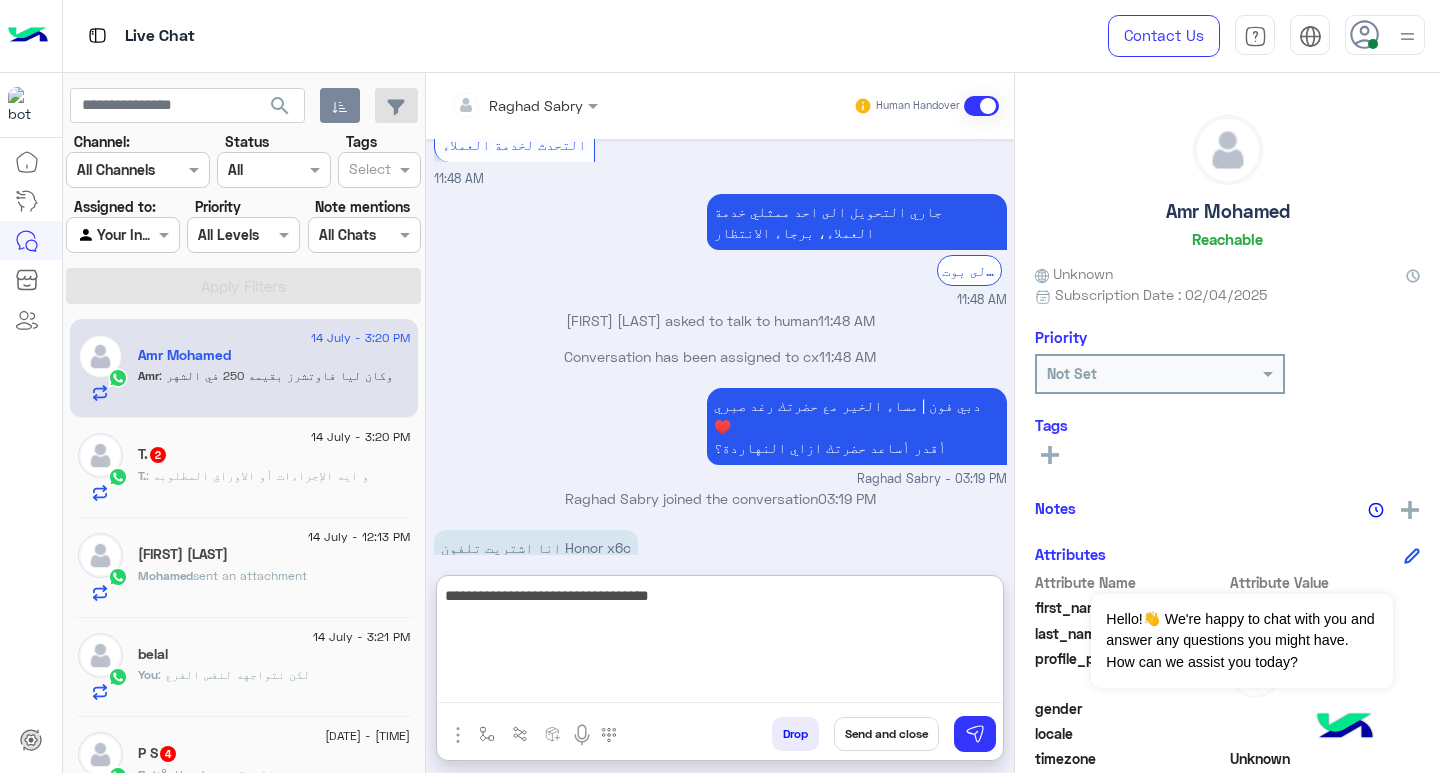 type on "**********" 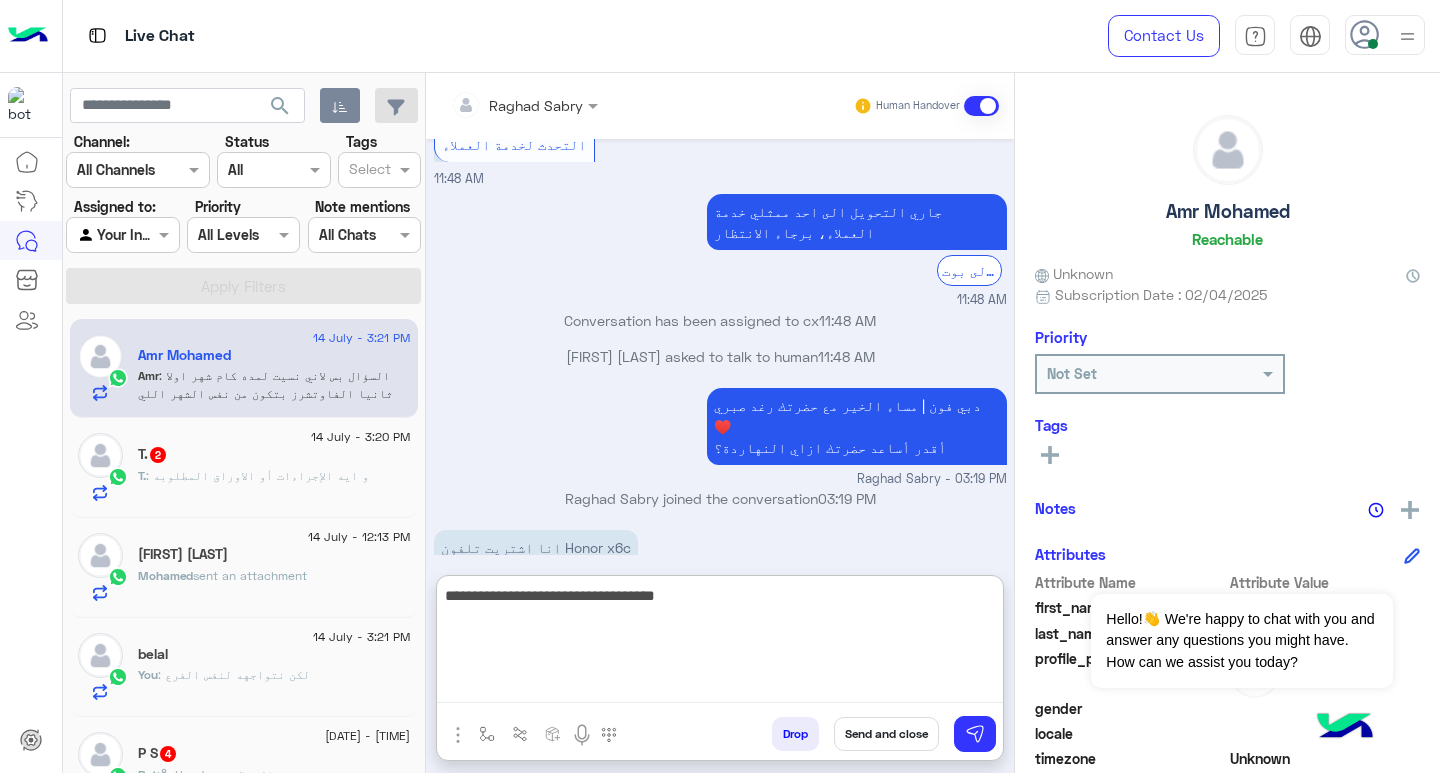 scroll, scrollTop: 2154, scrollLeft: 0, axis: vertical 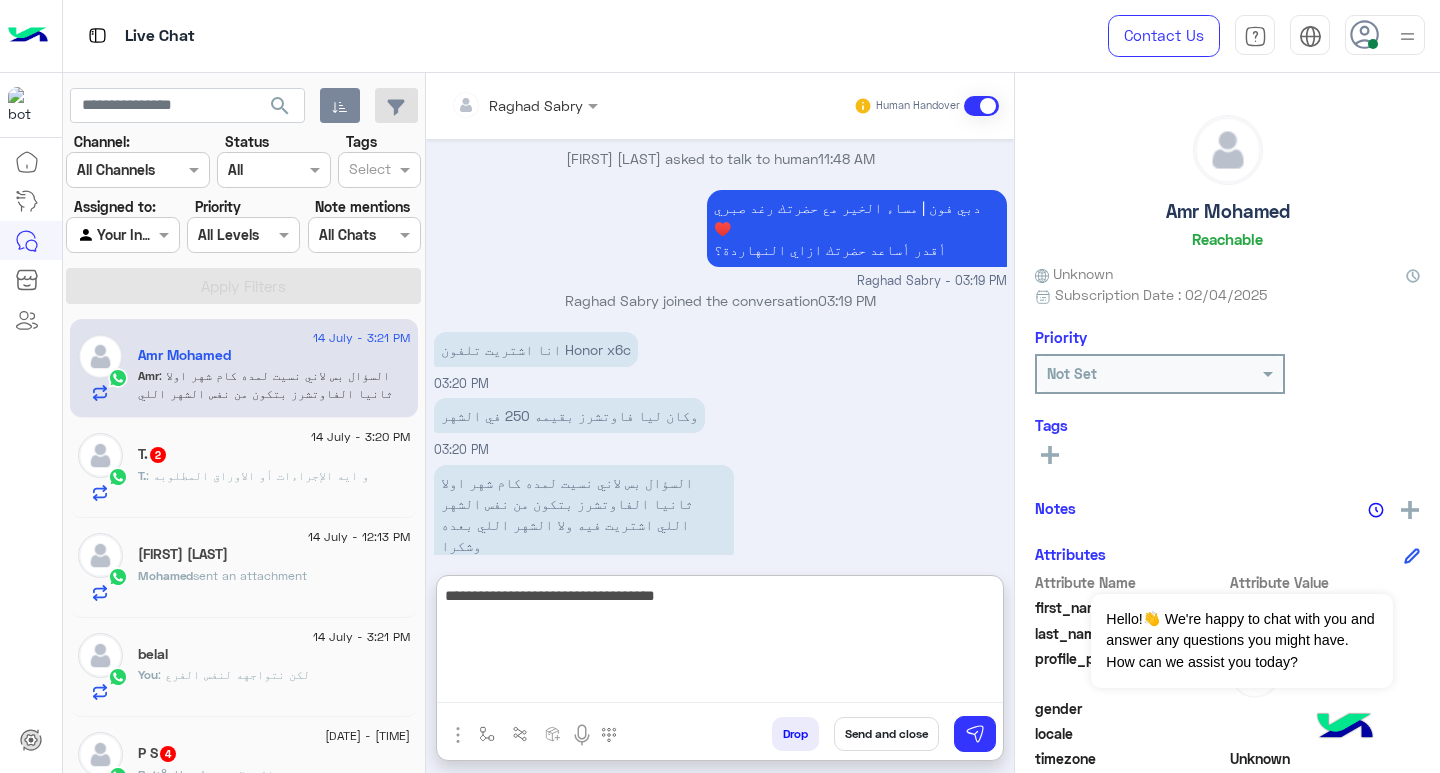 click on "**********" at bounding box center (720, 643) 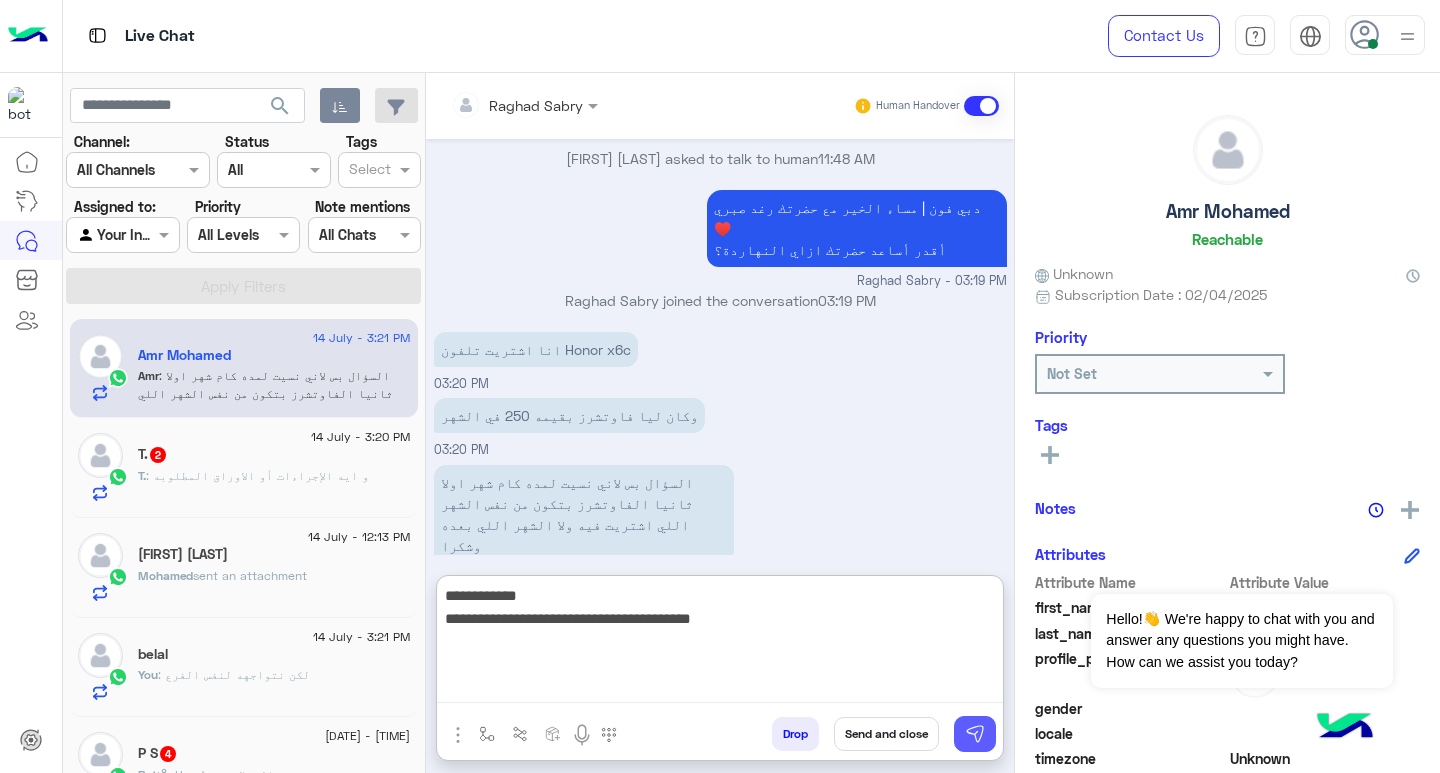 type on "**********" 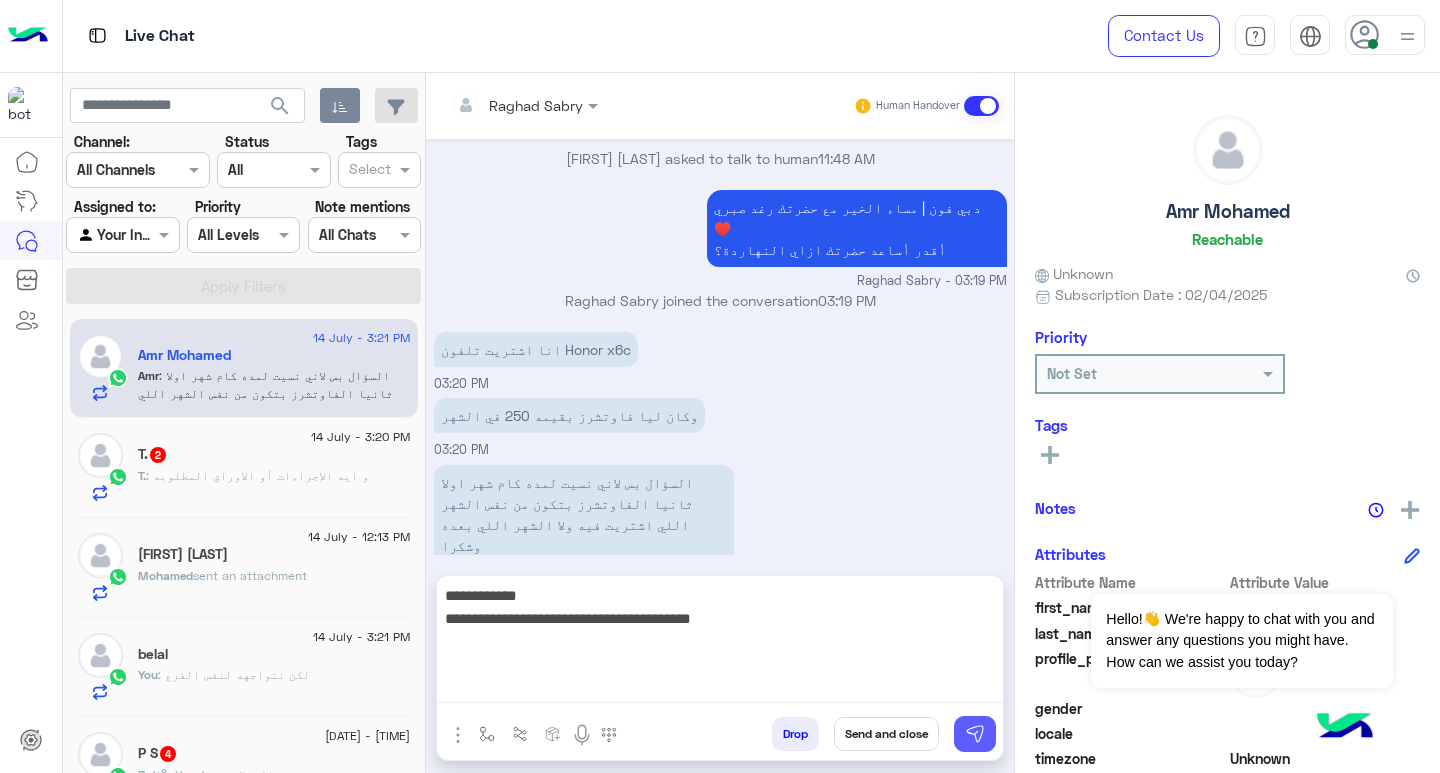 click at bounding box center (975, 734) 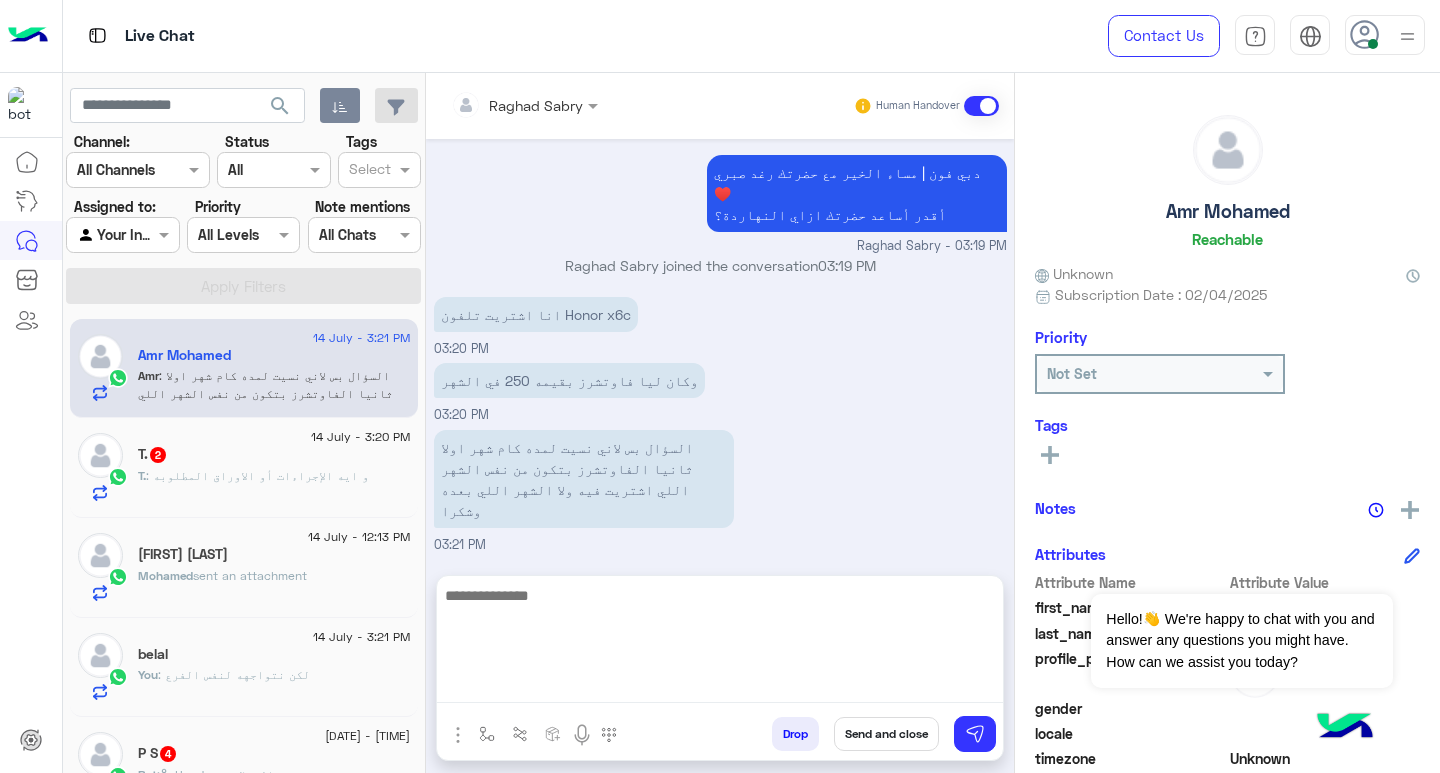 scroll, scrollTop: 2149, scrollLeft: 0, axis: vertical 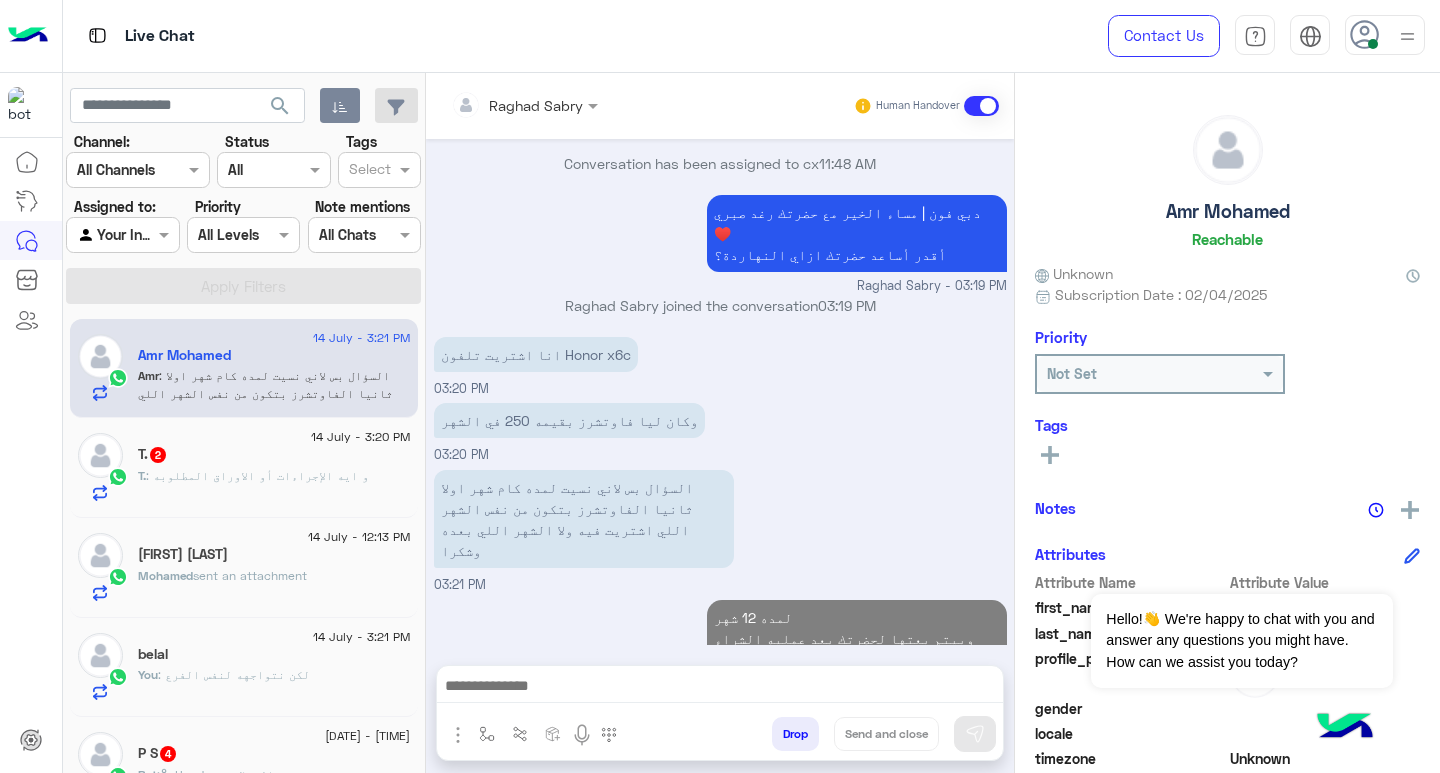 click on "T. : و ايه الإجراءات أو الاوراق المطلوبه" 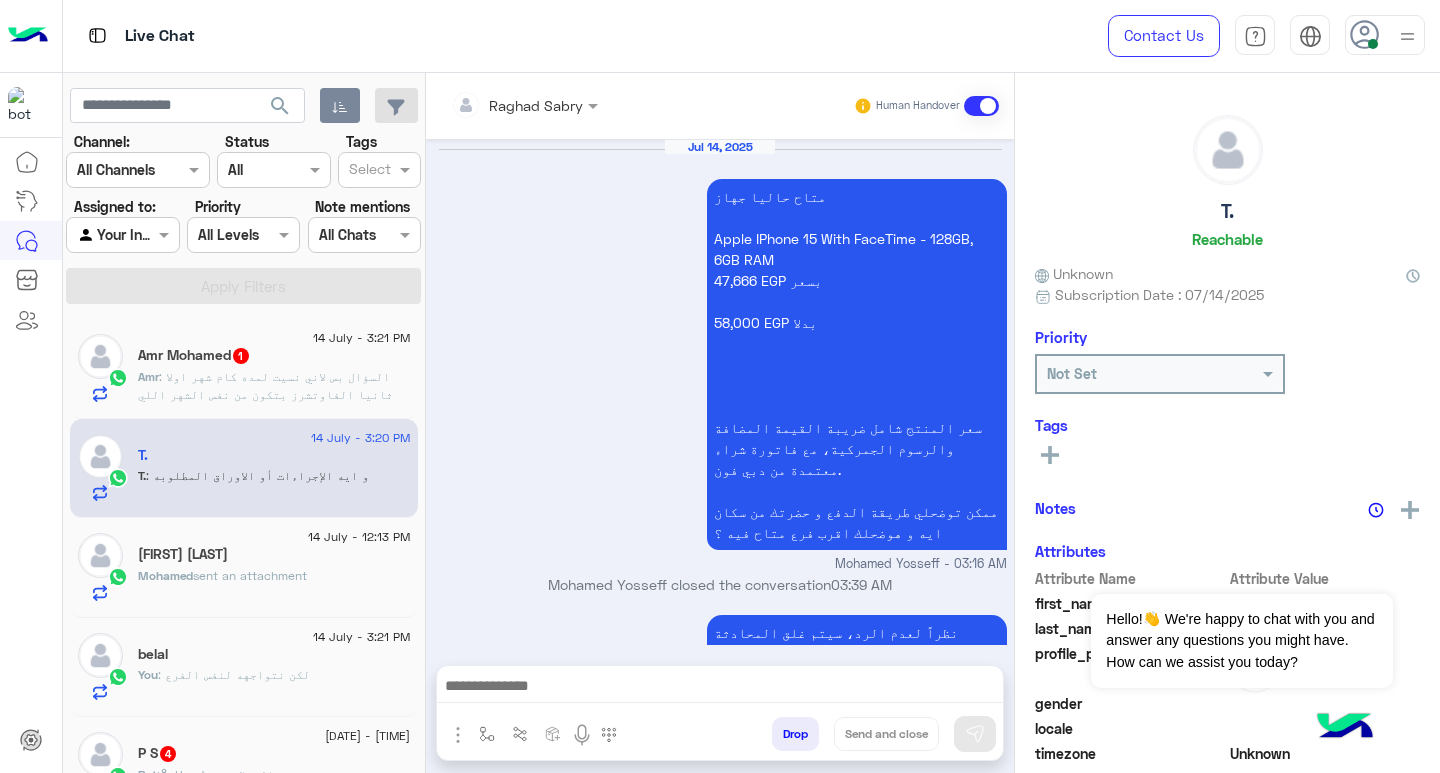 scroll, scrollTop: 1782, scrollLeft: 0, axis: vertical 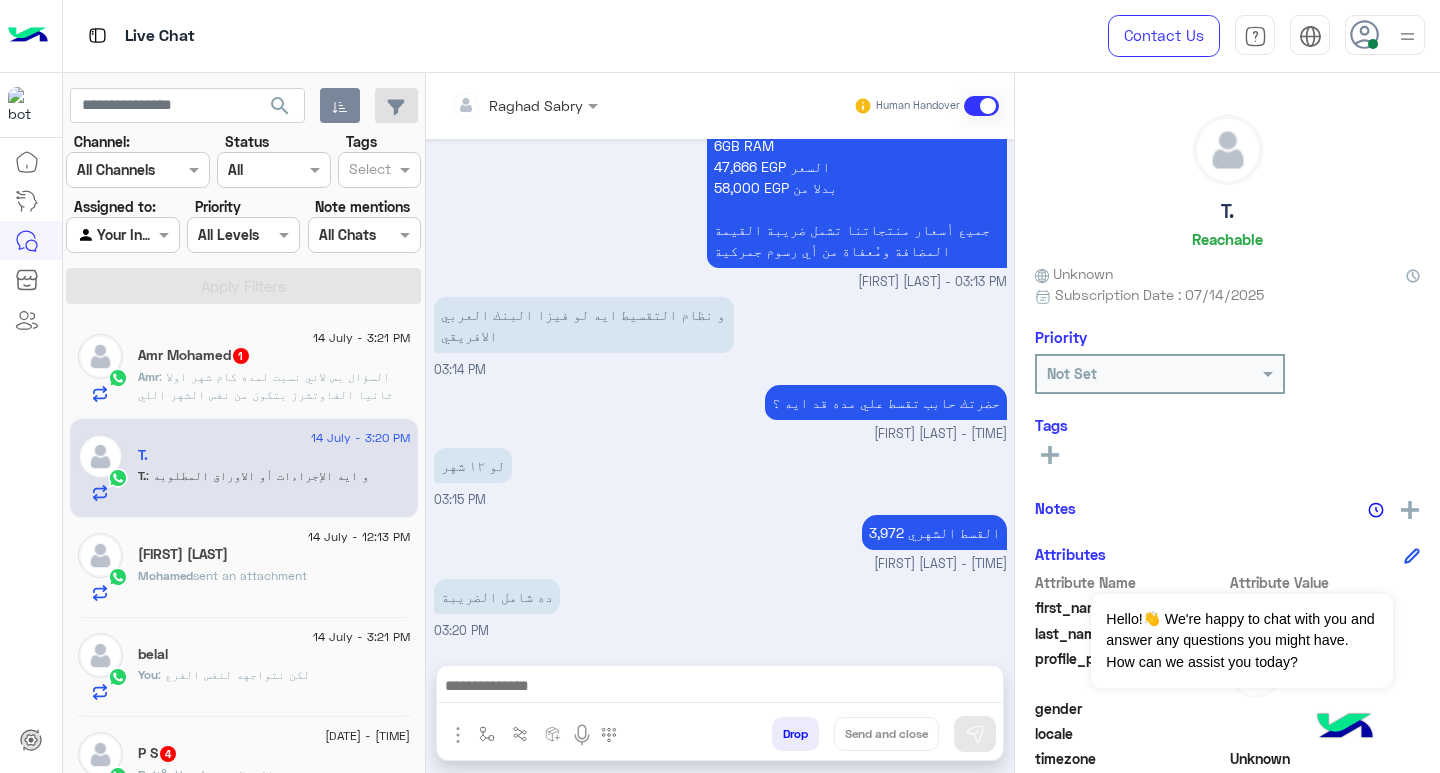 click on ": السؤال بس لاني نسيت لمده كام شهر اولا
ثانيا الفاوتشرز بتكون من نفس الشهر اللي اشتريت فيه ولا الشهر اللي بعده وشكرا" 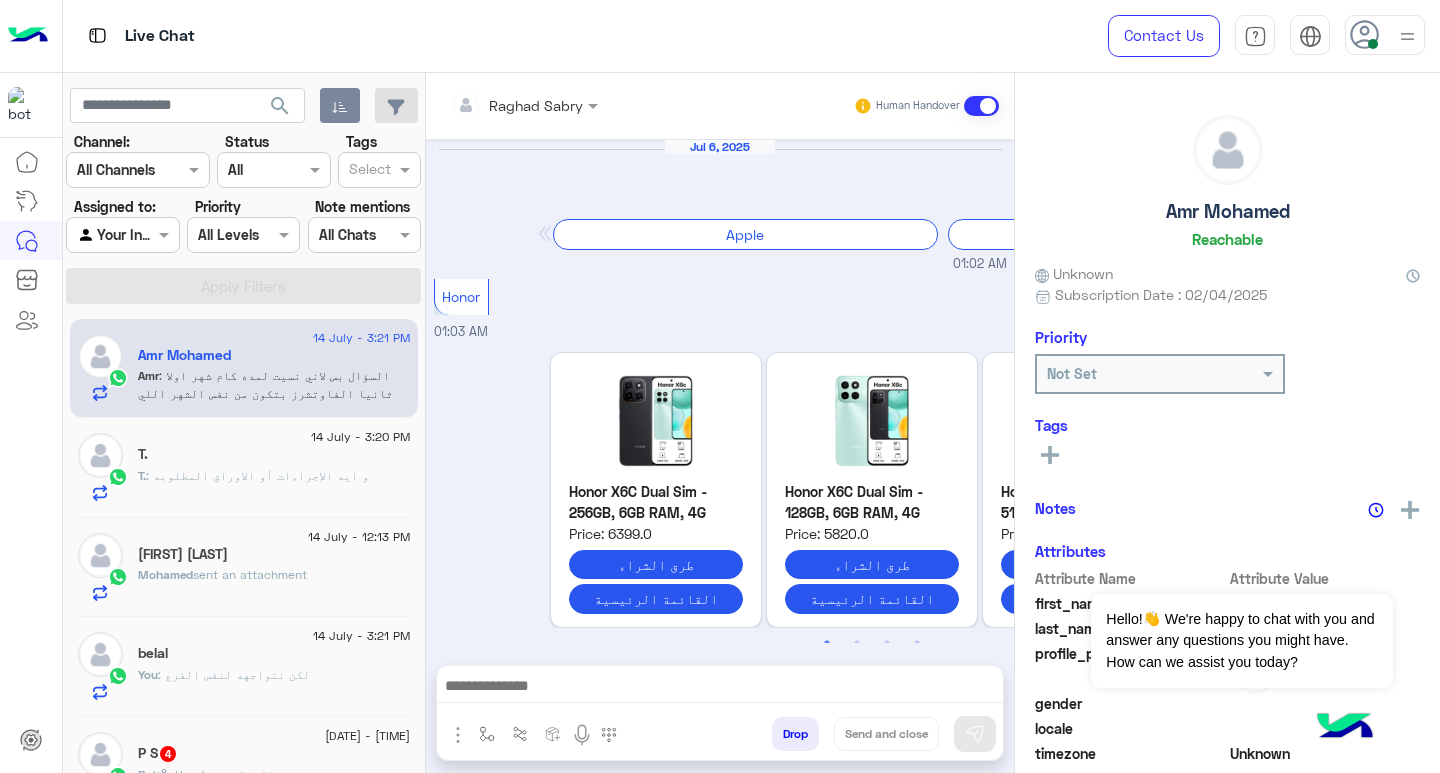 scroll, scrollTop: 1997, scrollLeft: 0, axis: vertical 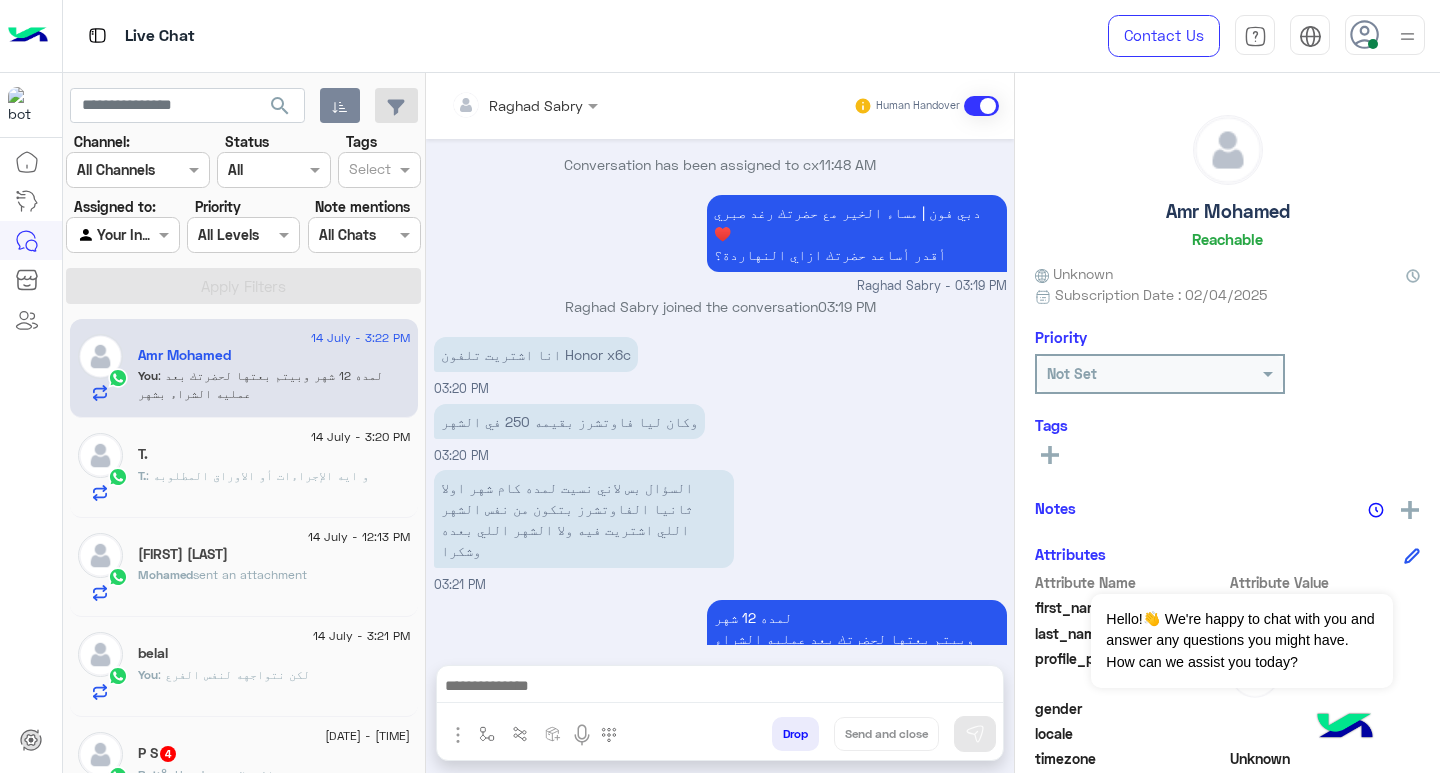 click on ": و ايه الإجراءات أو الاوراق المطلوبه" 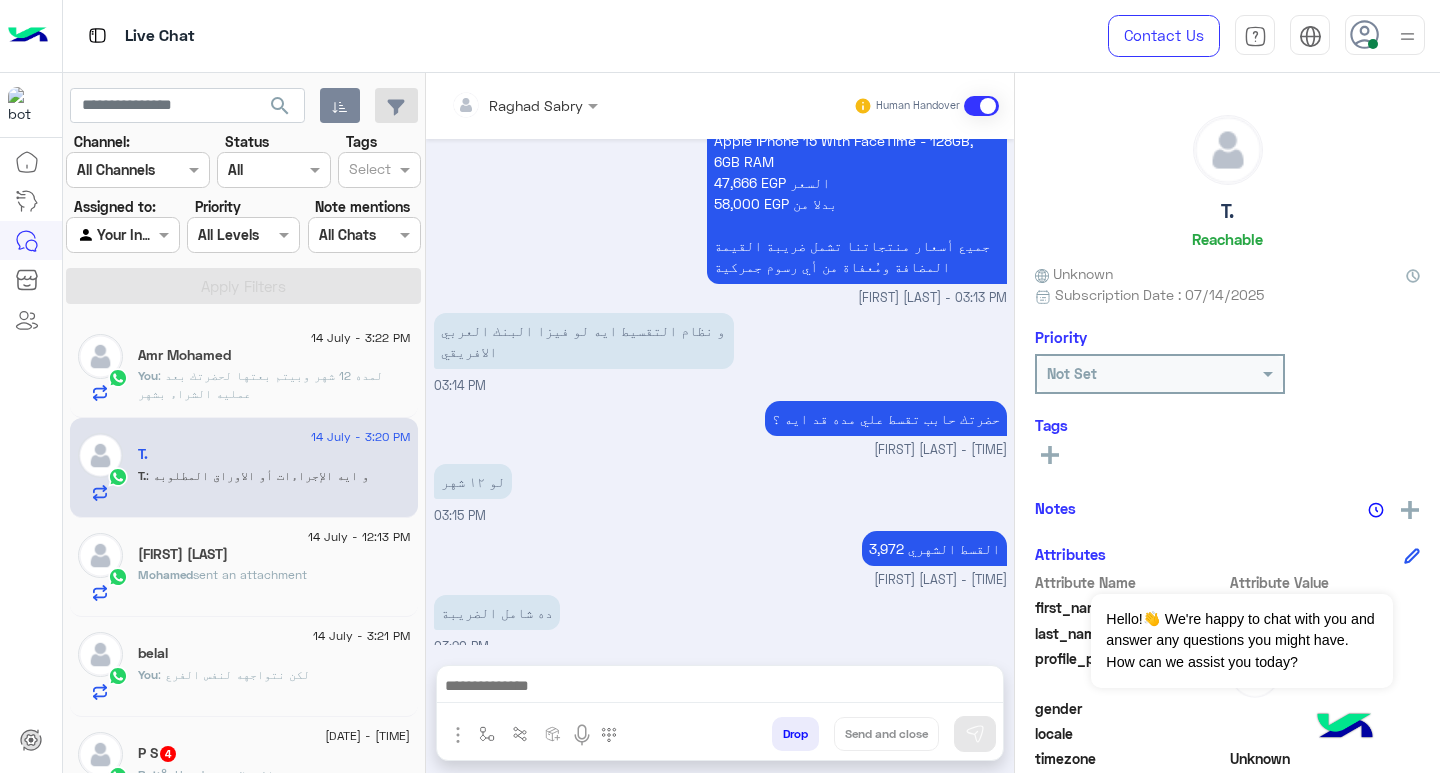 scroll, scrollTop: 1781, scrollLeft: 0, axis: vertical 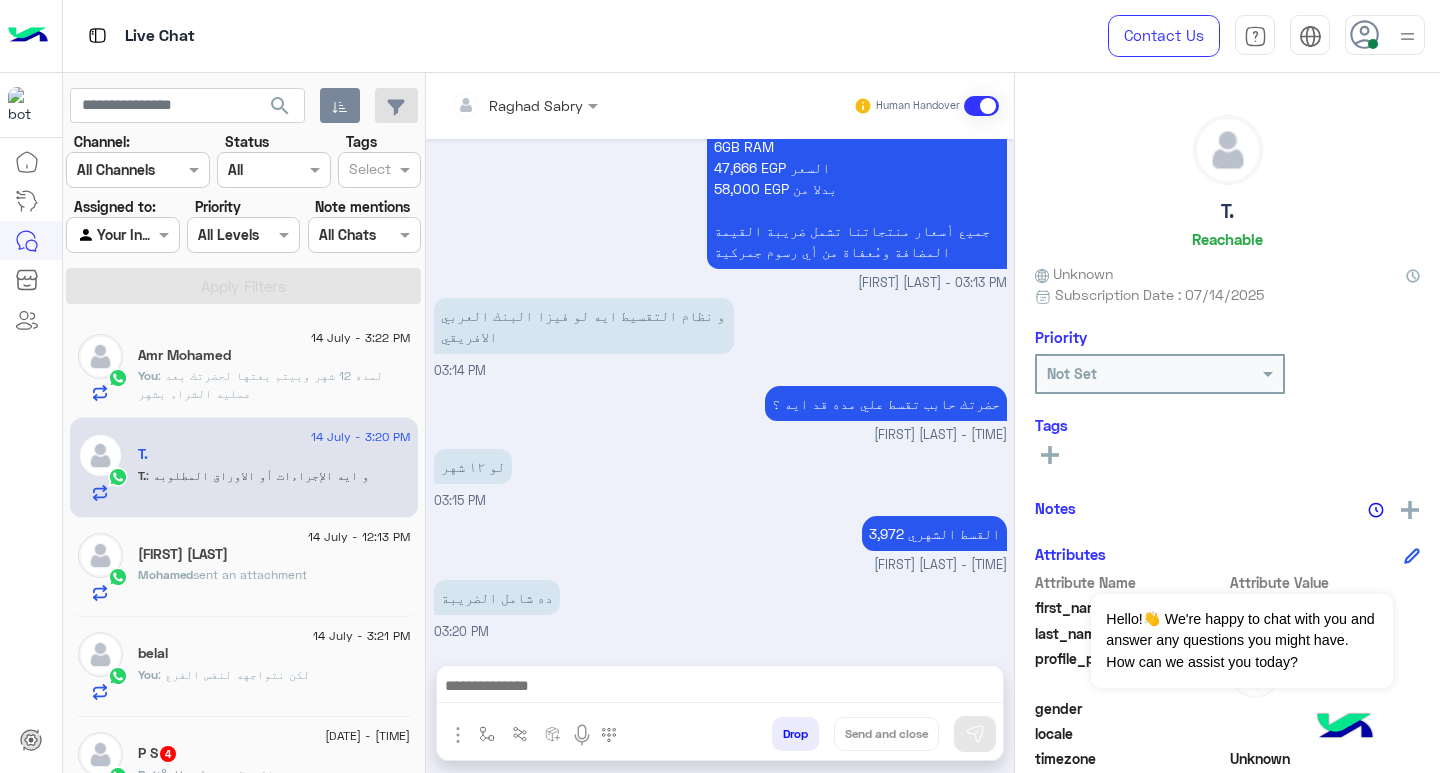 click on "ده شامل الضريبة   03:20 PM" at bounding box center [720, 608] 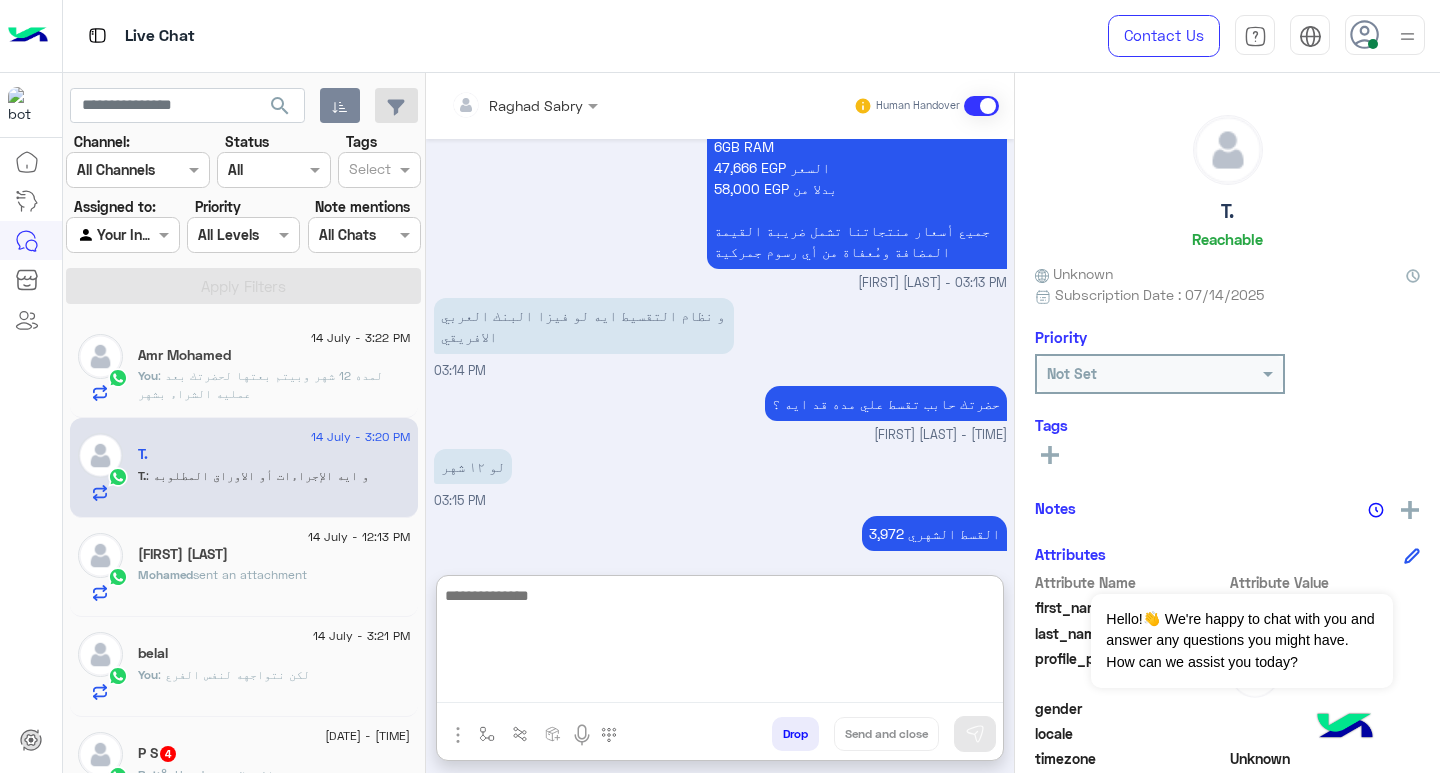 scroll, scrollTop: 1938, scrollLeft: 0, axis: vertical 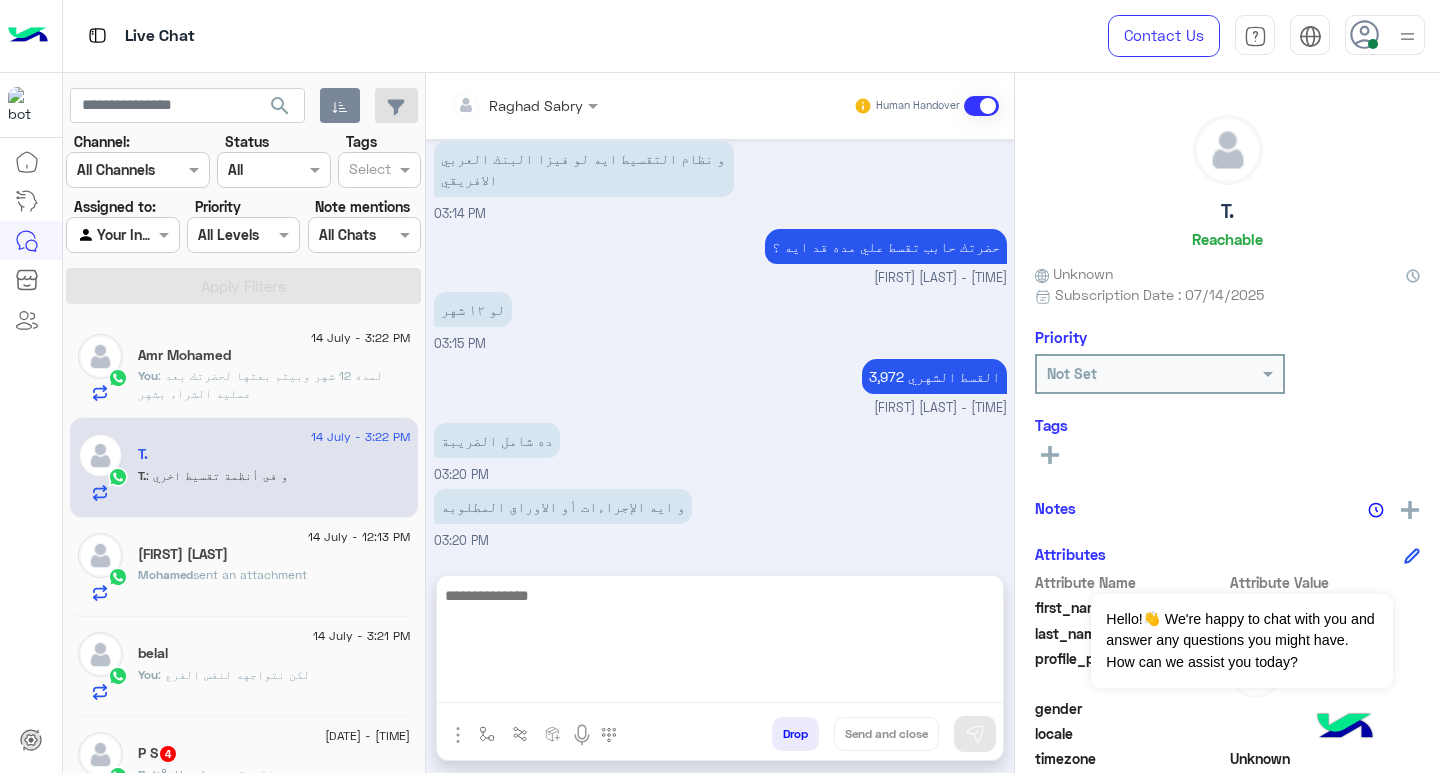 drag, startPoint x: 598, startPoint y: 368, endPoint x: 621, endPoint y: 409, distance: 47.010635 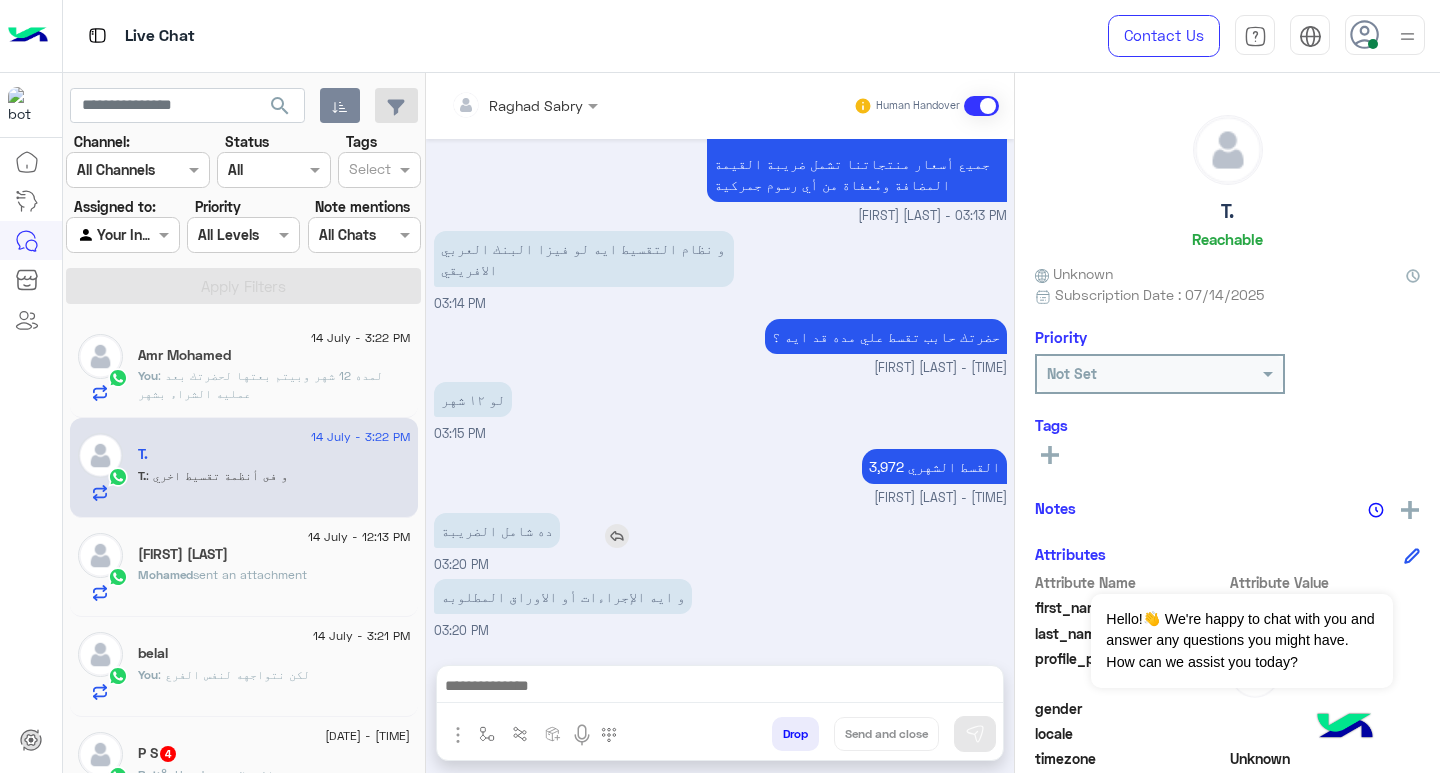 click at bounding box center (617, 536) 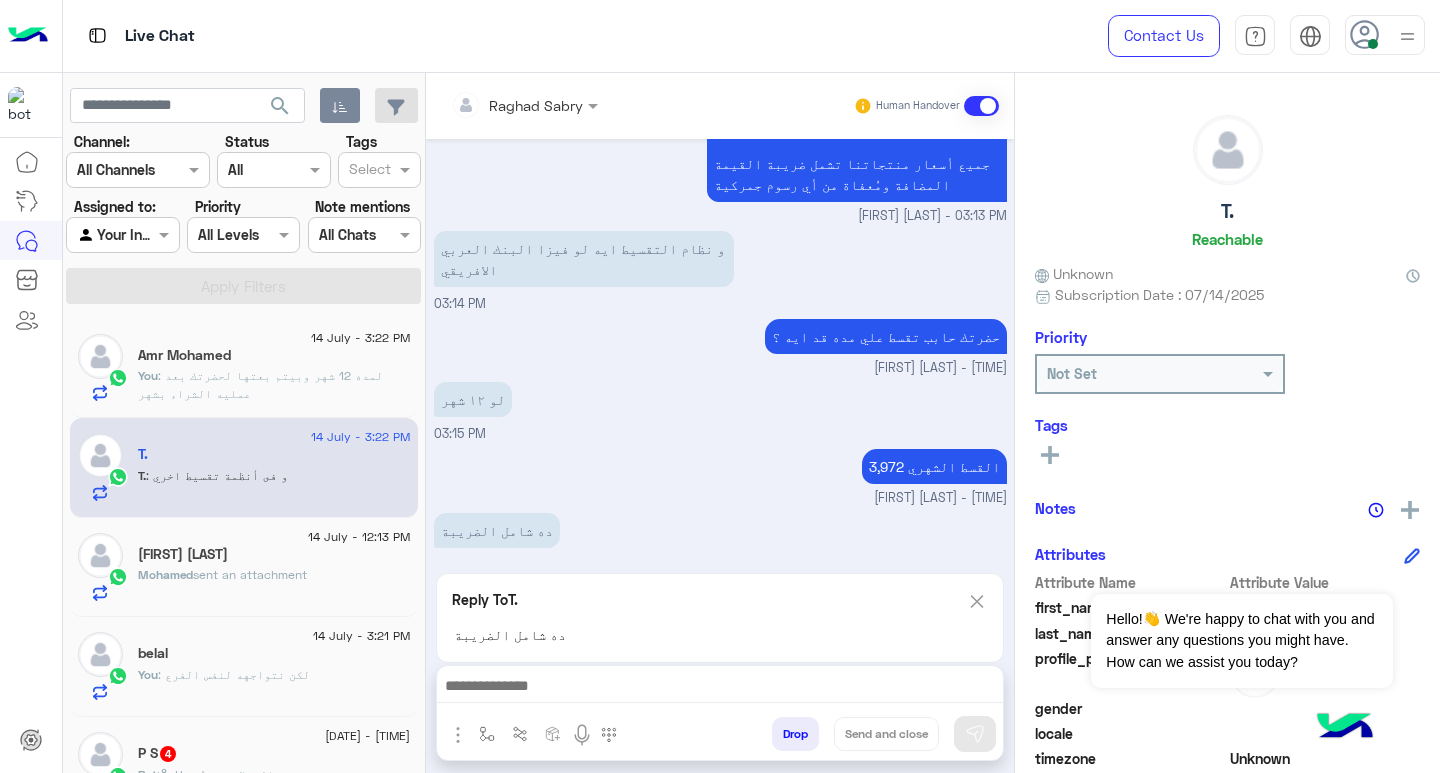 scroll, scrollTop: 1938, scrollLeft: 0, axis: vertical 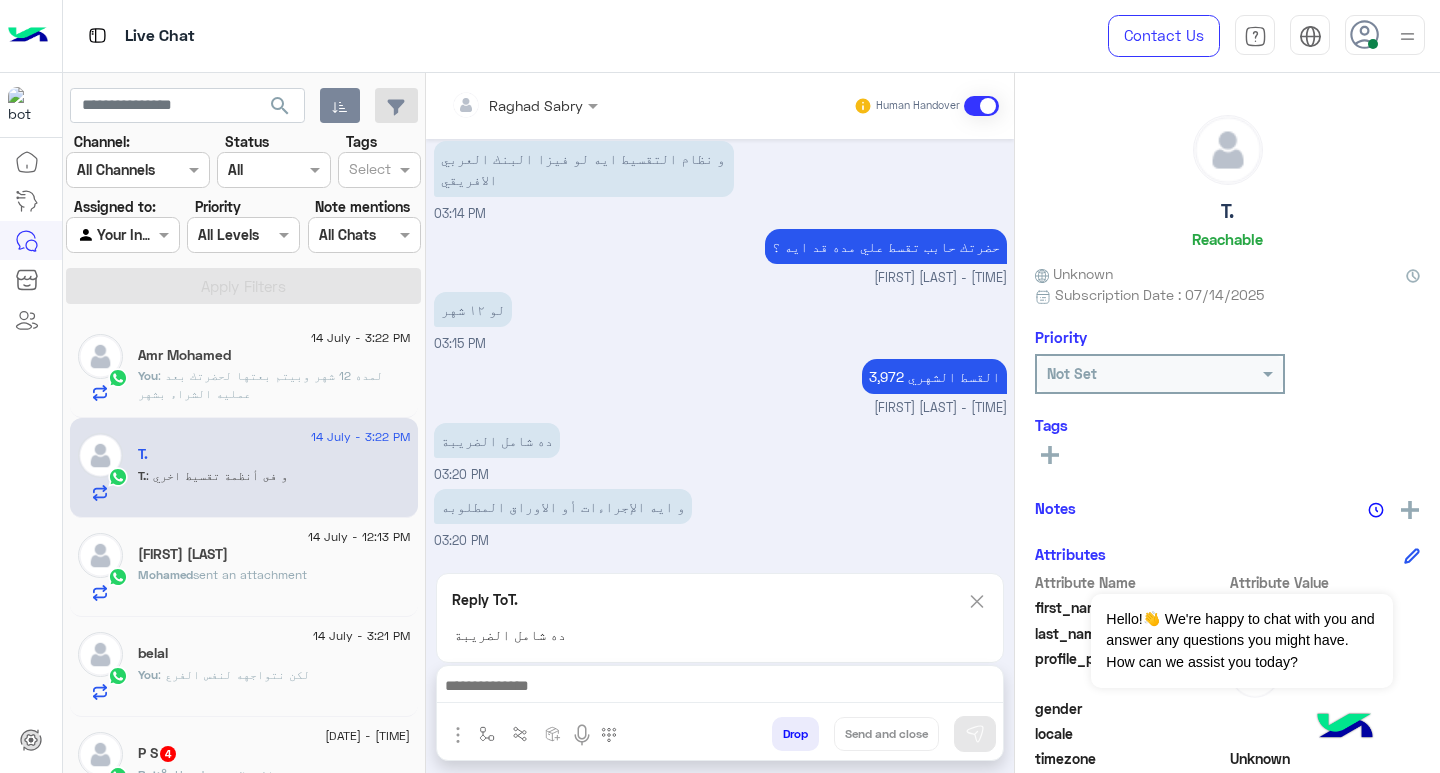 click at bounding box center (720, 688) 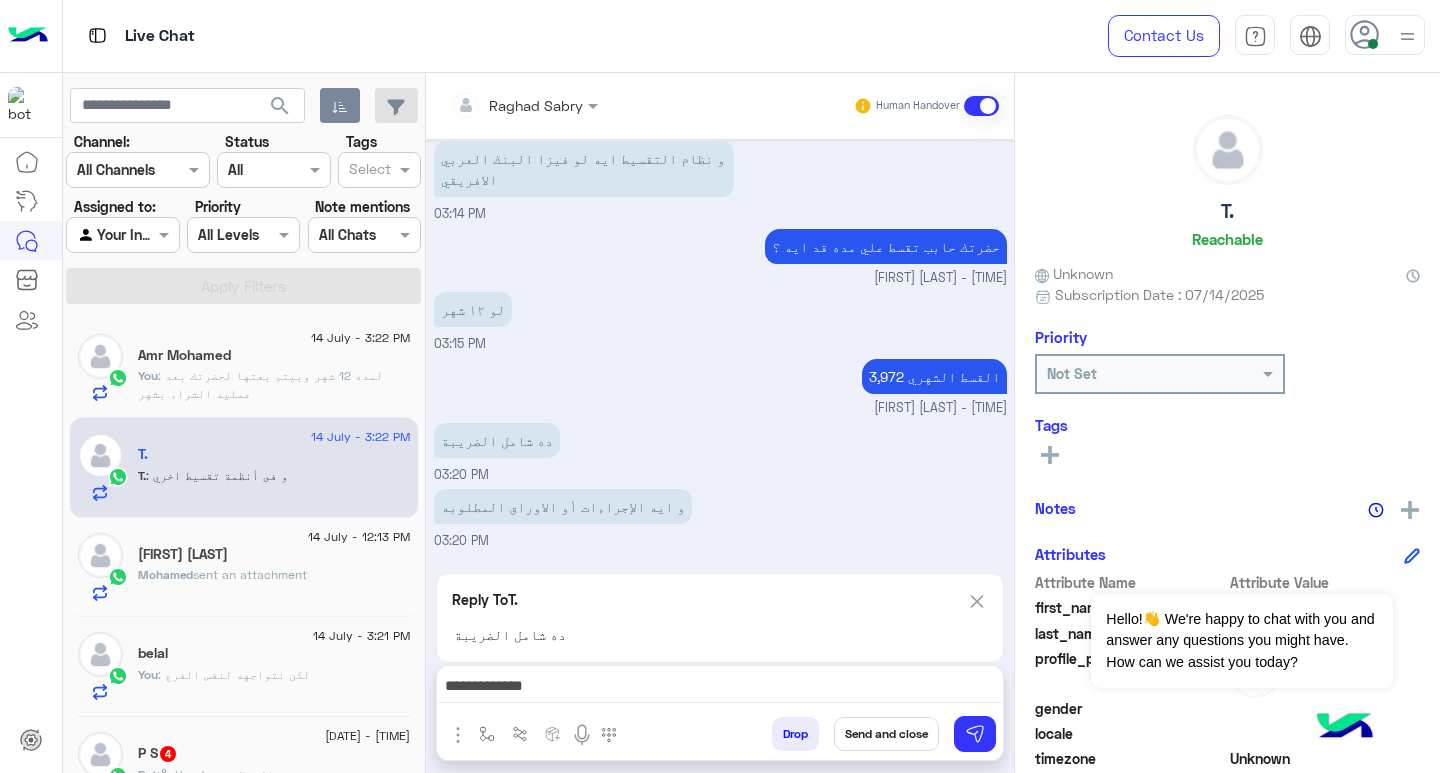 click on "**********" at bounding box center (720, 688) 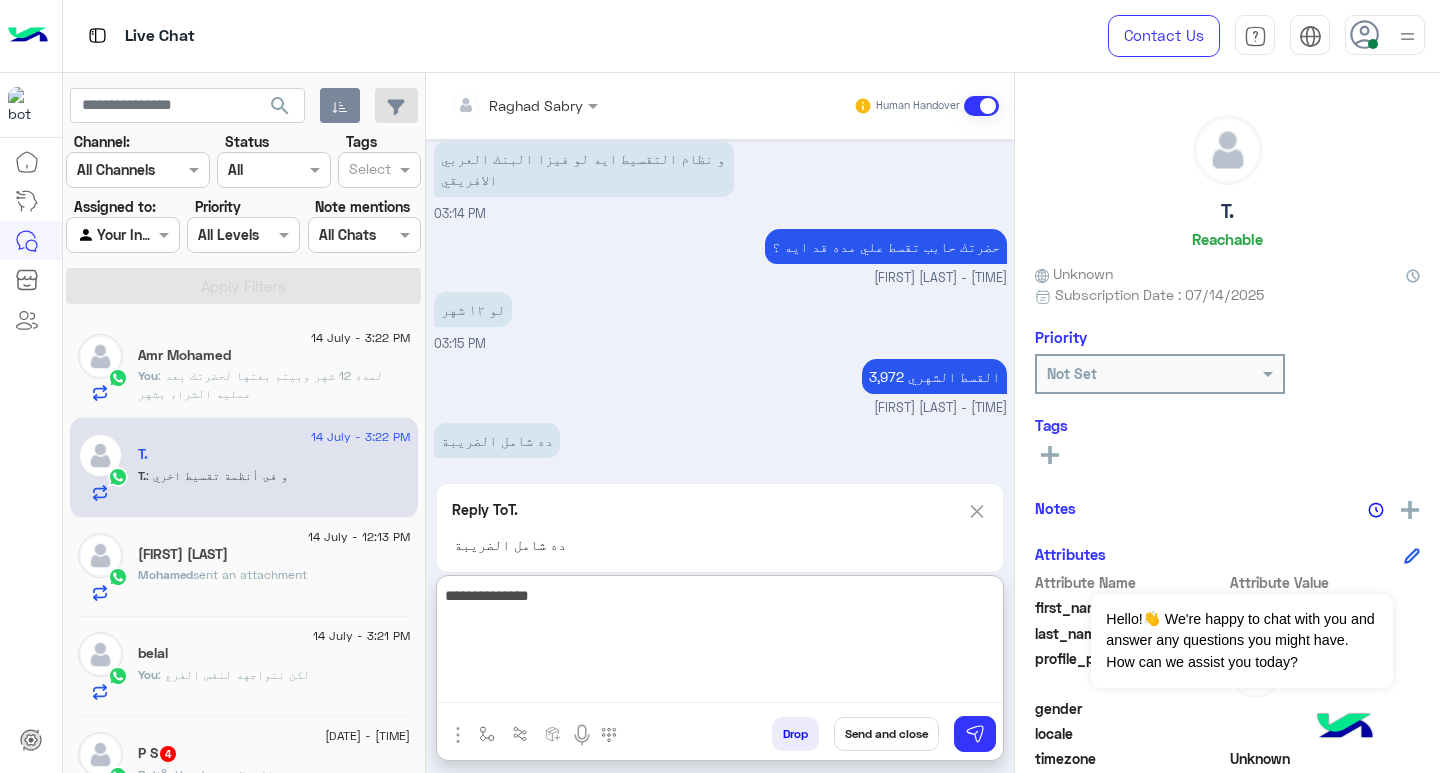 paste on "**********" 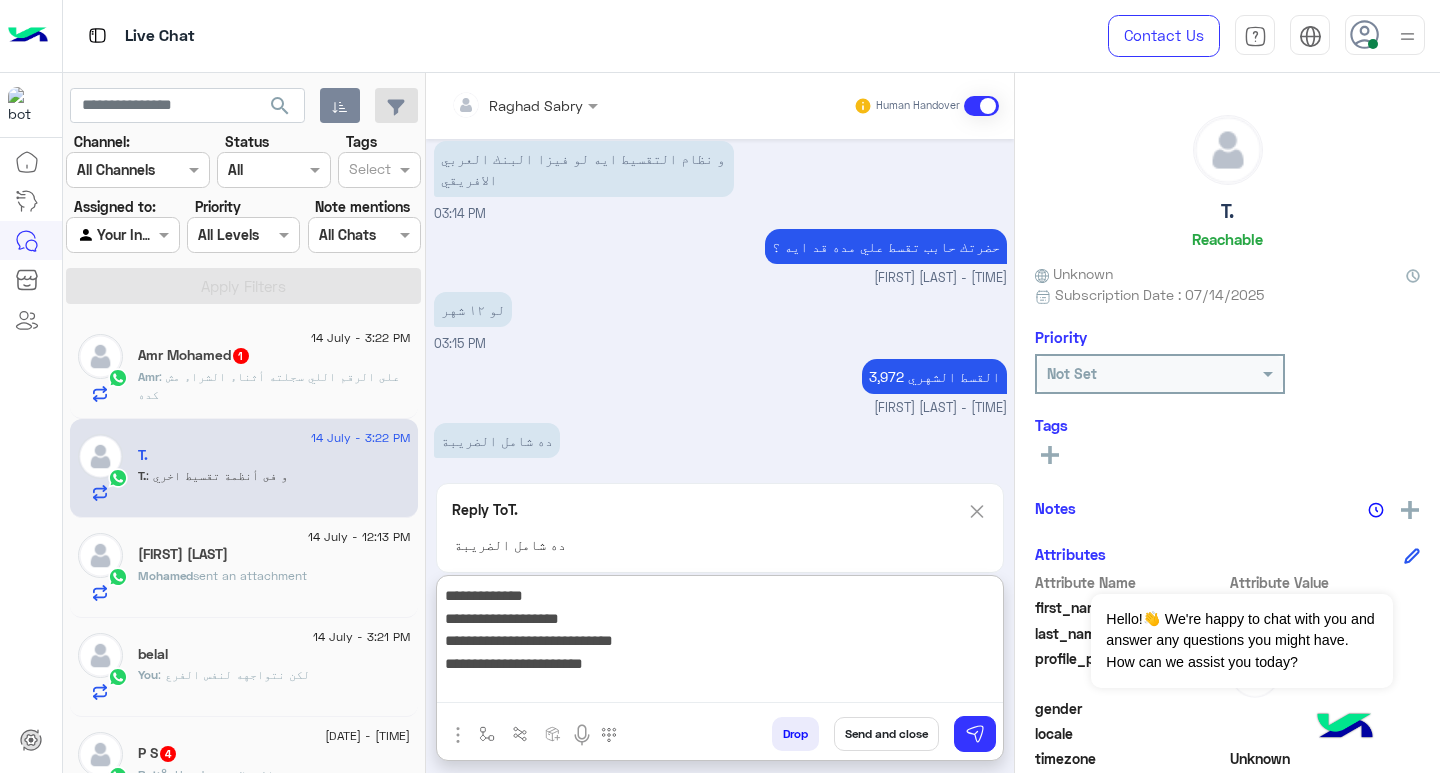 click on "**********" at bounding box center (720, 643) 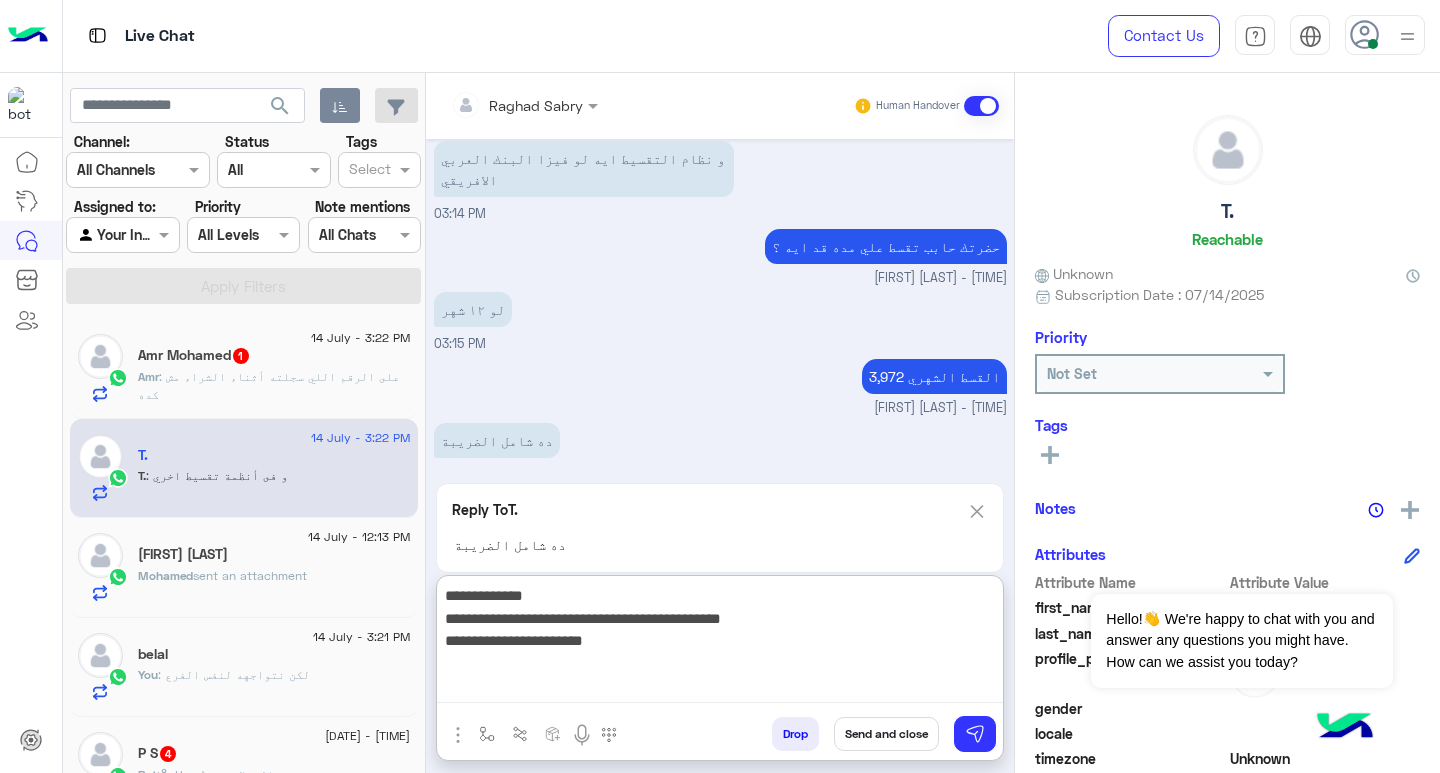 type on "**********" 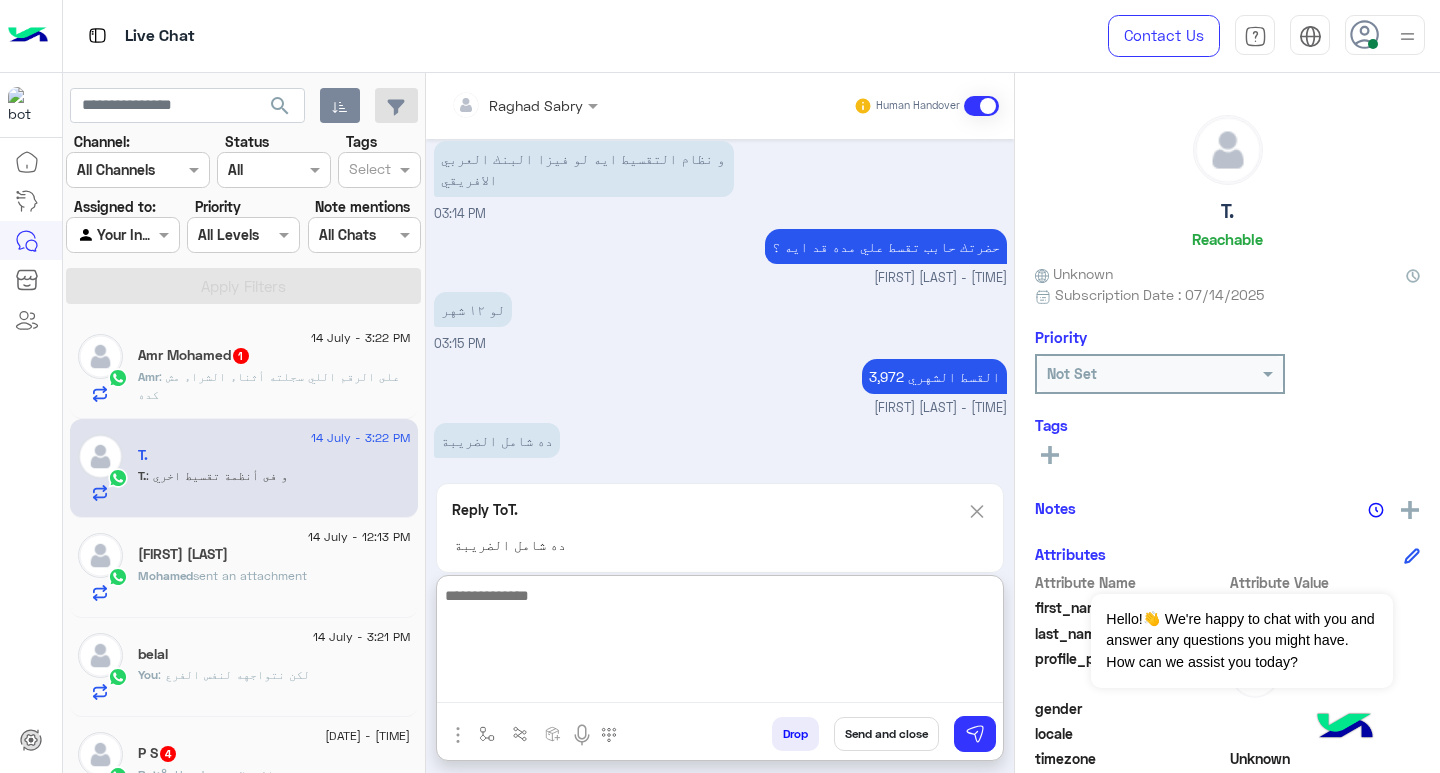 scroll, scrollTop: 2100, scrollLeft: 0, axis: vertical 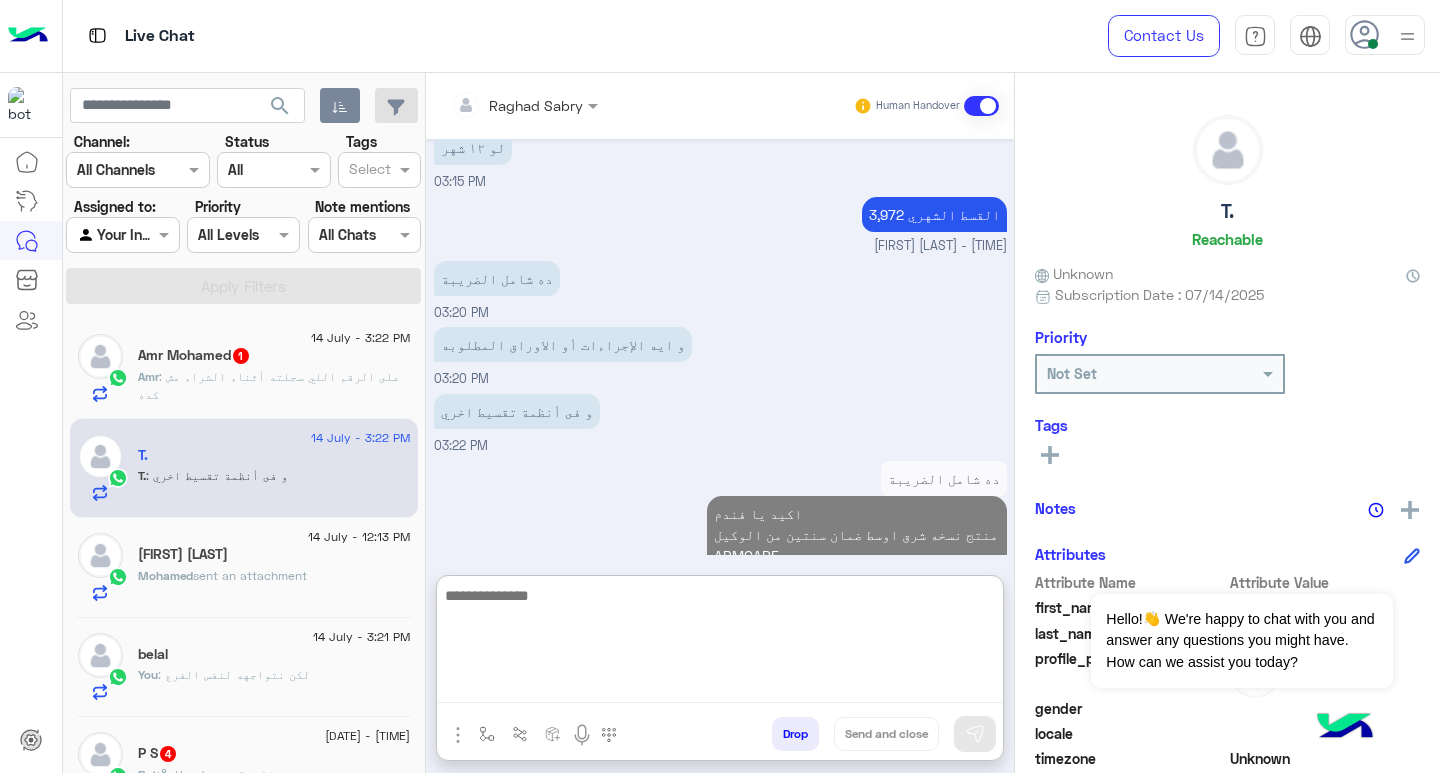 click on "Amr : على الرقم اللي سجلته أثناء الشراء مش كده" 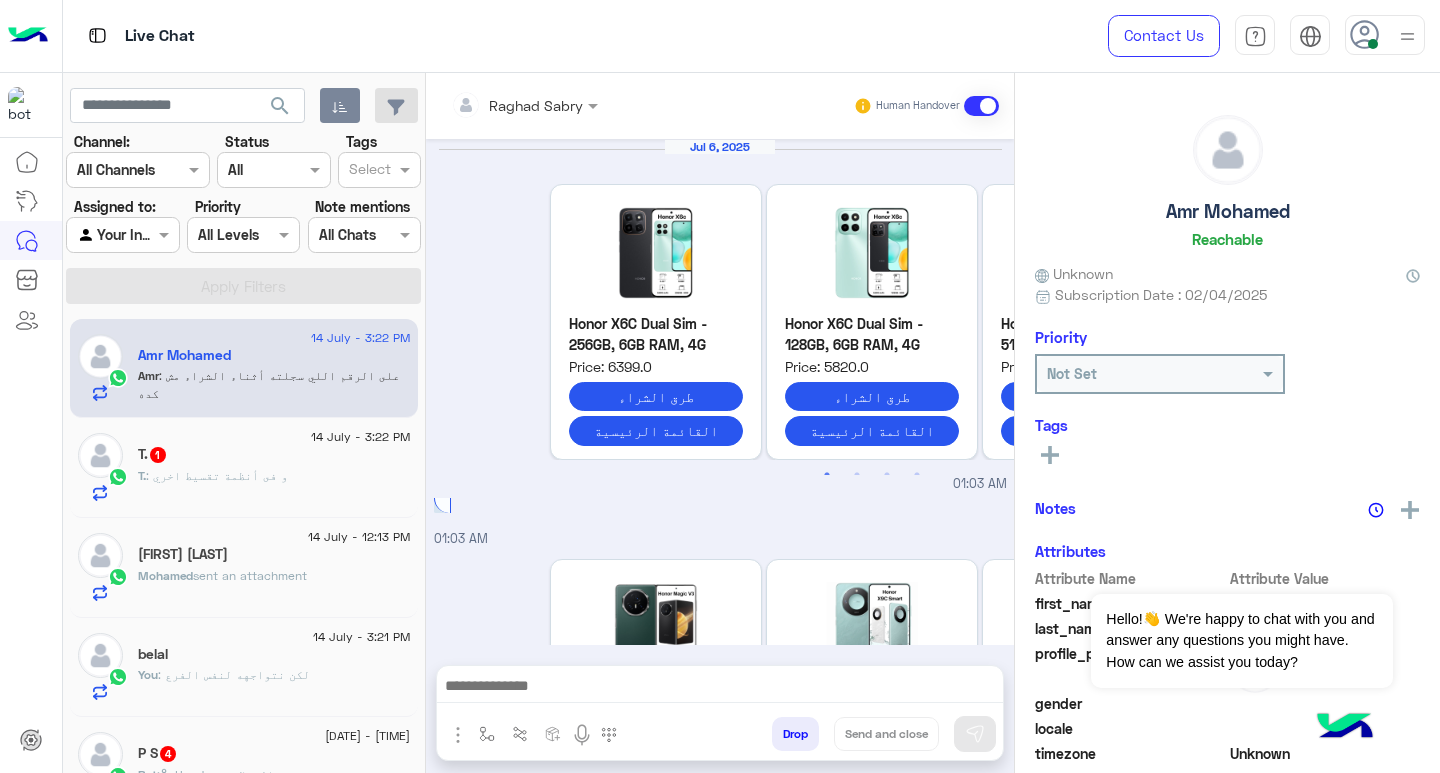 scroll, scrollTop: 1973, scrollLeft: 0, axis: vertical 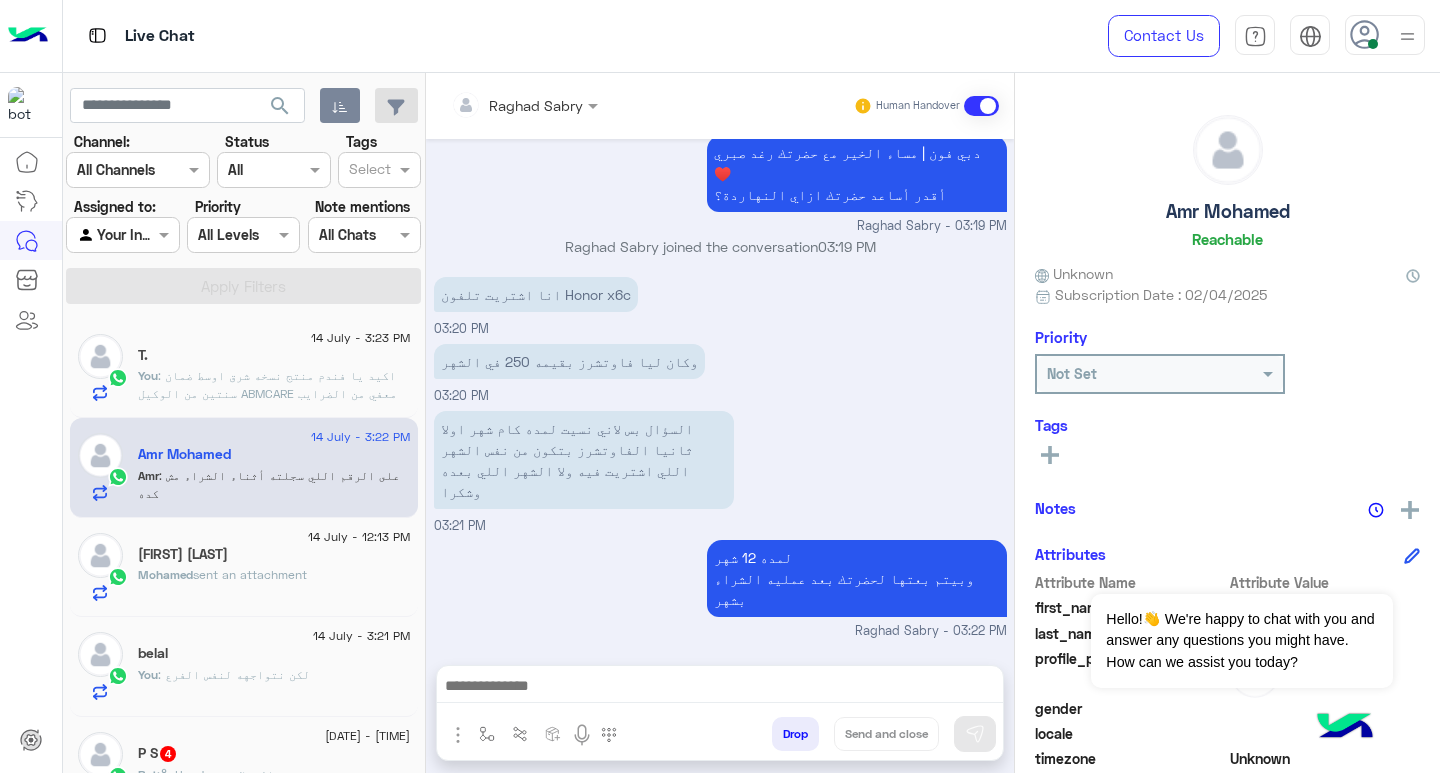 click at bounding box center (720, 688) 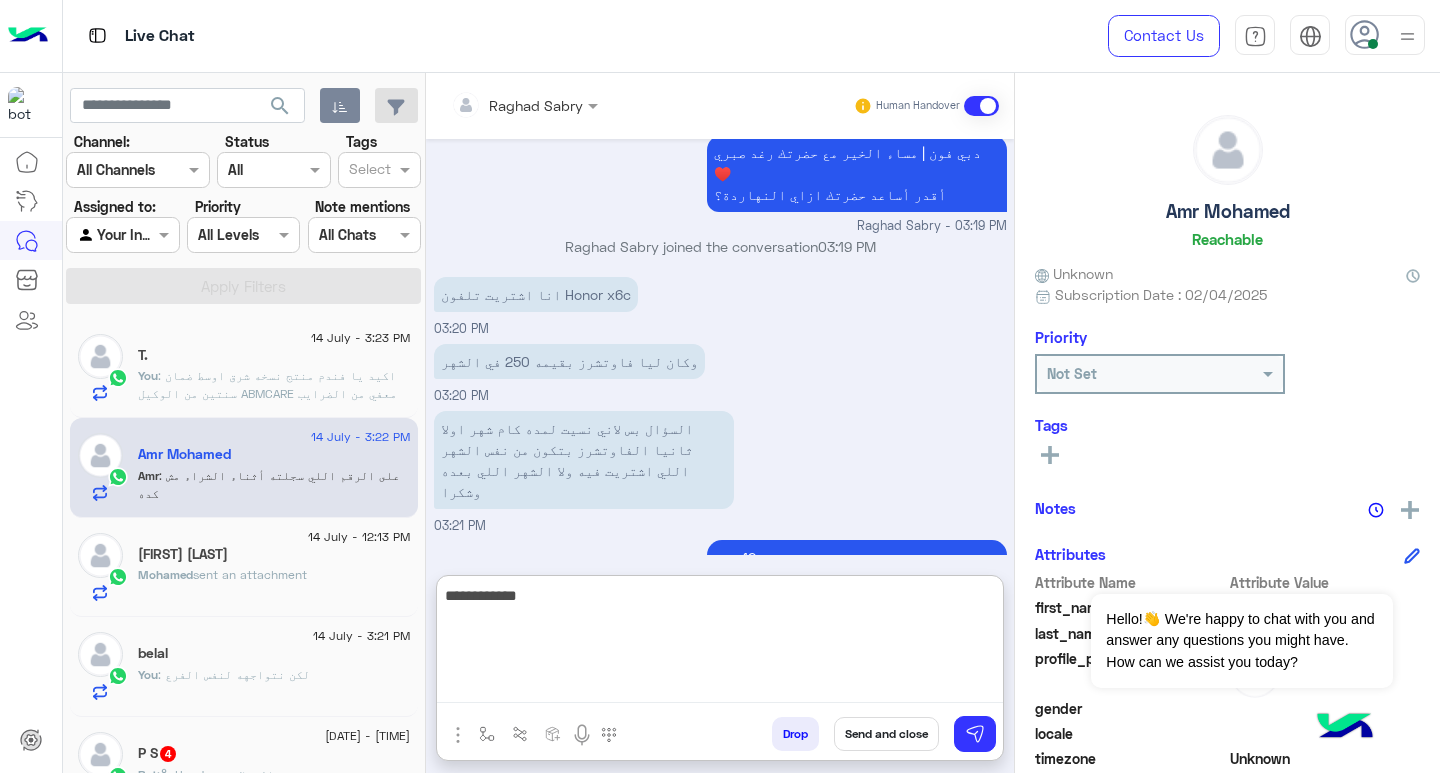 type on "**********" 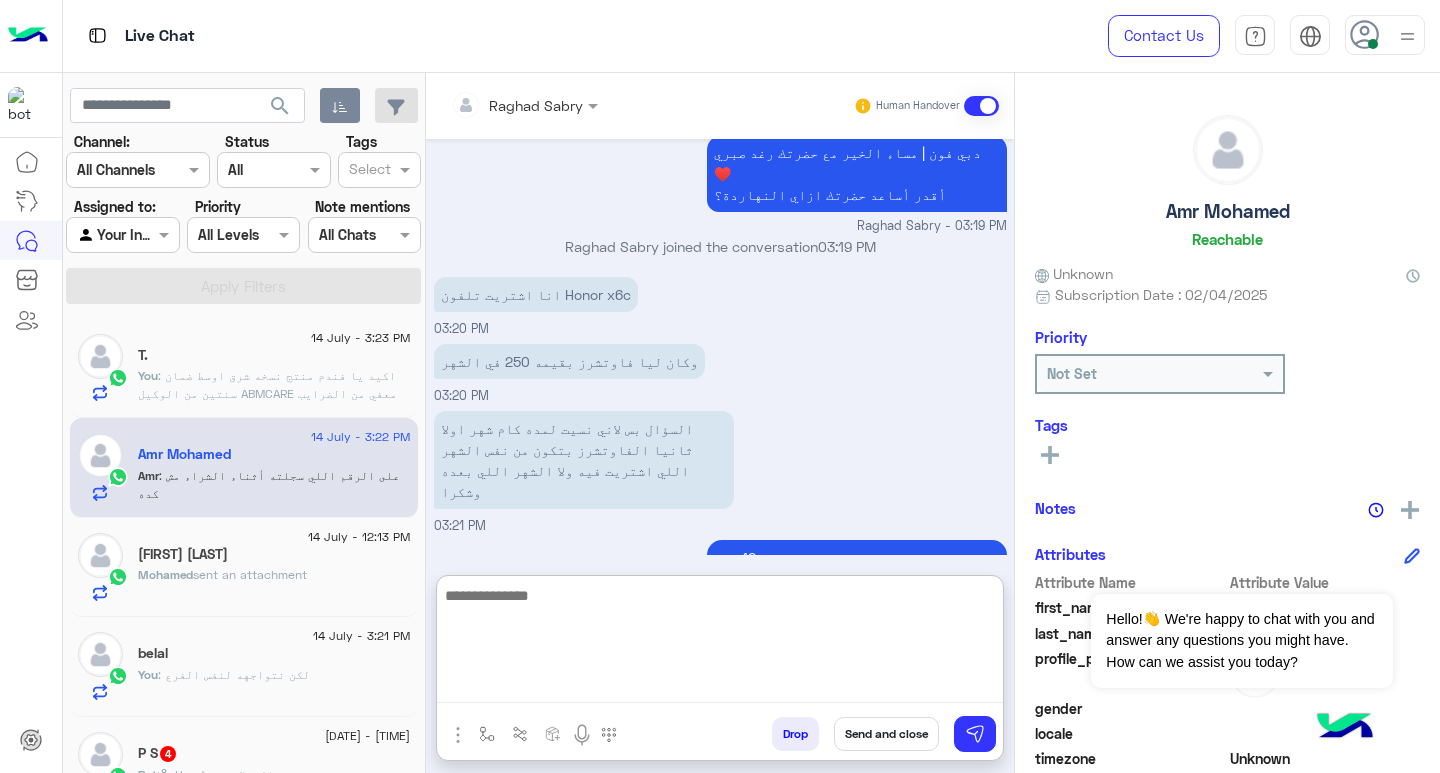 scroll, scrollTop: 2127, scrollLeft: 0, axis: vertical 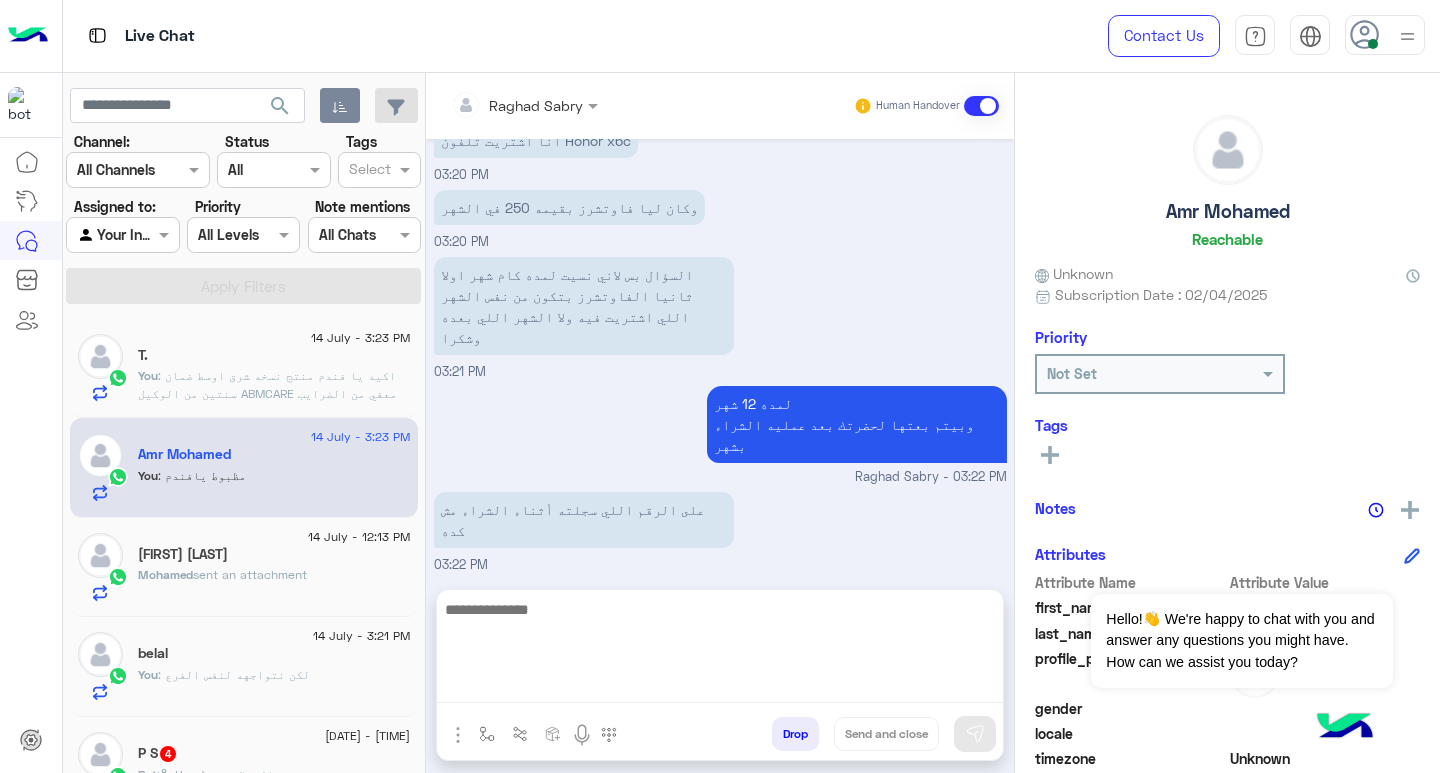 click on "Mohamed ibrahim" 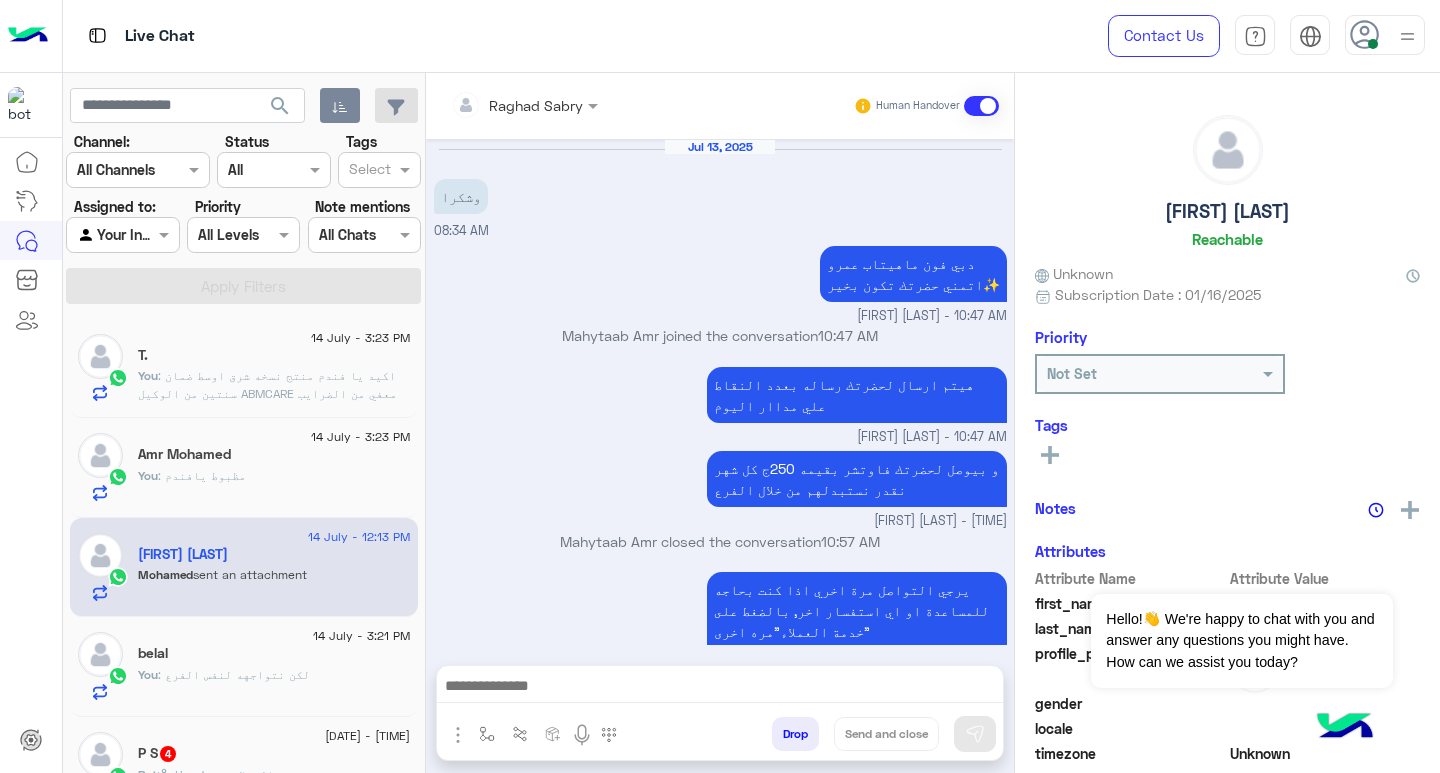 scroll, scrollTop: 1861, scrollLeft: 0, axis: vertical 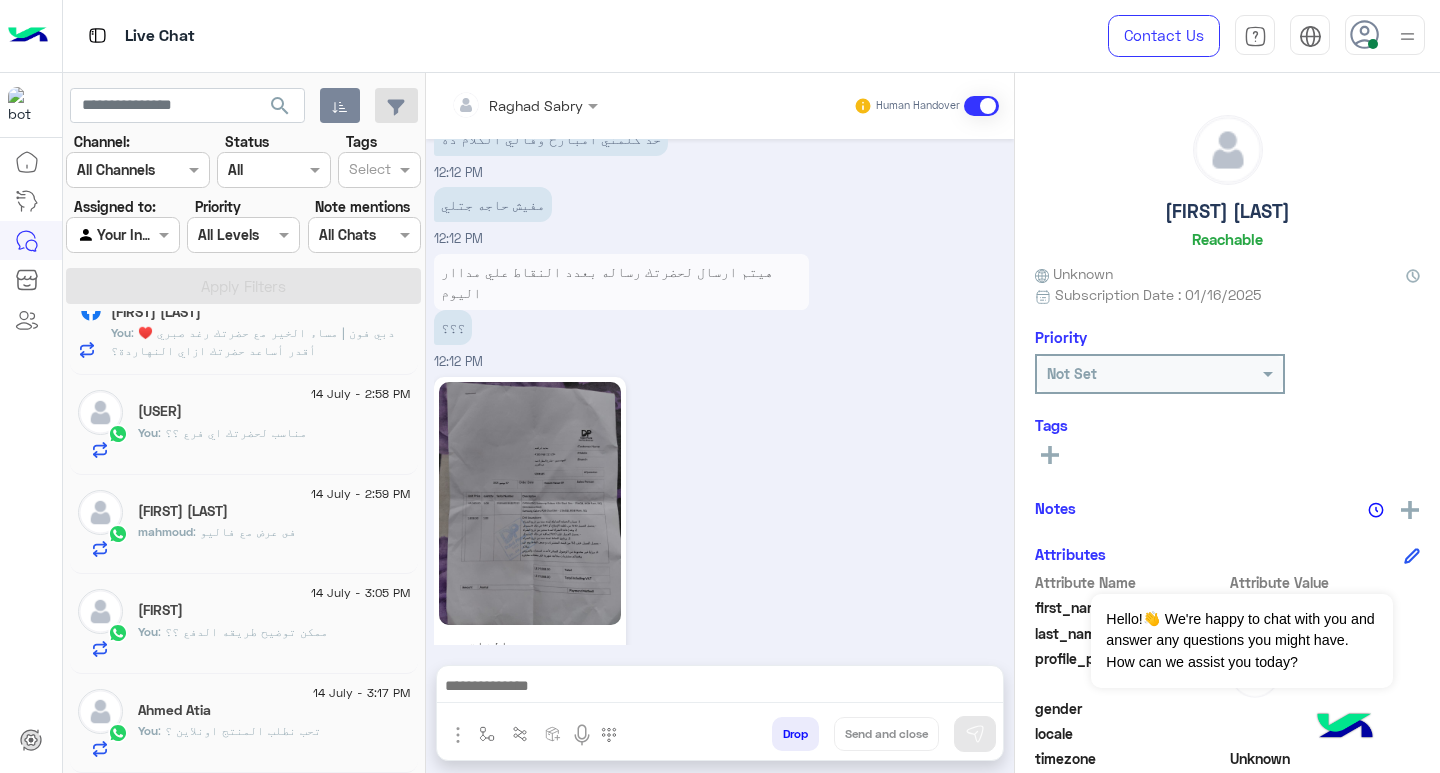 click on "You  : تحب نطلب المنتج اونلاين ؟" 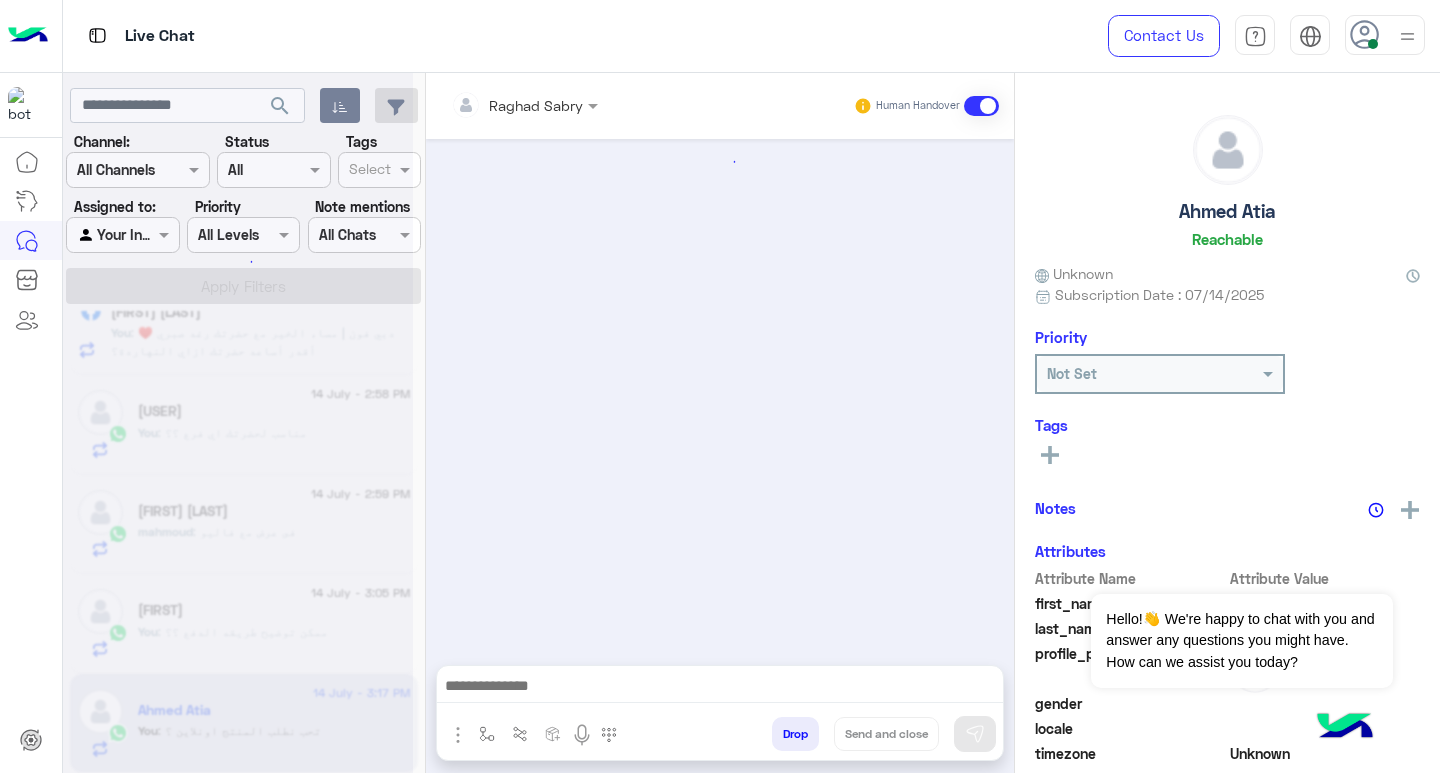 scroll, scrollTop: 991, scrollLeft: 0, axis: vertical 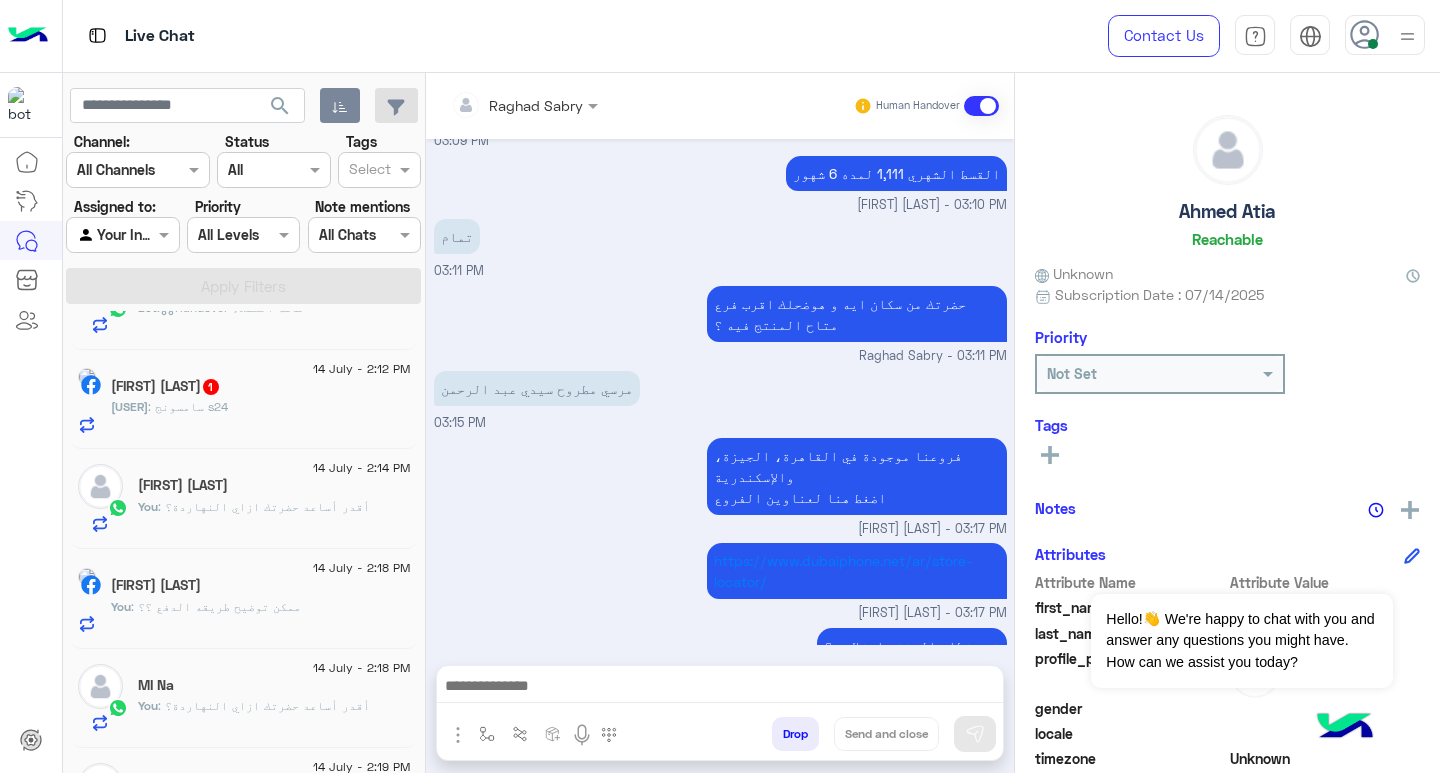 click on "Miroo : سامسونج s24" 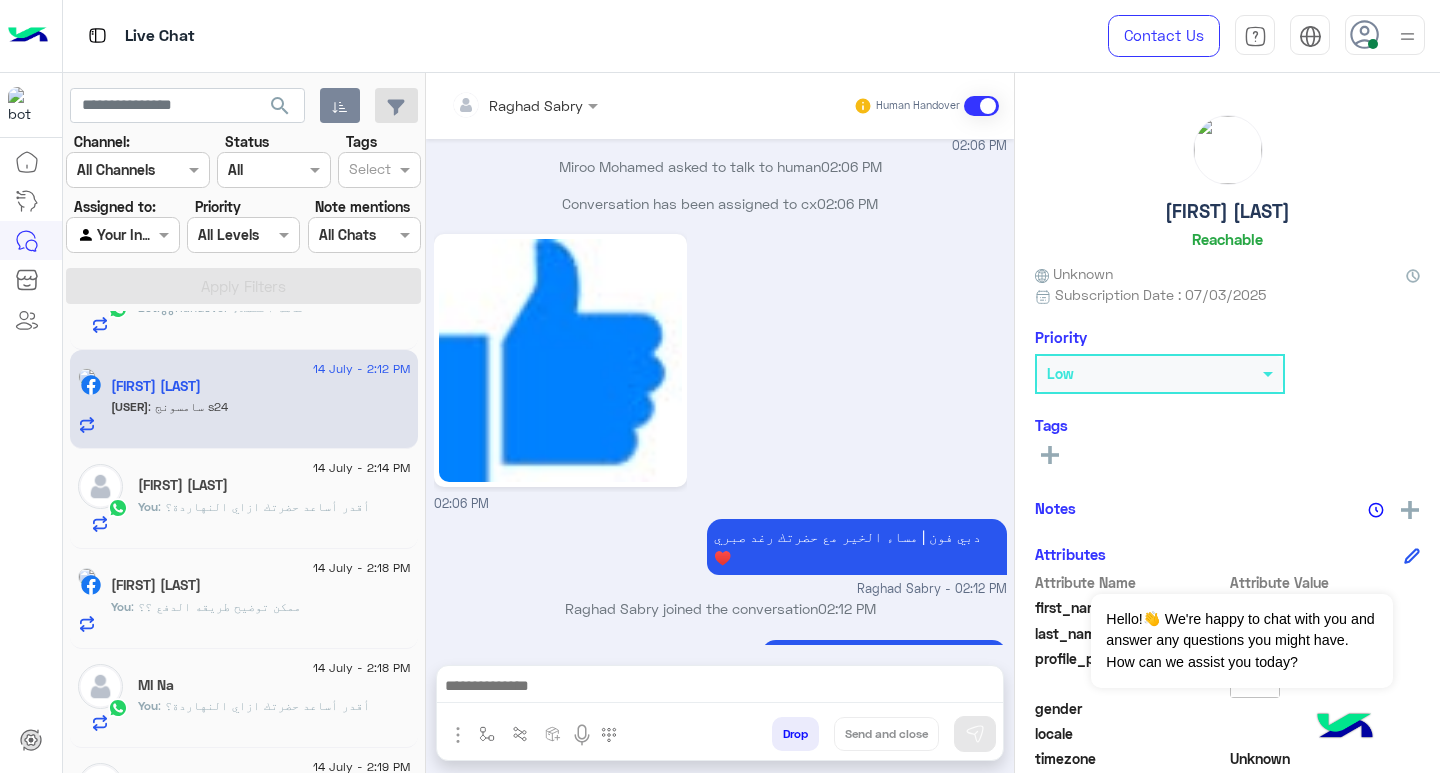 scroll, scrollTop: 1480, scrollLeft: 0, axis: vertical 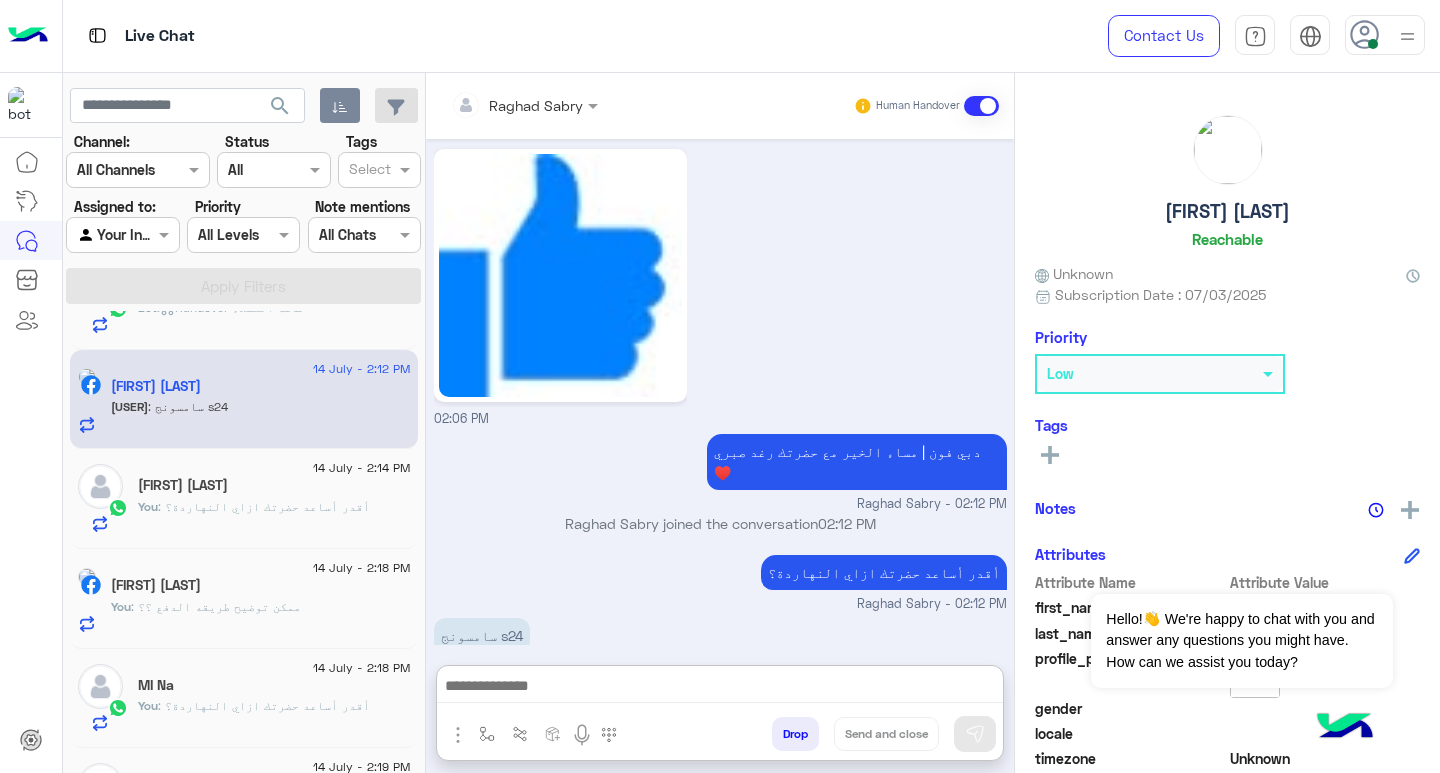 click at bounding box center [720, 688] 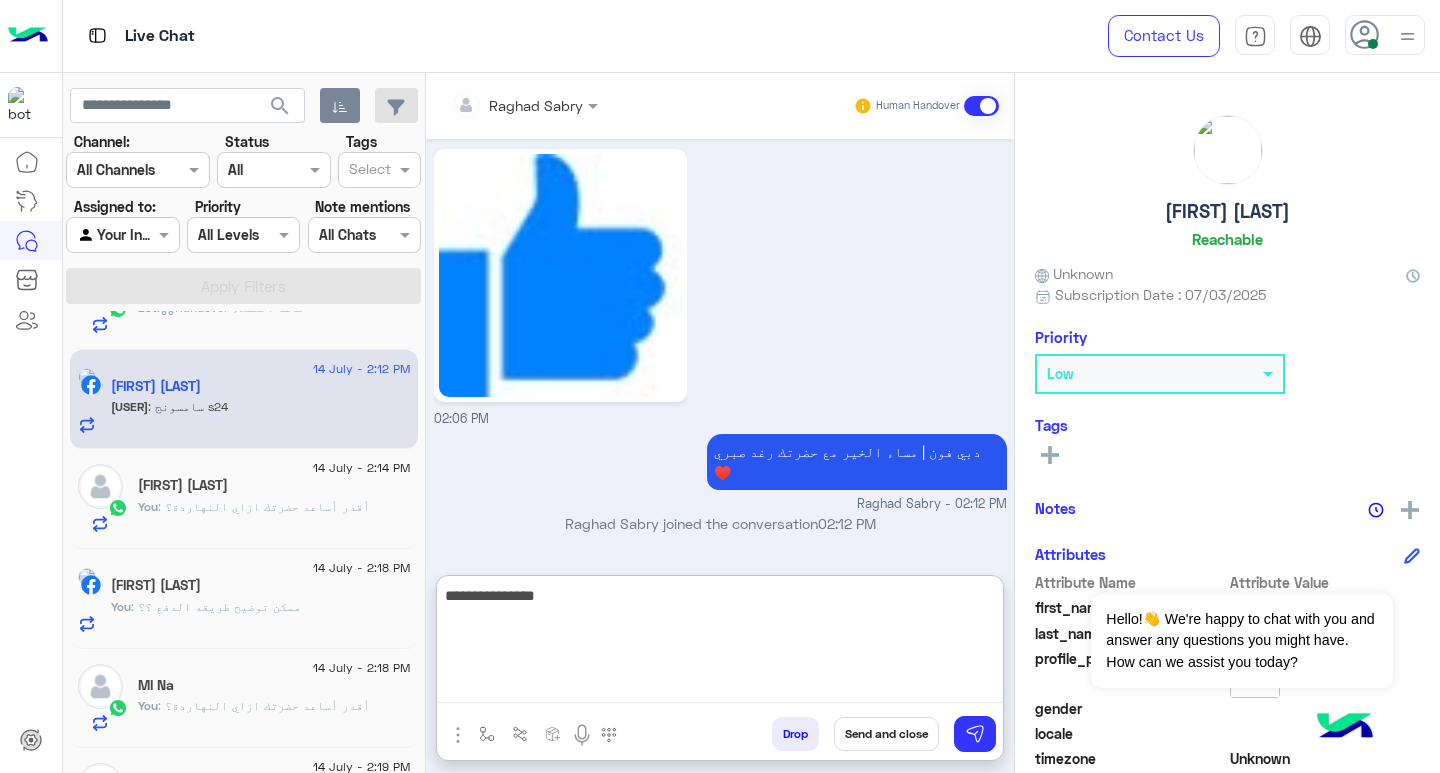 type on "**********" 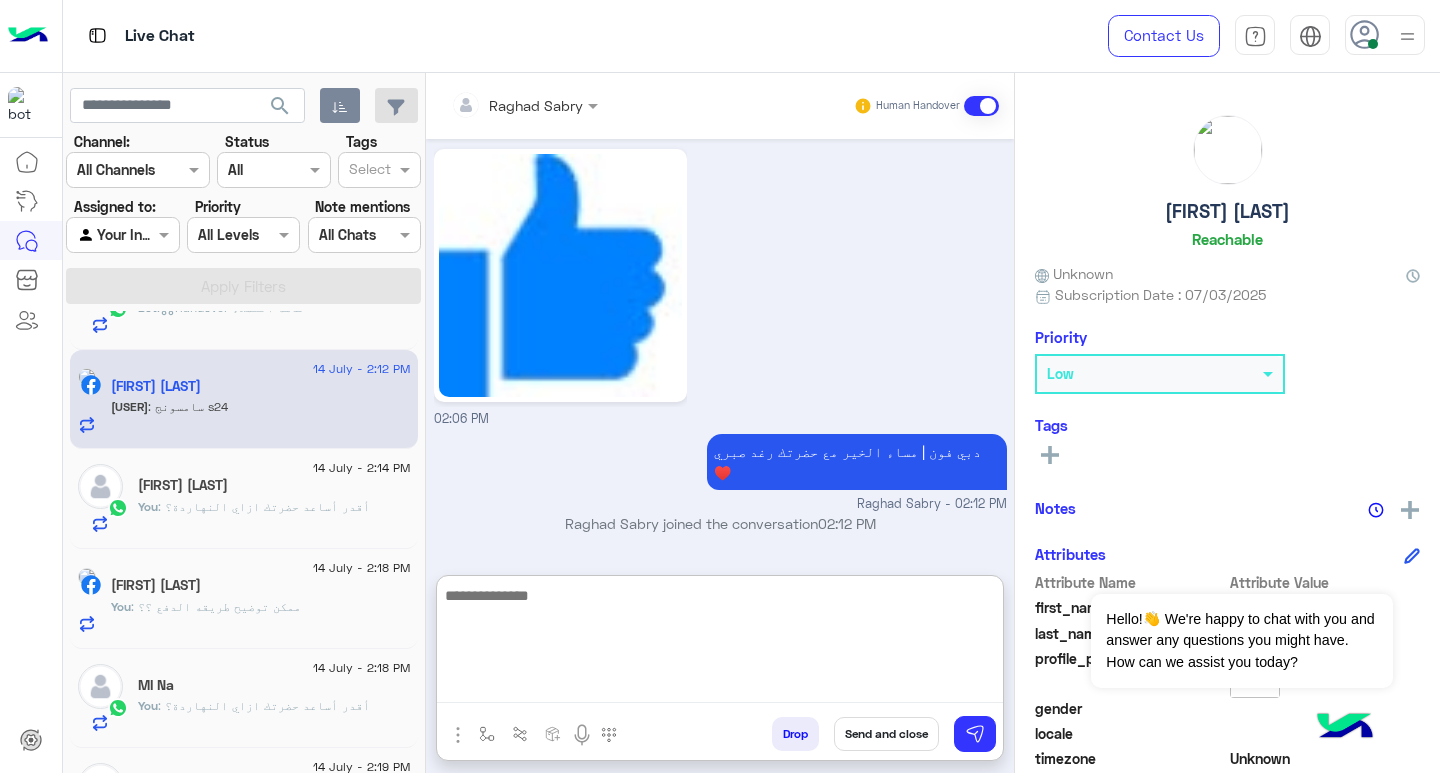 scroll, scrollTop: 1634, scrollLeft: 0, axis: vertical 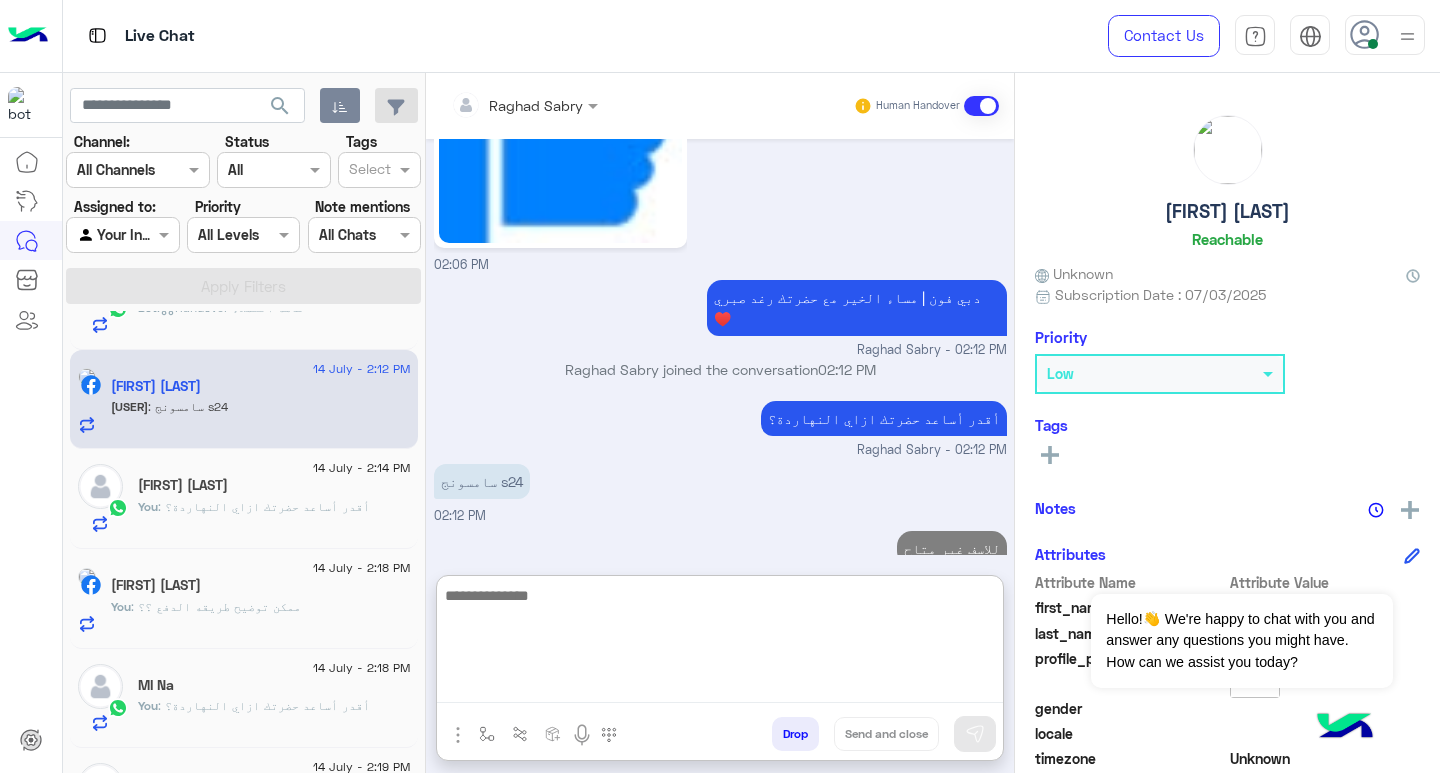 paste on "**********" 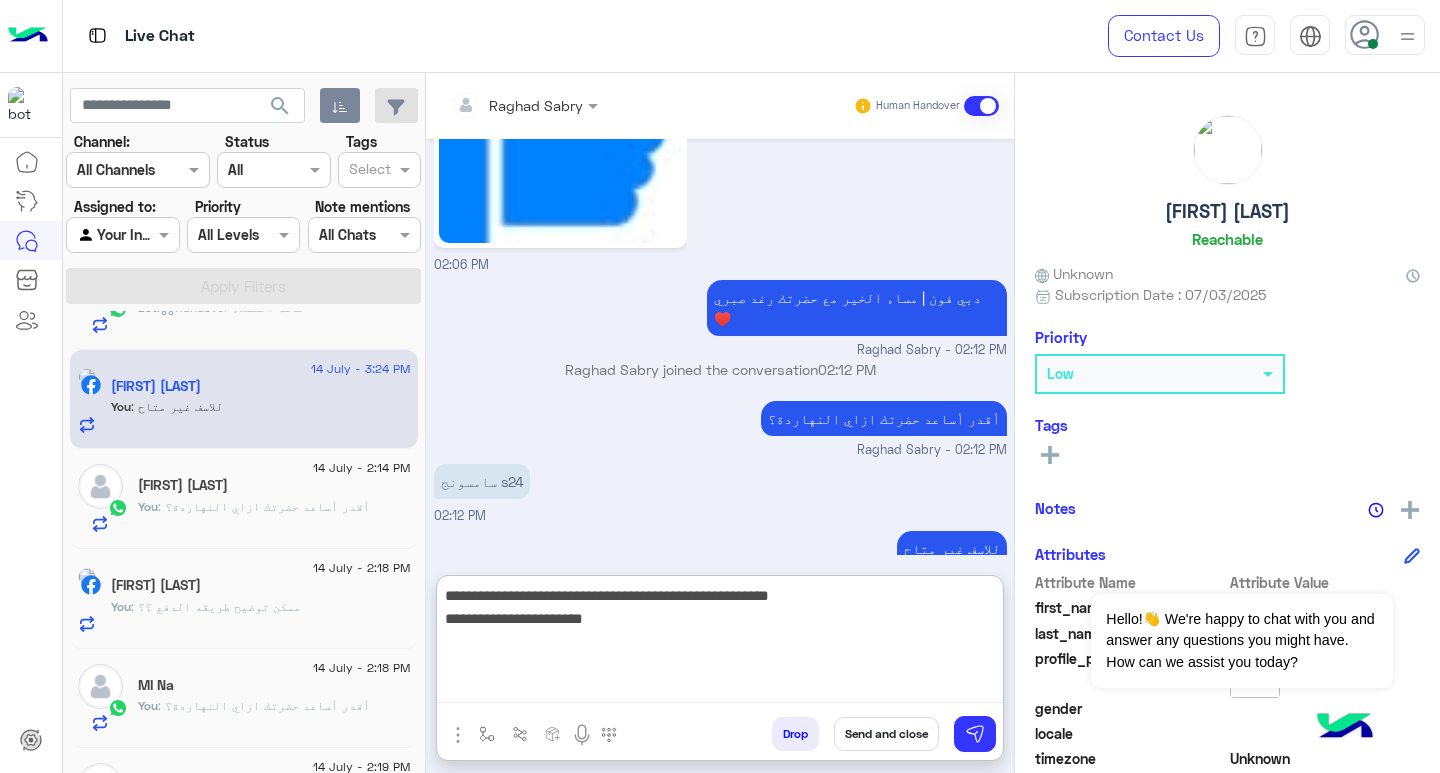 click on "**********" at bounding box center [720, 643] 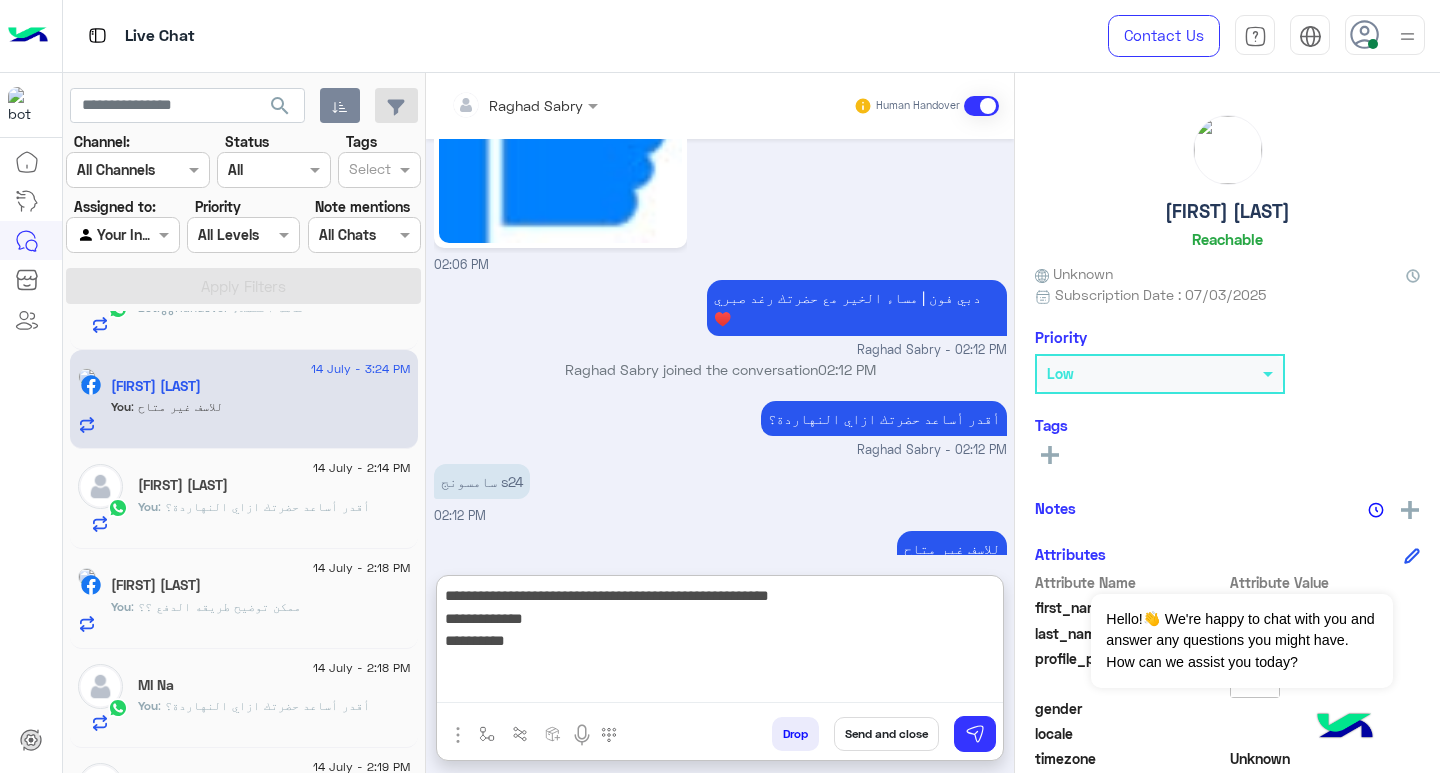 click on "**********" at bounding box center [720, 643] 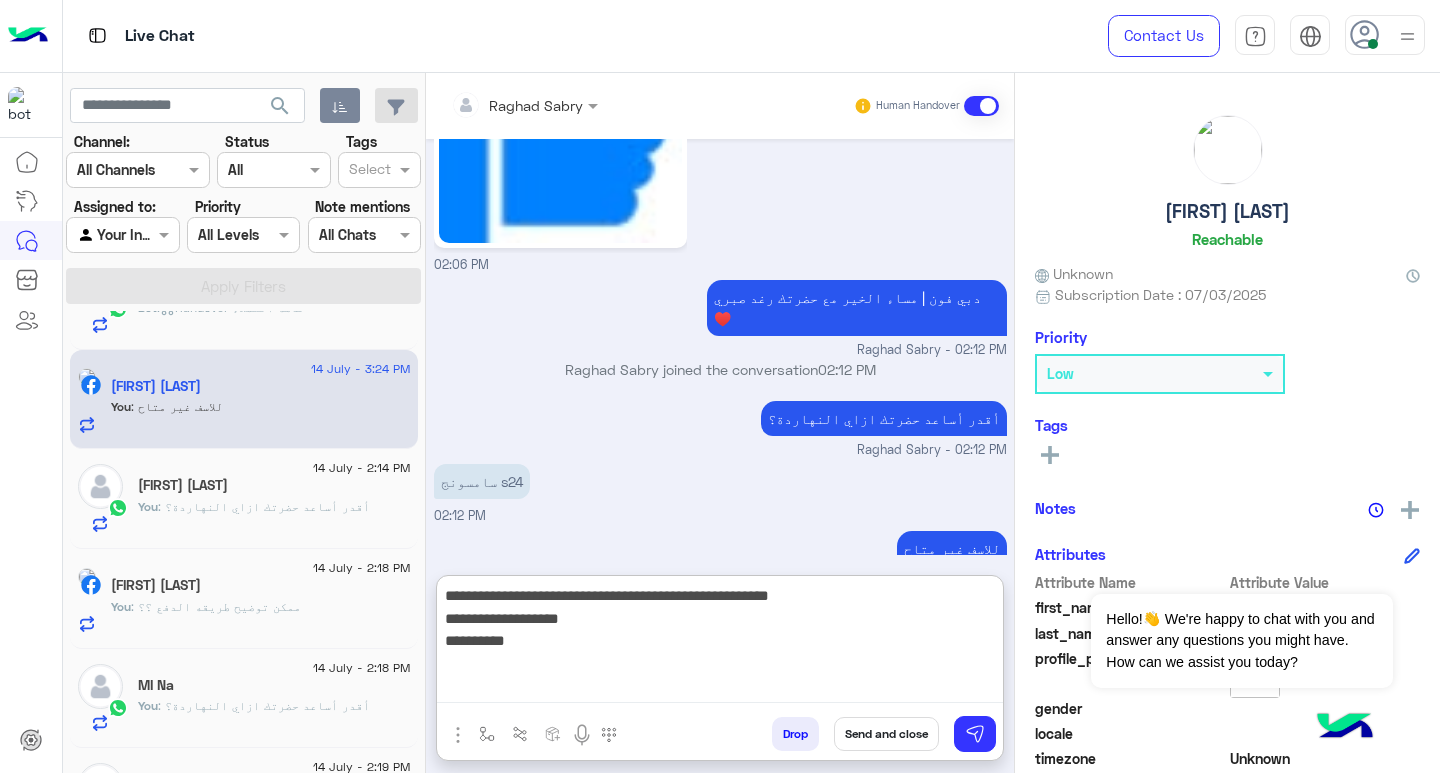click on "**********" at bounding box center (720, 643) 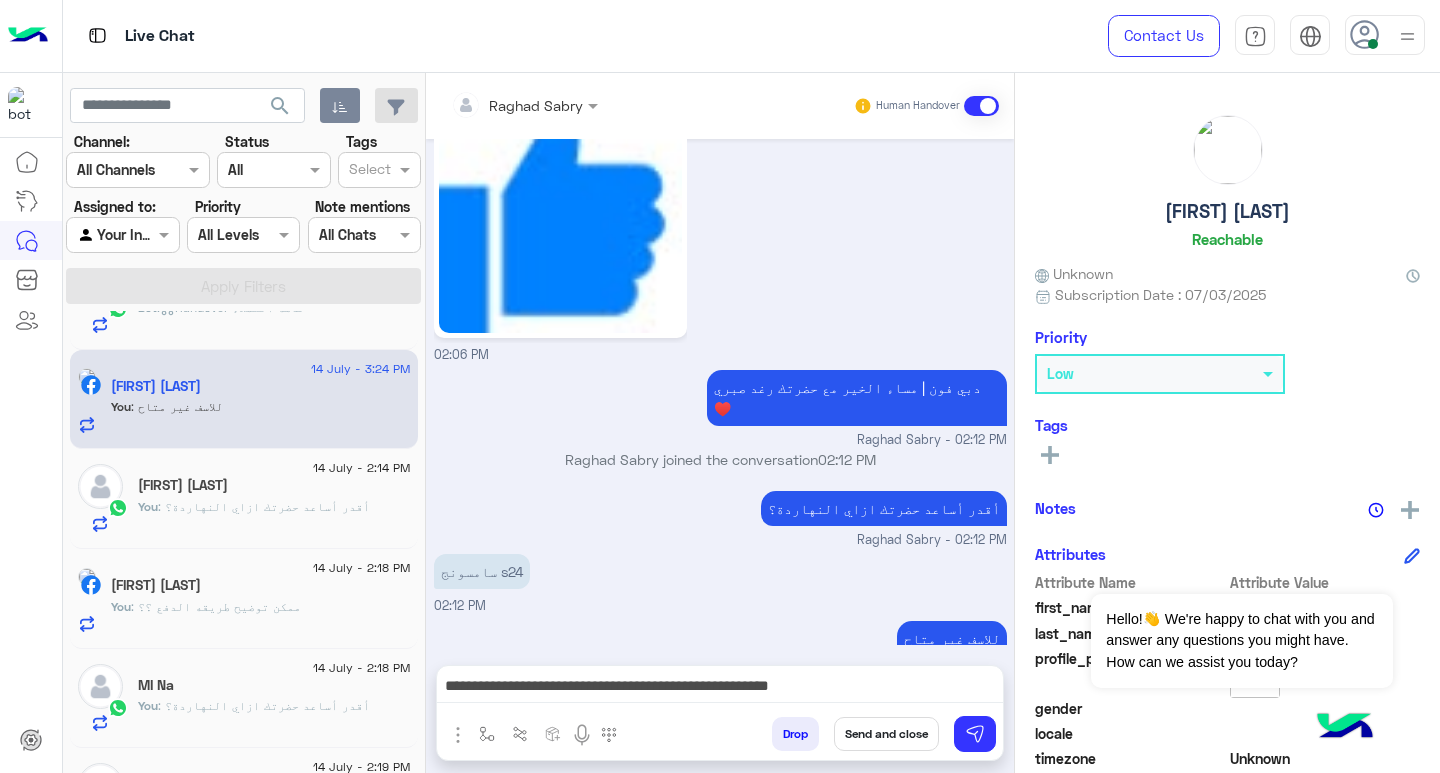 scroll, scrollTop: 1544, scrollLeft: 0, axis: vertical 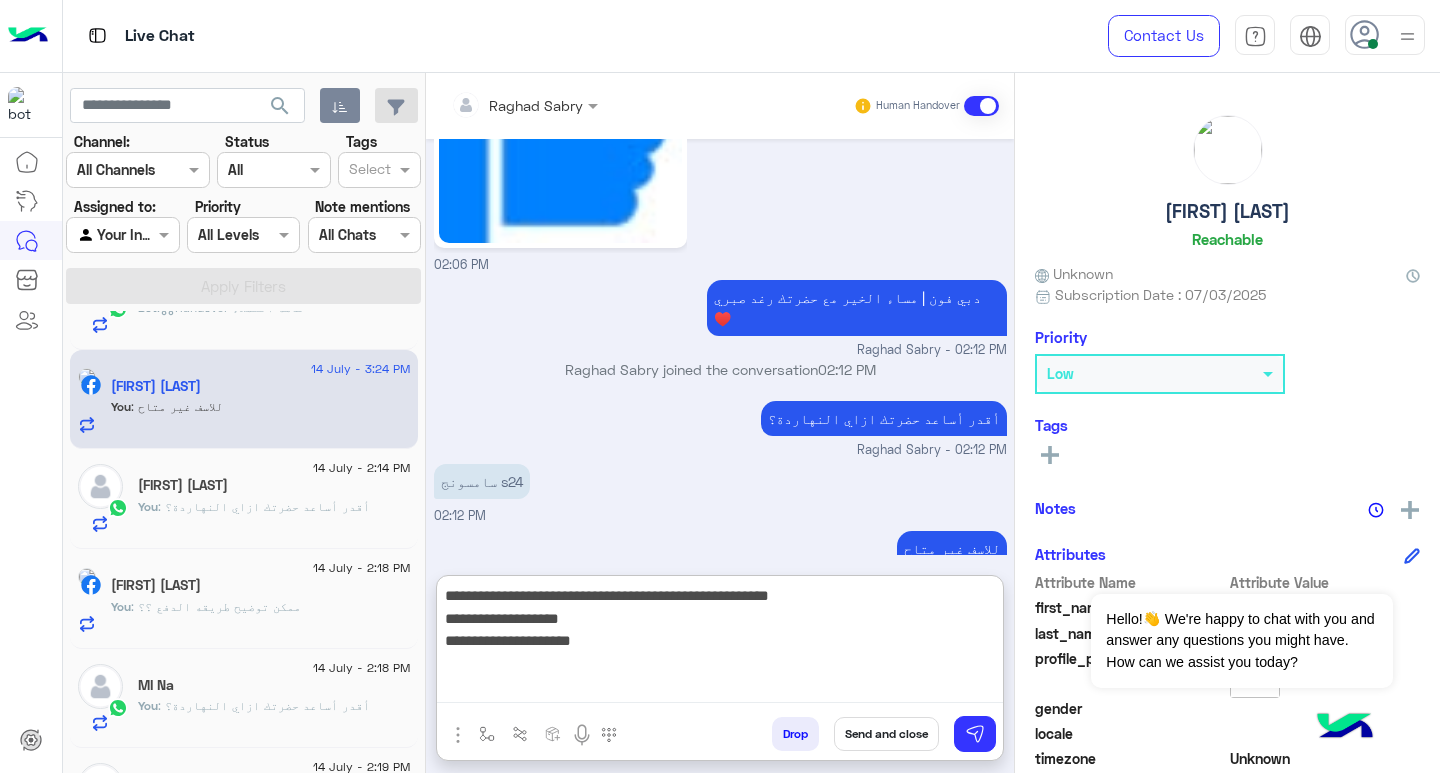 click on "**********" at bounding box center (720, 643) 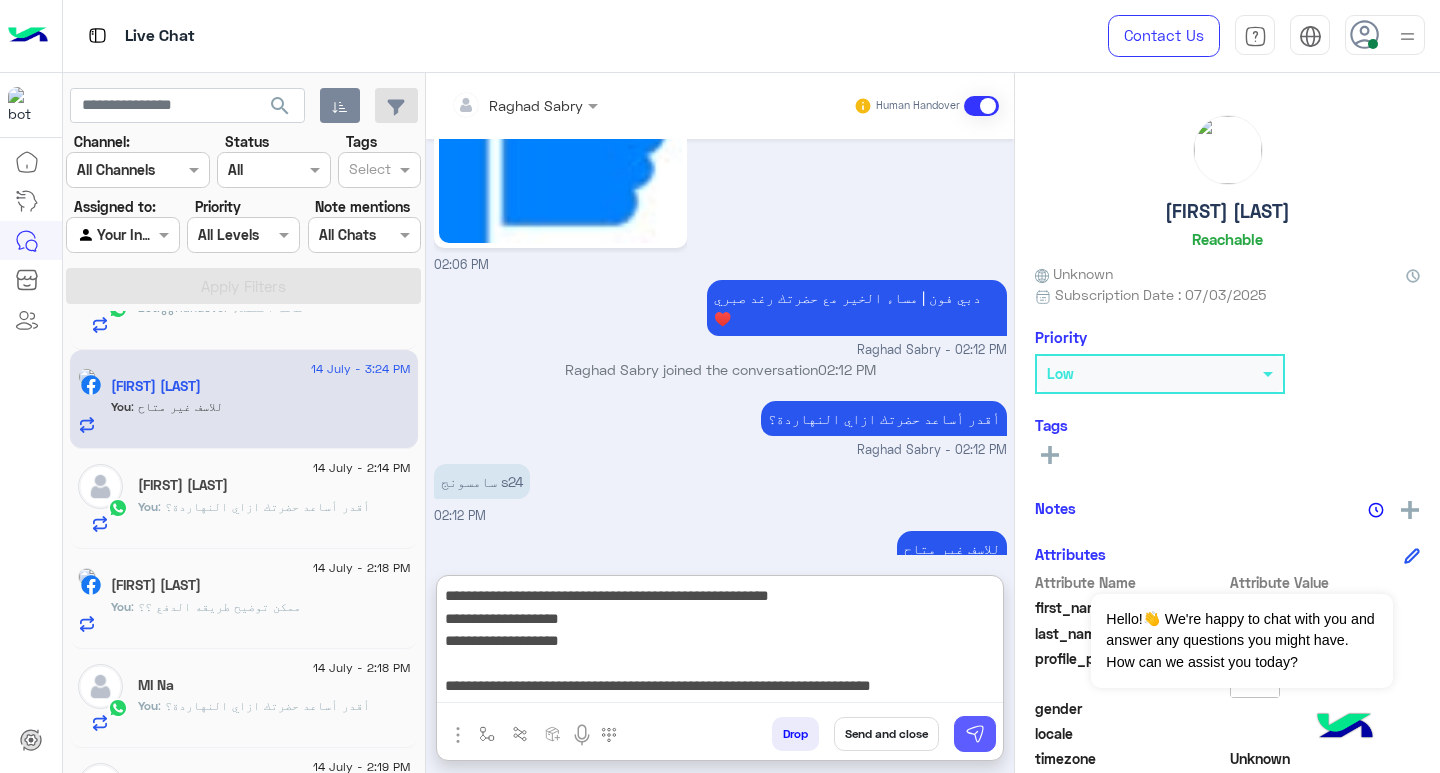type on "**********" 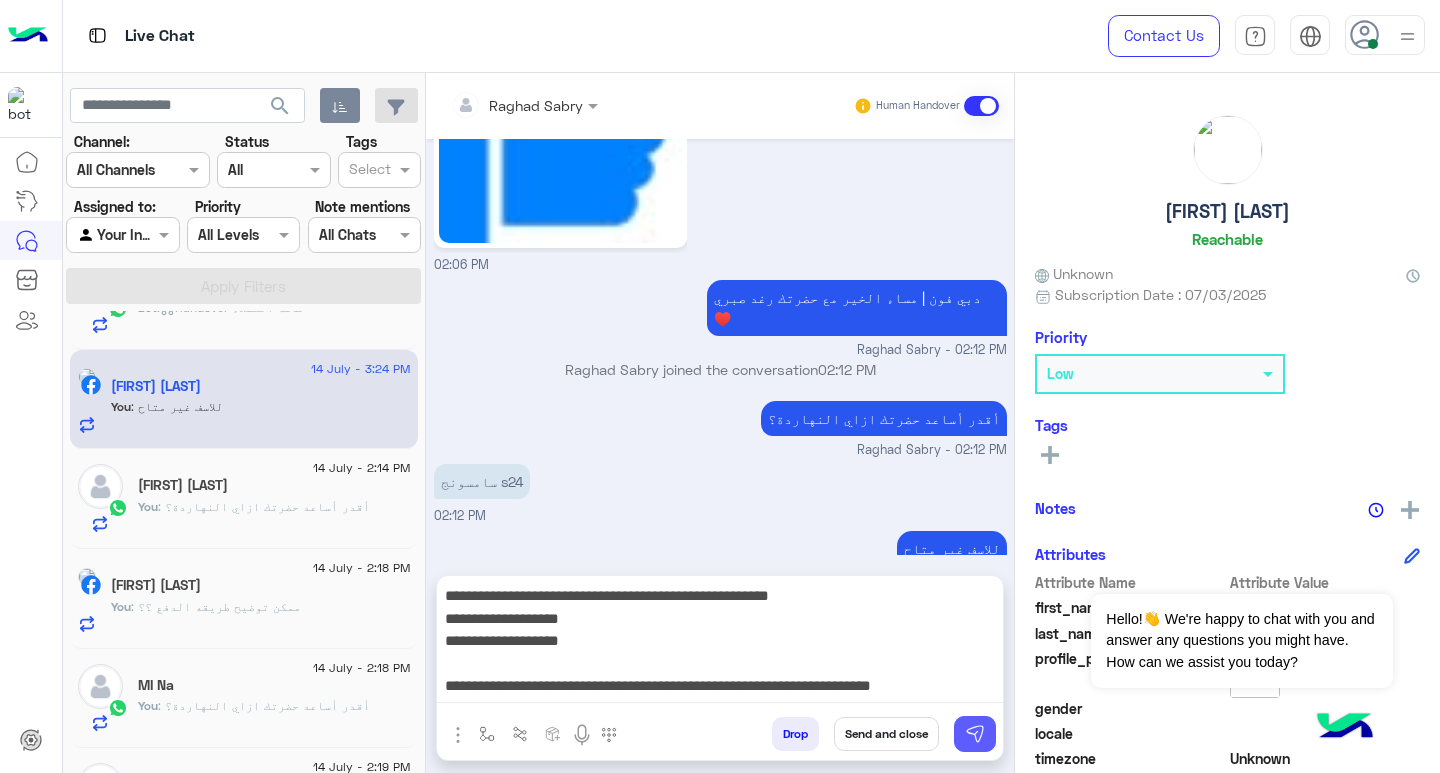 click at bounding box center [975, 734] 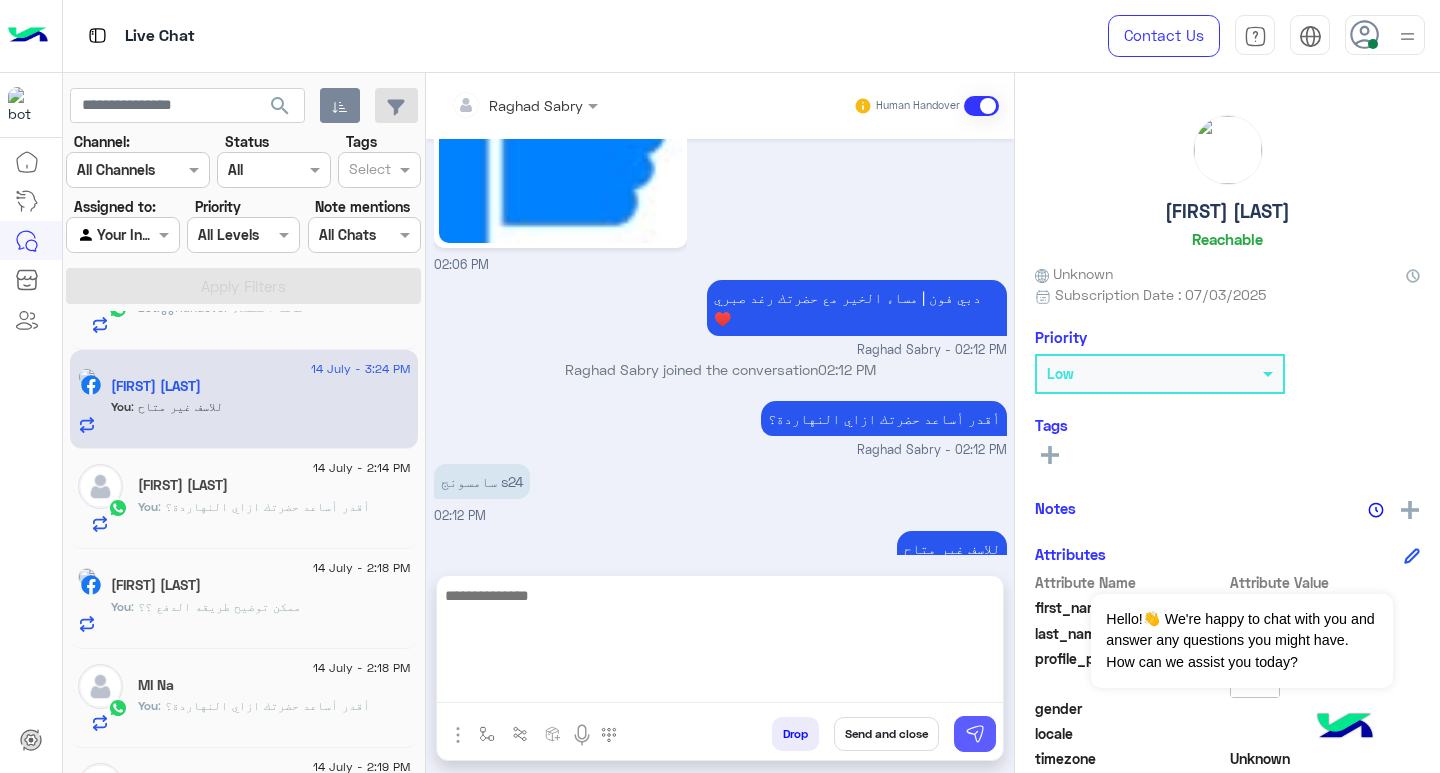 scroll, scrollTop: 1734, scrollLeft: 0, axis: vertical 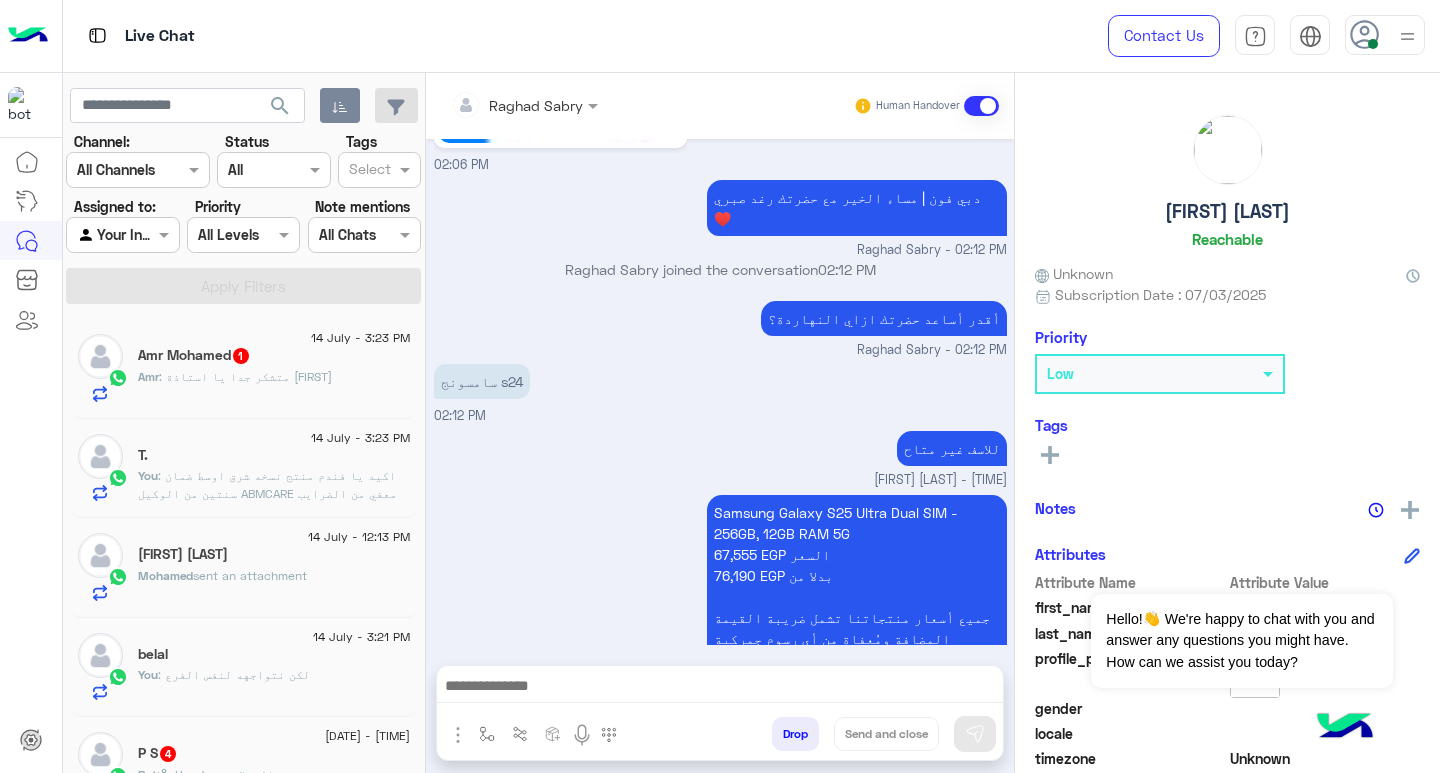 click on "Amr : متشكر جدا يا استاذة رغد" 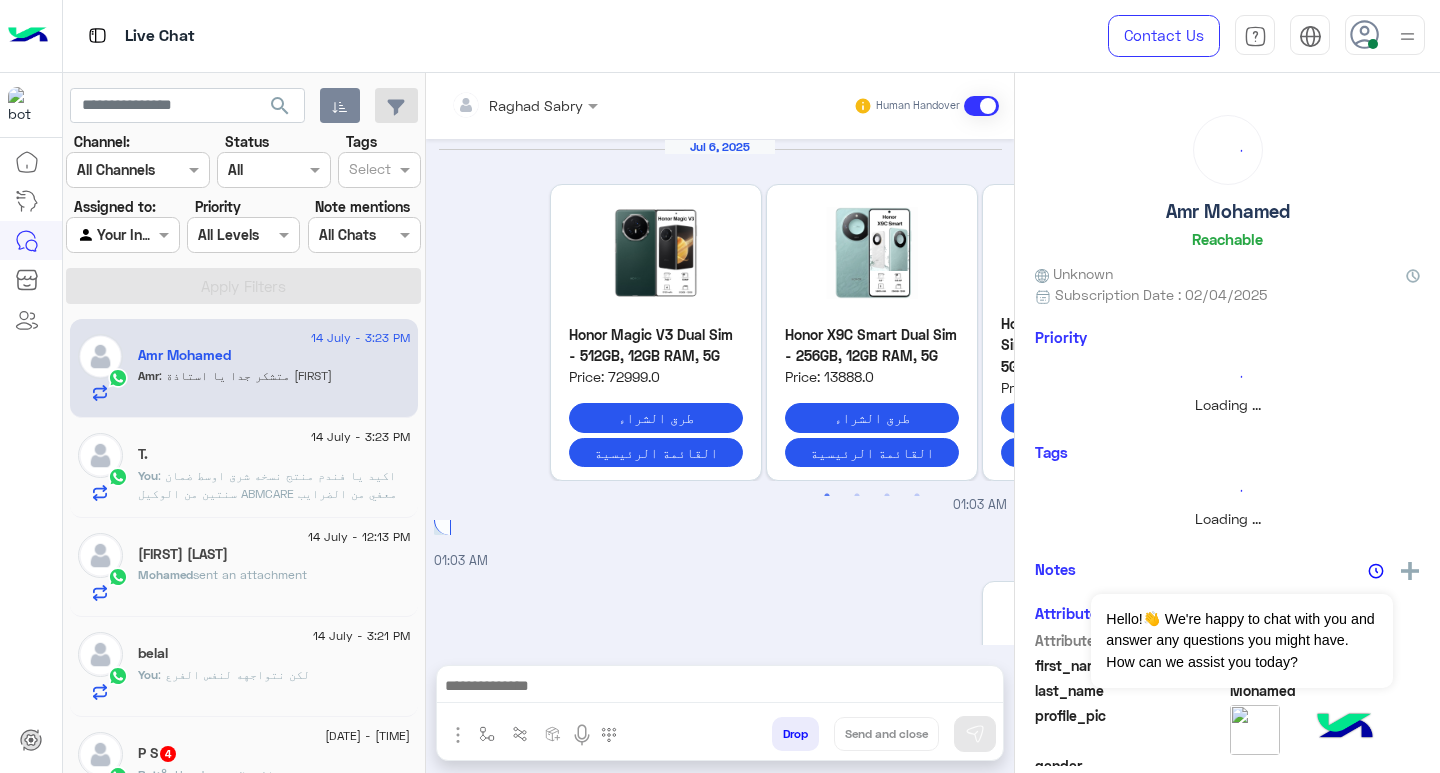 scroll, scrollTop: 1728, scrollLeft: 0, axis: vertical 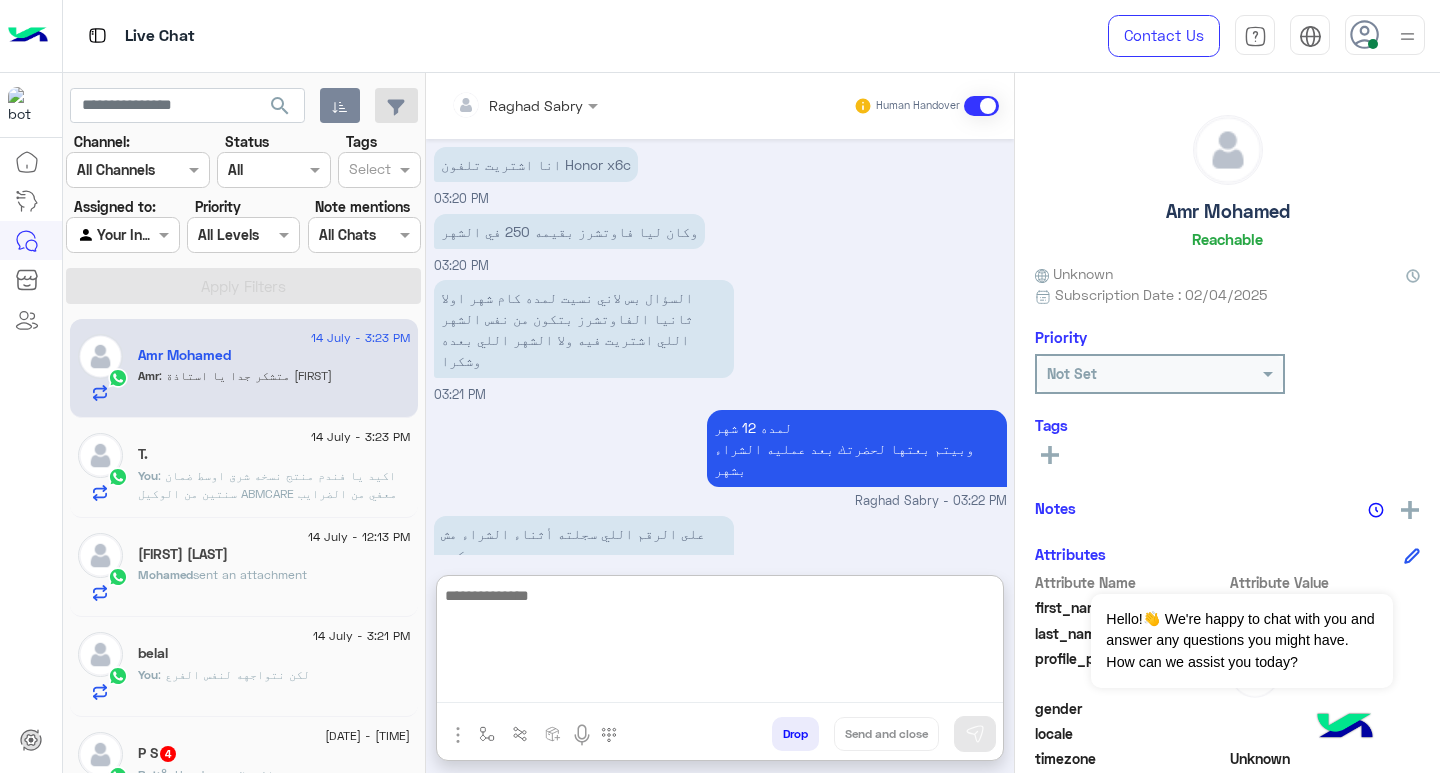 paste on "**********" 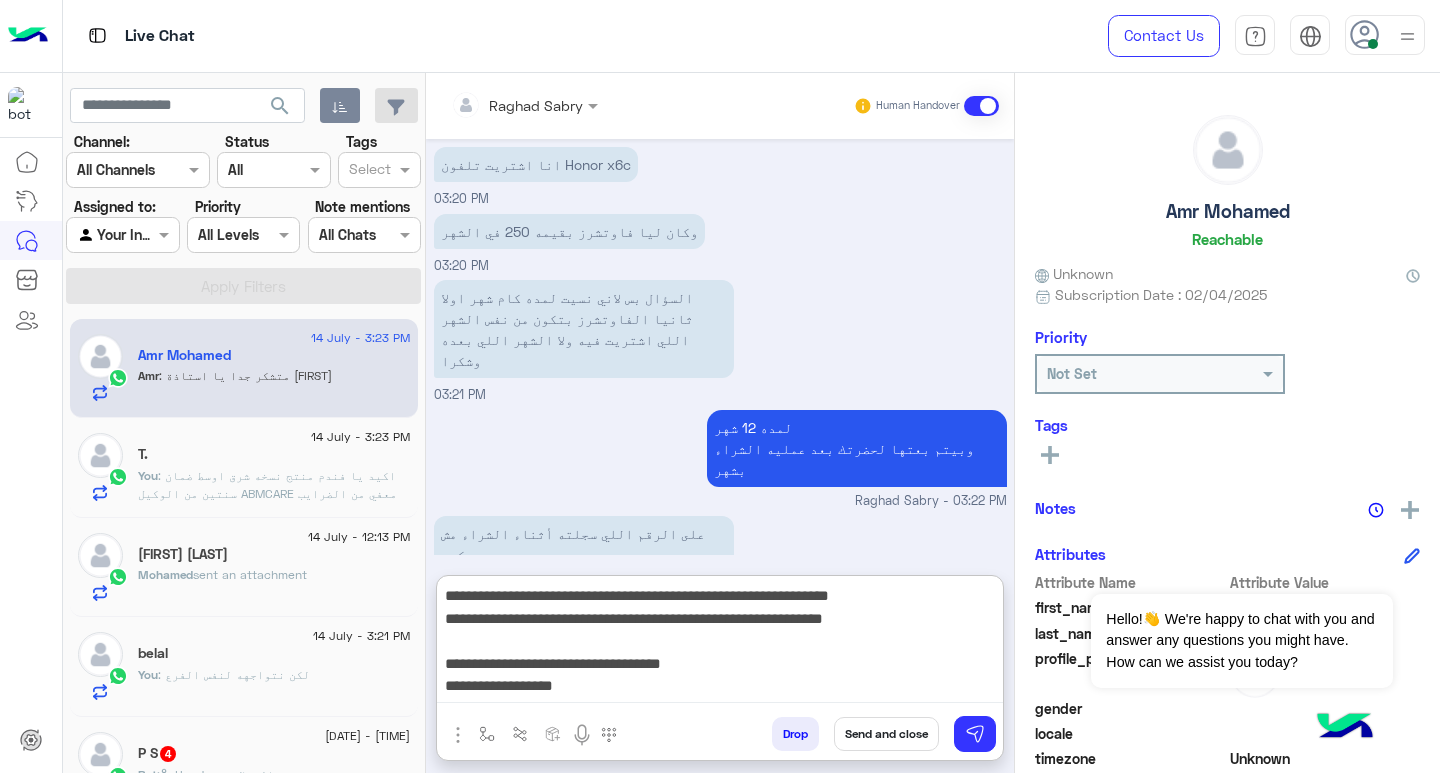 scroll, scrollTop: 129, scrollLeft: 0, axis: vertical 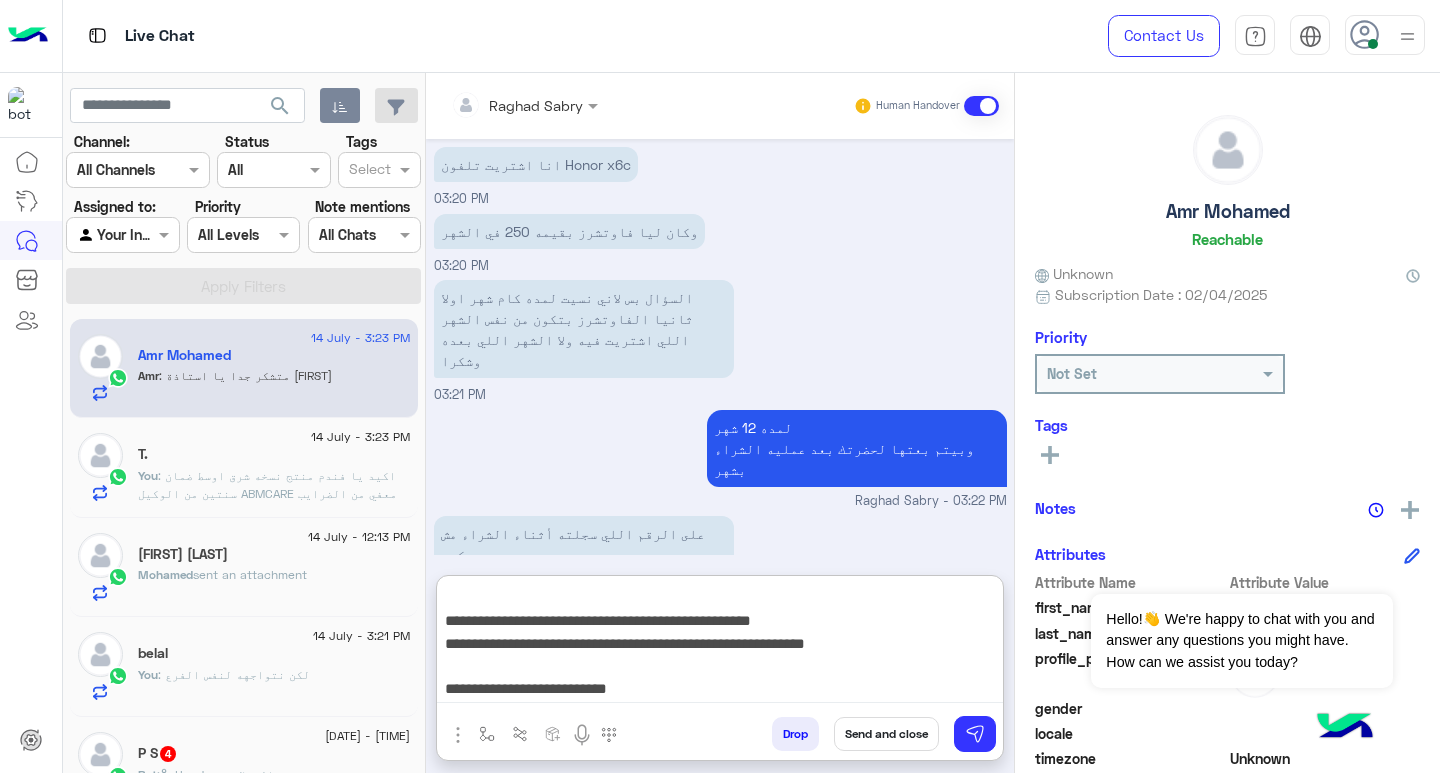 type on "**********" 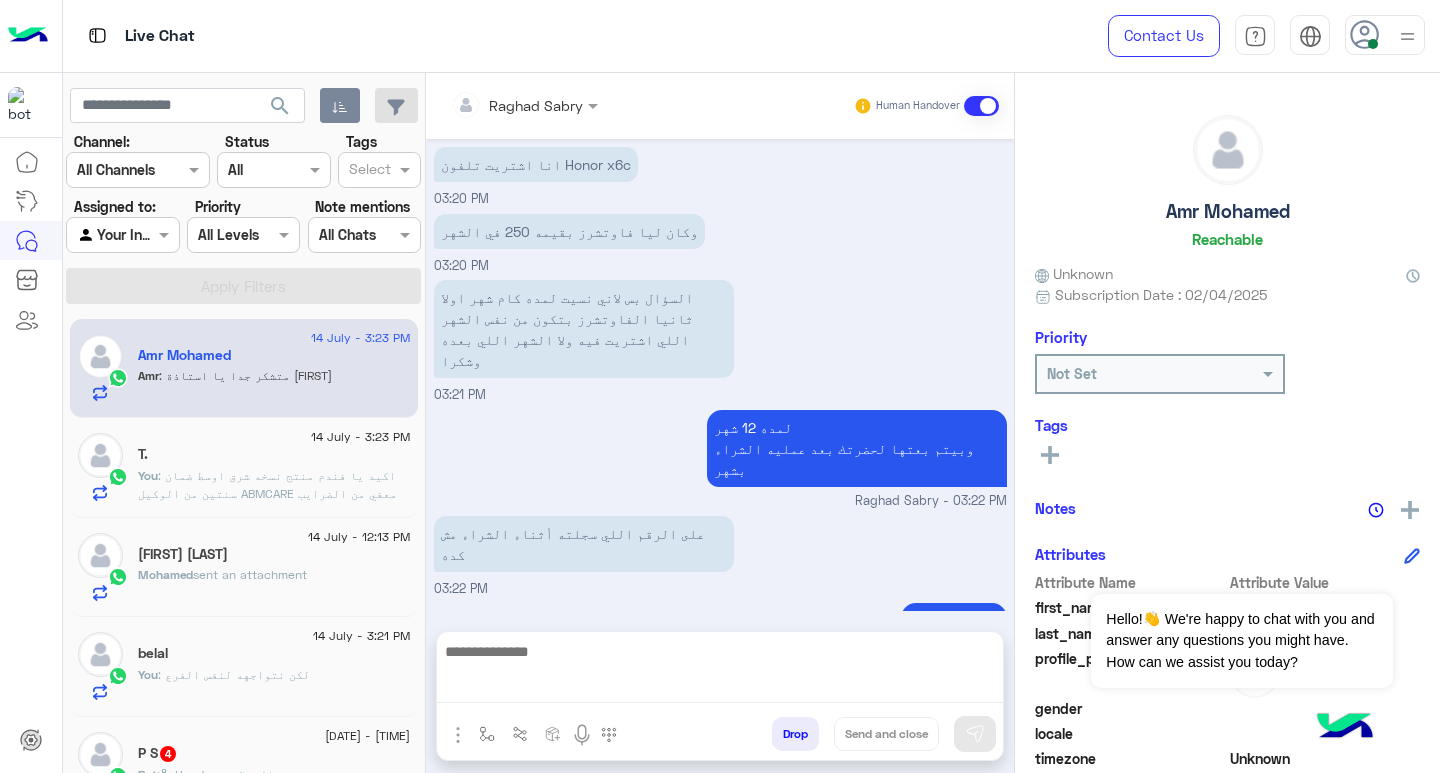 scroll, scrollTop: 0, scrollLeft: 0, axis: both 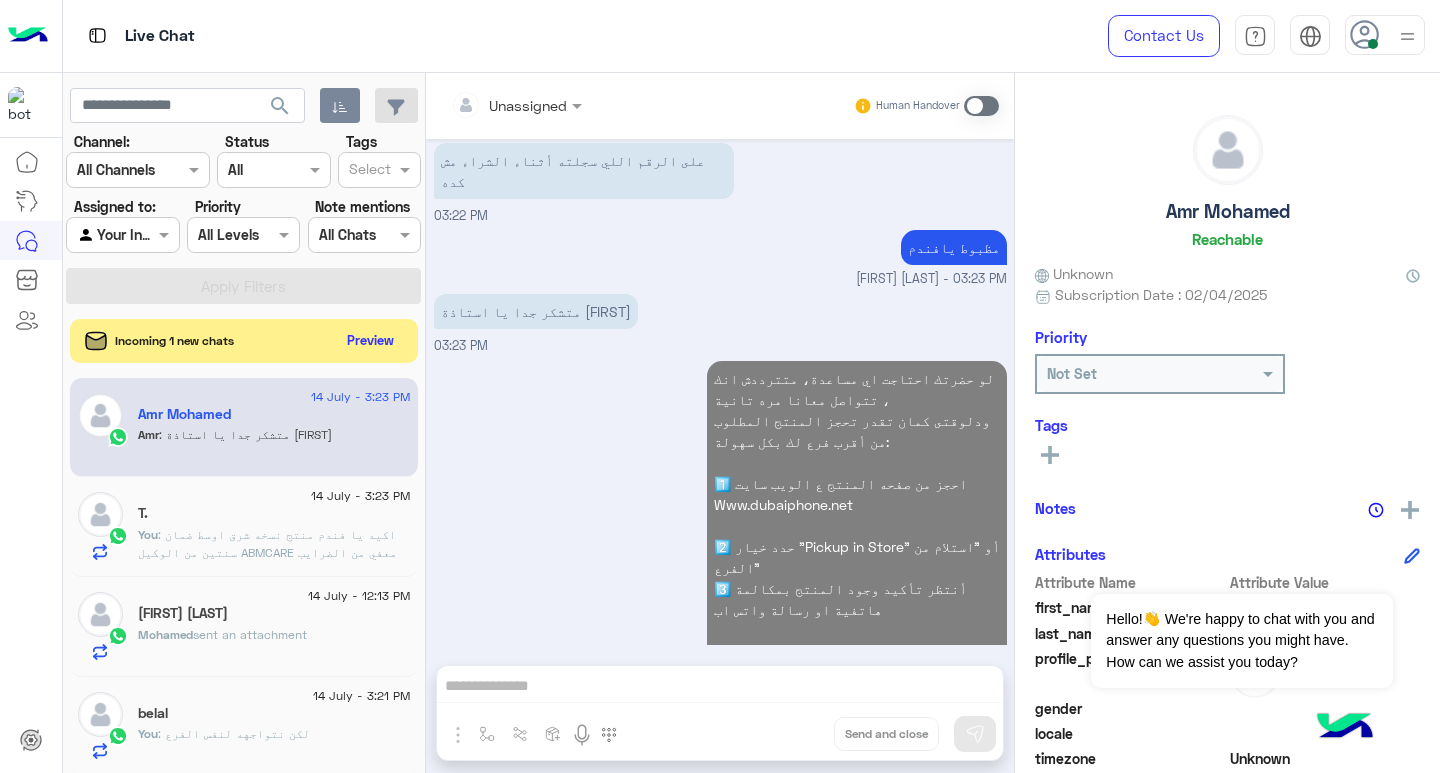 click on "14 July - 3:23 PM  Amr Mohamed  Amr : متشكر جدا يا استاذة رغد" 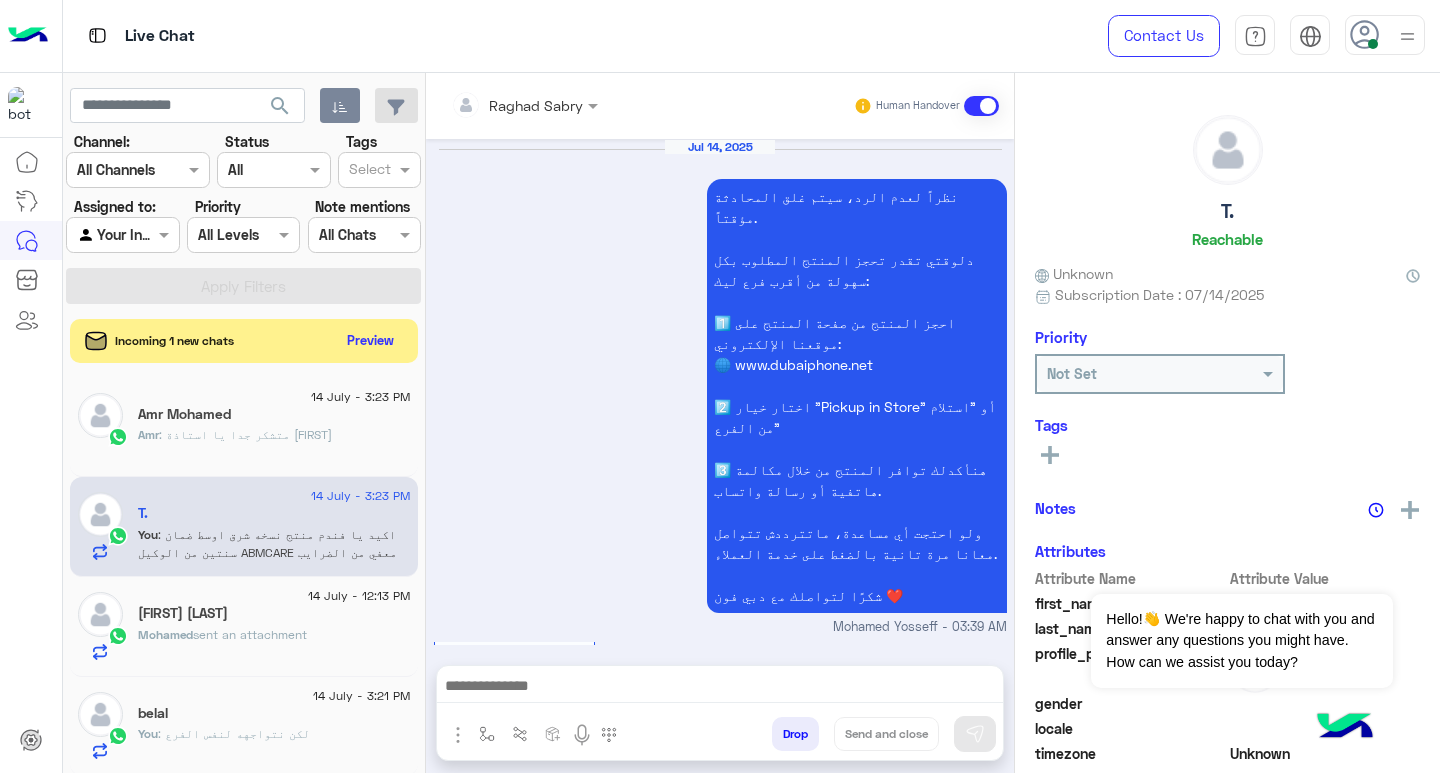 scroll, scrollTop: 1574, scrollLeft: 0, axis: vertical 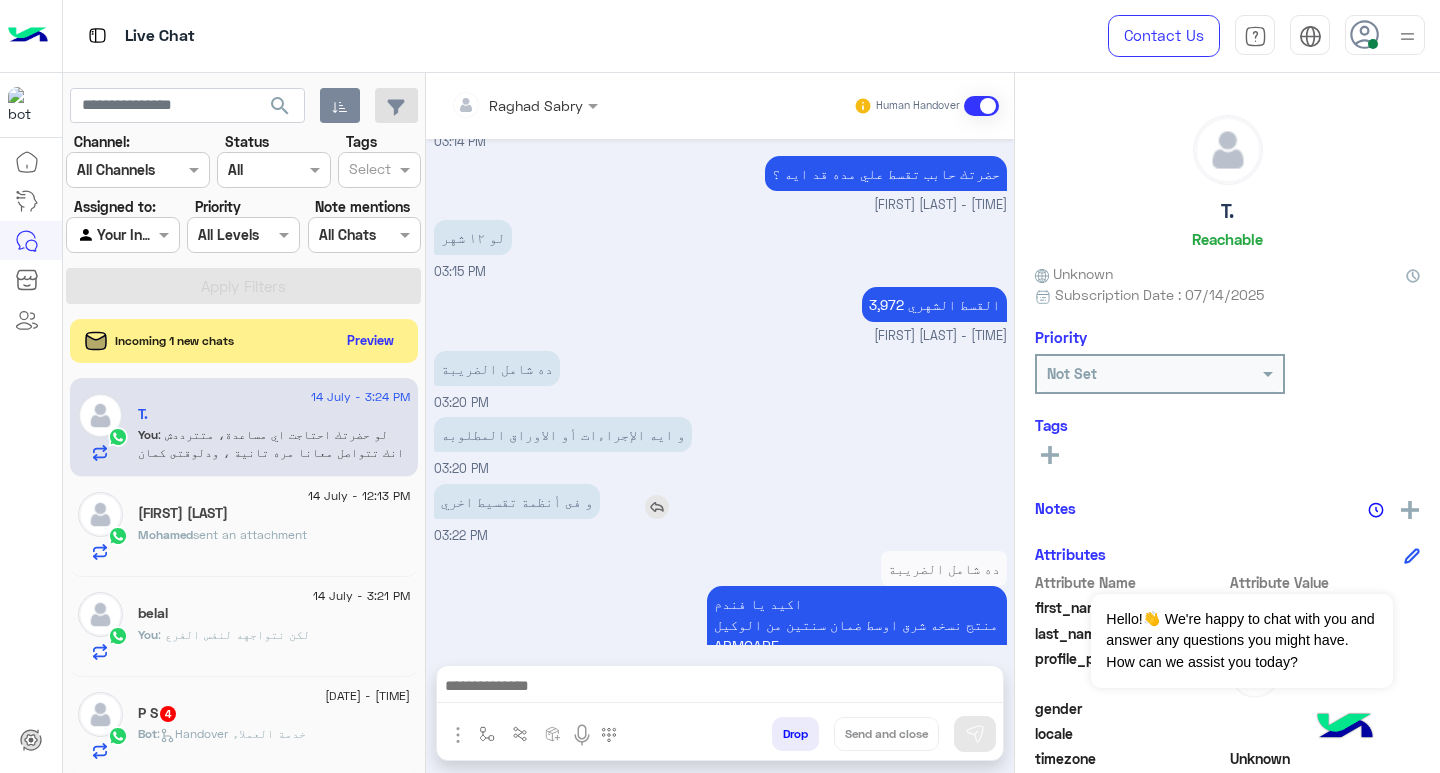 click at bounding box center [657, 507] 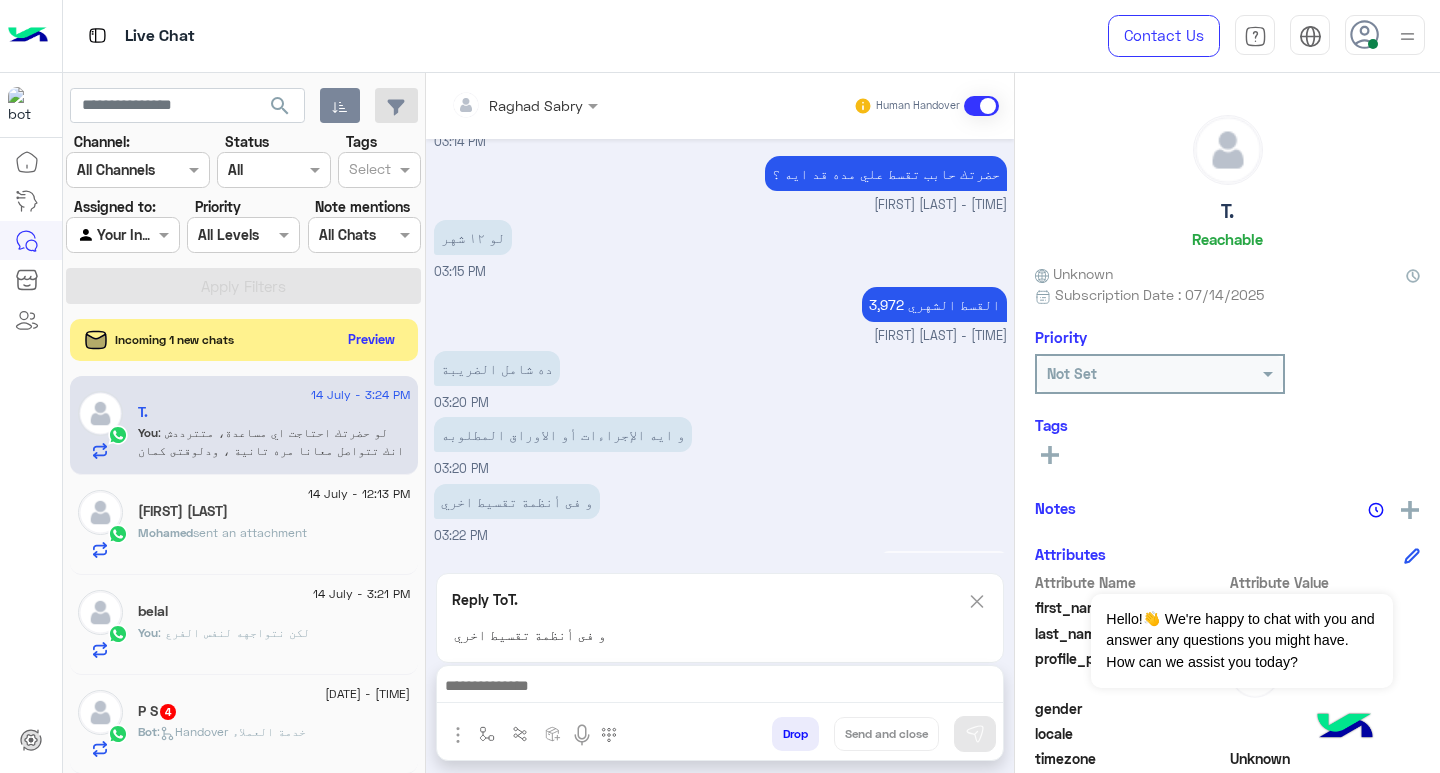 click on "Preview" 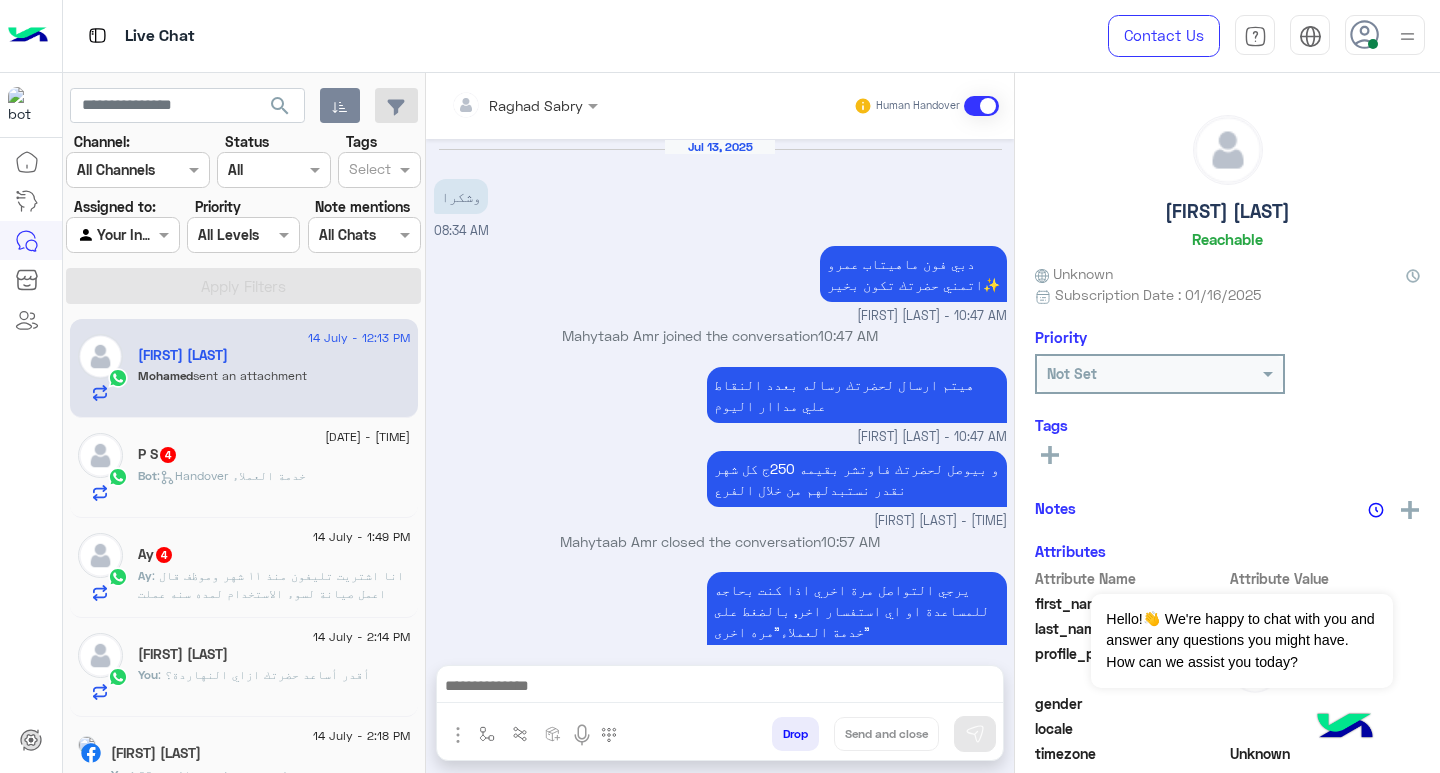 scroll, scrollTop: 1861, scrollLeft: 0, axis: vertical 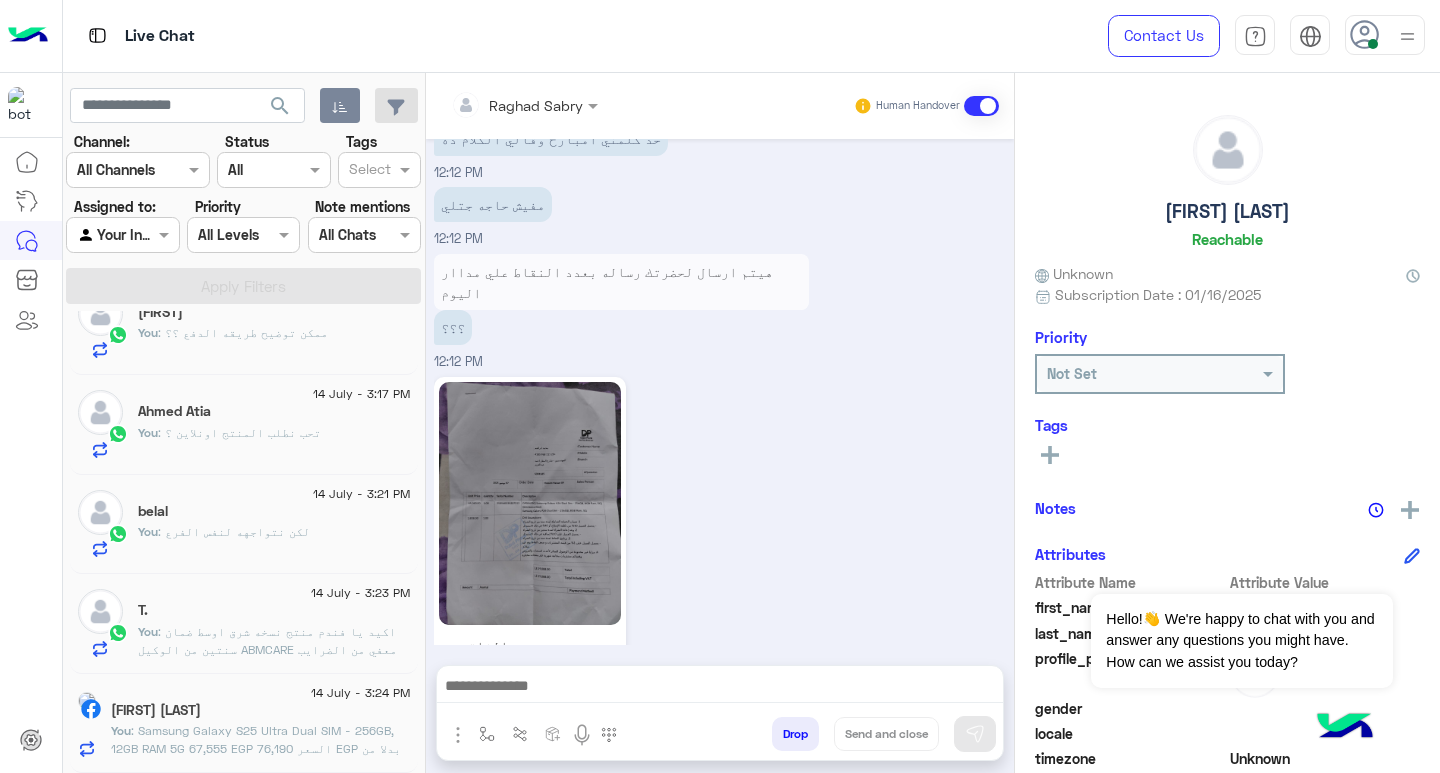 click on "Miroo Mohamed" 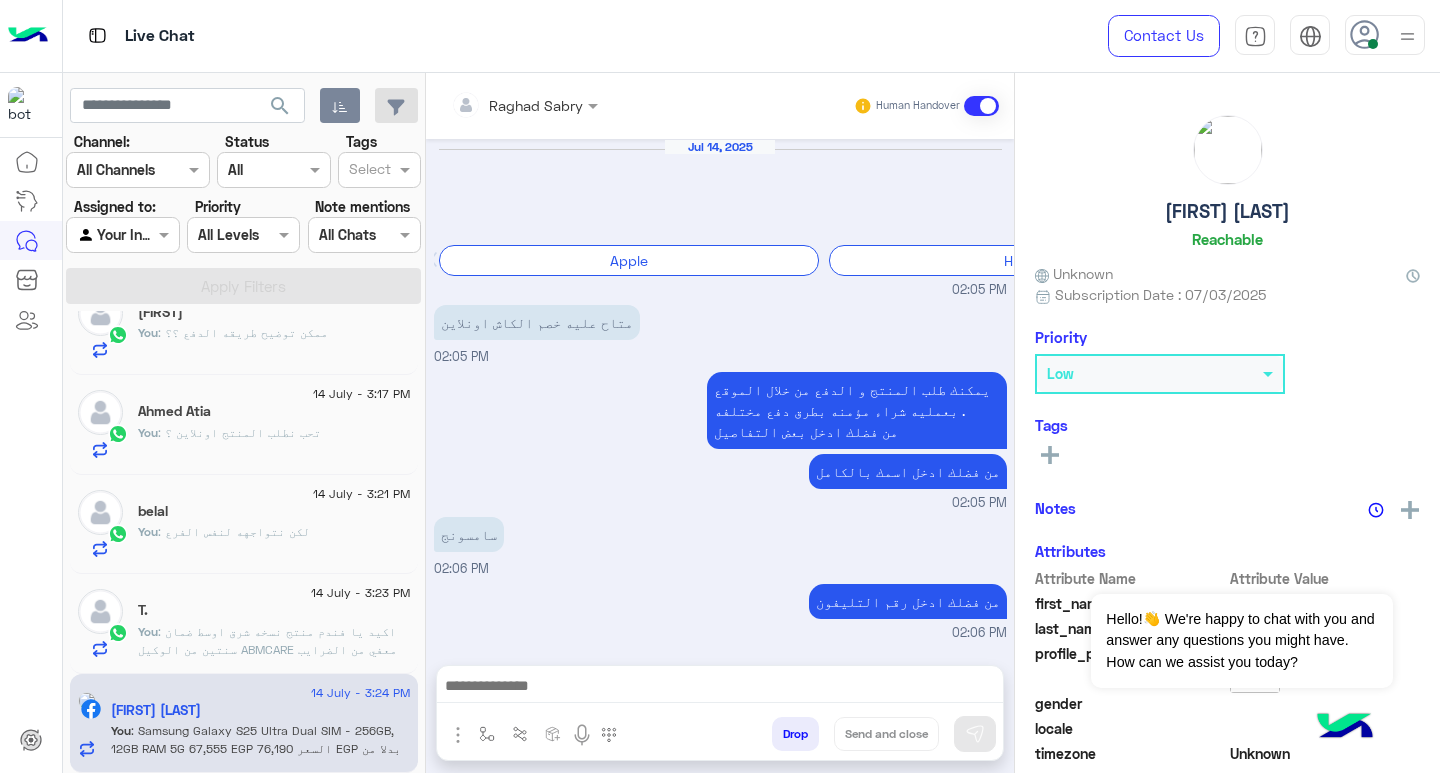 scroll, scrollTop: 1274, scrollLeft: 0, axis: vertical 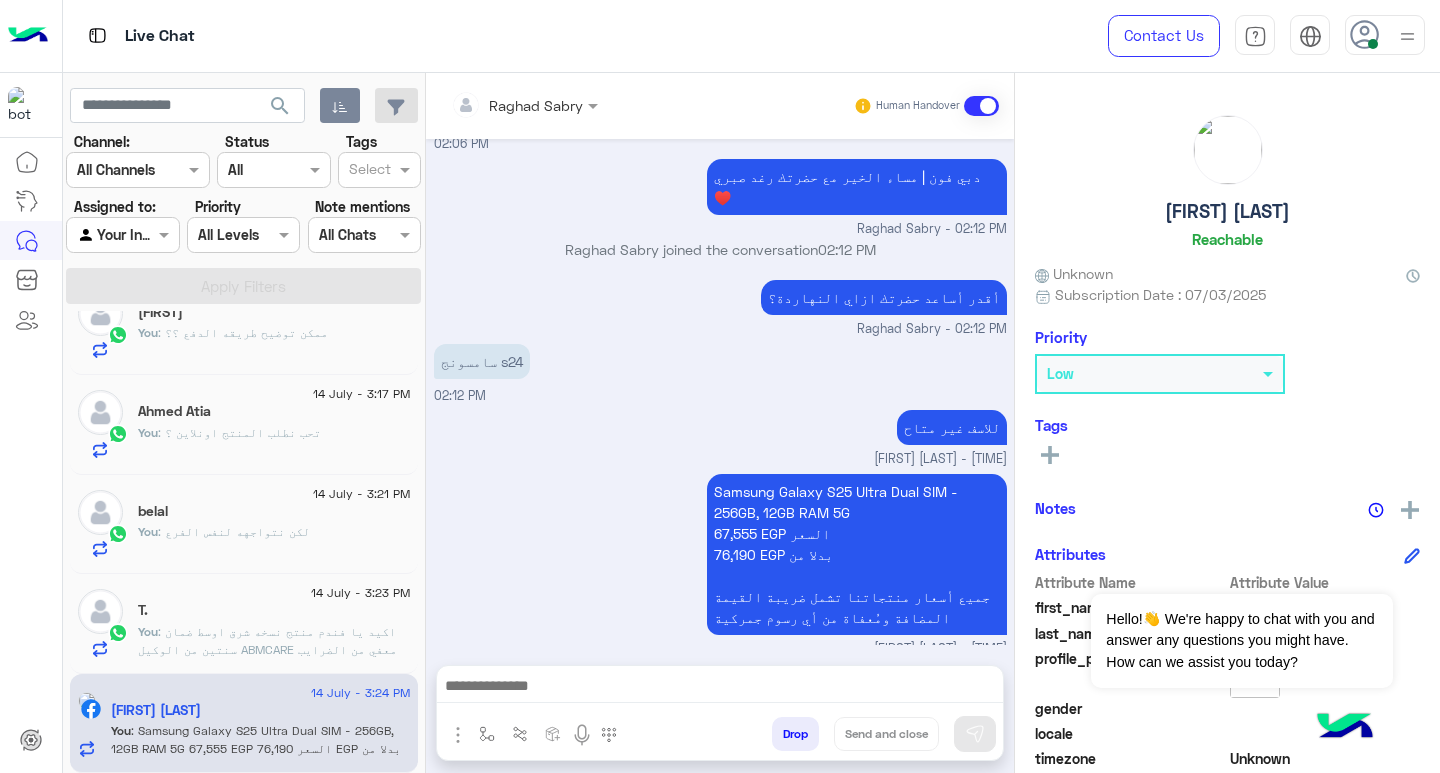 click at bounding box center (720, 688) 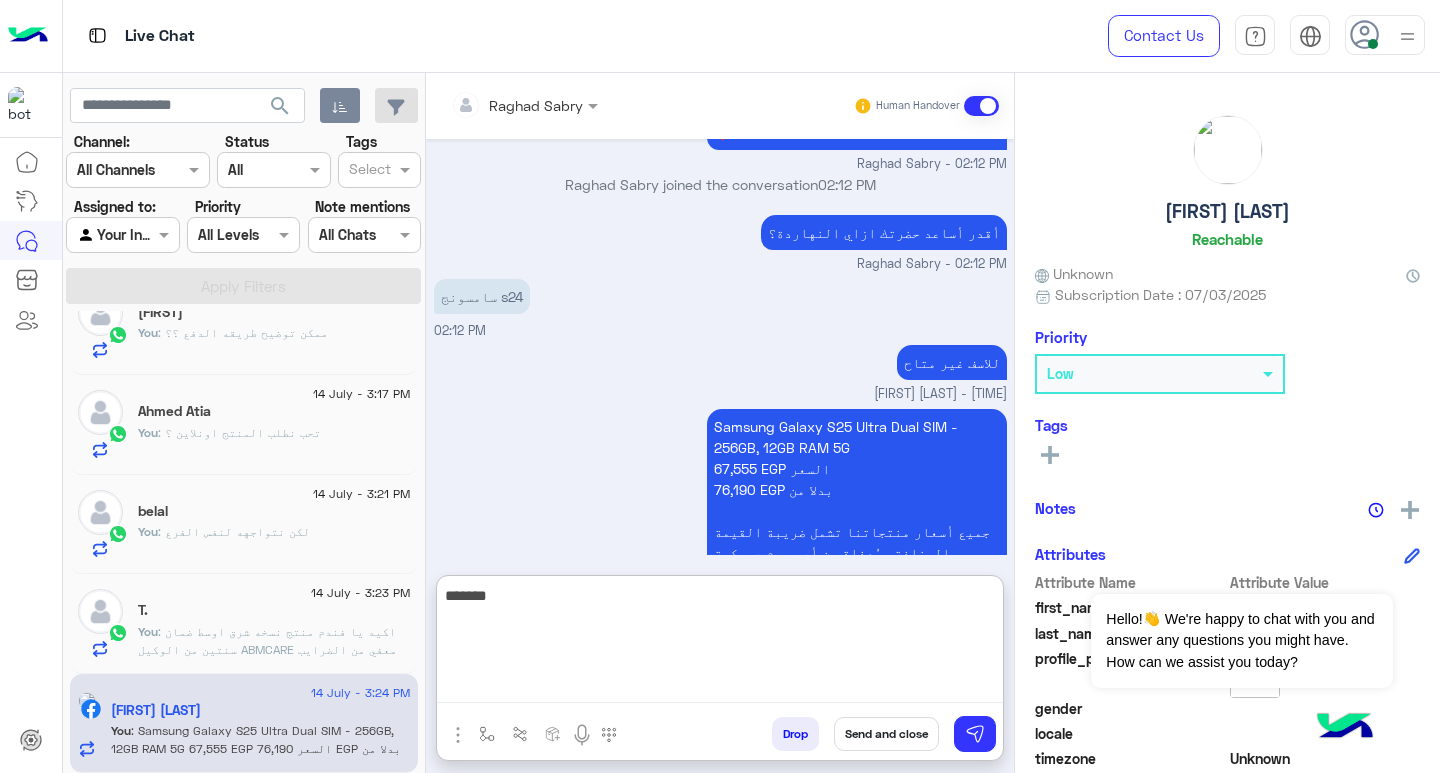 scroll, scrollTop: 1364, scrollLeft: 0, axis: vertical 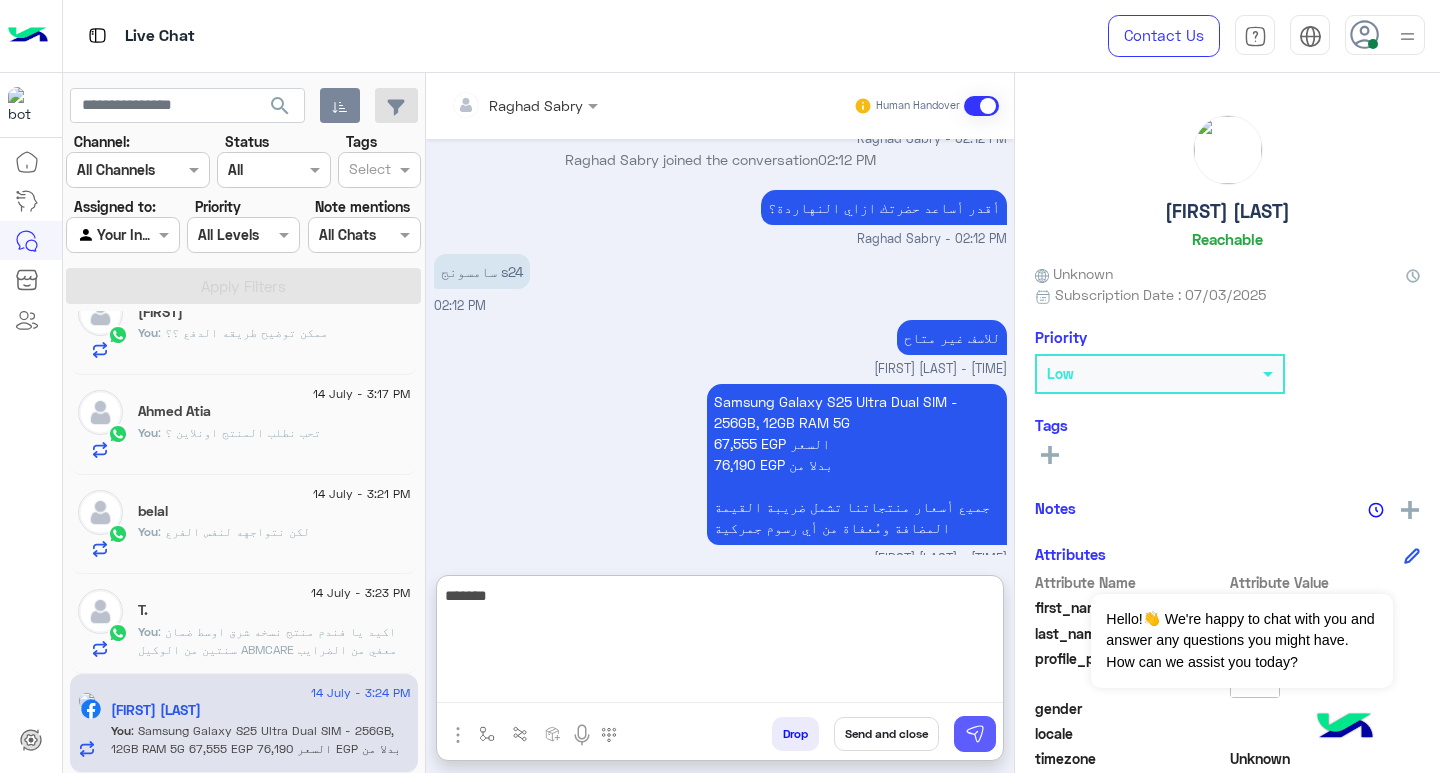 type on "*******" 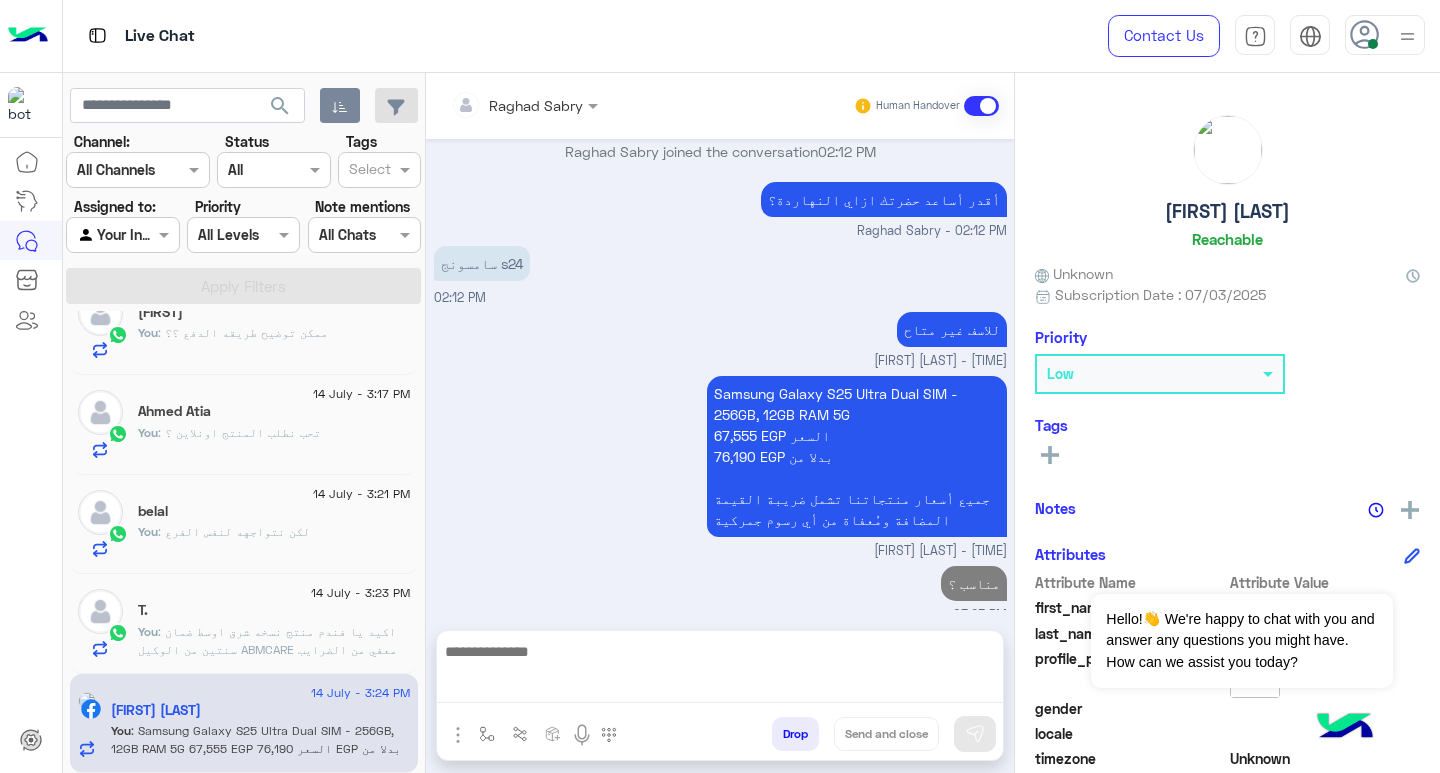 scroll, scrollTop: 1338, scrollLeft: 0, axis: vertical 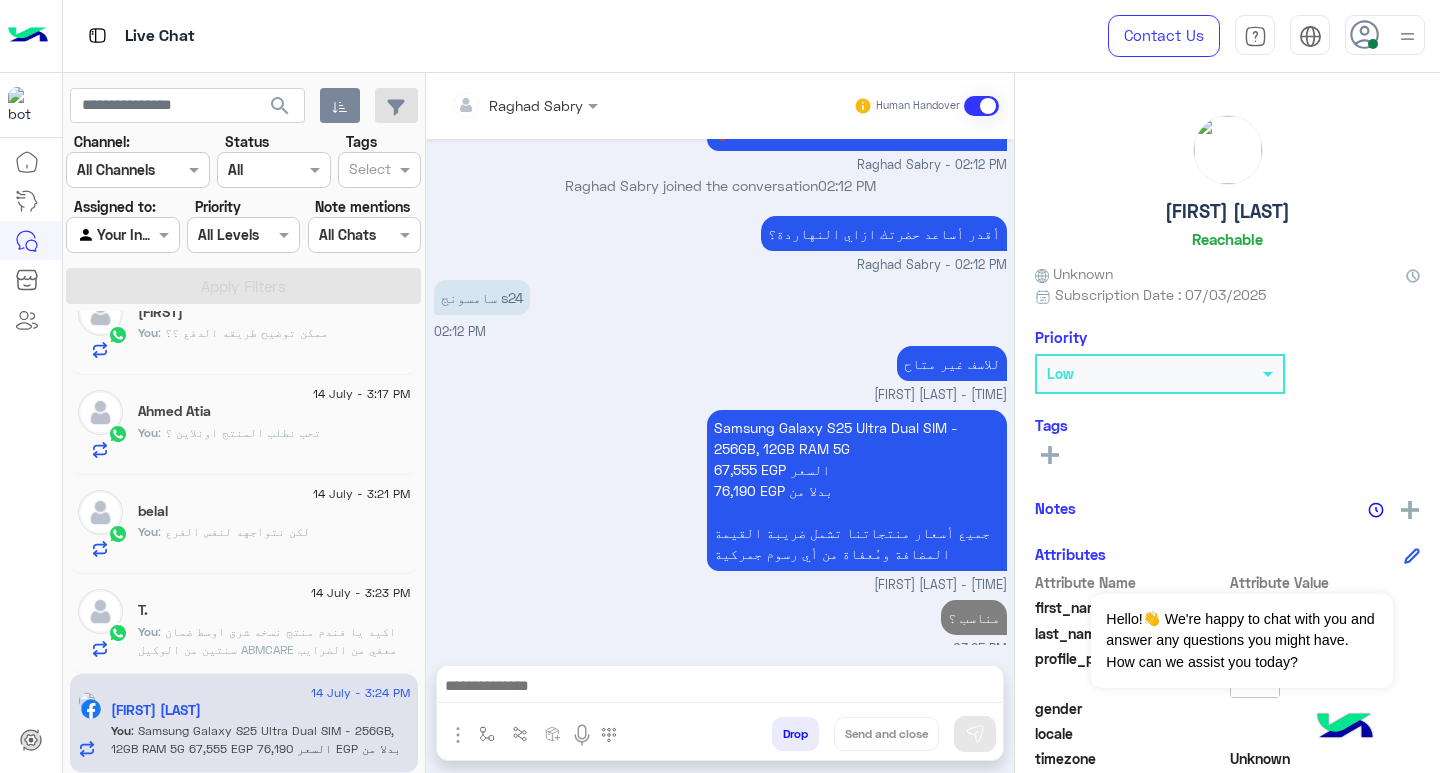 click on ": اكيد يا فندم
منتج نسخه شرق اوسط ضمان سنتين من الوكيل ABMCARE
معفي من الضرايب تماما" 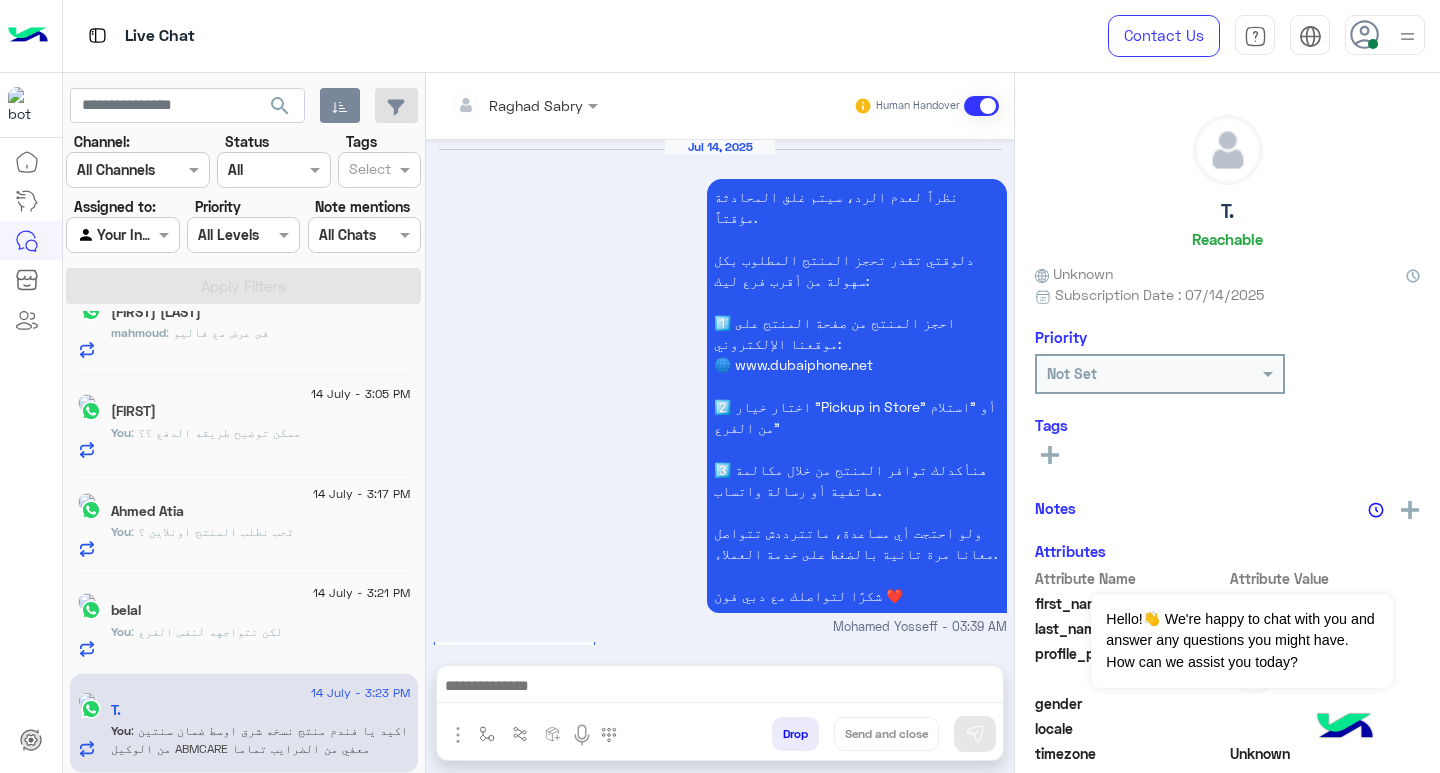 scroll, scrollTop: 1574, scrollLeft: 0, axis: vertical 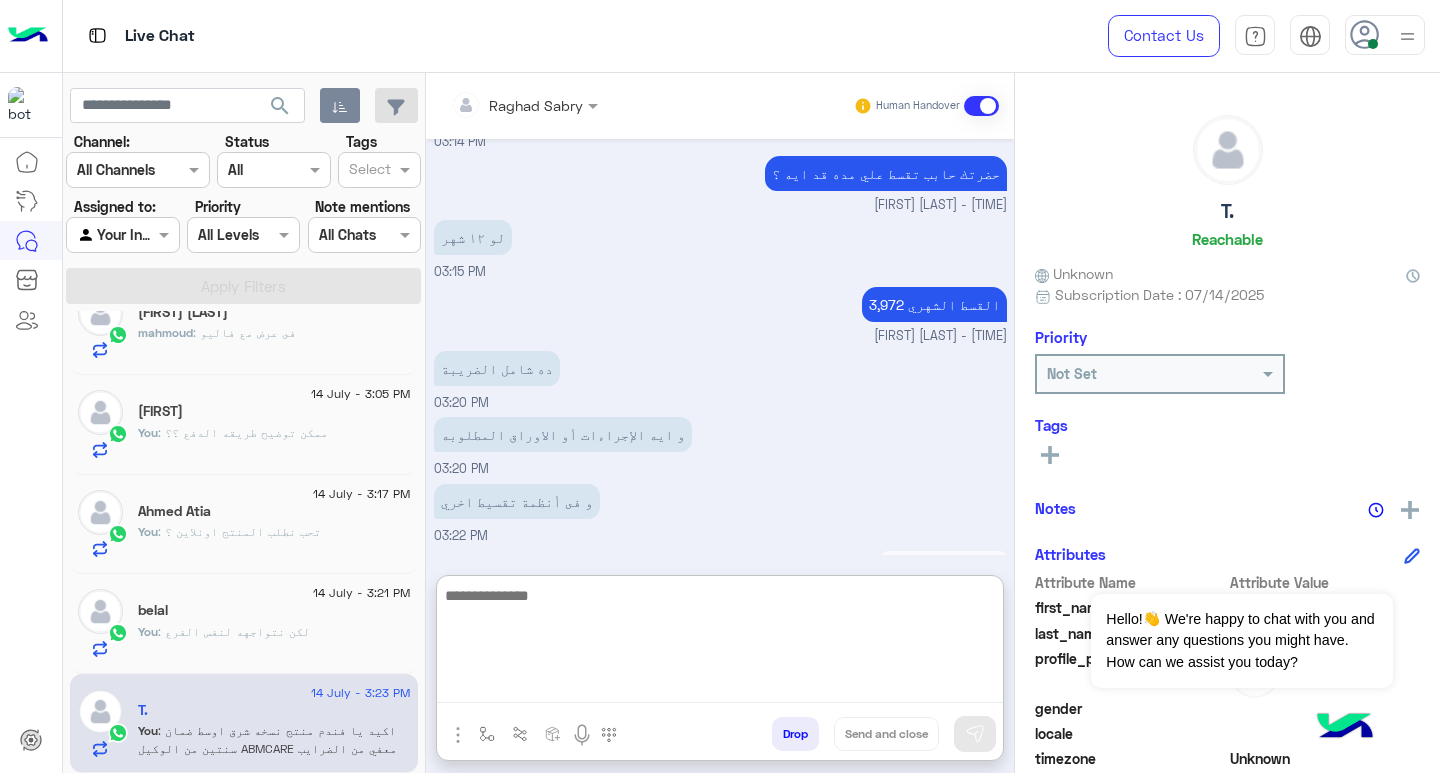 paste on "**********" 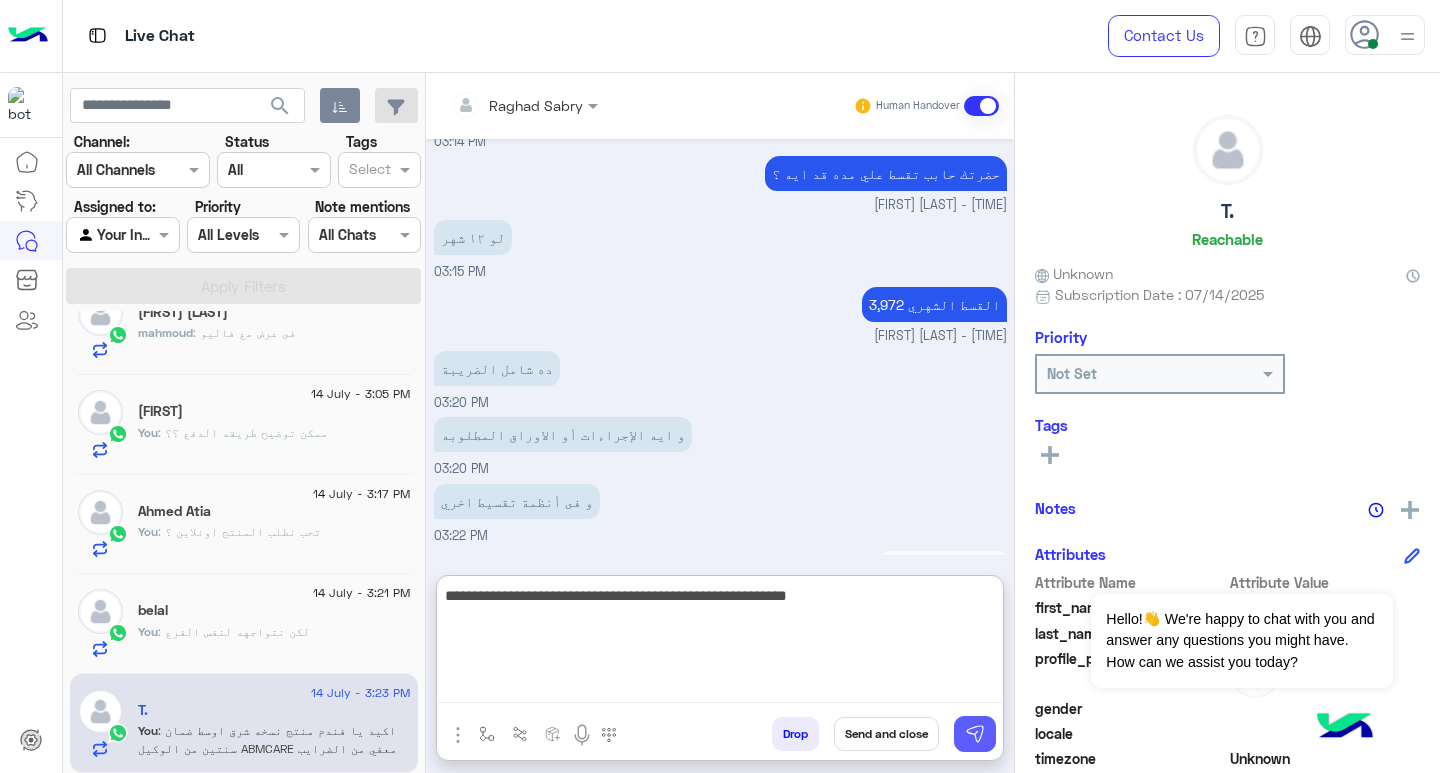 type on "**********" 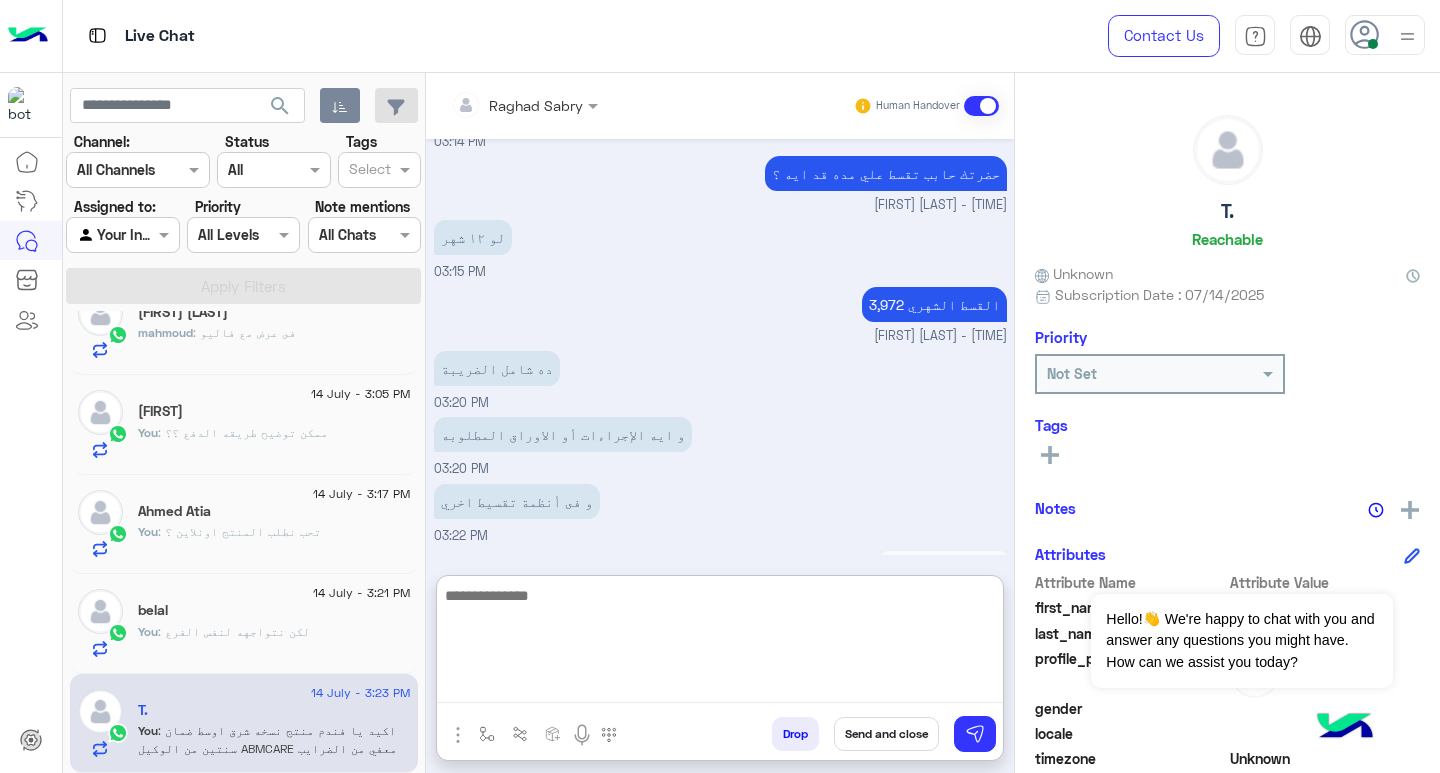 scroll, scrollTop: 1659, scrollLeft: 0, axis: vertical 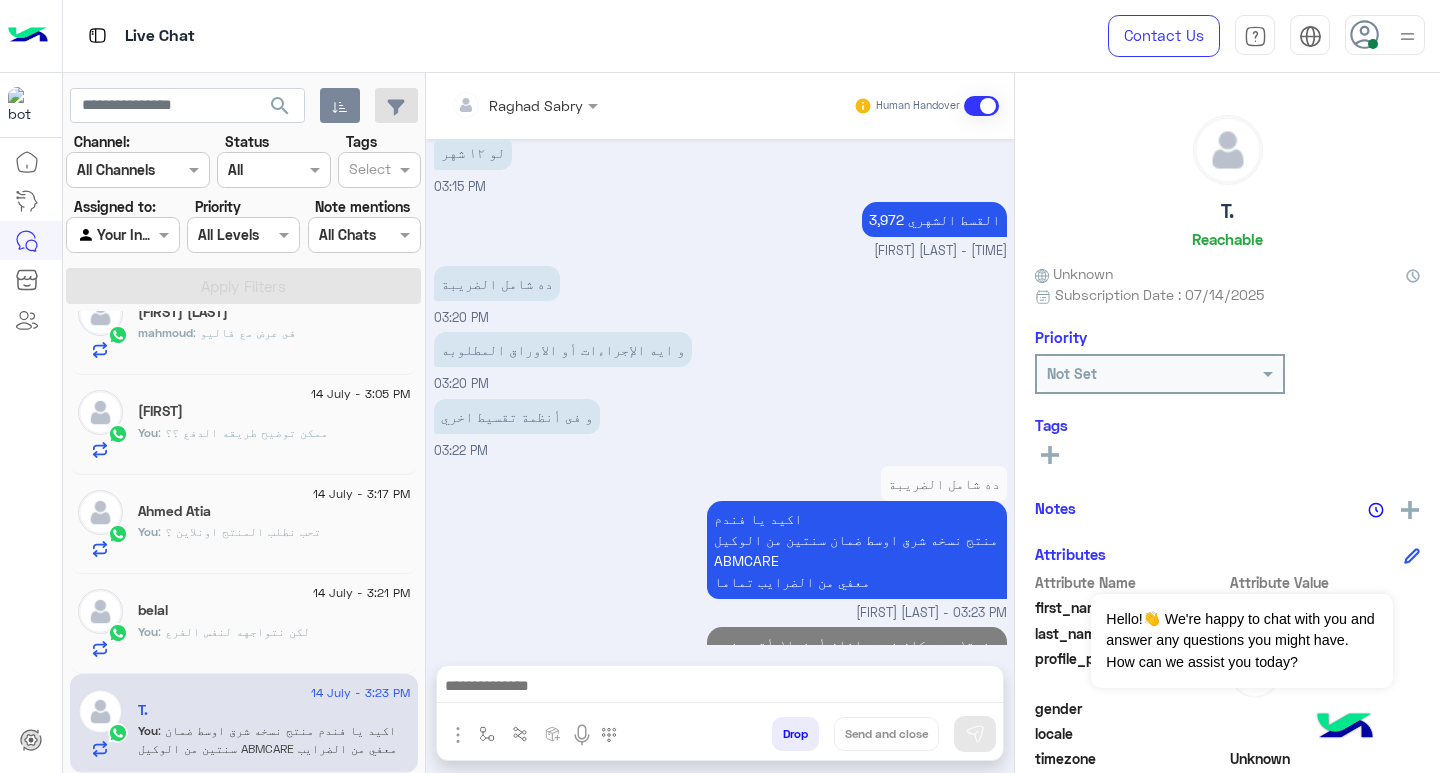 click on "14 July - 3:21 PM" 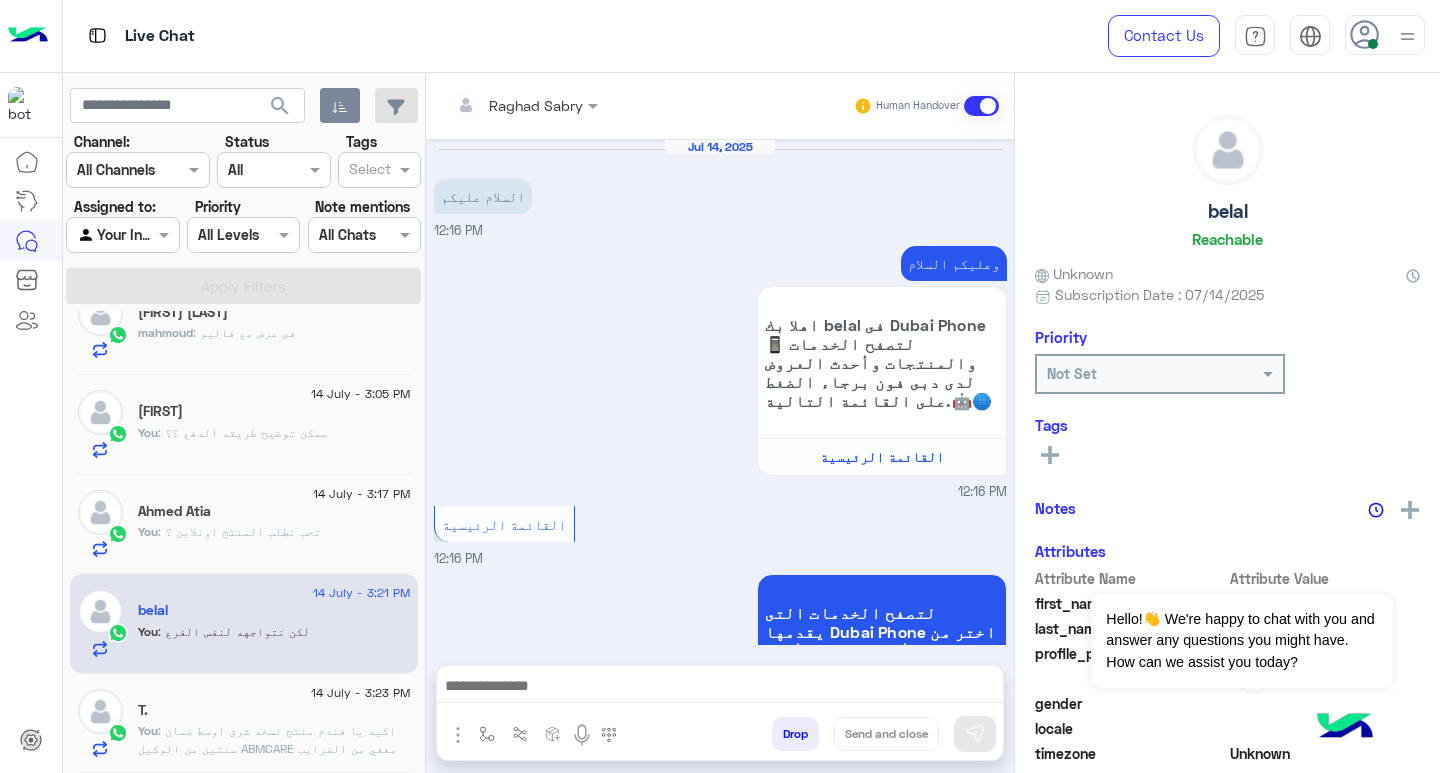 scroll, scrollTop: 668, scrollLeft: 0, axis: vertical 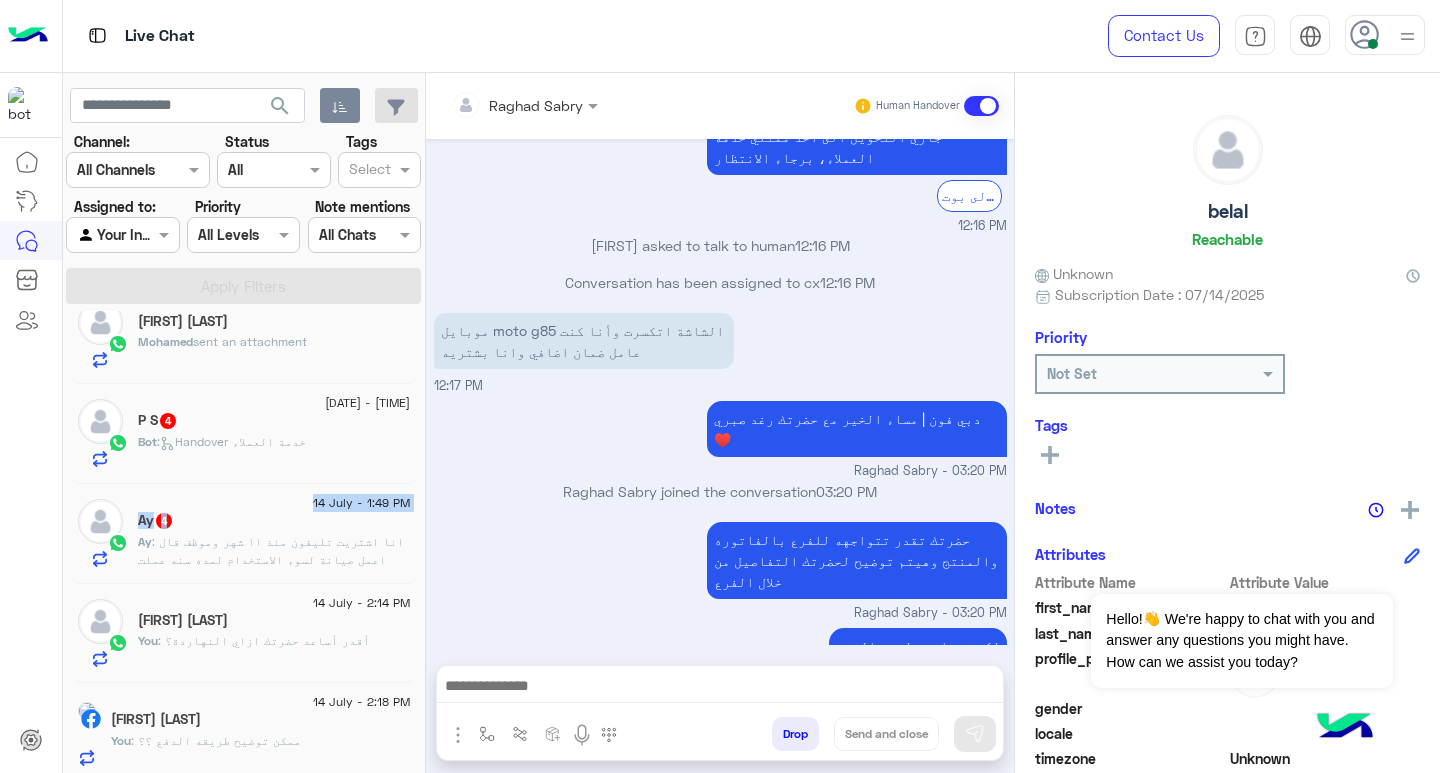 click on "14 July - 1:49 PM  Ay   4 Ay : انا اشتريت تليفون منذ ١١ شهر   وموظف قال اعمل صيانة  لسوء الاستخدام لمده سنه  عملت ودفعت وبعد ما عمل الشاشه  اتكسرت تاني  رحت اعملها قال هي مره واحد ده ازاي والعقد مش مكتوب  فيه لمده سنه" 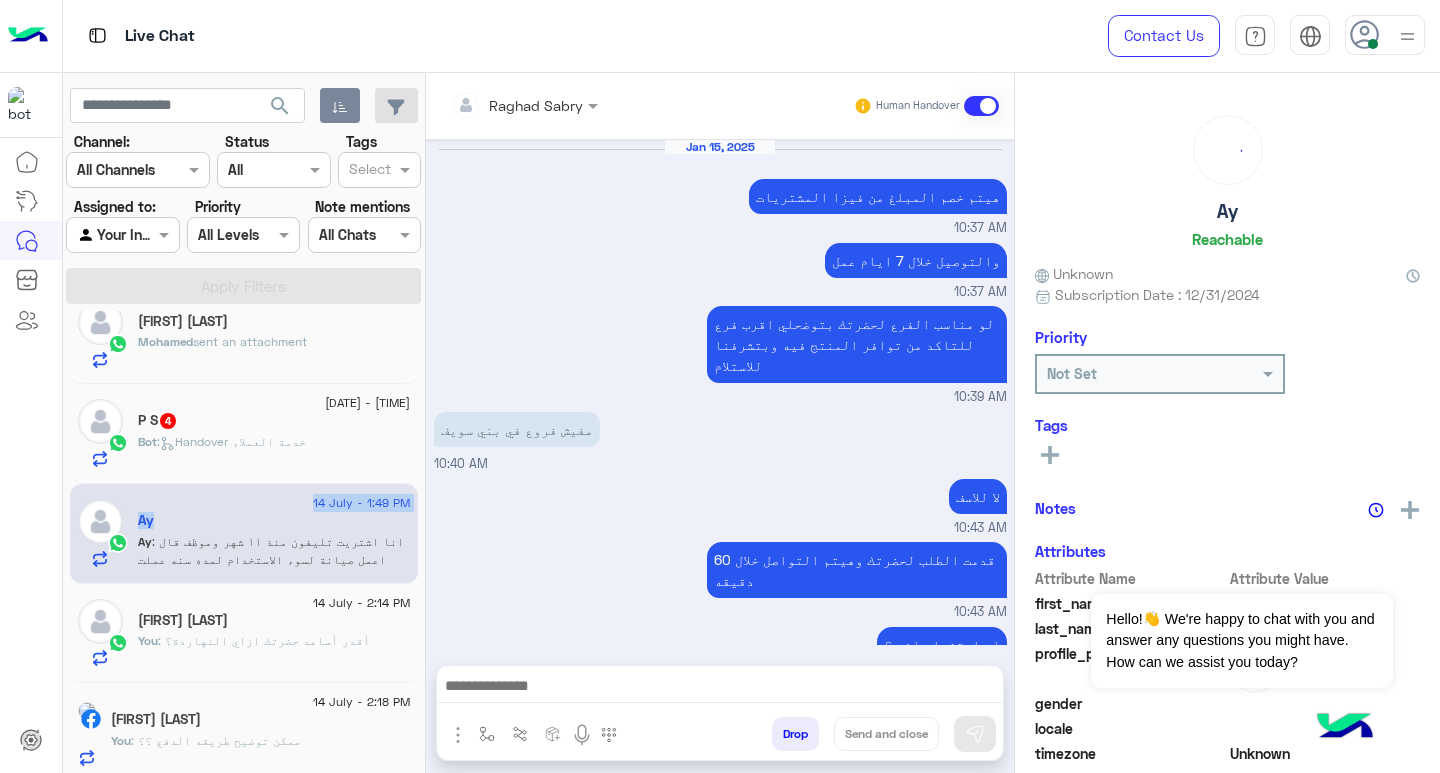 scroll, scrollTop: 1556, scrollLeft: 0, axis: vertical 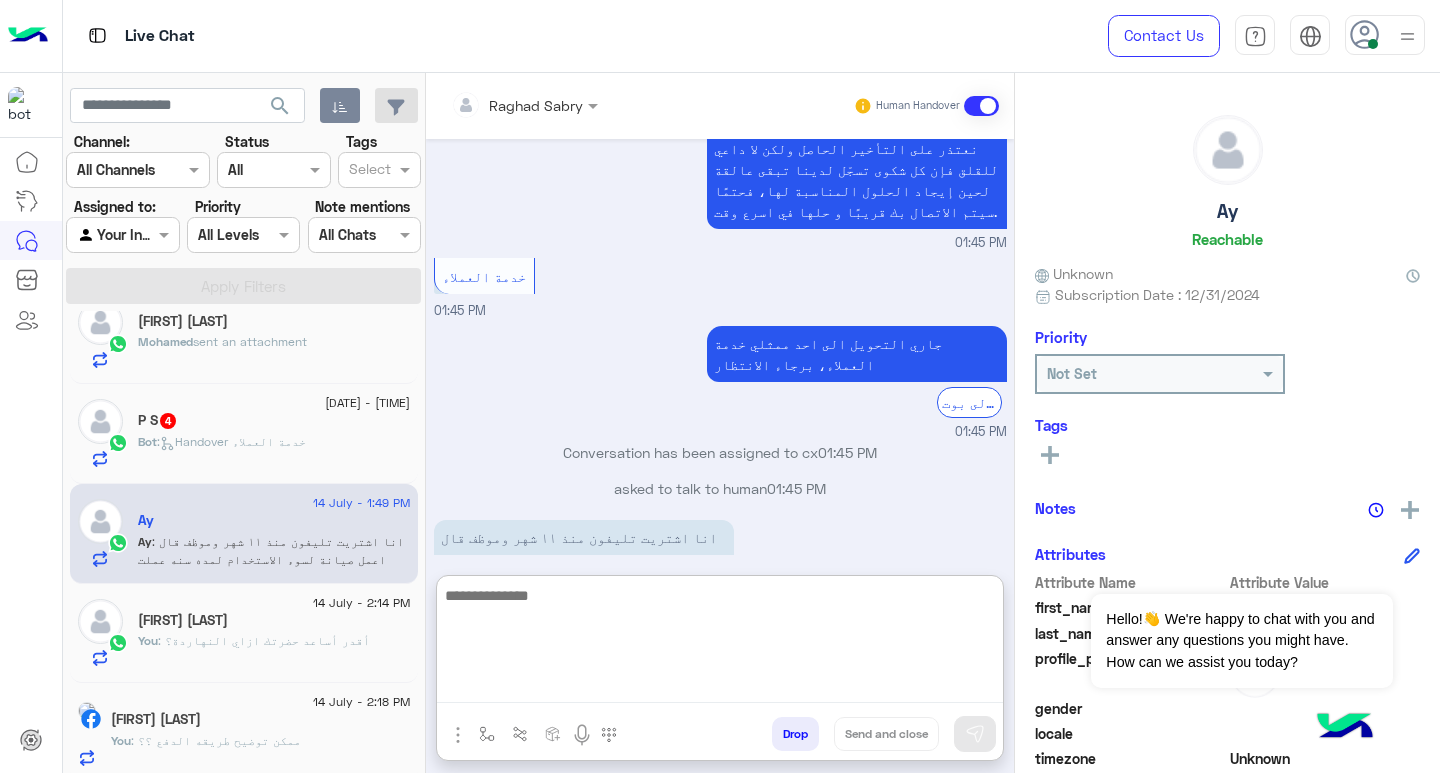 paste on "**********" 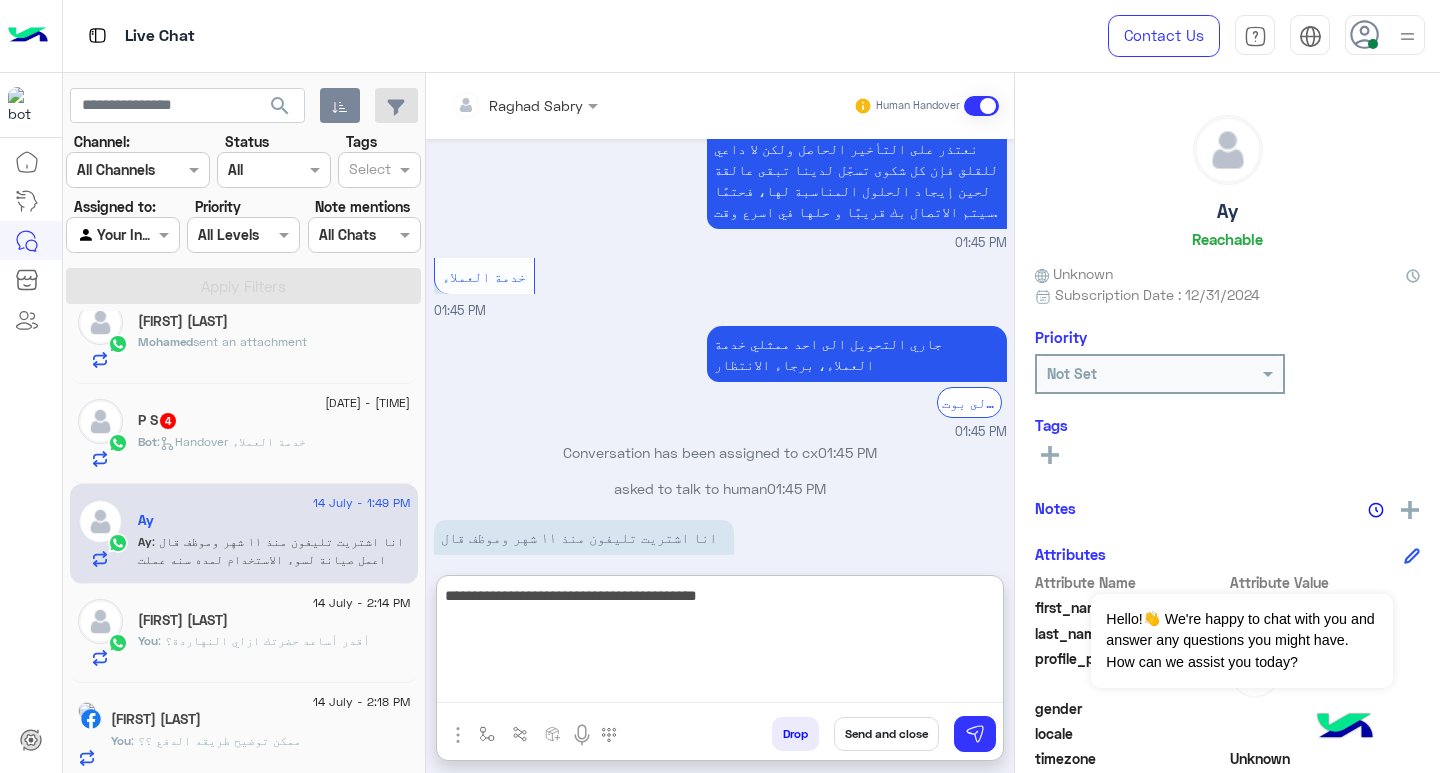 scroll, scrollTop: 1645, scrollLeft: 0, axis: vertical 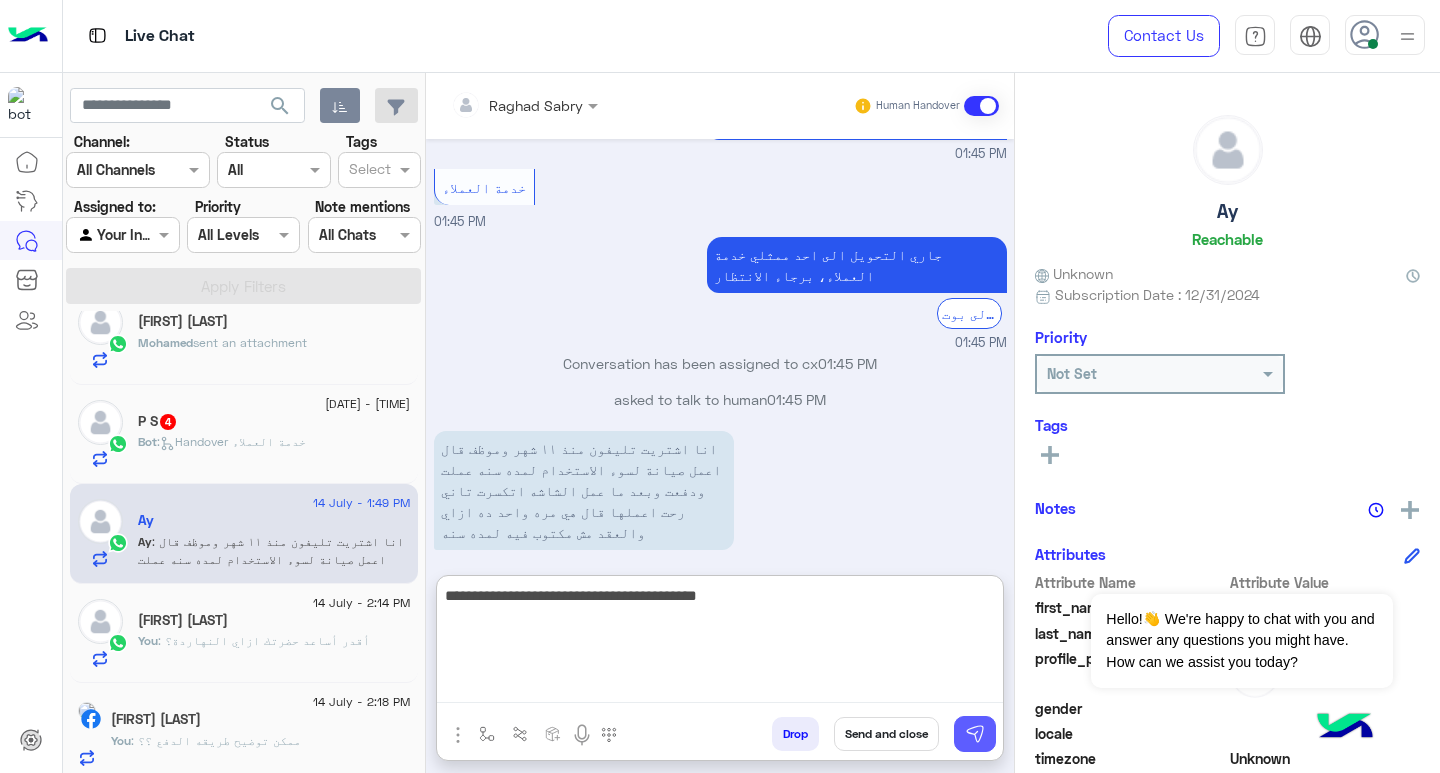 type on "**********" 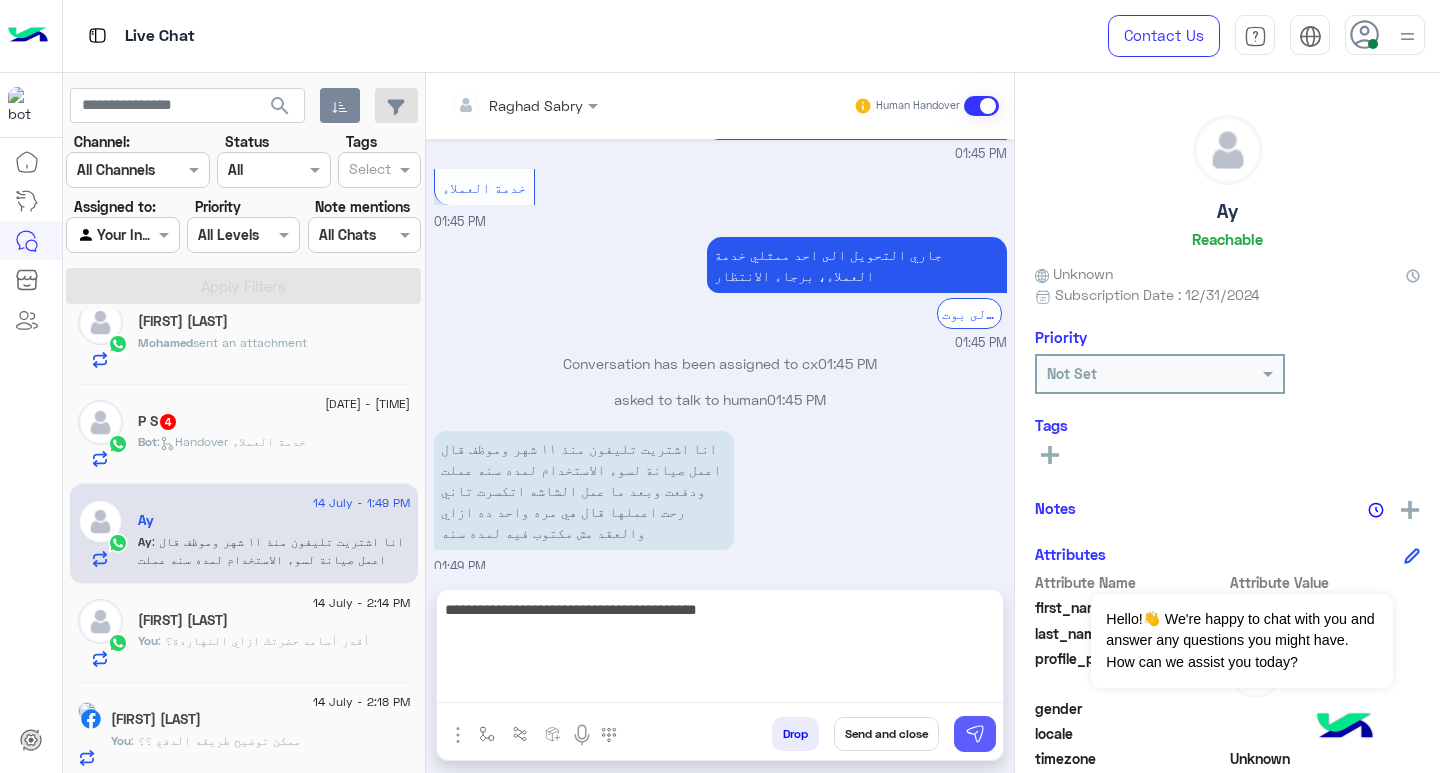 click at bounding box center (975, 734) 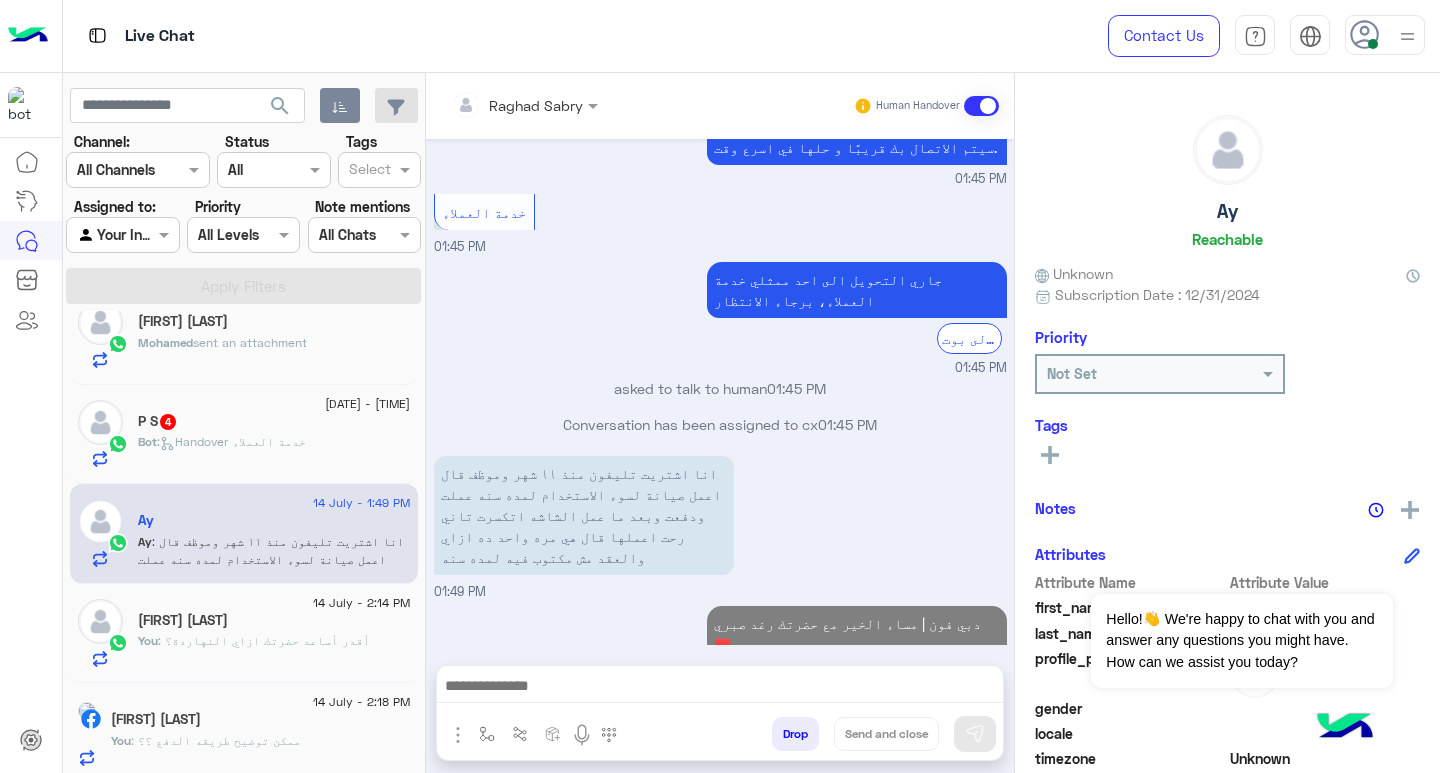 scroll, scrollTop: 1656, scrollLeft: 0, axis: vertical 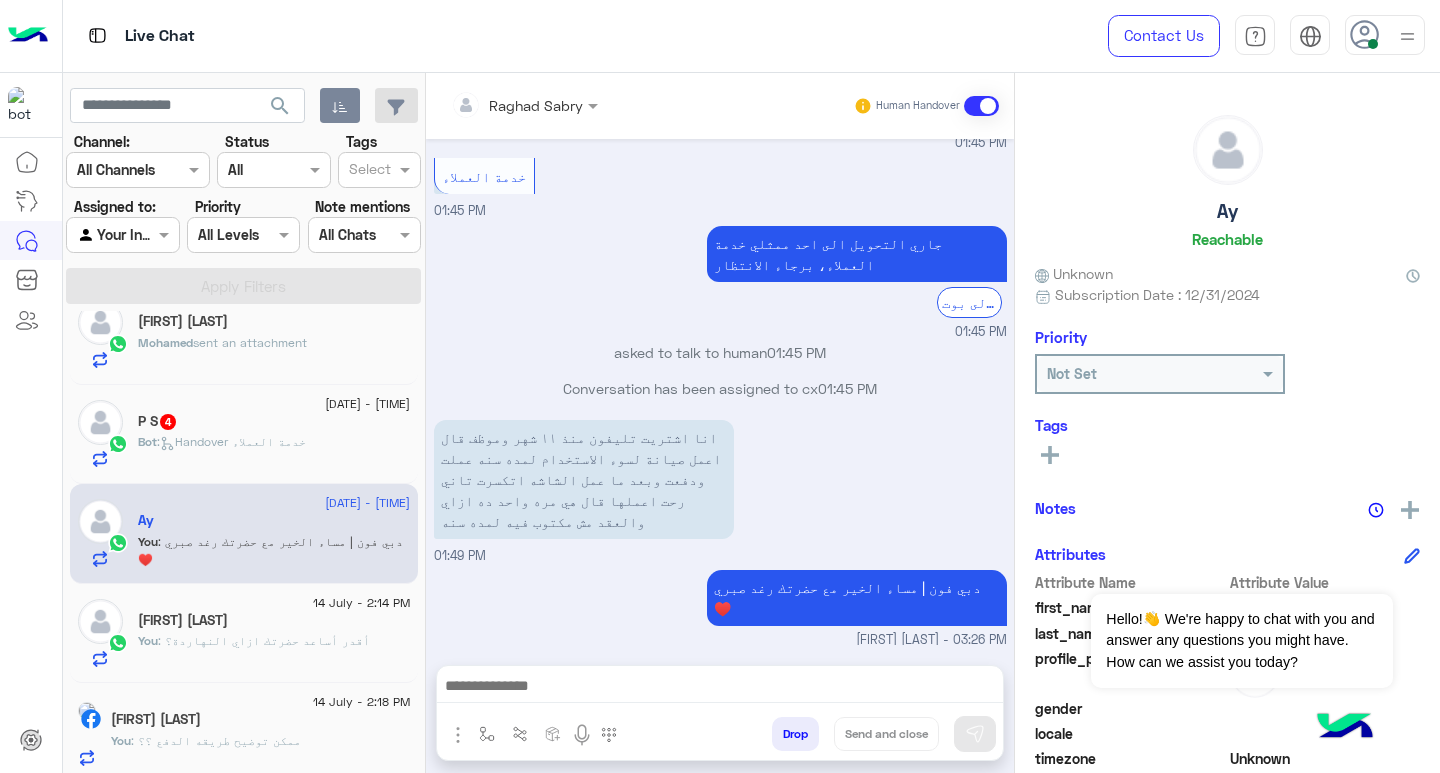 click at bounding box center (720, 688) 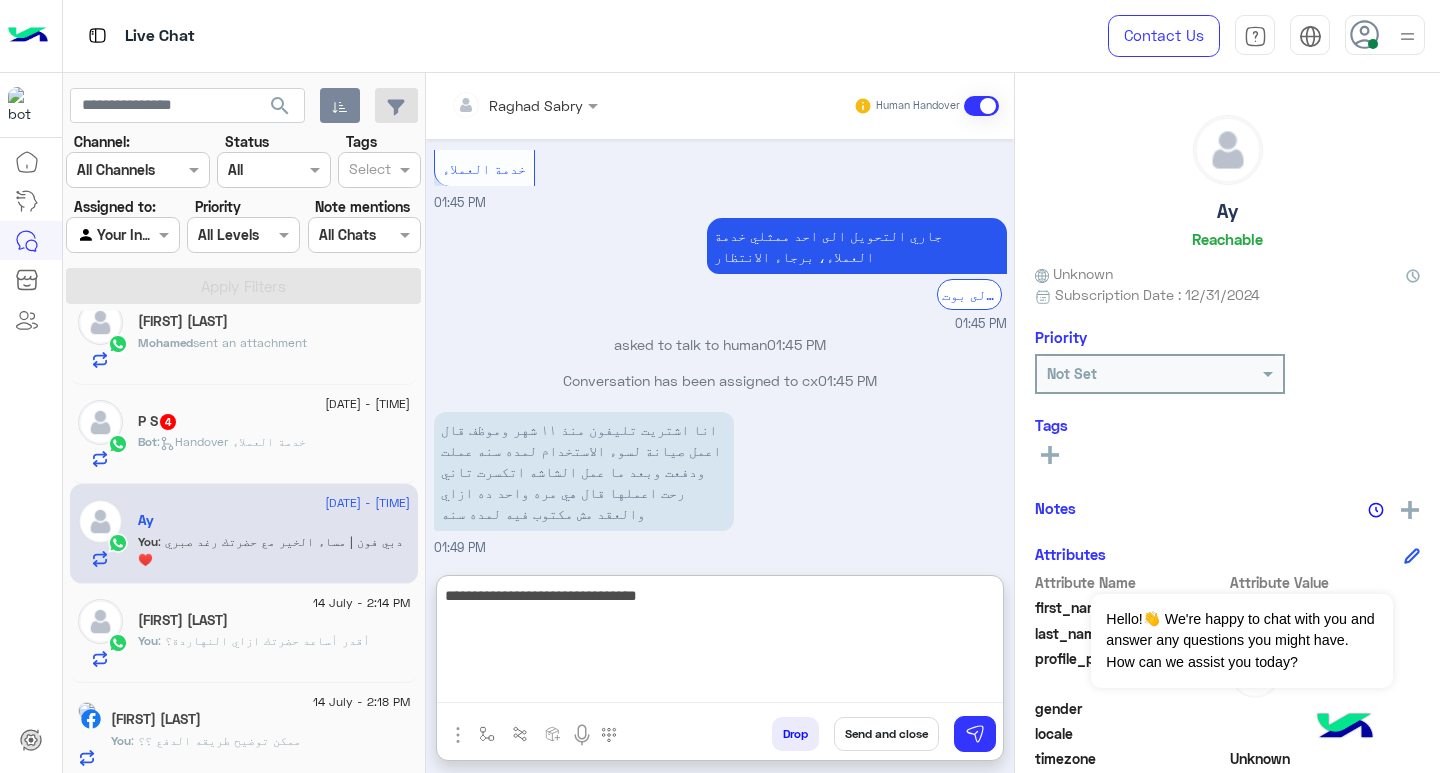 type on "**********" 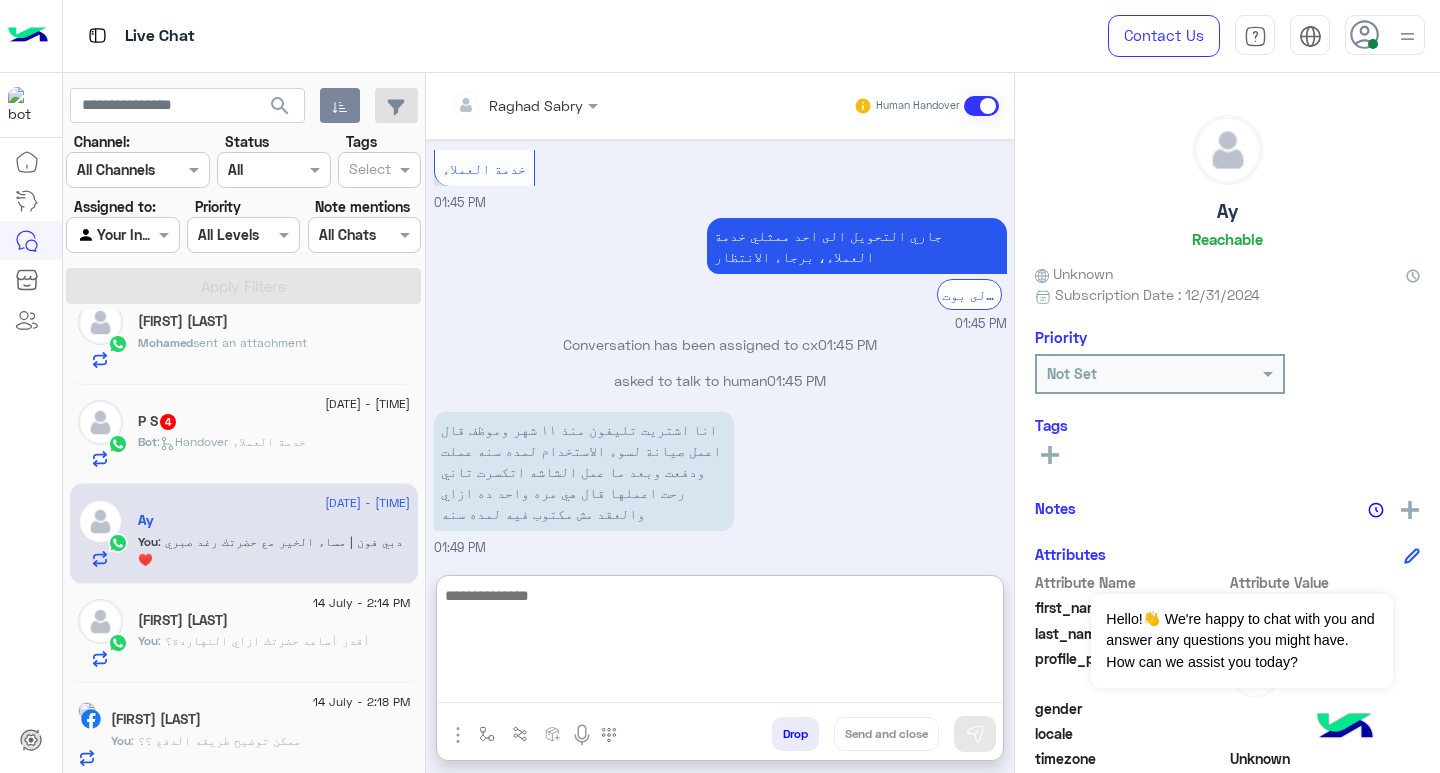 scroll, scrollTop: 1810, scrollLeft: 0, axis: vertical 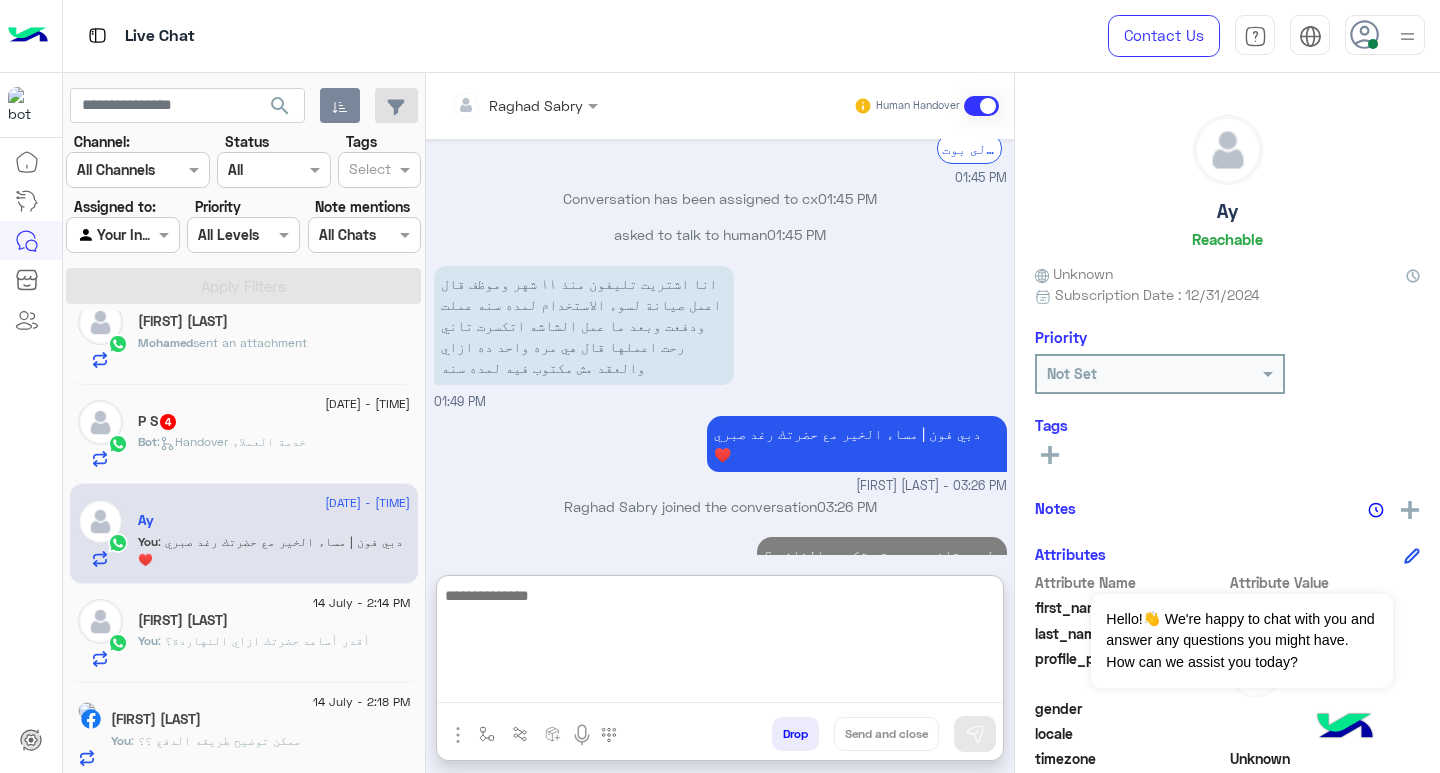 click on ":   Handover خدمة العملاء" 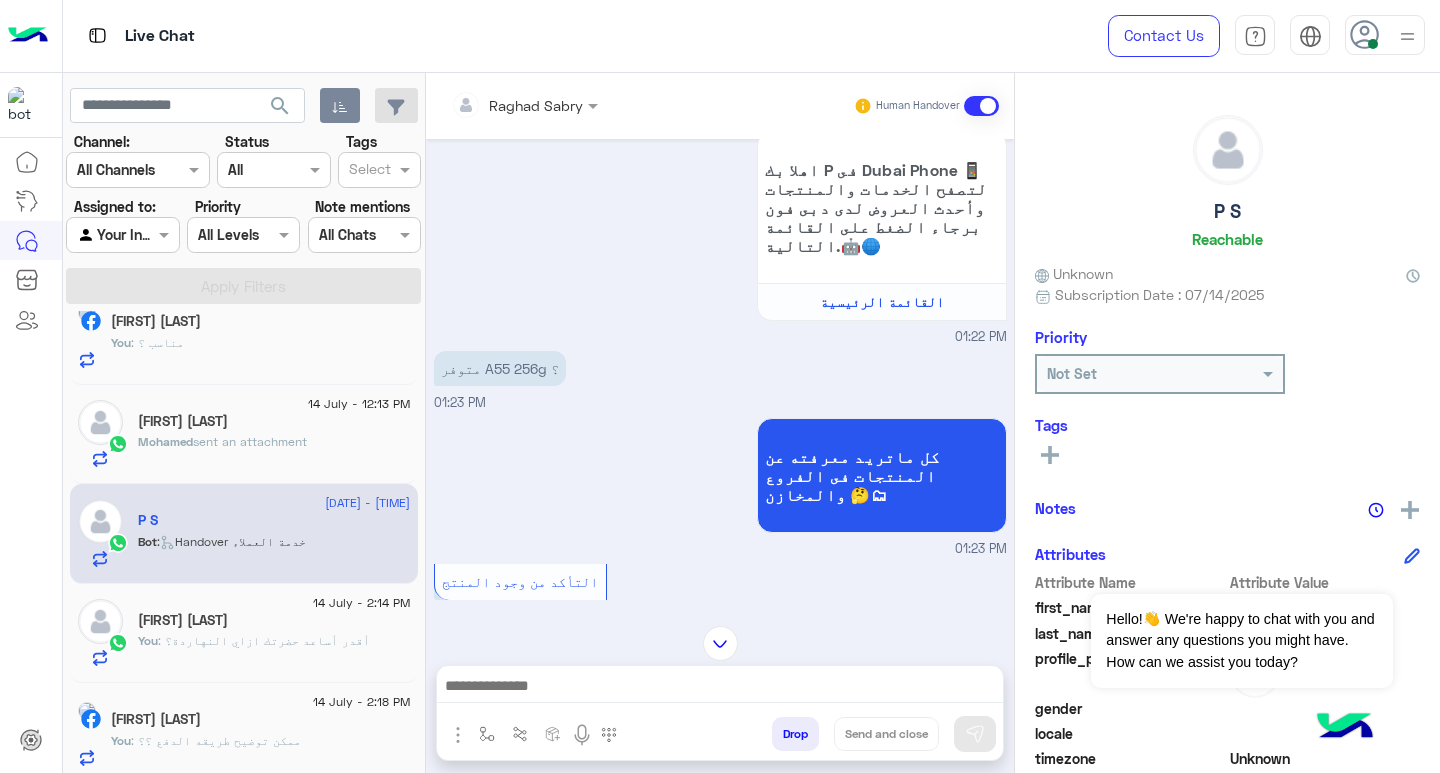 scroll, scrollTop: 132, scrollLeft: 0, axis: vertical 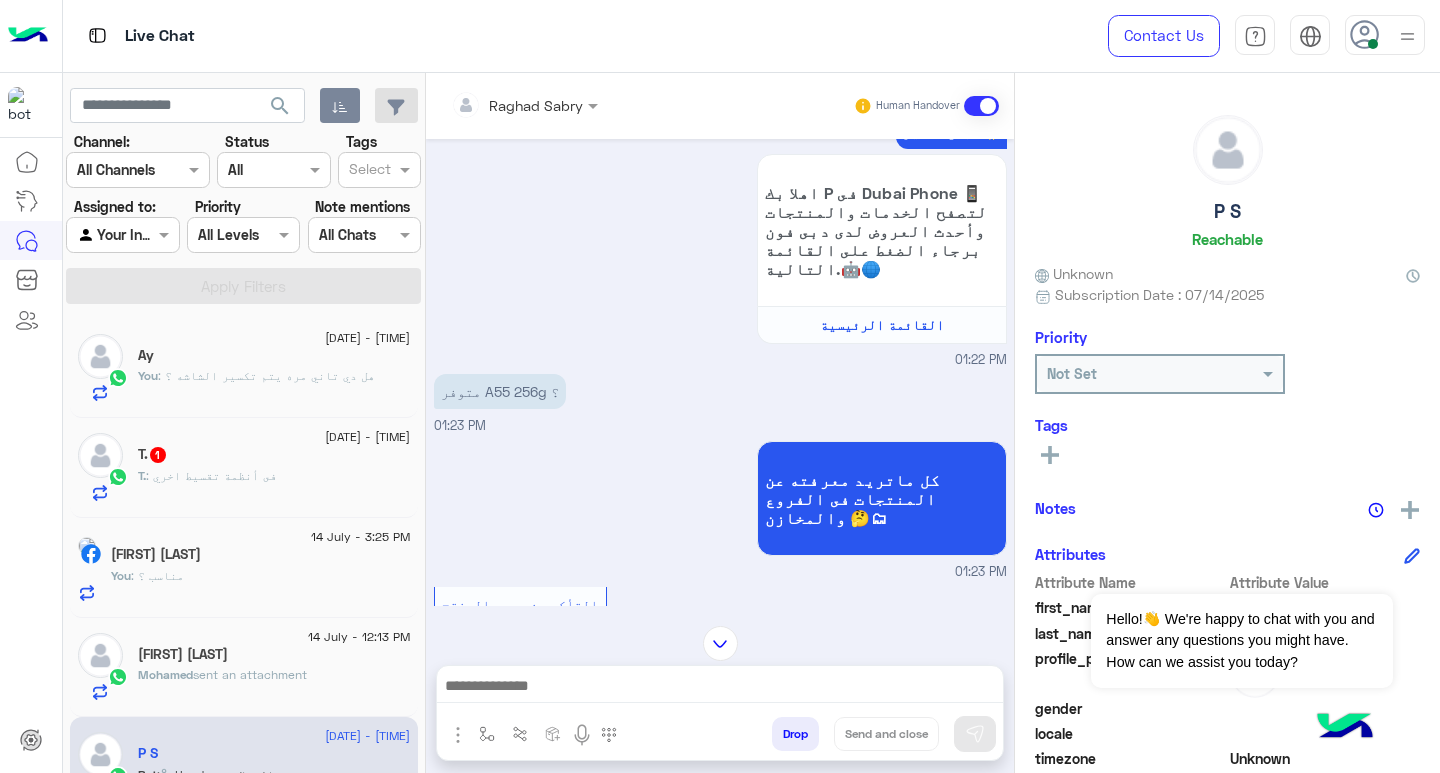 click at bounding box center (720, 691) 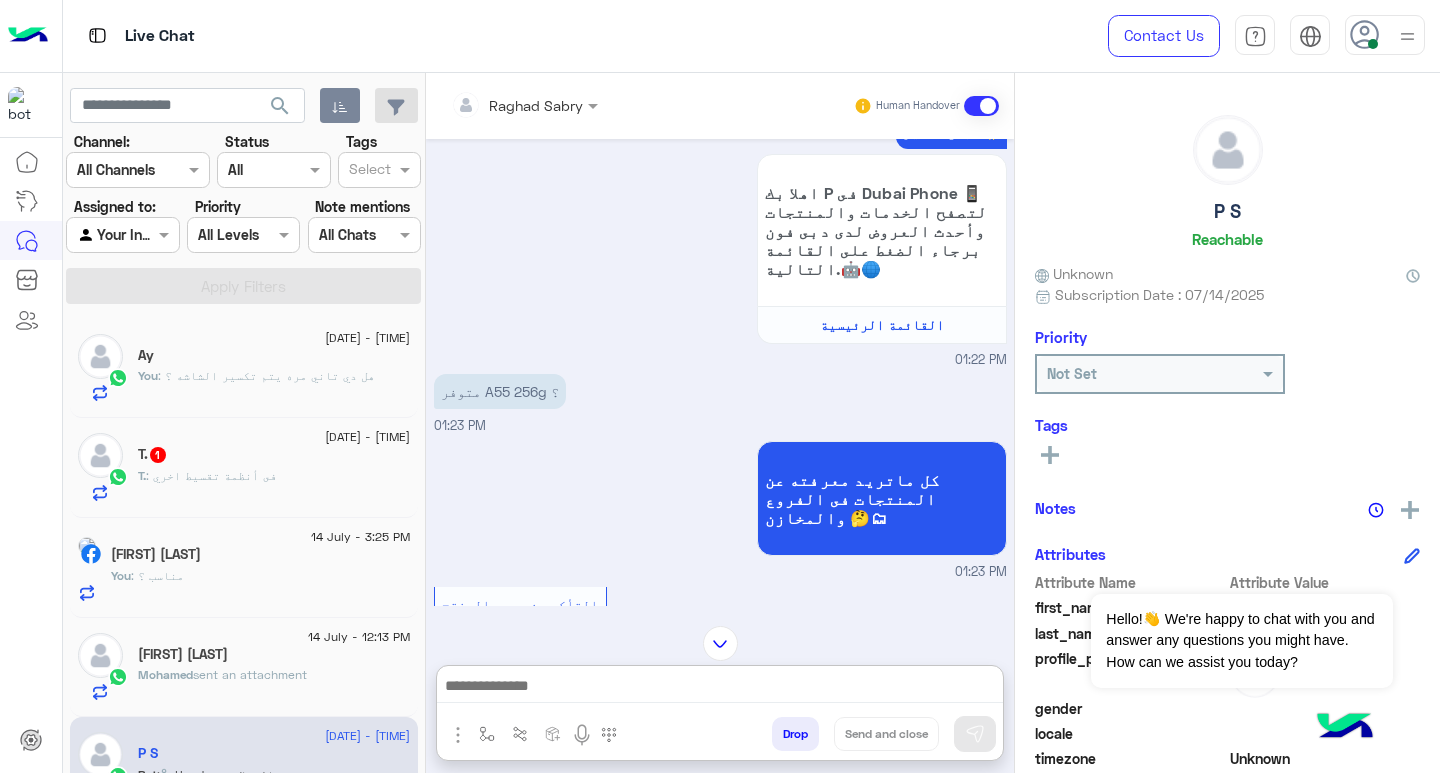 paste on "**********" 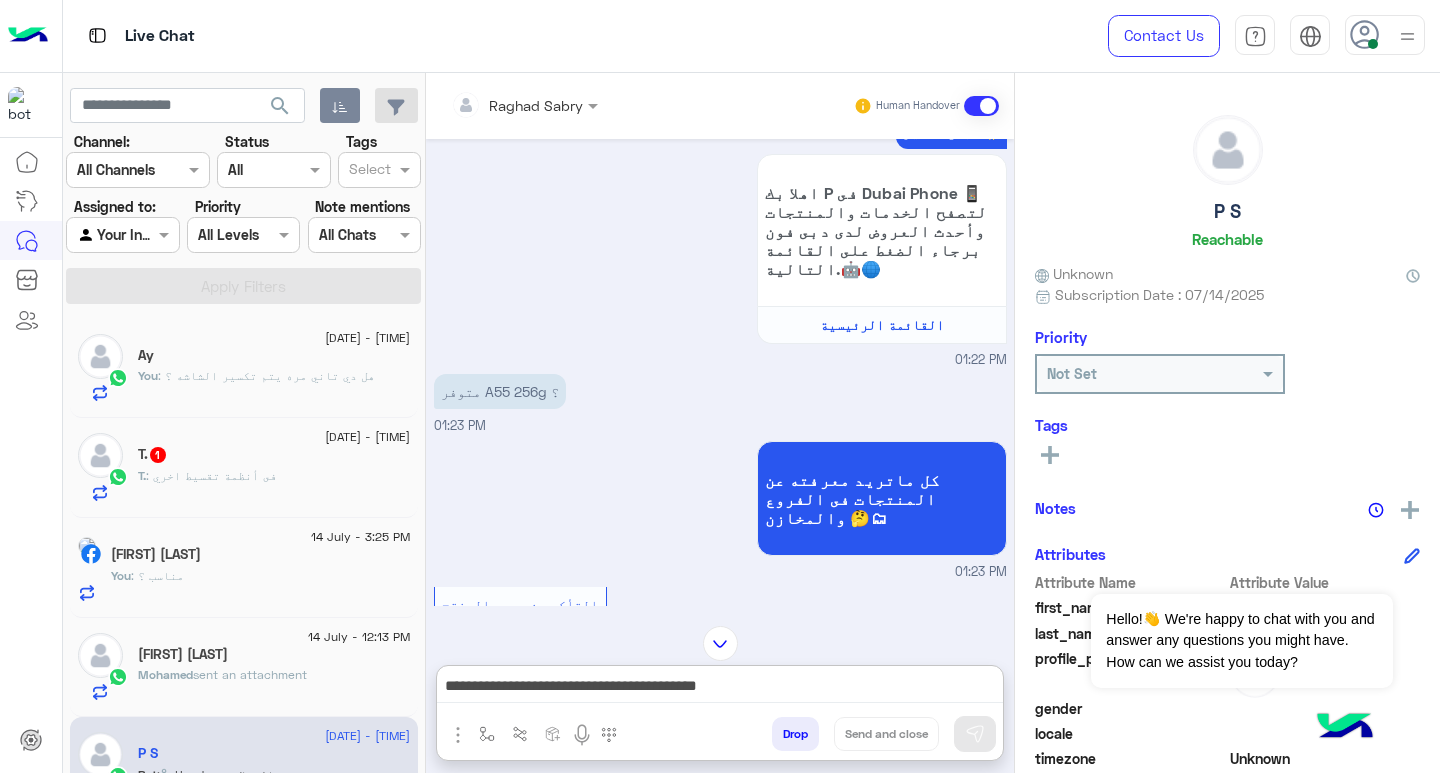 click on "**********" at bounding box center [720, 688] 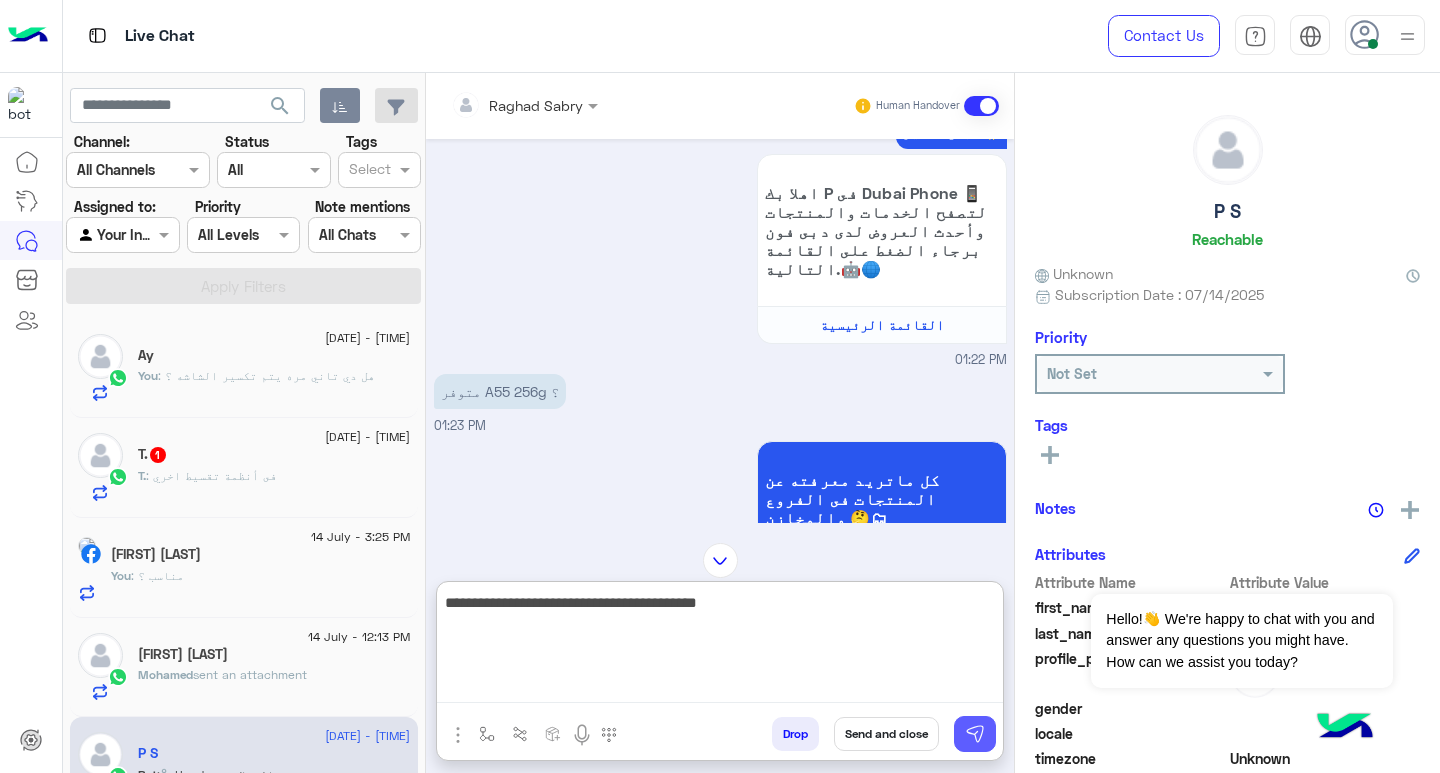type on "**********" 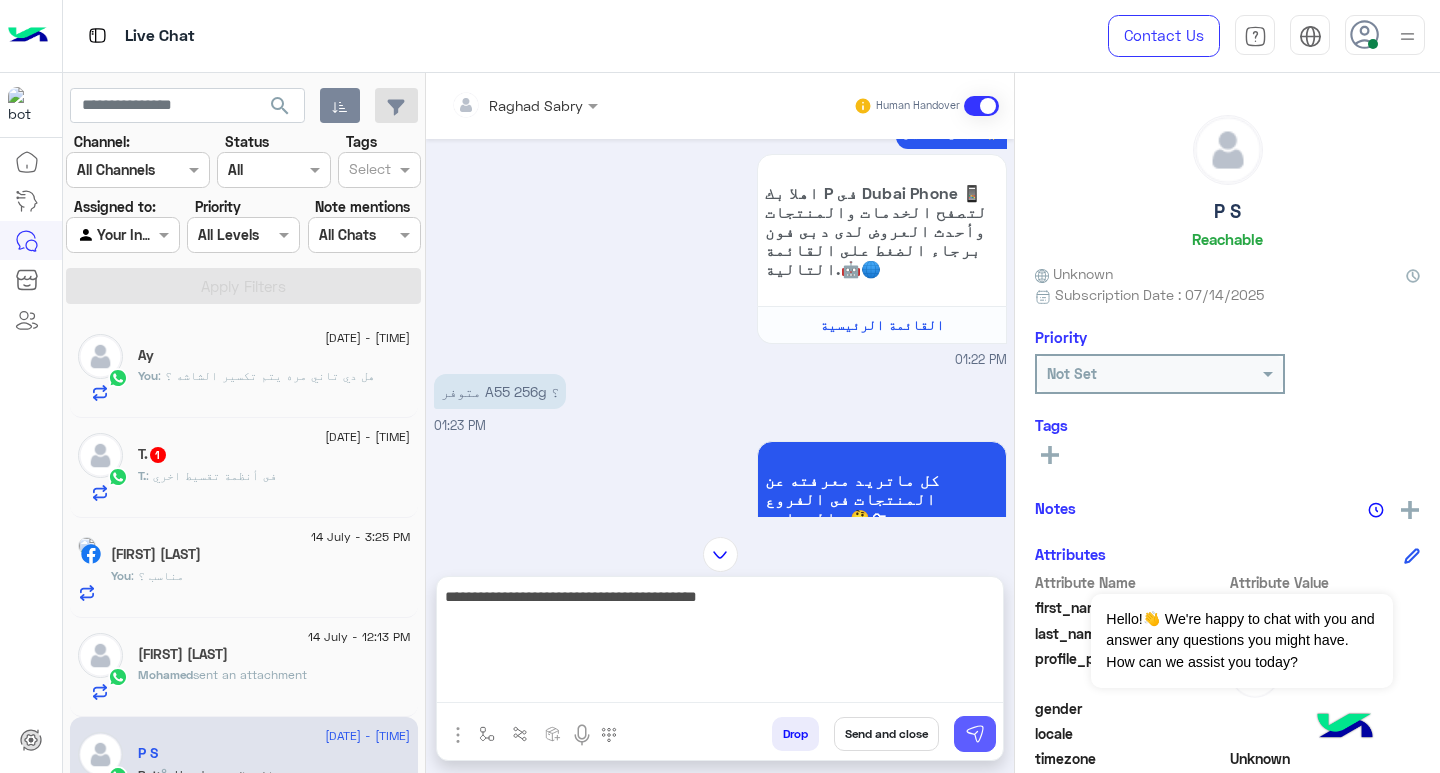 click at bounding box center (975, 734) 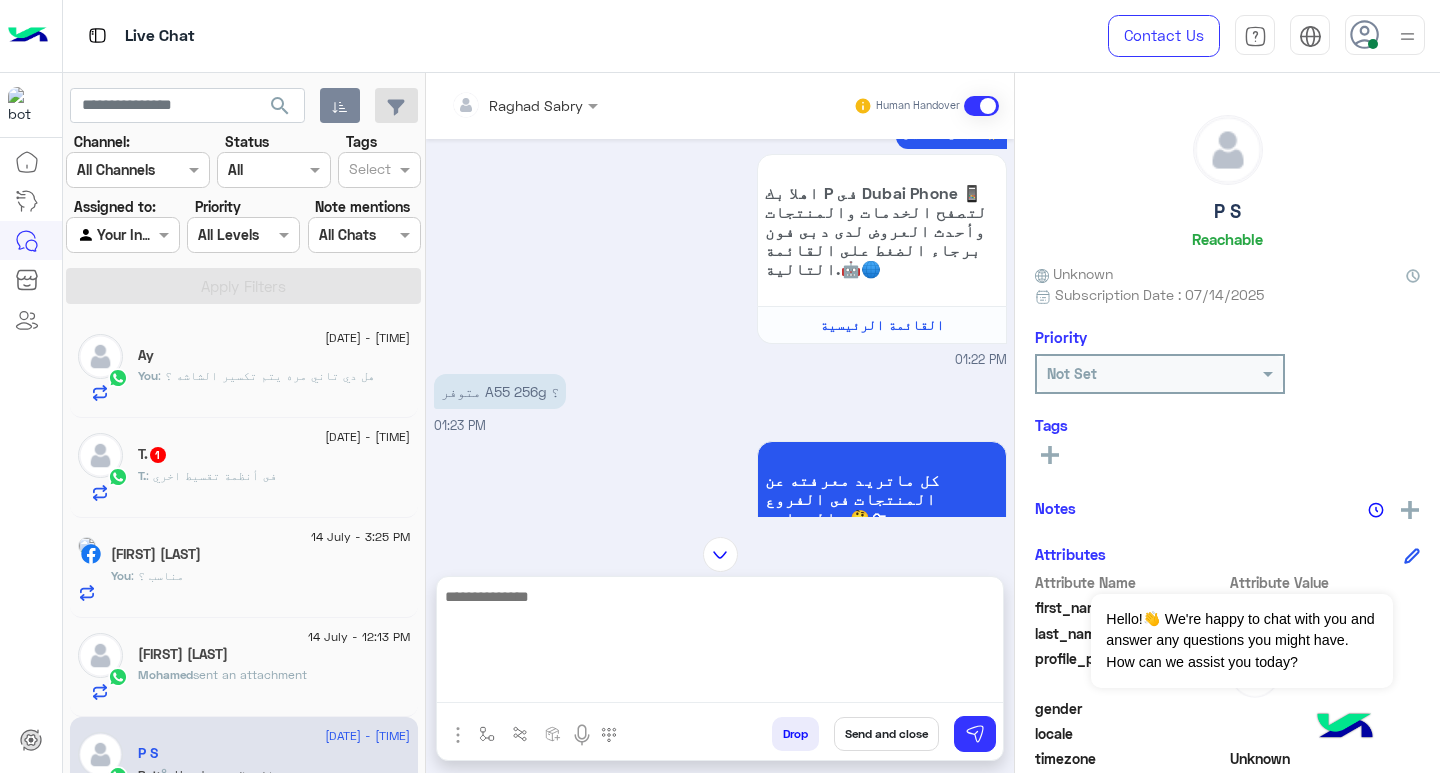 scroll, scrollTop: 663, scrollLeft: 0, axis: vertical 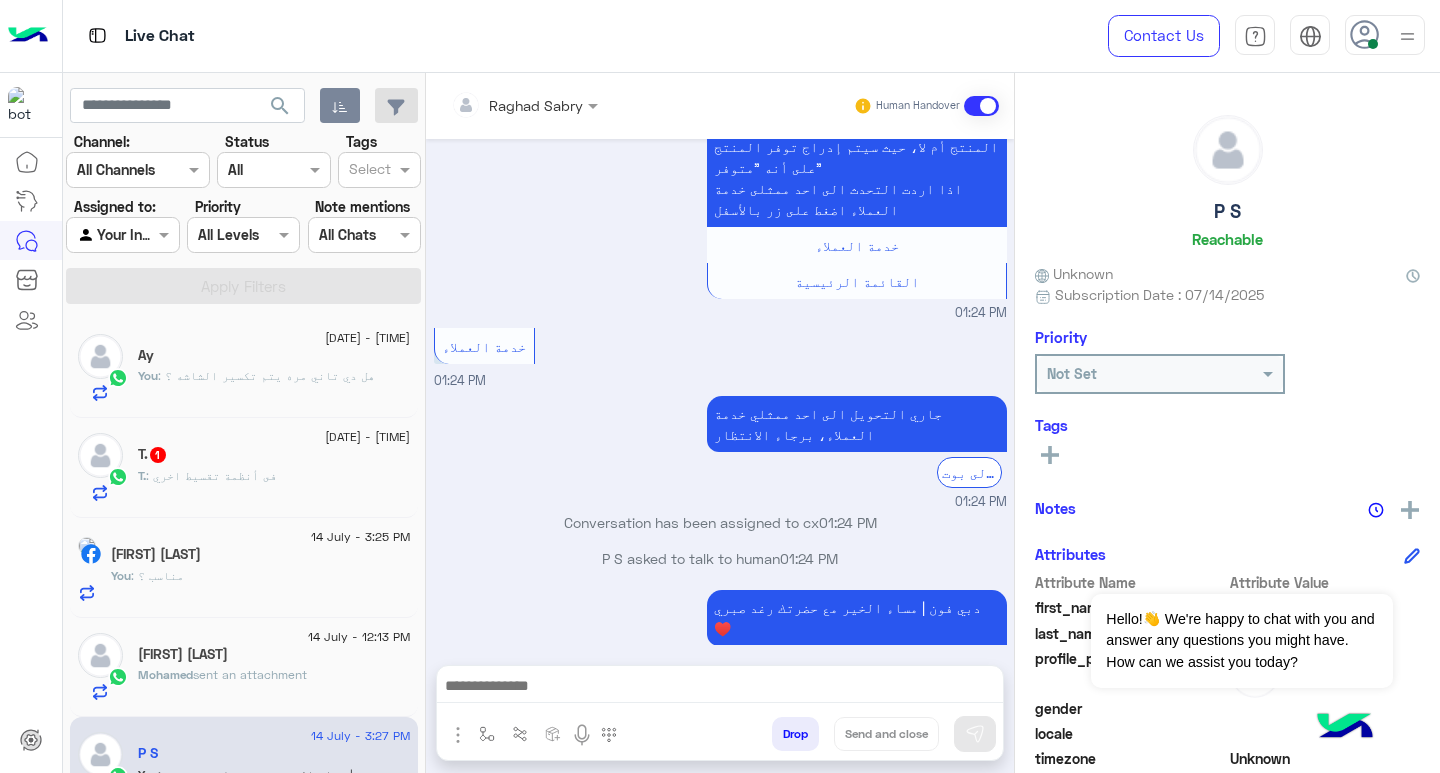drag, startPoint x: 918, startPoint y: 686, endPoint x: 944, endPoint y: 694, distance: 27.202942 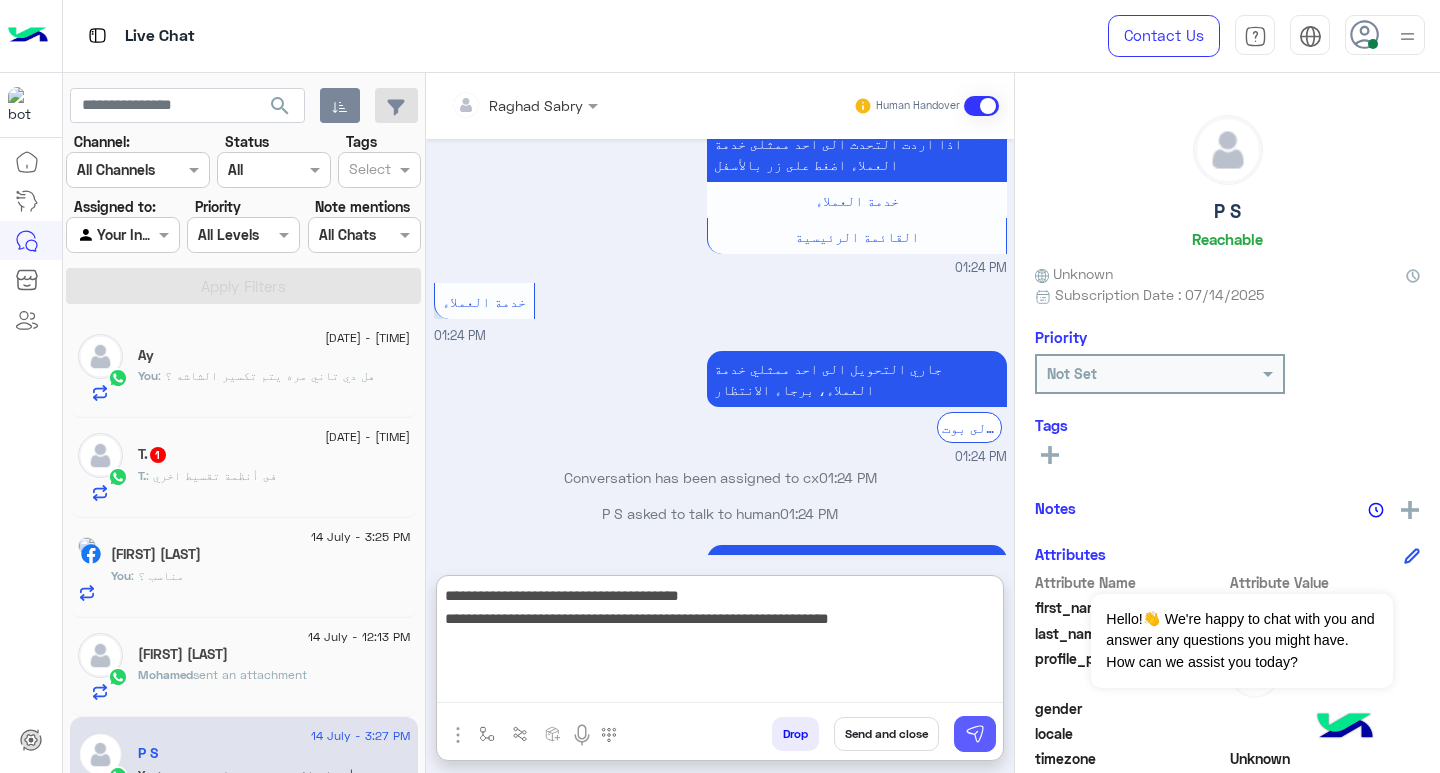 type on "**********" 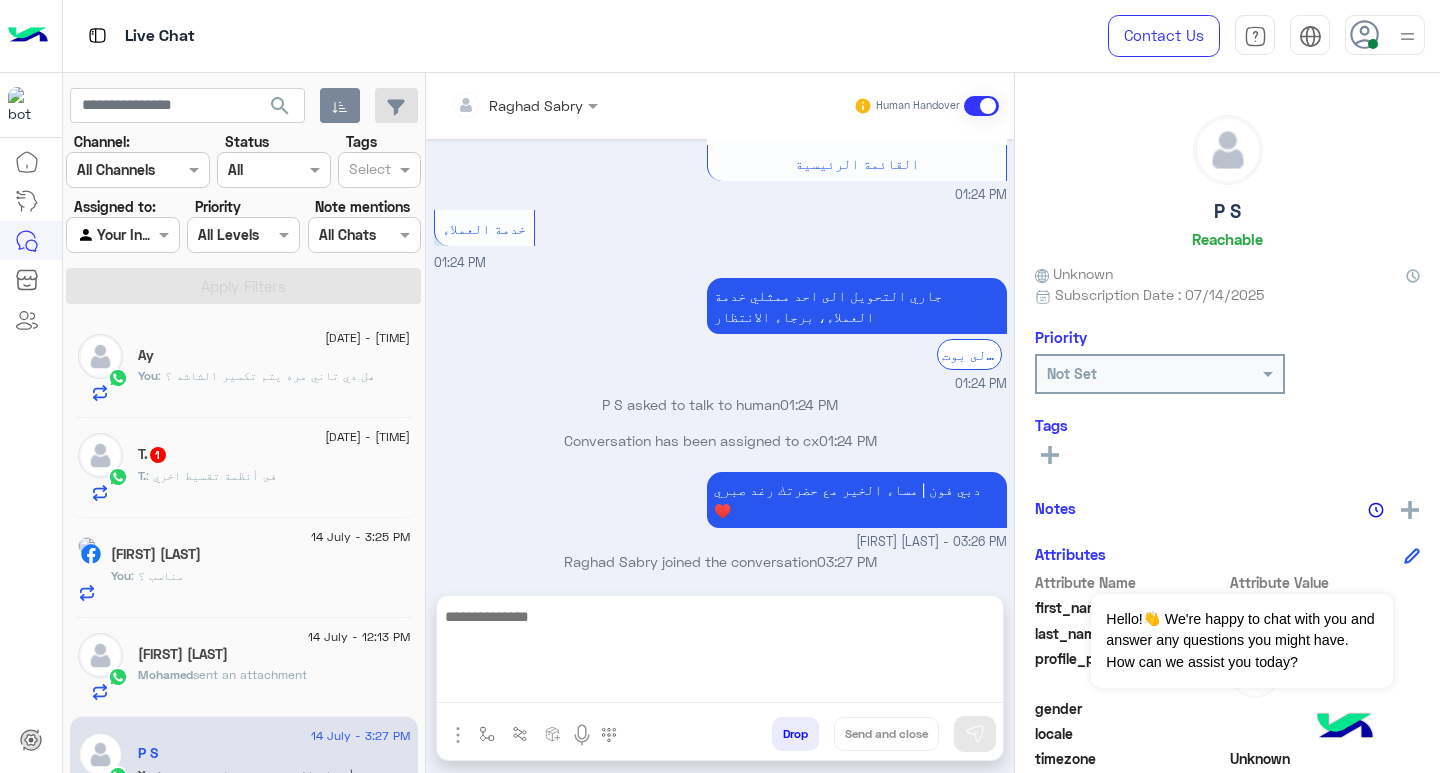scroll, scrollTop: 805, scrollLeft: 0, axis: vertical 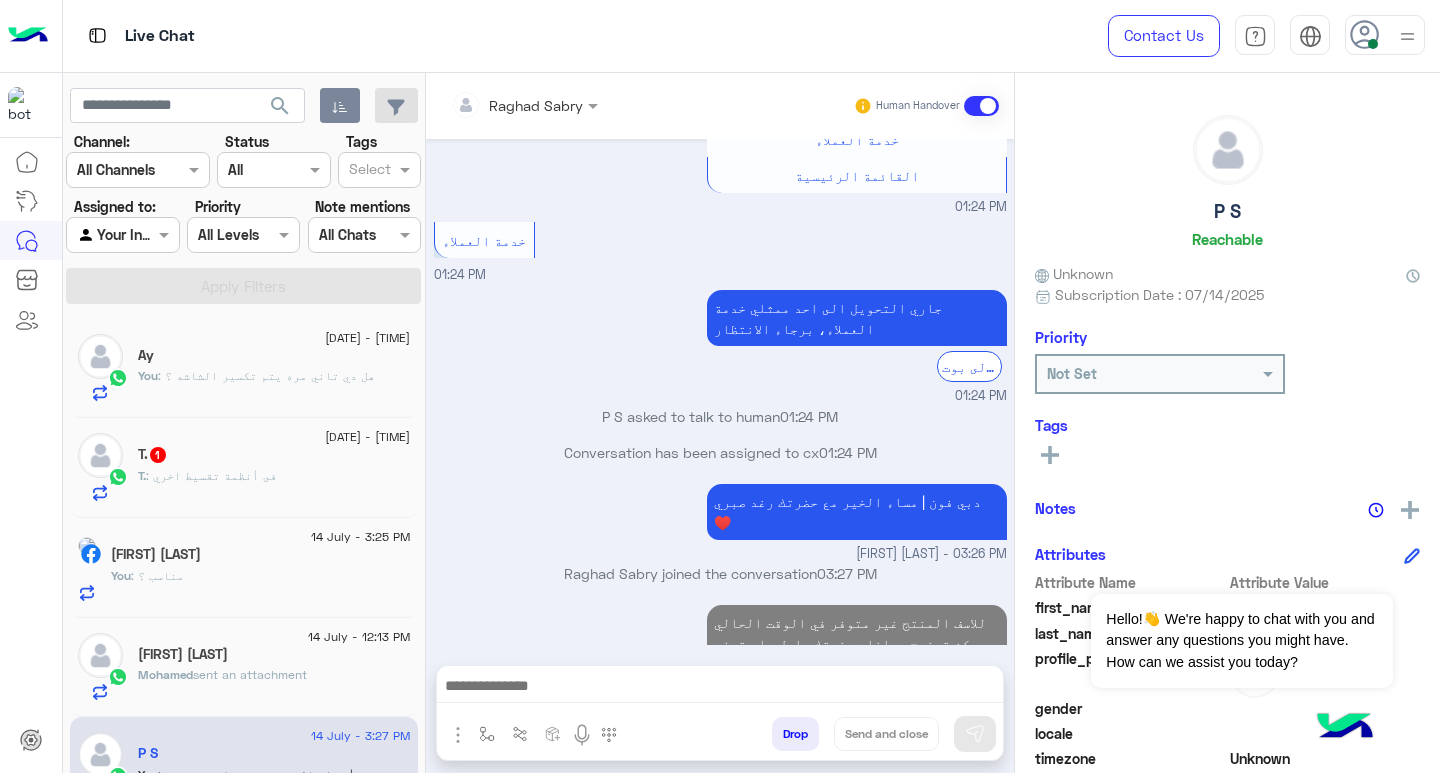 click on ": فى أنظمة تقسيط اخري" 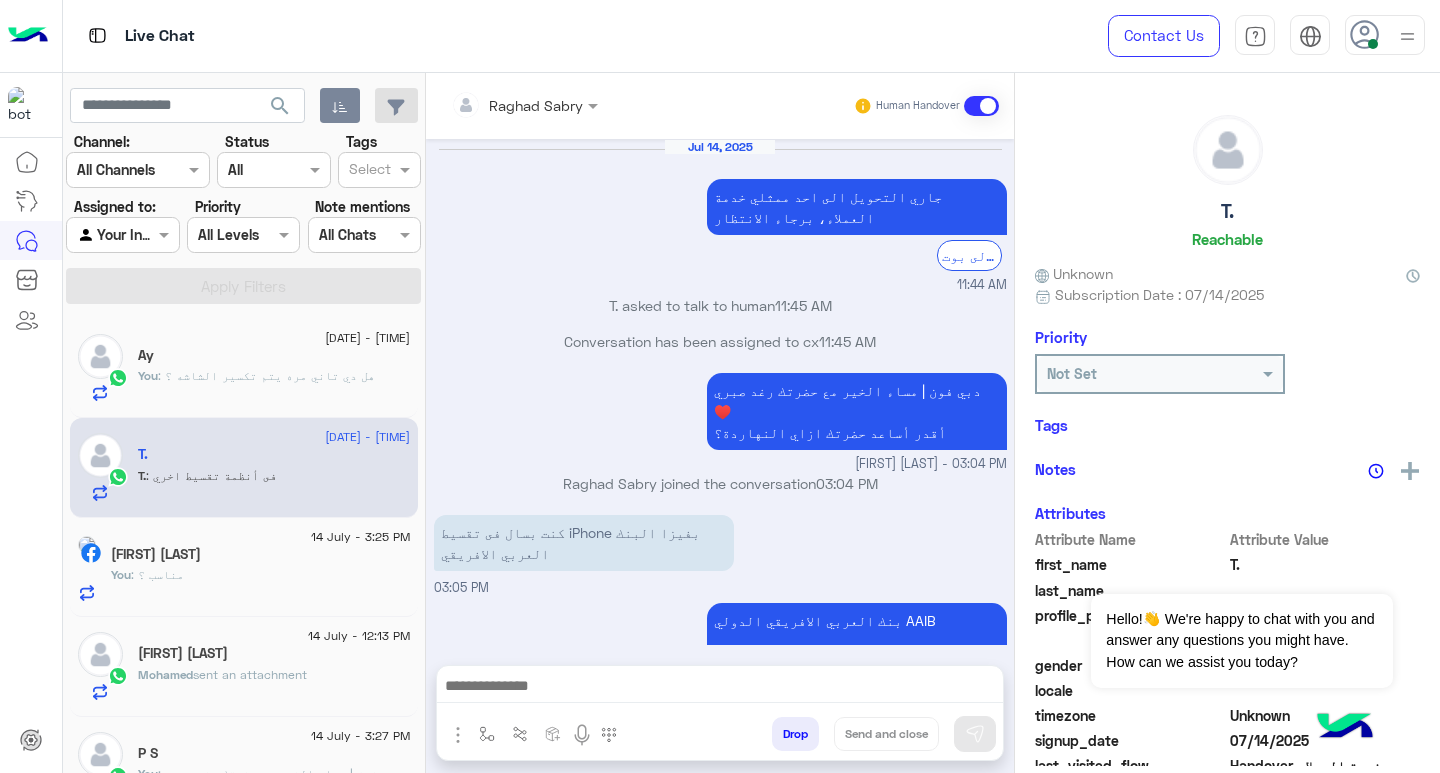 scroll, scrollTop: 1216, scrollLeft: 0, axis: vertical 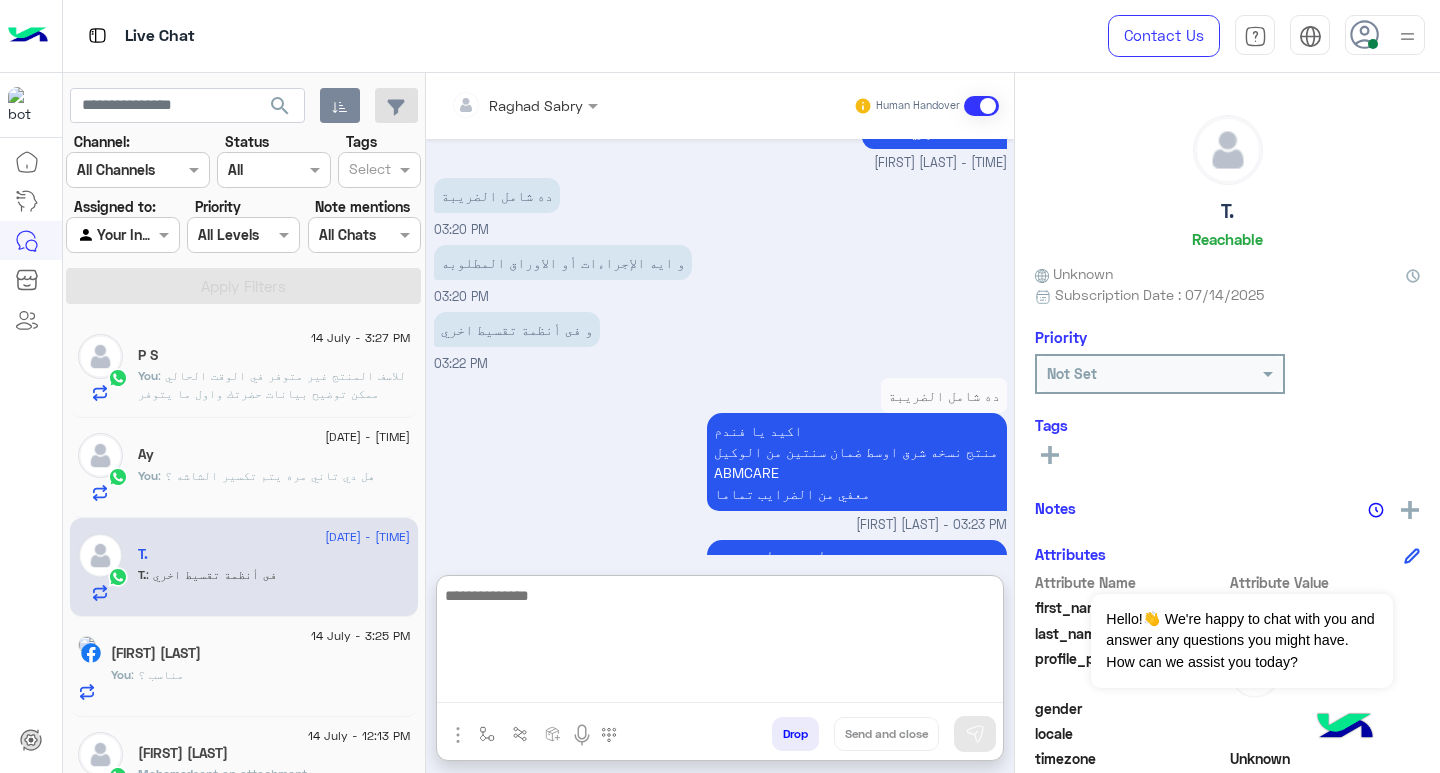paste on "**********" 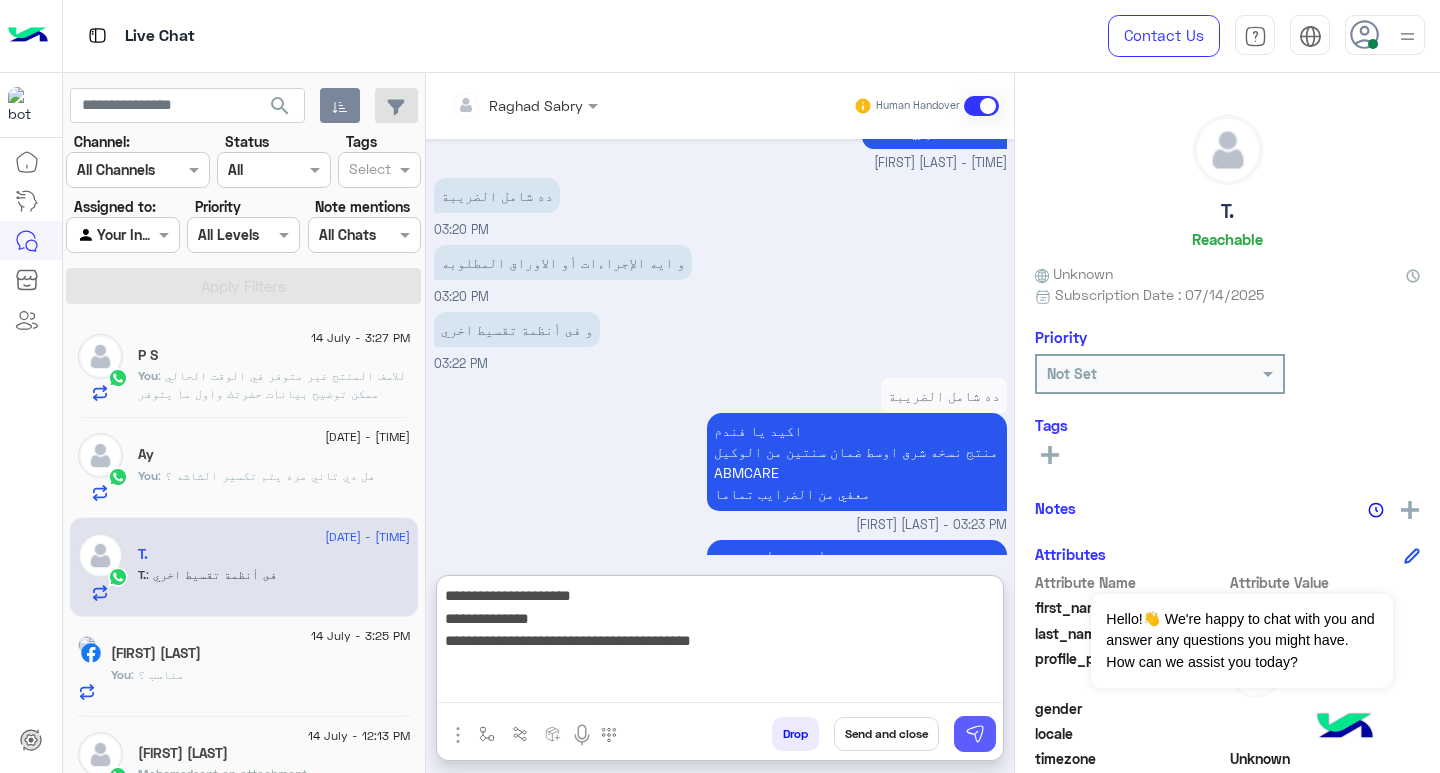 type on "**********" 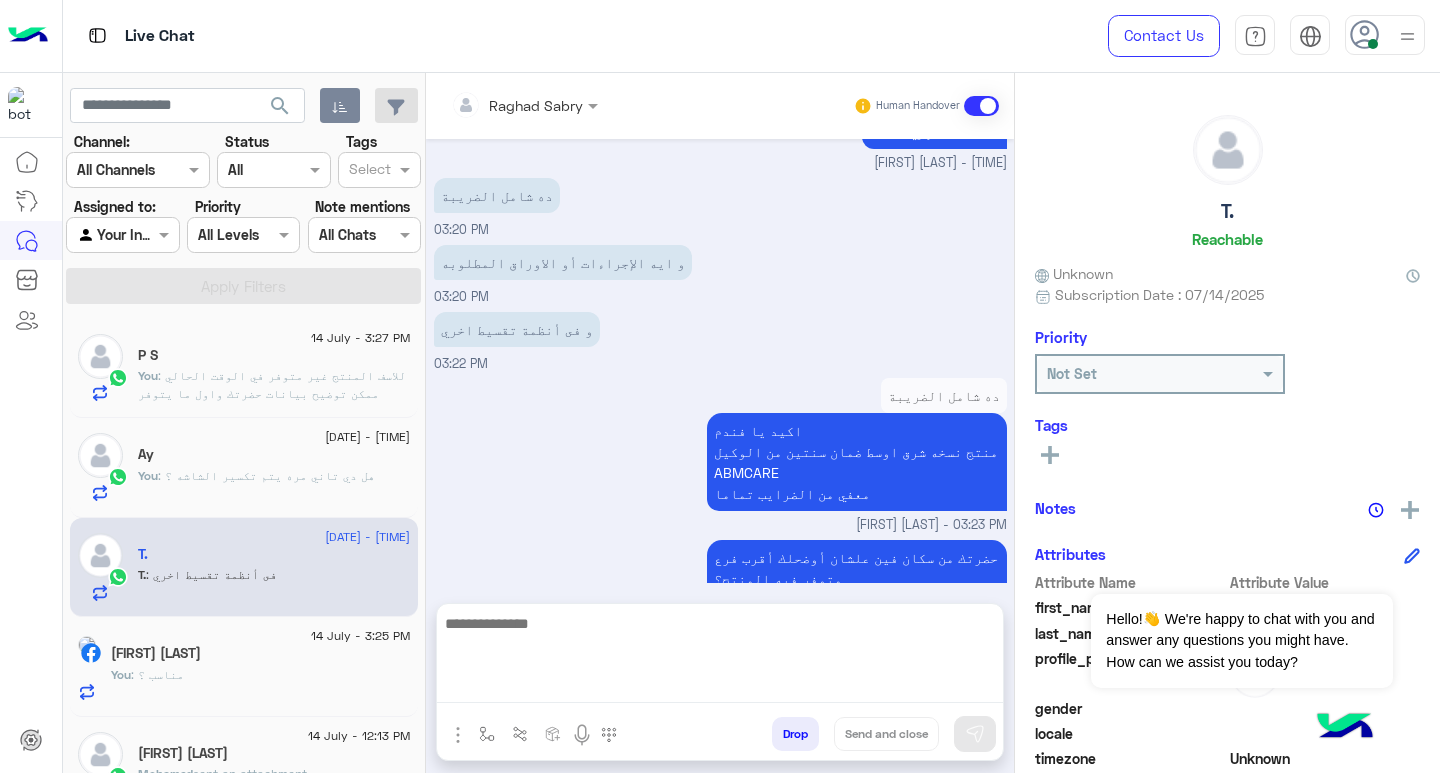 scroll, scrollTop: 1322, scrollLeft: 0, axis: vertical 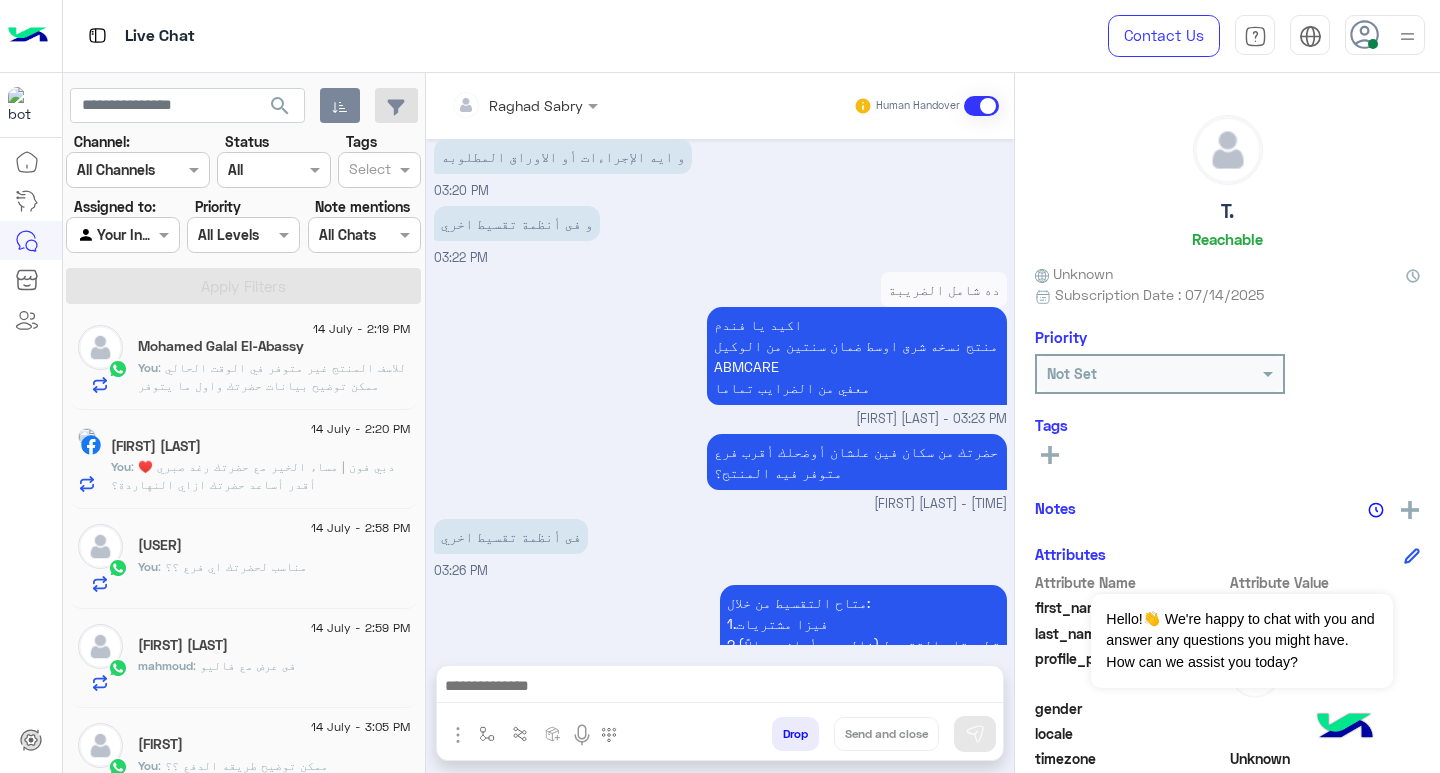 click on ": دبي فون | مساء الخير مع حضرتك رغد صبري ♥️
أقدر أساعد حضرتك ازاي النهاردة؟" 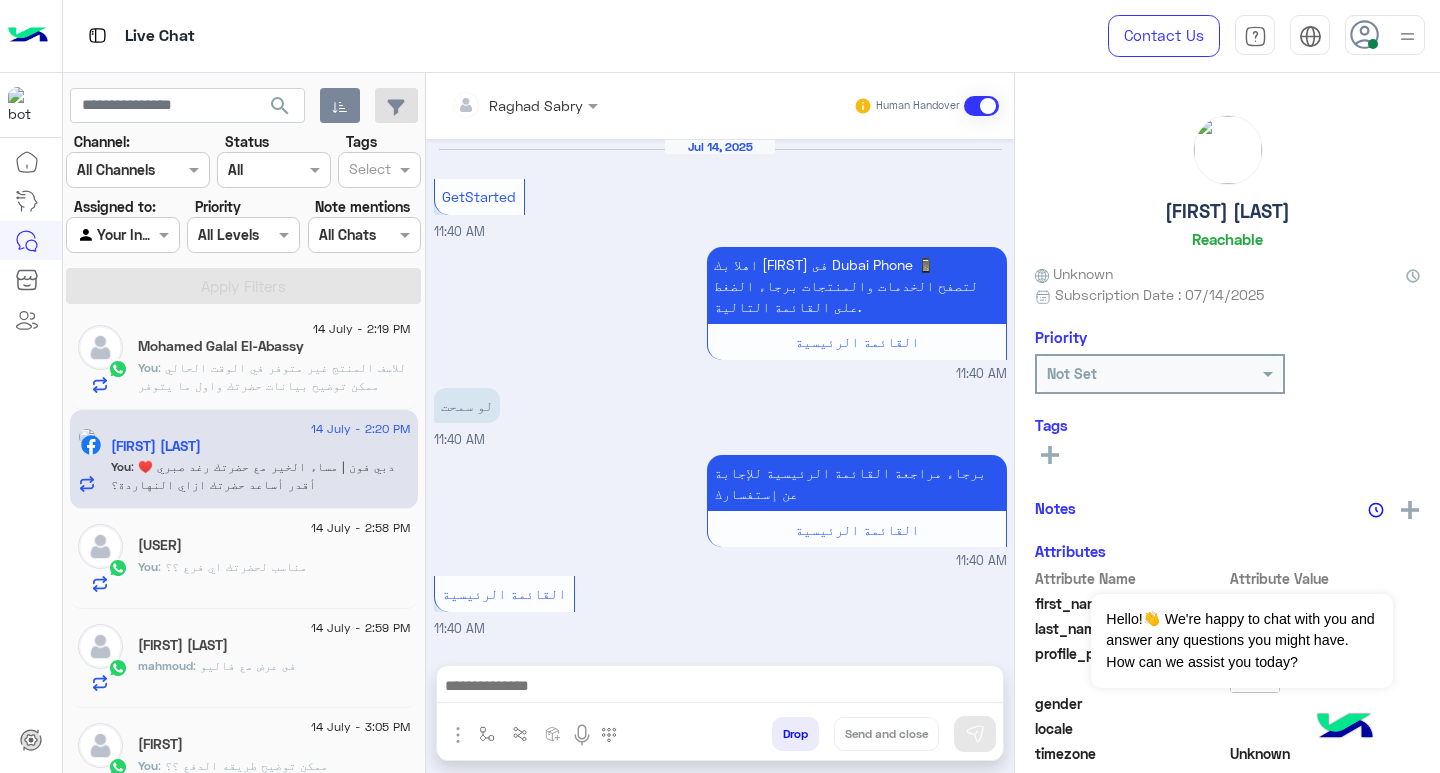 scroll, scrollTop: 2342, scrollLeft: 0, axis: vertical 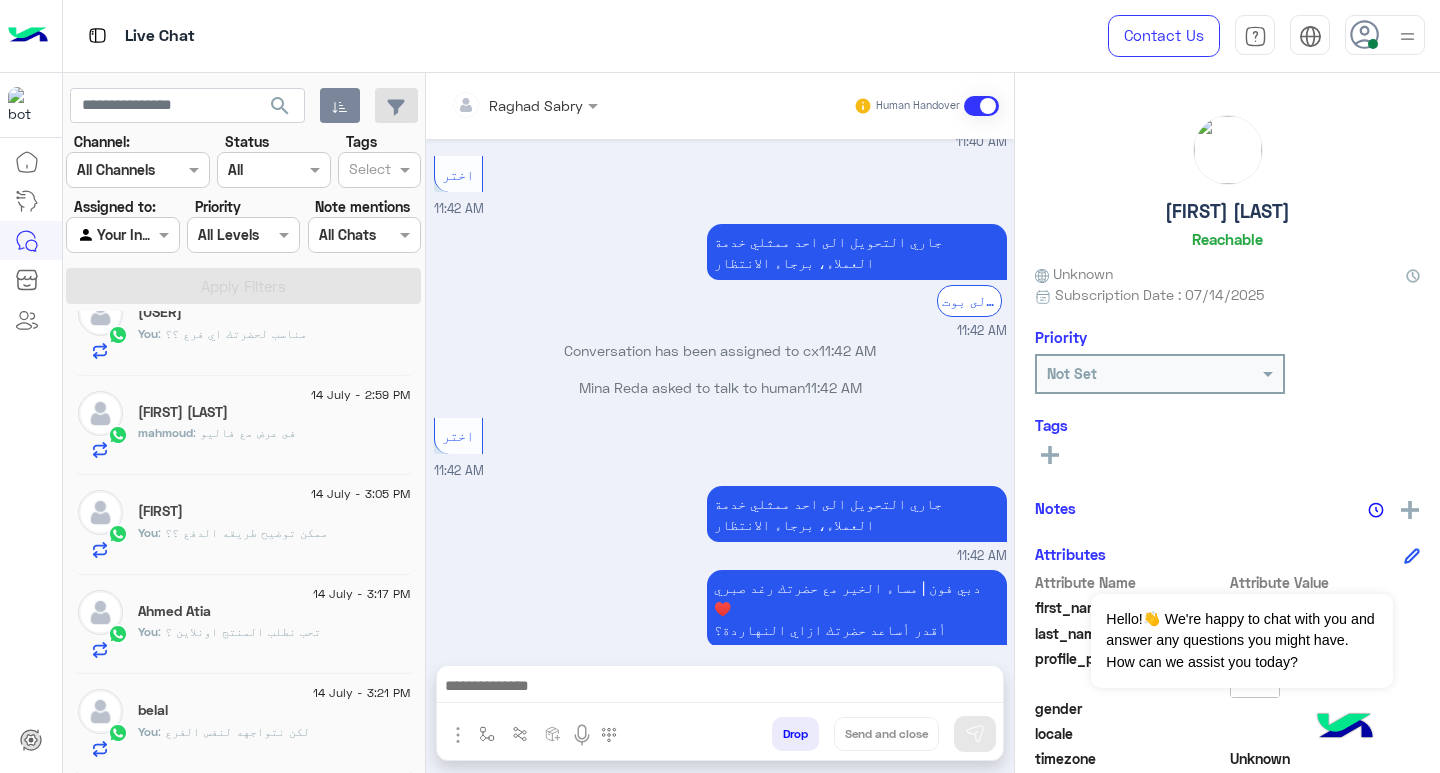 click on "You  : لكن نتواجهه لنفس الفرع" 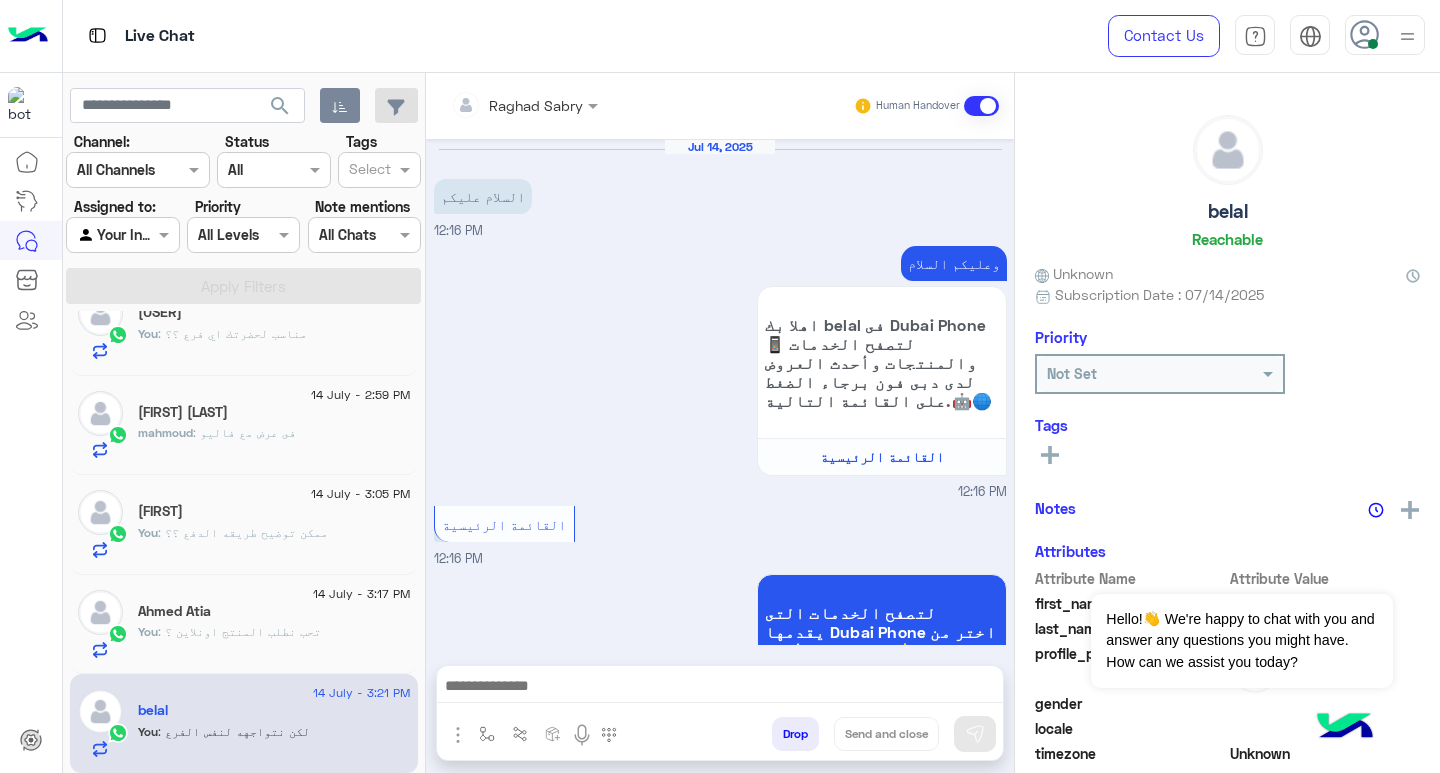 scroll, scrollTop: 668, scrollLeft: 0, axis: vertical 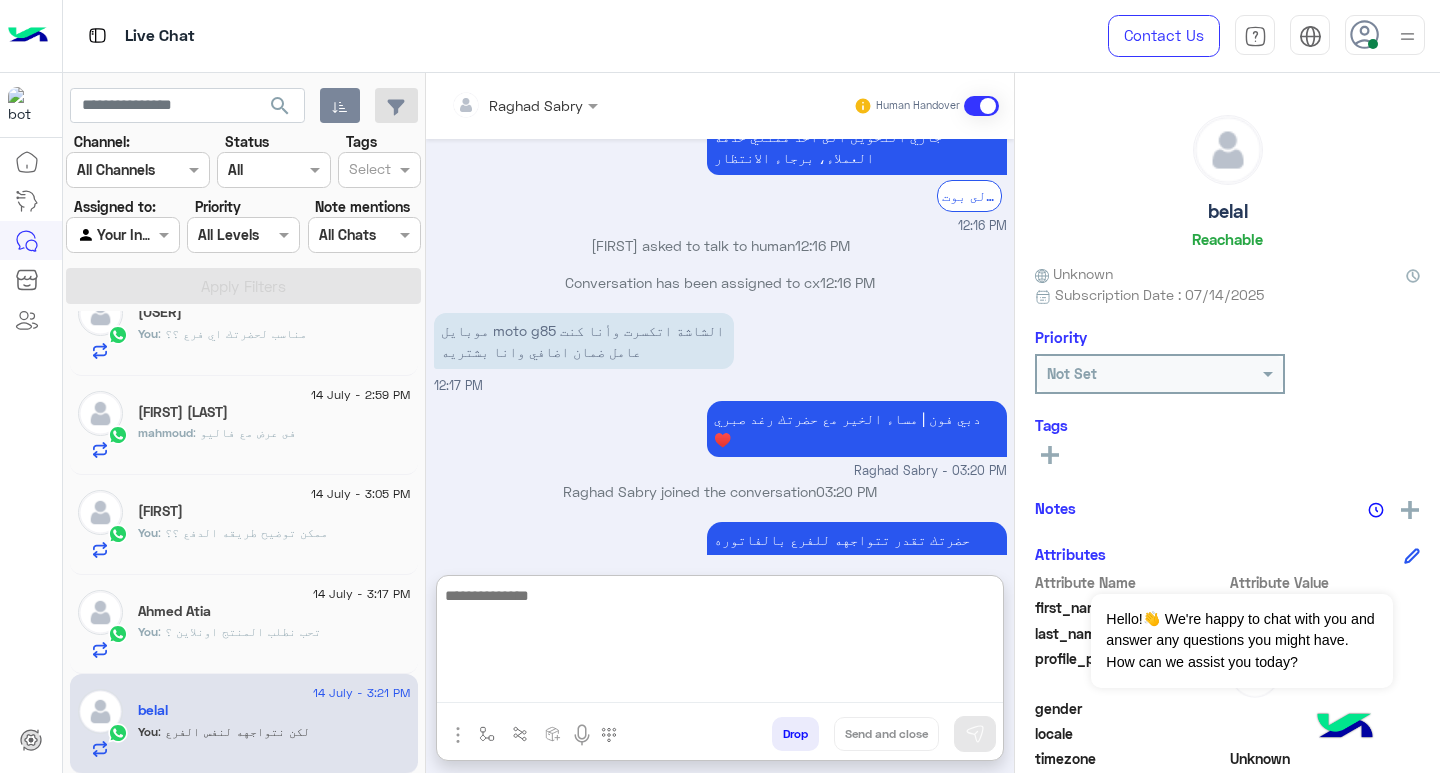 paste on "**********" 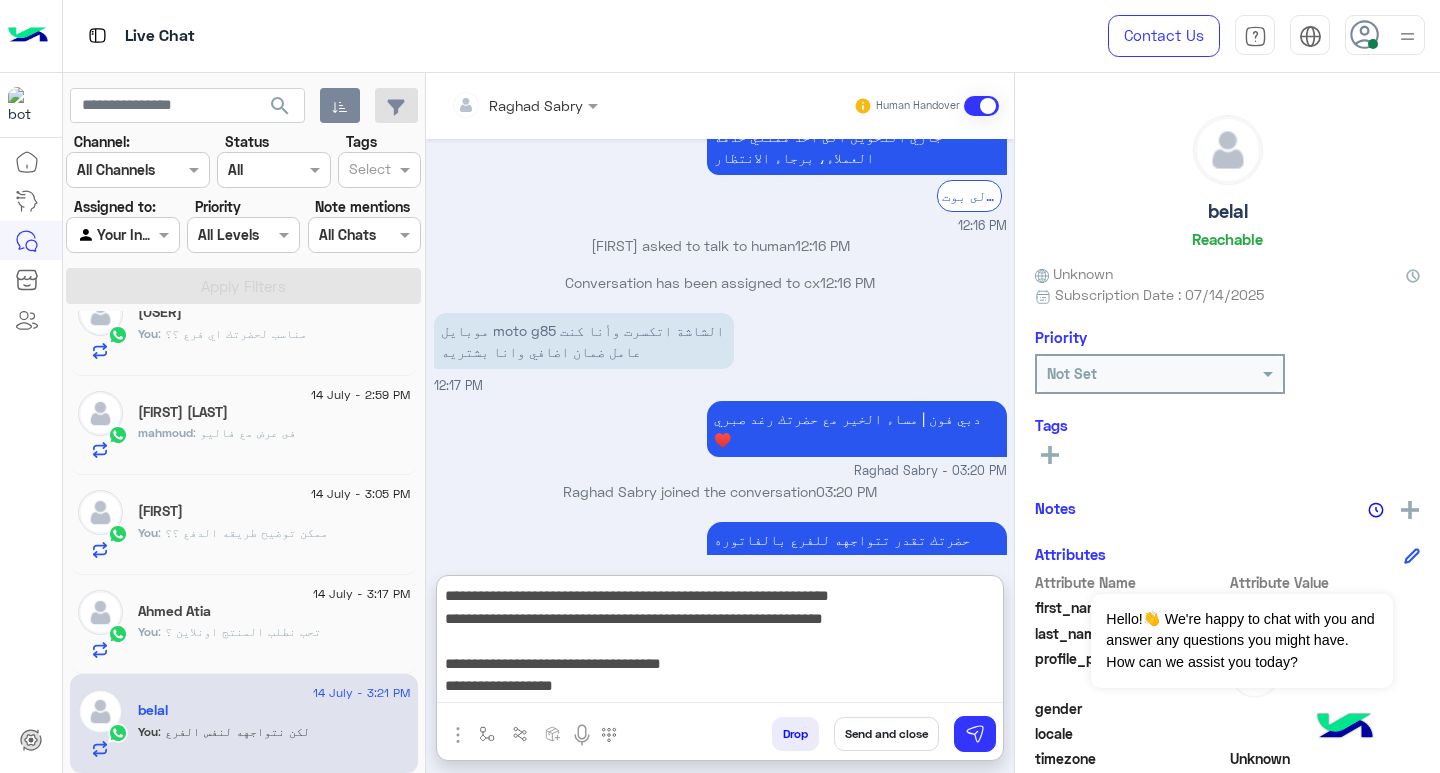 scroll, scrollTop: 129, scrollLeft: 0, axis: vertical 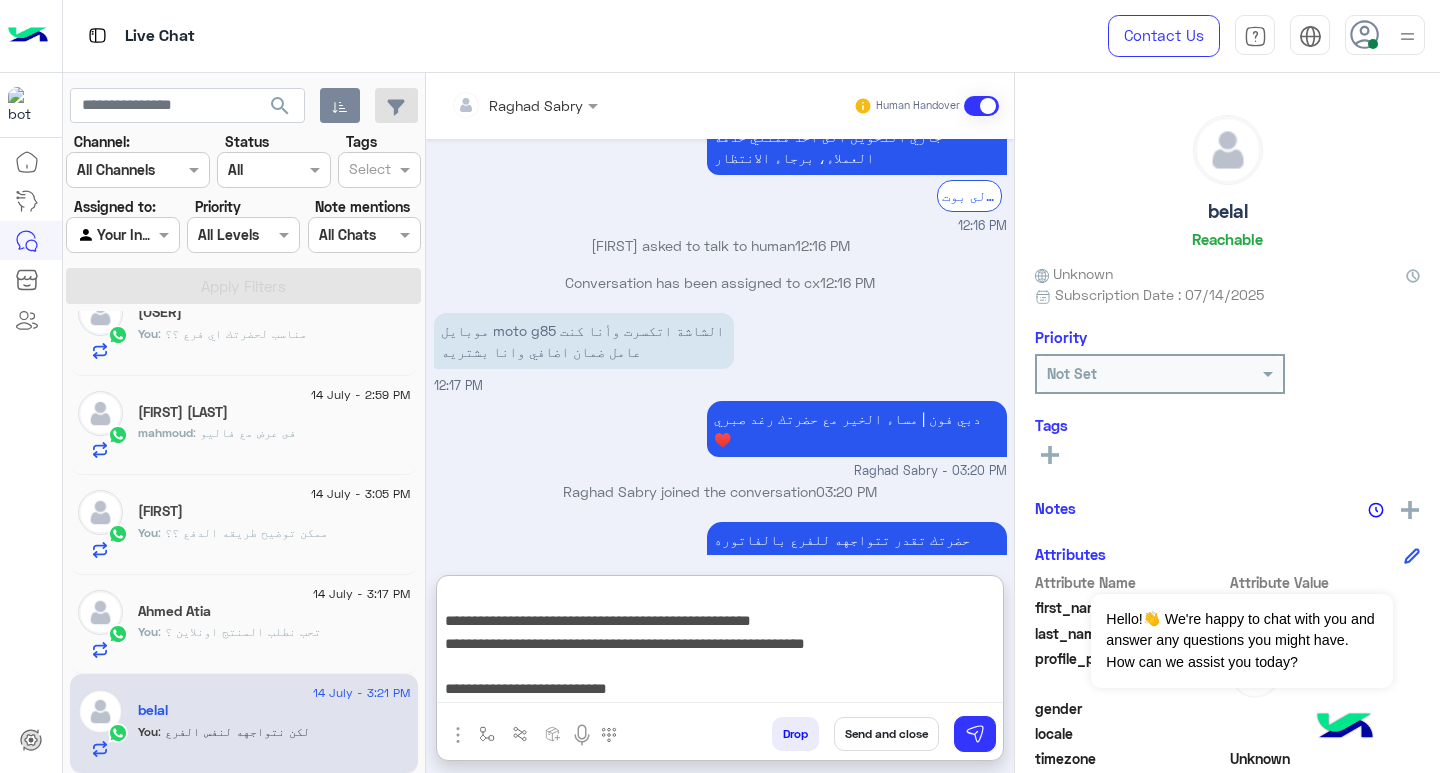type on "**********" 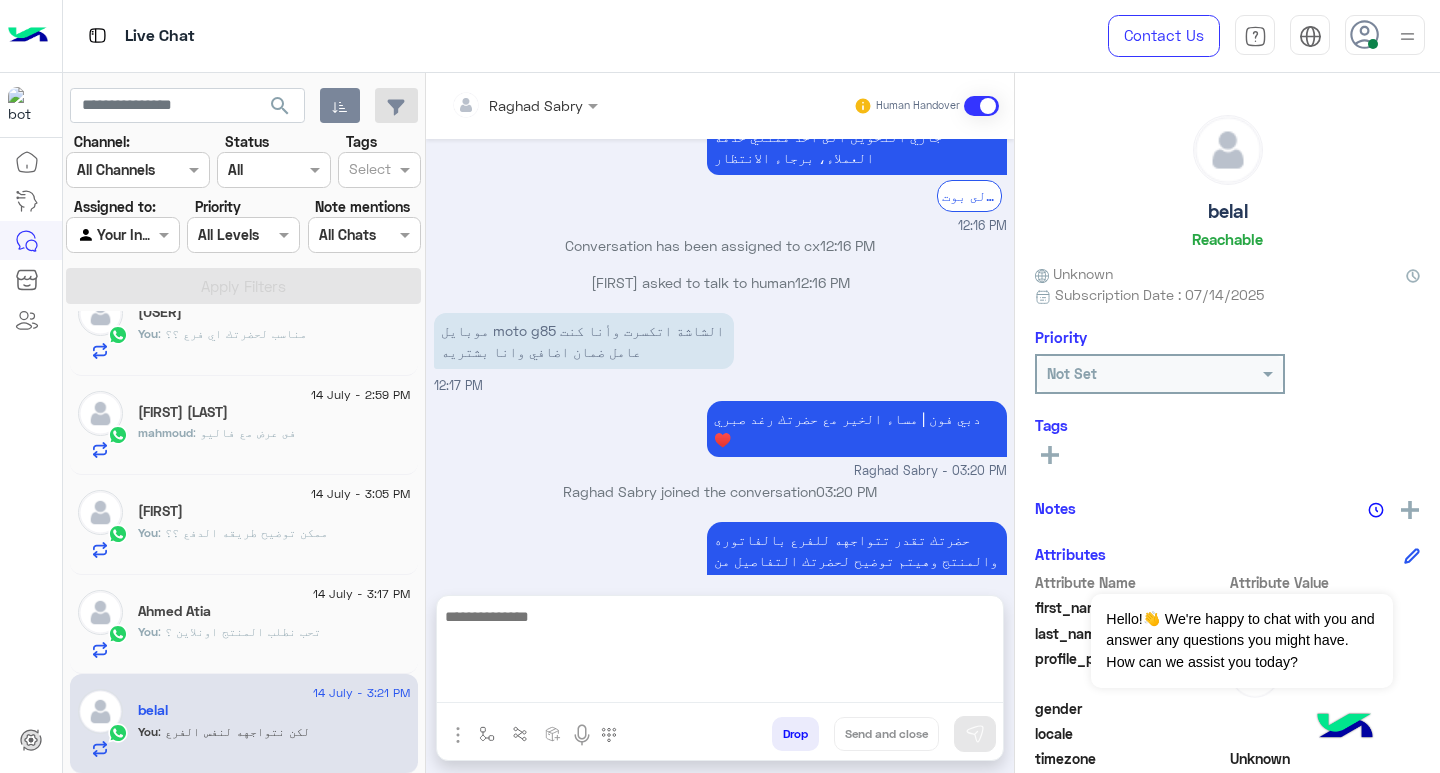scroll, scrollTop: 0, scrollLeft: 0, axis: both 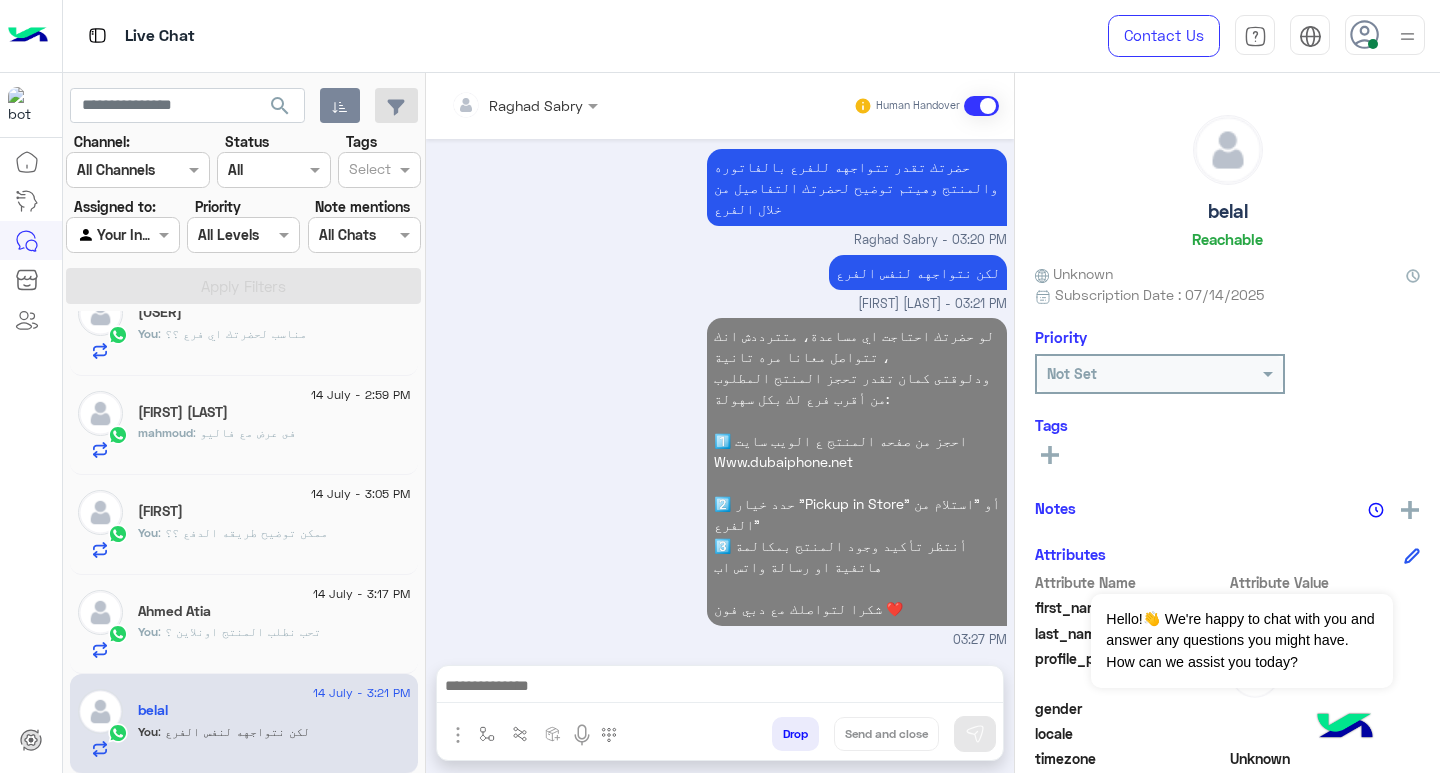 click on ": تحب نطلب المنتج اونلاين ؟" 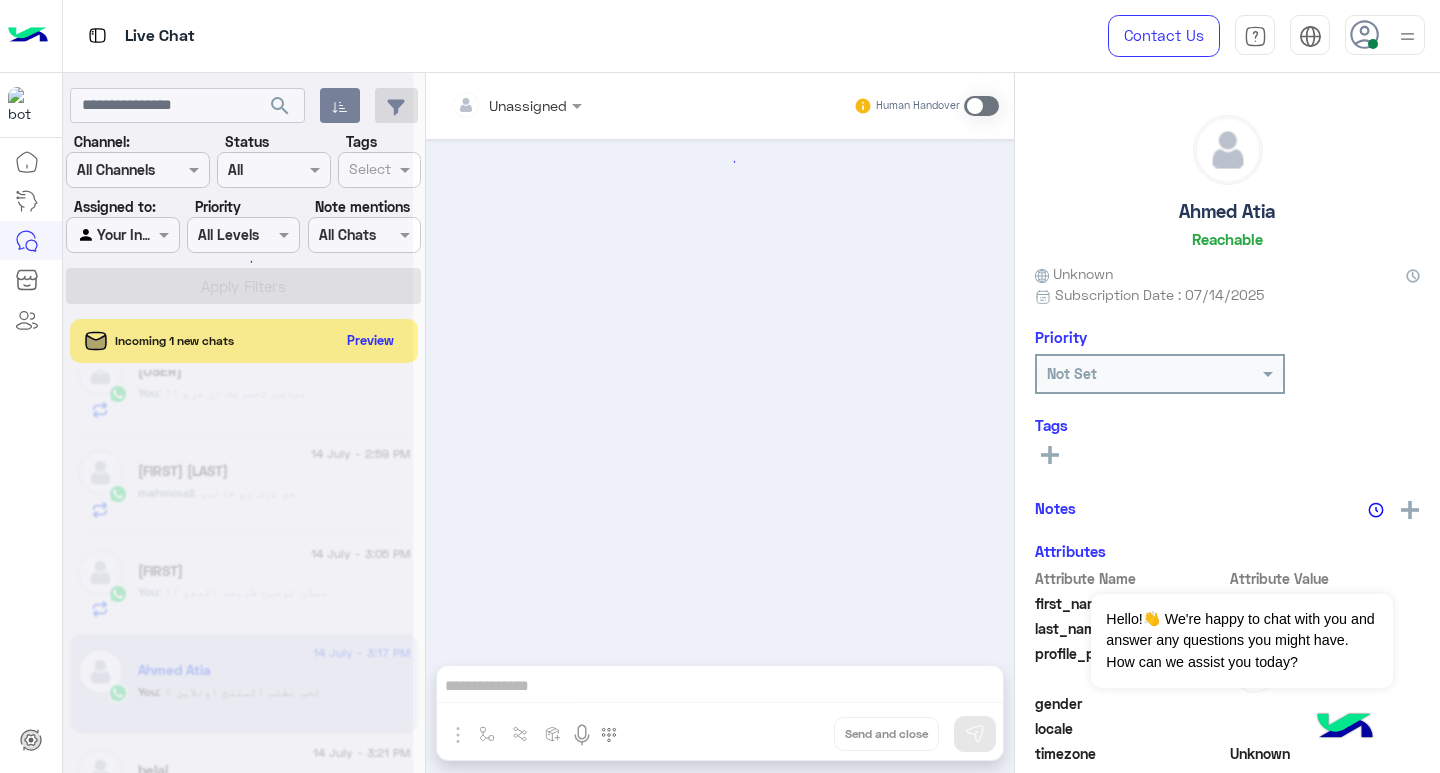 scroll, scrollTop: 991, scrollLeft: 0, axis: vertical 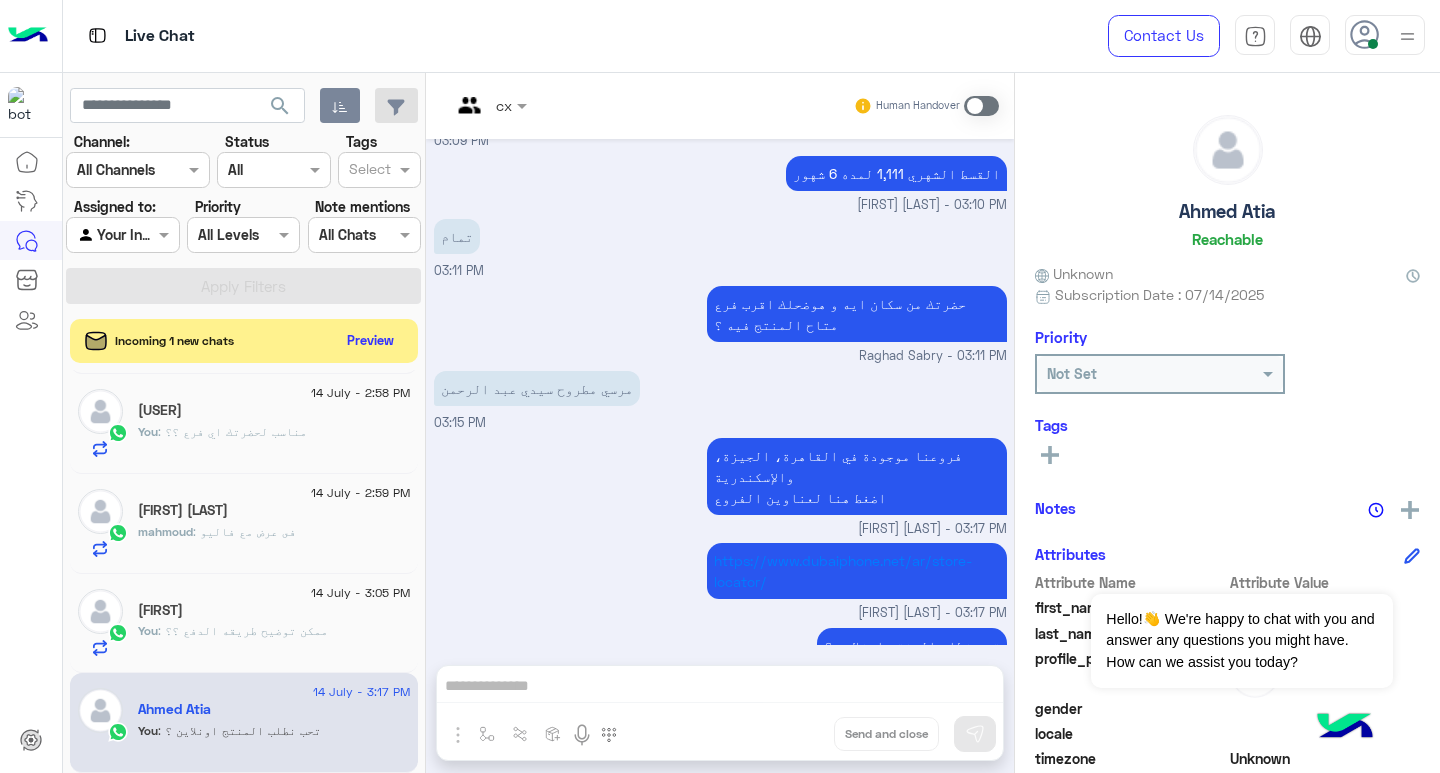 click on "cx Human Handover     Jul 14, 2025   Ahmed Atia asked to talk to human   11:36 AM       الرجوع الى بوت     11:37 AM  لتصفح الخدمات التى يقدمها Dubai Phone اختر من القائمة الأتية 🌟    11:37 AM   Ahmed Atia left the conversation   11:37 AM       التحدث لخدمة العملاء    11:37 AM  جاري التحويل الى احد ممثلي خدمة العملاء، برجاء الانتظار  الرجوع الى بوت      11:37 AM   Ahmed Atia asked to talk to human   11:37 AM       Conversation has been assigned to cx   11:37 AM      دبي فون | مساء الخير مع حضرتك رغد صبري ♥️  Raghad Sabry -  02:13 PM   Raghad Sabry joined the conversation   02:13 PM      البنك الاهلي تقسيط علي 6 شهور بسعر الخصم بدون فوائد او مصاريف او مقدم او تقدر تقسط علي 12 او 18 شهر بسعر قبل الخصم بدون فوائد او مقدم او مصاريف 6 شهور" at bounding box center [720, 427] 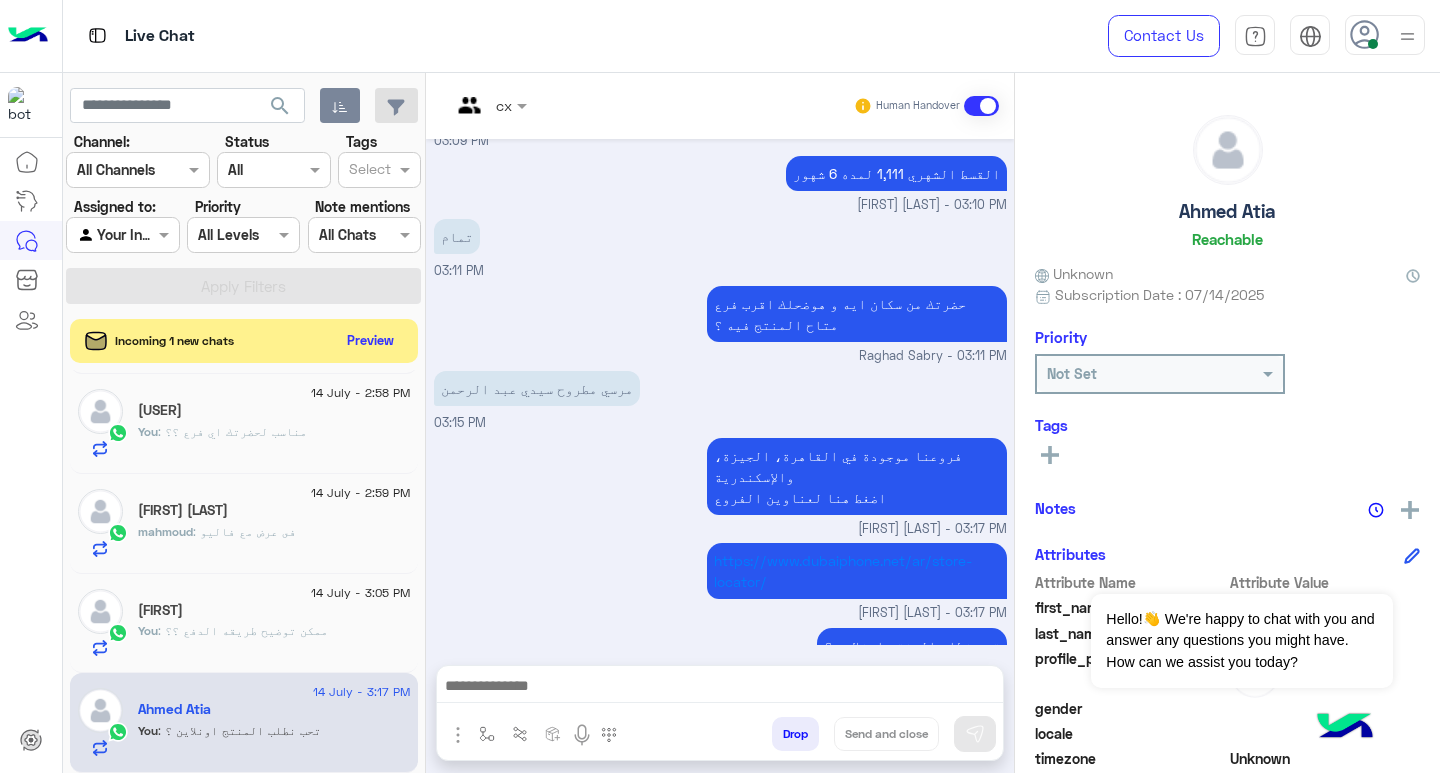 scroll, scrollTop: 1028, scrollLeft: 0, axis: vertical 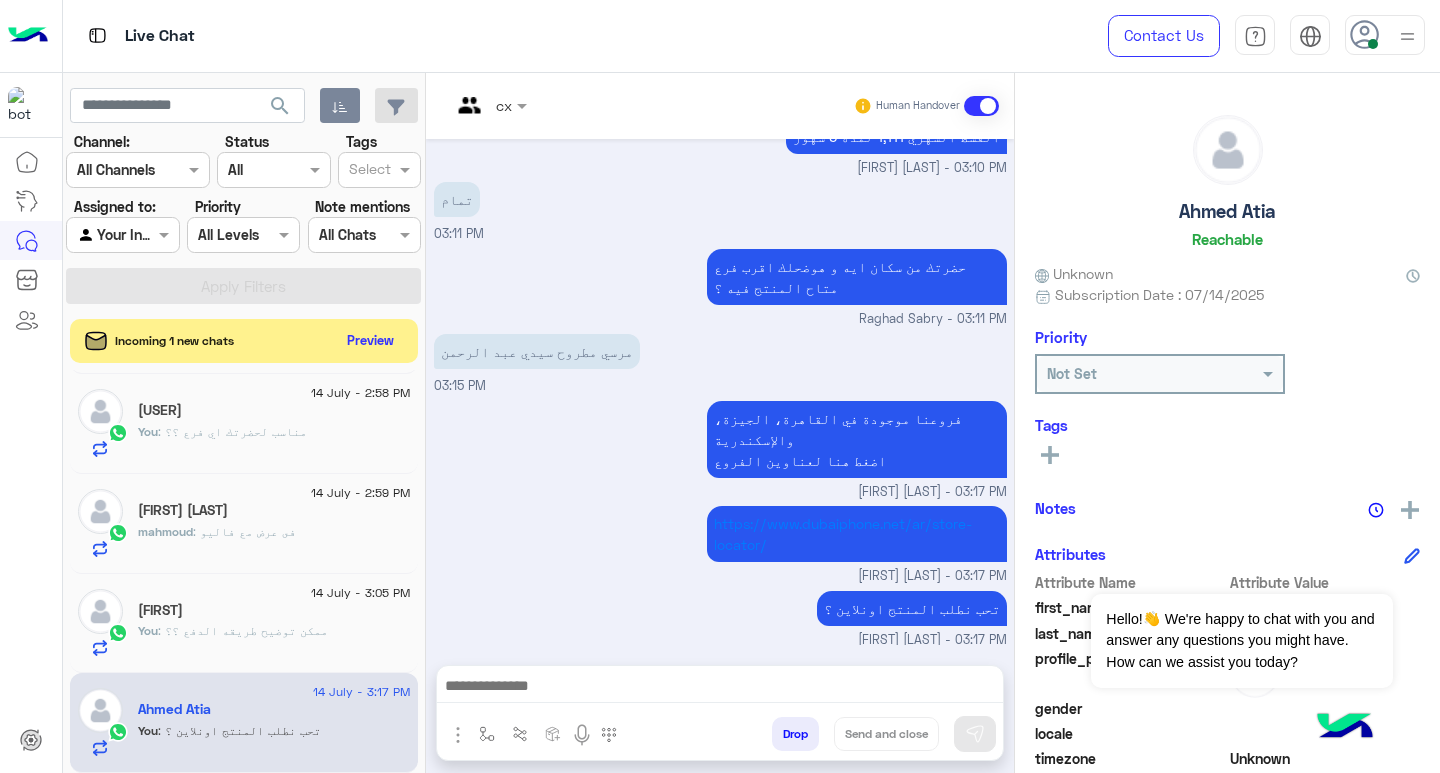click at bounding box center (720, 688) 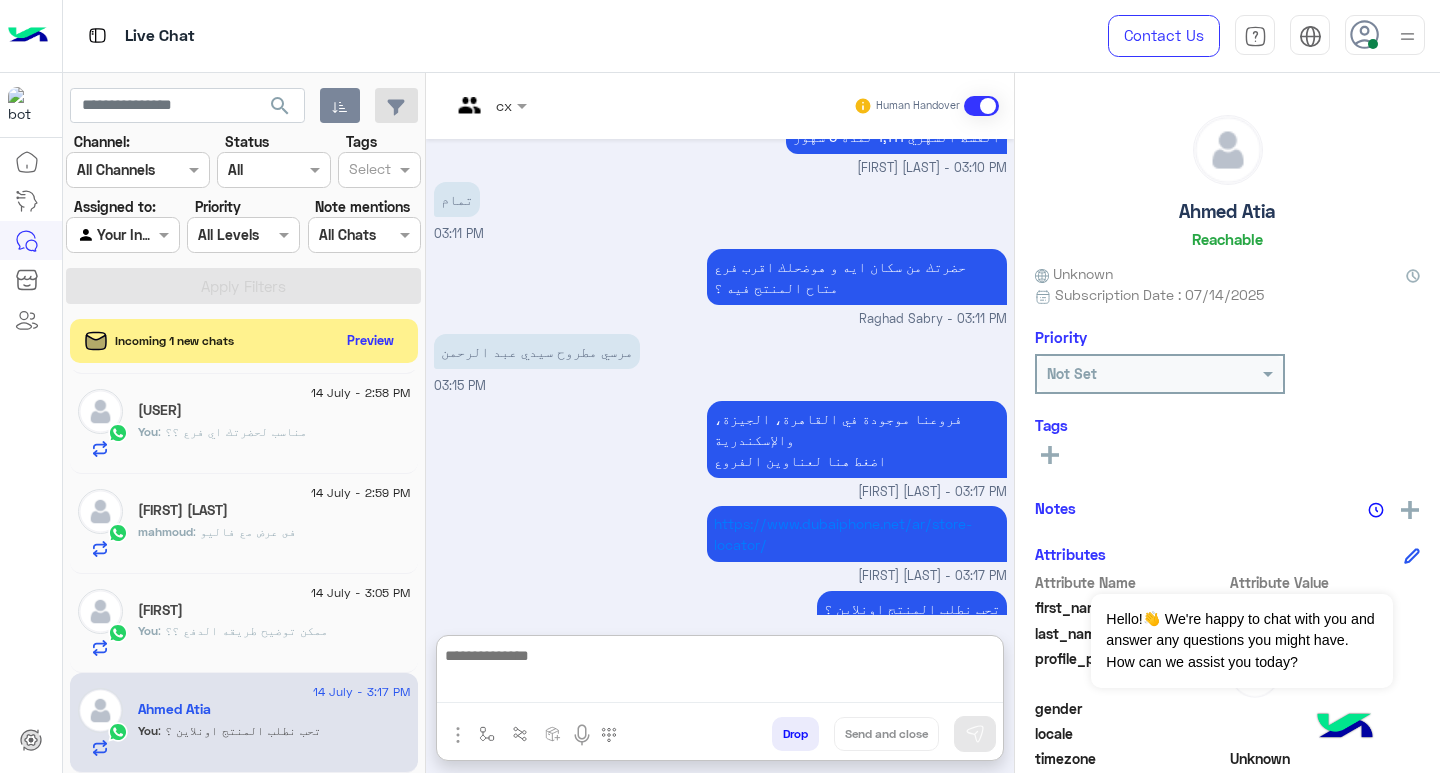 paste on "**********" 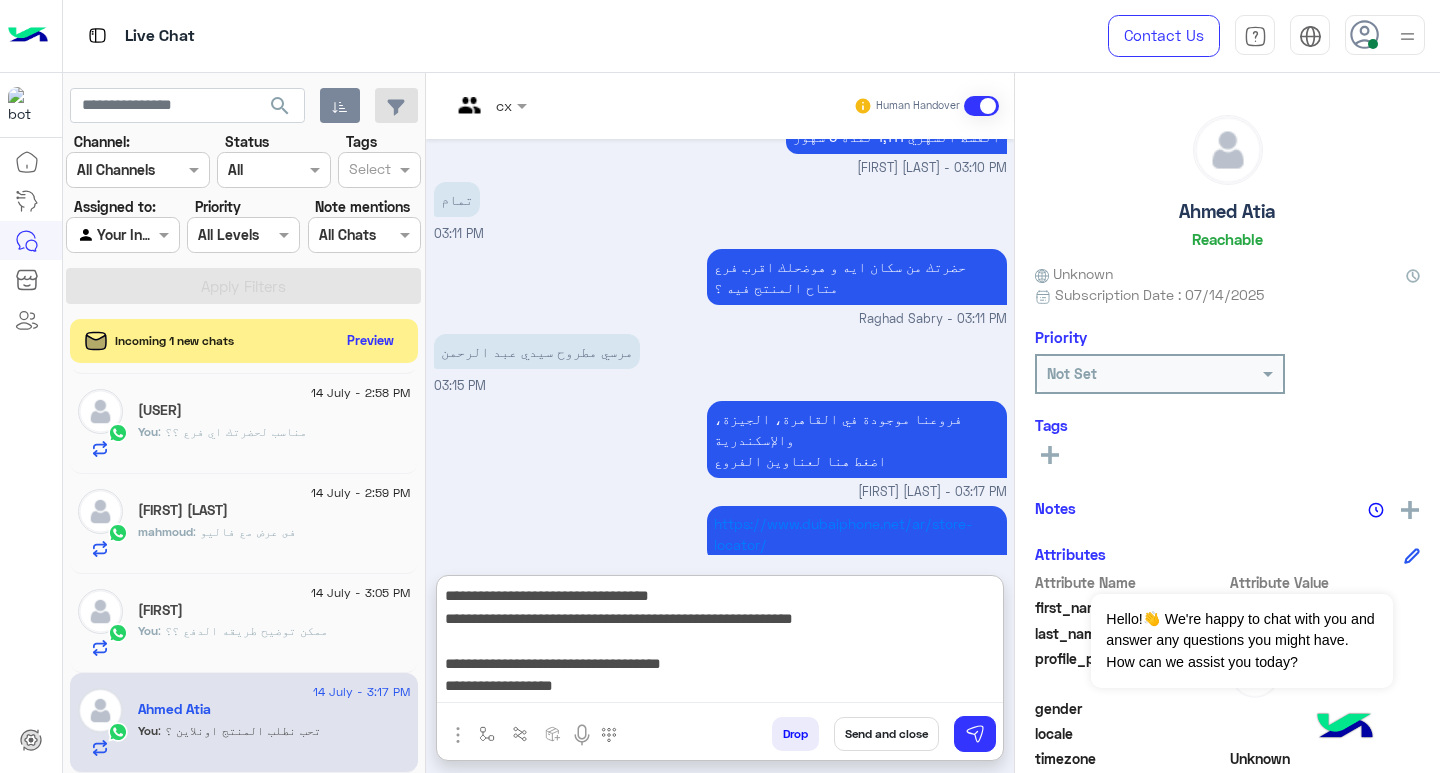 scroll, scrollTop: 155, scrollLeft: 0, axis: vertical 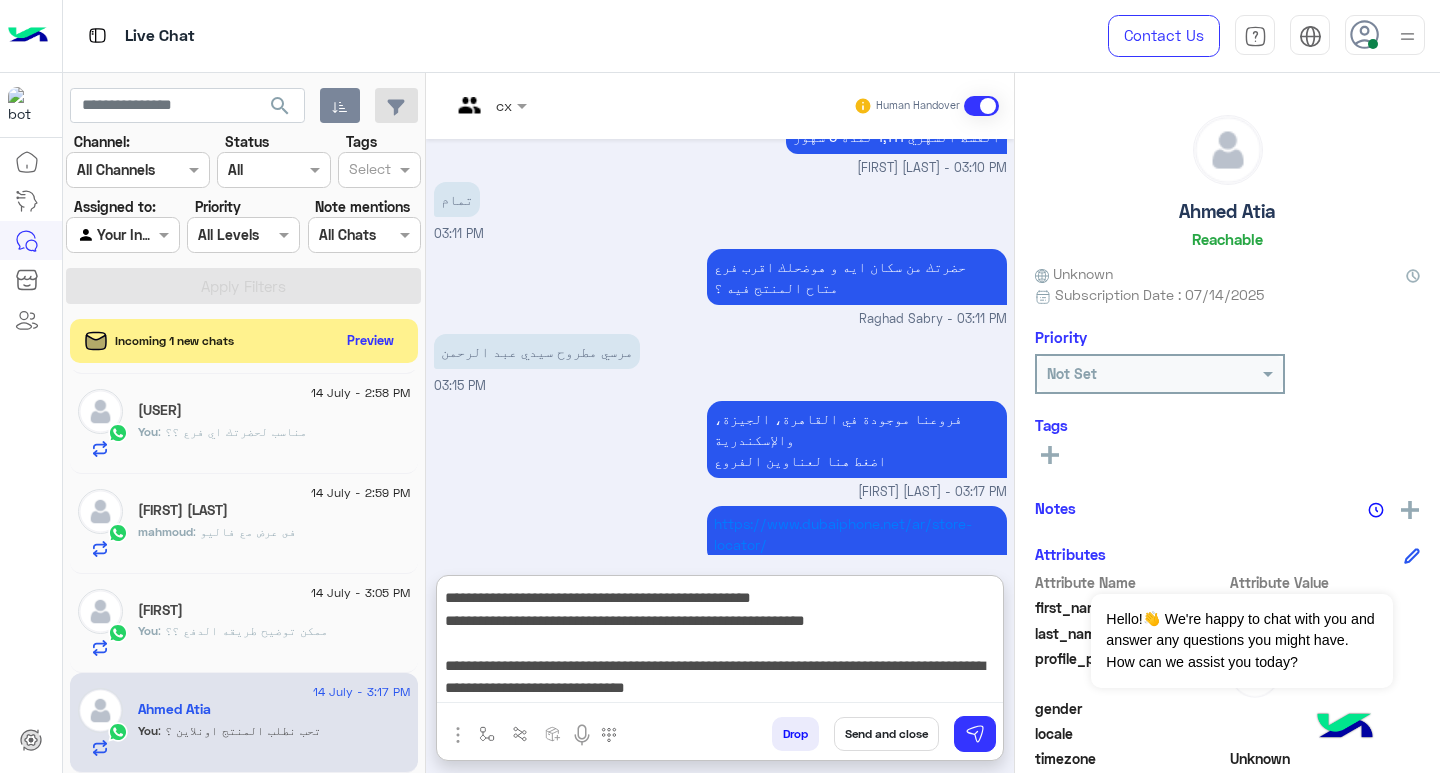 type on "**********" 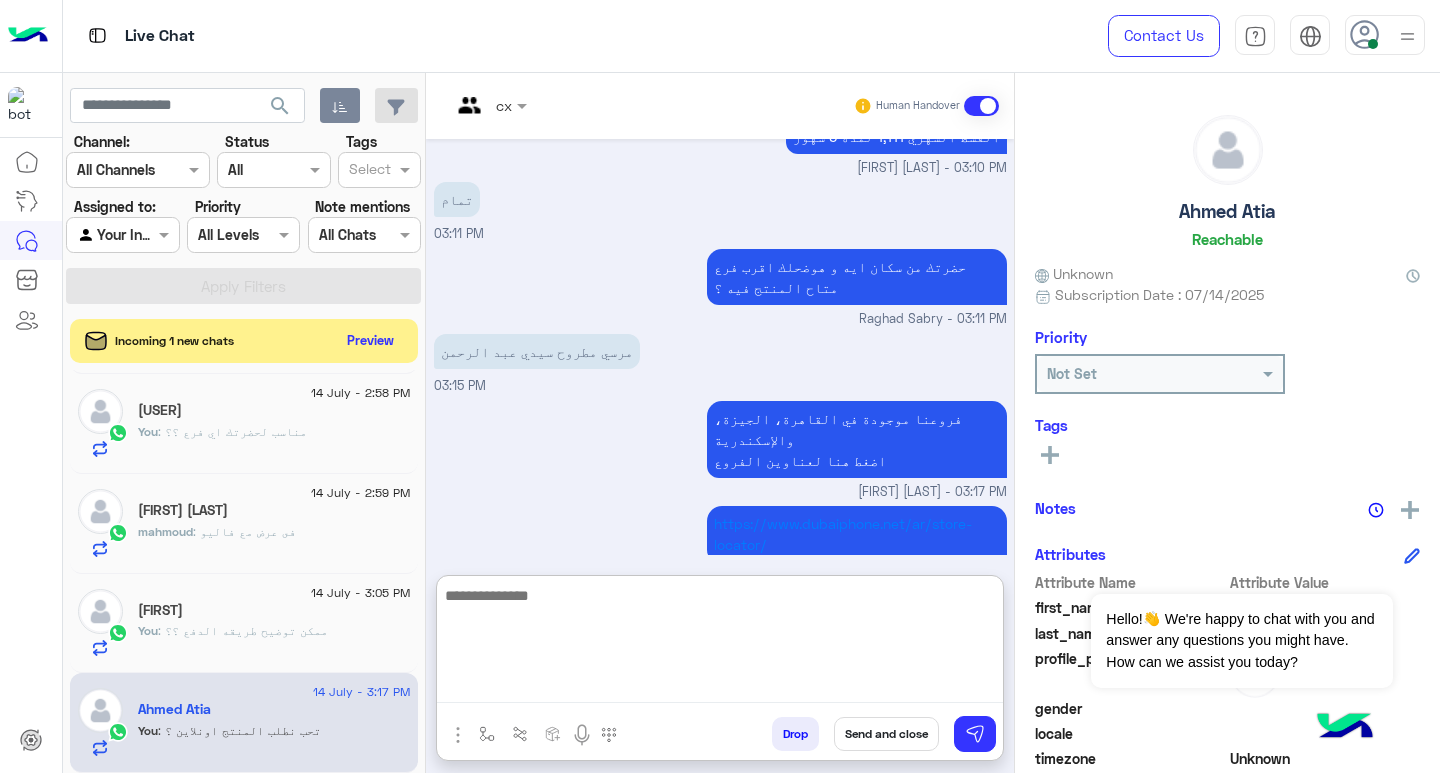scroll, scrollTop: 0, scrollLeft: 0, axis: both 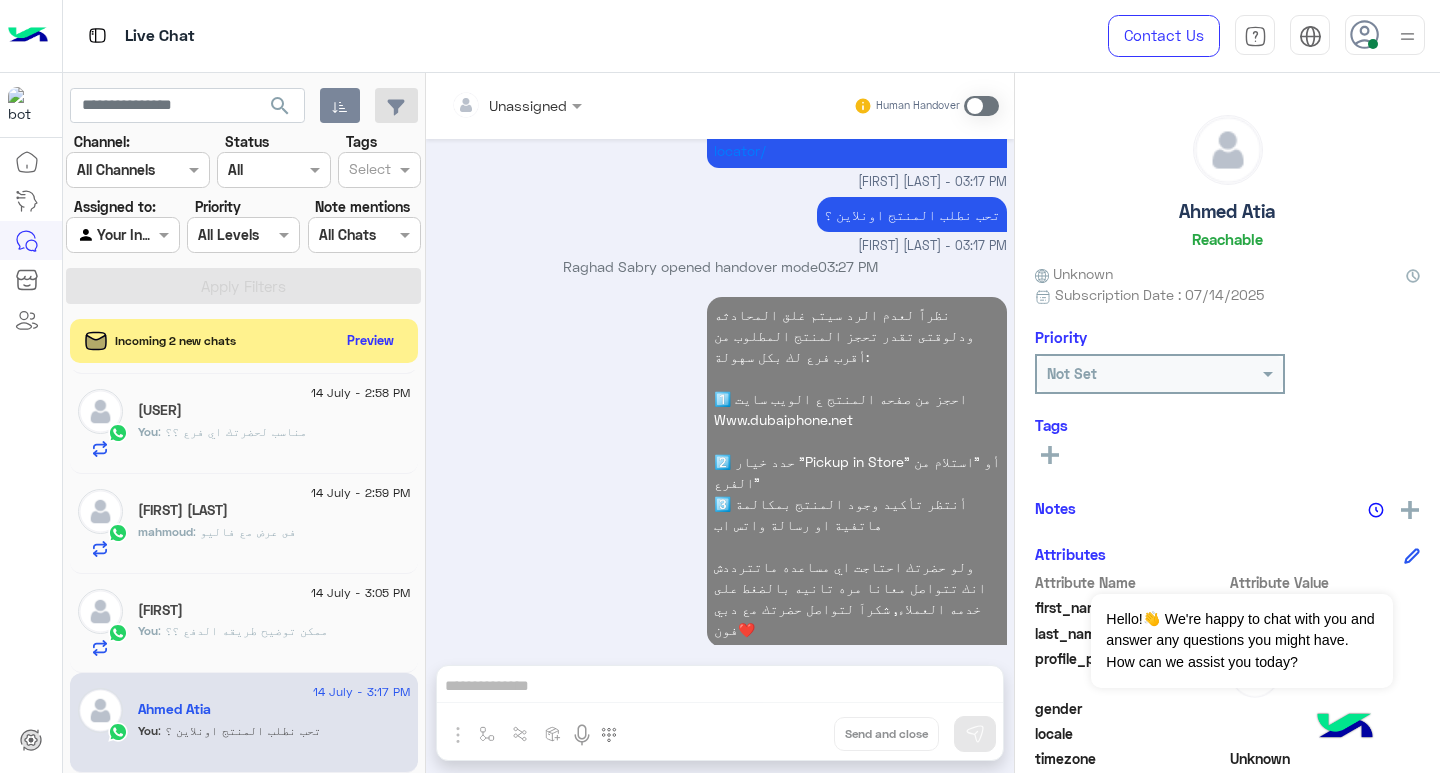 click on "ميدو" 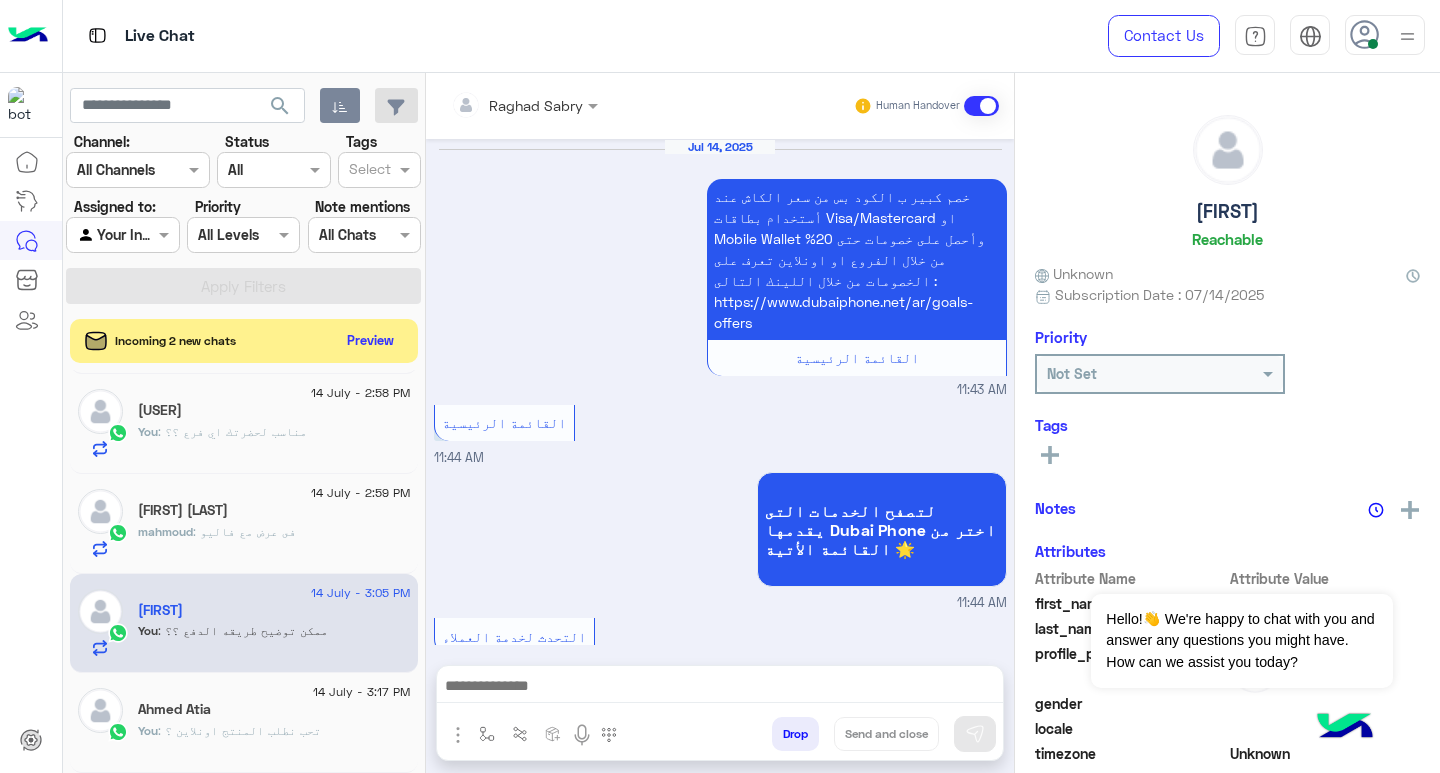 scroll, scrollTop: 1225, scrollLeft: 0, axis: vertical 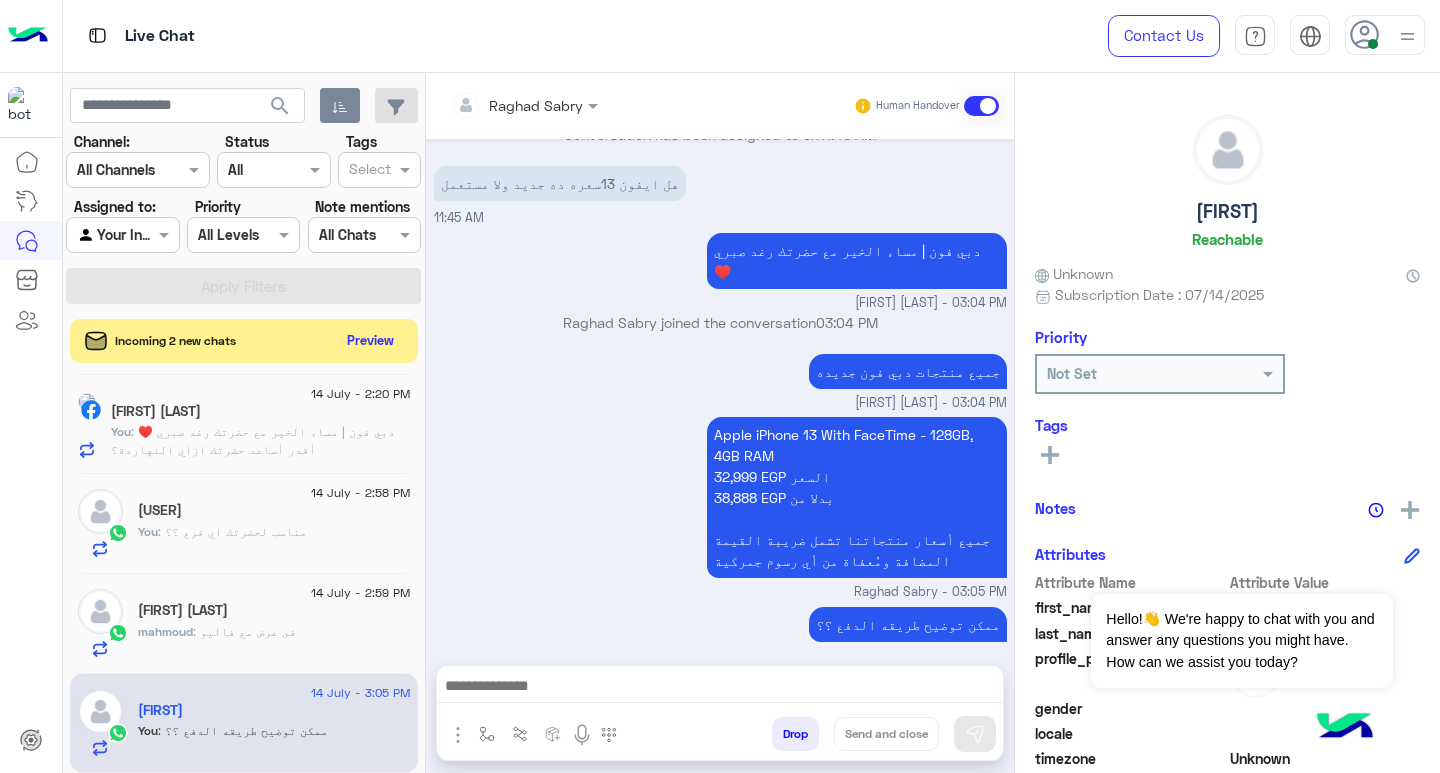 click at bounding box center (720, 688) 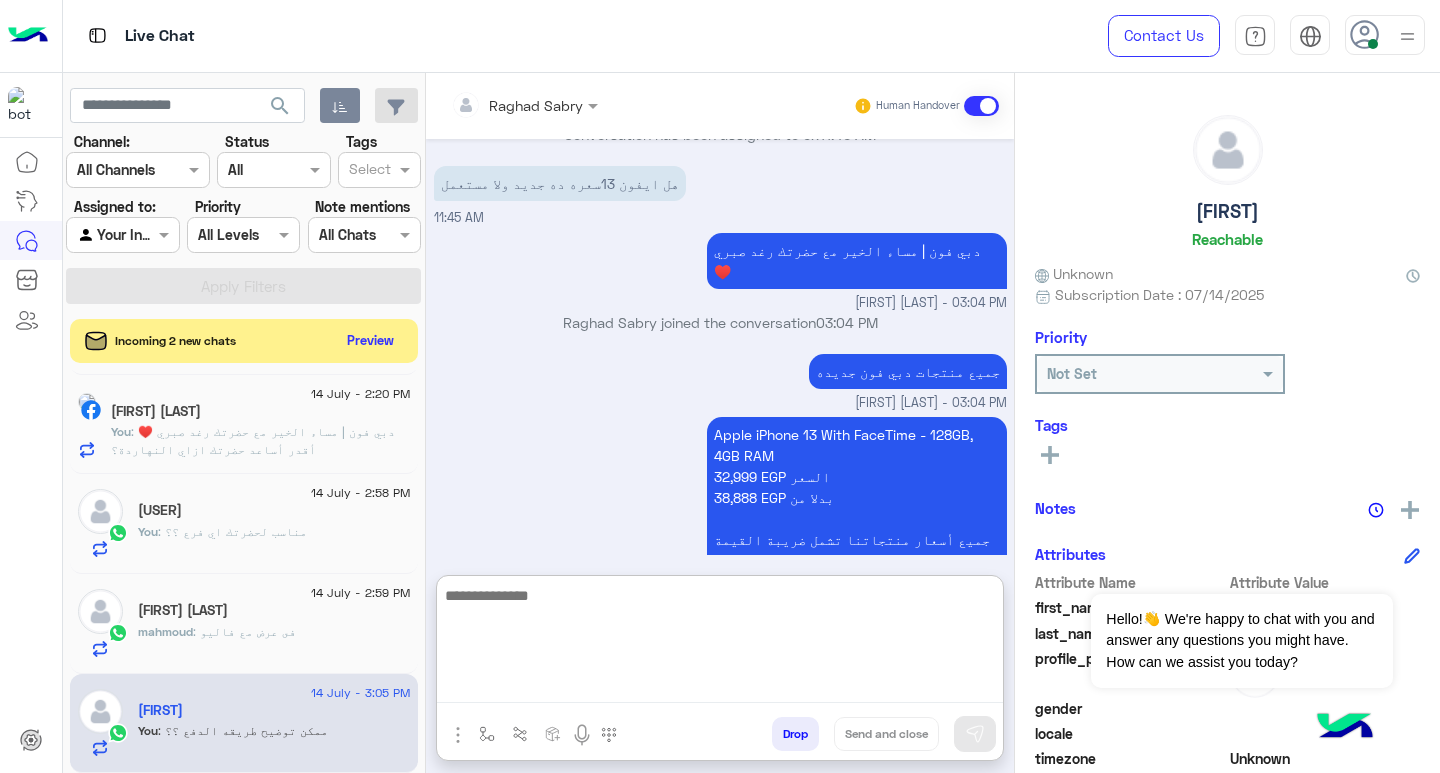 paste on "**********" 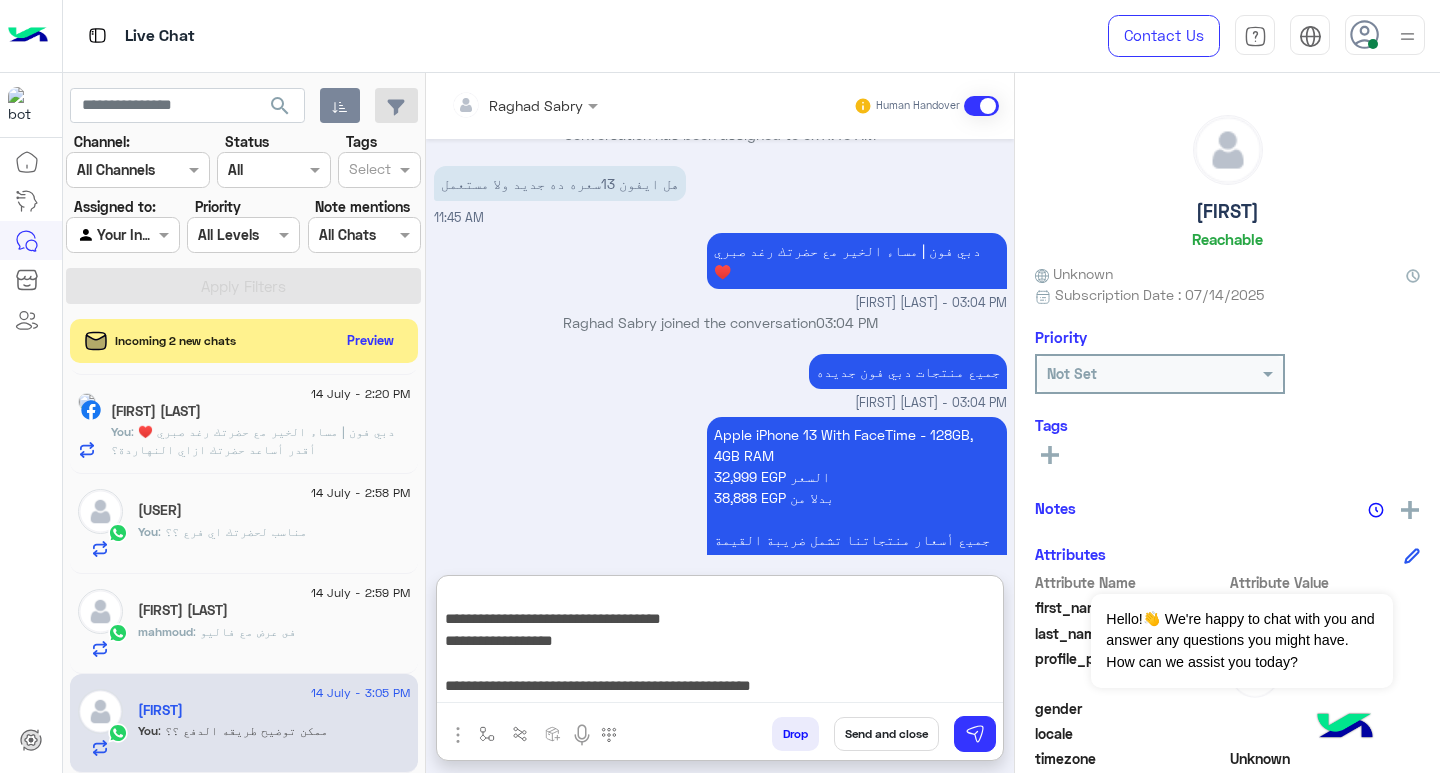 scroll, scrollTop: 0, scrollLeft: 0, axis: both 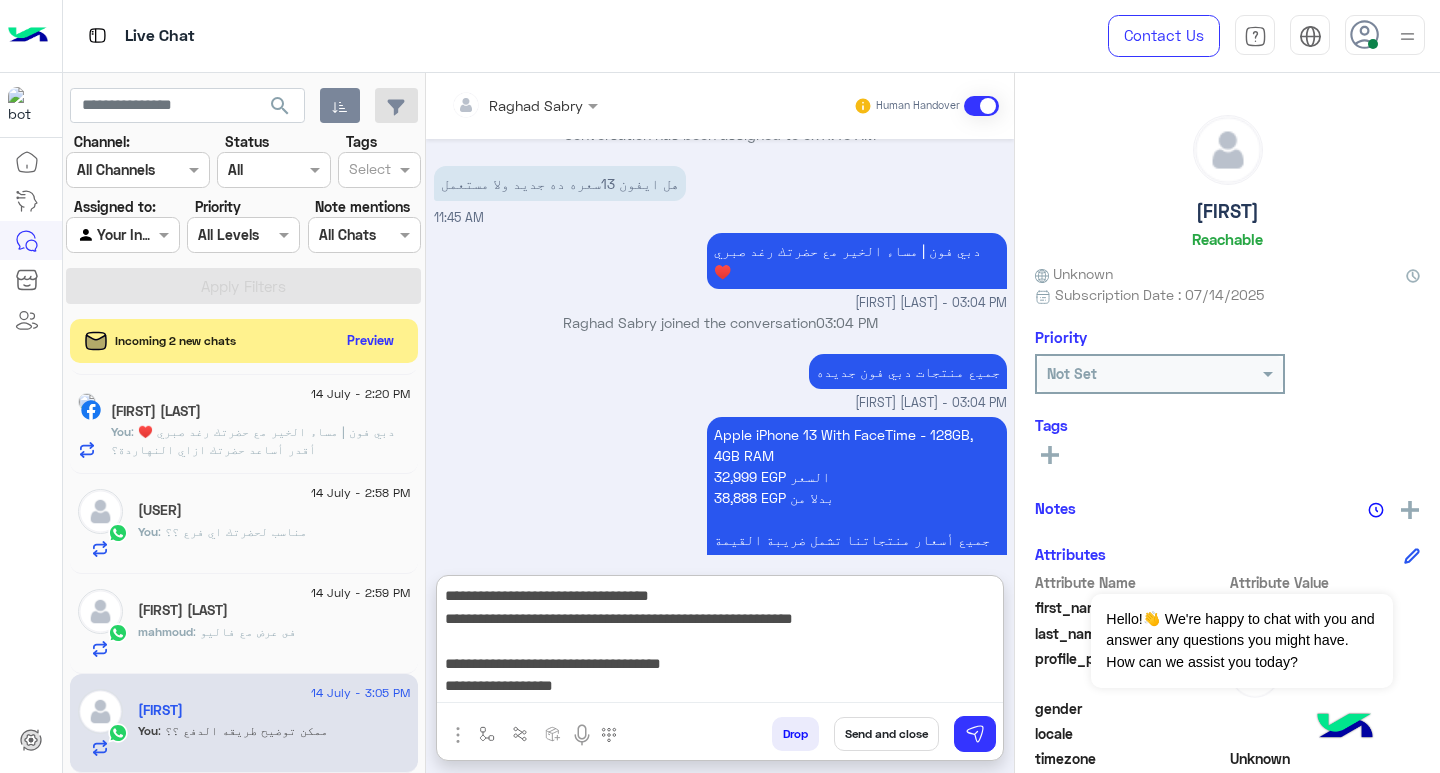 type on "**********" 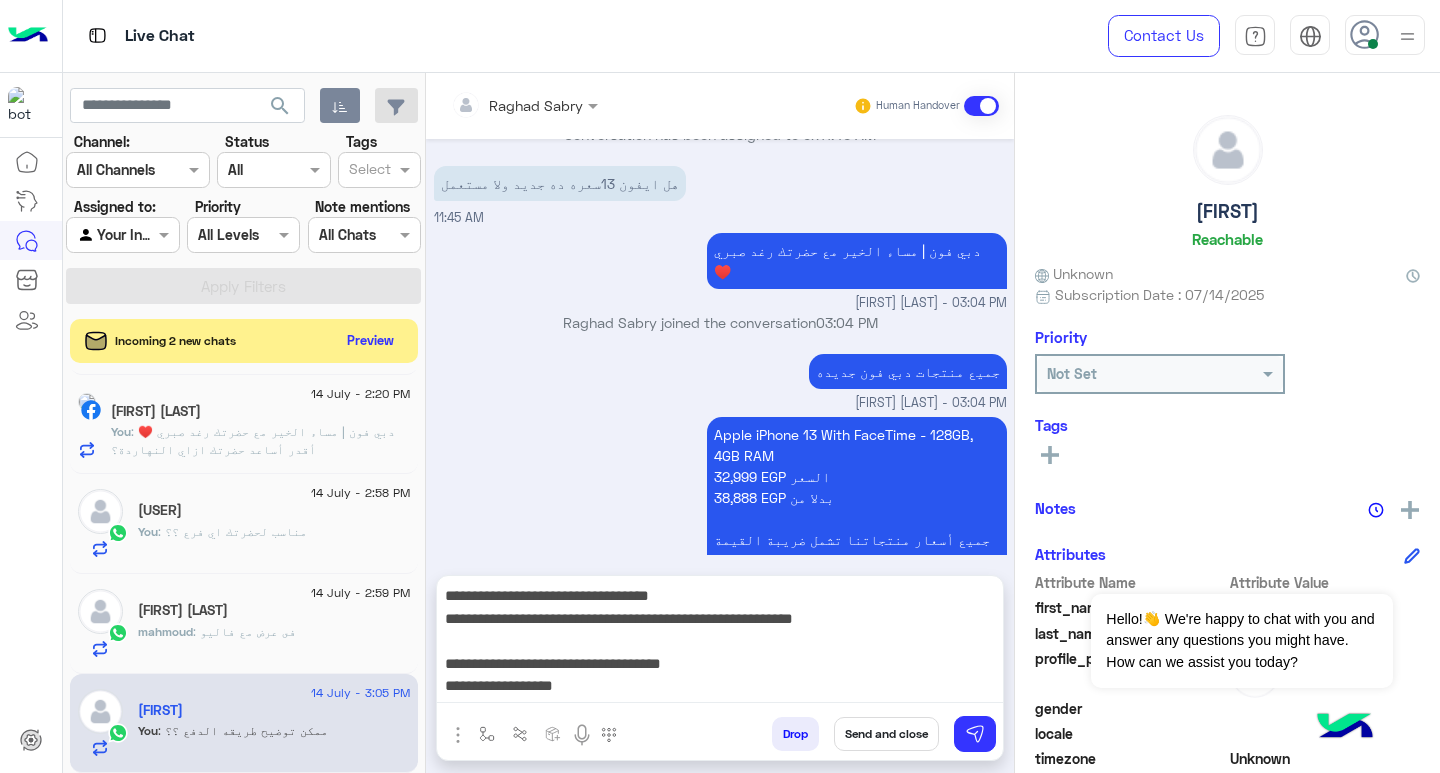 click on "Send and close" at bounding box center (886, 734) 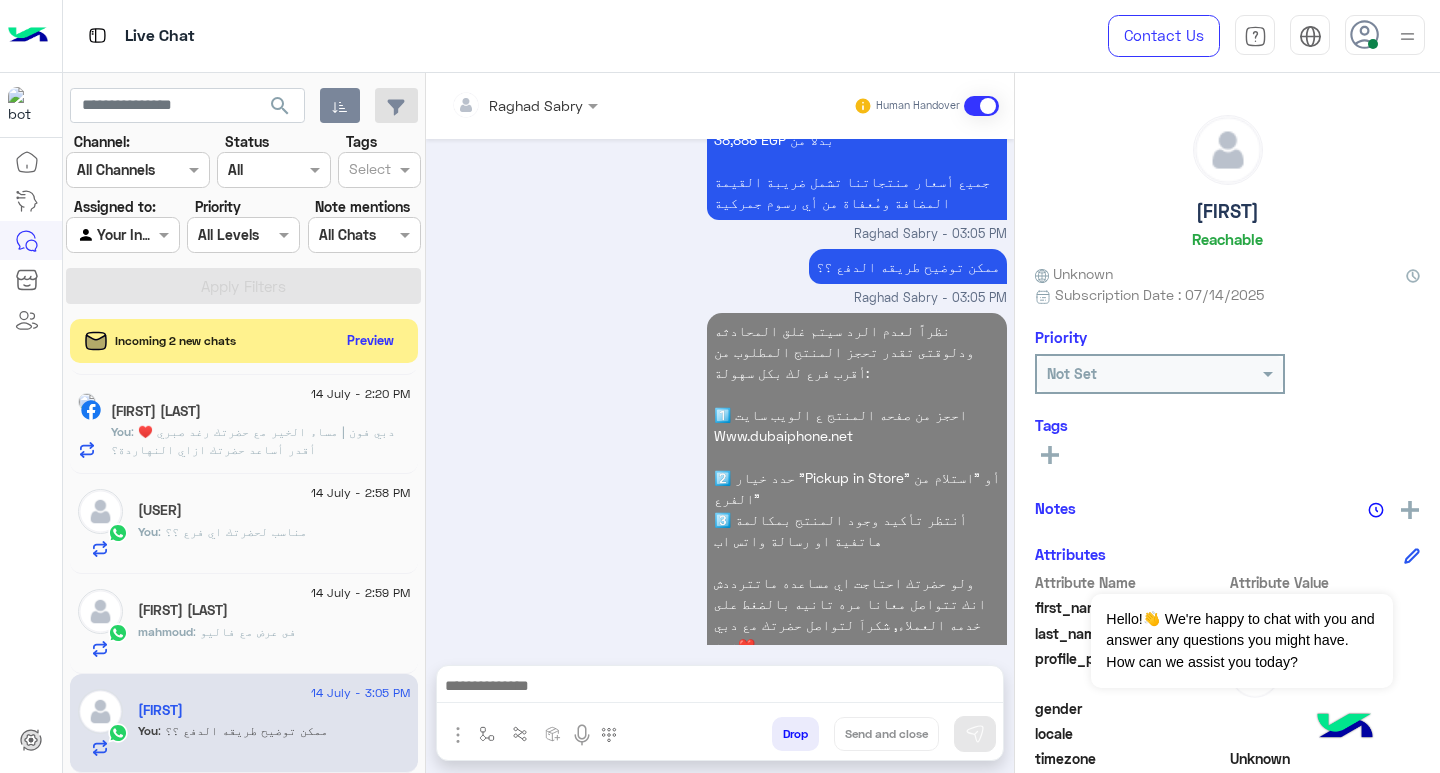 scroll, scrollTop: 1619, scrollLeft: 0, axis: vertical 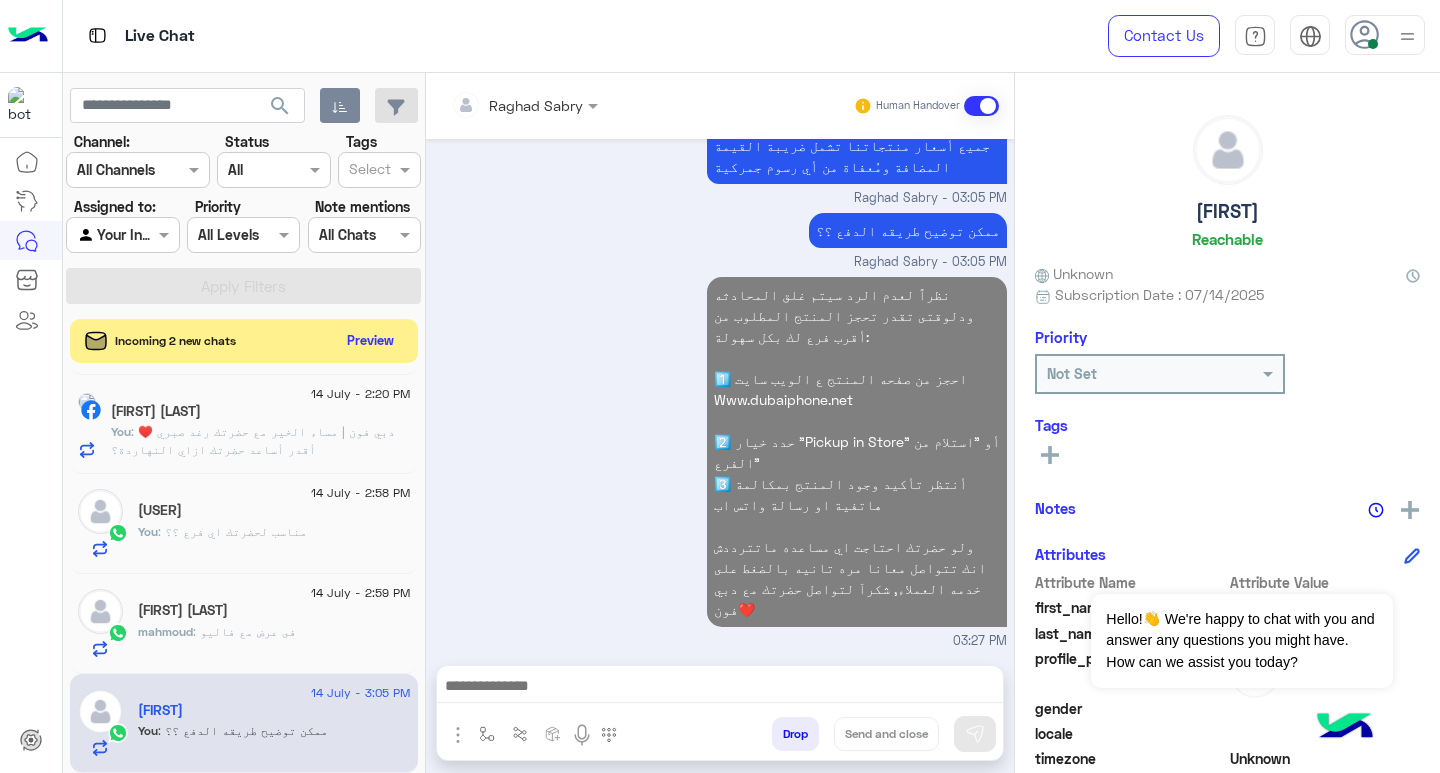 click on "mahmoud : فى عرض مع فاليو" 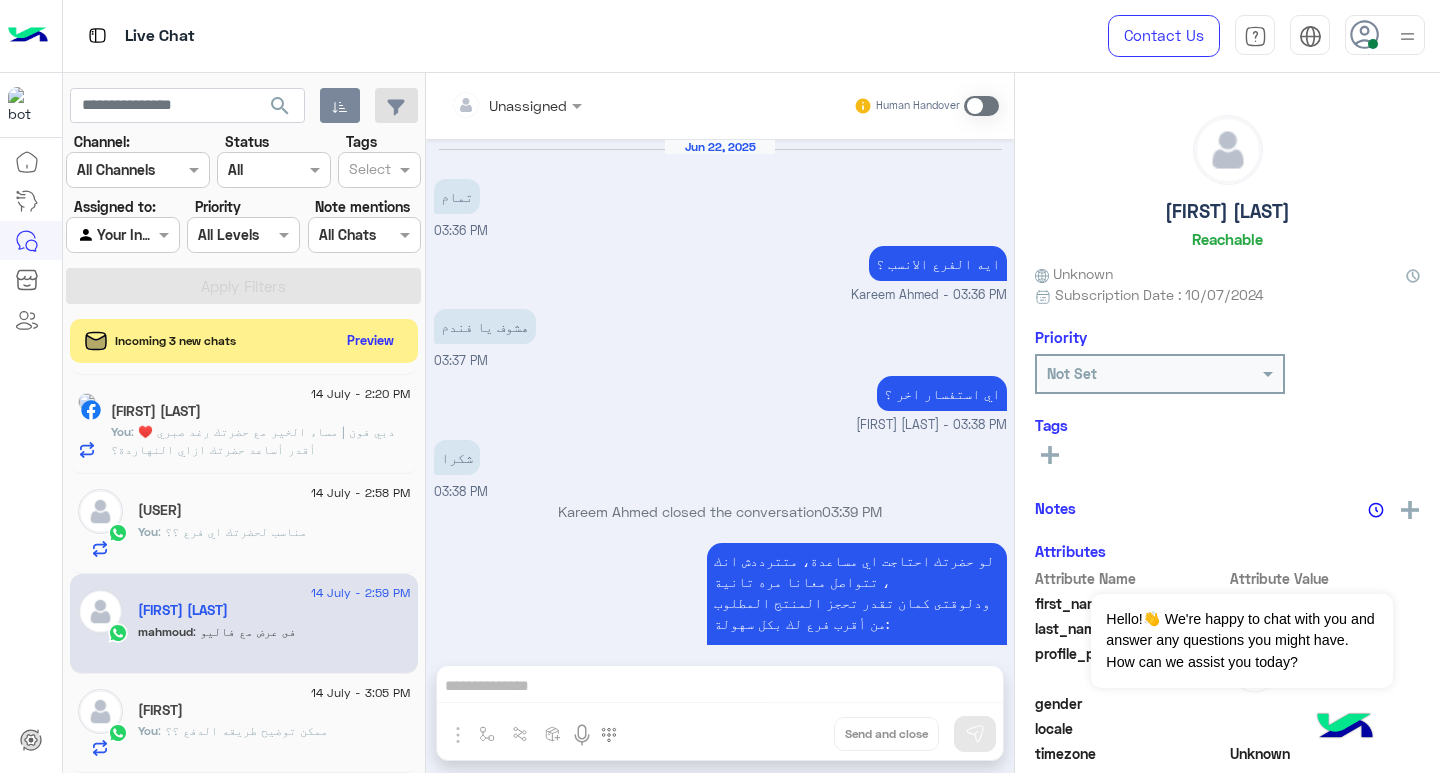 scroll, scrollTop: 1365, scrollLeft: 0, axis: vertical 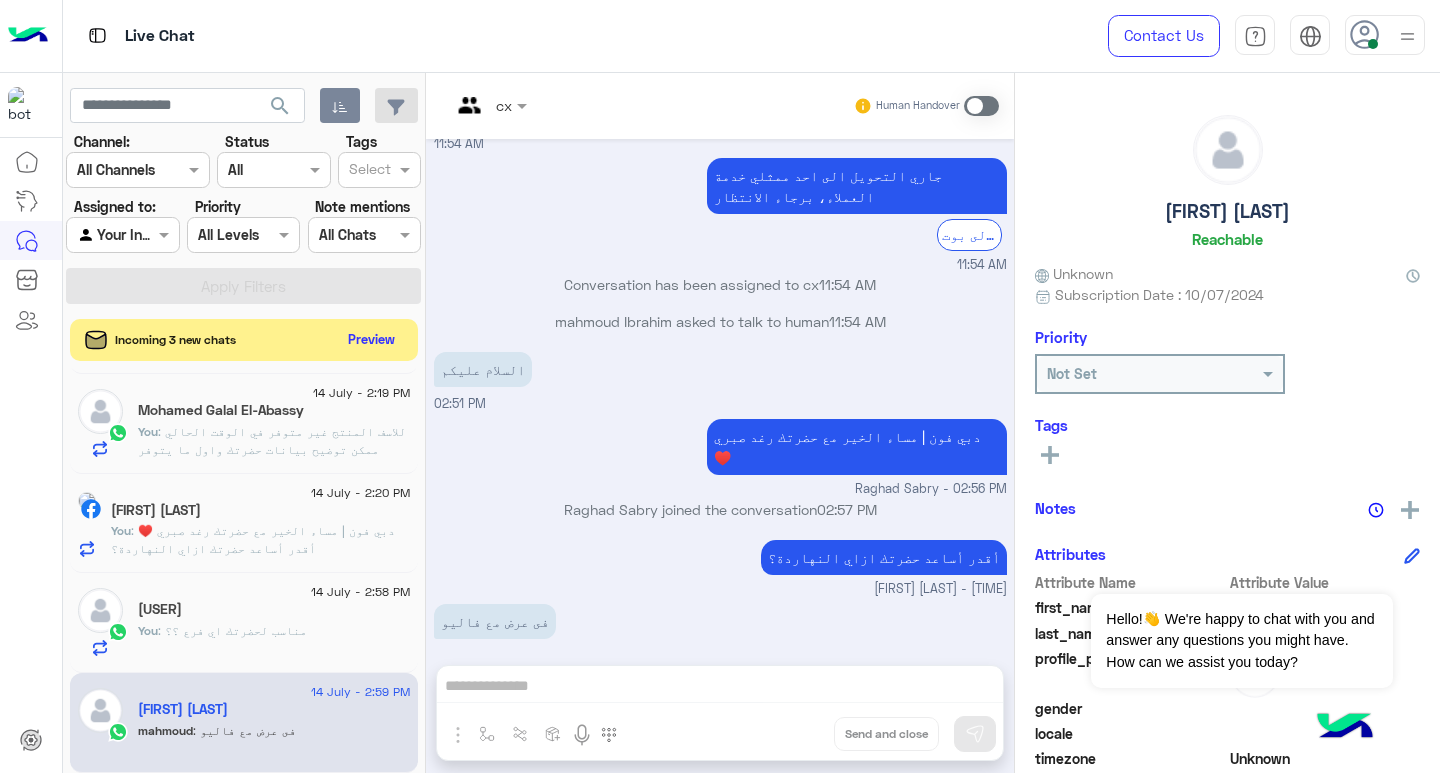 click on "Preview" 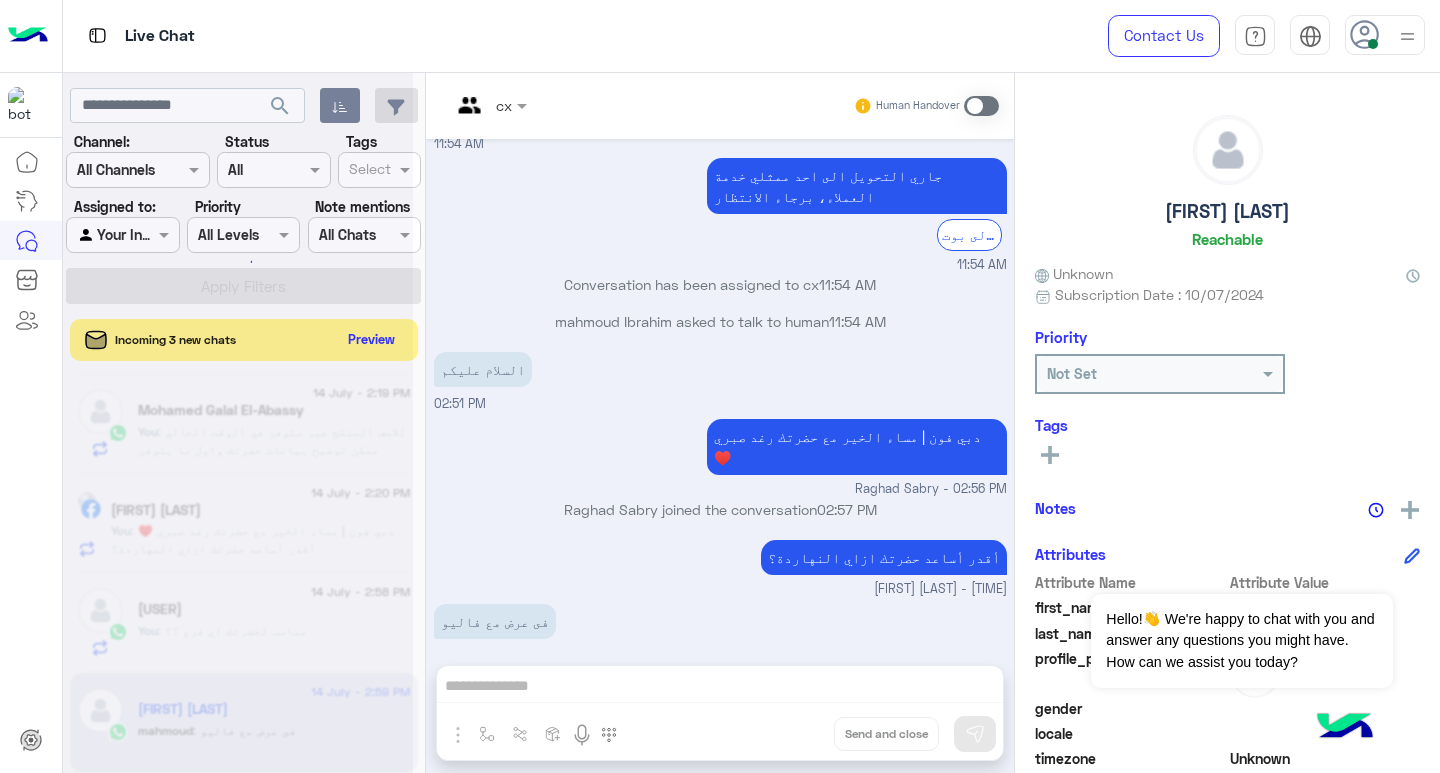 scroll, scrollTop: 798, scrollLeft: 0, axis: vertical 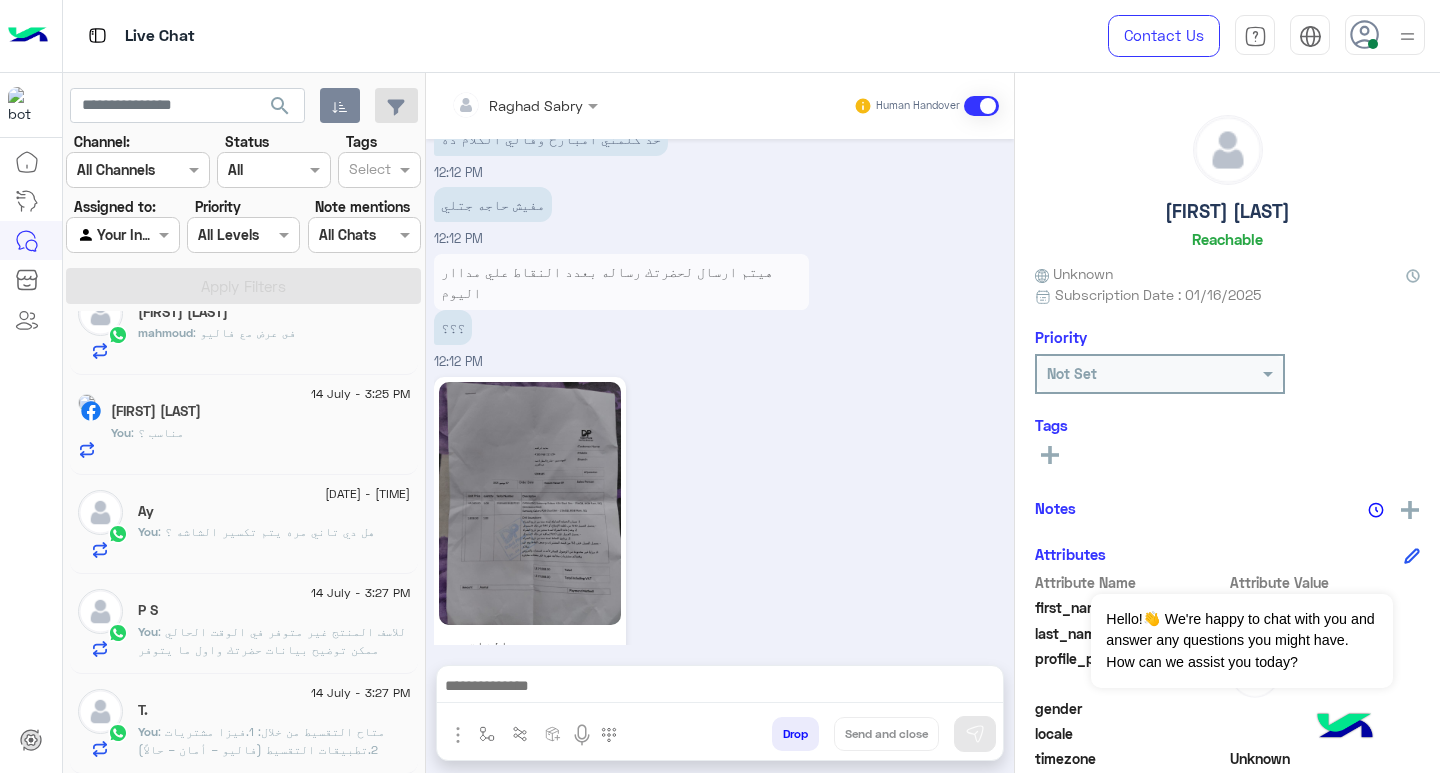 click on ": متاح التقسيط من خلال:
1.فيزا مشتريات
2.تطبيقات التقسيط (فاليو – أمان – حالاً)" 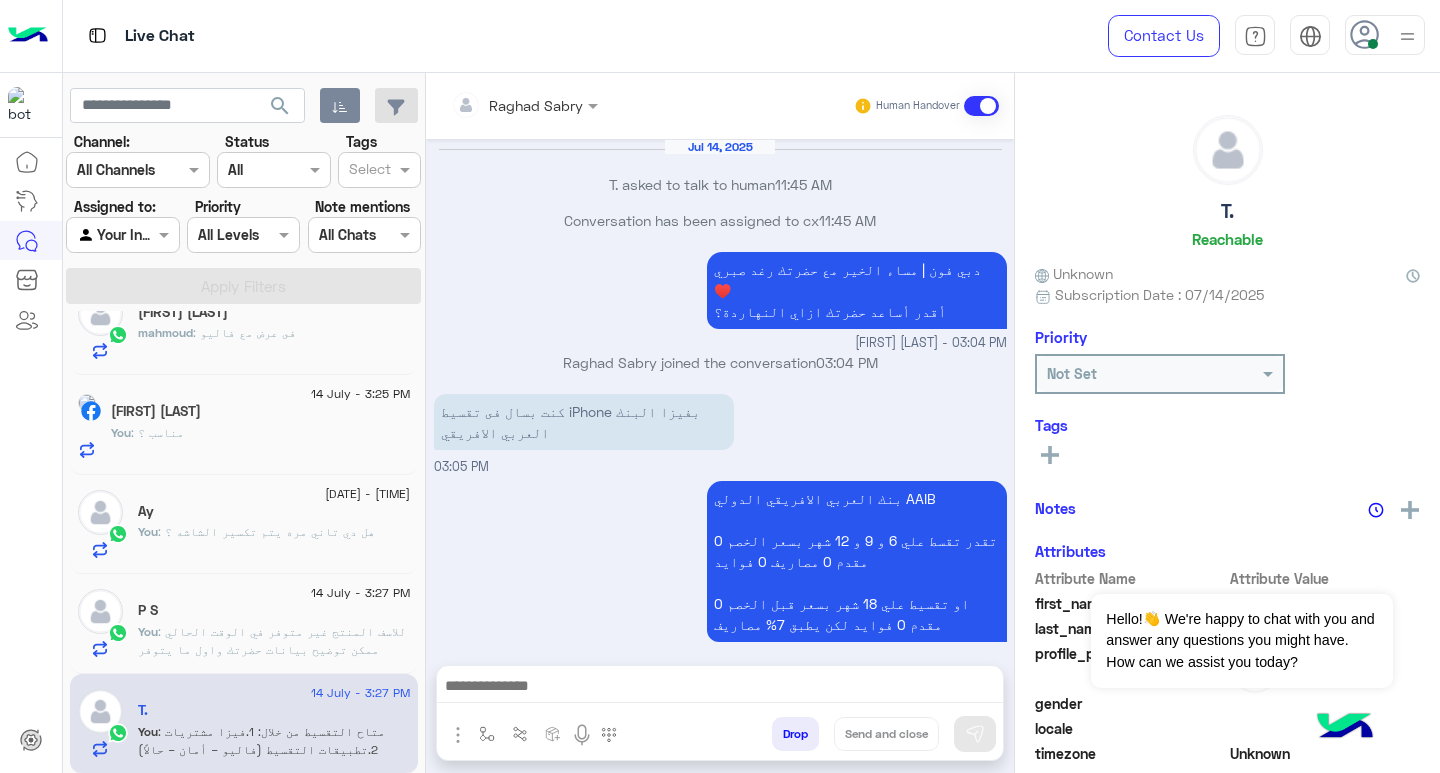 scroll, scrollTop: 1200, scrollLeft: 0, axis: vertical 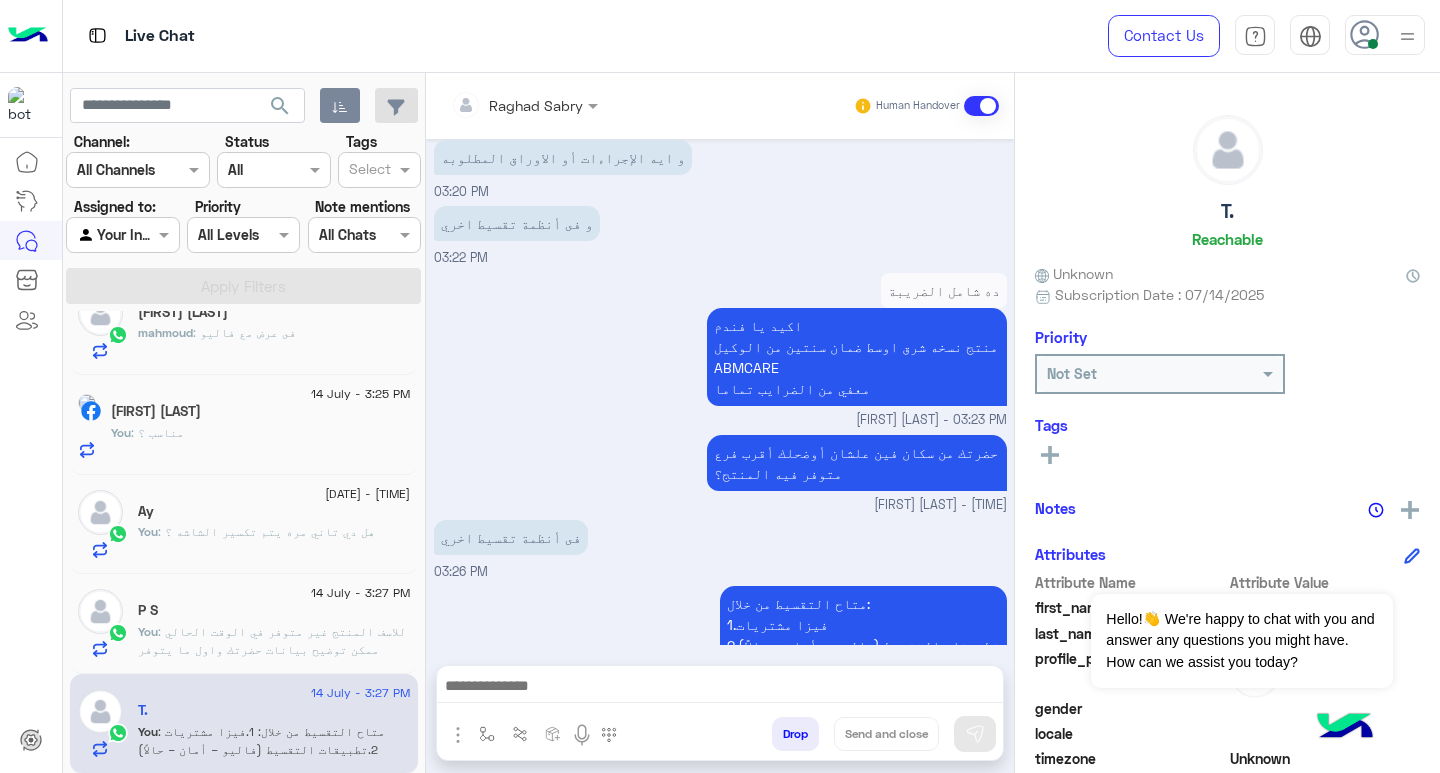 click at bounding box center [720, 688] 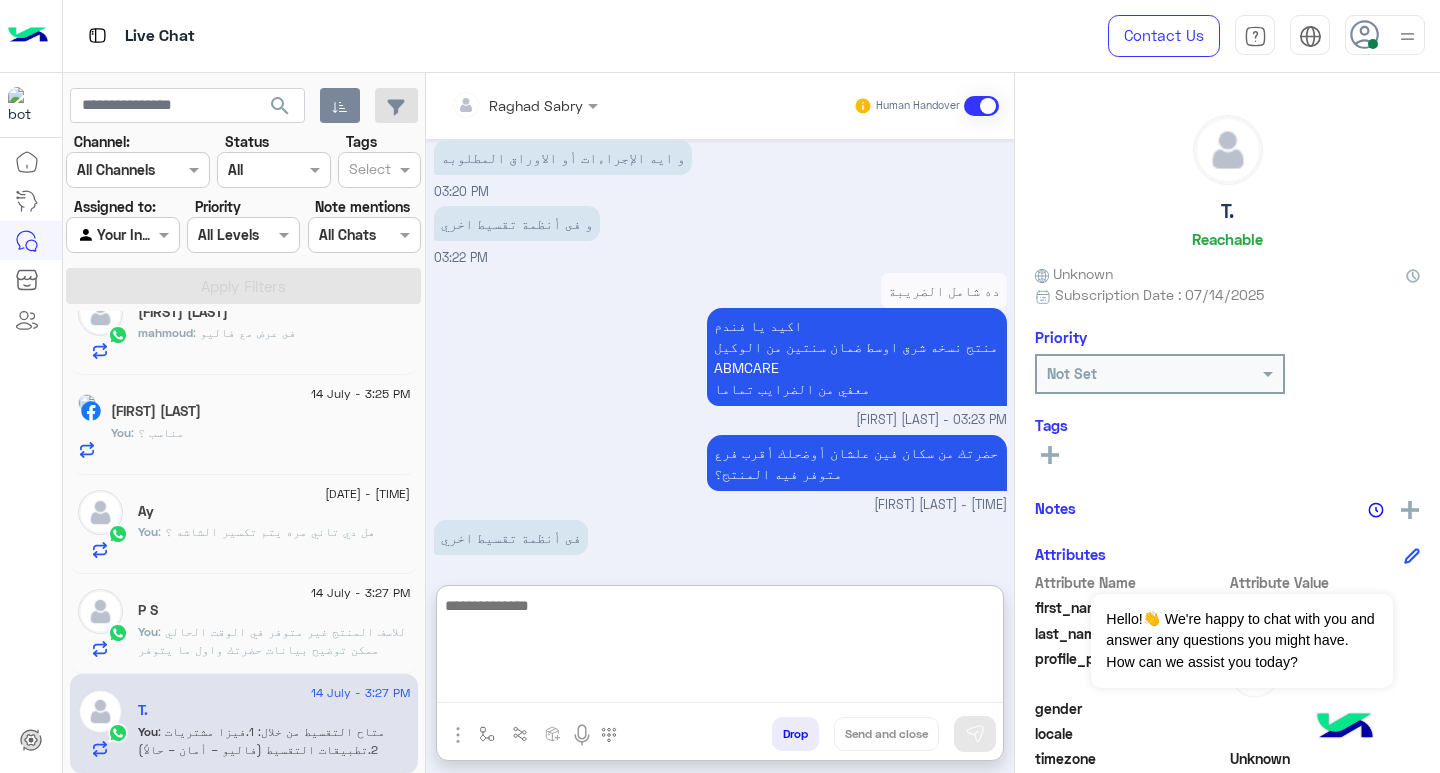 paste on "**********" 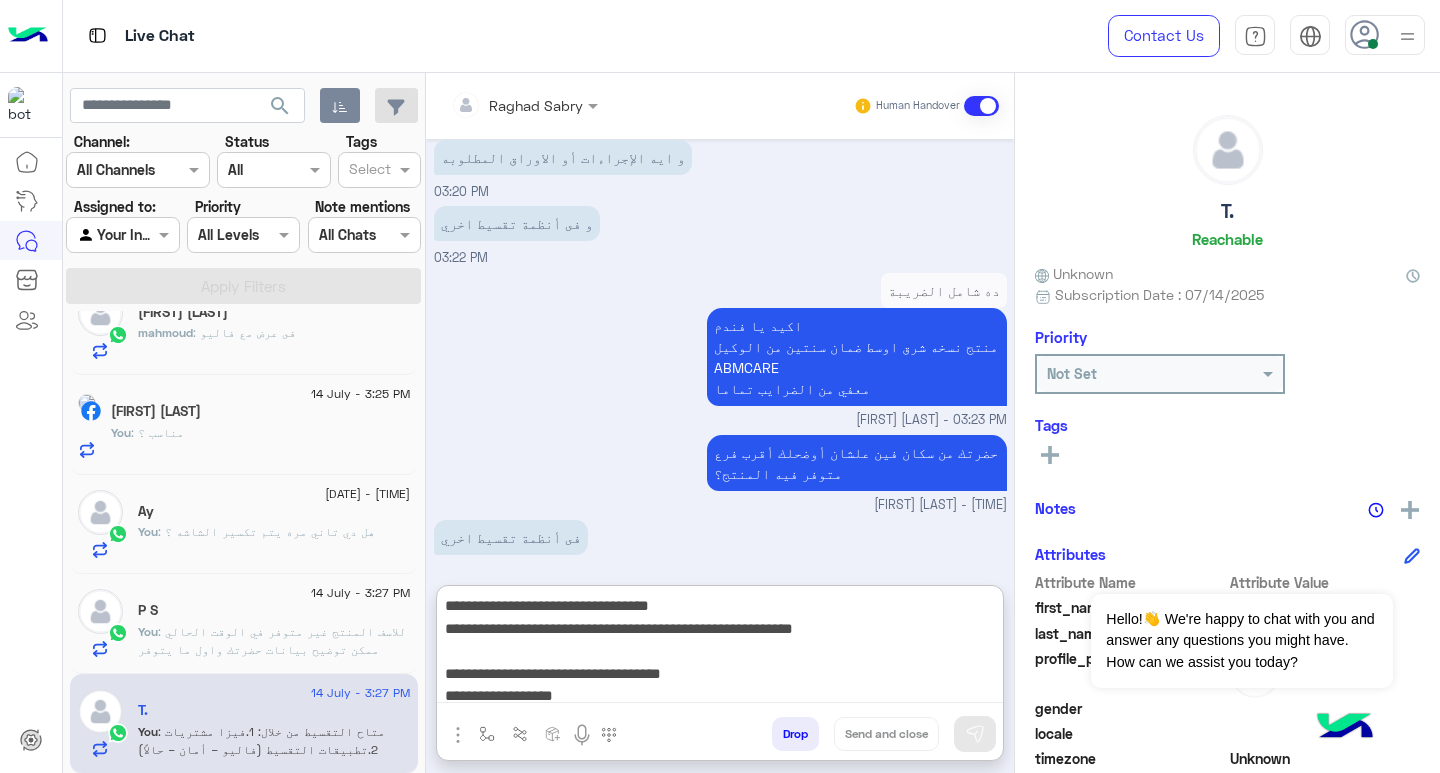scroll, scrollTop: 155, scrollLeft: 0, axis: vertical 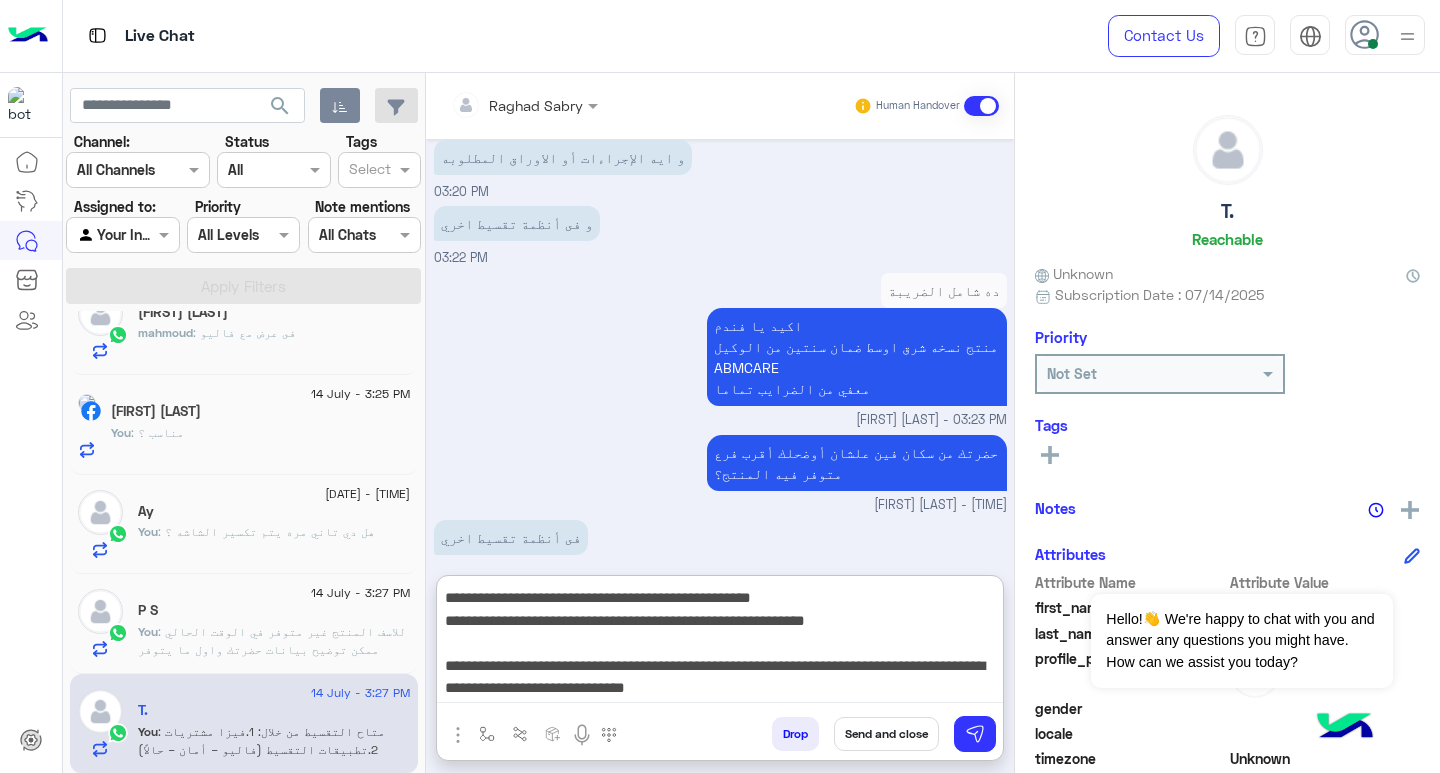 type on "**********" 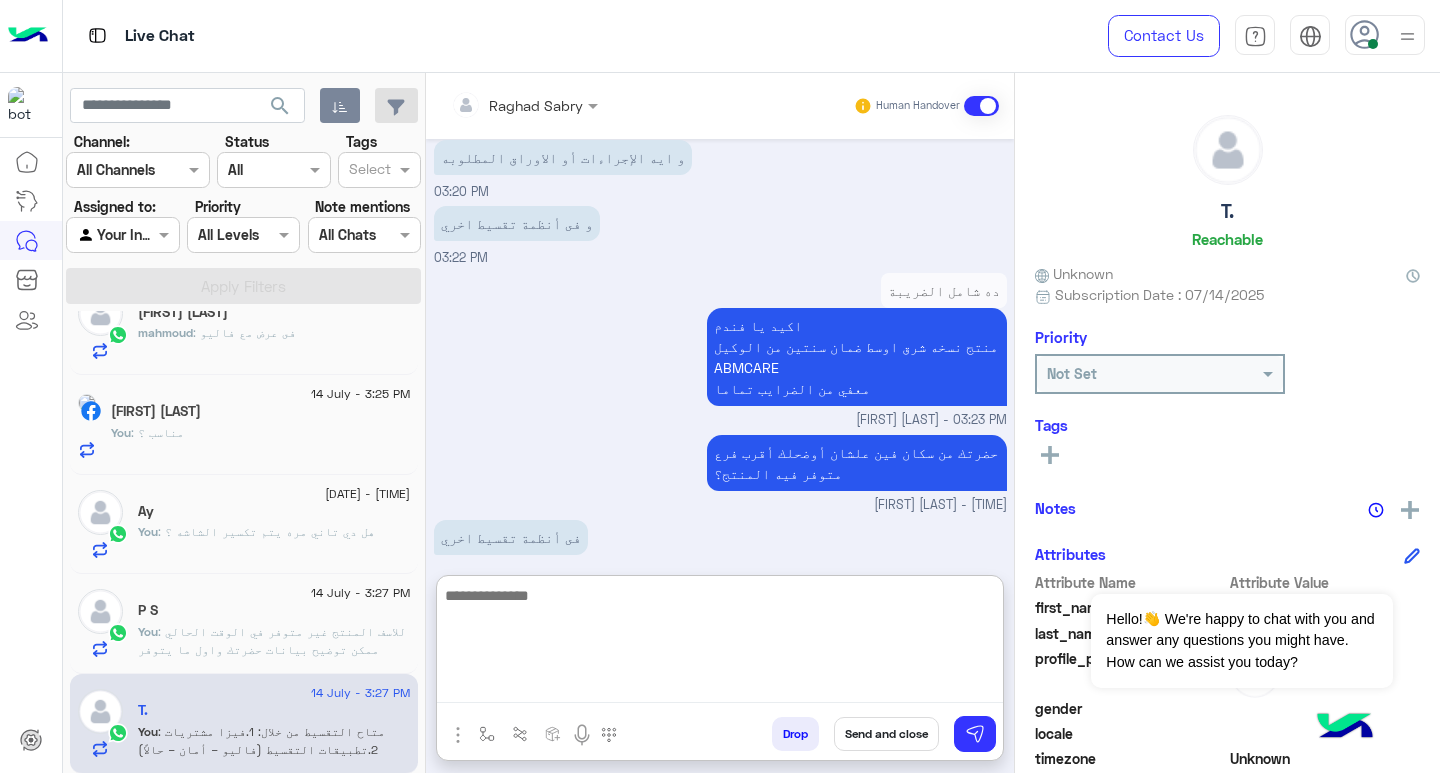 scroll, scrollTop: 0, scrollLeft: 0, axis: both 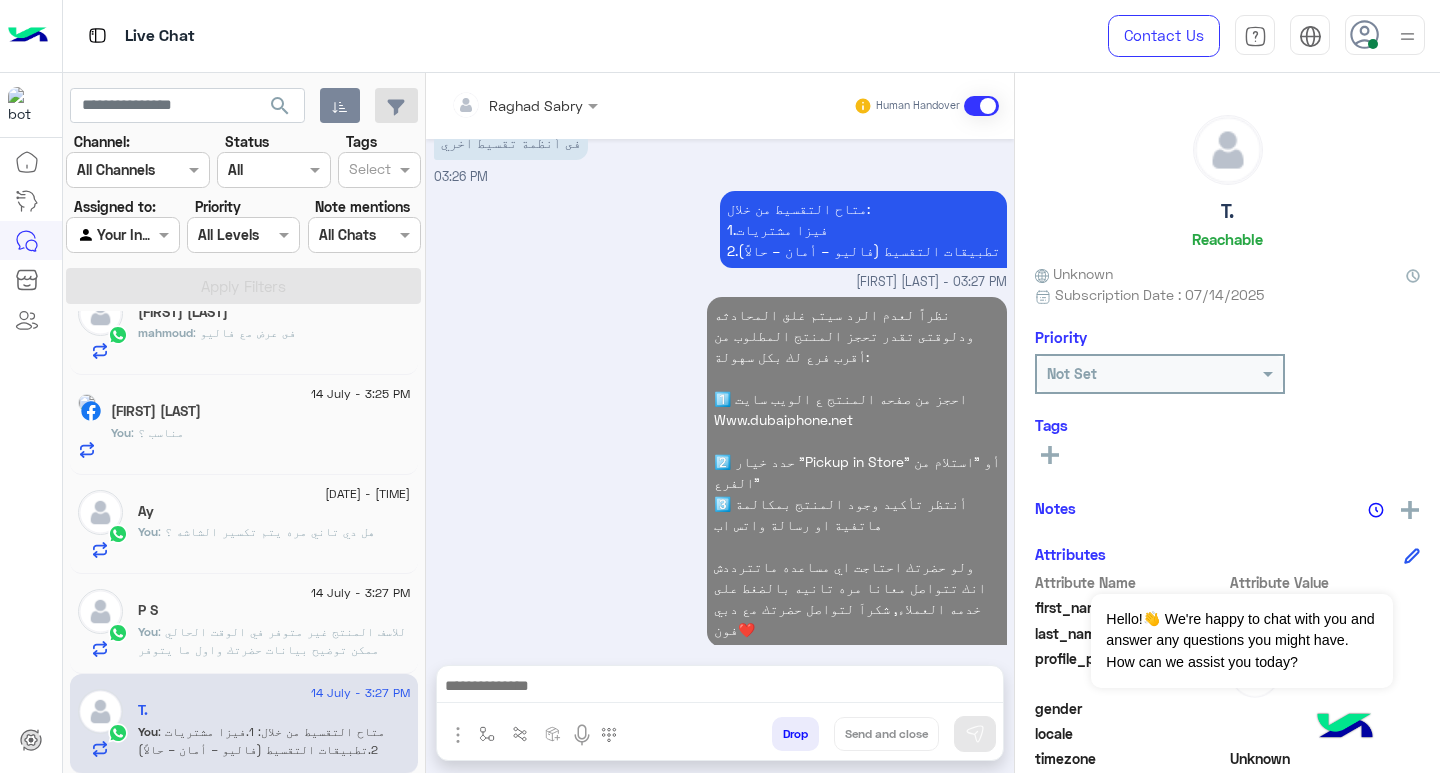 click on "14 July - 3:27 PM  P S   You  : للاسف المنتج غير متوفر في الوقت الحالي
ممكن توضيح بيانات حضرتك واول ما يتوفر استوك جديد هيتم التواصل ؟" 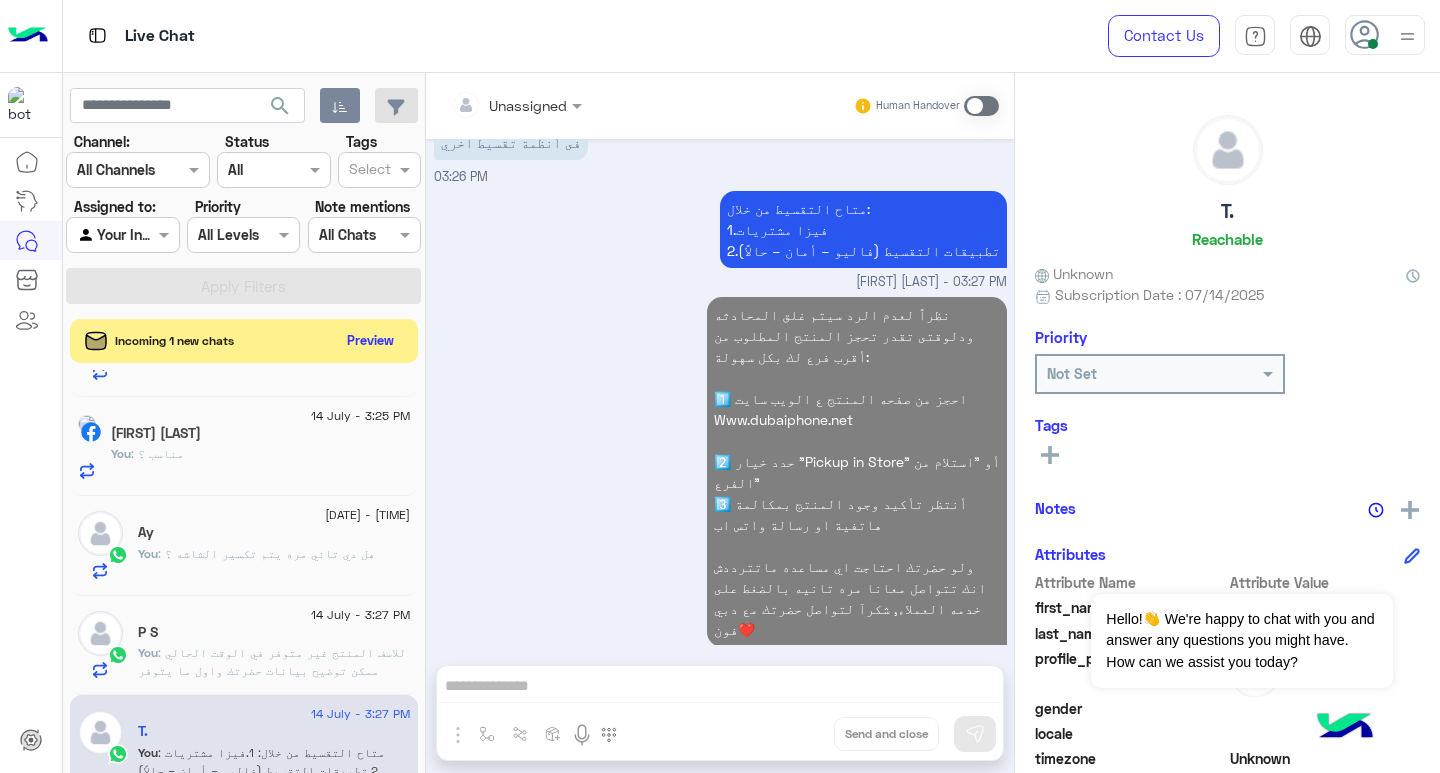 scroll, scrollTop: 1098, scrollLeft: 0, axis: vertical 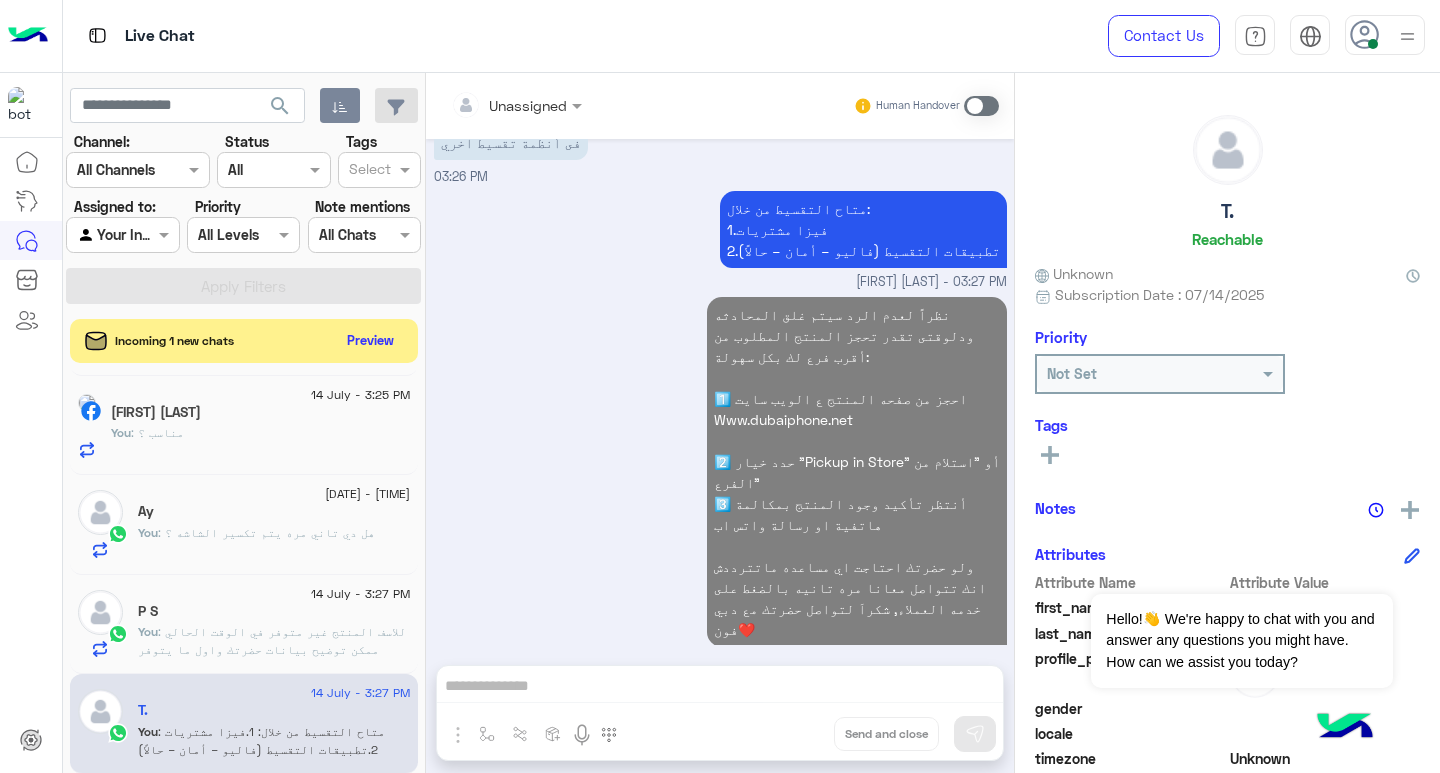 click on ": للاسف المنتج غير متوفر في الوقت الحالي
ممكن توضيح بيانات حضرتك واول ما يتوفر استوك جديد هيتم التواصل ؟" 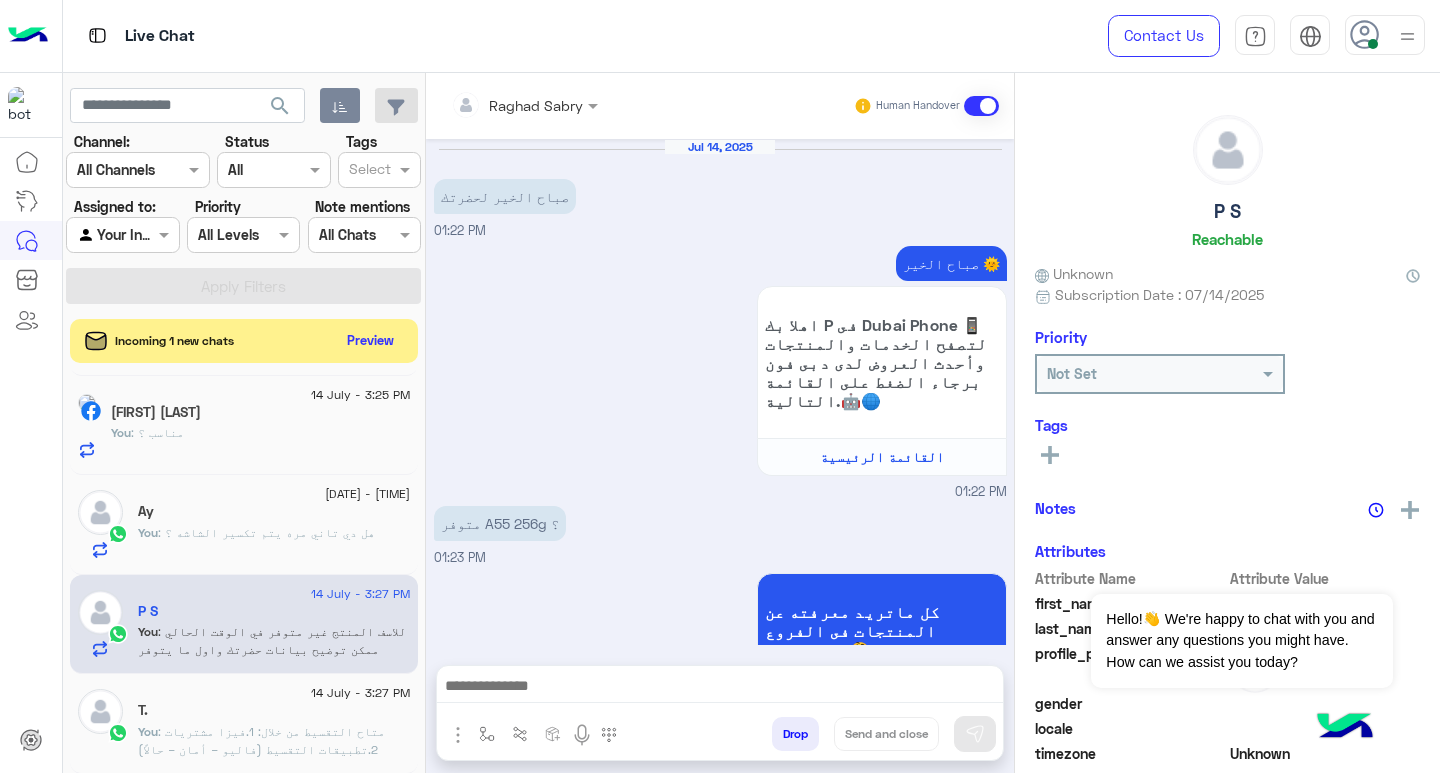 scroll, scrollTop: 805, scrollLeft: 0, axis: vertical 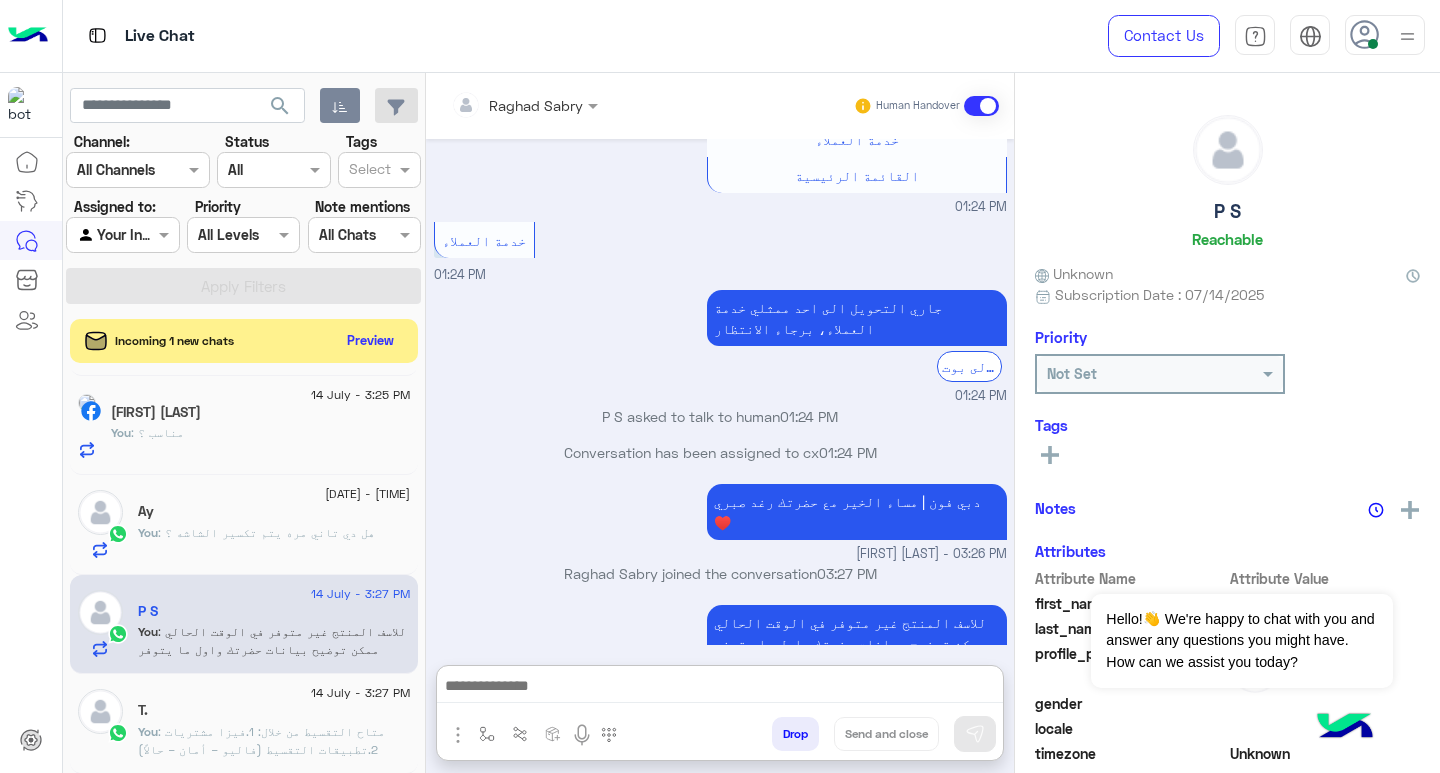click at bounding box center [720, 688] 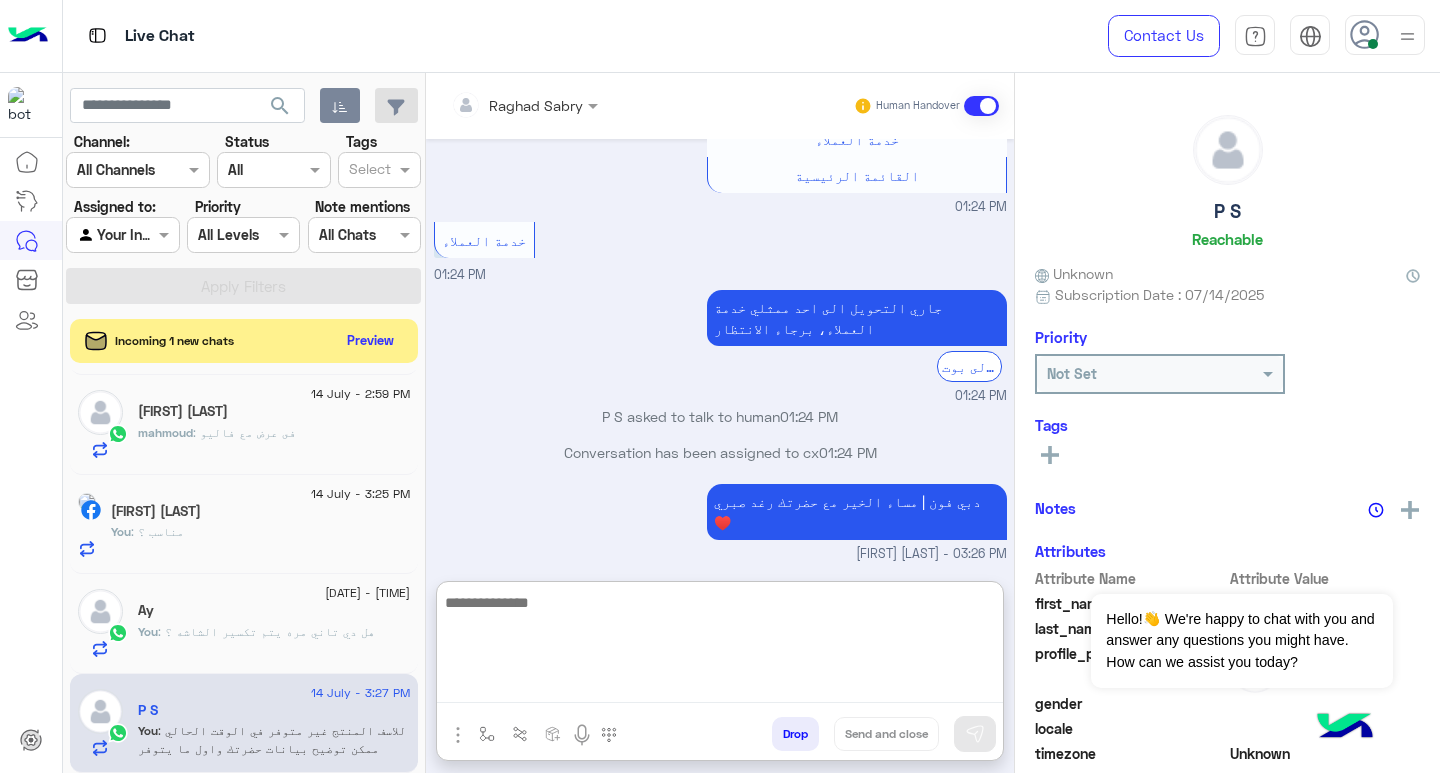 paste on "**********" 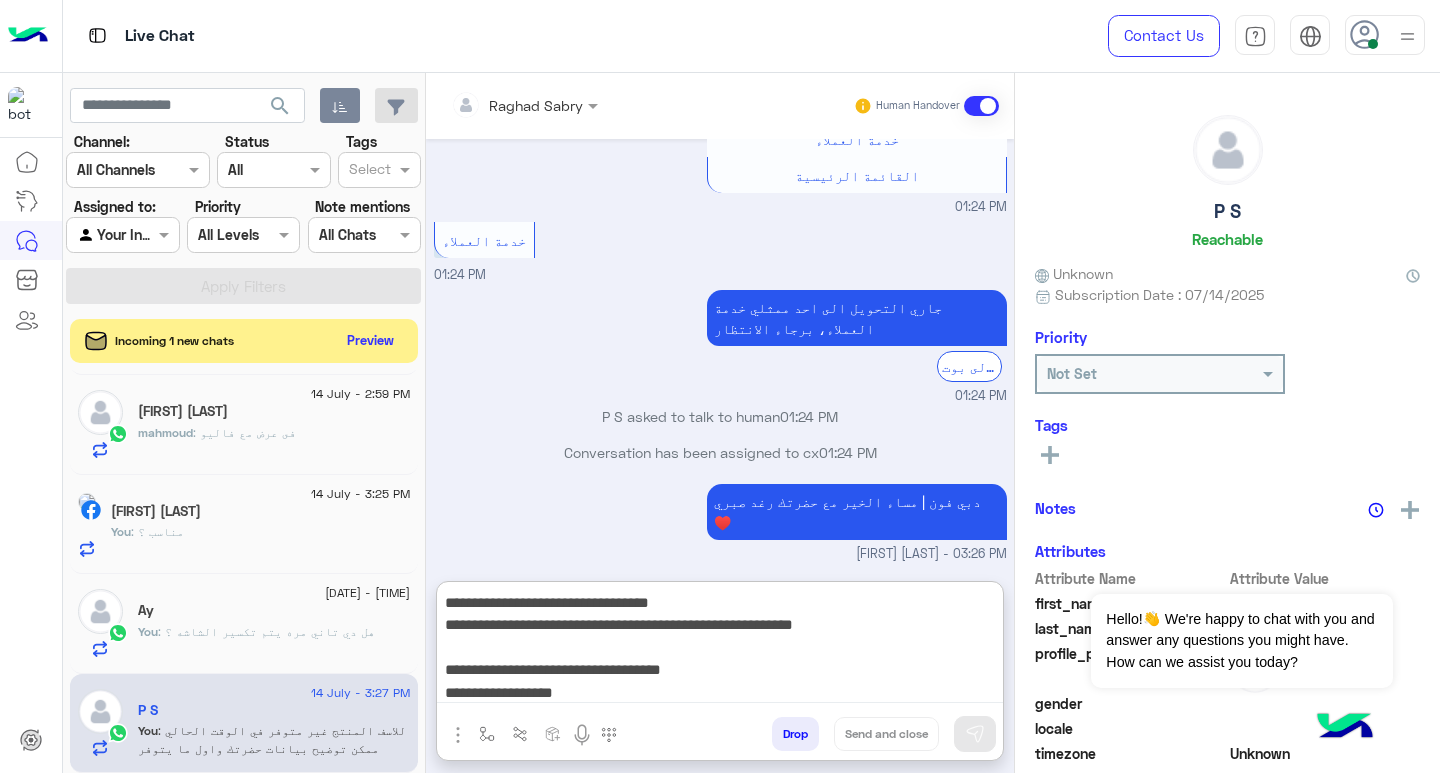 scroll, scrollTop: 151, scrollLeft: 0, axis: vertical 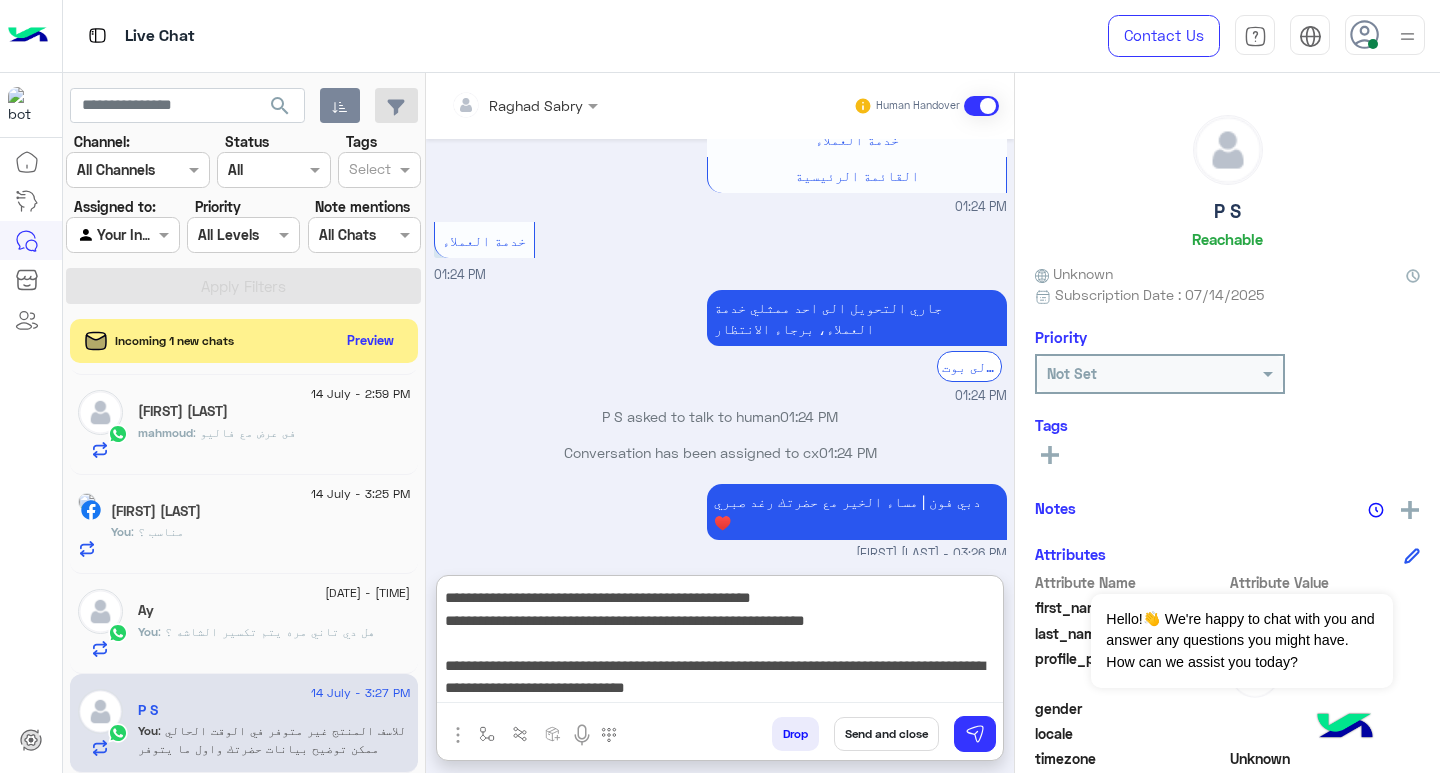 type on "**********" 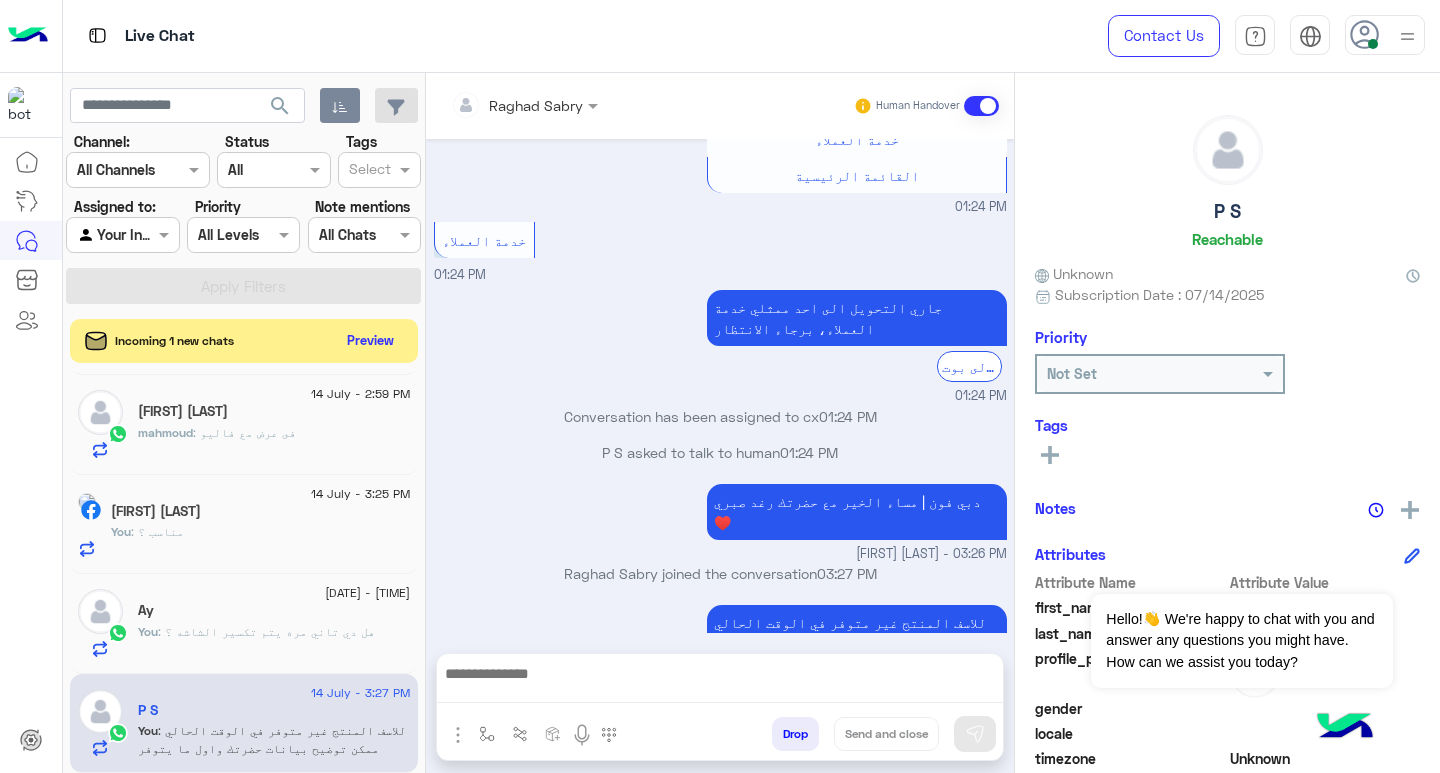 scroll, scrollTop: 0, scrollLeft: 0, axis: both 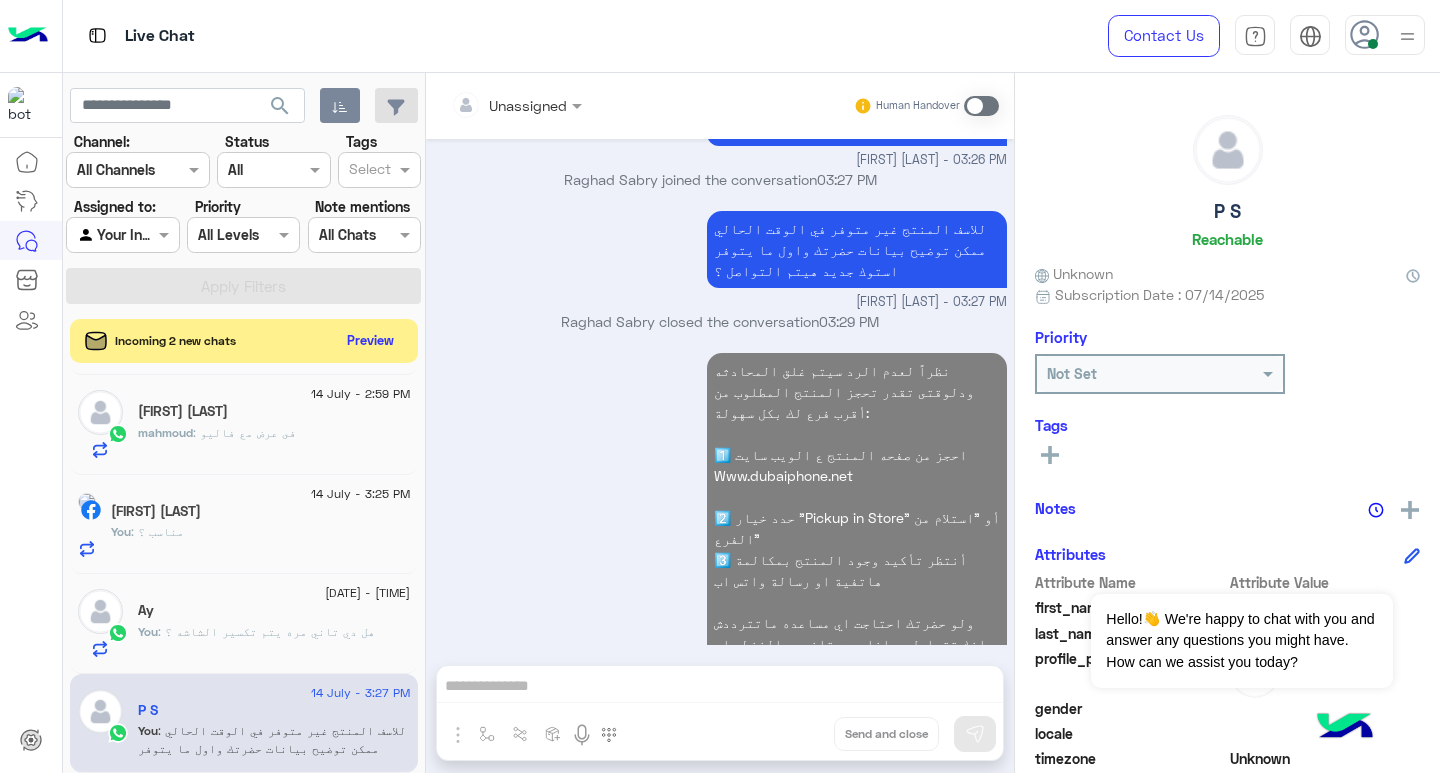 click on "You  : هل دي تاني مره يتم تكسير الشاشه ؟" 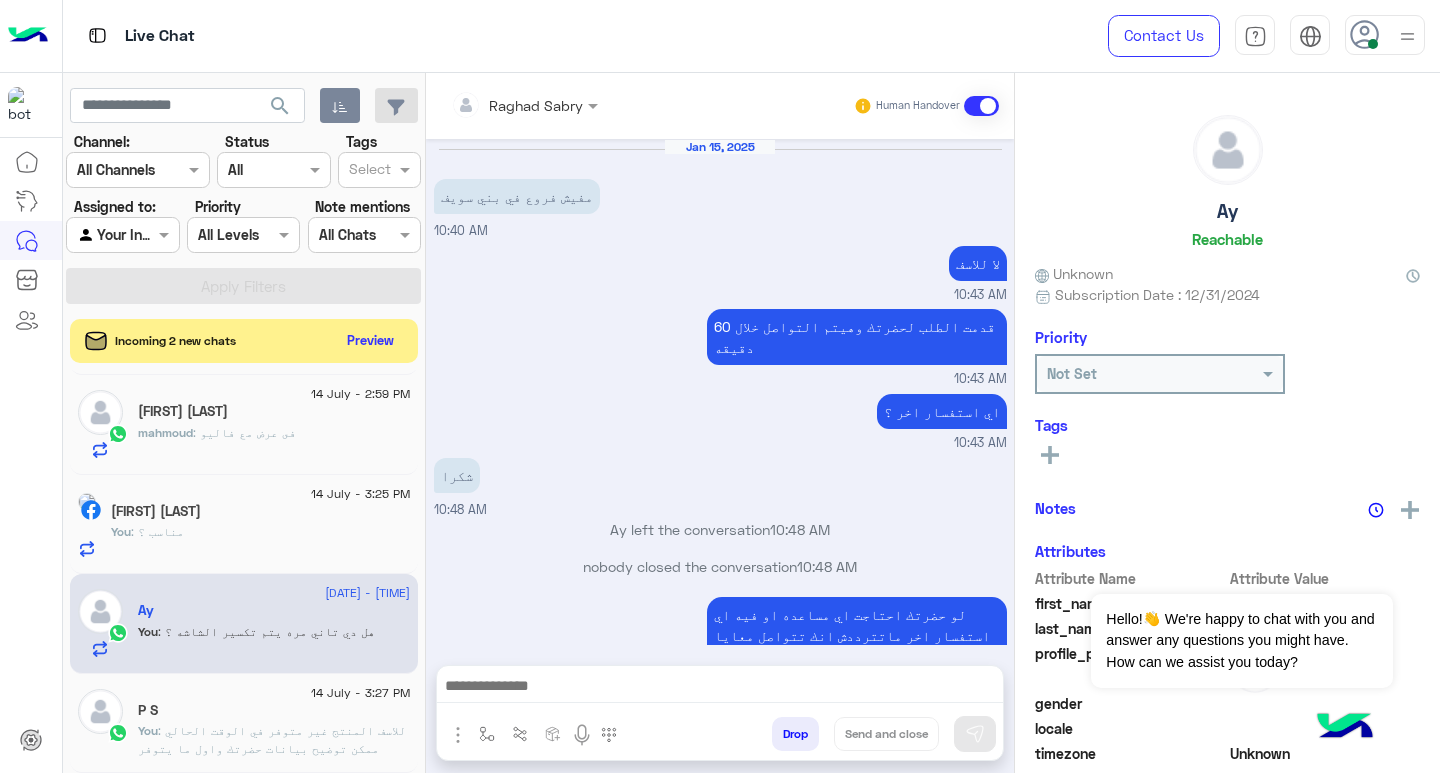 scroll, scrollTop: 1508, scrollLeft: 0, axis: vertical 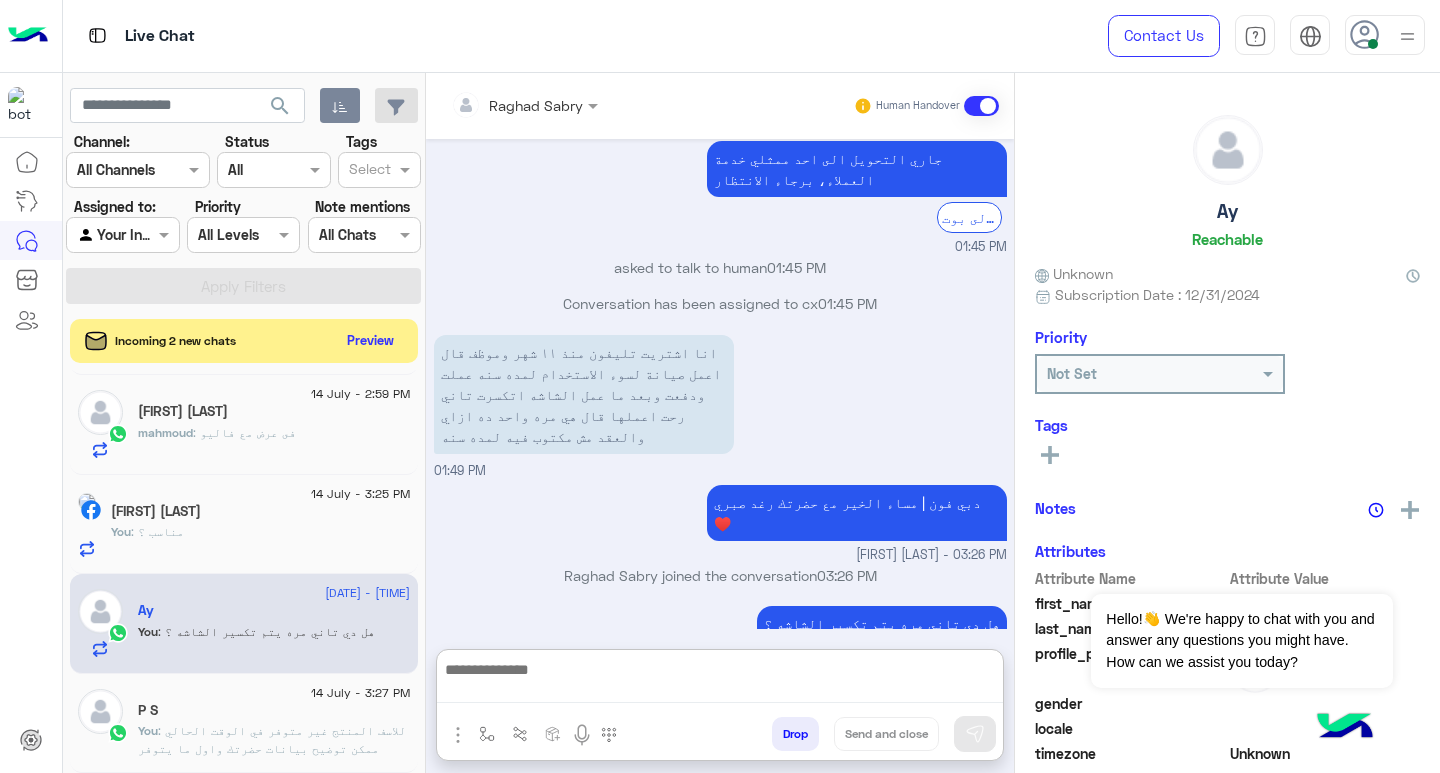 click at bounding box center (720, 680) 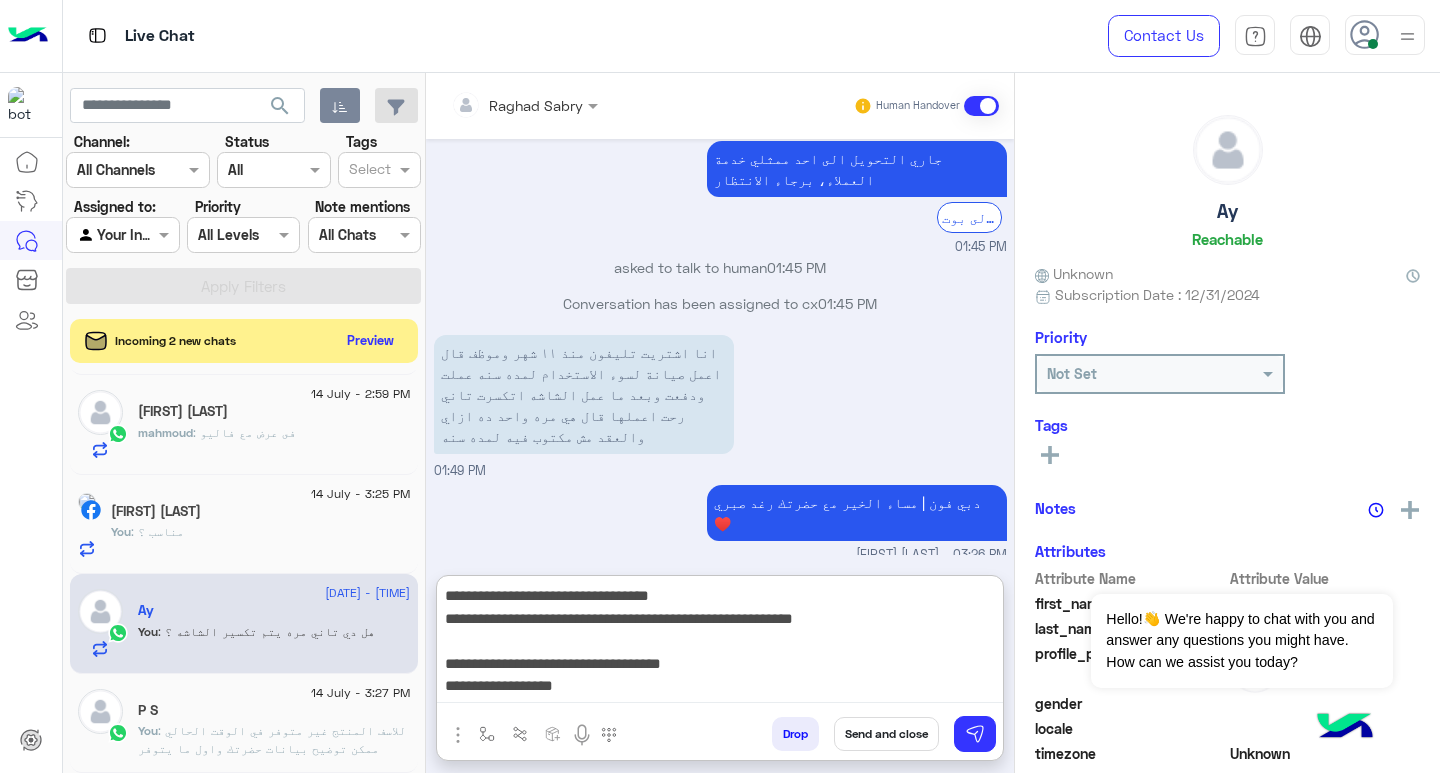 scroll, scrollTop: 151, scrollLeft: 0, axis: vertical 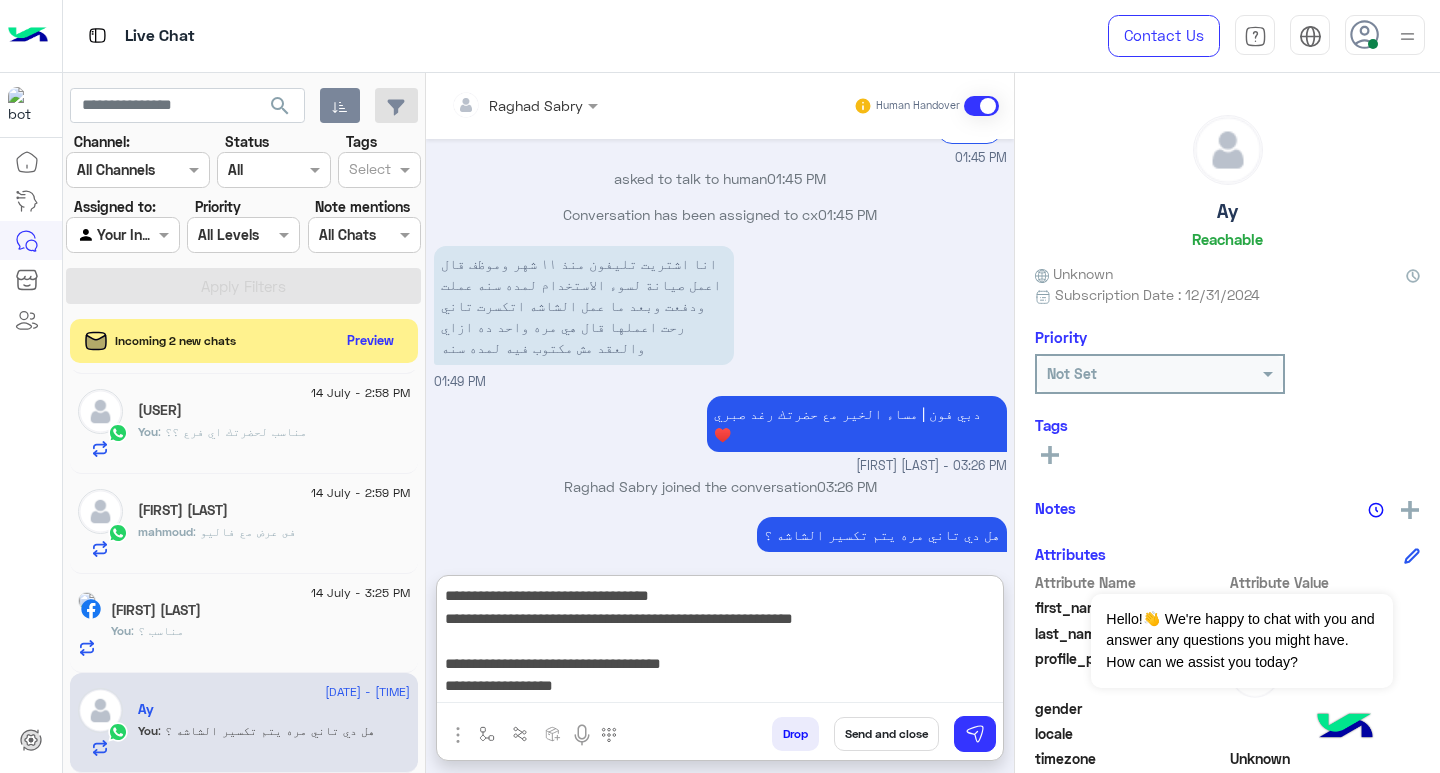 type on "**********" 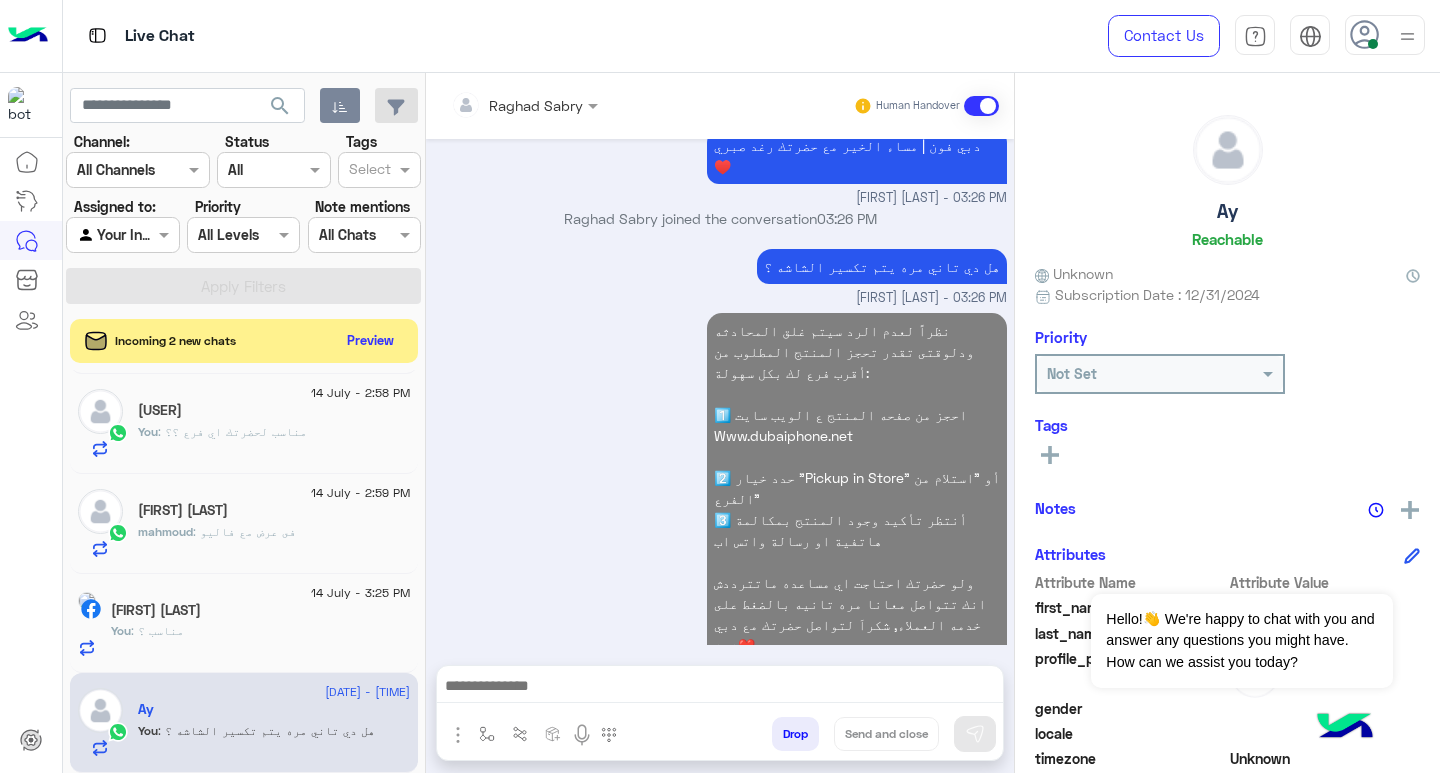 scroll, scrollTop: 1902, scrollLeft: 0, axis: vertical 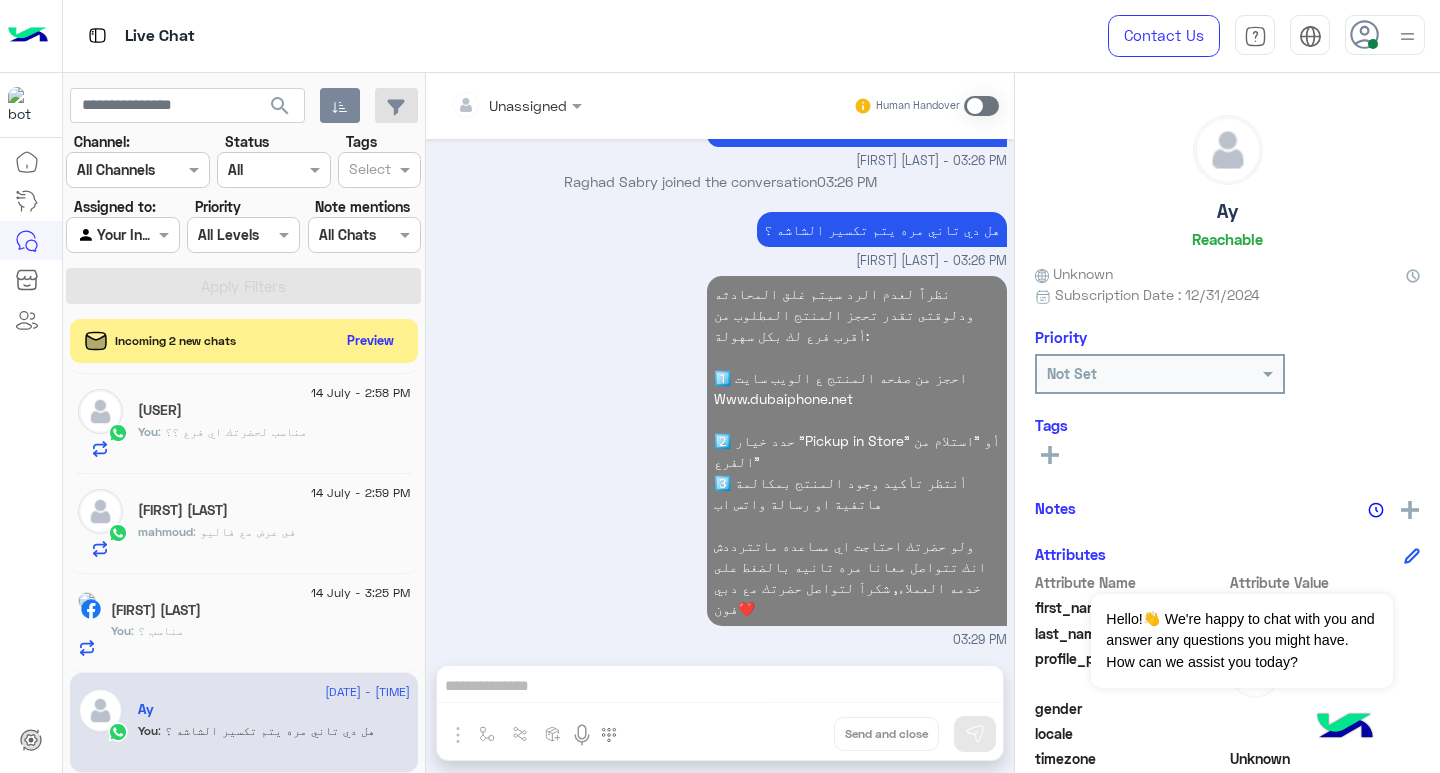 click on "You  : مناسب ؟" 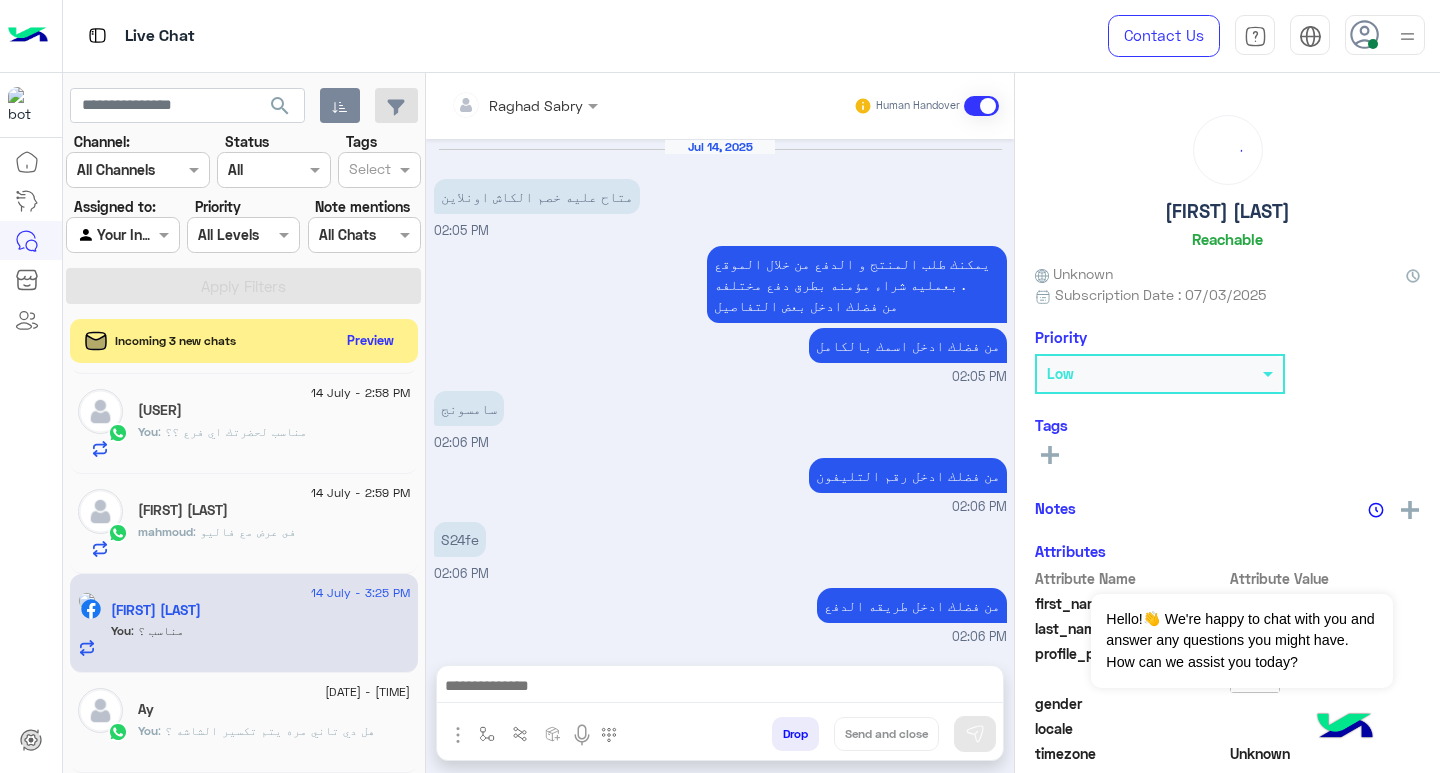 scroll, scrollTop: 1205, scrollLeft: 0, axis: vertical 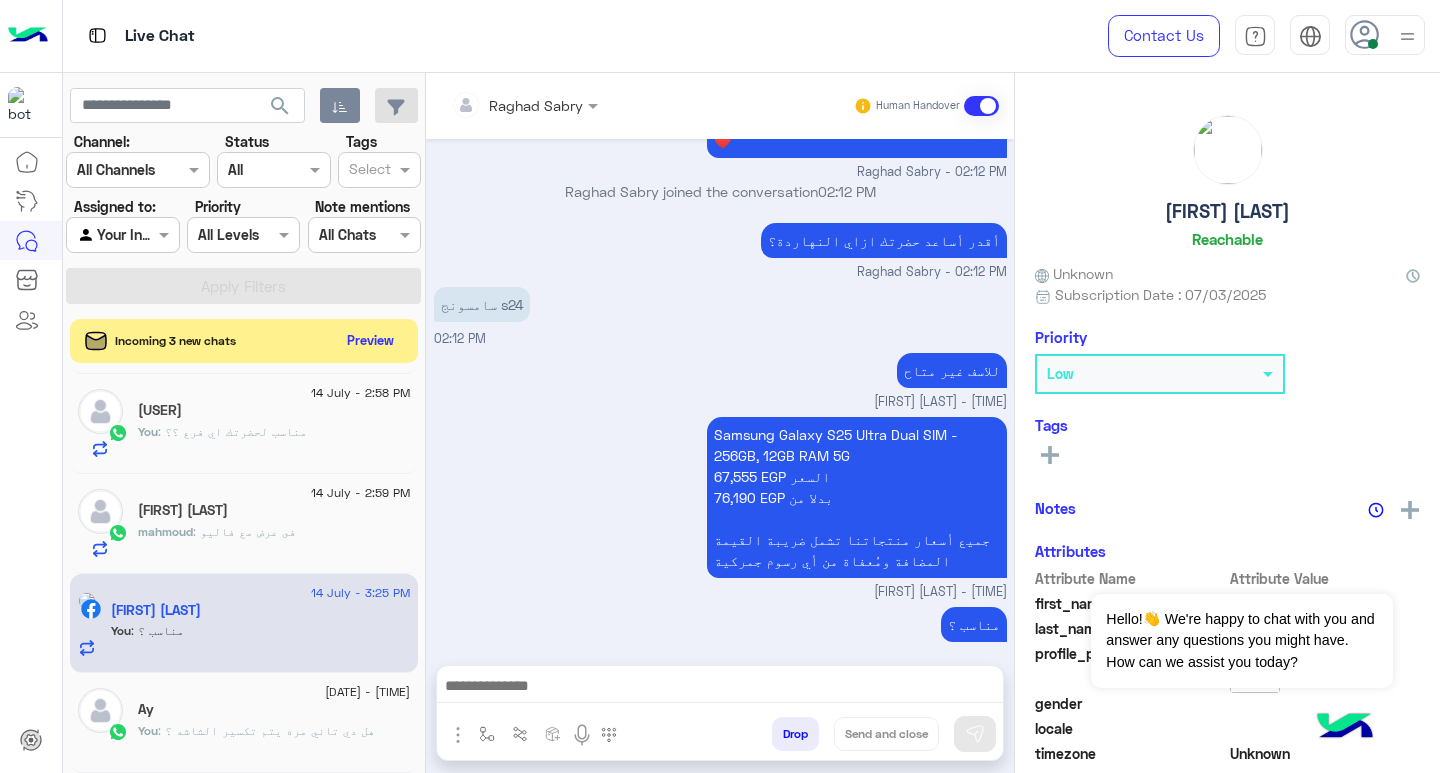 click at bounding box center (720, 688) 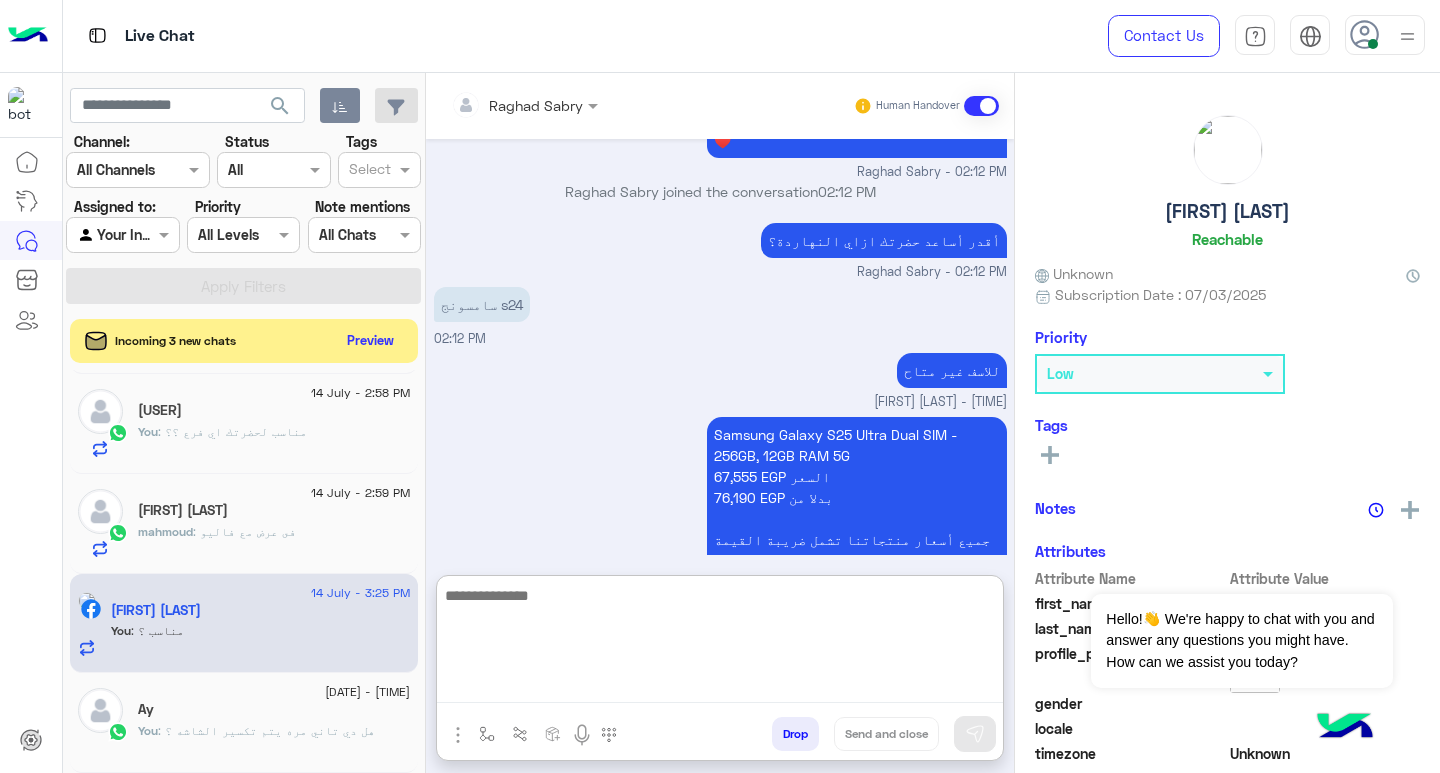 paste on "**********" 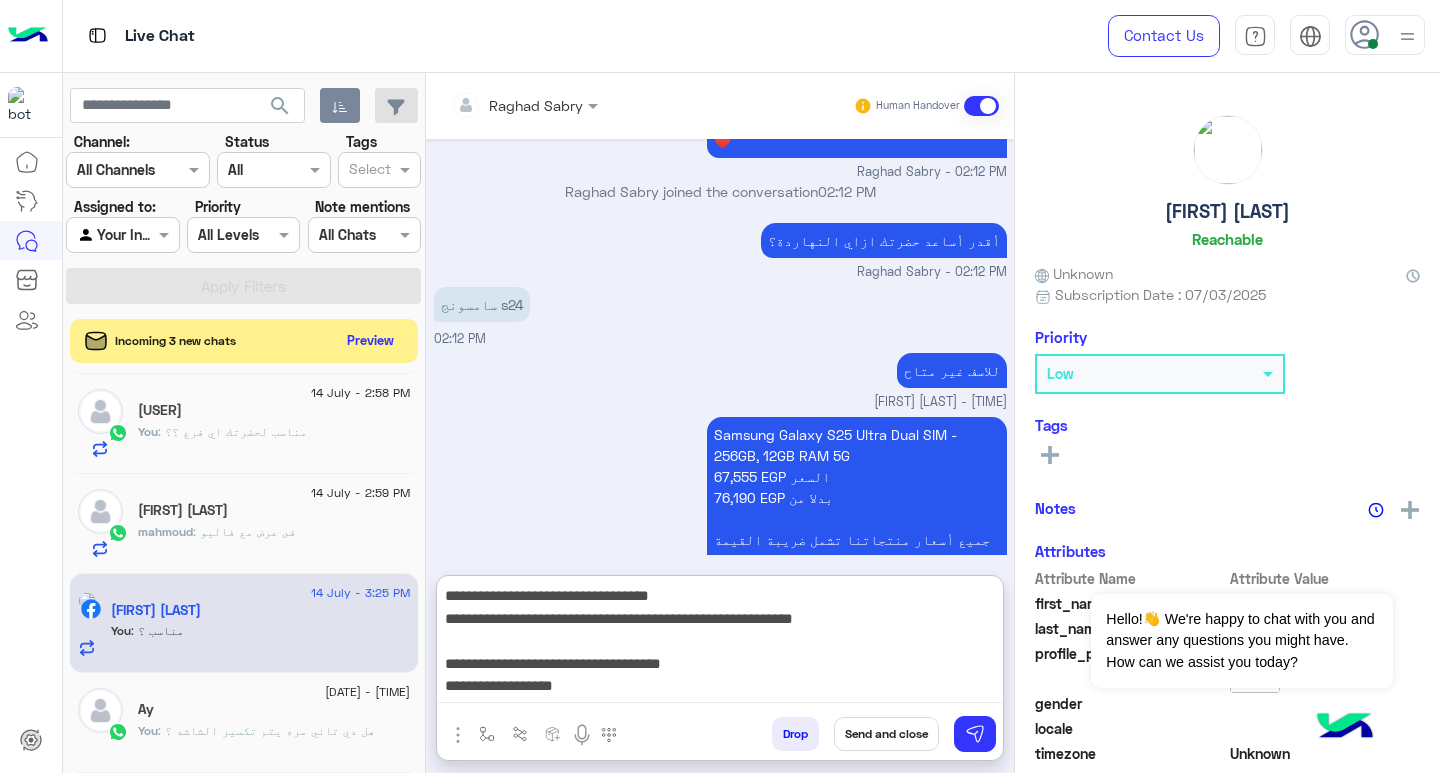 scroll, scrollTop: 151, scrollLeft: 0, axis: vertical 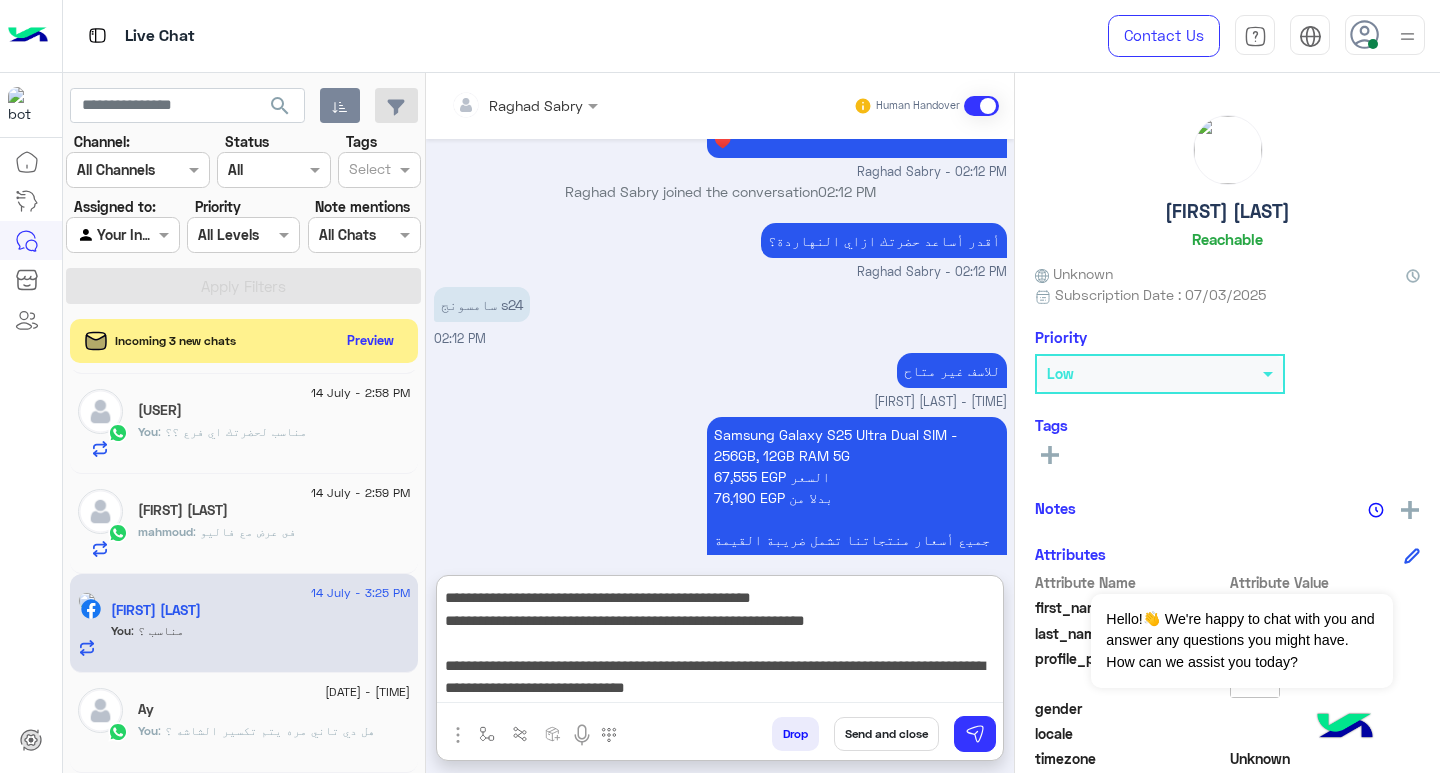 type on "**********" 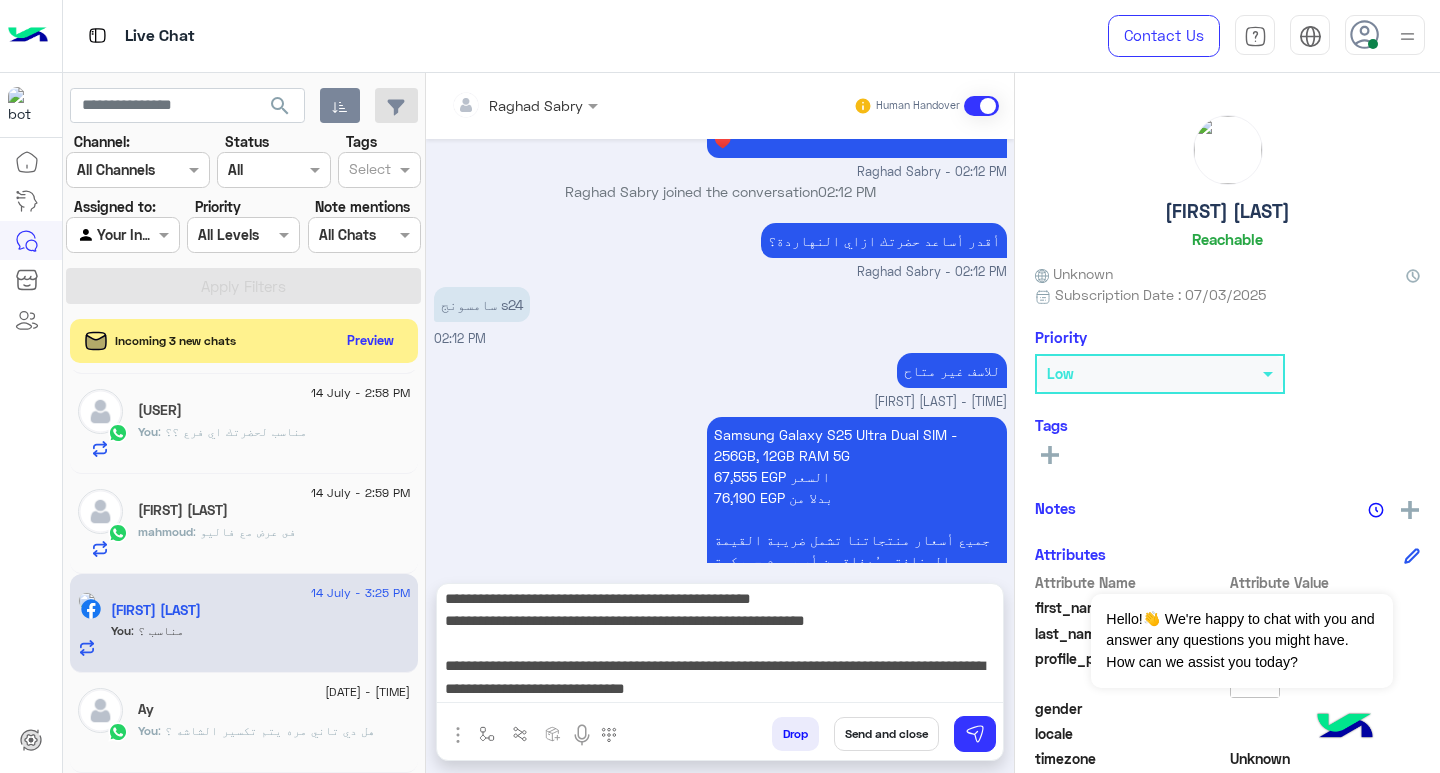 click on "Send and close" at bounding box center [886, 734] 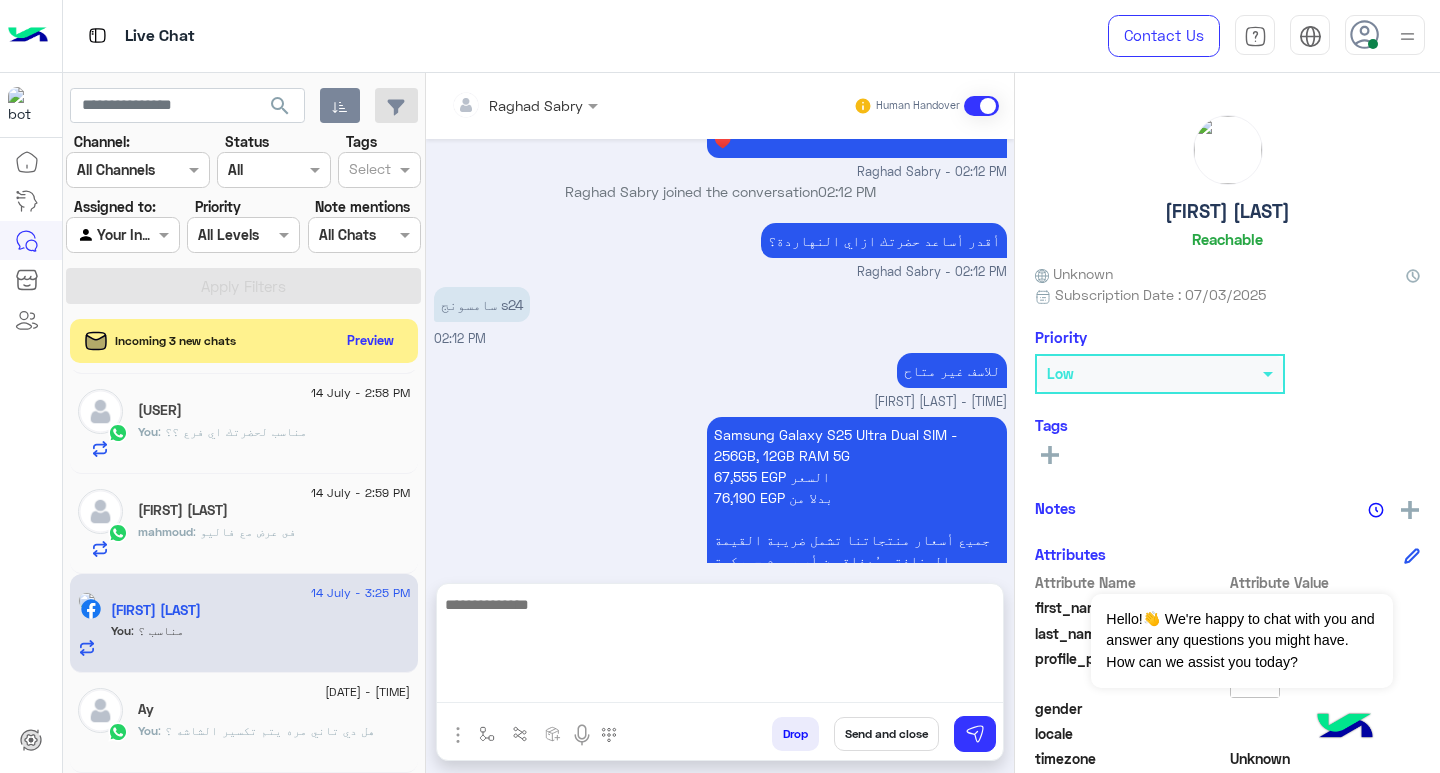 scroll 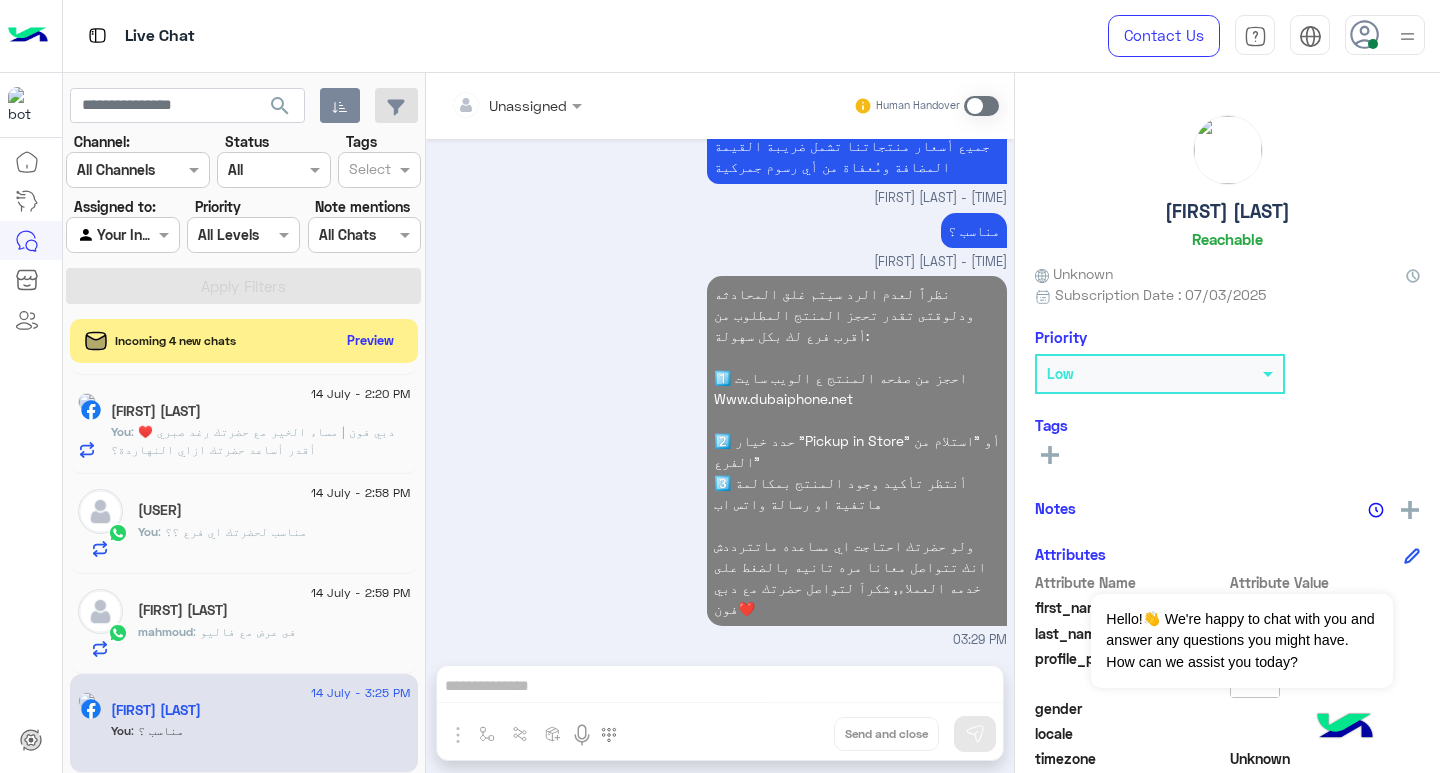 click on "mahmoud : فى عرض مع فاليو" 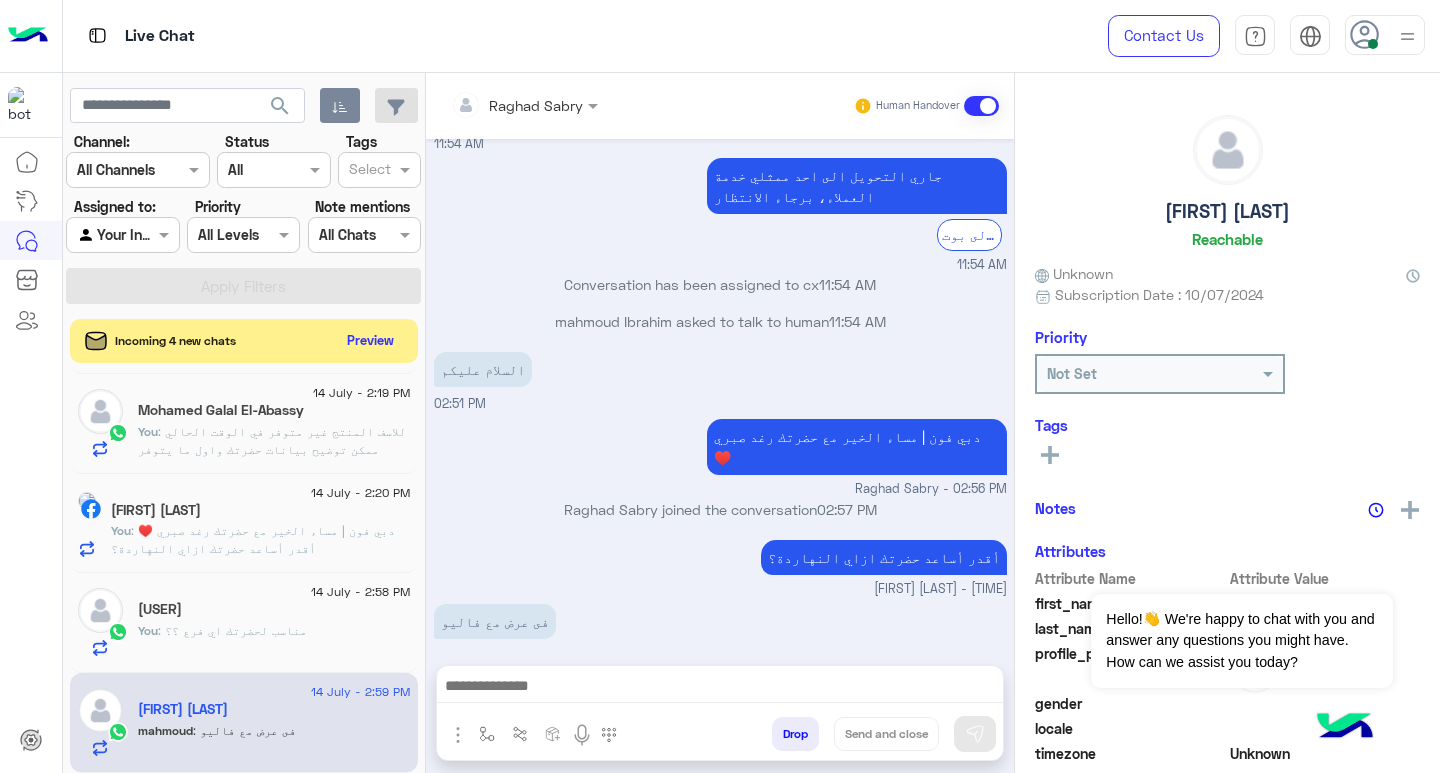 drag, startPoint x: 253, startPoint y: 527, endPoint x: 440, endPoint y: 541, distance: 187.52333 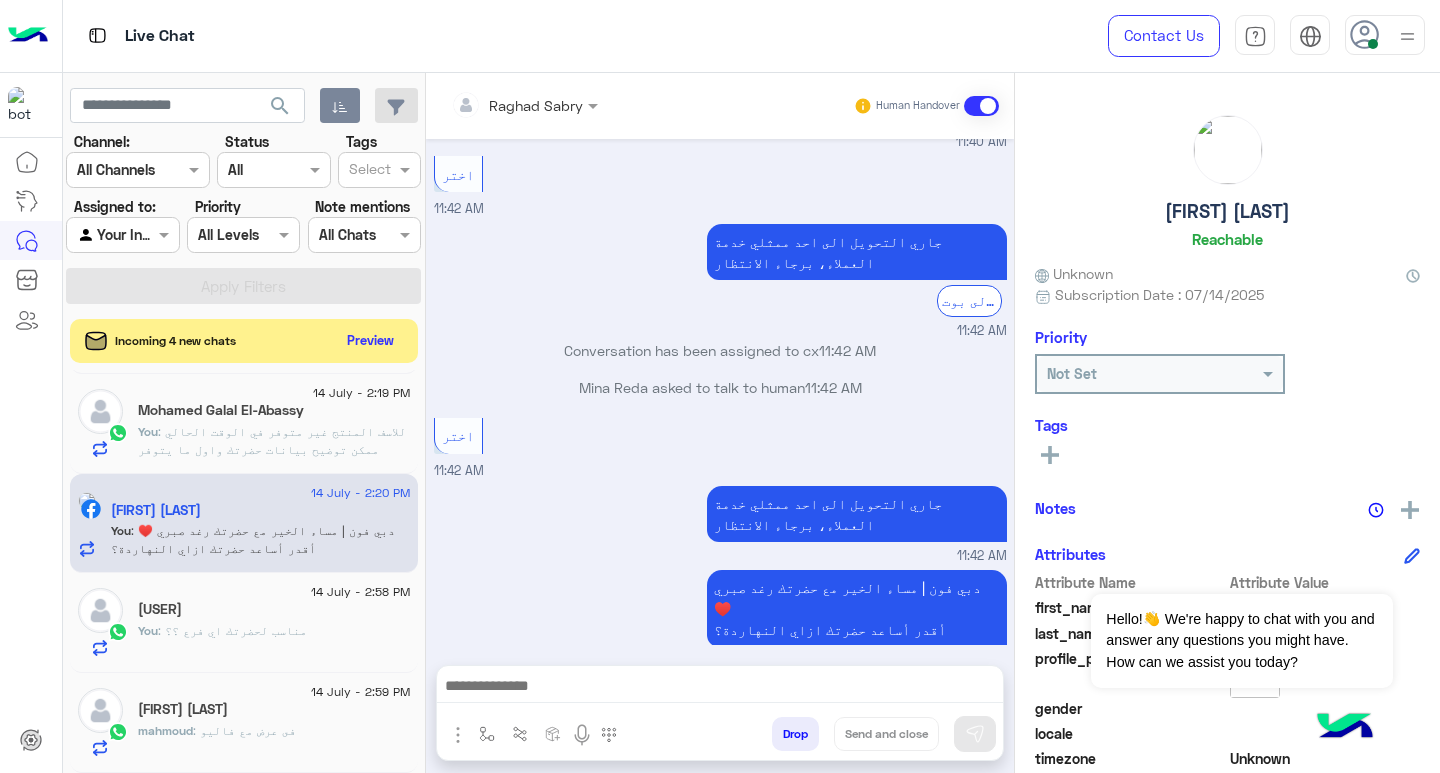 click at bounding box center (720, 688) 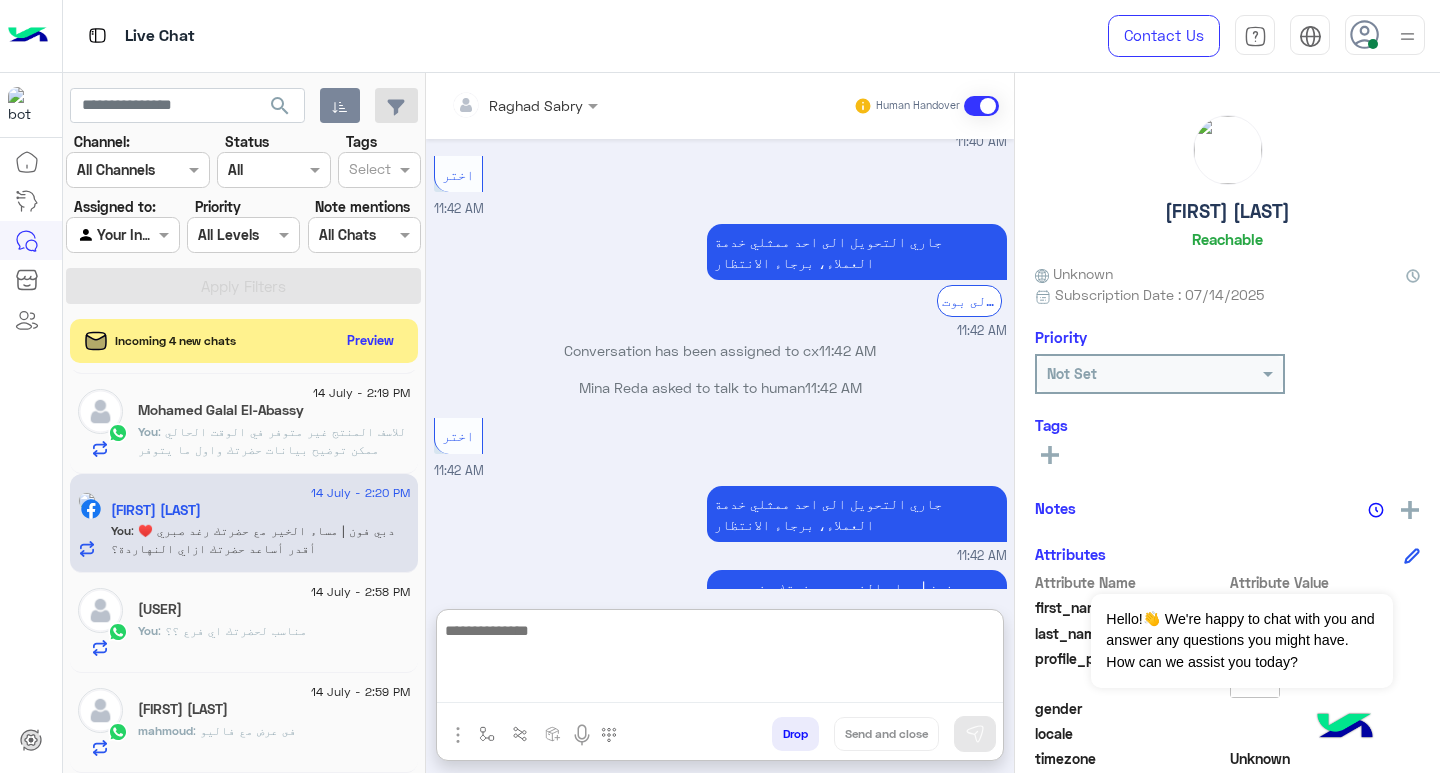 paste on "**********" 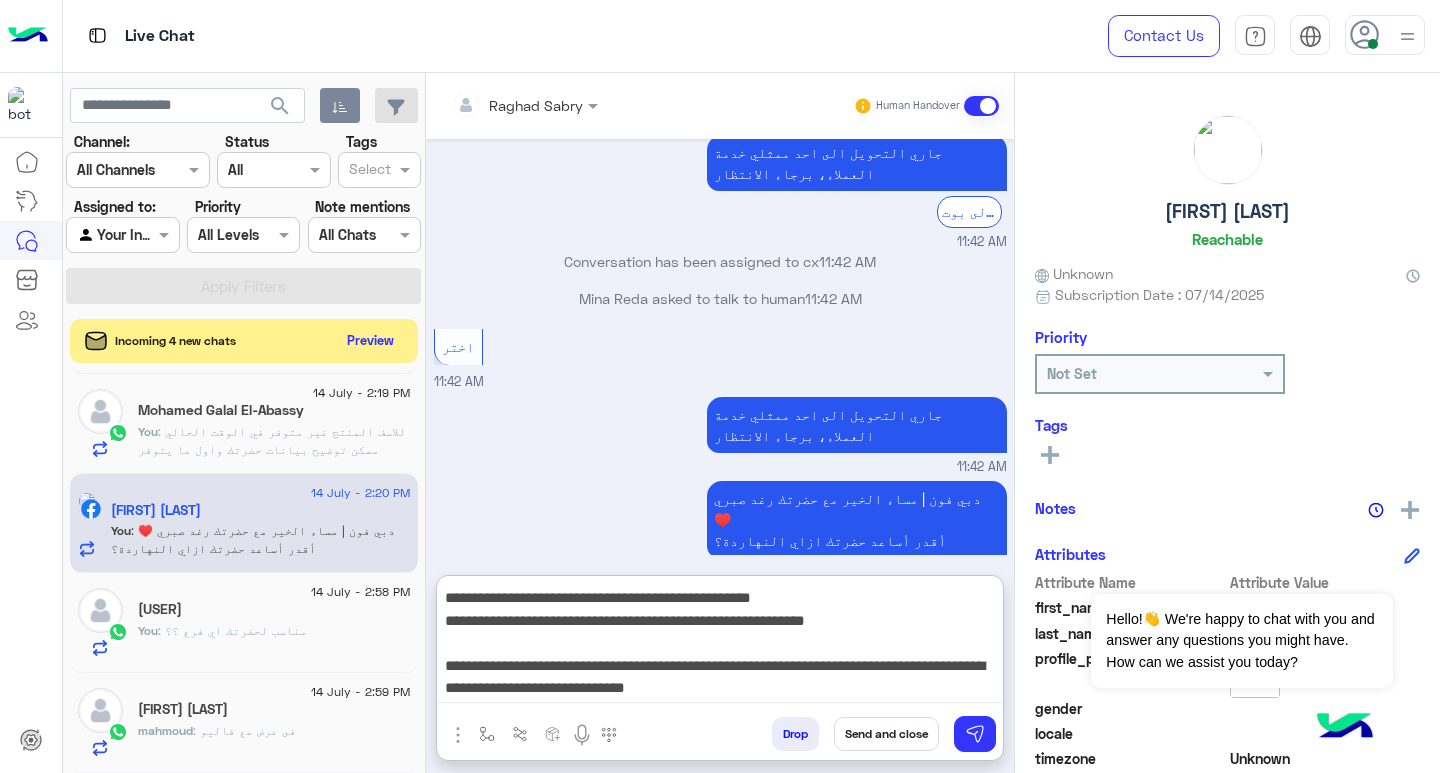 type on "**********" 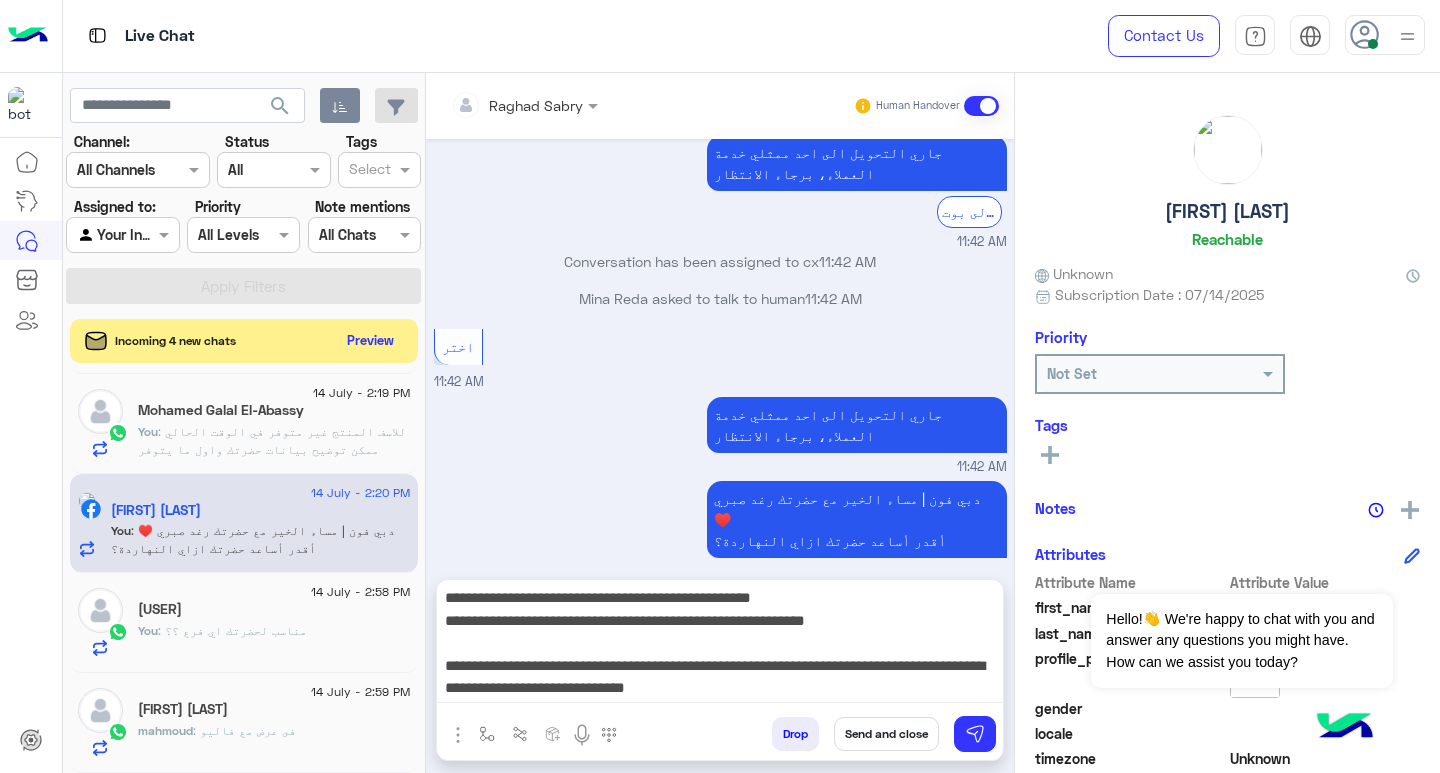 click on "Send and close" at bounding box center (886, 734) 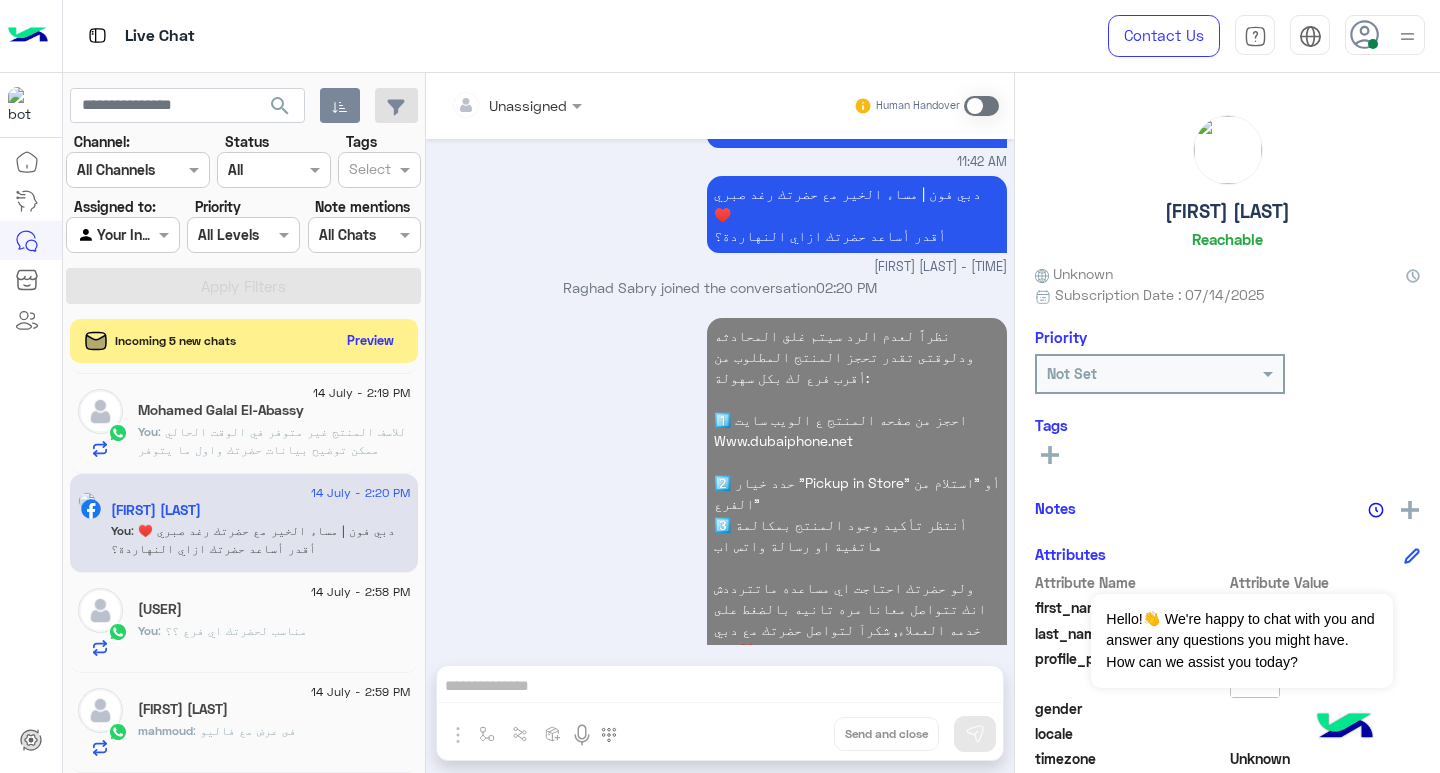 click on "Eslam Turbo" 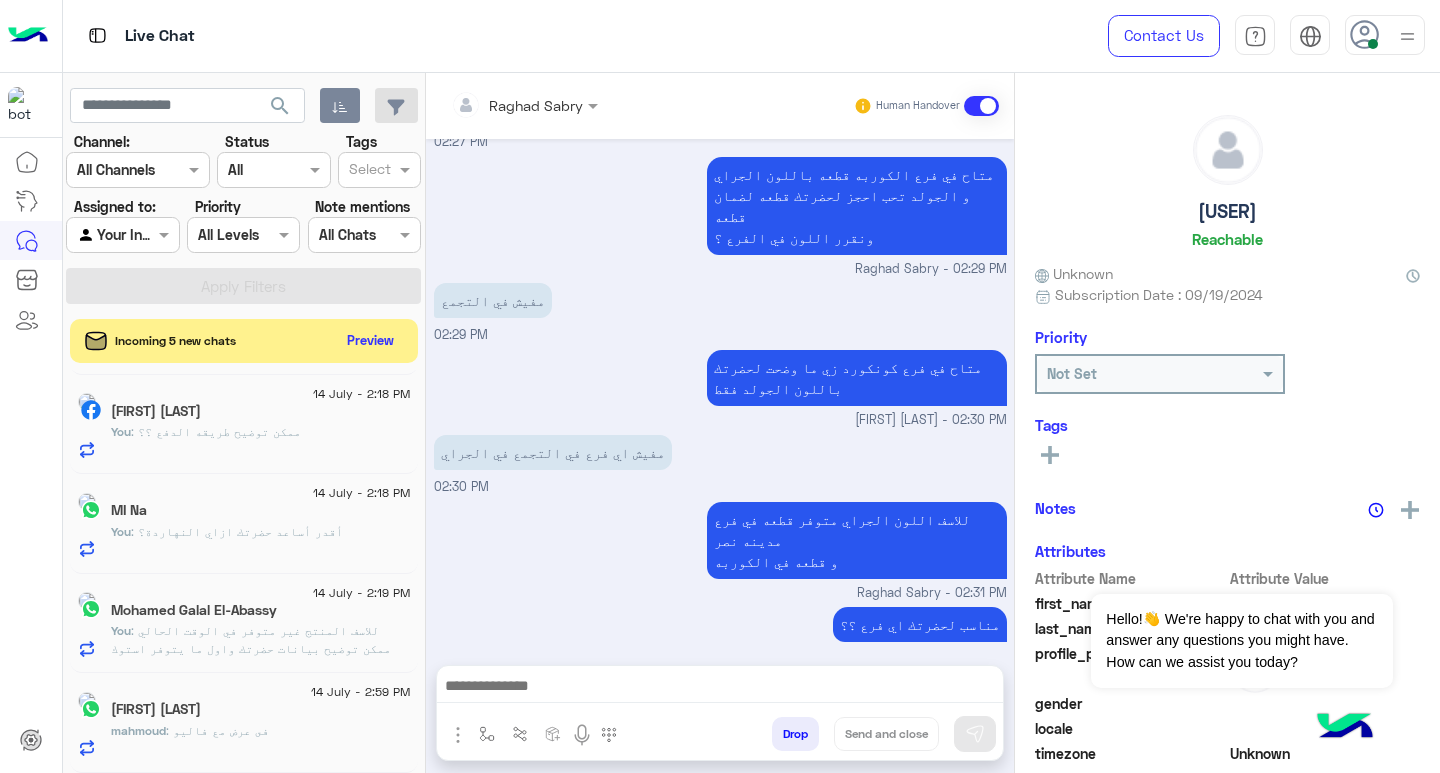 click at bounding box center (720, 688) 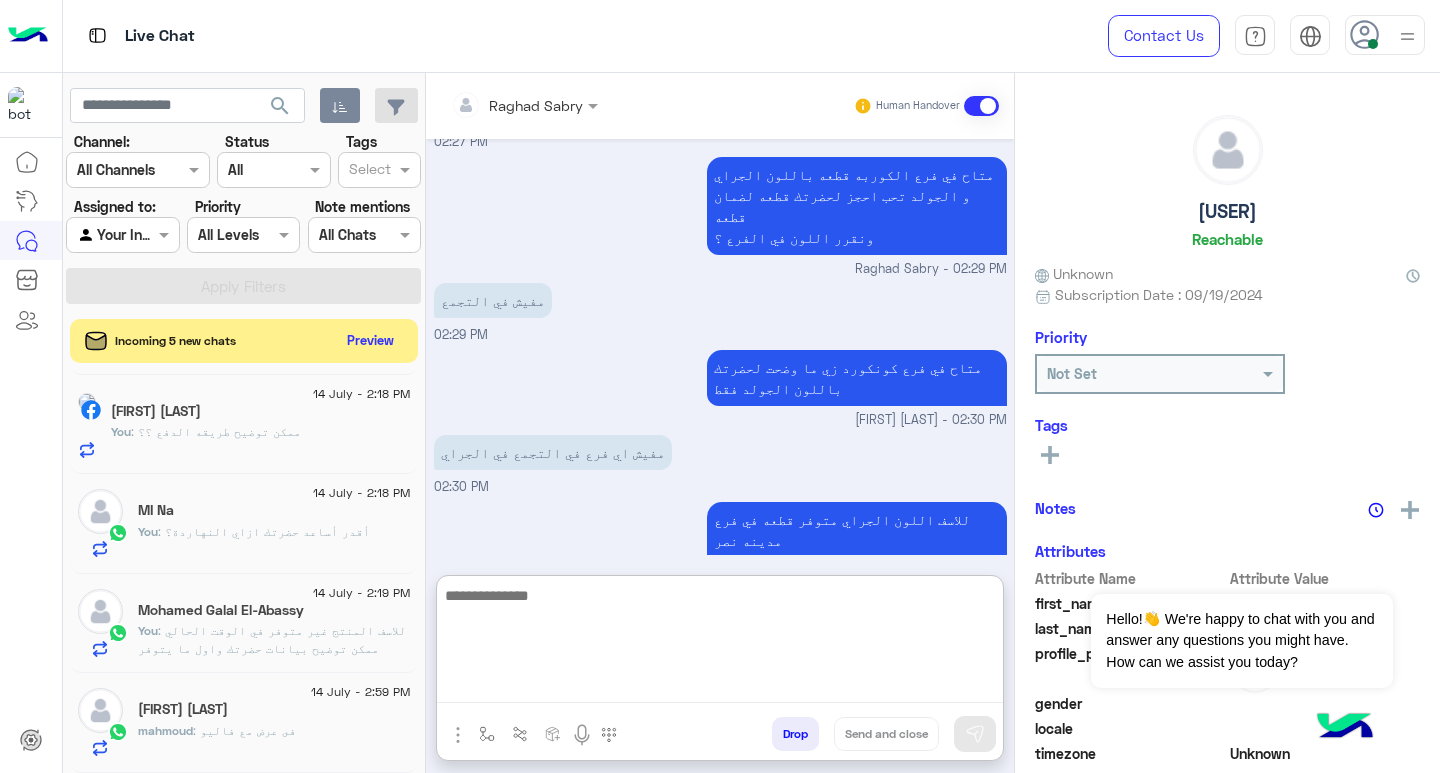 paste on "**********" 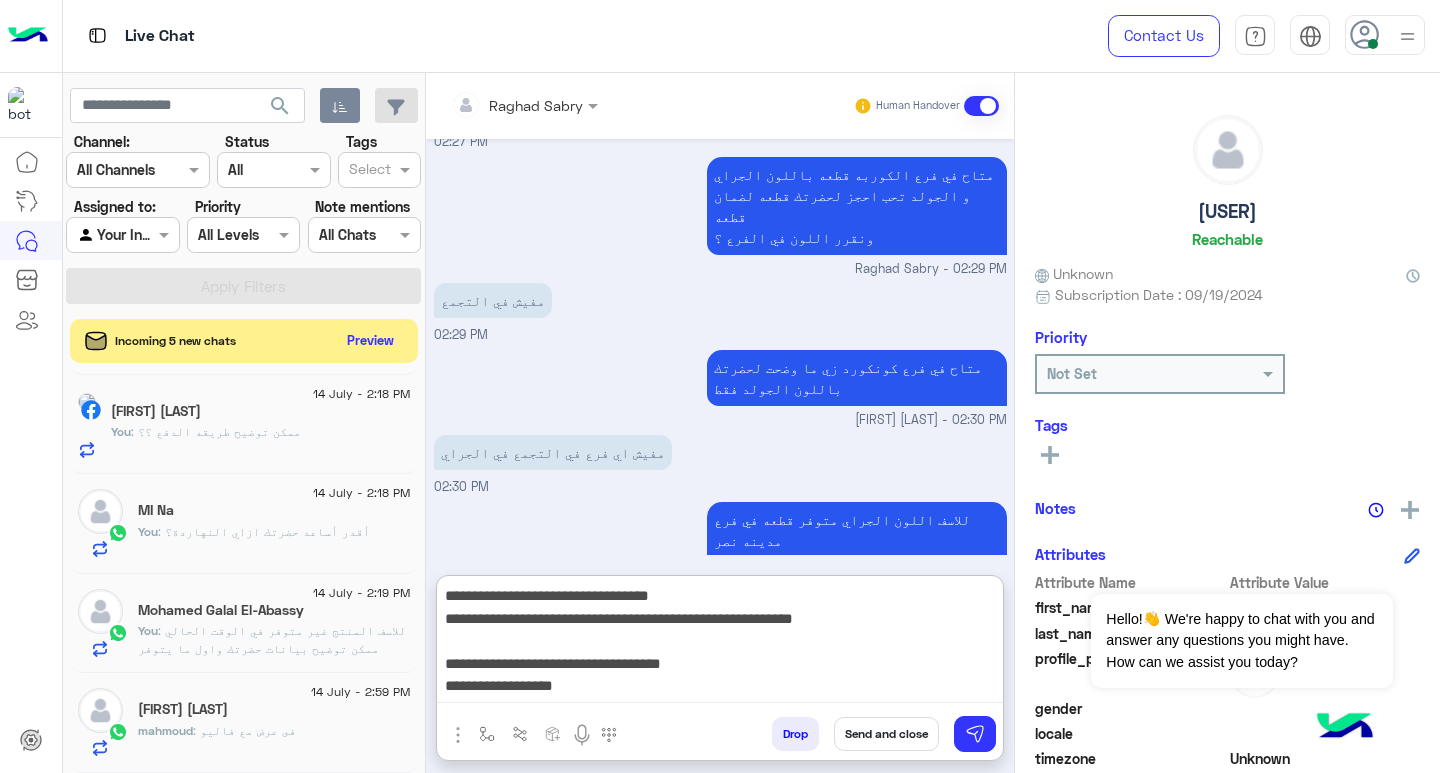 type on "**********" 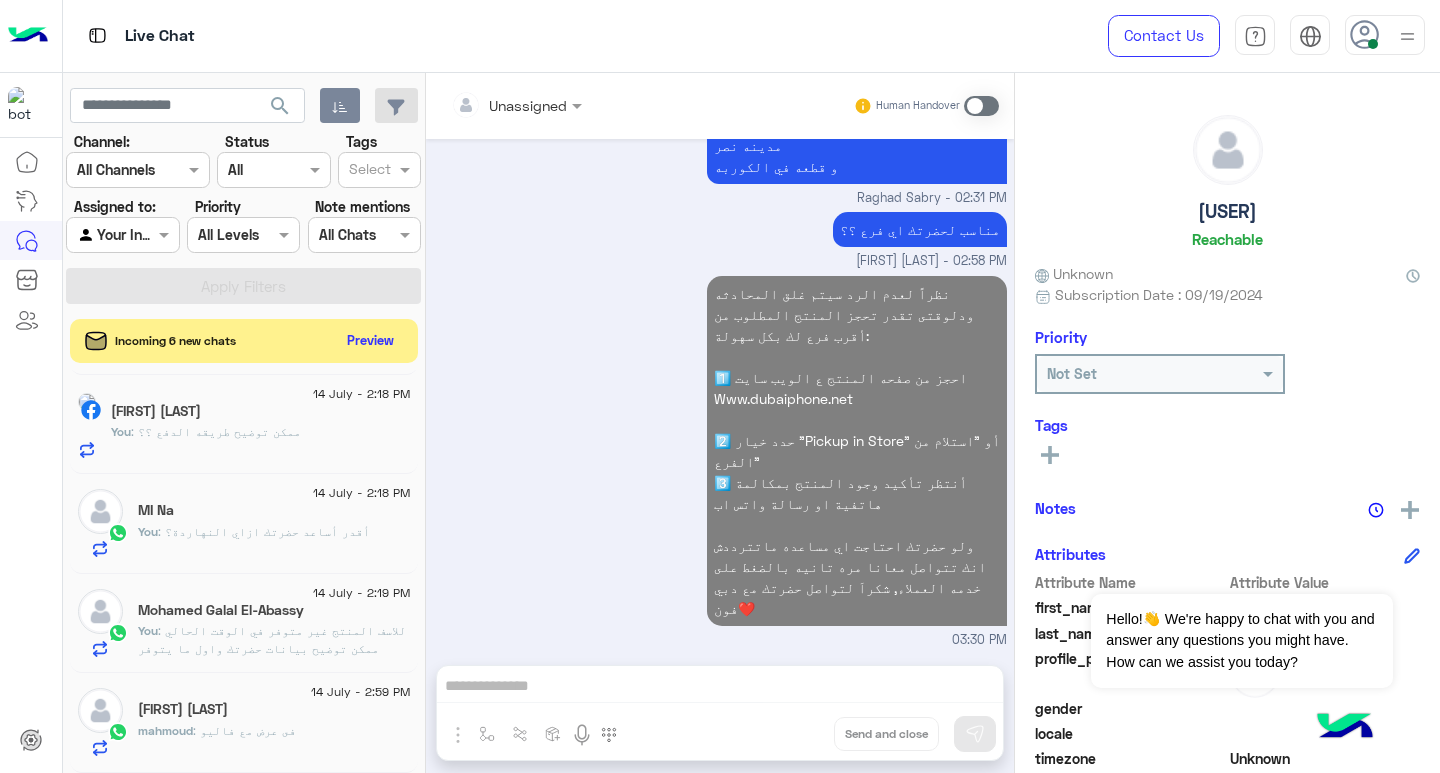 click on "You  : أقدر أساعد حضرتك ازاي النهاردة؟" 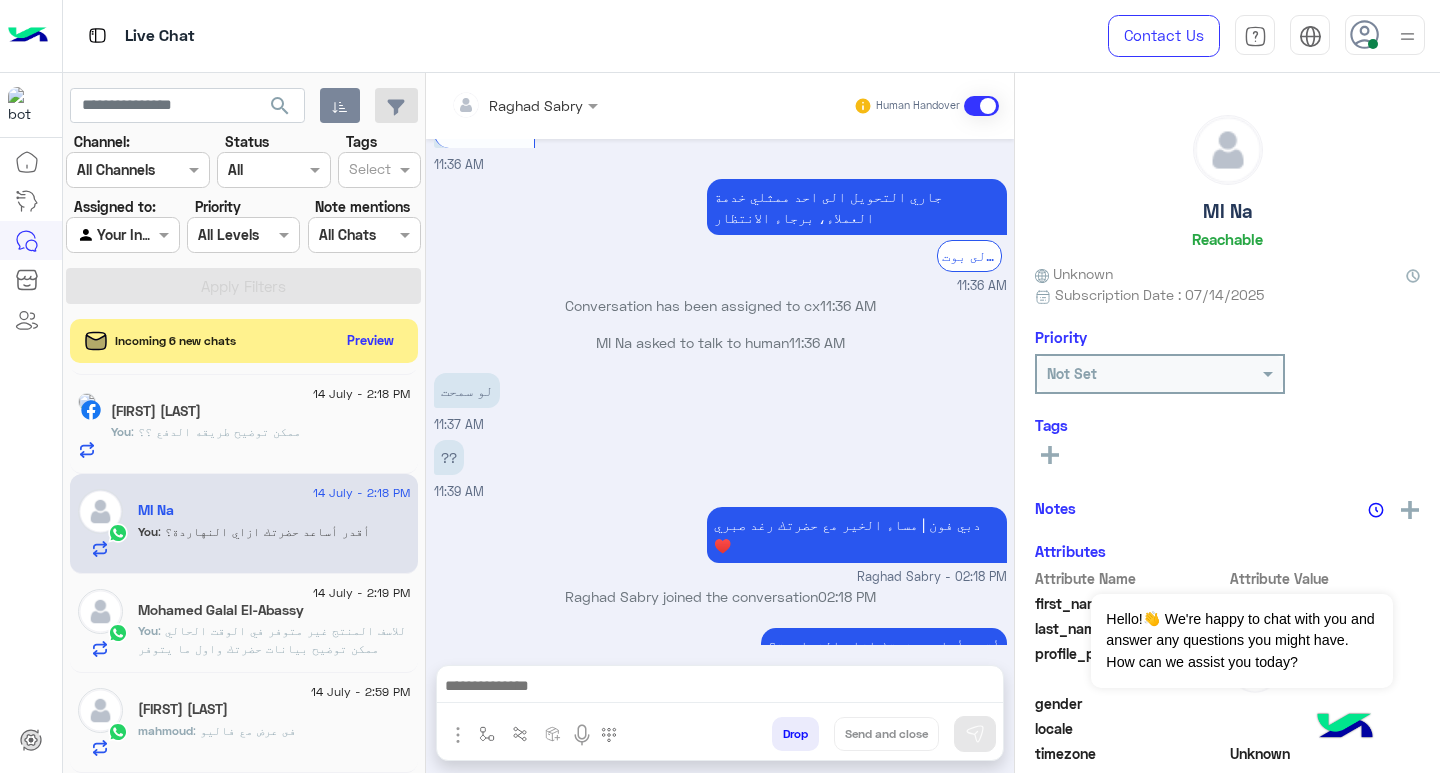click at bounding box center [720, 688] 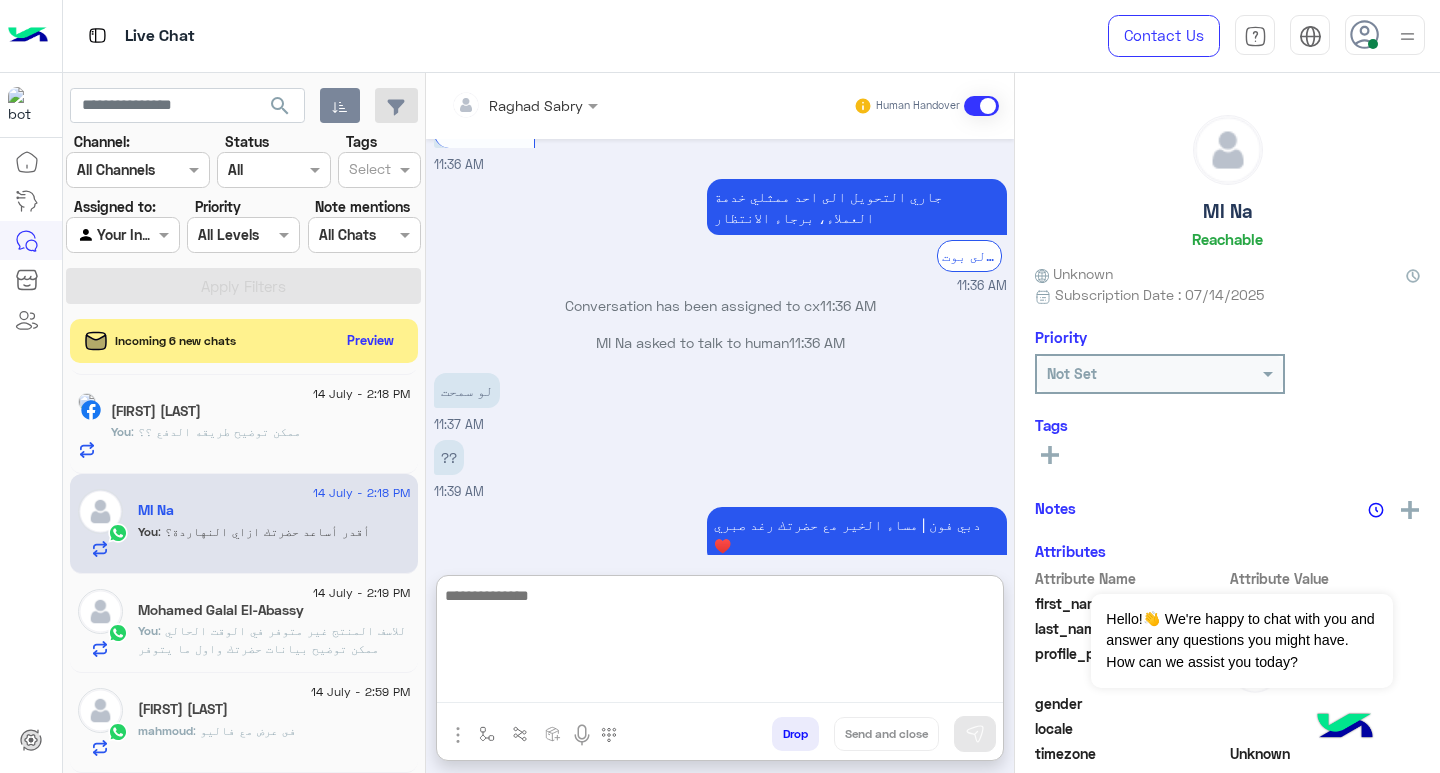 paste on "**********" 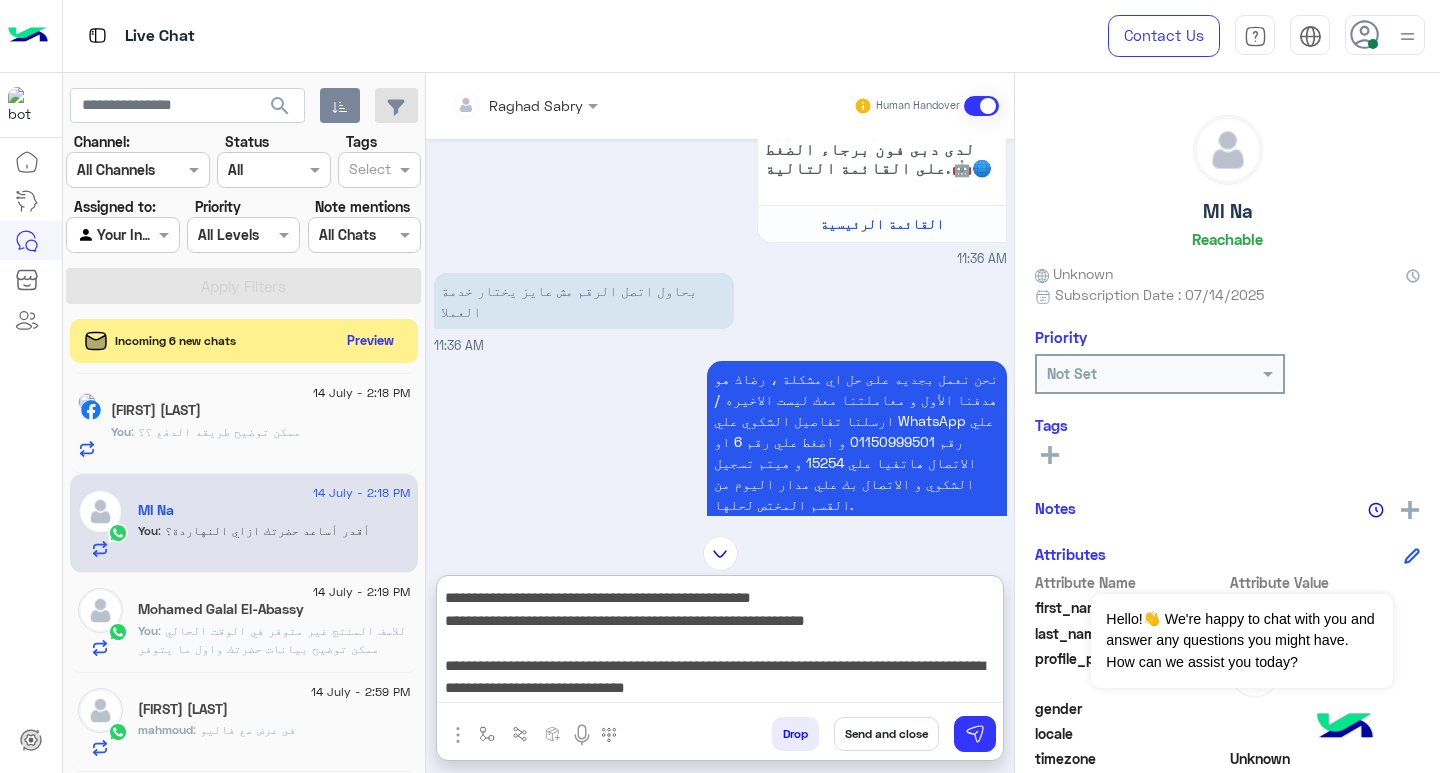type on "**********" 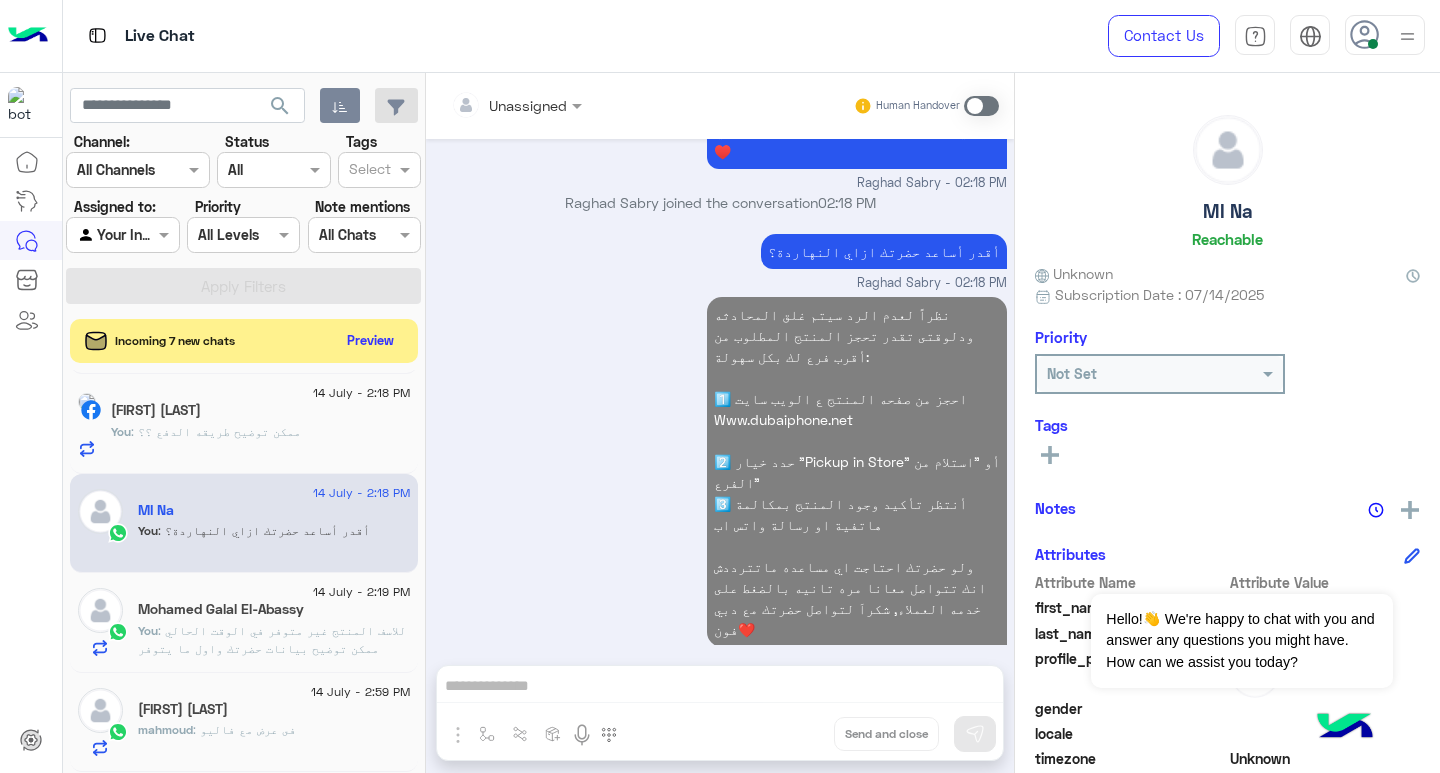 click on "You  : ممكن توضيح طريقه الدفع ؟؟" 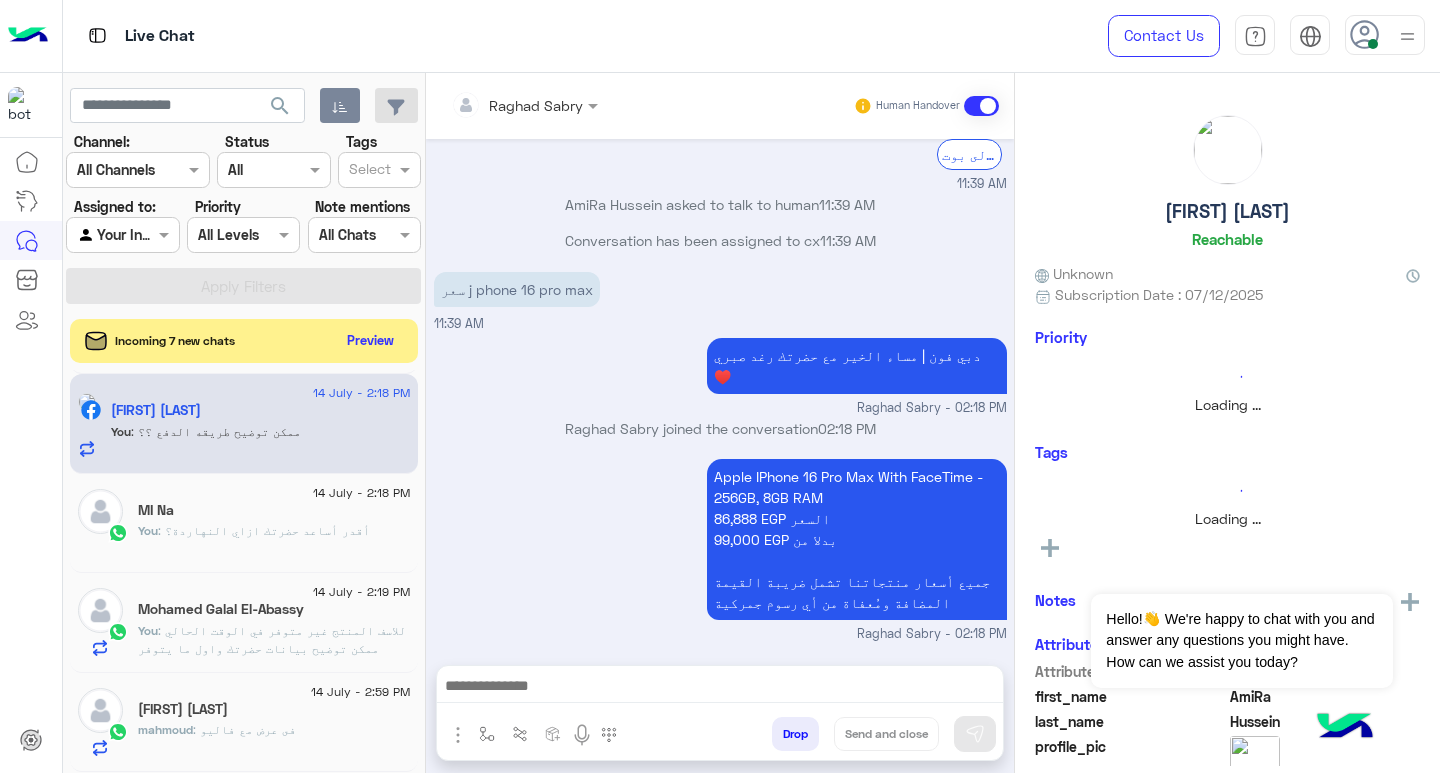 click at bounding box center [720, 688] 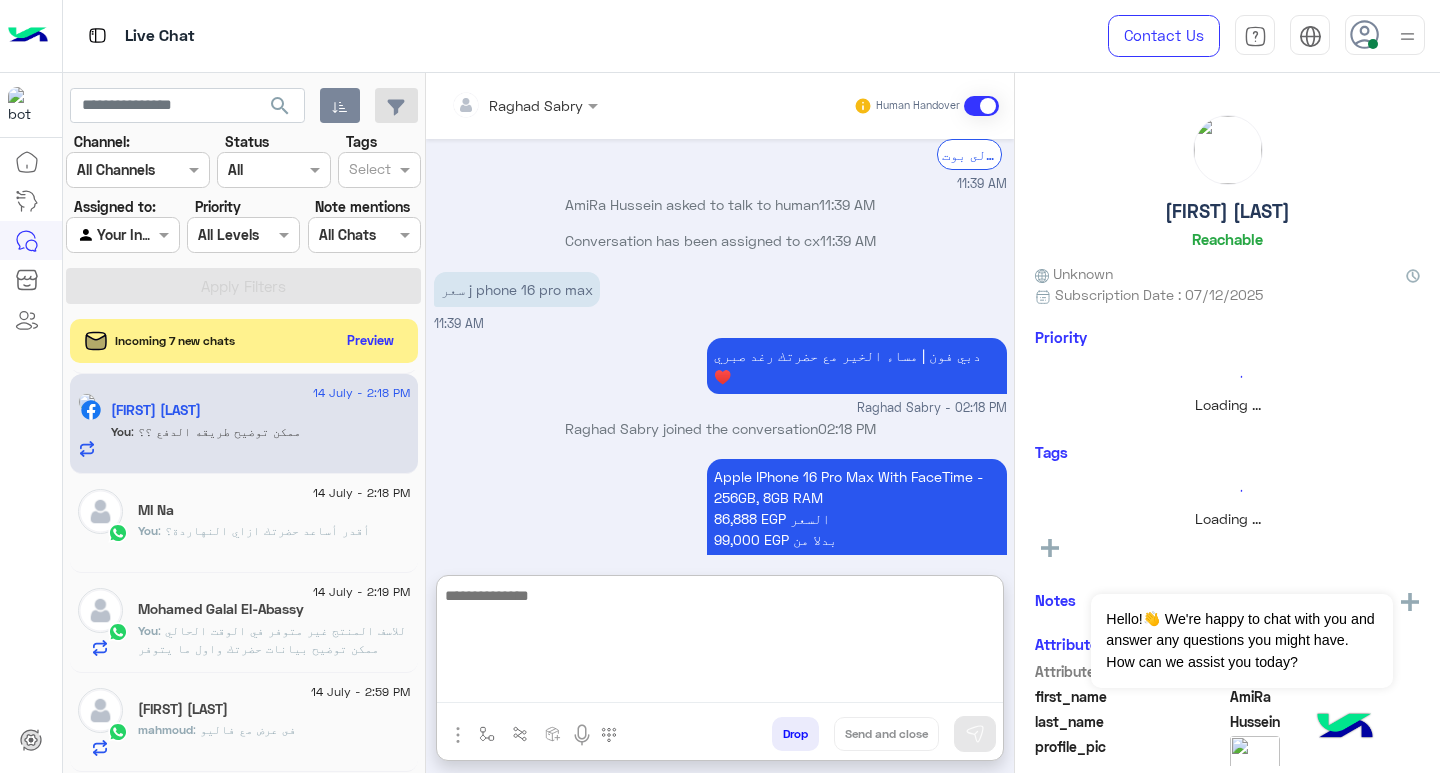 paste on "**********" 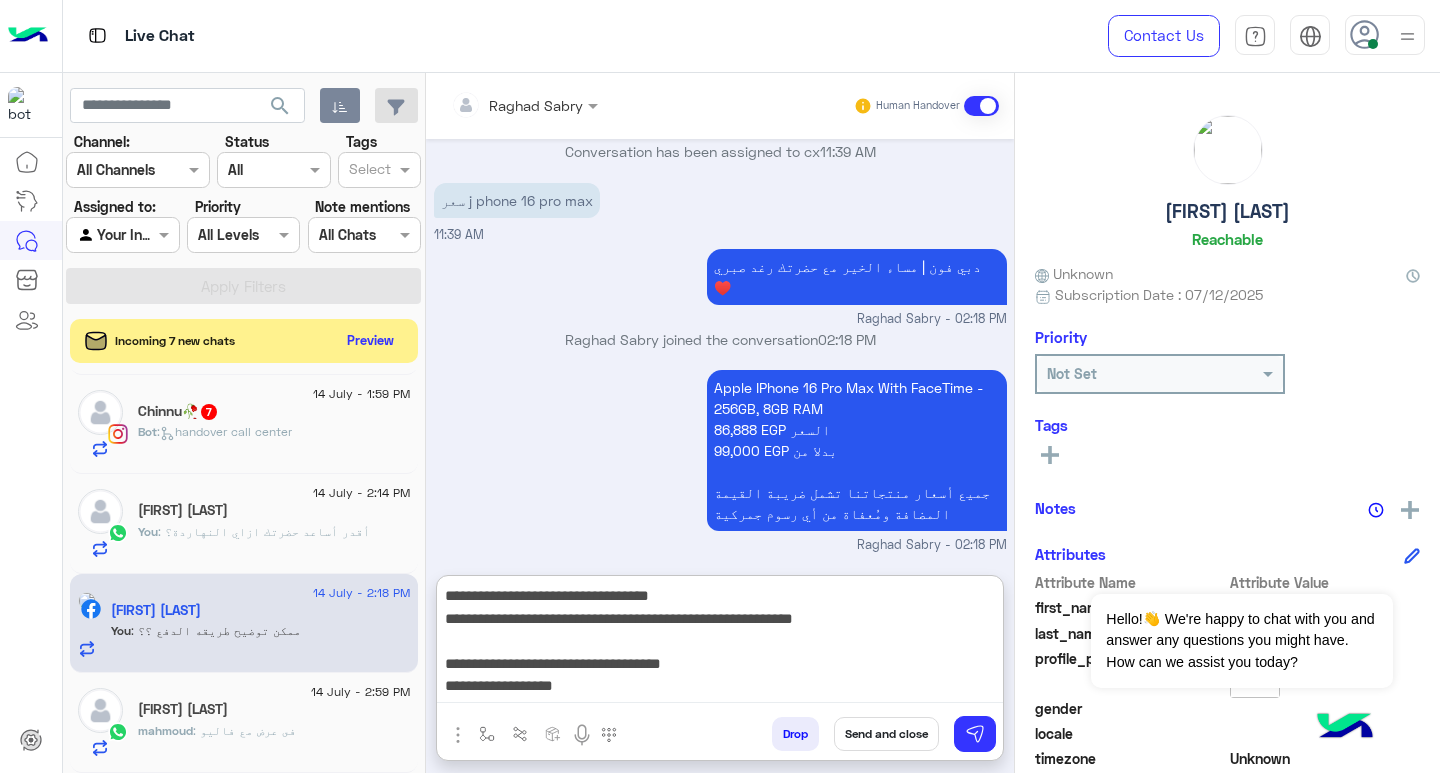 type on "**********" 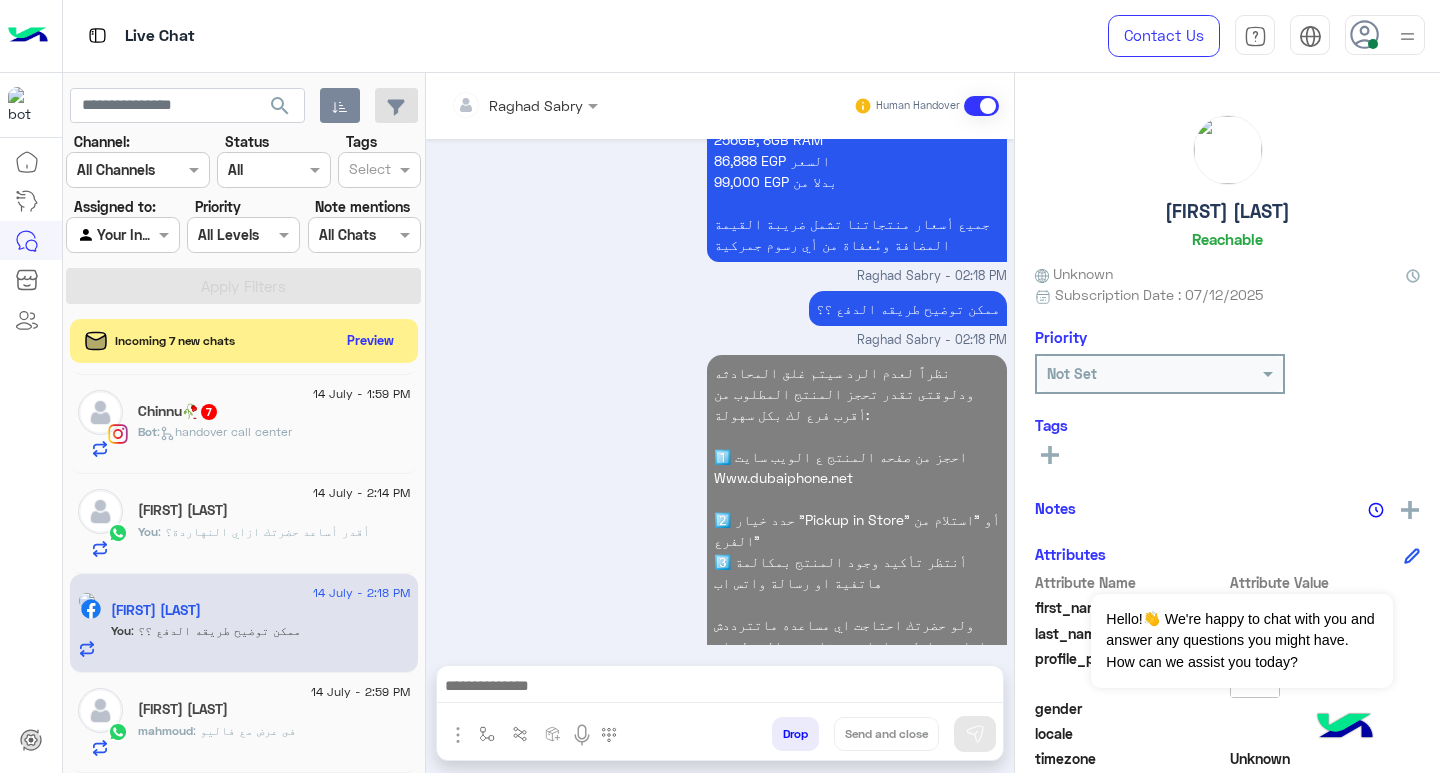 click on ": أقدر أساعد حضرتك ازاي النهاردة؟" 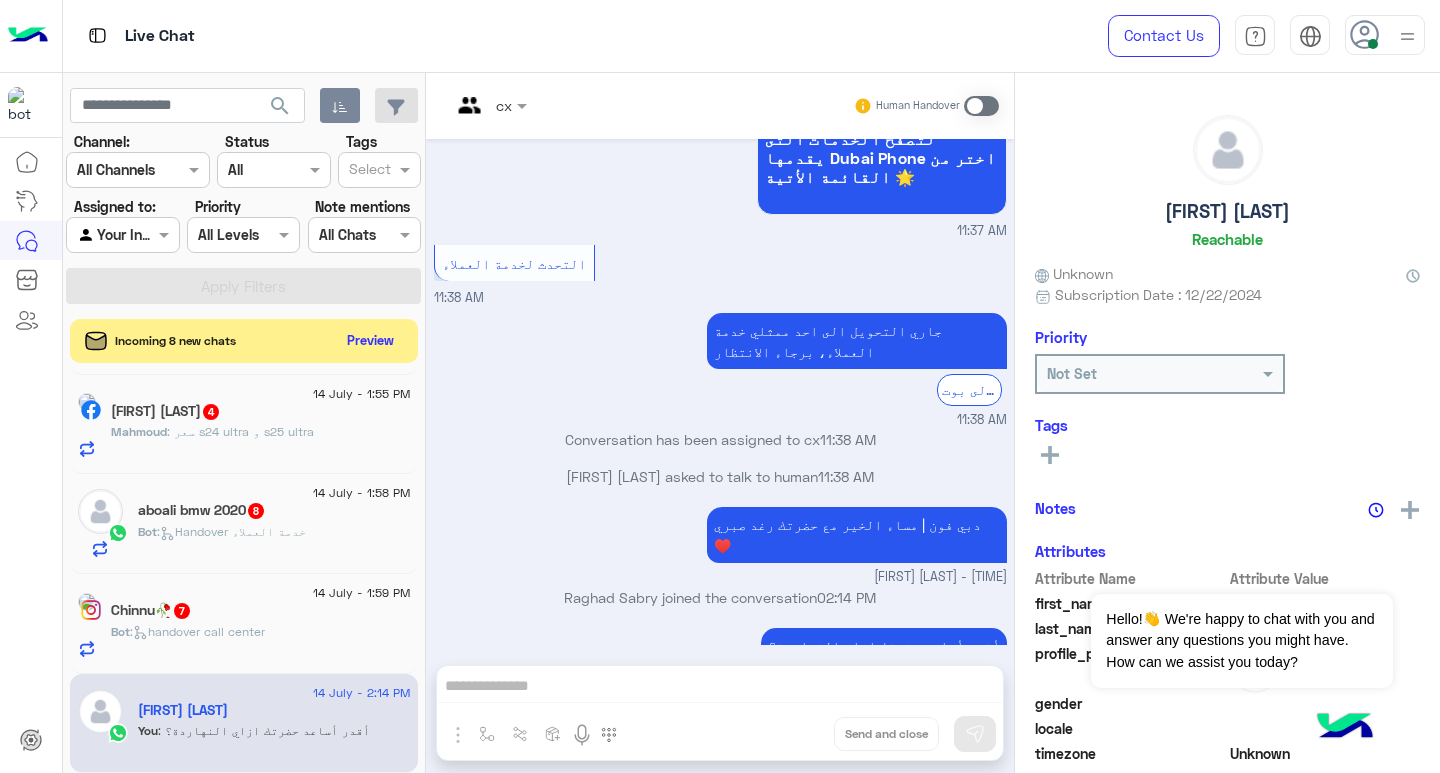 click at bounding box center [981, 106] 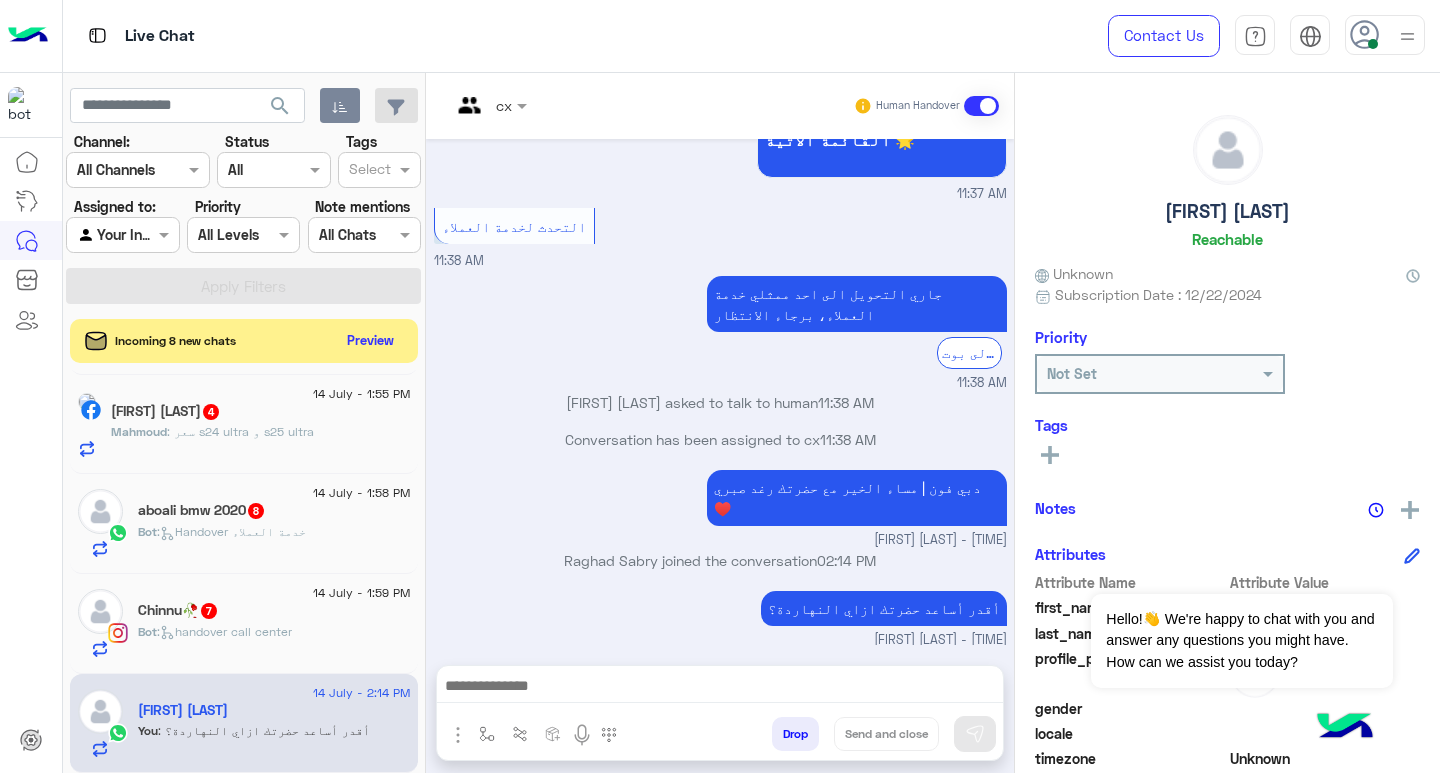 click at bounding box center (720, 688) 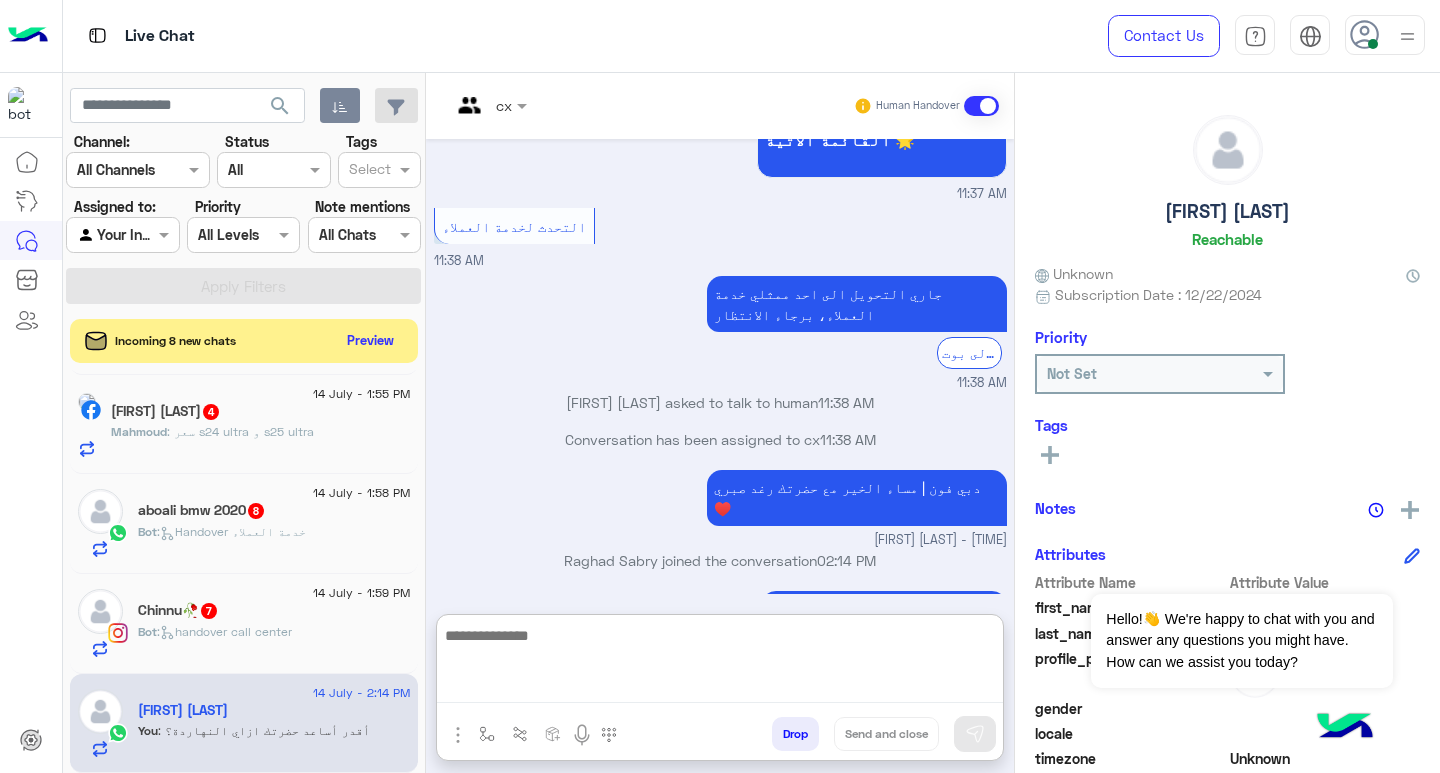 paste on "**********" 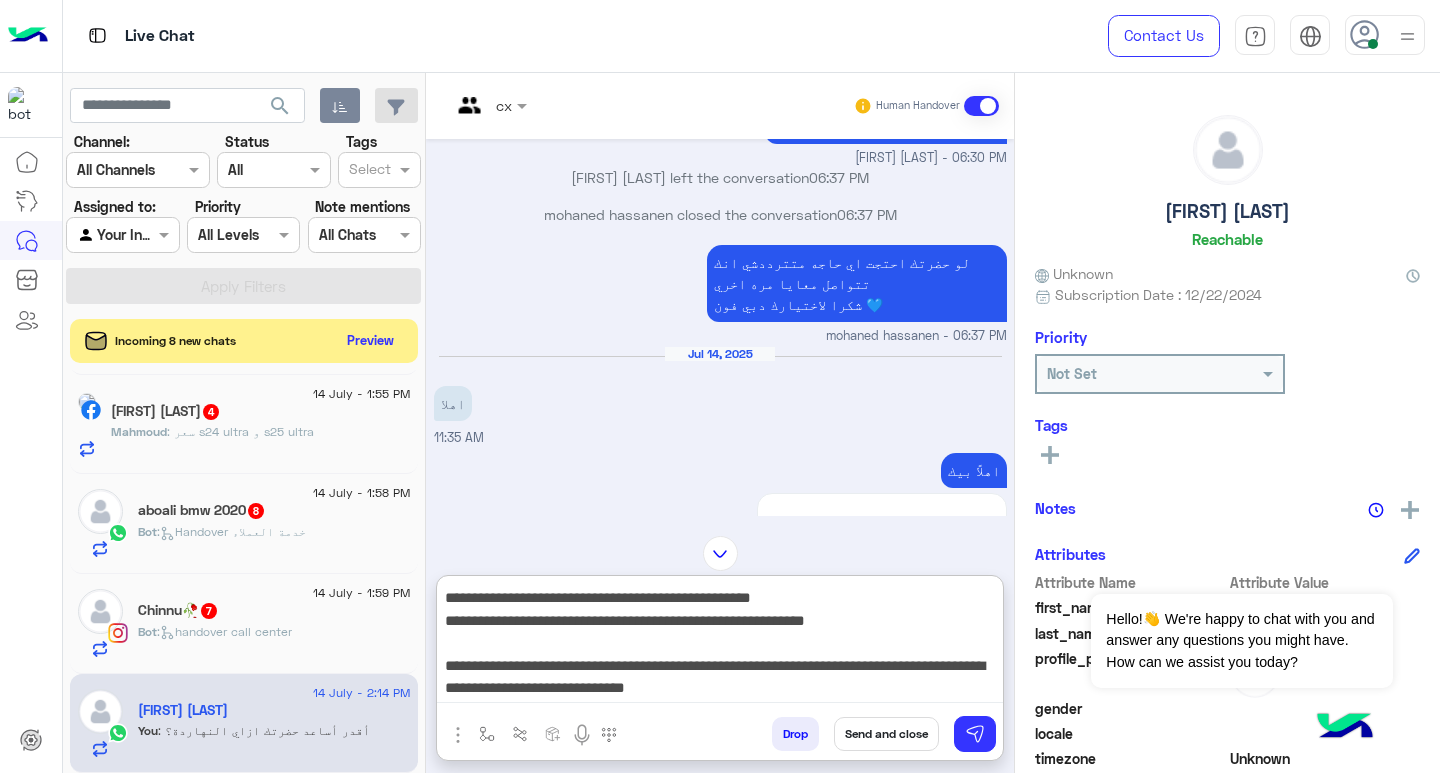 type on "**********" 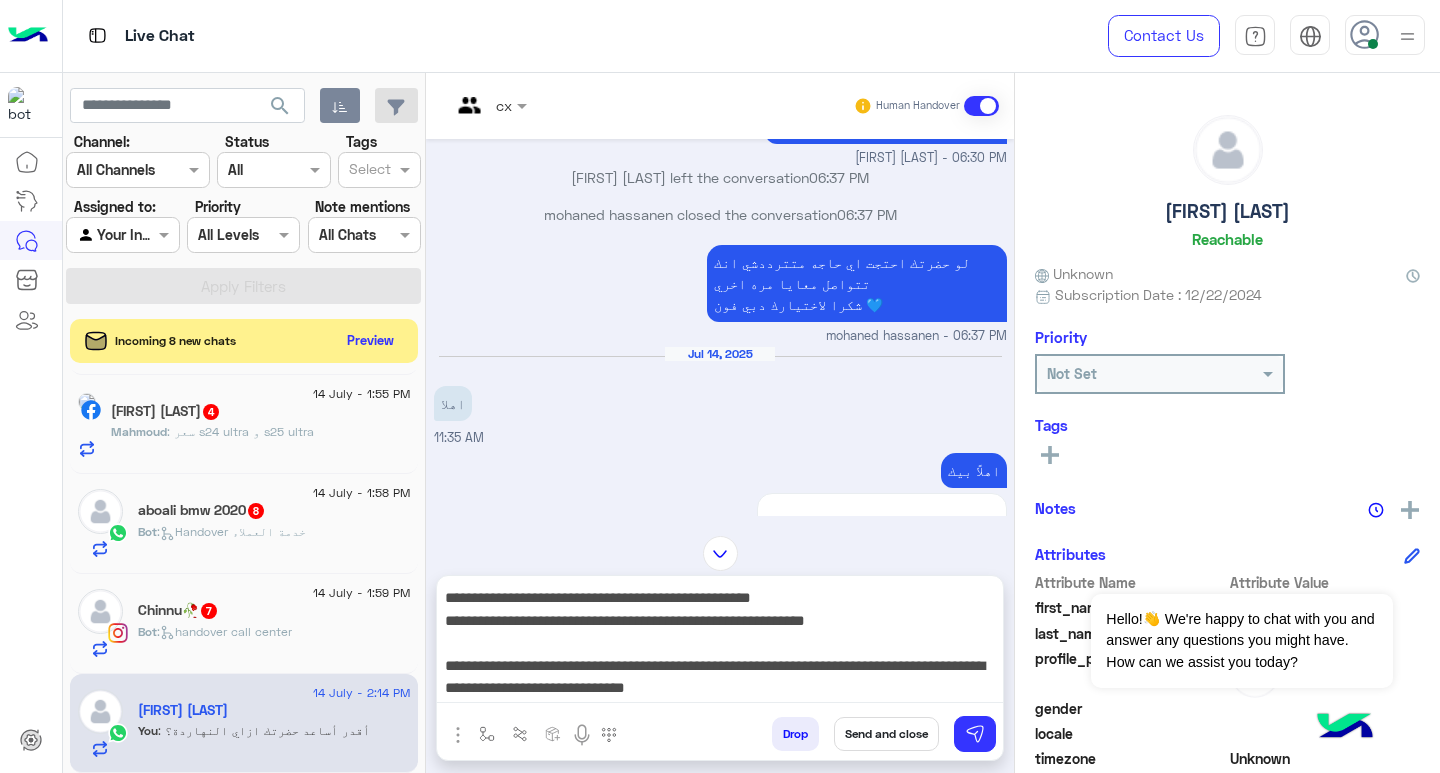 click on "Send and close" at bounding box center [886, 734] 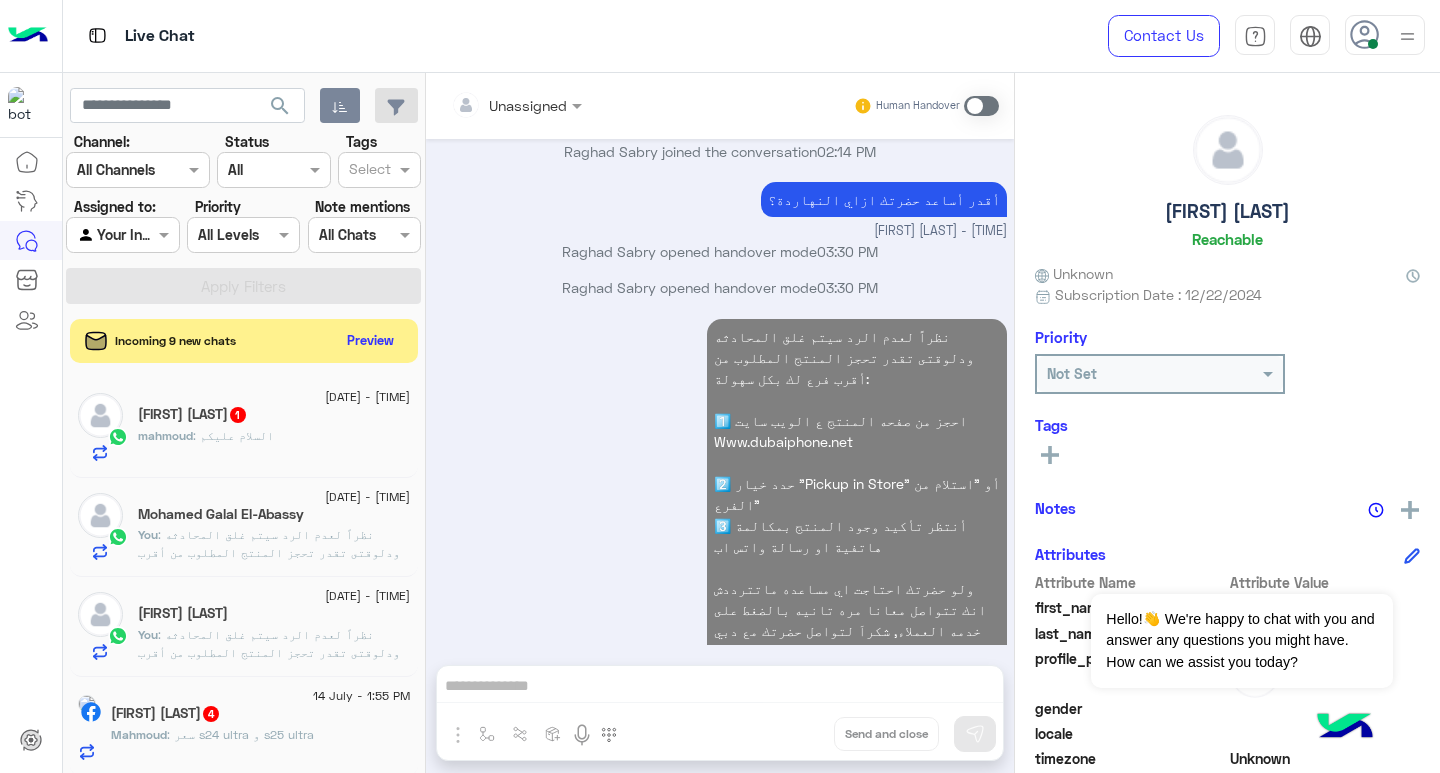 click on ": نظراً لعدم الرد سيتم غلق المحادثه
ودلوقتى تقدر تحجز المنتج المطلوب من أقرب فرع لك بكل سهولة:
1️⃣ احجز من صفحه المنتج ع الويب سايت
Www.dubaiphone.net
2️⃣ حدد خيار "Pickup in Store" أو "استلام من الفرع"
3️⃣ أنتظر تأكيد وجود المنتج  بمكالمة هاتفية او رسالة واتس اب
ولو حضرتك احتاجت اي مساعده ماتترددش انك تتواصل معانا مره تانيه بالضغط على خدمه العملاء, شكراَ لتواصل حضرتك مع دبي فون❤️" 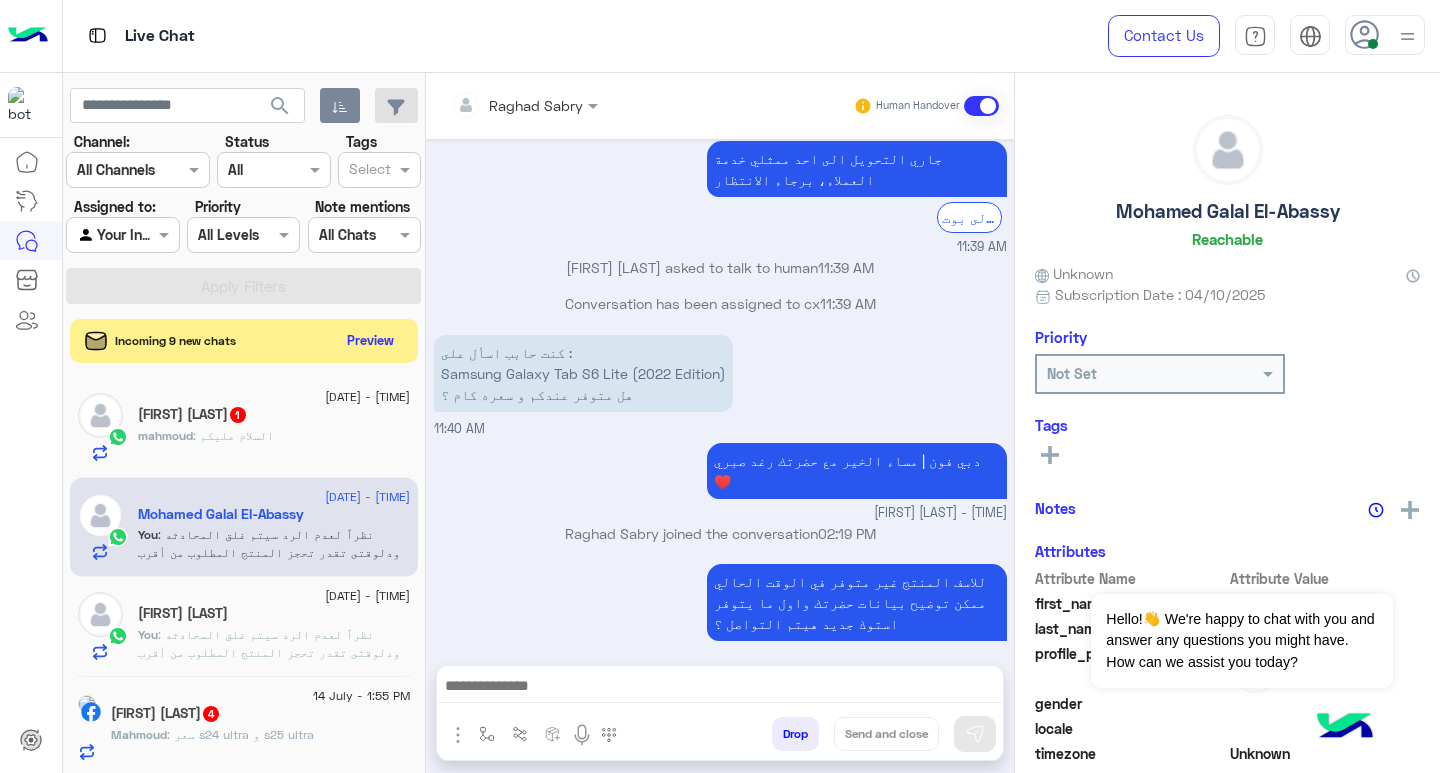 click at bounding box center (720, 688) 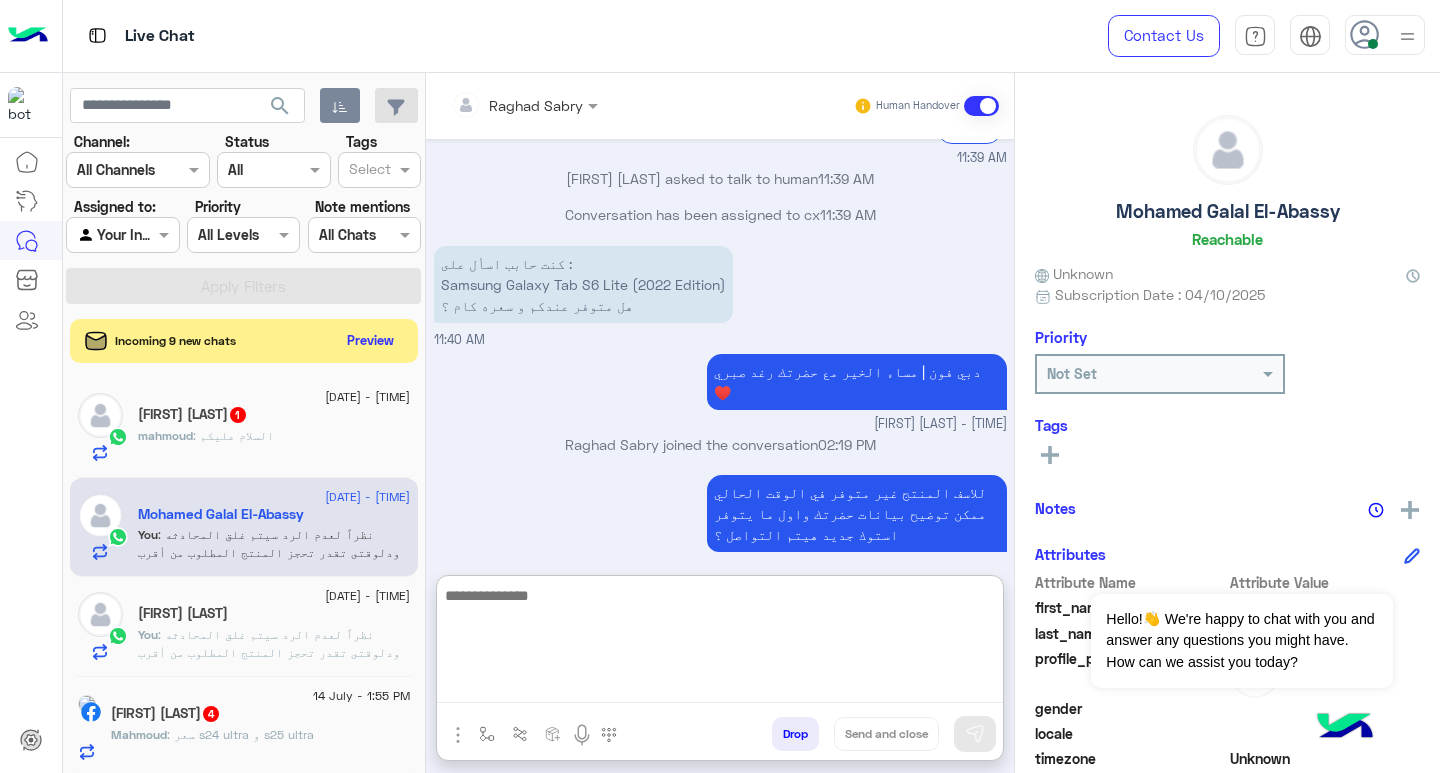 click at bounding box center (720, 643) 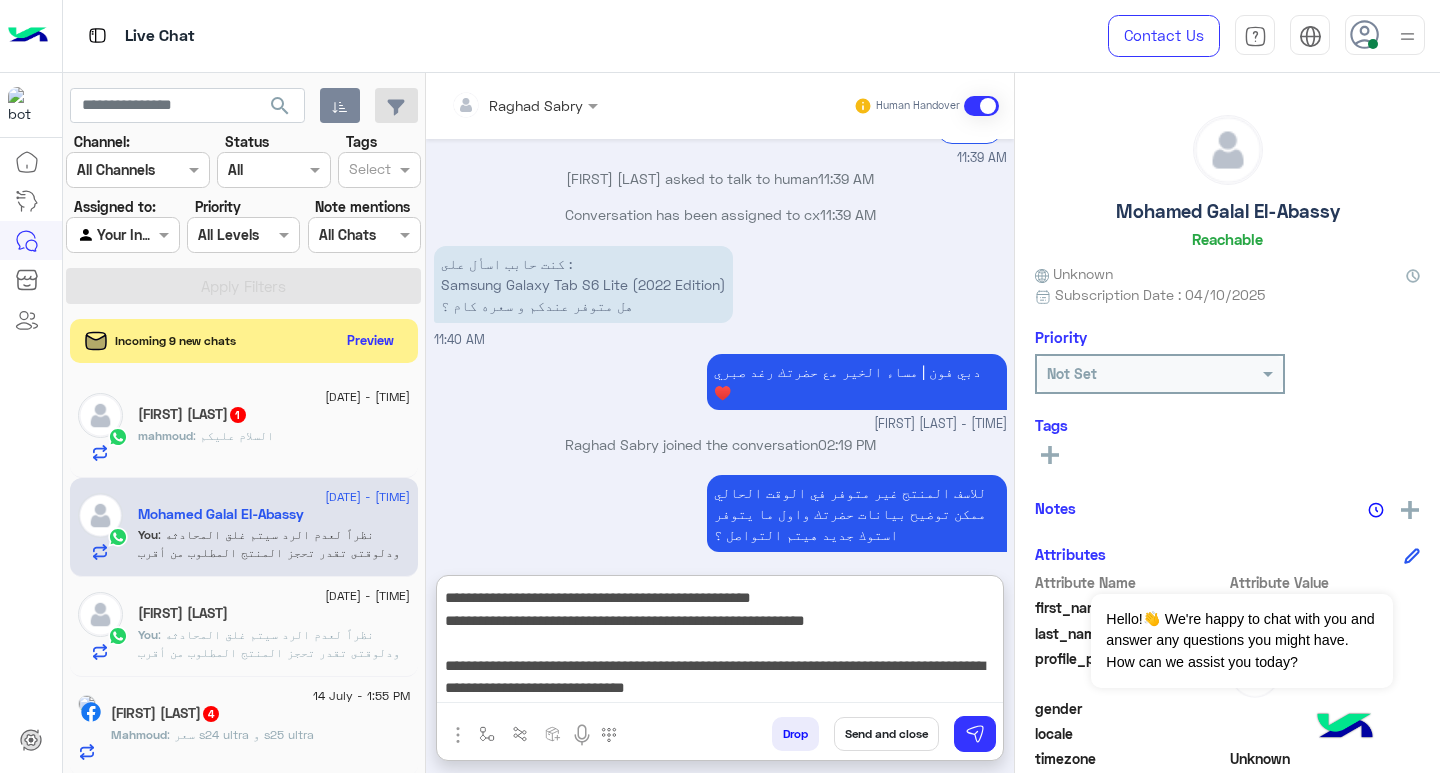 type on "**********" 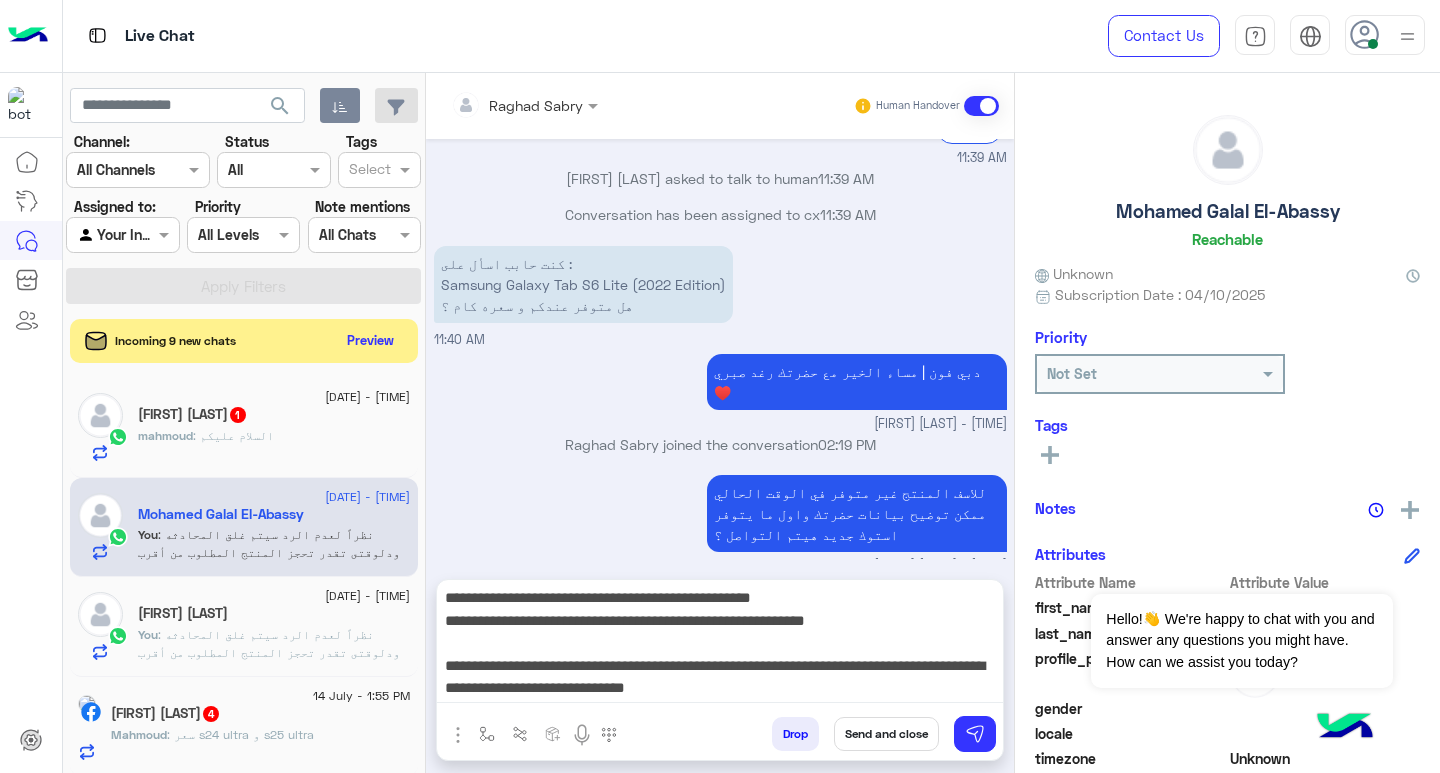 click on "Send and close" at bounding box center [886, 734] 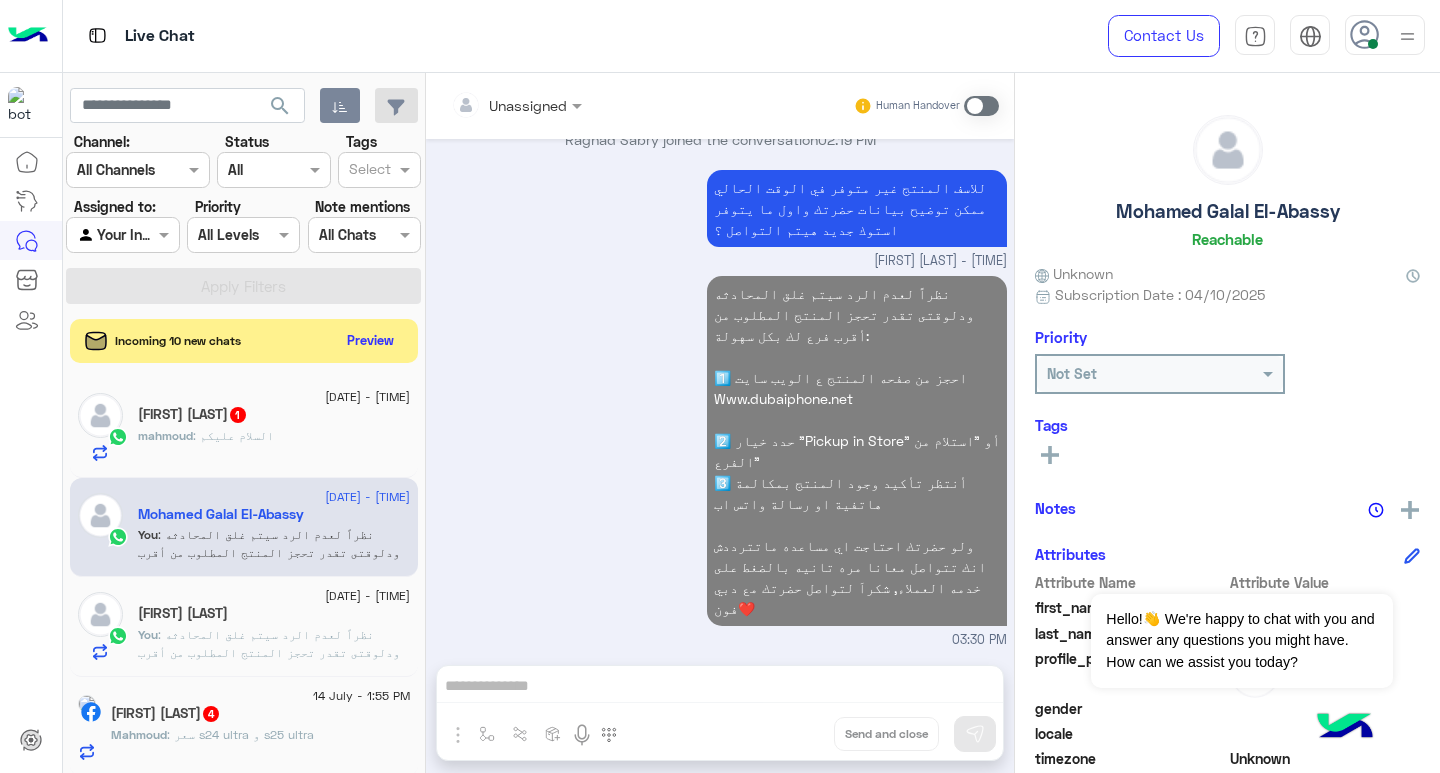 click on ": نظراً لعدم الرد سيتم غلق المحادثه
ودلوقتى تقدر تحجز المنتج المطلوب من أقرب فرع لك بكل سهولة:
1️⃣ احجز من صفحه المنتج ع الويب سايت
Www.dubaiphone.net
2️⃣ حدد خيار "Pickup in Store" أو "استلام من الفرع"
3️⃣ أنتظر تأكيد وجود المنتج  بمكالمة هاتفية او رسالة واتس اب
ولو حضرتك احتاجت اي مساعده ماتترددش انك تتواصل معانا مره تانيه بالضغط على خدمه العملاء, شكراَ لتواصل حضرتك مع دبي فون❤️" 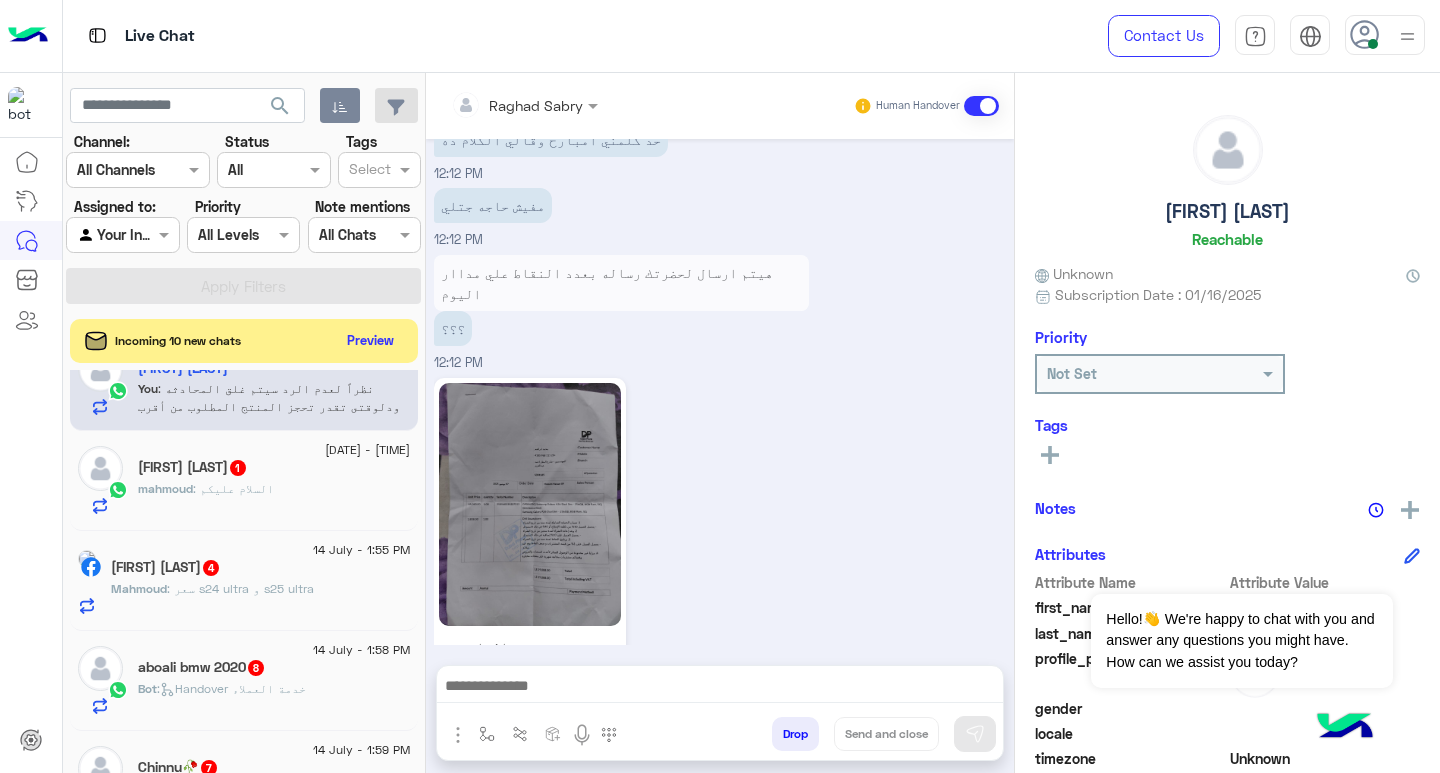 scroll, scrollTop: 0, scrollLeft: 0, axis: both 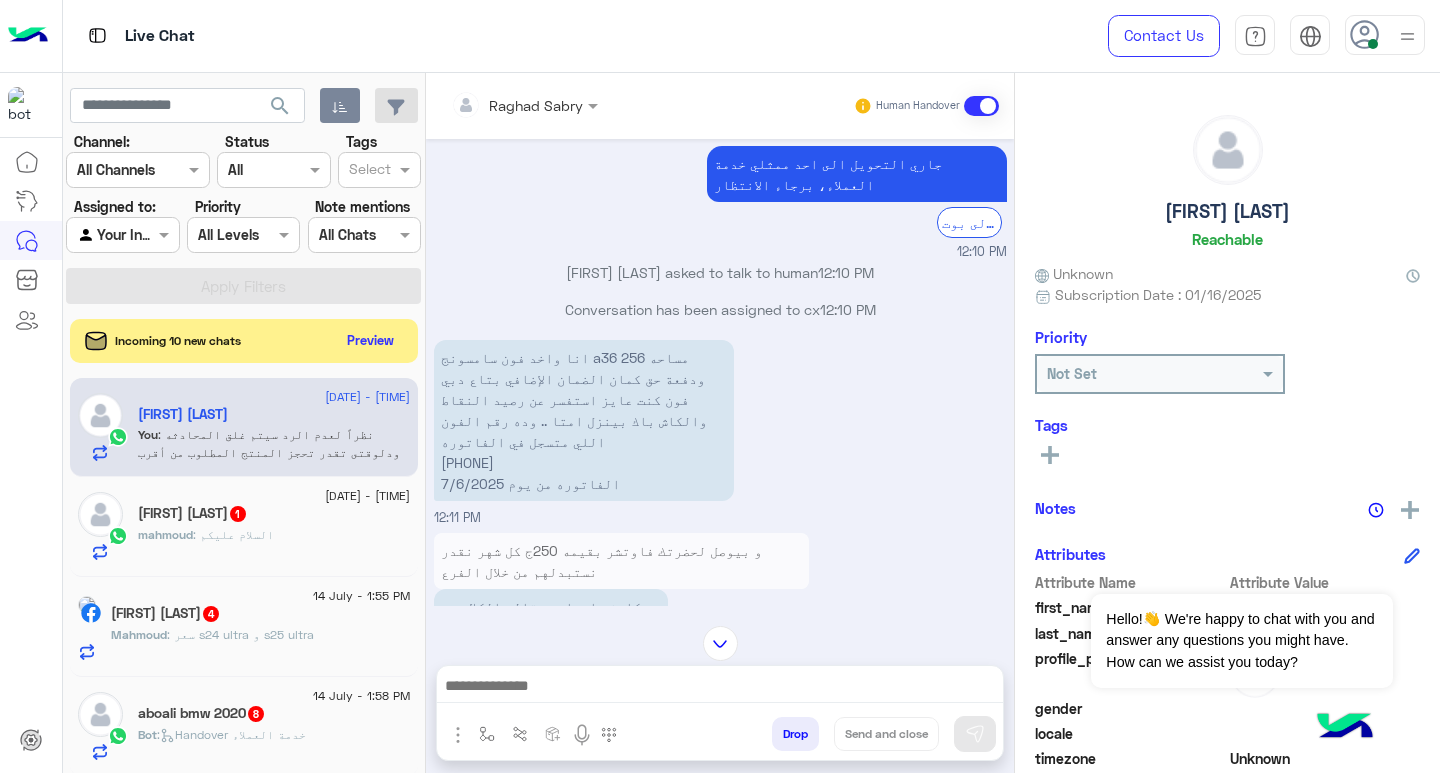 click at bounding box center (1373, 44) 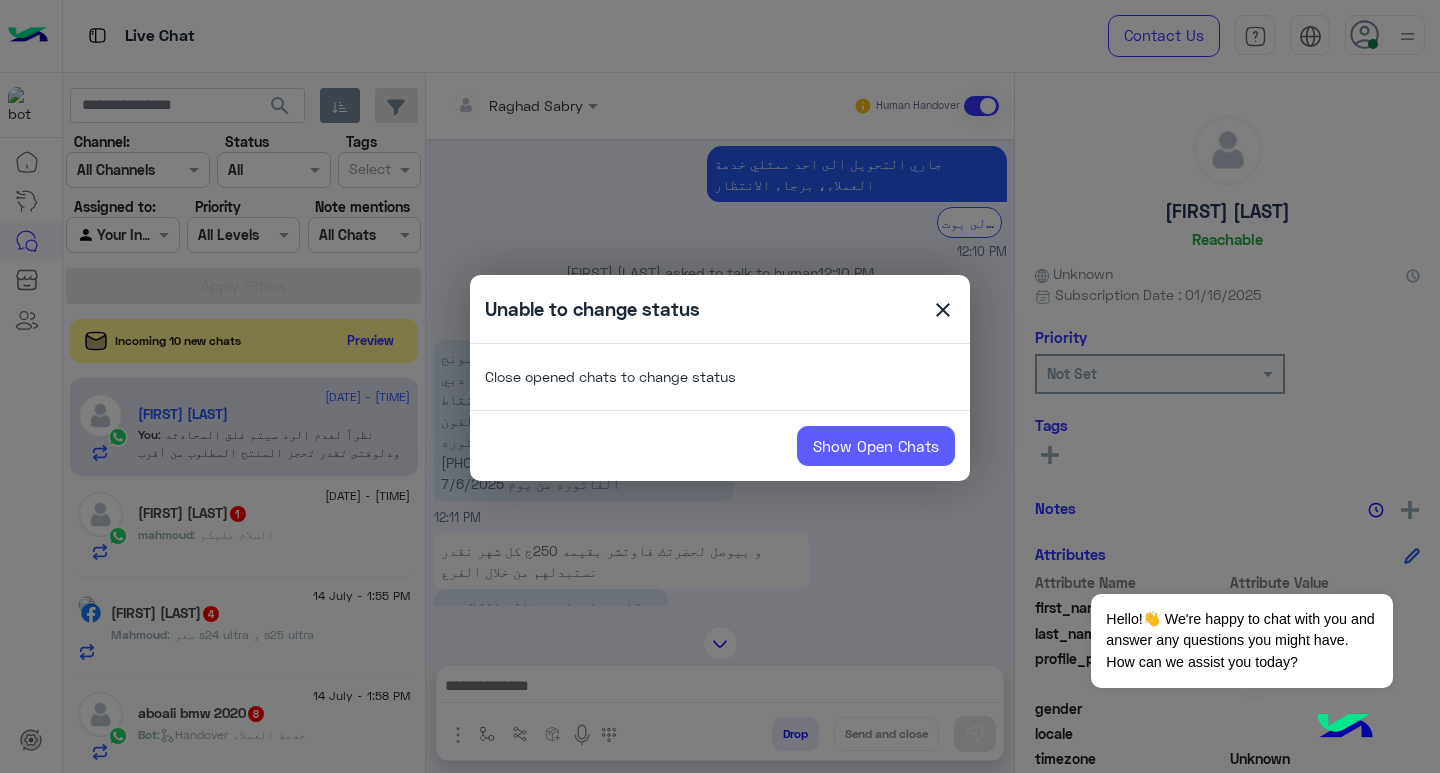 click on "Show Open Chats" 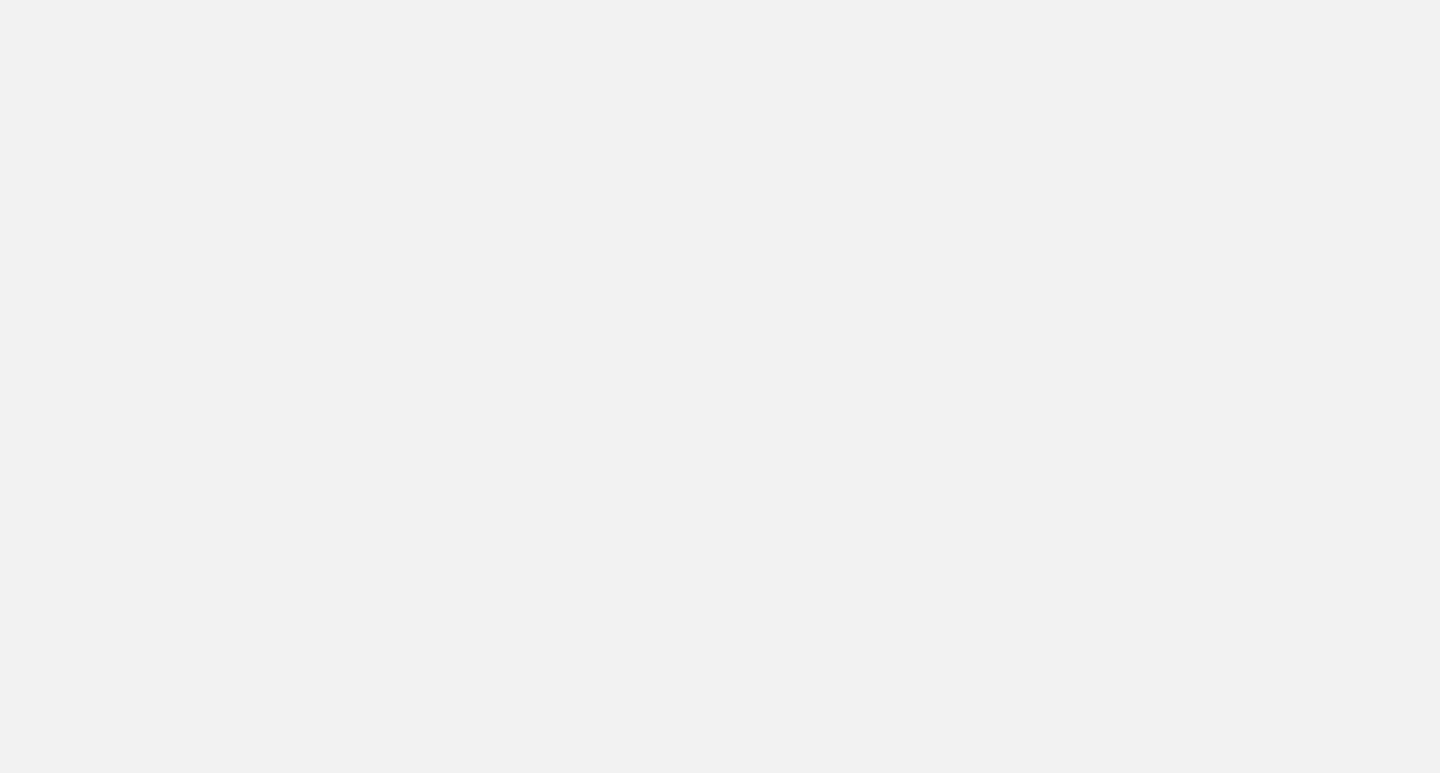 scroll, scrollTop: 0, scrollLeft: 0, axis: both 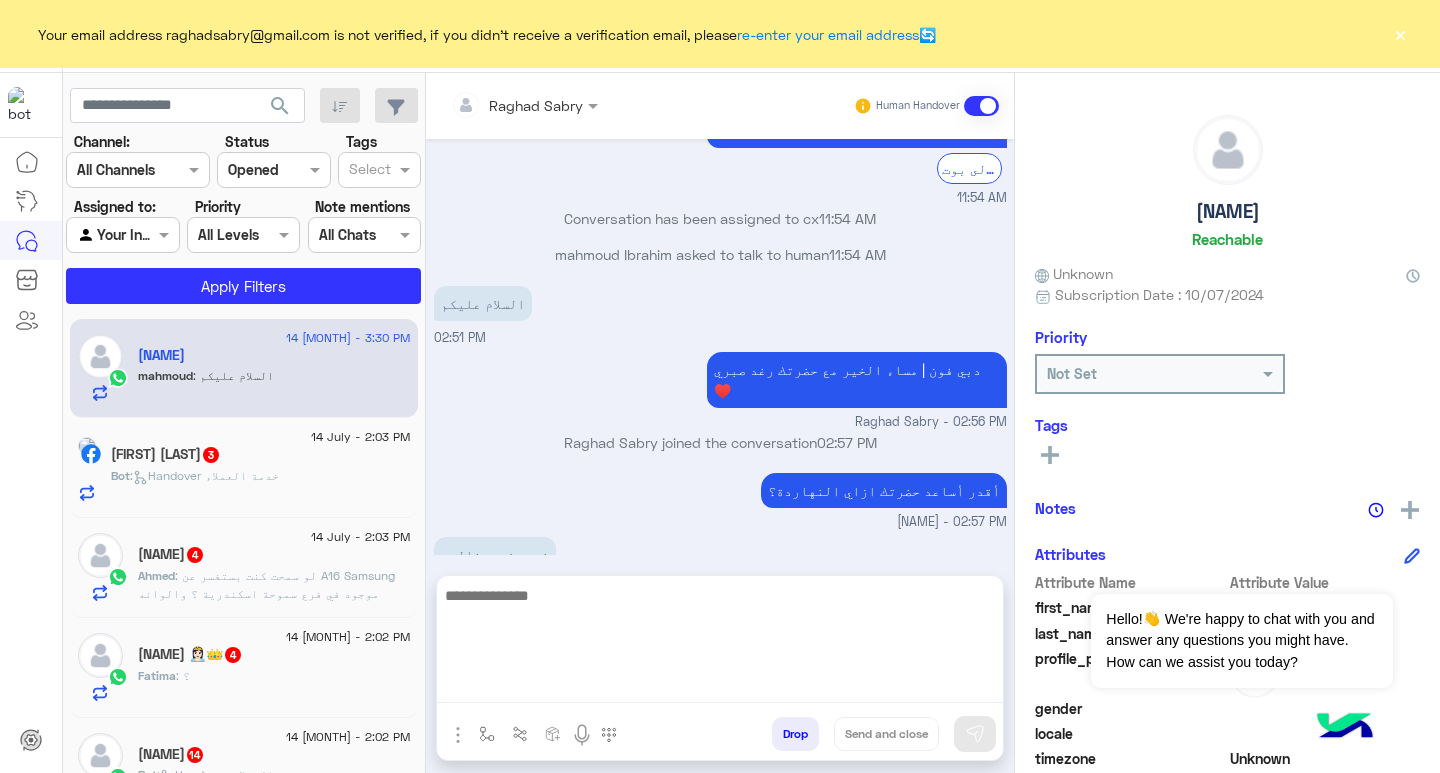 paste on "**********" 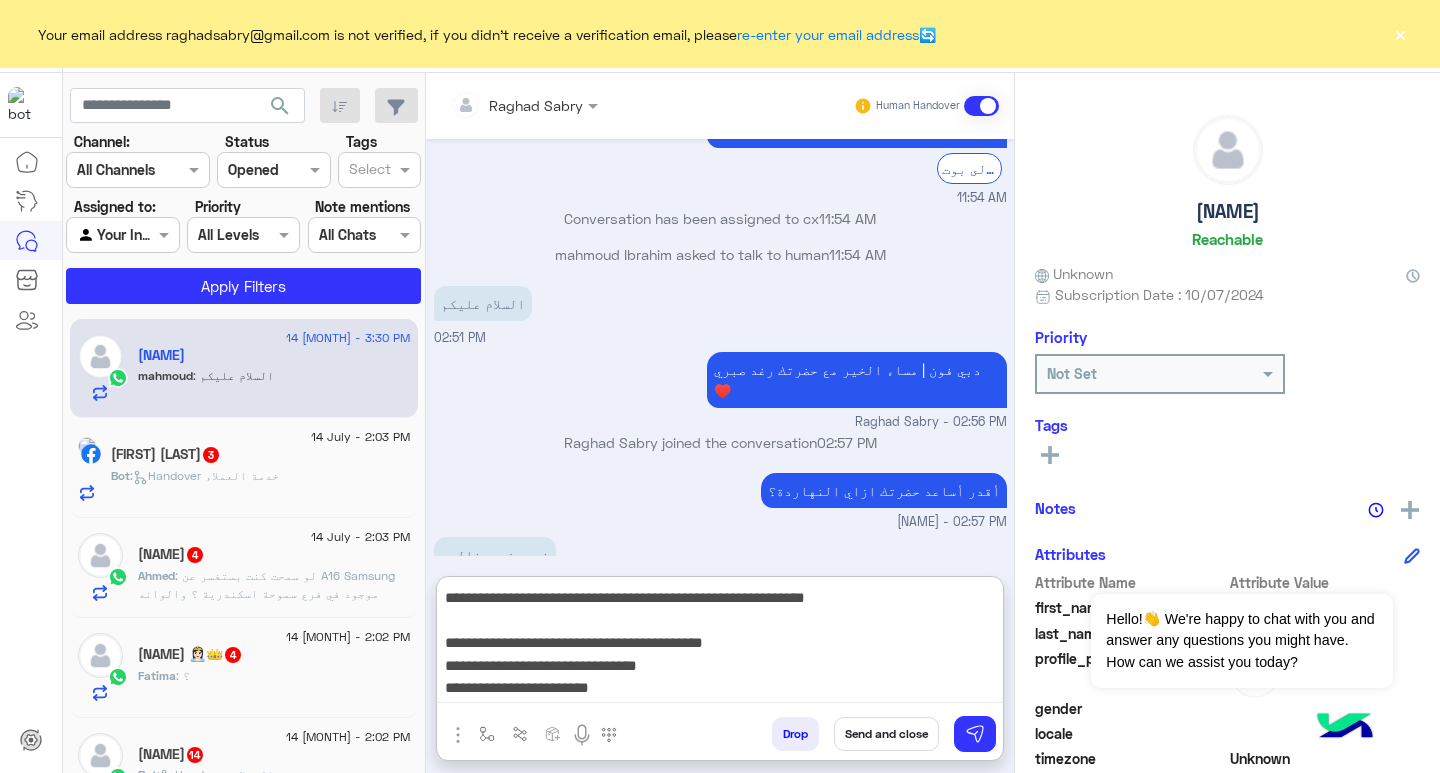 scroll, scrollTop: 43, scrollLeft: 0, axis: vertical 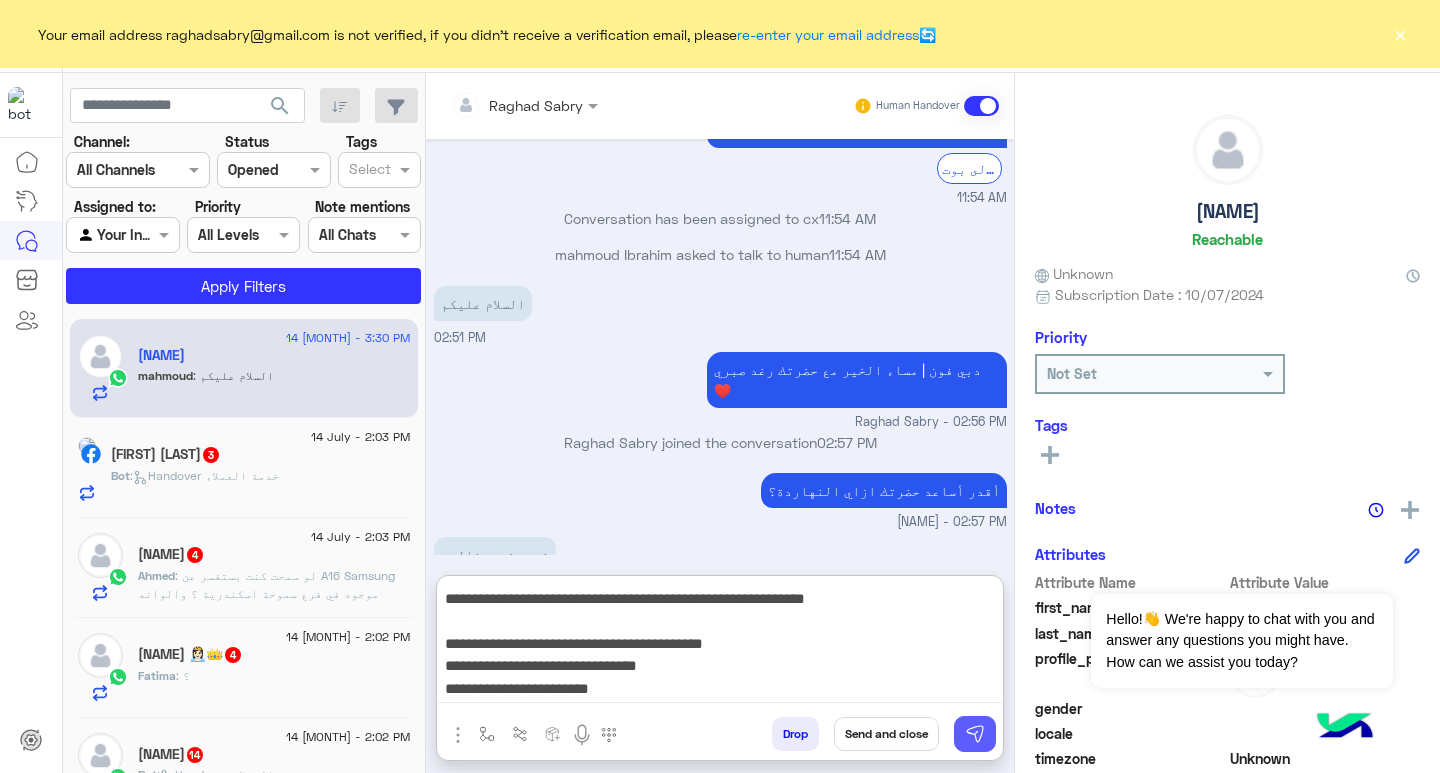 type on "**********" 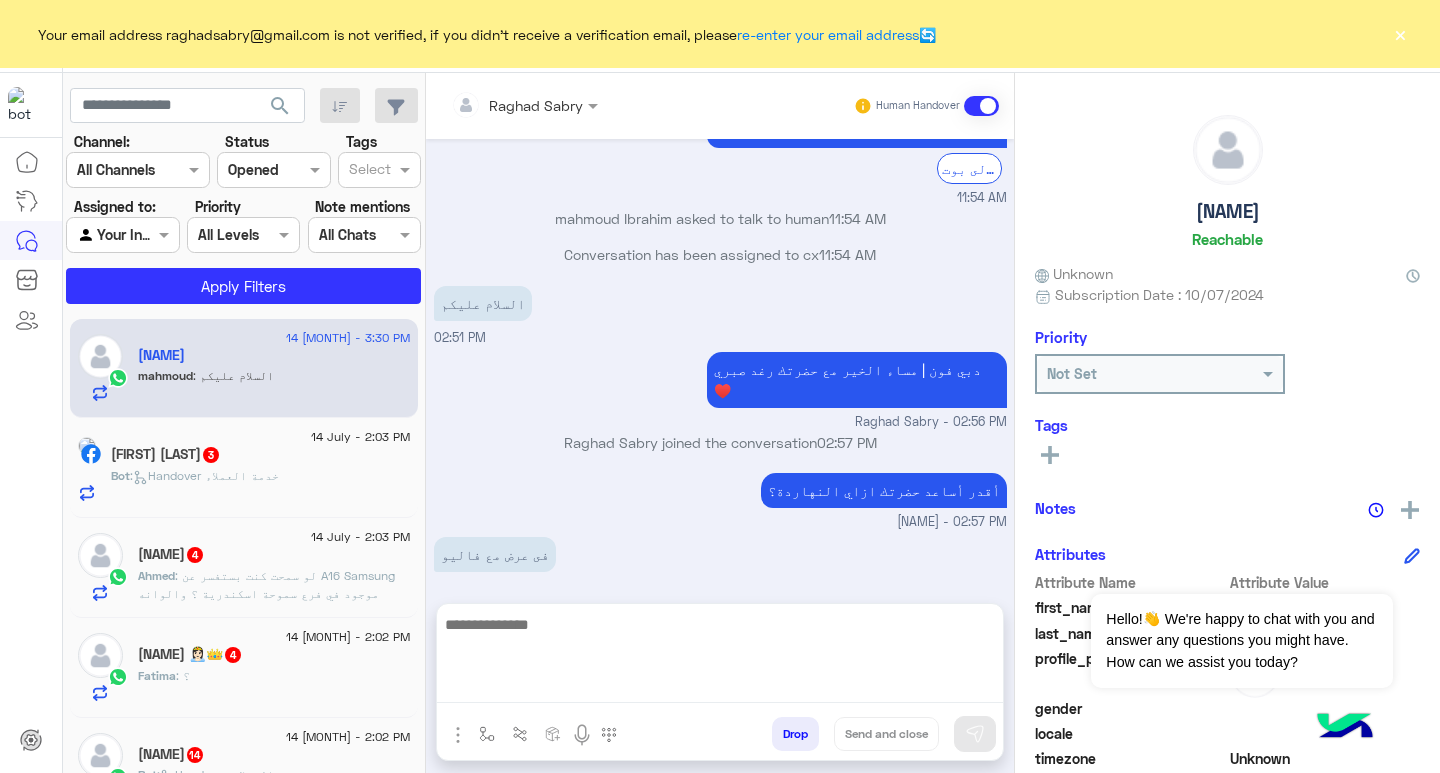 scroll, scrollTop: 0, scrollLeft: 0, axis: both 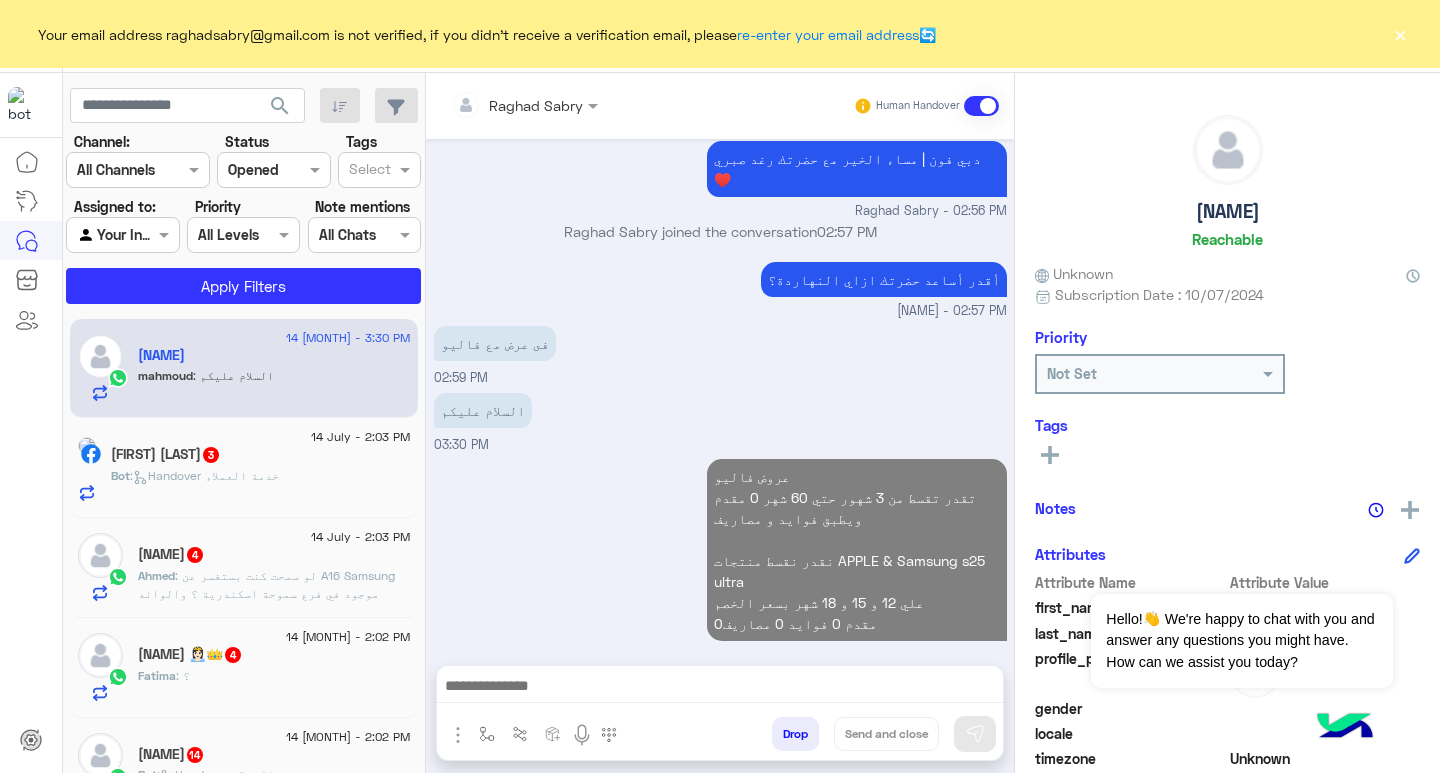 click at bounding box center [720, 688] 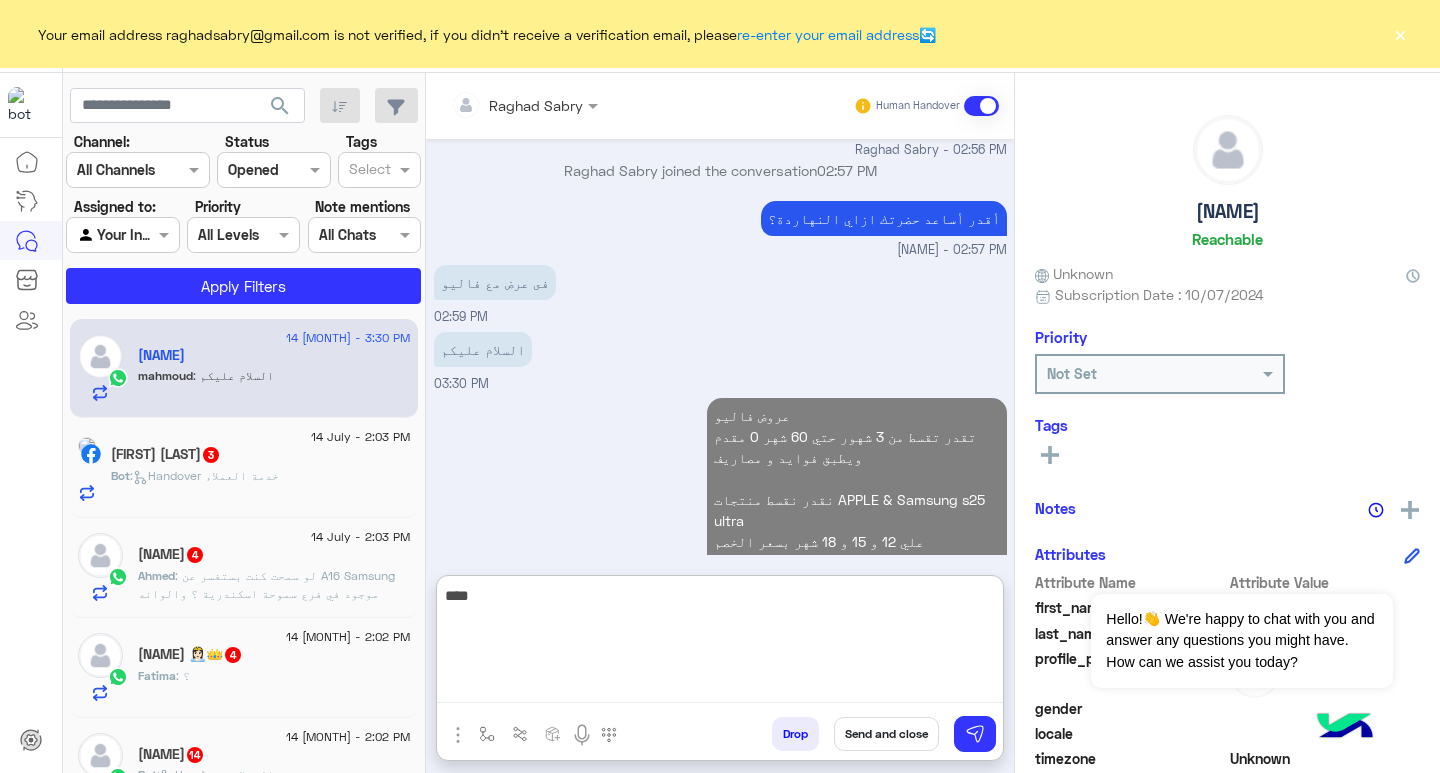 scroll, scrollTop: 1666, scrollLeft: 0, axis: vertical 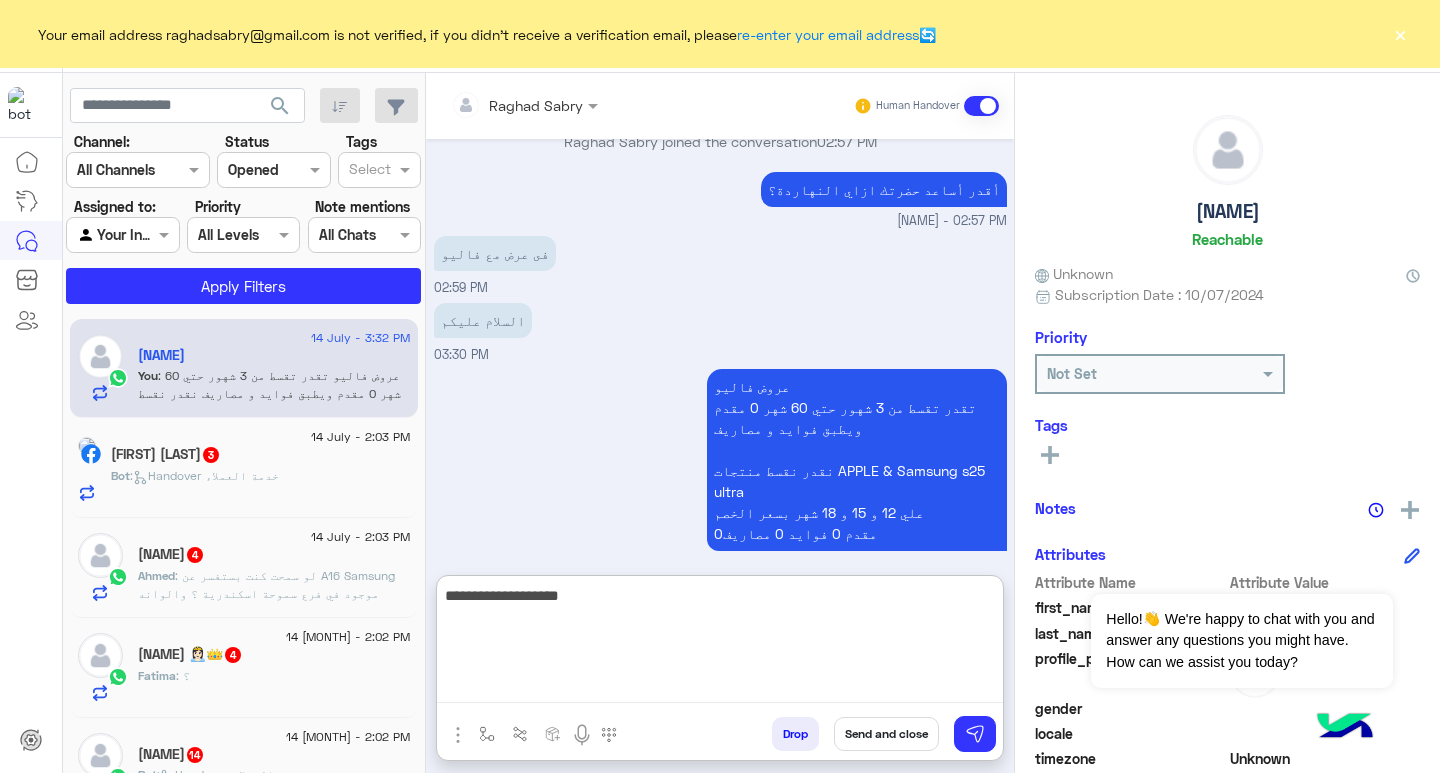 type on "**********" 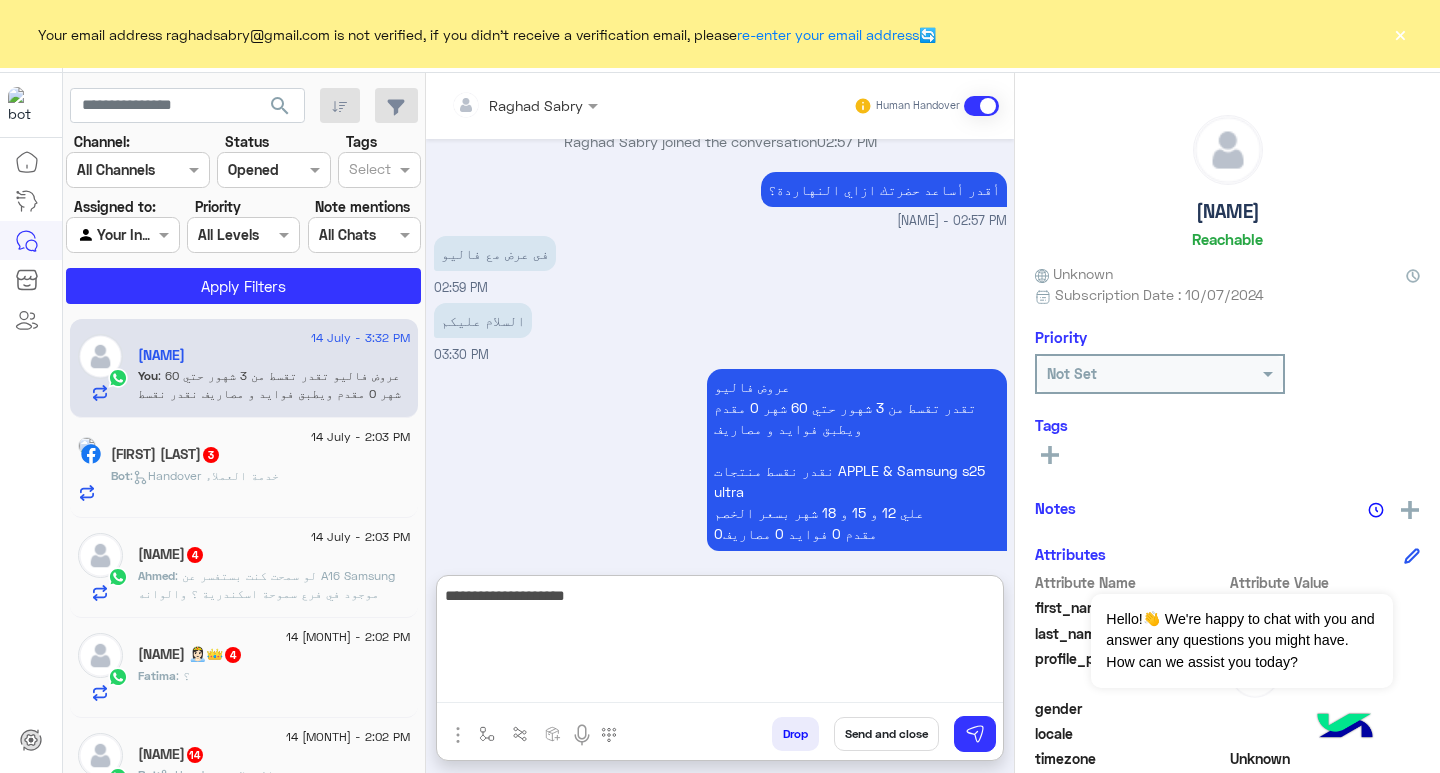 type 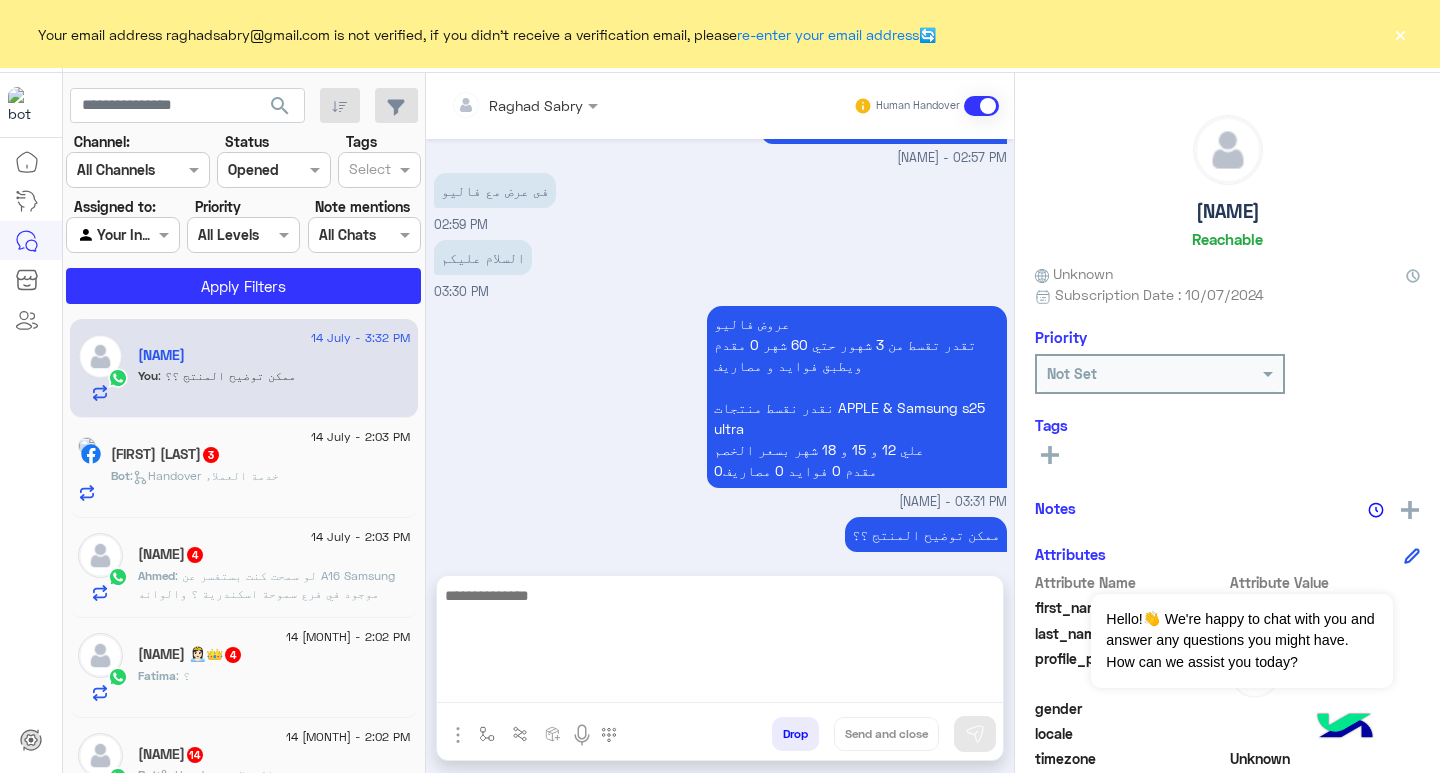 scroll, scrollTop: 1639, scrollLeft: 0, axis: vertical 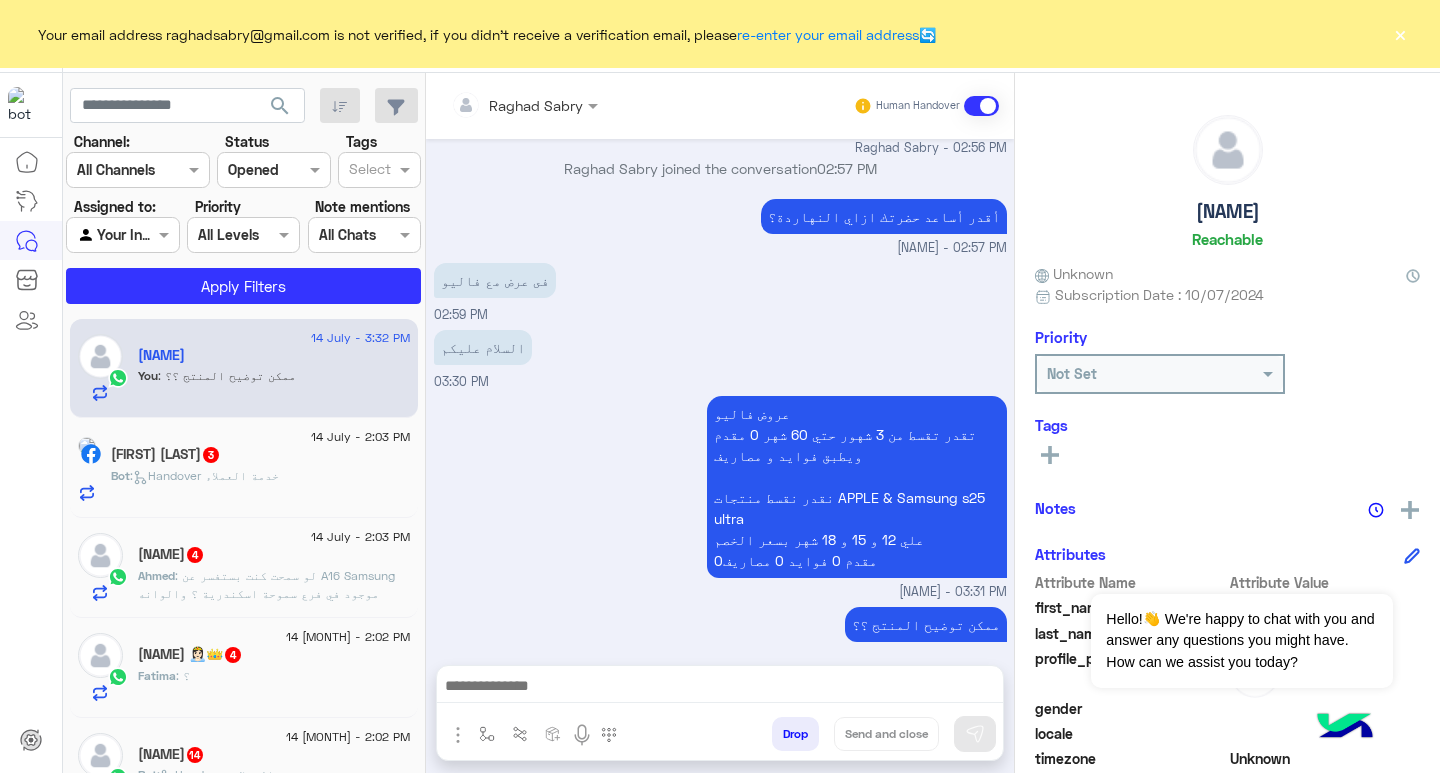 click on "×" 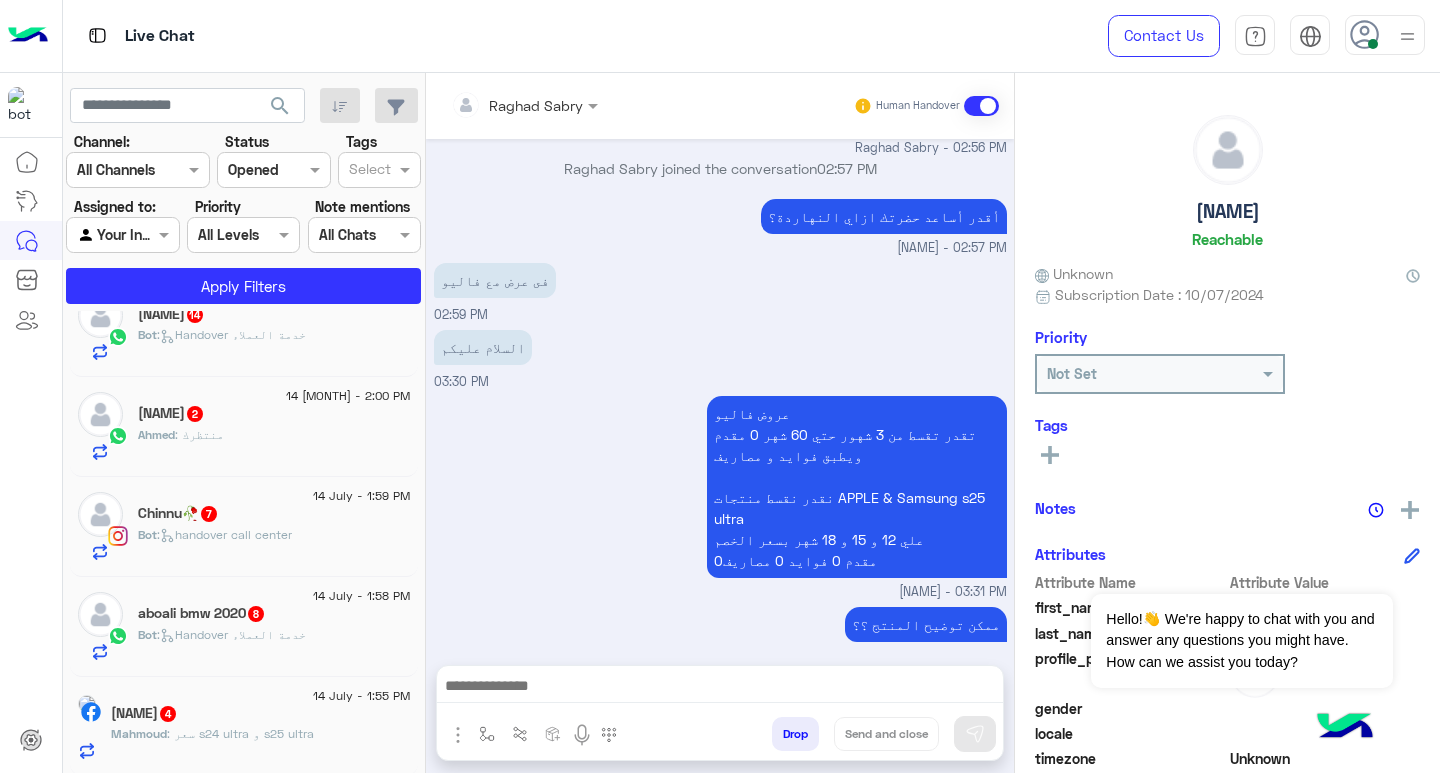 scroll, scrollTop: 1040, scrollLeft: 0, axis: vertical 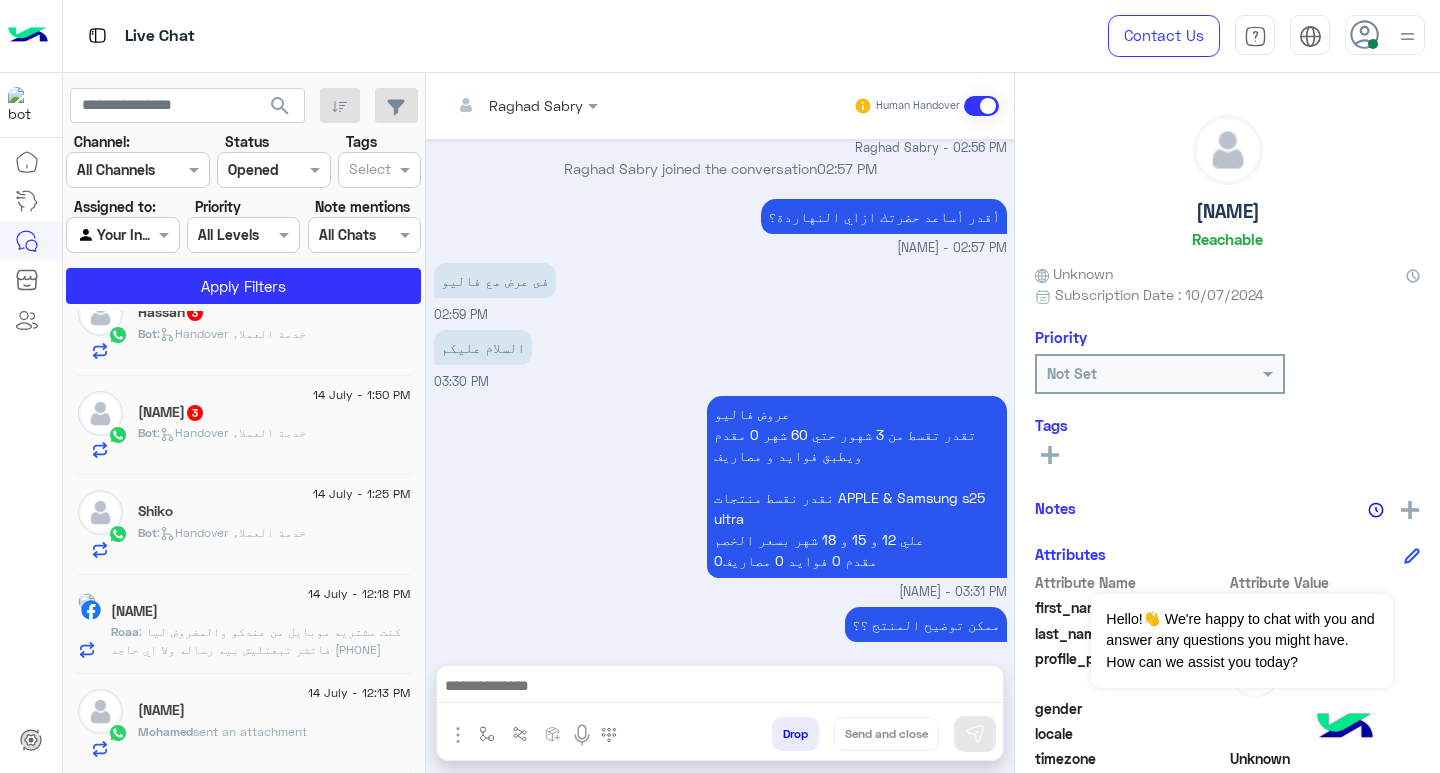 click on "[FIRST] [LAST]" 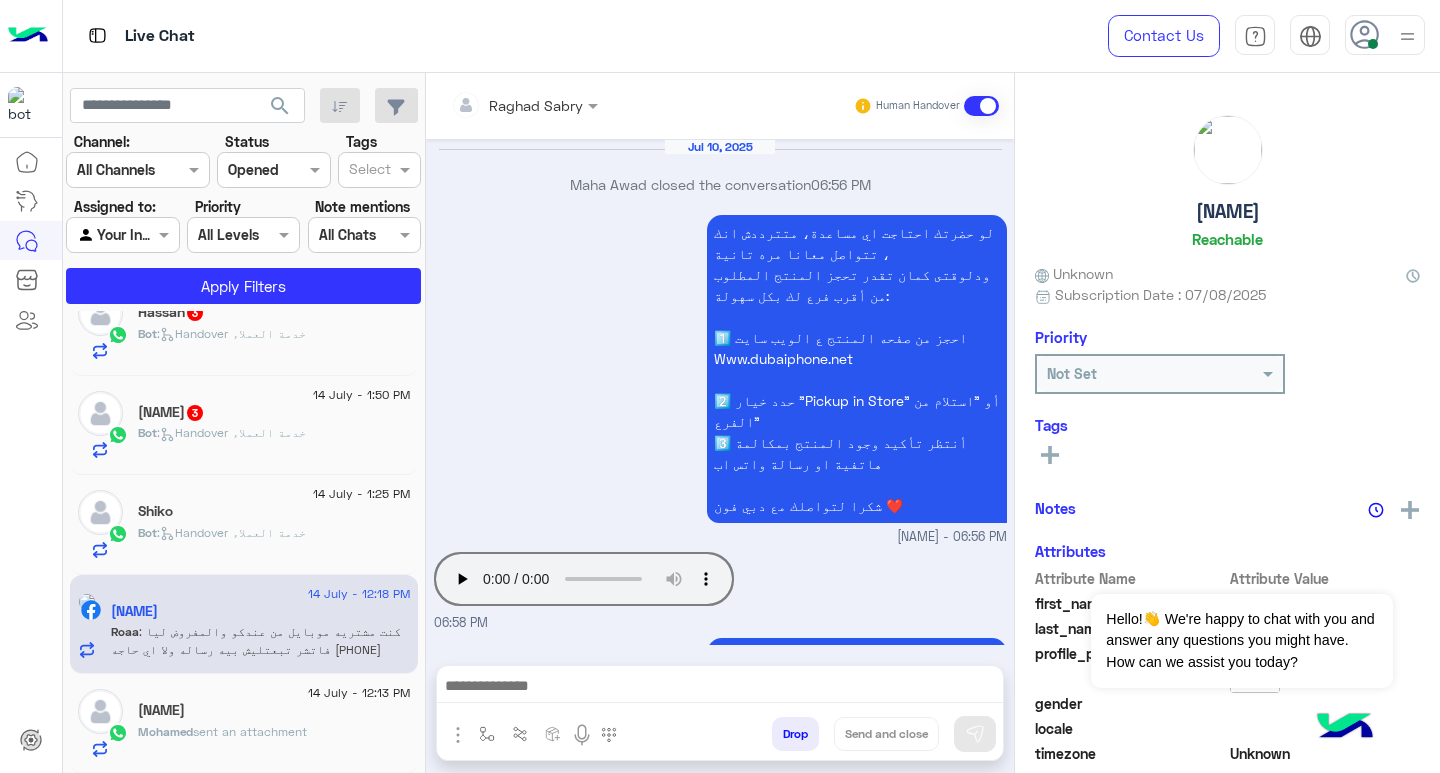scroll, scrollTop: 1538, scrollLeft: 0, axis: vertical 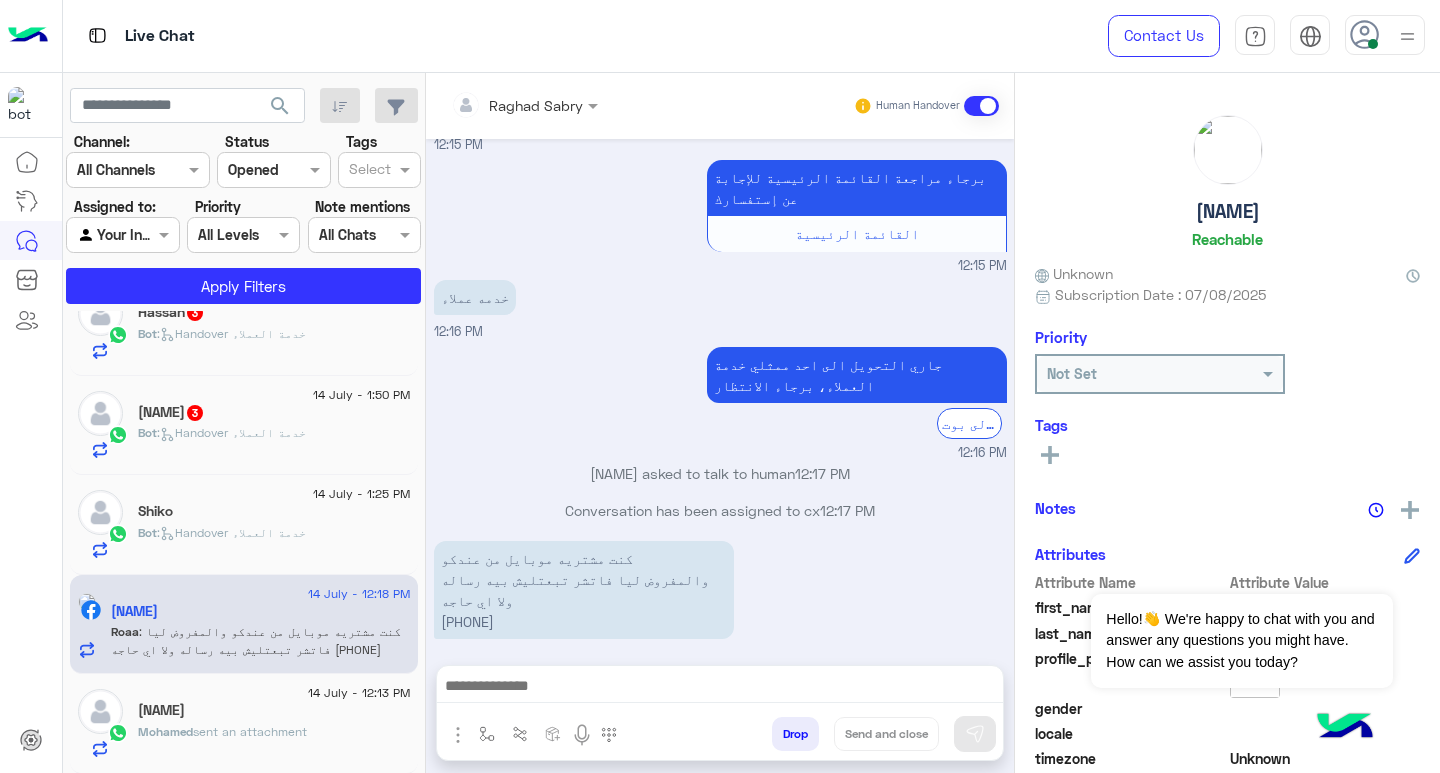 click on "sent an attachment" 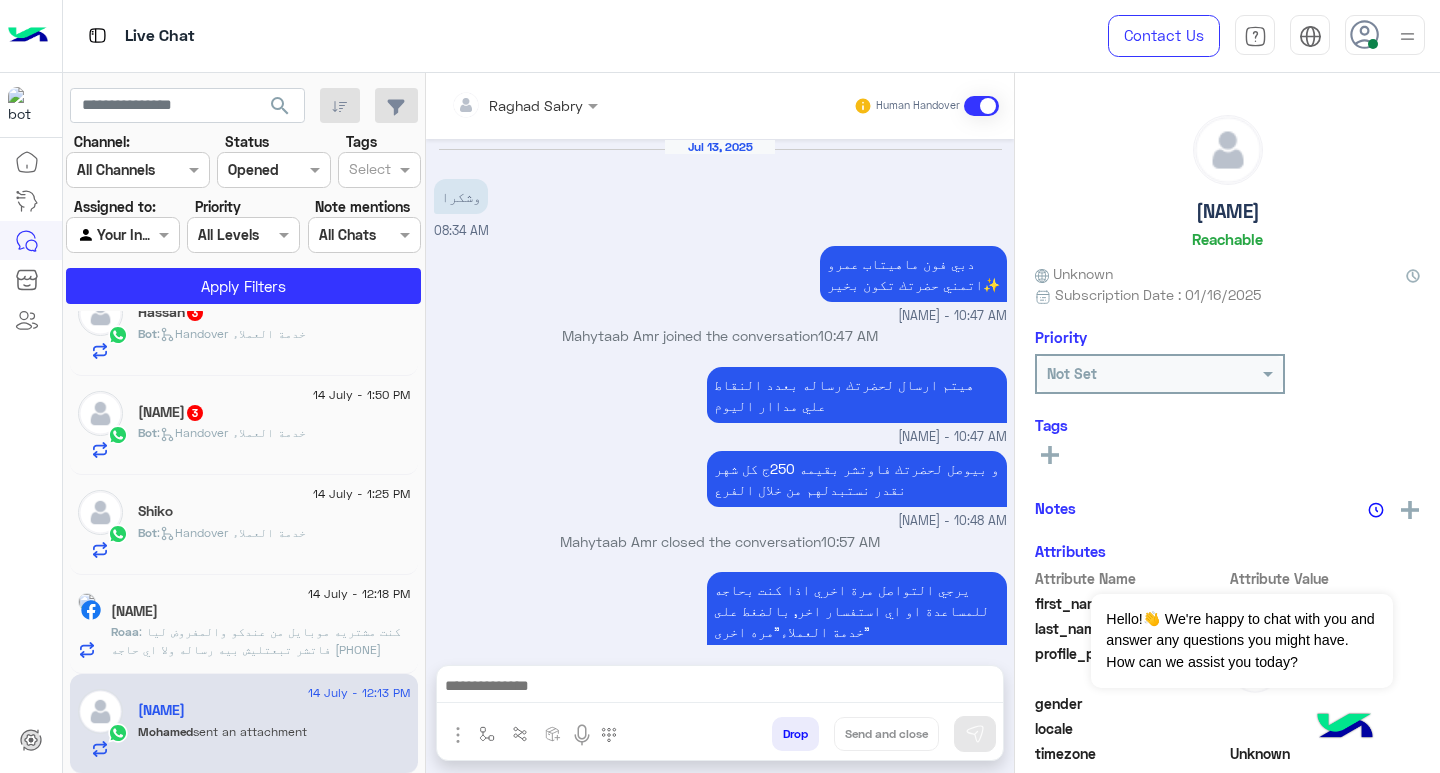 scroll, scrollTop: 1861, scrollLeft: 0, axis: vertical 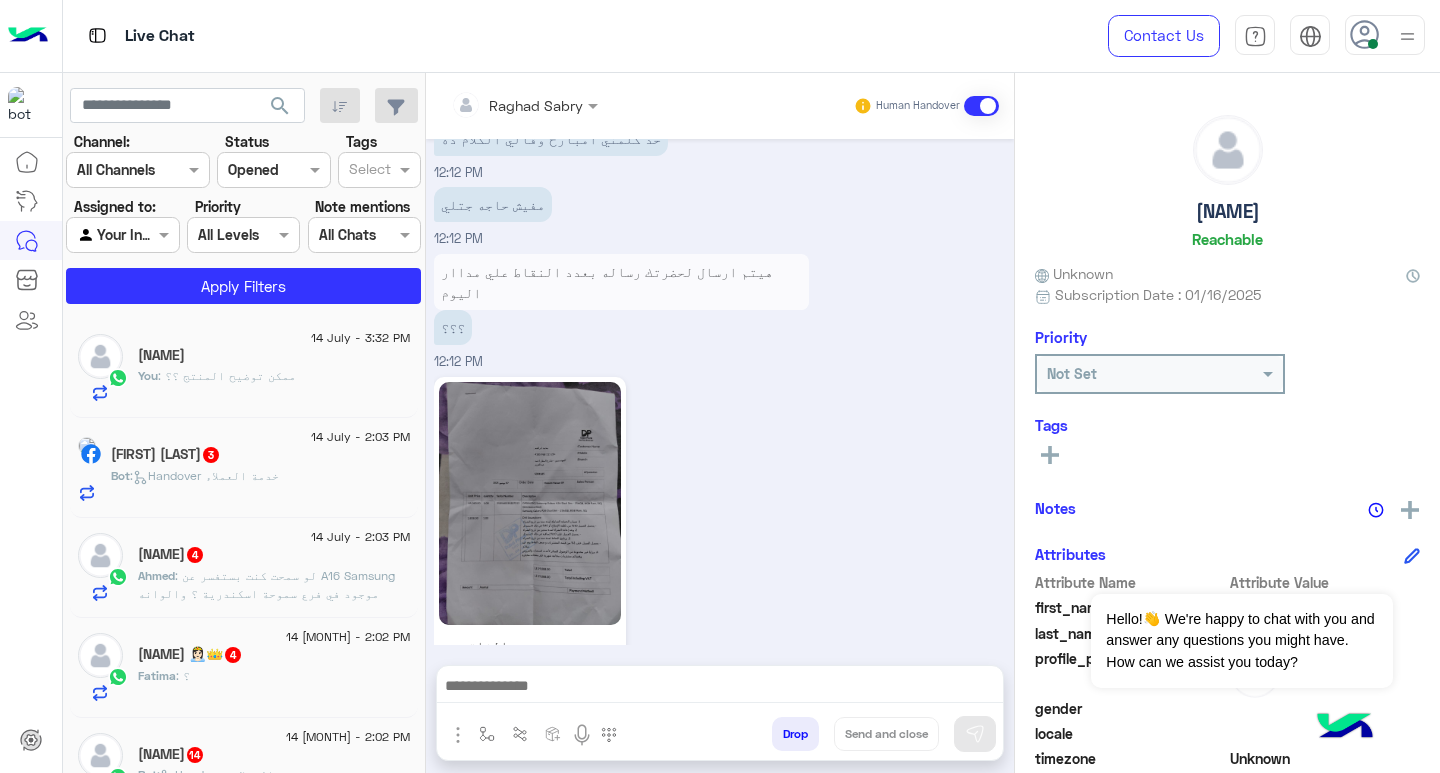 click on "You  : ممكن توضيح المنتج ؟؟" 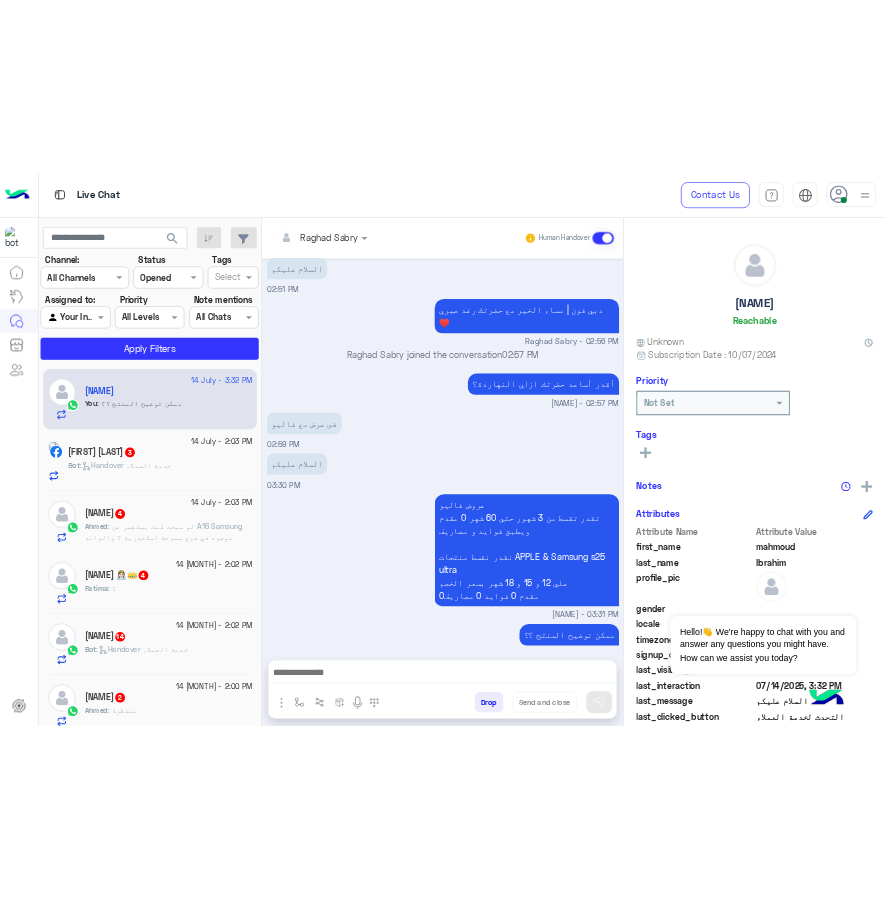 scroll, scrollTop: 1747, scrollLeft: 0, axis: vertical 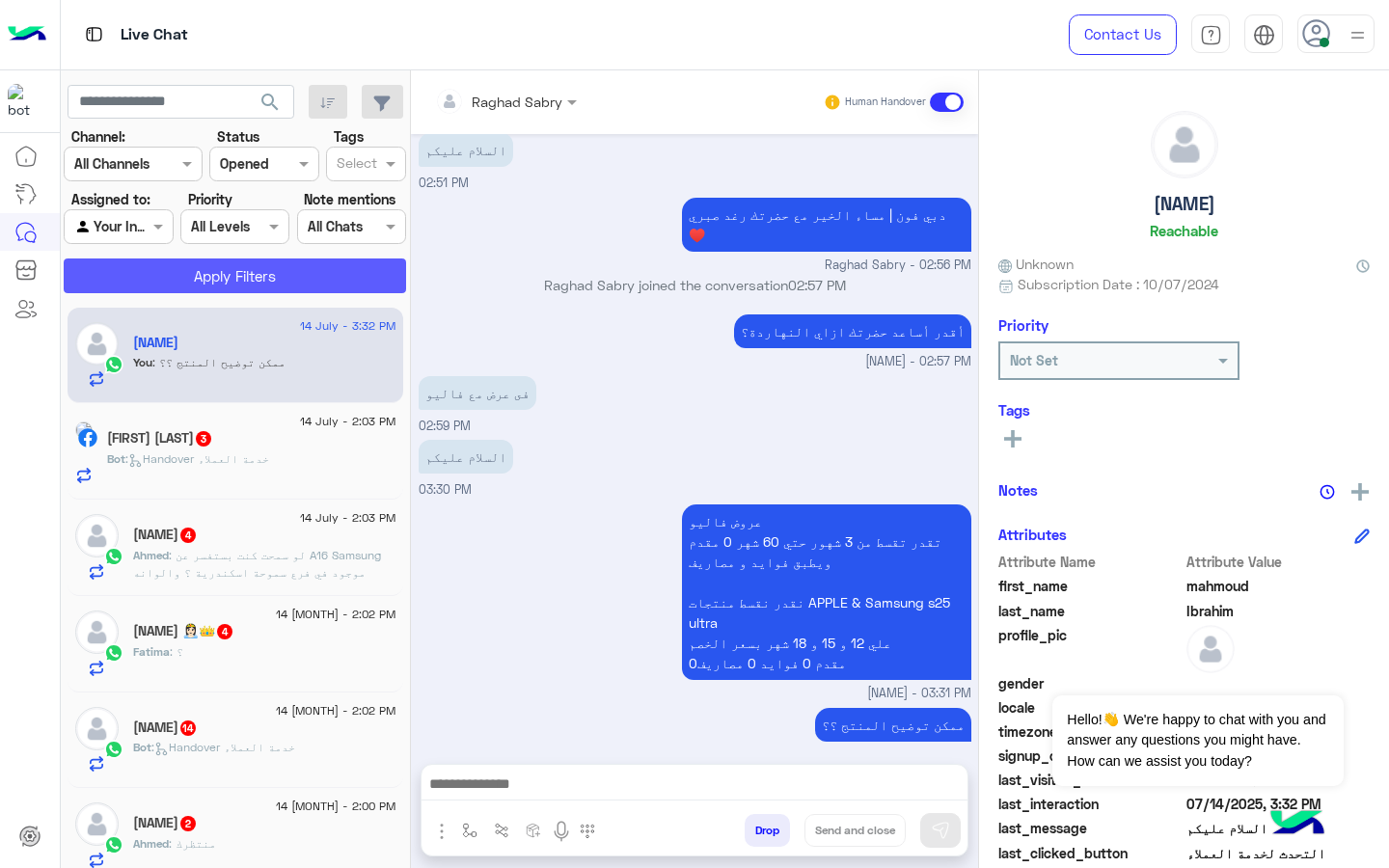 click on "Apply Filters" 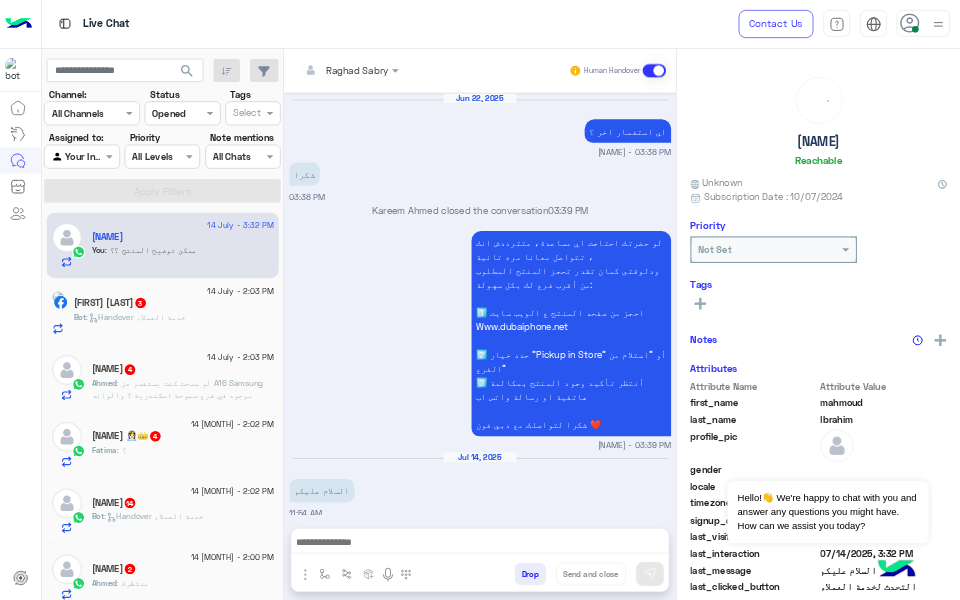 scroll, scrollTop: 1382, scrollLeft: 0, axis: vertical 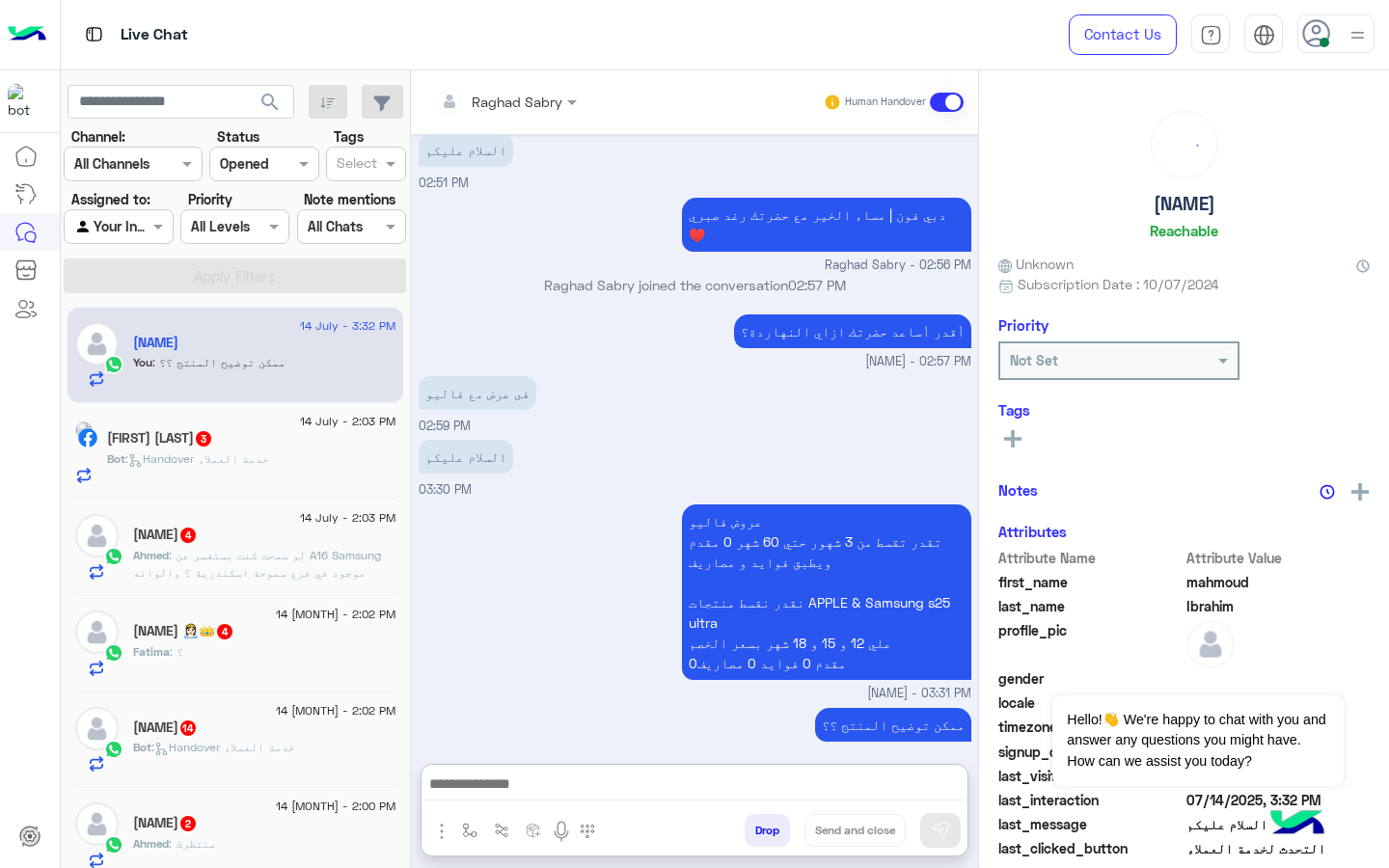 click at bounding box center (694, 786) 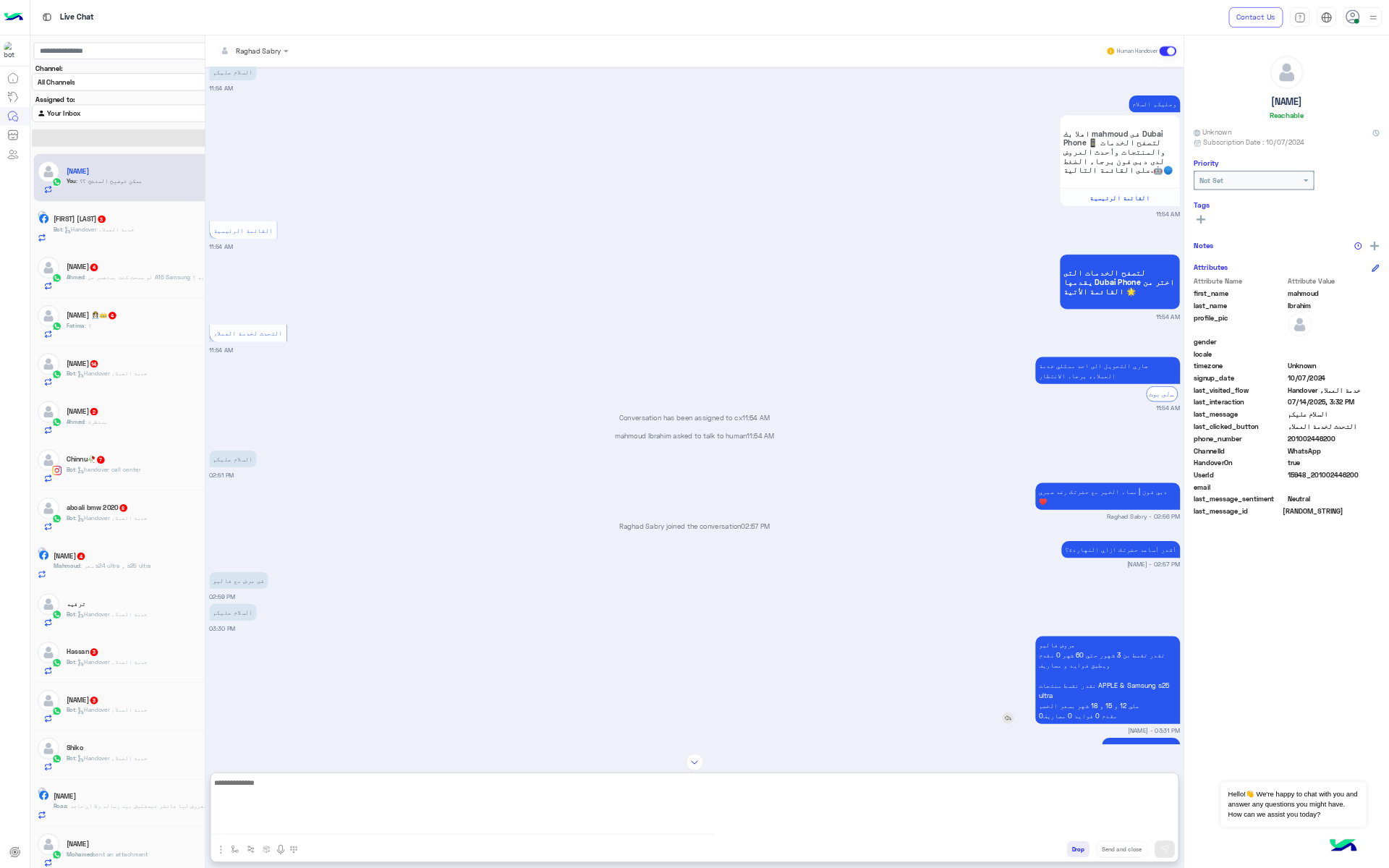 scroll, scrollTop: 143, scrollLeft: 0, axis: vertical 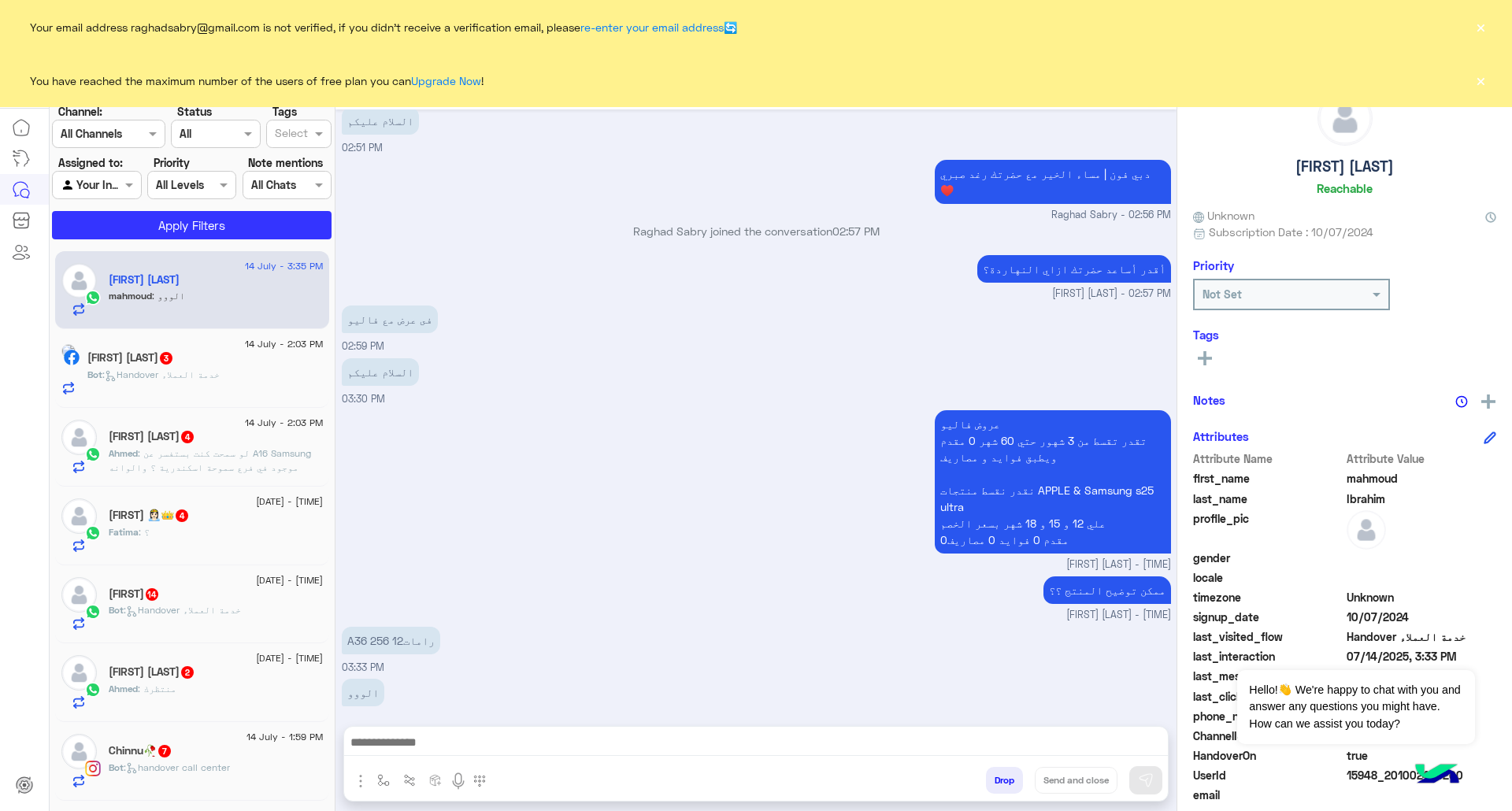 click on "×" 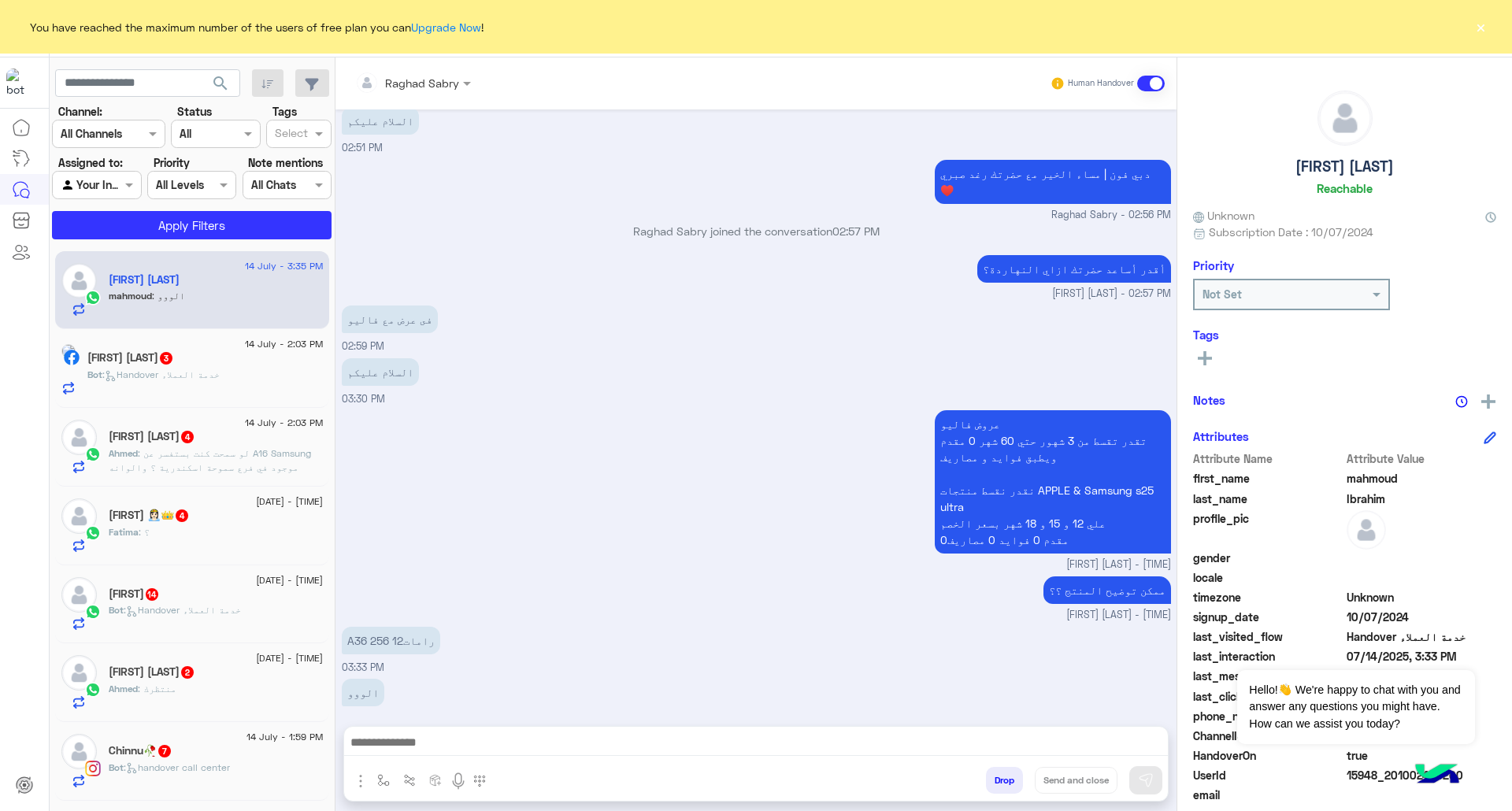 click on "×" 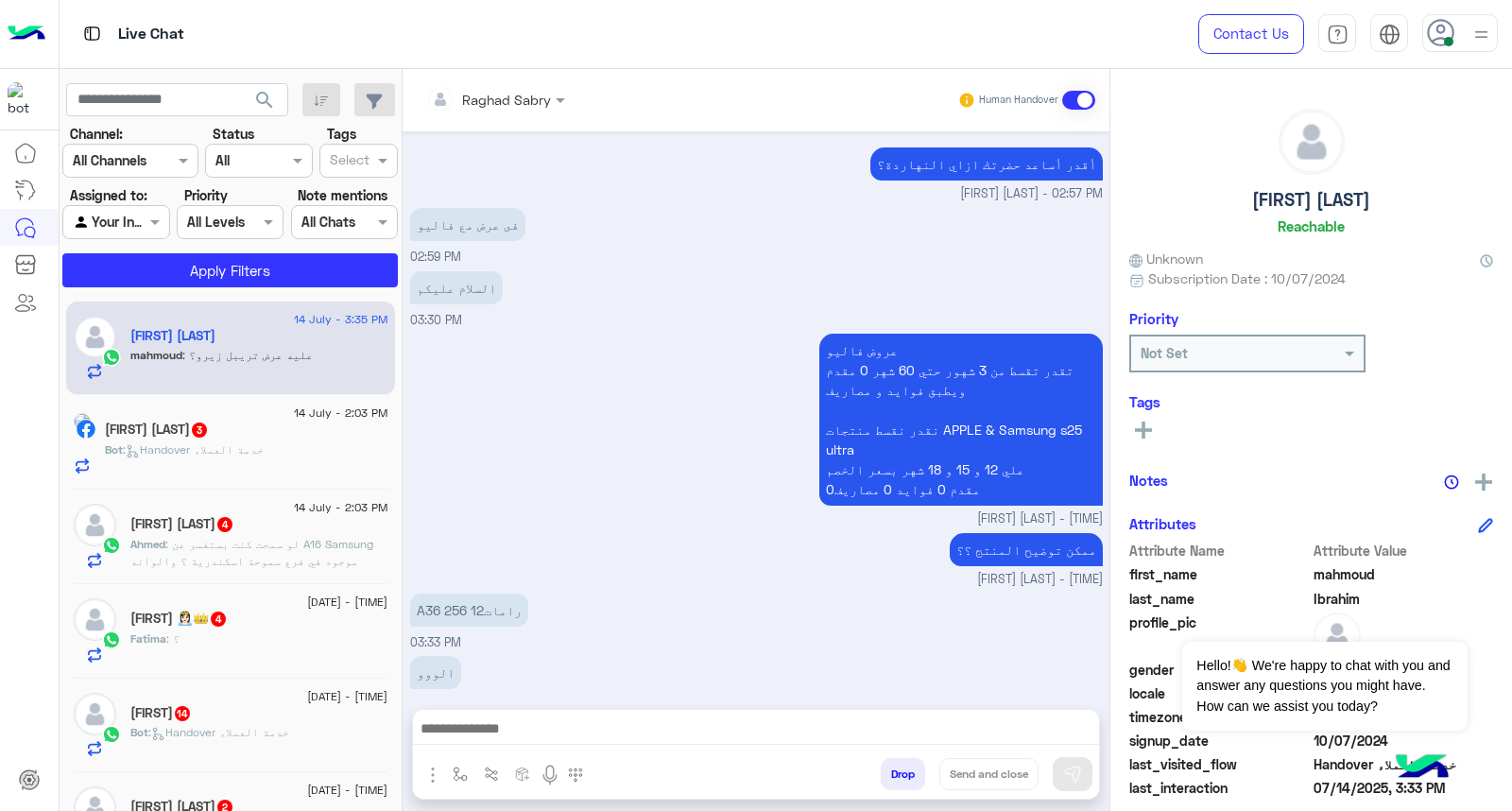 scroll, scrollTop: 2103, scrollLeft: 0, axis: vertical 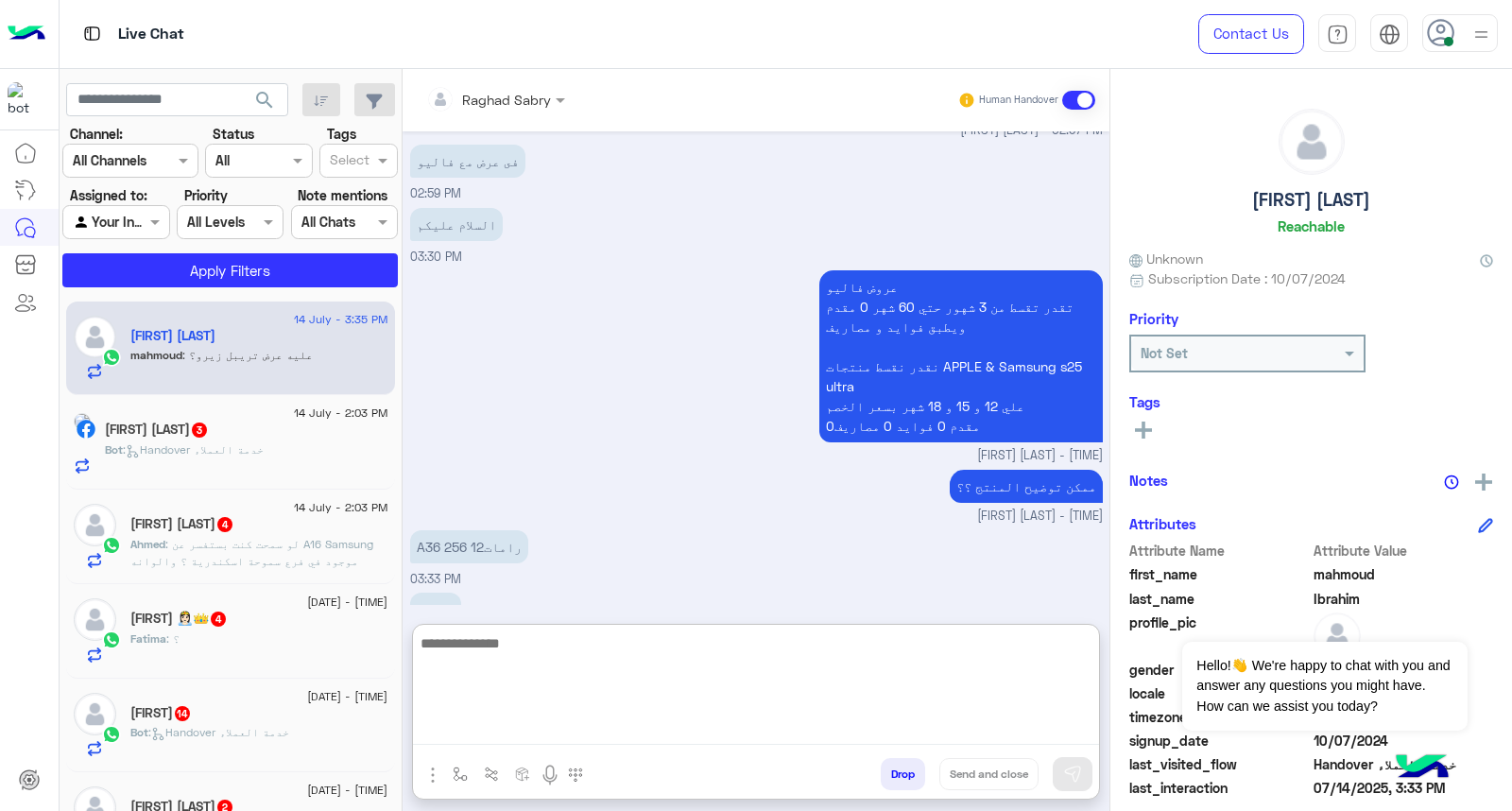 click at bounding box center [756, 688] 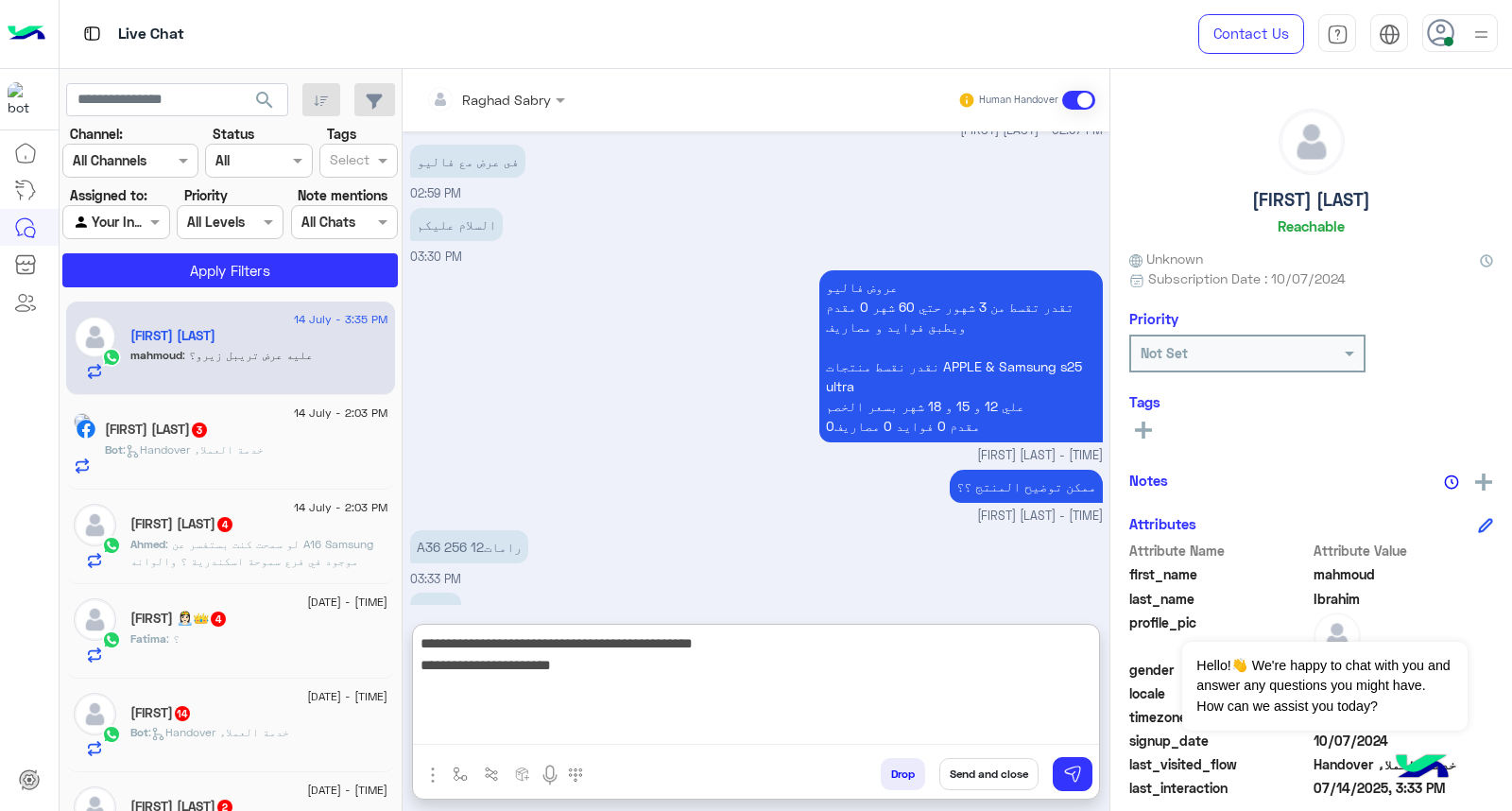 click on "**********" at bounding box center [756, 688] 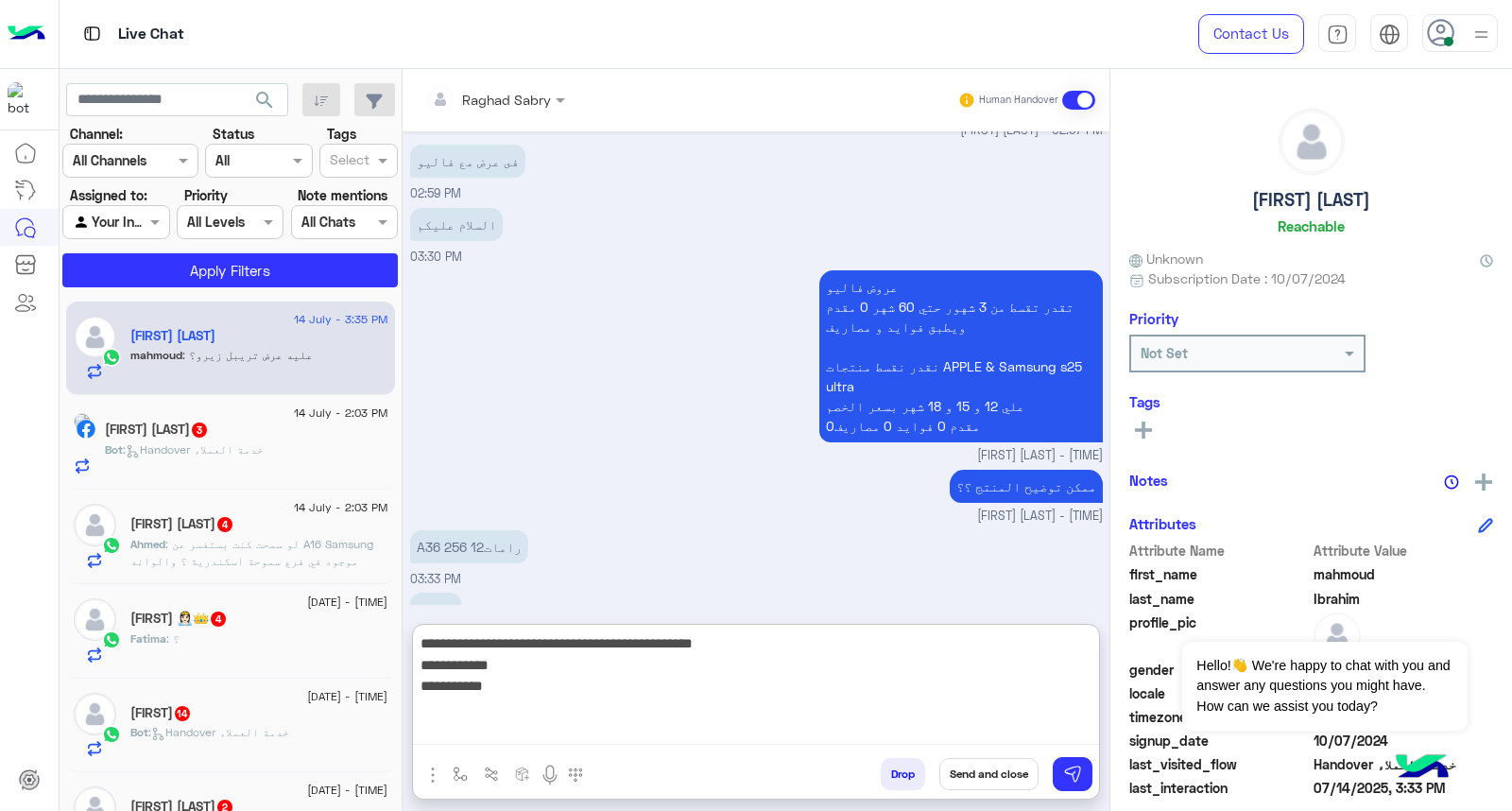 click on "**********" at bounding box center [756, 688] 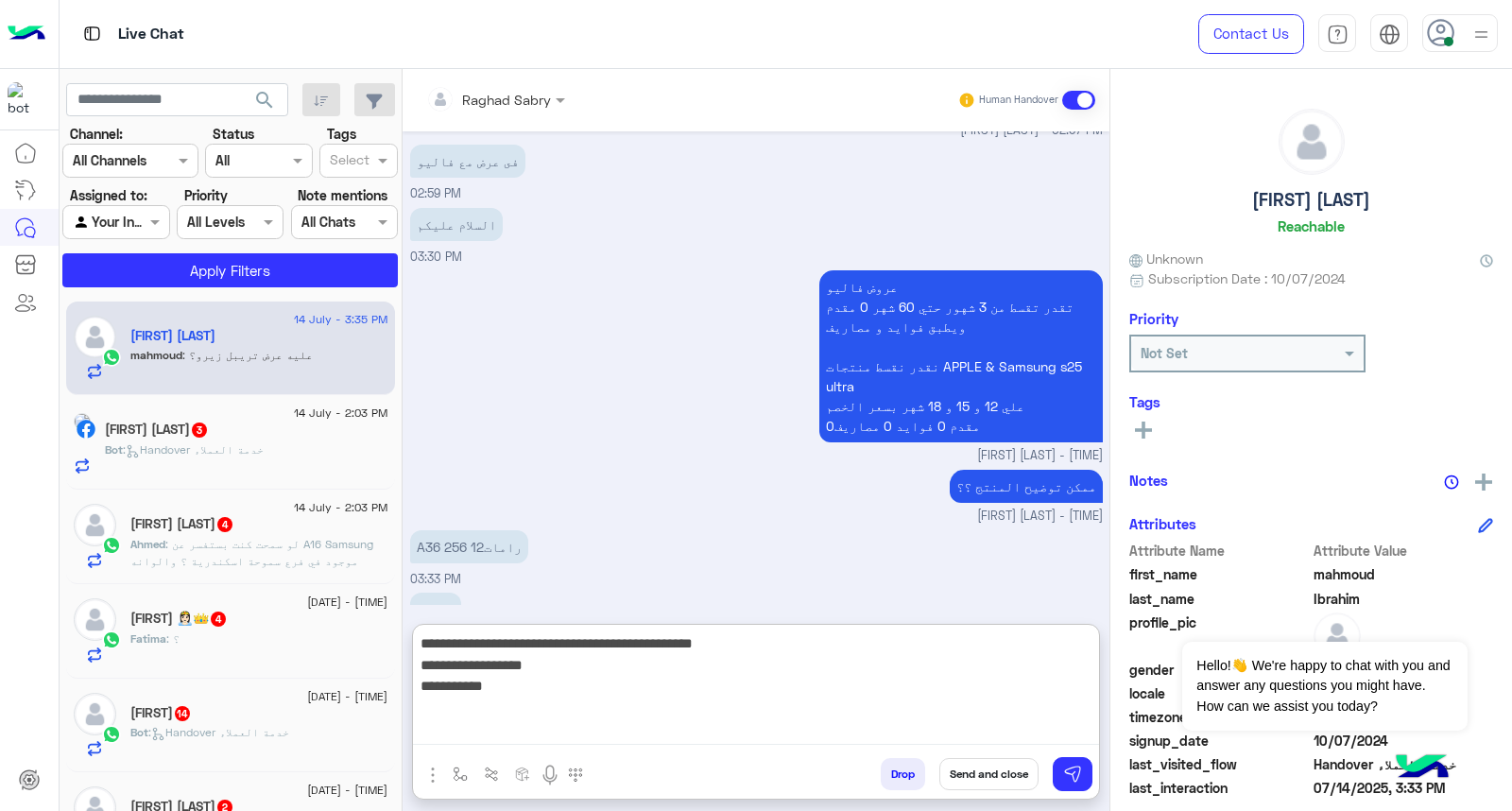 click on "**********" at bounding box center [756, 688] 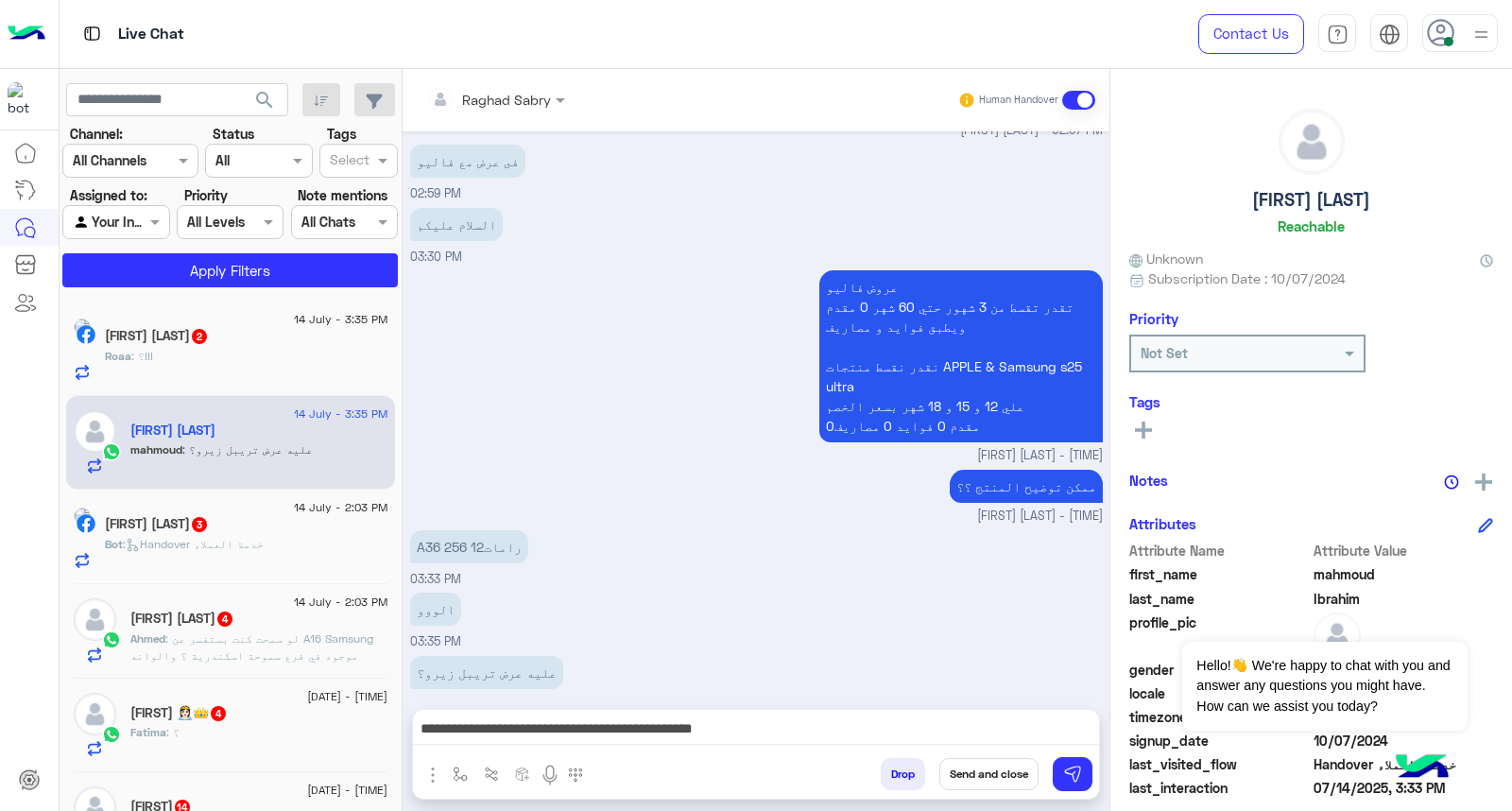 click on "**********" at bounding box center [756, 733] 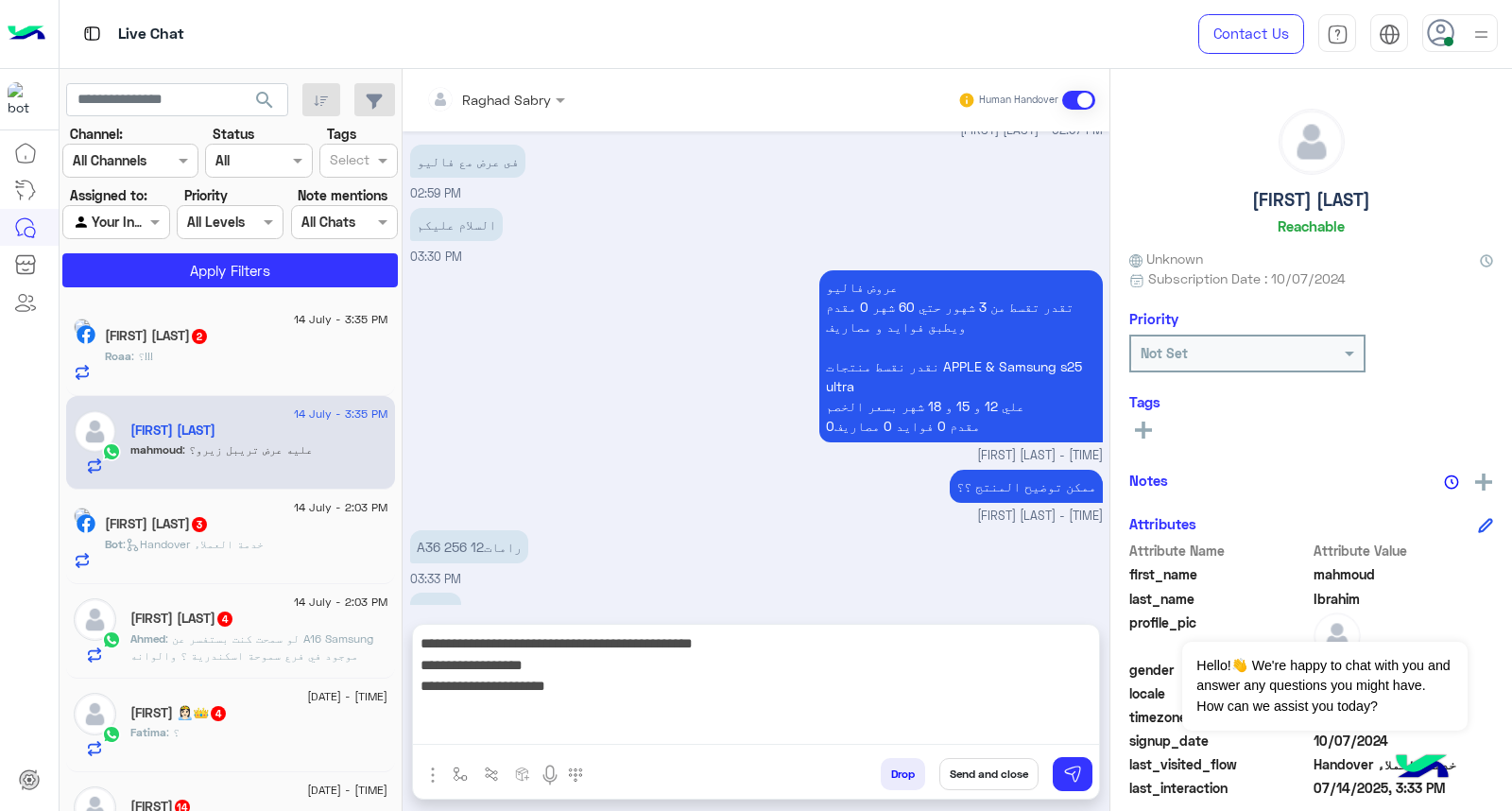 click on "**********" at bounding box center [756, 688] 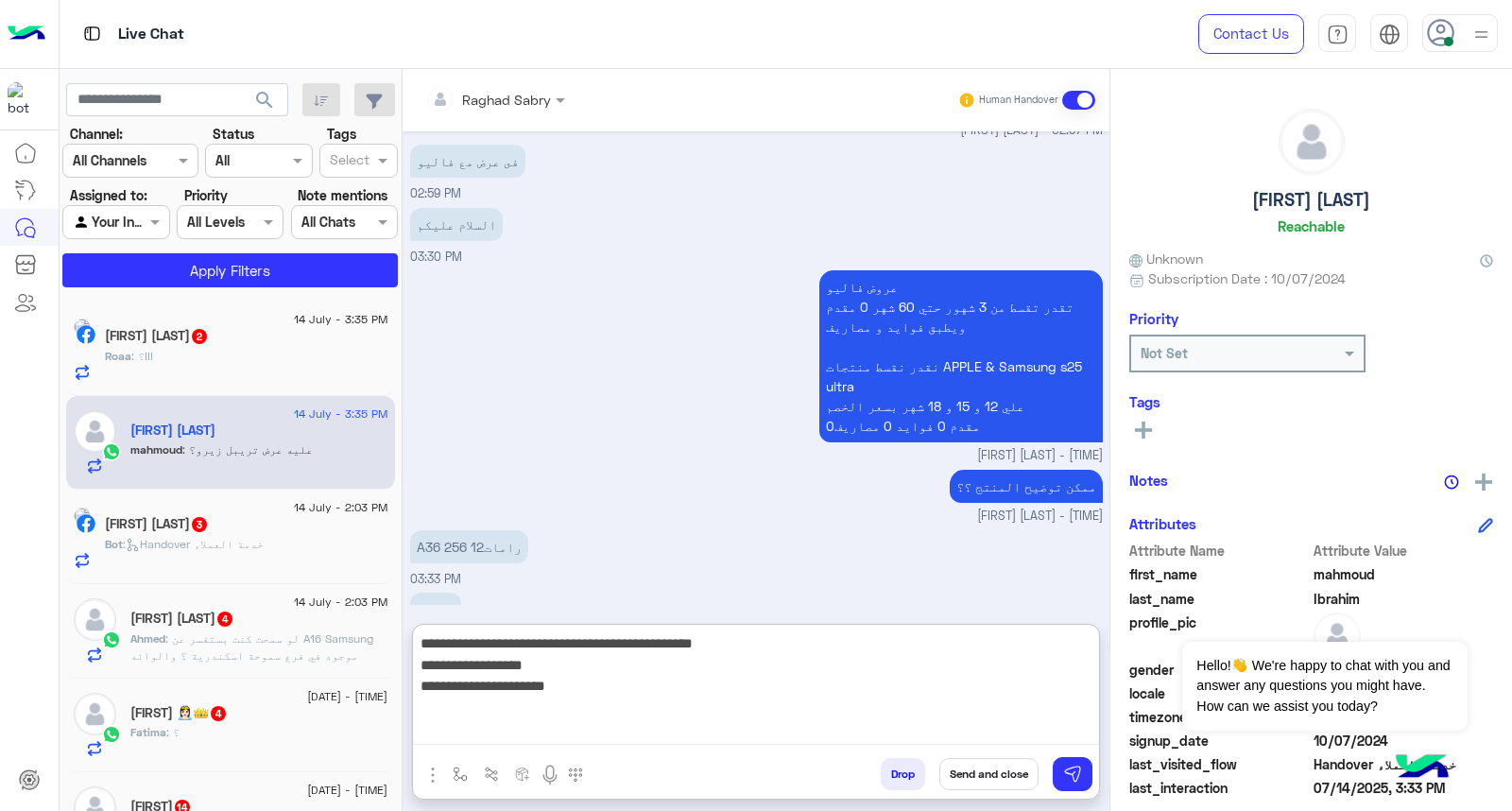 click on "**********" at bounding box center (756, 688) 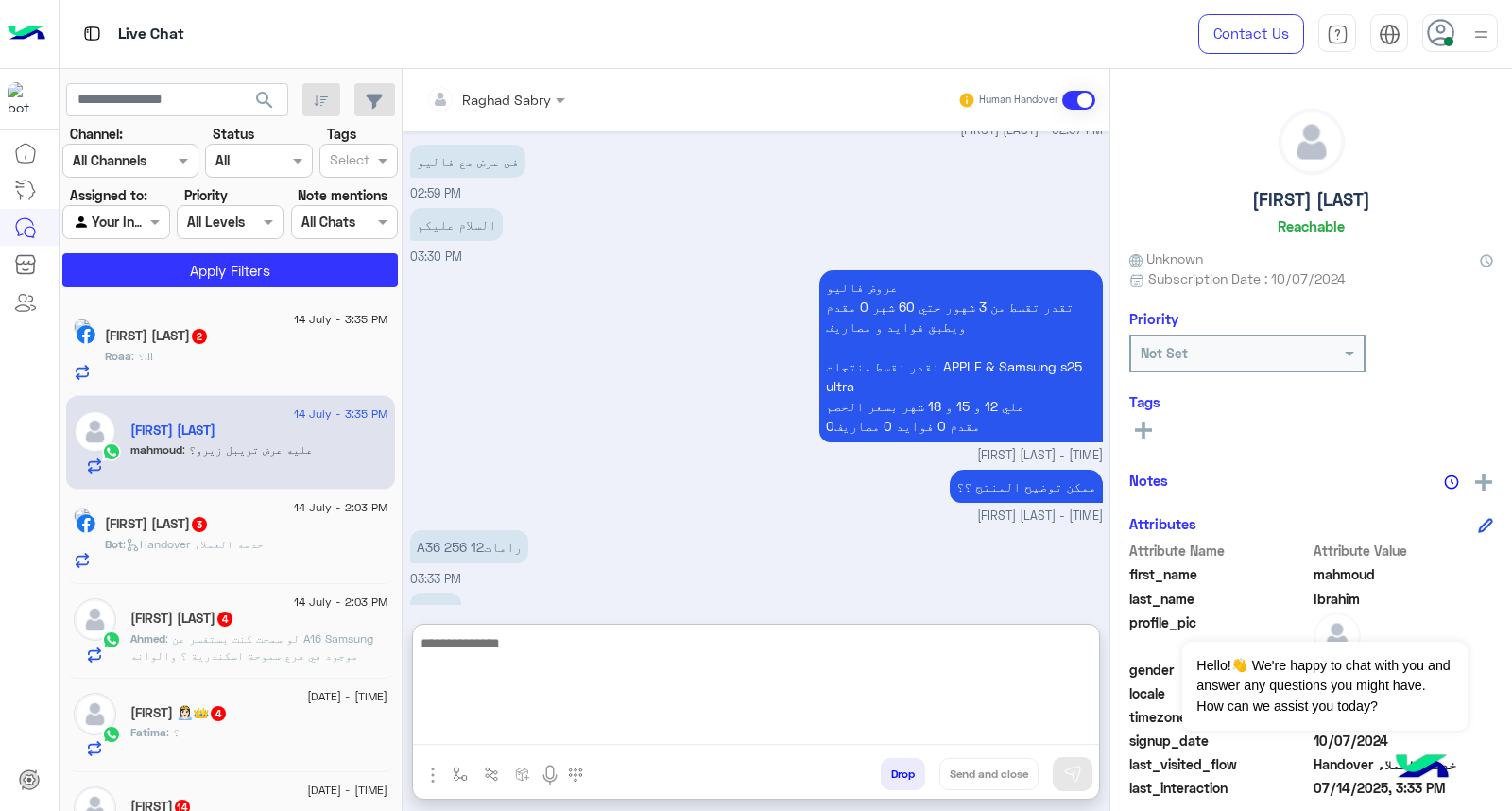 scroll, scrollTop: 2368, scrollLeft: 0, axis: vertical 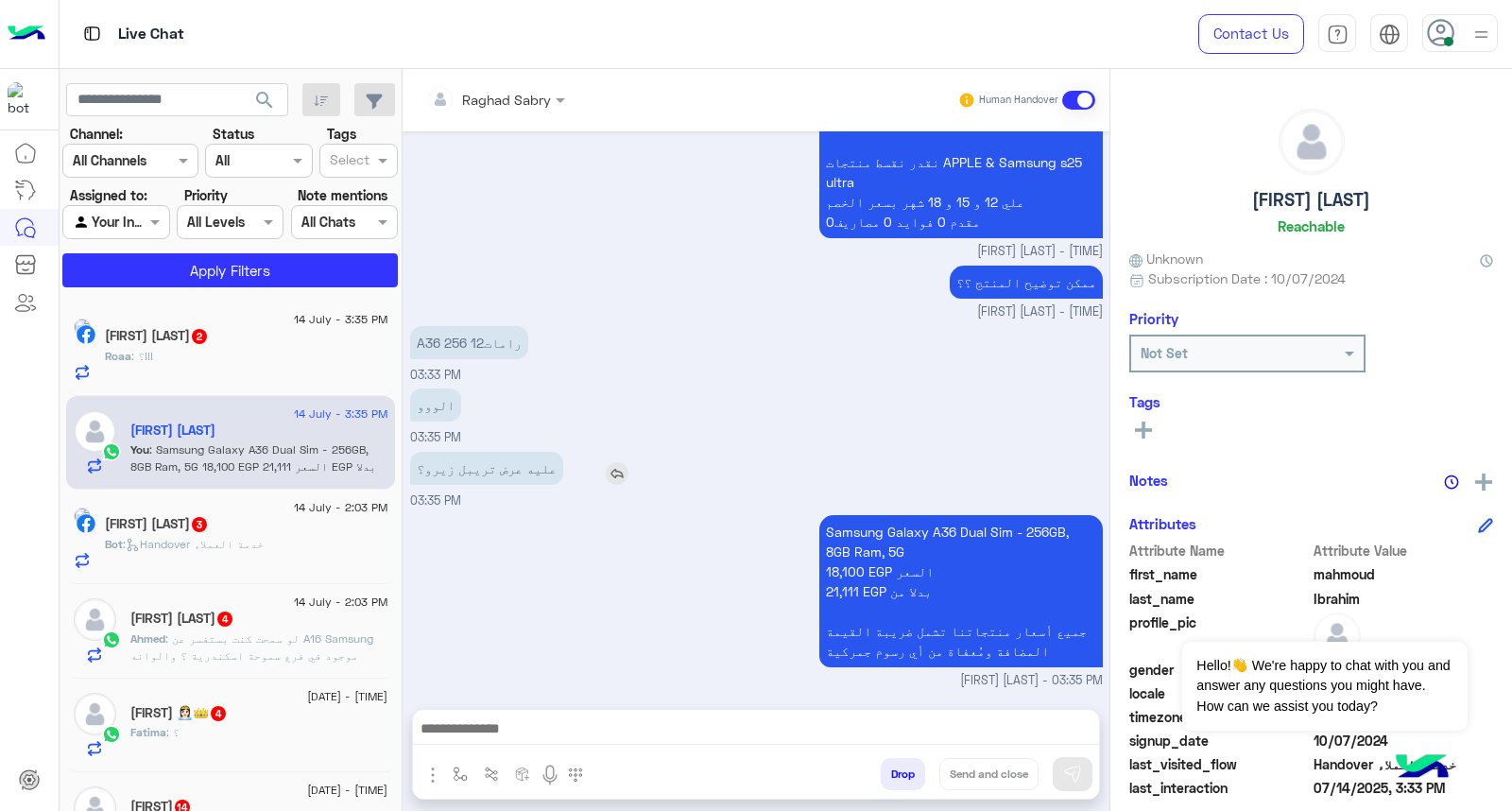 click at bounding box center [617, 474] 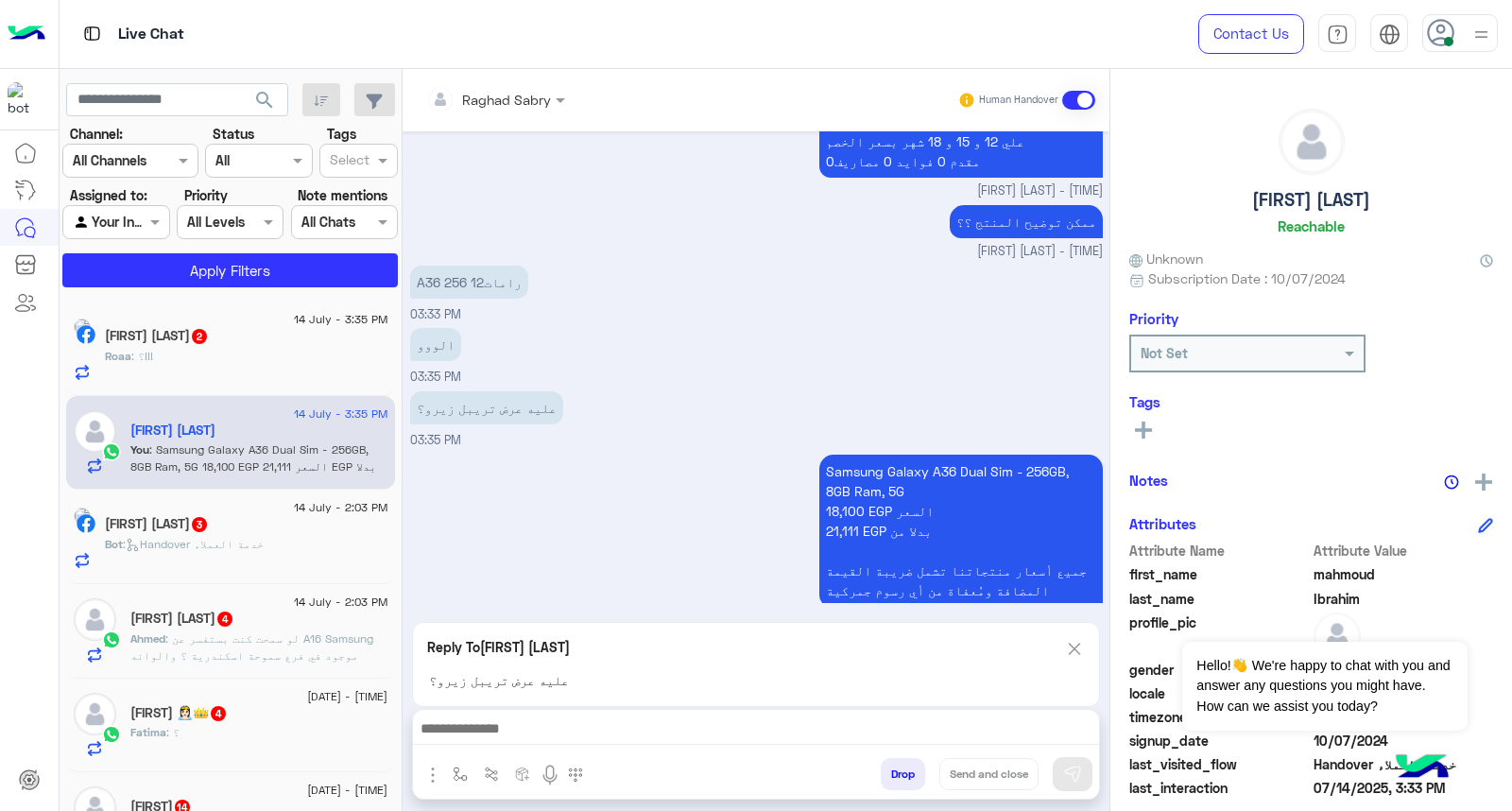 scroll, scrollTop: 2369, scrollLeft: 0, axis: vertical 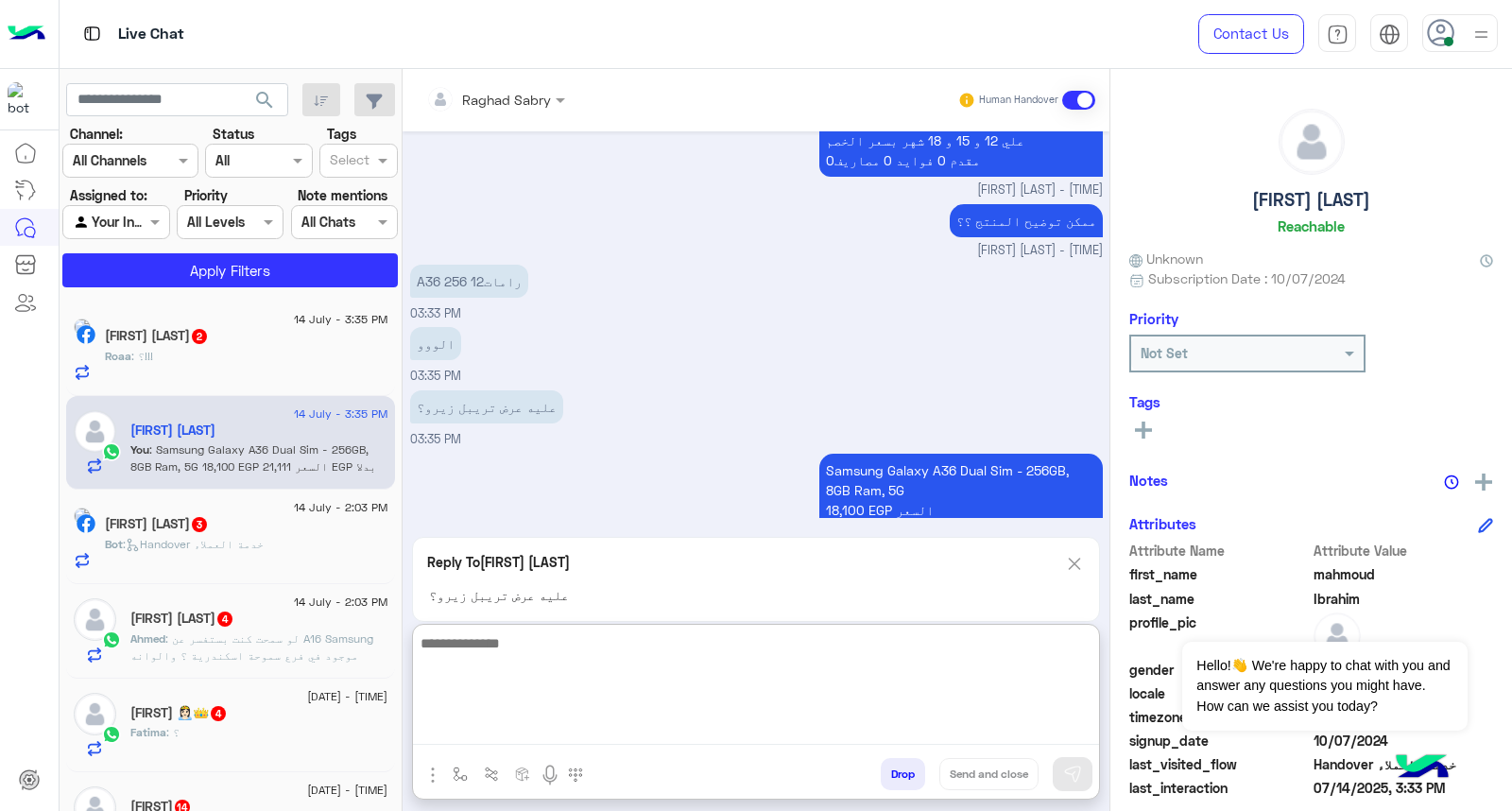click at bounding box center [756, 688] 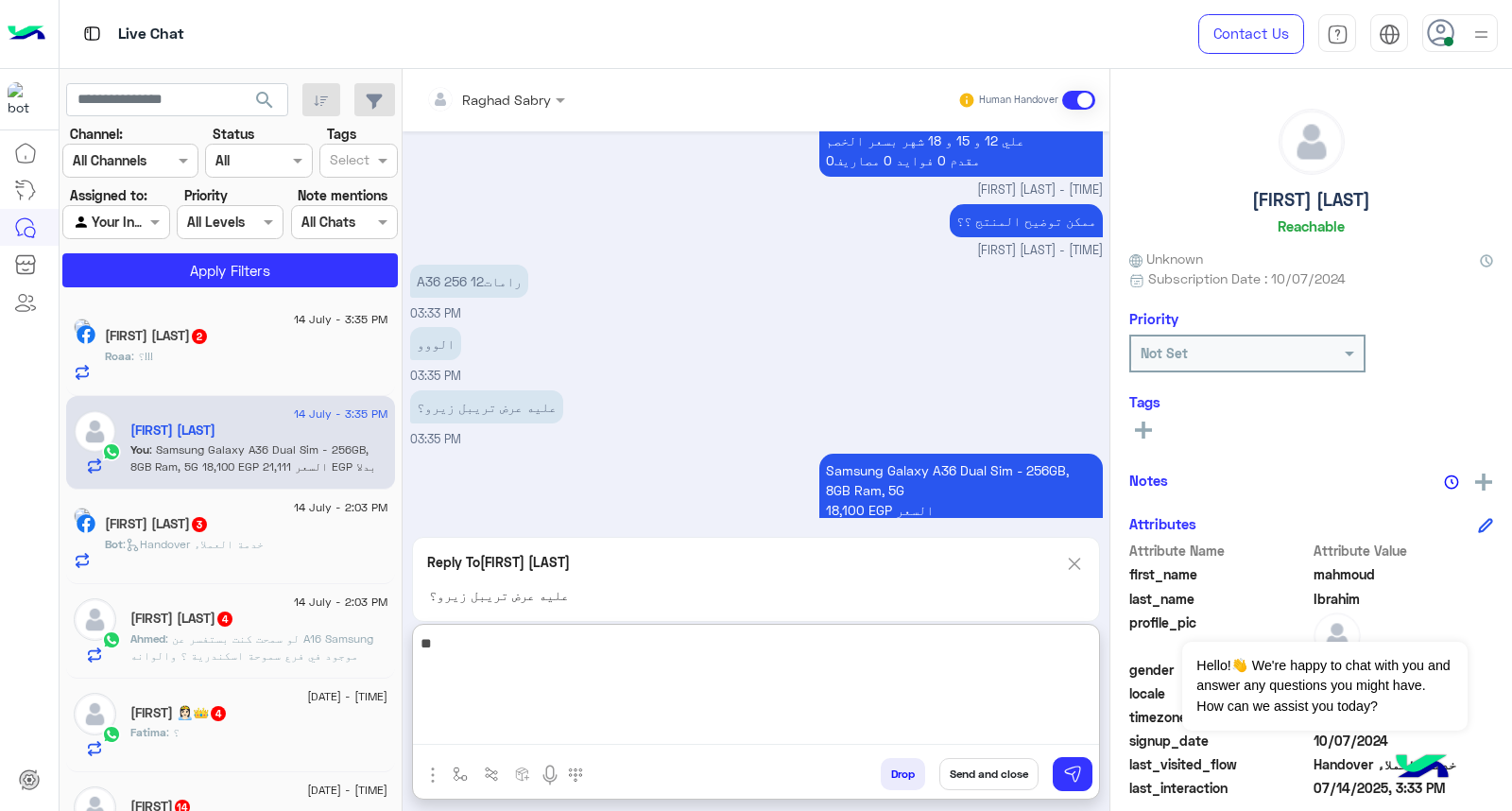 type on "*" 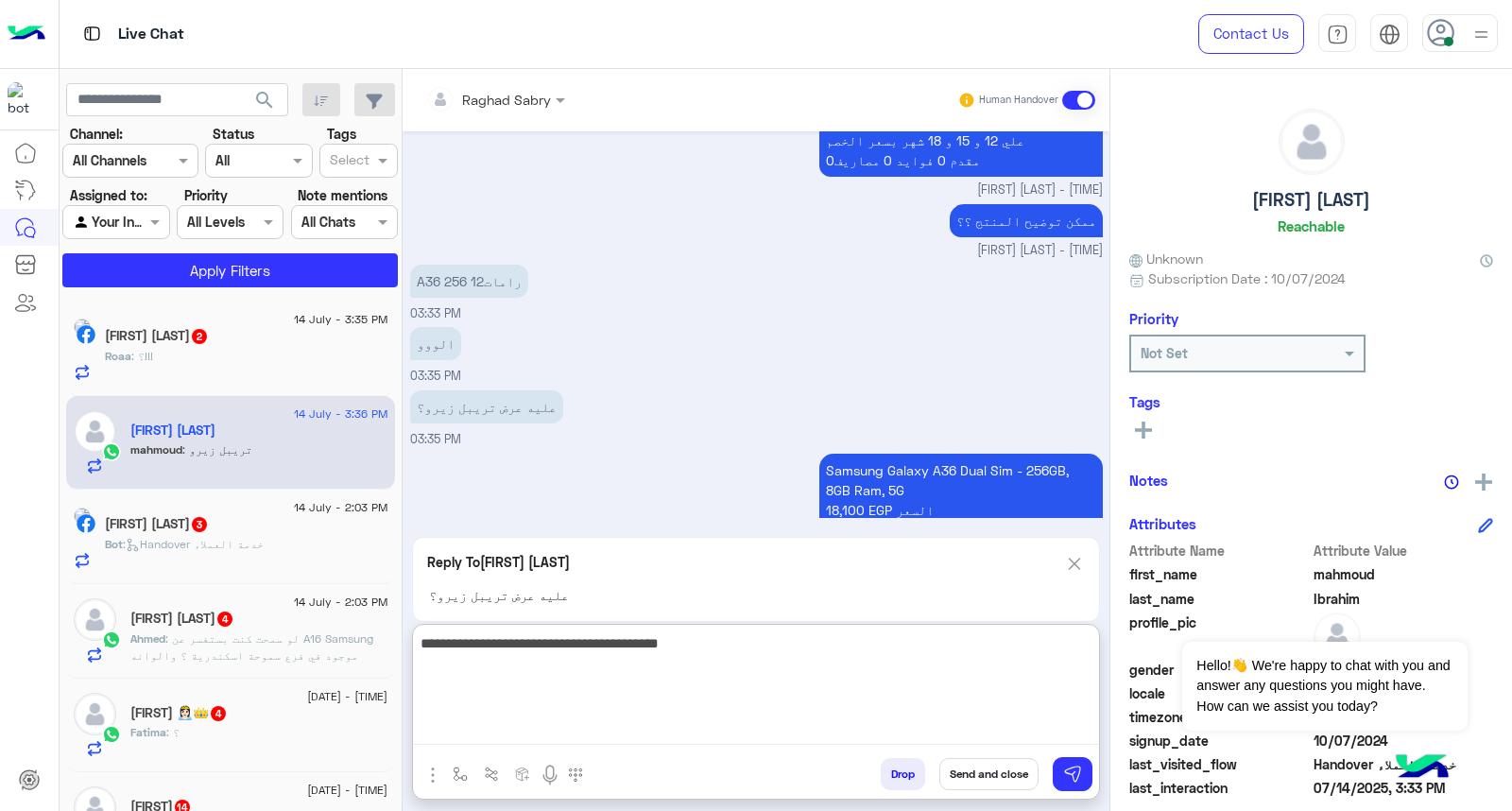 scroll, scrollTop: 2517, scrollLeft: 0, axis: vertical 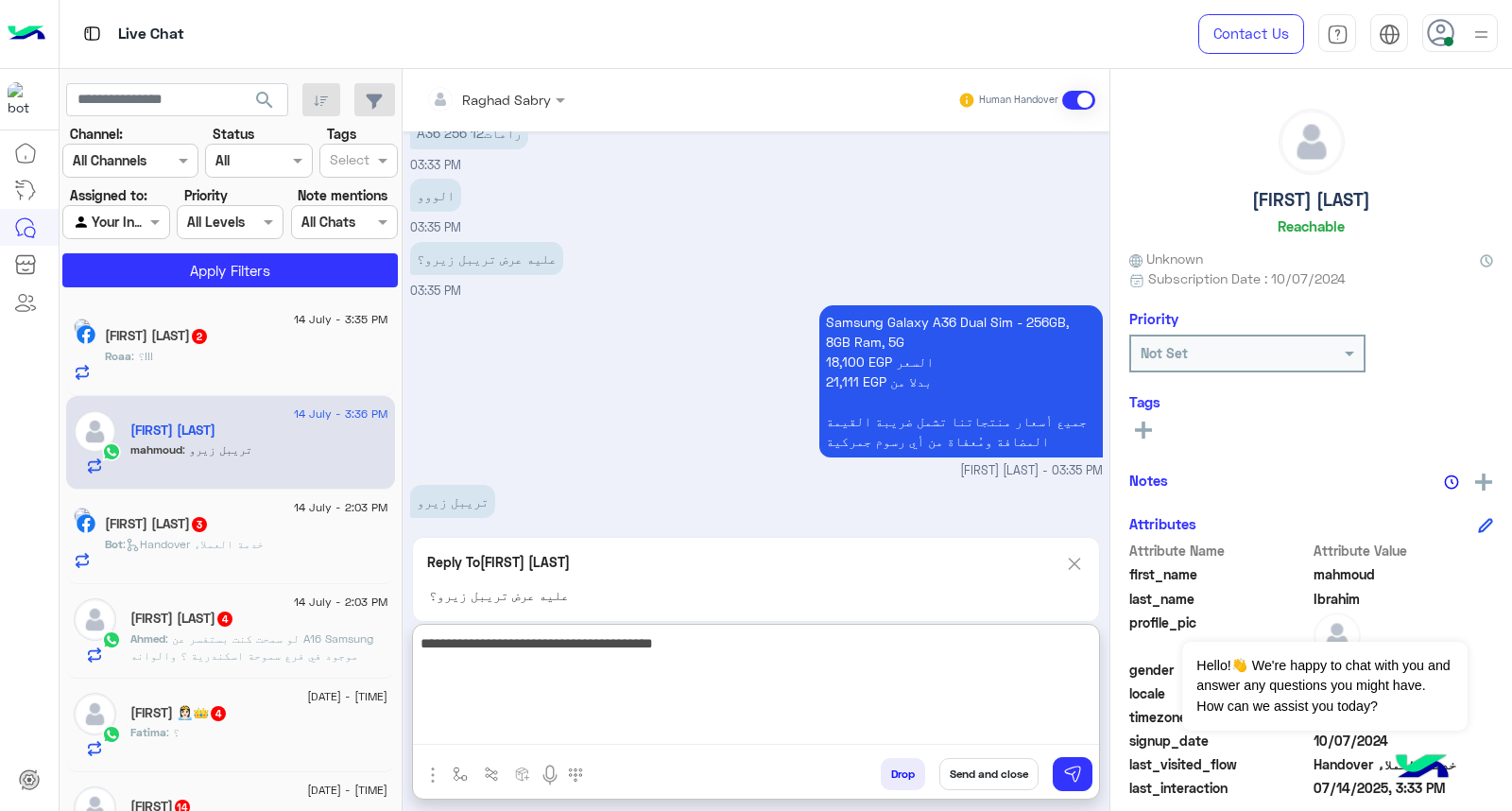 type on "**********" 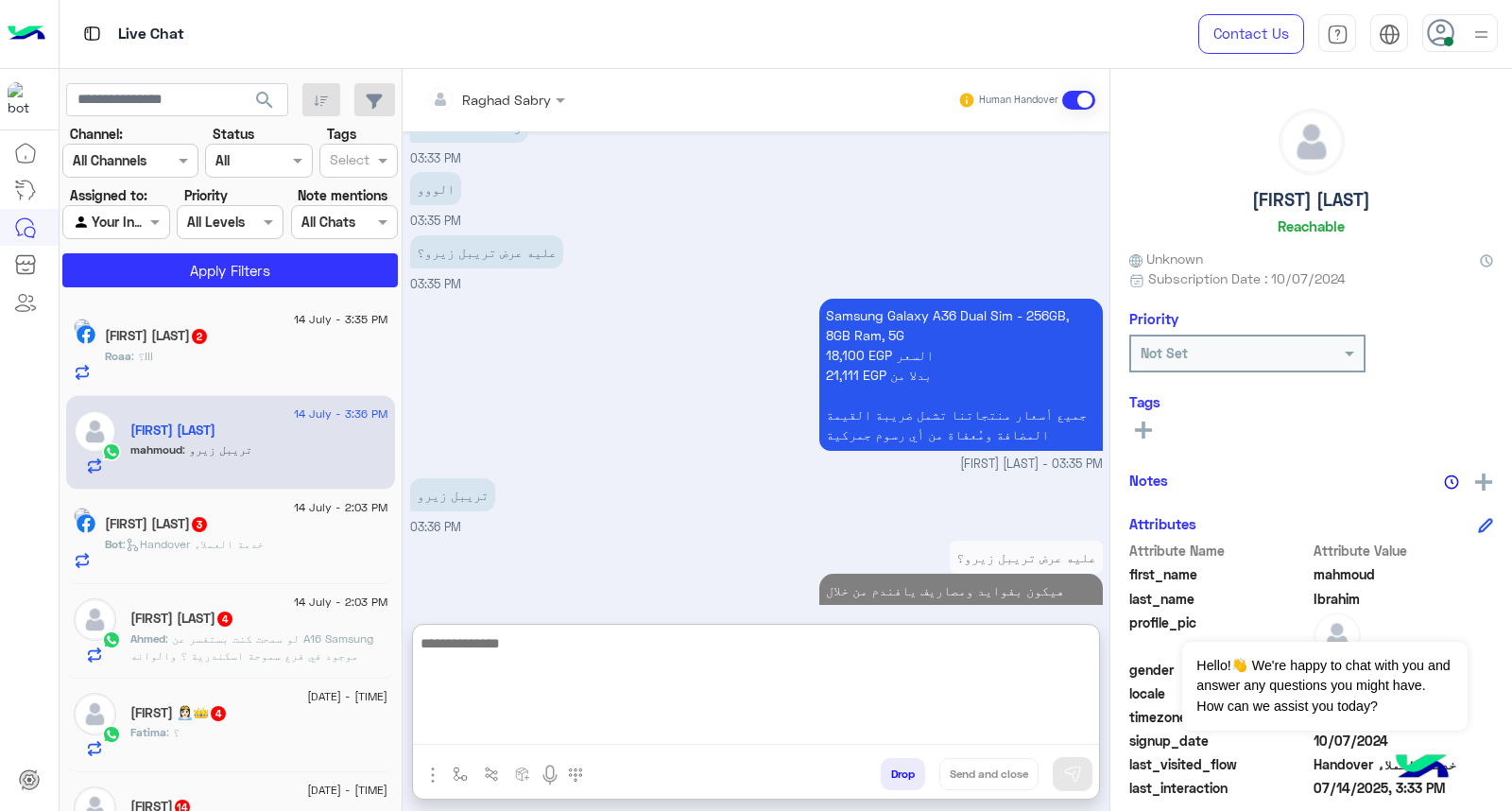 scroll, scrollTop: 2586, scrollLeft: 0, axis: vertical 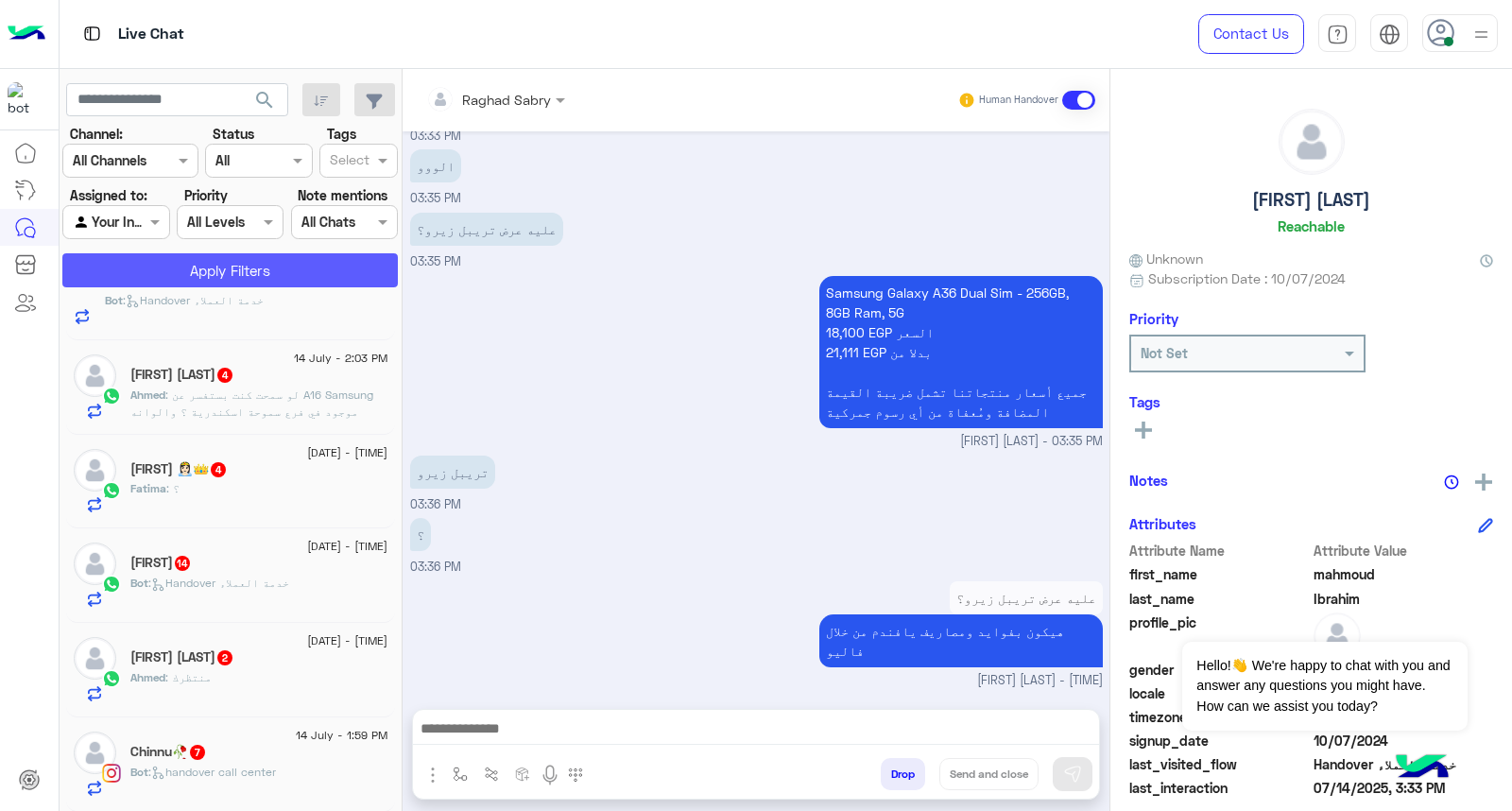 click on "Apply Filters" 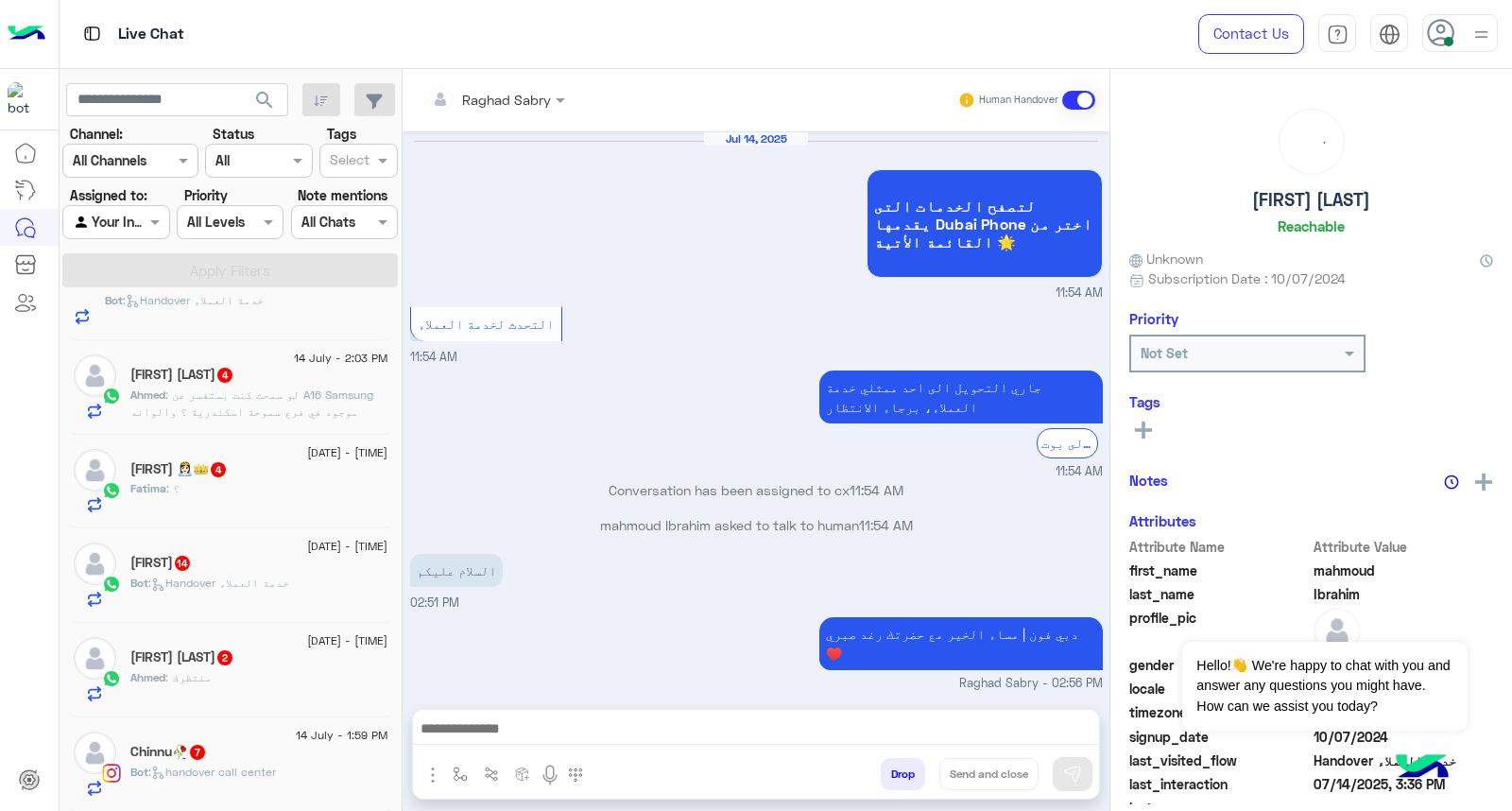 scroll, scrollTop: 1047, scrollLeft: 0, axis: vertical 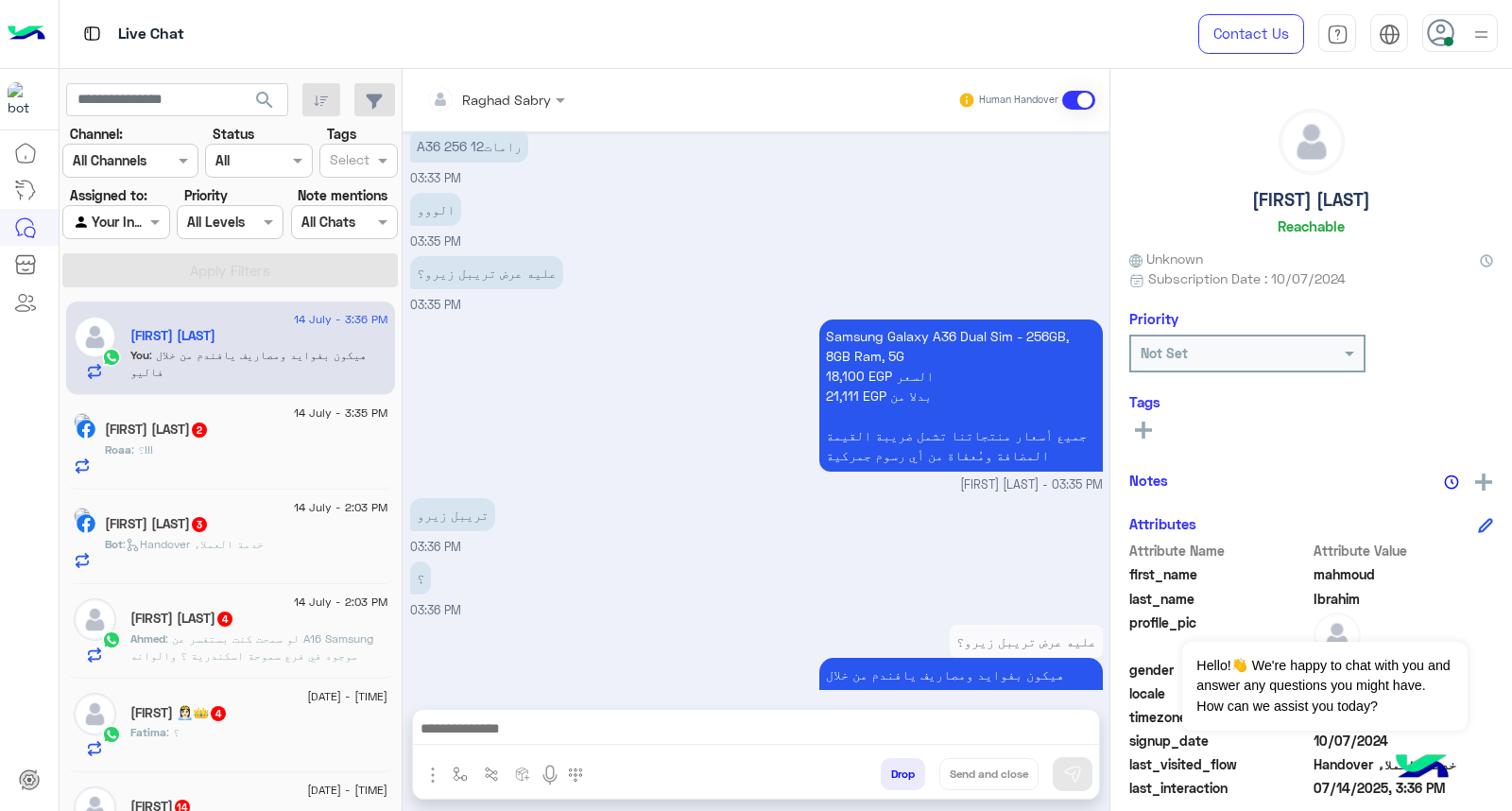 click on "Samsung Galaxy A36 Dual Sim - 256GB, 8GB Ram, 5G 18,100 EGP  السعر   21,111 EGP بدلا من  جميع أسعار منتجاتنا تشمل ضريبة القيمة المضافة ومُعفاة من أي رسوم جمركية  Raghad Sabry -  03:35 PM" at bounding box center [756, 405] 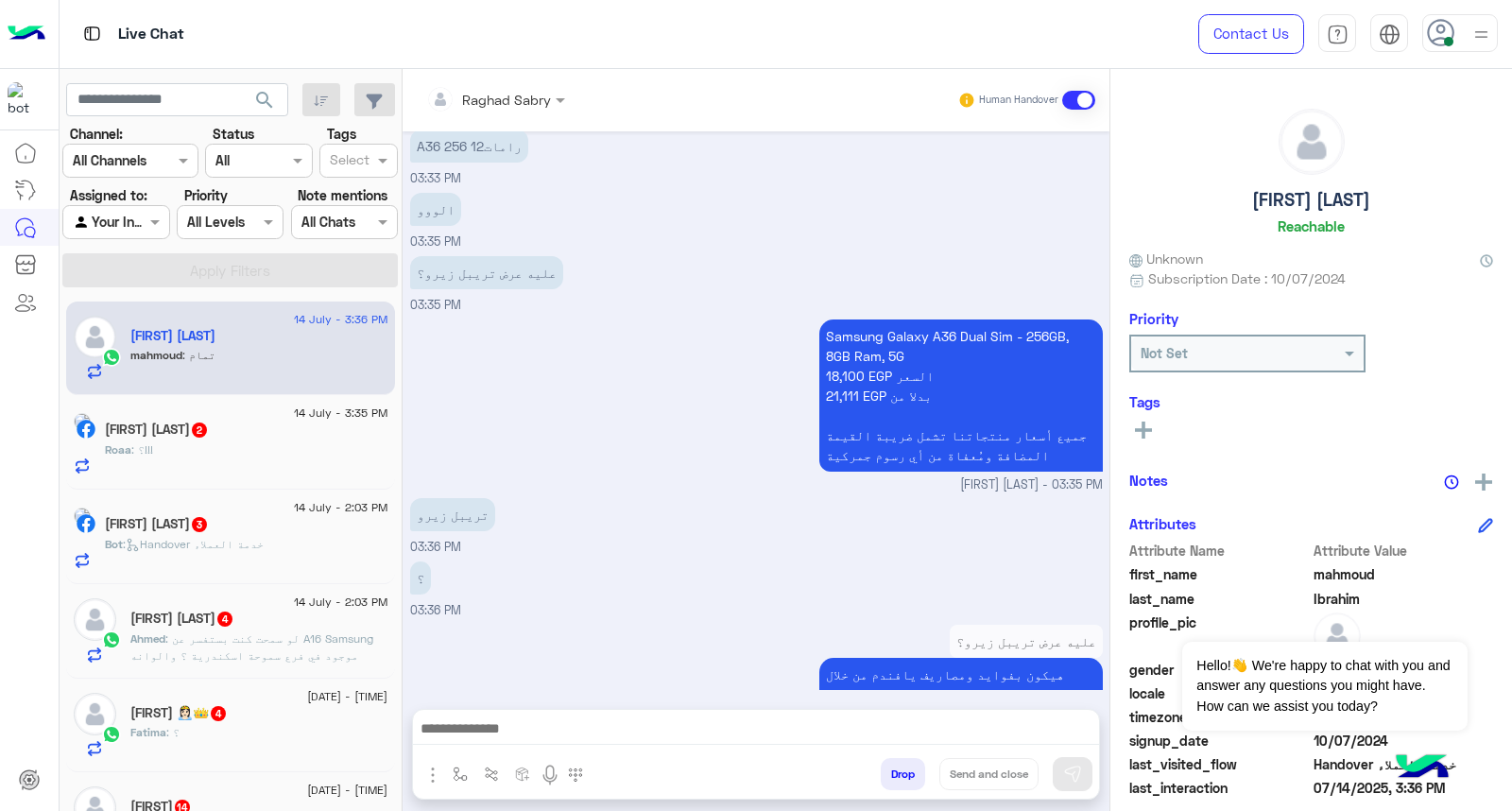scroll, scrollTop: 1111, scrollLeft: 0, axis: vertical 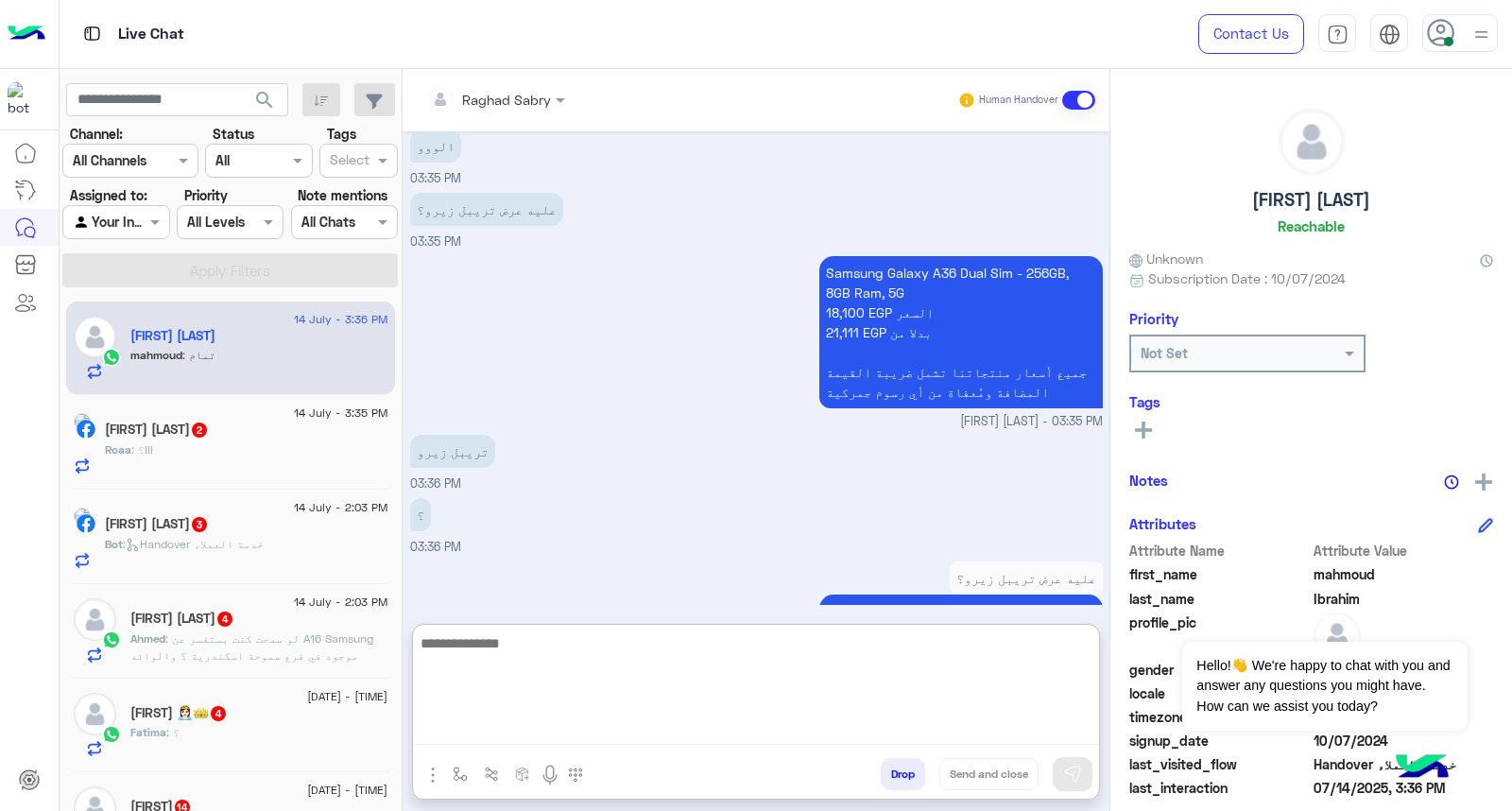 click at bounding box center (756, 688) 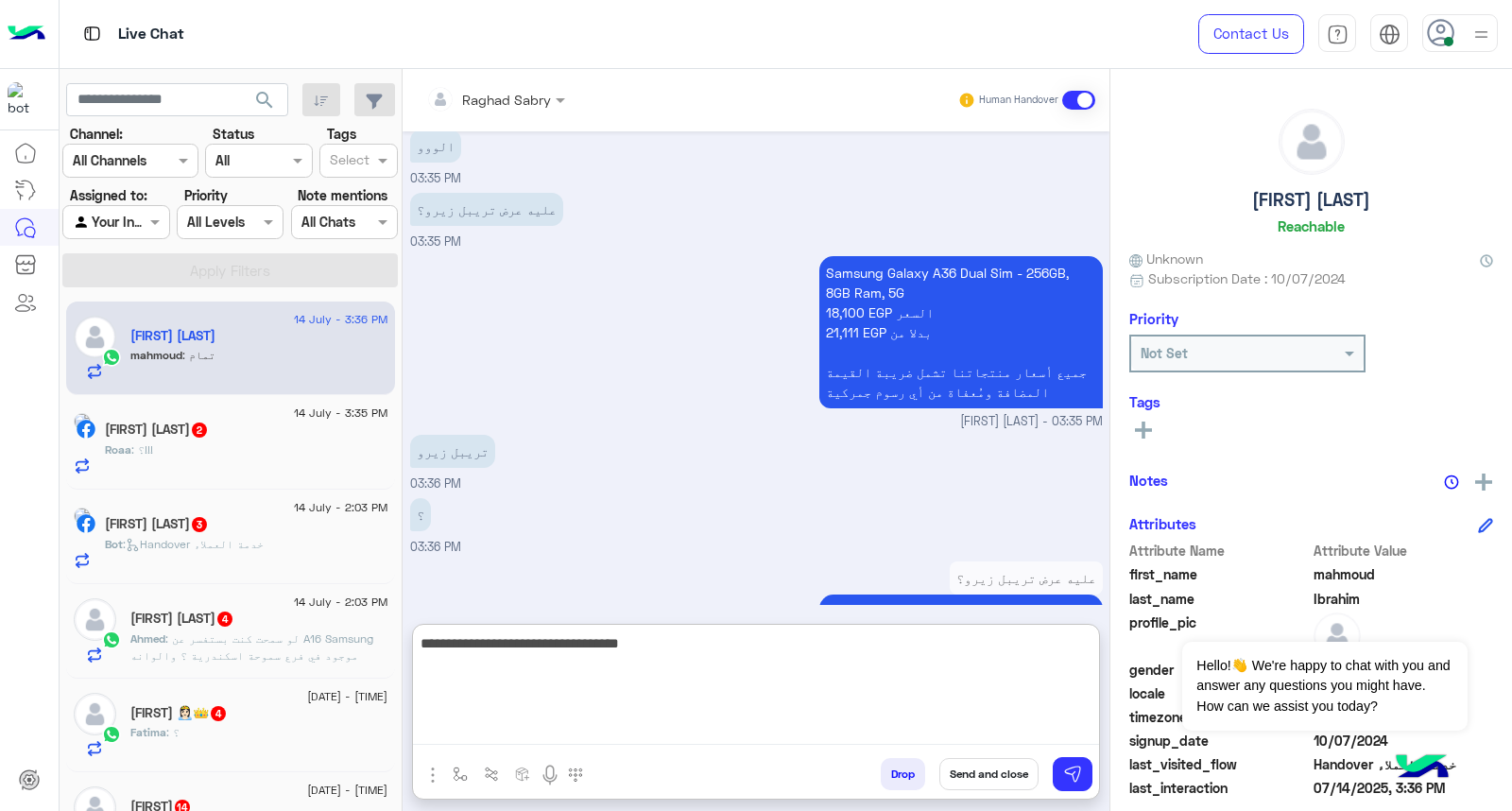 type on "**********" 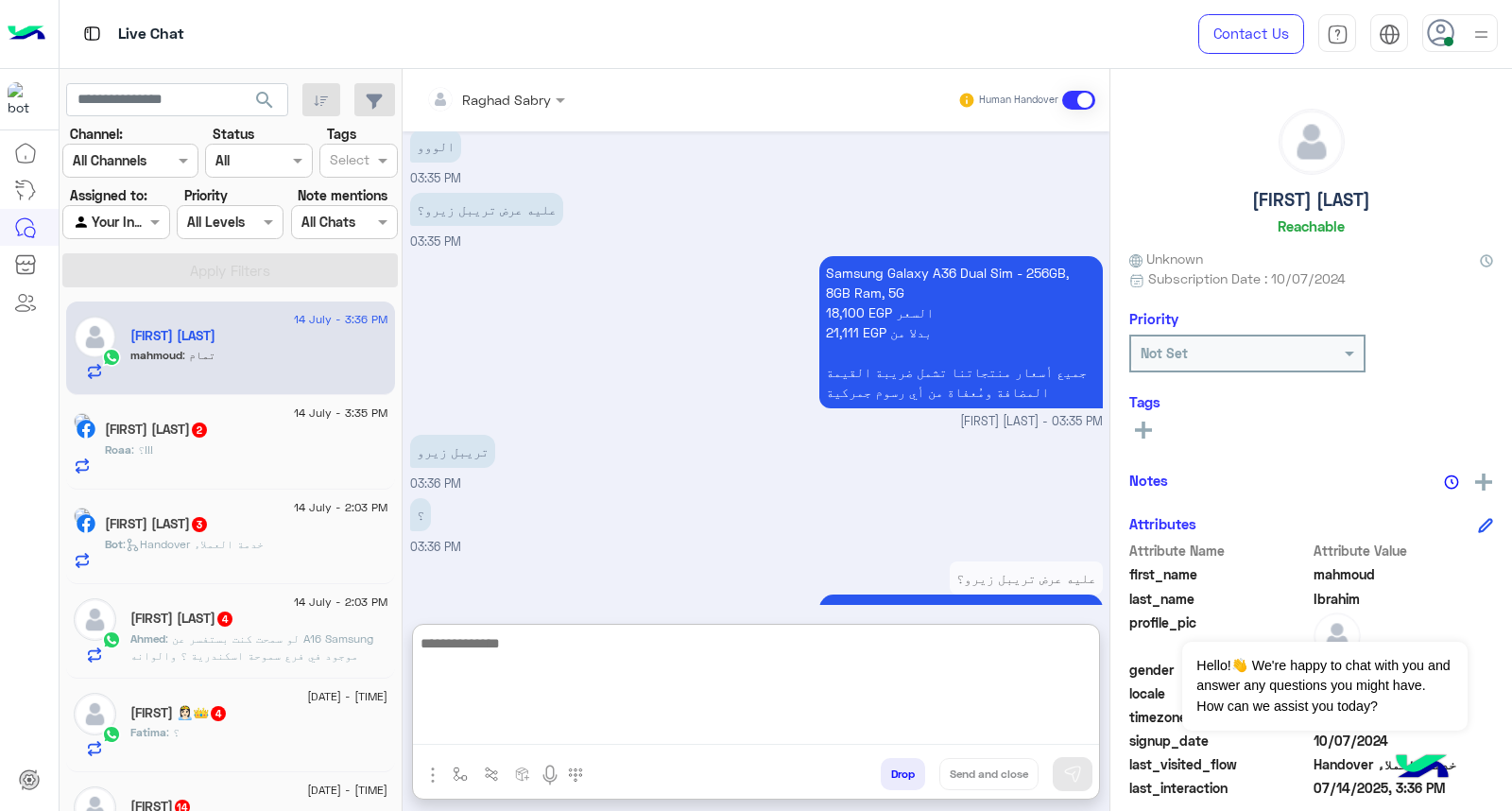 scroll, scrollTop: 1255, scrollLeft: 0, axis: vertical 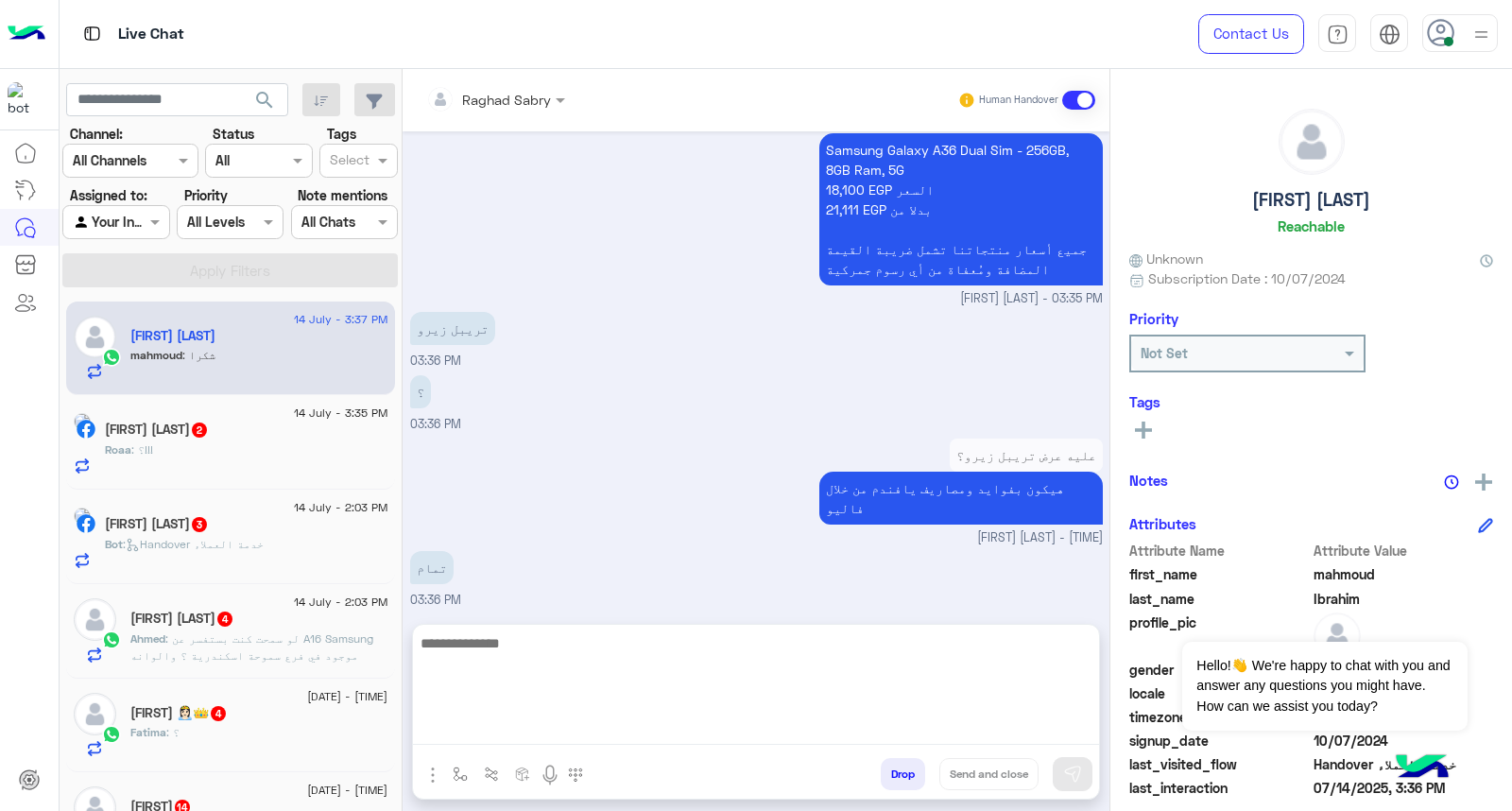 click at bounding box center [756, 688] 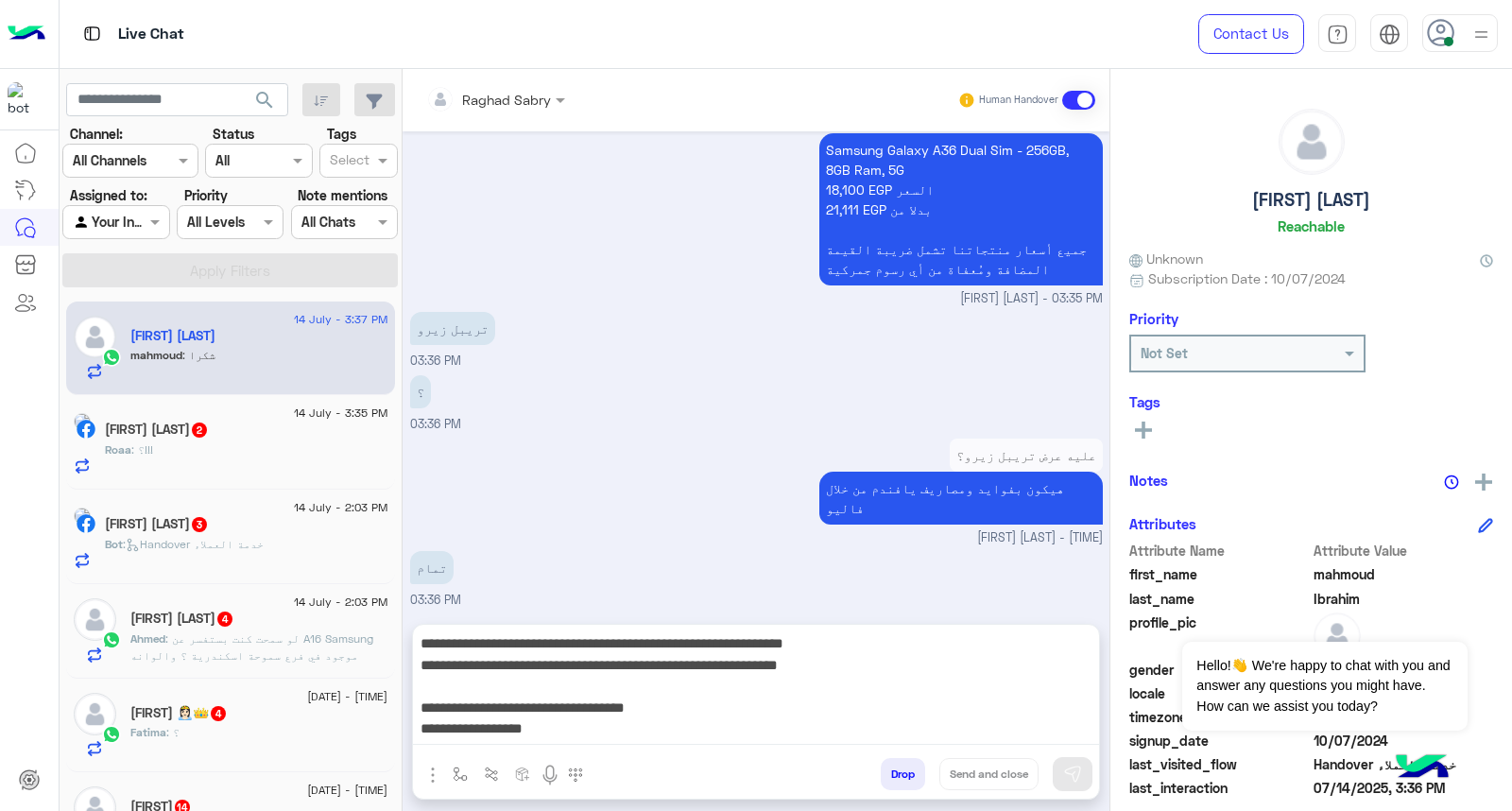scroll, scrollTop: 1309, scrollLeft: 0, axis: vertical 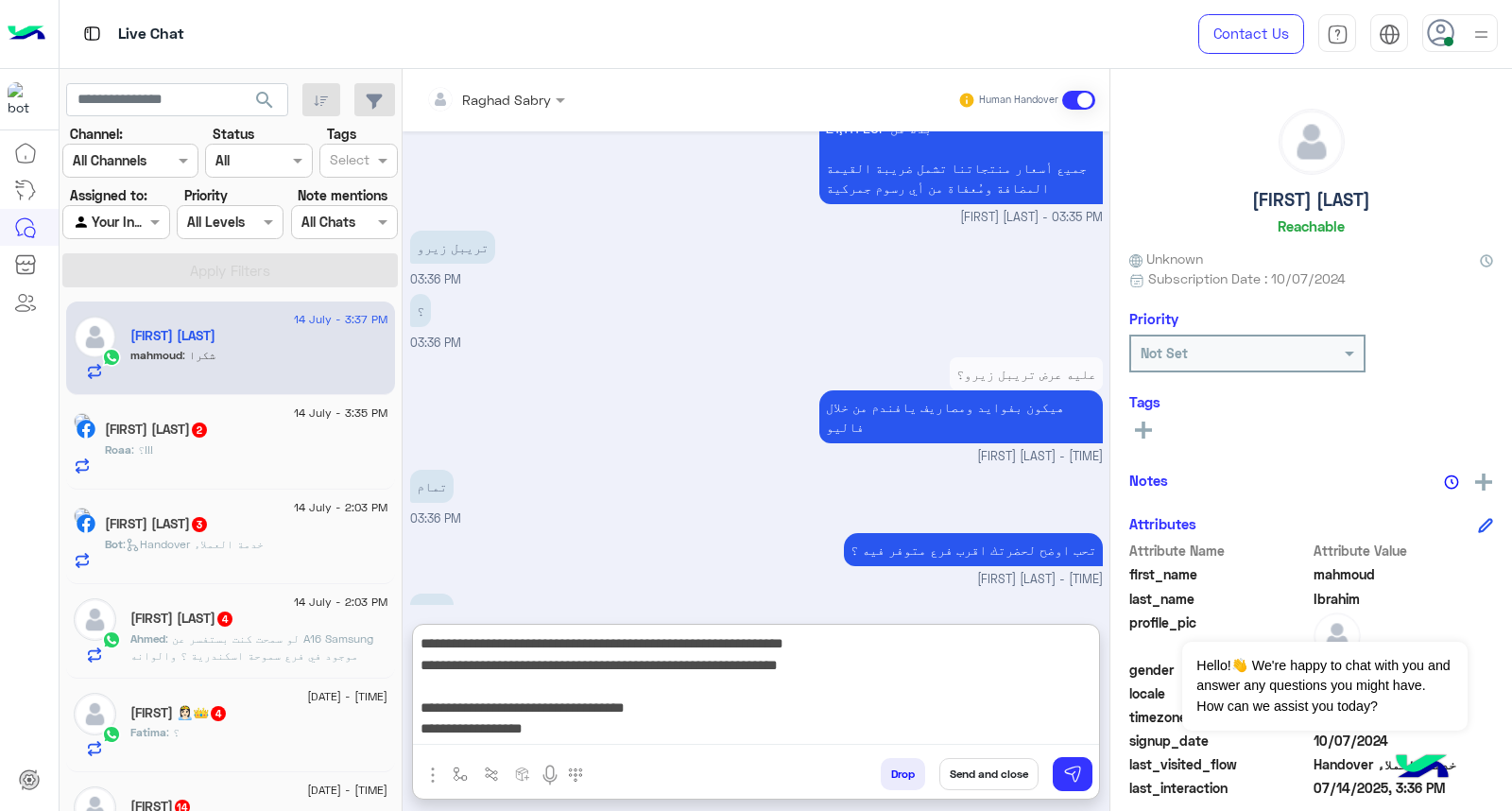 type on "**********" 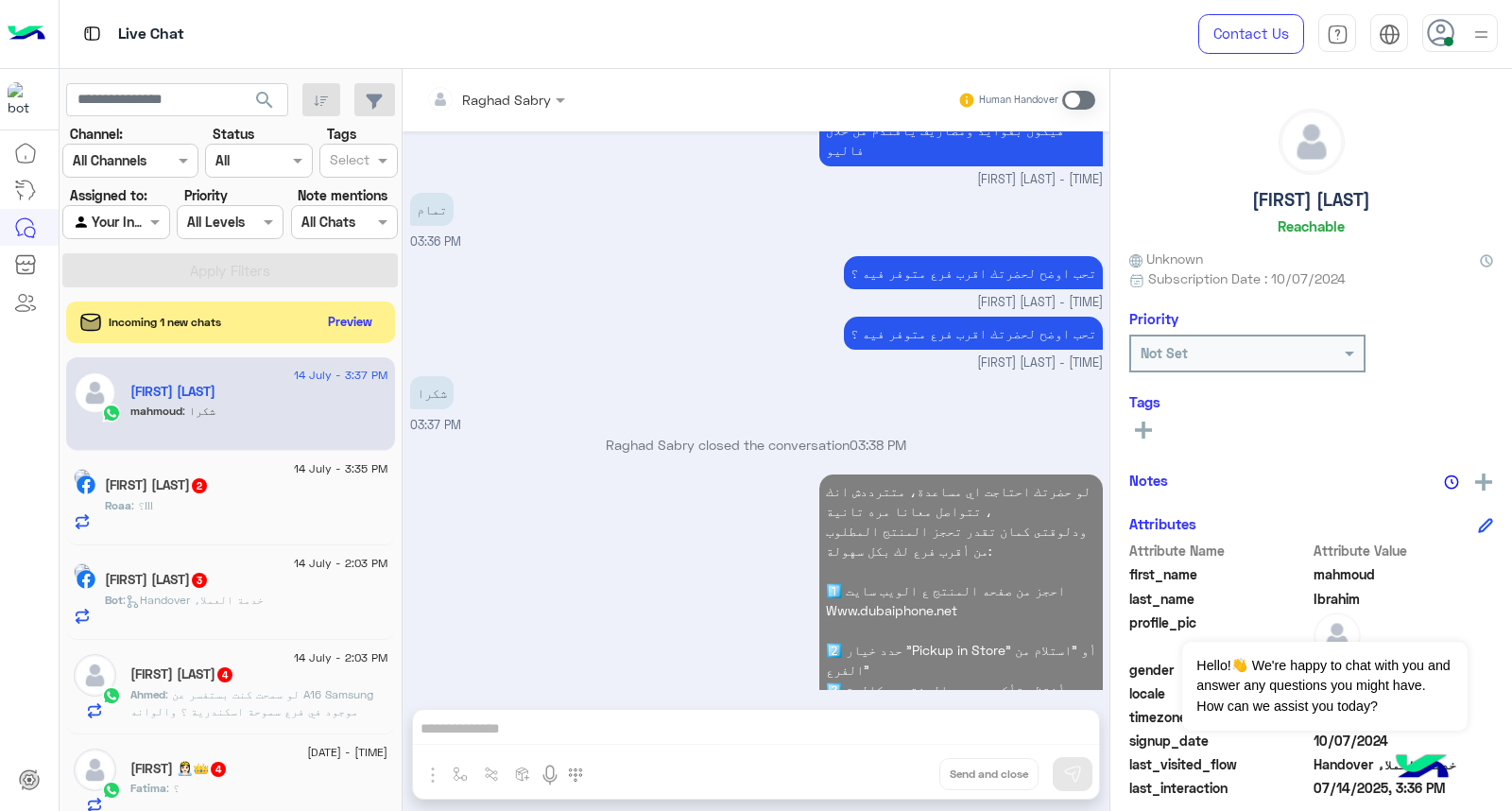 scroll, scrollTop: 3162, scrollLeft: 0, axis: vertical 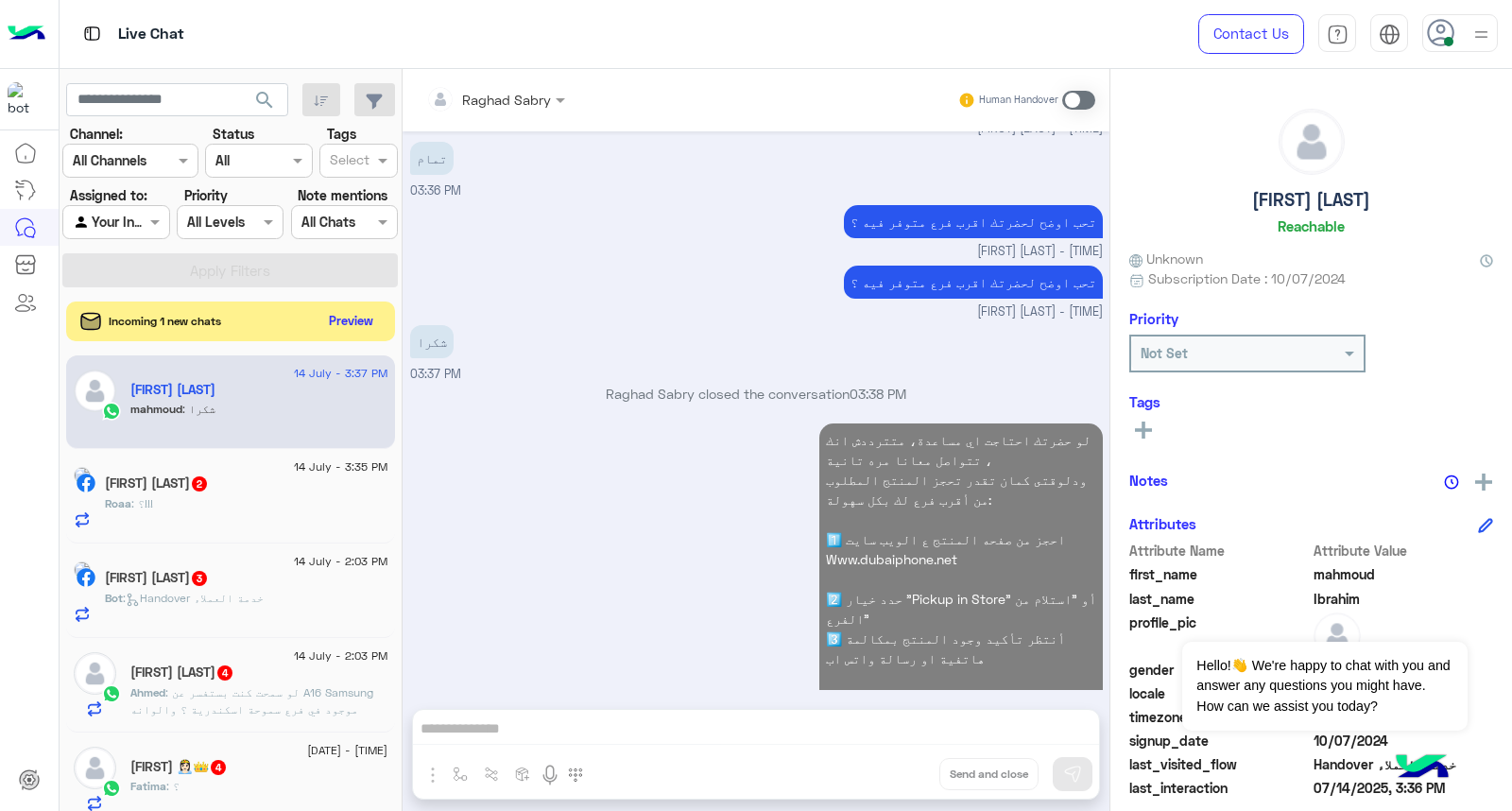 click on "search Channel: Channel All Channels Status Channel All Tags Select Assigned to: Agent Filter Your Inbox Priority All Levels All Levels Note mentions Select All Chats Apply Filters  Incoming 1 new chats    Preview  14 July - 3:37 PM  mahmoud Ibrahim  mahmoud : شكرا 14 July - 3:35 PM  Roaa Ahmed  2 Roaa : ؟!!! 14 July - 2:03 PM  Mohamed Elsayed  3 Bot :   Handover خدمة العملاء  14 July - 2:03 PM  Ahmed elsharnouby  4 Ahmed : لو سمحت كنت بستفسر عن A16  Samsung
موجود في فرع سموحة اسكندرية ؟
والوانه ومساحاته ايه ؟ 14 July - 2:02 PM  Fatima 👸🏻👑  4 Fatima : ؟ 14 July - 2:02 PM  SAMER   14 Bot :   Handover خدمة العملاء  14 July - 2:00 PM  Ahmed Elsisy  2 Ahmed : منتظرك 14 July - 1:59 PM  Chinnu🥀   7 Bot :   handover call center   14 July - 1:58 PM  aboali bmw 2020  8 Bot :   Handover خدمة العملاء  14 July - 1:55 PM  Mahmoud Hossam  4 Mahmoud : سعر s24 ultra و s25 ultra 14 July - 1:50 PM Bot :  3" 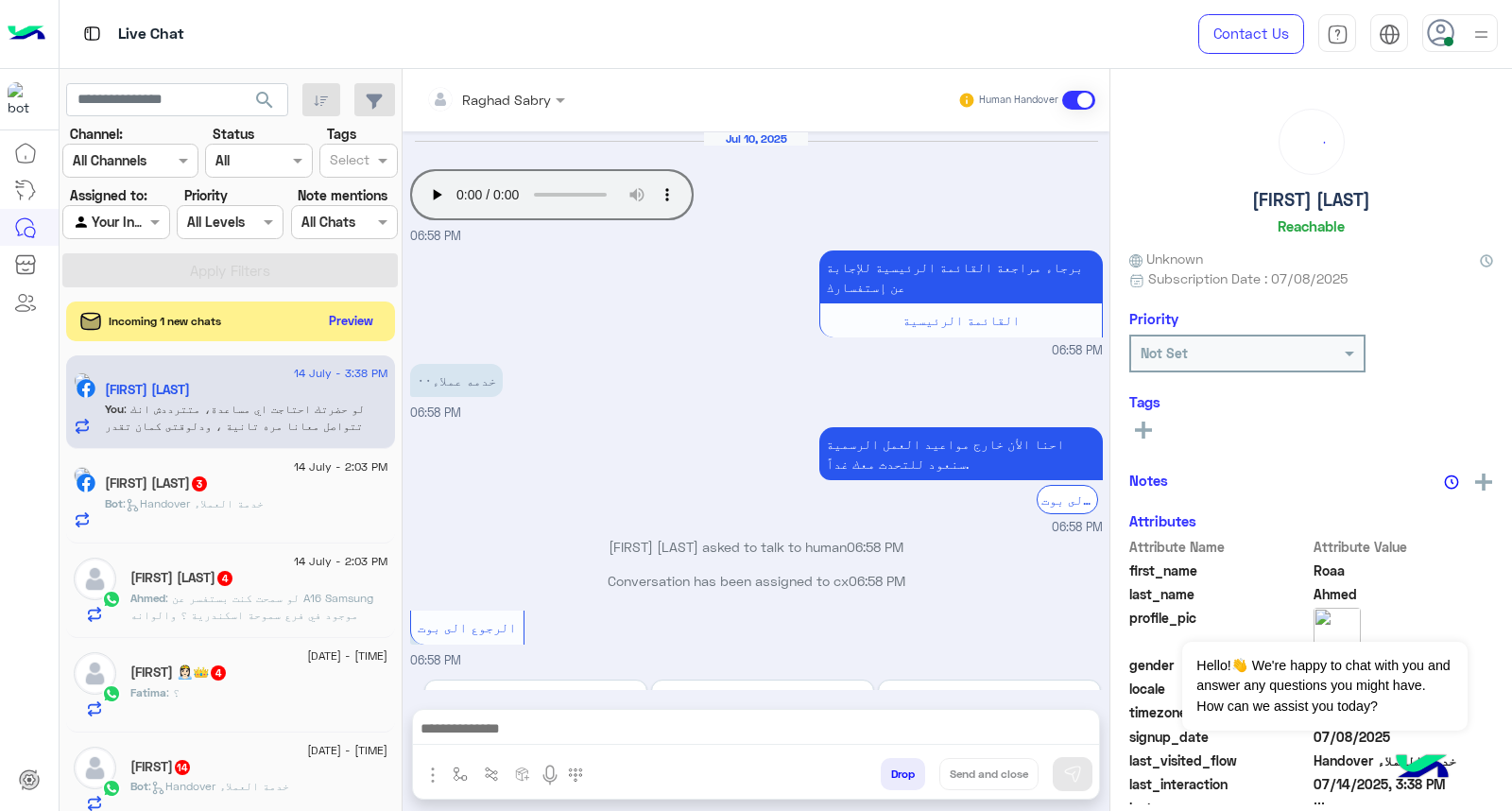 scroll, scrollTop: 1145, scrollLeft: 0, axis: vertical 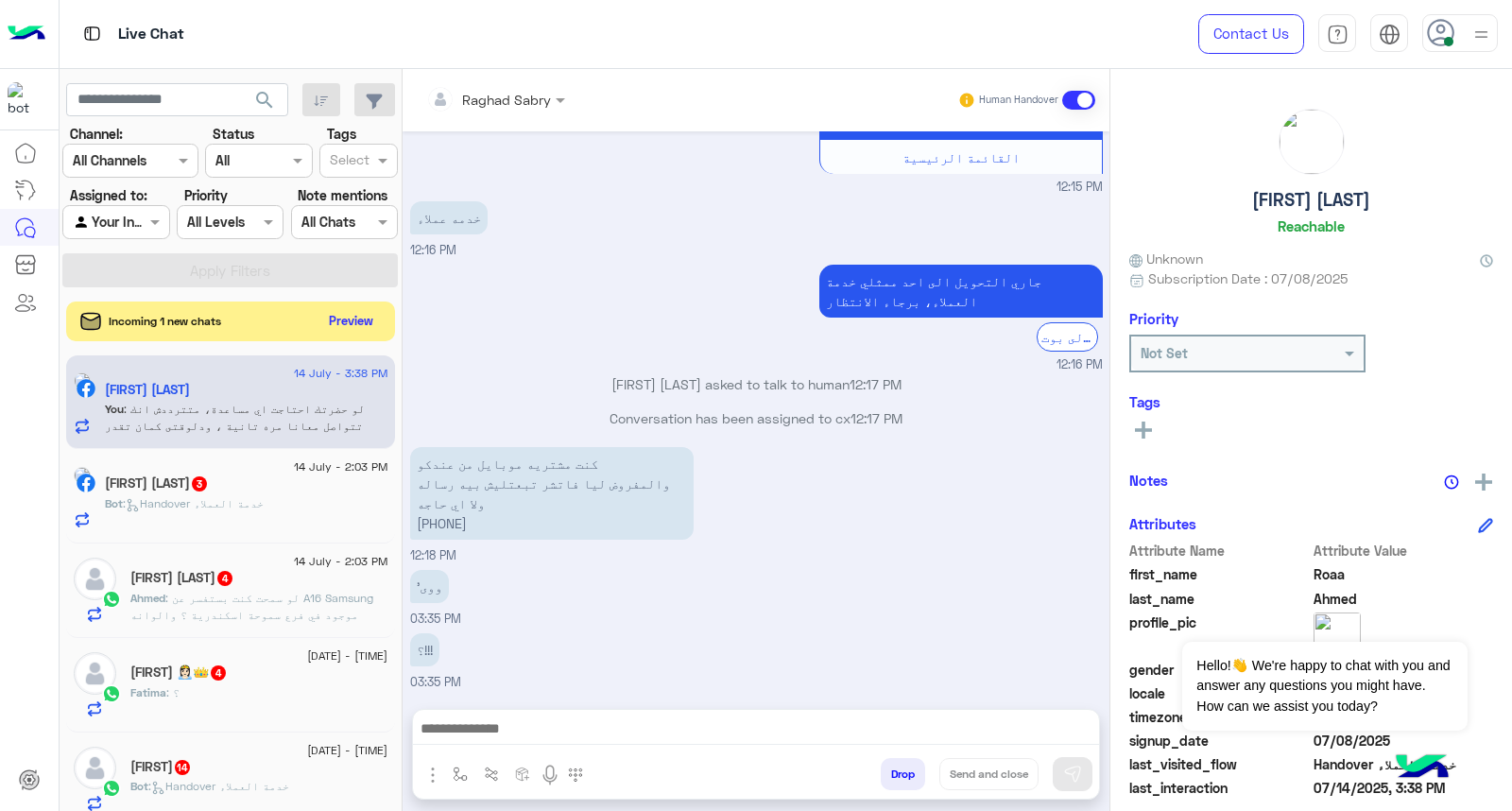 click on "Preview" 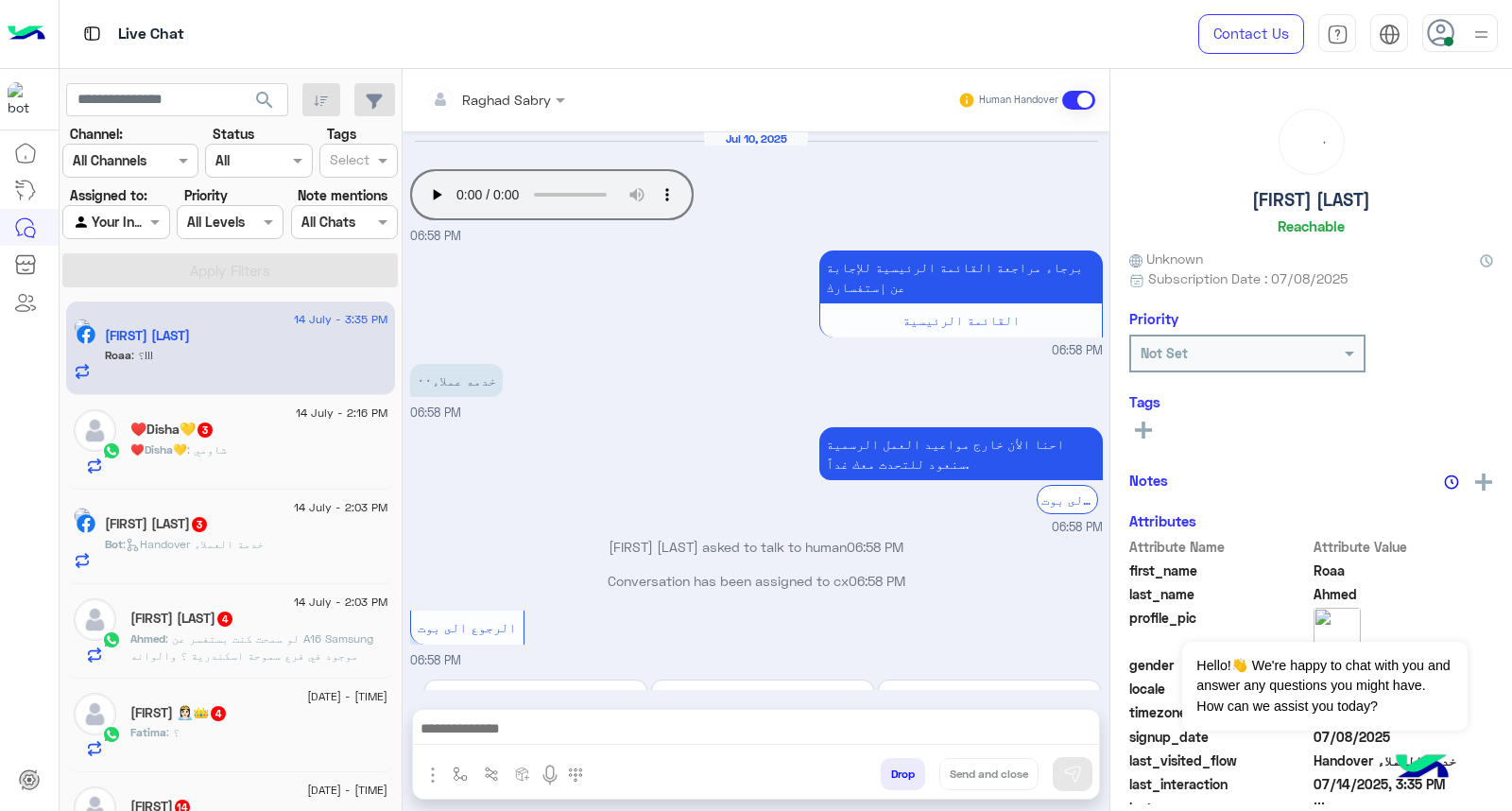 scroll, scrollTop: 1145, scrollLeft: 0, axis: vertical 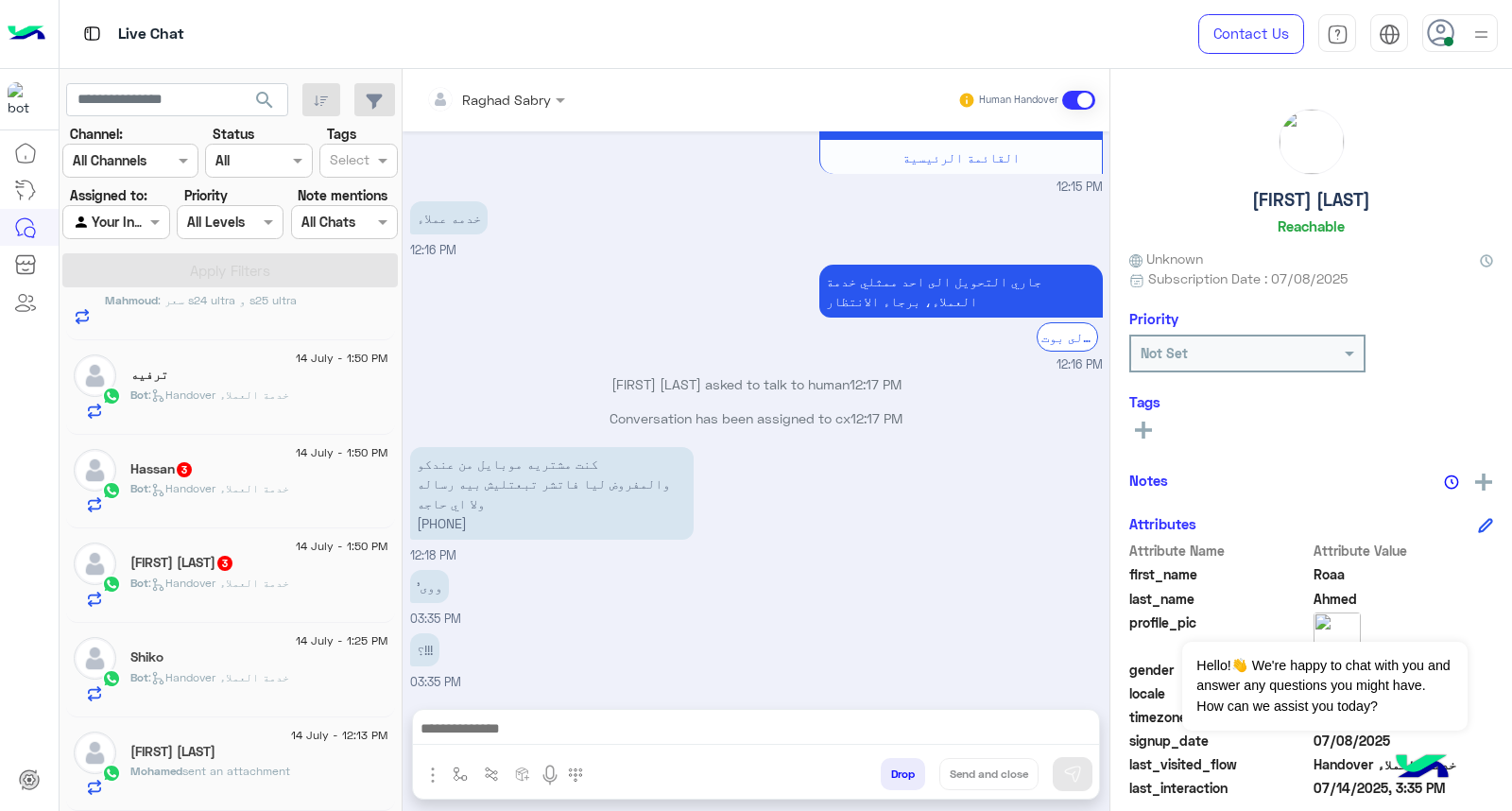 click on "14 July - 12:13 PM" 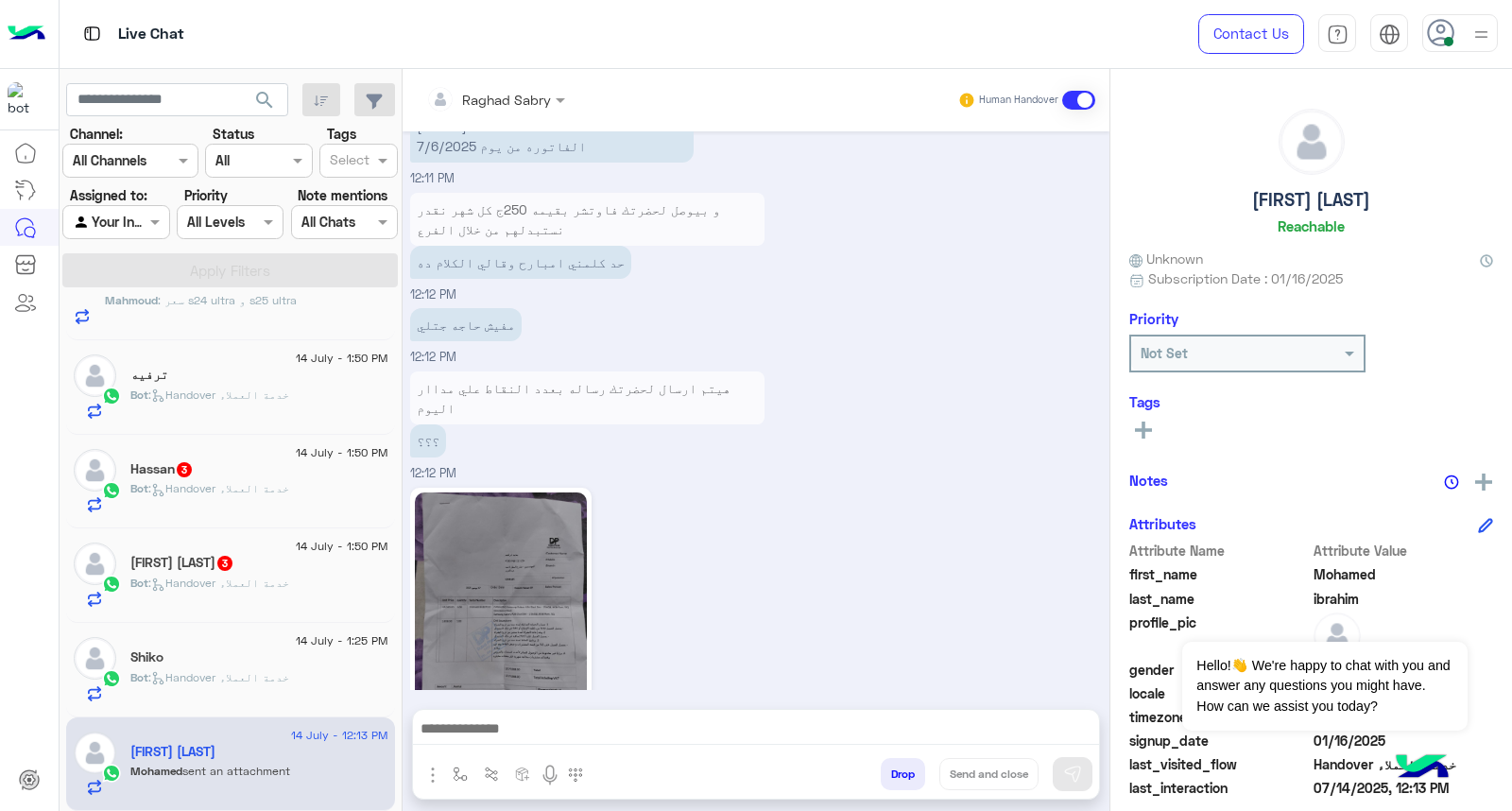 scroll, scrollTop: 1676, scrollLeft: 0, axis: vertical 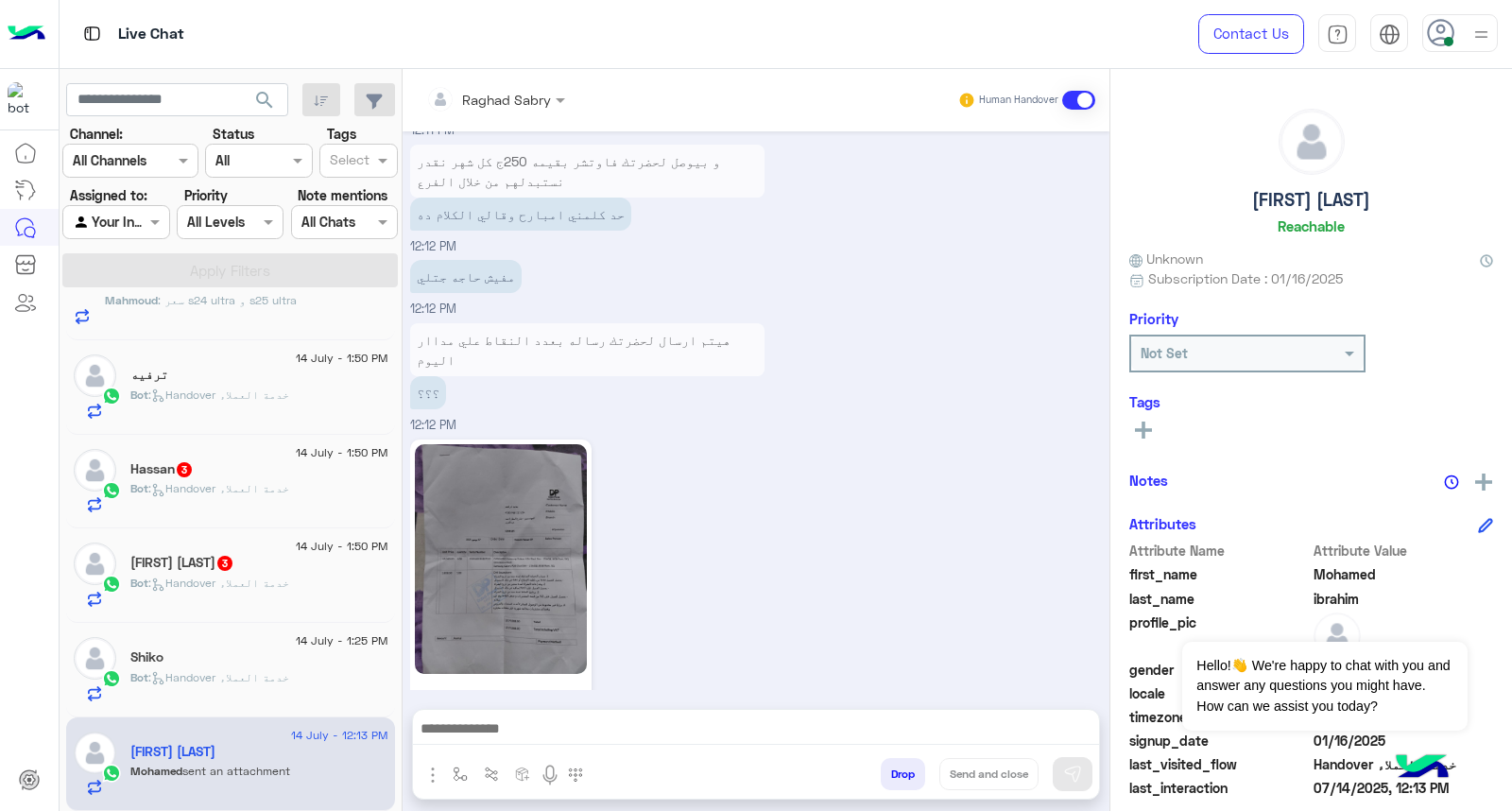 click on "Bot :   Handover خدمة العملاء" 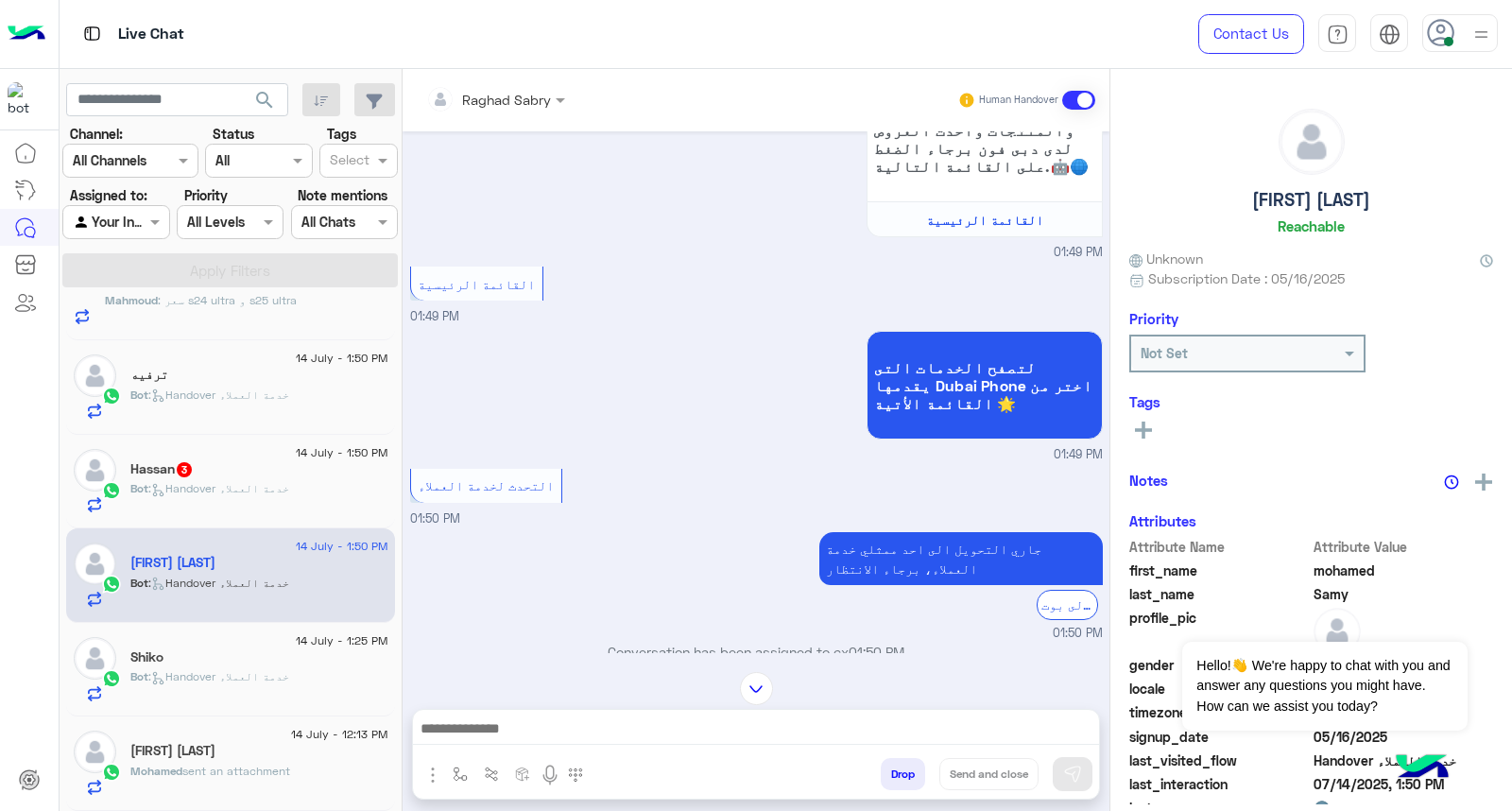 scroll, scrollTop: 1047, scrollLeft: 0, axis: vertical 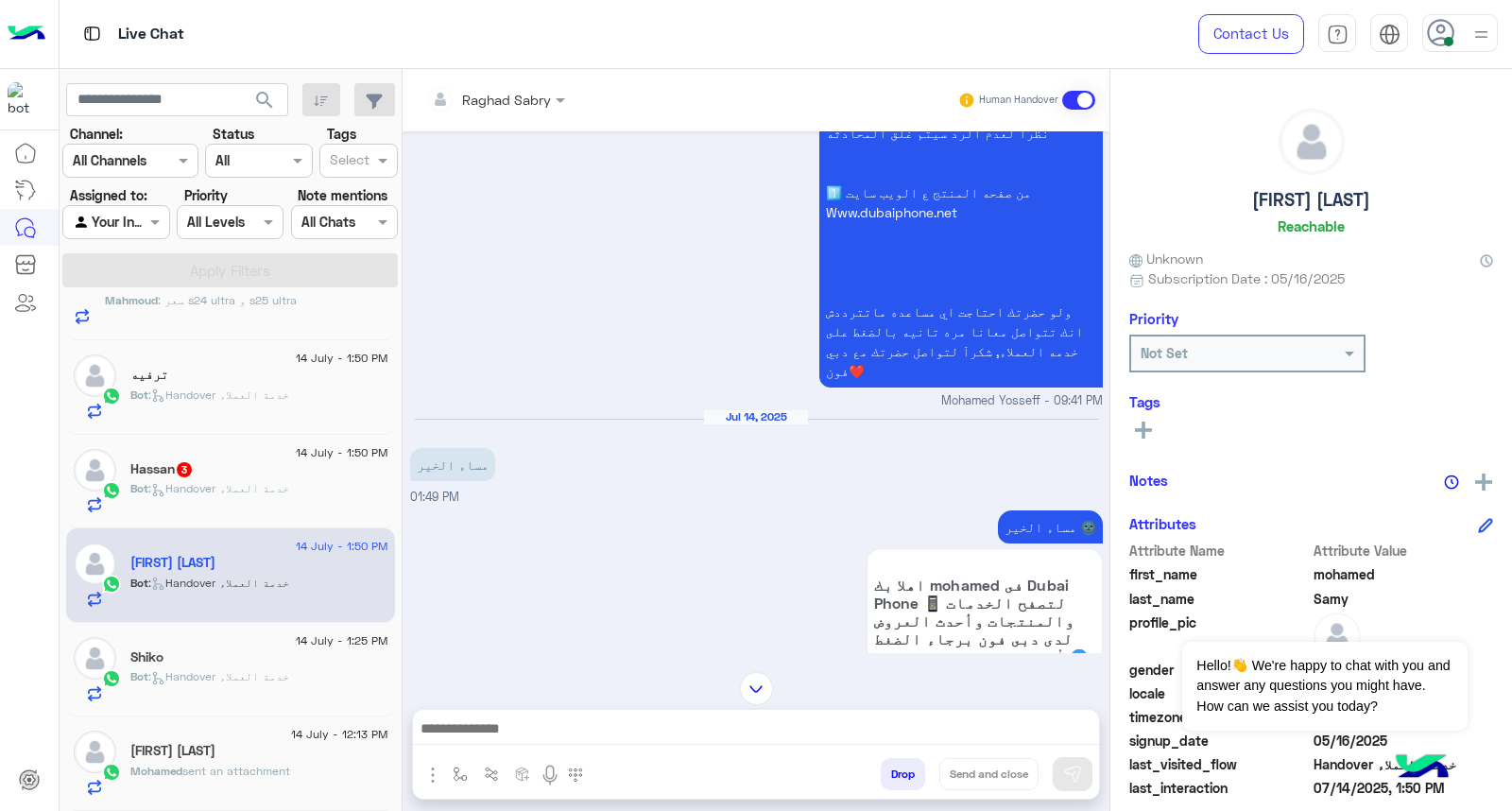 click at bounding box center (756, 733) 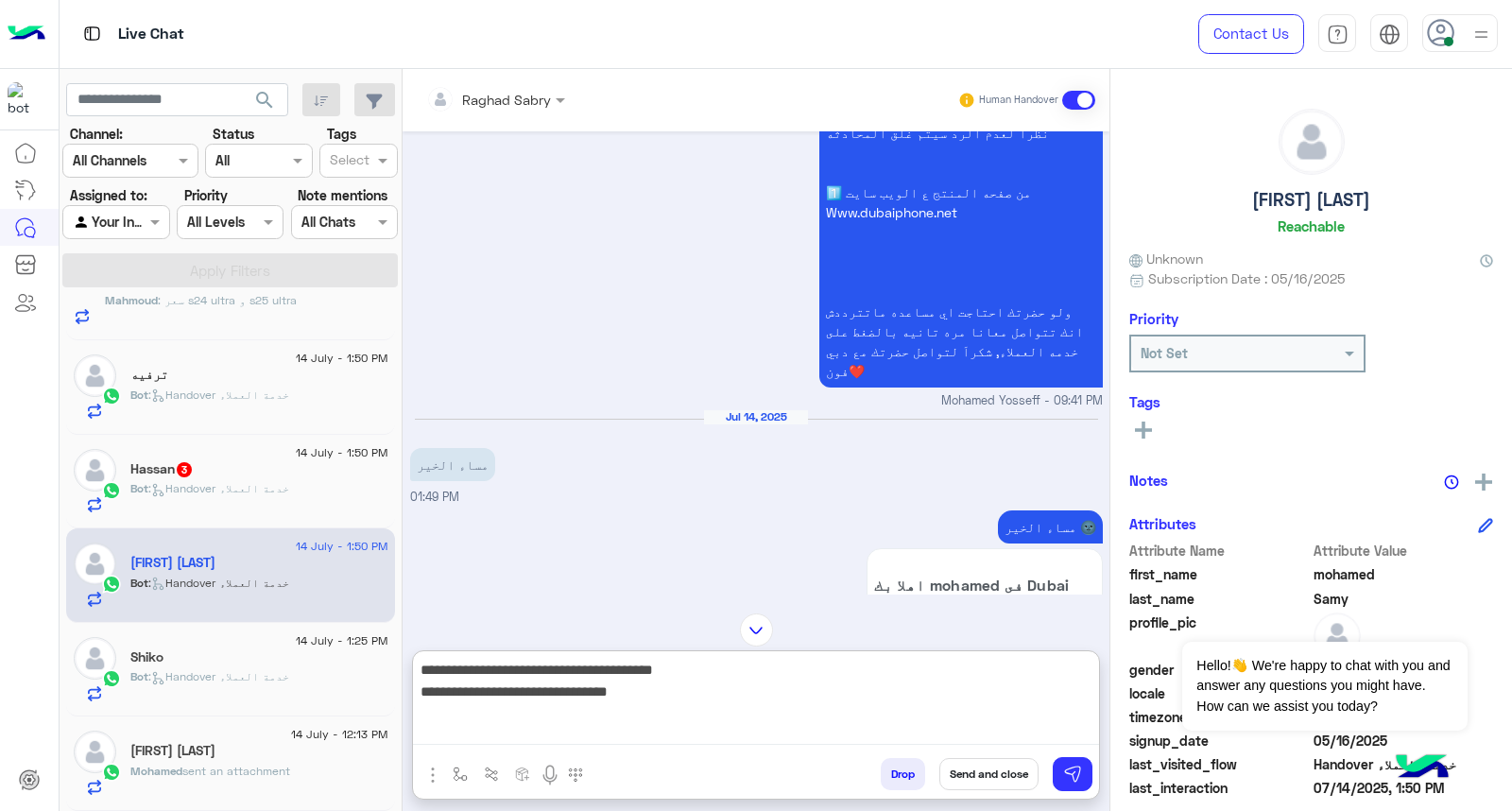 scroll, scrollTop: 0, scrollLeft: 0, axis: both 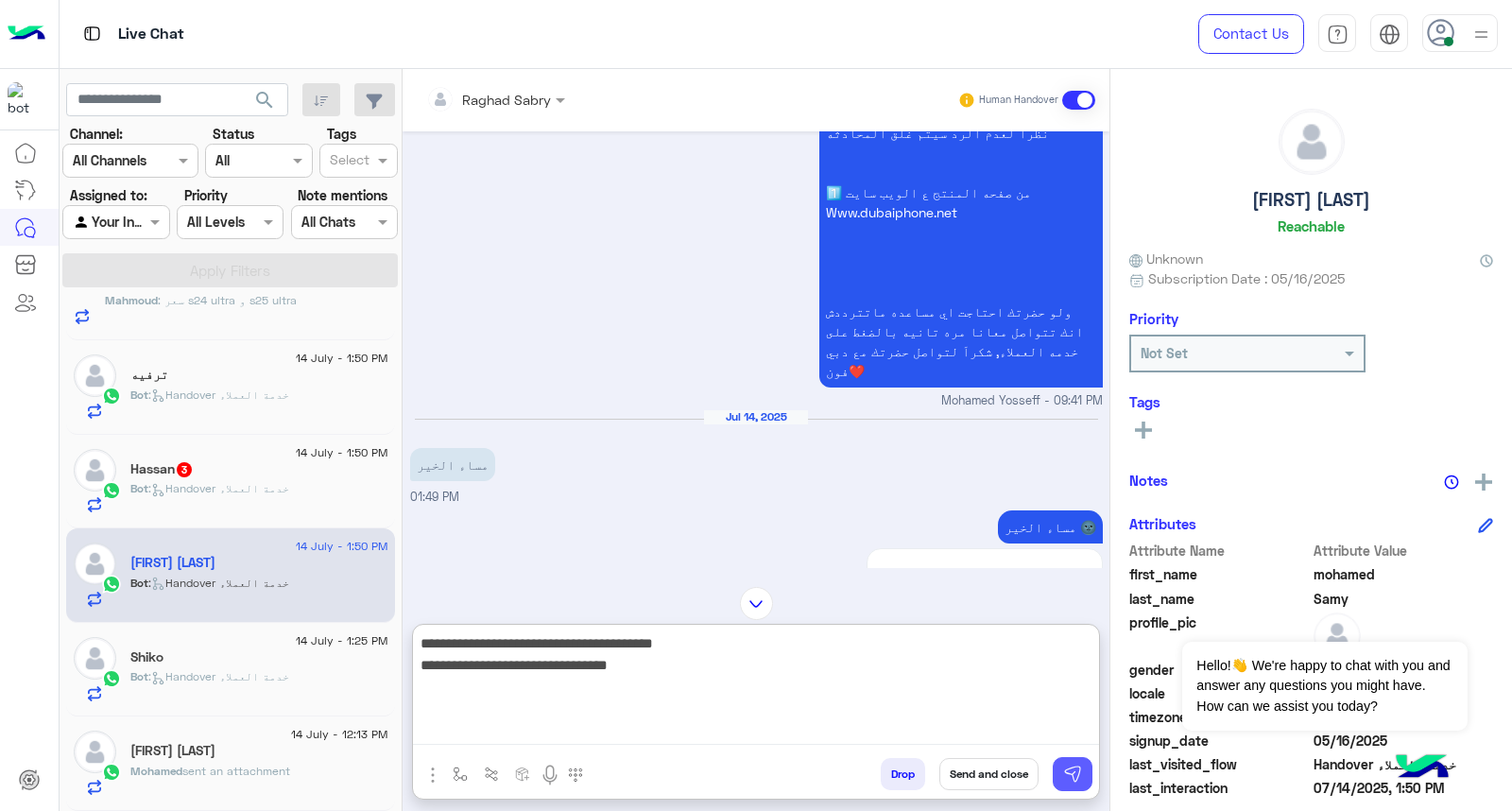 type on "**********" 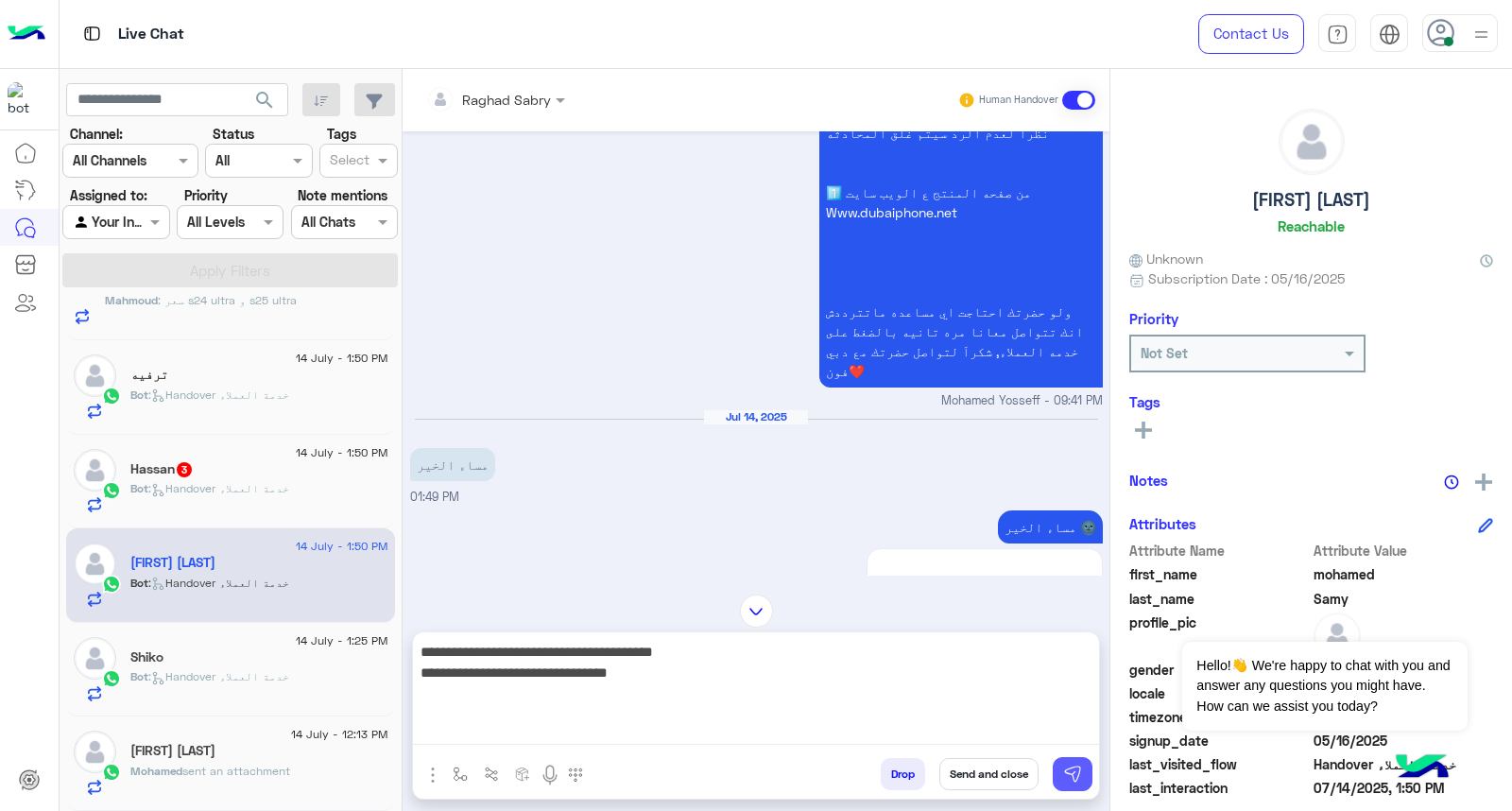 click at bounding box center [1073, 774] 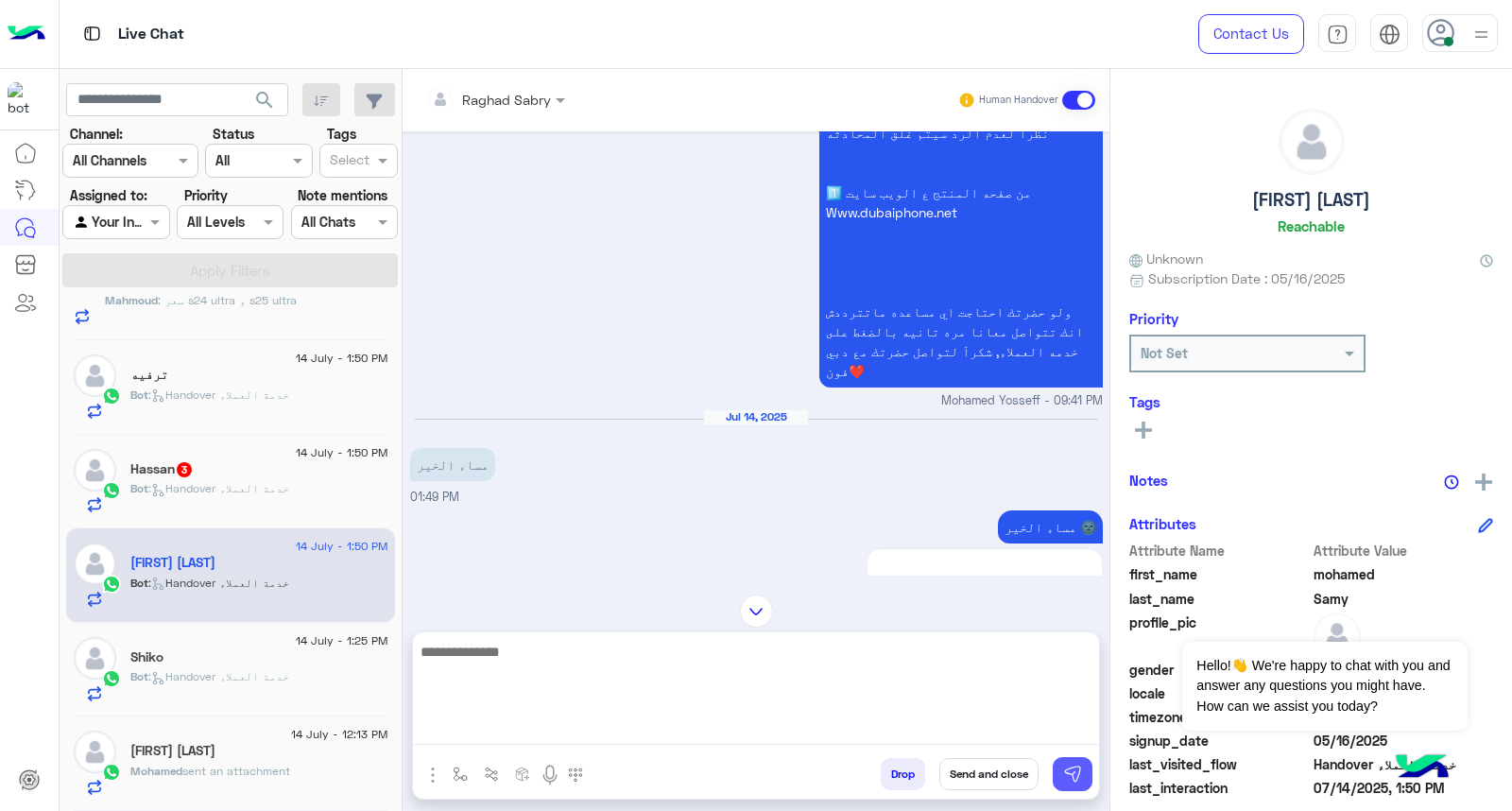 scroll, scrollTop: 1618, scrollLeft: 0, axis: vertical 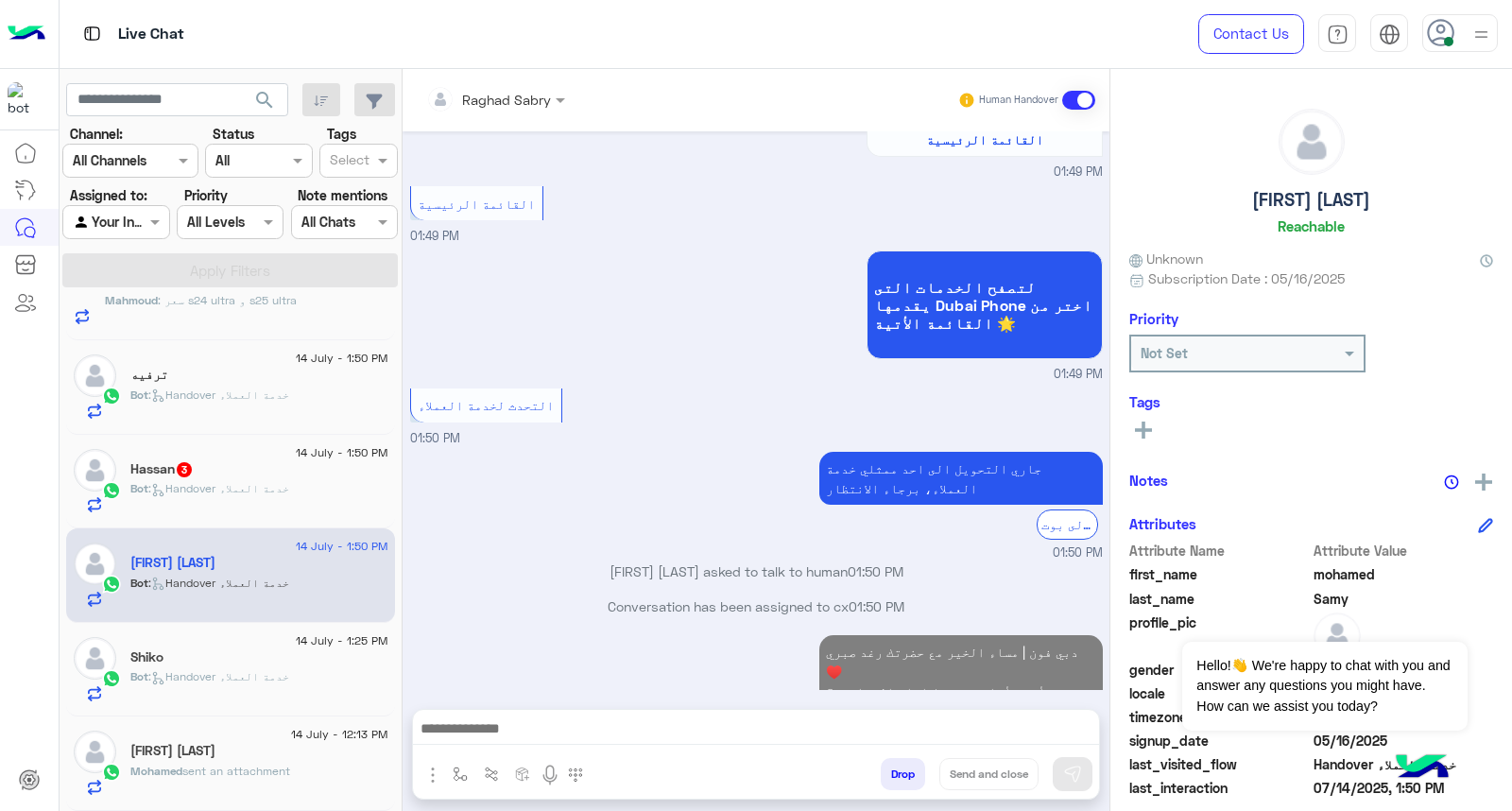 click on "Bot :   Handover خدمة العملاء" 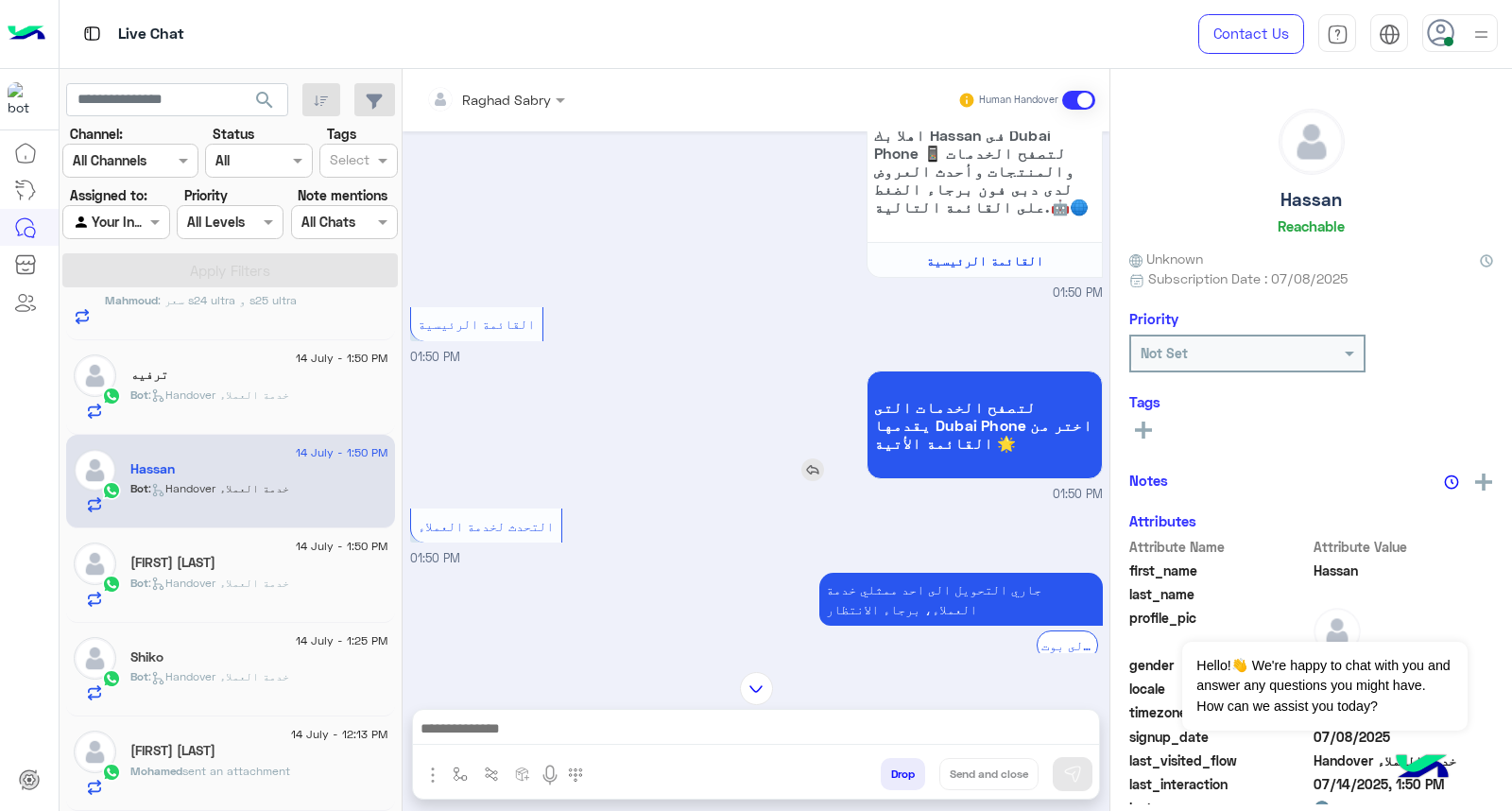 scroll, scrollTop: 1059, scrollLeft: 0, axis: vertical 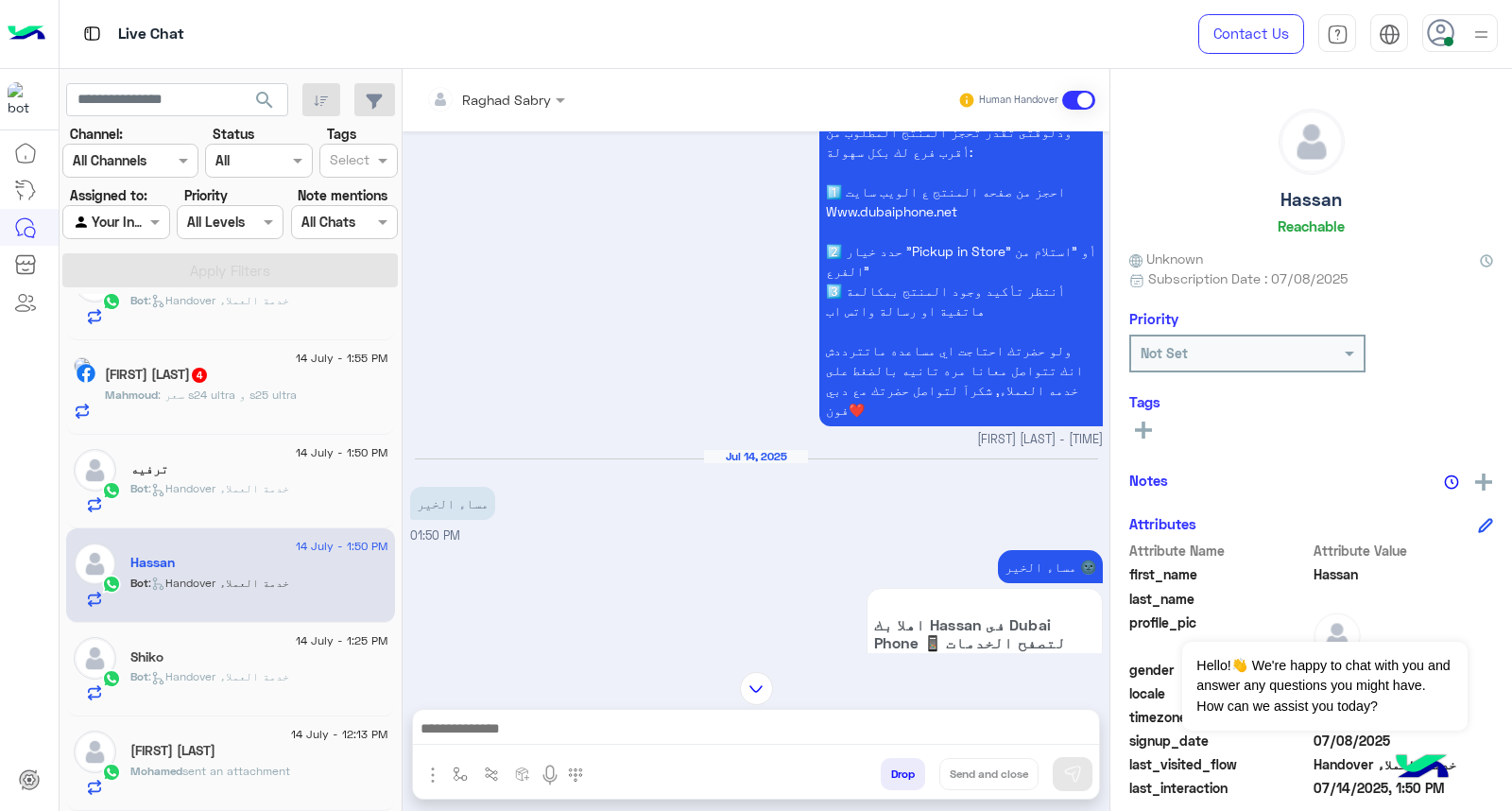 click at bounding box center [756, 733] 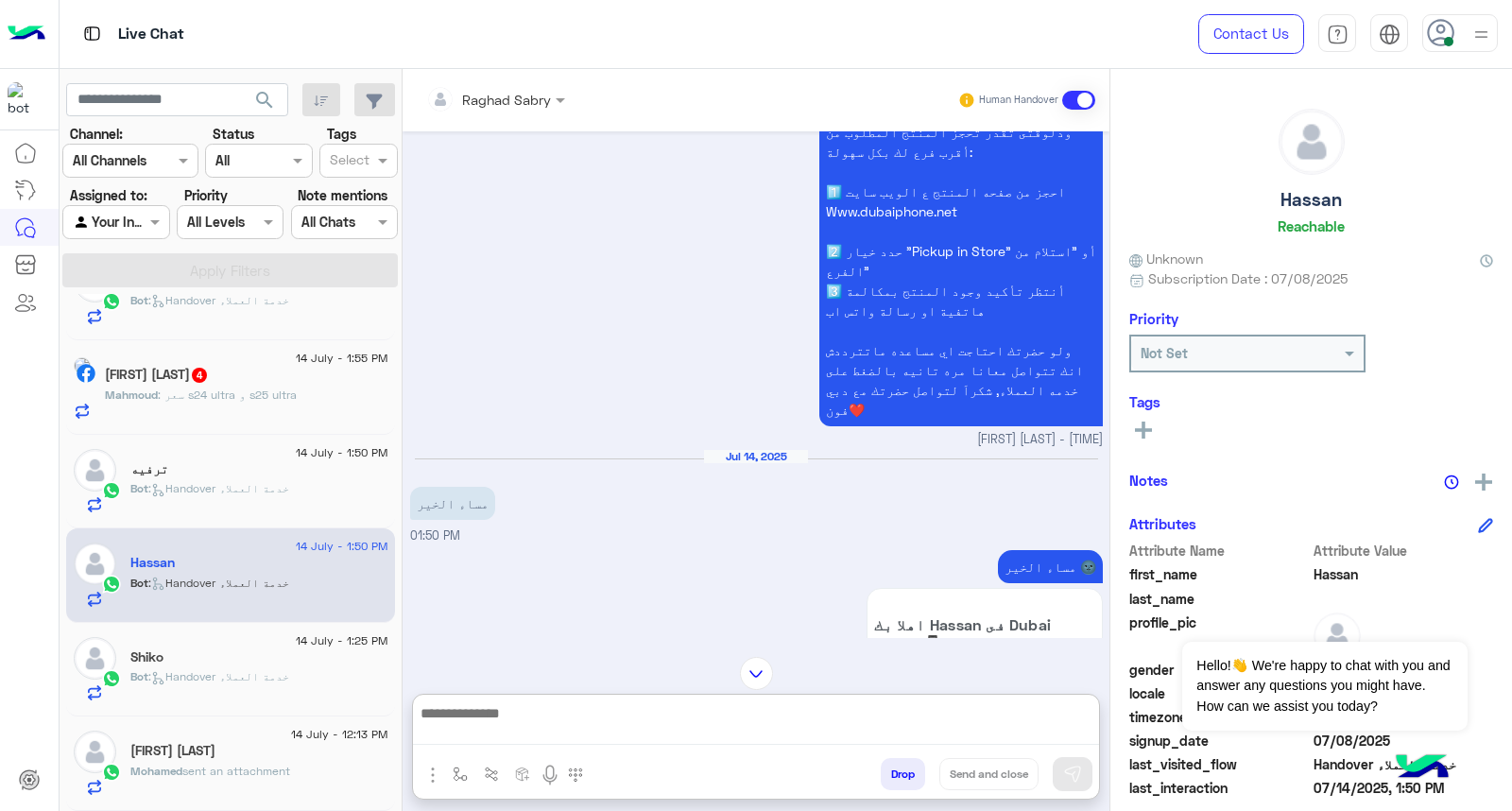 drag, startPoint x: 1046, startPoint y: 720, endPoint x: 1060, endPoint y: 728, distance: 16 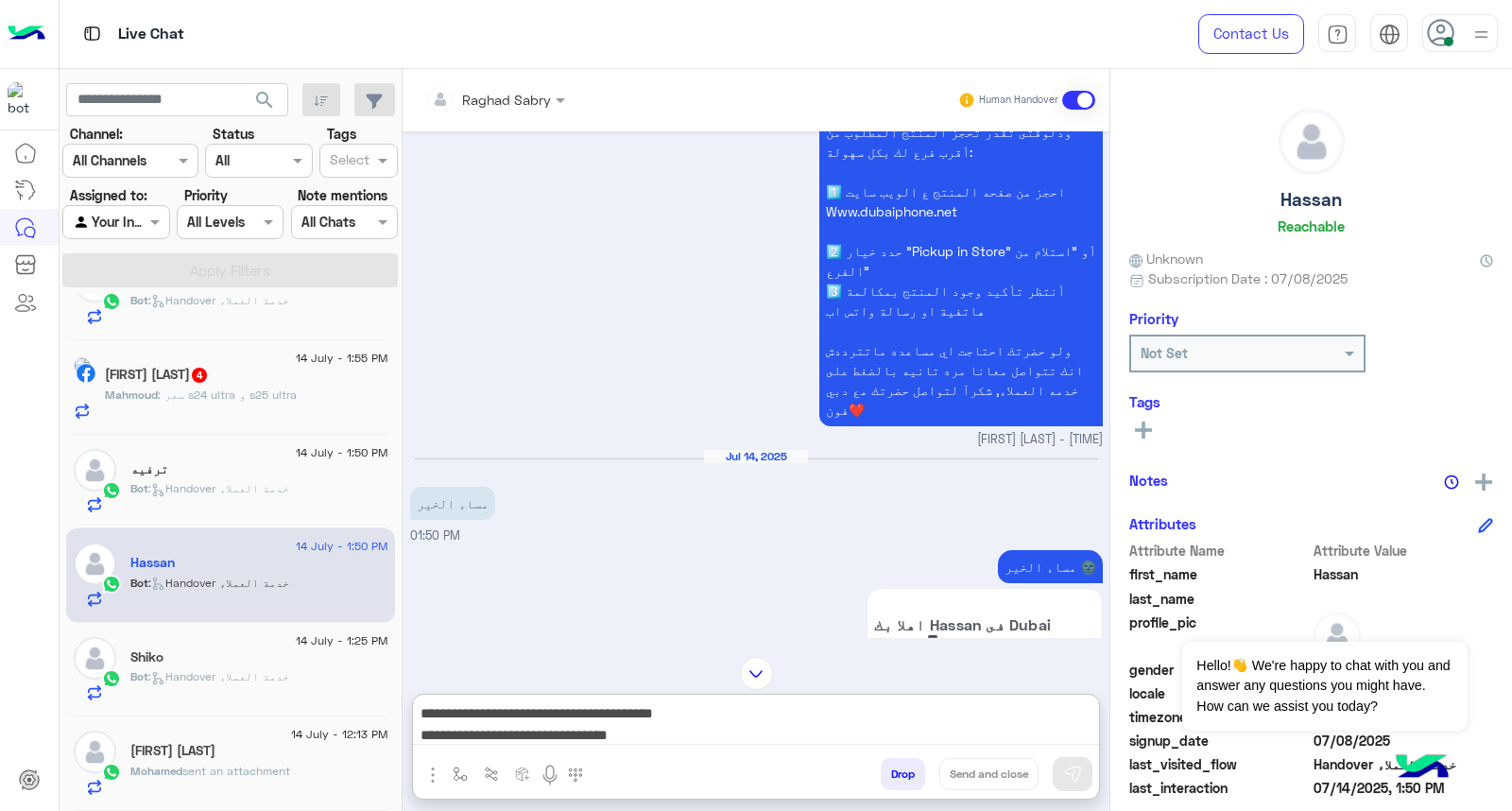 scroll, scrollTop: 0, scrollLeft: 0, axis: both 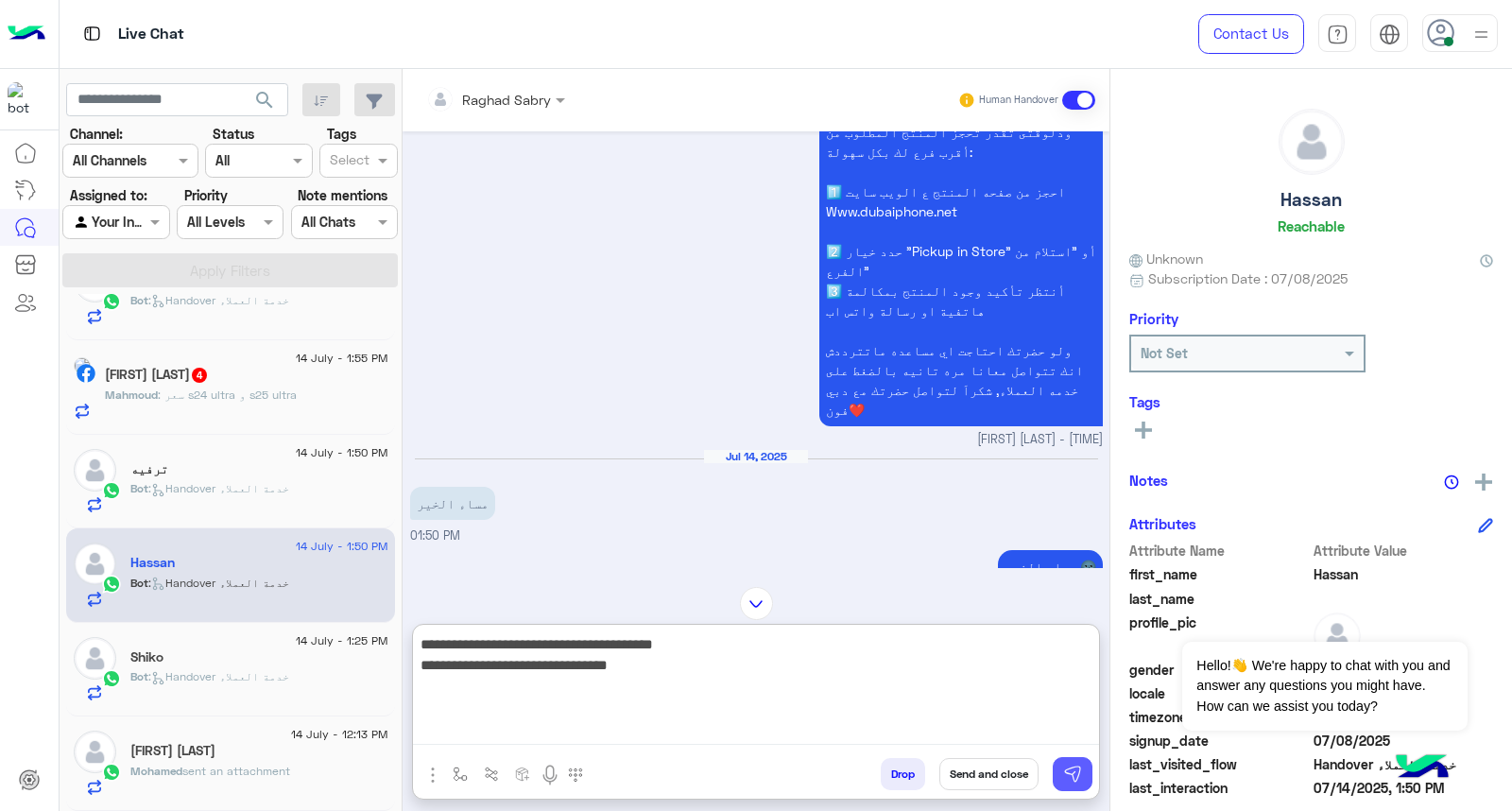 type on "**********" 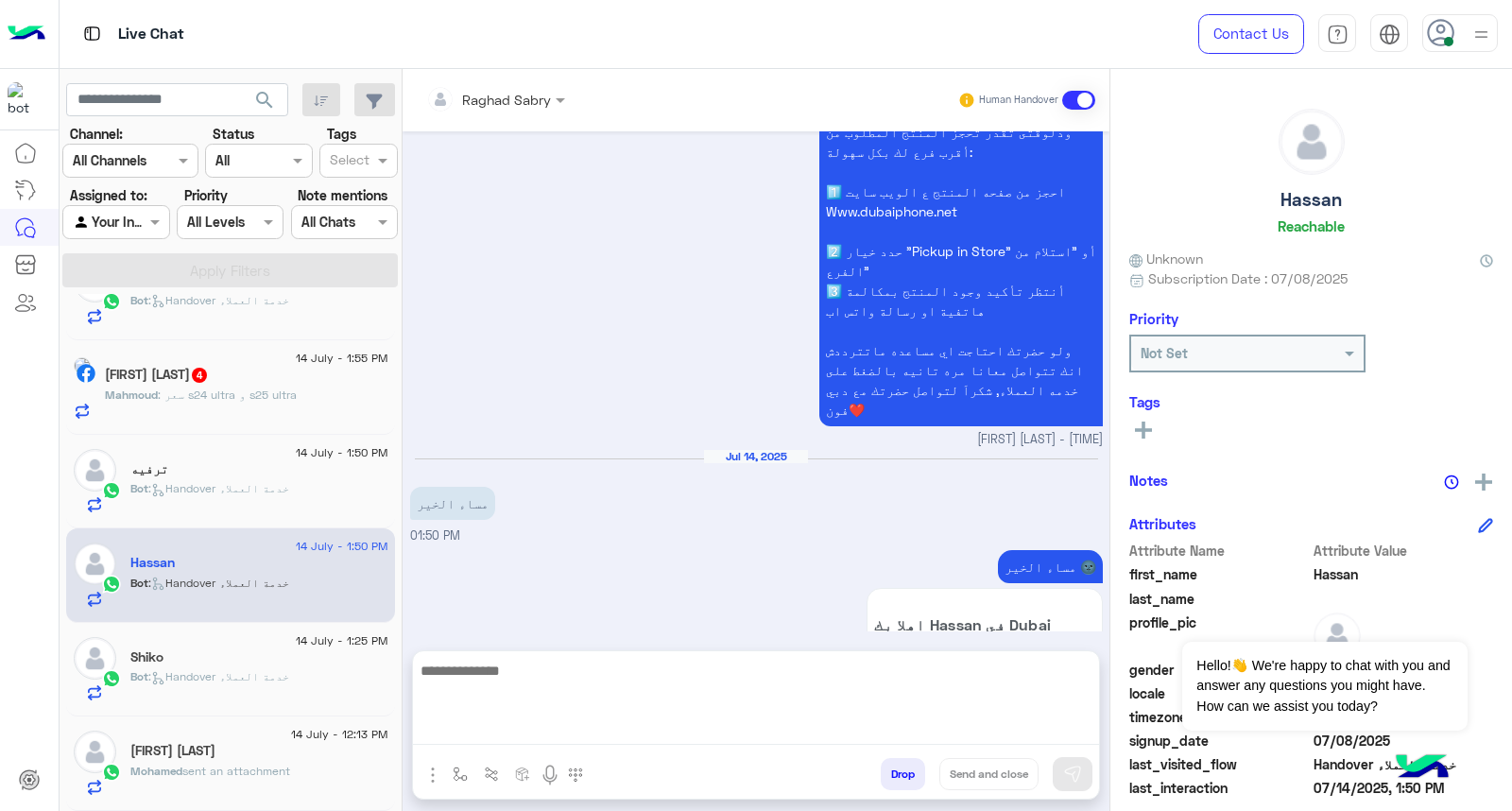scroll, scrollTop: 1630, scrollLeft: 0, axis: vertical 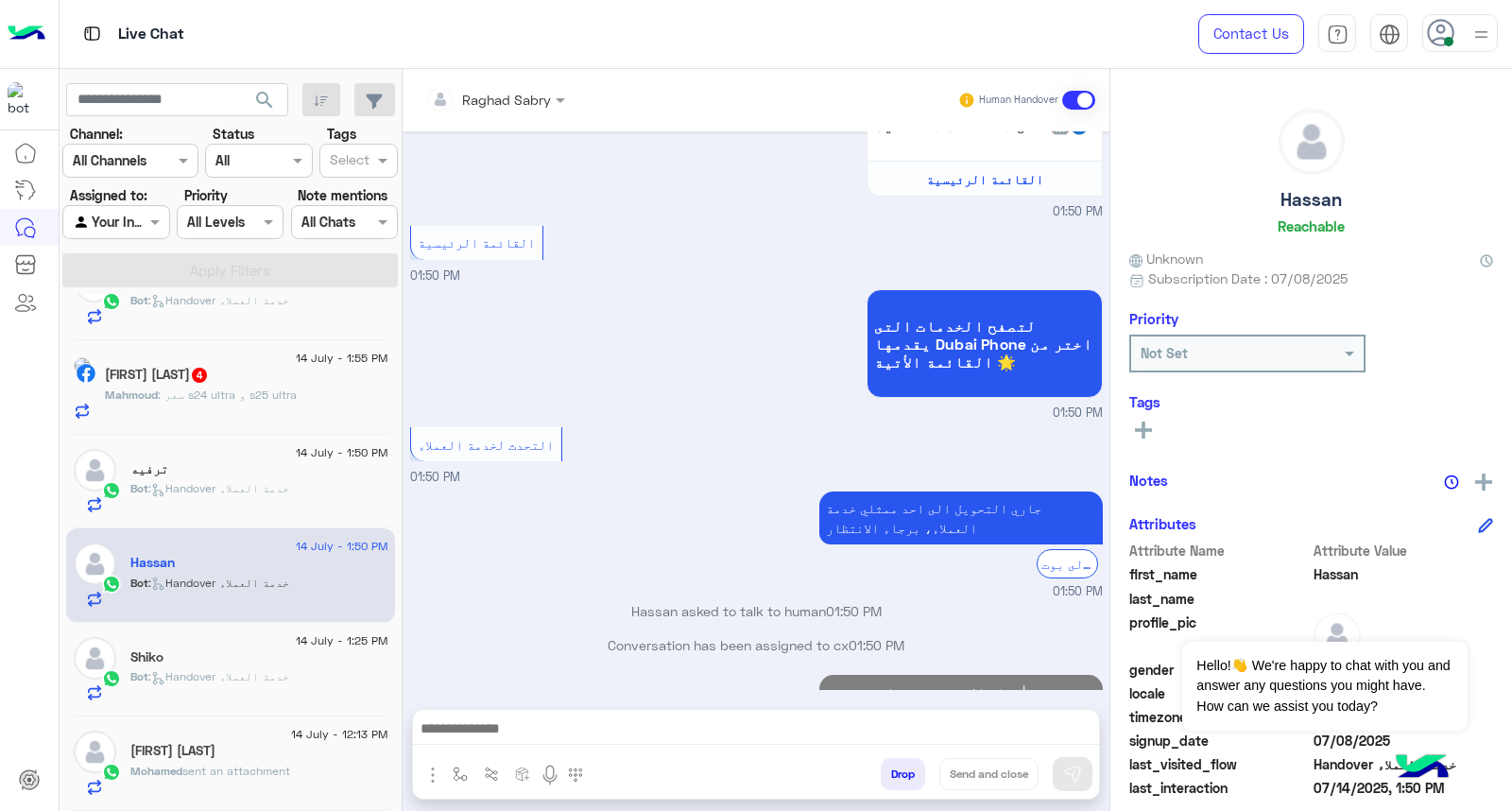 click on ":   Handover خدمة العملاء" 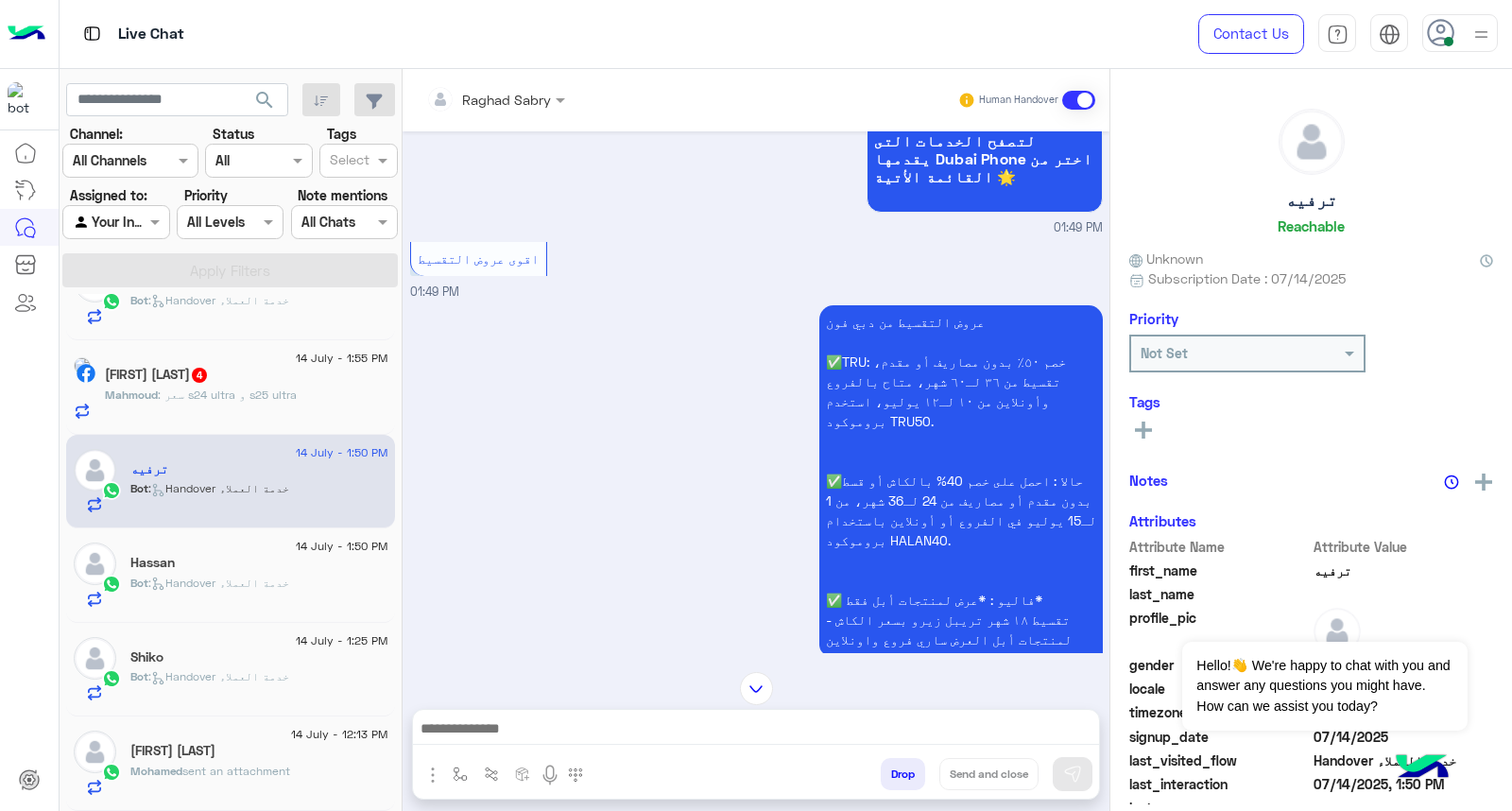 scroll, scrollTop: 0, scrollLeft: 0, axis: both 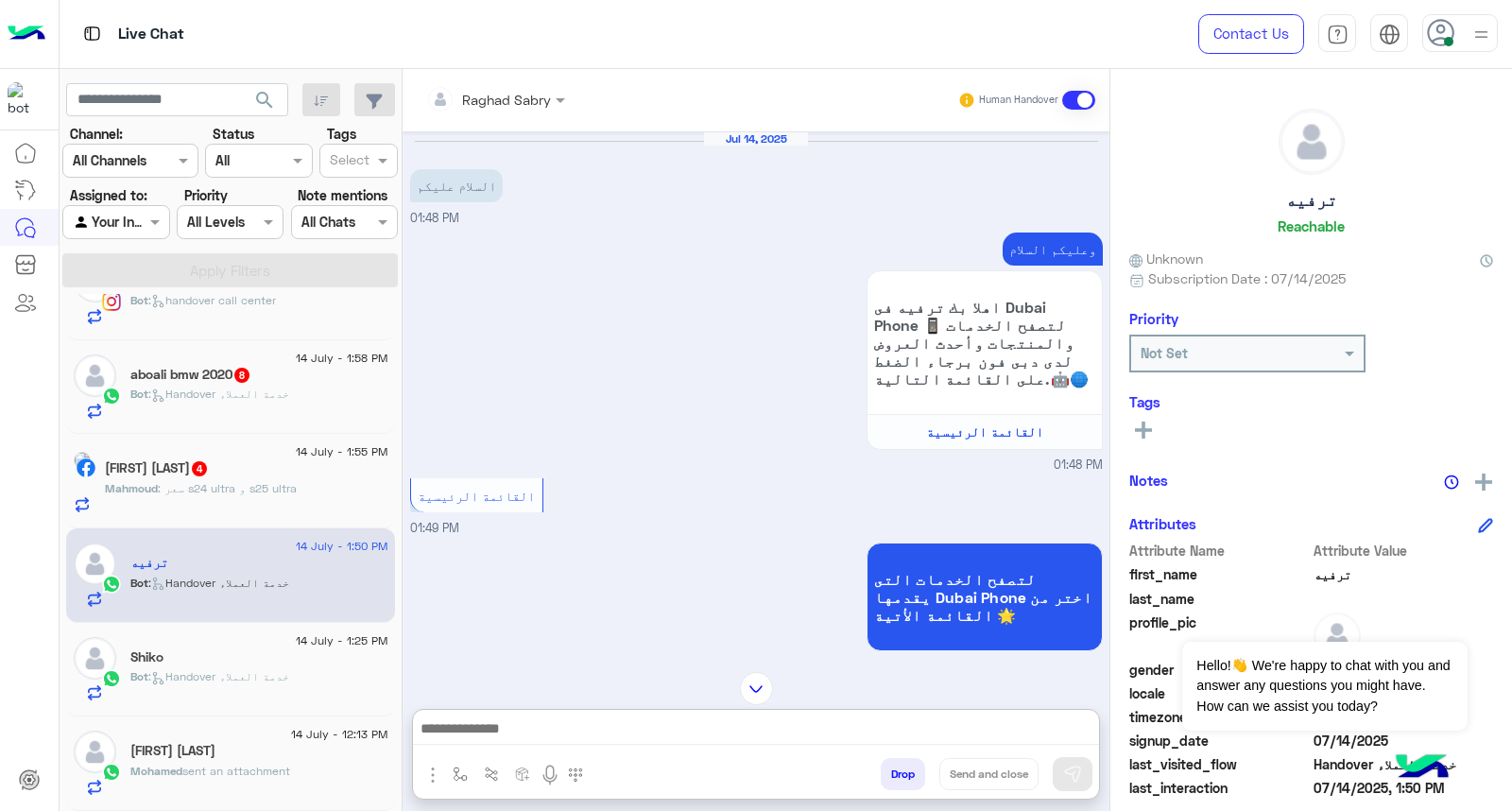 drag, startPoint x: 1009, startPoint y: 732, endPoint x: 1049, endPoint y: 730, distance: 40.049969 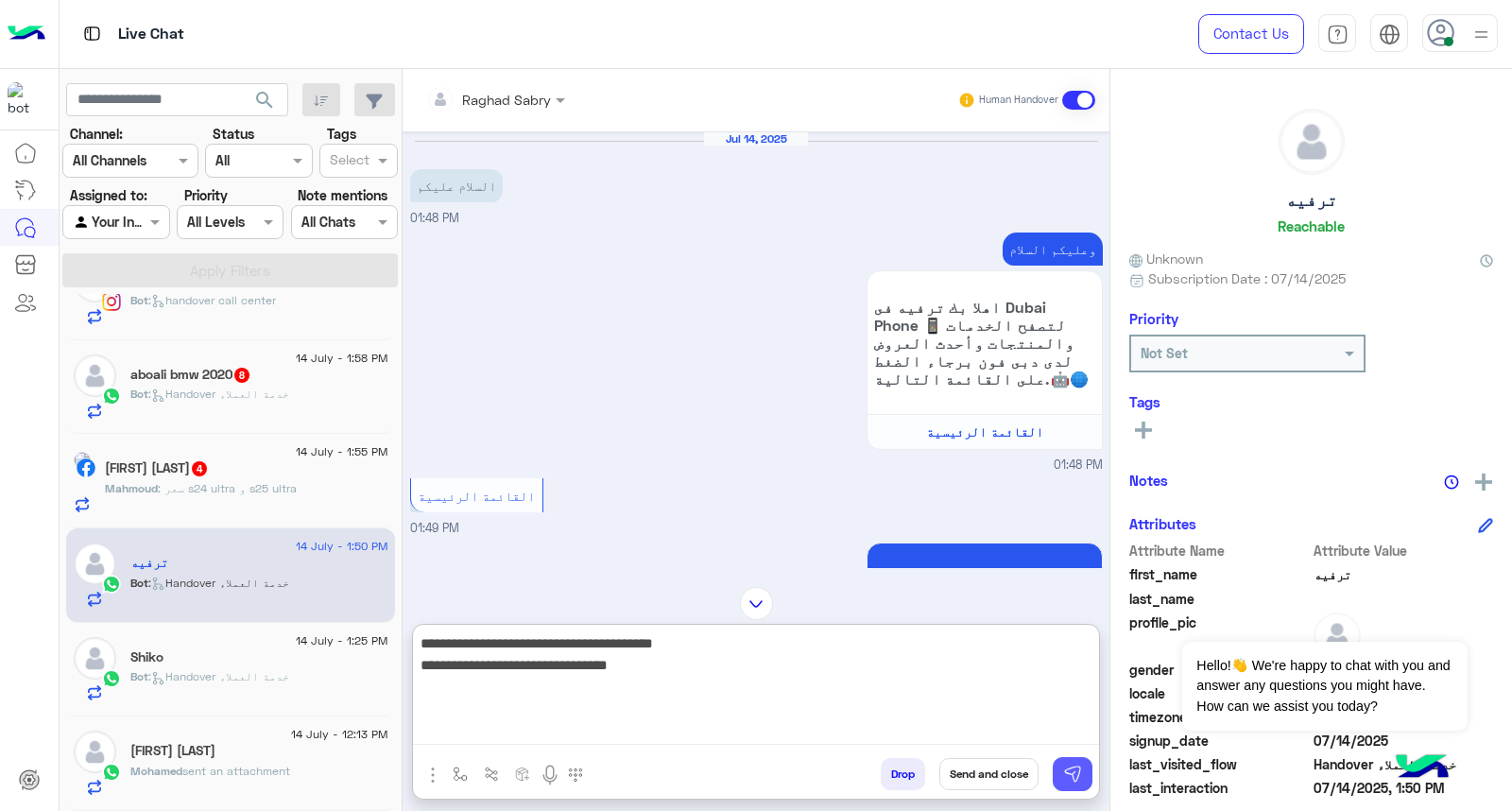 type on "**********" 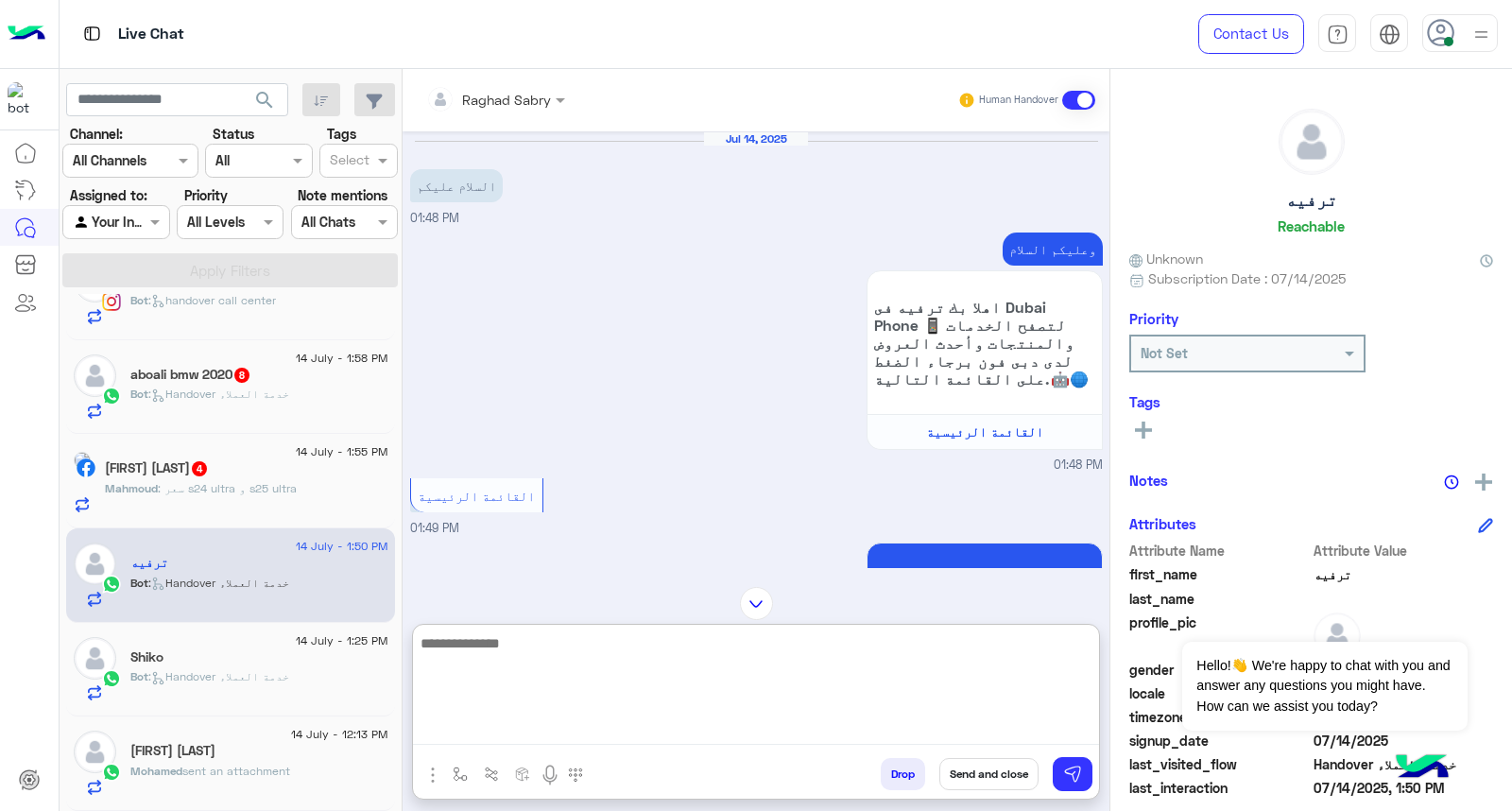 scroll, scrollTop: 1498, scrollLeft: 0, axis: vertical 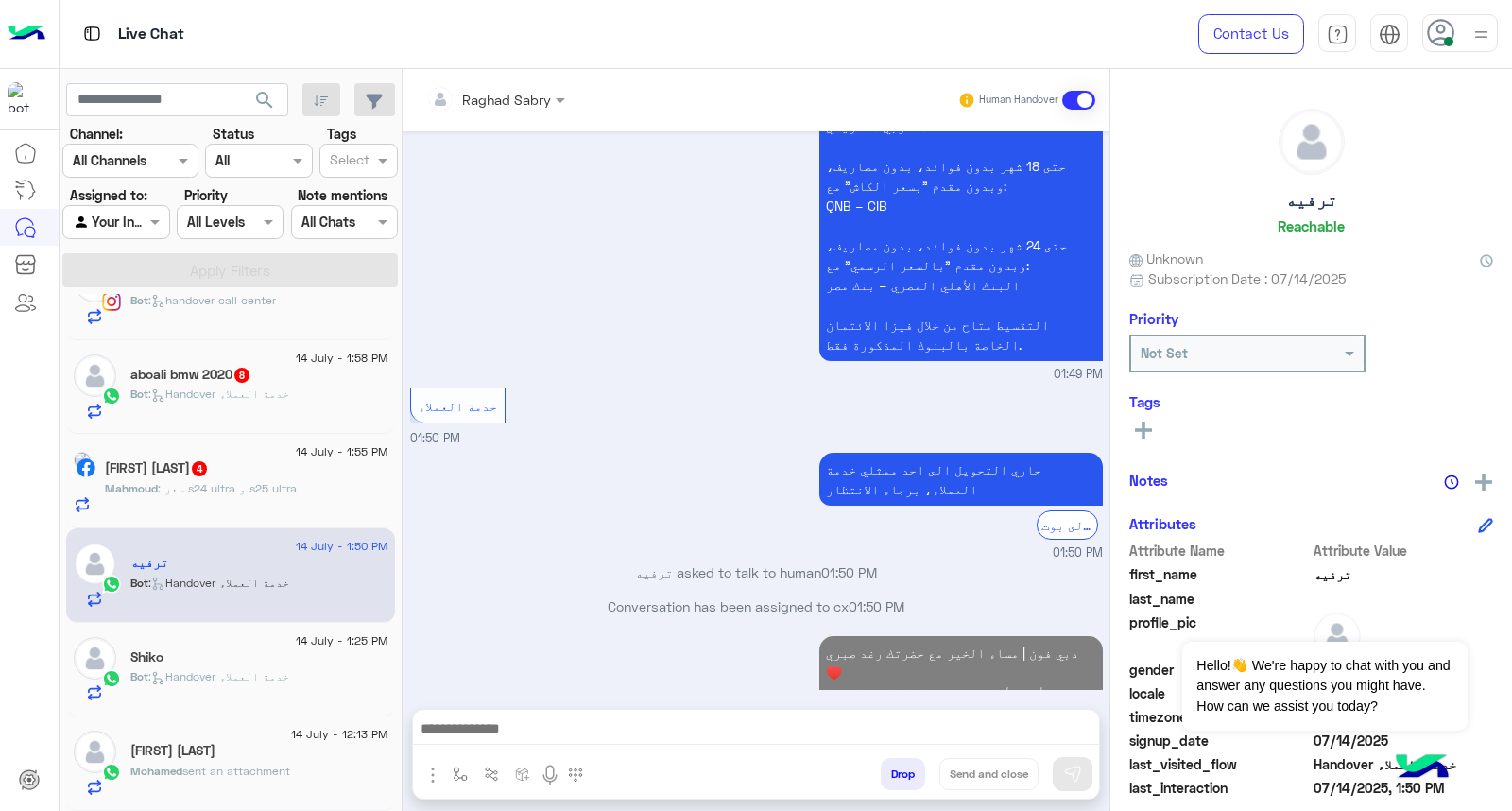 click on ": سعر s24 ultra و s25 ultra" 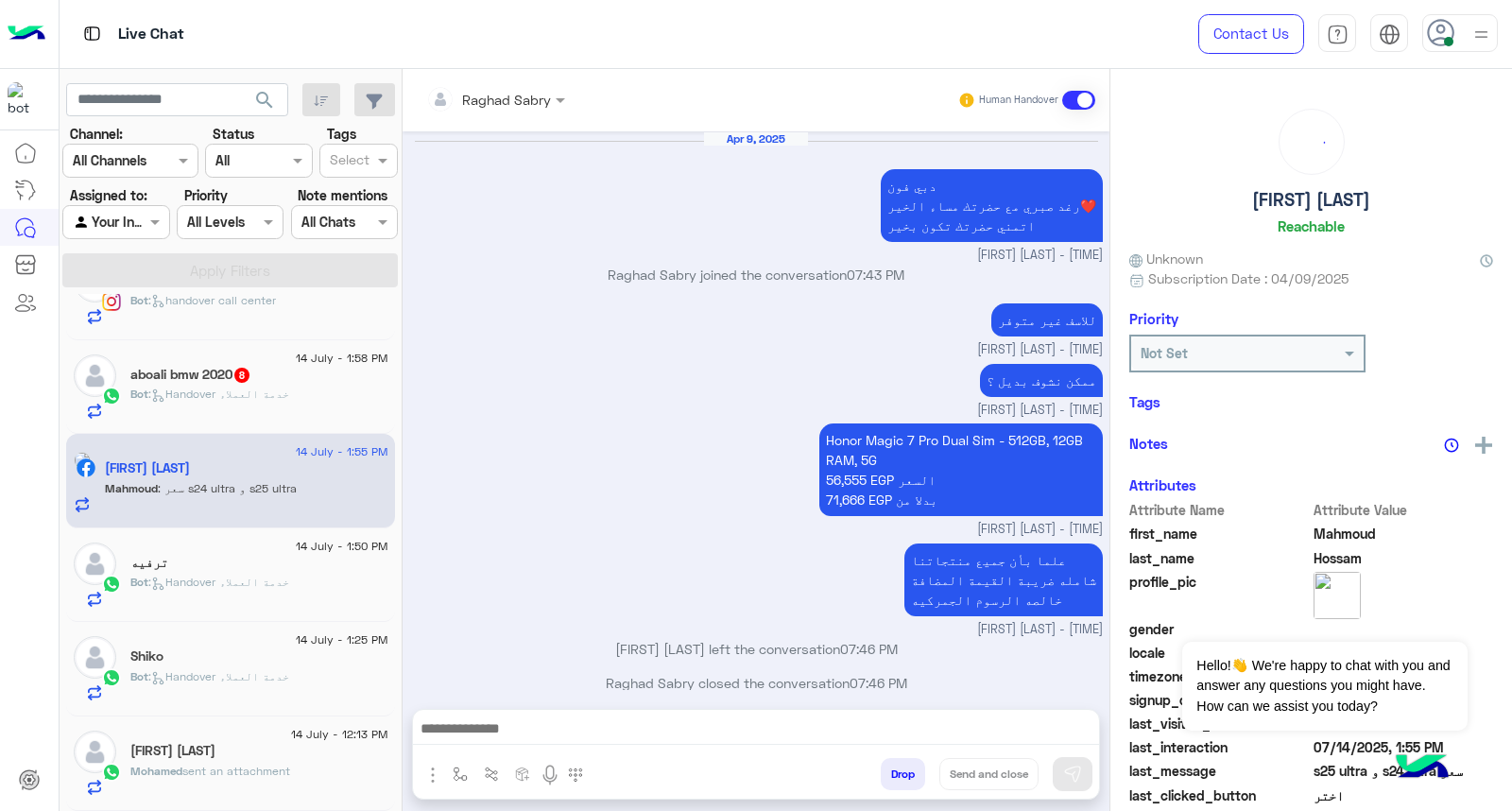 scroll, scrollTop: 1513, scrollLeft: 0, axis: vertical 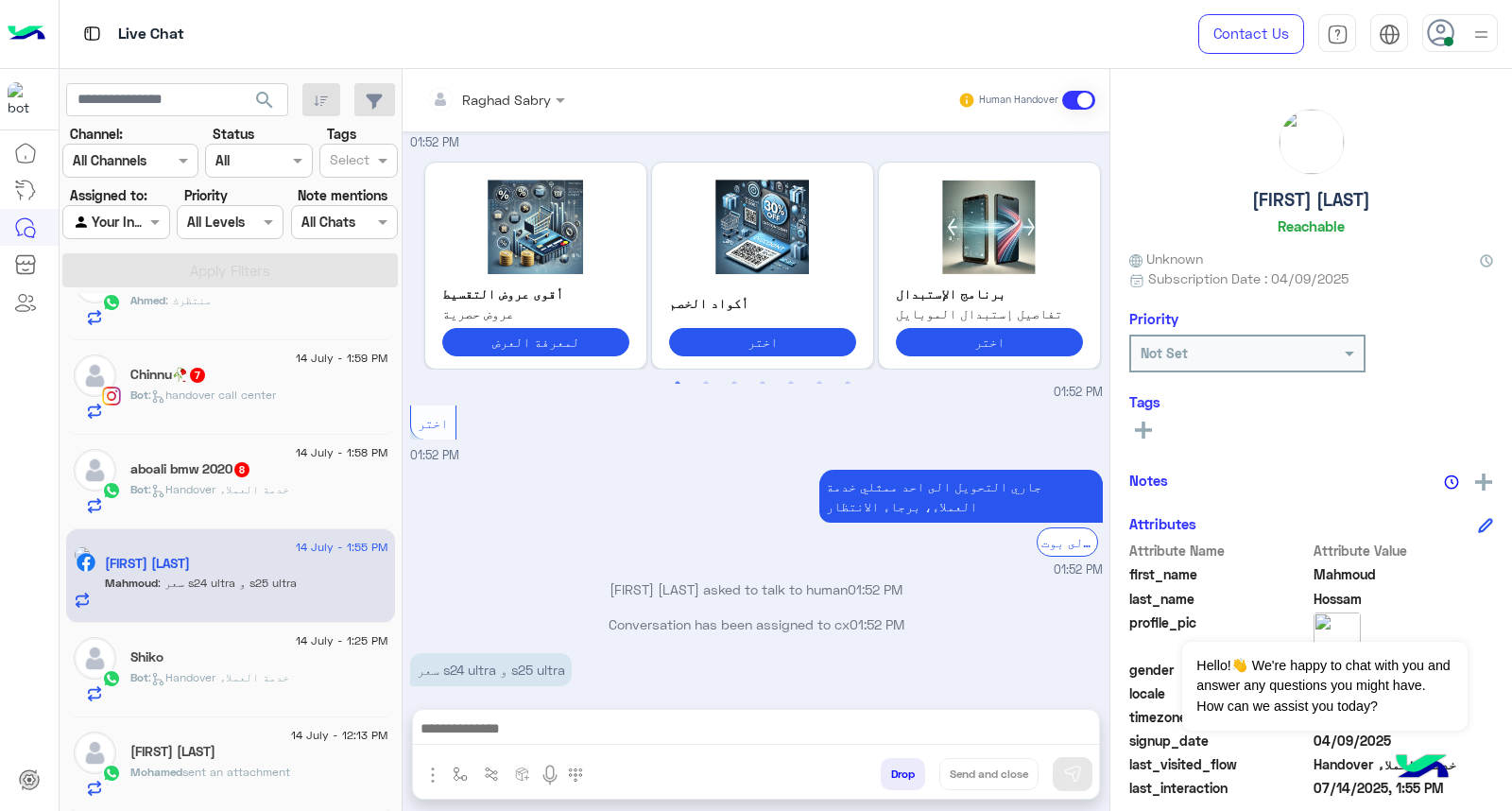 click at bounding box center [756, 731] 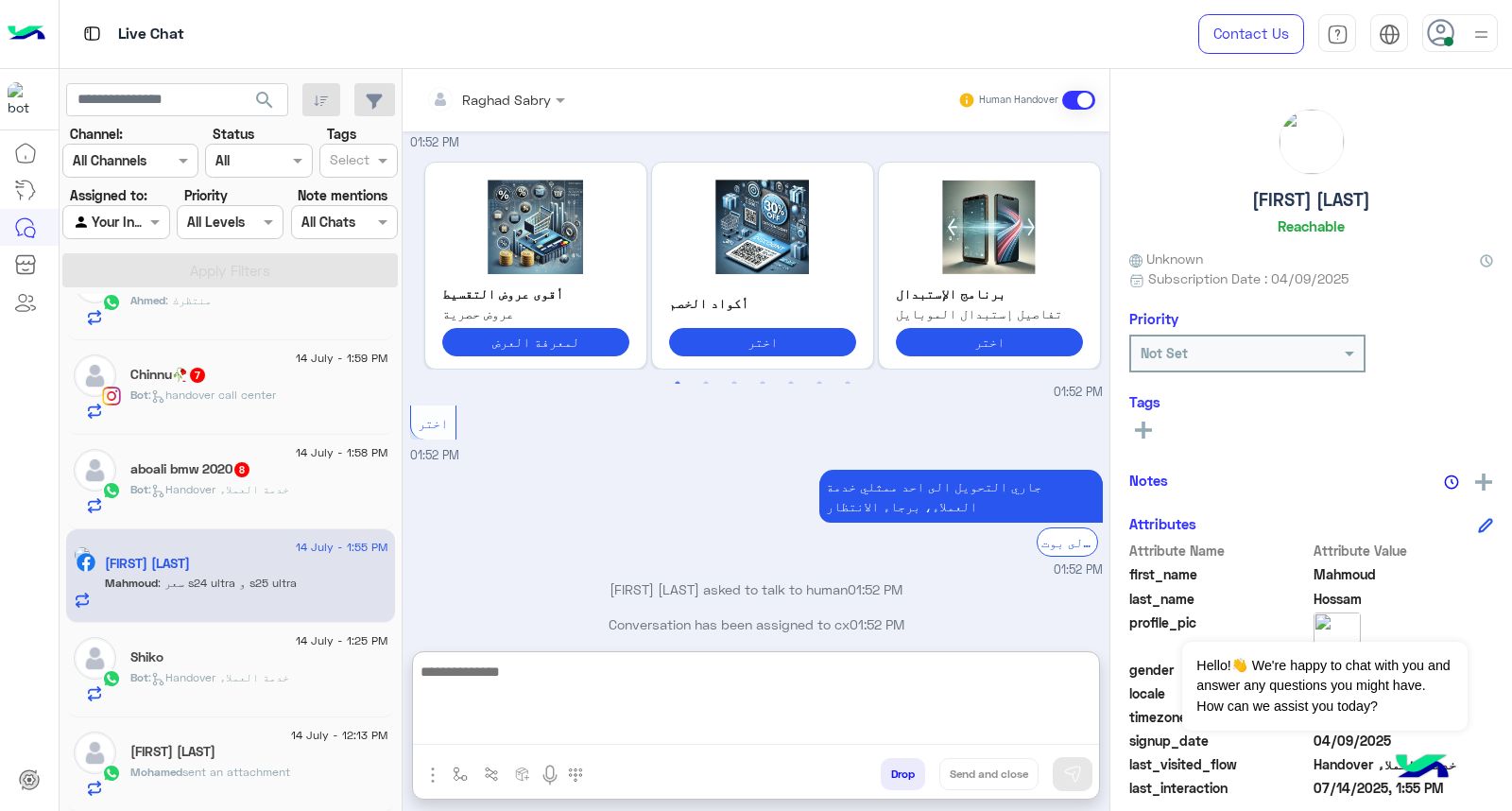 paste on "**********" 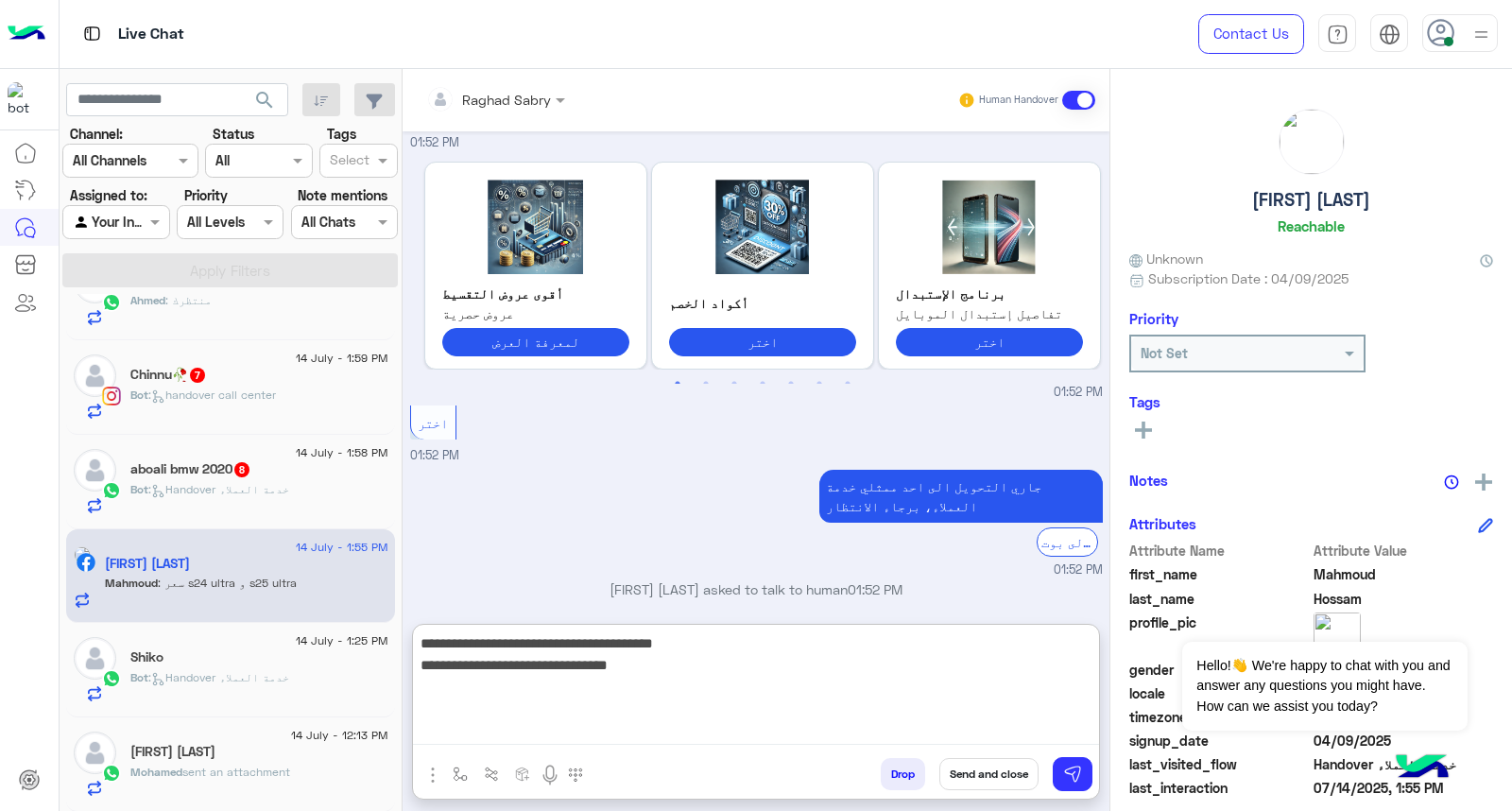 click on "**********" at bounding box center [756, 688] 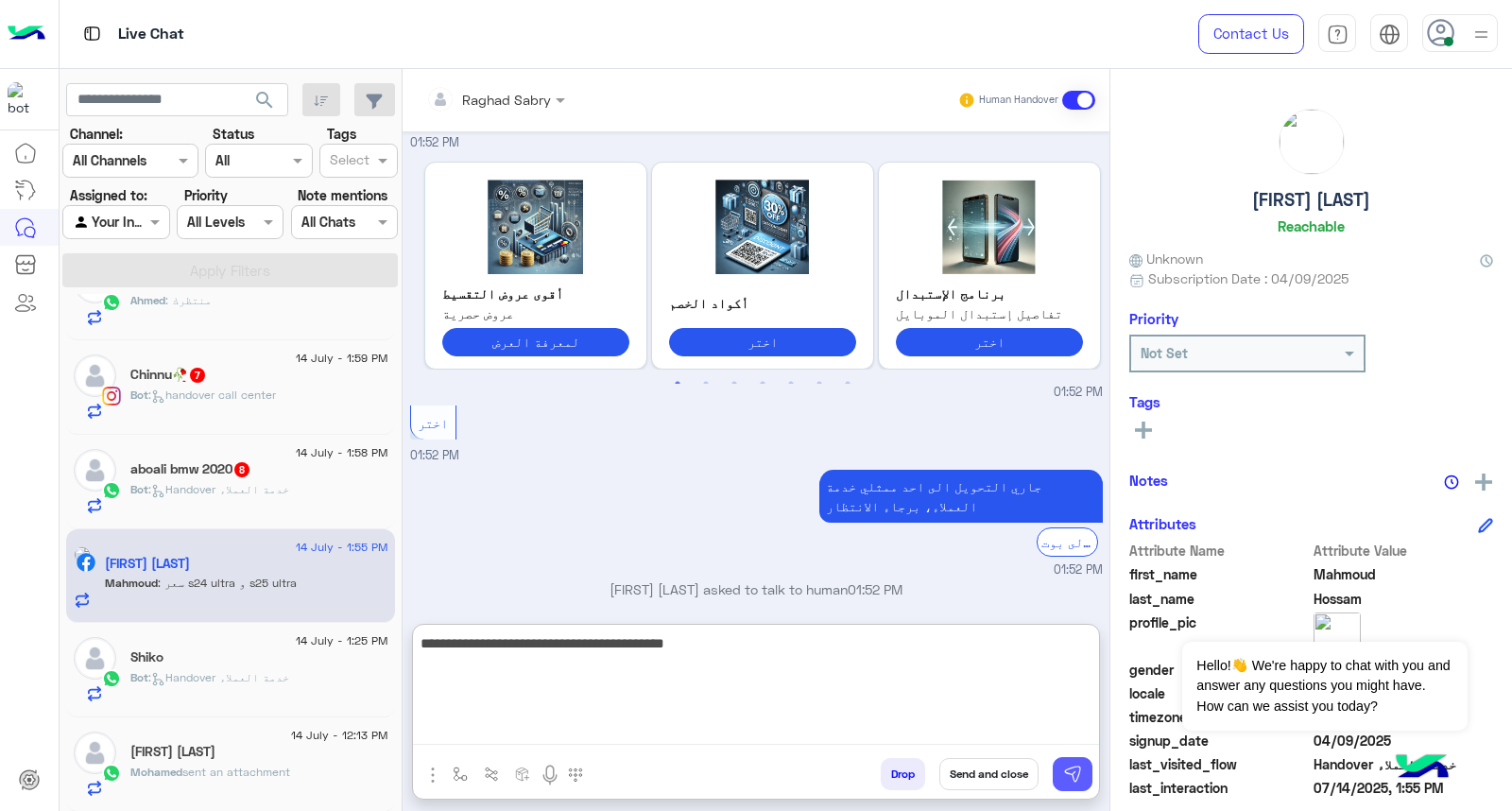 type on "**********" 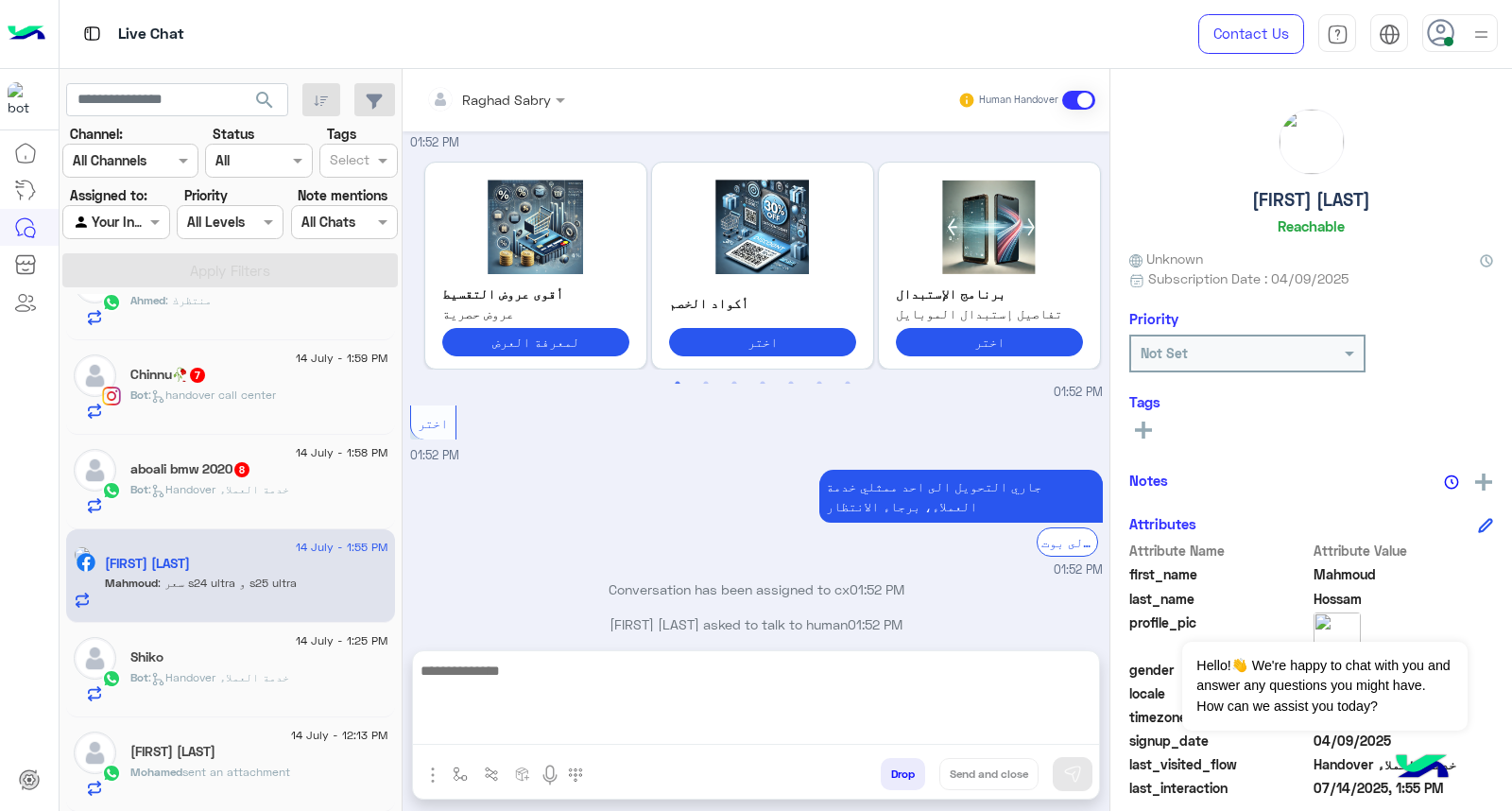 scroll, scrollTop: 1574, scrollLeft: 0, axis: vertical 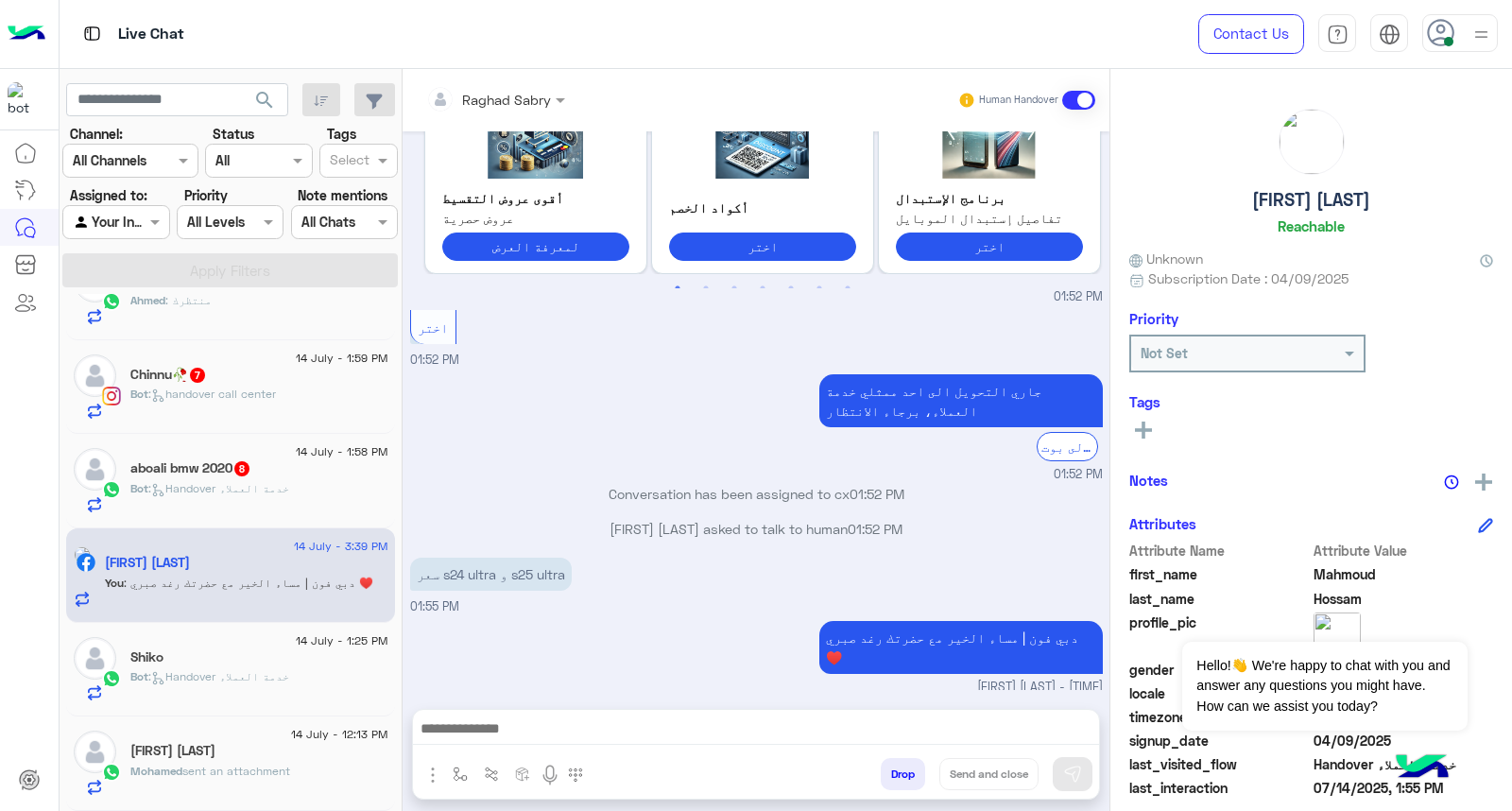 click at bounding box center [756, 731] 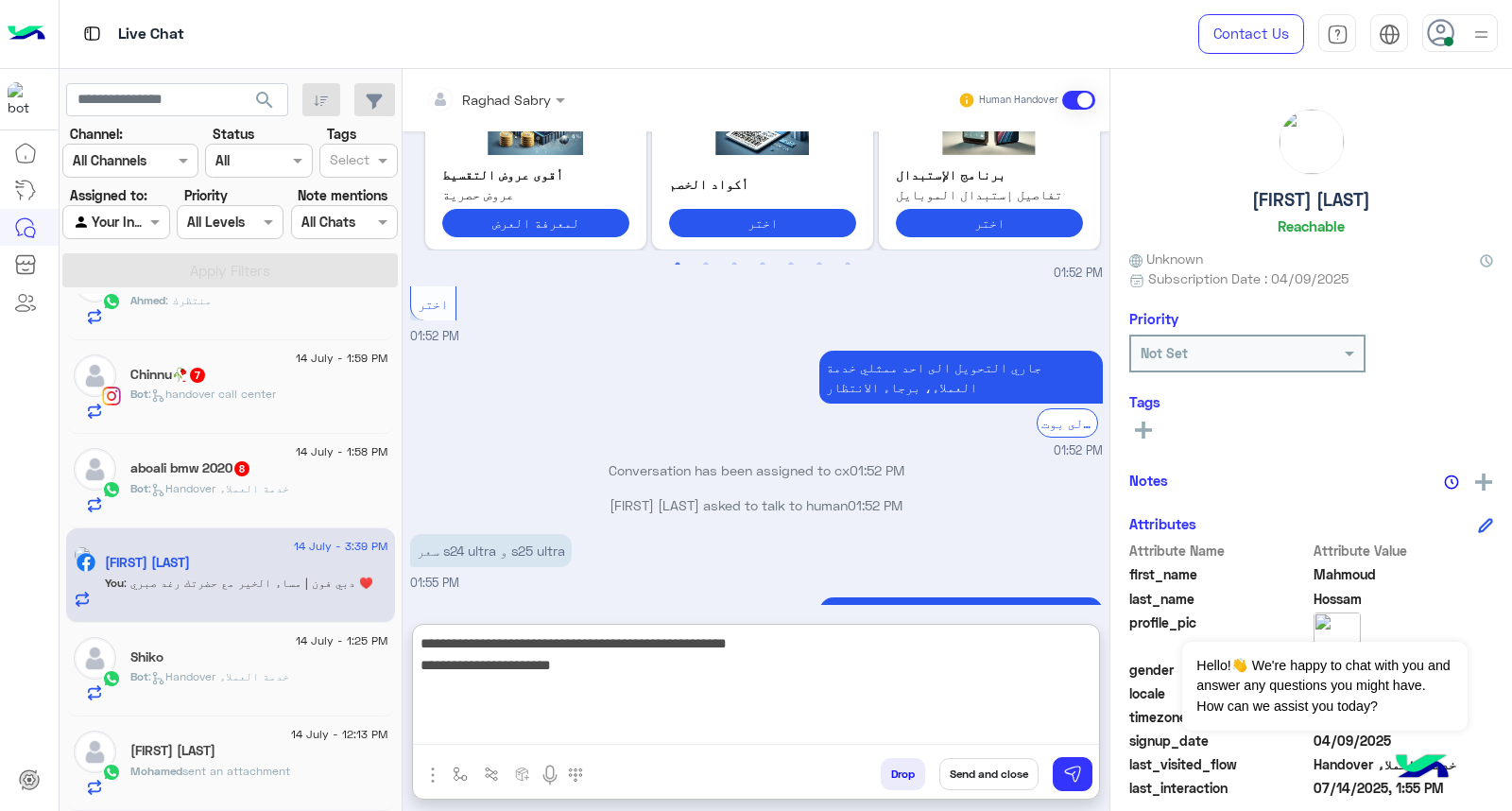 click on "**********" at bounding box center (756, 688) 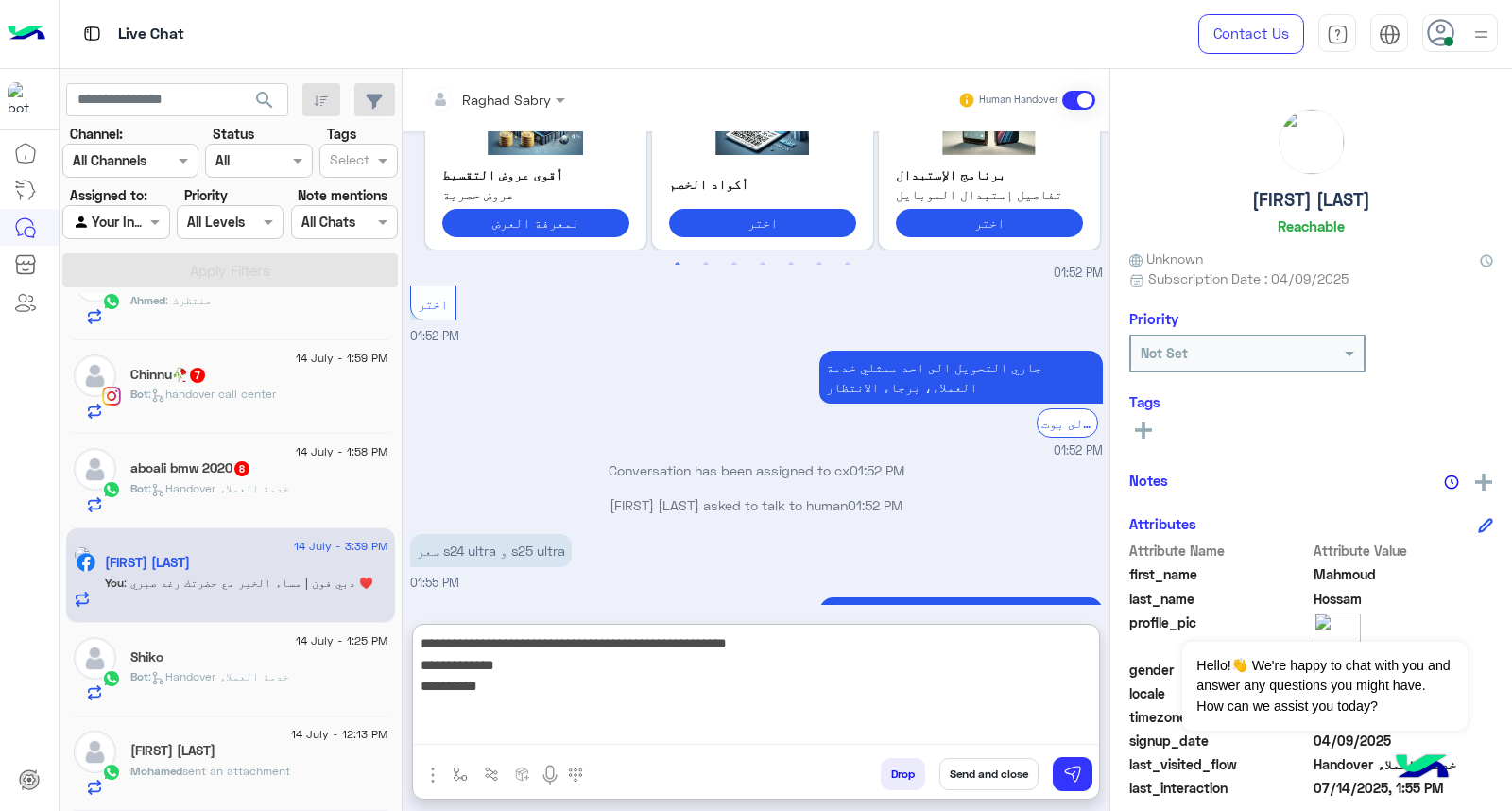click on "**********" at bounding box center (756, 688) 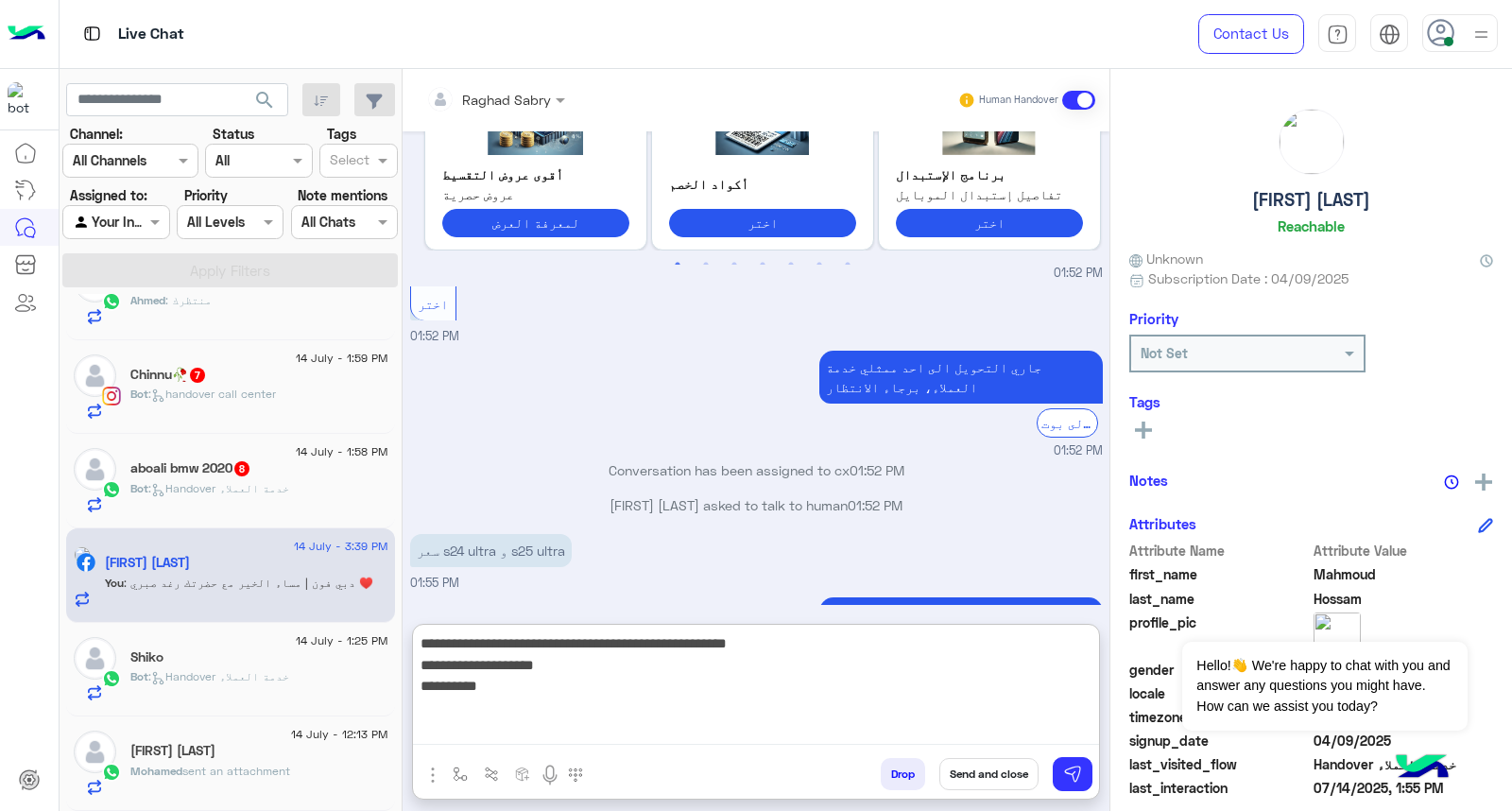 click on "**********" at bounding box center [756, 688] 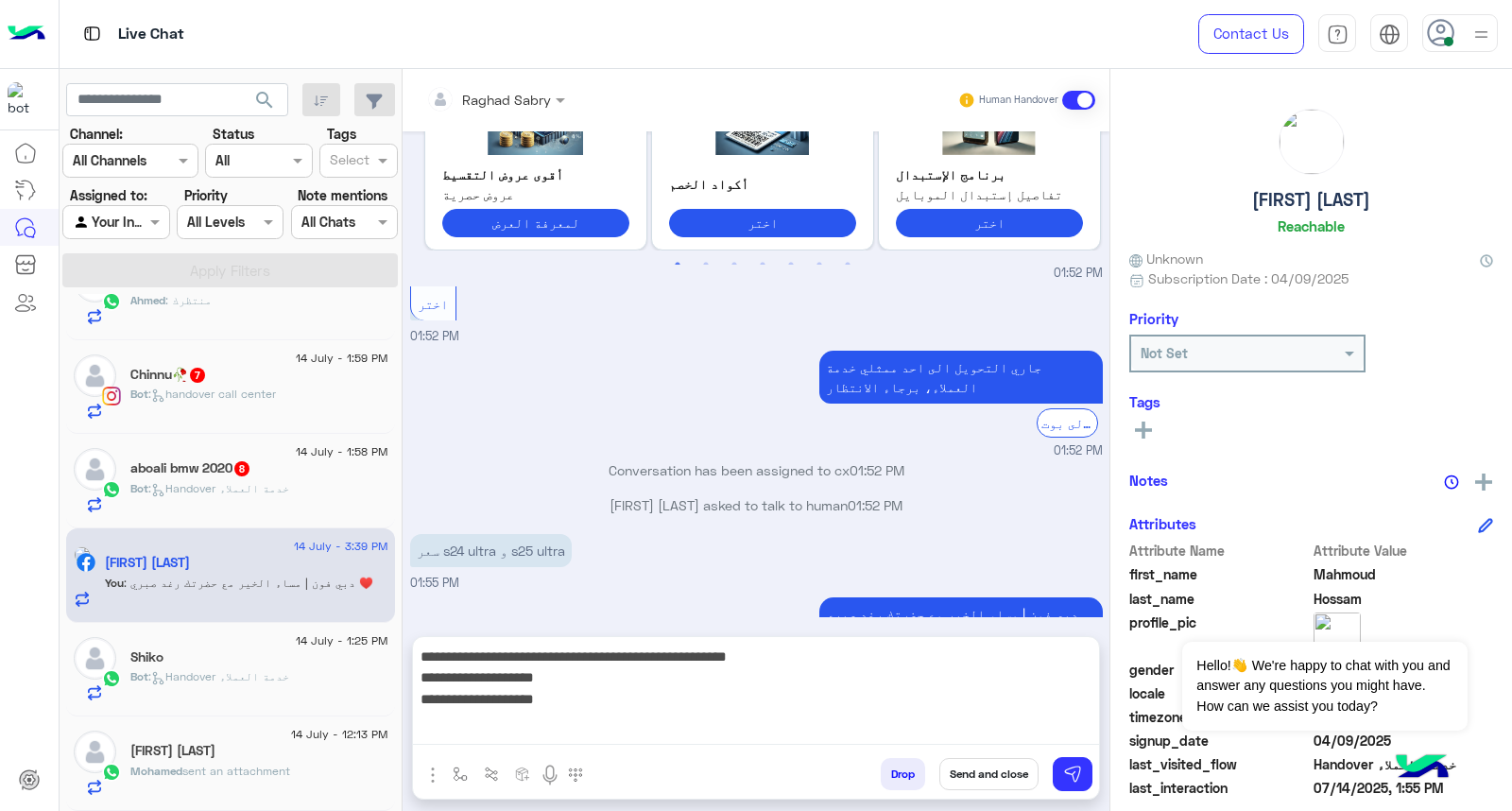 scroll, scrollTop: 1609, scrollLeft: 0, axis: vertical 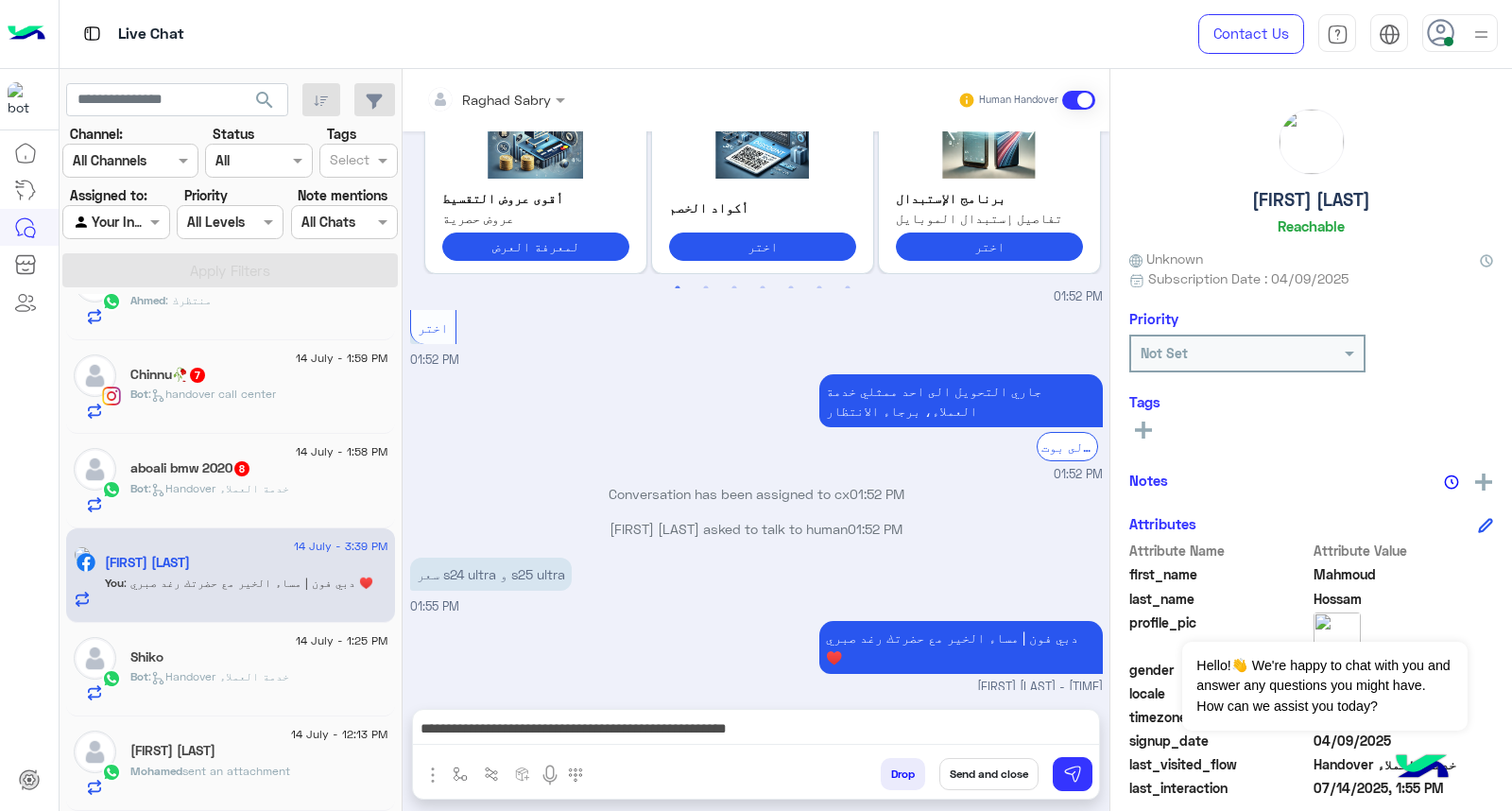 click on "**********" at bounding box center (756, 731) 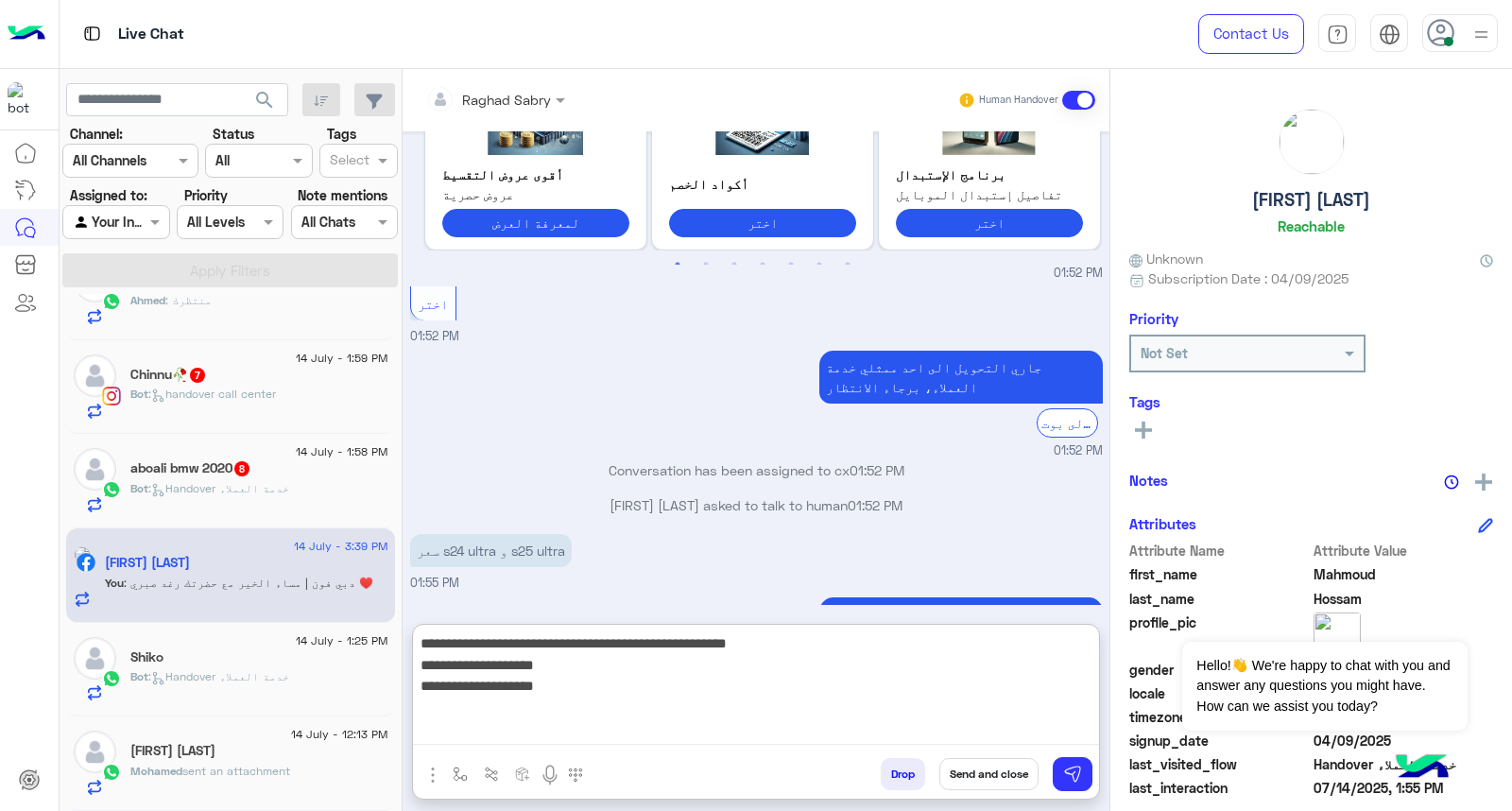click on "**********" at bounding box center [756, 688] 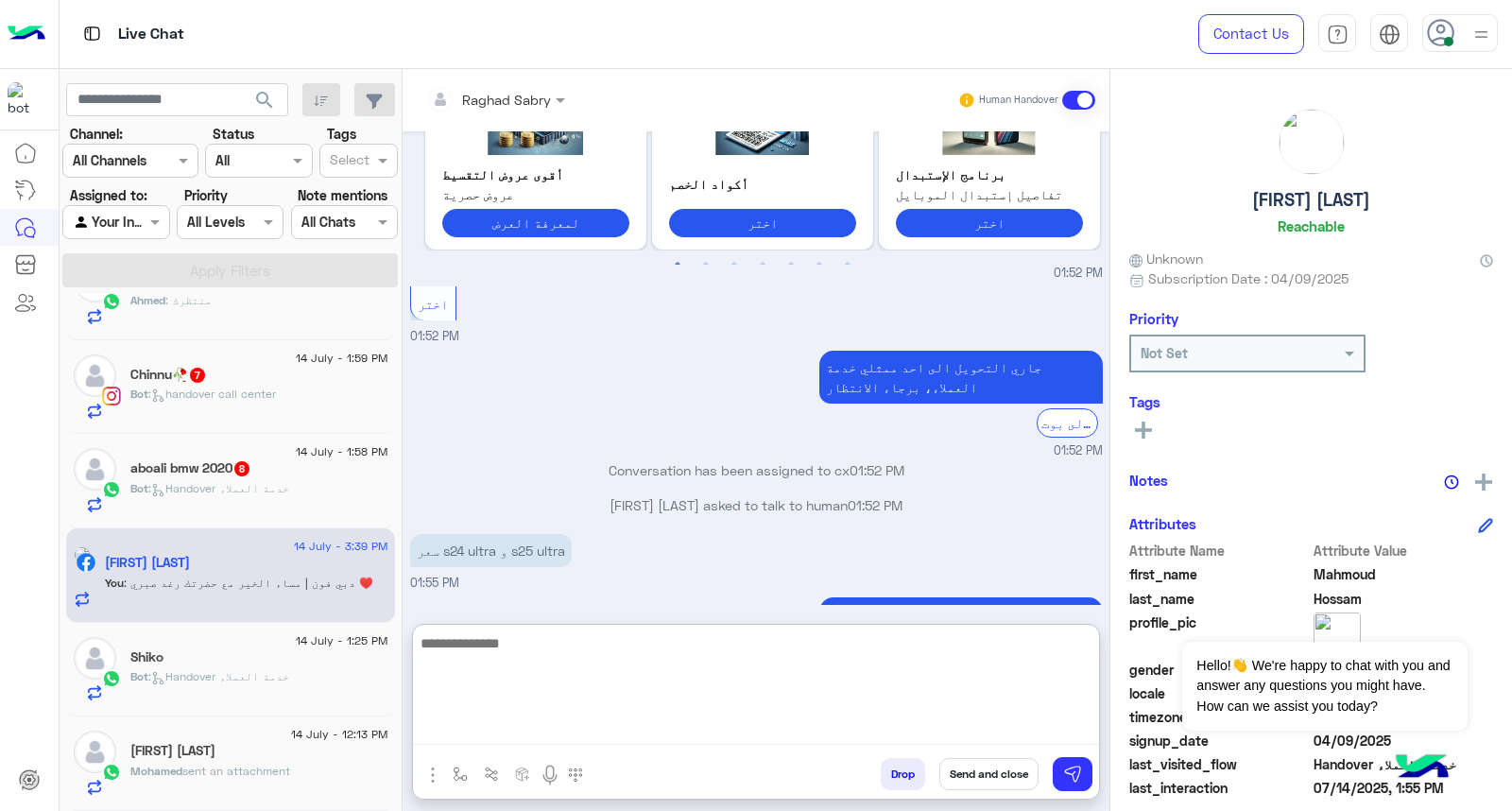 scroll, scrollTop: 1872, scrollLeft: 0, axis: vertical 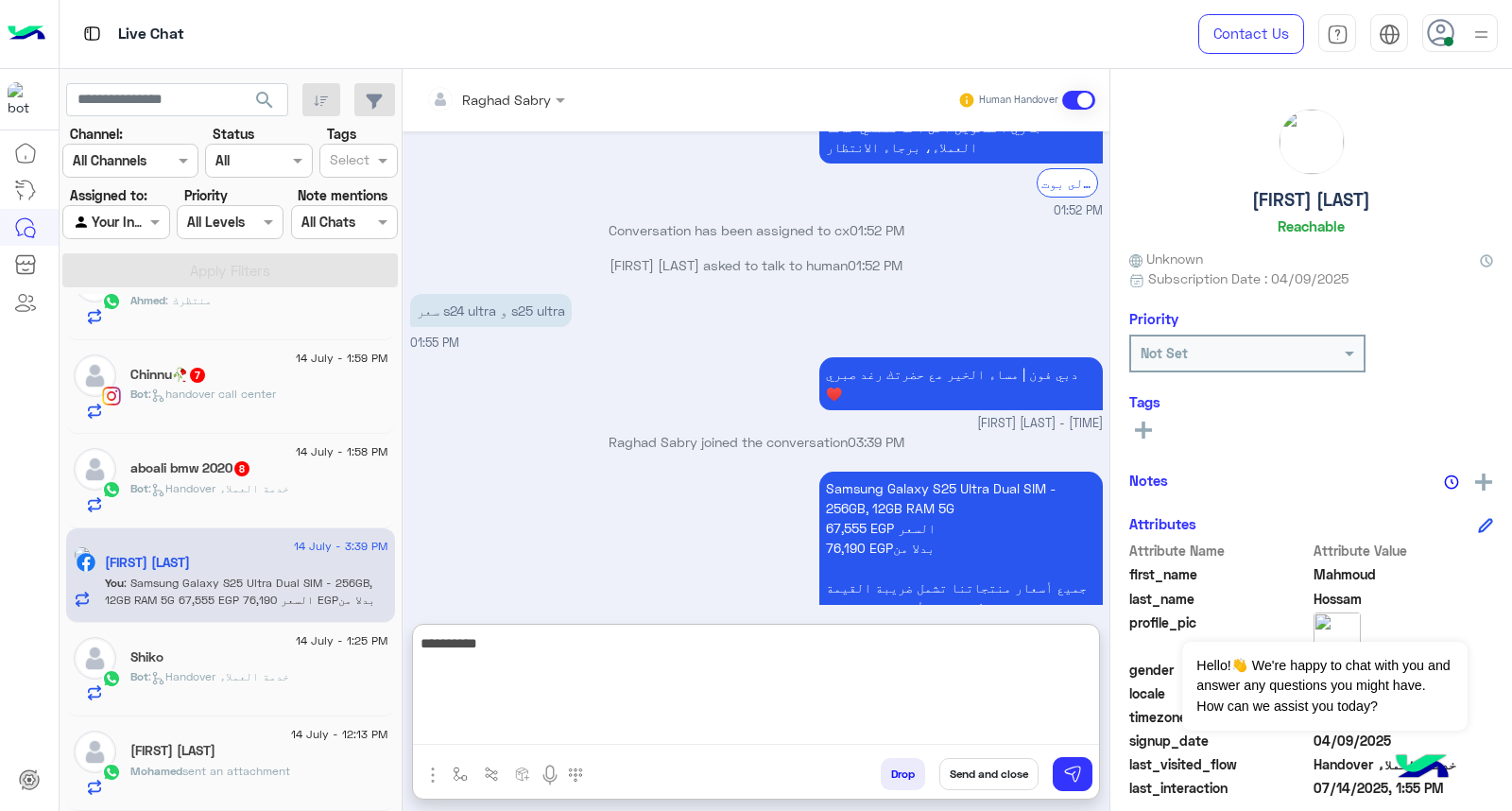 type on "**********" 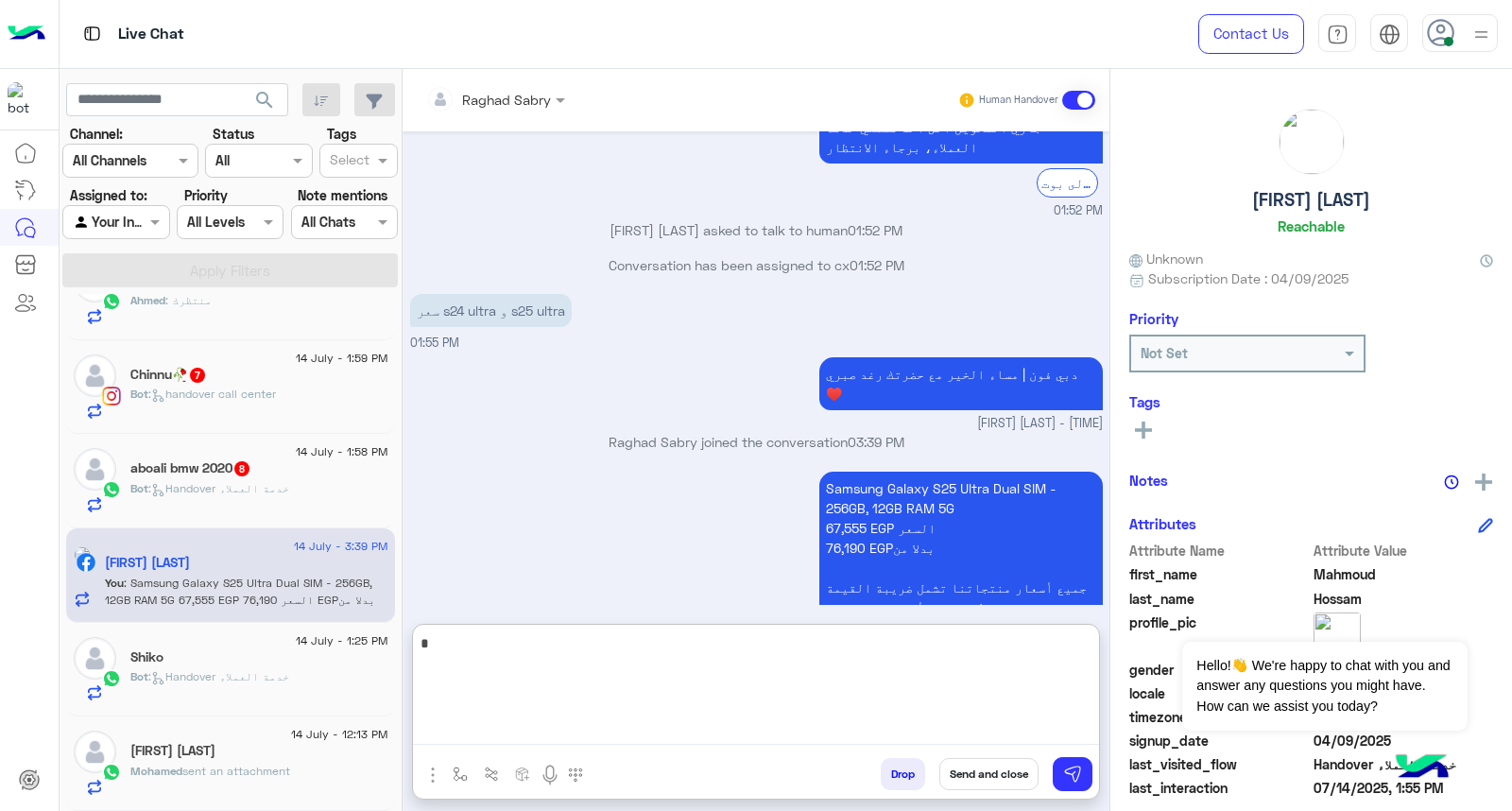 scroll, scrollTop: 1932, scrollLeft: 0, axis: vertical 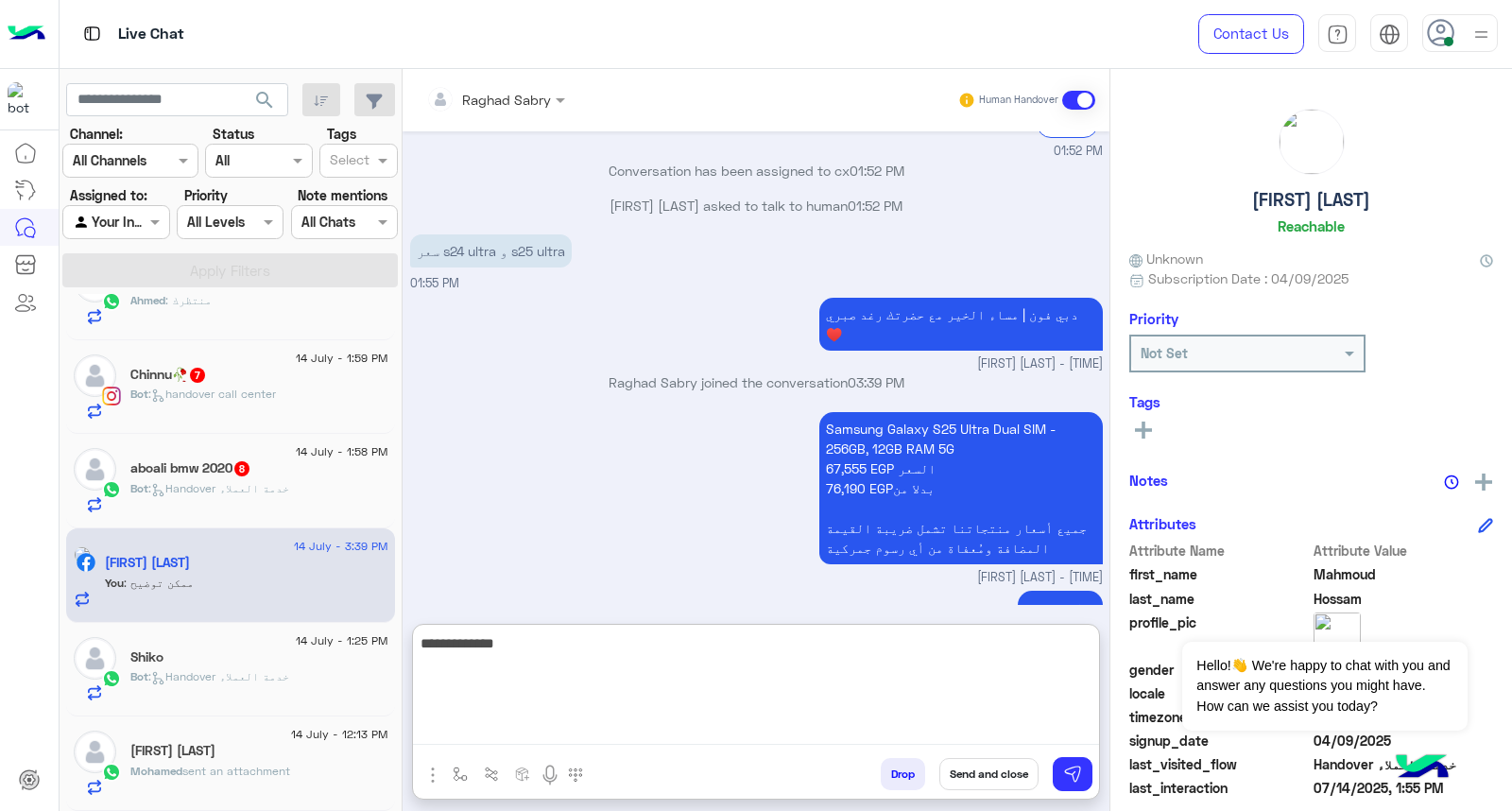 type on "**********" 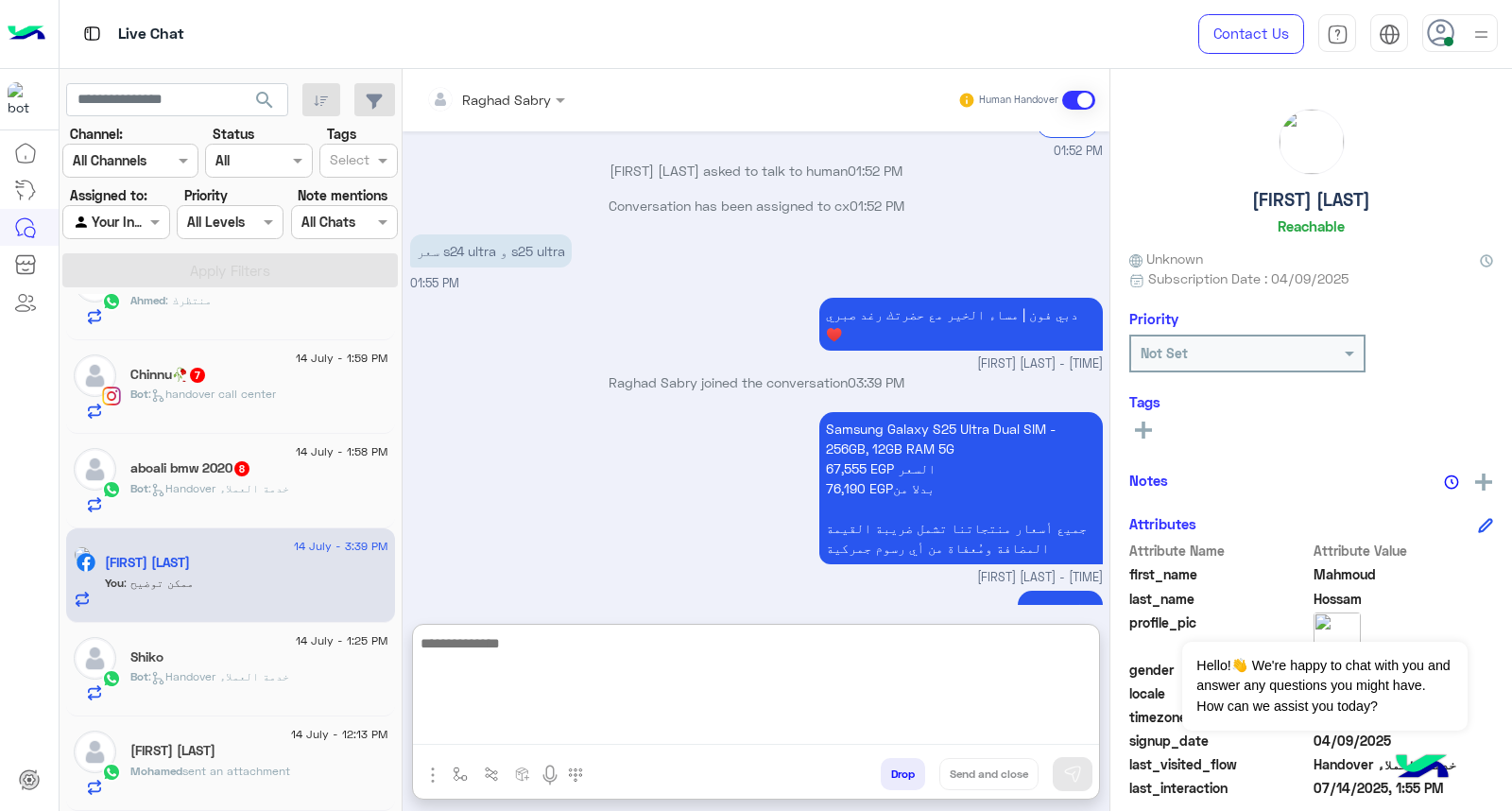 scroll, scrollTop: 1993, scrollLeft: 0, axis: vertical 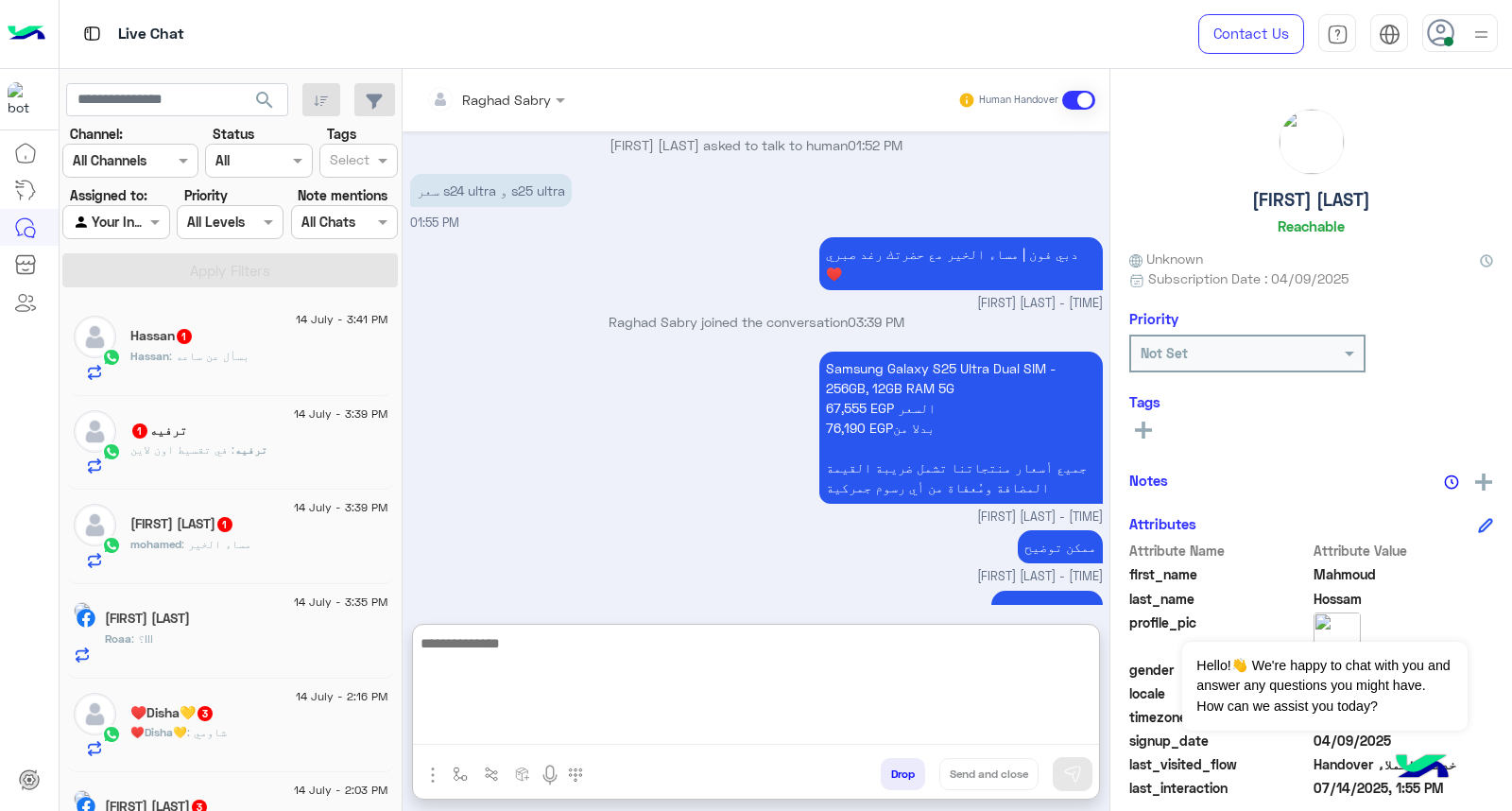 click on ": بسأل عن ساعه" 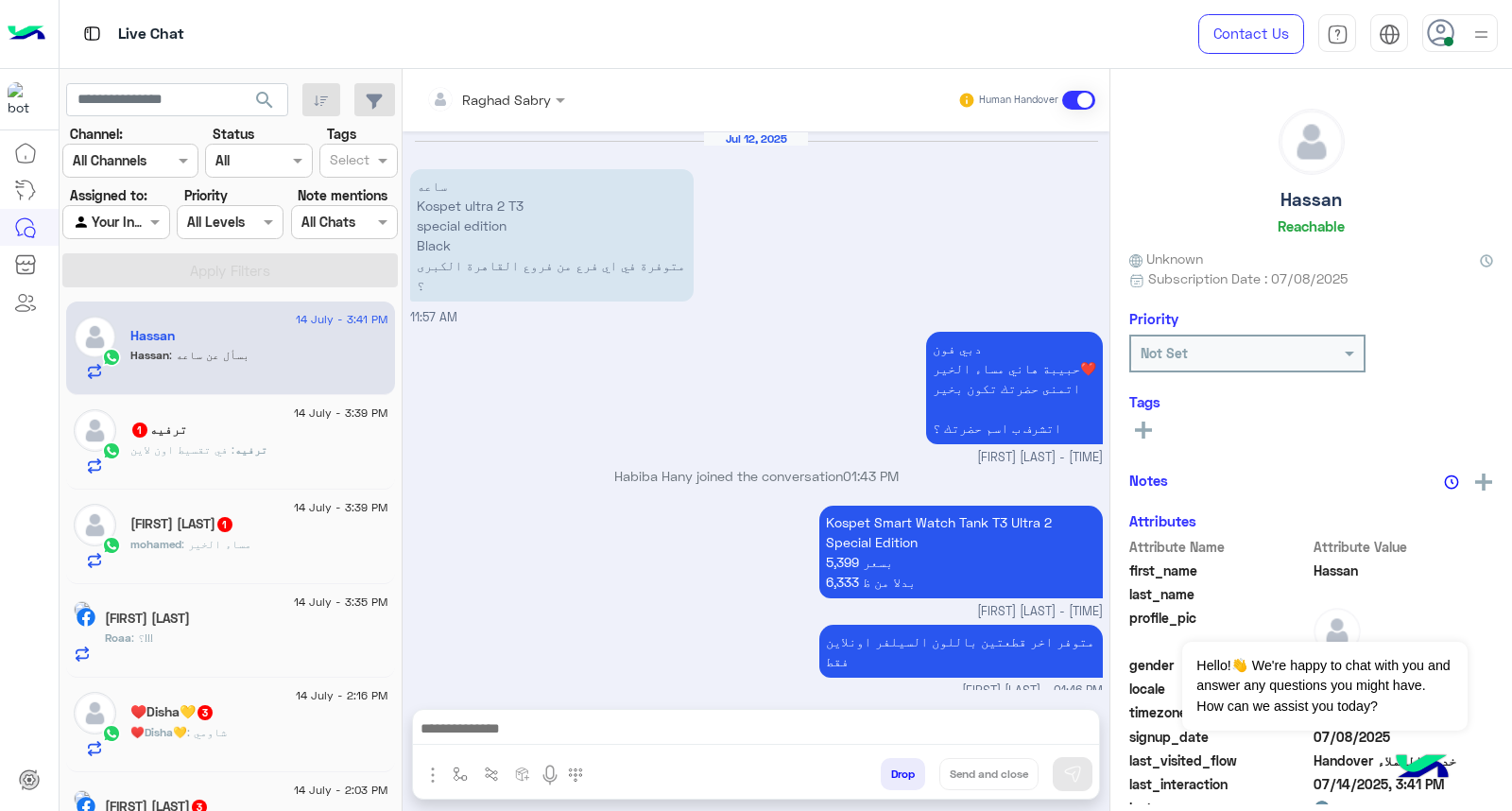 scroll, scrollTop: 1543, scrollLeft: 0, axis: vertical 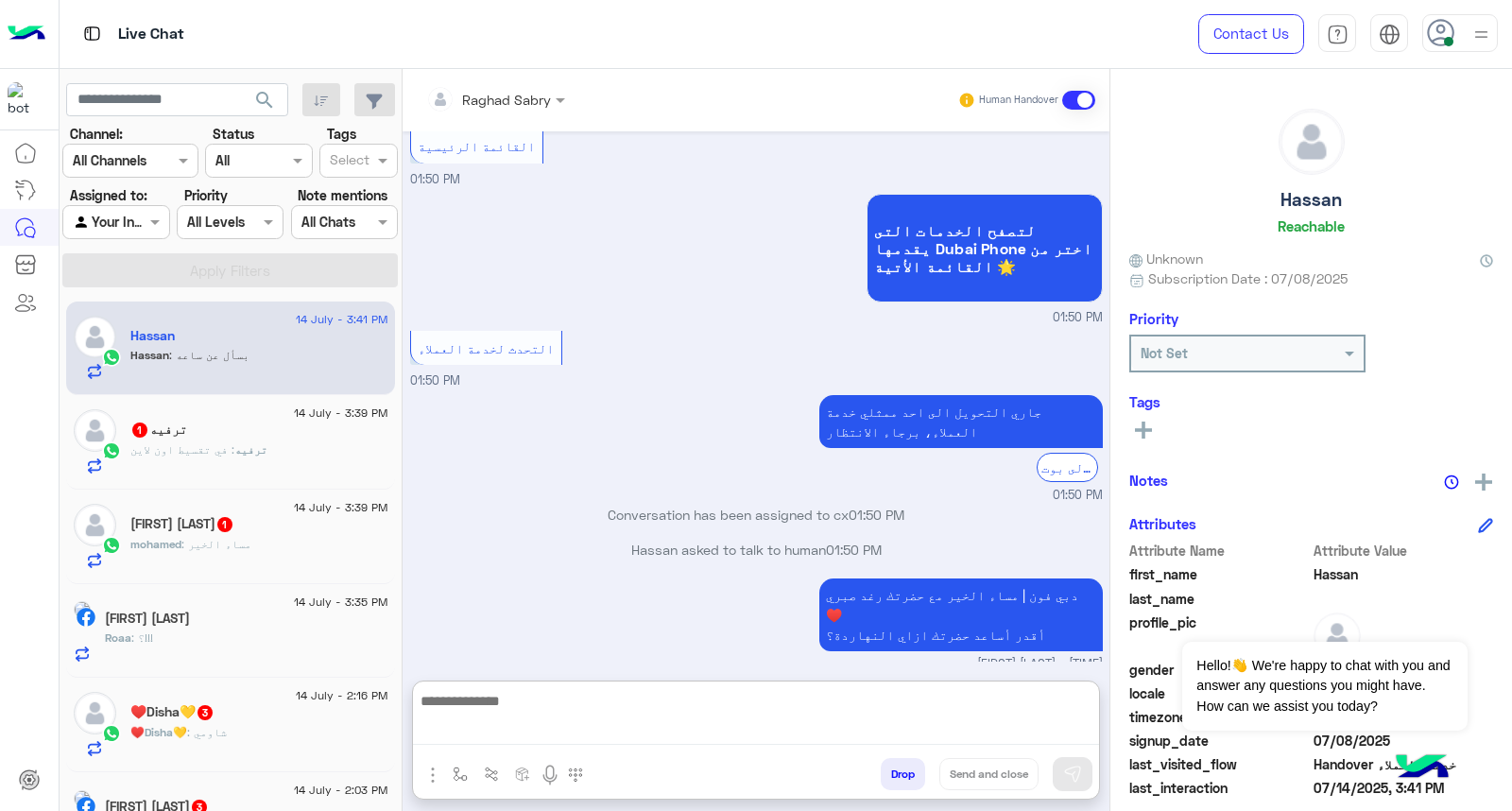 click at bounding box center (756, 716) 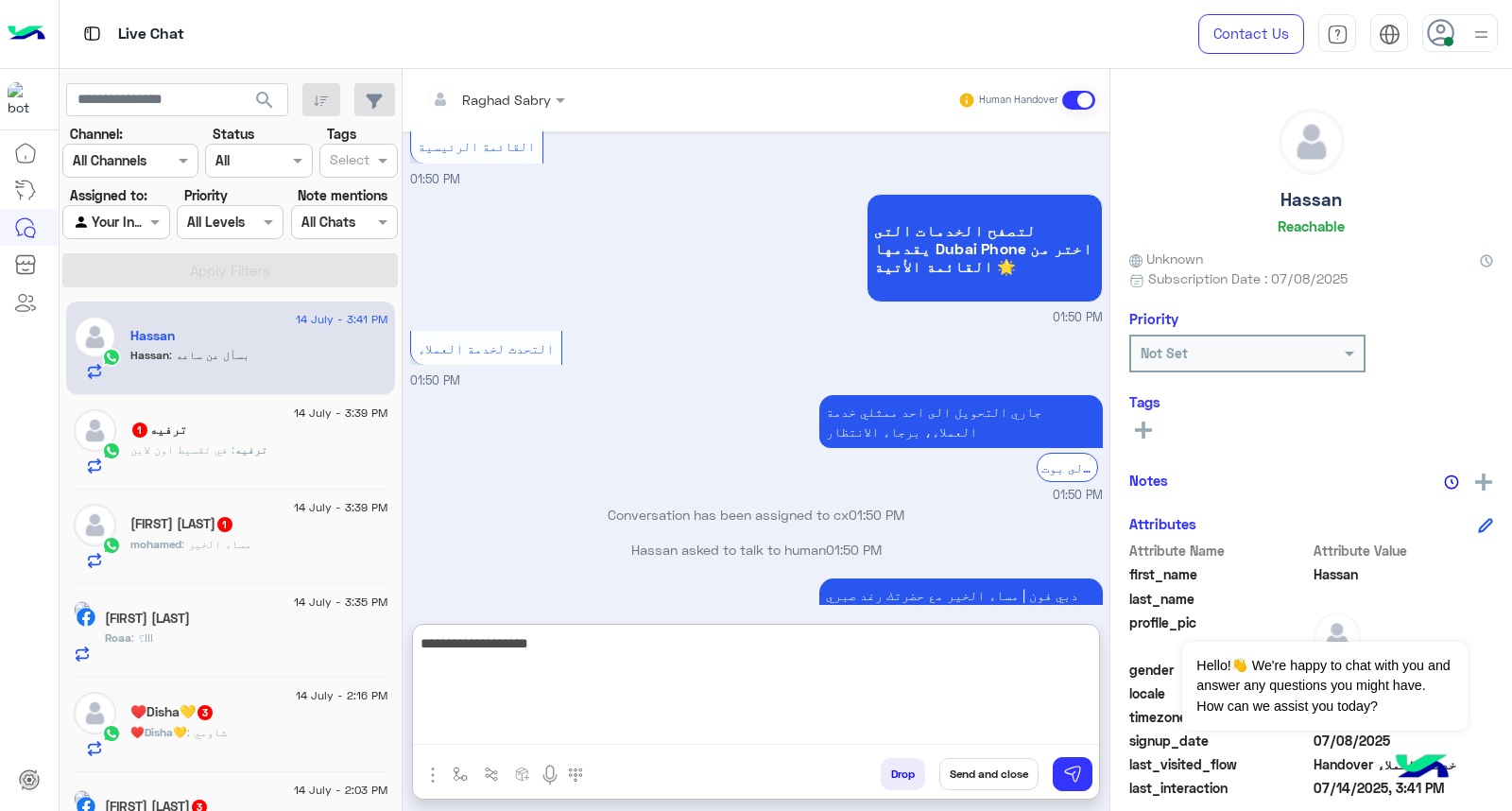 type on "**********" 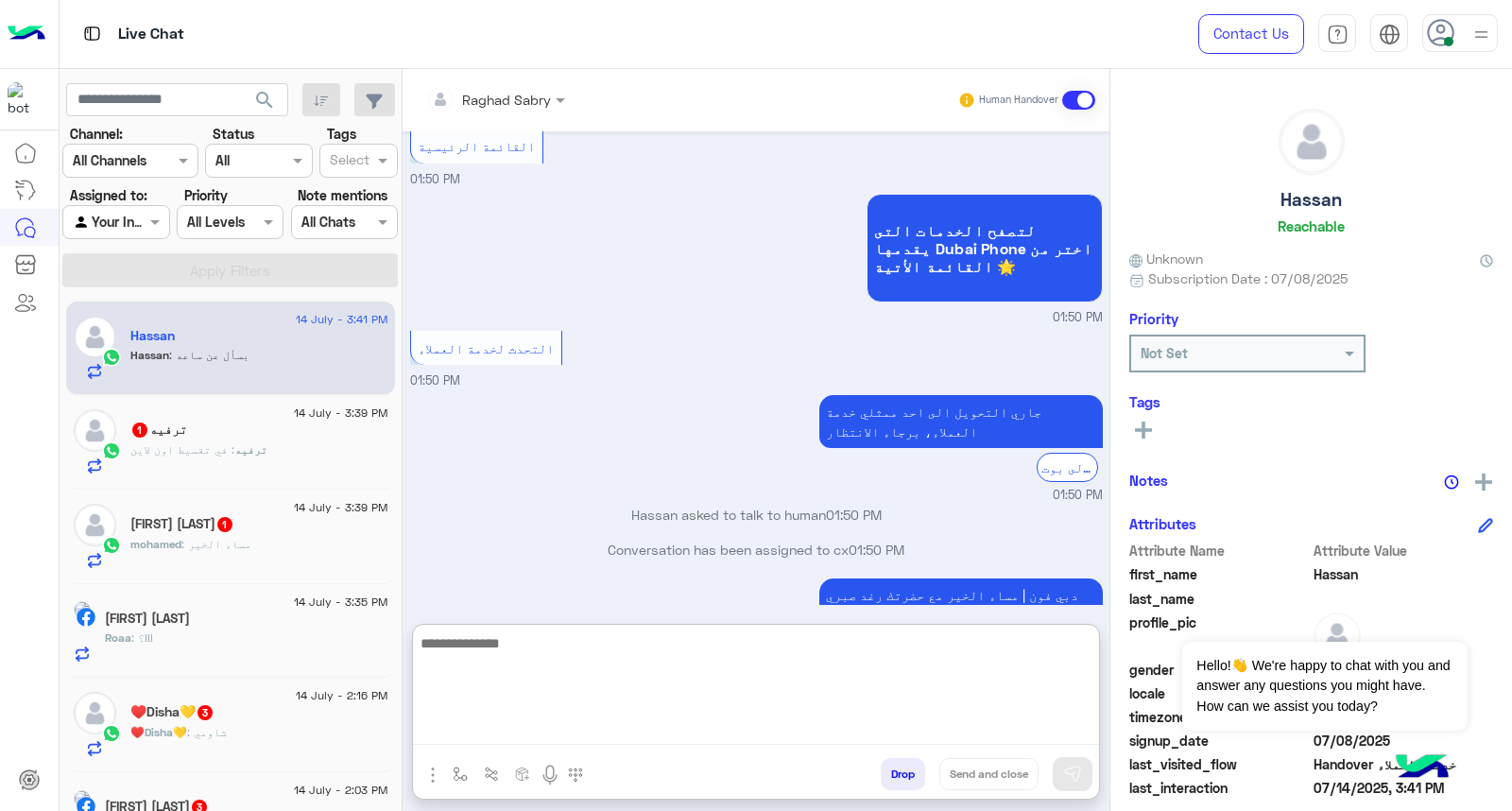 scroll, scrollTop: 1688, scrollLeft: 0, axis: vertical 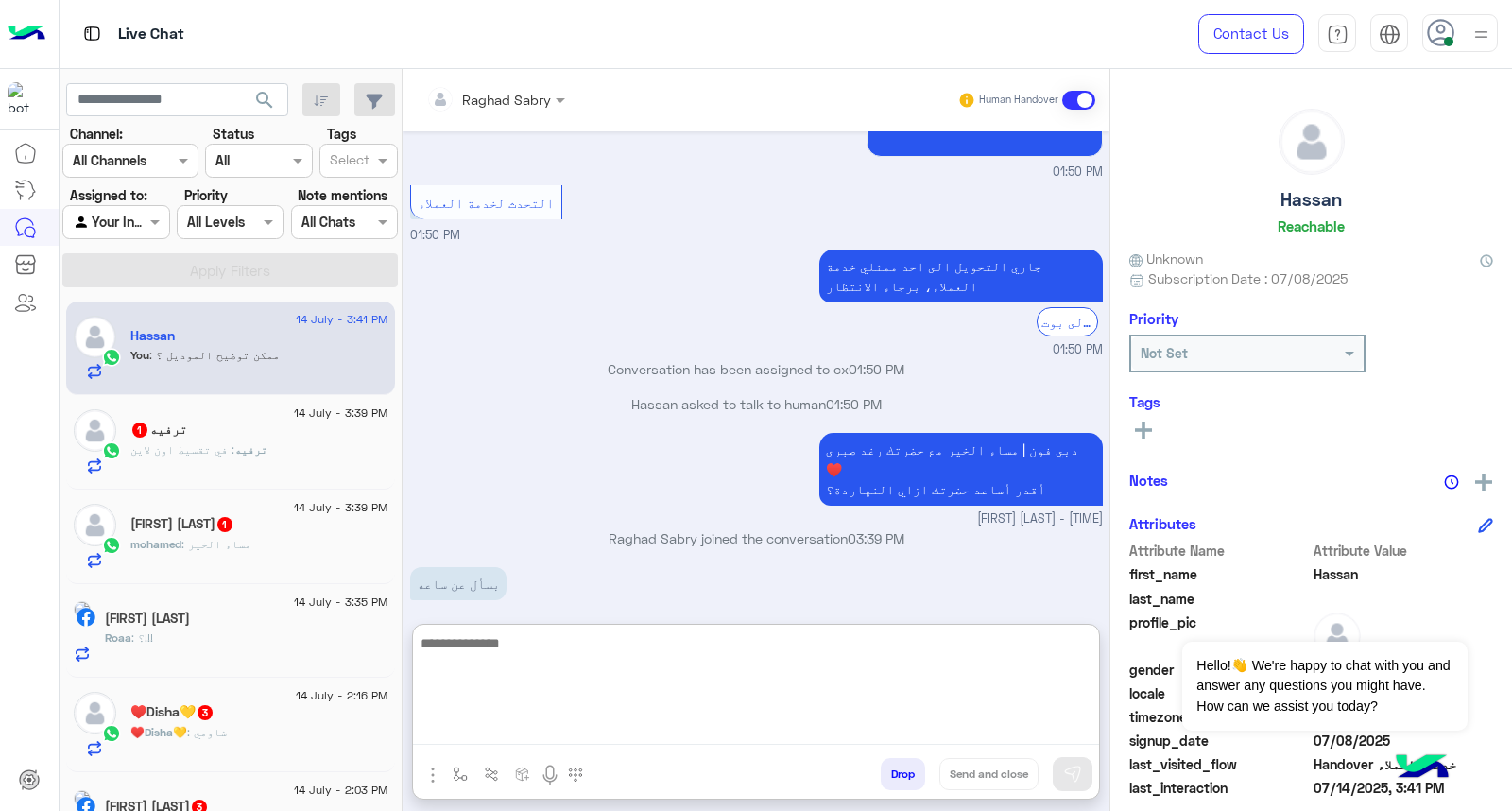 click on "ترفيه   1" 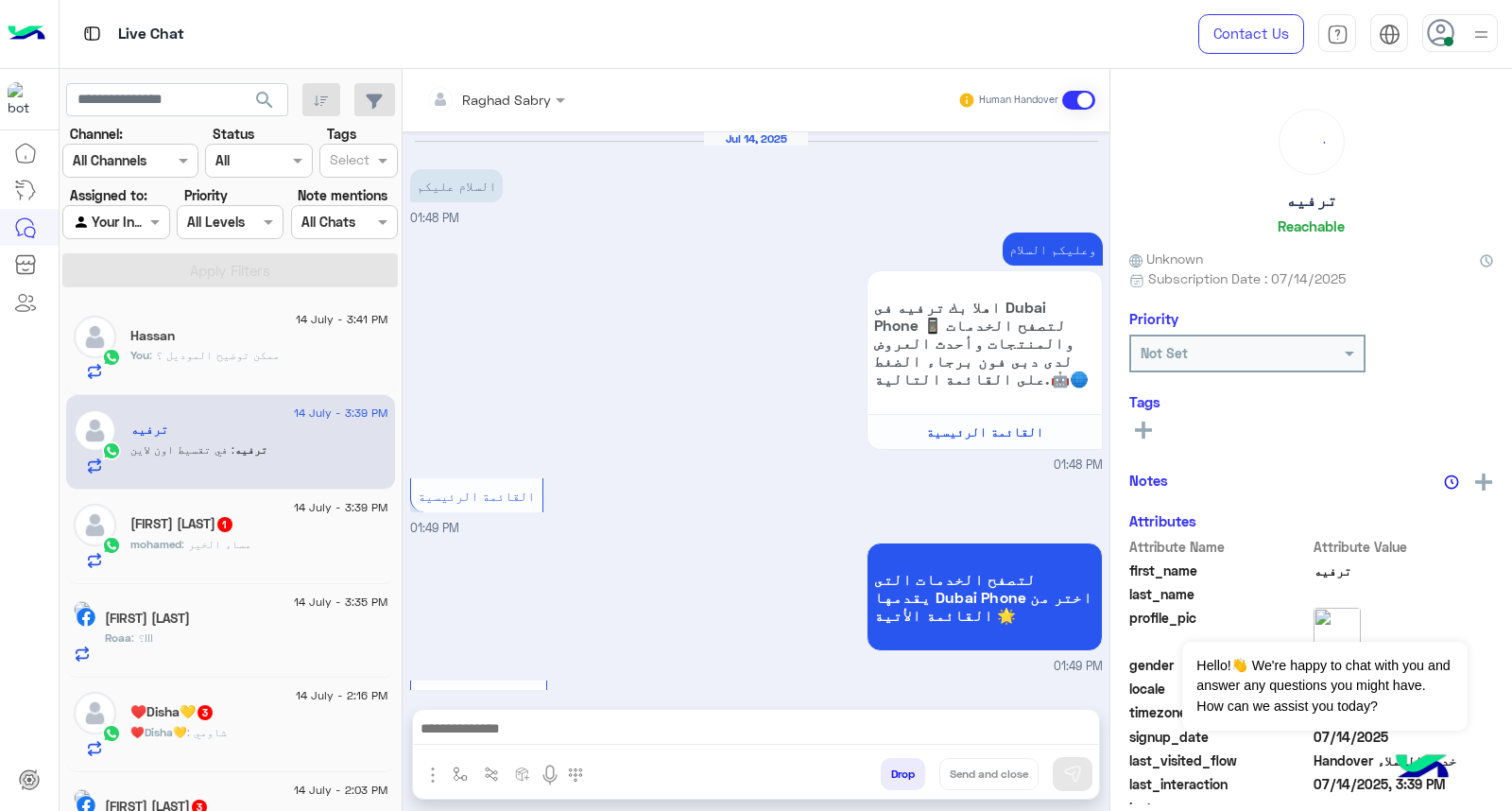scroll, scrollTop: 1595, scrollLeft: 0, axis: vertical 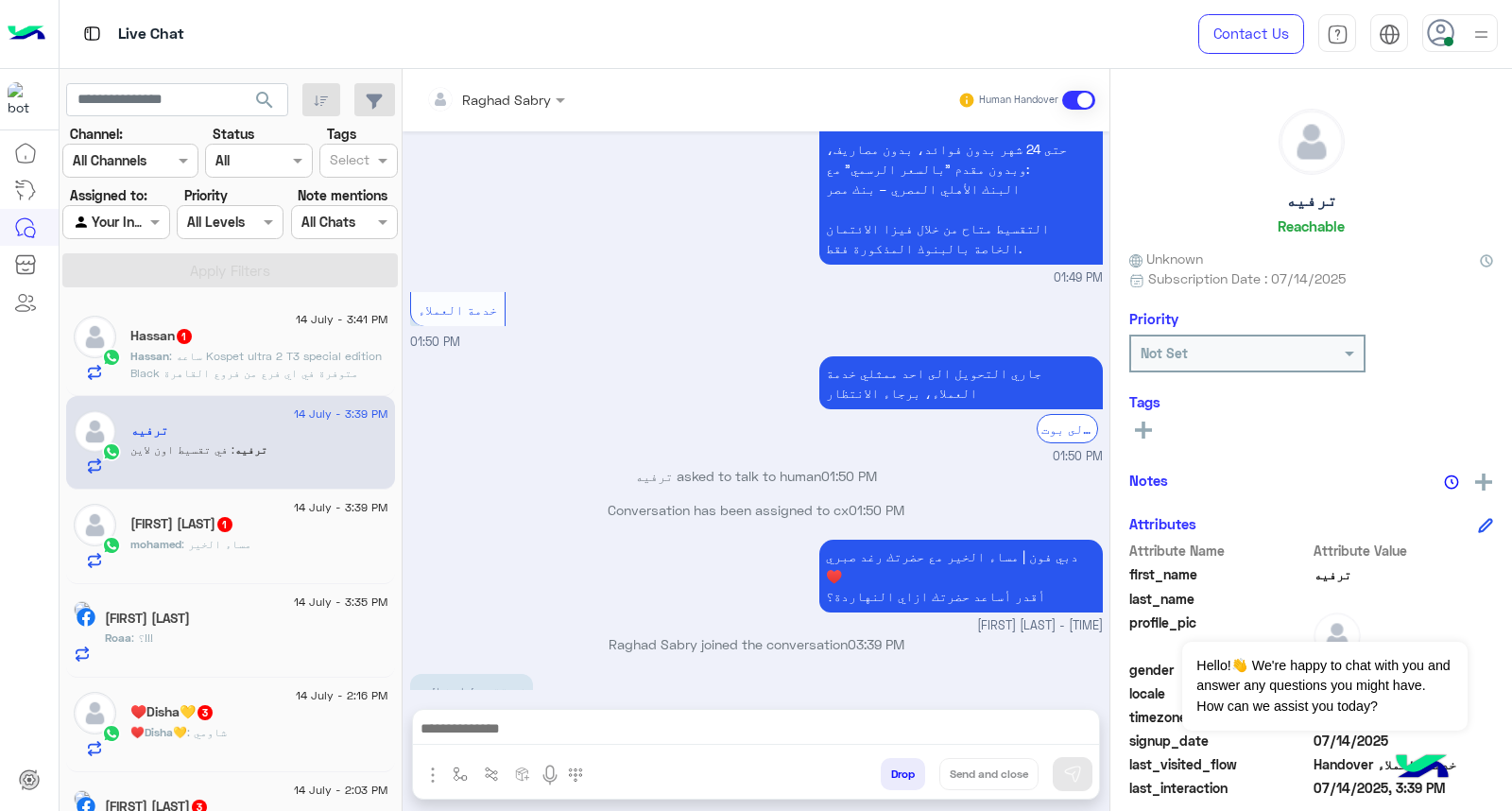 click at bounding box center [756, 731] 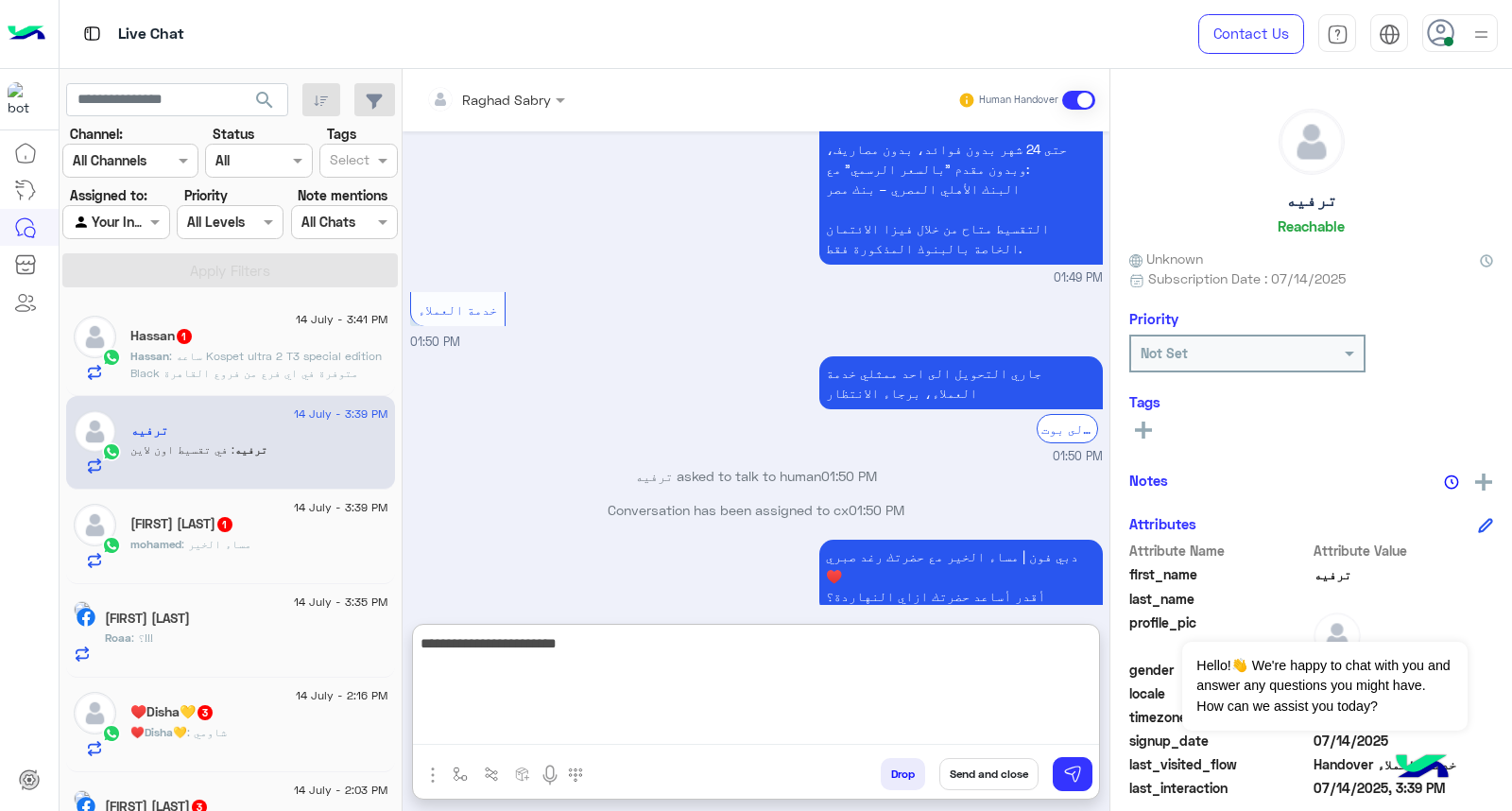 type on "**********" 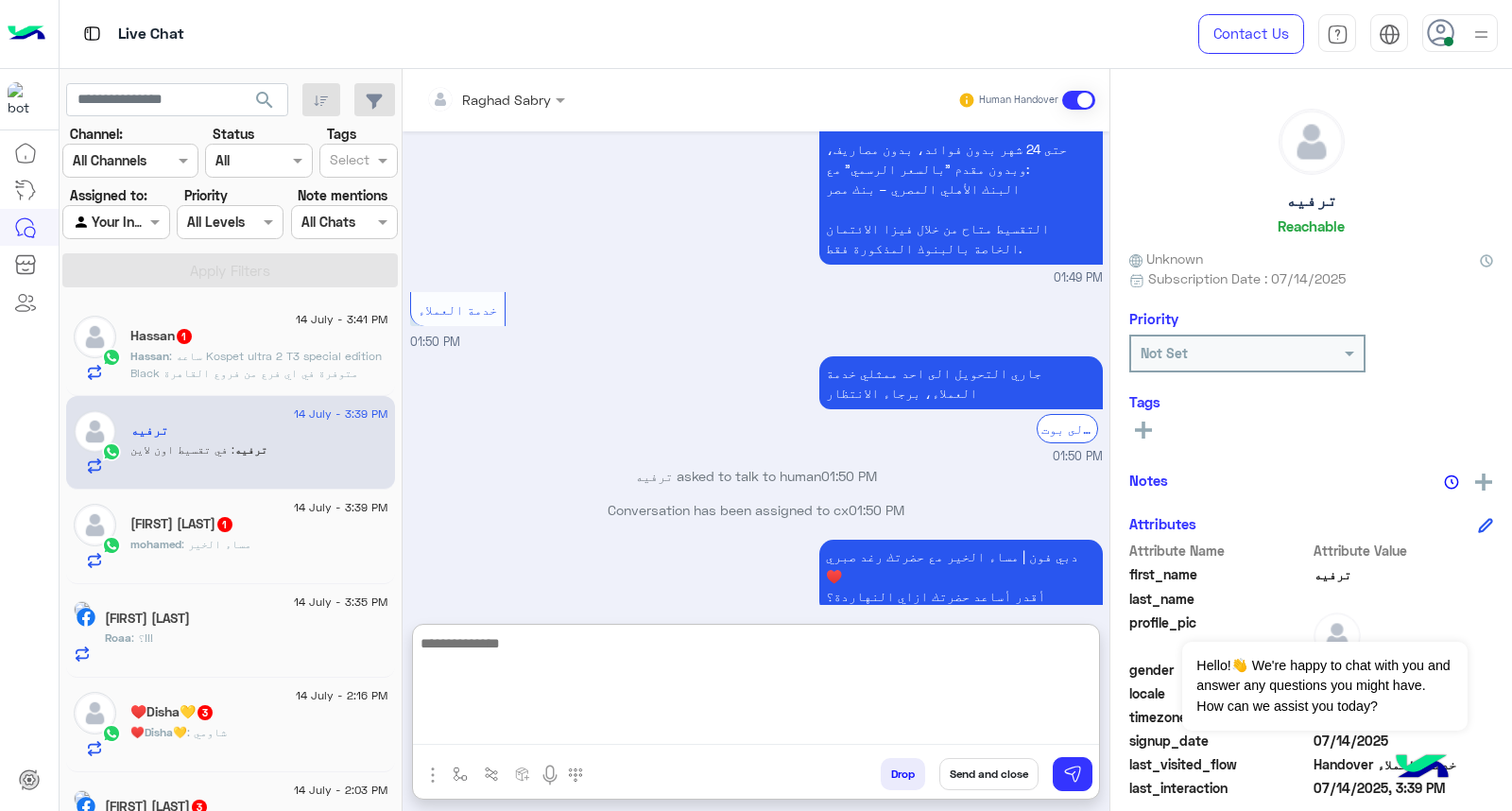 scroll, scrollTop: 1741, scrollLeft: 0, axis: vertical 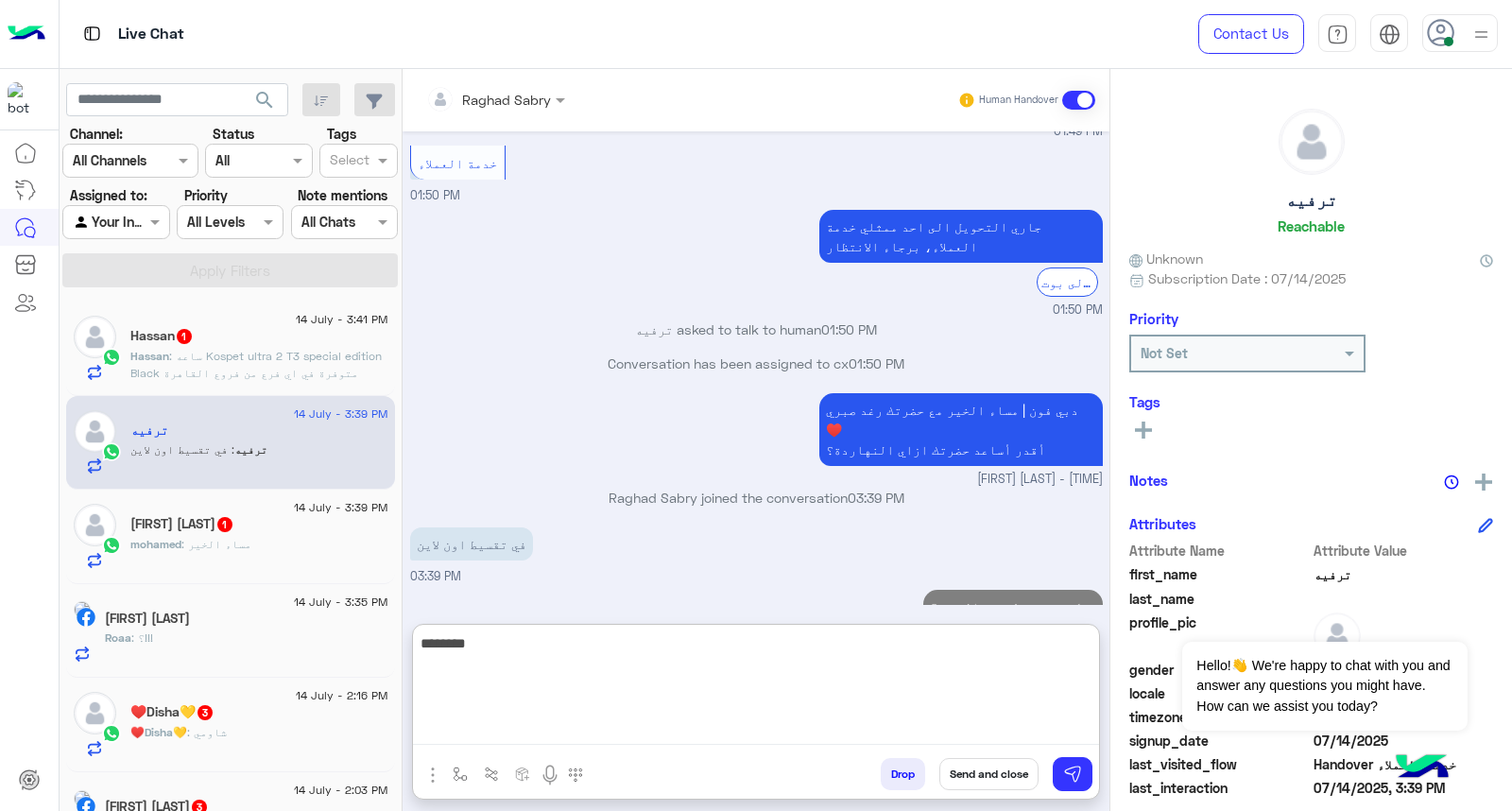 type on "*********" 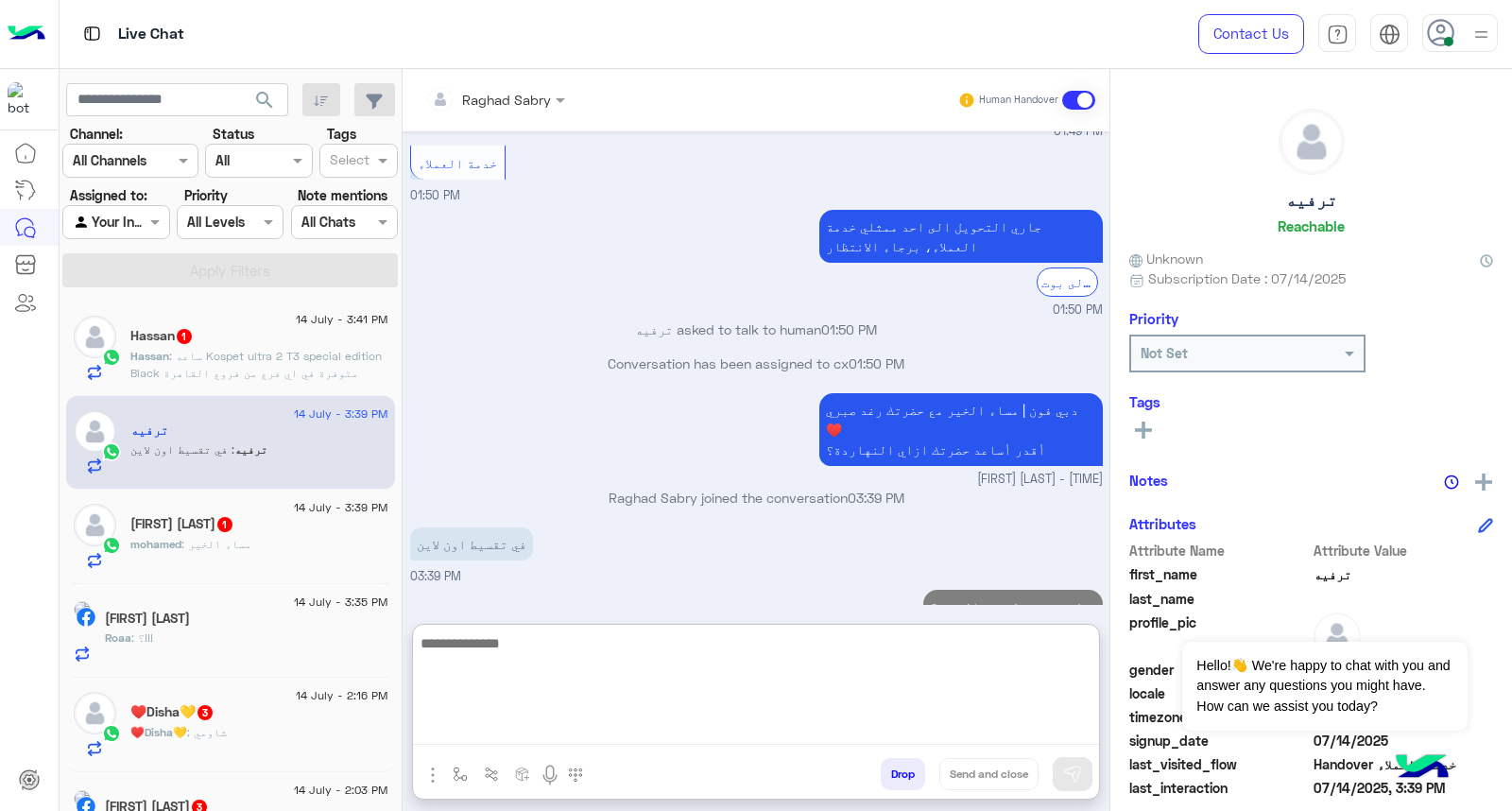 scroll, scrollTop: 1801, scrollLeft: 0, axis: vertical 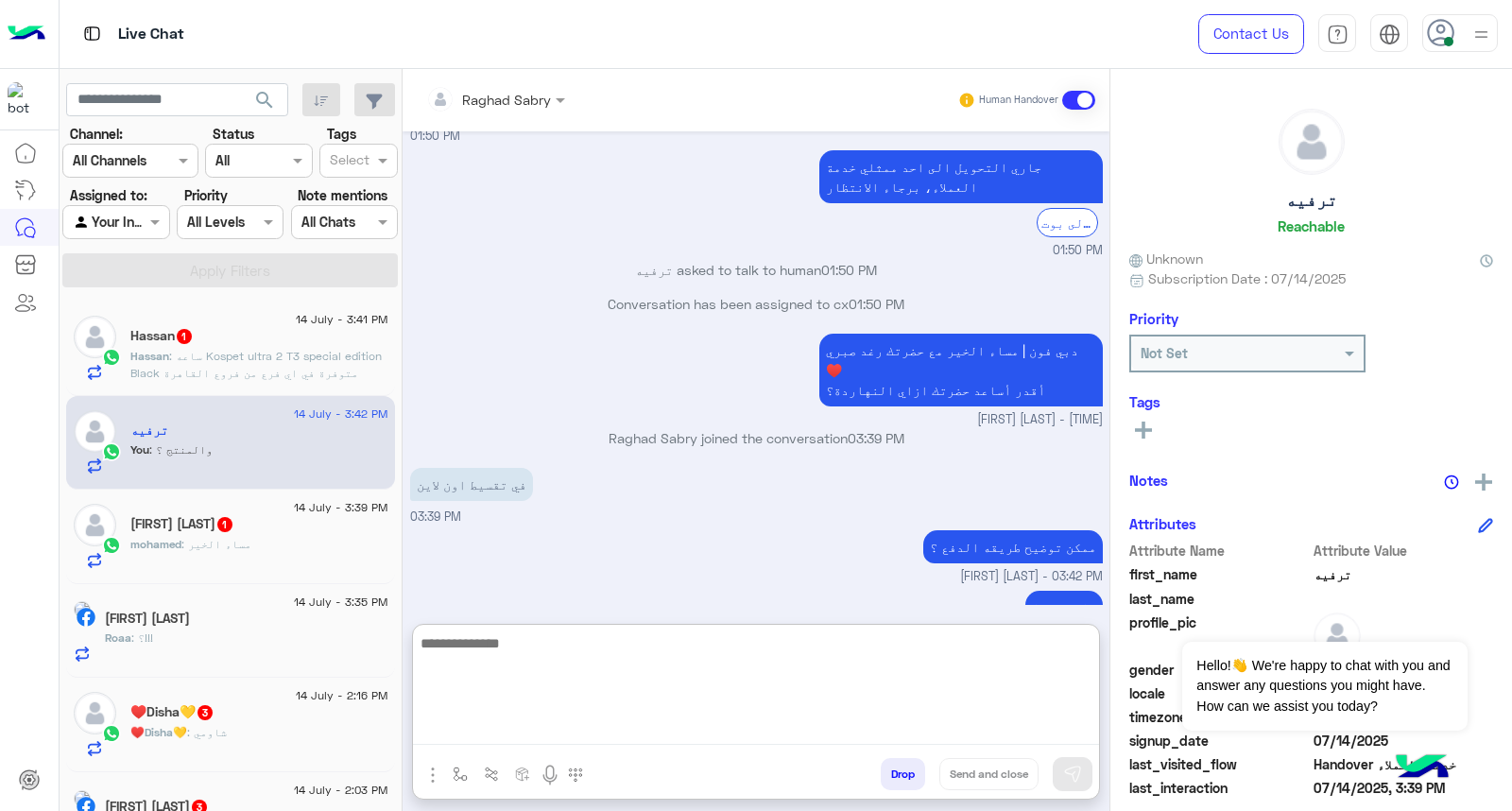 click on "Hassan : ساعه
Kospet ultra 2  T3
special edition
Black
متوفرة في اي فرع من فروع القاهرة الكبرى ؟" 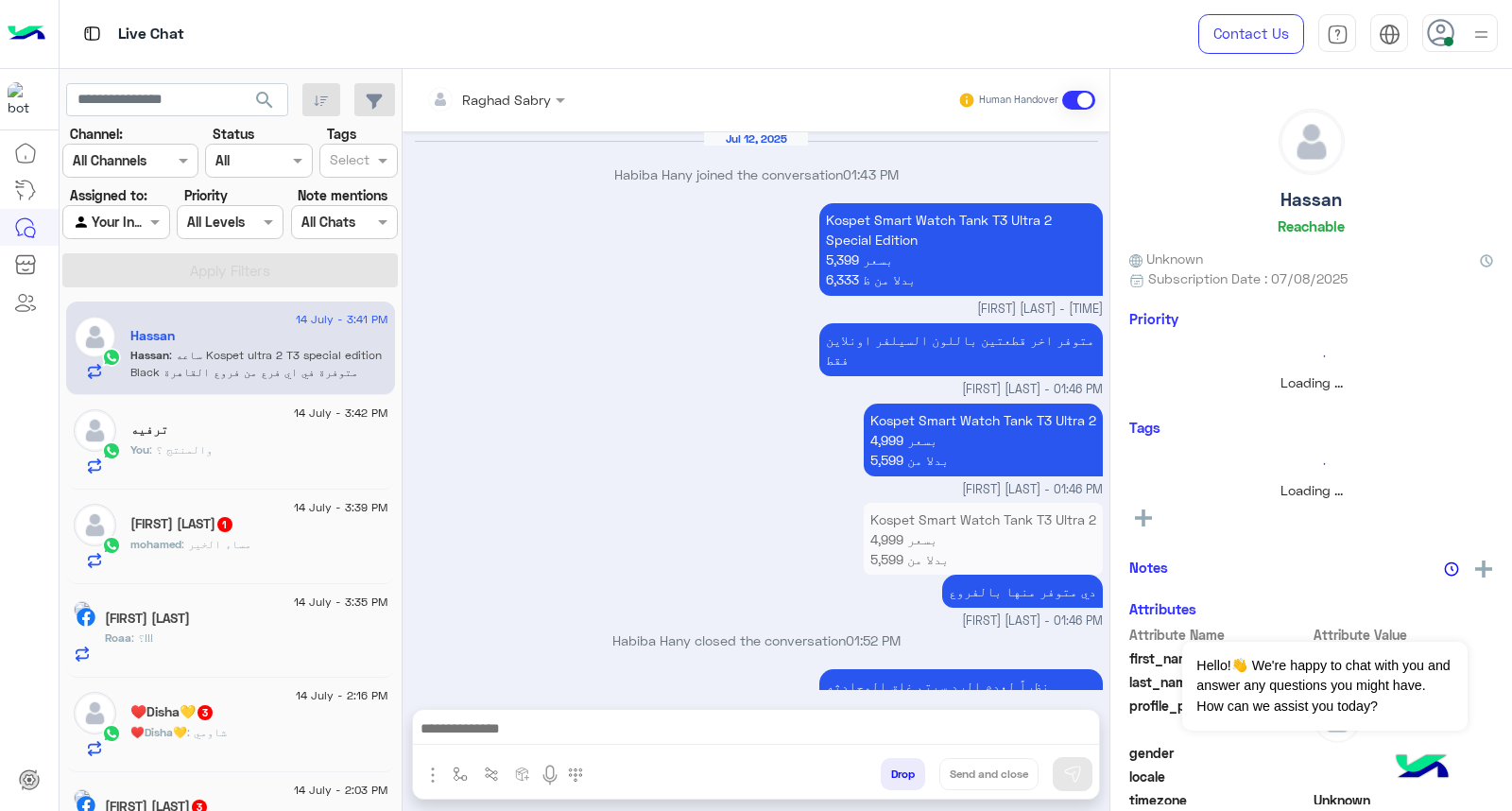 scroll, scrollTop: 1463, scrollLeft: 0, axis: vertical 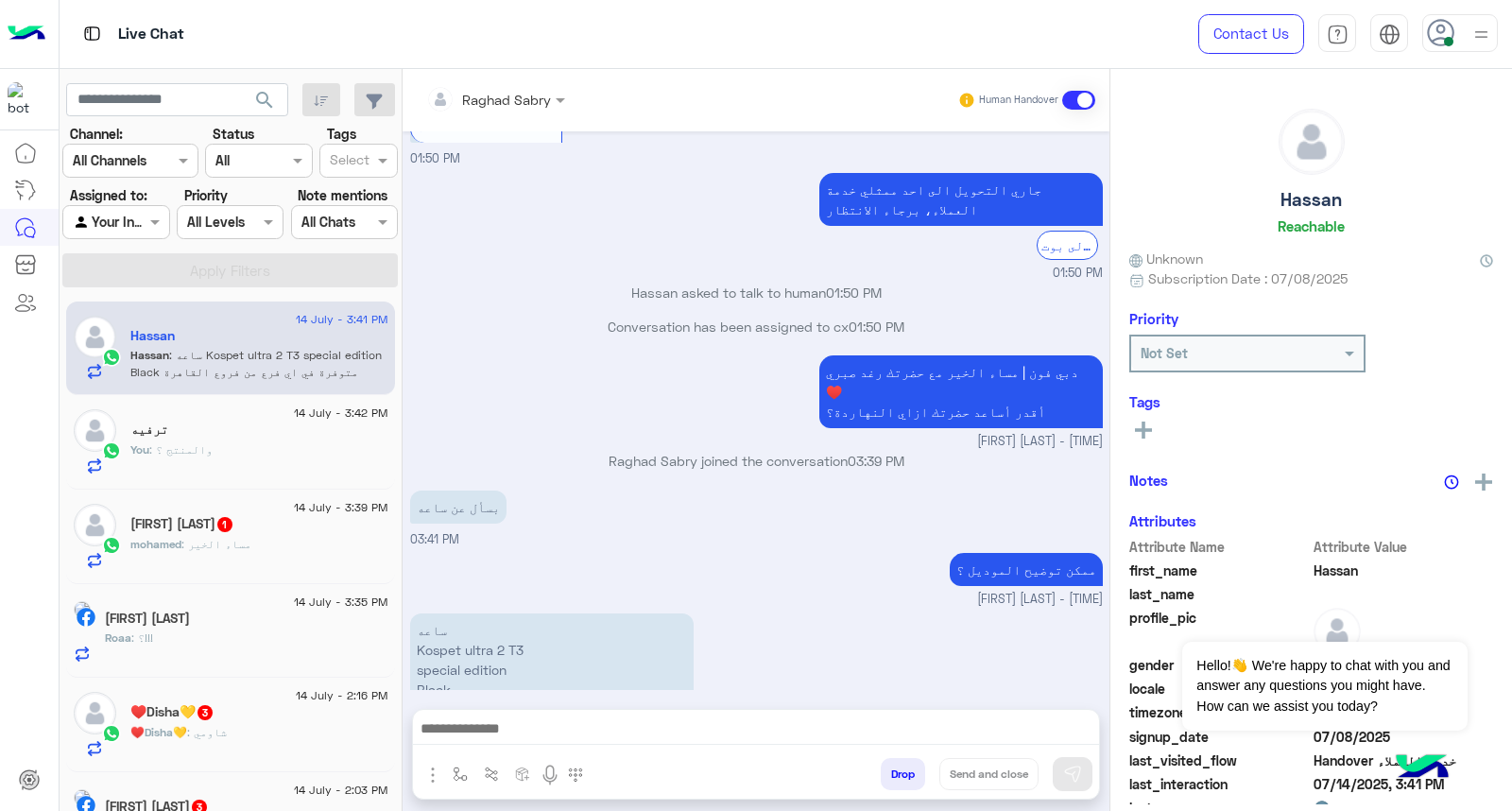 click on "ساعه   Kospet ultra 2  T3   special edition  Black  متوفرة في اي فرع من فروع القاهرة الكبرى ؟" at bounding box center [552, 680] 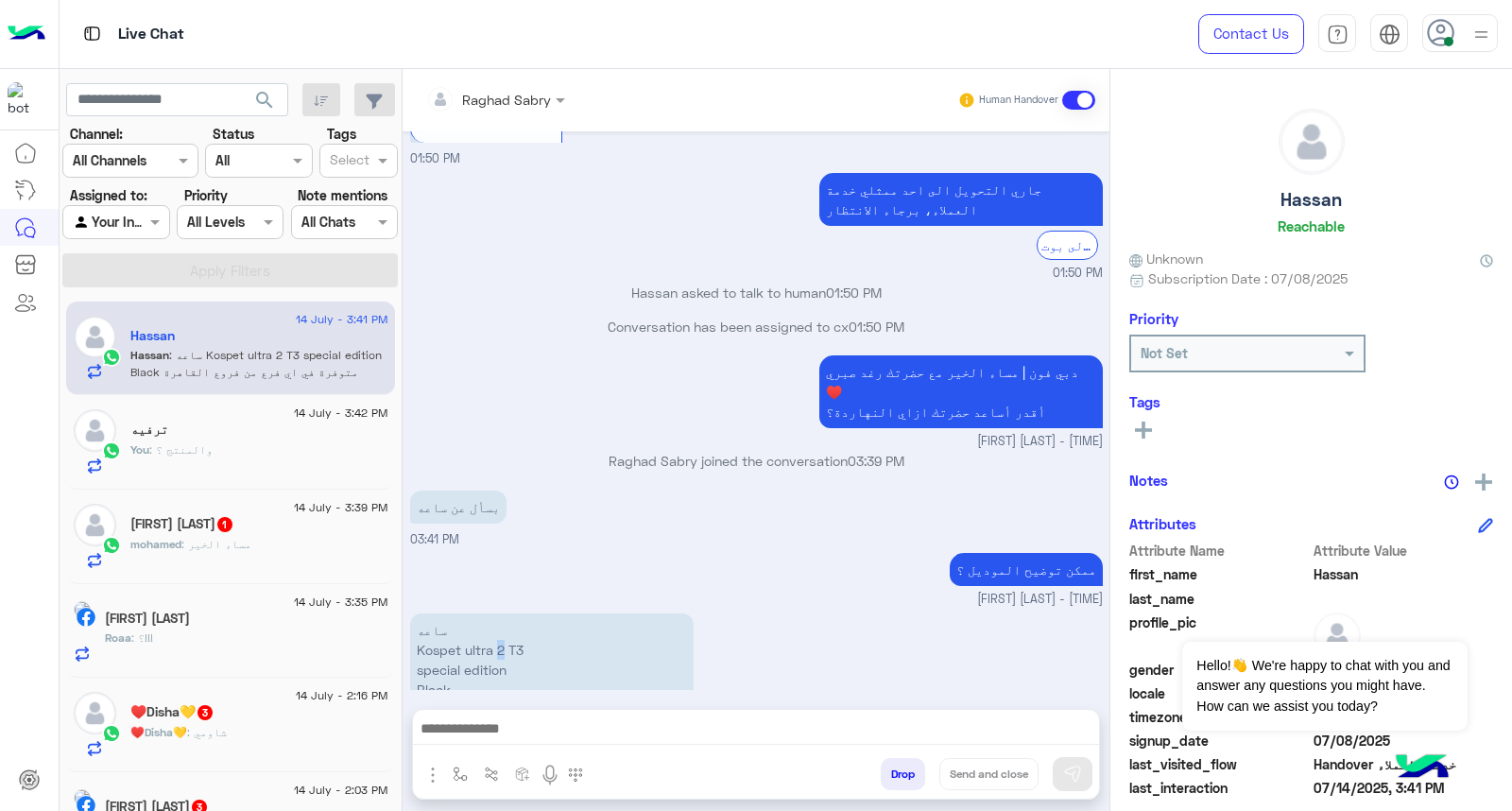 click on "ساعه   Kospet ultra 2  T3   special edition  Black  متوفرة في اي فرع من فروع القاهرة الكبرى ؟" at bounding box center [552, 680] 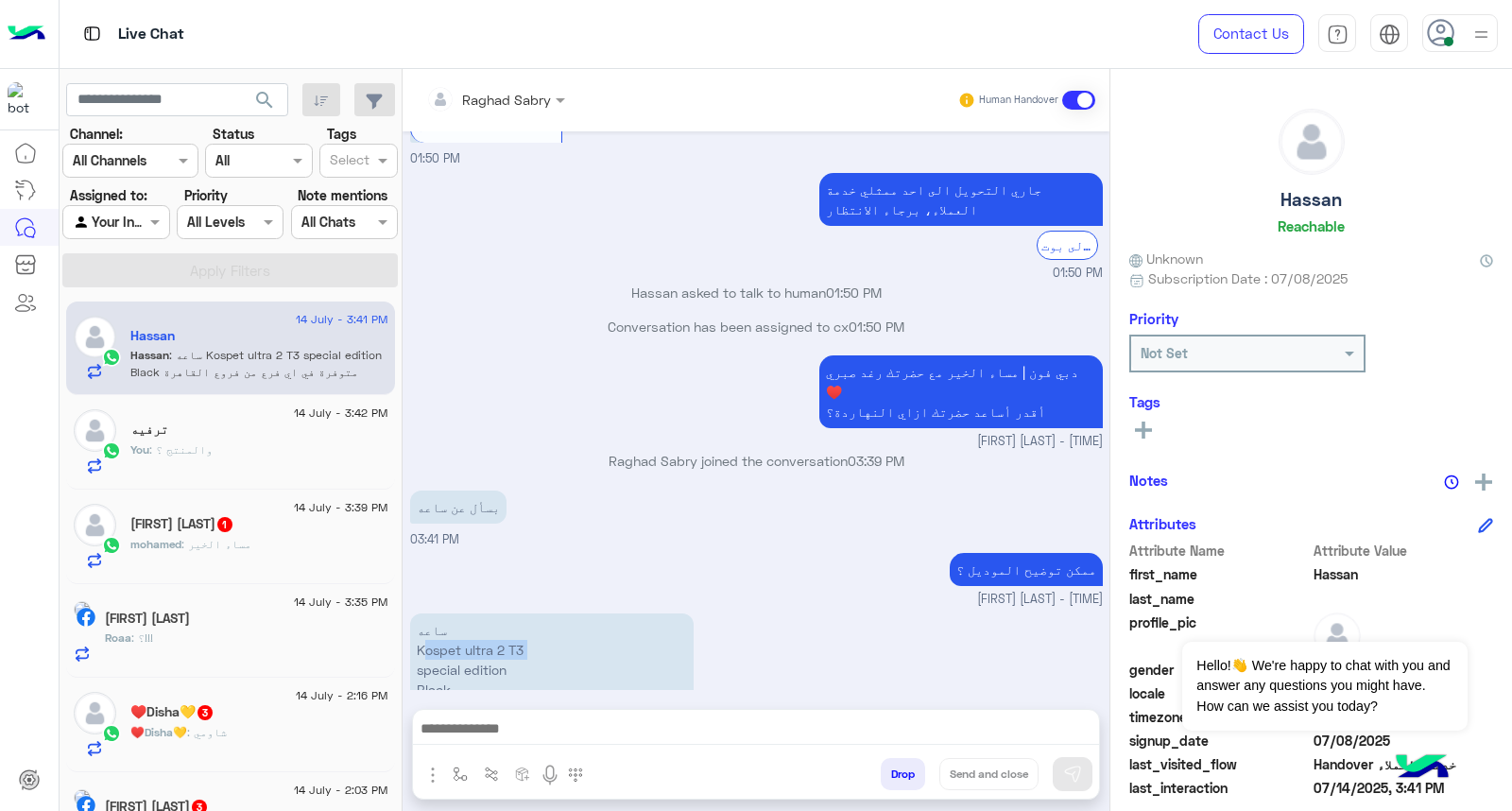 click on "ساعه   Kospet ultra 2  T3   special edition  Black  متوفرة في اي فرع من فروع القاهرة الكبرى ؟" at bounding box center [552, 680] 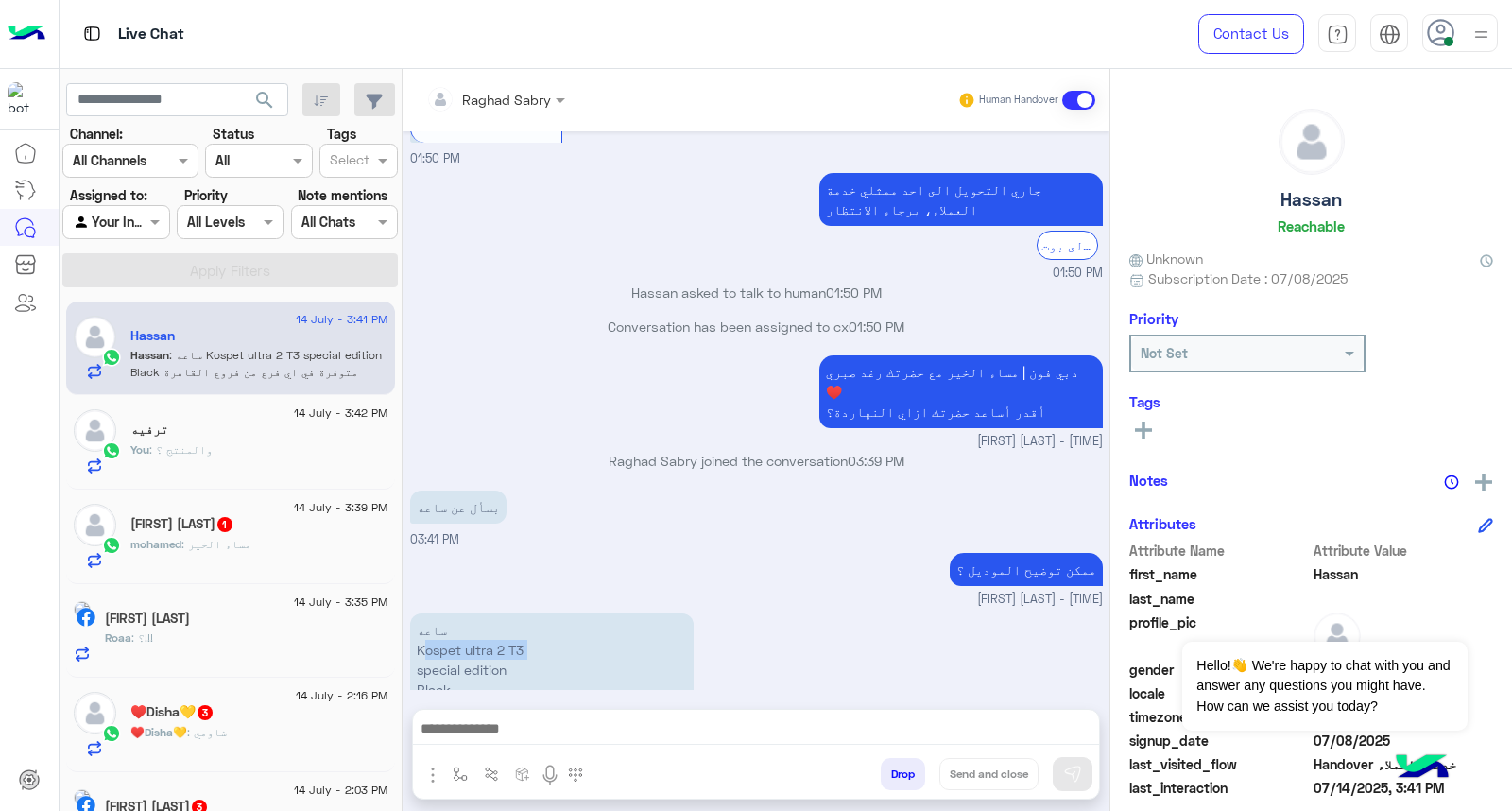 copy on "Kospet ultra 2  T3" 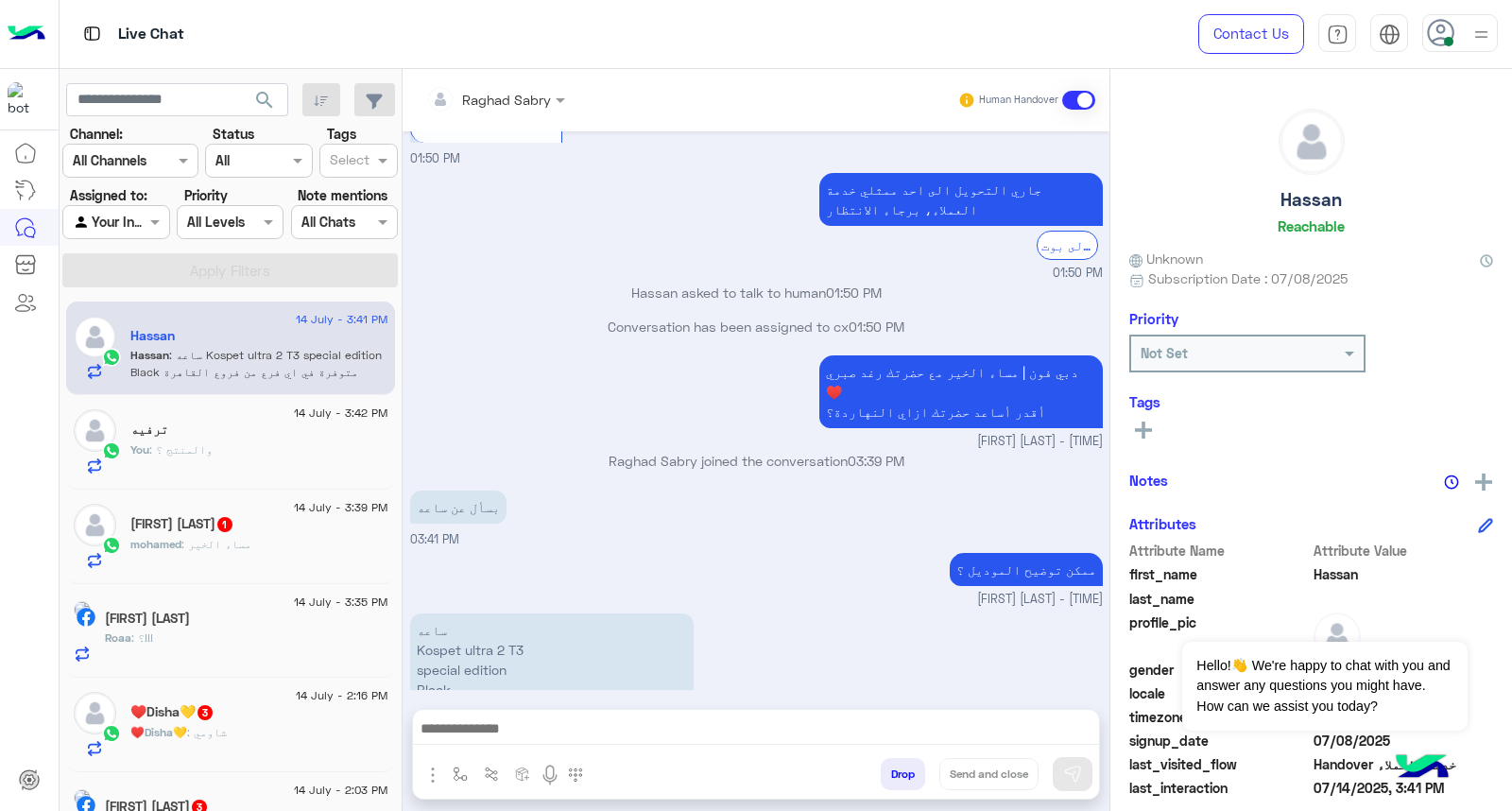 click on "ساعه   Kospet ultra 2  T3   special edition  Black  متوفرة في اي فرع من فروع القاهرة الكبرى ؟" at bounding box center (606, 680) 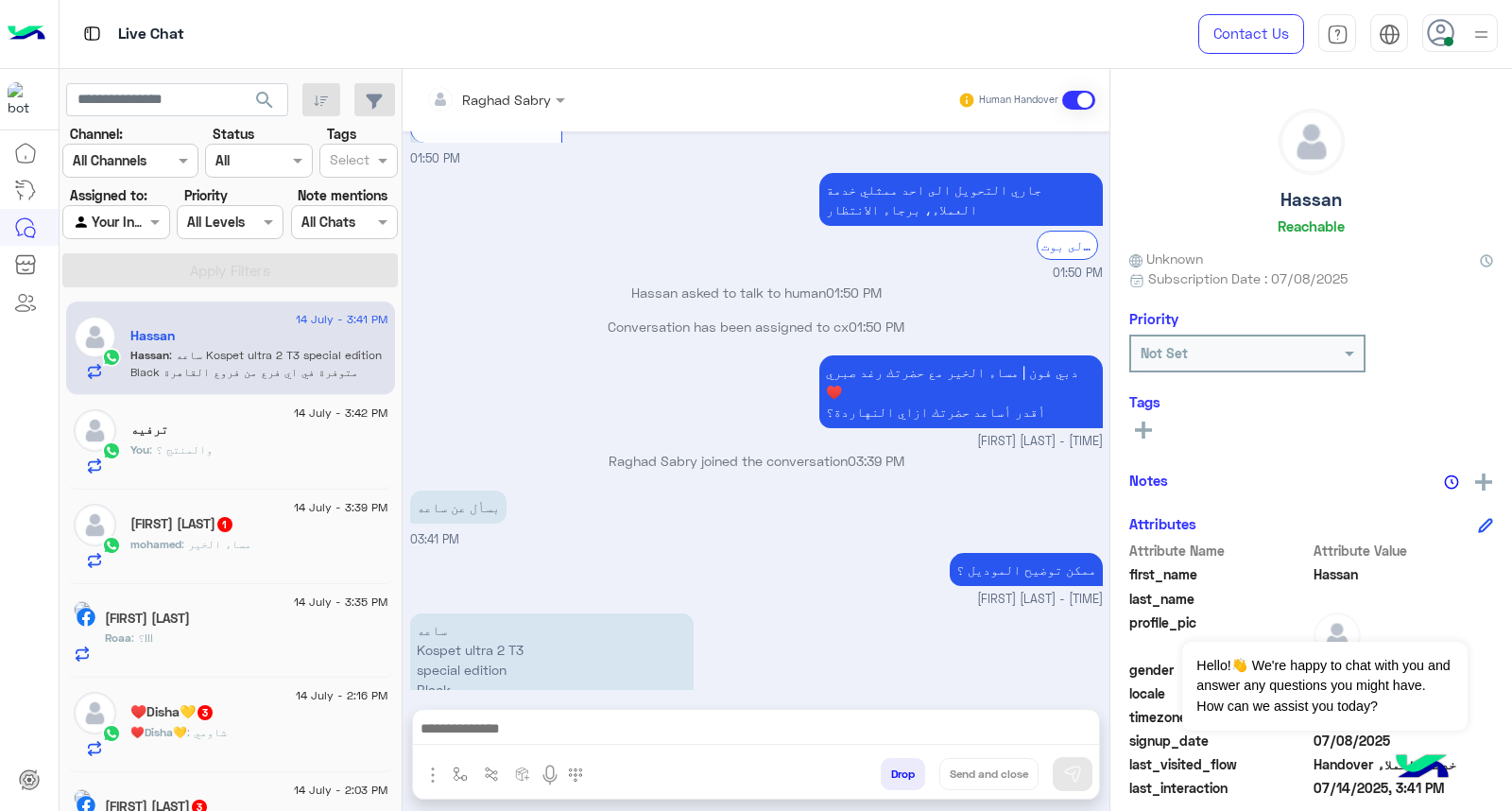 drag, startPoint x: 411, startPoint y: 582, endPoint x: 527, endPoint y: 617, distance: 121.16518 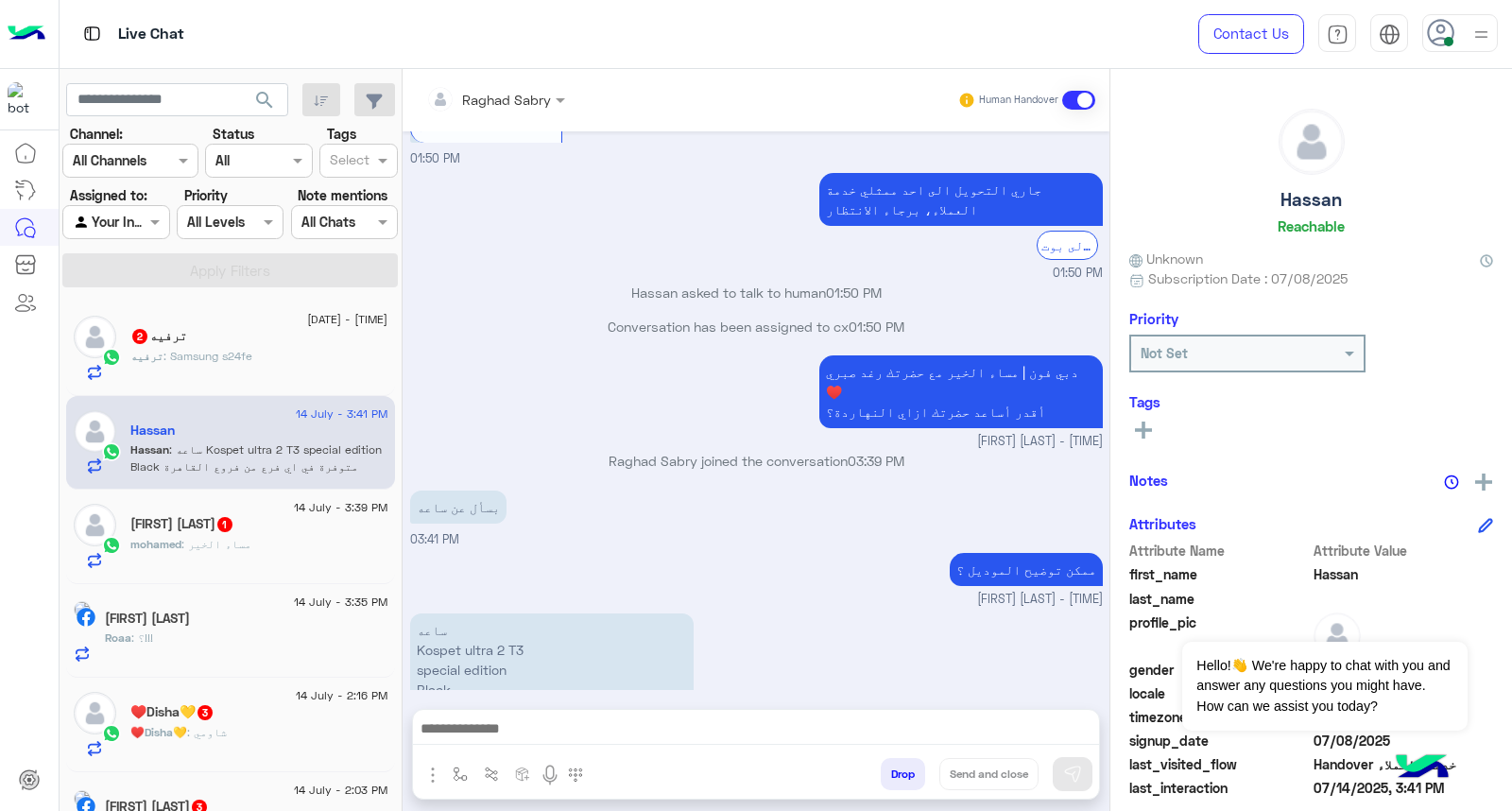 paste on "**********" 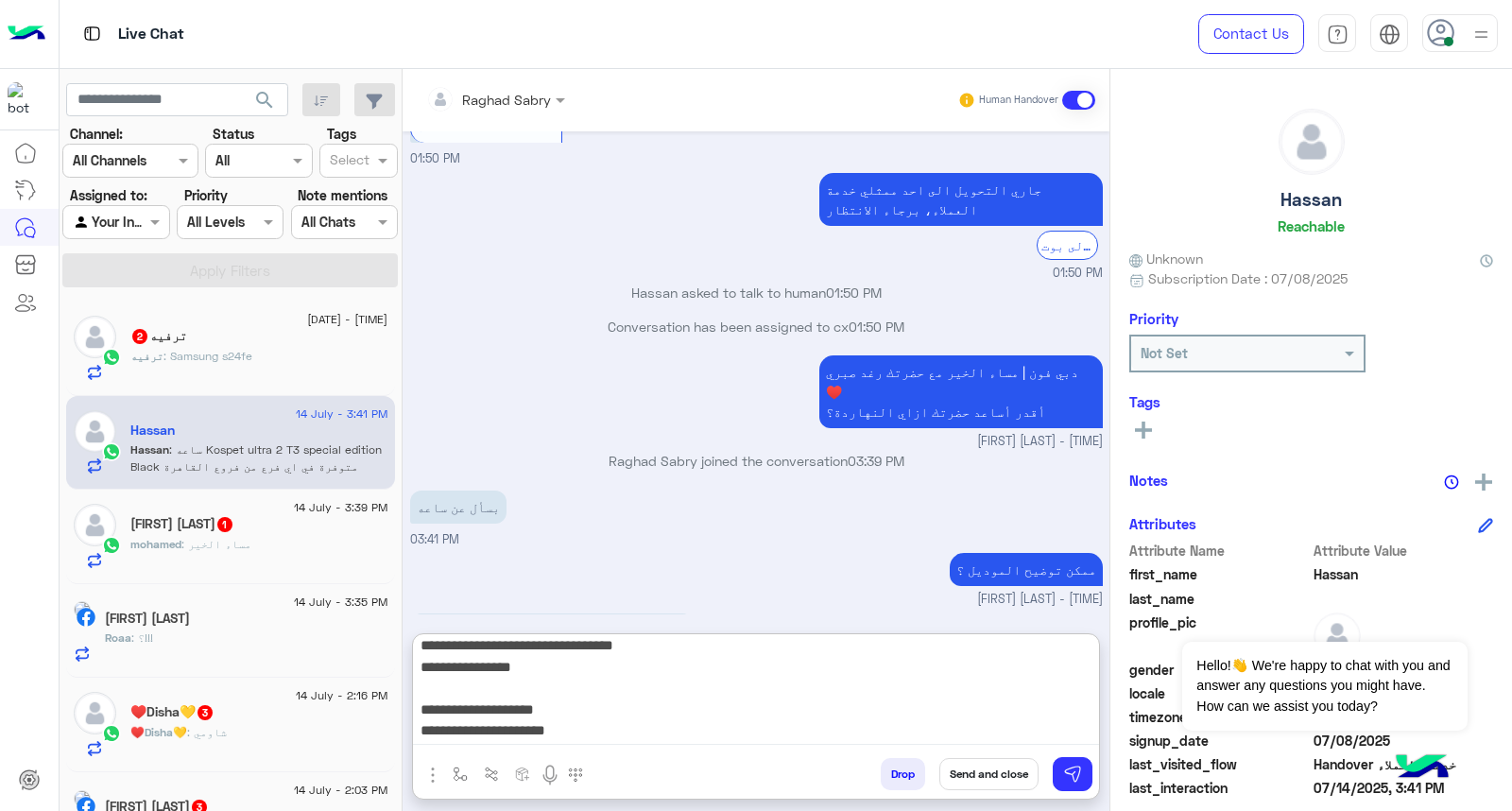 scroll, scrollTop: 0, scrollLeft: 0, axis: both 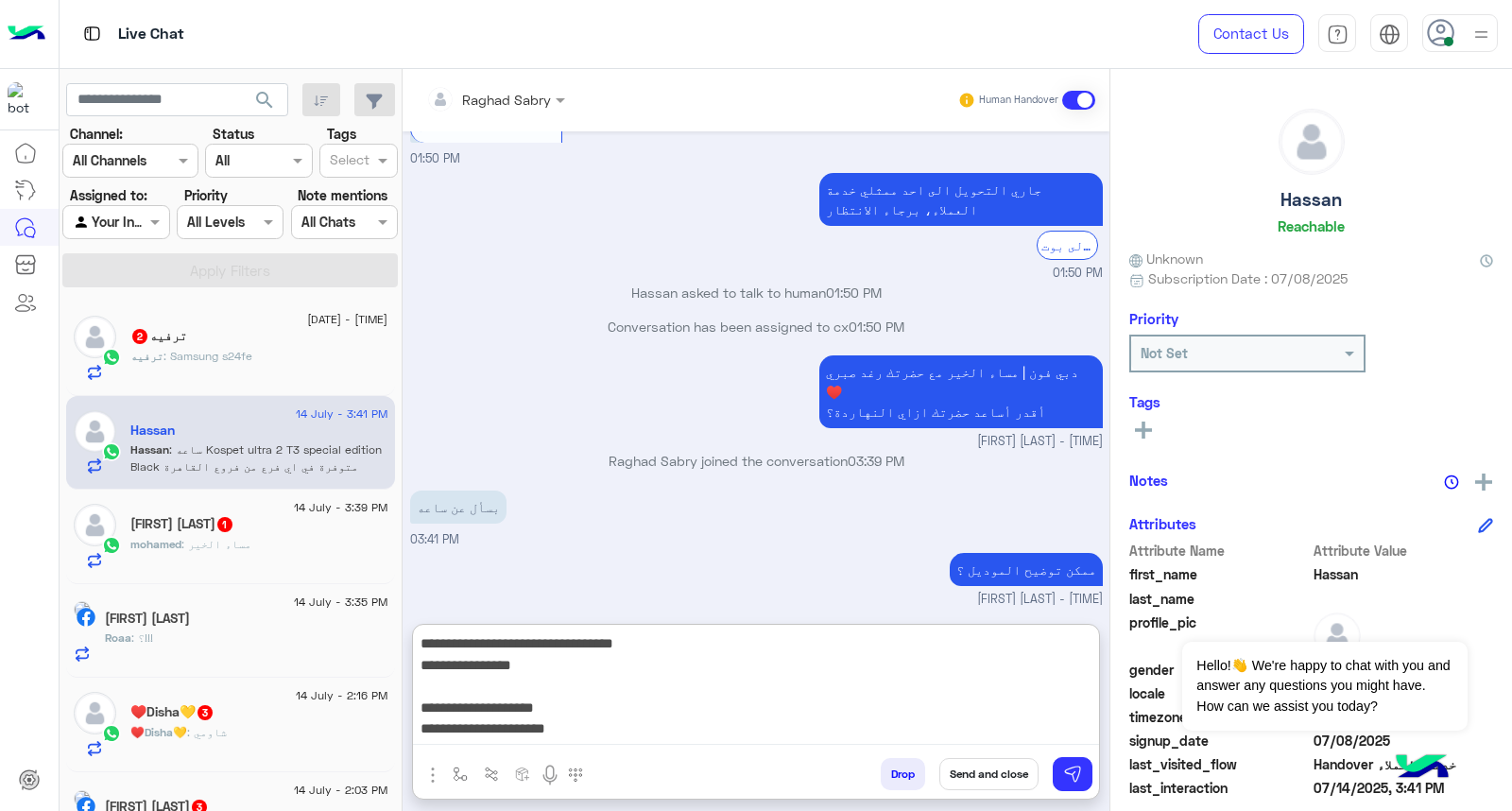click on "**********" at bounding box center [756, 688] 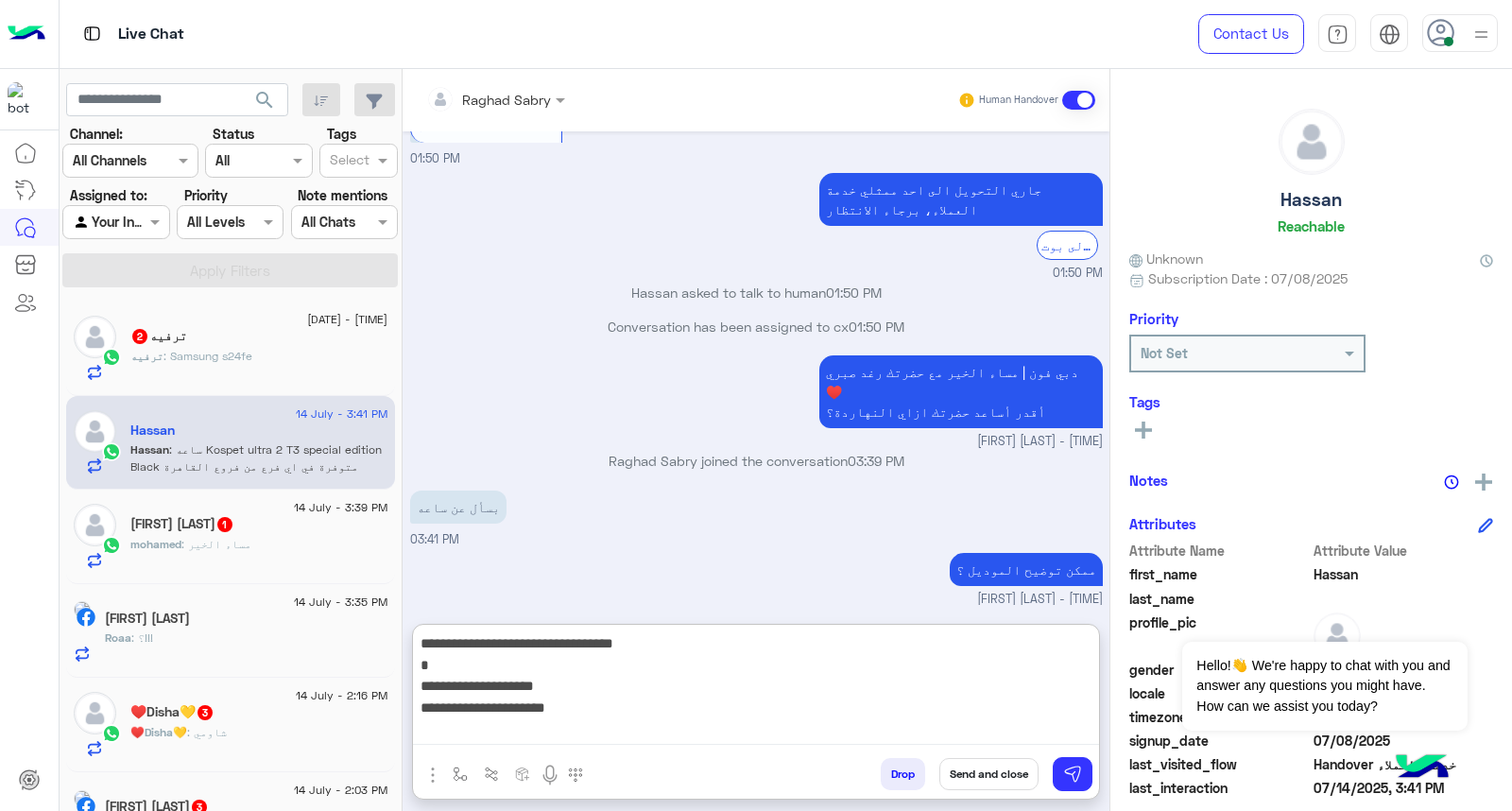 click on "**********" at bounding box center [756, 688] 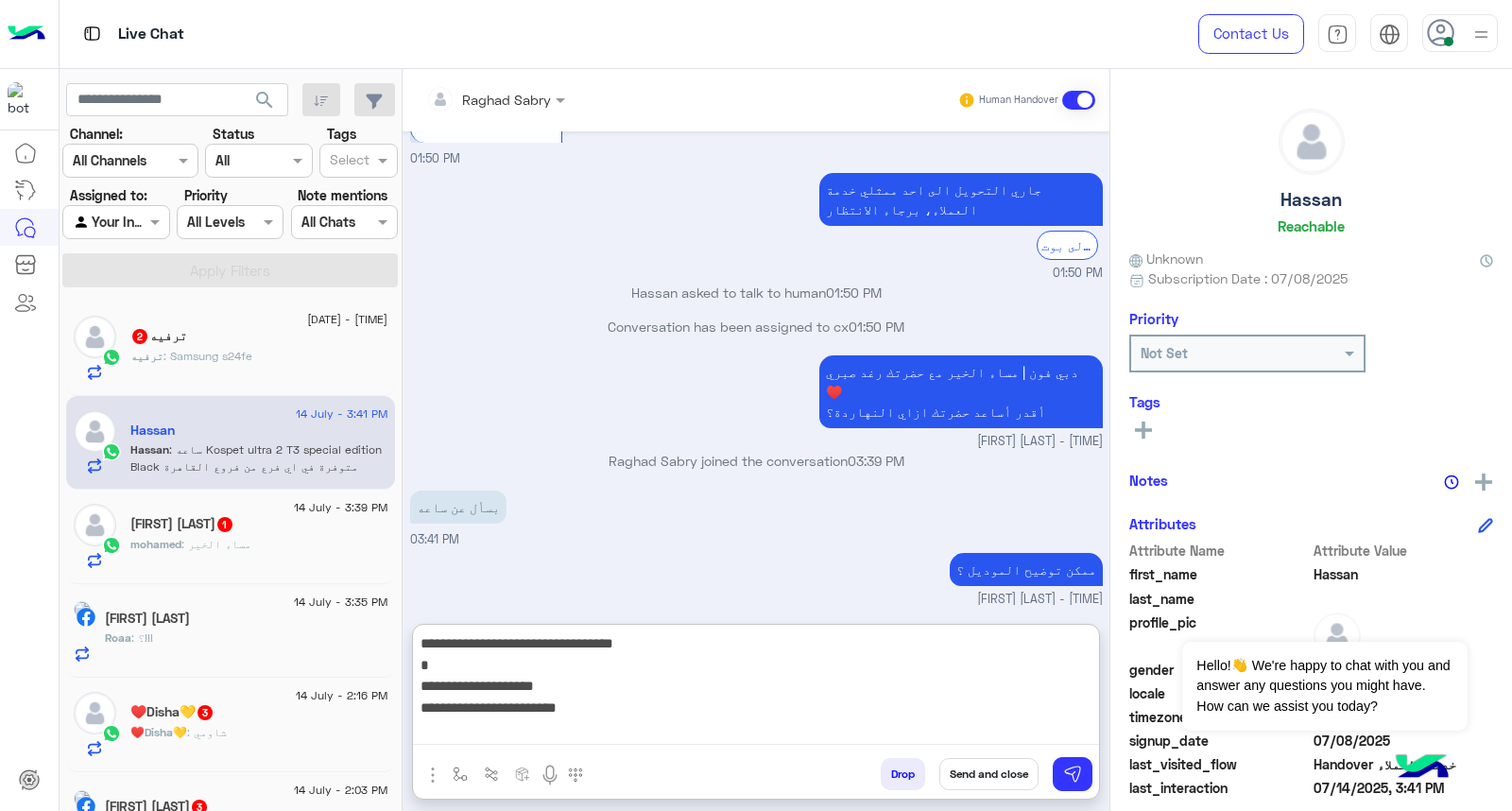 scroll, scrollTop: 15, scrollLeft: 0, axis: vertical 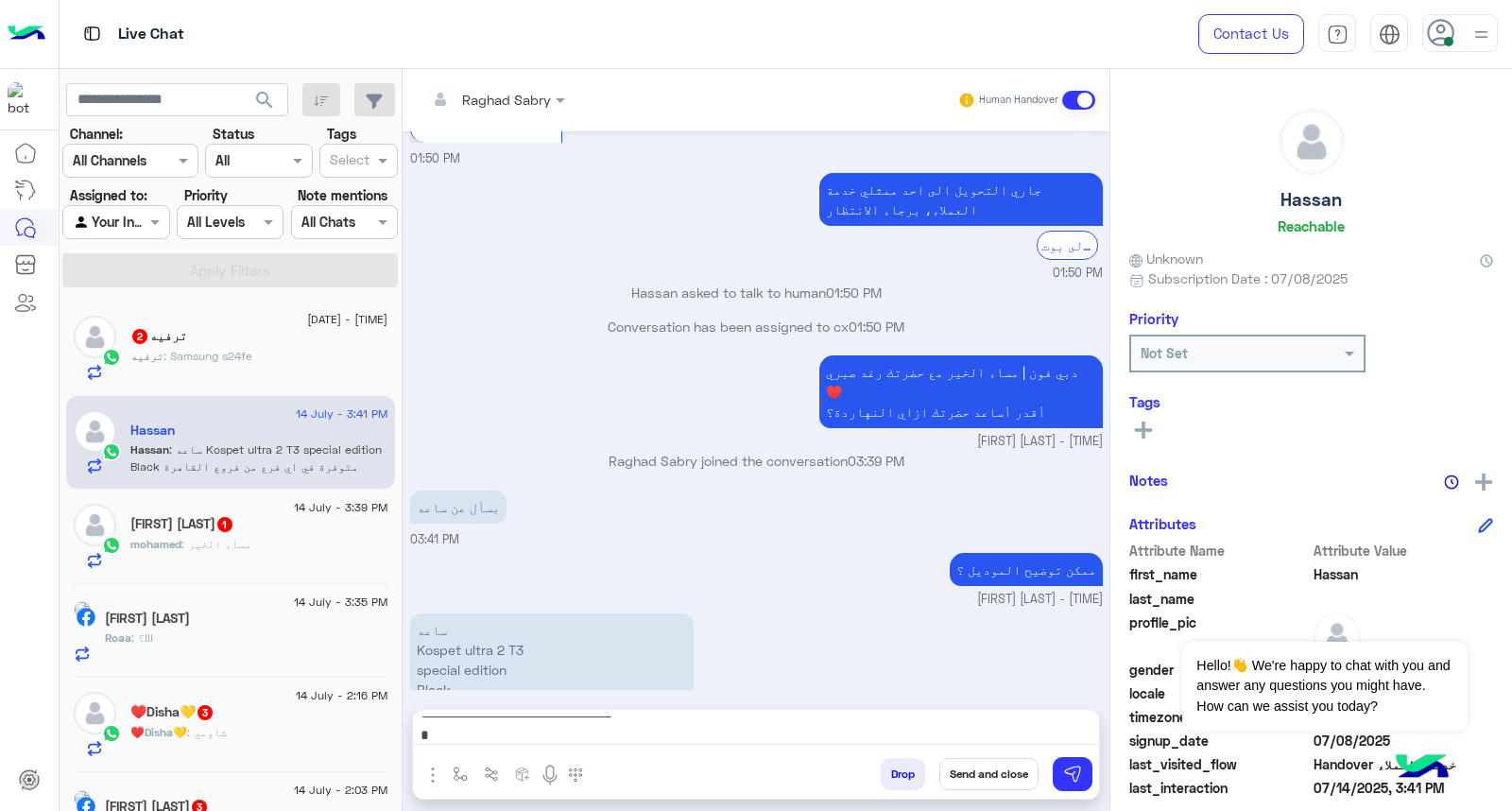click on "**********" at bounding box center [756, 731] 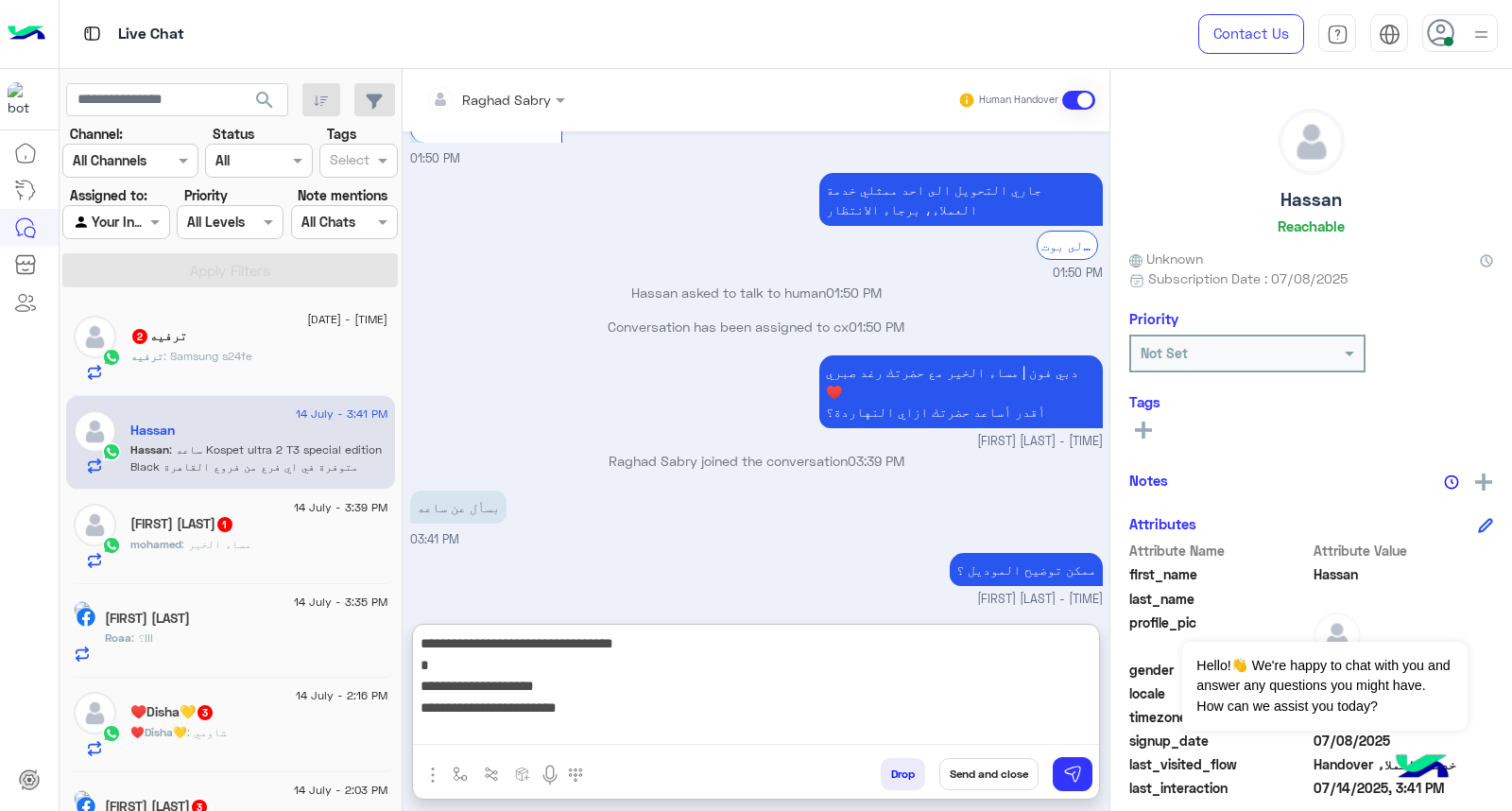 click on "**********" at bounding box center [756, 688] 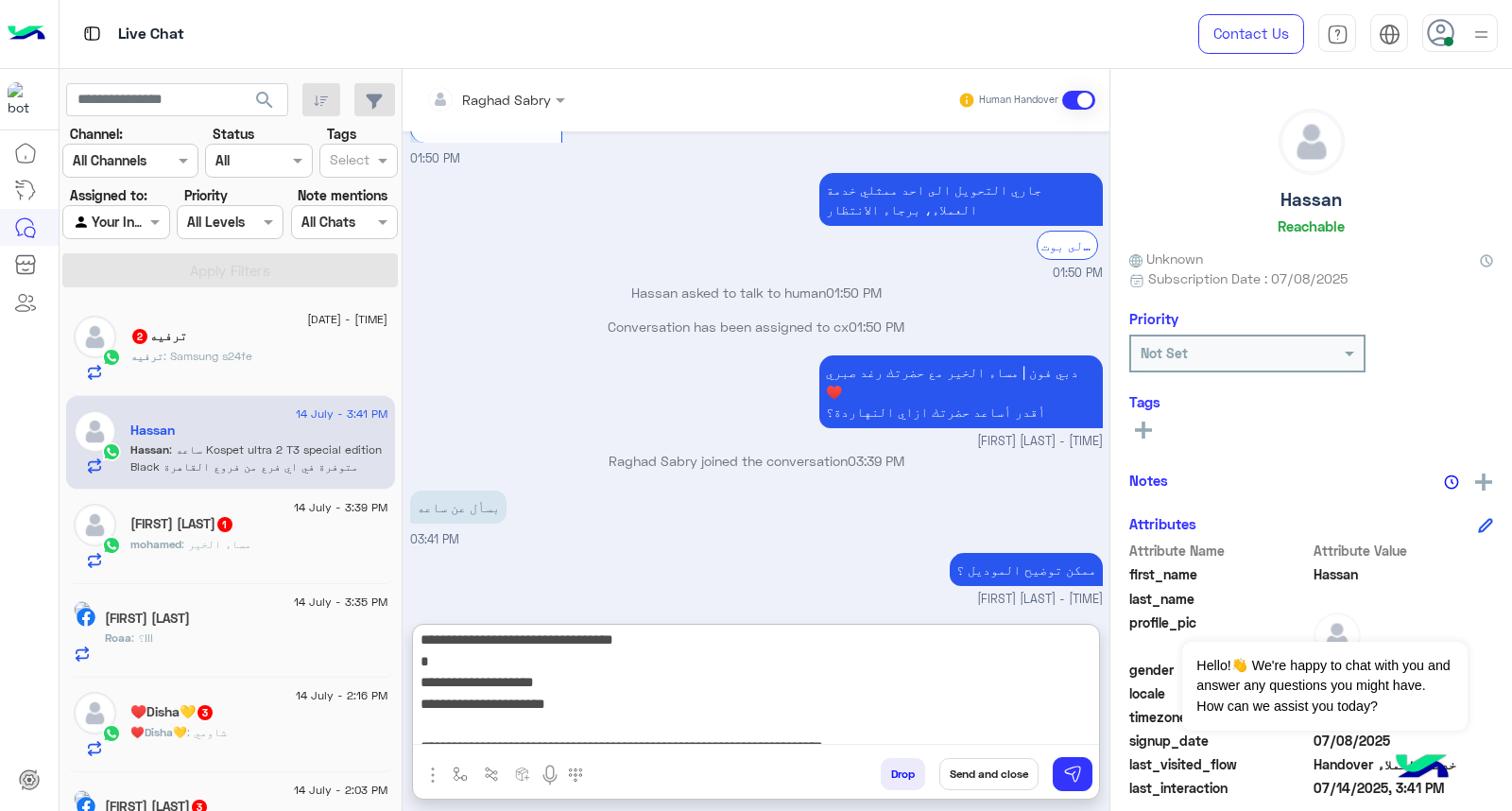 scroll, scrollTop: 0, scrollLeft: 0, axis: both 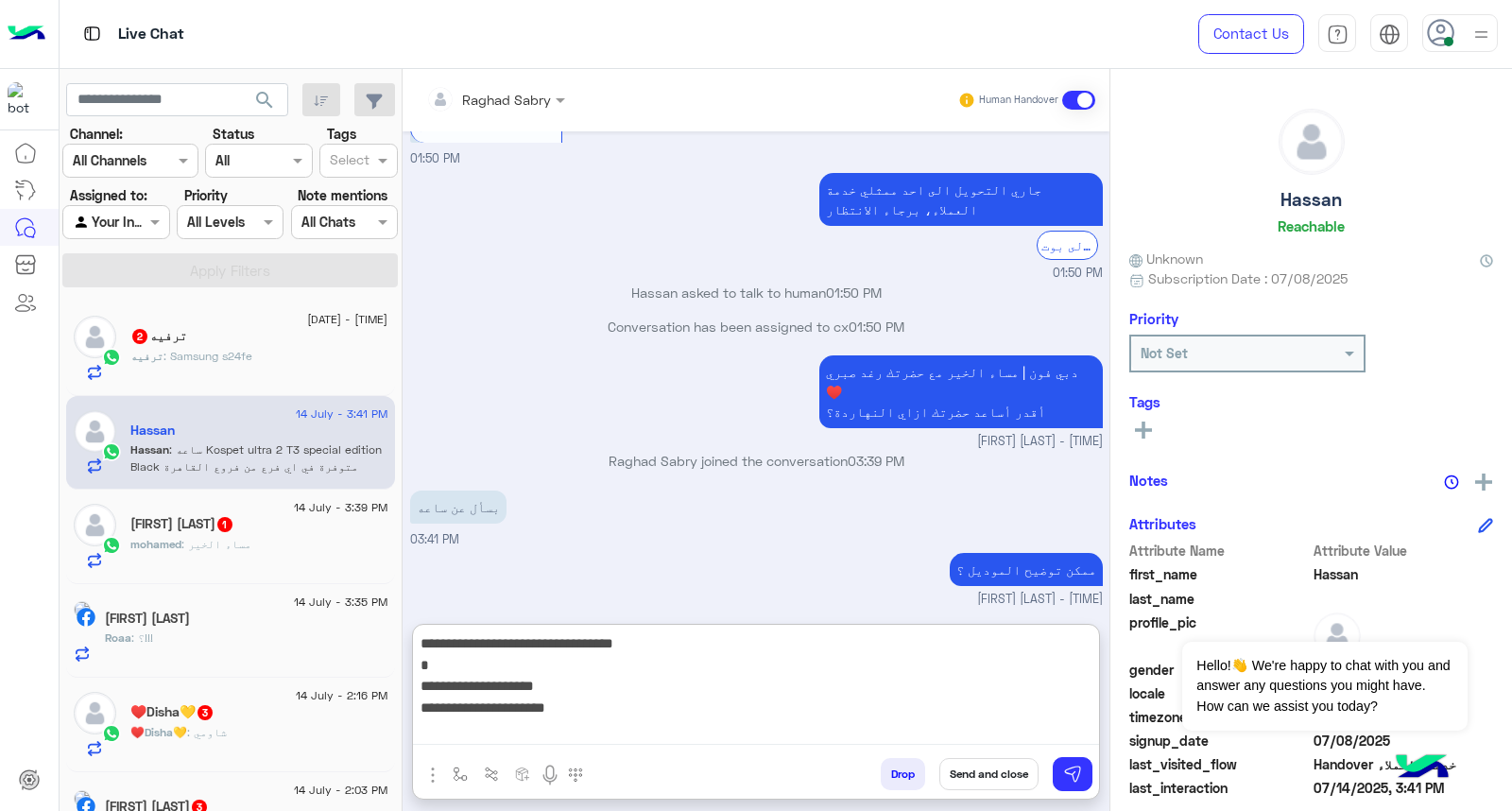 click on "**********" at bounding box center (756, 688) 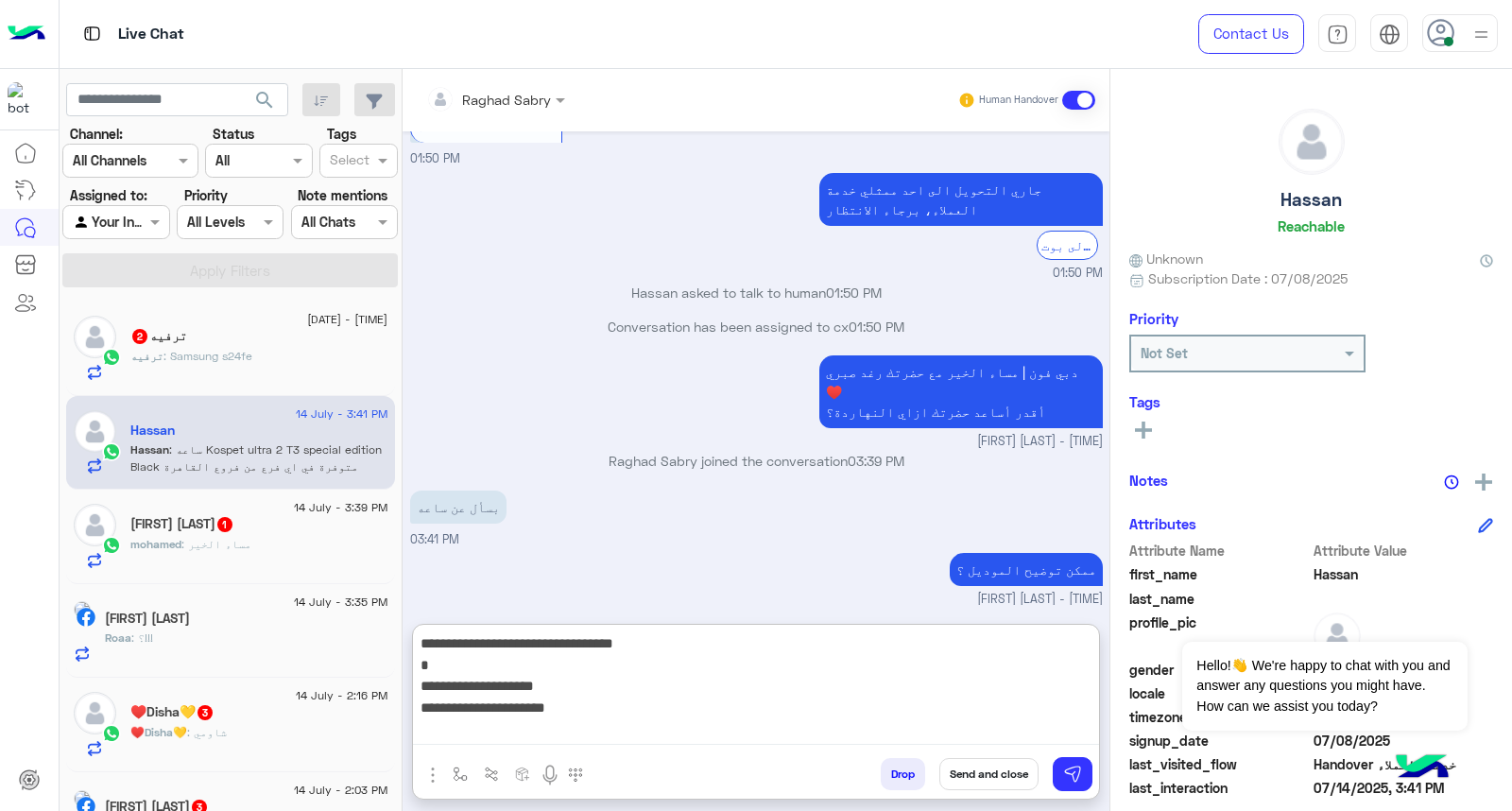 scroll, scrollTop: 1548, scrollLeft: 0, axis: vertical 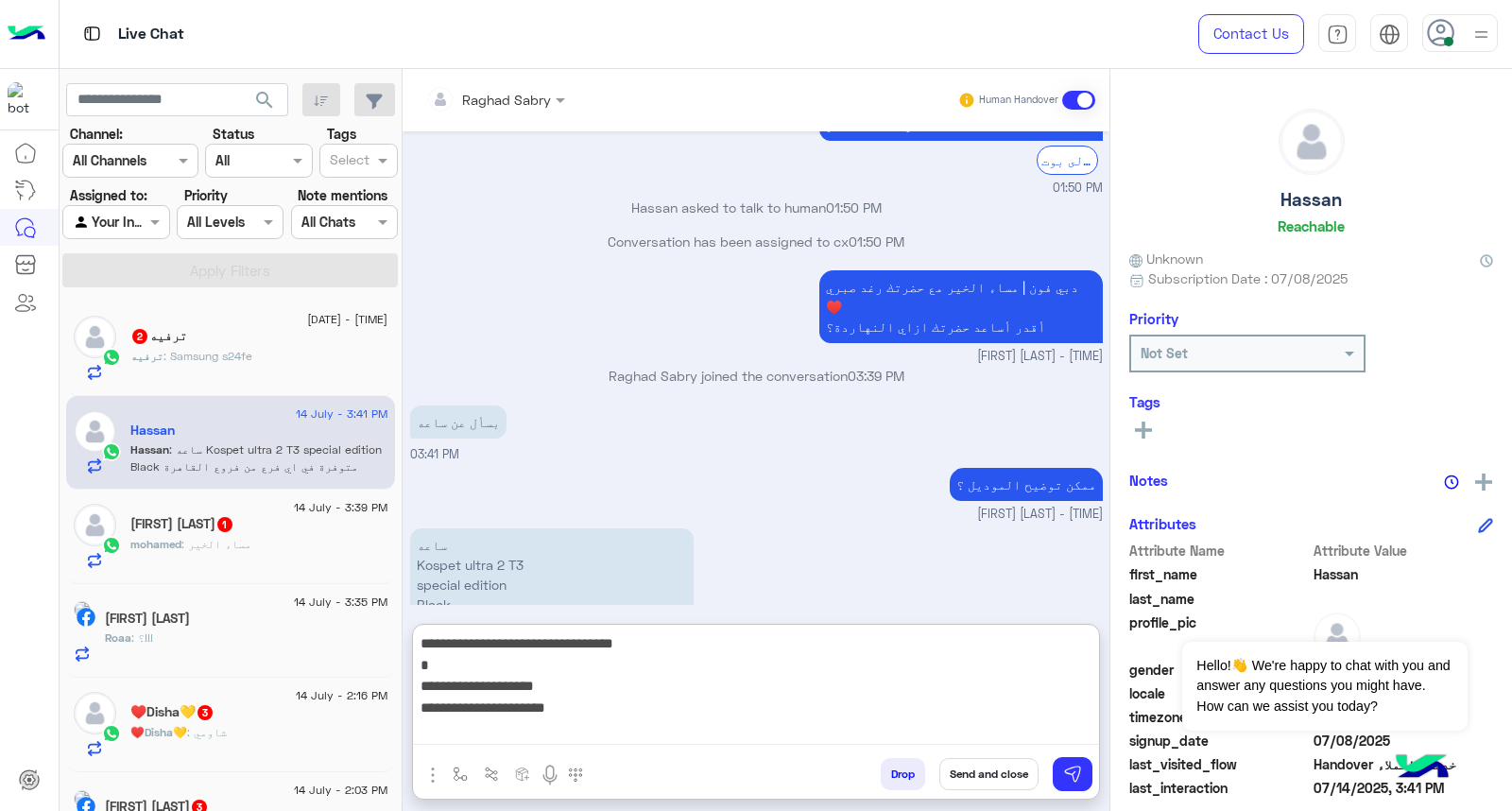 drag, startPoint x: 619, startPoint y: 711, endPoint x: 421, endPoint y: 633, distance: 212.80977 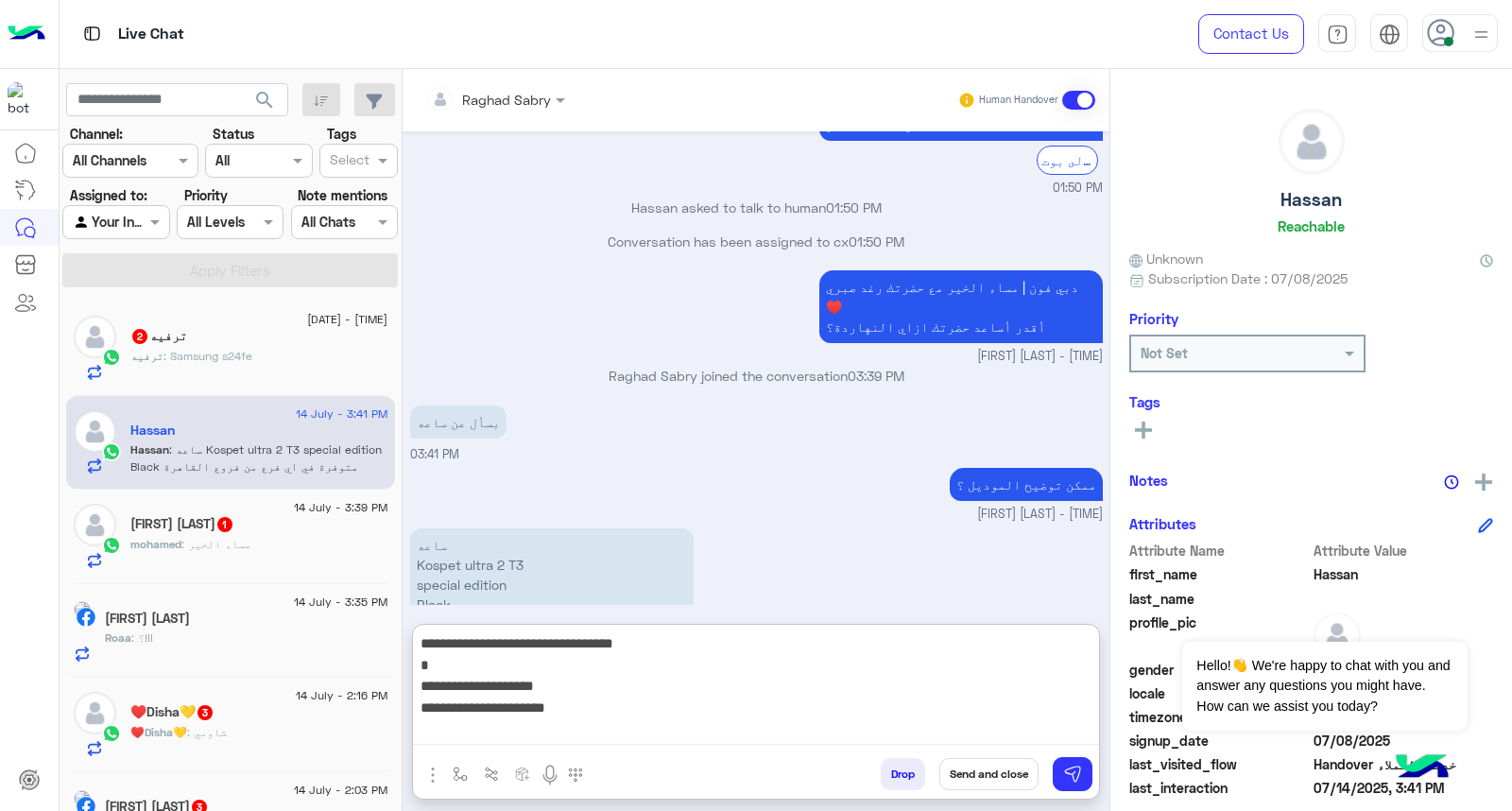 click on "**********" at bounding box center [756, 688] 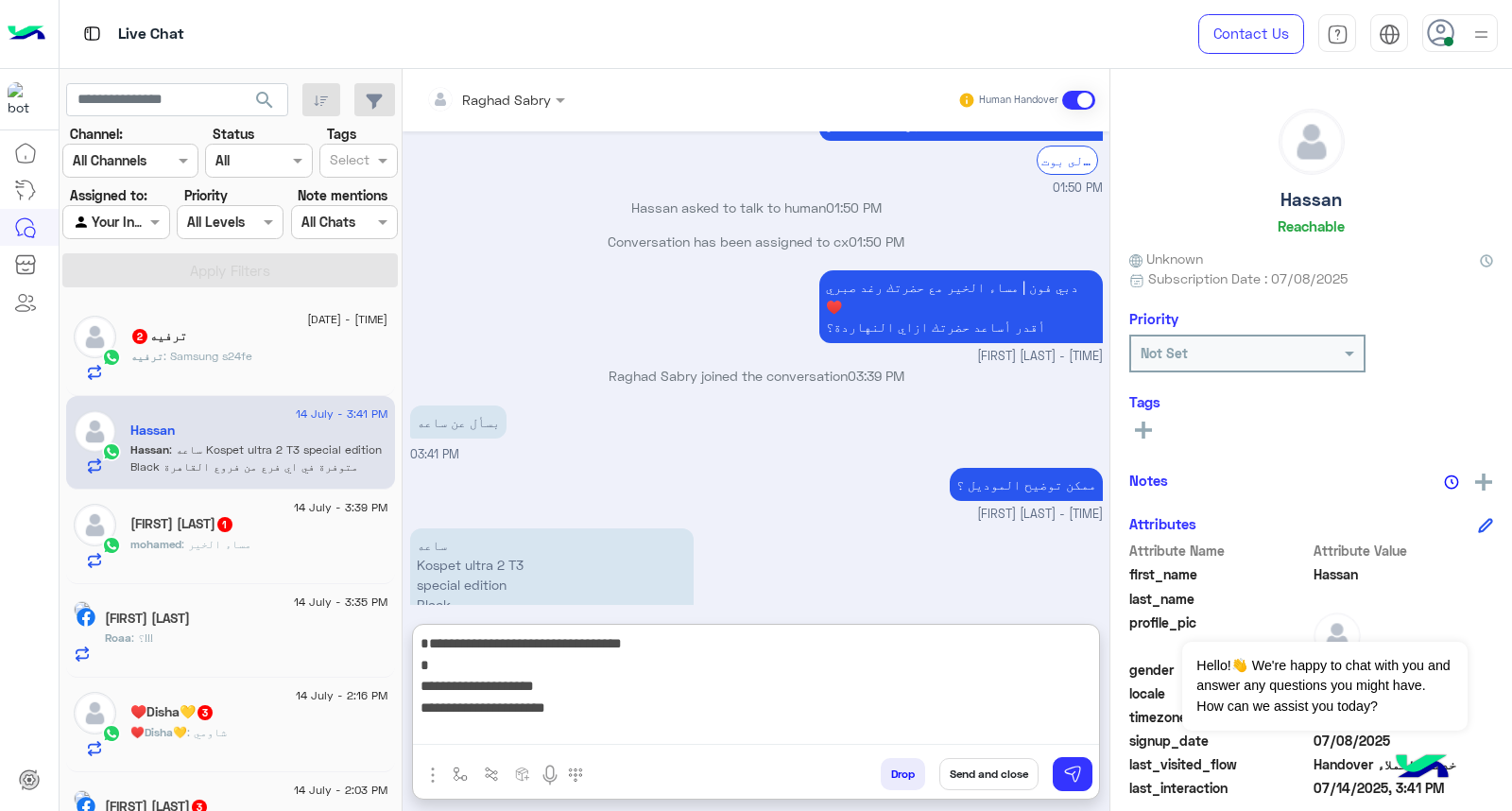 click on "**********" at bounding box center (756, 688) 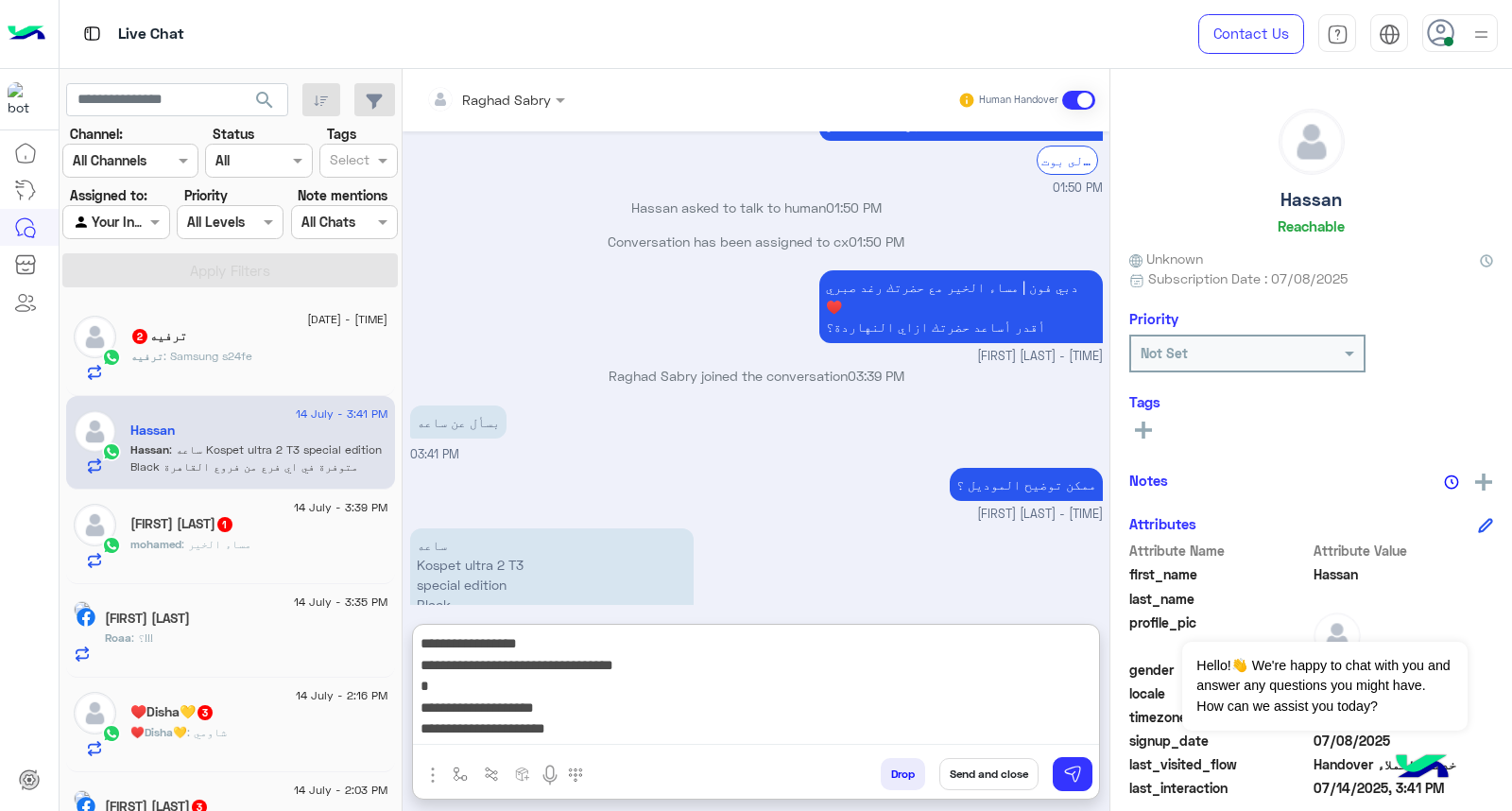 click on "**********" at bounding box center [756, 688] 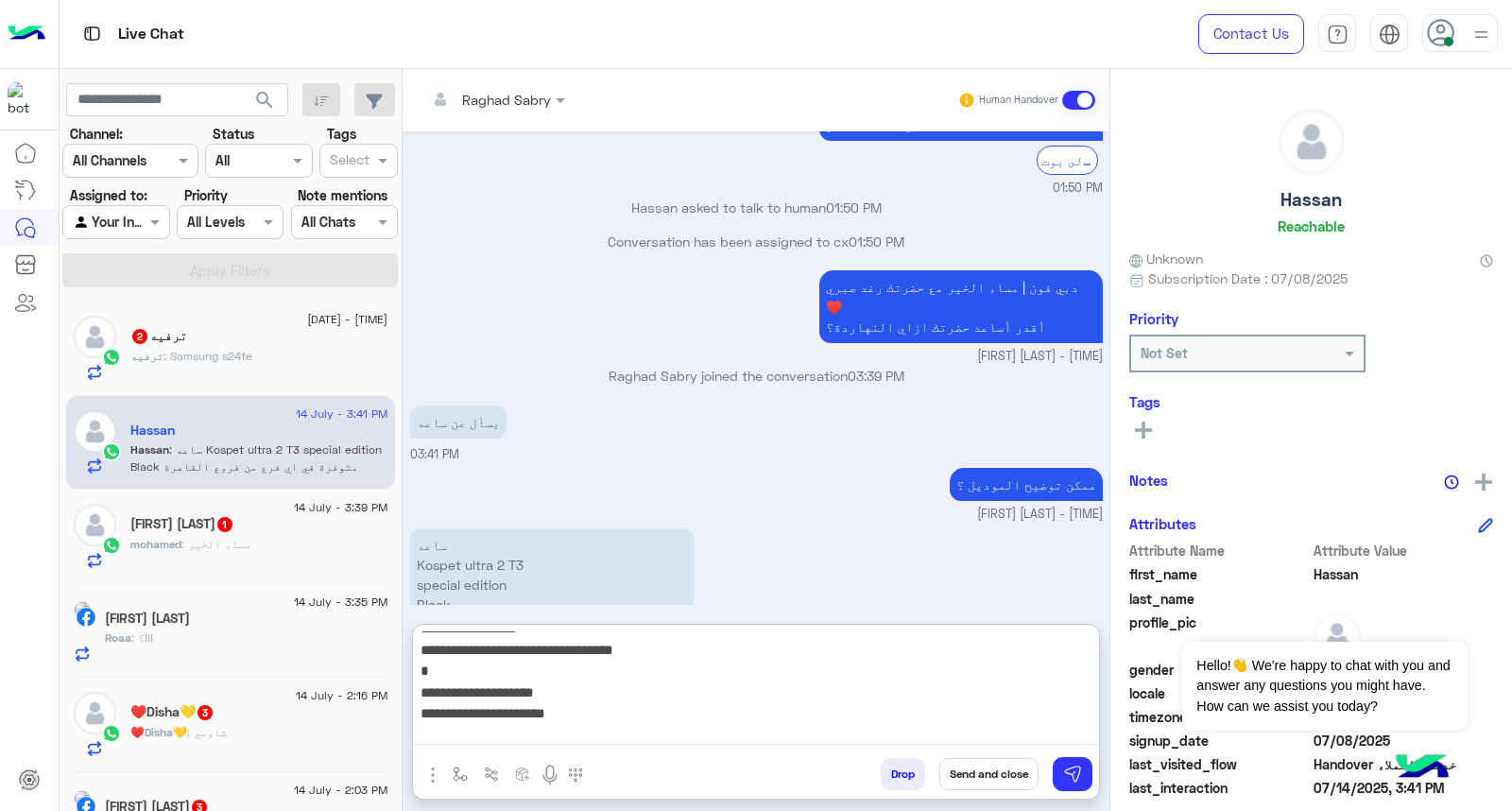 scroll, scrollTop: 36, scrollLeft: 0, axis: vertical 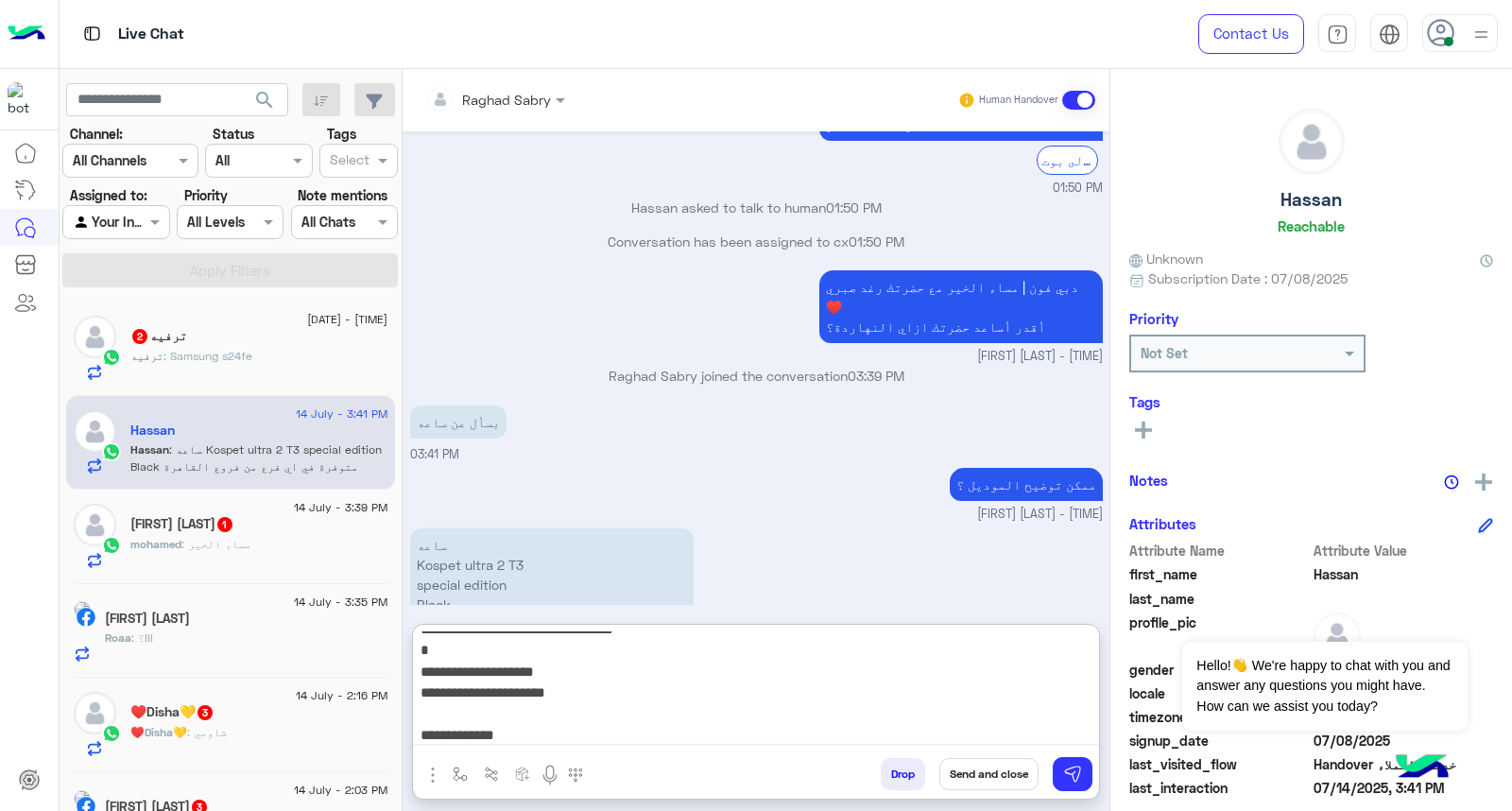 type on "**********" 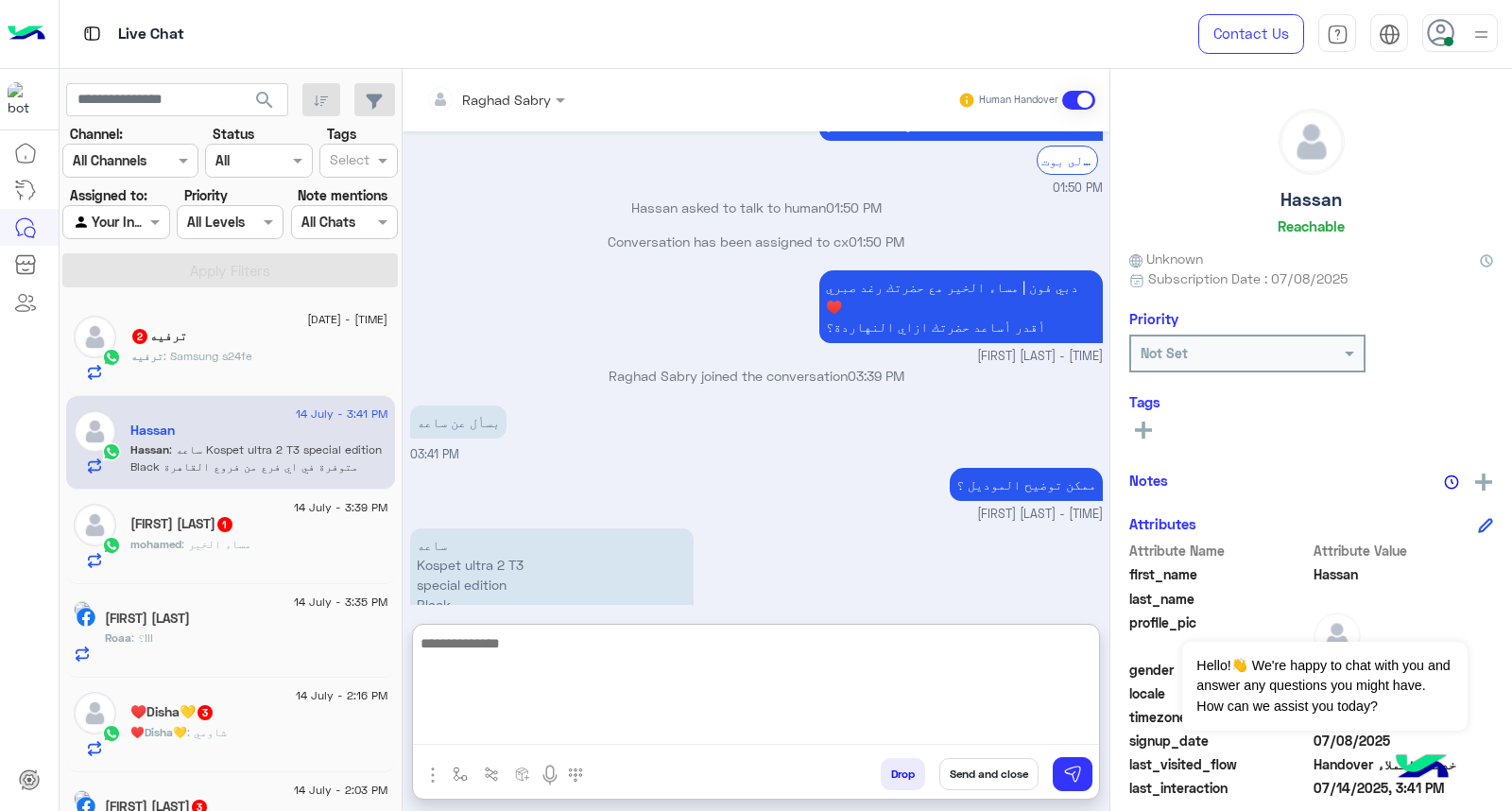 scroll, scrollTop: 0, scrollLeft: 0, axis: both 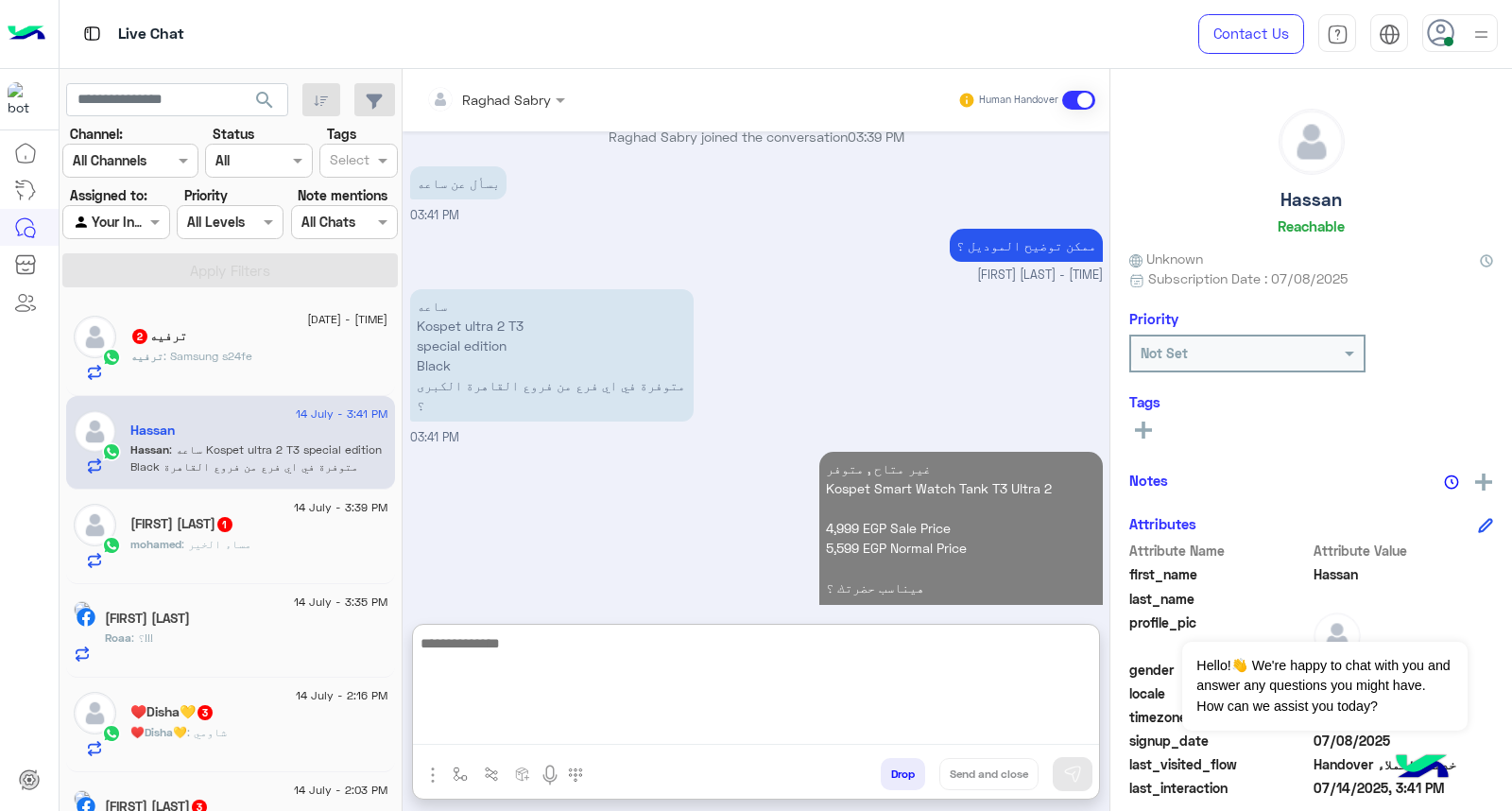 click on "ترفيه   2" 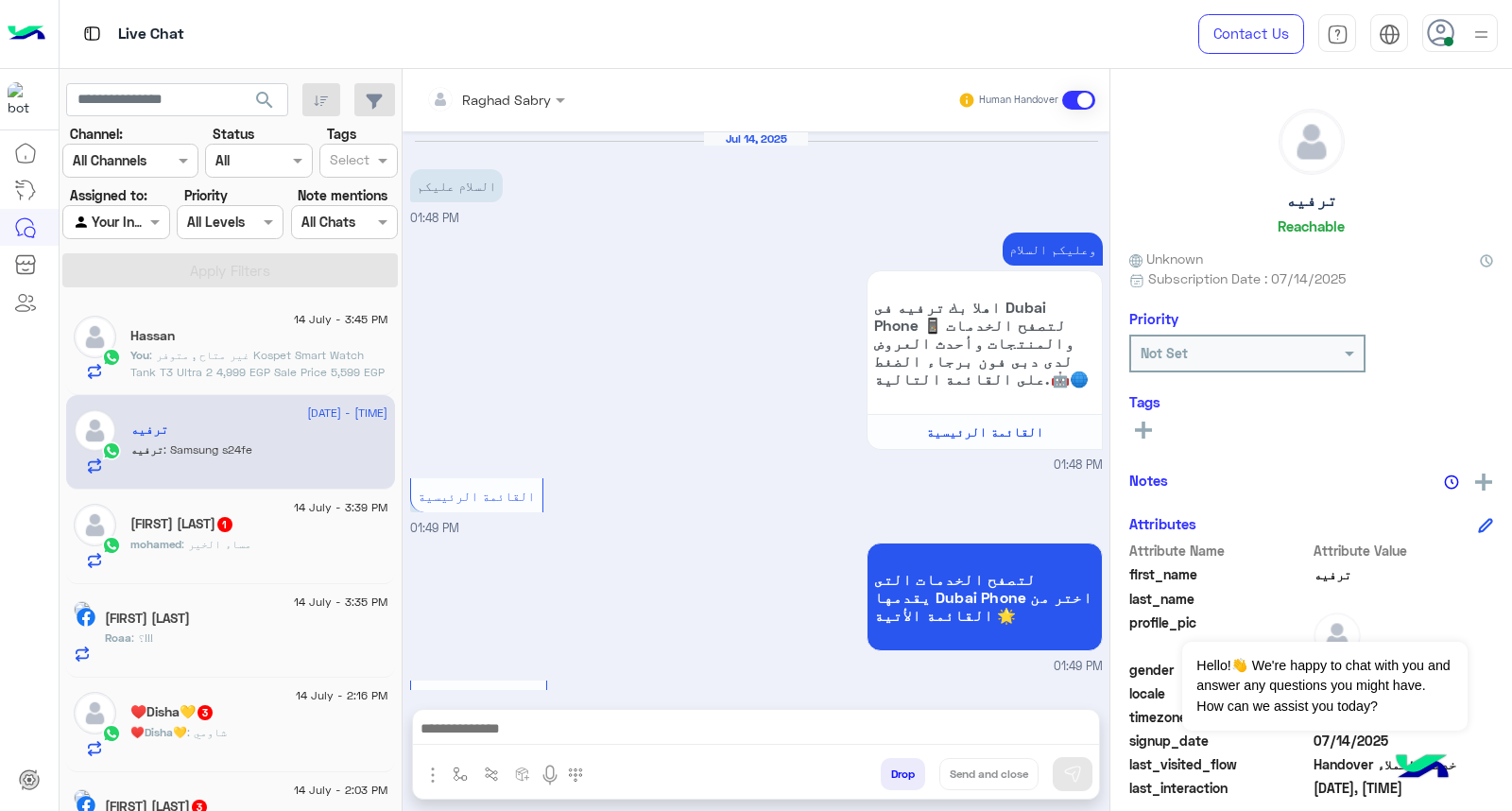 scroll, scrollTop: 1840, scrollLeft: 0, axis: vertical 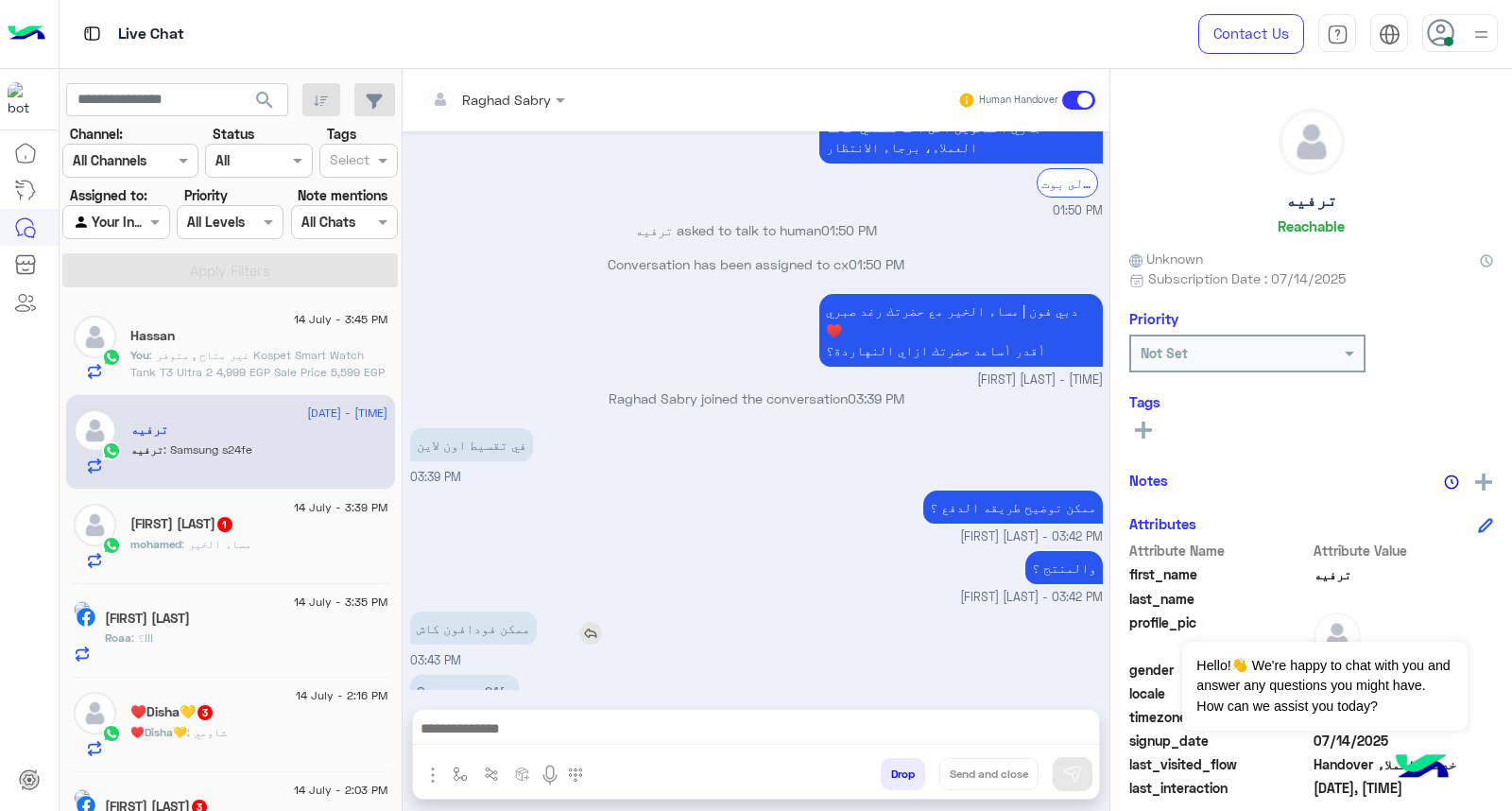 click at bounding box center [591, 633] 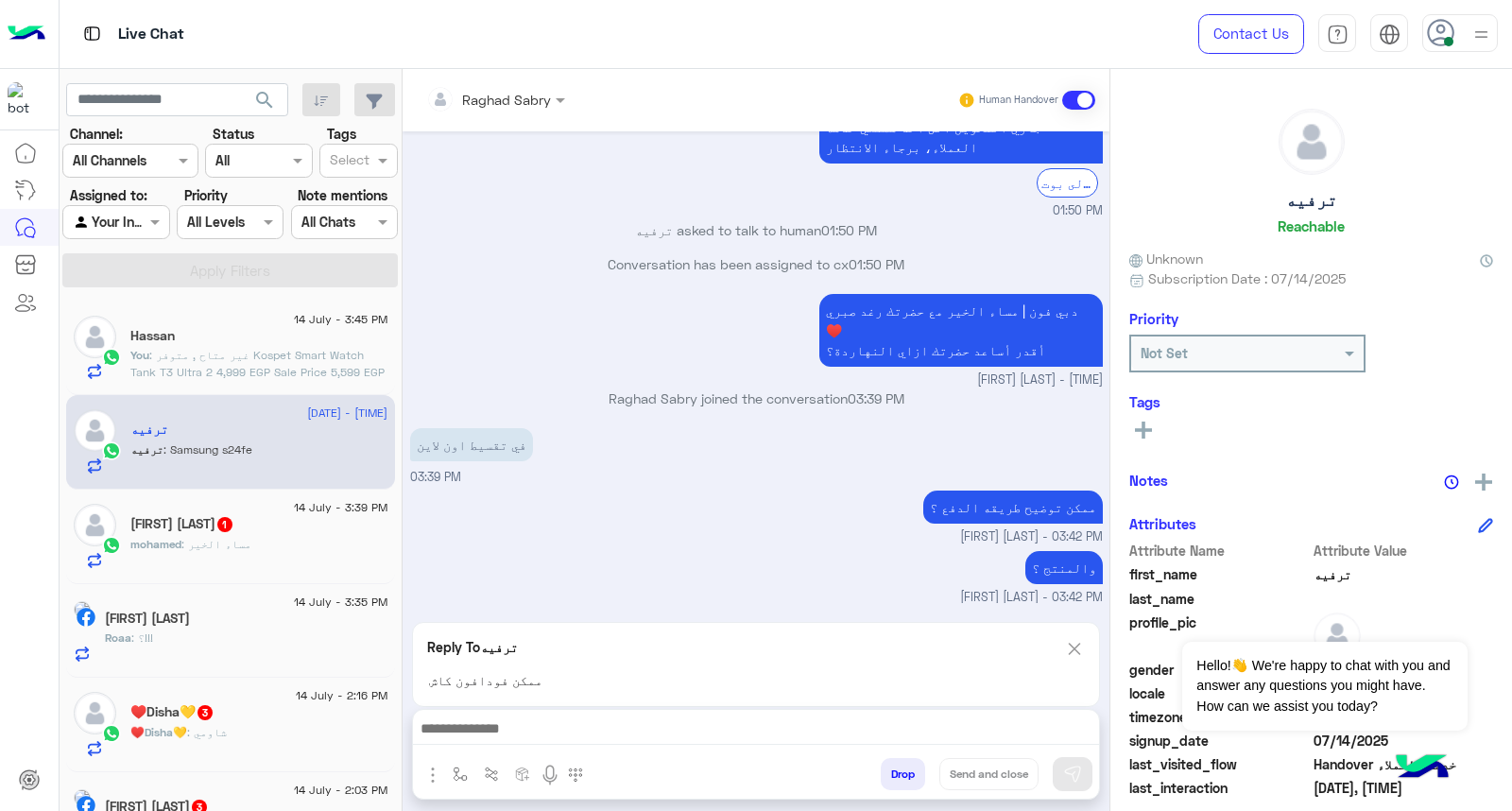 click at bounding box center [756, 731] 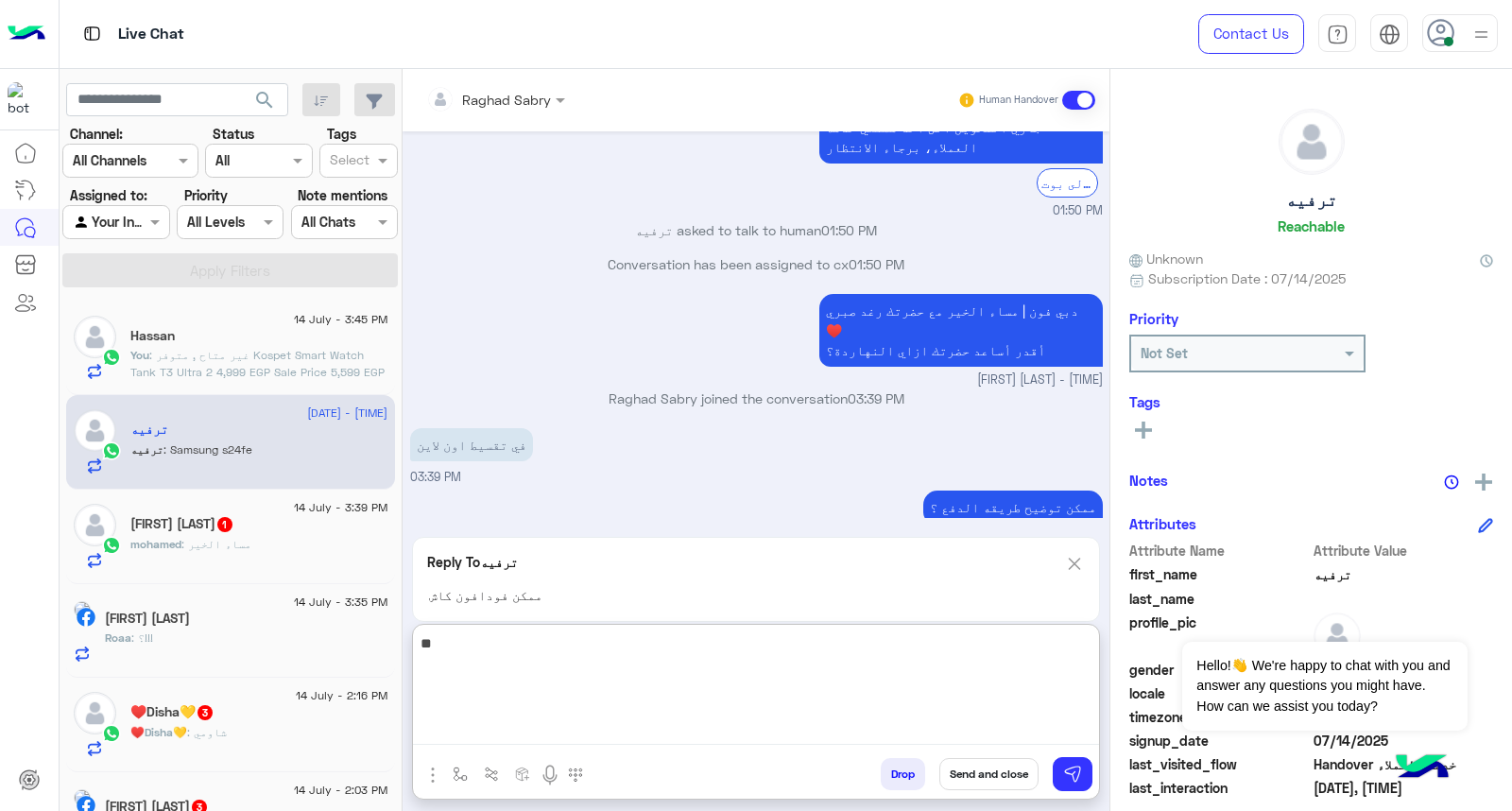 type on "*" 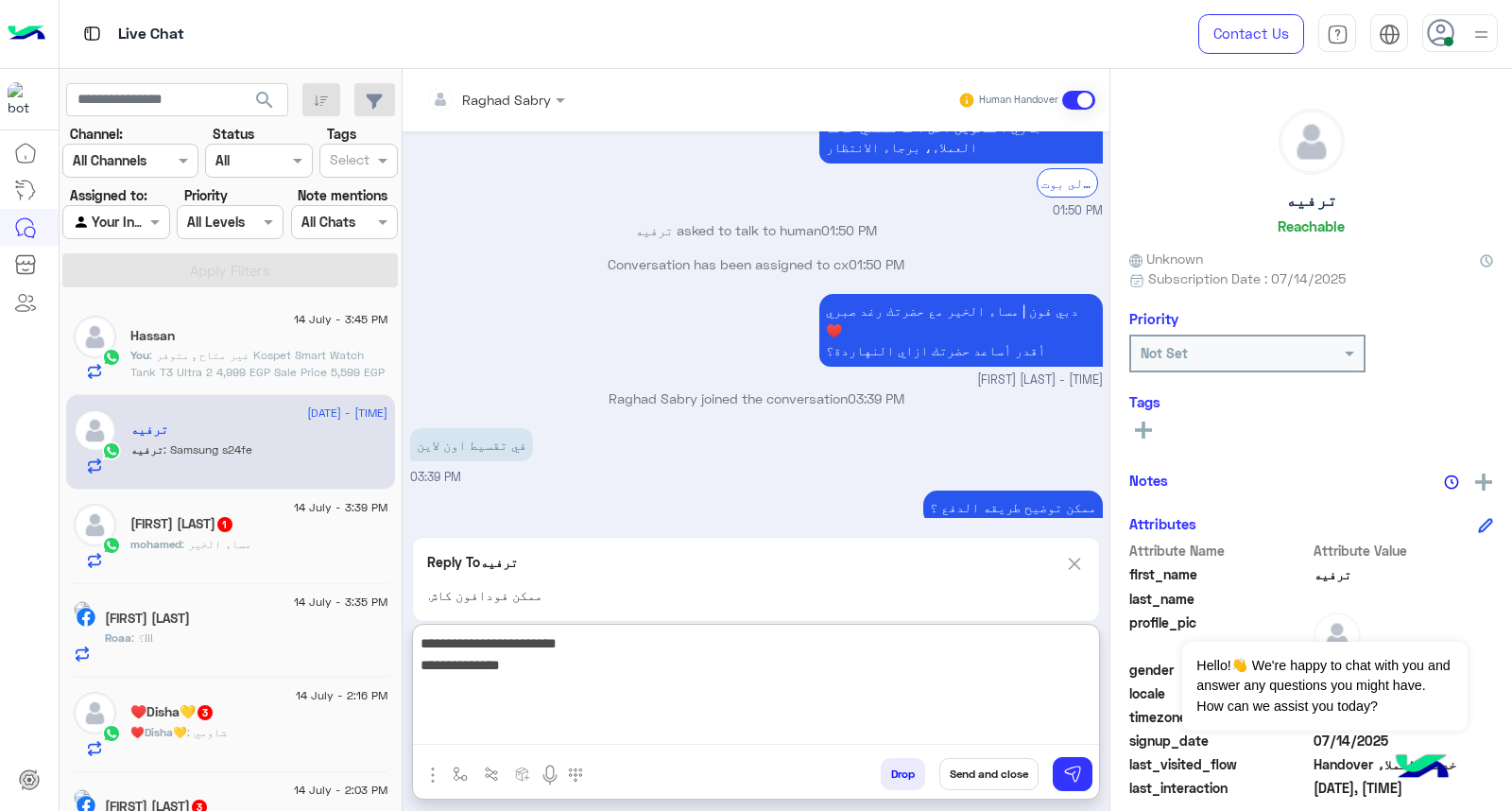 type on "**********" 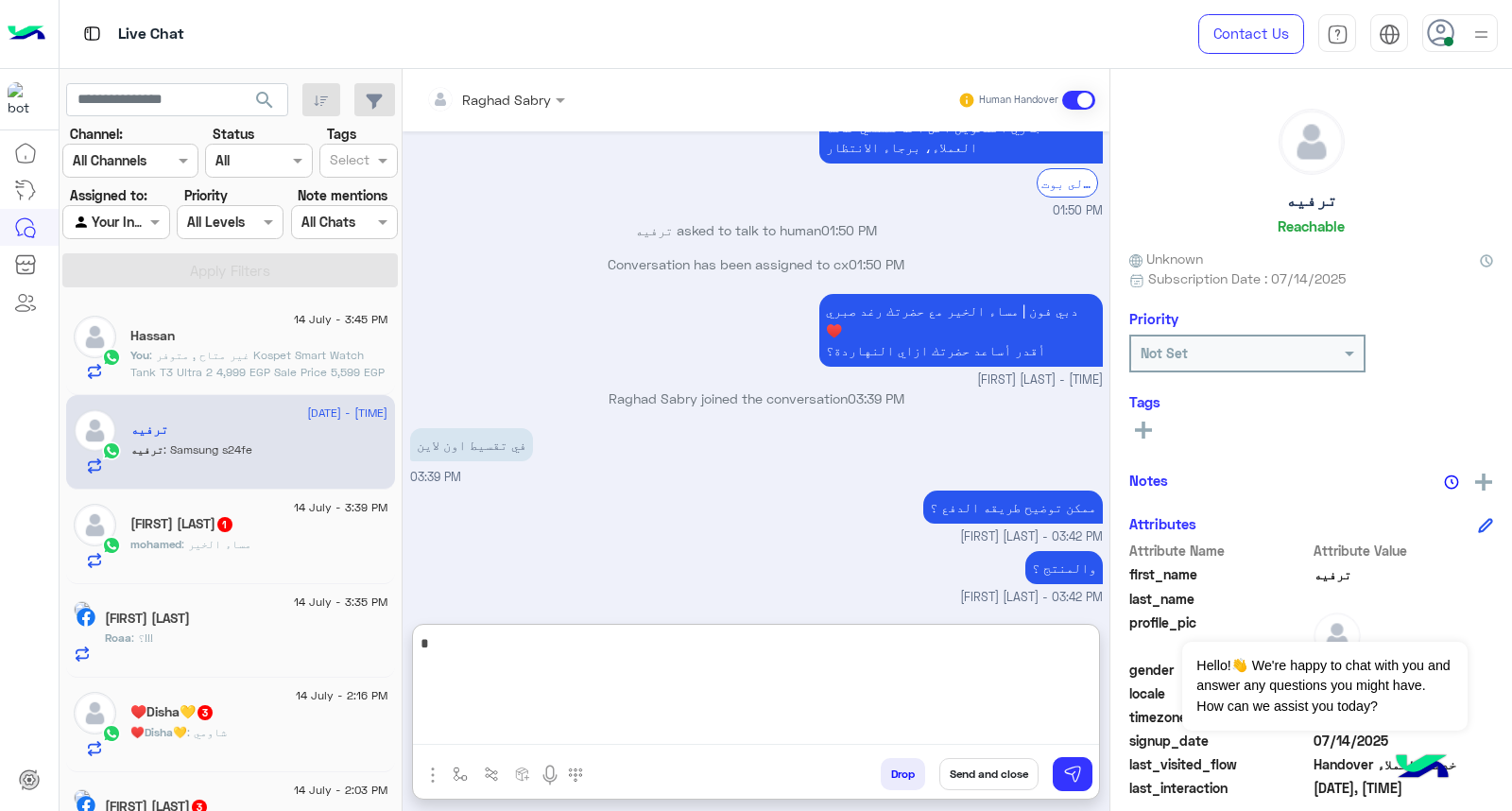 scroll, scrollTop: 2039, scrollLeft: 0, axis: vertical 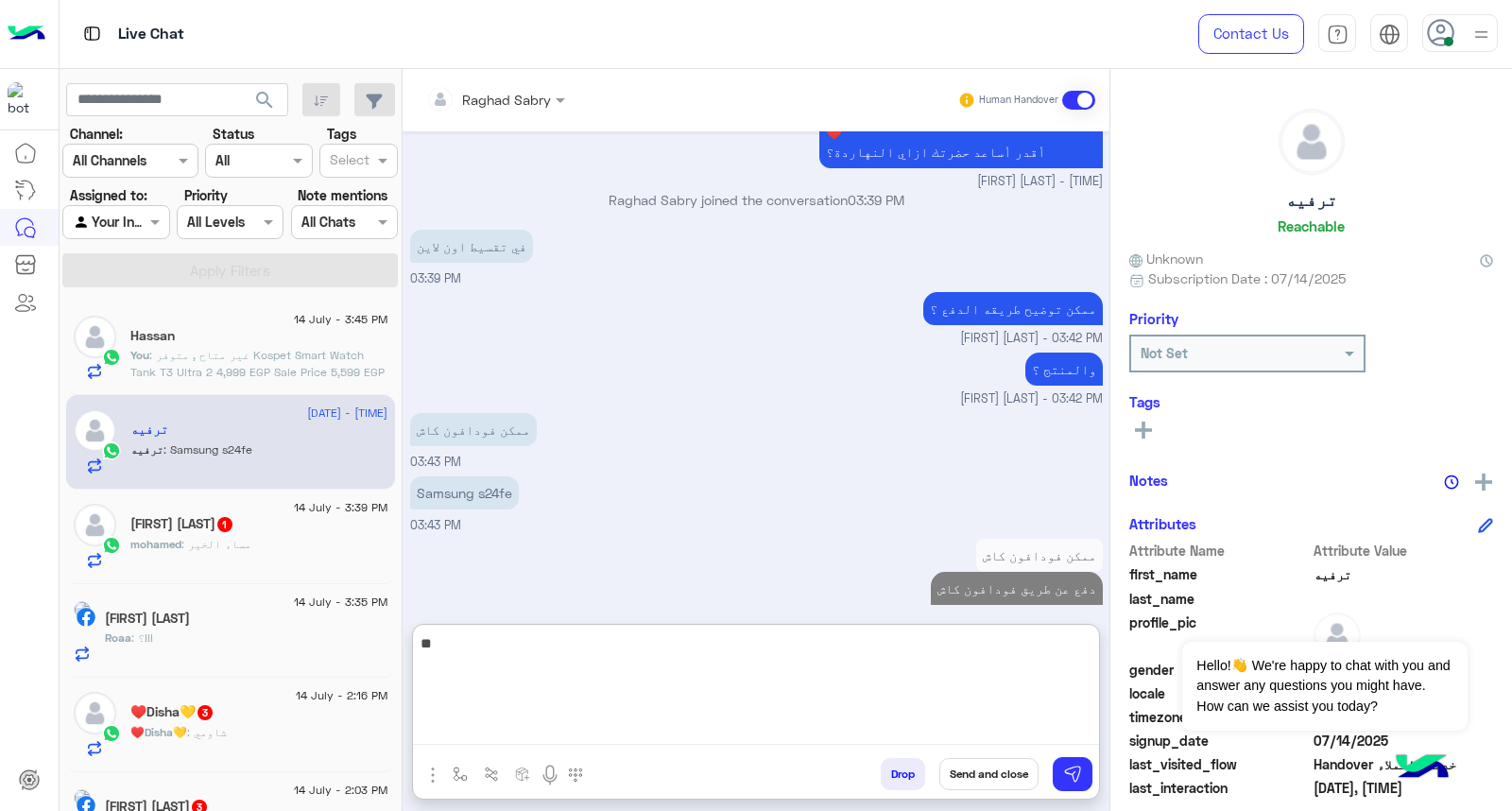 type on "*" 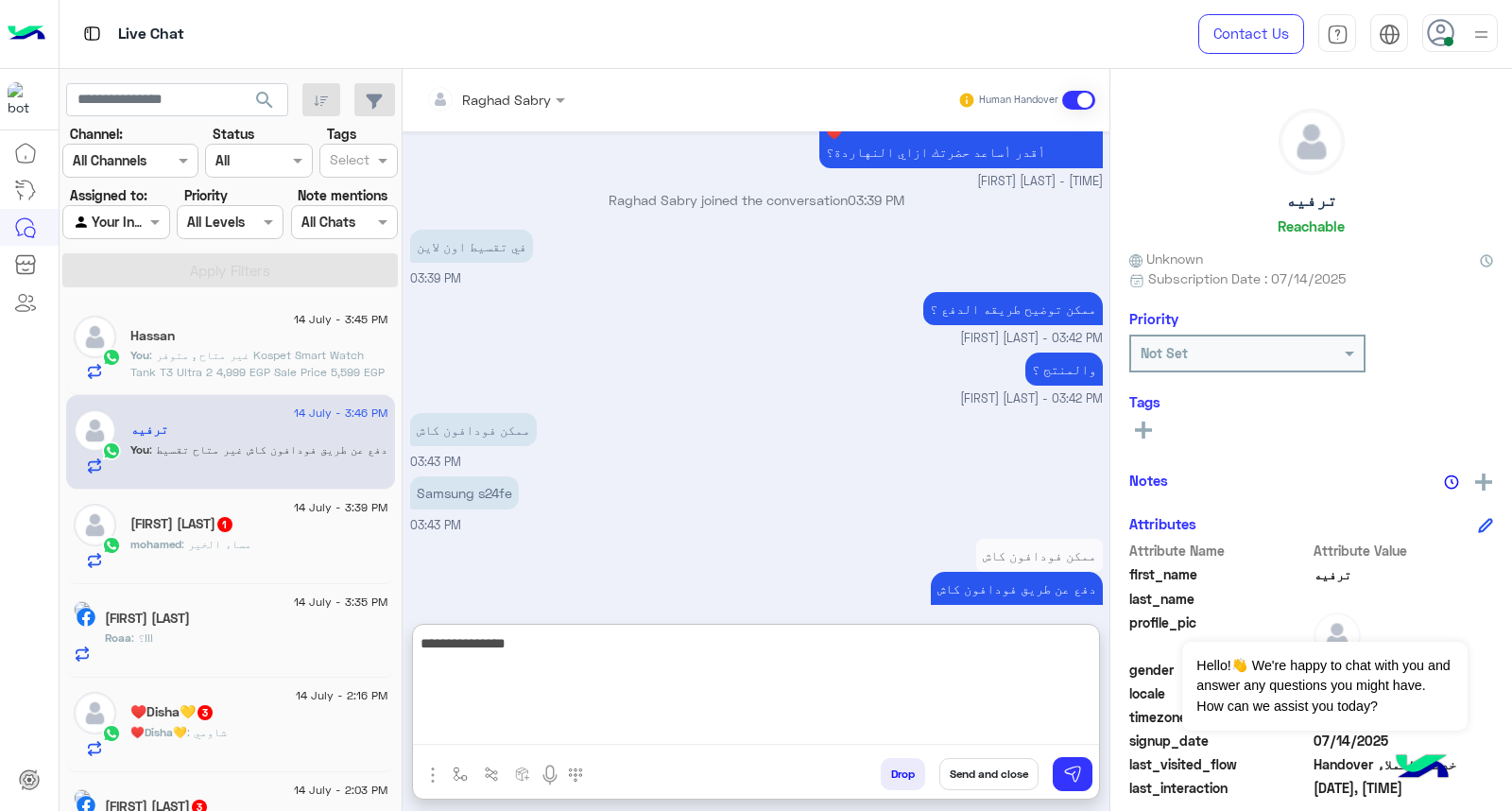 type on "**********" 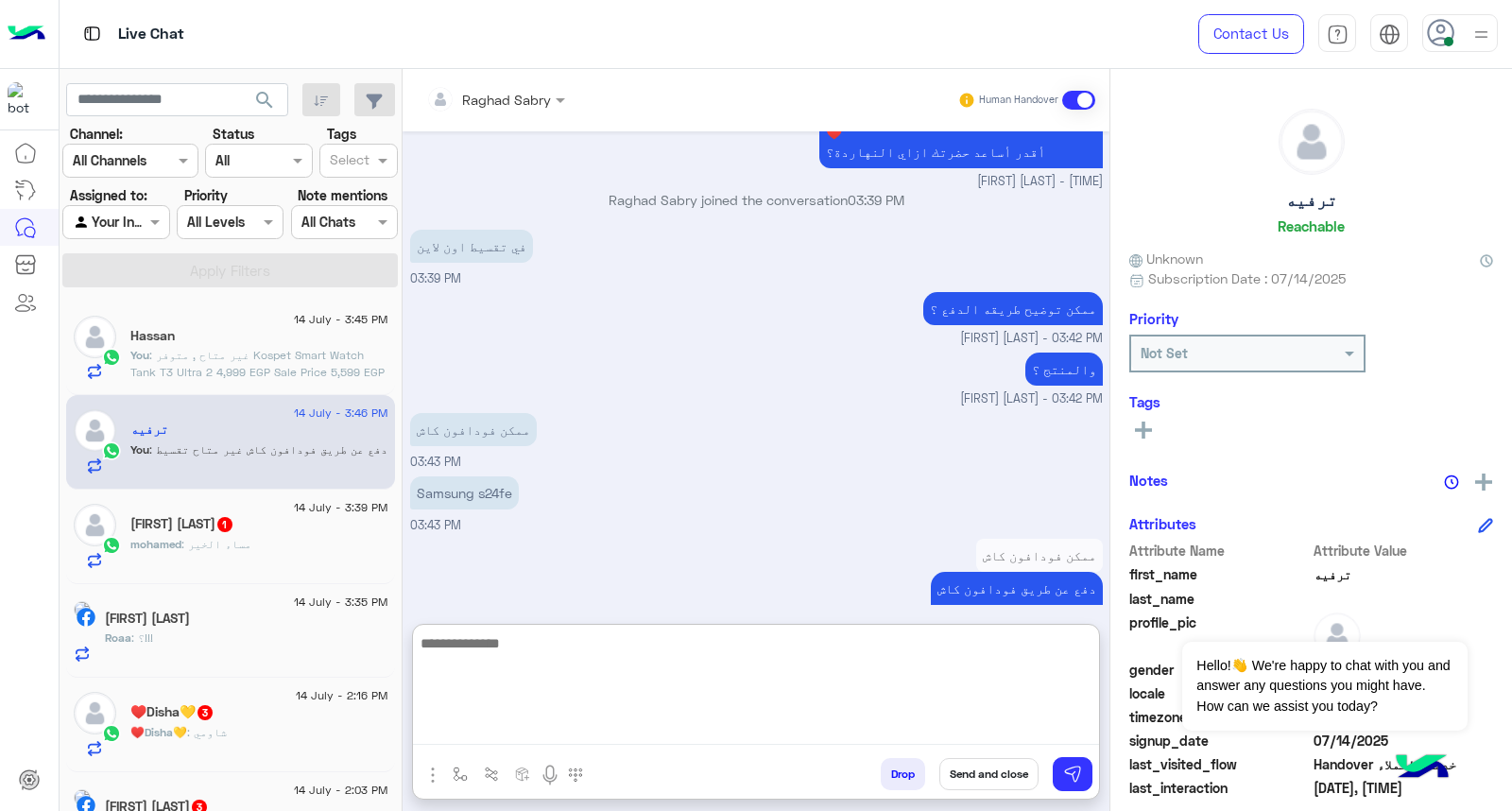 scroll, scrollTop: 2099, scrollLeft: 0, axis: vertical 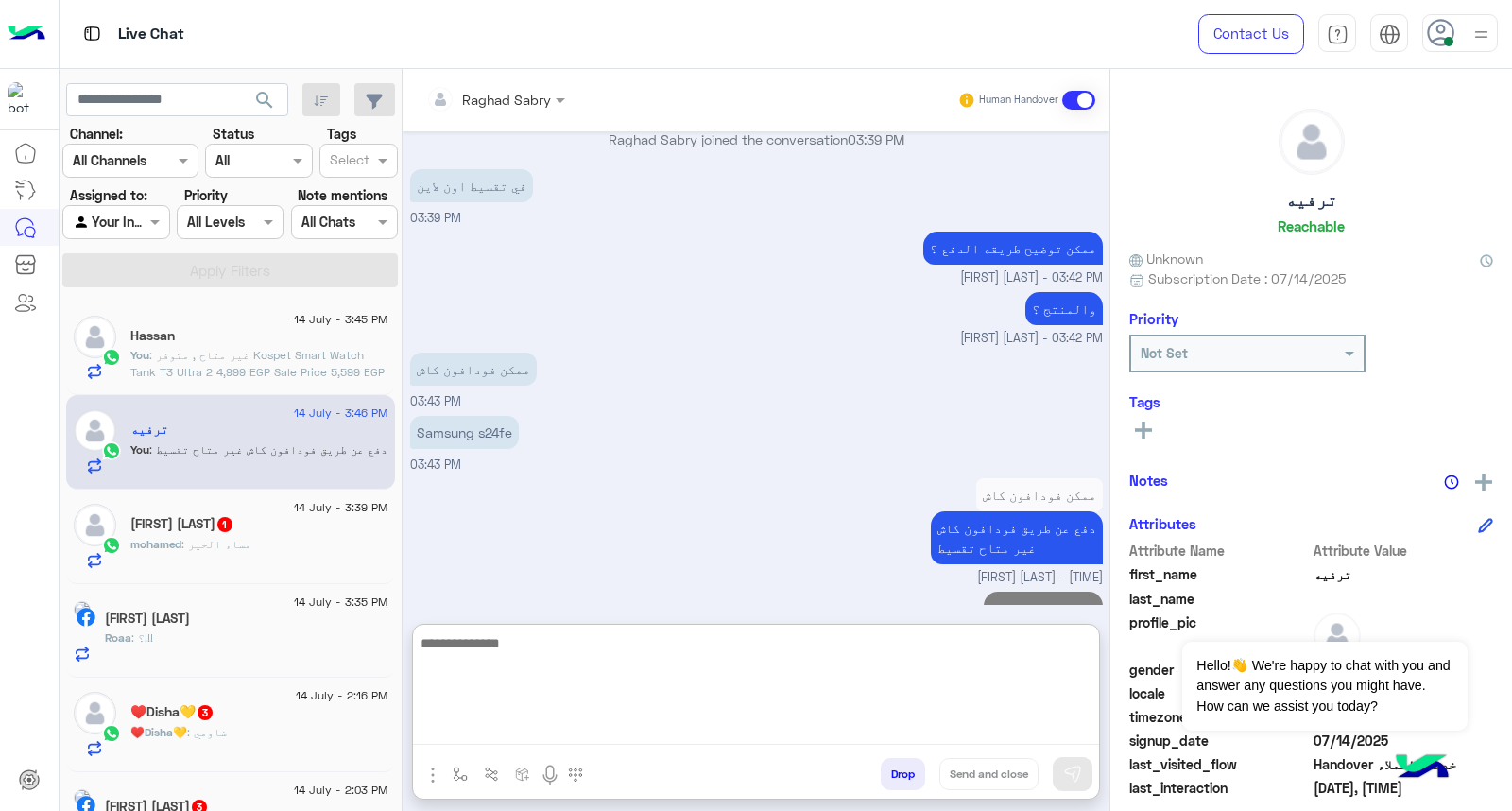 click on ": غير متاح , متوفر
Kospet Smart Watch Tank T3 Ultra 2
4,999 EGP Sale Price
5,599 EGP Normal Price
هيناسب حضرتك ؟
جميع أسعار منتجاتنا تشمل ضريبة القيمة المضافة ومُعفاة من أي رسوم جمركية" 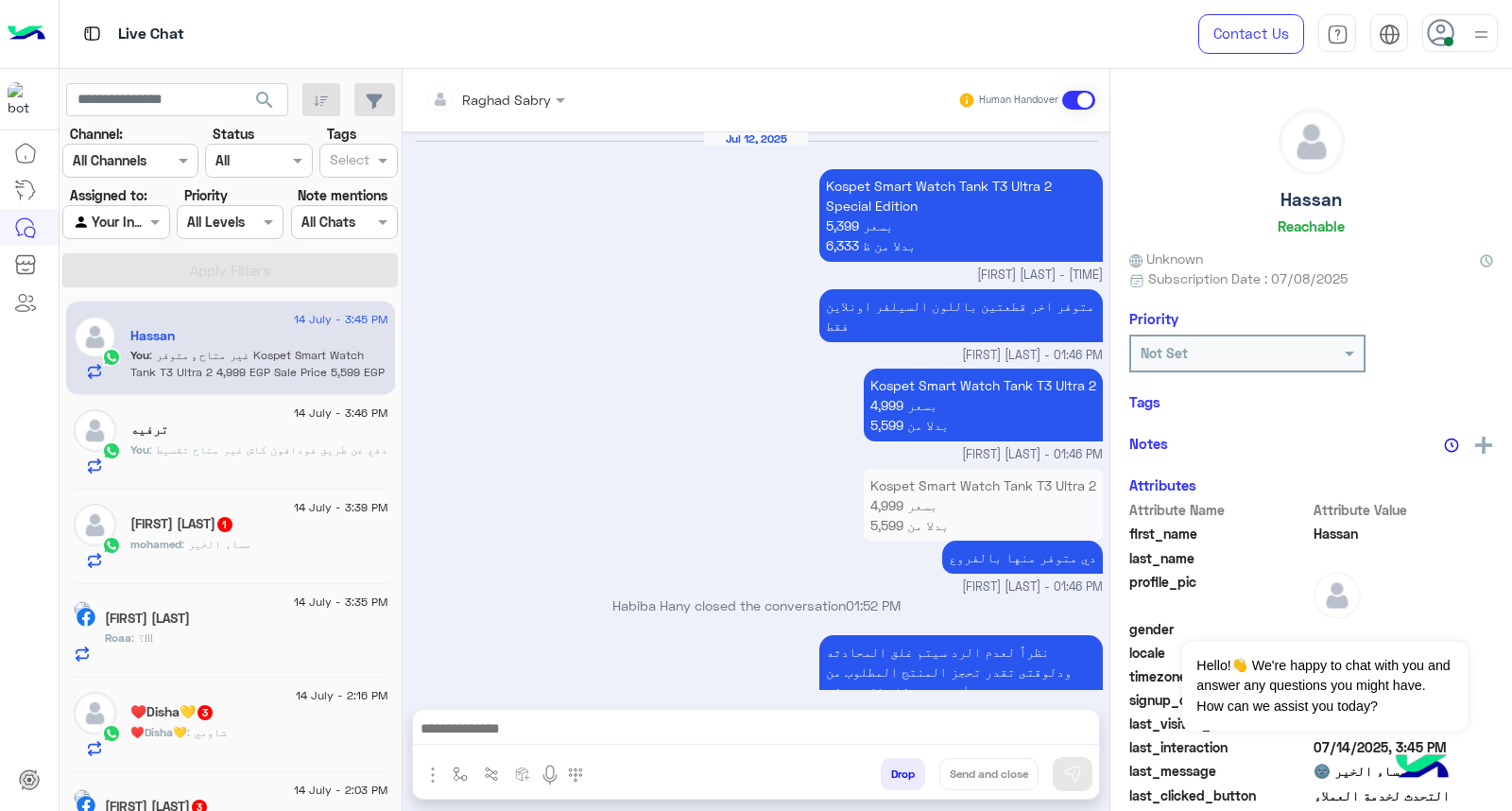scroll, scrollTop: 1667, scrollLeft: 0, axis: vertical 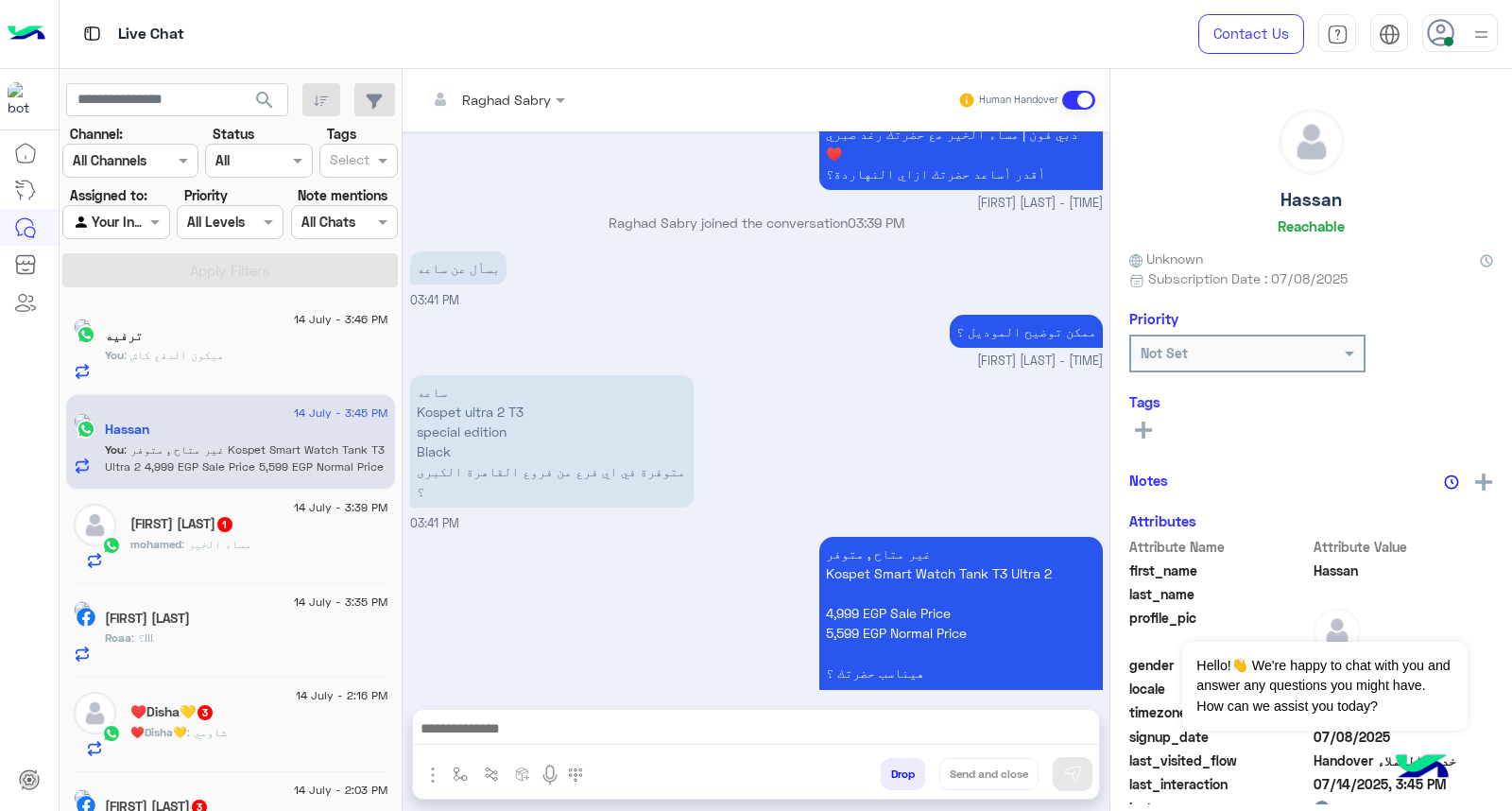 click on "mohamed Samy  1" 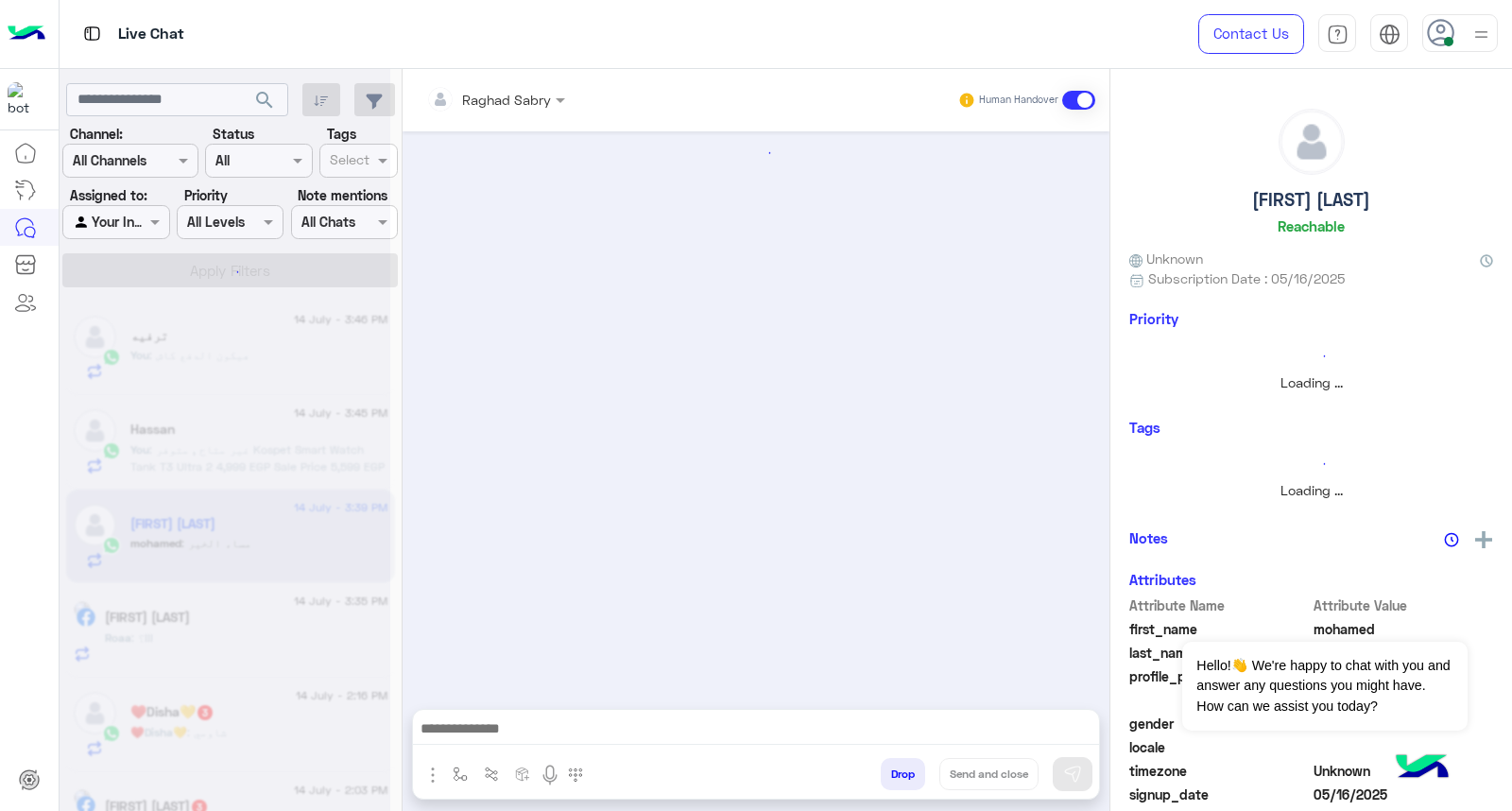 scroll, scrollTop: 1503, scrollLeft: 0, axis: vertical 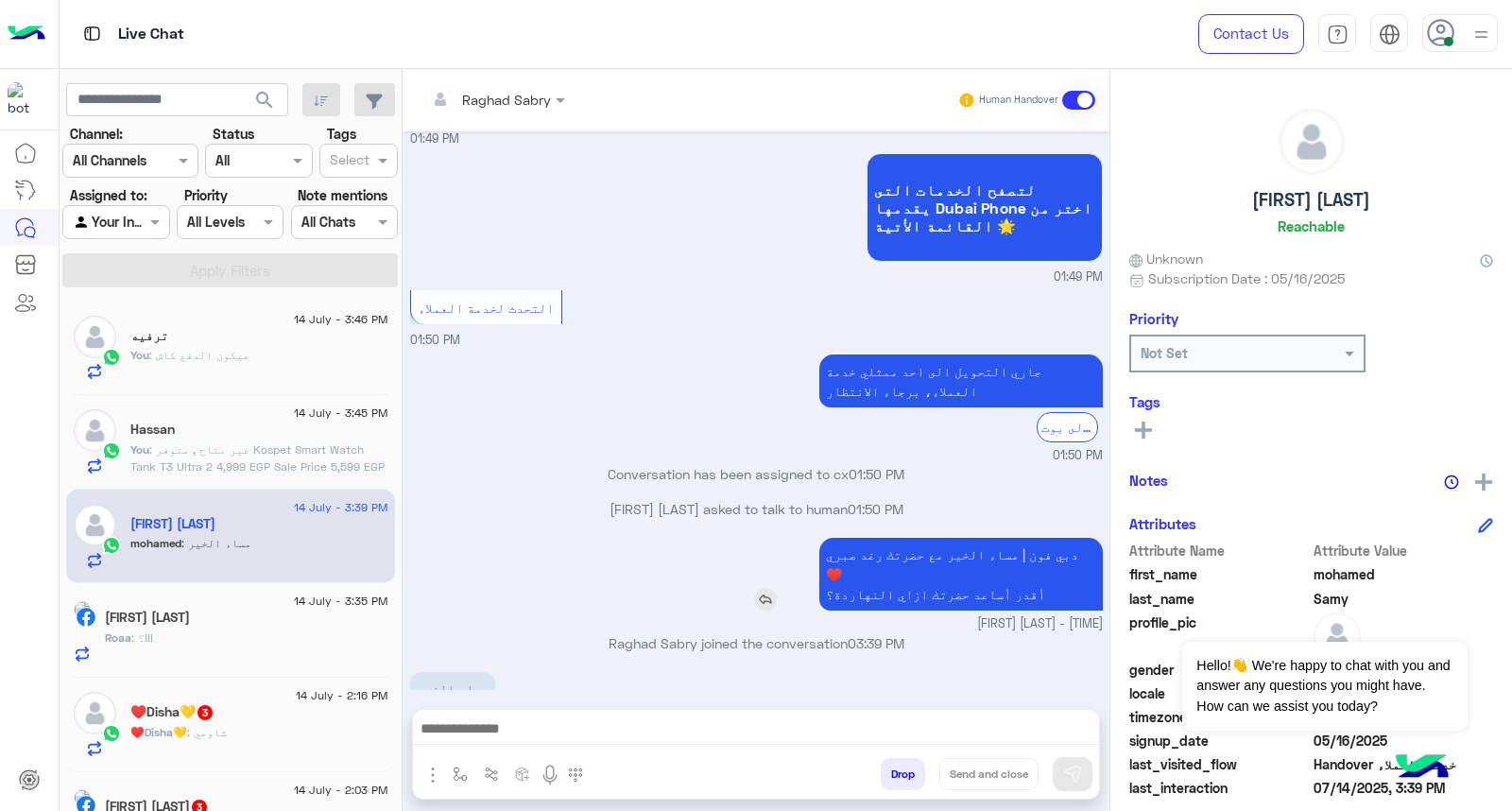 click on "دبي فون | مساء الخير مع حضرتك رغد صبري ♥️ أقدر أساعد حضرتك ازاي النهاردة؟" at bounding box center (907, 574) 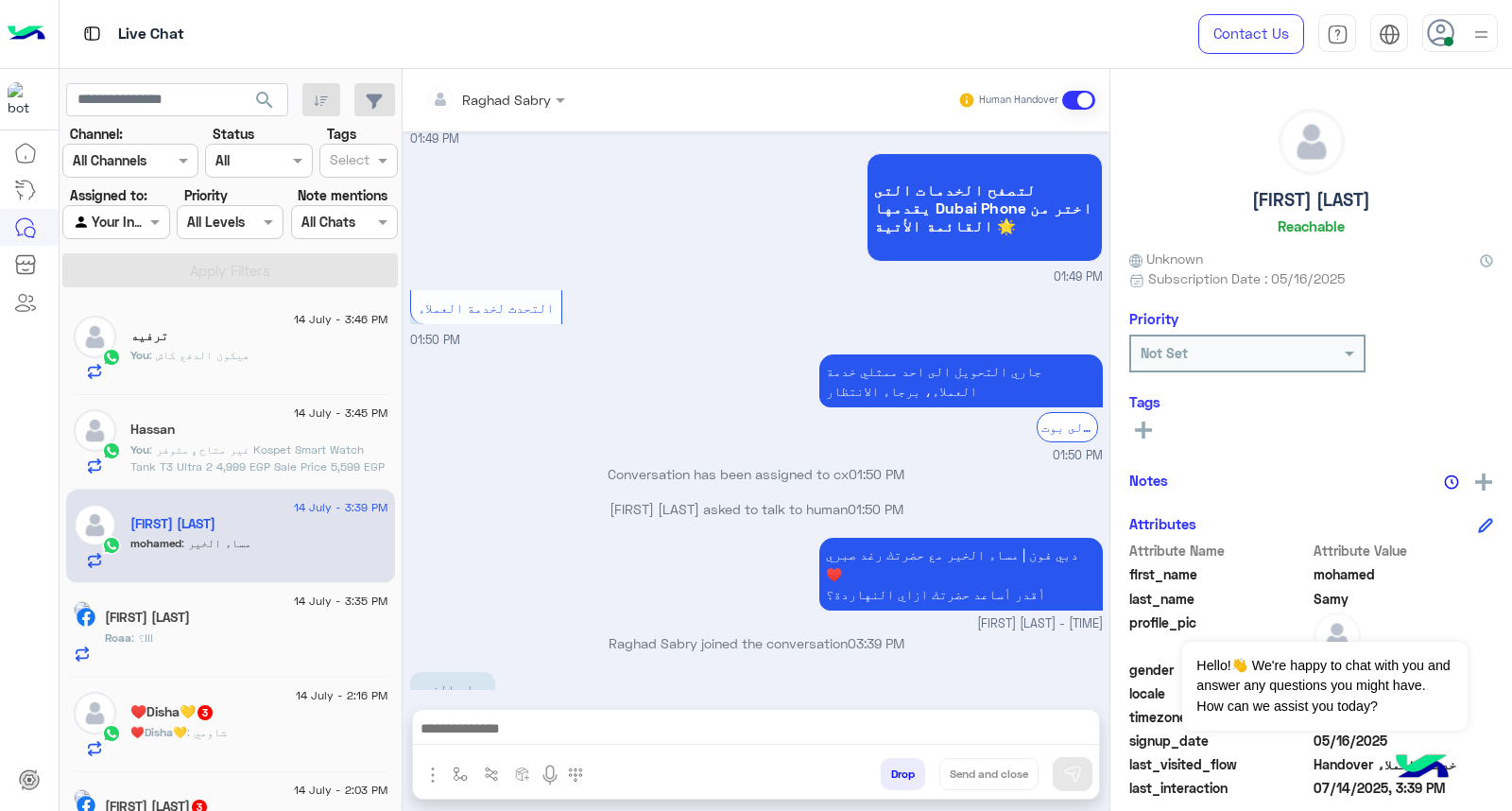 click at bounding box center (756, 731) 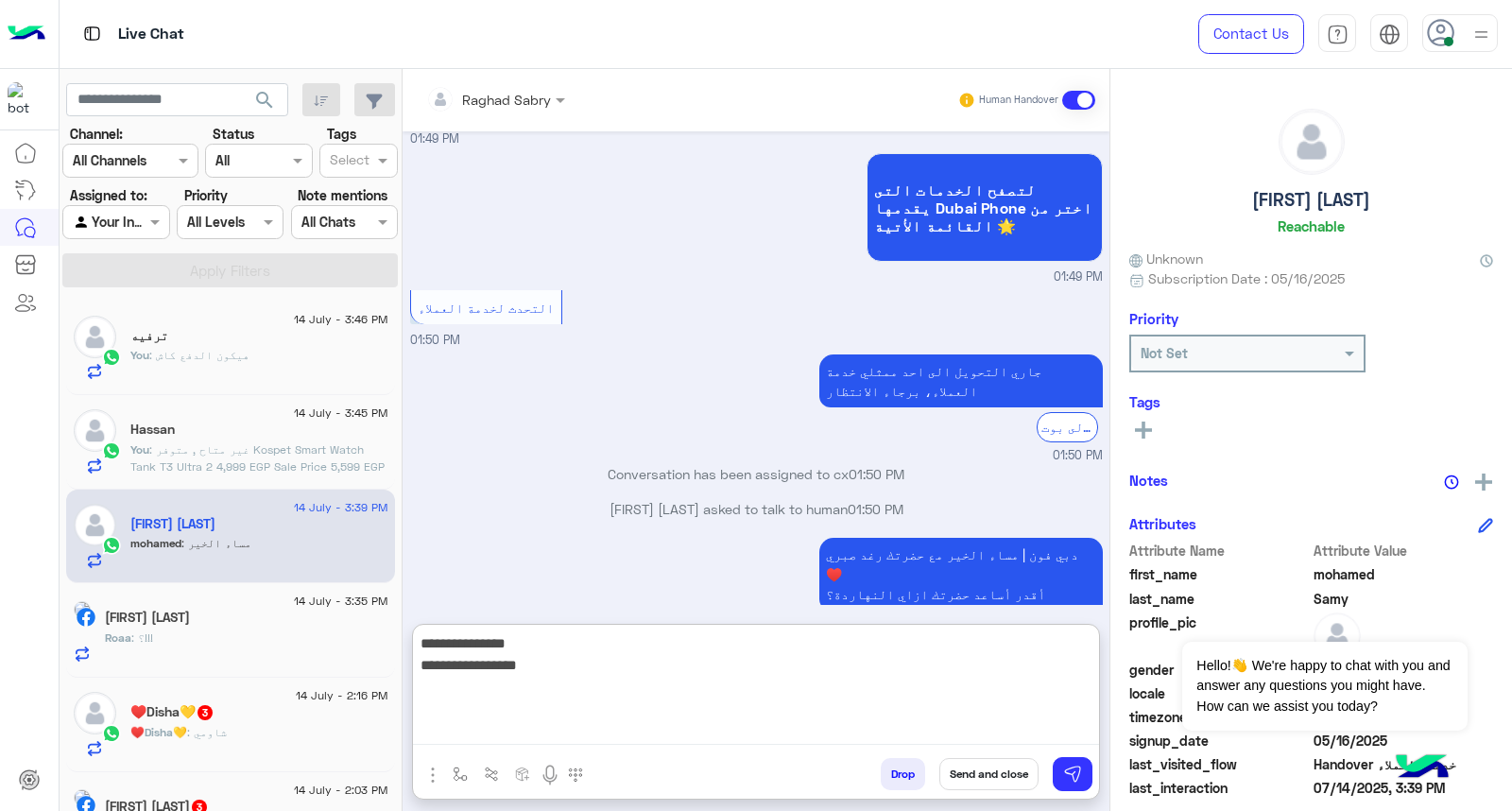 type on "**********" 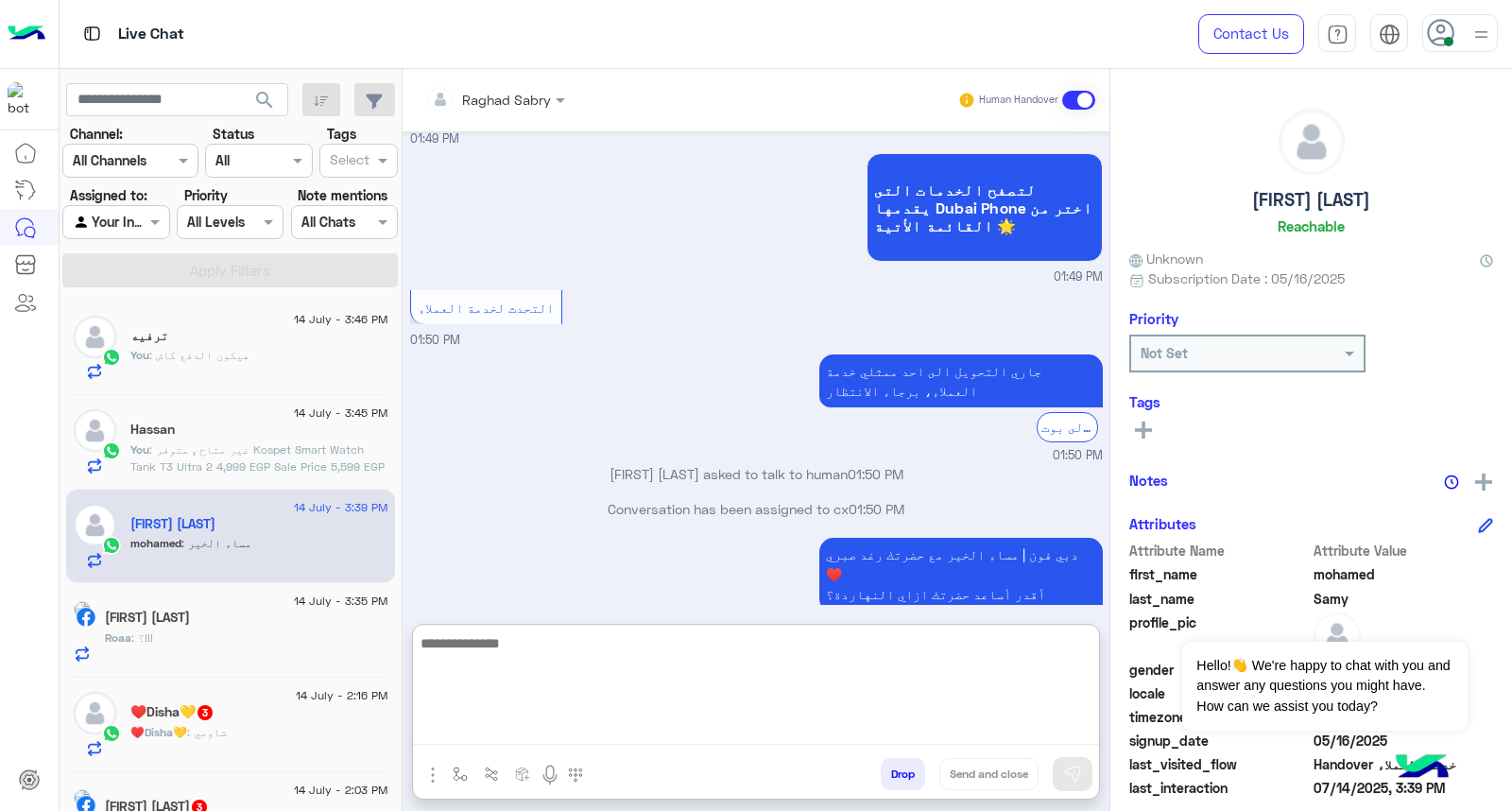 scroll, scrollTop: 1667, scrollLeft: 0, axis: vertical 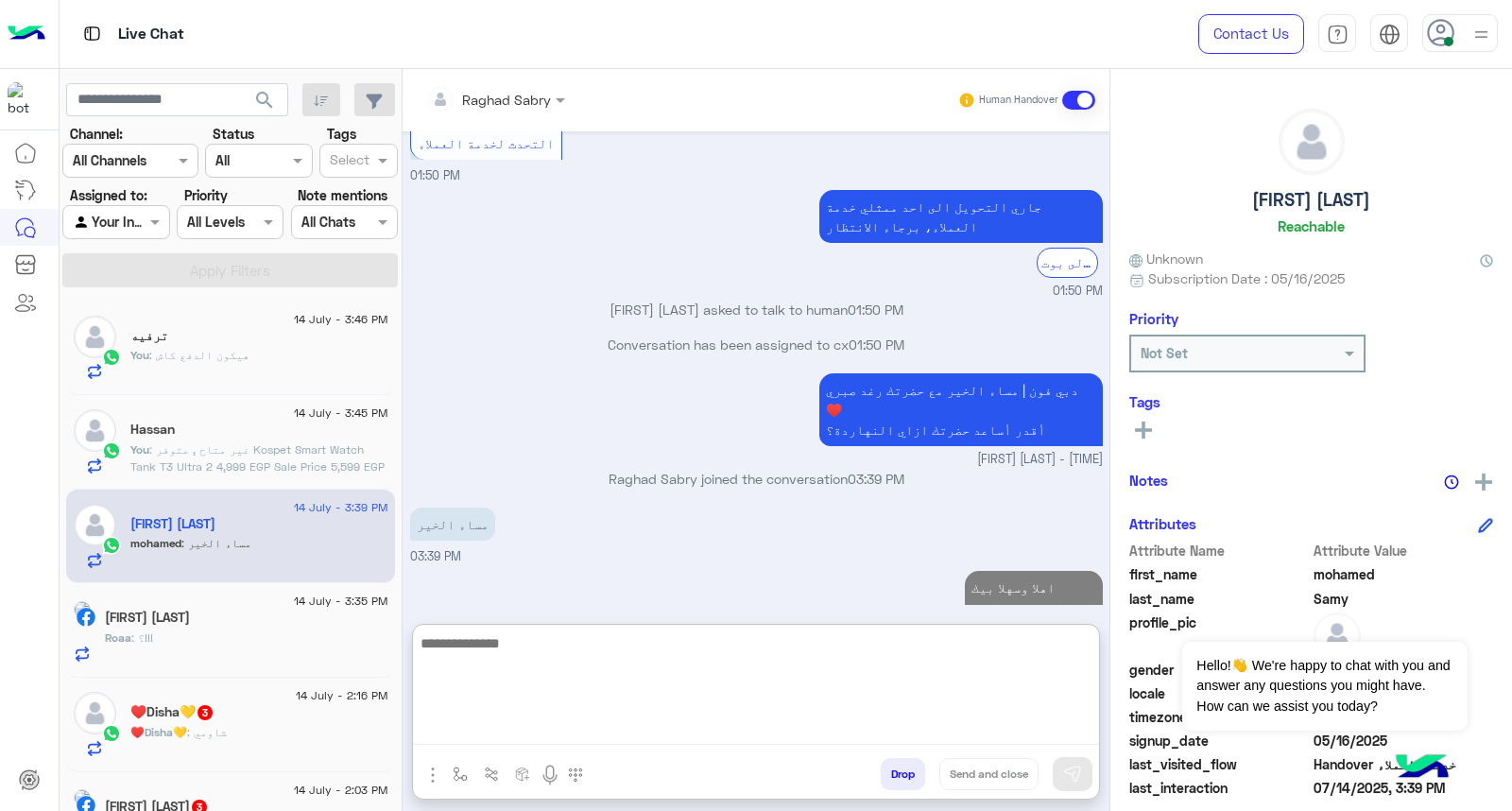 click on "Roaa : ؟!!!" 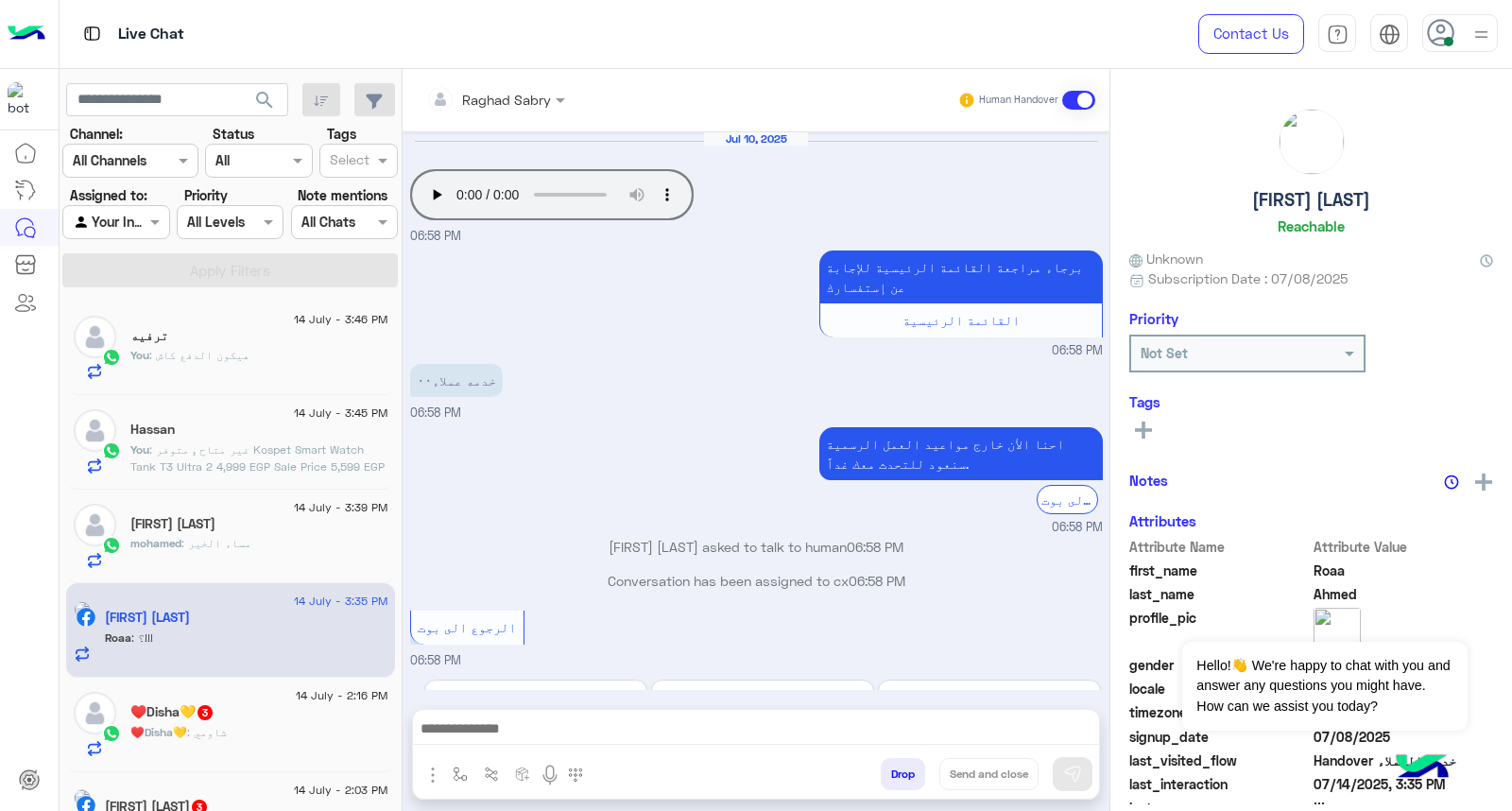 scroll, scrollTop: 1145, scrollLeft: 0, axis: vertical 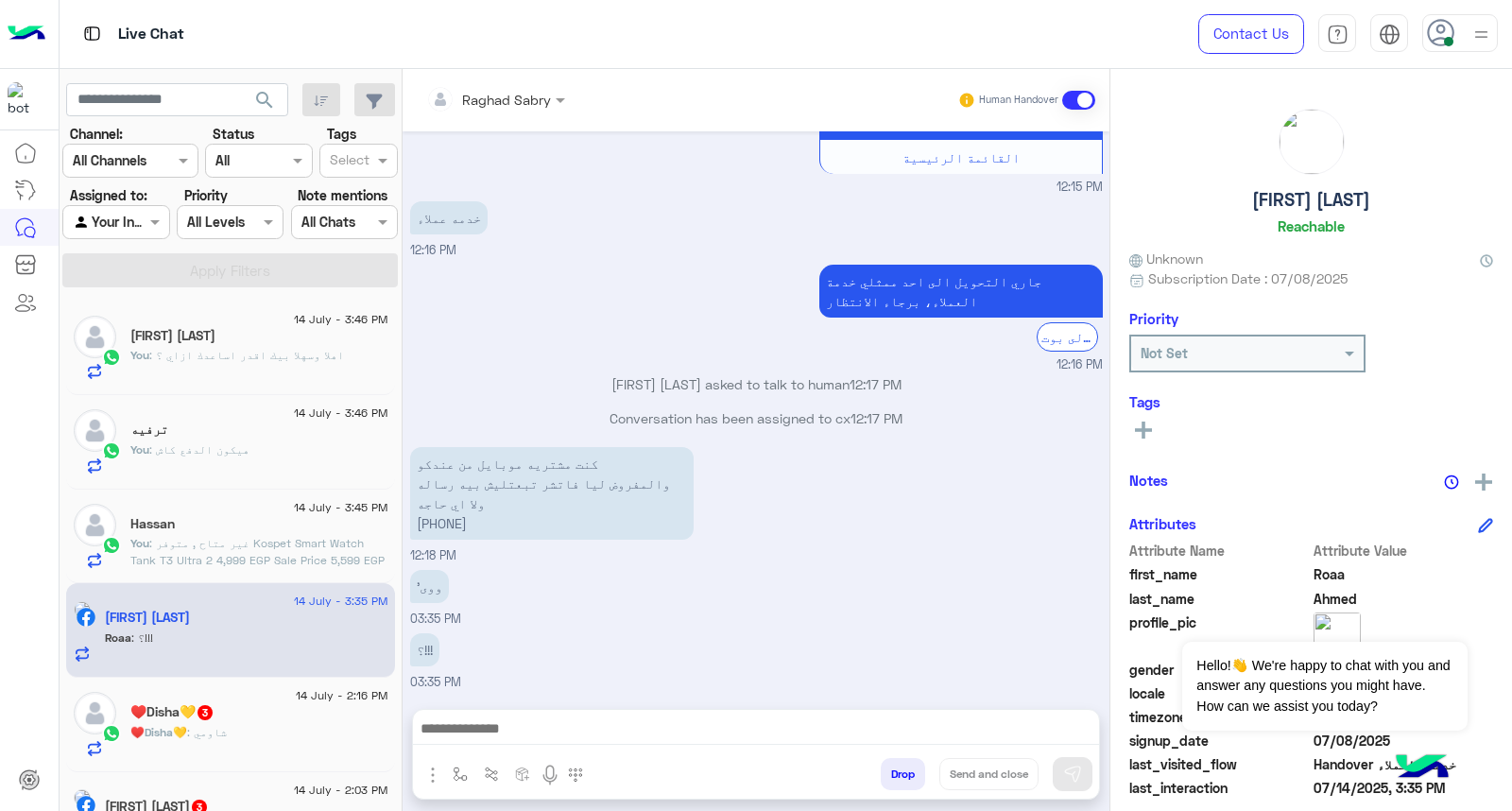 click on "14 July - 3:46 PM  mohamed Samy   You  : اهلا وسهلا بيك
اقدر اساعدك ازاي ؟" 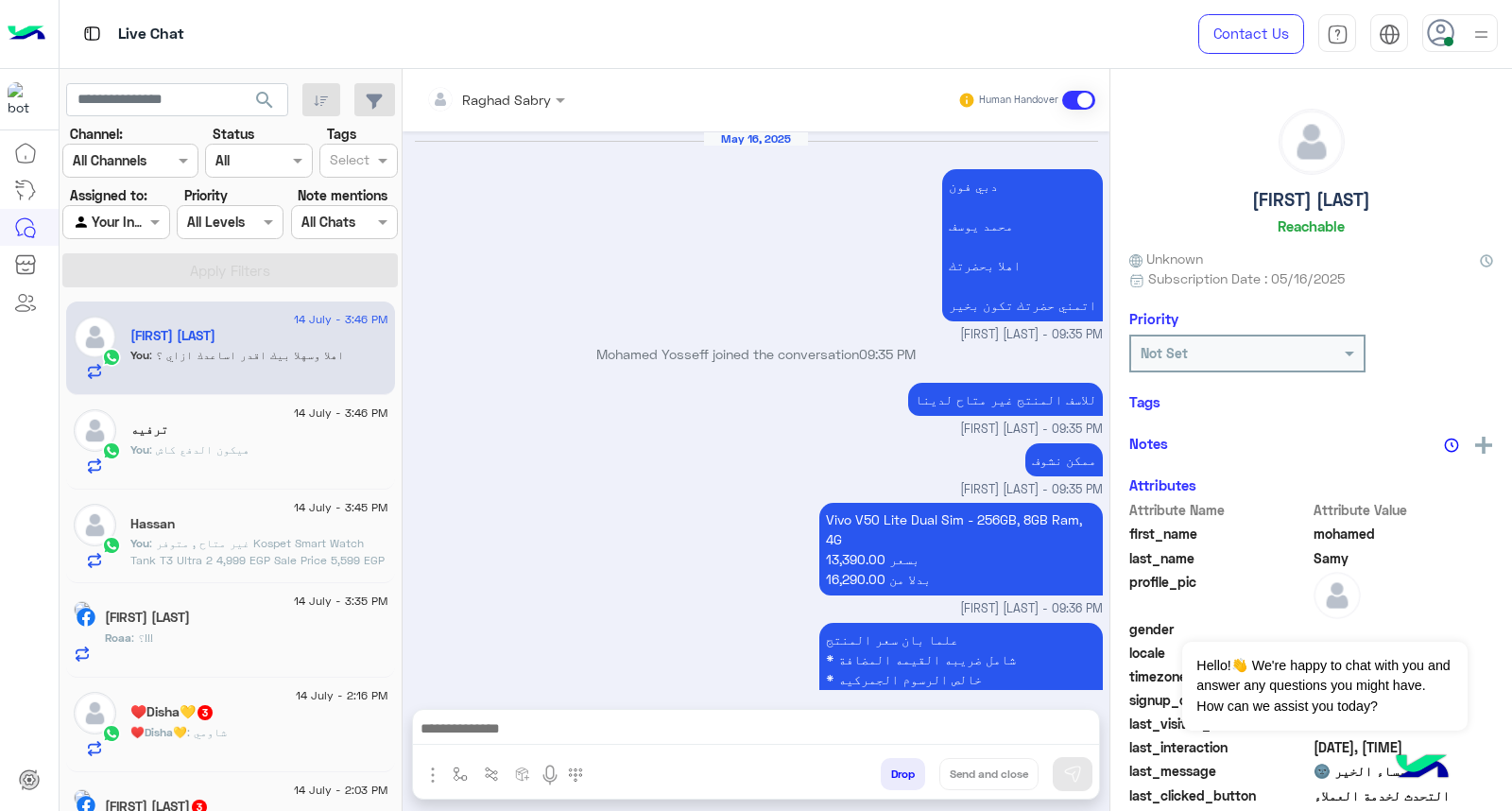 scroll, scrollTop: 1548, scrollLeft: 0, axis: vertical 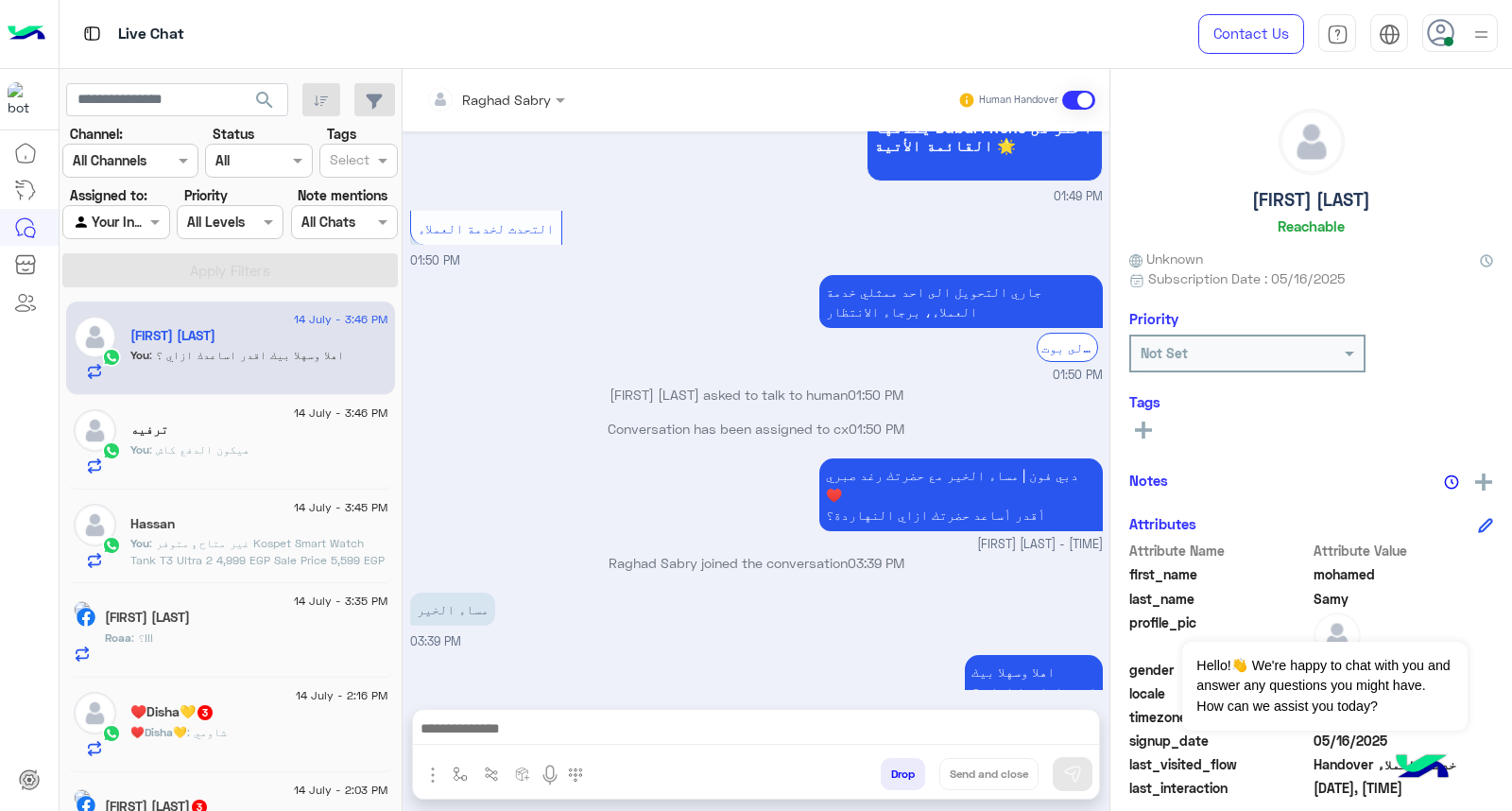 click on "You  : هيكون الدفع كاش" 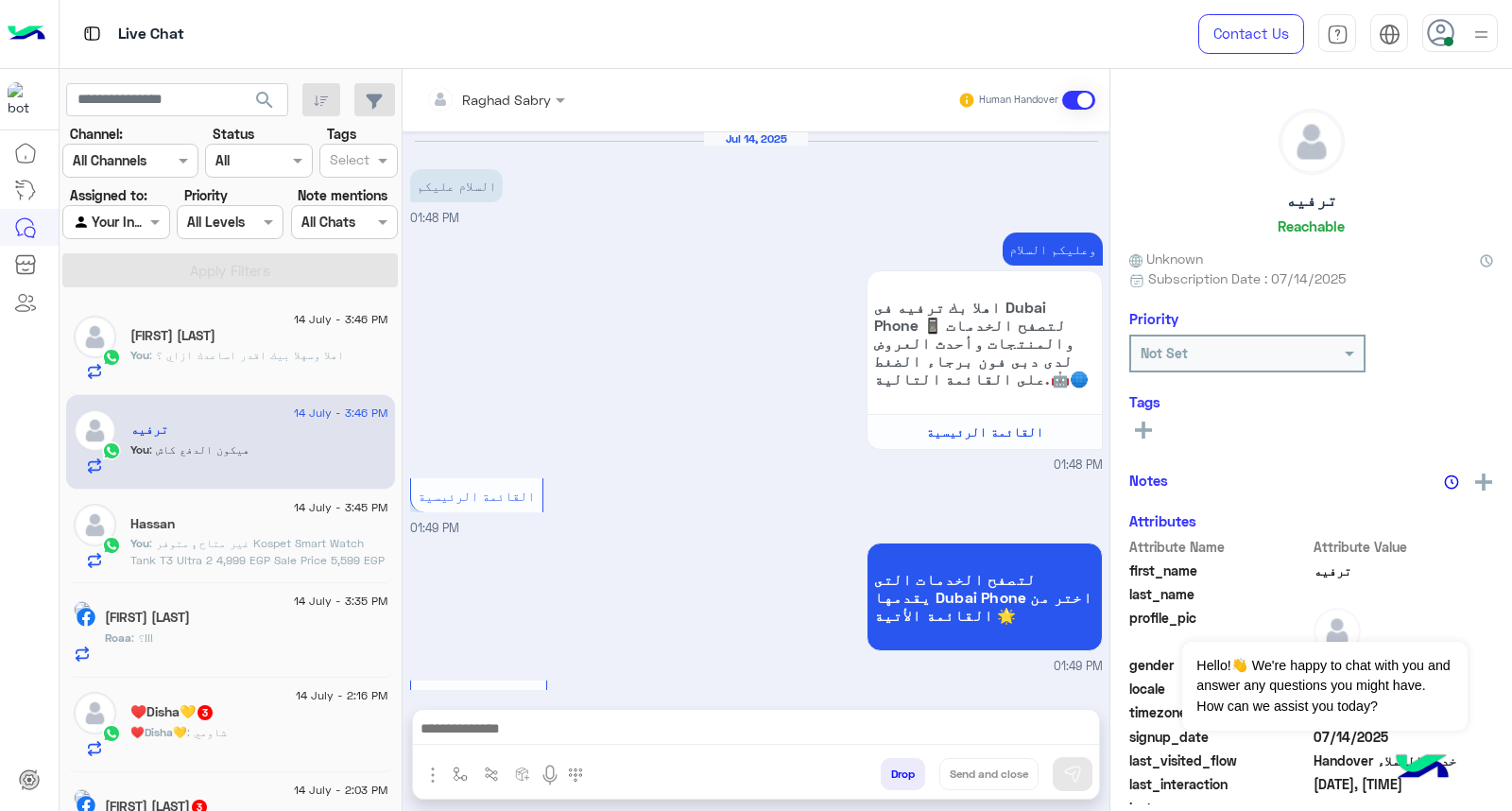 scroll, scrollTop: 2014, scrollLeft: 0, axis: vertical 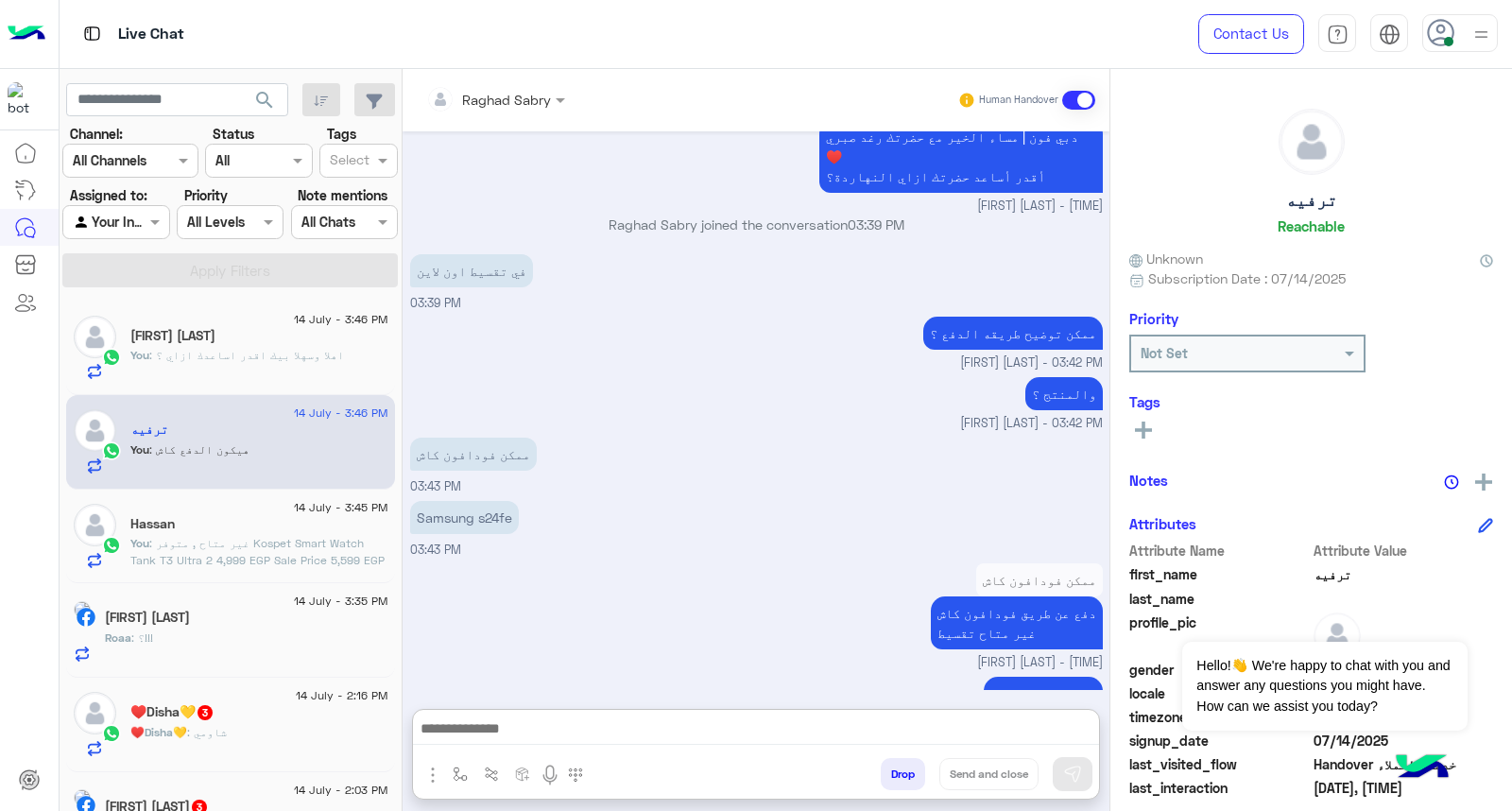 click at bounding box center (756, 731) 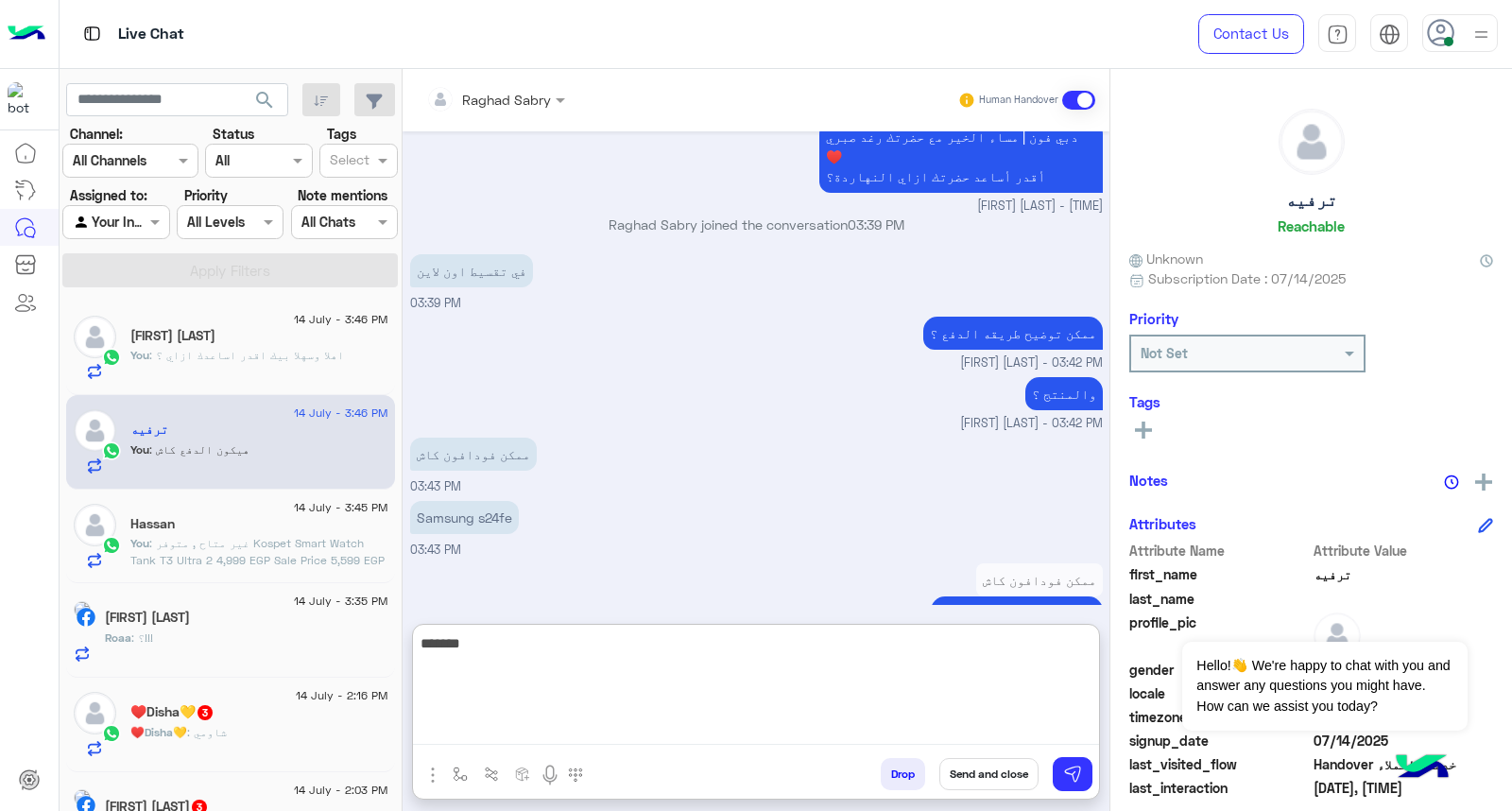 type on "*******" 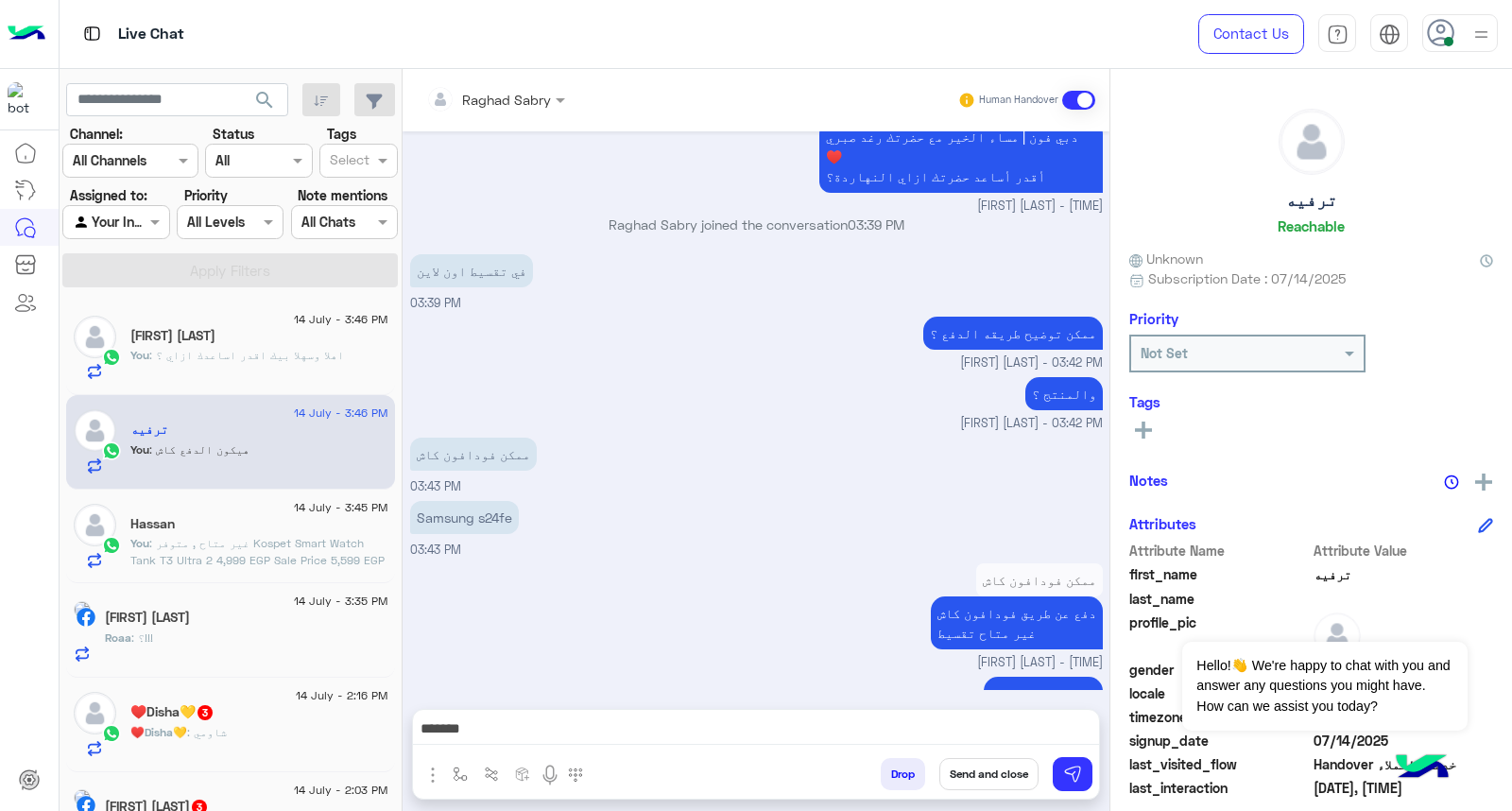 click on "Send and close" at bounding box center [988, 774] 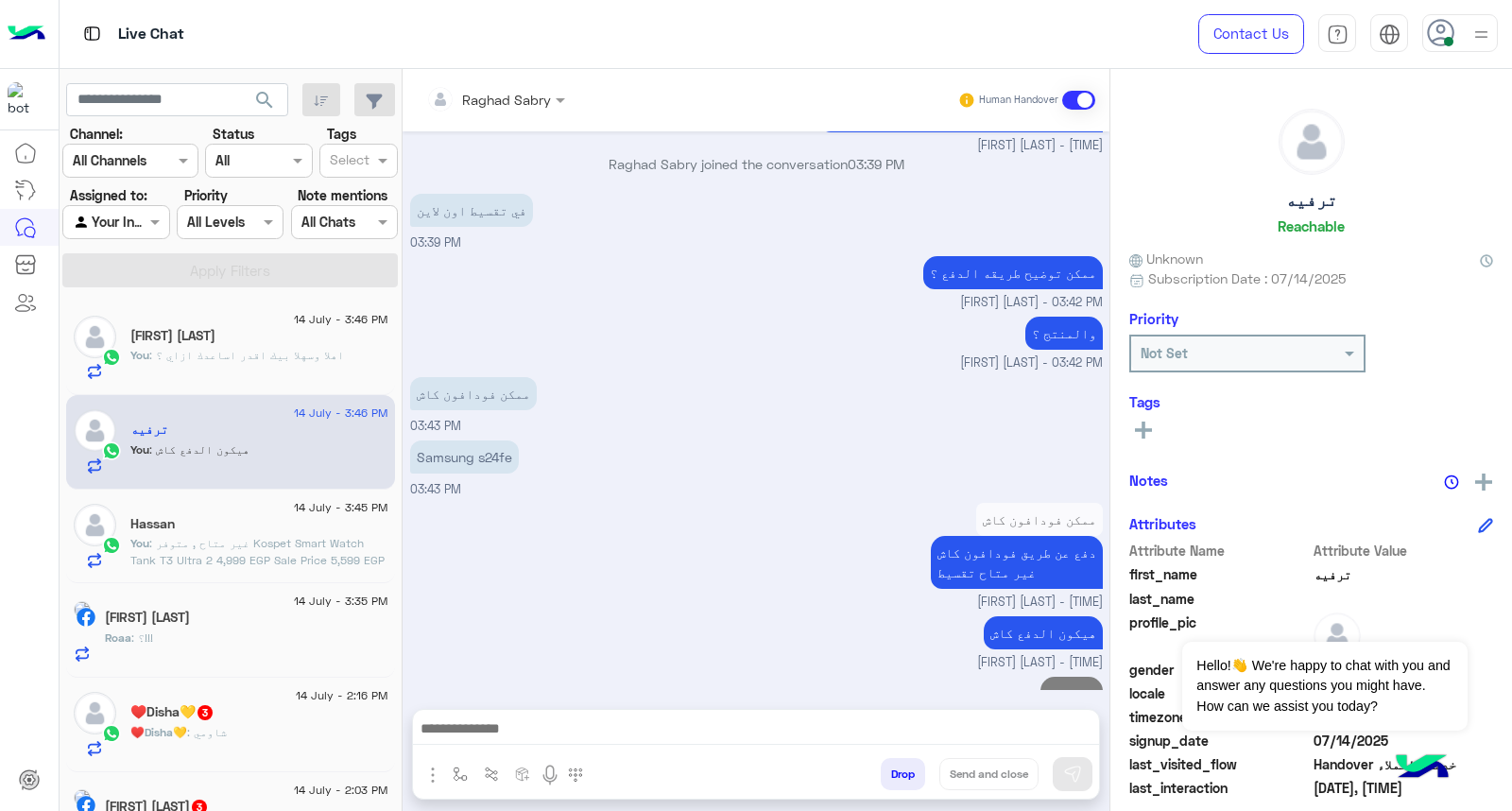 click on "14 July - 3:46 PM  mohamed Samy   You  : اهلا وسهلا بيك
اقدر اساعدك ازاي ؟ 14 July - 3:46 PM  ترفيه    You  : هيكون الدفع كاش  14 July - 3:45 PM  Hassan    You  : غير متاح , متوفر
Kospet Smart Watch Tank T3 Ultra 2
4,999 EGP Sale Price
5,599 EGP Normal Price
هيناسب حضرتك ؟
جميع أسعار منتجاتنا تشمل ضريبة القيمة المضافة ومُعفاة من أي رسوم جمركية 14 July - 3:35 PM  Roaa Ahmed  Roaa : ؟!!! 14 July - 2:16 PM  ♥️Disha💛   3 ♥️Disha💛 : شاومي 14 July - 2:03 PM  Mohamed Elsayed  3 Bot :   Handover خدمة العملاء  14 July - 2:03 PM  Ahmed elsharnouby  4 Ahmed : لو سمحت كنت بستفسر عن A16  Samsung
موجود في فرع سموحة اسكندرية ؟
والوانه ومساحاته ايه ؟ 14 July - 2:02 PM  Fatima 👸🏻👑  4 Fatima : ؟ 14 July - 2:02 PM  SAMER   14 Bot :   Handover خدمة العملاء  14 July - 2:00 PM 2 Ahmed 7" 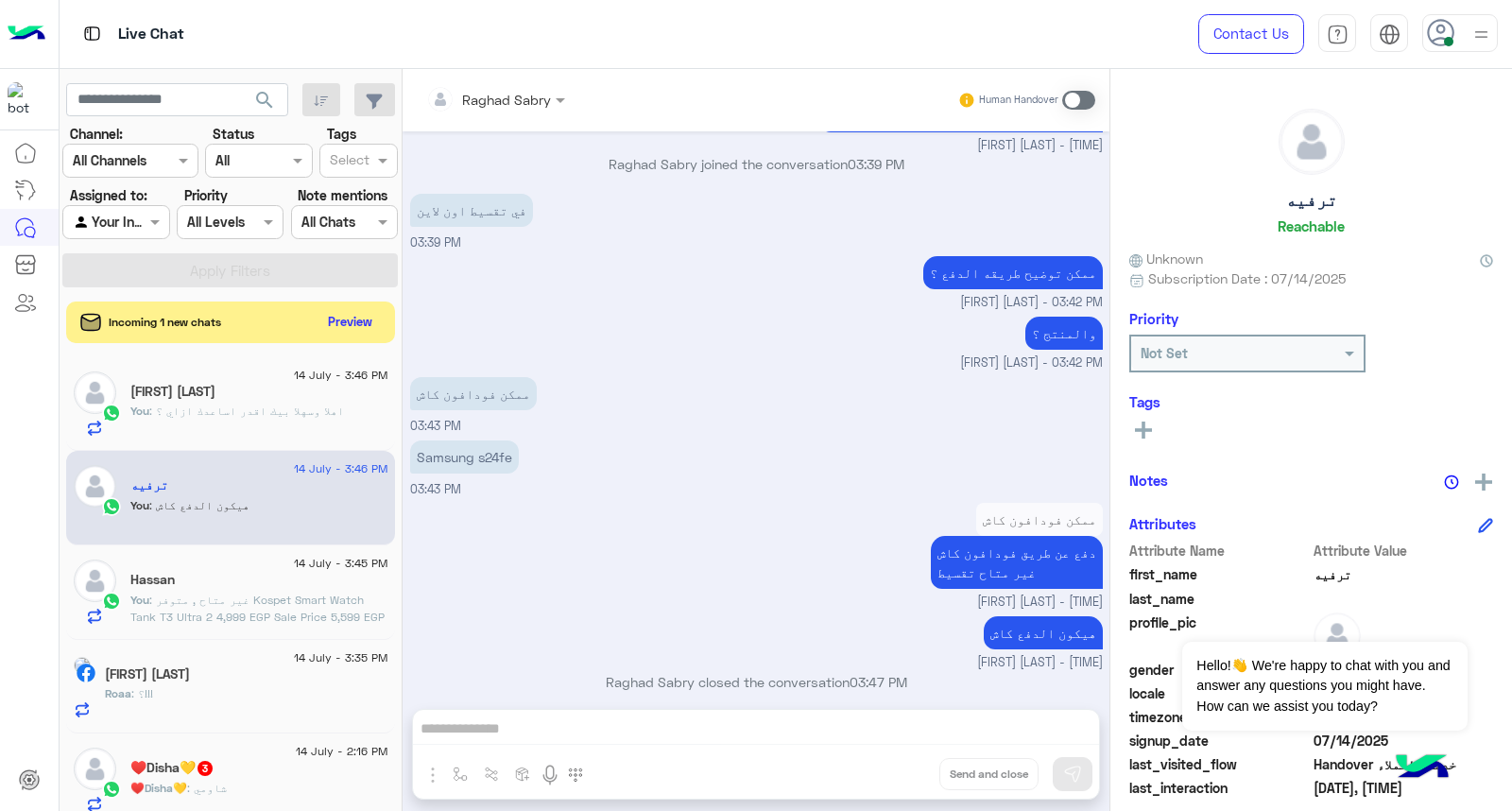 scroll, scrollTop: 2109, scrollLeft: 0, axis: vertical 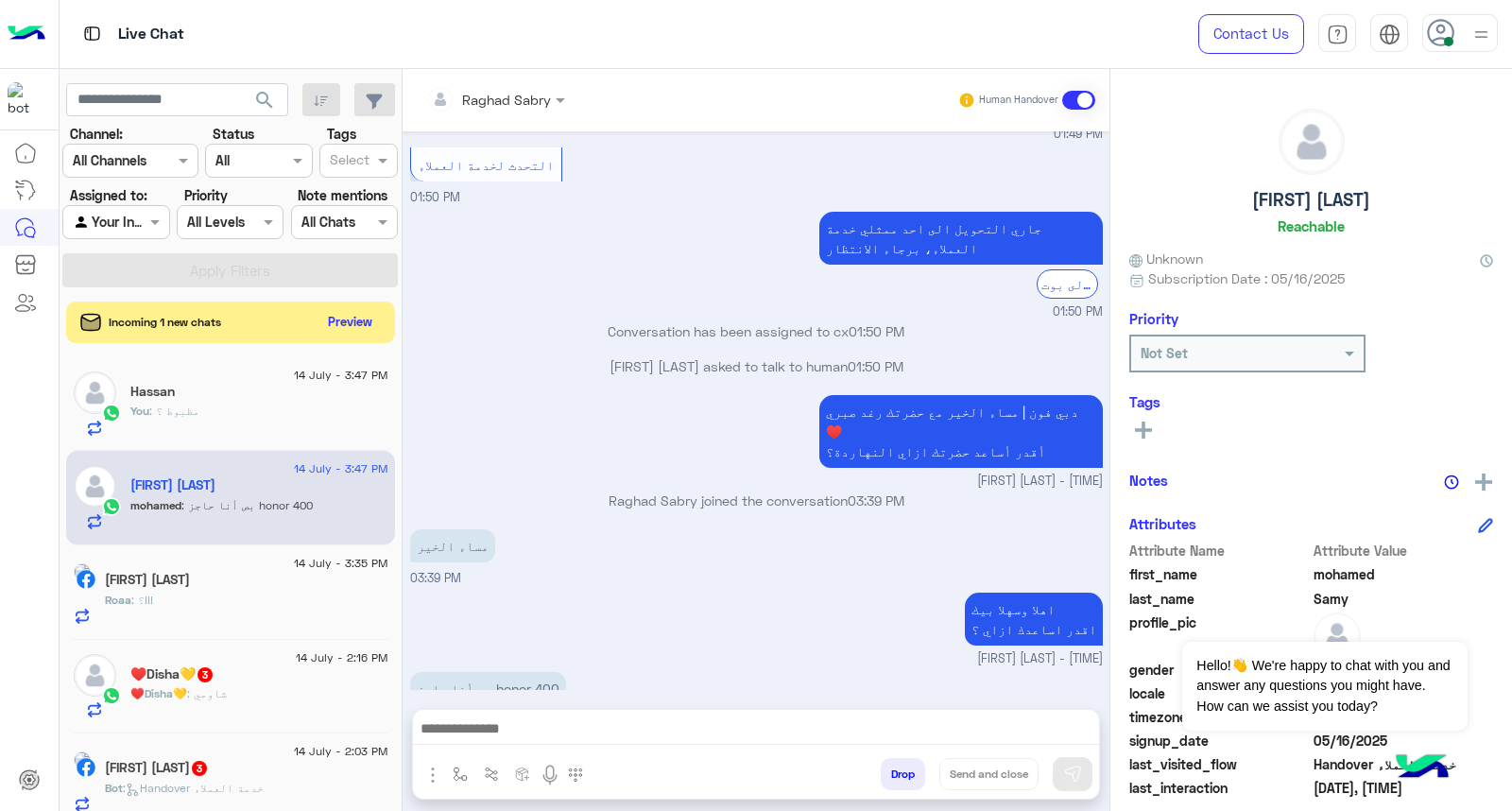 click on "You  : مظبوط ؟" 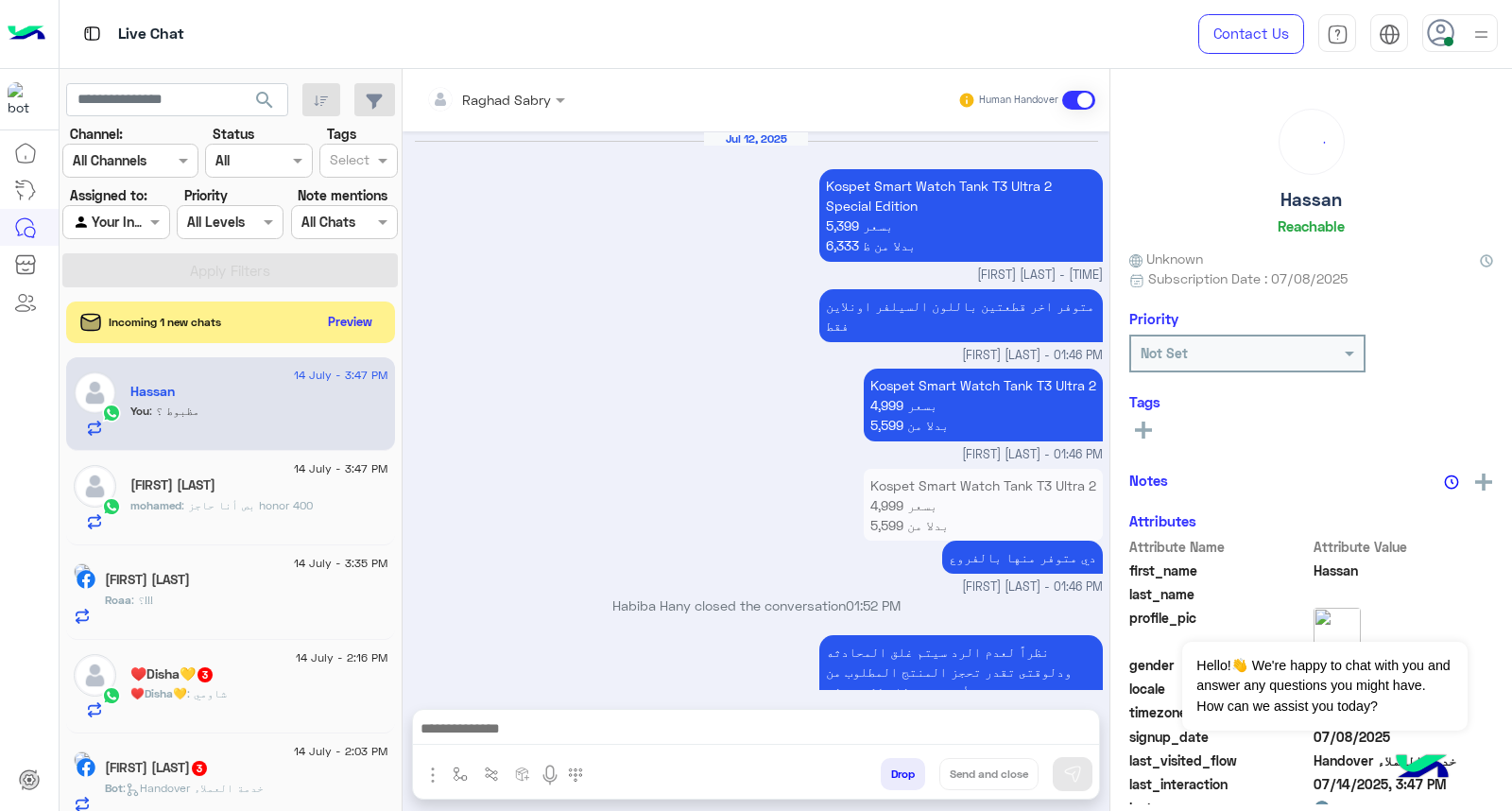 scroll, scrollTop: 1667, scrollLeft: 0, axis: vertical 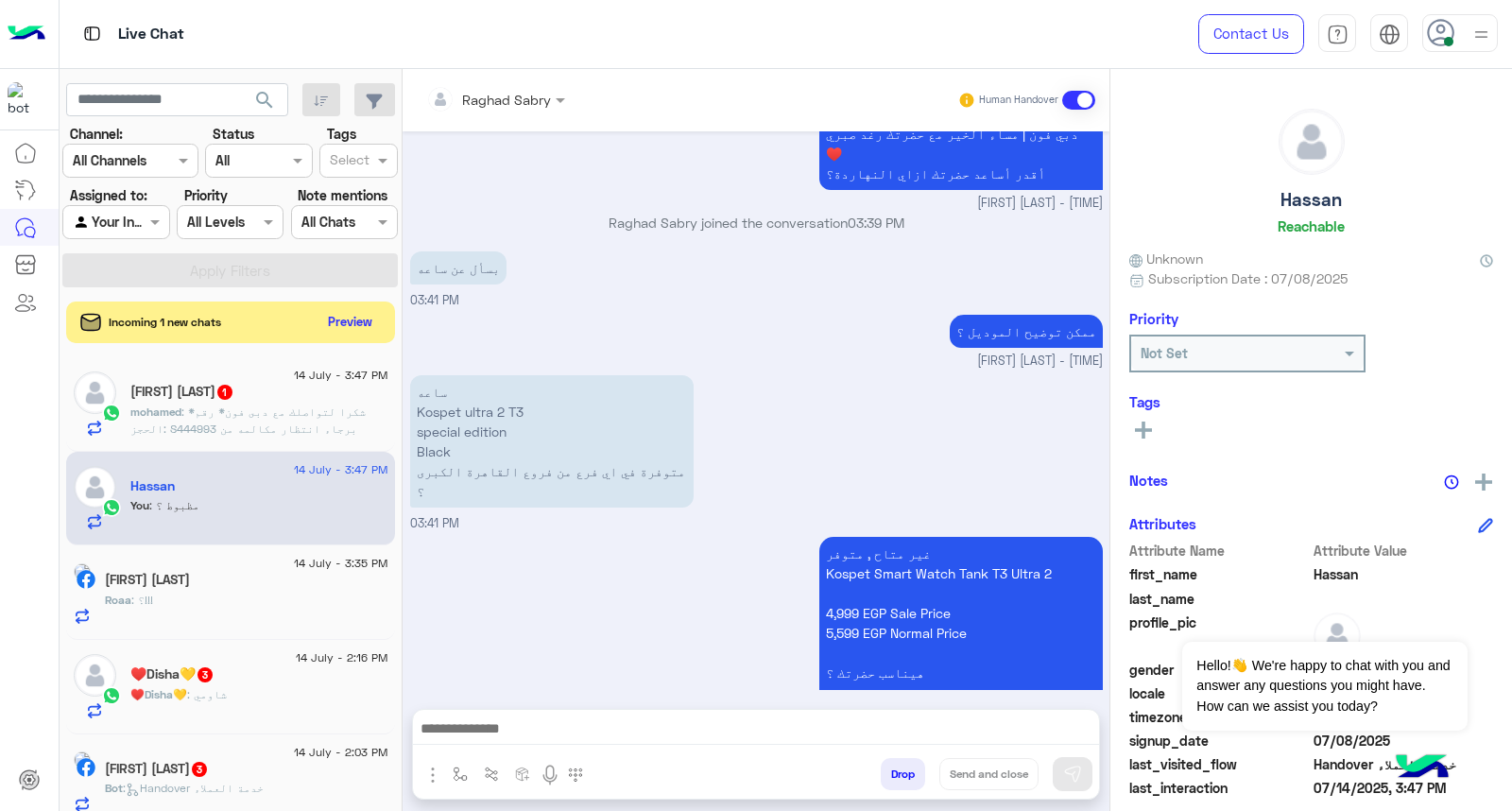 click on "mohamed Samy  1" 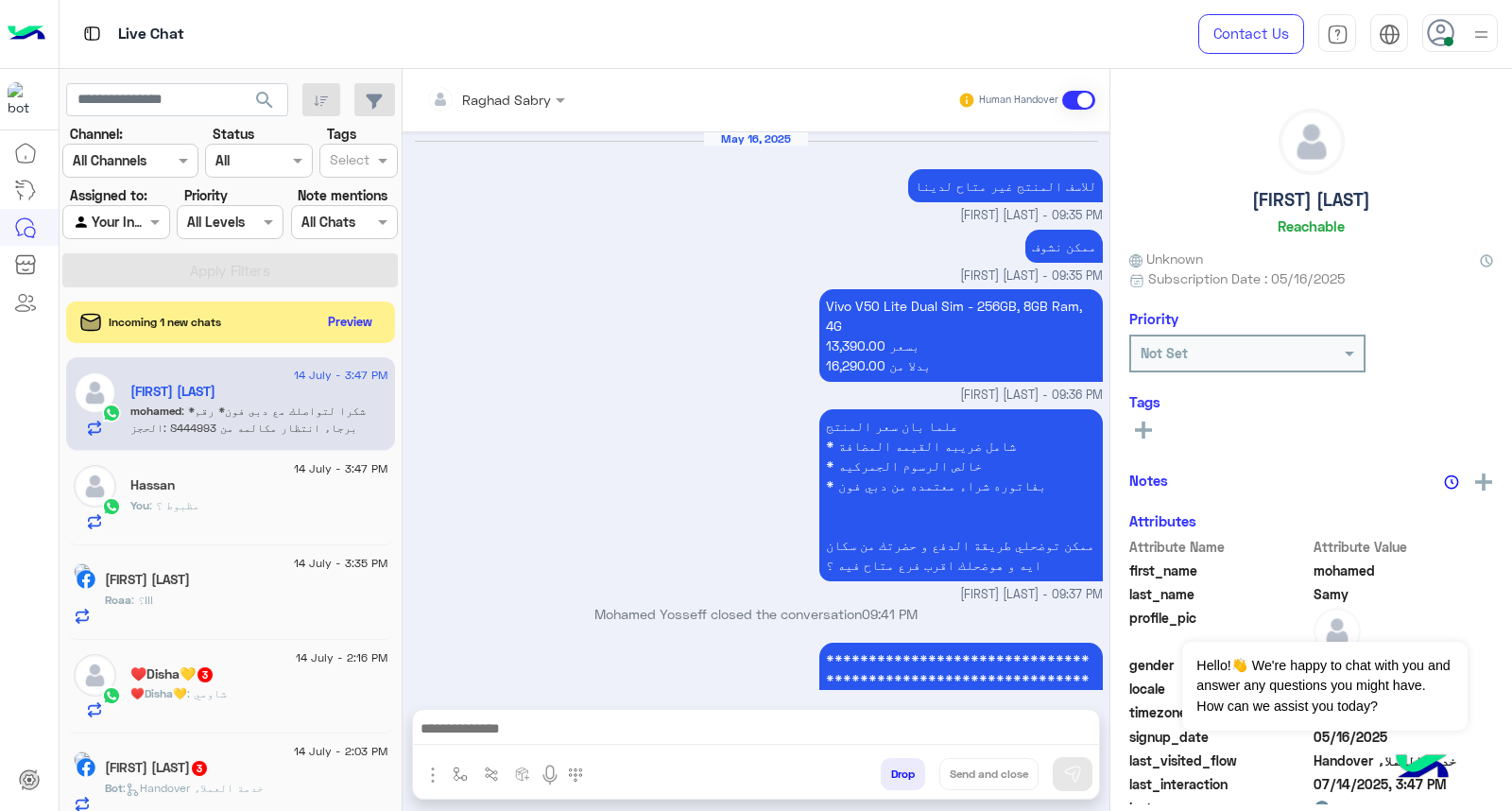 scroll, scrollTop: 1658, scrollLeft: 0, axis: vertical 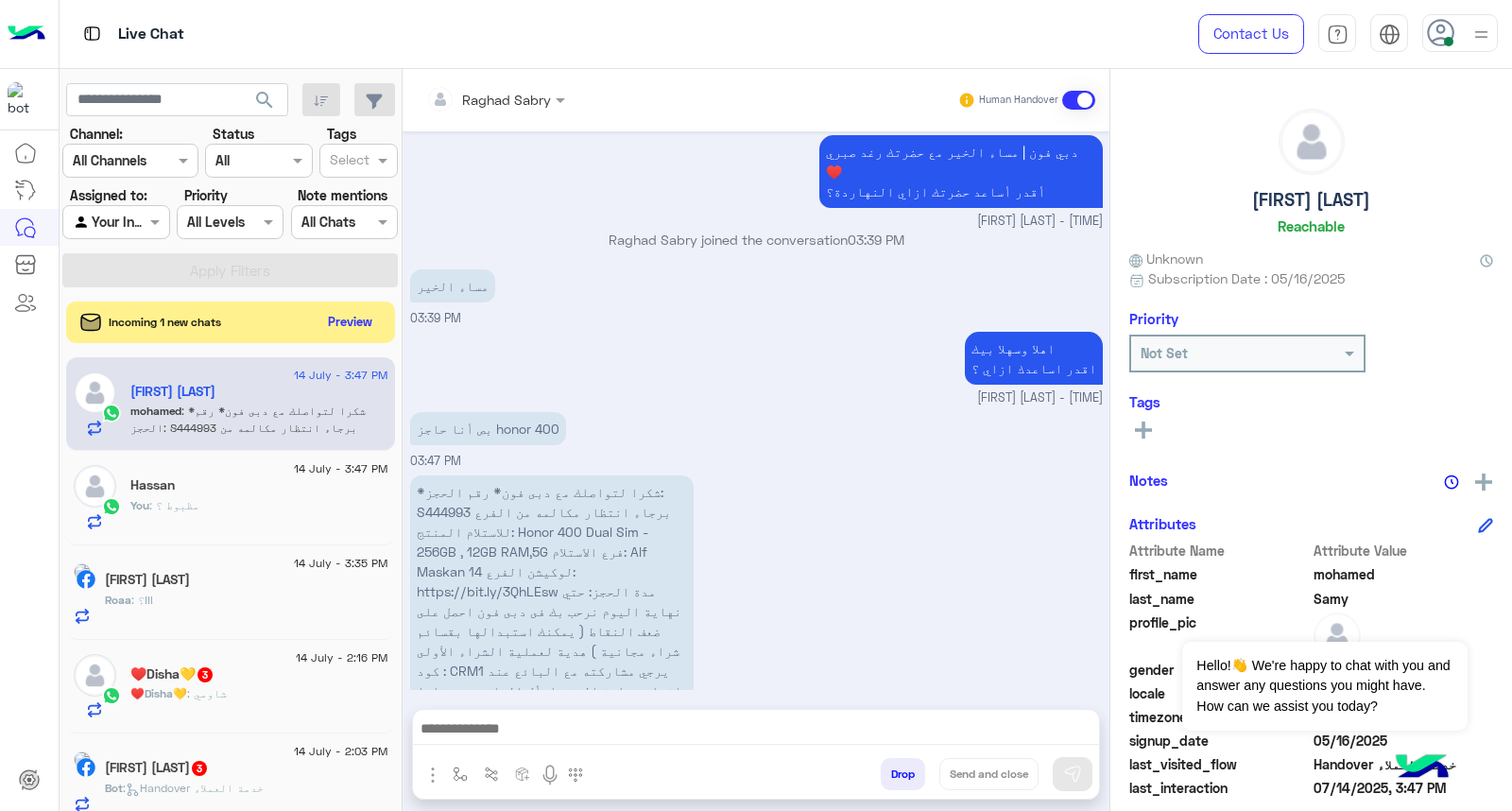 click on "14 July - 3:47 PM" 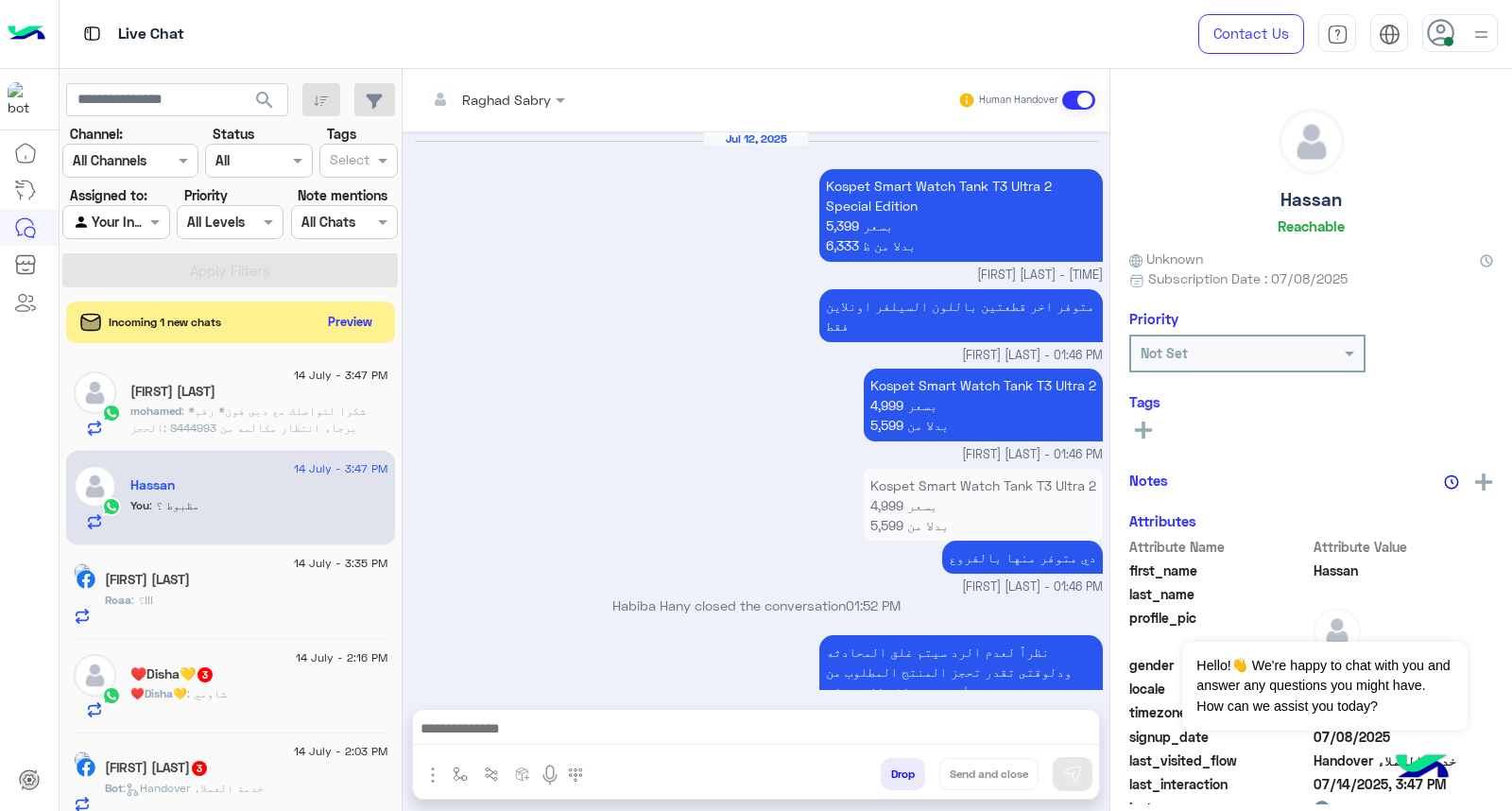 scroll, scrollTop: 1667, scrollLeft: 0, axis: vertical 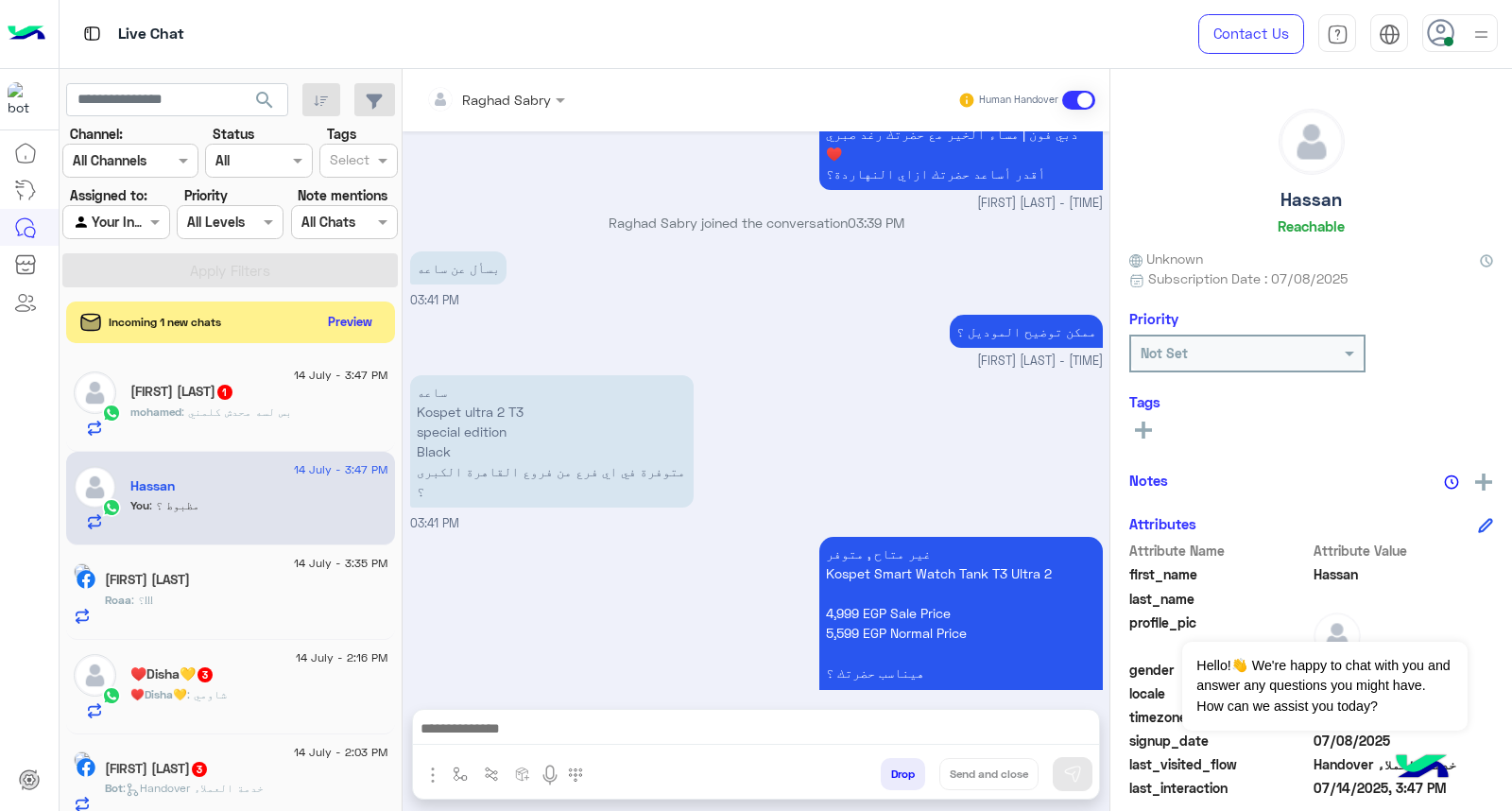 click on "ساعه   Kospet ultra 2  T3   special edition  Black  متوفرة في اي فرع من فروع القاهرة الكبرى ؟   03:41 PM" at bounding box center [756, 452] 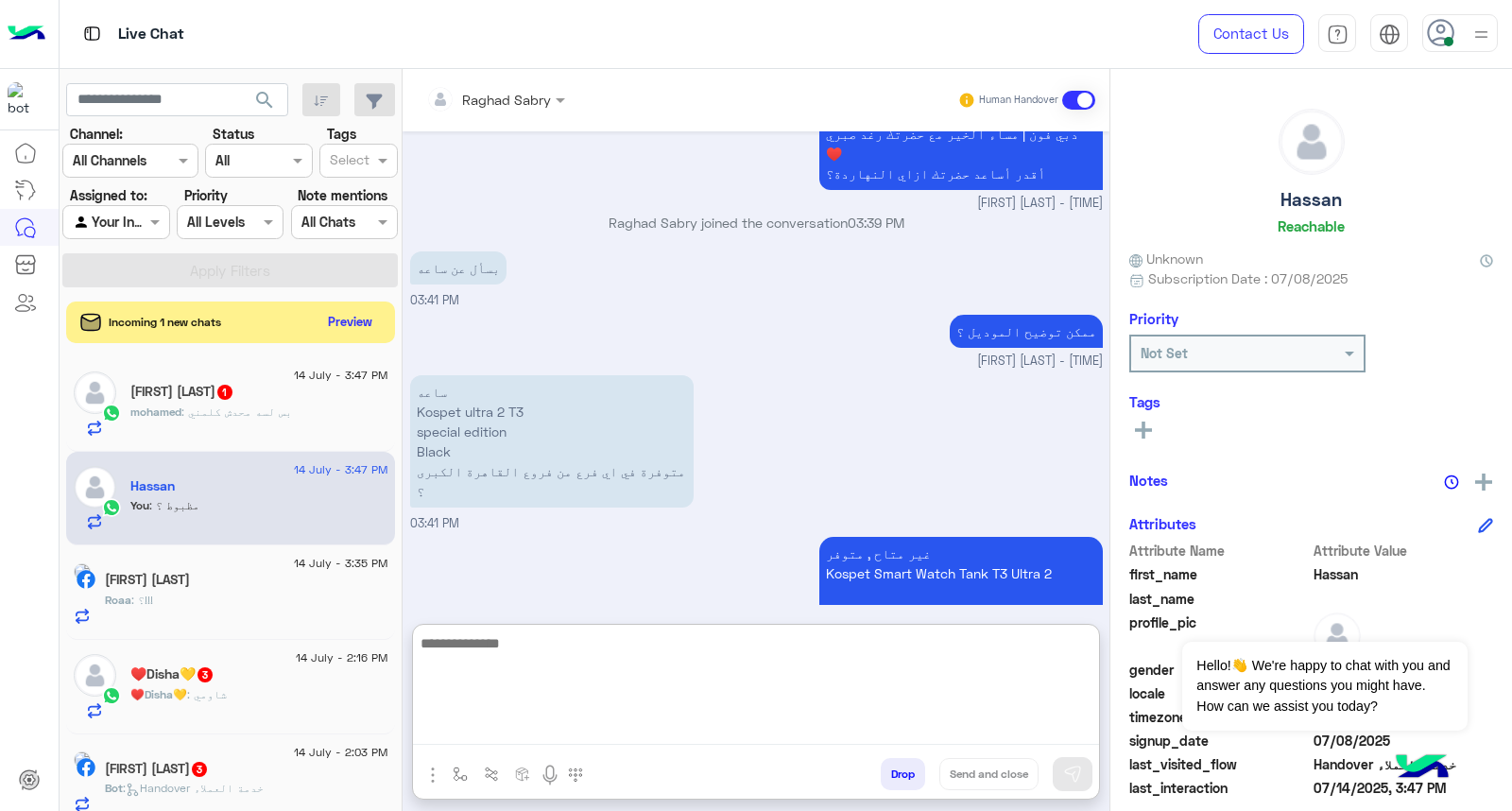 paste on "**********" 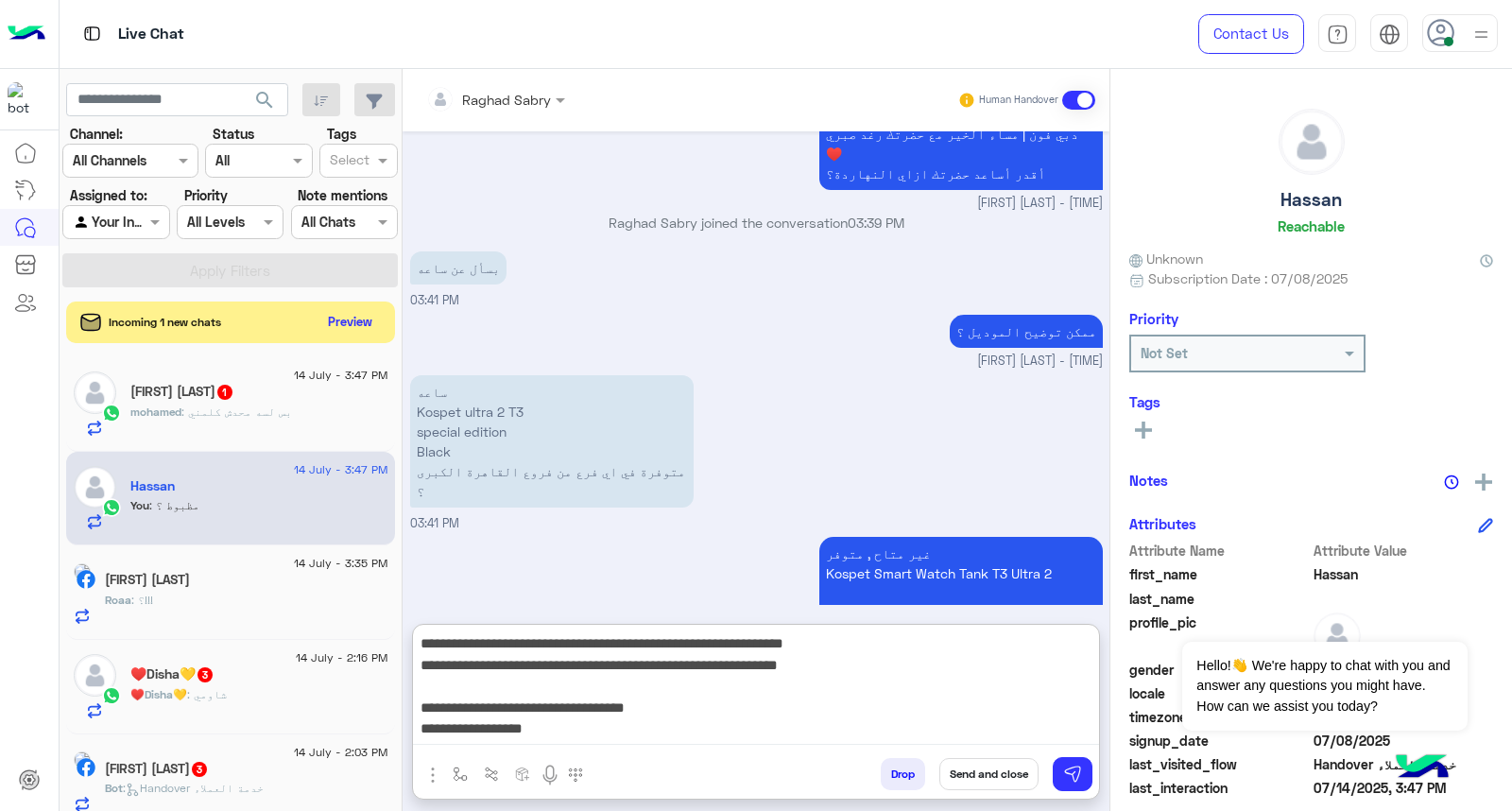 scroll, scrollTop: 121, scrollLeft: 0, axis: vertical 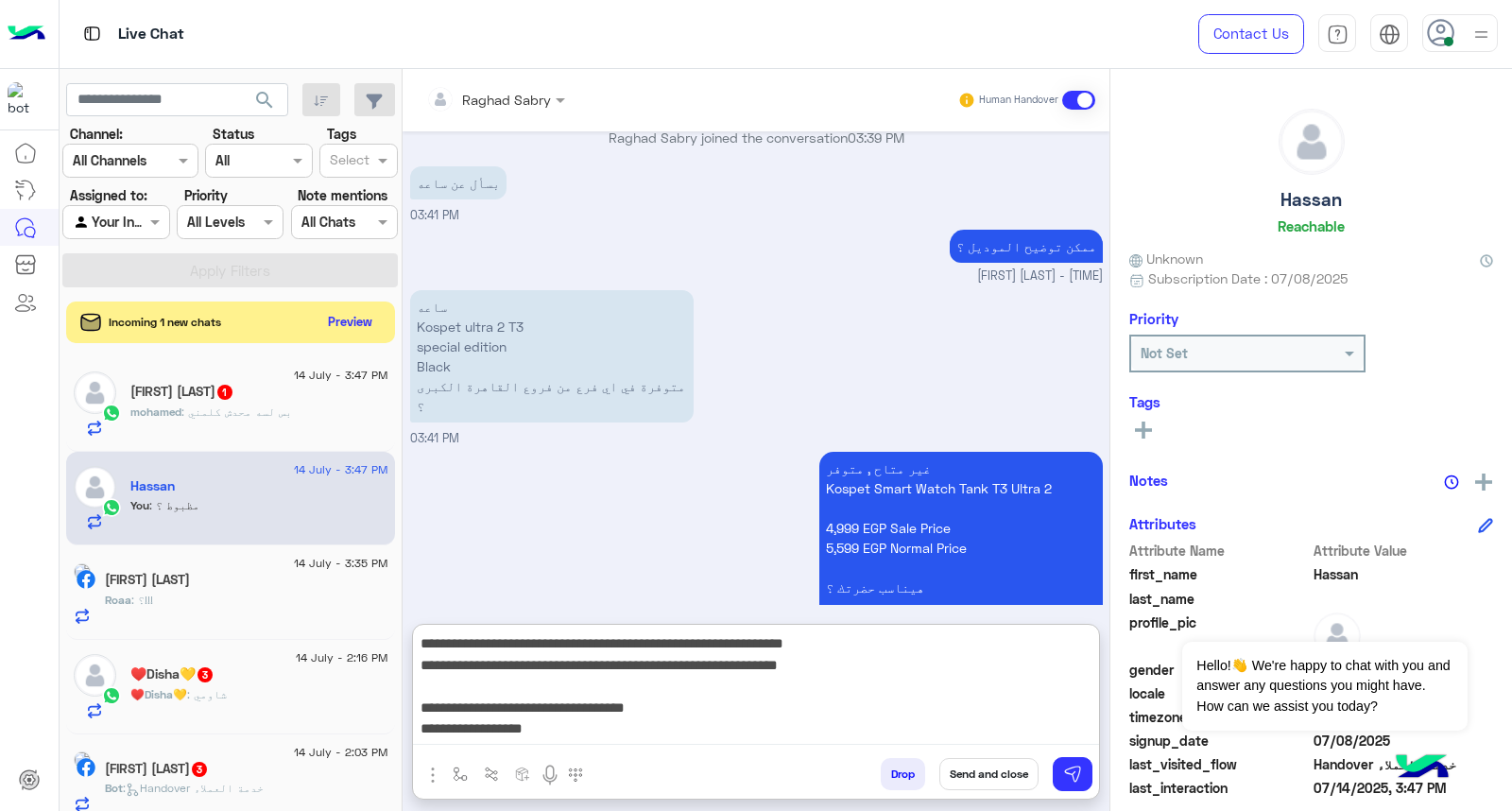 drag, startPoint x: 837, startPoint y: 716, endPoint x: 1428, endPoint y: 518, distance: 623.2856 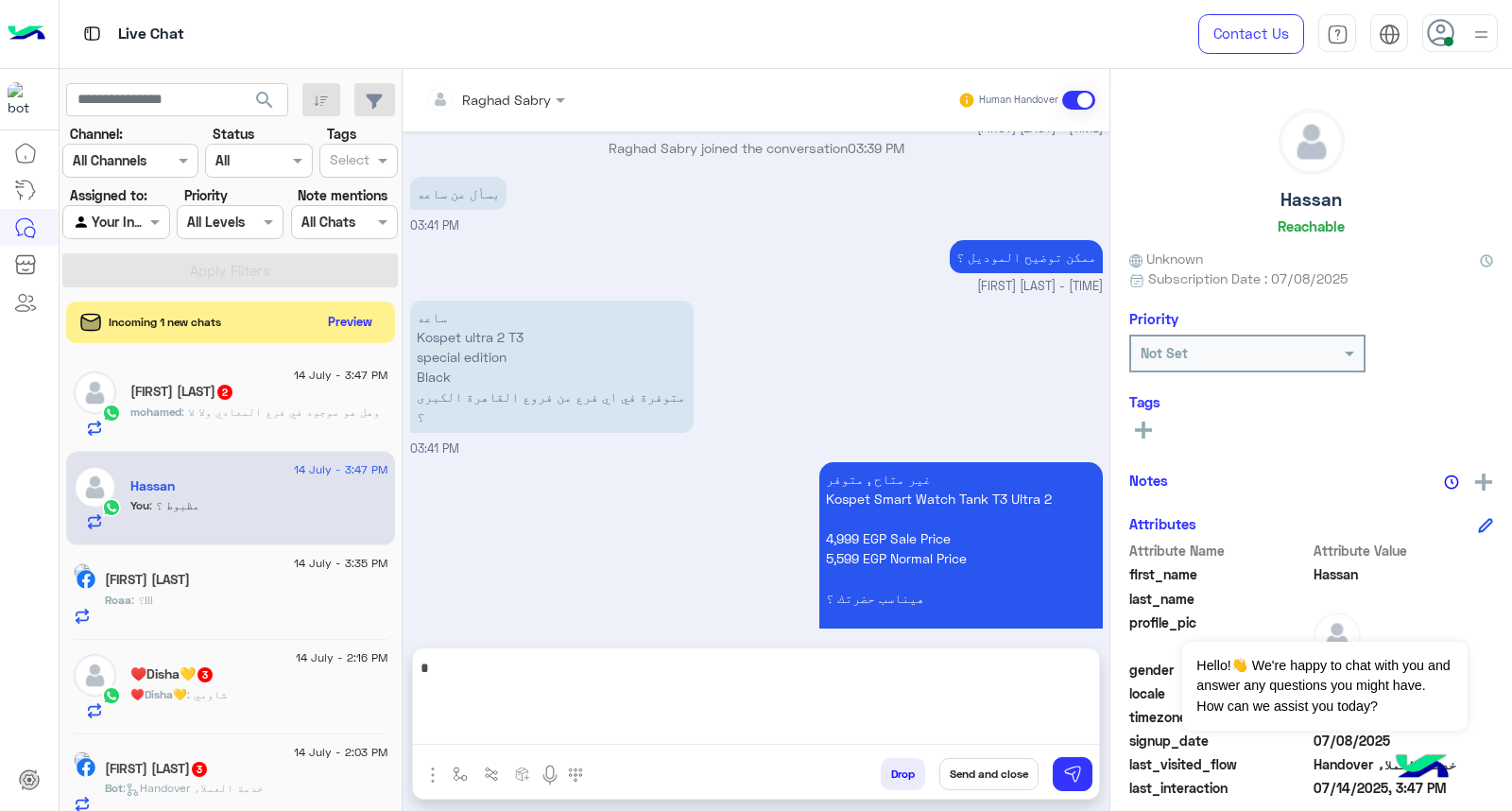 scroll, scrollTop: 1667, scrollLeft: 0, axis: vertical 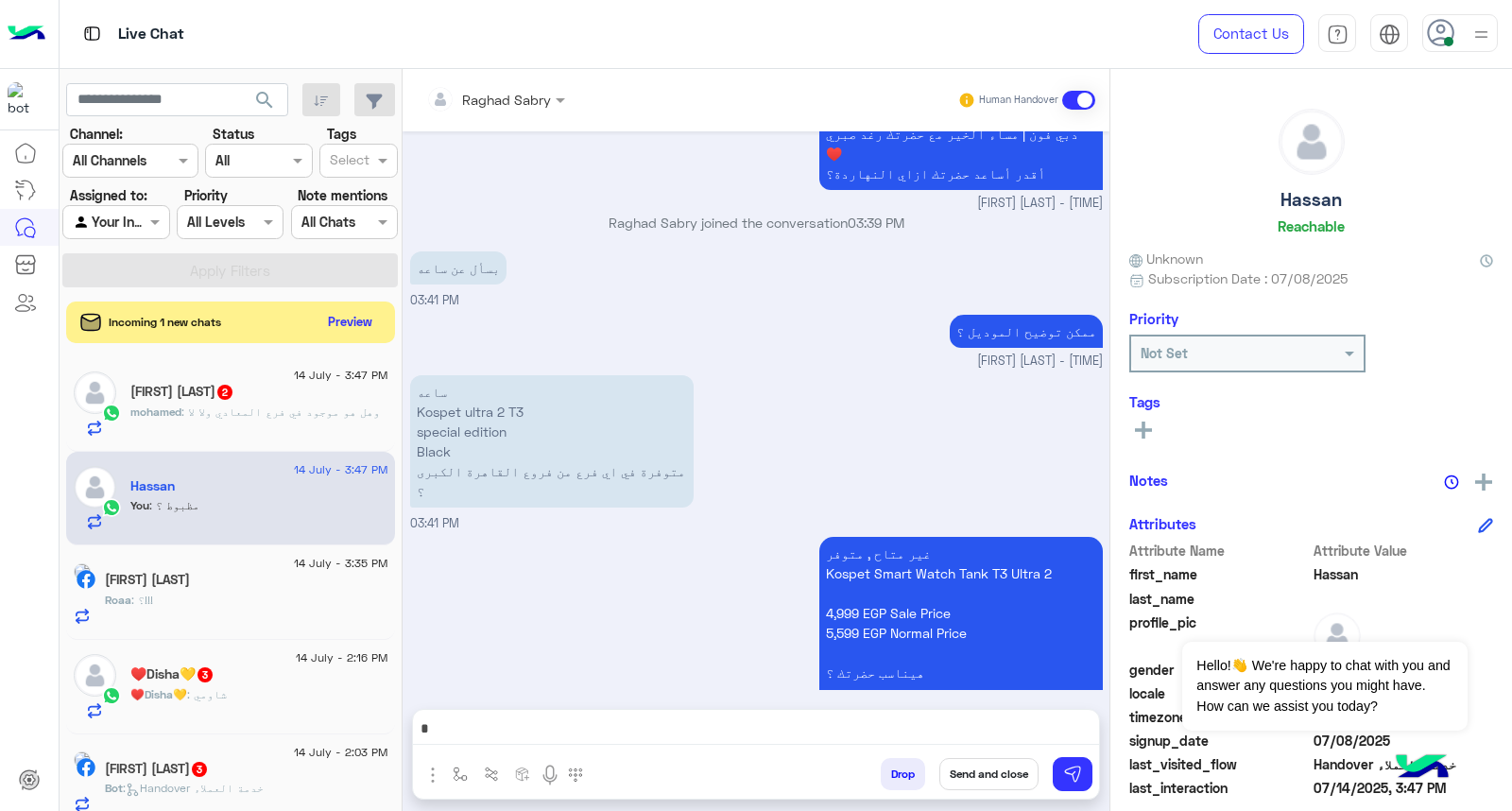 drag, startPoint x: 1032, startPoint y: 729, endPoint x: 1028, endPoint y: 741, distance: 12.649111 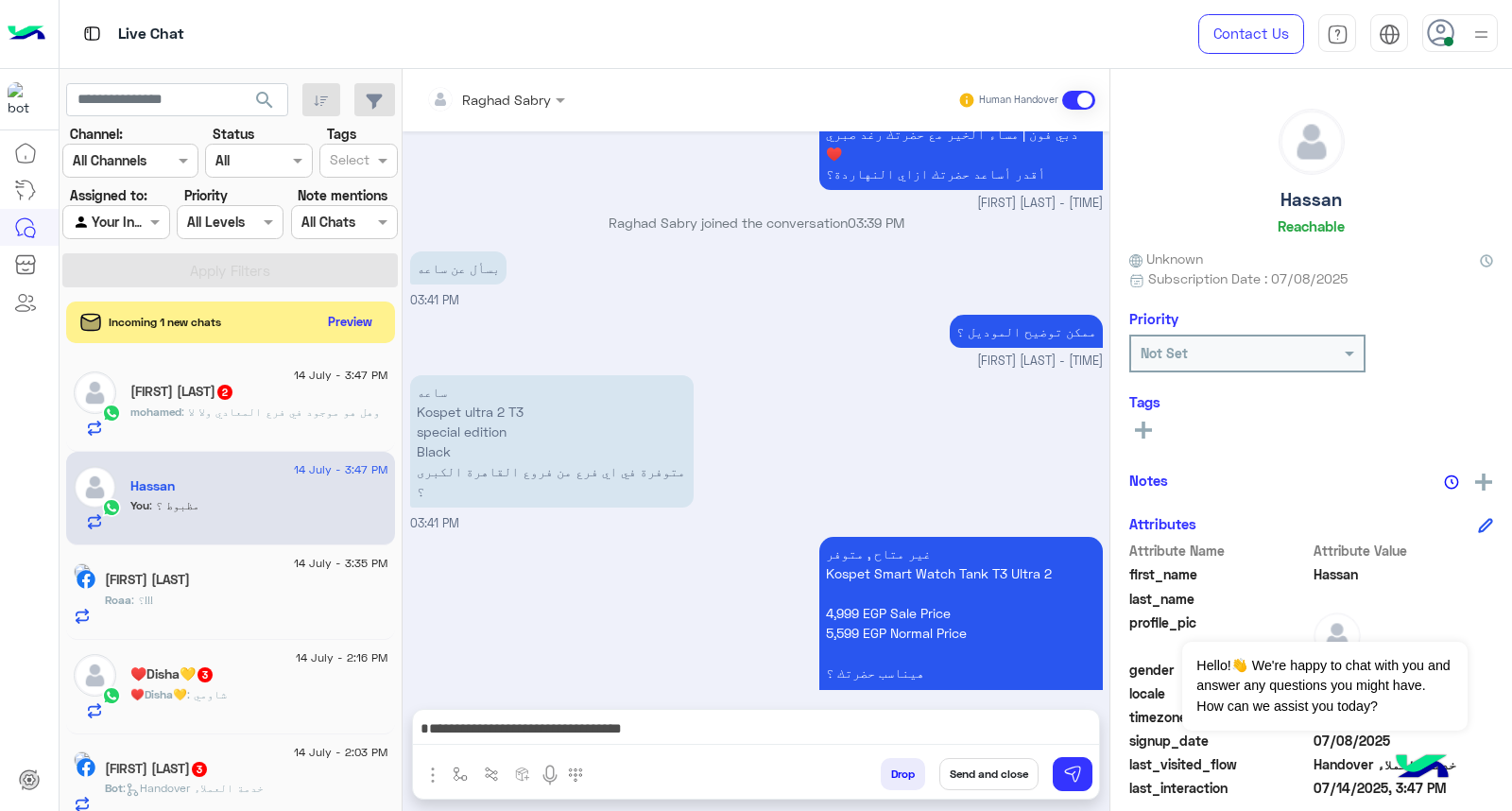 scroll, scrollTop: 1735, scrollLeft: 0, axis: vertical 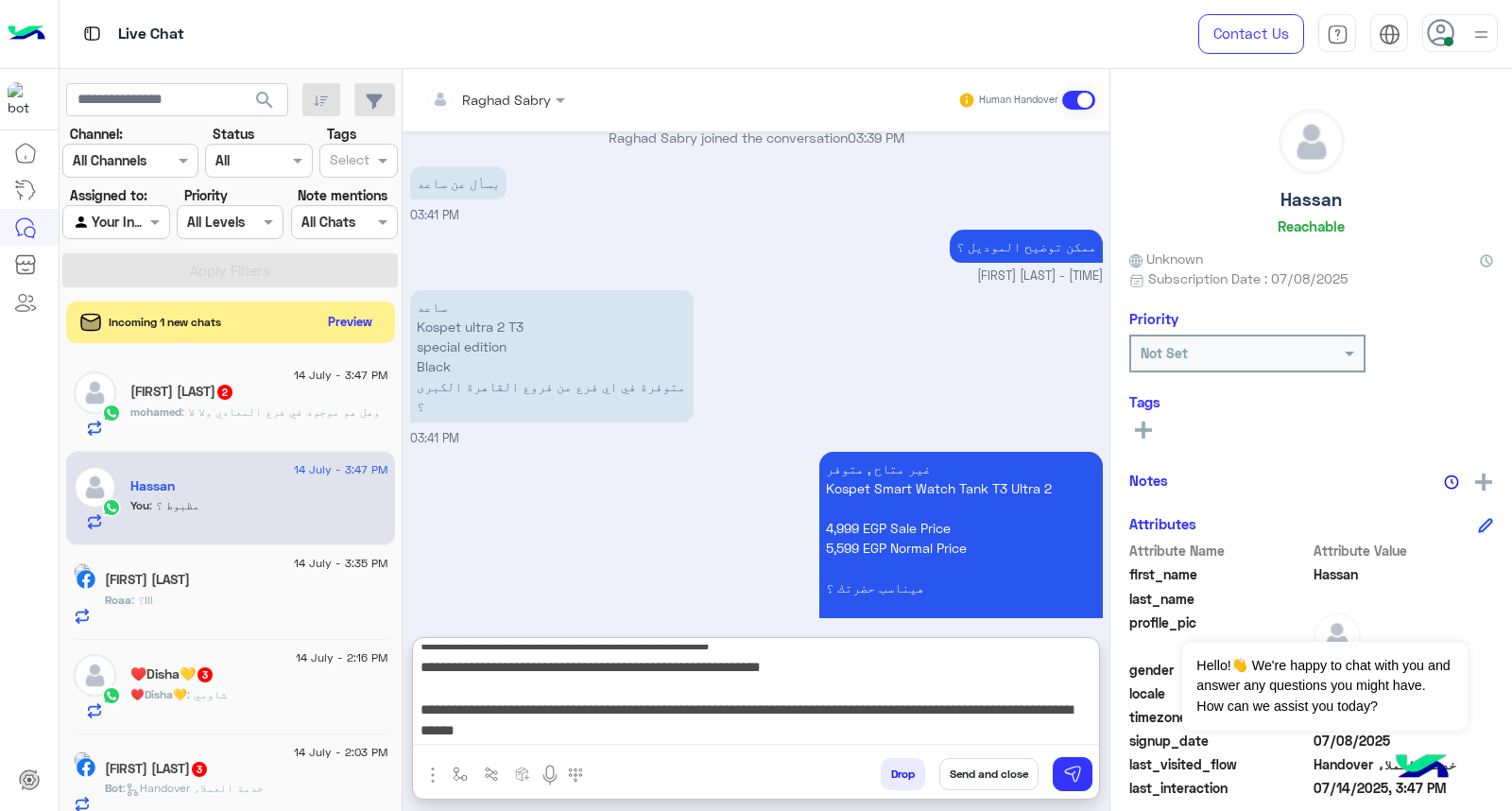 type on "**********" 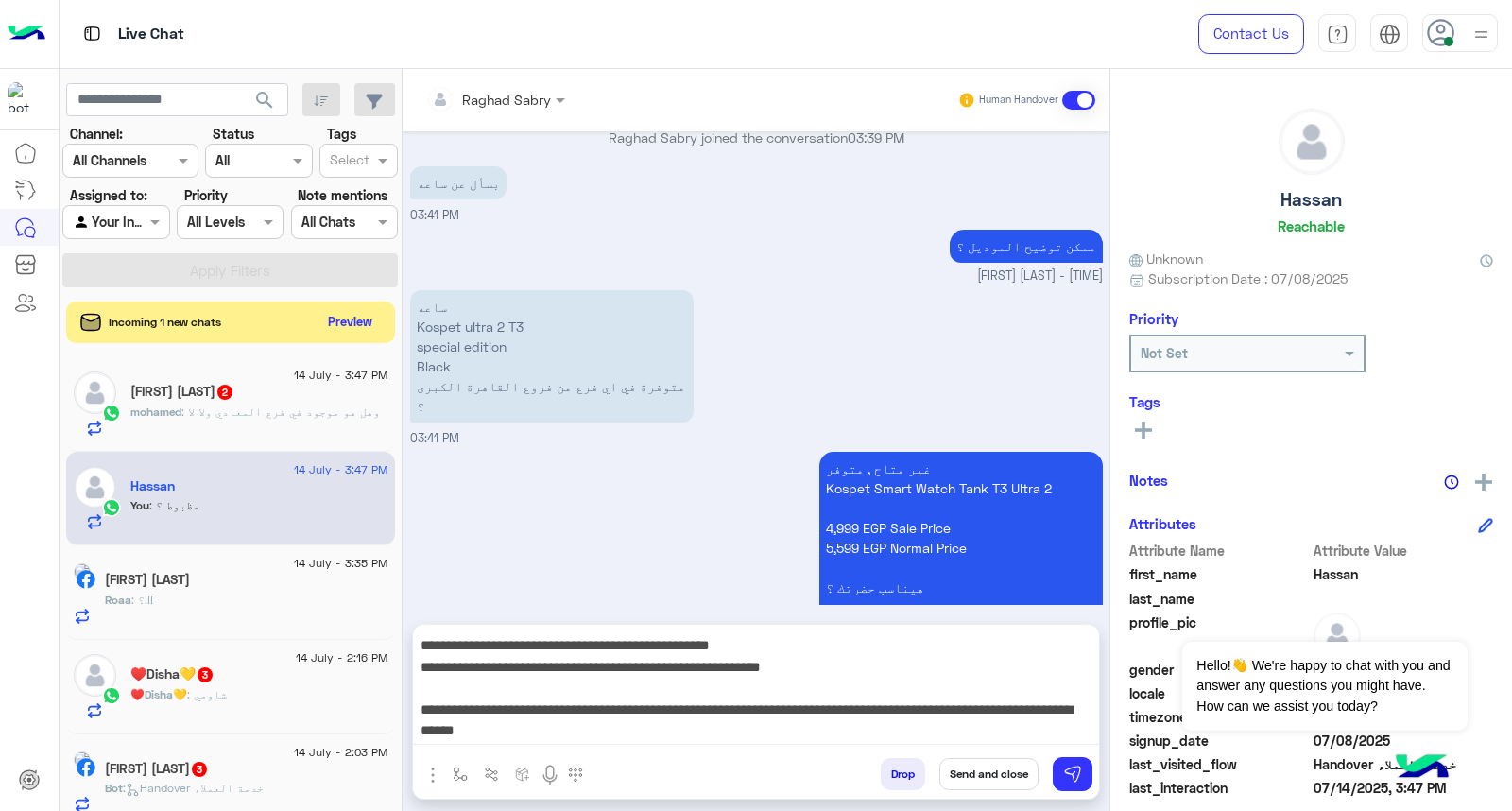 click on "Send and close" at bounding box center (988, 774) 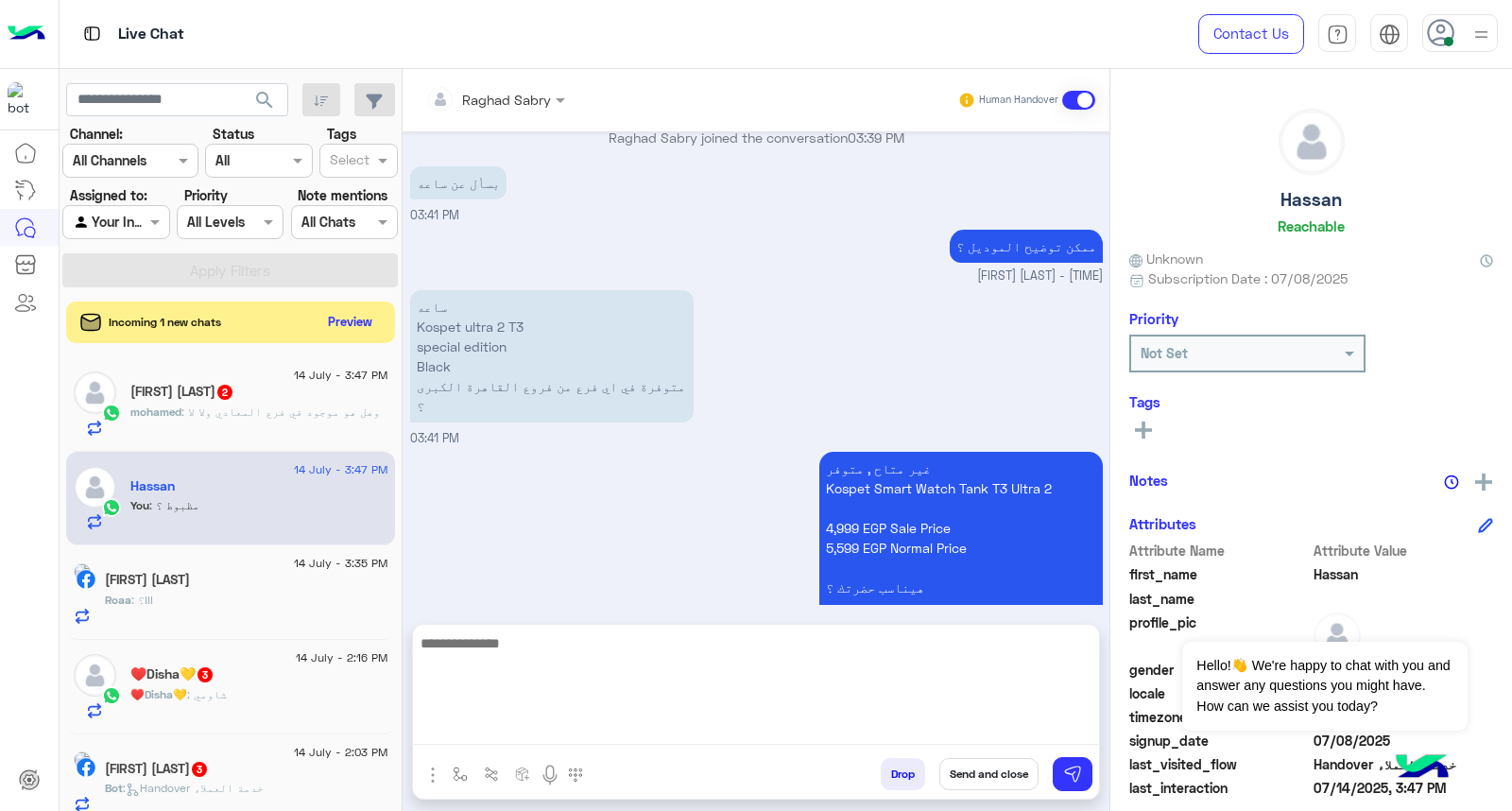 scroll, scrollTop: 2028, scrollLeft: 0, axis: vertical 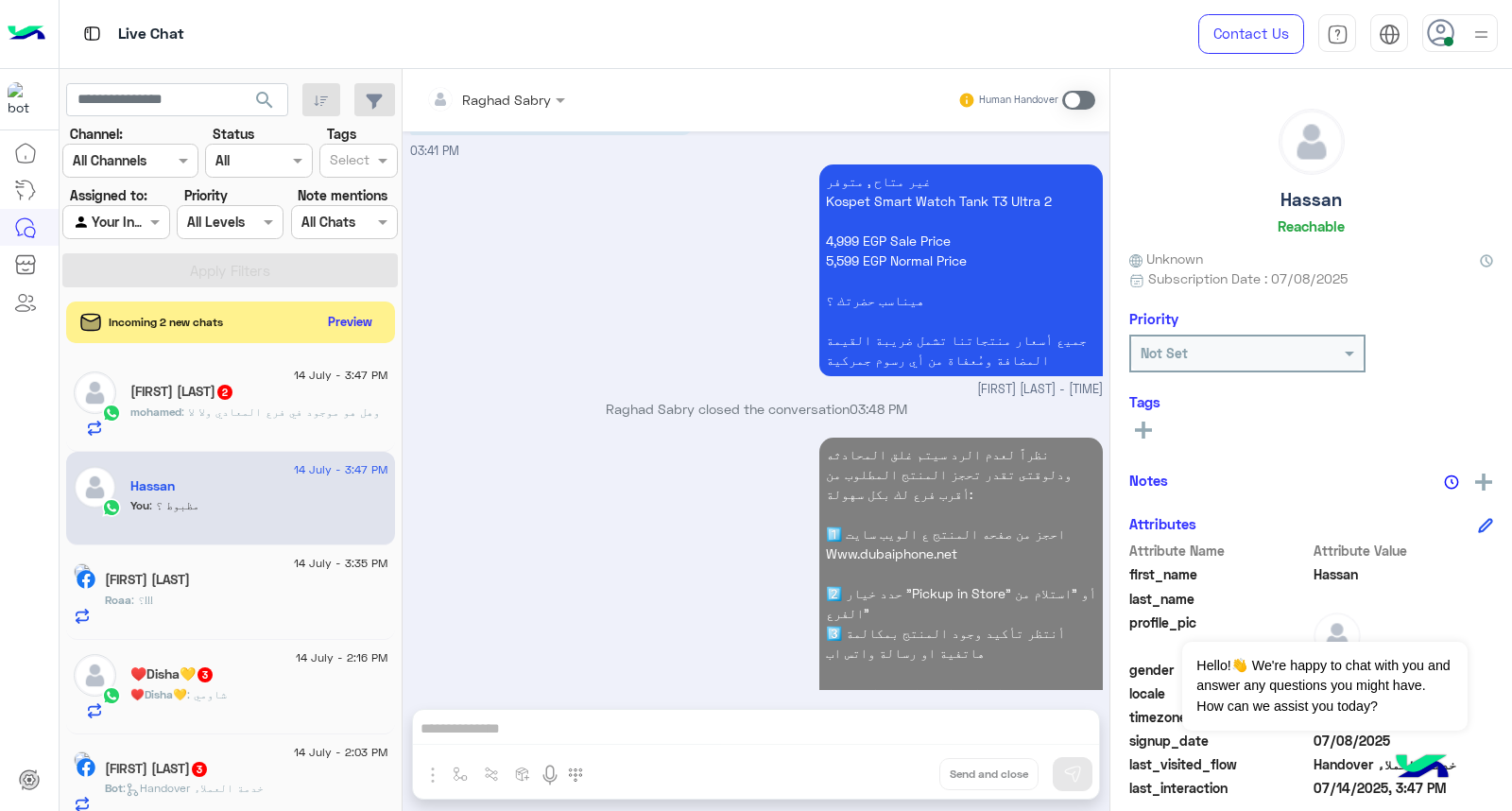 click on "Roaa : ؟!!!" 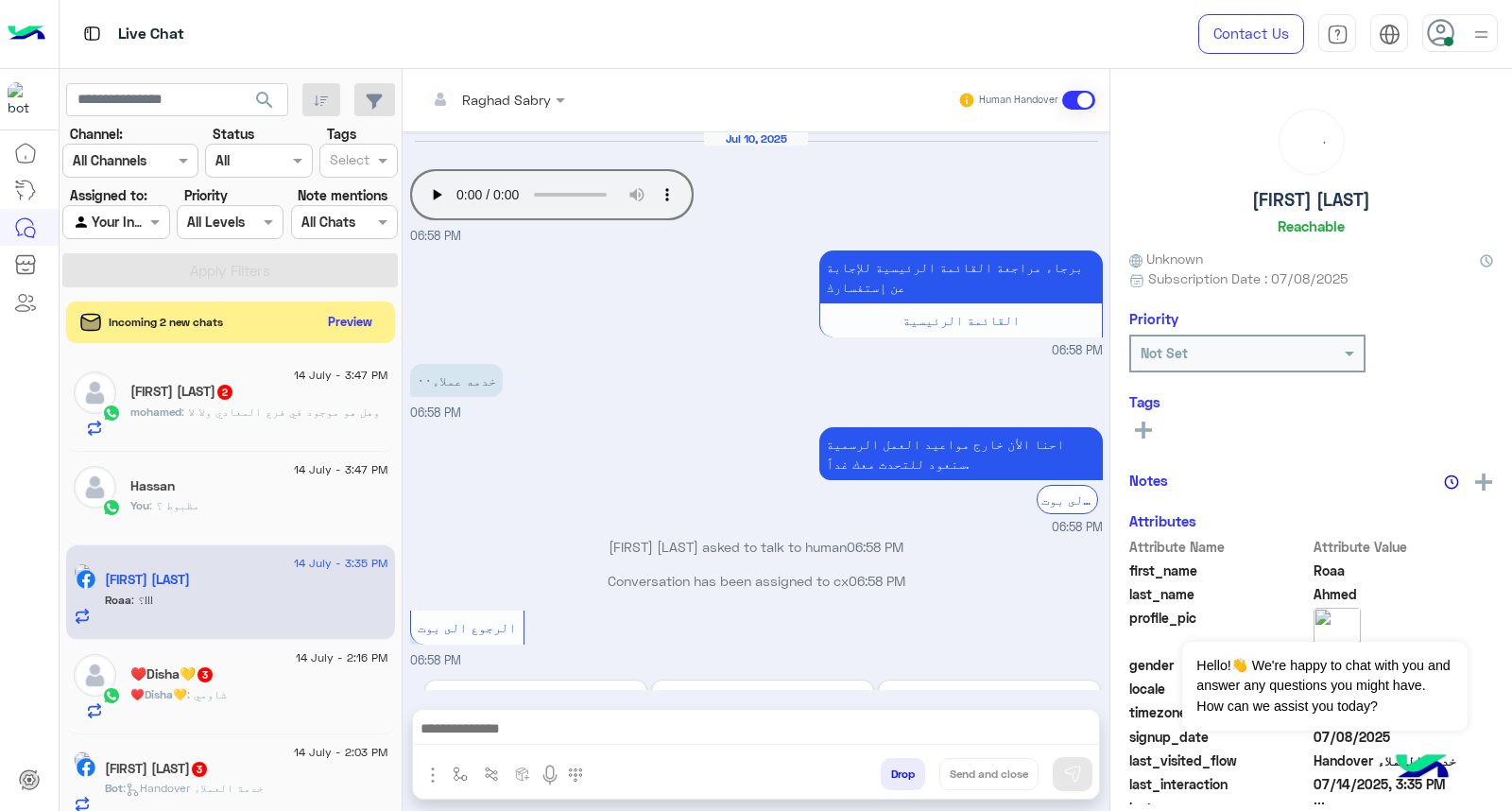 scroll, scrollTop: 1145, scrollLeft: 0, axis: vertical 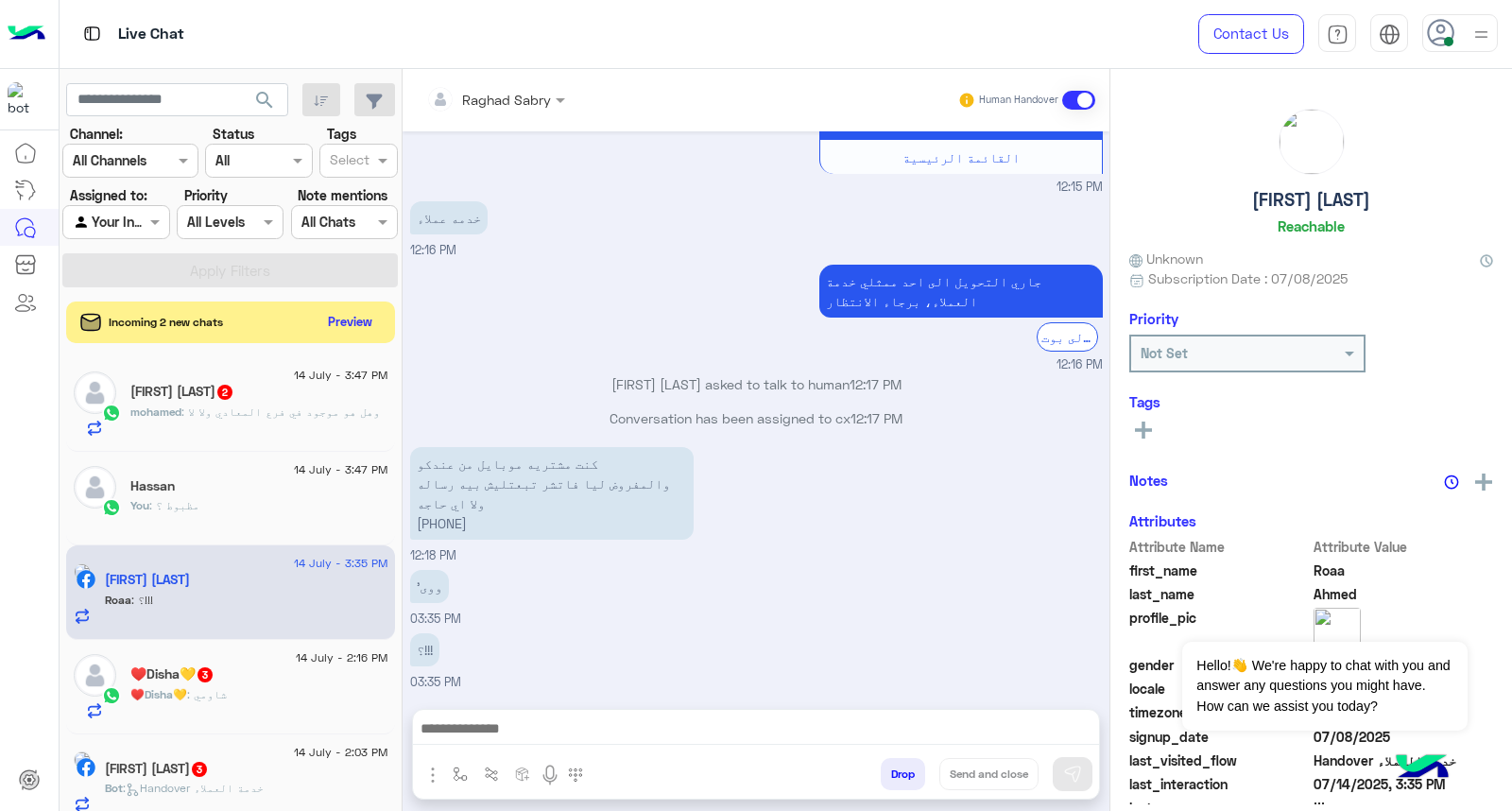 click on "14 July - 3:47 PM" 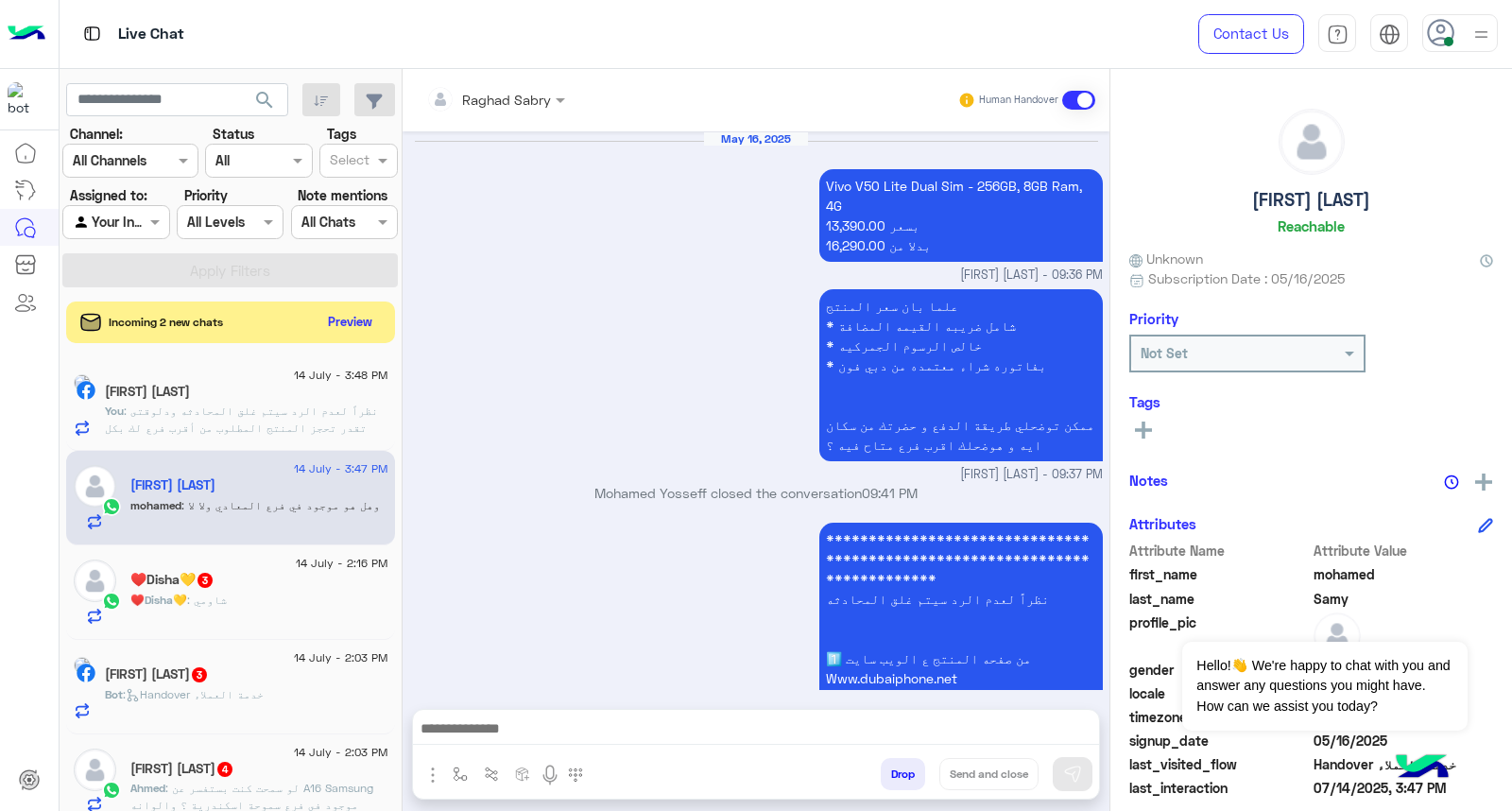 scroll, scrollTop: 1664, scrollLeft: 0, axis: vertical 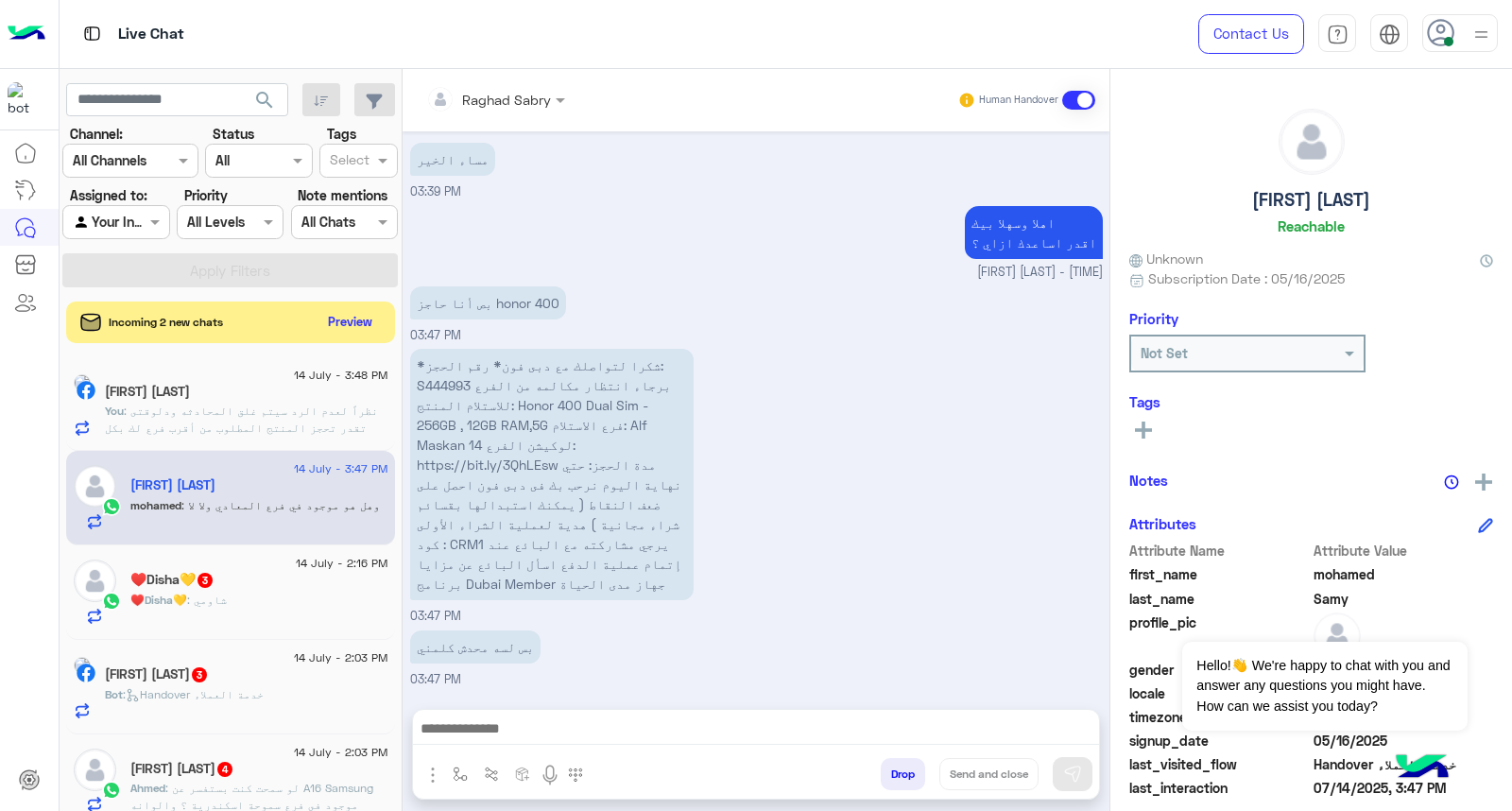 click at bounding box center [756, 733] 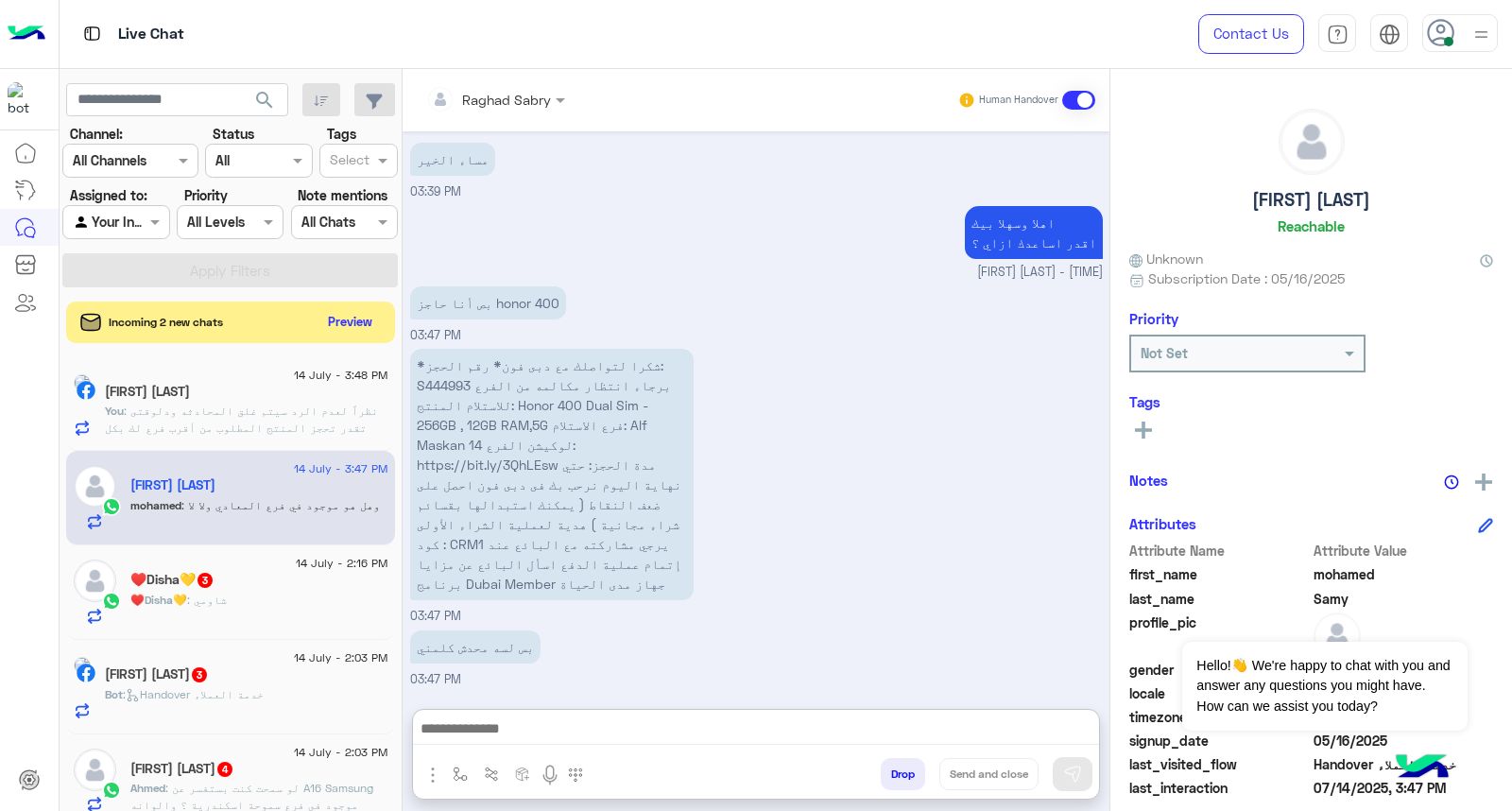 click at bounding box center (756, 731) 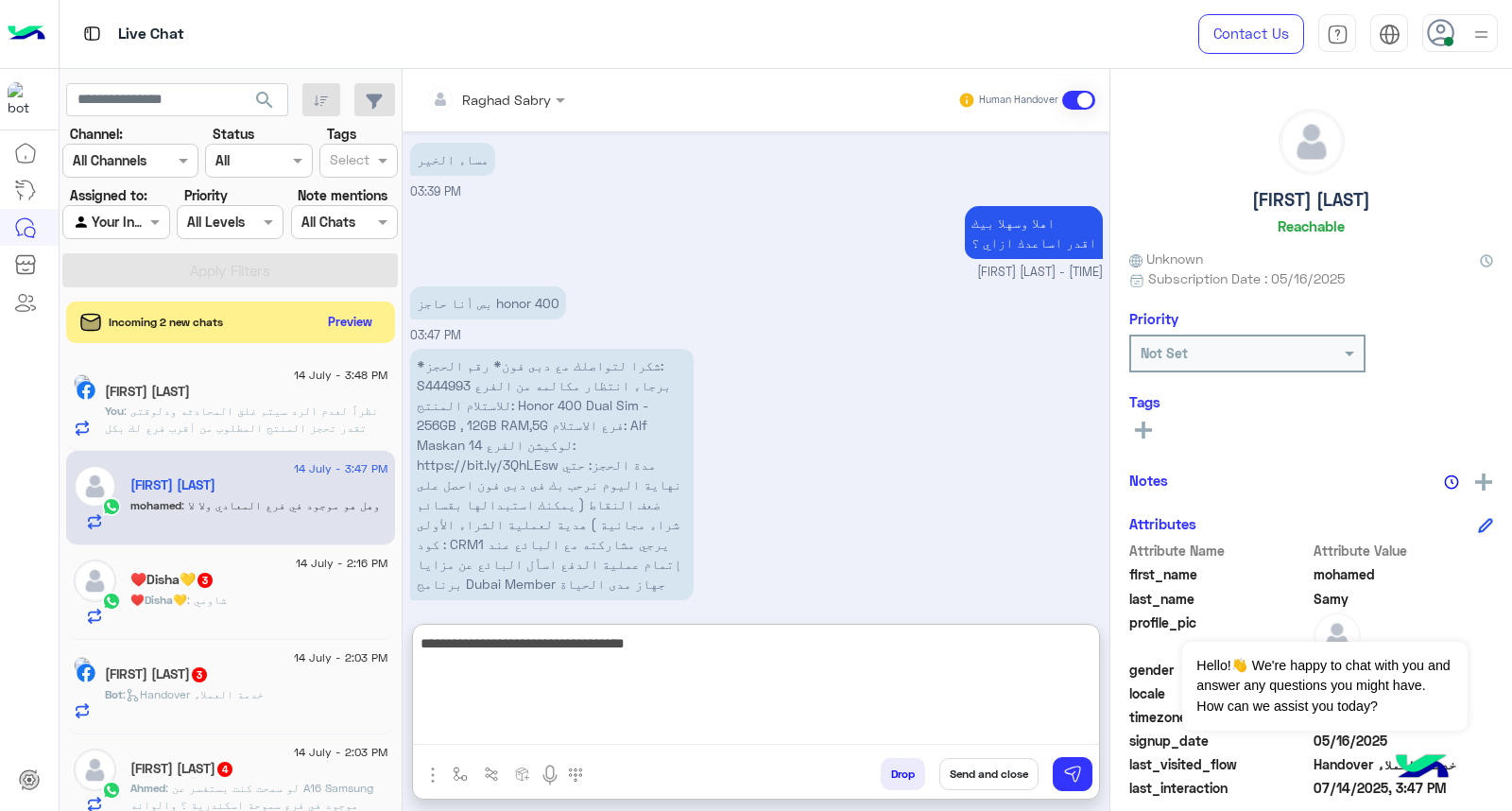 type on "**********" 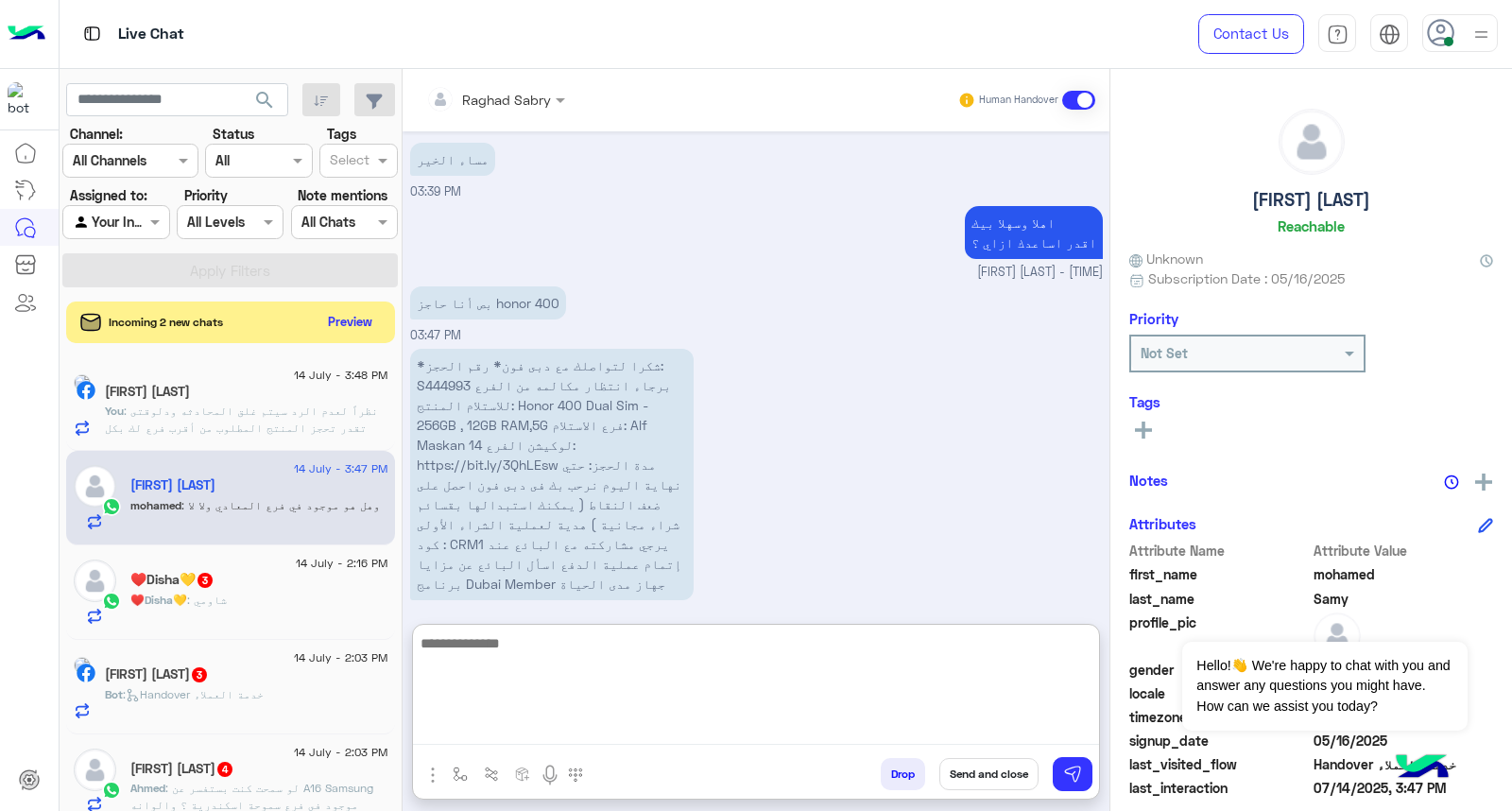 scroll, scrollTop: 1809, scrollLeft: 0, axis: vertical 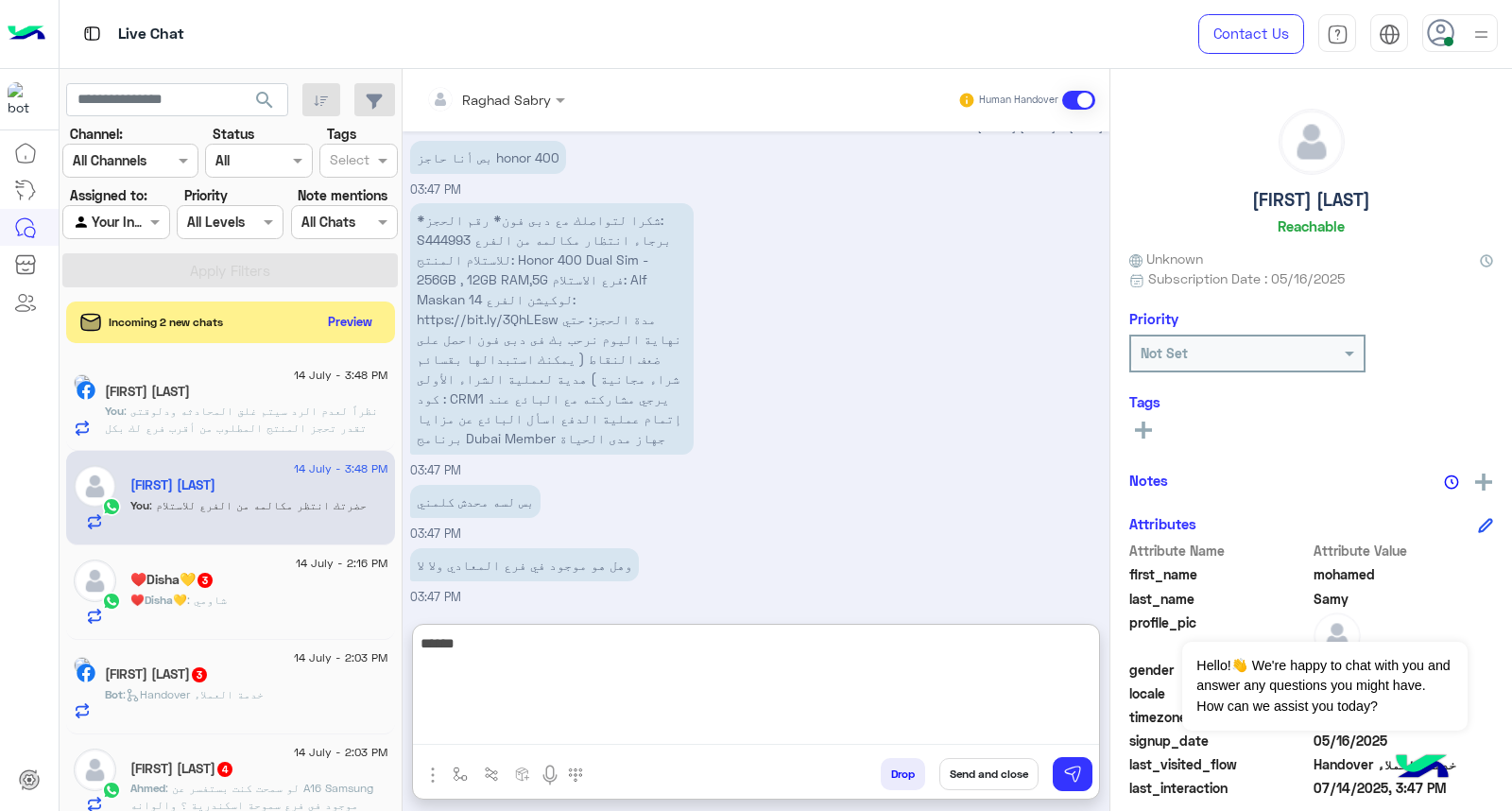 type on "***" 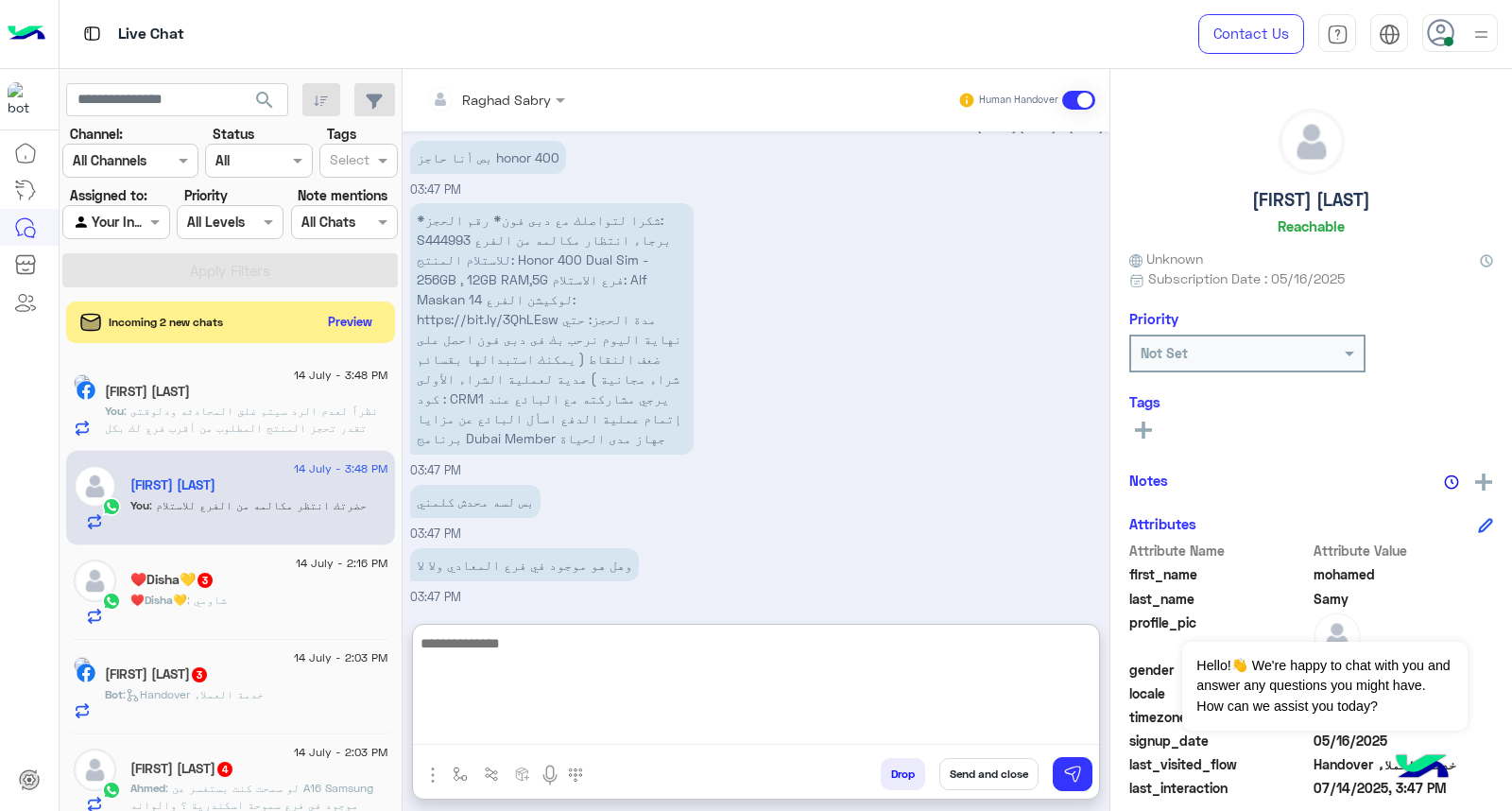 scroll, scrollTop: 1869, scrollLeft: 0, axis: vertical 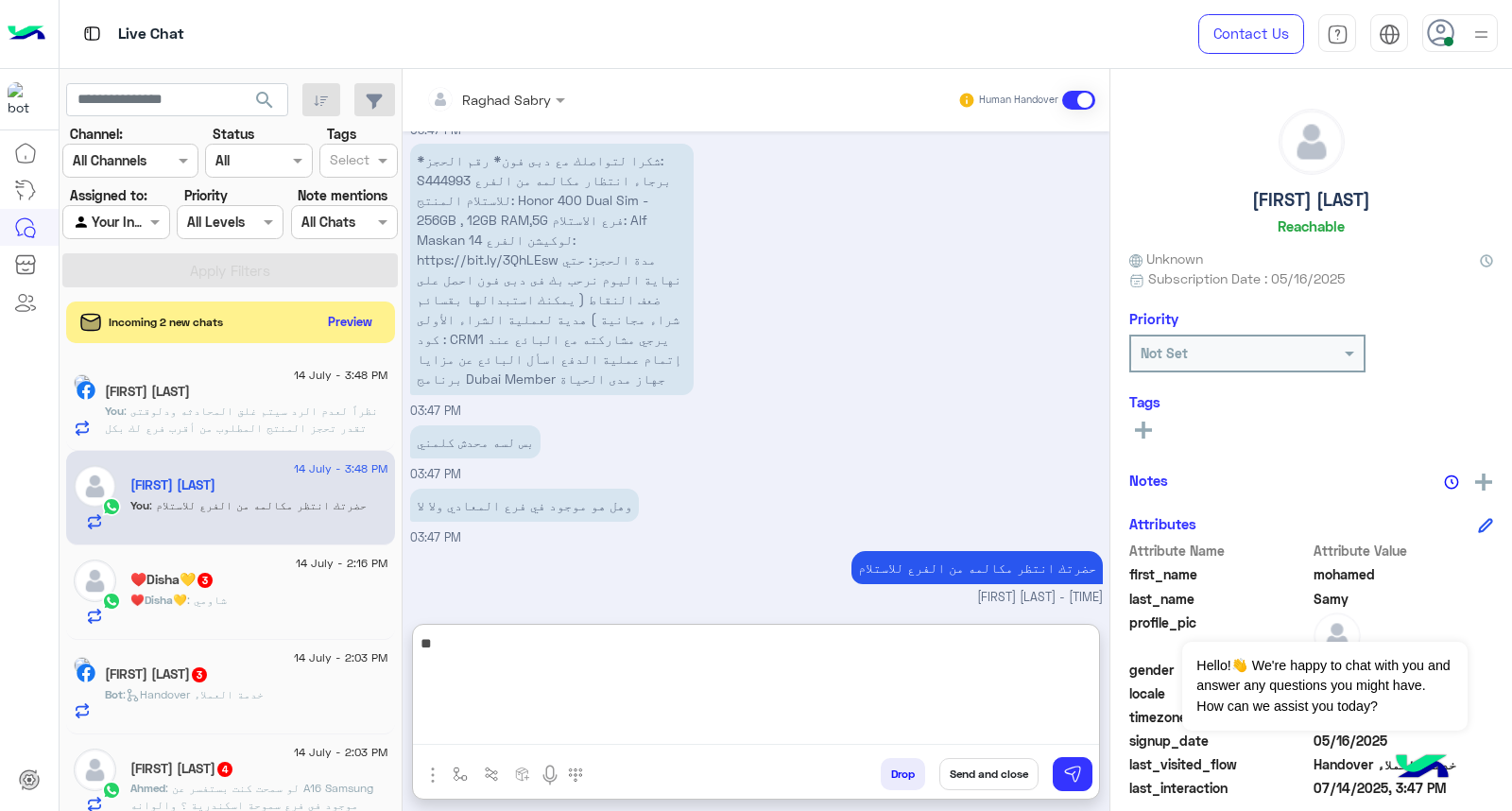 type on "*" 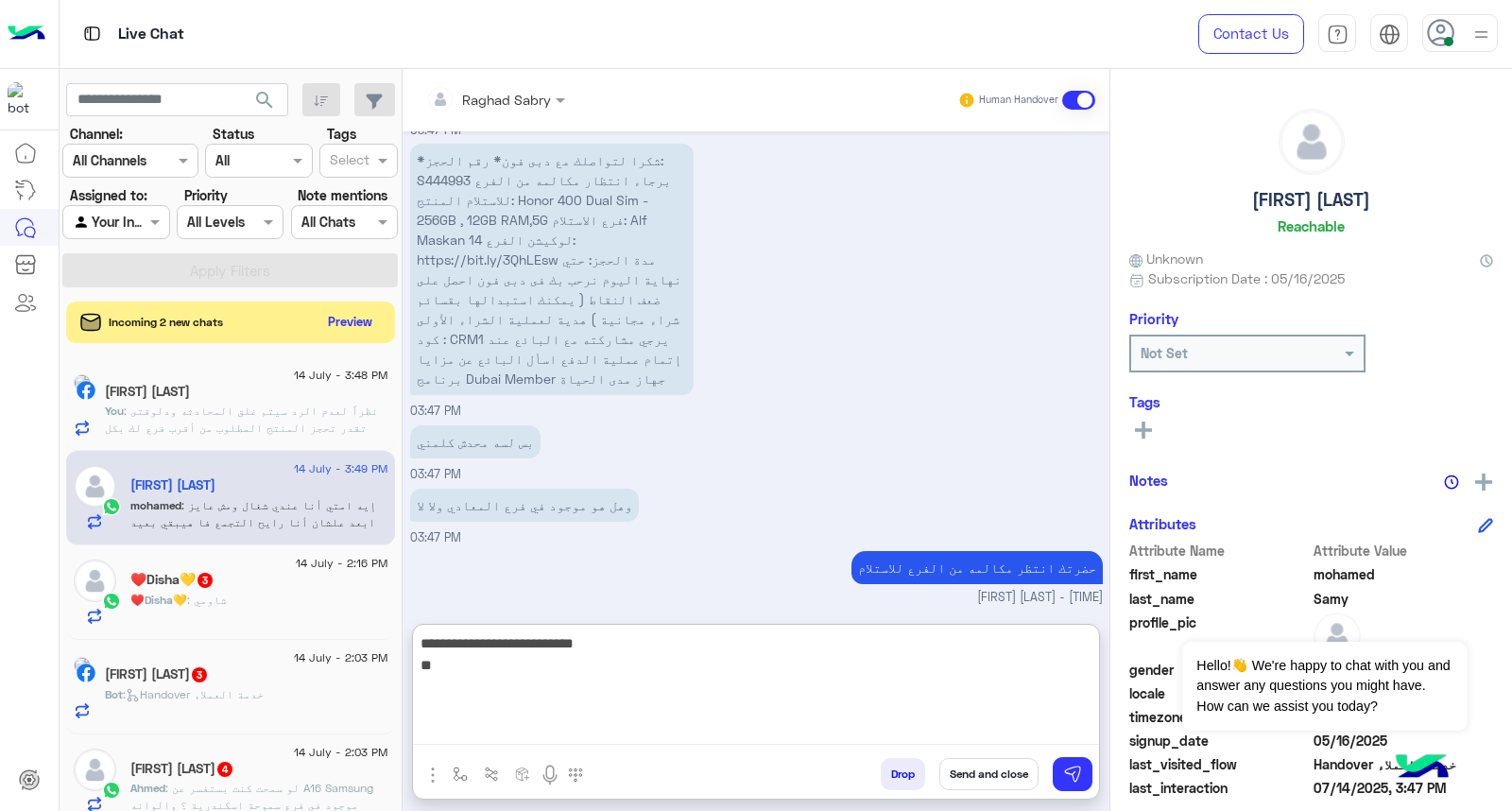 scroll, scrollTop: 1952, scrollLeft: 0, axis: vertical 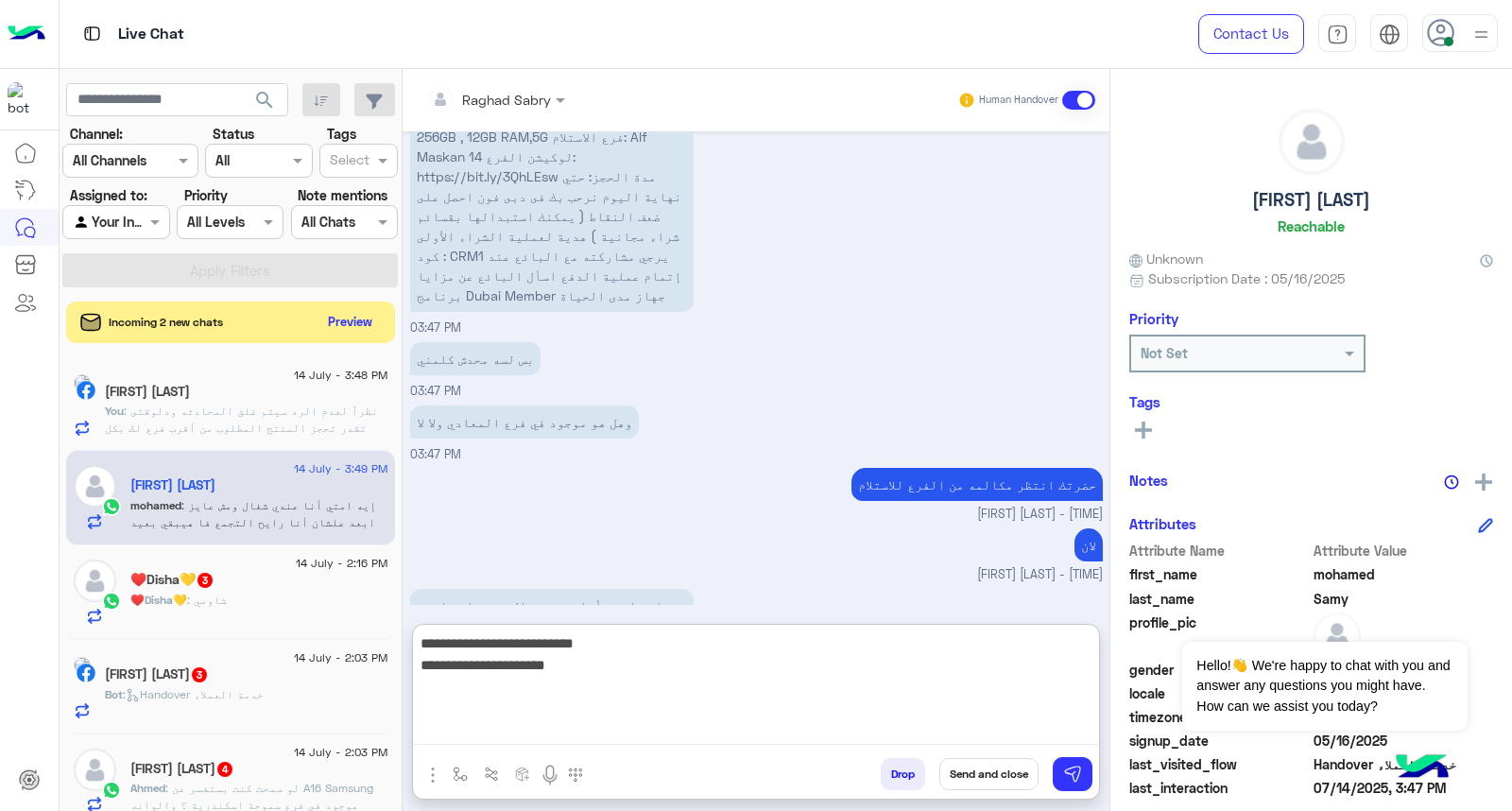 type on "**********" 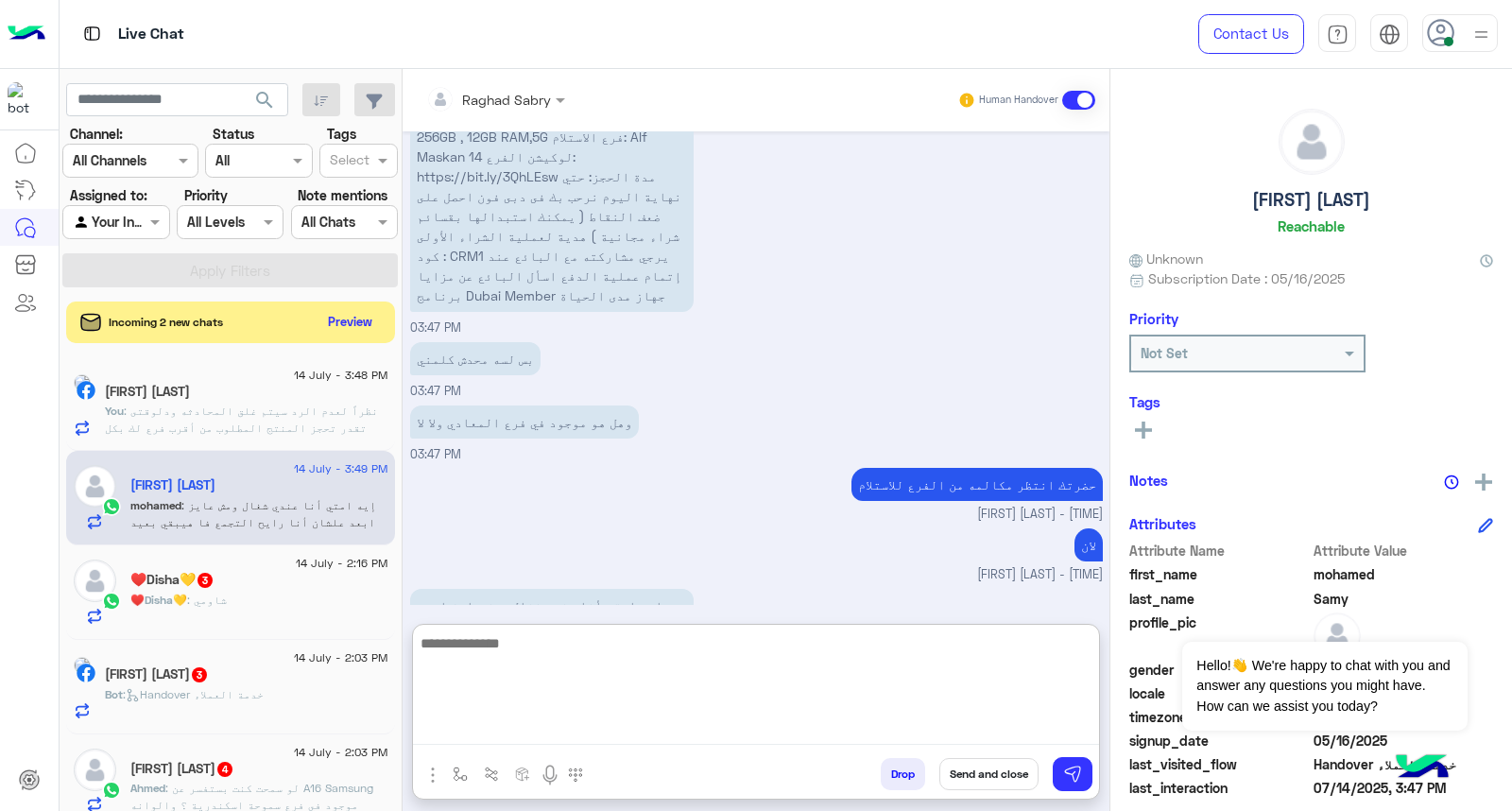 scroll, scrollTop: 2032, scrollLeft: 0, axis: vertical 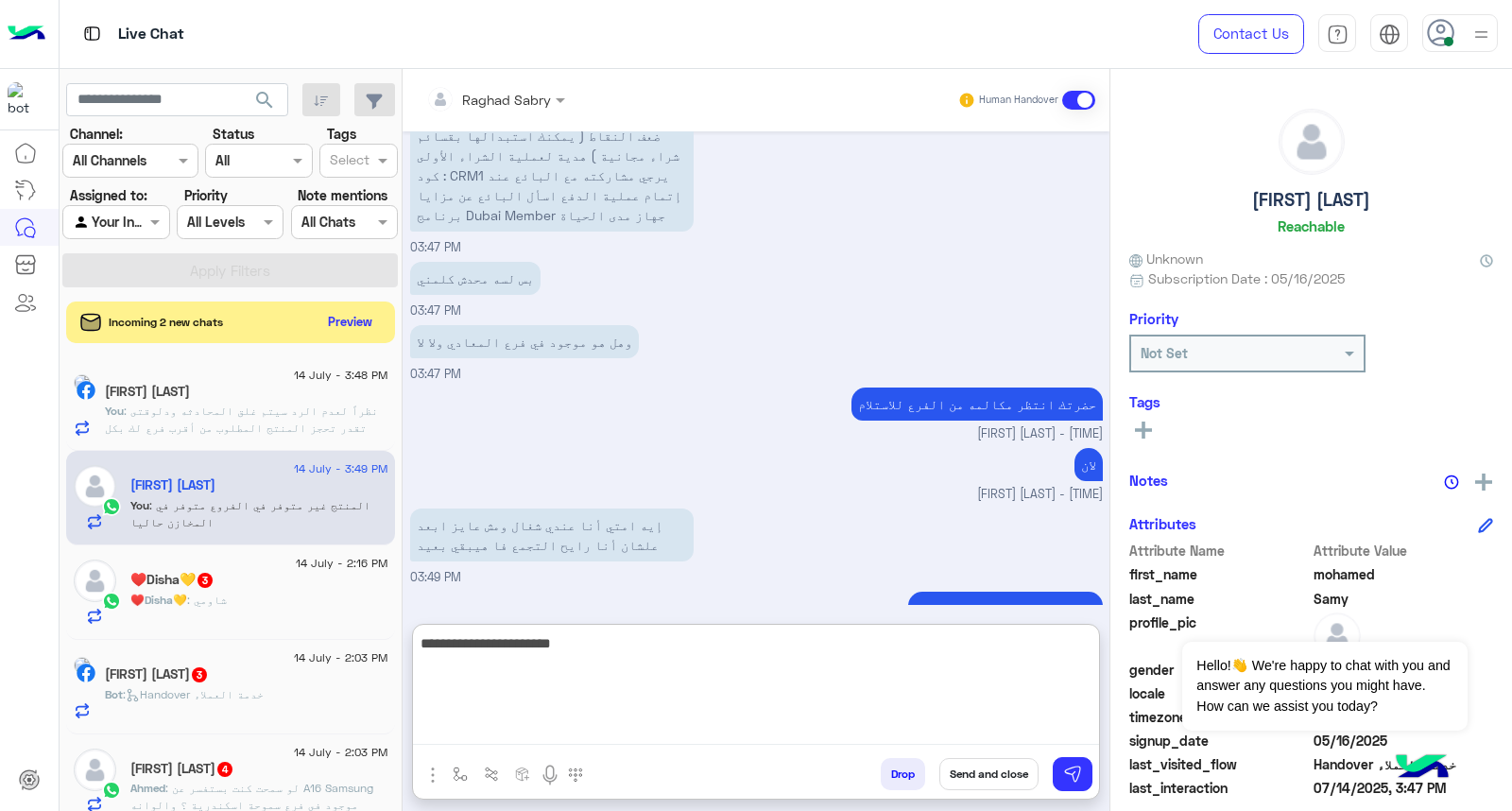 type on "**********" 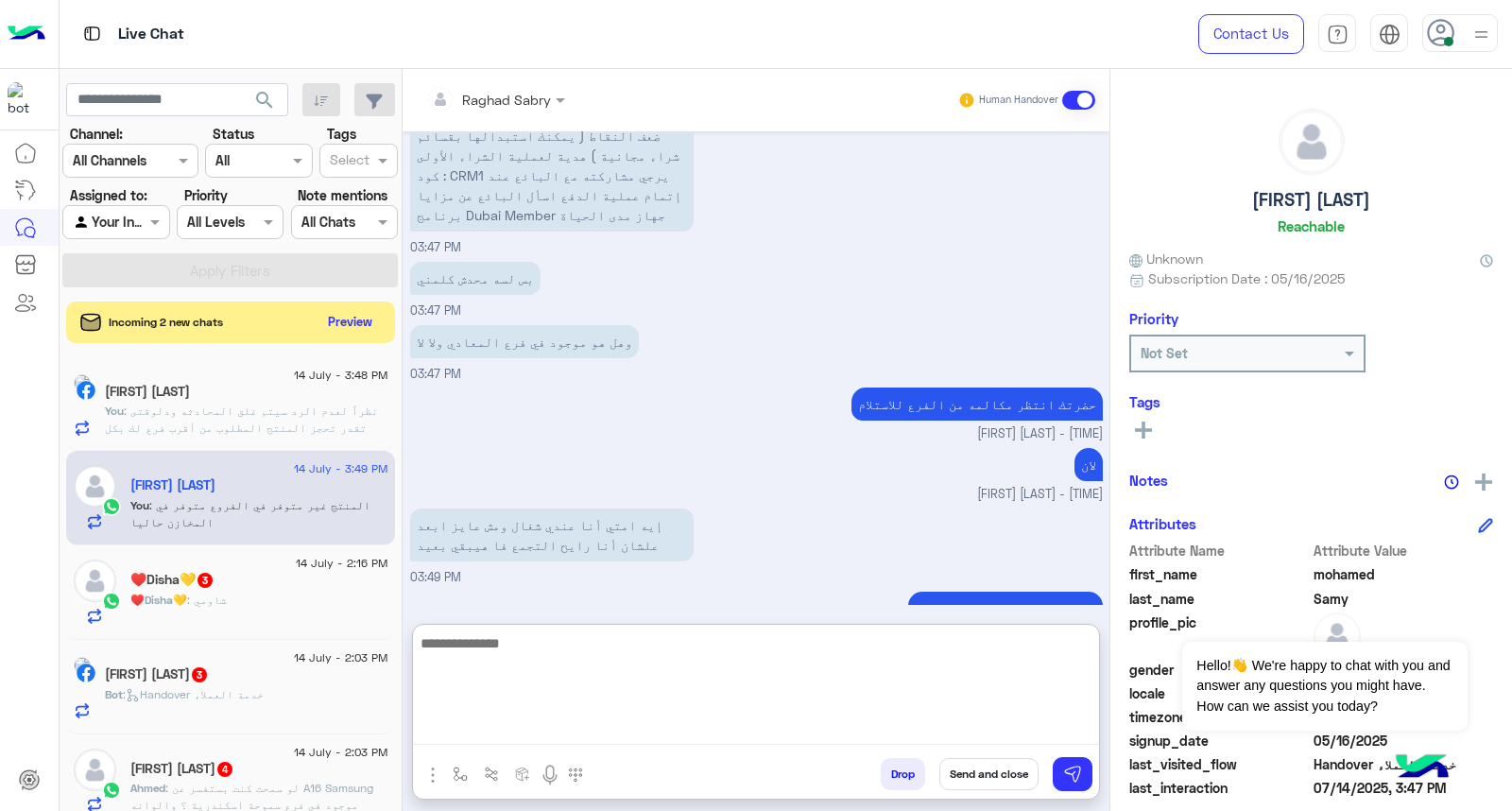 scroll, scrollTop: 2092, scrollLeft: 0, axis: vertical 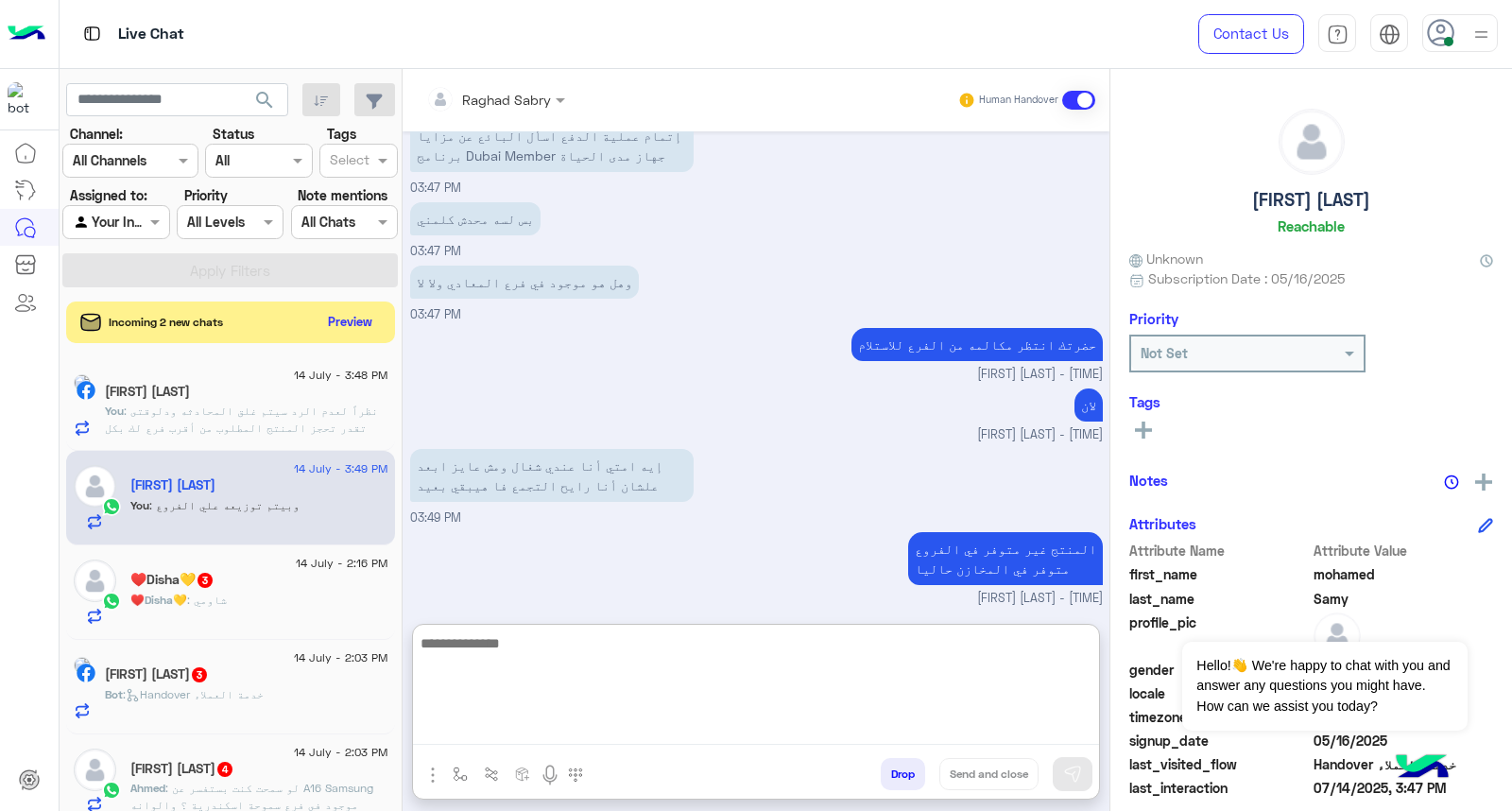 click on "Roaa Ahmed" 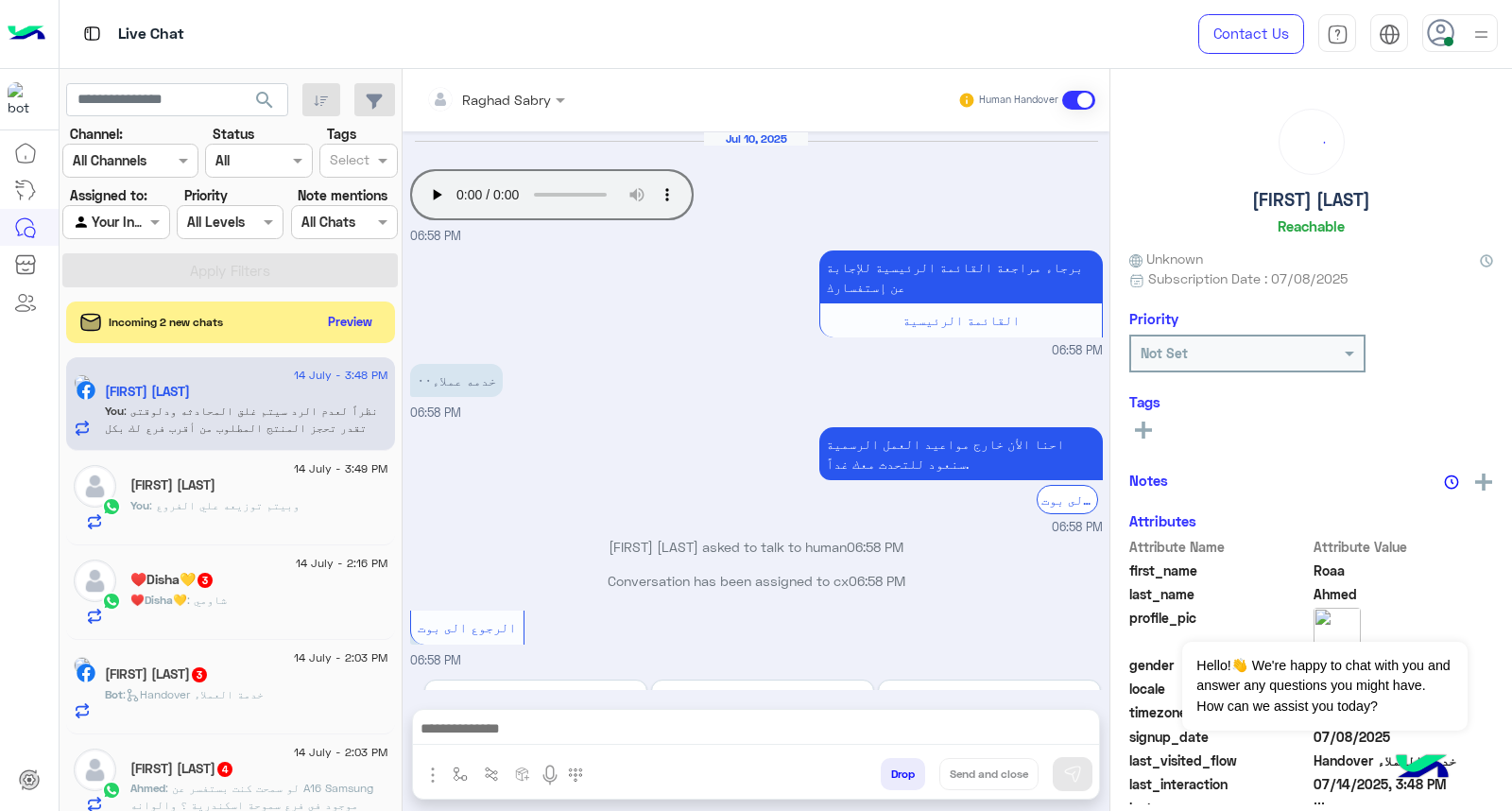 scroll, scrollTop: 1145, scrollLeft: 0, axis: vertical 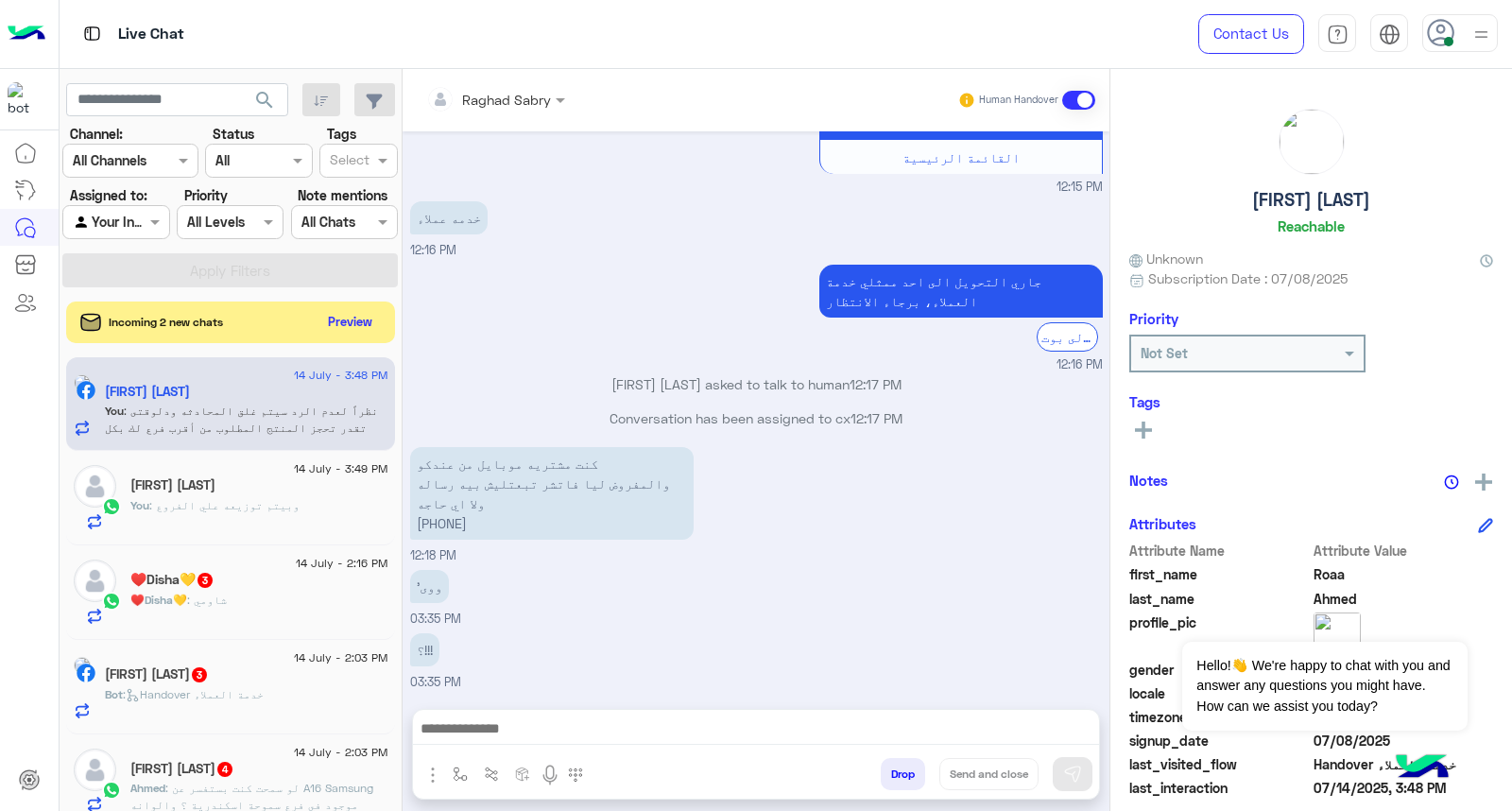 click on "Roaa Ahmed" 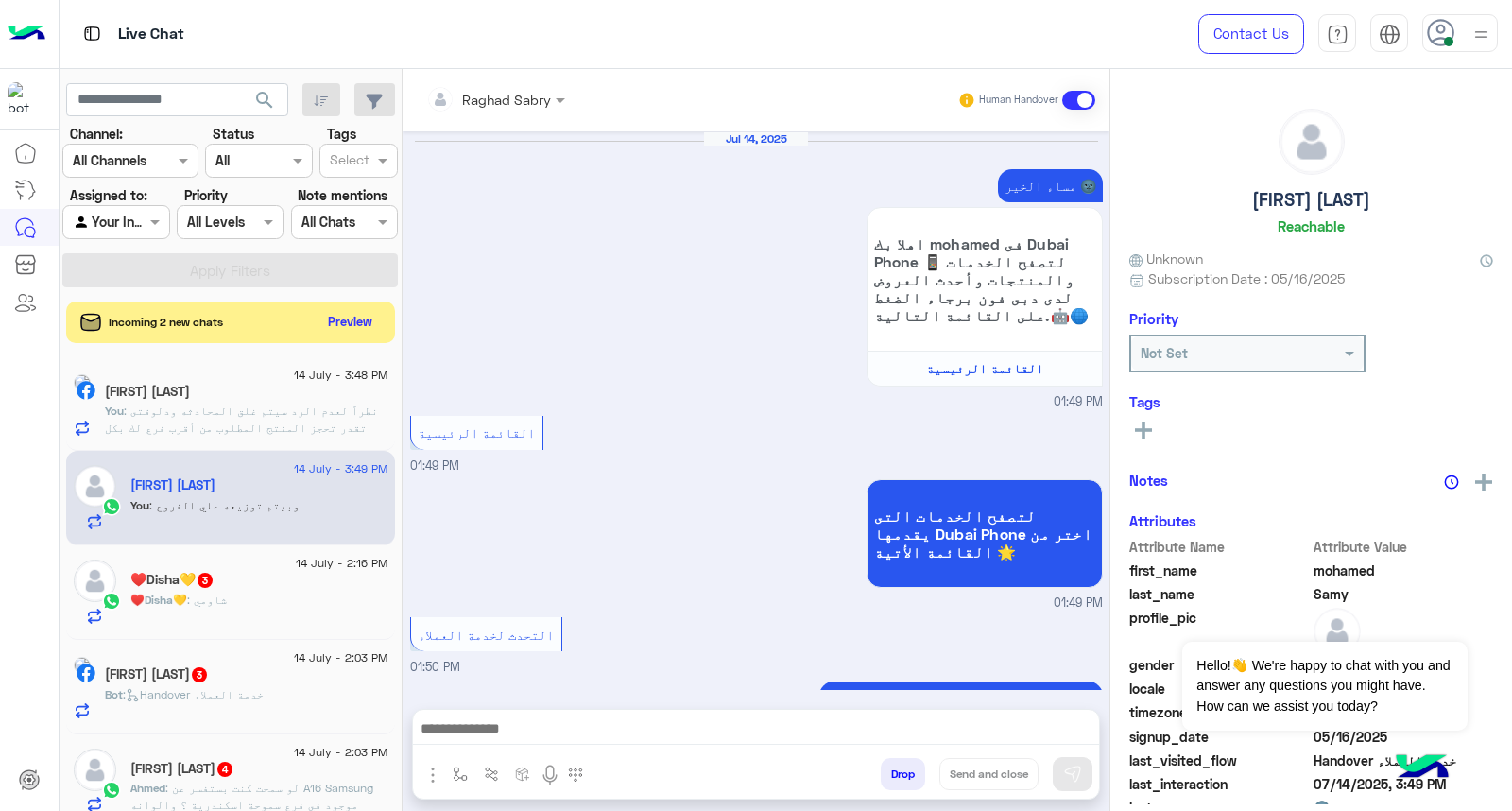 scroll, scrollTop: 1219, scrollLeft: 0, axis: vertical 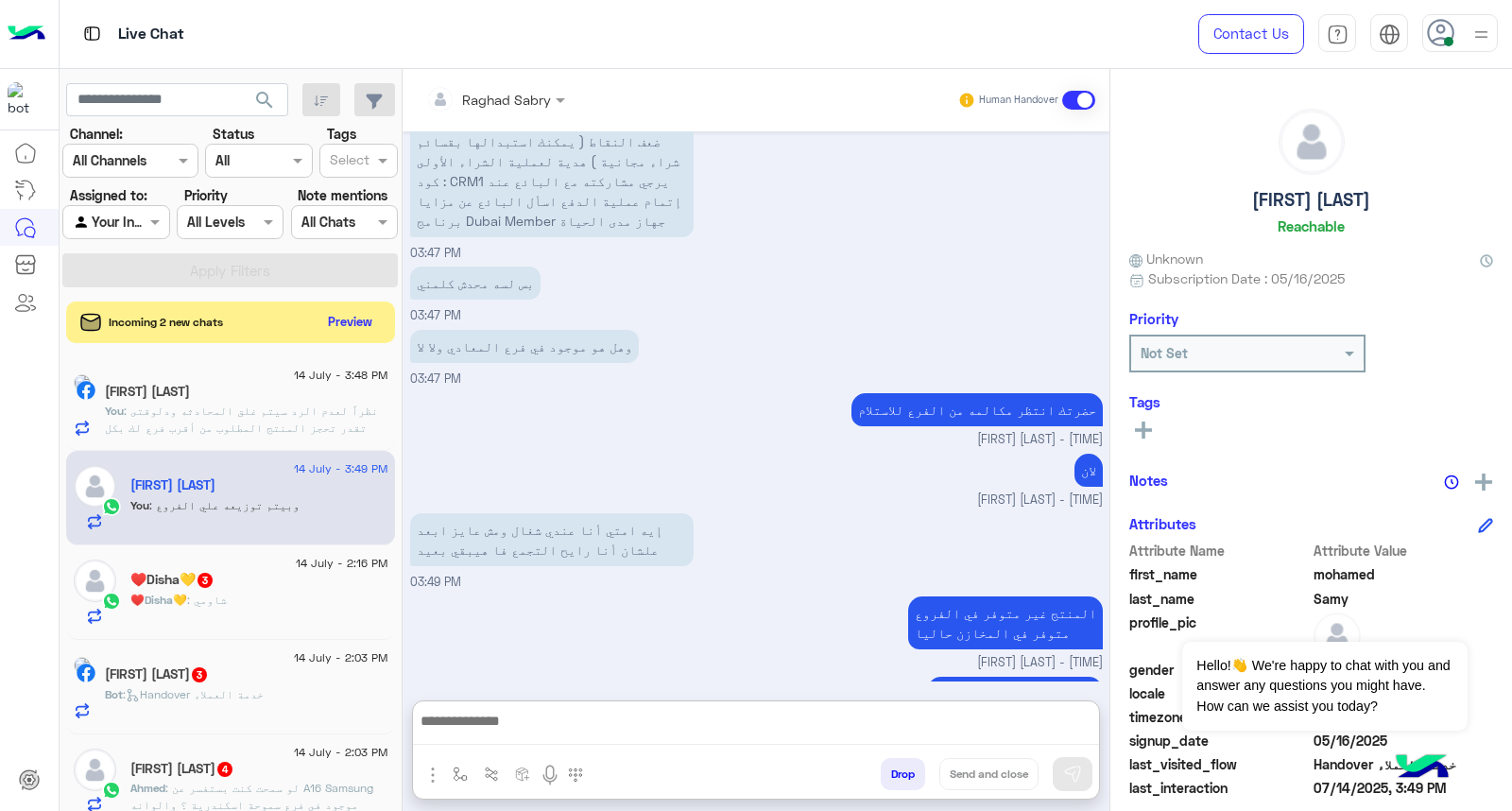click at bounding box center (756, 727) 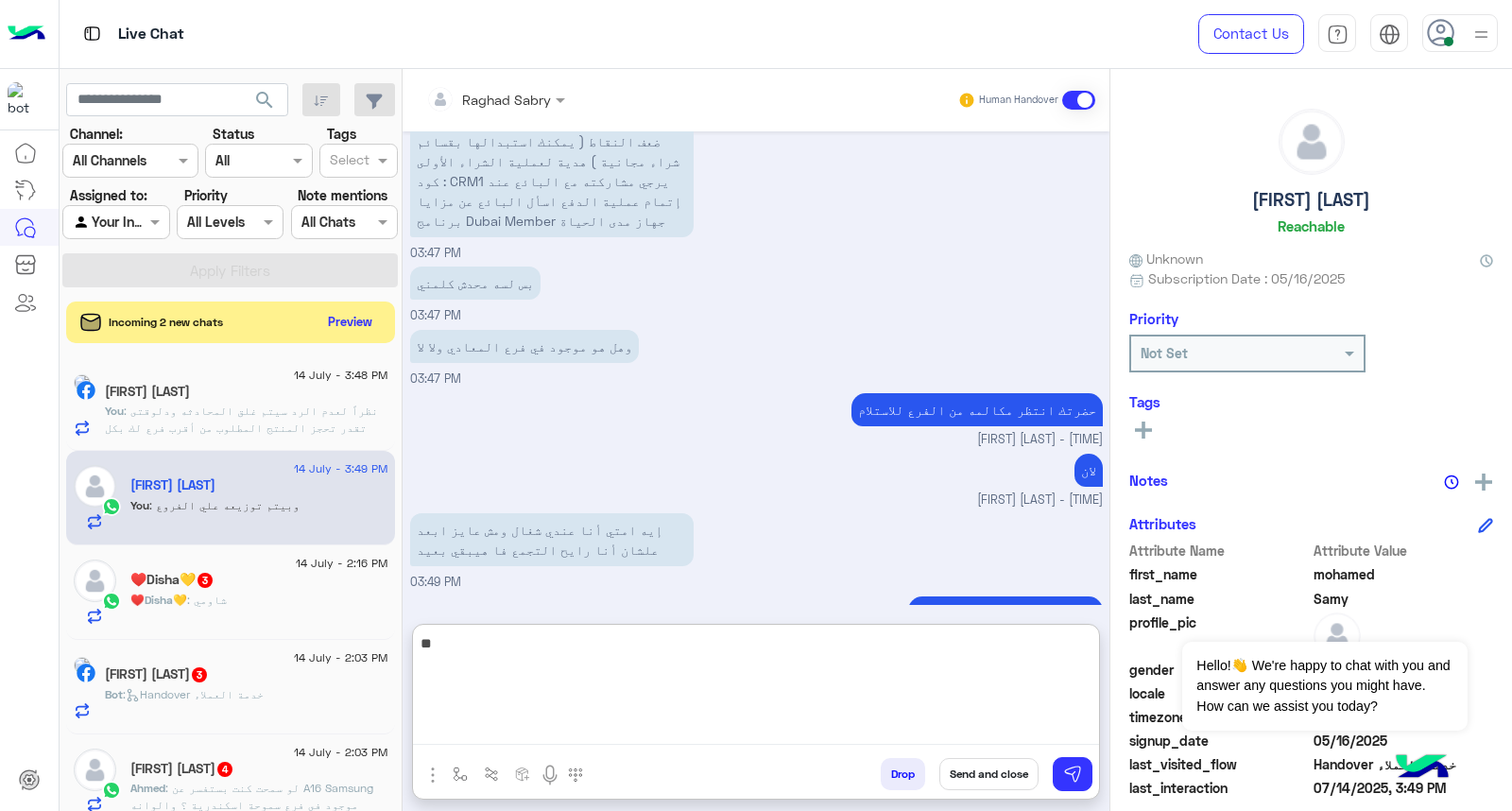 type on "**" 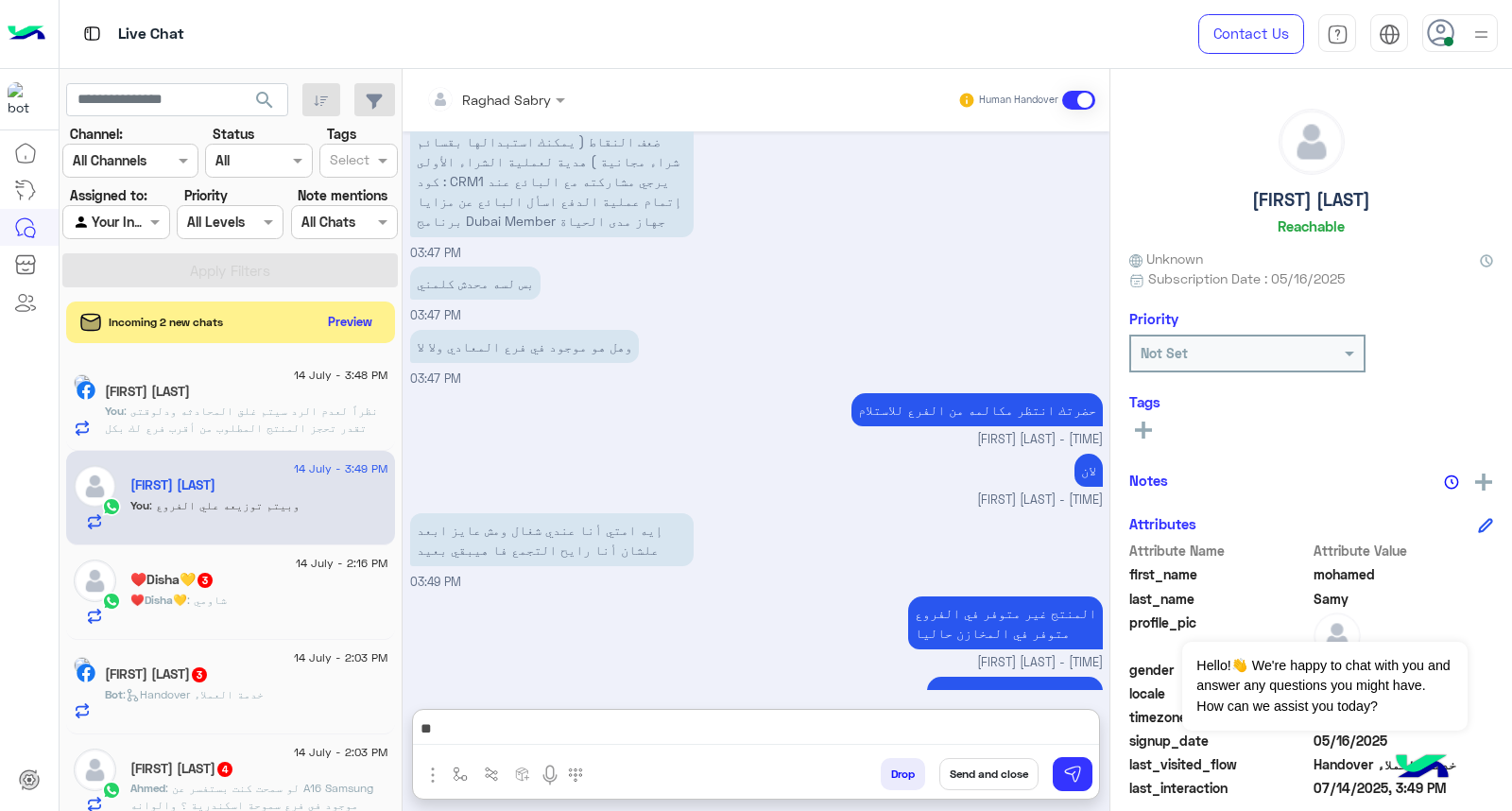 click on "**" at bounding box center (756, 731) 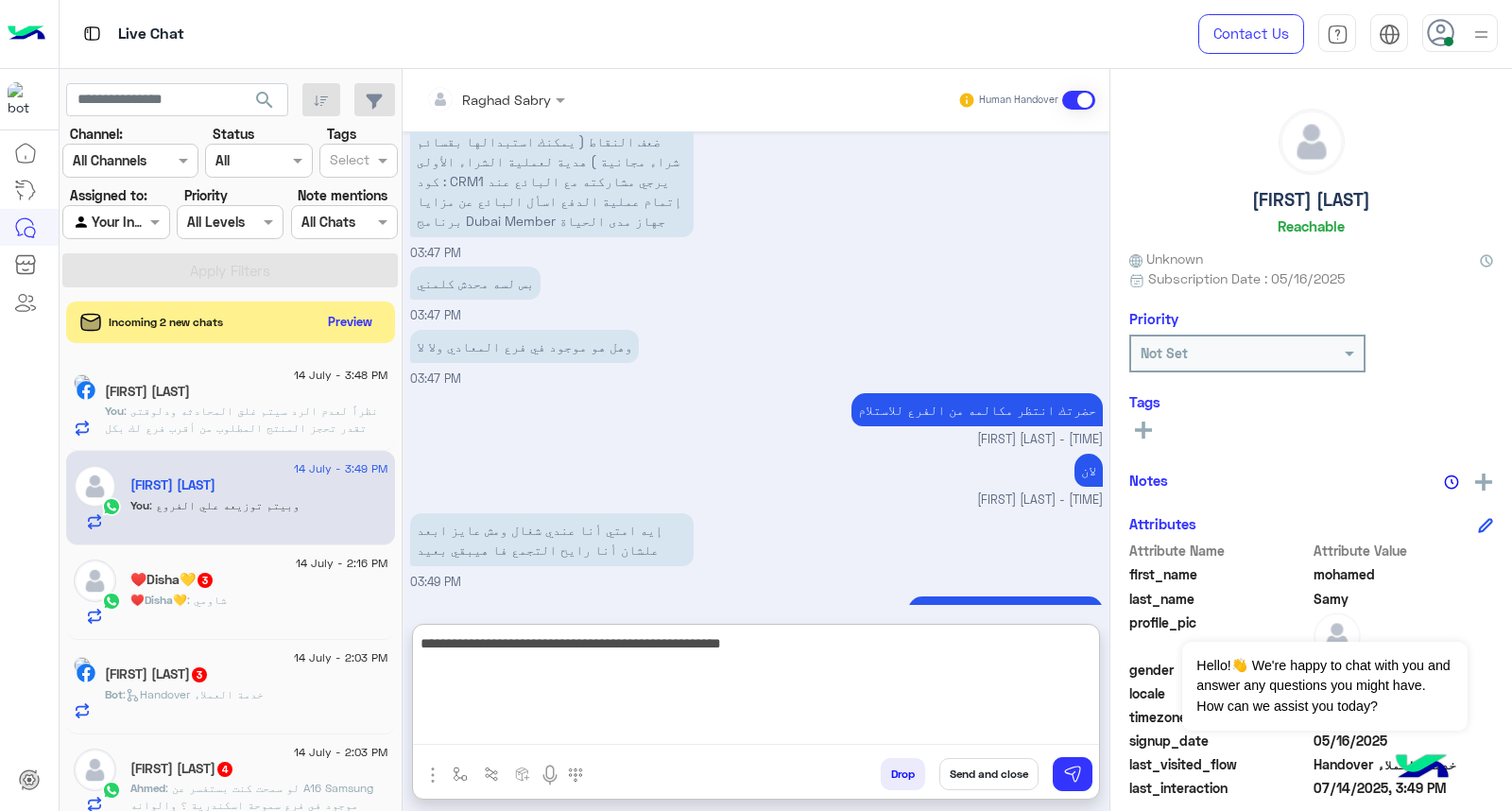 type on "**********" 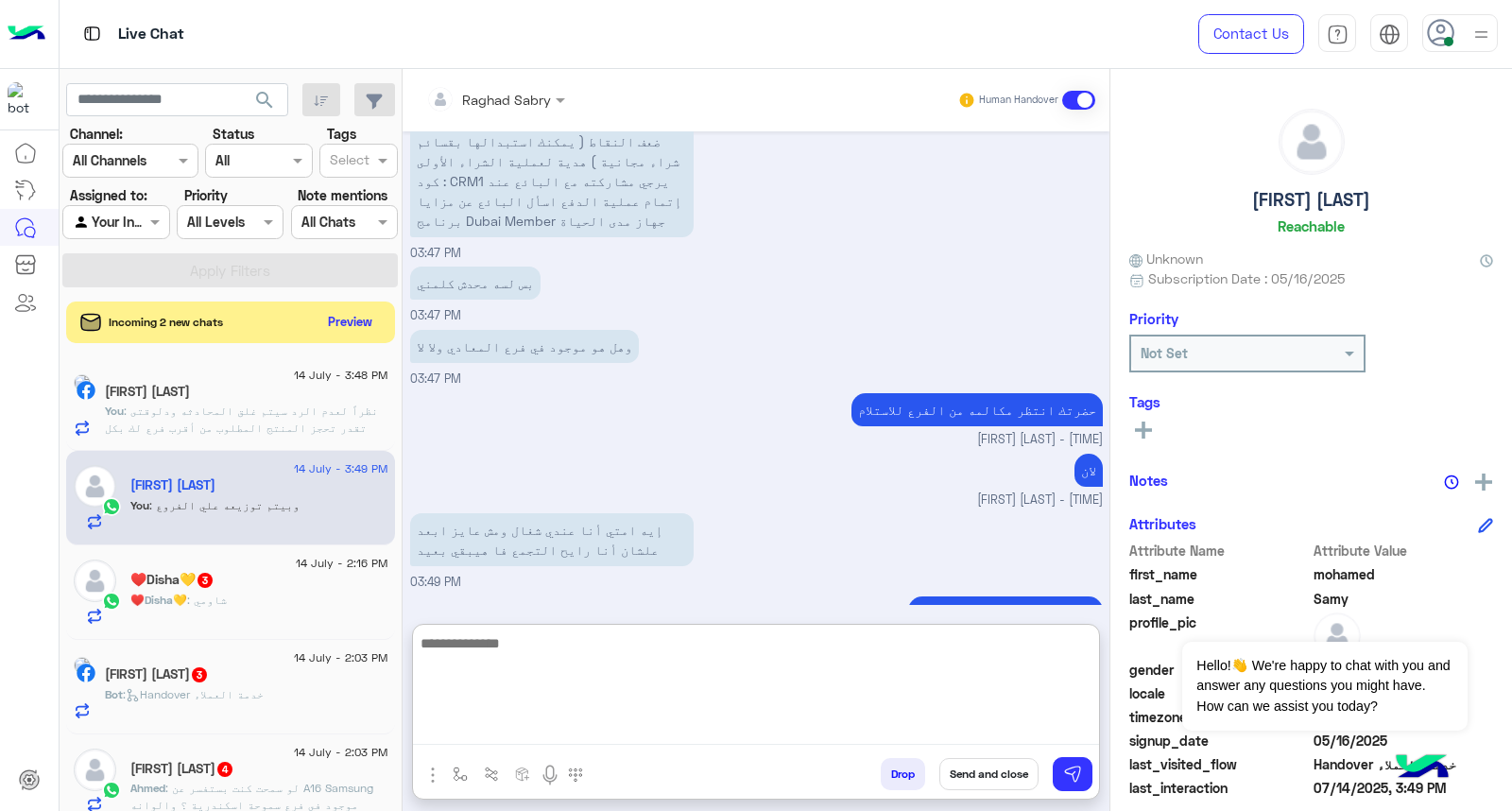 scroll, scrollTop: 1385, scrollLeft: 0, axis: vertical 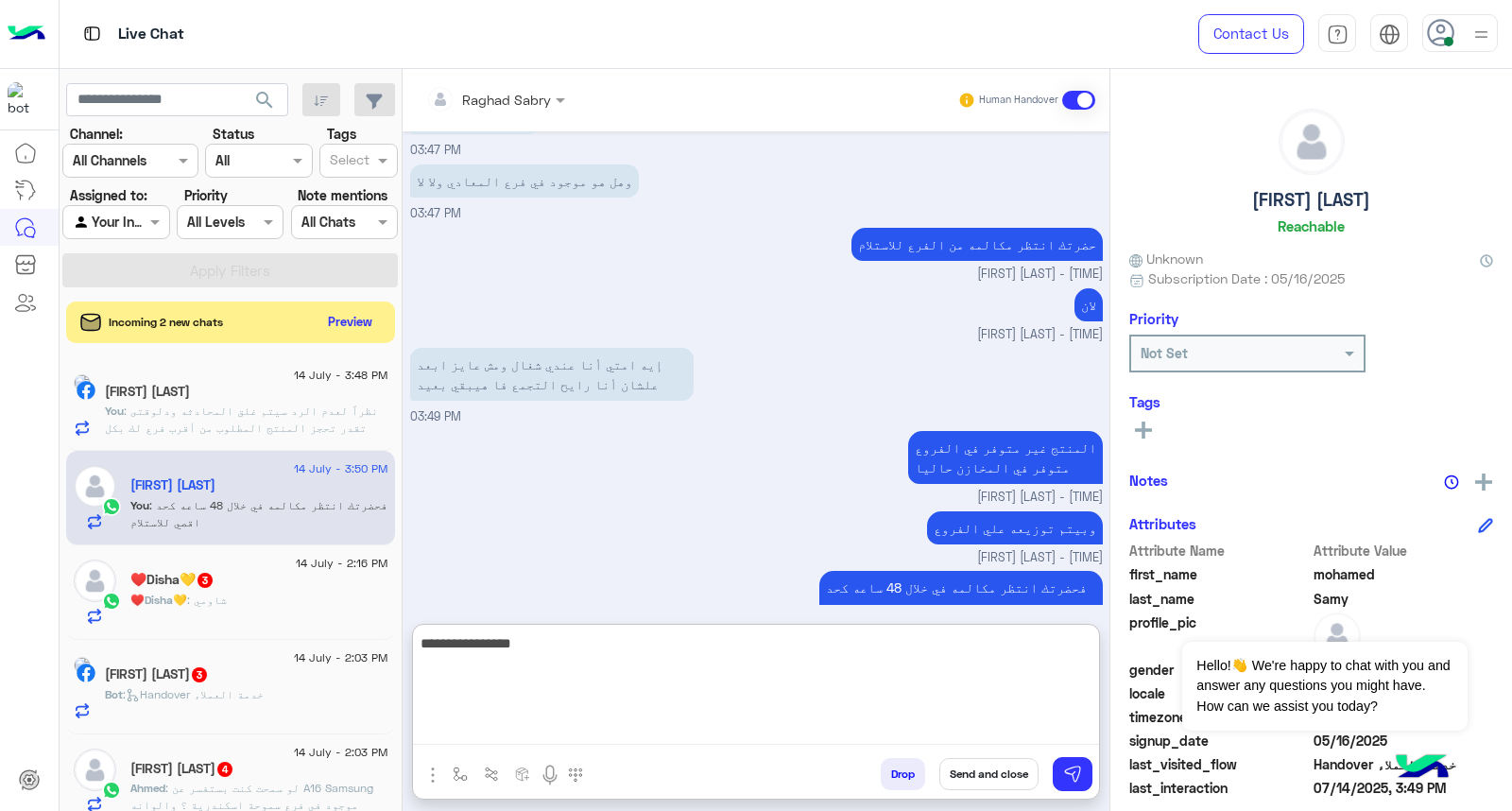 type on "**********" 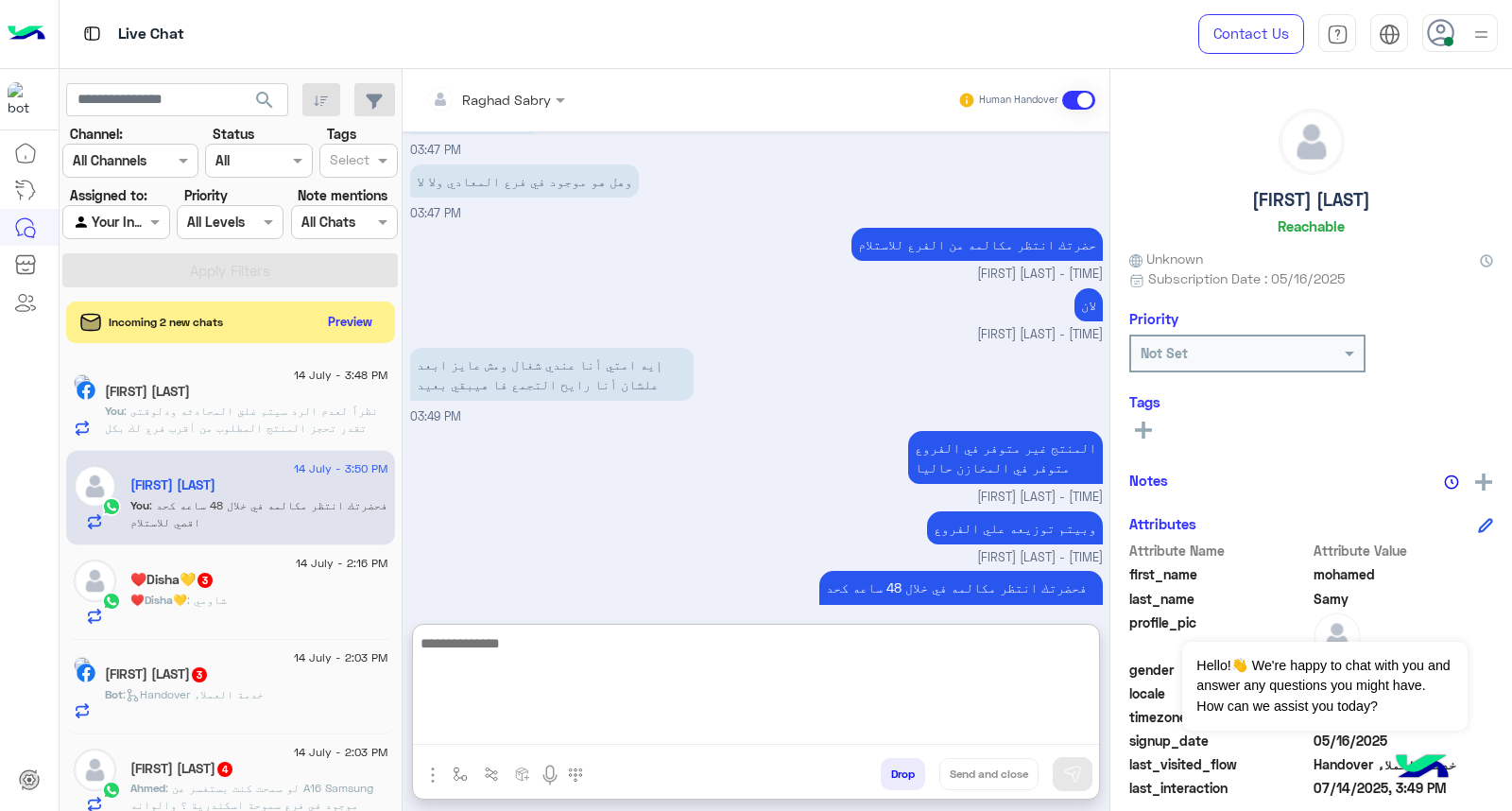 scroll, scrollTop: 1444, scrollLeft: 0, axis: vertical 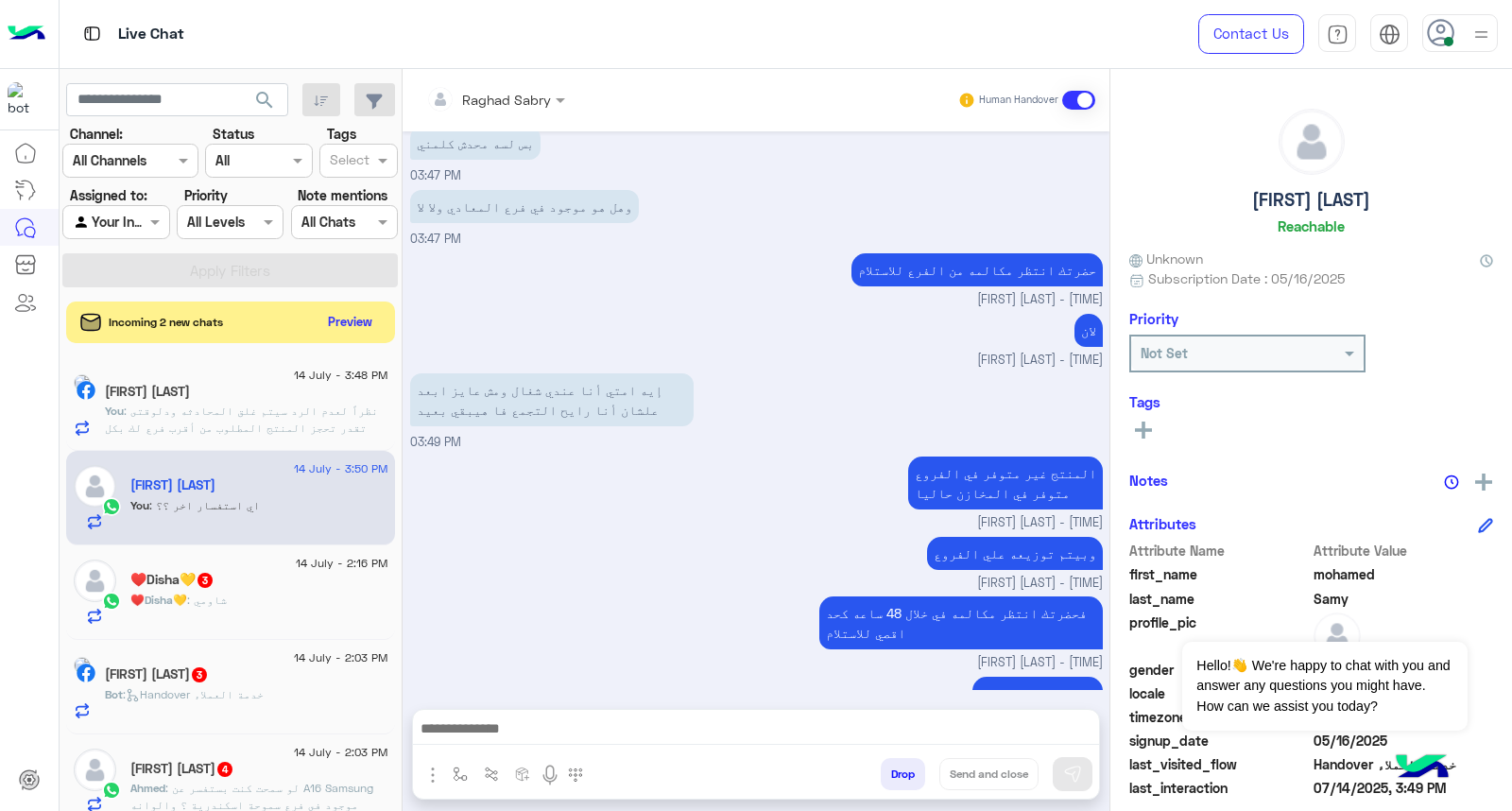 click at bounding box center (756, 731) 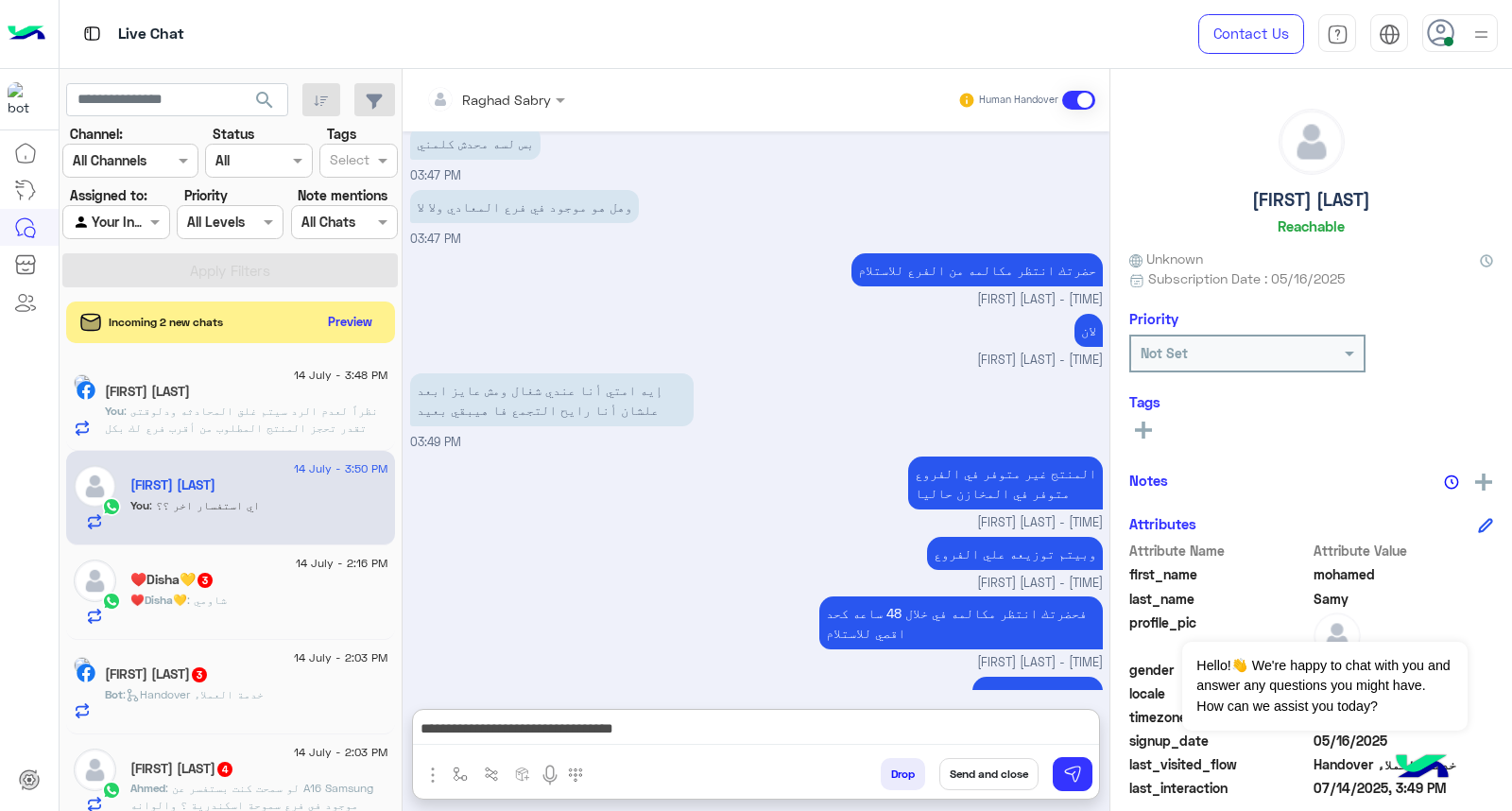 scroll, scrollTop: 1427, scrollLeft: 0, axis: vertical 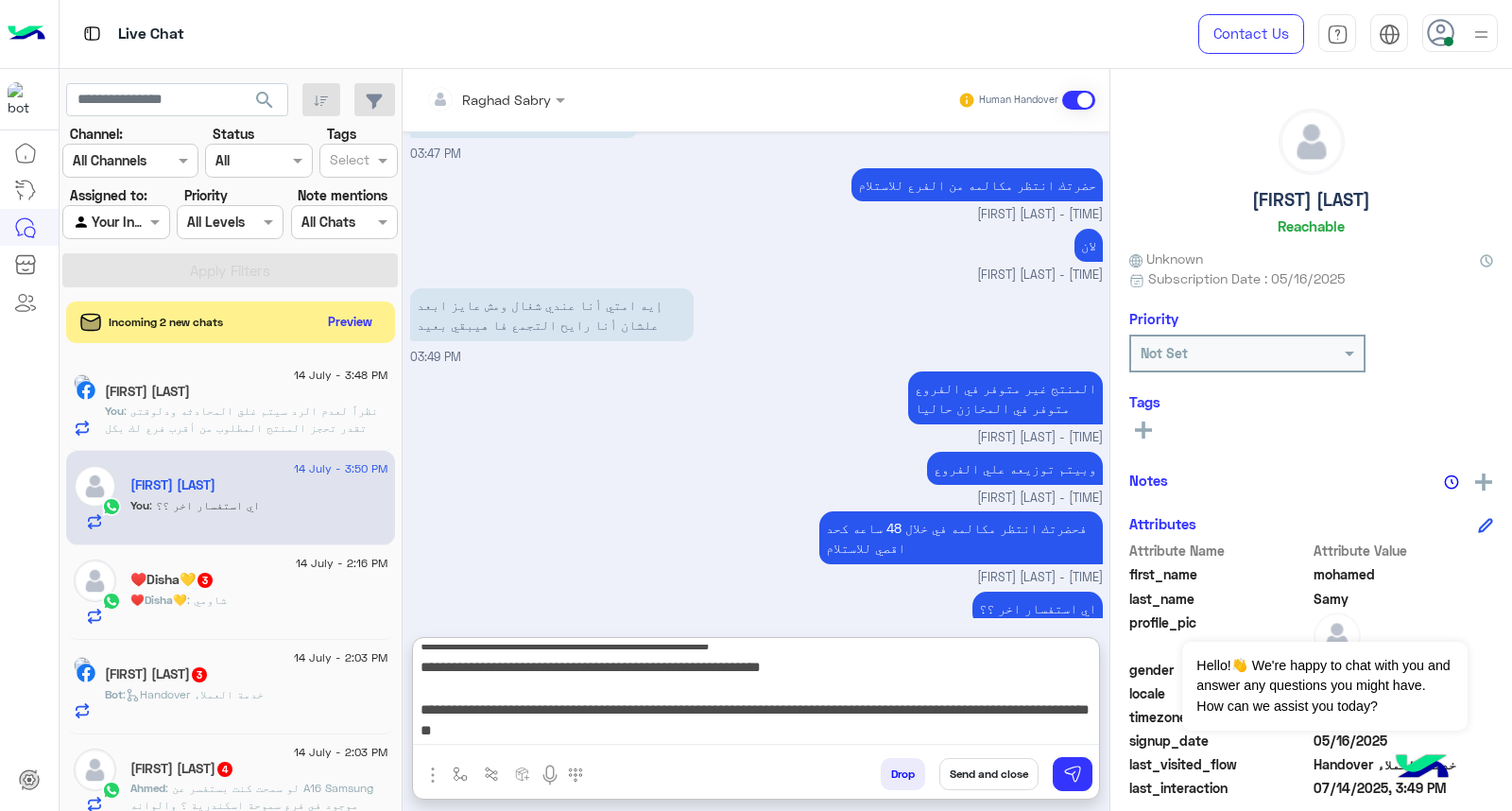 type on "**********" 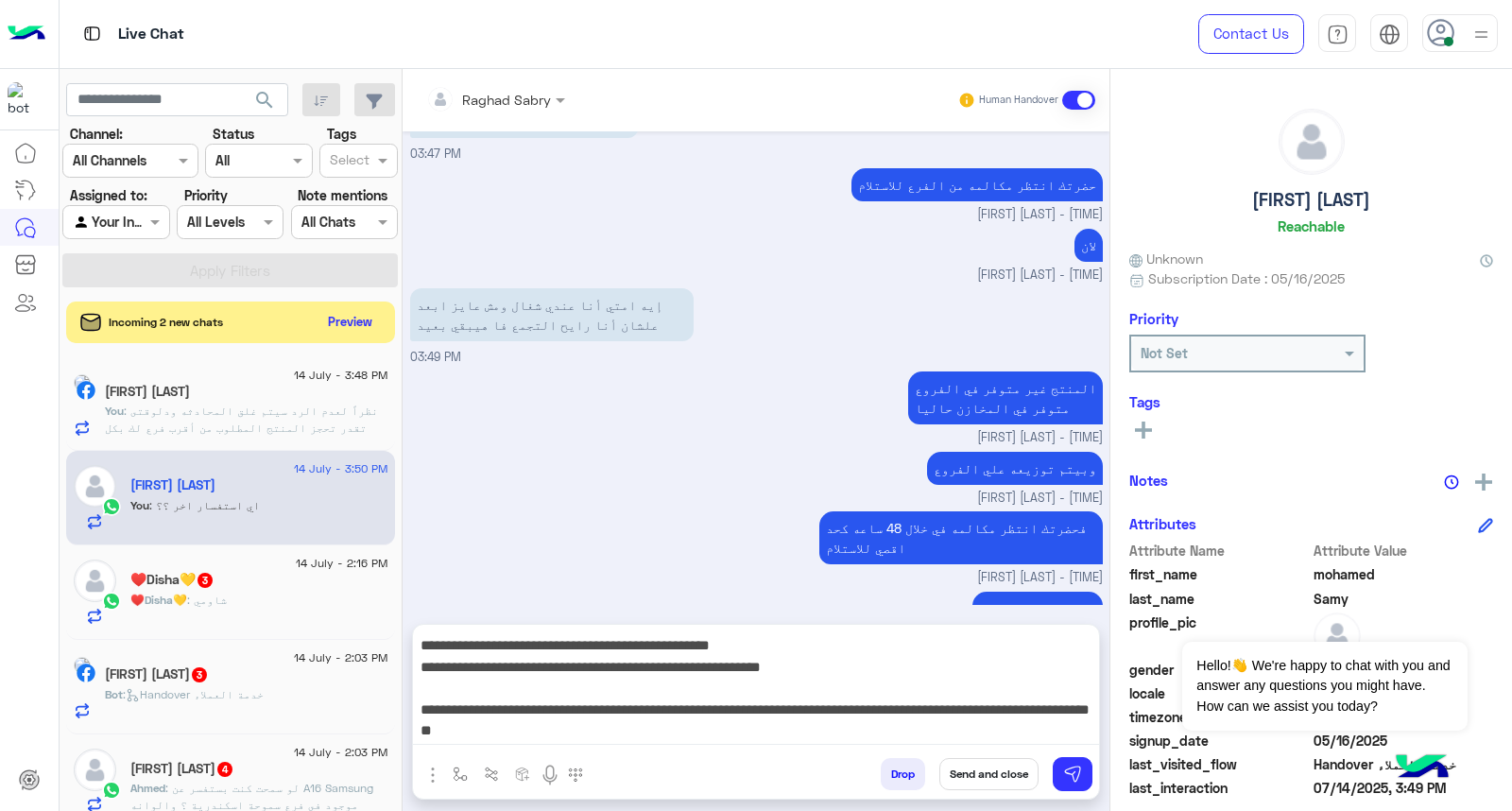 click on "Send and close" at bounding box center [988, 774] 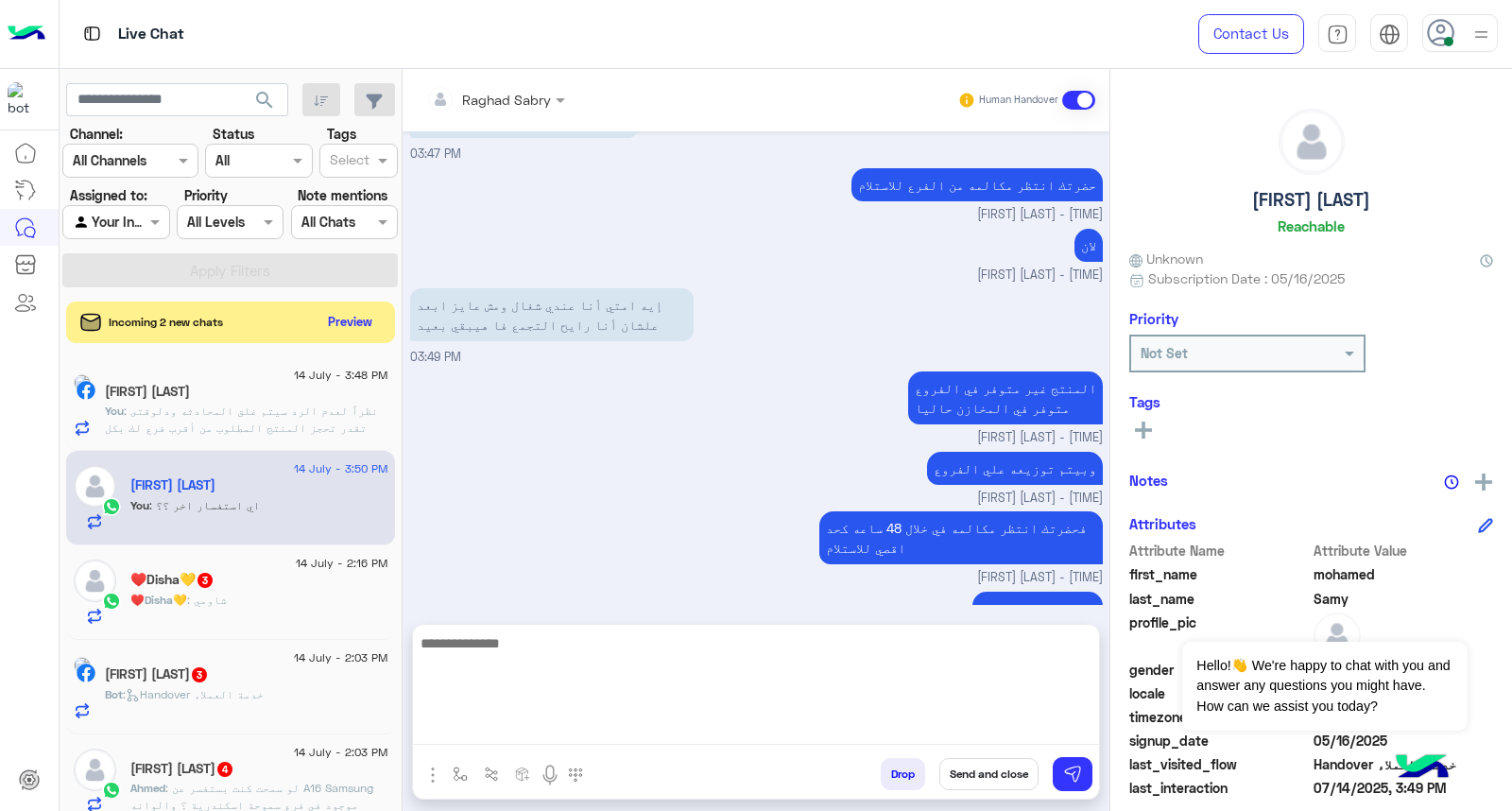 scroll, scrollTop: 1698, scrollLeft: 0, axis: vertical 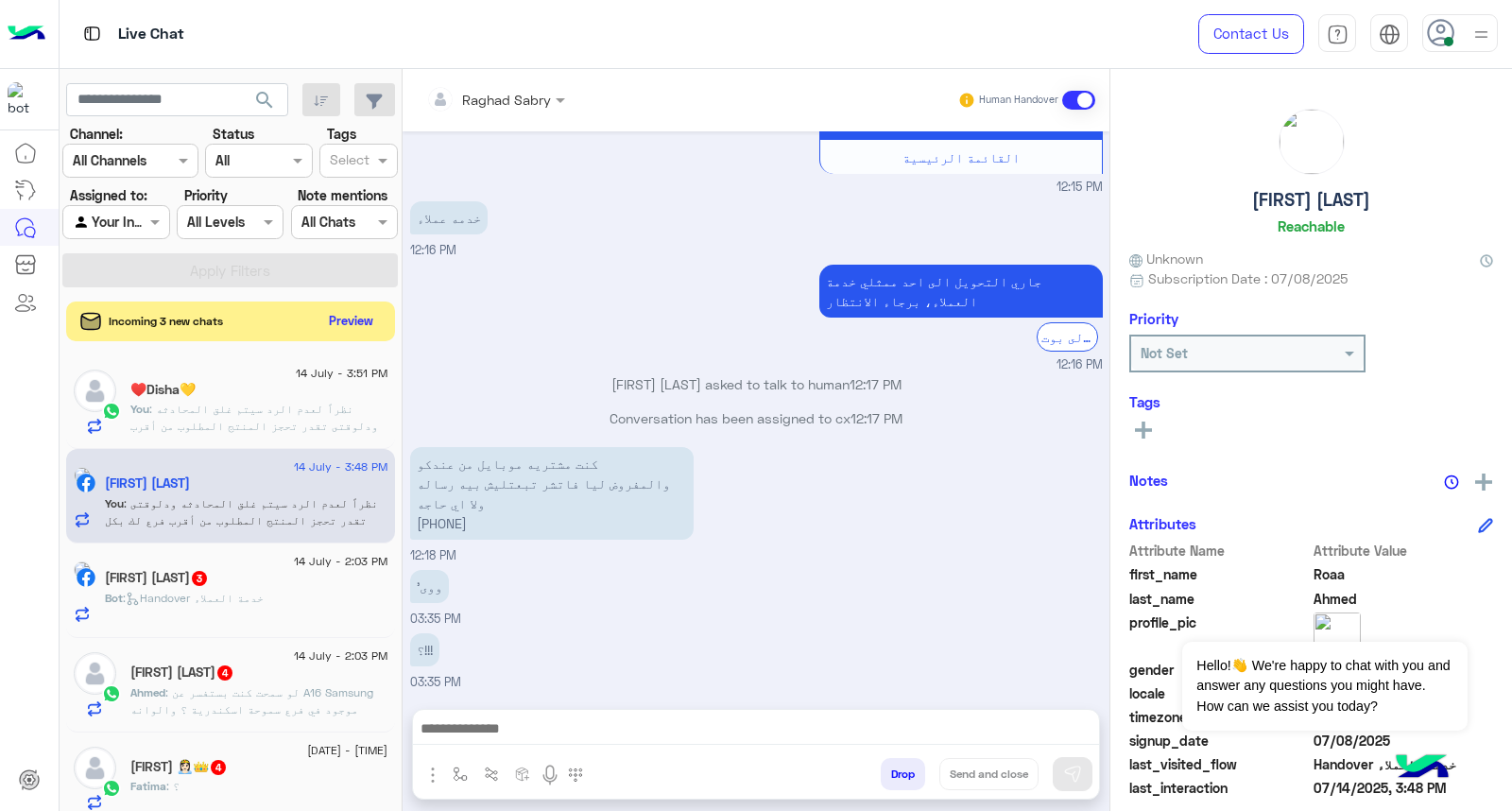 click on "Preview" 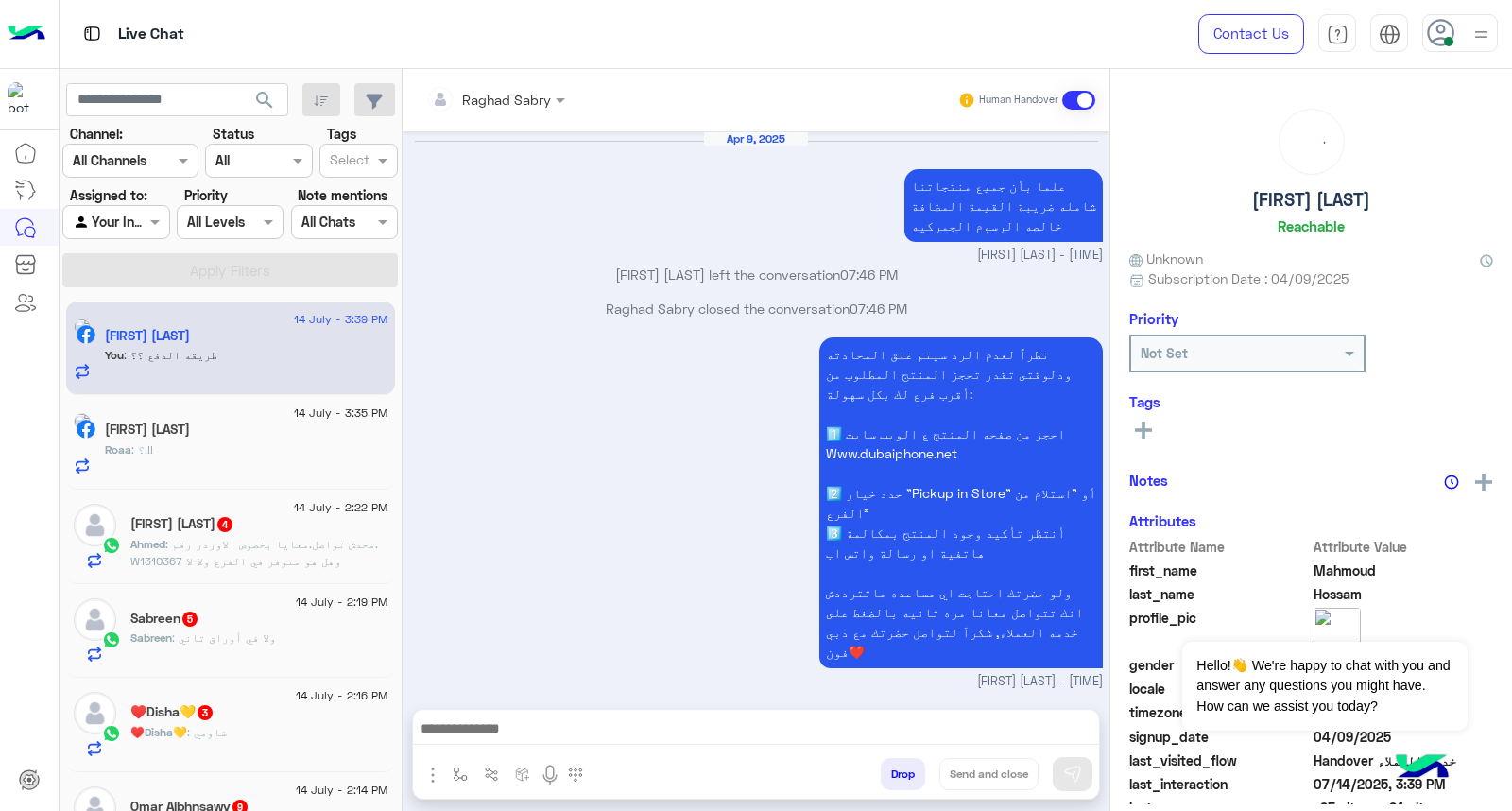 scroll, scrollTop: 1533, scrollLeft: 0, axis: vertical 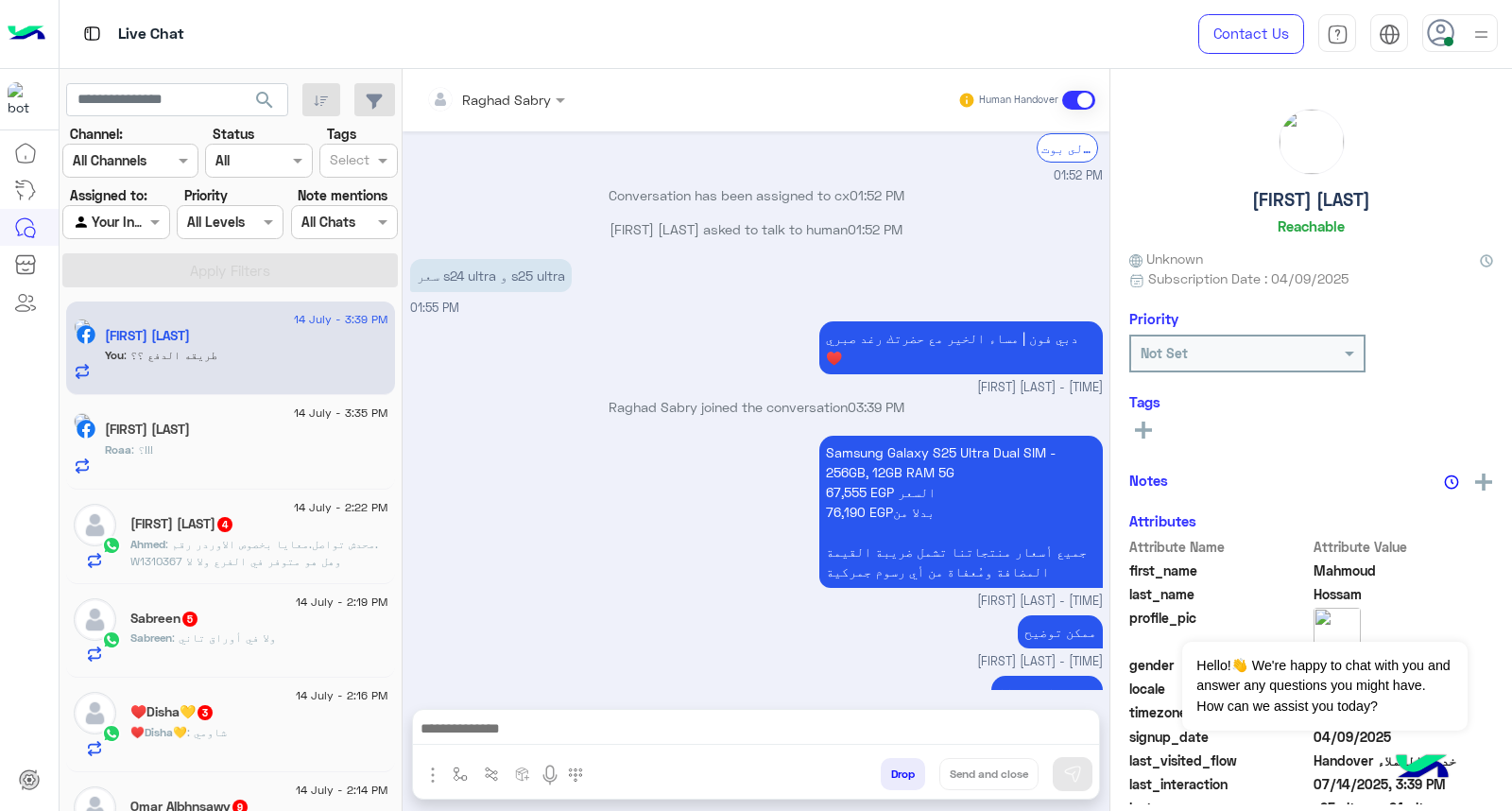 click at bounding box center (1460, 33) 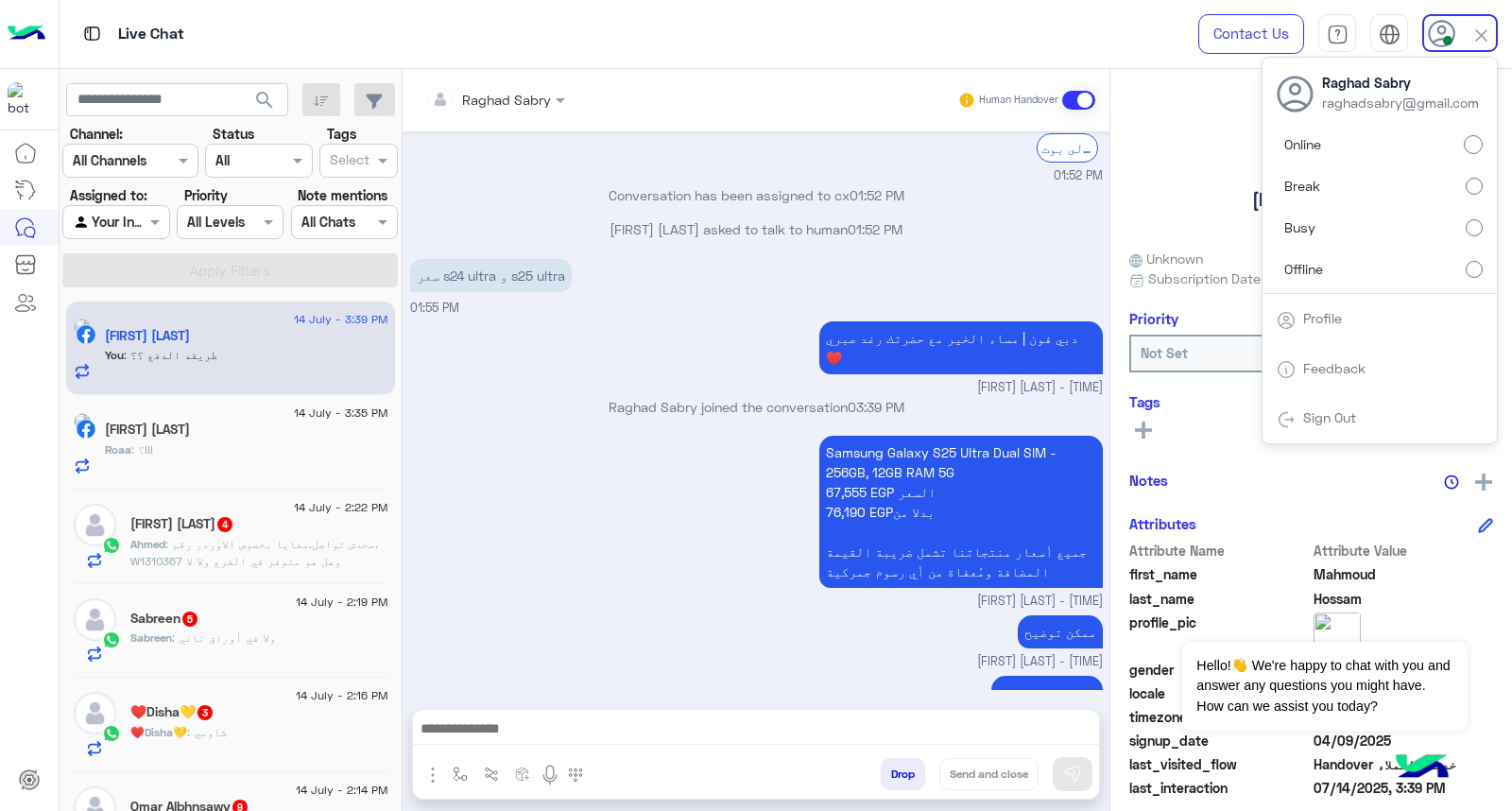 click on "Raghad Sabry Human Handover     Apr 9, 2025  علما بأن جميع منتجاتنا   شامله ضريبة القيمة المضافة خالصه الرسوم الجمركيه  Raghad Sabry -  07:44 PM   Mahmoud Hossam left the conversation   07:46 PM       Raghad Sabry closed the conversation   07:46 PM      نظراً لعدم الرد سيتم غلق المحادثه  ودلوقتى تقدر تحجز المنتج المطلوب من أقرب فرع لك بكل سهولة: 1️⃣ احجز من صفحه المنتج ع الويب سايت Www.dubaiphone.net 2️⃣ حدد خيار "Pickup in Store" أو "استلام من الفرع" 3️⃣ أنتظر تأكيد وجود المنتج  بمكالمة هاتفية او رسالة واتس اب ولو حضرتك احتاجت اي مساعده ماتترددش انك تتواصل معانا مره تانيه بالضغط على خدمه العملاء, شكراَ لتواصل حضرتك مع دبي فون❤️  Raghad Sabry -  07:46 PM   Jun 11, 2025  1 2" at bounding box center [756, 443] 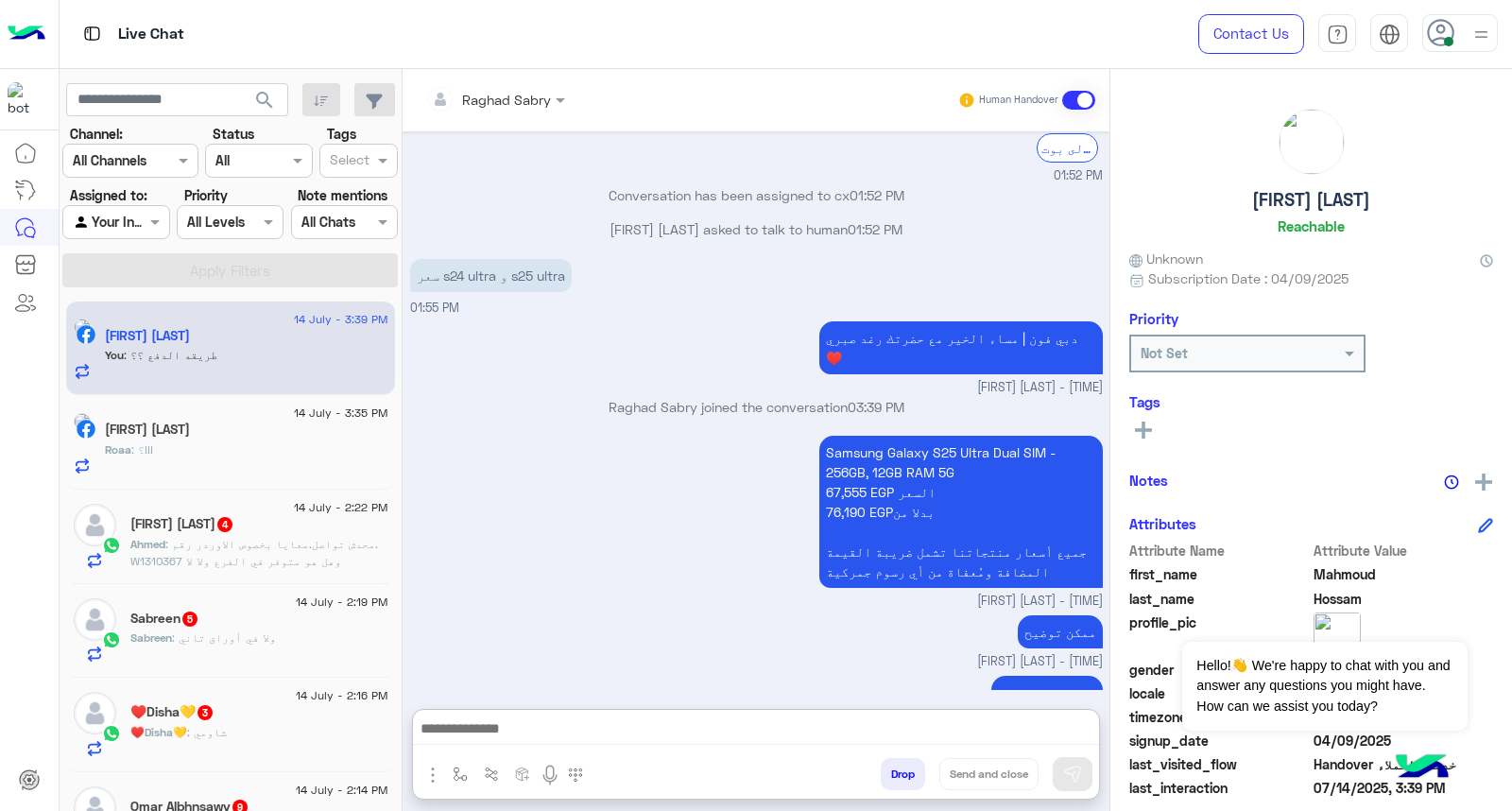 click at bounding box center [756, 731] 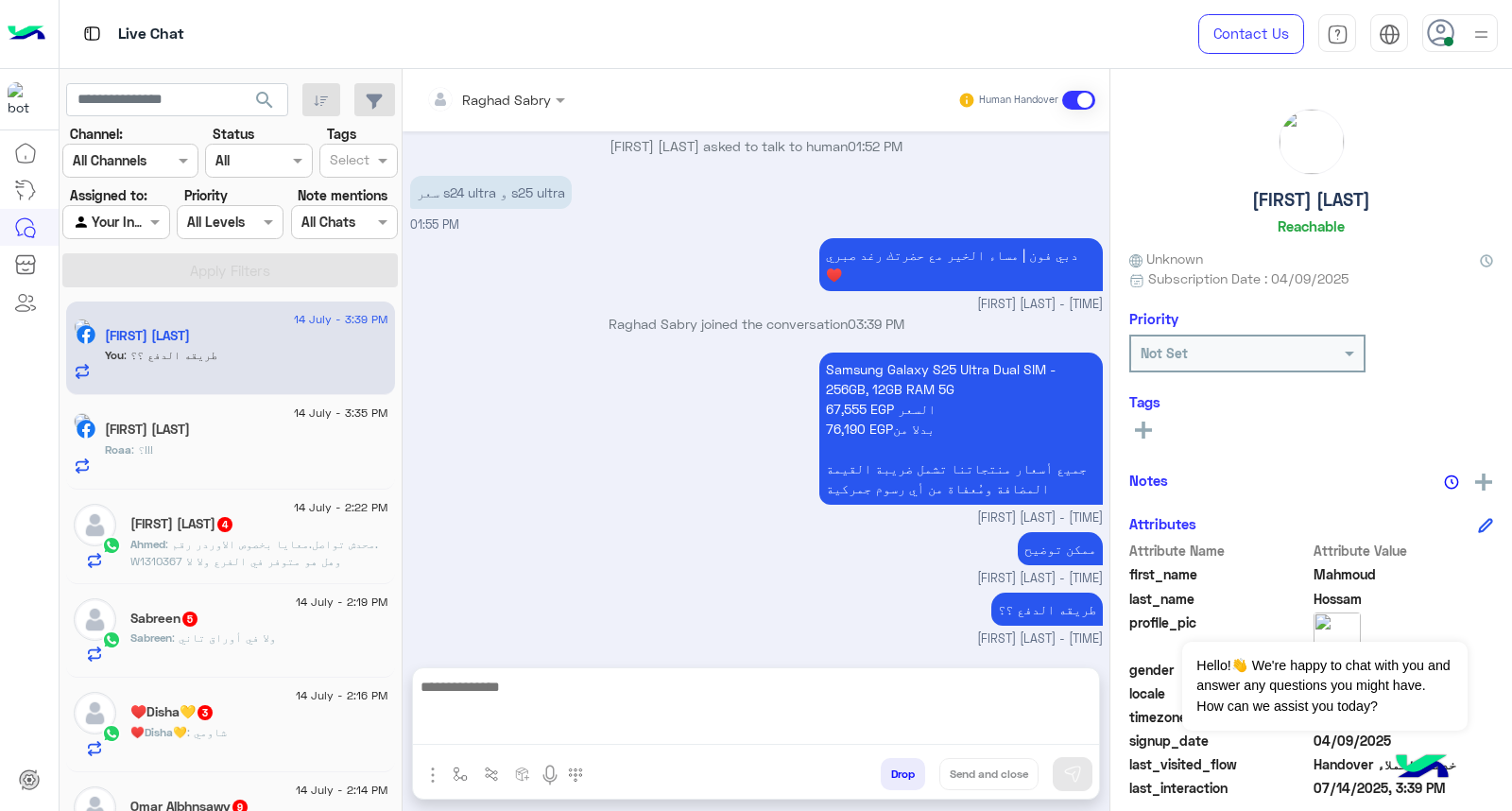 scroll, scrollTop: 1533, scrollLeft: 0, axis: vertical 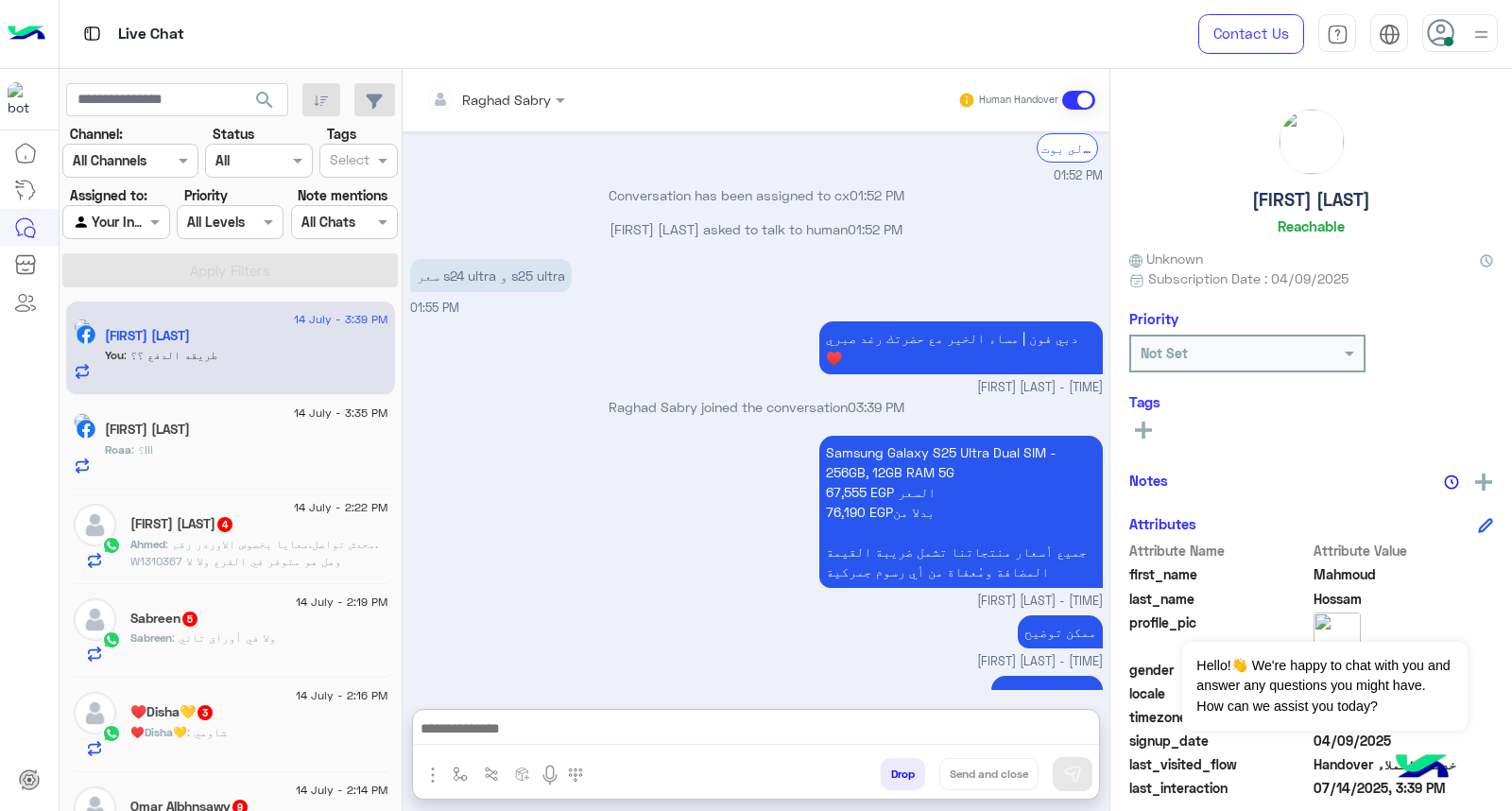 drag, startPoint x: 971, startPoint y: 733, endPoint x: 988, endPoint y: 731, distance: 17.117243 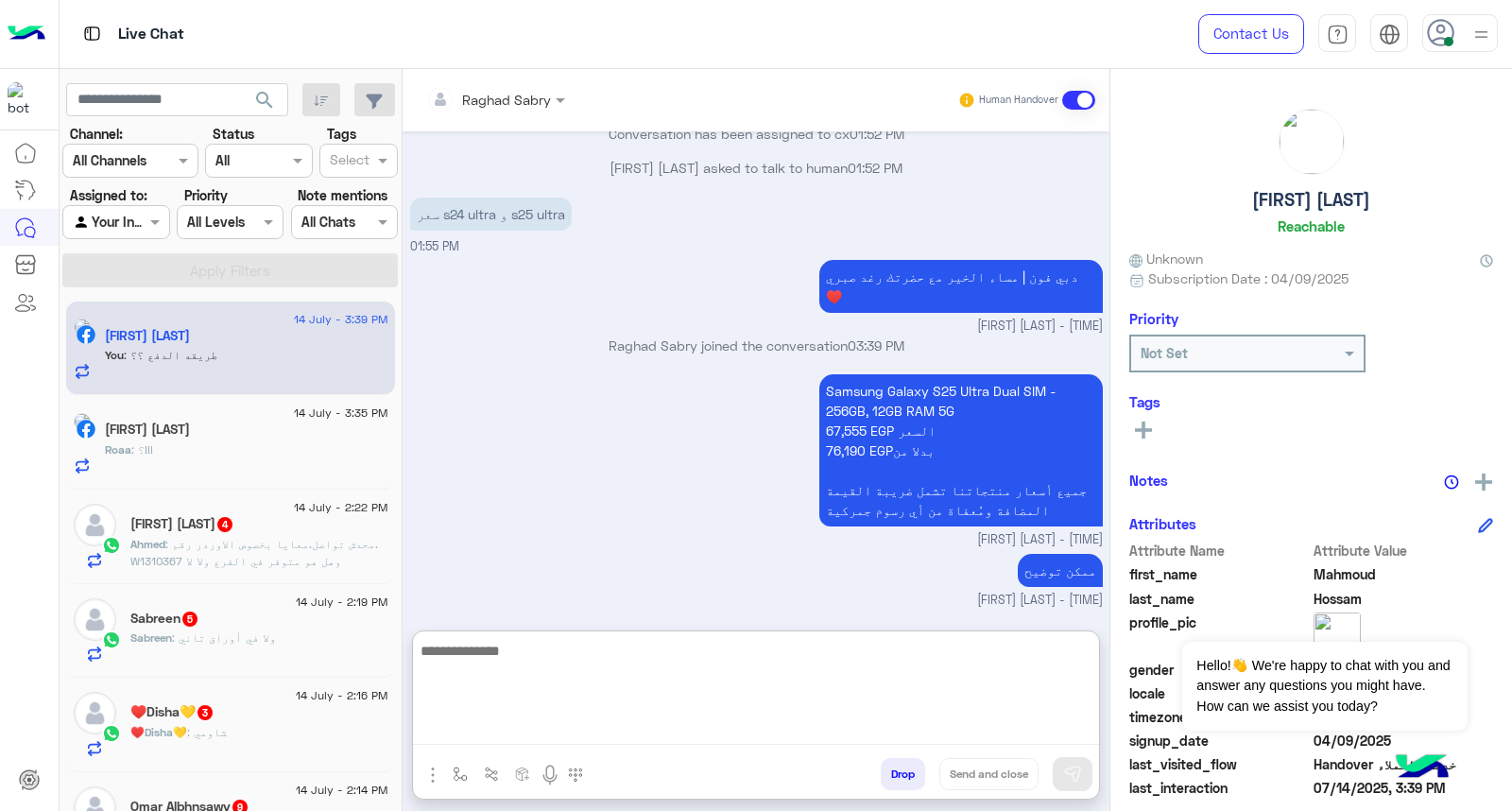 scroll, scrollTop: 1618, scrollLeft: 0, axis: vertical 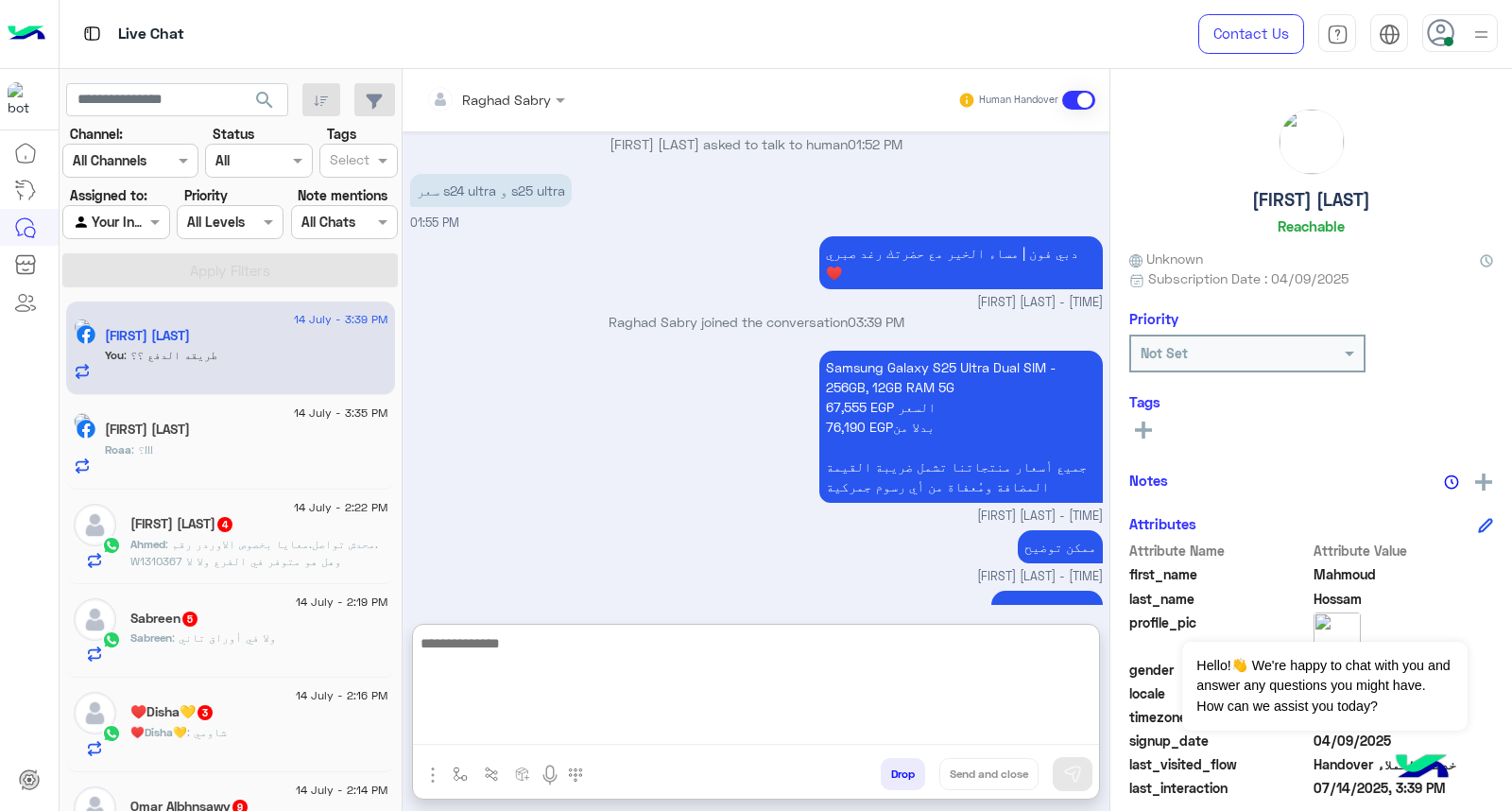 paste on "**********" 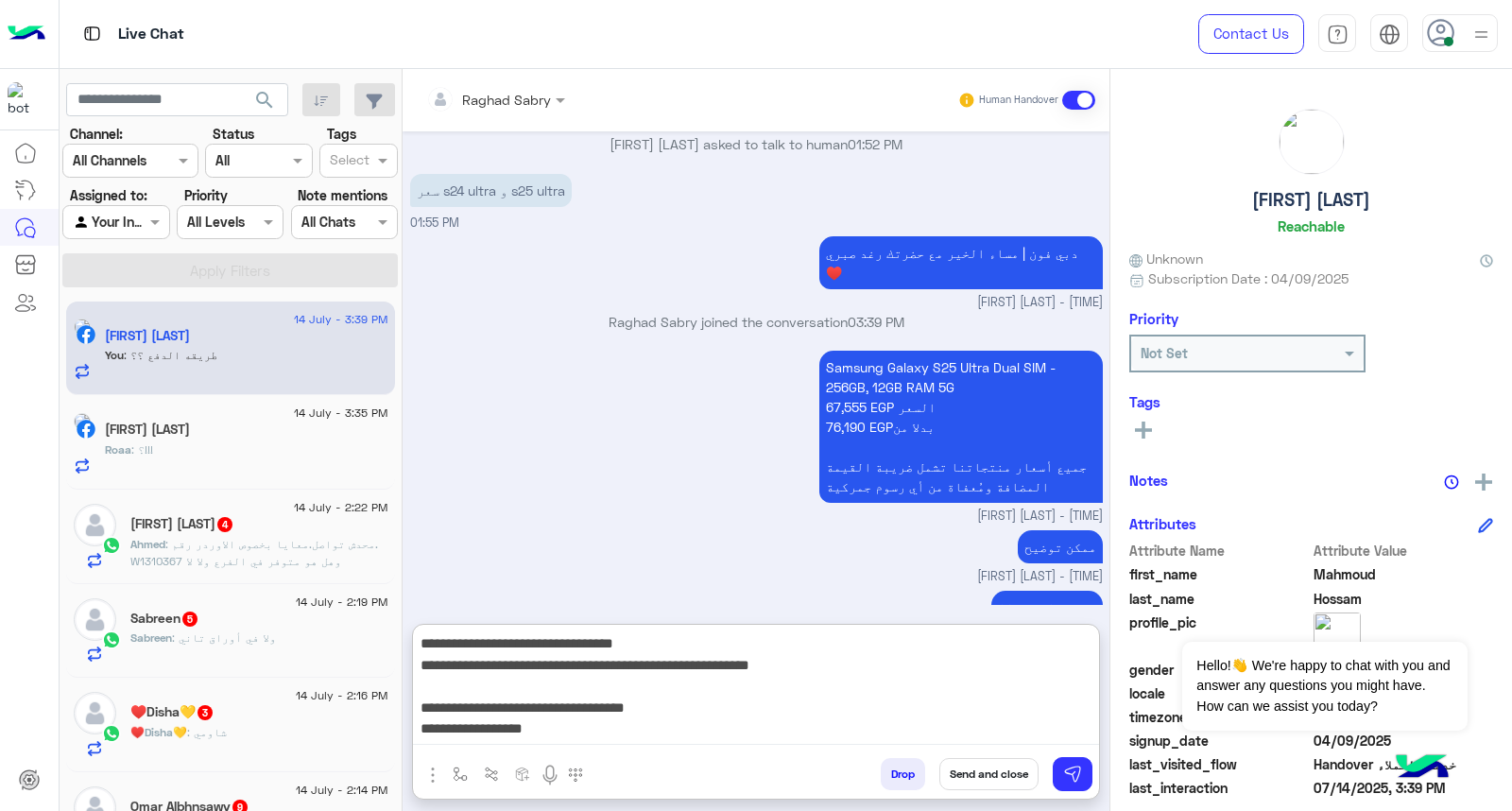 scroll, scrollTop: 143, scrollLeft: 0, axis: vertical 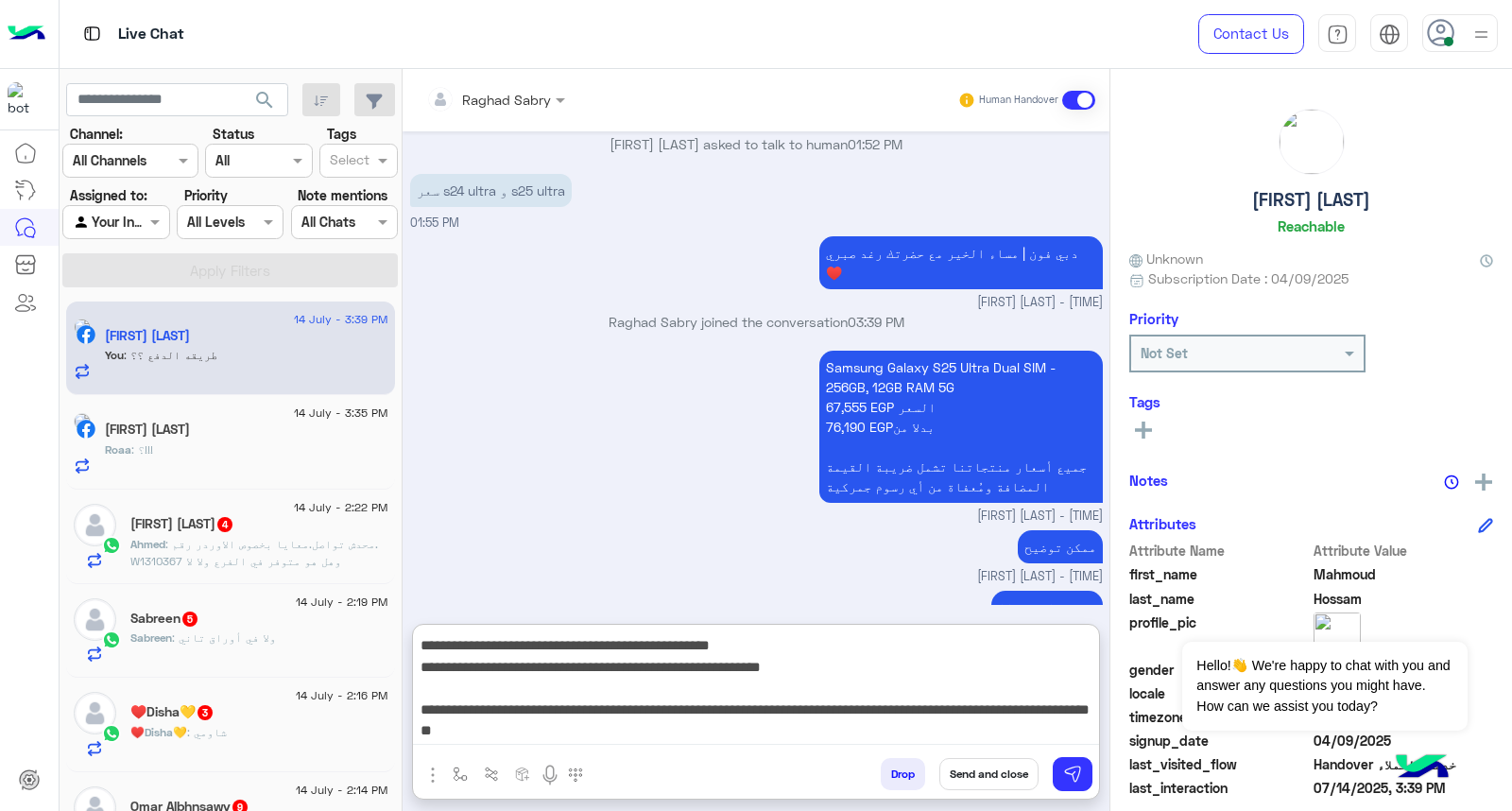 type on "**********" 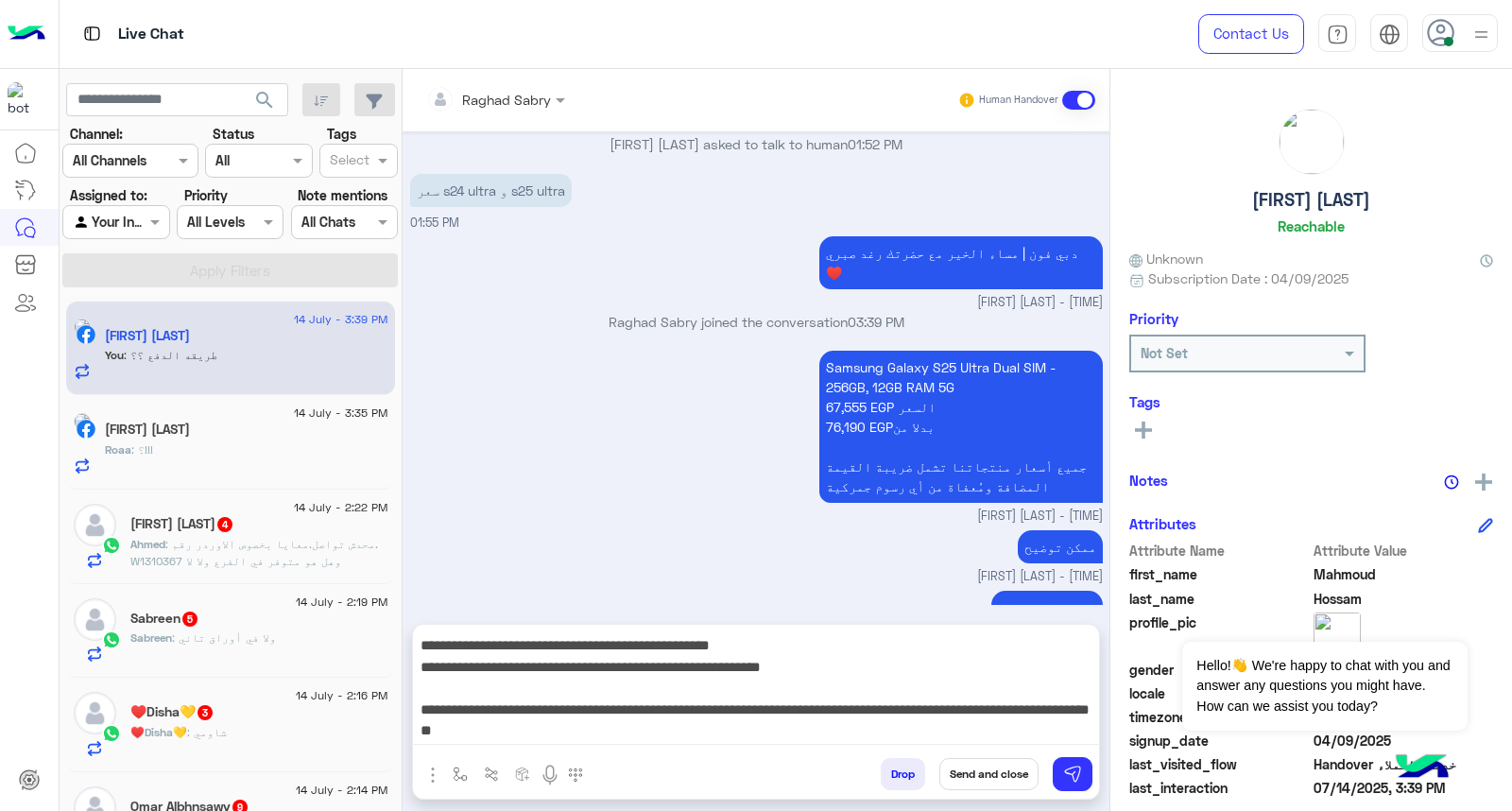 click on "Send and close" at bounding box center (988, 774) 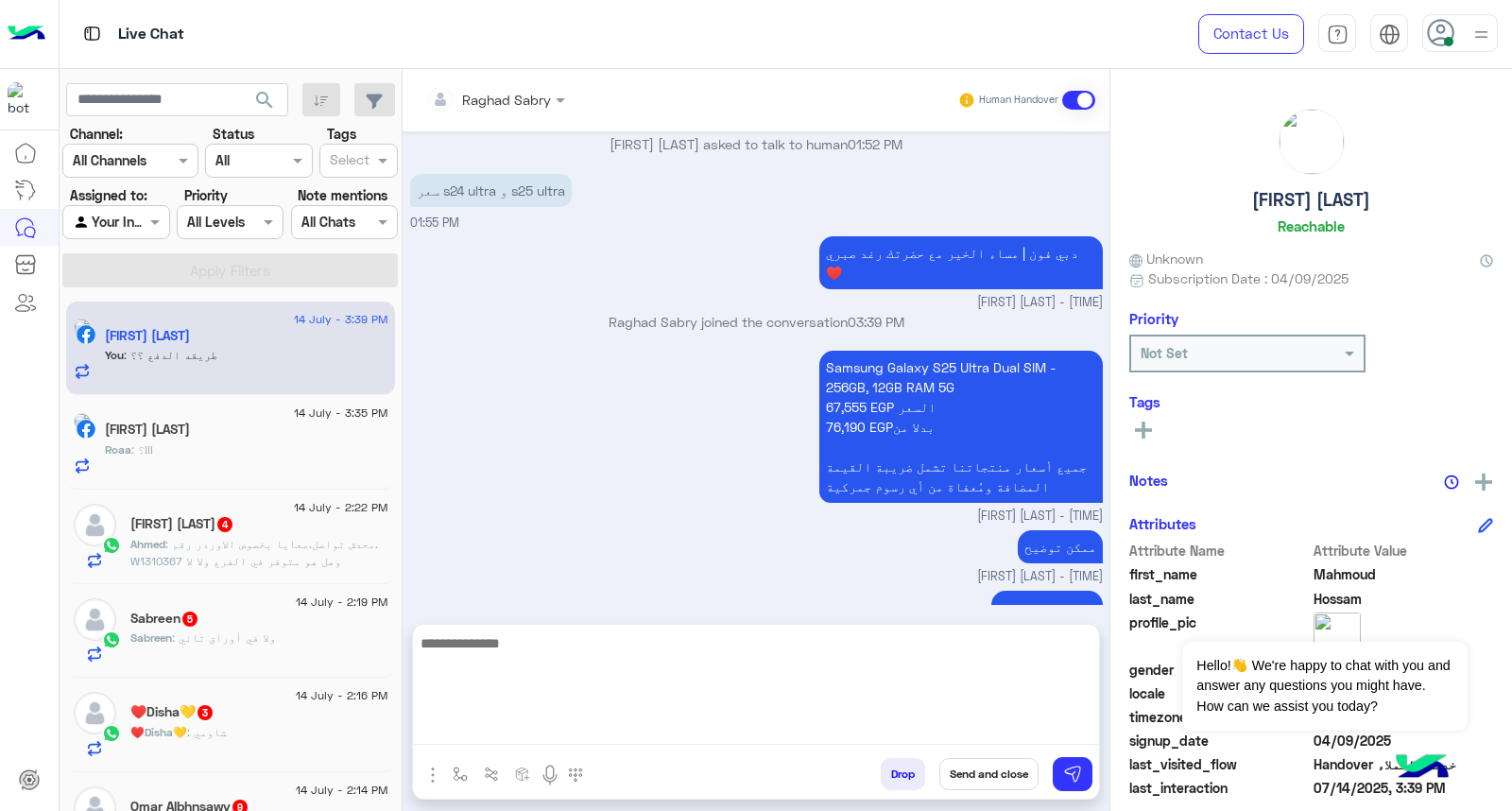 scroll, scrollTop: 1872, scrollLeft: 0, axis: vertical 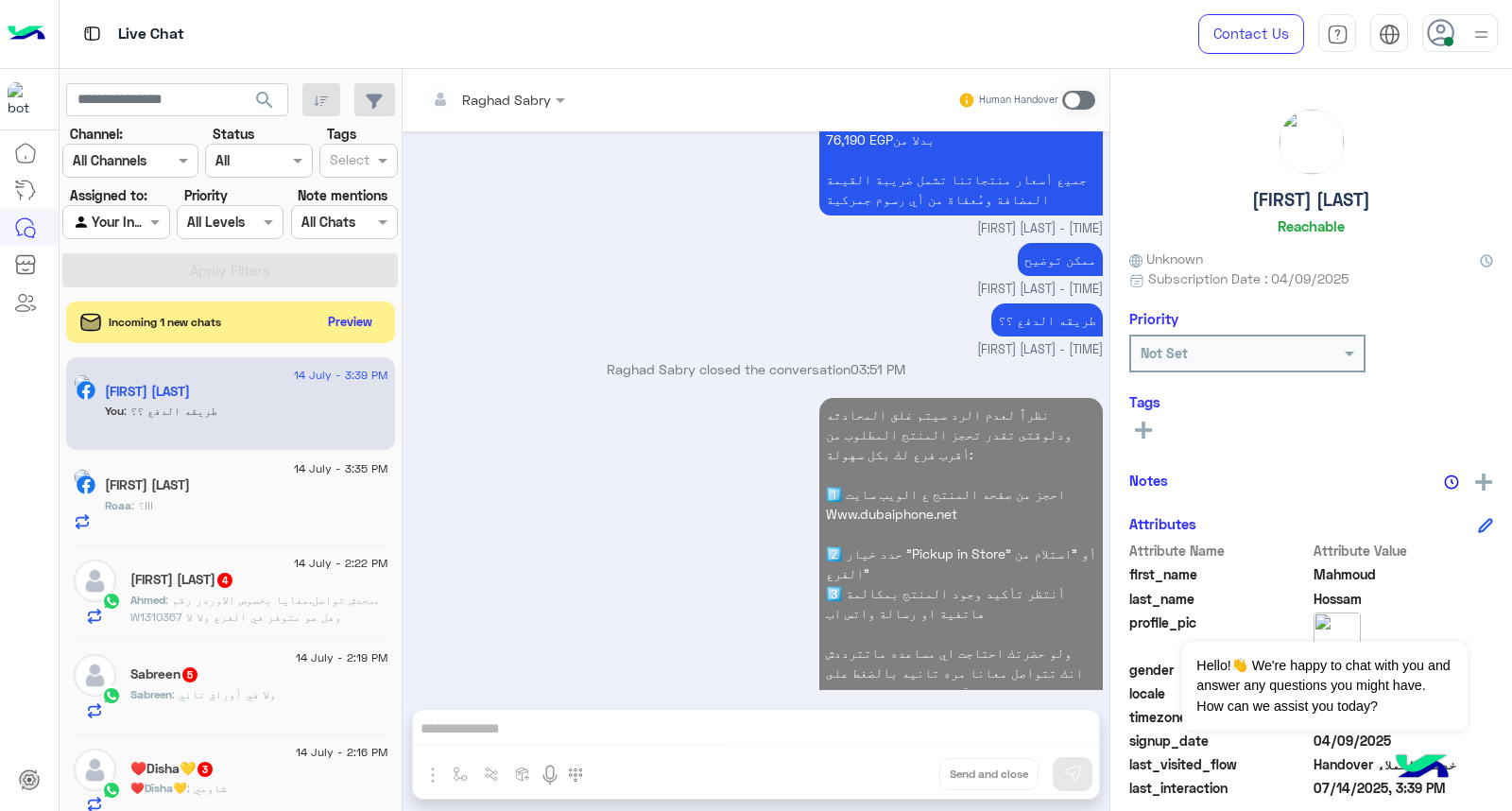 click on "Roaa Ahmed" 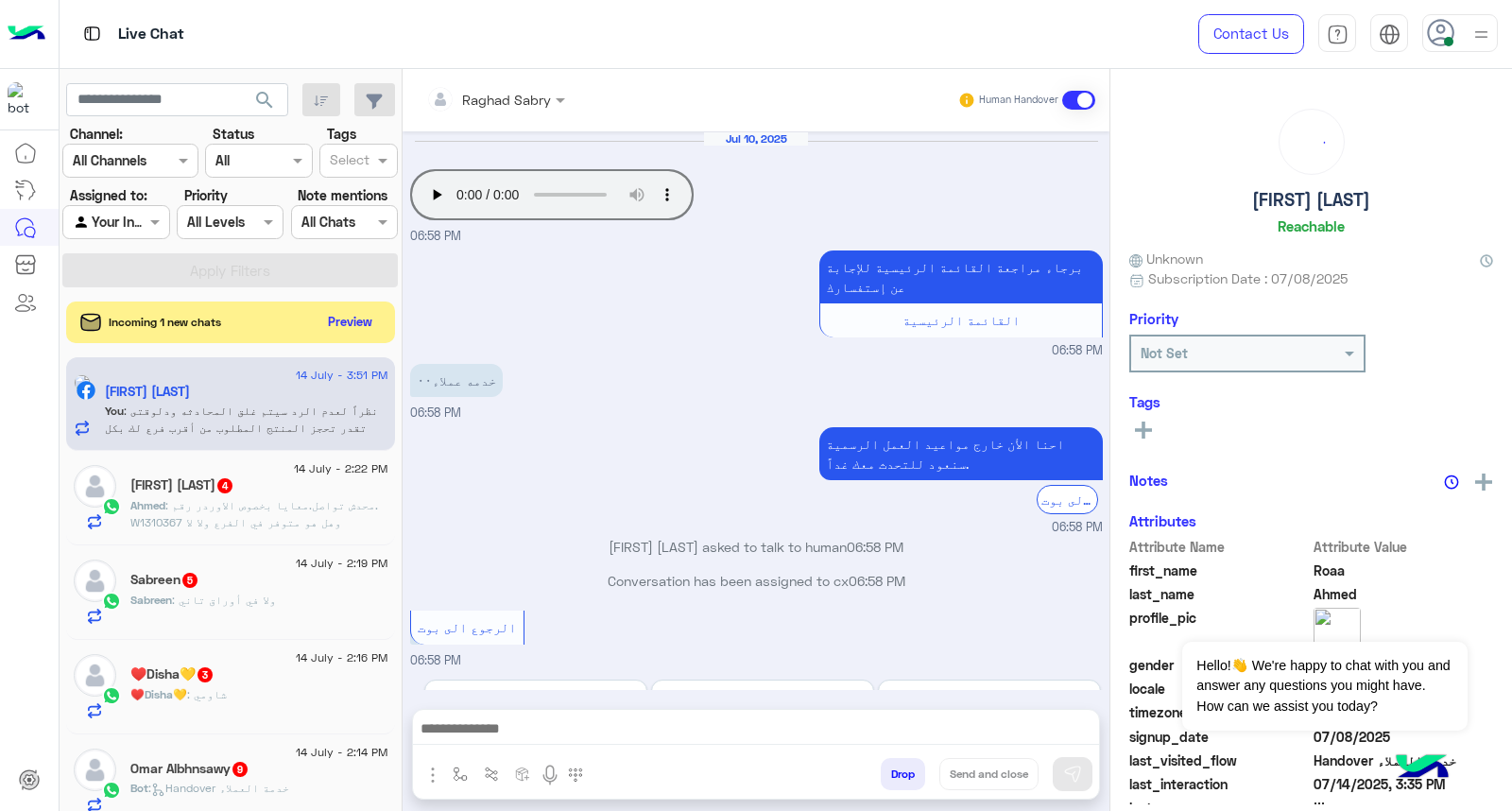 scroll, scrollTop: 1145, scrollLeft: 0, axis: vertical 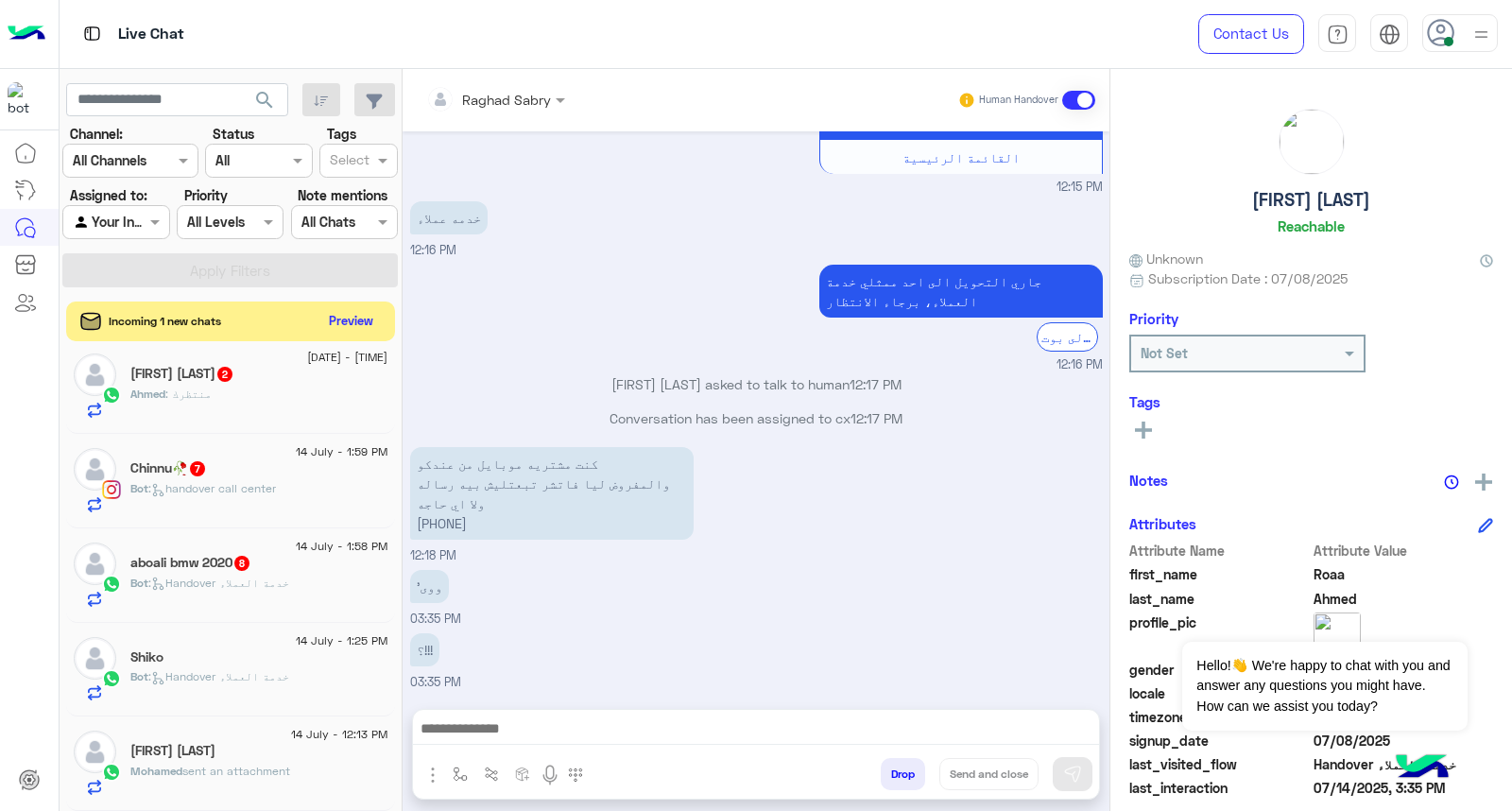click on "Preview" 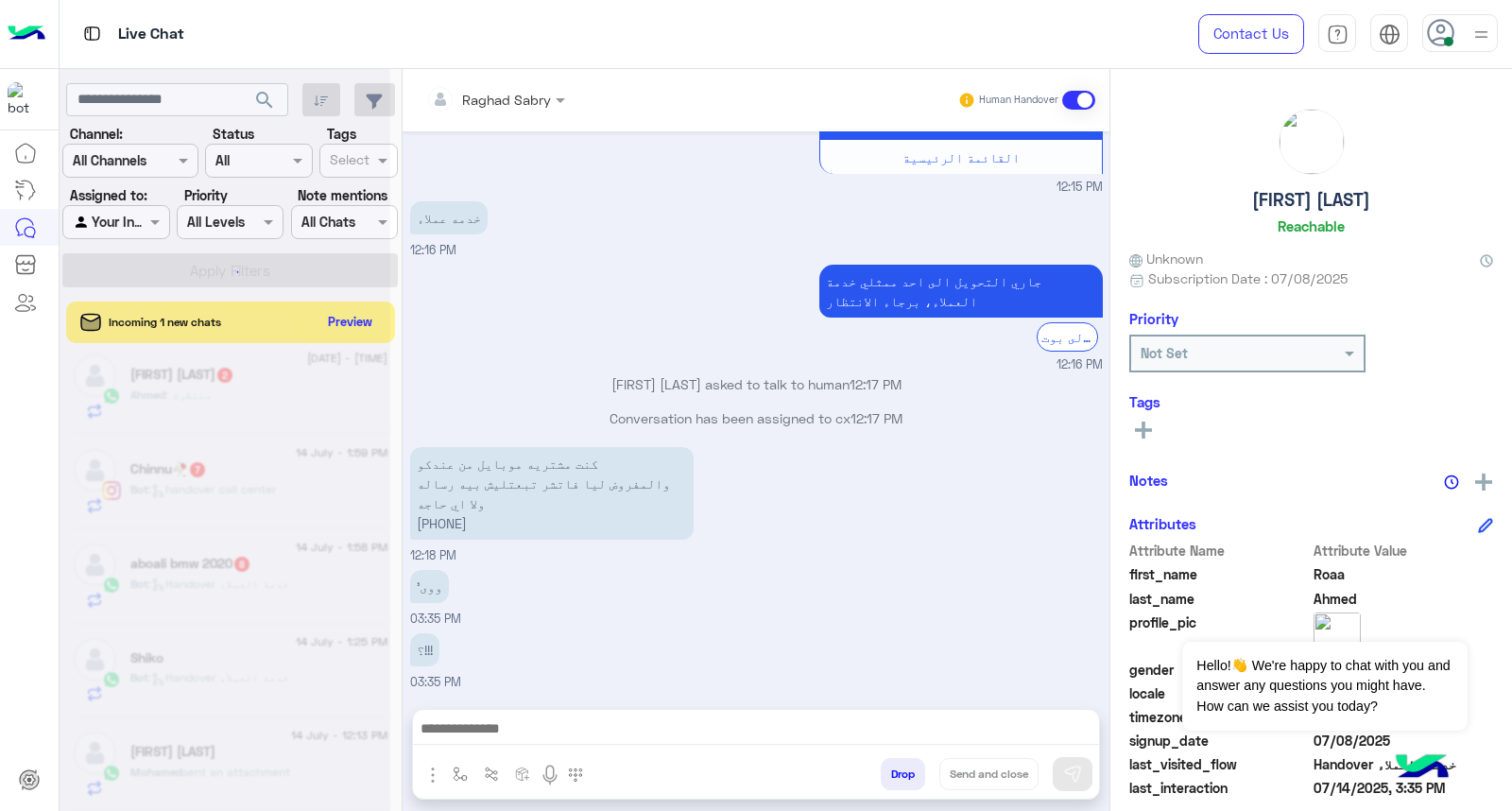 scroll, scrollTop: 0, scrollLeft: 0, axis: both 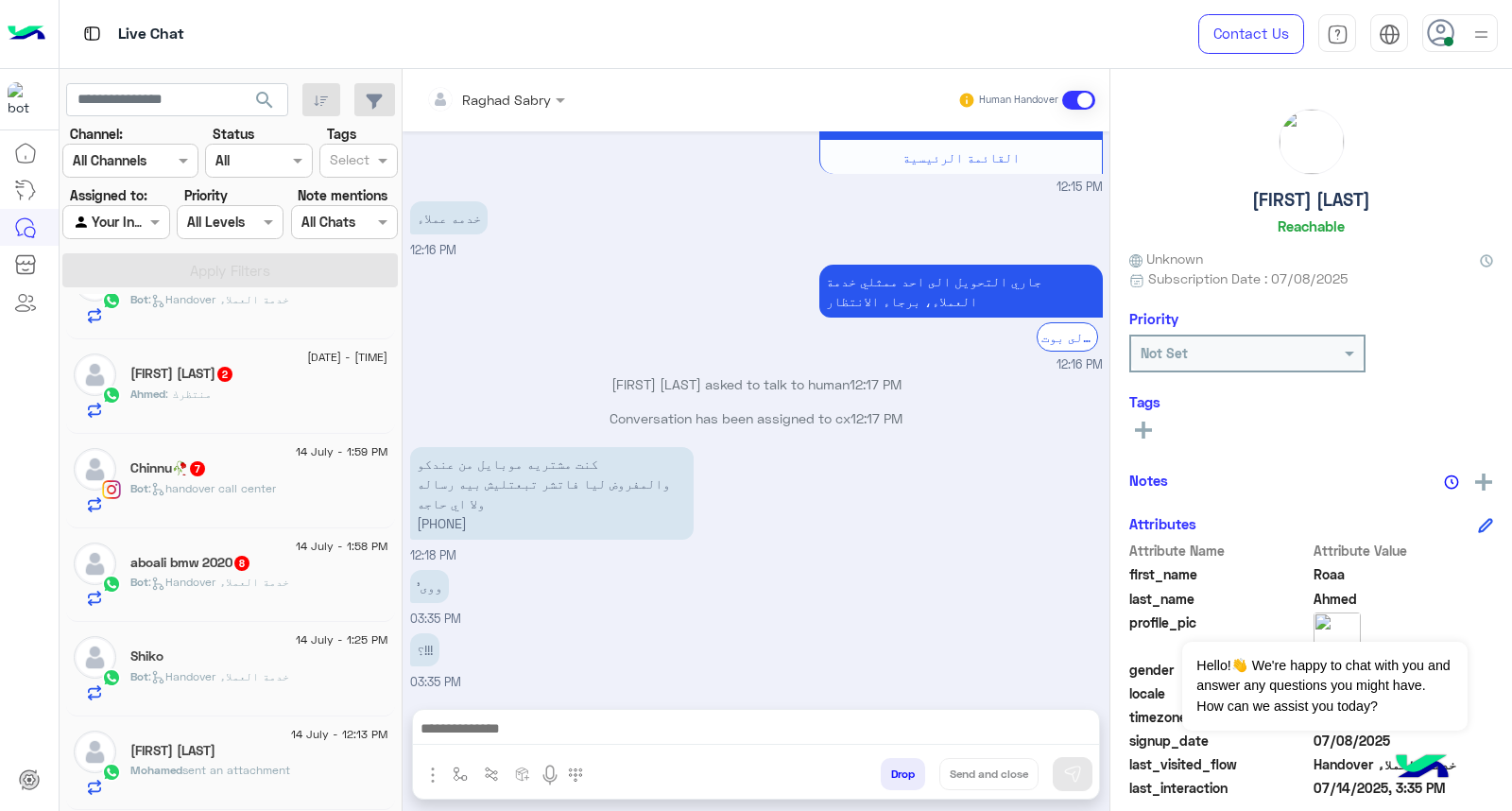 drag, startPoint x: 1434, startPoint y: 23, endPoint x: 1437, endPoint y: 54, distance: 31.14482 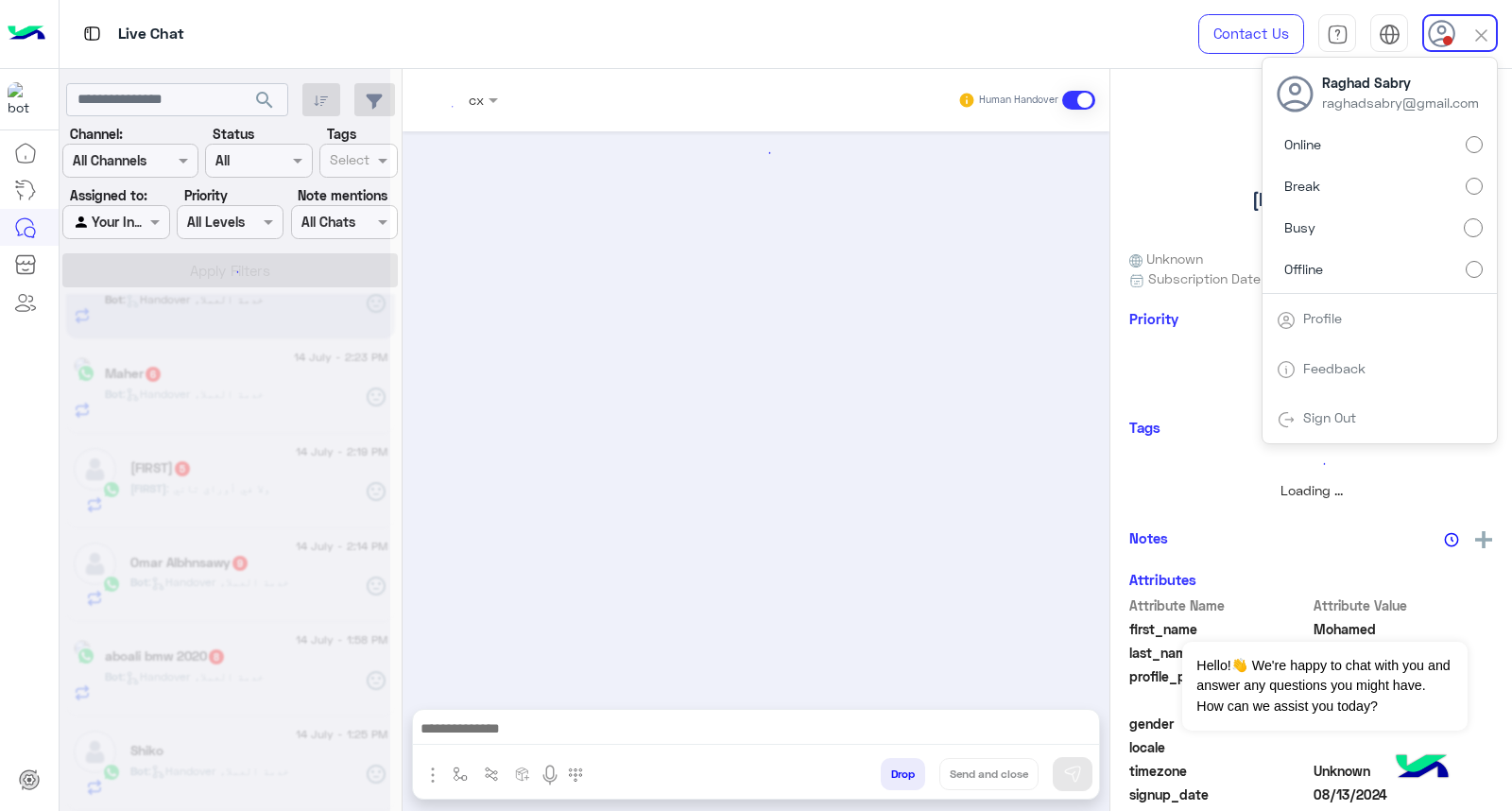 scroll, scrollTop: 151, scrollLeft: 0, axis: vertical 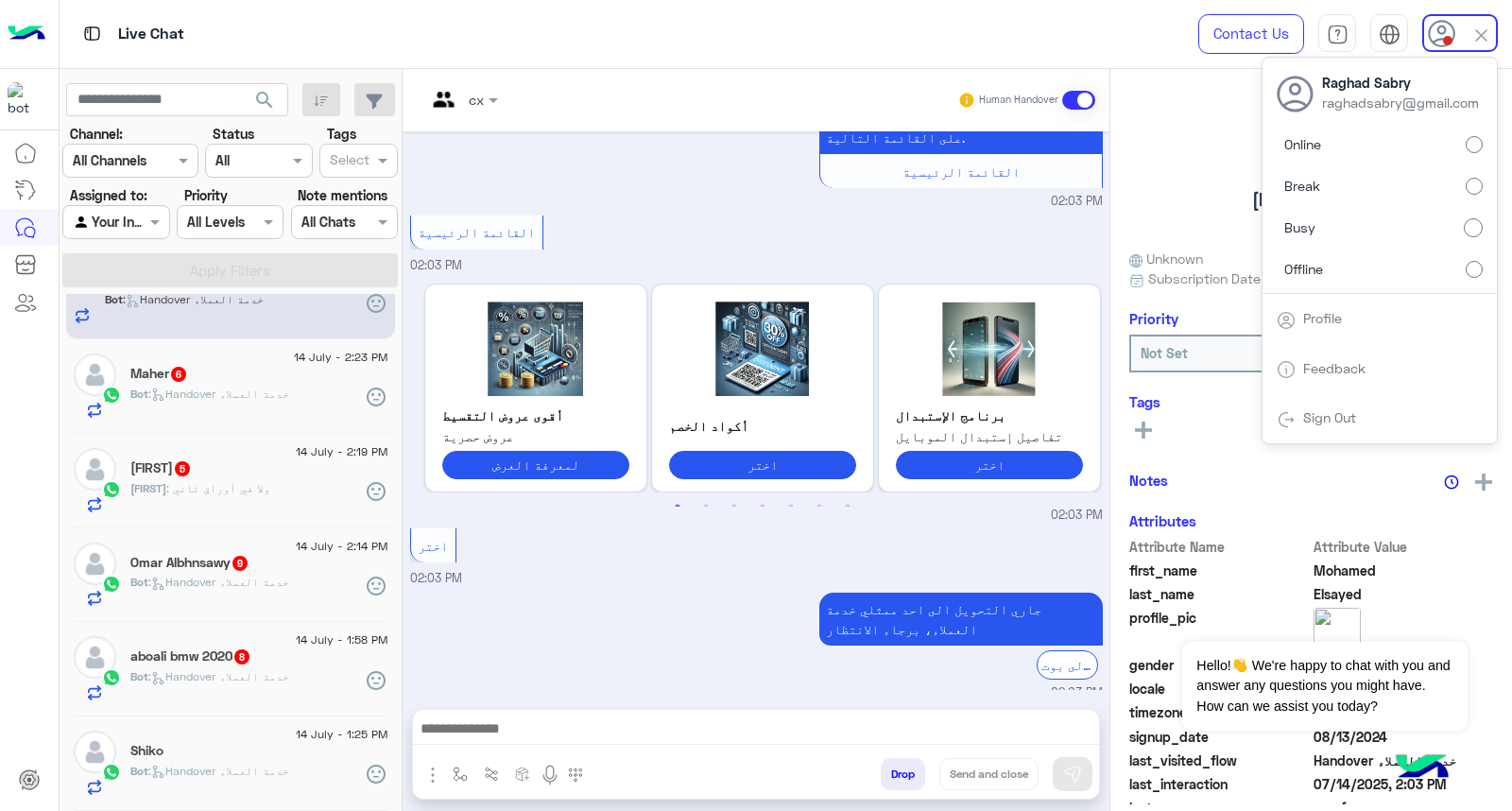 click on "search" 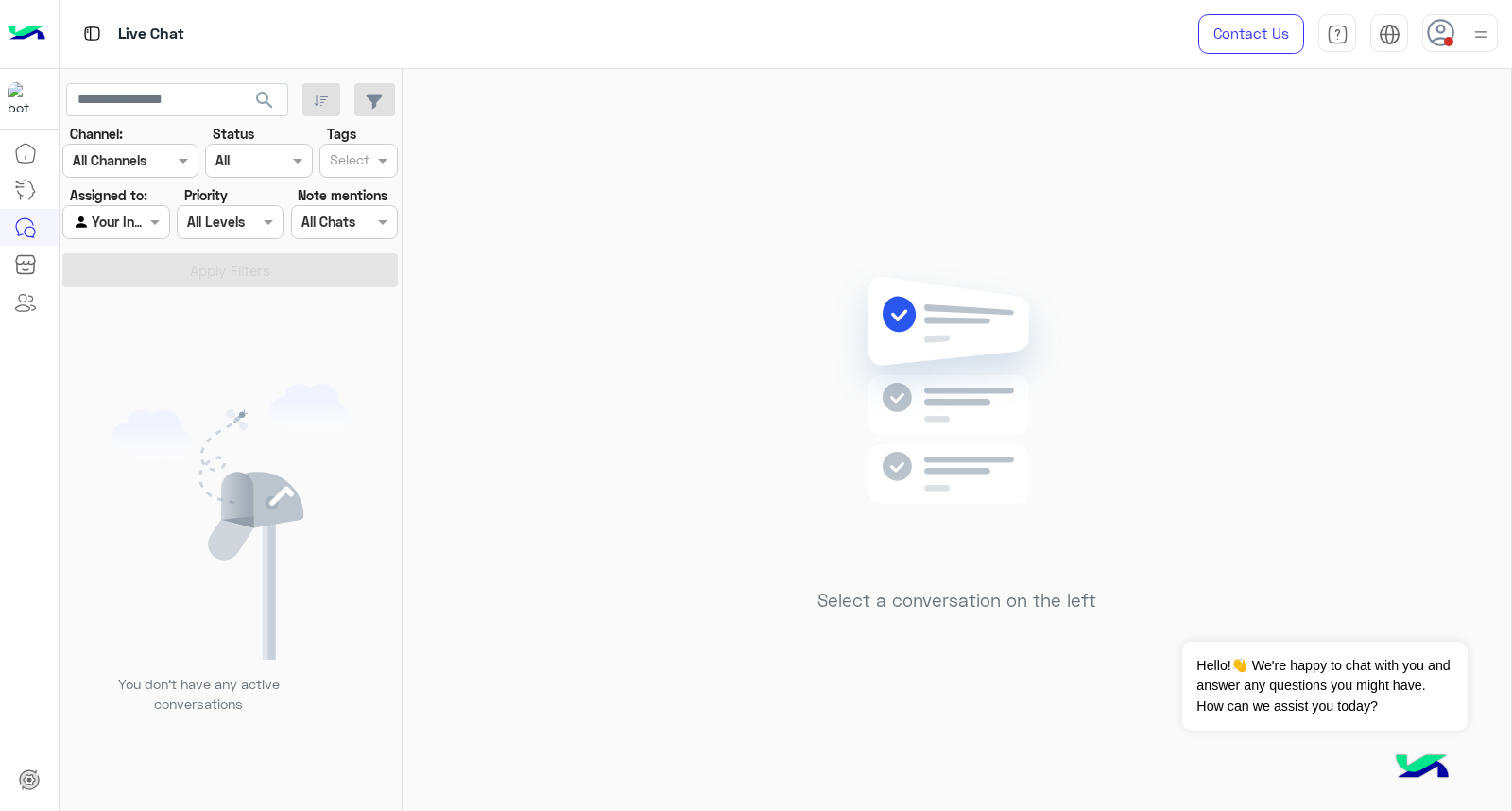type 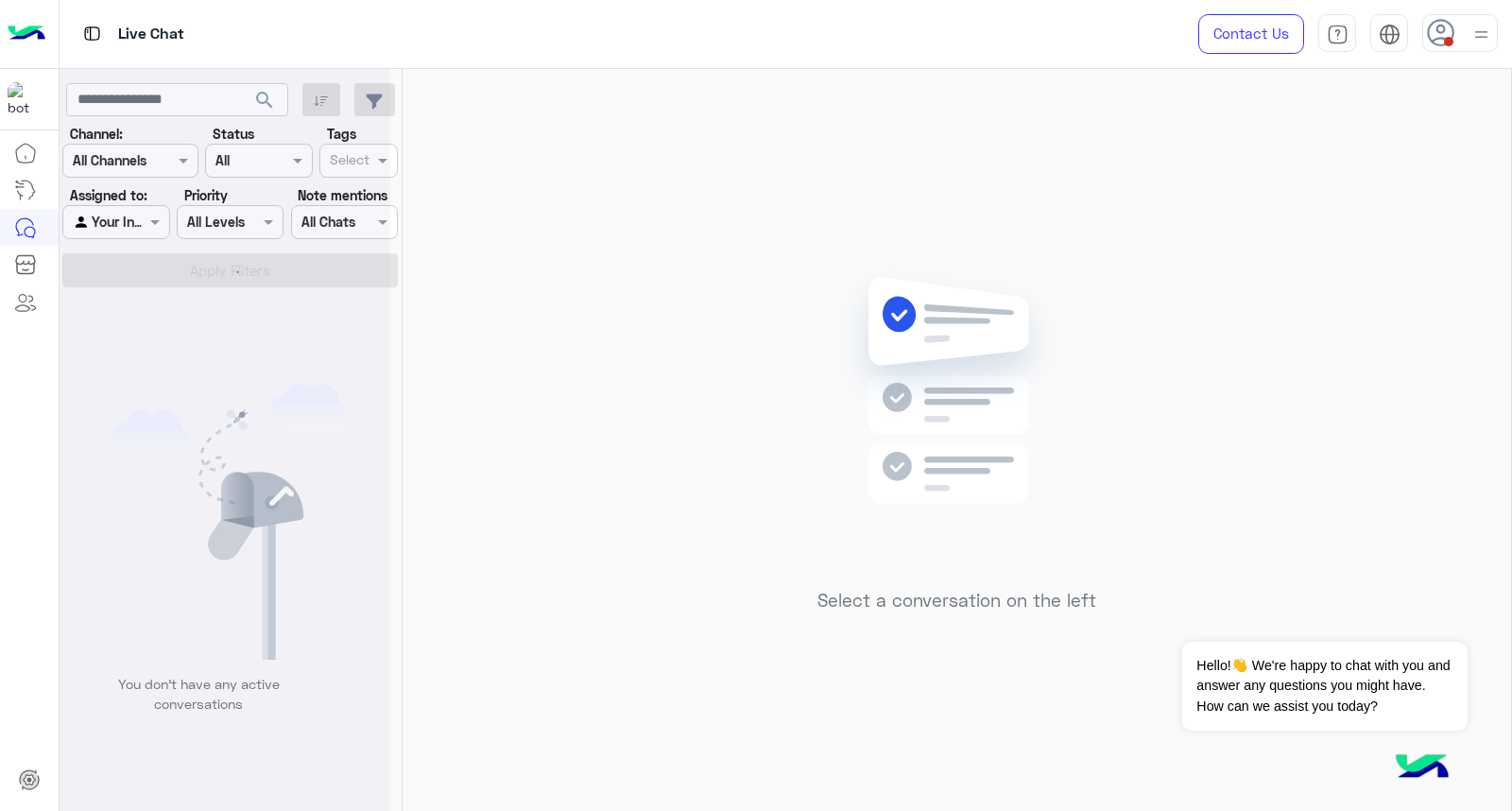 click on "search" 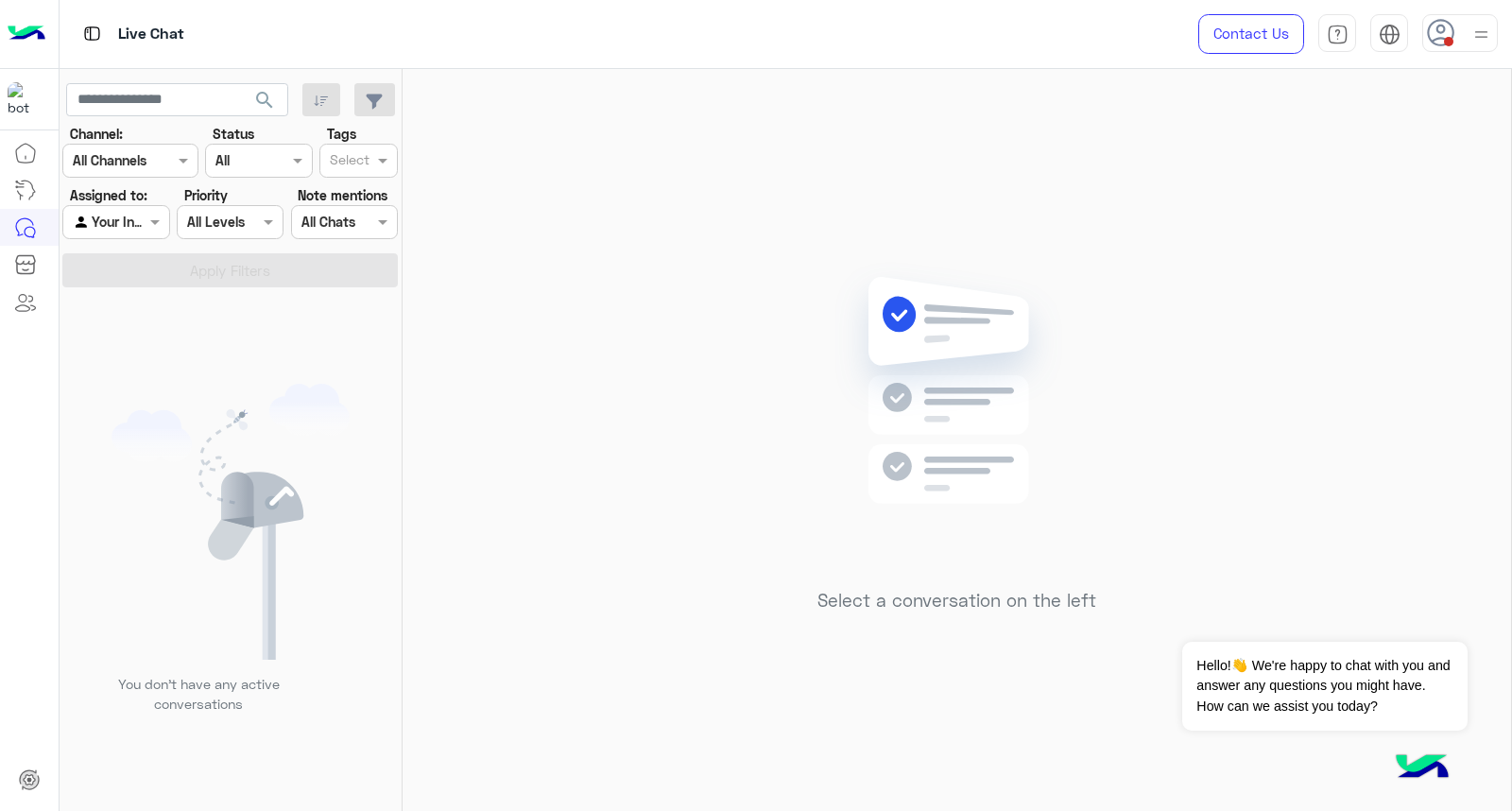 click on "search" 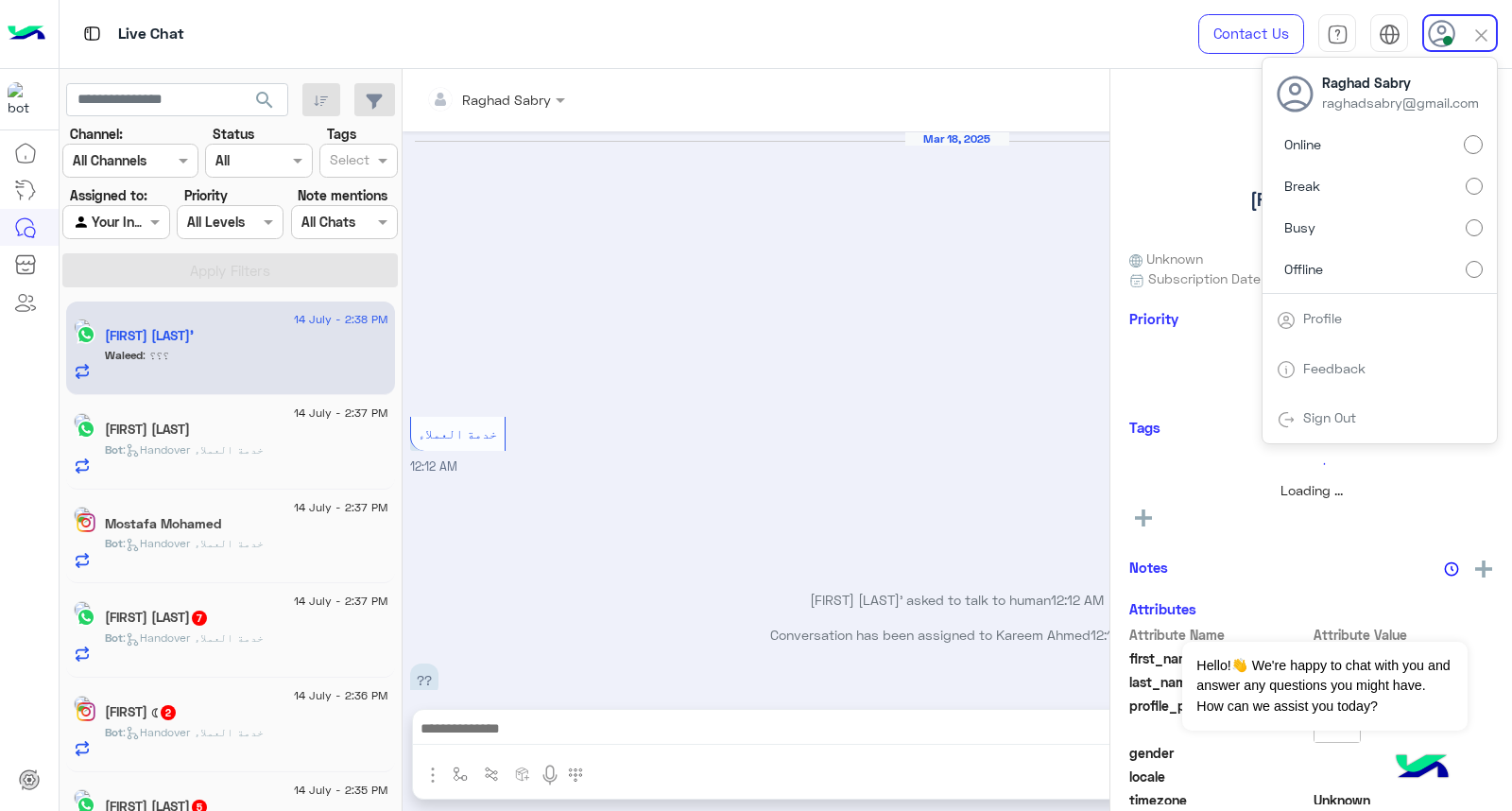 scroll, scrollTop: 1446, scrollLeft: 0, axis: vertical 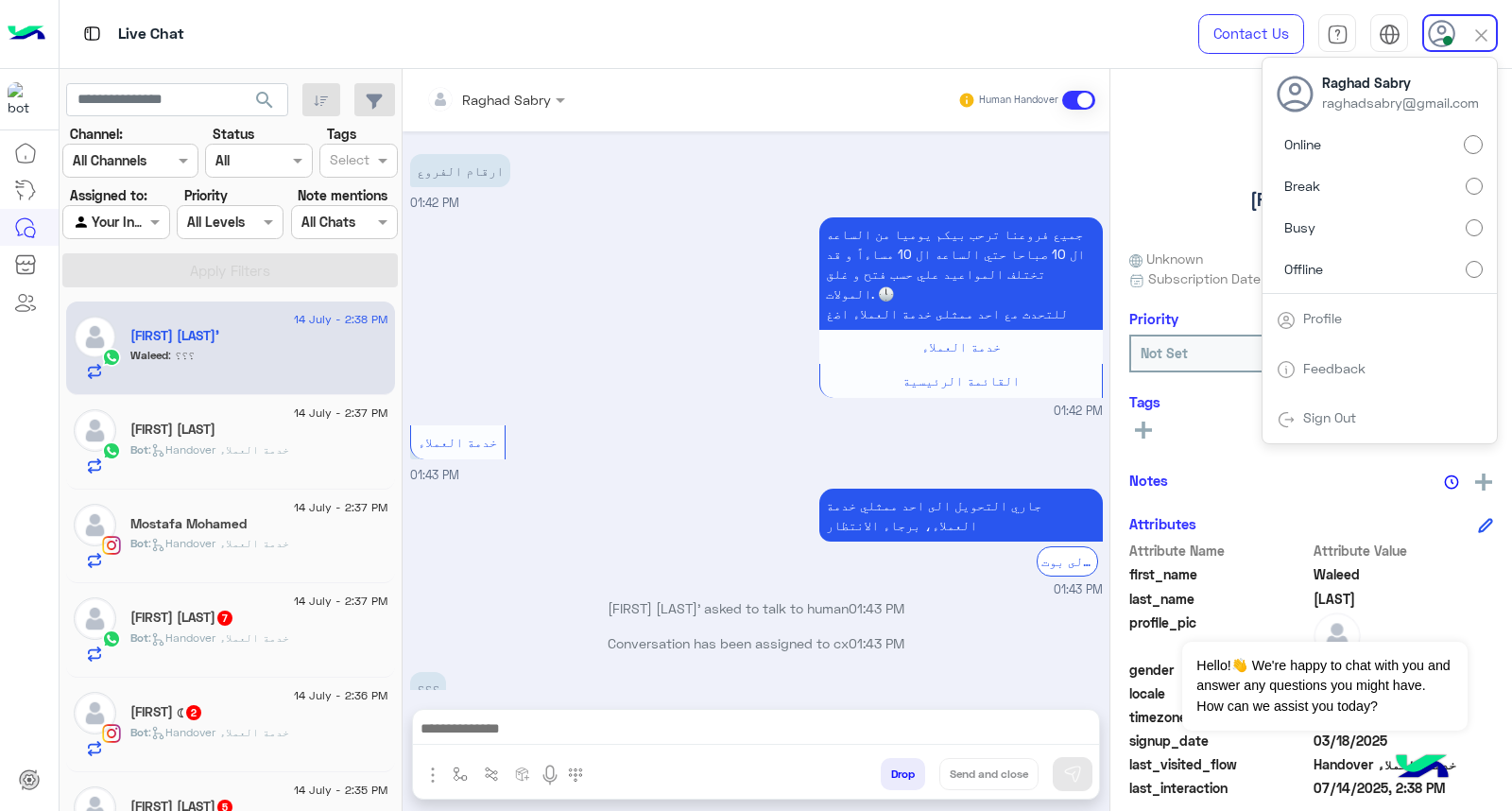 click on "search" 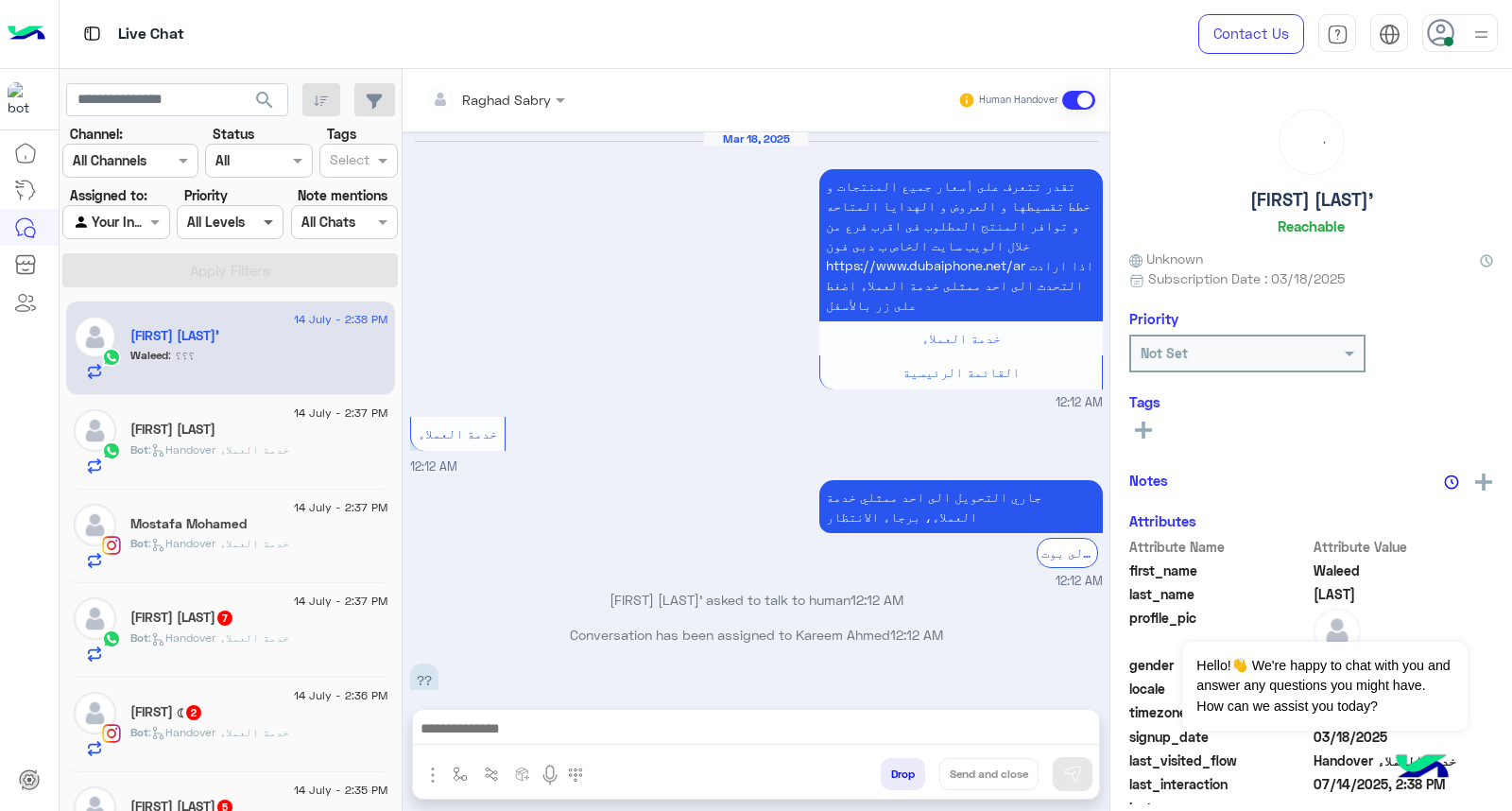scroll, scrollTop: 1446, scrollLeft: 0, axis: vertical 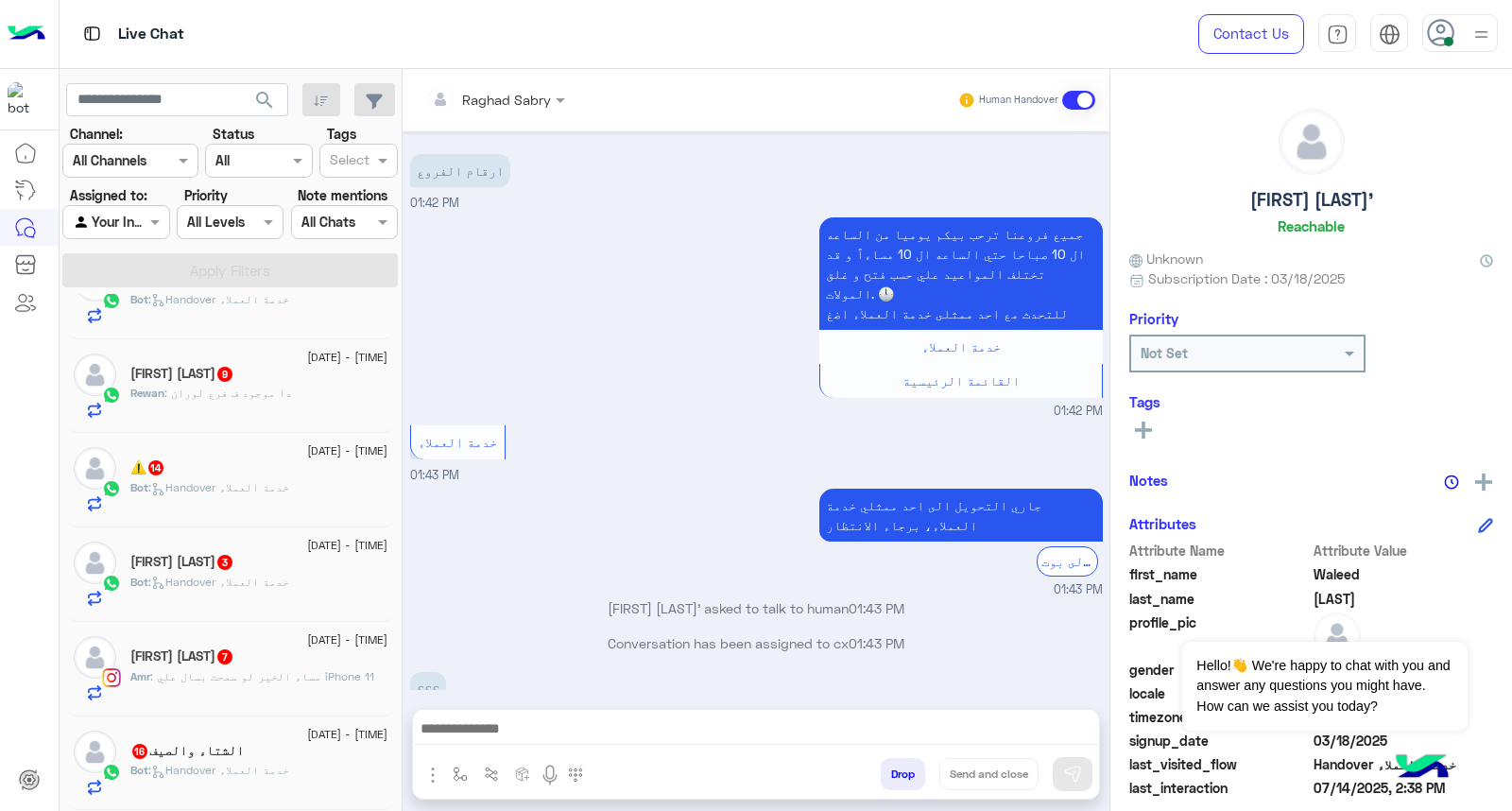 click on "الشتاء والصيف  16" 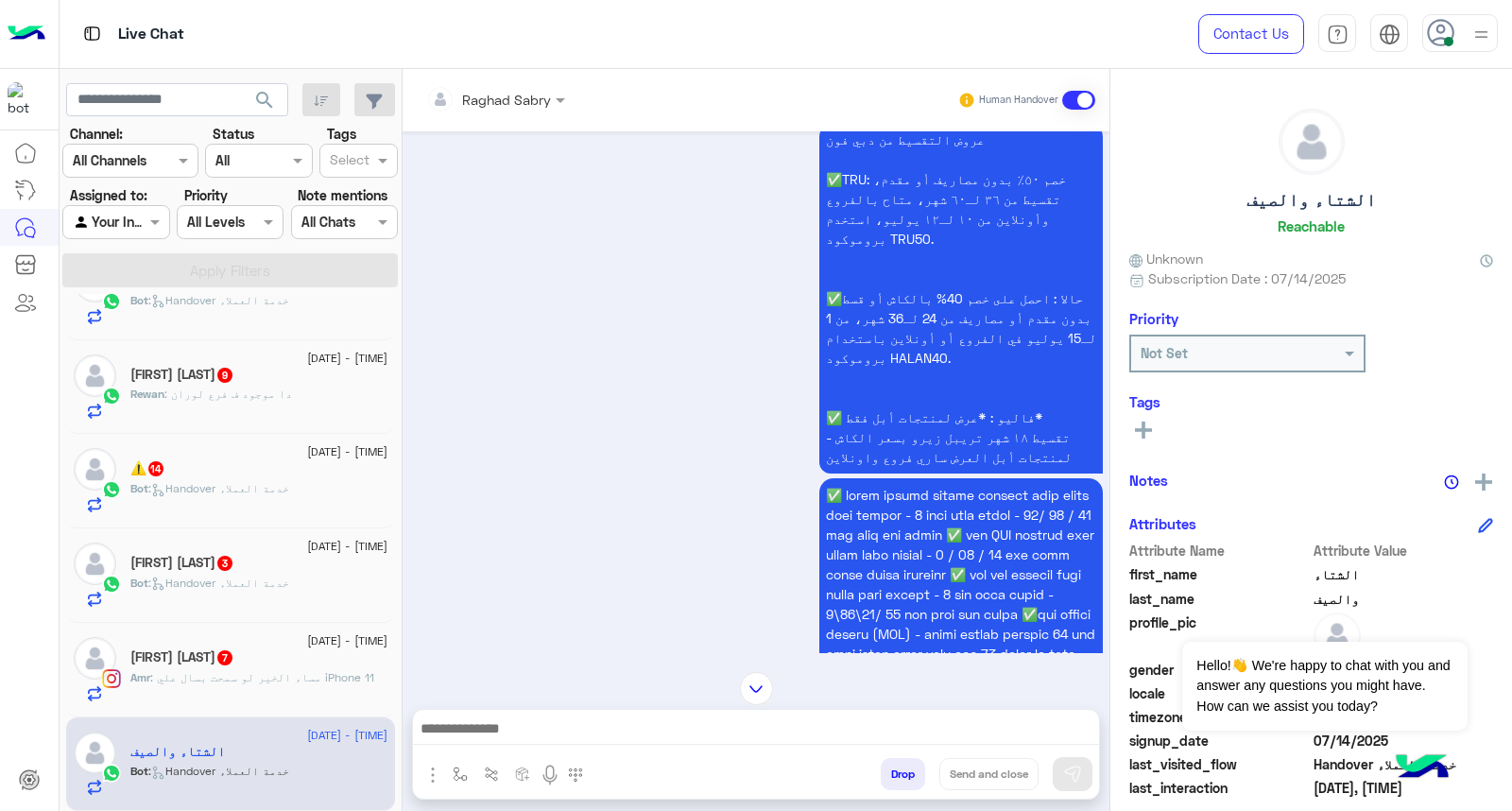 scroll, scrollTop: 0, scrollLeft: 0, axis: both 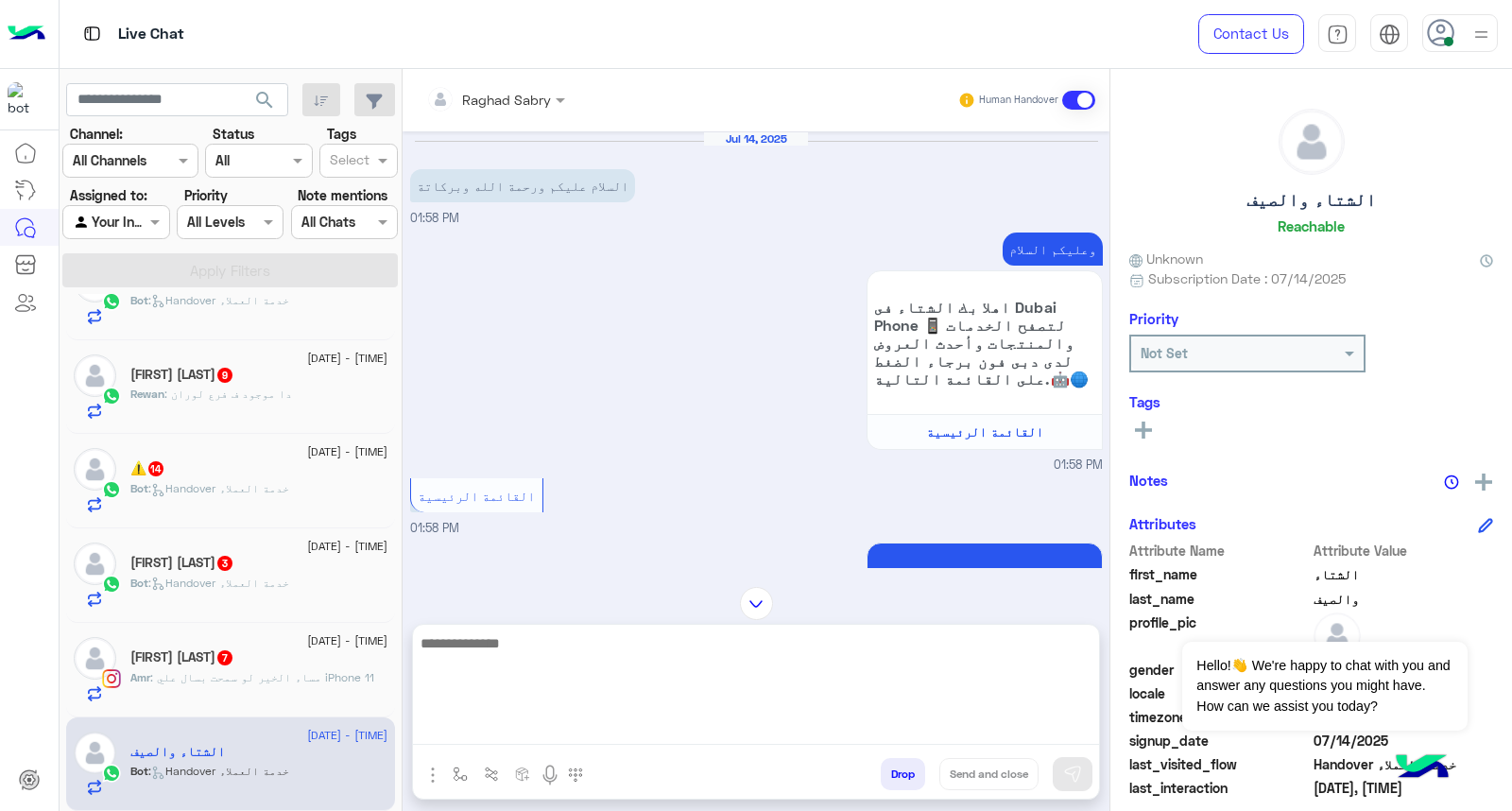 click at bounding box center (756, 688) 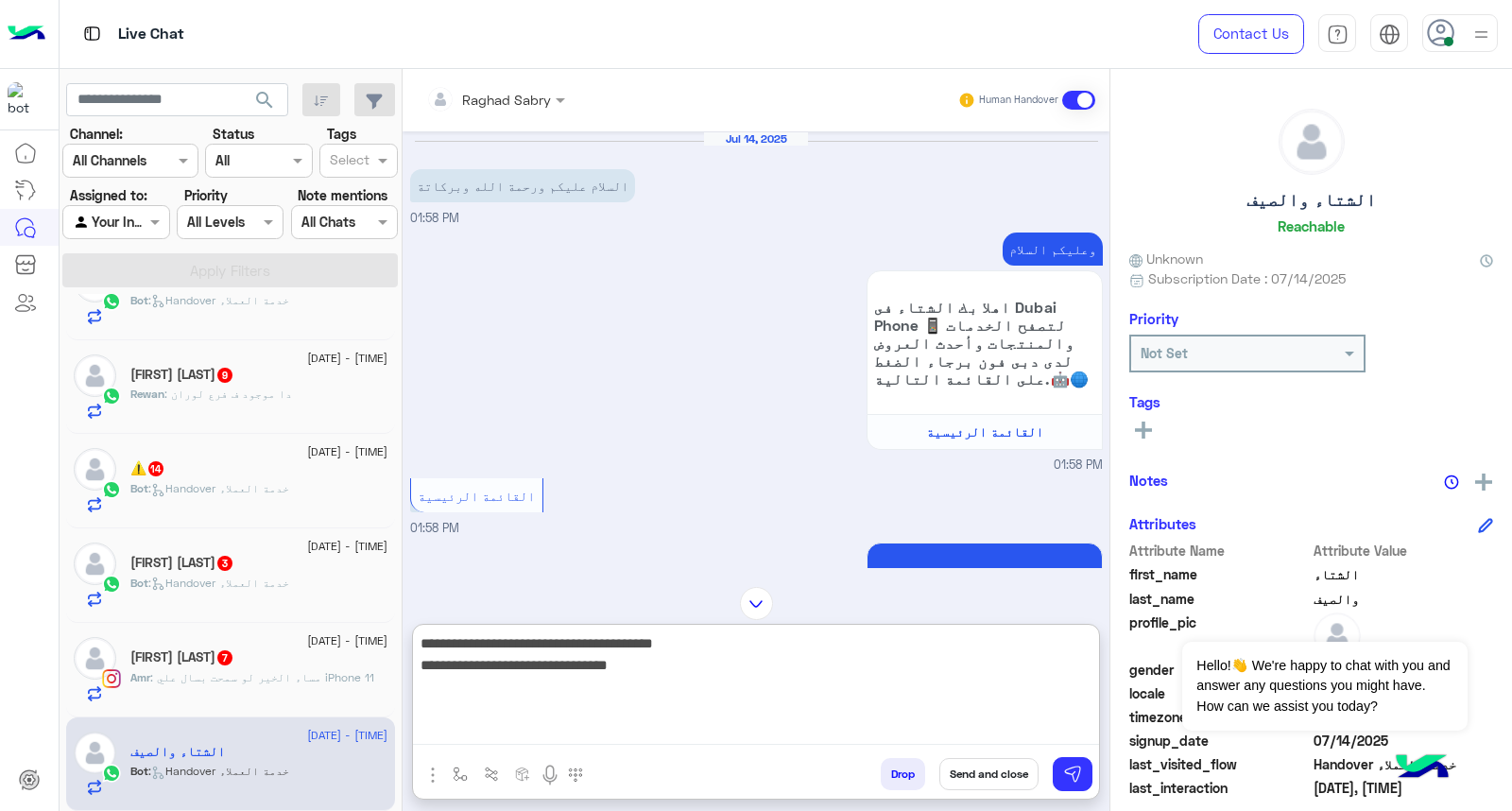 scroll, scrollTop: 0, scrollLeft: 0, axis: both 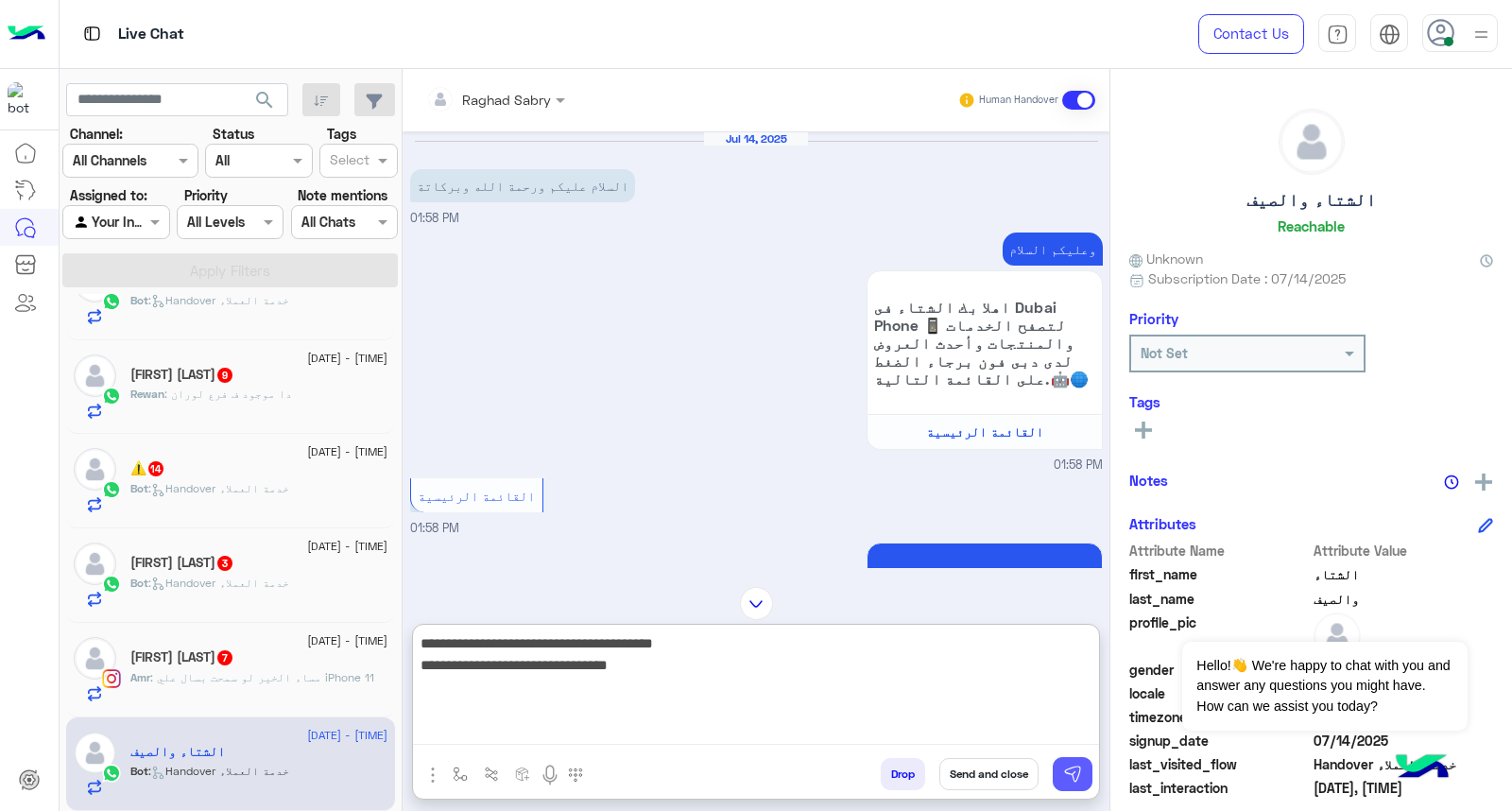 type on "**********" 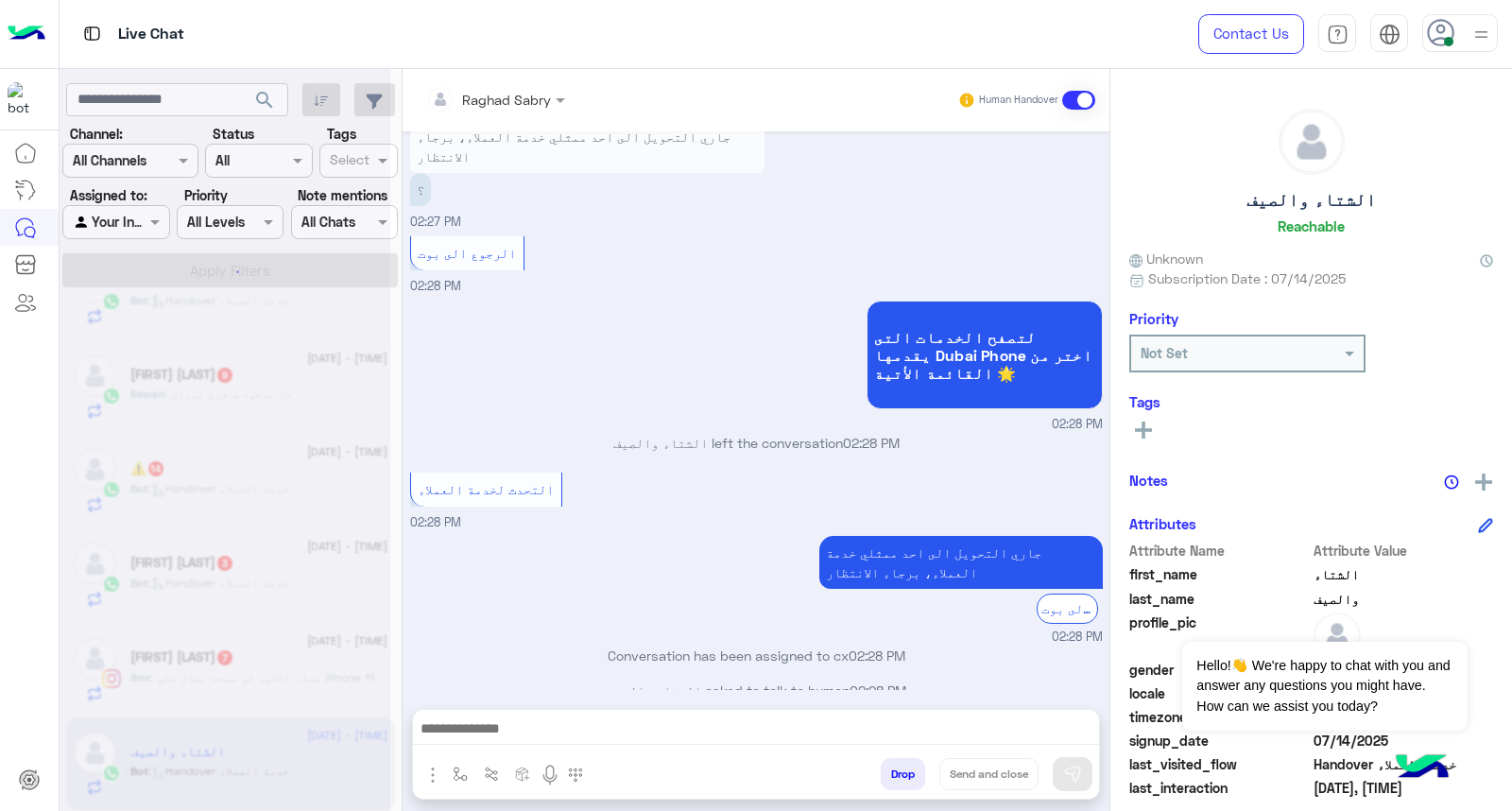 scroll, scrollTop: 0, scrollLeft: 0, axis: both 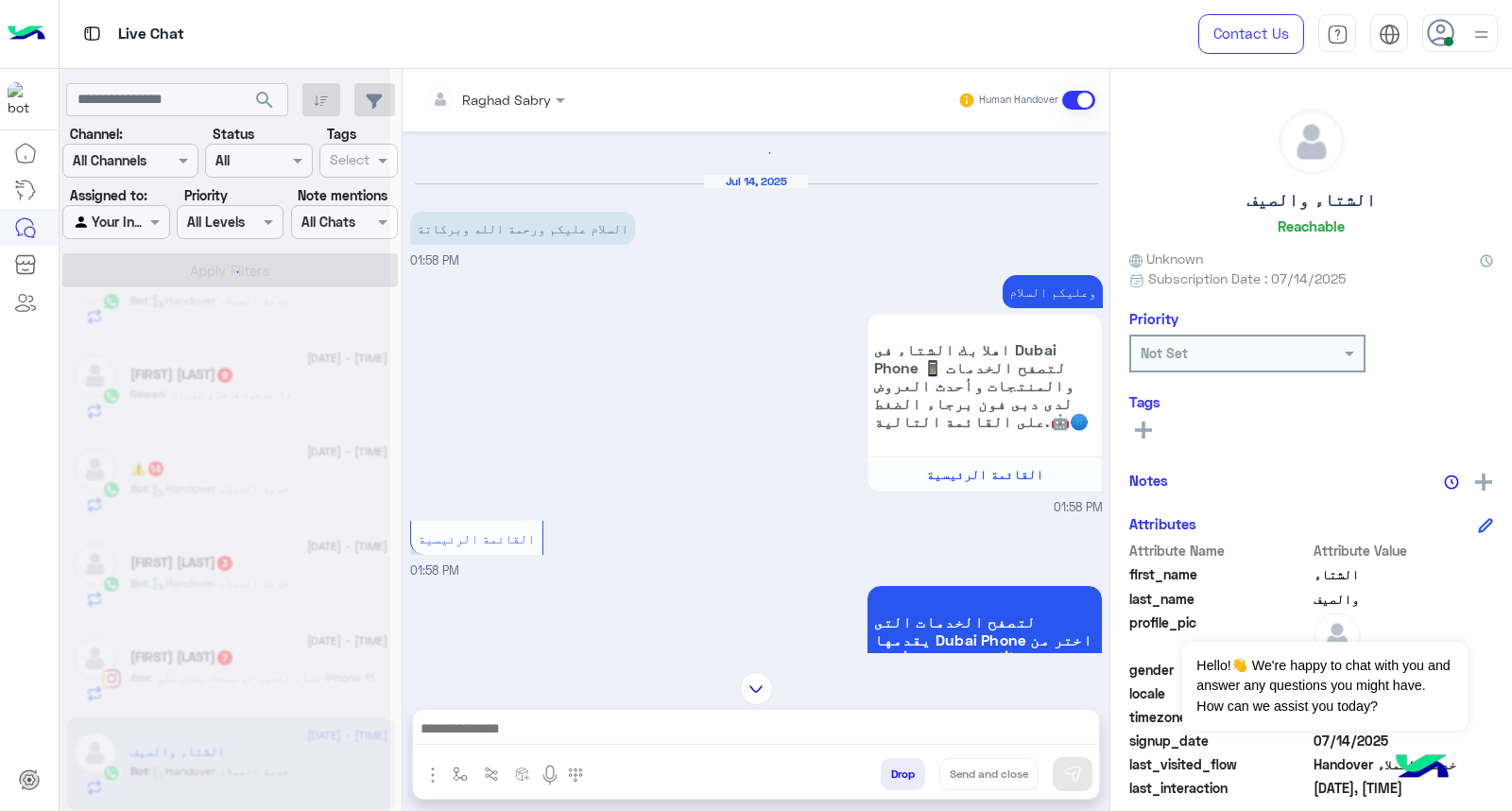 click 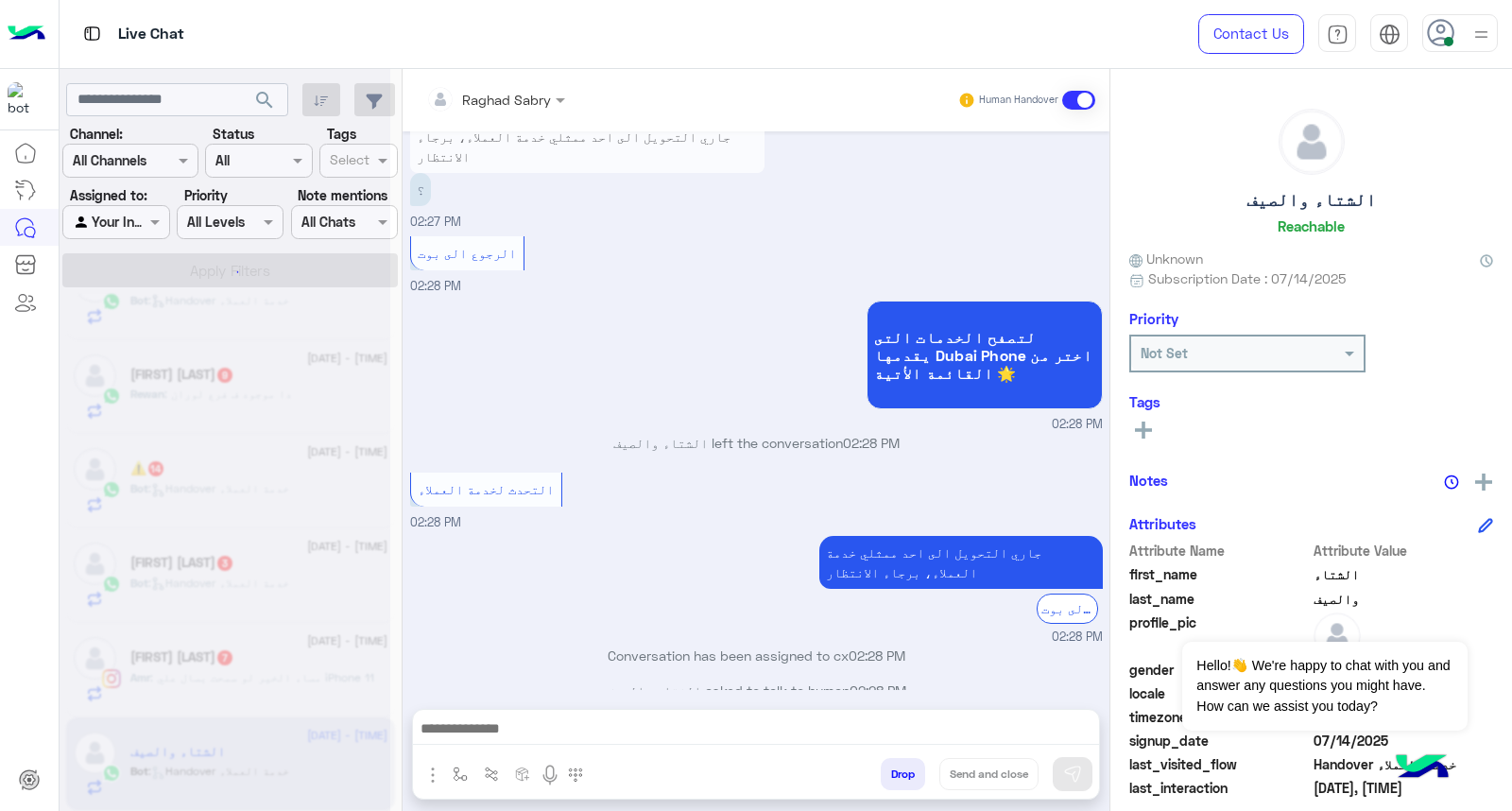 scroll, scrollTop: 0, scrollLeft: 0, axis: both 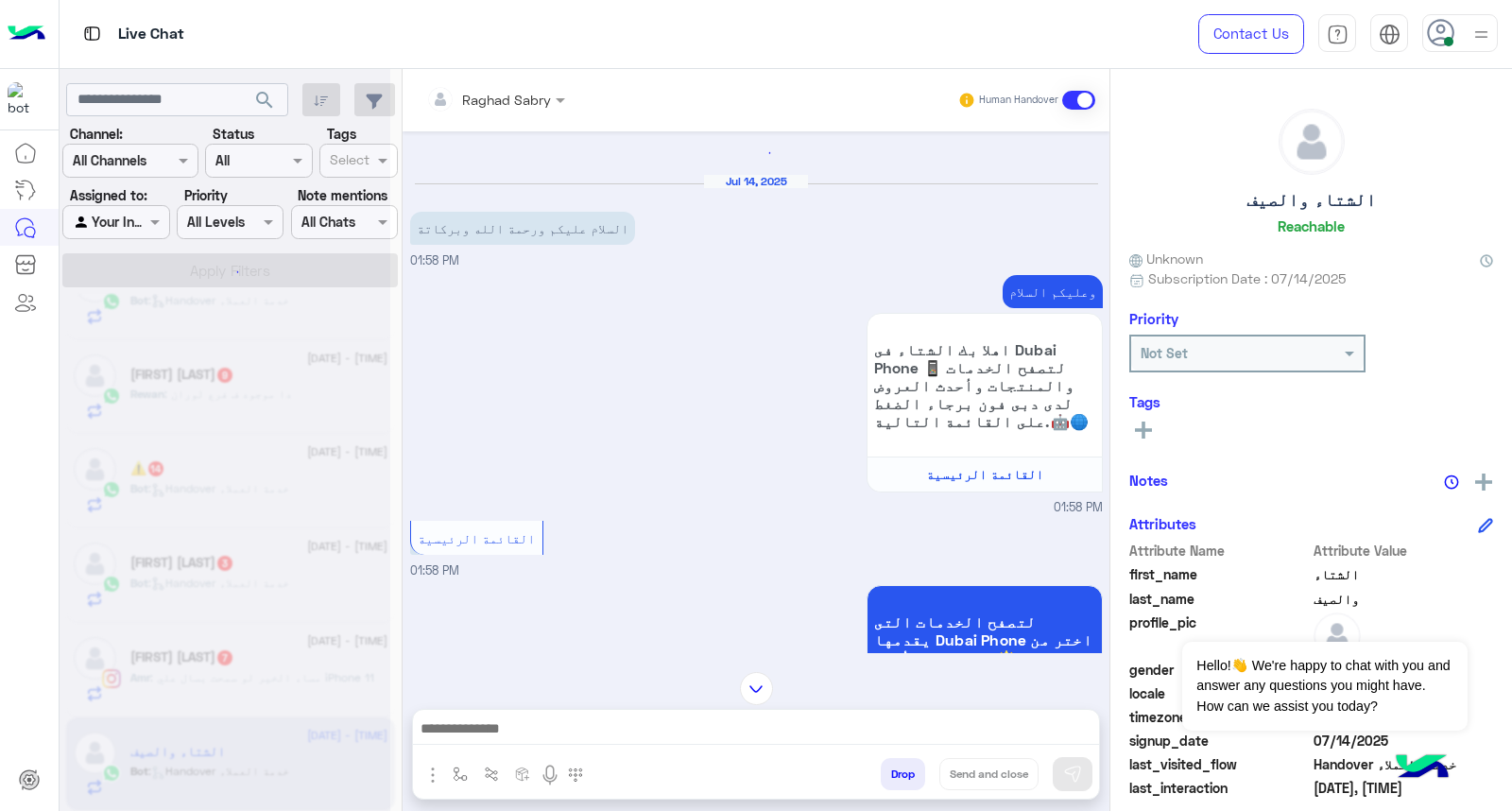 click 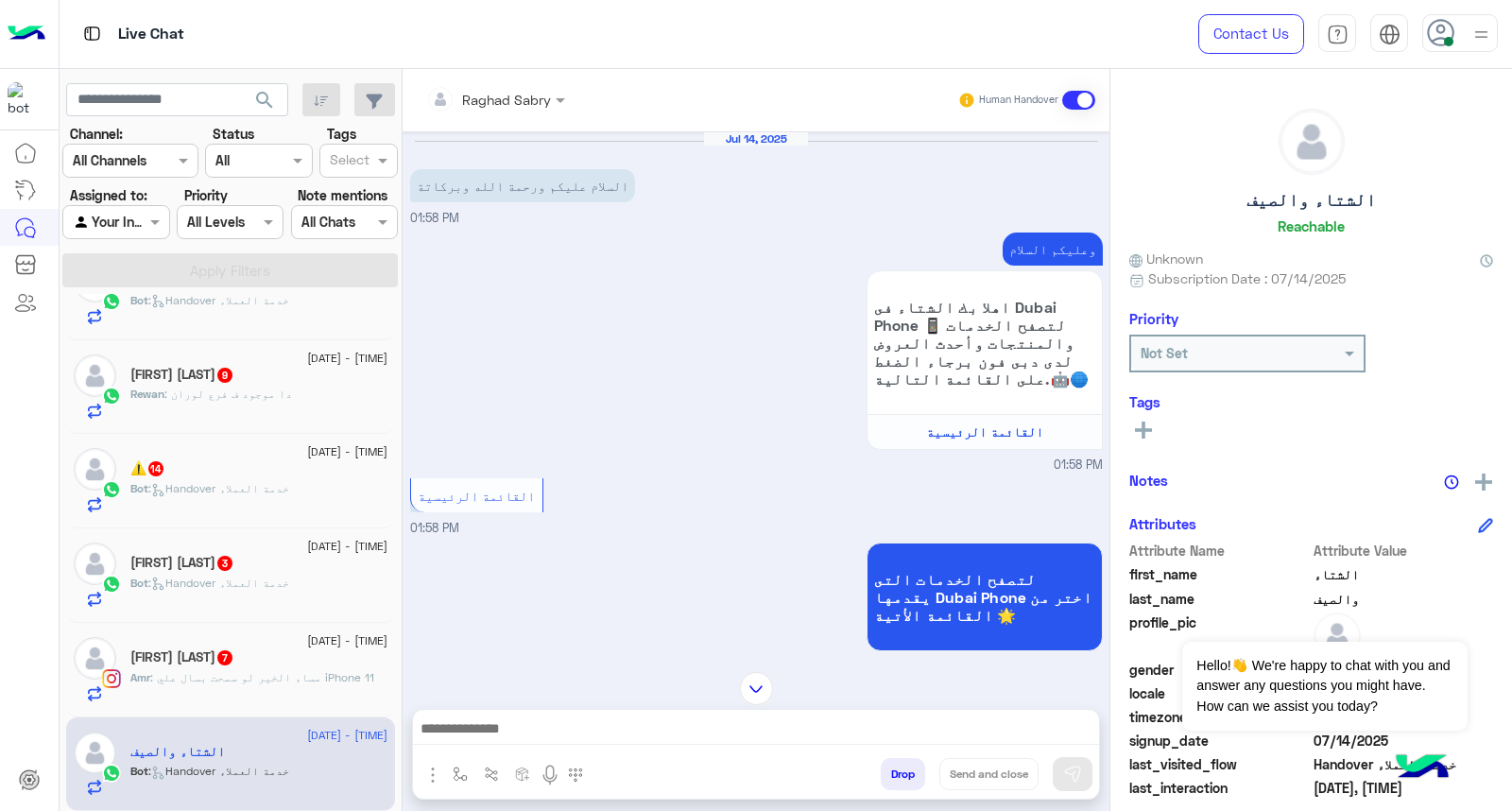 click on ": مساء الخير
لو سمحت بسال علي iPhone 11" 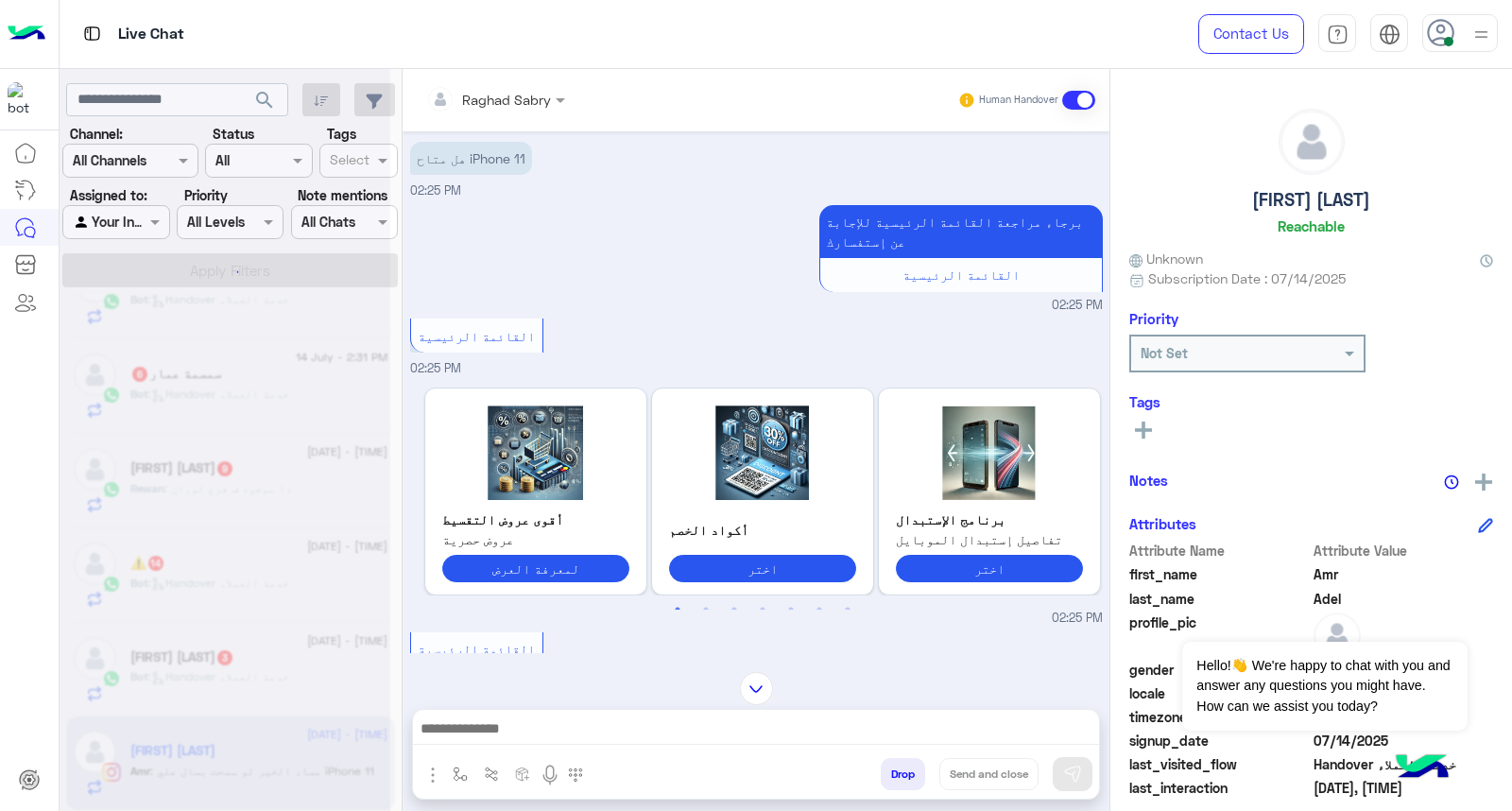 scroll, scrollTop: 0, scrollLeft: 0, axis: both 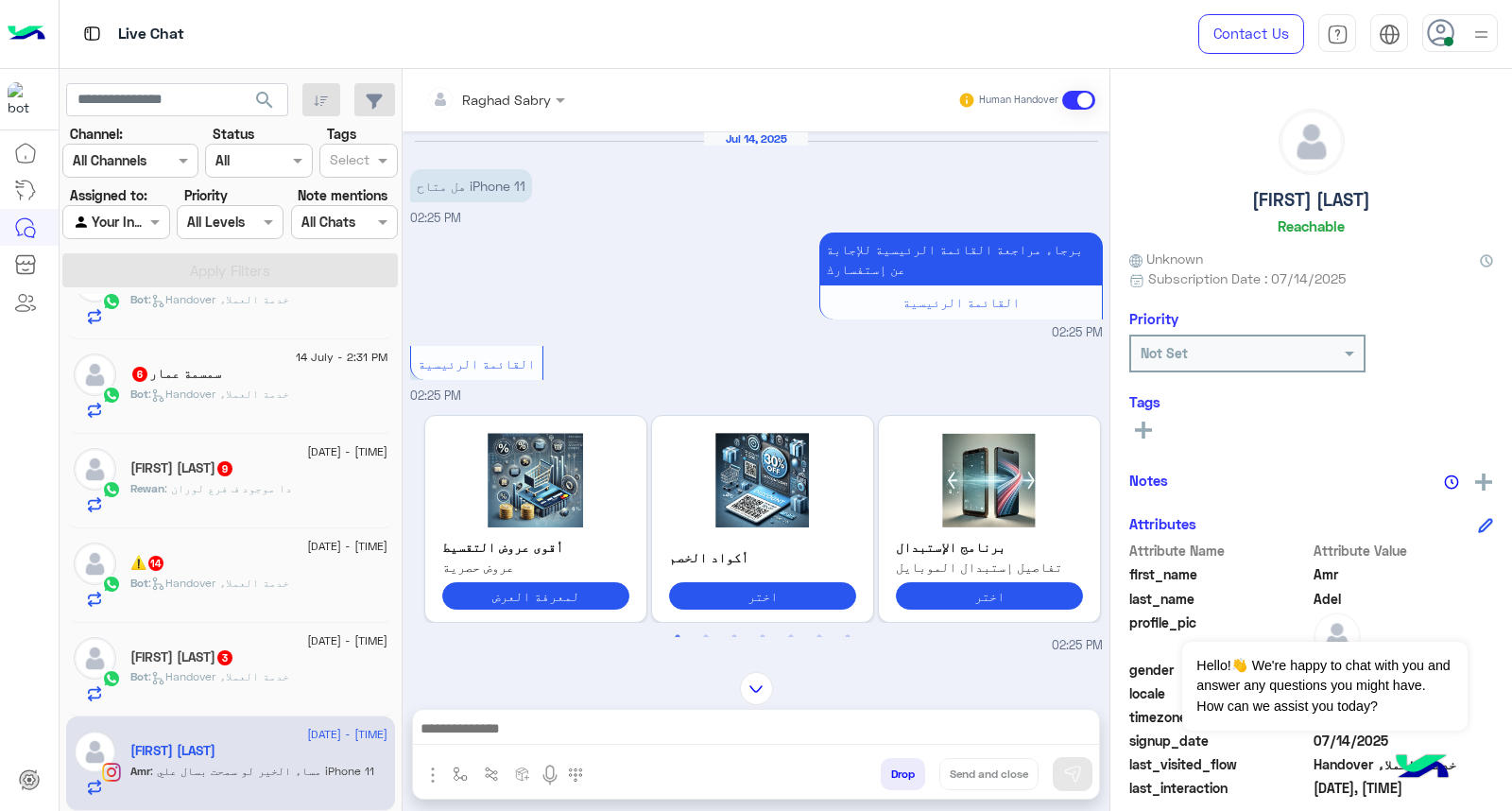 click at bounding box center [756, 731] 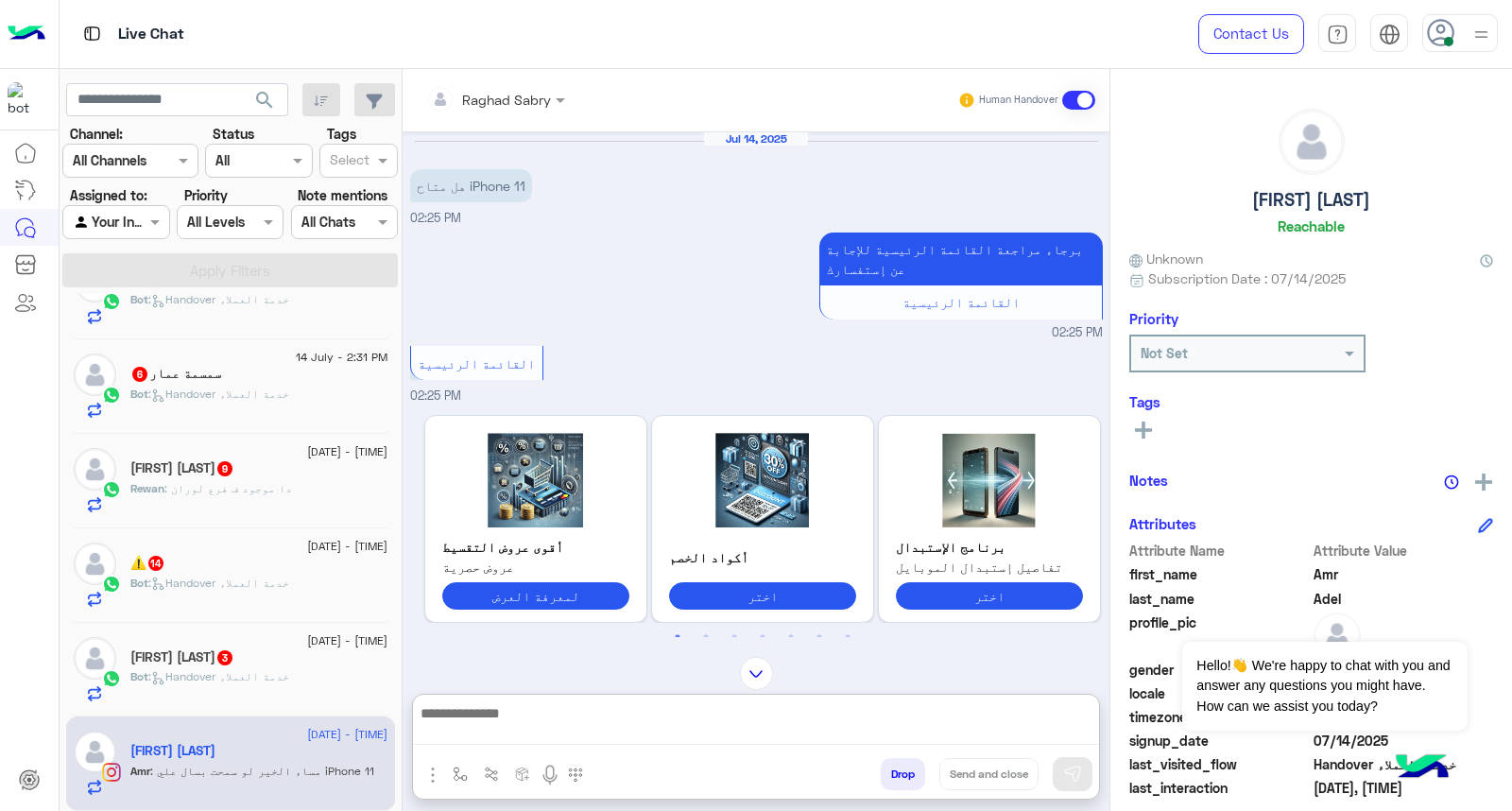 paste on "**********" 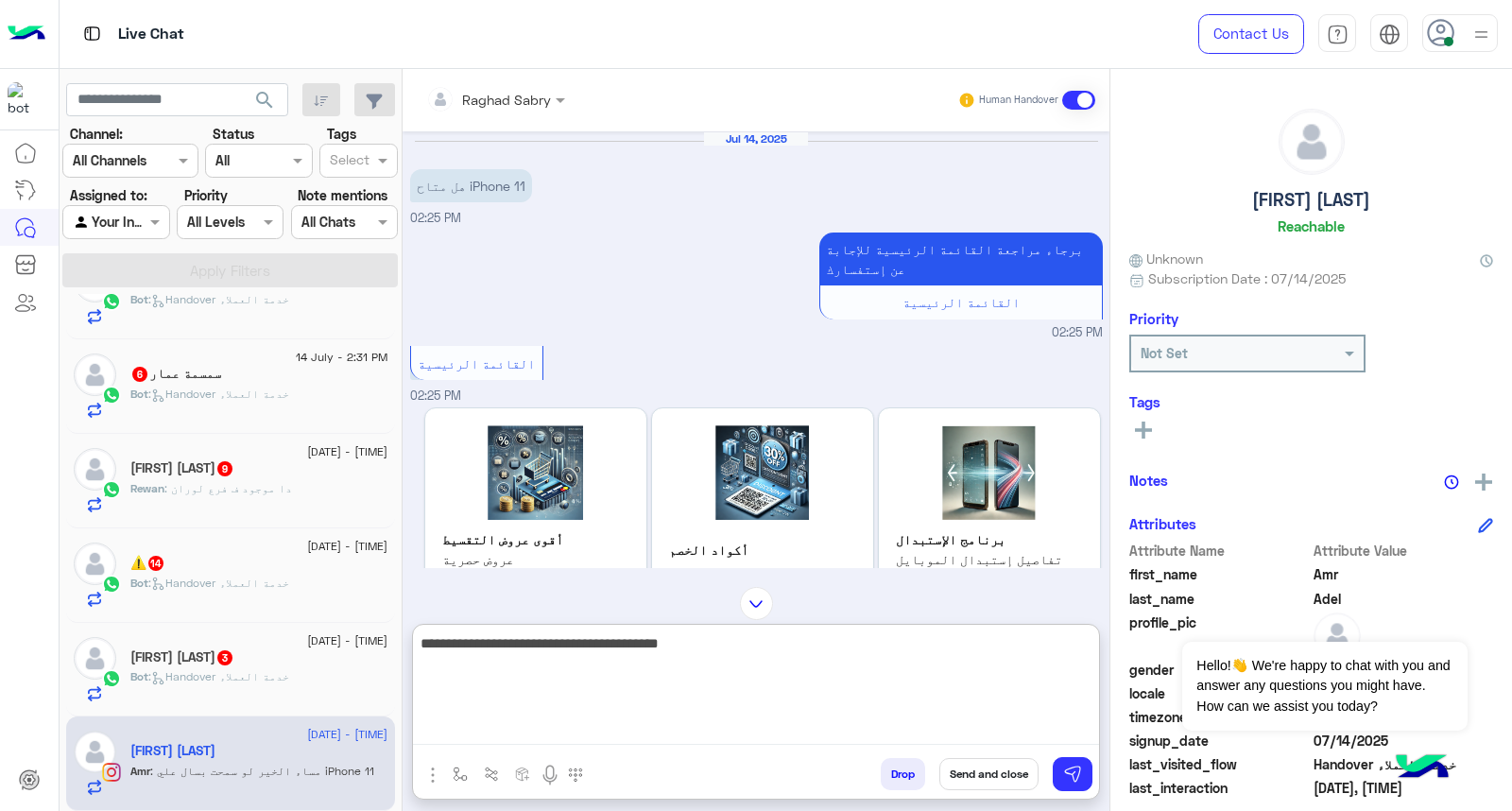 scroll, scrollTop: 9, scrollLeft: 0, axis: vertical 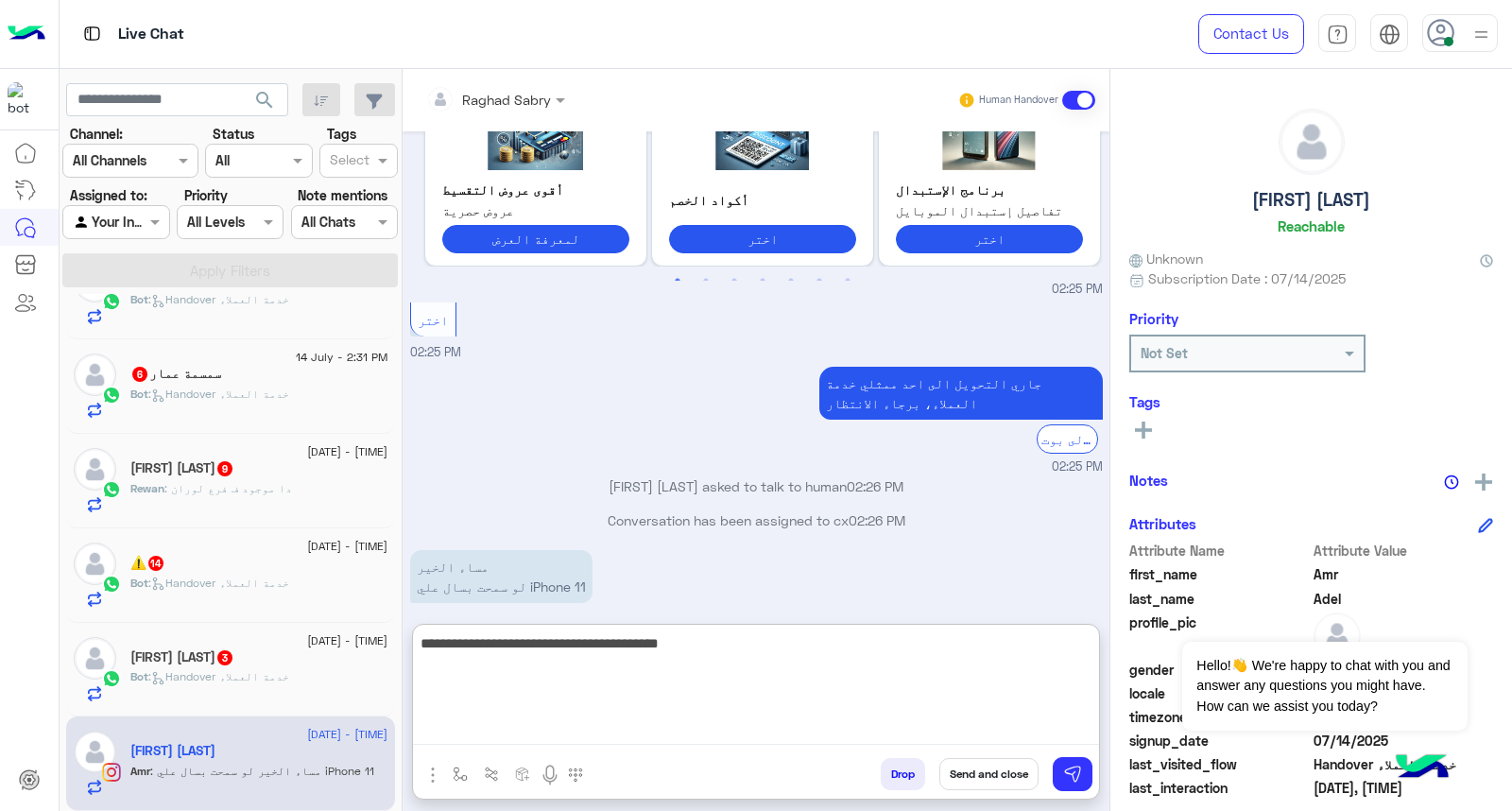 type on "**********" 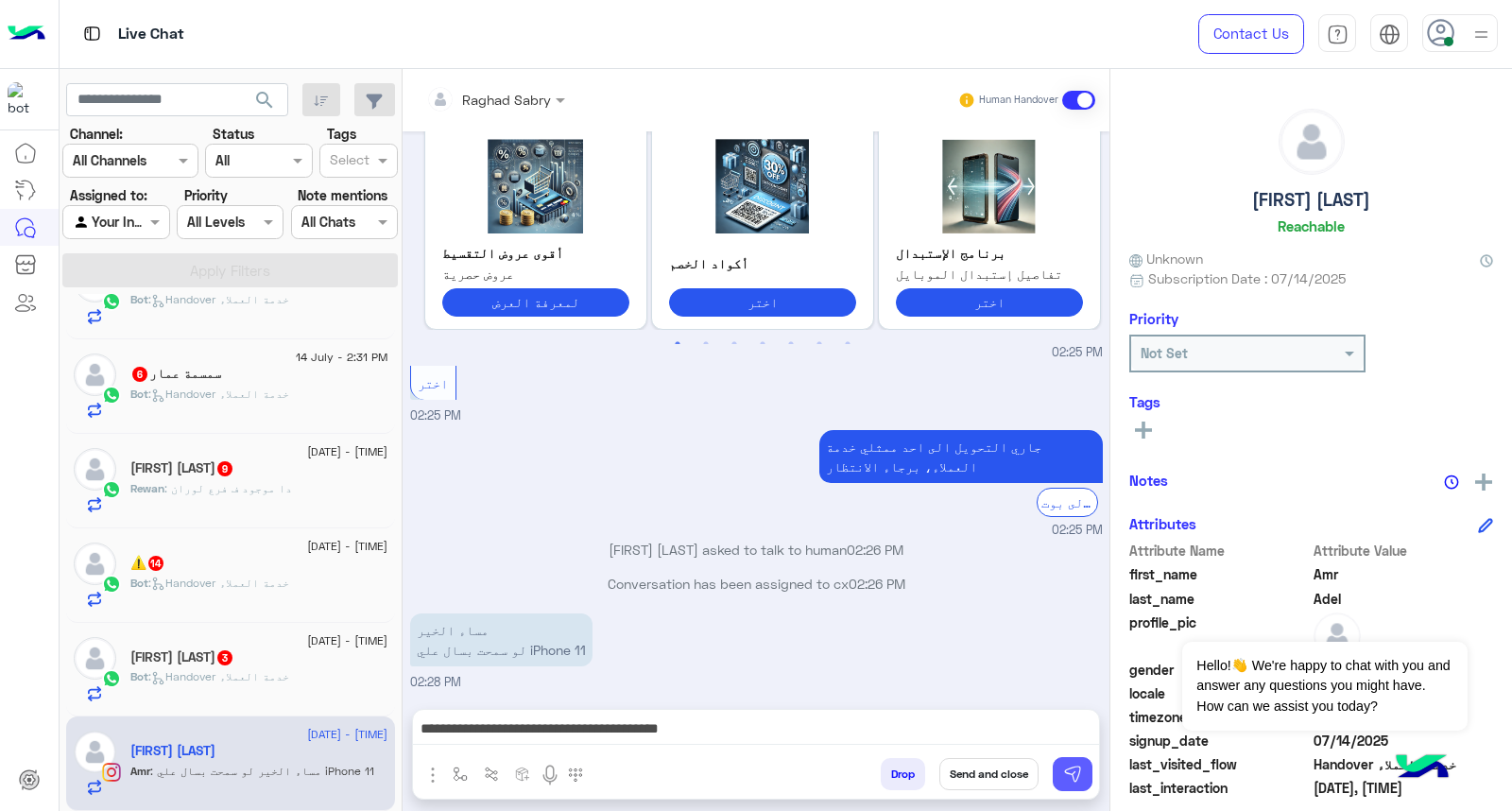 click at bounding box center [1073, 774] 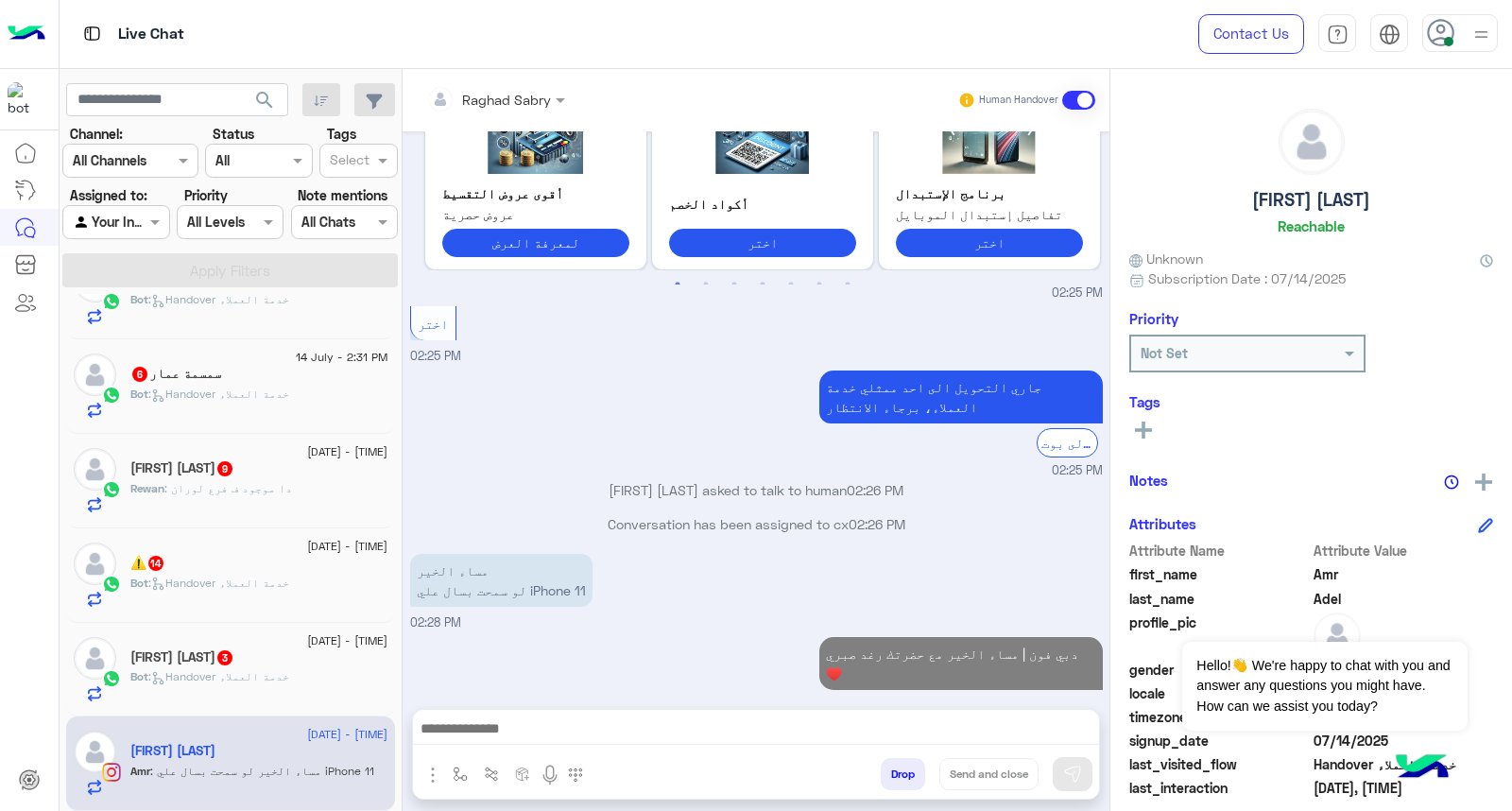 click at bounding box center [756, 731] 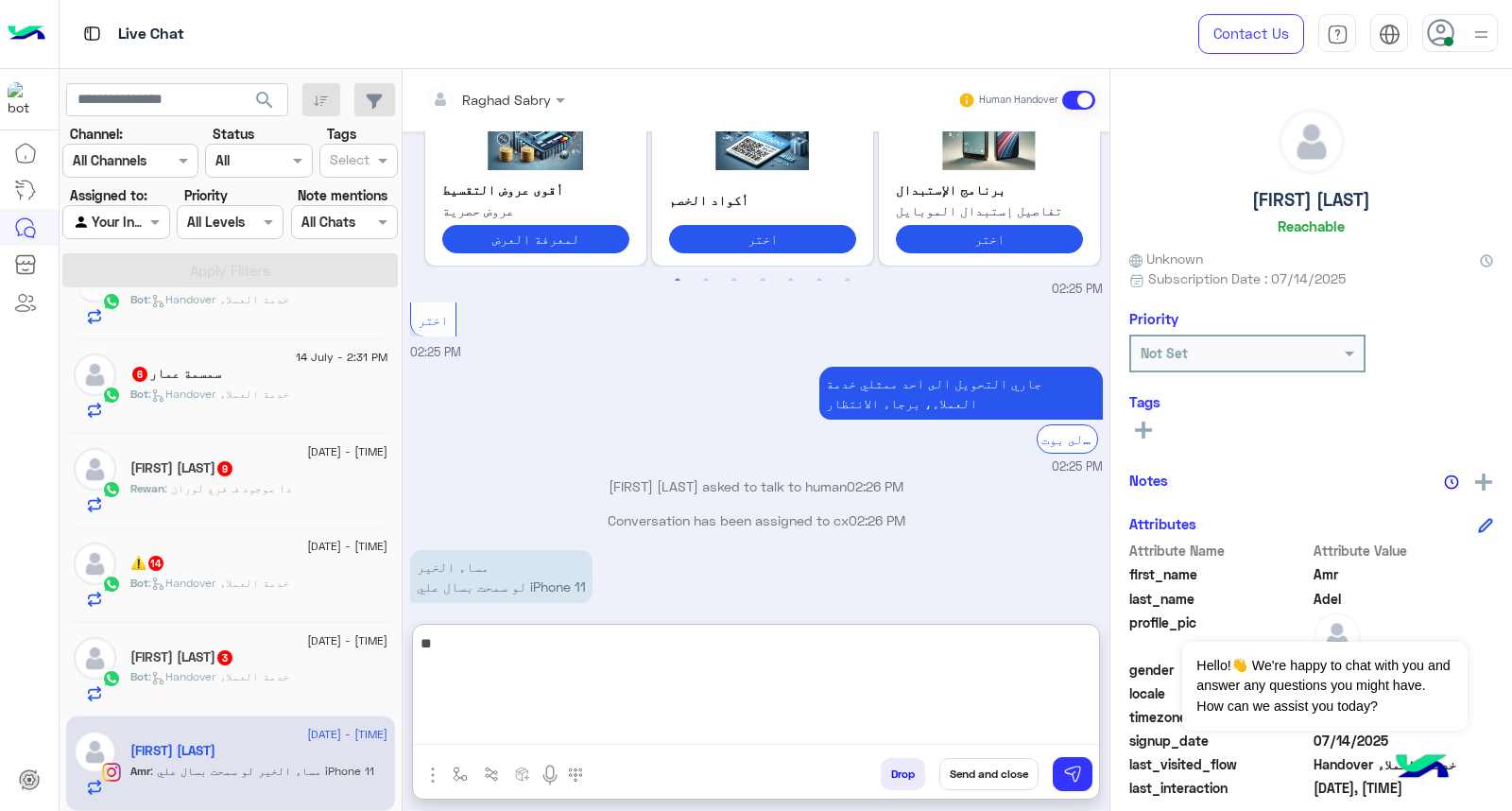 type on "*" 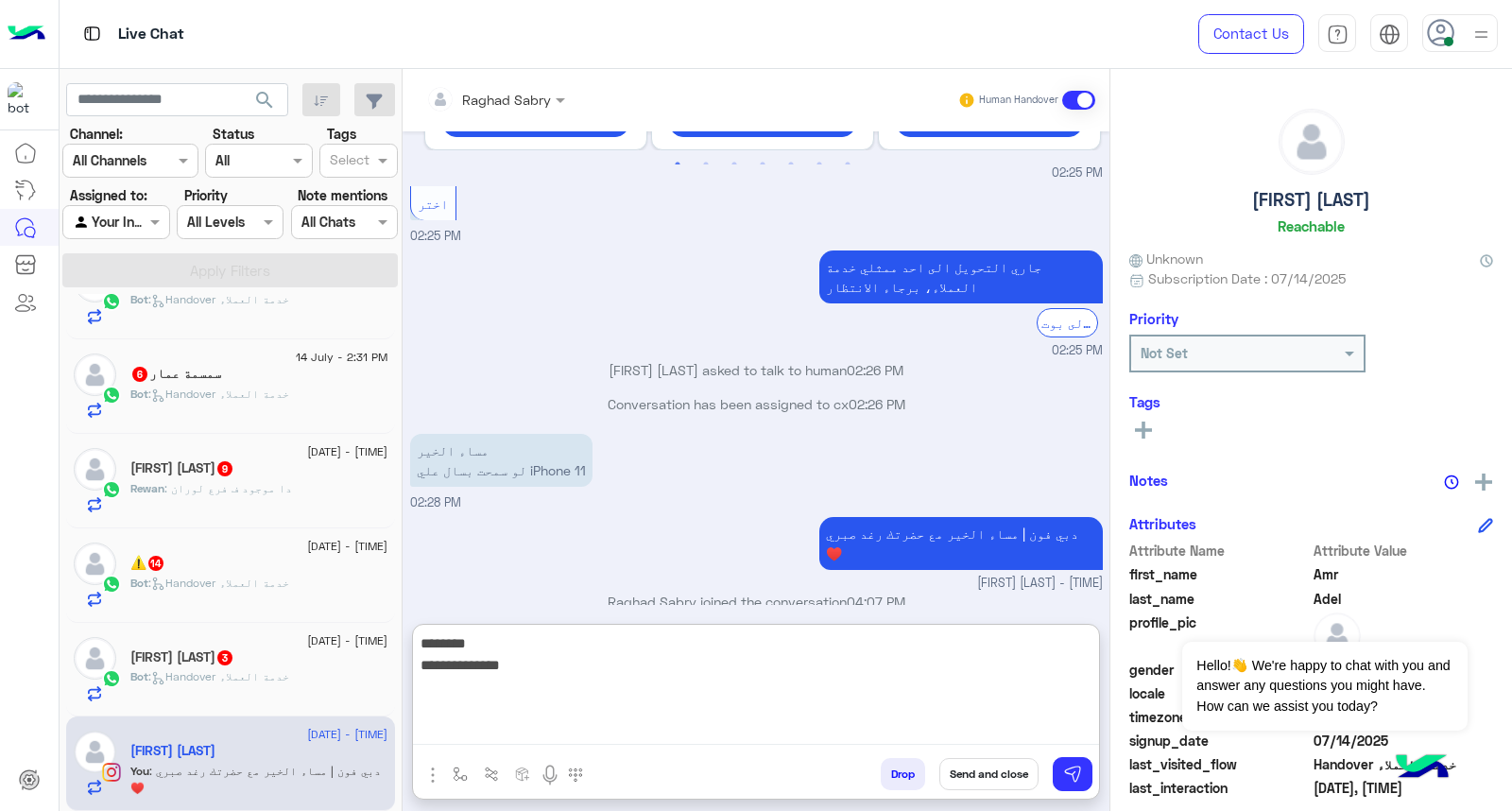 type on "**********" 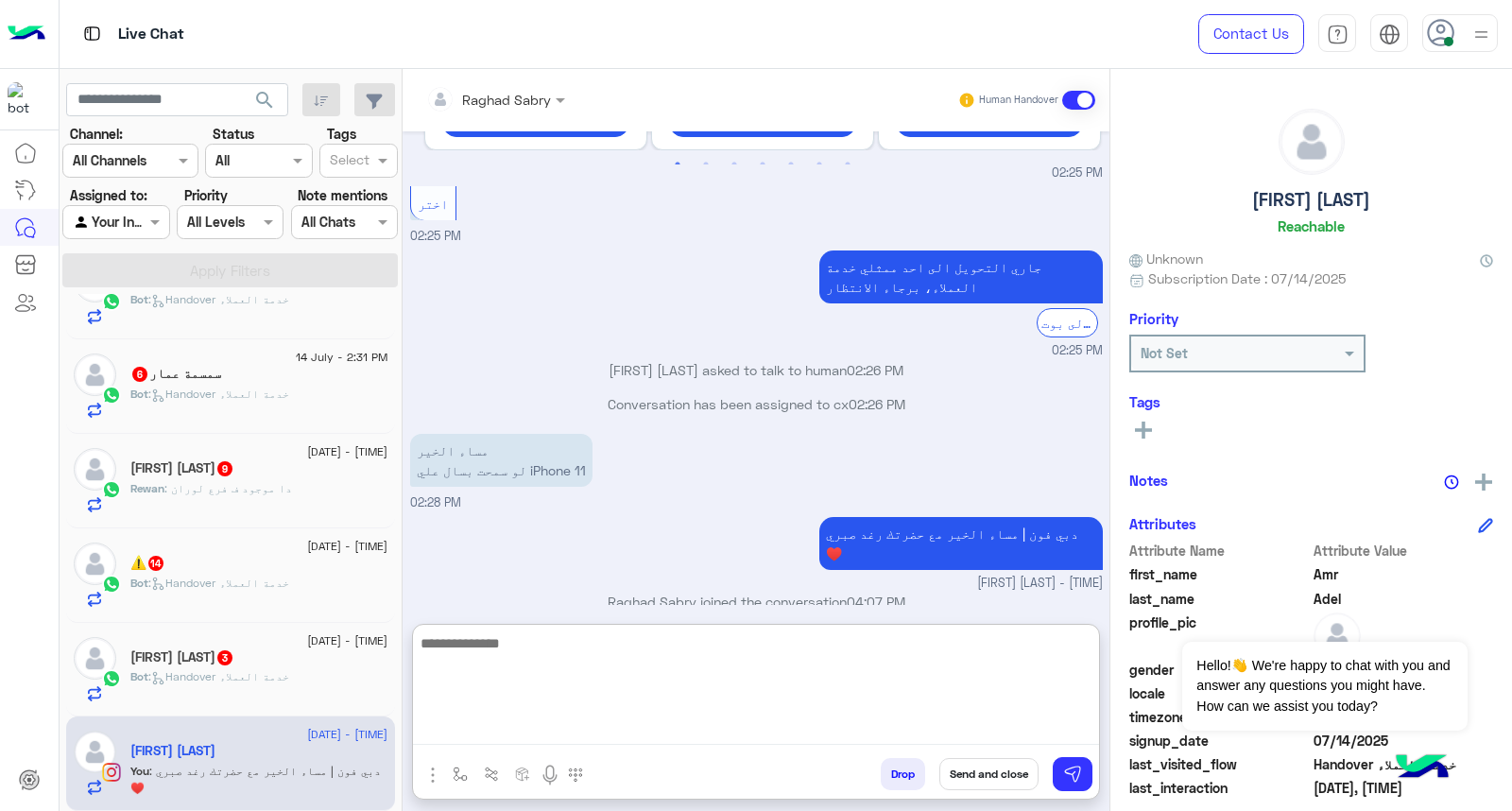 scroll, scrollTop: 1616, scrollLeft: 0, axis: vertical 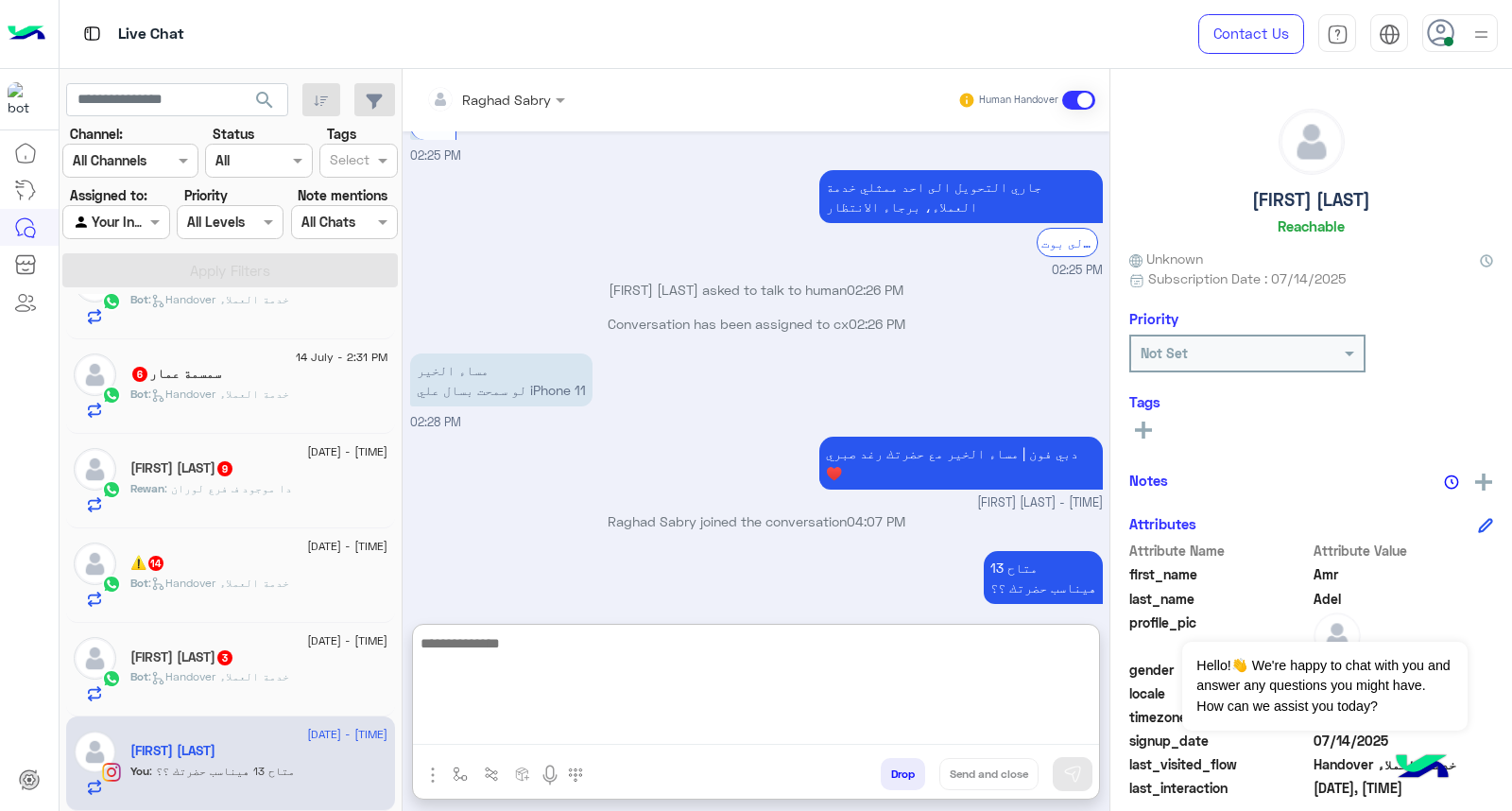 click on "Amr Metwally  3" 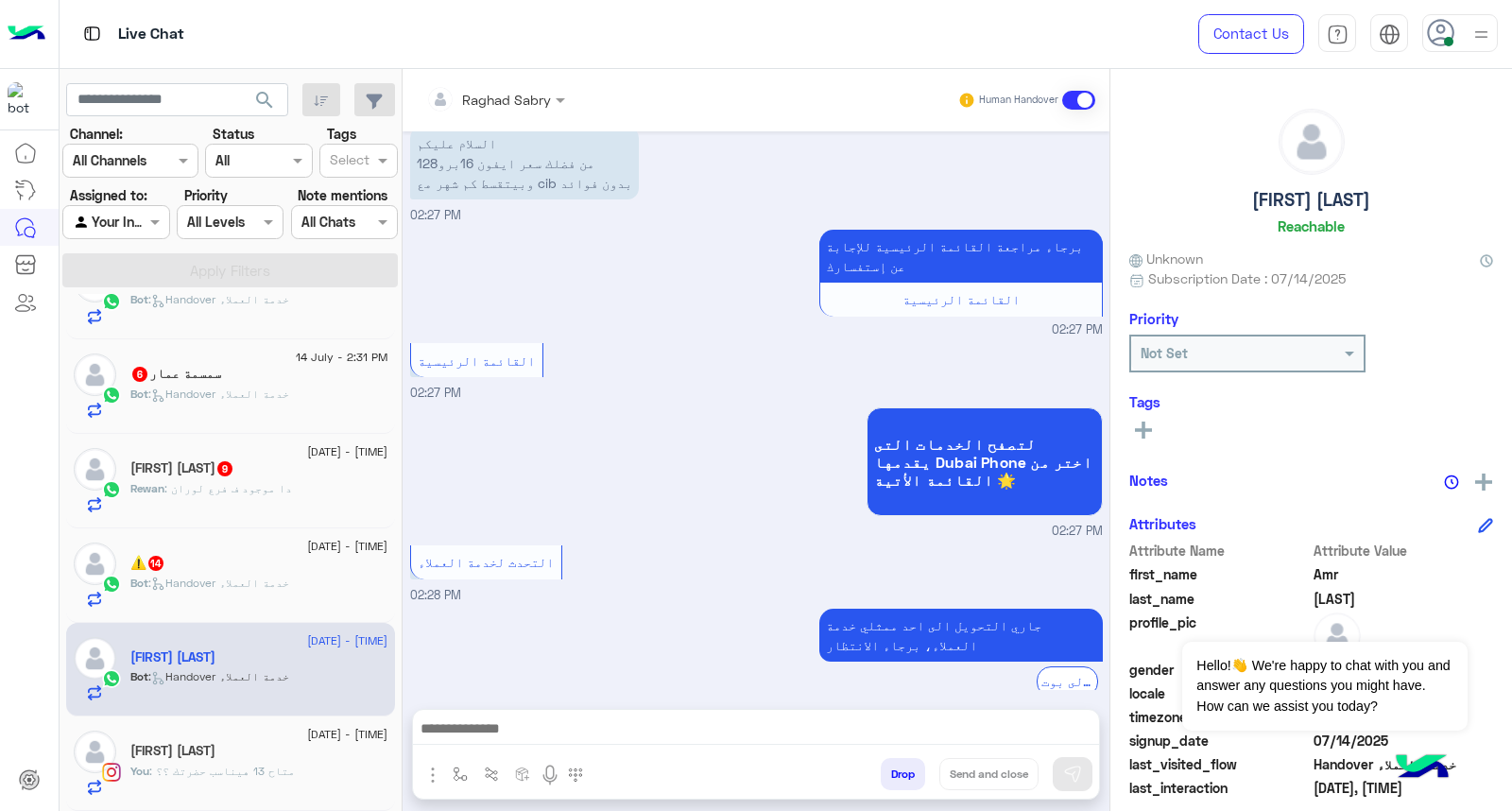scroll, scrollTop: 0, scrollLeft: 0, axis: both 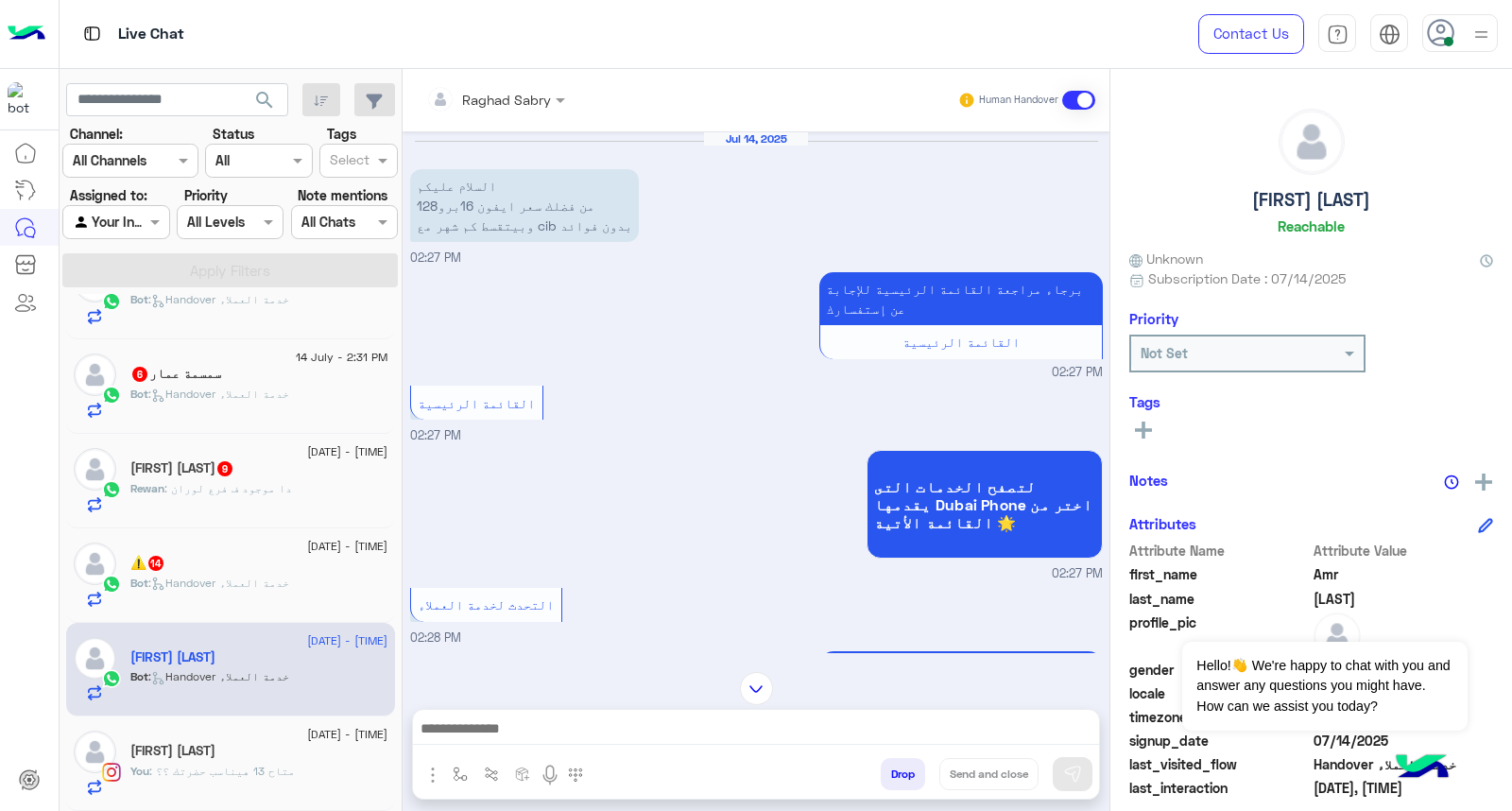 click at bounding box center (756, 731) 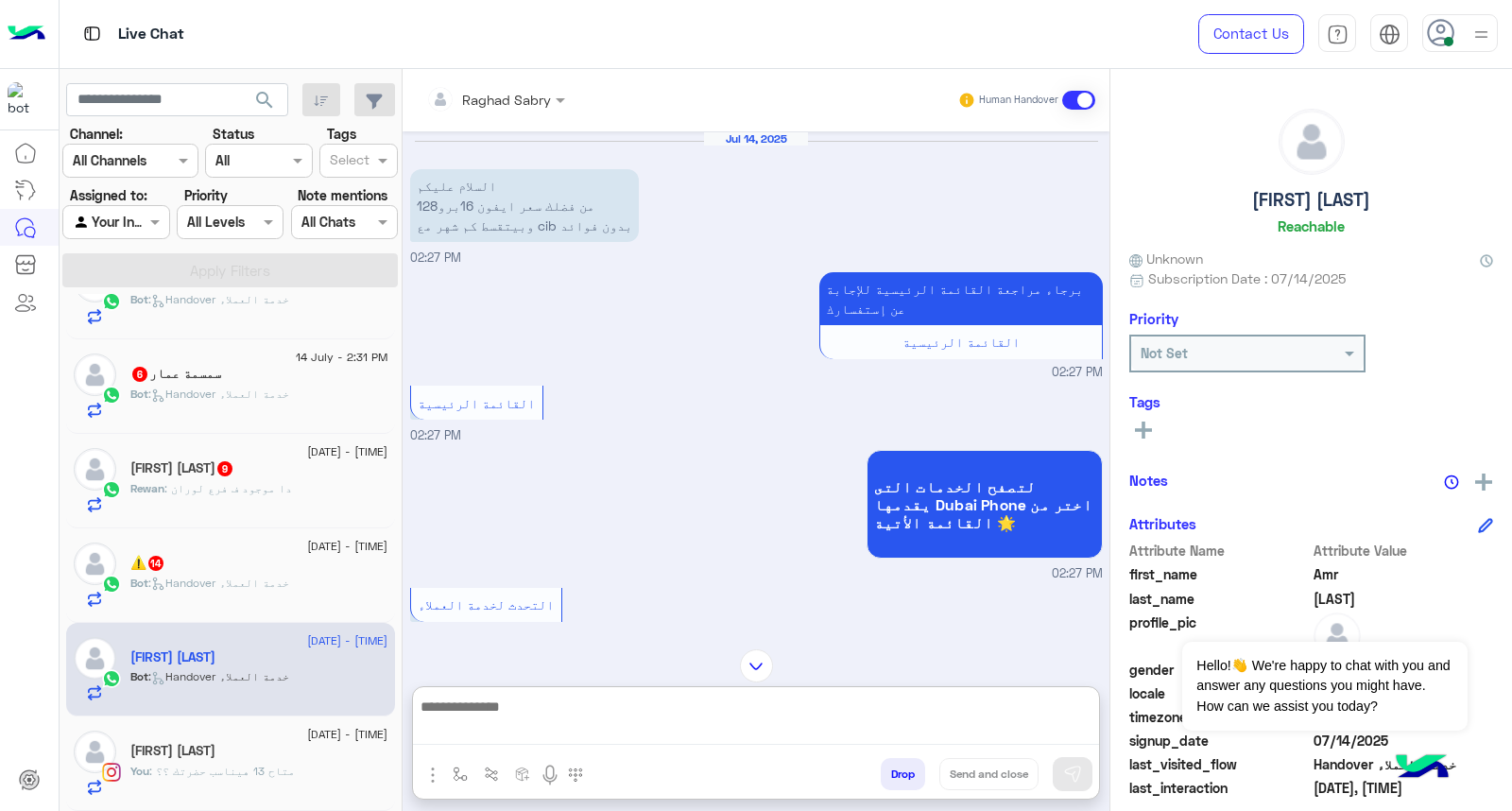 paste on "**********" 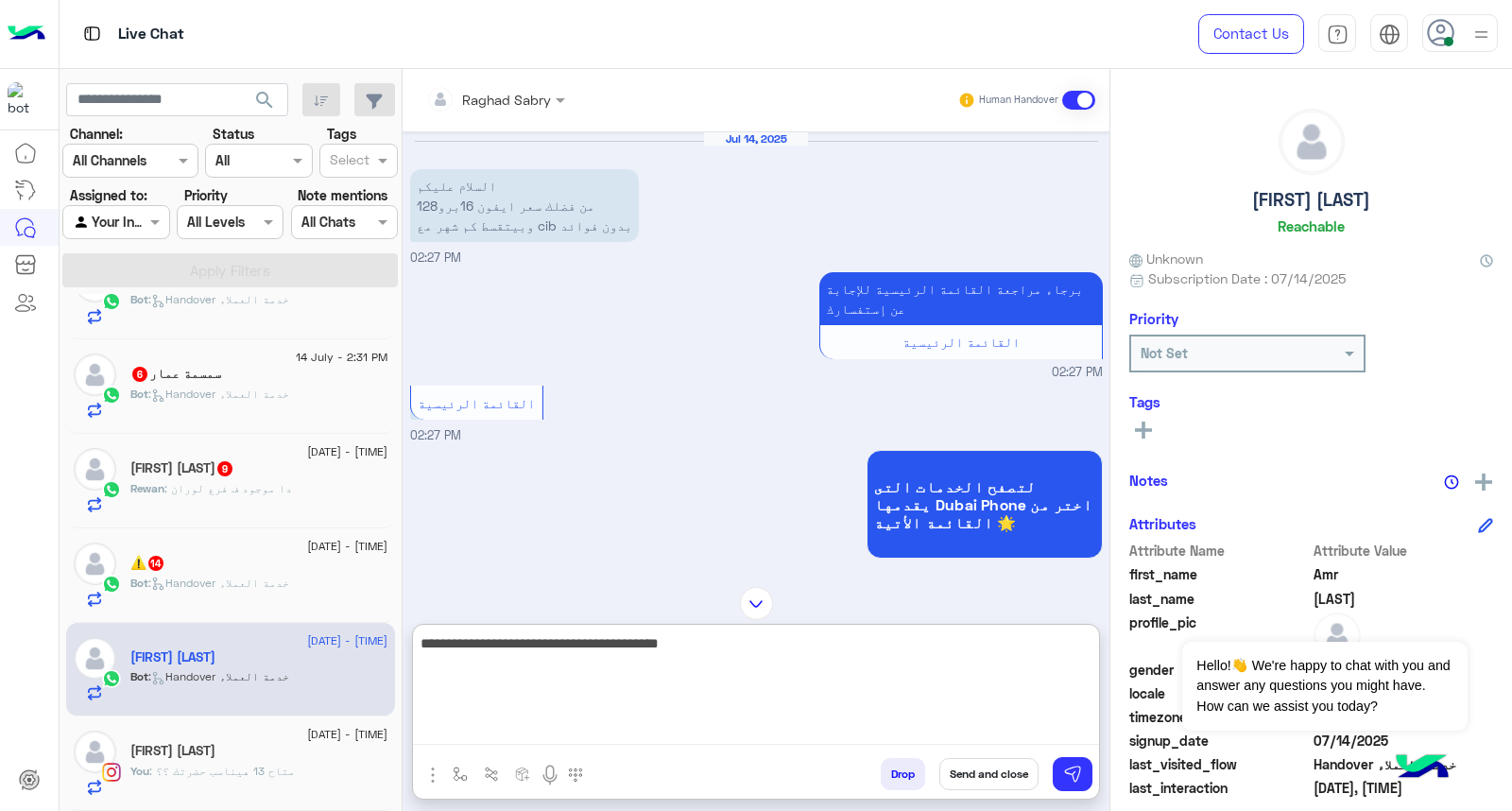 type on "**********" 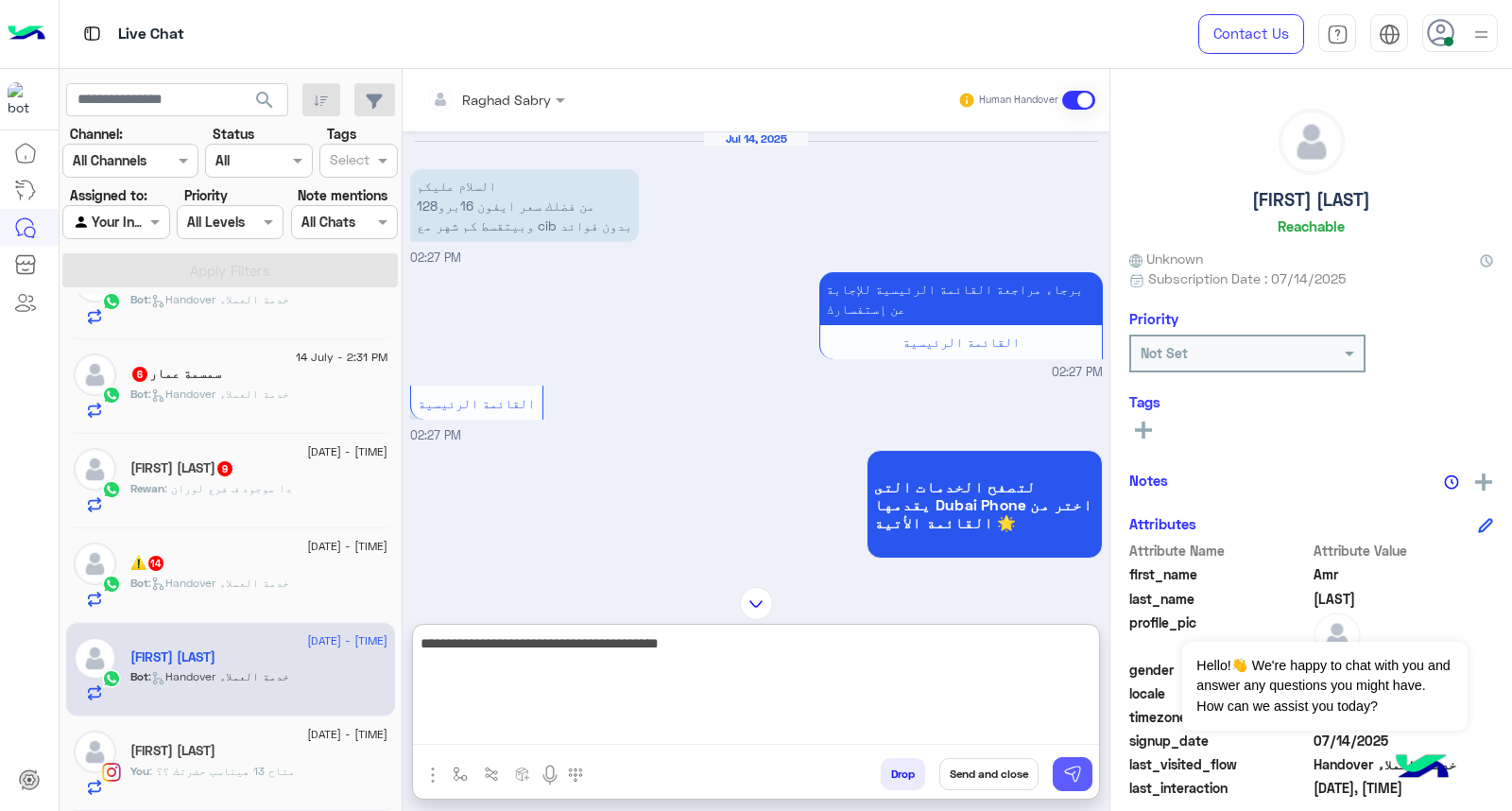 click at bounding box center (1073, 774) 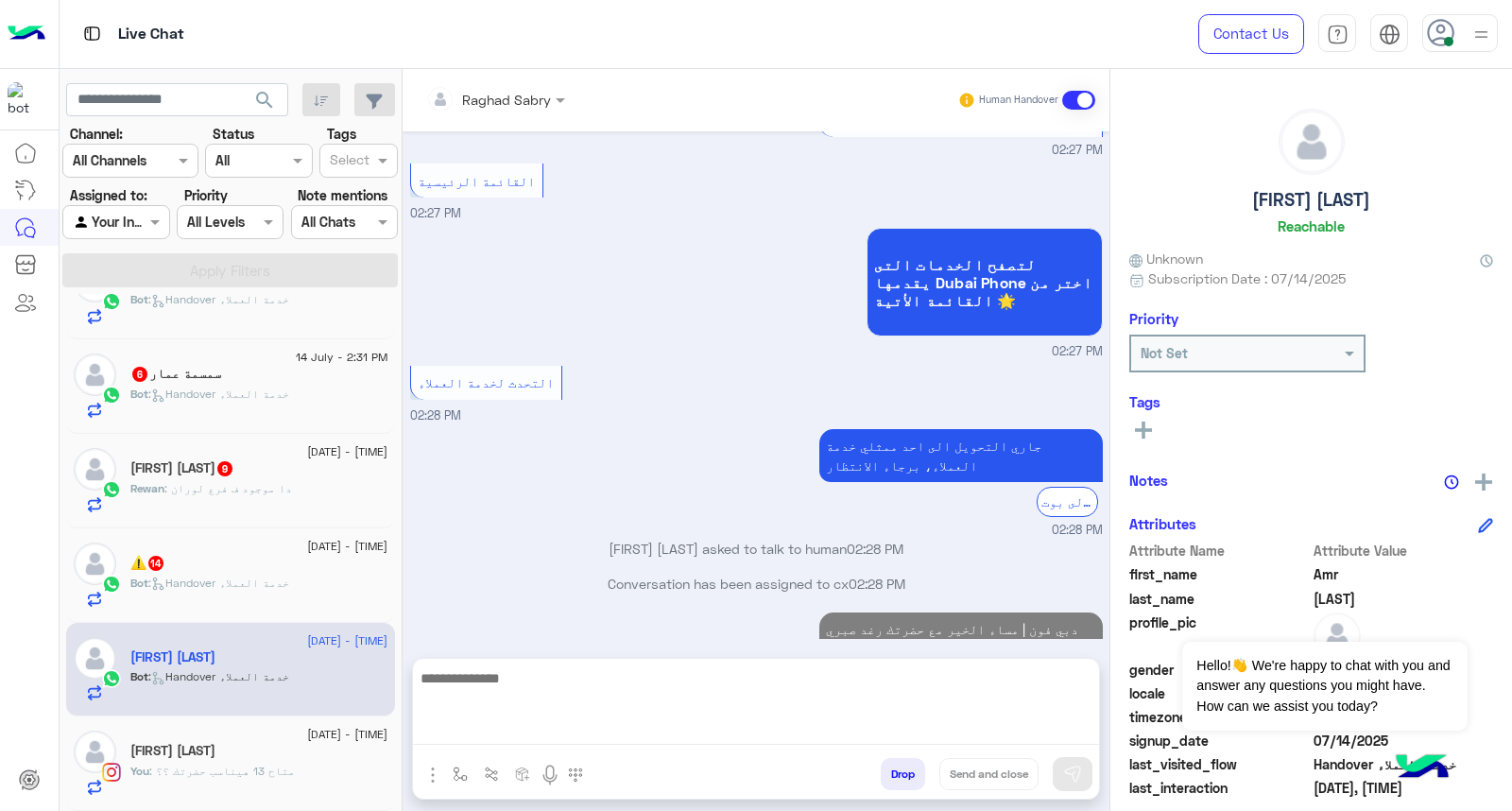 scroll, scrollTop: 199, scrollLeft: 0, axis: vertical 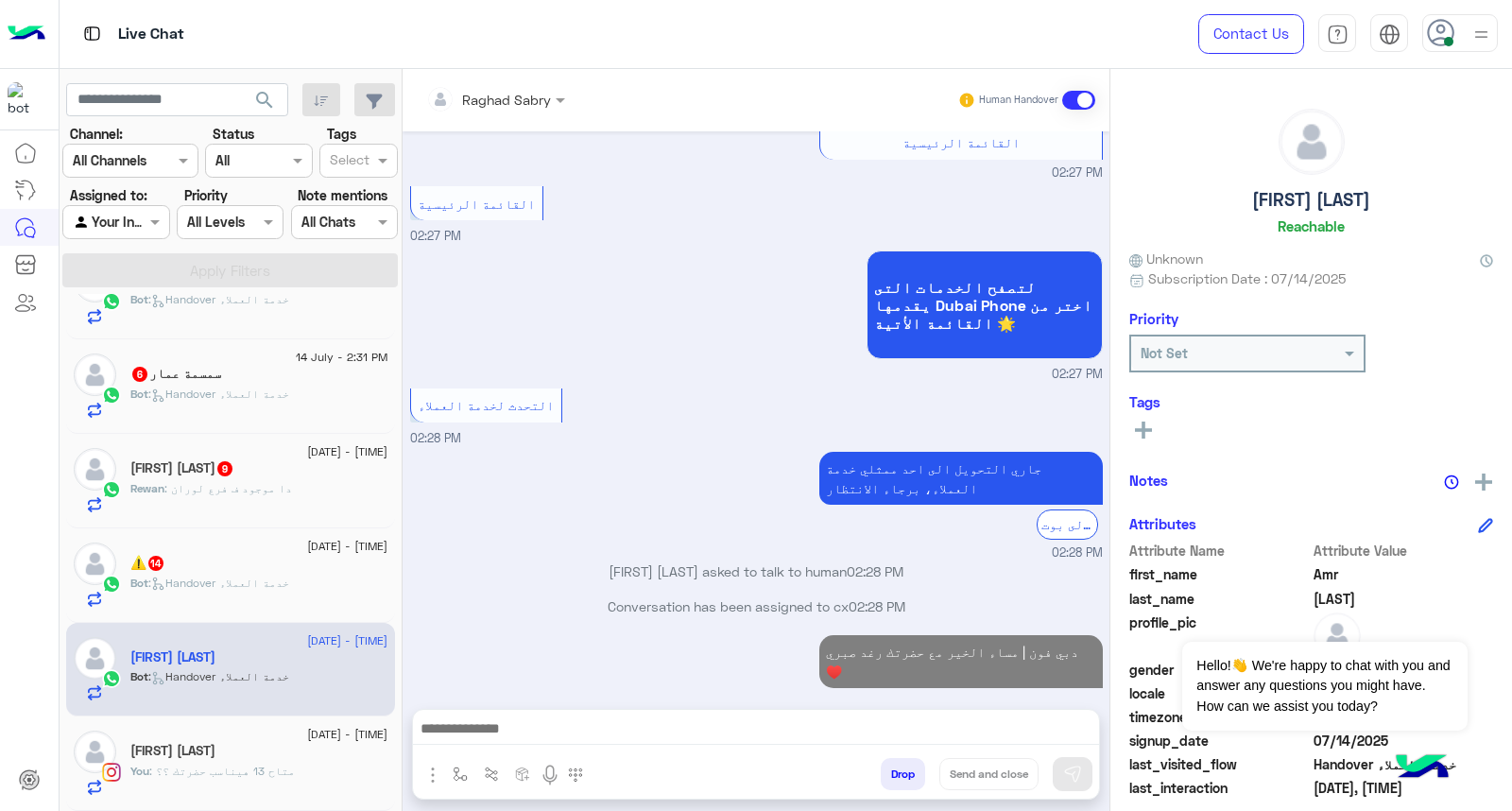 click at bounding box center (756, 731) 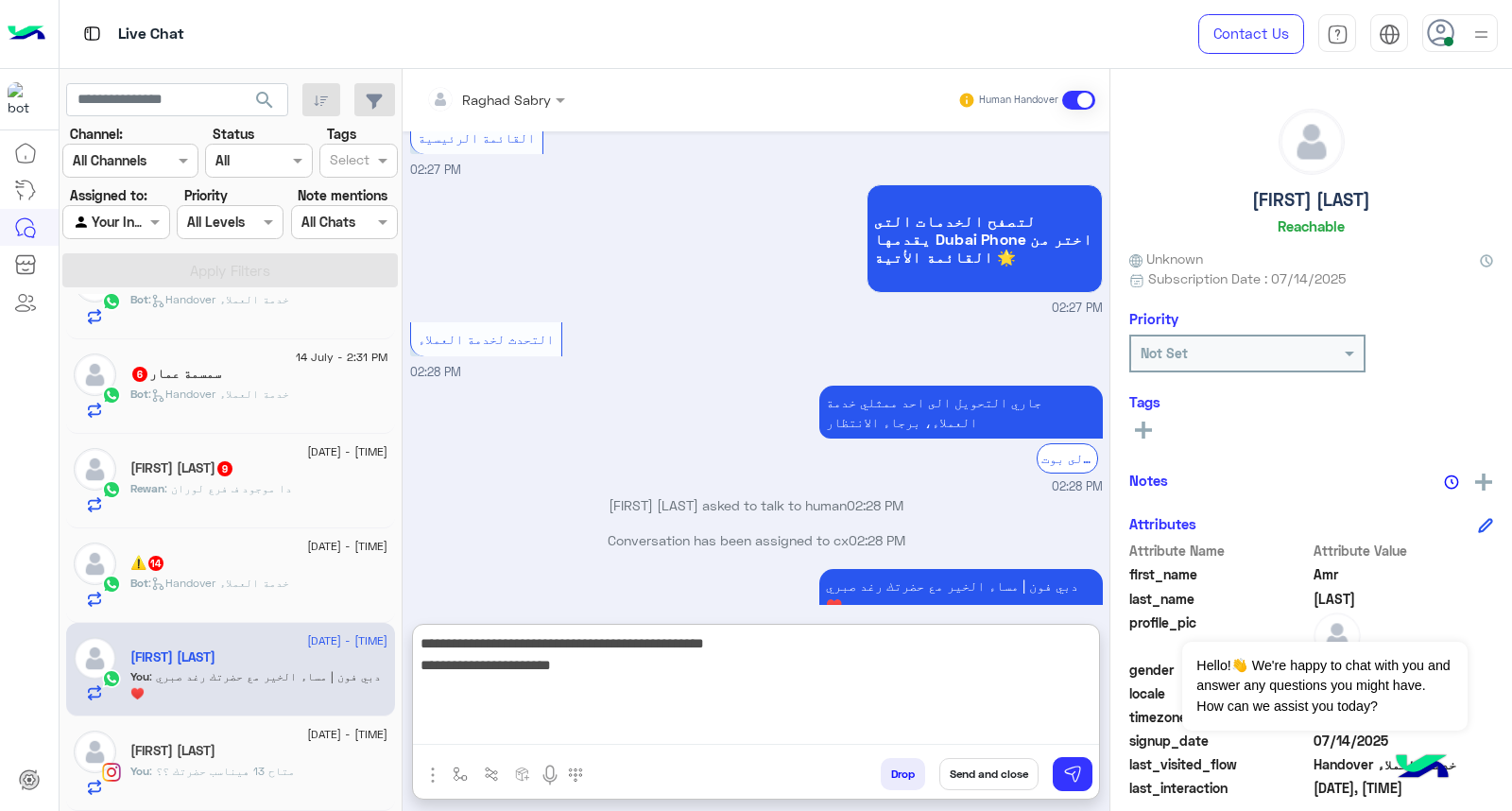 scroll, scrollTop: 319, scrollLeft: 0, axis: vertical 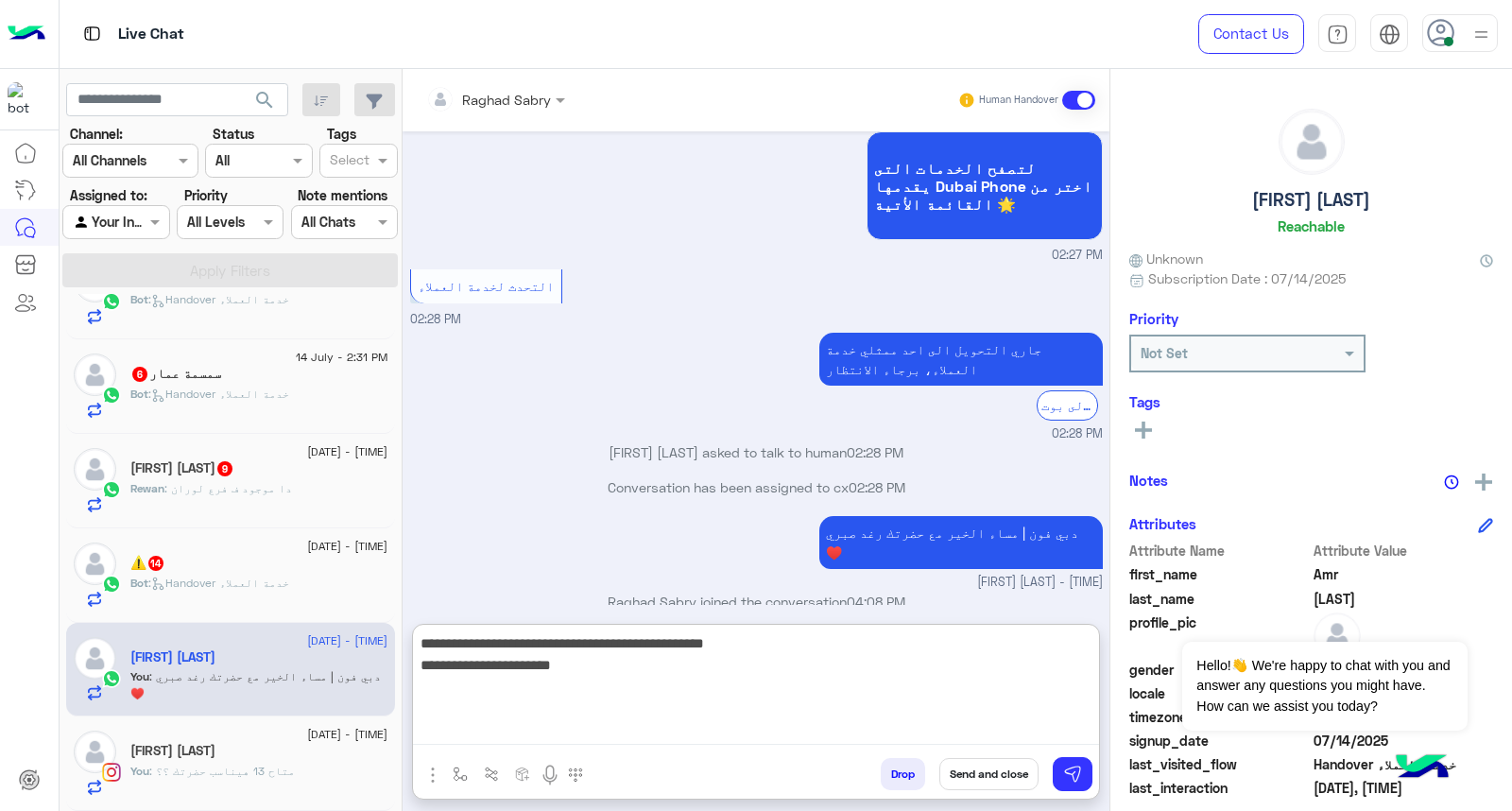 click on "**********" at bounding box center (756, 688) 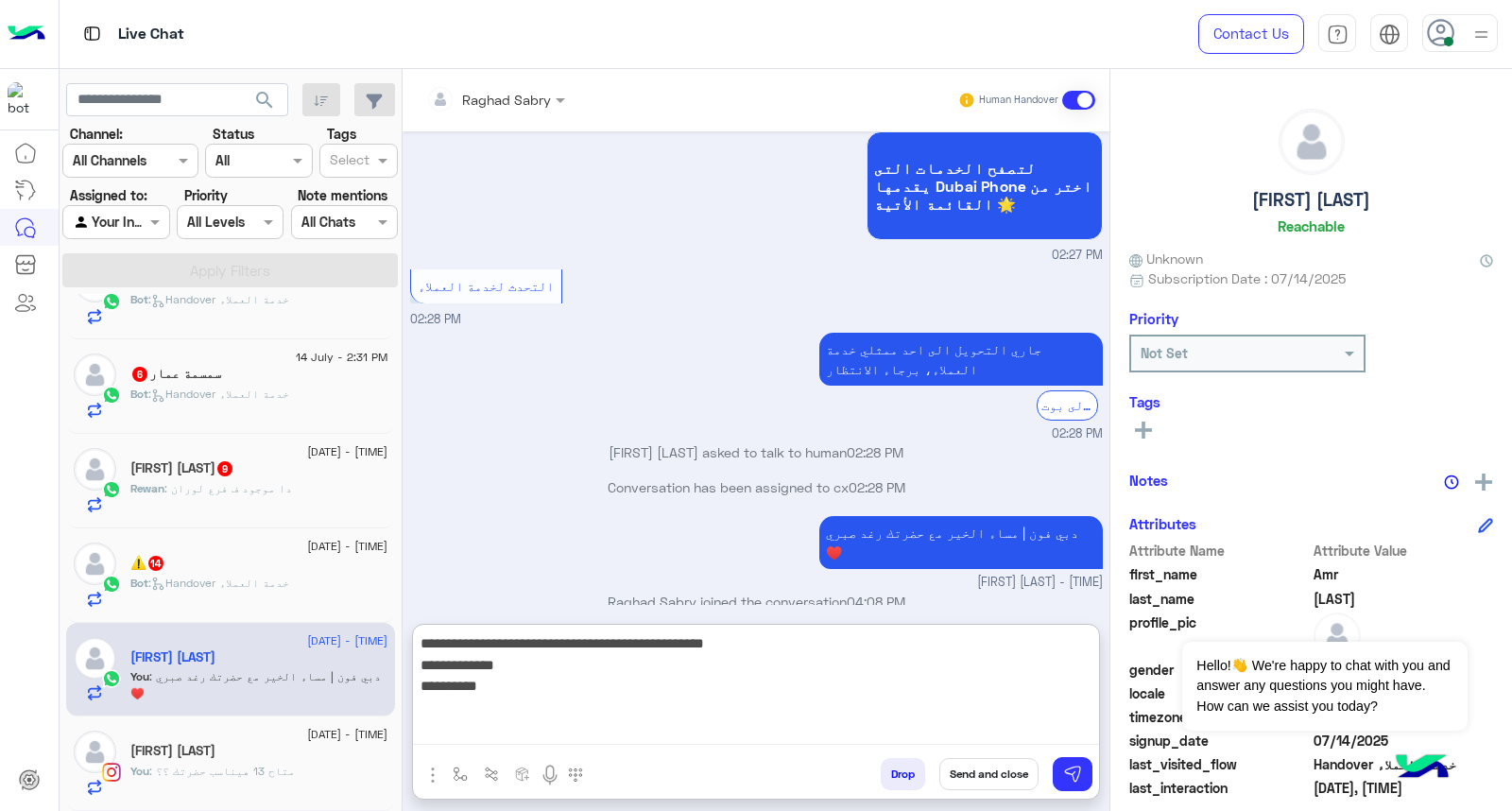 click on "**********" at bounding box center [756, 688] 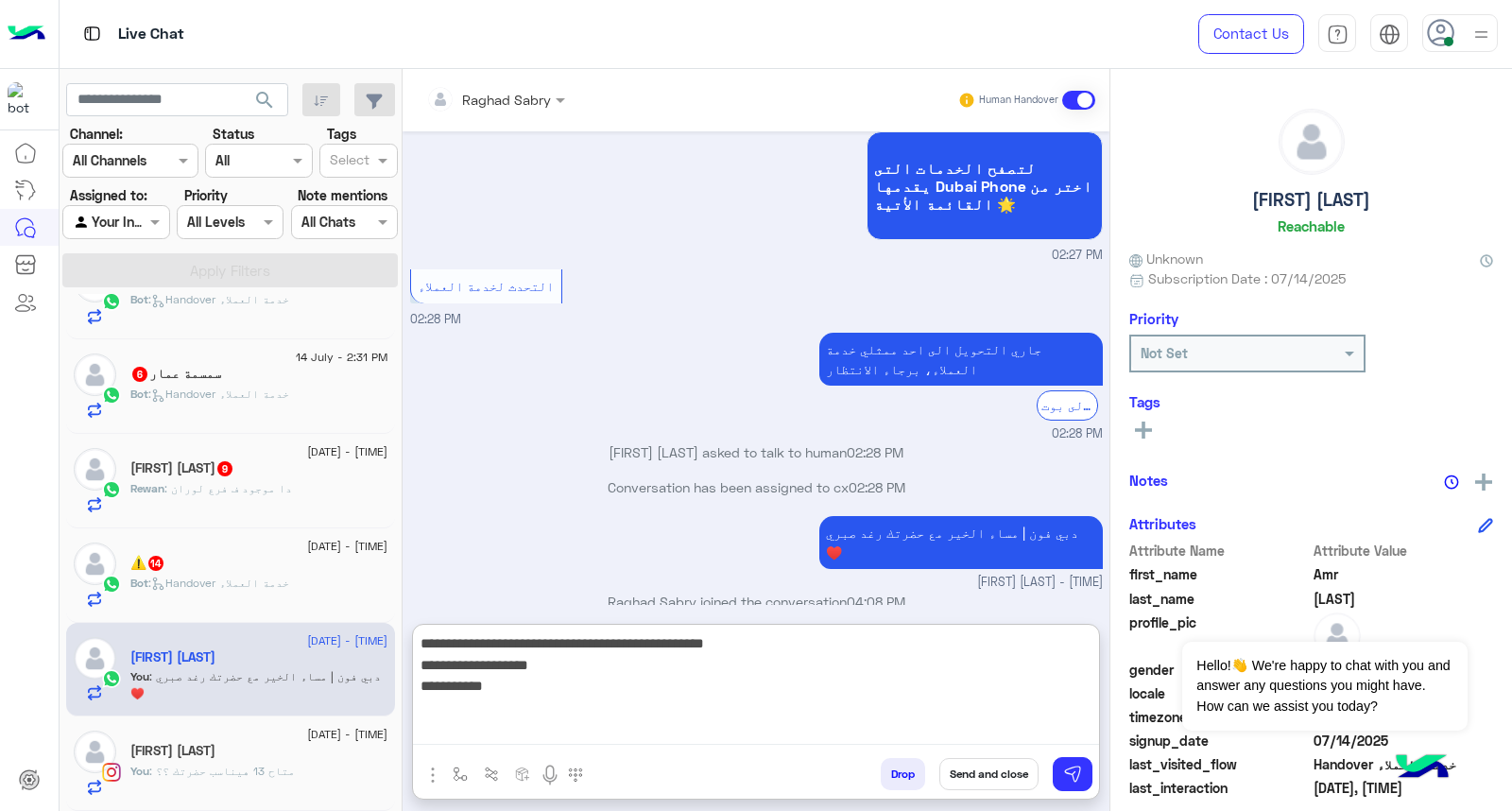 click on "**********" at bounding box center [756, 688] 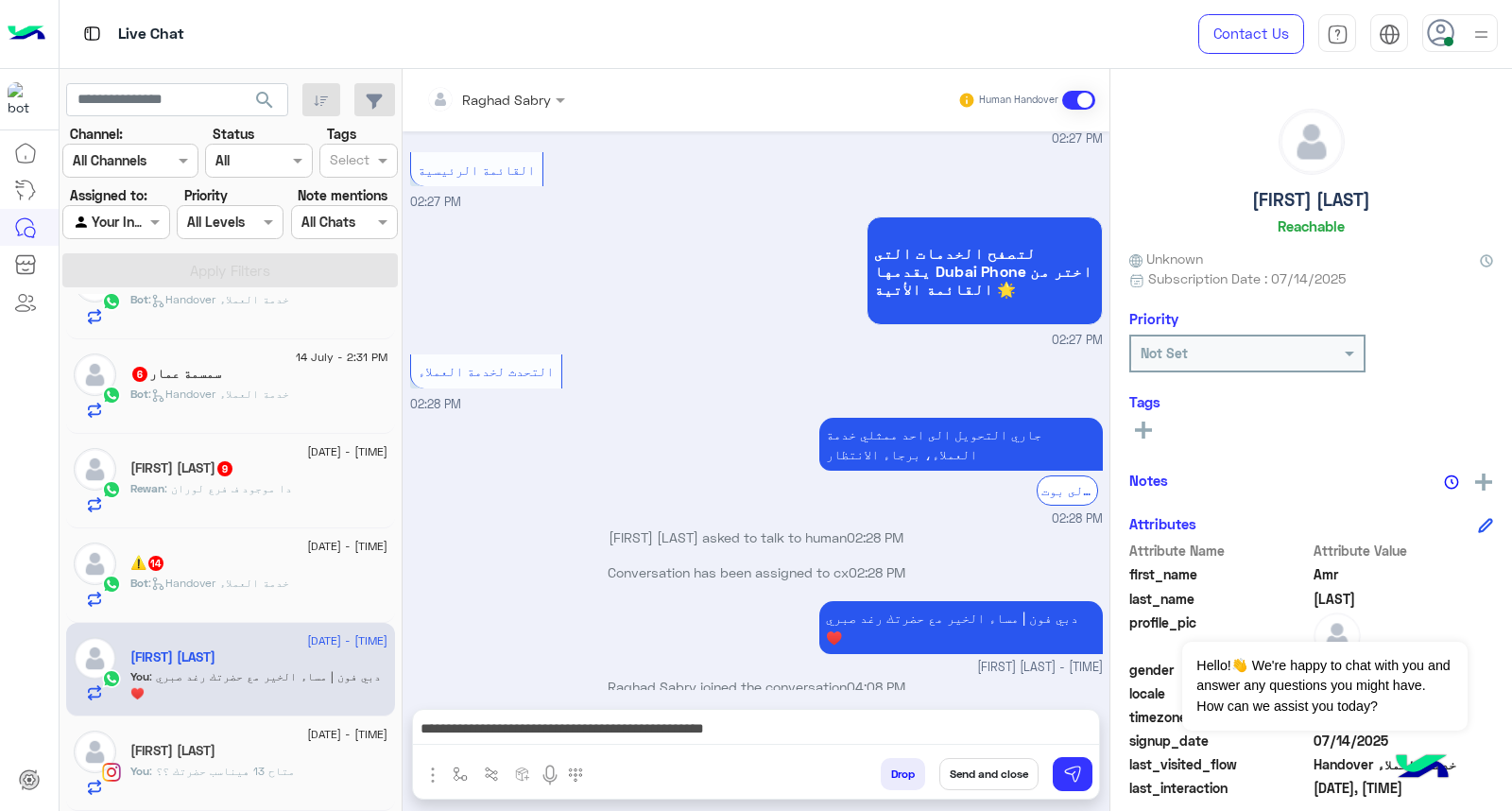 scroll, scrollTop: 233, scrollLeft: 0, axis: vertical 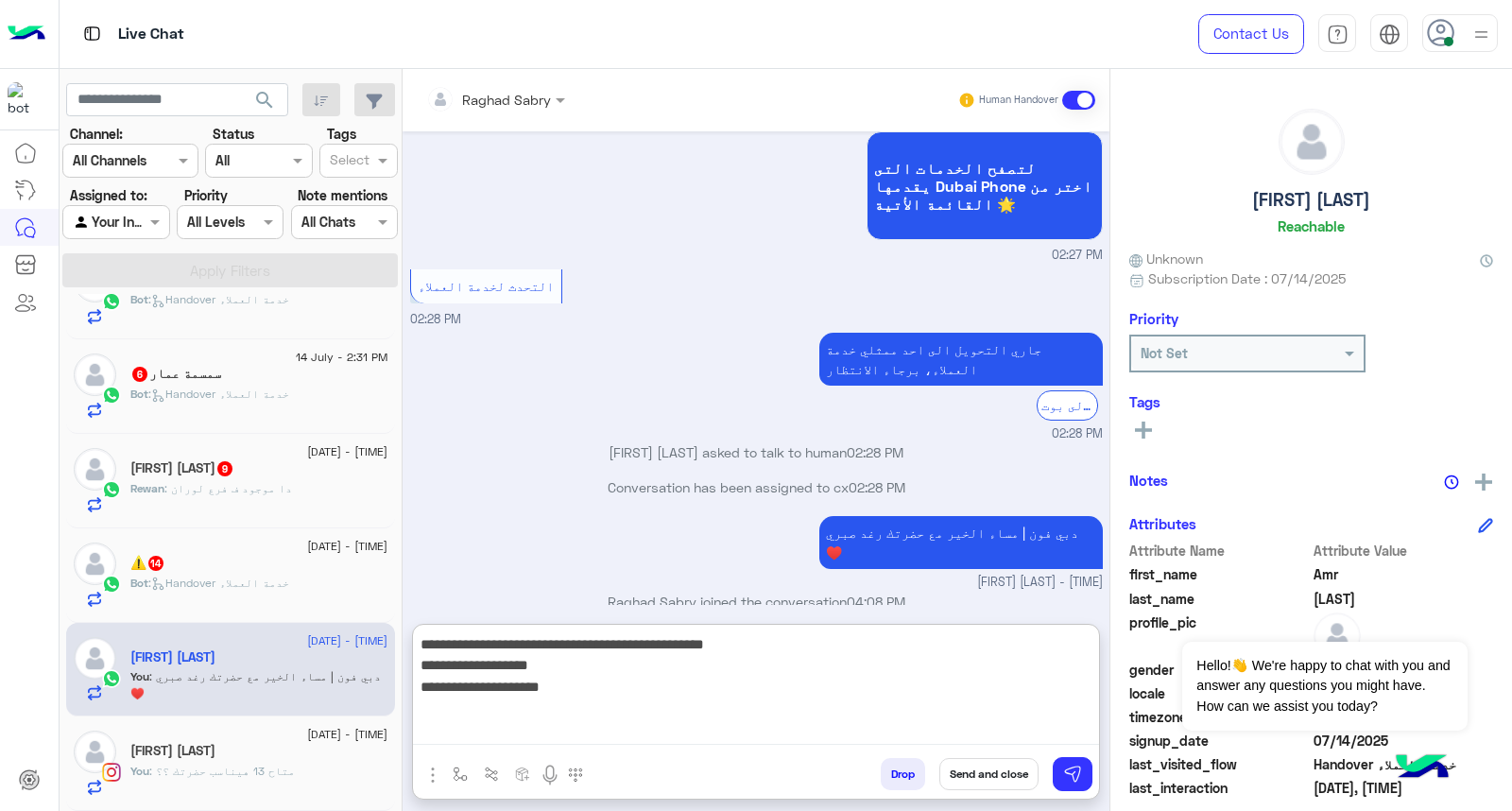 click on "**********" at bounding box center [756, 688] 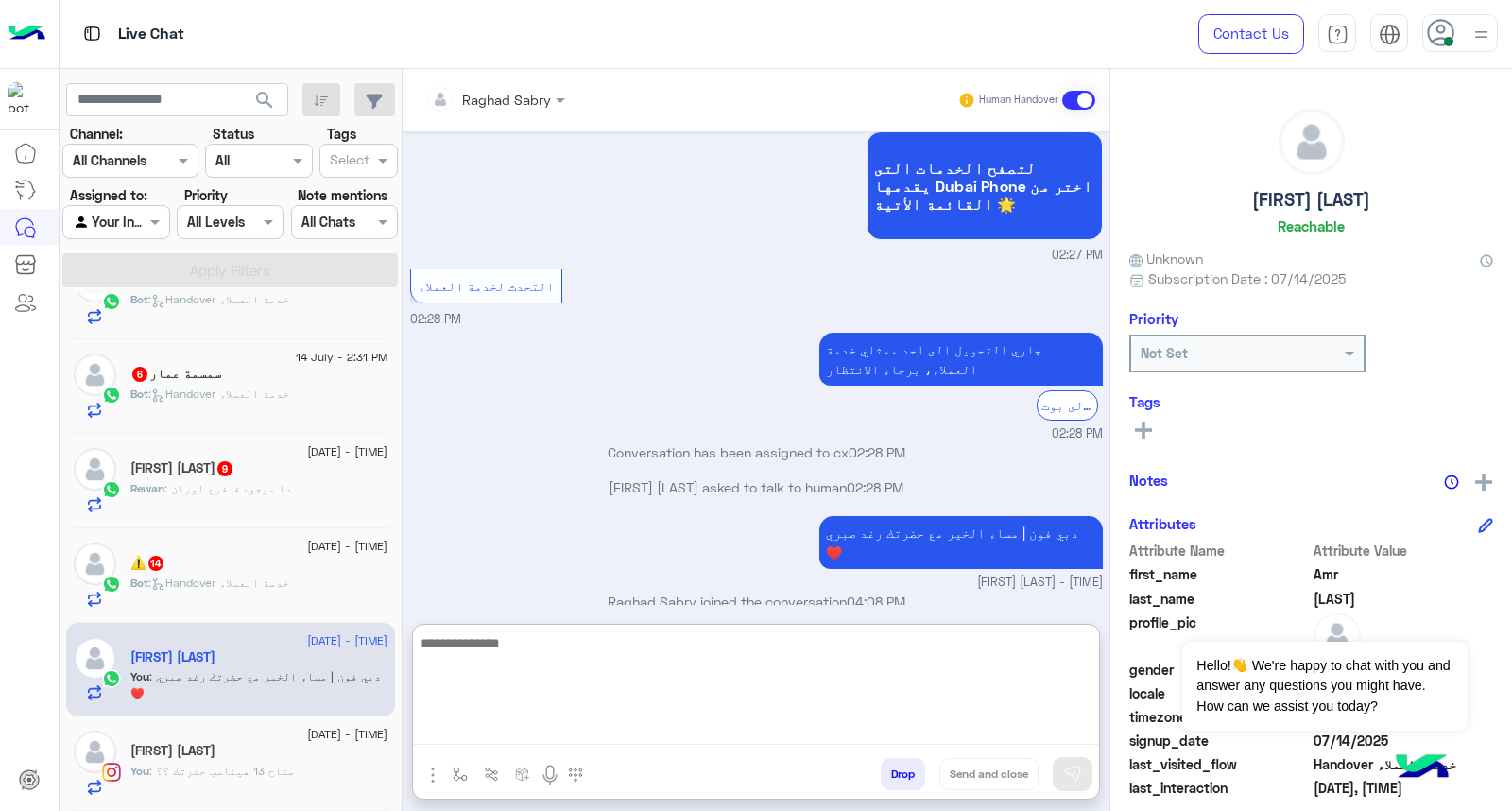 scroll, scrollTop: 498, scrollLeft: 0, axis: vertical 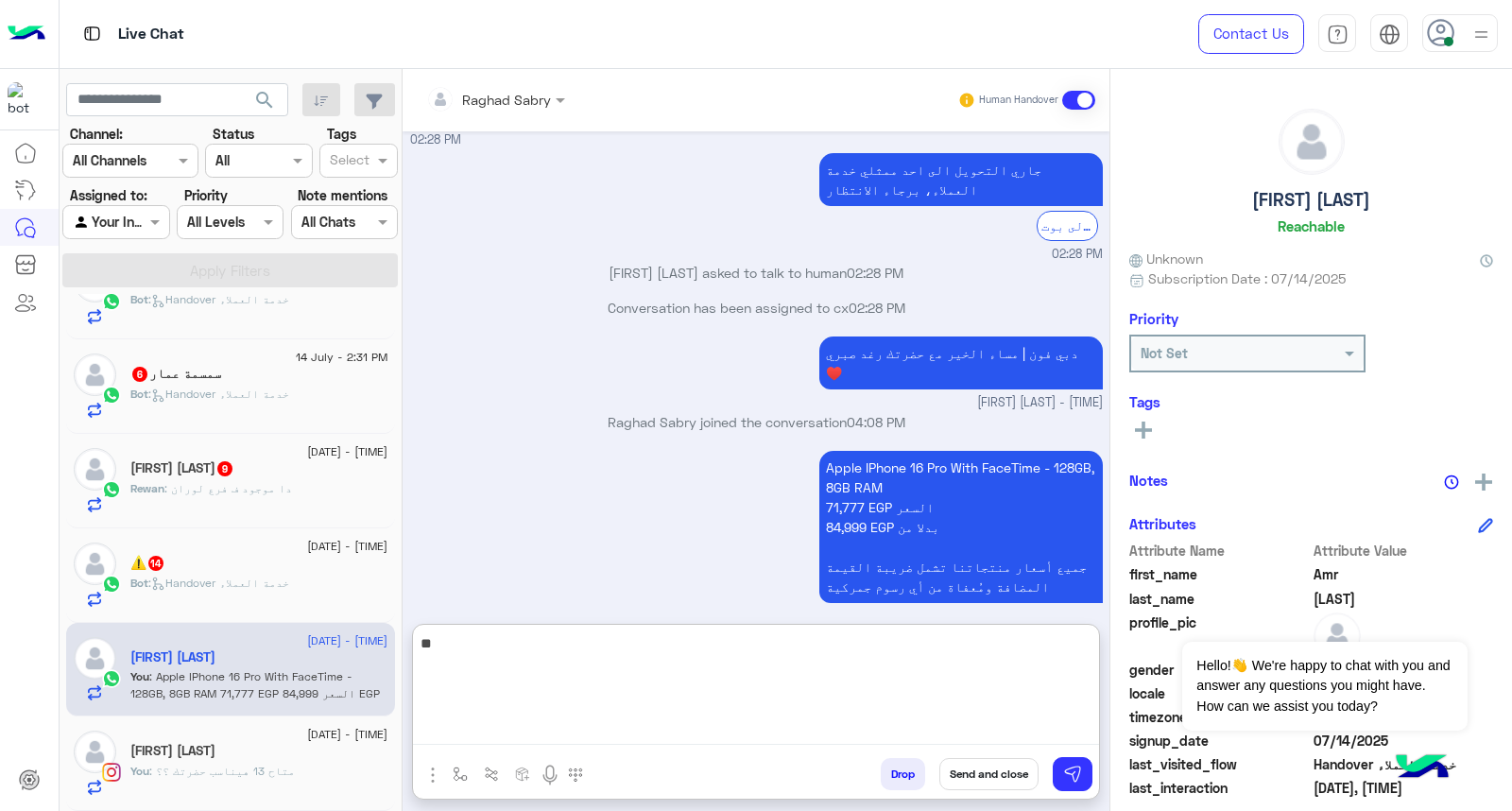 type on "*" 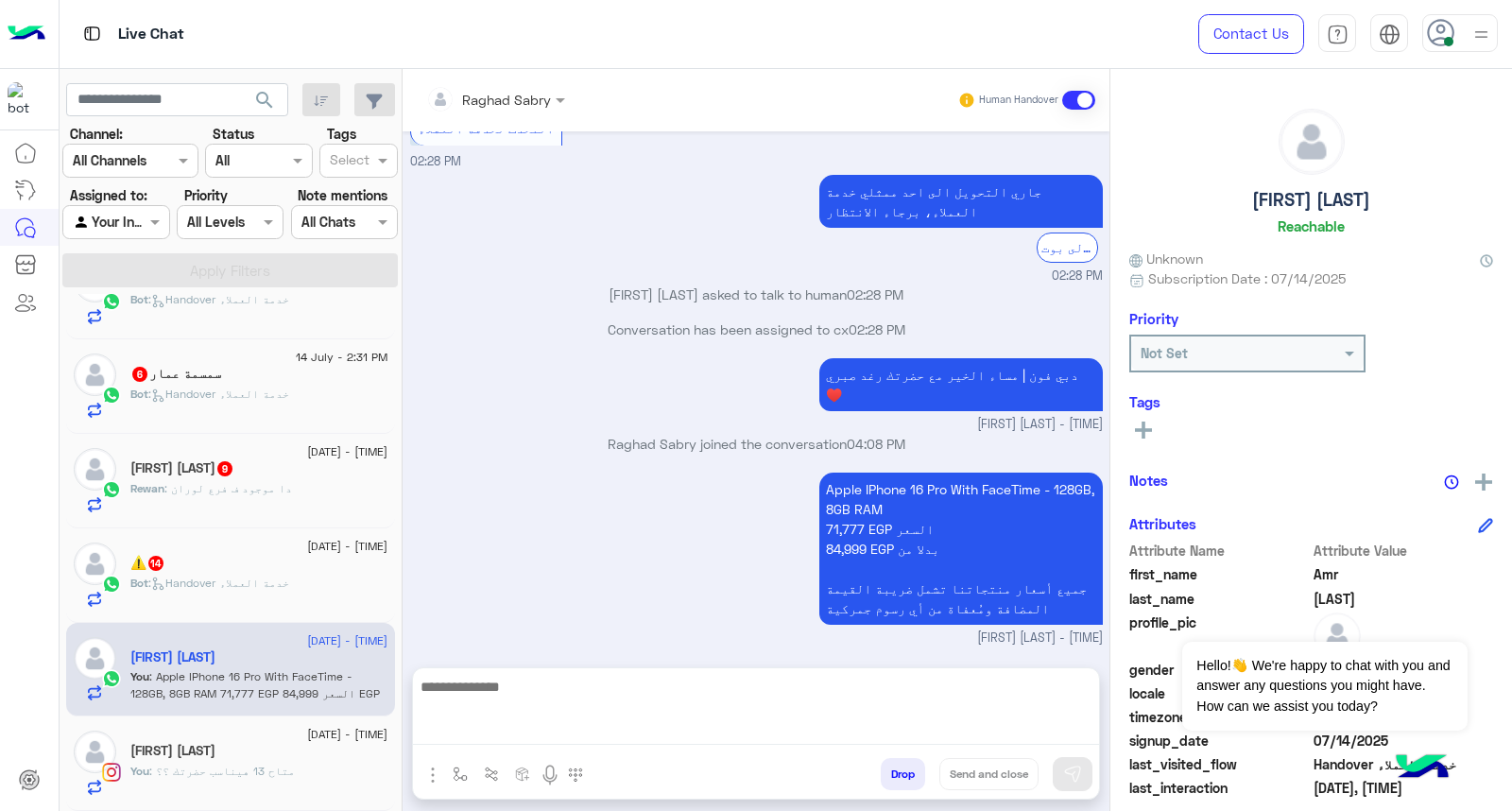 scroll, scrollTop: 413, scrollLeft: 0, axis: vertical 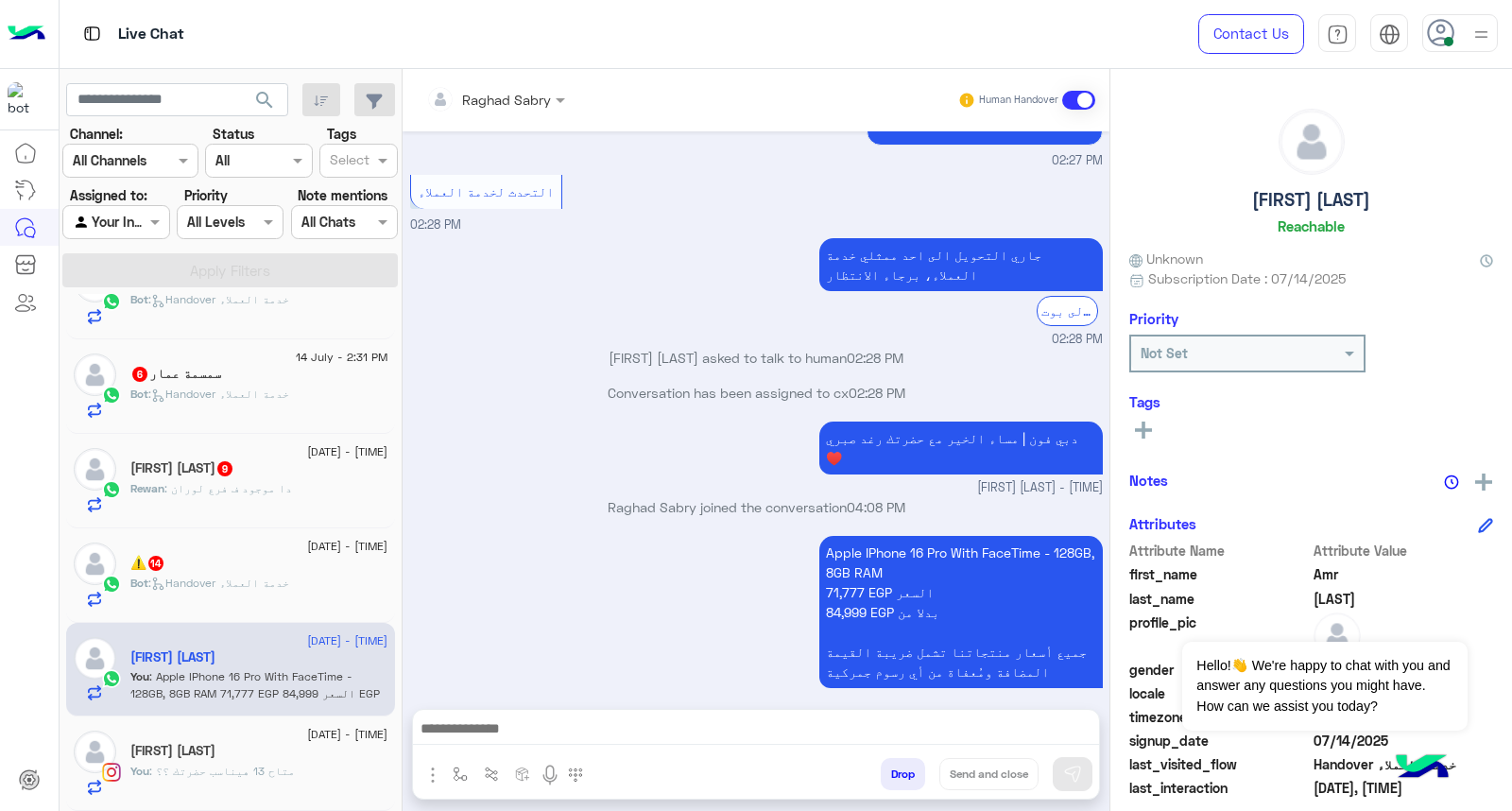 click at bounding box center (756, 731) 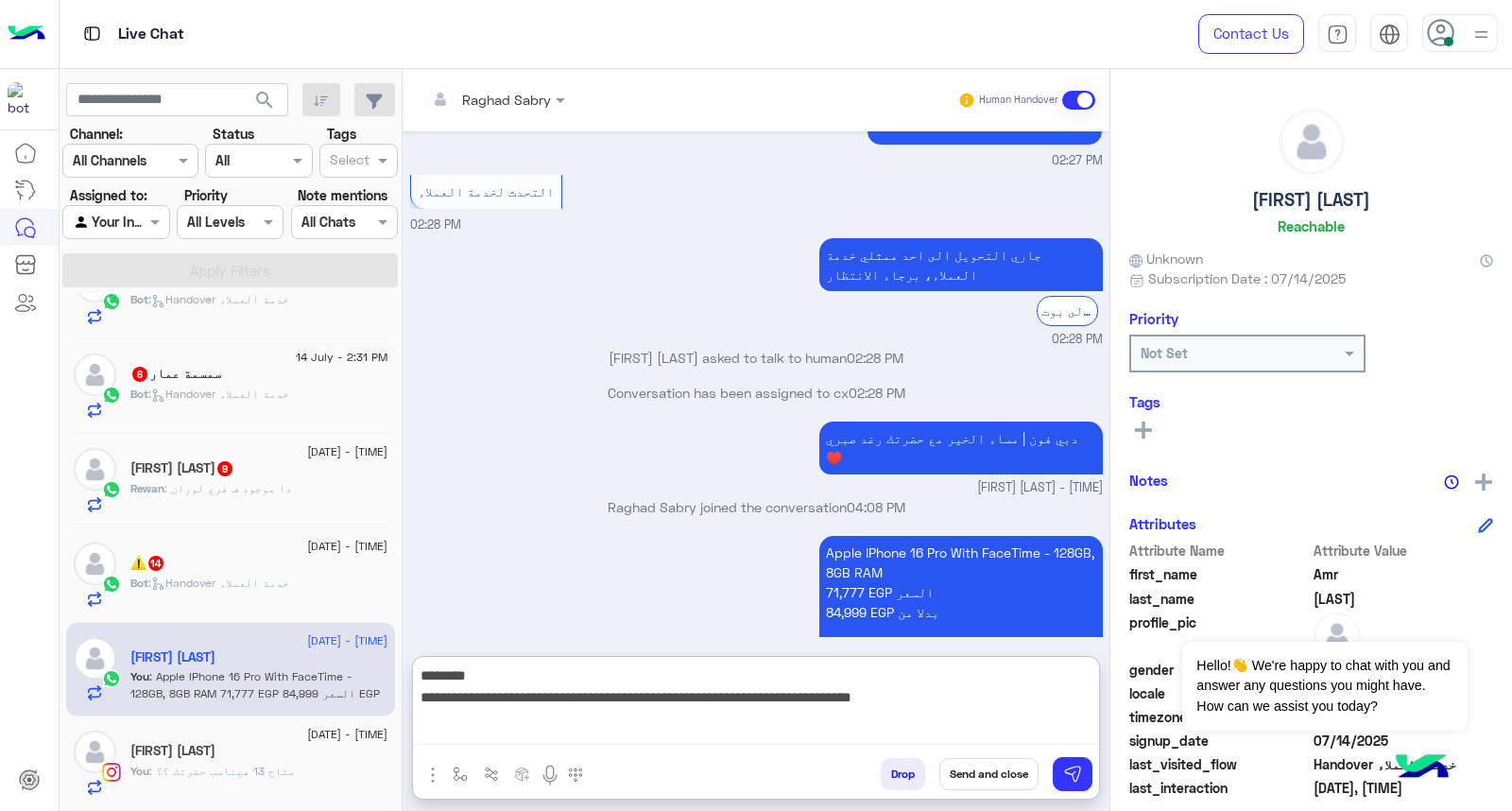 scroll, scrollTop: 498, scrollLeft: 0, axis: vertical 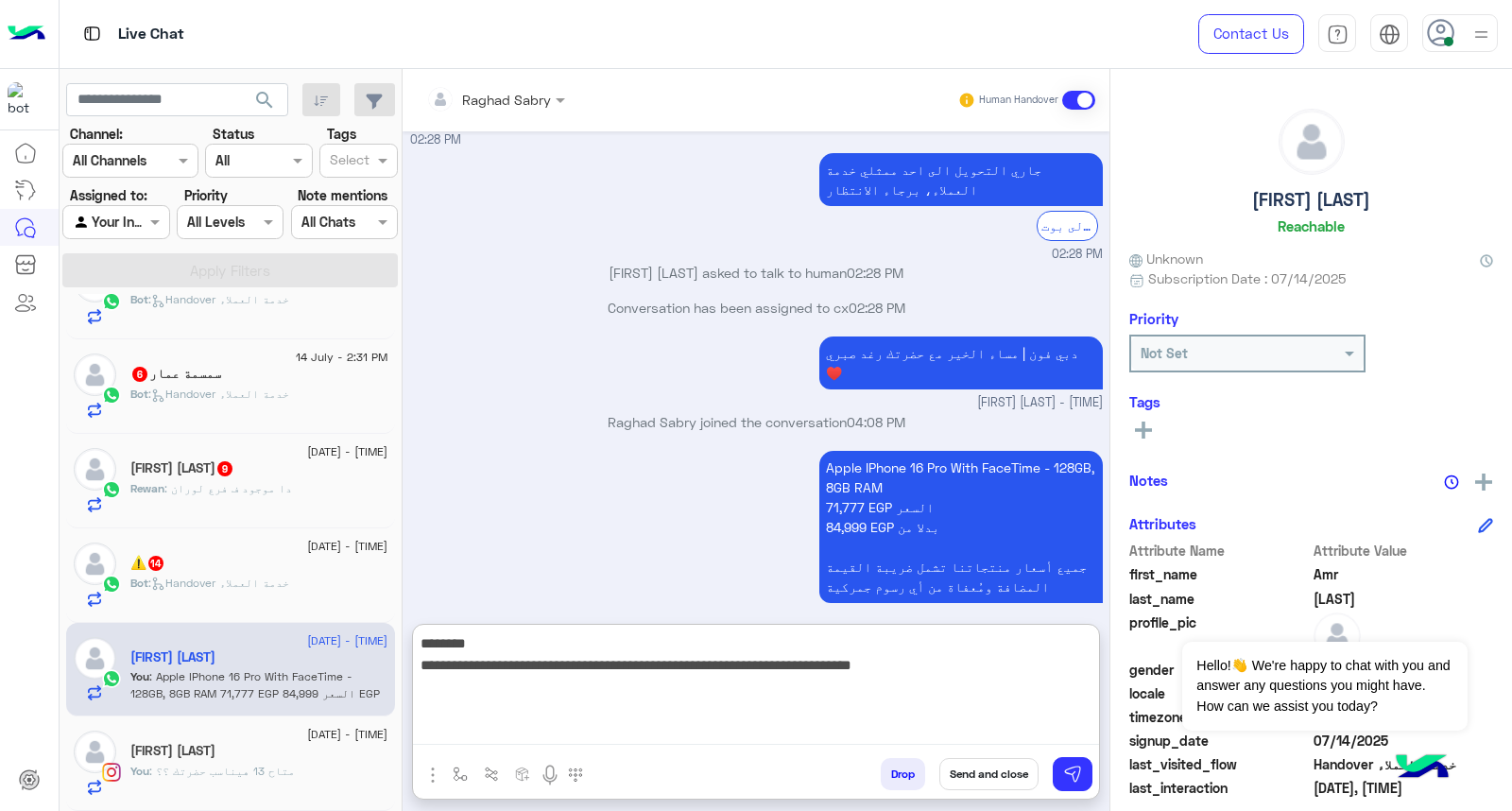 click on "**********" at bounding box center (756, 688) 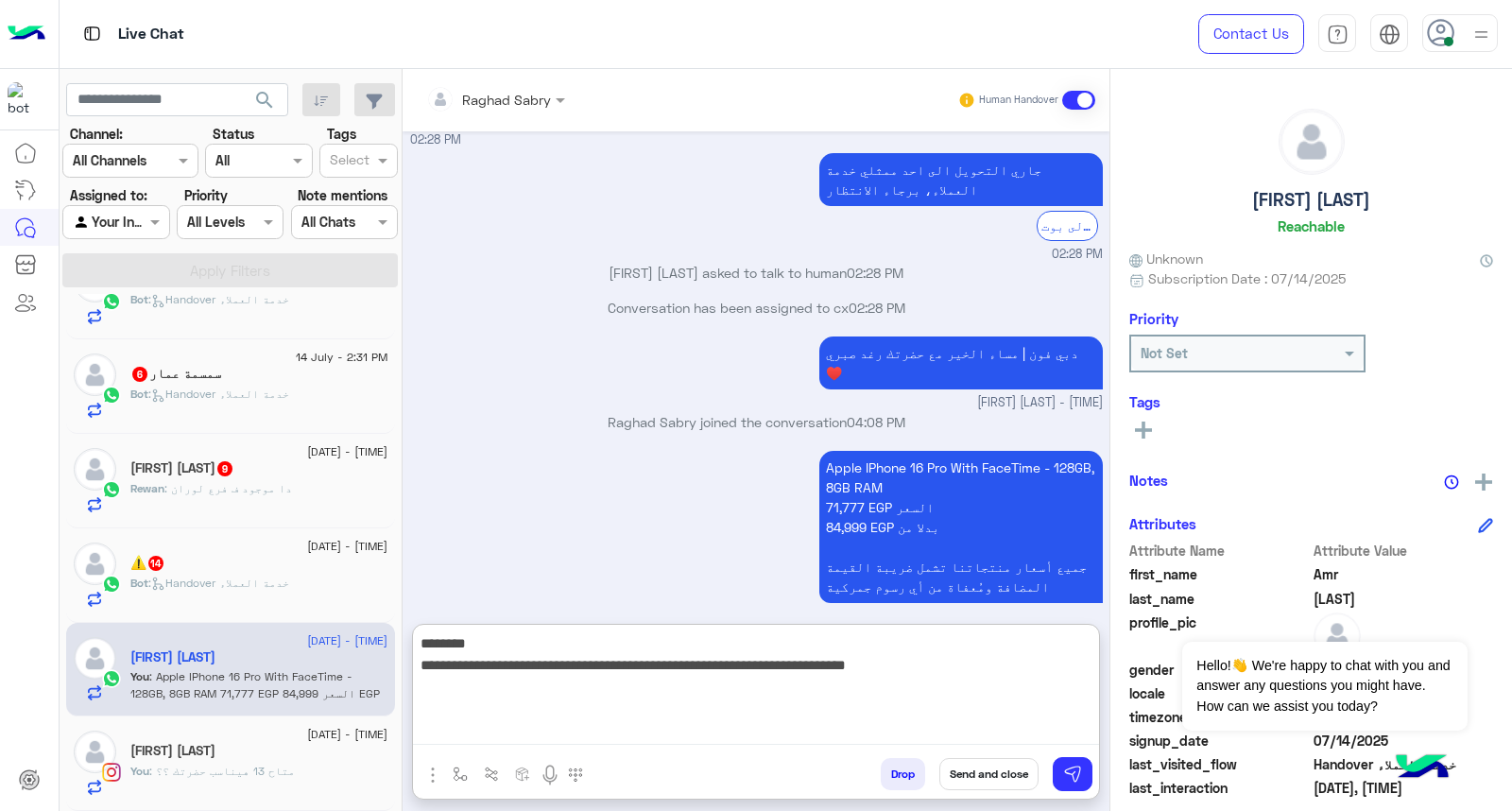 type on "**********" 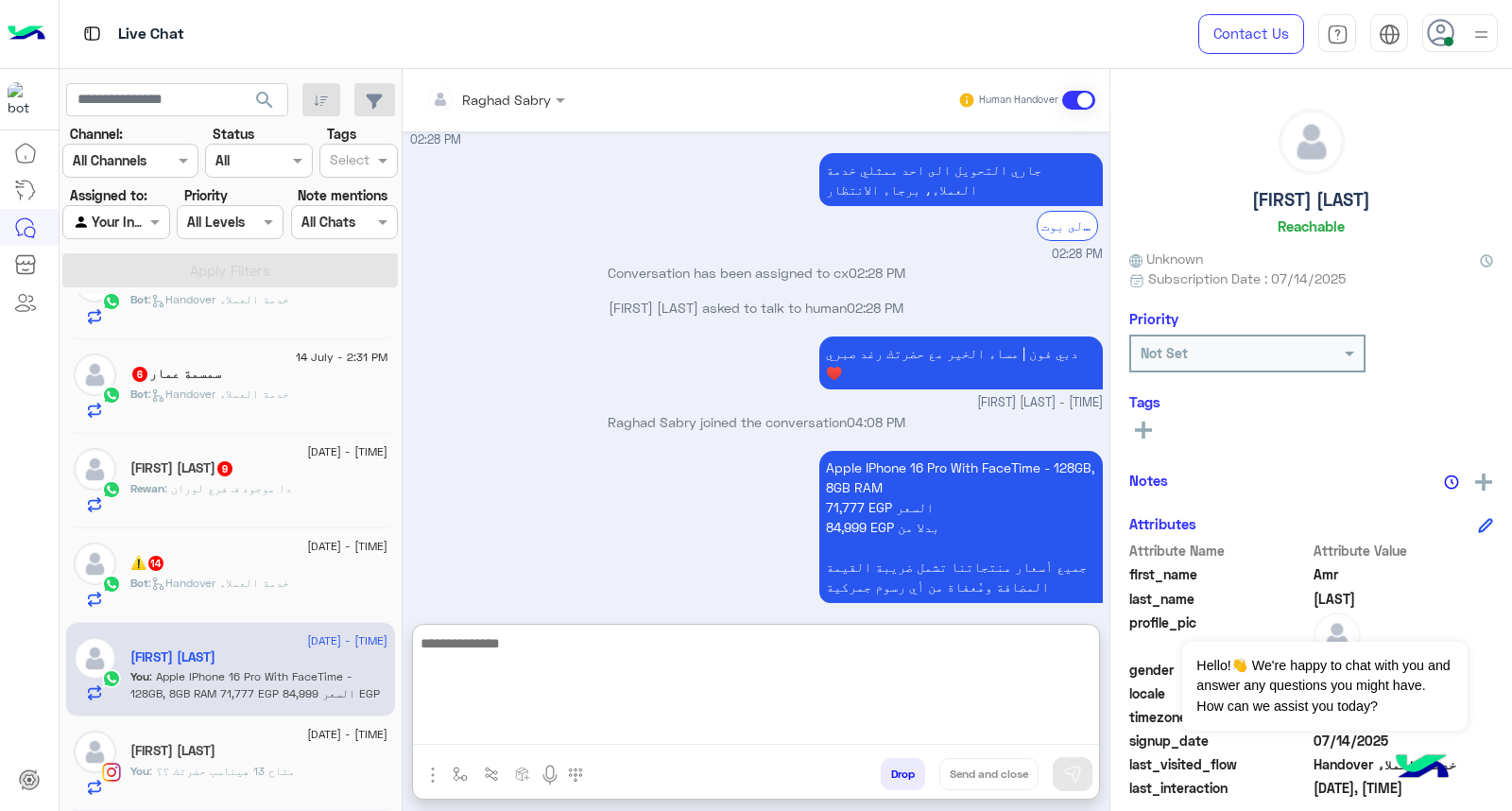 scroll, scrollTop: 598, scrollLeft: 0, axis: vertical 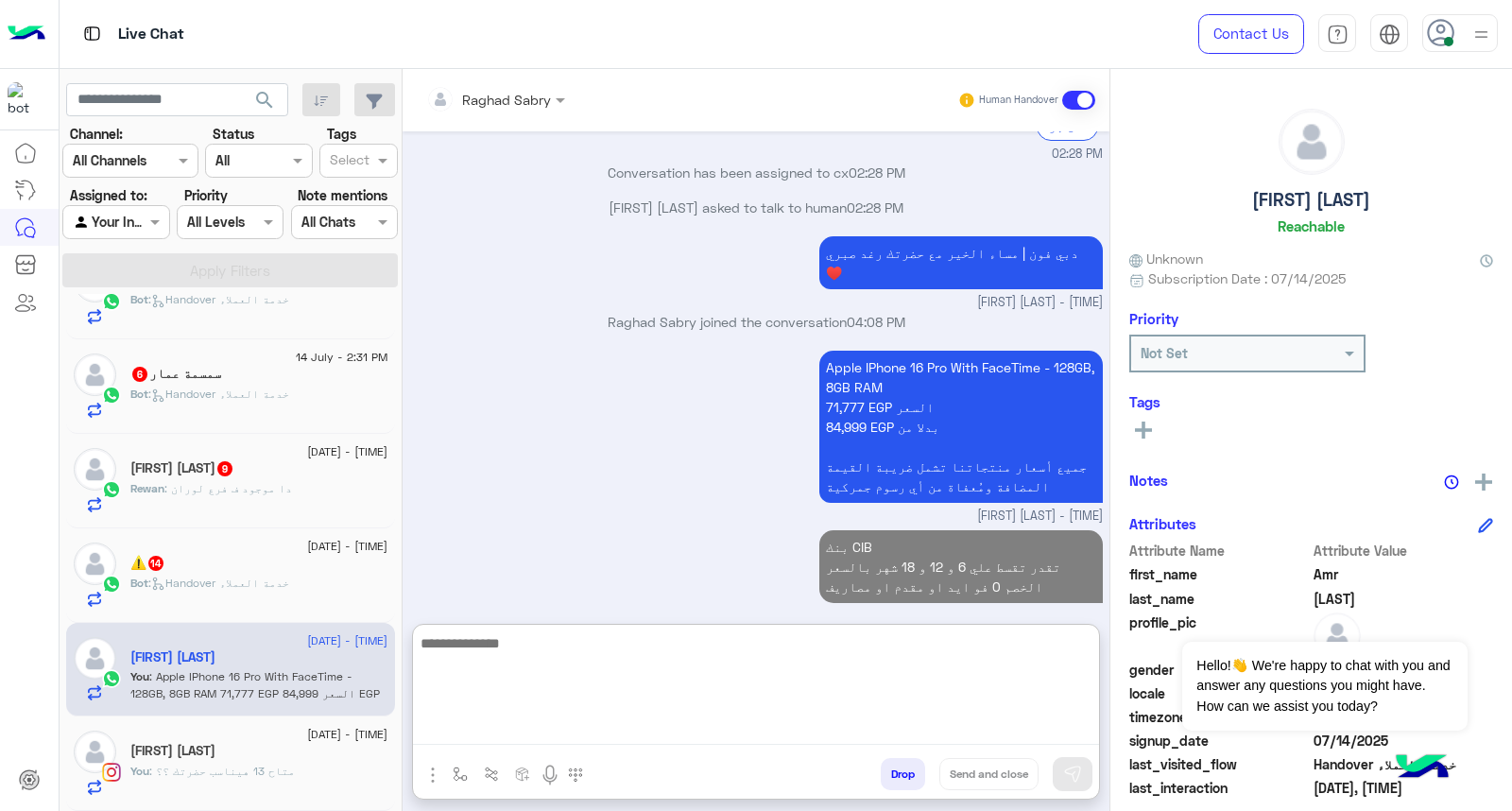 click on ":   Handover خدمة العملاء" 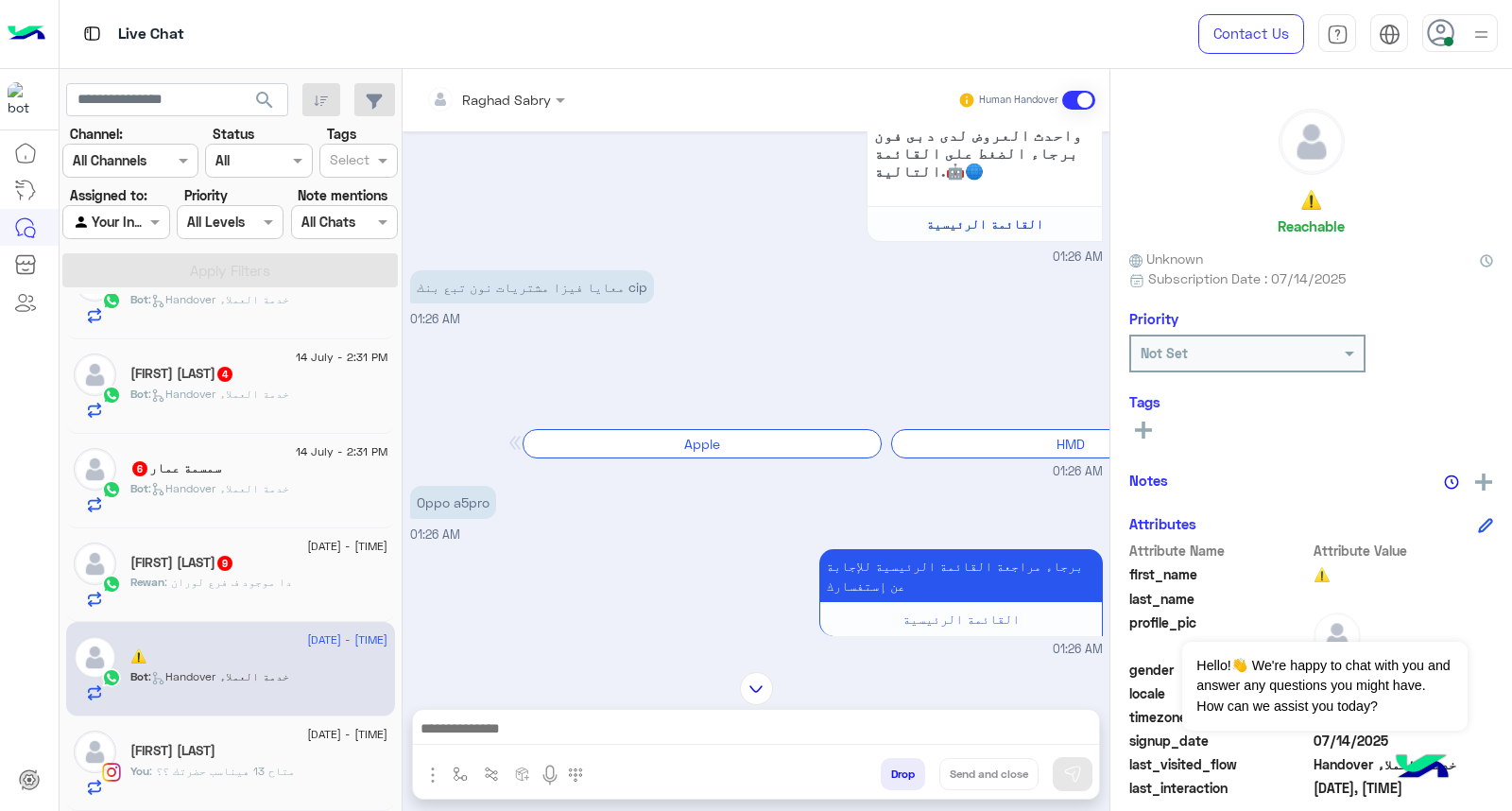 scroll, scrollTop: 223, scrollLeft: 0, axis: vertical 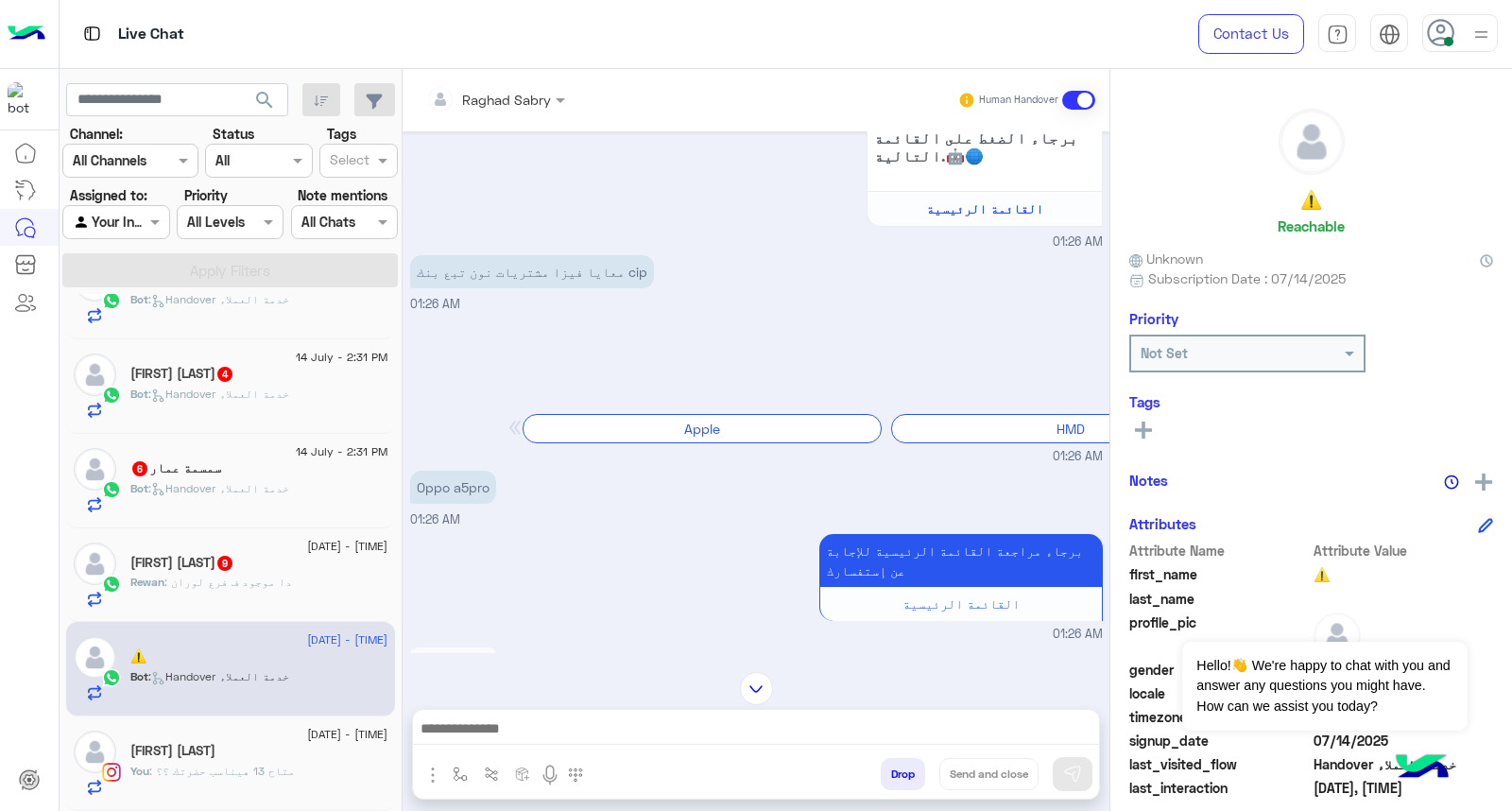 click at bounding box center [756, 731] 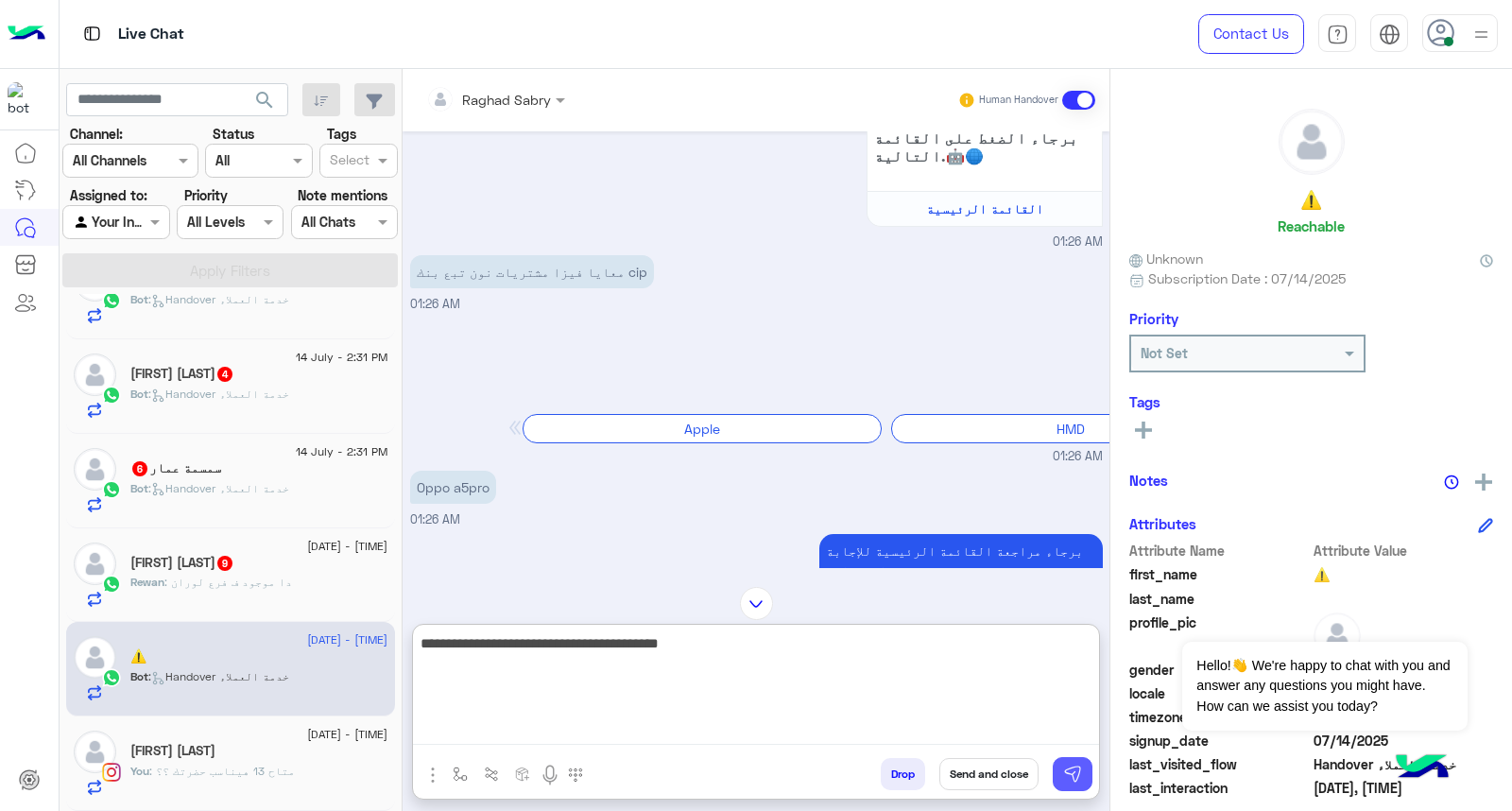 type on "**********" 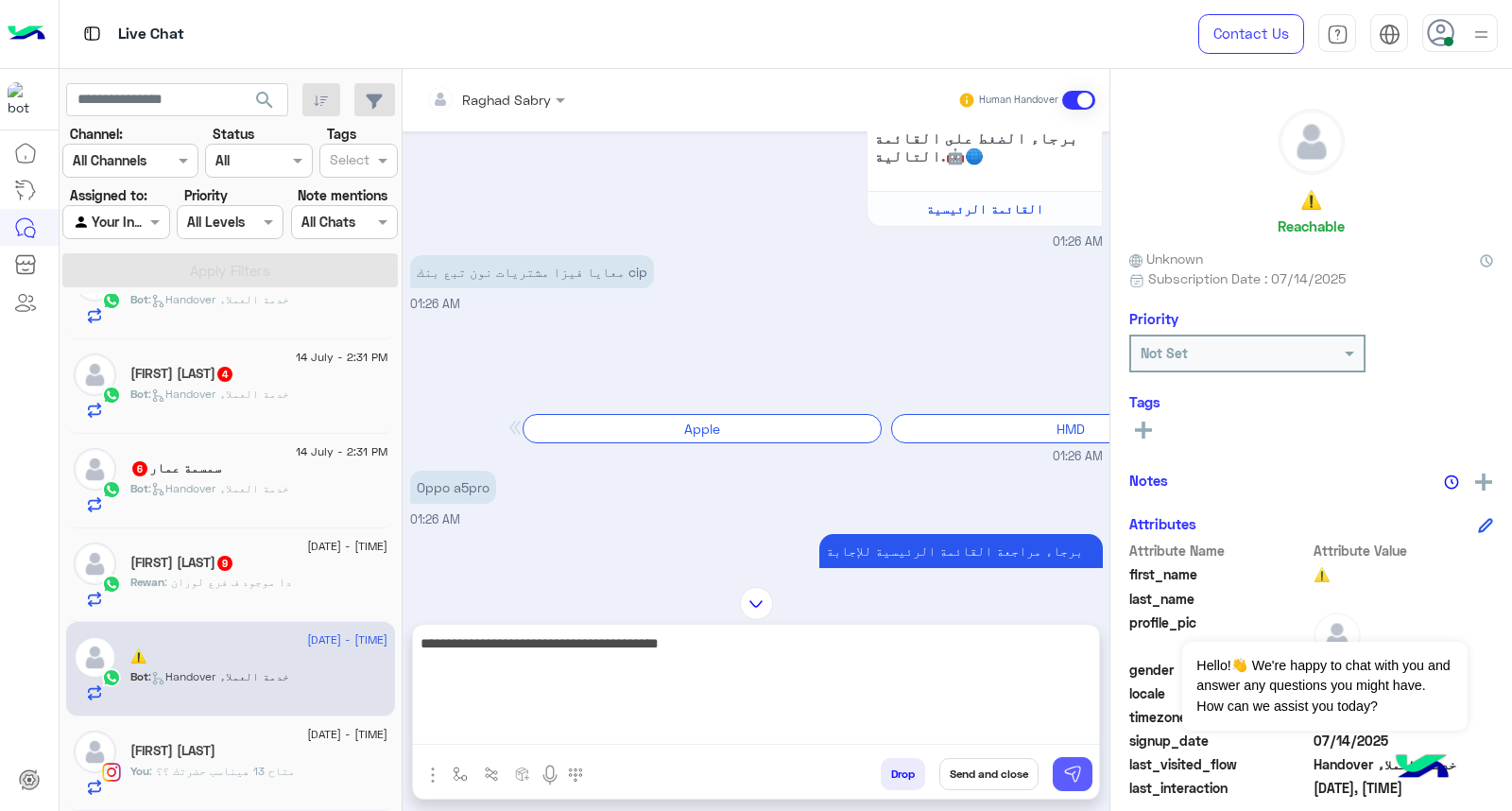 click at bounding box center (1073, 774) 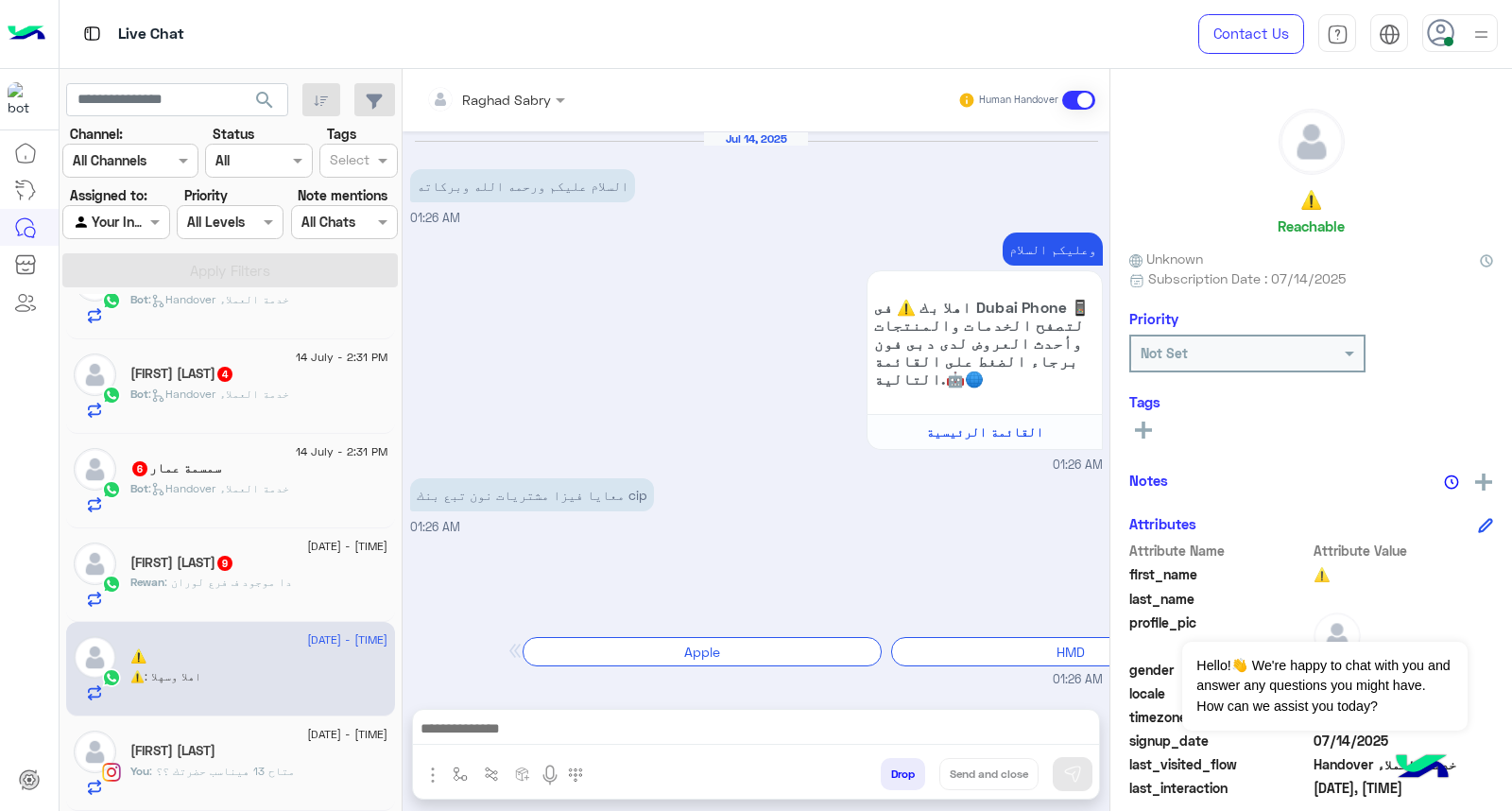 scroll, scrollTop: 4089, scrollLeft: 0, axis: vertical 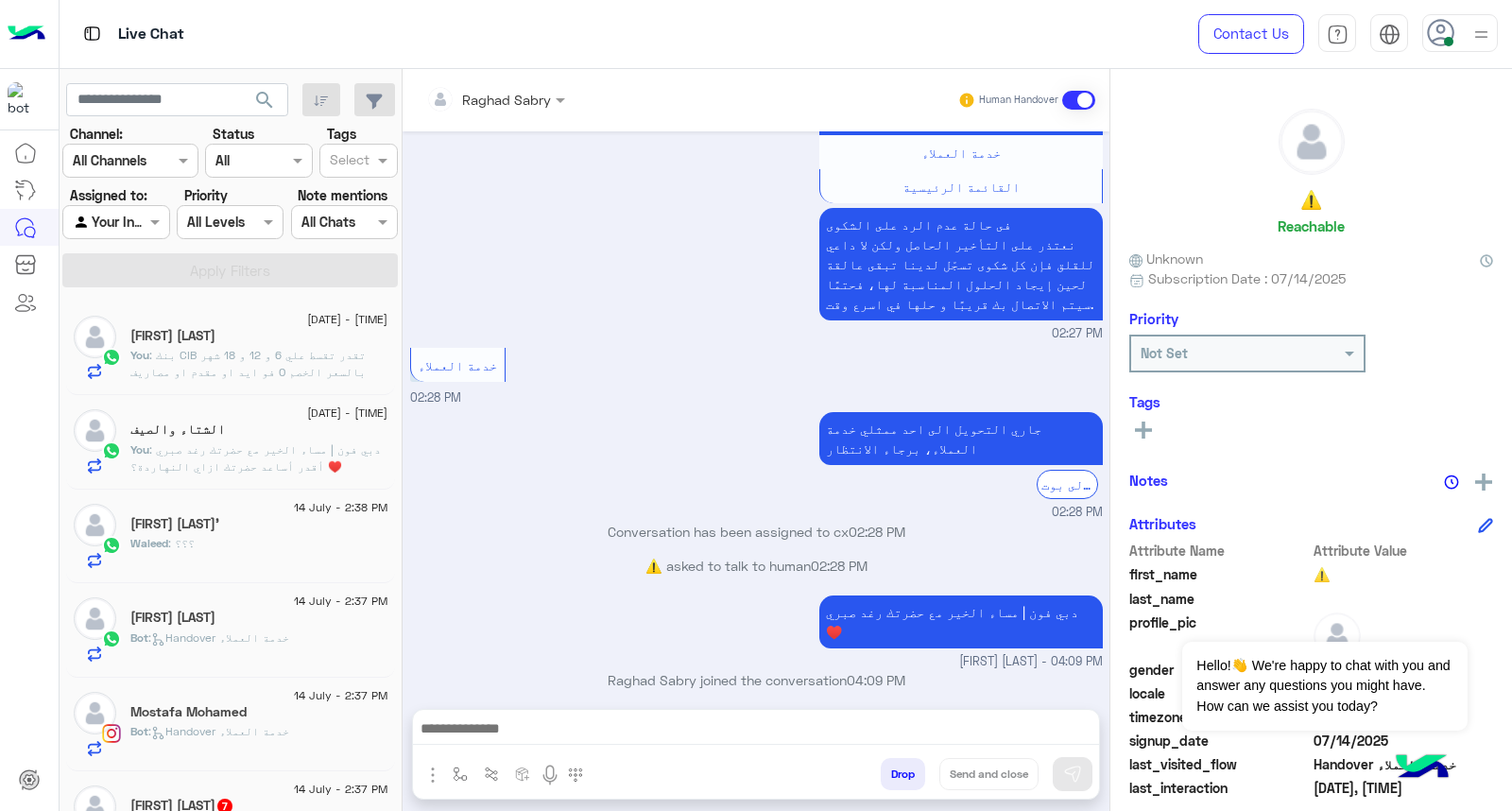 click on ": بنك CIB
تقدر تقسط علي 6  و 12  و 18 شهر بالسعر الخصم  0 فو ايد او مقدم او مصاريف" 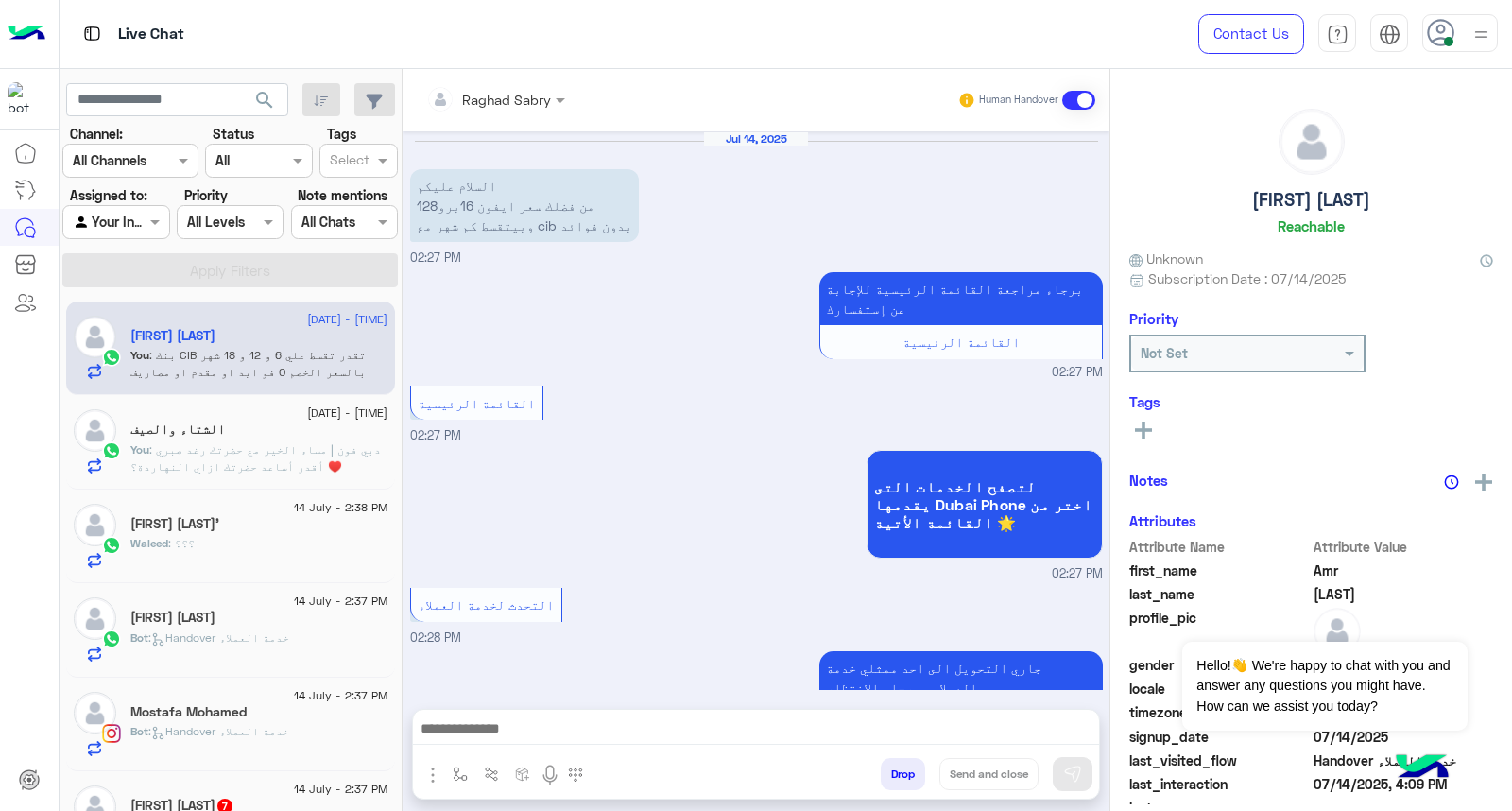 scroll, scrollTop: 513, scrollLeft: 0, axis: vertical 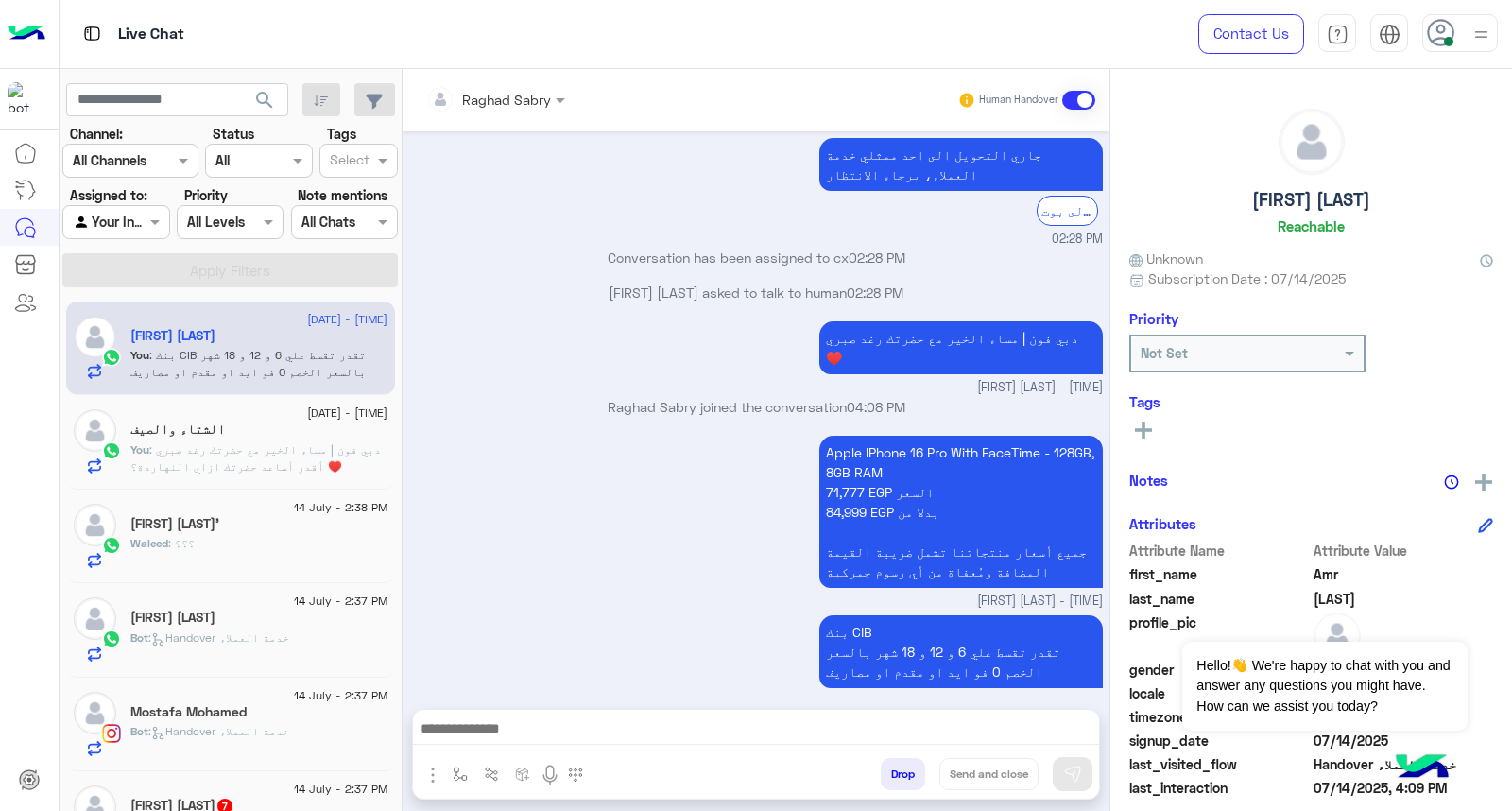 click at bounding box center [756, 731] 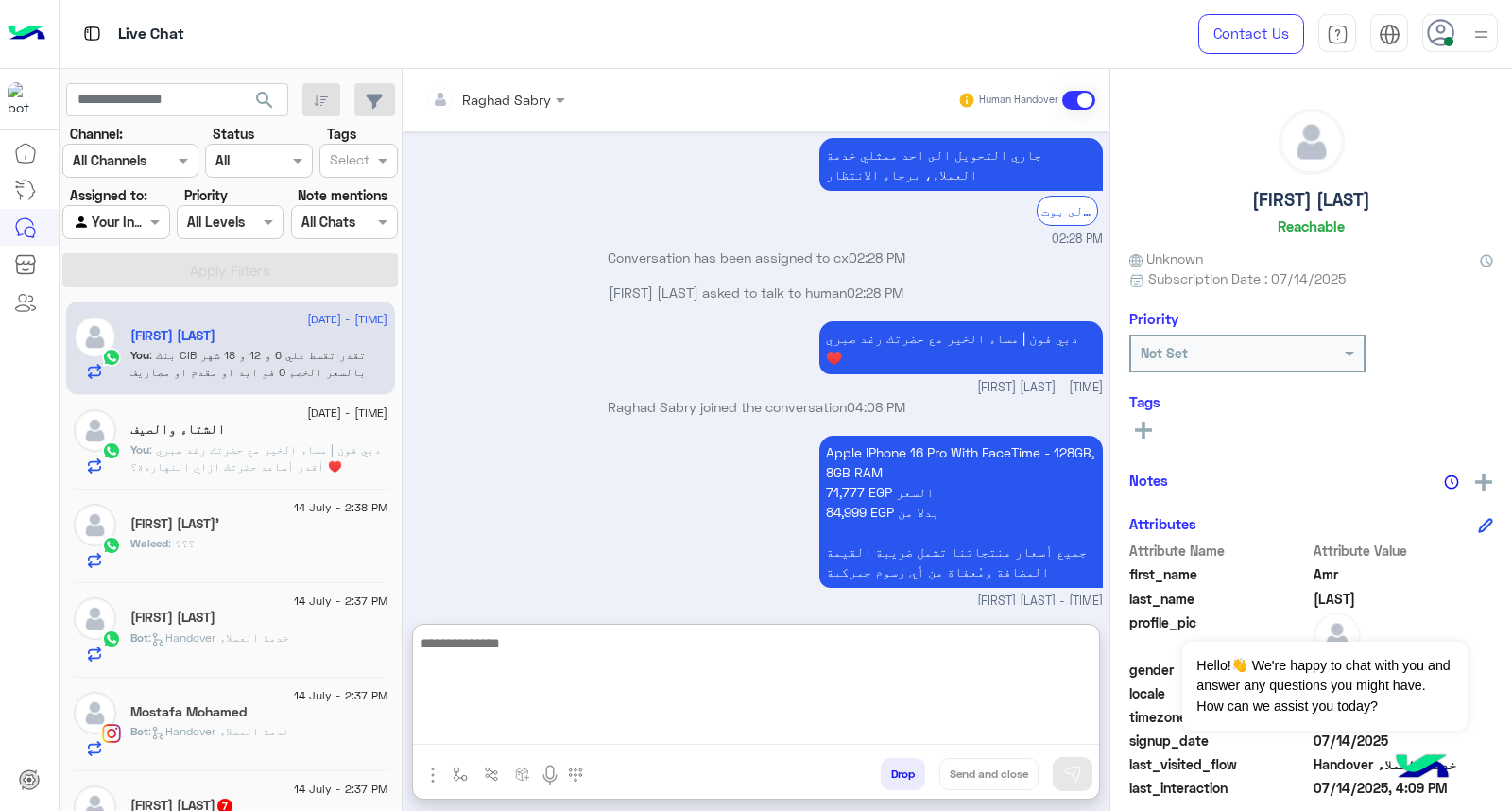 paste on "**********" 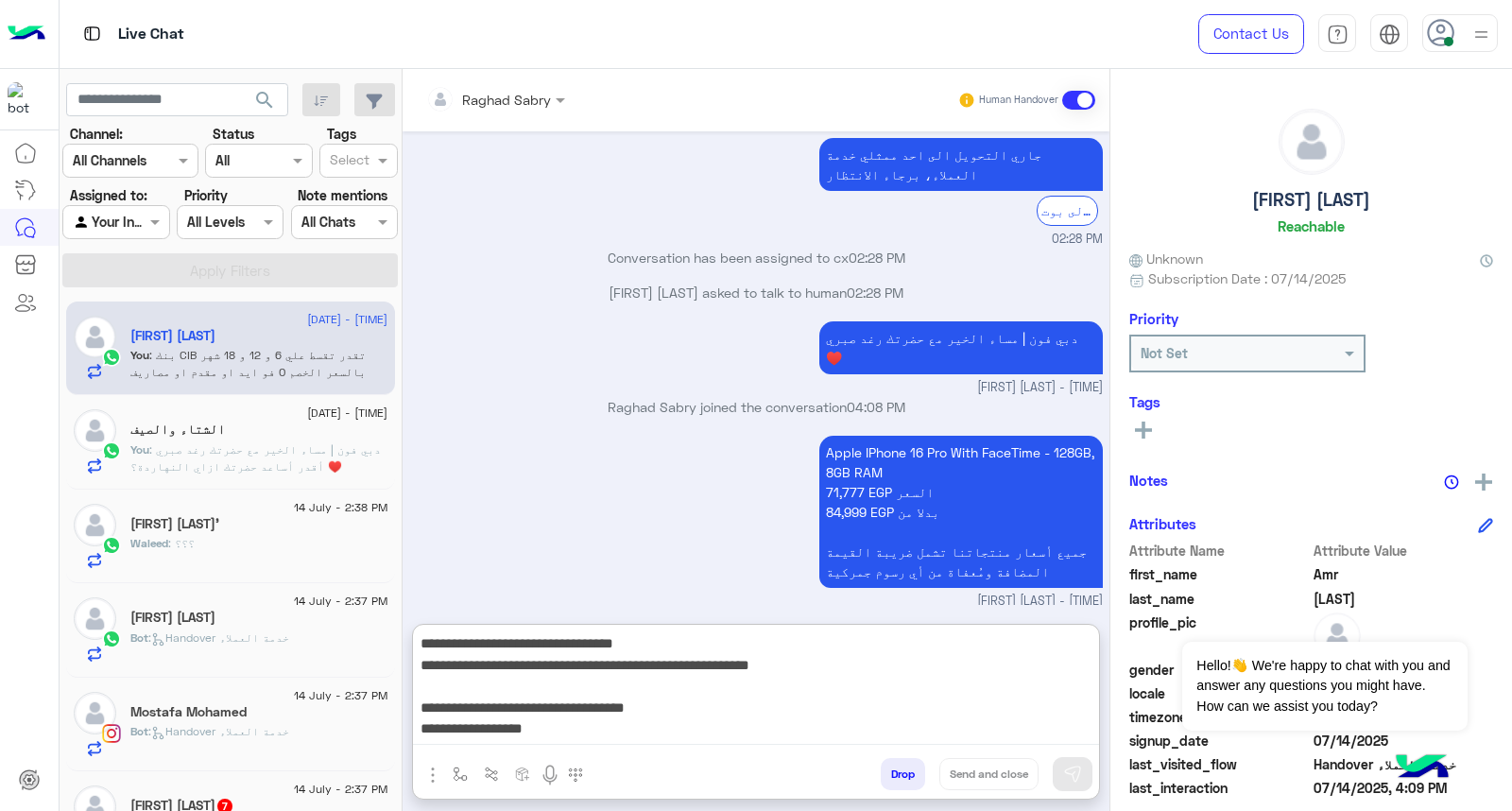 scroll, scrollTop: 143, scrollLeft: 0, axis: vertical 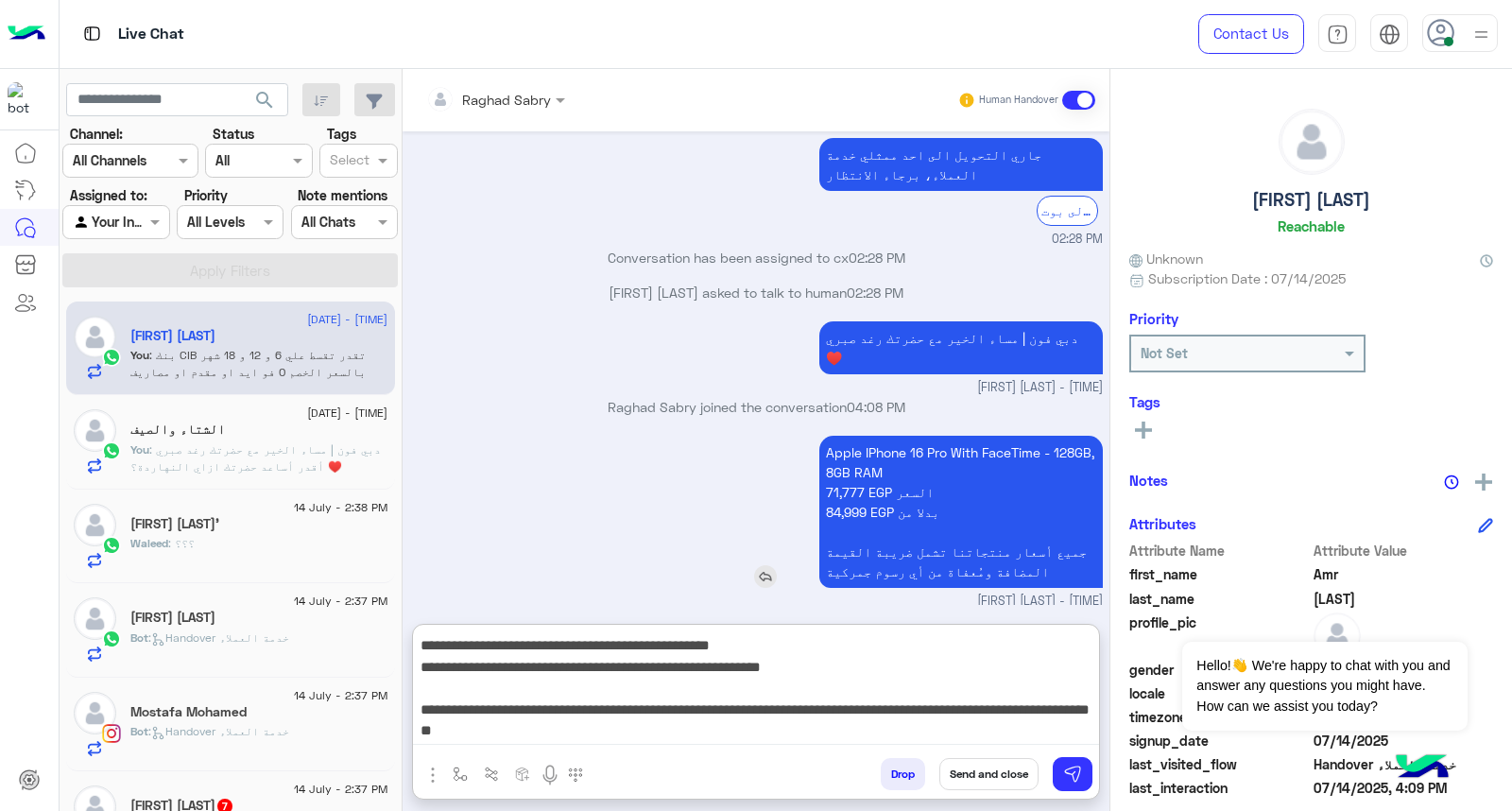 type on "**********" 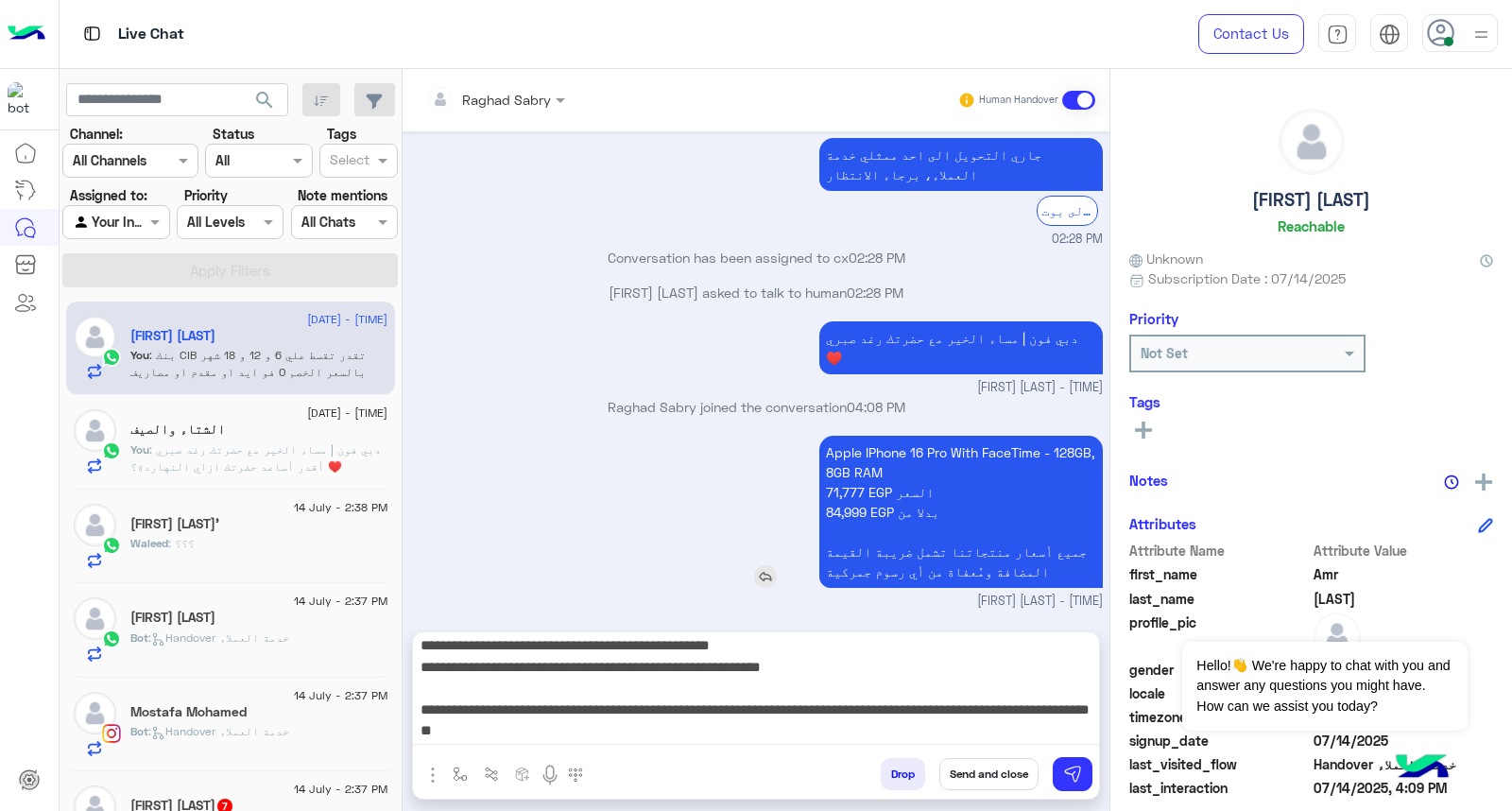 click on "Apple IPhone 16 Pro With FaceTime - 128GB, 8GB RAM 71,777 EGP   السعر  84,999 EGP بدلا من  جميع أسعار منتجاتنا تشمل ضريبة القيمة المضافة ومُعفاة من أي رسوم جمركية" at bounding box center (907, 511) 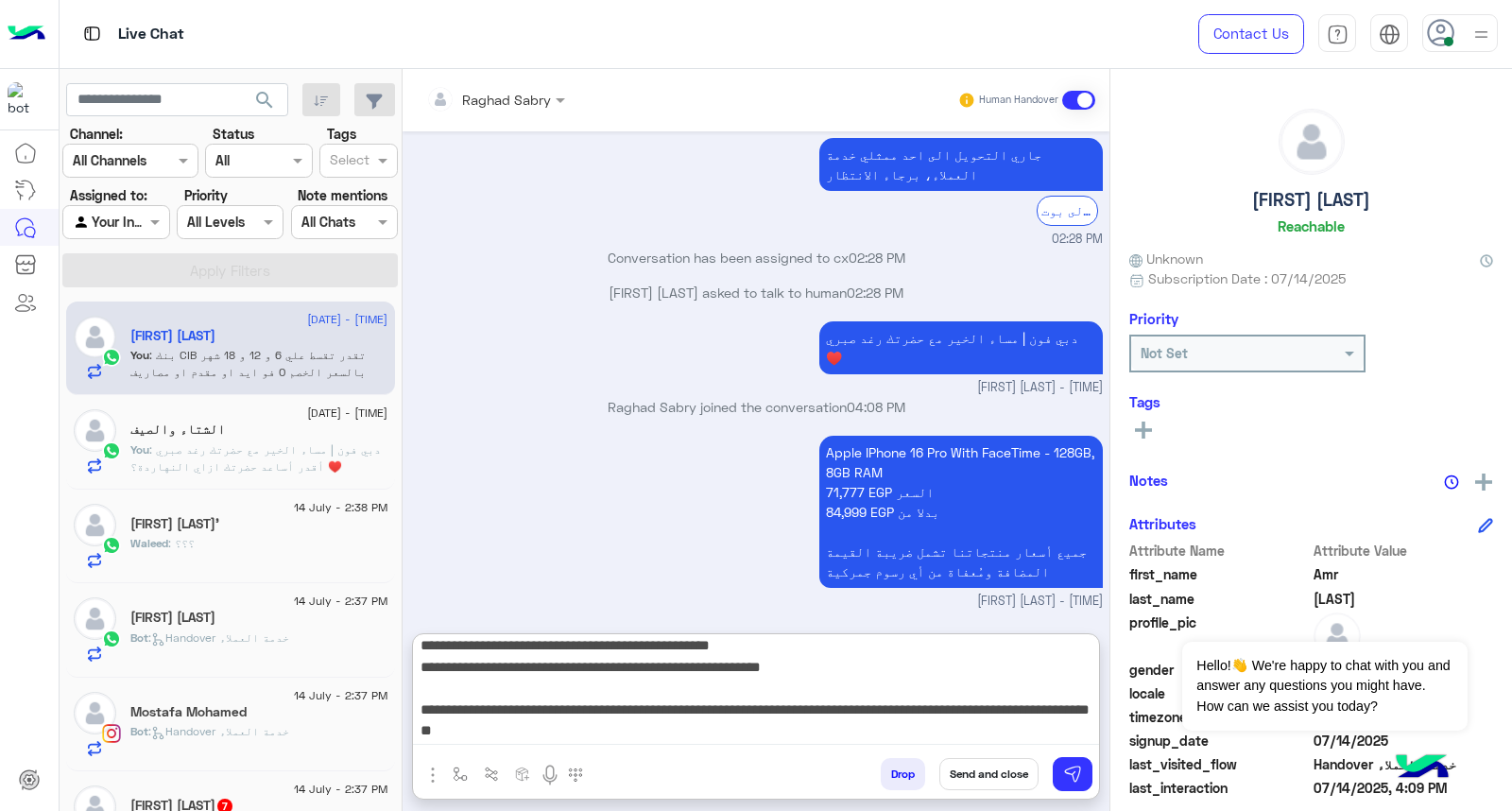 scroll, scrollTop: 0, scrollLeft: 0, axis: both 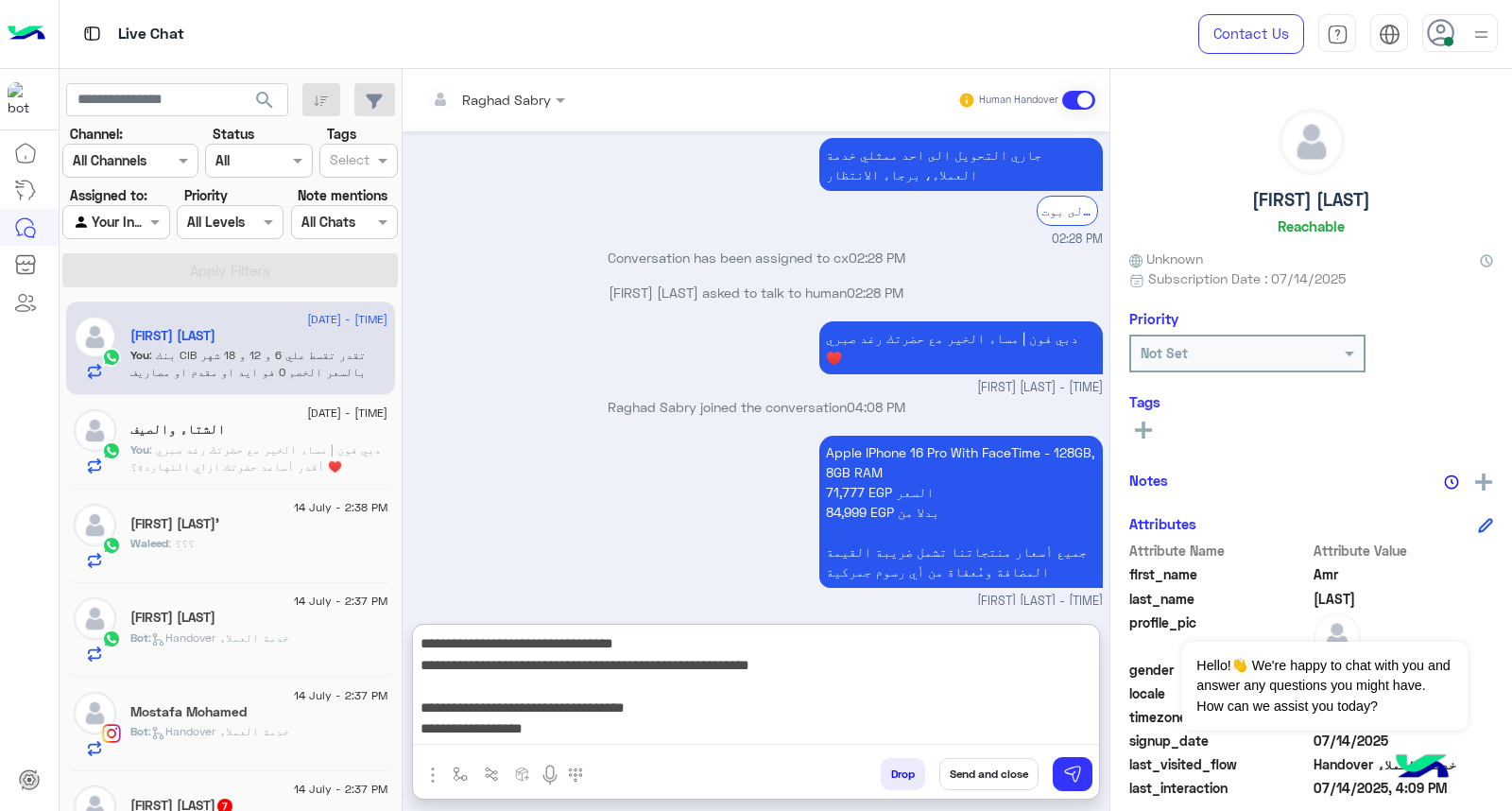 drag, startPoint x: 904, startPoint y: 730, endPoint x: 1211, endPoint y: 537, distance: 362.62653 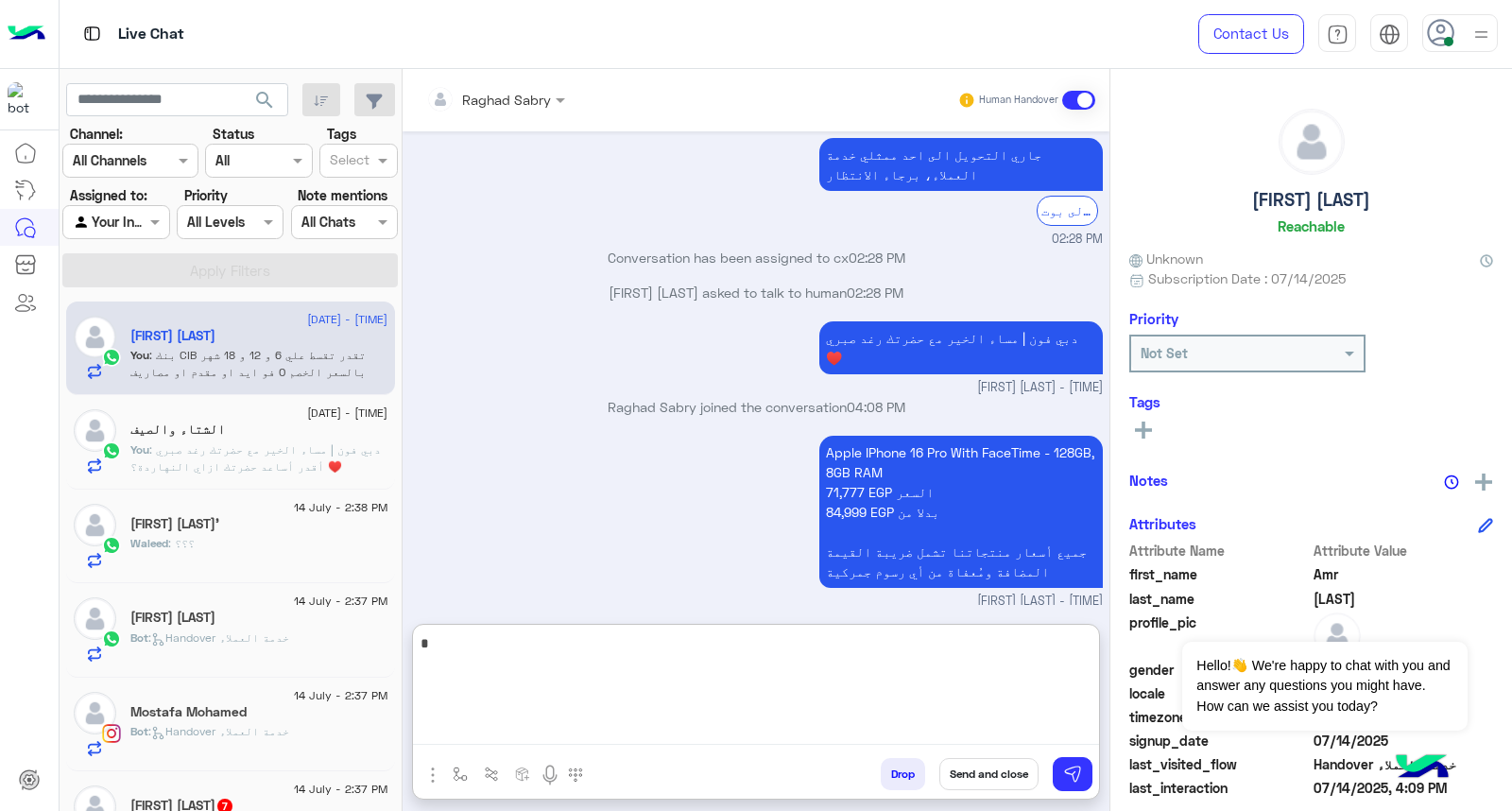 click at bounding box center (495, 98) 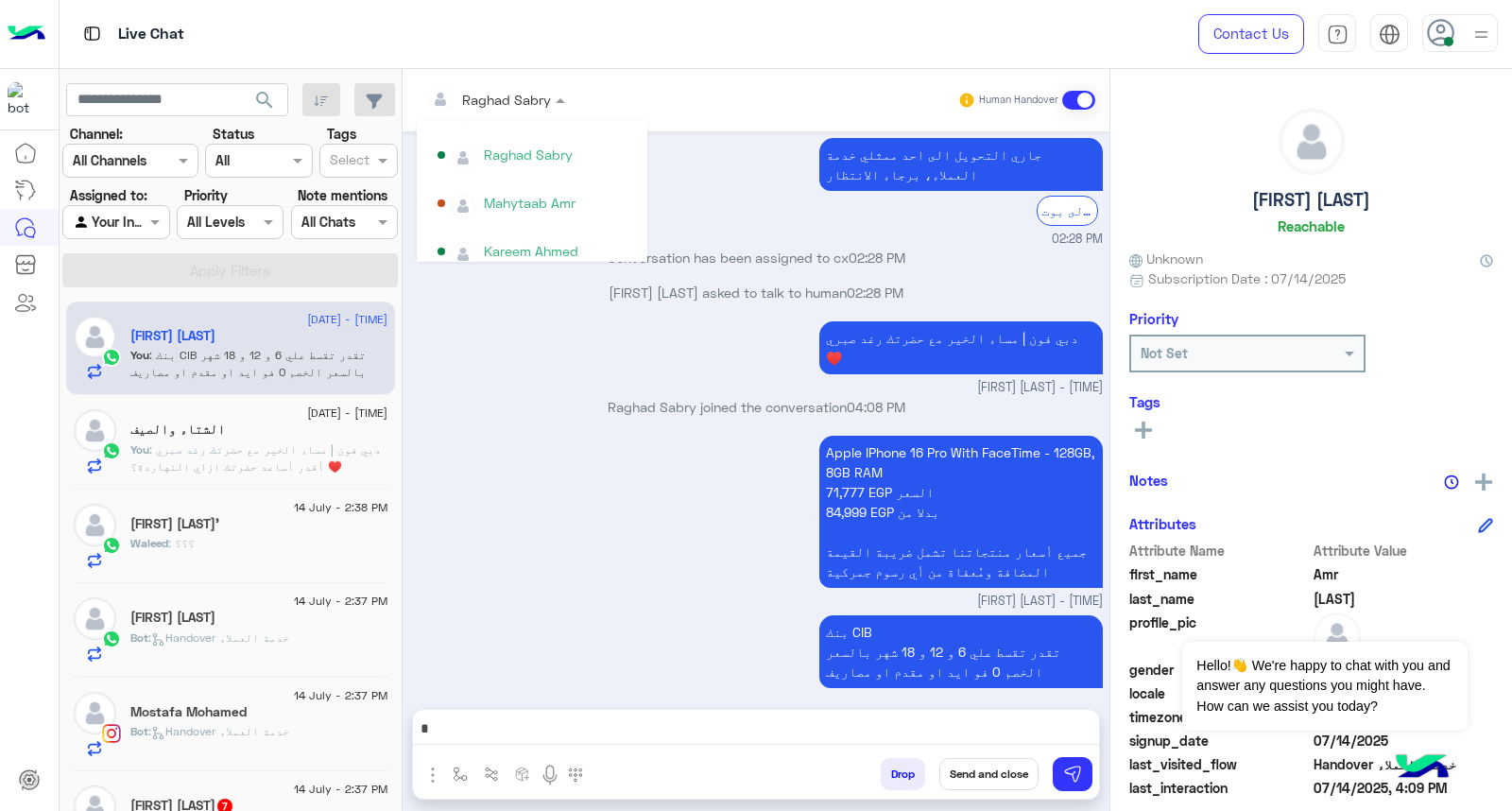 scroll, scrollTop: 490, scrollLeft: 0, axis: vertical 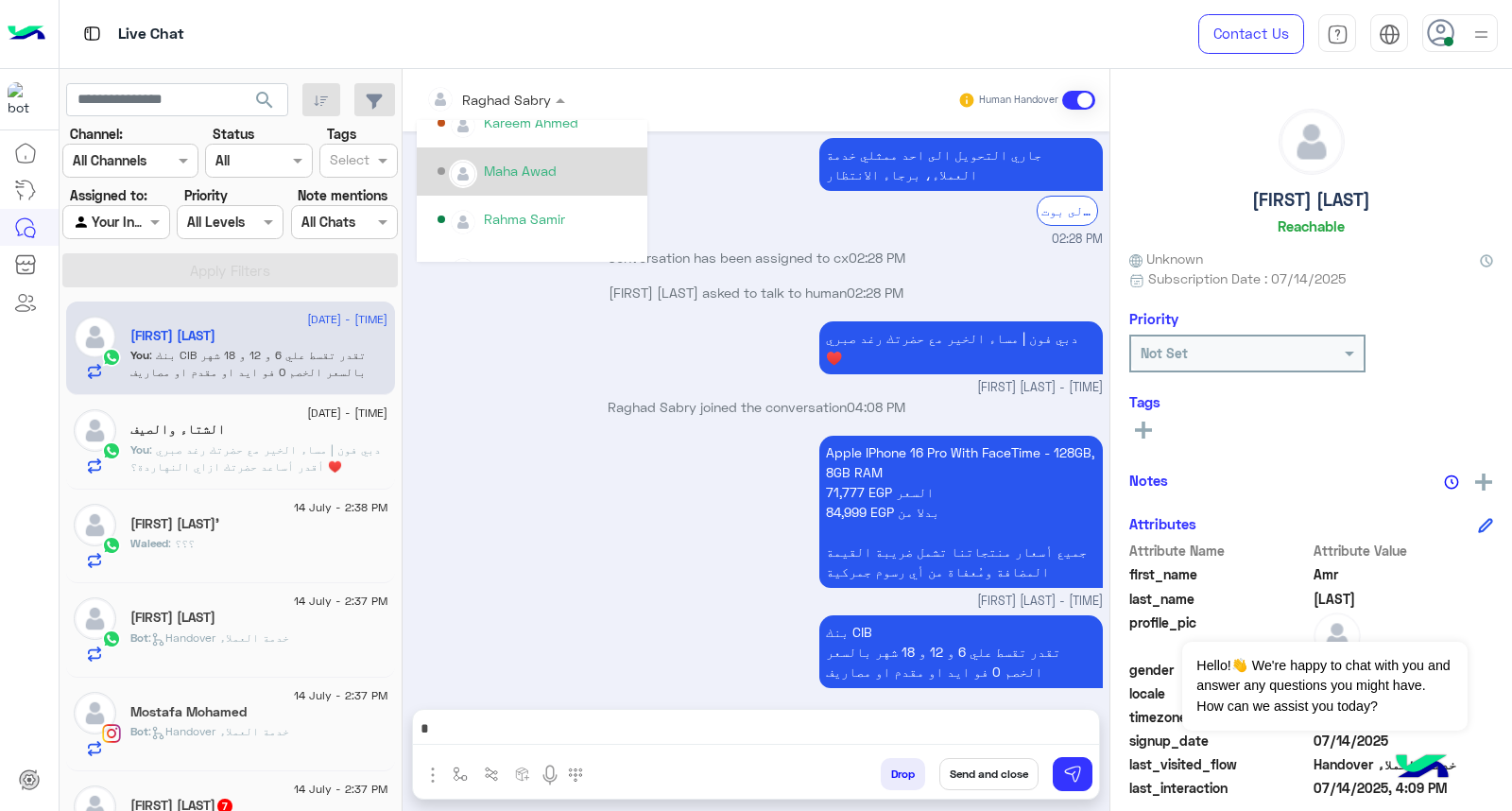 click on "Maha Awad" at bounding box center (538, 171) 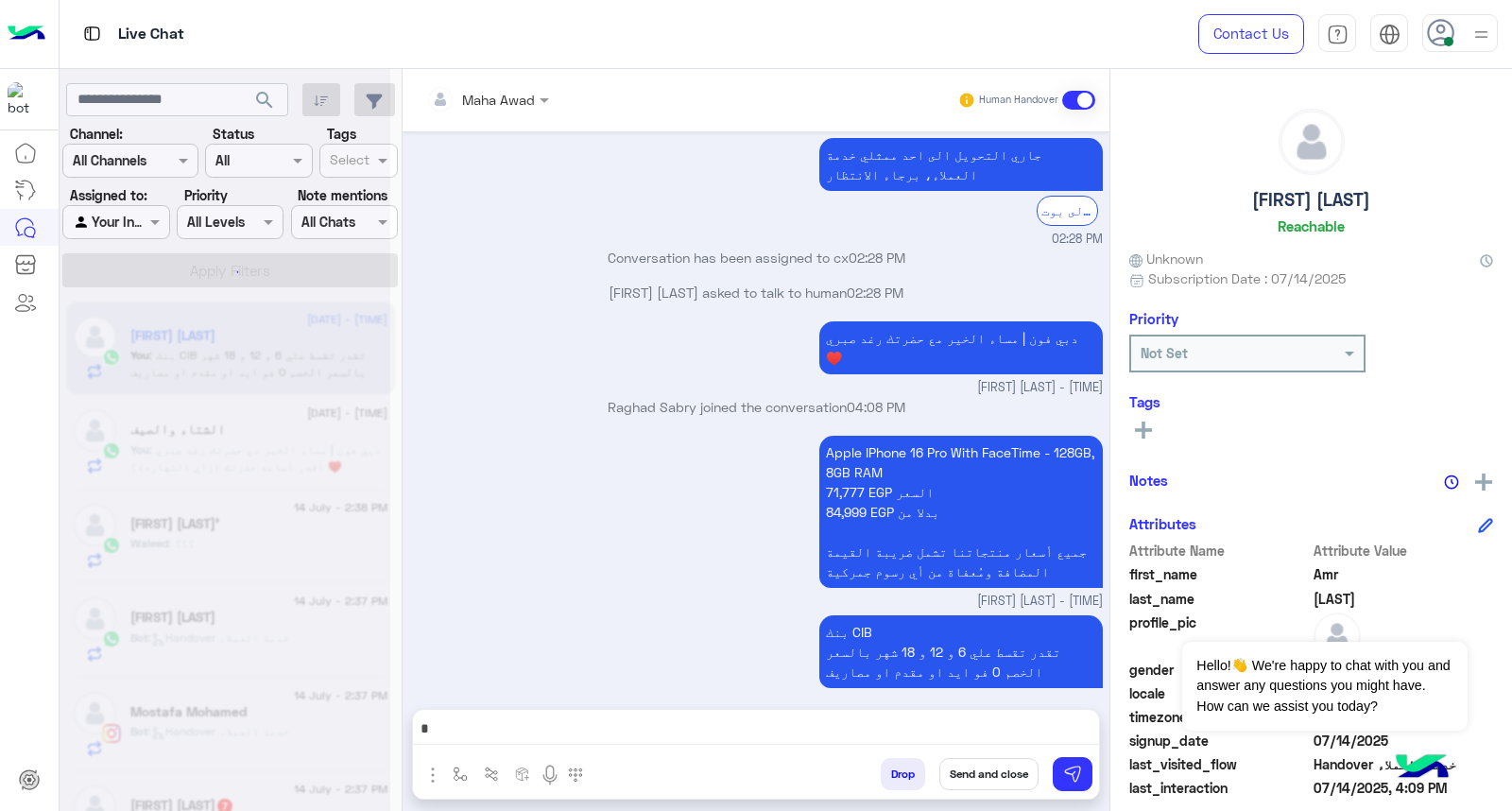 type 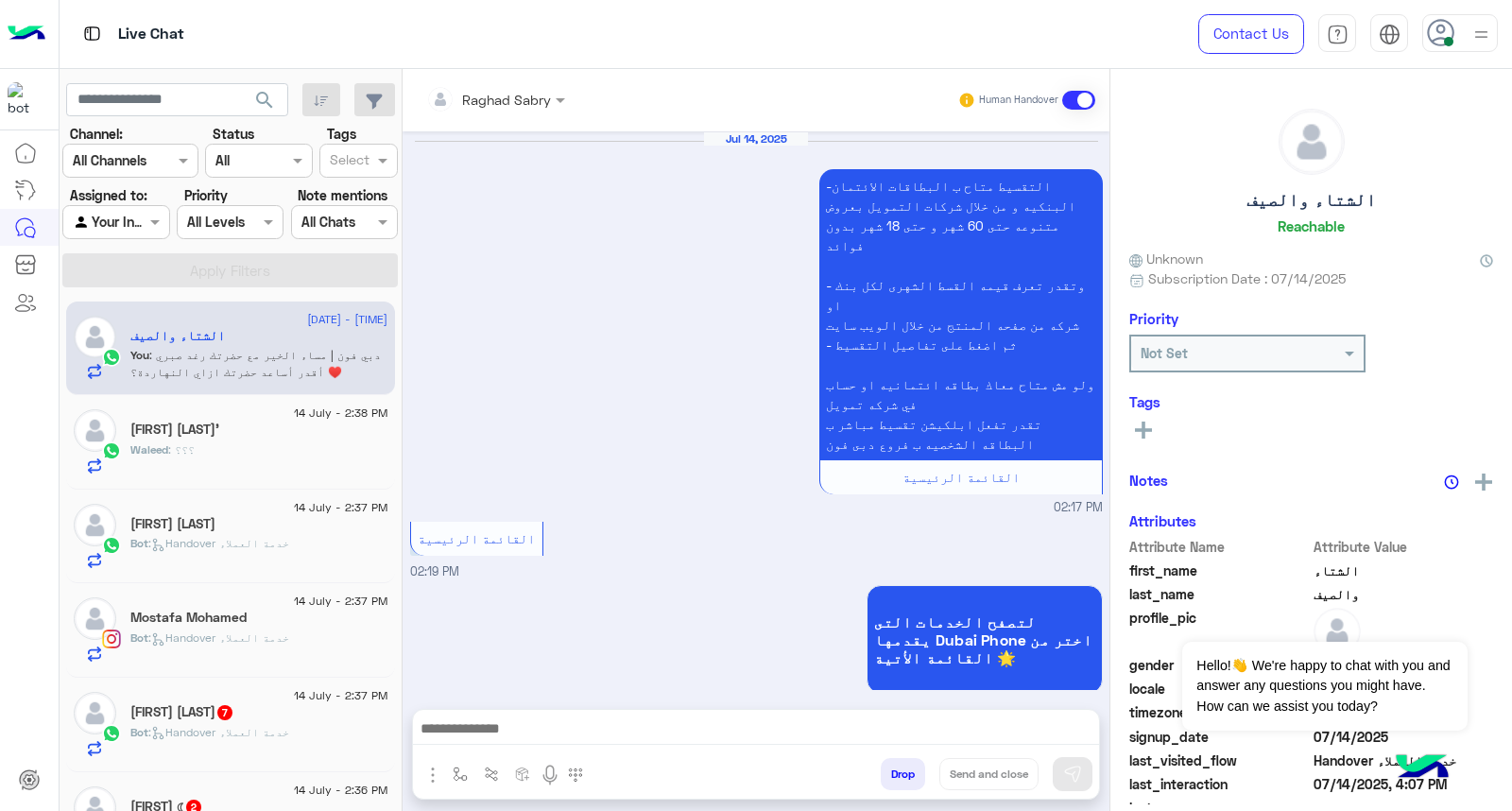 scroll, scrollTop: 1135, scrollLeft: 0, axis: vertical 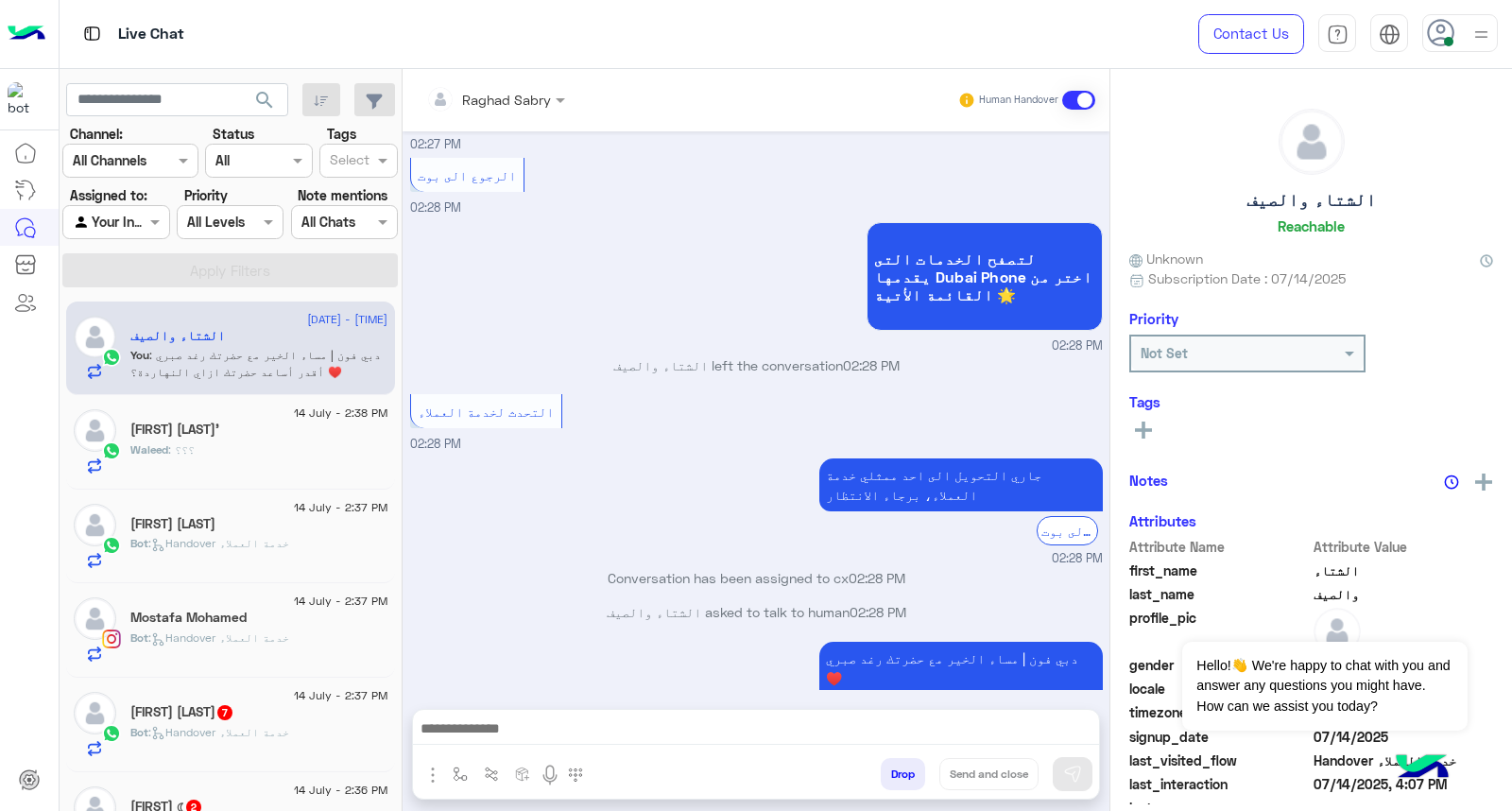 click at bounding box center [495, 98] 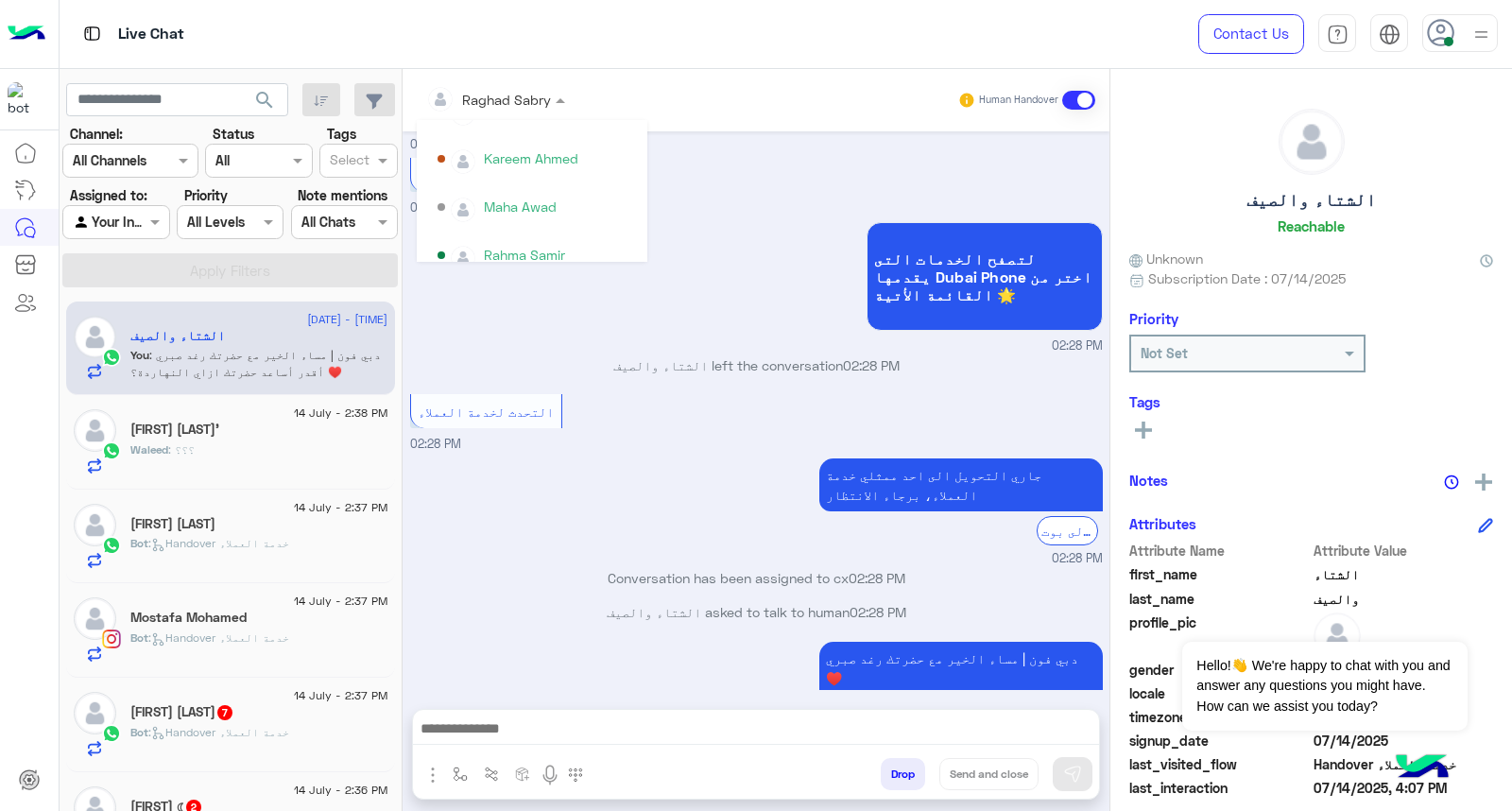scroll, scrollTop: 490, scrollLeft: 0, axis: vertical 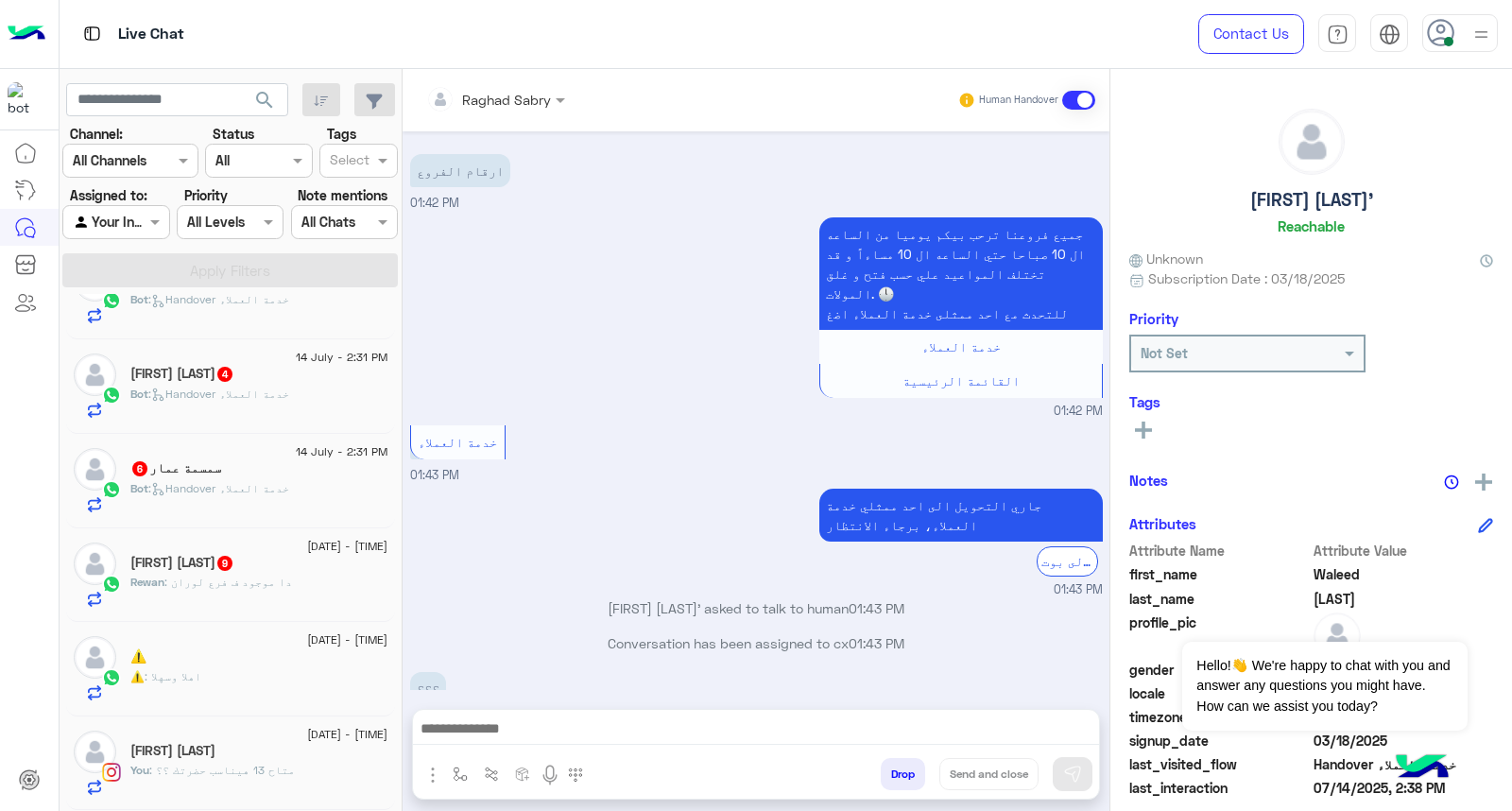 click on "You  : متاح 13
هيناسب حضرتك ؟؟" 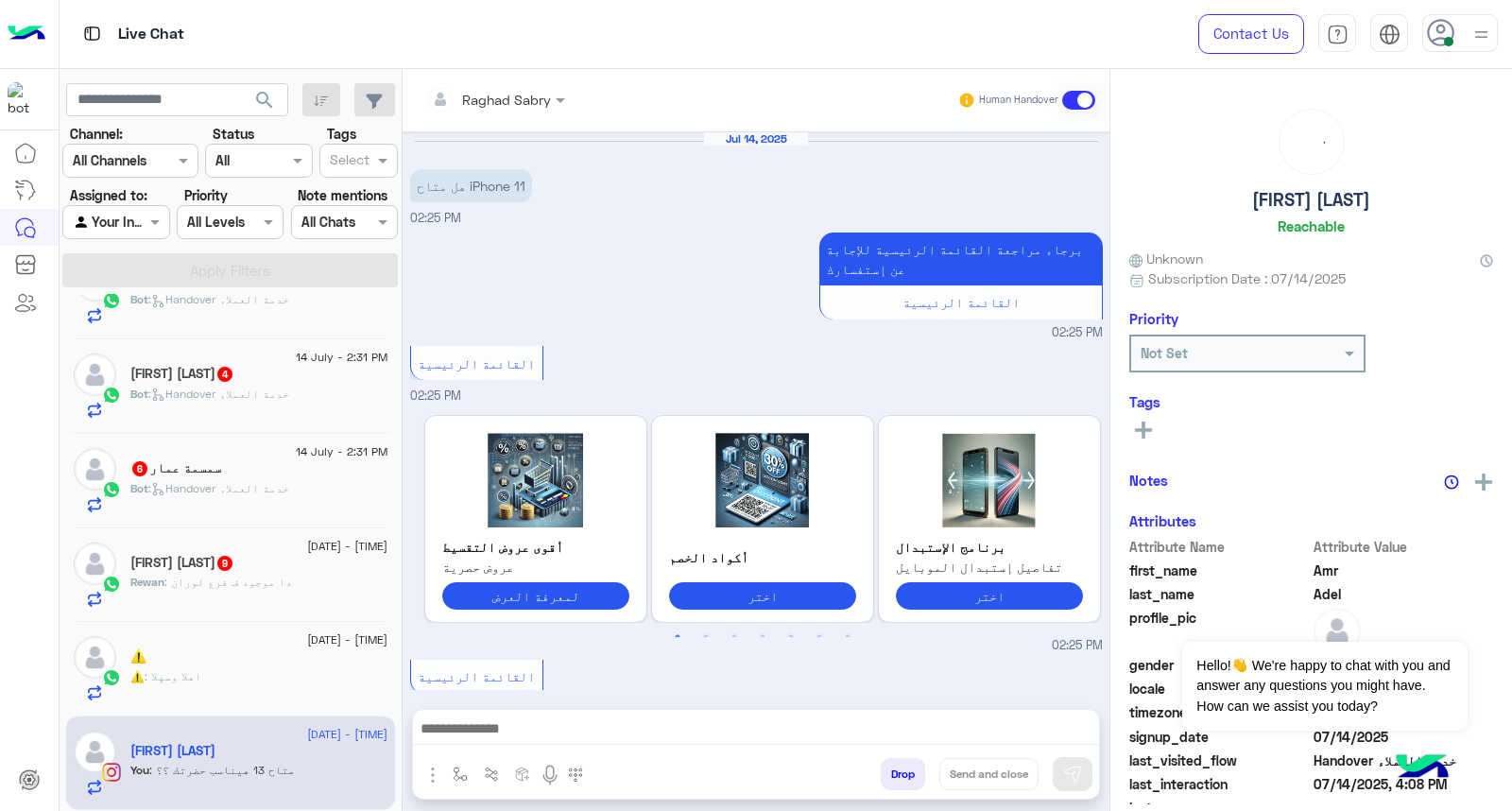 scroll, scrollTop: 1531, scrollLeft: 0, axis: vertical 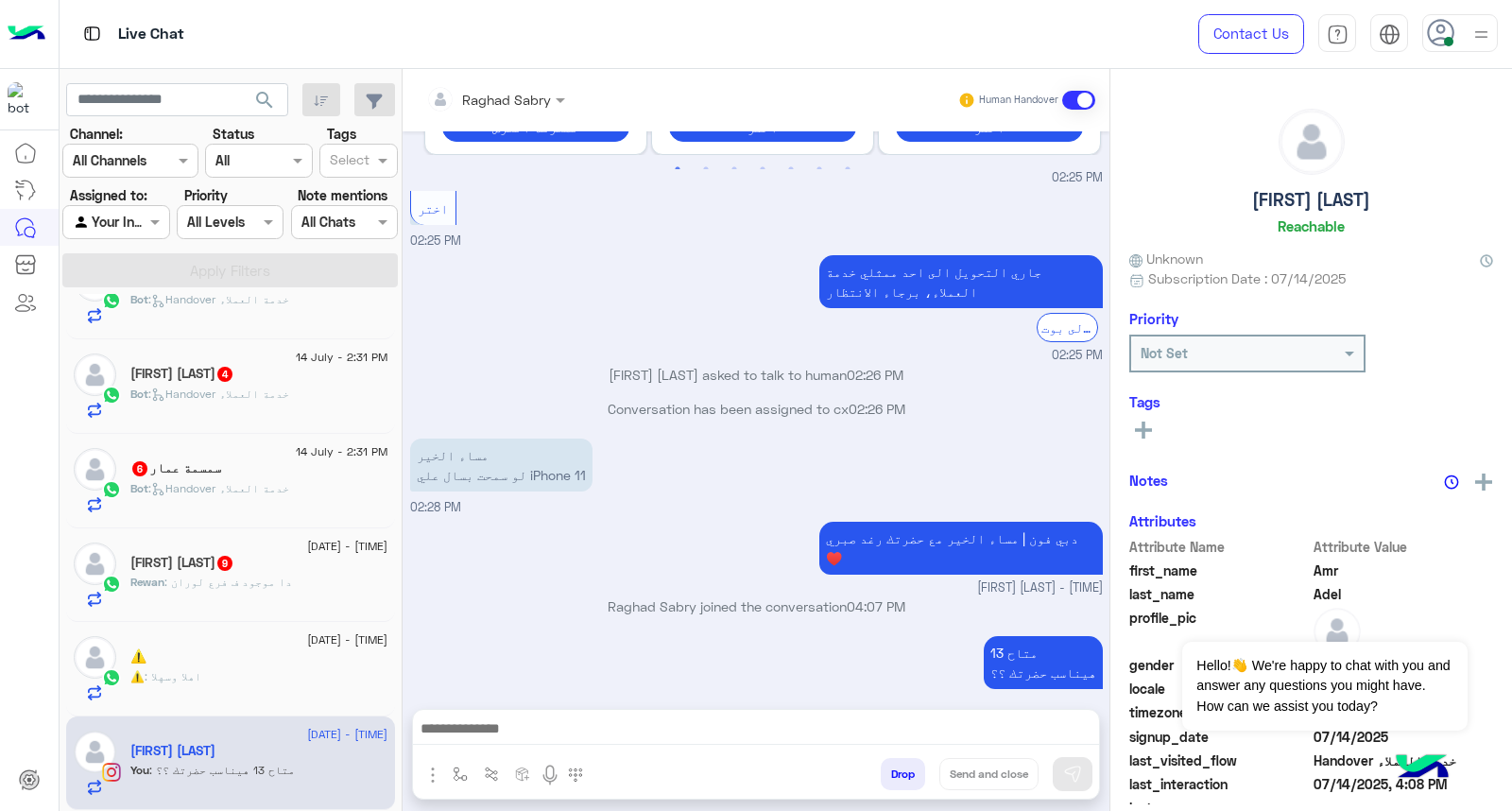click at bounding box center [495, 98] 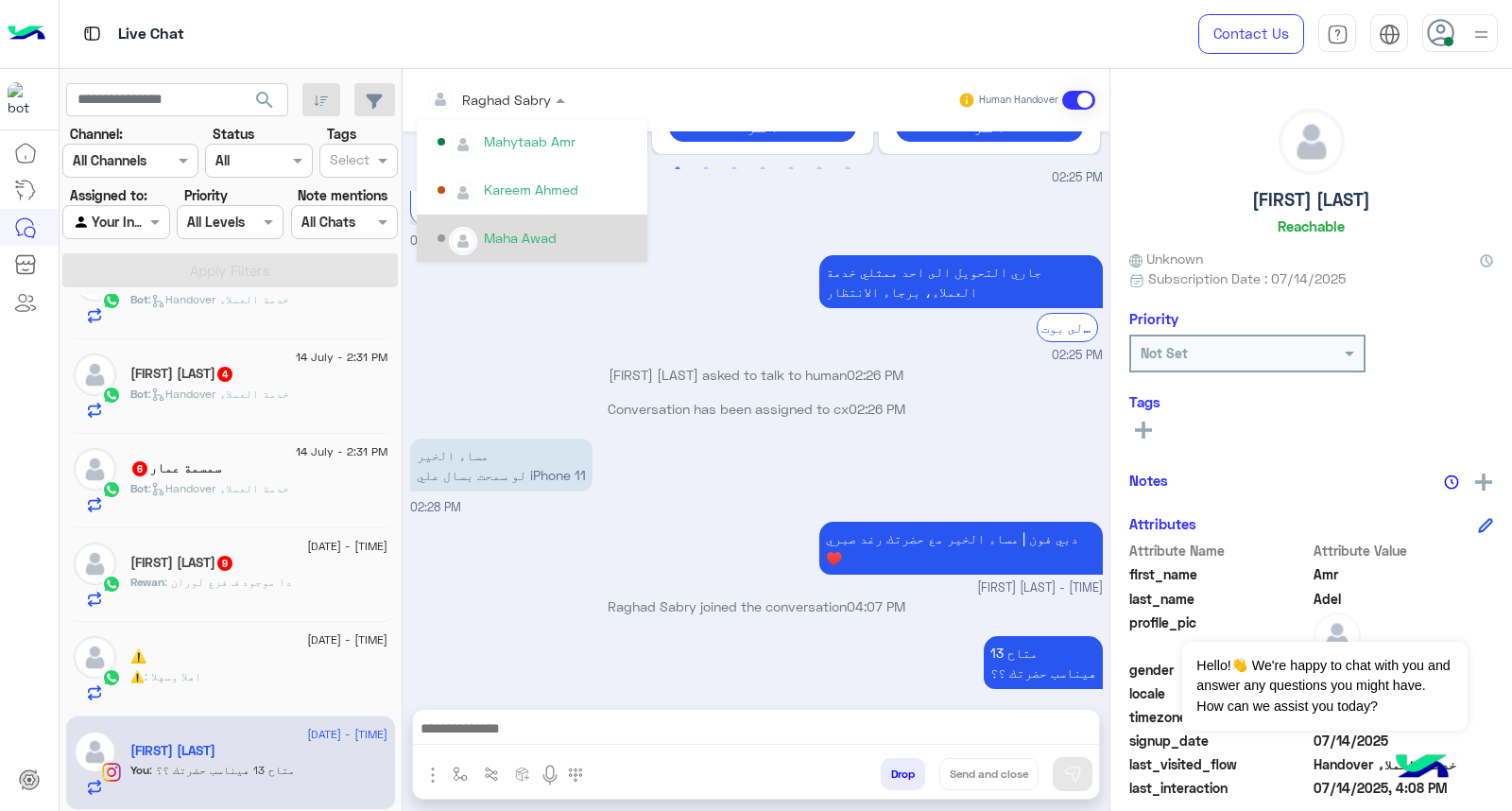 scroll, scrollTop: 471, scrollLeft: 0, axis: vertical 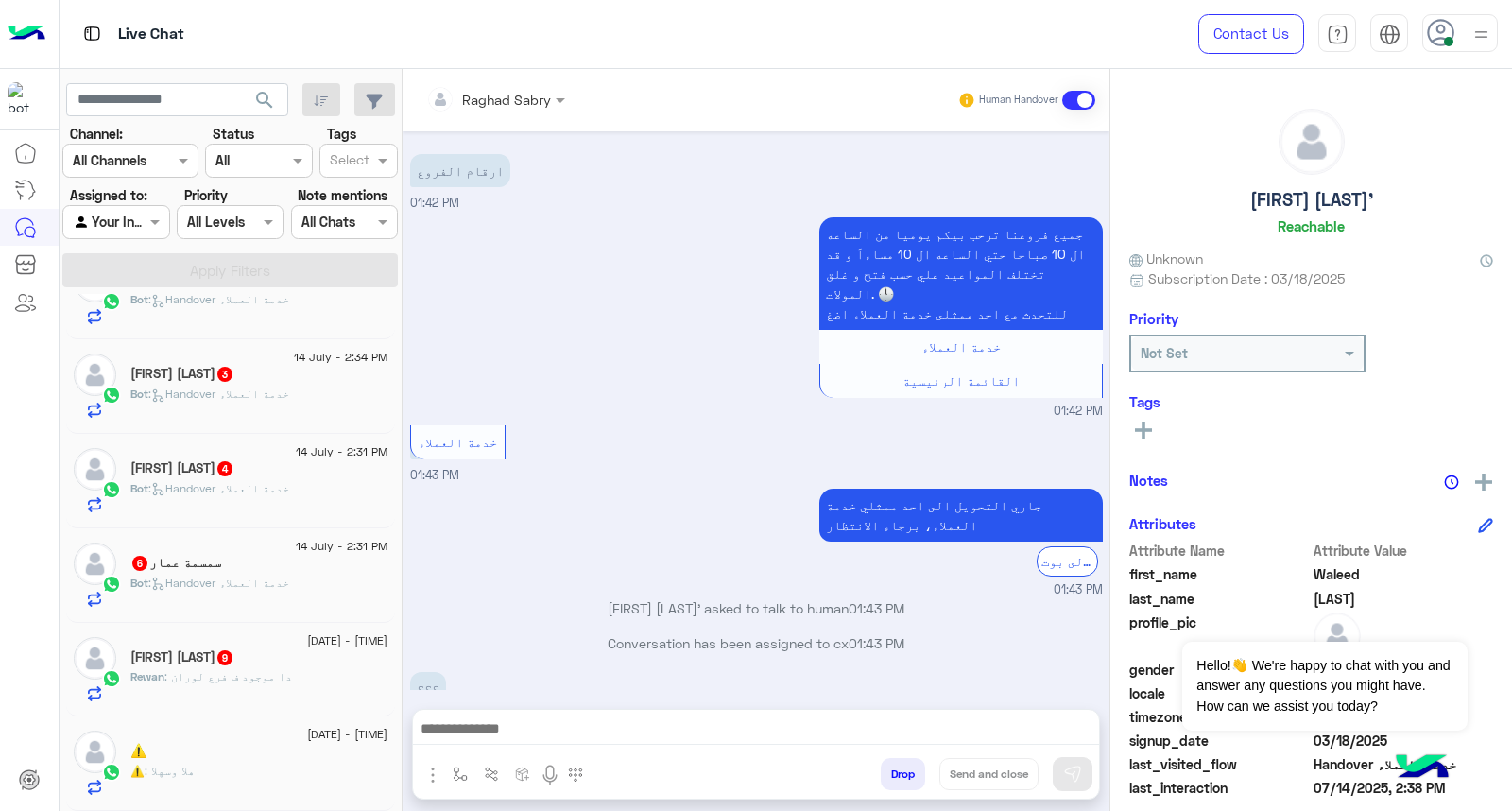 click 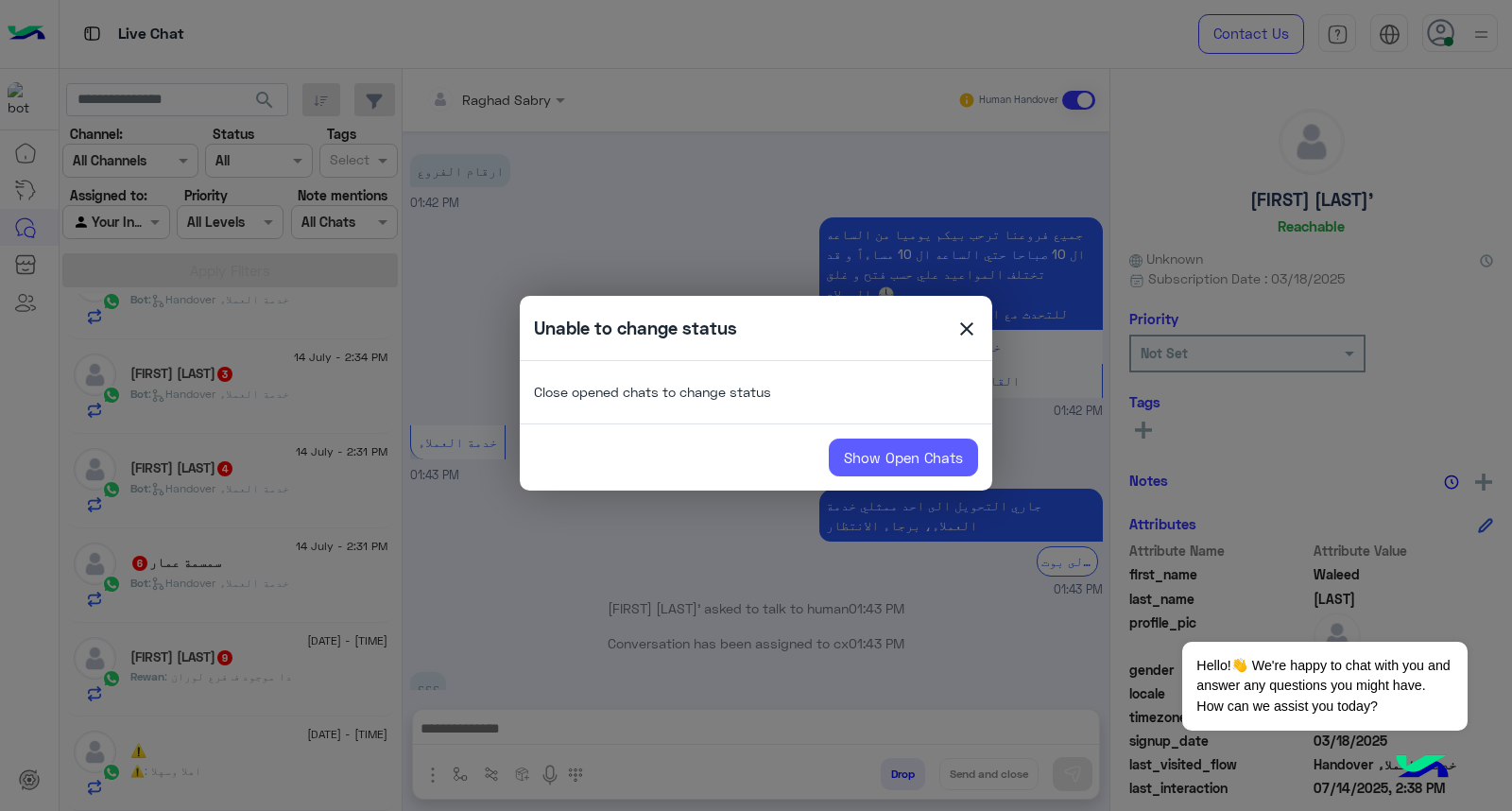 click on "Show Open Chats" 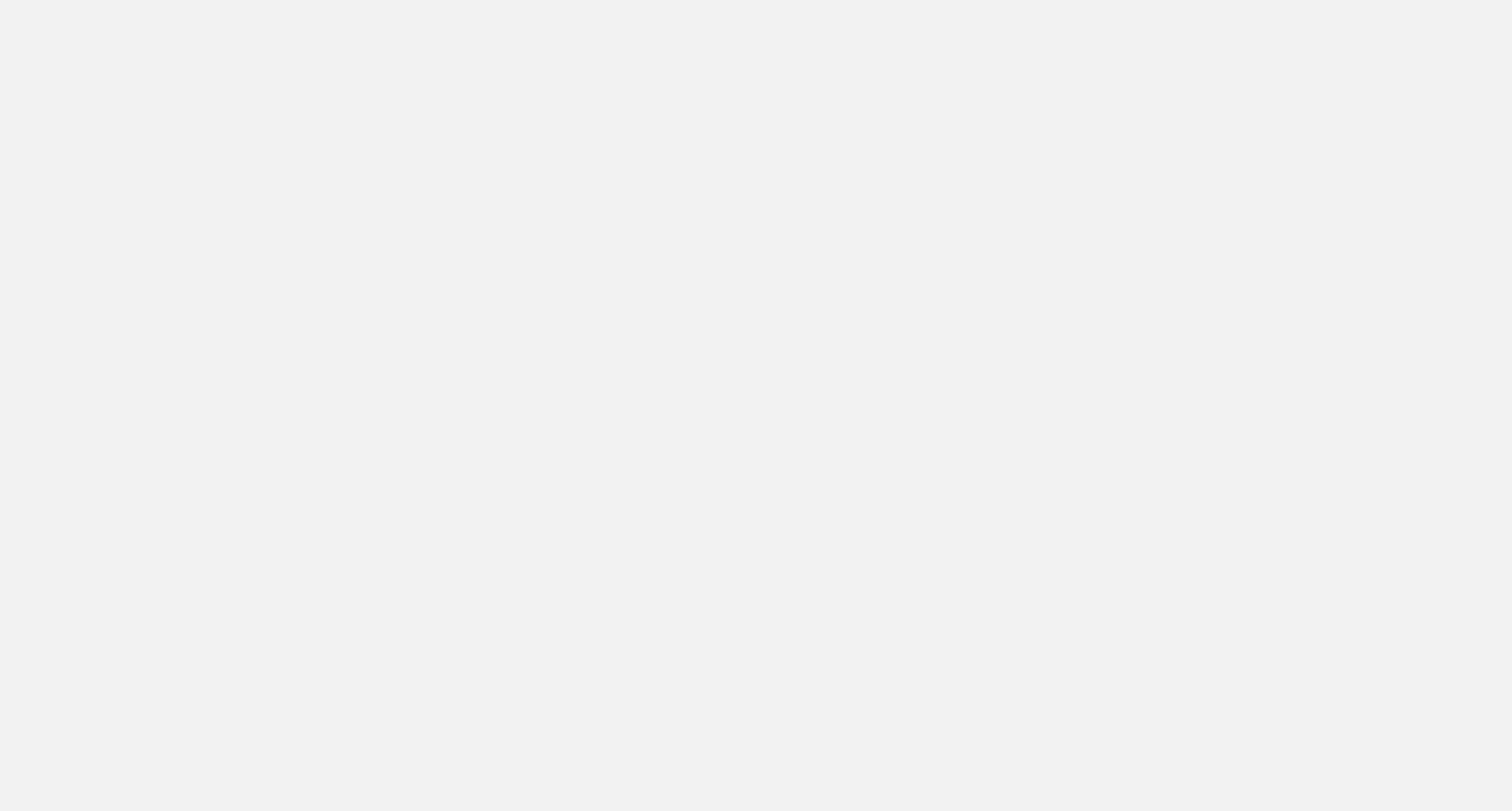 scroll, scrollTop: 0, scrollLeft: 0, axis: both 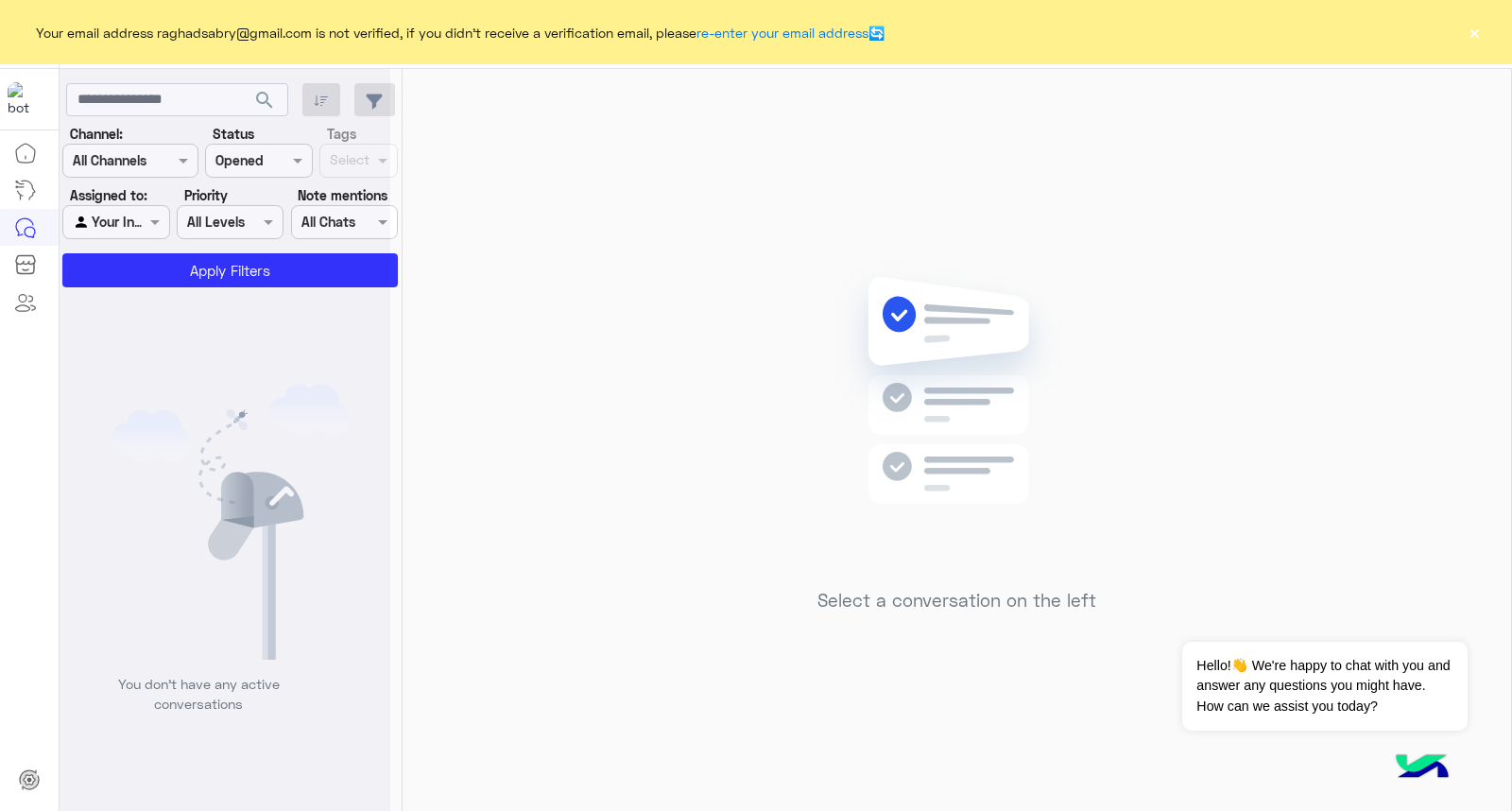 click on "×" 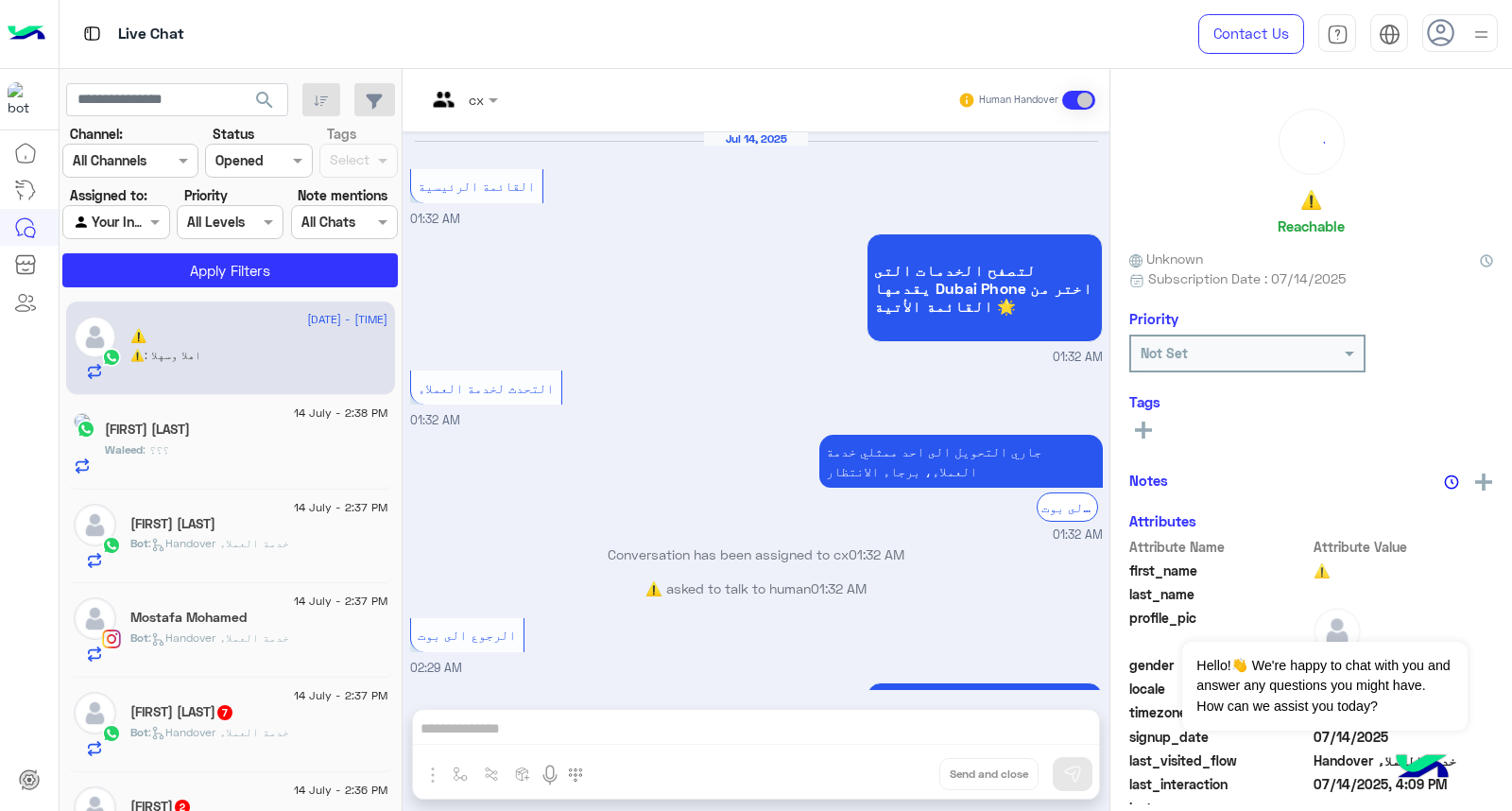 scroll, scrollTop: 1406, scrollLeft: 0, axis: vertical 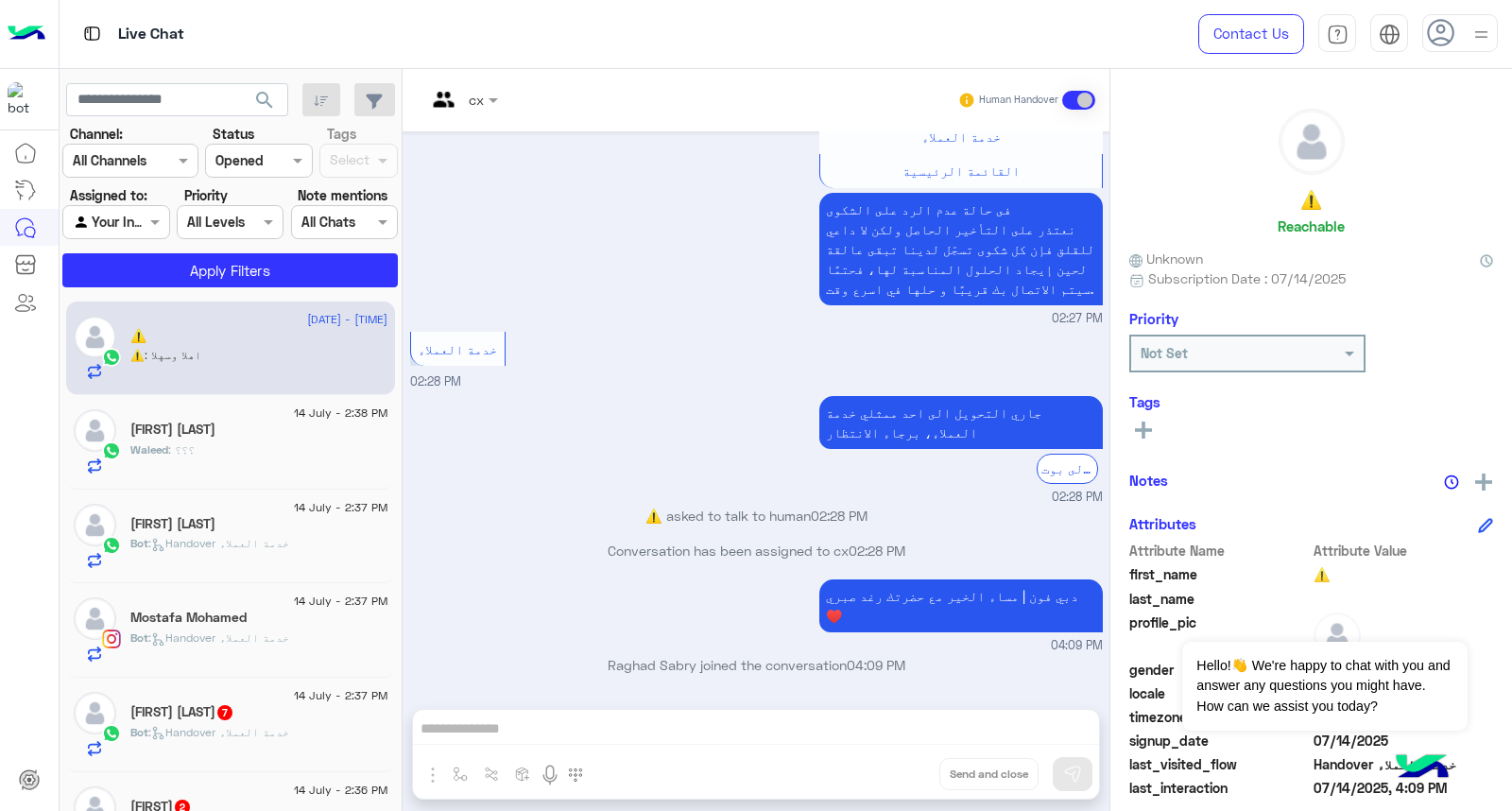 click at bounding box center (462, 98) 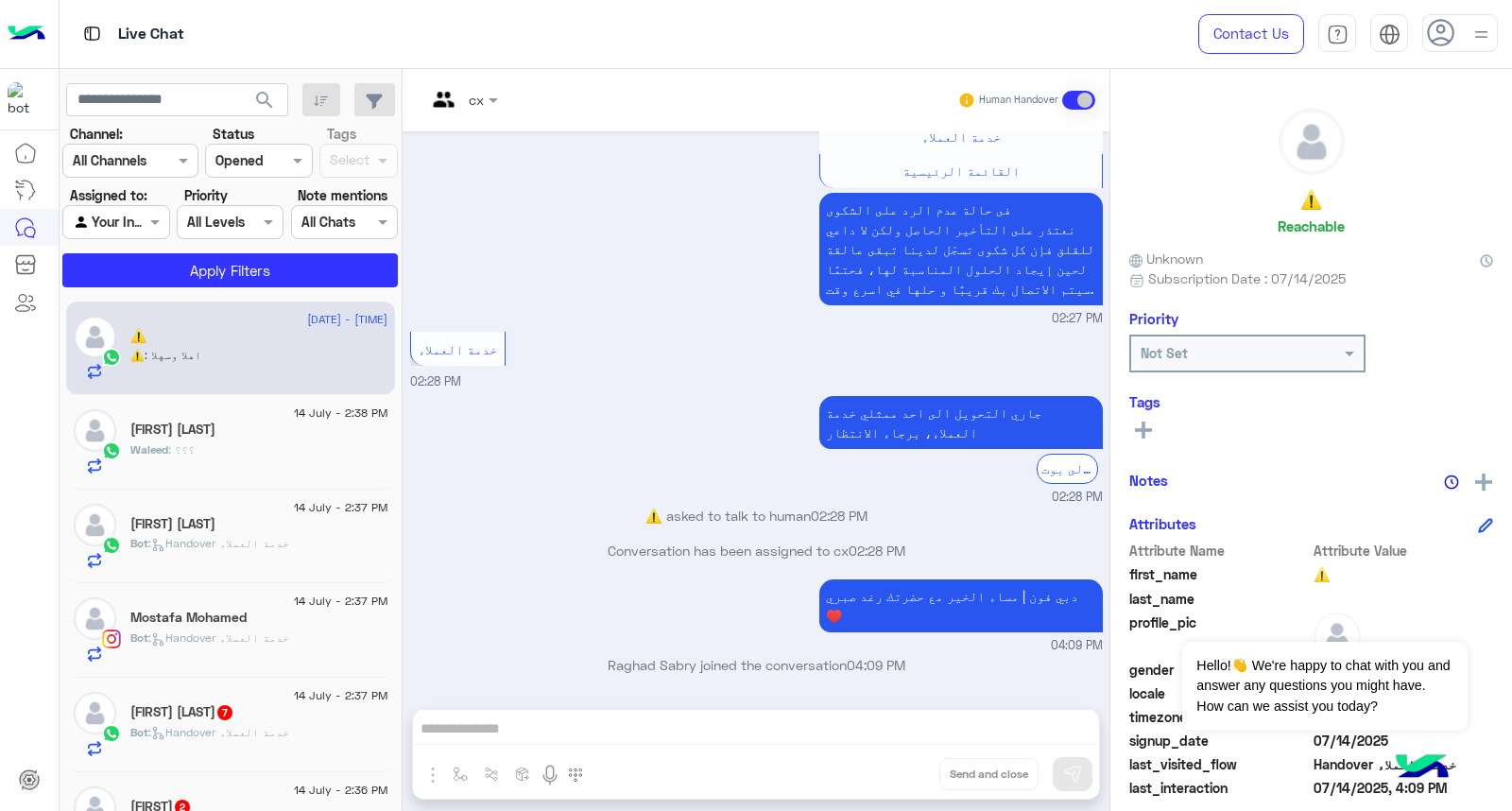 click at bounding box center (462, 98) 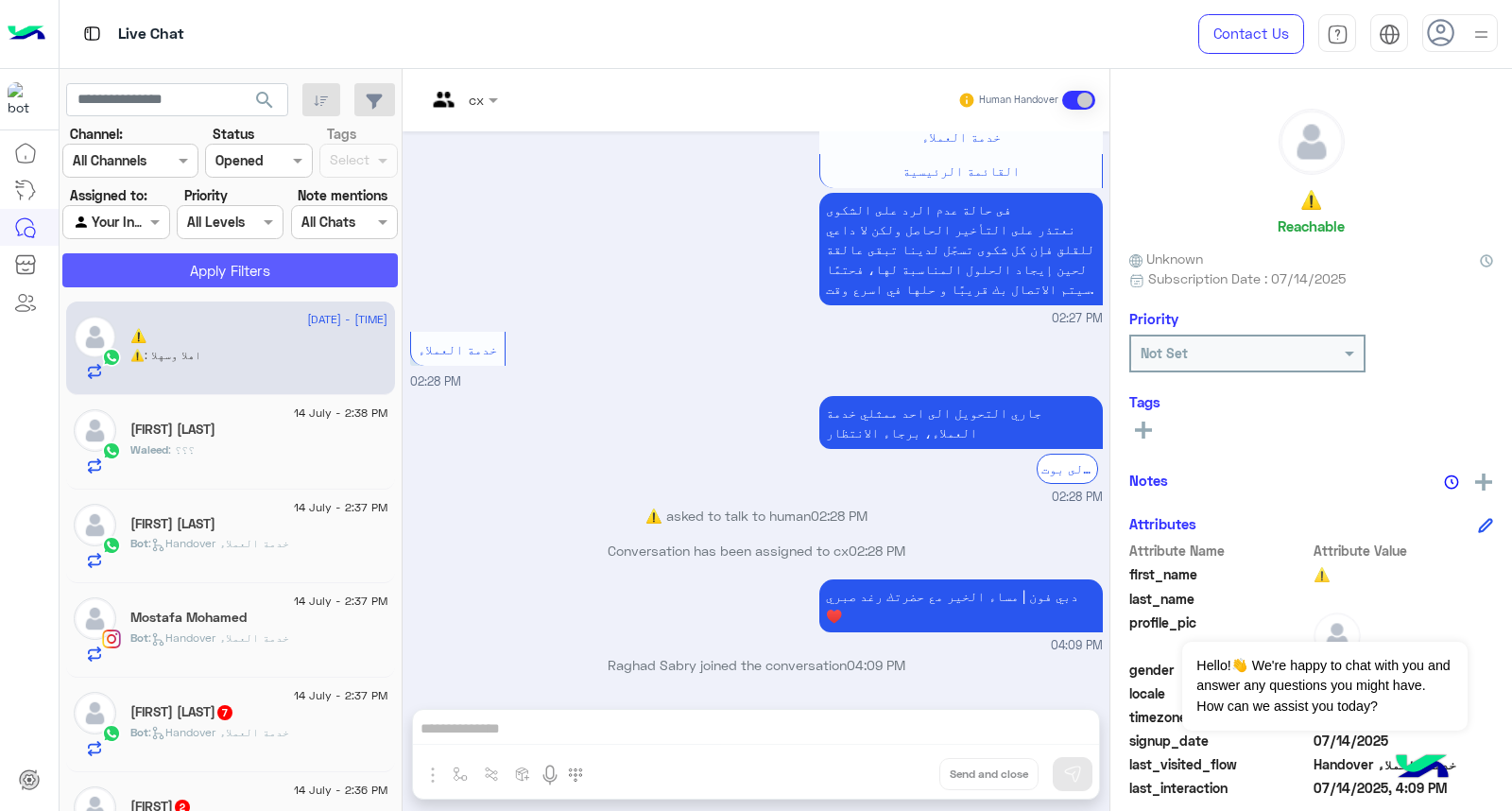 click on "Apply Filters" 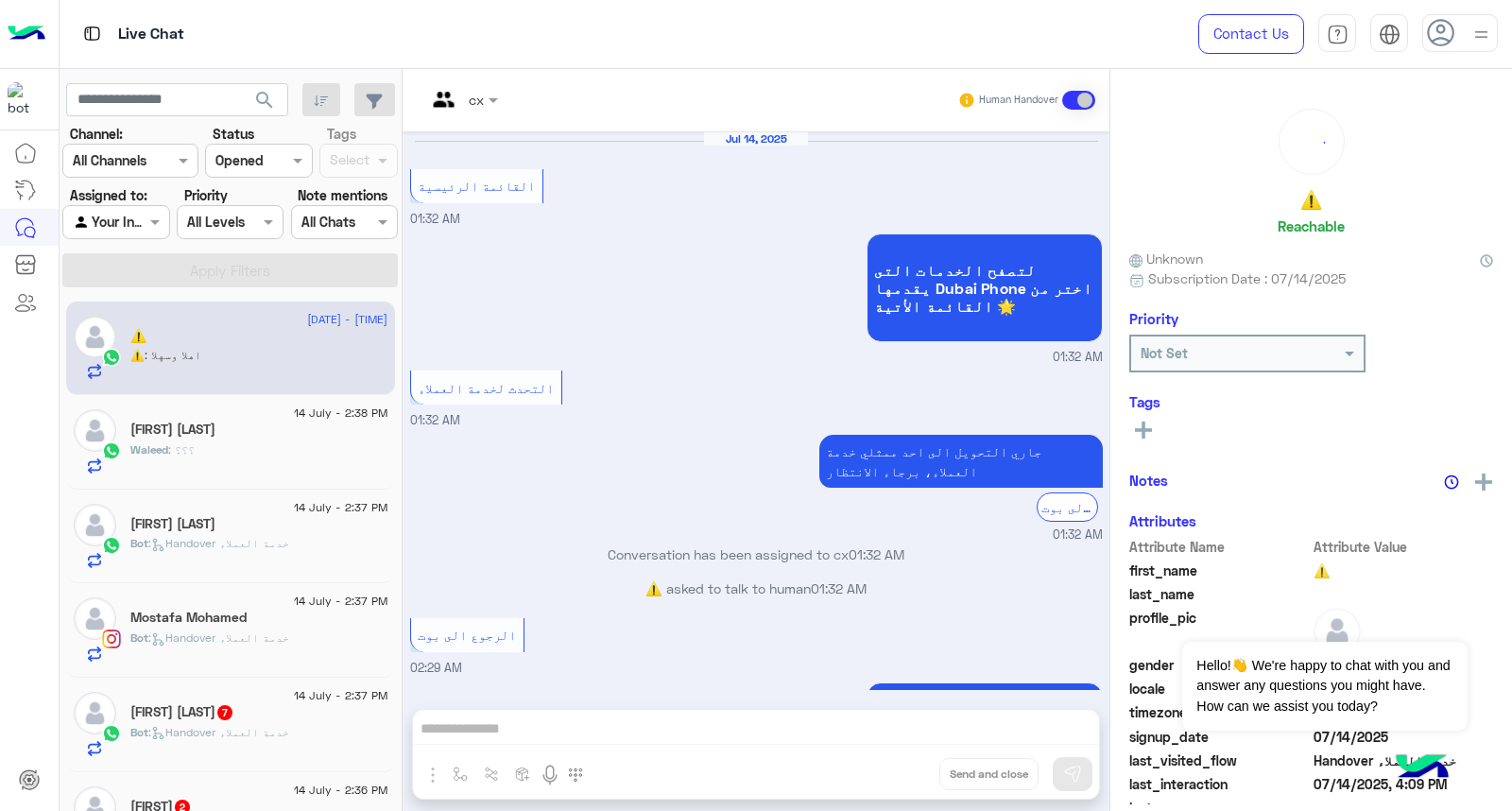 scroll, scrollTop: 1406, scrollLeft: 0, axis: vertical 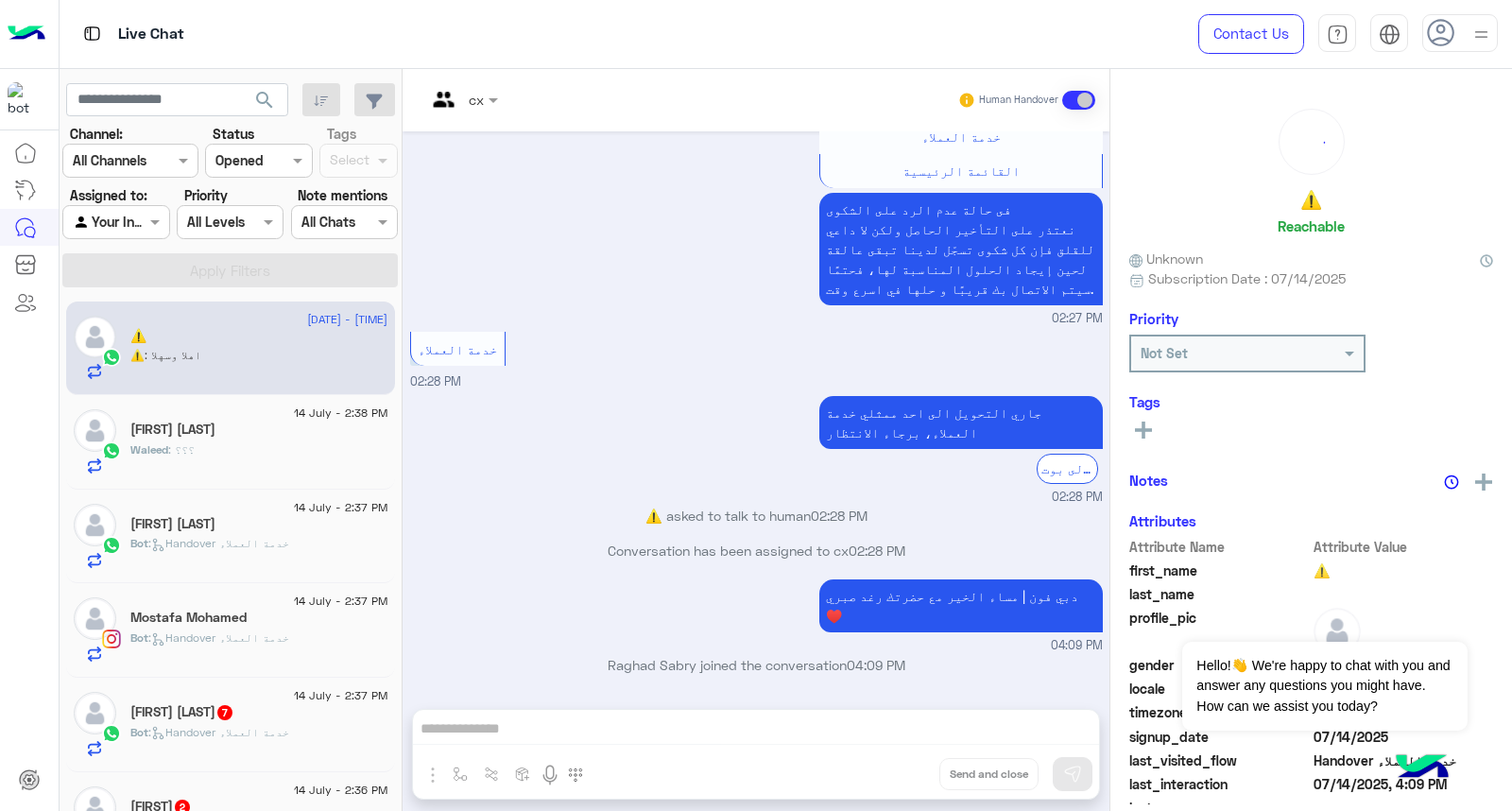 click at bounding box center [462, 98] 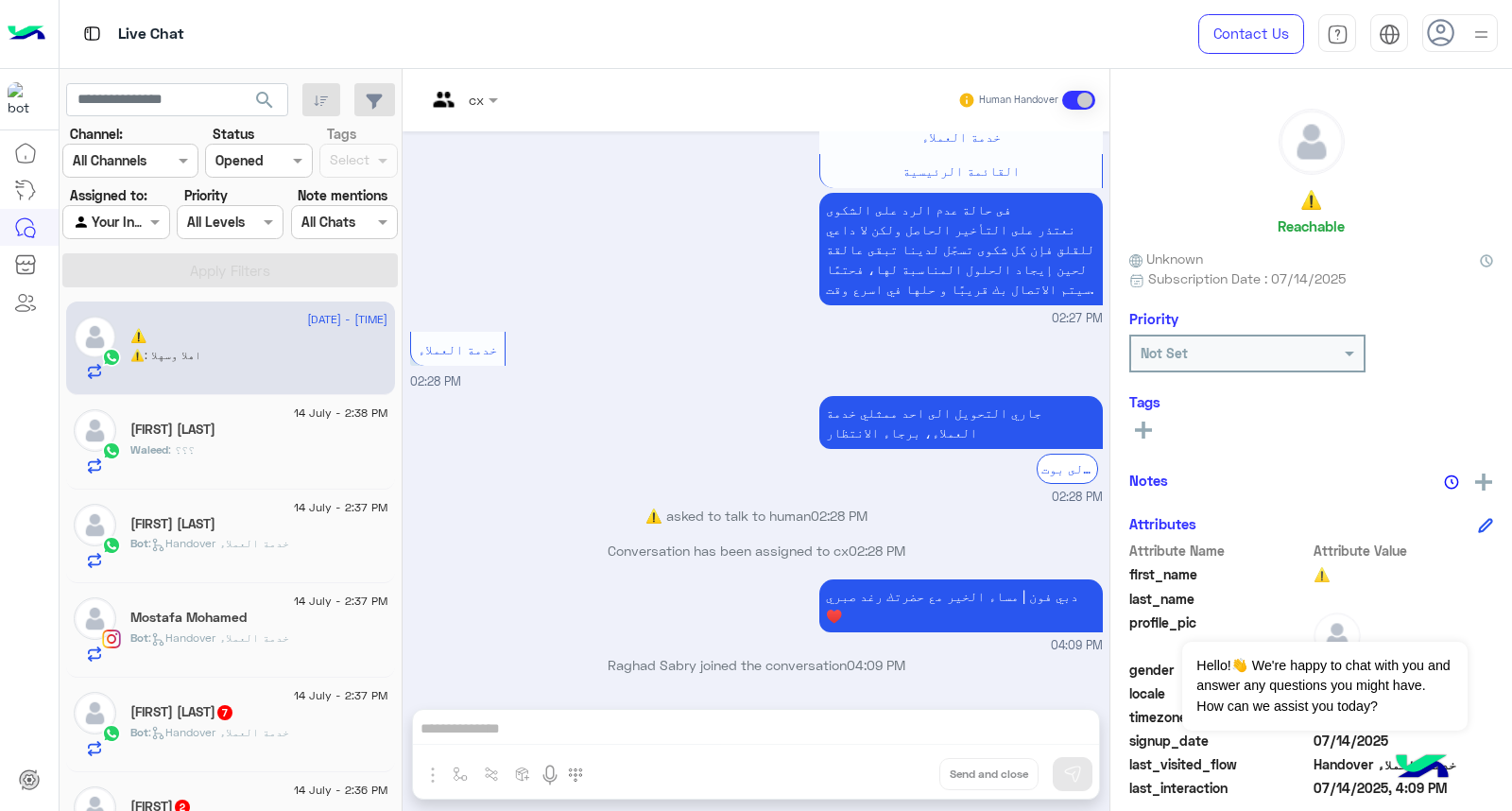 click at bounding box center (462, 98) 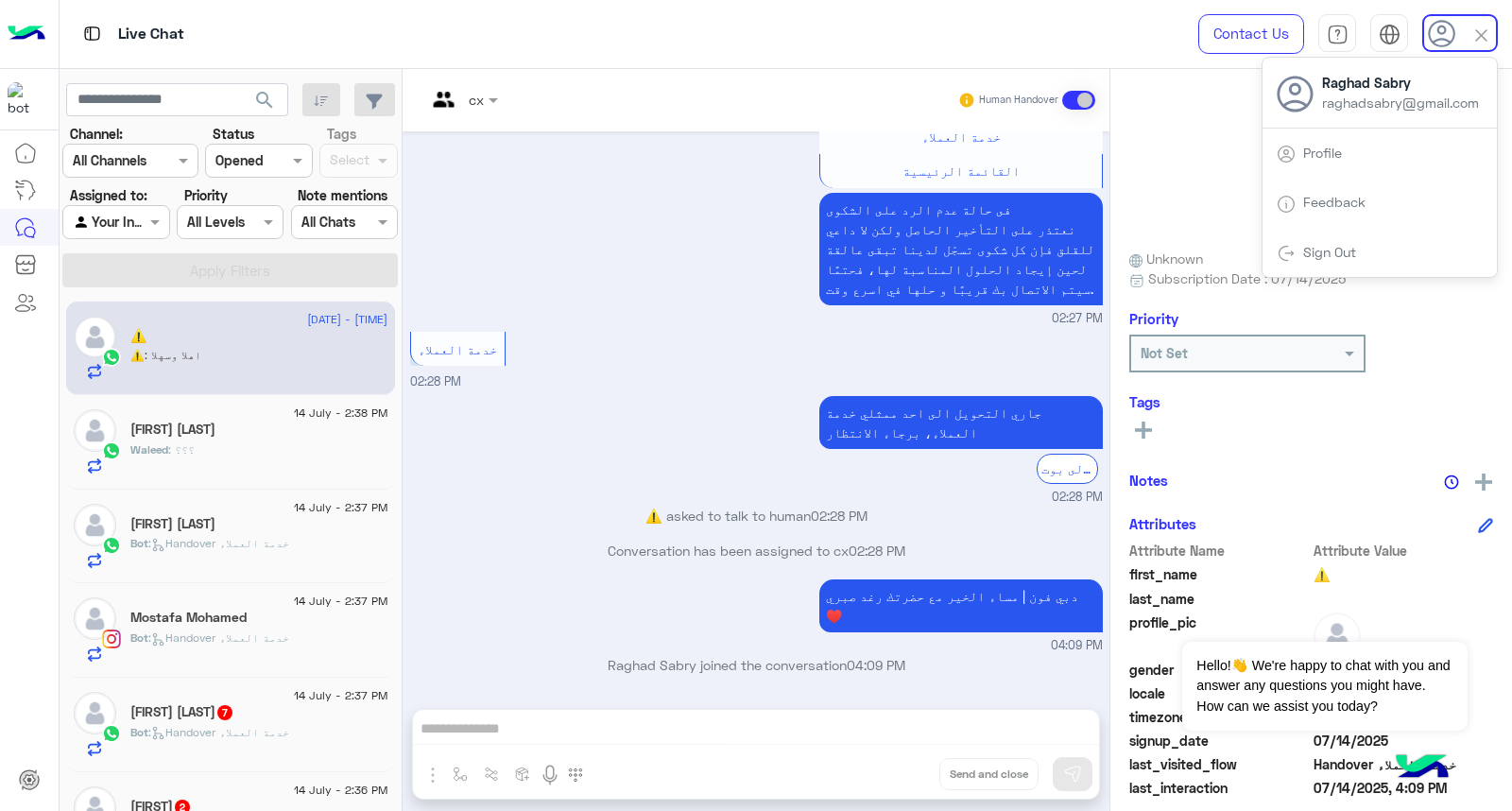 click on "02:27 PM" at bounding box center (756, 319) 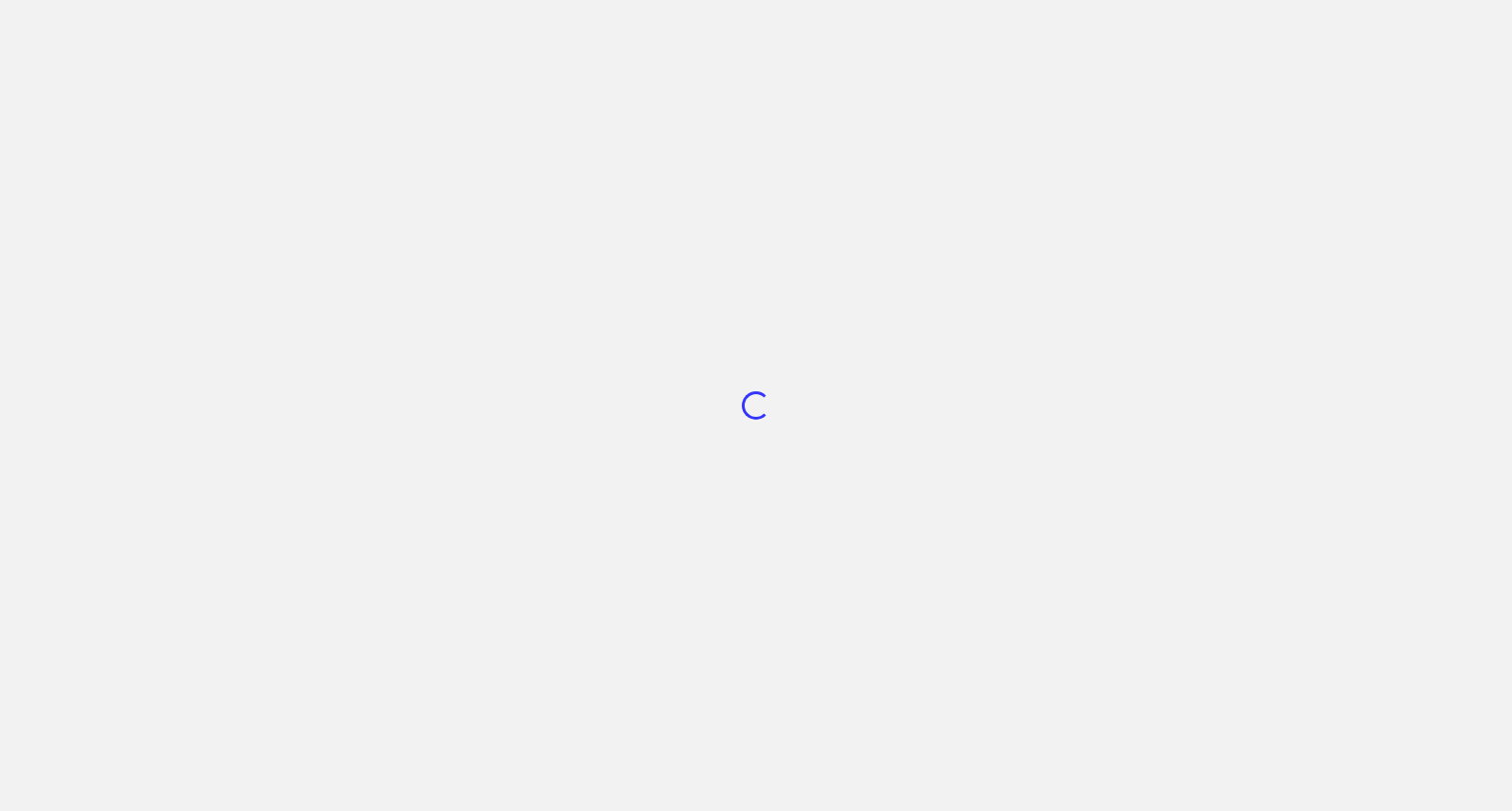 scroll, scrollTop: 0, scrollLeft: 0, axis: both 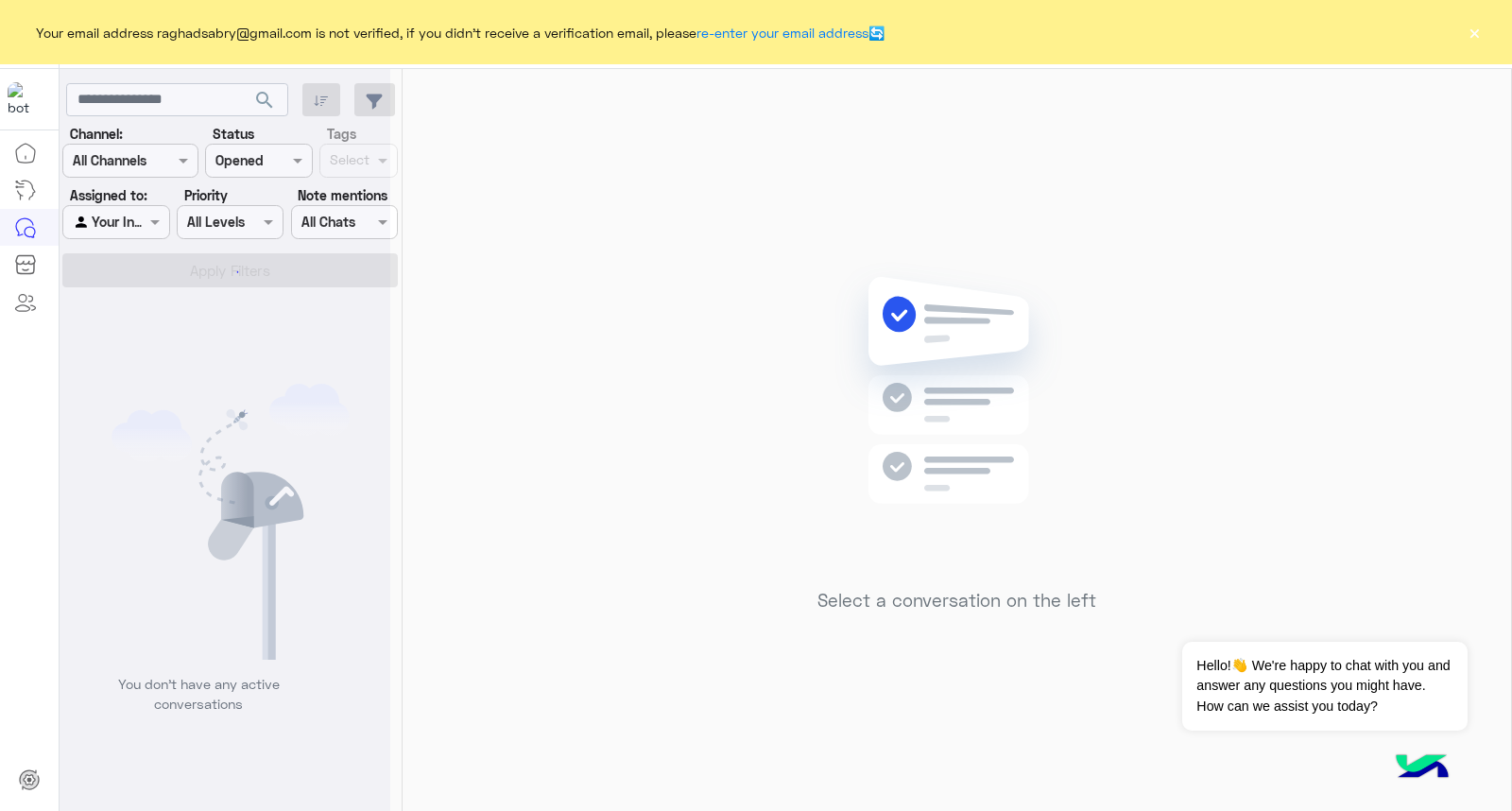 click on "×" 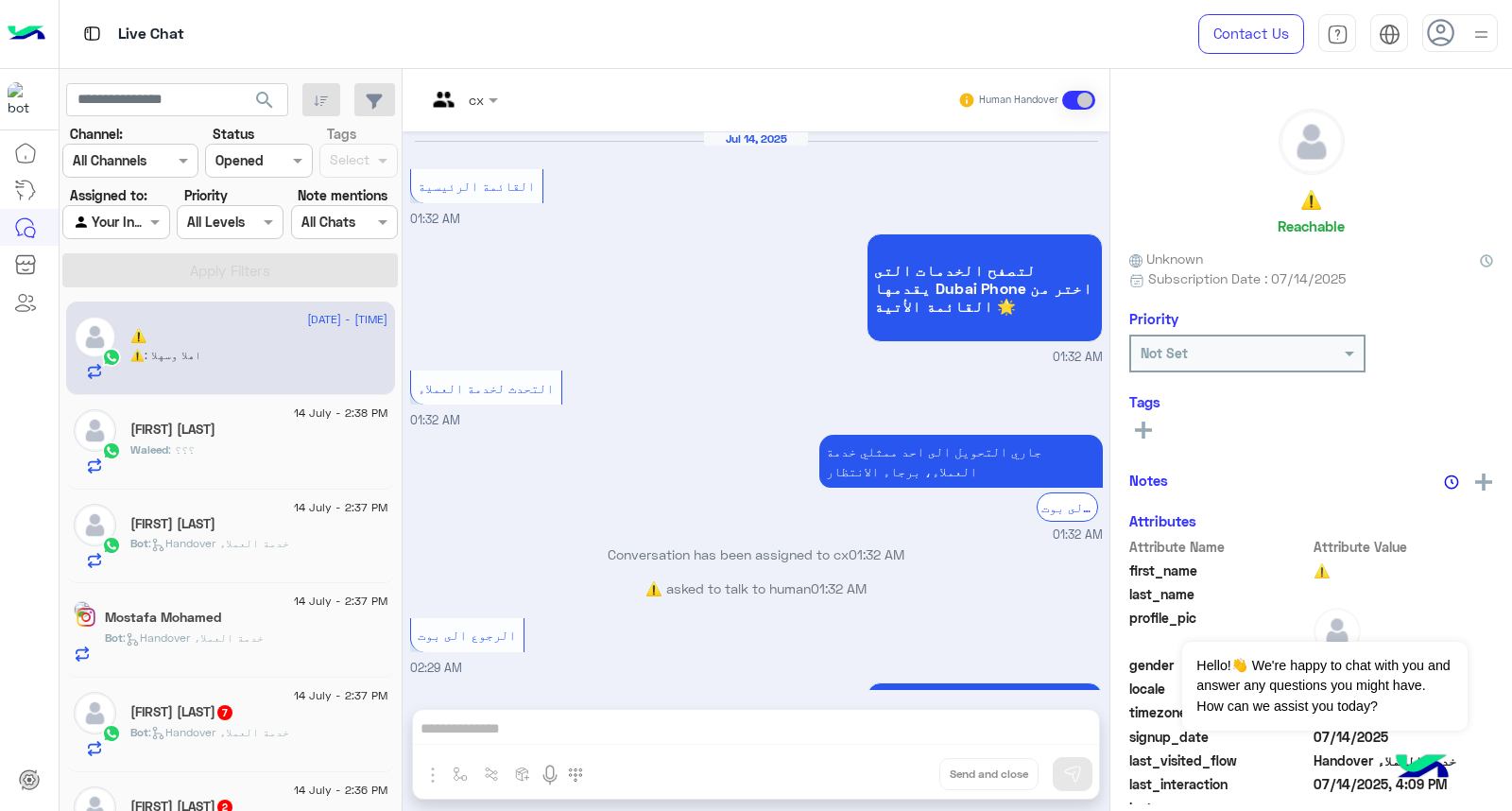scroll, scrollTop: 1406, scrollLeft: 0, axis: vertical 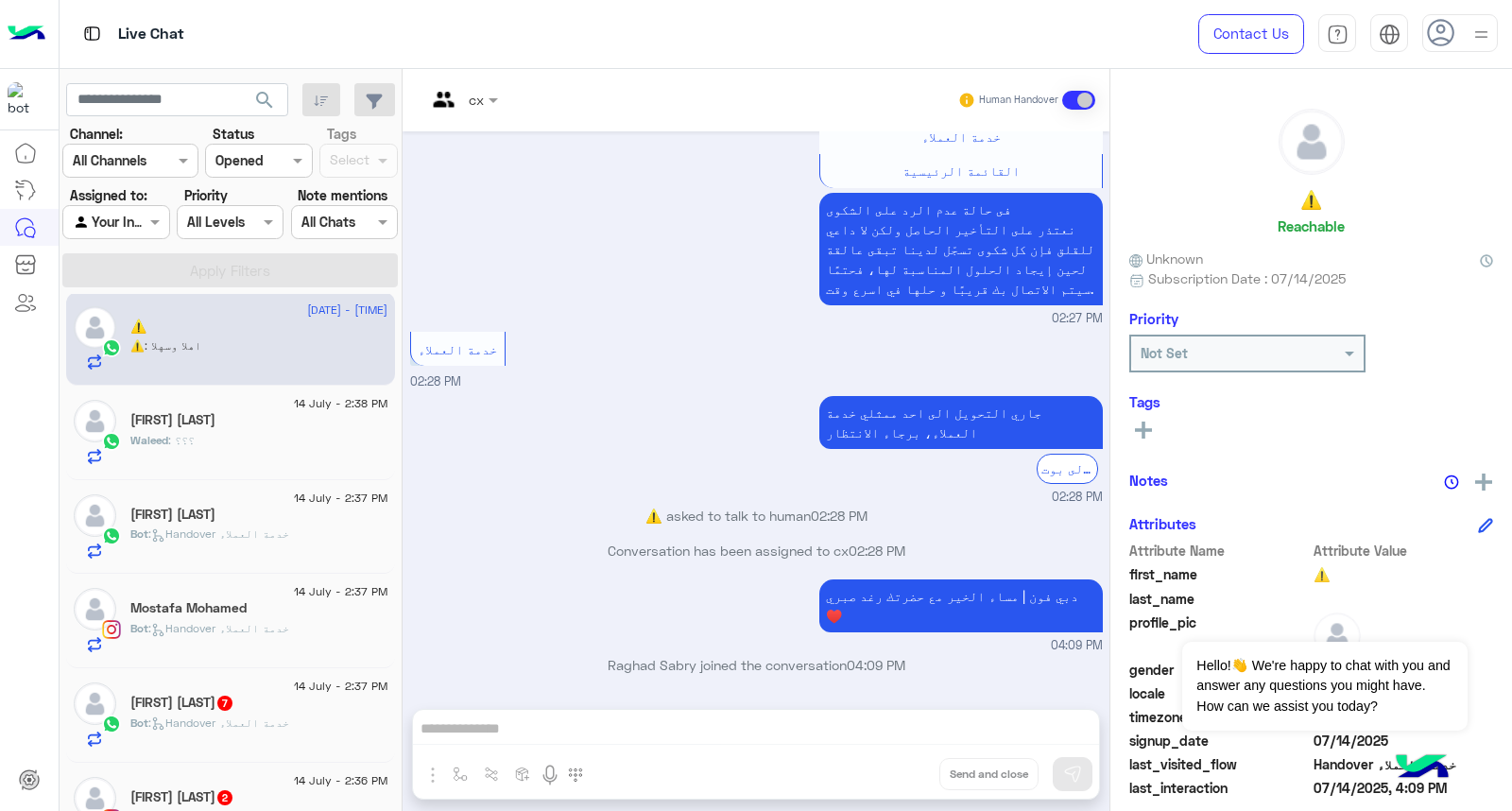 click at bounding box center (1460, 33) 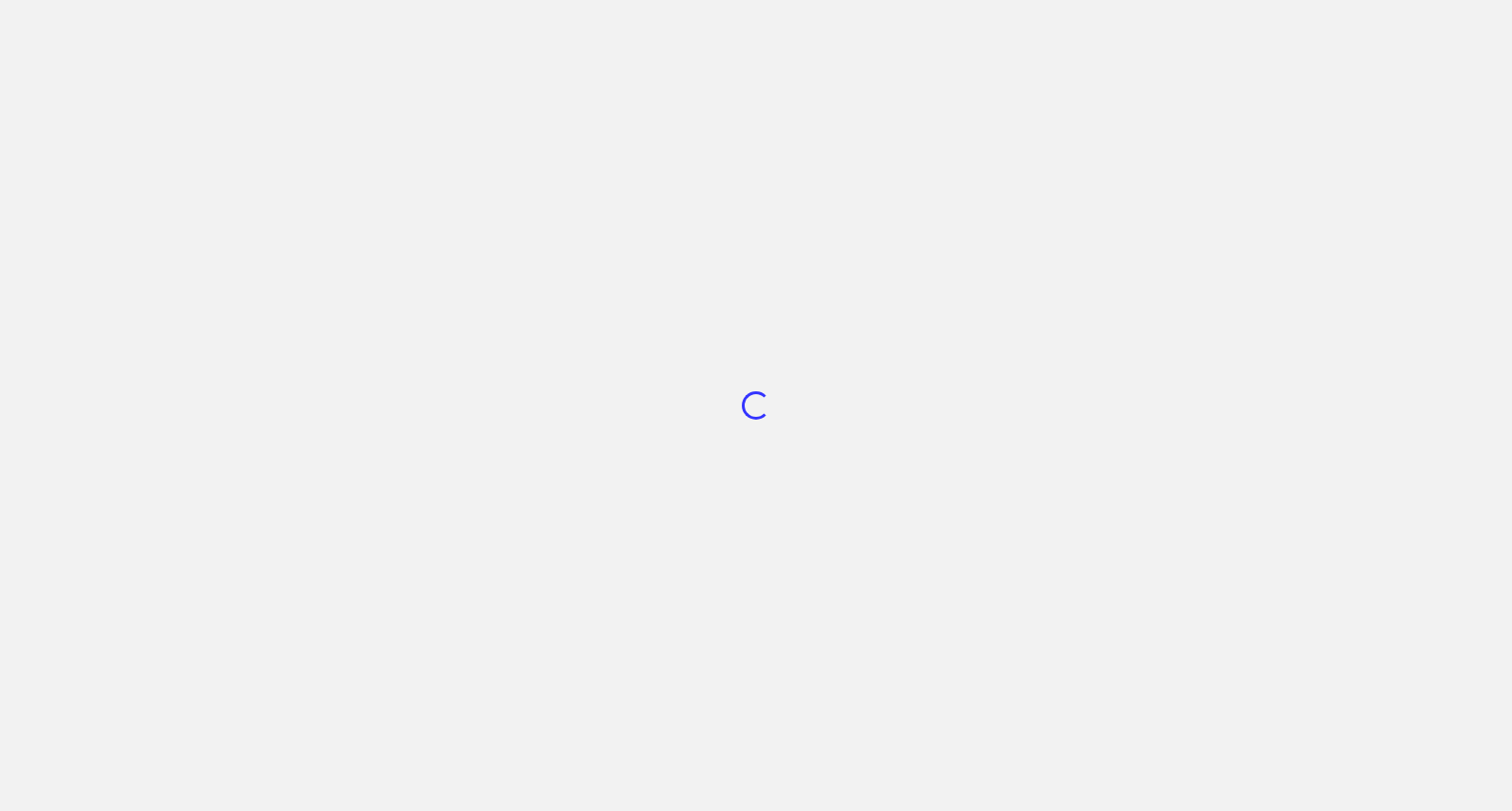 scroll, scrollTop: 0, scrollLeft: 0, axis: both 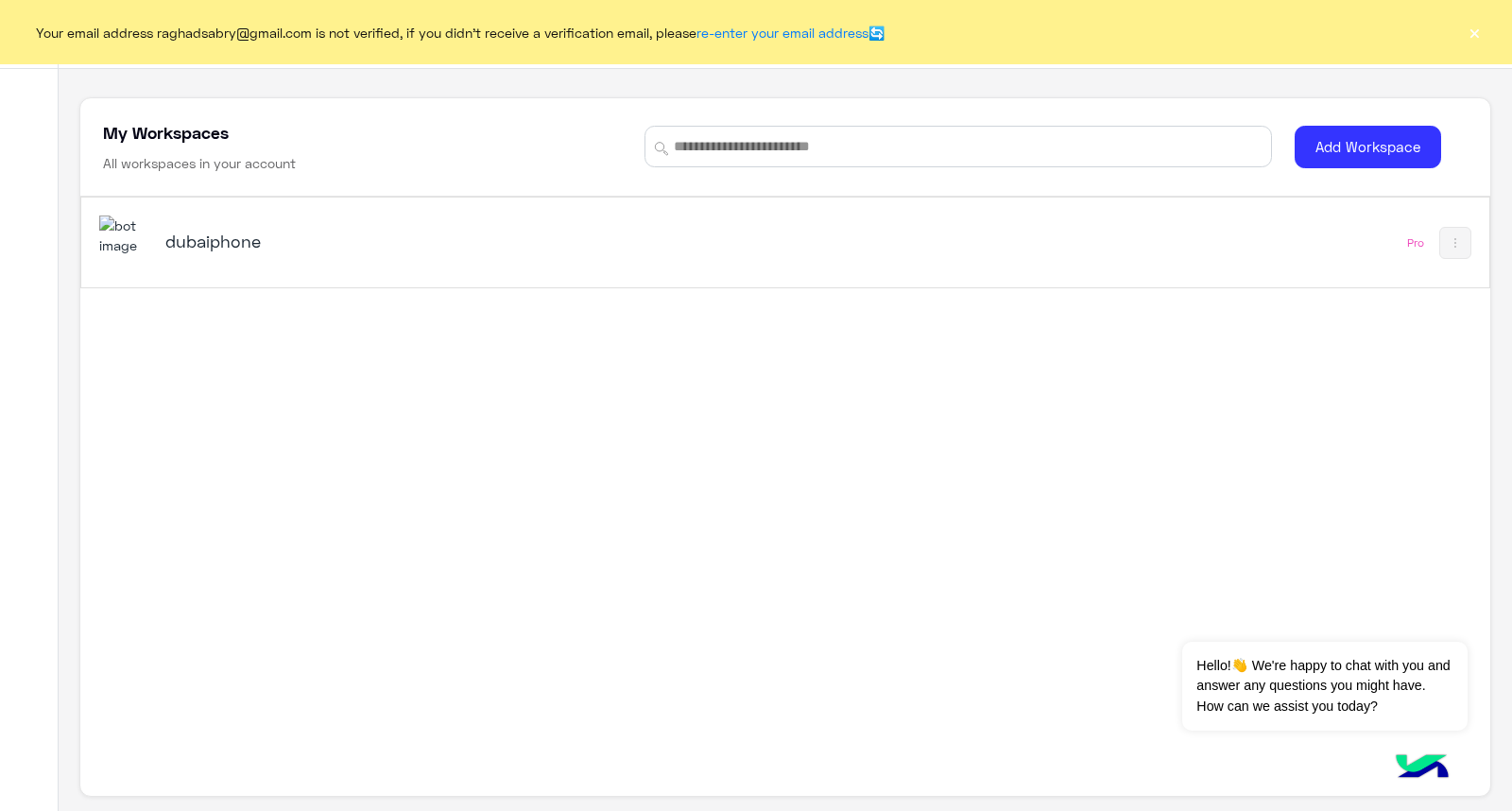 click on "dubaiphone   Pro" at bounding box center (784, 242) 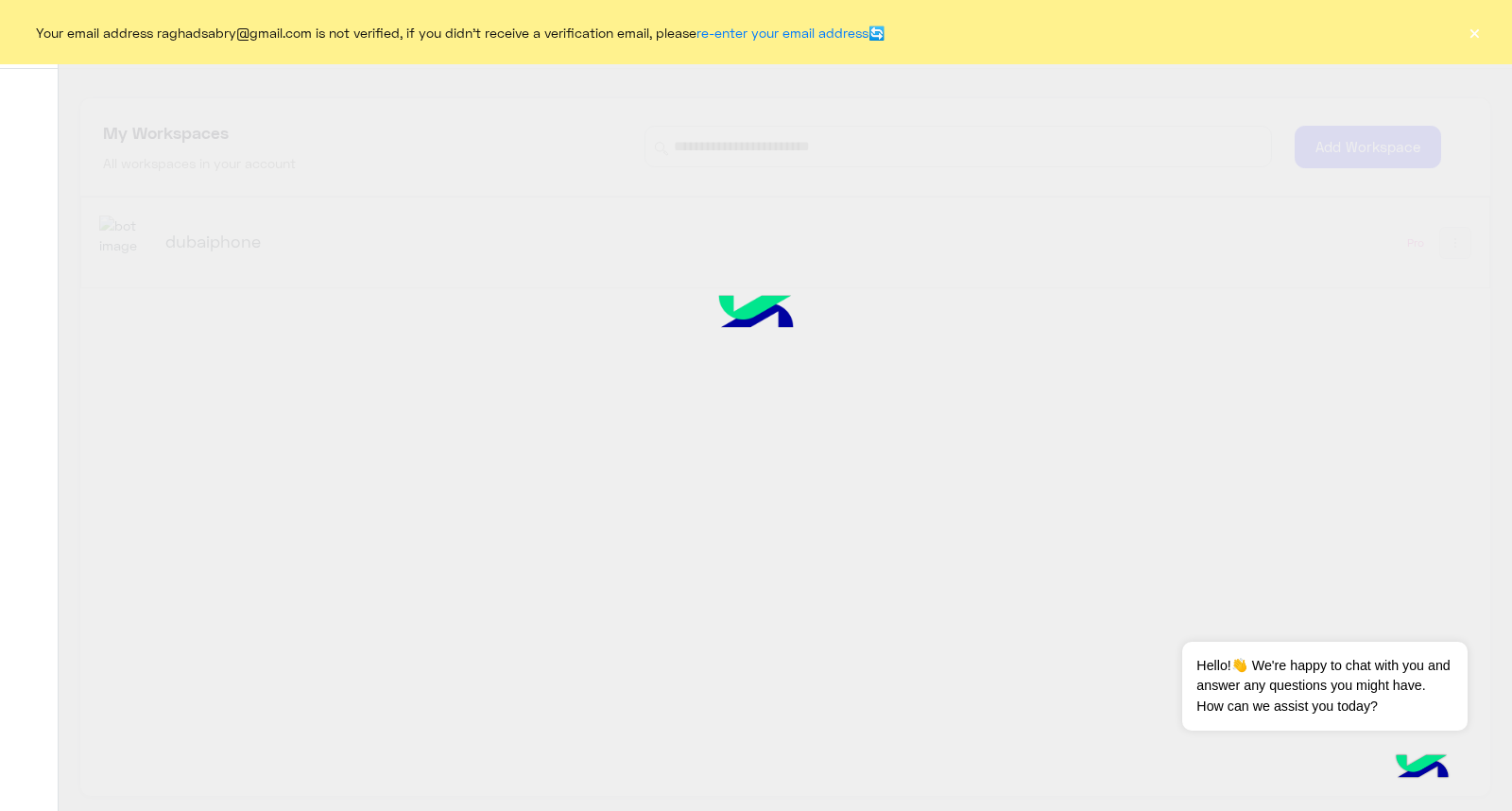 click on "×" 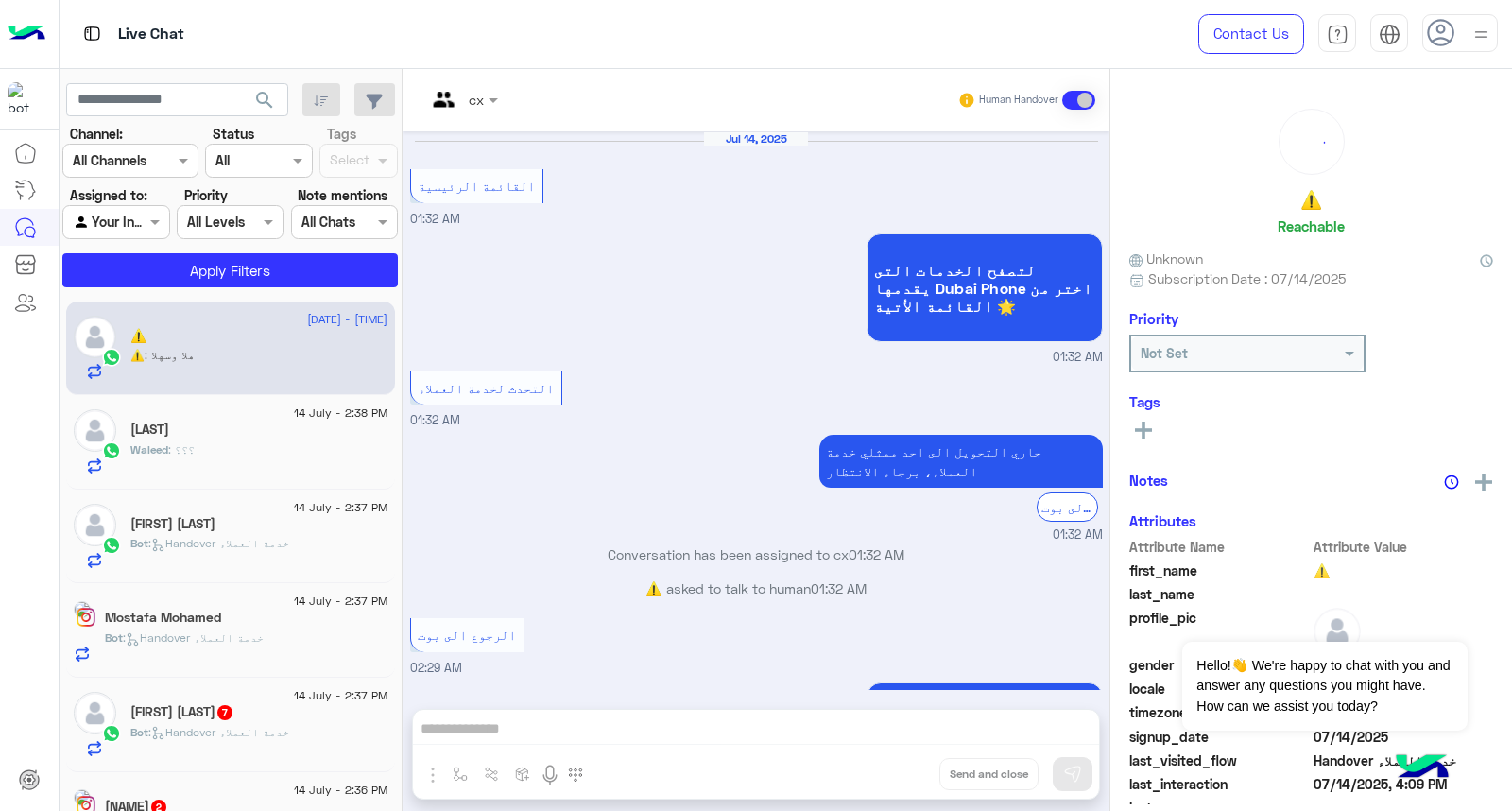 scroll, scrollTop: 1406, scrollLeft: 0, axis: vertical 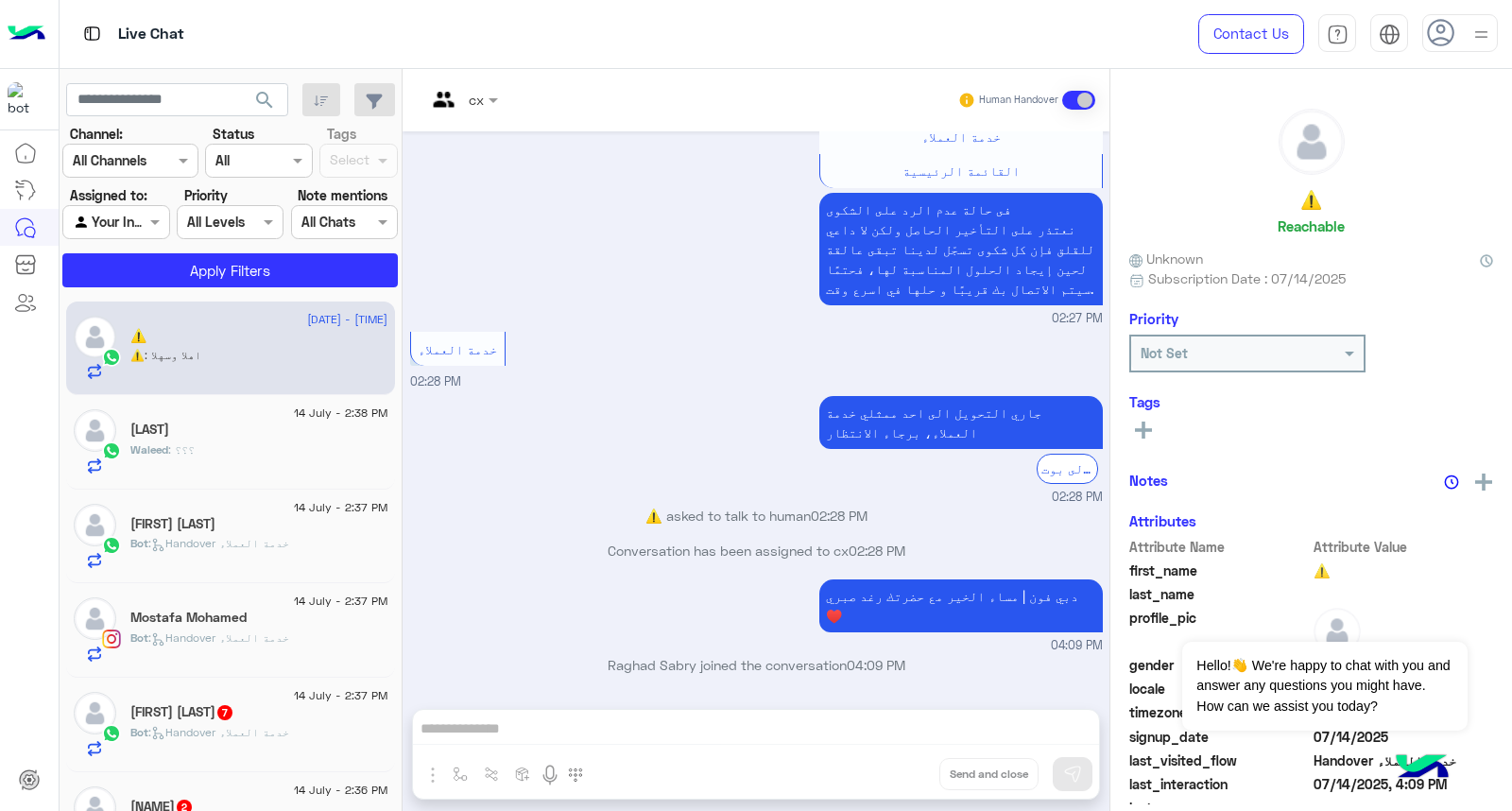 click at bounding box center (1460, 33) 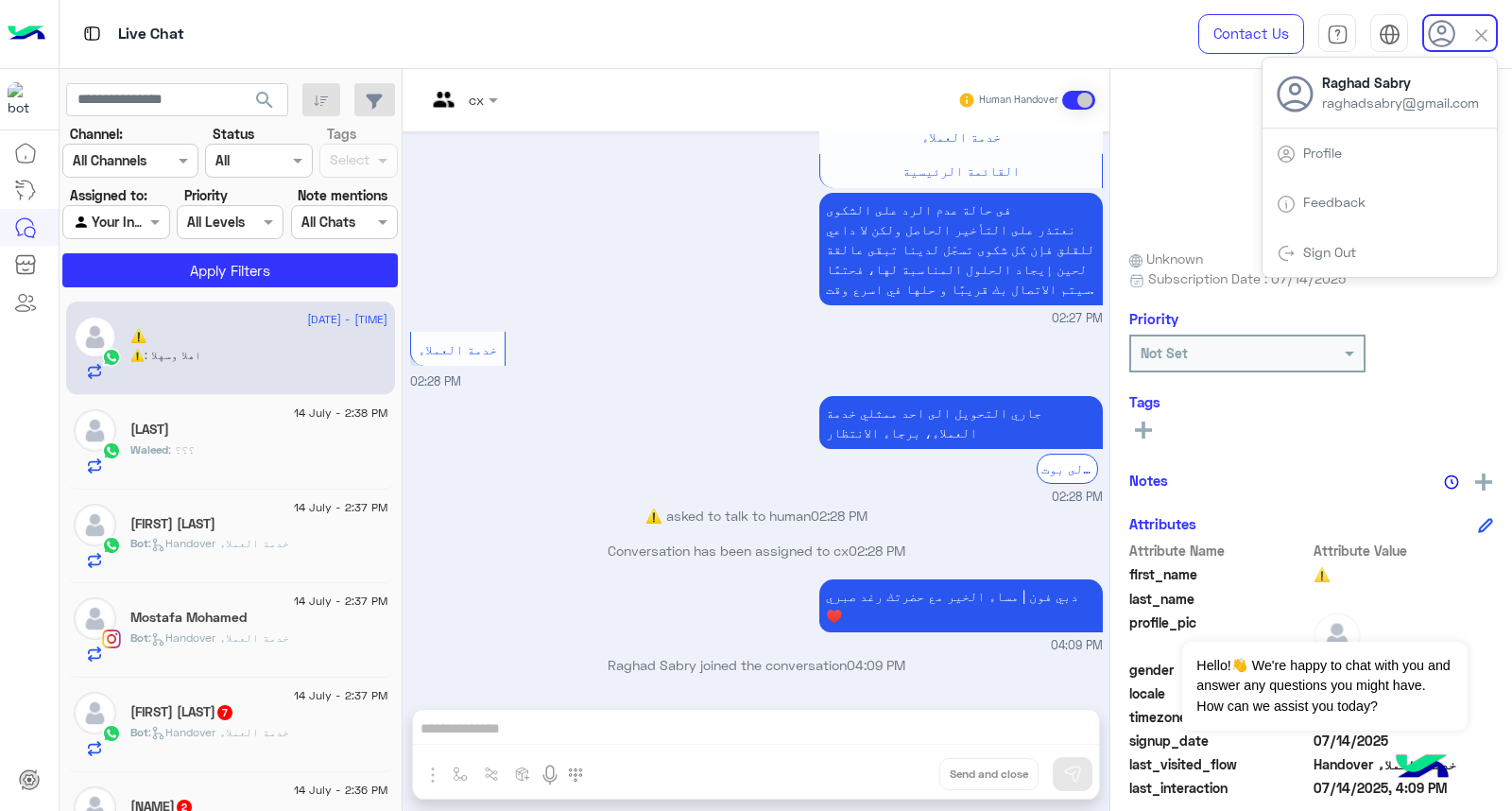 click on "⚠️  asked to talk to human   [TIME]" at bounding box center (756, 523) 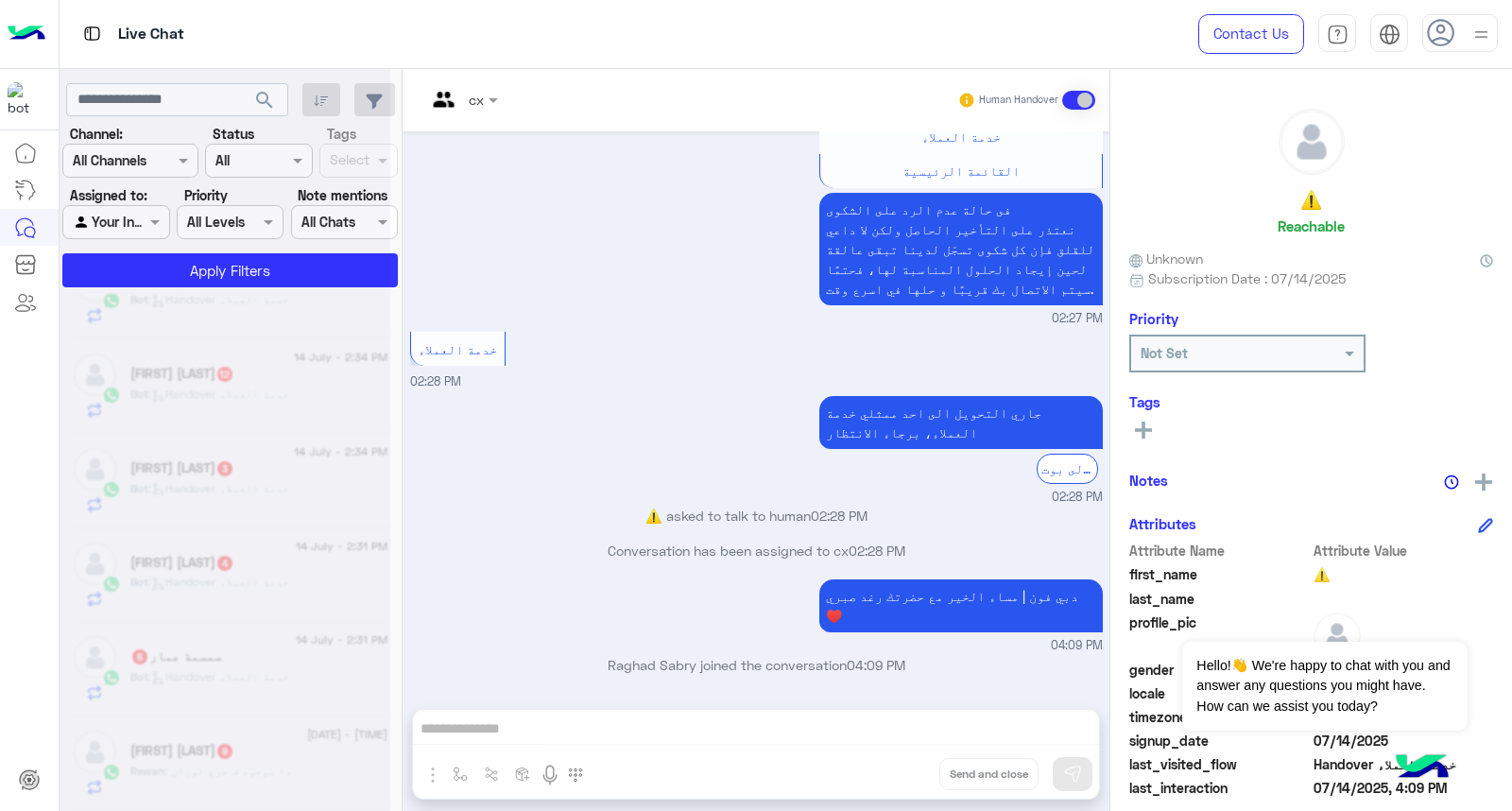 scroll, scrollTop: 9, scrollLeft: 0, axis: vertical 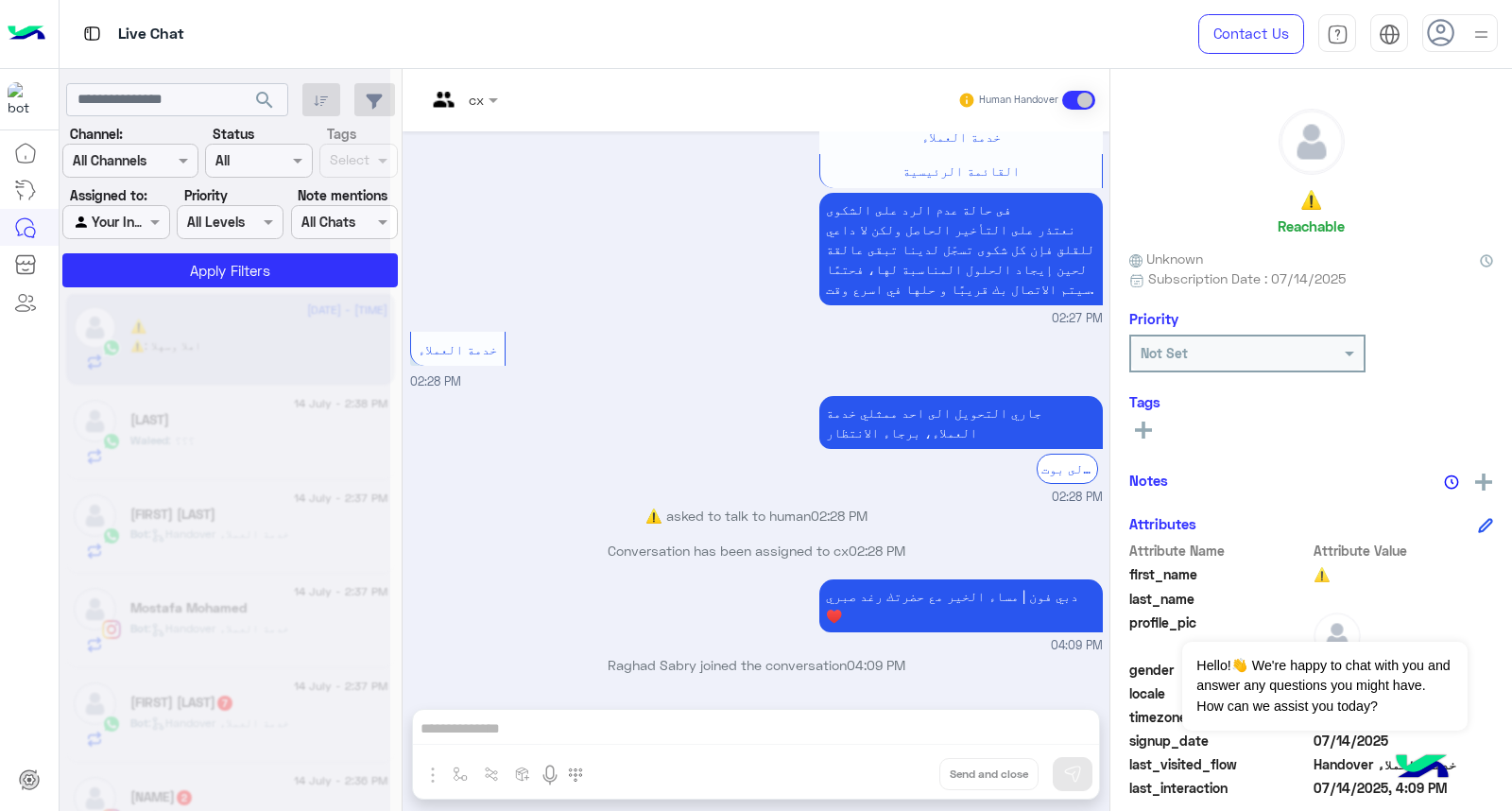 click on "cx" at bounding box center (476, 99) 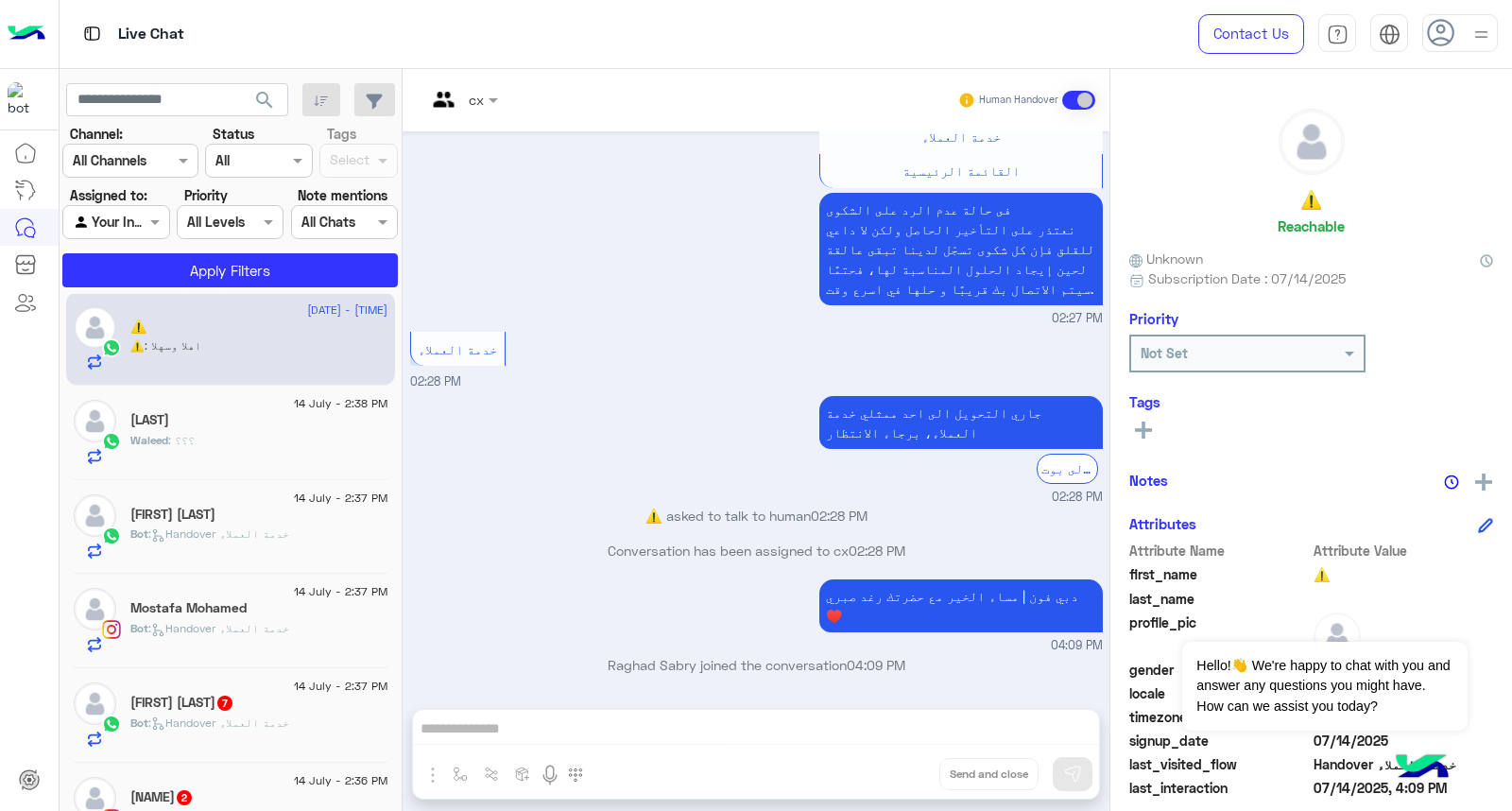 click at bounding box center (462, 98) 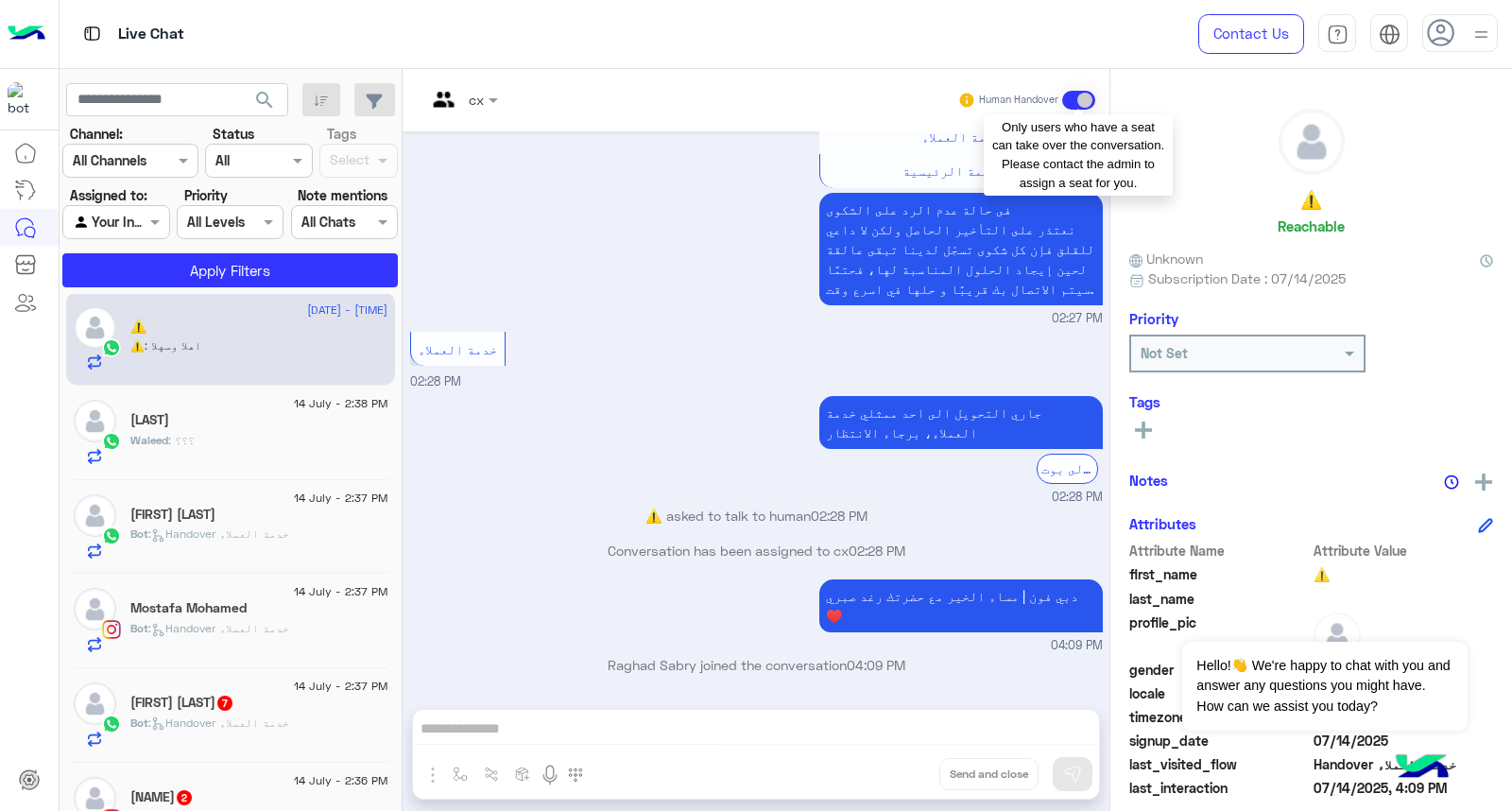 drag, startPoint x: 468, startPoint y: 106, endPoint x: 1063, endPoint y: 95, distance: 595.102 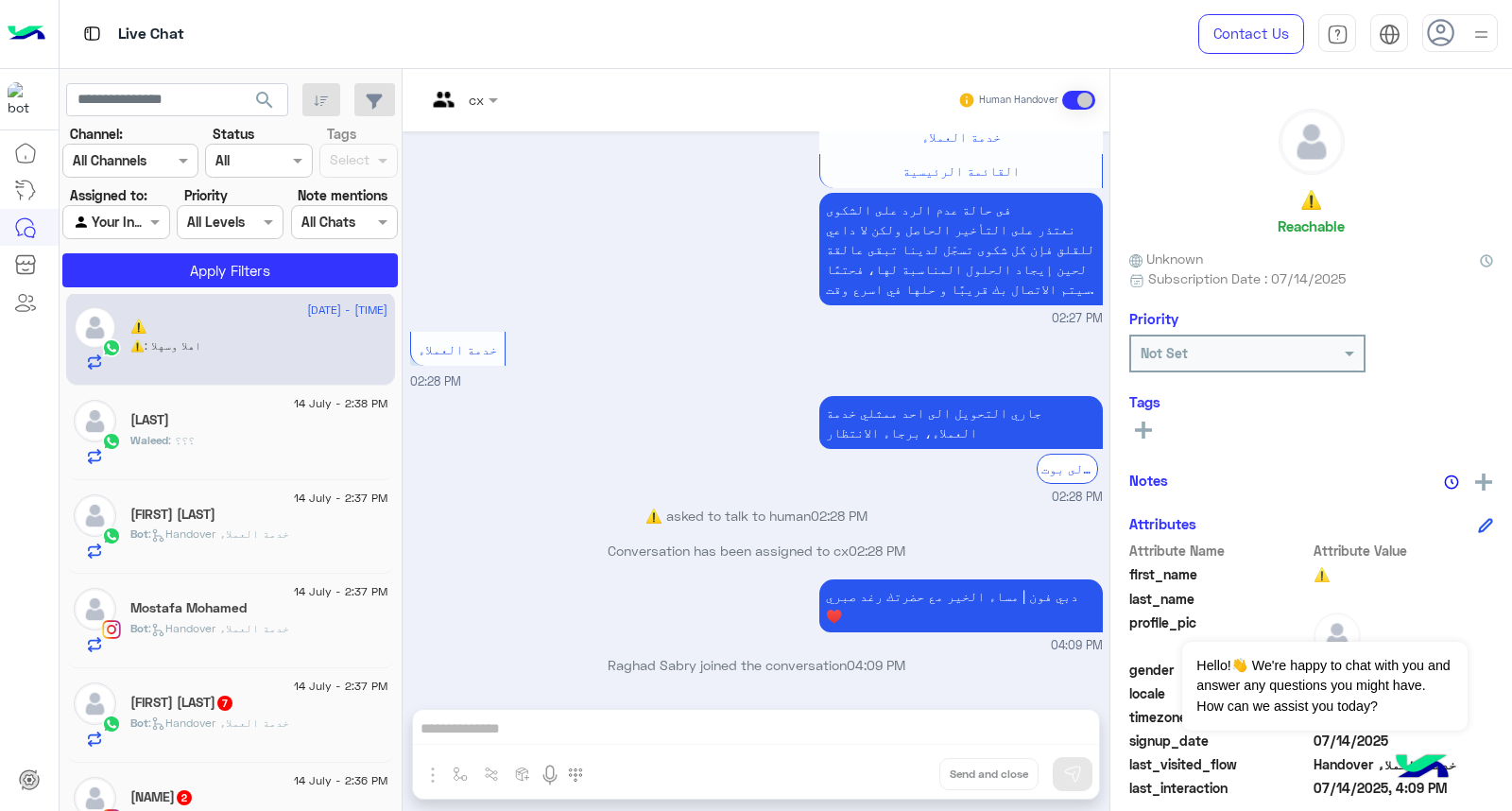 click on "[LAST]" 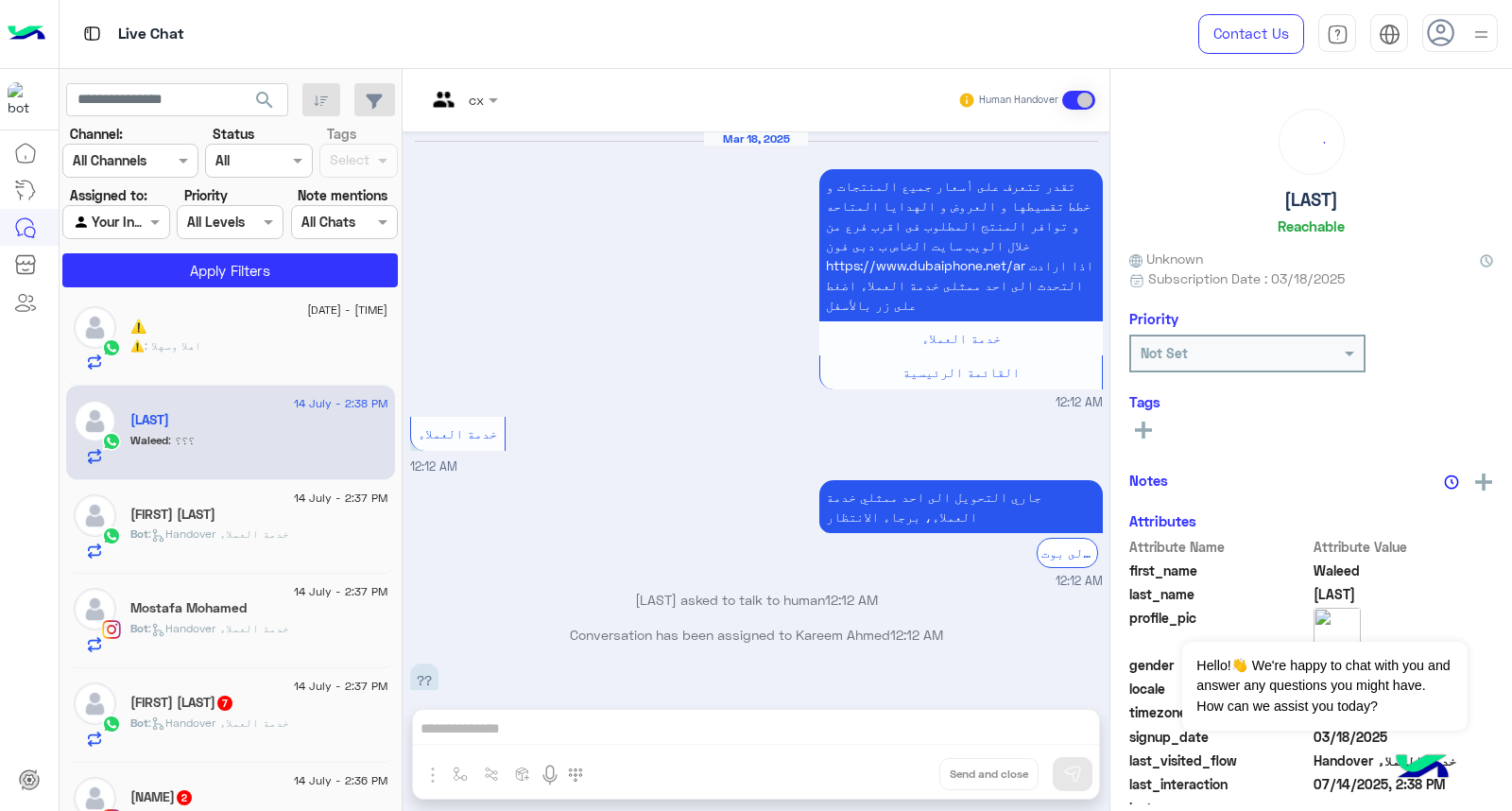 scroll, scrollTop: 1446, scrollLeft: 0, axis: vertical 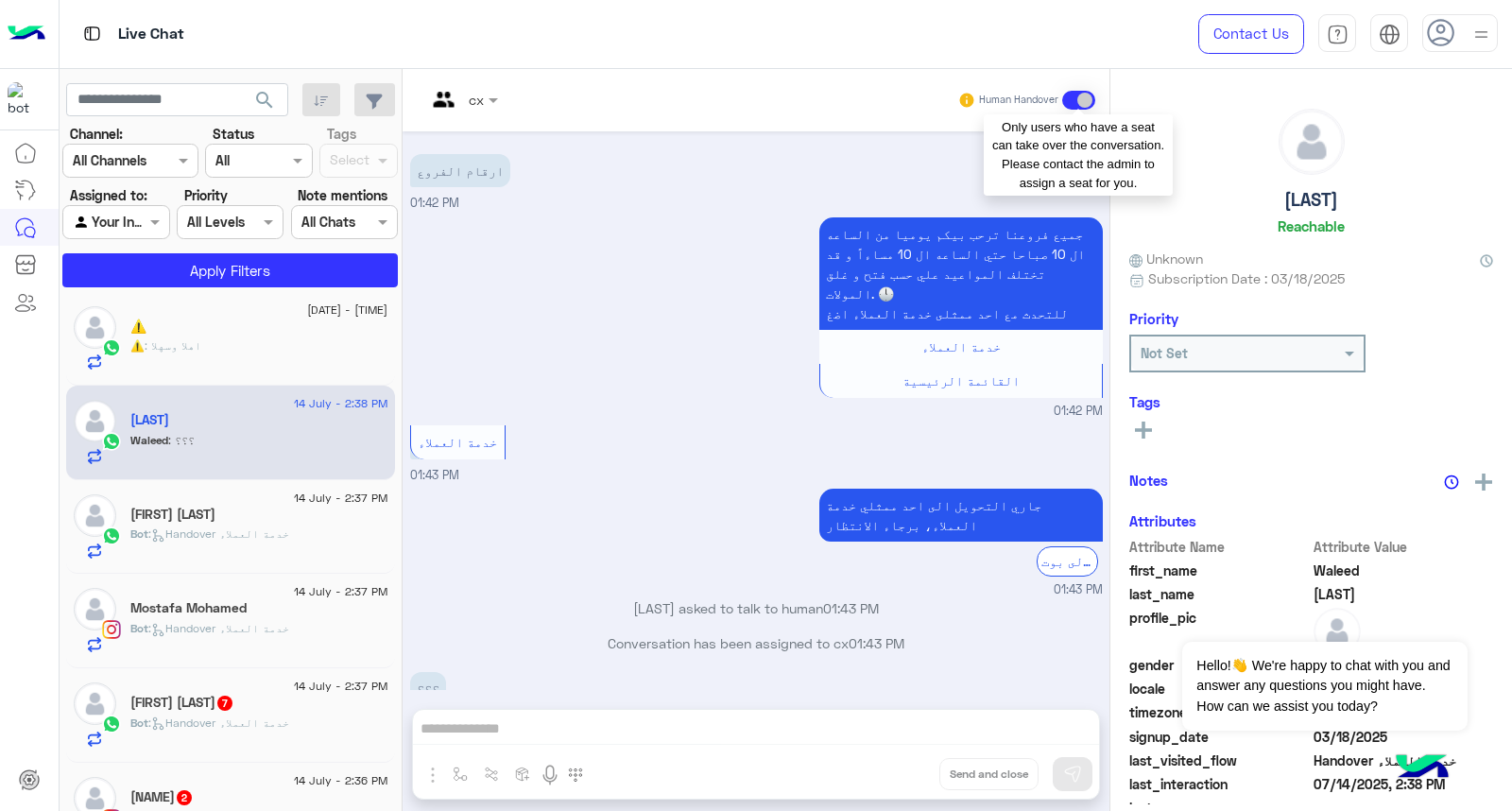 click at bounding box center (1078, 100) 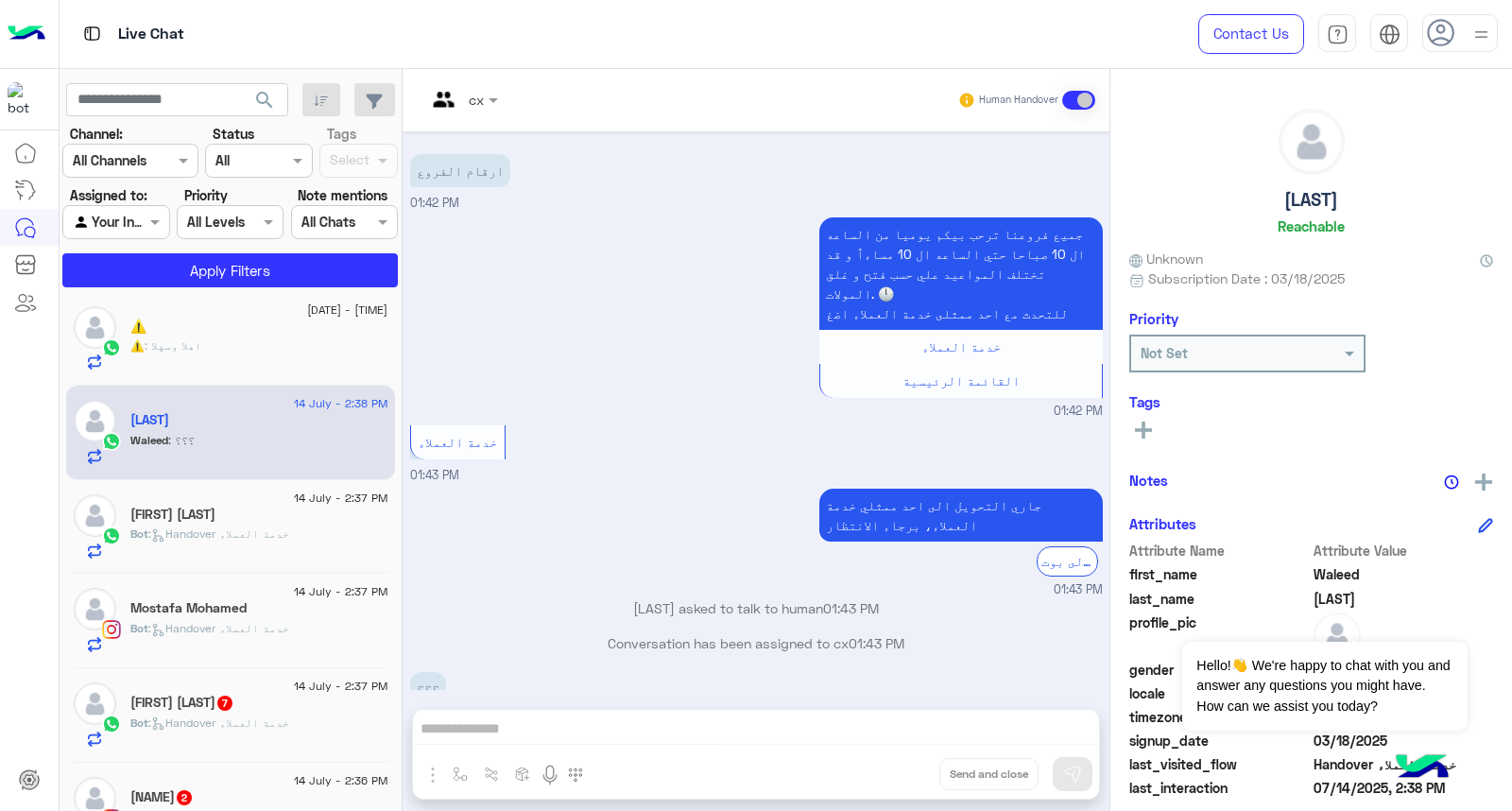 click at bounding box center (1460, 33) 